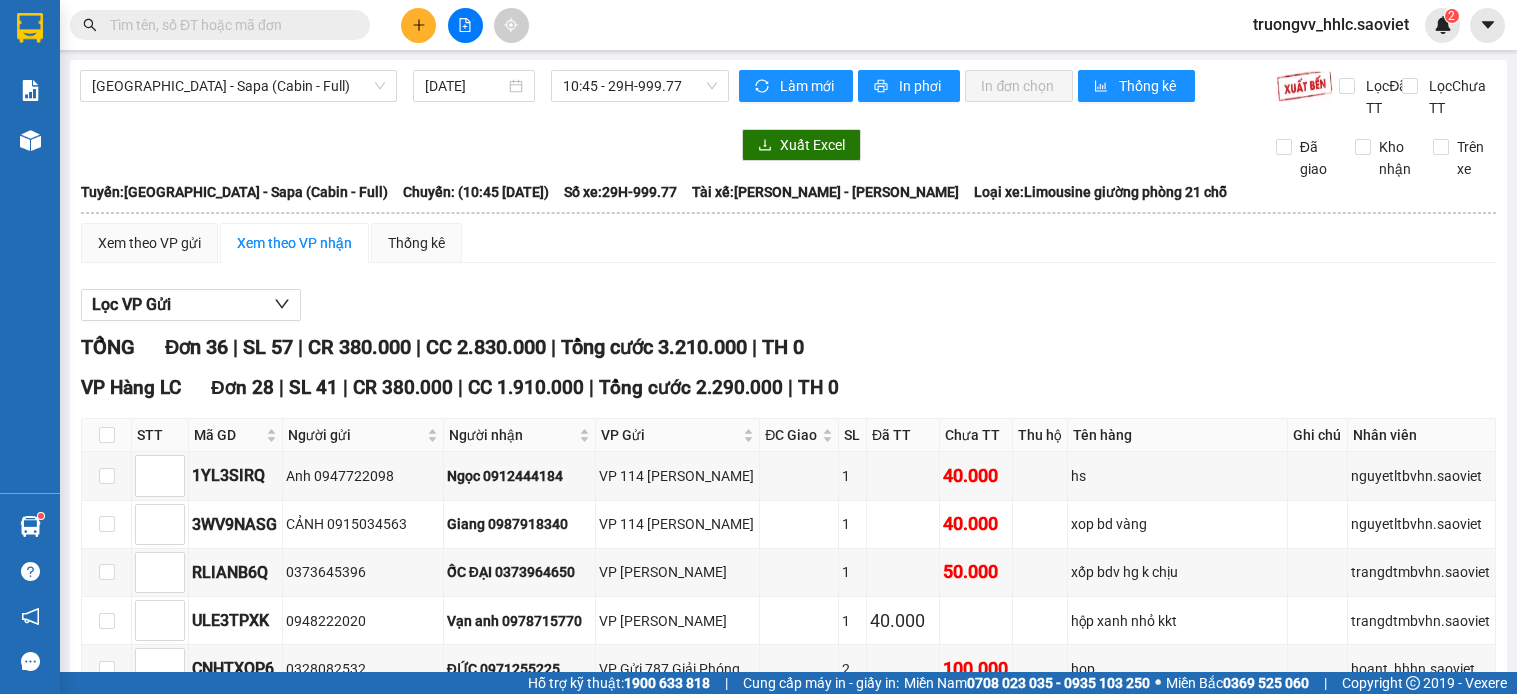 click on "truongvv_hhlc.saoviet" at bounding box center [1331, 24] 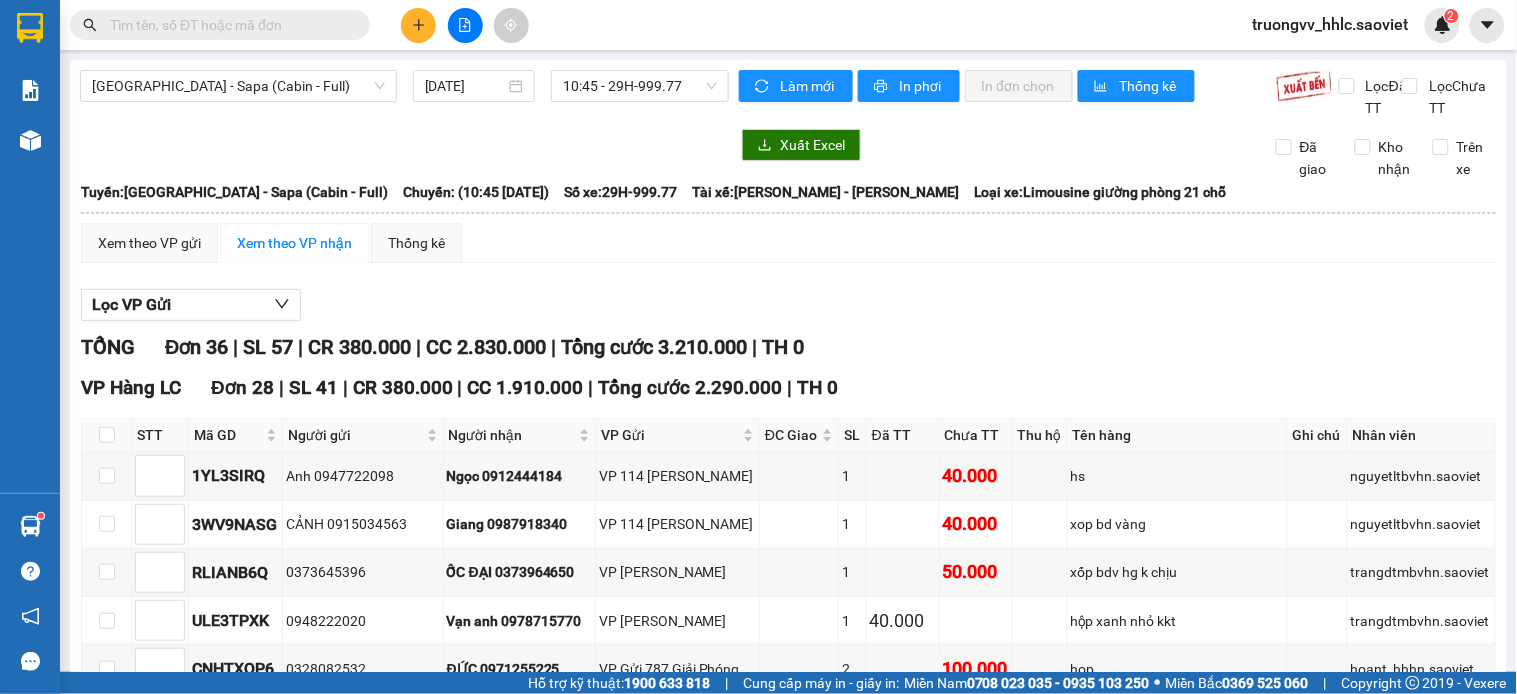 scroll, scrollTop: 0, scrollLeft: 0, axis: both 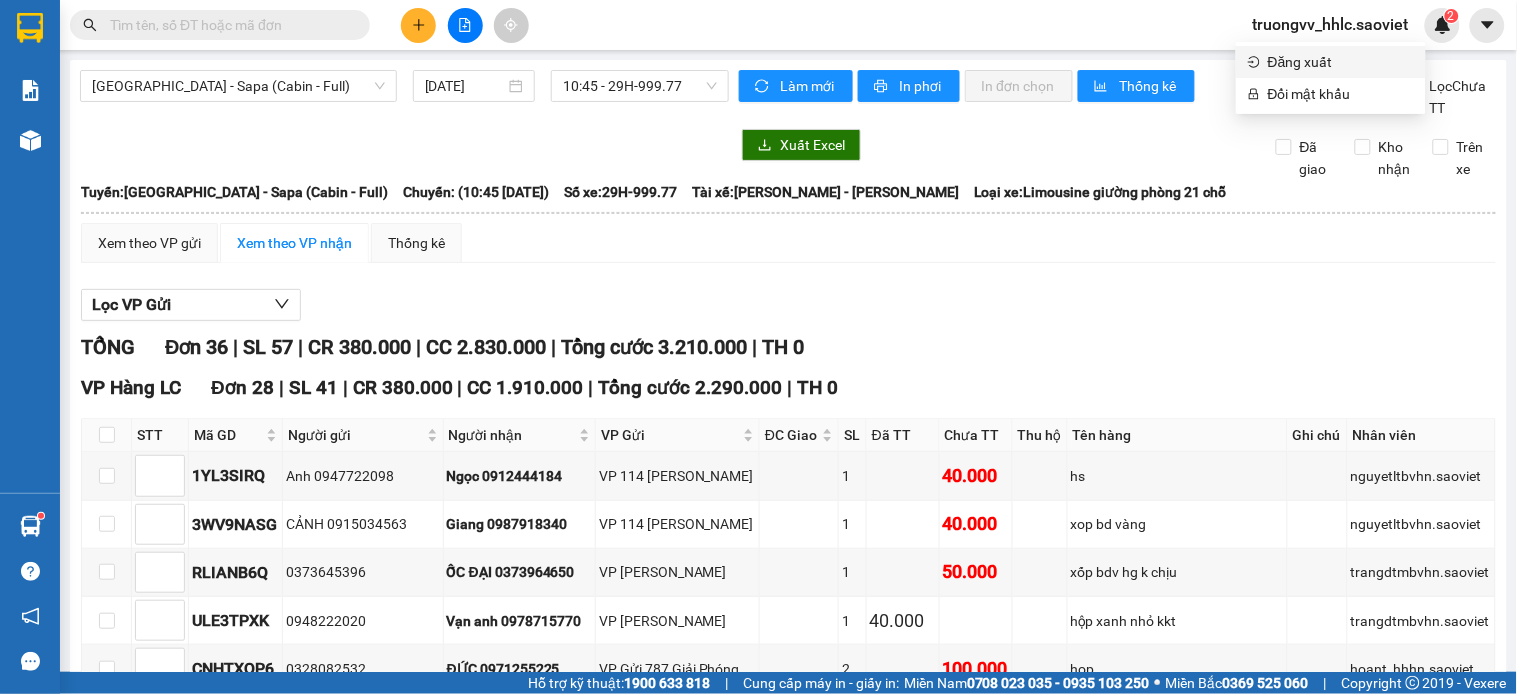 click on "Đăng xuất" at bounding box center [1341, 62] 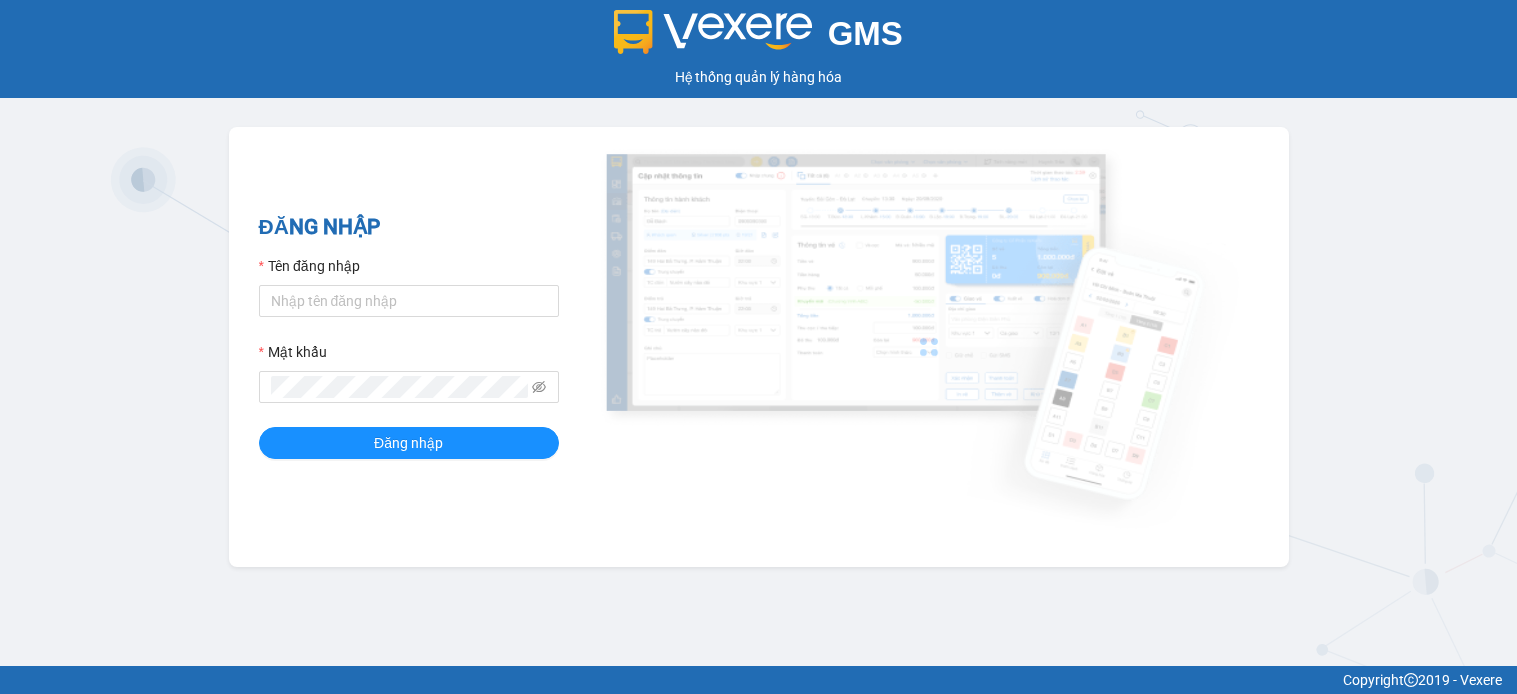 scroll, scrollTop: 0, scrollLeft: 0, axis: both 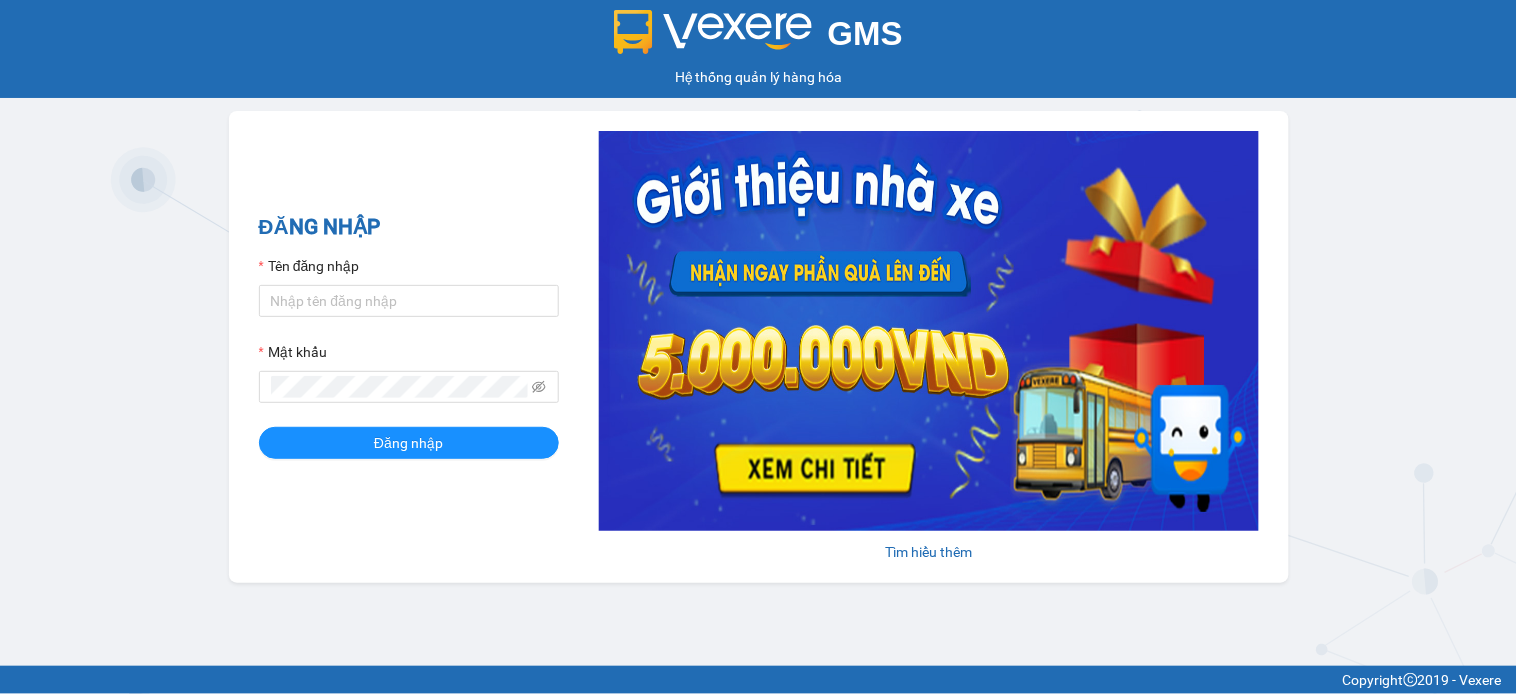 click on "Tên đăng nhập Mật khẩu Đăng nhập" at bounding box center (409, 357) 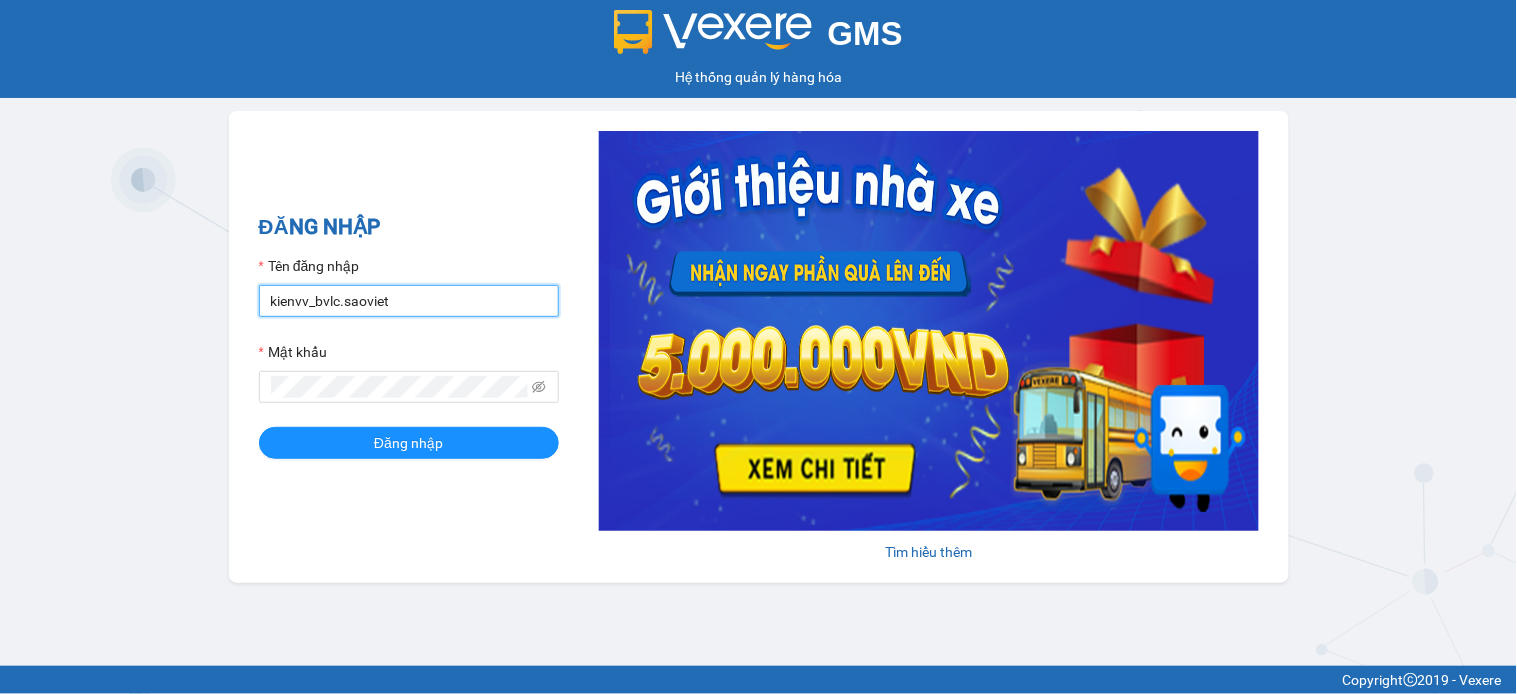 click on "kienvv_bvlc.saoviet" at bounding box center [409, 301] 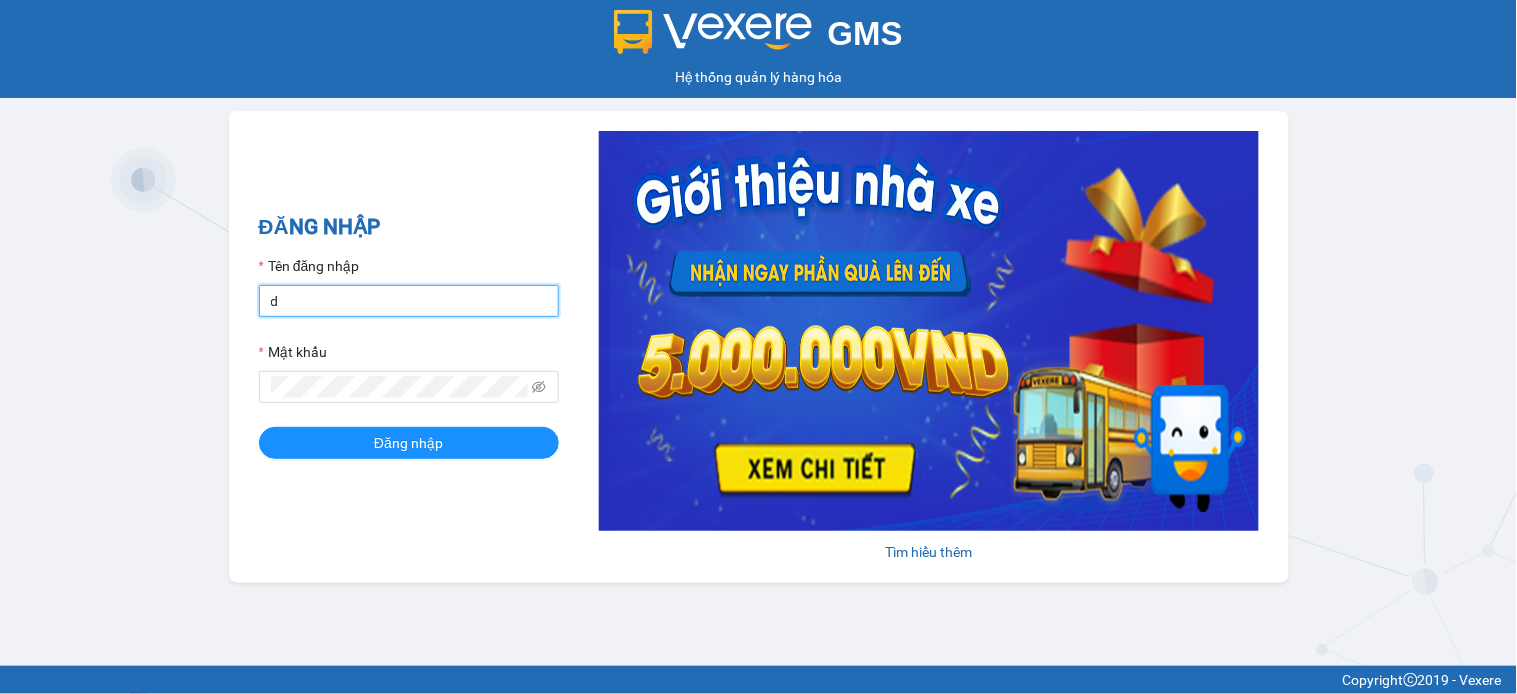 type on "duonglv_hhlc.saoviet" 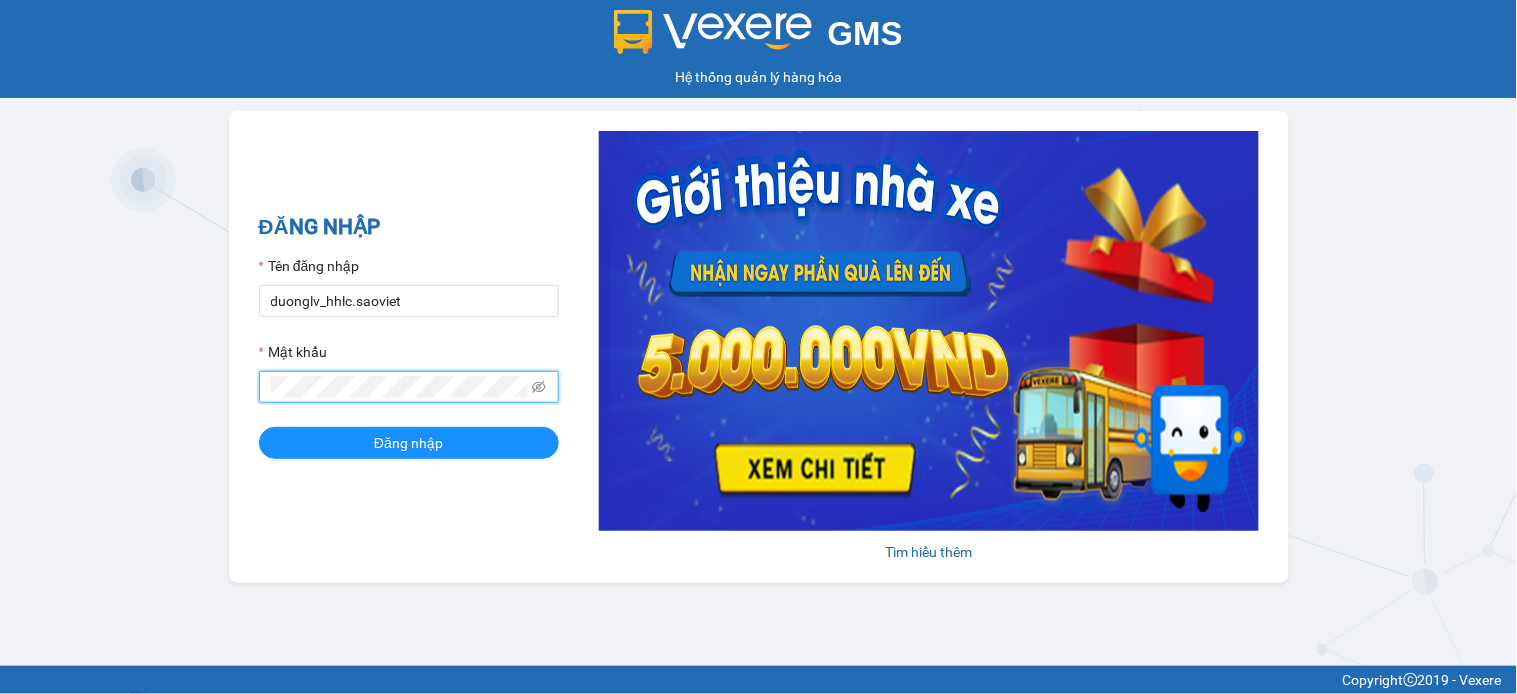 click on "Đăng nhập" at bounding box center [409, 443] 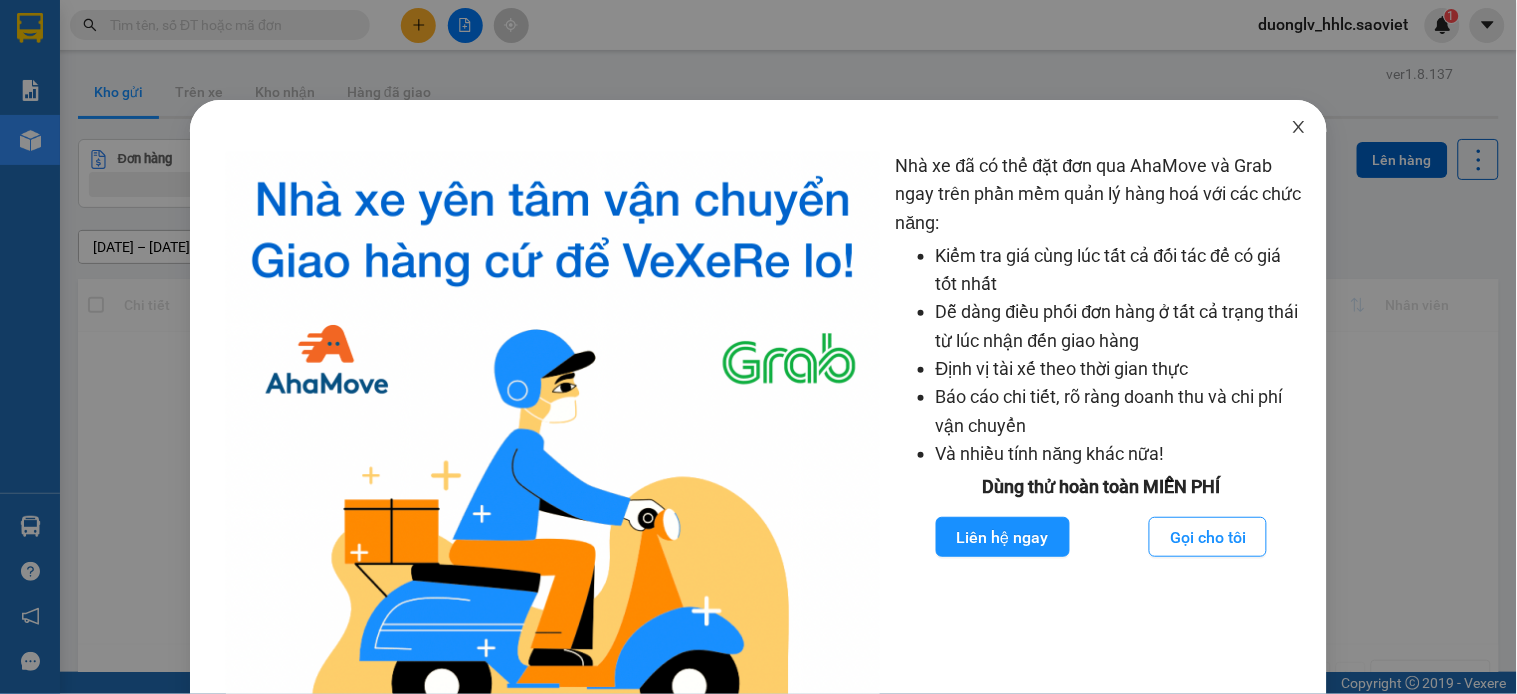 click 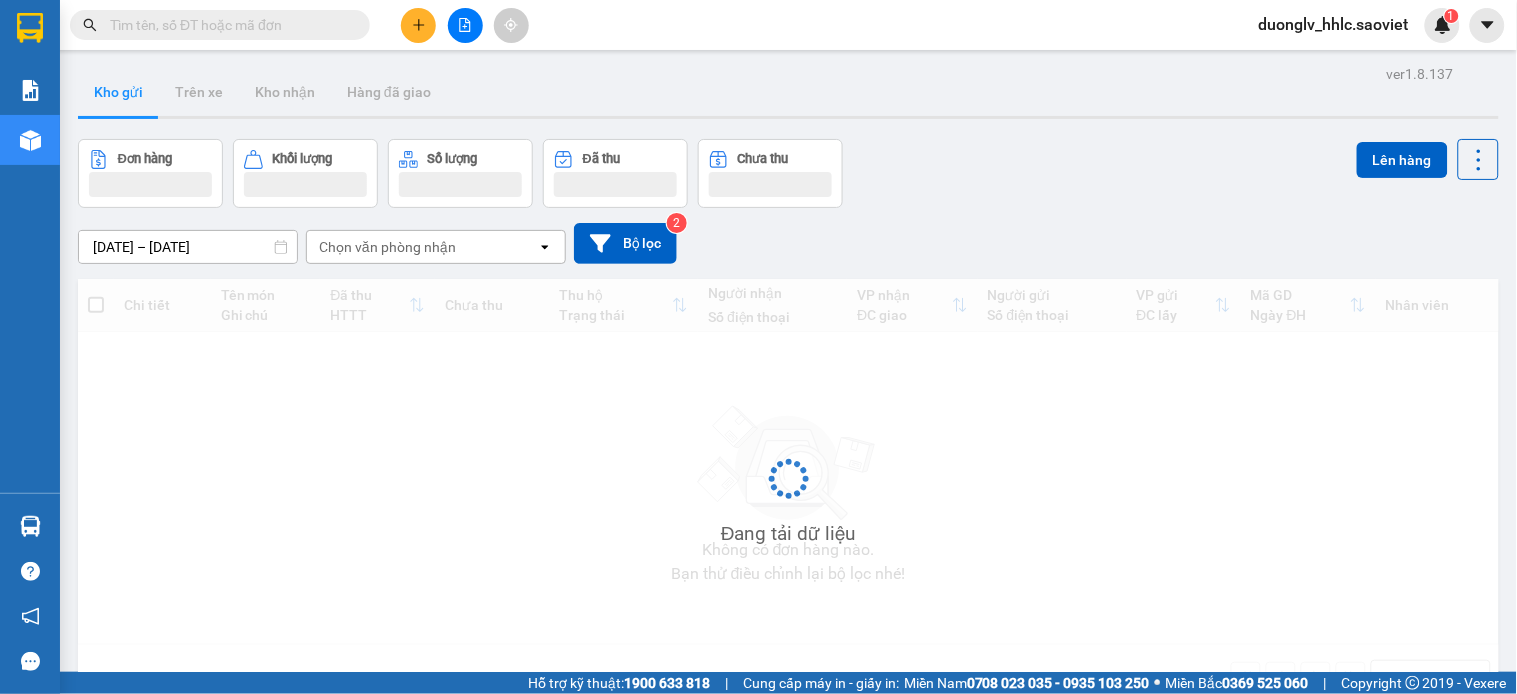 click on "Kết quả tìm kiếm ( 0 )  Bộ lọc  No Data" at bounding box center (195, 25) 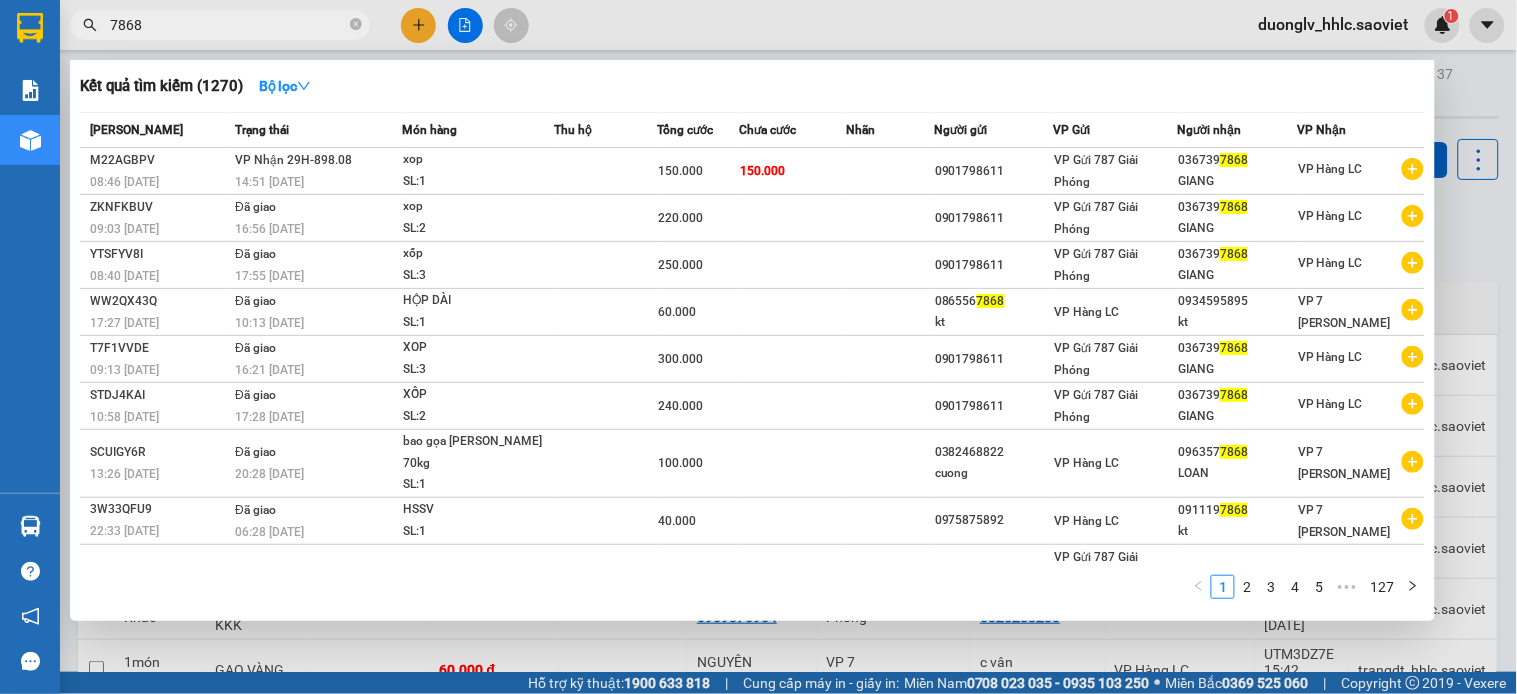 click at bounding box center (758, 347) 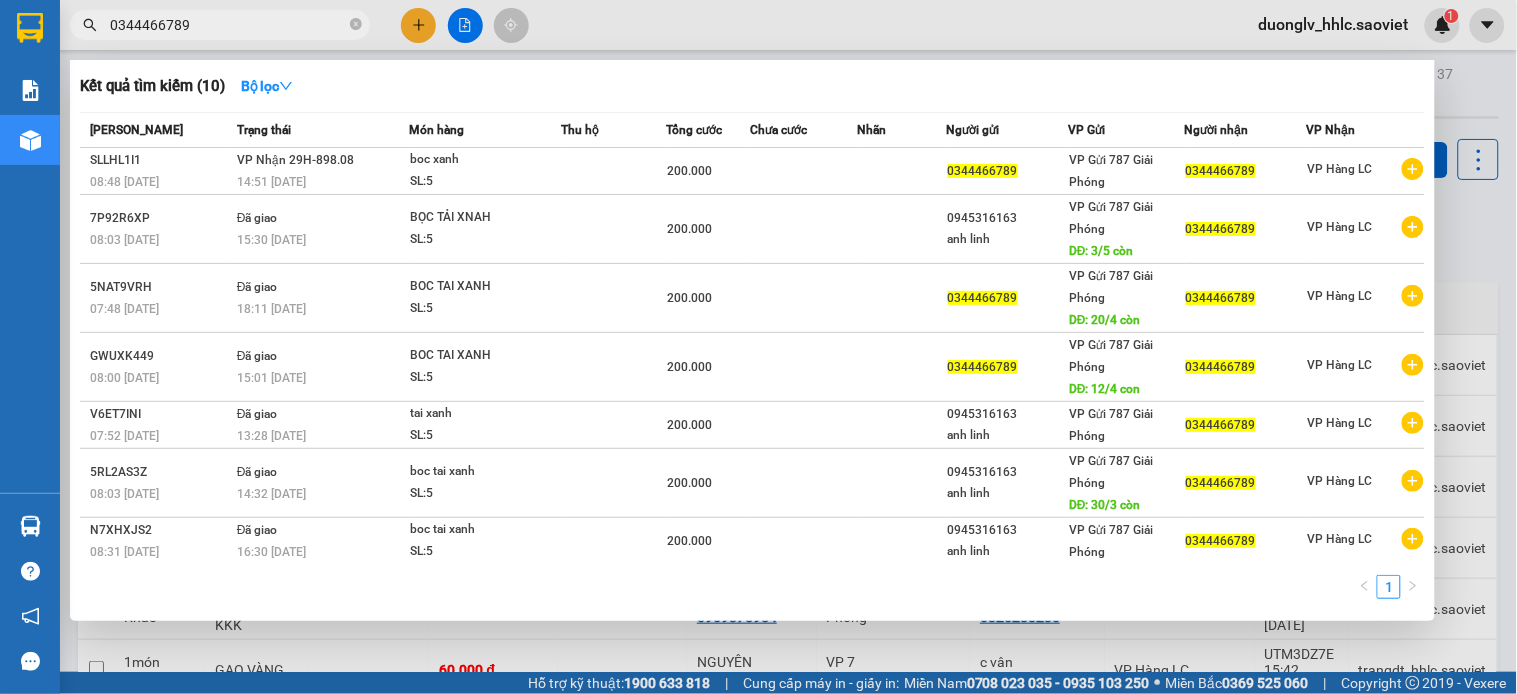 type on "0344466789" 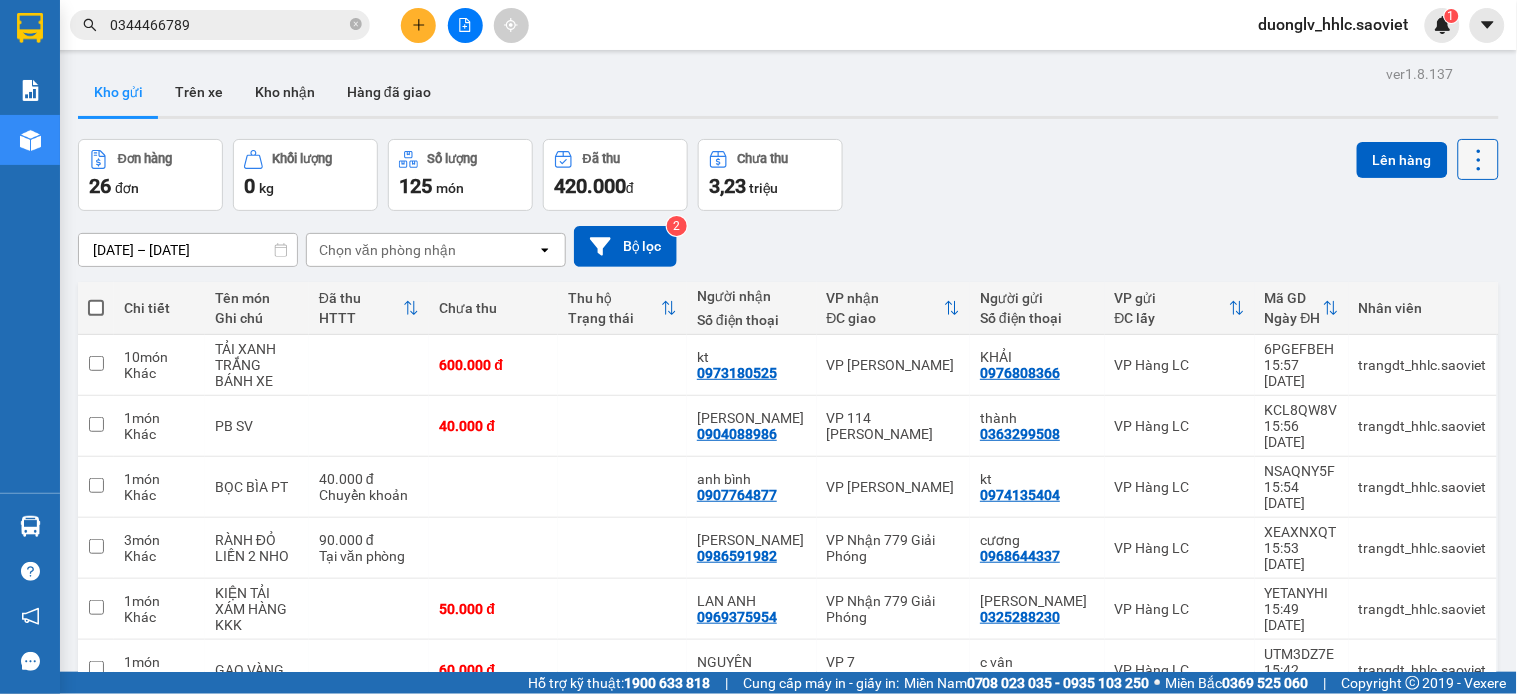 click 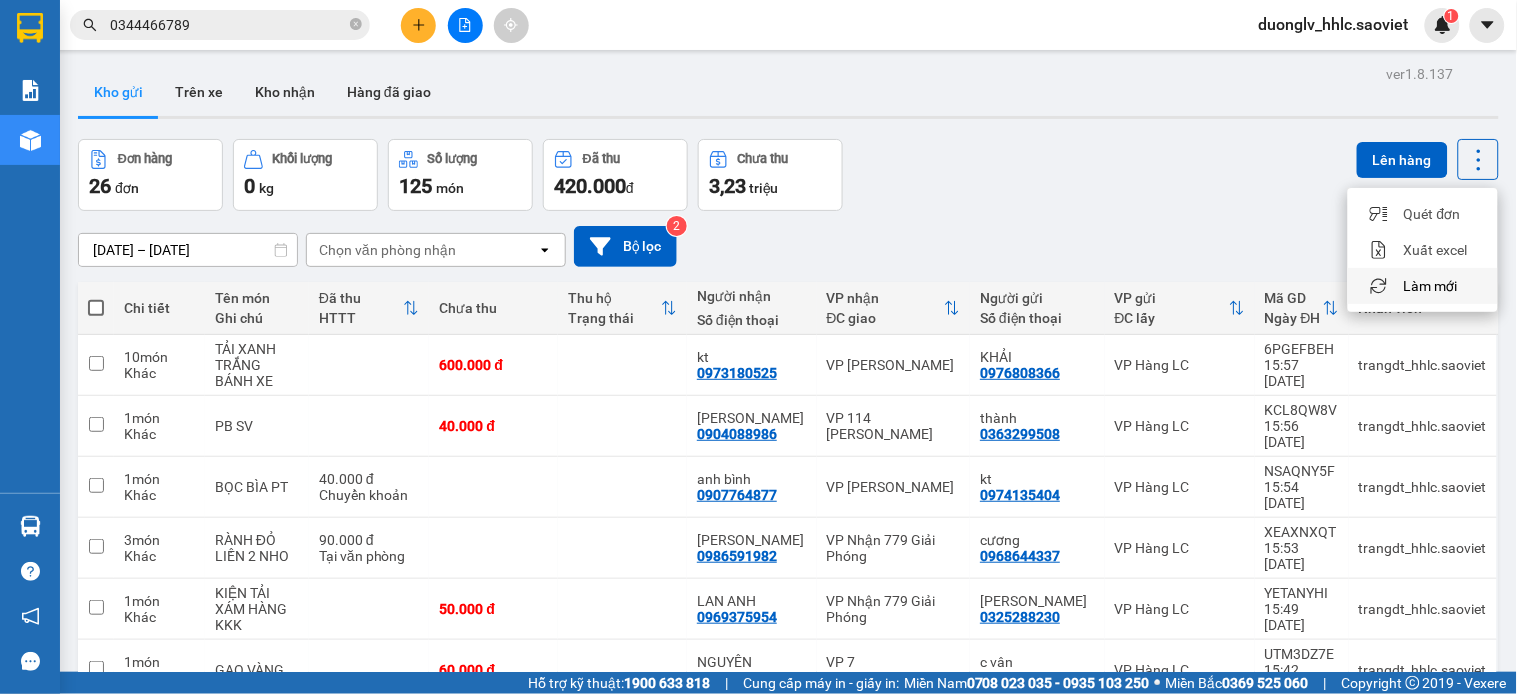 click on "Làm mới" at bounding box center (1431, 286) 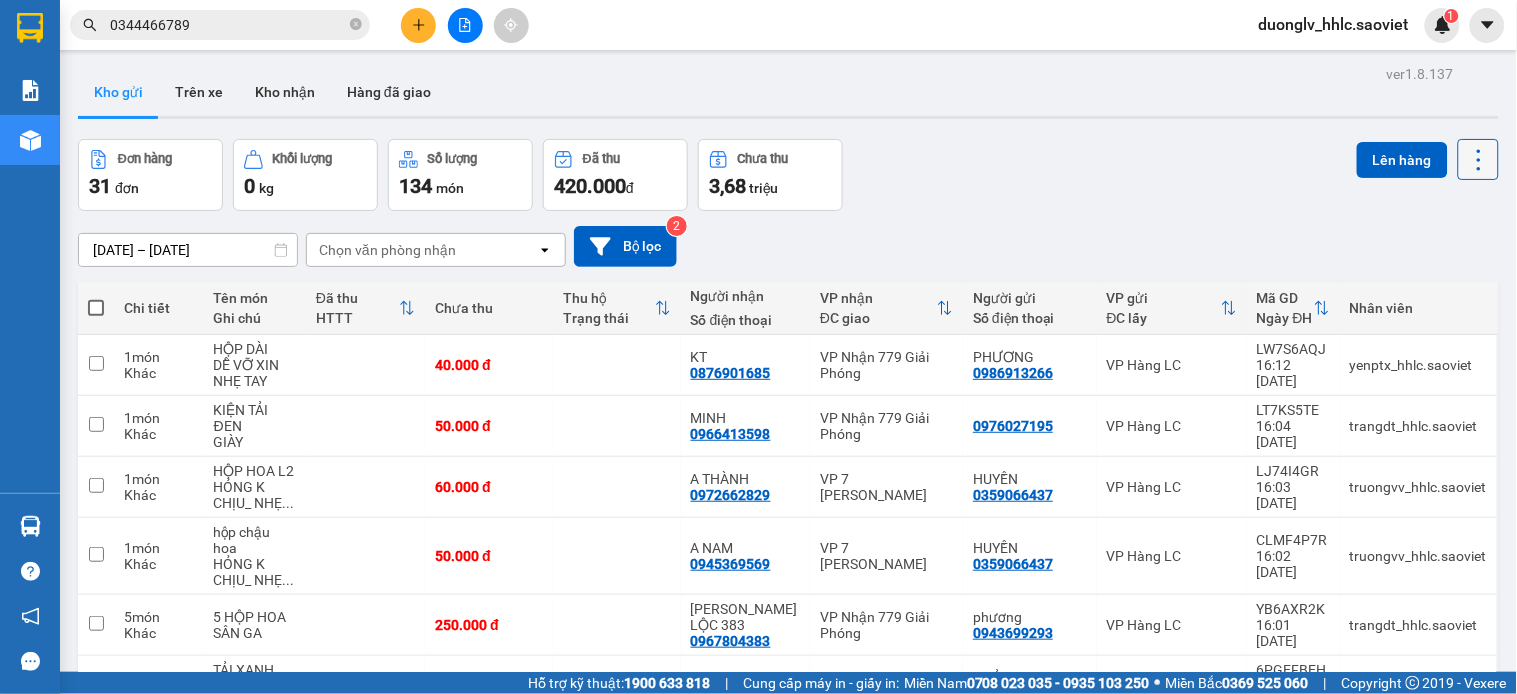 click 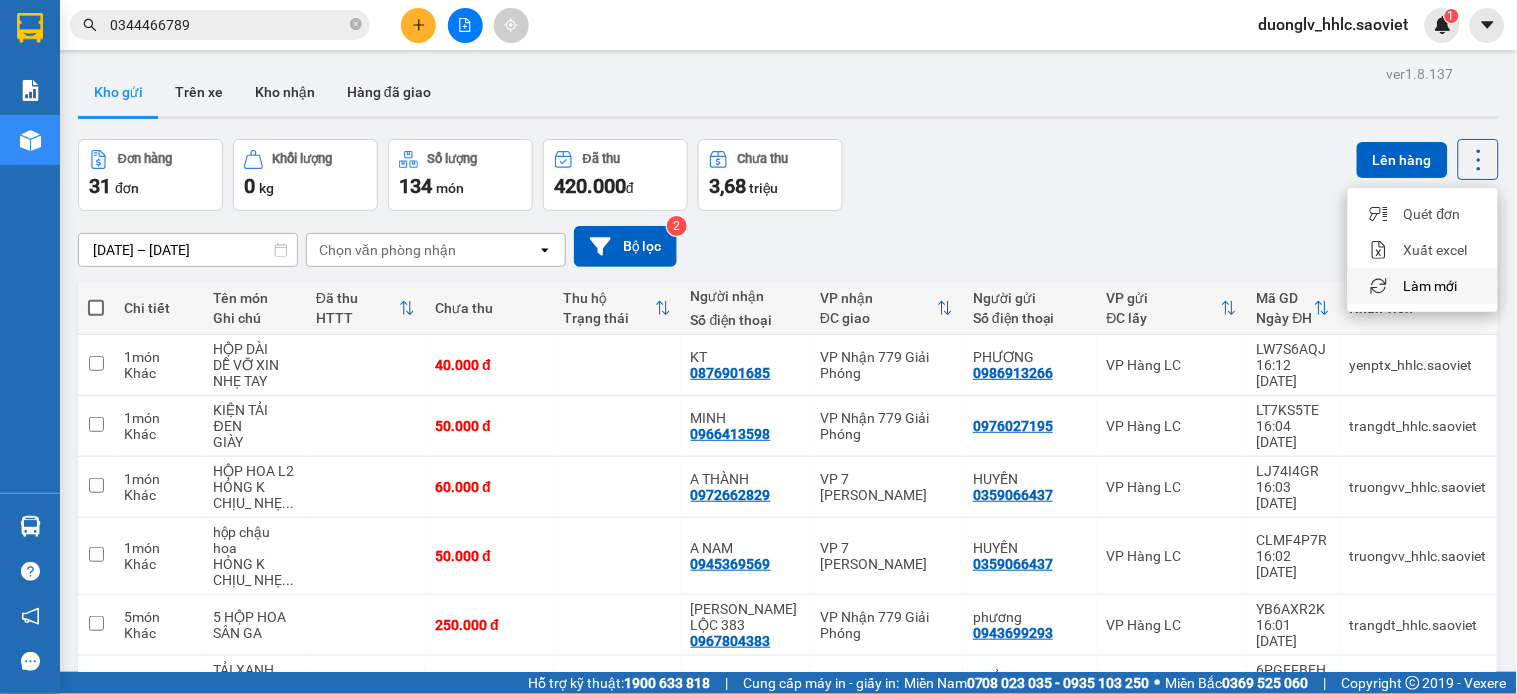 drag, startPoint x: 1428, startPoint y: 278, endPoint x: 1372, endPoint y: 254, distance: 60.926186 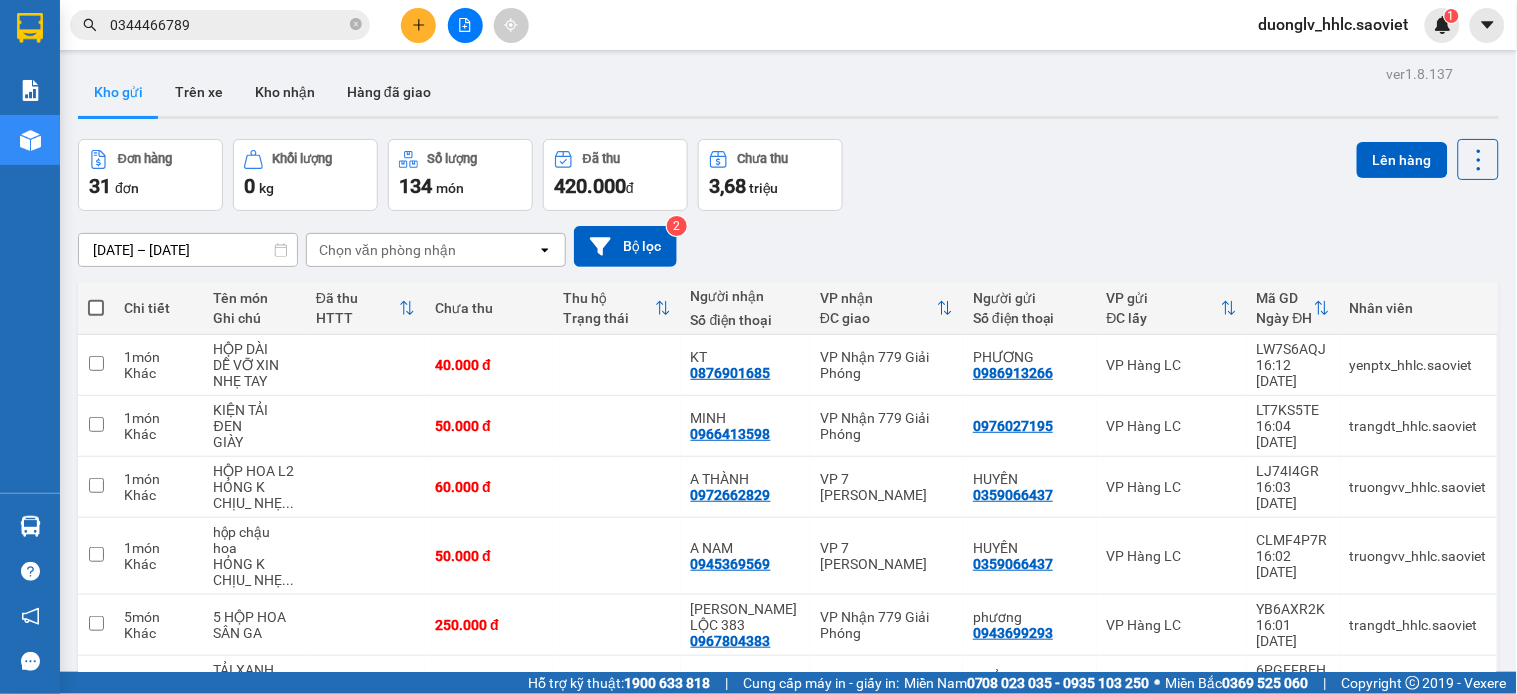 type 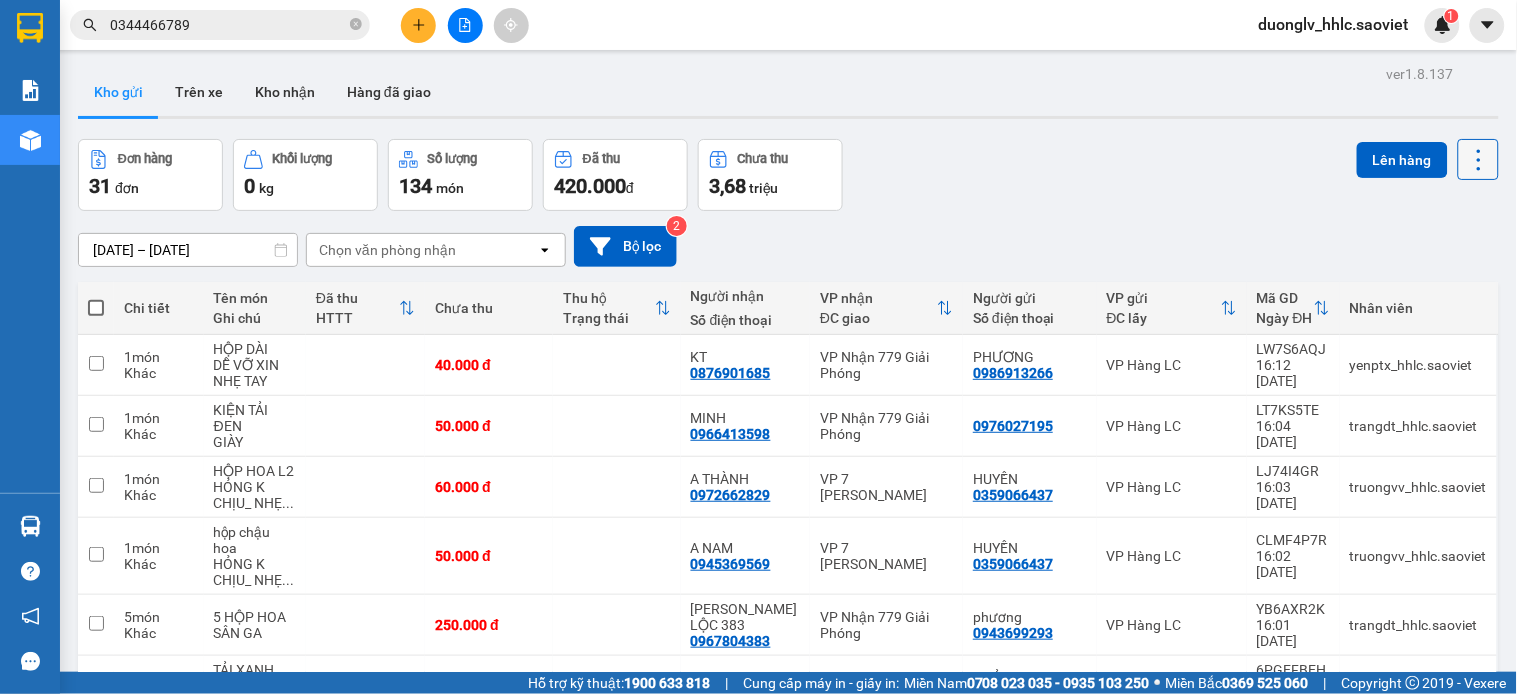 click 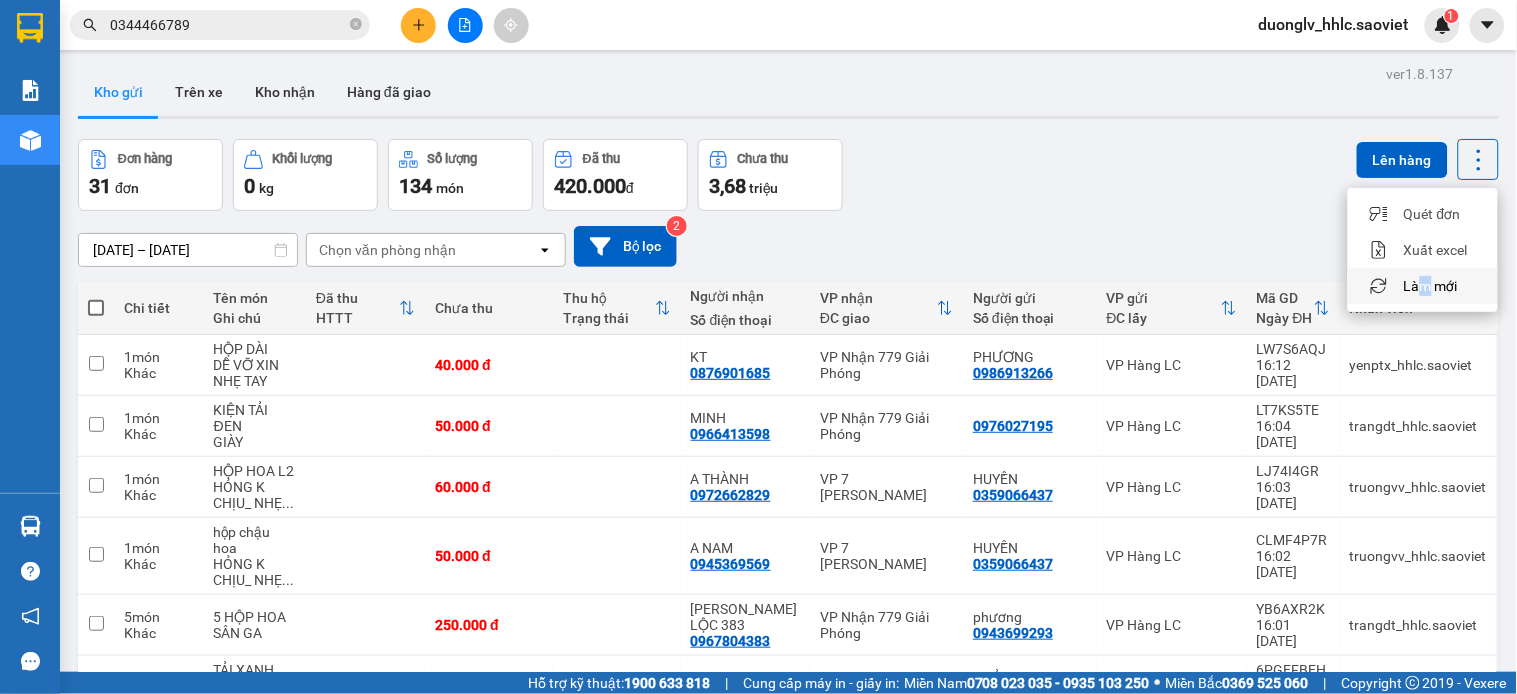 drag, startPoint x: 1426, startPoint y: 291, endPoint x: 1312, endPoint y: 271, distance: 115.74109 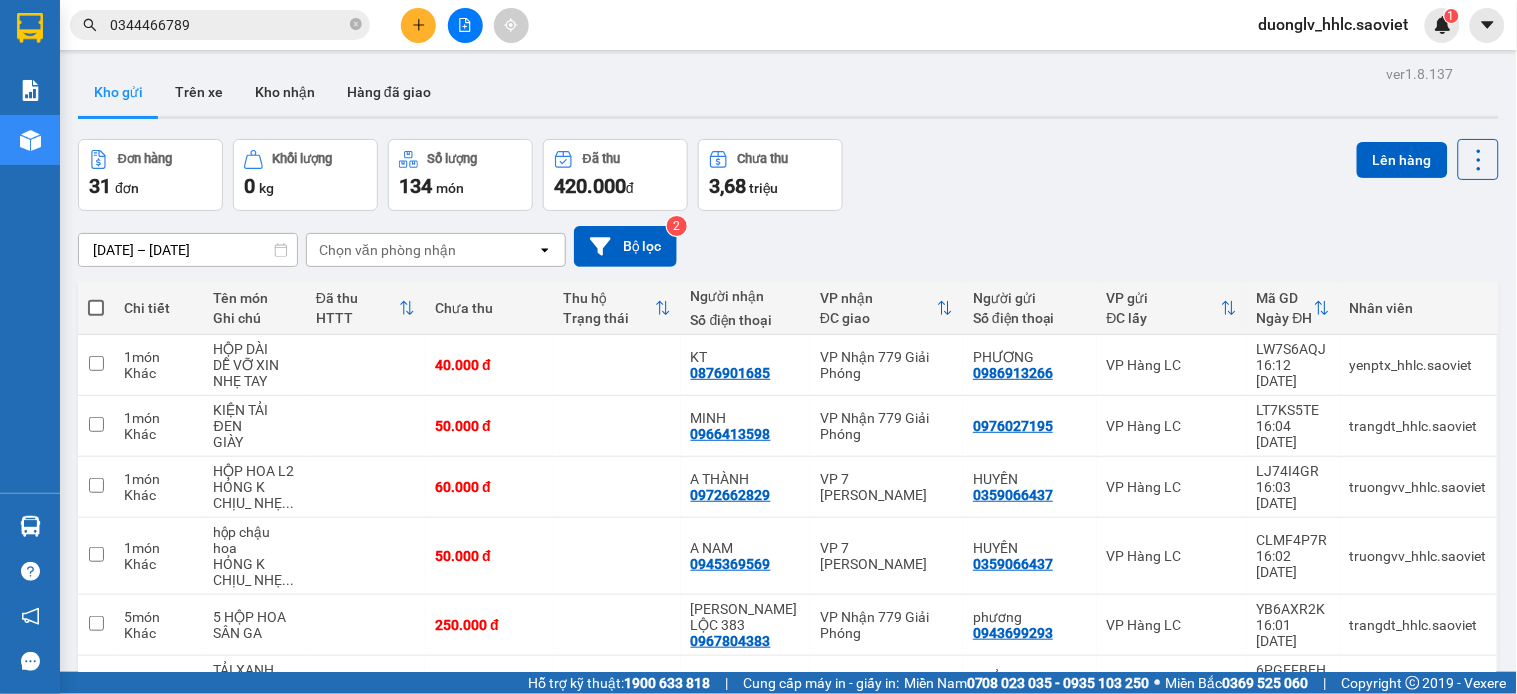 click on "Đơn hàng 31 đơn Khối lượng 0 kg Số lượng 134 món Đã thu 420.000  đ Chưa thu 3,68   triệu Lên hàng" at bounding box center (788, 175) 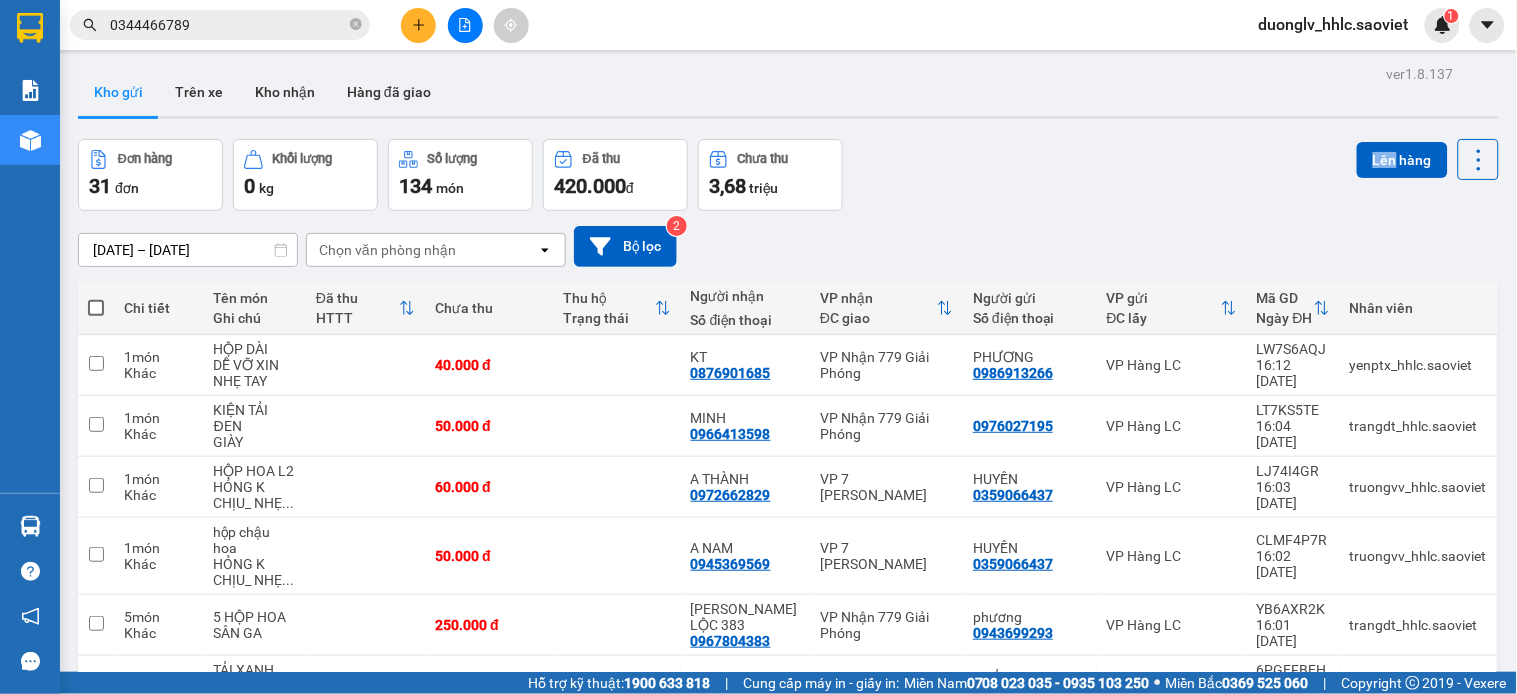 click on "Đơn hàng 31 đơn Khối lượng 0 kg Số lượng 134 món Đã thu 420.000  đ Chưa thu 3,68   triệu Lên hàng" at bounding box center [788, 175] 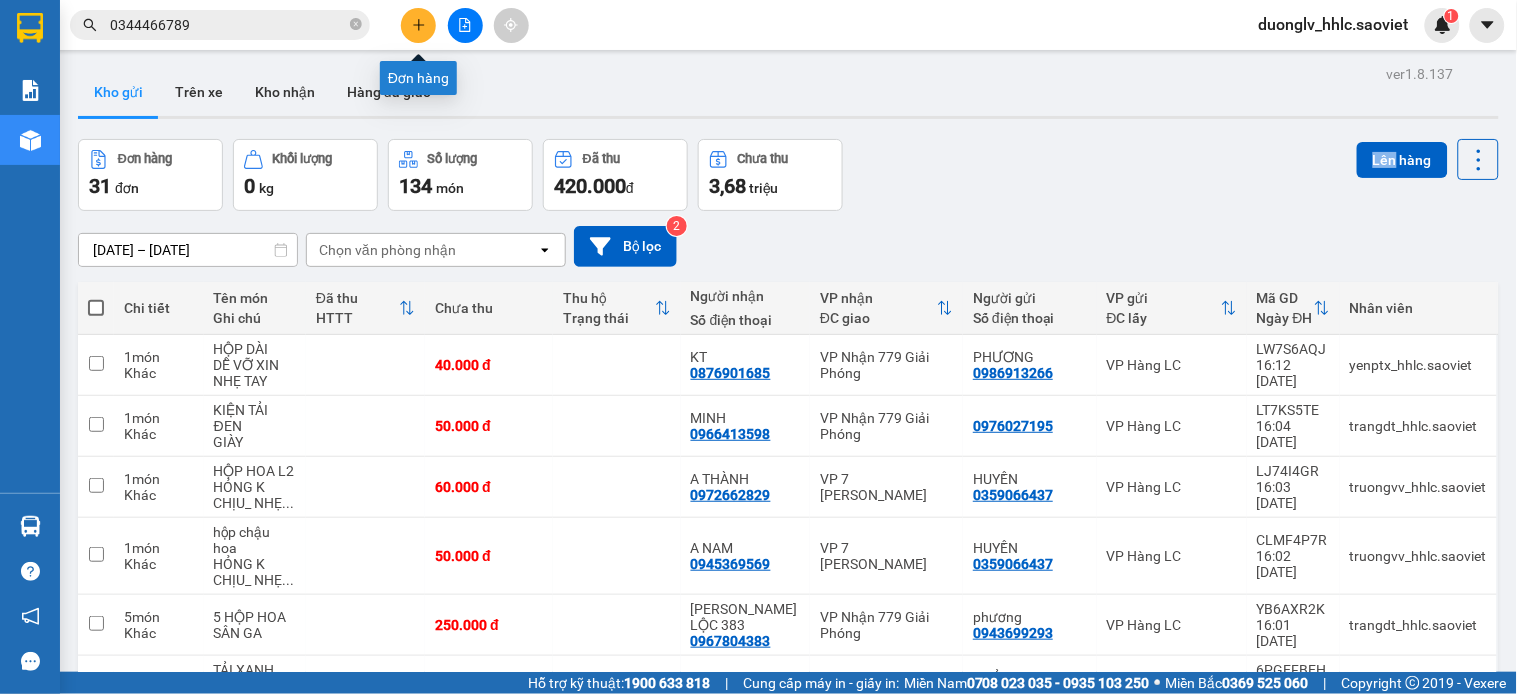 click 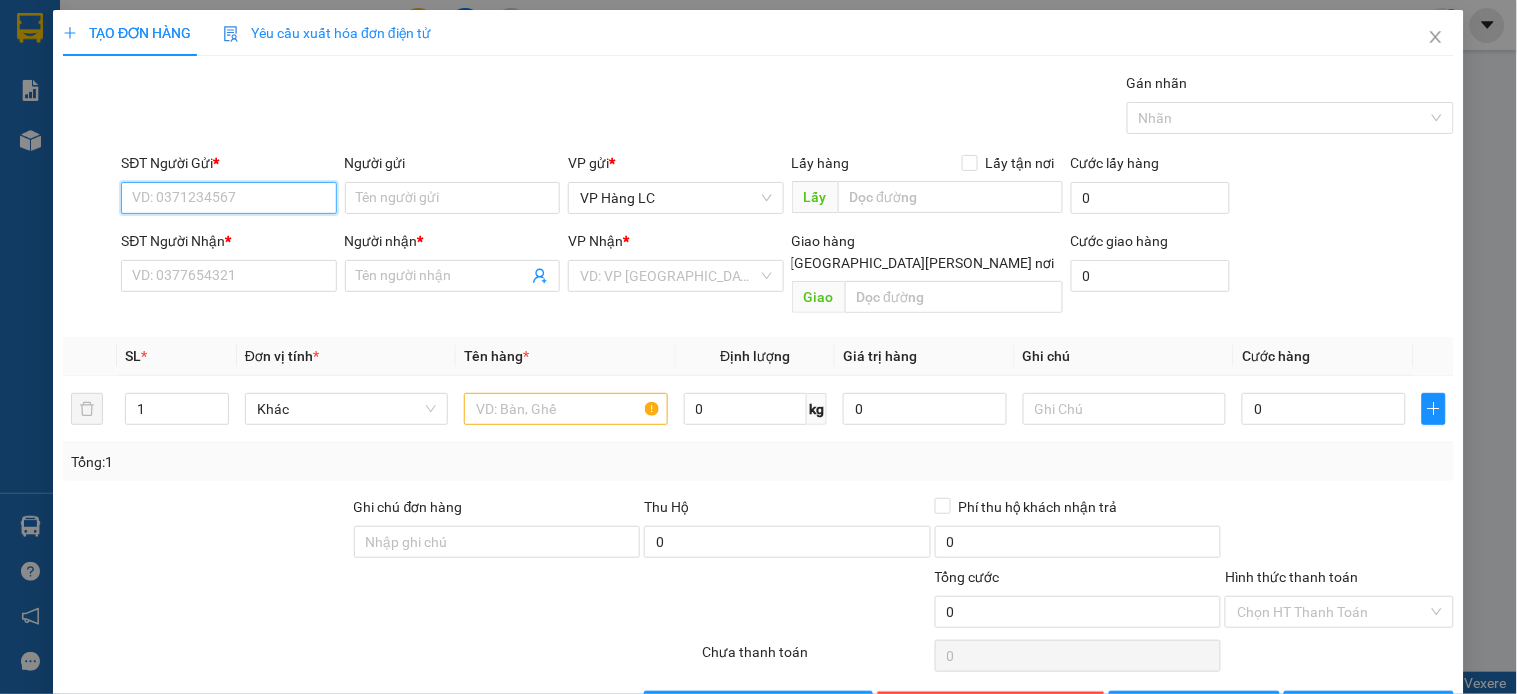 click on "SĐT Người Gửi  *" at bounding box center [228, 198] 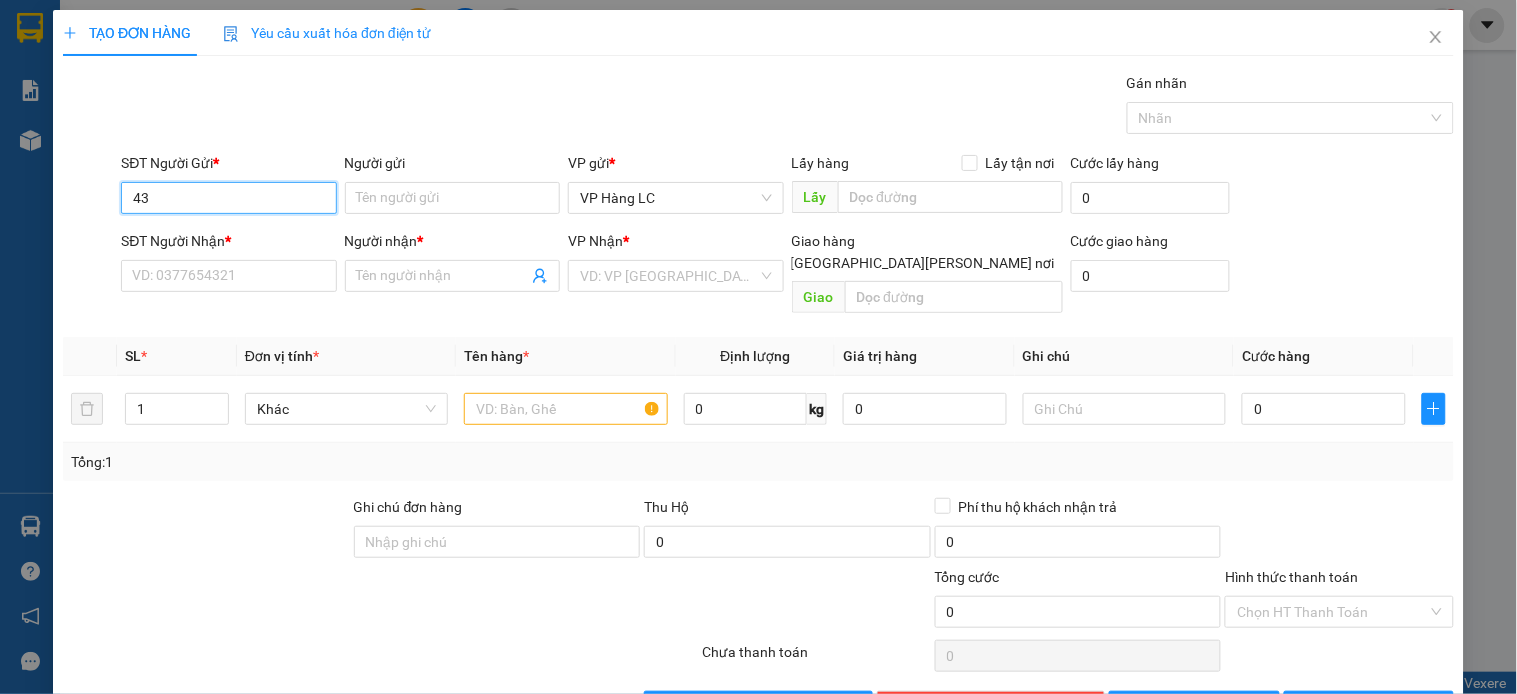 type on "4" 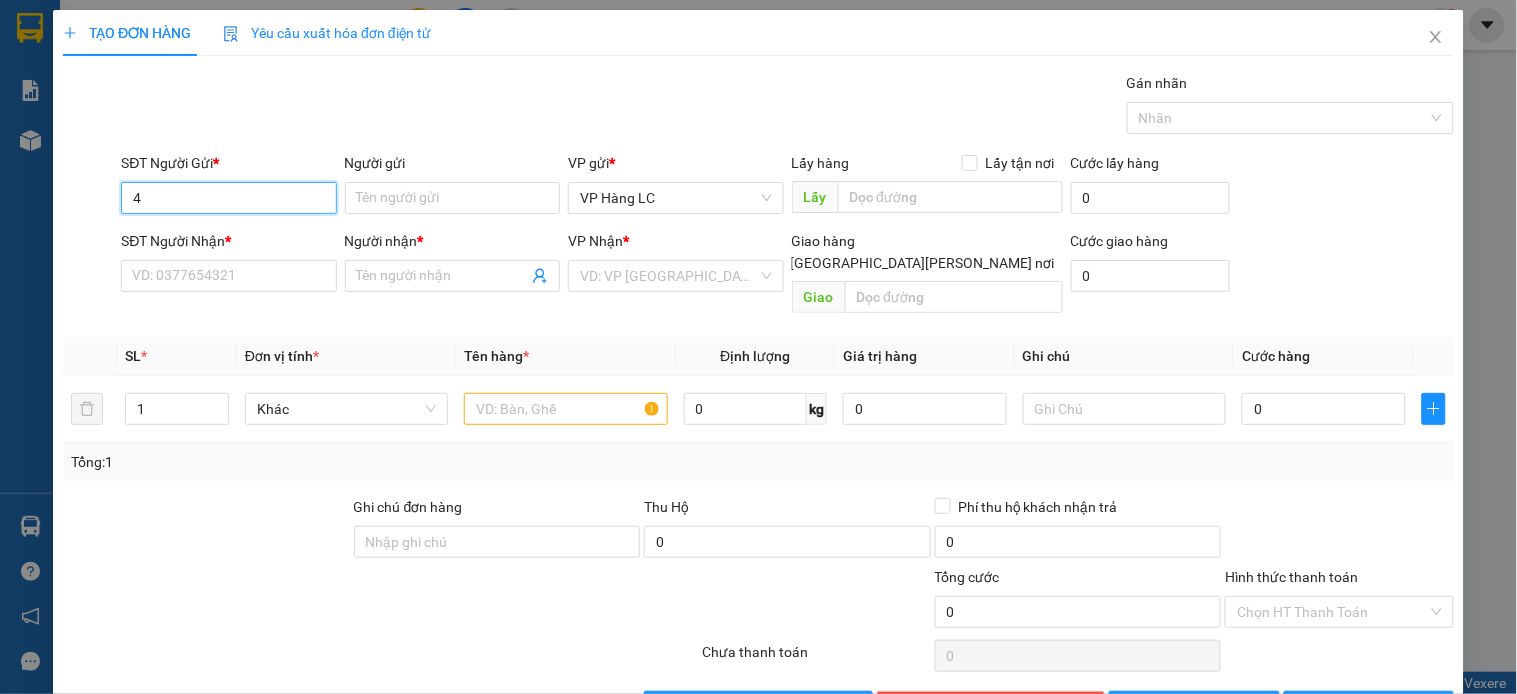type 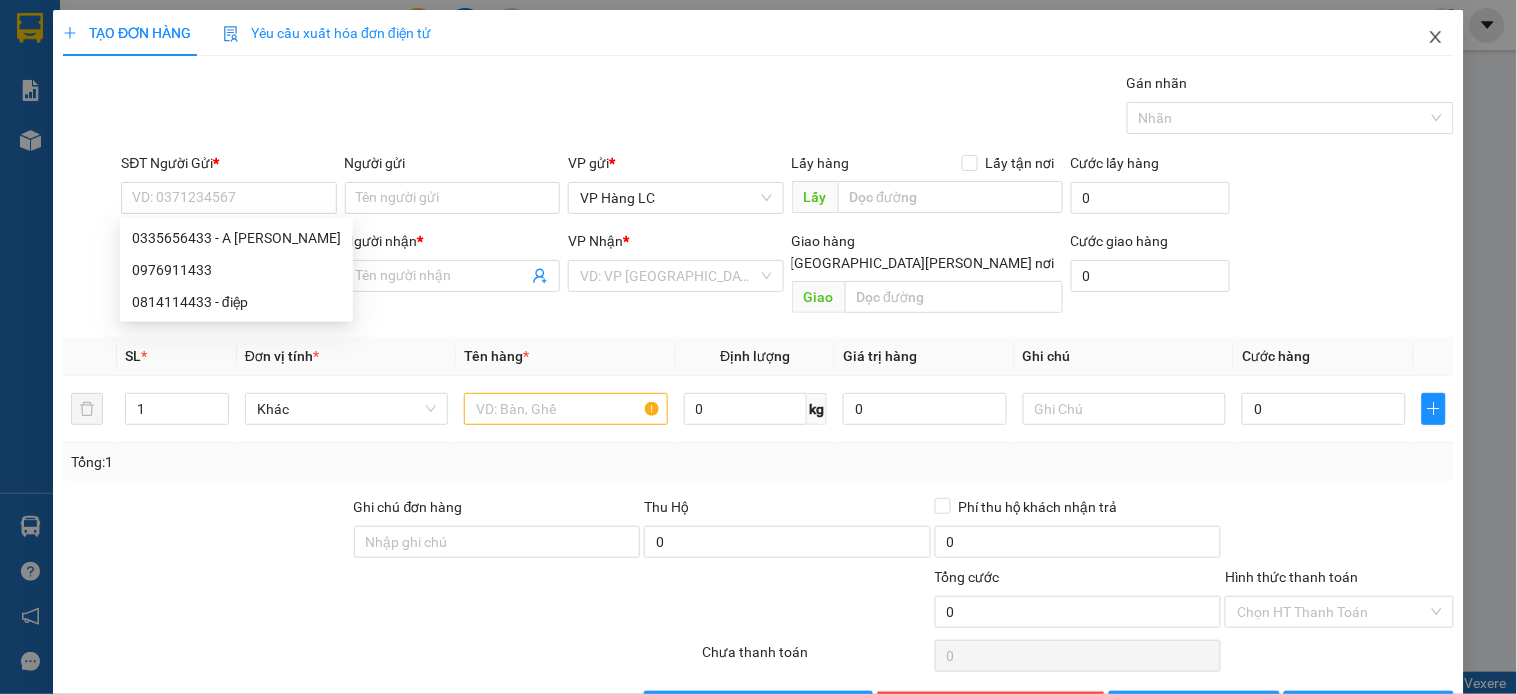 click 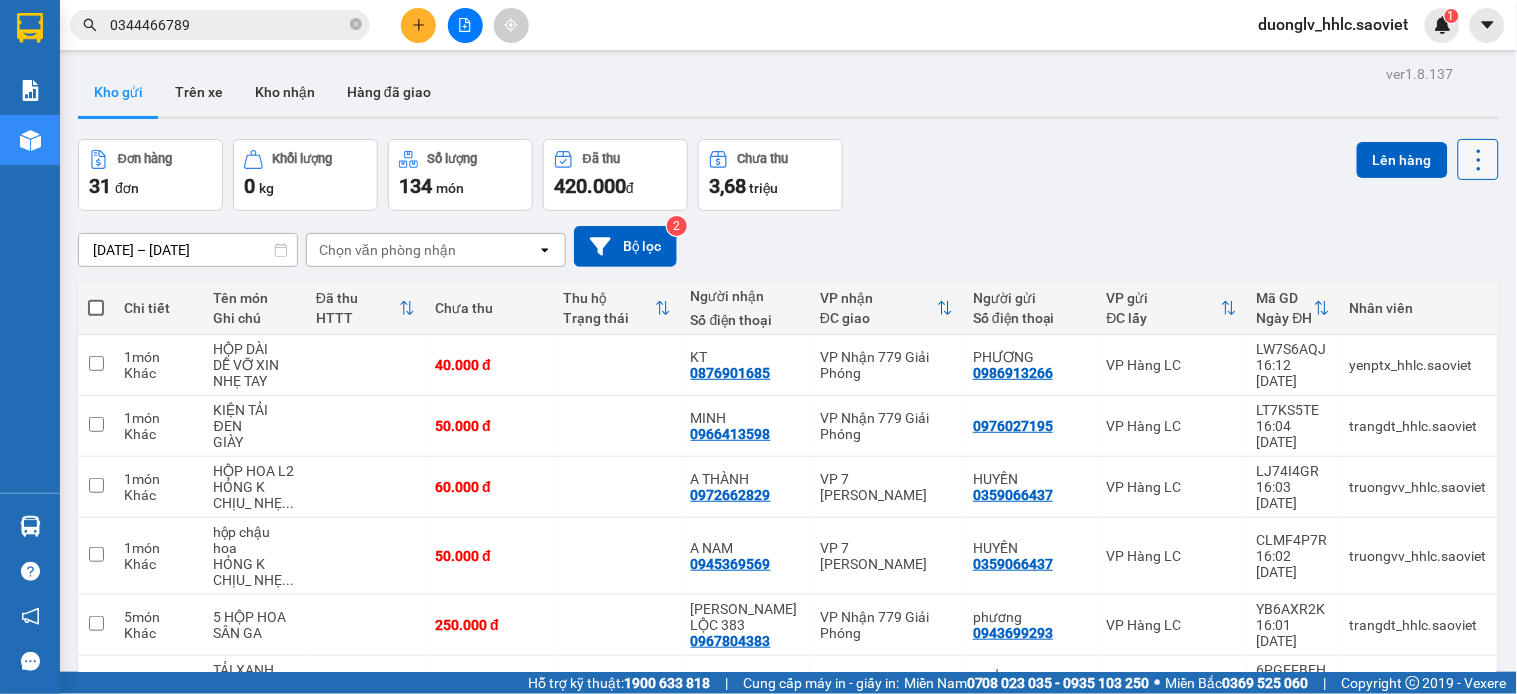 click 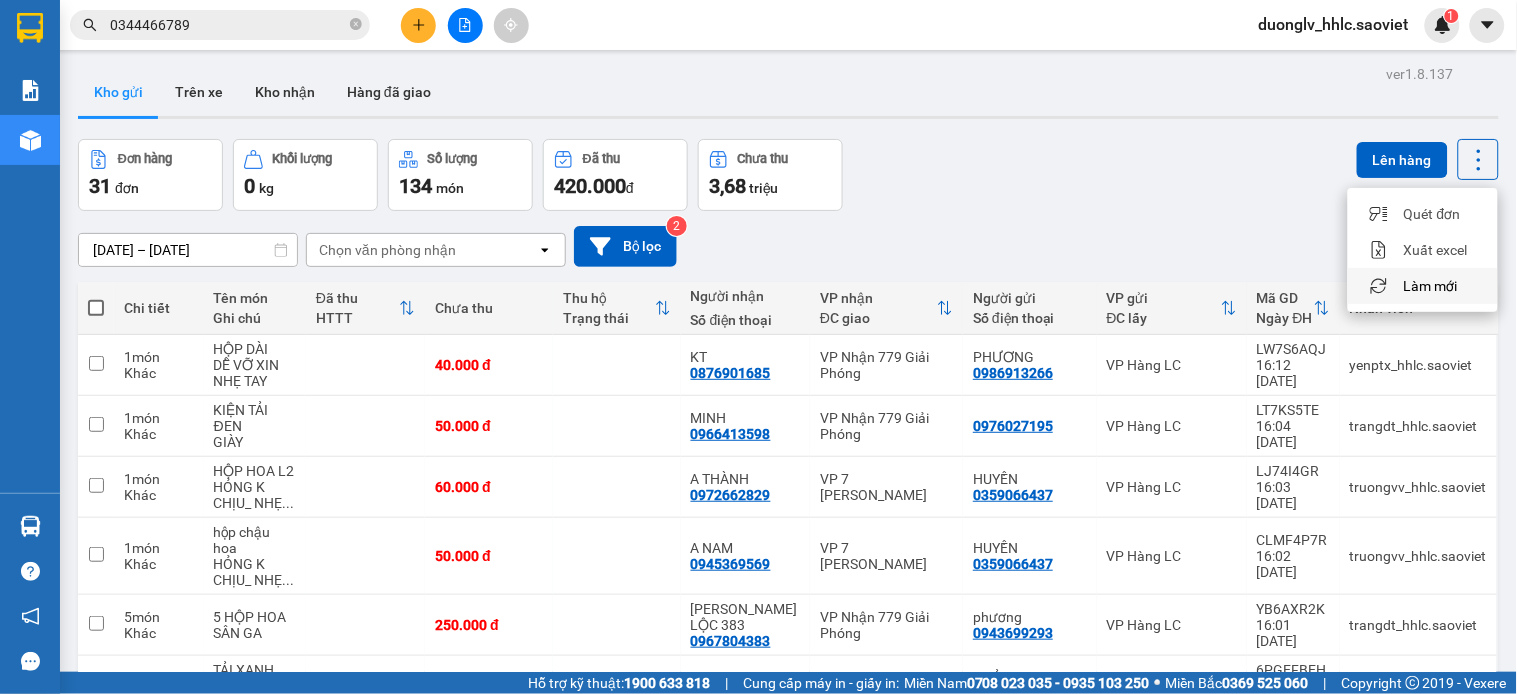 click on "Làm mới" at bounding box center [1431, 286] 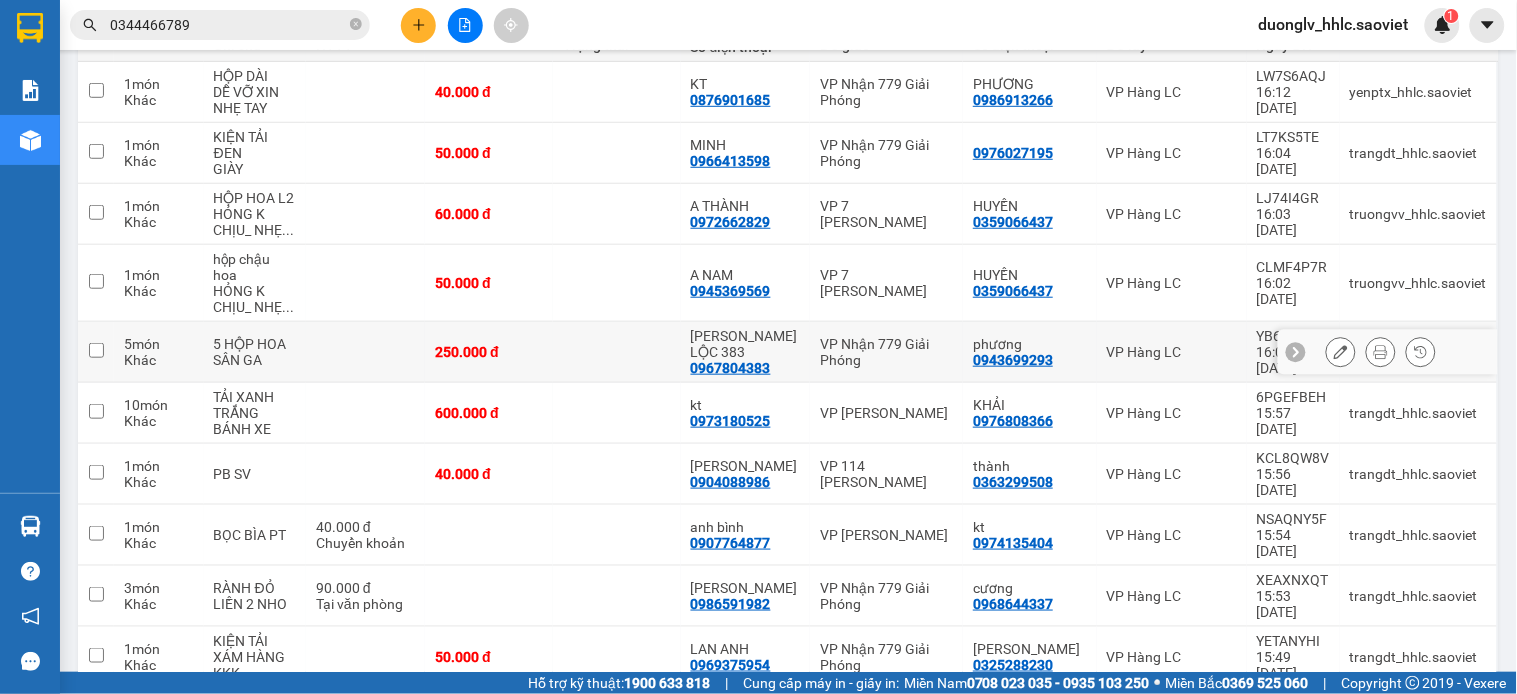 scroll, scrollTop: 276, scrollLeft: 0, axis: vertical 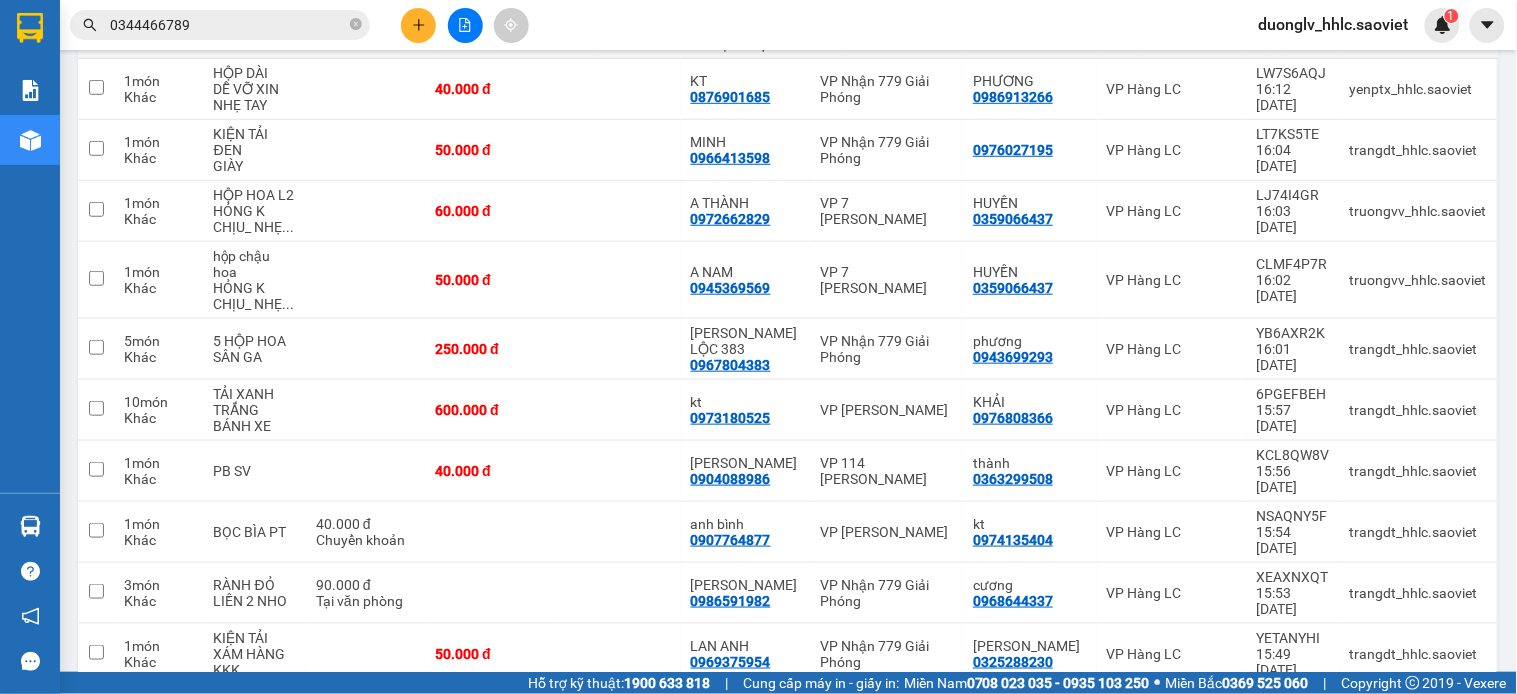 click on "10 / trang" at bounding box center [1415, 717] 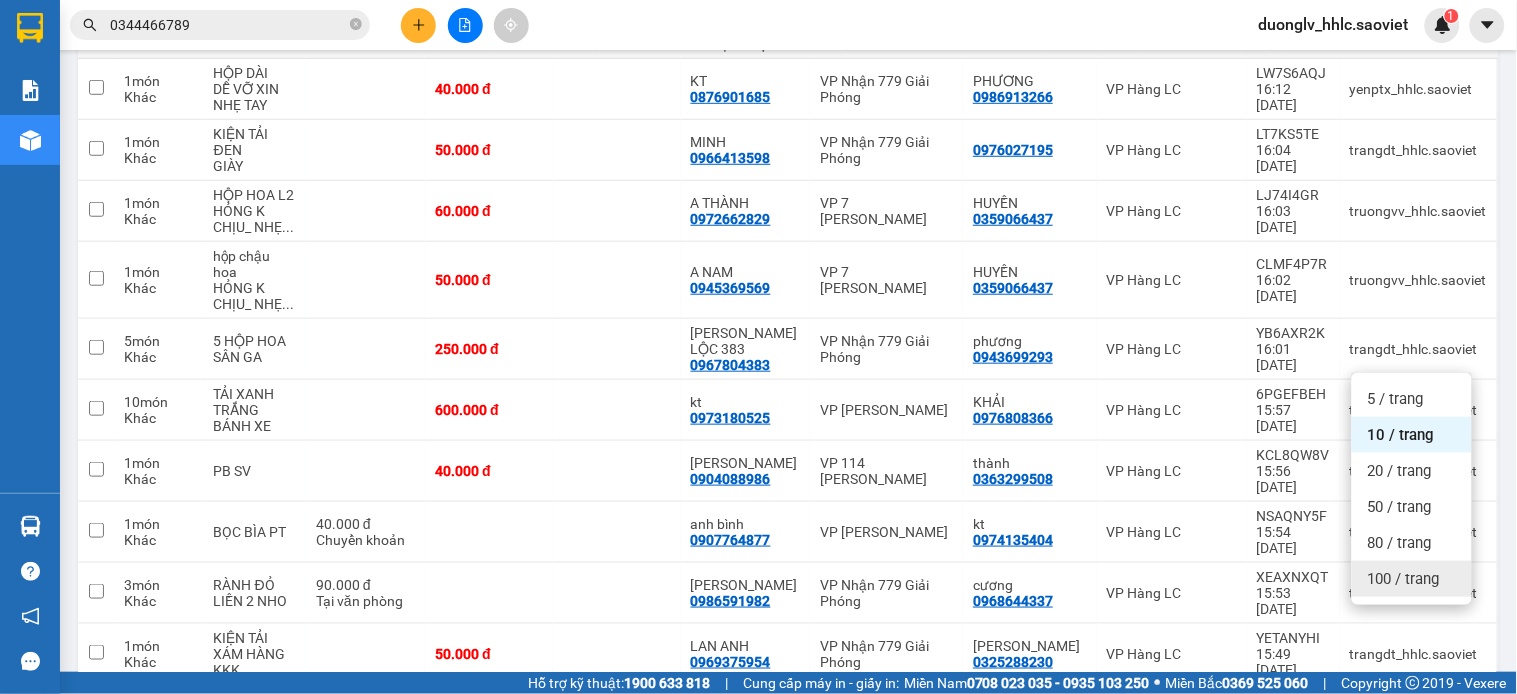 click on "100 / trang" at bounding box center [1412, 579] 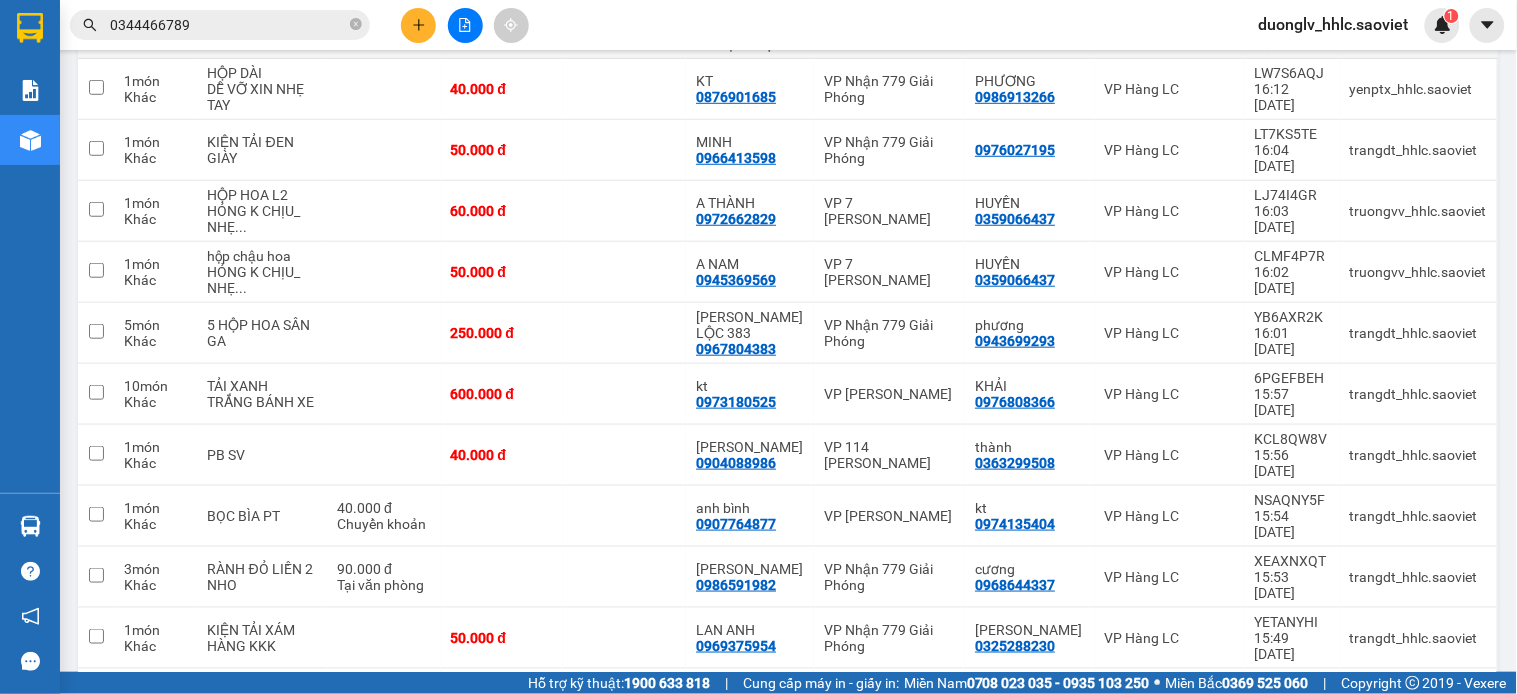 scroll, scrollTop: 0, scrollLeft: 0, axis: both 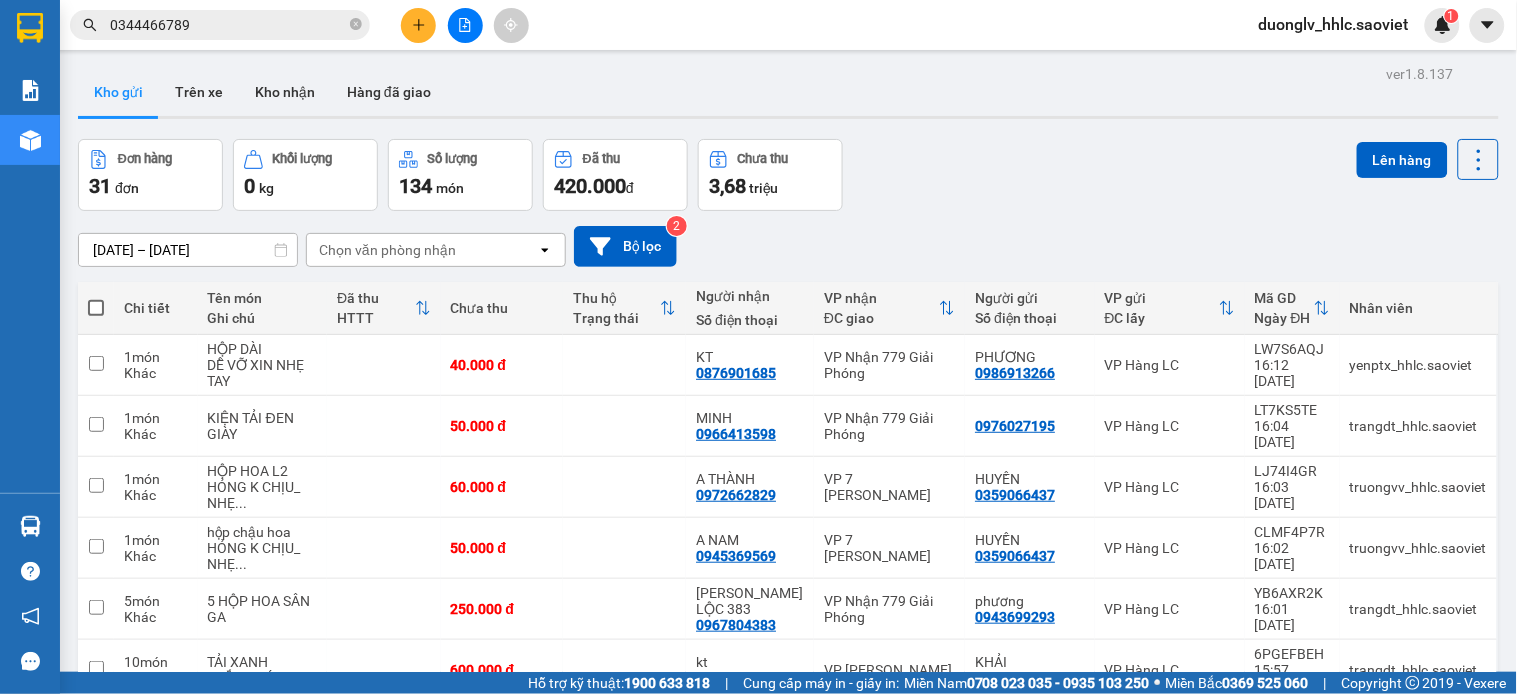 click on "Chọn văn phòng nhận" at bounding box center (422, 250) 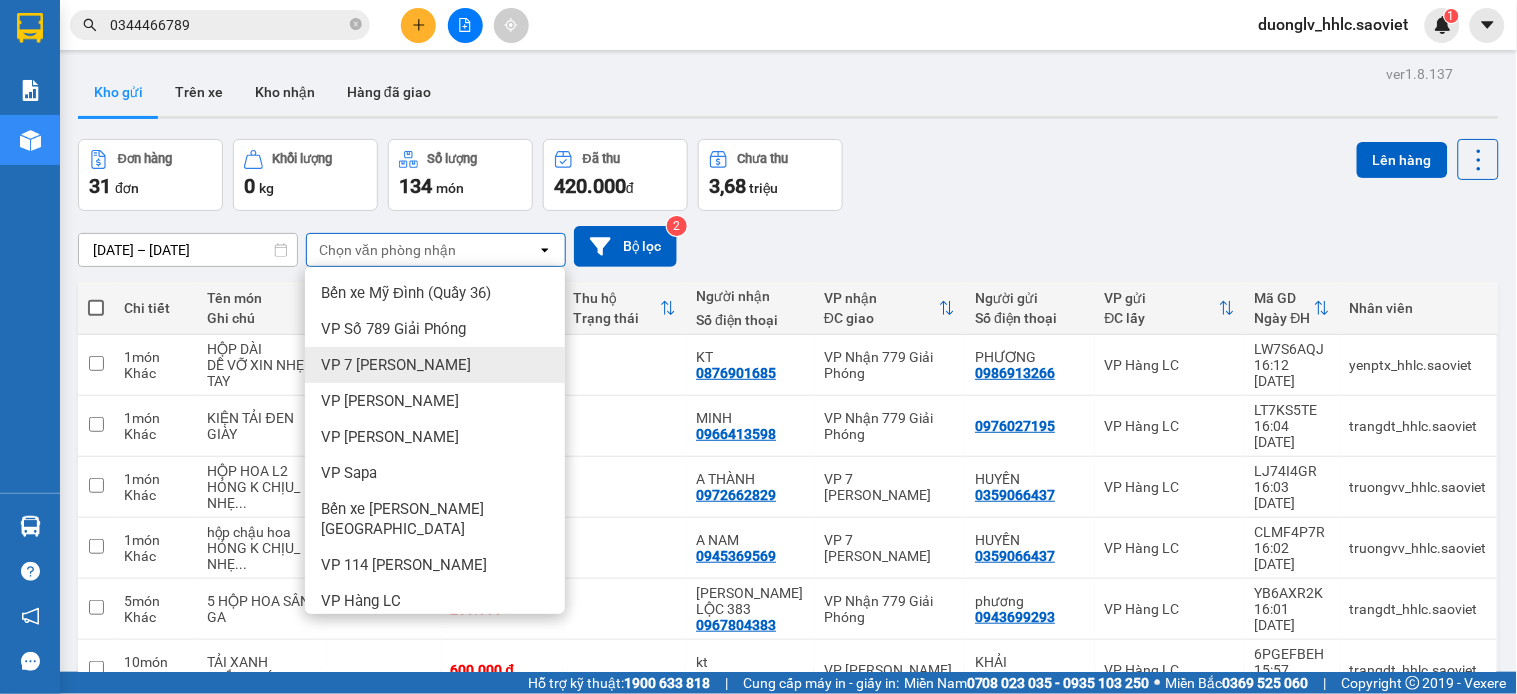 drag, startPoint x: 477, startPoint y: 356, endPoint x: 740, endPoint y: 224, distance: 294.26688 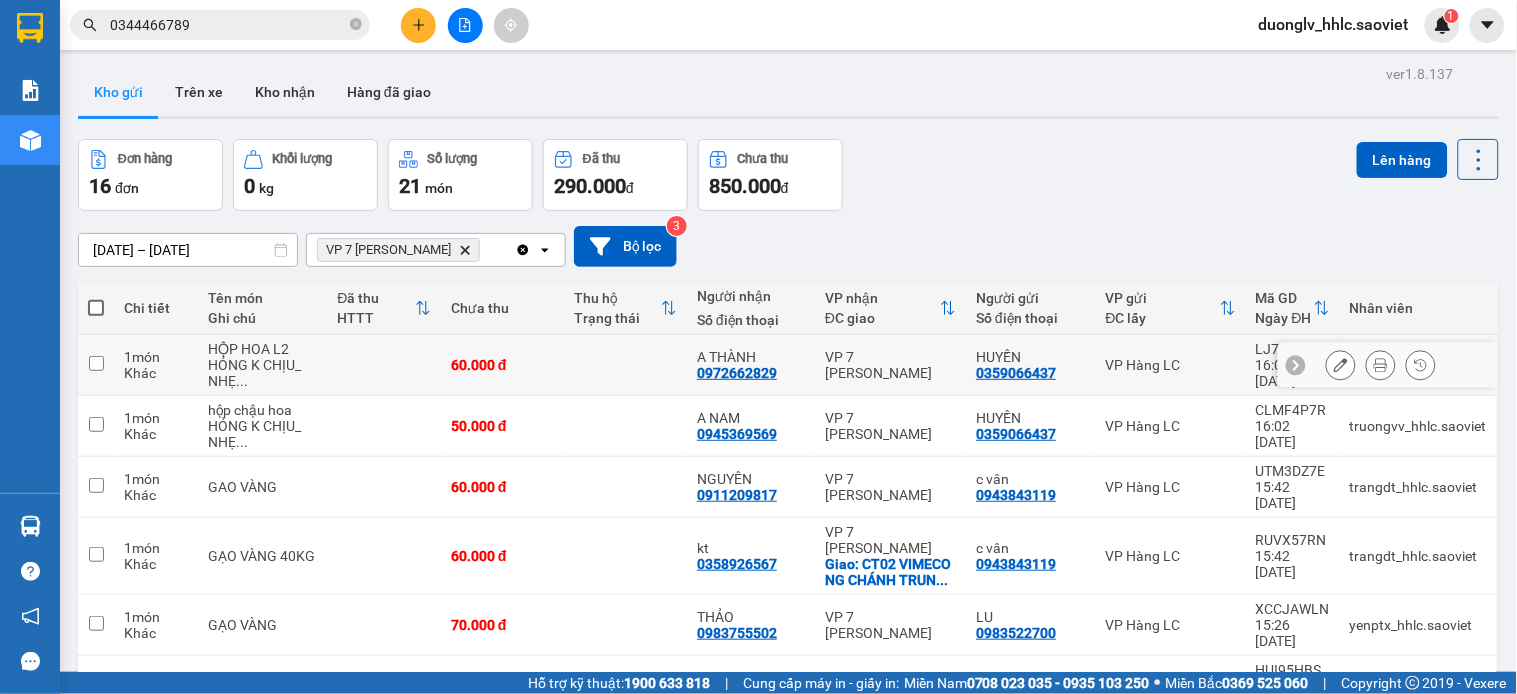 click at bounding box center [625, 365] 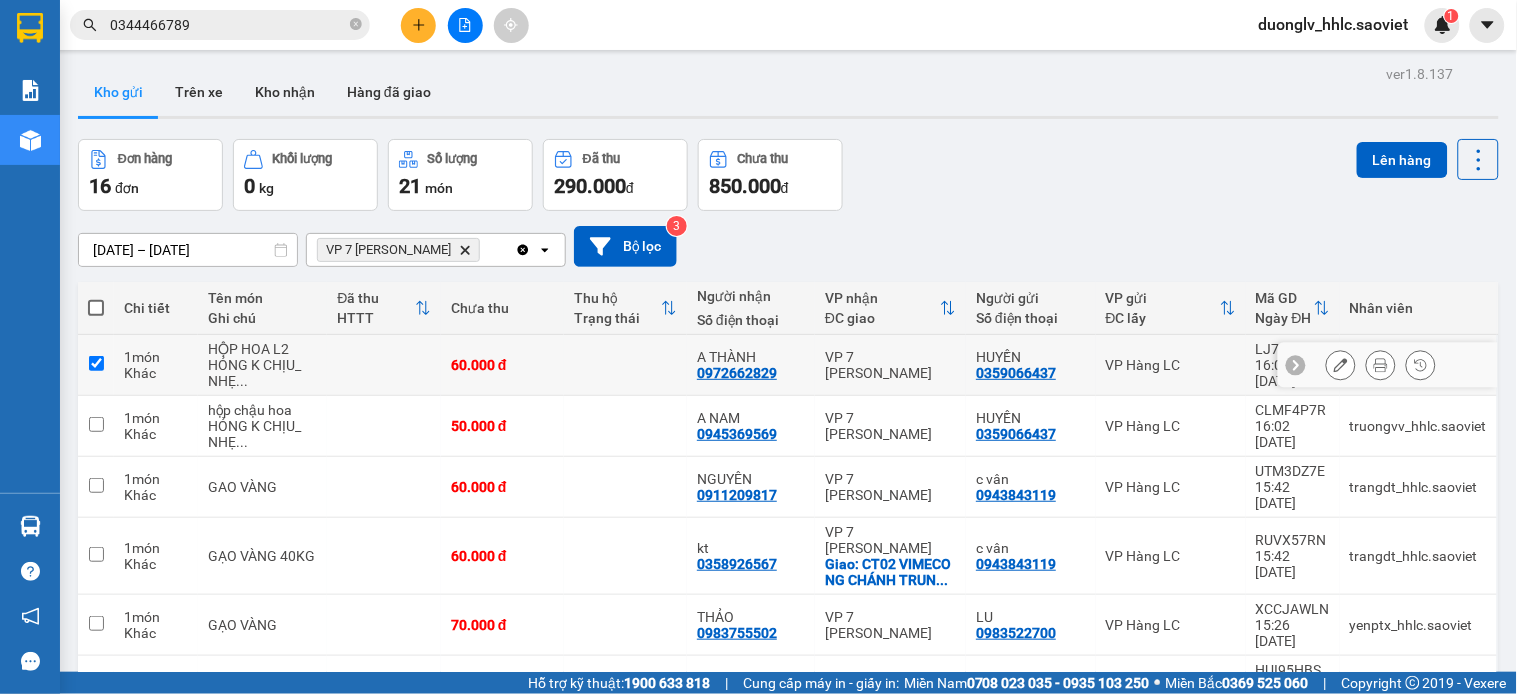 checkbox on "true" 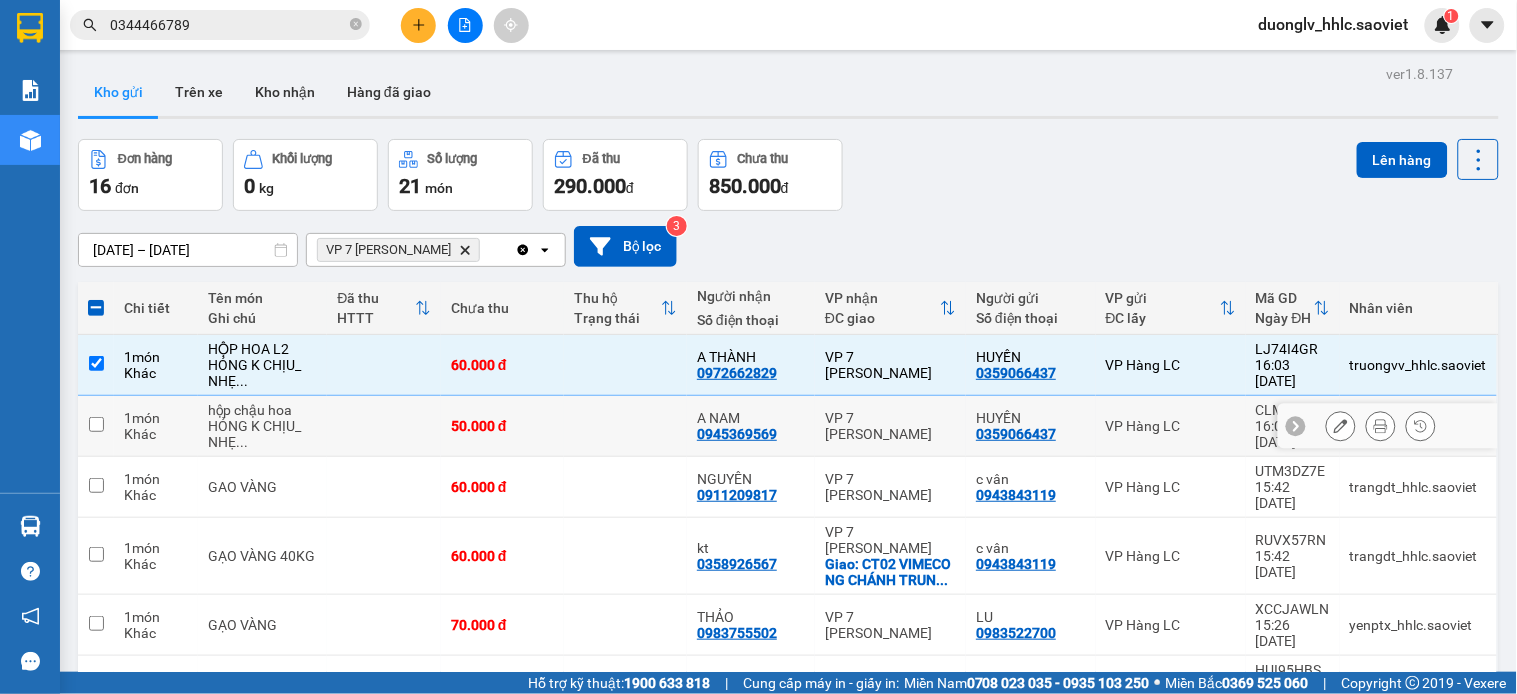drag, startPoint x: 676, startPoint y: 411, endPoint x: 695, endPoint y: 400, distance: 21.954498 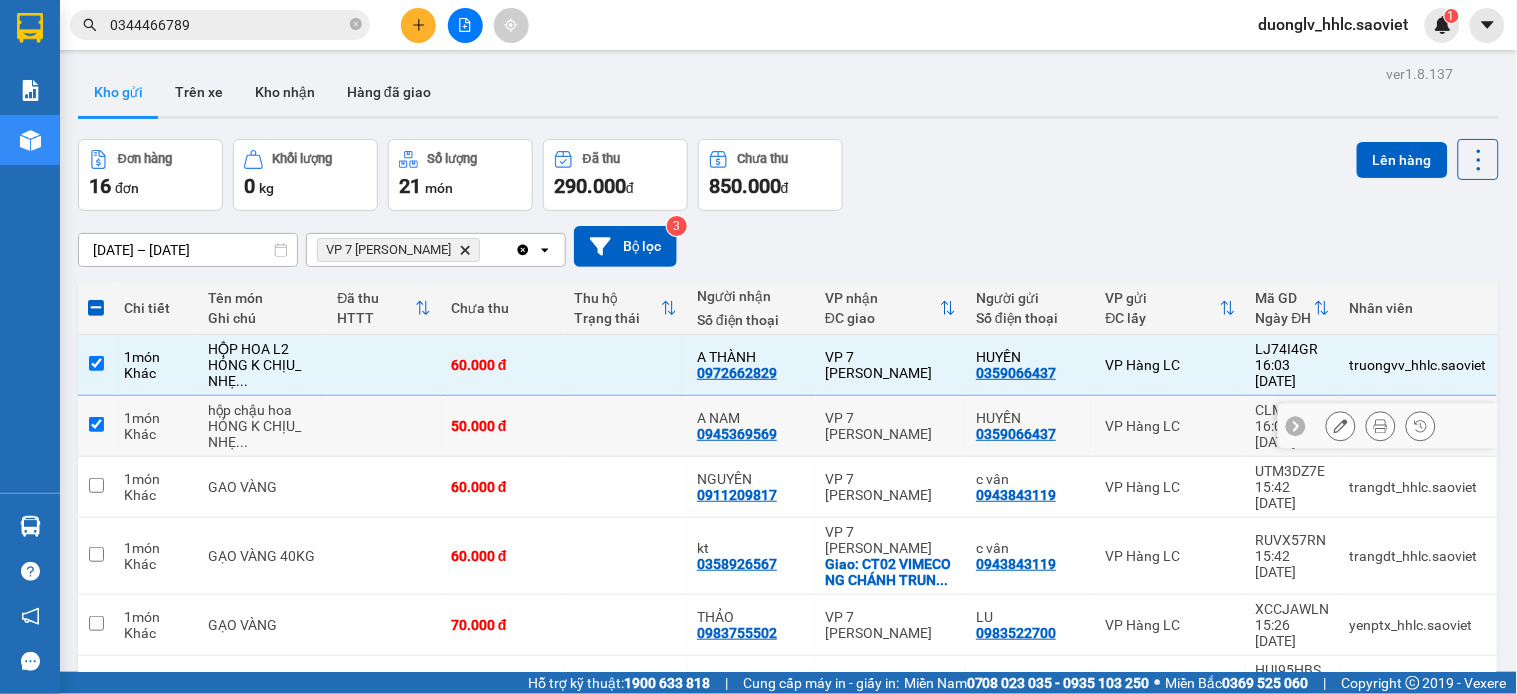 checkbox on "true" 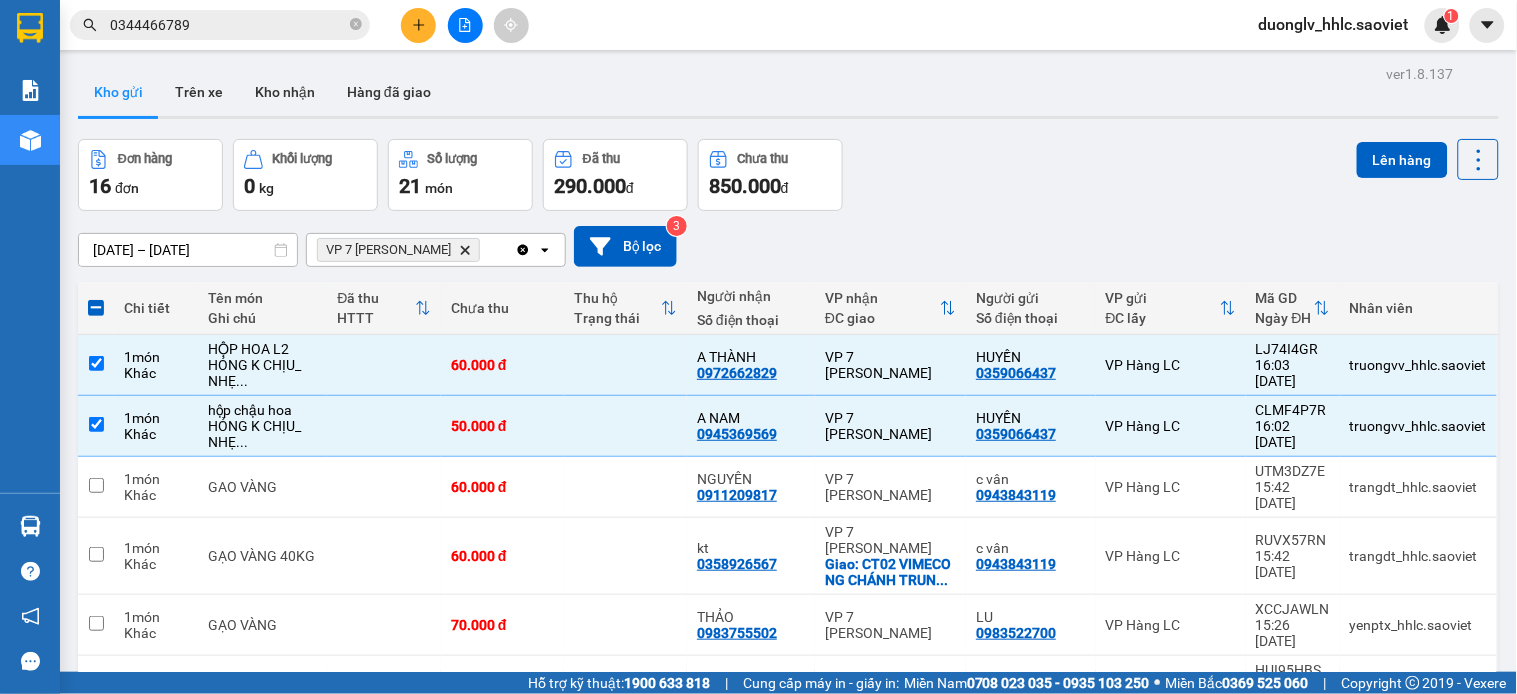 scroll, scrollTop: 400, scrollLeft: 0, axis: vertical 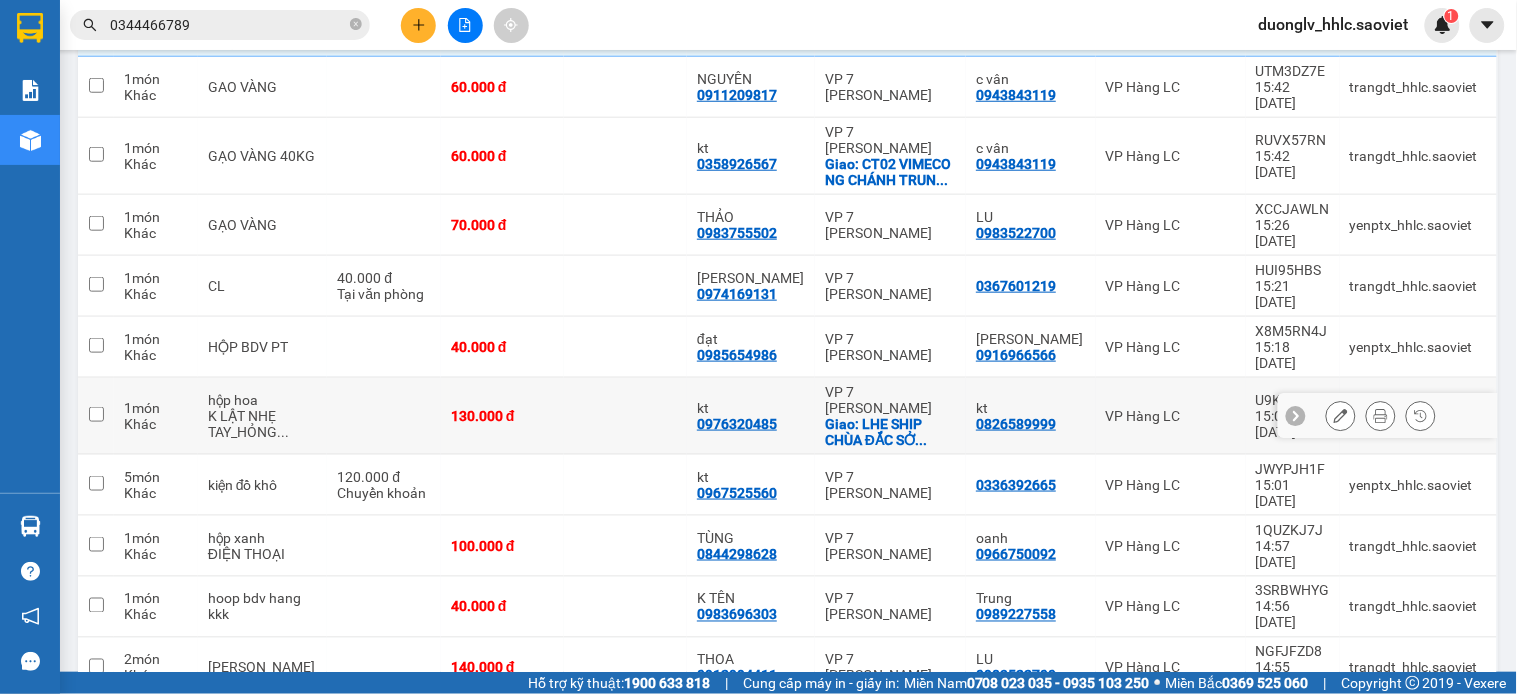 click at bounding box center (625, 416) 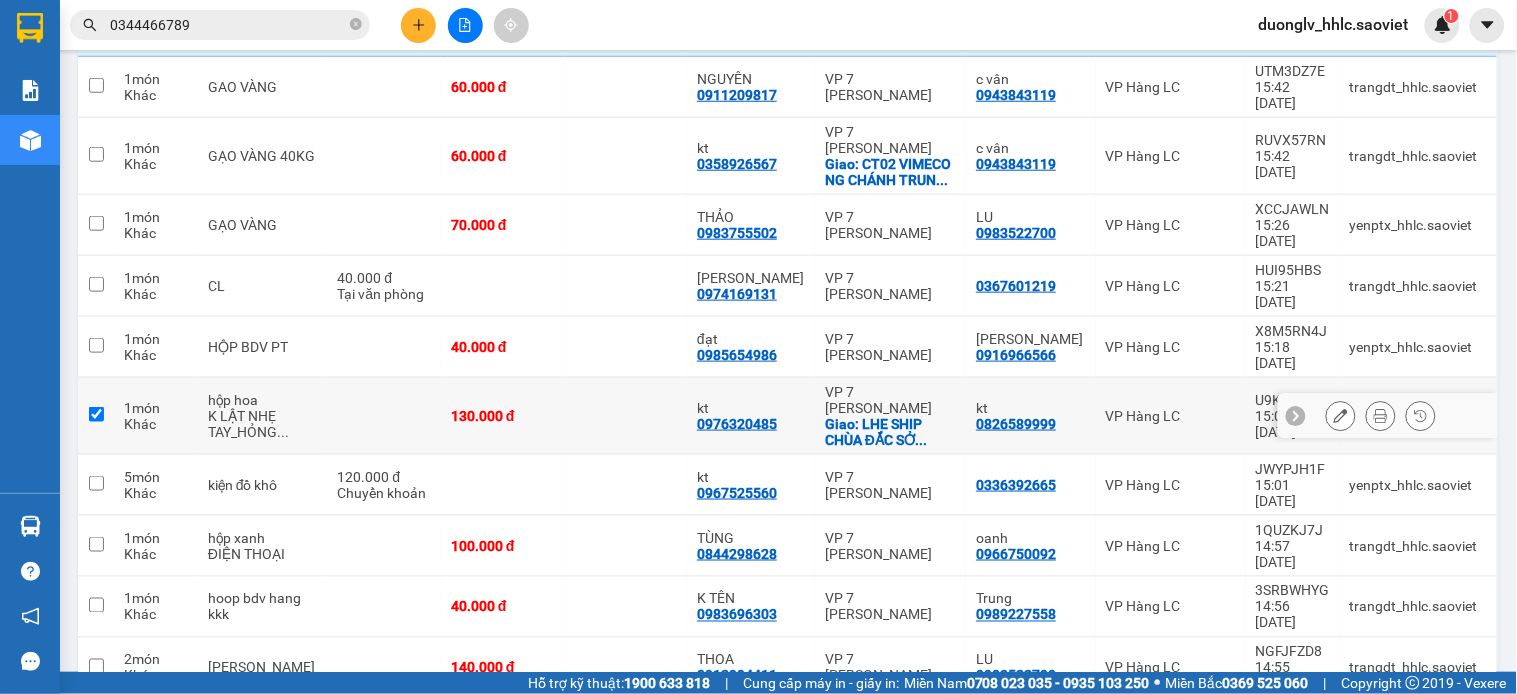 checkbox on "true" 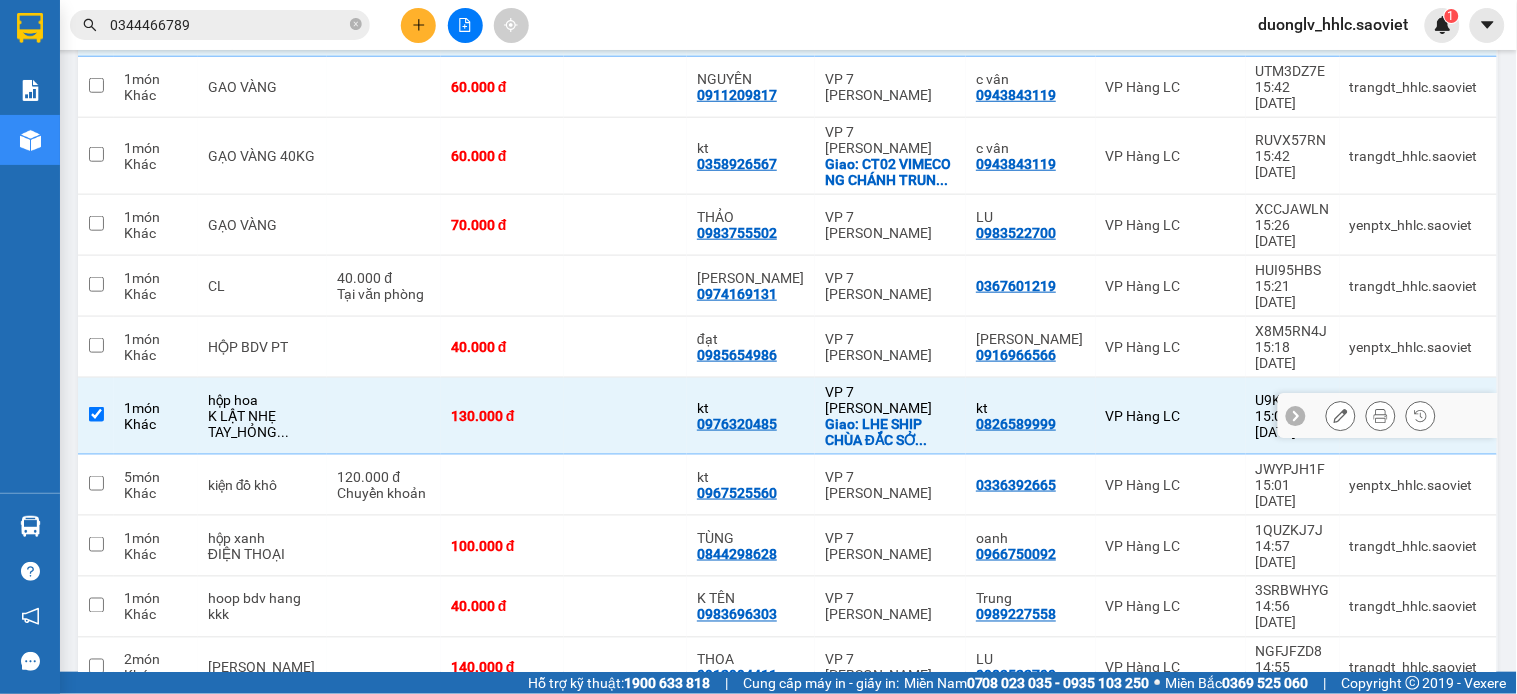 scroll, scrollTop: 562, scrollLeft: 0, axis: vertical 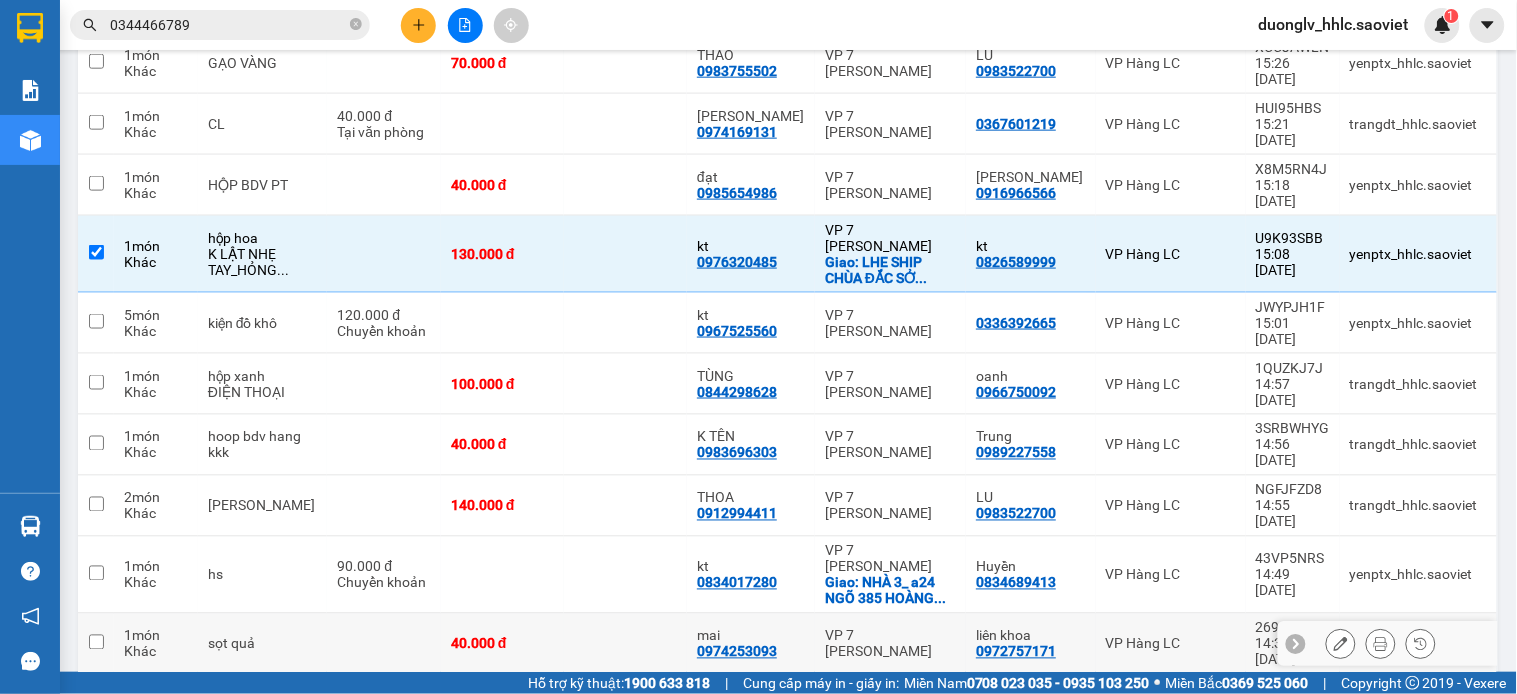 click at bounding box center [625, 644] 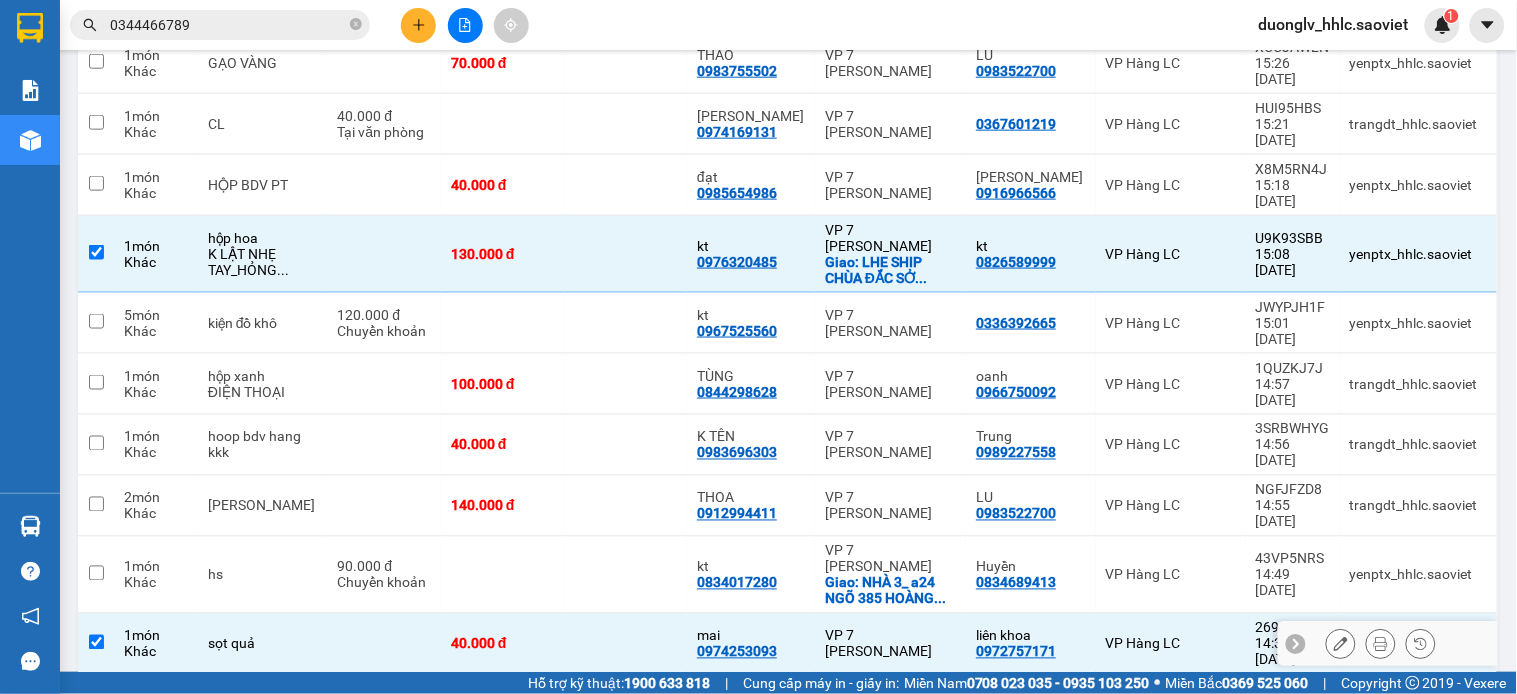 checkbox on "true" 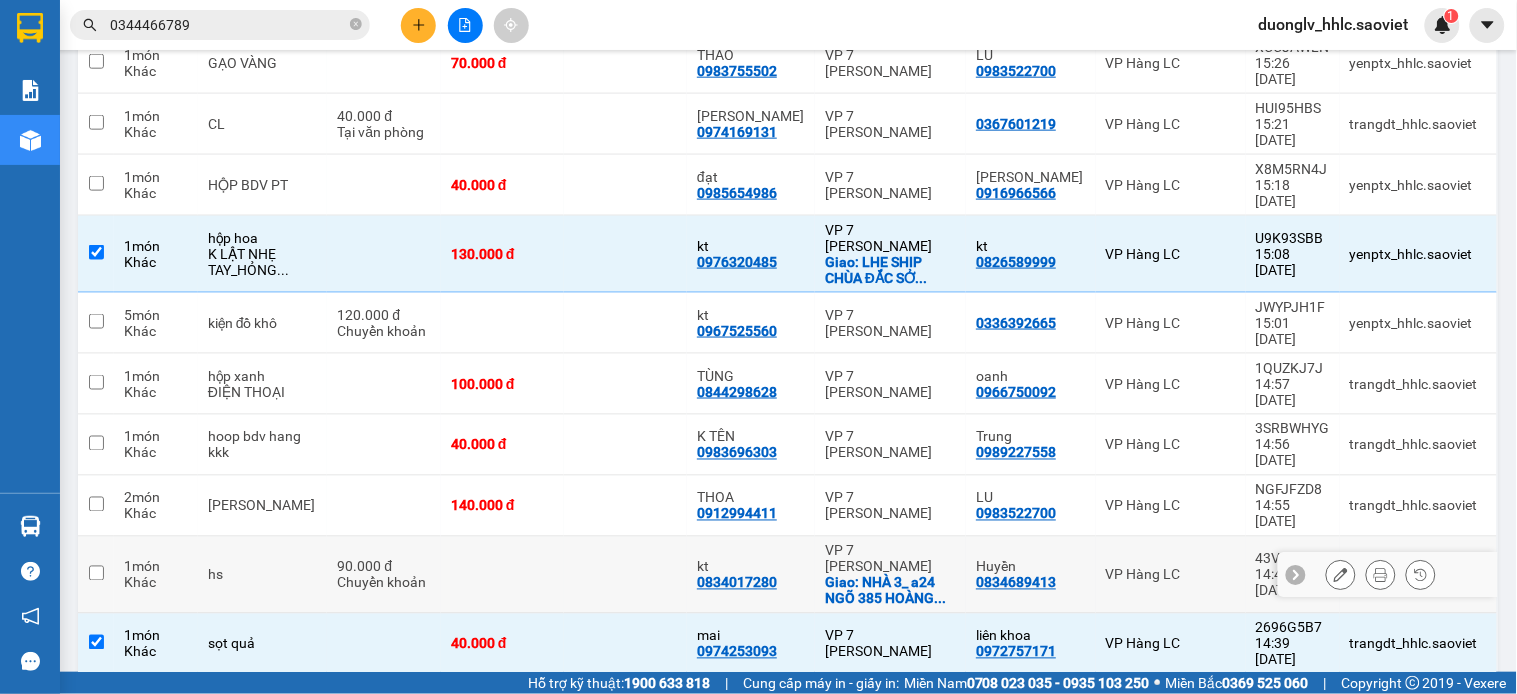 drag, startPoint x: 497, startPoint y: 408, endPoint x: 576, endPoint y: 343, distance: 102.30347 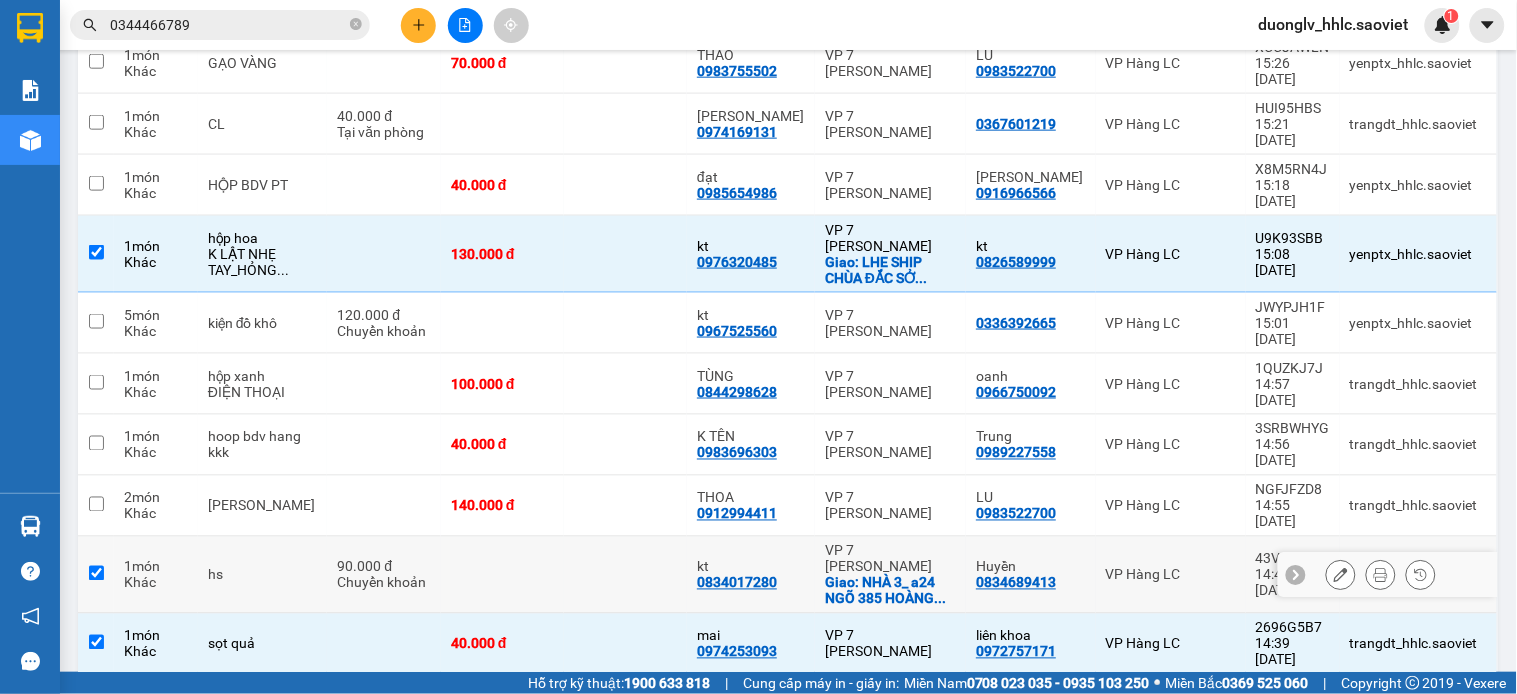 checkbox on "true" 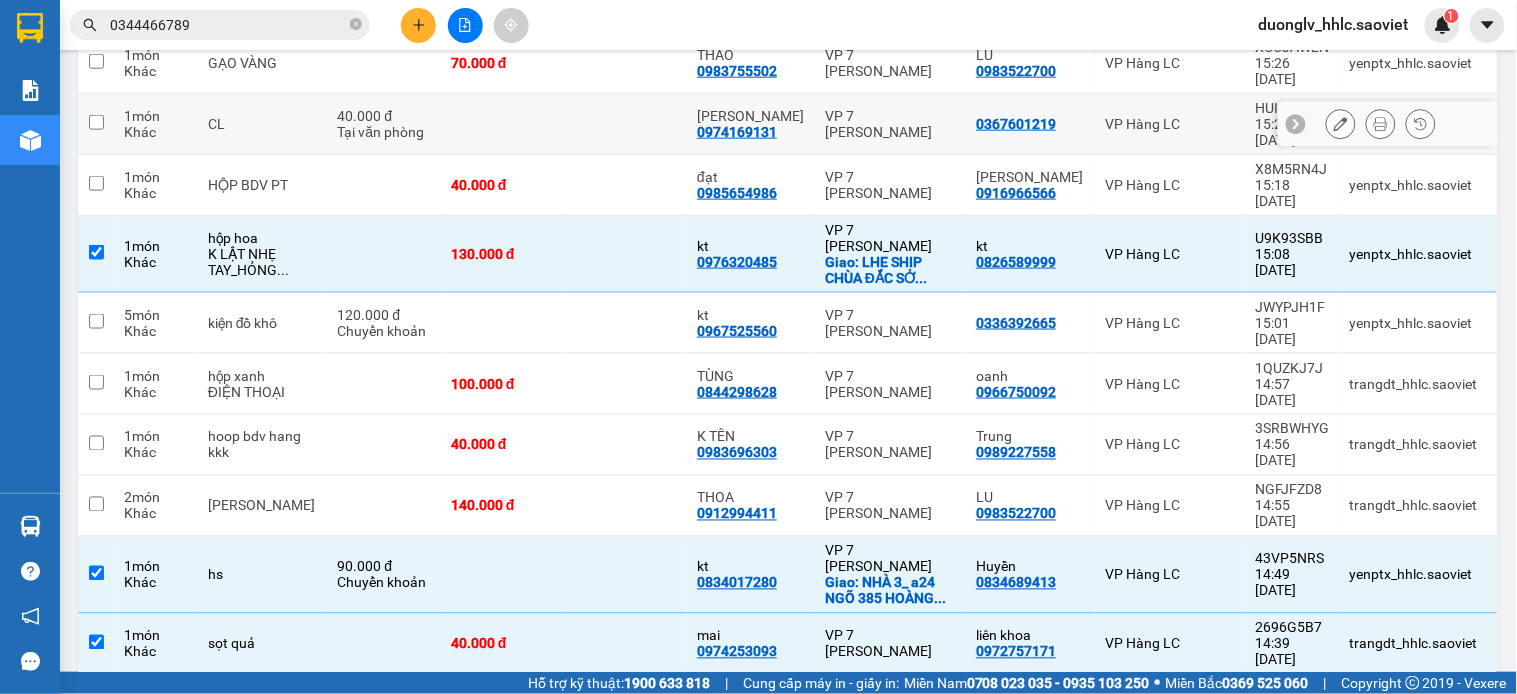 scroll, scrollTop: 150, scrollLeft: 0, axis: vertical 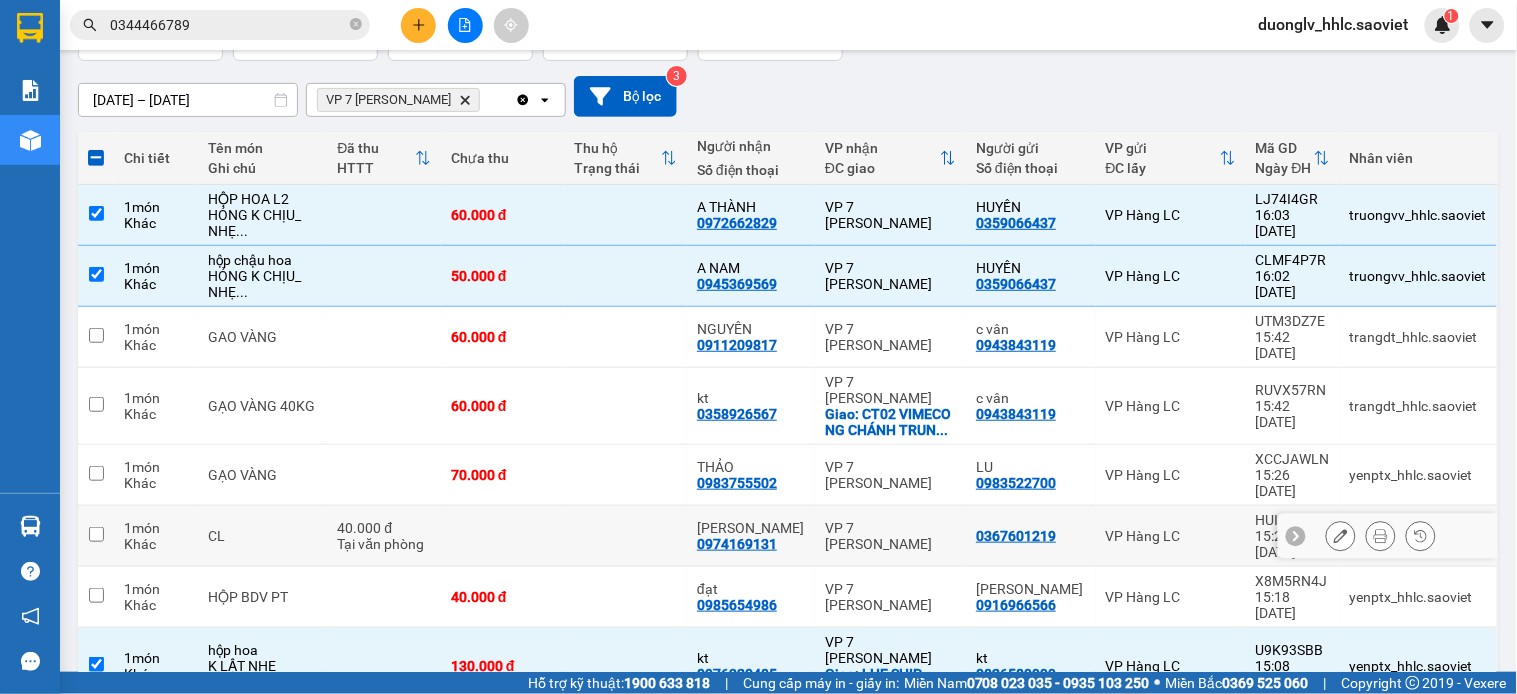 click at bounding box center [625, 536] 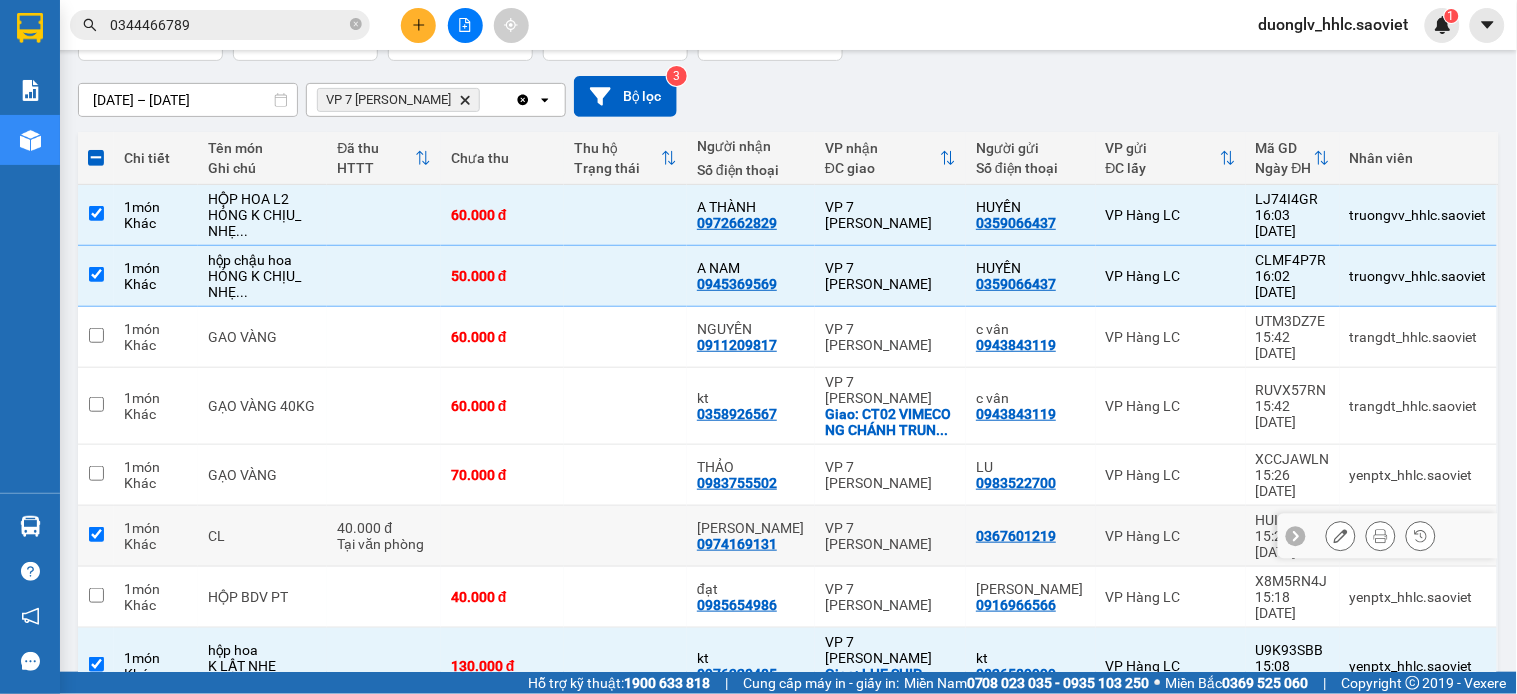 checkbox on "true" 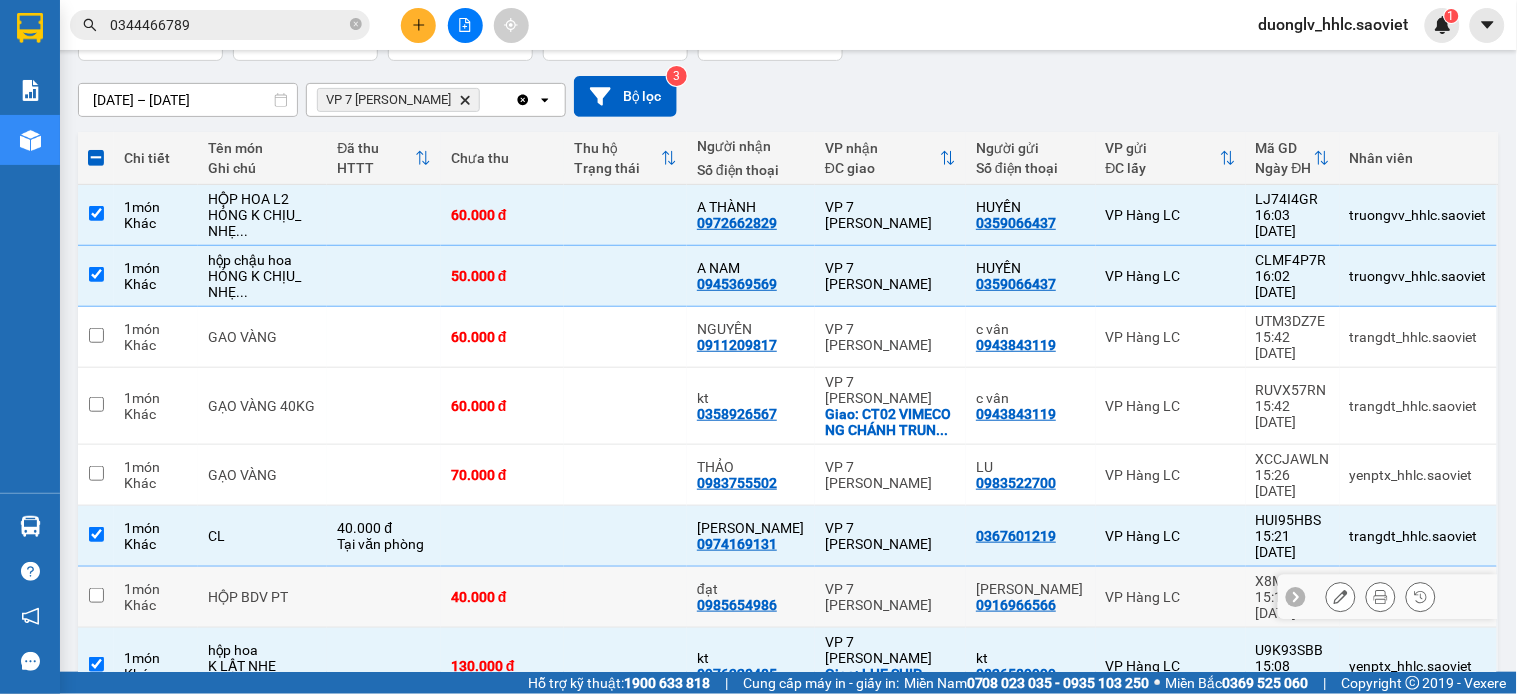 click on "40.000 đ" at bounding box center [502, 597] 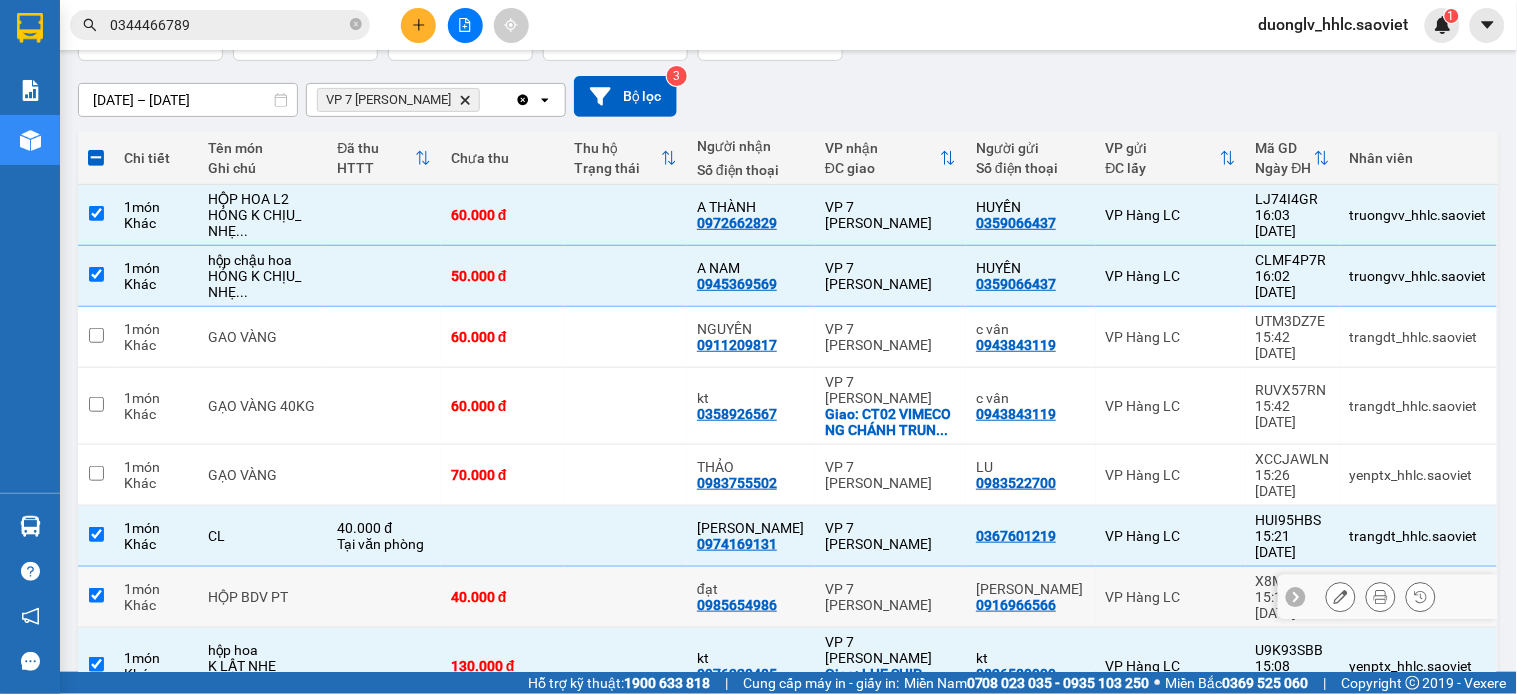 checkbox on "true" 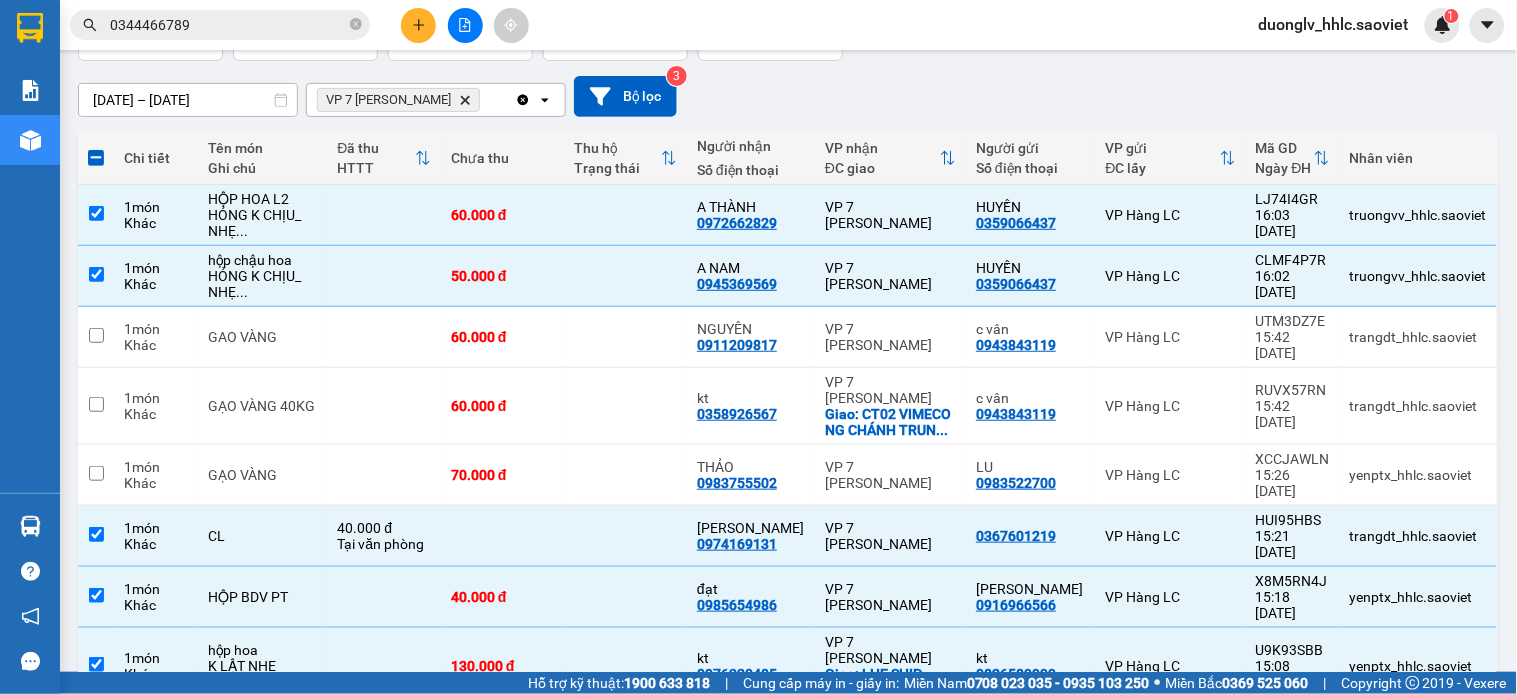 scroll, scrollTop: 497, scrollLeft: 0, axis: vertical 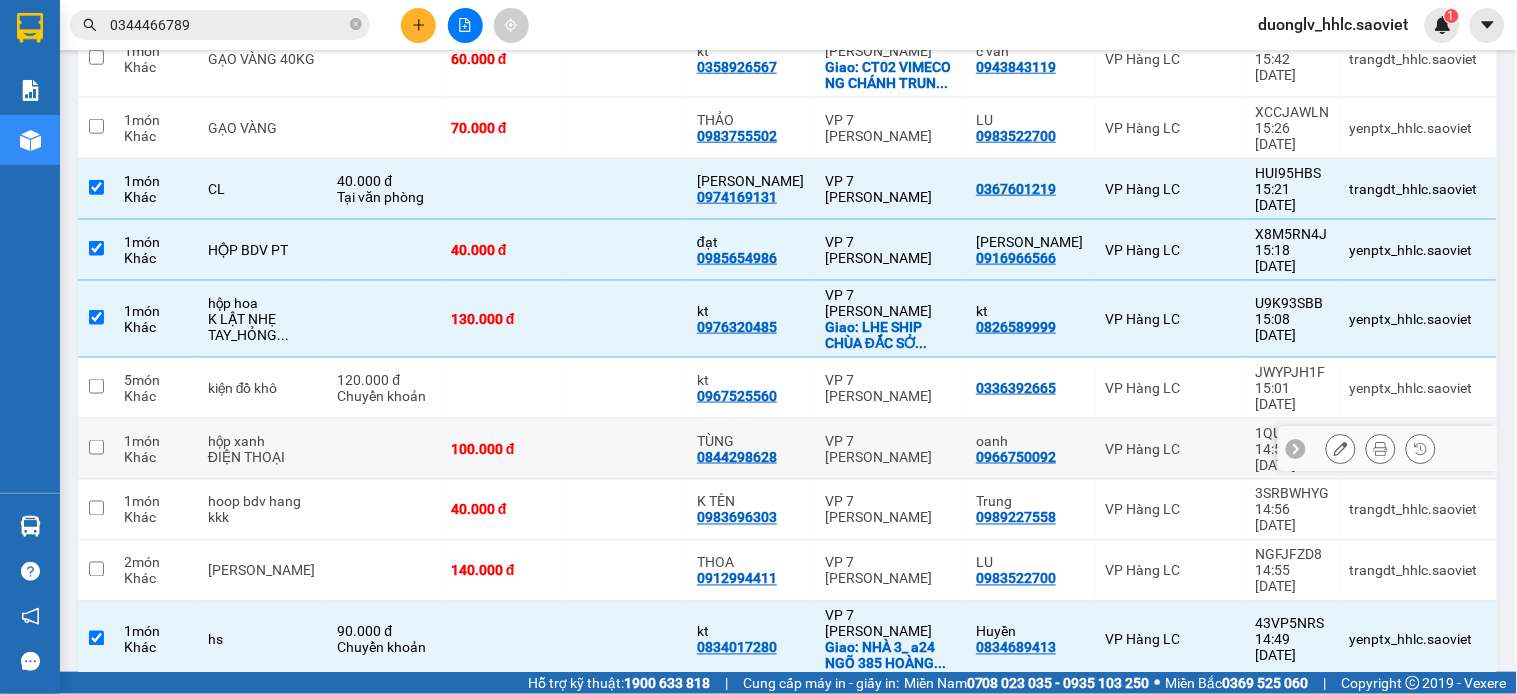 click at bounding box center [625, 449] 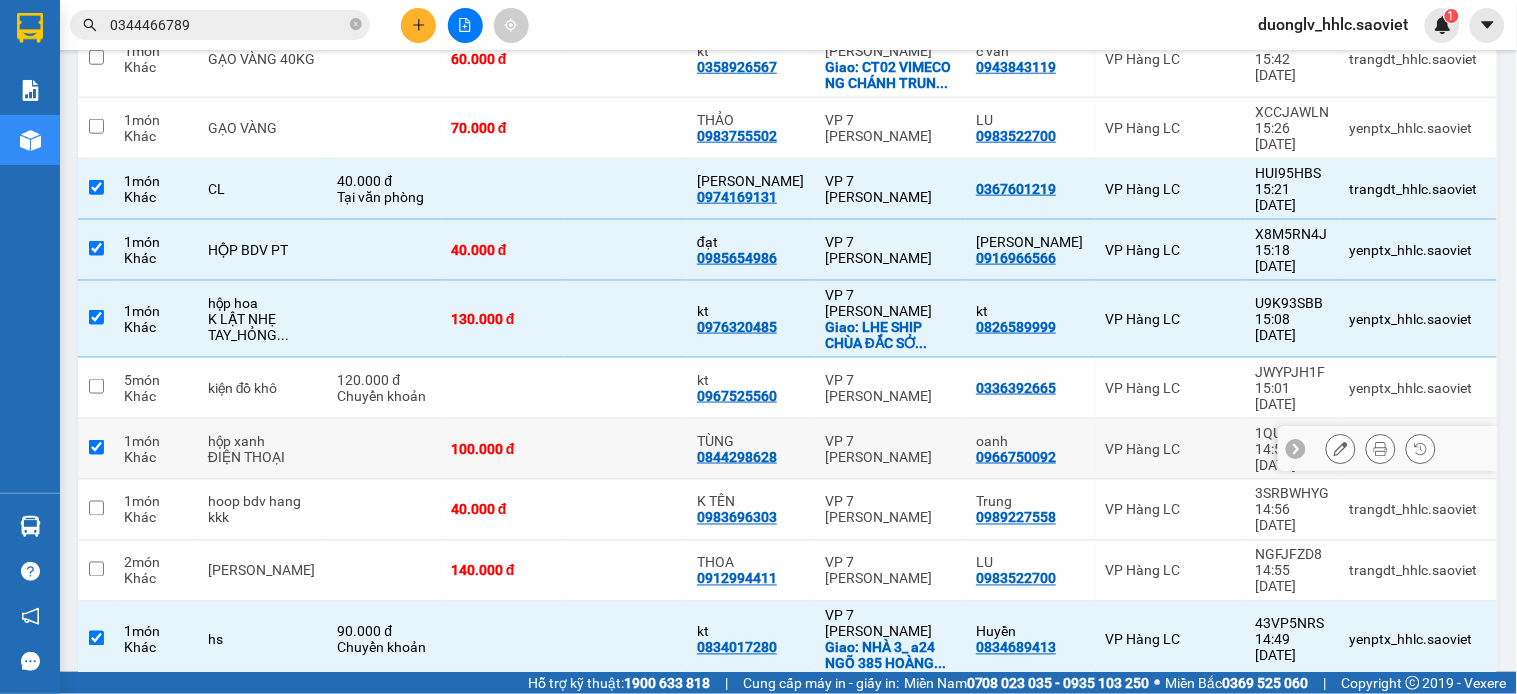 checkbox on "true" 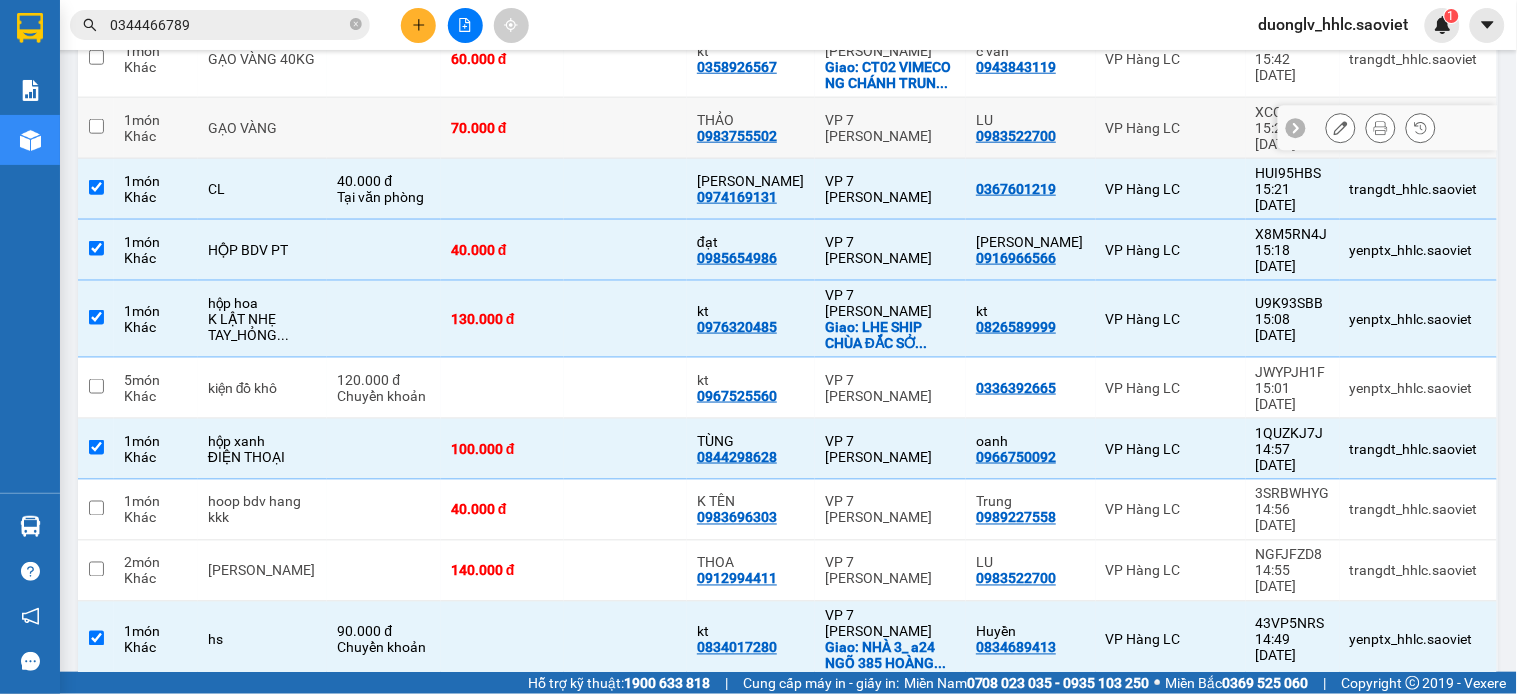 drag, startPoint x: 598, startPoint y: 92, endPoint x: 665, endPoint y: 66, distance: 71.867935 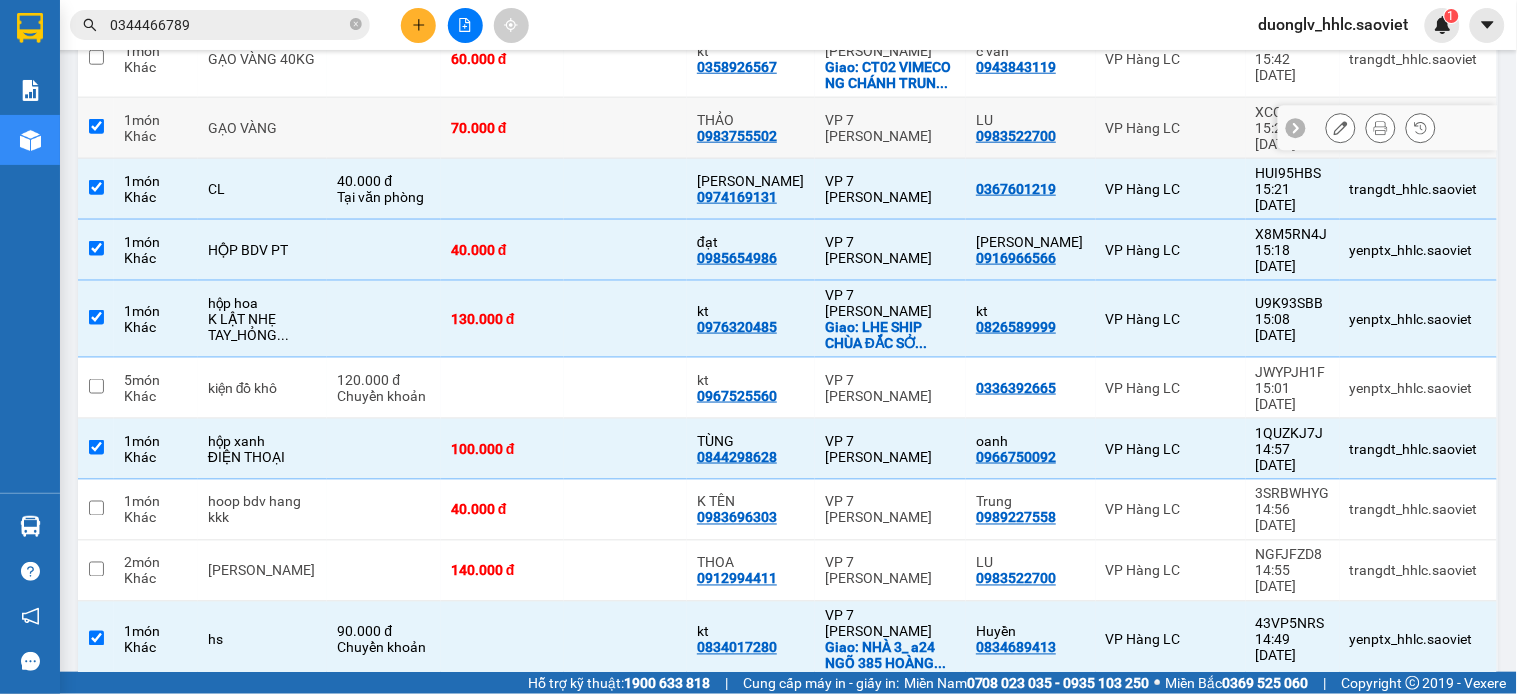 checkbox on "true" 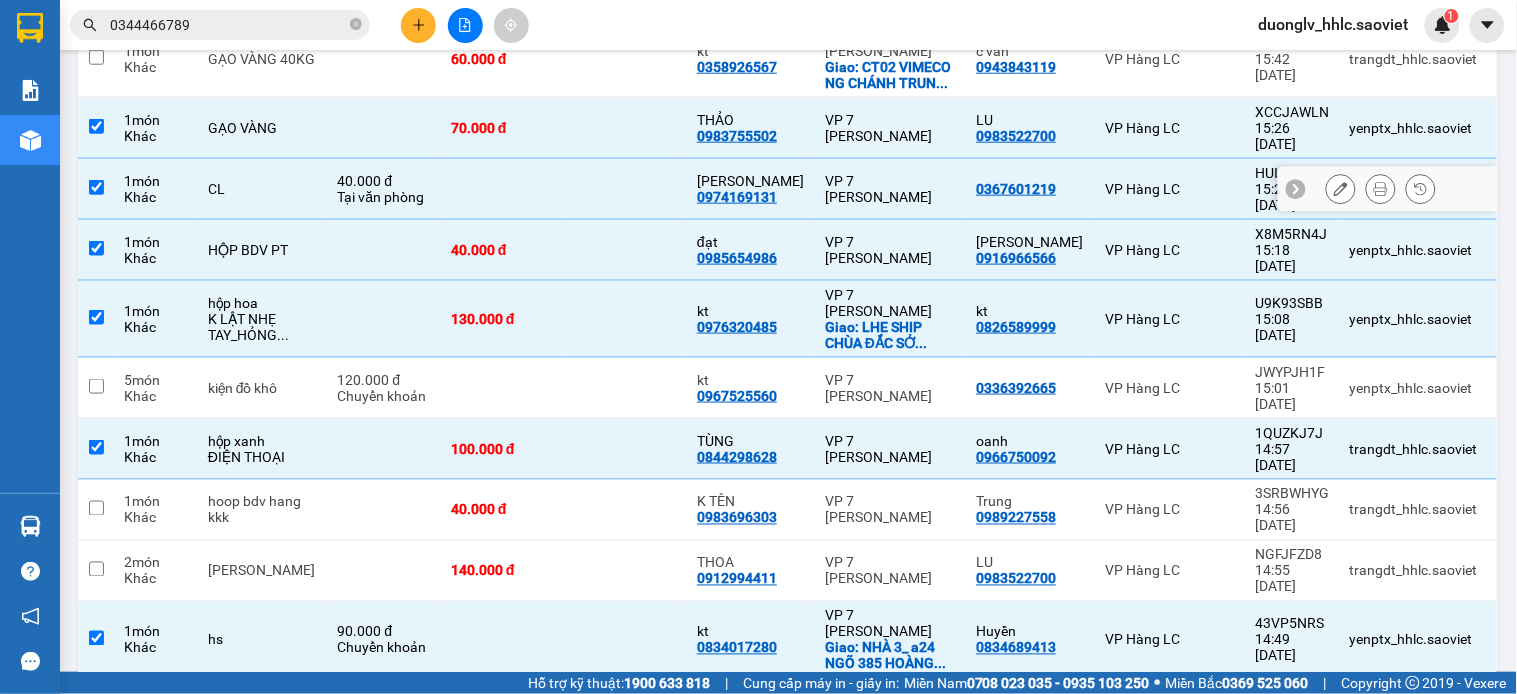 scroll, scrollTop: 53, scrollLeft: 0, axis: vertical 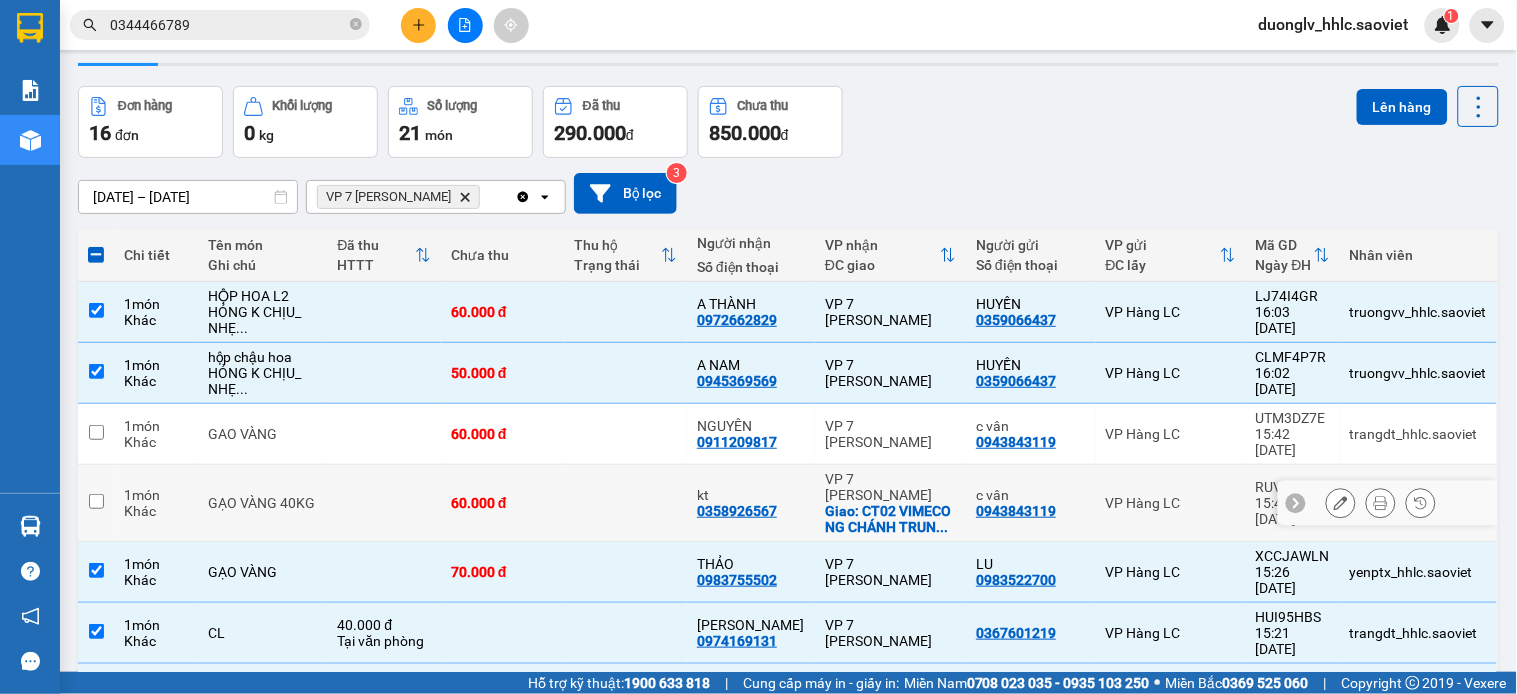 click at bounding box center (625, 503) 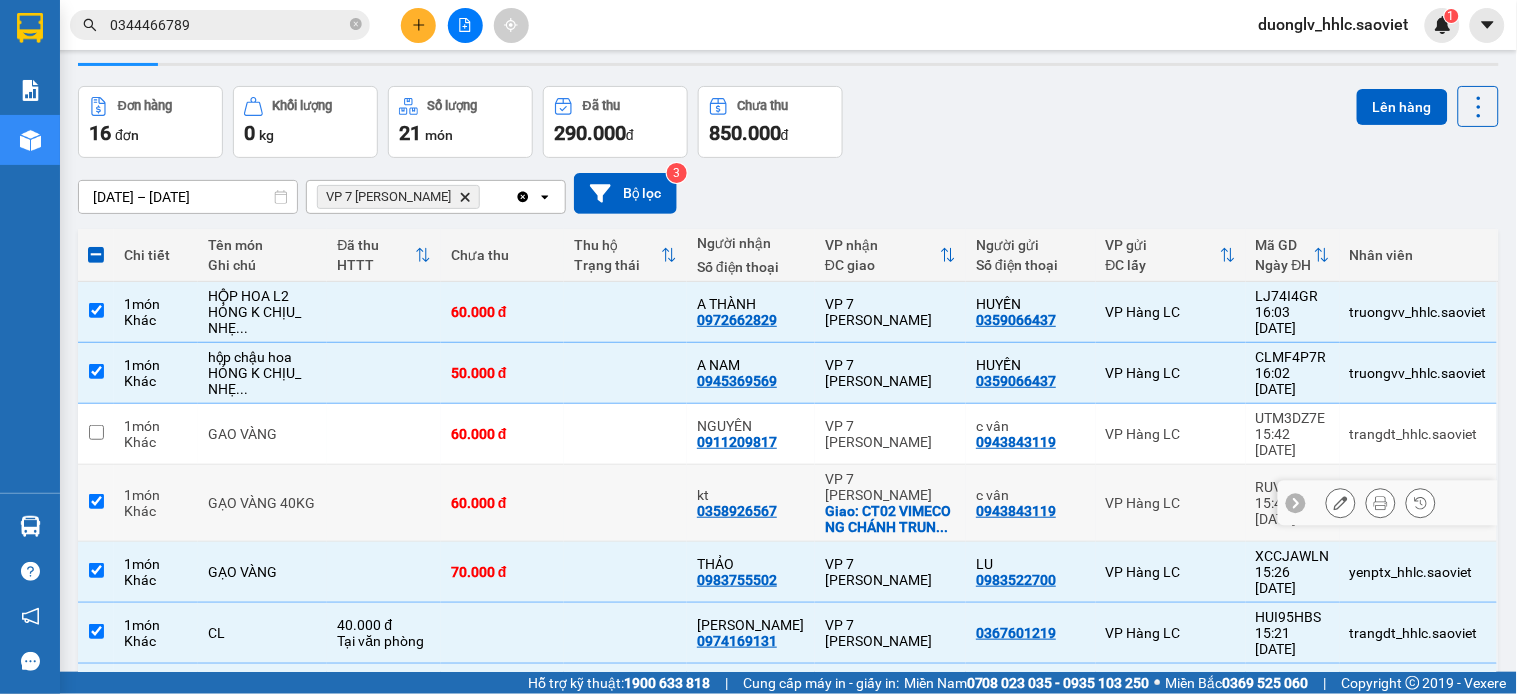 checkbox on "true" 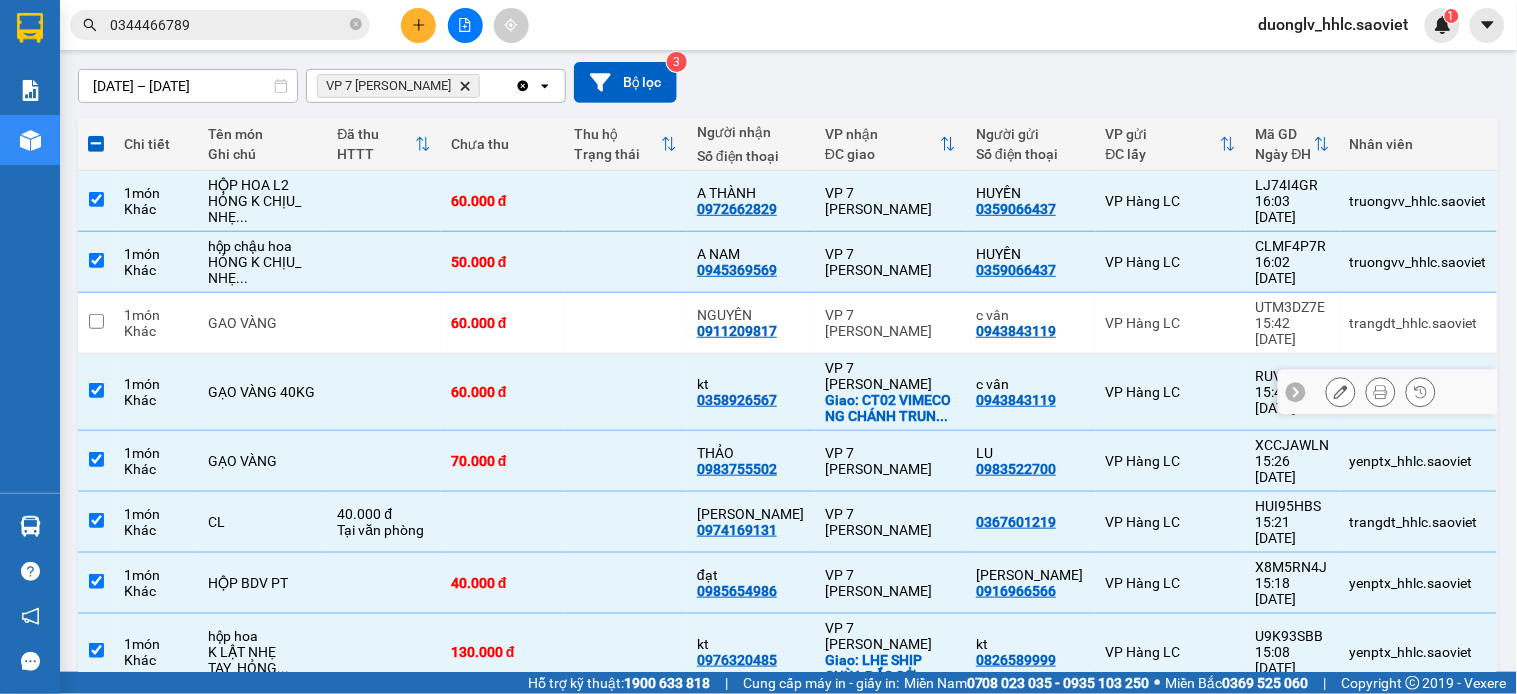 scroll, scrollTop: 275, scrollLeft: 0, axis: vertical 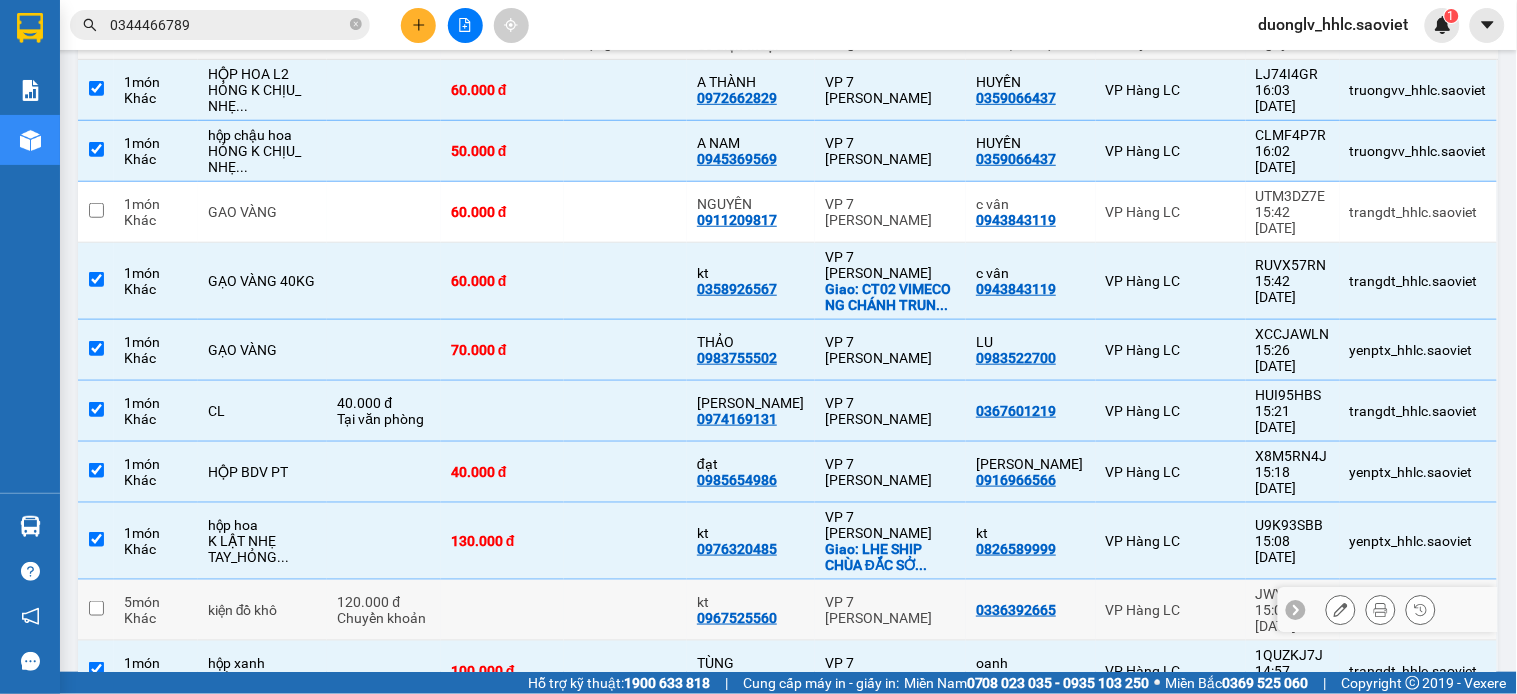 click at bounding box center (625, 610) 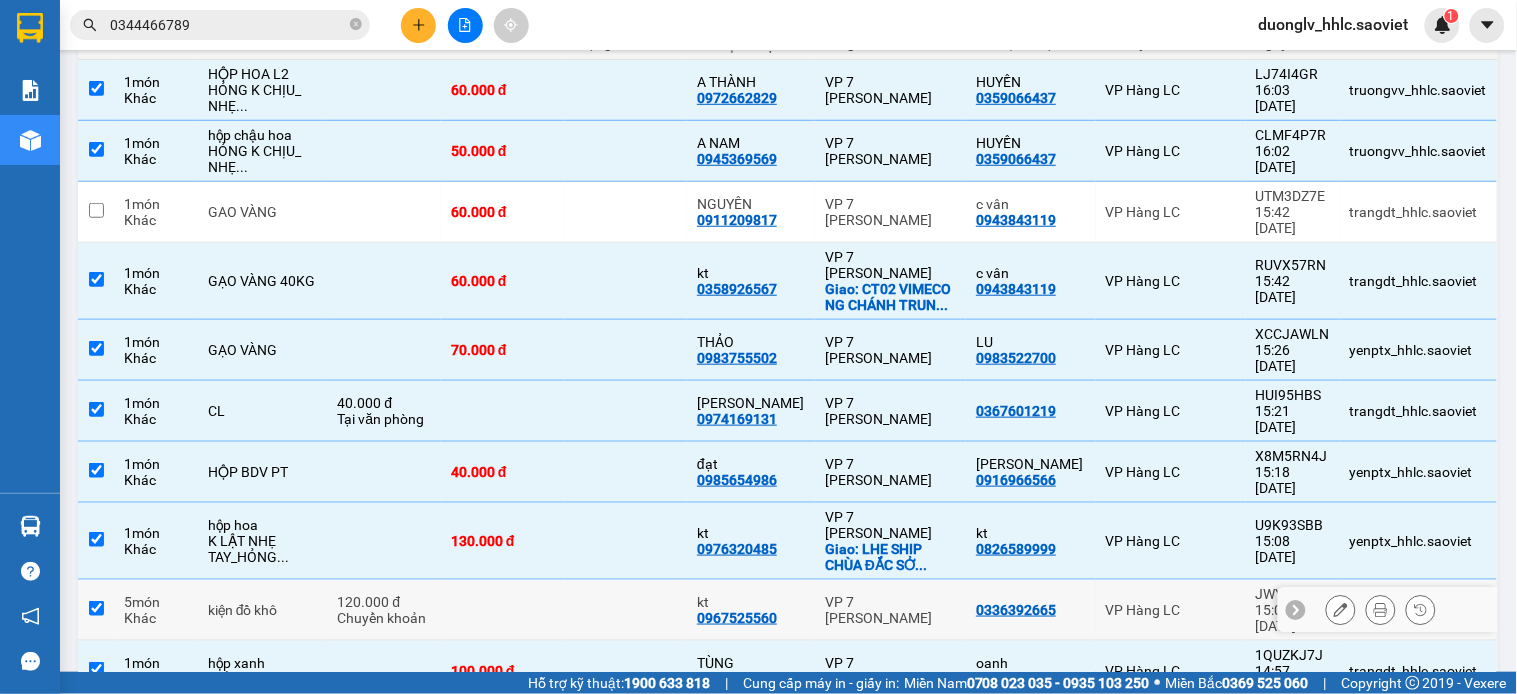 checkbox on "true" 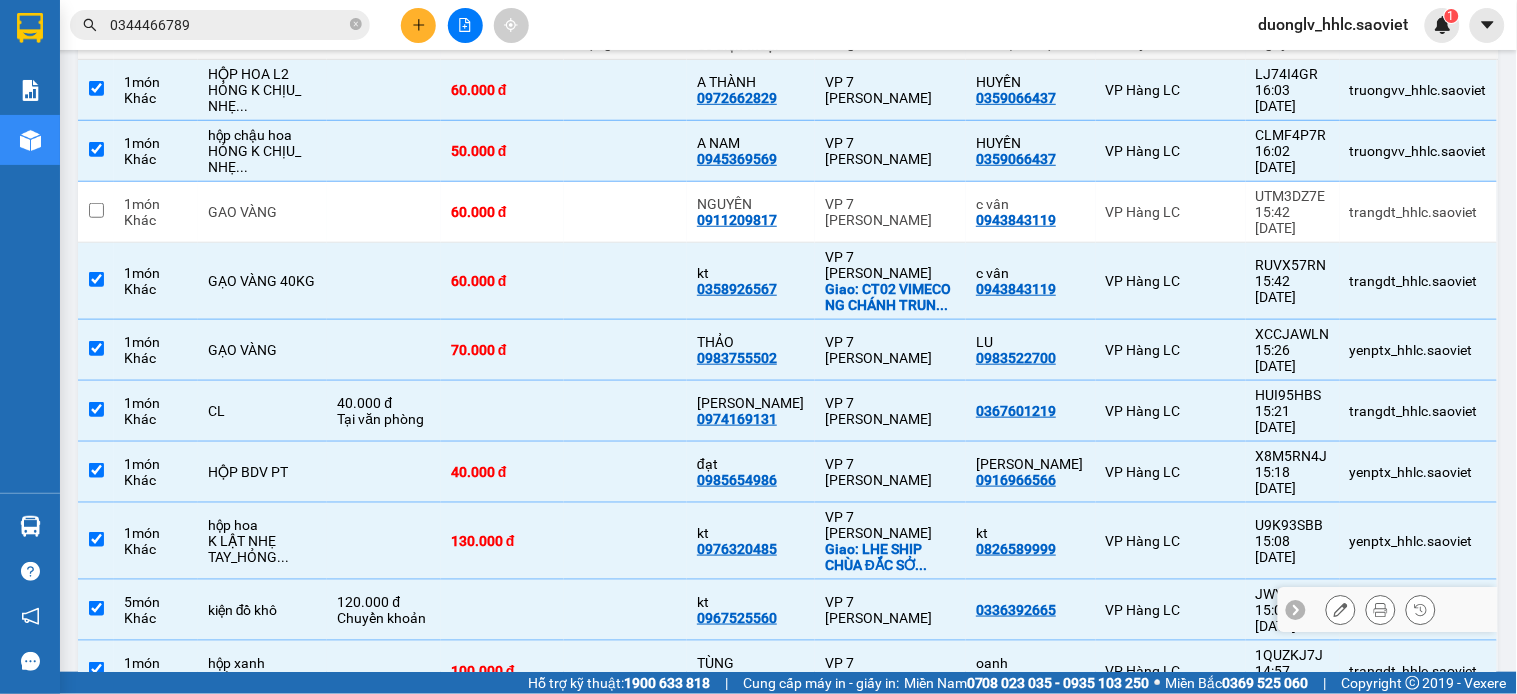 scroll, scrollTop: 562, scrollLeft: 0, axis: vertical 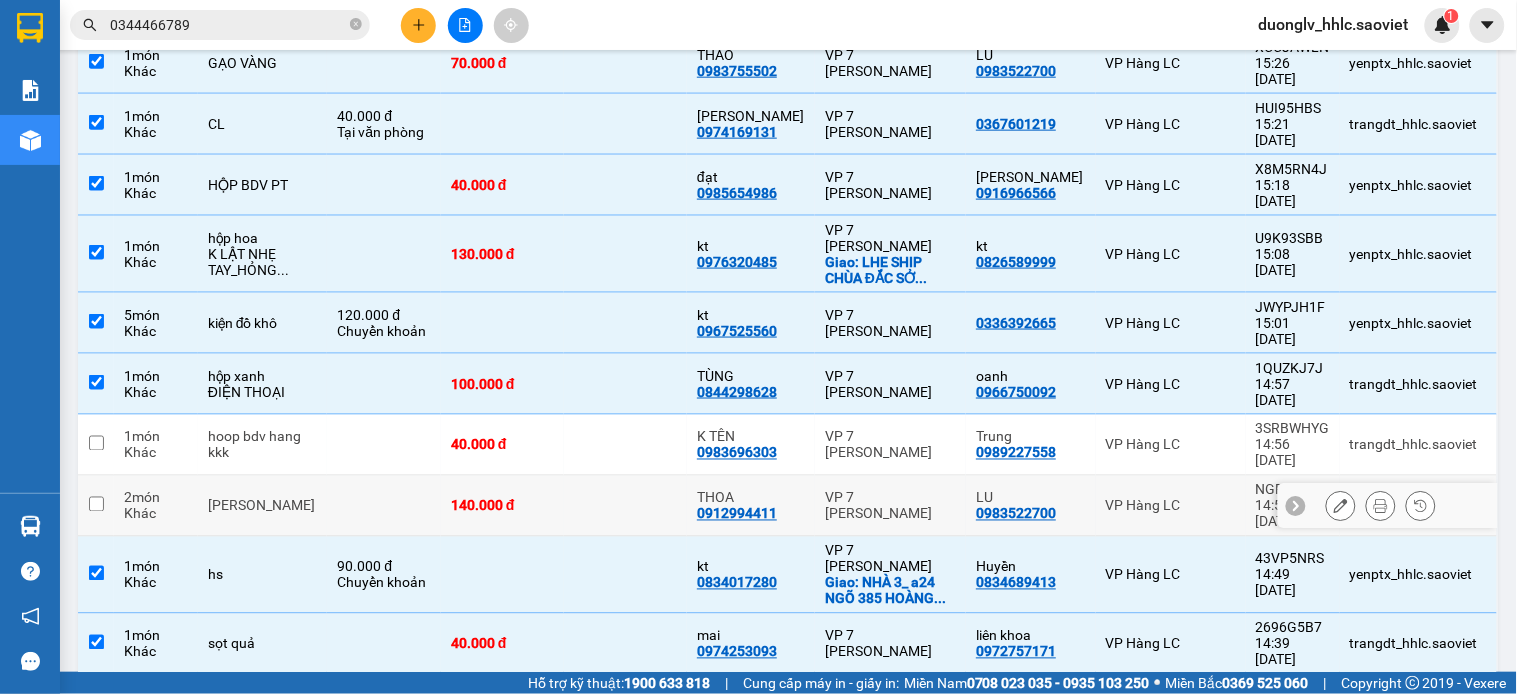click on "140.000 đ" at bounding box center [502, 506] 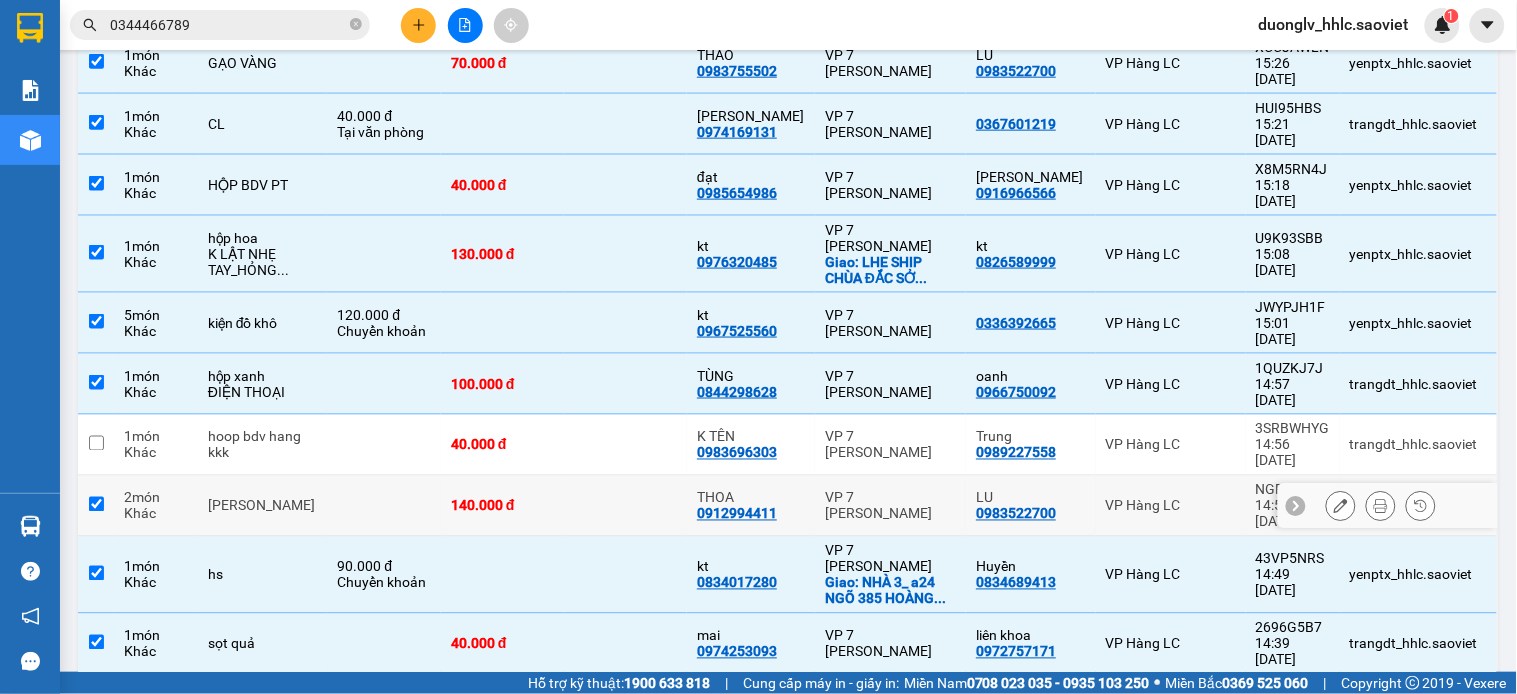 checkbox on "true" 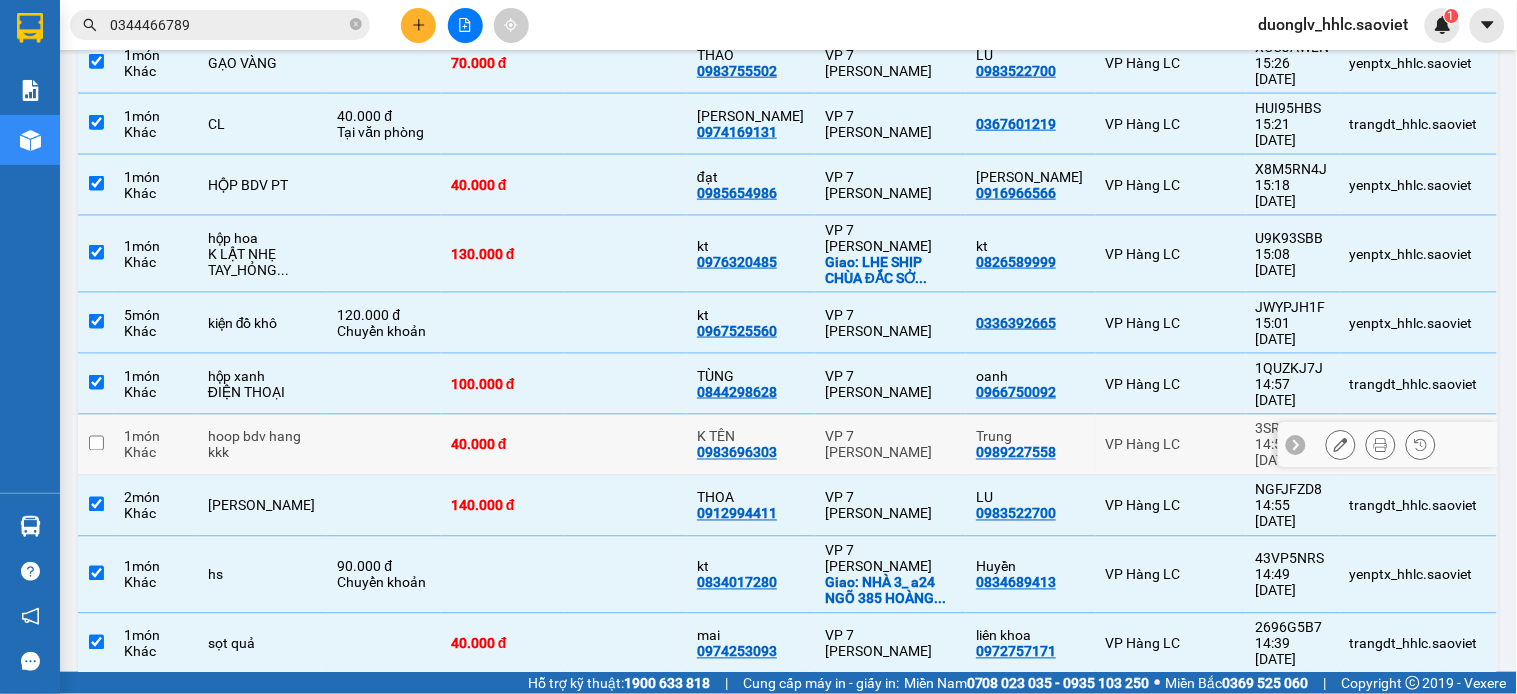 click on "40.000 đ" at bounding box center (502, 445) 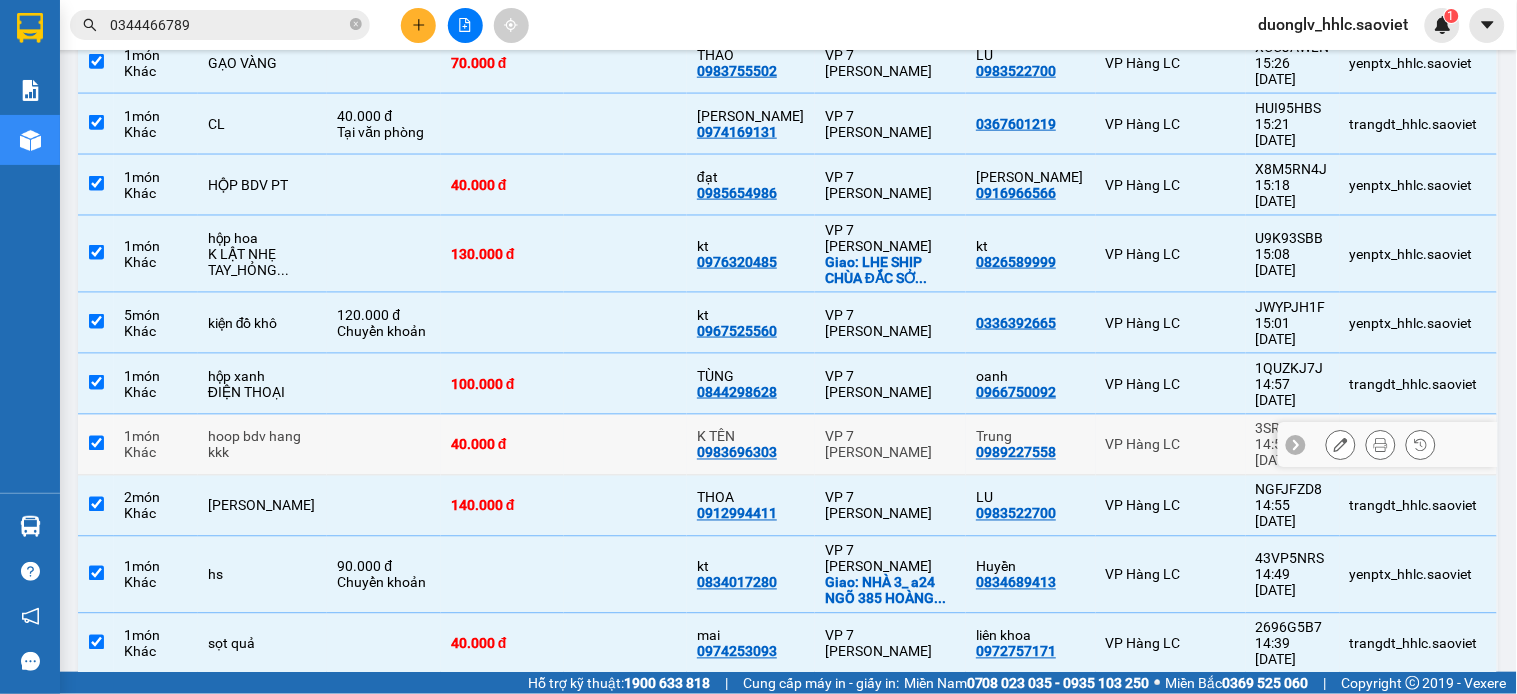 checkbox on "true" 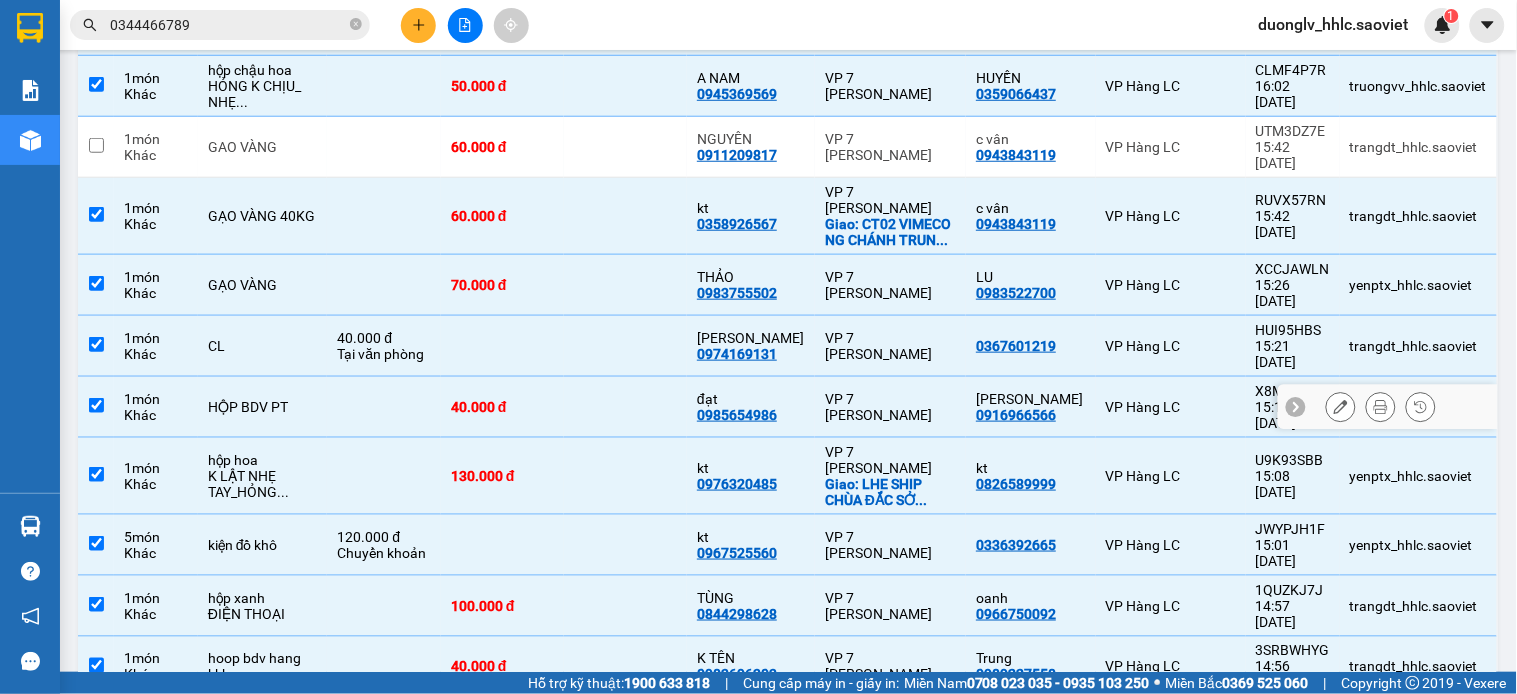 scroll, scrollTop: 228, scrollLeft: 0, axis: vertical 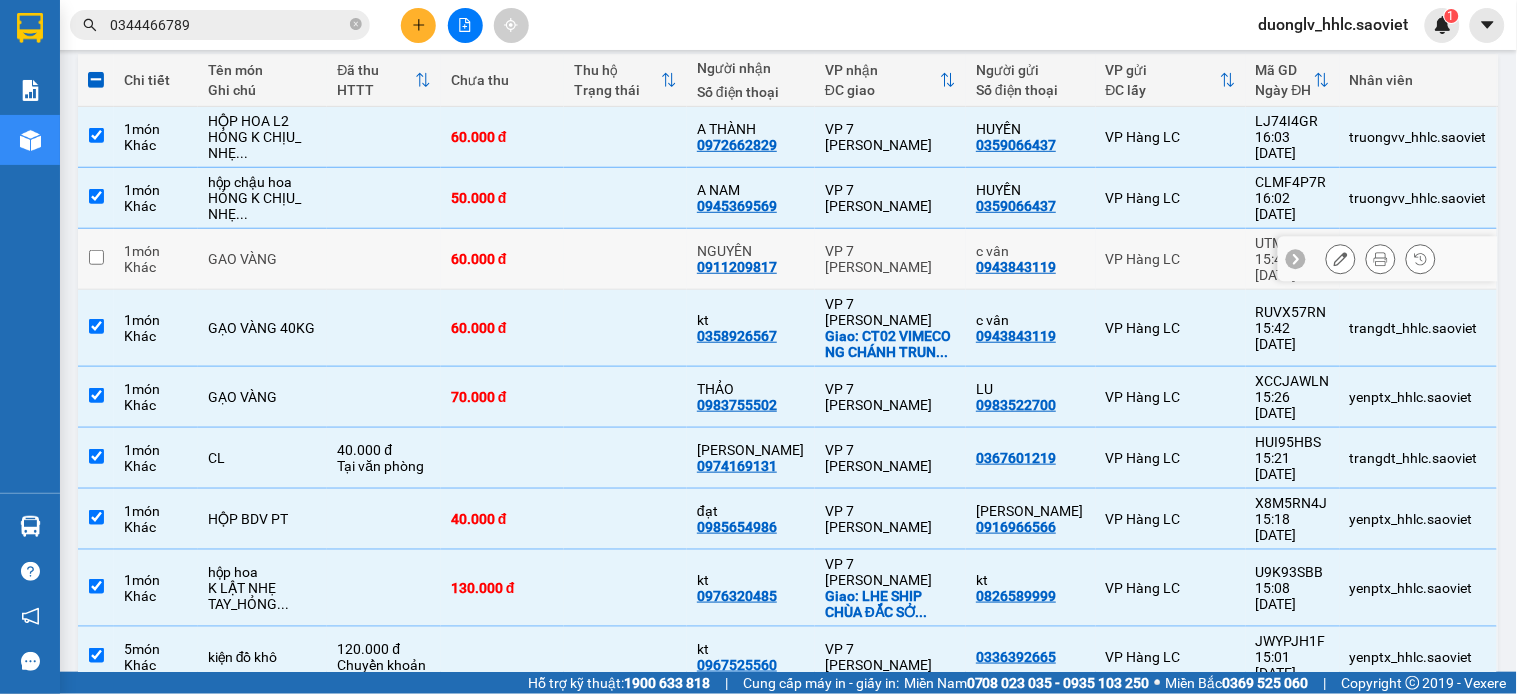 click at bounding box center (625, 259) 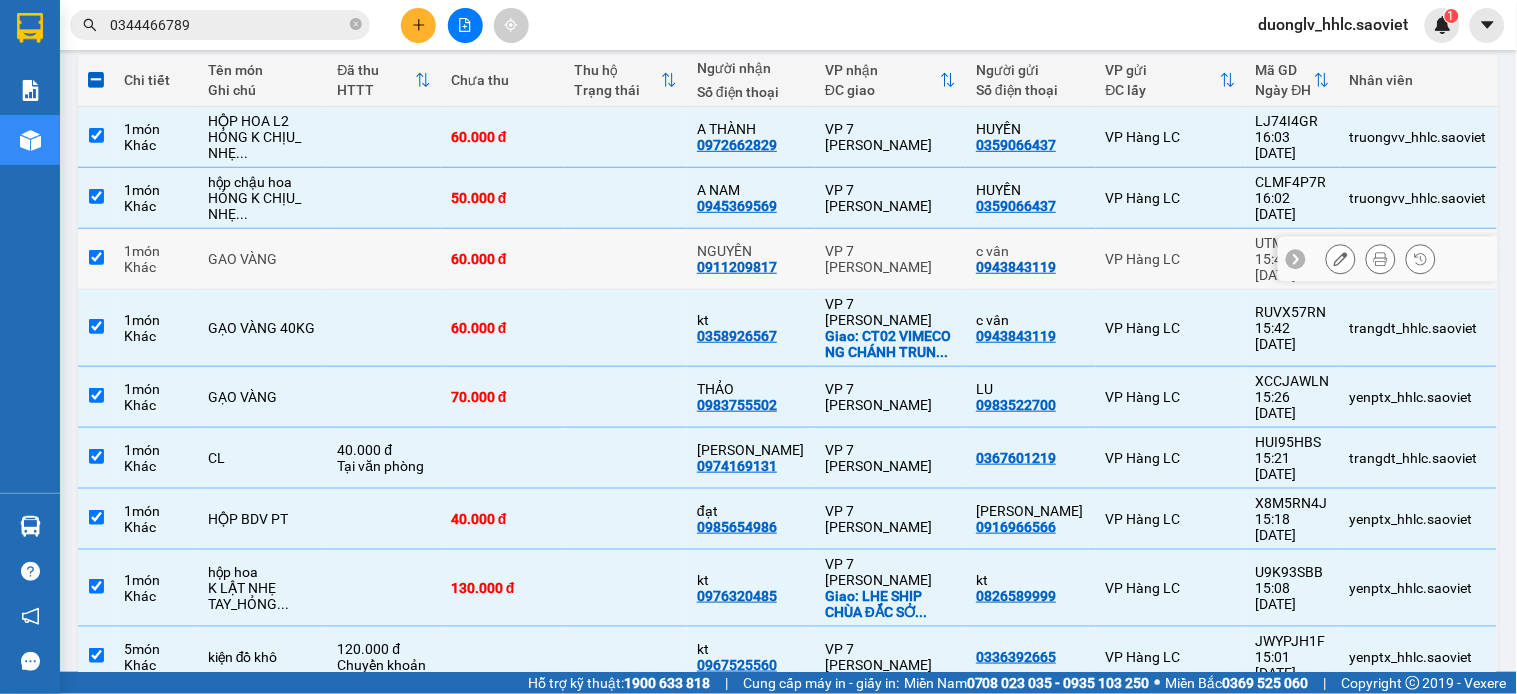 checkbox on "true" 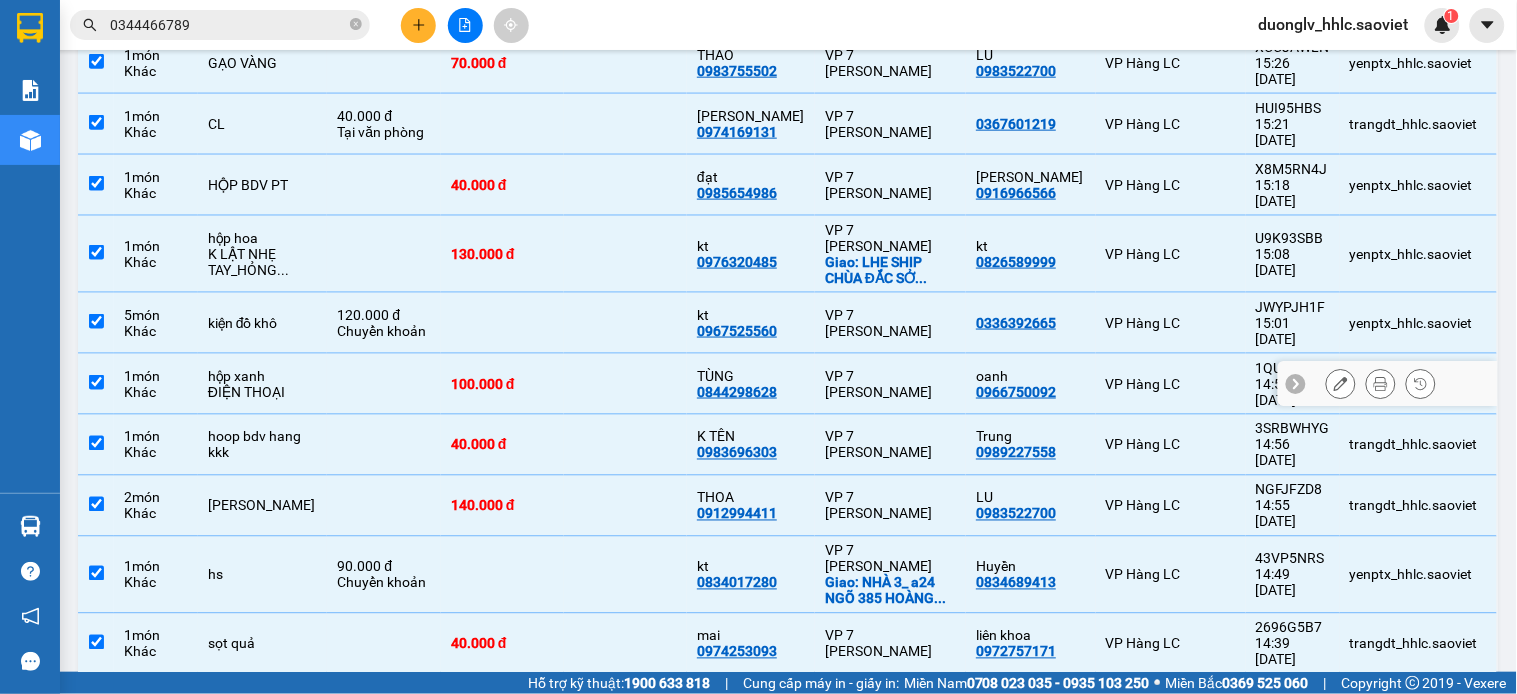 scroll, scrollTop: 6, scrollLeft: 0, axis: vertical 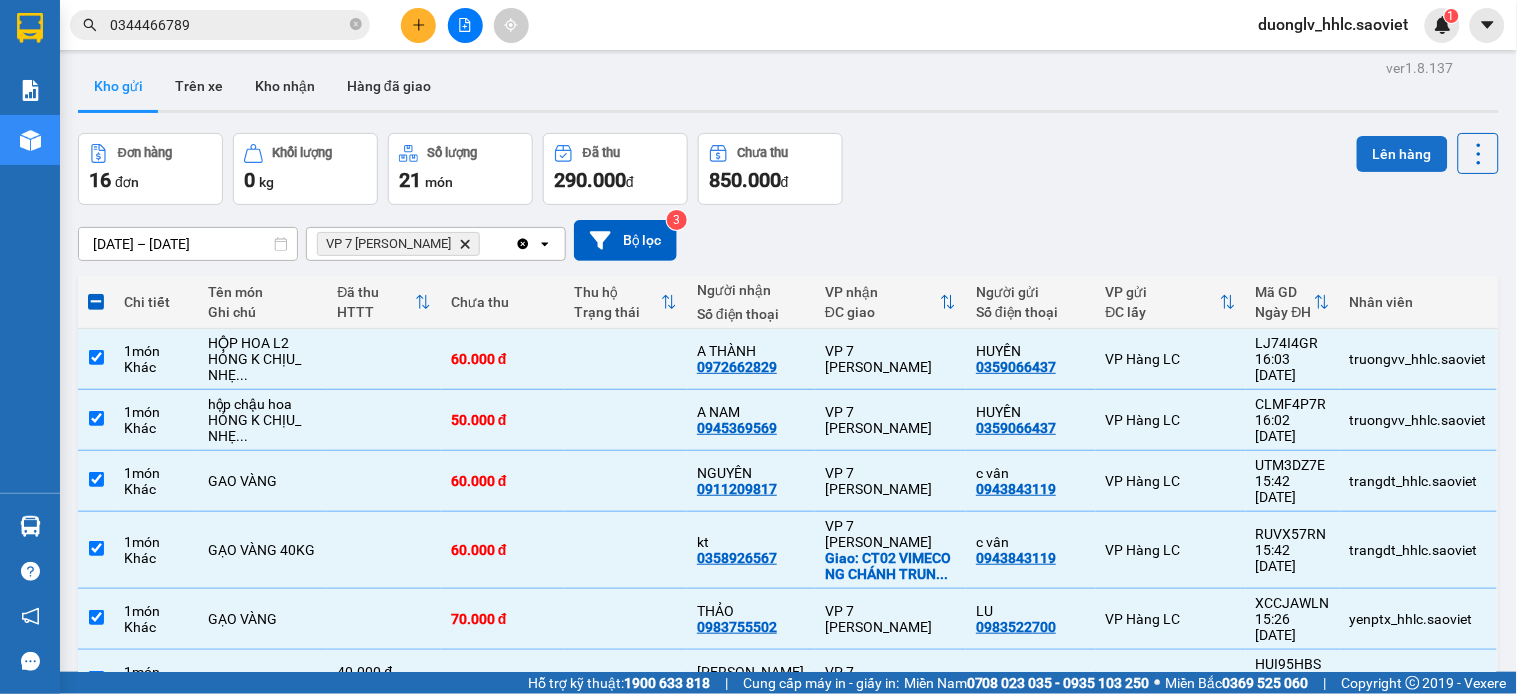 click on "Lên hàng" at bounding box center (1402, 154) 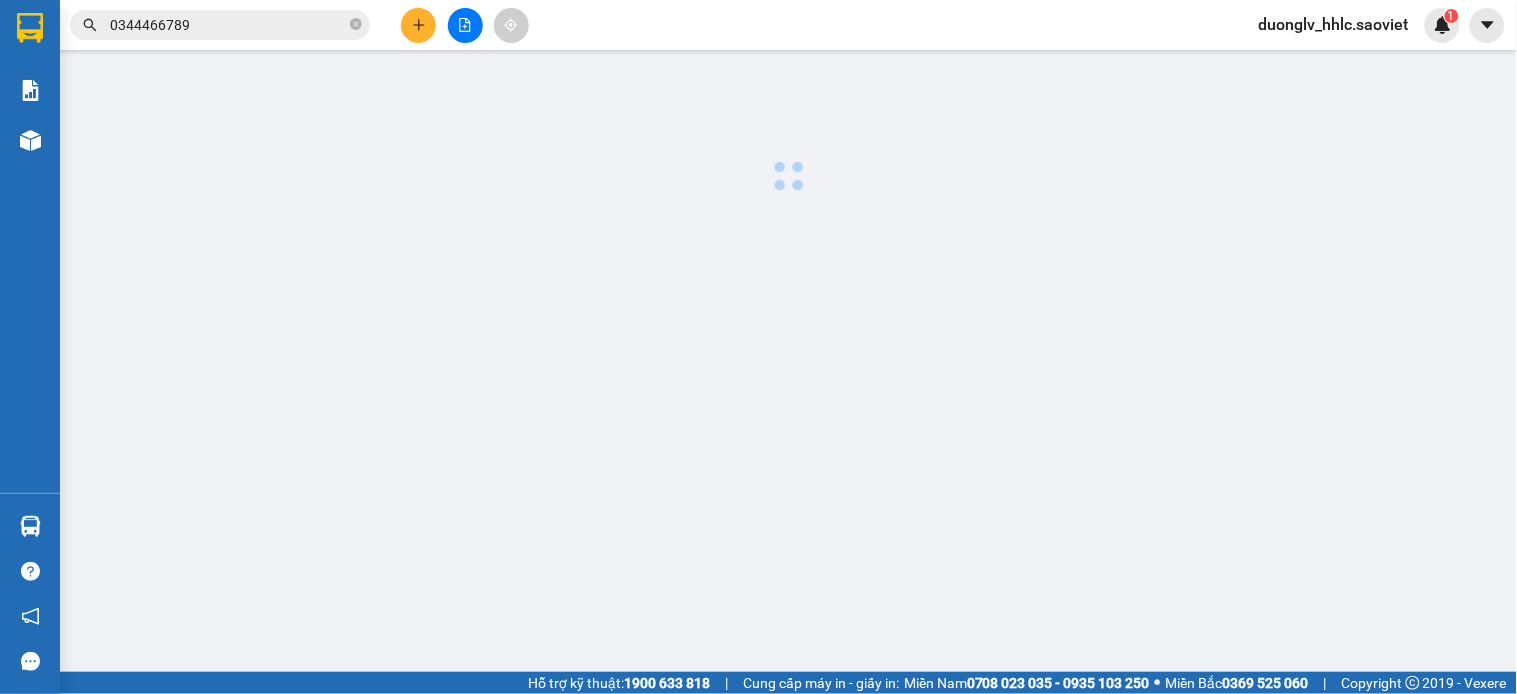 scroll, scrollTop: 0, scrollLeft: 0, axis: both 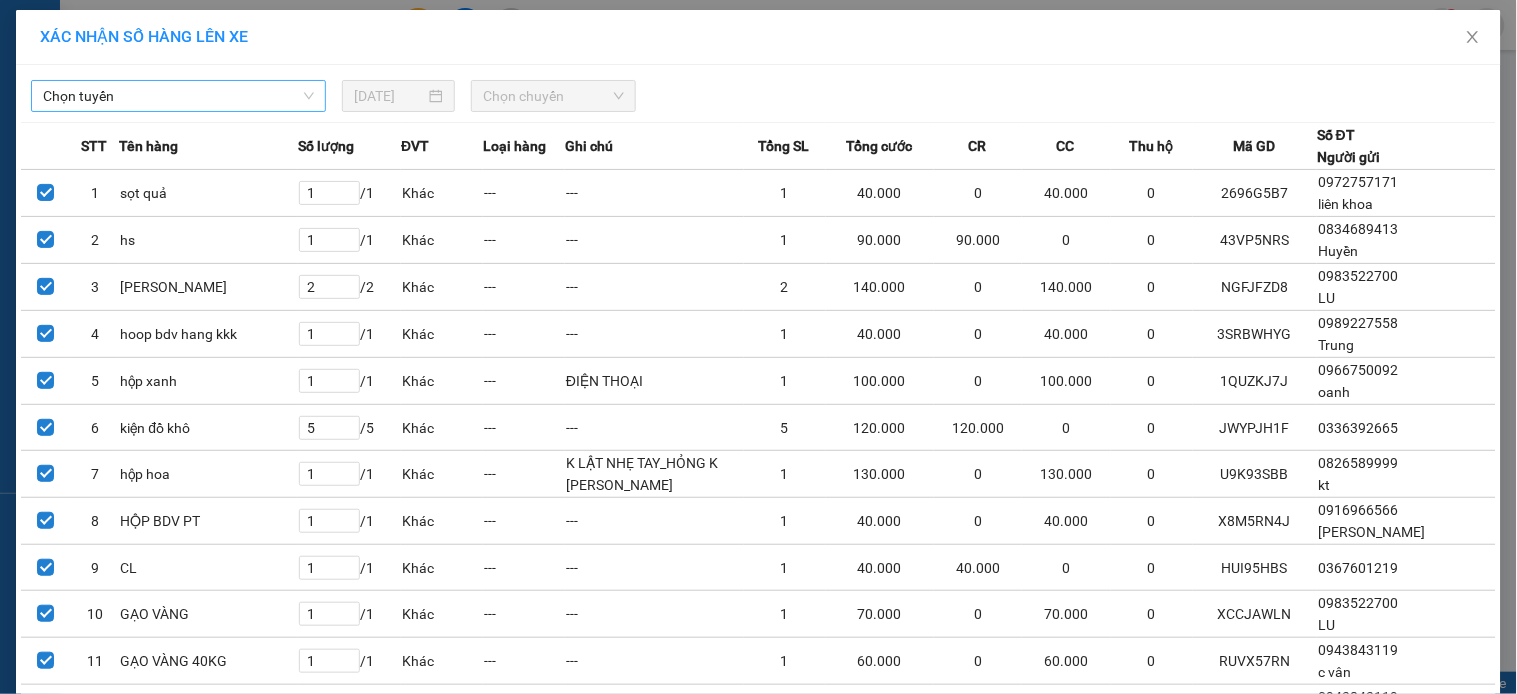 click on "Chọn tuyến" at bounding box center [178, 96] 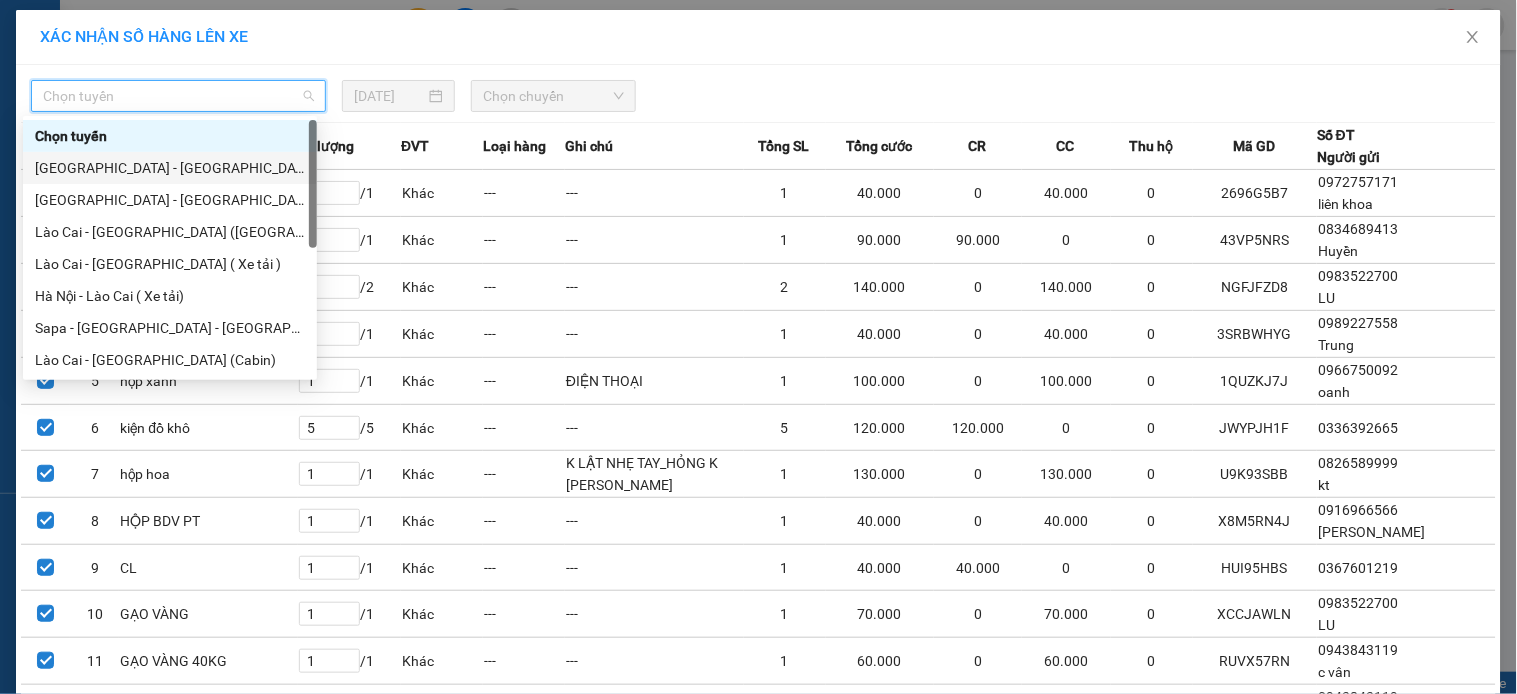scroll, scrollTop: 160, scrollLeft: 0, axis: vertical 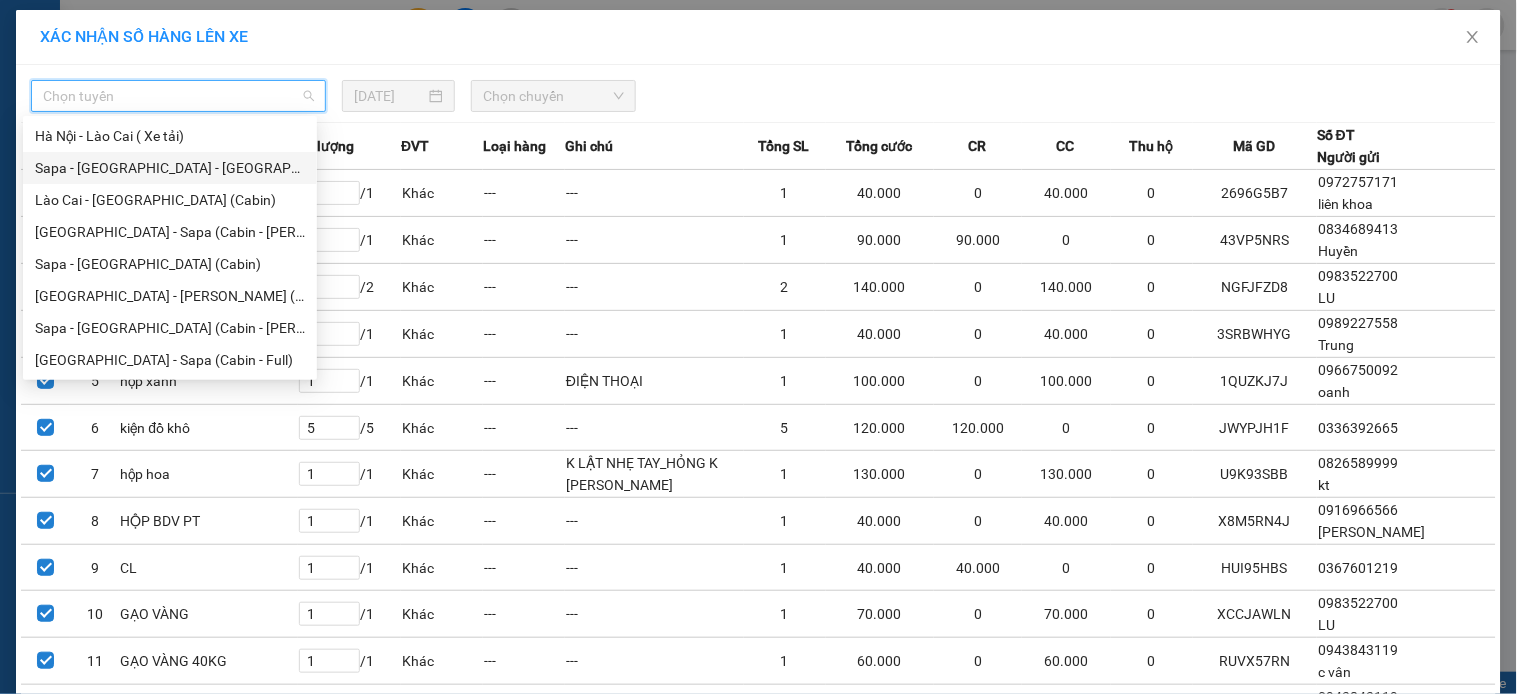 click on "Sapa - [GEOGRAPHIC_DATA] - [GEOGRAPHIC_DATA] ([GEOGRAPHIC_DATA])" at bounding box center [170, 168] 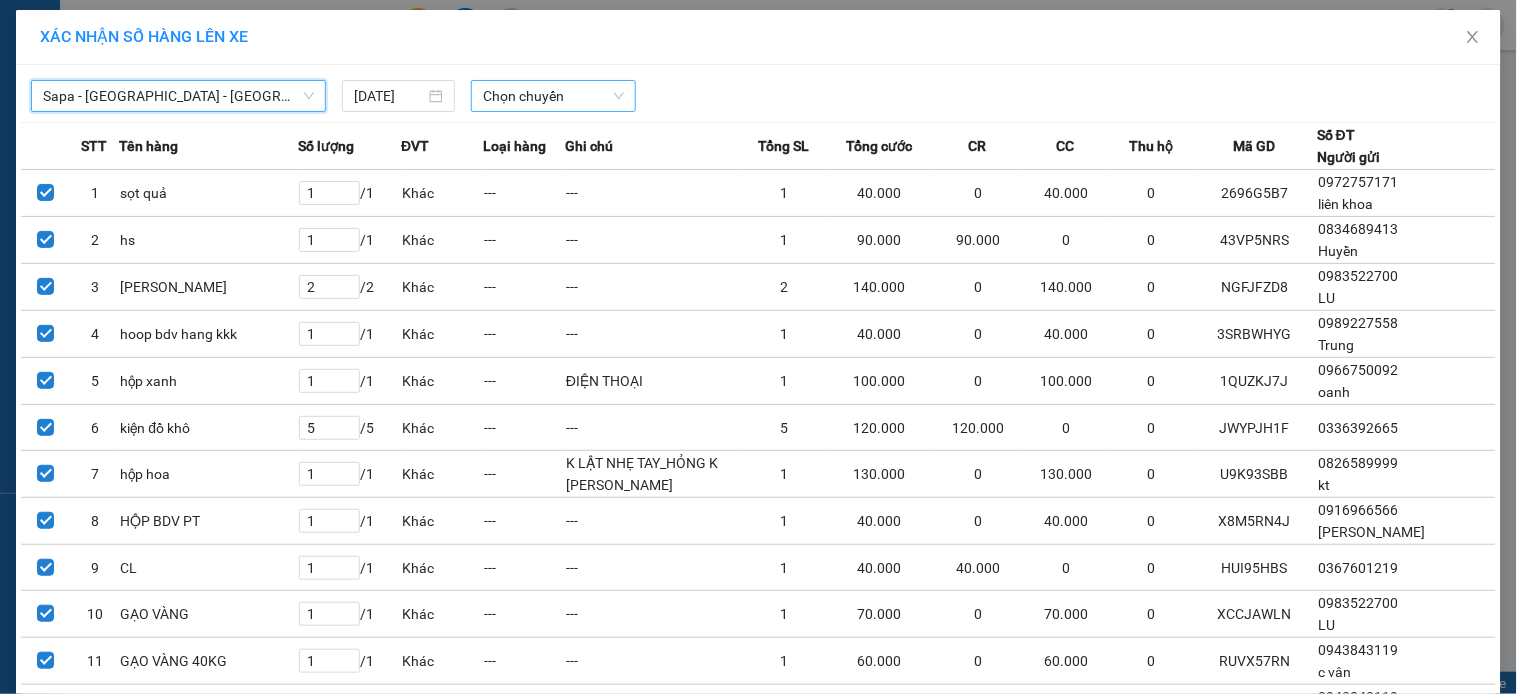 click on "Chọn chuyến" at bounding box center [553, 96] 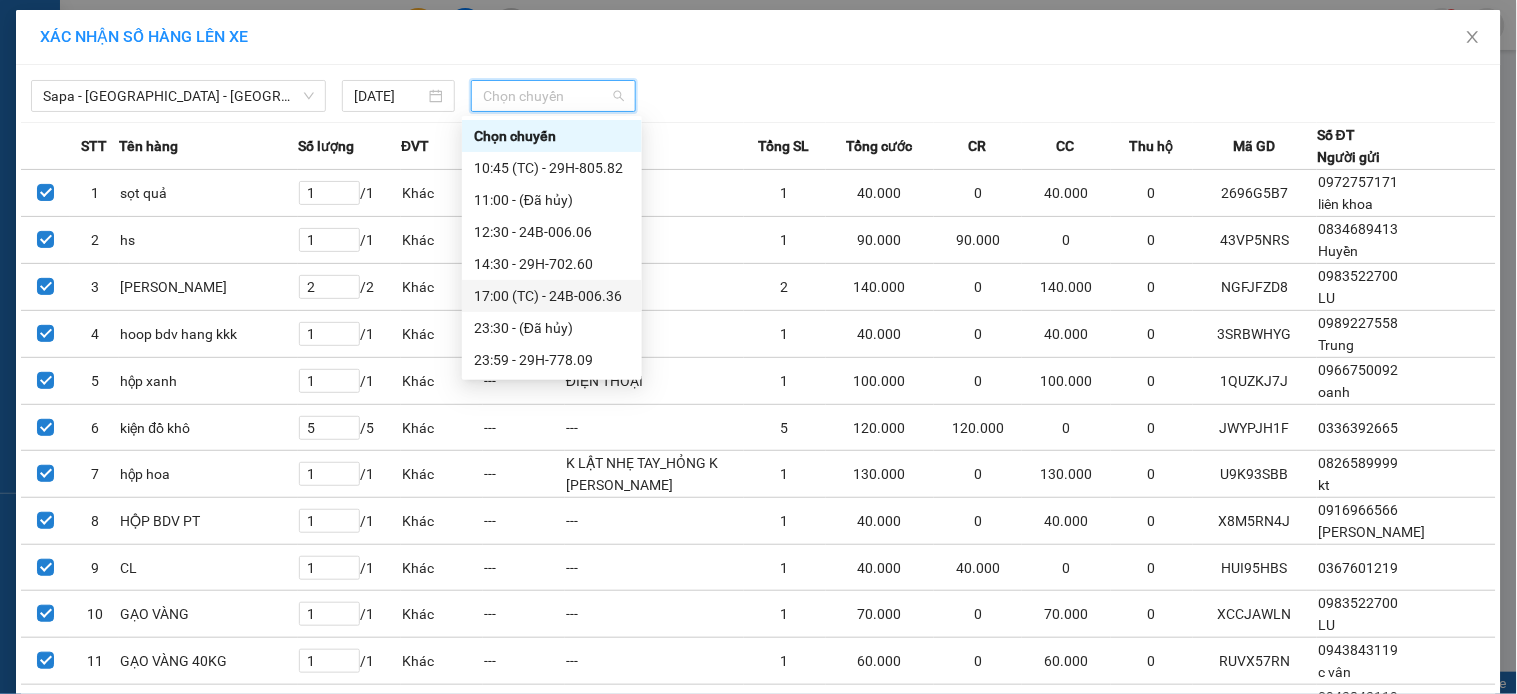 click on "17:00   (TC)   - 24B-006.36" at bounding box center (552, 296) 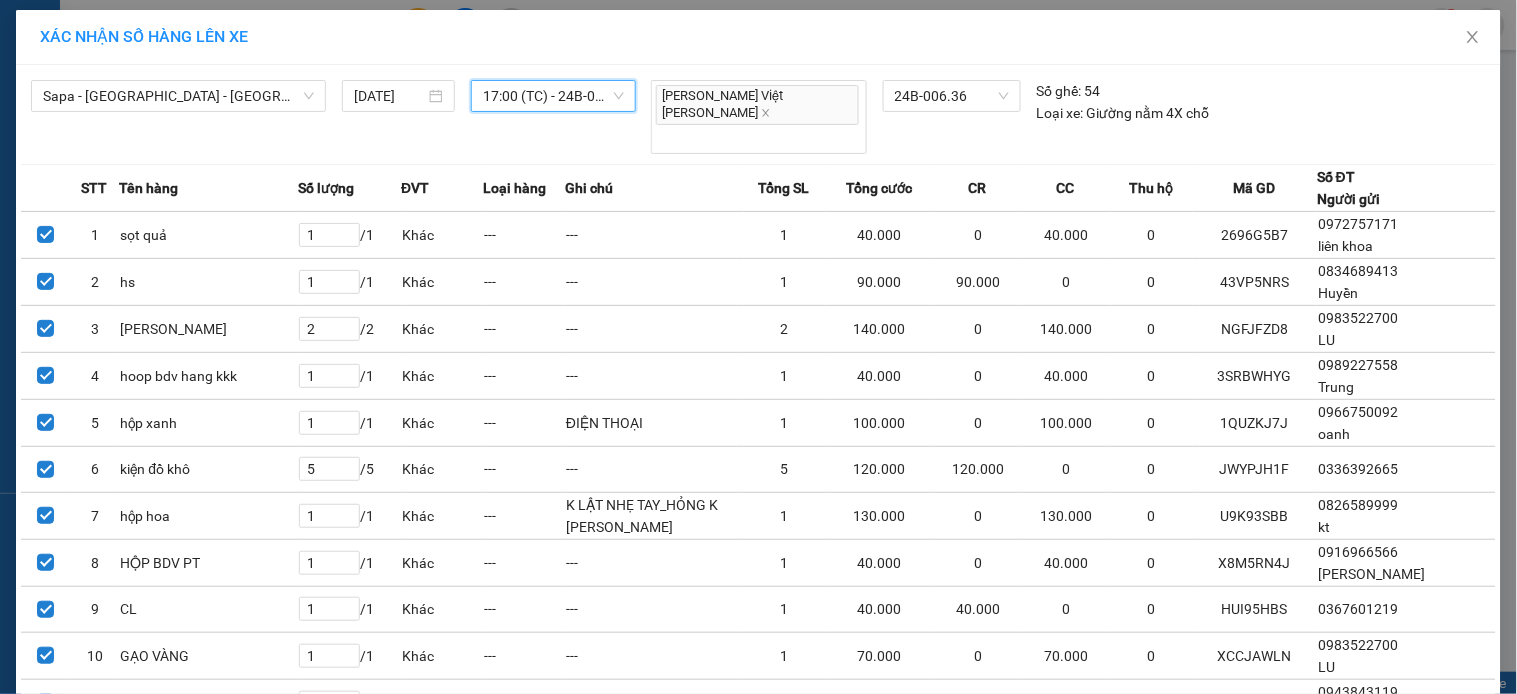 scroll, scrollTop: 281, scrollLeft: 0, axis: vertical 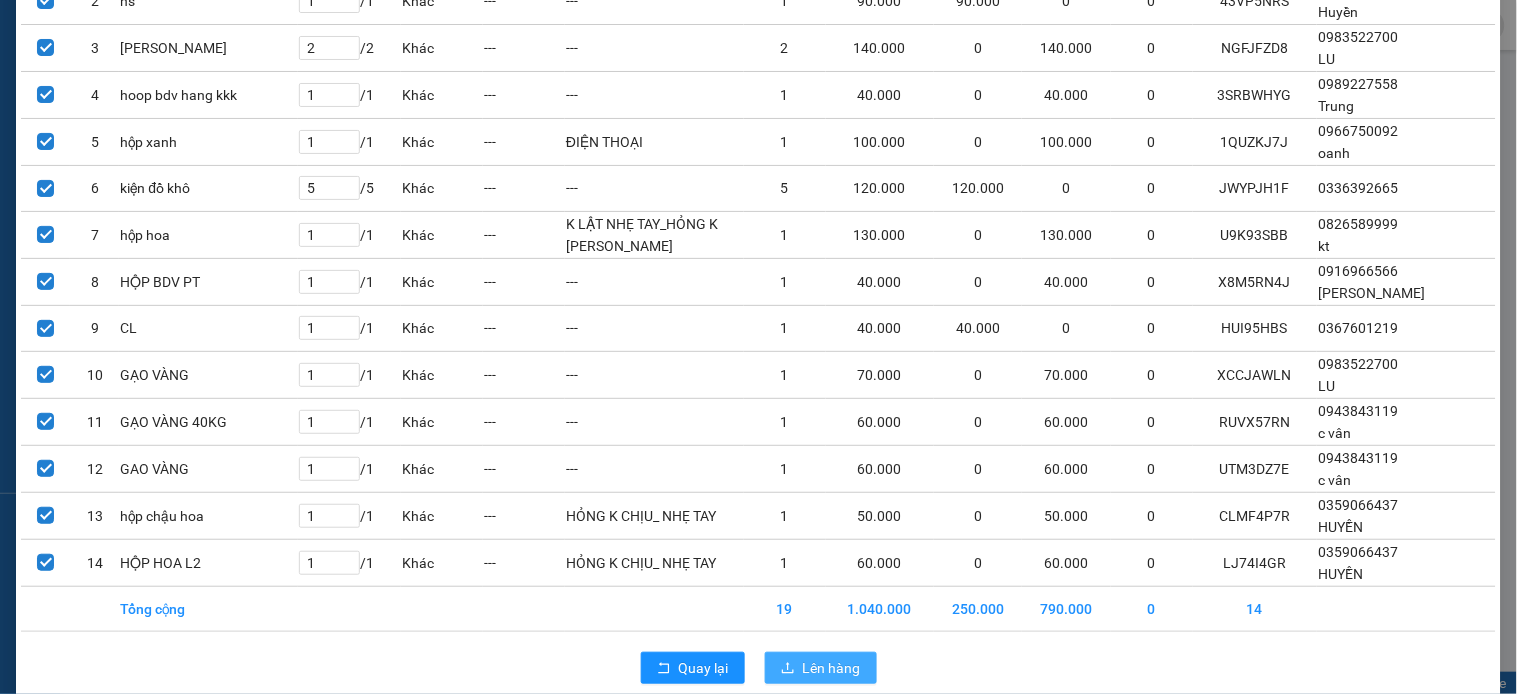click on "Lên hàng" at bounding box center (821, 668) 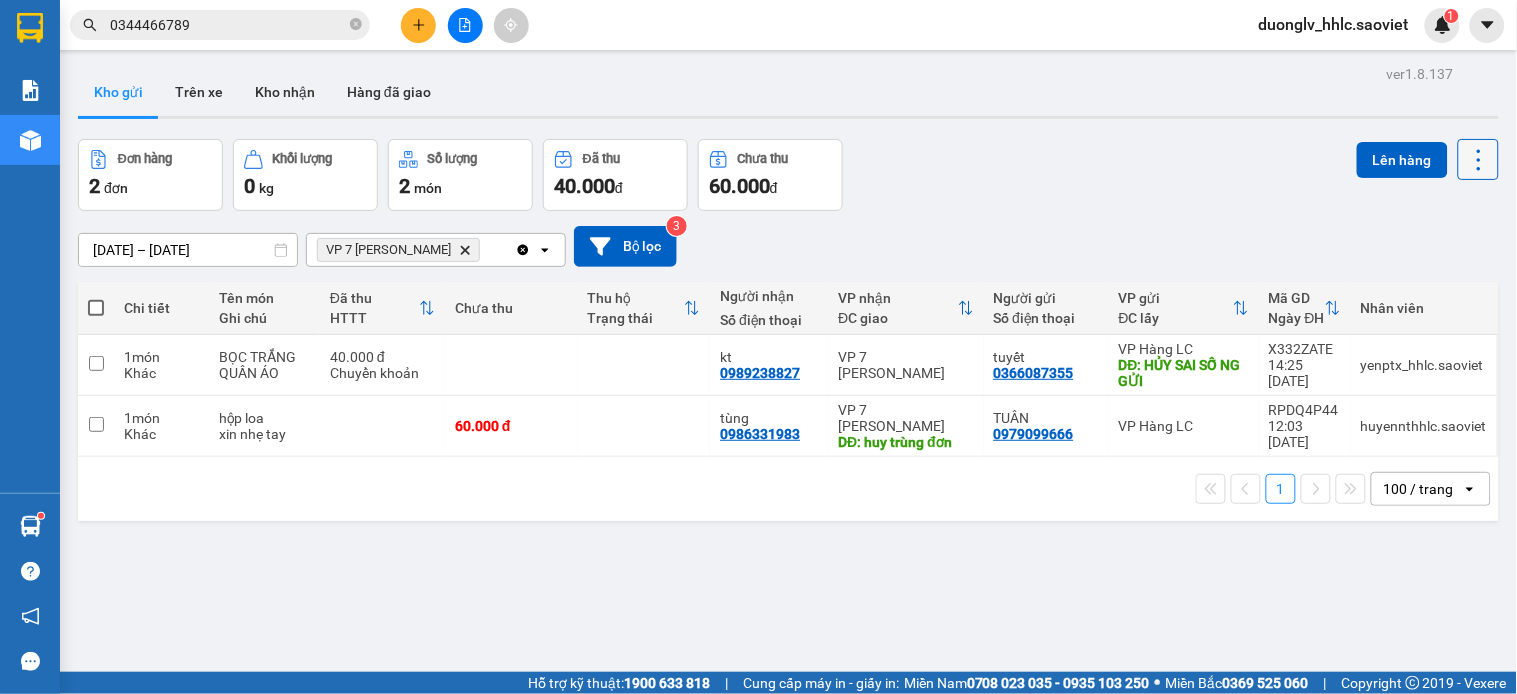 click 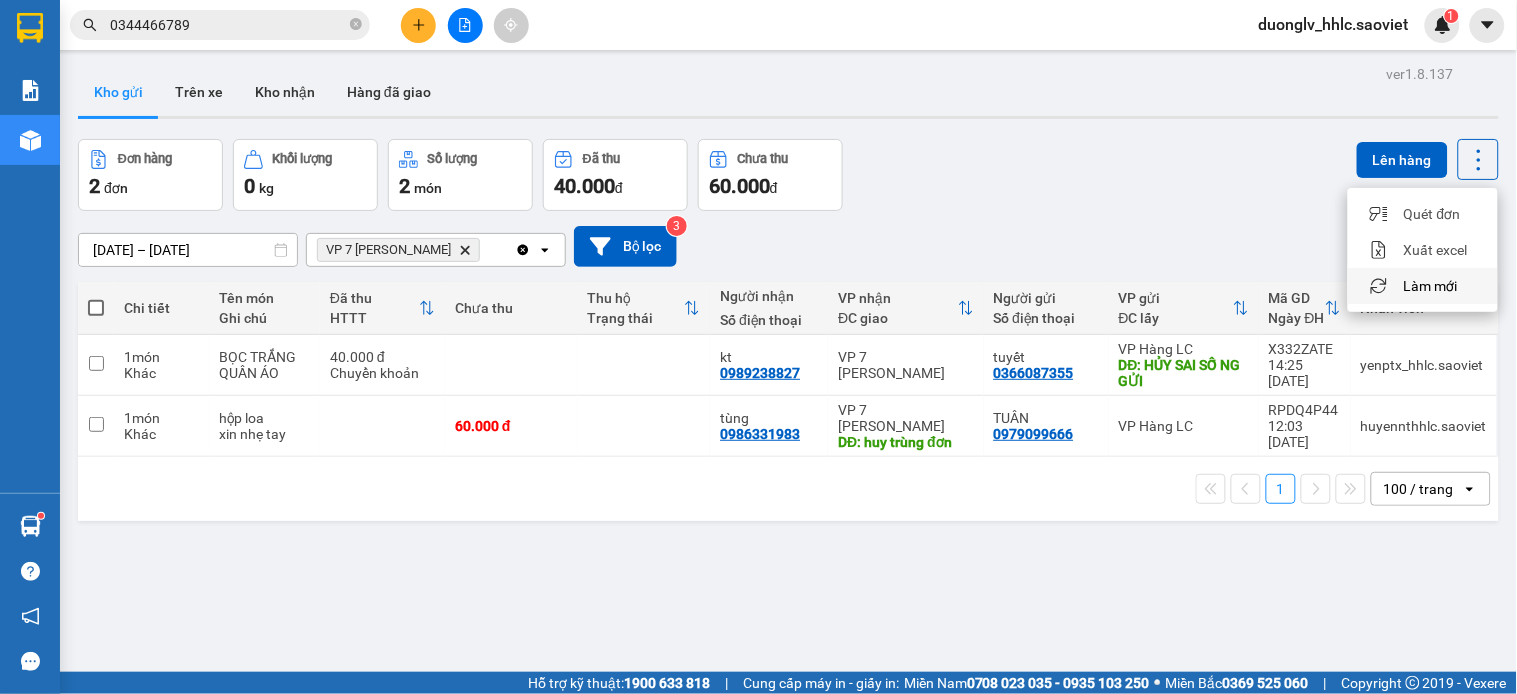 drag, startPoint x: 1423, startPoint y: 285, endPoint x: 1336, endPoint y: 268, distance: 88.64536 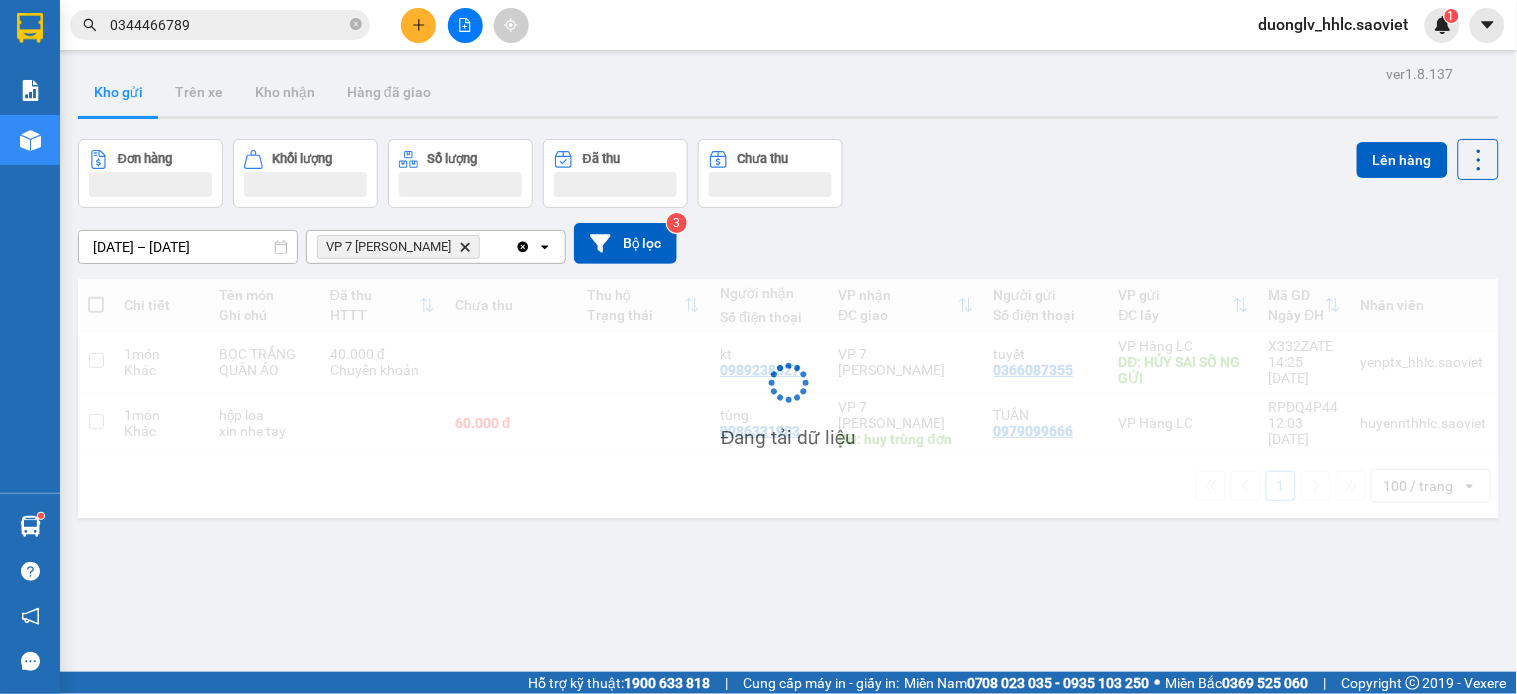 click 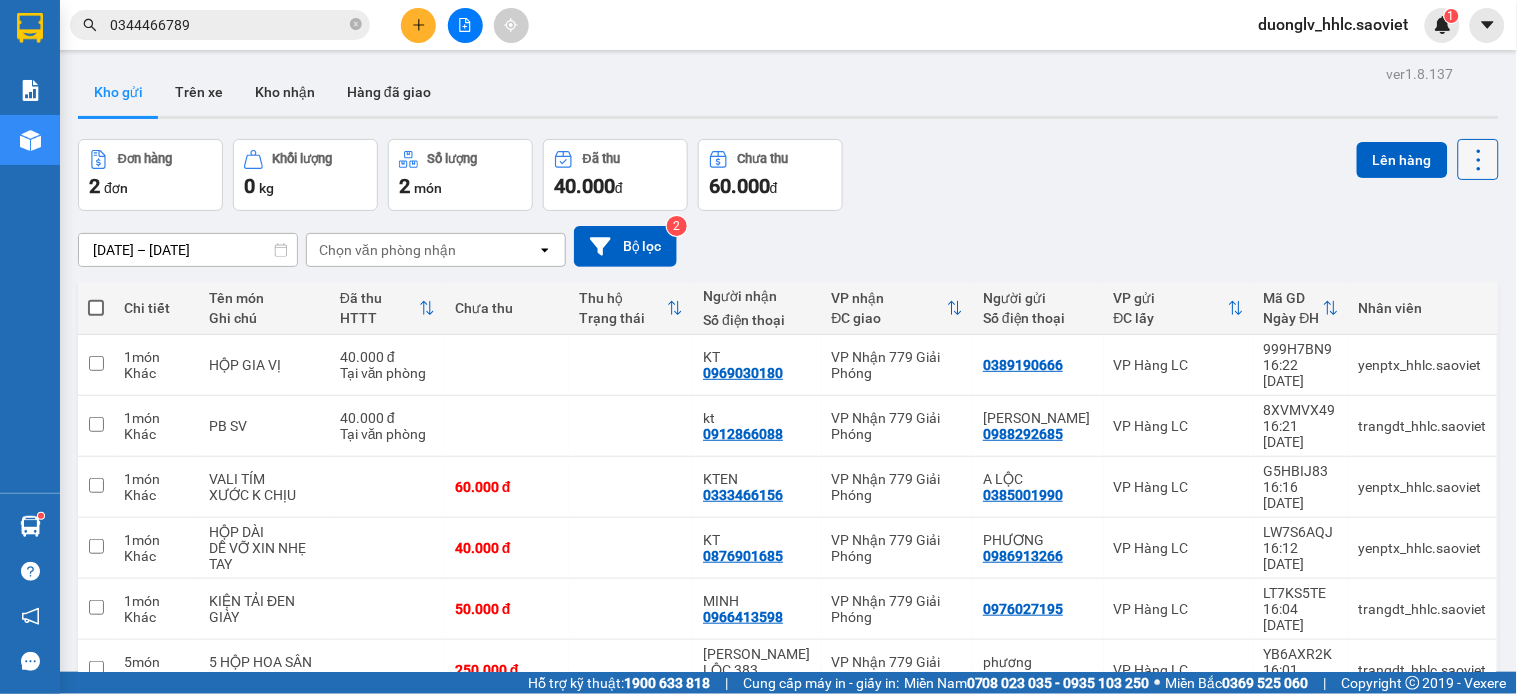 click at bounding box center [1478, 159] 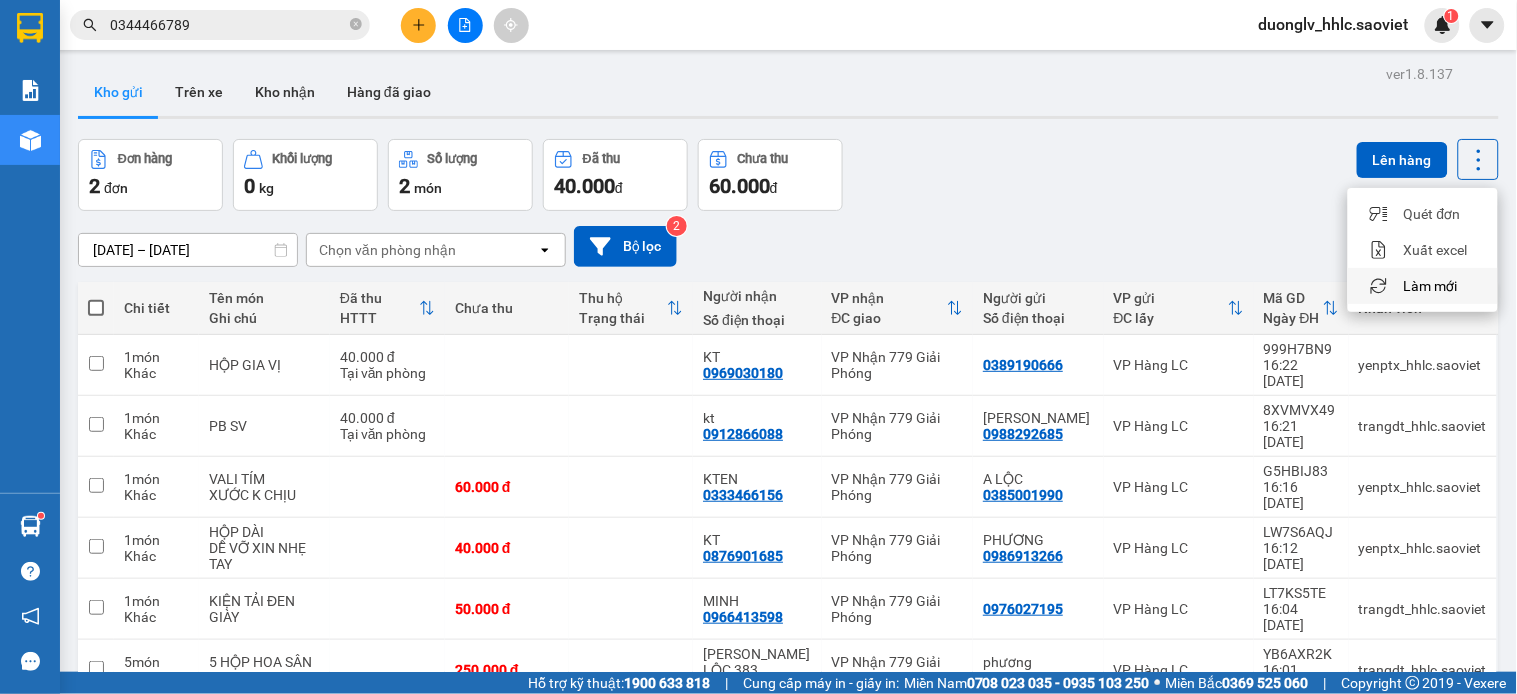 click on "Làm mới" at bounding box center (1431, 286) 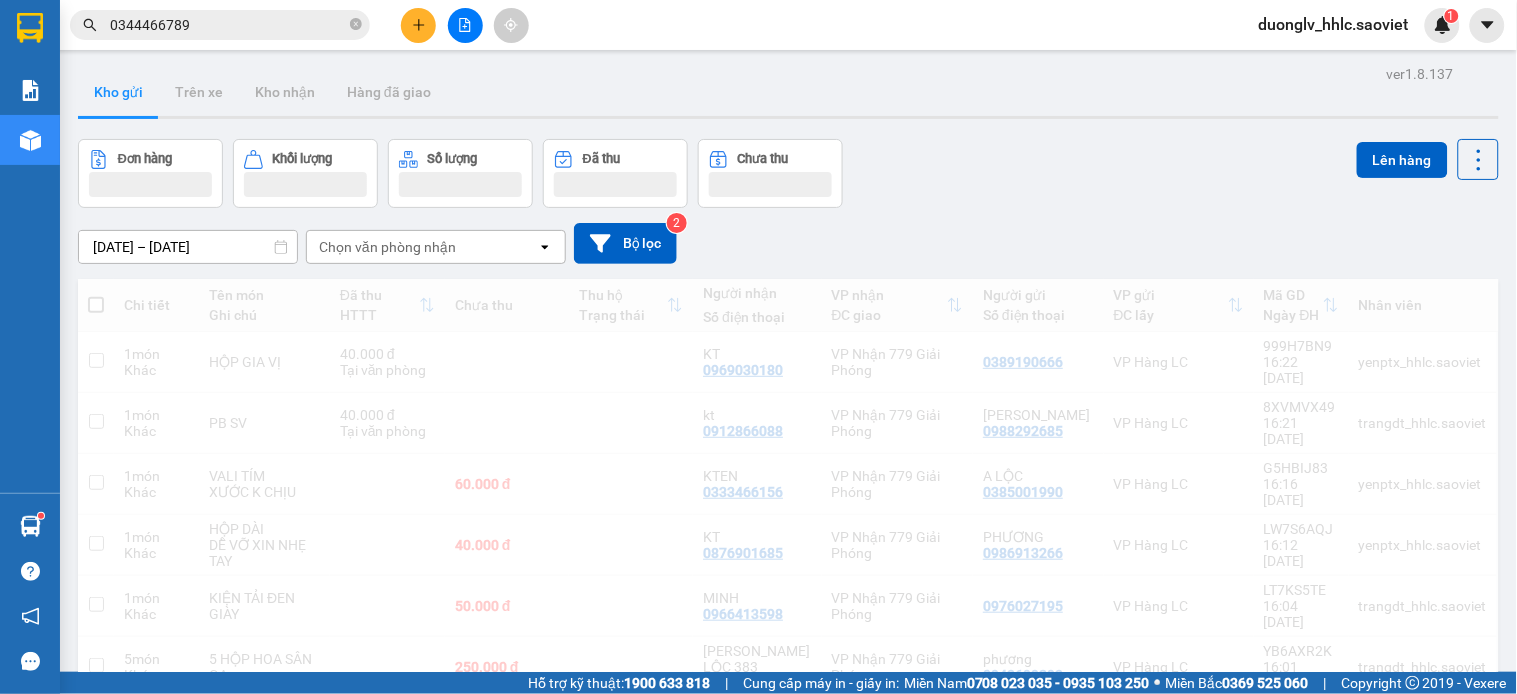 type 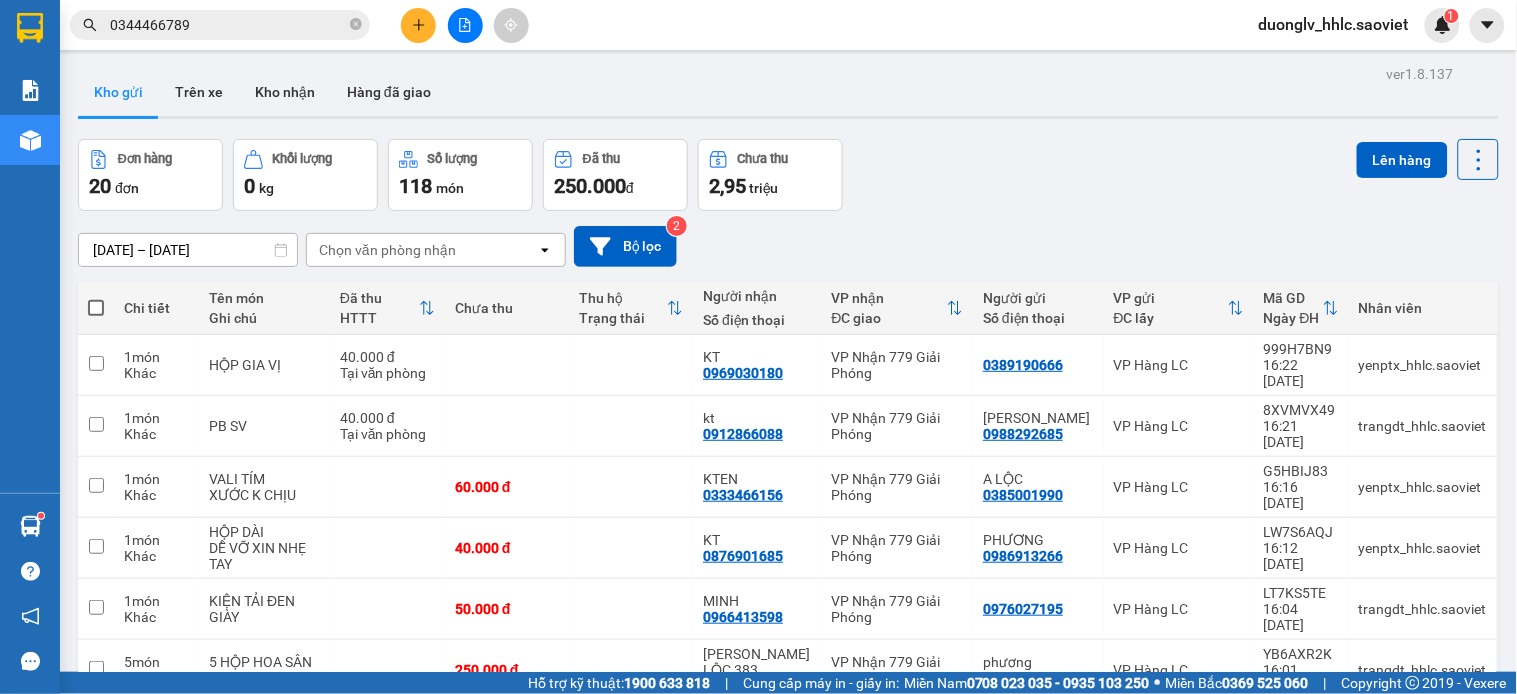 scroll, scrollTop: 511, scrollLeft: 0, axis: vertical 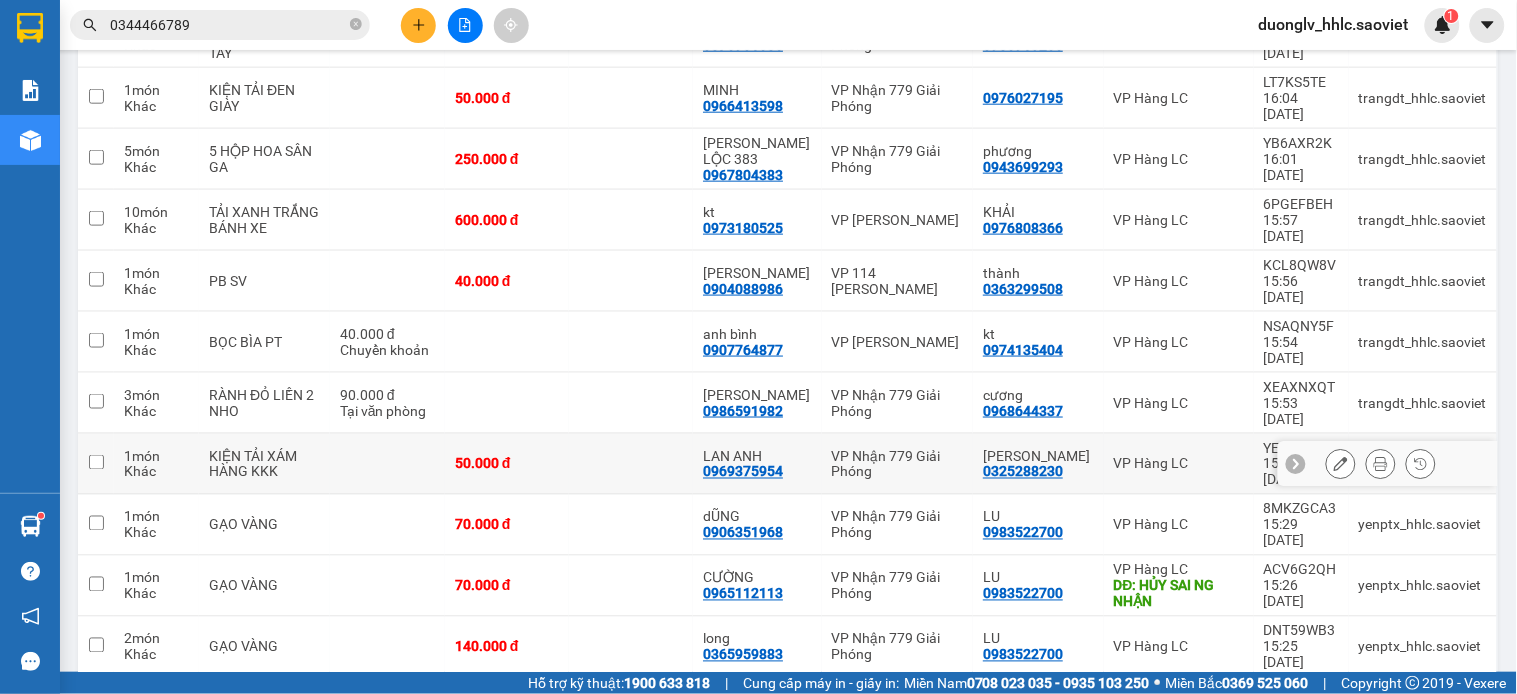 click at bounding box center [631, 464] 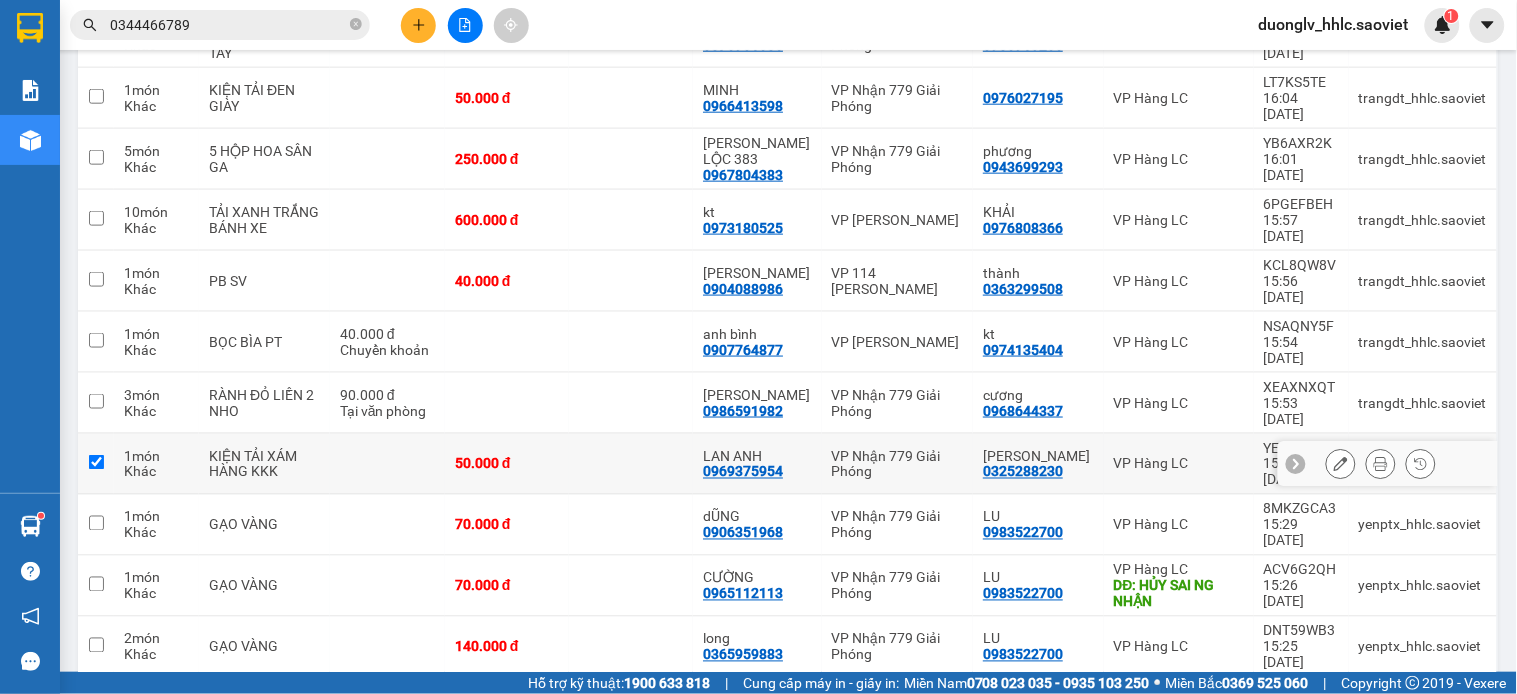 checkbox on "true" 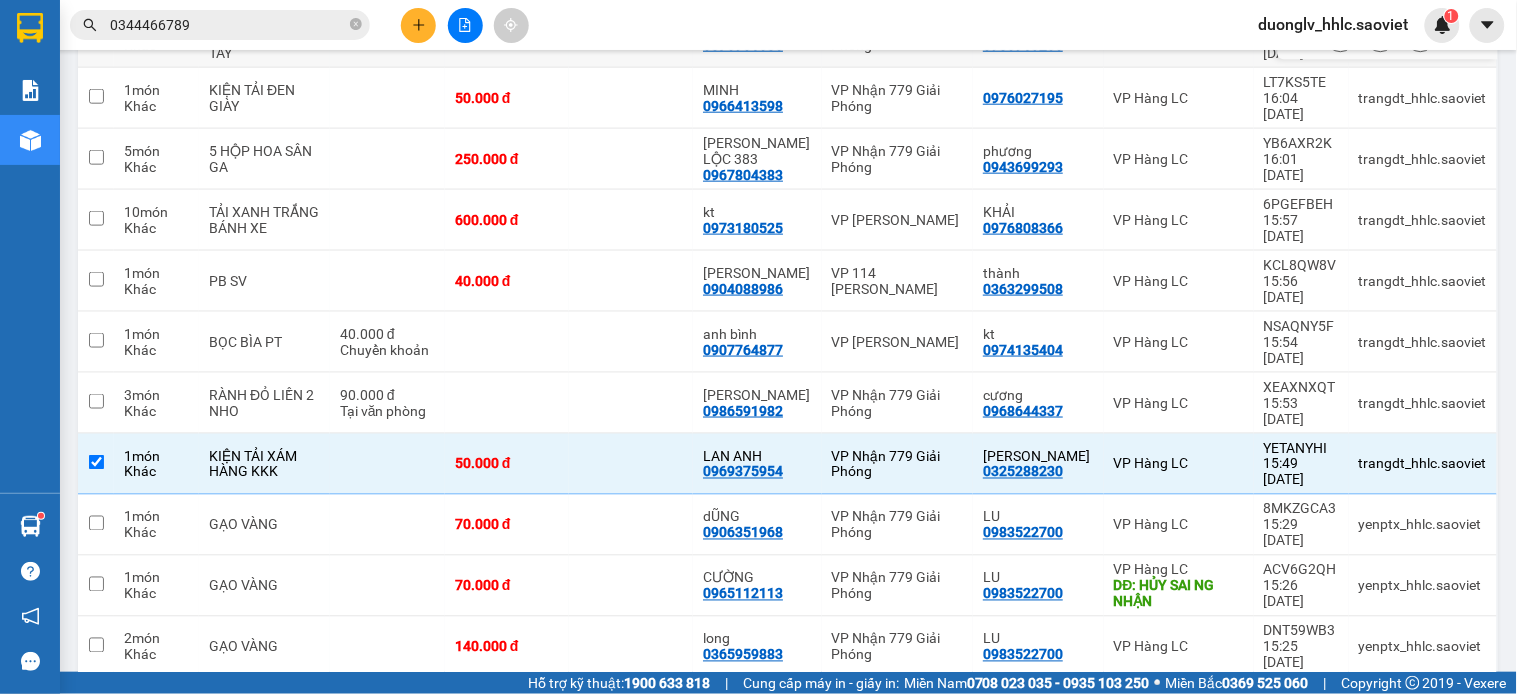 scroll, scrollTop: 400, scrollLeft: 0, axis: vertical 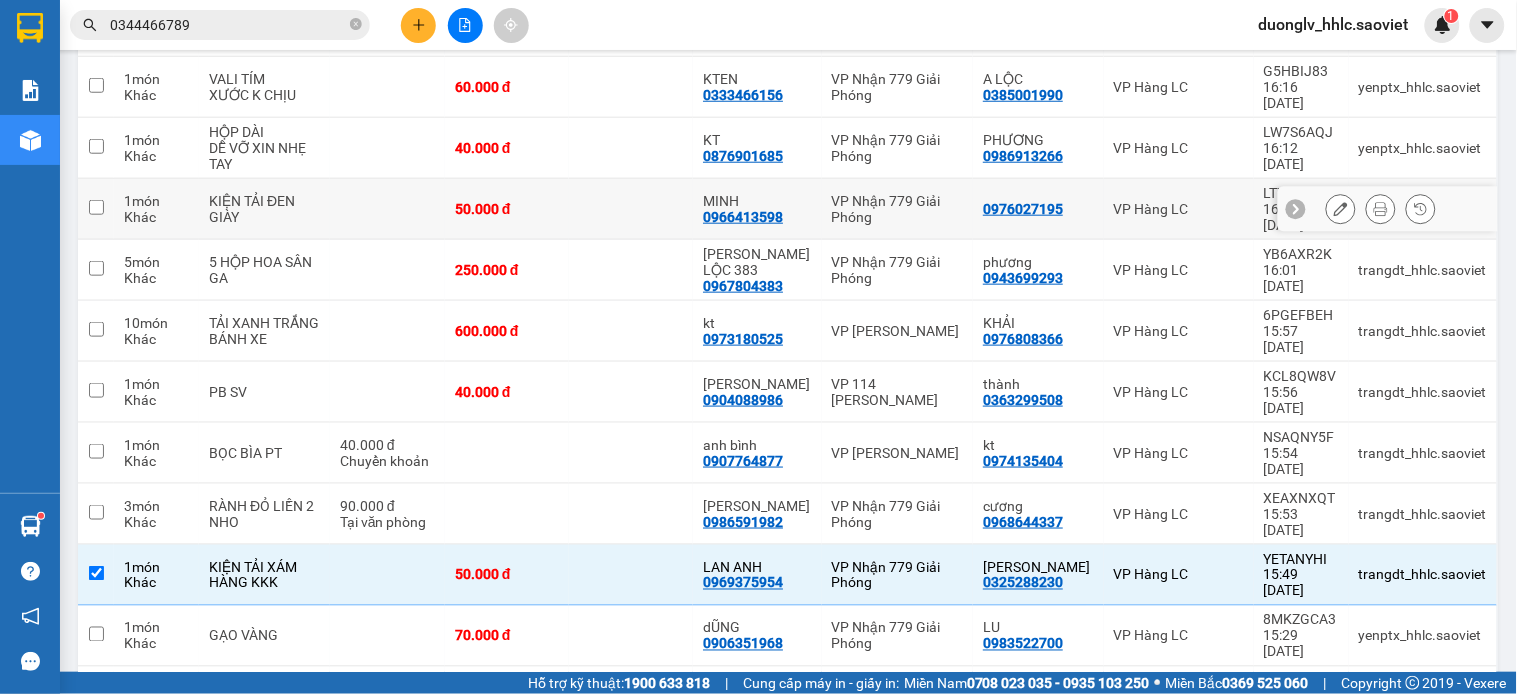 click at bounding box center [631, 209] 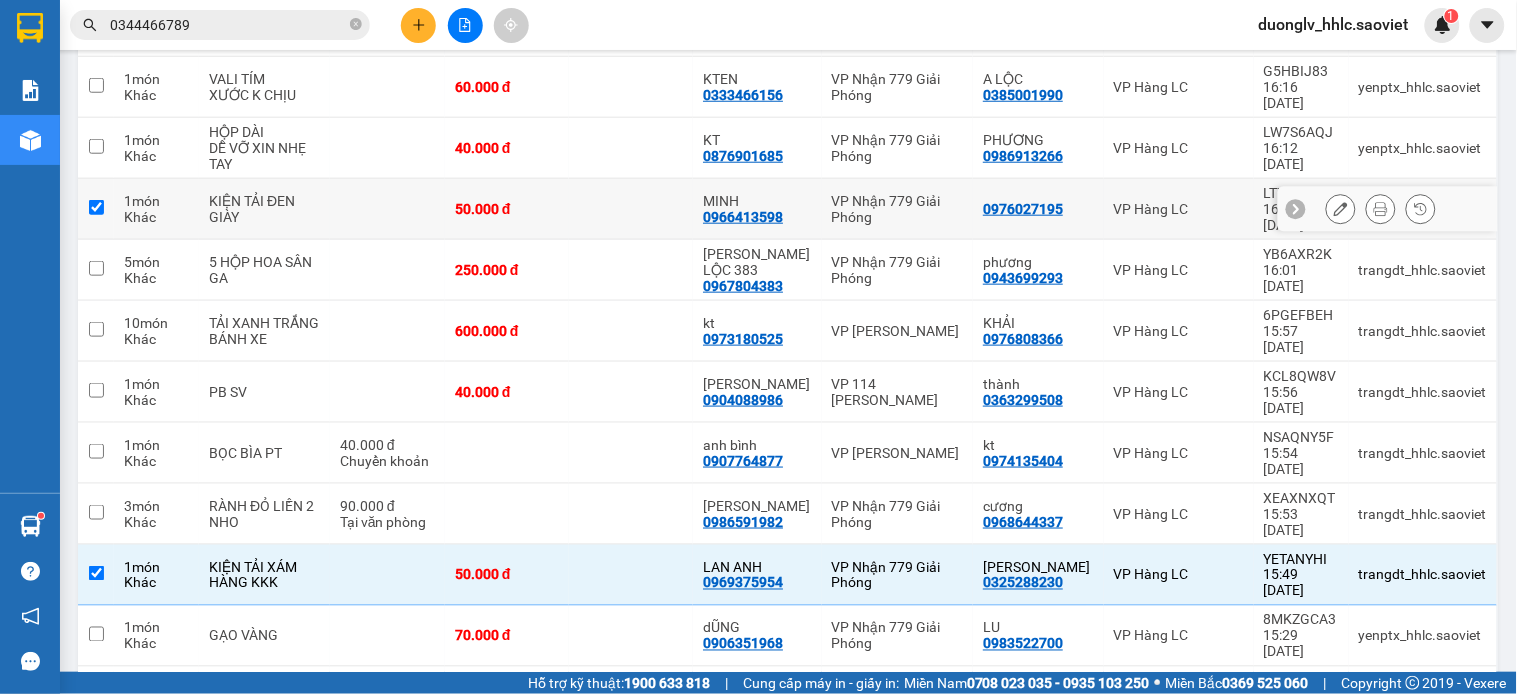 checkbox on "true" 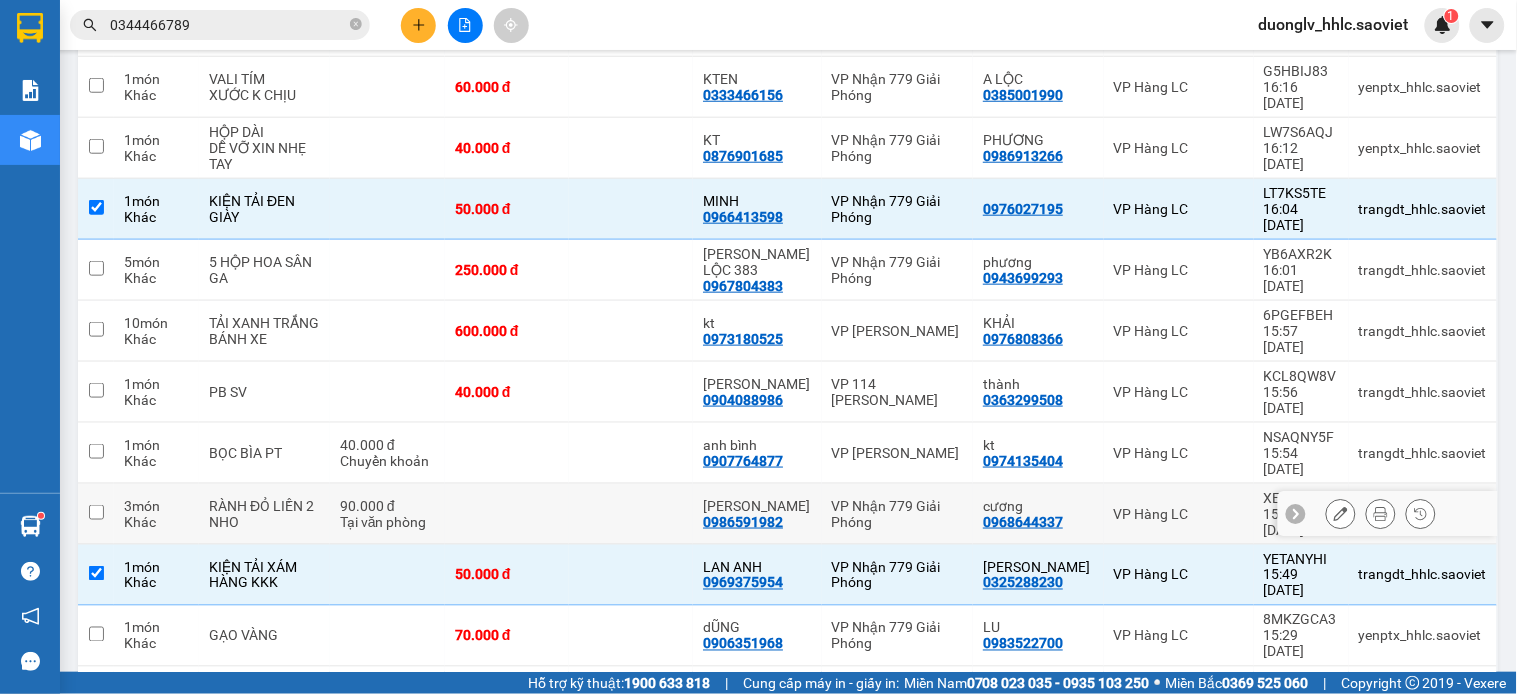 click at bounding box center [631, 514] 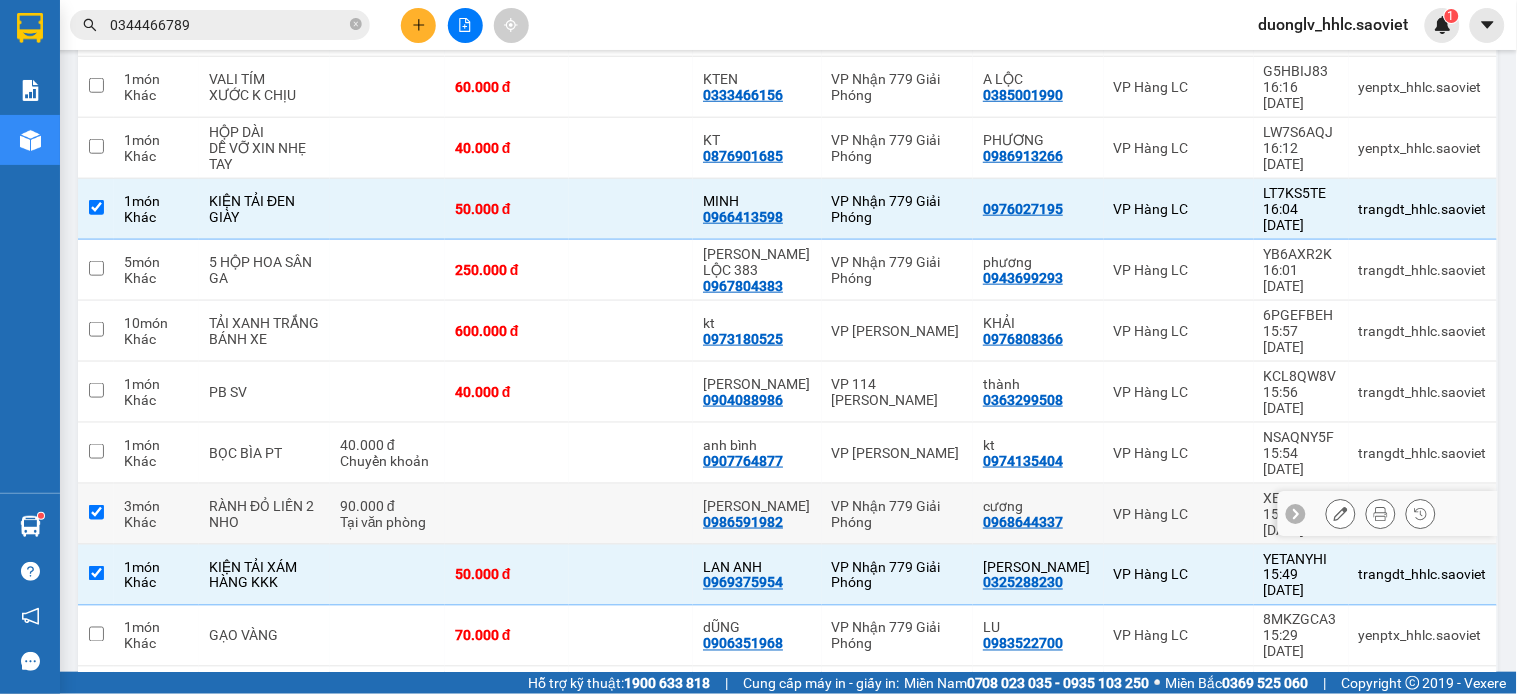 checkbox on "true" 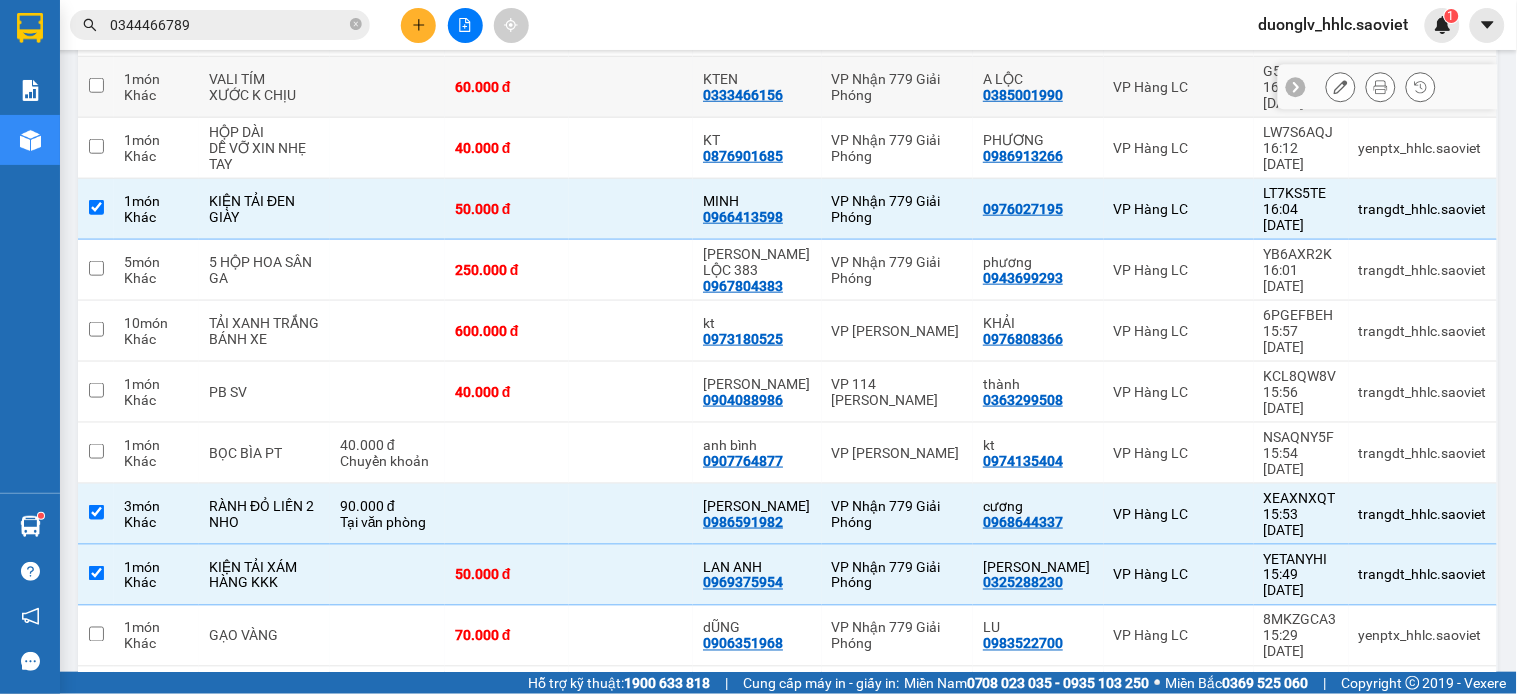 scroll, scrollTop: 66, scrollLeft: 0, axis: vertical 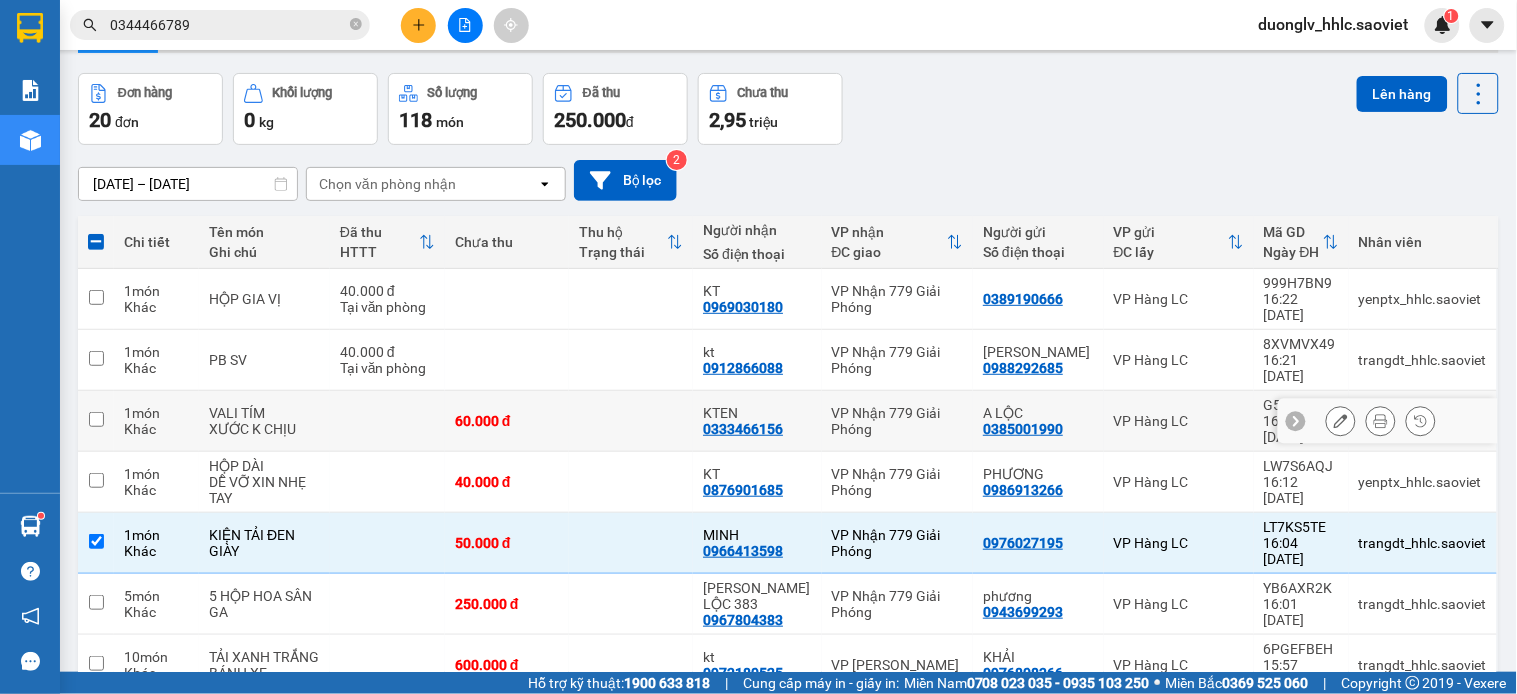 click at bounding box center (631, 421) 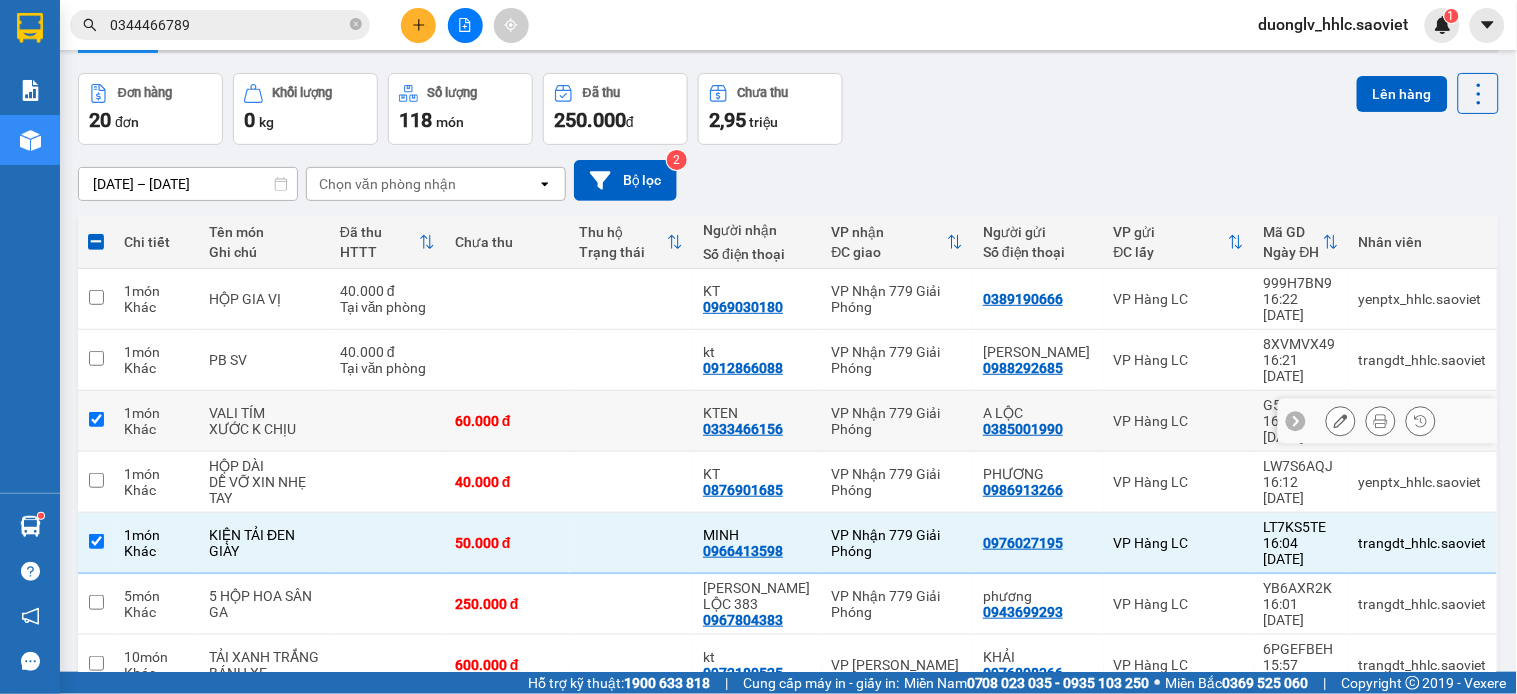 checkbox on "true" 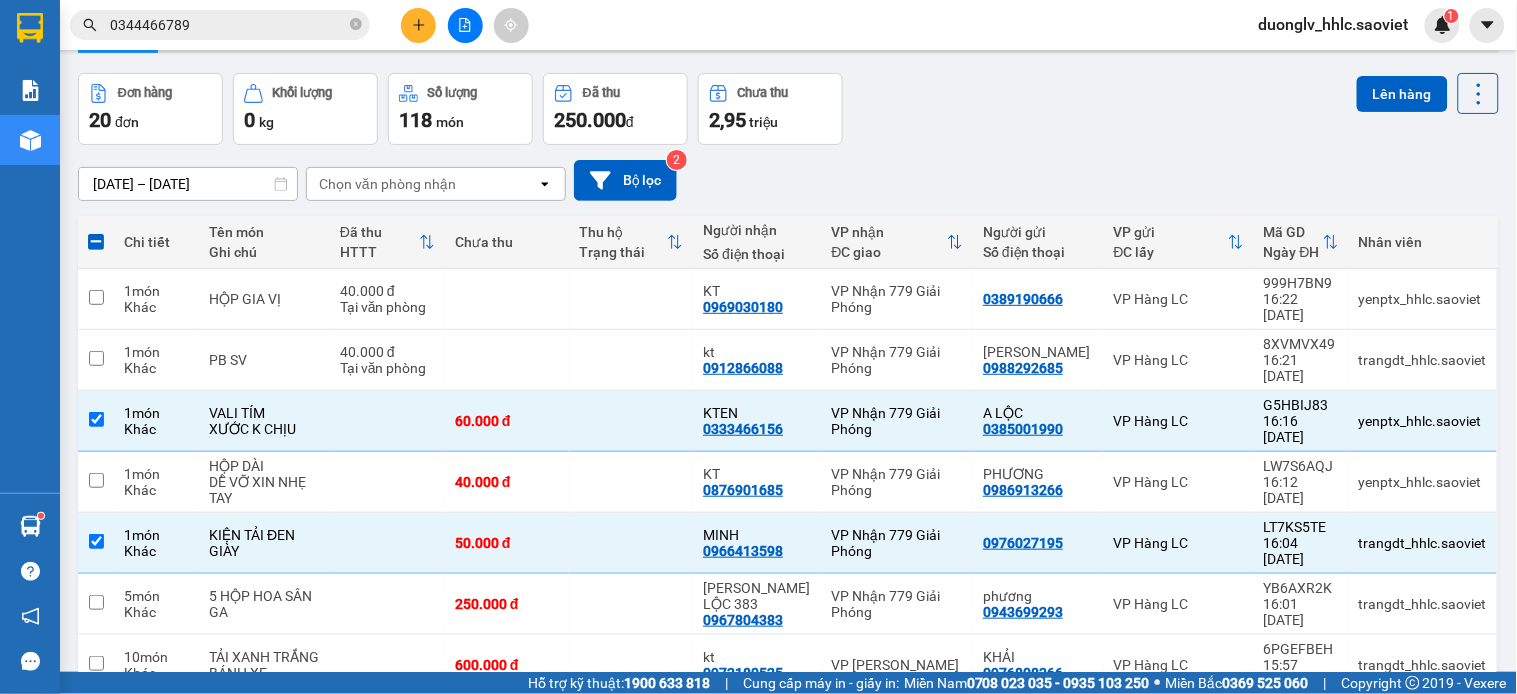 scroll, scrollTop: 662, scrollLeft: 0, axis: vertical 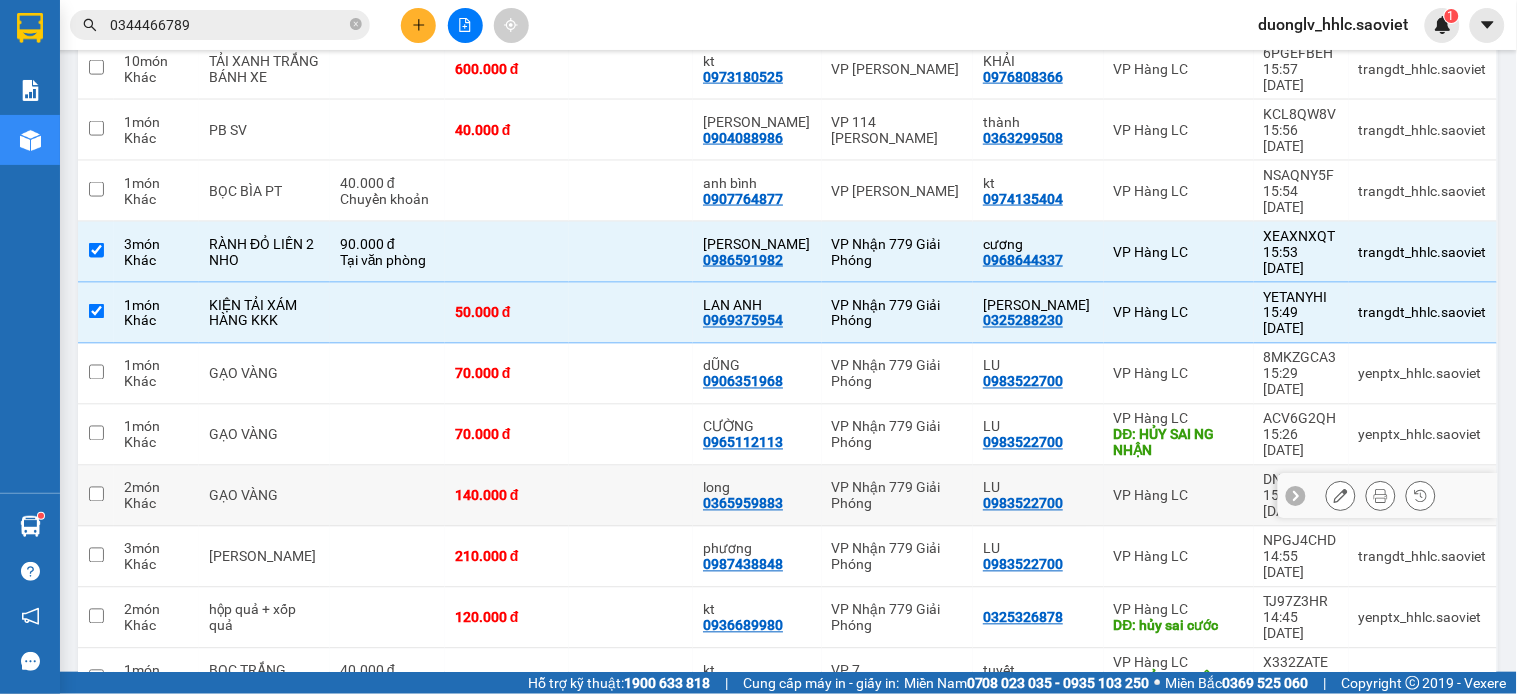 click at bounding box center [631, 496] 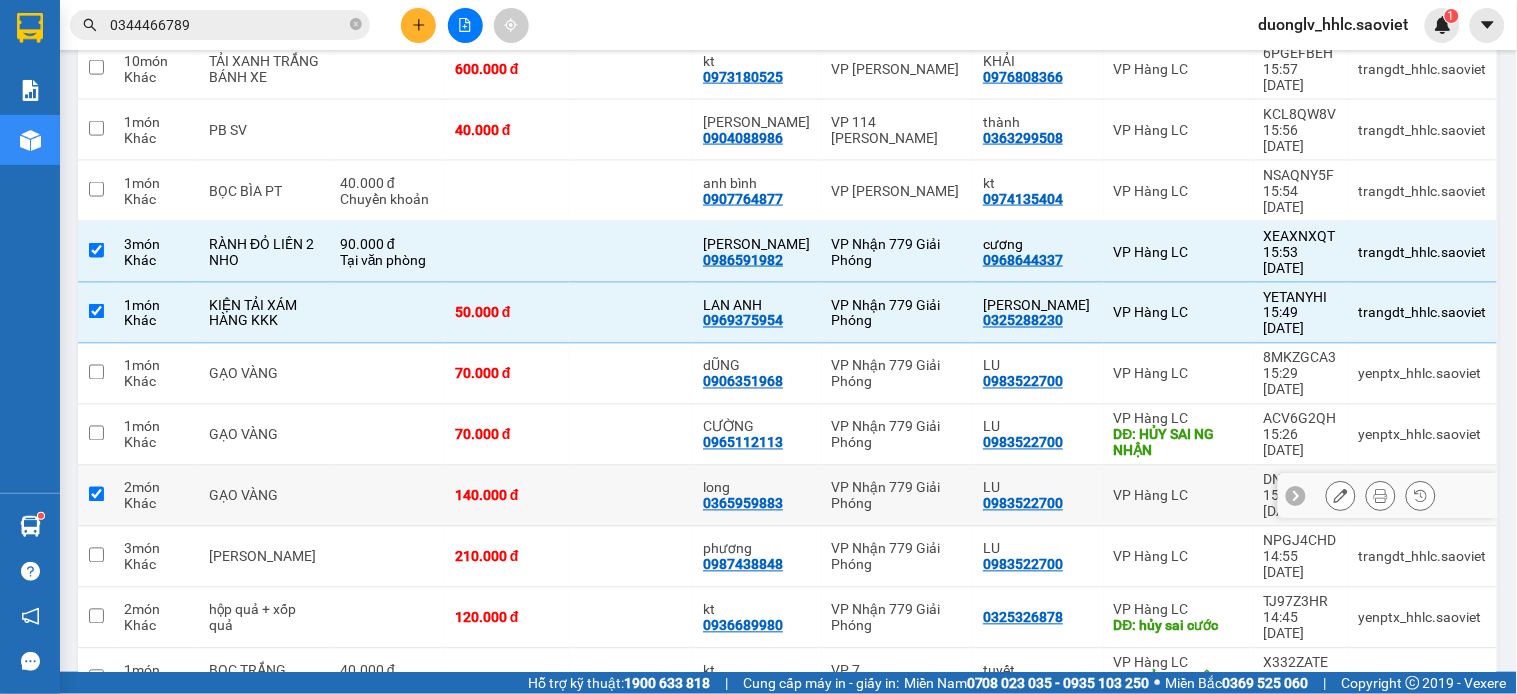 checkbox on "true" 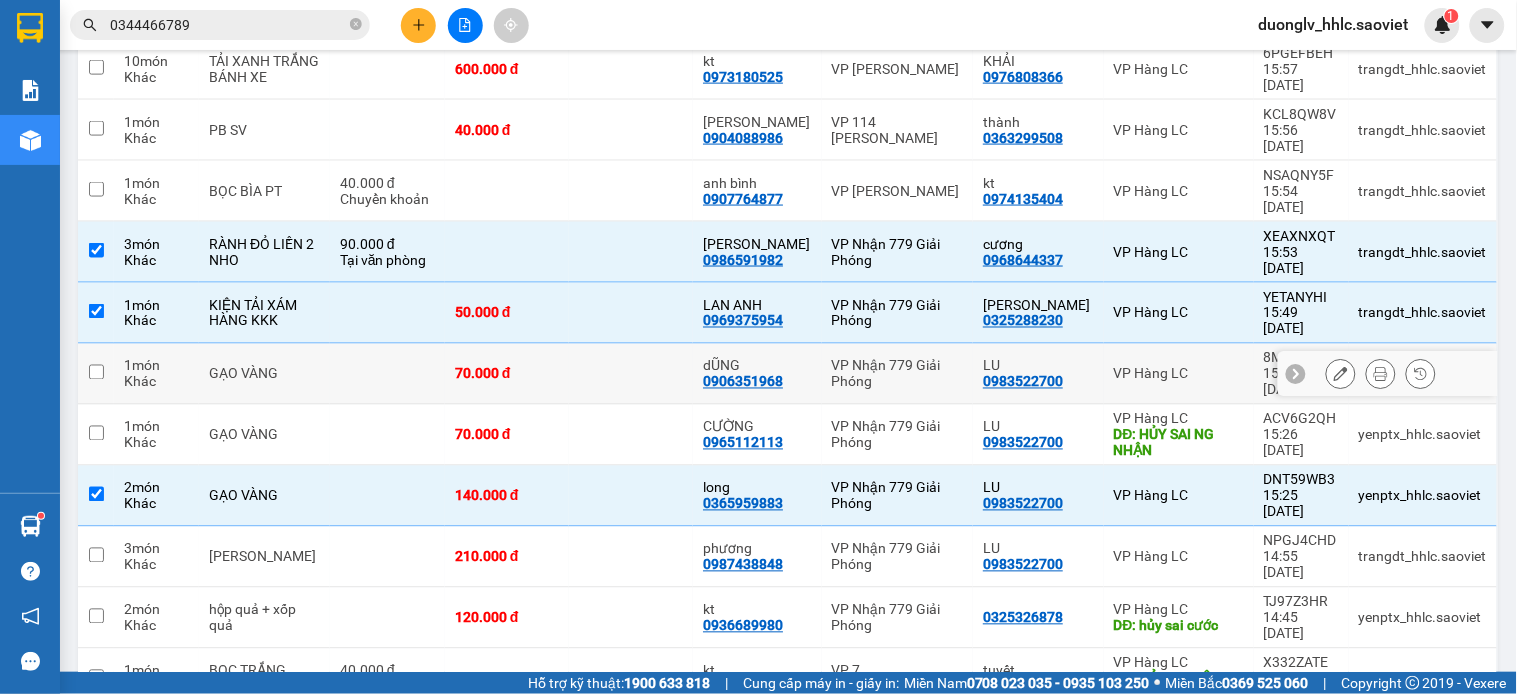 click at bounding box center [631, 374] 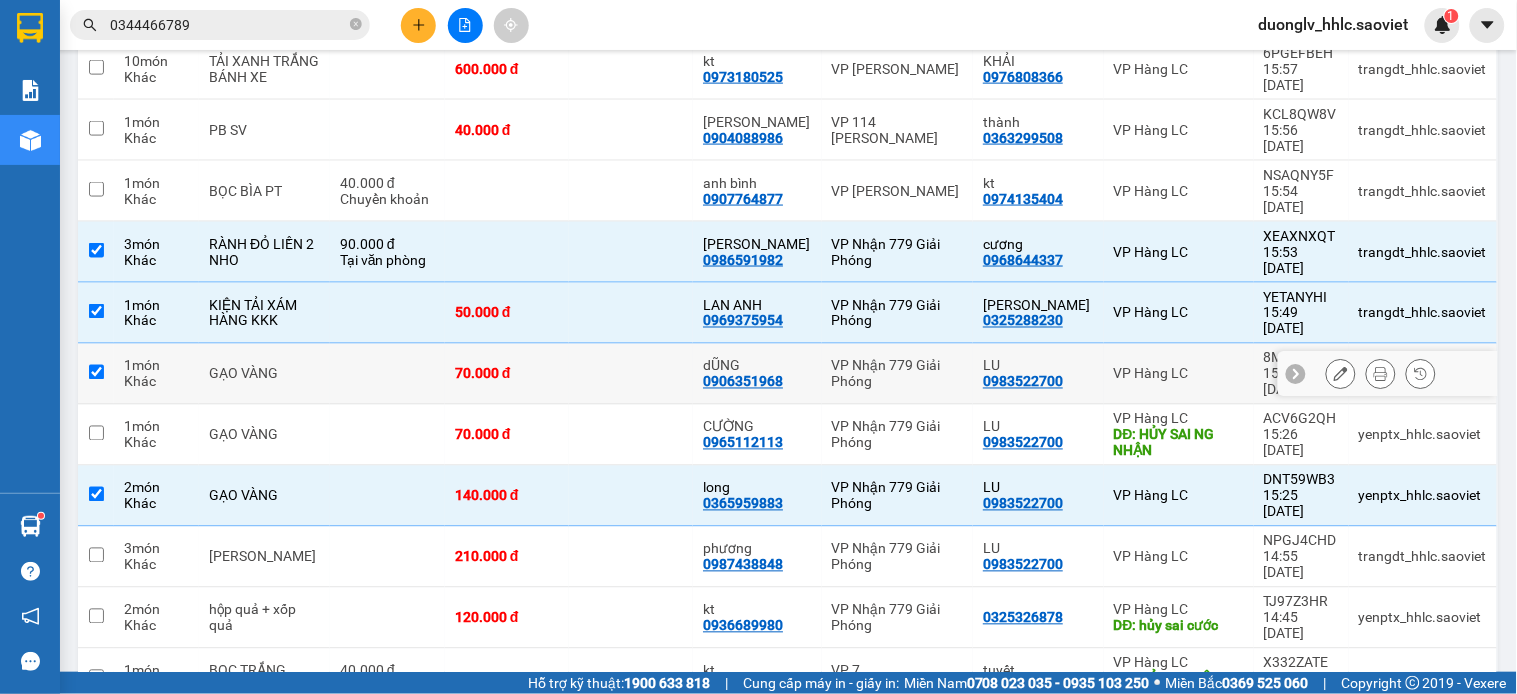 checkbox on "true" 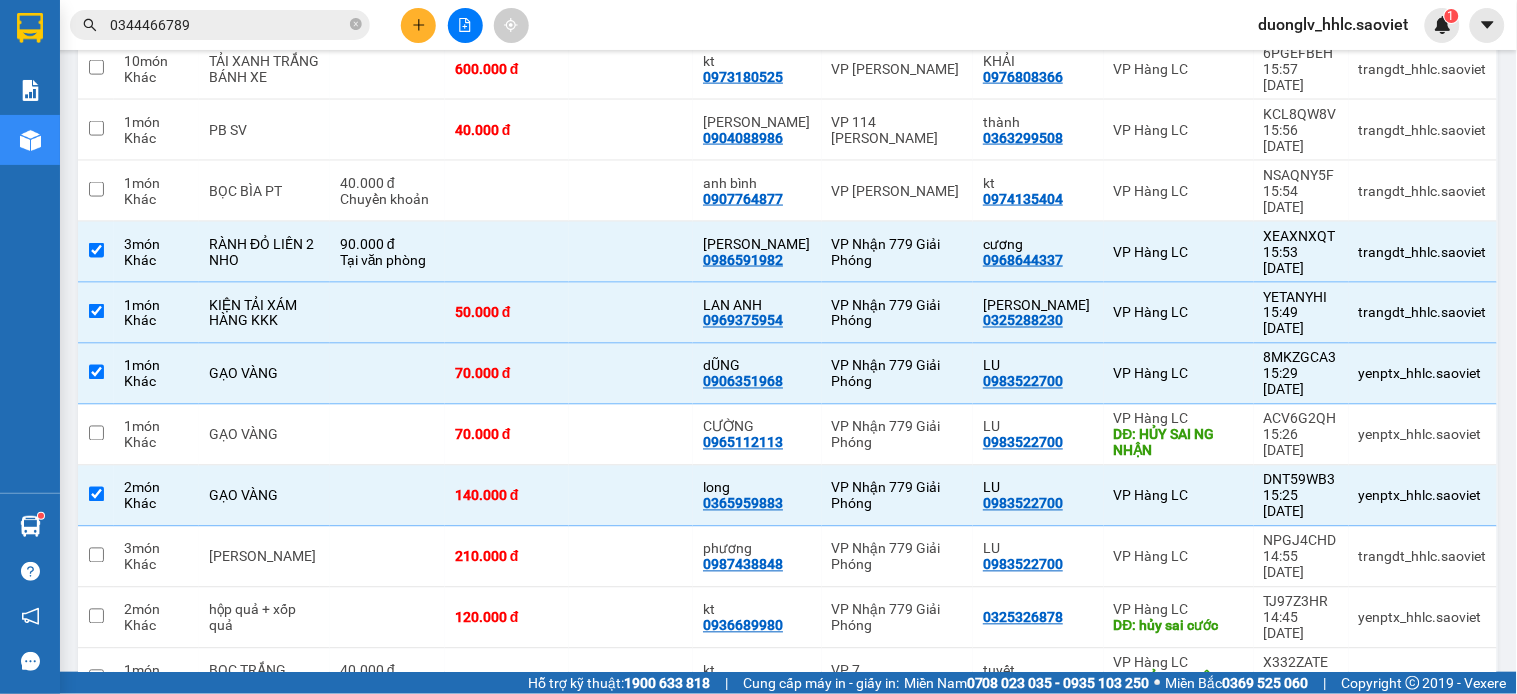 scroll, scrollTop: 328, scrollLeft: 0, axis: vertical 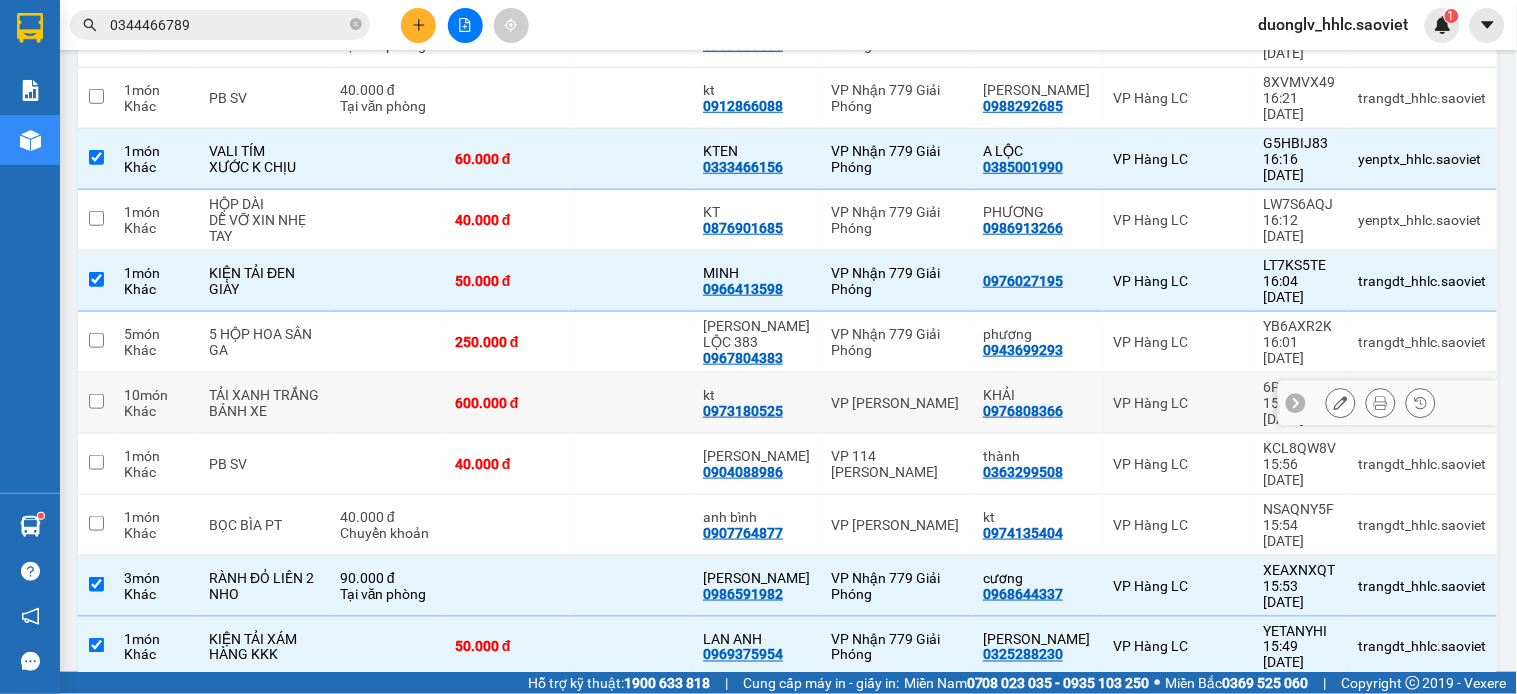 click at bounding box center (631, 403) 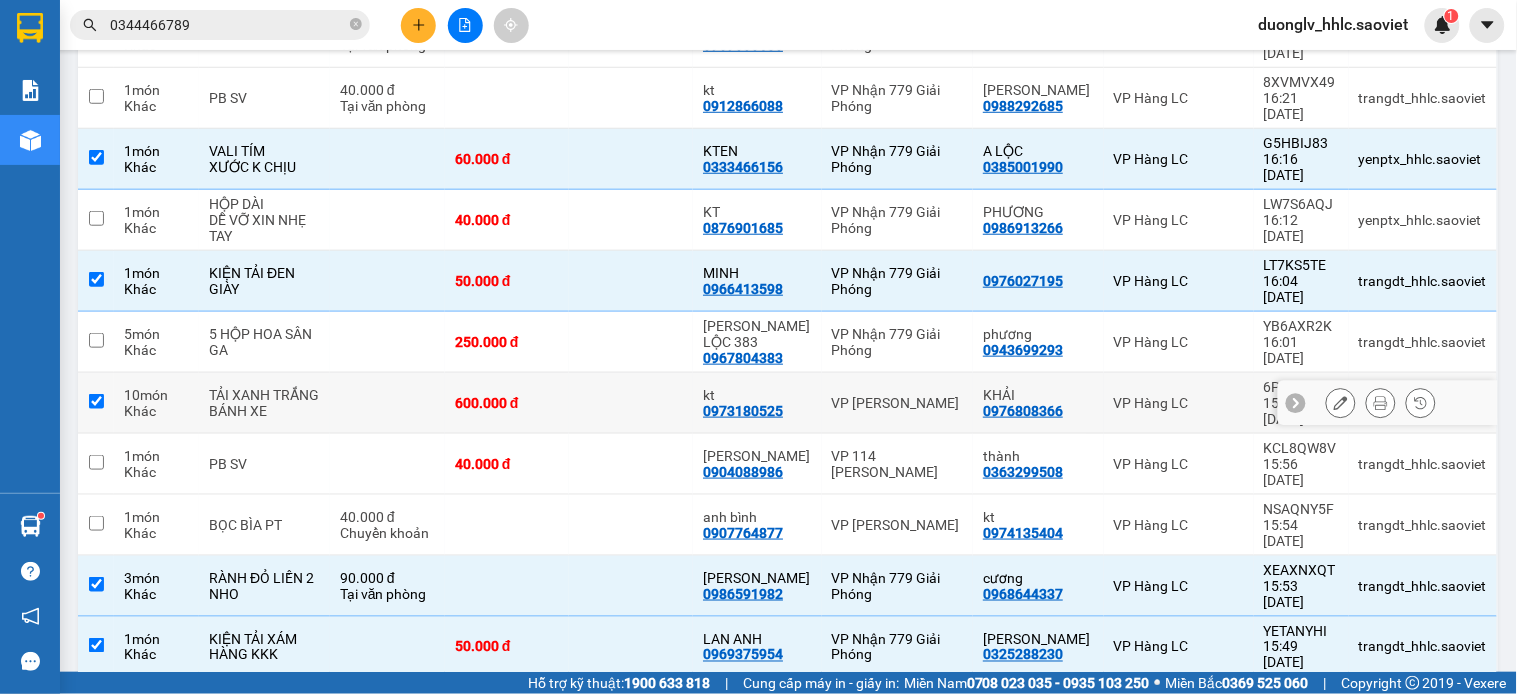 checkbox on "true" 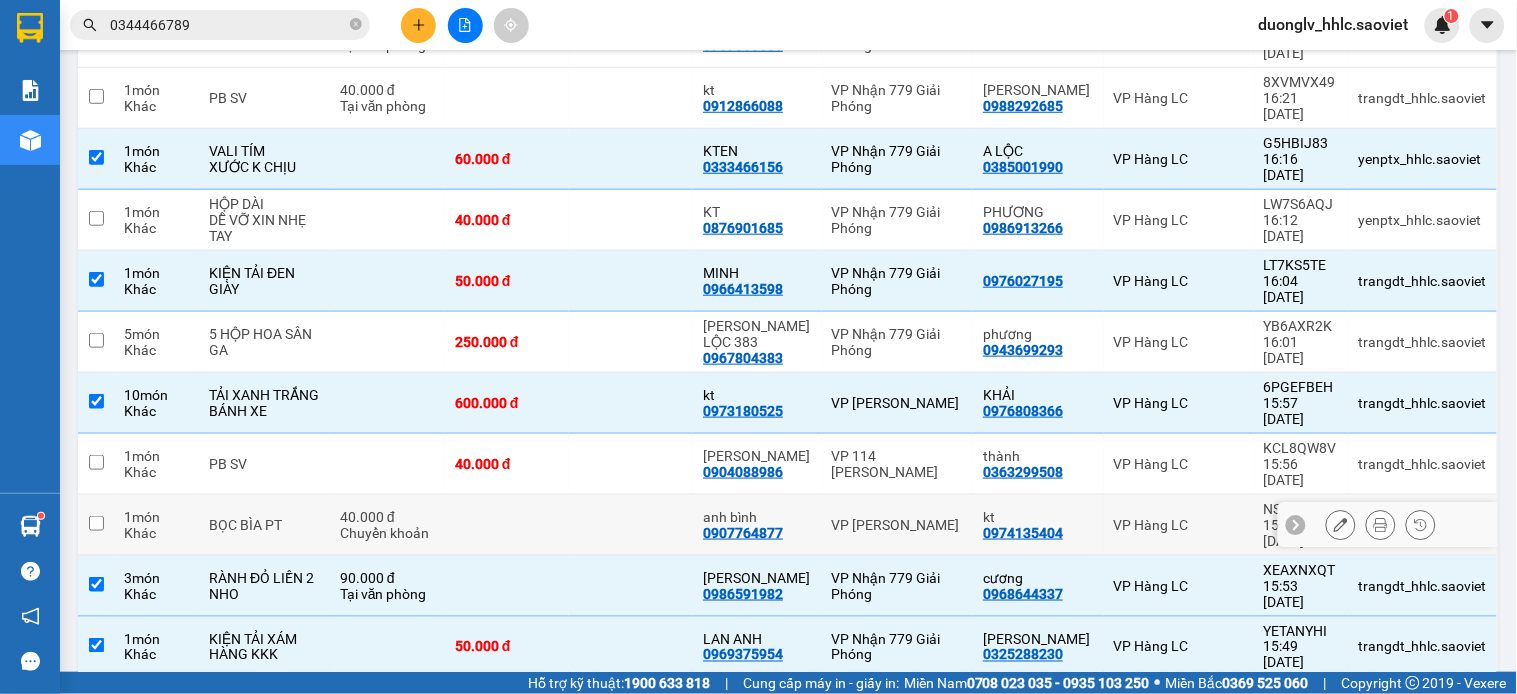 drag, startPoint x: 597, startPoint y: 405, endPoint x: 613, endPoint y: 391, distance: 21.260292 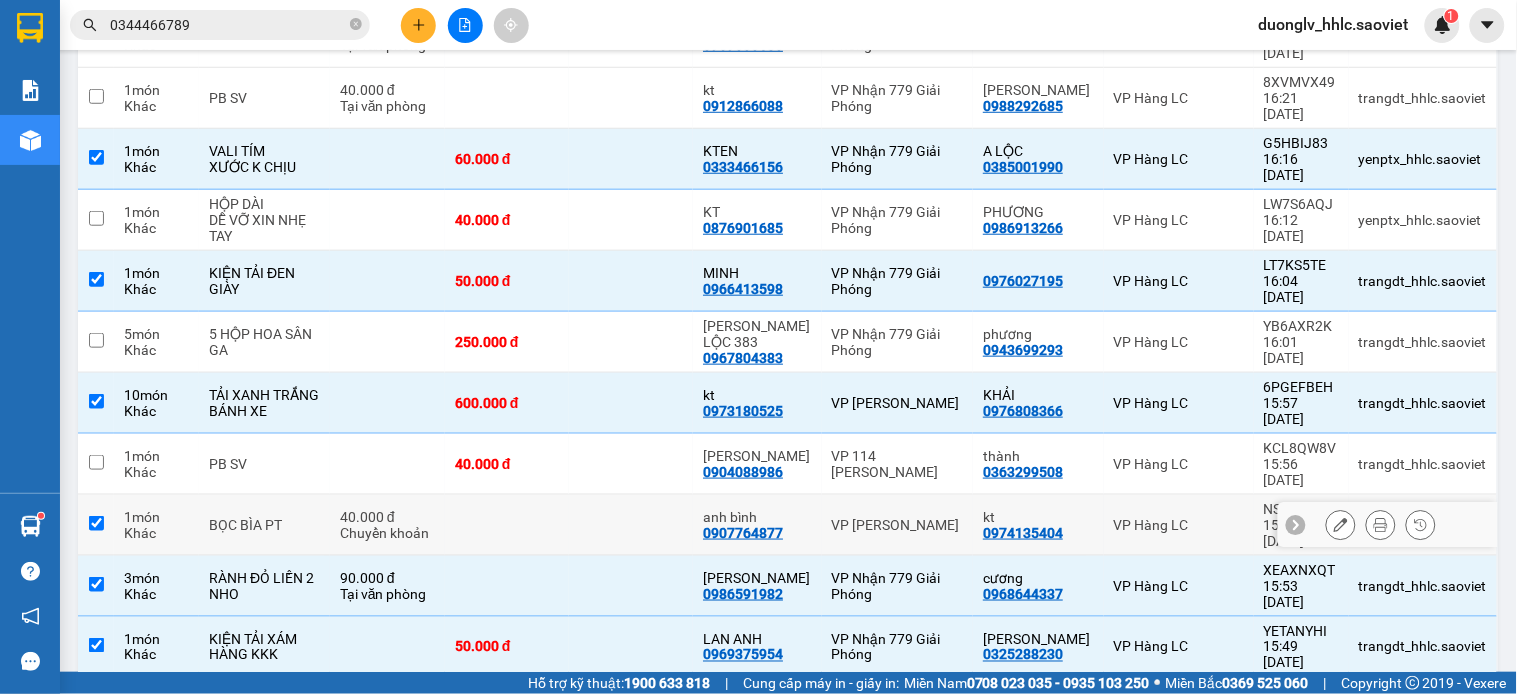 checkbox on "true" 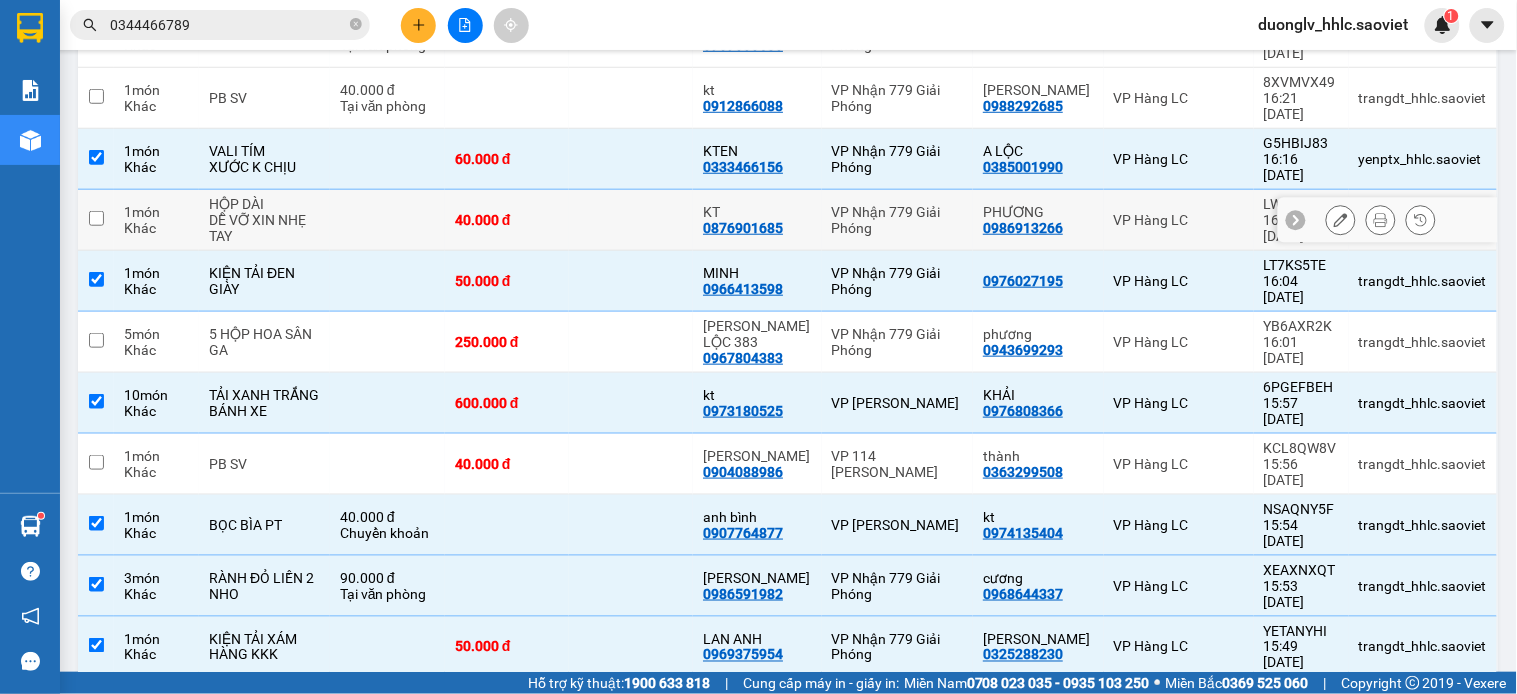 click at bounding box center [631, 220] 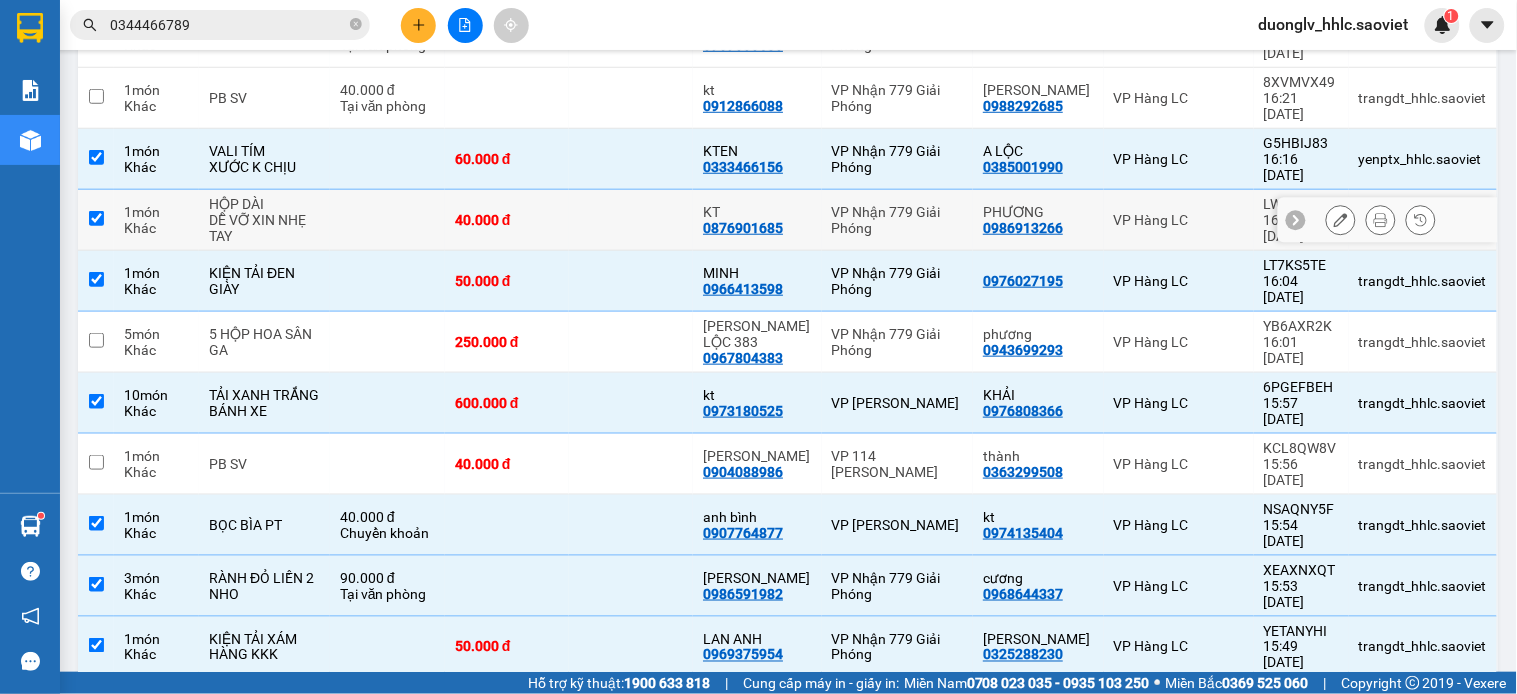 checkbox on "true" 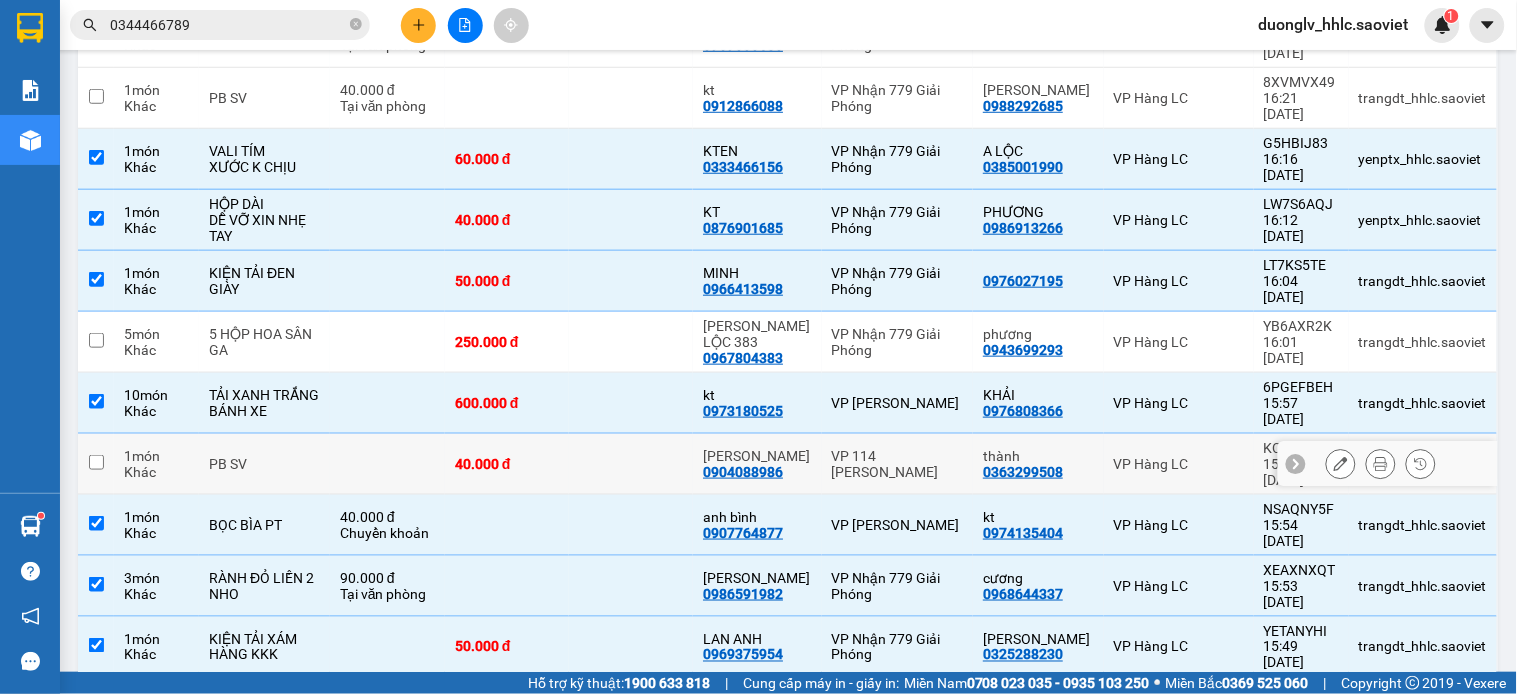 click at bounding box center [631, 464] 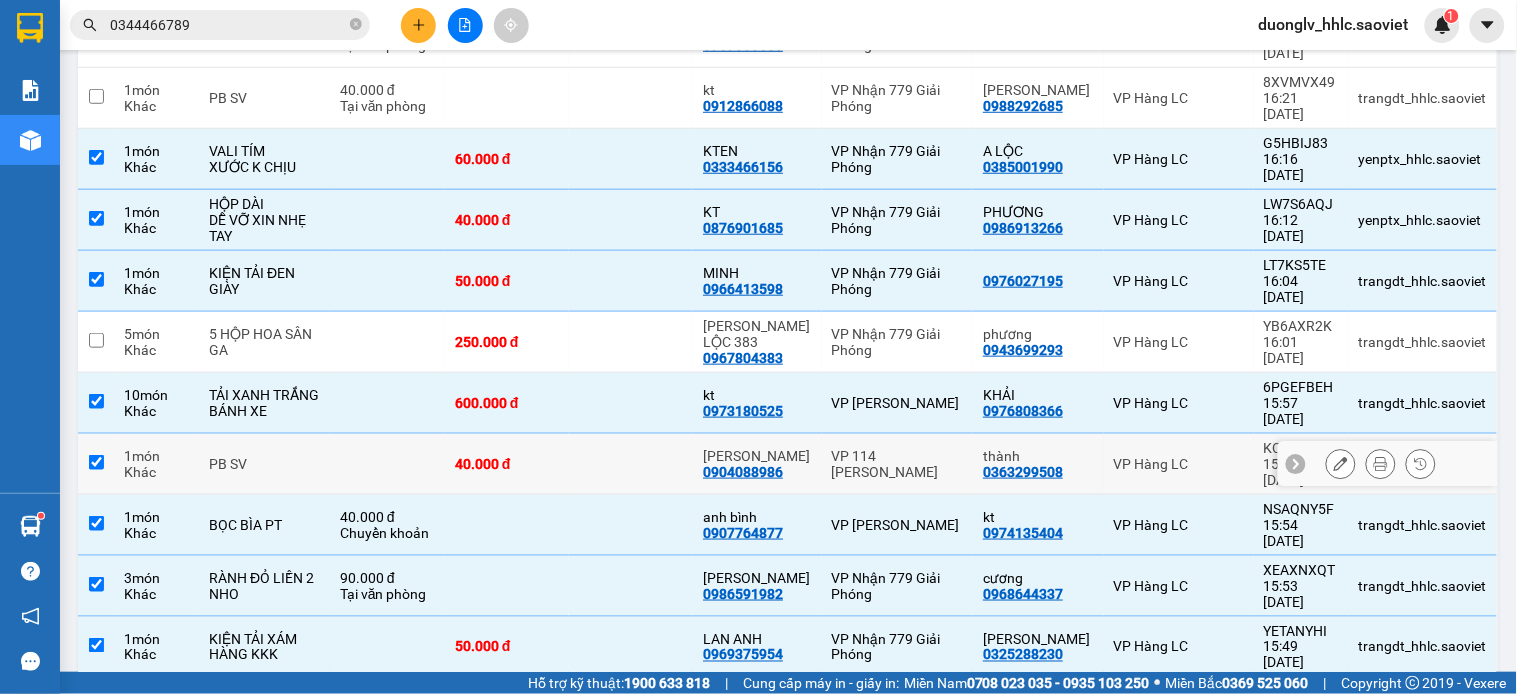 checkbox on "true" 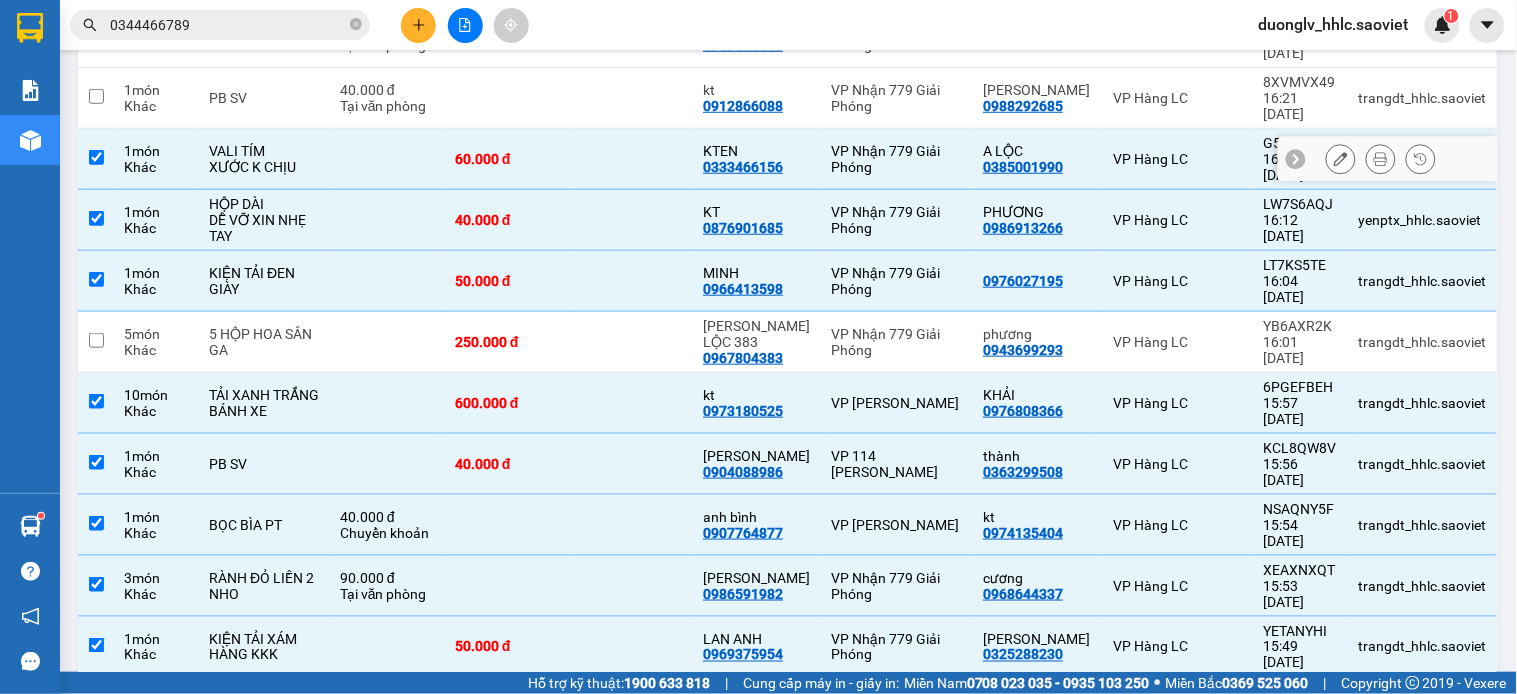 scroll, scrollTop: 0, scrollLeft: 0, axis: both 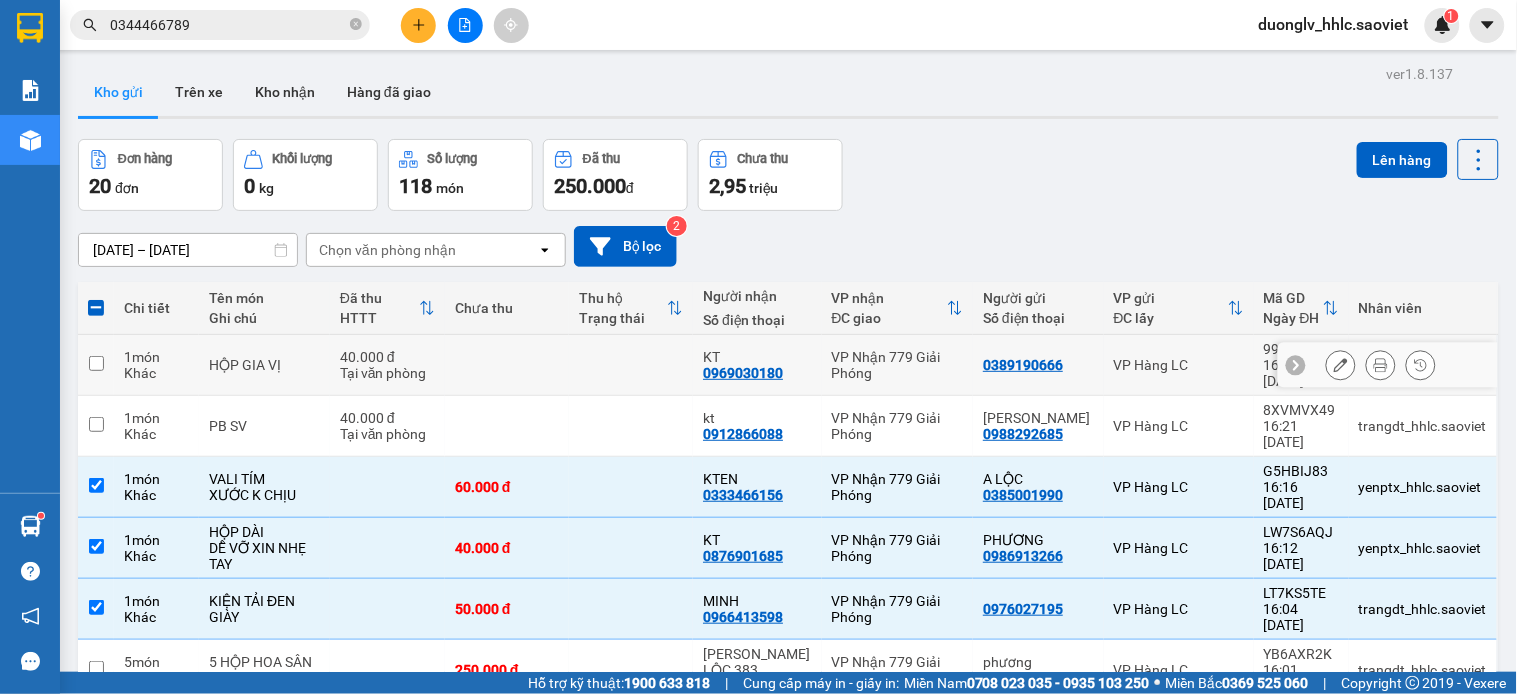 click at bounding box center [631, 365] 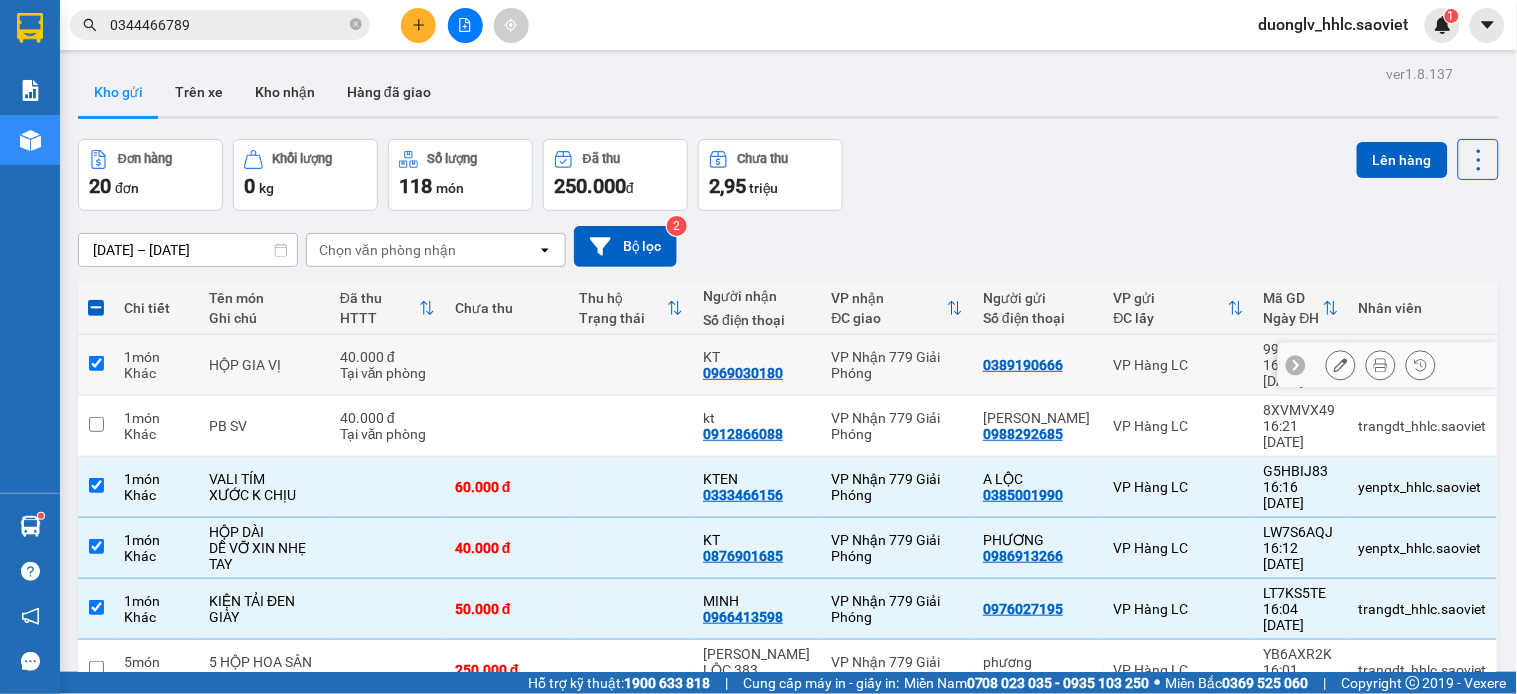 checkbox on "true" 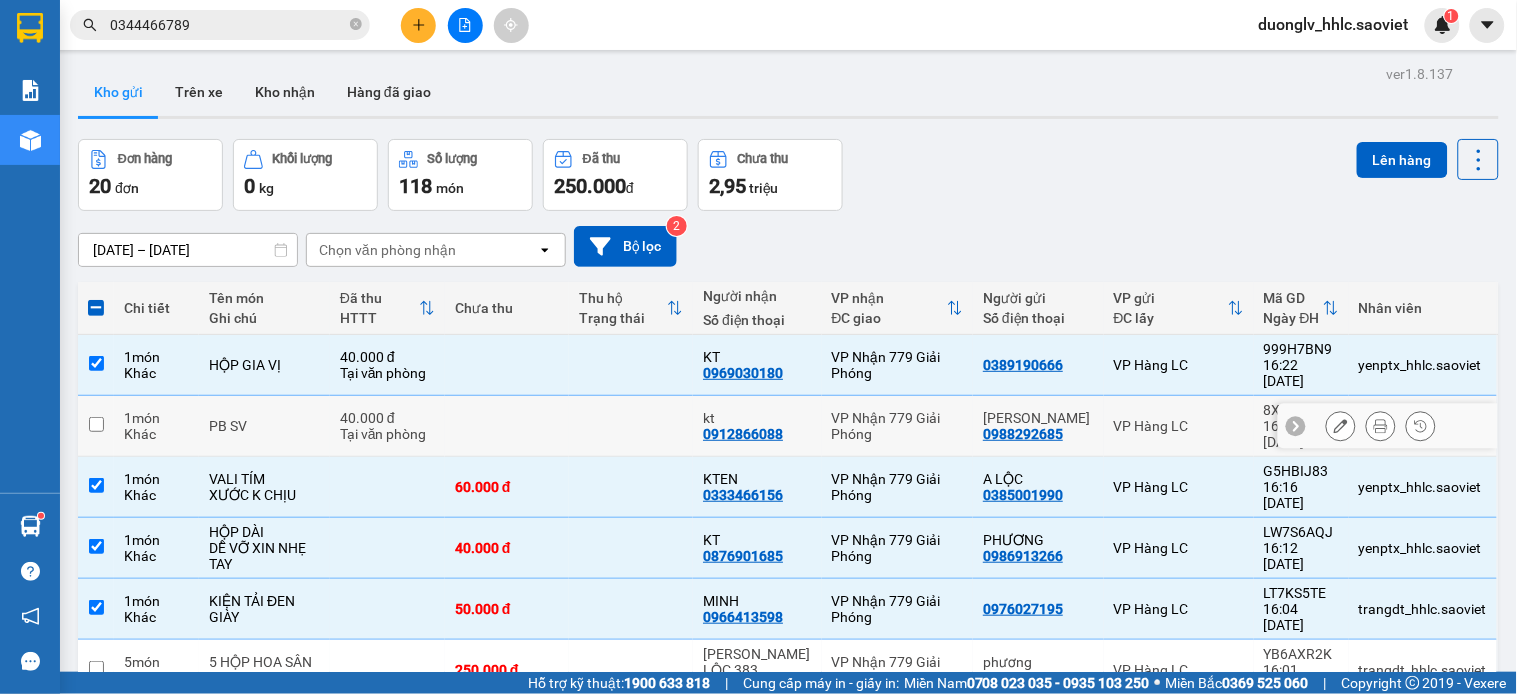 click at bounding box center (631, 426) 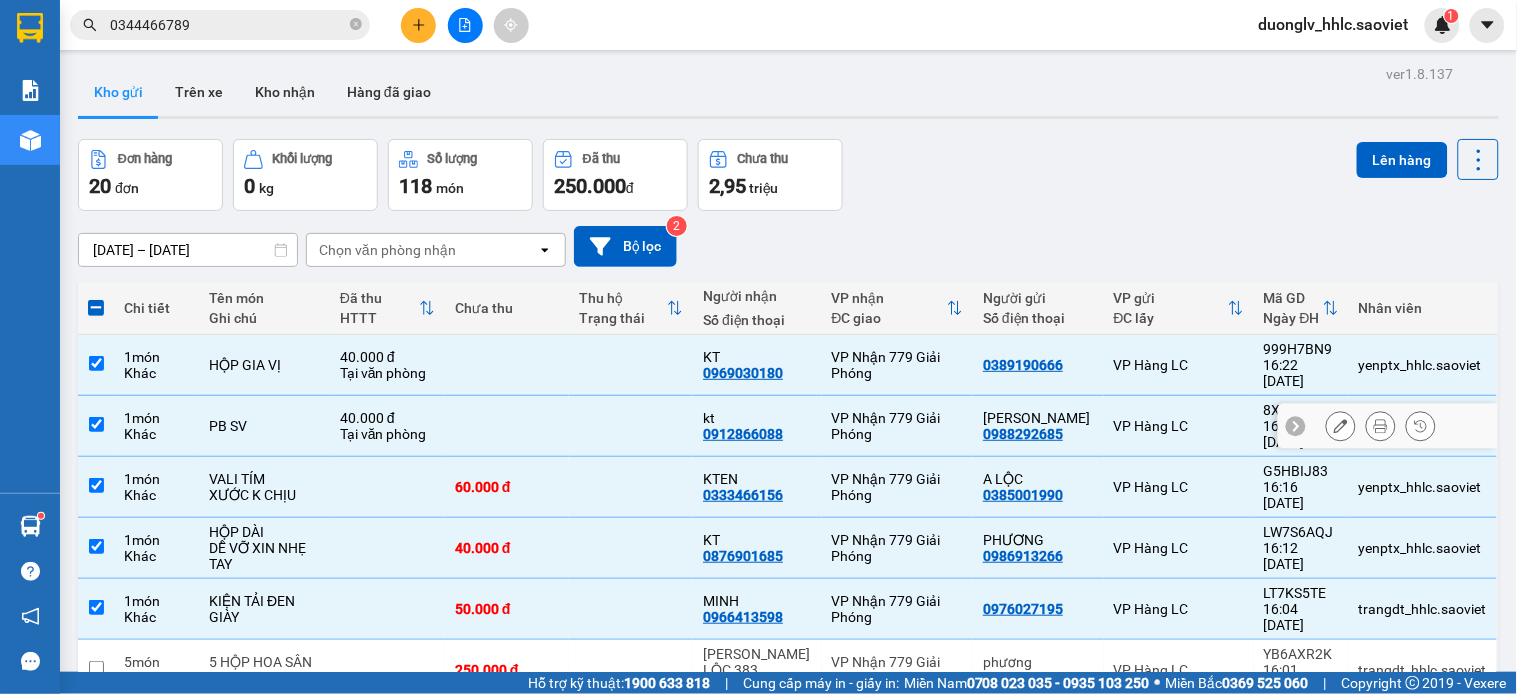 checkbox on "true" 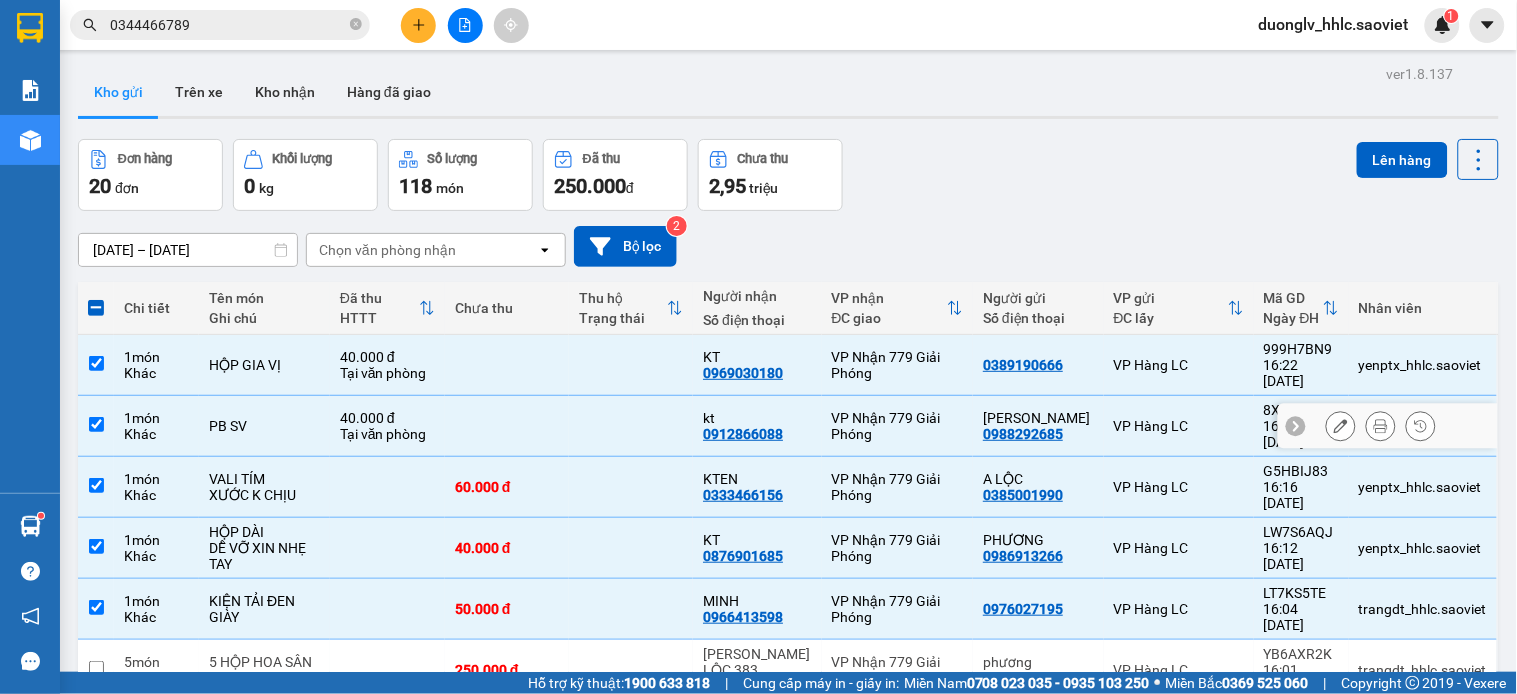 scroll, scrollTop: 111, scrollLeft: 0, axis: vertical 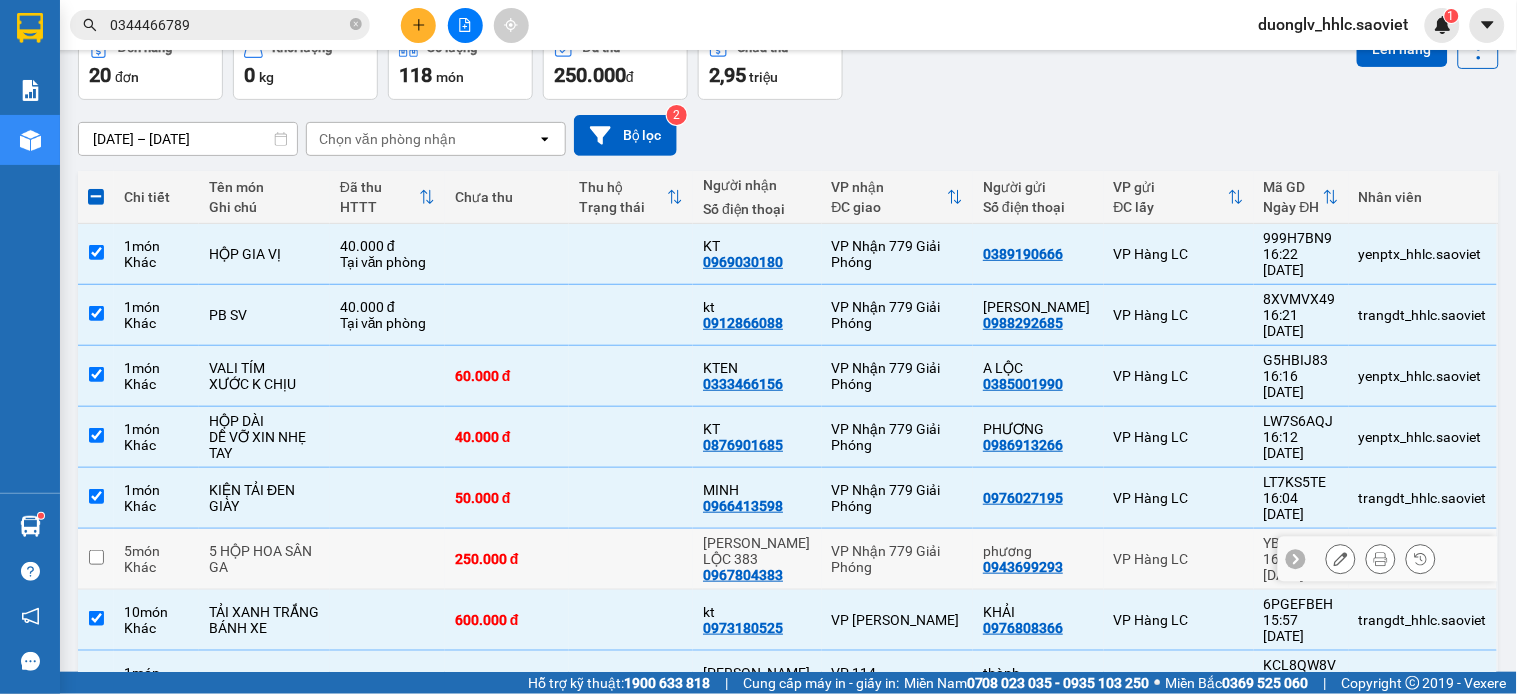 click at bounding box center (631, 559) 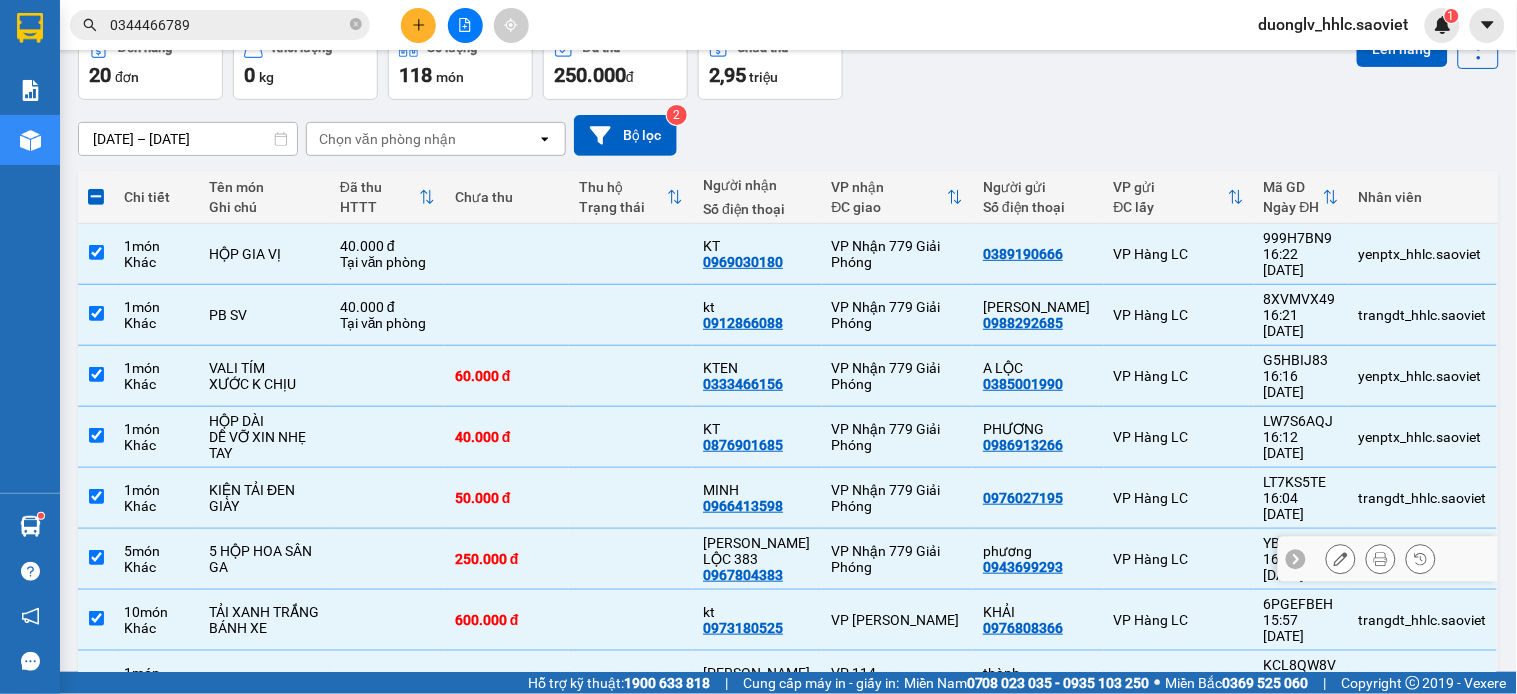 checkbox on "true" 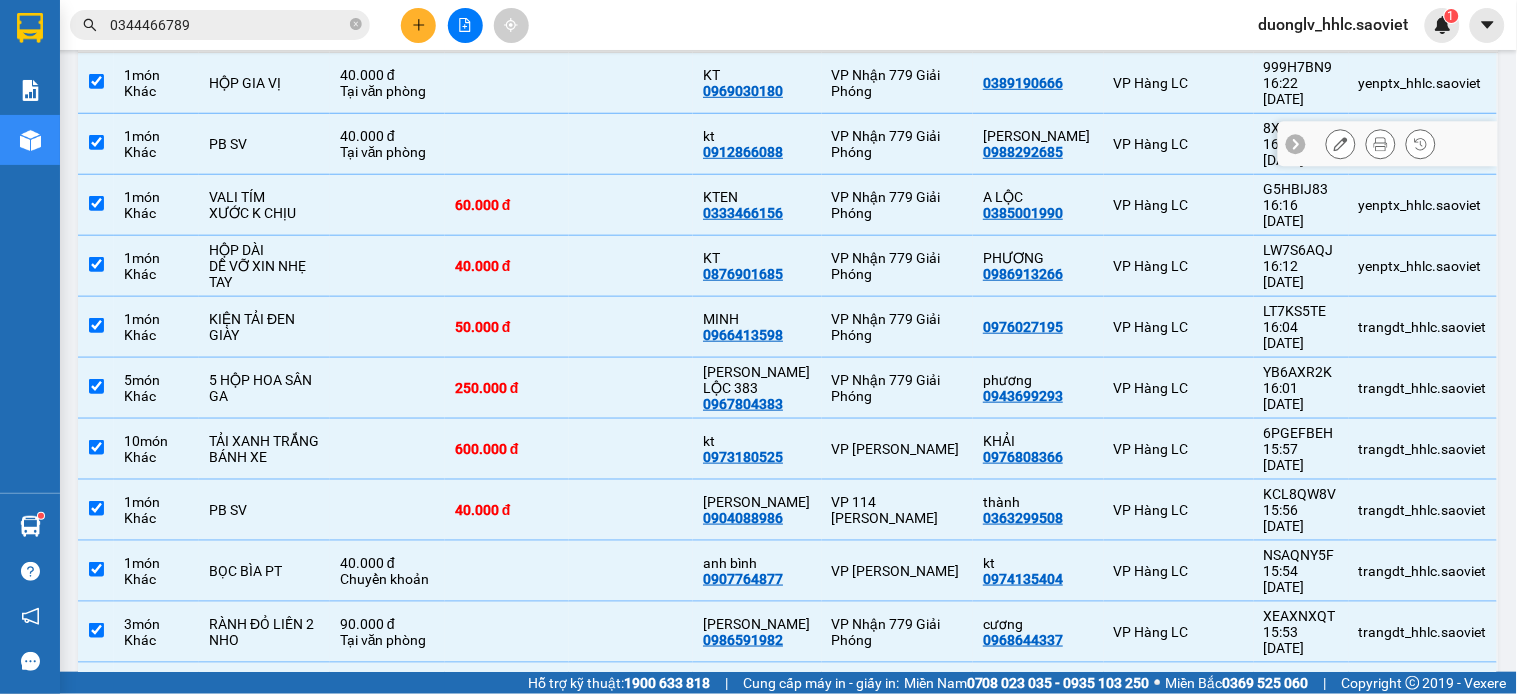 scroll, scrollTop: 0, scrollLeft: 0, axis: both 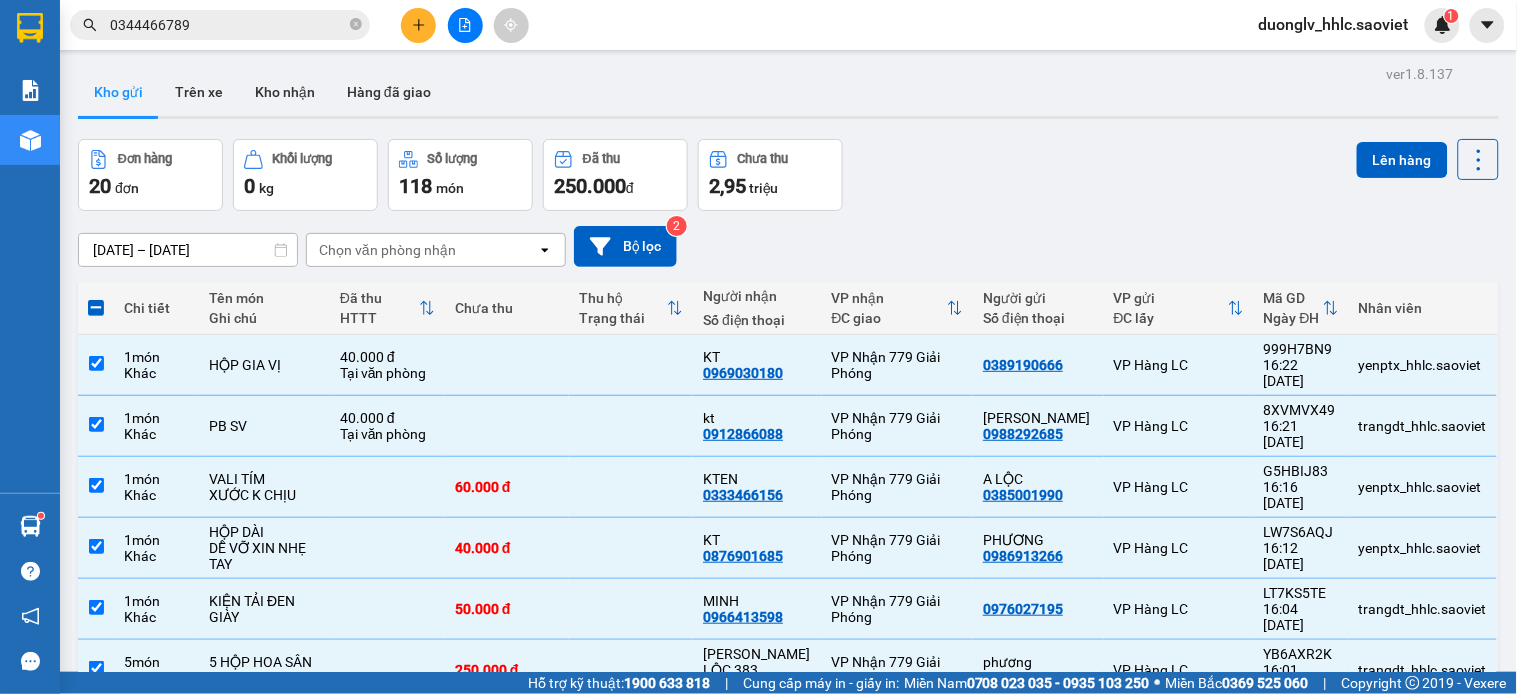 drag, startPoint x: 1376, startPoint y: 162, endPoint x: 1328, endPoint y: 162, distance: 48 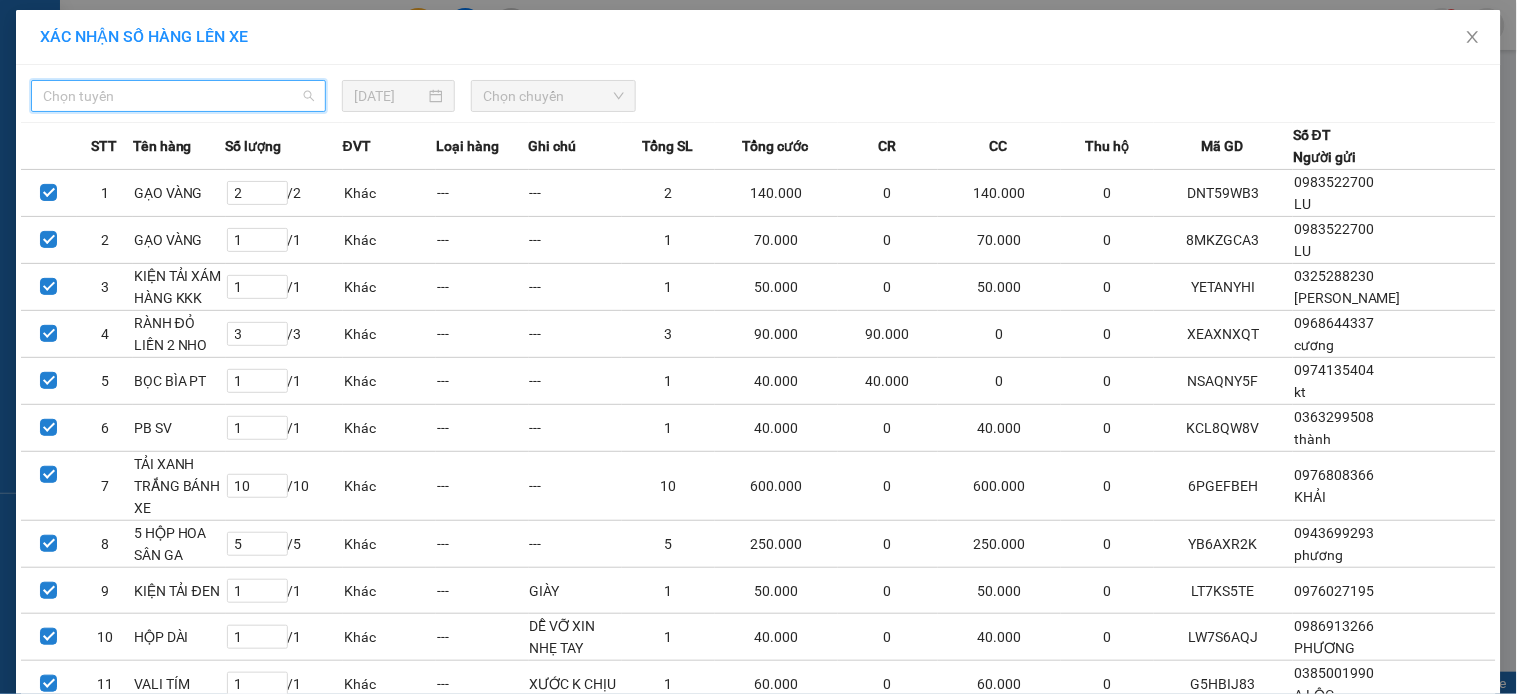 click at bounding box center [171, 96] 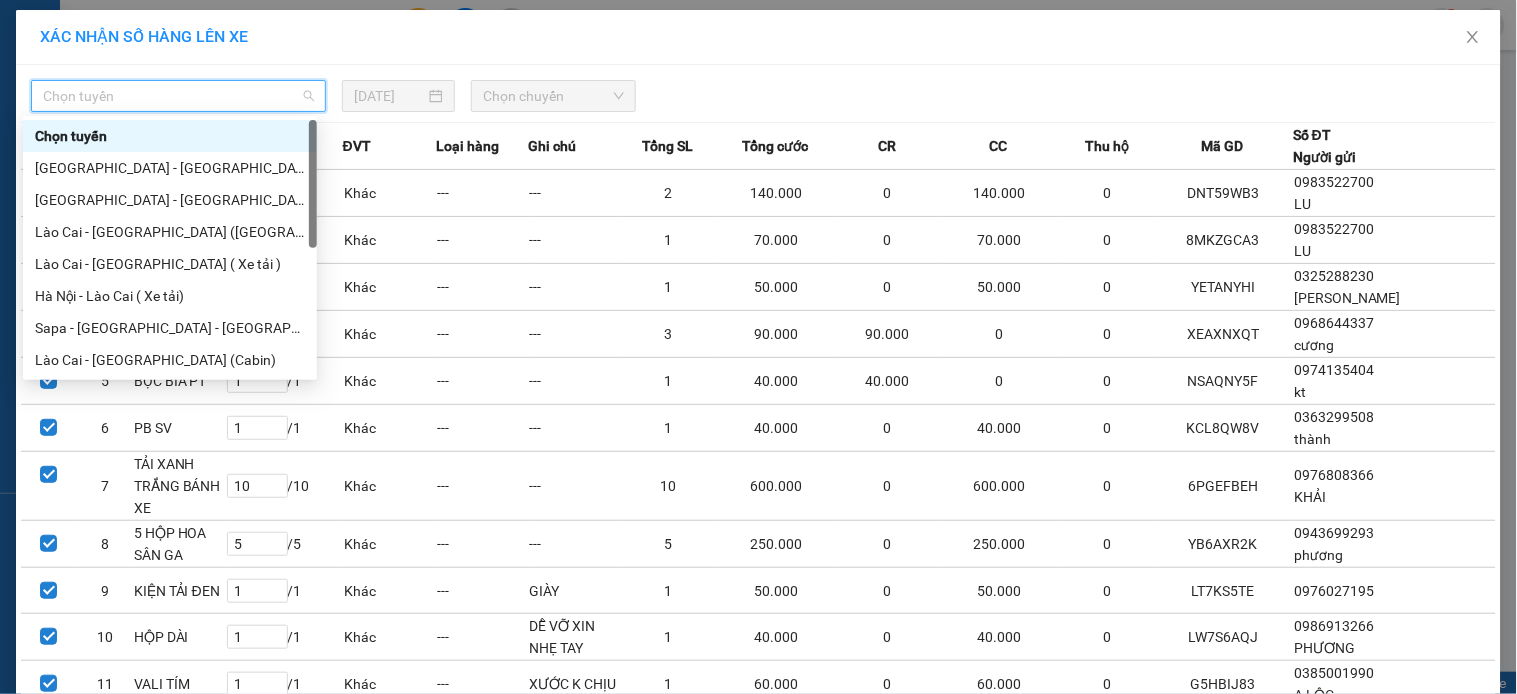 scroll, scrollTop: 160, scrollLeft: 0, axis: vertical 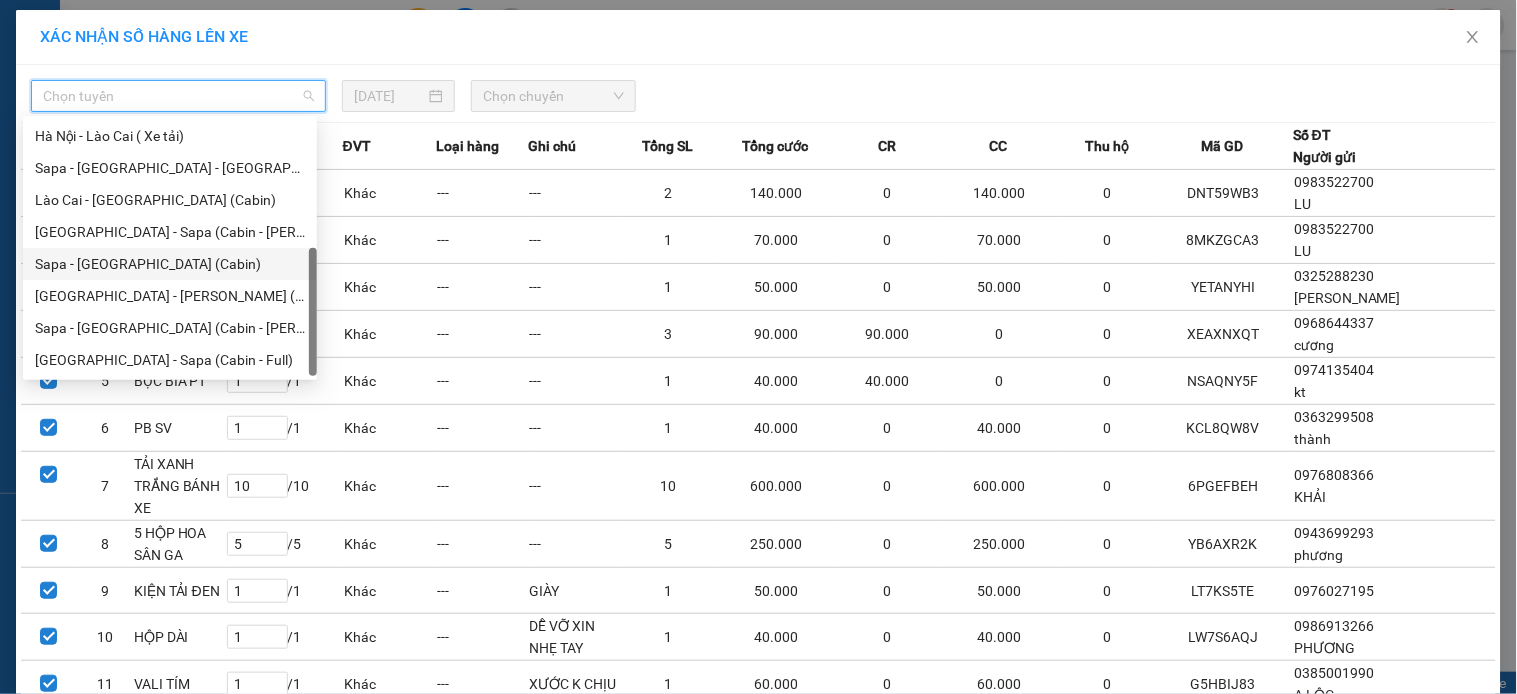 click on "Sapa - [GEOGRAPHIC_DATA] (Cabin)" at bounding box center [170, 264] 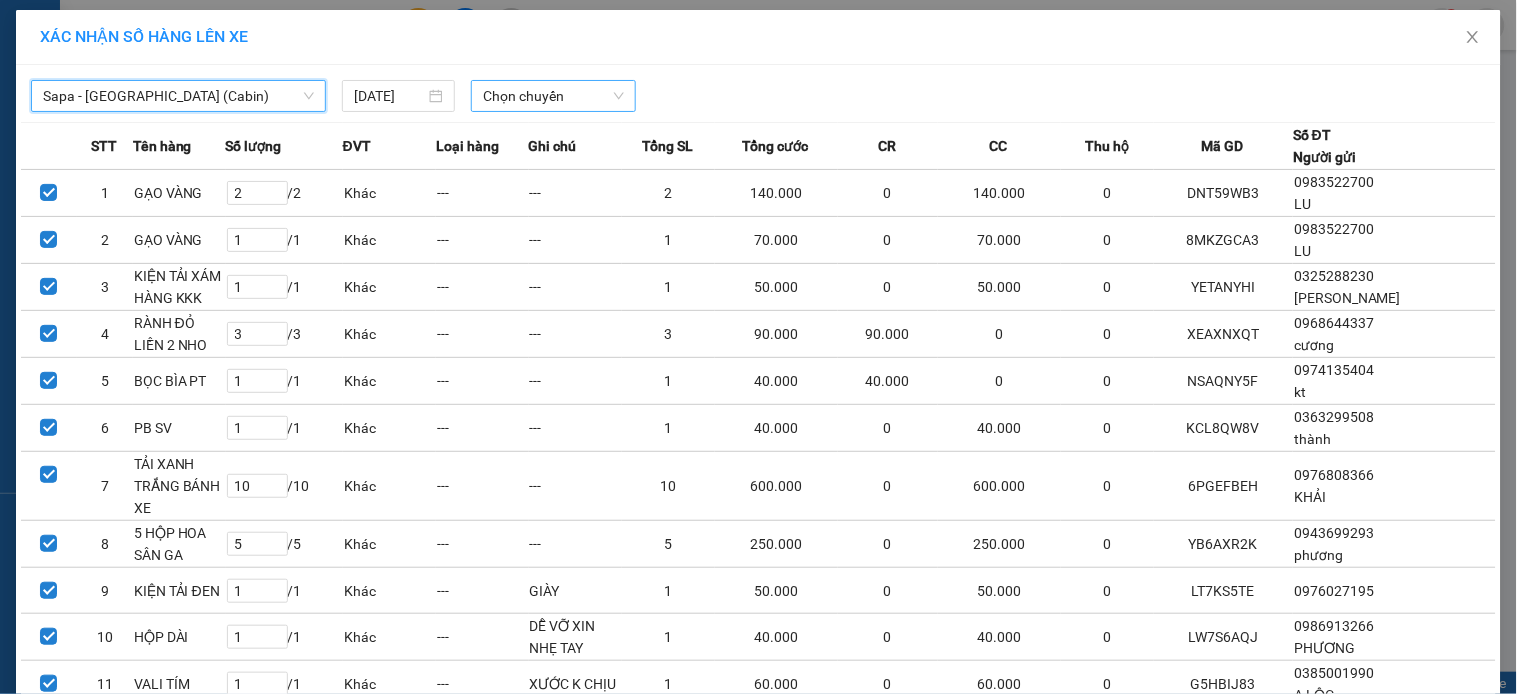click on "Chọn chuyến" at bounding box center [553, 96] 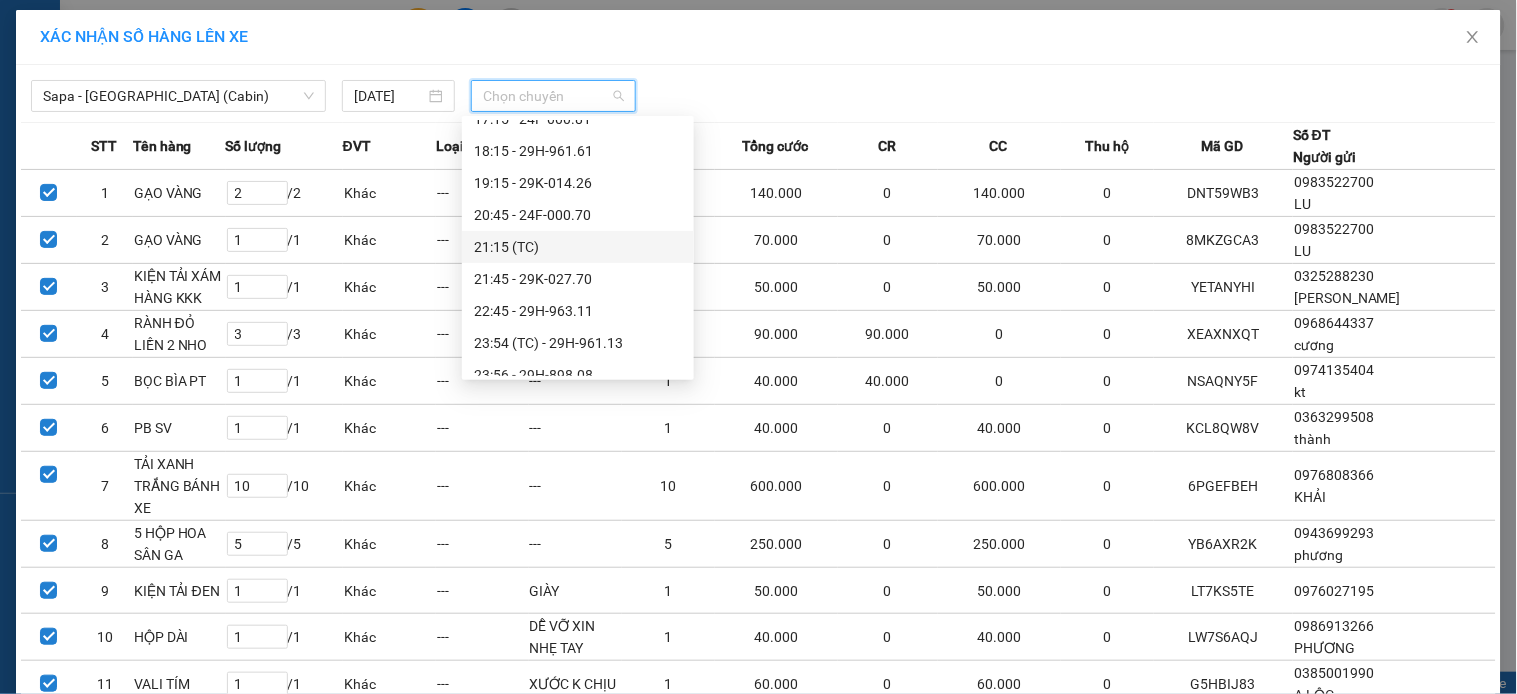 scroll, scrollTop: 514, scrollLeft: 0, axis: vertical 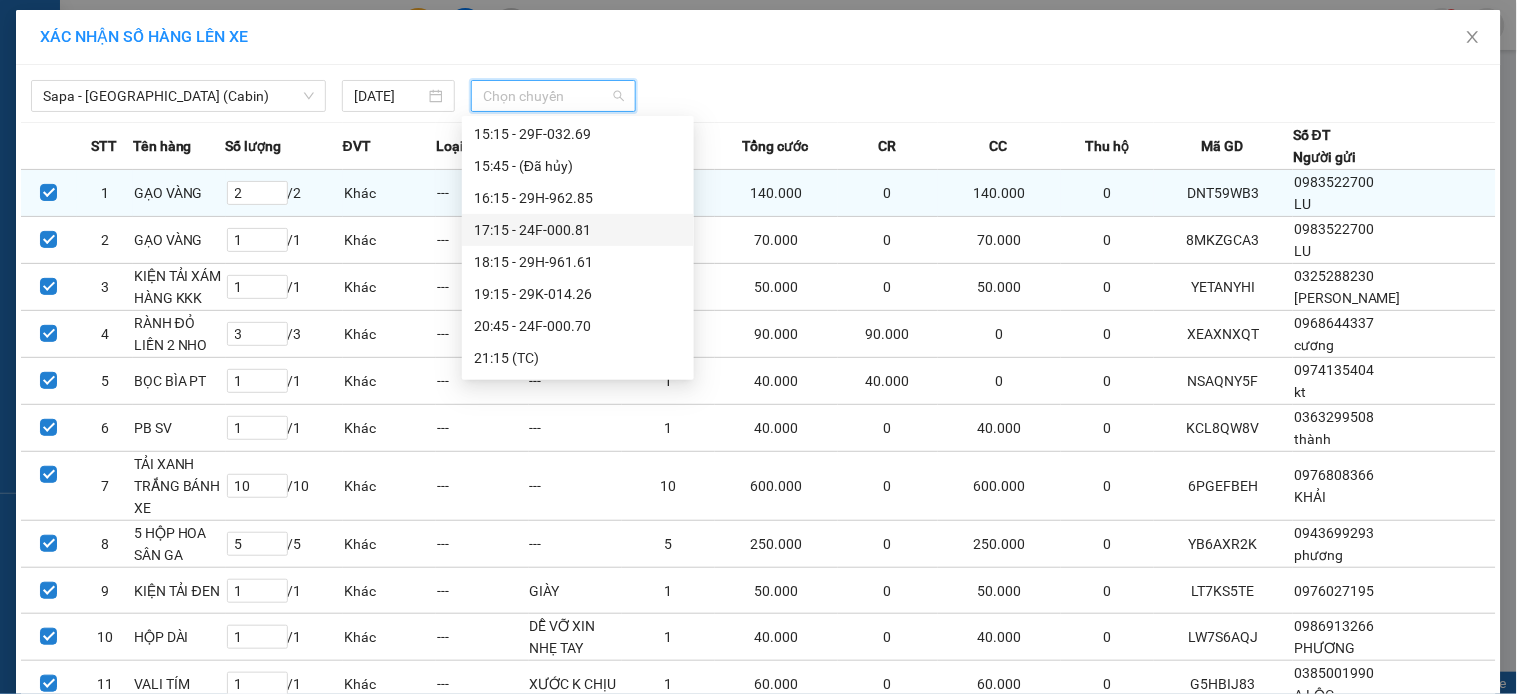 click on "17:15     - 24F-000.81" at bounding box center (578, 230) 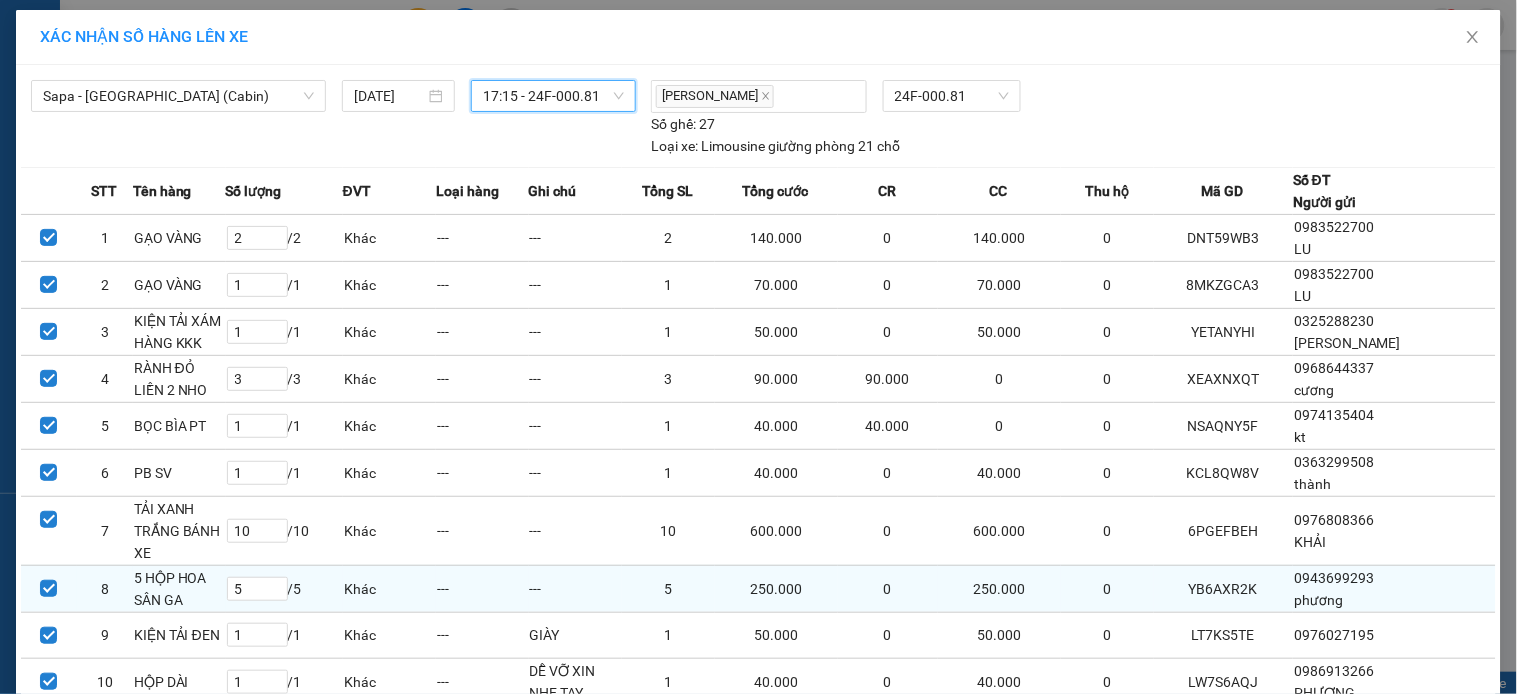 scroll, scrollTop: 288, scrollLeft: 0, axis: vertical 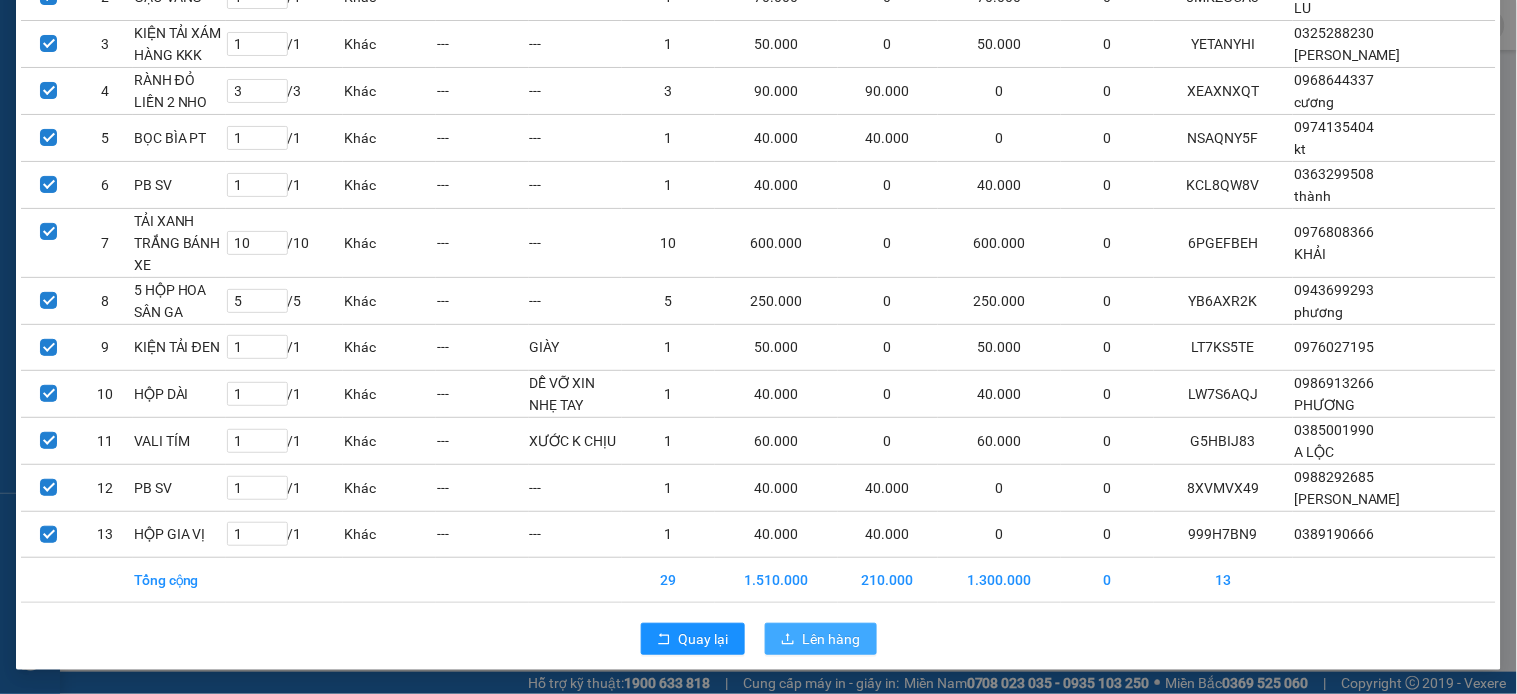 click on "Lên hàng" at bounding box center [832, 639] 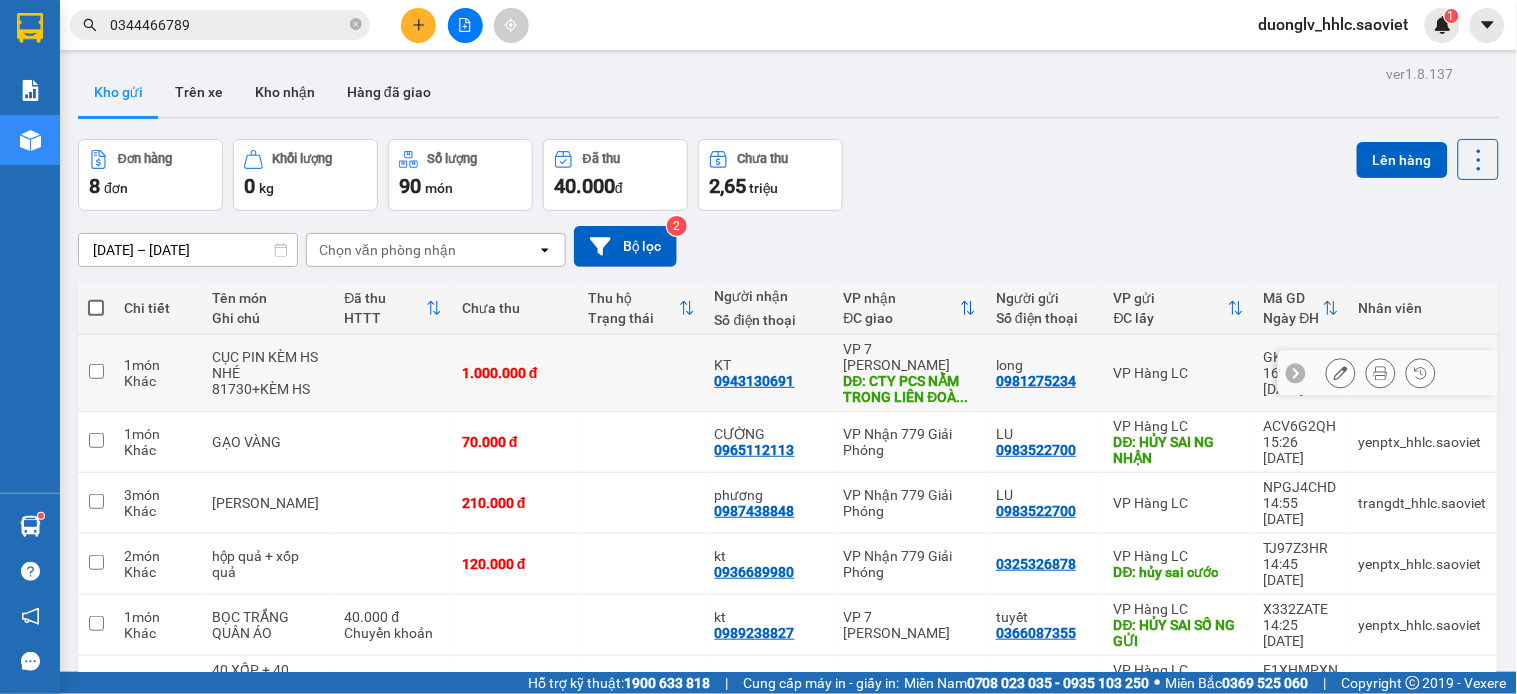 scroll, scrollTop: 185, scrollLeft: 0, axis: vertical 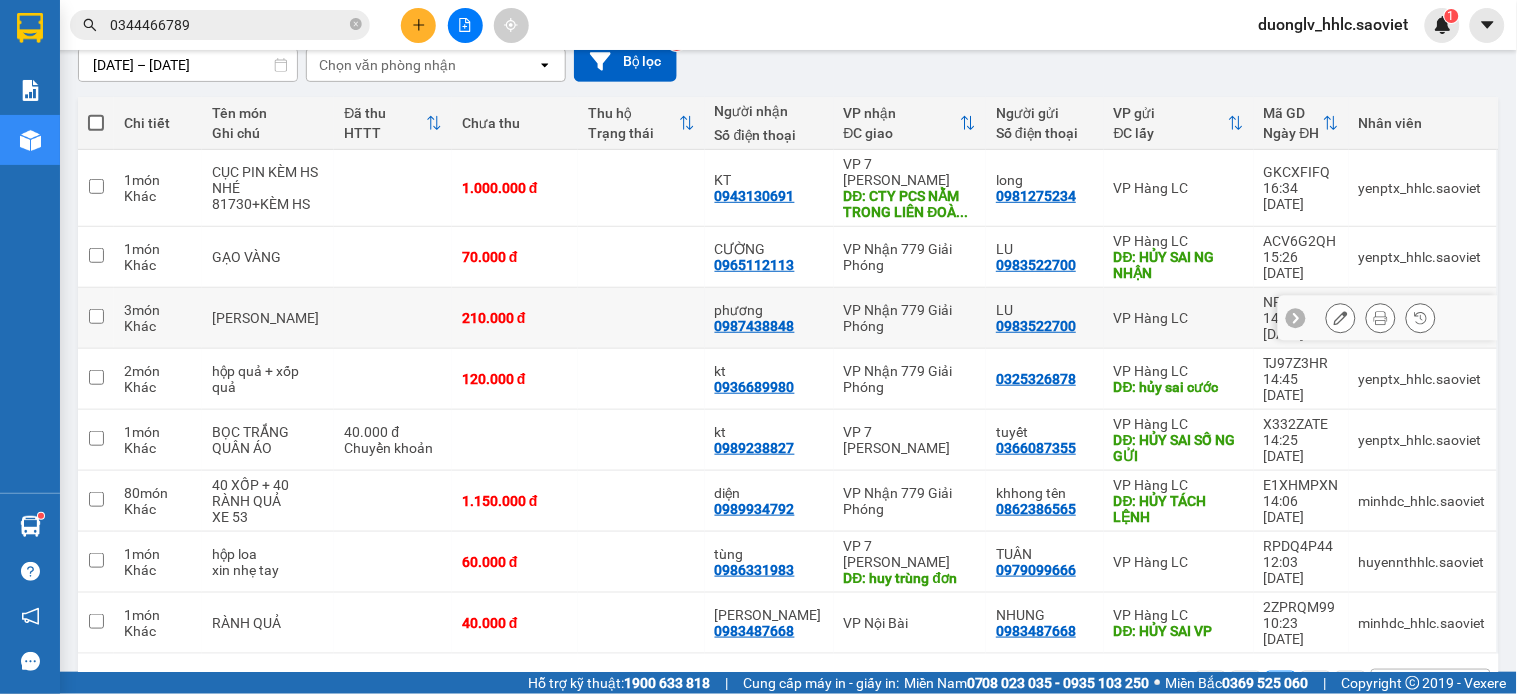click at bounding box center (641, 318) 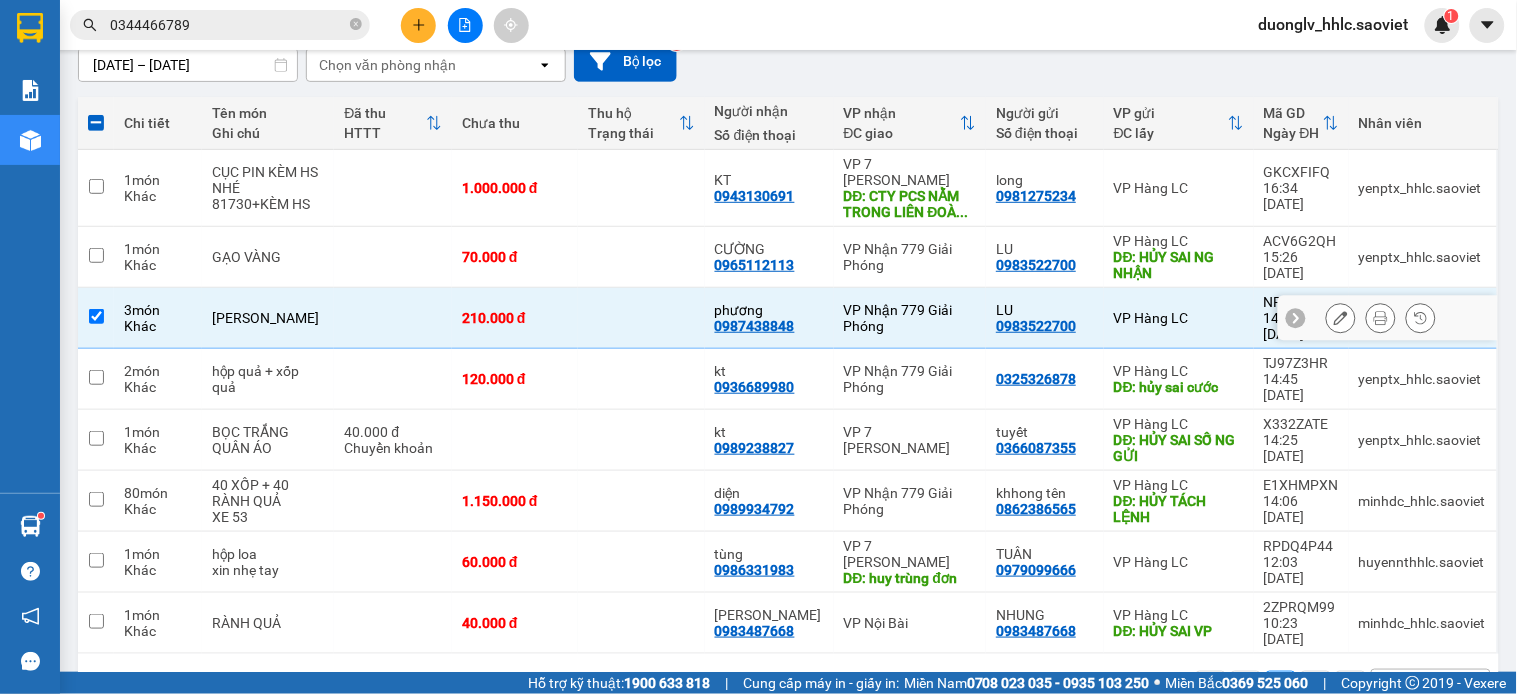 click at bounding box center (641, 318) 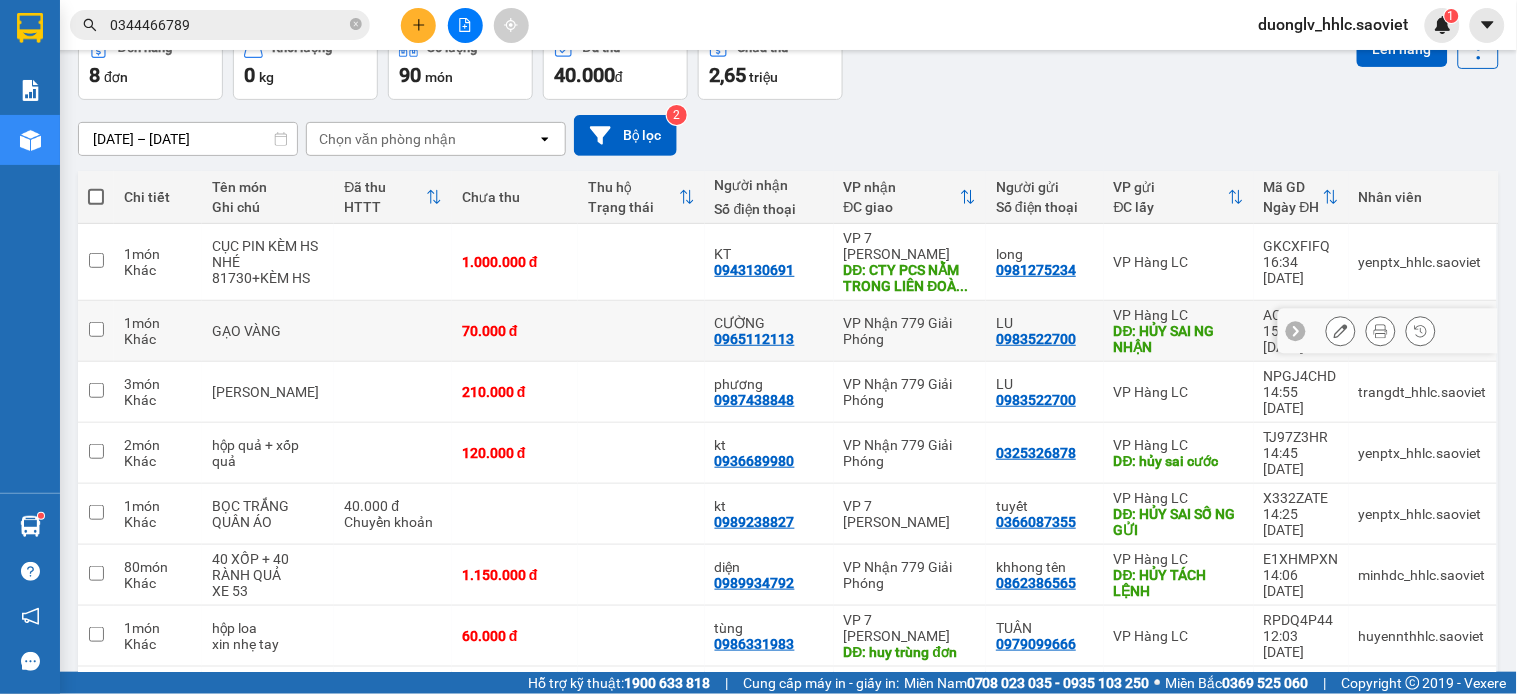 scroll, scrollTop: 185, scrollLeft: 0, axis: vertical 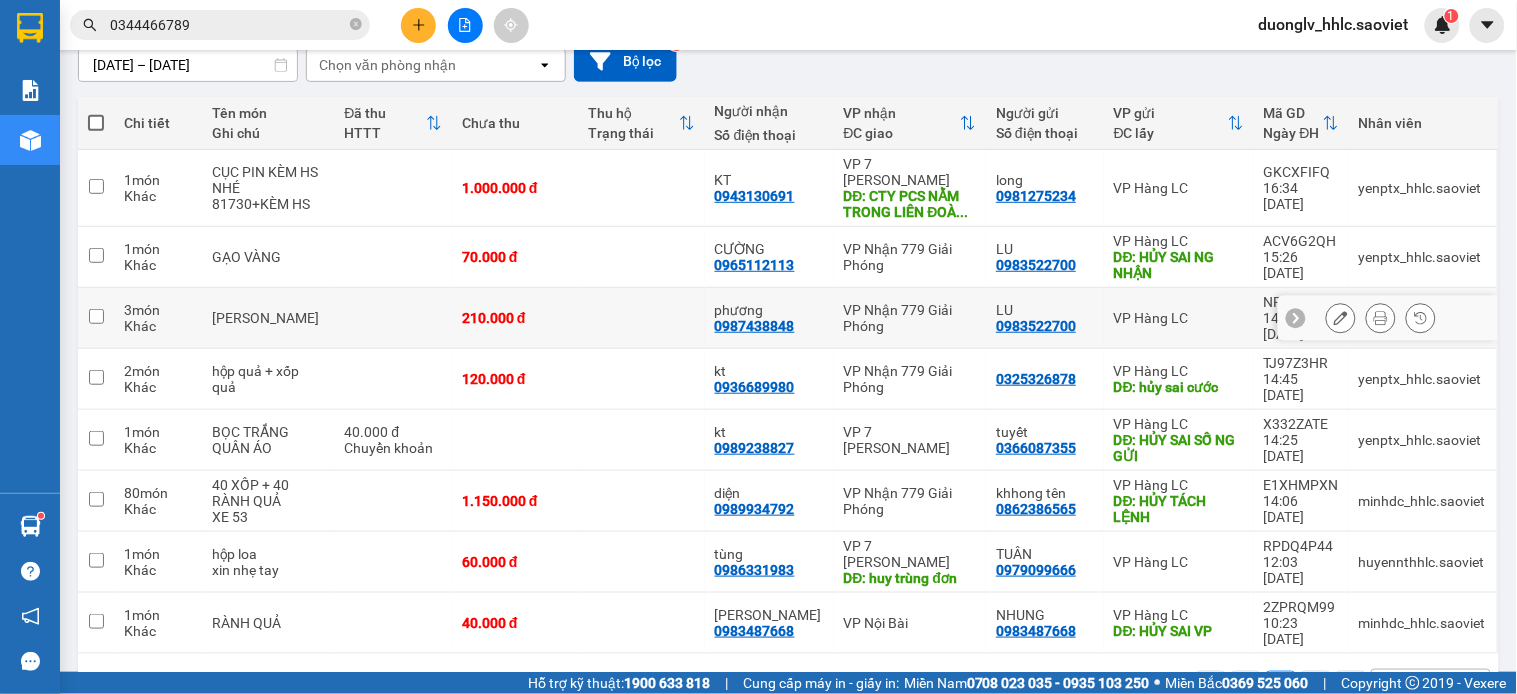 click at bounding box center (641, 318) 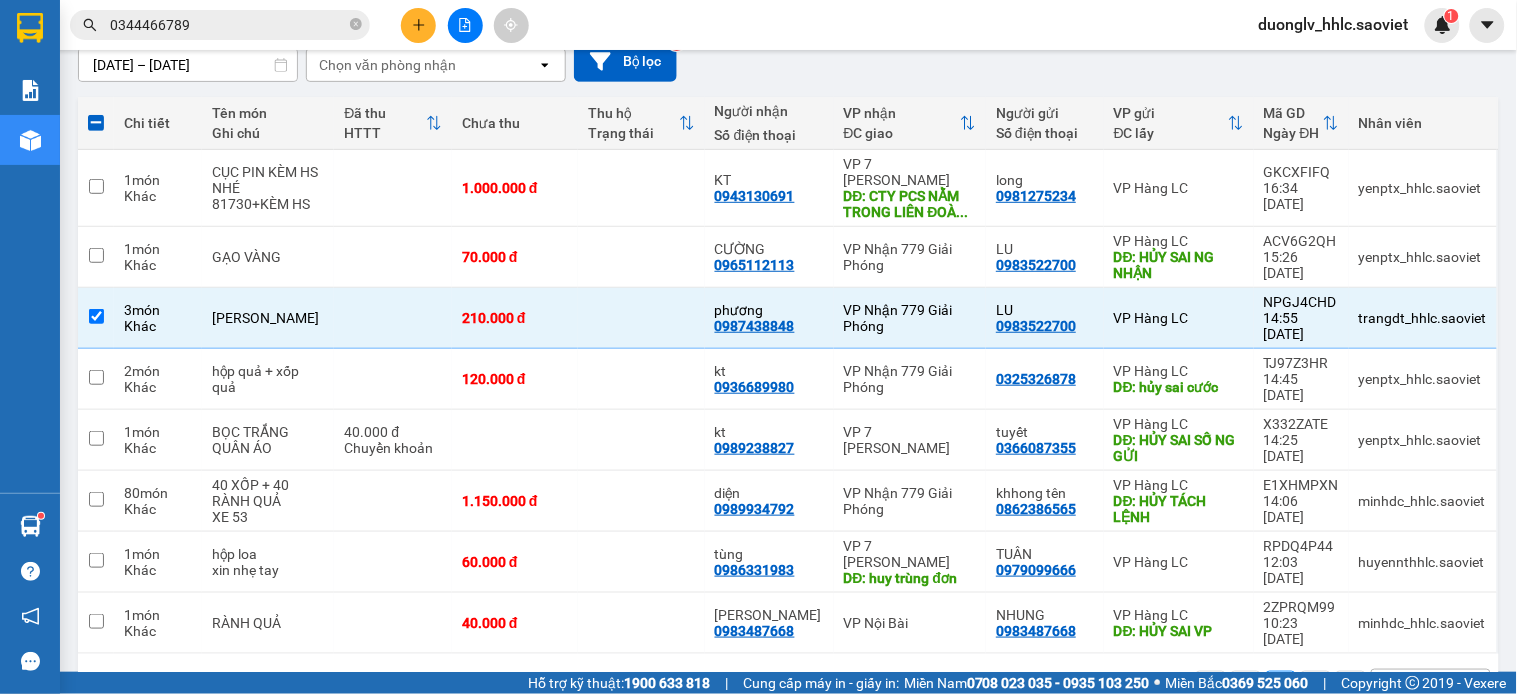 scroll, scrollTop: 0, scrollLeft: 0, axis: both 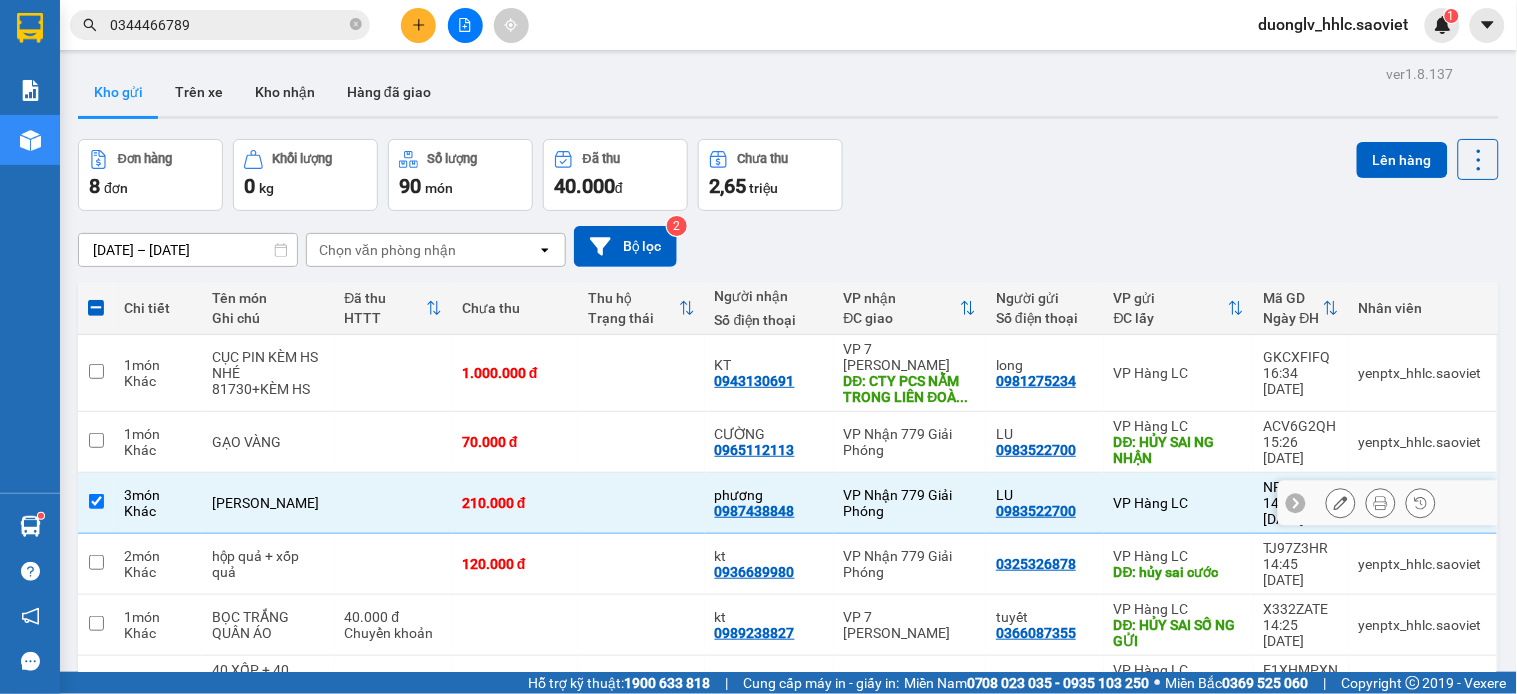 click at bounding box center (641, 503) 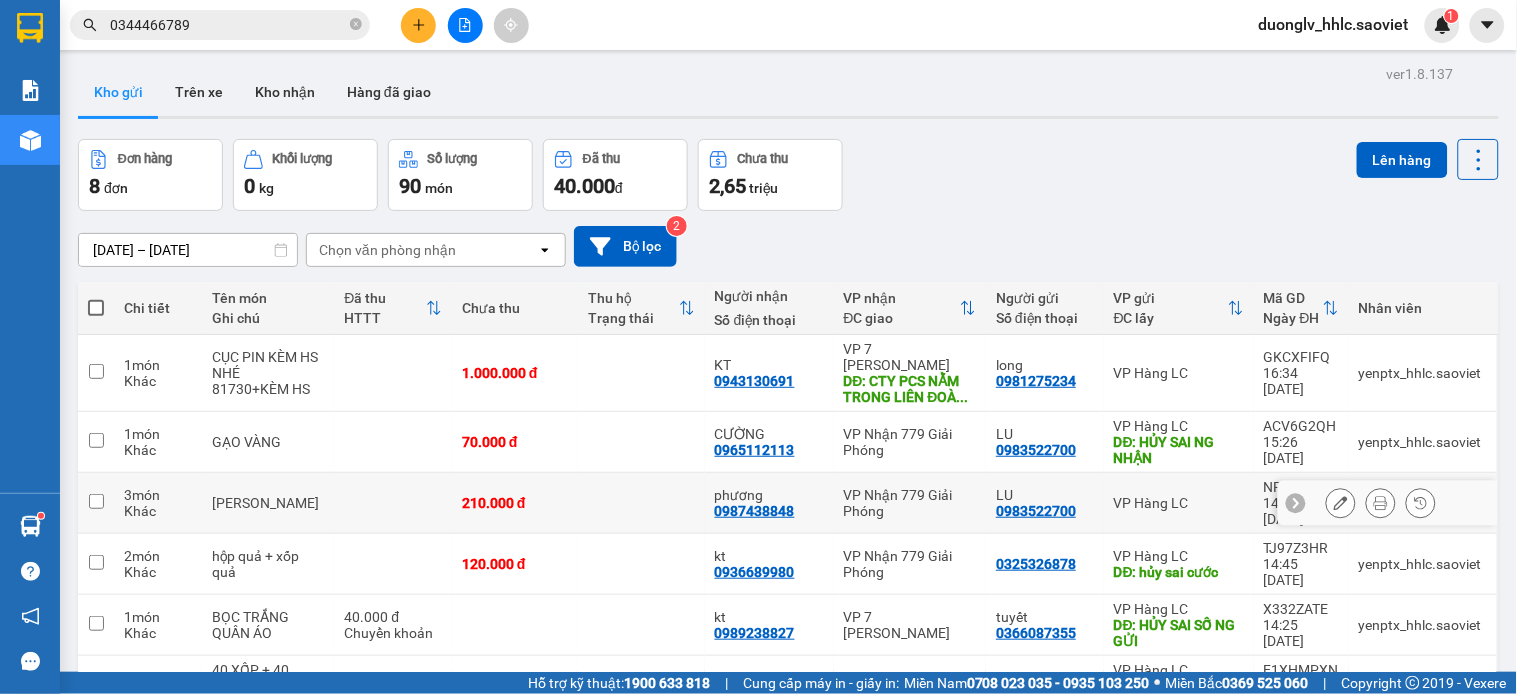 click at bounding box center (641, 503) 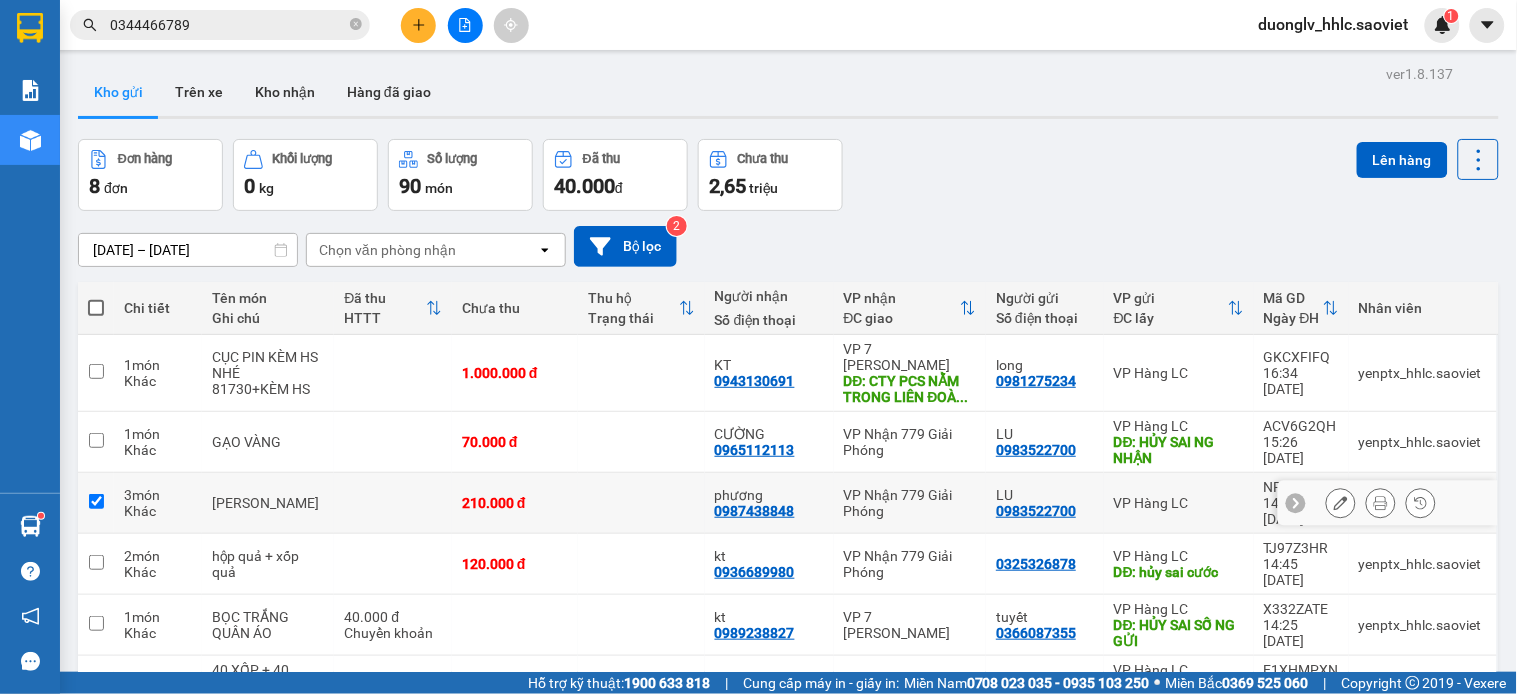 checkbox on "true" 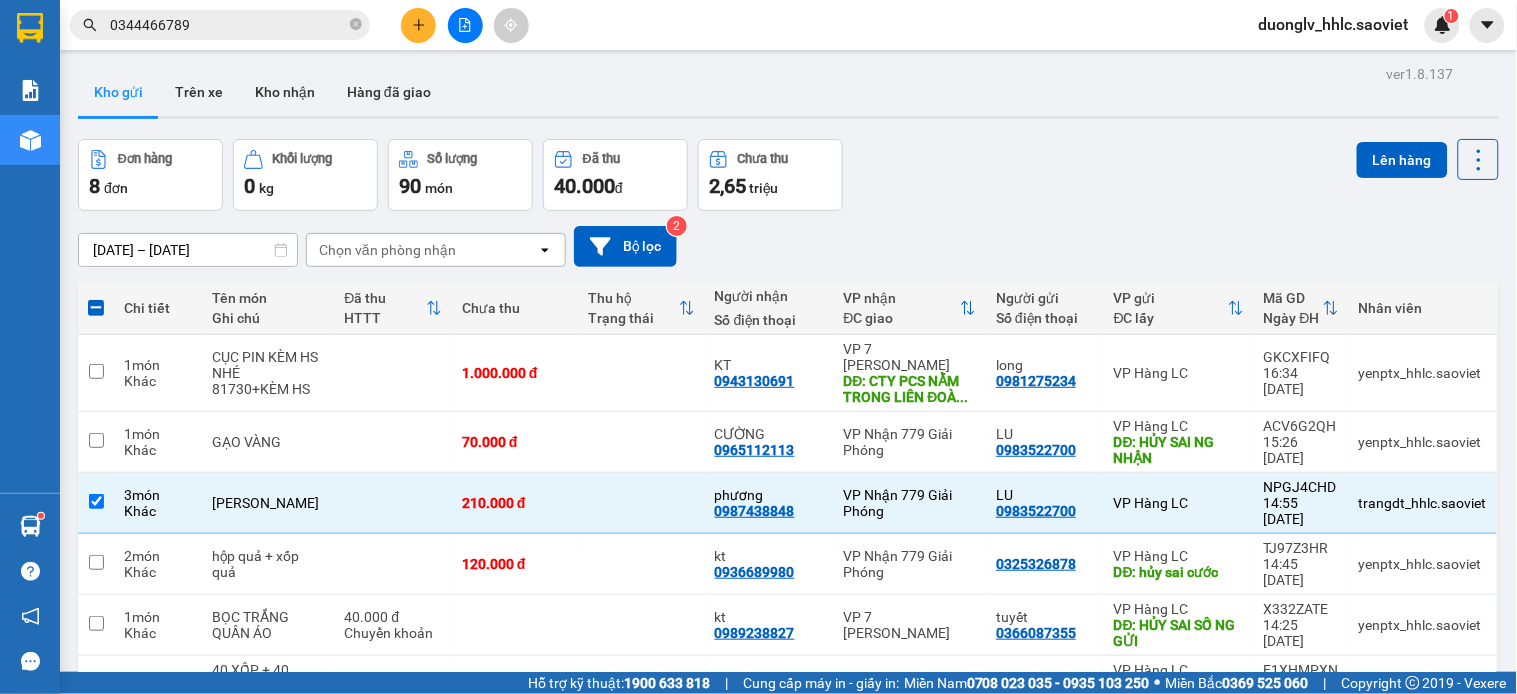 click on "Lên hàng" at bounding box center [1402, 160] 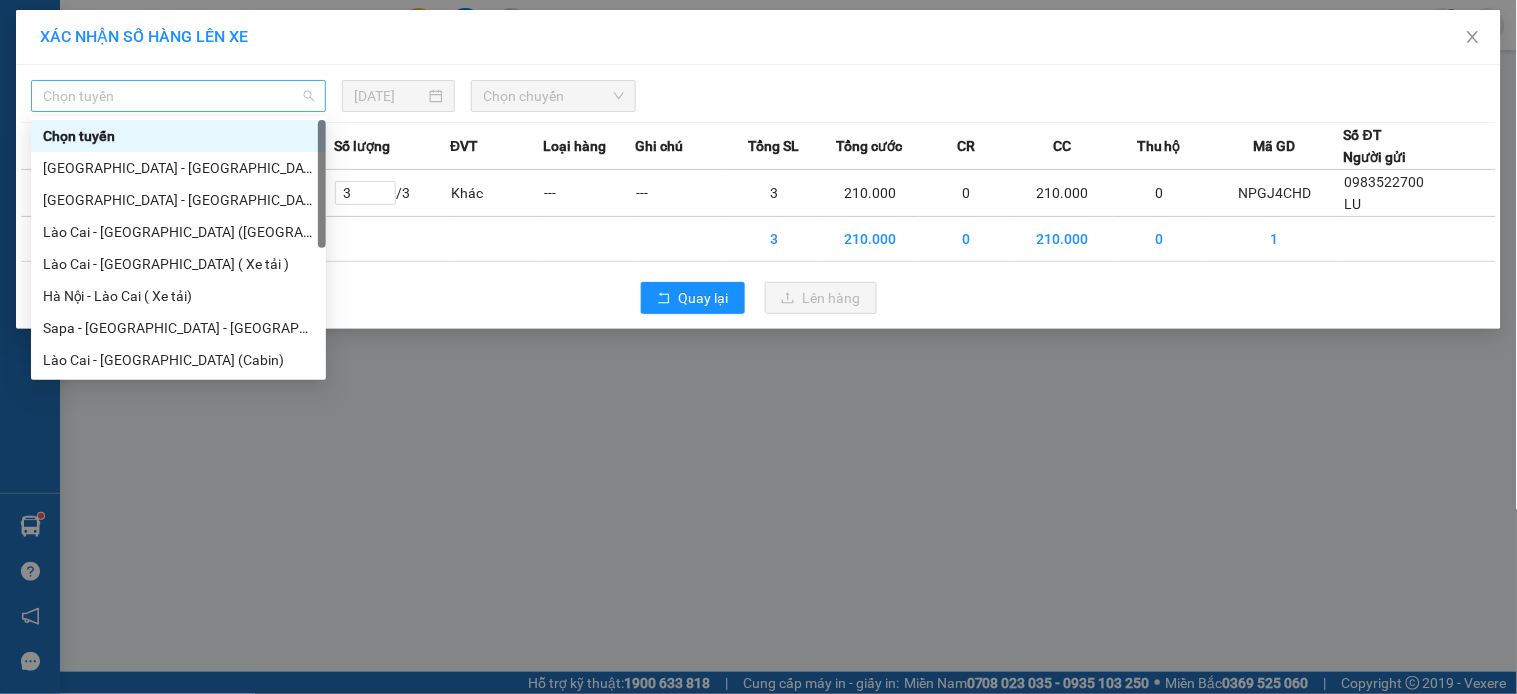 click on "Chọn tuyến" at bounding box center (178, 96) 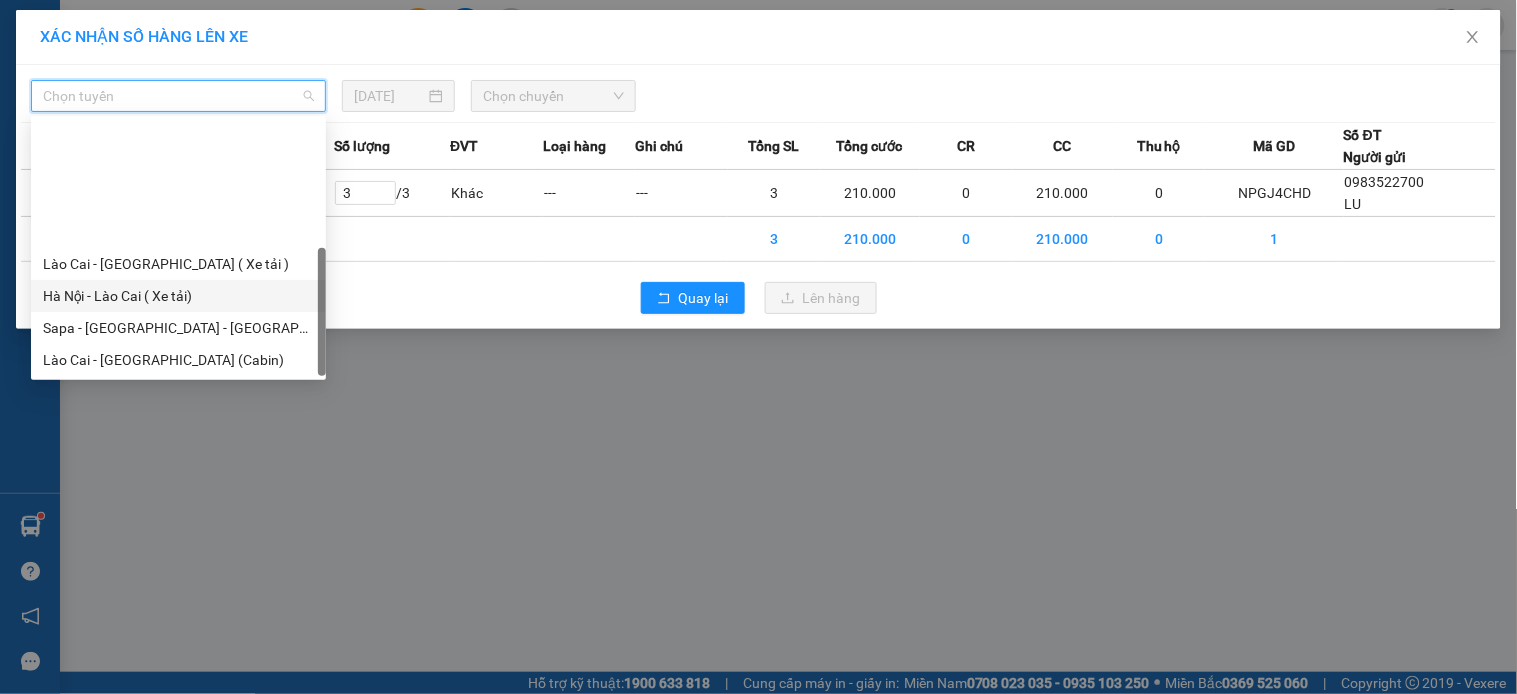 scroll, scrollTop: 160, scrollLeft: 0, axis: vertical 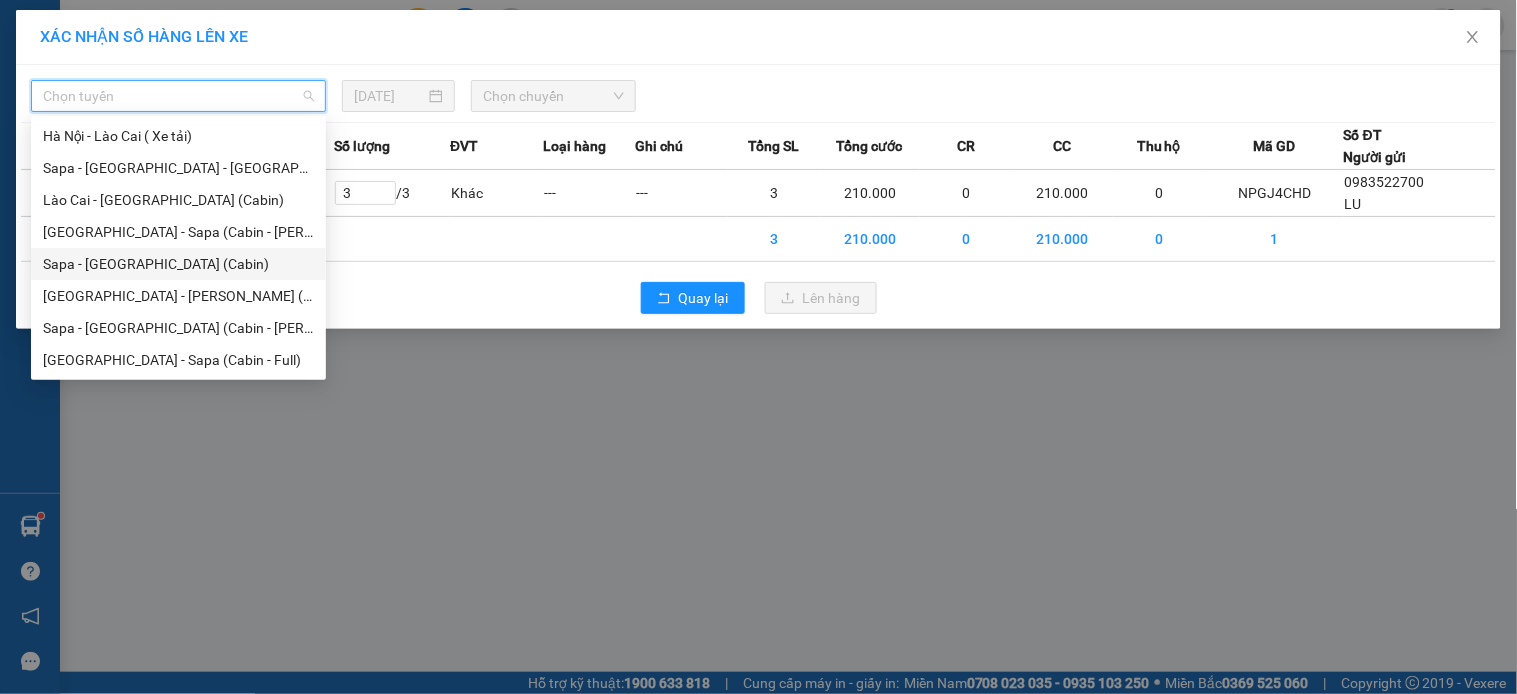 click on "Sapa - [GEOGRAPHIC_DATA] (Cabin)" at bounding box center (178, 264) 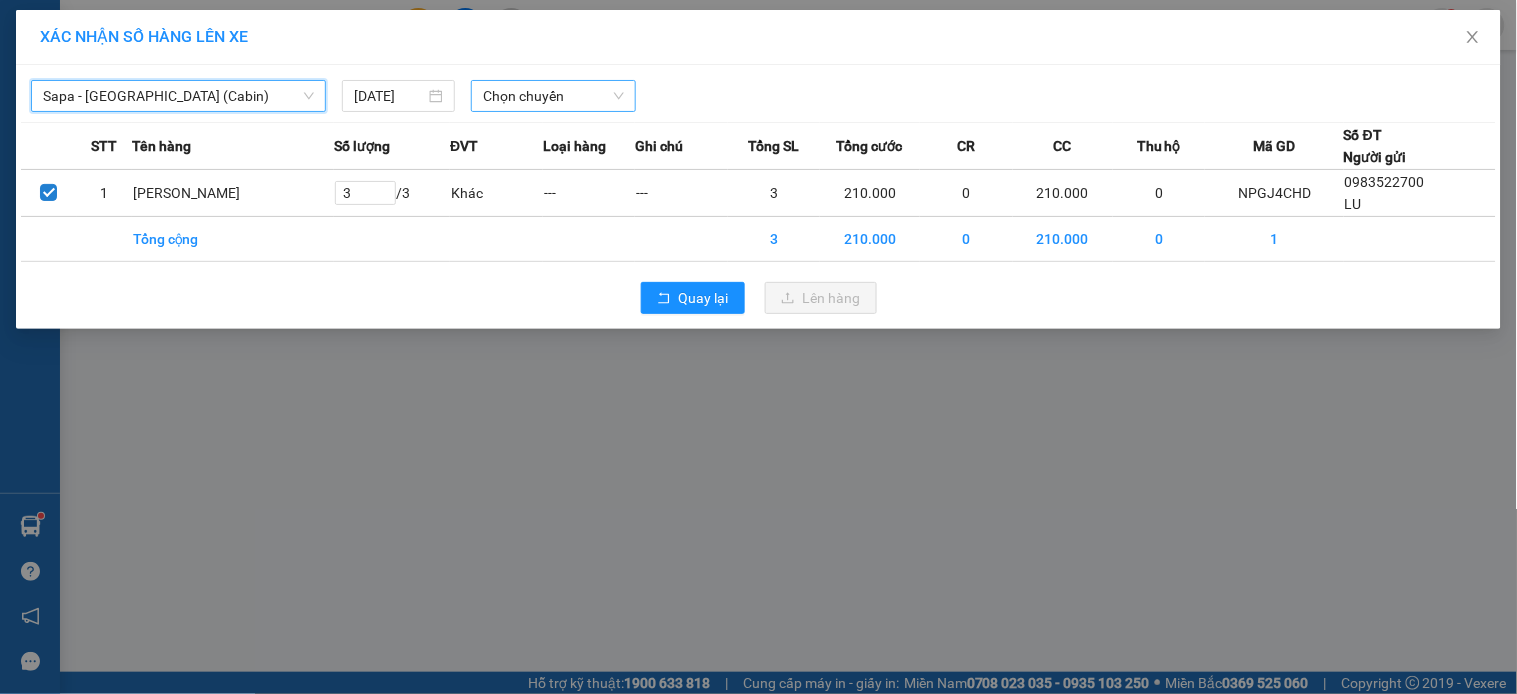 click on "Chọn chuyến" at bounding box center (553, 96) 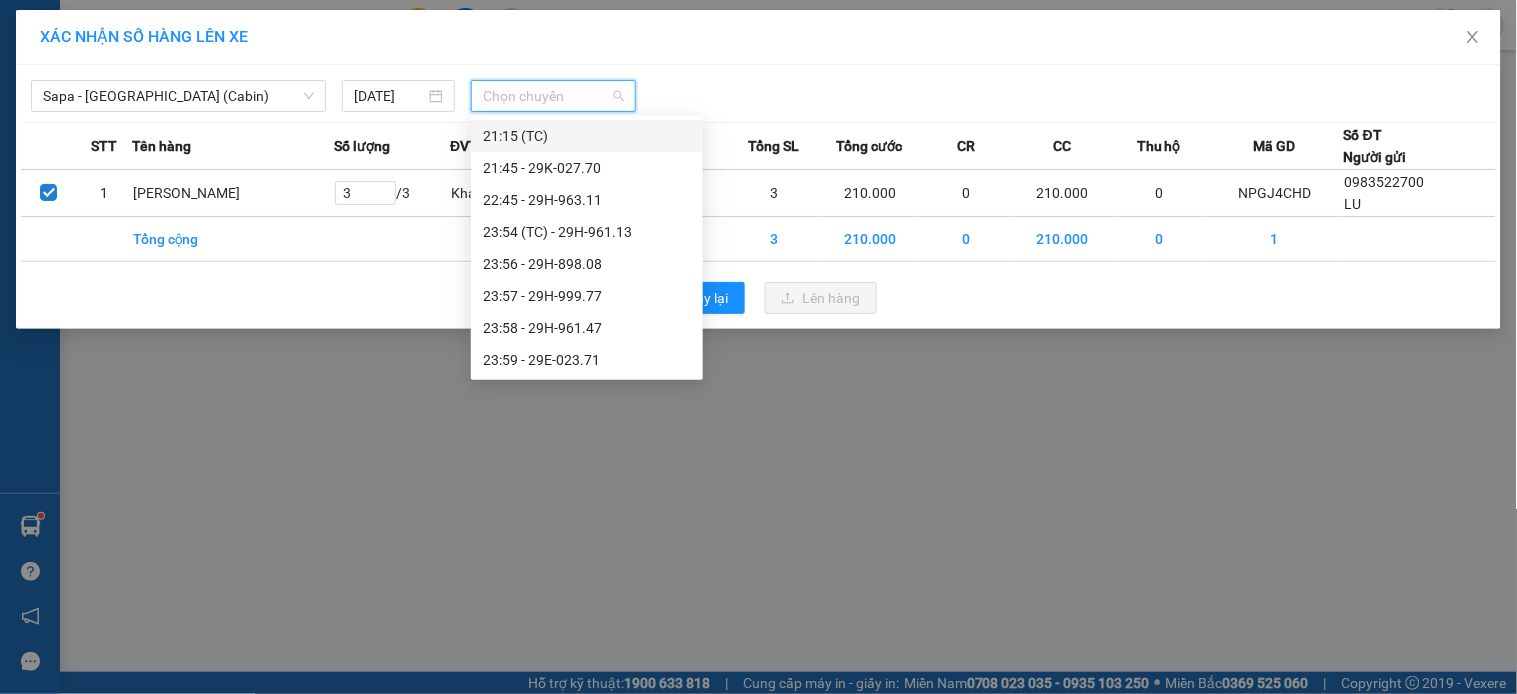 scroll, scrollTop: 514, scrollLeft: 0, axis: vertical 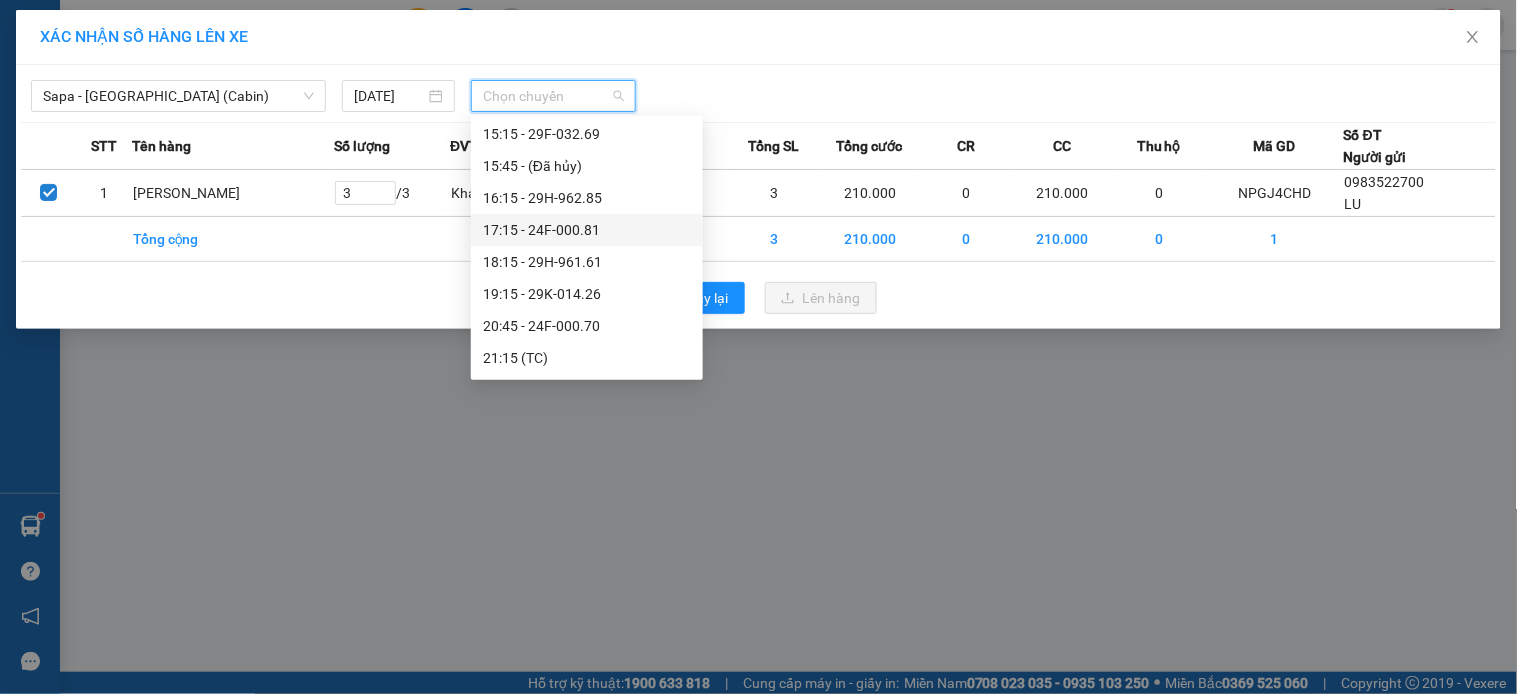 click on "17:15     - 24F-000.81" at bounding box center (587, 230) 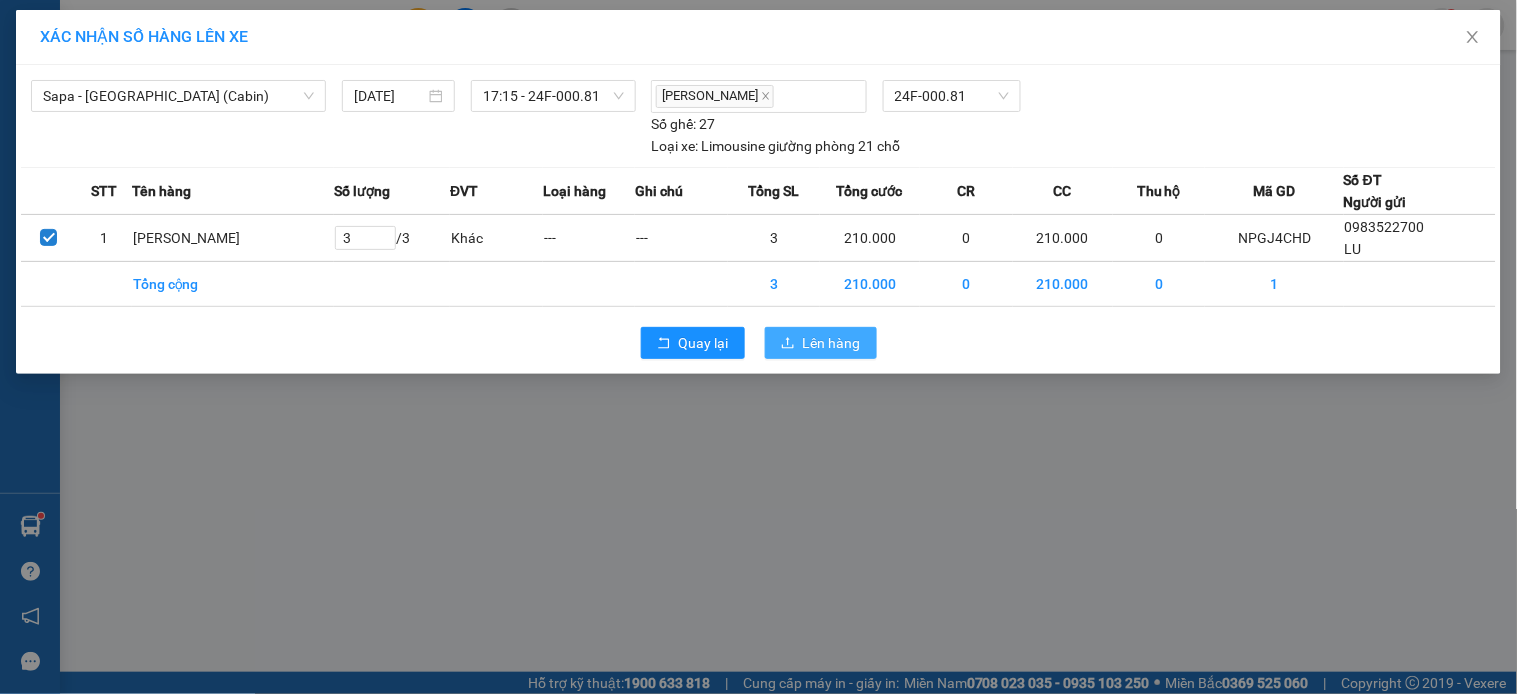 drag, startPoint x: 821, startPoint y: 331, endPoint x: 868, endPoint y: 313, distance: 50.32892 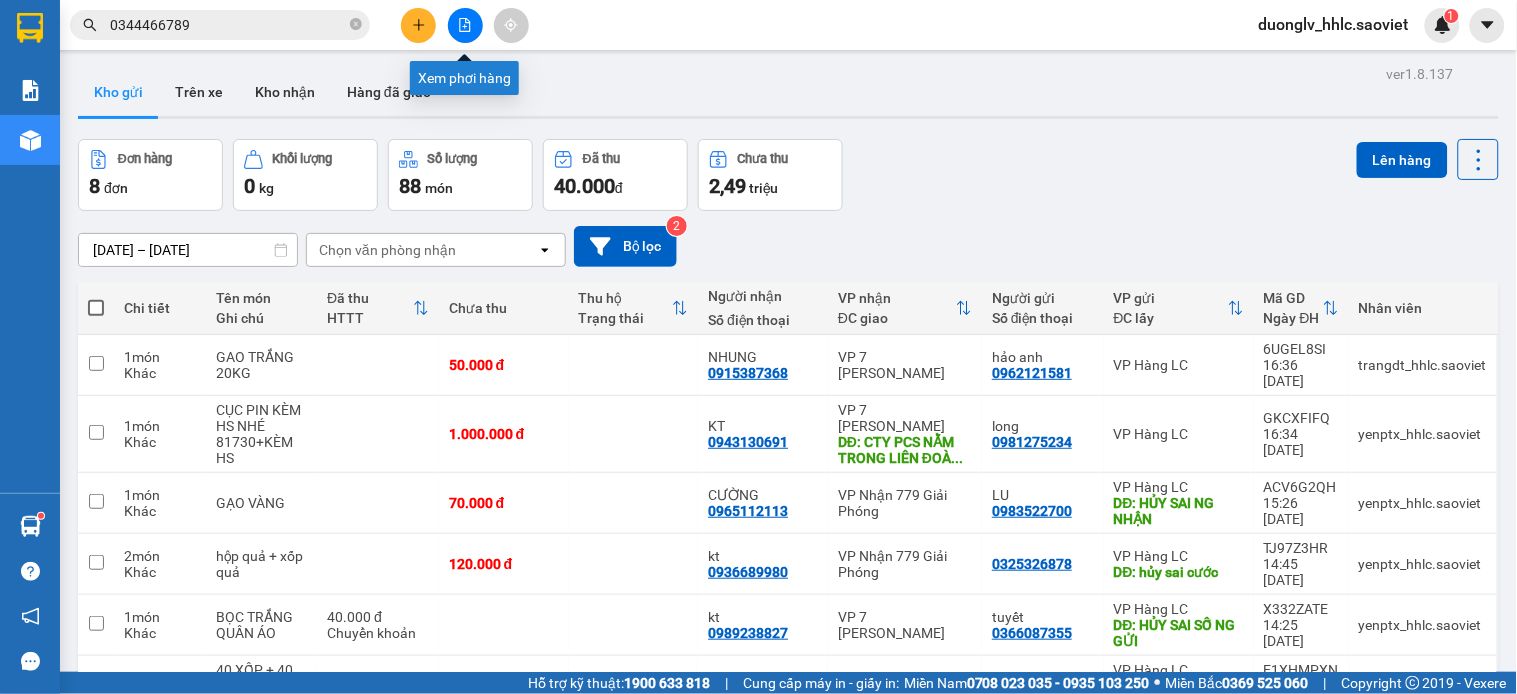 click 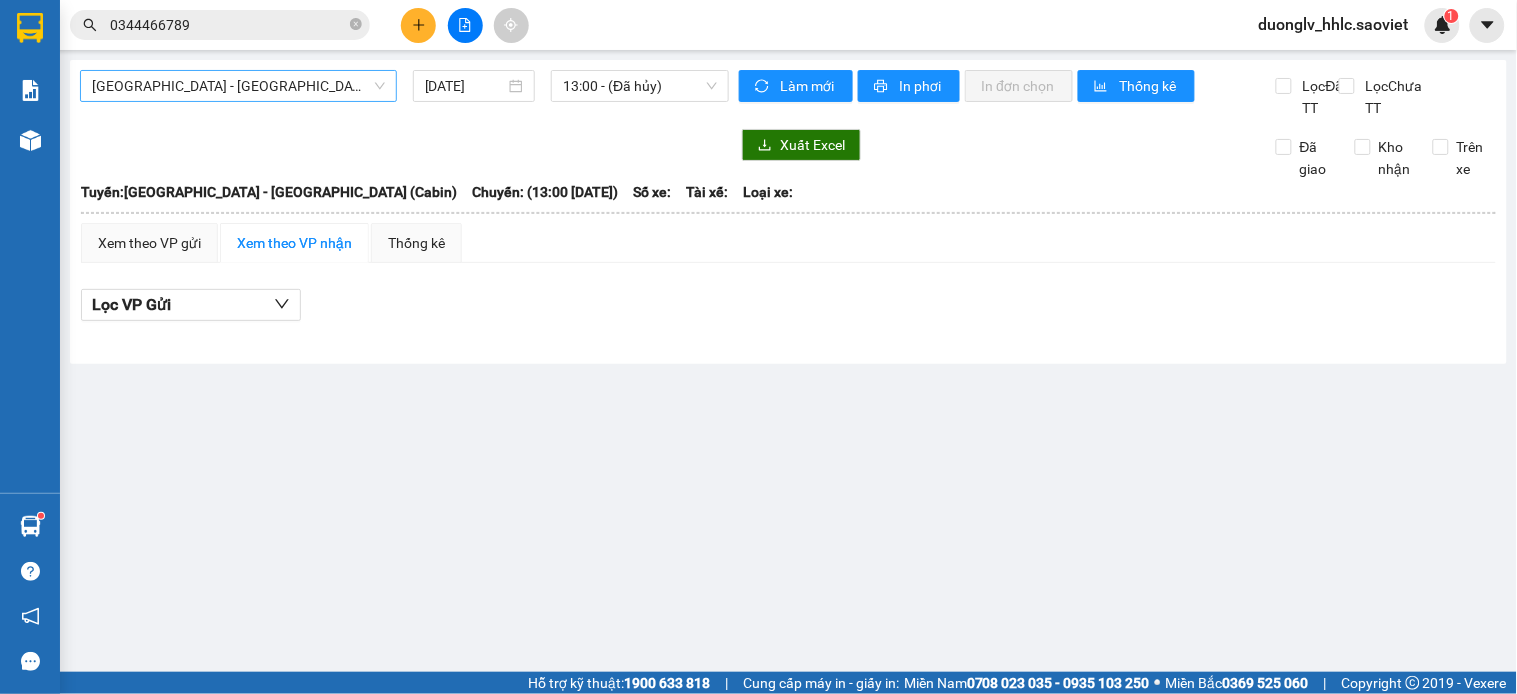 click on "[GEOGRAPHIC_DATA] - [GEOGRAPHIC_DATA] (Cabin)" at bounding box center (238, 86) 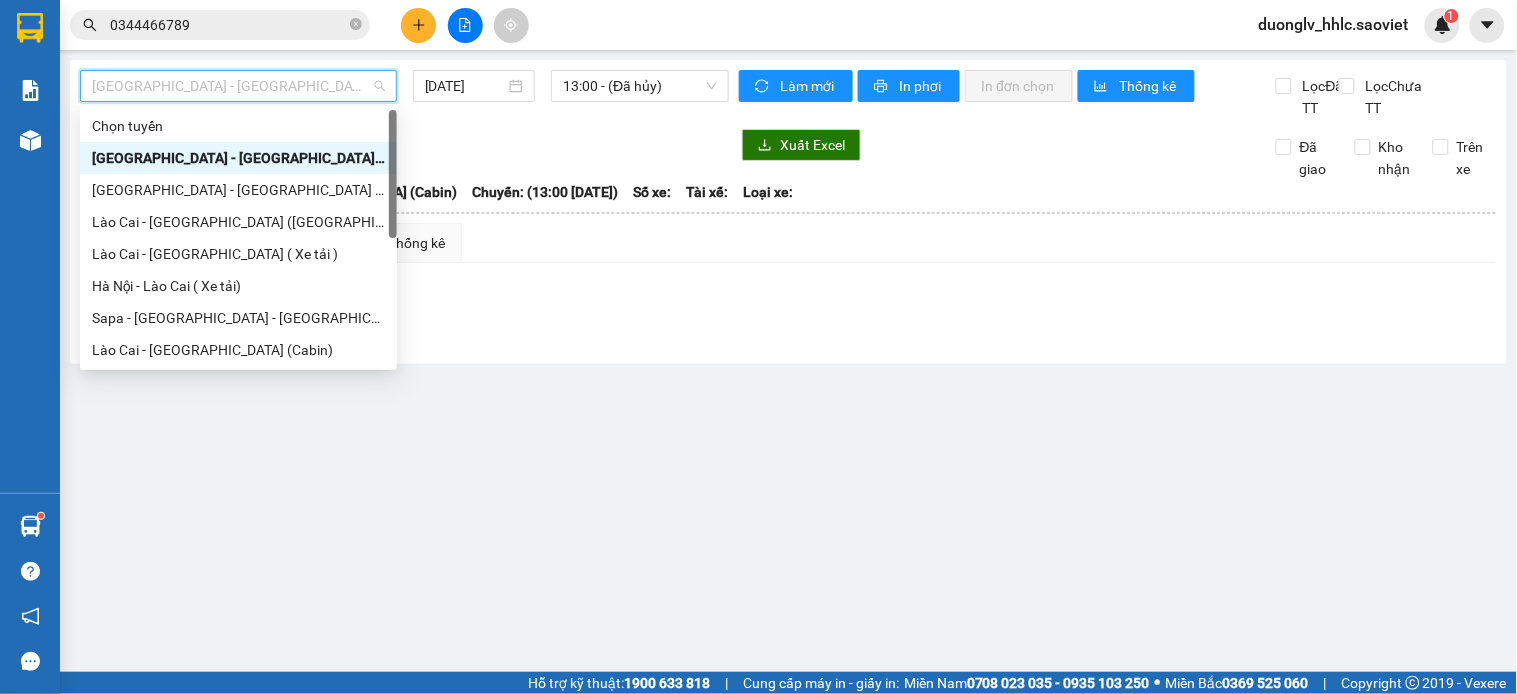 drag, startPoint x: 241, startPoint y: 100, endPoint x: 241, endPoint y: 112, distance: 12 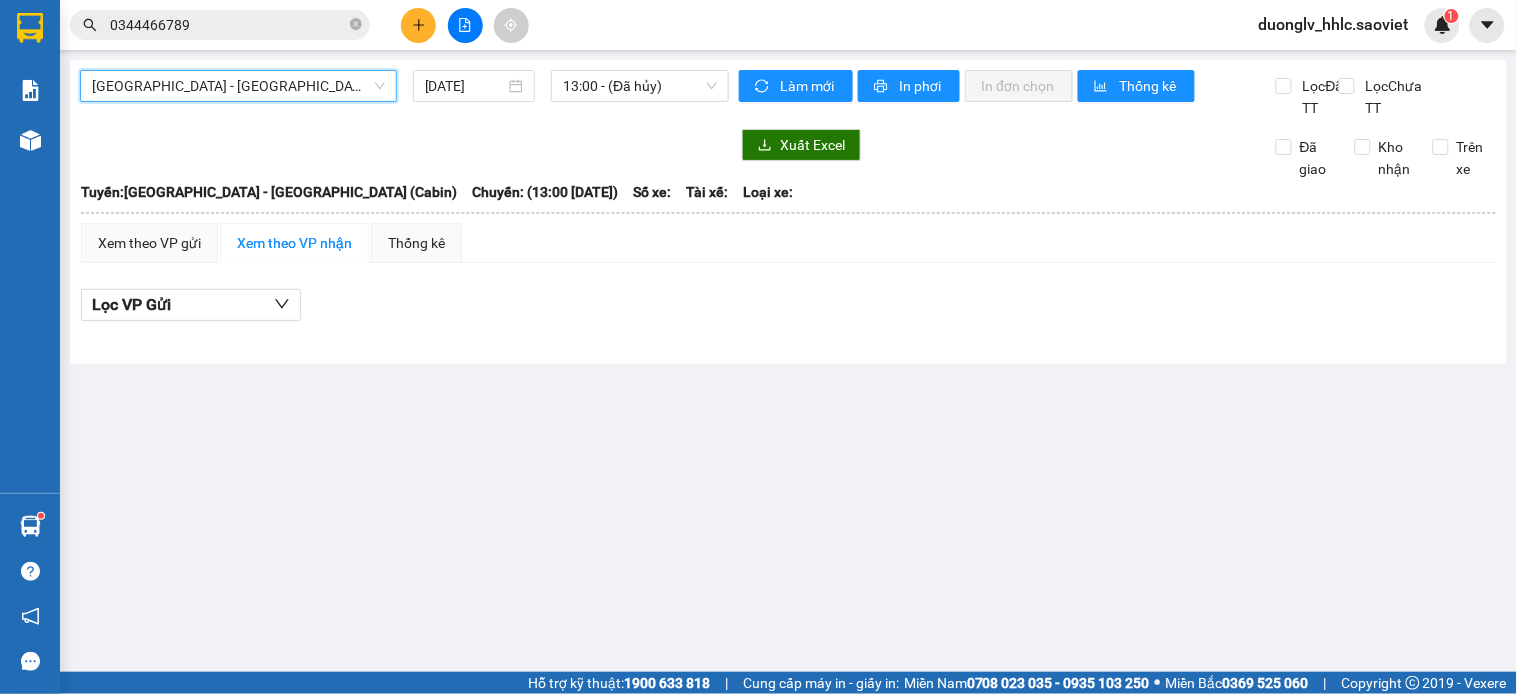 click on "Hà Nội - Lào Cai (Cabin) Hà Nội - Lào Cai (Cabin) 10/07/2025 13:00     - (Đã hủy)" at bounding box center [404, 94] 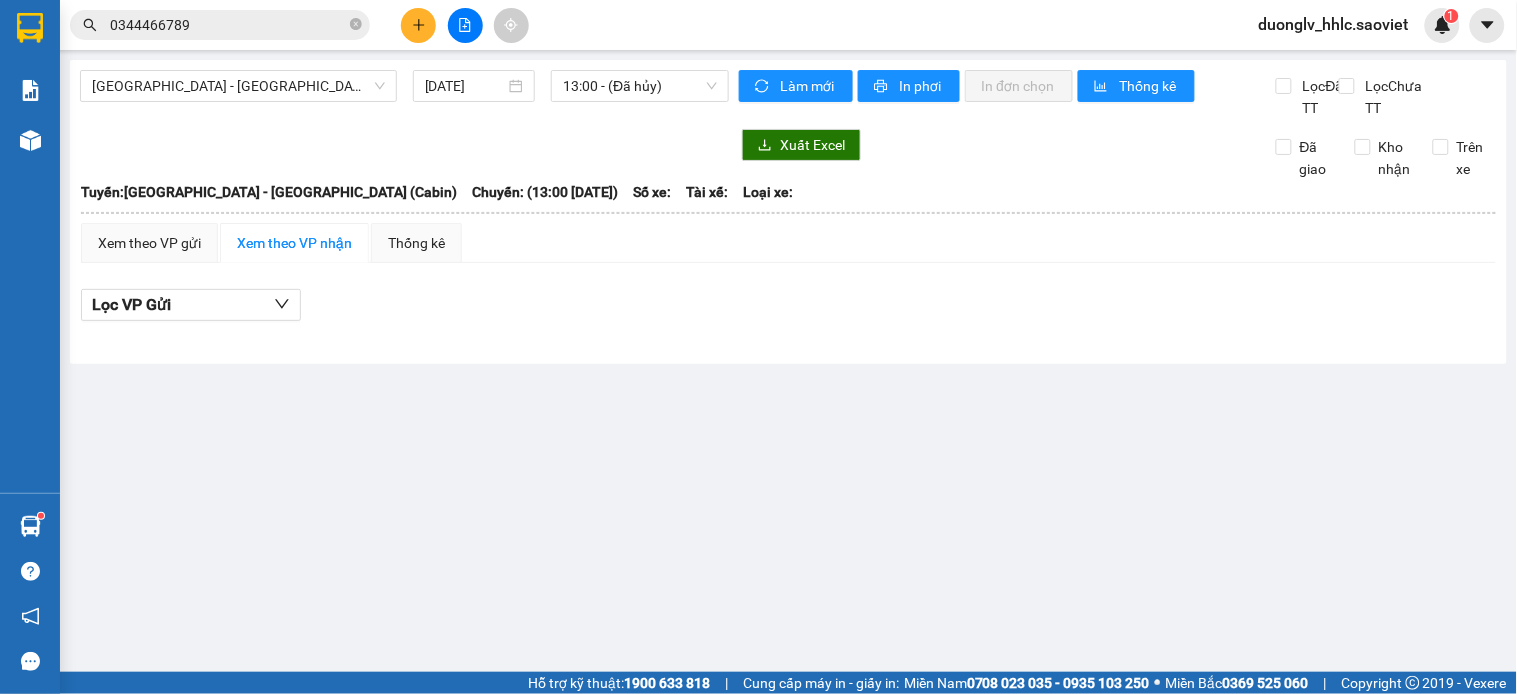 click on "Hà Nội - Lào Cai (Cabin) 10/07/2025 13:00     - (Đã hủy)" at bounding box center (404, 94) 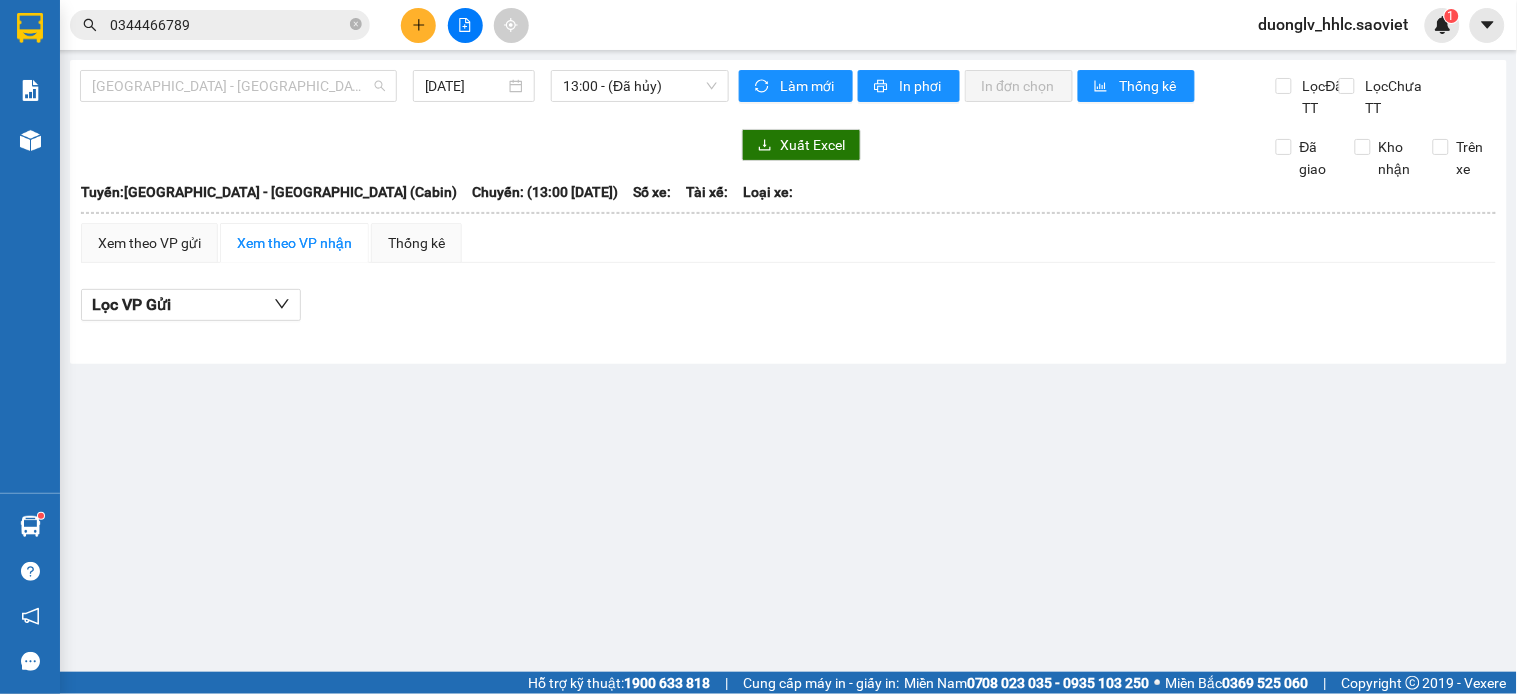 drag, startPoint x: 231, startPoint y: 96, endPoint x: 257, endPoint y: 178, distance: 86.023254 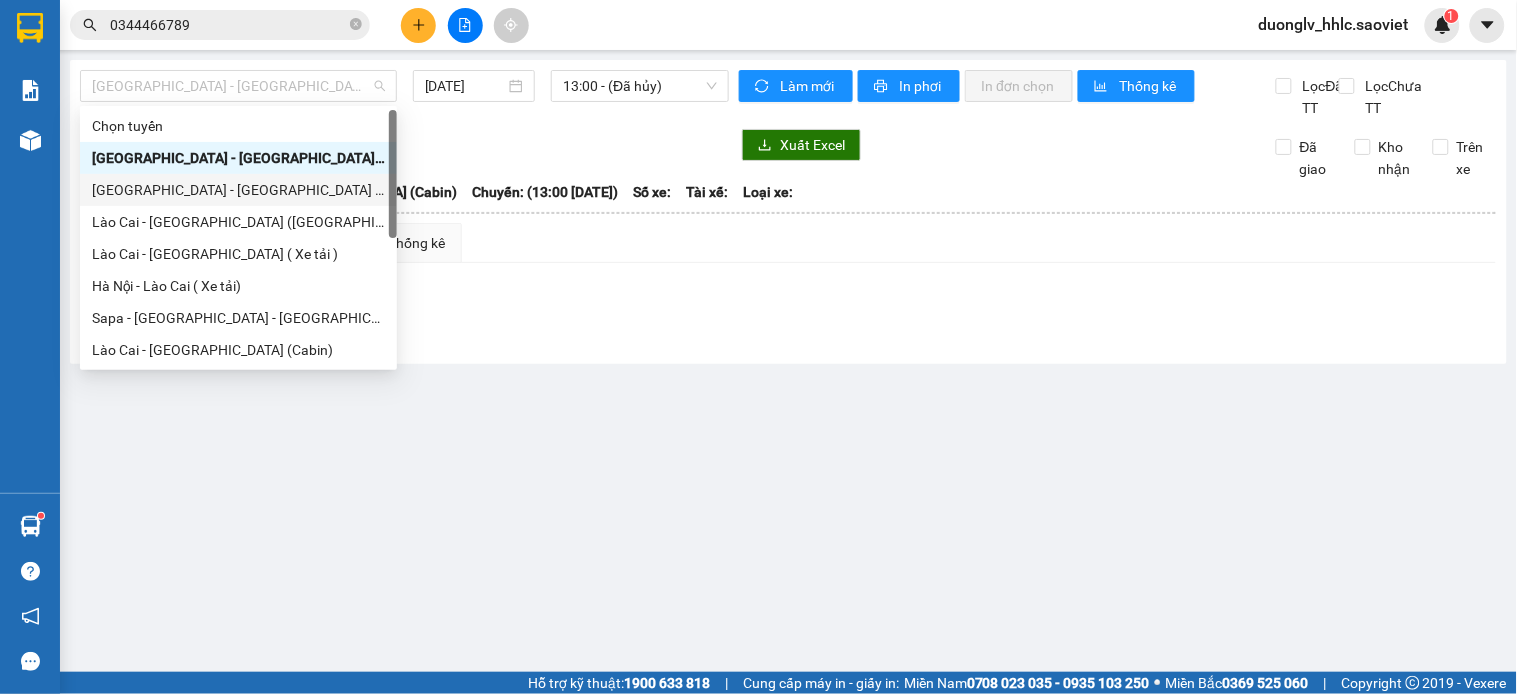click on "[GEOGRAPHIC_DATA] - [GEOGRAPHIC_DATA] ([GEOGRAPHIC_DATA])" at bounding box center [238, 190] 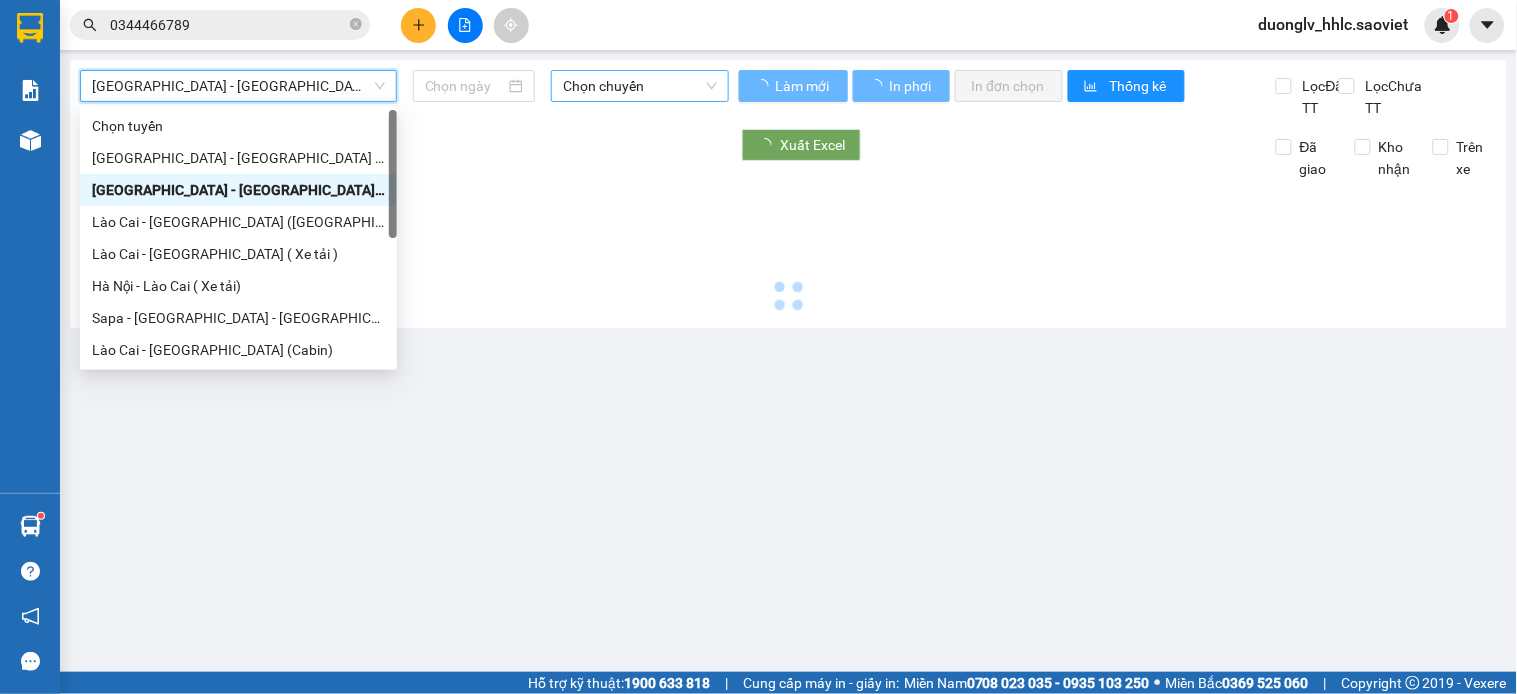 type on "[DATE]" 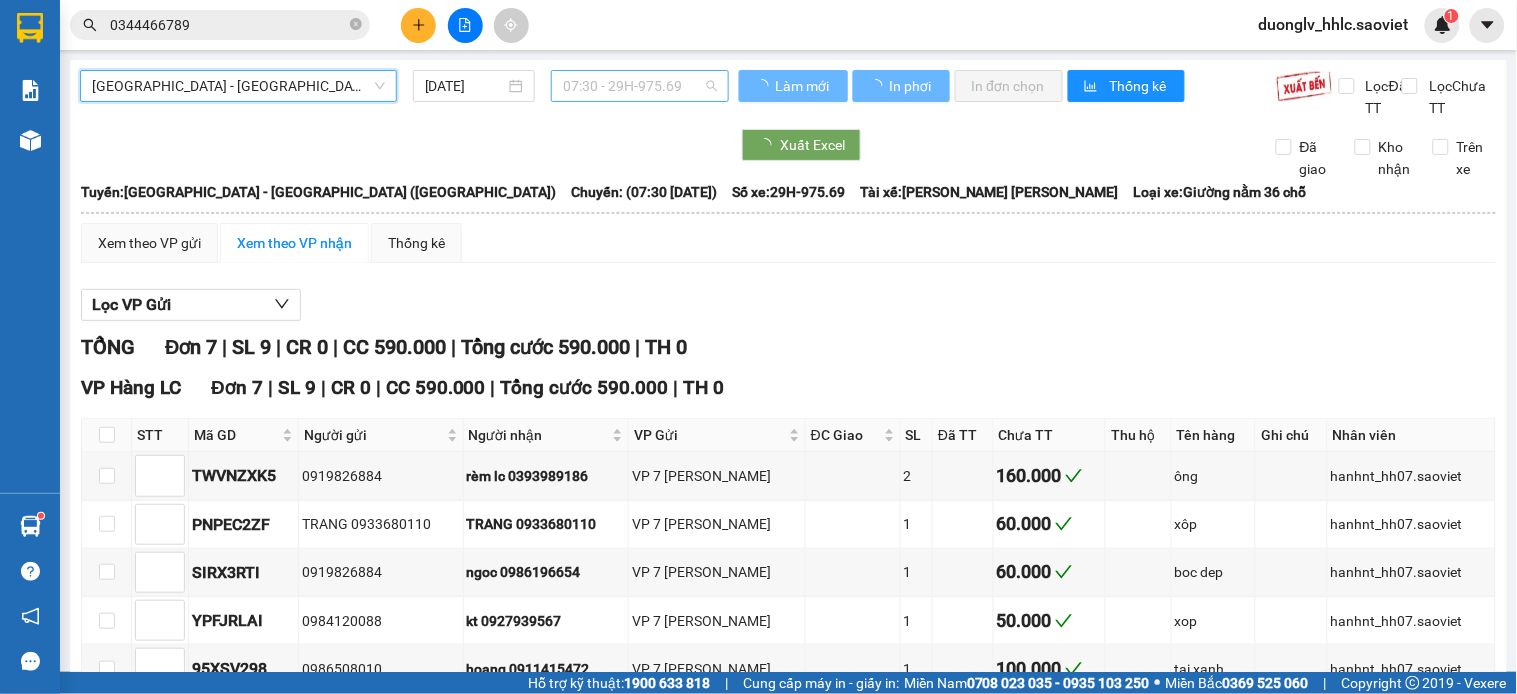 click on "07:30     - 29H-975.69" at bounding box center [640, 86] 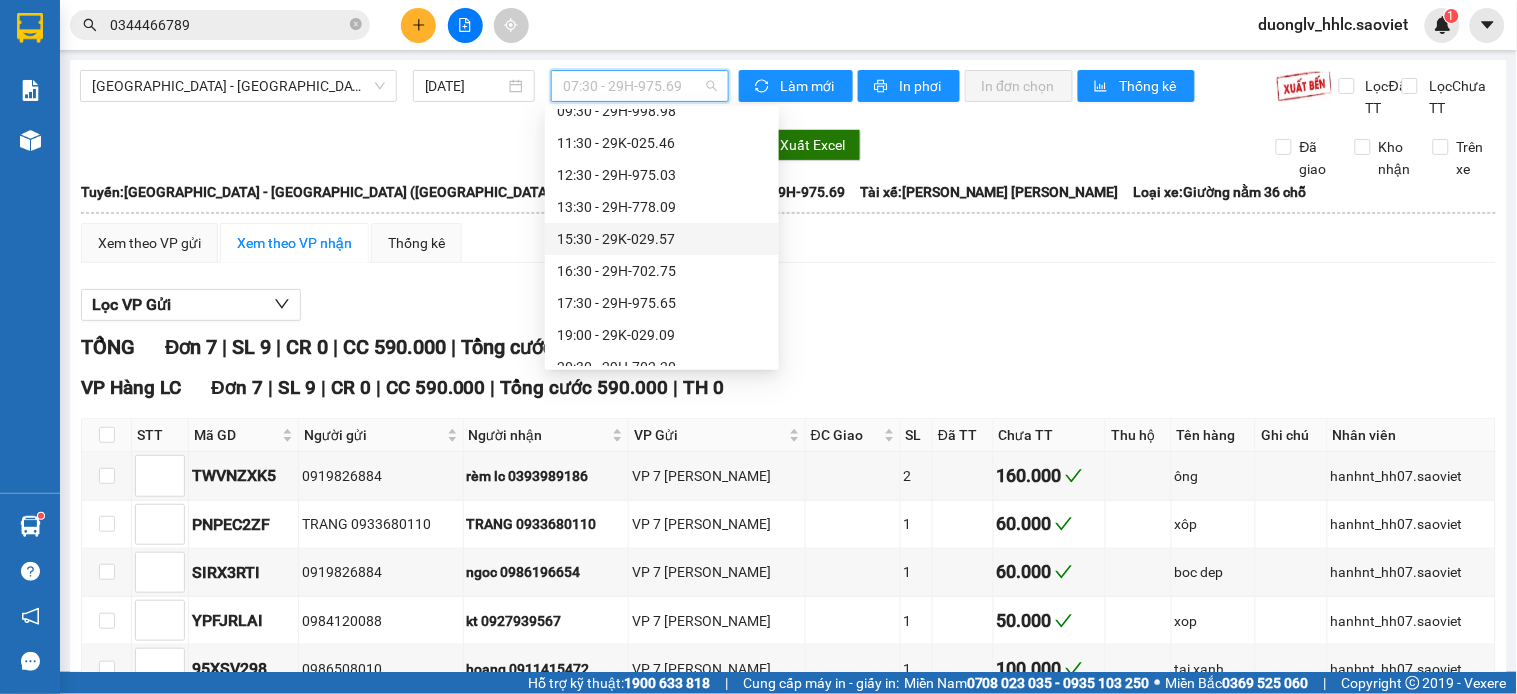 scroll, scrollTop: 0, scrollLeft: 0, axis: both 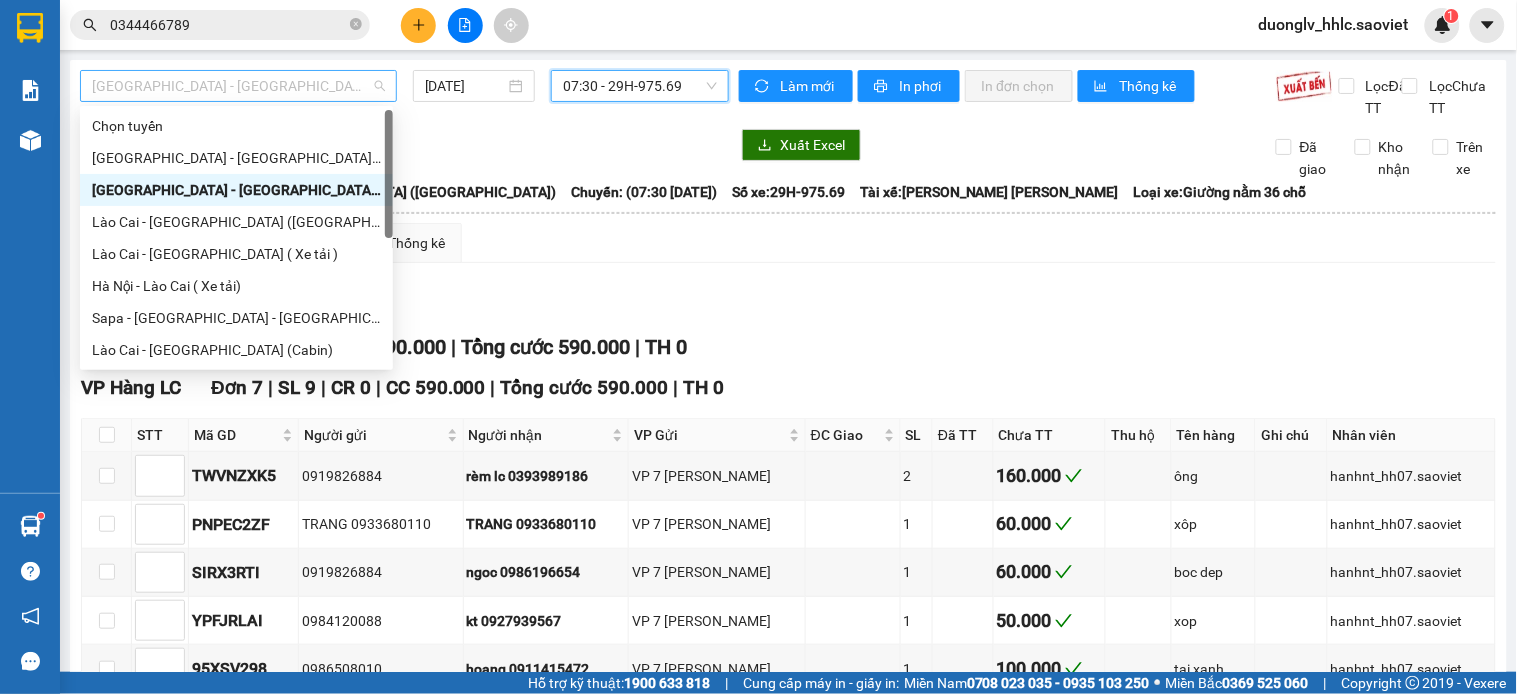 click on "[GEOGRAPHIC_DATA] - [GEOGRAPHIC_DATA] ([GEOGRAPHIC_DATA])" at bounding box center (238, 86) 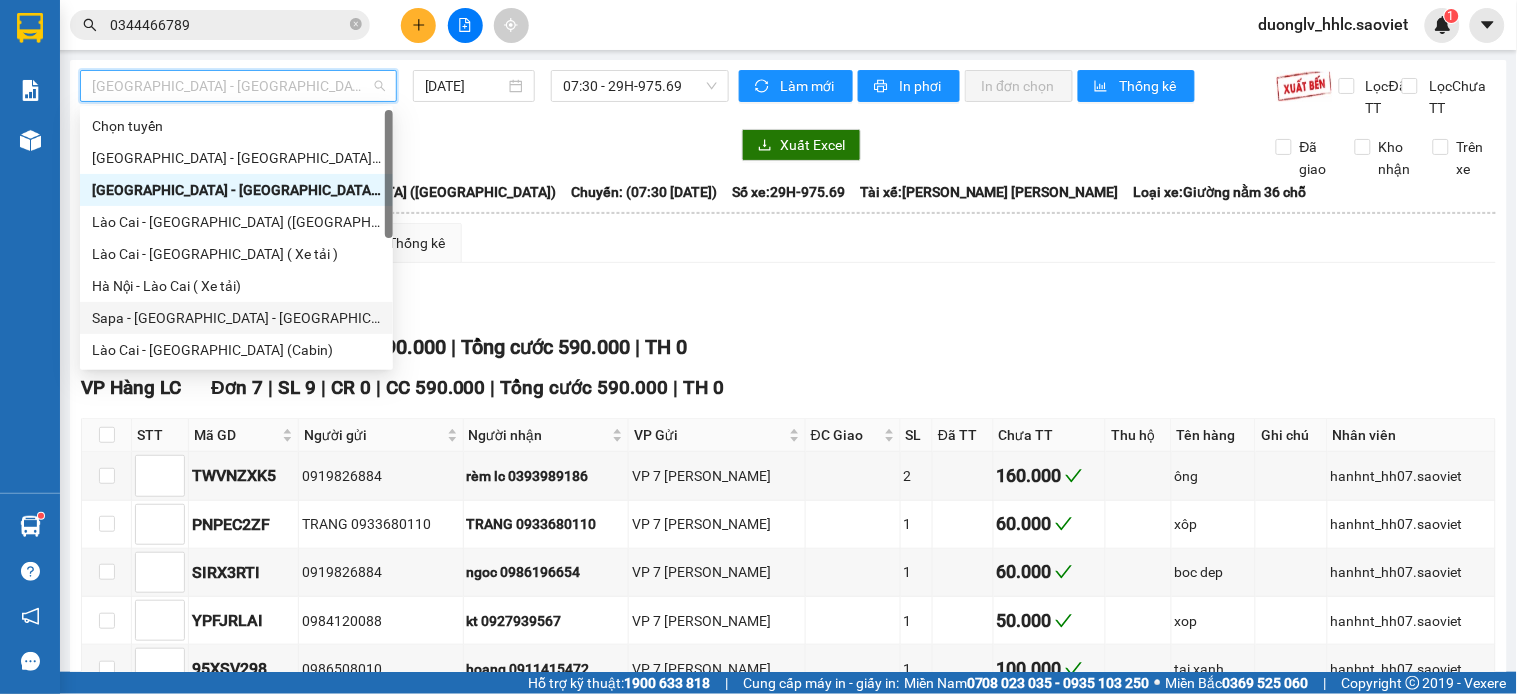 scroll, scrollTop: 160, scrollLeft: 0, axis: vertical 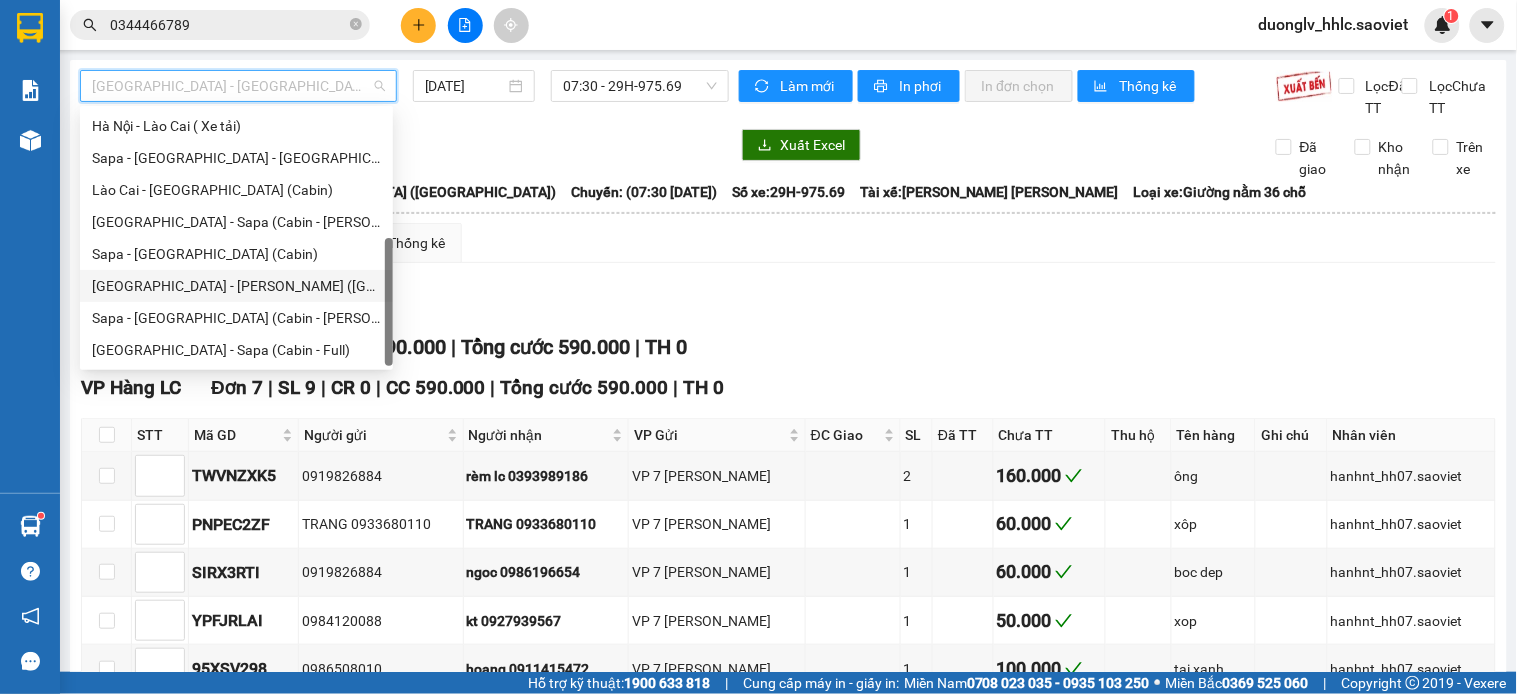 click on "[GEOGRAPHIC_DATA] - [GEOGRAPHIC_DATA] ([GEOGRAPHIC_DATA])" at bounding box center [236, 286] 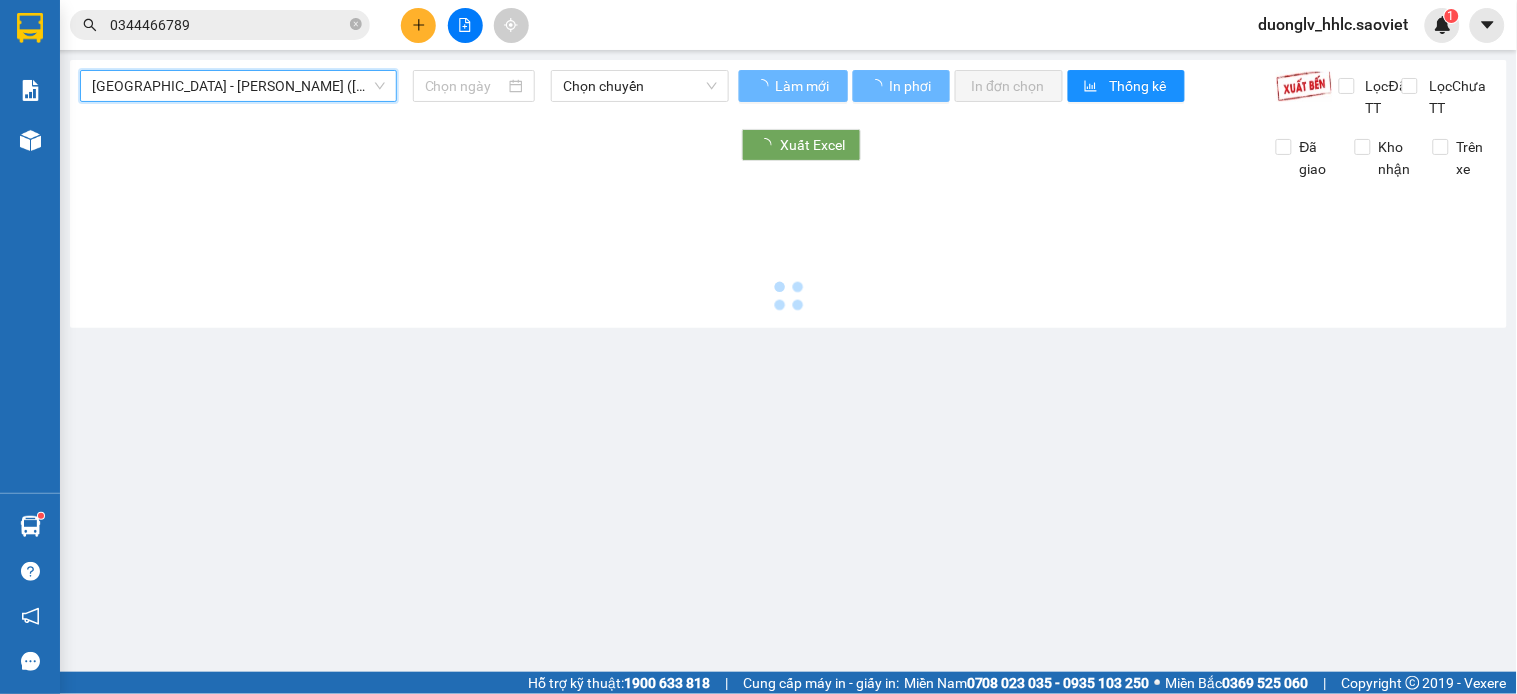 type on "[DATE]" 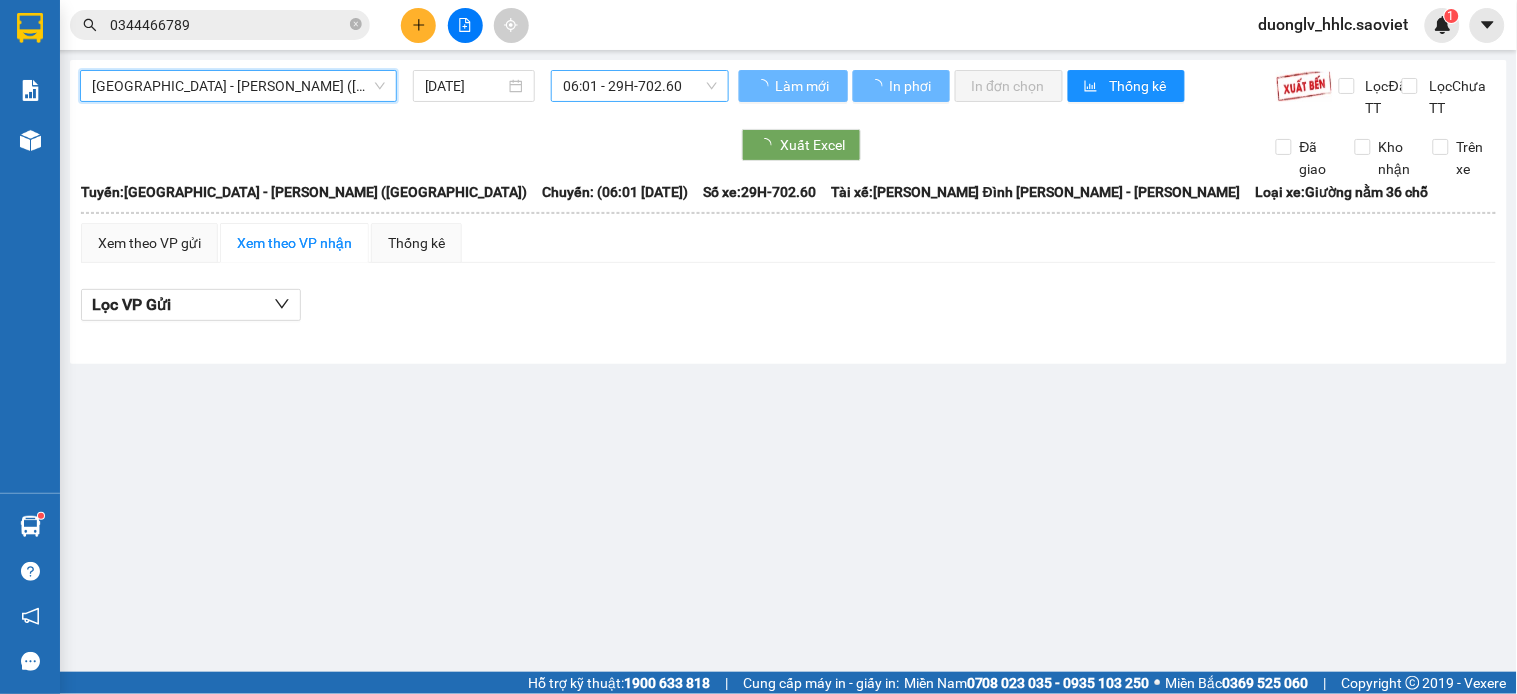click on "06:01     - 29H-702.60" at bounding box center (640, 86) 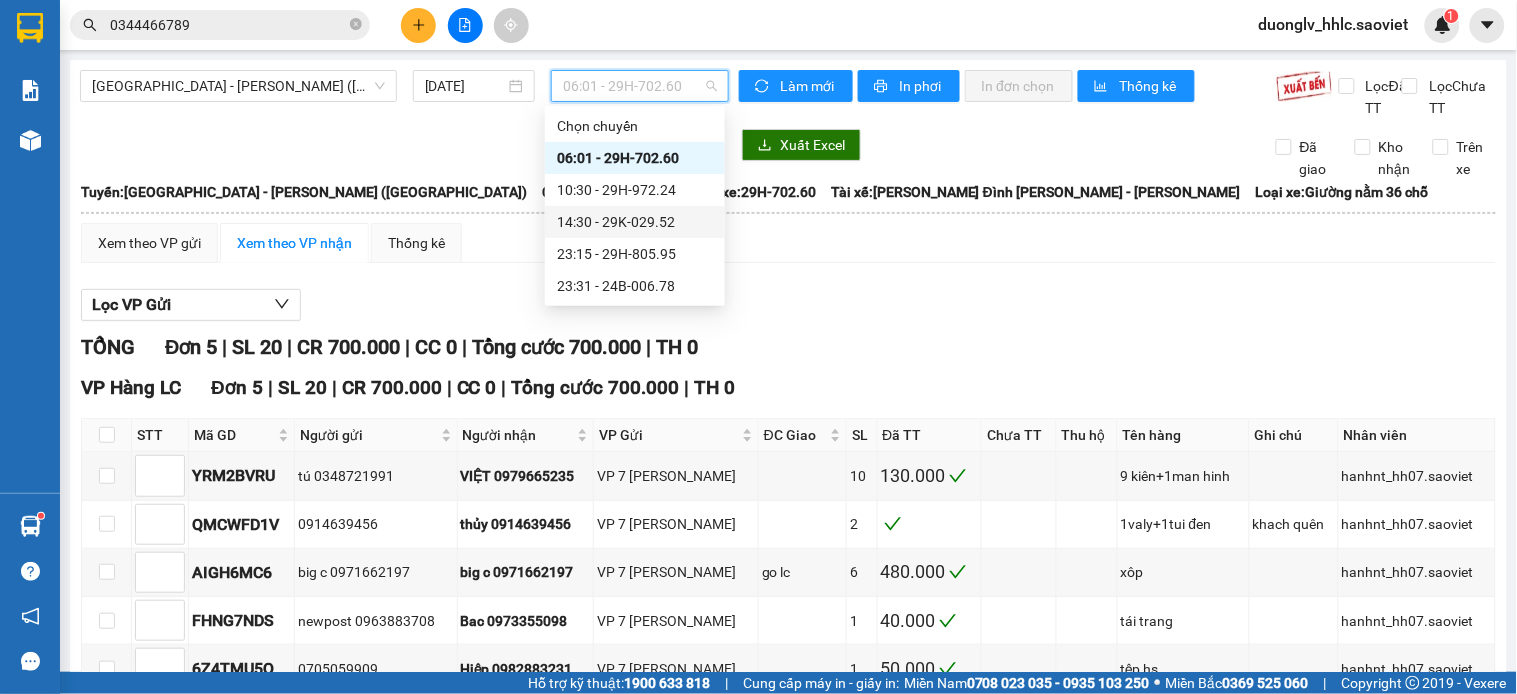 click on "14:30     - 29K-029.52" at bounding box center (635, 222) 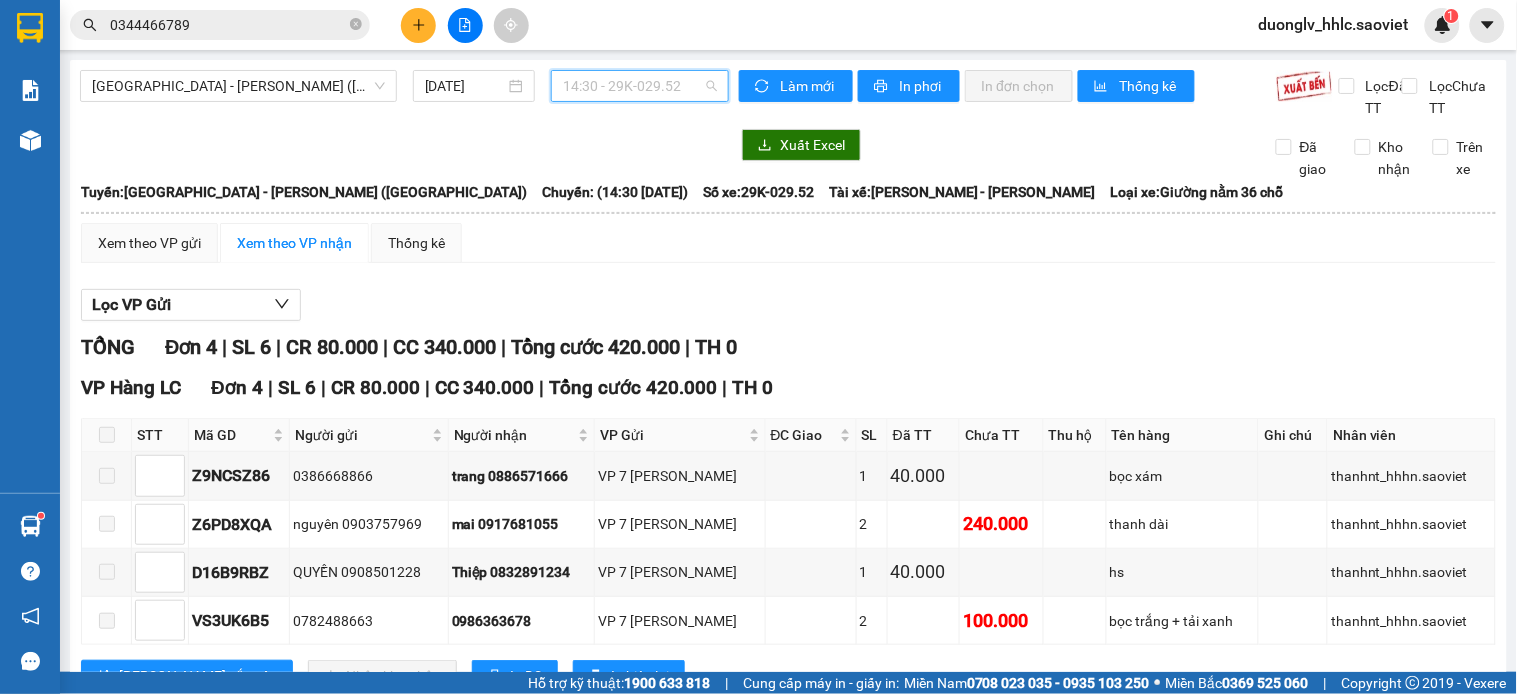 click on "14:30     - 29K-029.52" at bounding box center [640, 86] 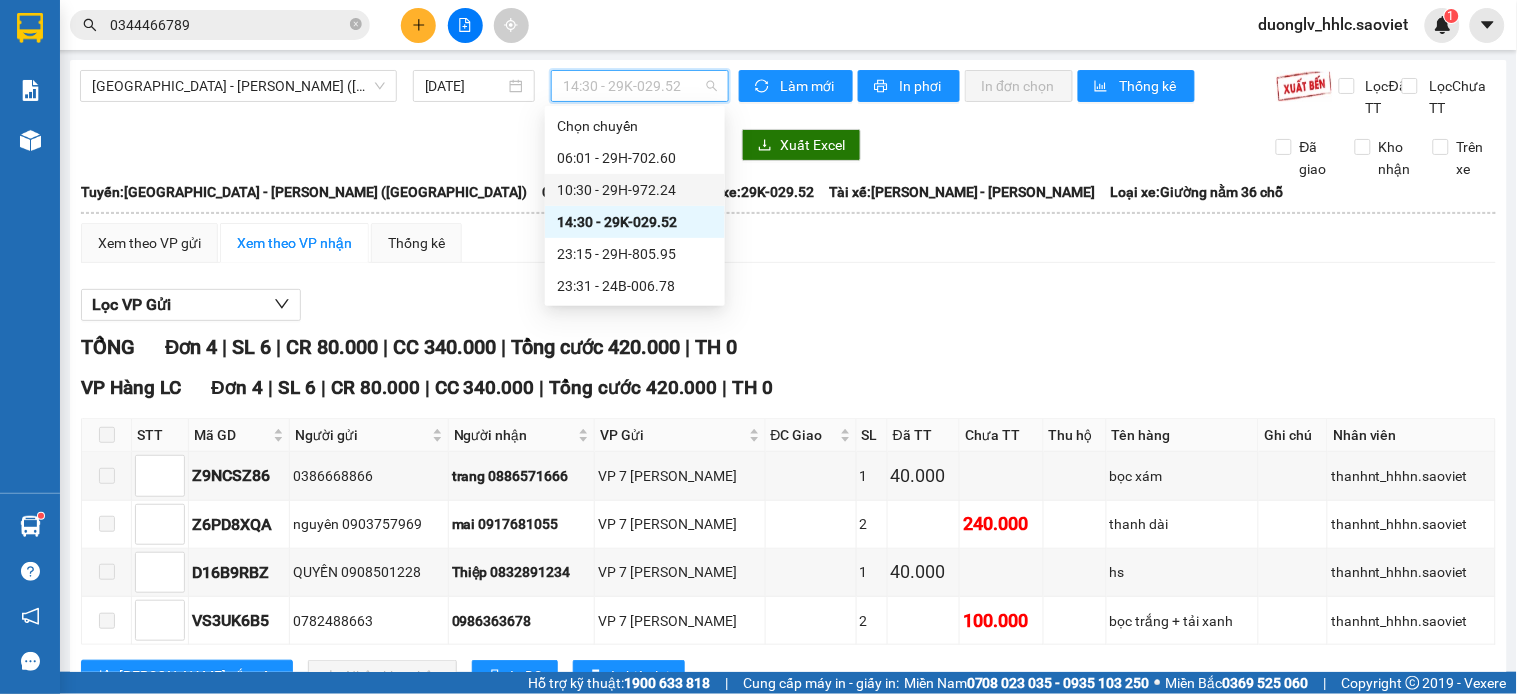 click on "10:30     - 29H-972.24" at bounding box center [635, 190] 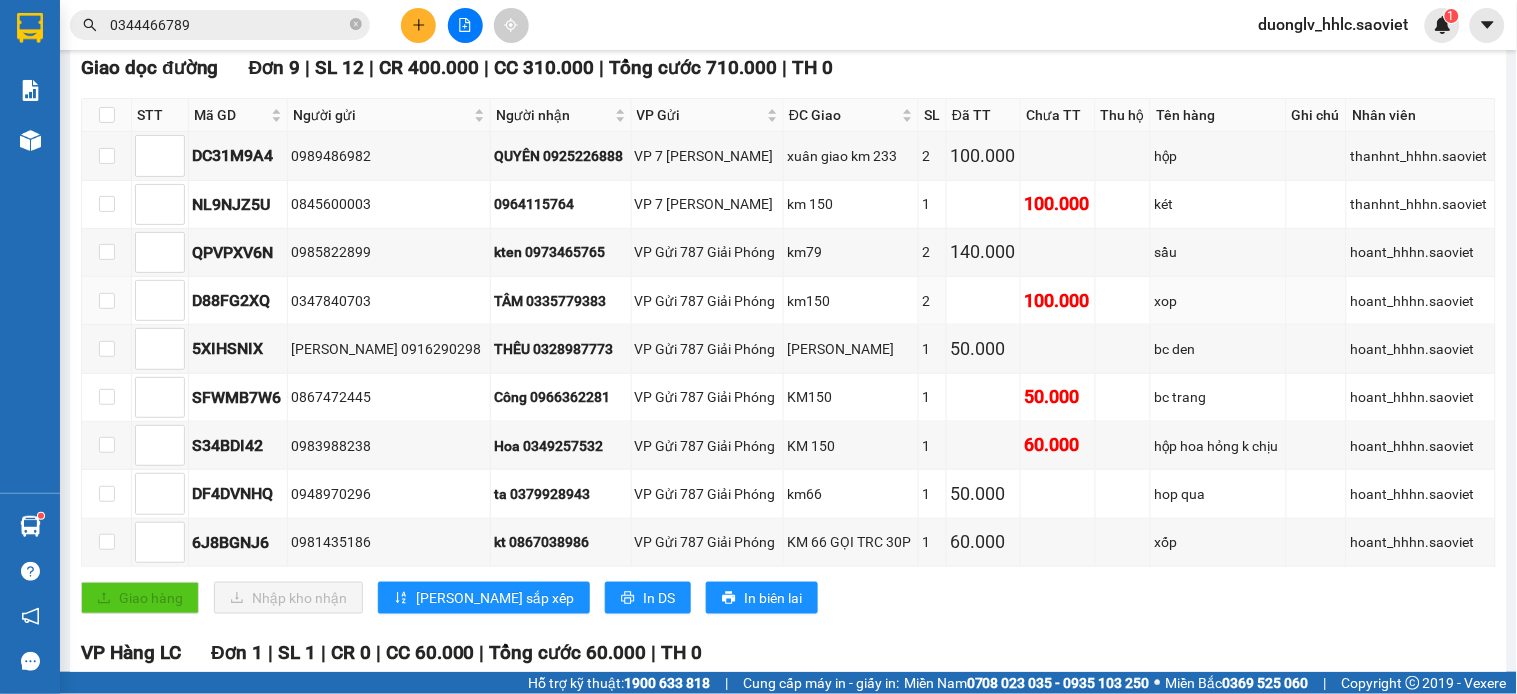 scroll, scrollTop: 0, scrollLeft: 0, axis: both 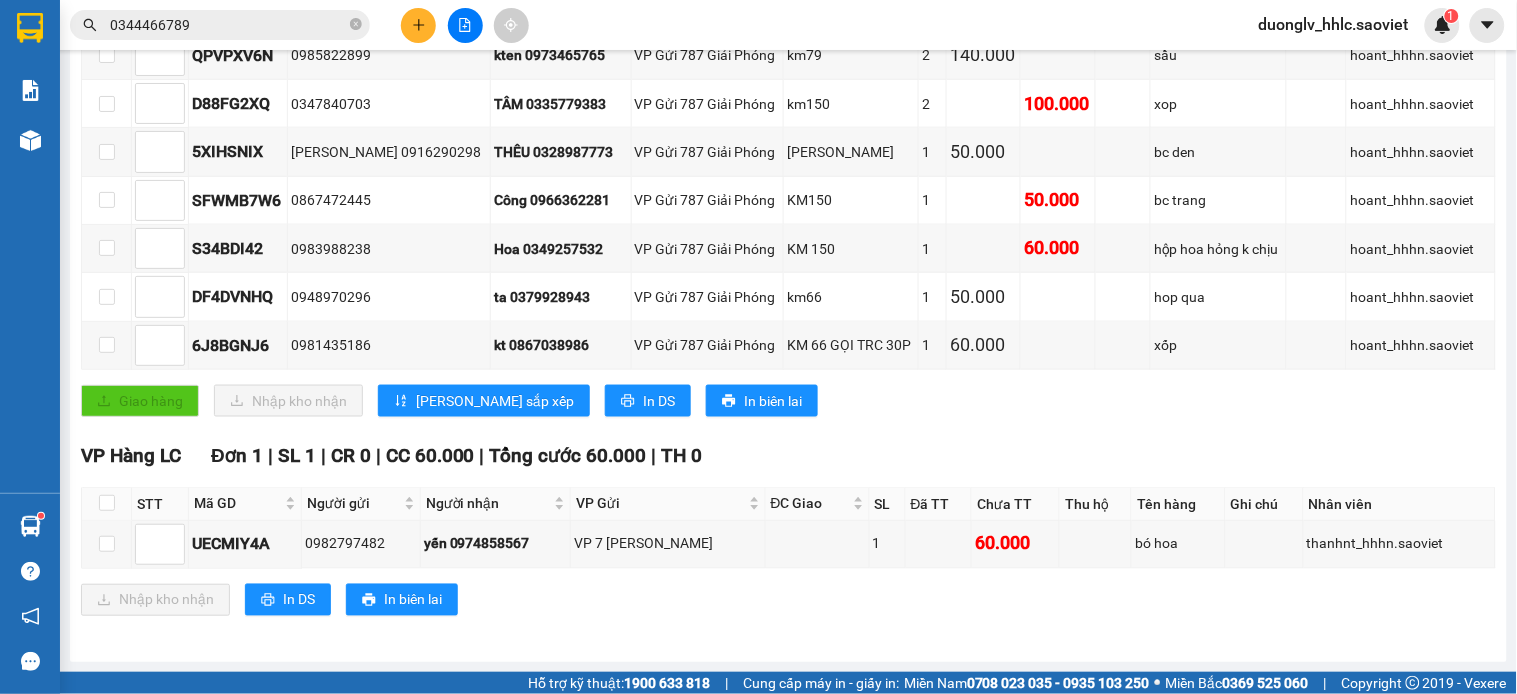 click at bounding box center [107, 504] 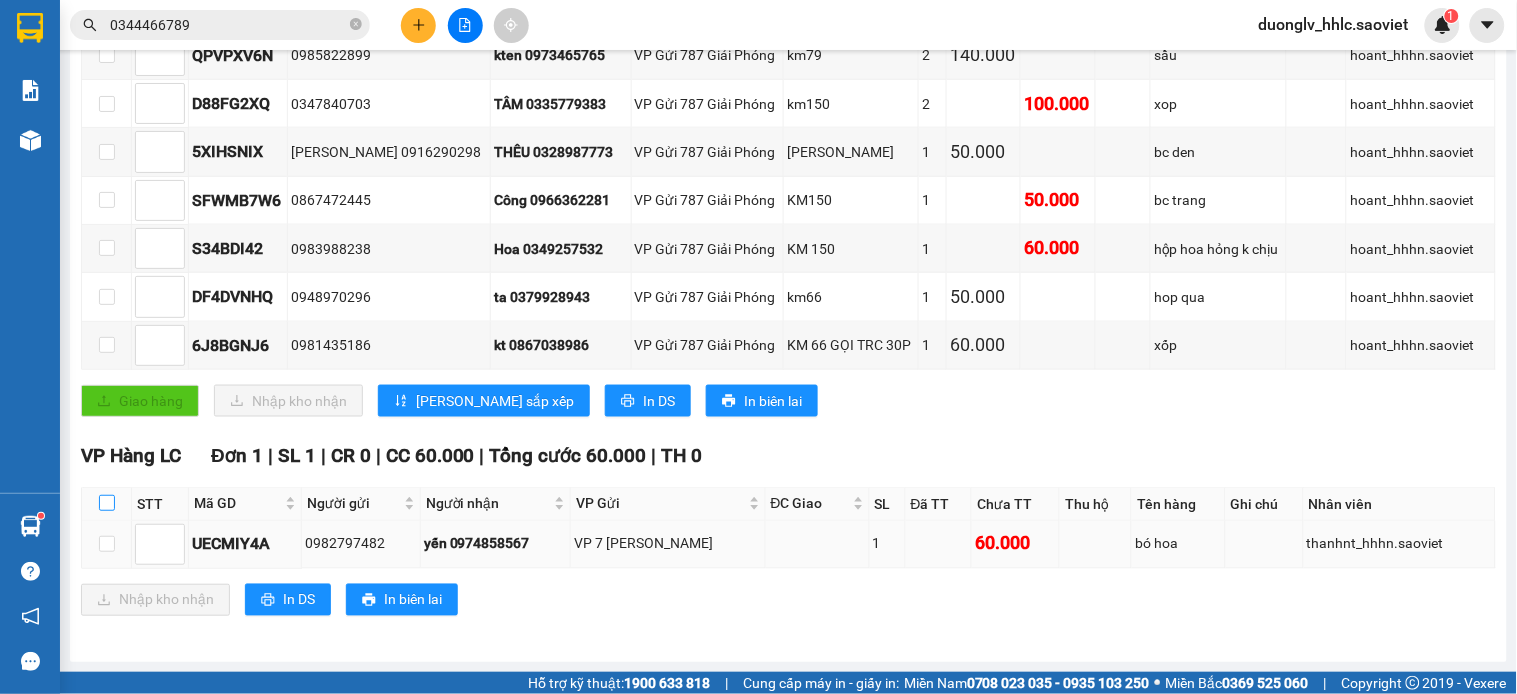 drag, startPoint x: 105, startPoint y: 504, endPoint x: 123, endPoint y: 551, distance: 50.32892 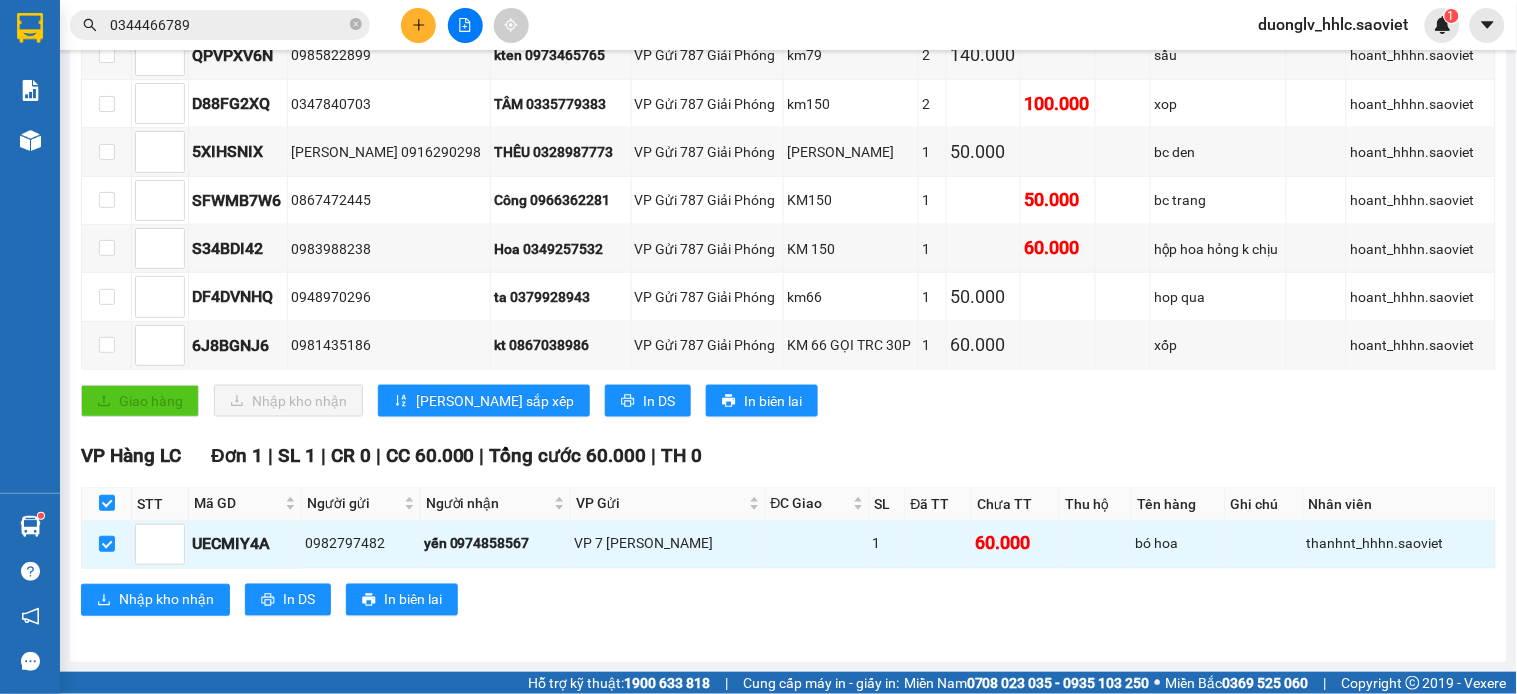 click on "VP Hàng LC Đơn   1 | SL   1 | CR   0 | CC   60.000 | Tổng cước   60.000 | TH   0 STT Mã GD Người gửi Người nhận VP Gửi ĐC Giao SL Đã TT Chưa TT Thu hộ Tên hàng Ghi chú Nhân viên Ký nhận                               UECMIY4A  0982797482 yến 0974858567 VP 7 Phạm Văn Đồng 1 60.000 bó hoa thanhnt_hhhn.saoviet Nhập kho nhận In DS In biên lai Sao Việt   19006746   Số 779 Giải Phóng VP Hàng LC  -  16:47 - 10/07/2025 Tuyến:  Hà Nội - Lào Cai - Sapa (Giường) Chuyến:   (10:30 - 10/07/2025) Tài xế:  Nguyễn Quang Trung - Nguyễn Thanh Tuấn   Số xe:  29H-972.24   Loại xe:  Giường nằm 36 chỗ STT Mã GD Người gửi Người nhận VP Gửi ĐC Giao SL Đã TT Chưa TT Thu hộ Tên hàng Ghi chú Nhân viên Ký nhận VP Hàng LC Đơn   1 | SL   1 | CR   0 | CC   60.000 | Tổng cước   60.000 | TH   0 1 UECMIY4A  0982797482 yến 0974858567 VP 7 Phạm Văn Đồng 1 60.000 bó hoa thanhnt_hhhn.saoviet Tổng 1 1 0" at bounding box center (788, 536) 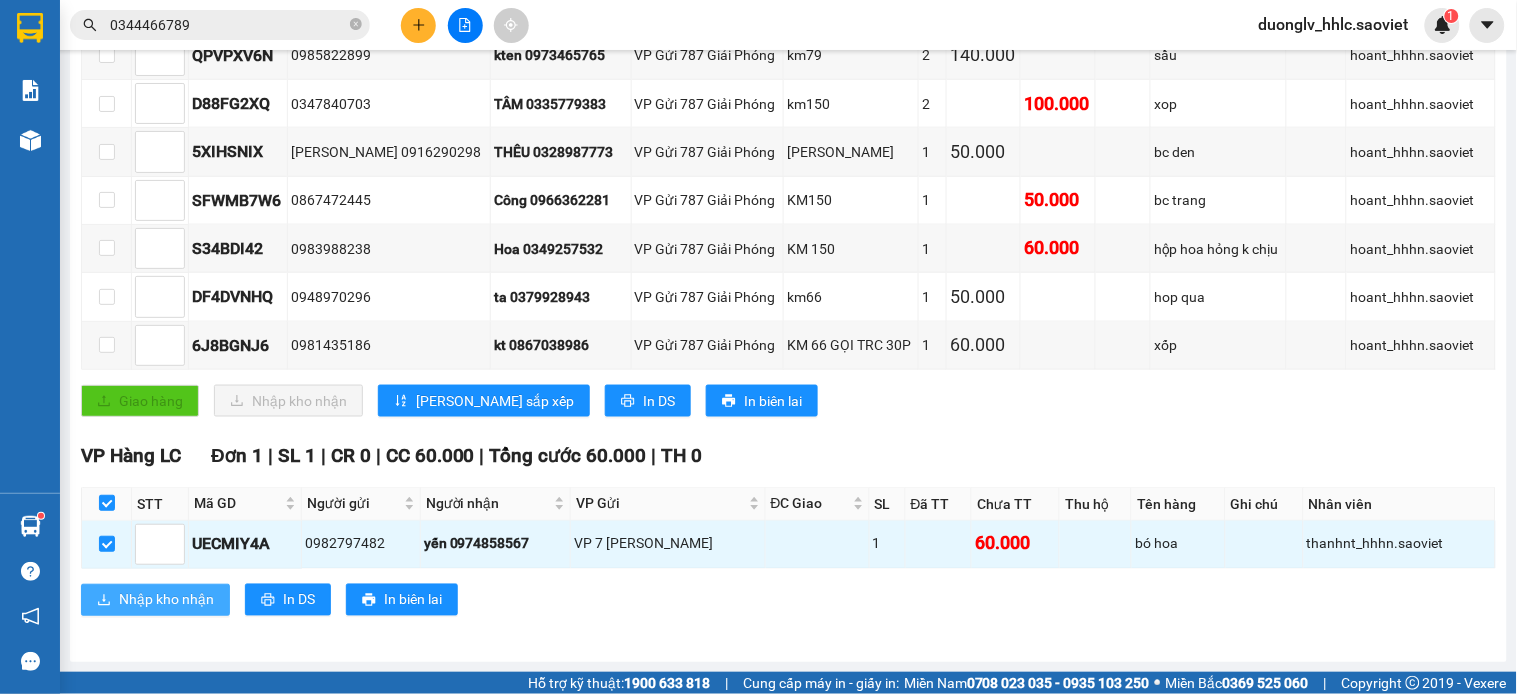 click on "Nhập kho nhận" at bounding box center (166, 600) 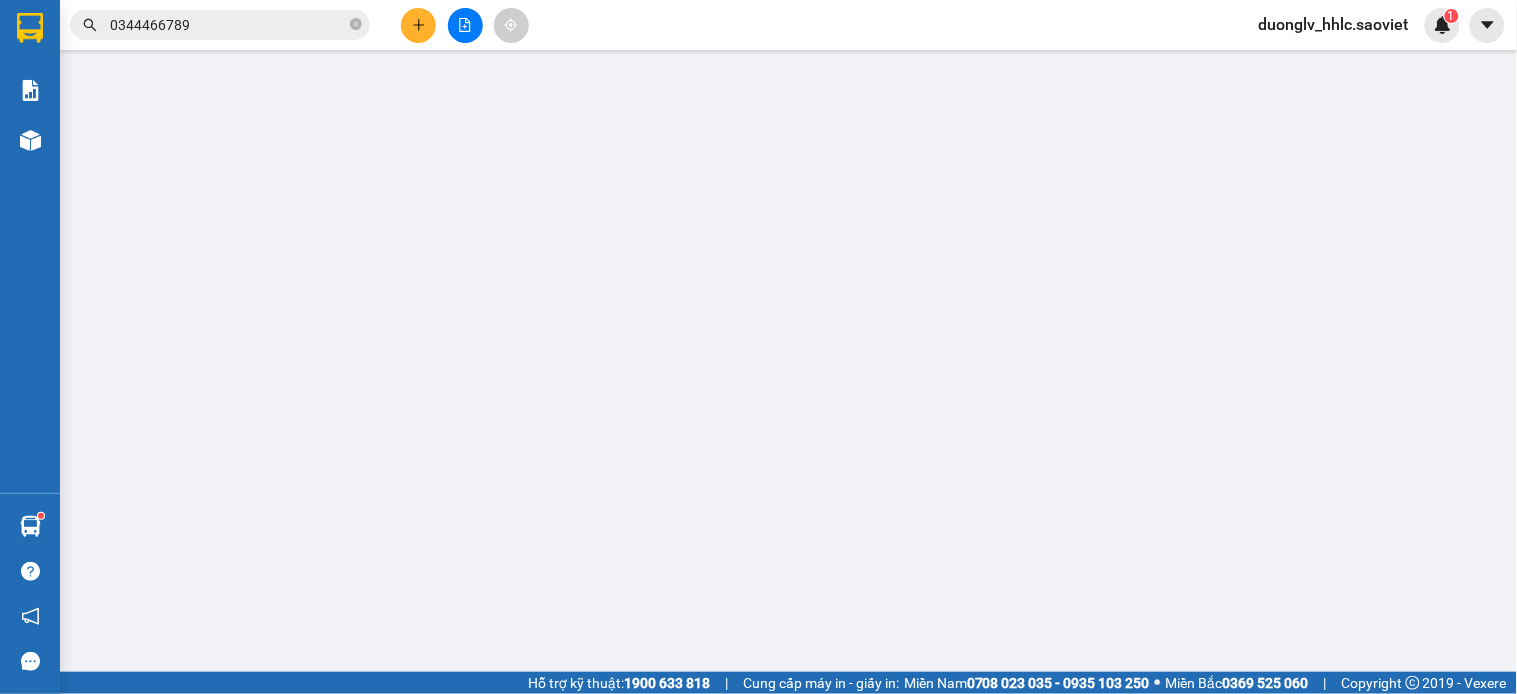 scroll, scrollTop: 0, scrollLeft: 0, axis: both 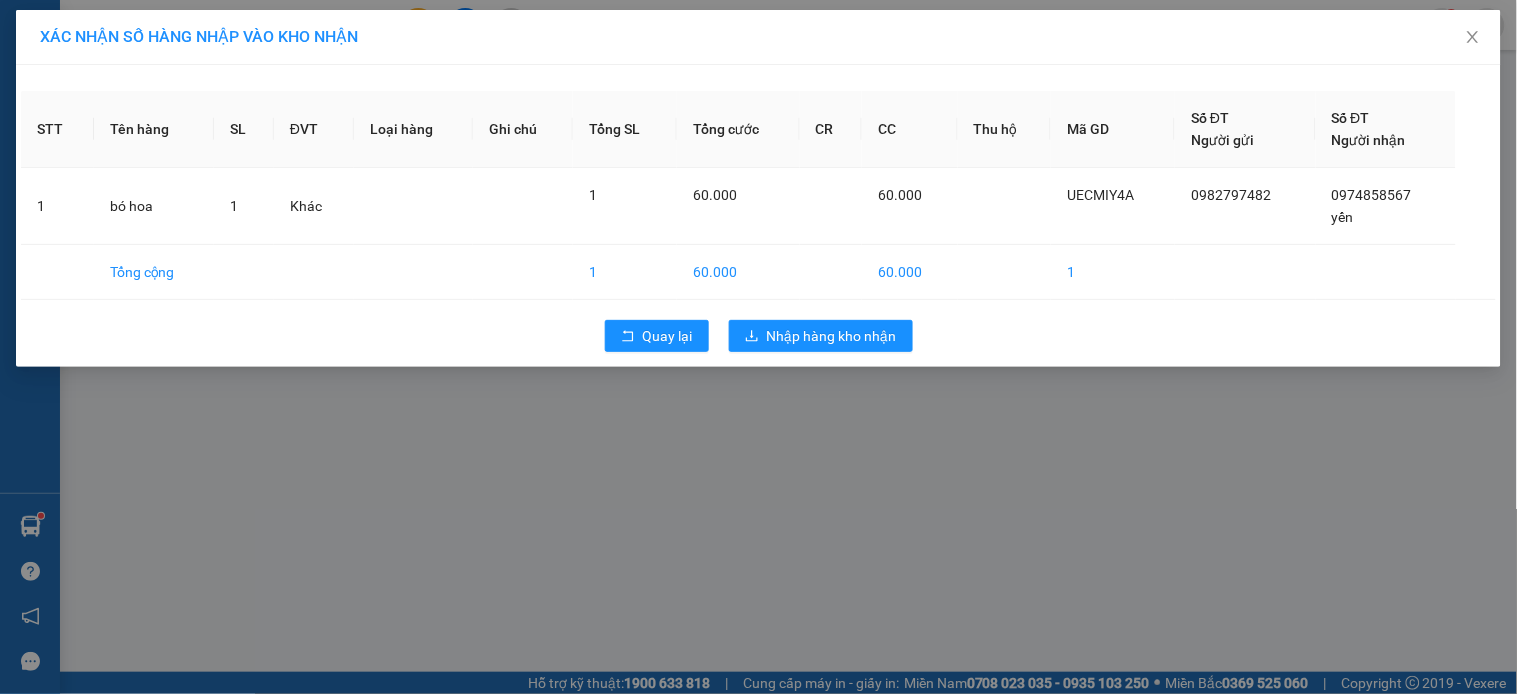 click on "XÁC NHẬN SỐ HÀNG NHẬP VÀO KHO NHẬN STT Tên hàng SL ĐVT Loại hàng Ghi chú Tổng SL Tổng cước CR CC Thu hộ Mã GD Số ĐT Người gửi Số ĐT Người nhận 1 bó hoa 1 Khác 1 60.000 60.000 UECMIY4A 0982797482 0974858567 yến Tổng cộng 1 60.000 60.000 1 Quay lại Nhập hàng kho nhận" at bounding box center (758, 347) 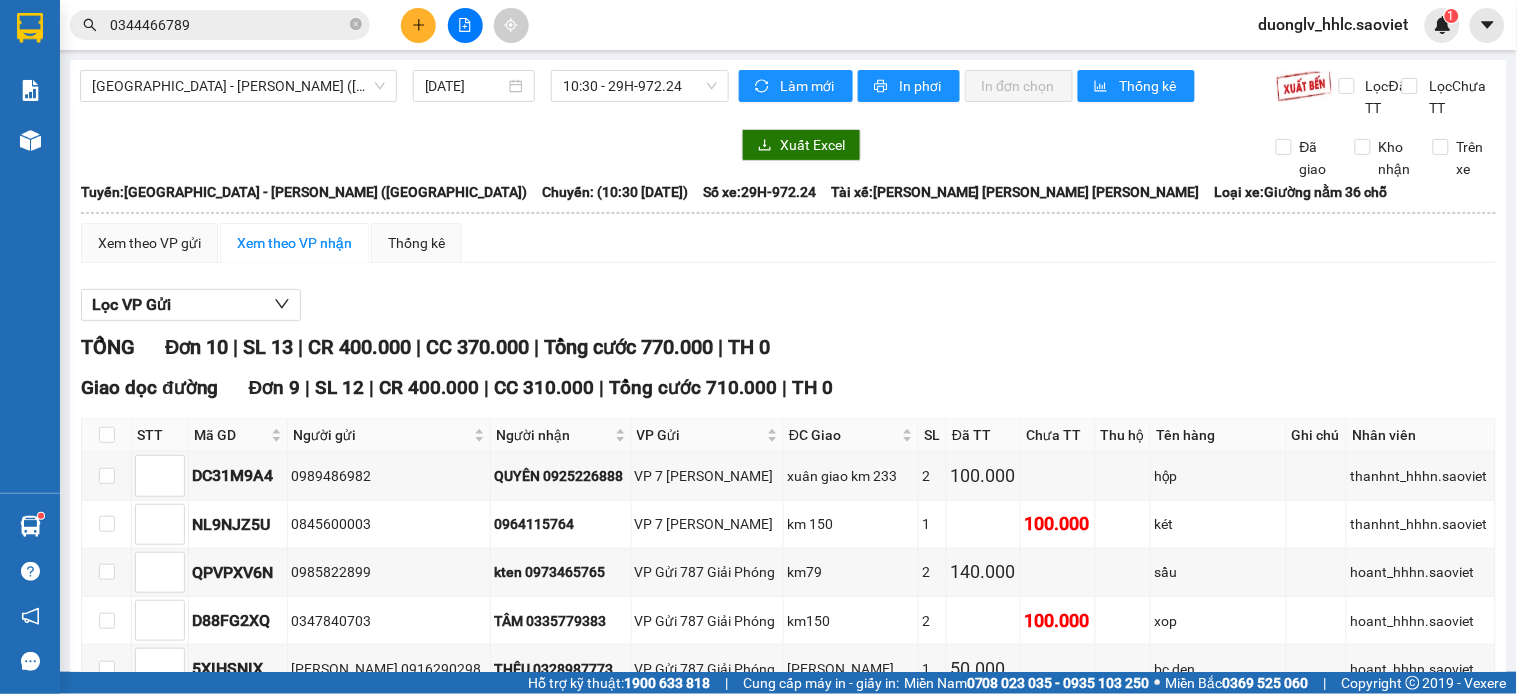 click on "Lọc VP Gửi" at bounding box center (788, 305) 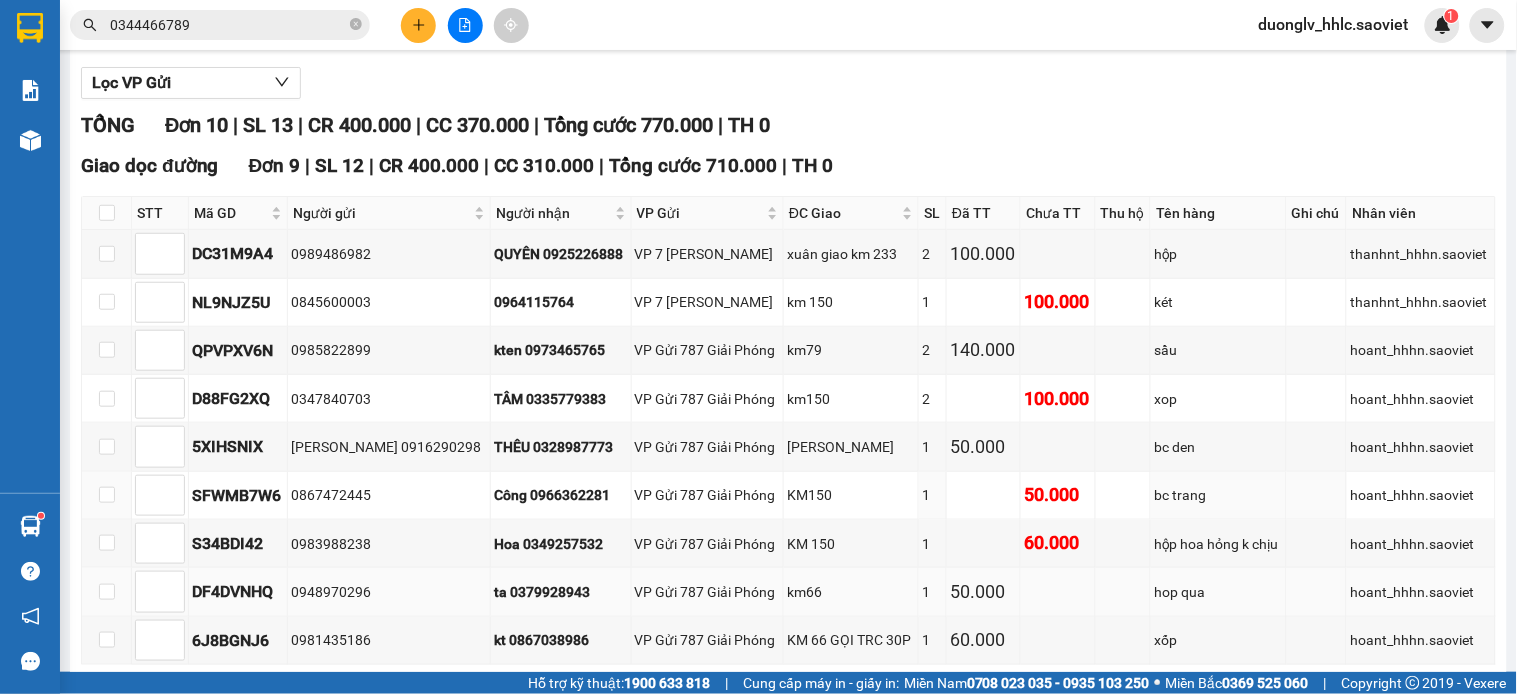 scroll, scrollTop: 542, scrollLeft: 0, axis: vertical 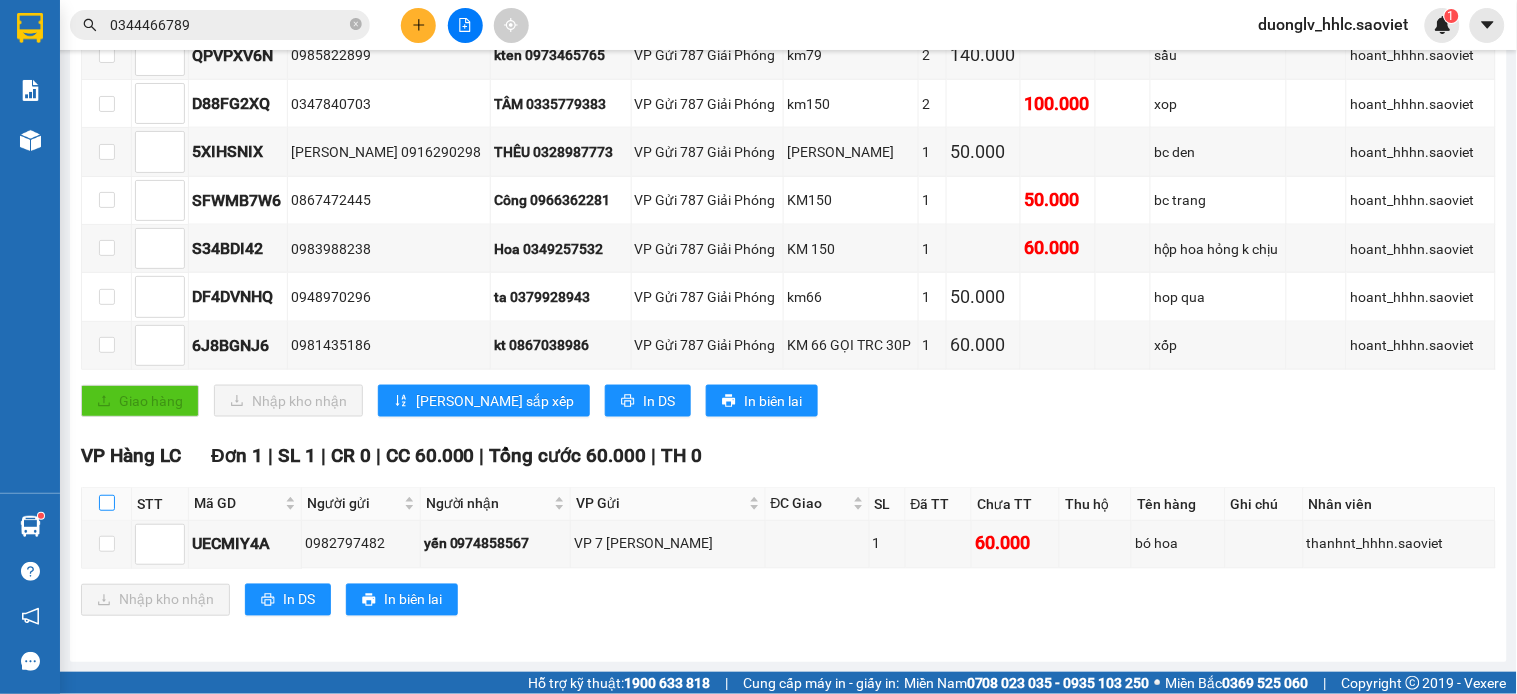 click at bounding box center [107, 503] 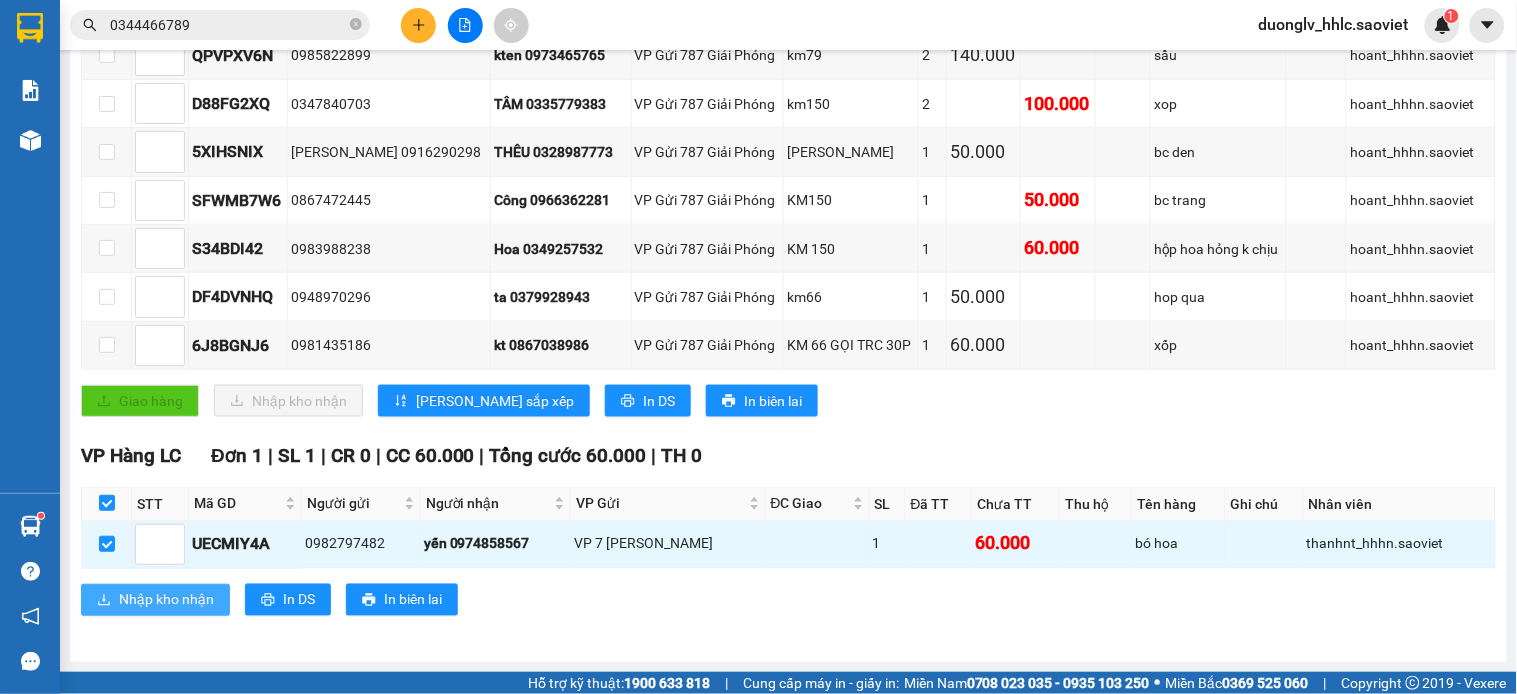 click on "Nhập kho nhận" at bounding box center (155, 600) 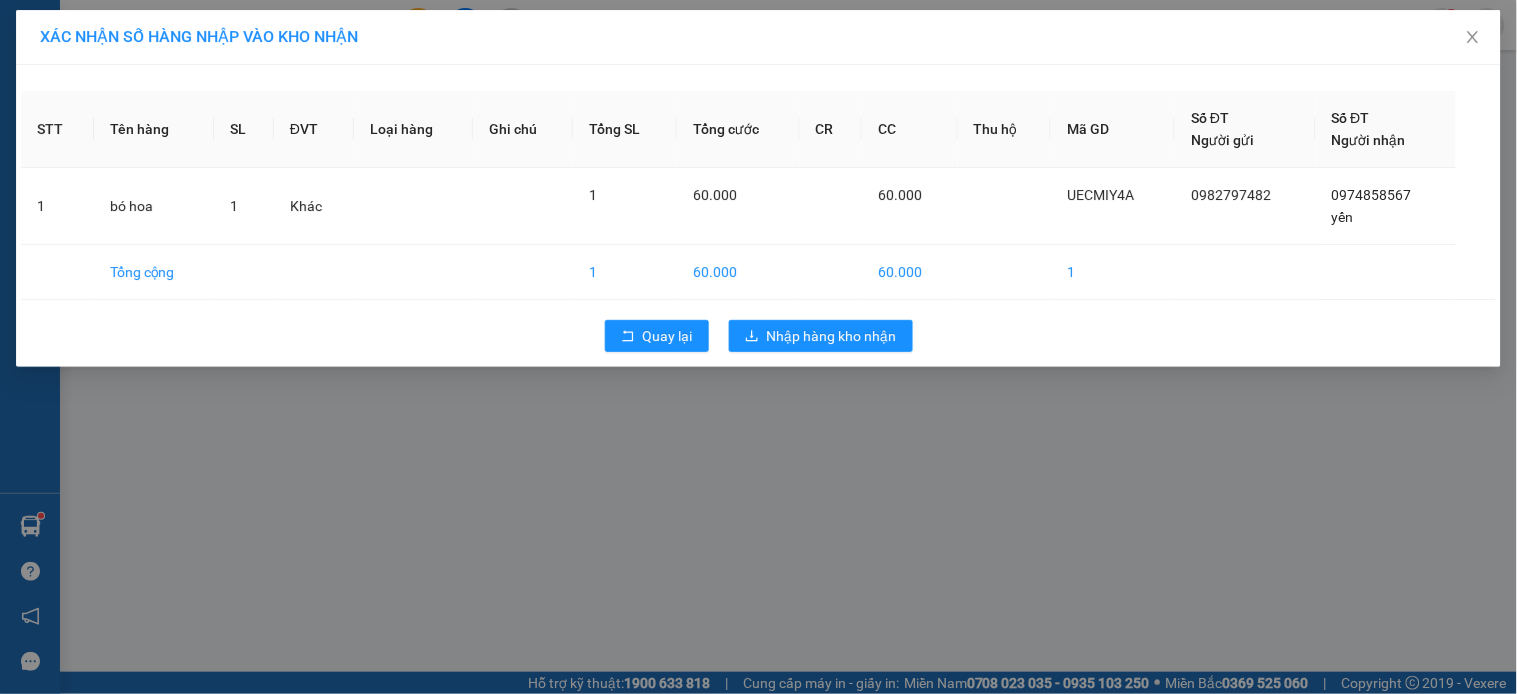 scroll, scrollTop: 0, scrollLeft: 0, axis: both 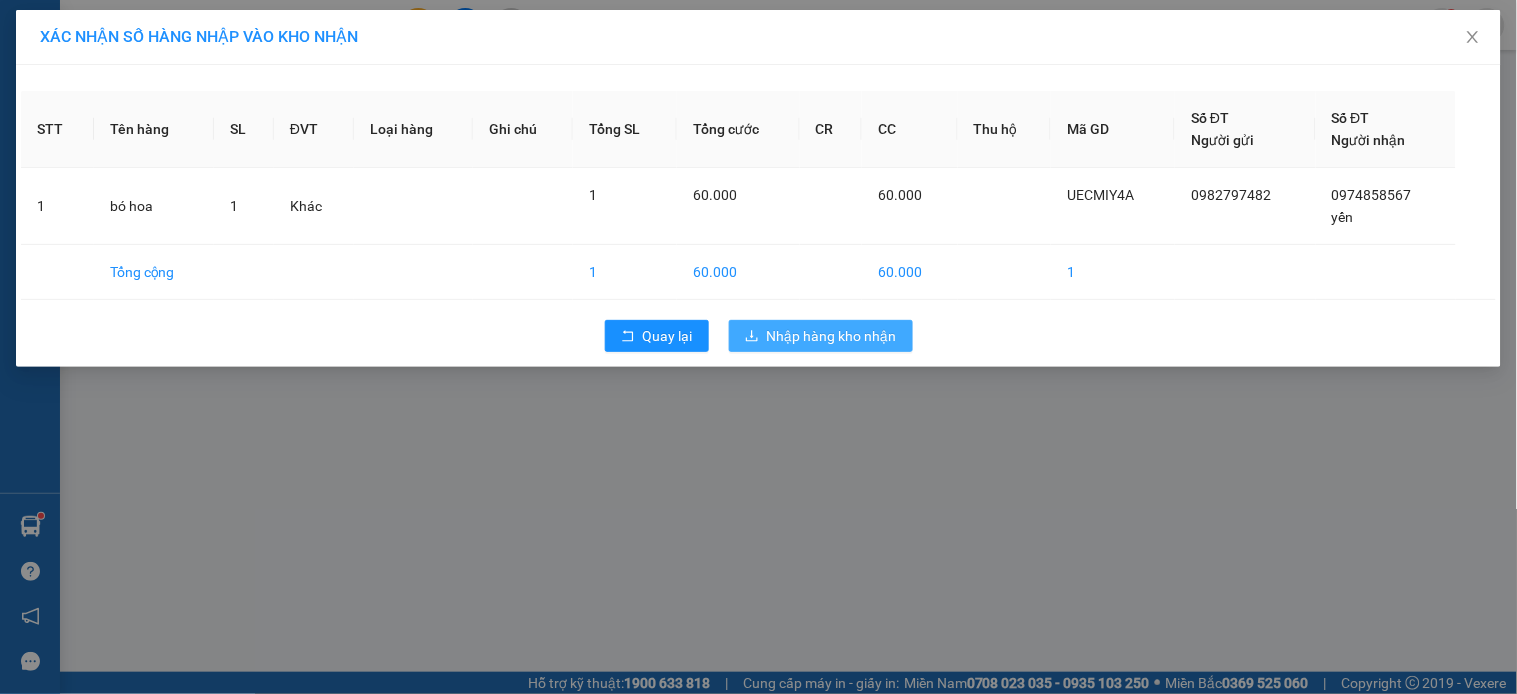 click on "Nhập hàng kho nhận" at bounding box center (832, 336) 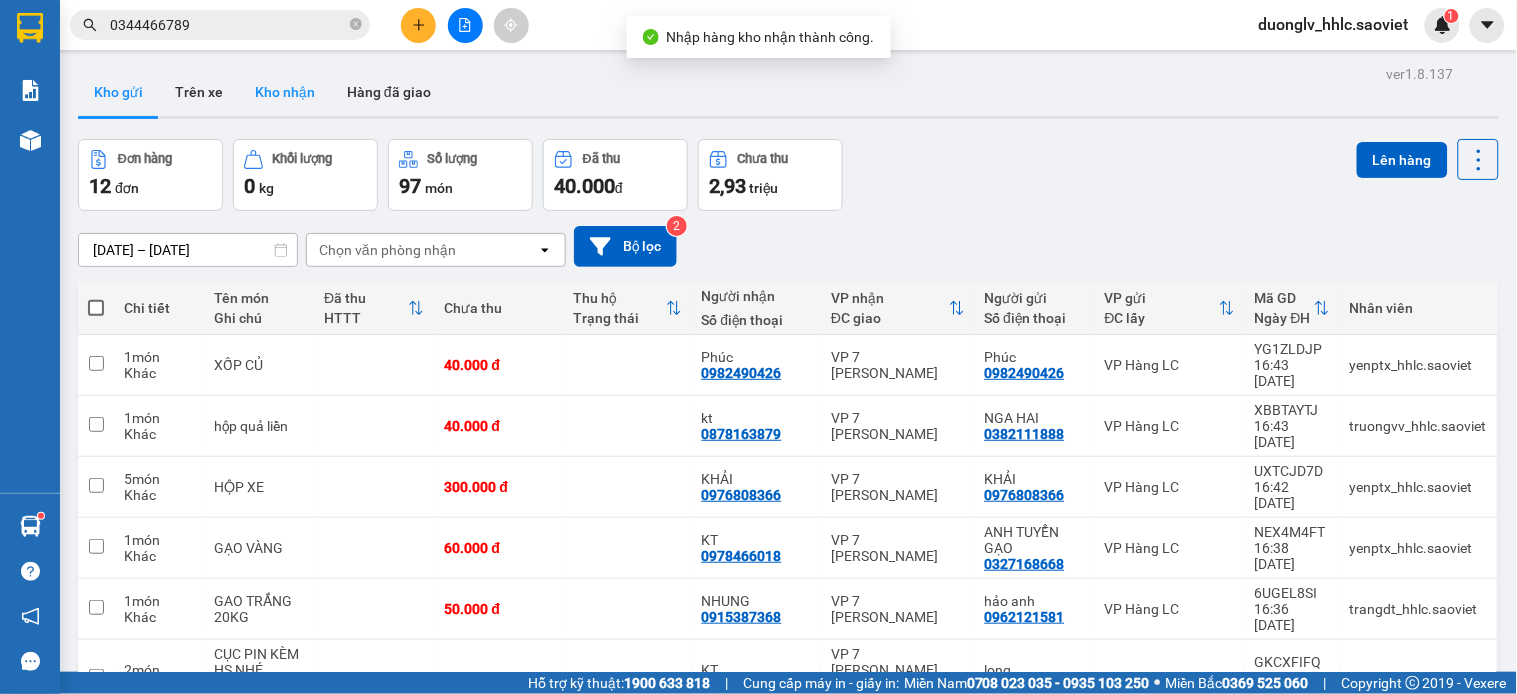 click on "ver  1.8.137 Kho gửi Trên xe Kho nhận Hàng đã giao Đơn hàng 12 đơn Khối lượng 0 kg Số lượng 97 món Đã thu 40.000  đ Chưa thu 2,93   triệu Lên hàng 08/07/2025 – 10/07/2025 Press the down arrow key to interact with the calendar and select a date. Press the escape button to close the calendar. Selected date range is from 08/07/2025 to 10/07/2025. Chọn văn phòng nhận open Bộ lọc 2 Chi tiết Tên món Ghi chú Đã thu HTTT Chưa thu Thu hộ Trạng thái Người nhận Số điện thoại VP nhận ĐC giao Người gửi Số điện thoại VP gửi ĐC lấy Mã GD Ngày ĐH Nhân viên 1  món Khác XỐP CỦ 40.000 đ Phúc 0982490426 VP 7 Phạm Văn Đồng Phúc 0982490426 VP Hàng LC YG1ZLDJP 16:43 10/07 yenptx_hhlc.saoviet 1  món Khác hộp quả liền  40.000 đ kt 0878163879 VP 7 Phạm Văn Đồng NGA HAI 0382111888 VP Hàng LC XBBTAYTJ 16:43 10/07 truongvv_hhlc.saoviet 5  món Khác HỘP XE 300.000 đ KHẢI 0976808366 VP 7 Phạm Văn Đồng 1" at bounding box center (788, 607) 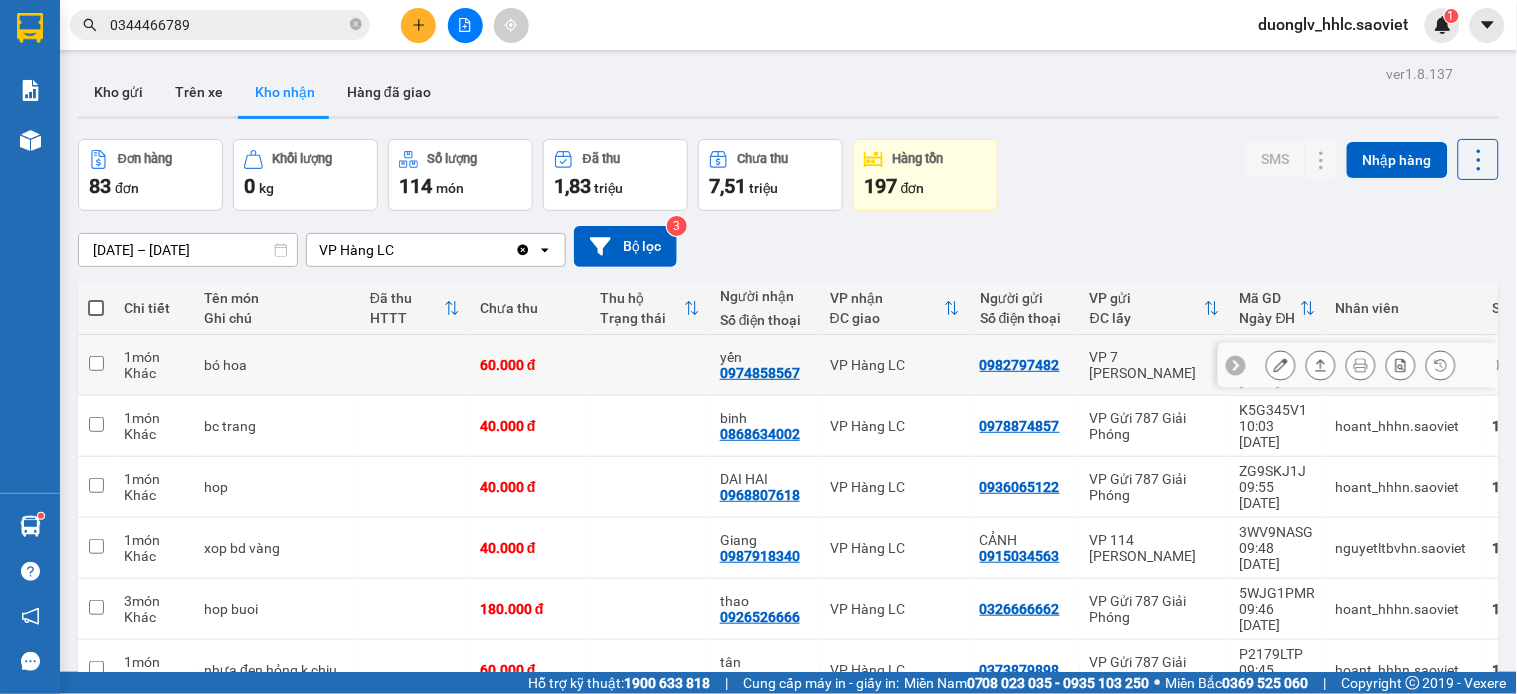 click on "VP Hàng LC" at bounding box center (895, 365) 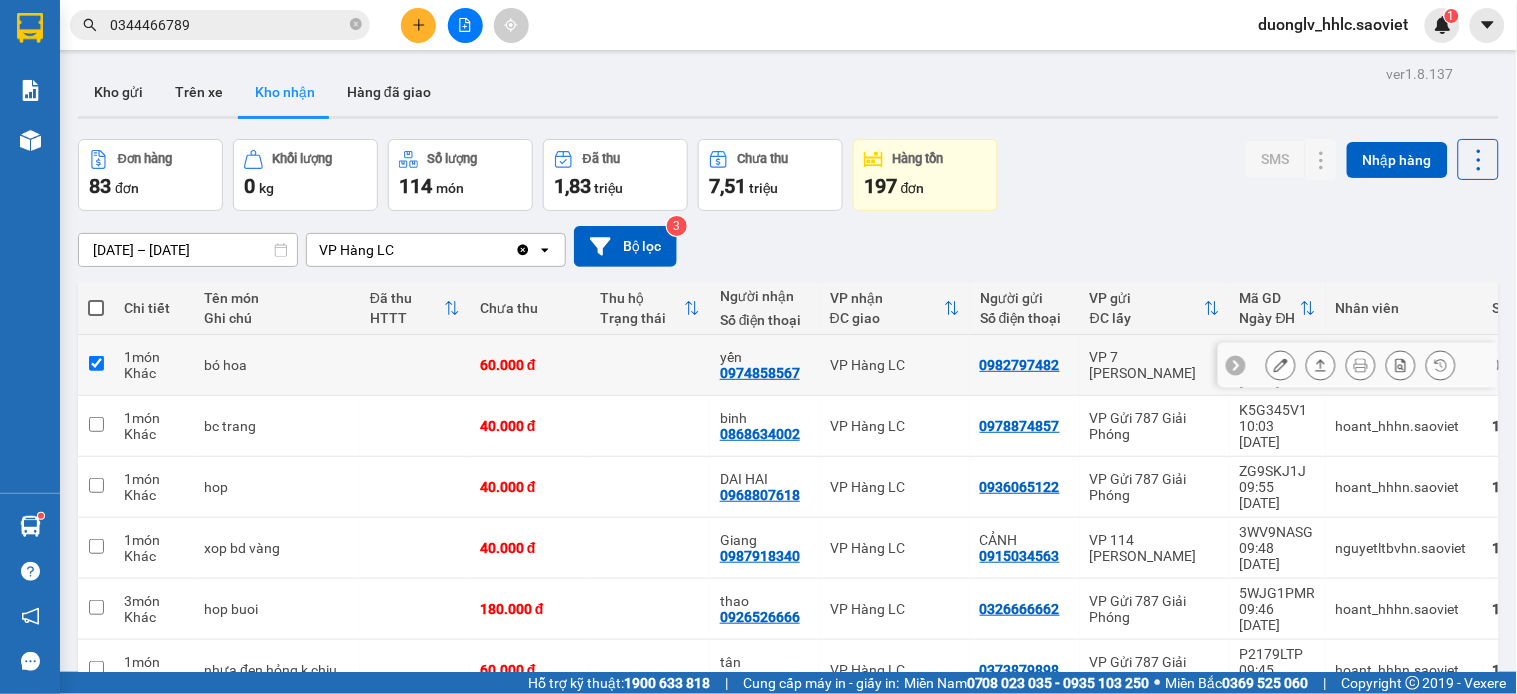checkbox on "true" 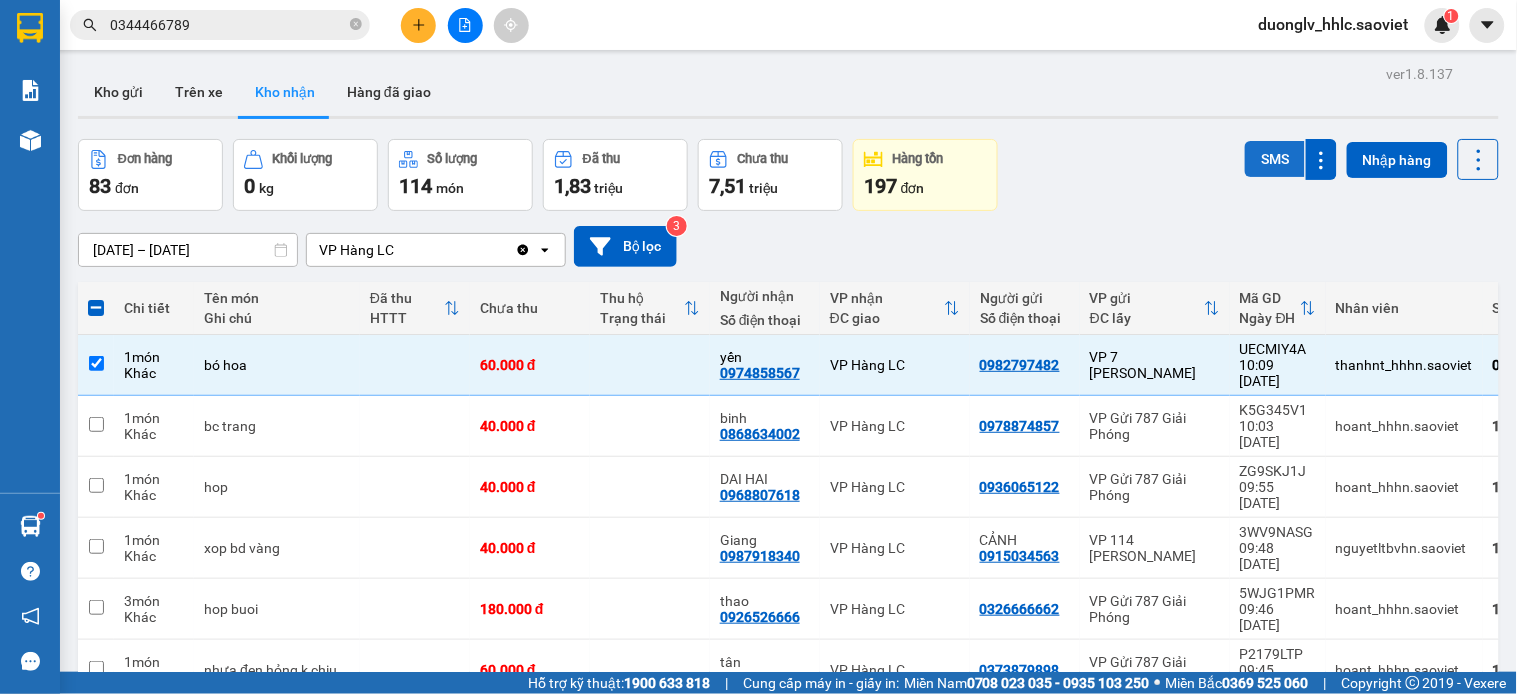 click on "SMS" at bounding box center (1275, 159) 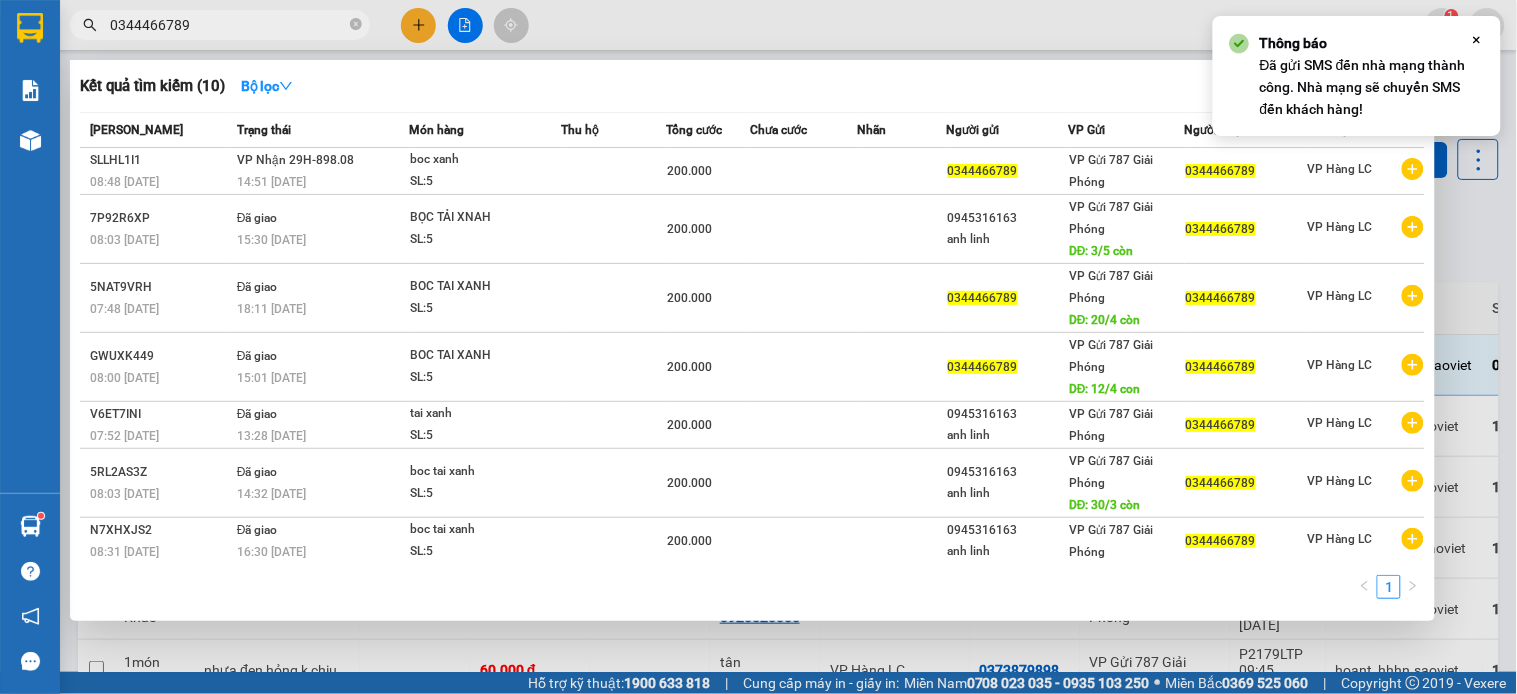 click on "0344466789" at bounding box center (228, 25) 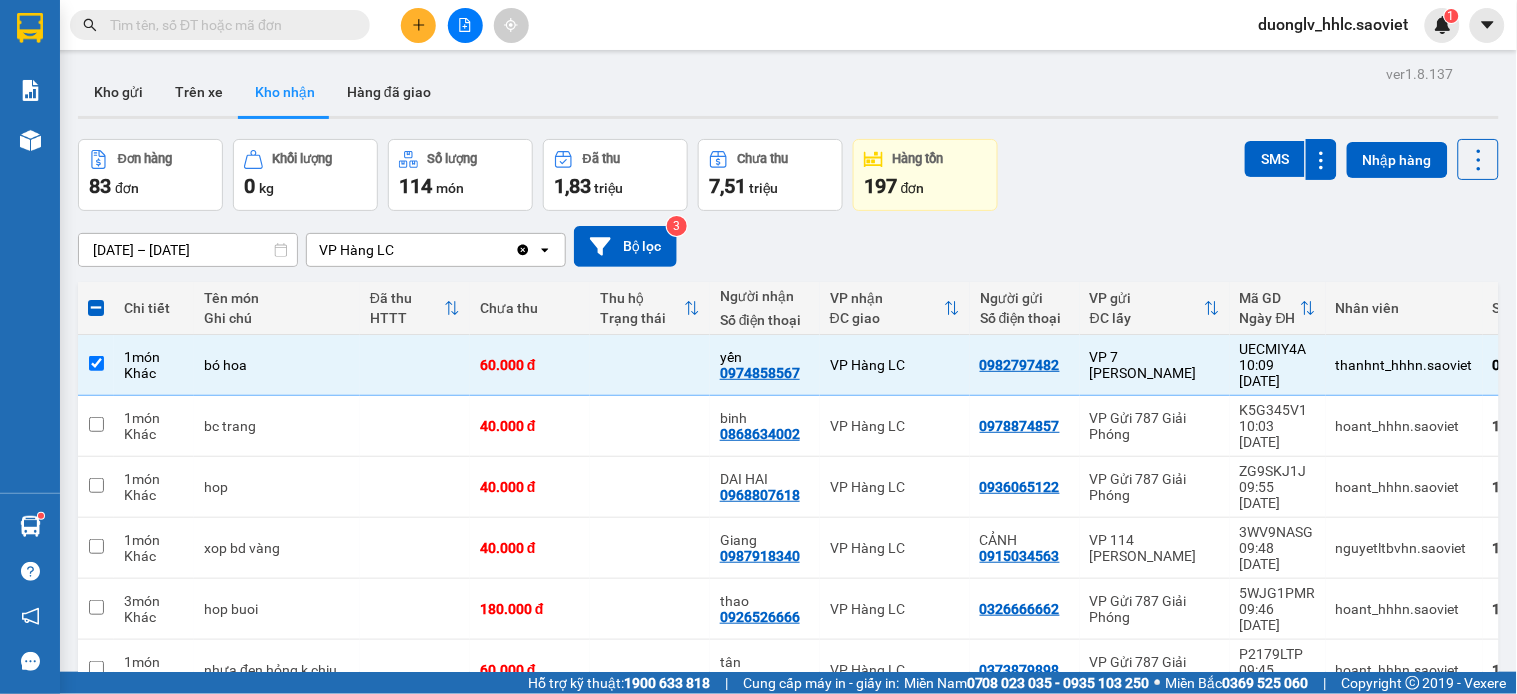 type 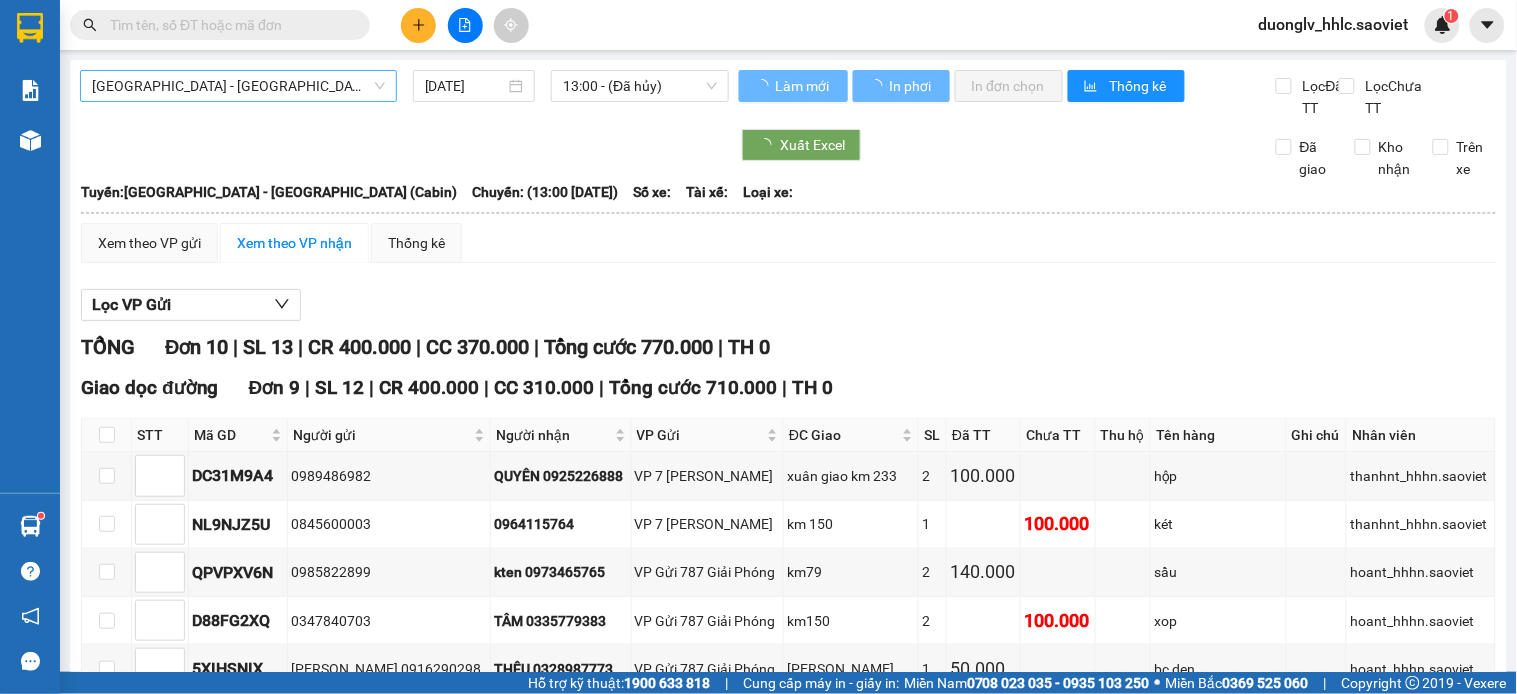 click on "[GEOGRAPHIC_DATA] - [GEOGRAPHIC_DATA] (Cabin)" at bounding box center (238, 86) 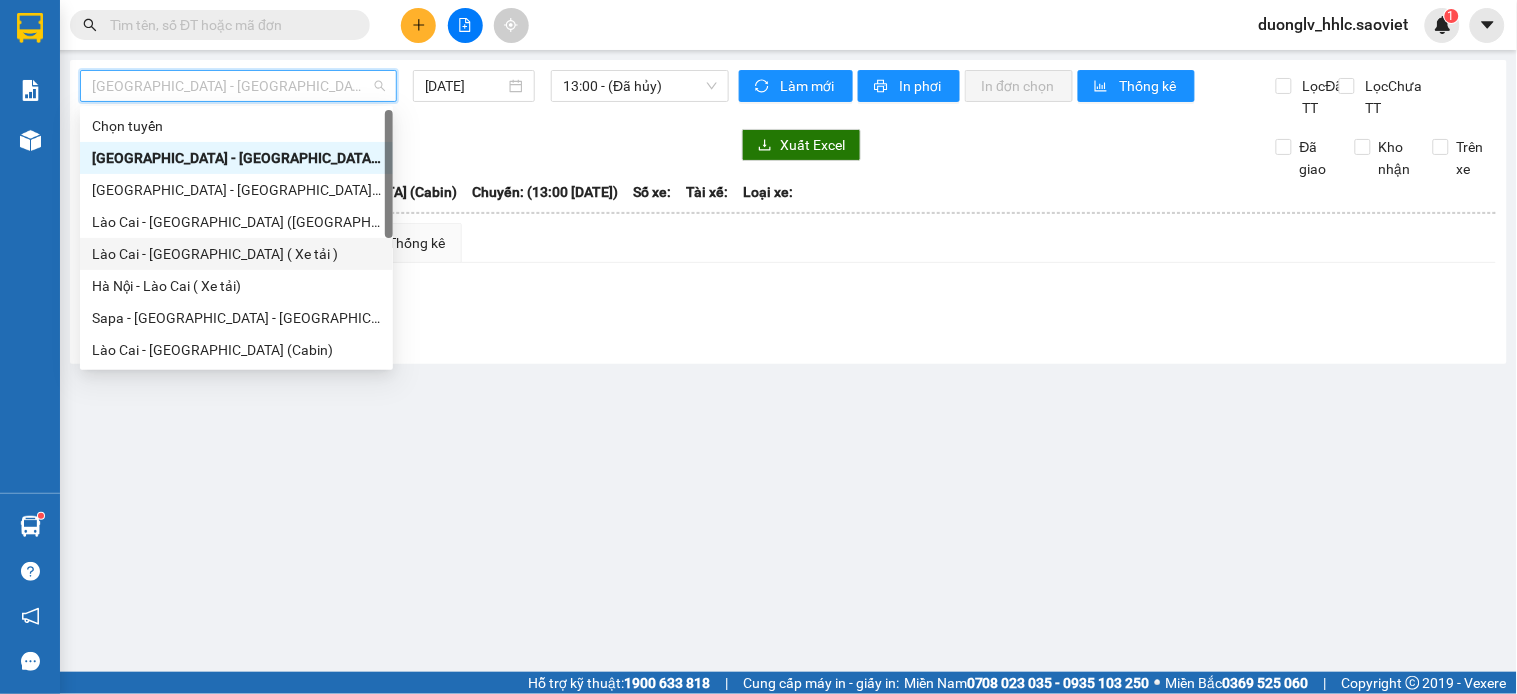 scroll, scrollTop: 160, scrollLeft: 0, axis: vertical 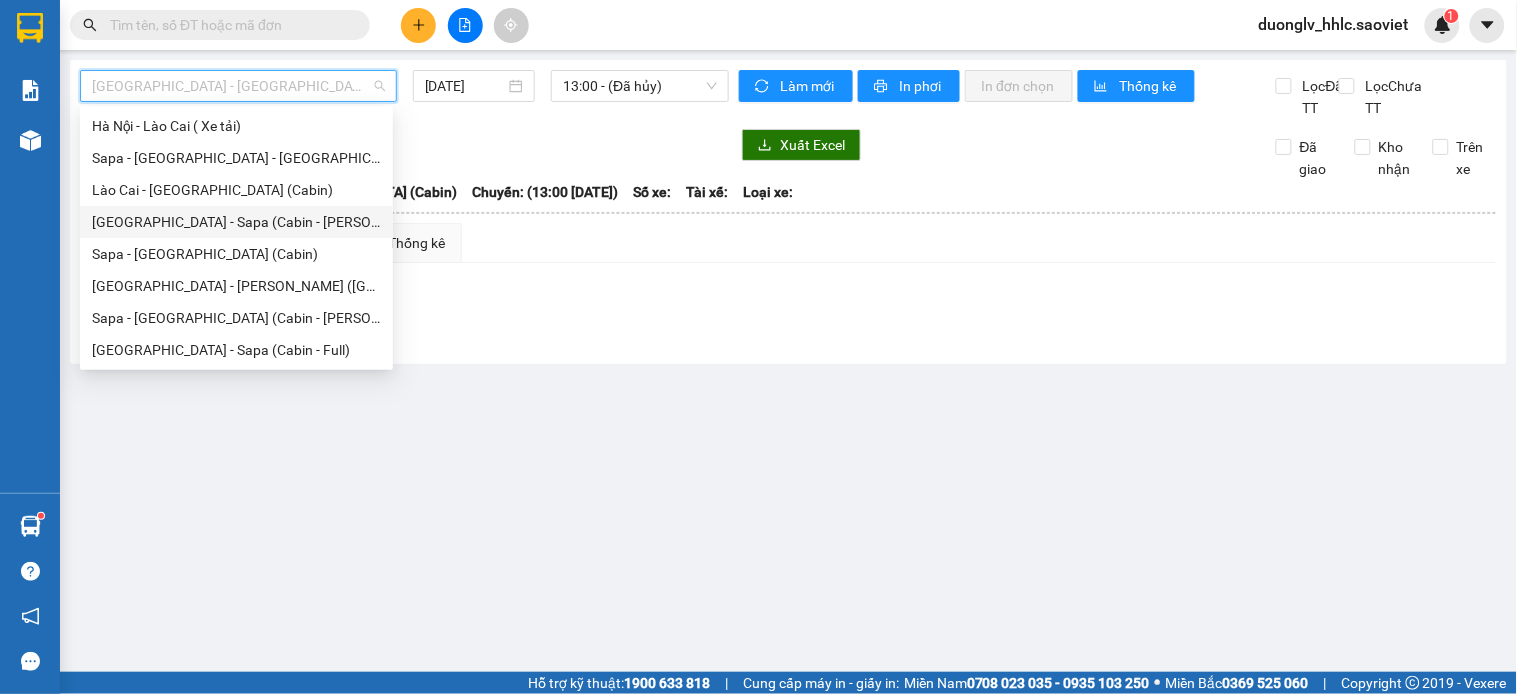 click on "[GEOGRAPHIC_DATA] - Sapa (Cabin - Thăng Long)" at bounding box center (236, 222) 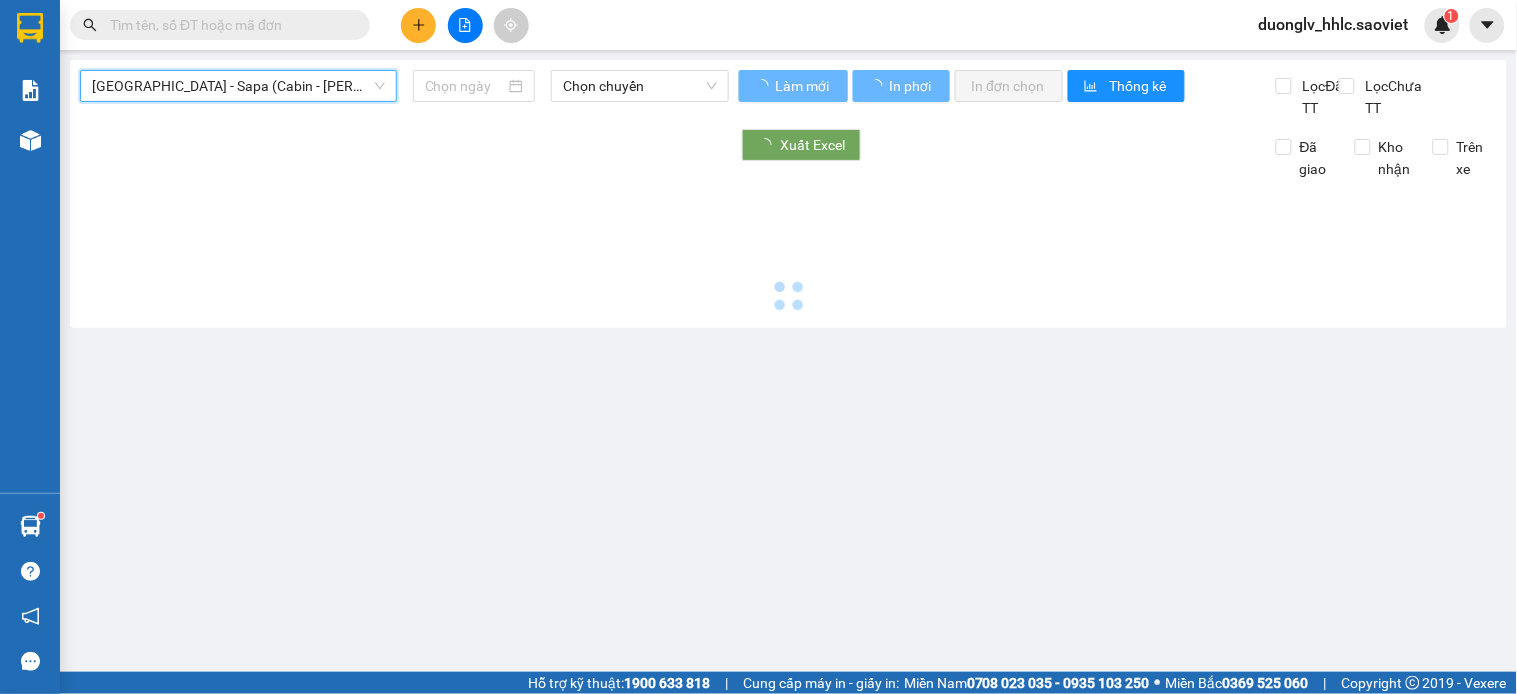 type on "[DATE]" 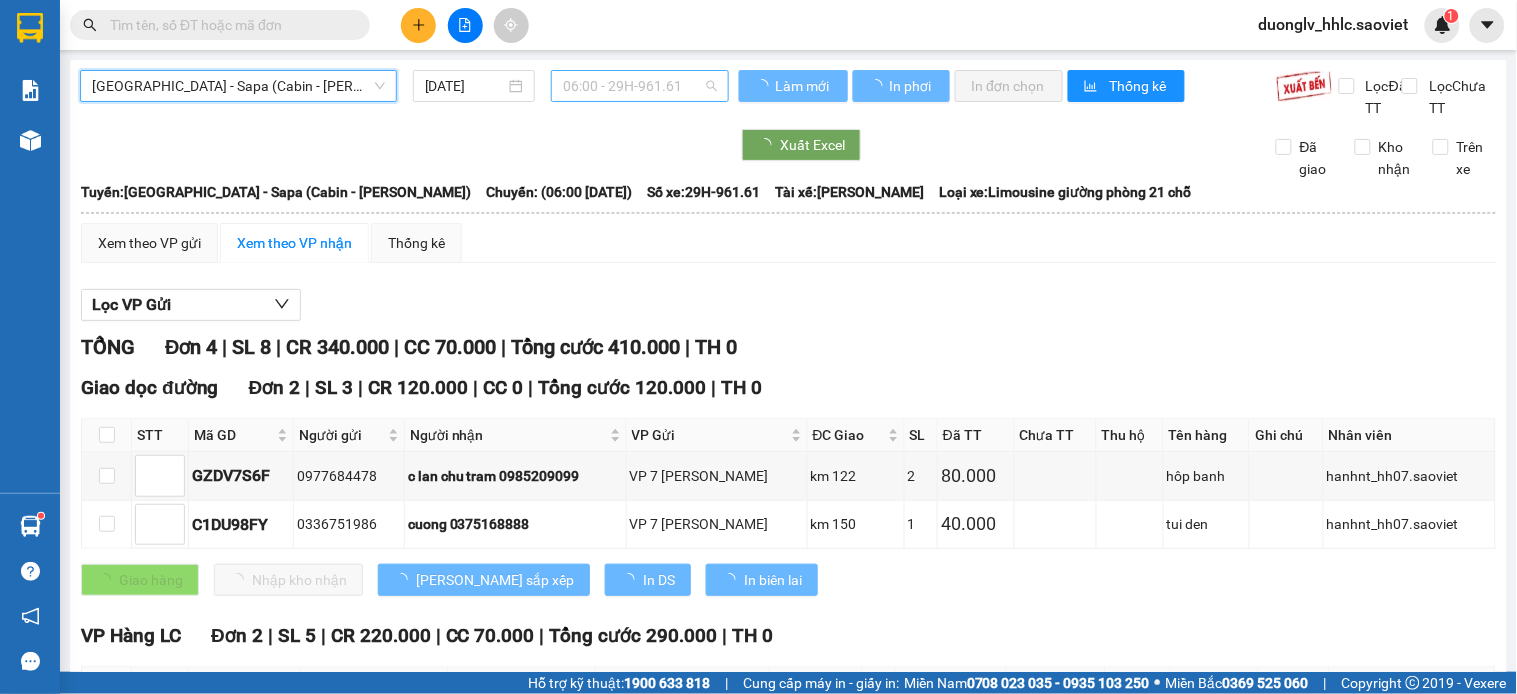 drag, startPoint x: 662, startPoint y: 71, endPoint x: 671, endPoint y: 158, distance: 87.46428 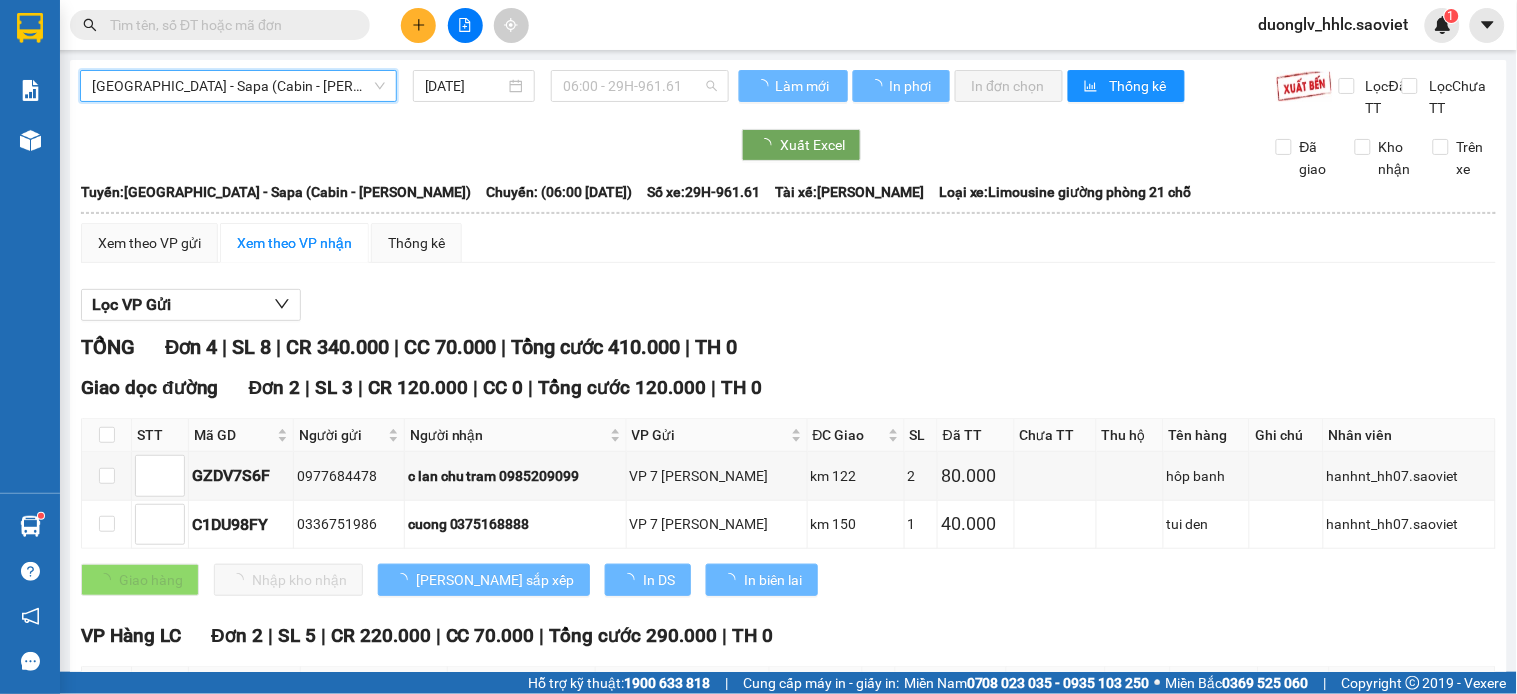 click on "06:00     - 29H-961.61" at bounding box center (640, 86) 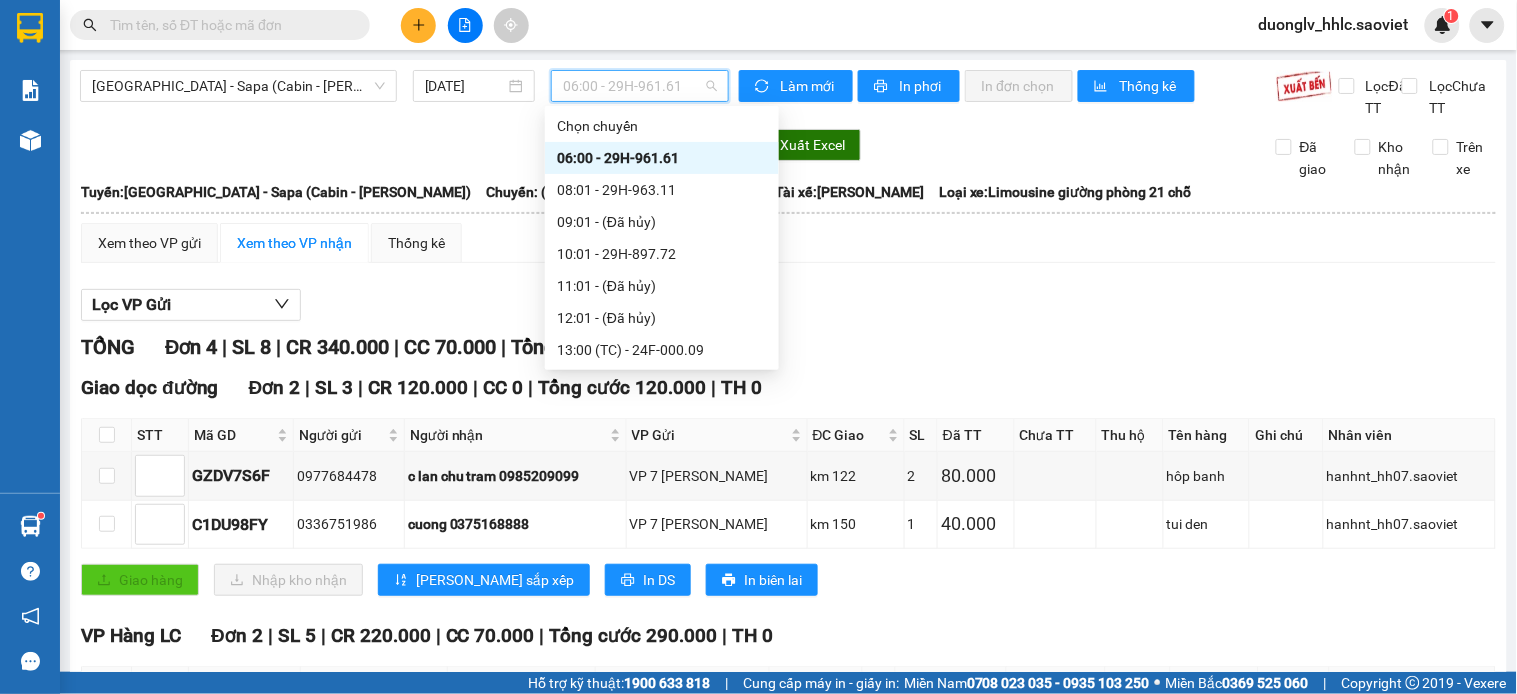 scroll, scrollTop: 111, scrollLeft: 0, axis: vertical 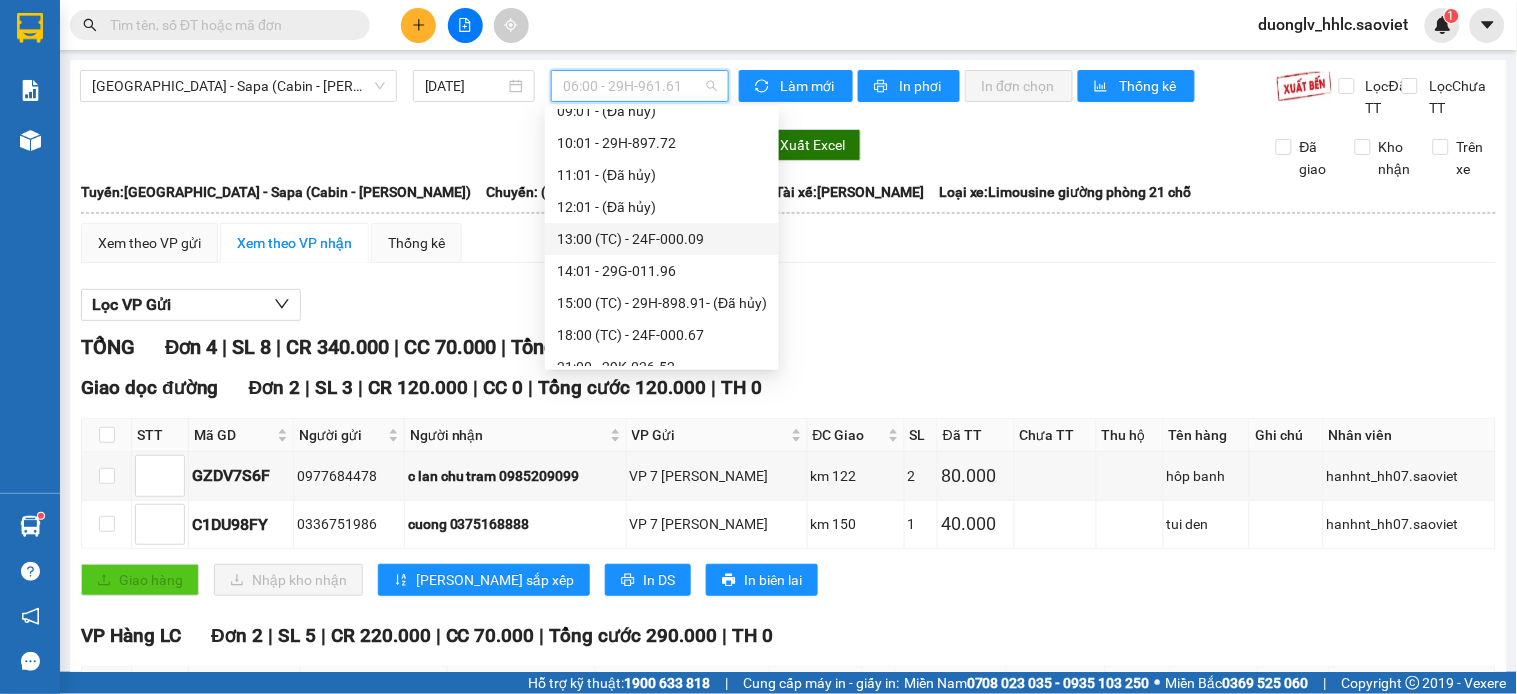 click on "13:00   (TC)   - 24F-000.09" at bounding box center [662, 239] 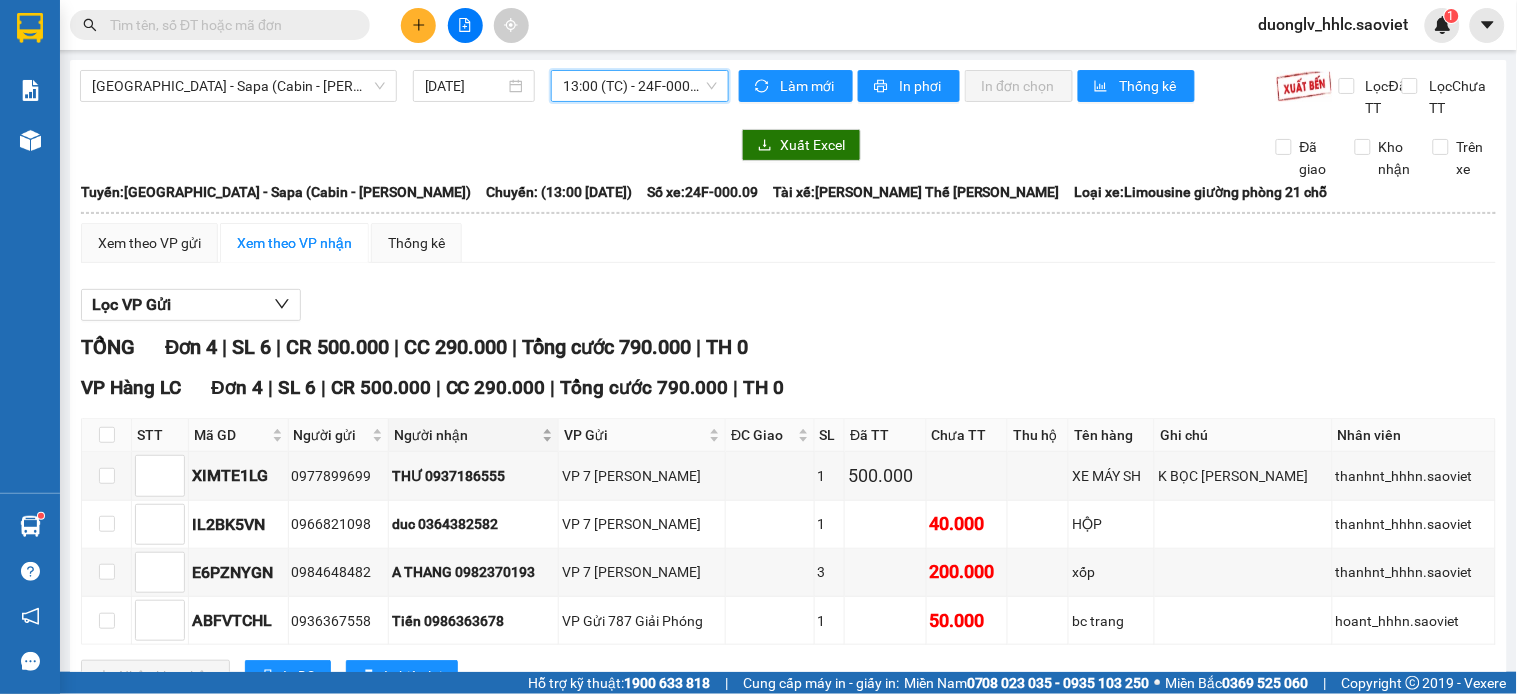 scroll, scrollTop: 100, scrollLeft: 0, axis: vertical 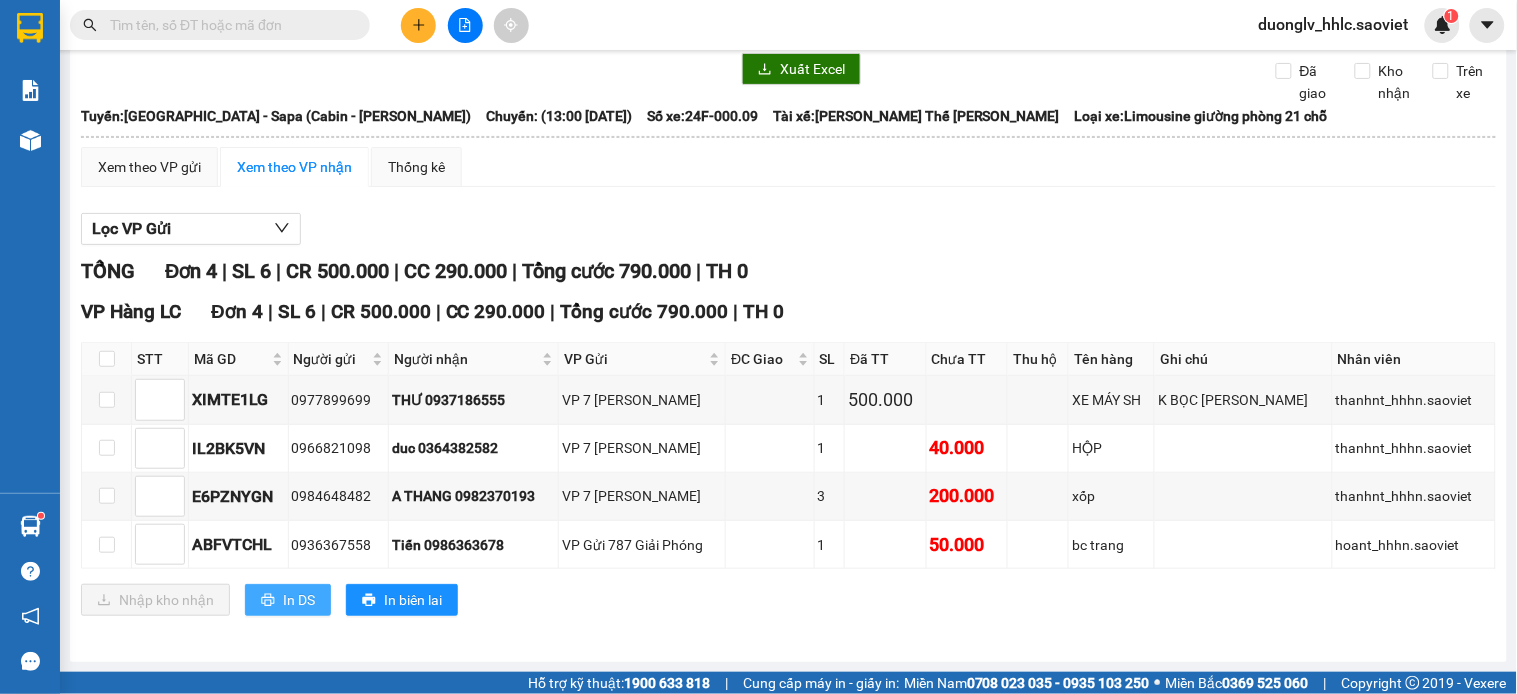 click on "In DS" at bounding box center (288, 600) 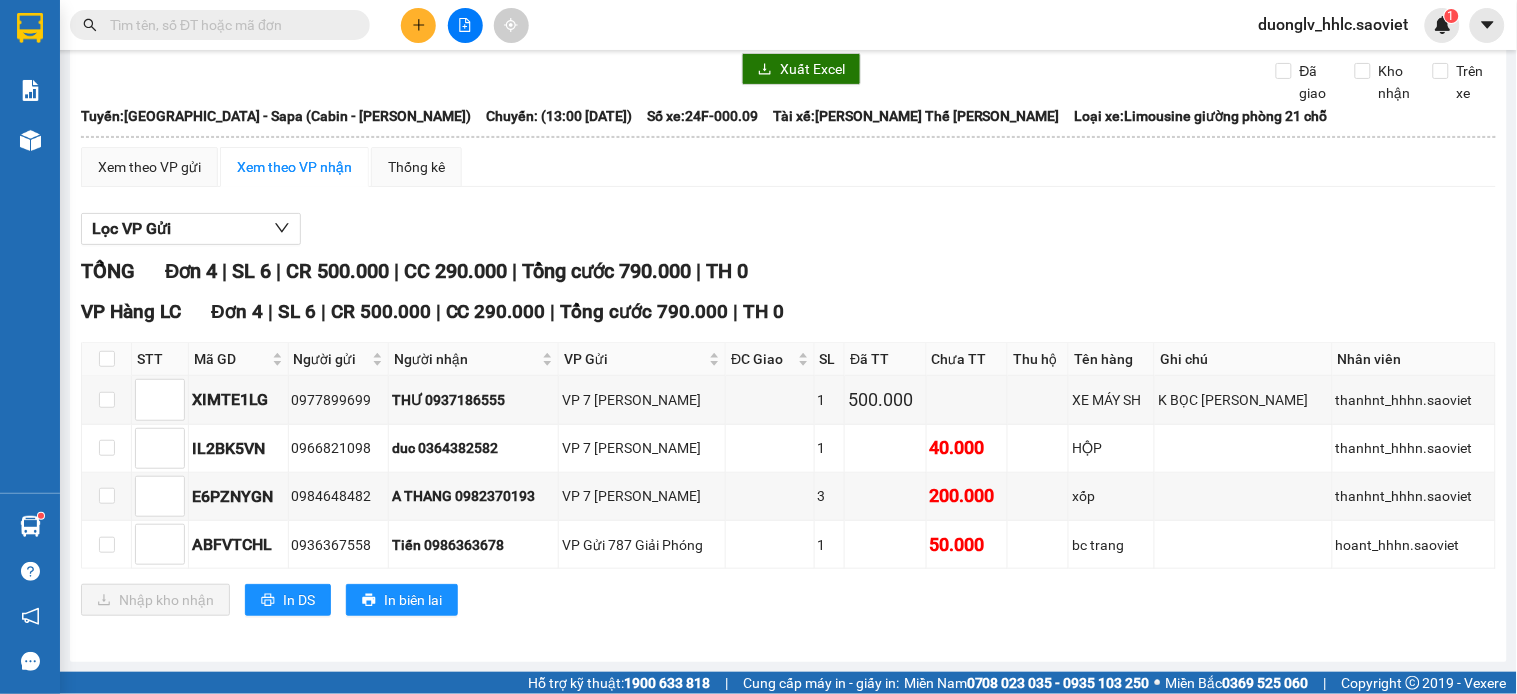 scroll, scrollTop: 0, scrollLeft: 0, axis: both 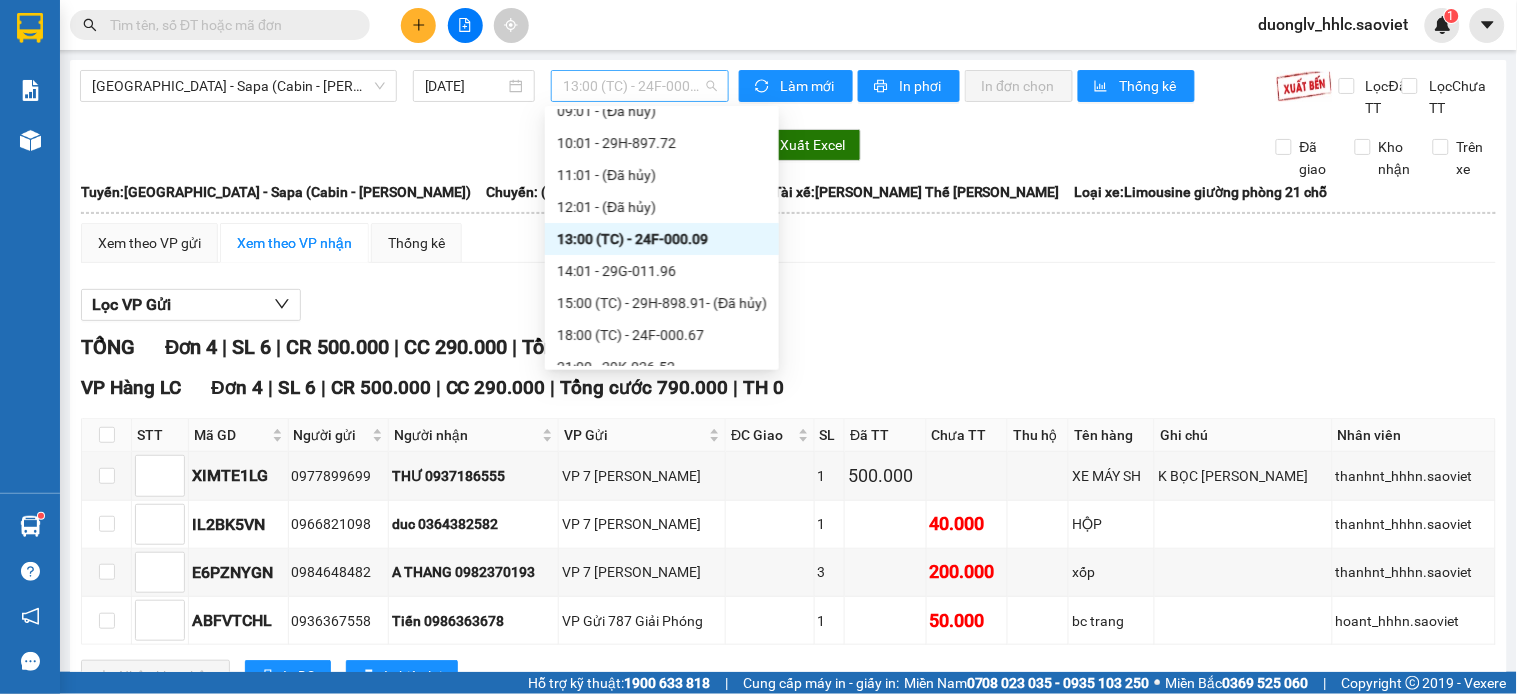 click on "13:00   (TC)   - 24F-000.09" at bounding box center (640, 86) 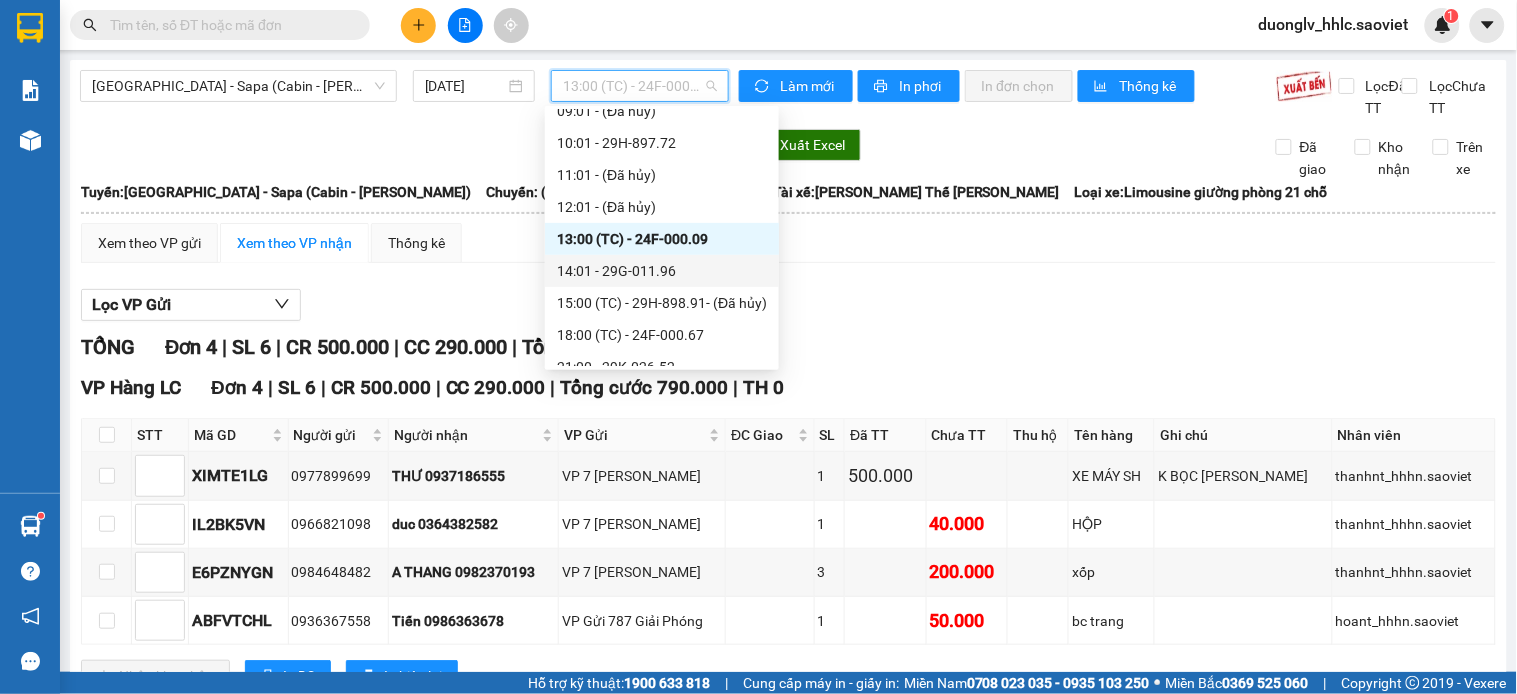 click on "14:01     - 29G-011.96" at bounding box center [662, 271] 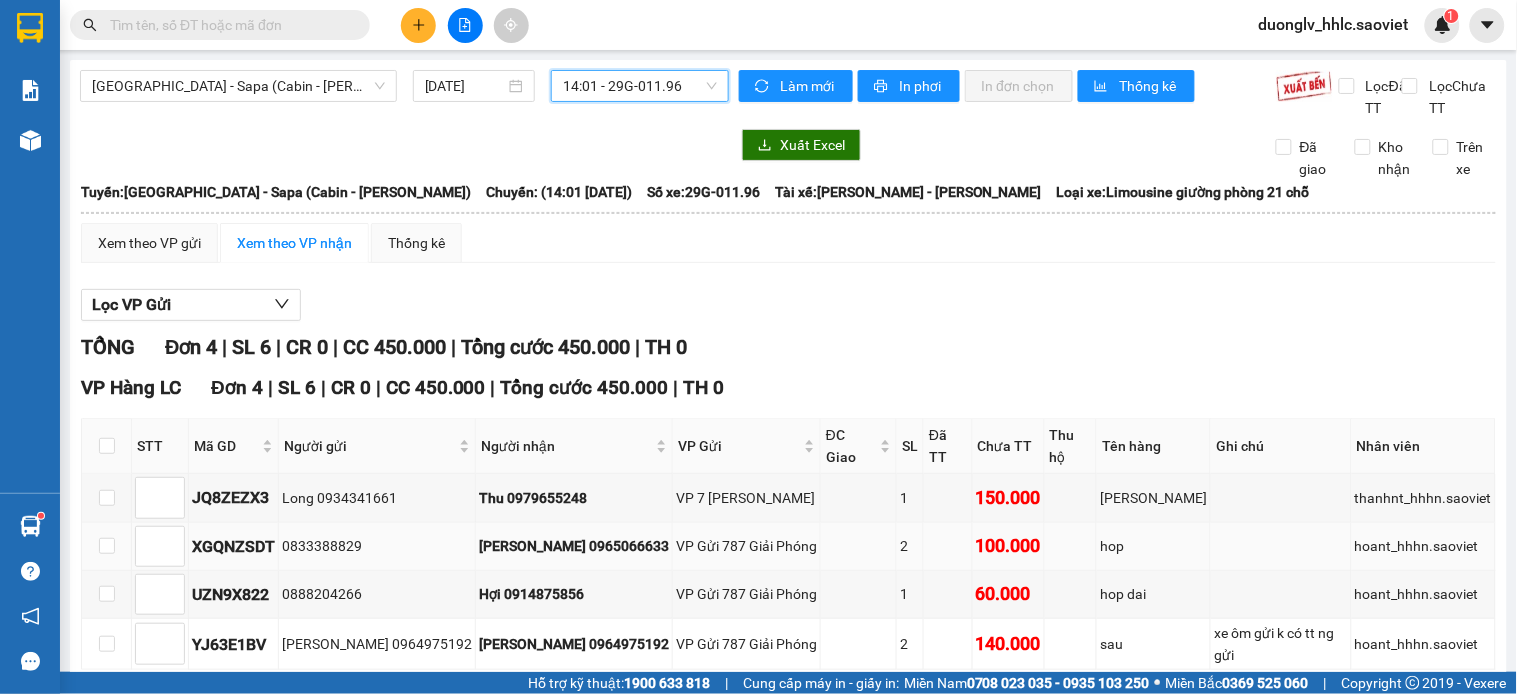 scroll, scrollTop: 100, scrollLeft: 0, axis: vertical 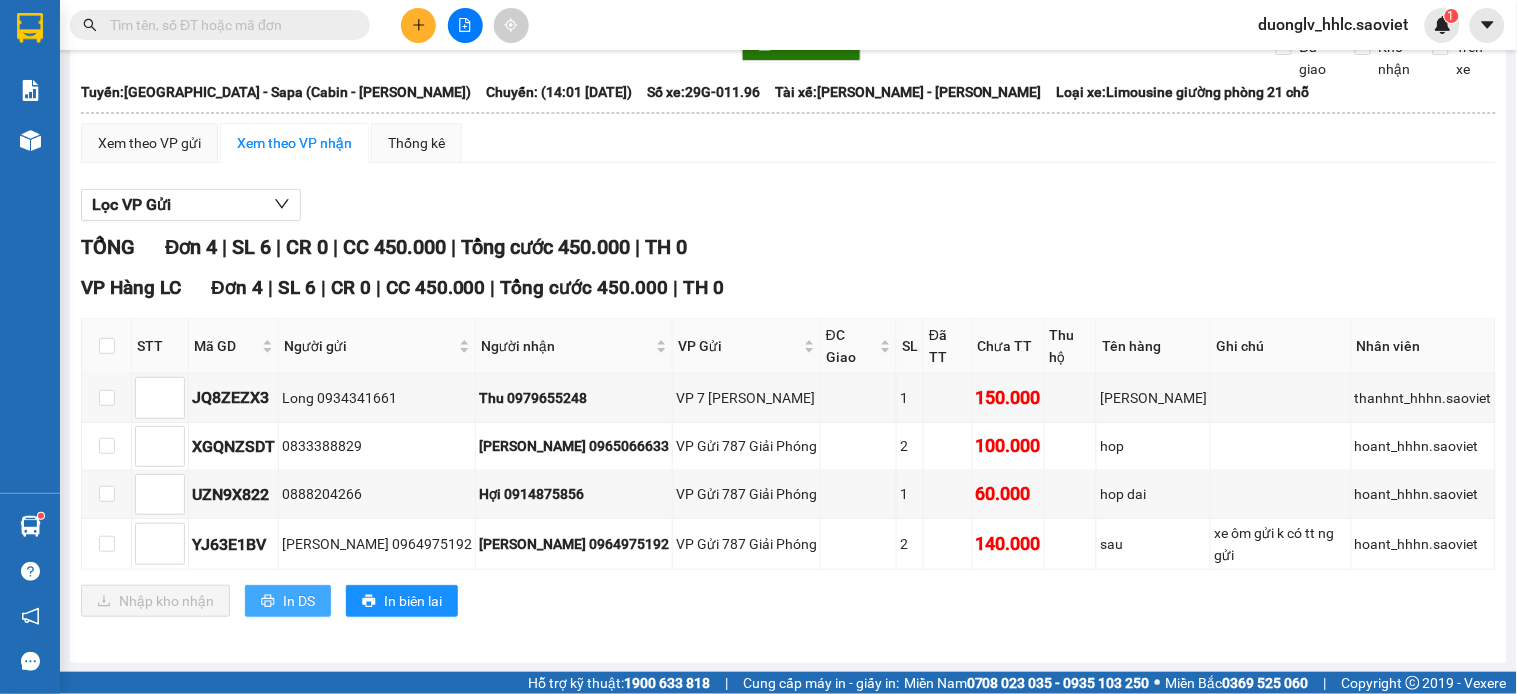 click on "In DS" at bounding box center (299, 601) 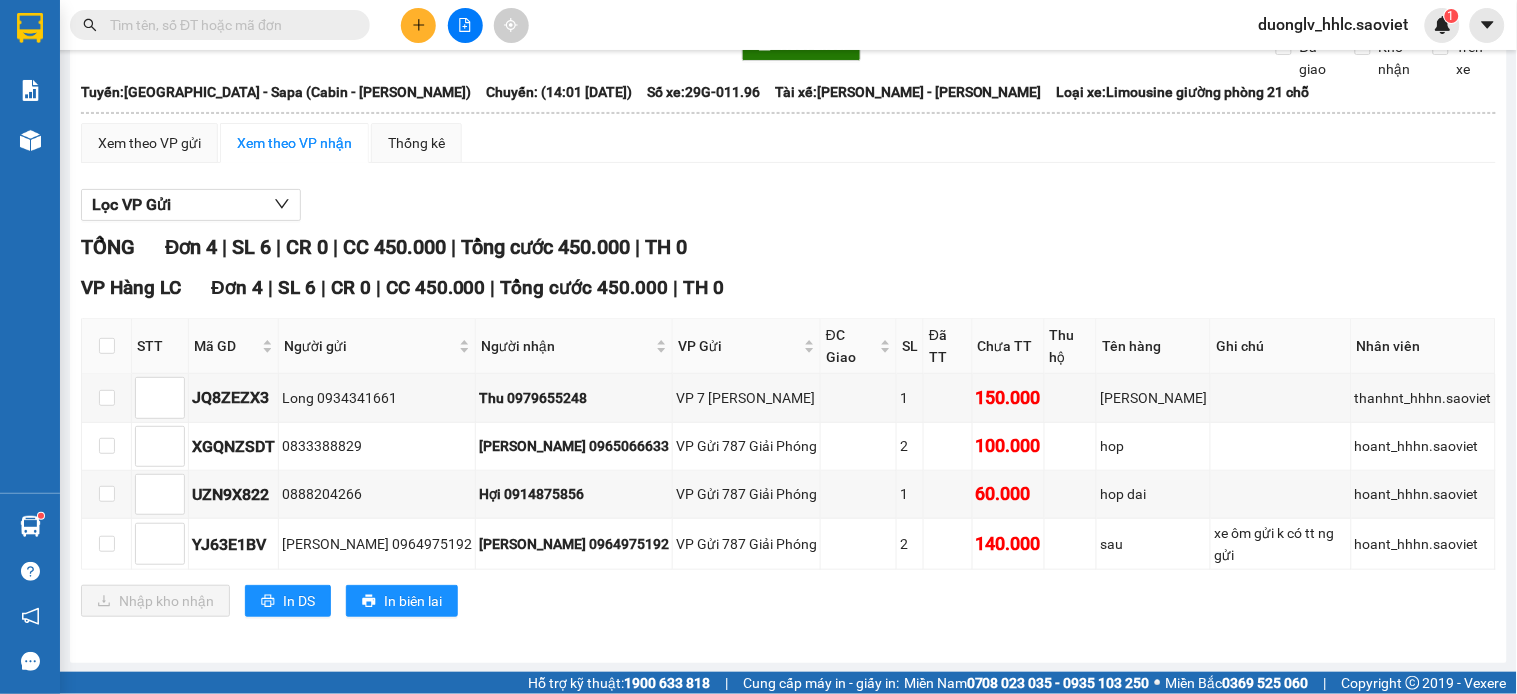 click at bounding box center (228, 25) 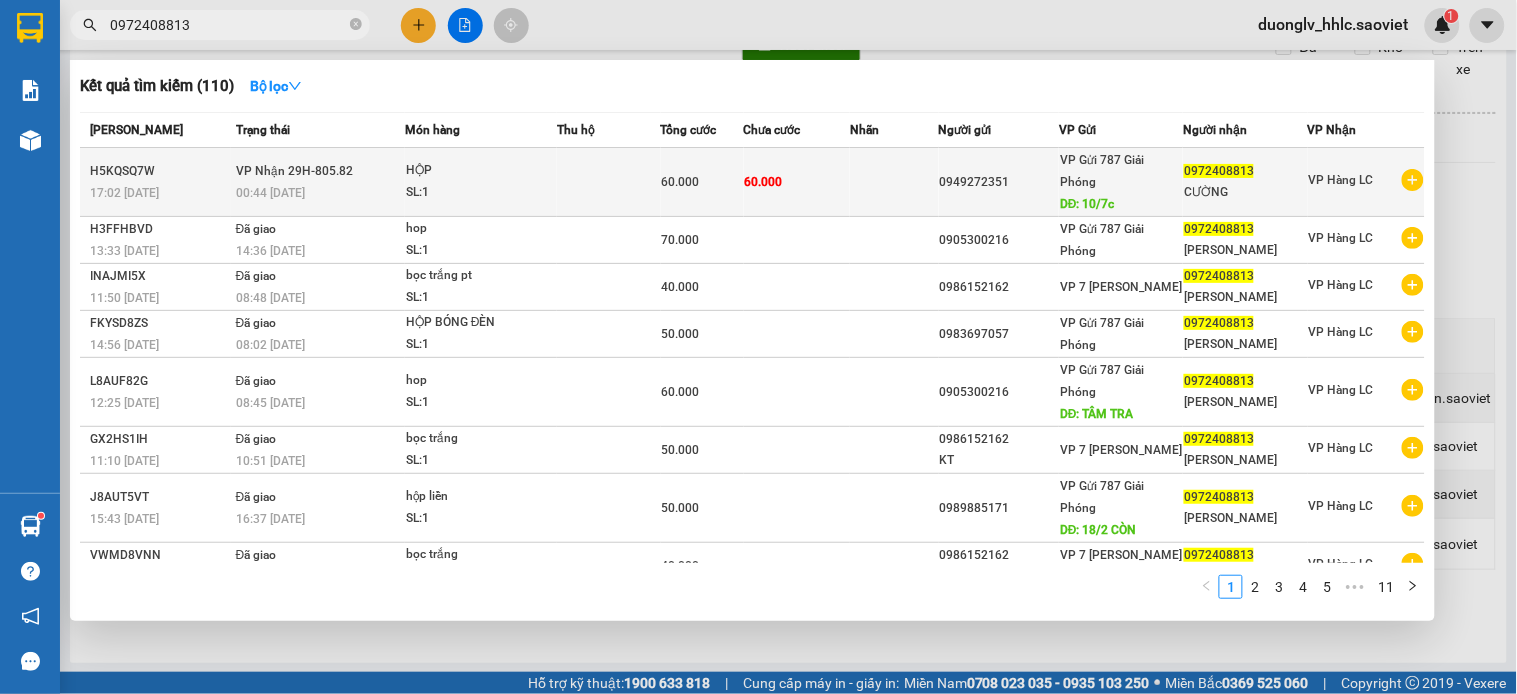 type on "0972408813" 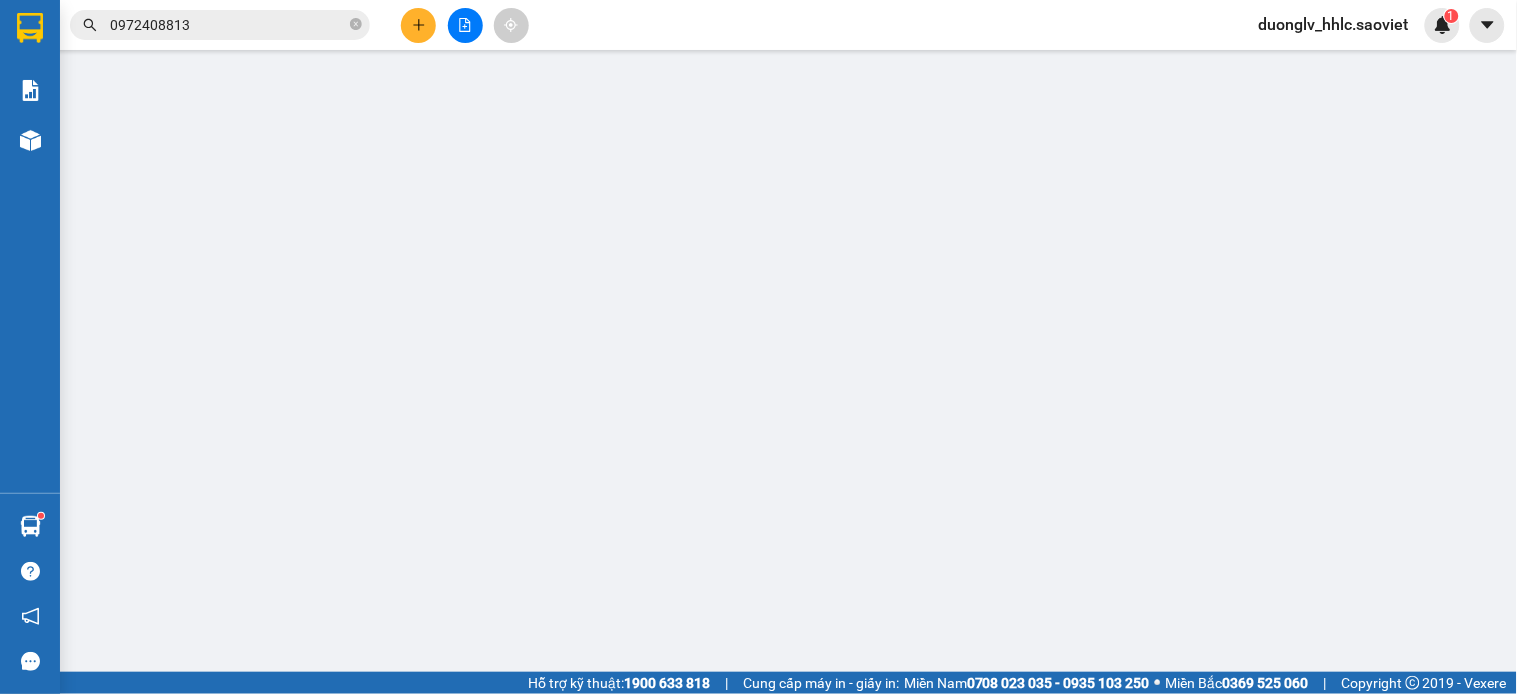 scroll, scrollTop: 0, scrollLeft: 0, axis: both 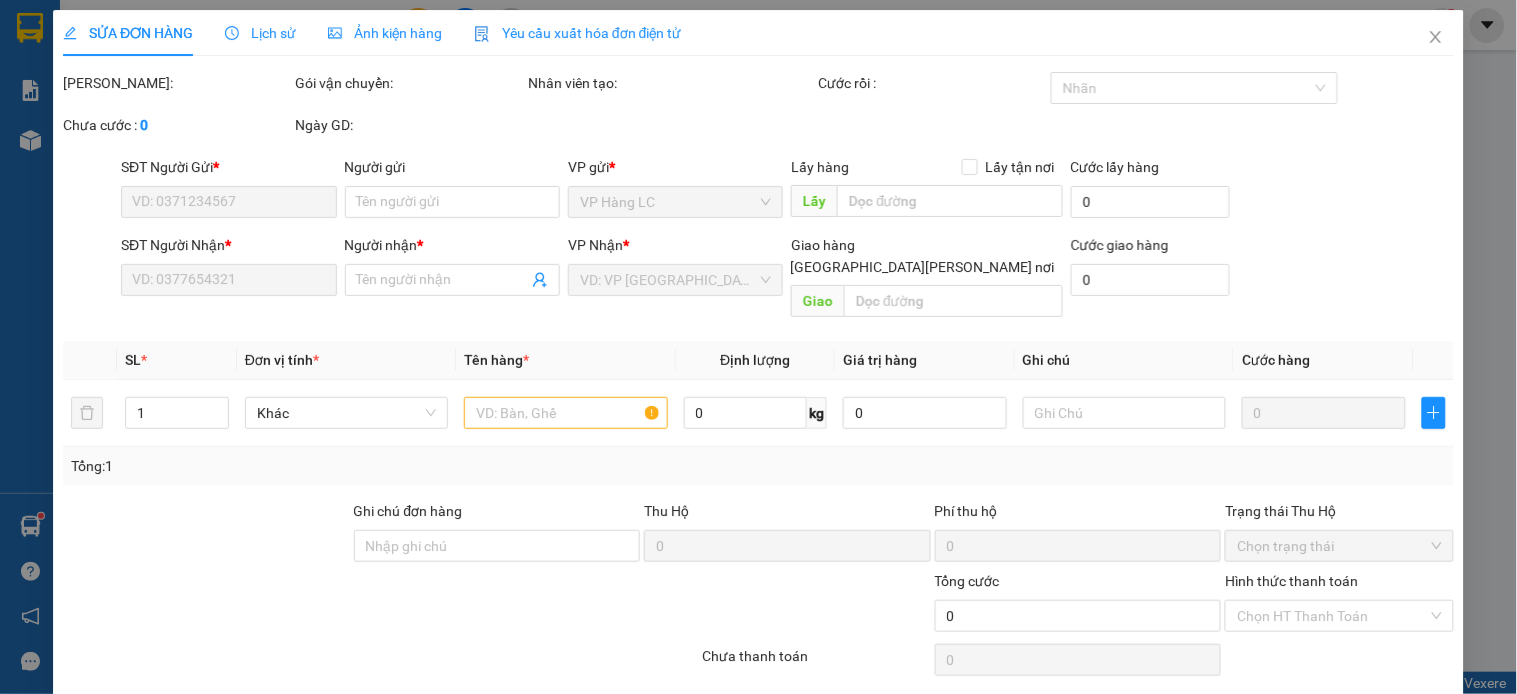 type on "0949272351" 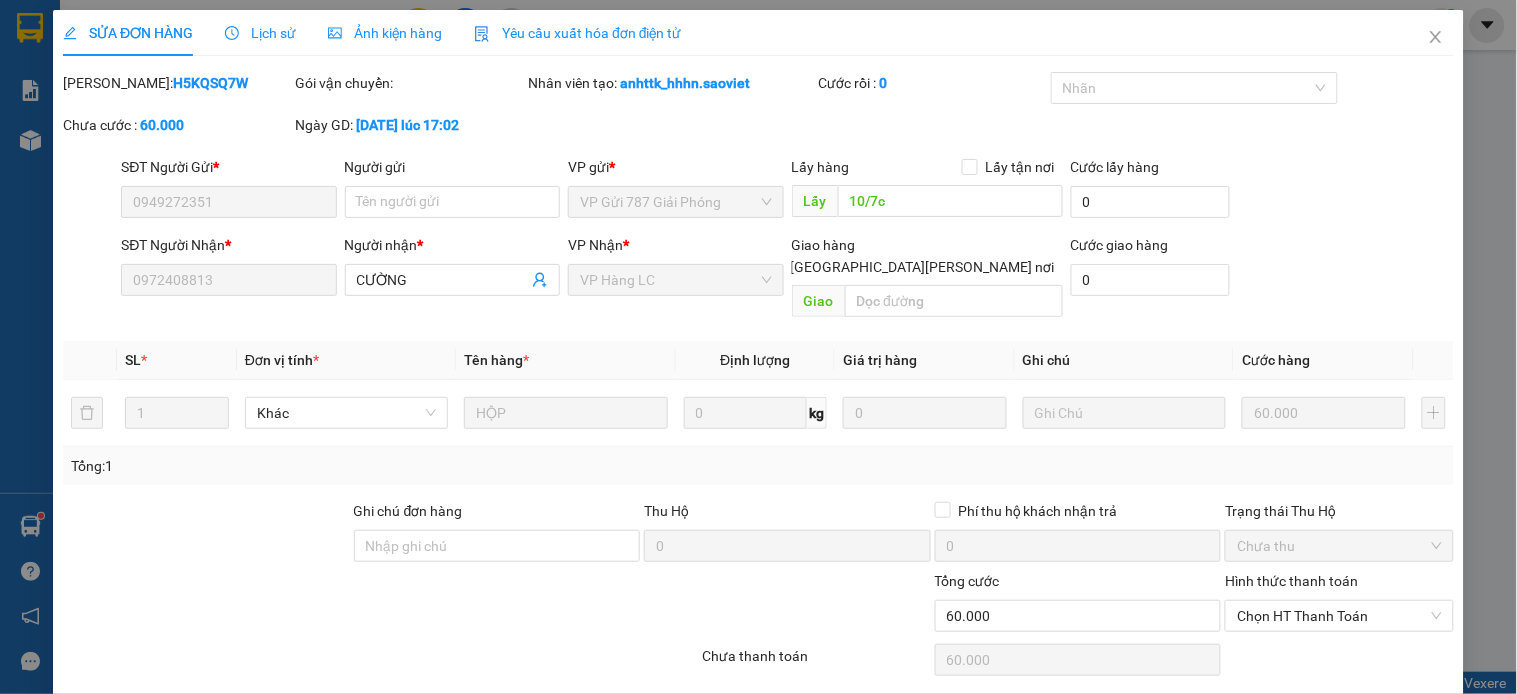 drag, startPoint x: 1312, startPoint y: 588, endPoint x: 1312, endPoint y: 611, distance: 23 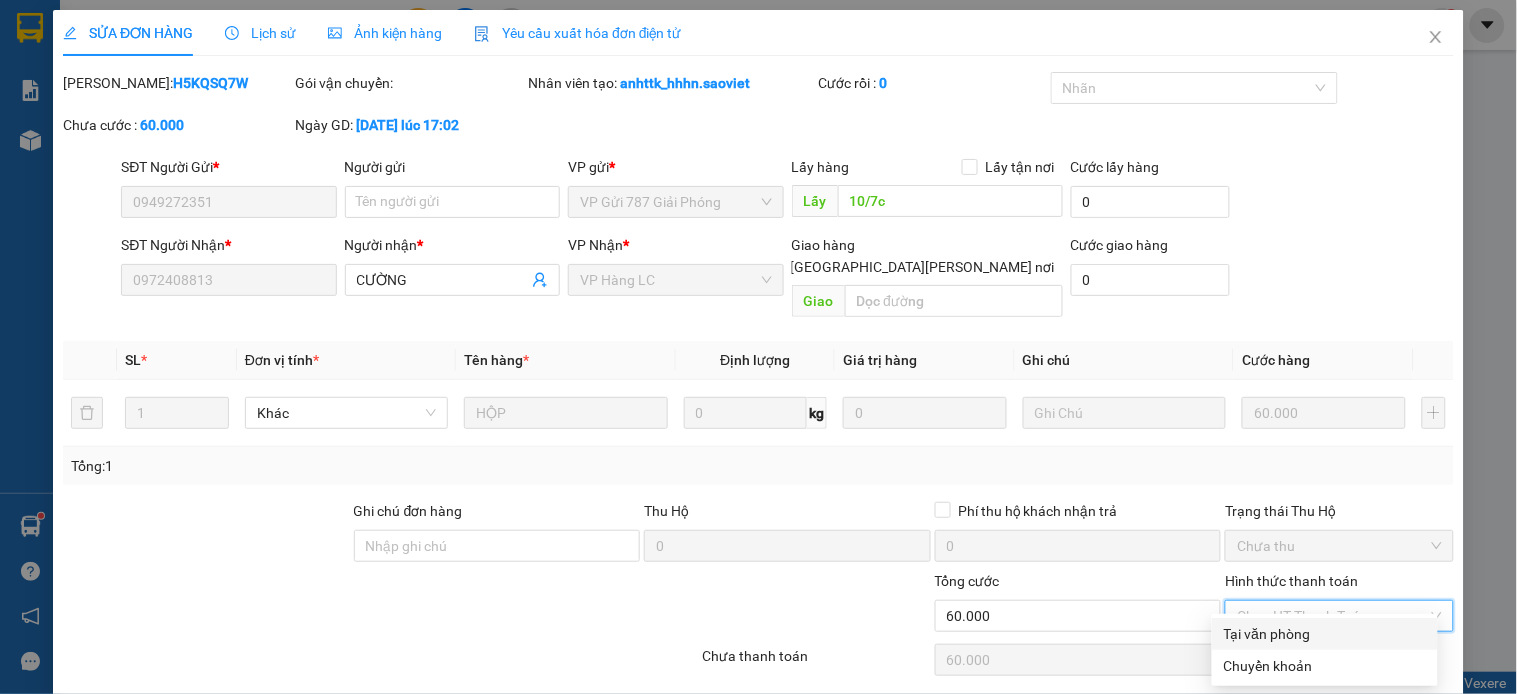 click on "Tại văn phòng" at bounding box center (1325, 634) 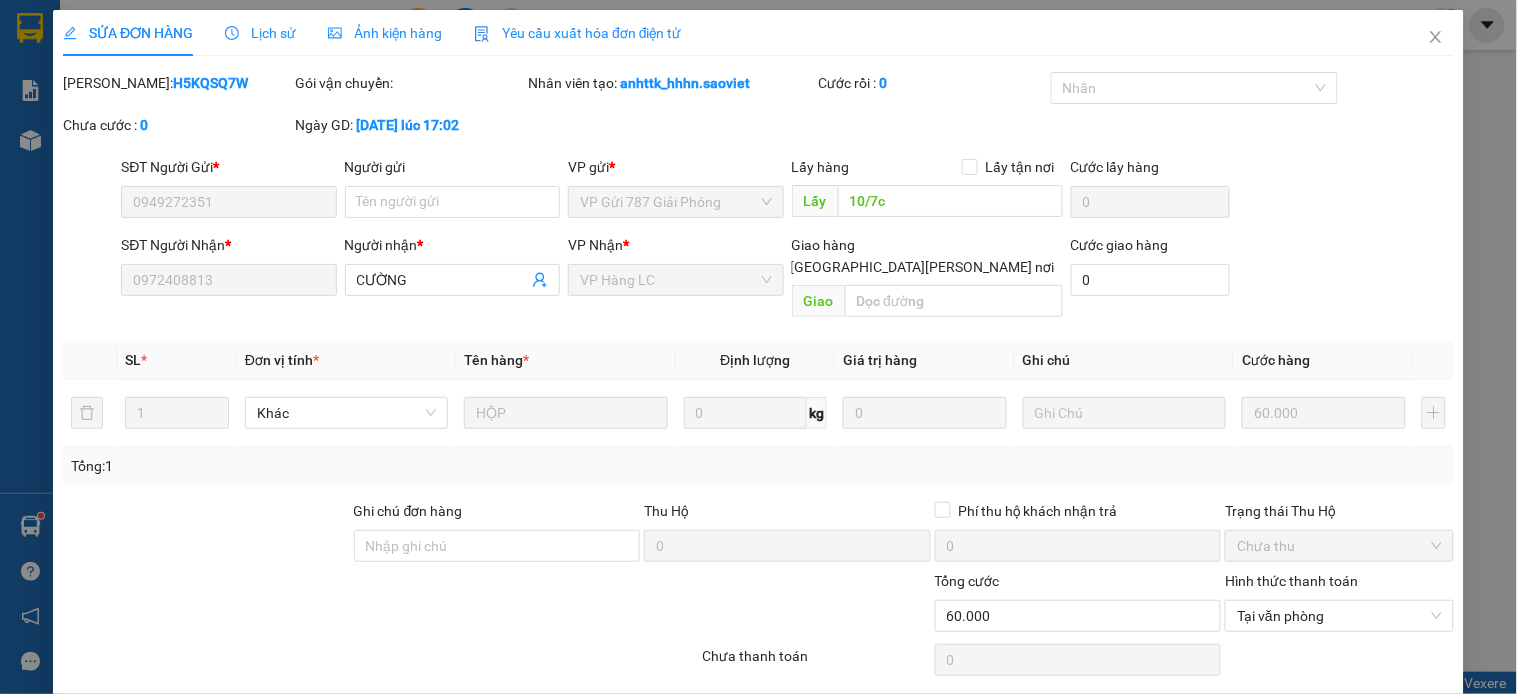 drag, startPoint x: 874, startPoint y: 676, endPoint x: 857, endPoint y: 675, distance: 17.029387 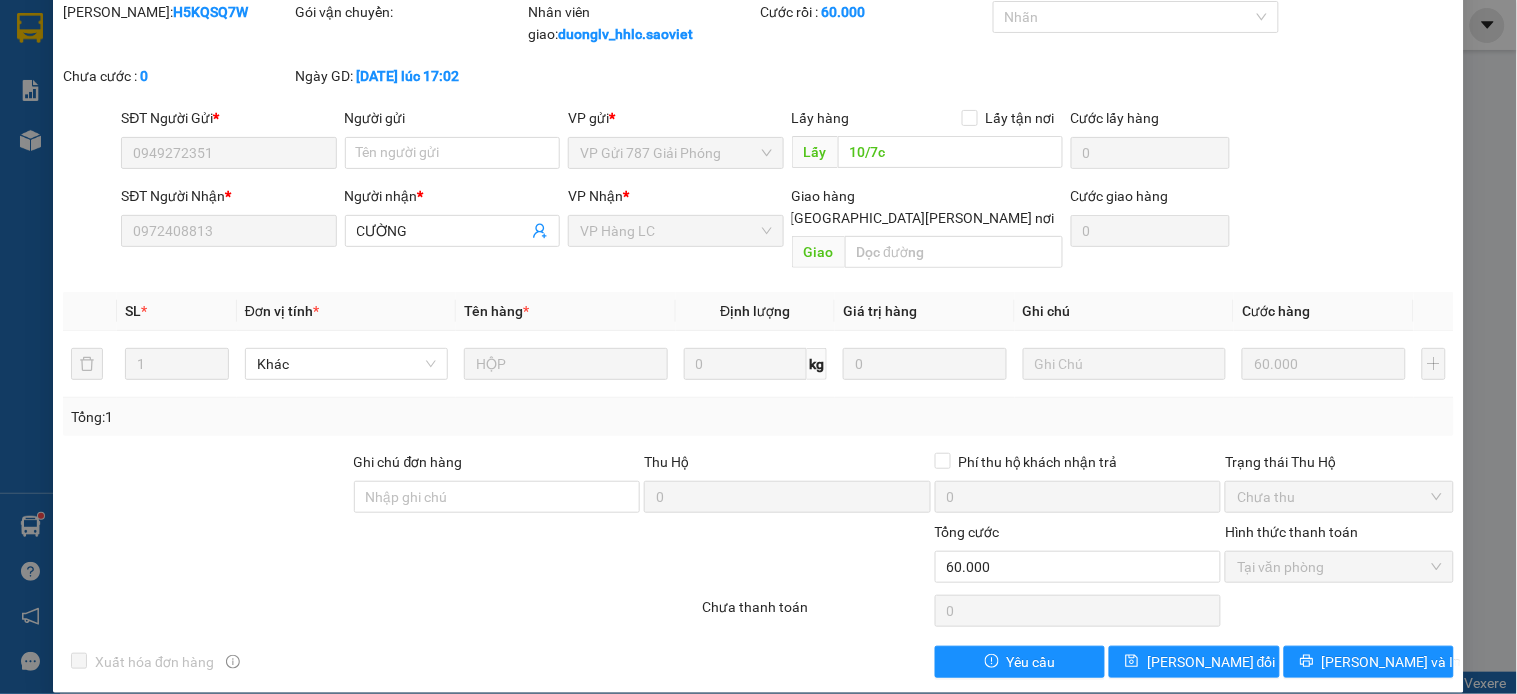 scroll, scrollTop: 0, scrollLeft: 0, axis: both 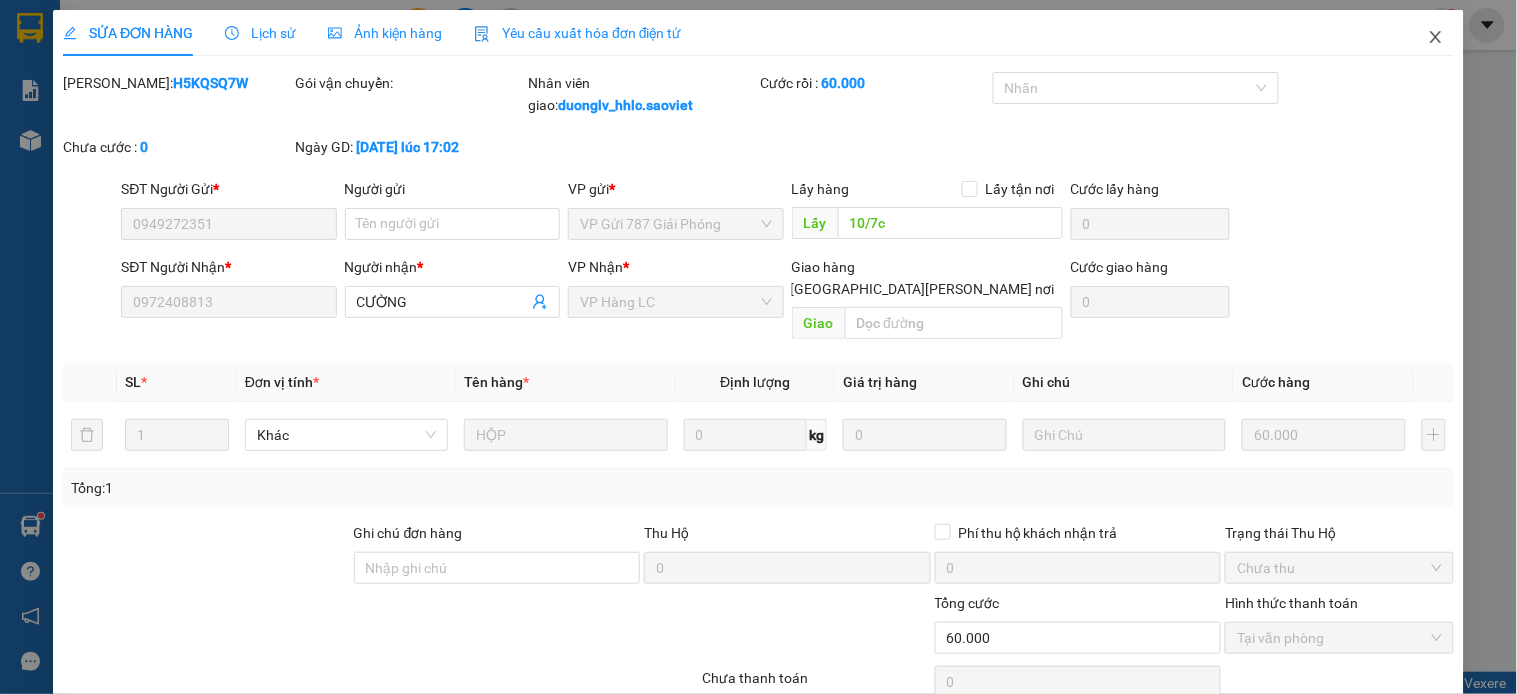 click at bounding box center (1436, 38) 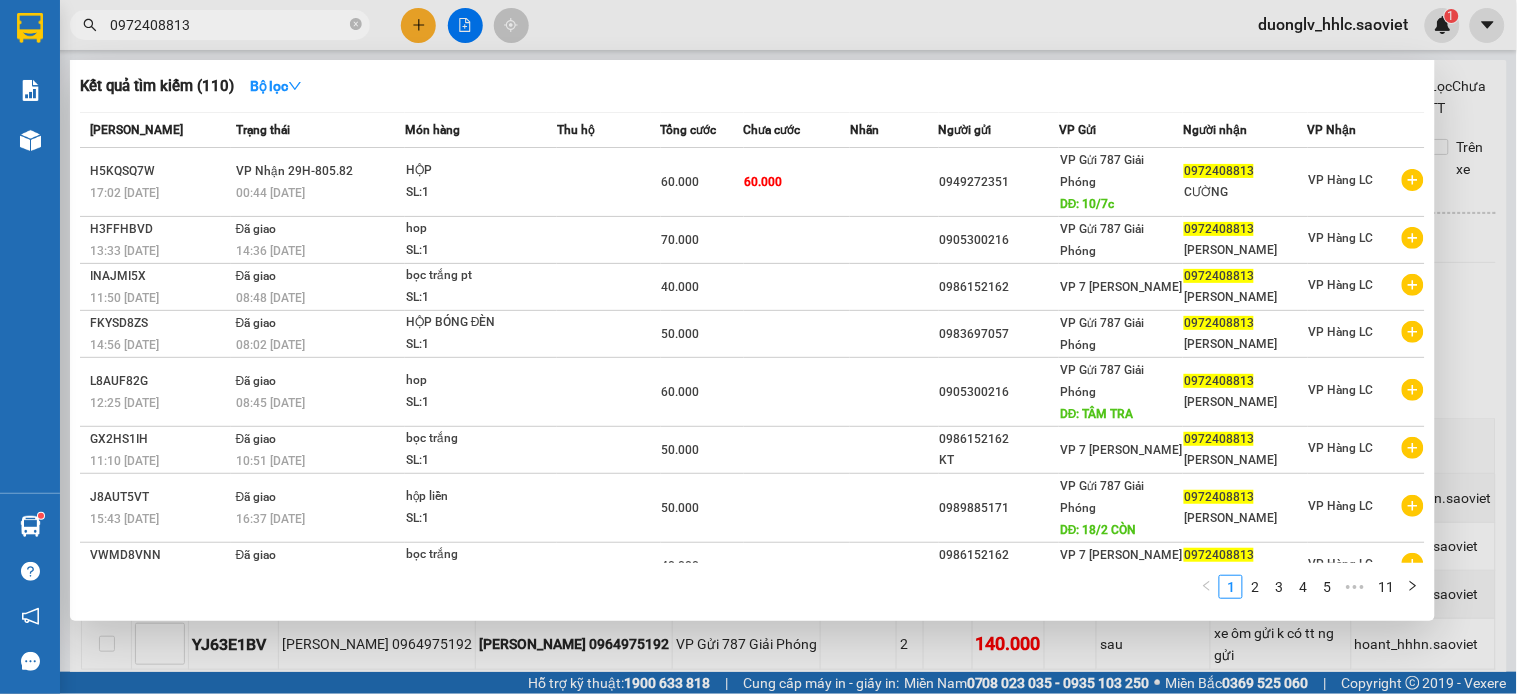 click on "0972408813" at bounding box center (228, 25) 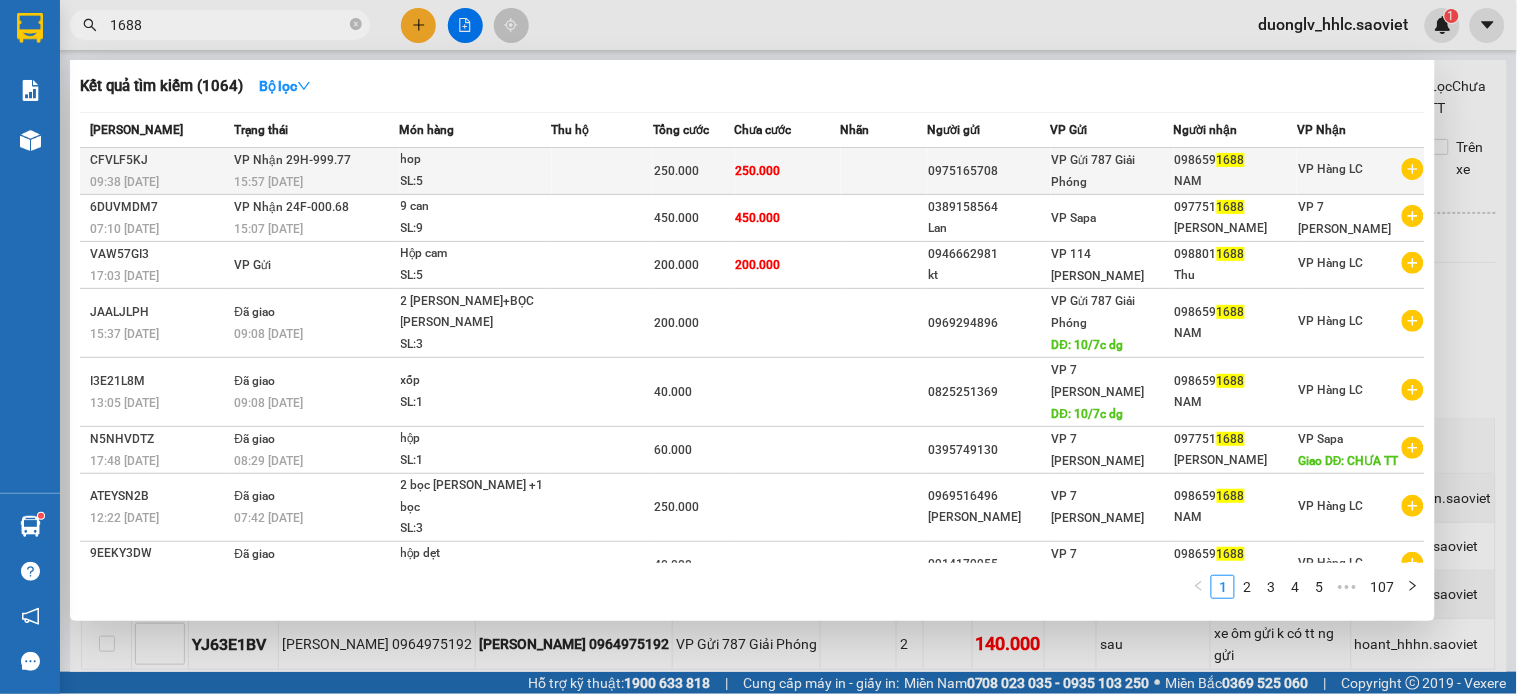 type on "1688" 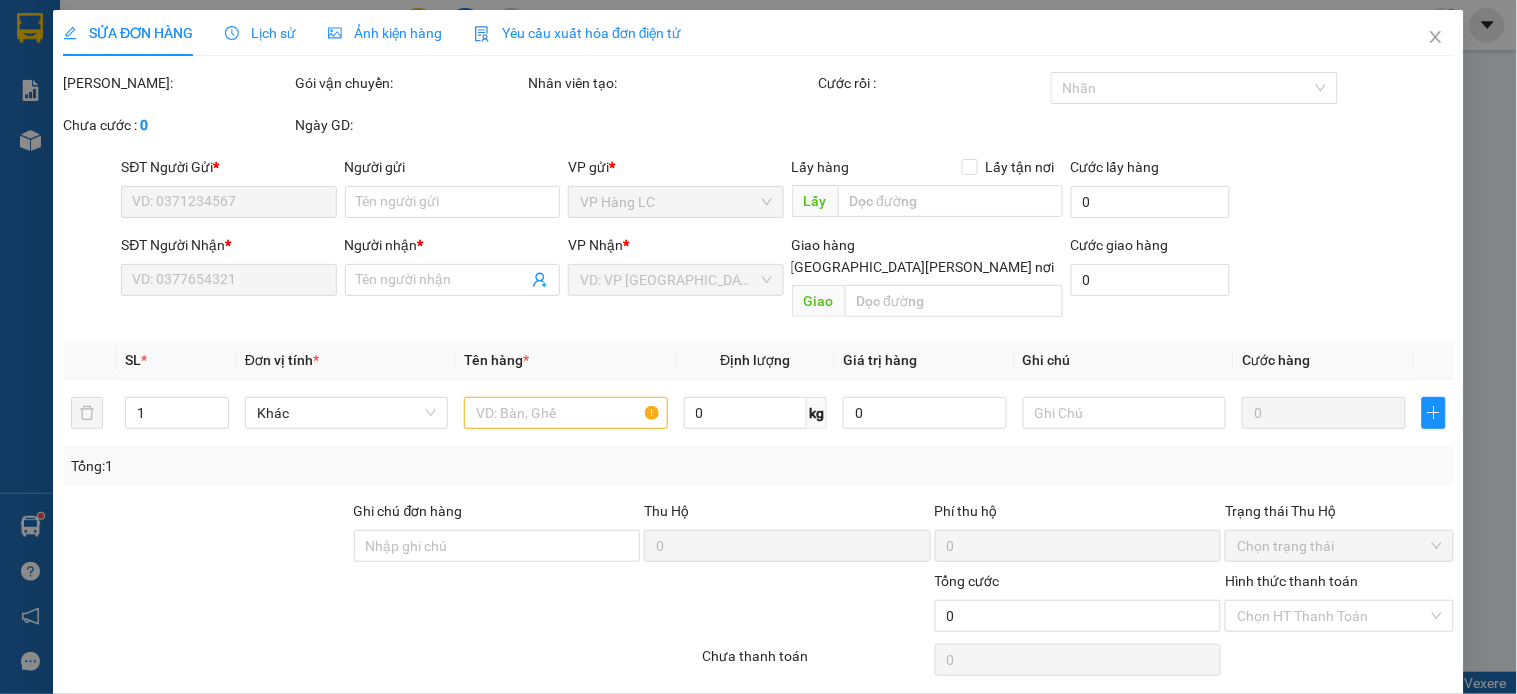 type on "0975165708" 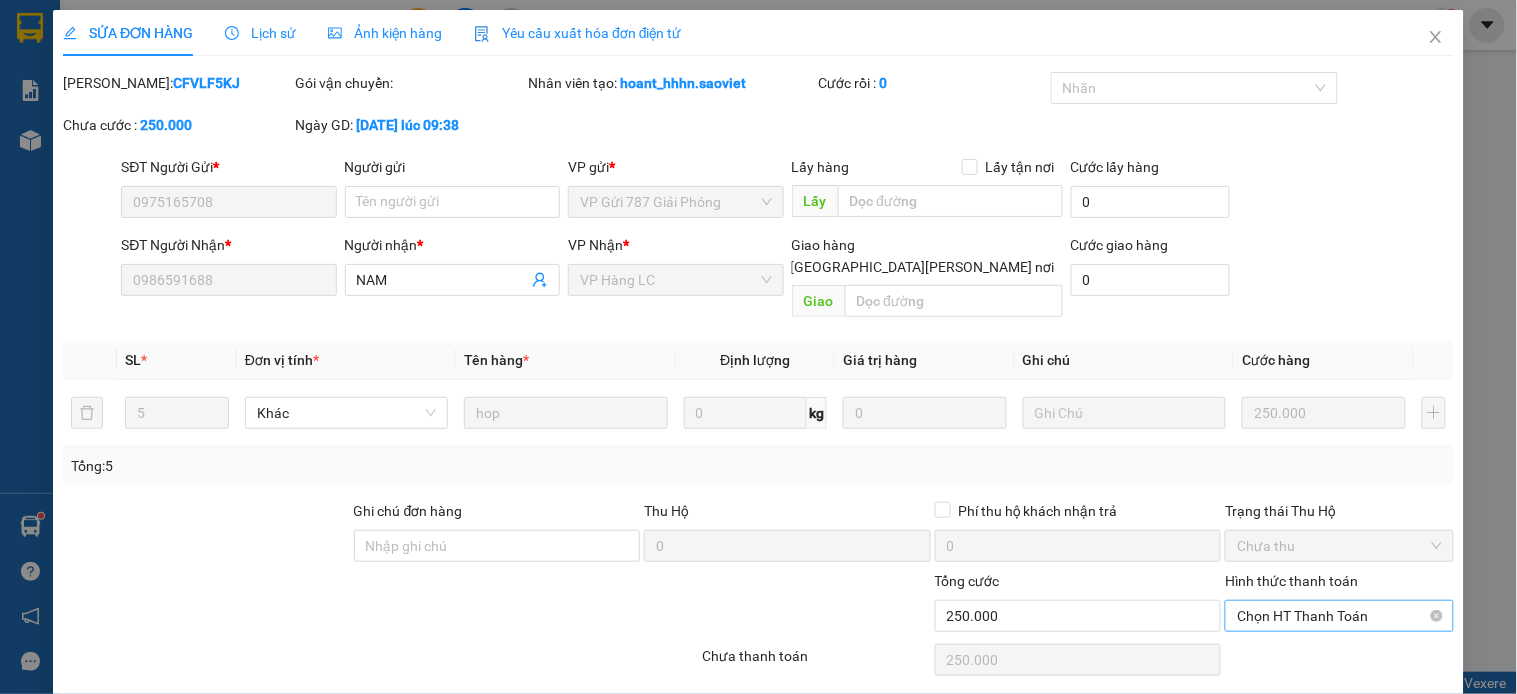 click on "Chọn HT Thanh Toán" at bounding box center (1339, 616) 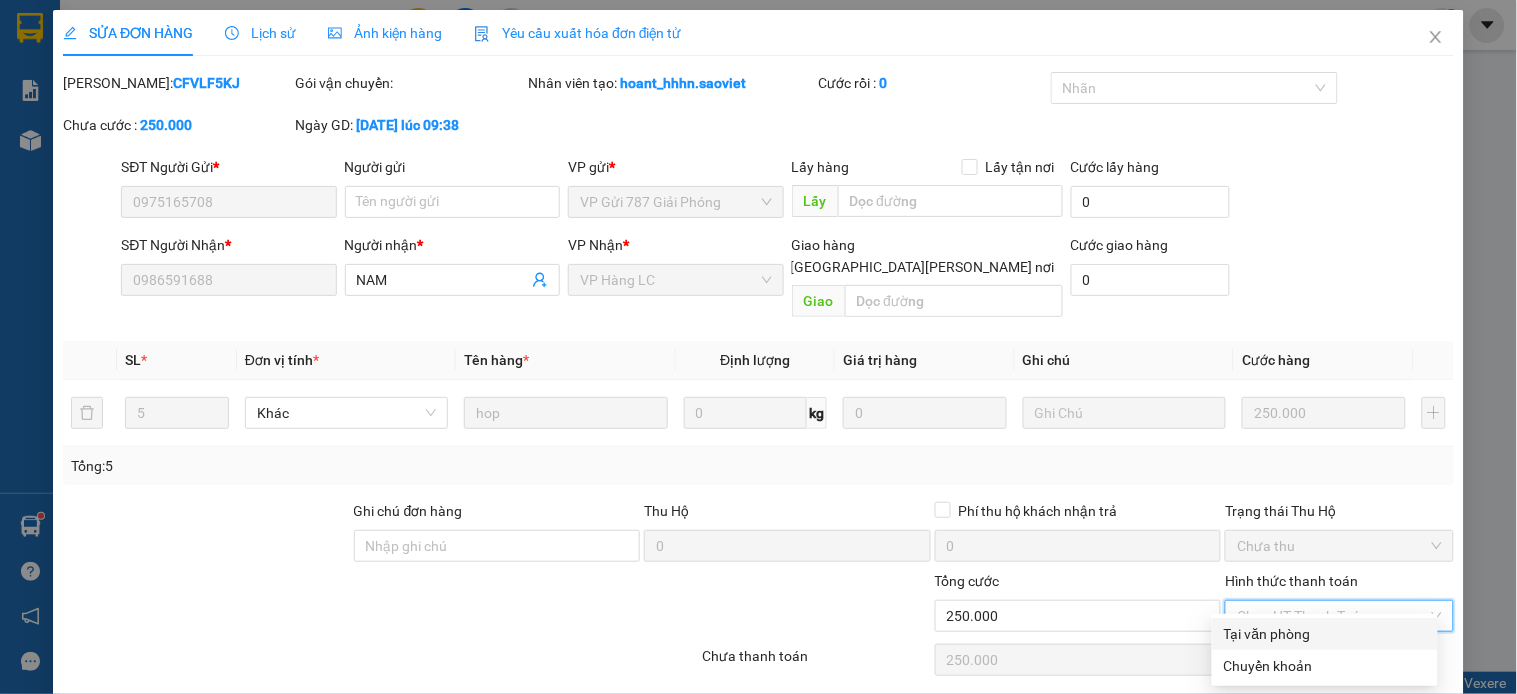 click on "Tại văn phòng" at bounding box center (1325, 634) 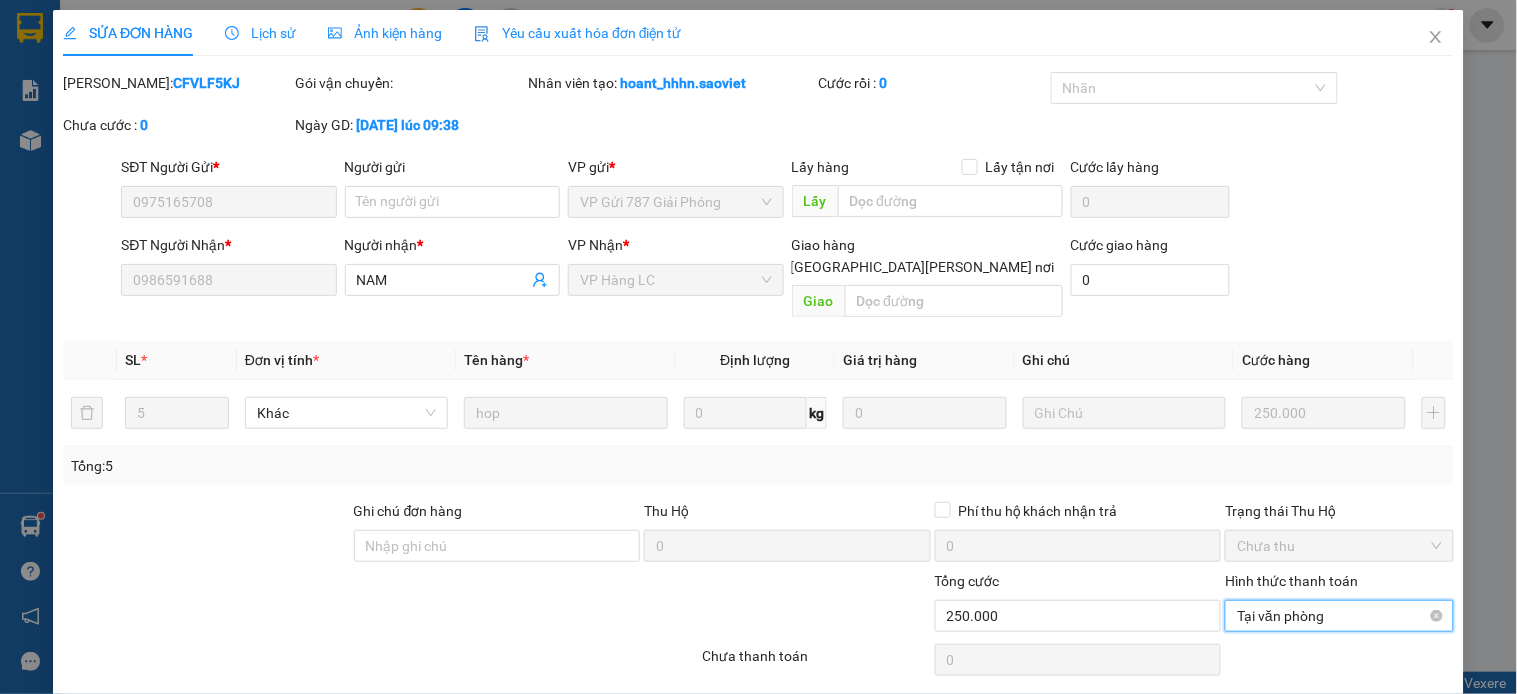 click on "Tại văn phòng" at bounding box center [1339, 616] 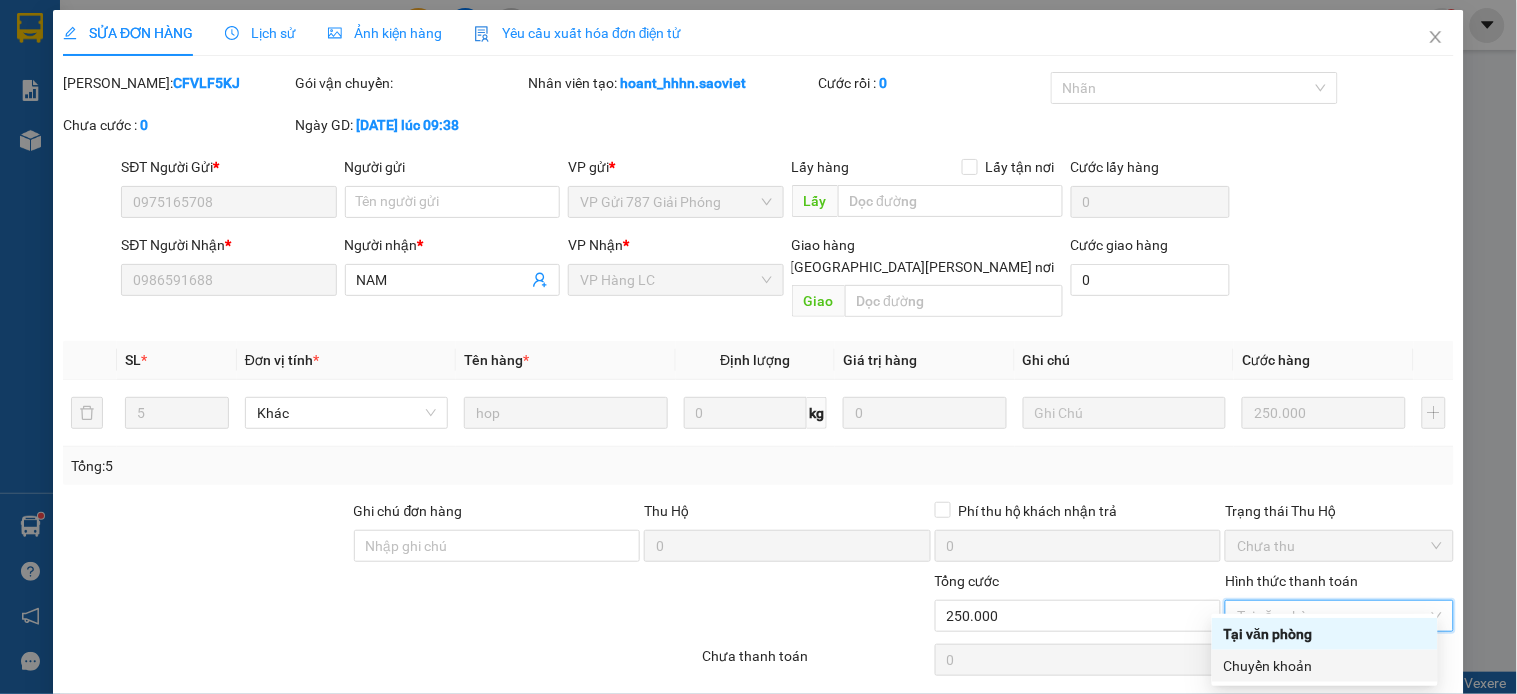 click on "Chuyển khoản" at bounding box center (1325, 666) 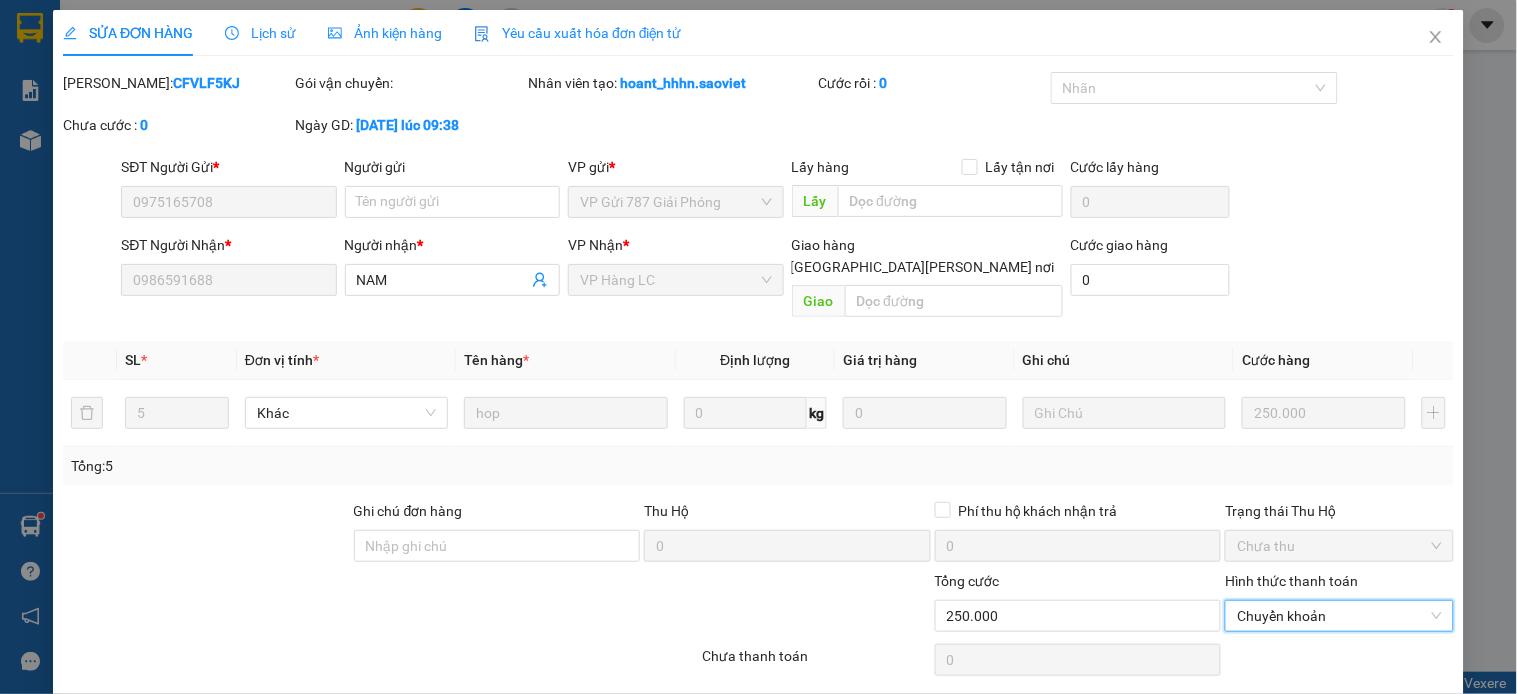 scroll, scrollTop: 50, scrollLeft: 0, axis: vertical 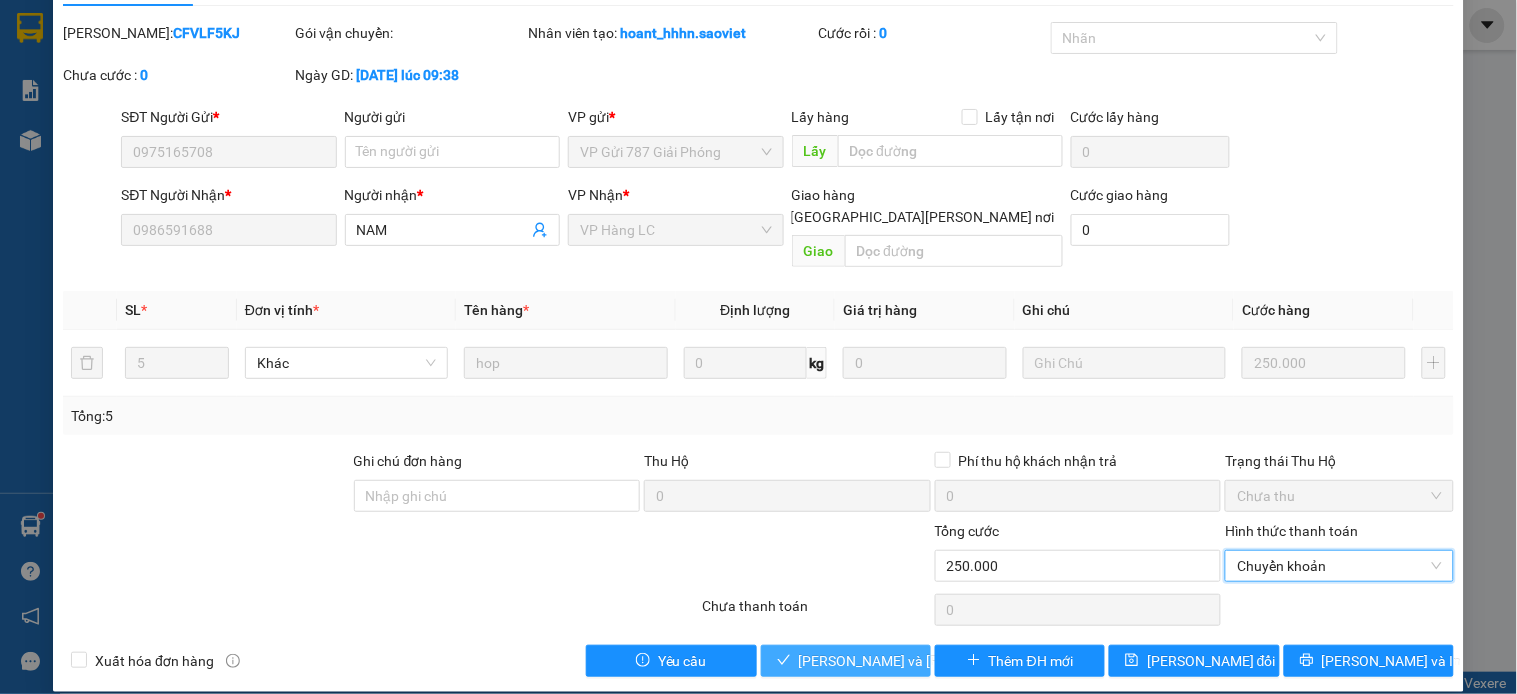 click on "[PERSON_NAME] và [PERSON_NAME] hàng" at bounding box center (846, 661) 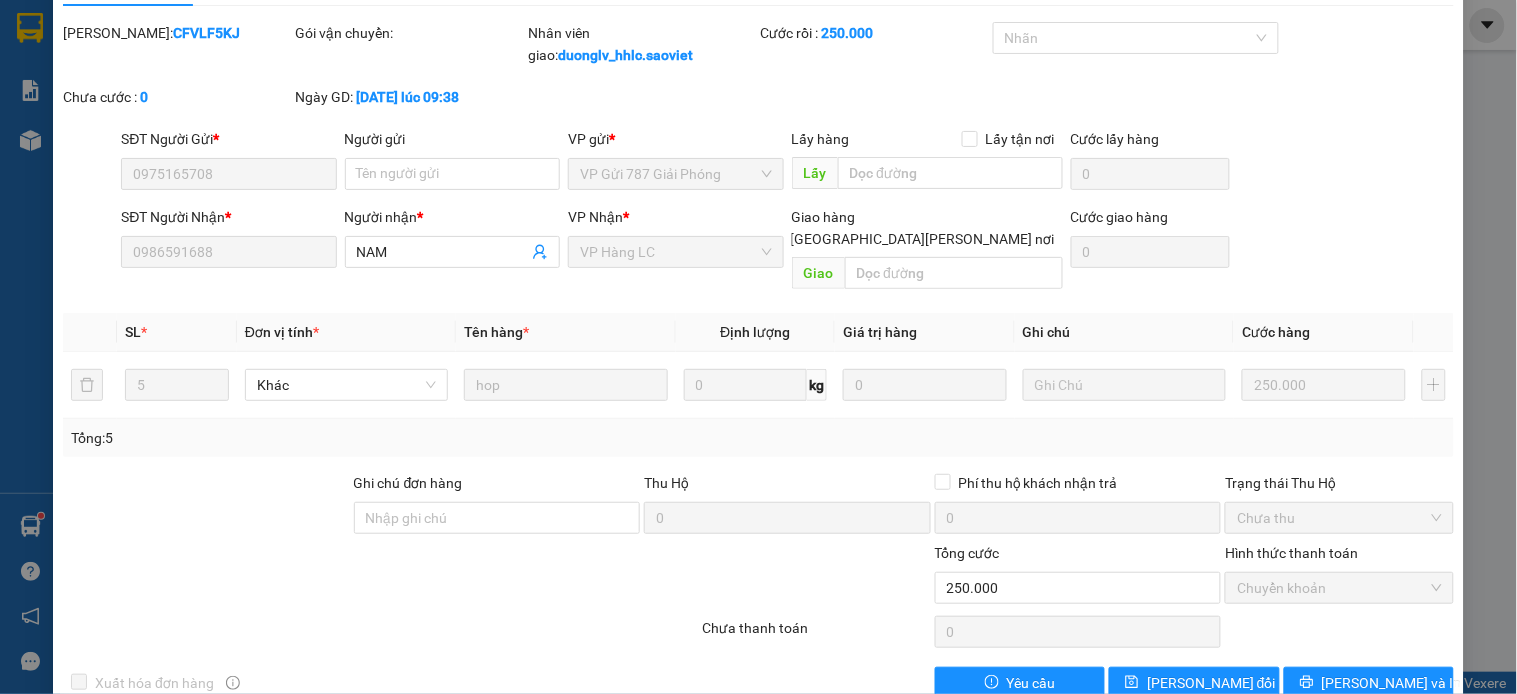 scroll, scrollTop: 0, scrollLeft: 0, axis: both 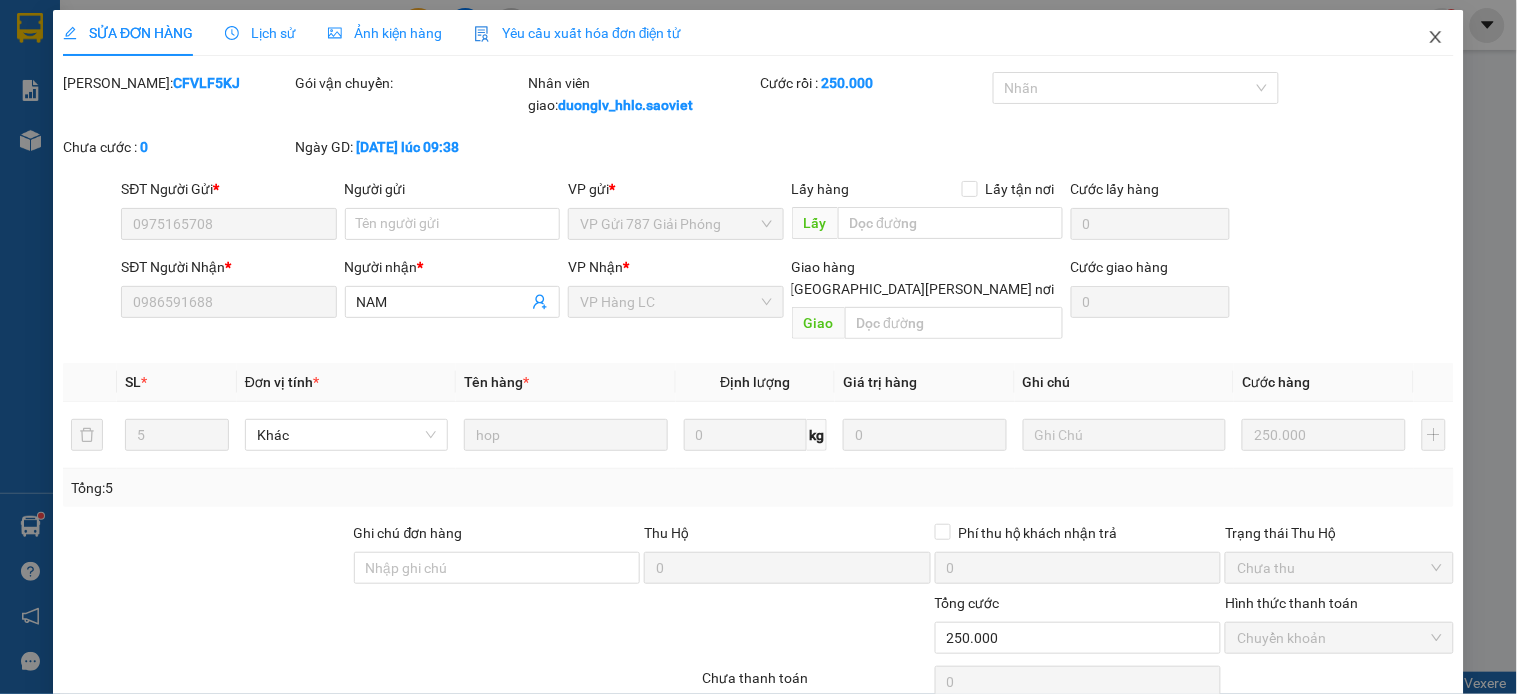 click 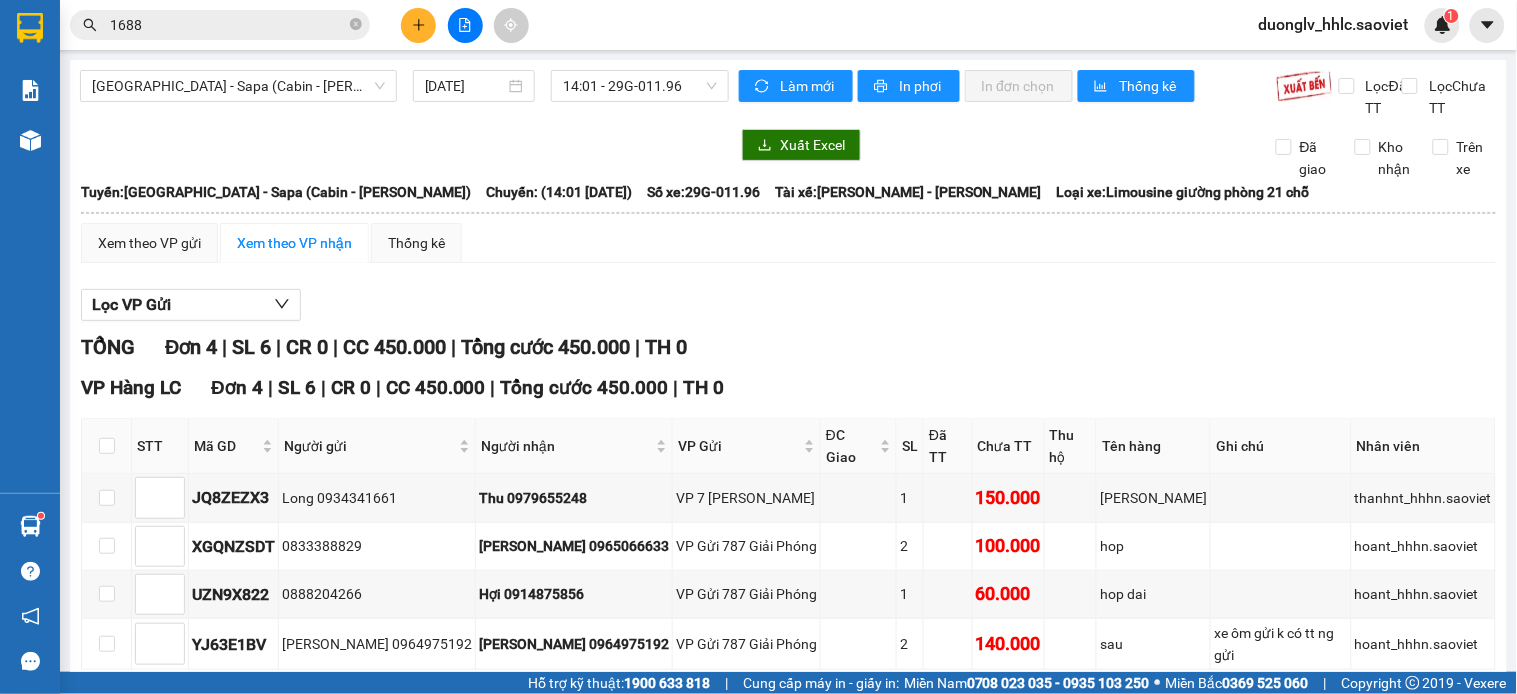 click on "1688" at bounding box center [228, 25] 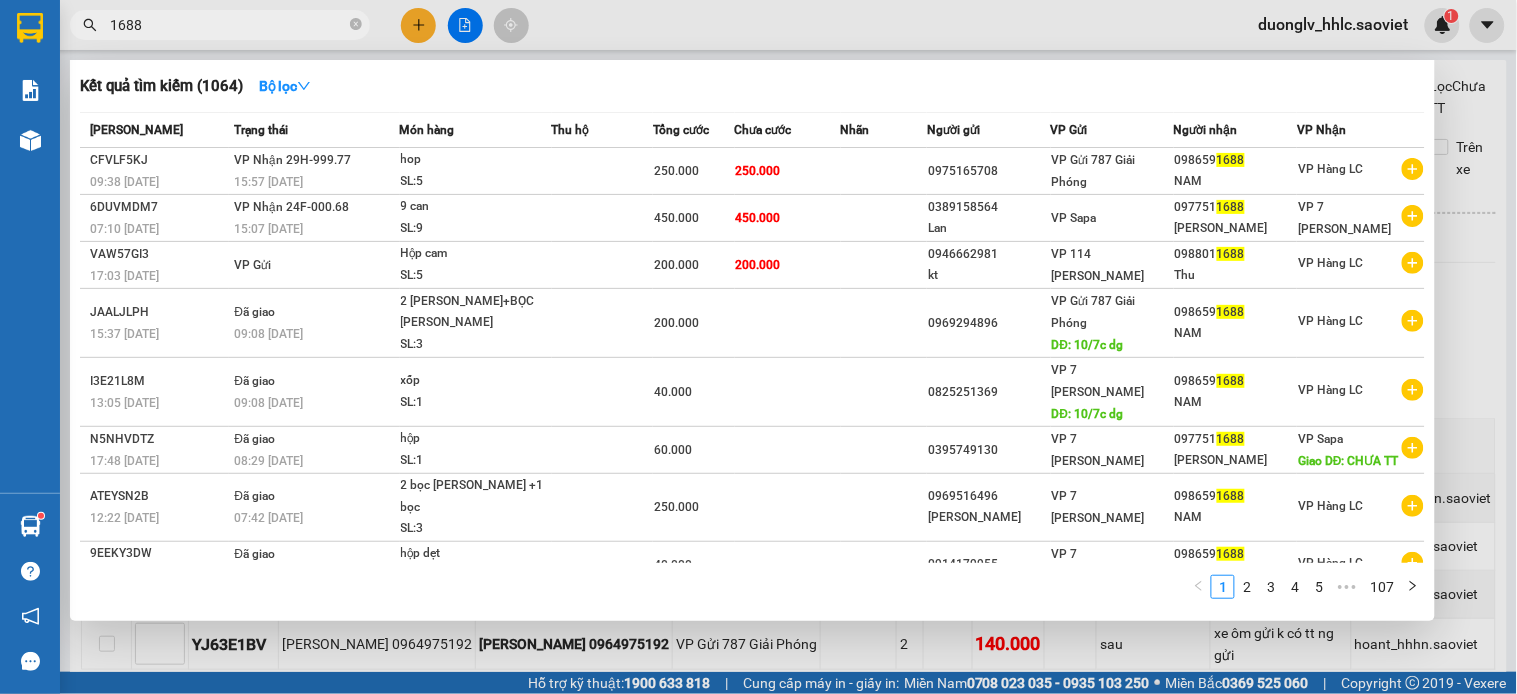 click on "1688" at bounding box center [228, 25] 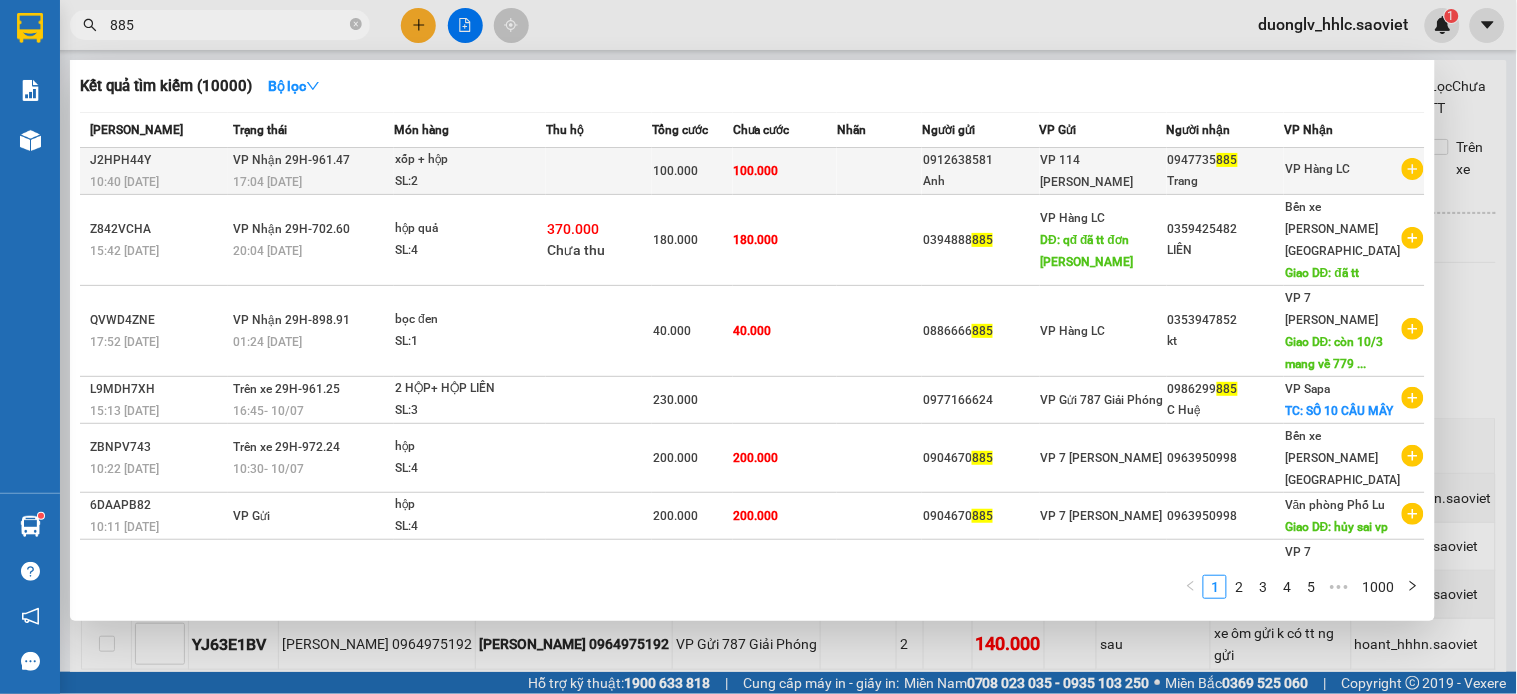 type on "885" 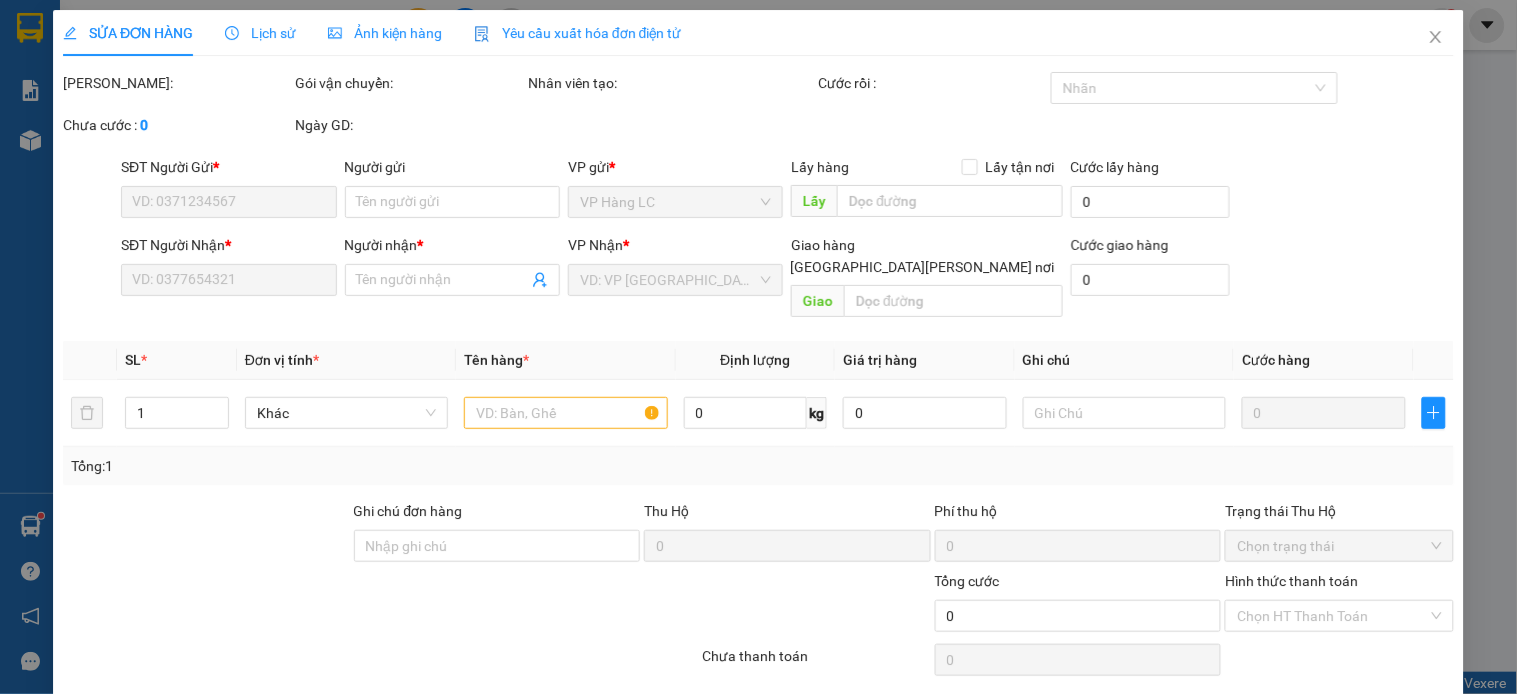type on "0912638581" 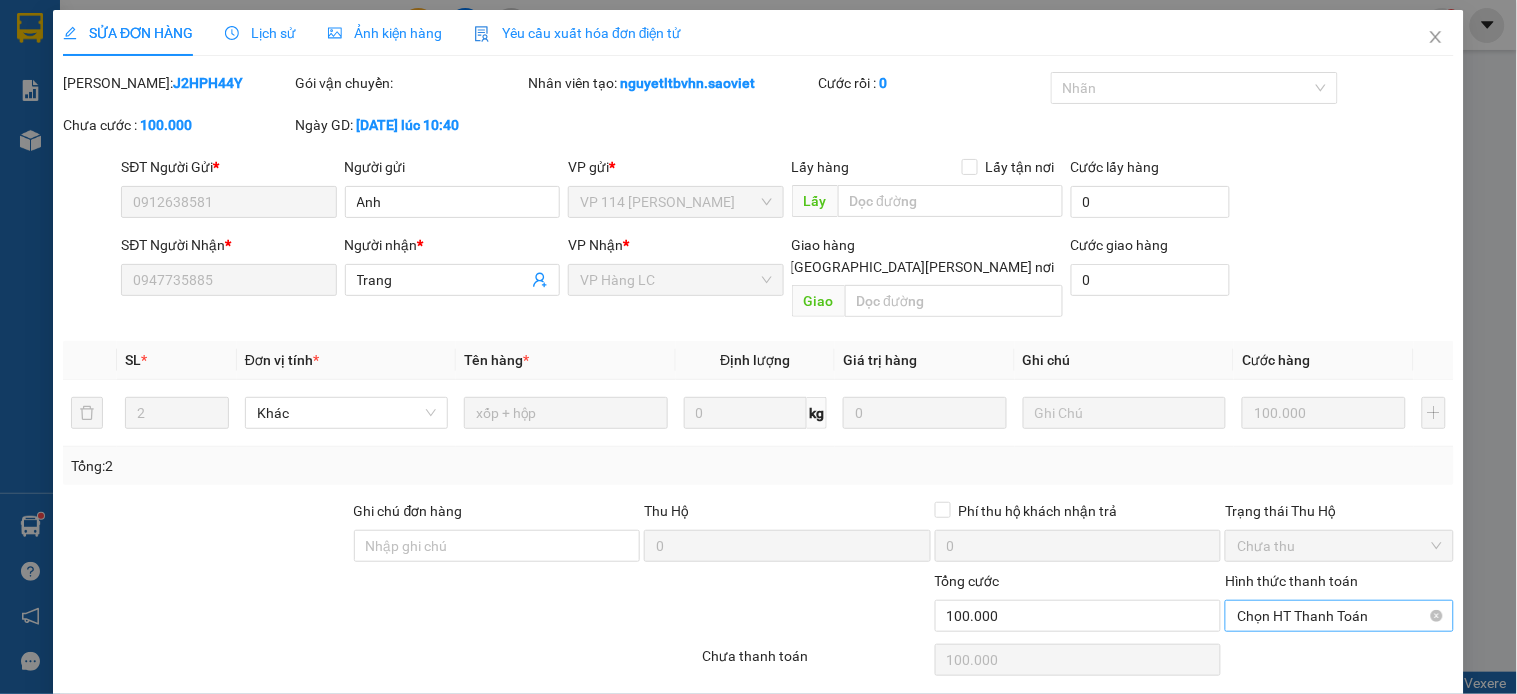 click on "Chọn HT Thanh Toán" at bounding box center (1339, 616) 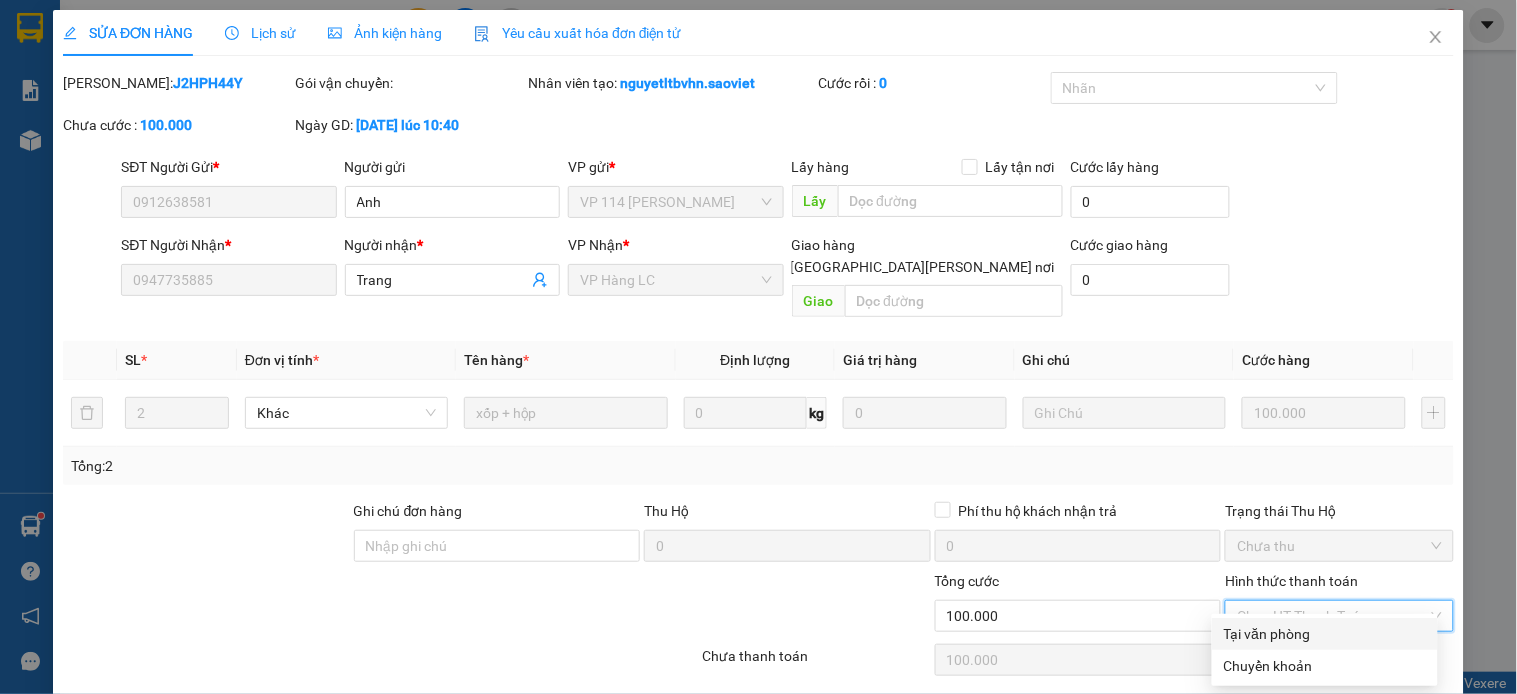 click on "Tại văn phòng" at bounding box center (1325, 634) 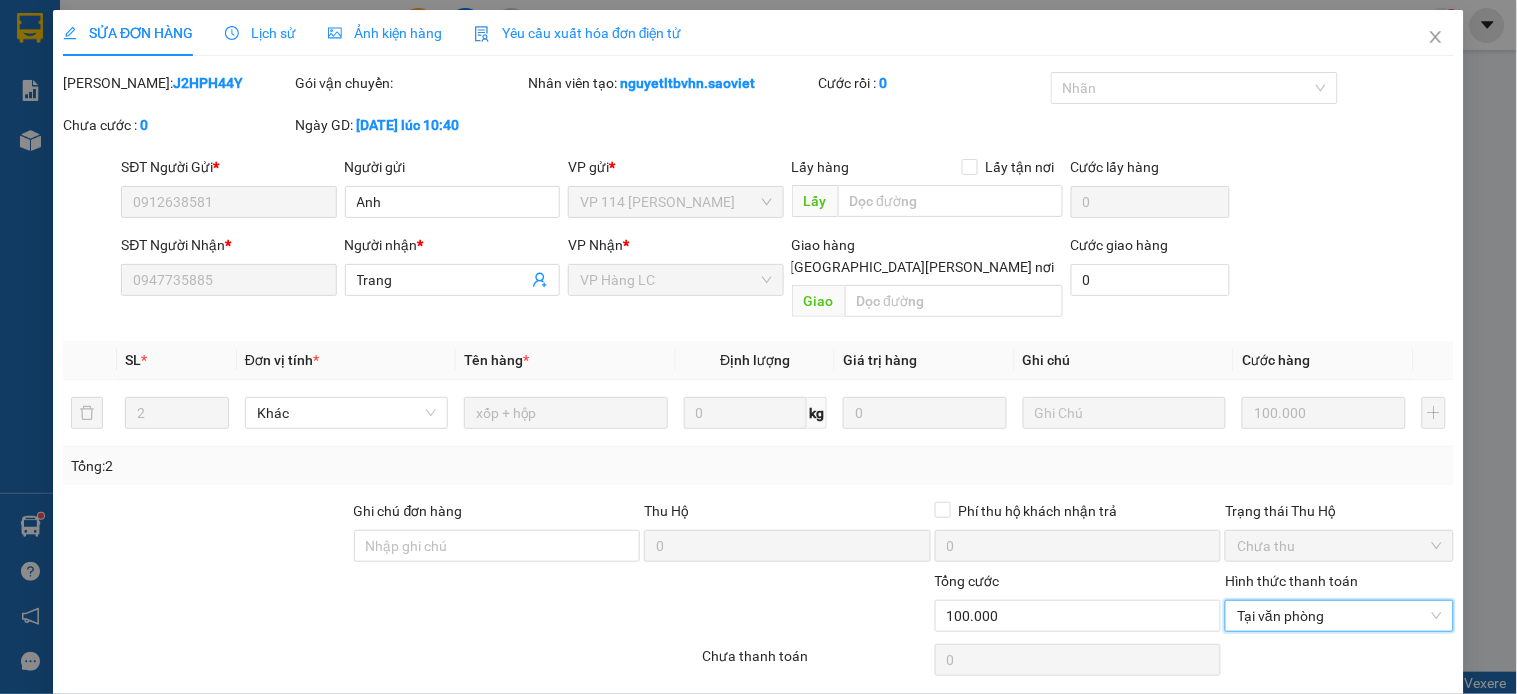 click on "[PERSON_NAME] và [PERSON_NAME] hàng" at bounding box center (934, 711) 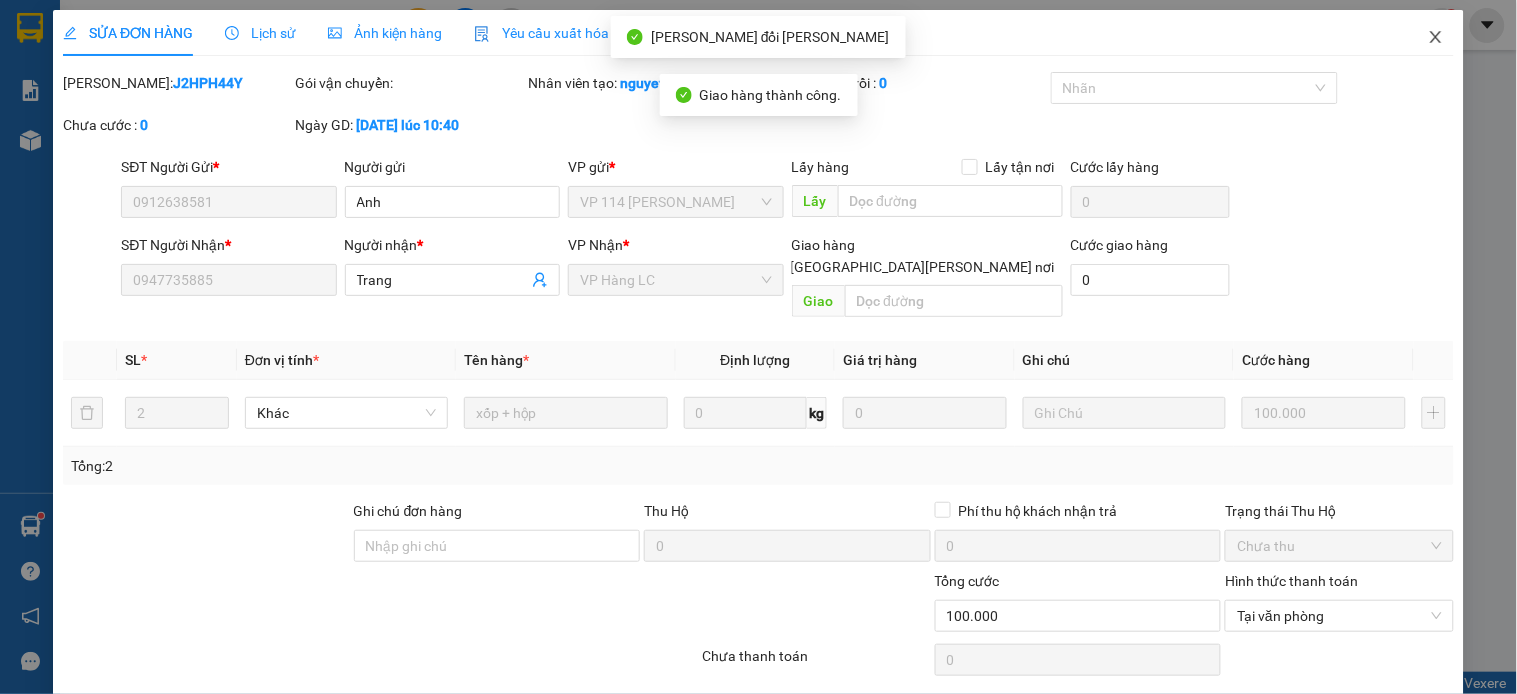 click 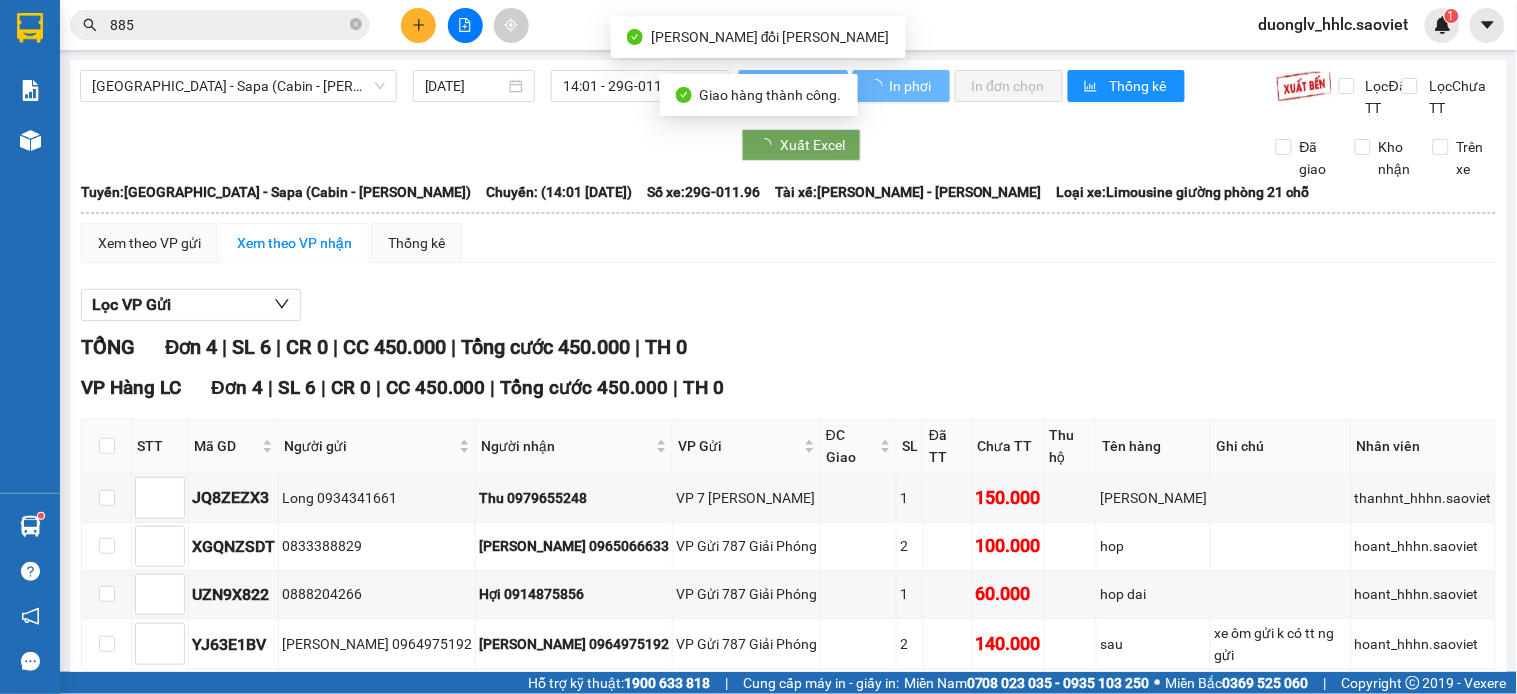 click on "885" at bounding box center [228, 25] 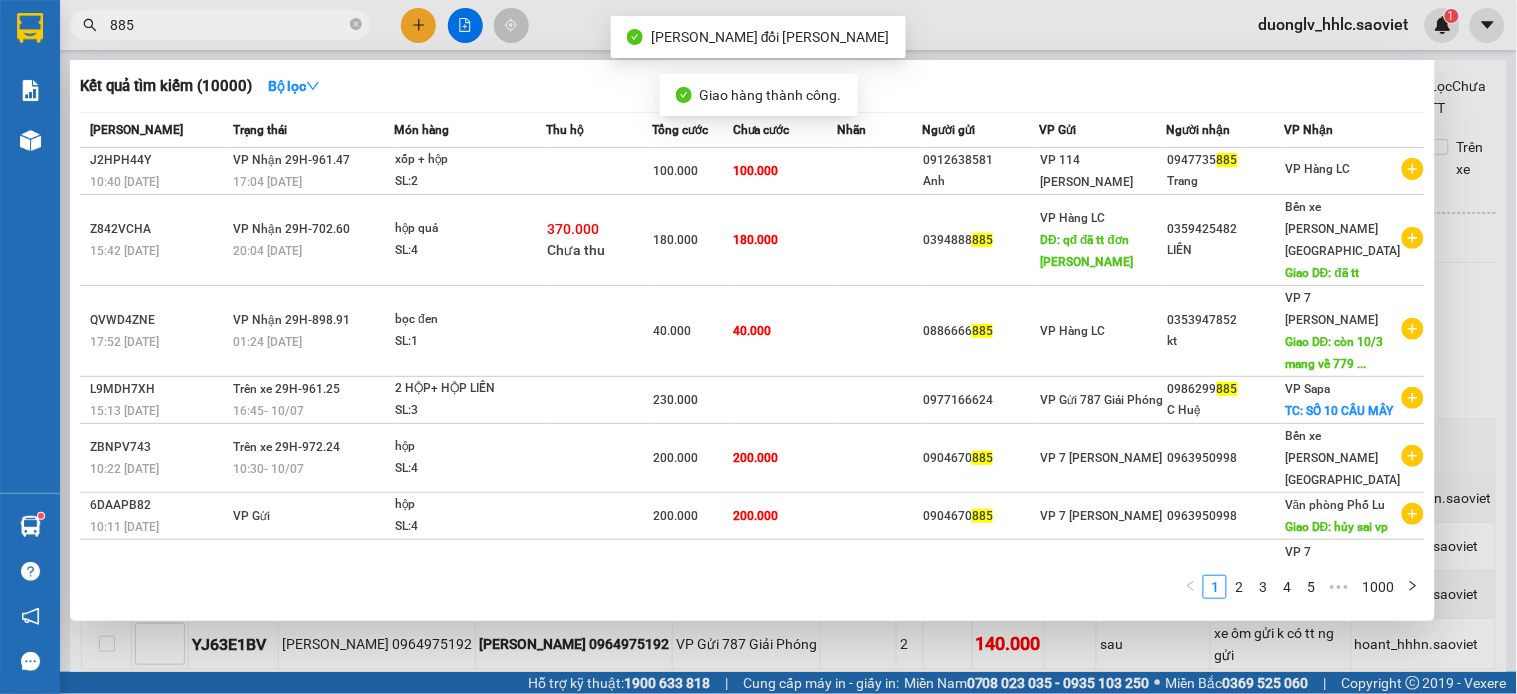 click on "885" at bounding box center [228, 25] 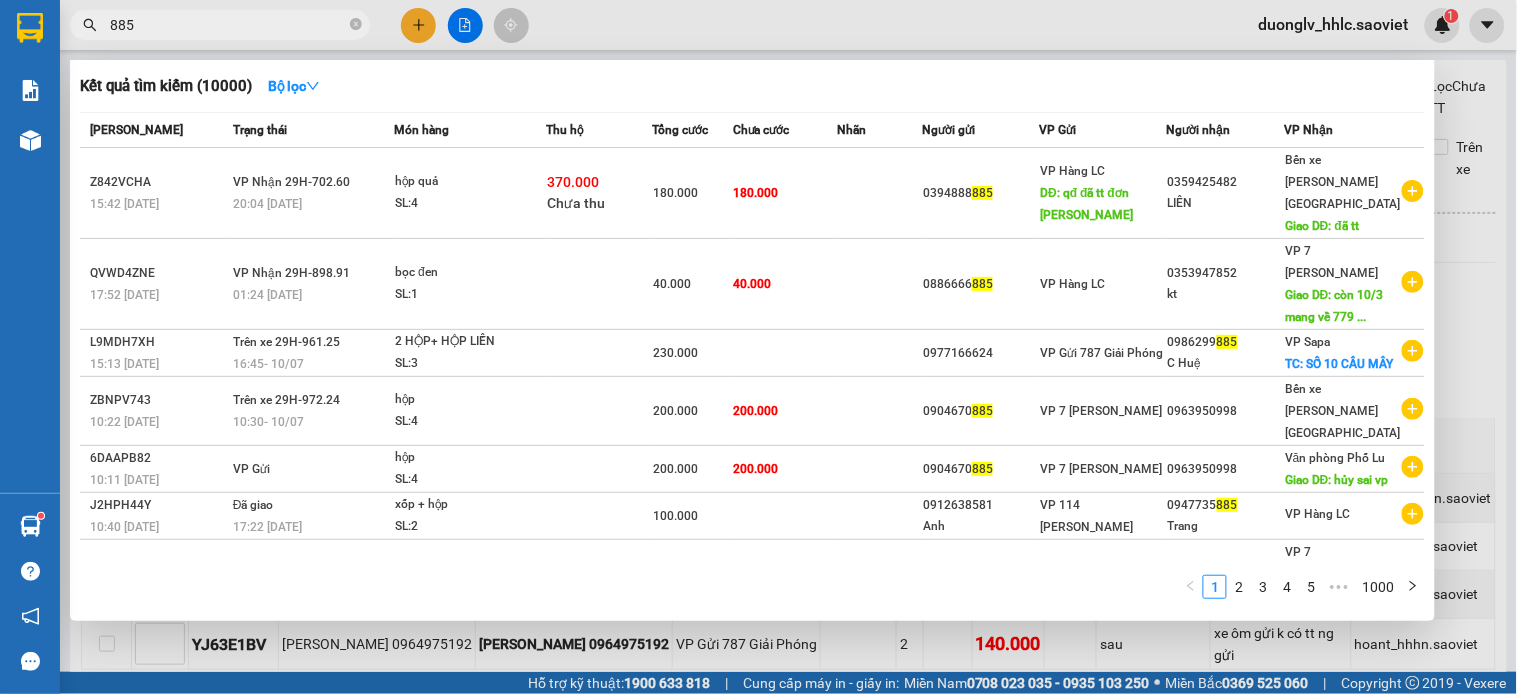 click on "885" at bounding box center (228, 25) 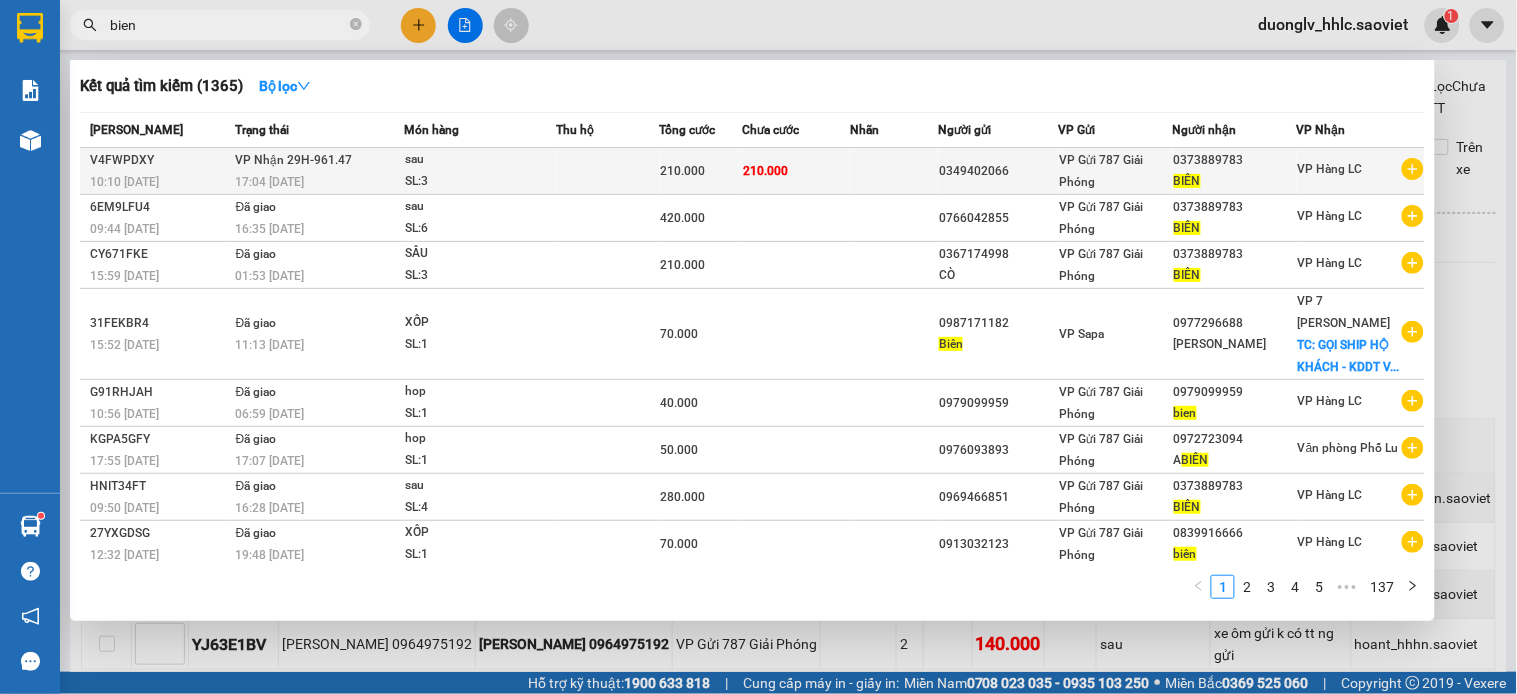 type on "bien" 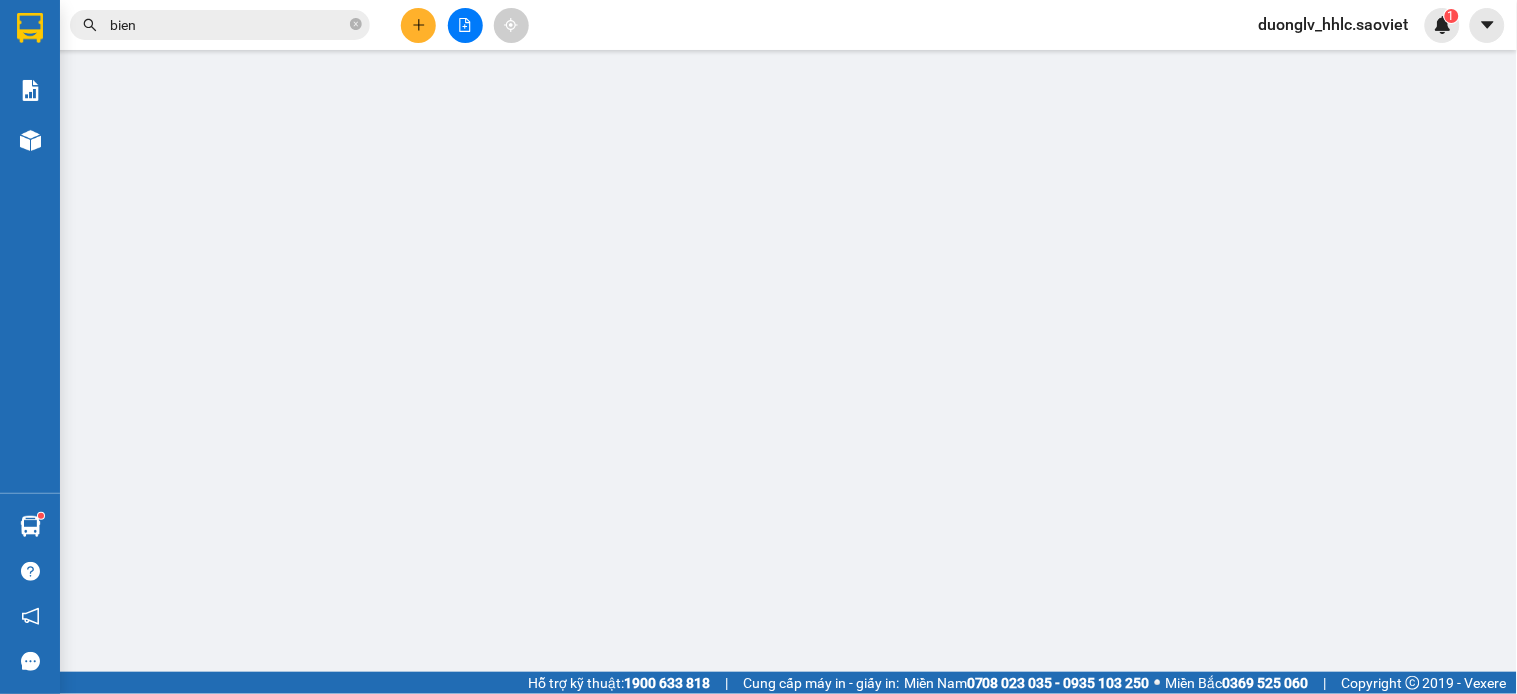 type on "0349402066" 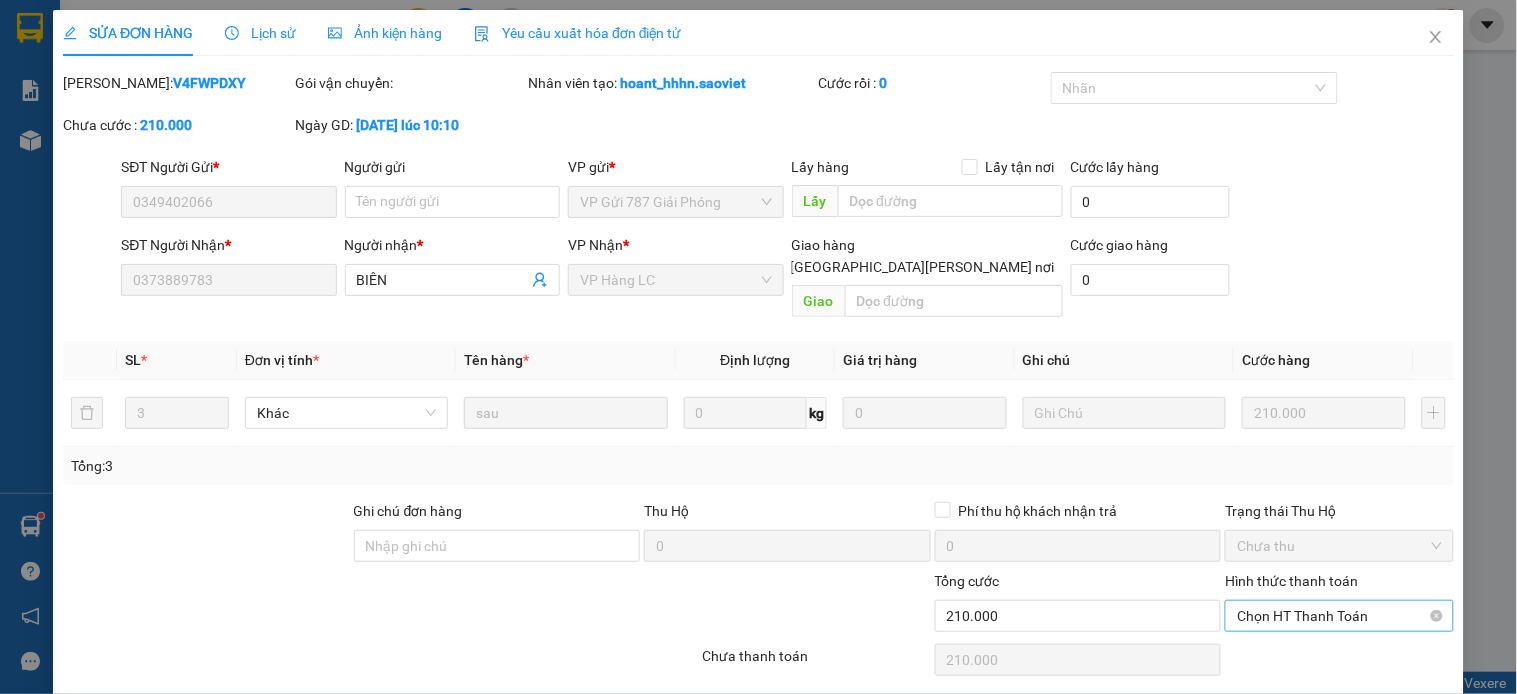 click on "Chọn HT Thanh Toán" at bounding box center [1339, 616] 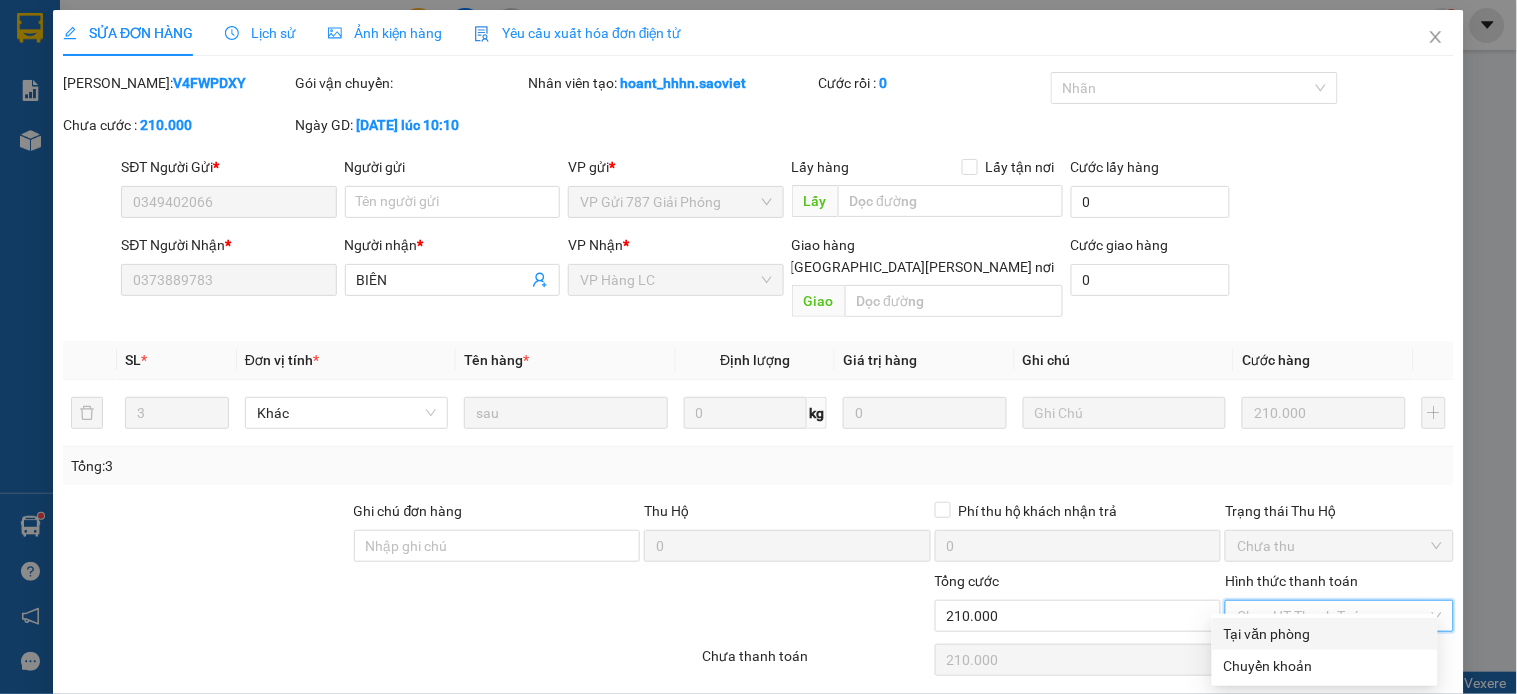 click on "Total Paid Fee 0 Total UnPaid Fee 210.000 Cash Collection Total Fee Mã ĐH:  V4FWPDXY Gói vận chuyển:   Nhân viên tạo:   hoant_hhhn.saoviet Cước rồi :   0   Nhãn Chưa cước :   210.000 Ngày GD:   10-07-2025 lúc 10:10 SĐT Người Gửi  * 0349402066 Người gửi Tên người gửi VP gửi  * VP Gửi 787 Giải Phóng Lấy hàng Lấy tận nơi Lấy Cước lấy hàng 0 SĐT Người Nhận  * 0373889783 Người nhận  * BIÊN VP Nhận  * VP Hàng LC Giao hàng Giao tận nơi Giao Cước giao hàng 0 SL  * Đơn vị tính  * Tên hàng  * Định lượng Giá trị hàng Ghi chú Cước hàng                   3 Khác sau 0 kg 0 210.000 Tổng:  3 Ghi chú đơn hàng Thu Hộ 0 Phí thu hộ khách nhận trả 0 Trạng thái Thu Hộ   Chưa thu Tổng cước 210.000 Hình thức thanh toán Chọn HT Thanh Toán Số tiền thu trước 0 Chọn HT Thanh Toán Chưa thanh toán 210.000 Chọn HT Thanh Toán Xuất hóa đơn hàng Yêu cầu Giao hàng" at bounding box center (758, 399) 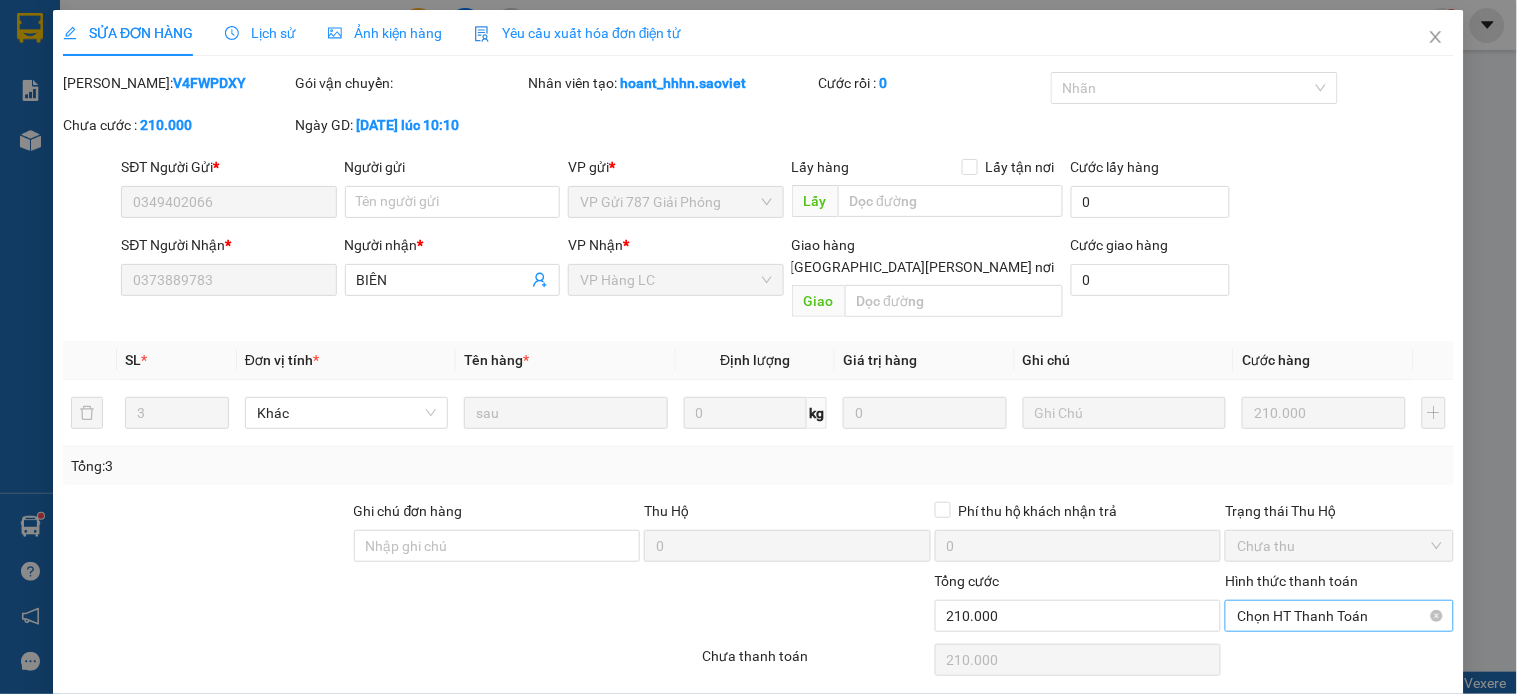 click on "Chọn HT Thanh Toán" at bounding box center (1339, 616) 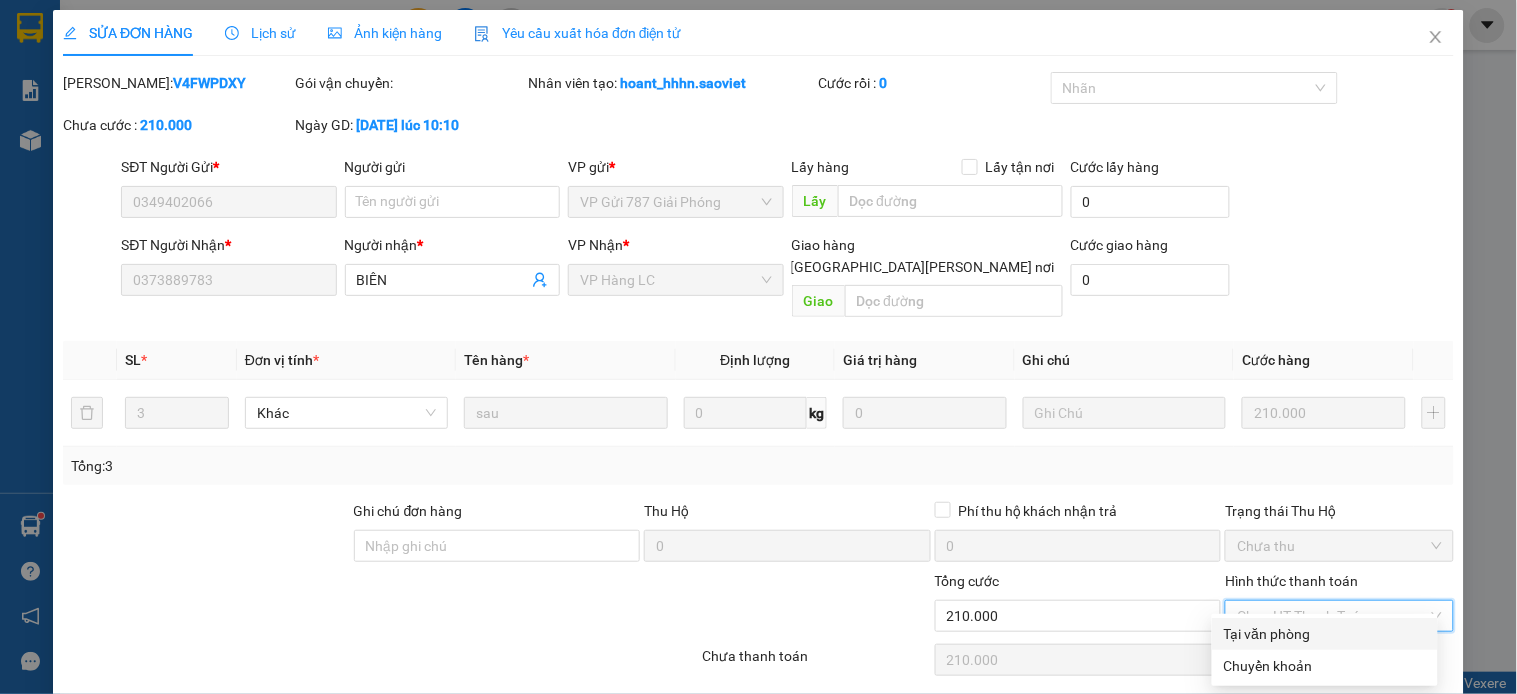 click on "Tại văn phòng" at bounding box center [1325, 634] 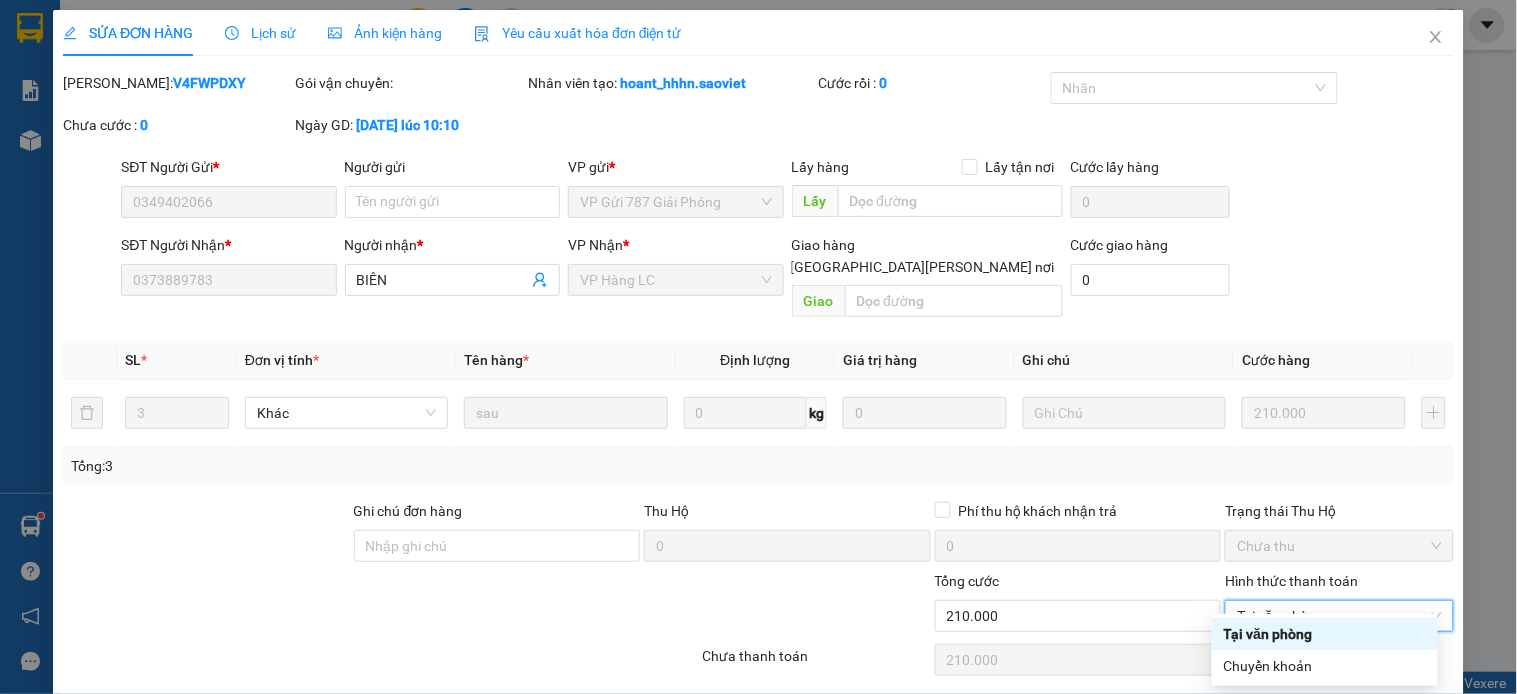 type on "0" 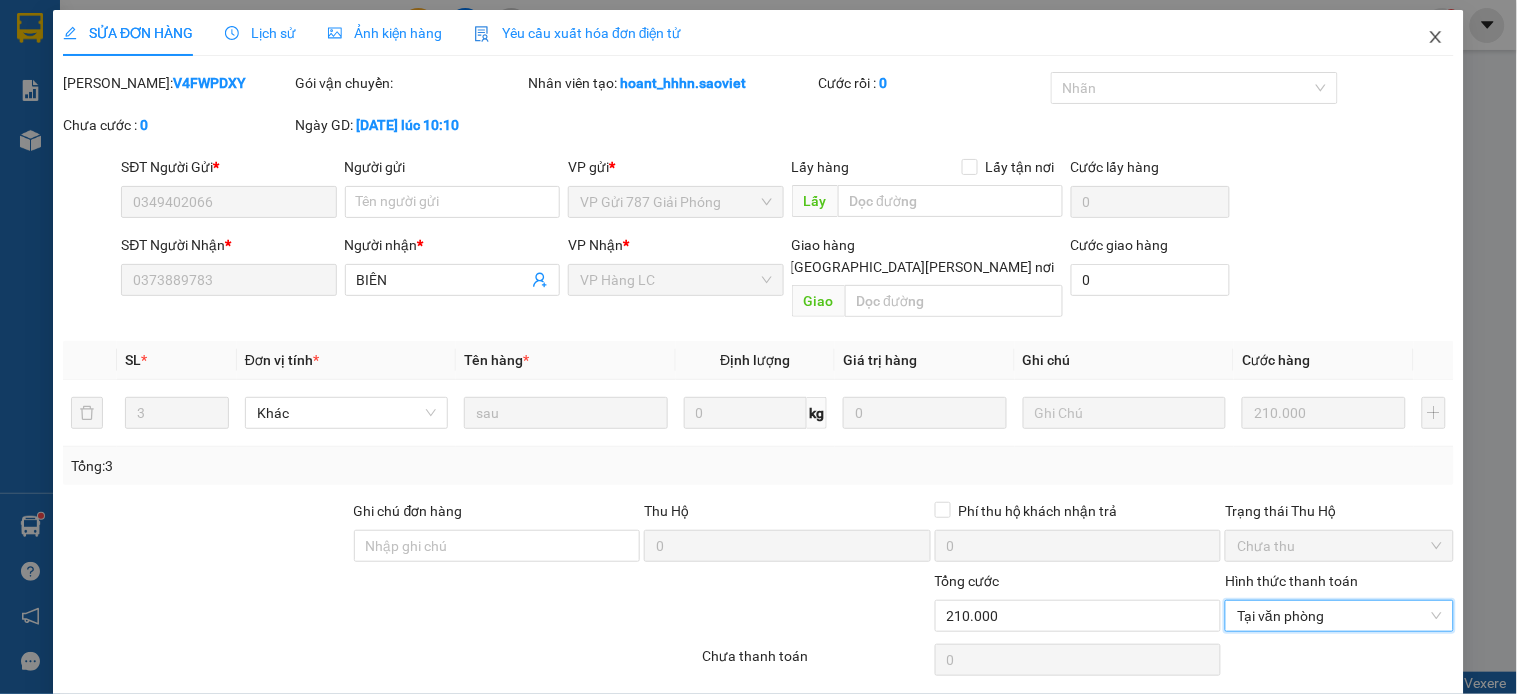 click 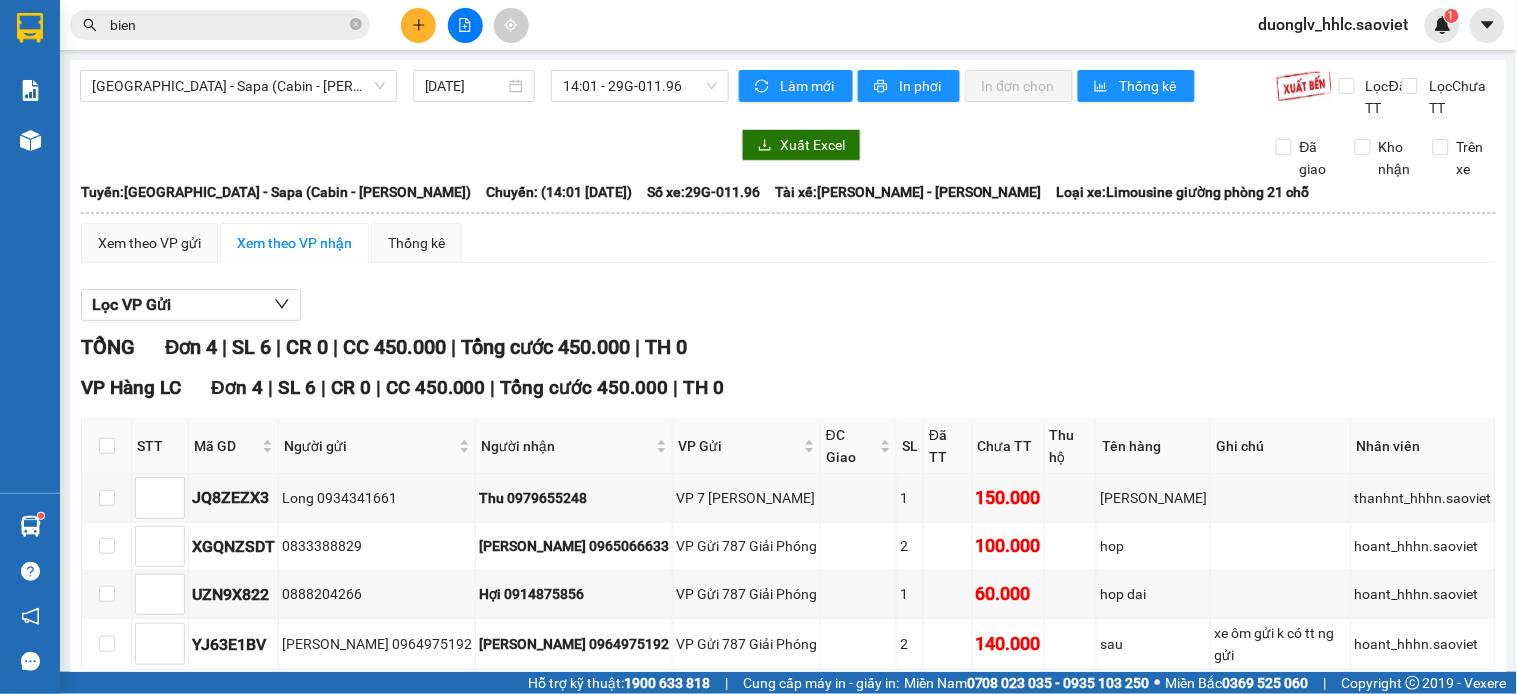 click on "bien" at bounding box center [228, 25] 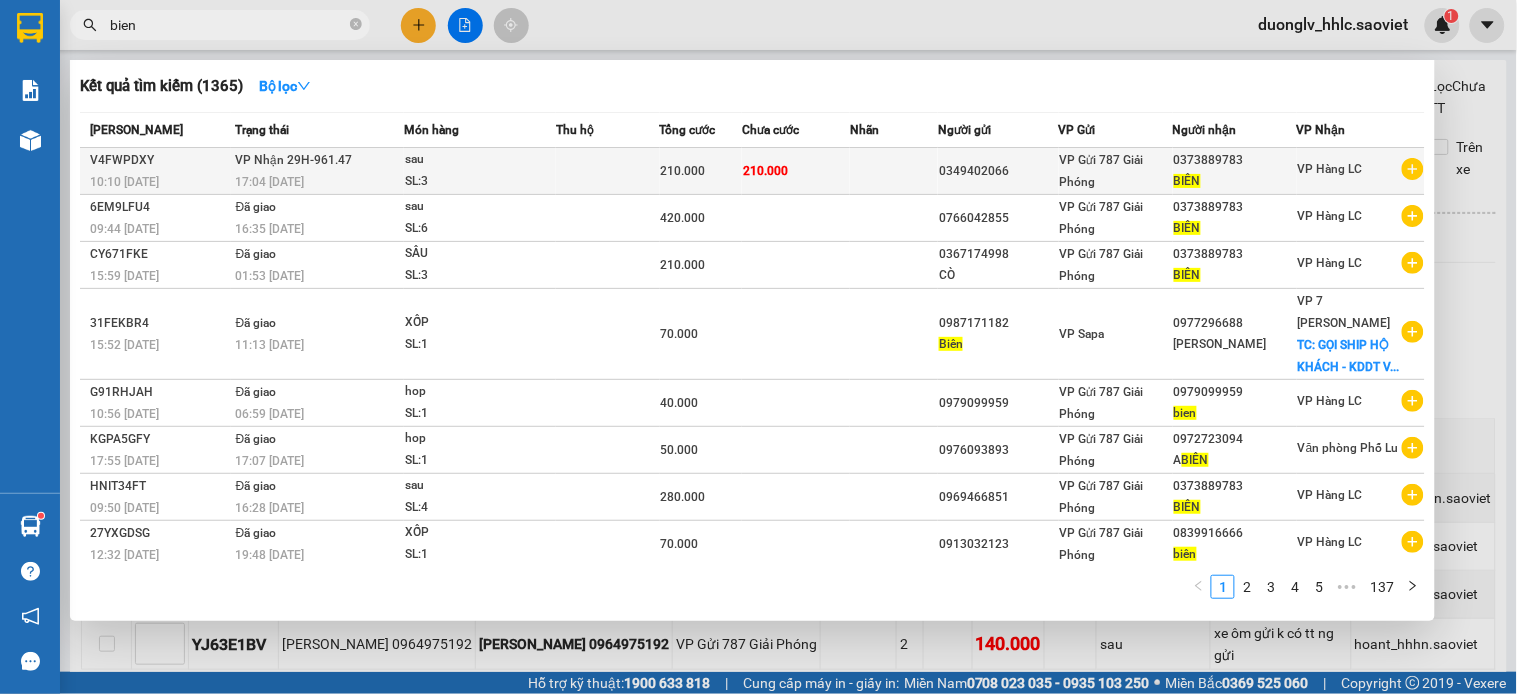 click on "sau" at bounding box center (480, 160) 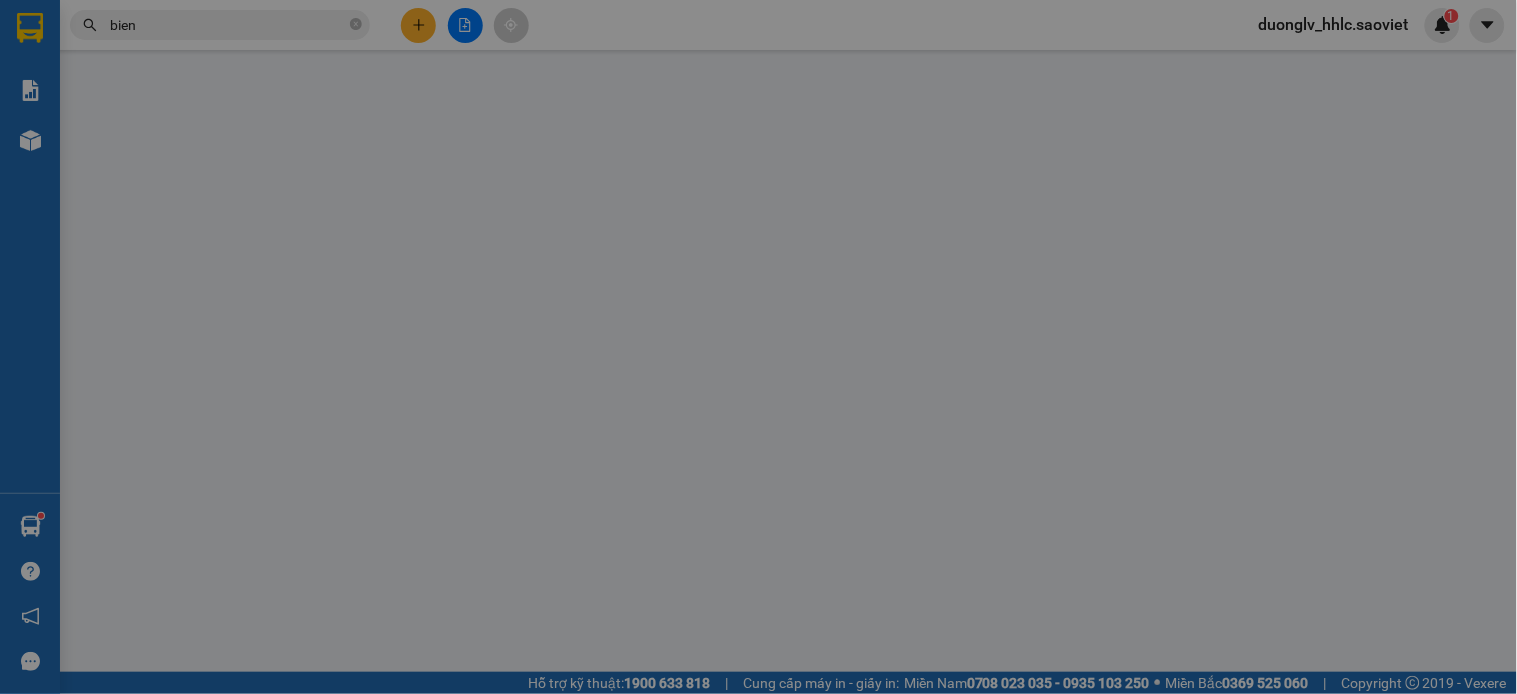 type on "0349402066" 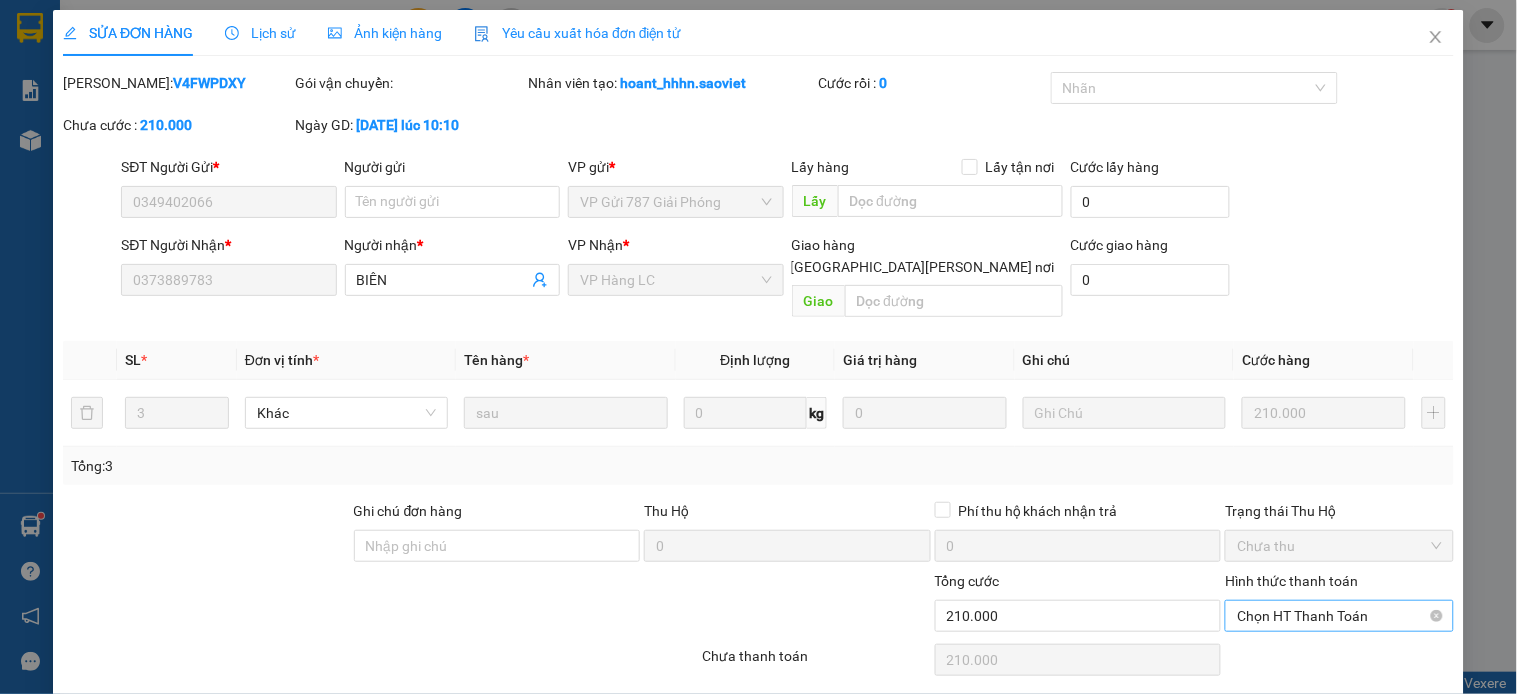 click on "Chọn HT Thanh Toán" at bounding box center (1339, 616) 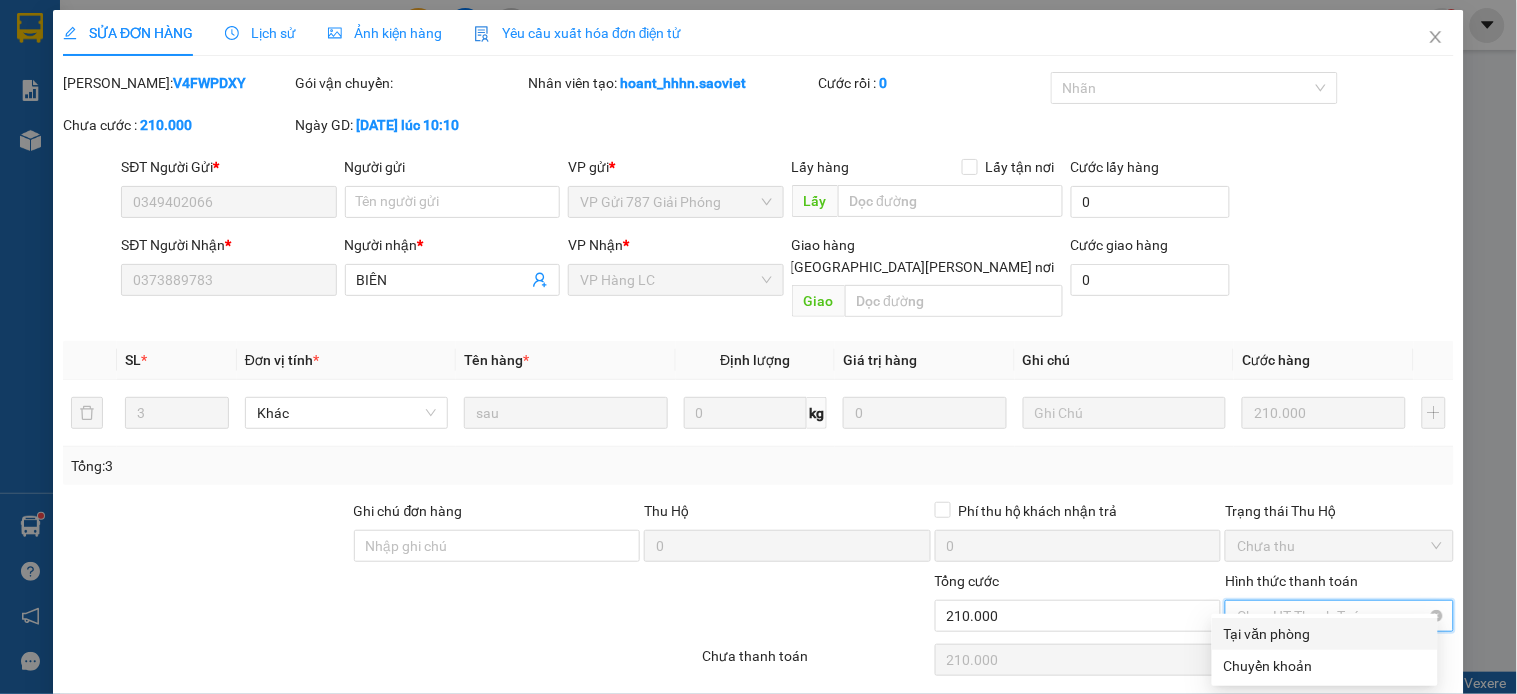 click on "Tại văn phòng" at bounding box center [1325, 634] 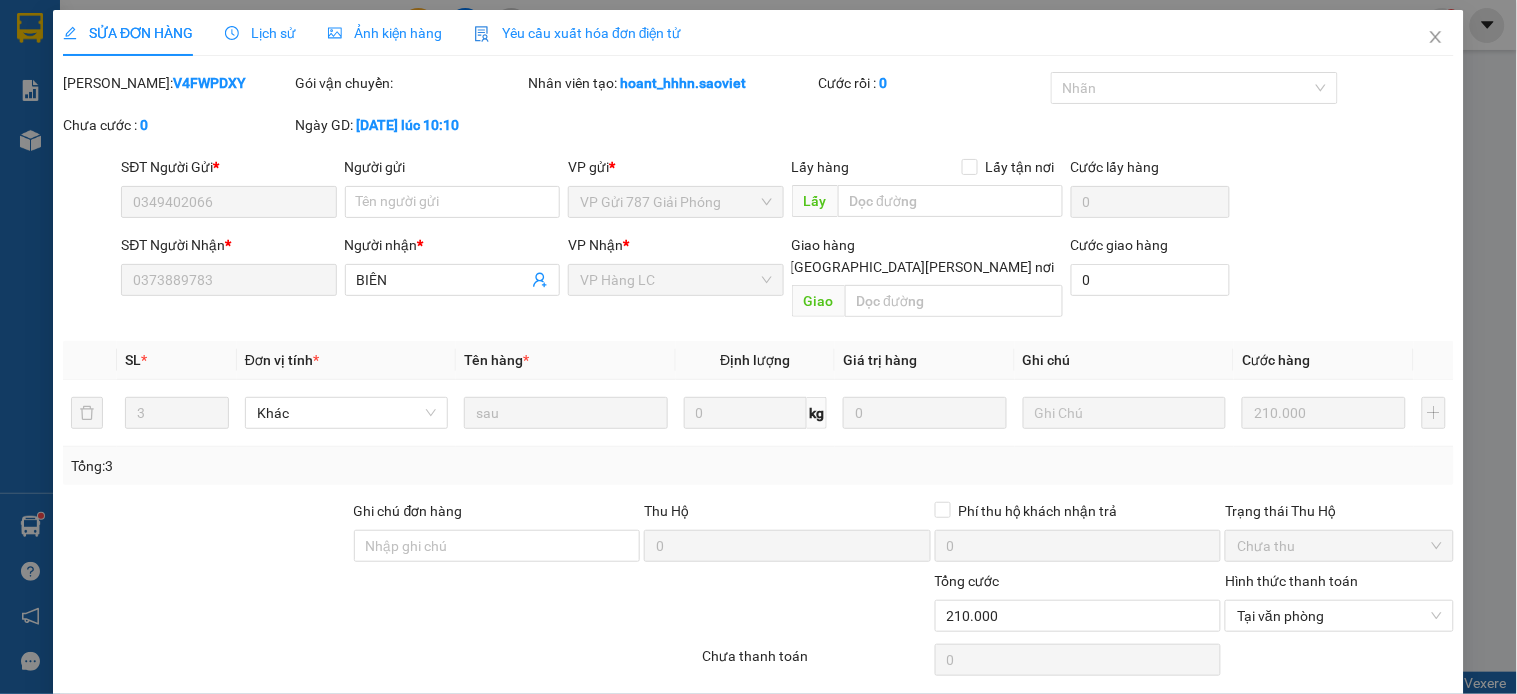 click on "[PERSON_NAME] và [PERSON_NAME] hàng" at bounding box center [934, 711] 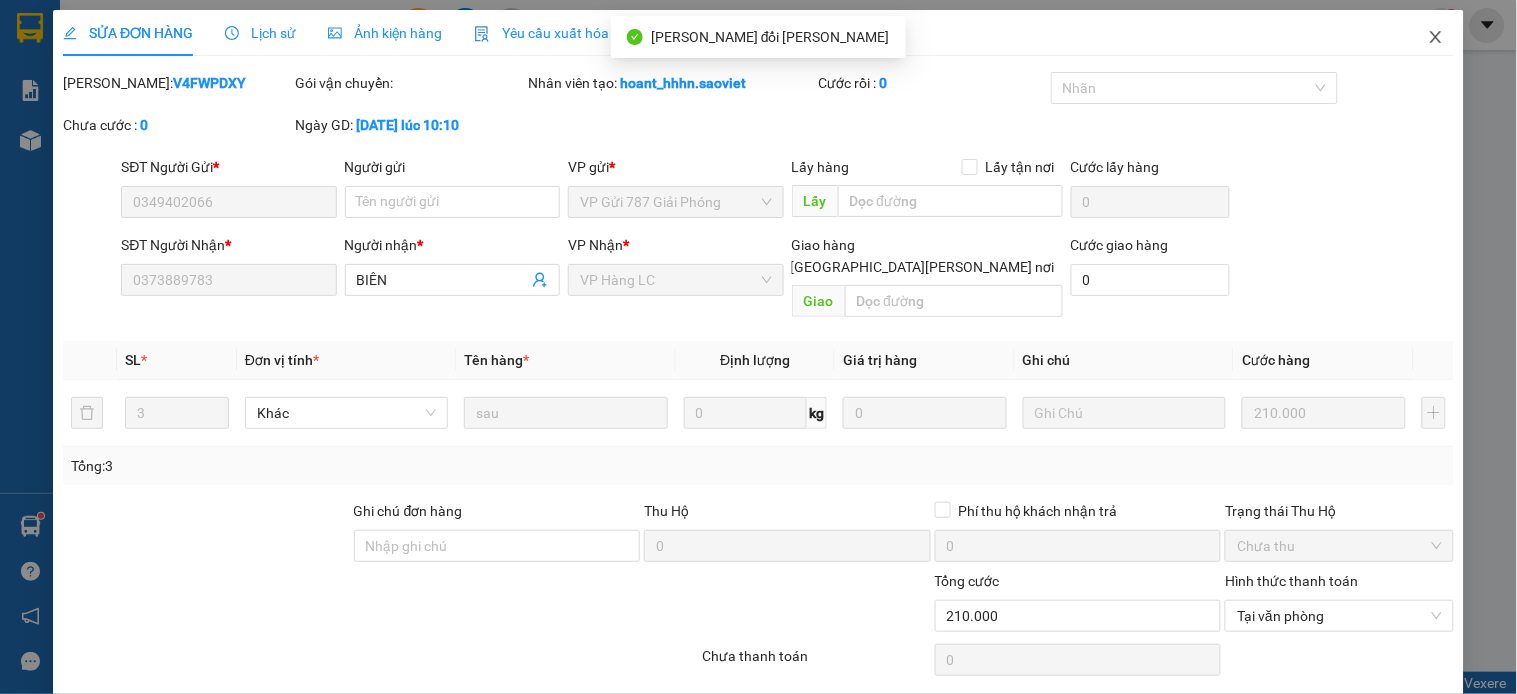 click 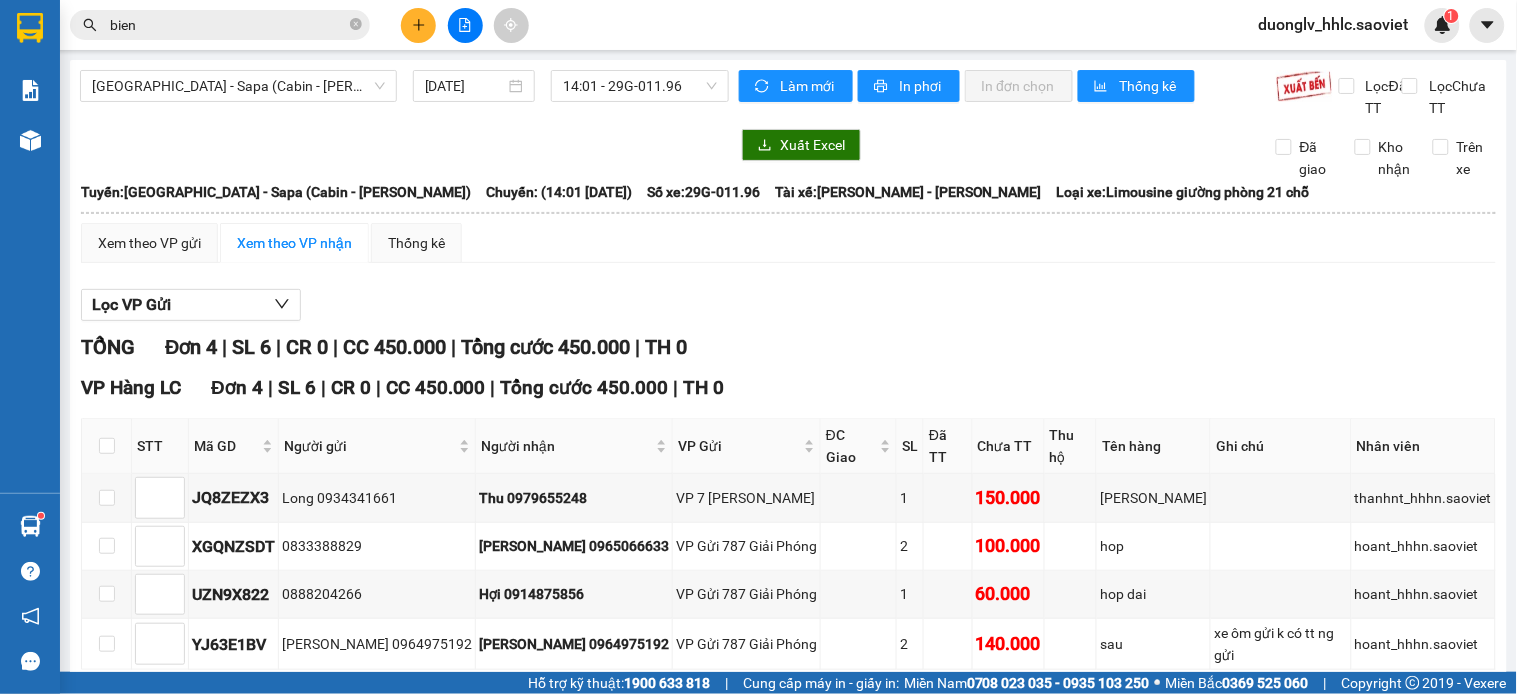 click on "bien" at bounding box center [228, 25] 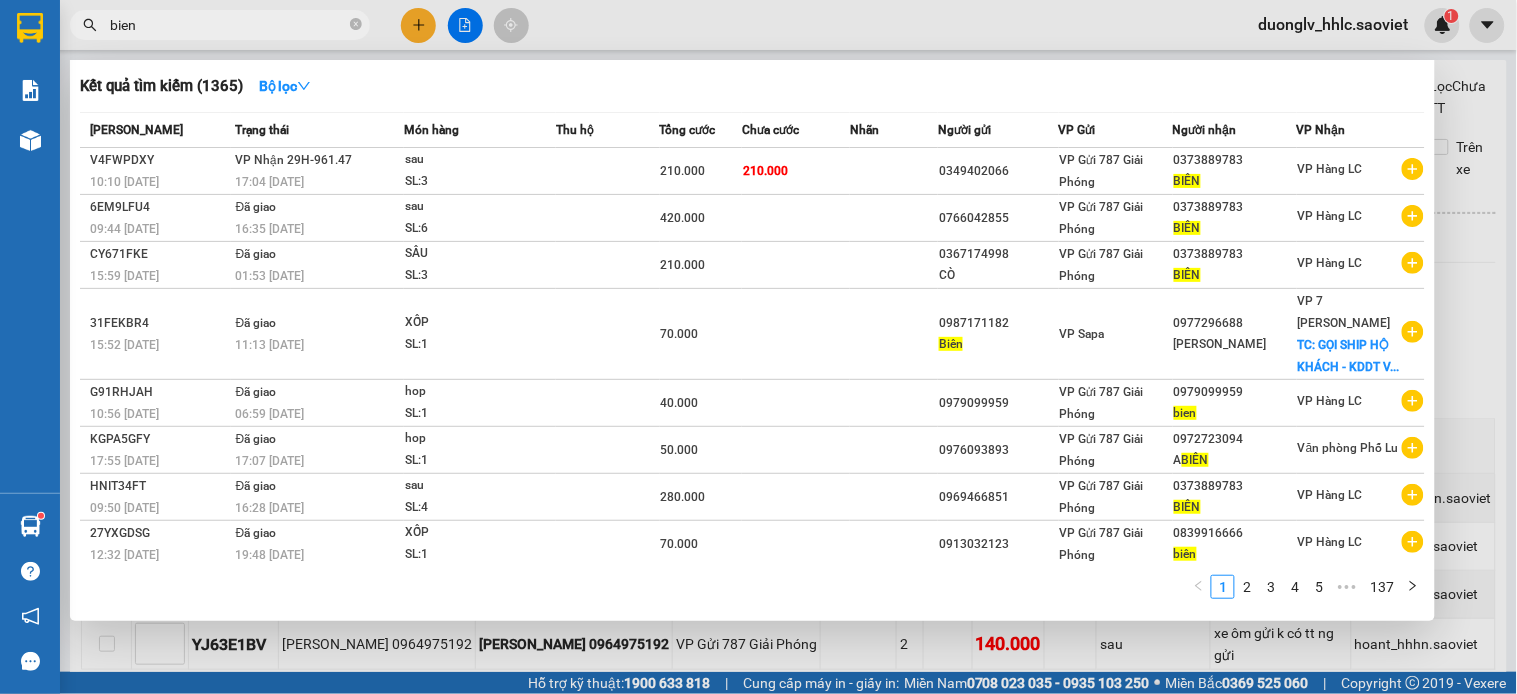 click on "bien" at bounding box center [228, 25] 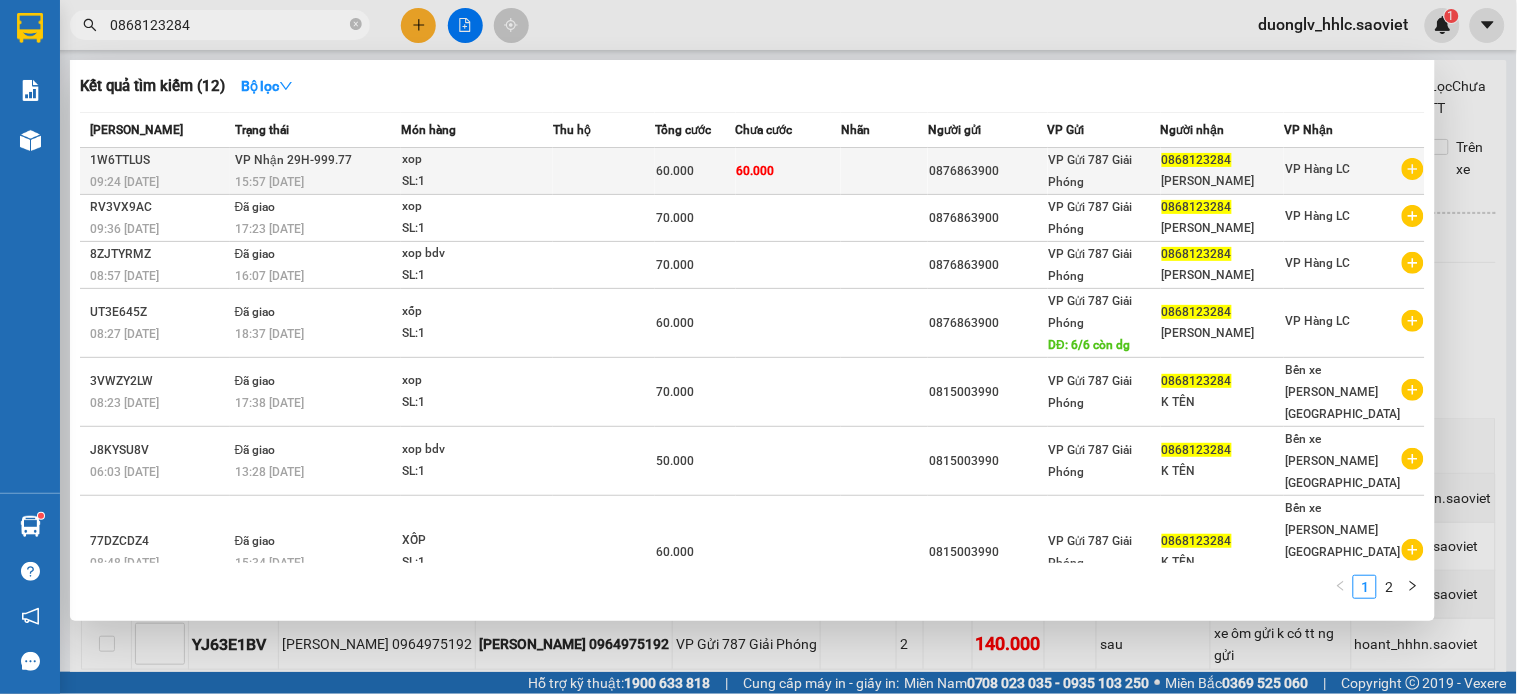 type on "0868123284" 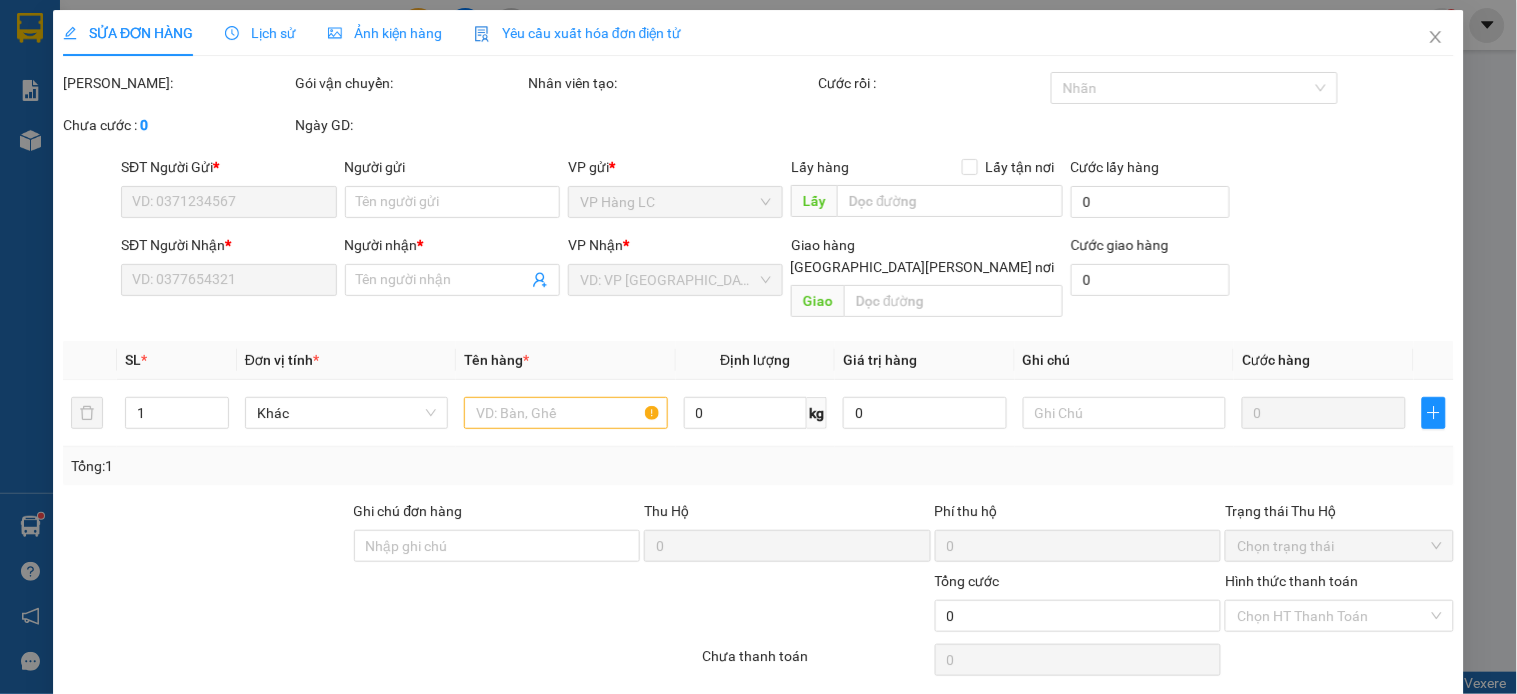 type on "0876863900" 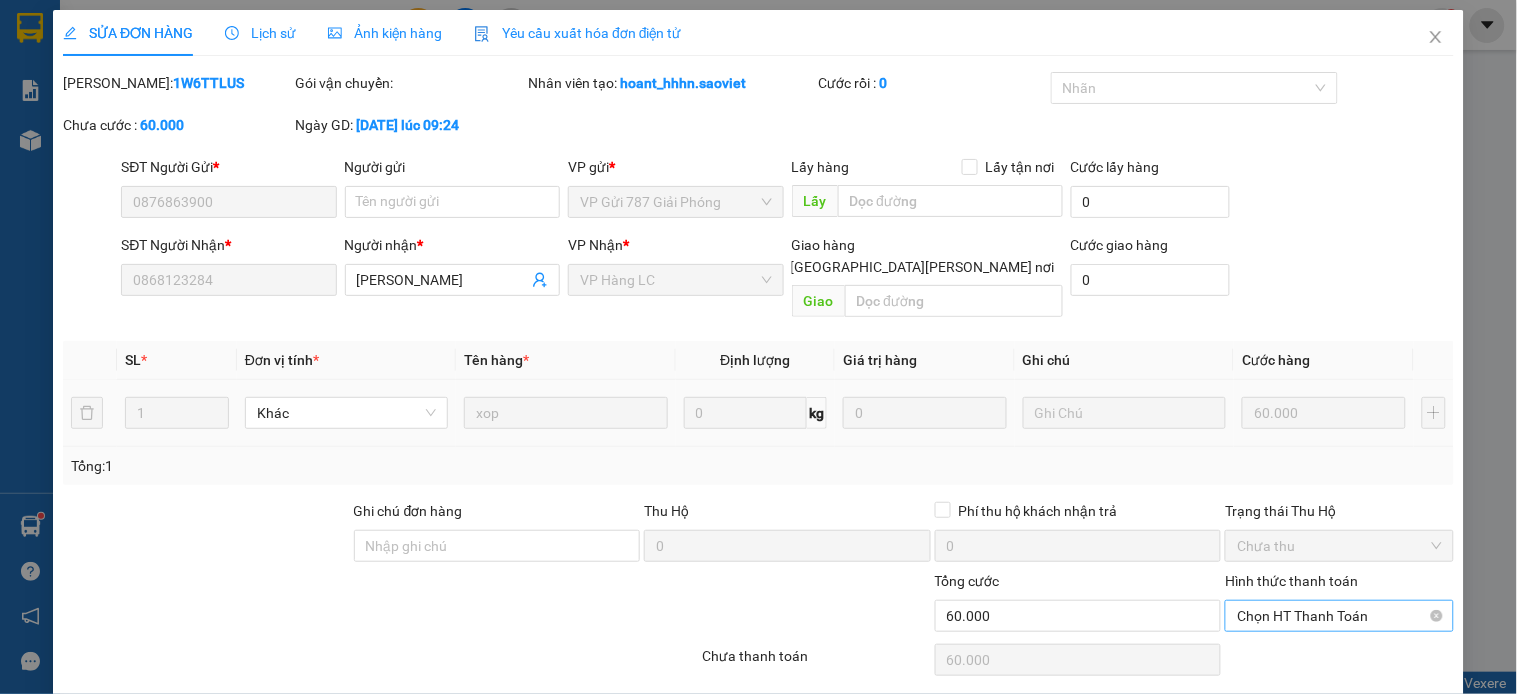 click on "Chọn HT Thanh Toán" at bounding box center [1339, 616] 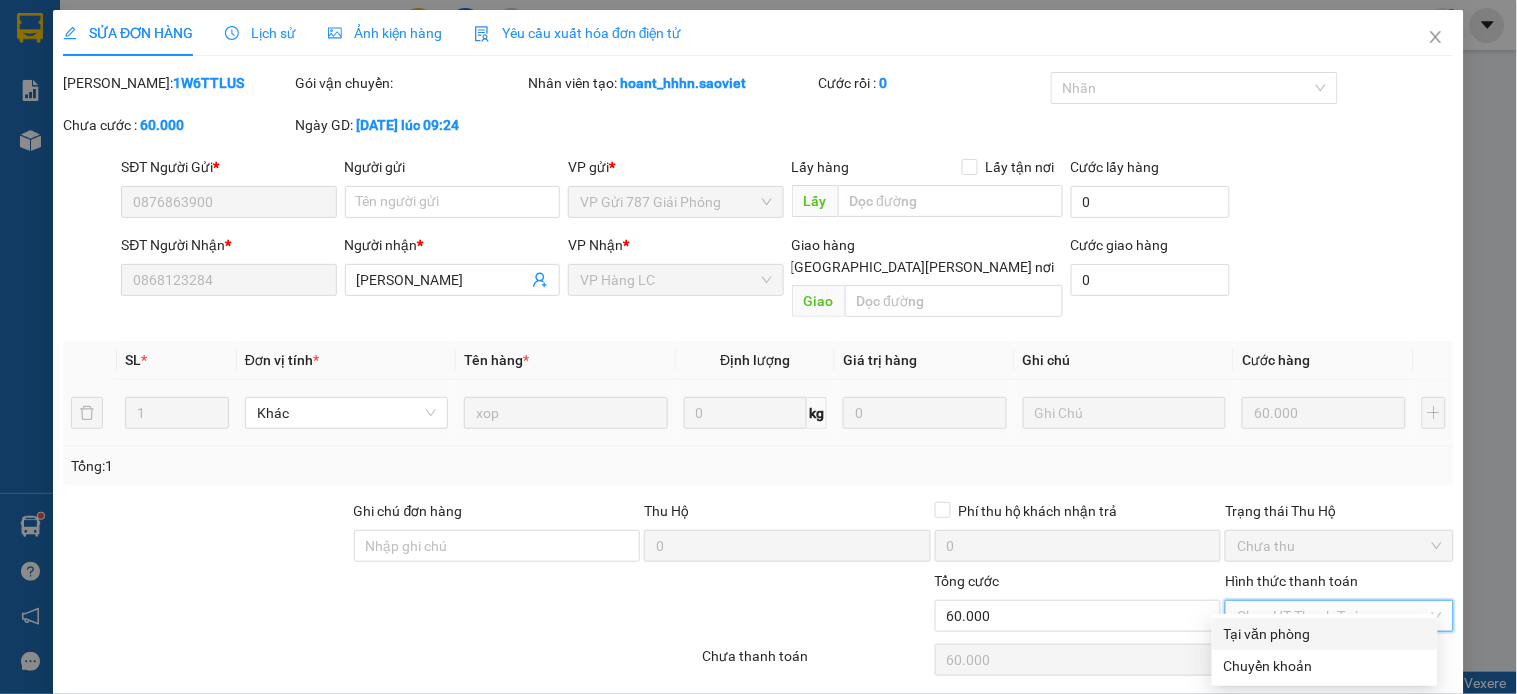 click on "Tại văn phòng" at bounding box center [1325, 634] 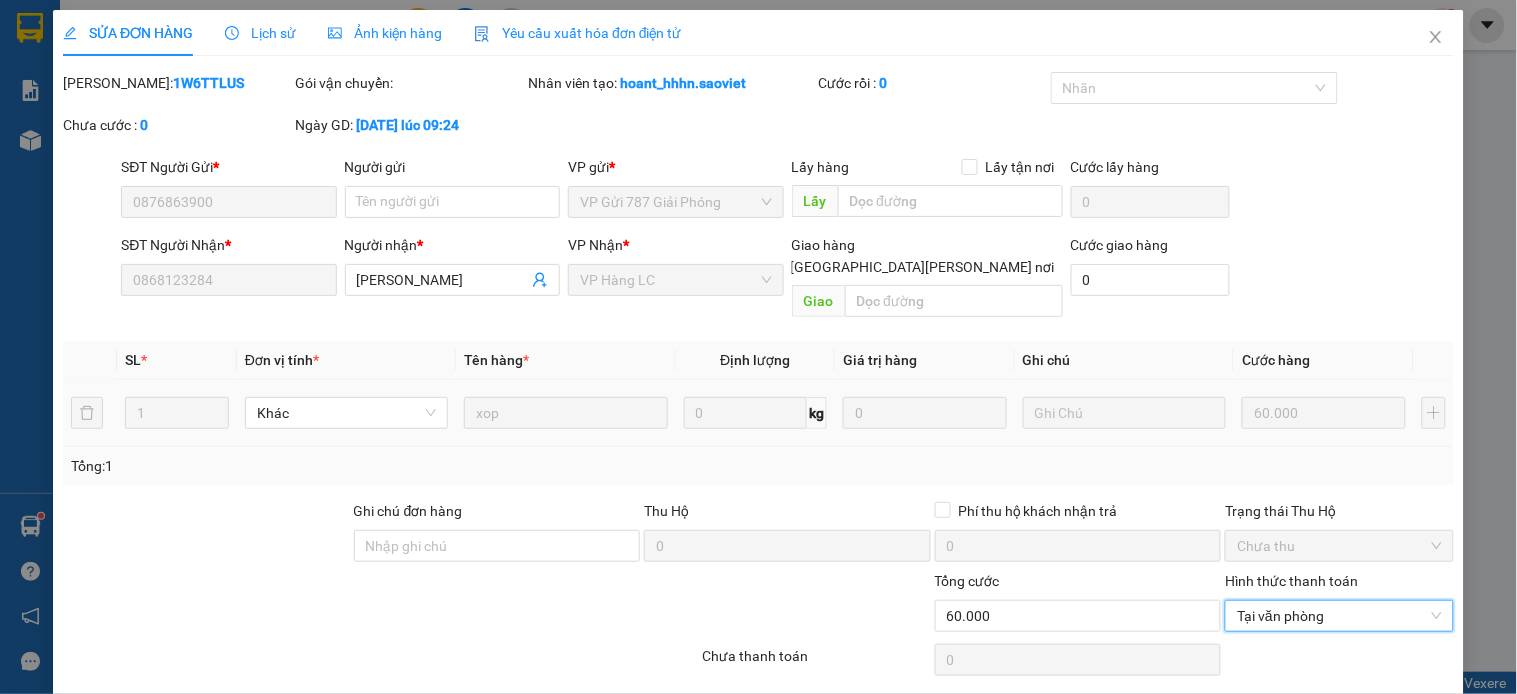 scroll, scrollTop: 50, scrollLeft: 0, axis: vertical 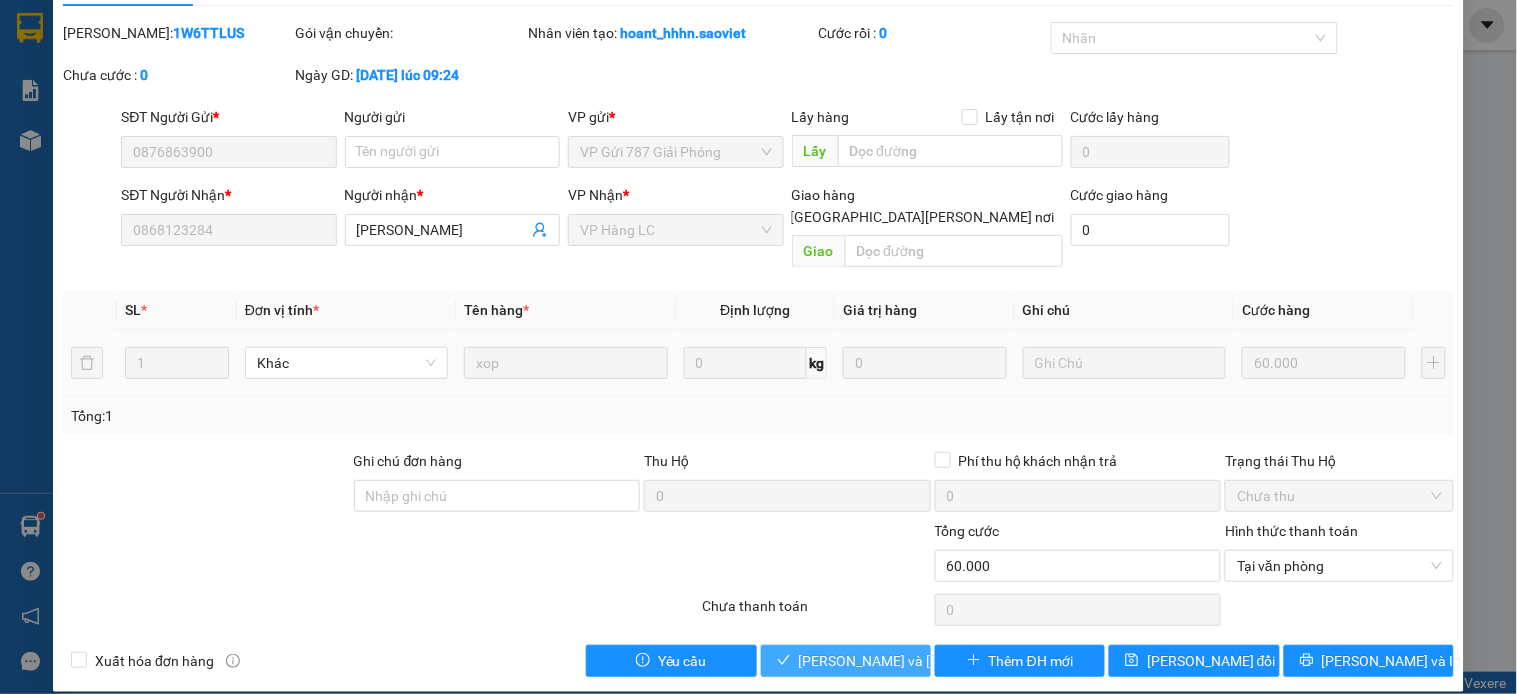 click on "[PERSON_NAME] và [PERSON_NAME] hàng" at bounding box center (934, 661) 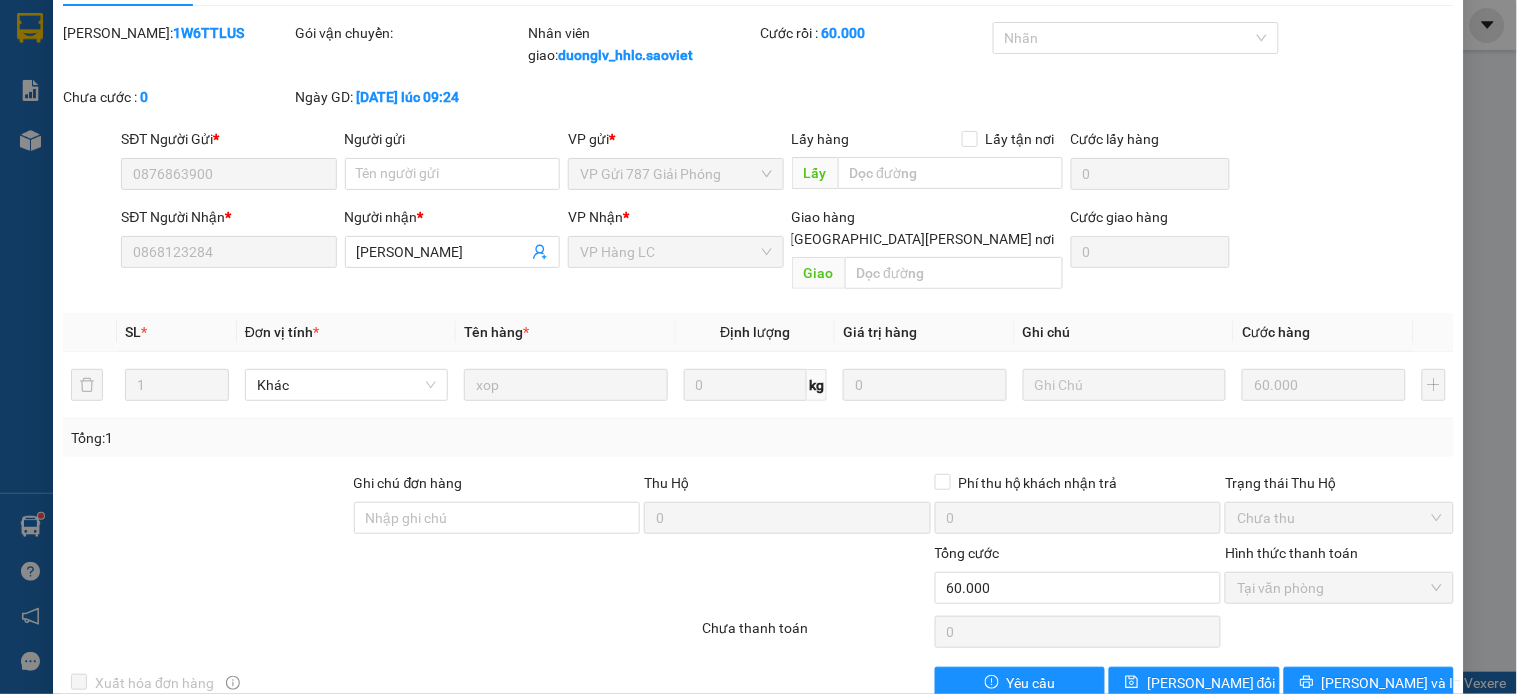 scroll, scrollTop: 0, scrollLeft: 0, axis: both 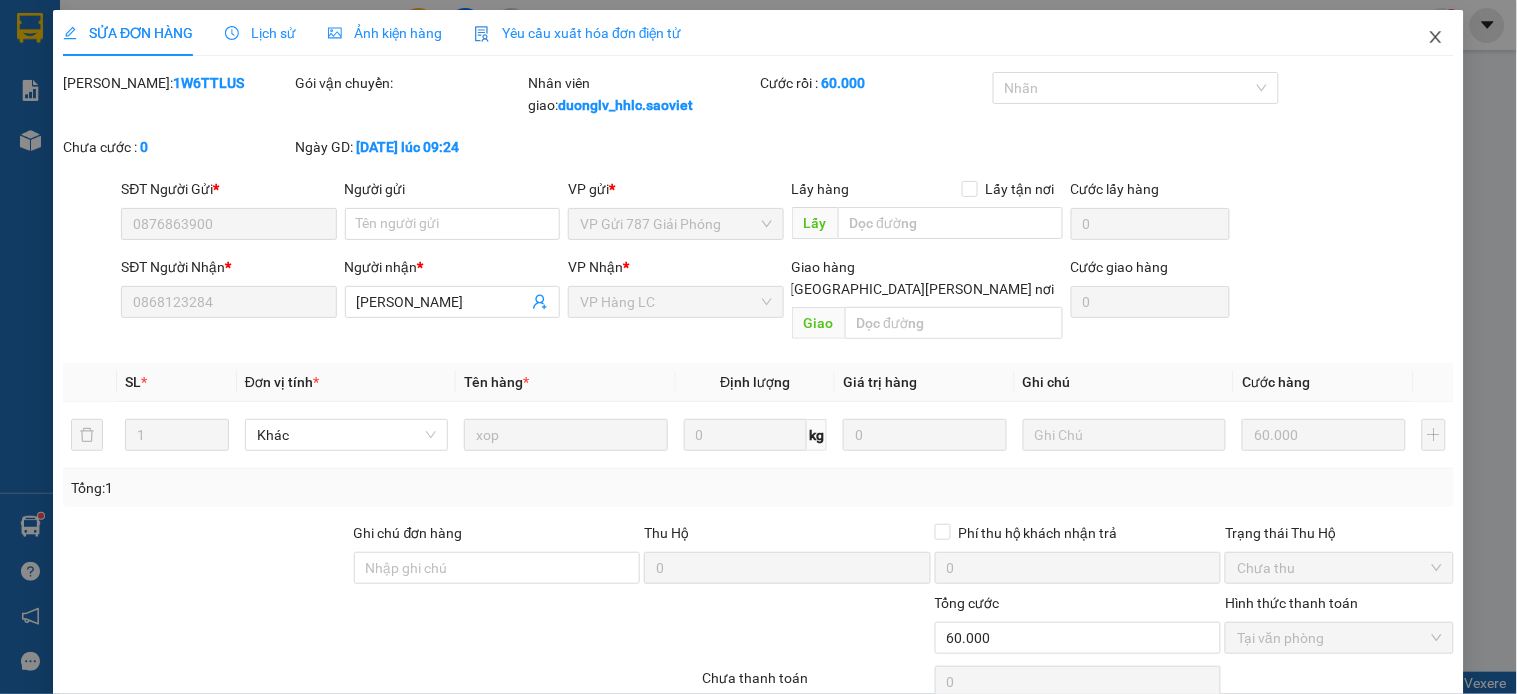 click 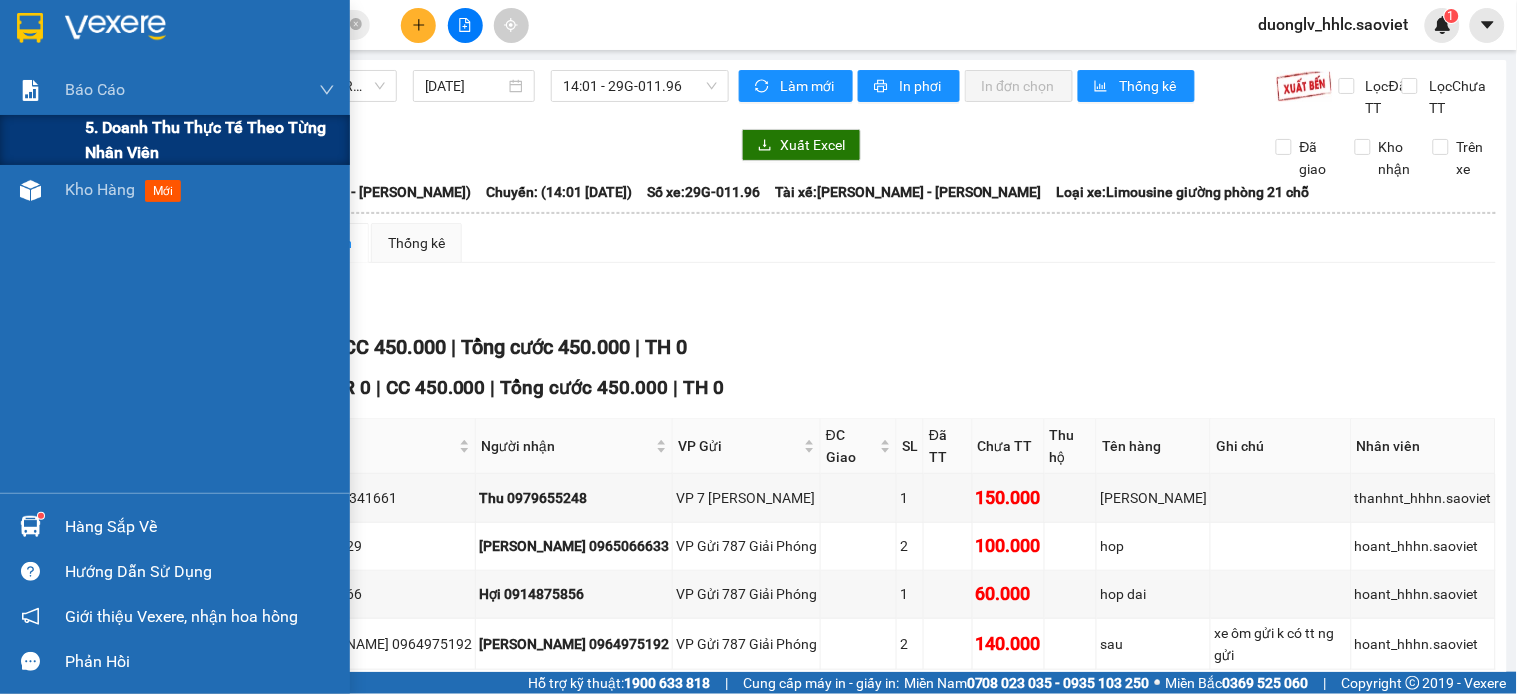 click on "5. Doanh thu thực tế theo từng nhân viên" at bounding box center [210, 140] 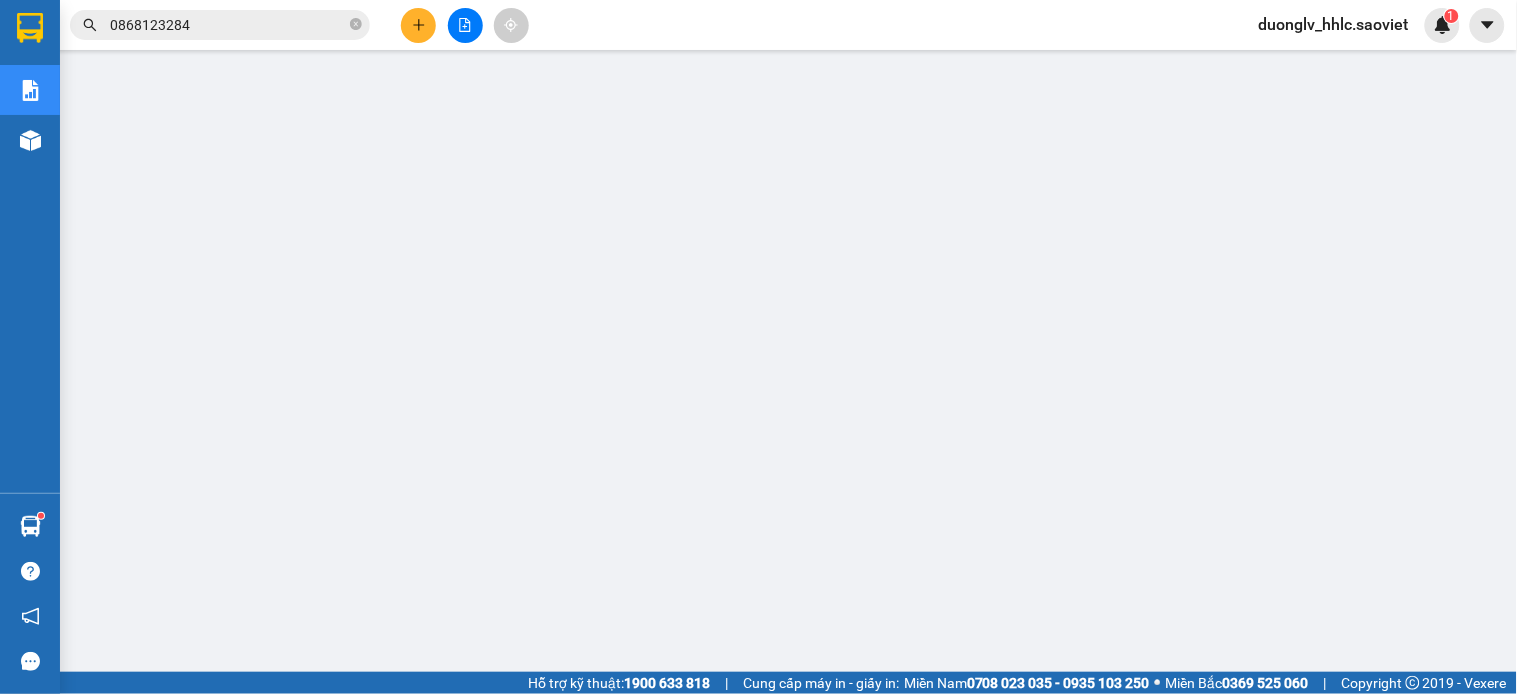 click at bounding box center [465, 25] 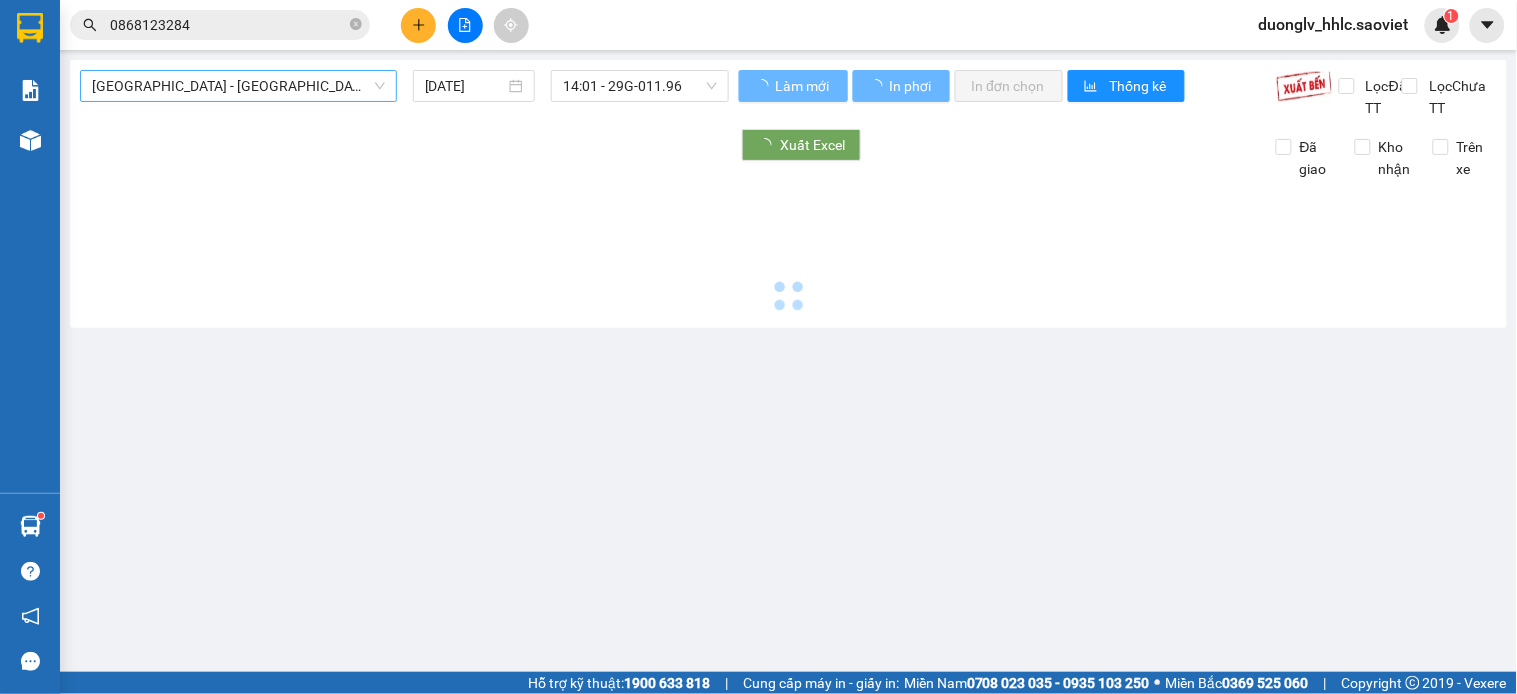 click on "Hà Nội - Lào Cai (Cabin)" at bounding box center [238, 86] 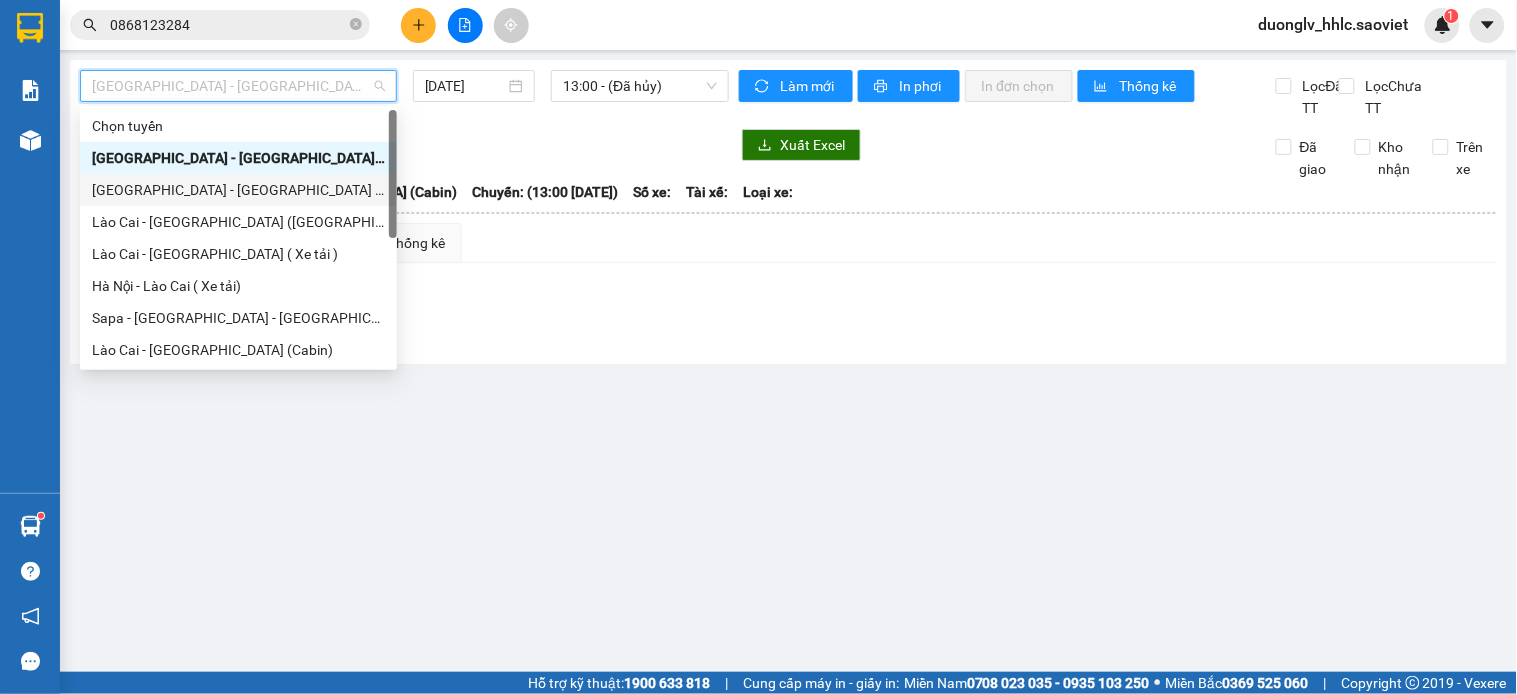 click on "Hà Nội - Lào Cai (Giường)" at bounding box center (238, 190) 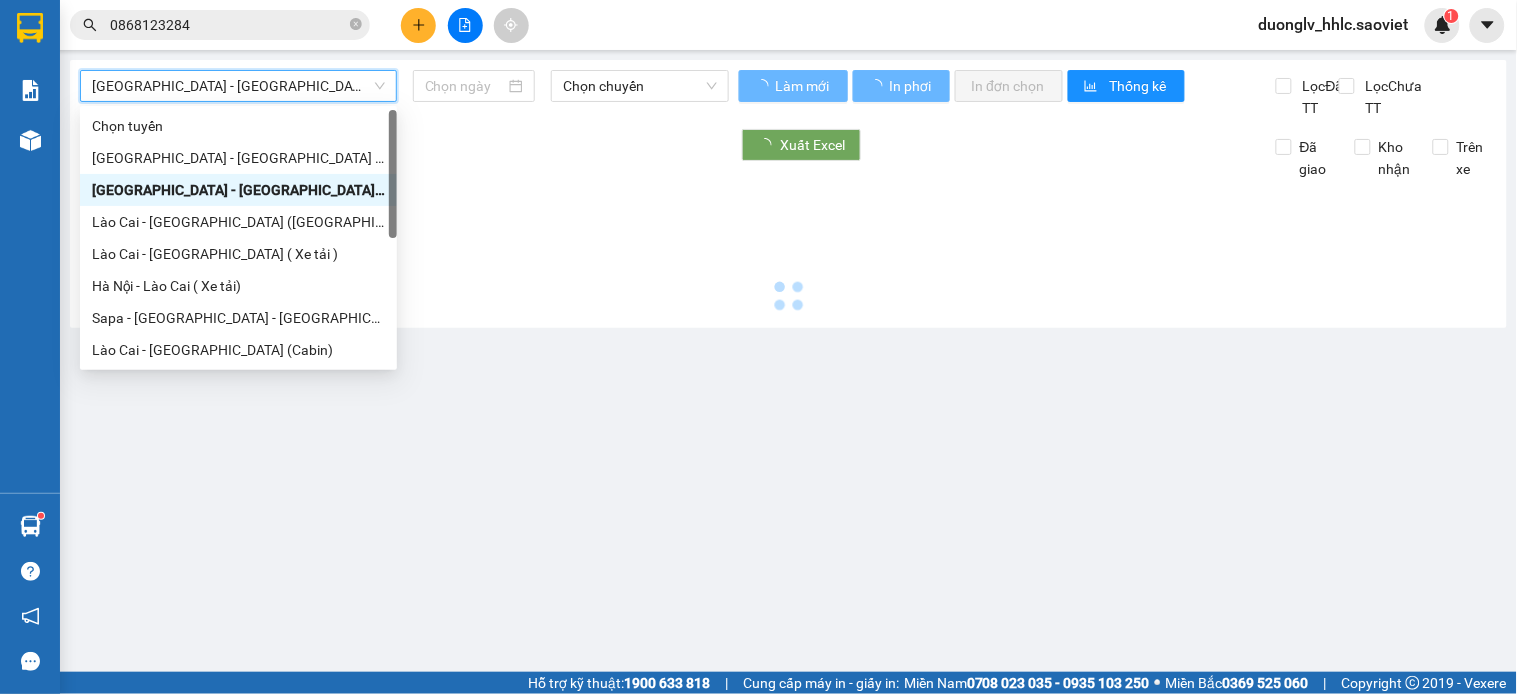 type on "10/07/2025" 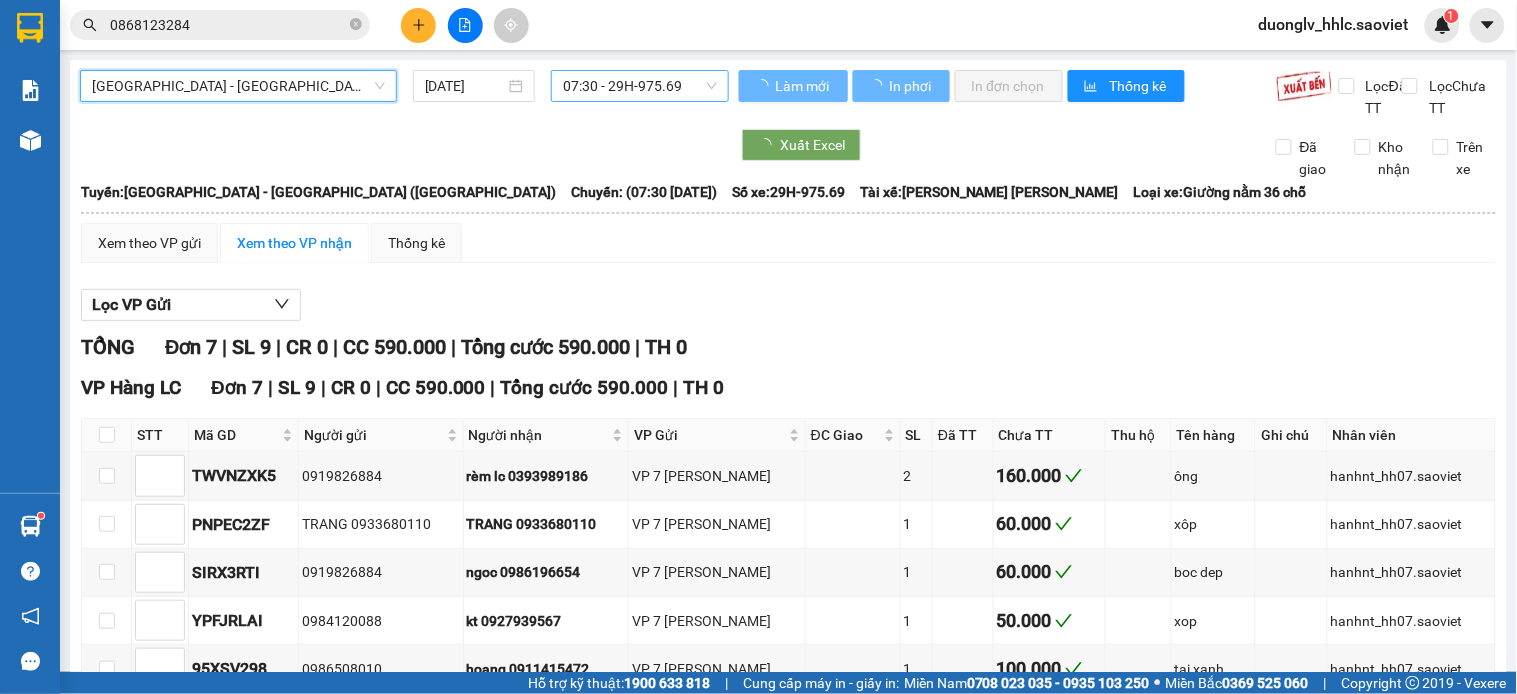 click on "07:30     - 29H-975.69" at bounding box center (640, 86) 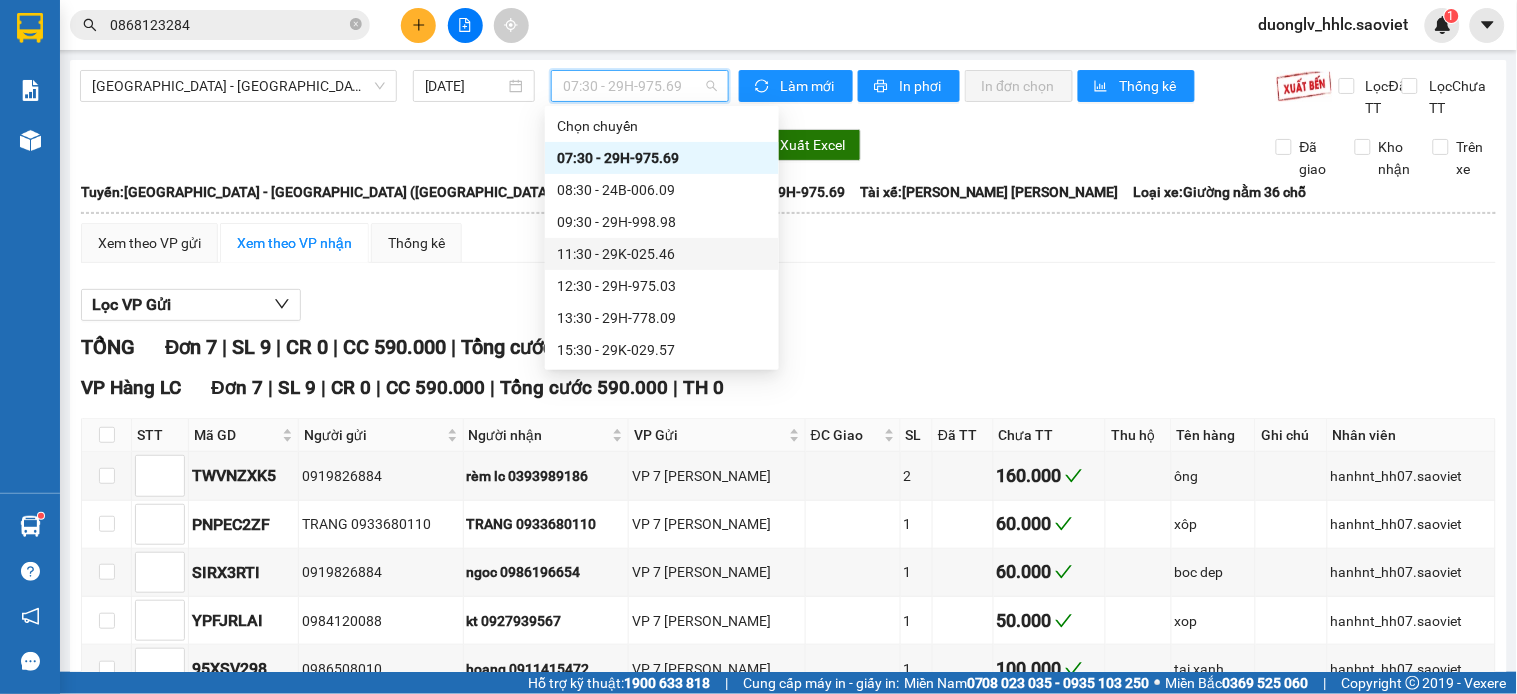 click on "11:30     - 29K-025.46" at bounding box center [662, 254] 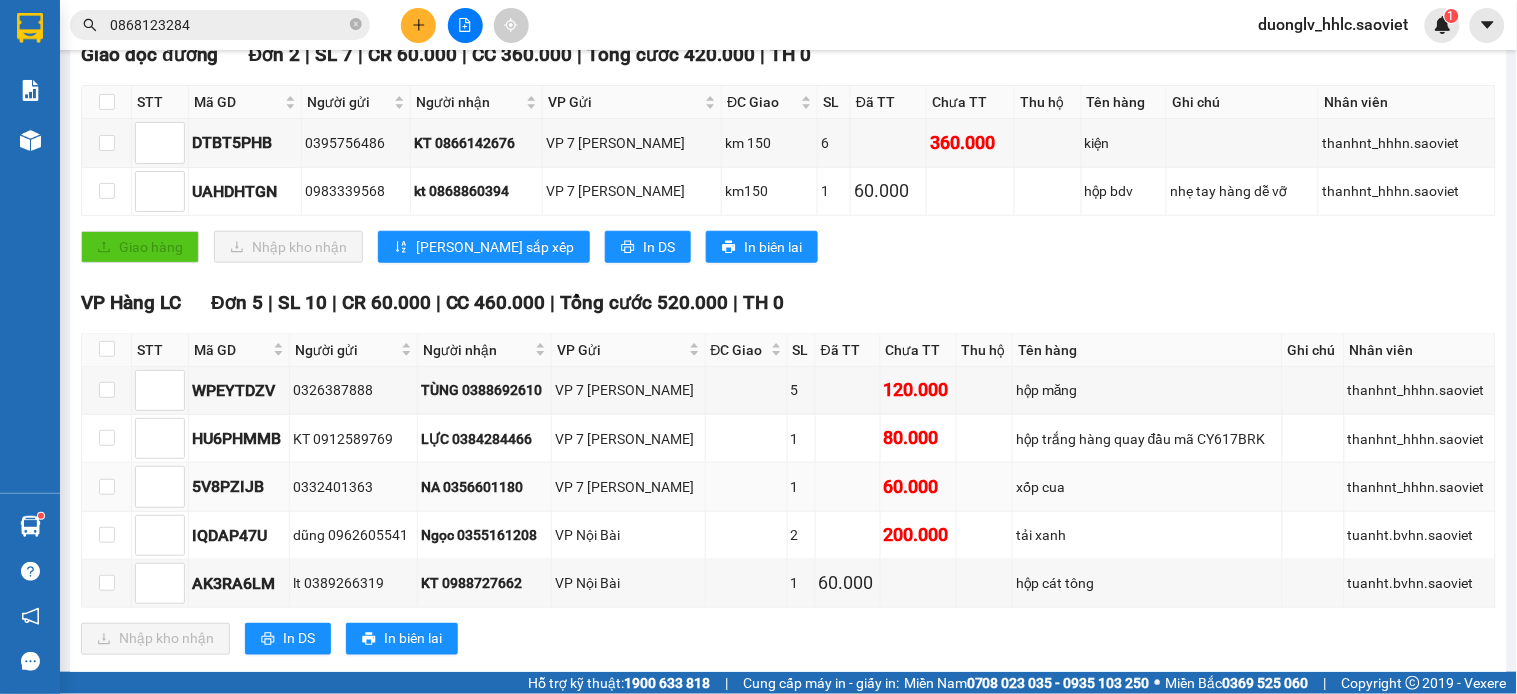 scroll, scrollTop: 396, scrollLeft: 0, axis: vertical 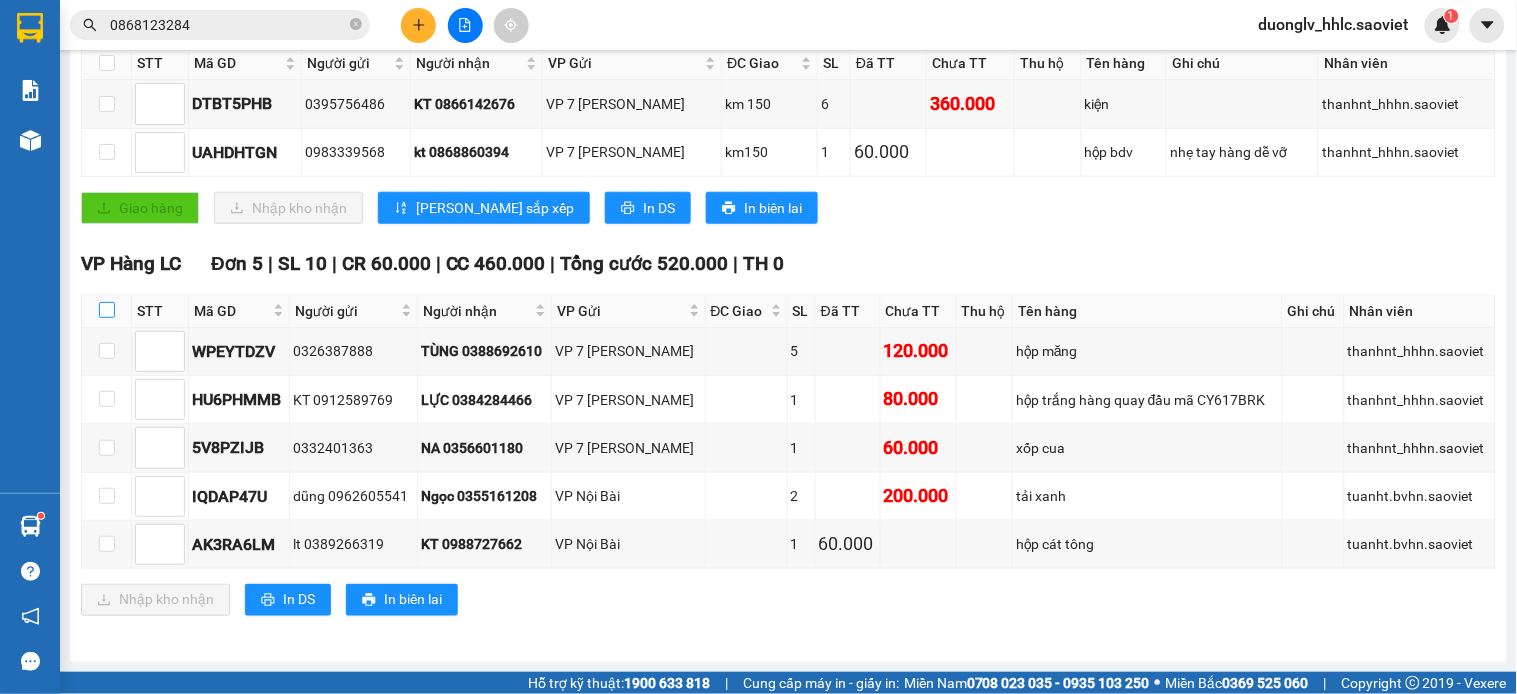 click at bounding box center [107, 310] 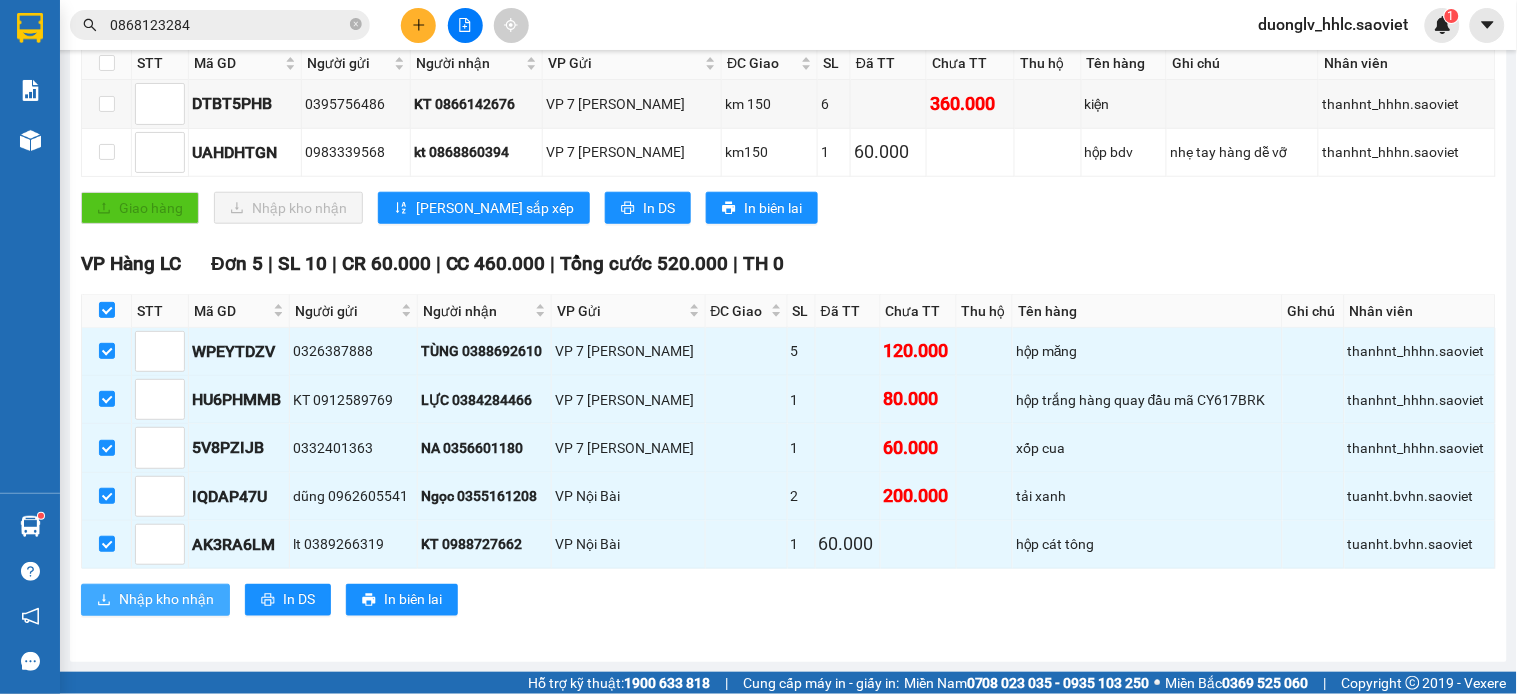 click on "Nhập kho nhận" at bounding box center [166, 600] 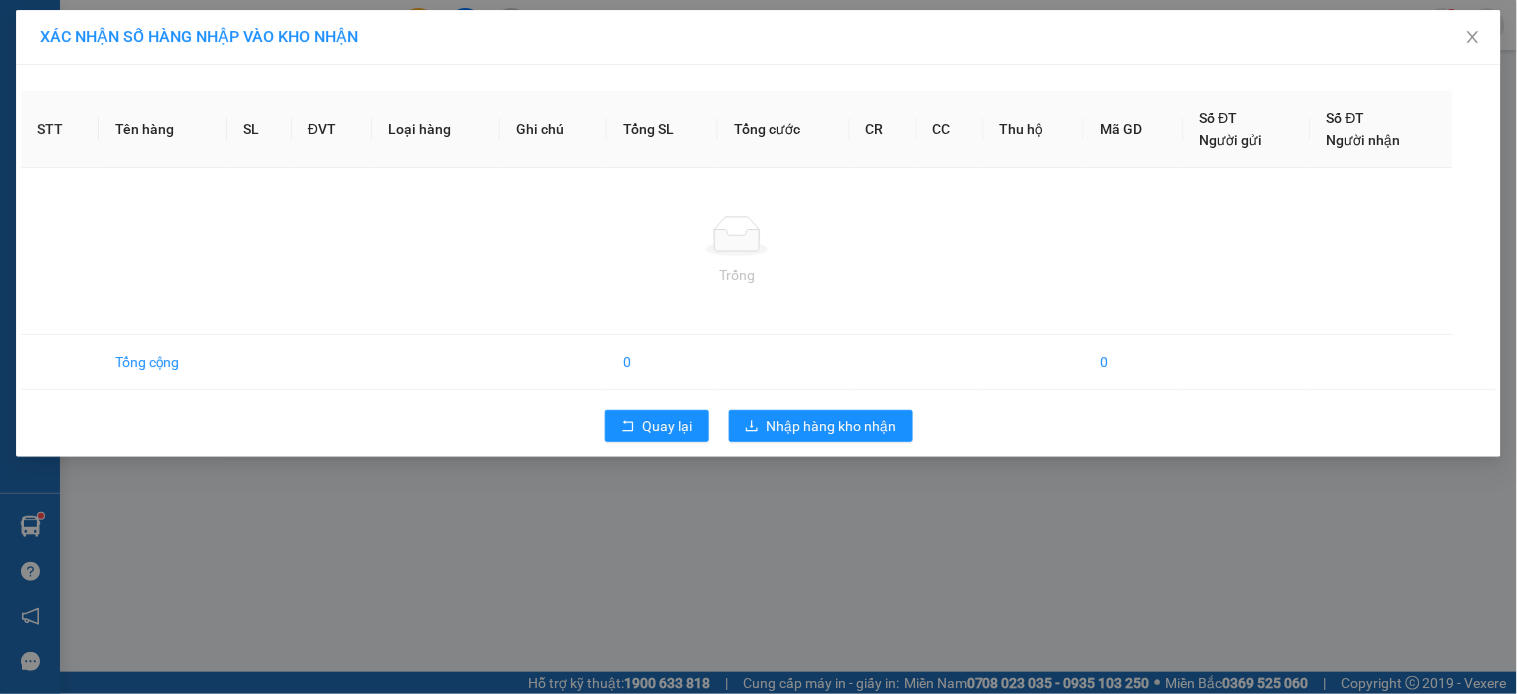 scroll, scrollTop: 0, scrollLeft: 0, axis: both 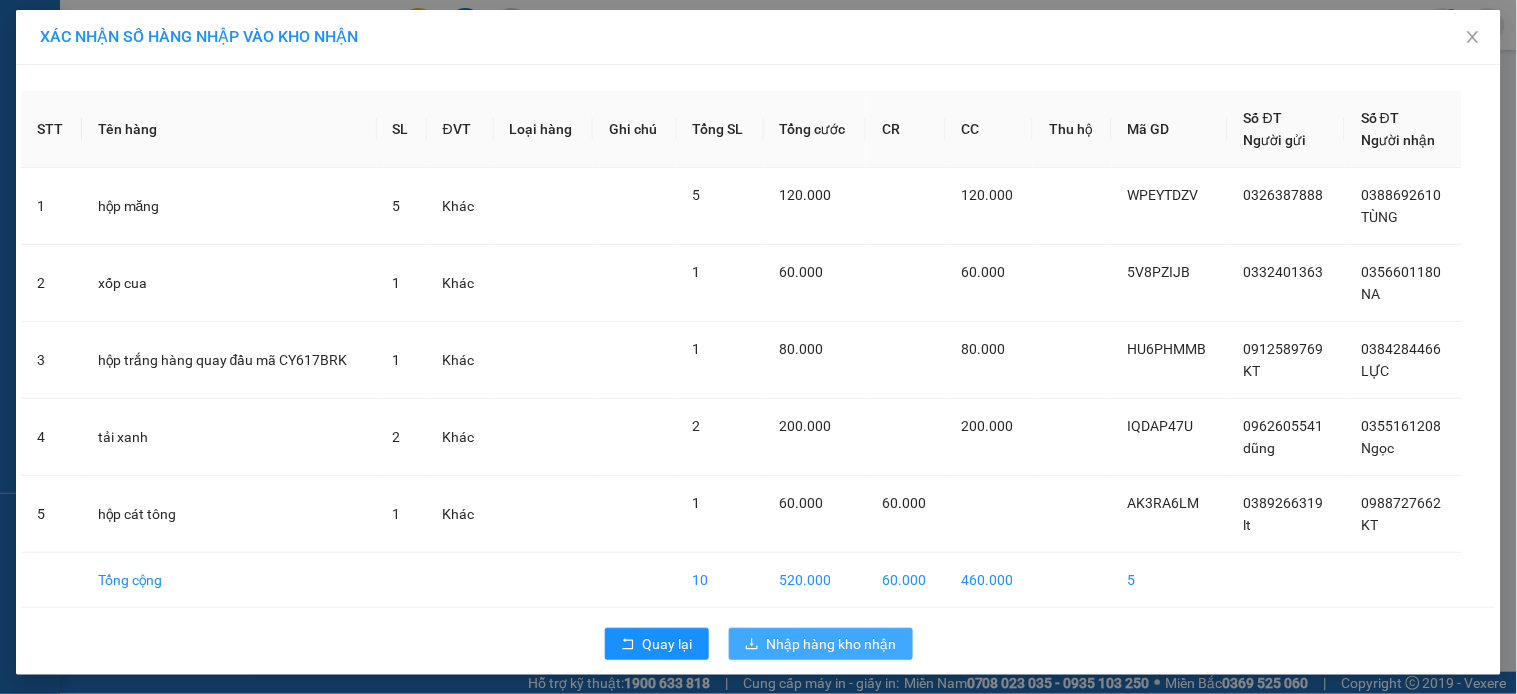click on "Nhập hàng kho nhận" at bounding box center (821, 644) 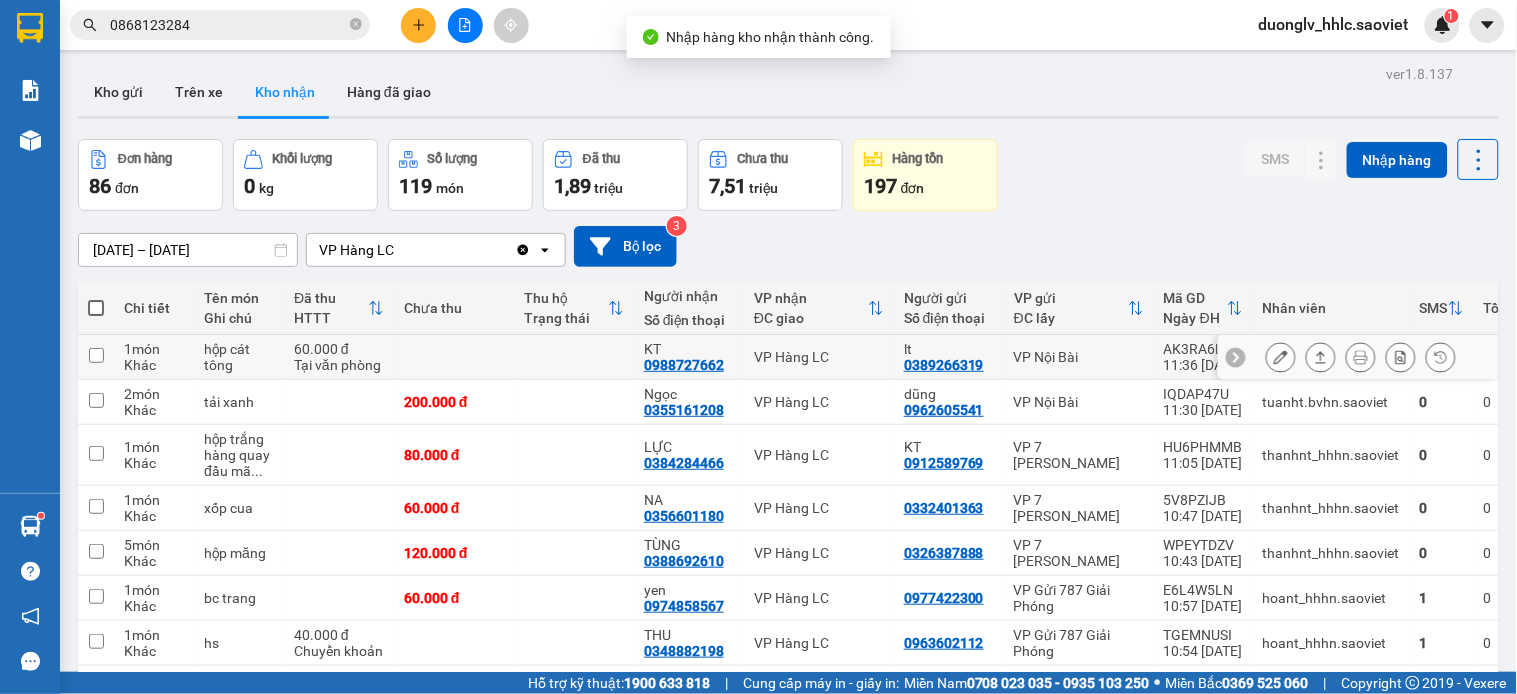 drag, startPoint x: 831, startPoint y: 370, endPoint x: 851, endPoint y: 397, distance: 33.600594 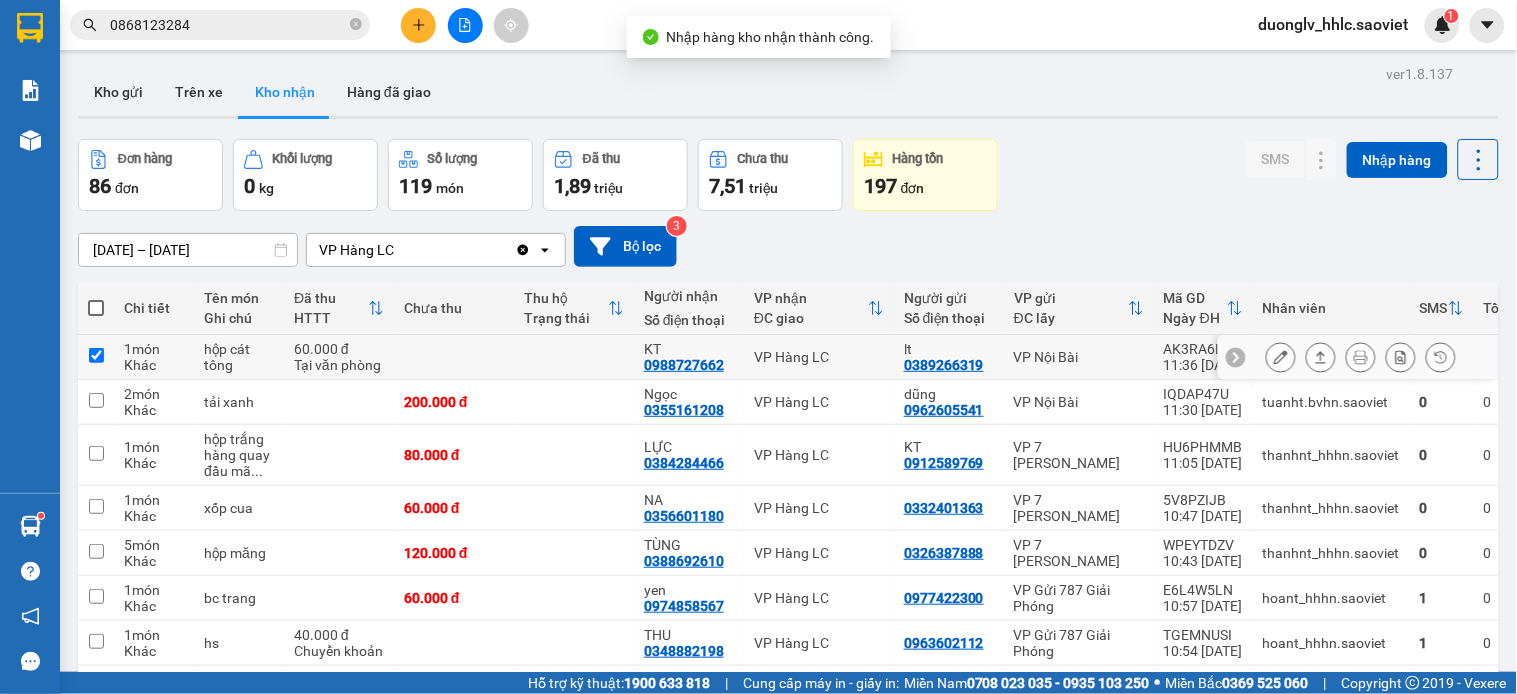 checkbox on "true" 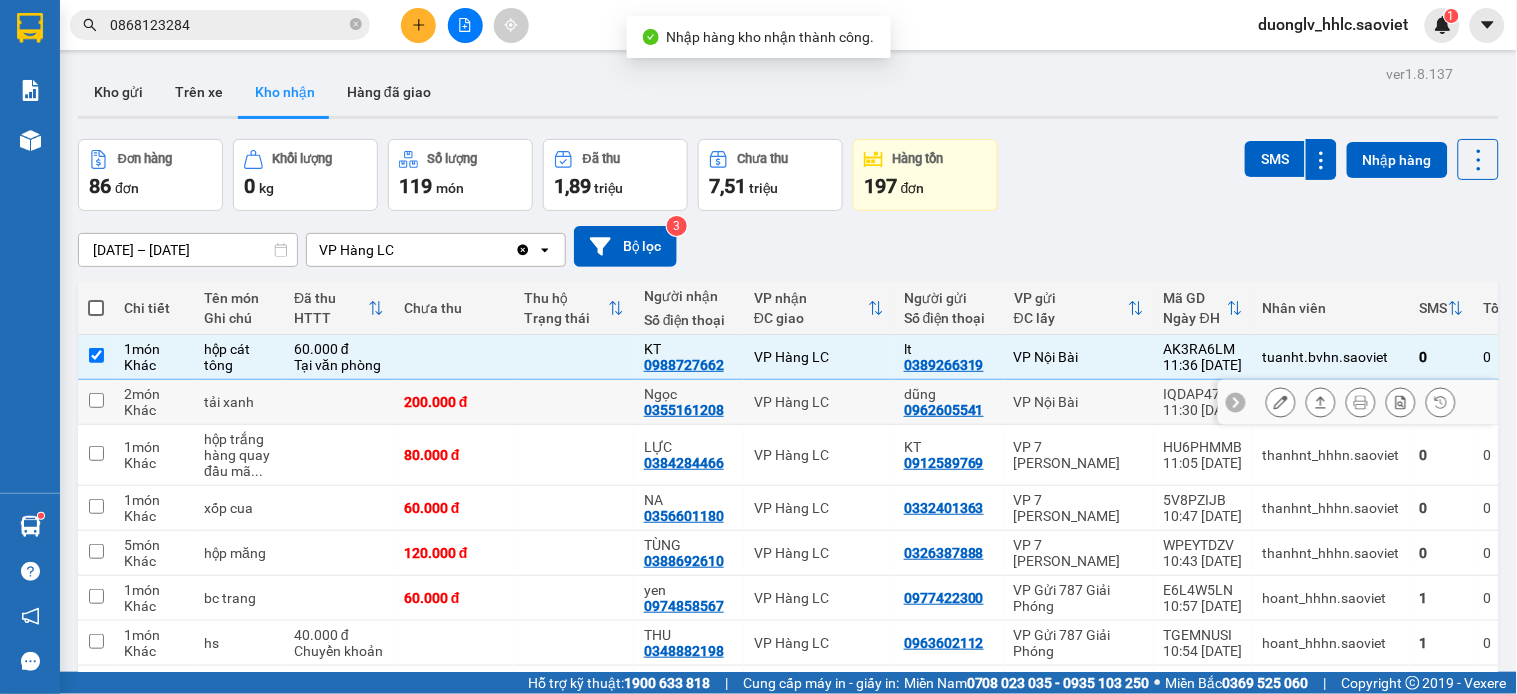 drag, startPoint x: 851, startPoint y: 397, endPoint x: 831, endPoint y: 443, distance: 50.159744 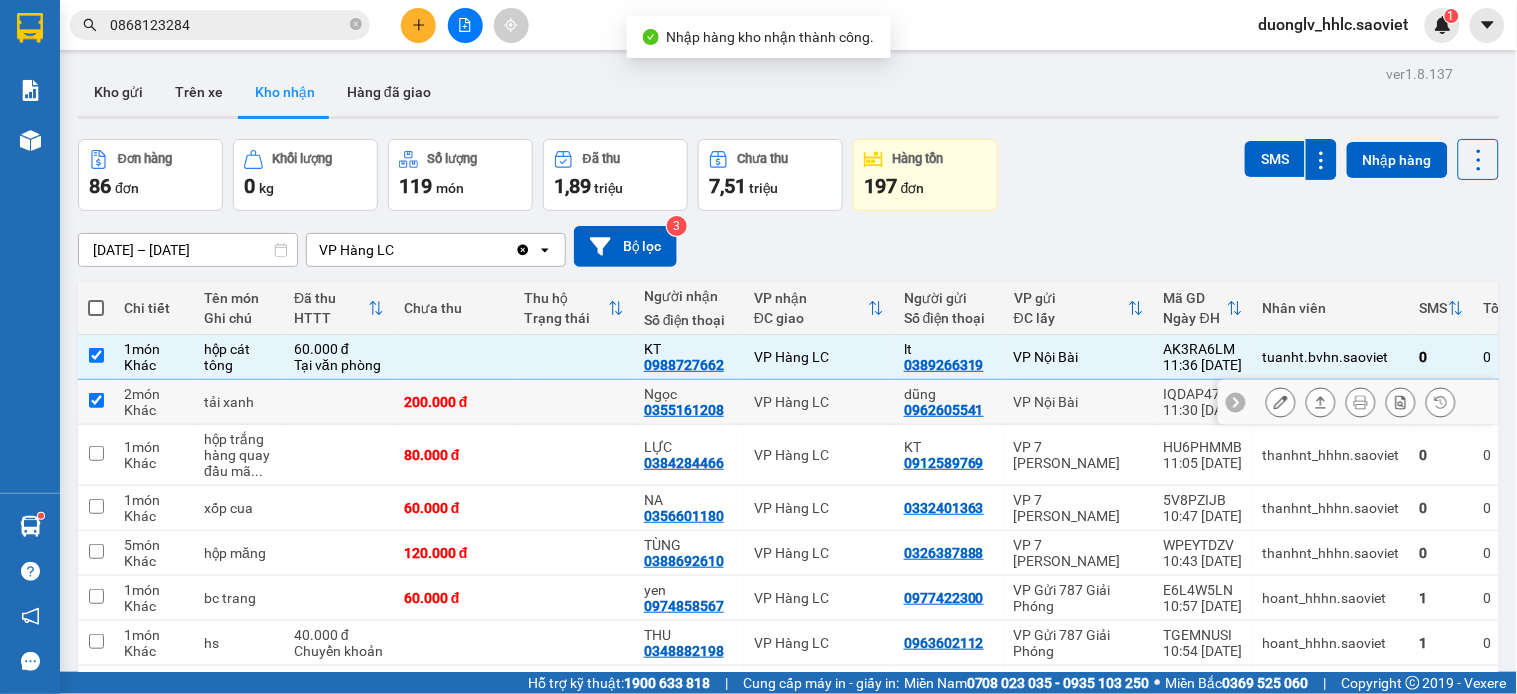 checkbox on "true" 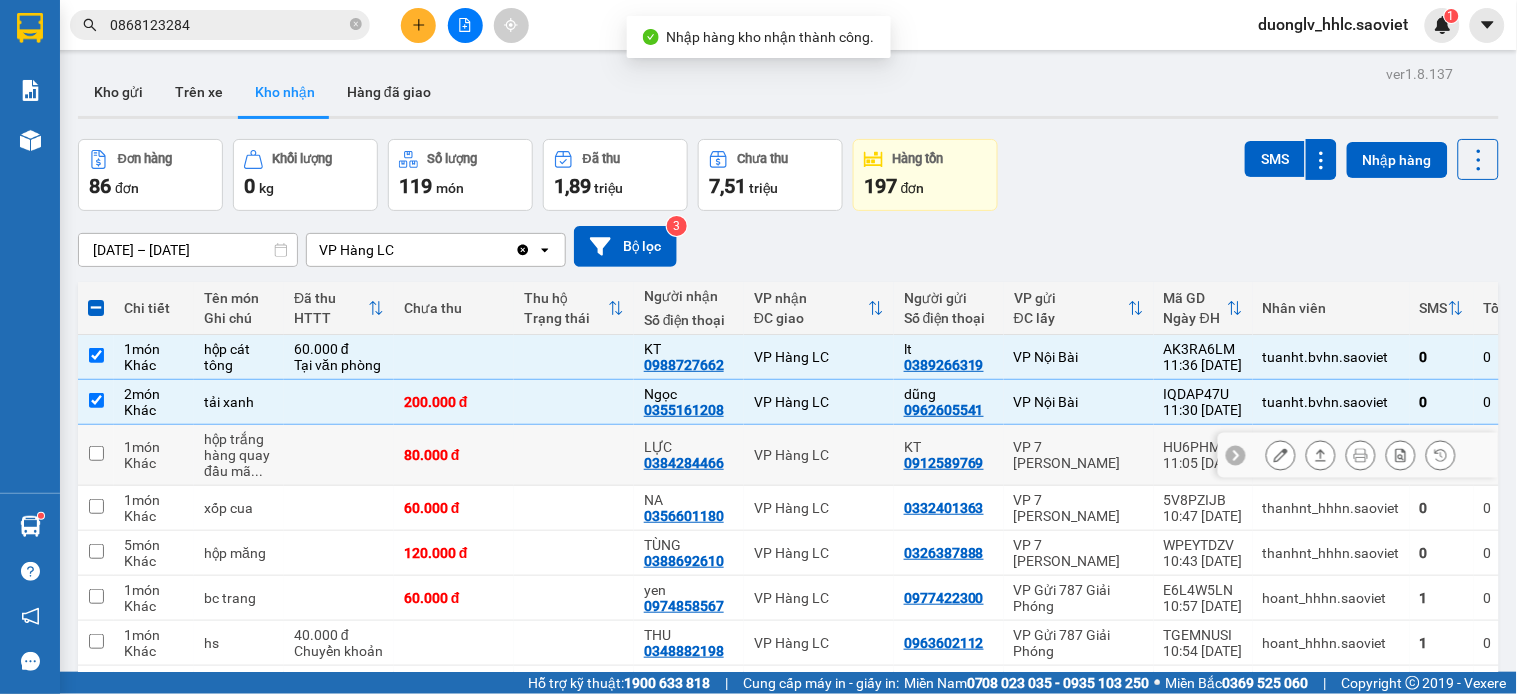 click on "VP Hàng LC" at bounding box center (819, 455) 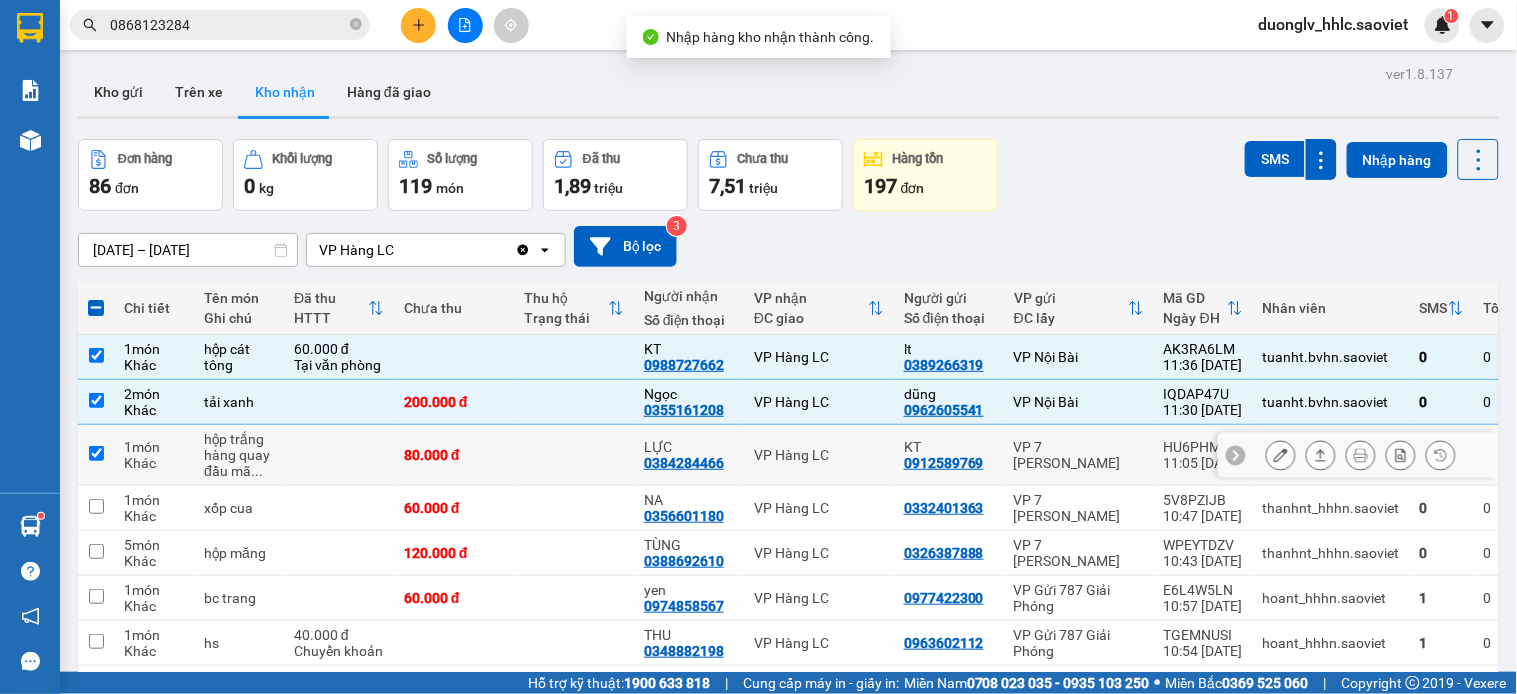checkbox on "true" 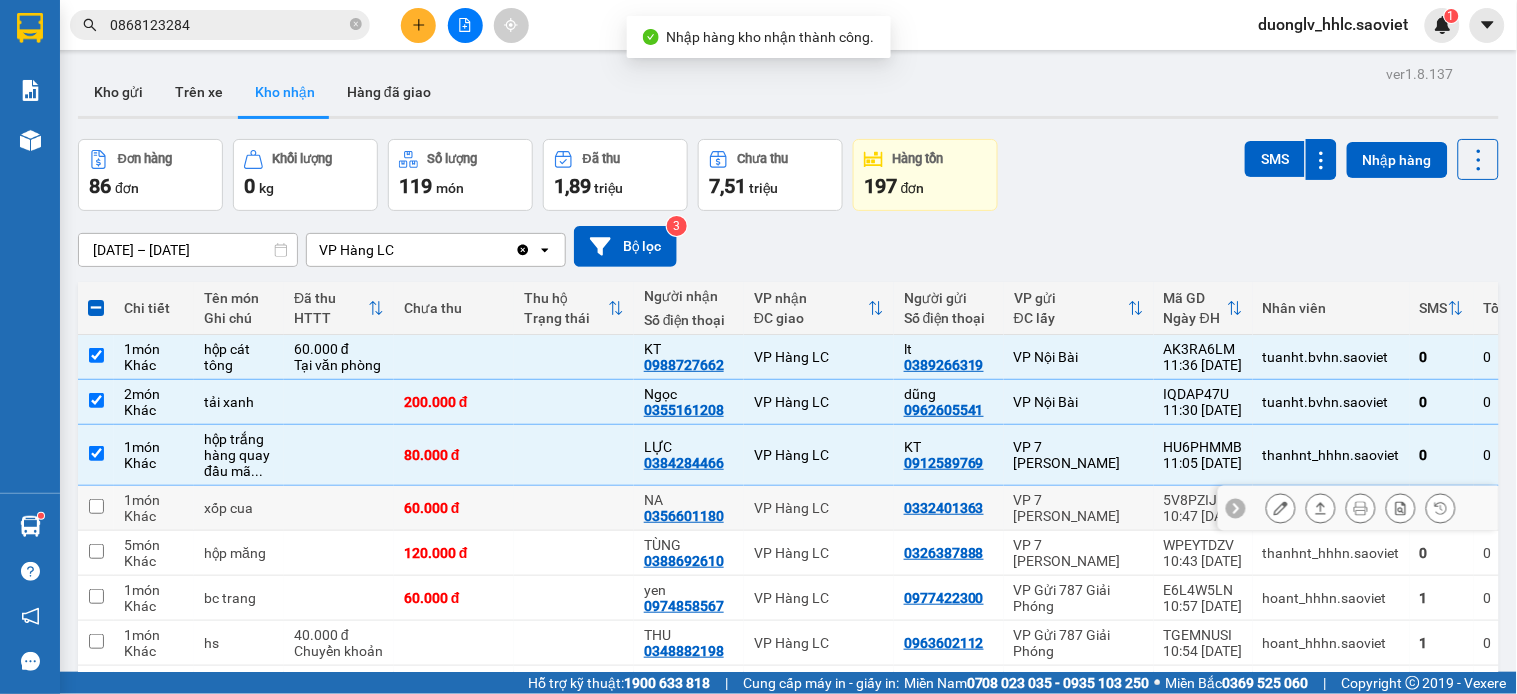 drag, startPoint x: 828, startPoint y: 488, endPoint x: 827, endPoint y: 518, distance: 30.016663 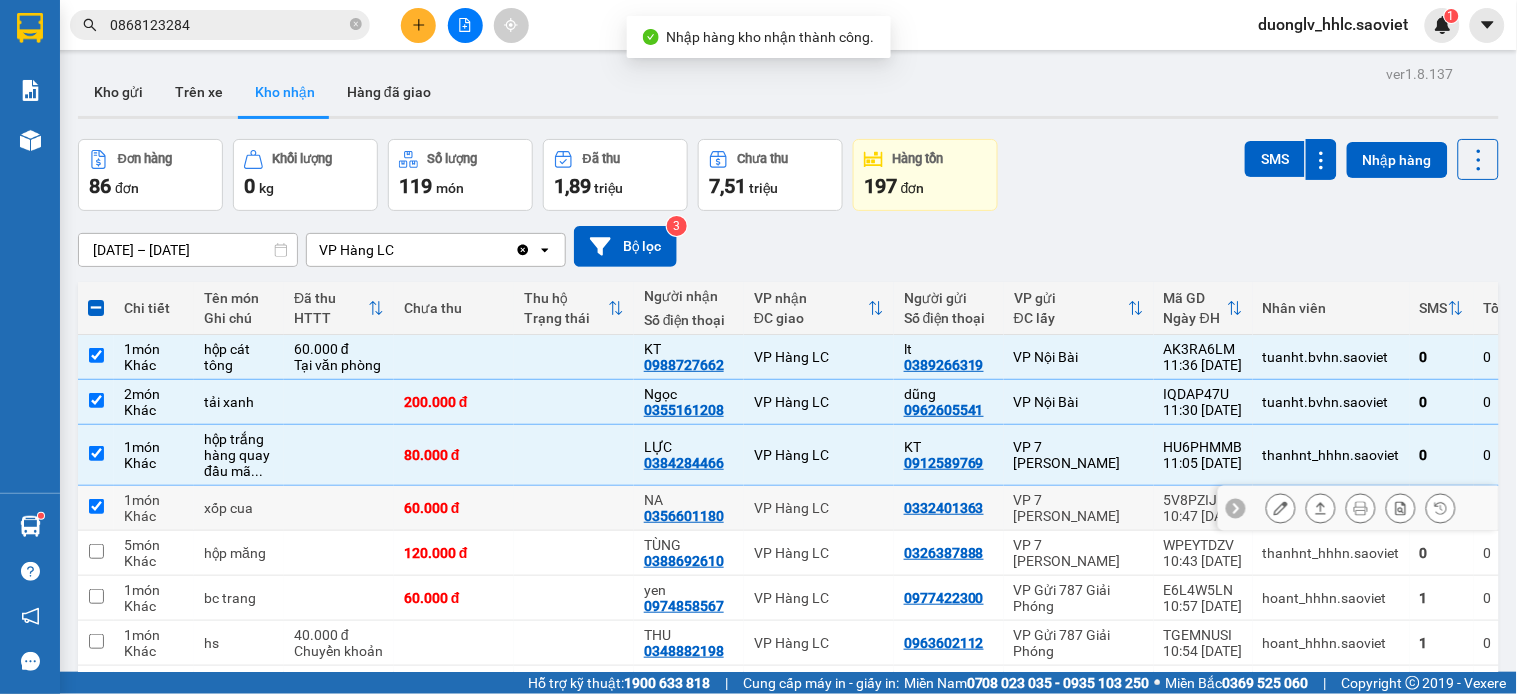 checkbox on "true" 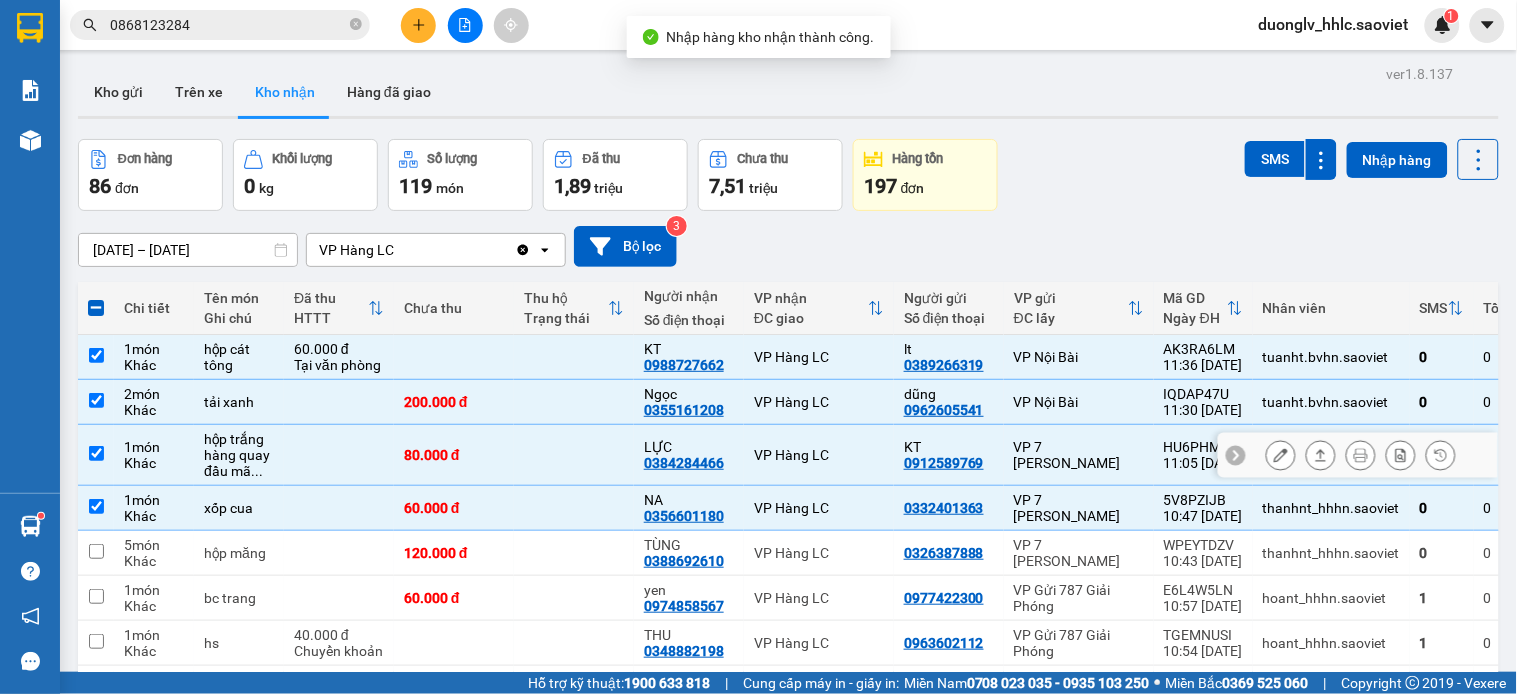 scroll, scrollTop: 220, scrollLeft: 0, axis: vertical 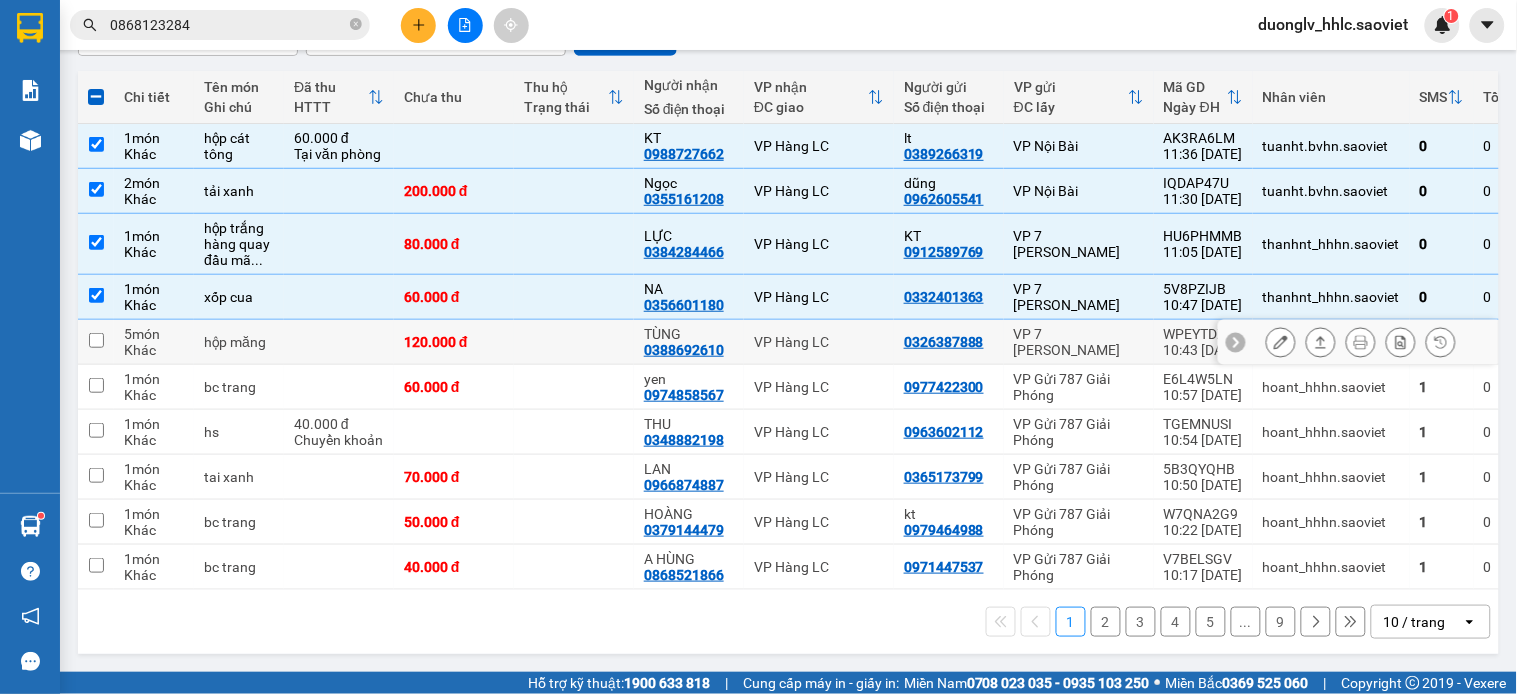 click on "VP Hàng LC" at bounding box center (819, 342) 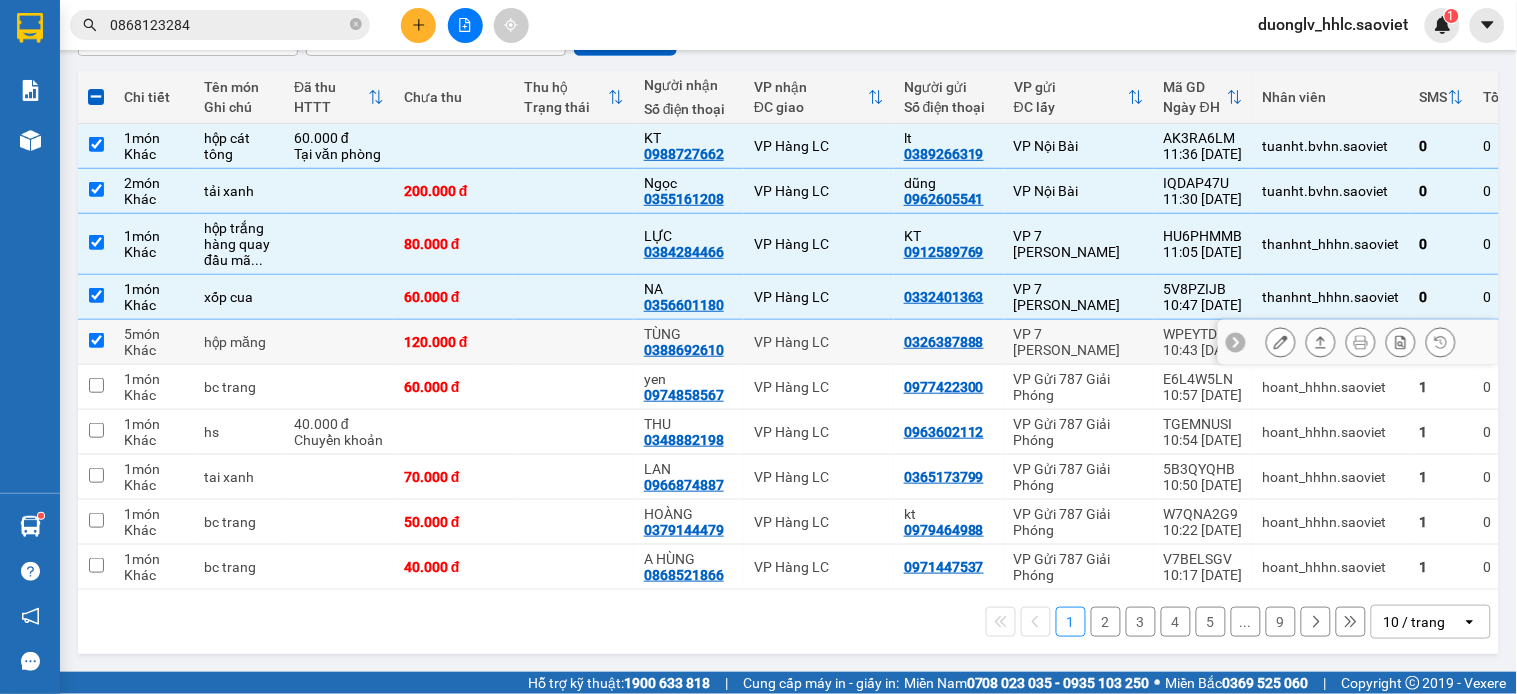 checkbox on "true" 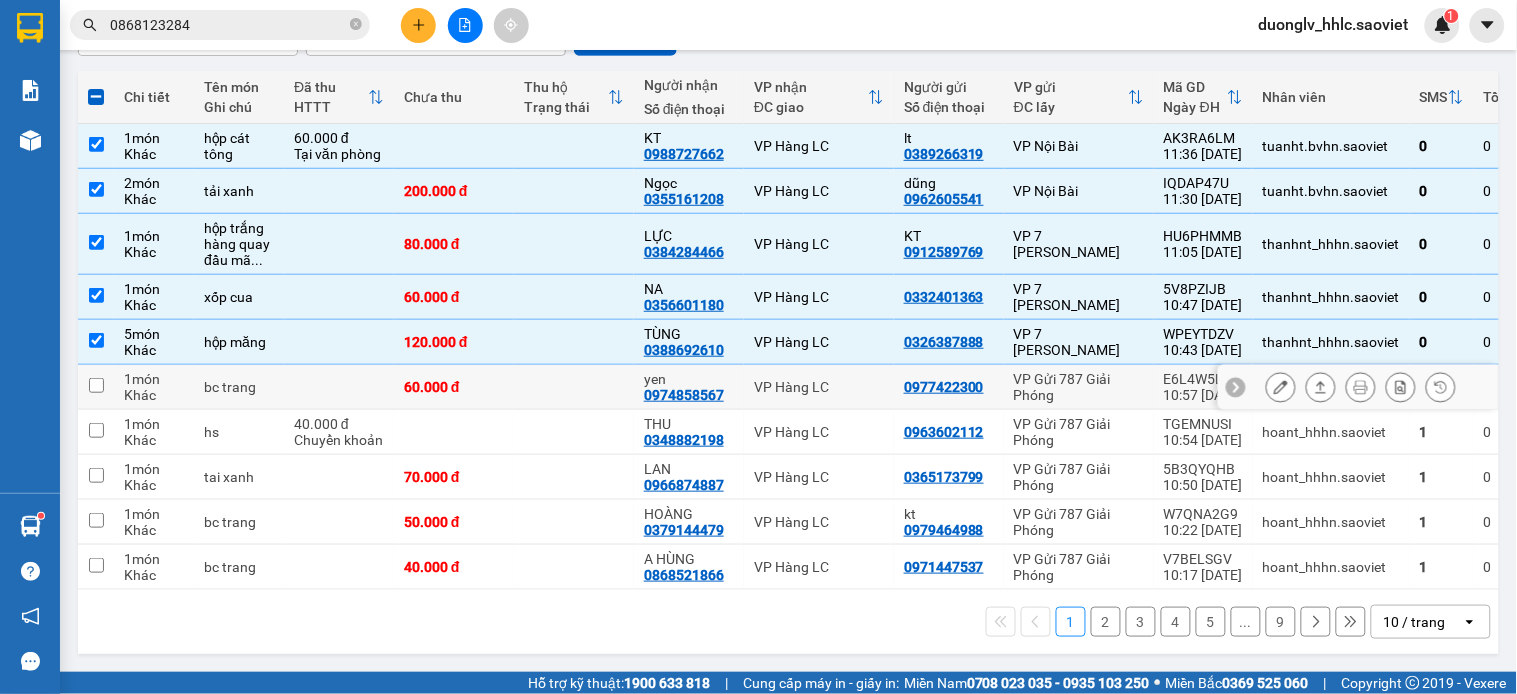 click on "VP Hàng LC" at bounding box center [819, 387] 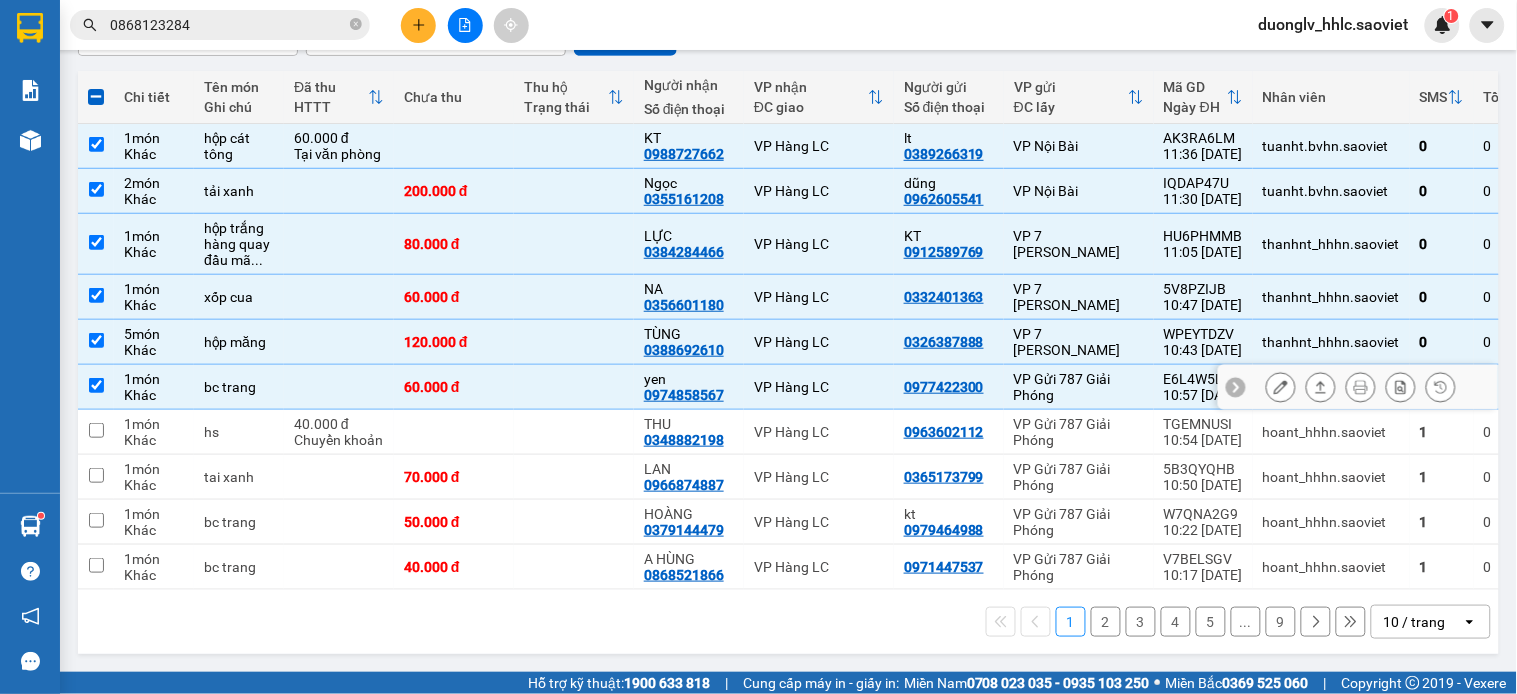 drag, startPoint x: 867, startPoint y: 377, endPoint x: 918, endPoint y: 307, distance: 86.608315 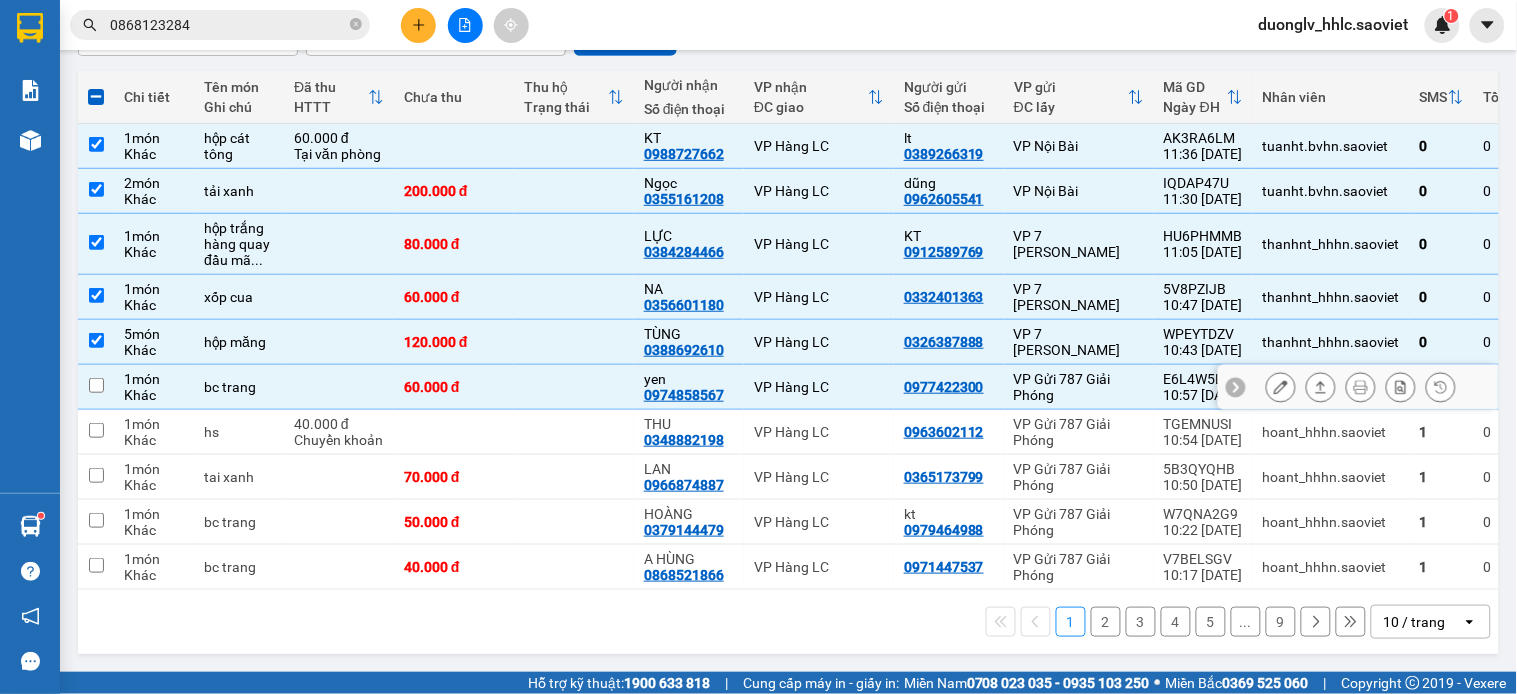 checkbox on "false" 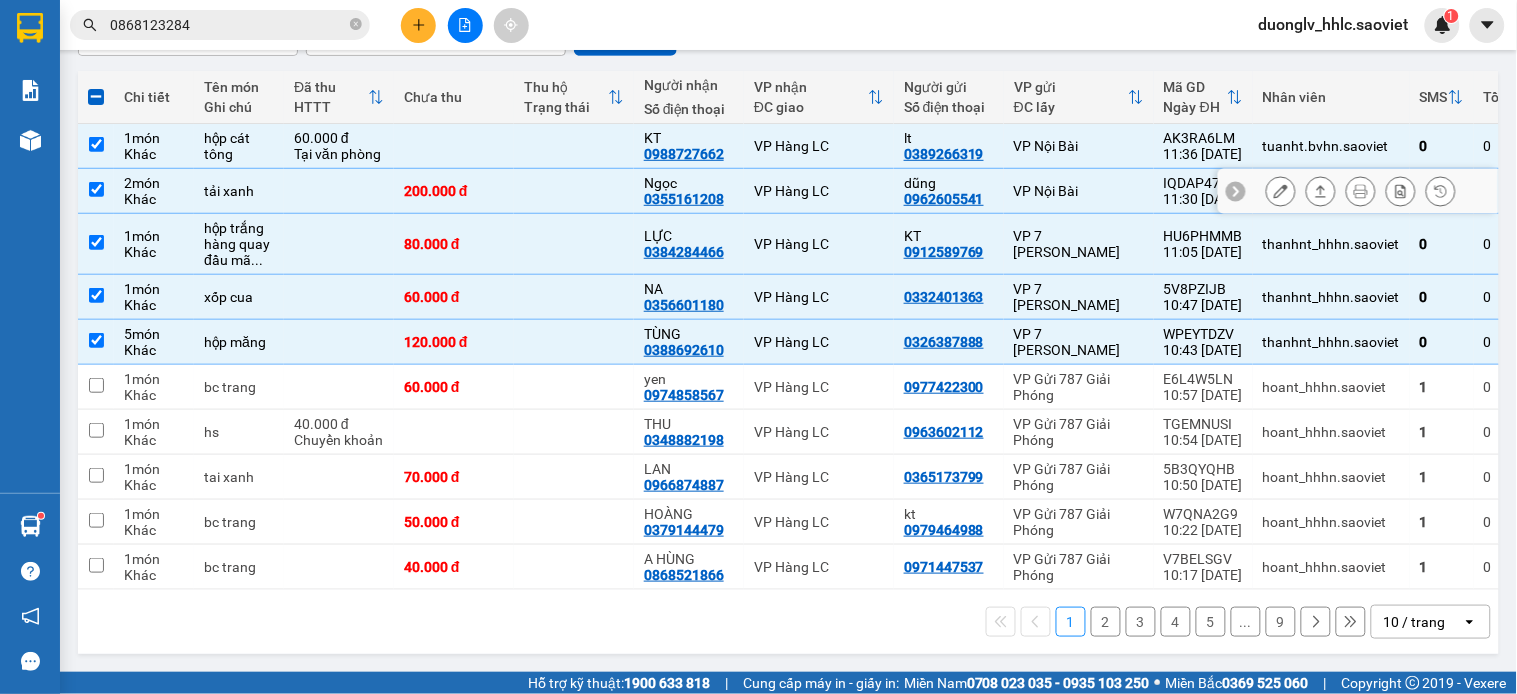 scroll, scrollTop: 0, scrollLeft: 0, axis: both 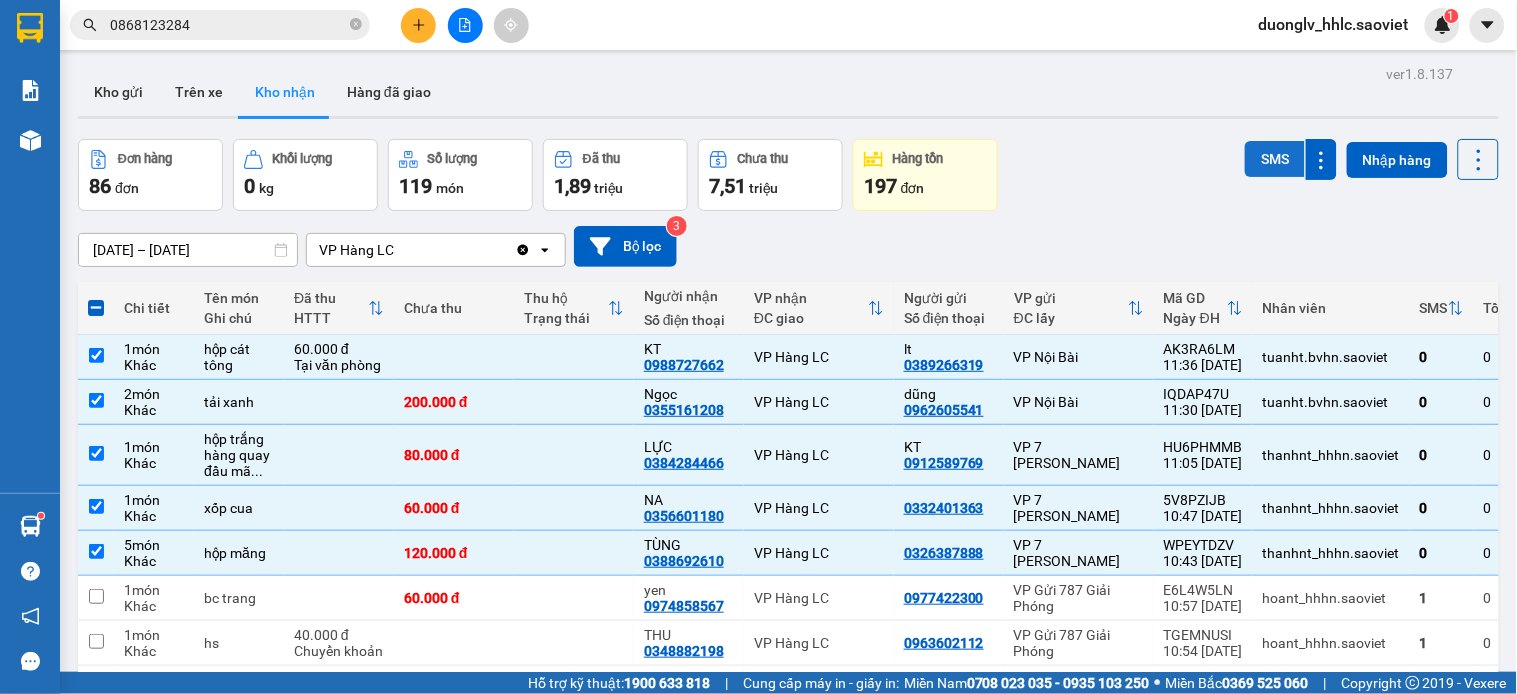 click on "SMS" at bounding box center [1275, 159] 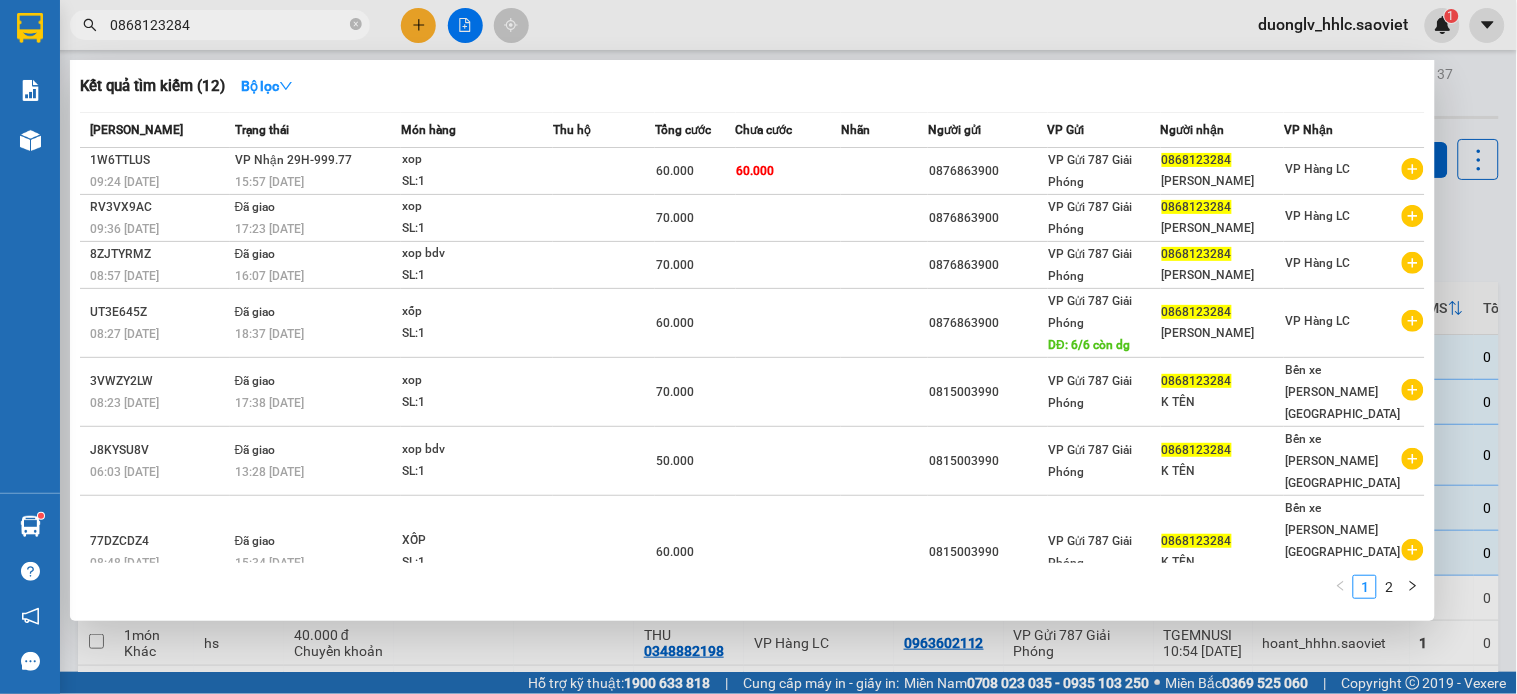 click on "0868123284" at bounding box center (228, 25) 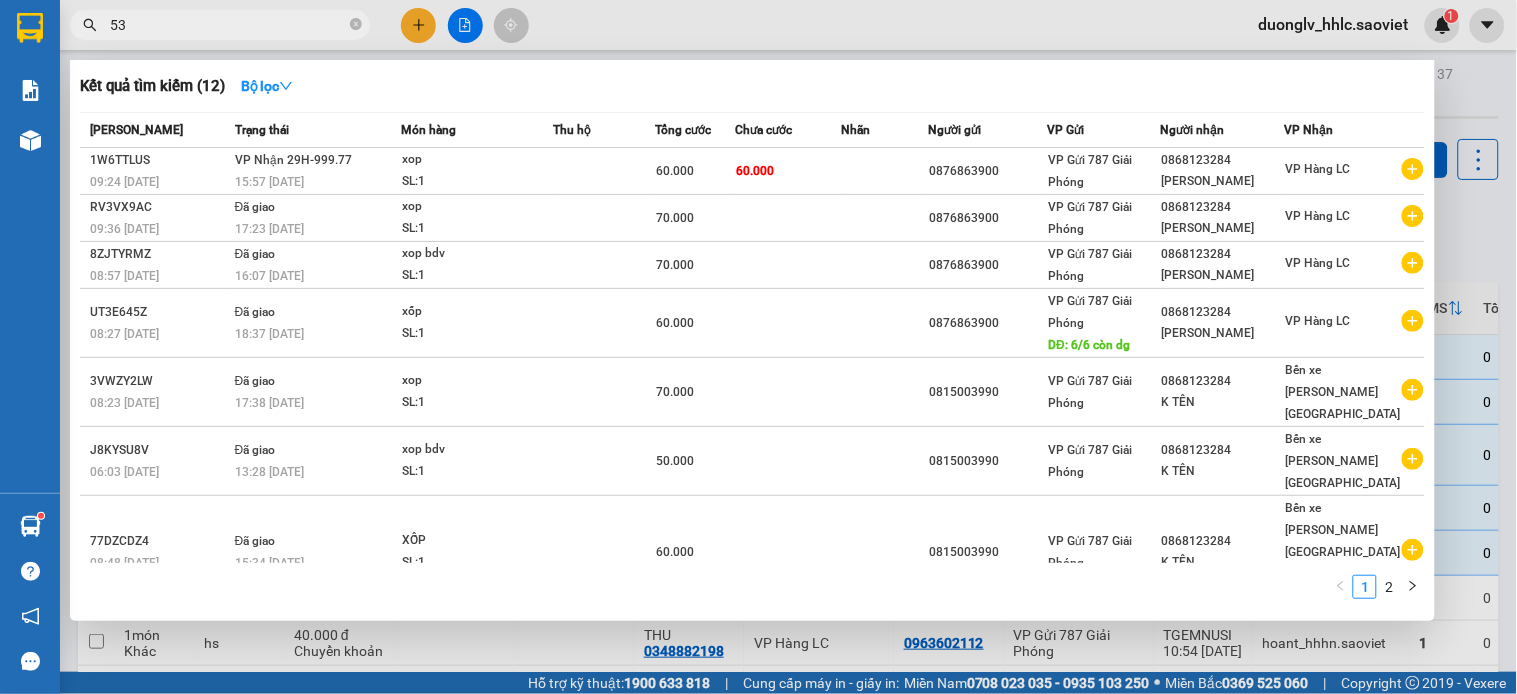 type on "53" 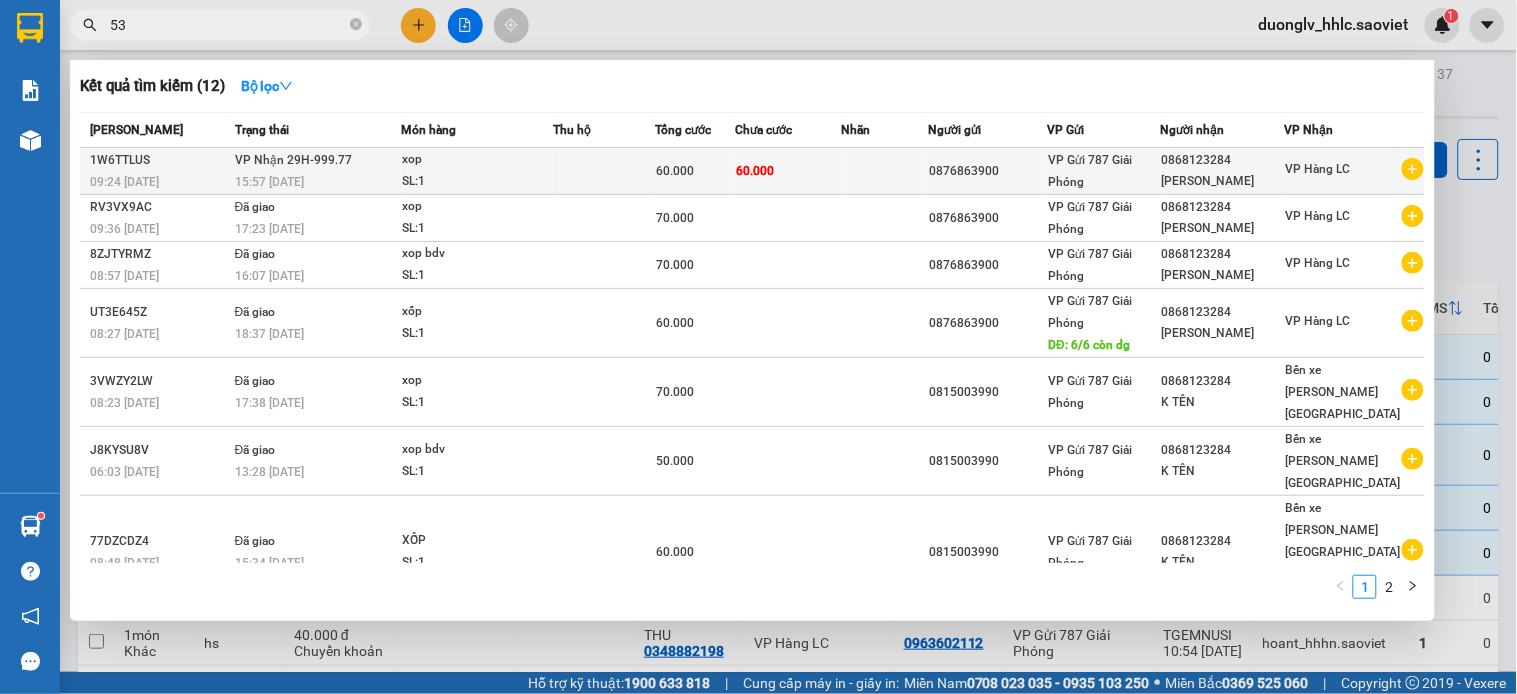 click at bounding box center (604, 171) 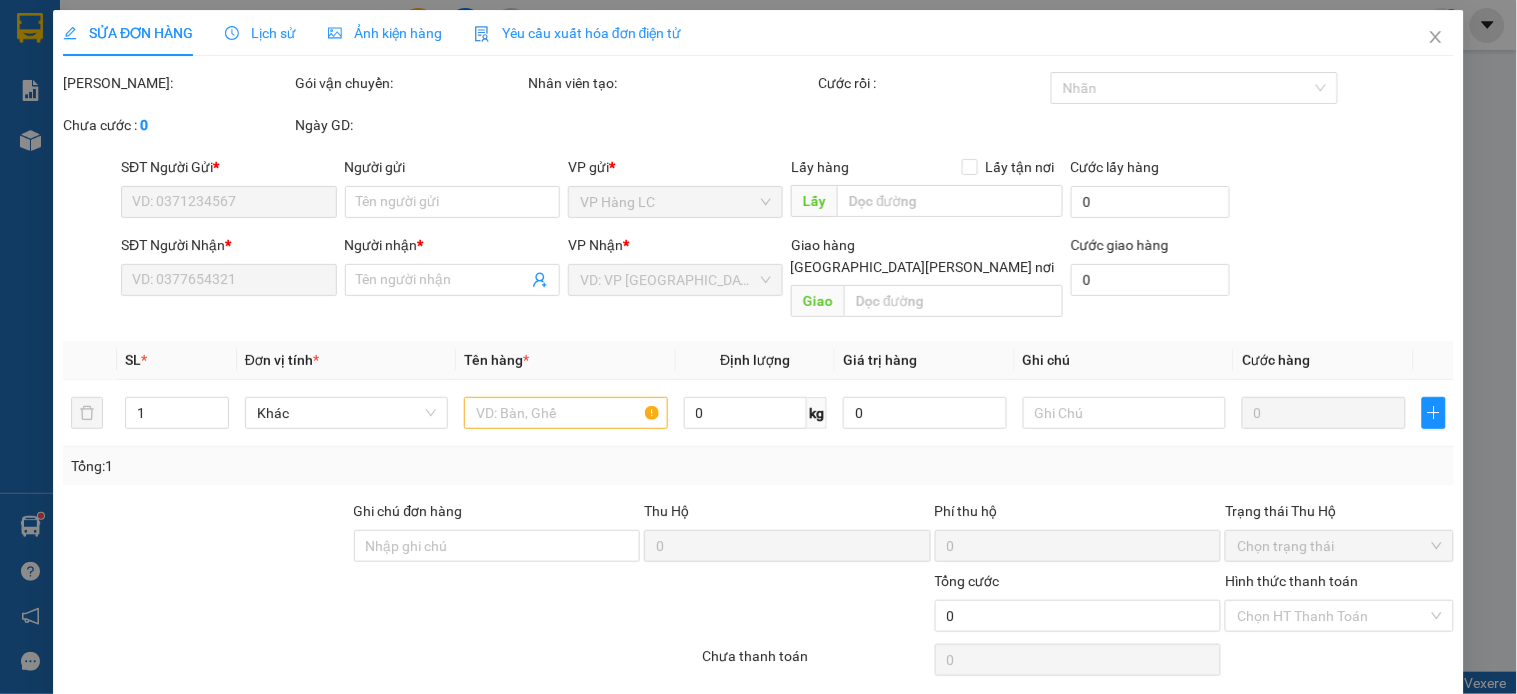 type on "0876863900" 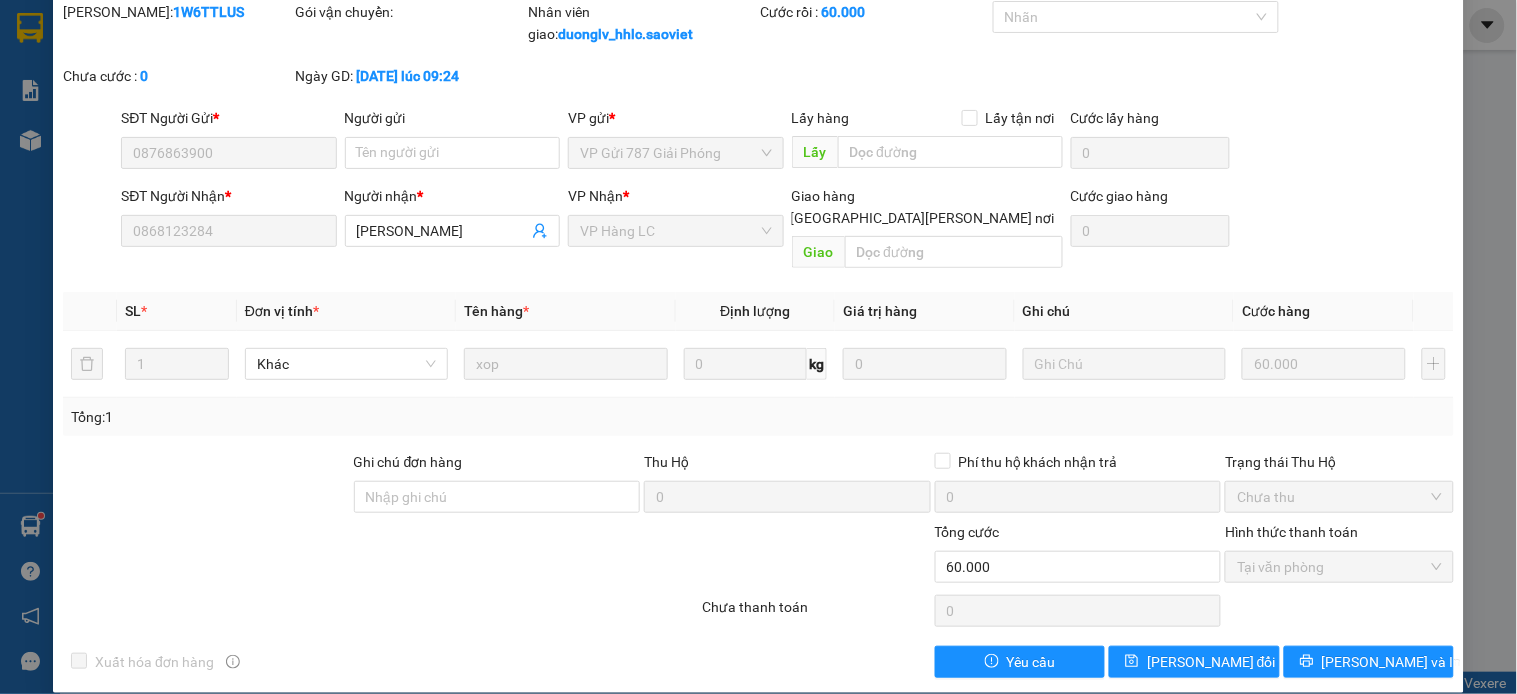 scroll, scrollTop: 0, scrollLeft: 0, axis: both 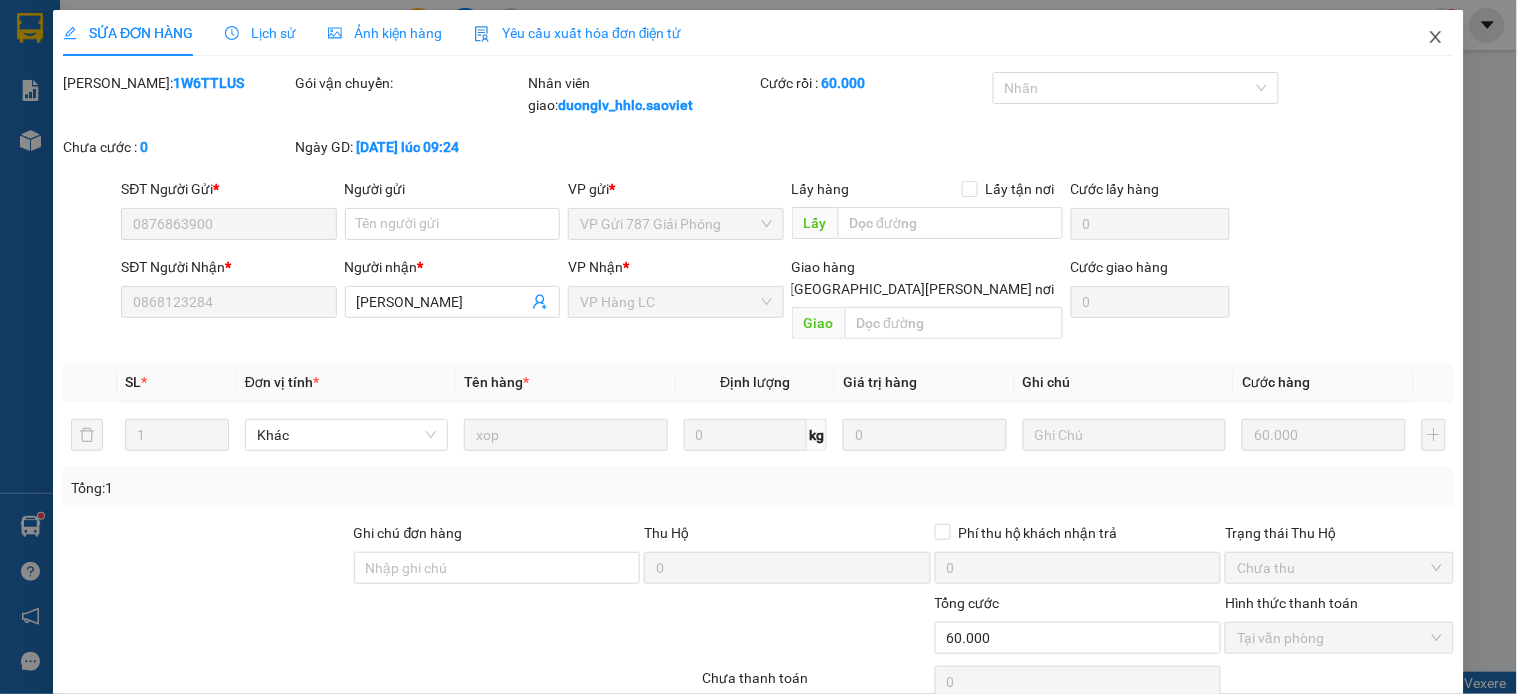 drag, startPoint x: 1418, startPoint y: 38, endPoint x: 237, endPoint y: 36, distance: 1181.0017 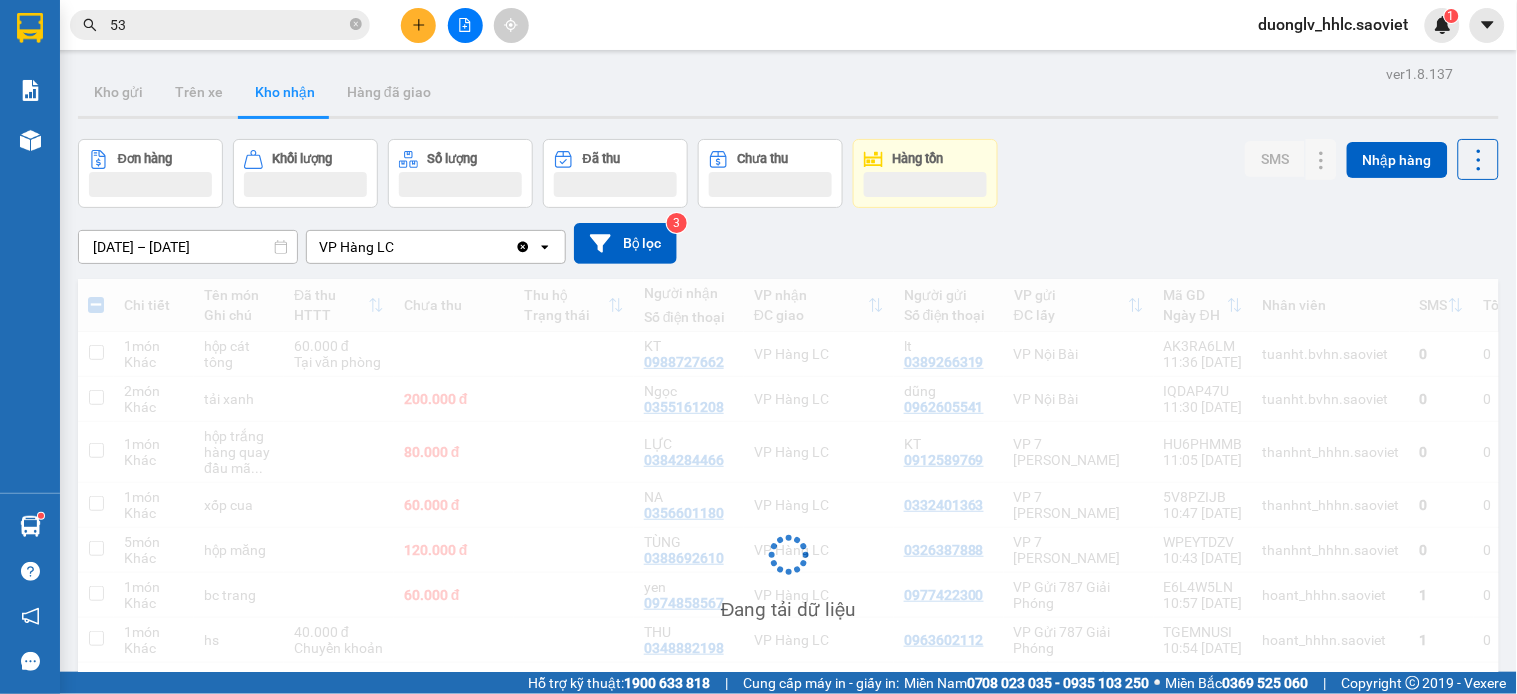 click on "53" at bounding box center (228, 25) 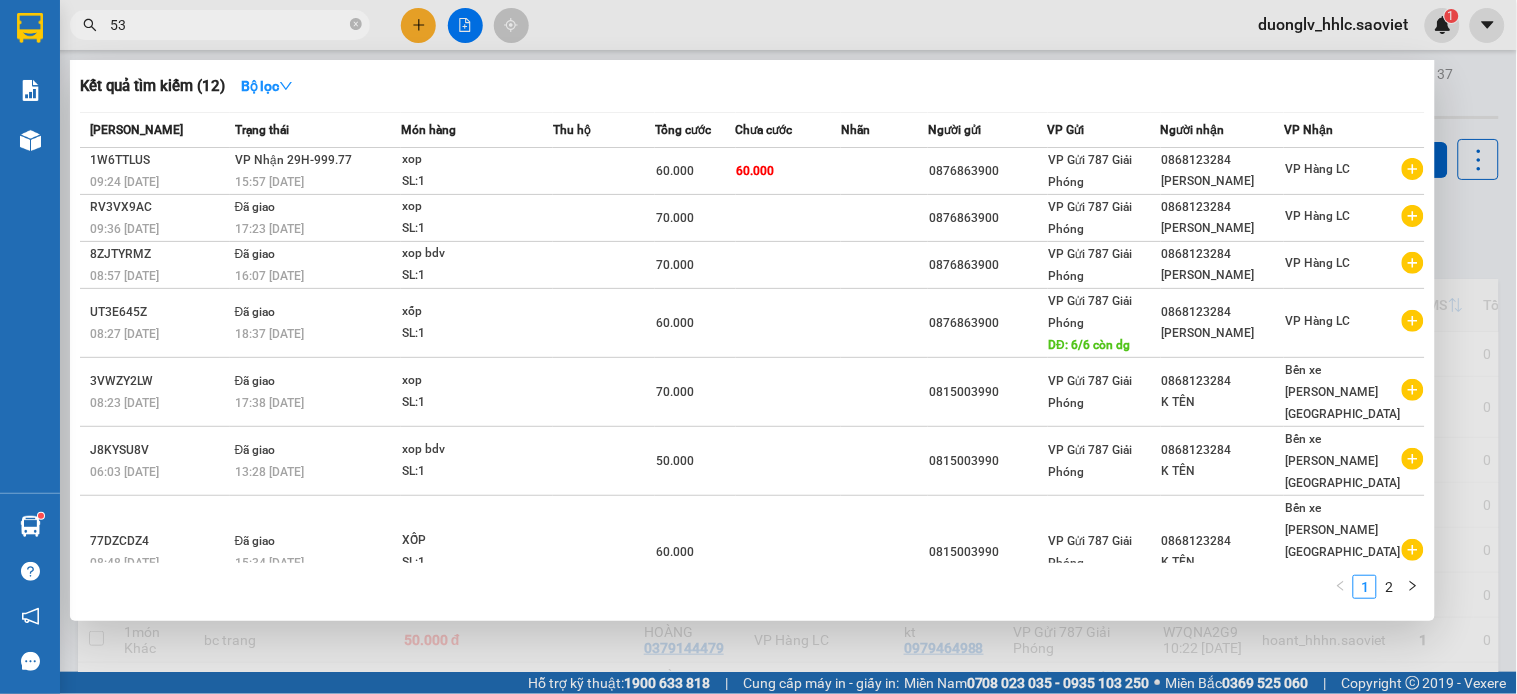 click on "53" at bounding box center (228, 25) 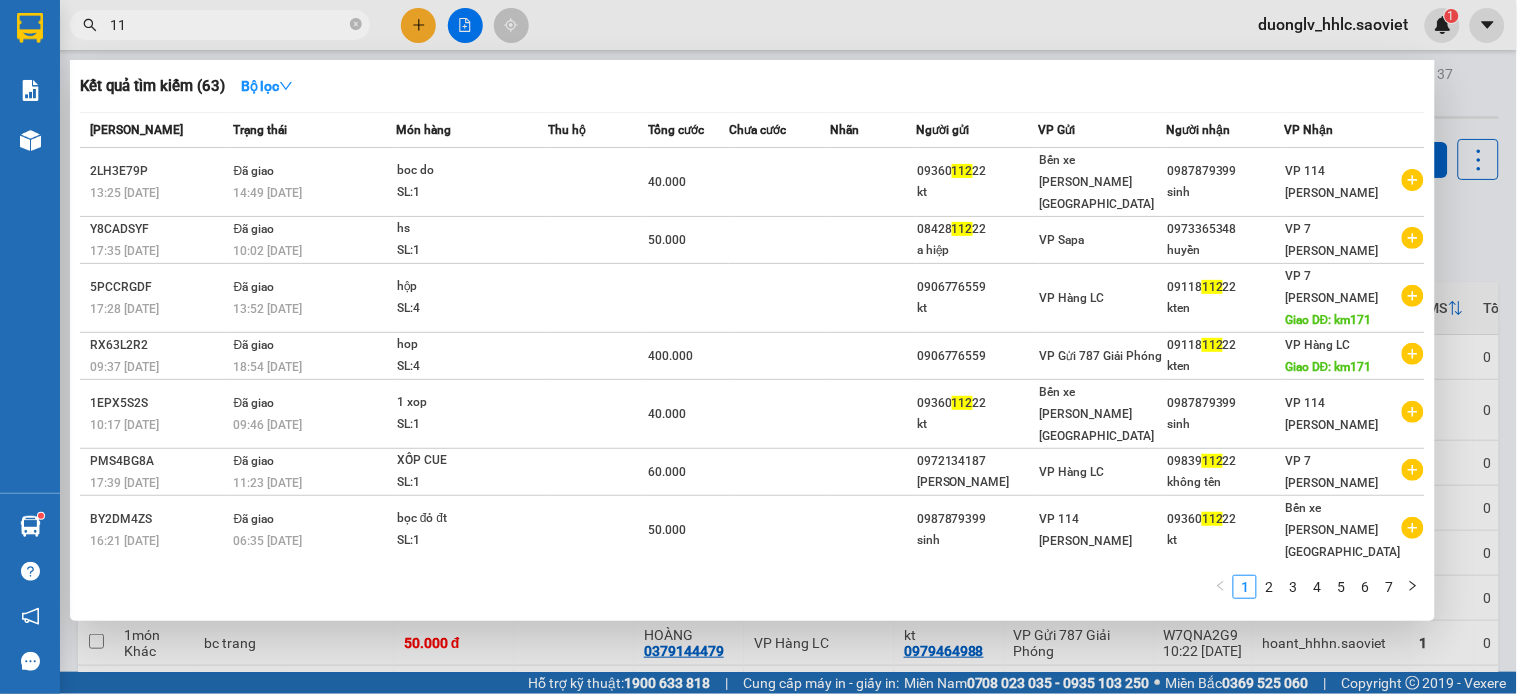 type on "1" 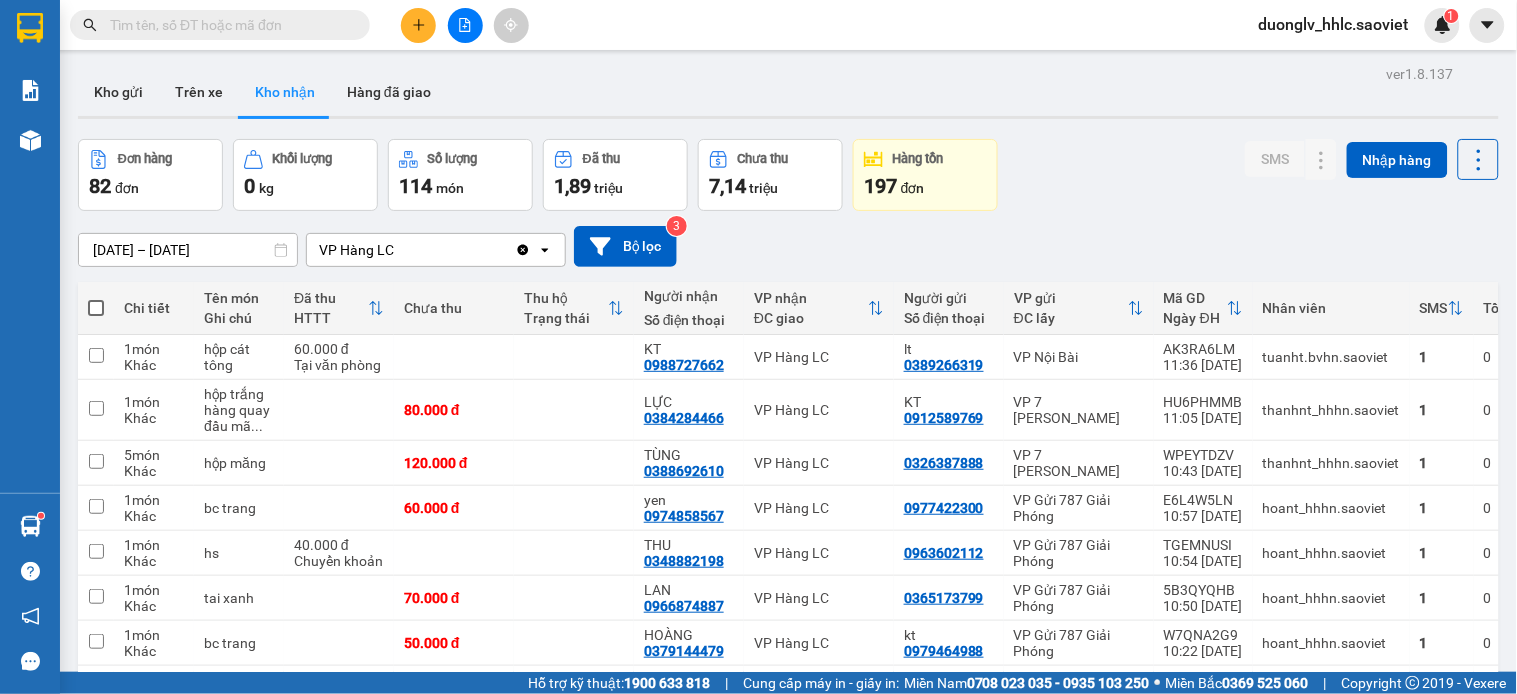 click at bounding box center [228, 25] 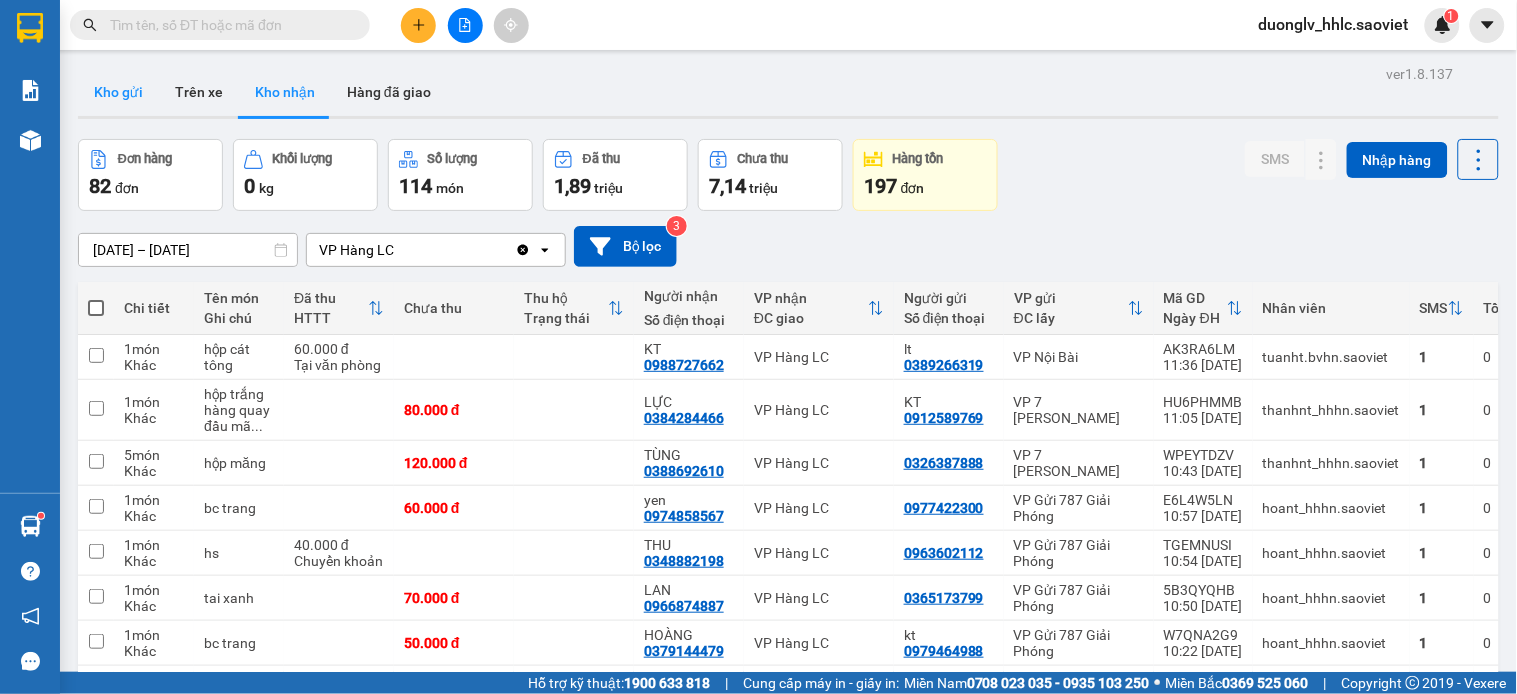 click on "Kho gửi" at bounding box center [118, 92] 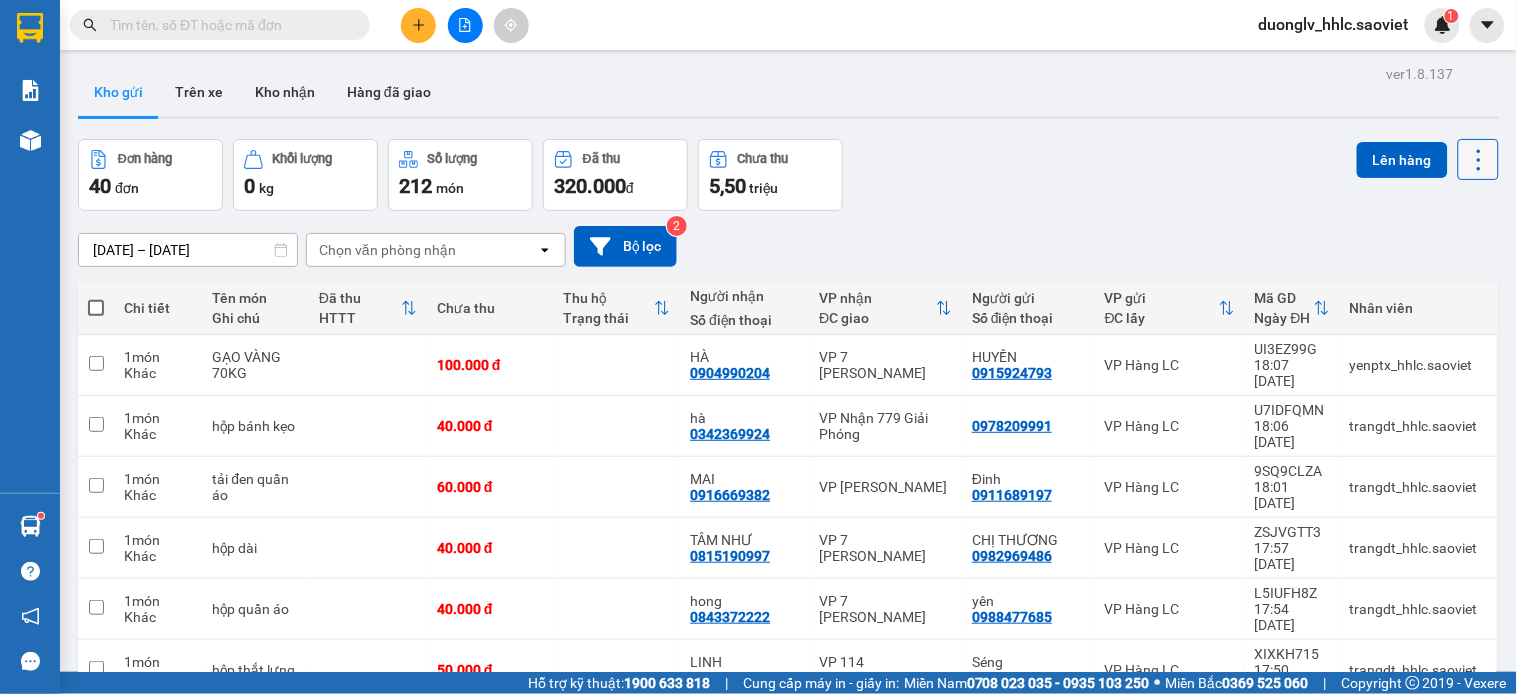 click 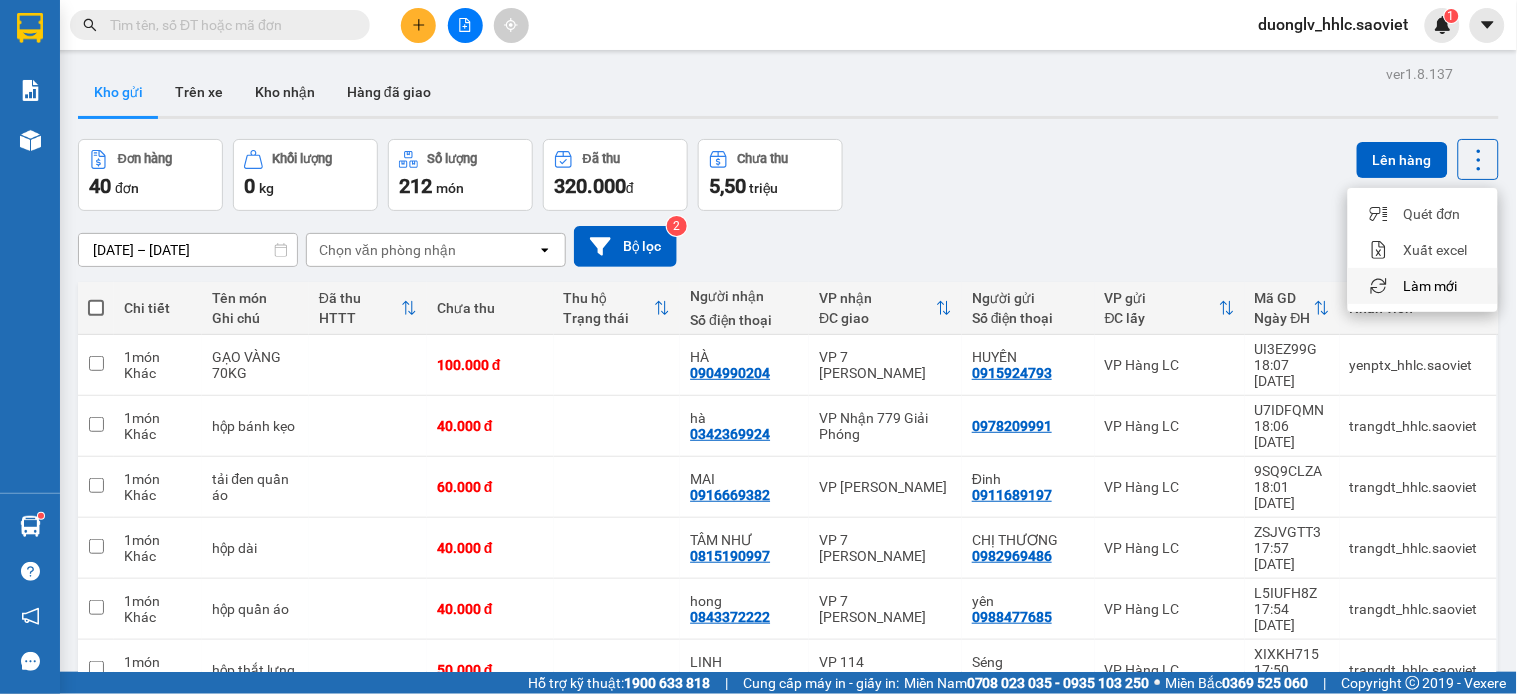 click on "Làm mới" at bounding box center (1431, 286) 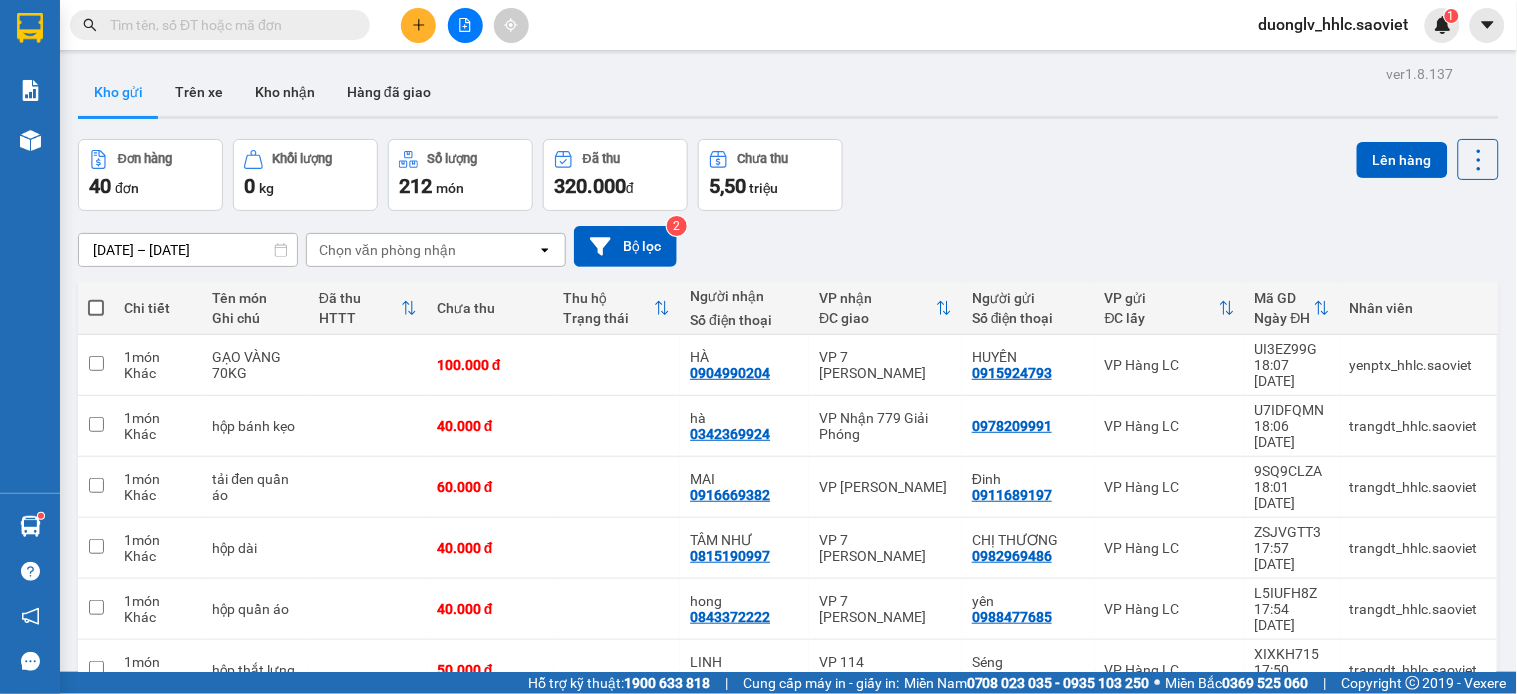 click 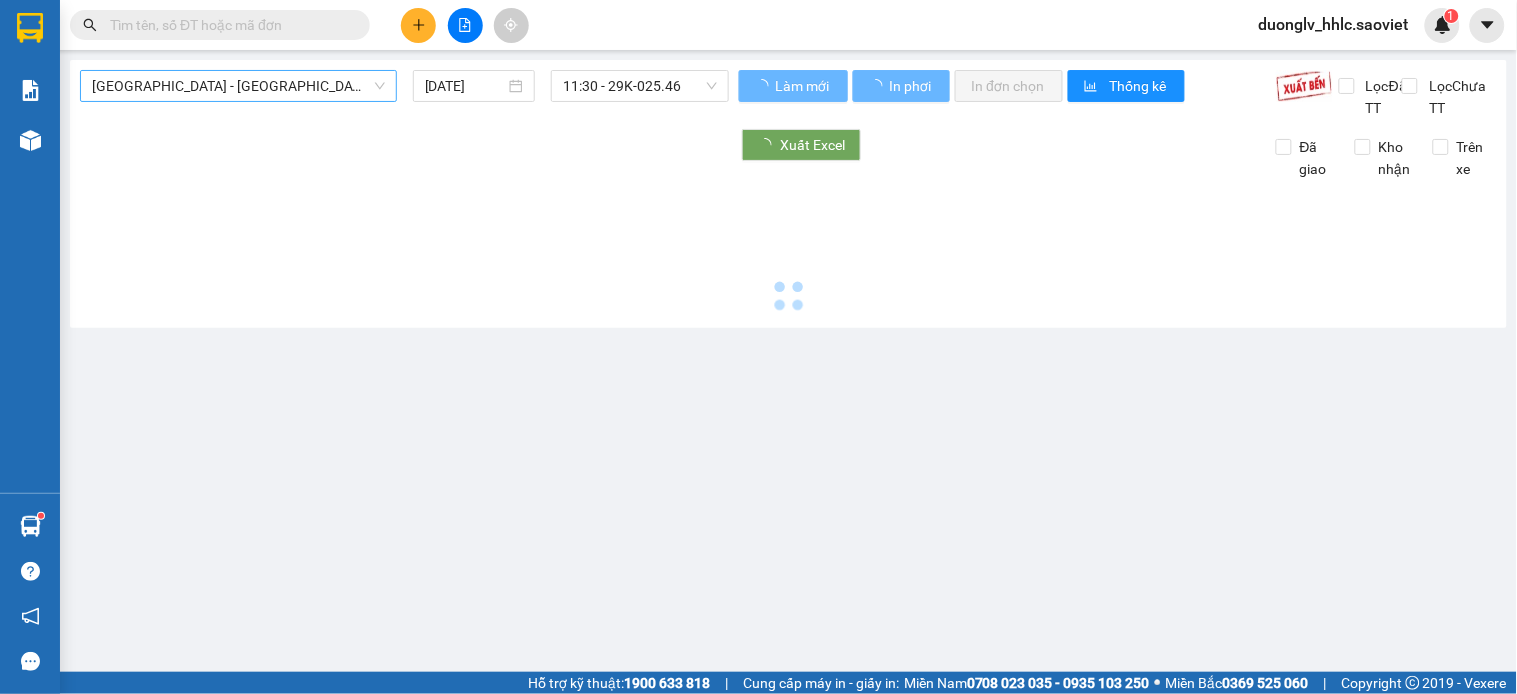 click on "Hà Nội - Lào Cai (Cabin)" at bounding box center (238, 86) 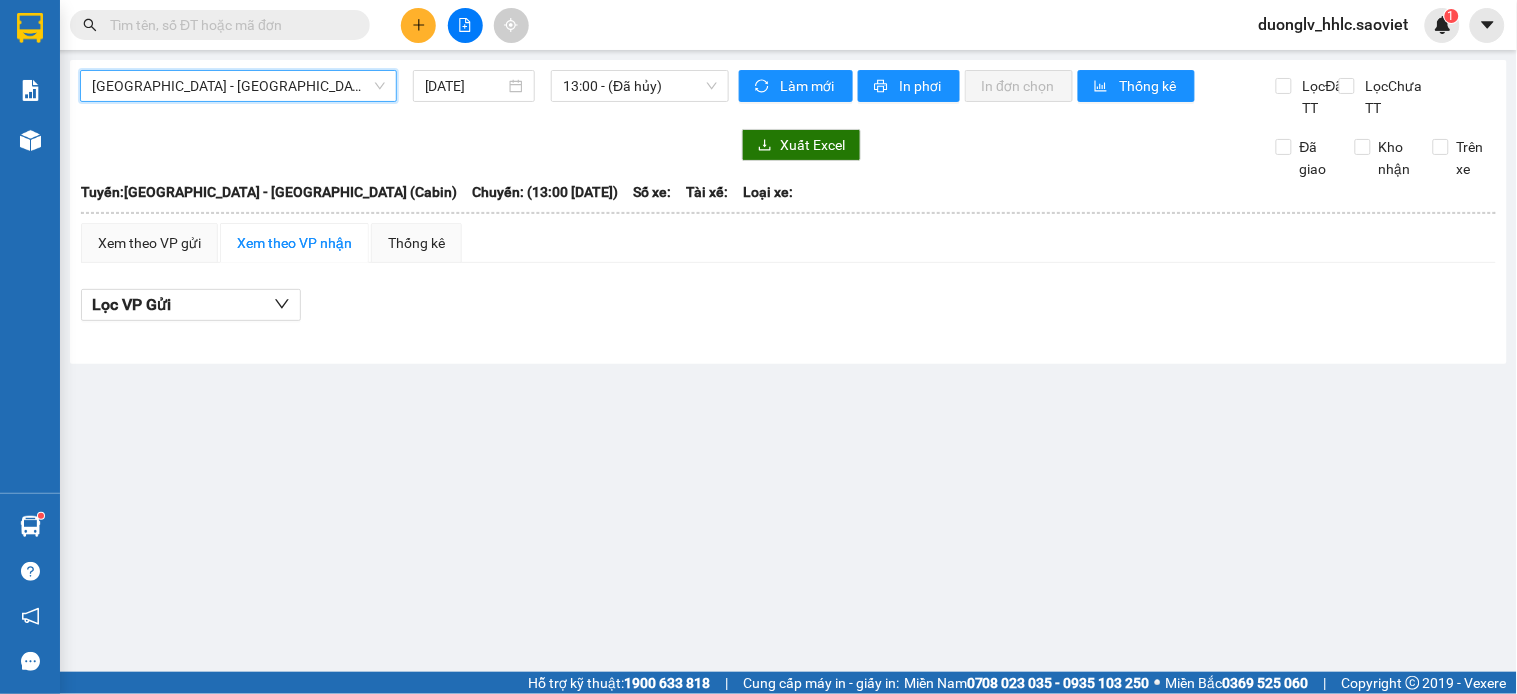 click on "Hà Nội - Lào Cai (Cabin)" at bounding box center (238, 86) 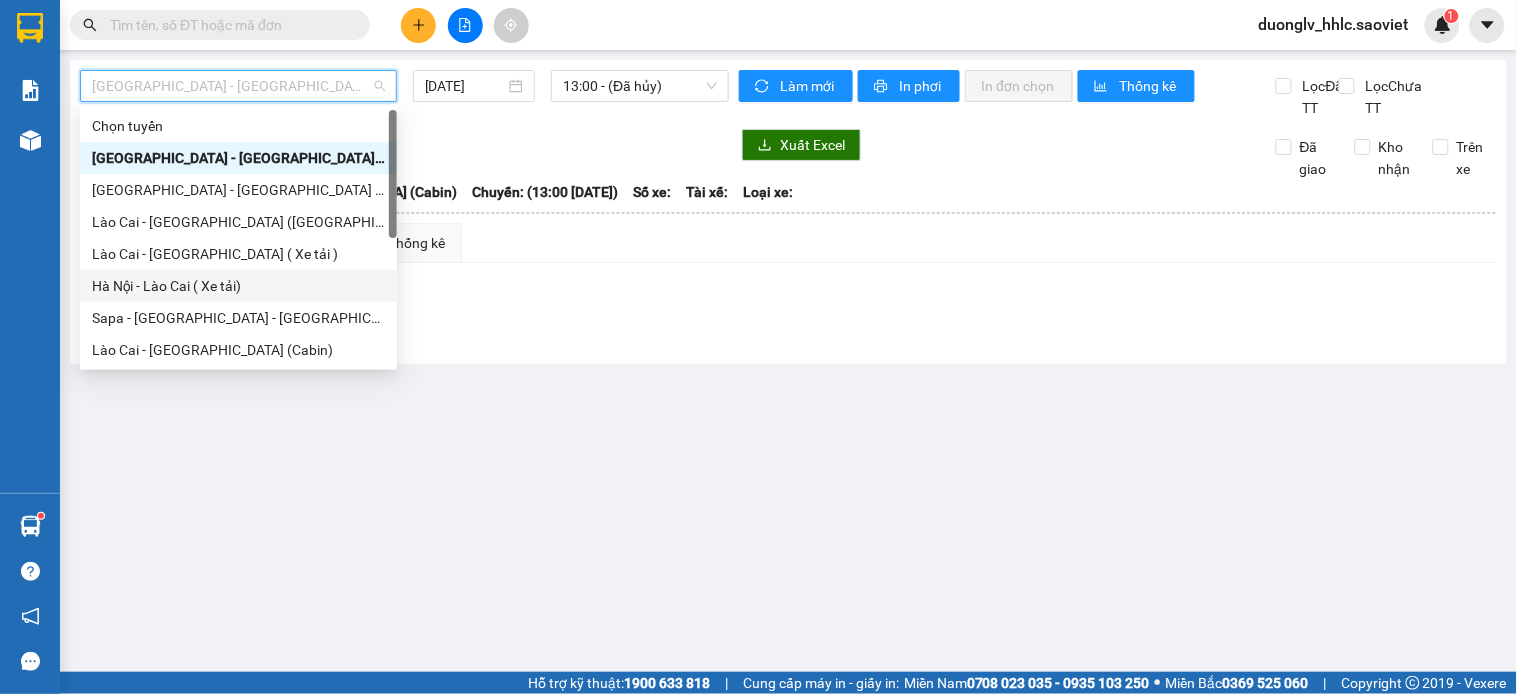 scroll, scrollTop: 160, scrollLeft: 0, axis: vertical 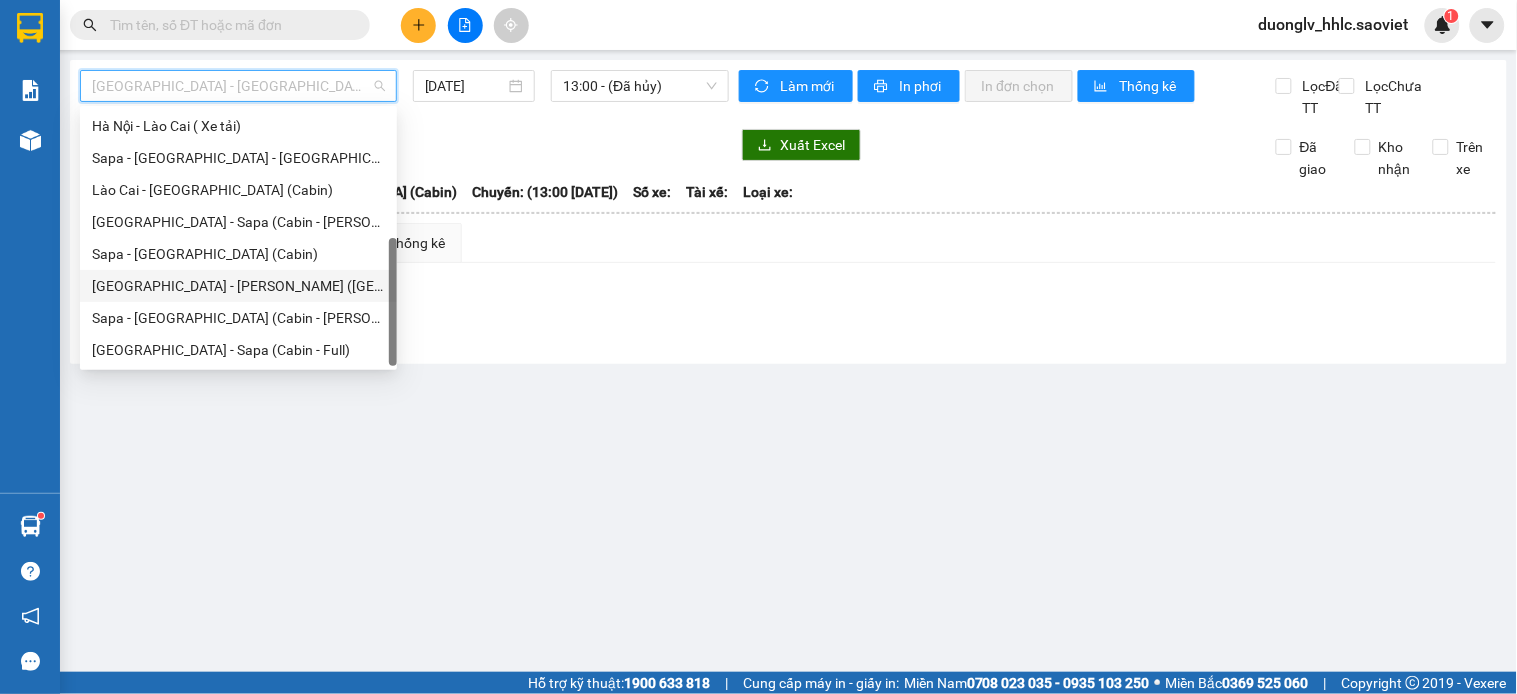 drag, startPoint x: 235, startPoint y: 284, endPoint x: 236, endPoint y: 311, distance: 27.018513 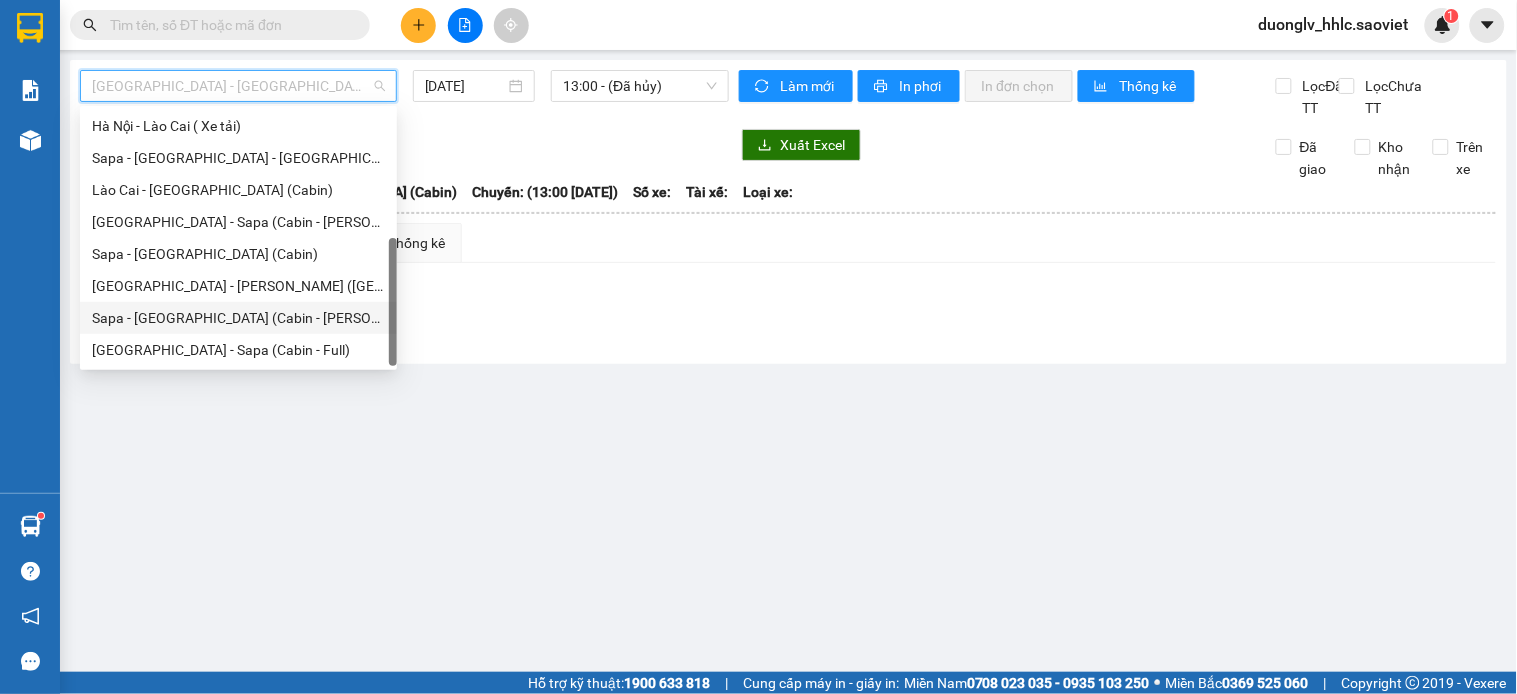 click on "Sapa - Hà Nội (Cabin - Thăng Long)" at bounding box center [238, 318] 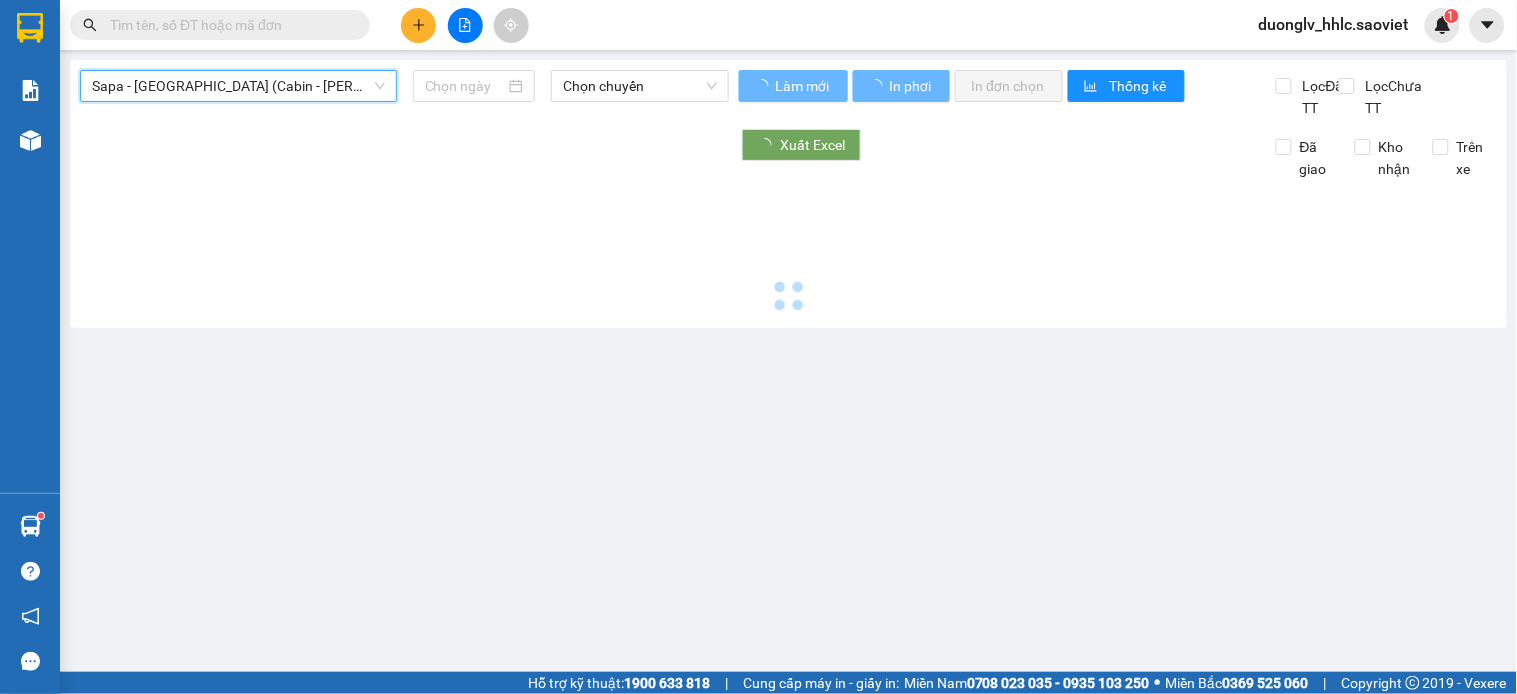type on "10/07/2025" 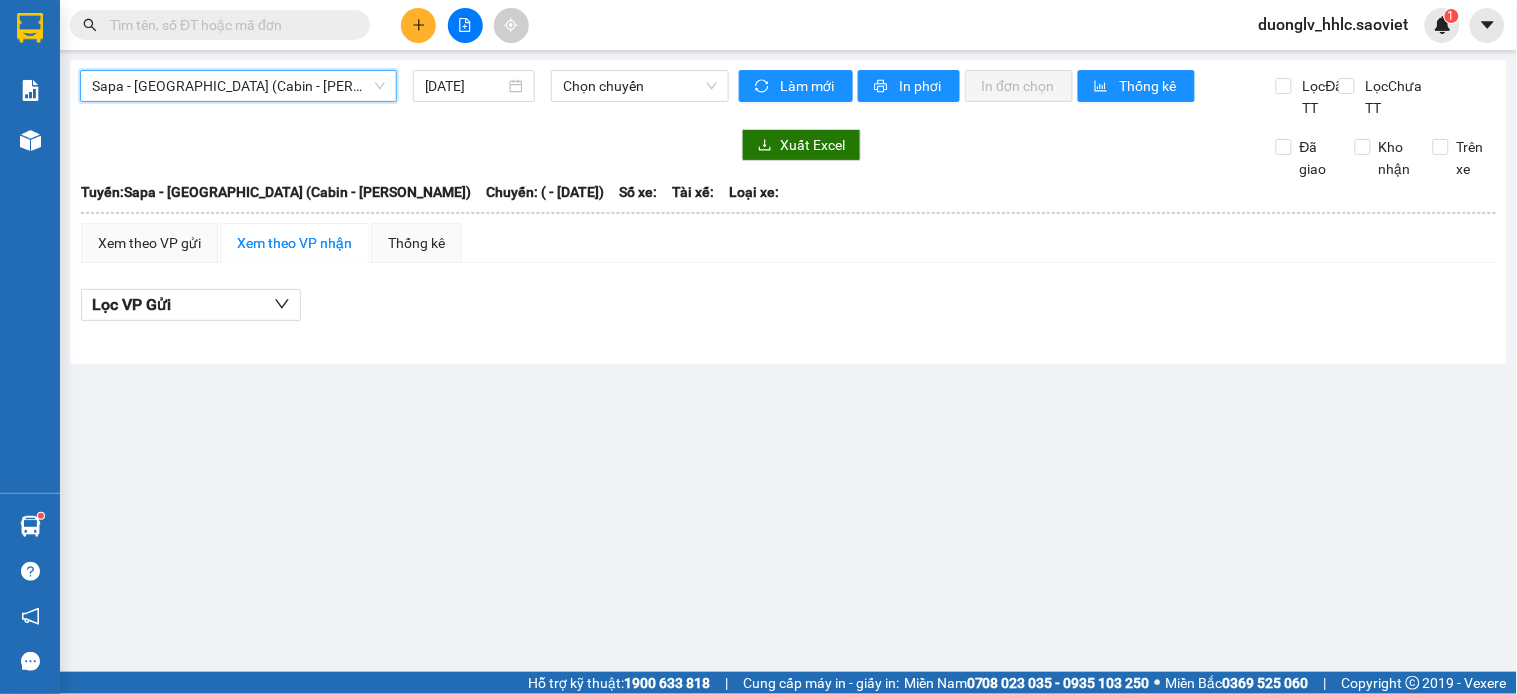 click on "Sapa - Hà Nội (Cabin - Thăng Long)" at bounding box center (238, 86) 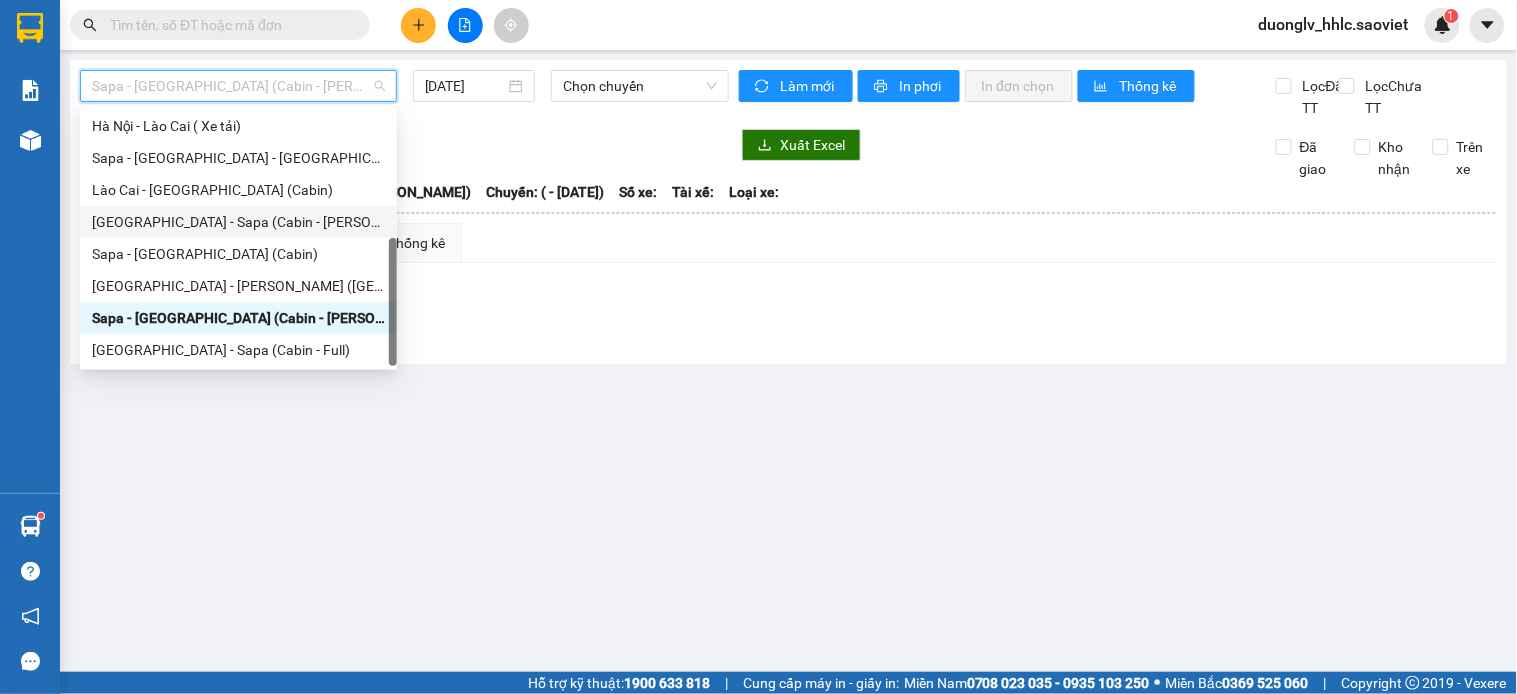 click on "Hà Nội - Sapa (Cabin - Thăng Long)" at bounding box center [238, 222] 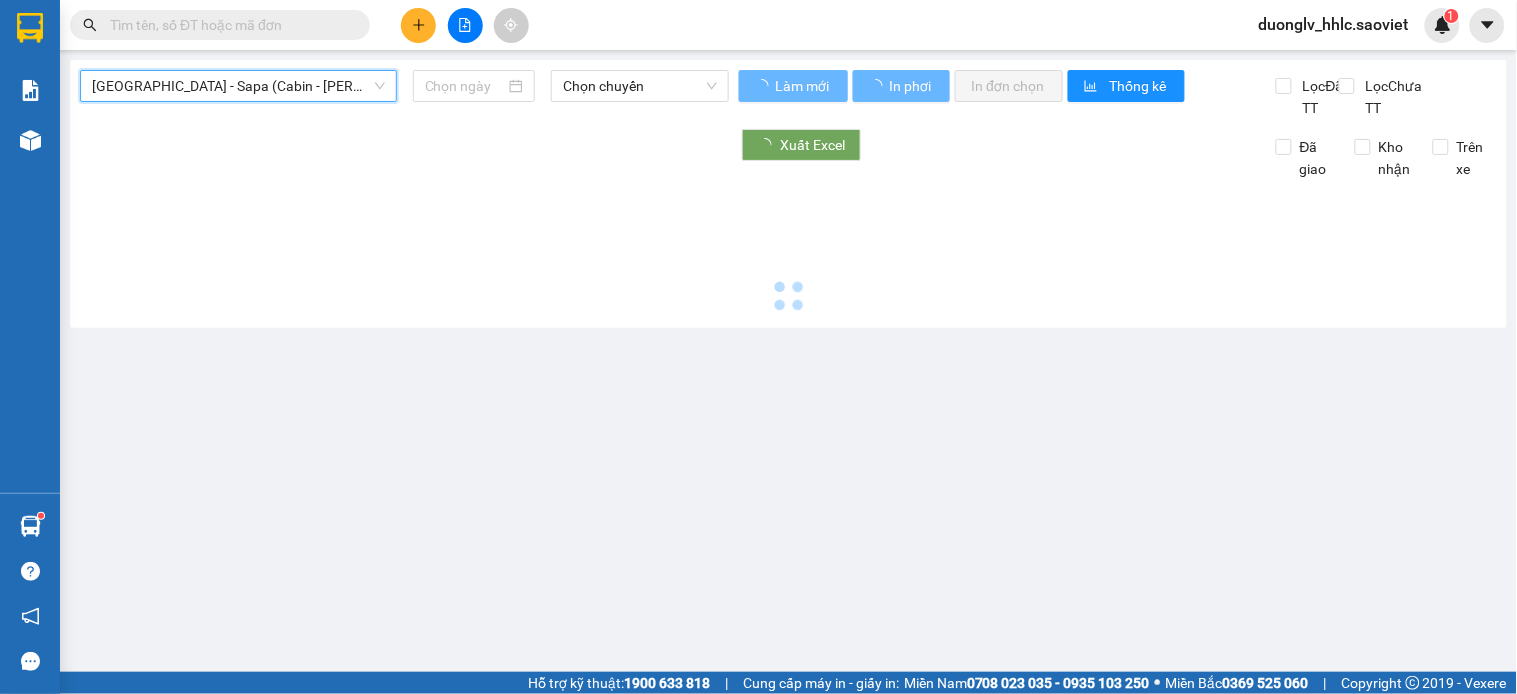 type on "10/07/2025" 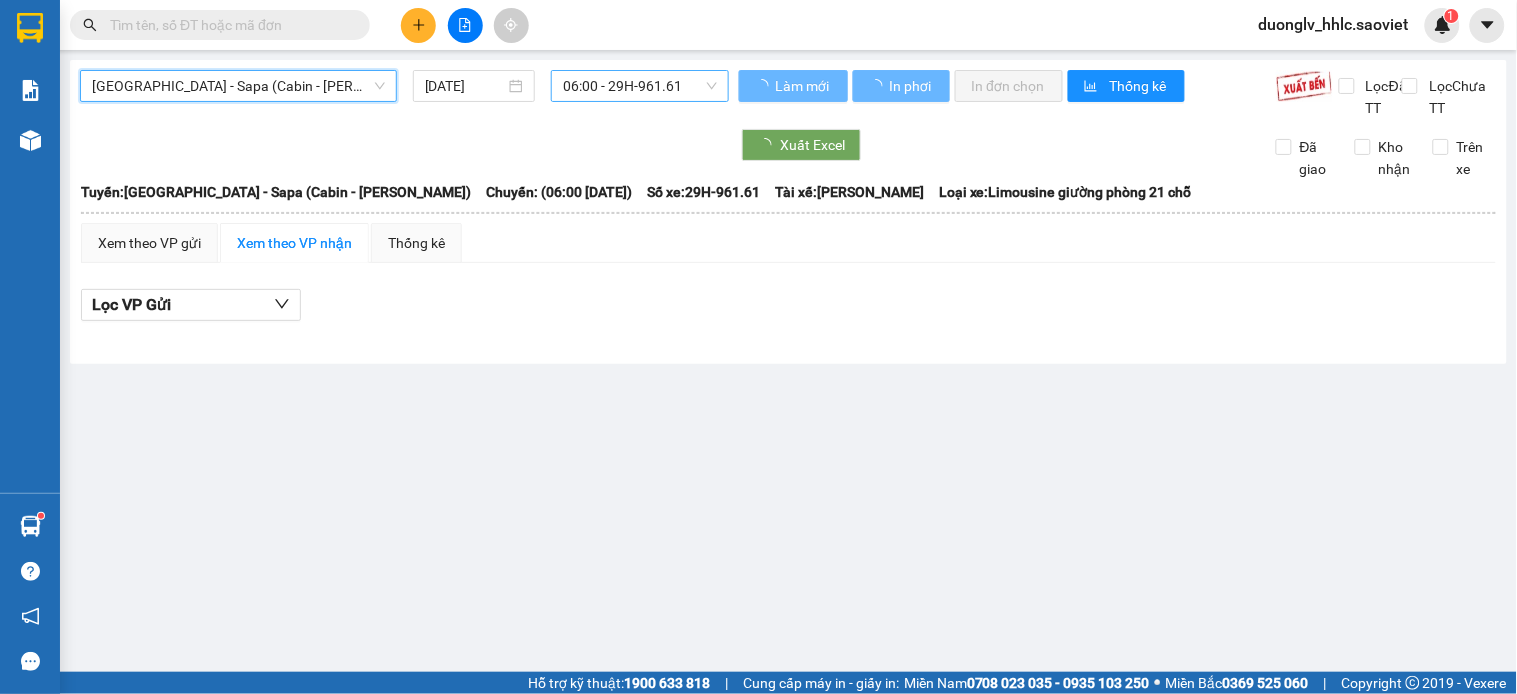 drag, startPoint x: 605, startPoint y: 102, endPoint x: 621, endPoint y: 85, distance: 23.345236 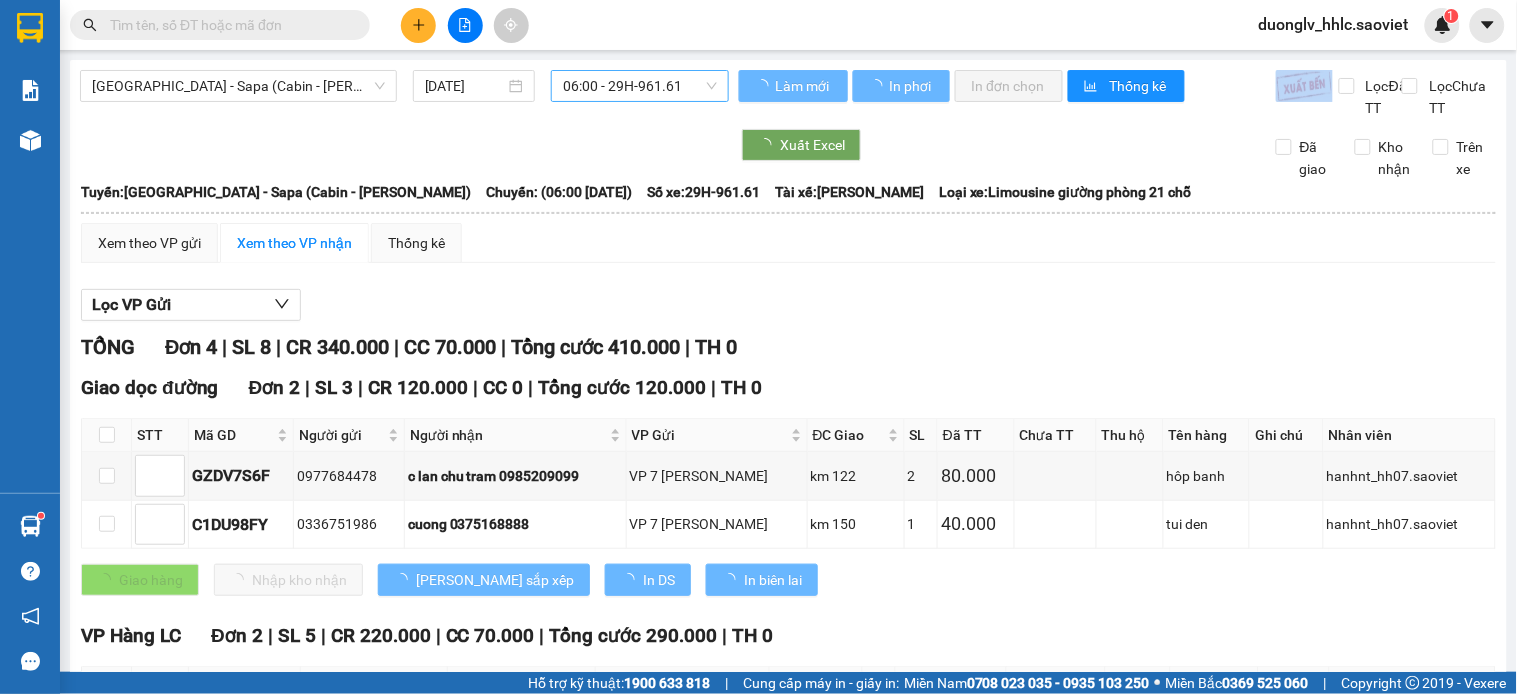 click on "06:00     - 29H-961.61" at bounding box center [640, 86] 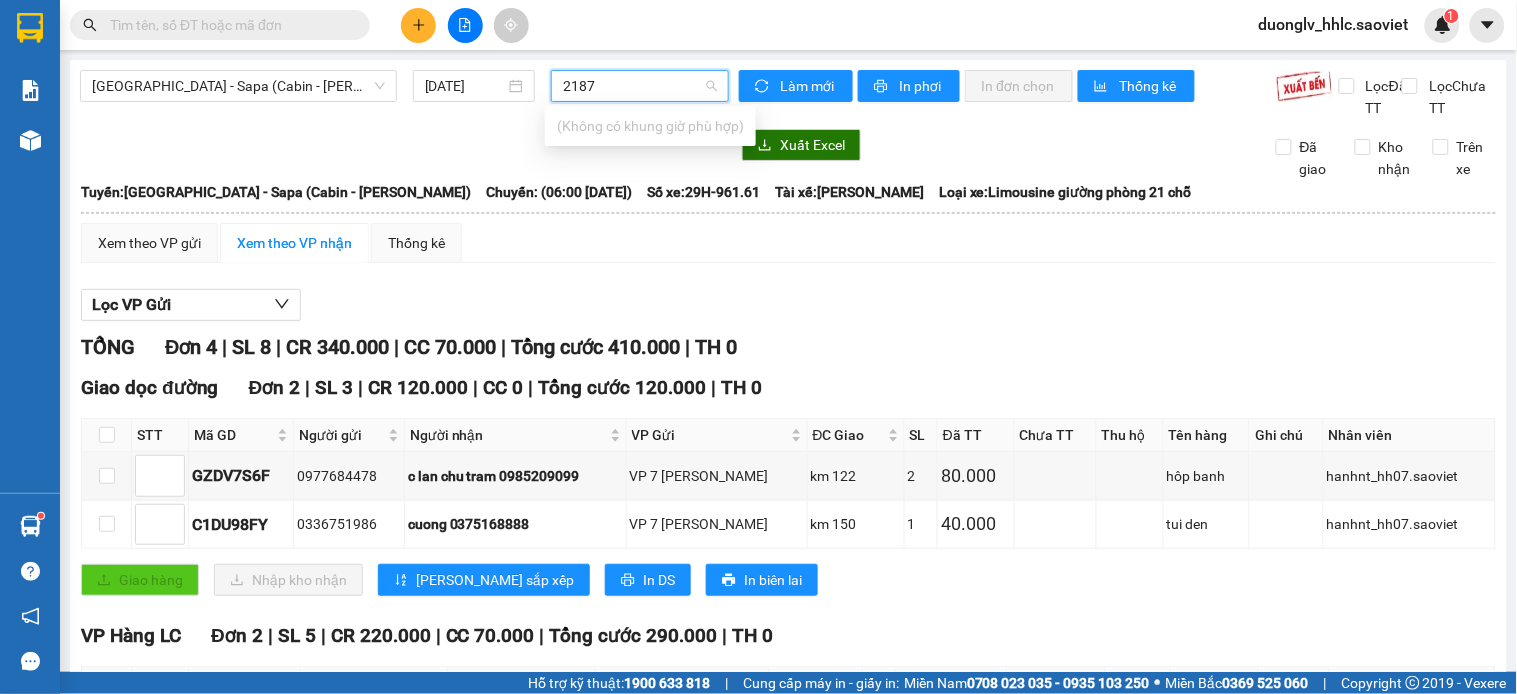 type on "2187" 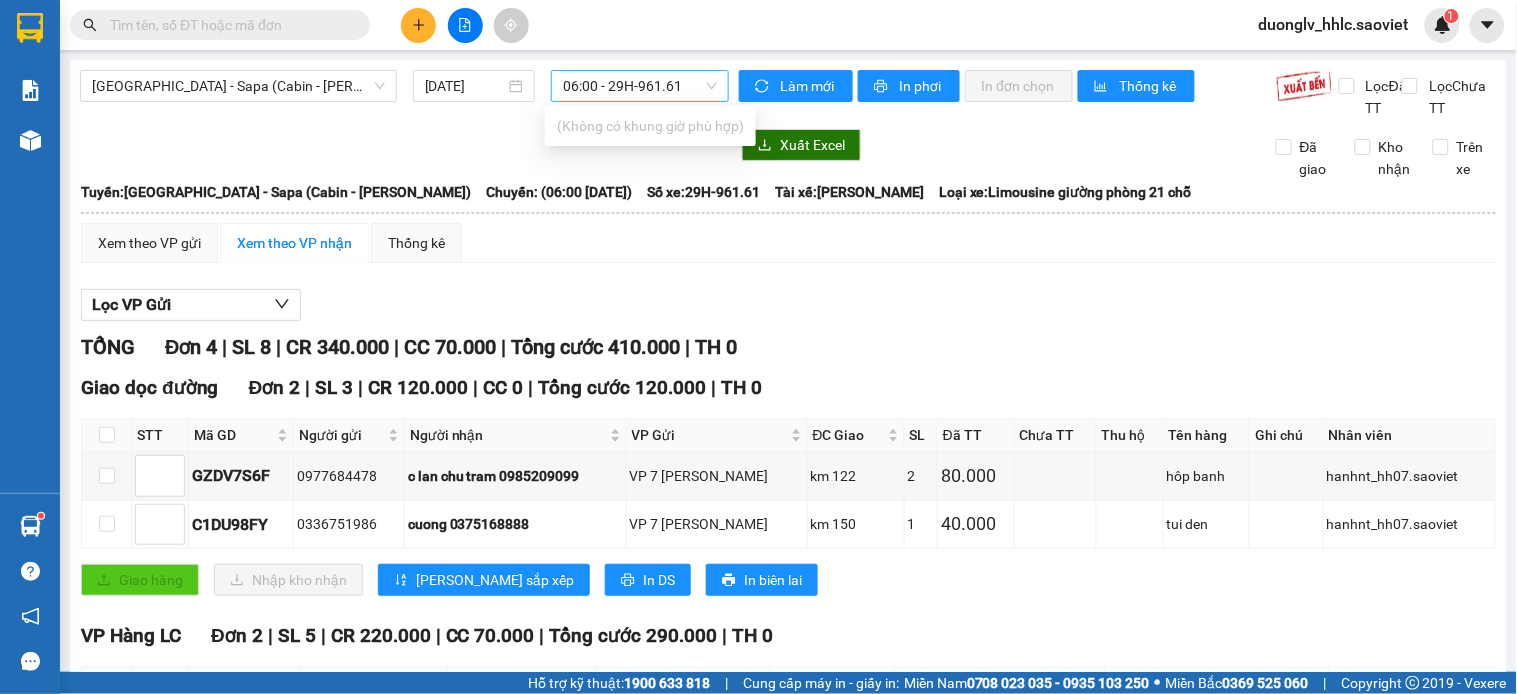 click at bounding box center [228, 25] 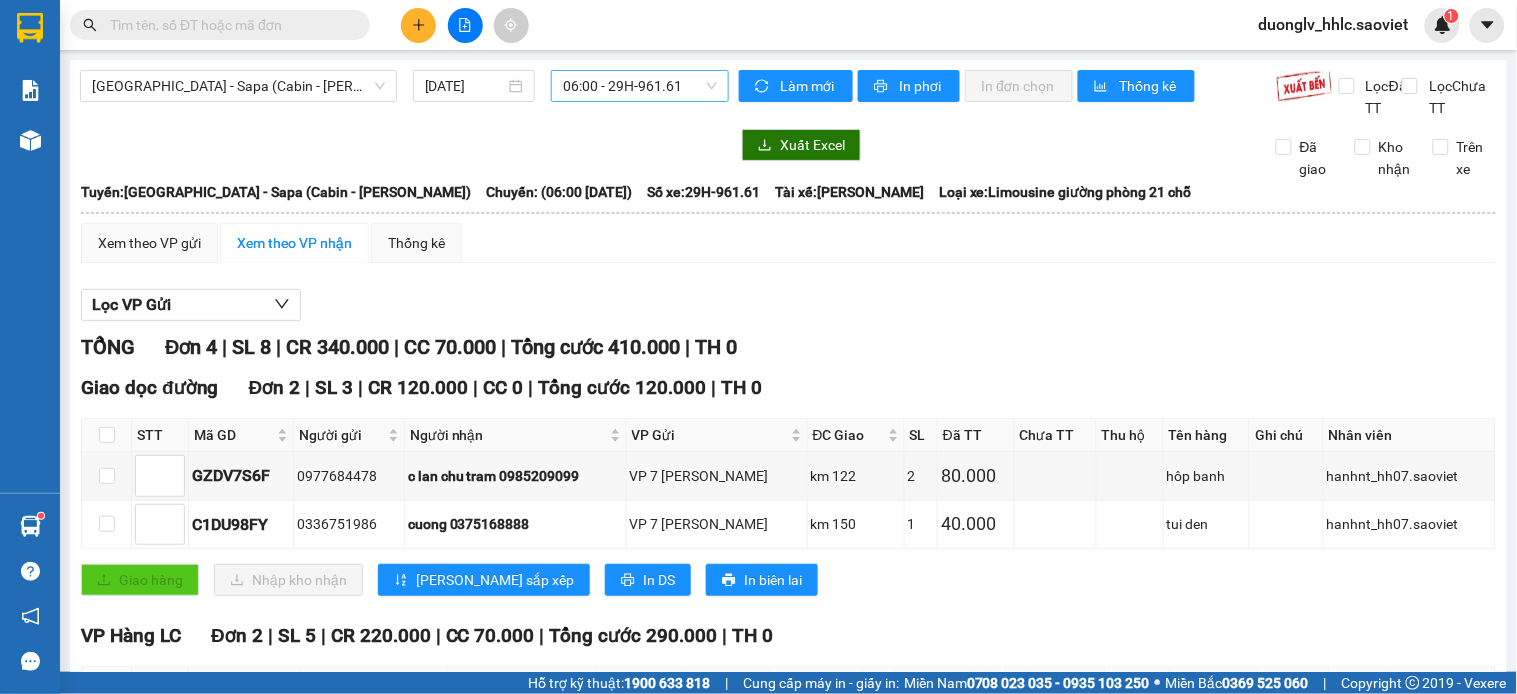 type on "5" 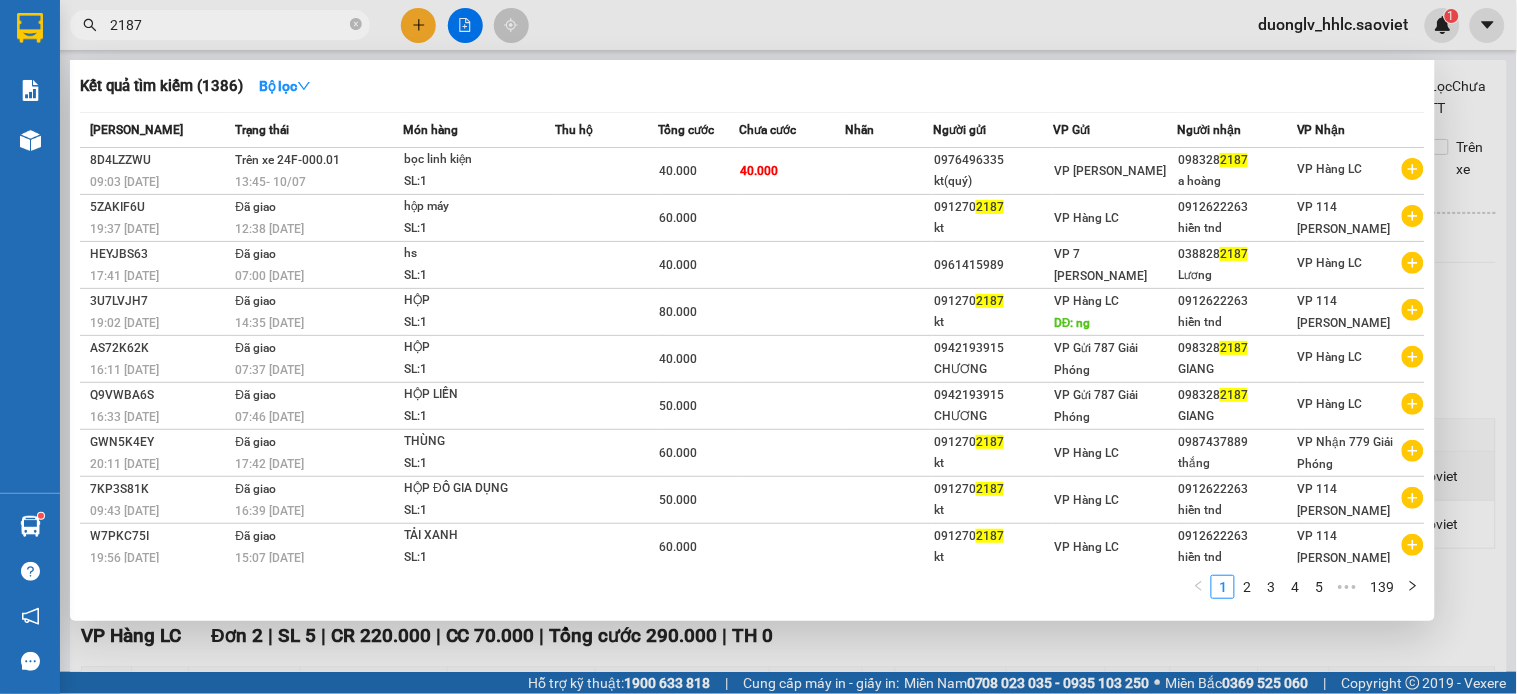 type on "2187" 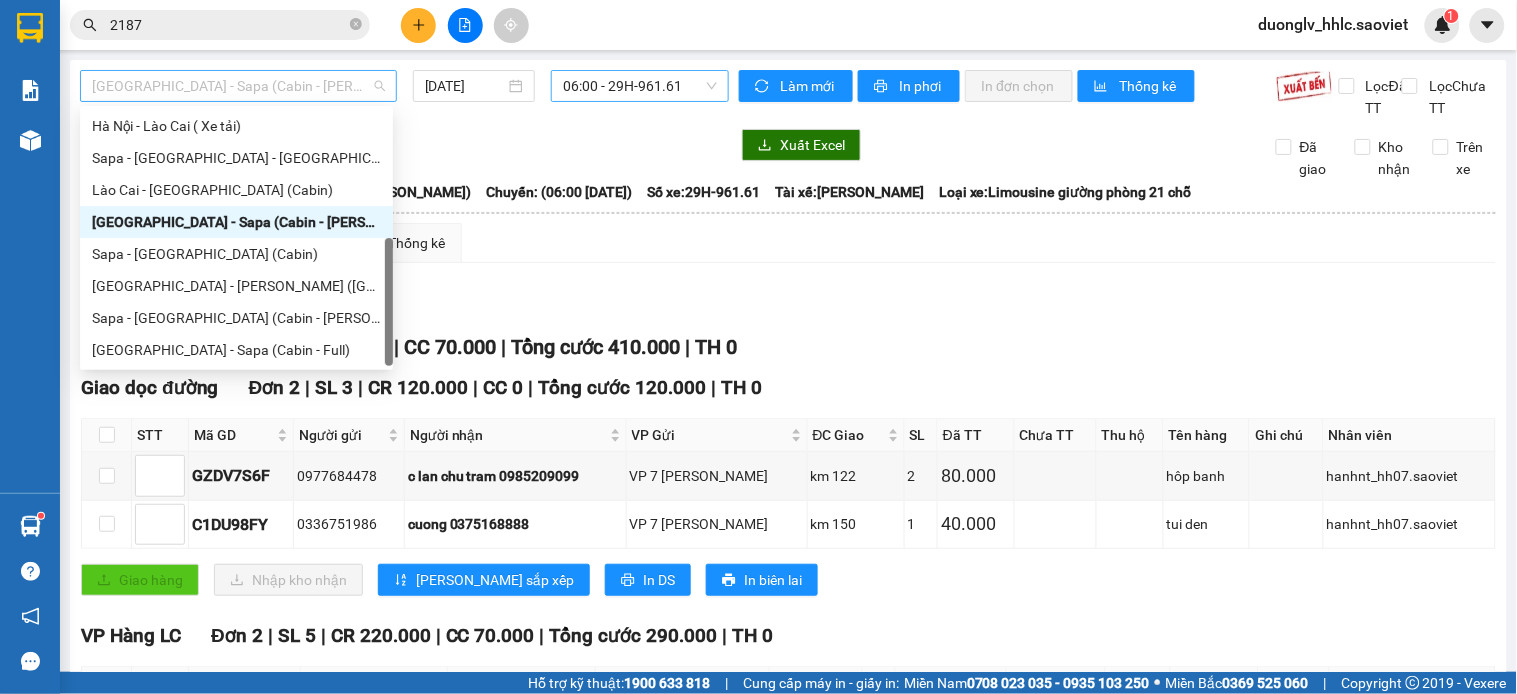 click on "Hà Nội - Sapa (Cabin - Thăng Long)" at bounding box center [238, 86] 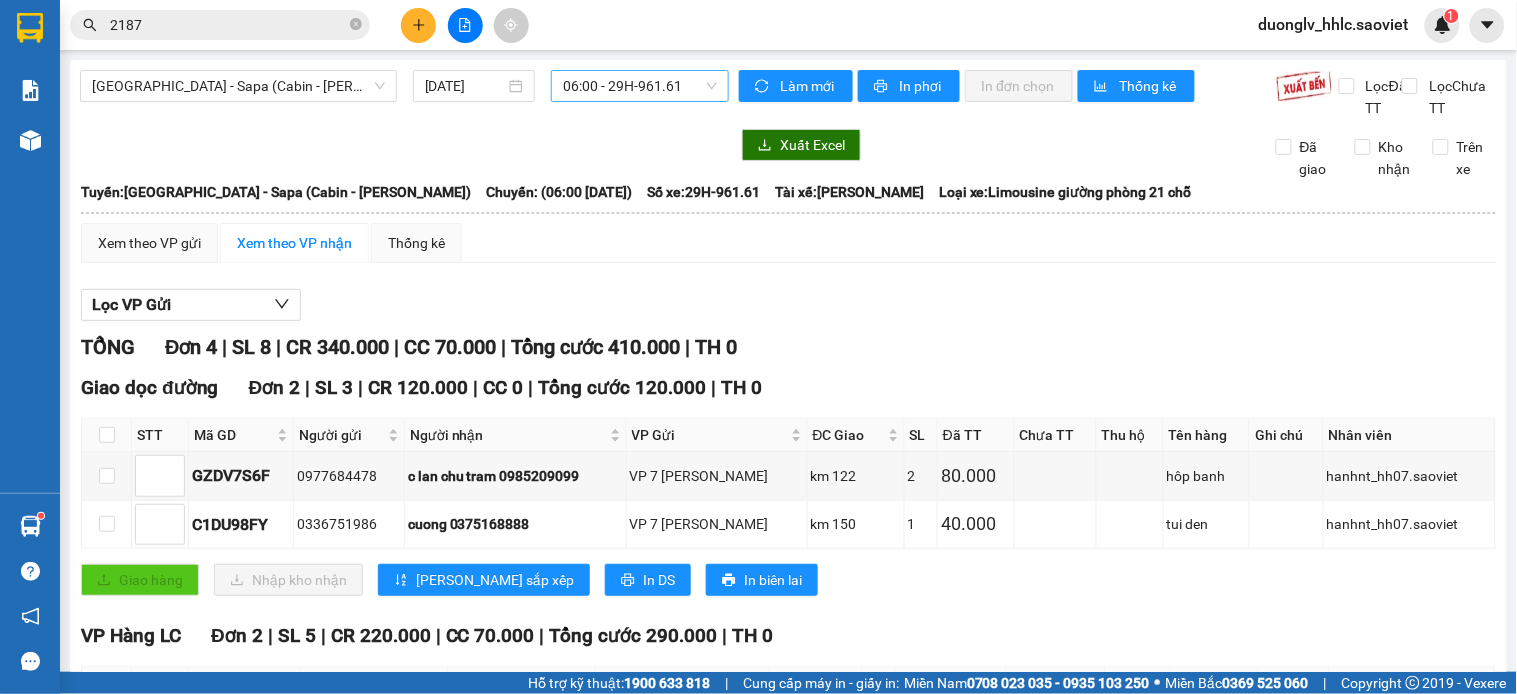click on "Hà Nội - Sapa (Cabin - Thăng Long) 10/07/2025 06:00     - 29H-961.61" at bounding box center [404, 94] 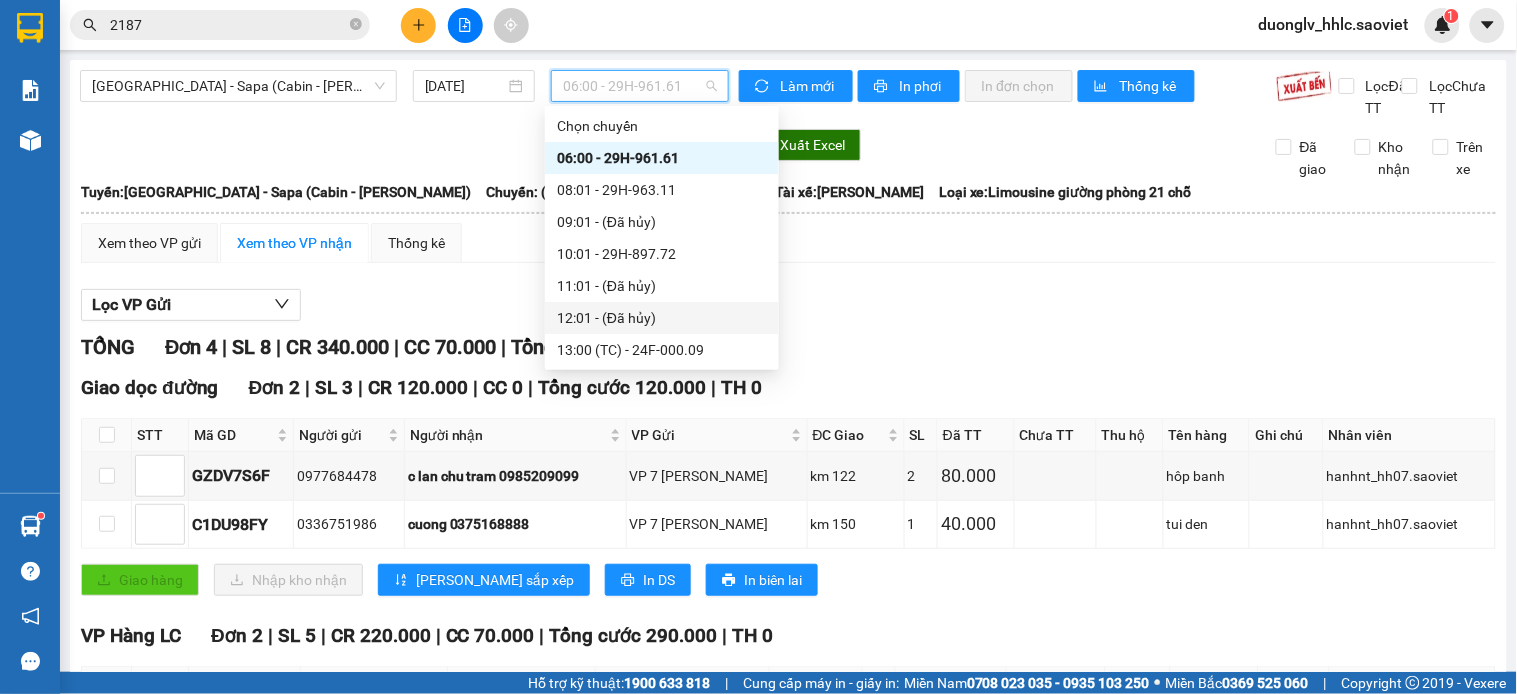 scroll, scrollTop: 111, scrollLeft: 0, axis: vertical 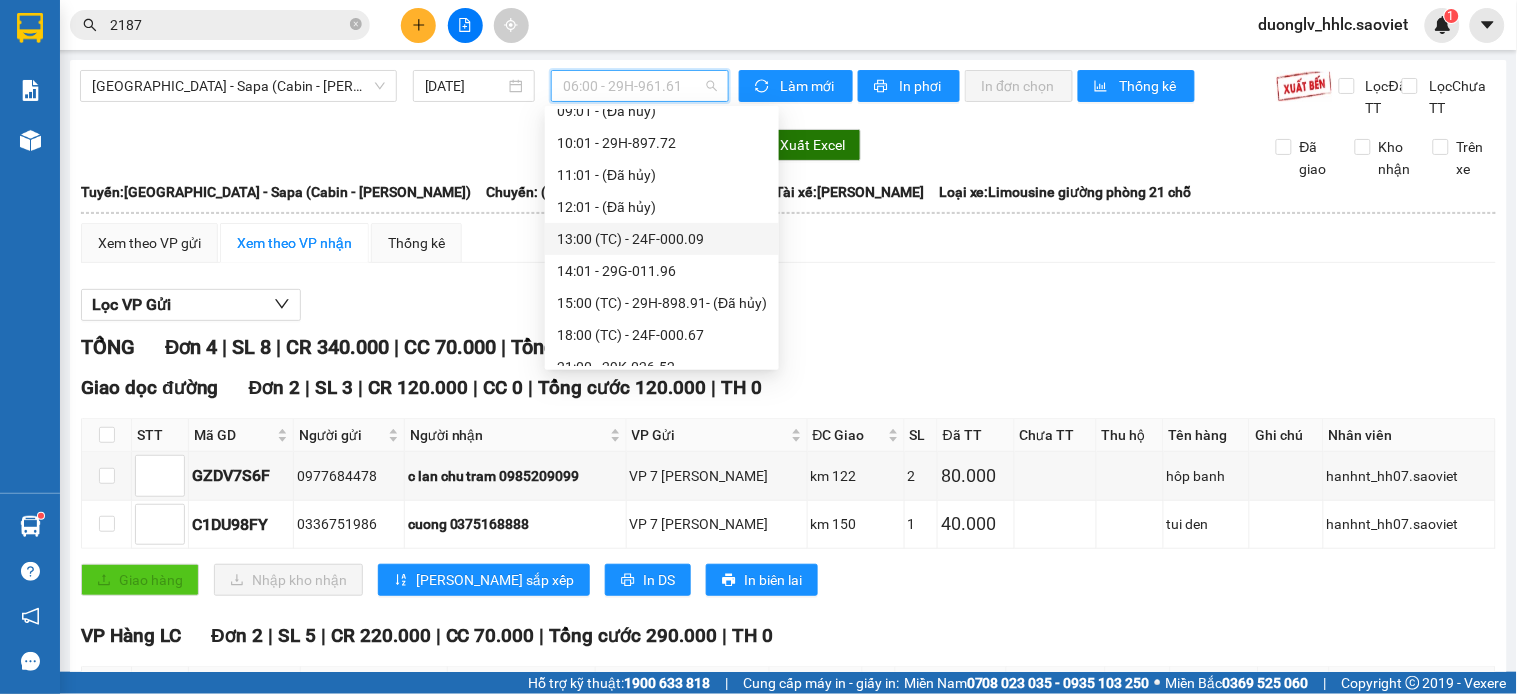 click on "13:00   (TC)   - 24F-000.09" at bounding box center (662, 239) 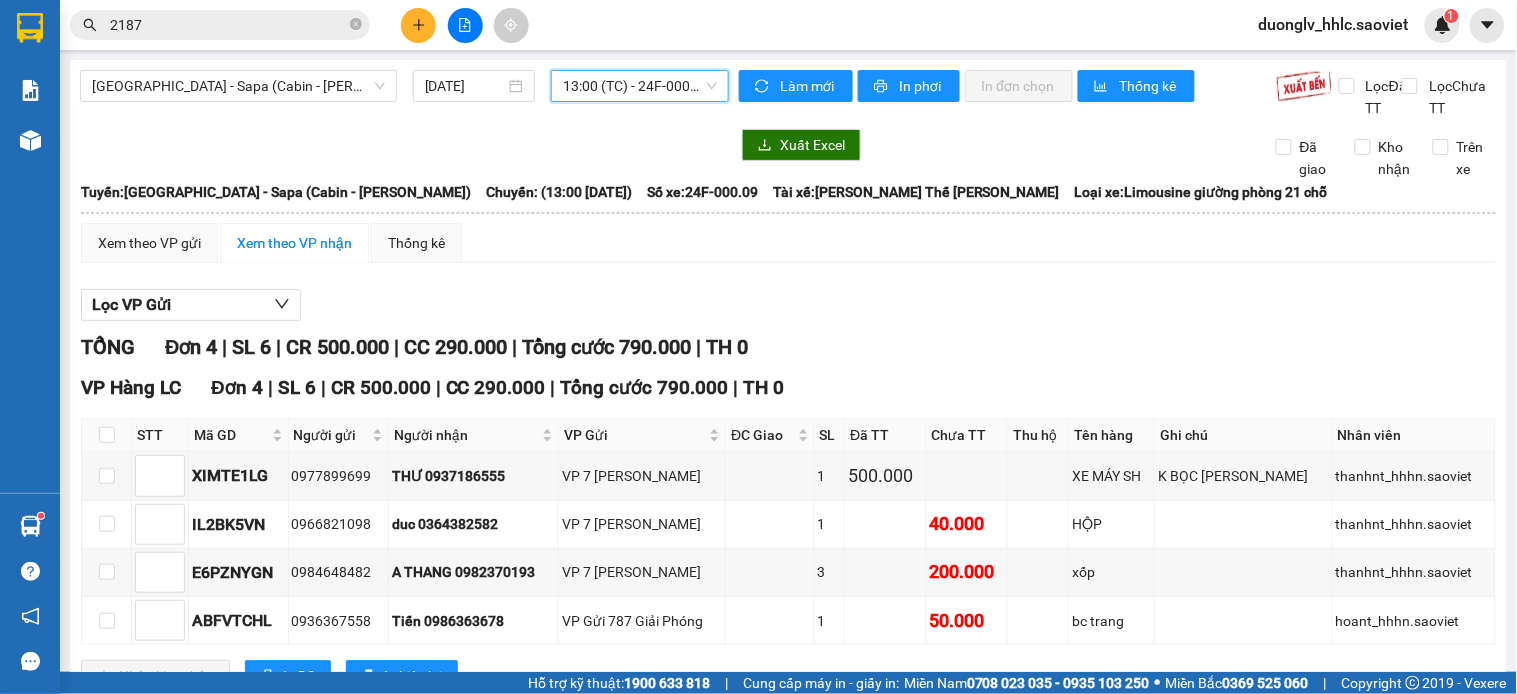 scroll, scrollTop: 100, scrollLeft: 0, axis: vertical 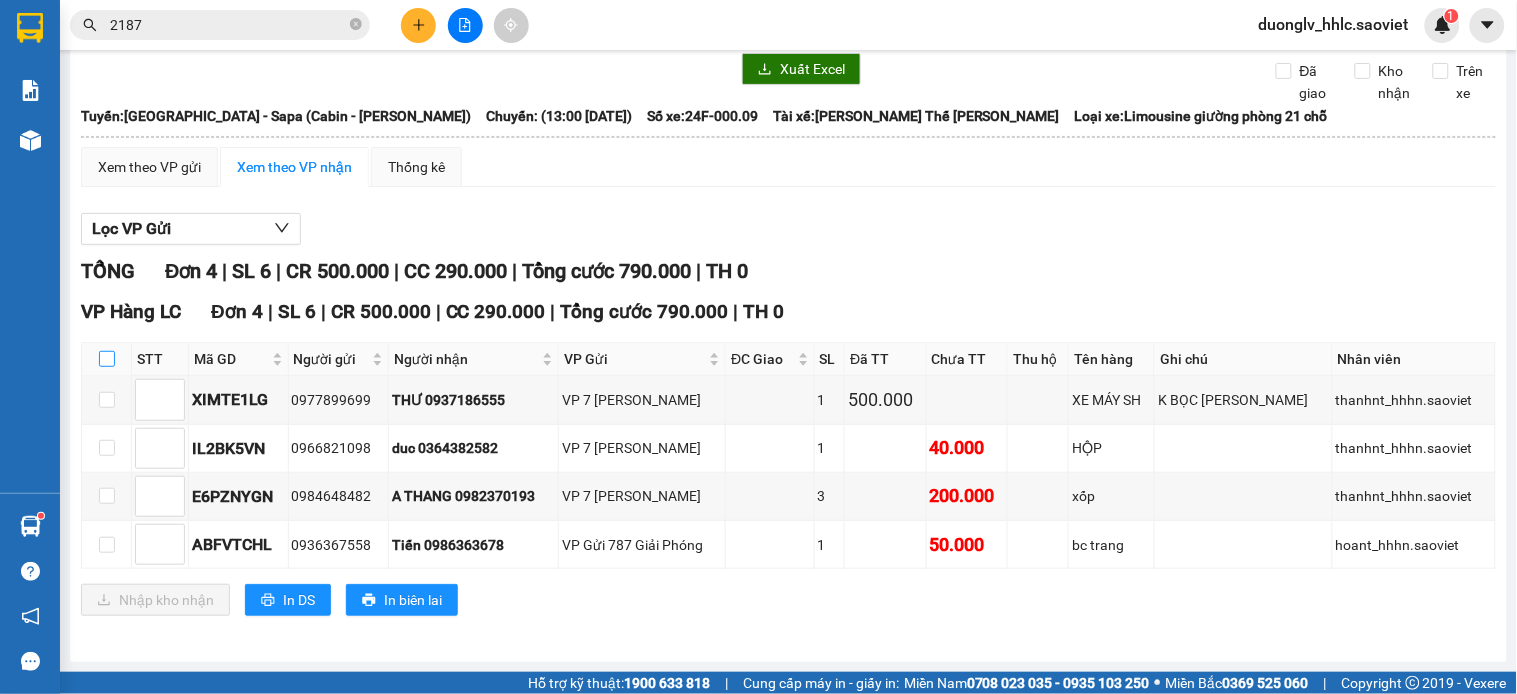 click at bounding box center (107, 359) 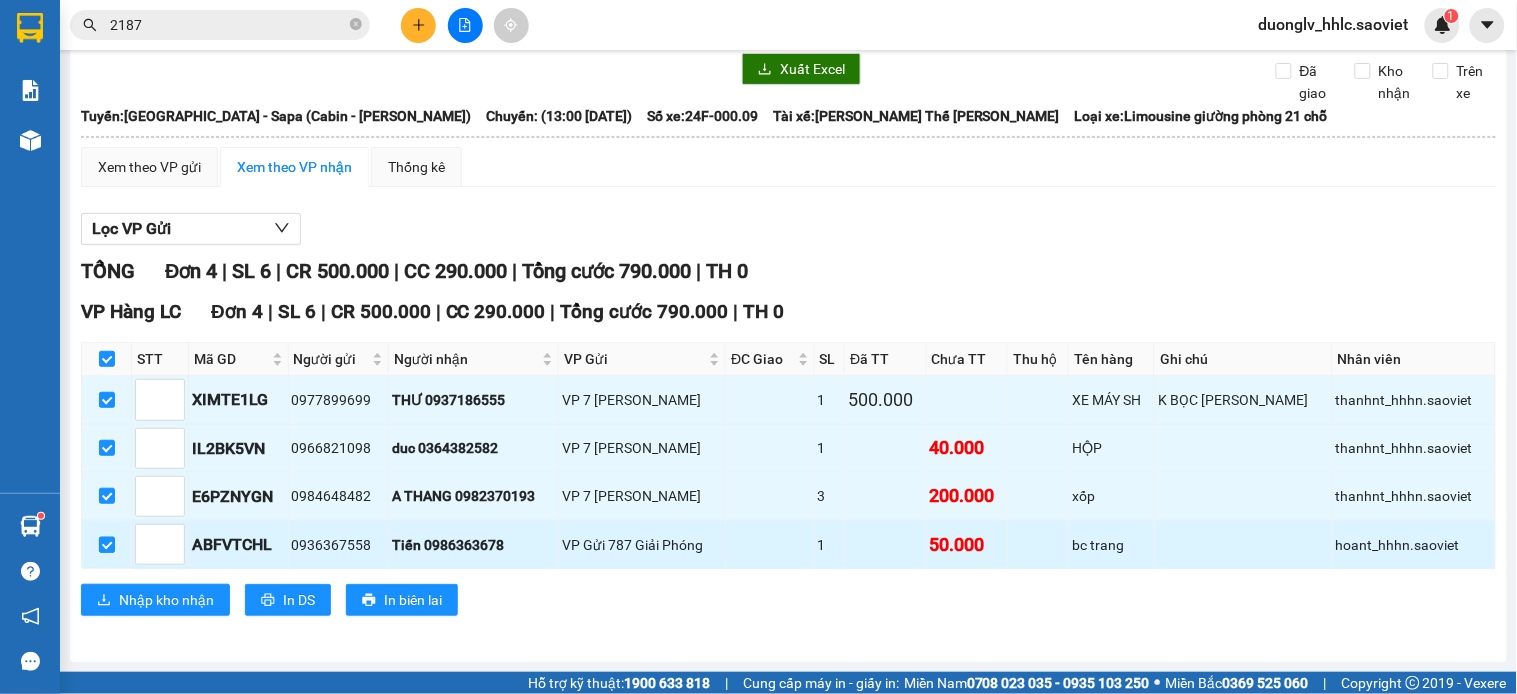 click at bounding box center [107, 545] 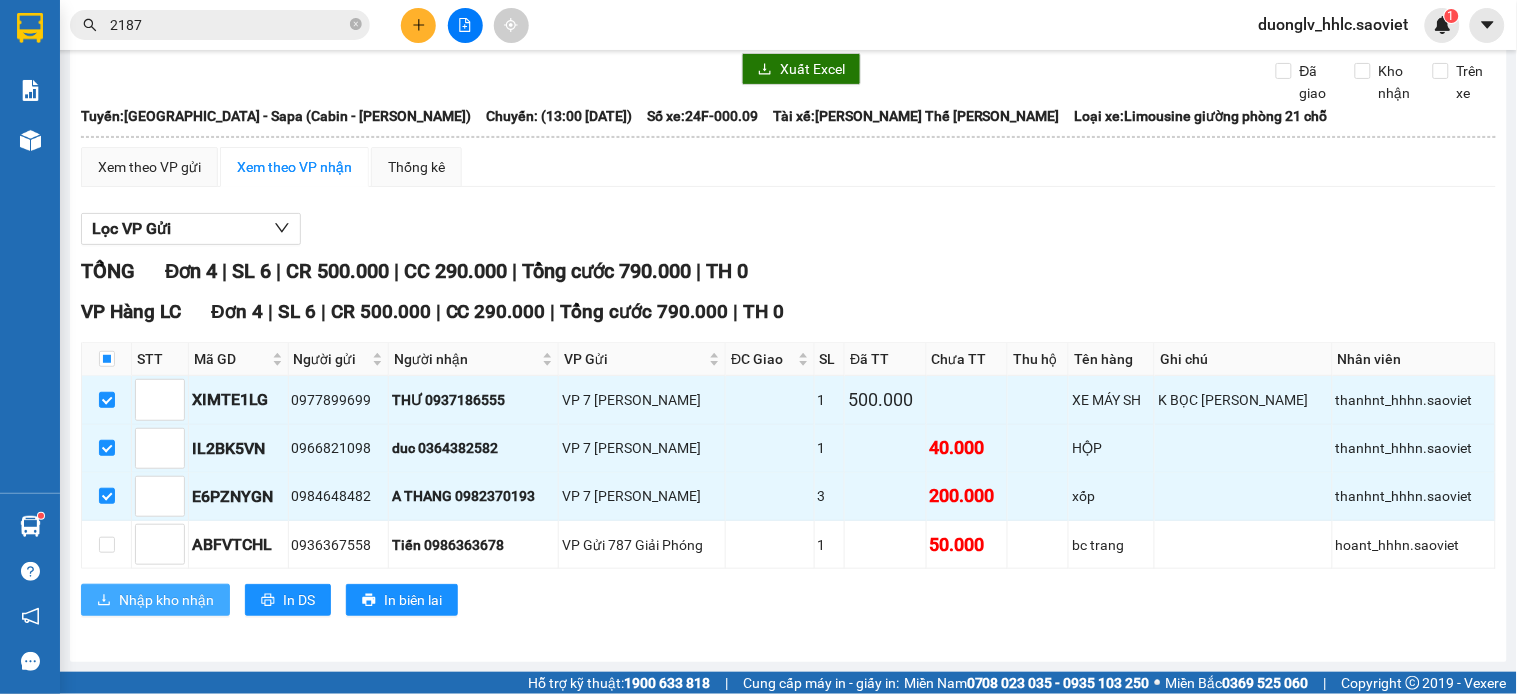 click on "Nhập kho nhận" at bounding box center [166, 600] 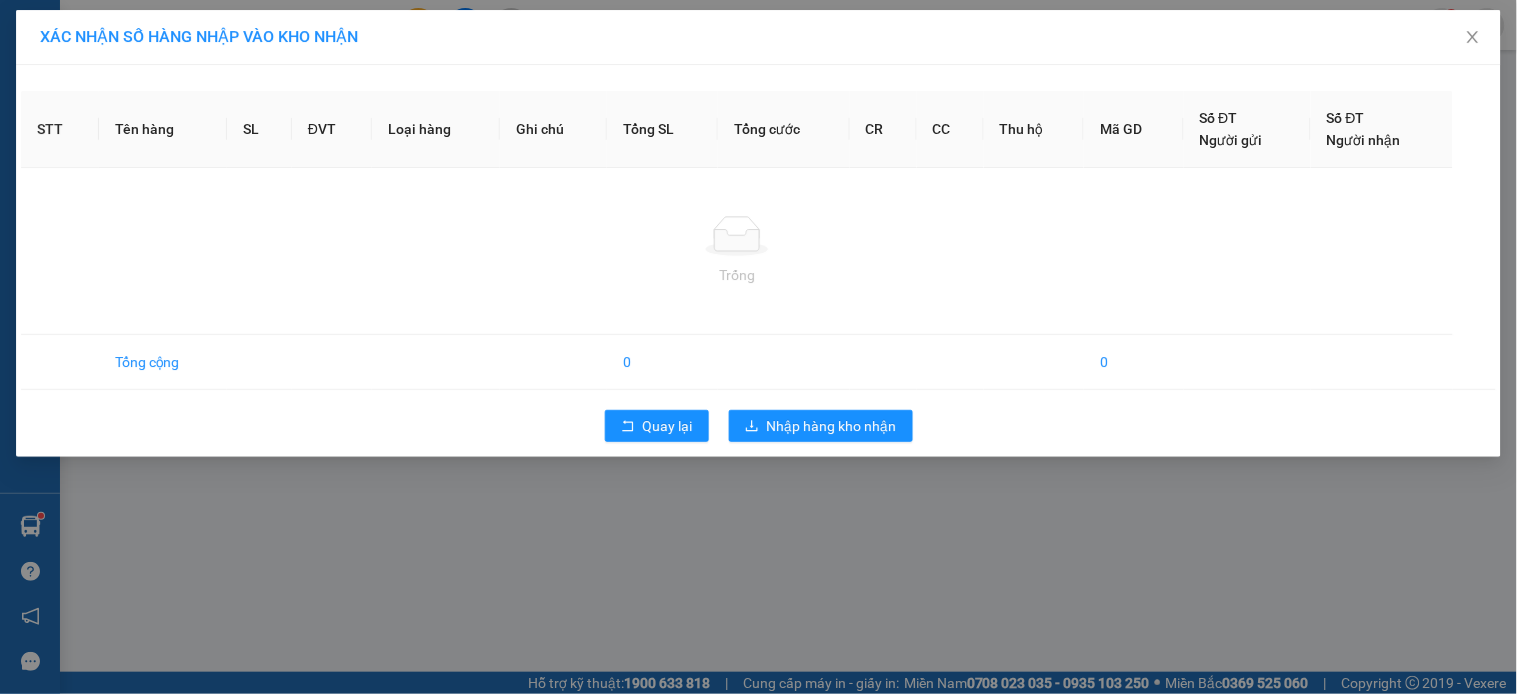 scroll, scrollTop: 0, scrollLeft: 0, axis: both 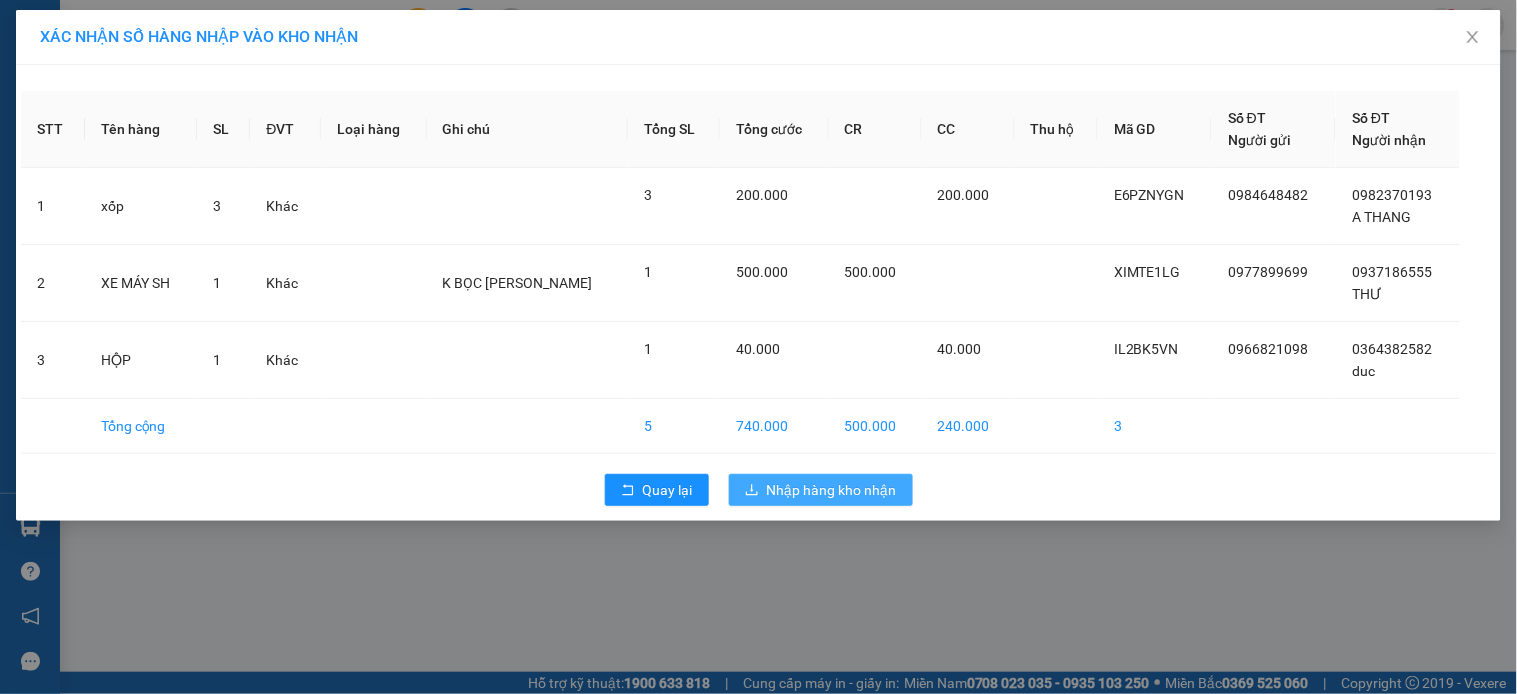 click on "Nhập hàng kho nhận" at bounding box center (832, 490) 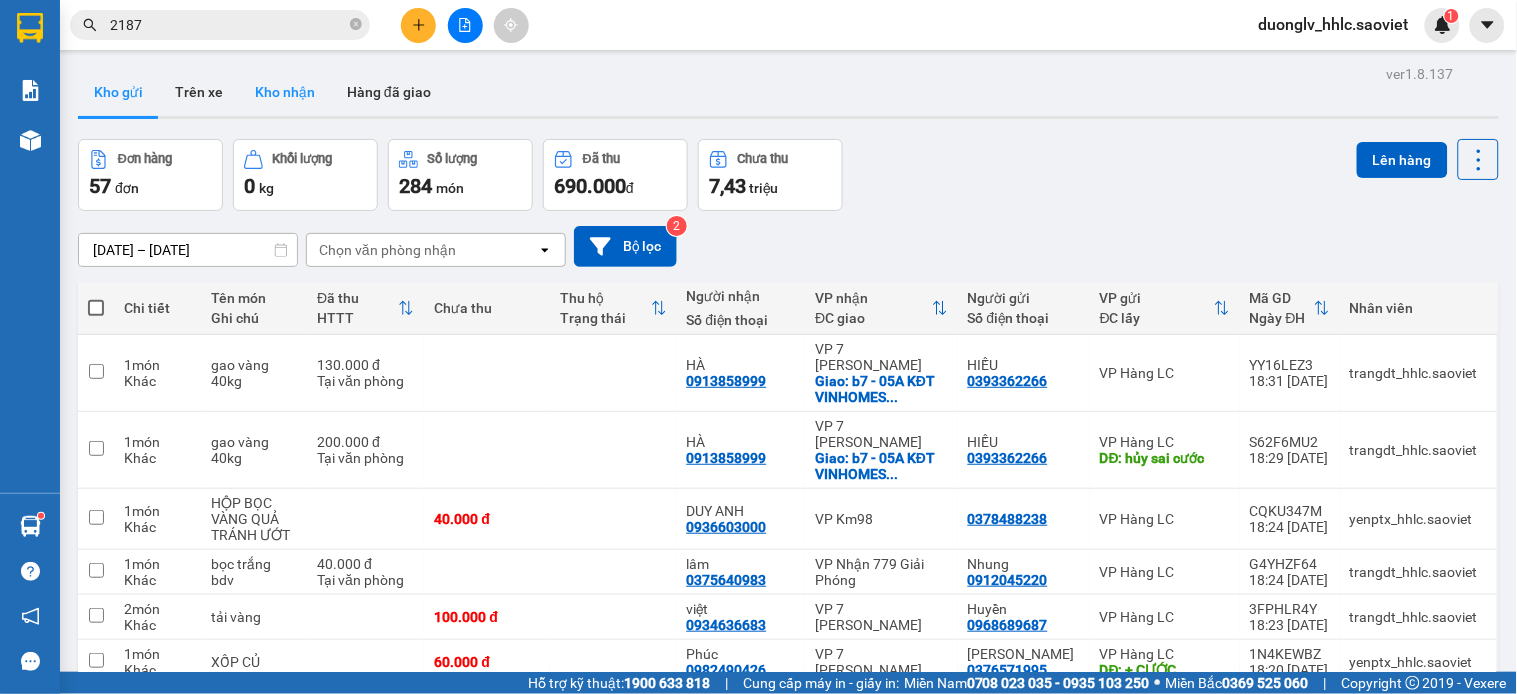click on "Kho nhận" at bounding box center (285, 92) 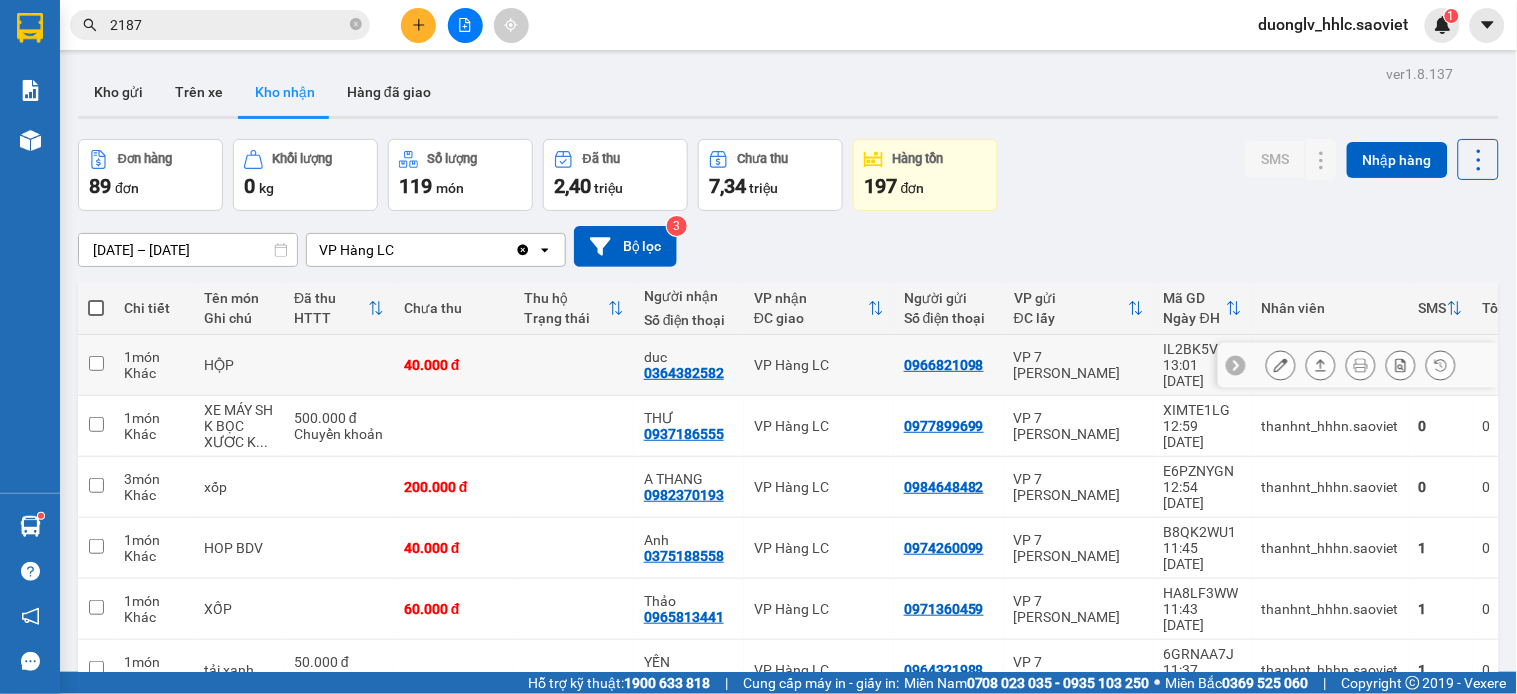 click on "VP Hàng LC" at bounding box center [819, 365] 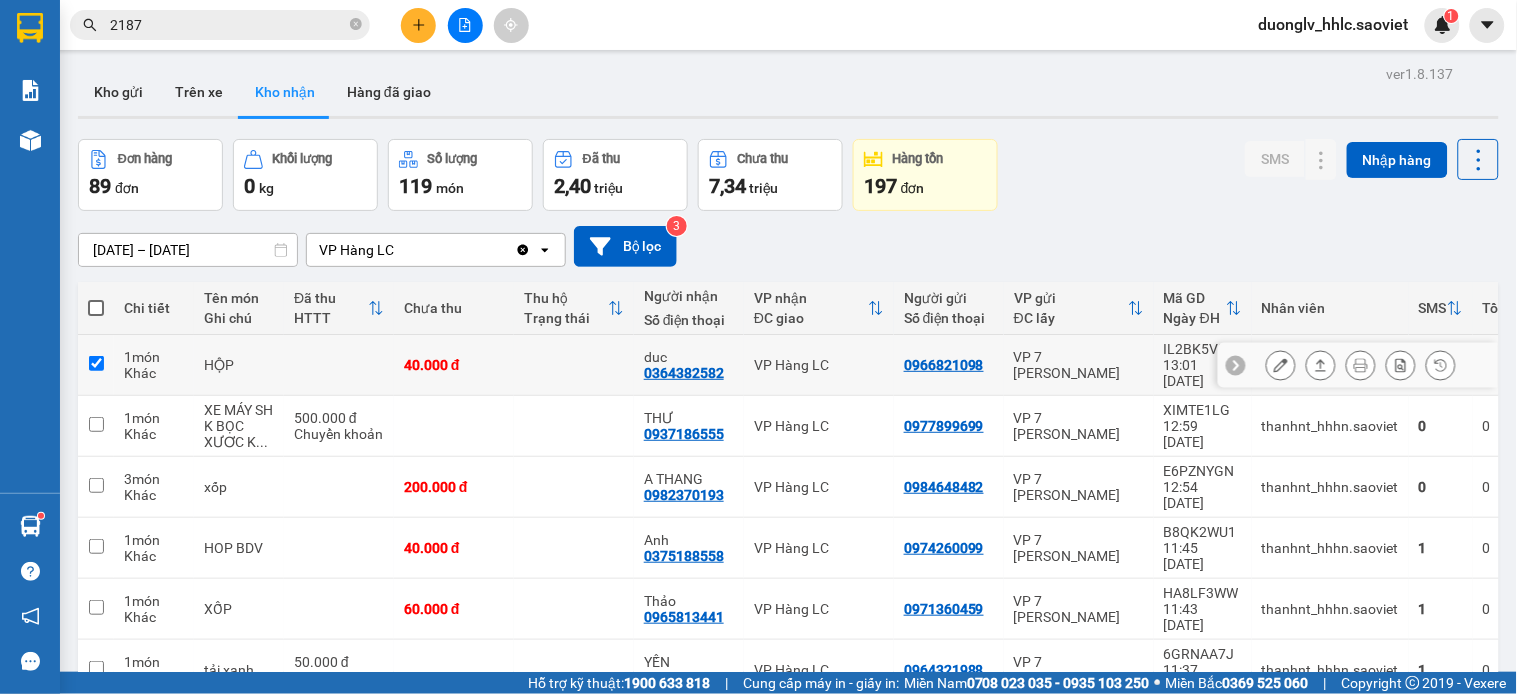 checkbox on "true" 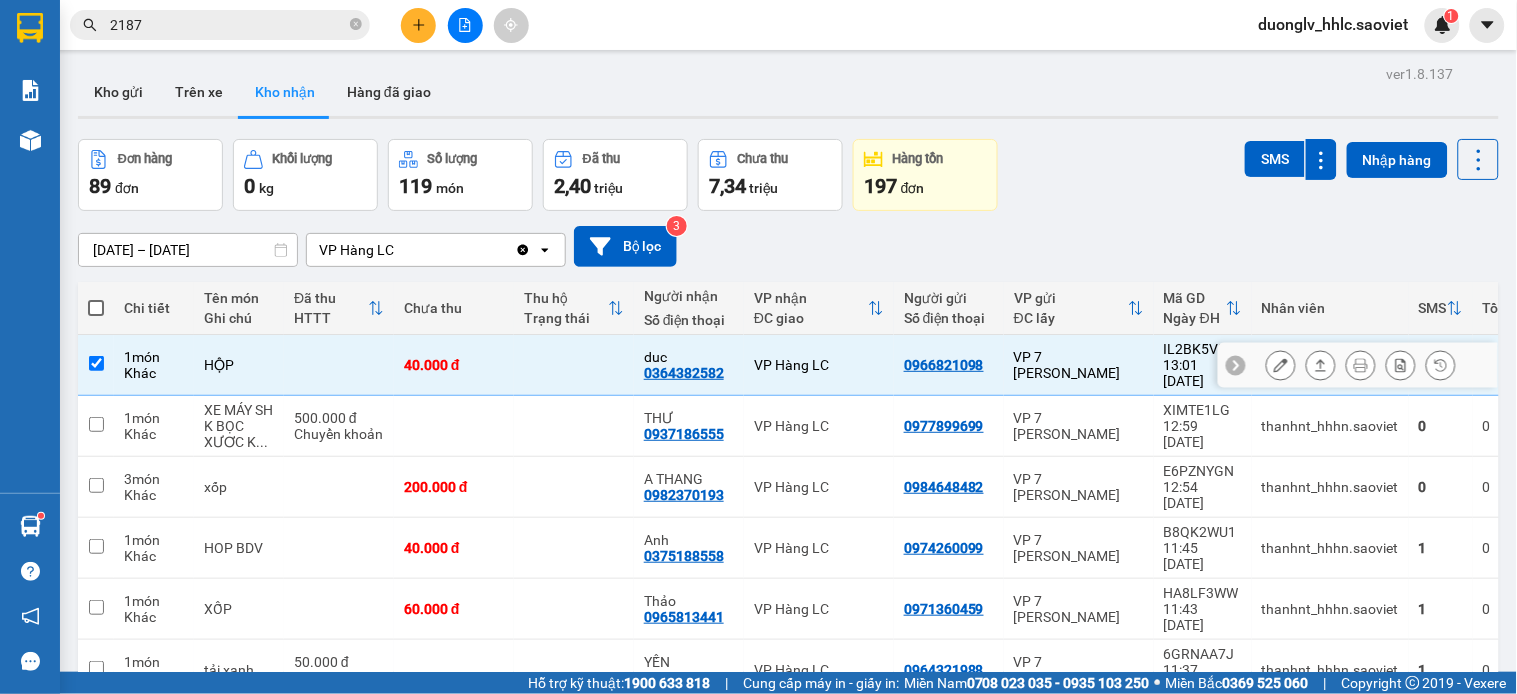 click on "VP Hàng LC" at bounding box center [819, 426] 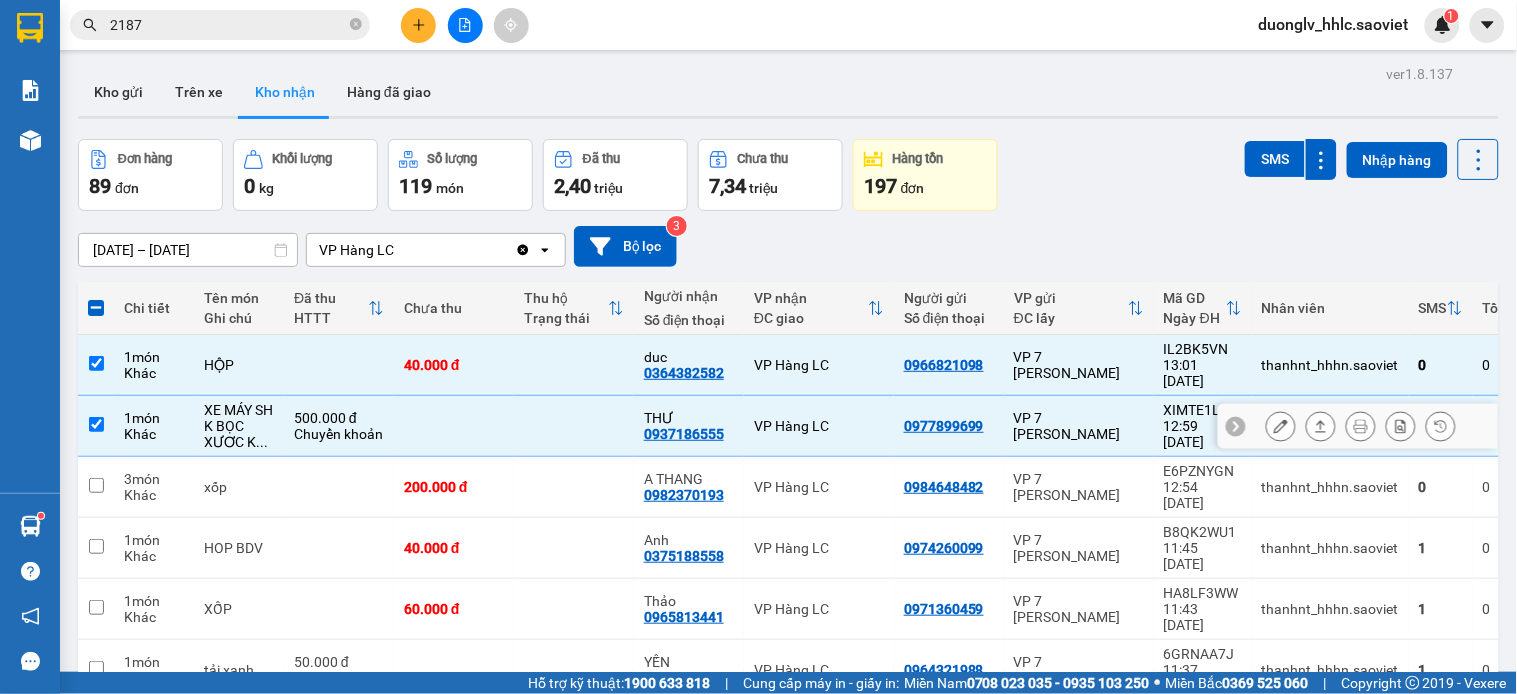 checkbox on "true" 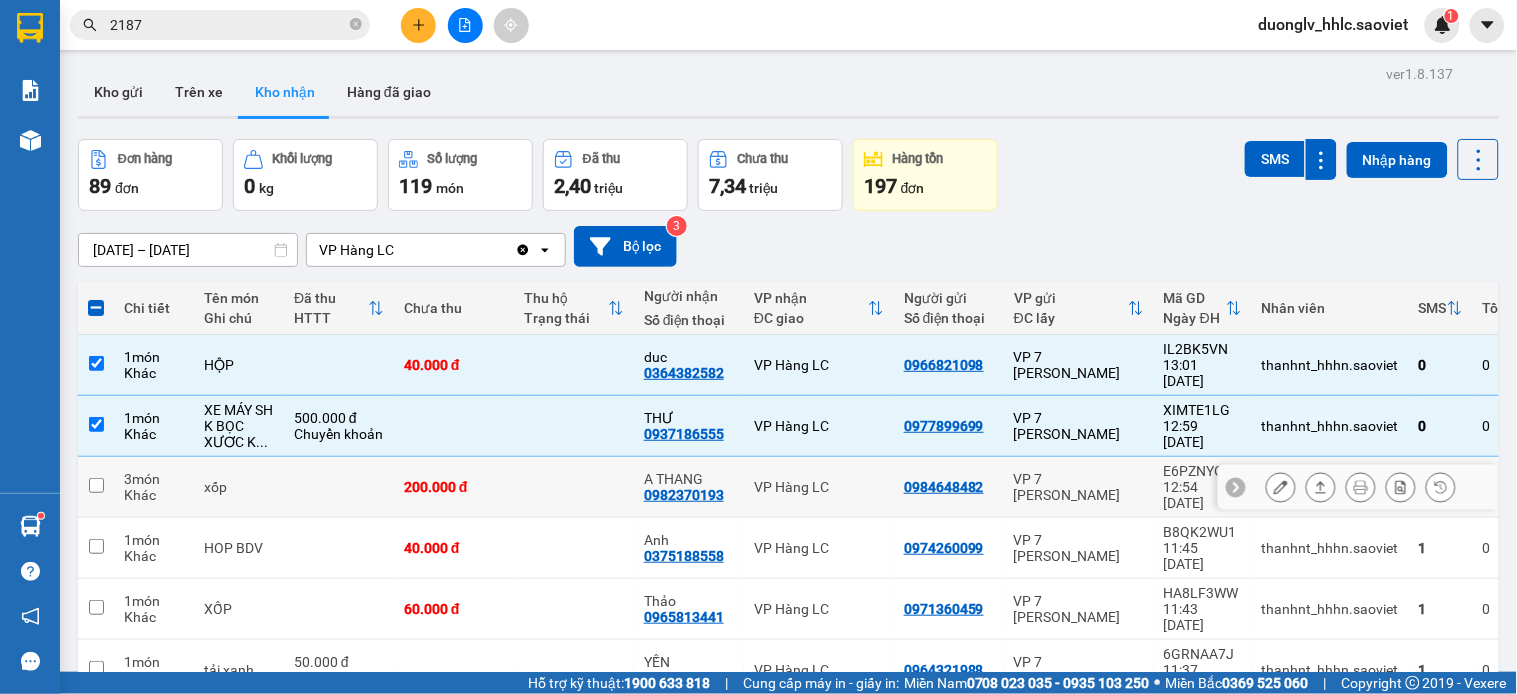 drag, startPoint x: 822, startPoint y: 443, endPoint x: 826, endPoint y: 485, distance: 42.190044 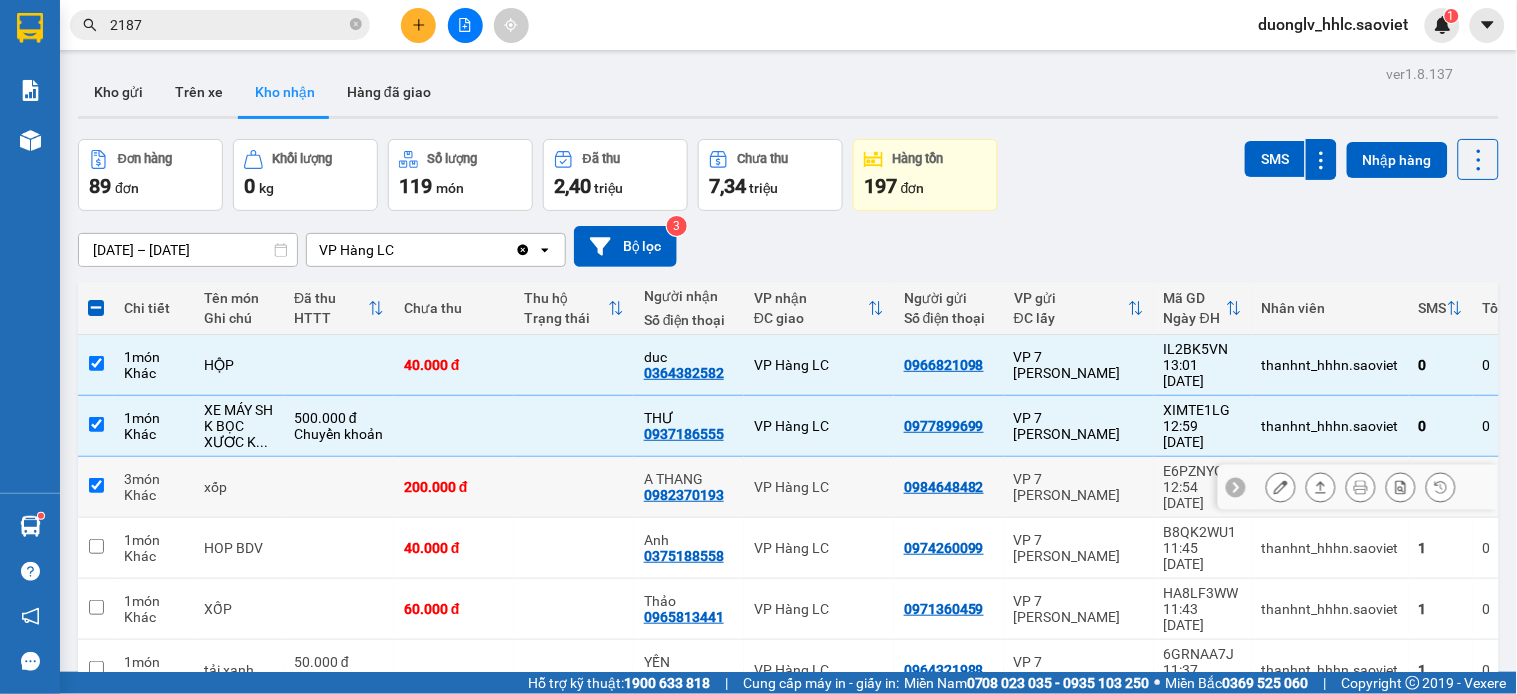 checkbox on "true" 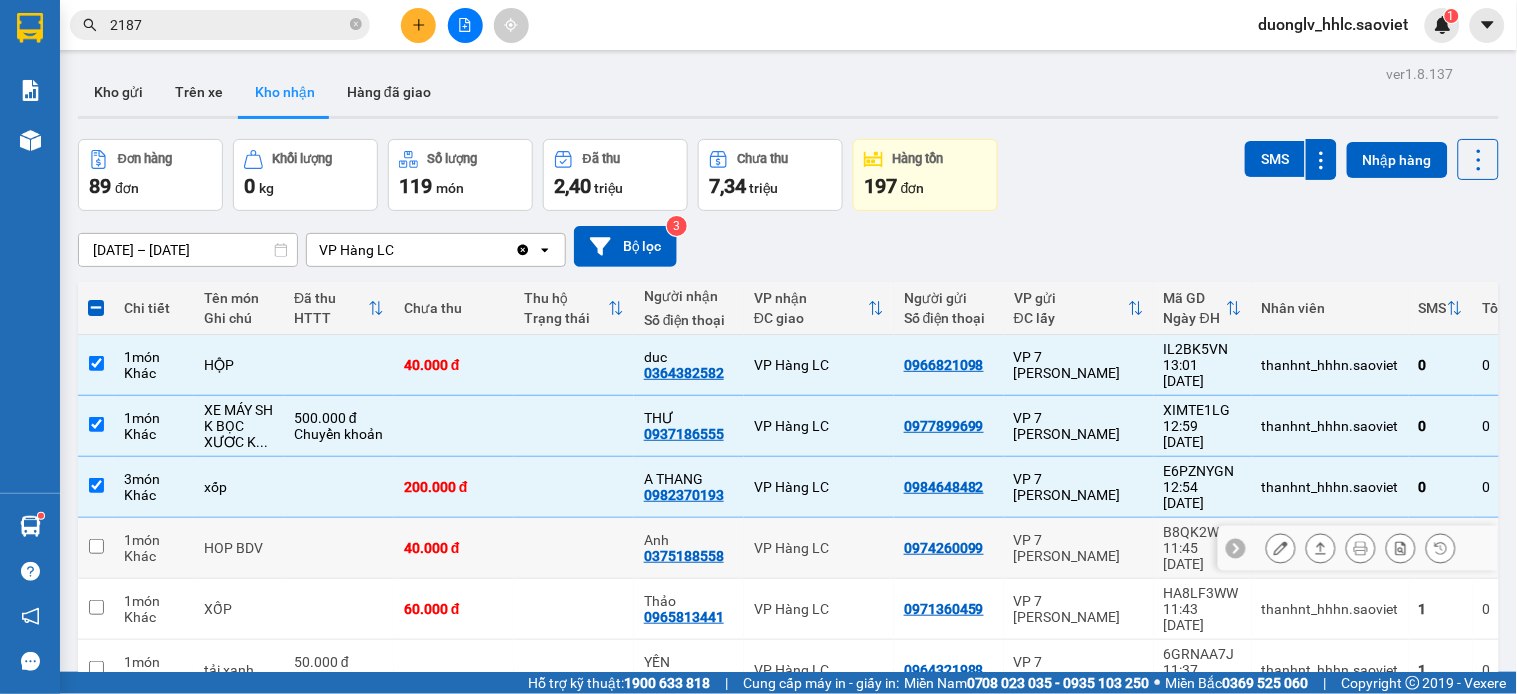 click on "VP Hàng LC" at bounding box center (819, 548) 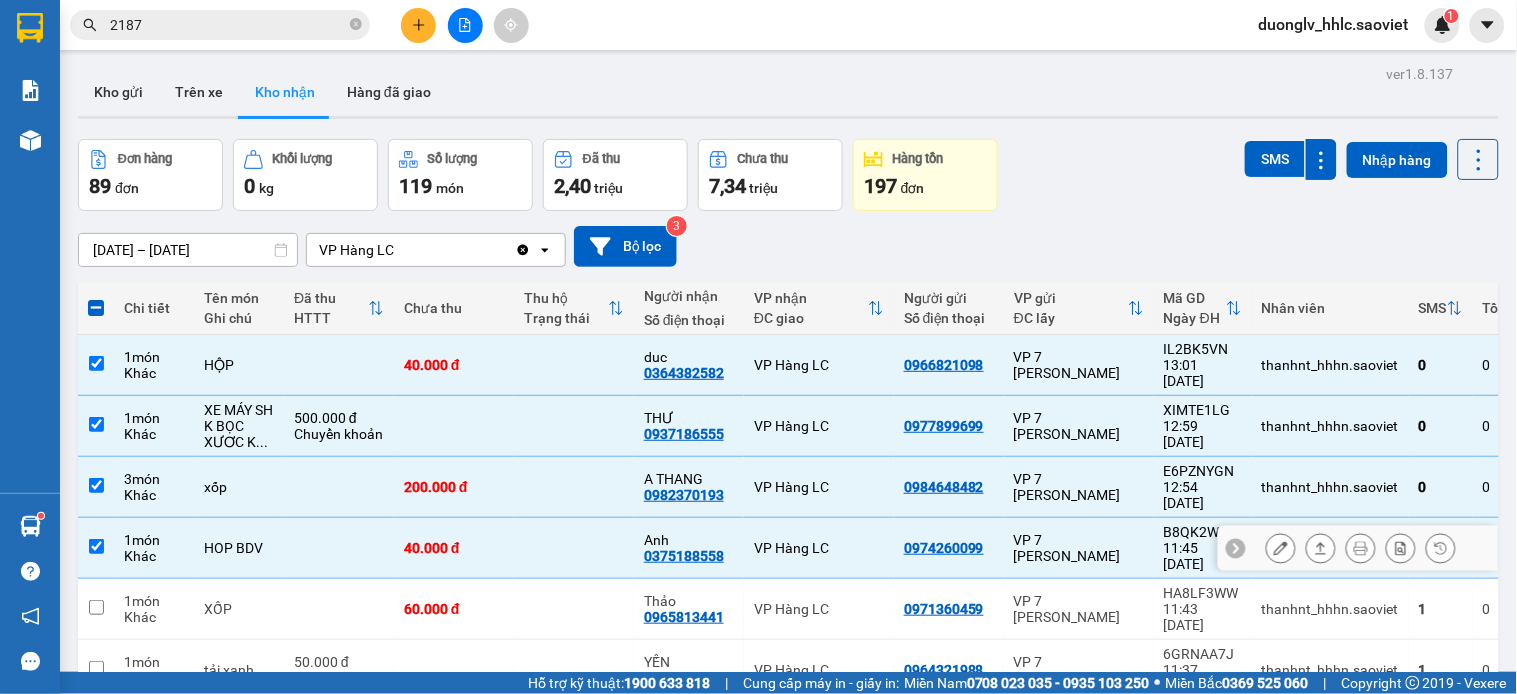 click on "VP Hàng LC" at bounding box center (819, 548) 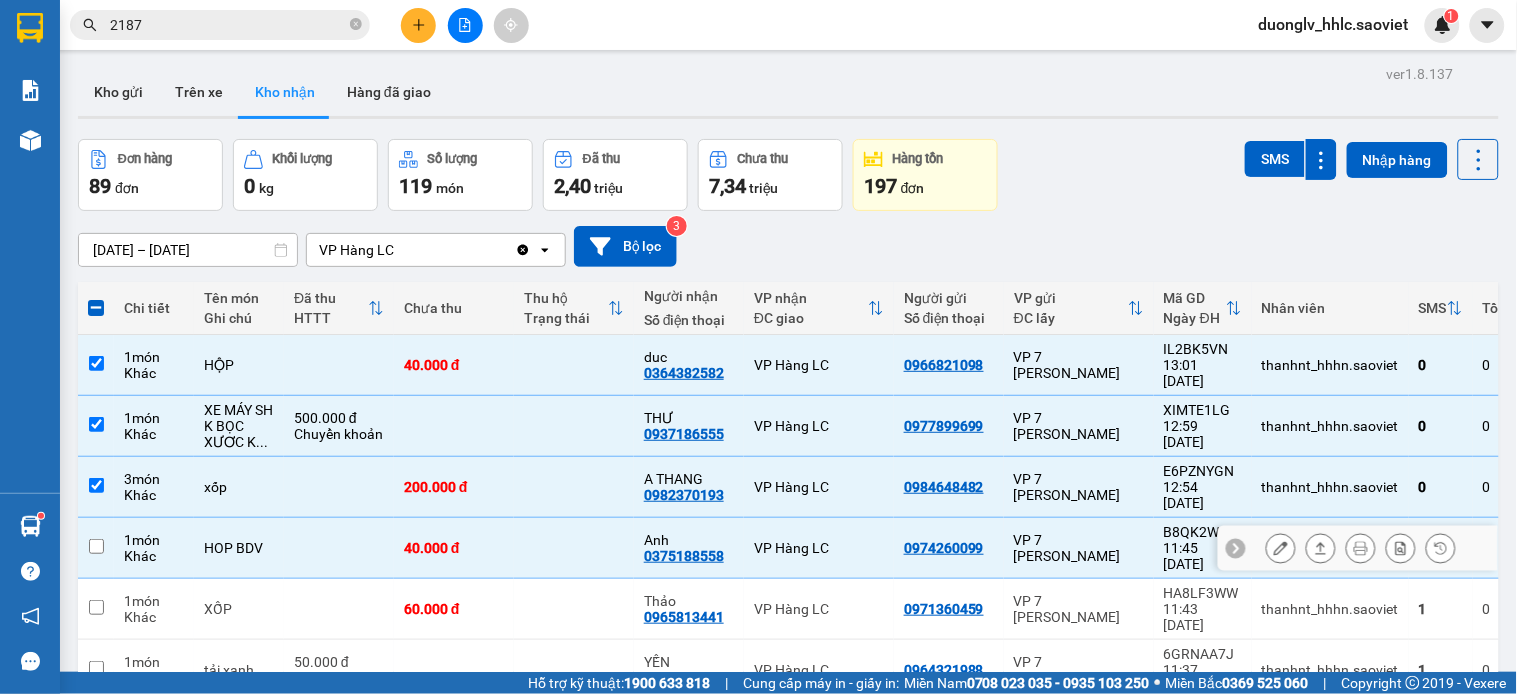 checkbox on "false" 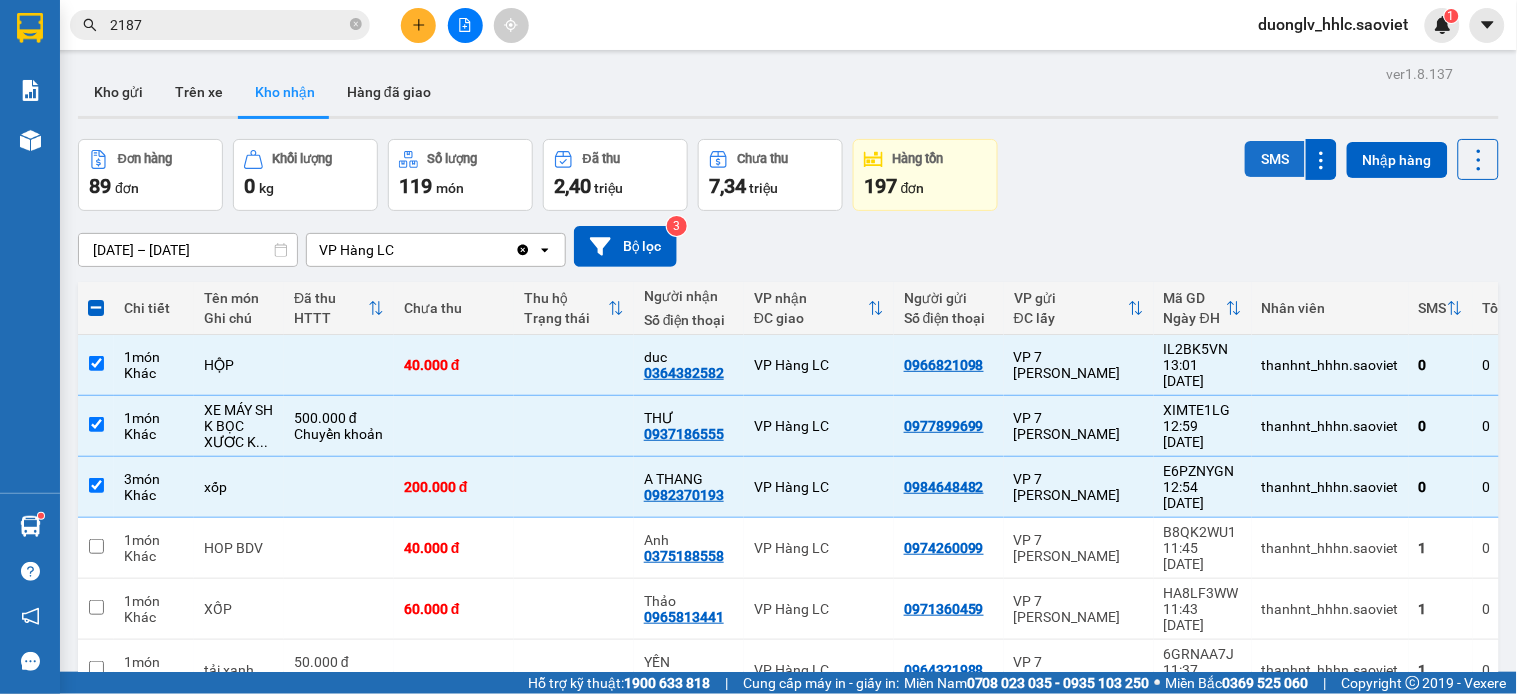 click on "SMS" at bounding box center [1275, 159] 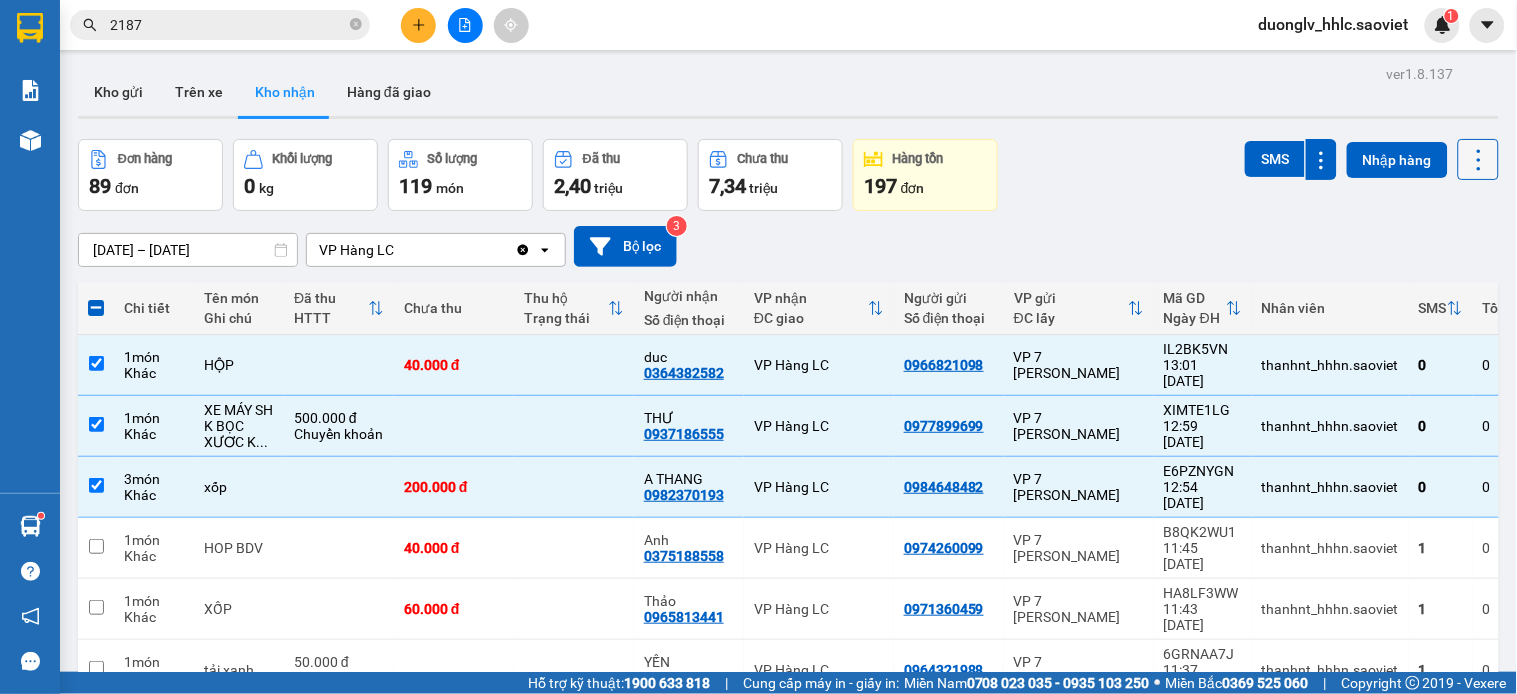 click 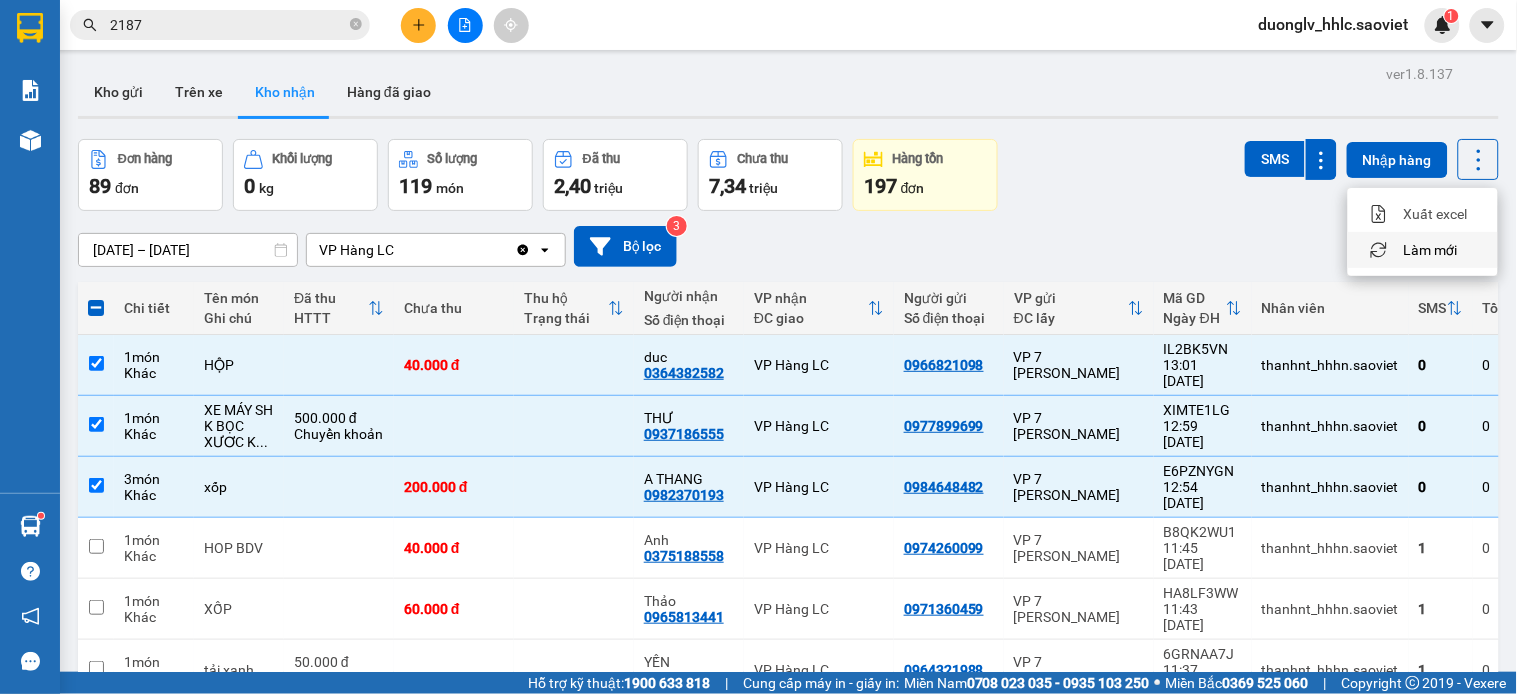 click on "Làm mới" at bounding box center (1431, 250) 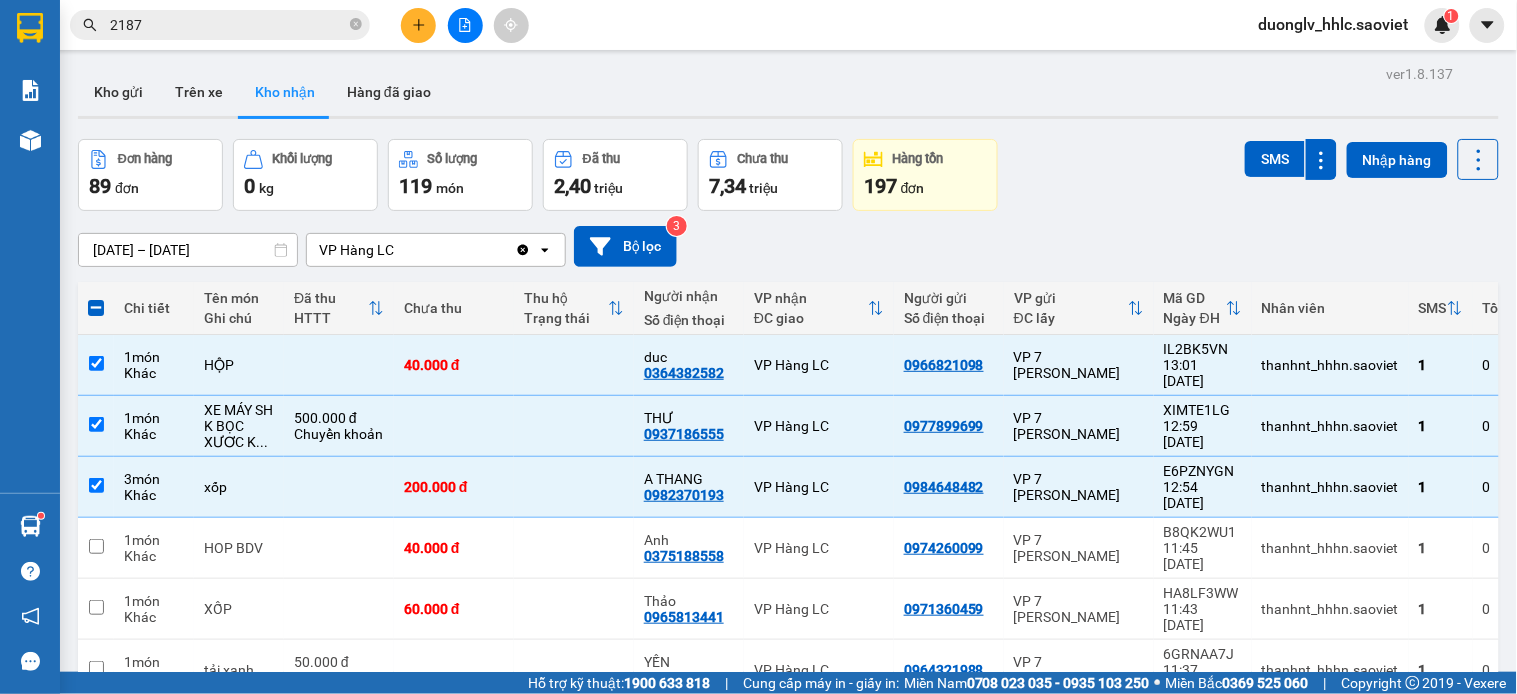 click at bounding box center [465, 25] 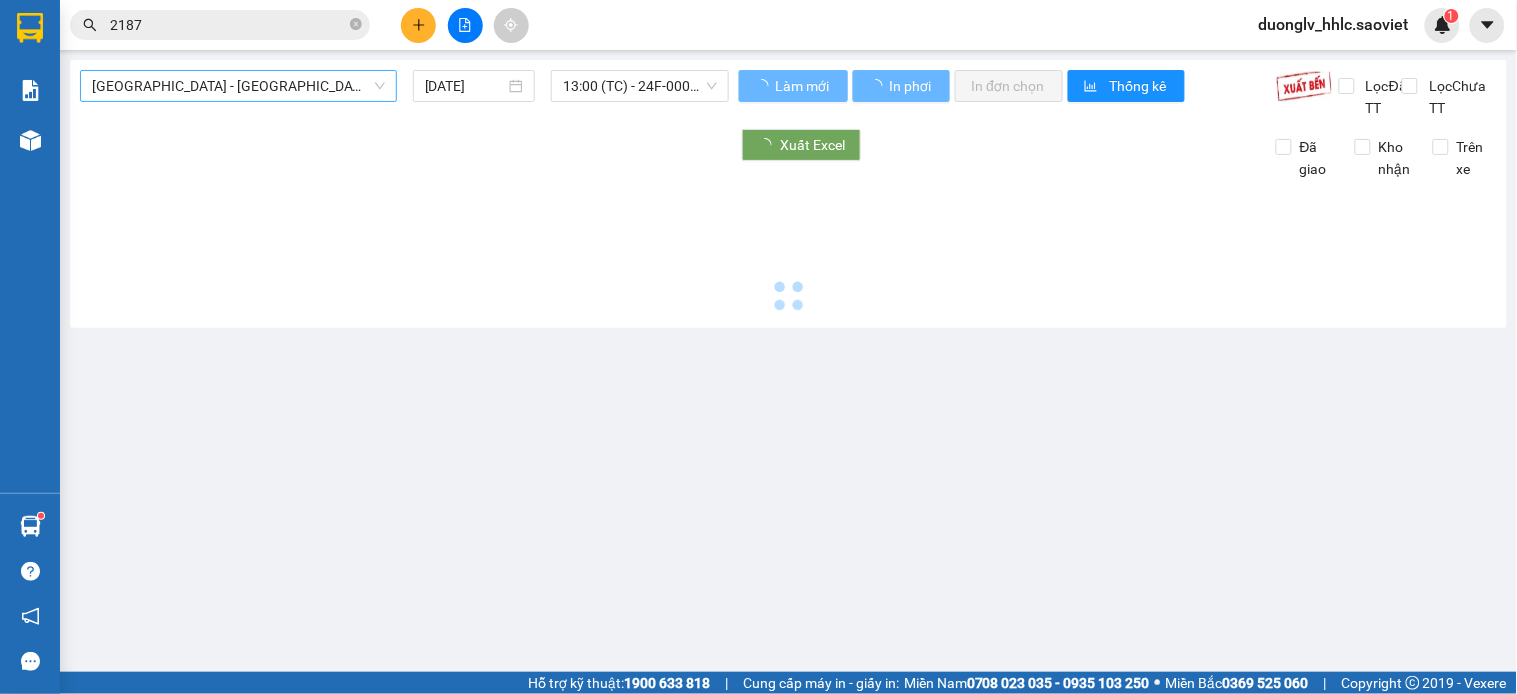 click on "Hà Nội - Lào Cai (Cabin)" at bounding box center (238, 86) 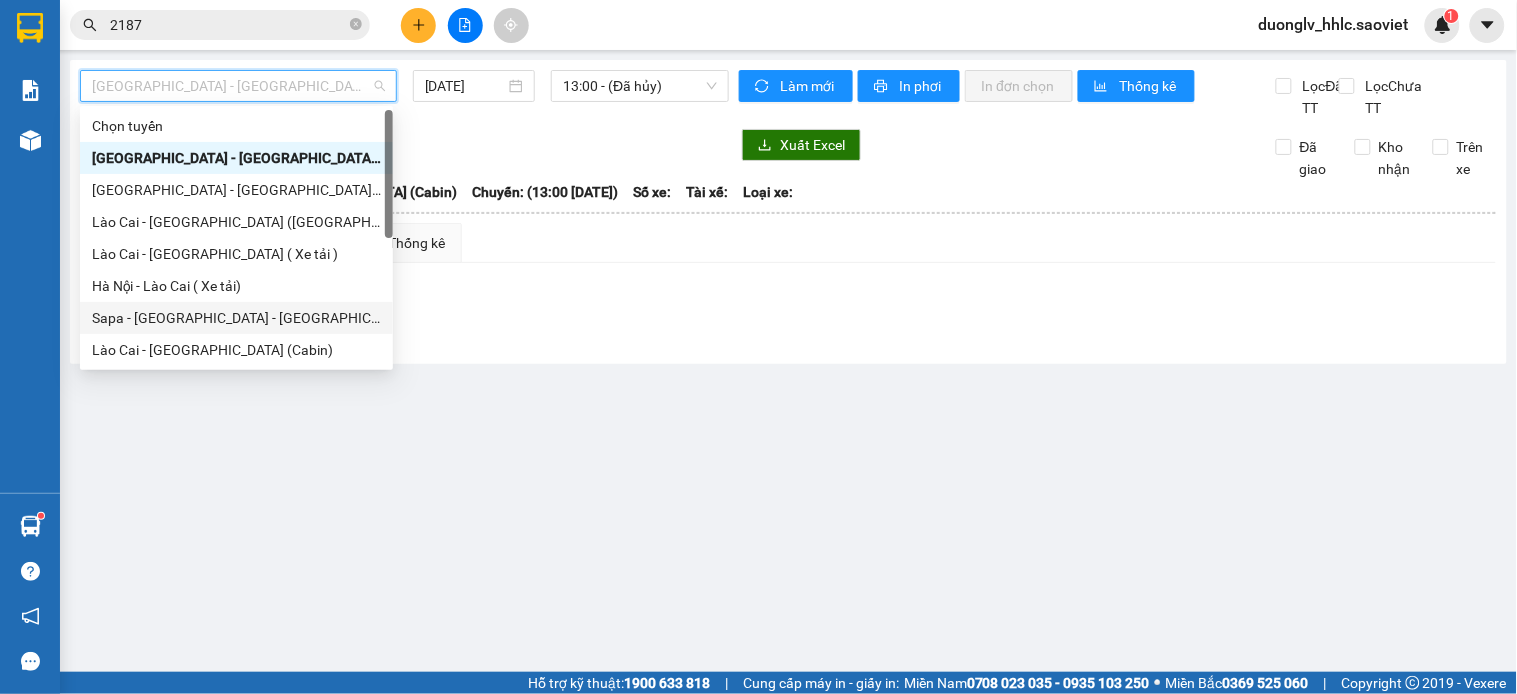 scroll, scrollTop: 160, scrollLeft: 0, axis: vertical 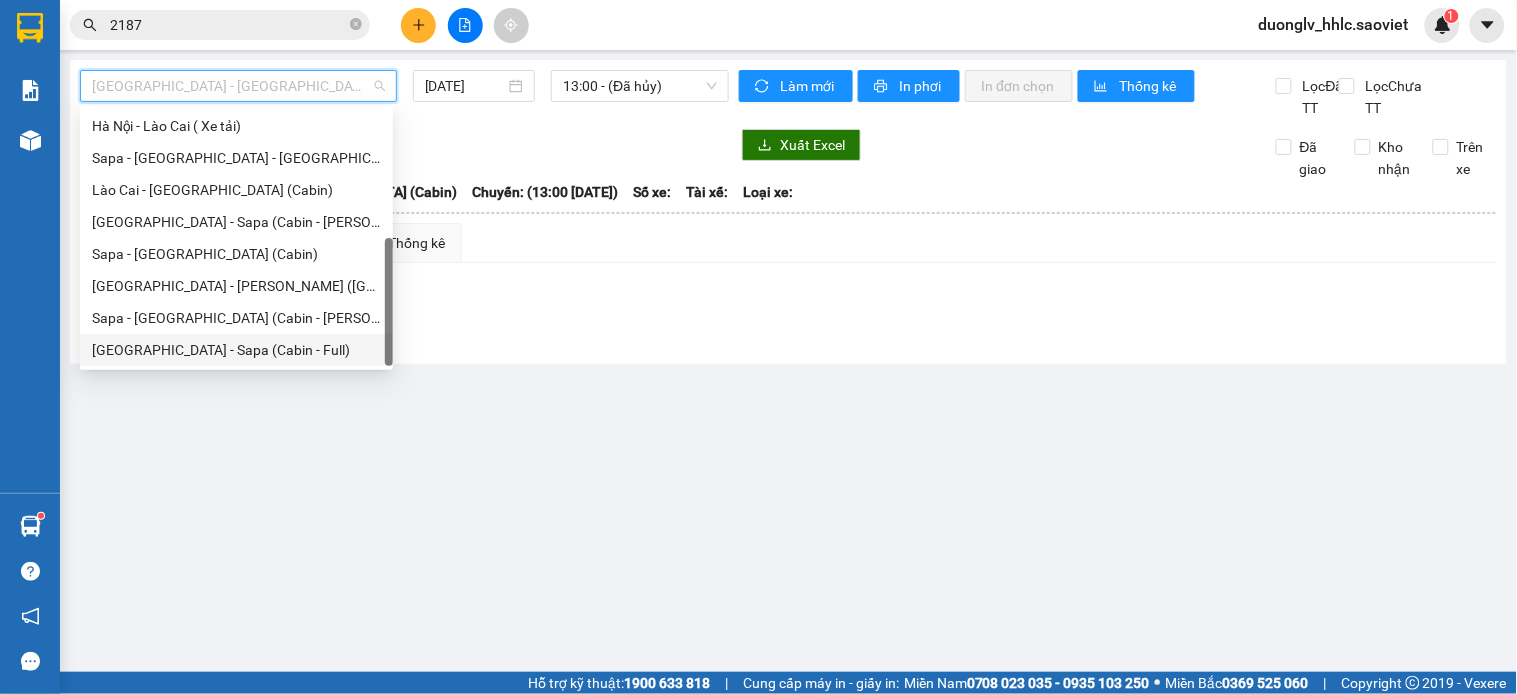 click on "Hà Nội - Sapa (Cabin - Full)" at bounding box center (236, 350) 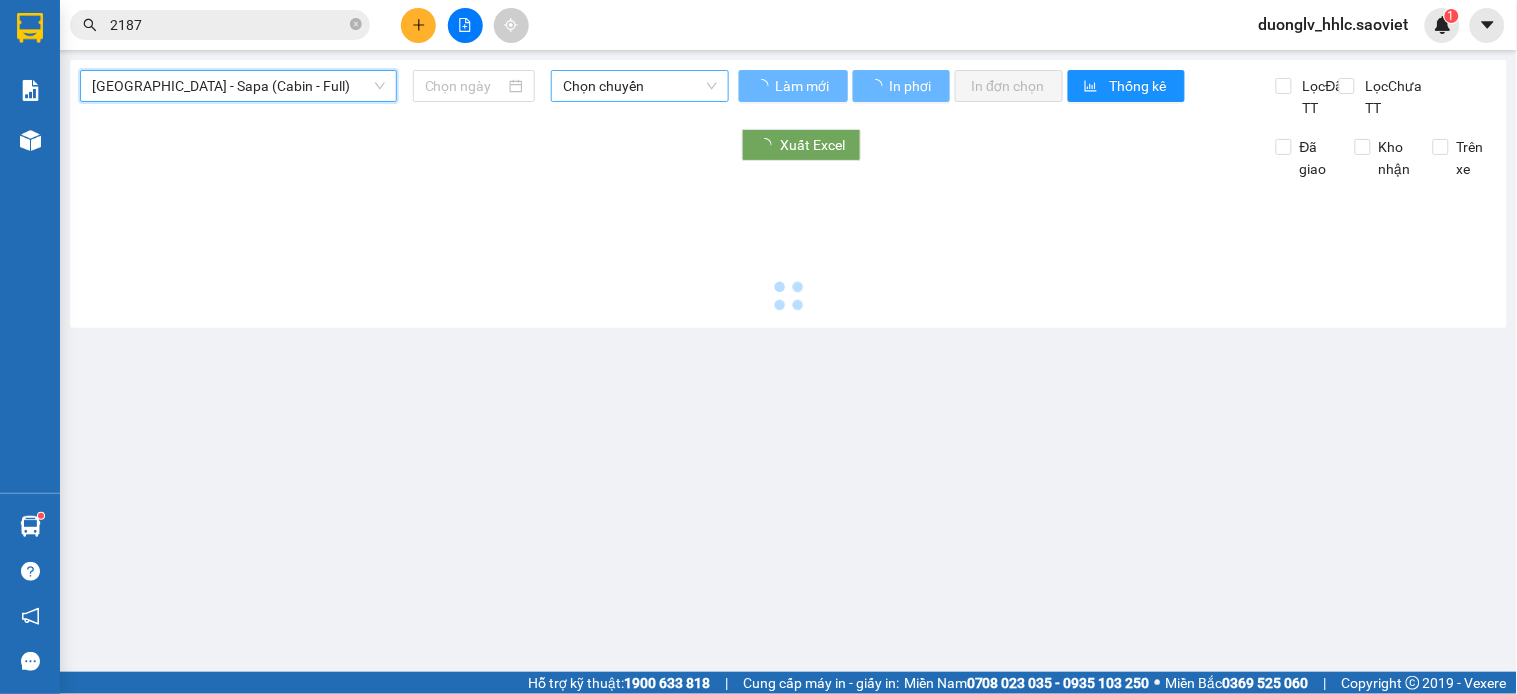 type on "10/07/2025" 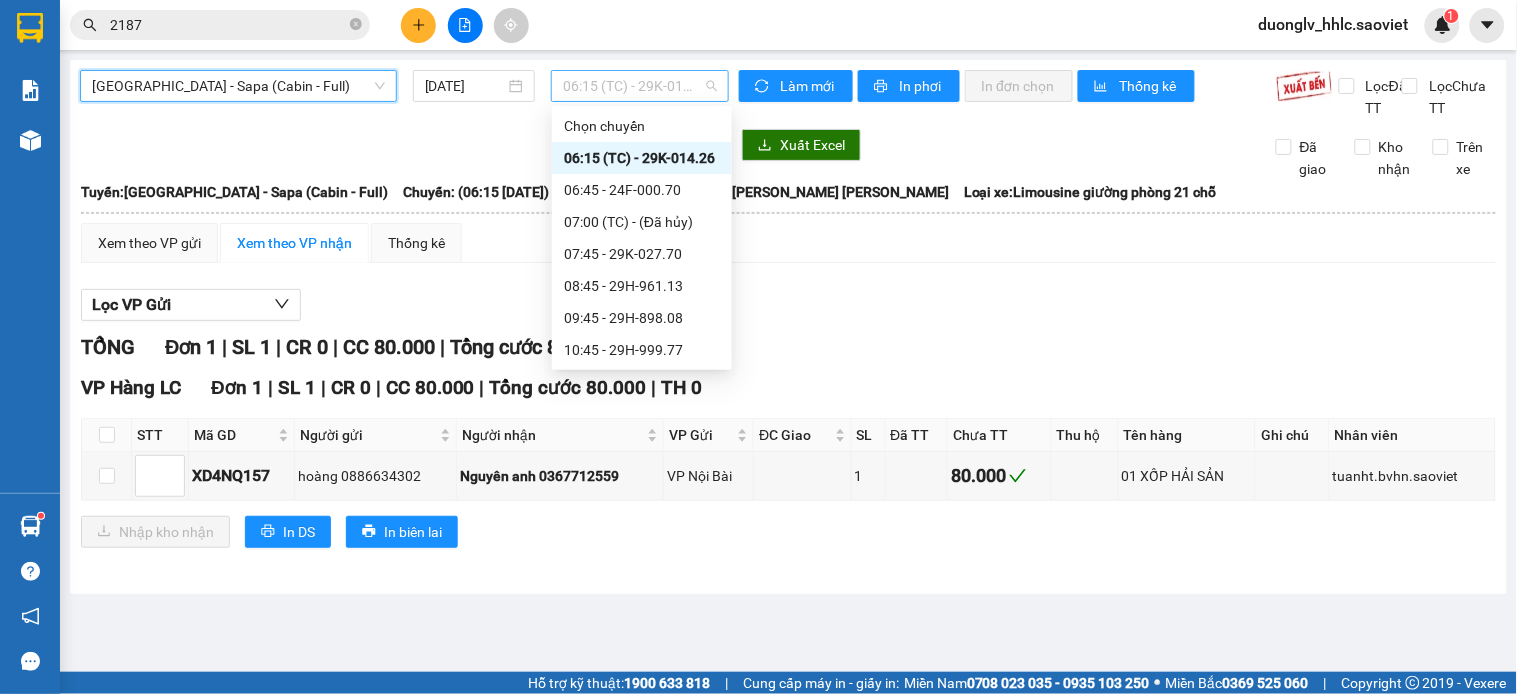 click on "06:15   (TC)   - 29K-014.26" at bounding box center (640, 86) 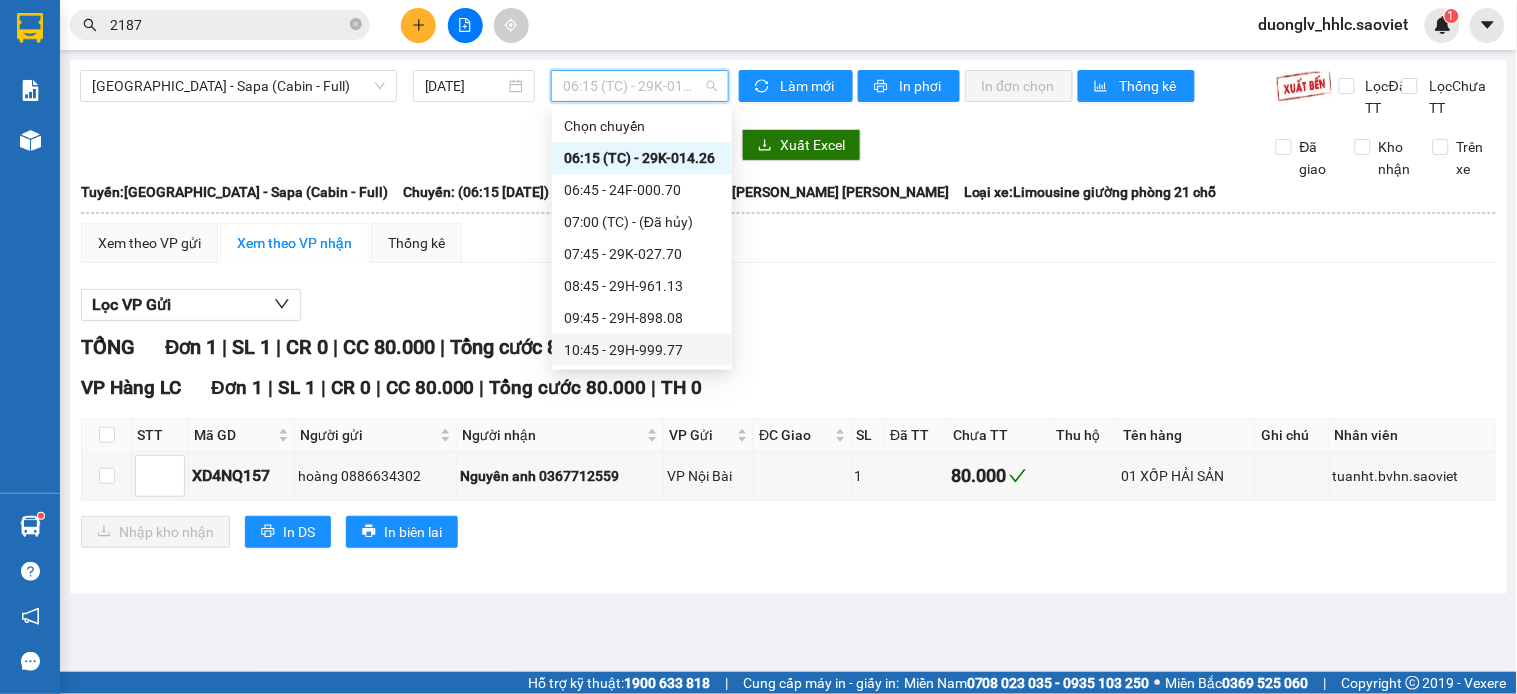 scroll, scrollTop: 222, scrollLeft: 0, axis: vertical 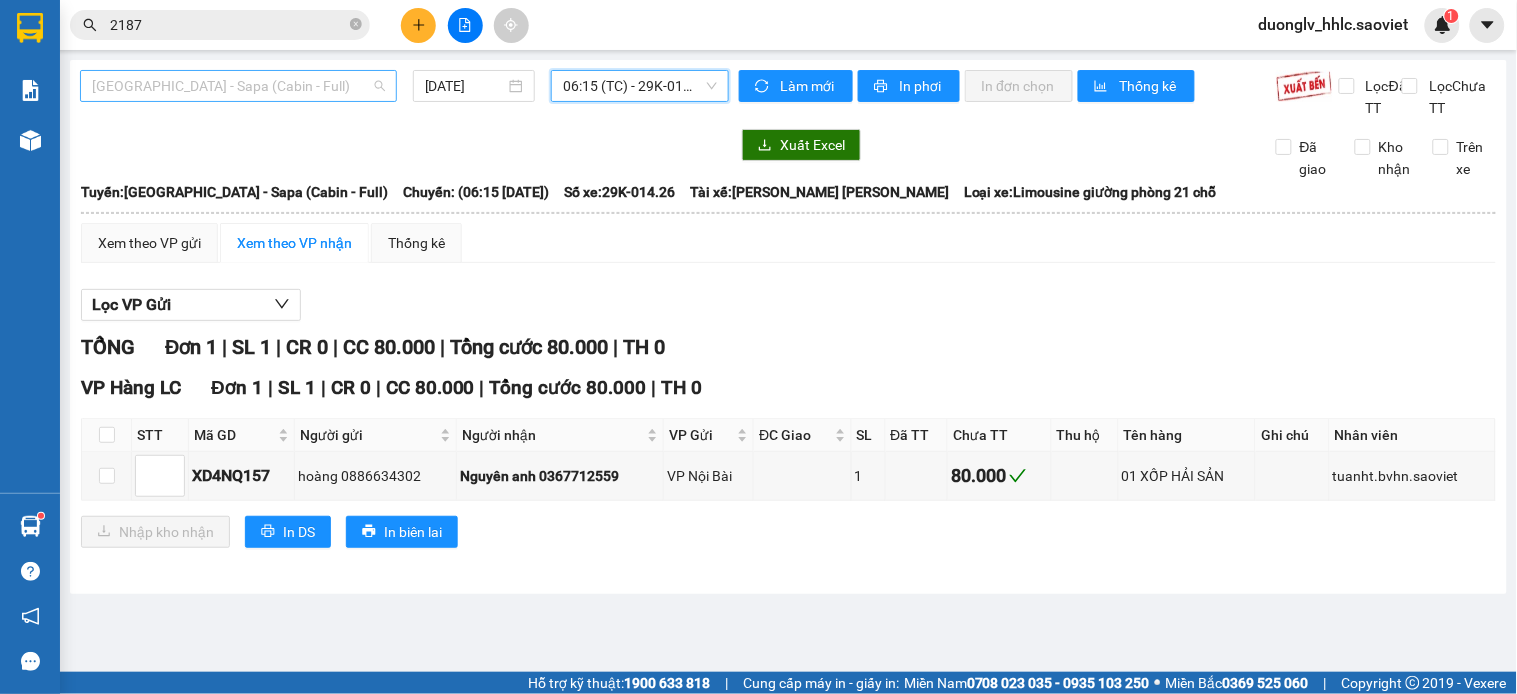 click on "Hà Nội - Sapa (Cabin - Full)" at bounding box center [238, 86] 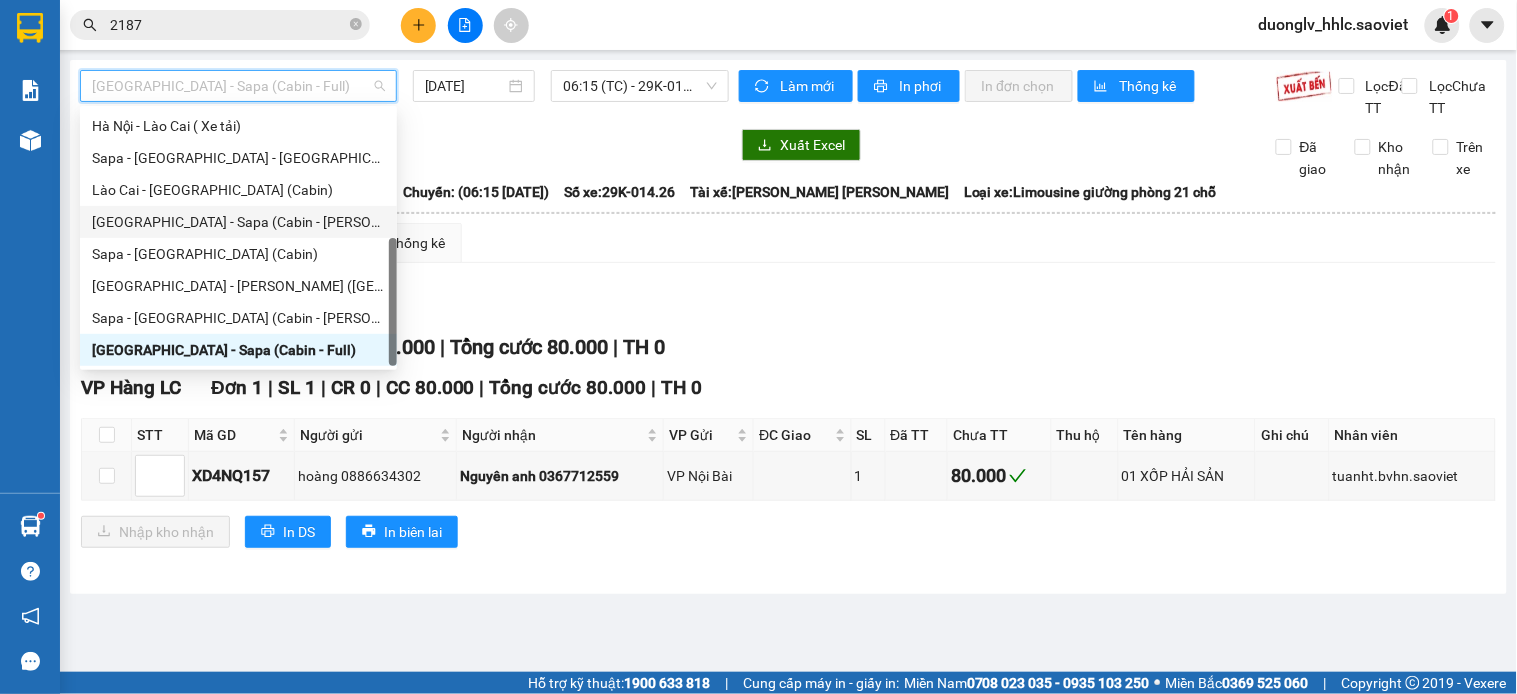 drag, startPoint x: 233, startPoint y: 225, endPoint x: 326, endPoint y: 195, distance: 97.71899 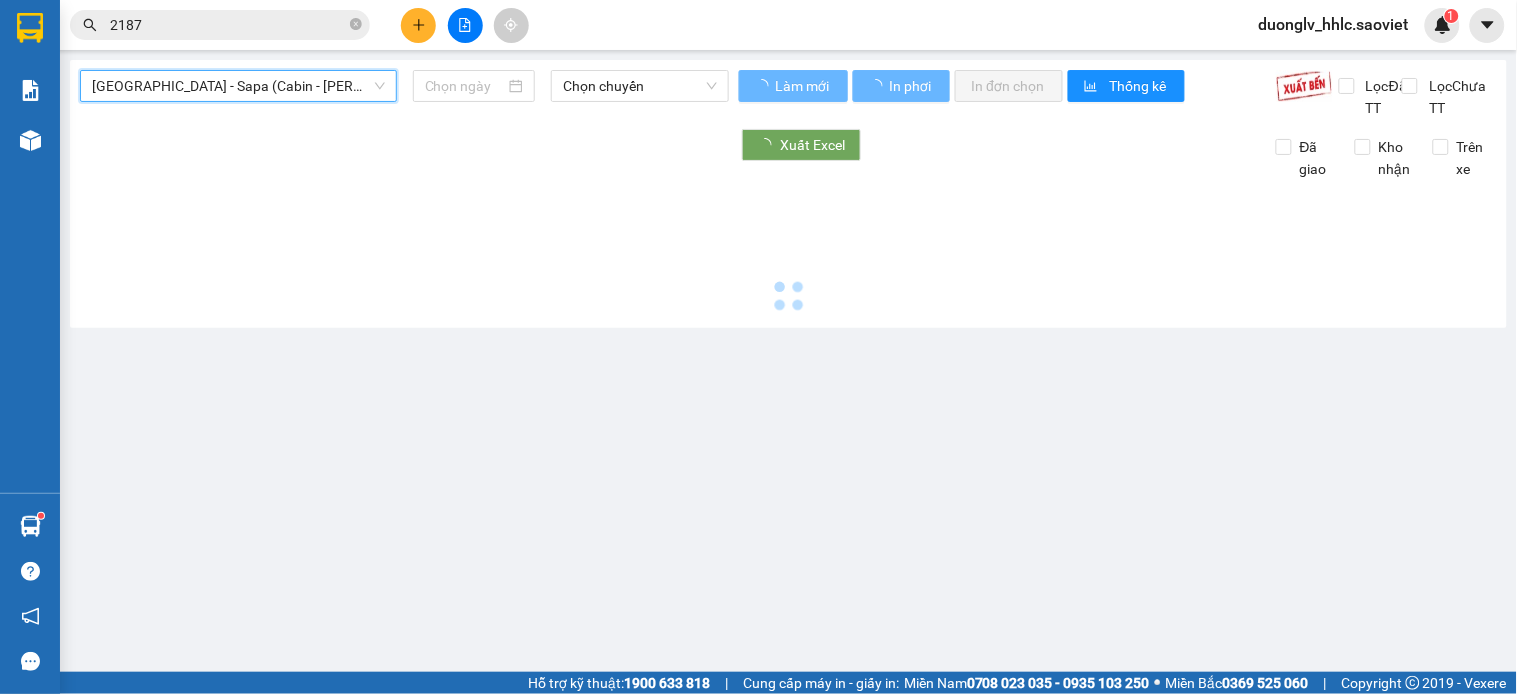type on "10/07/2025" 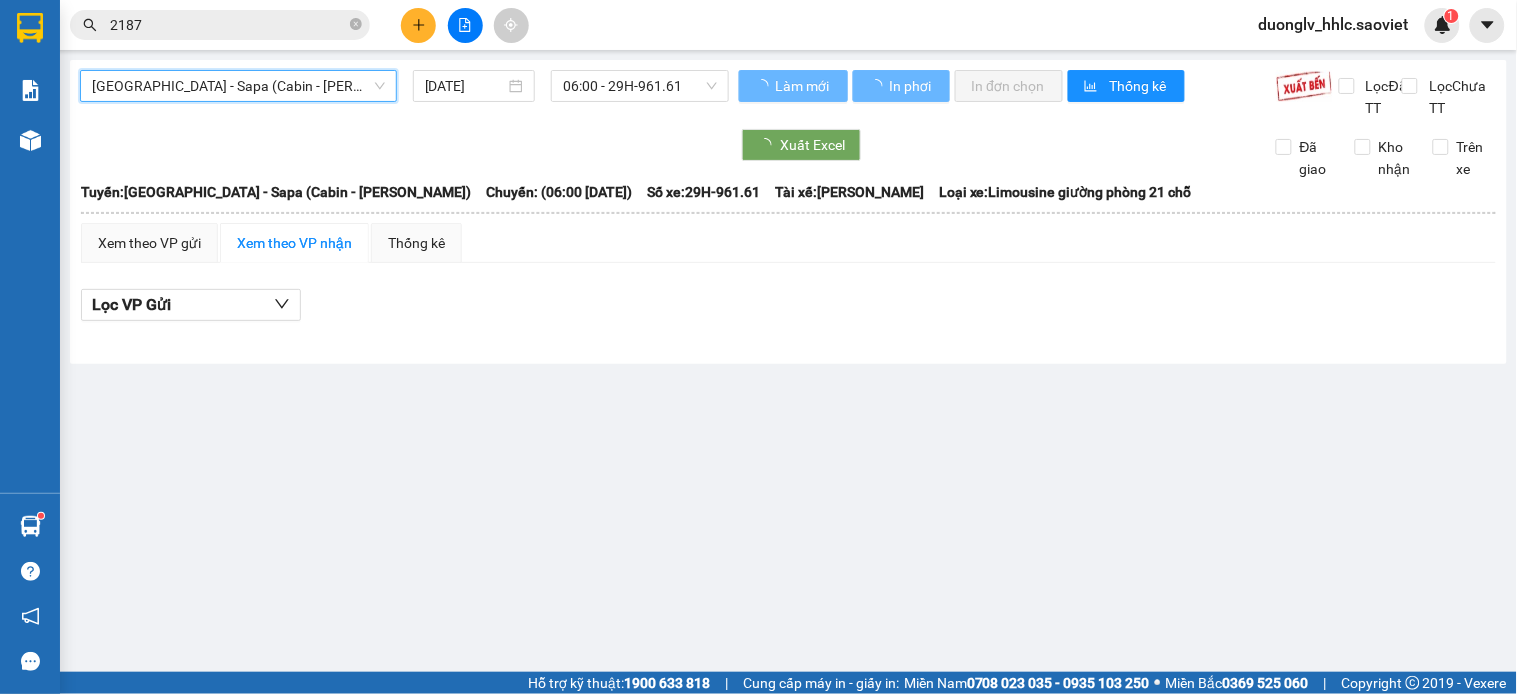 click on "06:00     - 29H-961.61" at bounding box center [640, 86] 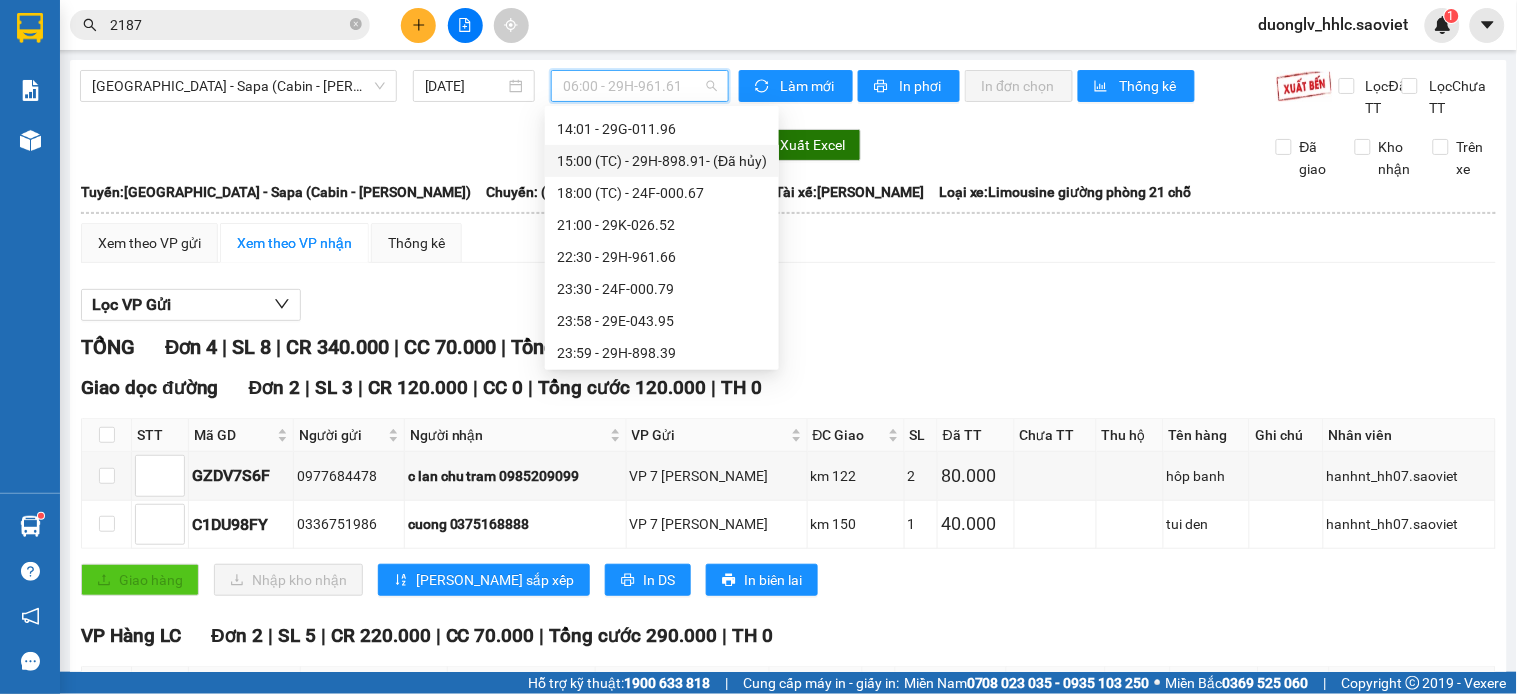 scroll, scrollTop: 142, scrollLeft: 0, axis: vertical 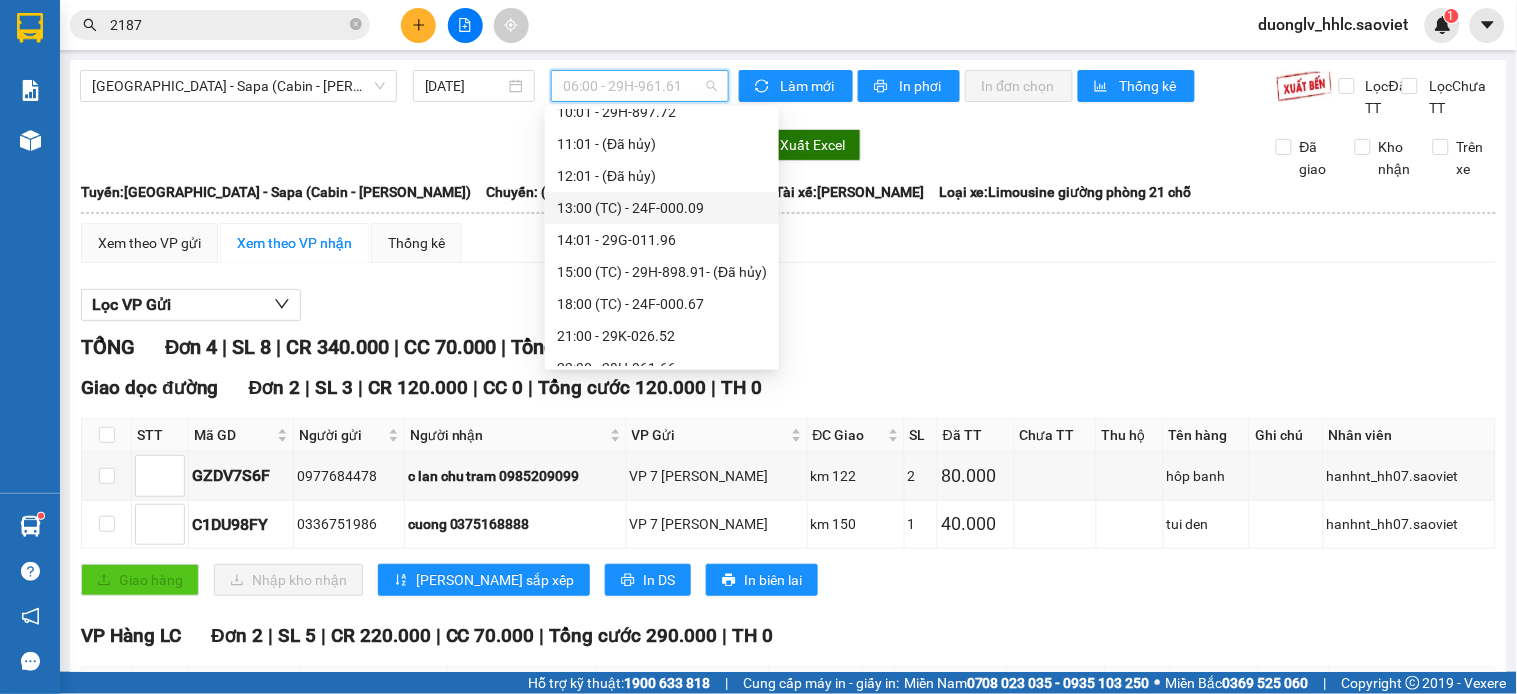 click on "13:00   (TC)   - 24F-000.09" at bounding box center [662, 208] 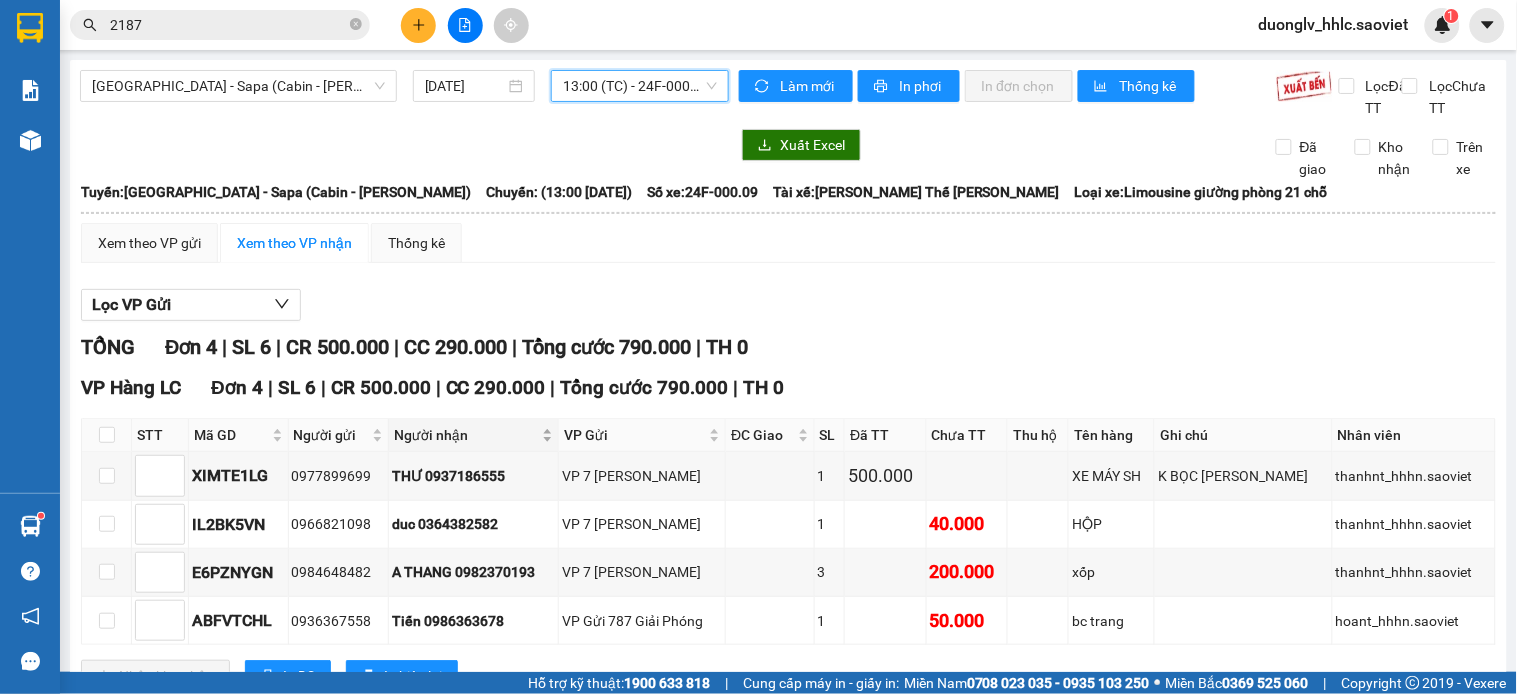 scroll, scrollTop: 100, scrollLeft: 0, axis: vertical 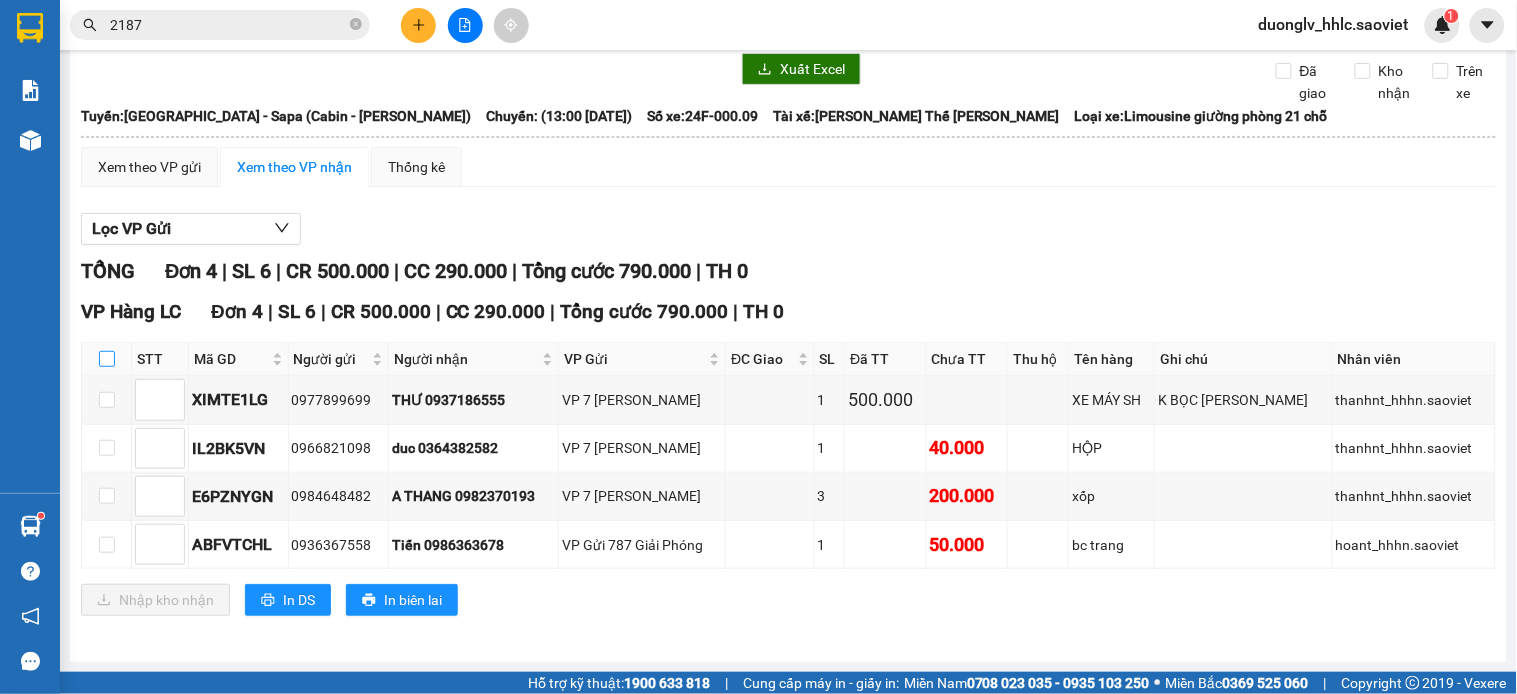 click at bounding box center (107, 359) 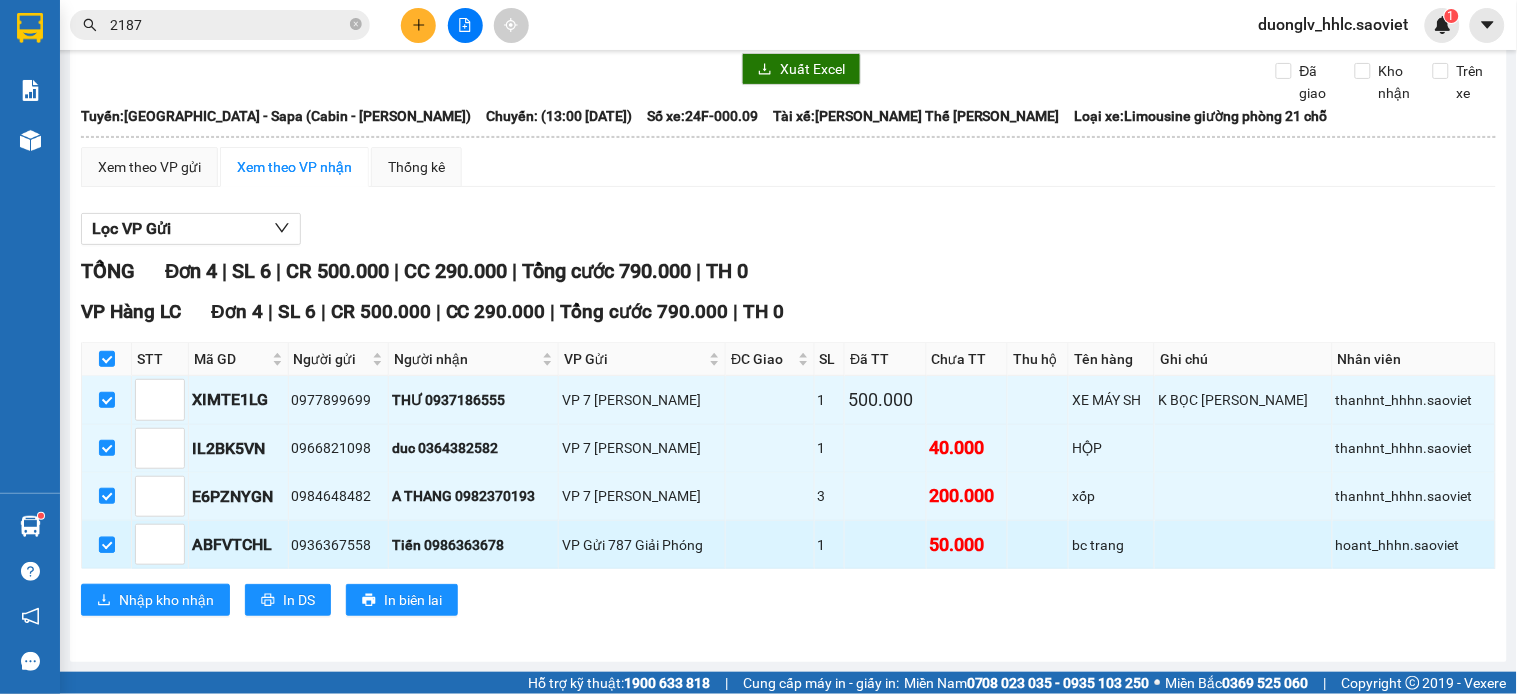 click at bounding box center [107, 545] 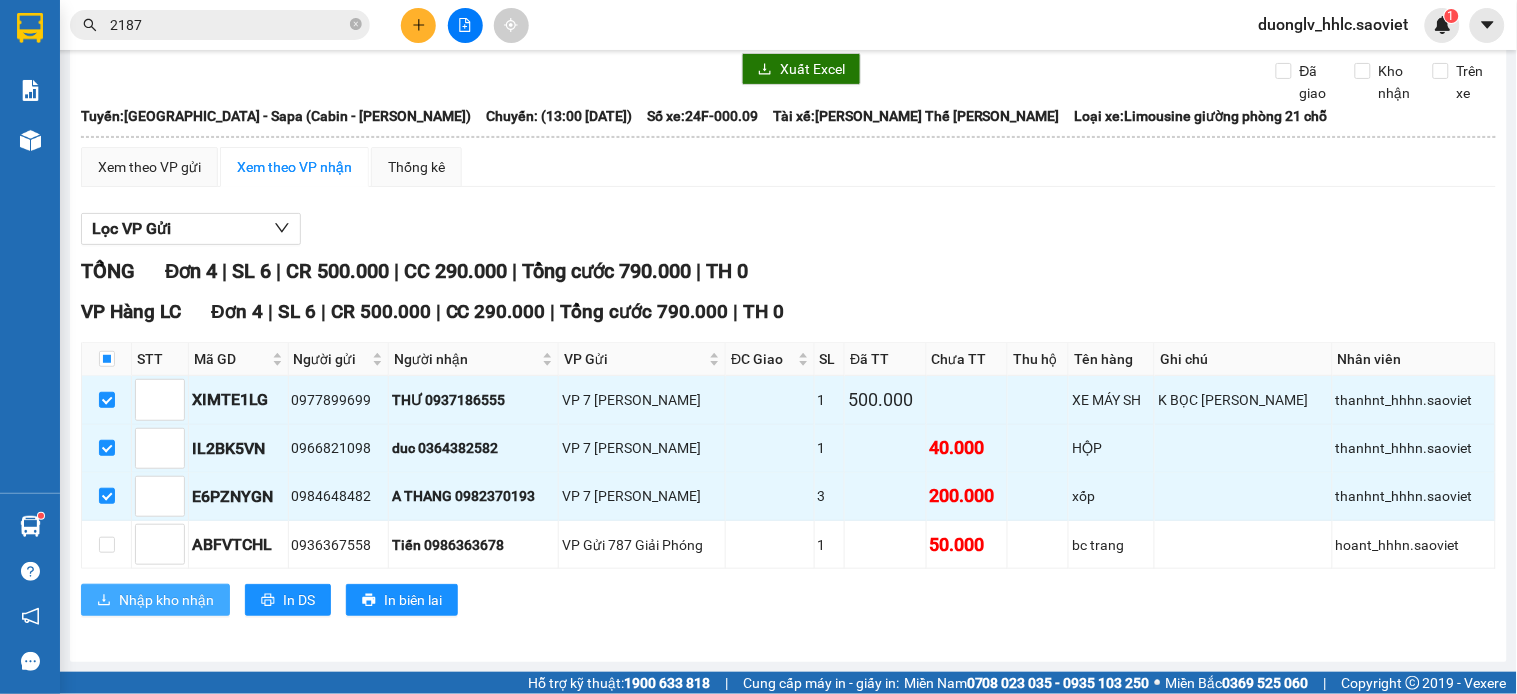 drag, startPoint x: 144, startPoint y: 601, endPoint x: 145, endPoint y: 573, distance: 28.01785 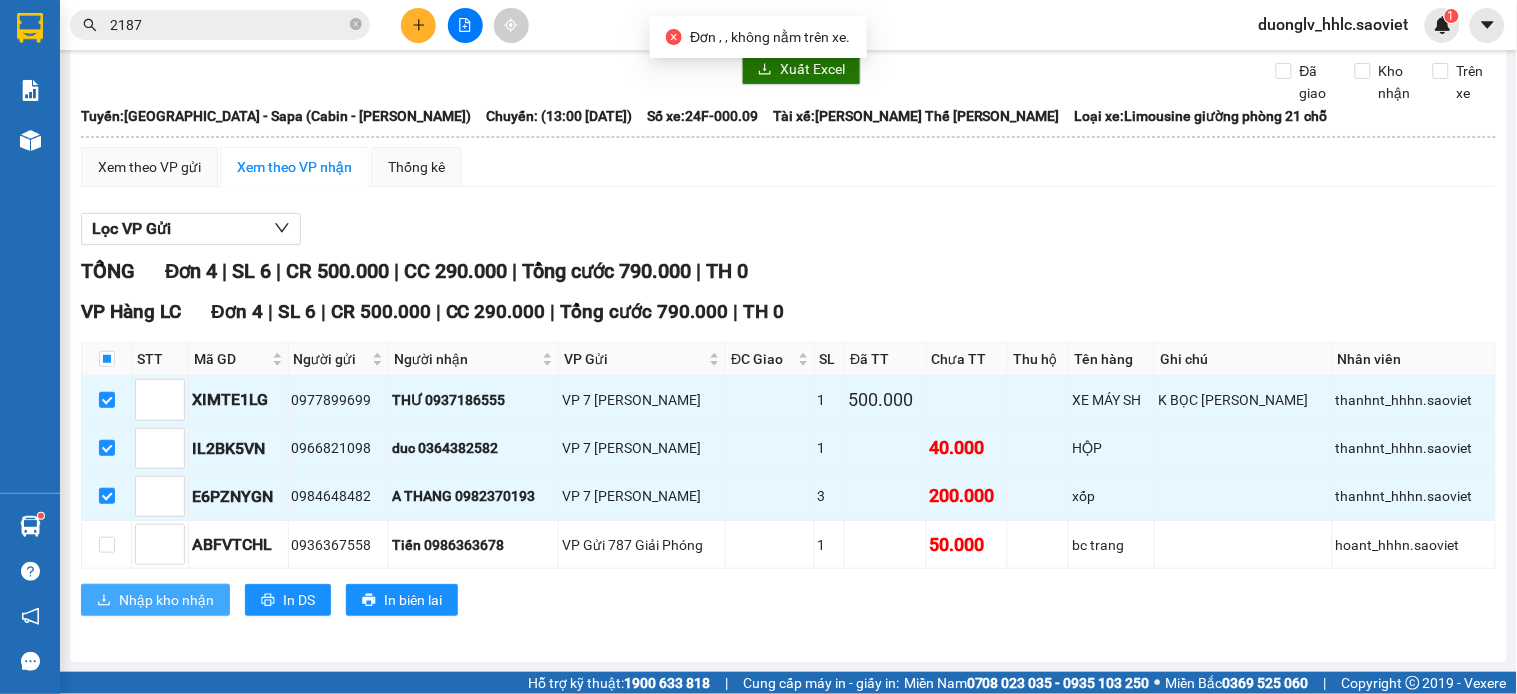 click on "Nhập kho nhận" at bounding box center (166, 600) 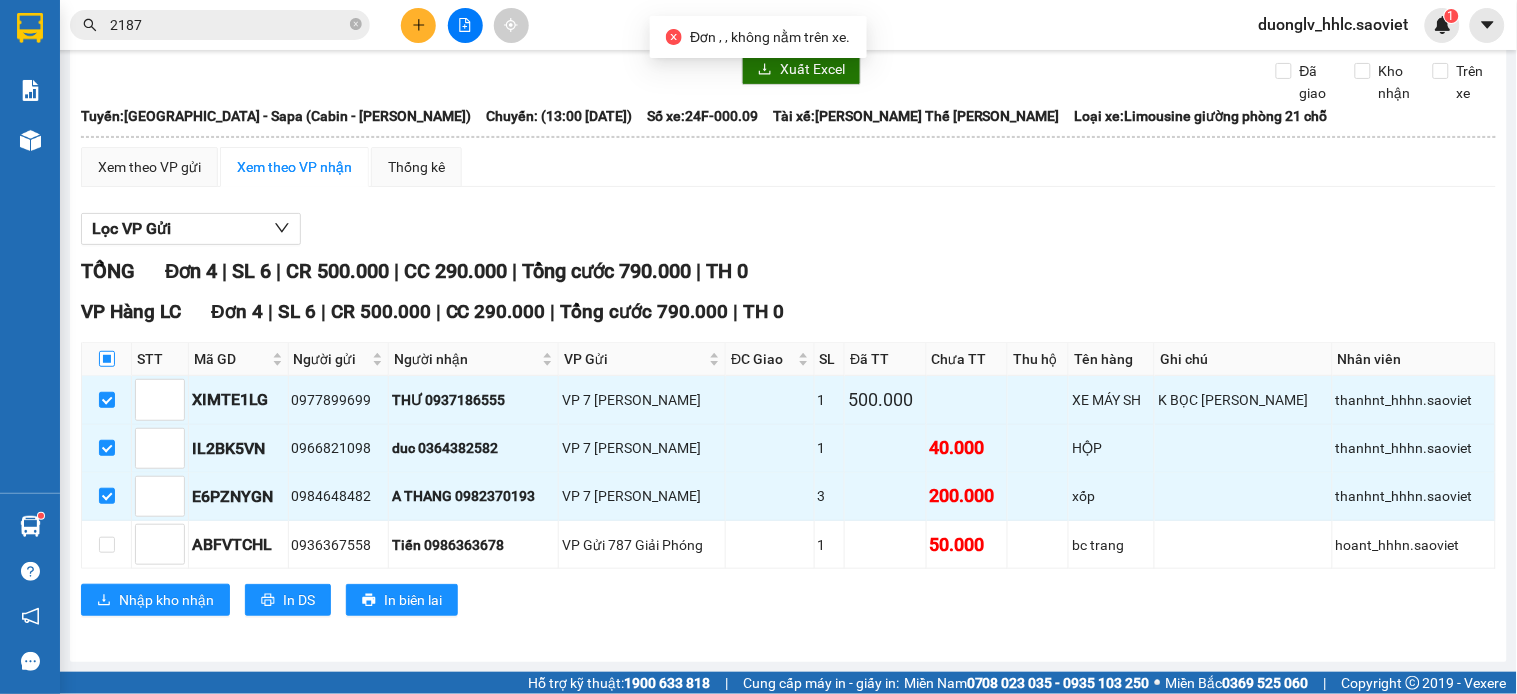 click at bounding box center [107, 359] 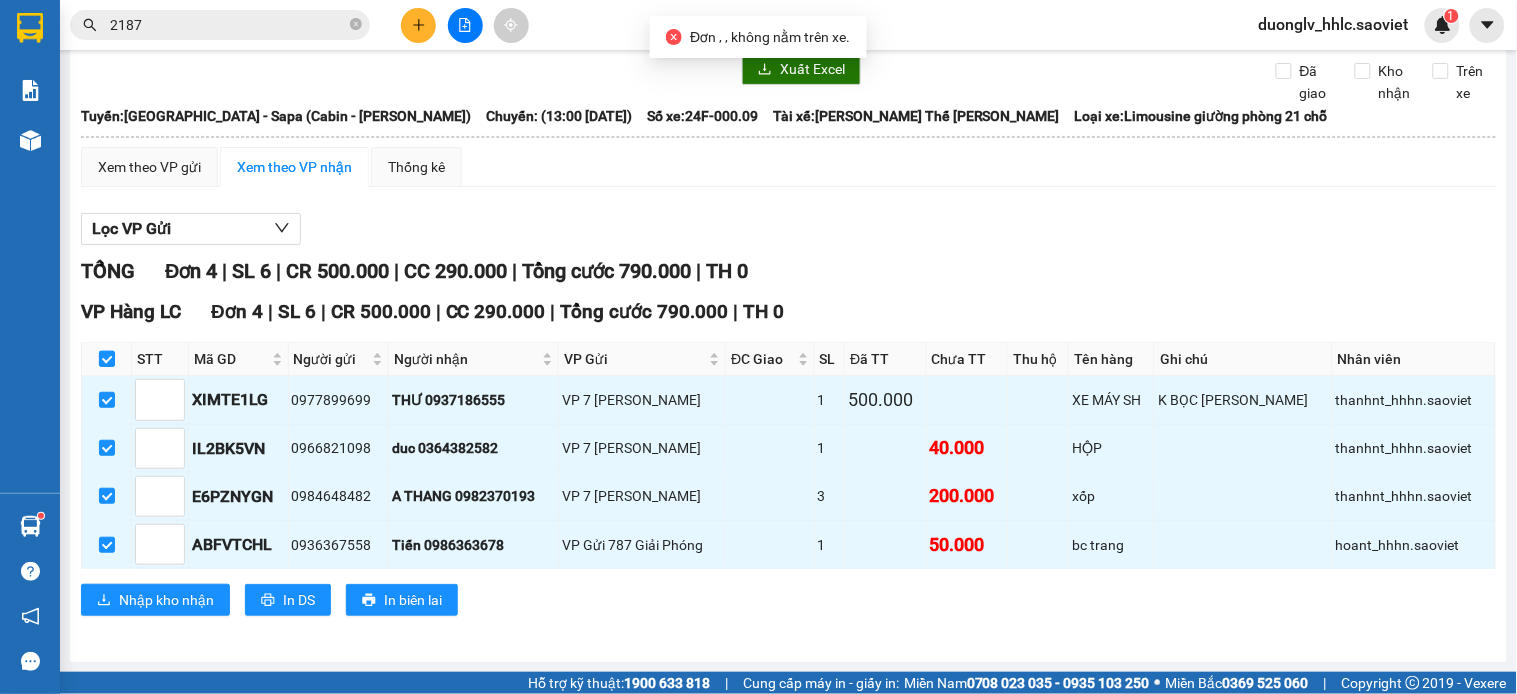 click at bounding box center [107, 359] 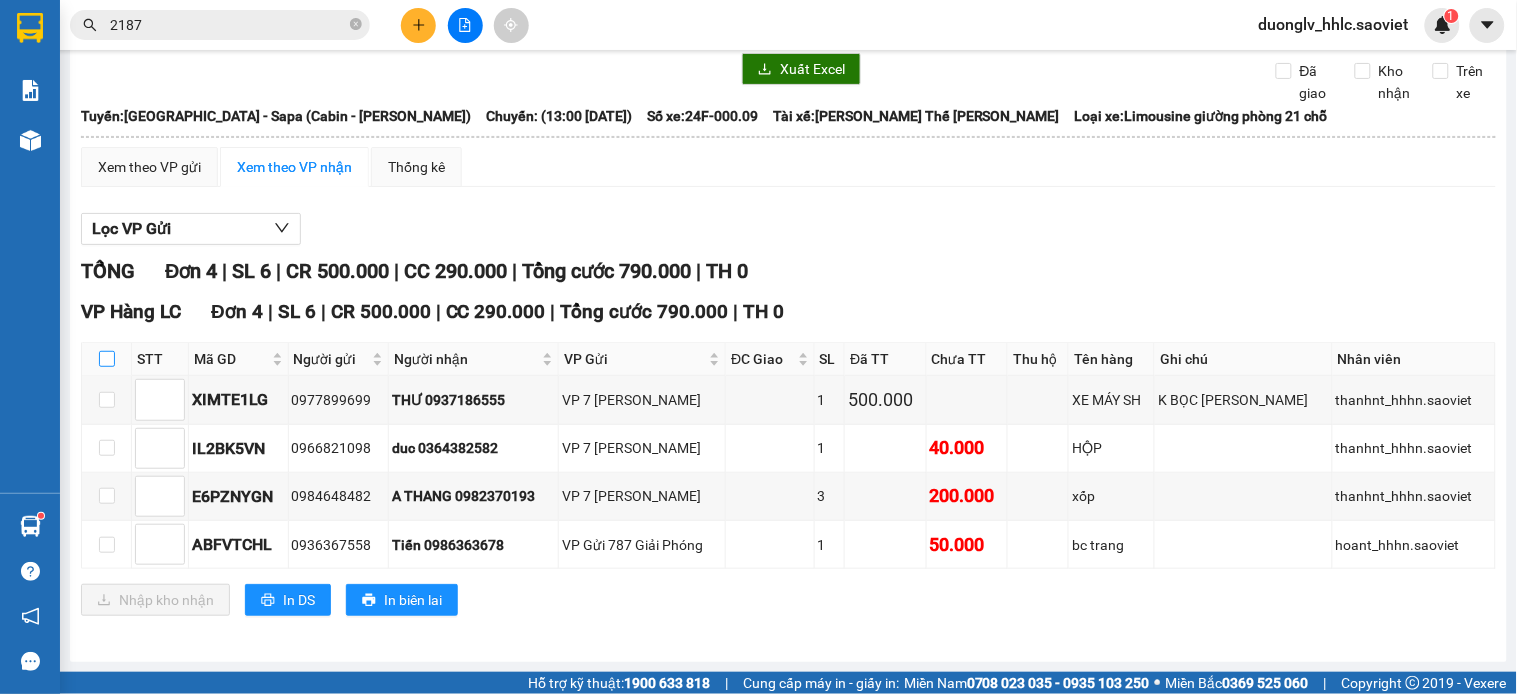 click at bounding box center (107, 359) 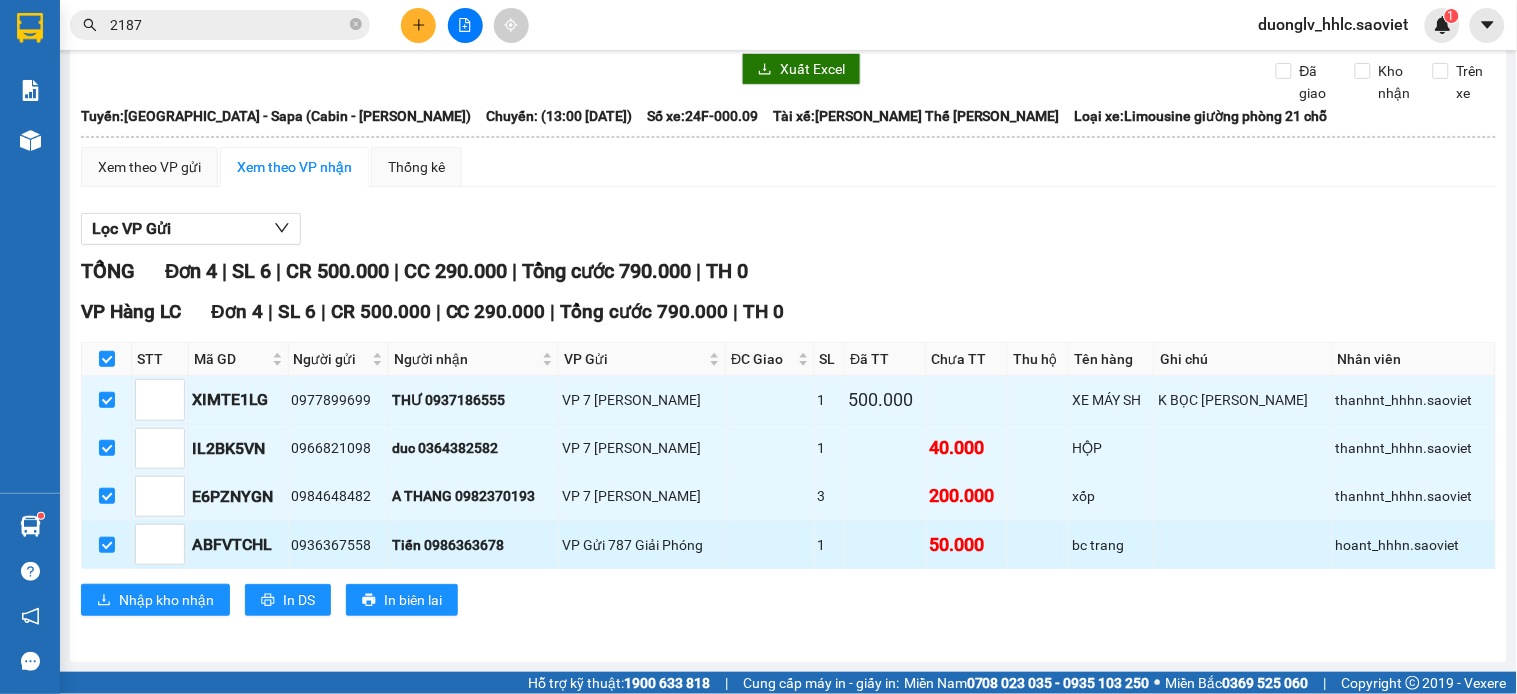 drag, startPoint x: 101, startPoint y: 542, endPoint x: 116, endPoint y: 546, distance: 15.524175 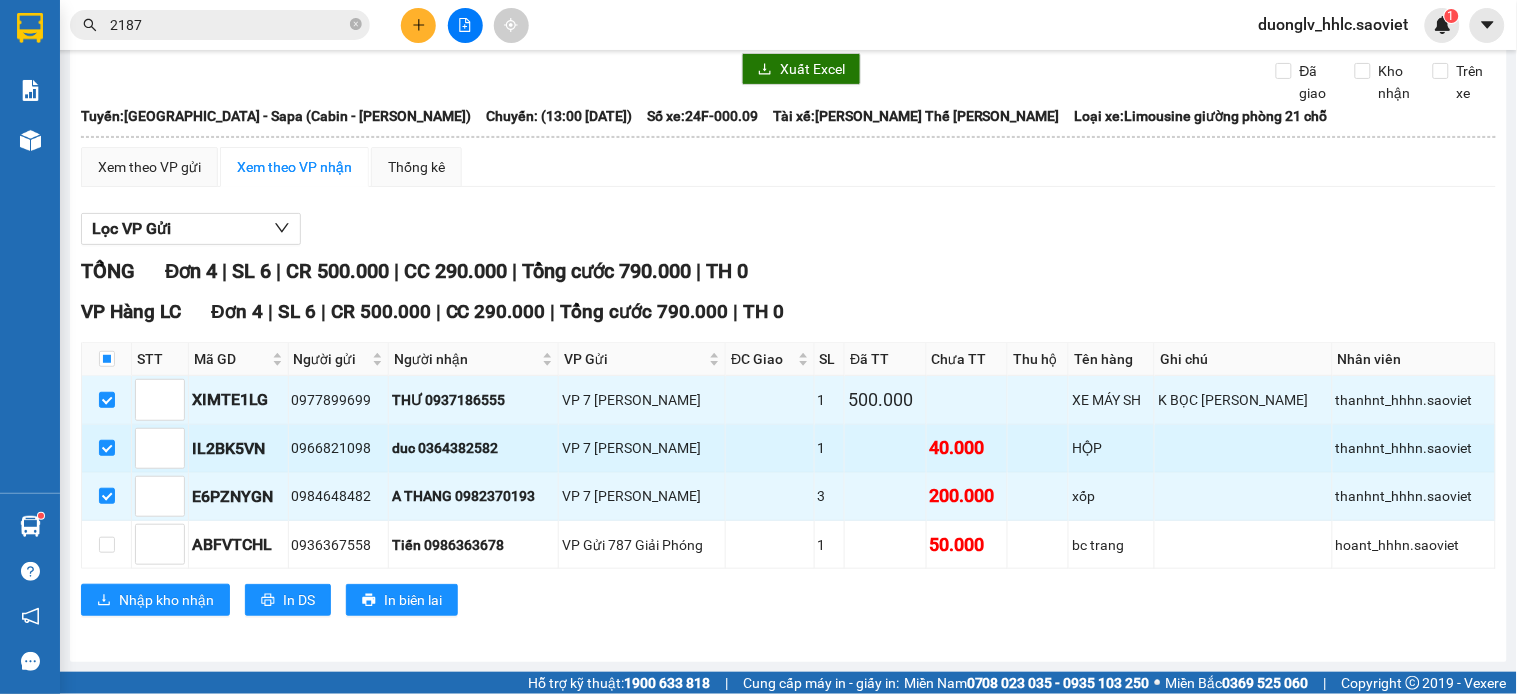 drag, startPoint x: 100, startPoint y: 497, endPoint x: 110, endPoint y: 465, distance: 33.526108 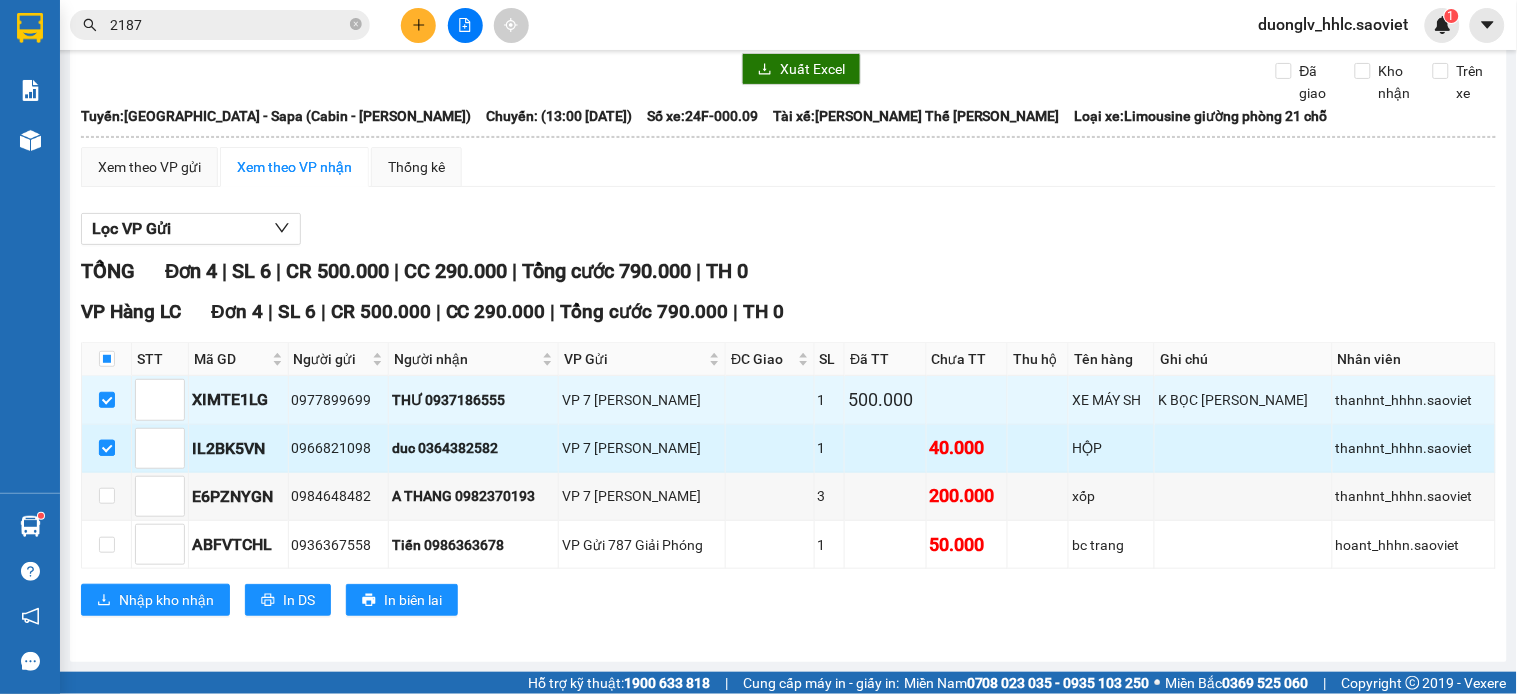 click at bounding box center (107, 448) 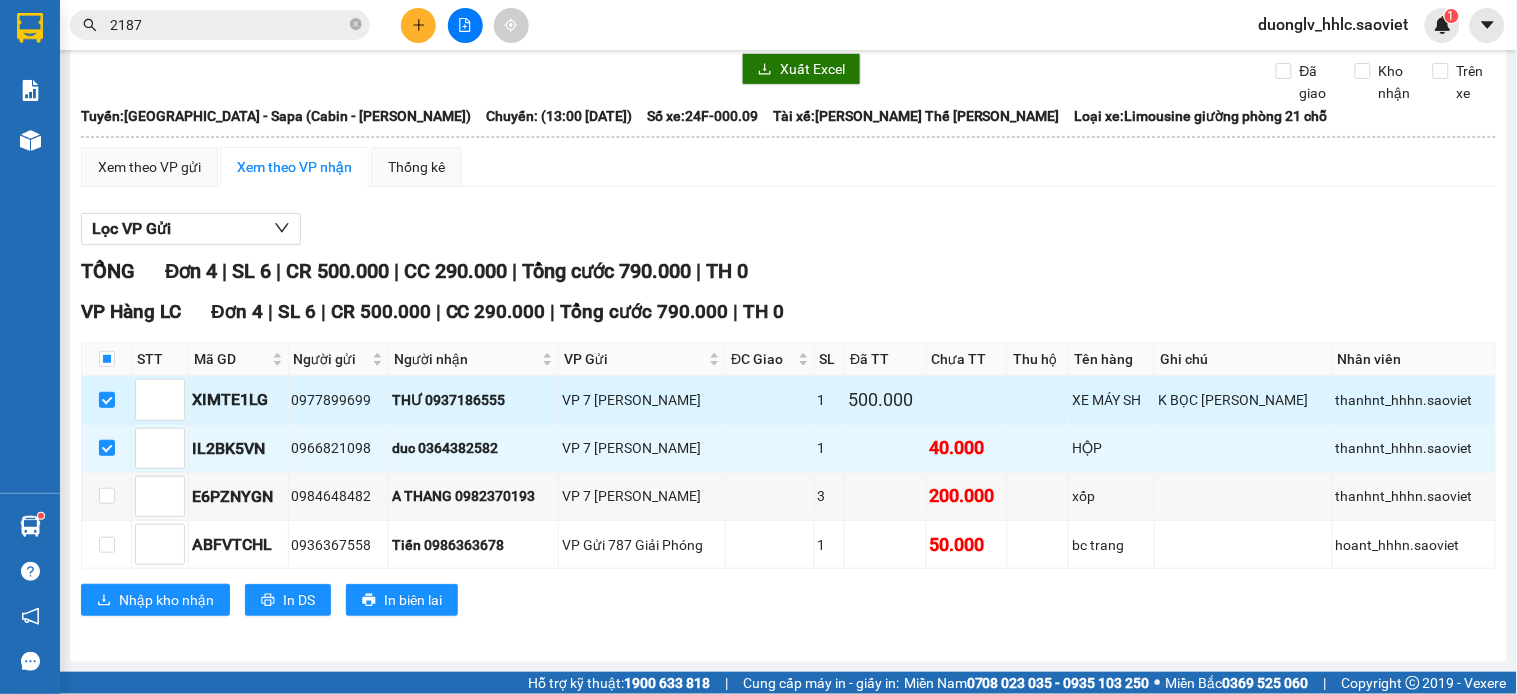 click at bounding box center (107, 400) 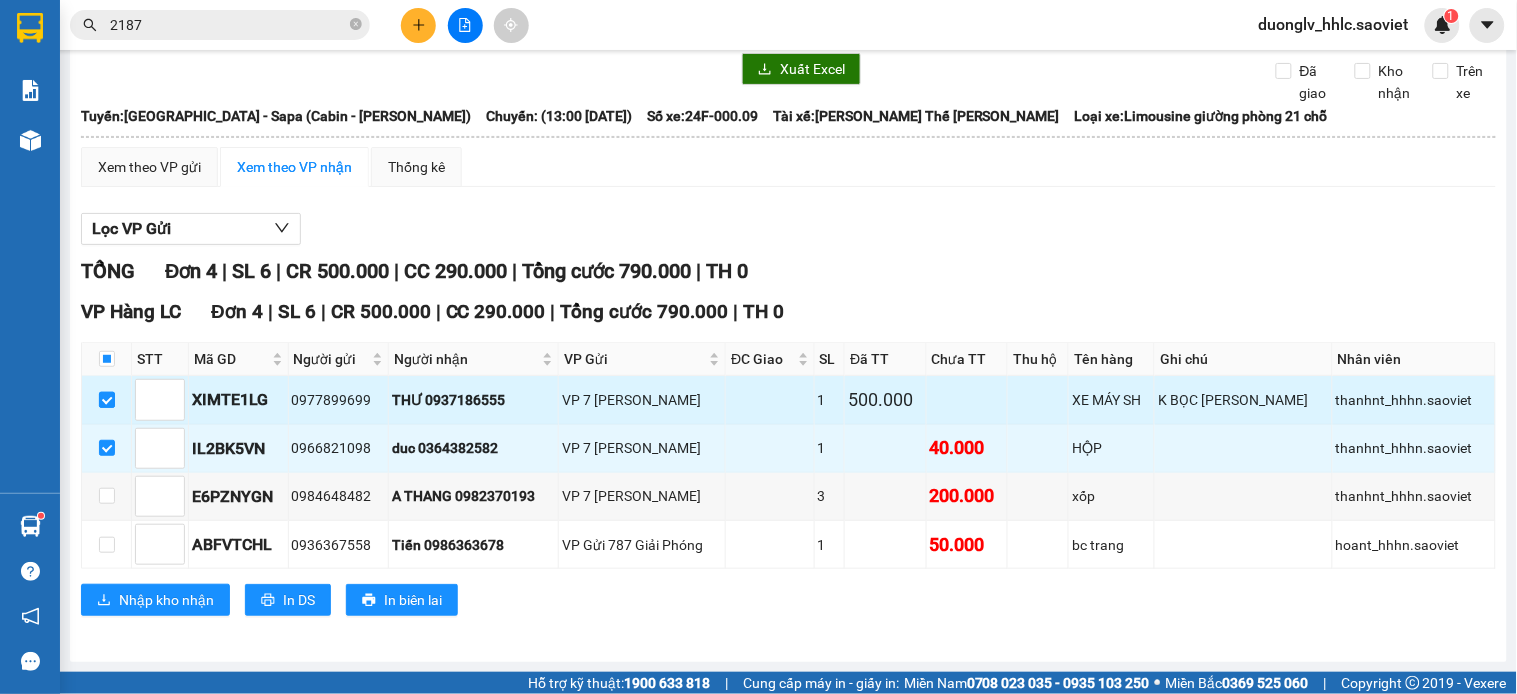 click at bounding box center [107, 400] 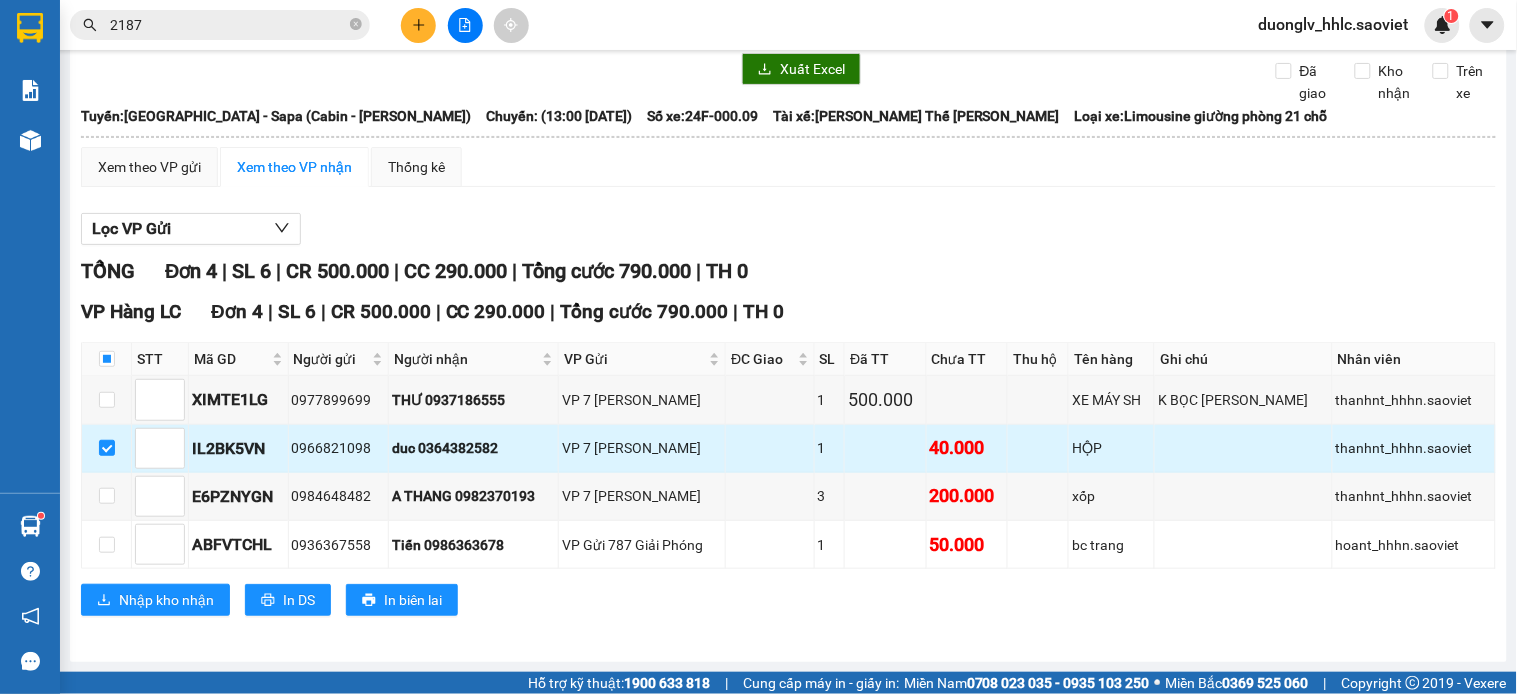 click at bounding box center (107, 449) 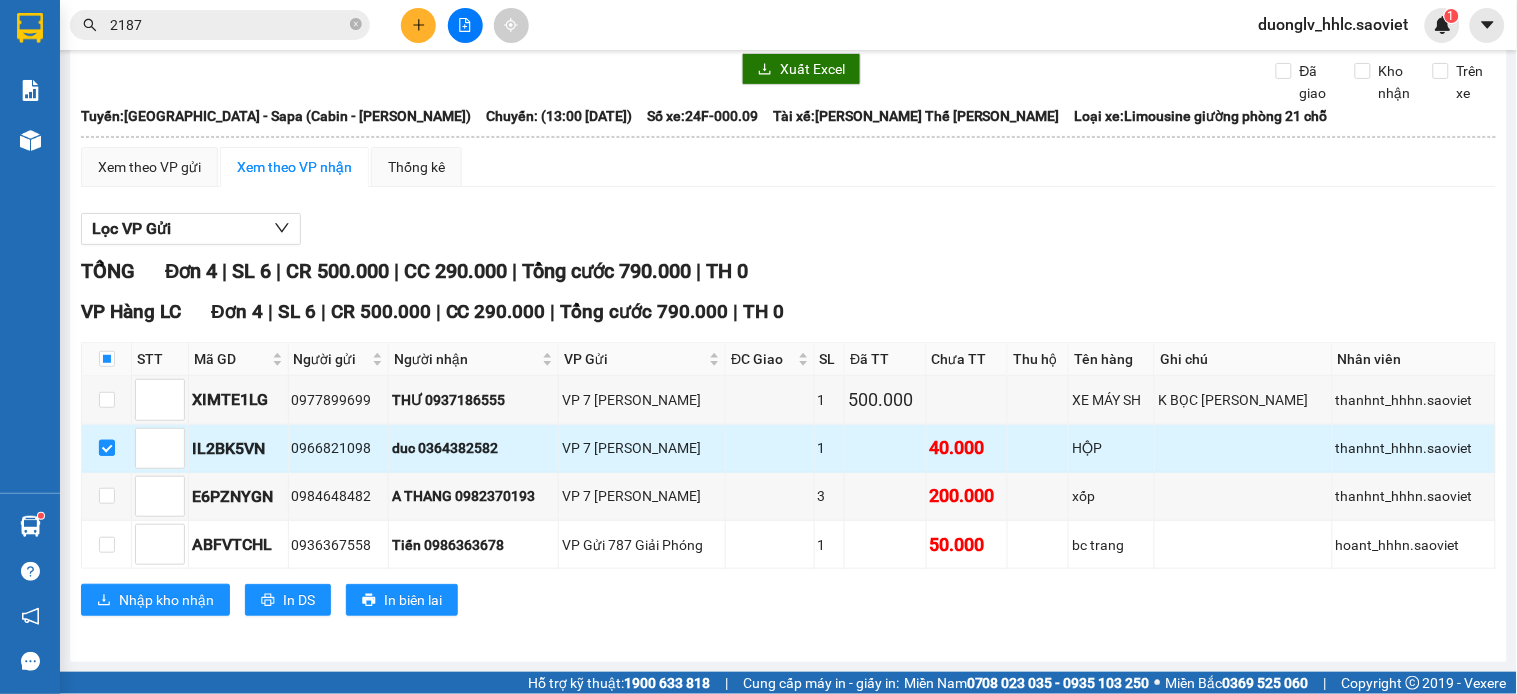 click at bounding box center (107, 448) 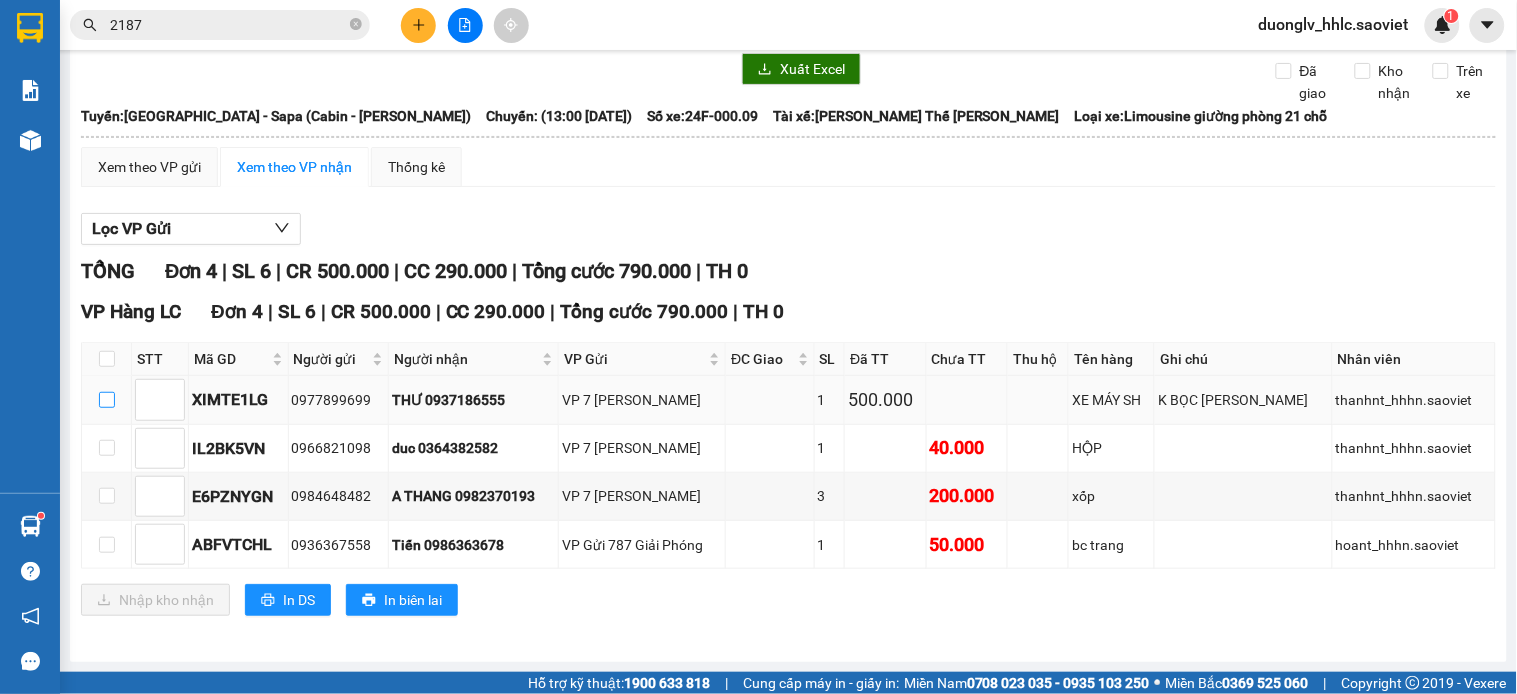 click at bounding box center (107, 400) 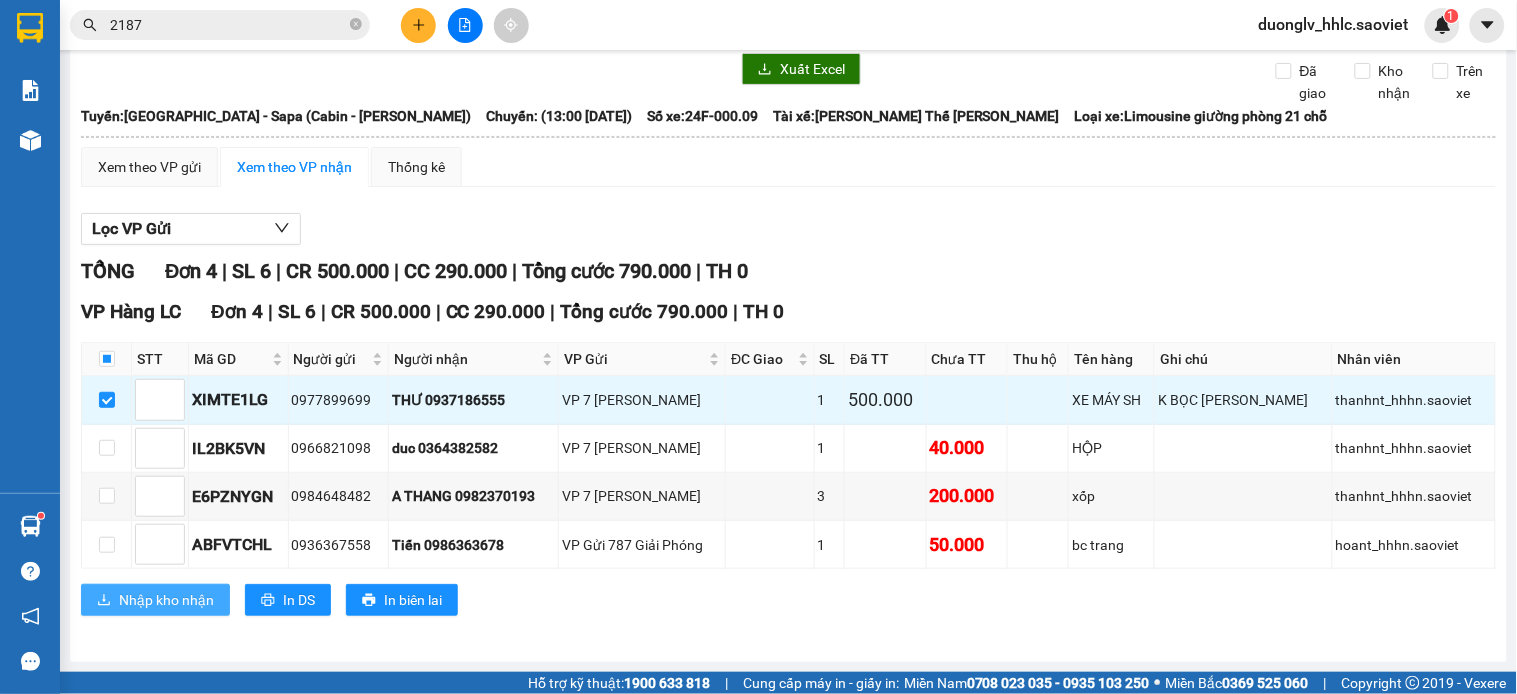 click on "Nhập kho nhận" at bounding box center (166, 600) 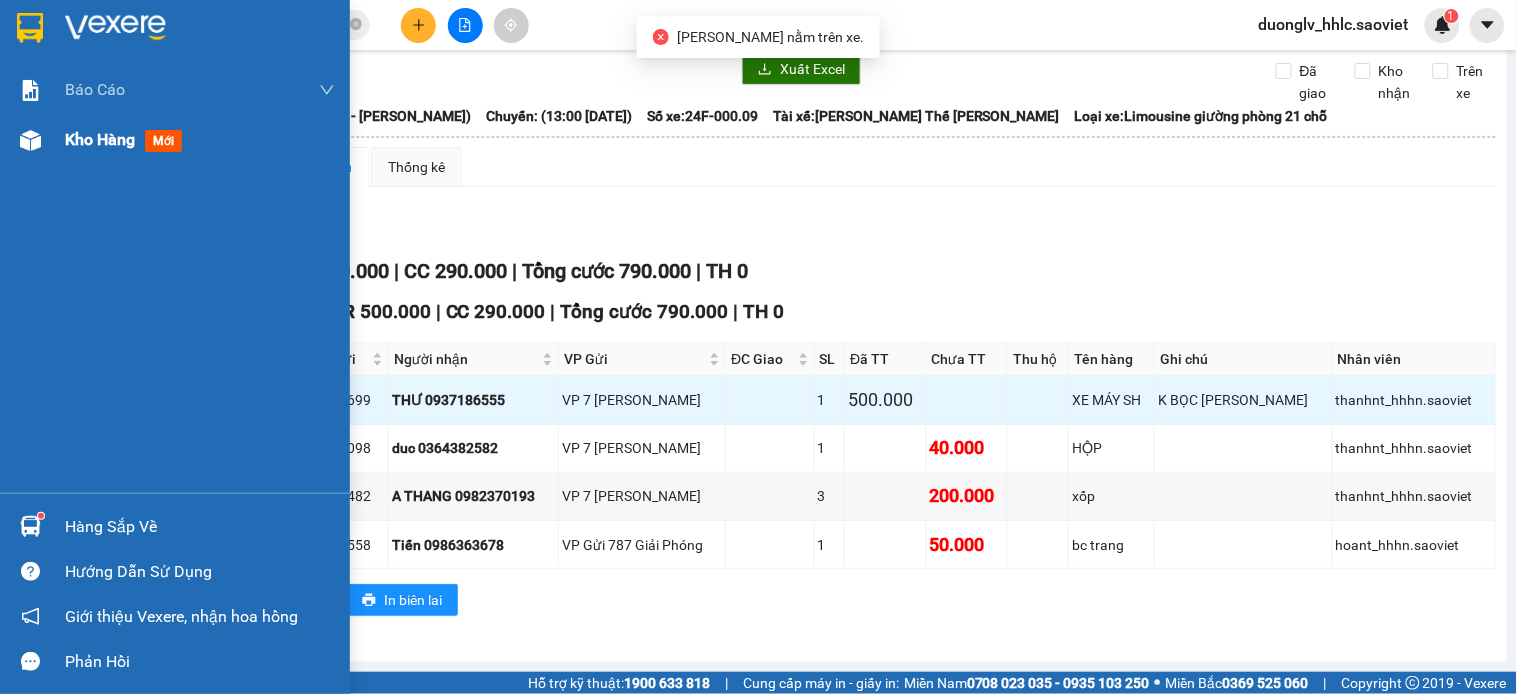 click on "Kho hàng" at bounding box center (100, 139) 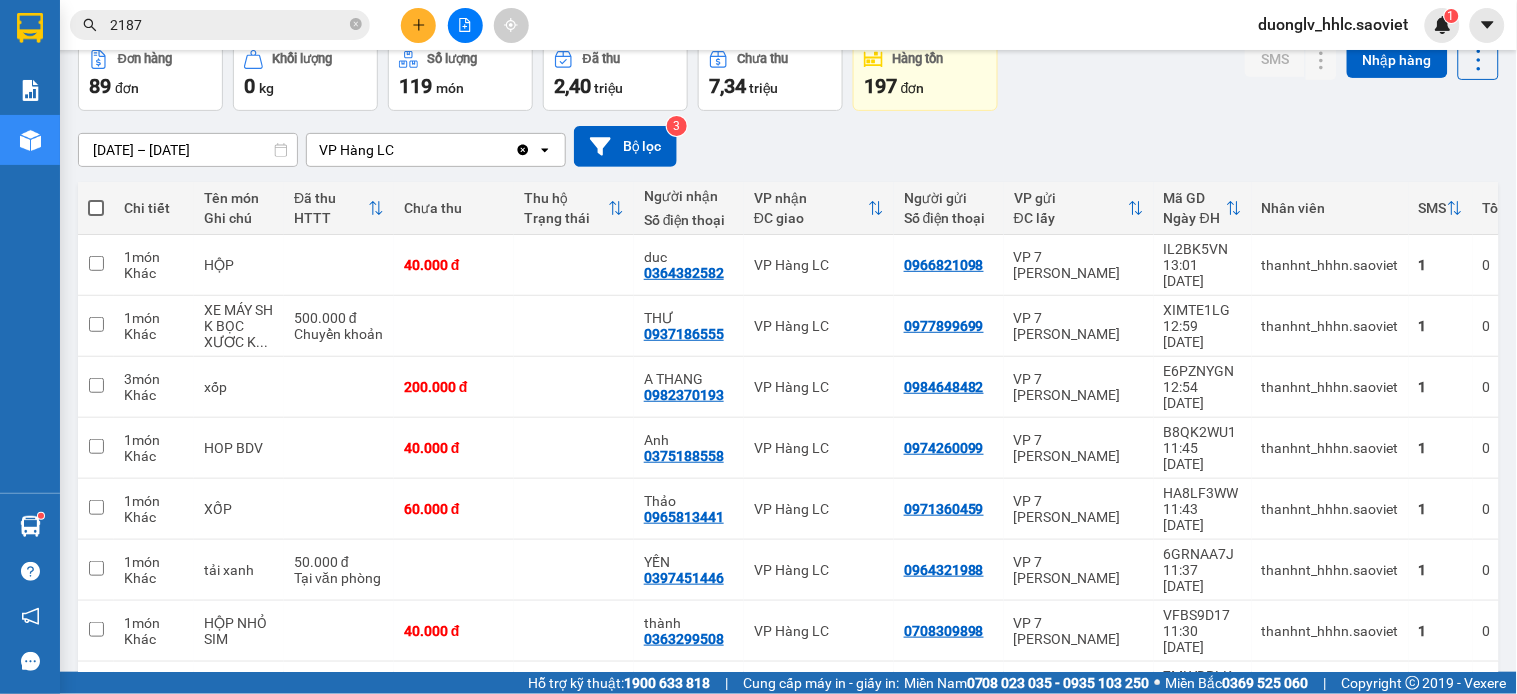 scroll, scrollTop: 0, scrollLeft: 0, axis: both 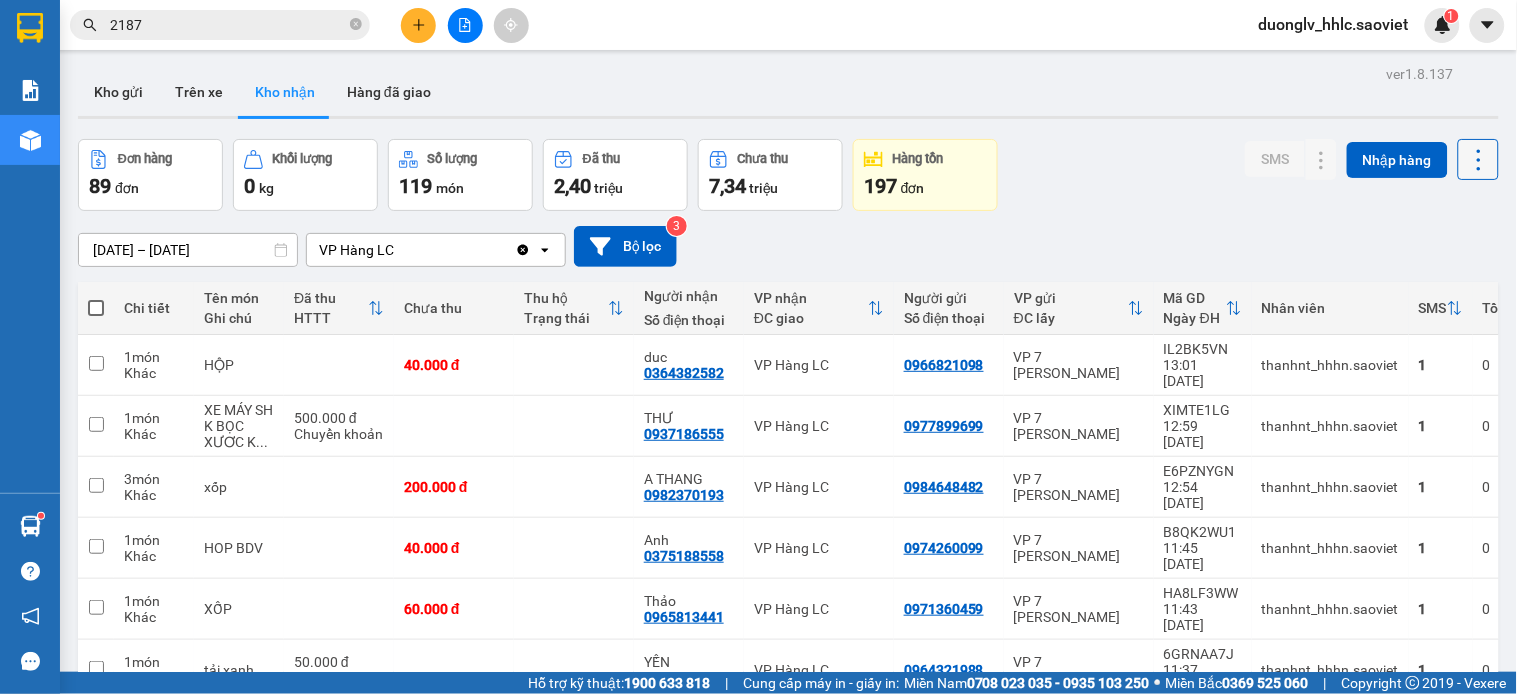 click 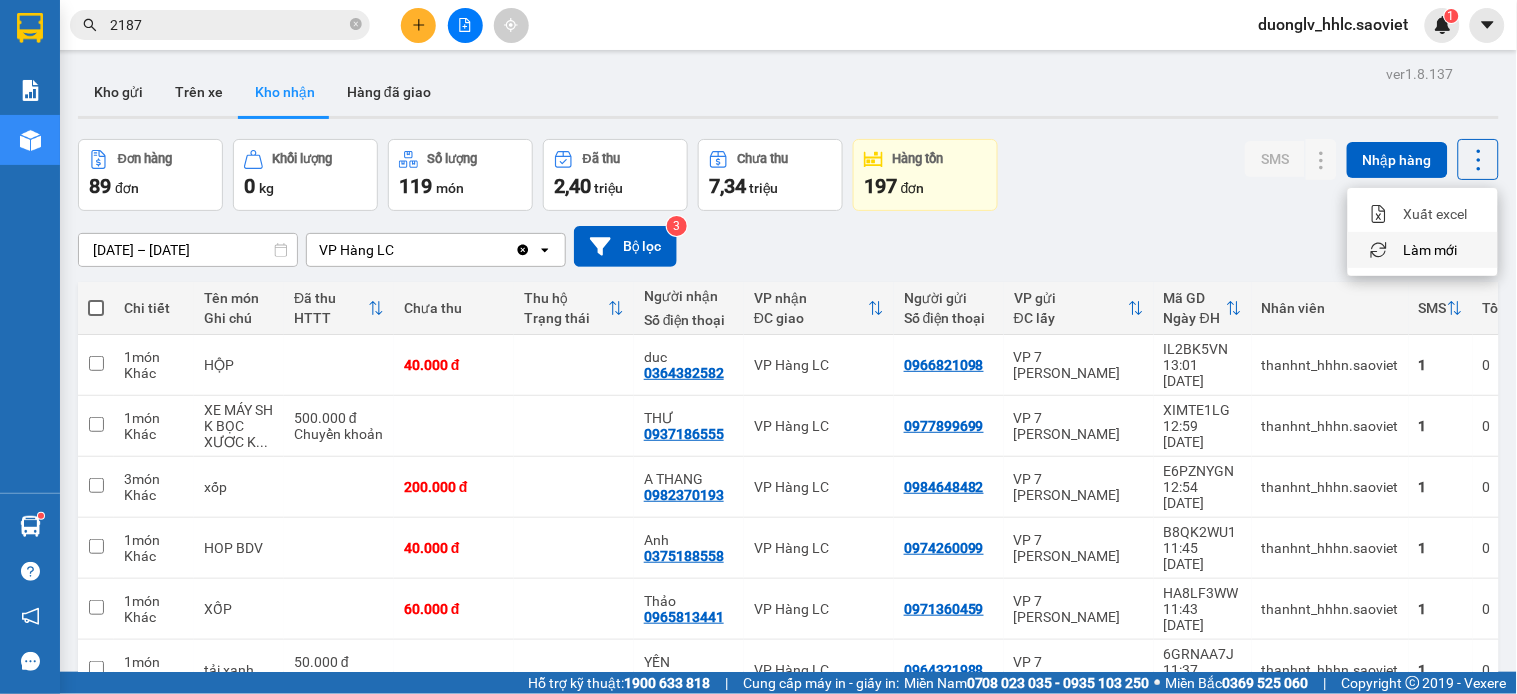 click on "Làm mới" at bounding box center [1431, 250] 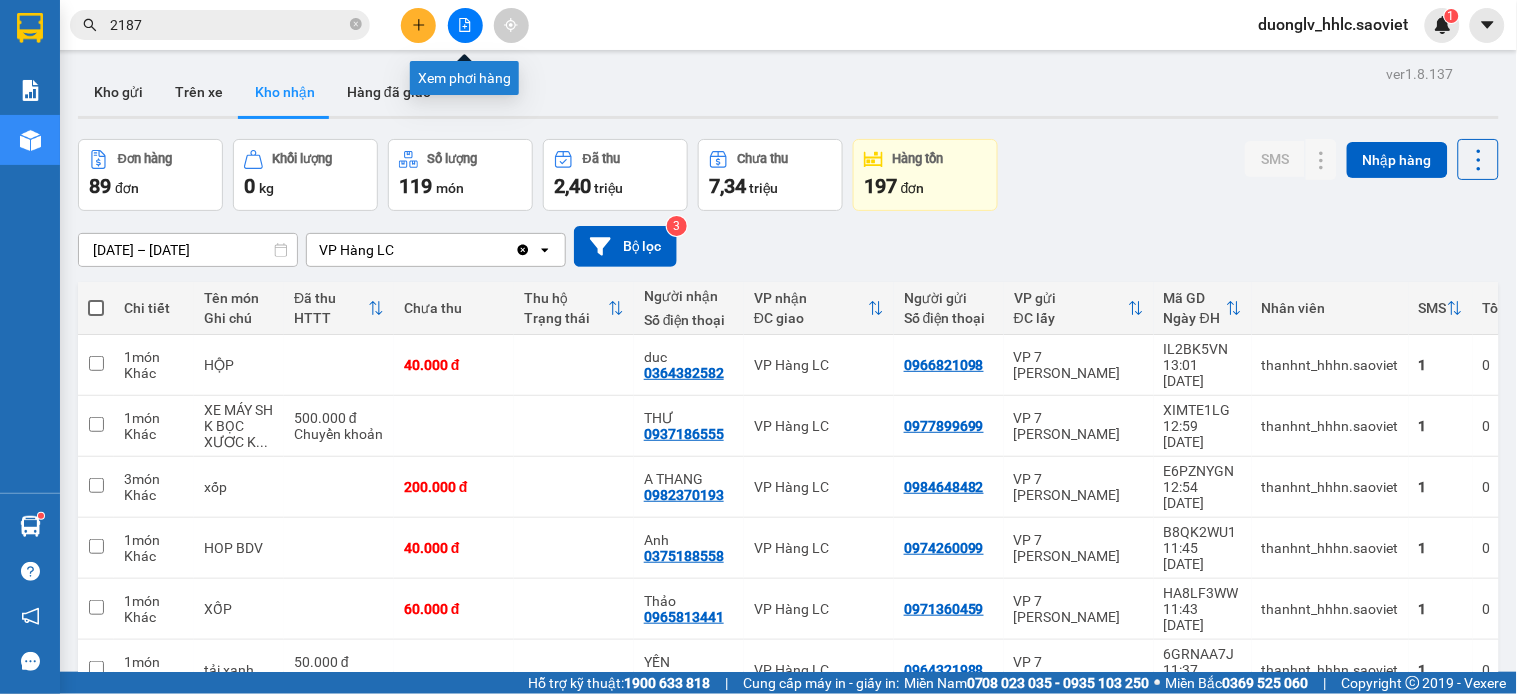 click at bounding box center [465, 25] 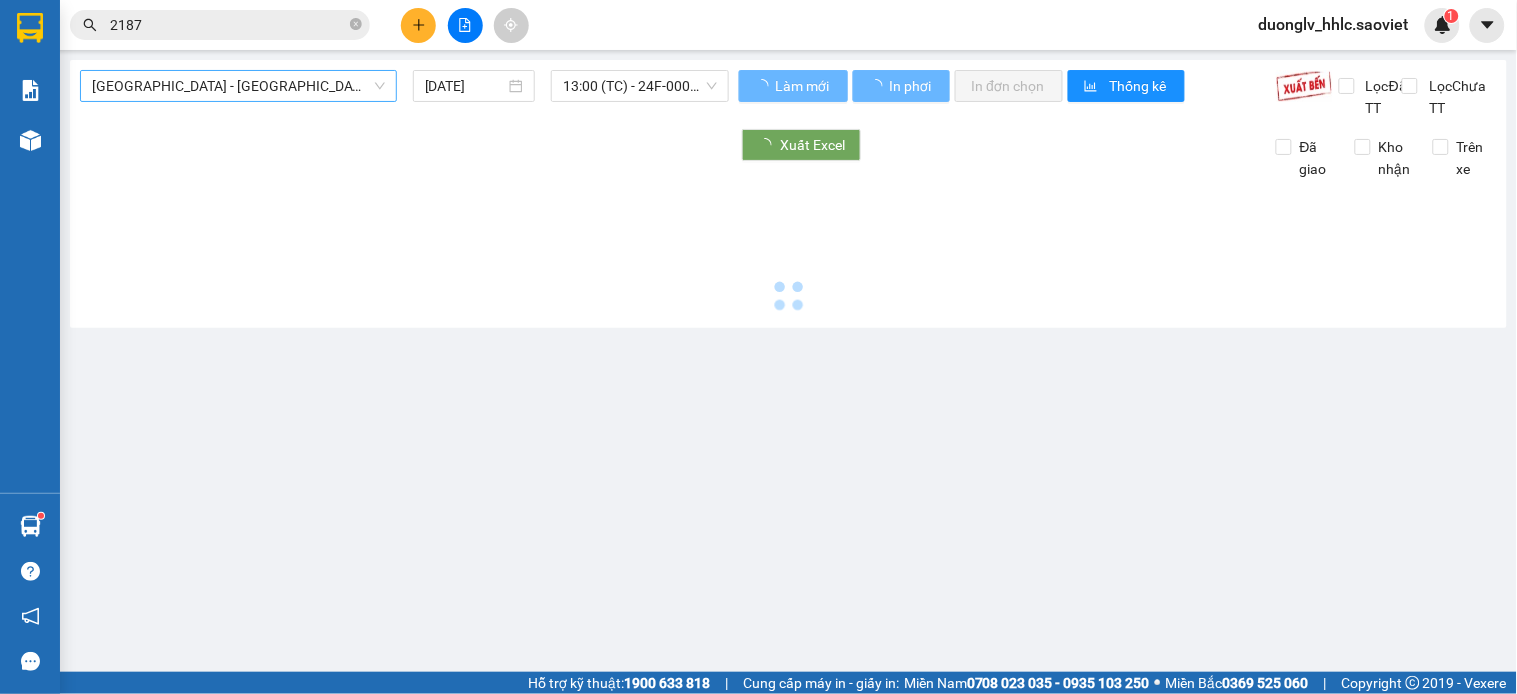 click on "Hà Nội - Lào Cai (Cabin)" at bounding box center (238, 86) 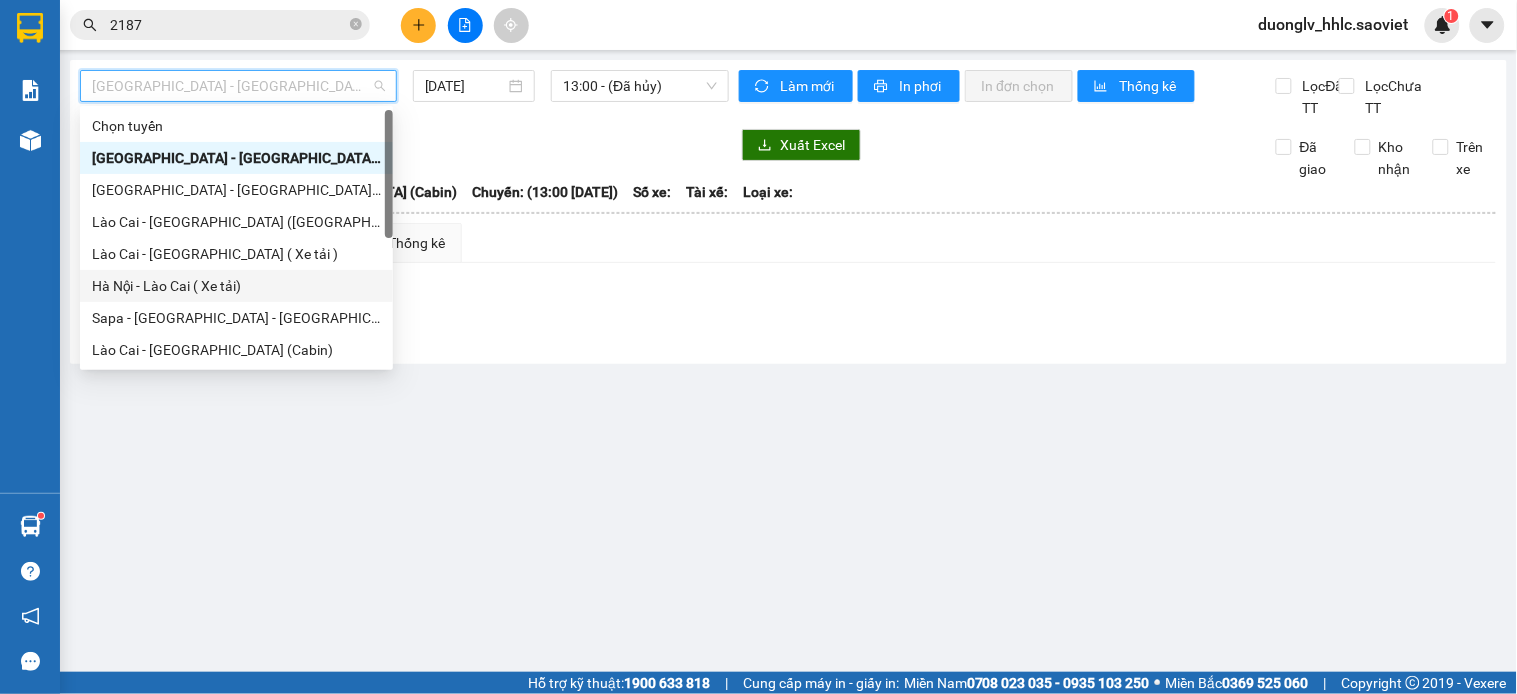 scroll, scrollTop: 160, scrollLeft: 0, axis: vertical 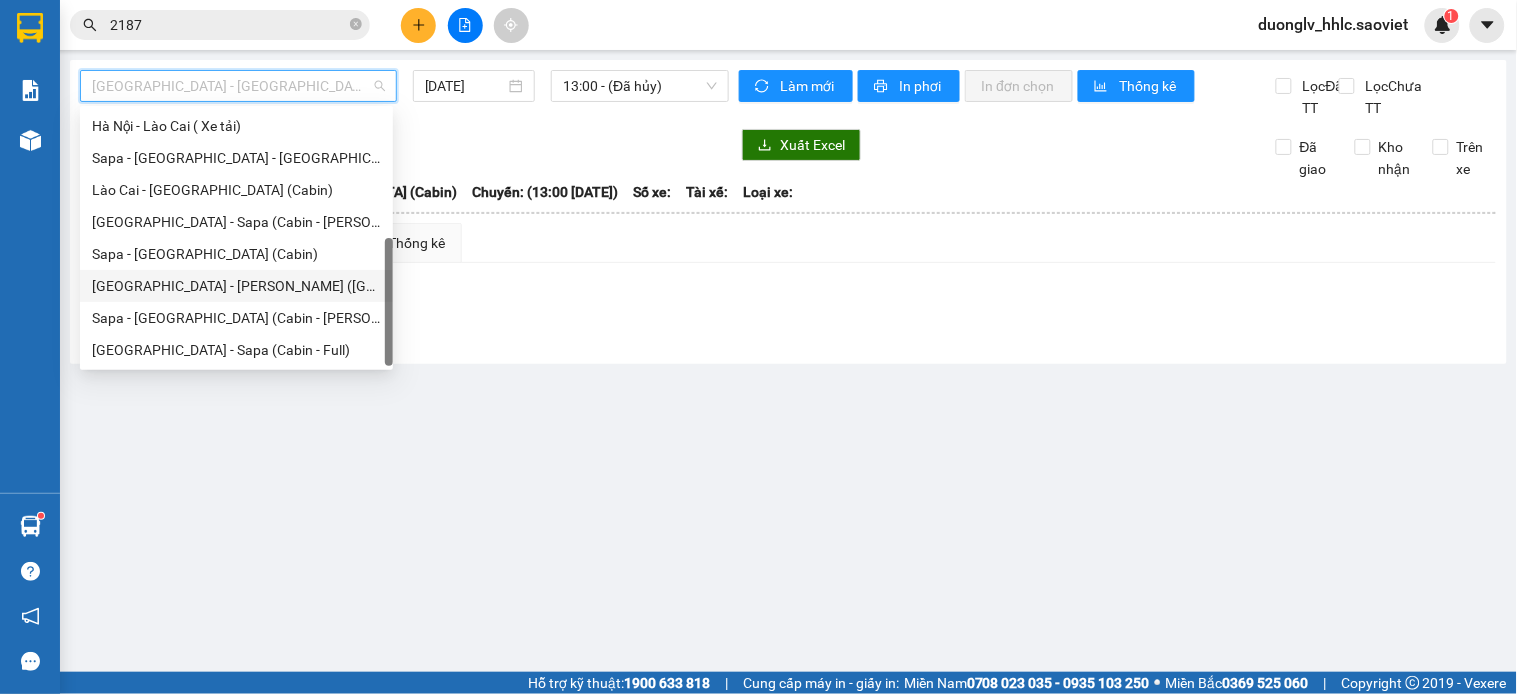 drag, startPoint x: 227, startPoint y: 285, endPoint x: 295, endPoint y: 197, distance: 111.21151 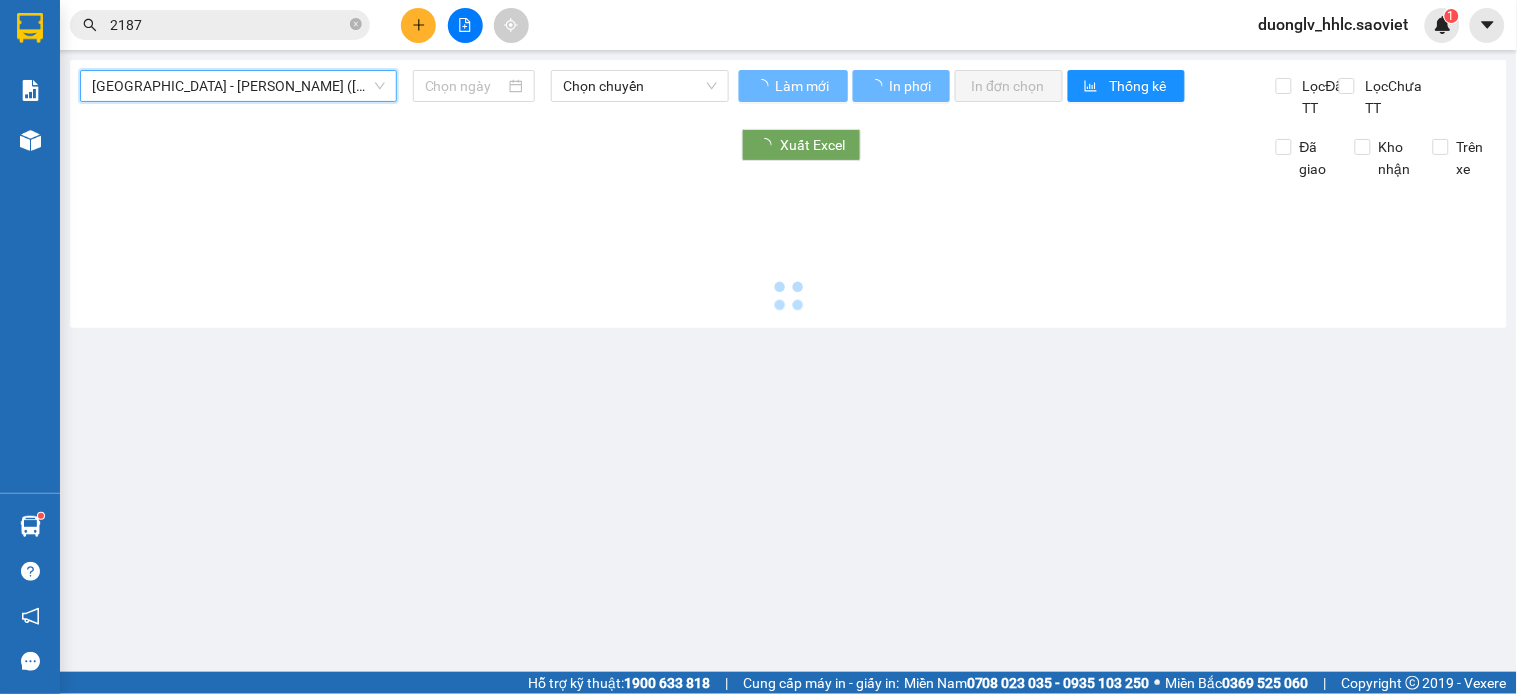 type on "10/07/2025" 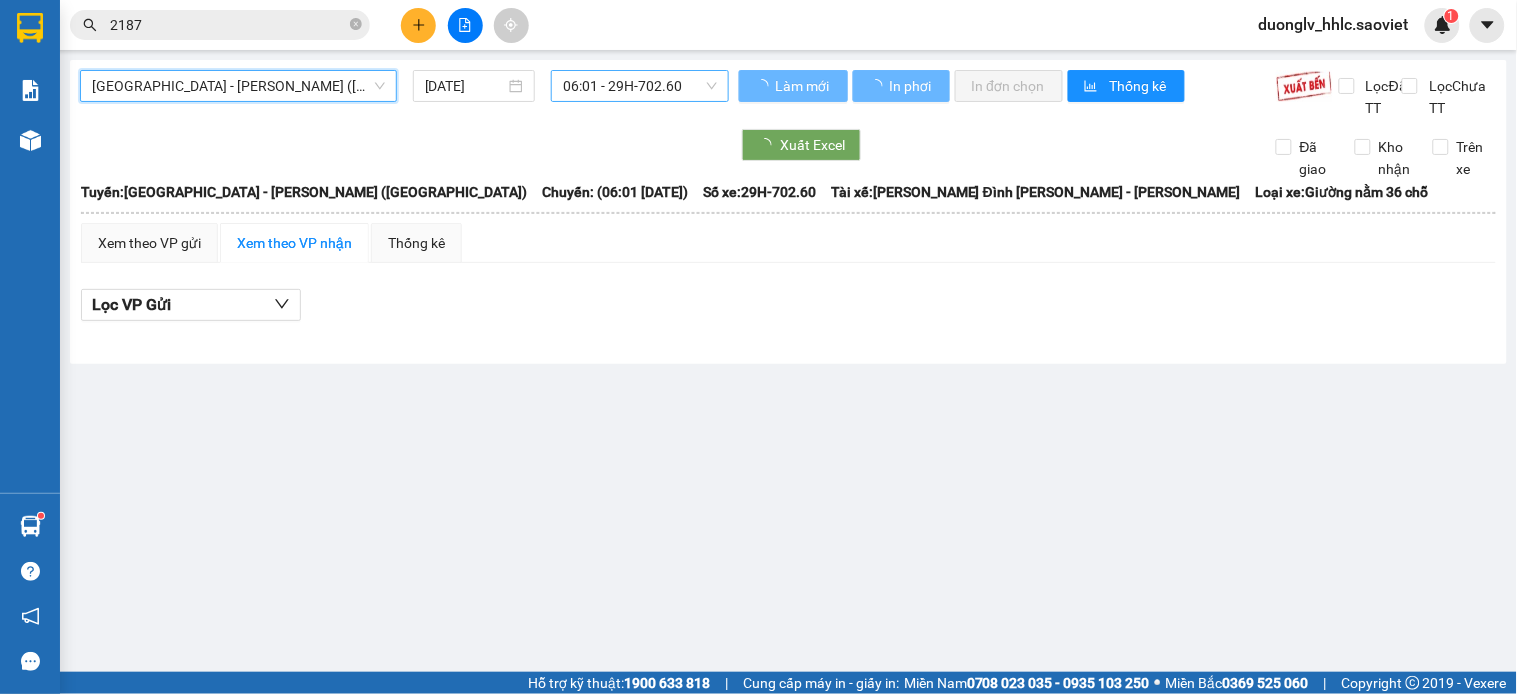 drag, startPoint x: 607, startPoint y: 81, endPoint x: 618, endPoint y: 60, distance: 23.70654 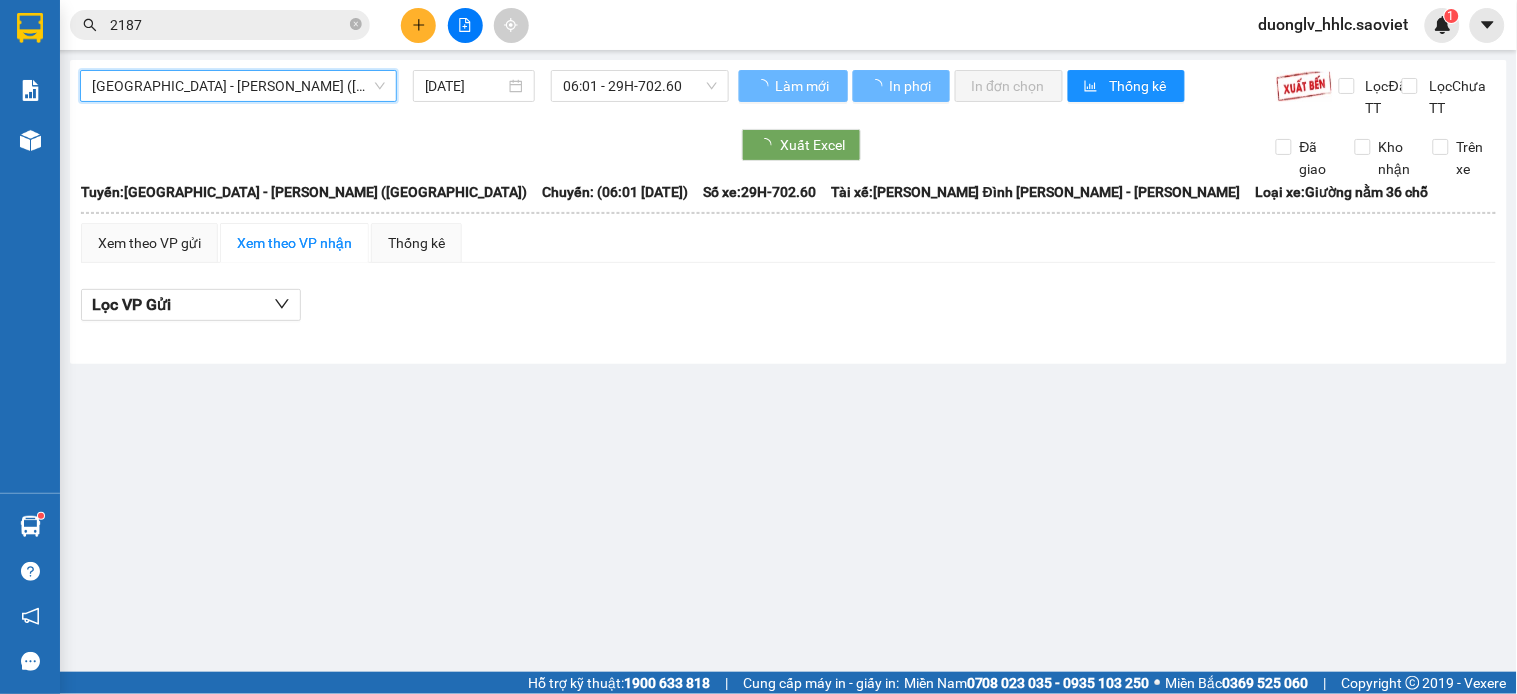 click on "06:01     - 29H-702.60" at bounding box center [640, 86] 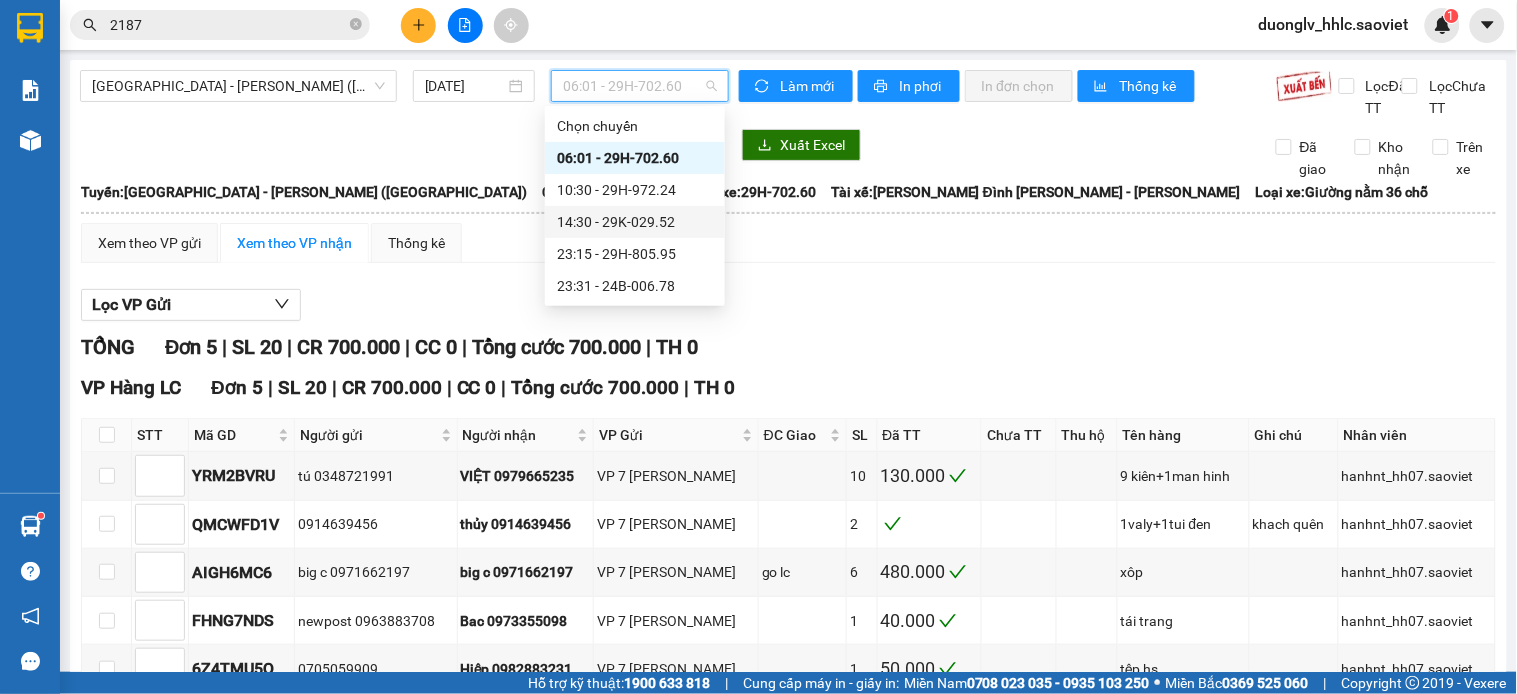 click on "14:30     - 29K-029.52" at bounding box center (635, 222) 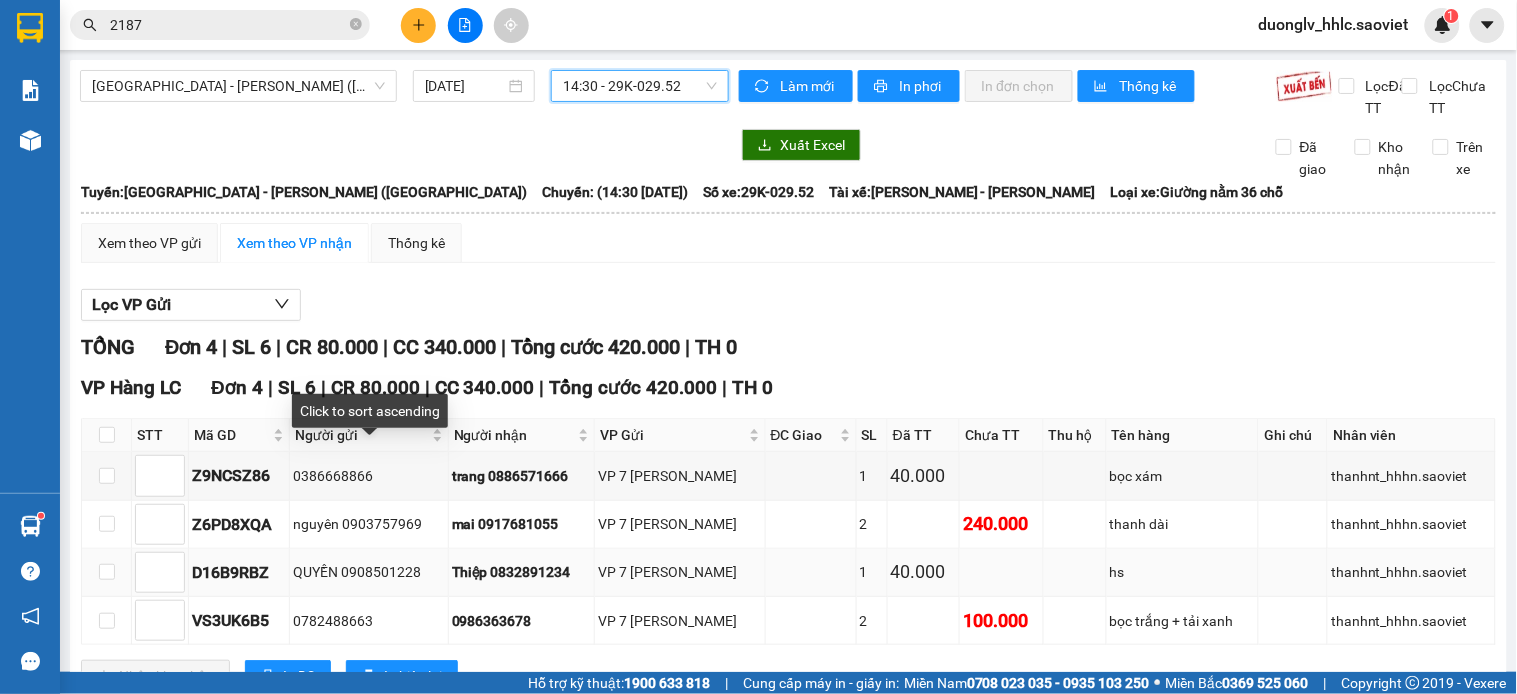 scroll, scrollTop: 100, scrollLeft: 0, axis: vertical 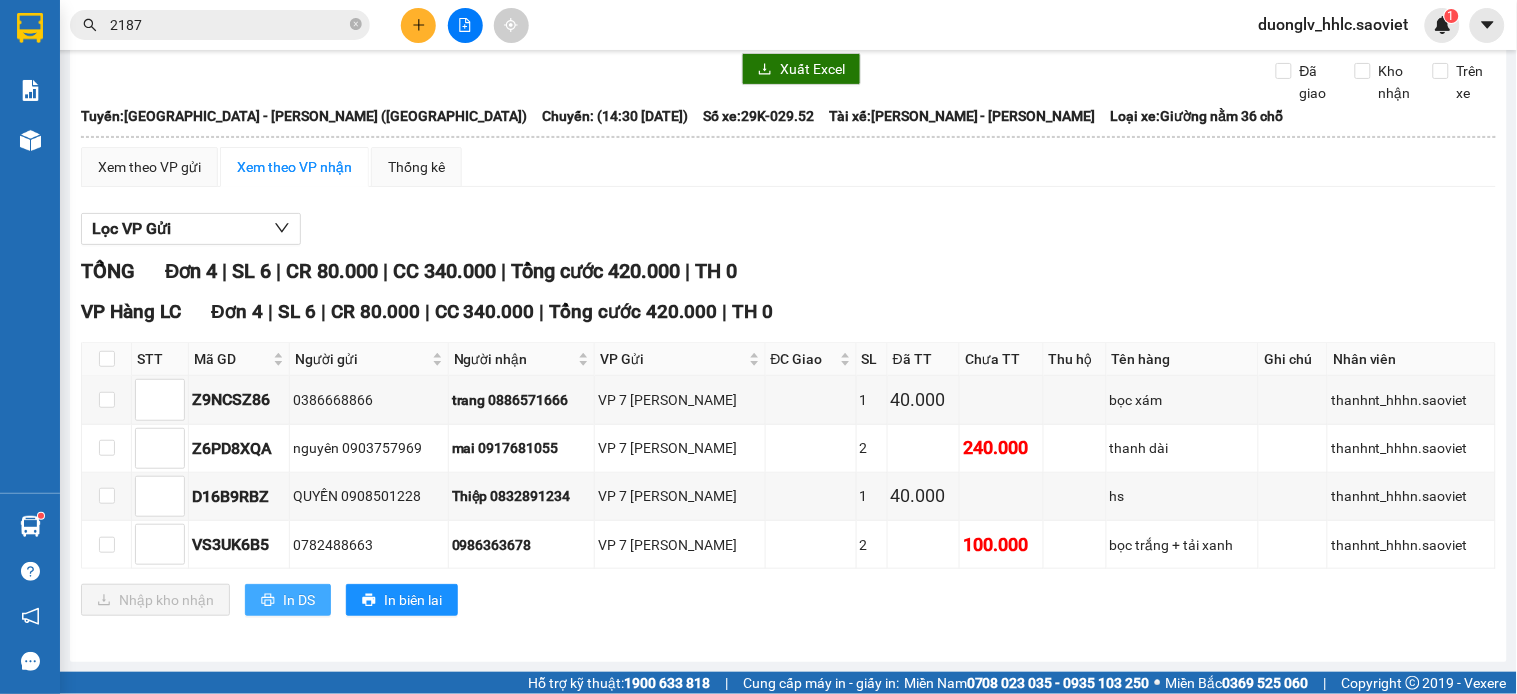 click on "In DS" at bounding box center [299, 600] 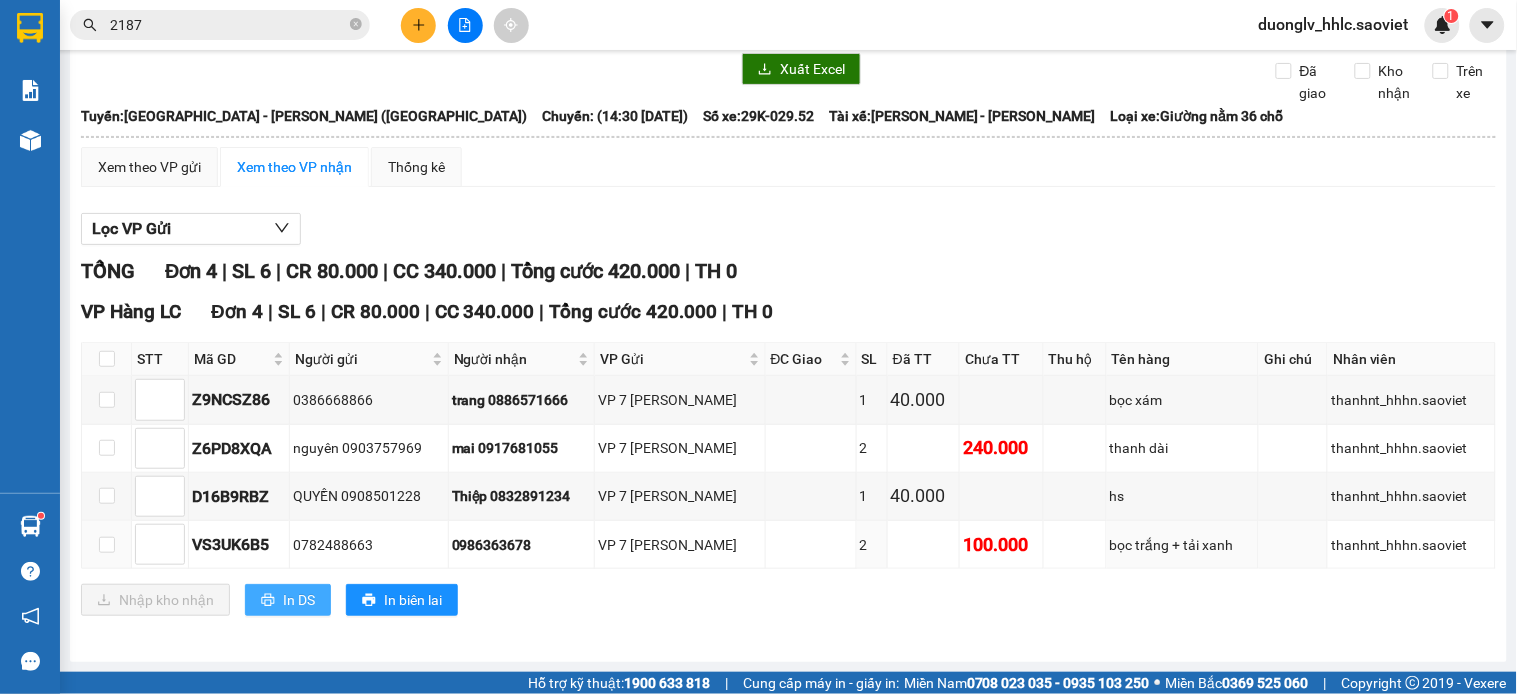scroll, scrollTop: 0, scrollLeft: 0, axis: both 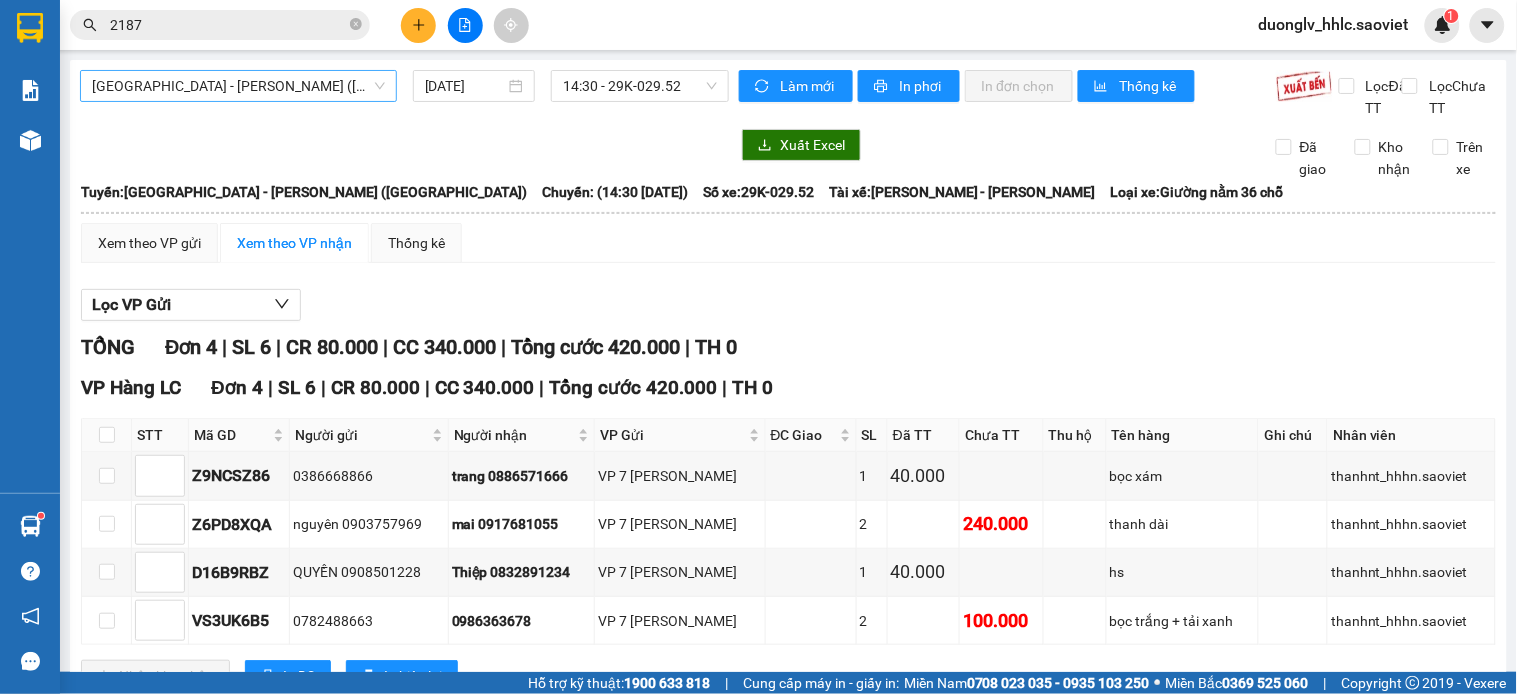 click on "Hà Nội - Lào Cai - Sapa (Giường)" at bounding box center (238, 86) 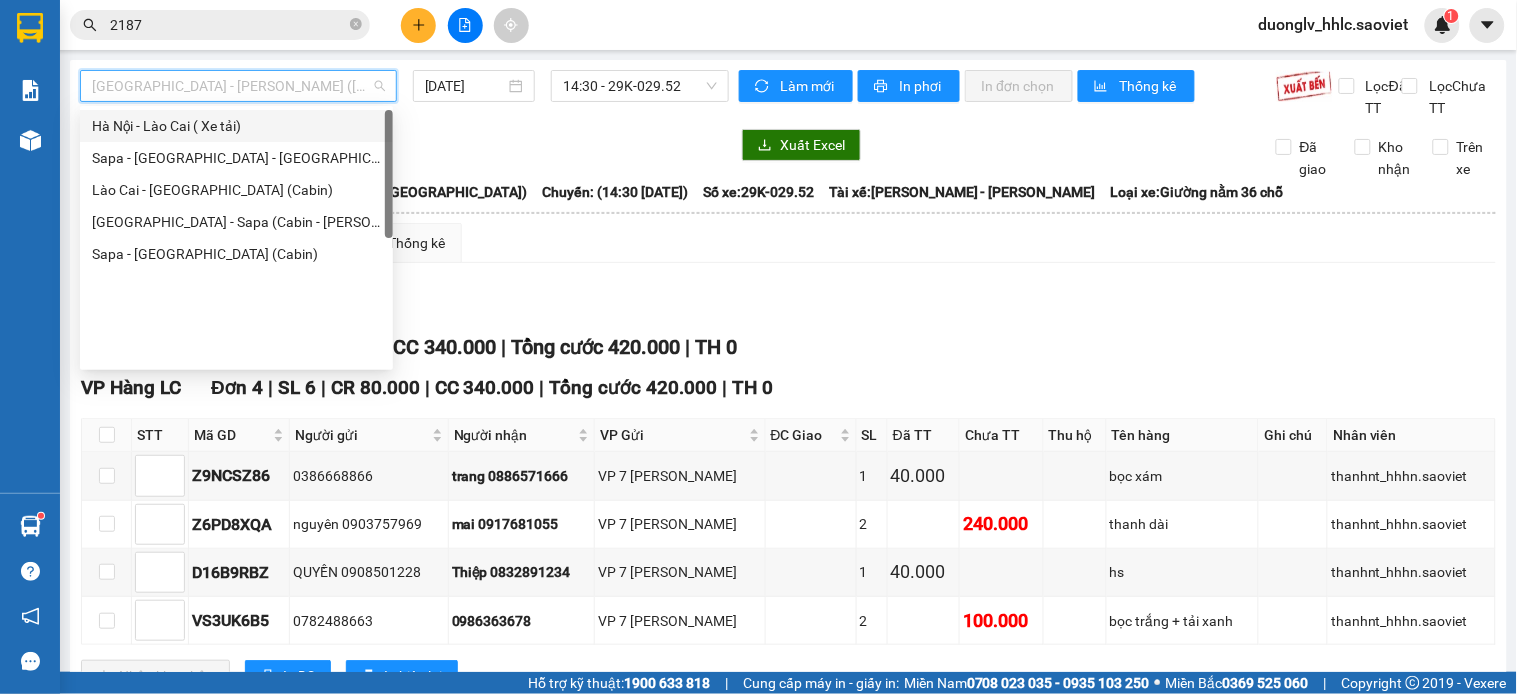 scroll, scrollTop: 0, scrollLeft: 0, axis: both 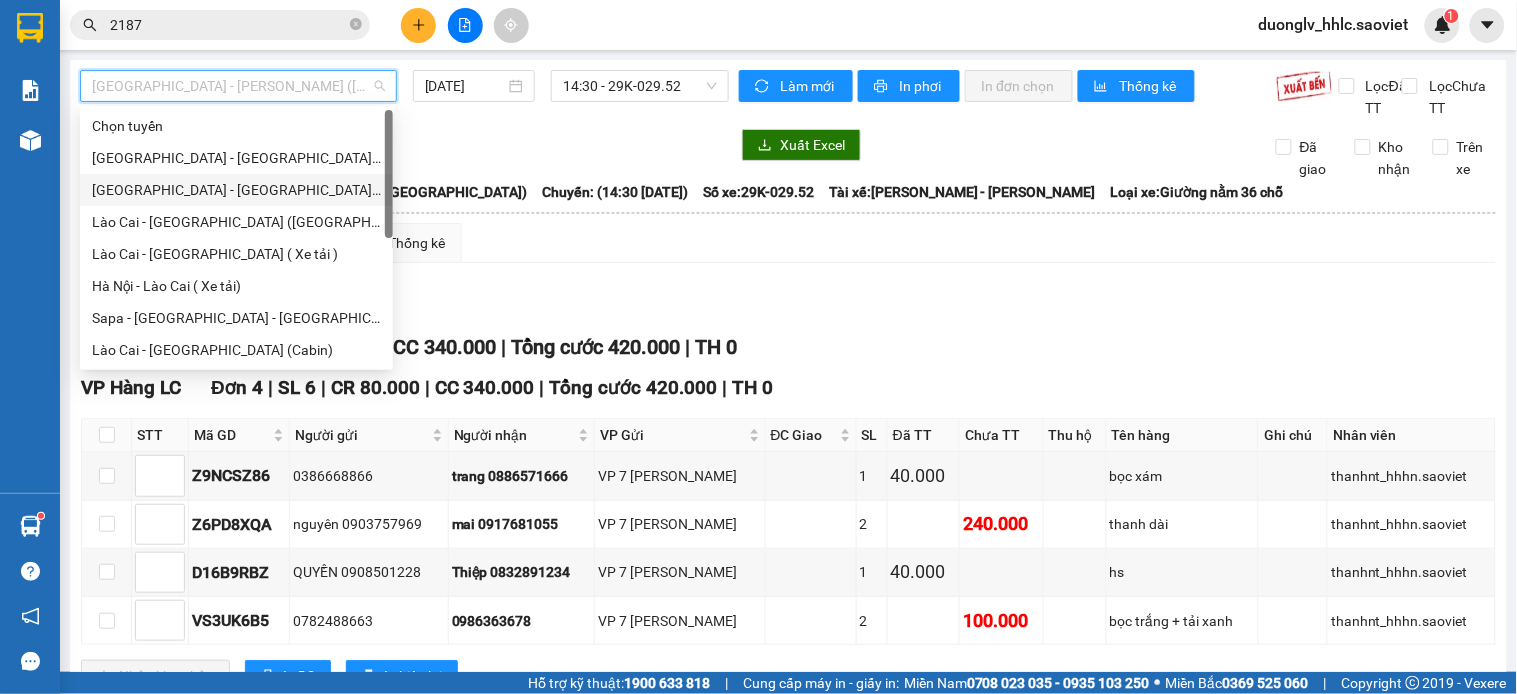 drag, startPoint x: 226, startPoint y: 186, endPoint x: 351, endPoint y: 152, distance: 129.5415 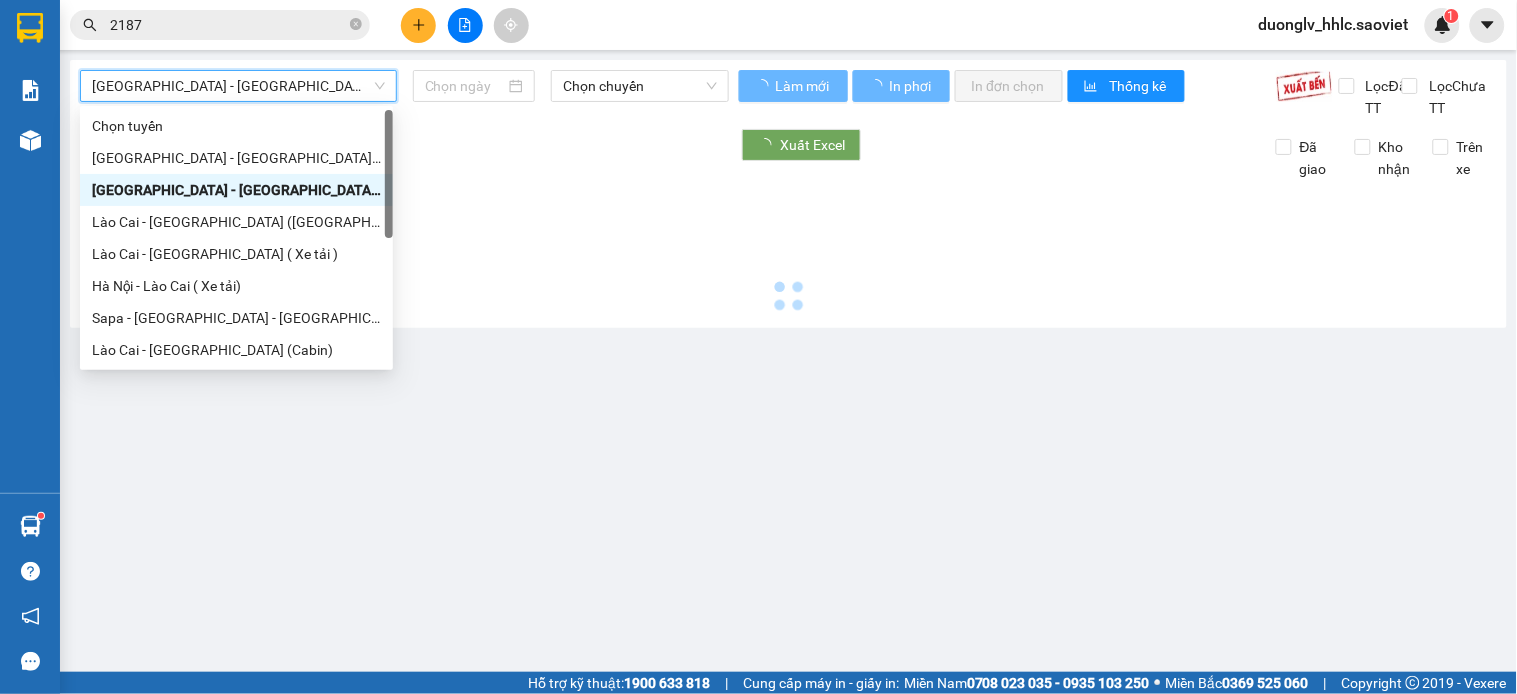 type on "10/07/2025" 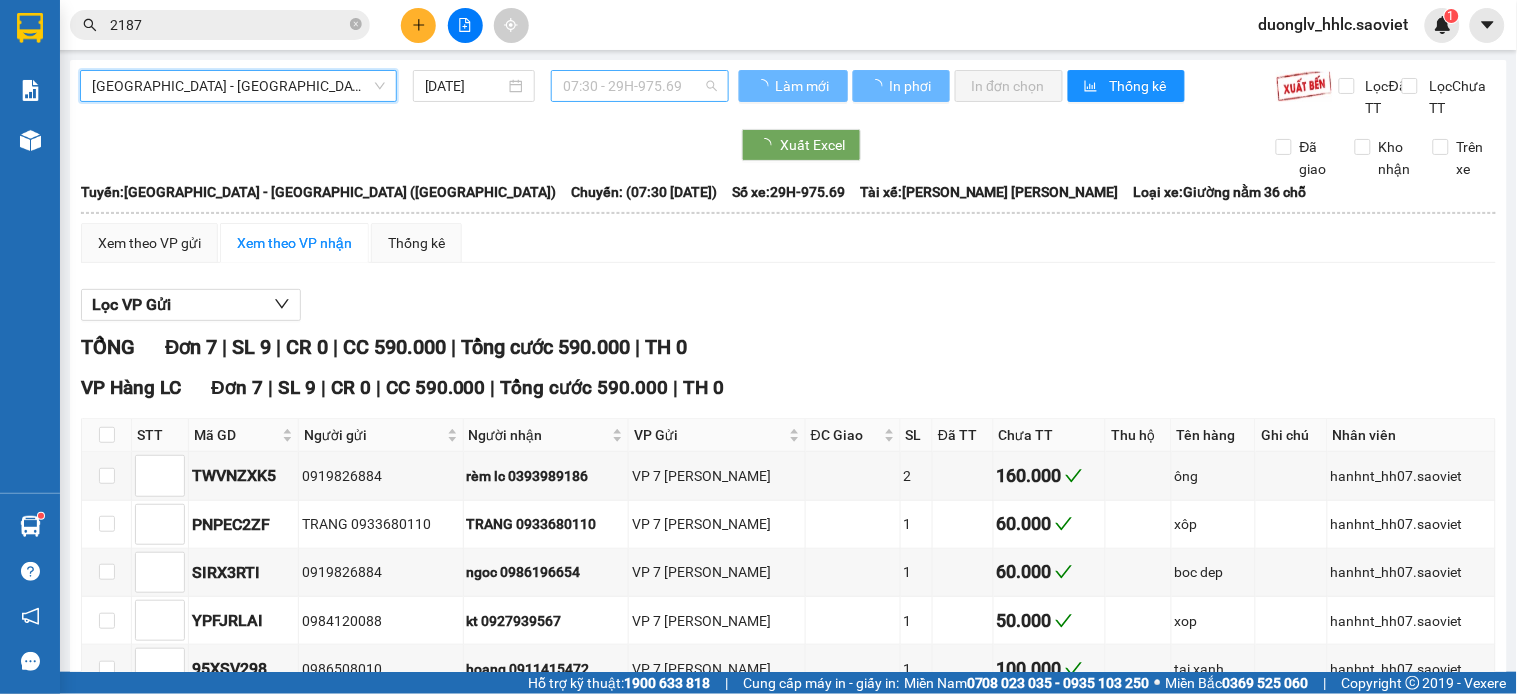 drag, startPoint x: 557, startPoint y: 93, endPoint x: 573, endPoint y: 95, distance: 16.124516 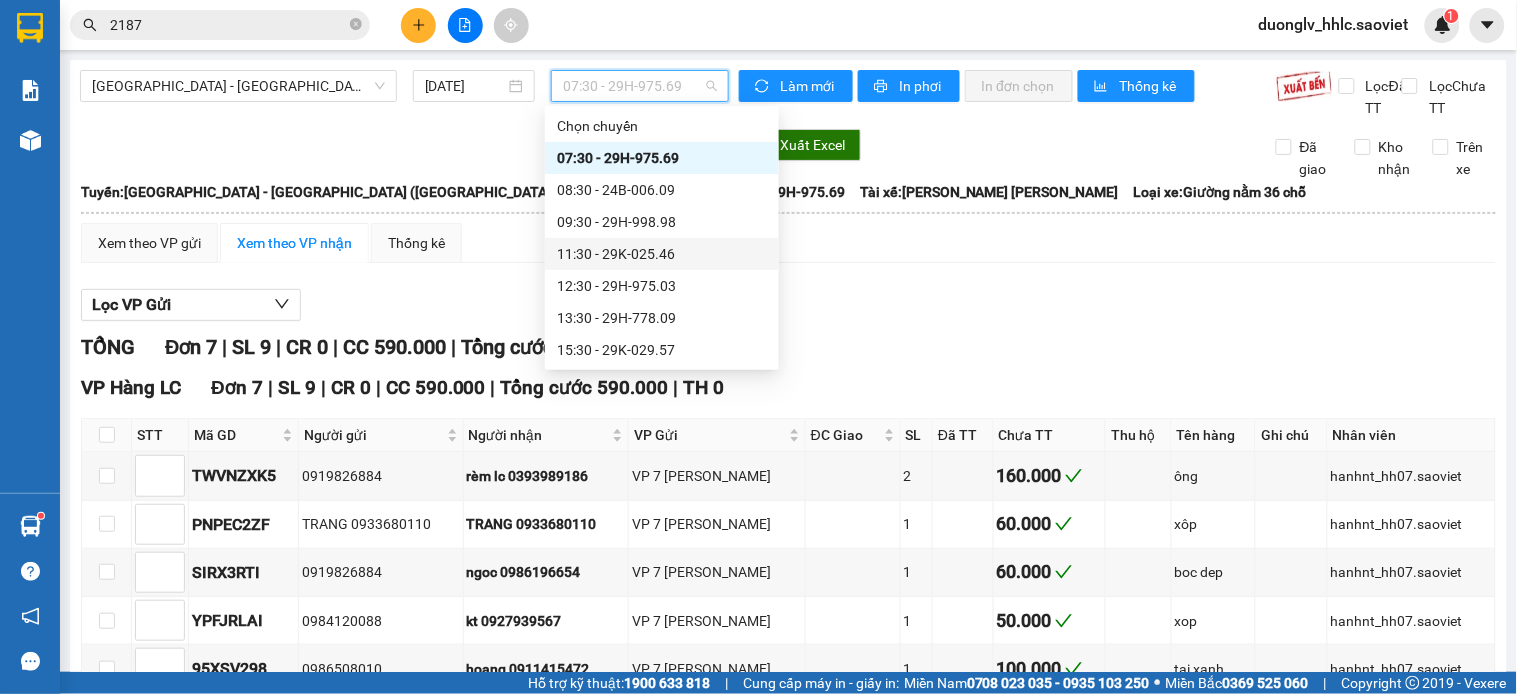 scroll, scrollTop: 111, scrollLeft: 0, axis: vertical 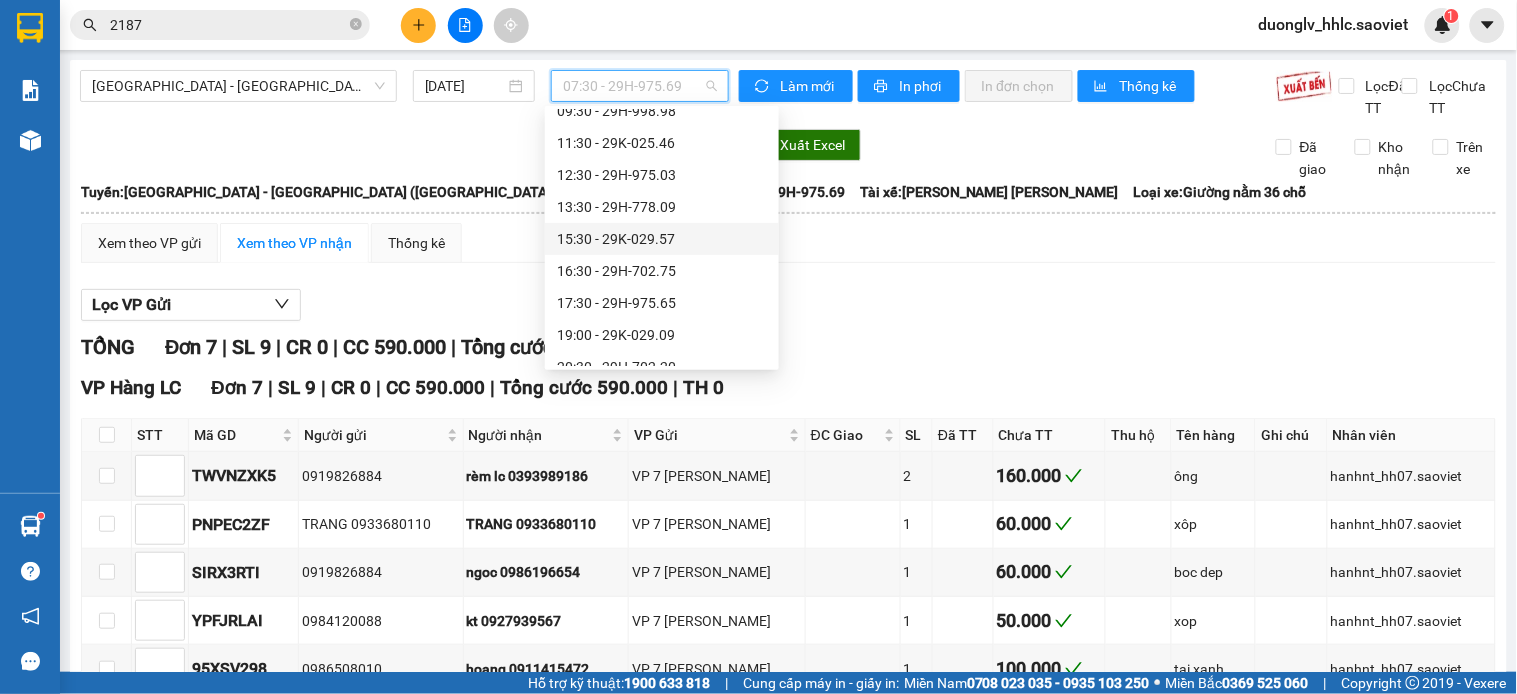 click on "15:30     - 29K-029.57" at bounding box center [662, 239] 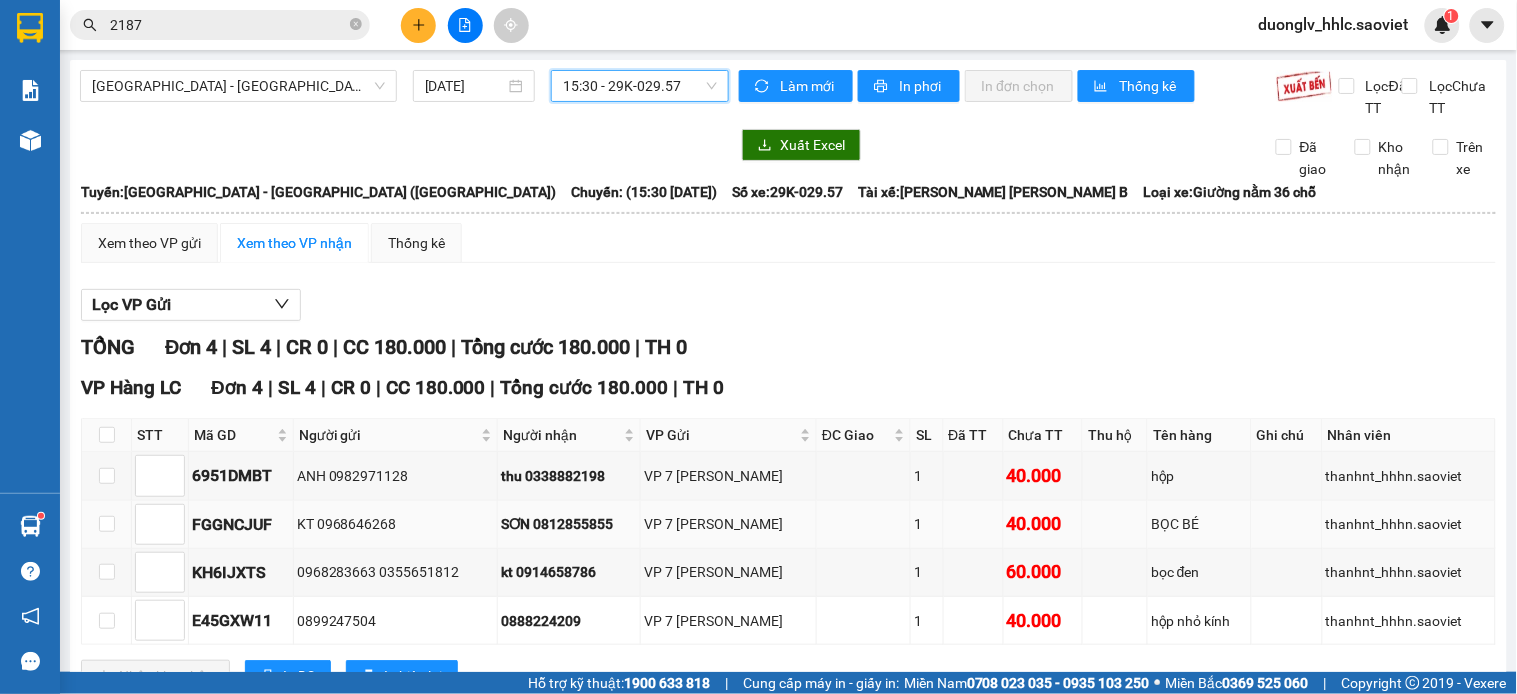 scroll, scrollTop: 100, scrollLeft: 0, axis: vertical 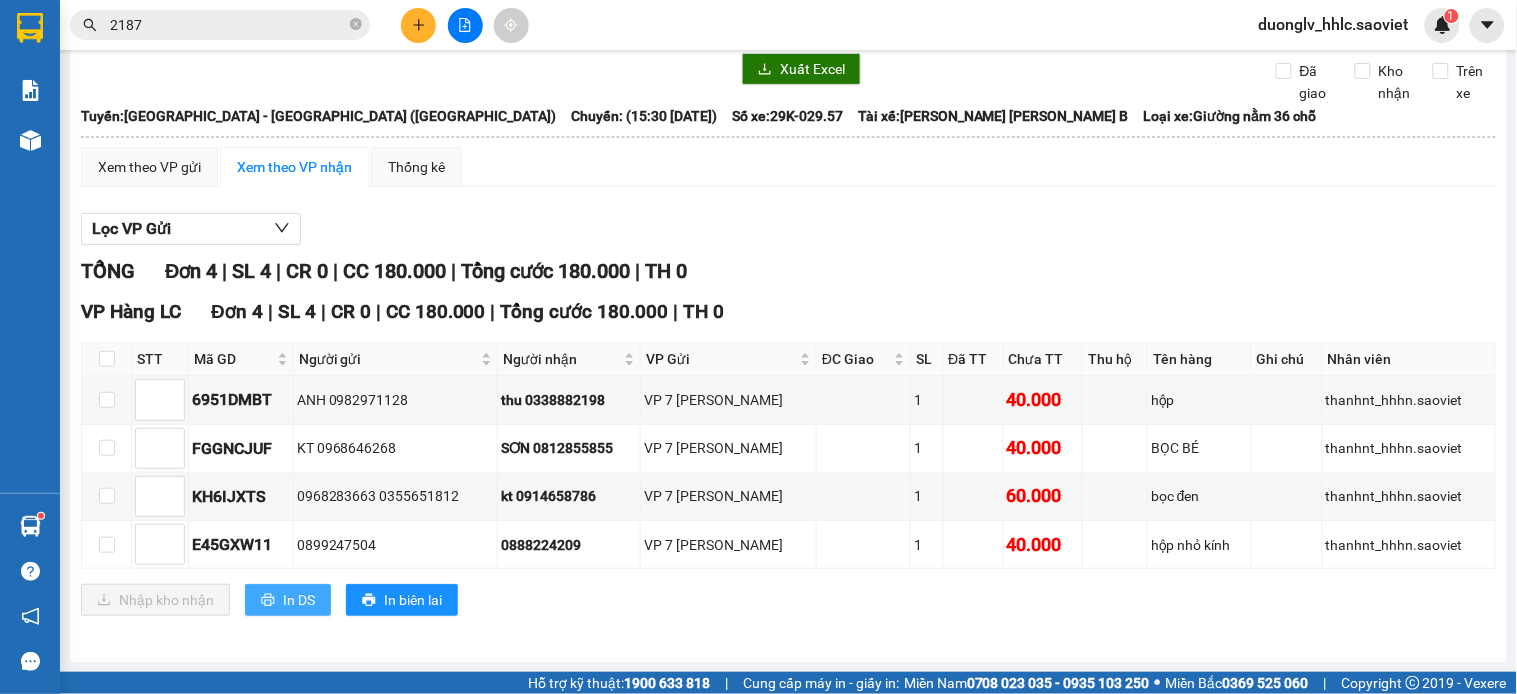 click on "In DS" at bounding box center [299, 600] 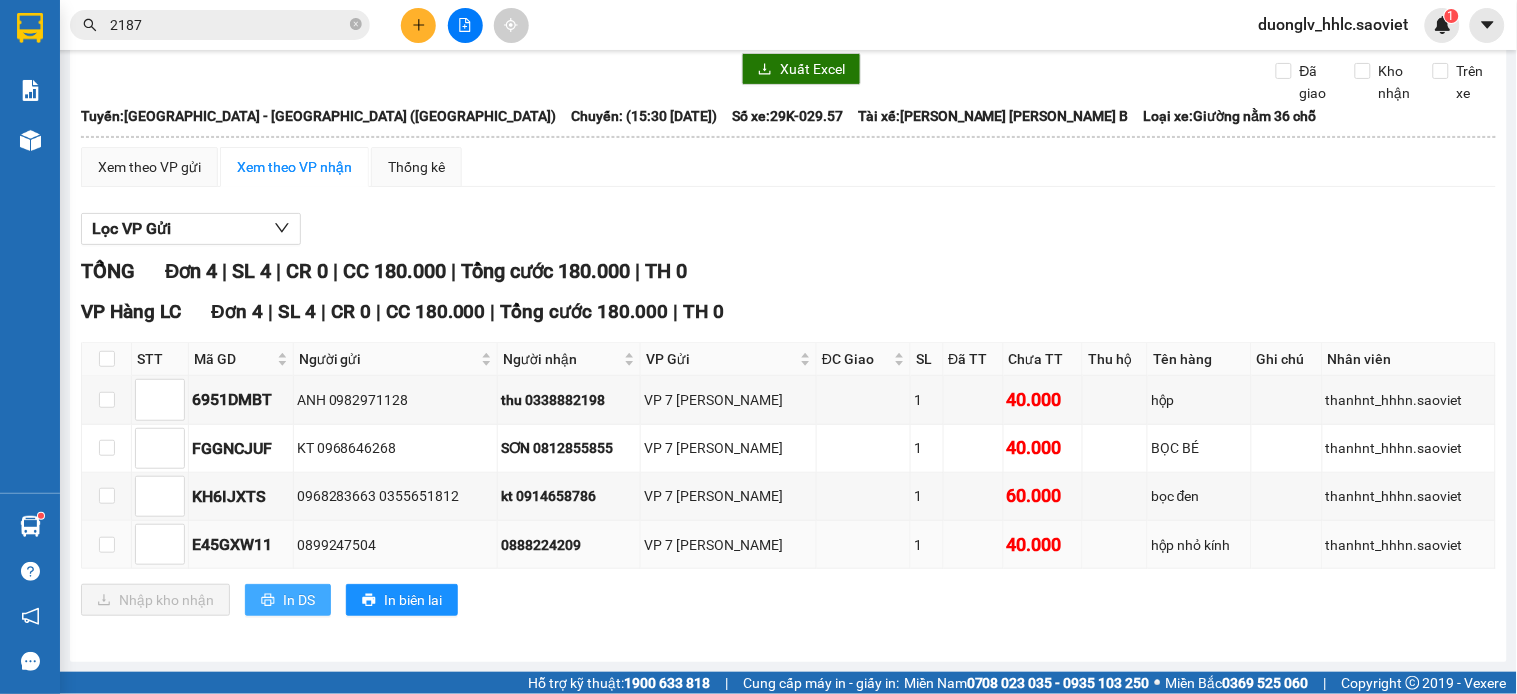 scroll, scrollTop: 0, scrollLeft: 0, axis: both 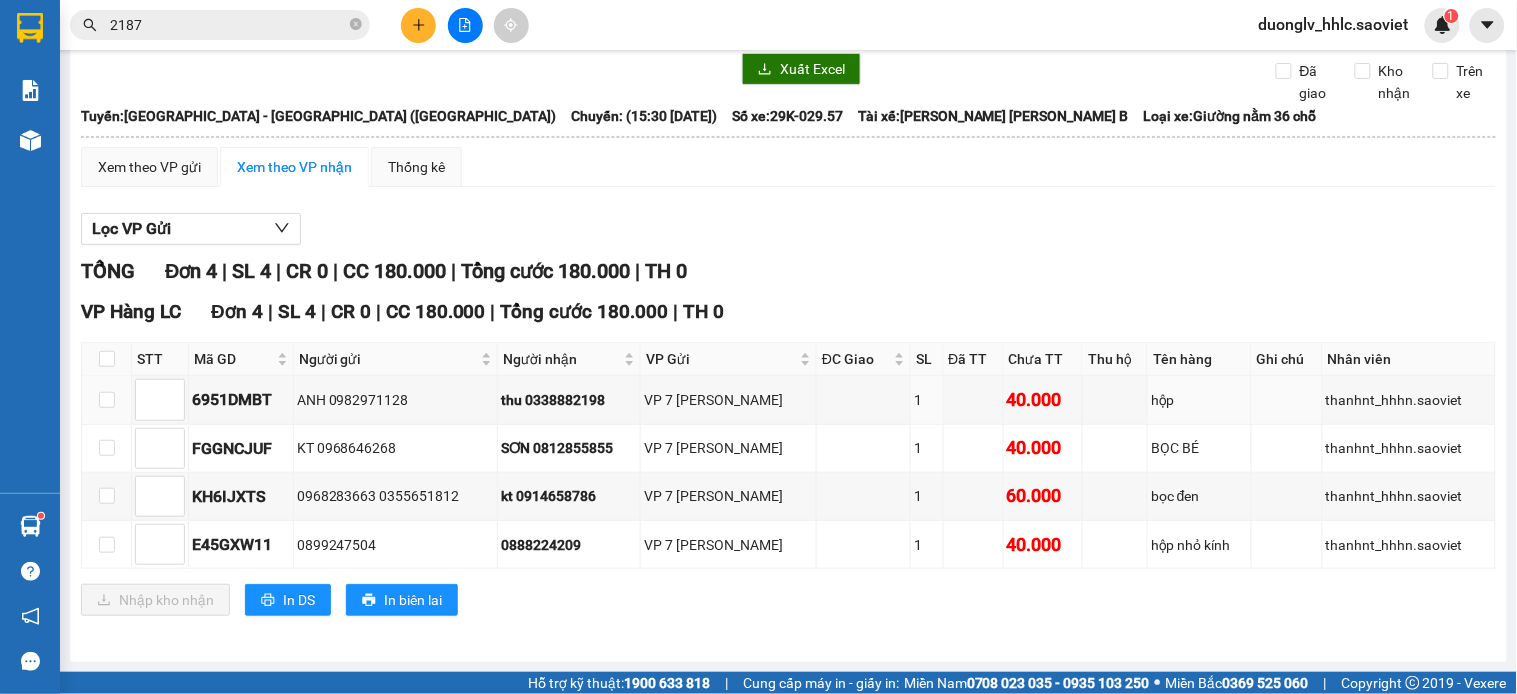 click on "15:30     - 29K-029.57" at bounding box center (640, 10) 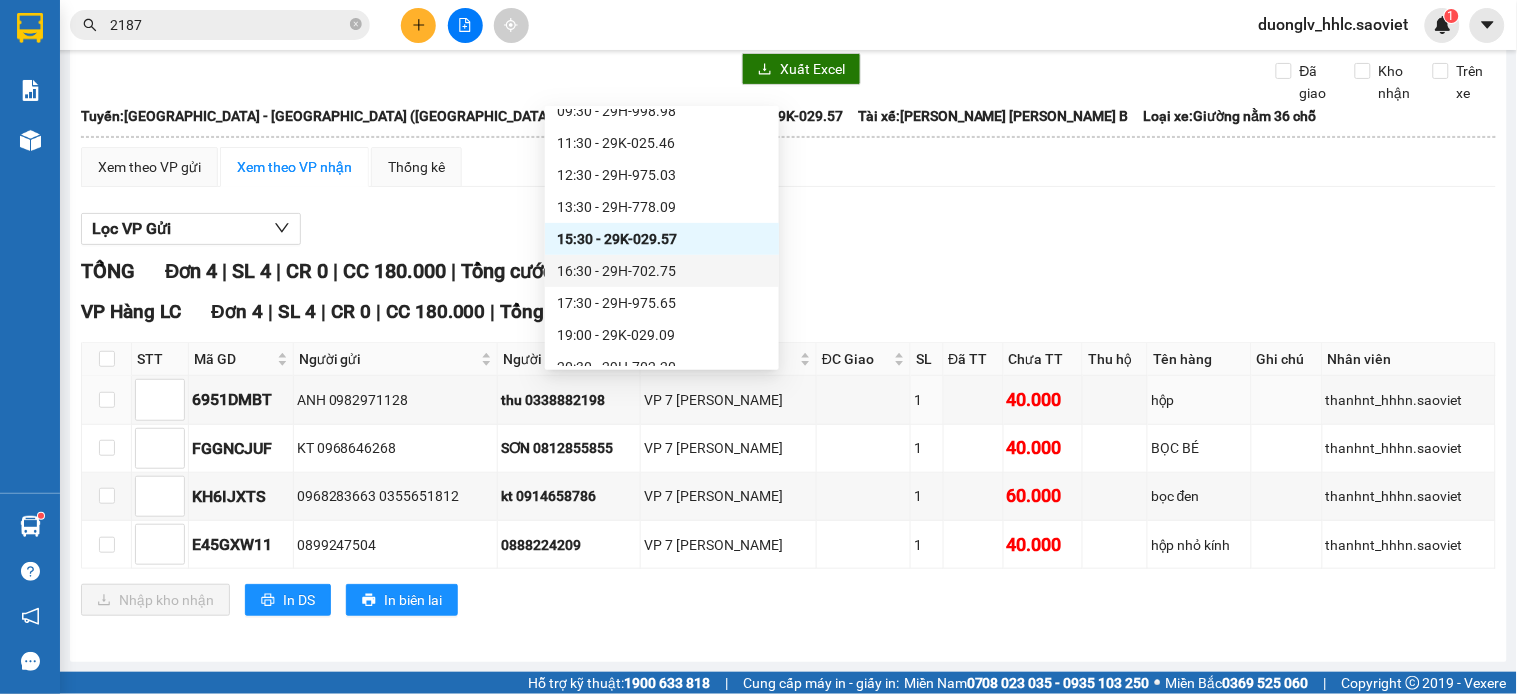 click on "16:30     - 29H-702.75" at bounding box center [662, 271] 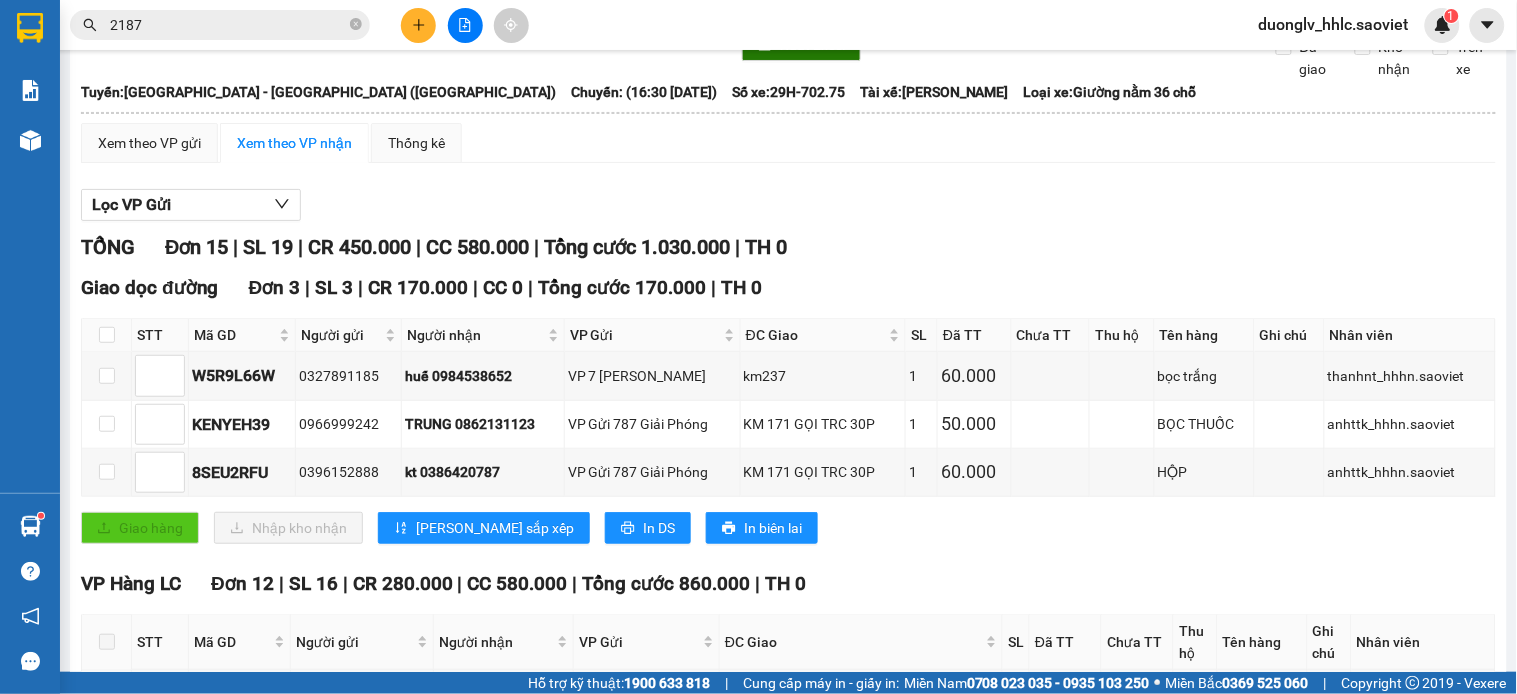 click on "In DS" at bounding box center (515, 1286) 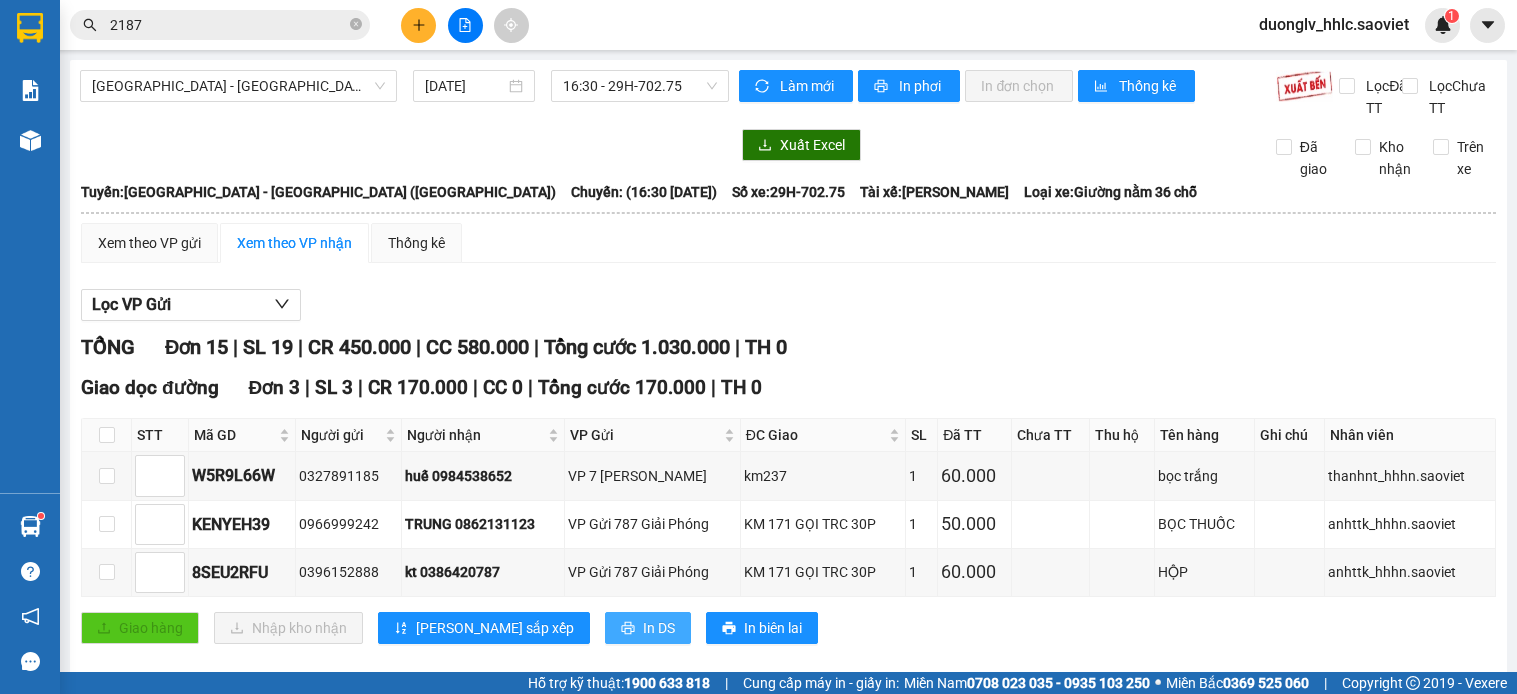 scroll, scrollTop: 0, scrollLeft: 0, axis: both 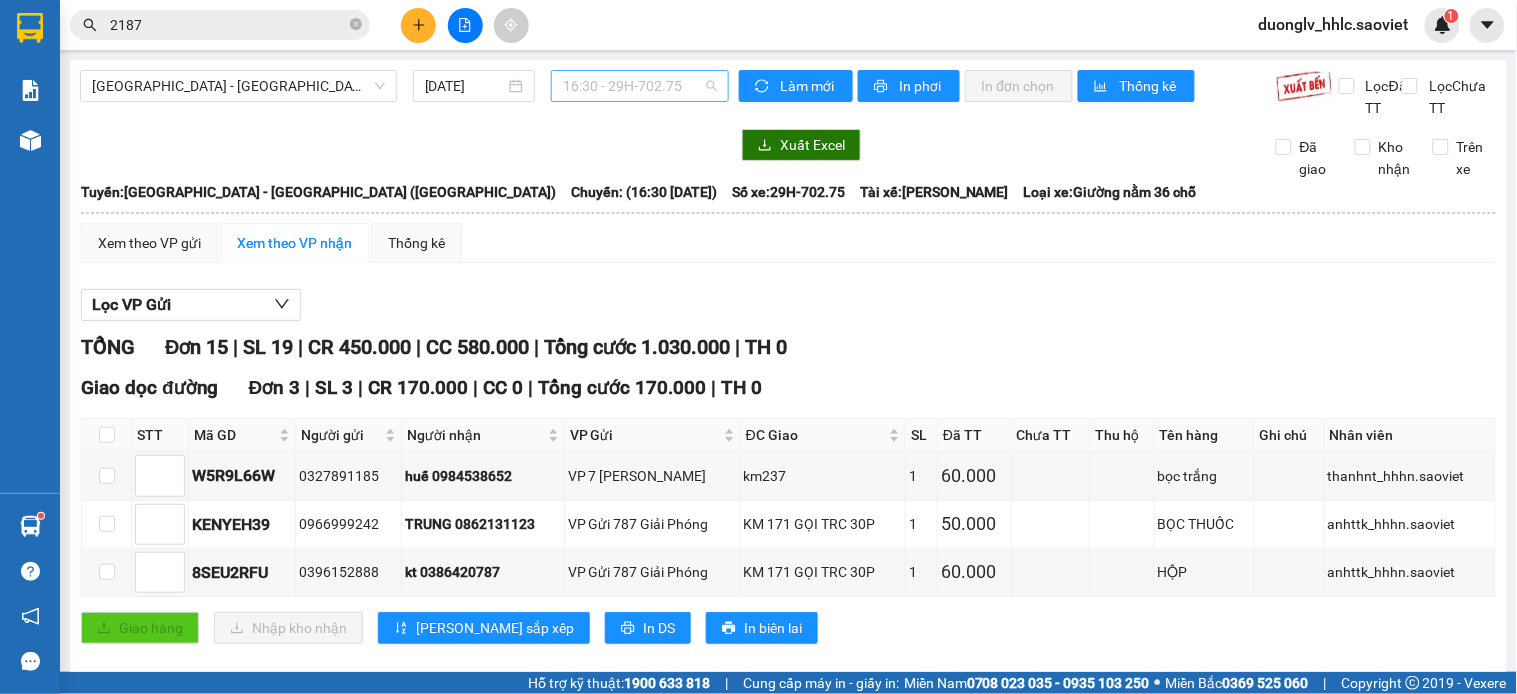click on "16:30     - 29H-702.75" at bounding box center [640, 86] 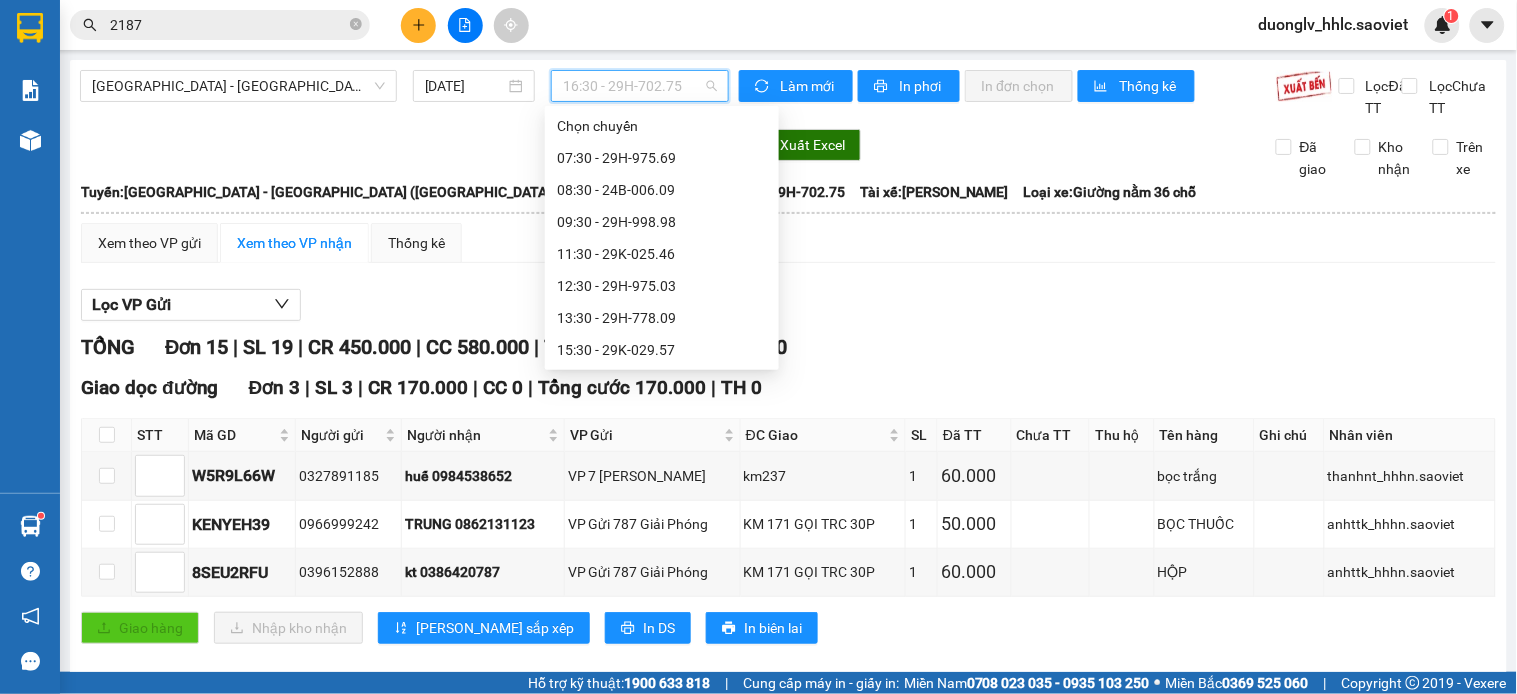 click on "17:30     - 29H-975.65" at bounding box center (662, 414) 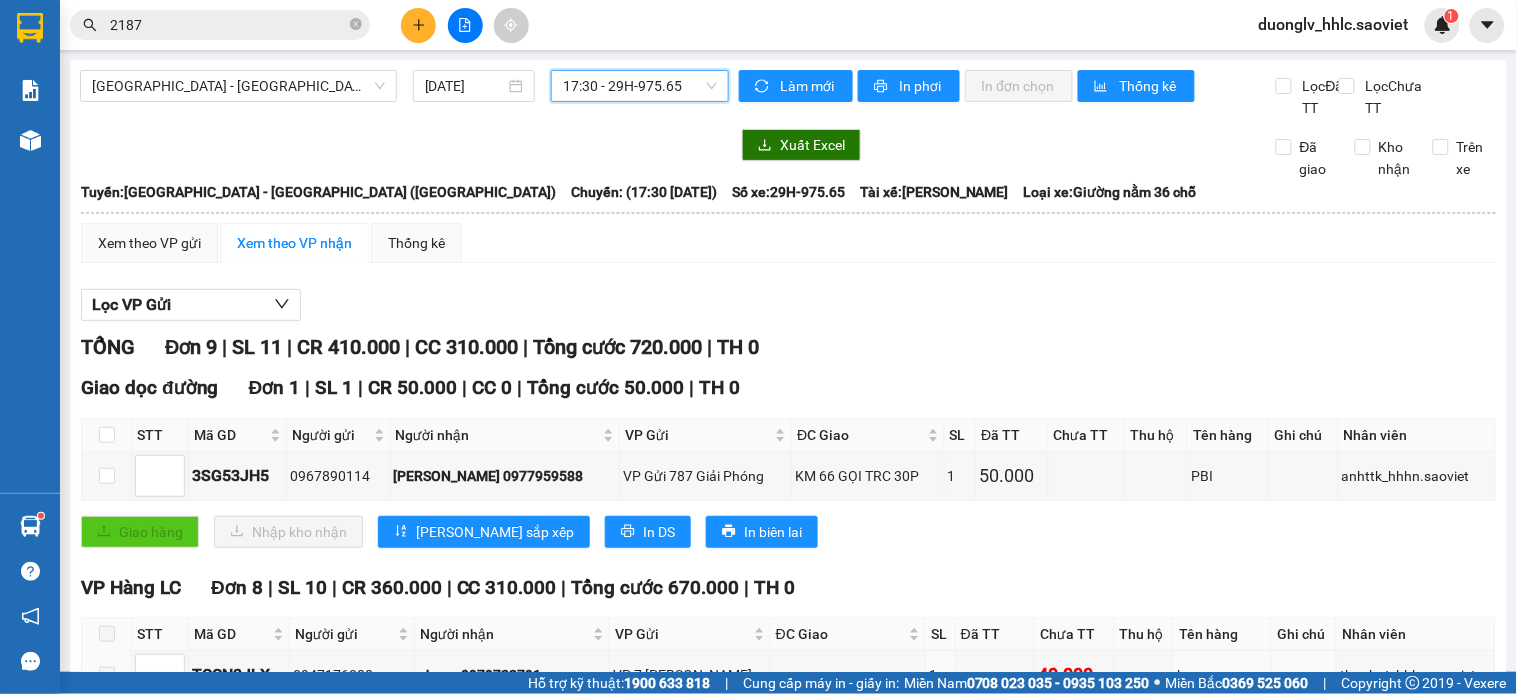 scroll, scrollTop: 493, scrollLeft: 0, axis: vertical 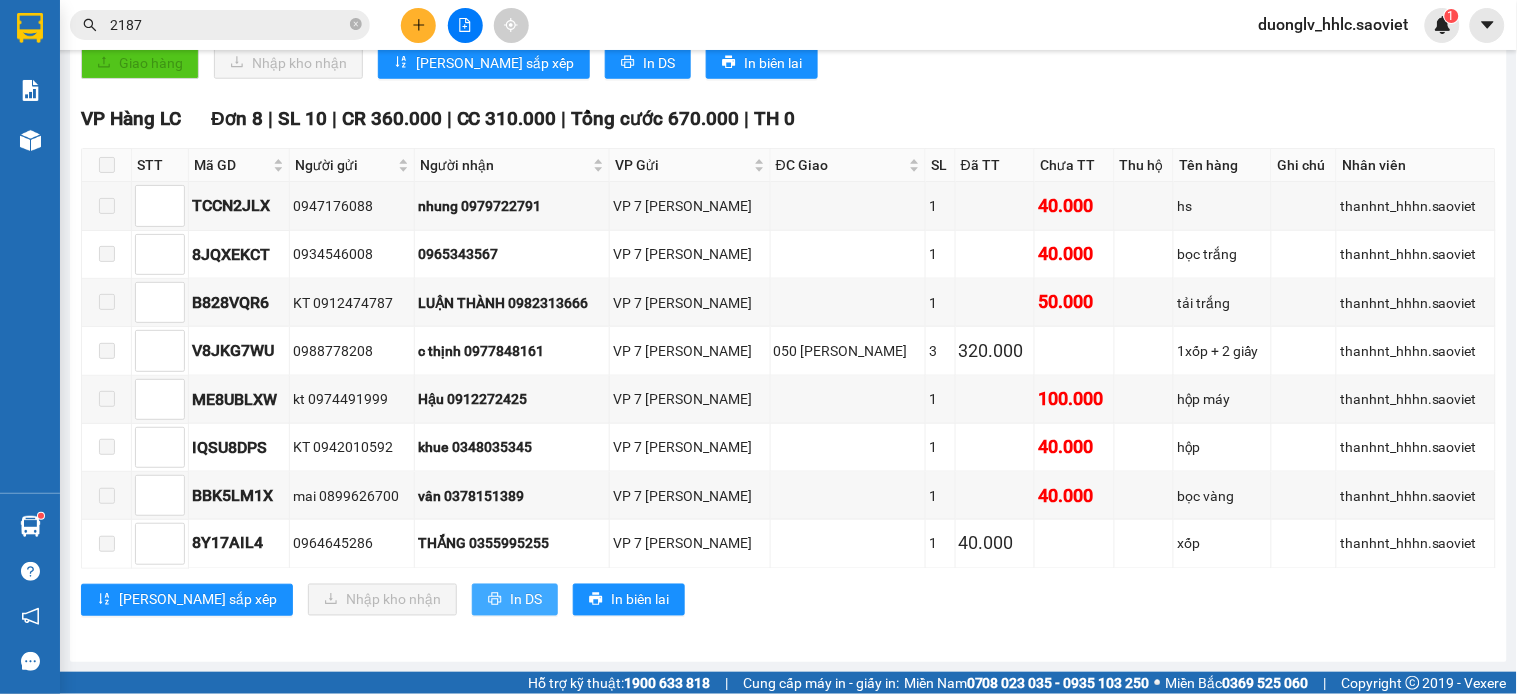 click on "In DS" at bounding box center (526, 600) 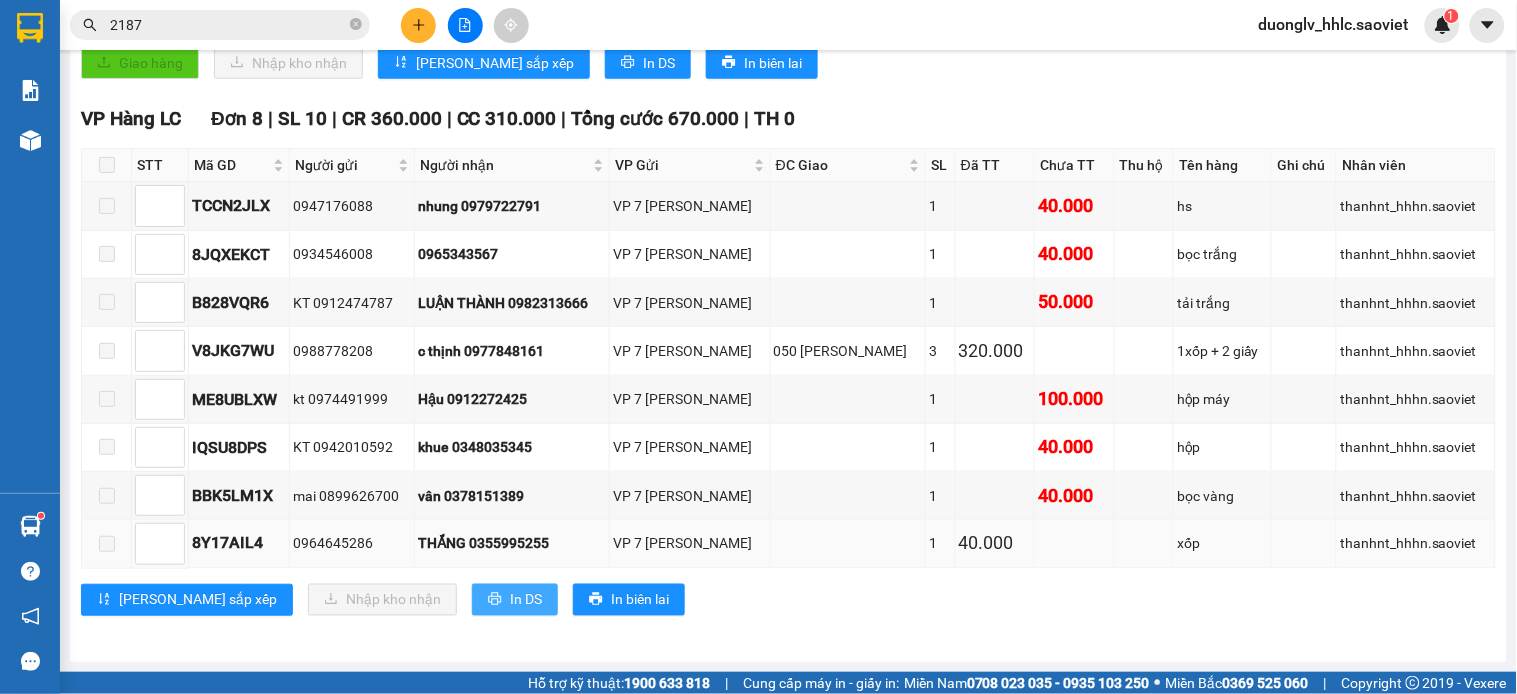 scroll, scrollTop: 0, scrollLeft: 0, axis: both 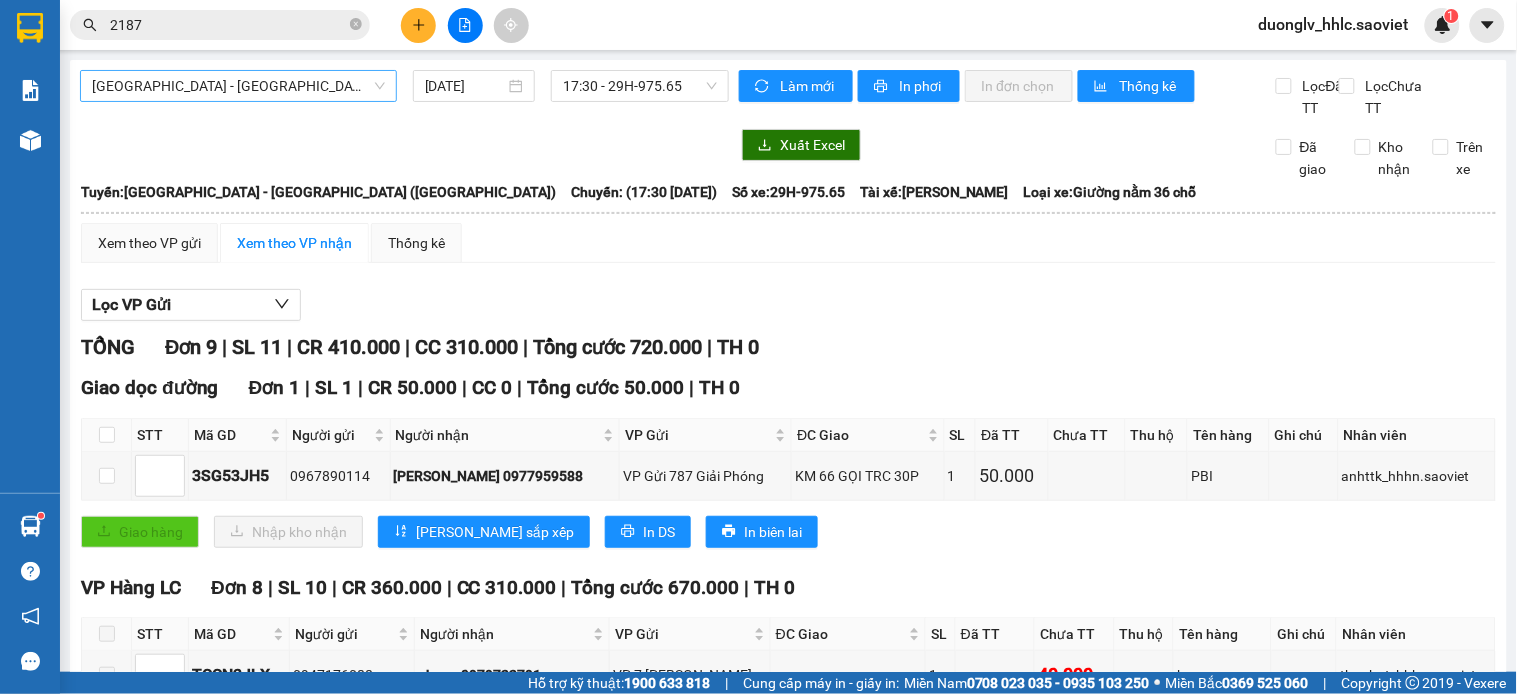 click on "[GEOGRAPHIC_DATA] - [GEOGRAPHIC_DATA] ([GEOGRAPHIC_DATA])" at bounding box center (238, 86) 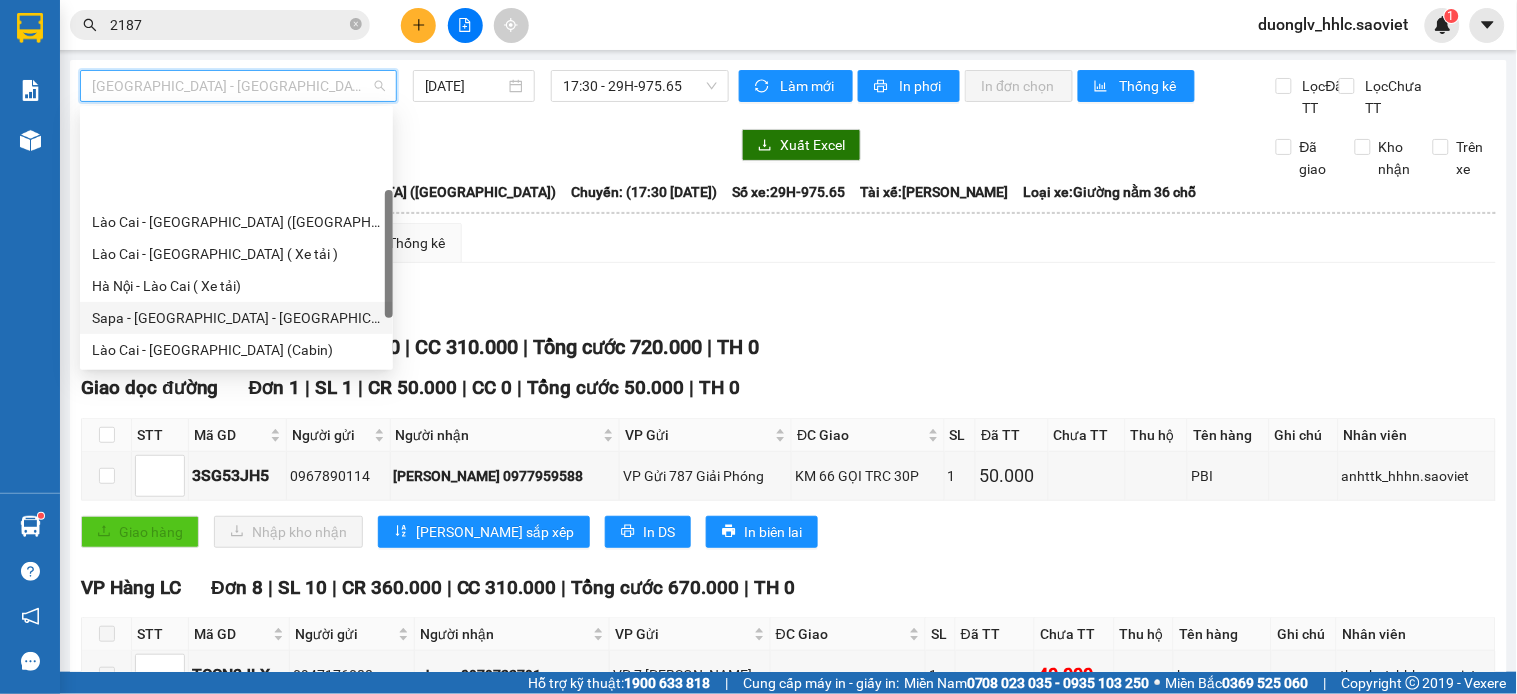 scroll, scrollTop: 160, scrollLeft: 0, axis: vertical 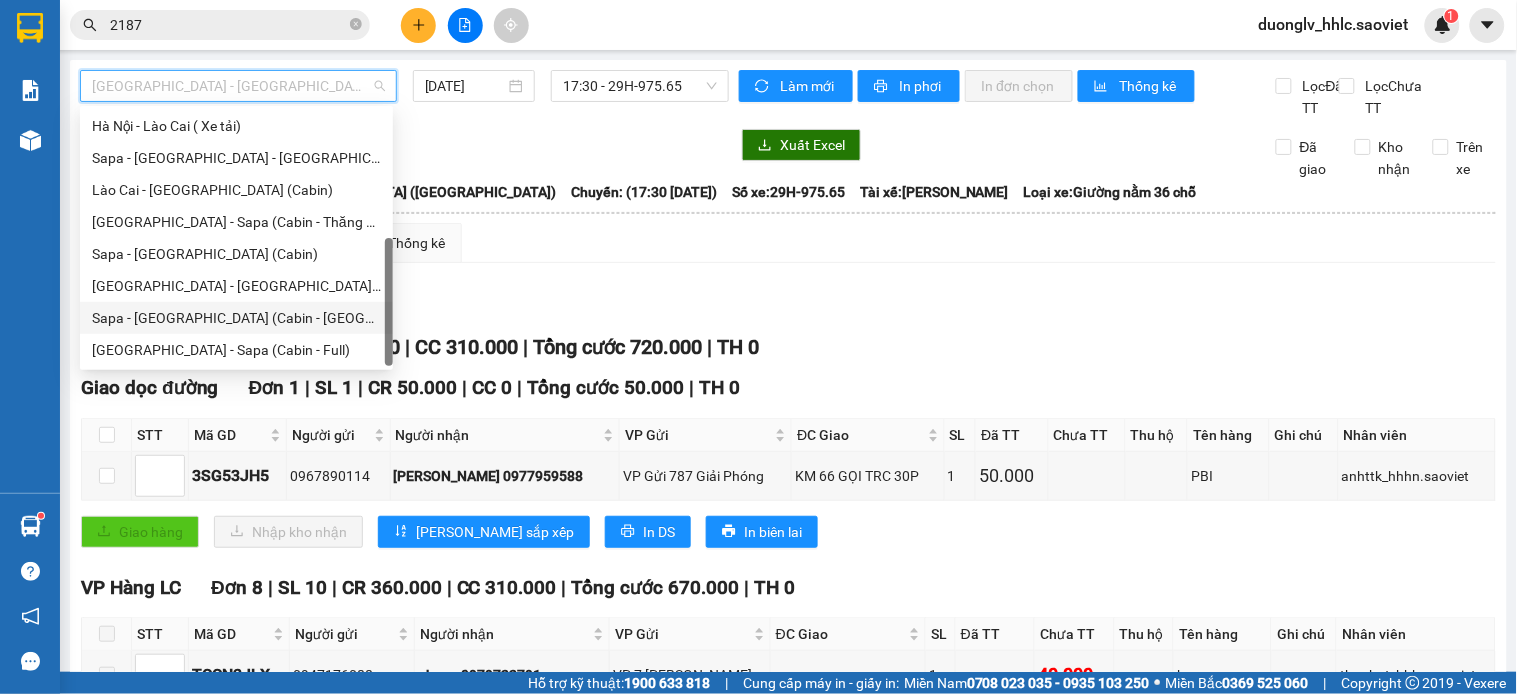 click on "[GEOGRAPHIC_DATA] - Sapa (Cabin - Full)" at bounding box center [236, 350] 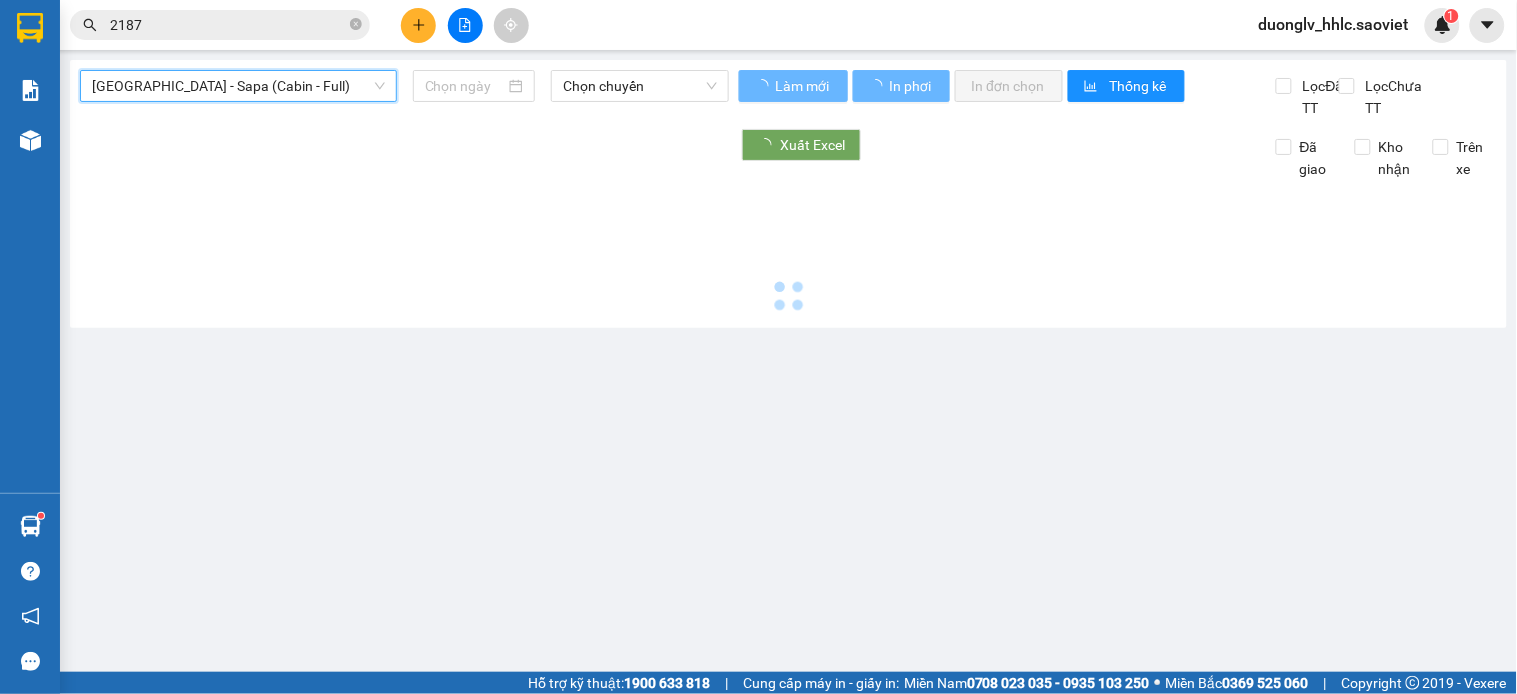 type on "[DATE]" 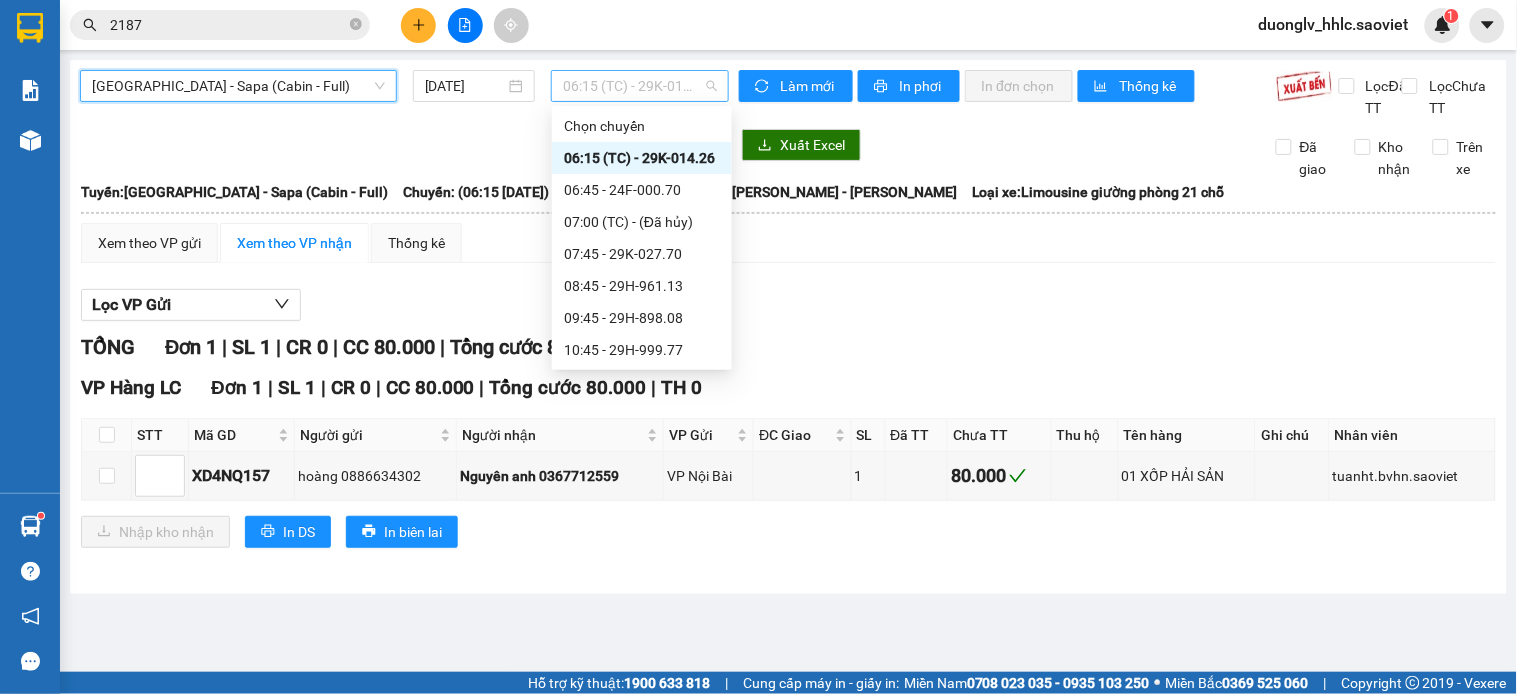 click on "06:15   (TC)   - 29K-014.26" at bounding box center (640, 86) 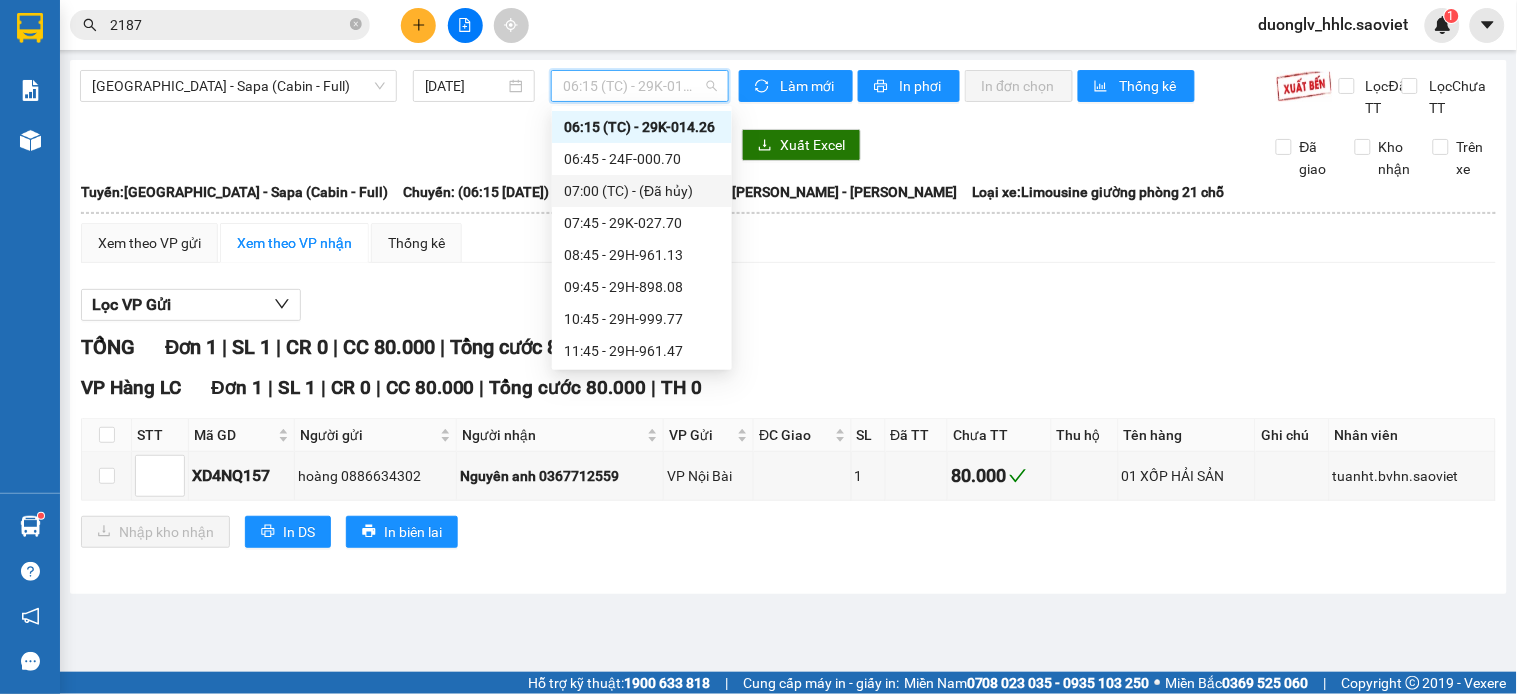 scroll, scrollTop: 253, scrollLeft: 0, axis: vertical 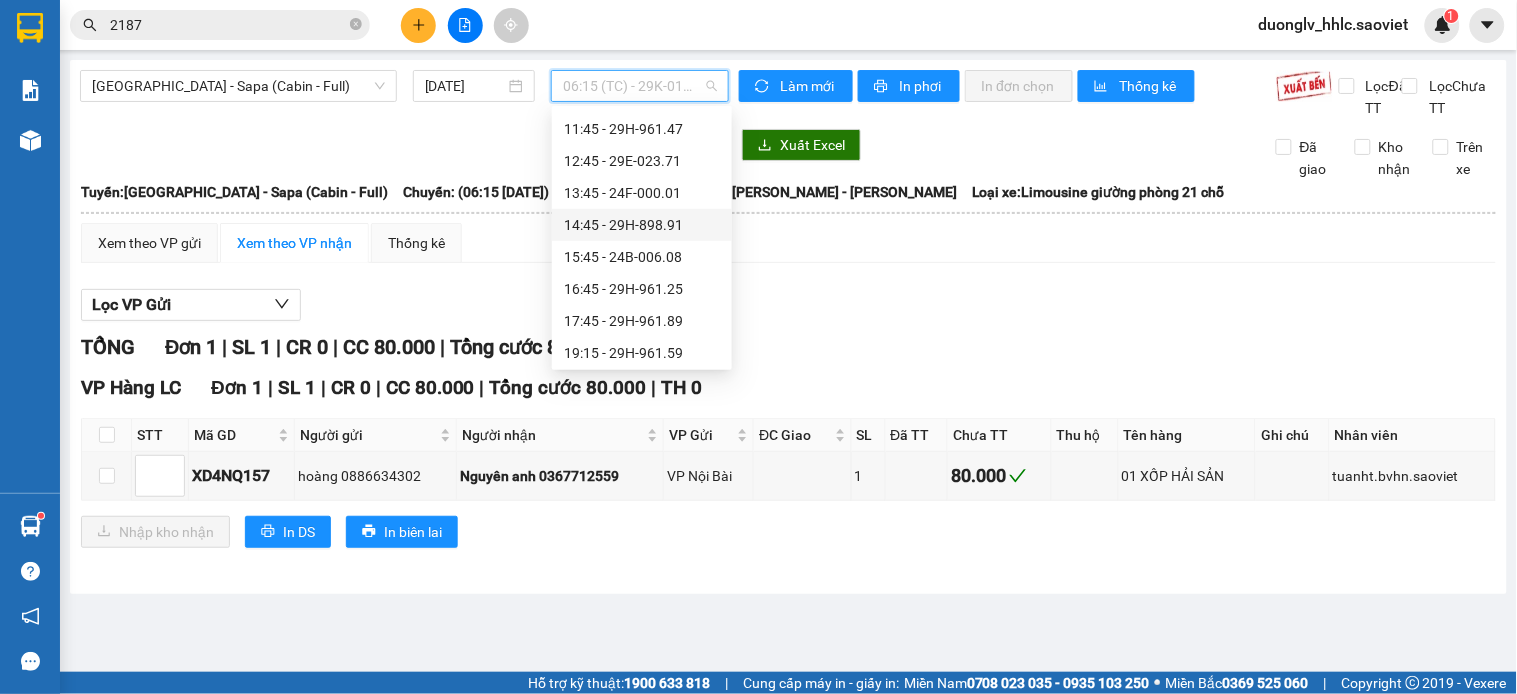 click on "14:45     - 29H-898.91" at bounding box center (642, 225) 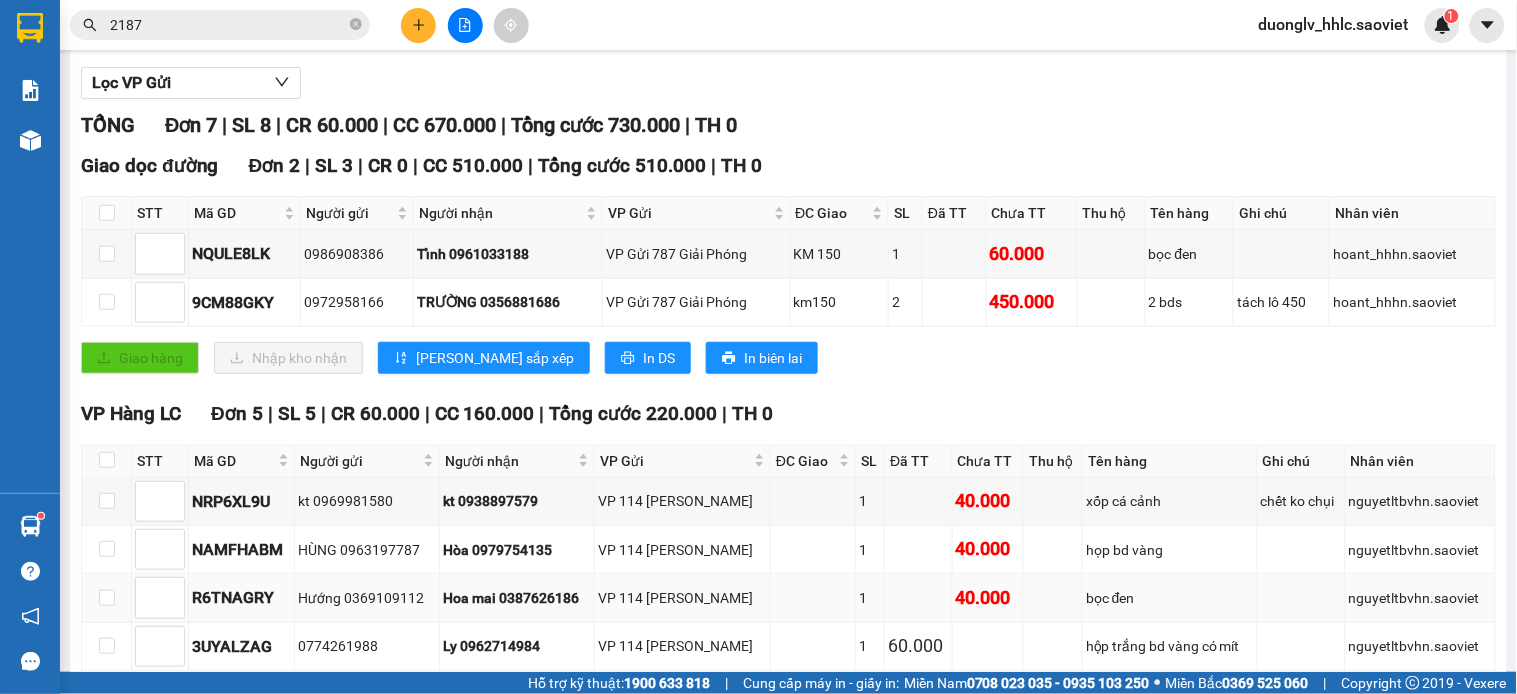 scroll, scrollTop: 396, scrollLeft: 0, axis: vertical 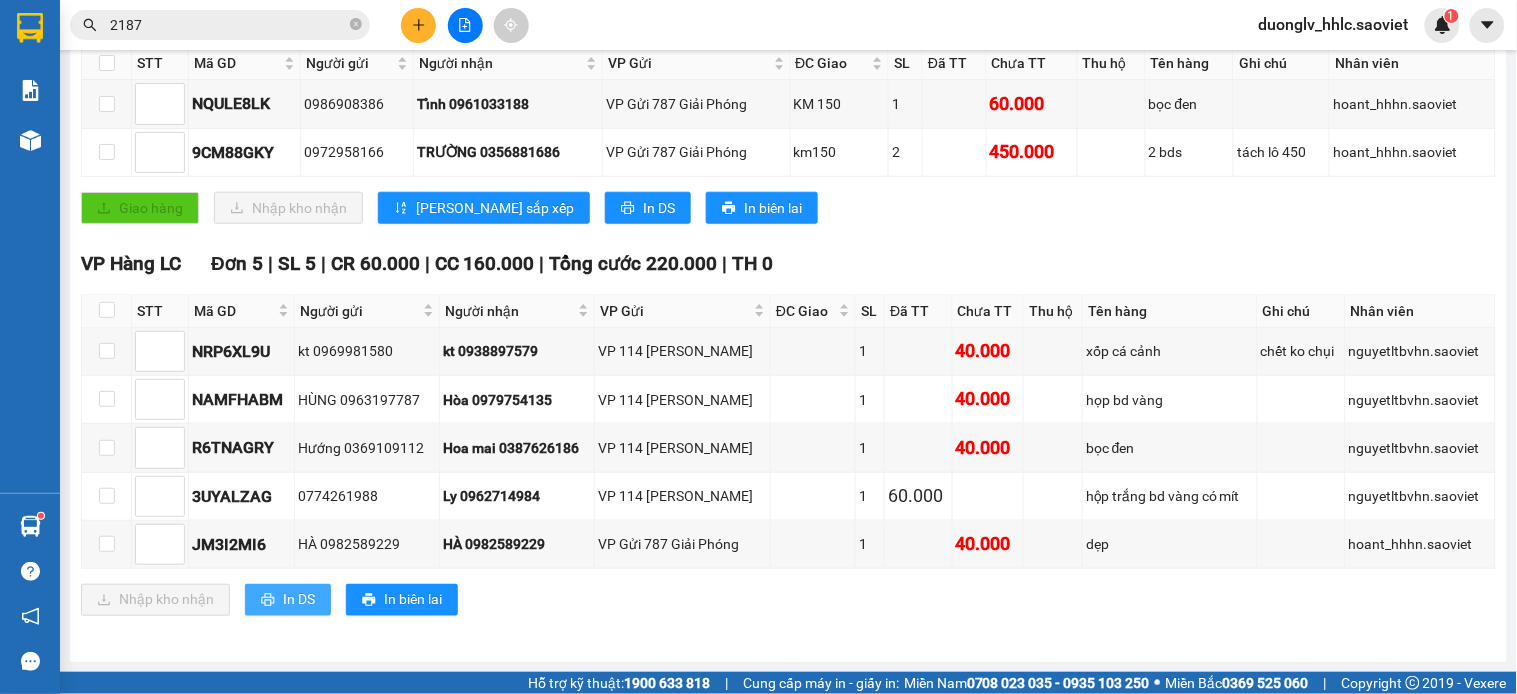 click on "In DS" at bounding box center (299, 600) 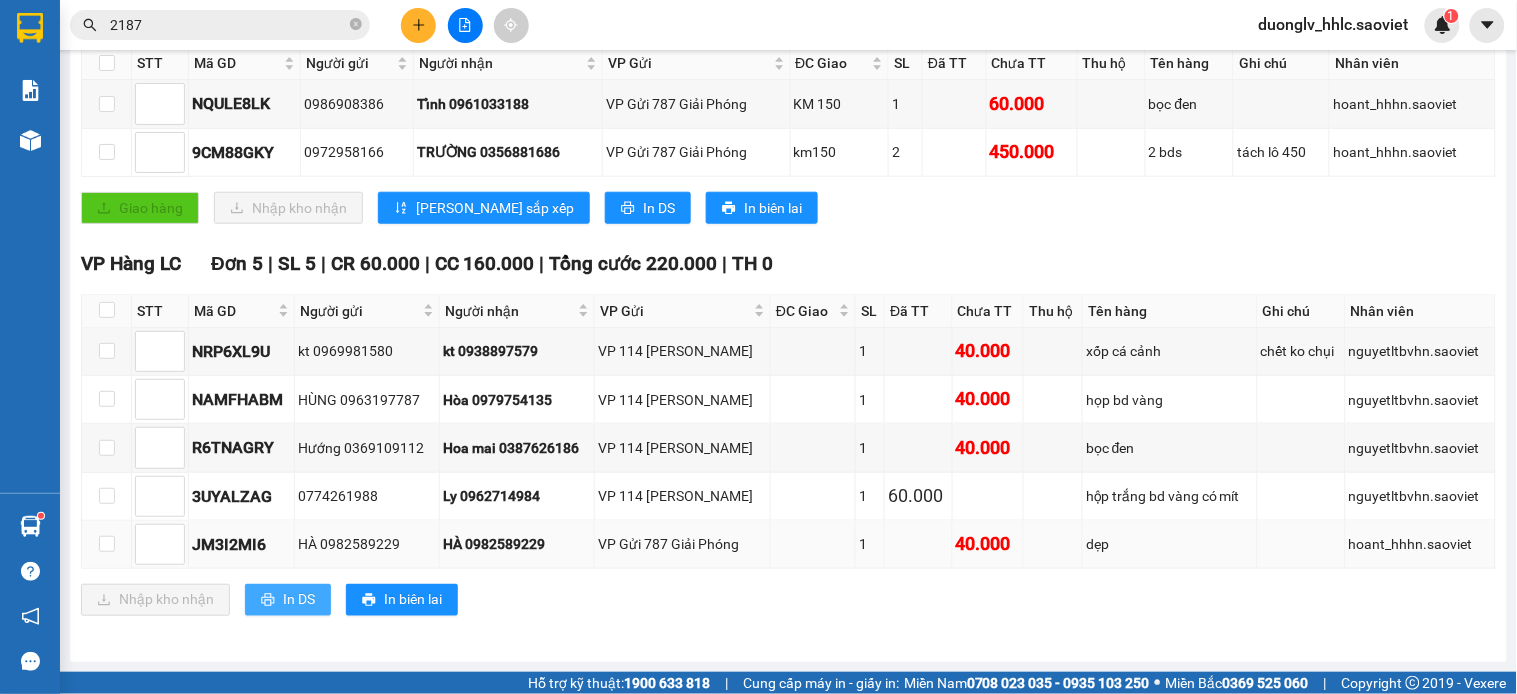 scroll, scrollTop: 0, scrollLeft: 0, axis: both 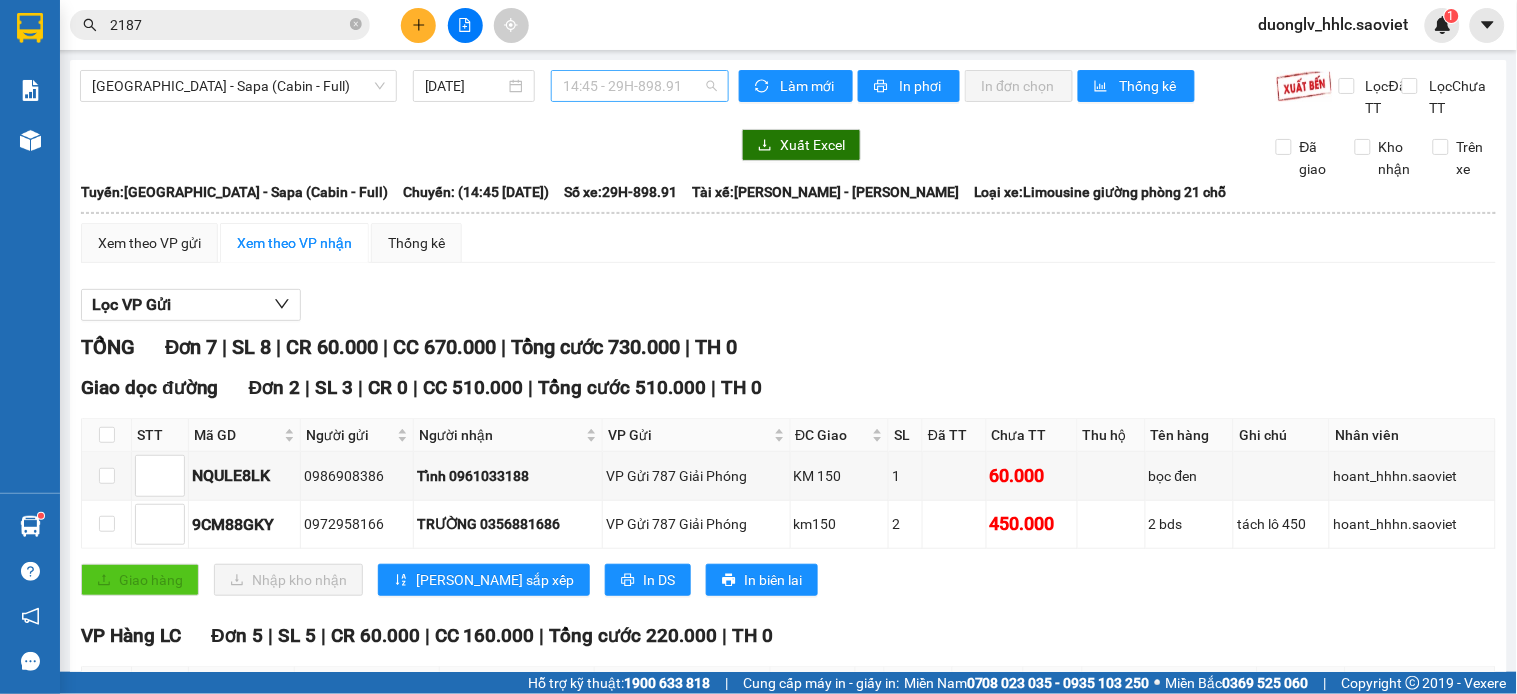 click on "14:45     - 29H-898.91" at bounding box center [640, 86] 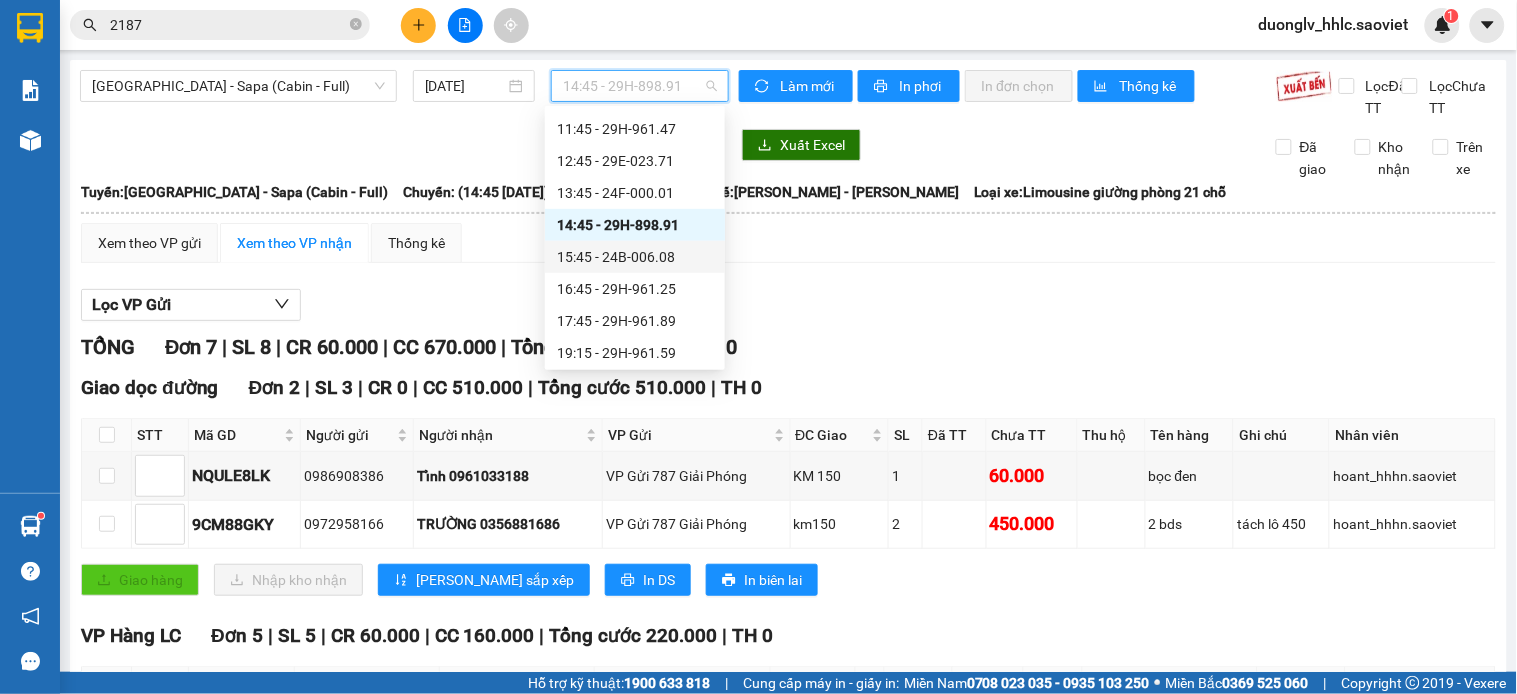 click on "15:45     - 24B-006.08" at bounding box center [635, 257] 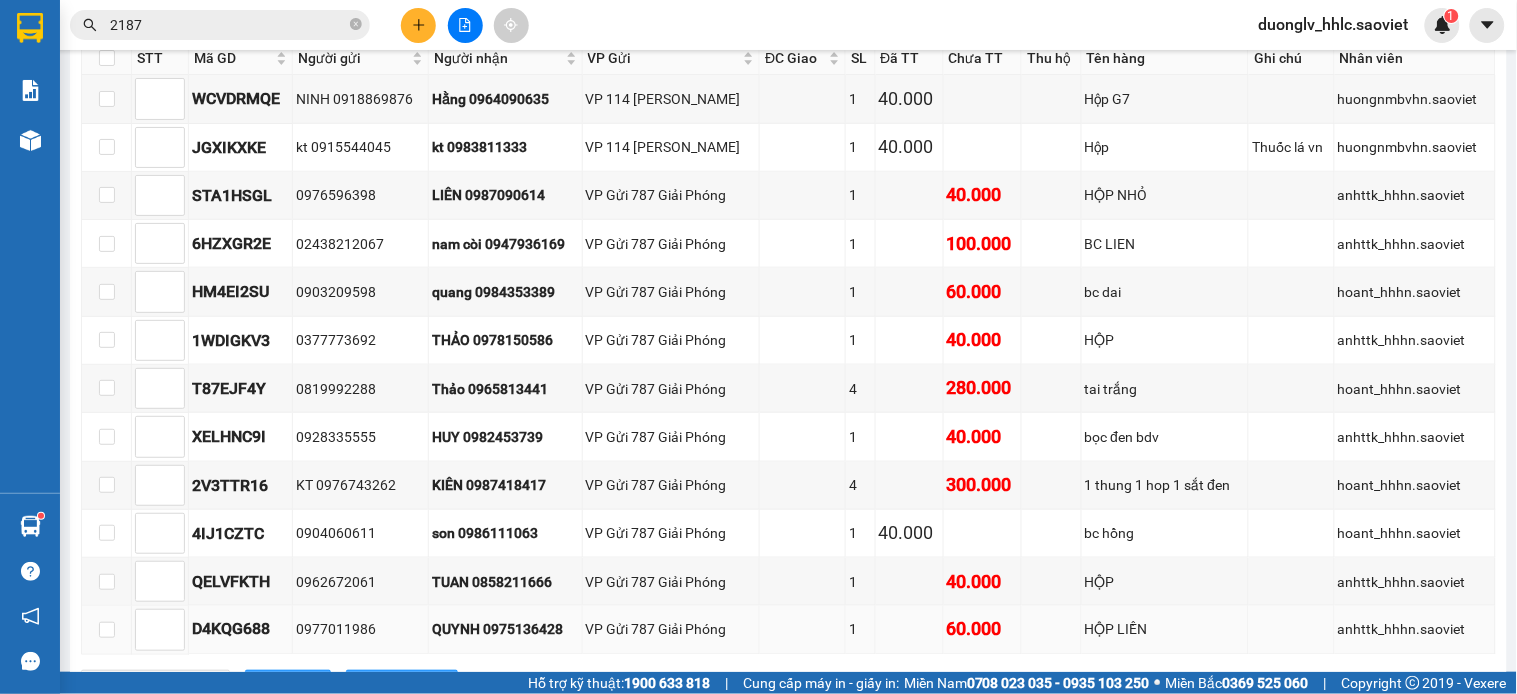 scroll, scrollTop: 488, scrollLeft: 0, axis: vertical 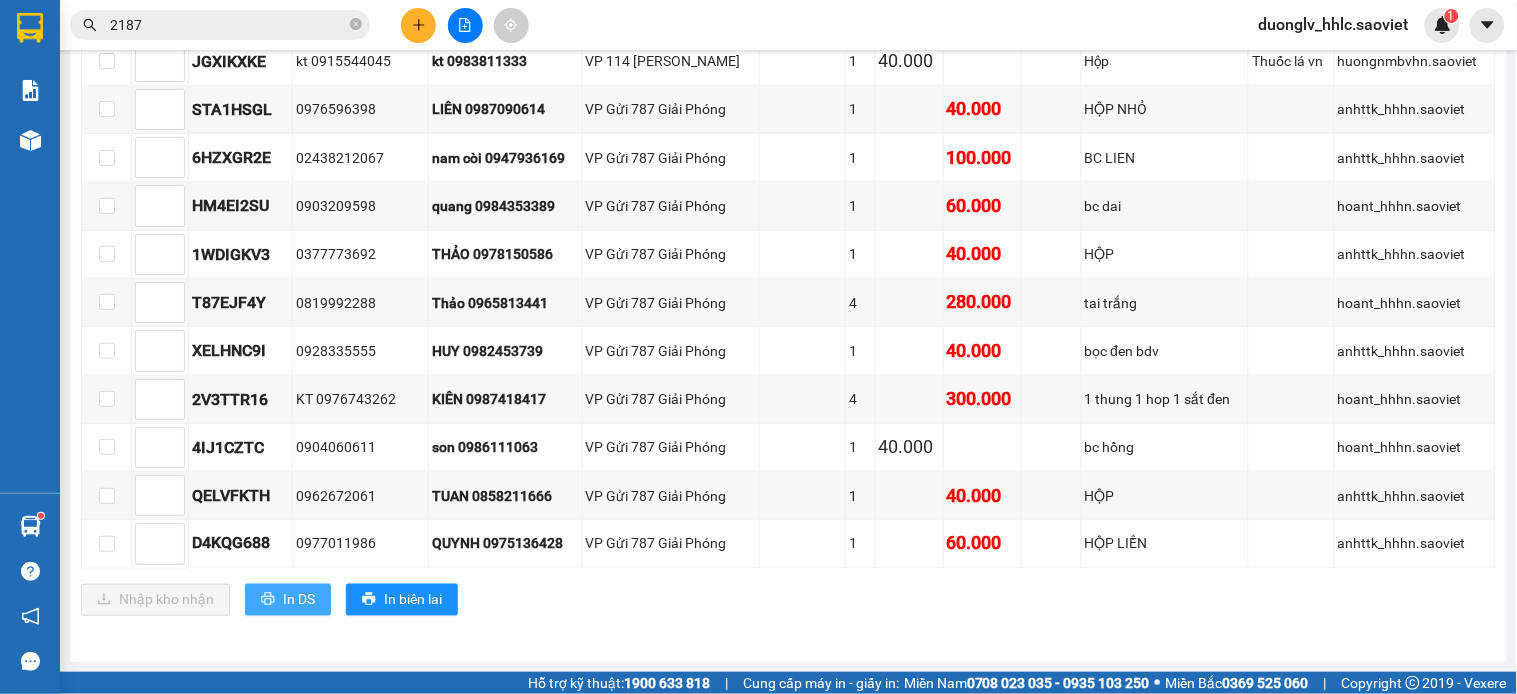 click on "In DS" at bounding box center (299, 600) 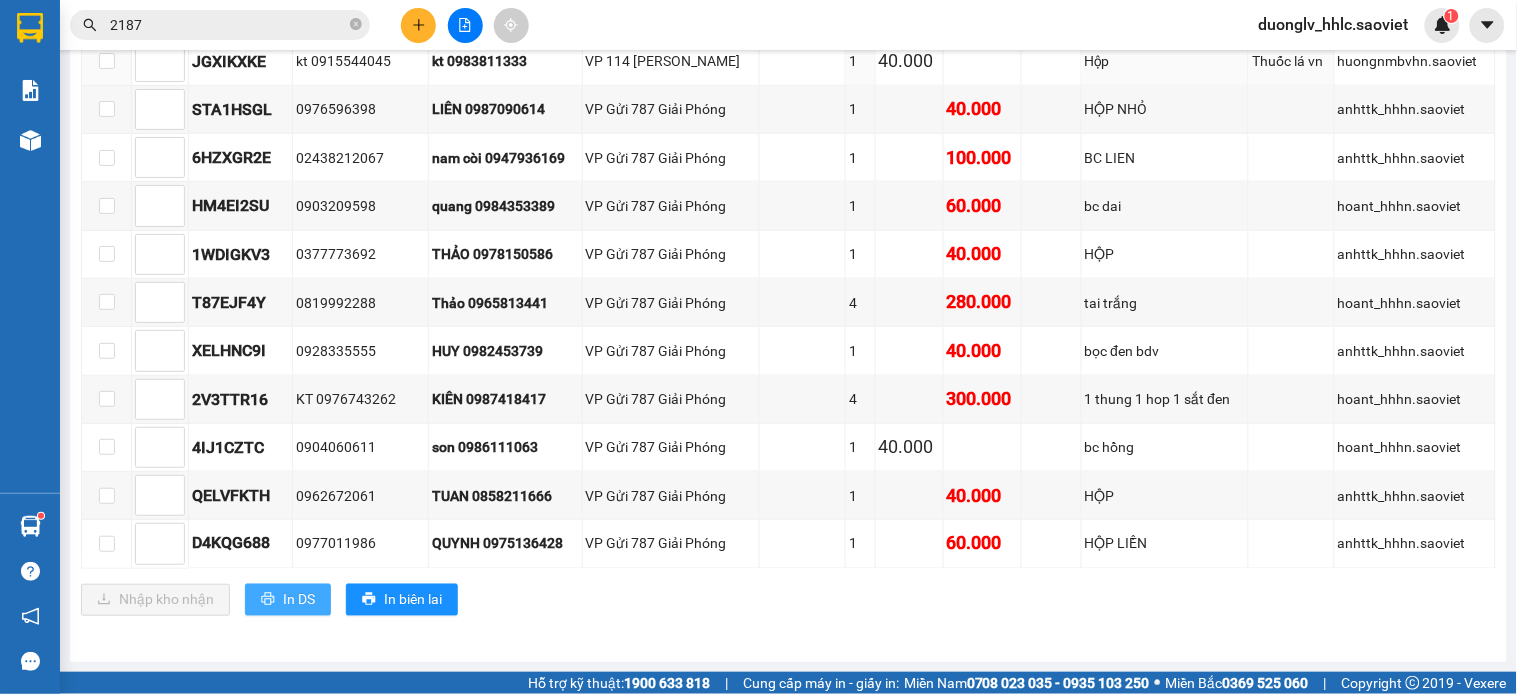 scroll, scrollTop: 0, scrollLeft: 0, axis: both 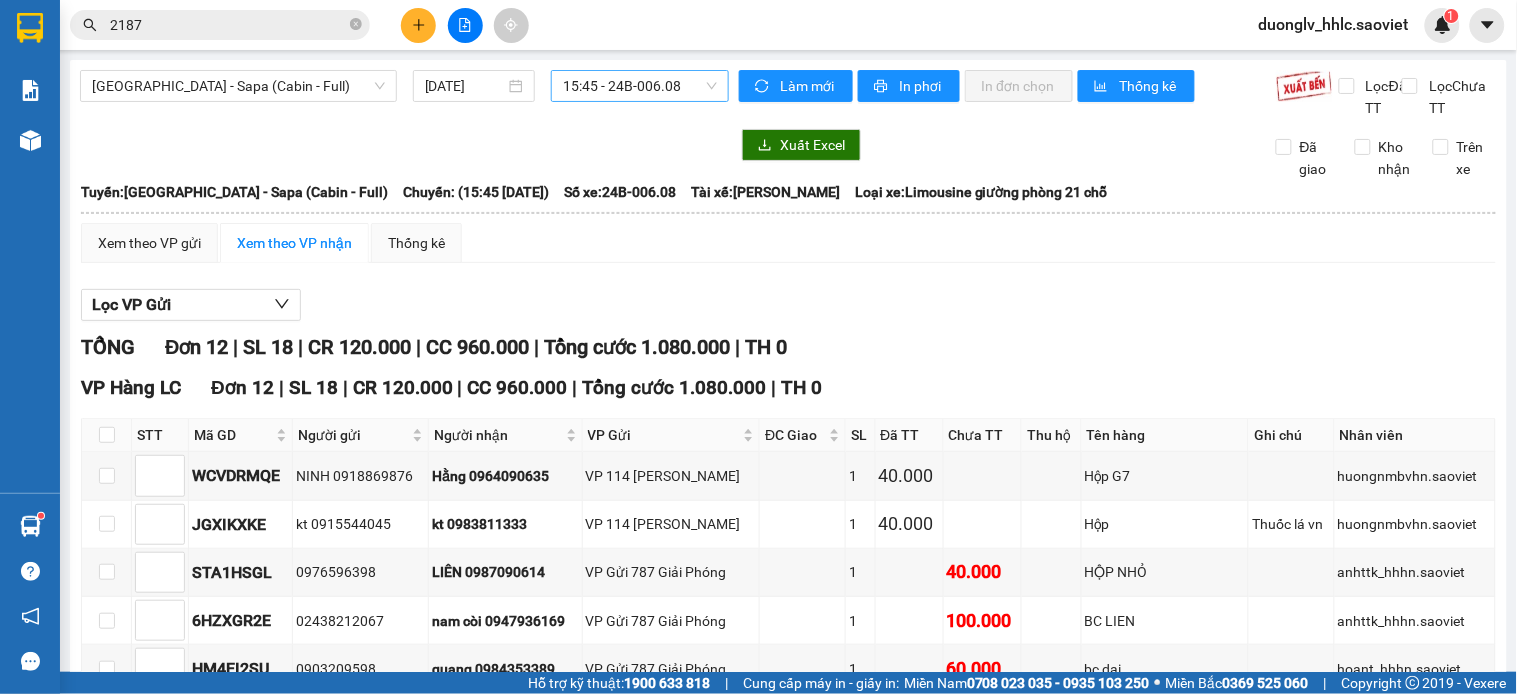 click on "15:45     - 24B-006.08" at bounding box center [640, 86] 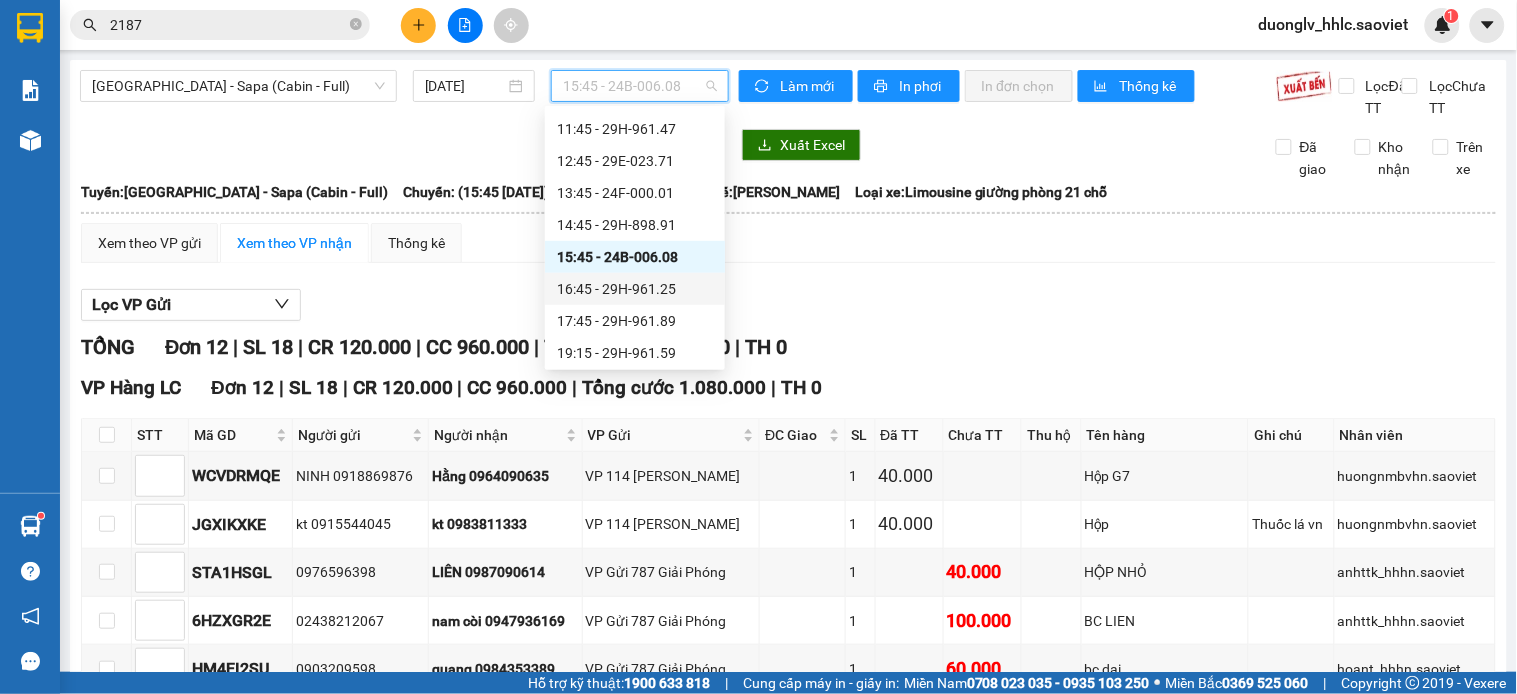 click on "16:45     - 29H-961.25" at bounding box center (635, 289) 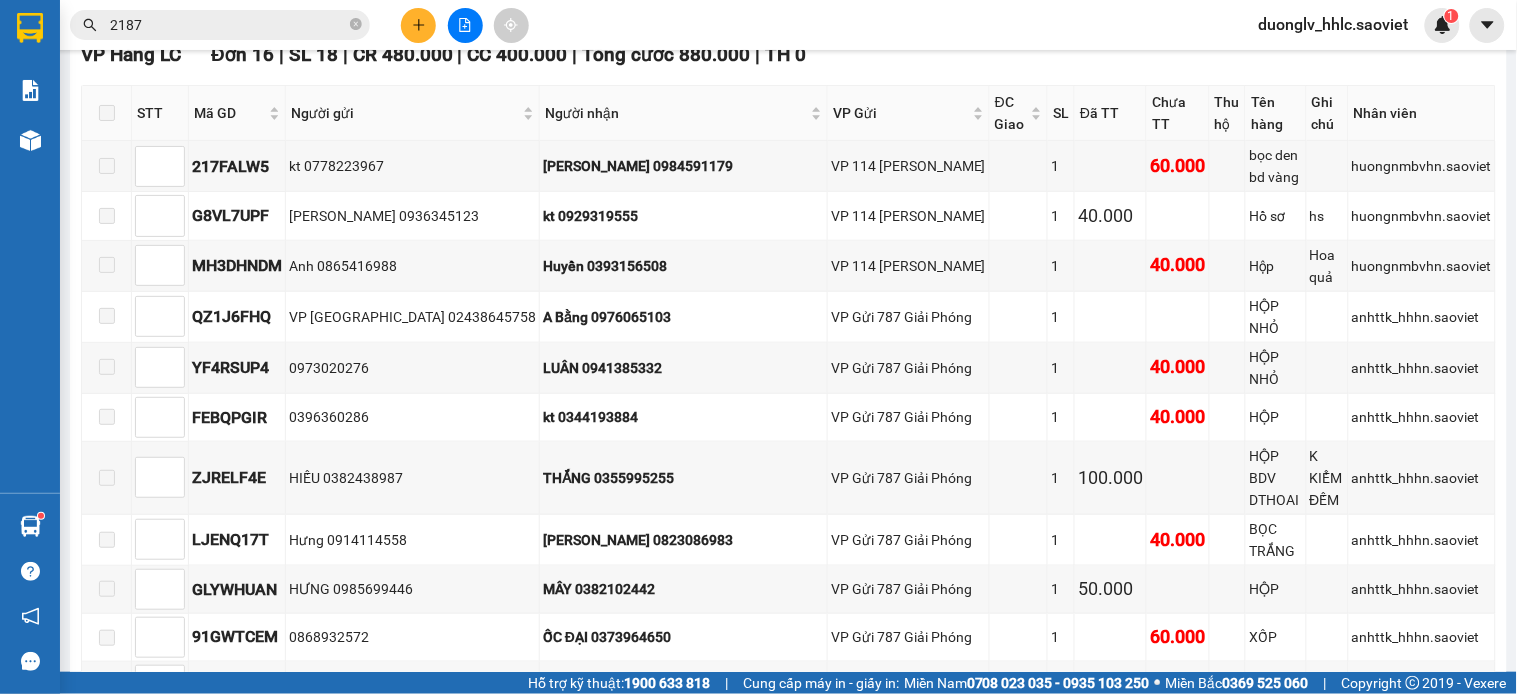 scroll, scrollTop: 710, scrollLeft: 0, axis: vertical 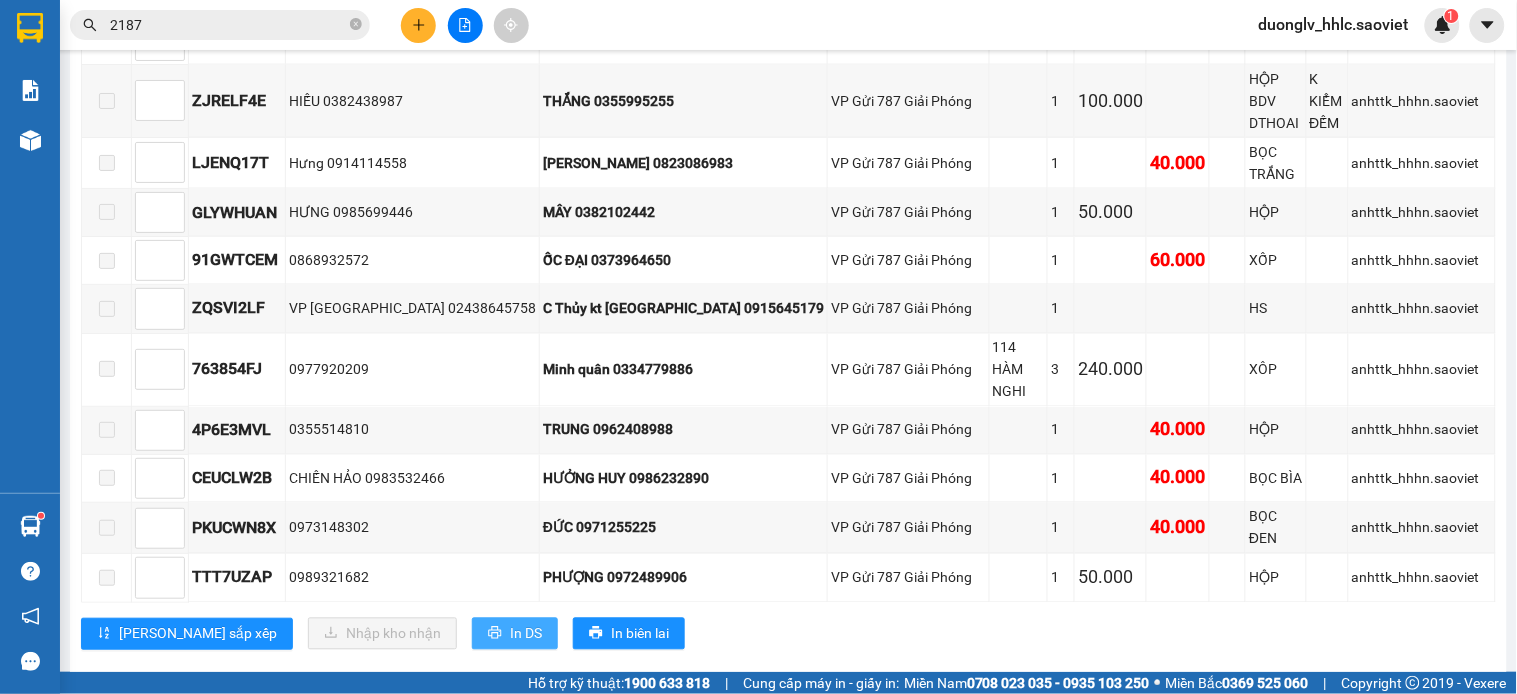 click on "In DS" at bounding box center (515, 634) 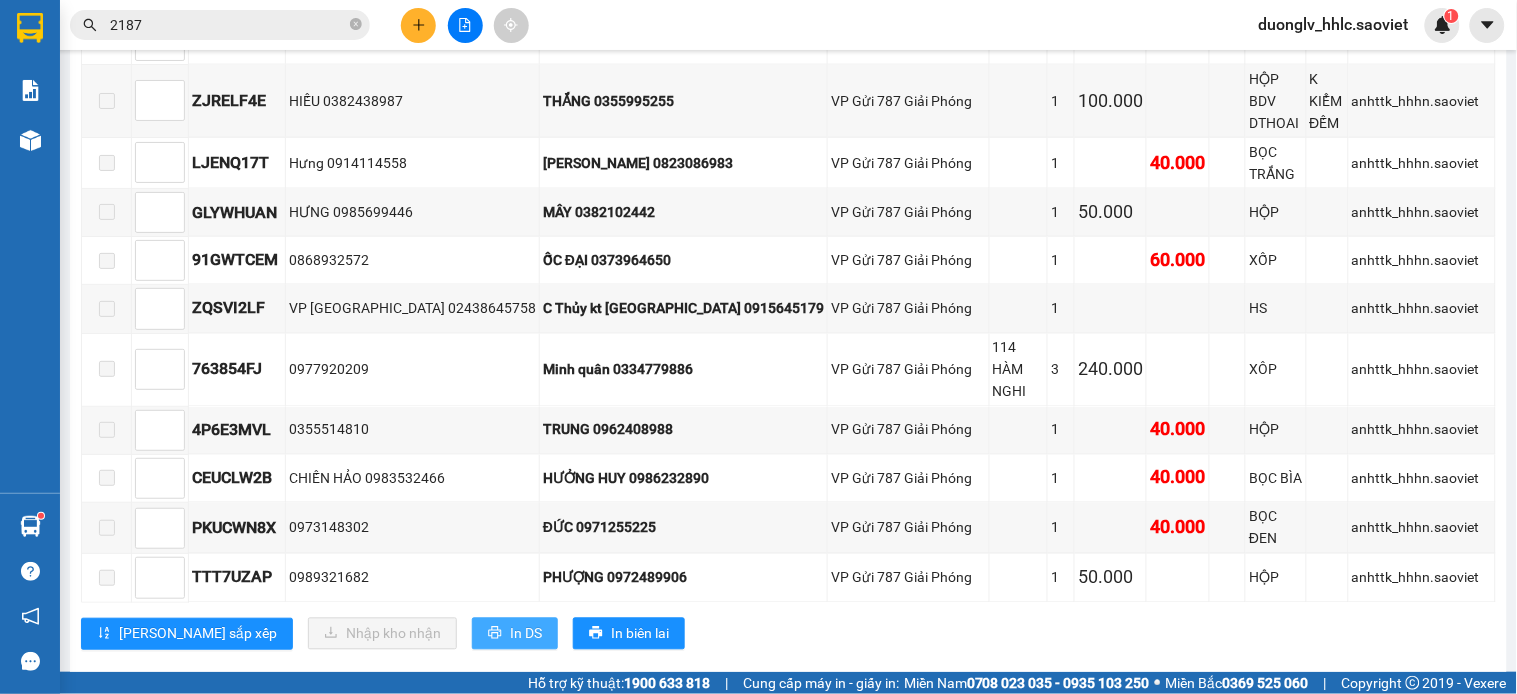scroll, scrollTop: 0, scrollLeft: 0, axis: both 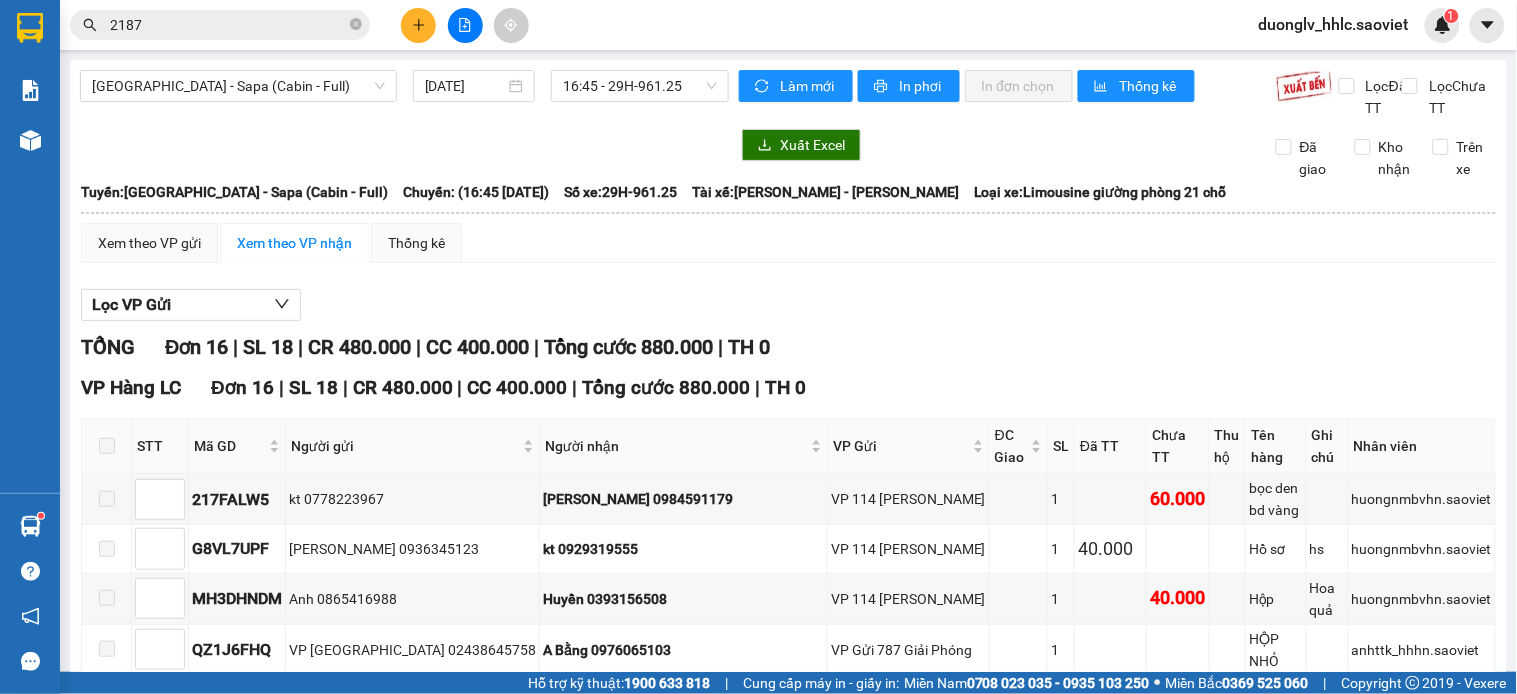 click on "Hà Nội - Sapa (Cabin - Full) 10/07/2025 16:45     - 29H-961.25" at bounding box center [404, 94] 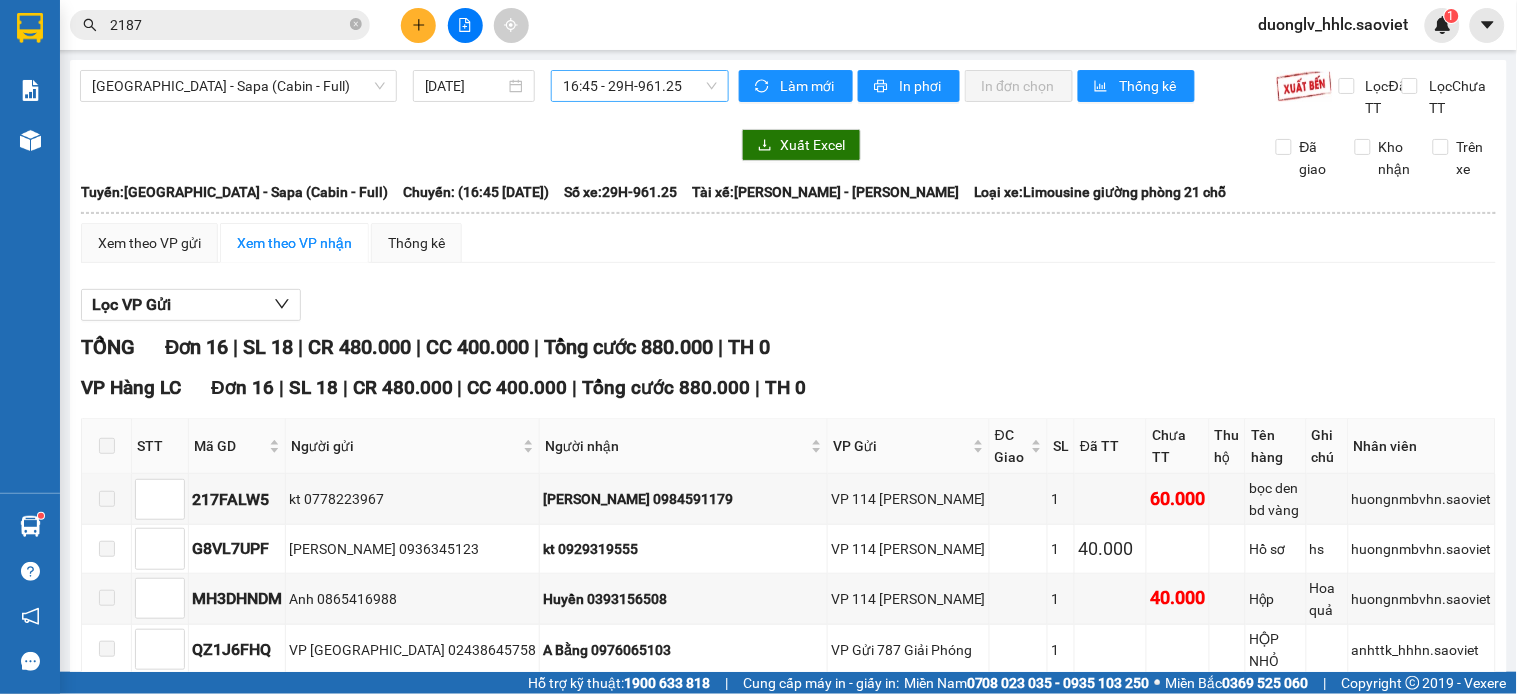 click on "16:45     - 29H-961.25" at bounding box center [640, 86] 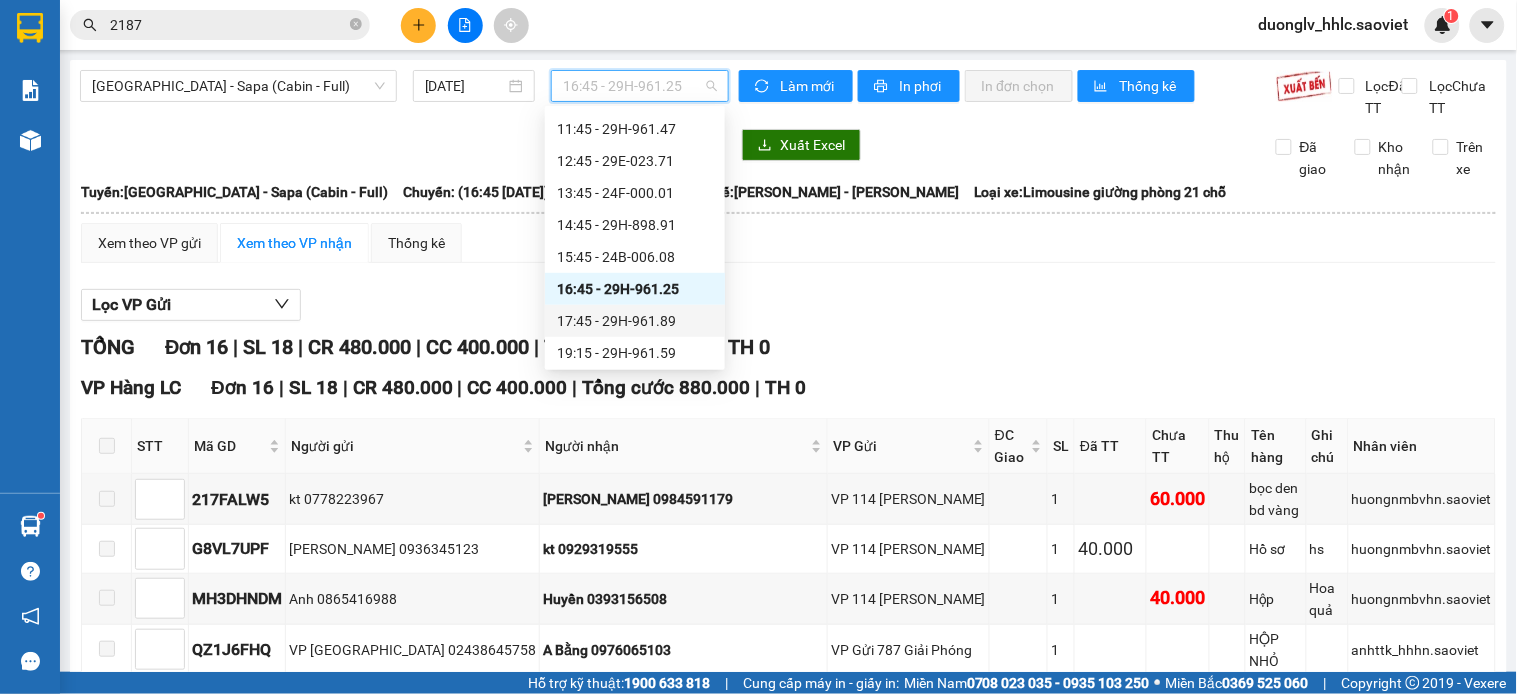 click on "17:45     - 29H-961.89" at bounding box center (635, 321) 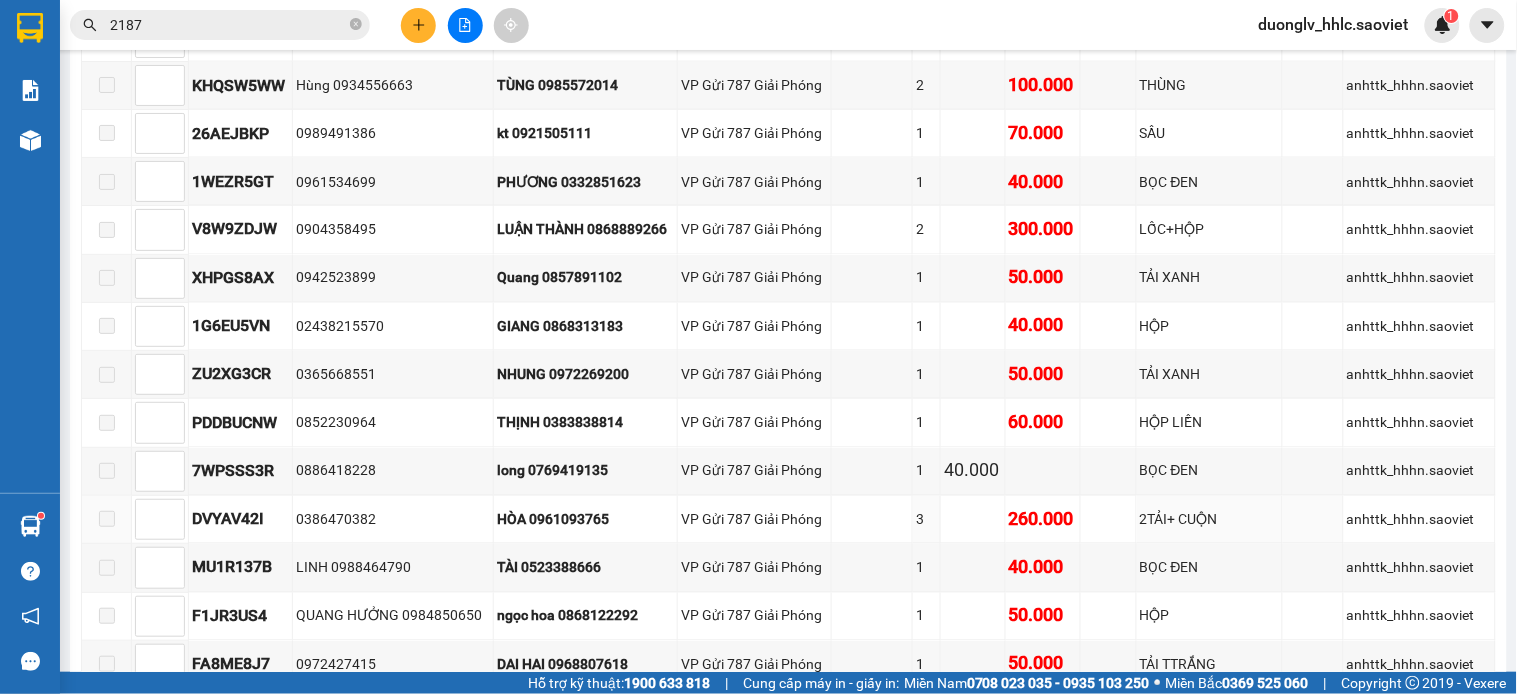 scroll, scrollTop: 974, scrollLeft: 0, axis: vertical 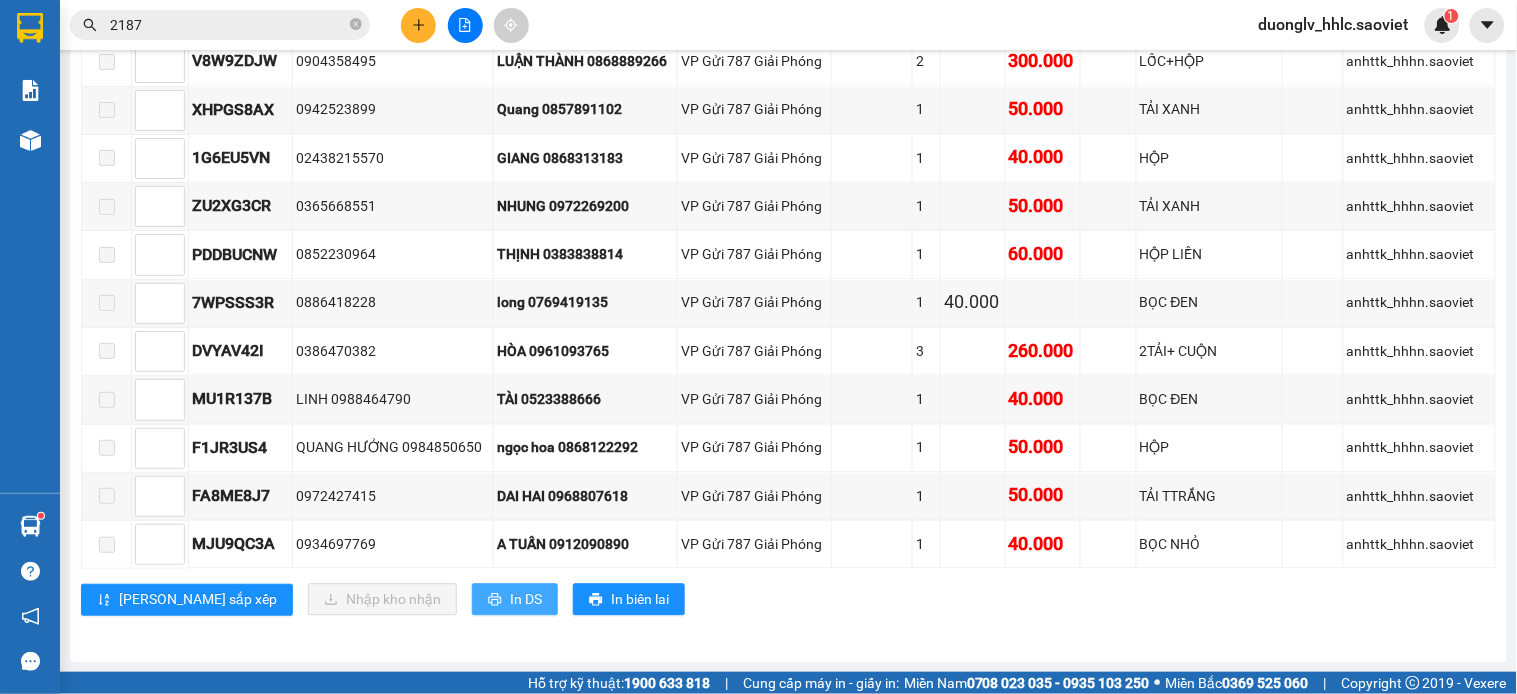 click on "In DS" at bounding box center (515, 600) 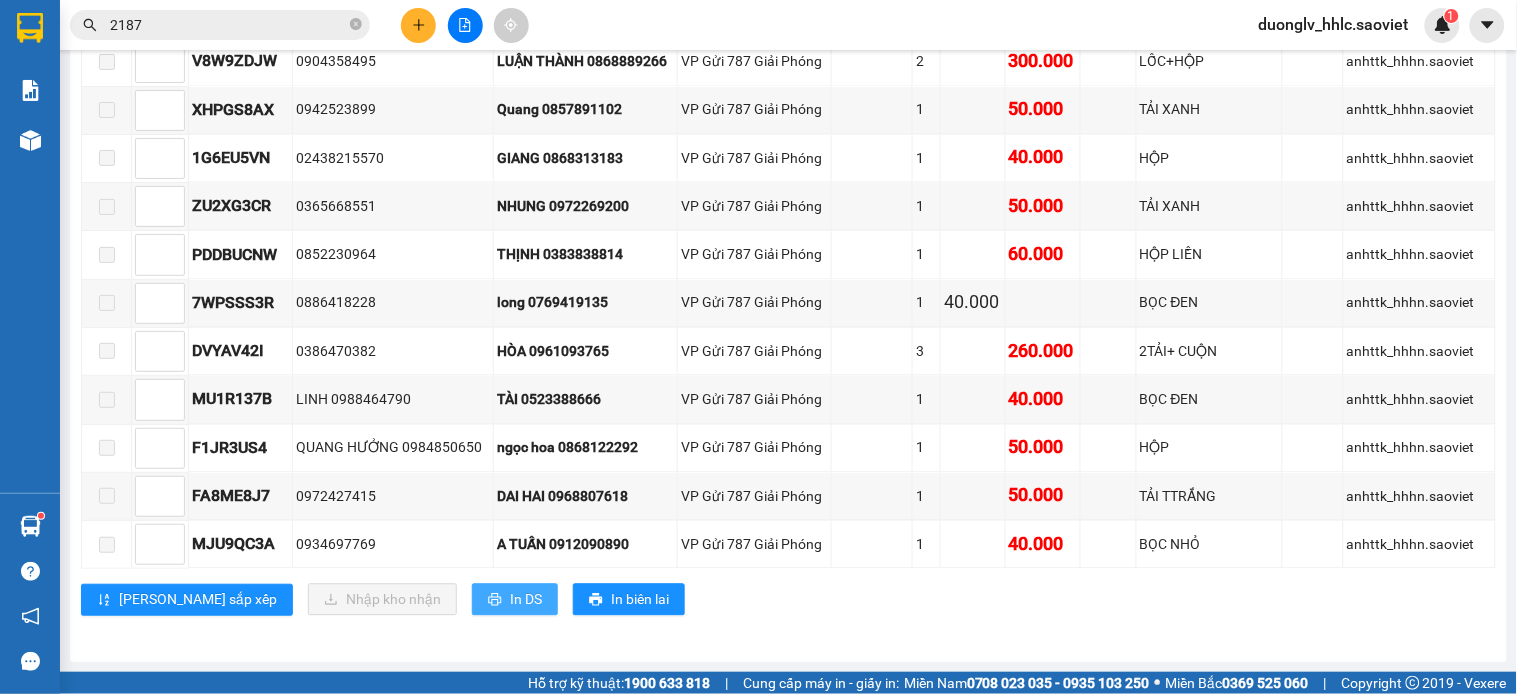 scroll, scrollTop: 0, scrollLeft: 0, axis: both 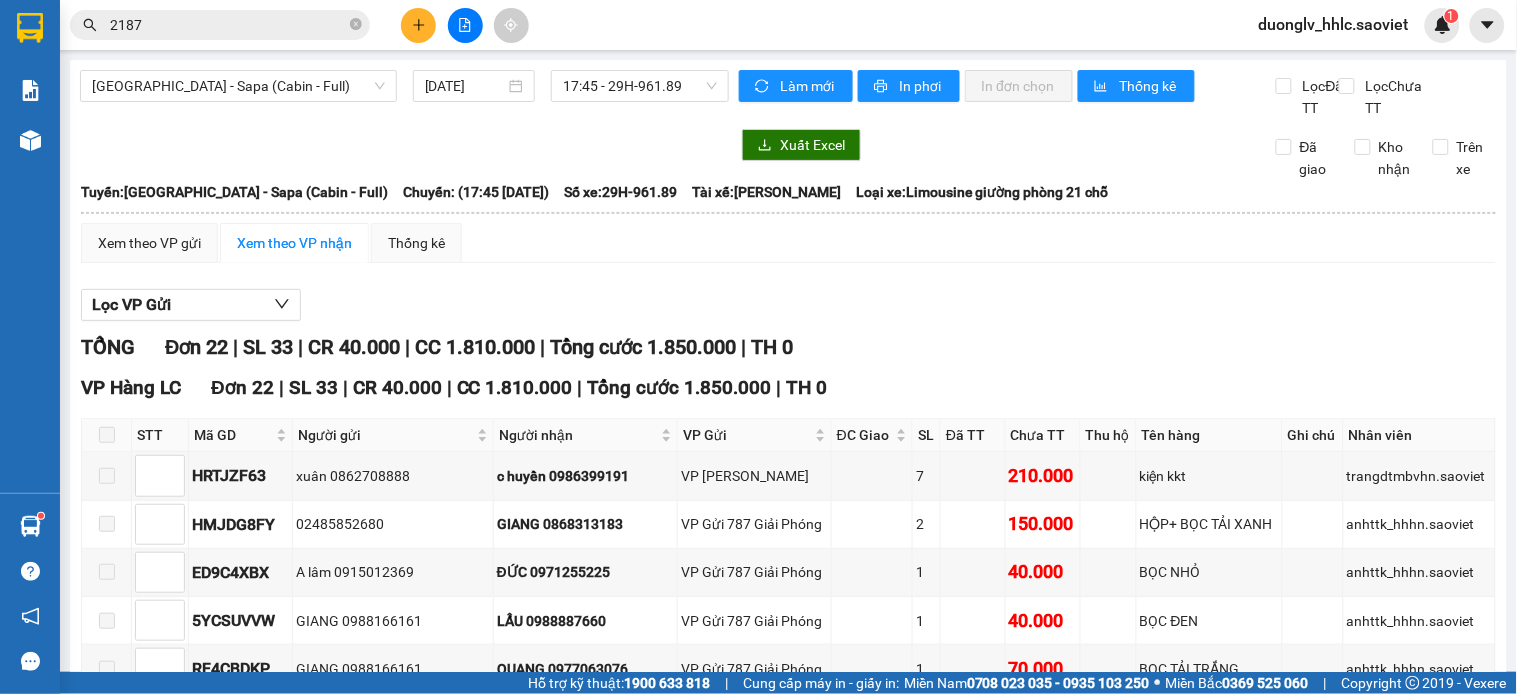 click on "Hà Nội - Sapa (Cabin - Full) 10/07/2025 17:45     - 29H-961.89  Làm mới In phơi In đơn chọn Thống kê Lọc  Đã TT Lọc  Chưa TT Xuất Excel Đã giao Kho nhận Trên xe Sao Việt   19006746   Số 779 Giải Phóng 18:41 - 10/07/2025 Tuyến:  Hà Nội - Sapa (Cabin - Full) Chuyến:   (17:45 - 10/07/2025) Tài xế:  Trần Đức Luận   Số xe:  29H-961.89 Loại xe:  Limousine giường phòng 21 chỗ Tuyến:  Hà Nội - Sapa (Cabin - Full) Chuyến:   (17:45 - 10/07/2025) Số xe:  29H-961.89 Tài xế:  Trần Đức Luận Loại xe:  Limousine giường phòng 21 chỗ Xem theo VP gửi Xem theo VP nhận Thống kê Lọc VP Gửi TỔNG Đơn   22 | SL   33 | CR   40.000 | CC   1.810.000 | Tổng cước   1.850.000 | TH   0 VP Hàng LC Đơn   22 | SL   33 | CR   40.000 | CC   1.810.000 | Tổng cước   1.850.000 | TH   0 STT Mã GD Người gửi Người nhận VP Gửi ĐC Giao SL Đã TT Chưa TT Thu hộ Tên hàng Ghi chú Nhân viên Ký nhận" at bounding box center [788, 833] 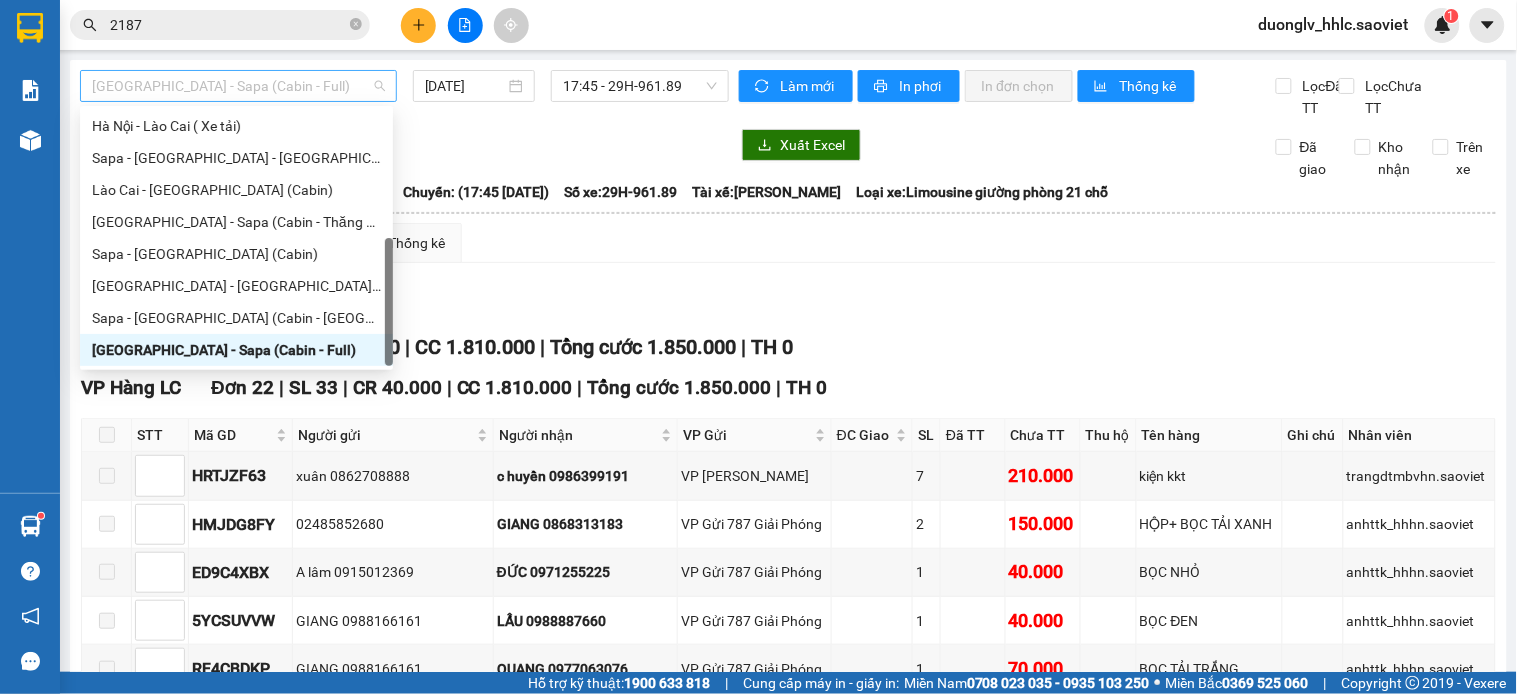click on "[GEOGRAPHIC_DATA] - Sapa (Cabin - Full)" at bounding box center [238, 86] 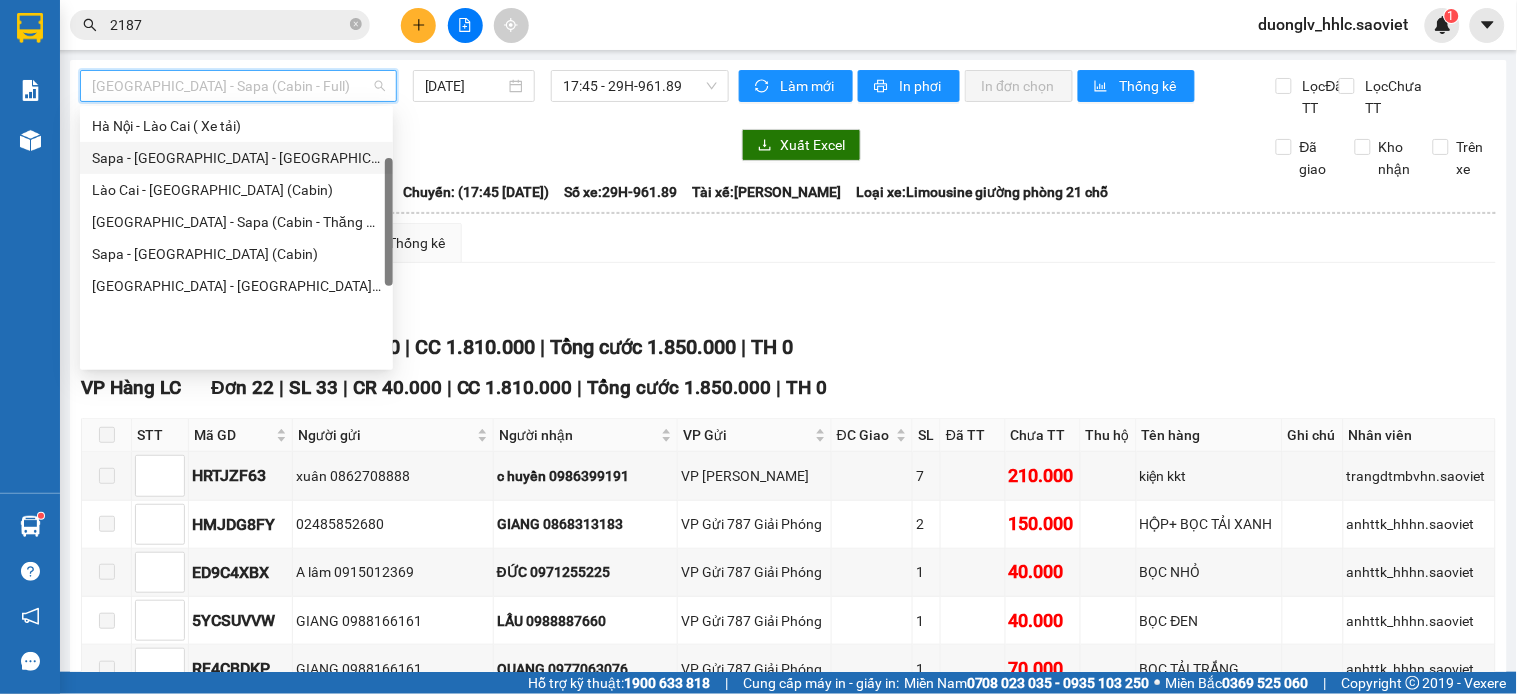 scroll, scrollTop: 0, scrollLeft: 0, axis: both 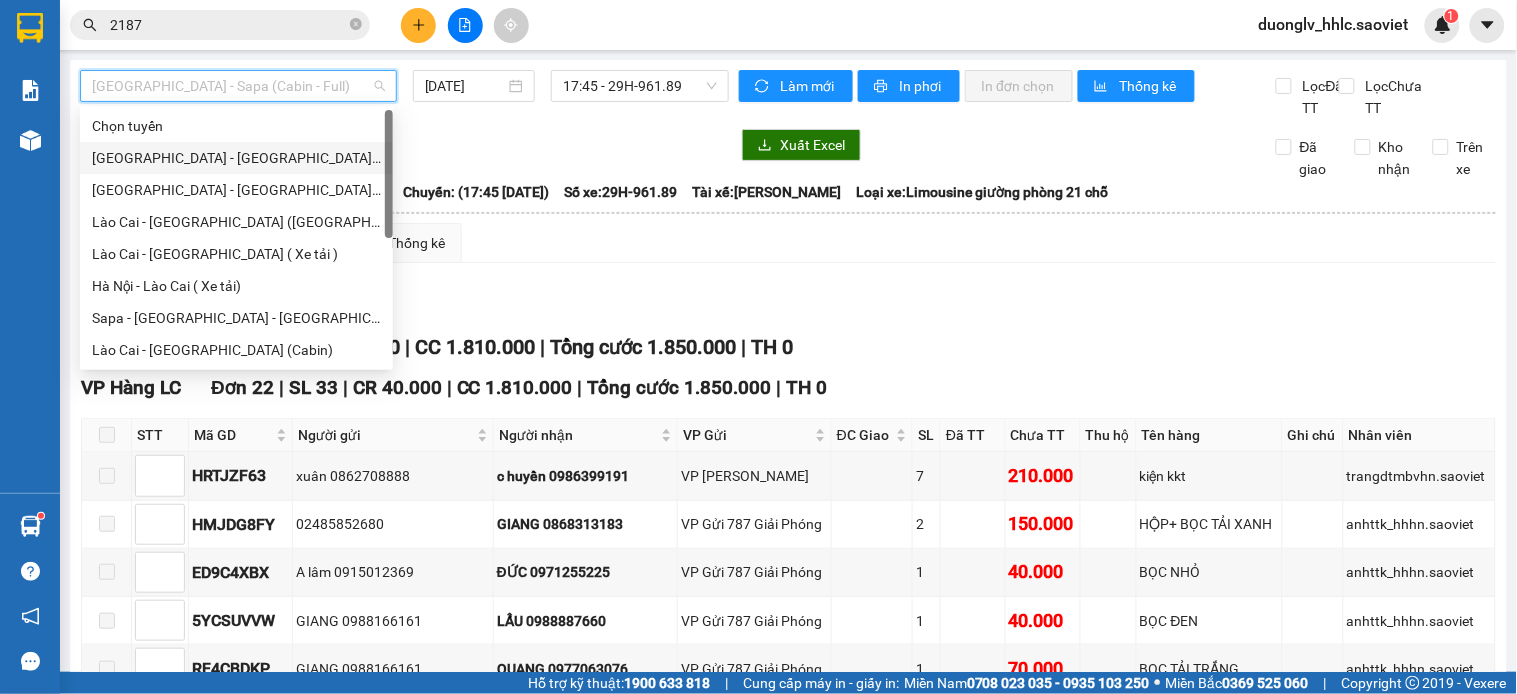 click on "[GEOGRAPHIC_DATA] - [GEOGRAPHIC_DATA] (Cabin)" at bounding box center [236, 158] 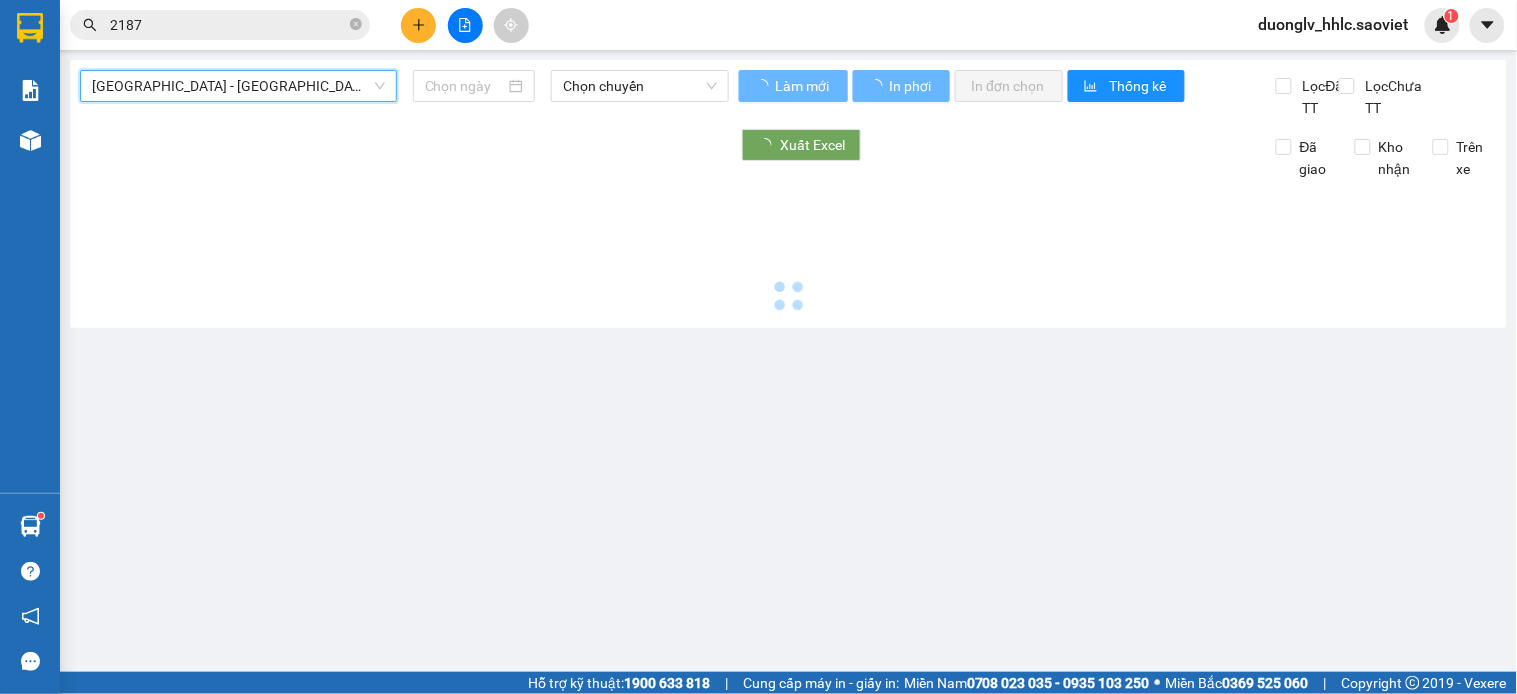 type on "[DATE]" 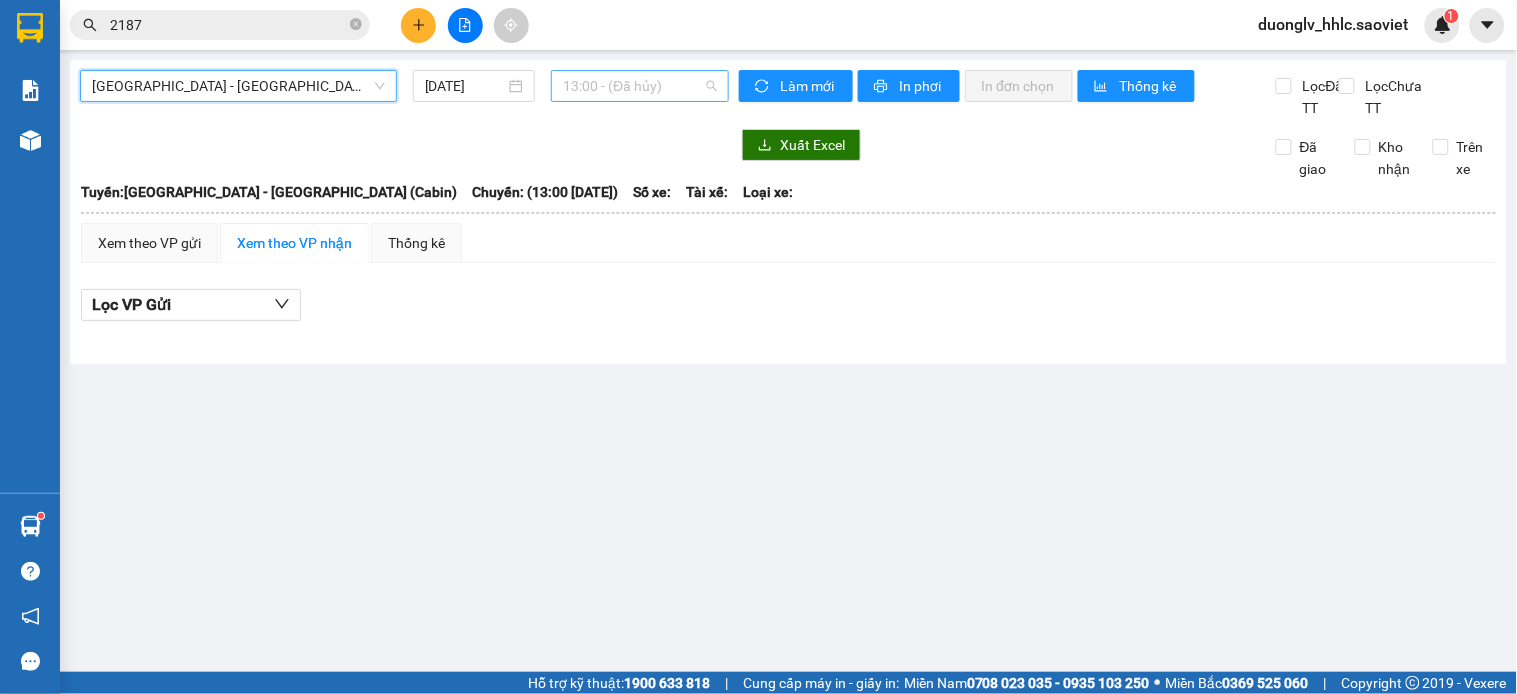 click on "13:00     - (Đã hủy)" at bounding box center (640, 86) 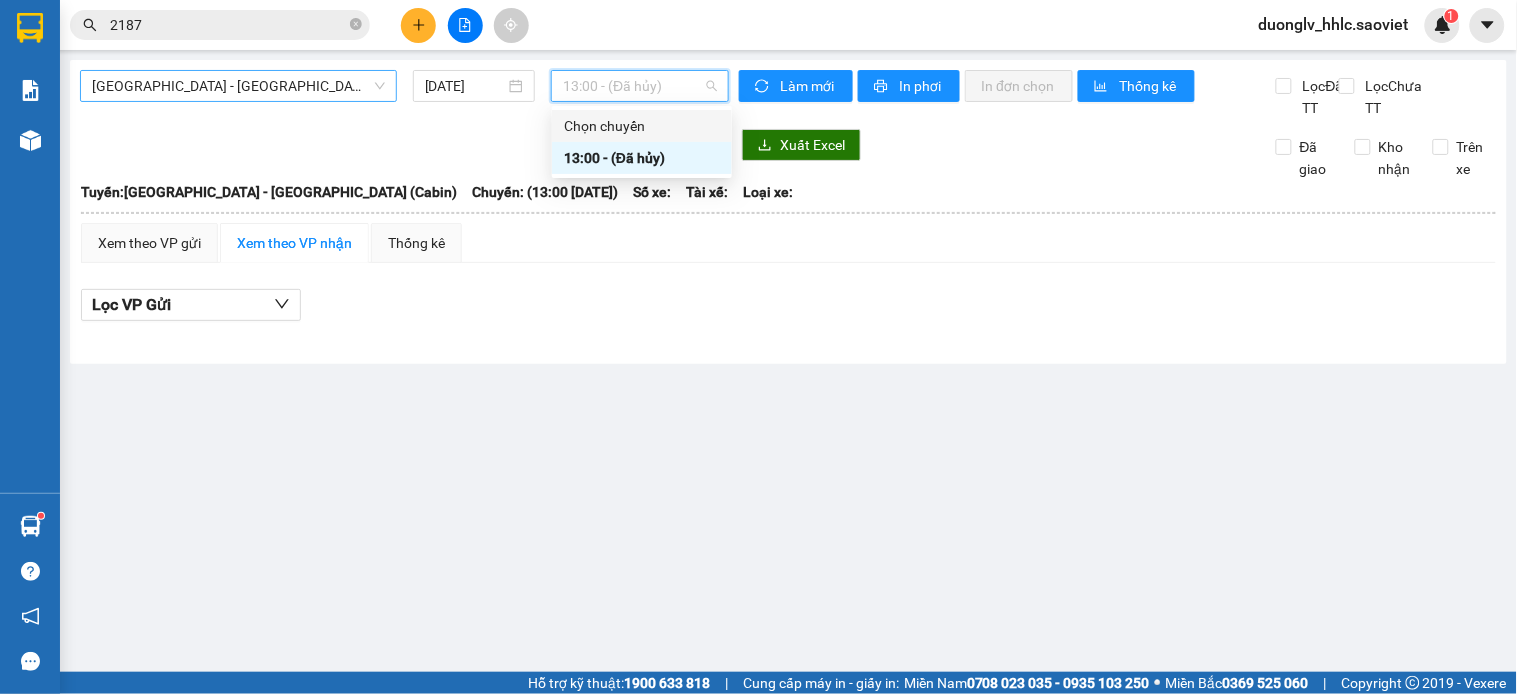 click on "[GEOGRAPHIC_DATA] - [GEOGRAPHIC_DATA] (Cabin)" at bounding box center [238, 86] 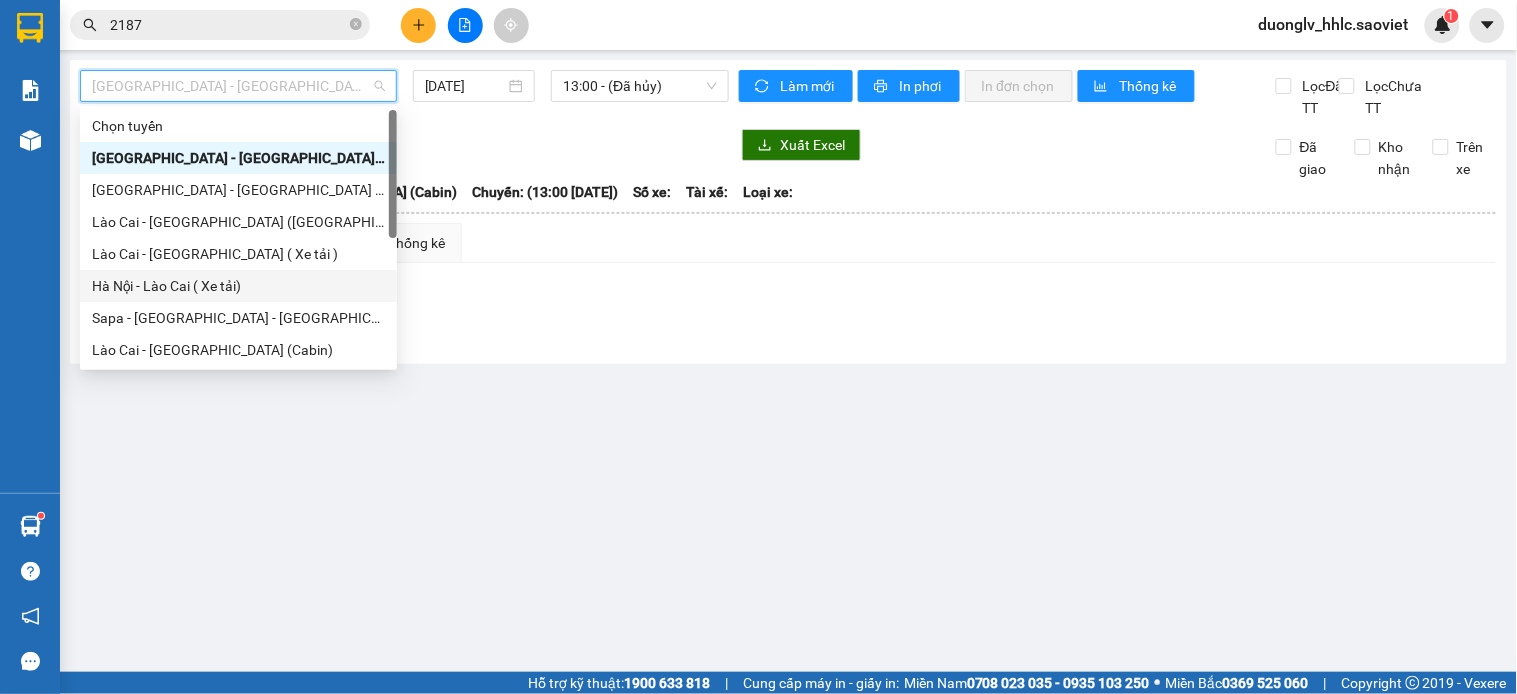 scroll, scrollTop: 160, scrollLeft: 0, axis: vertical 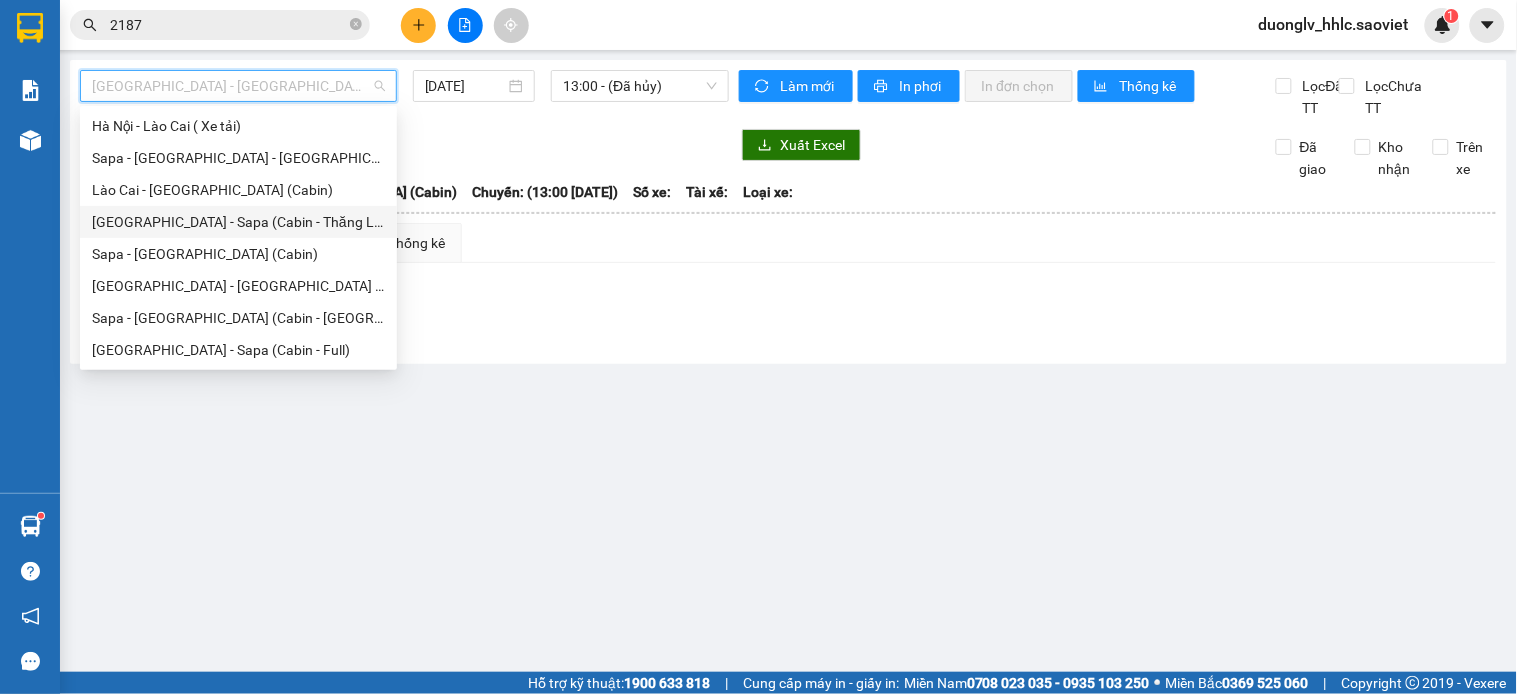 click on "[GEOGRAPHIC_DATA] - Sapa (Cabin - Thăng Long)" at bounding box center [238, 222] 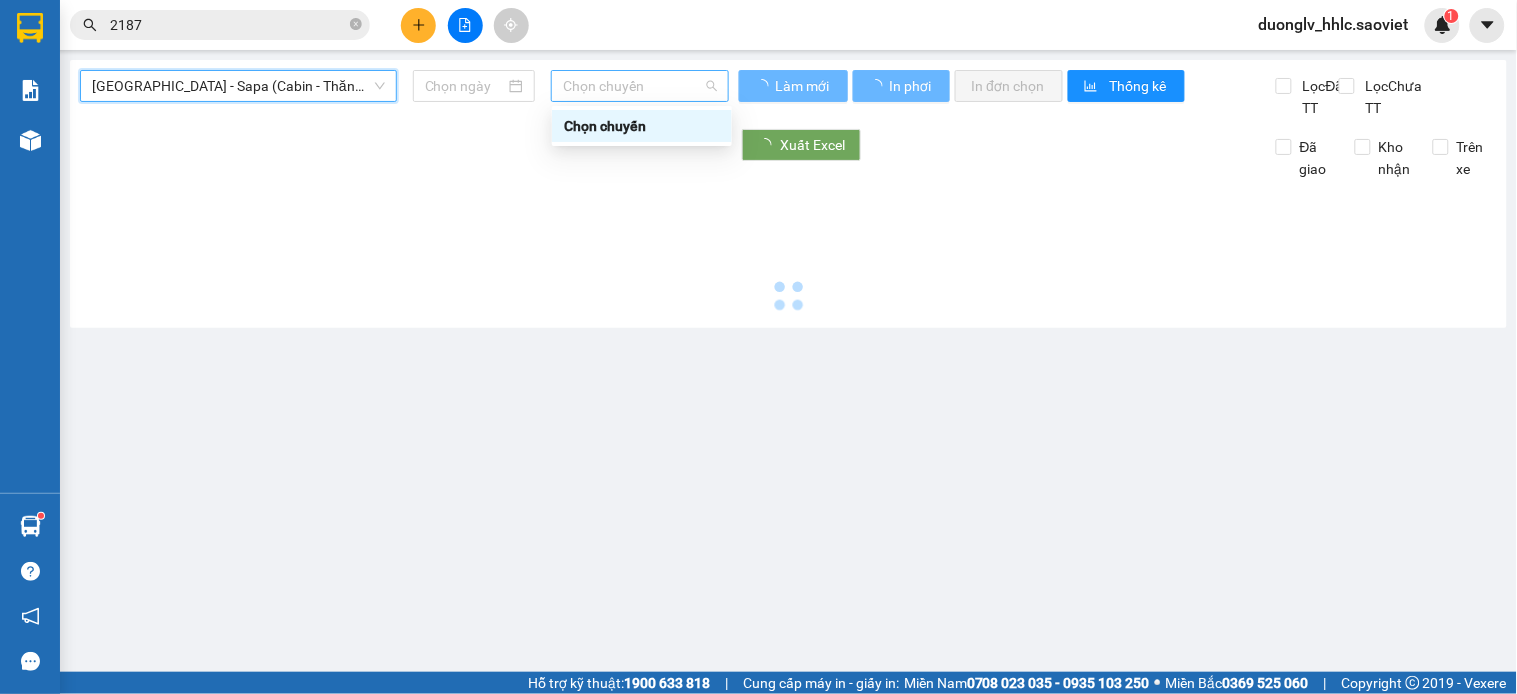 click on "Chọn chuyến" at bounding box center [640, 86] 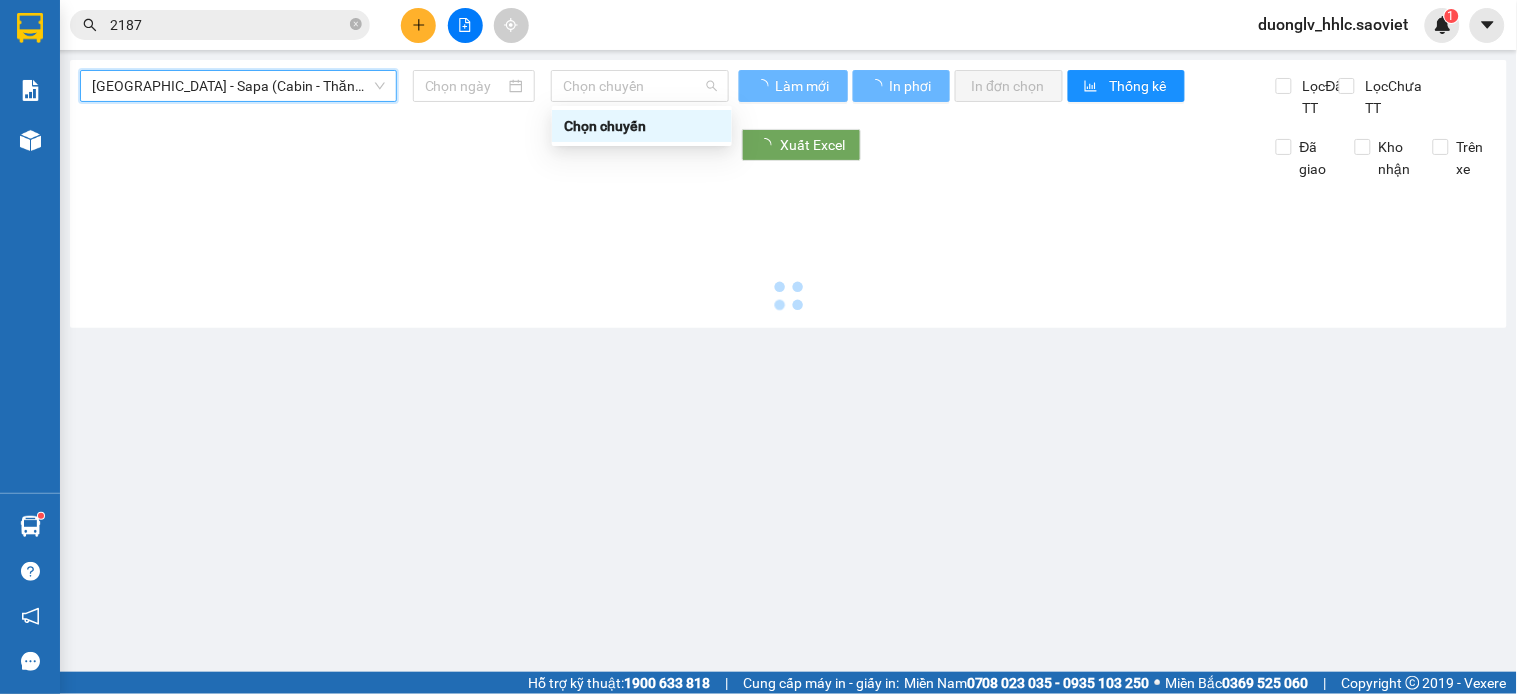 type on "[DATE]" 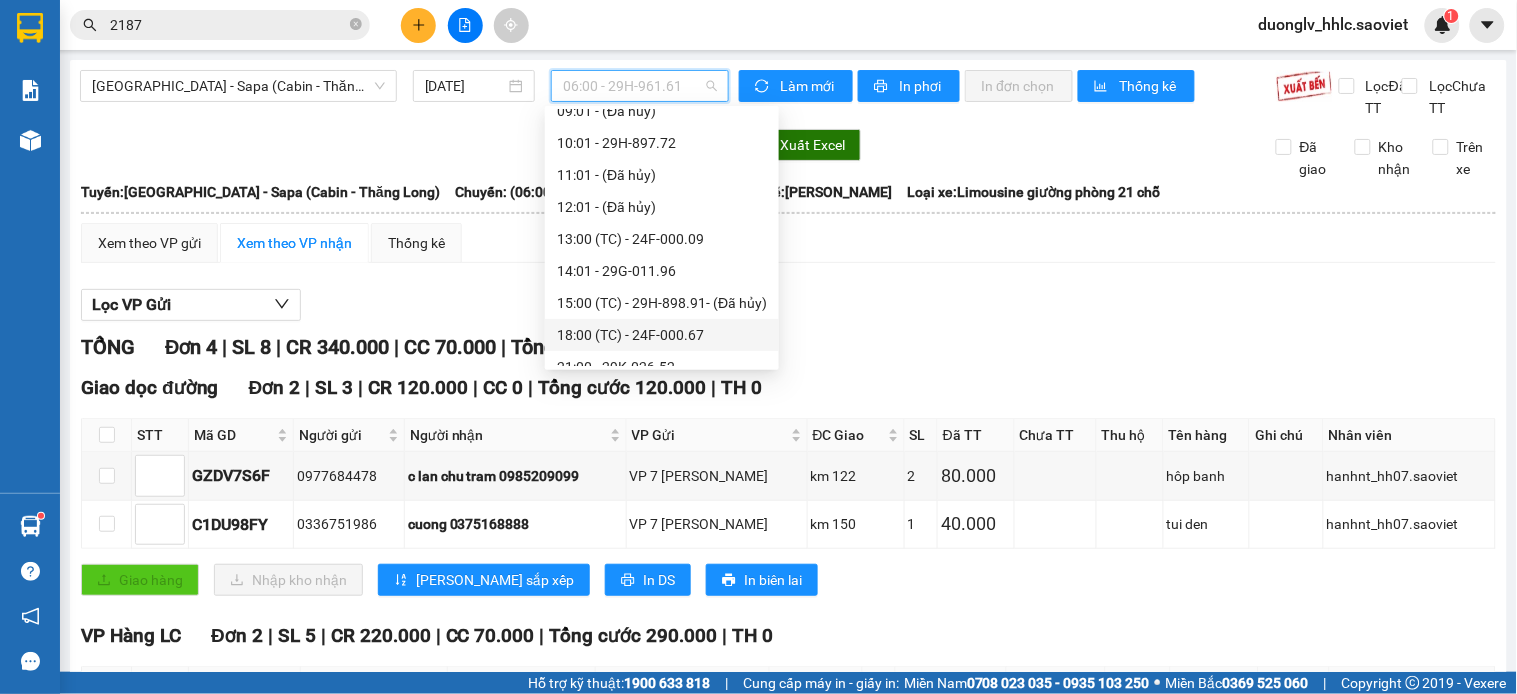 scroll, scrollTop: 222, scrollLeft: 0, axis: vertical 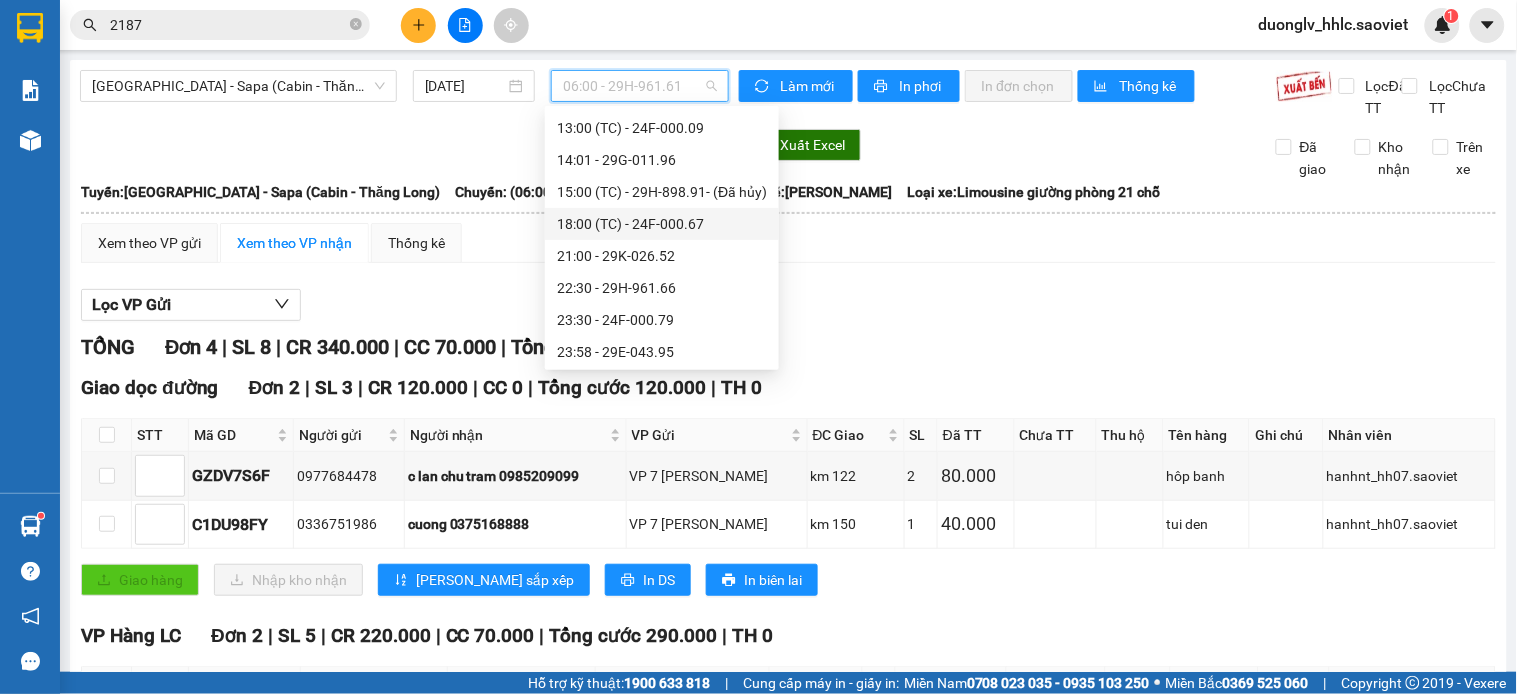 click on "18:00   (TC)   - 24F-000.67" at bounding box center [662, 224] 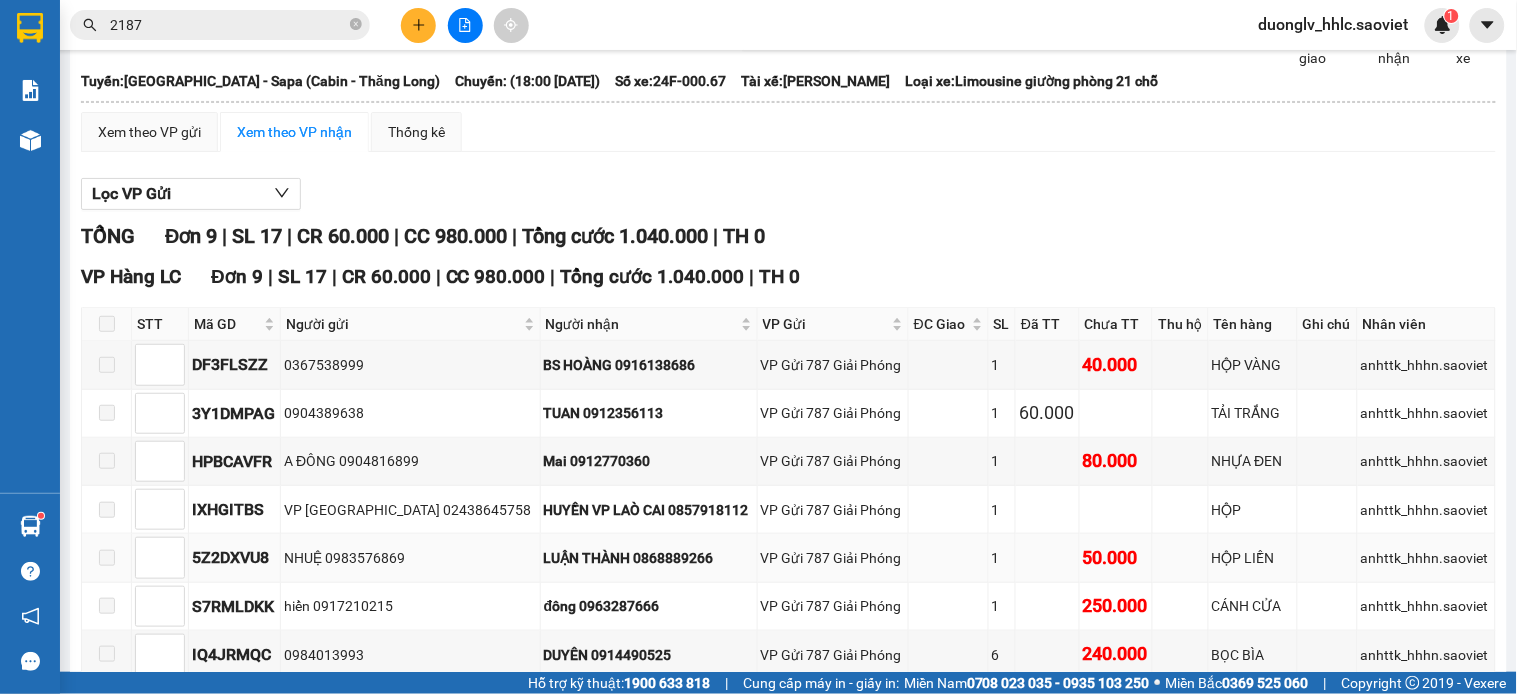scroll, scrollTop: 342, scrollLeft: 0, axis: vertical 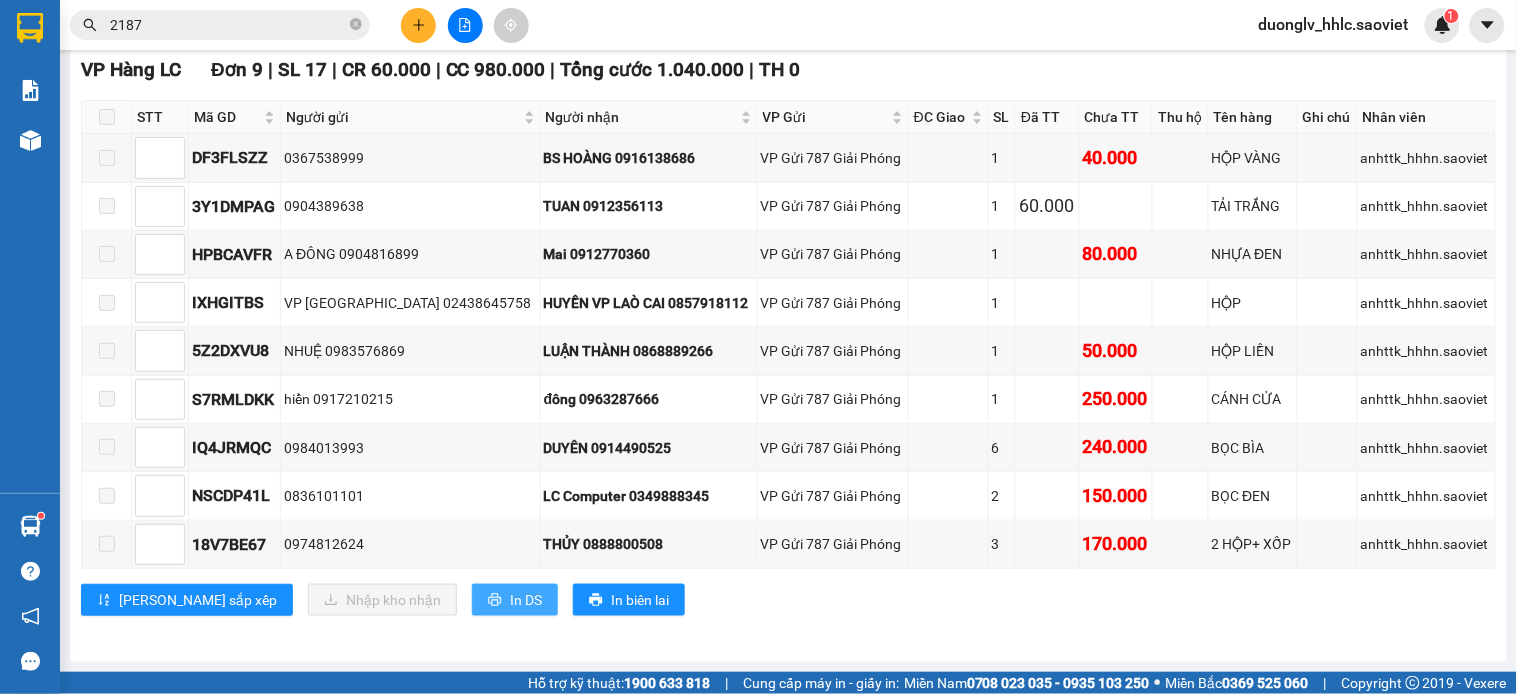 click on "In DS" at bounding box center (526, 600) 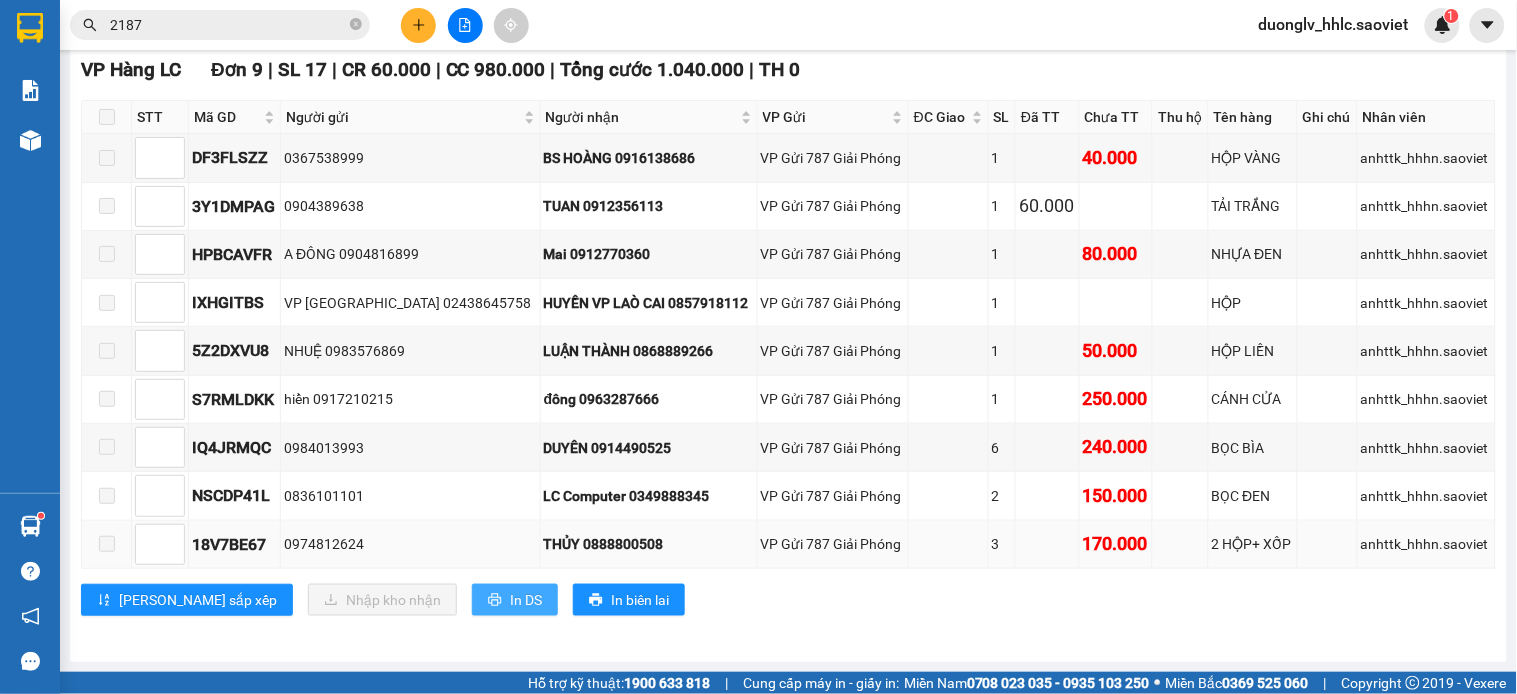 scroll, scrollTop: 0, scrollLeft: 0, axis: both 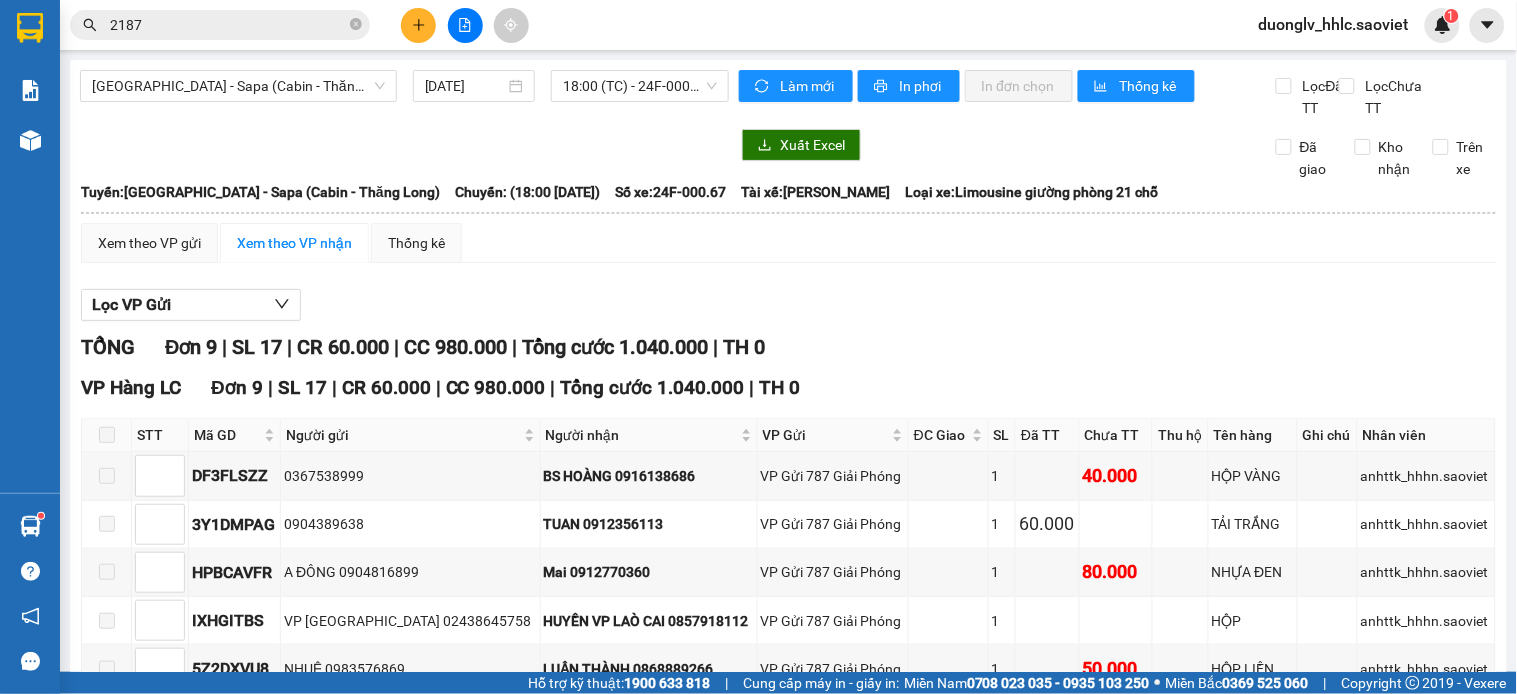 click on "duonglv_hhlc.saoviet" at bounding box center (1334, 24) 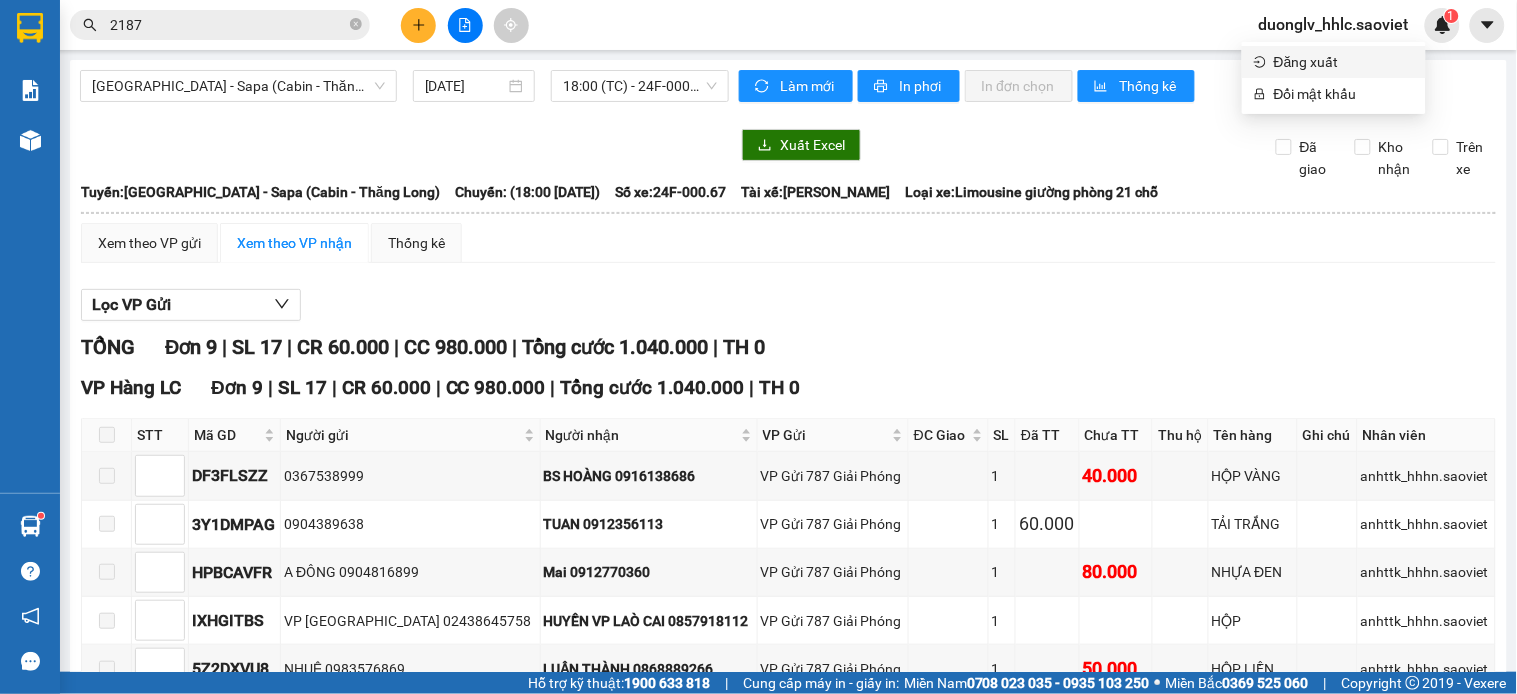 click on "Đăng xuất" at bounding box center [1344, 62] 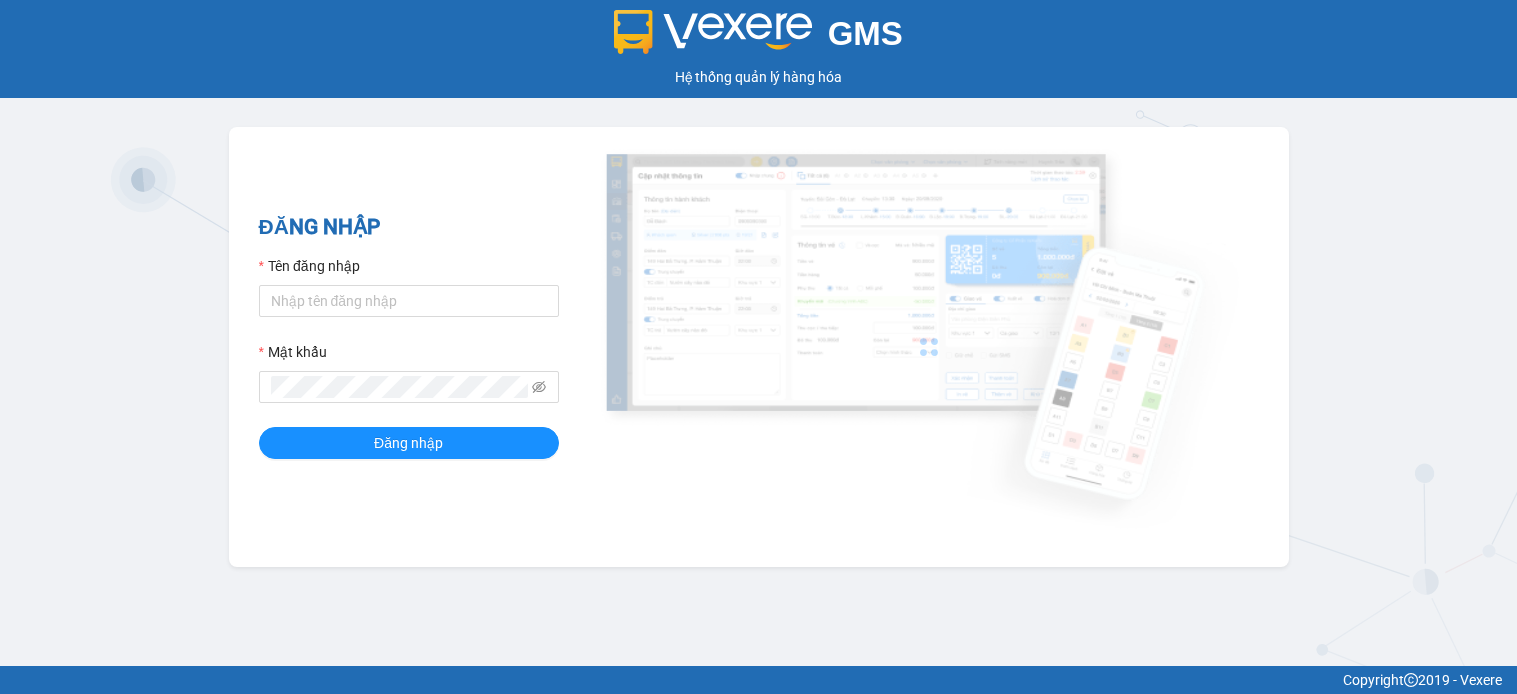 scroll, scrollTop: 0, scrollLeft: 0, axis: both 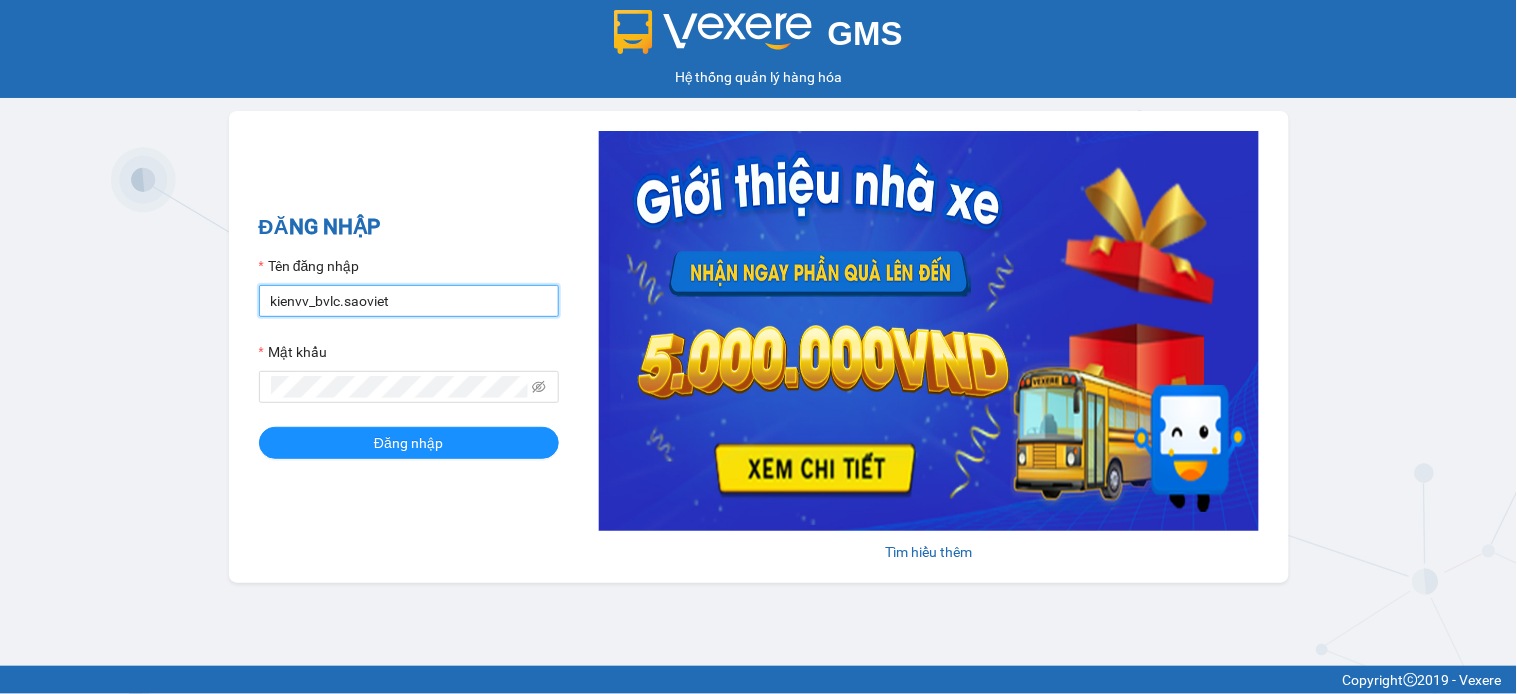 click on "kienvv_bvlc.saoviet" at bounding box center [409, 301] 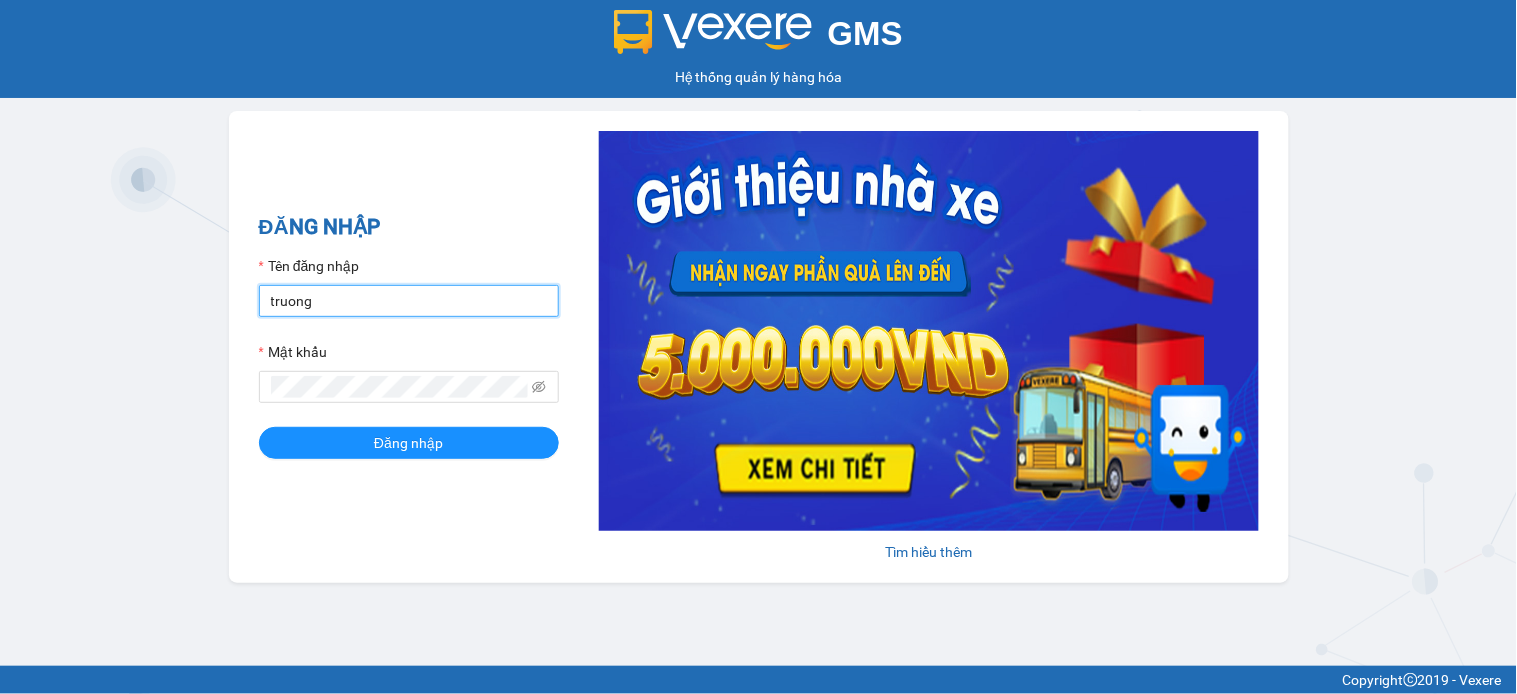 type on "truongvv_hhlc.saoviet" 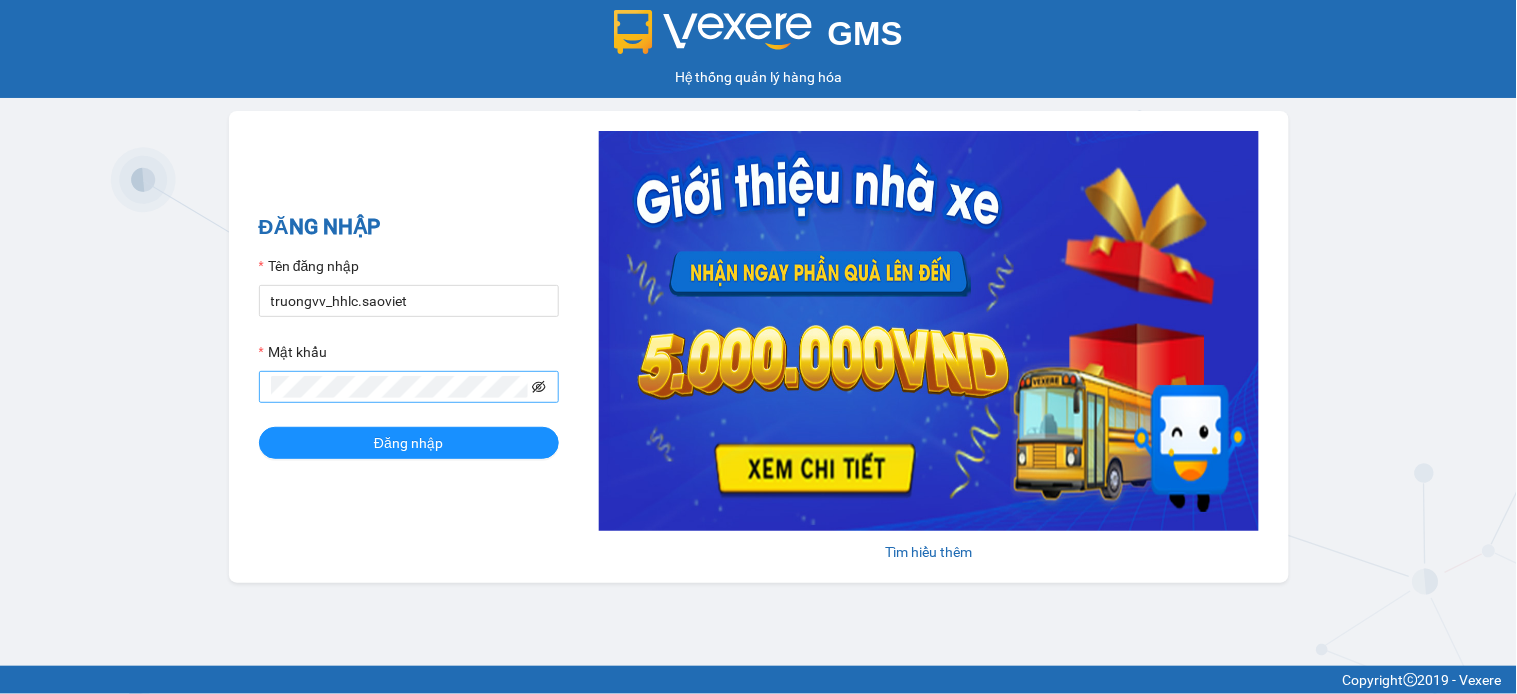 click 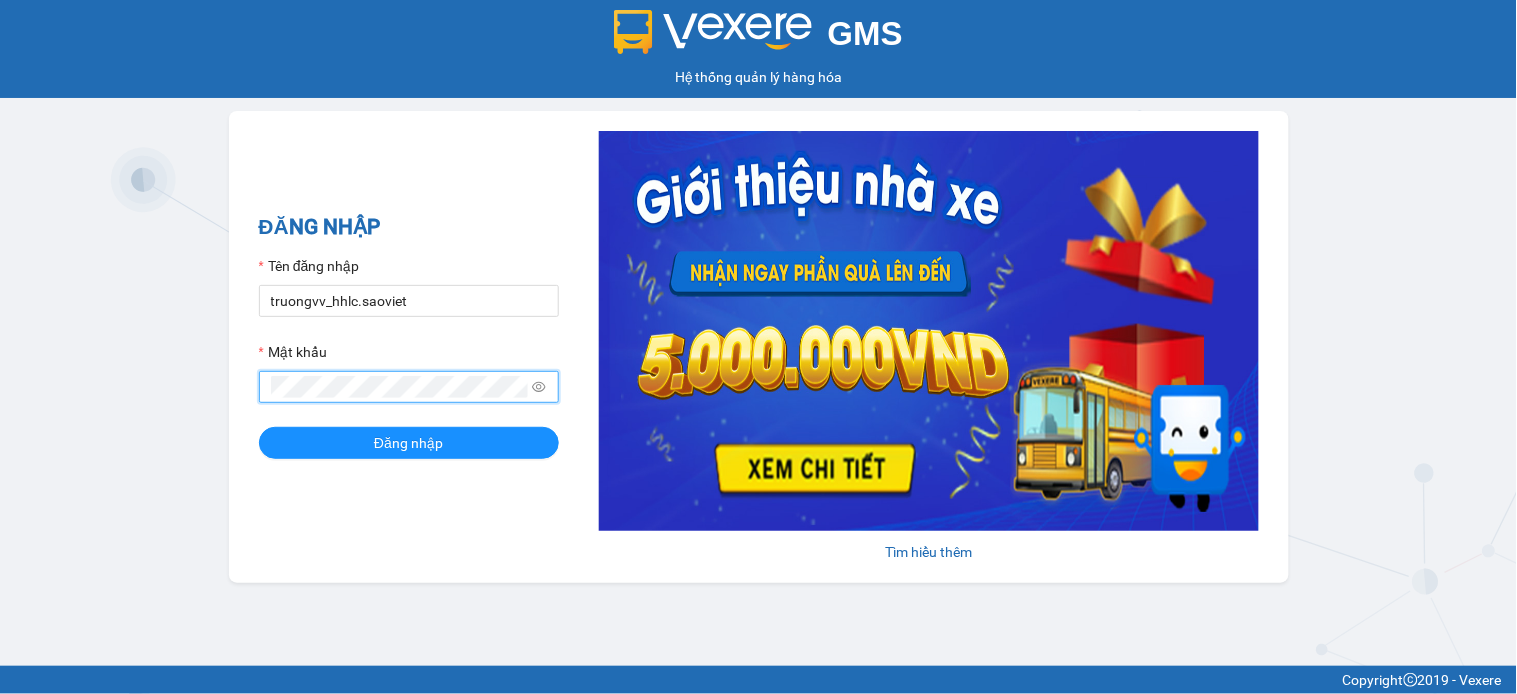 click on "Đăng nhập" at bounding box center [409, 443] 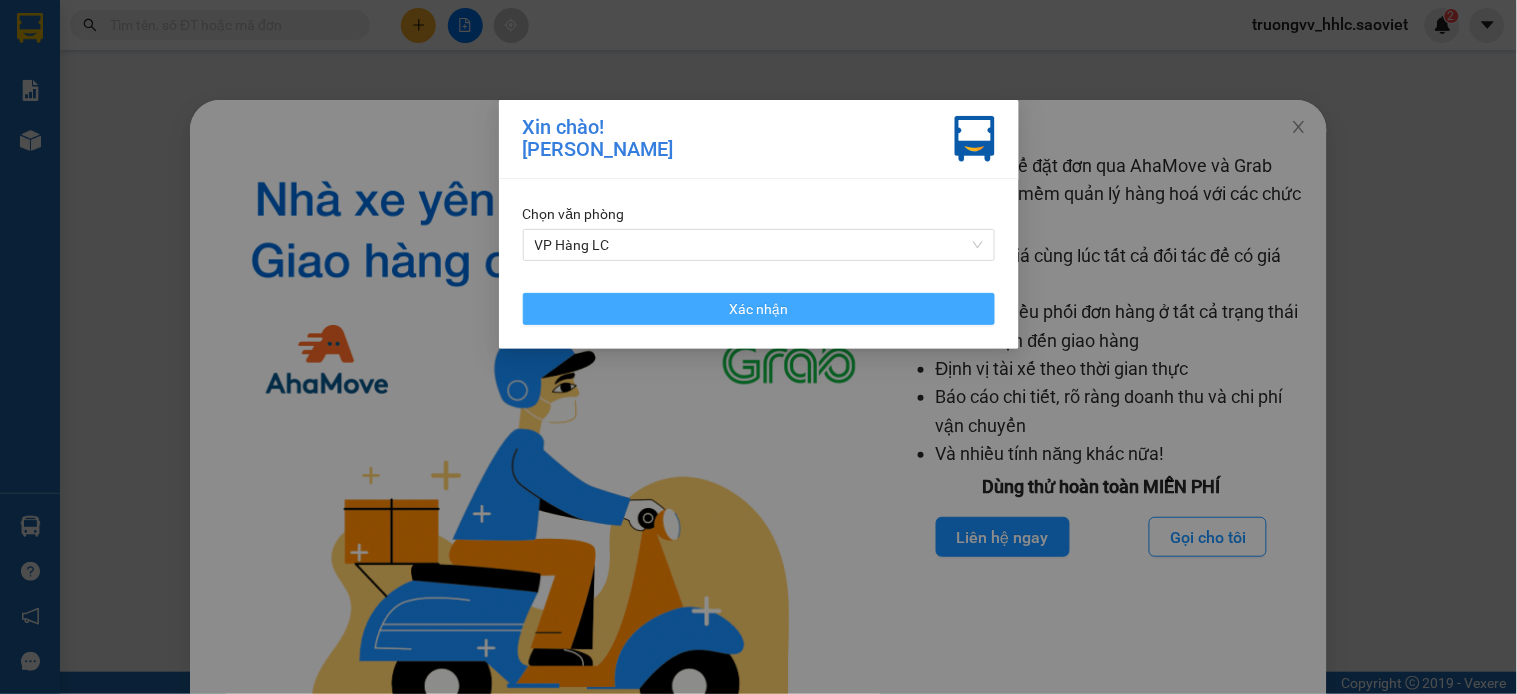 click on "Xác nhận" at bounding box center (758, 309) 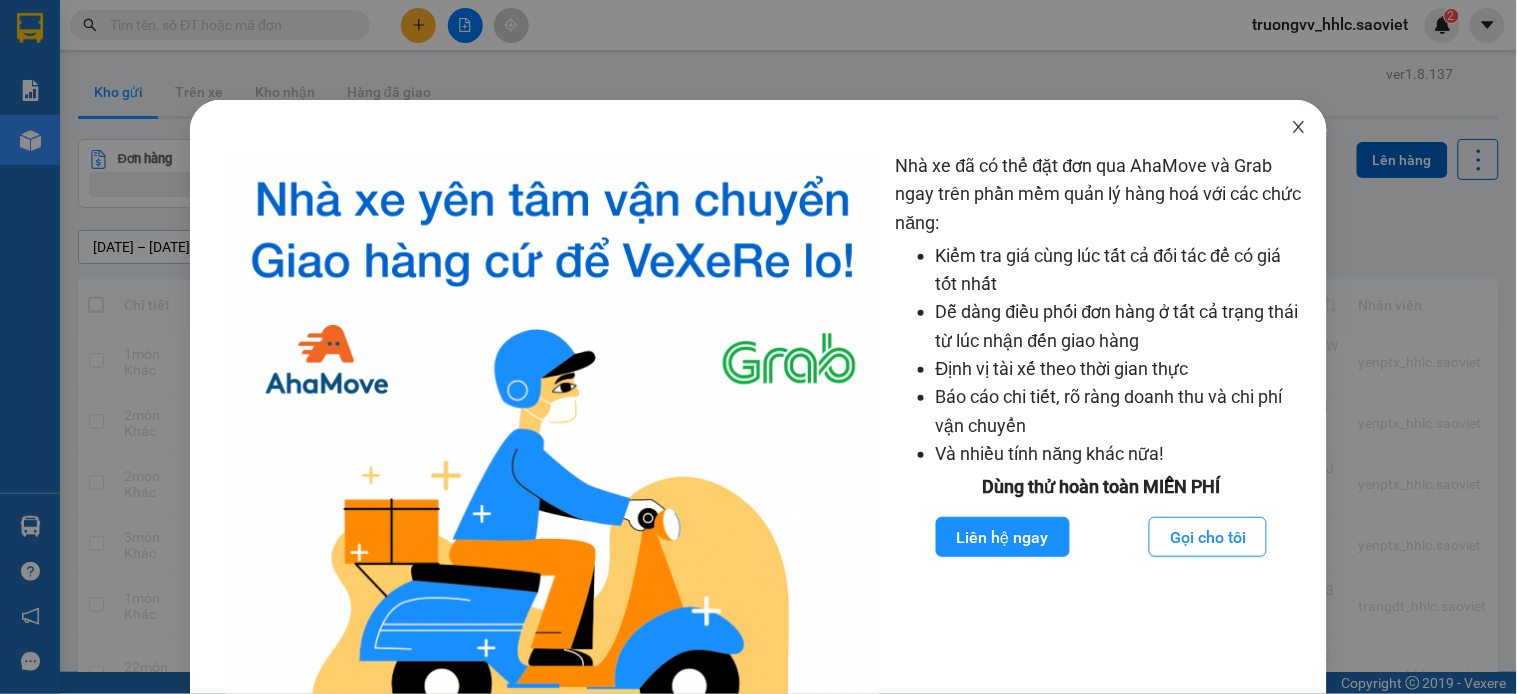 click 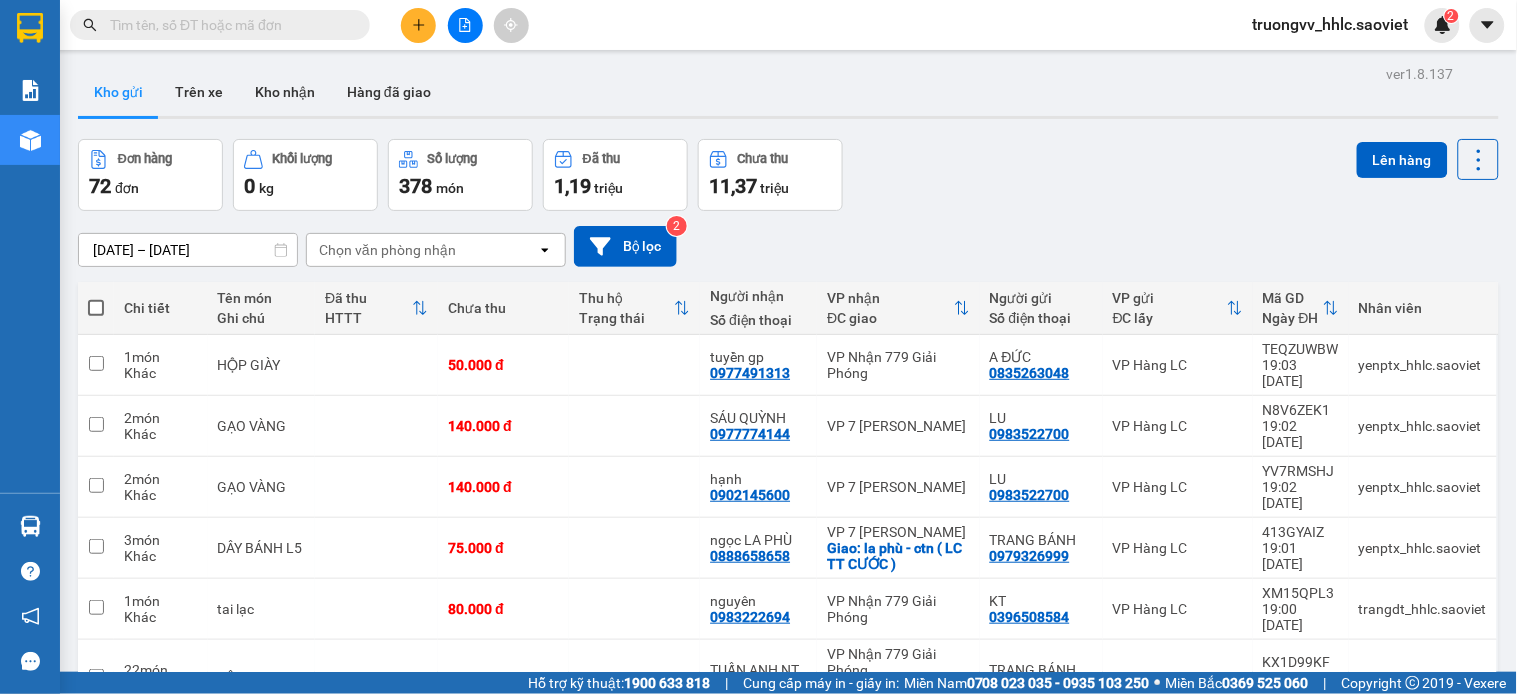 click on "Lên hàng" at bounding box center [1428, 159] 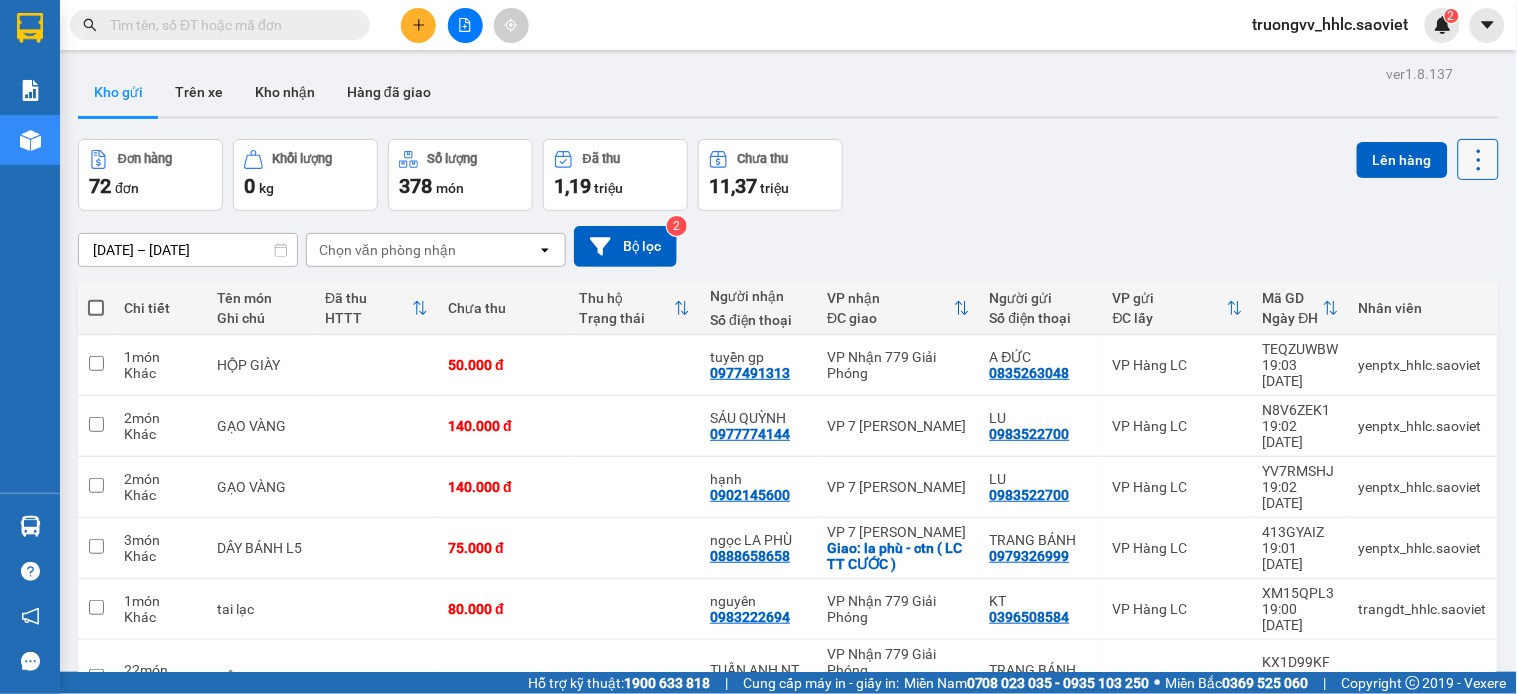 click 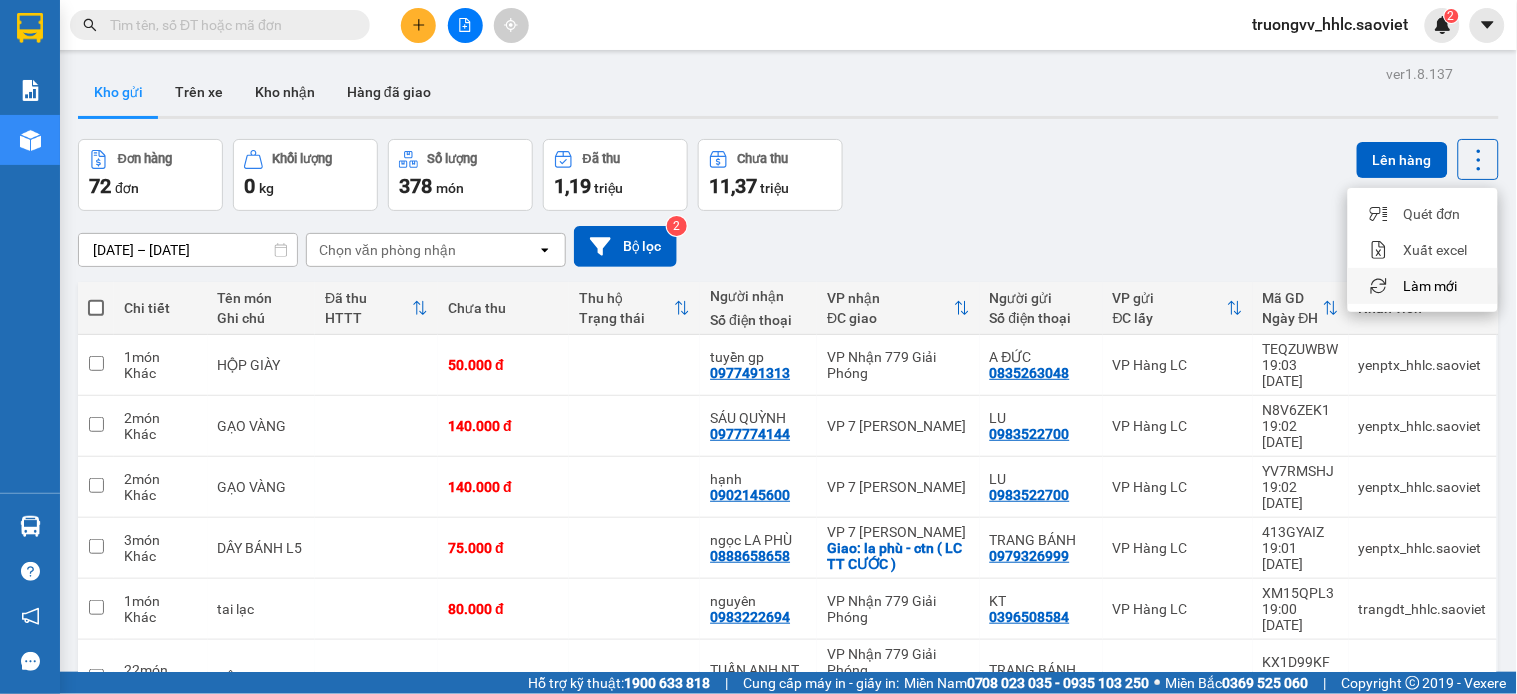 click on "Làm mới" at bounding box center [1431, 286] 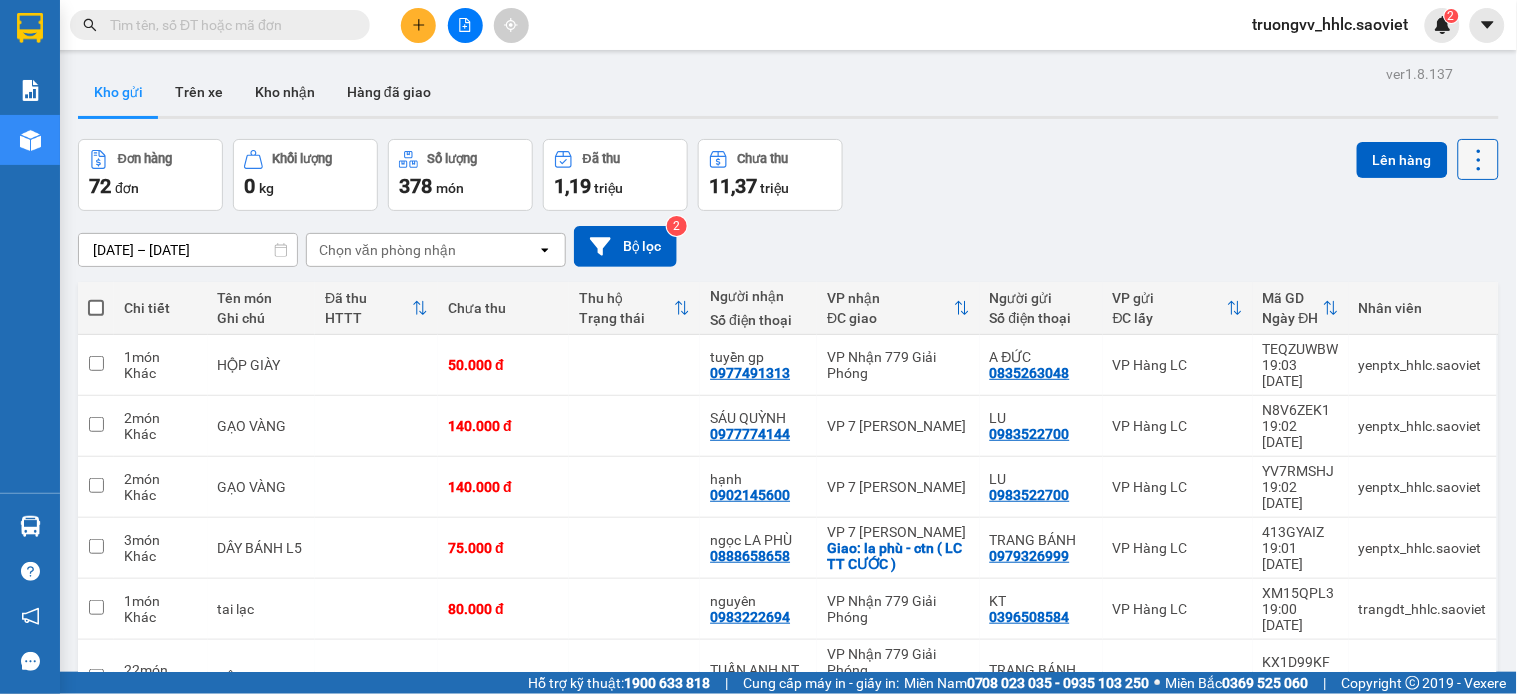 click 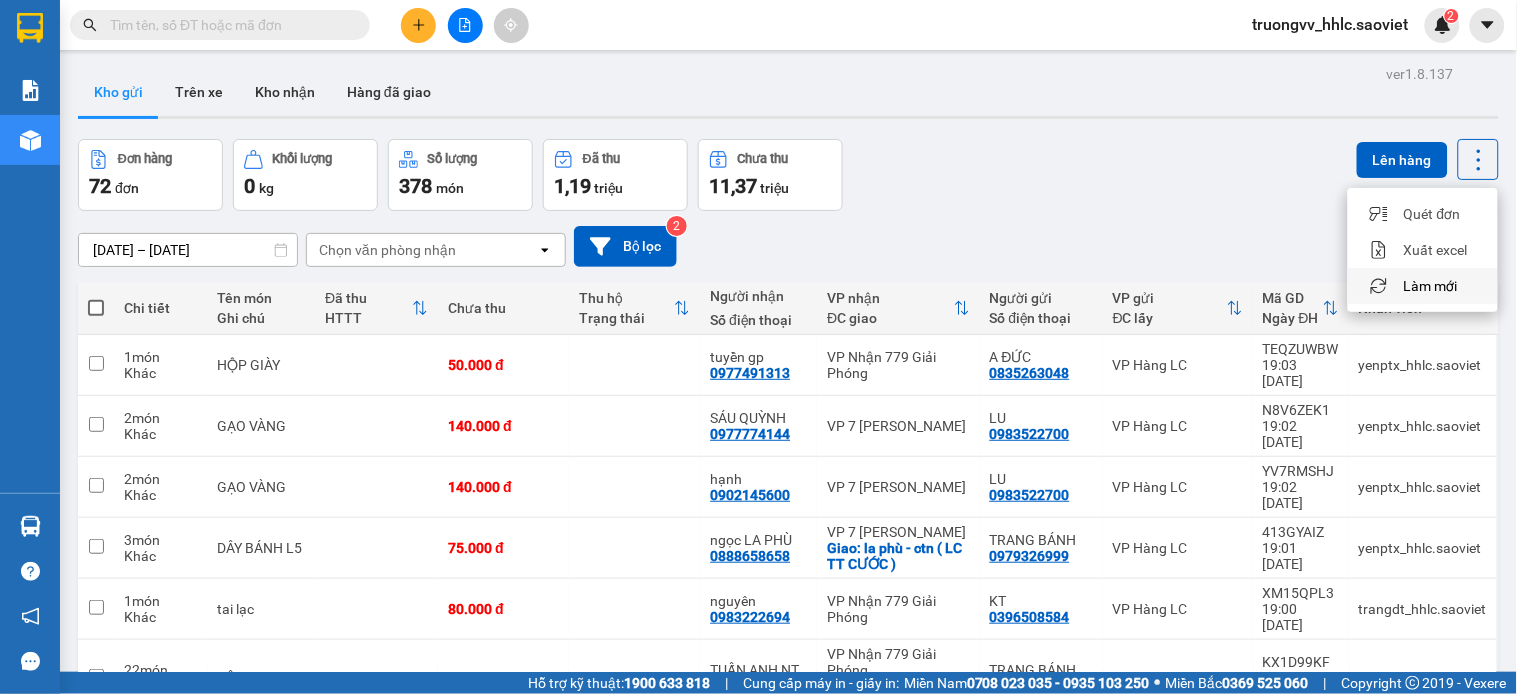drag, startPoint x: 1431, startPoint y: 281, endPoint x: 1250, endPoint y: 220, distance: 191.00262 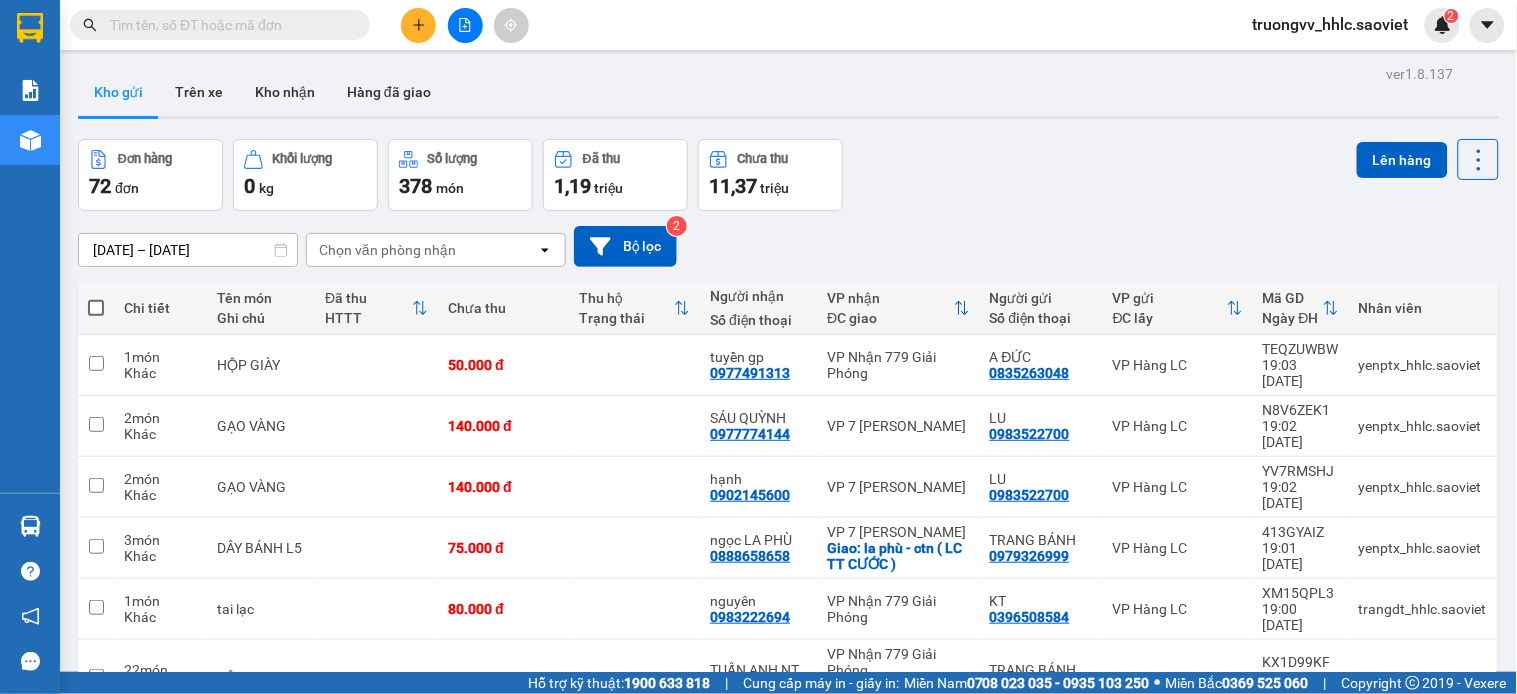 scroll, scrollTop: 307, scrollLeft: 0, axis: vertical 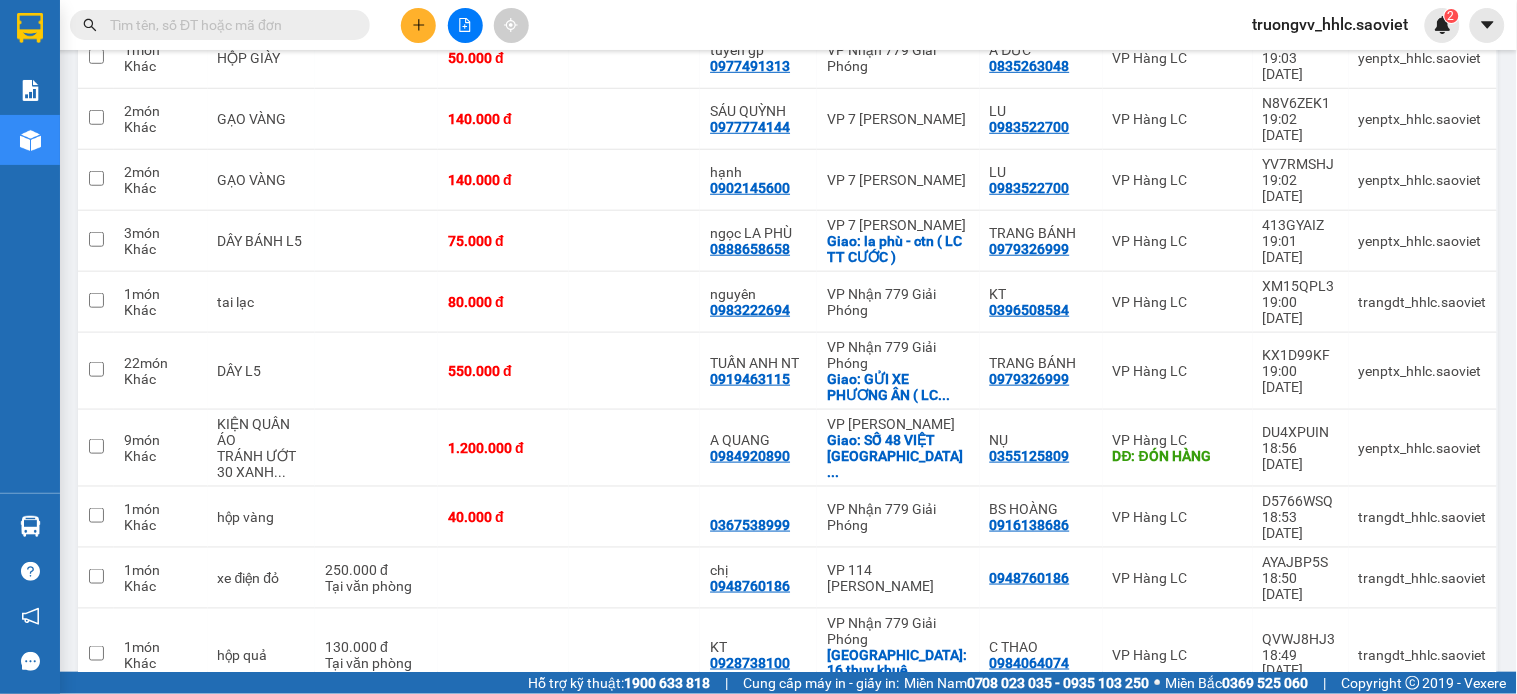 click on "10 / trang" at bounding box center (1415, 734) 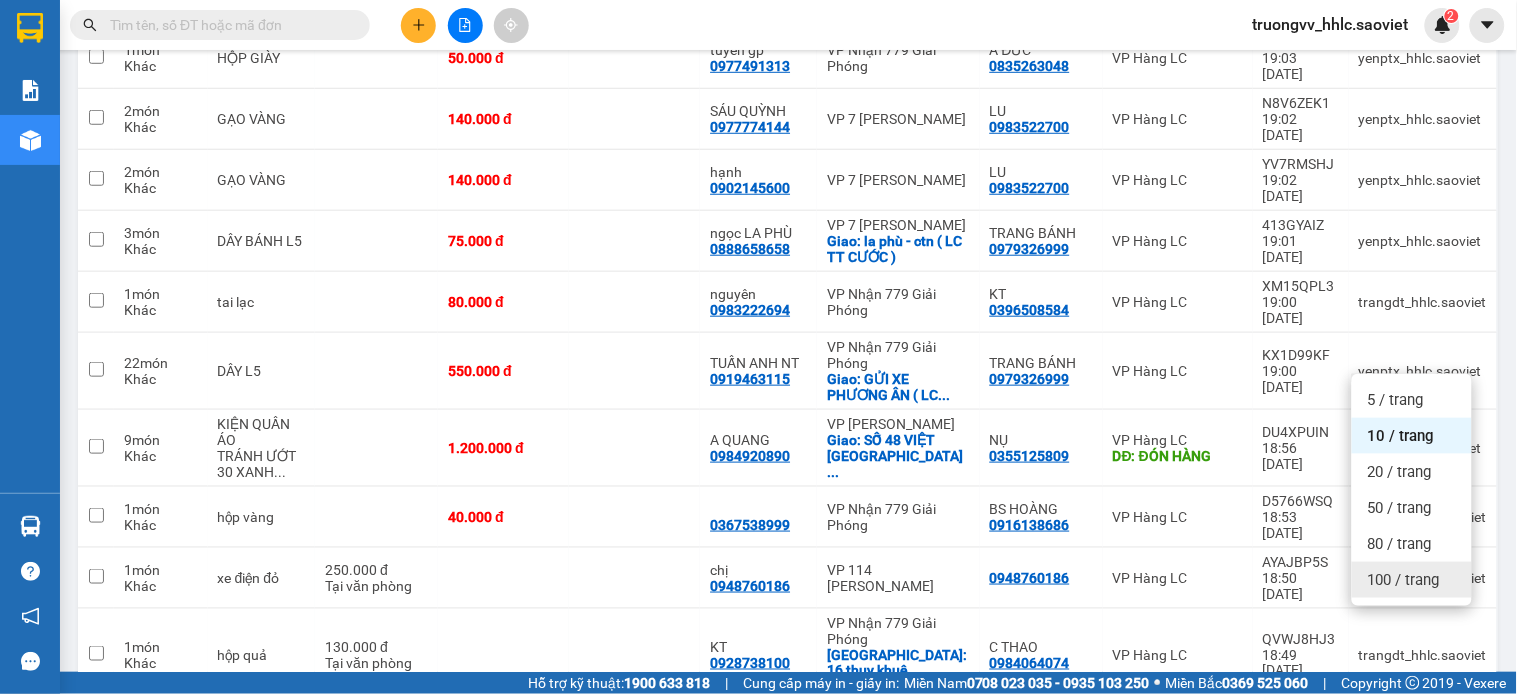 click on "100 / trang" at bounding box center [1404, 580] 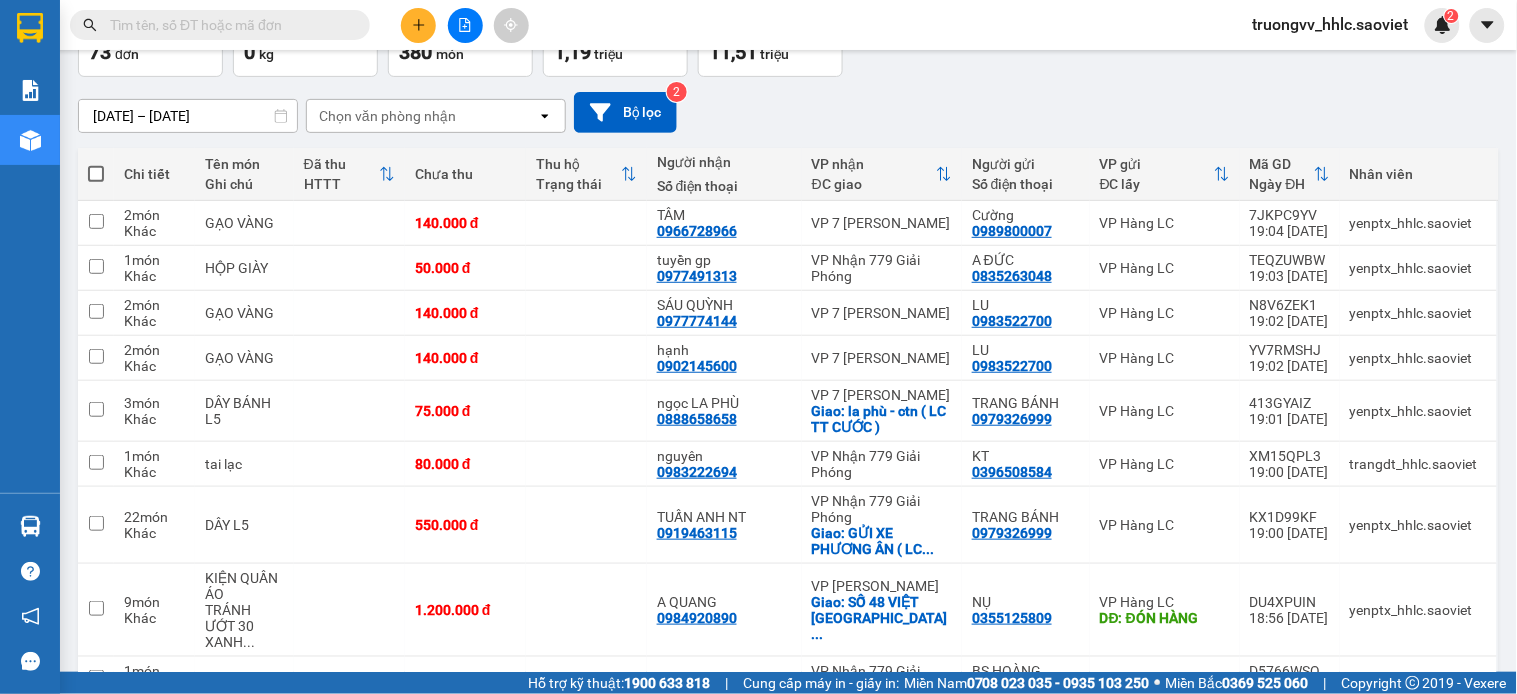 scroll, scrollTop: 0, scrollLeft: 0, axis: both 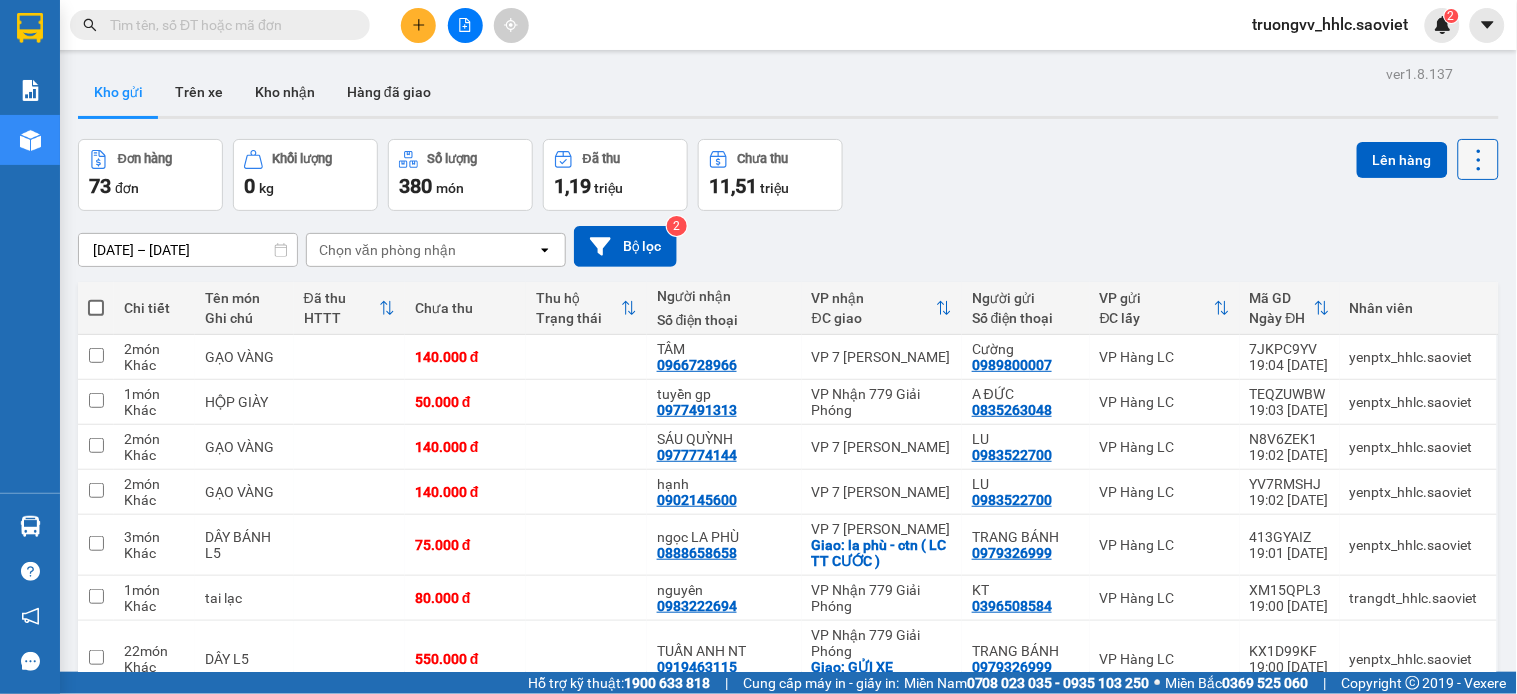 click 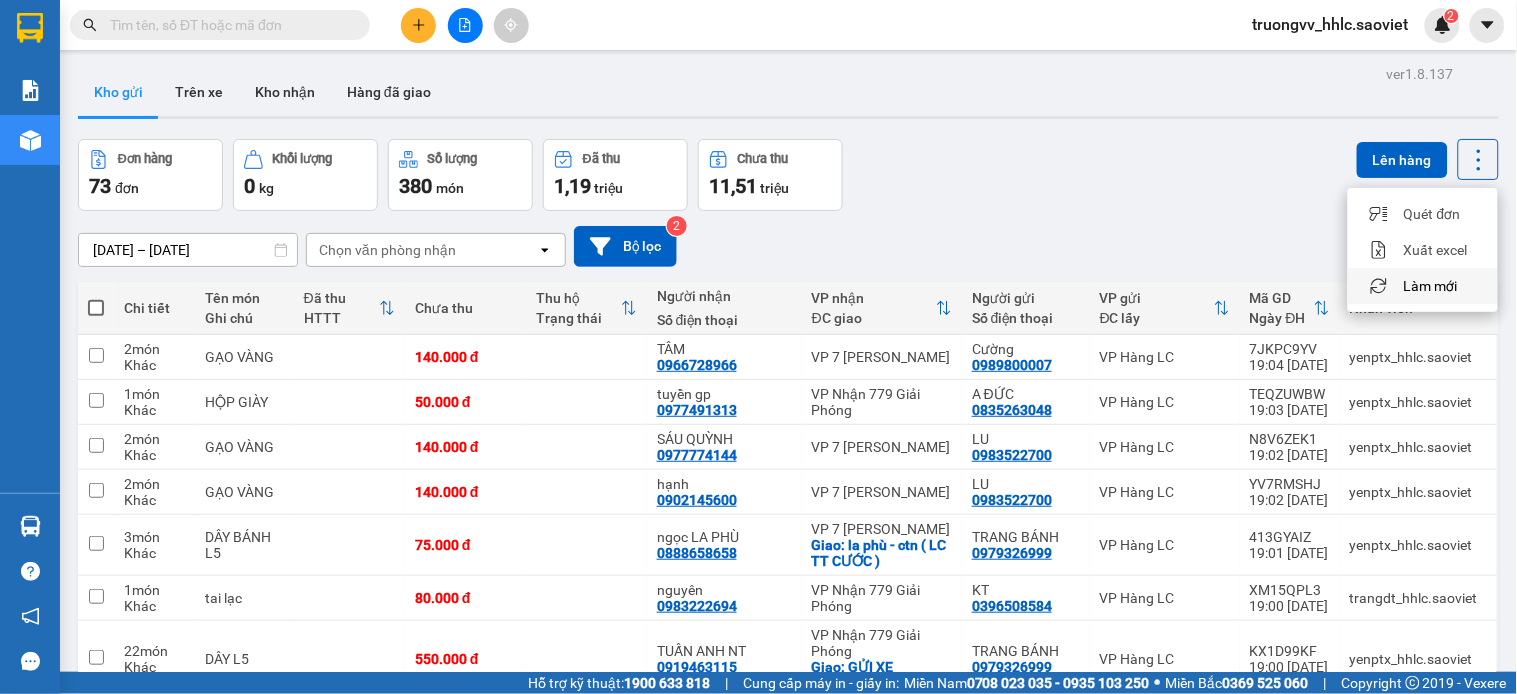 click on "Làm mới" at bounding box center [1431, 286] 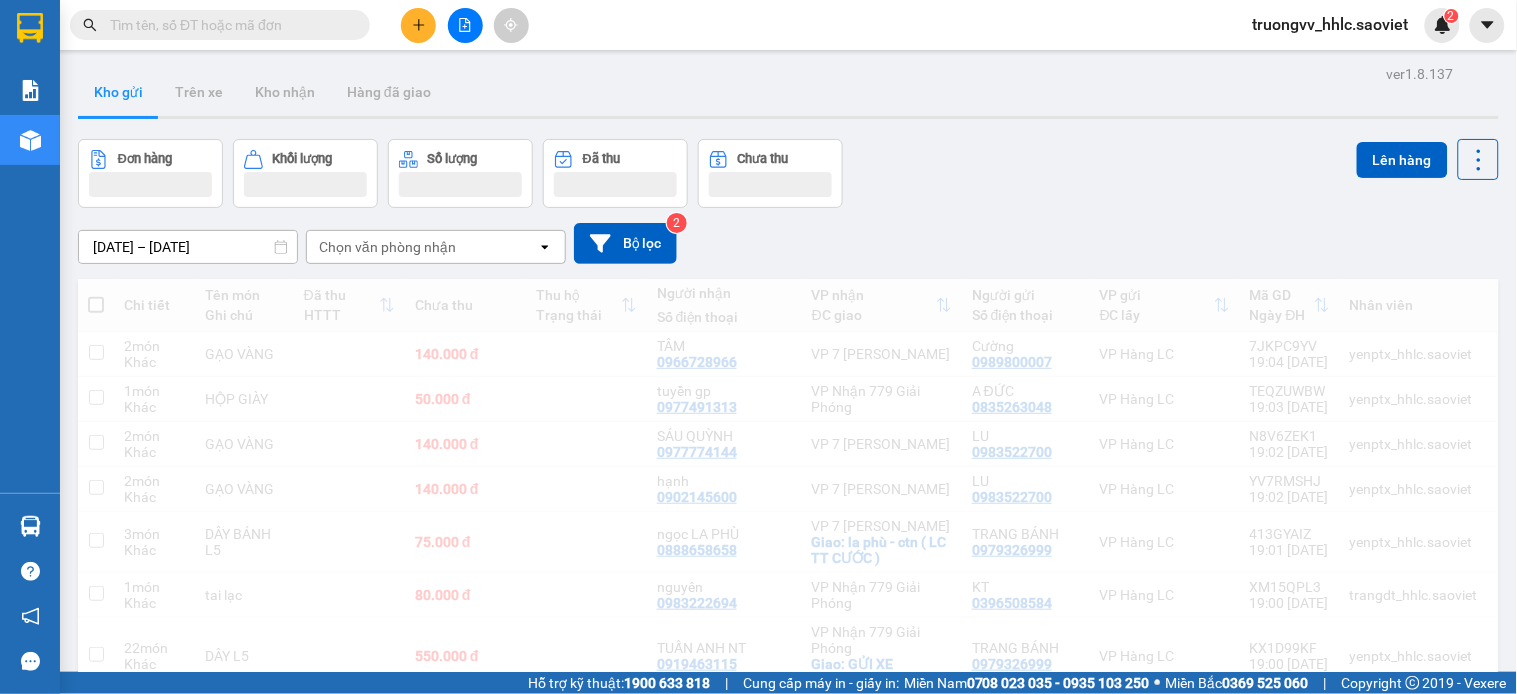 type 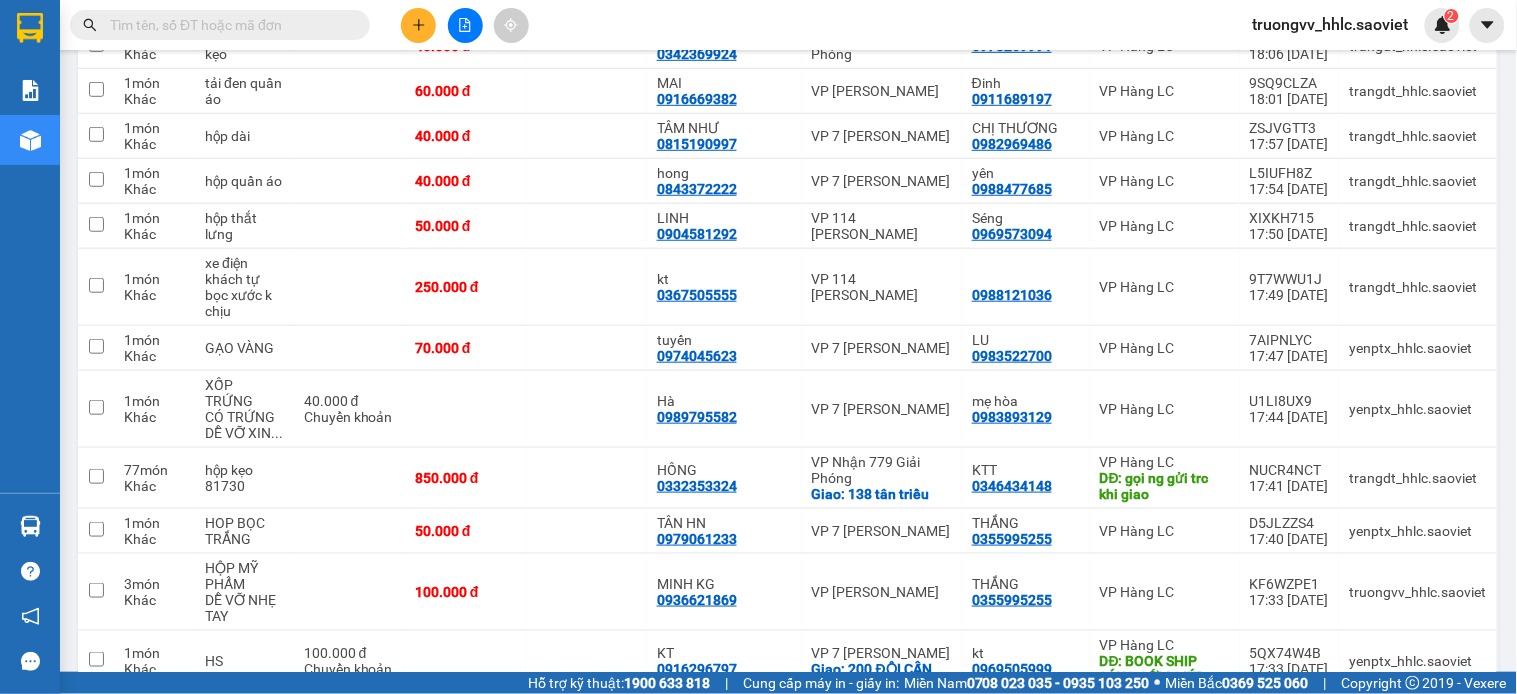scroll, scrollTop: 2888, scrollLeft: 0, axis: vertical 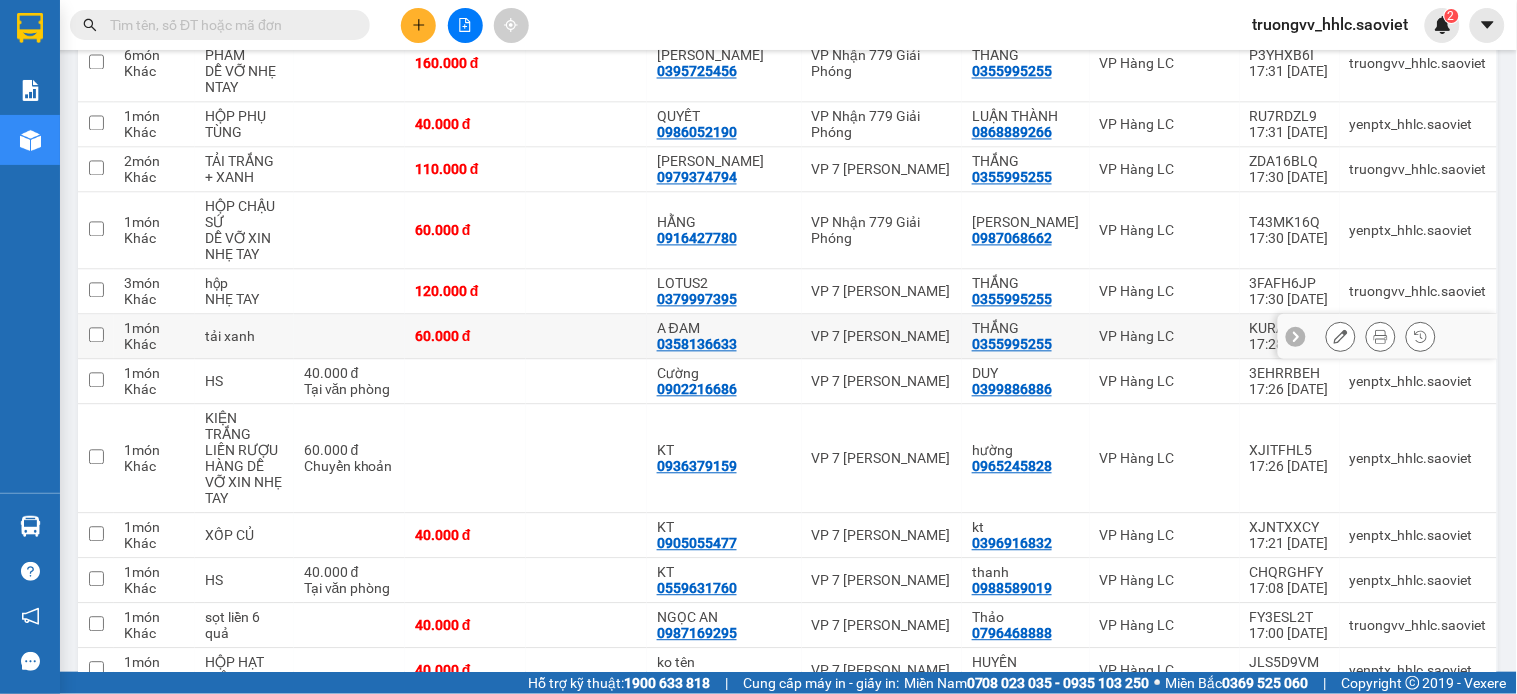 click at bounding box center [586, 337] 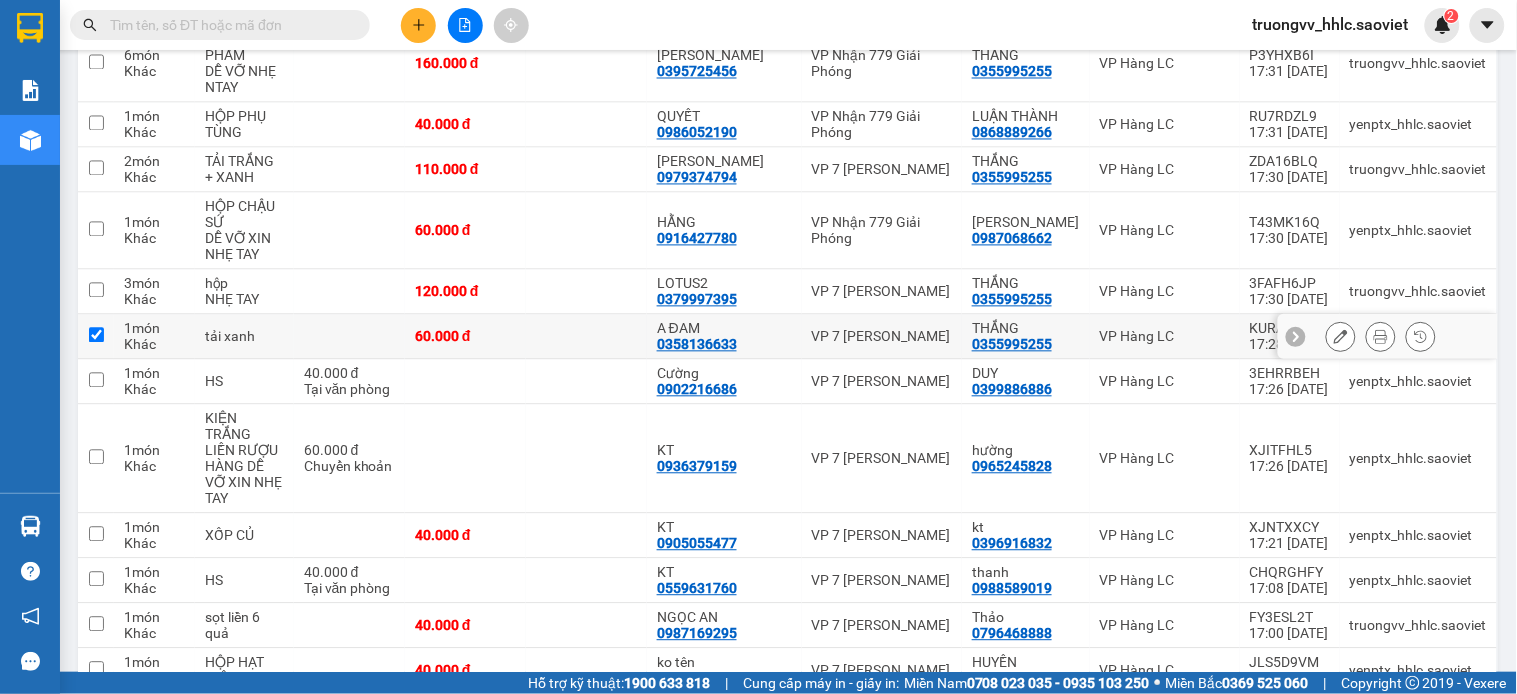 checkbox on "true" 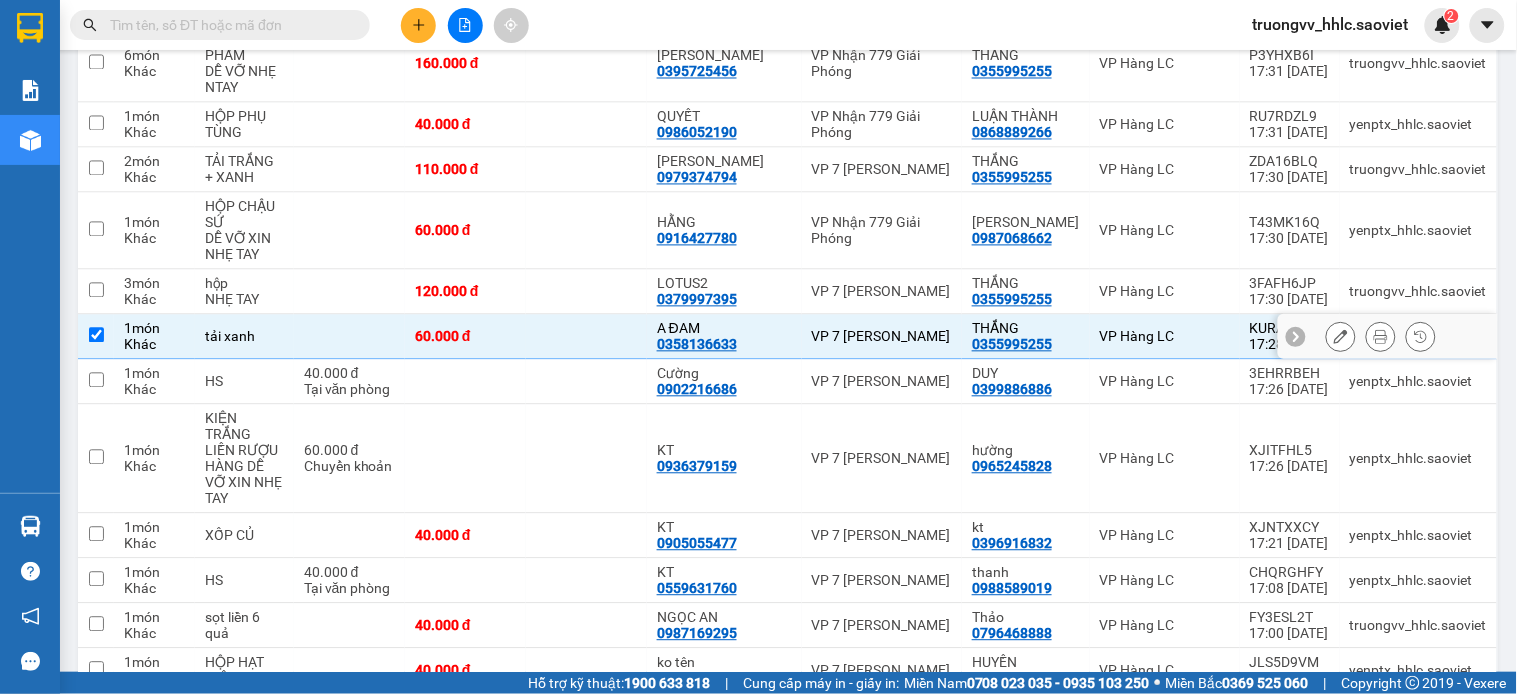 scroll, scrollTop: 2444, scrollLeft: 0, axis: vertical 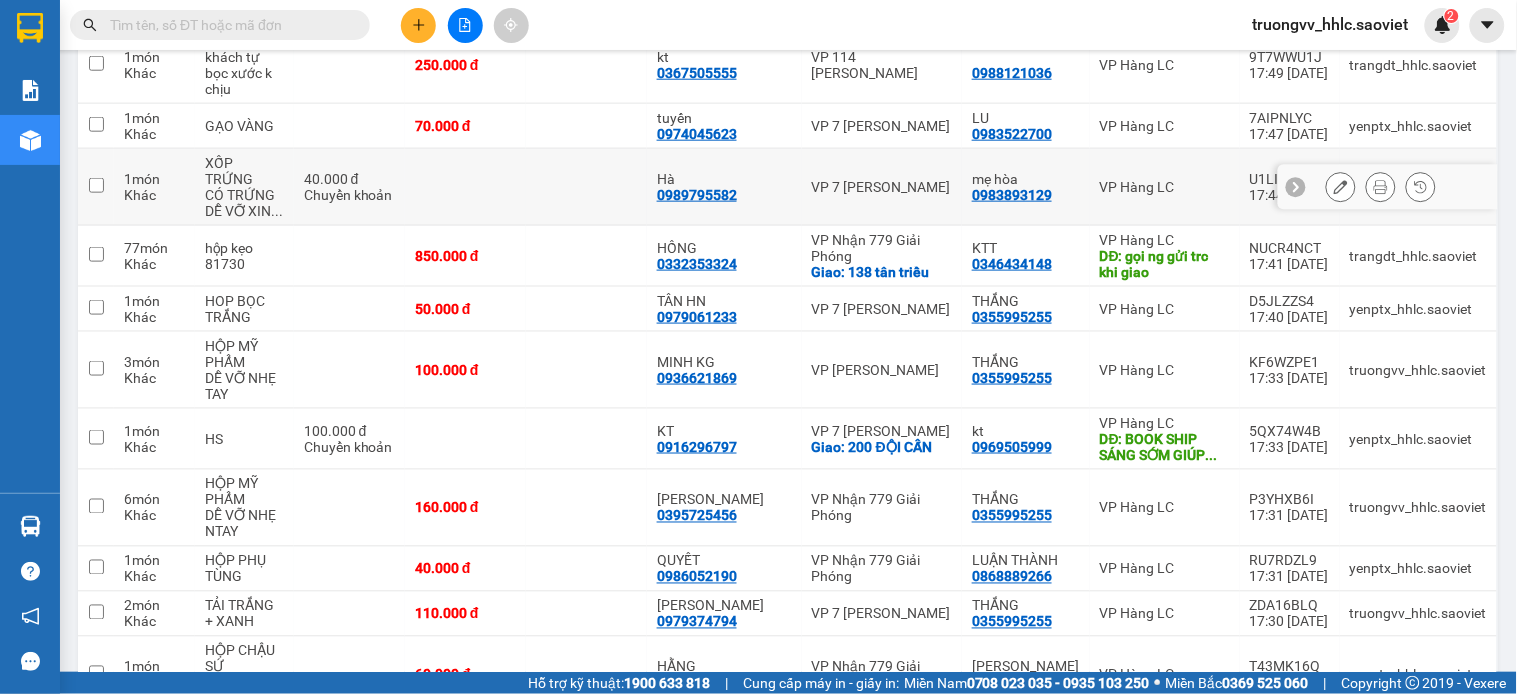 click at bounding box center (586, 187) 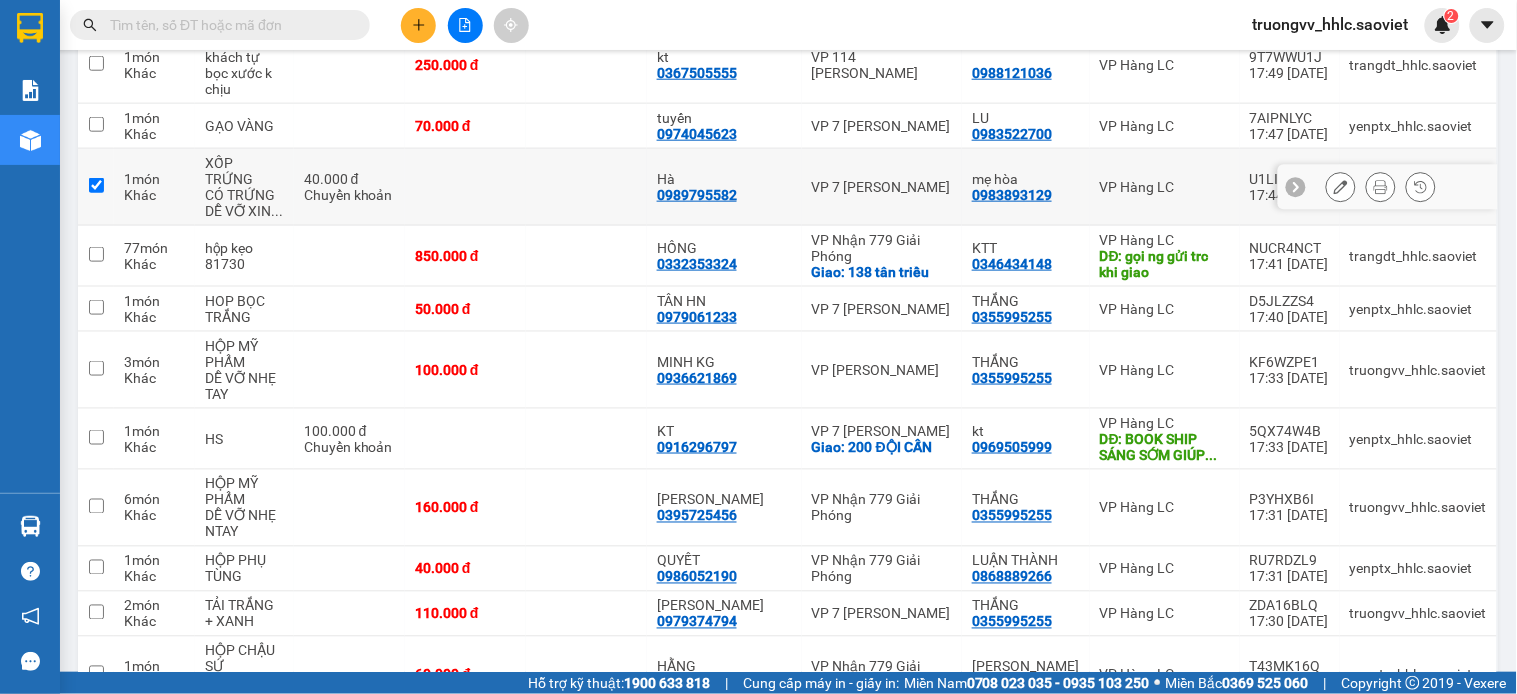 checkbox on "true" 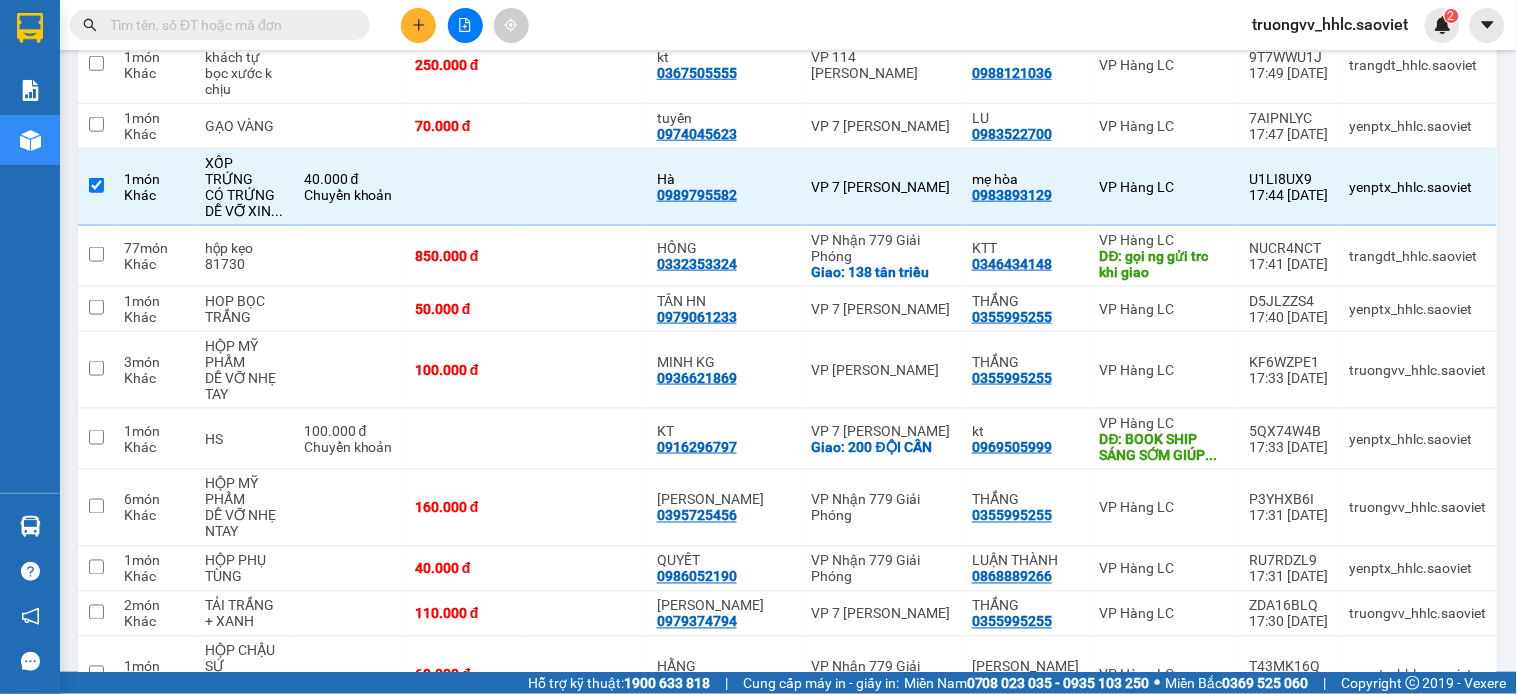 scroll, scrollTop: 2971, scrollLeft: 0, axis: vertical 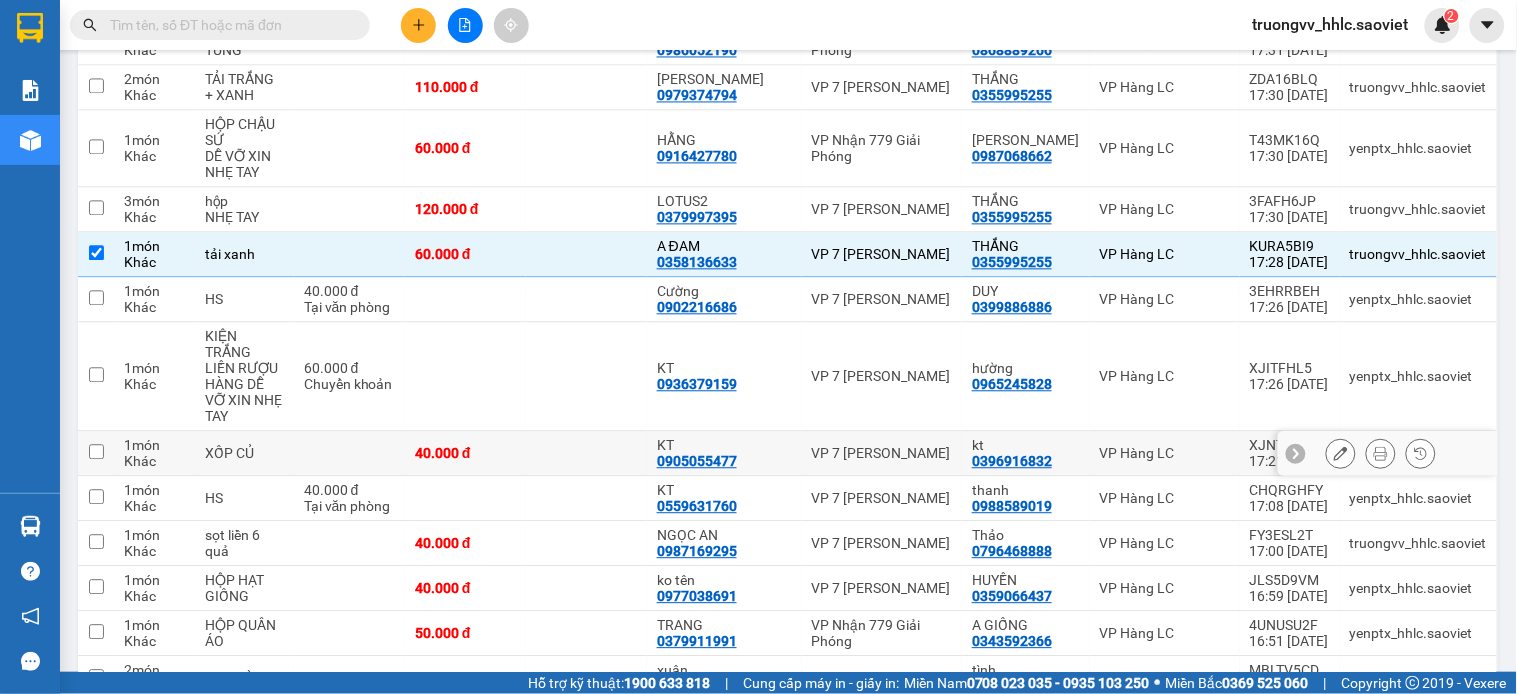 click on "40.000 đ" at bounding box center [465, 453] 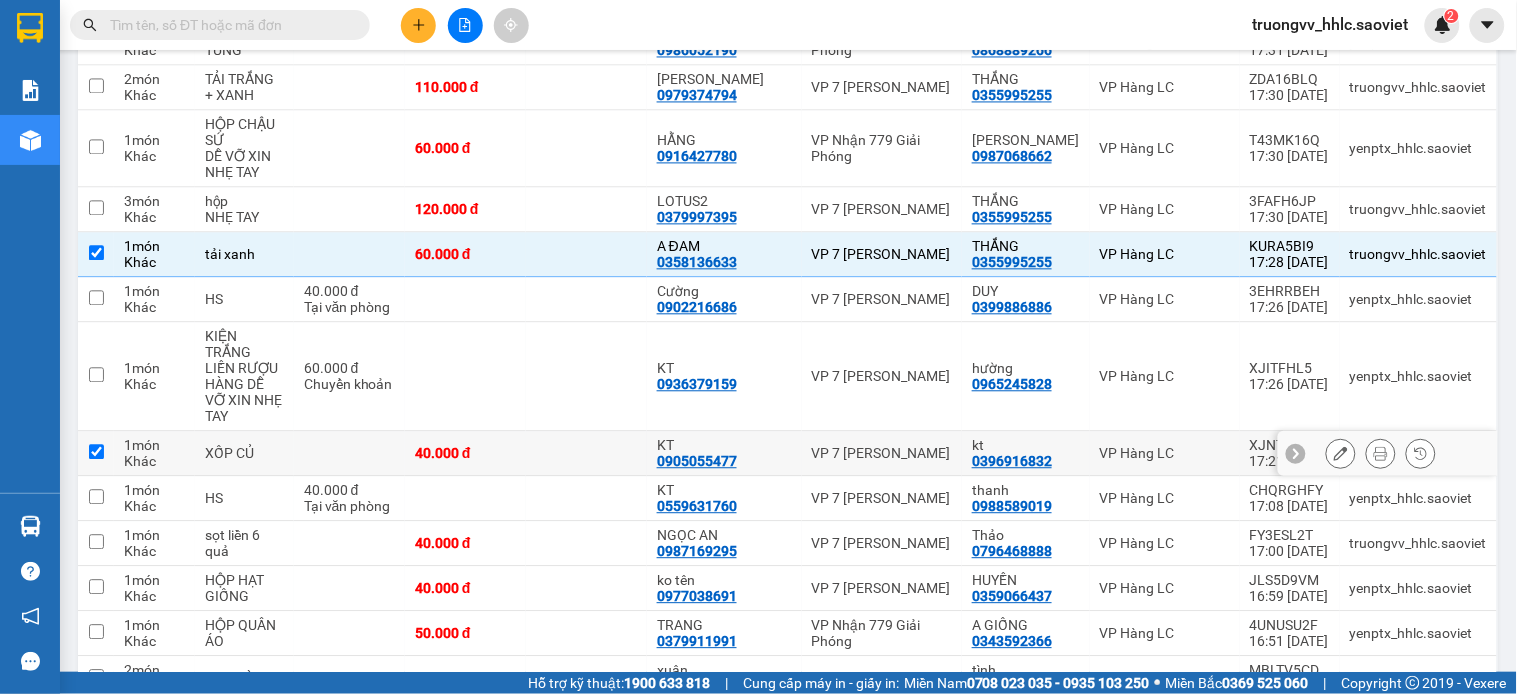 checkbox on "true" 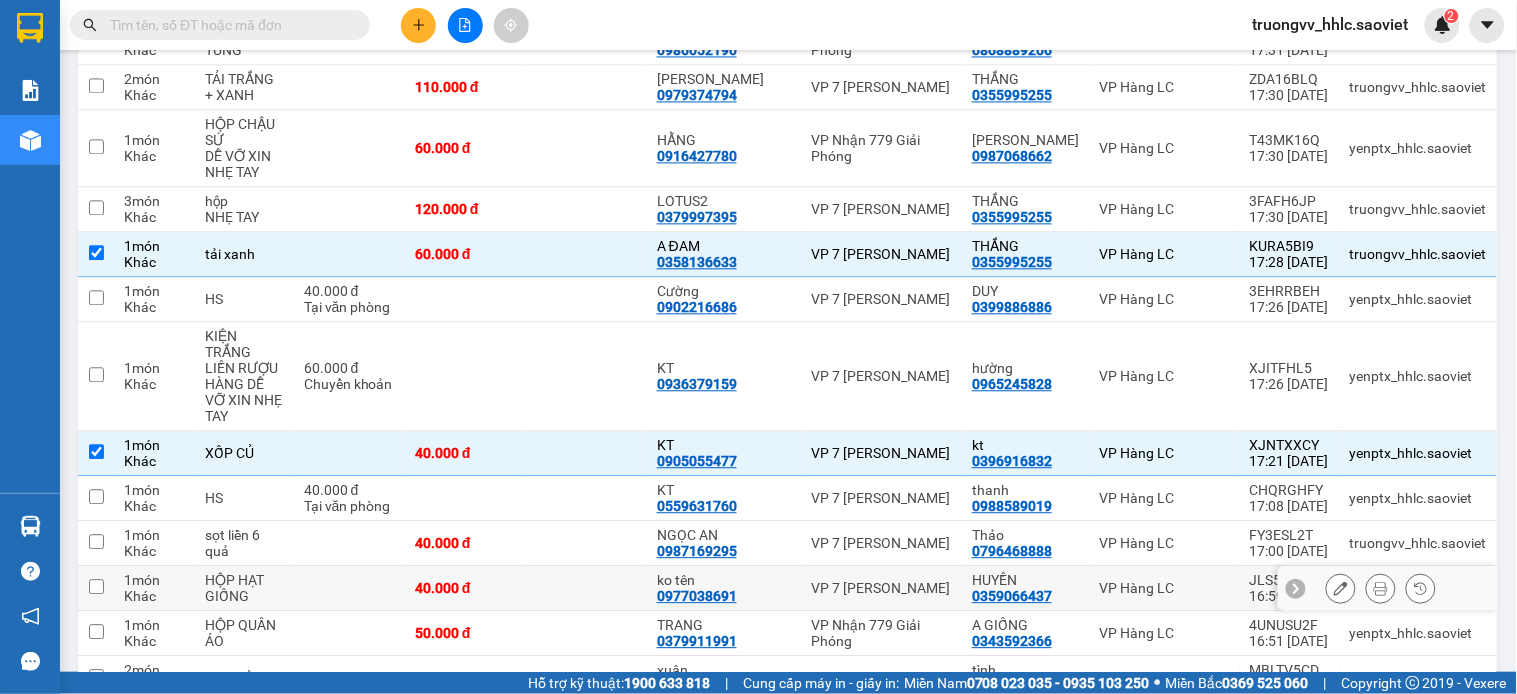 scroll, scrollTop: 3304, scrollLeft: 0, axis: vertical 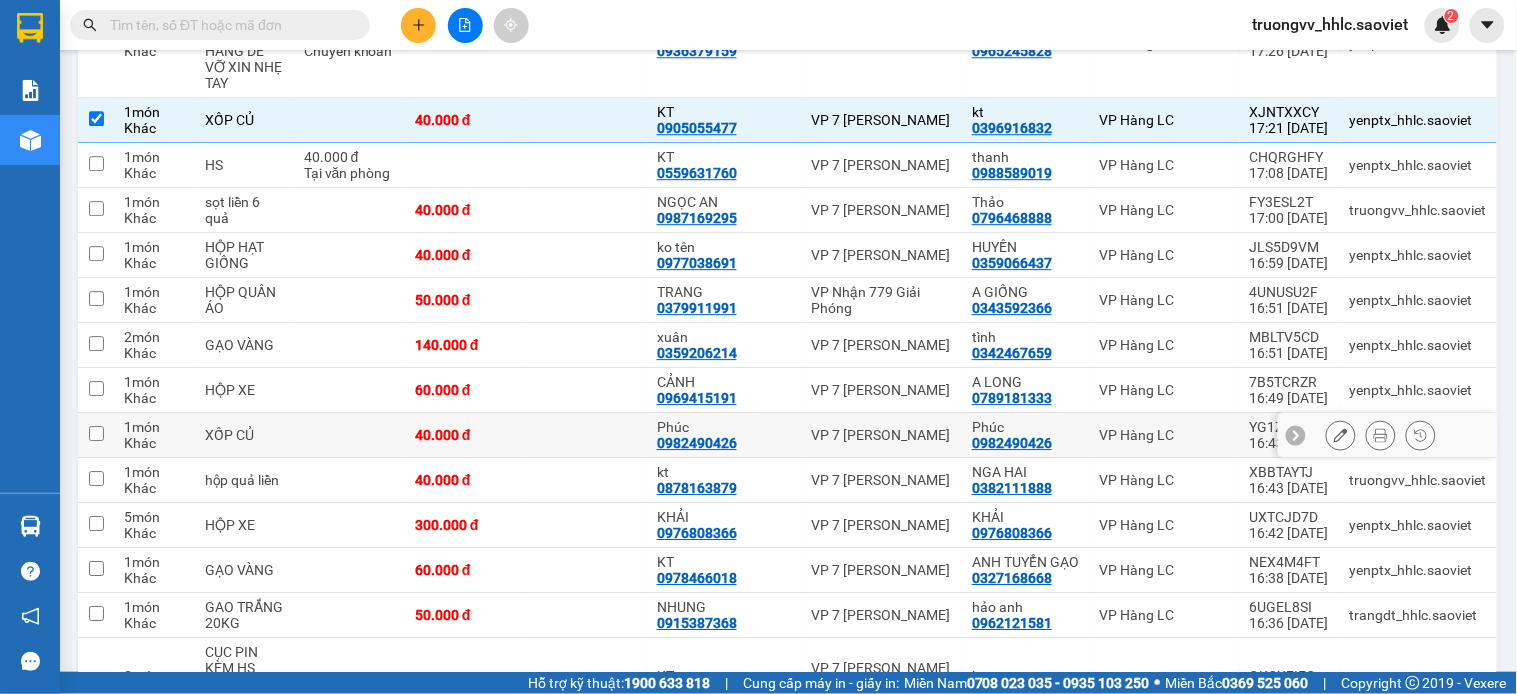 click at bounding box center (586, 435) 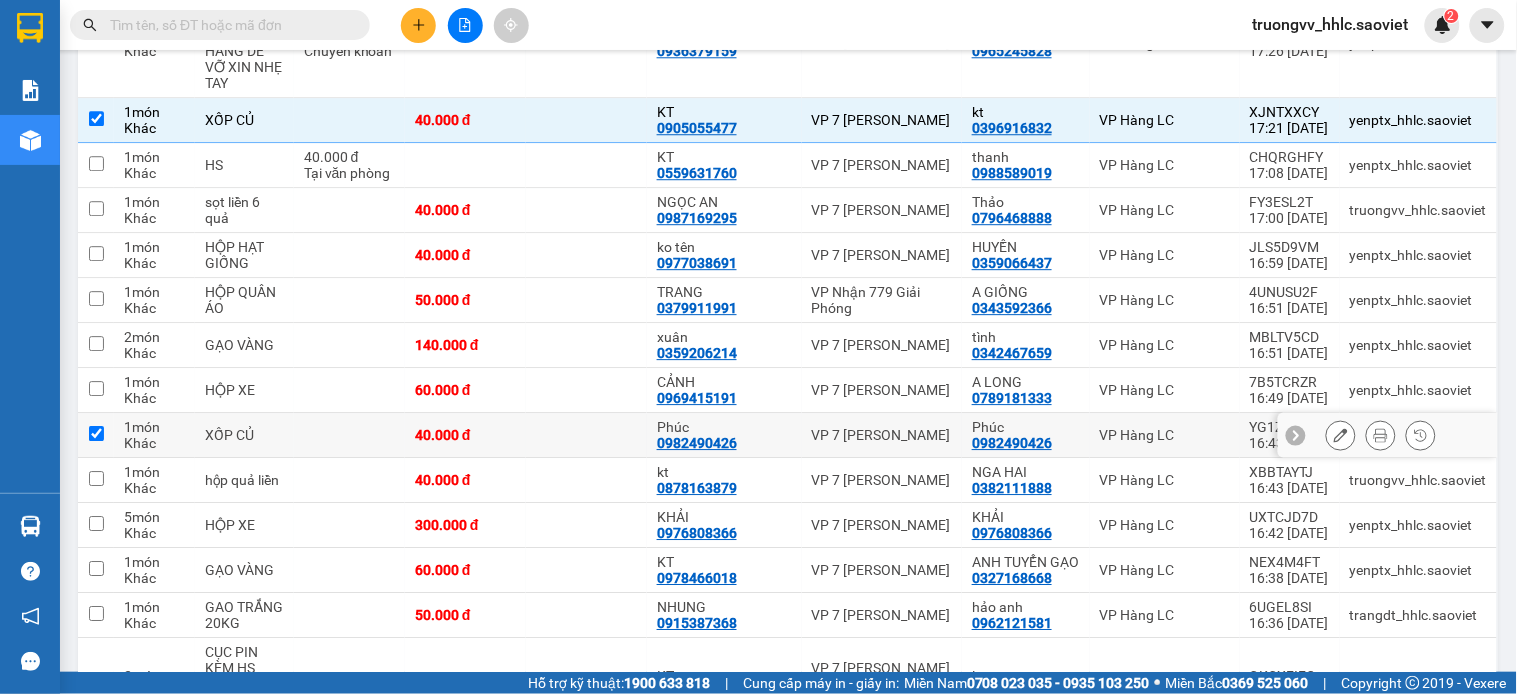 checkbox on "true" 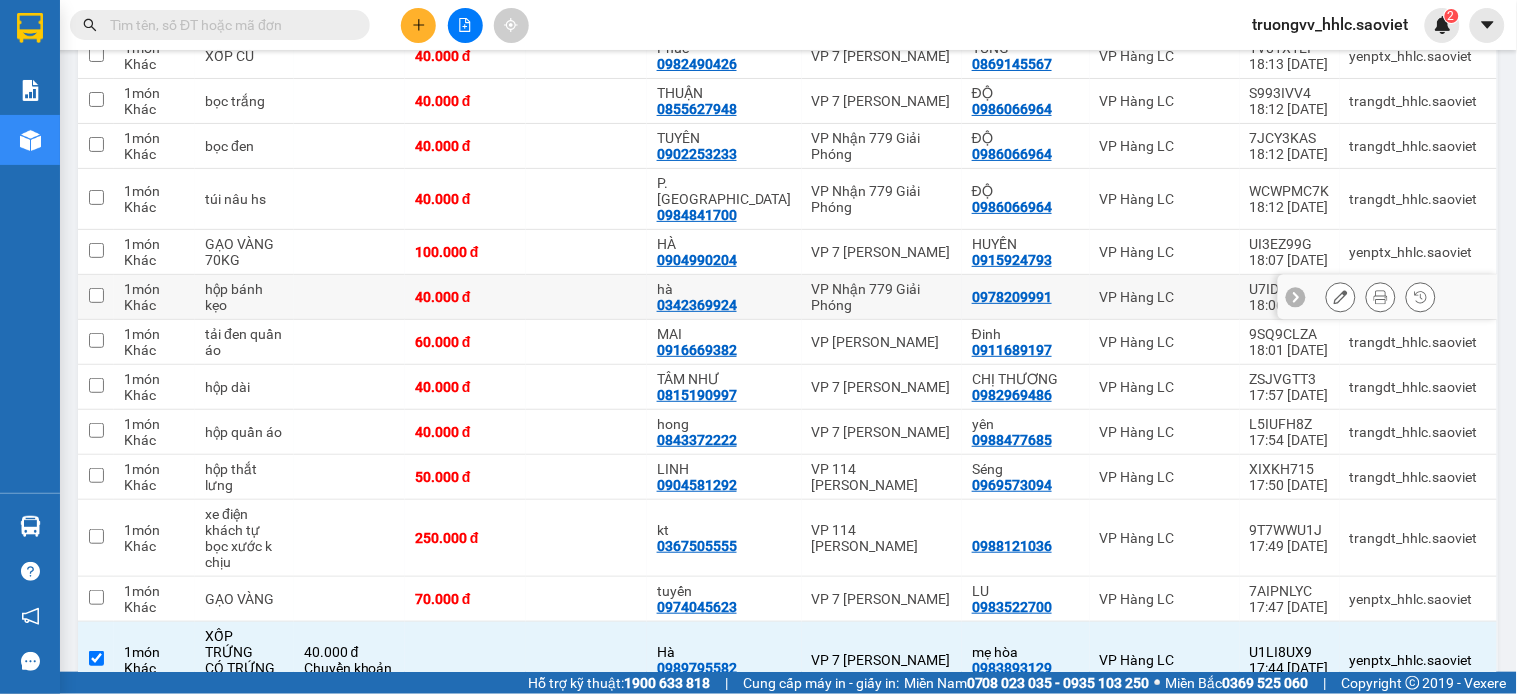 scroll, scrollTop: 1304, scrollLeft: 0, axis: vertical 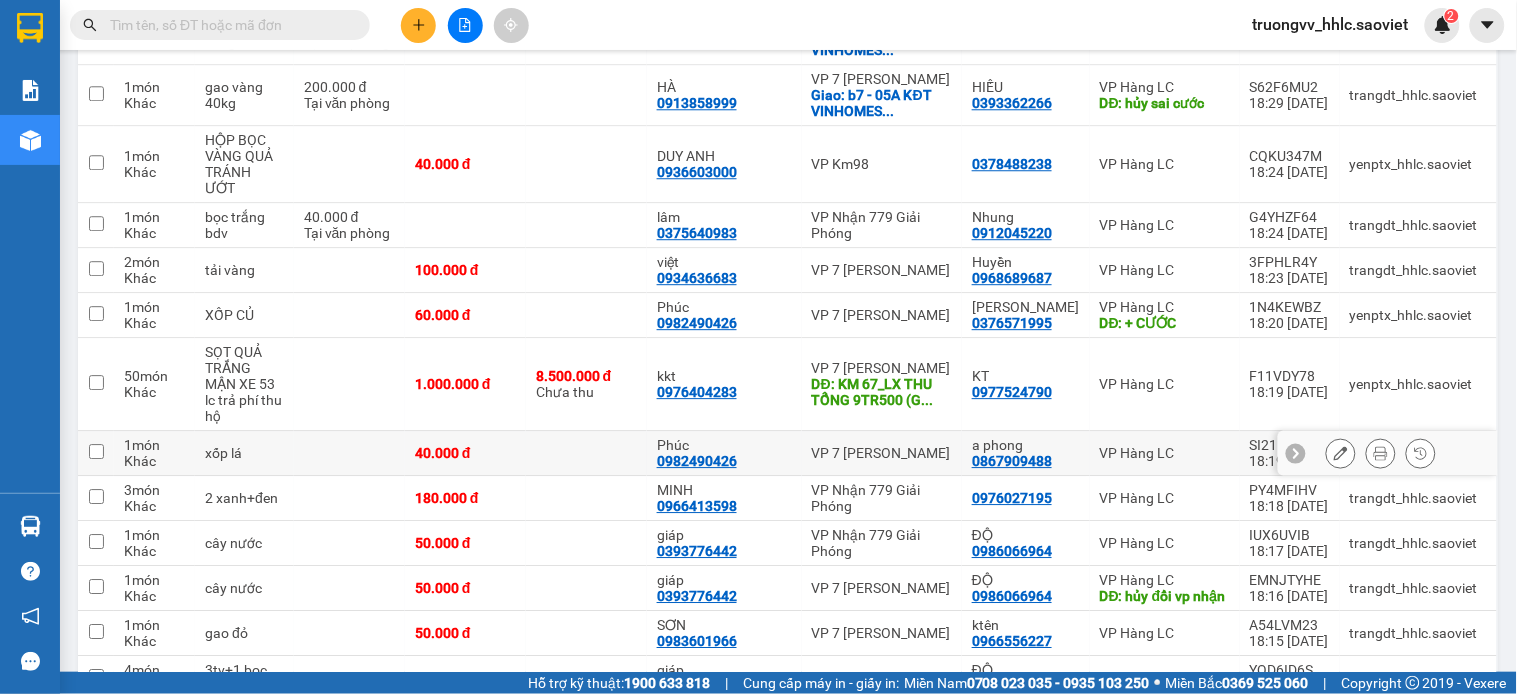 click on "40.000 đ" at bounding box center (465, 453) 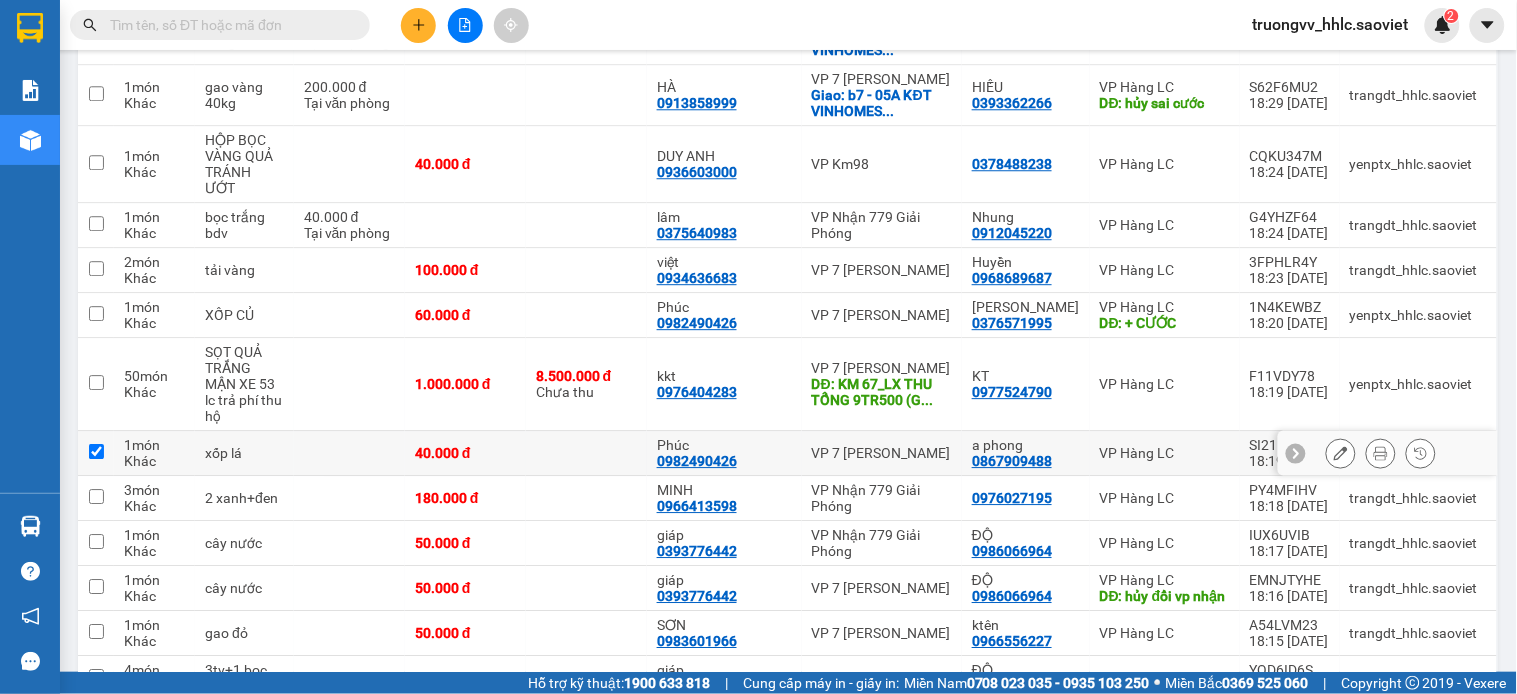 checkbox on "true" 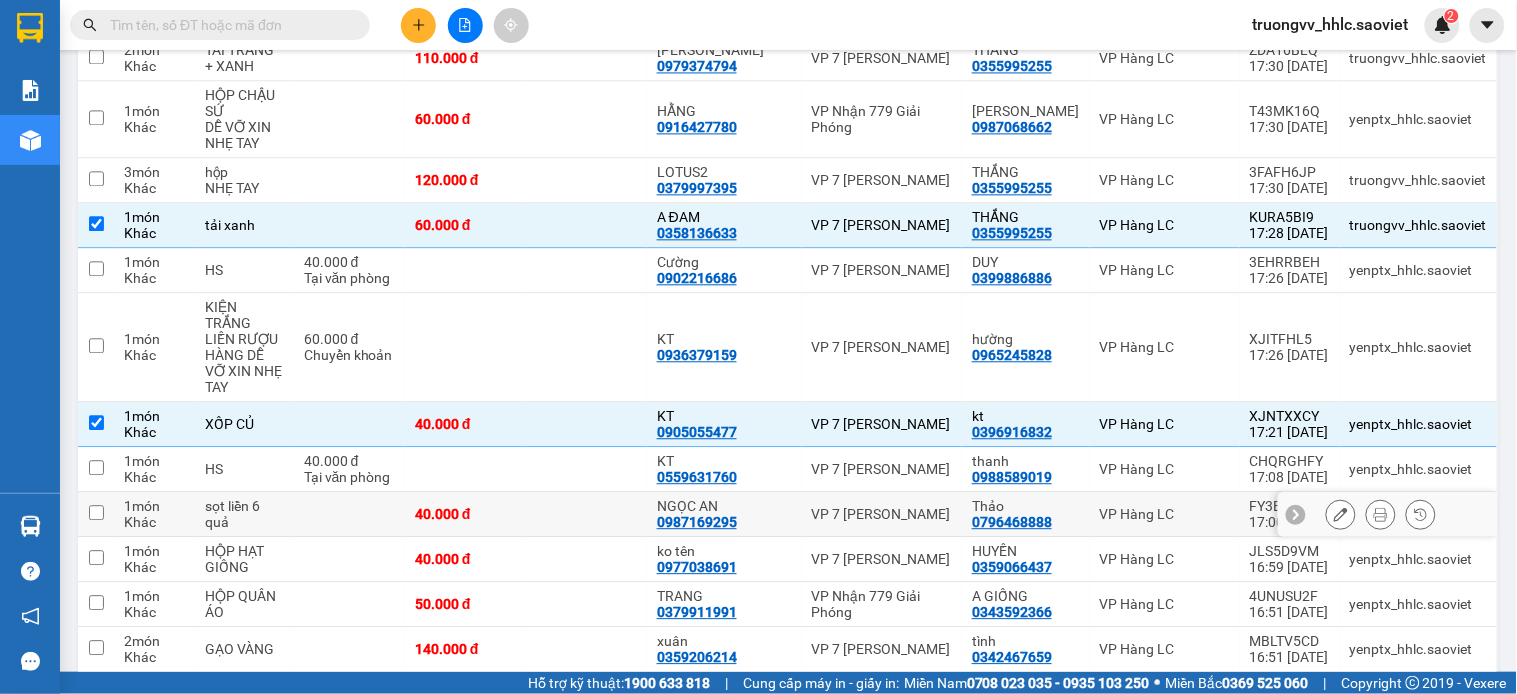 scroll, scrollTop: 2888, scrollLeft: 0, axis: vertical 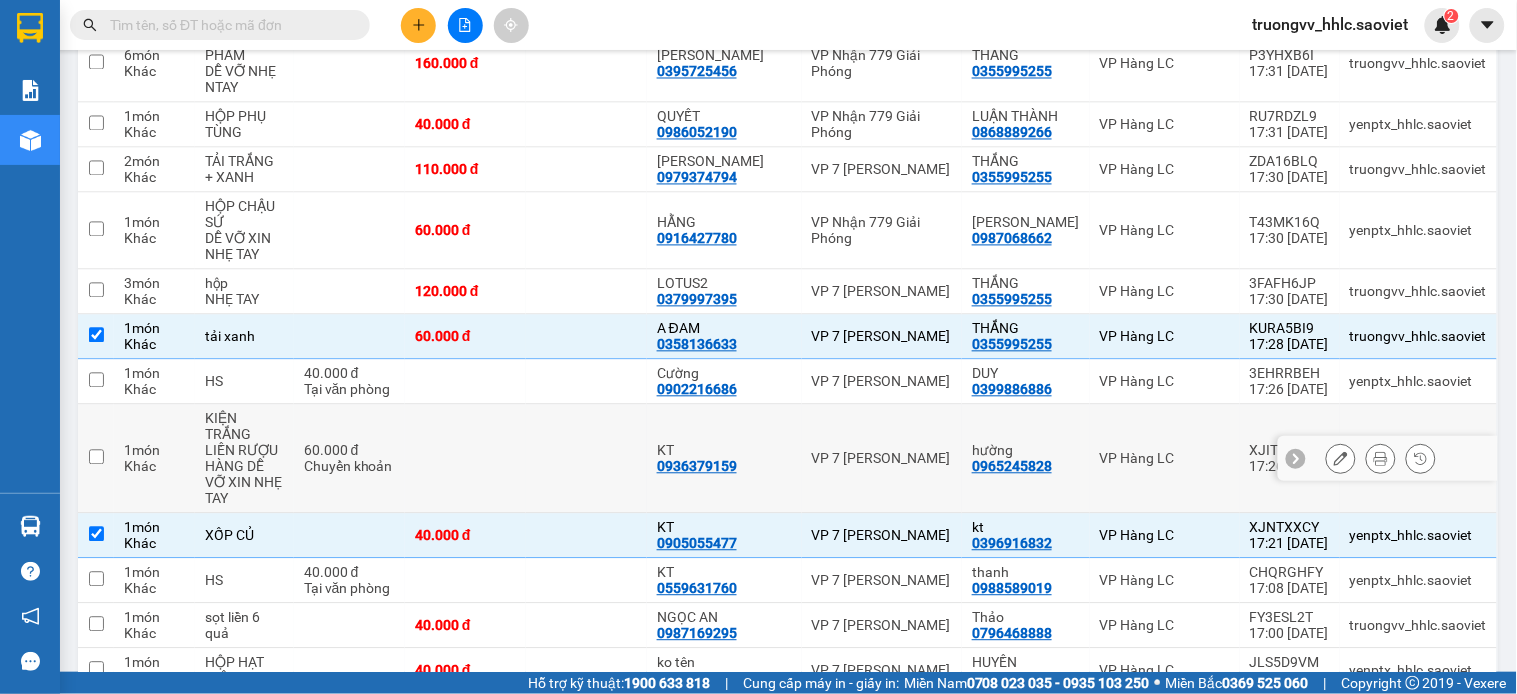 click at bounding box center [586, 459] 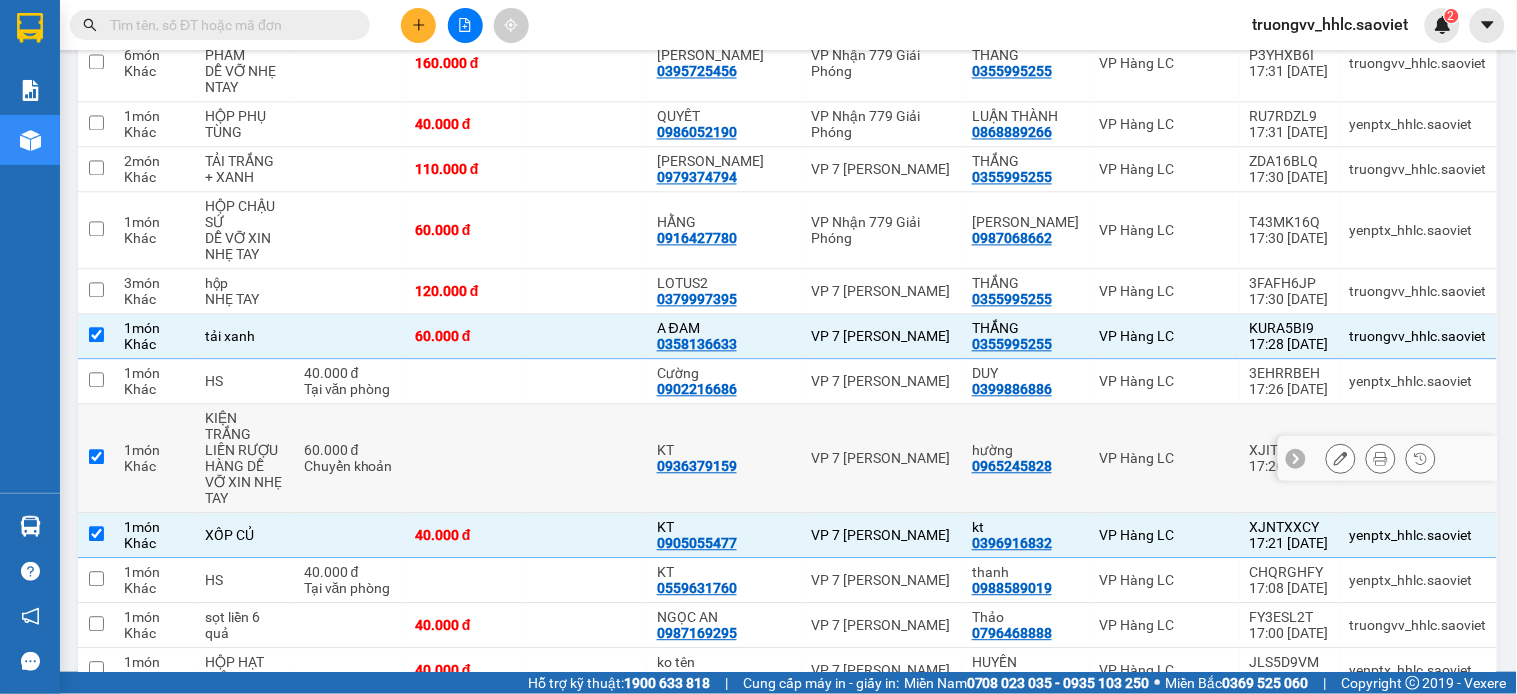 checkbox on "true" 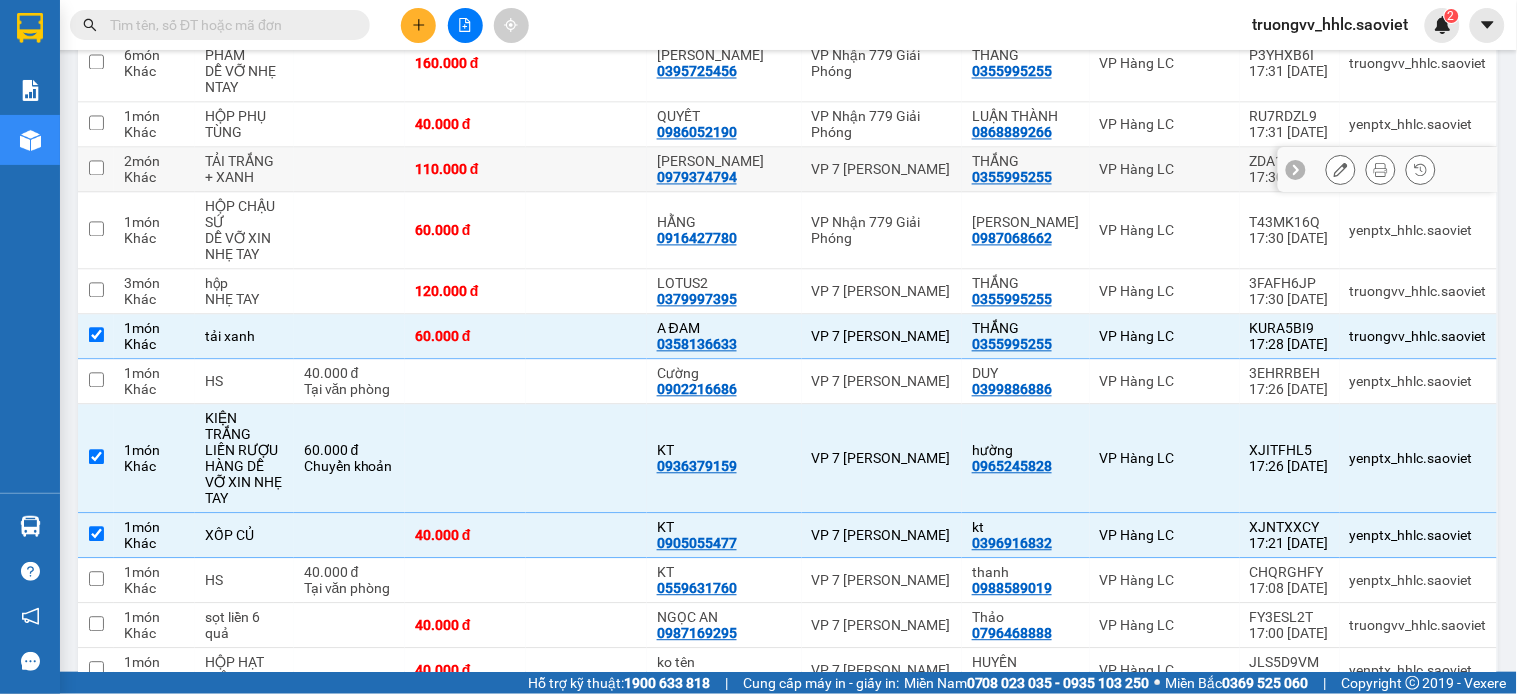 scroll, scrollTop: 2444, scrollLeft: 0, axis: vertical 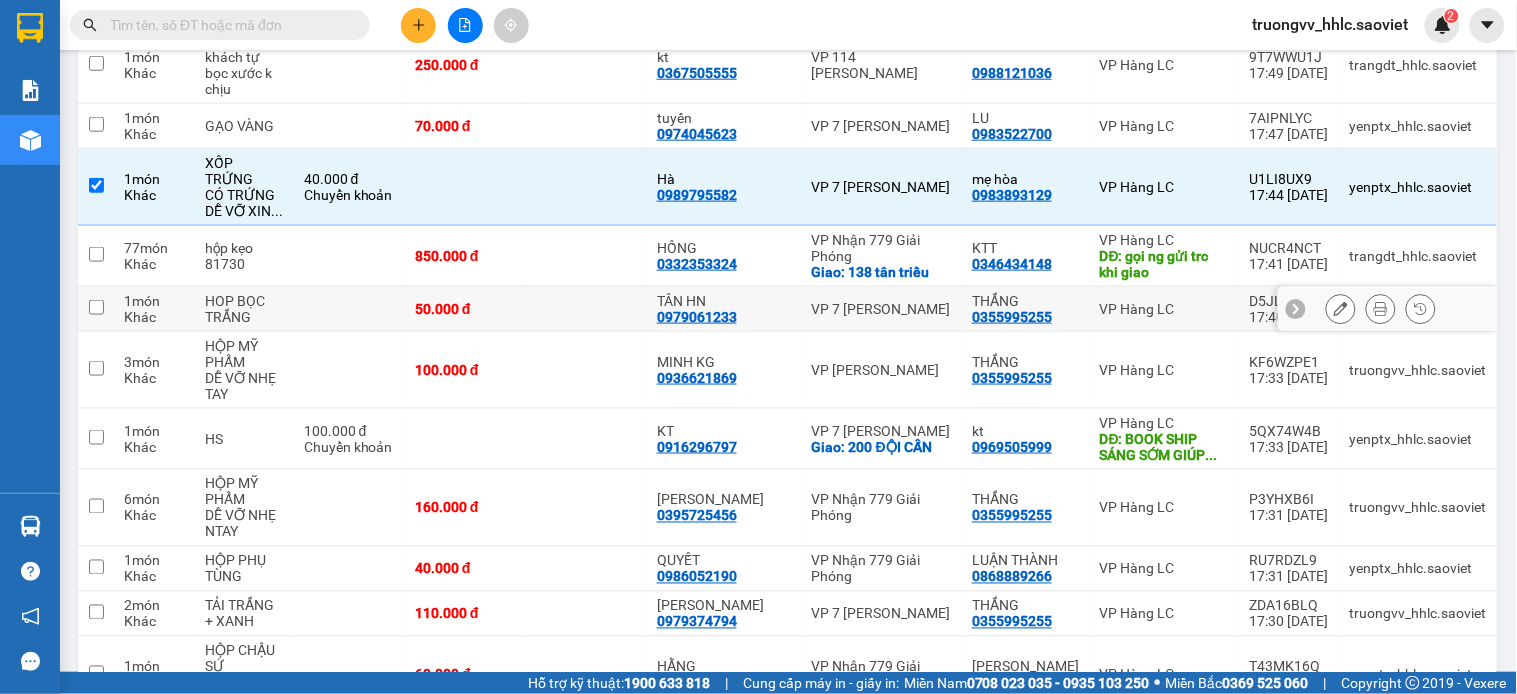 click at bounding box center [586, 309] 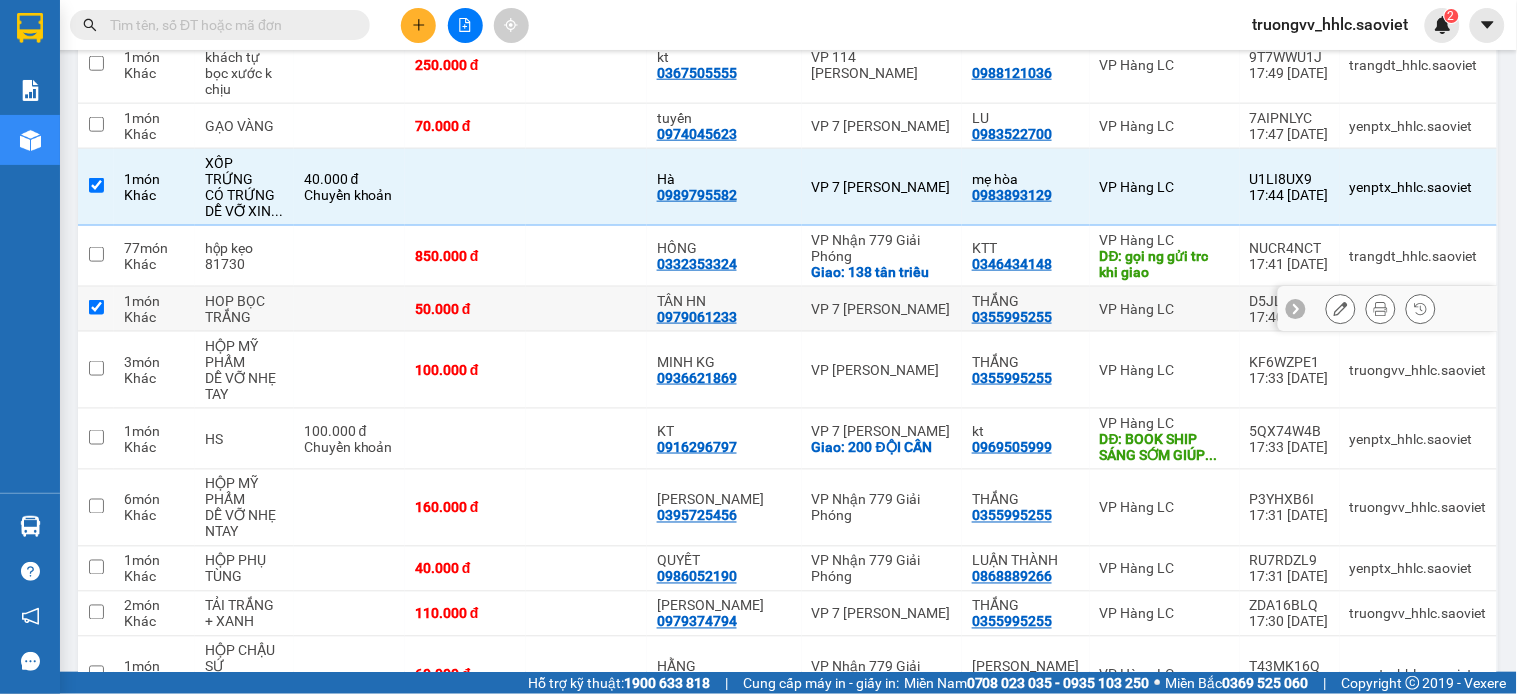 checkbox on "true" 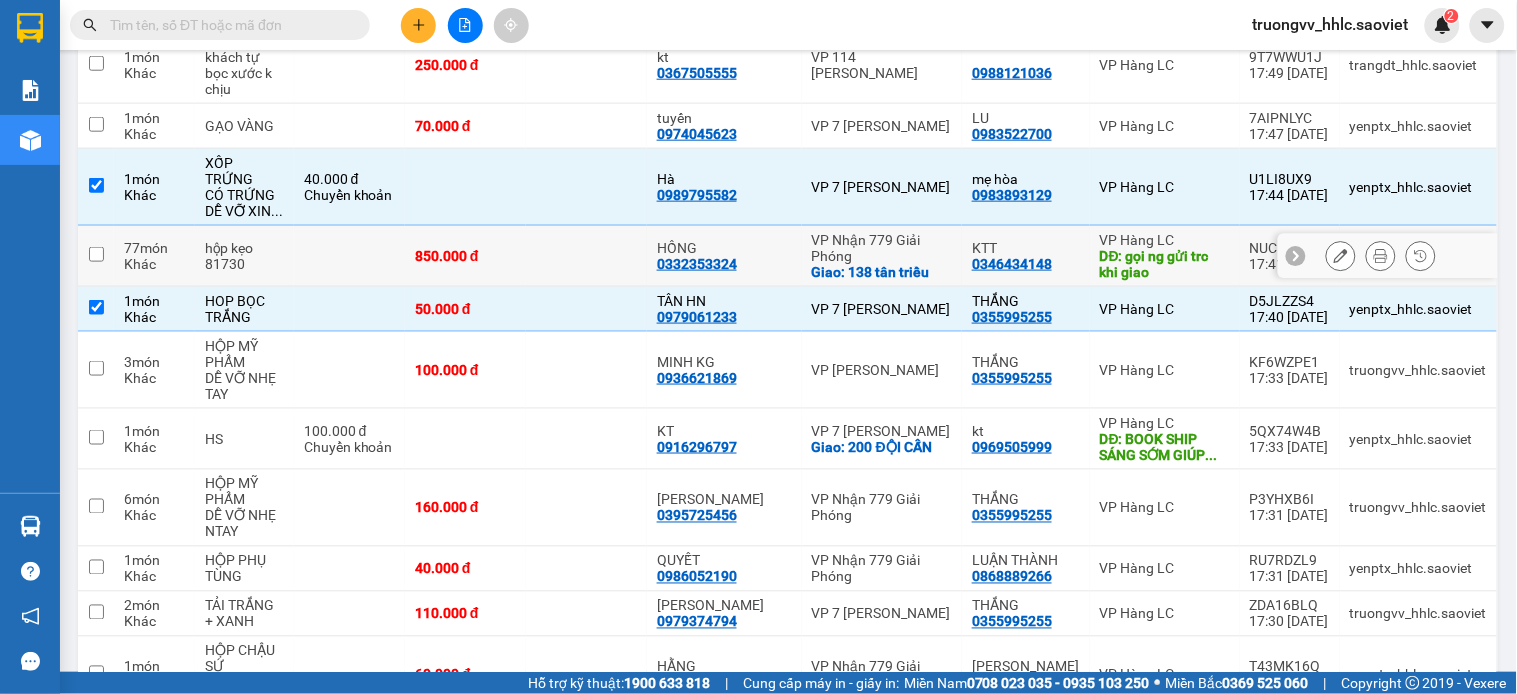 scroll, scrollTop: 2777, scrollLeft: 0, axis: vertical 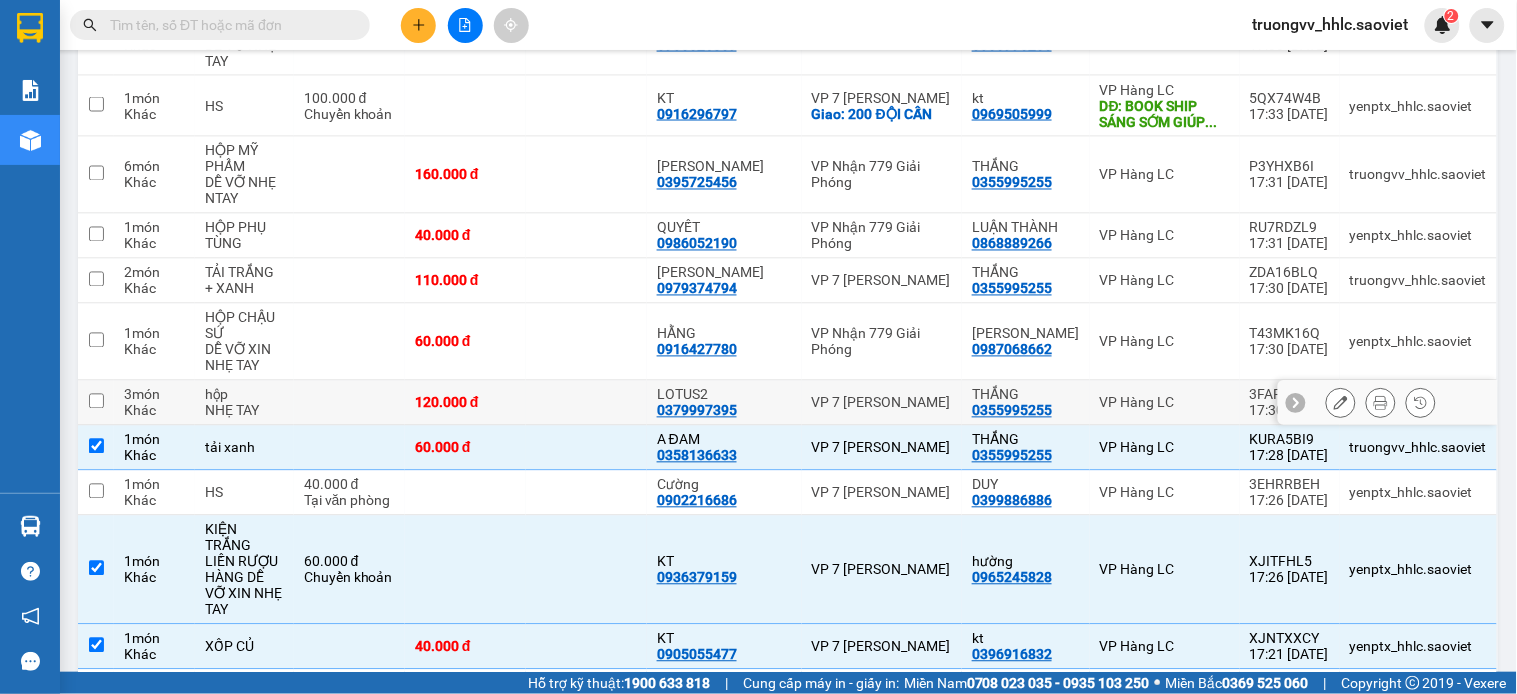click at bounding box center [586, 403] 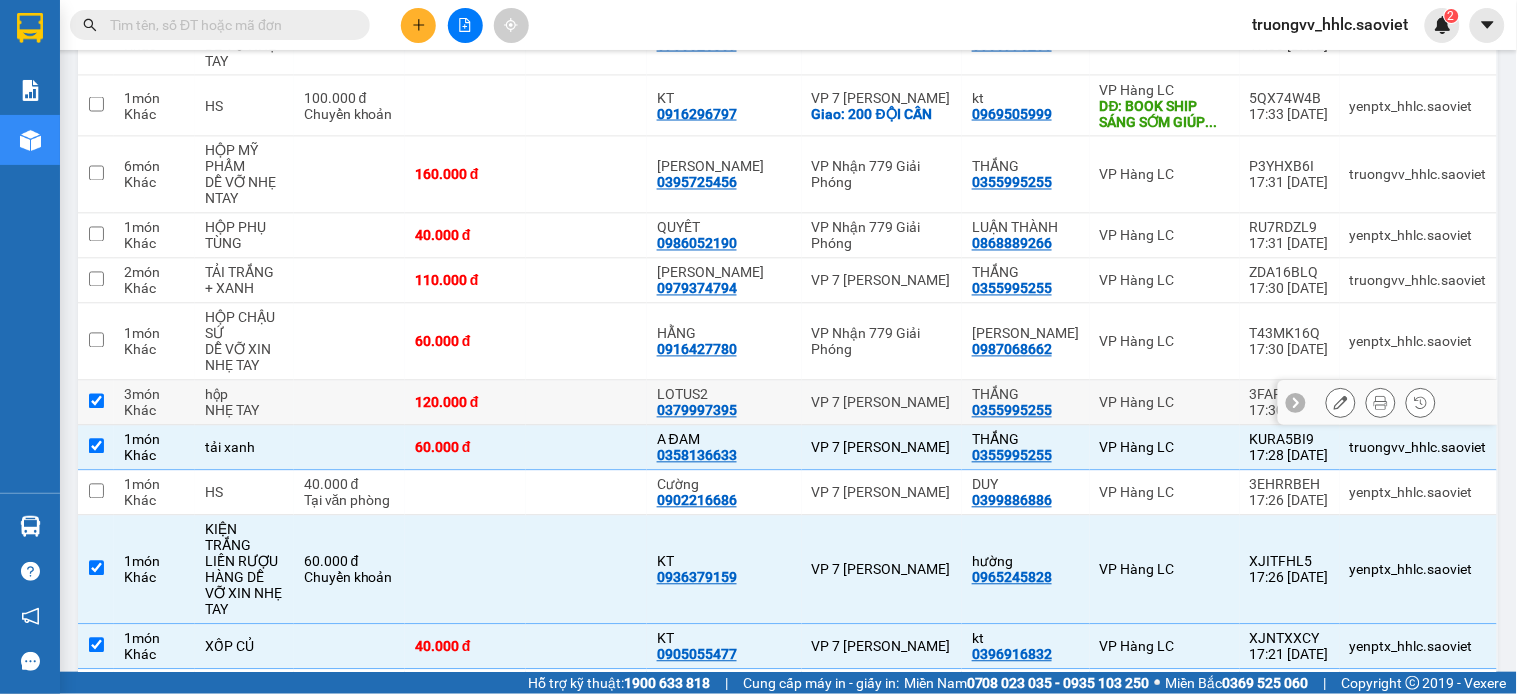 checkbox on "true" 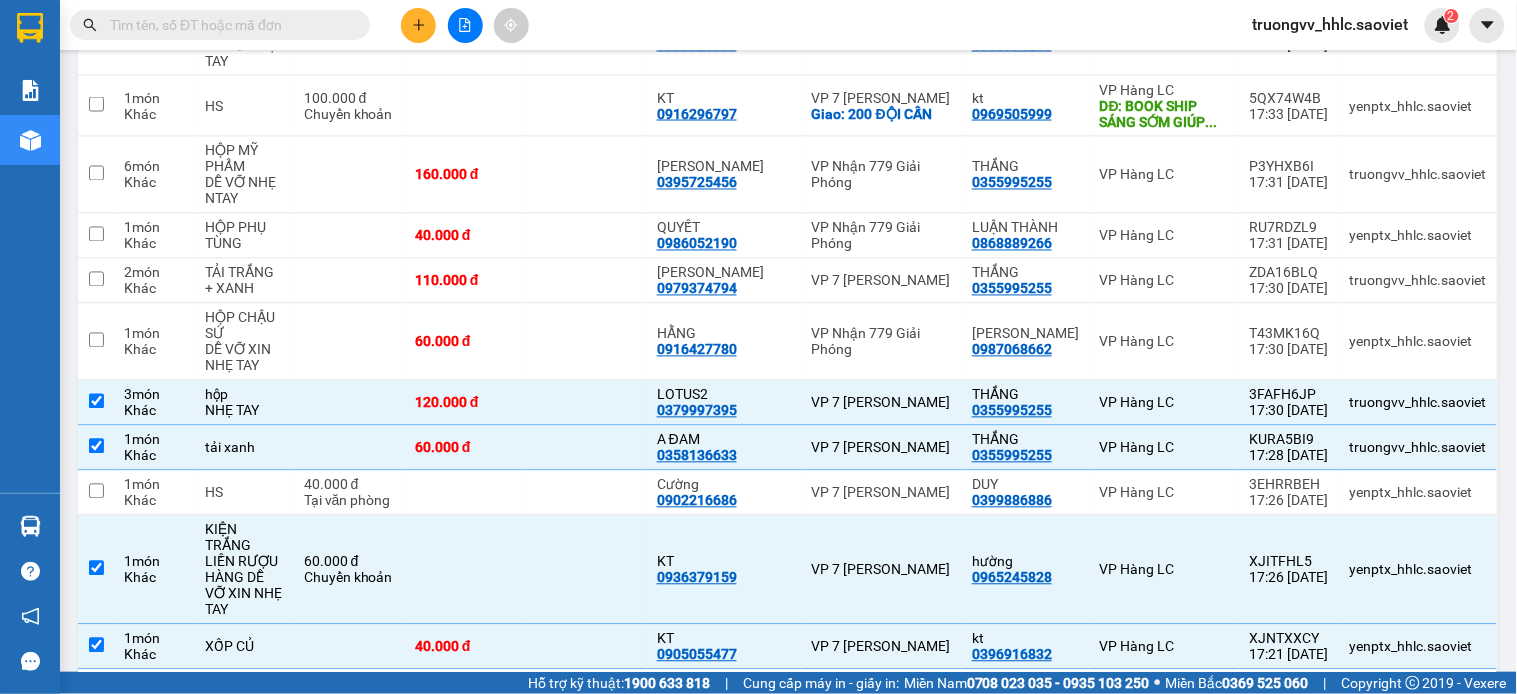scroll, scrollTop: 1967, scrollLeft: 0, axis: vertical 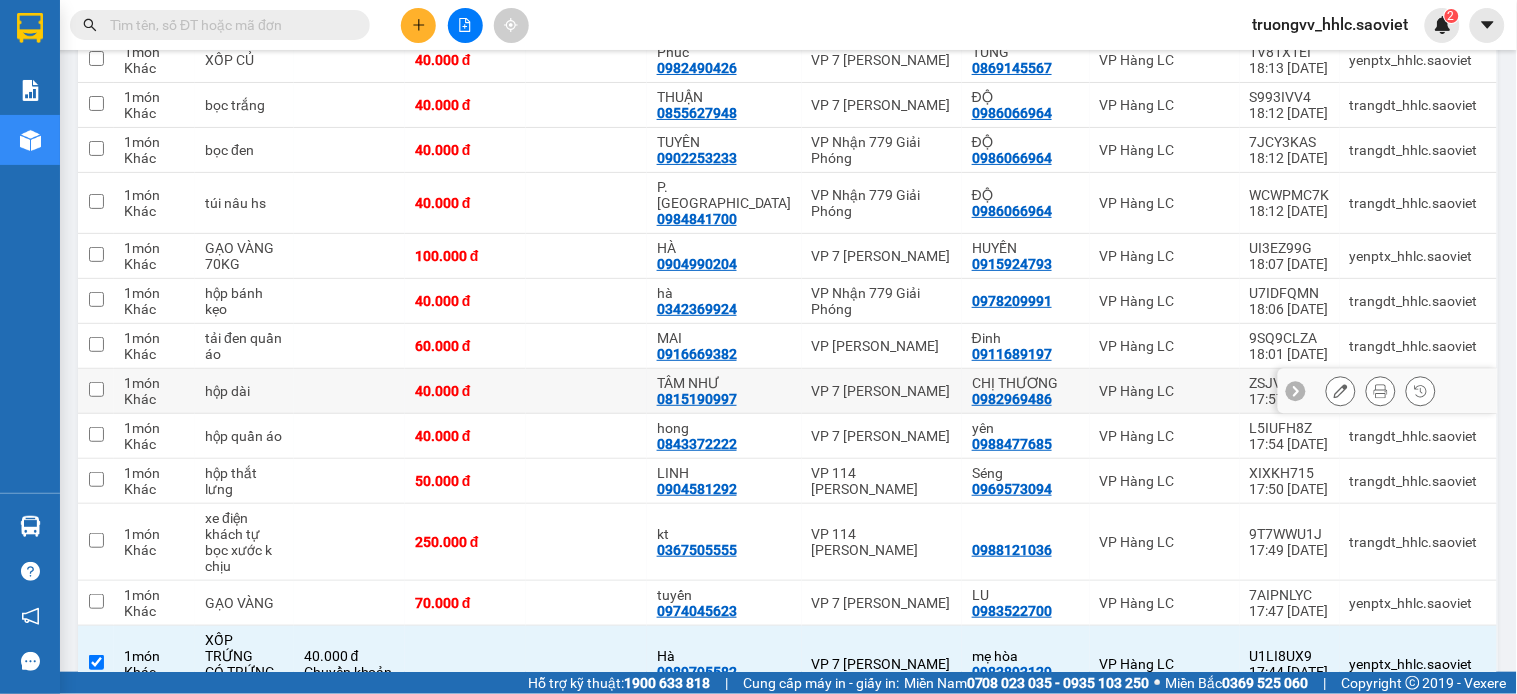 click on "40.000 đ" at bounding box center [465, 391] 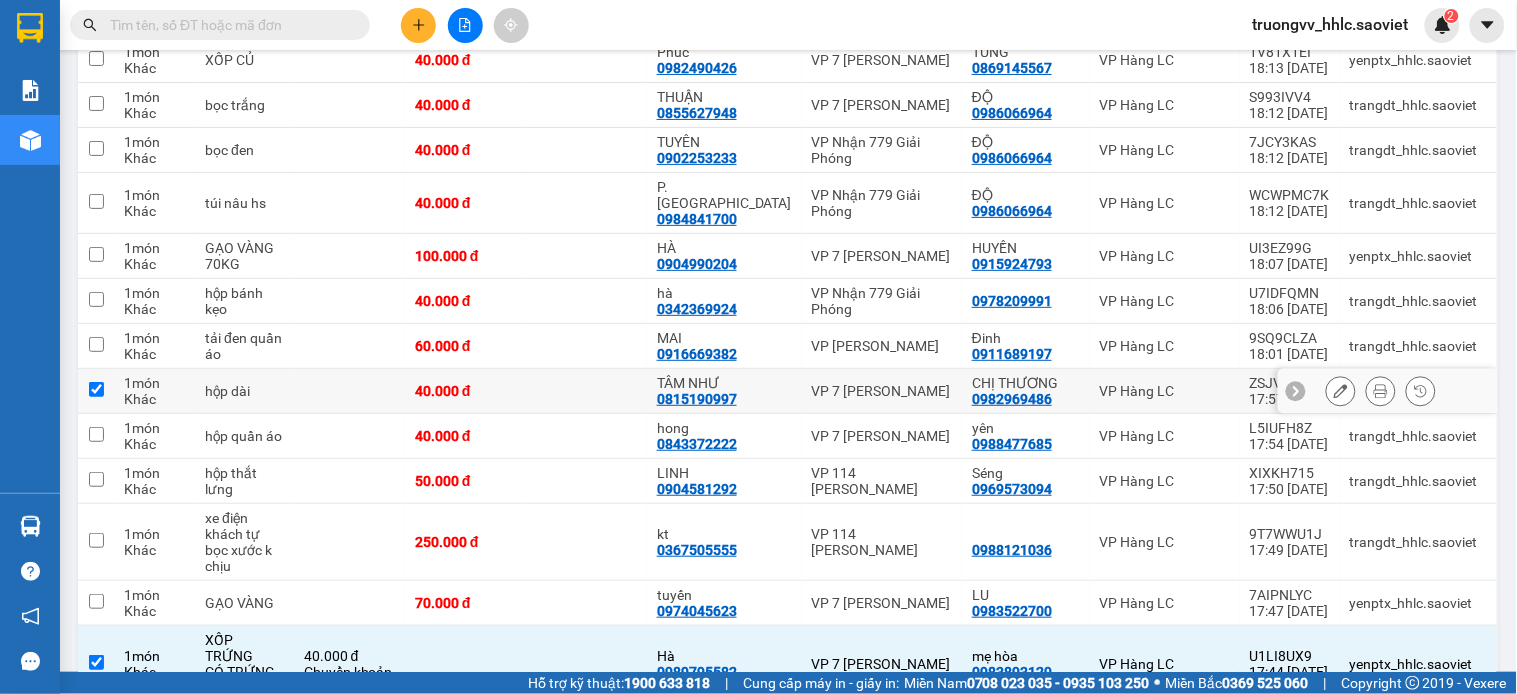 checkbox on "true" 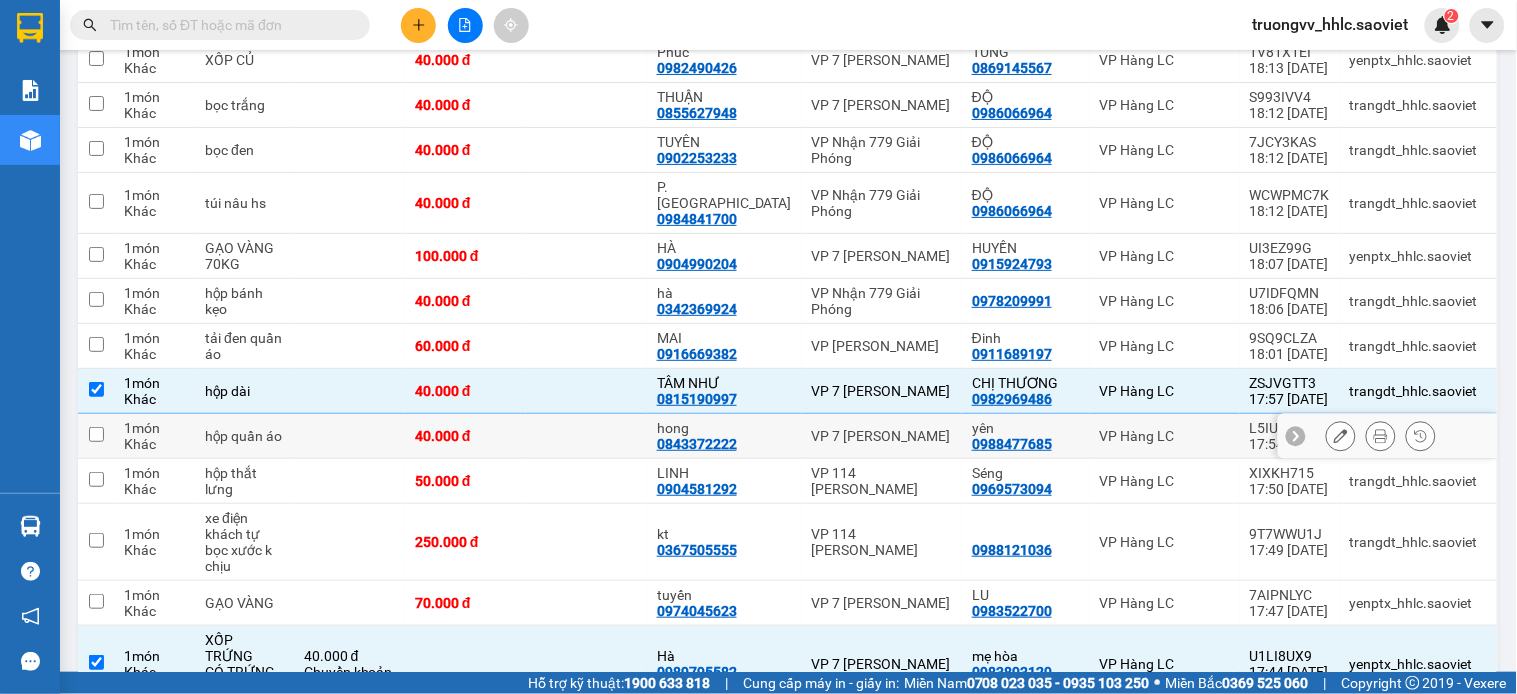 click on "40.000 đ" at bounding box center [465, 436] 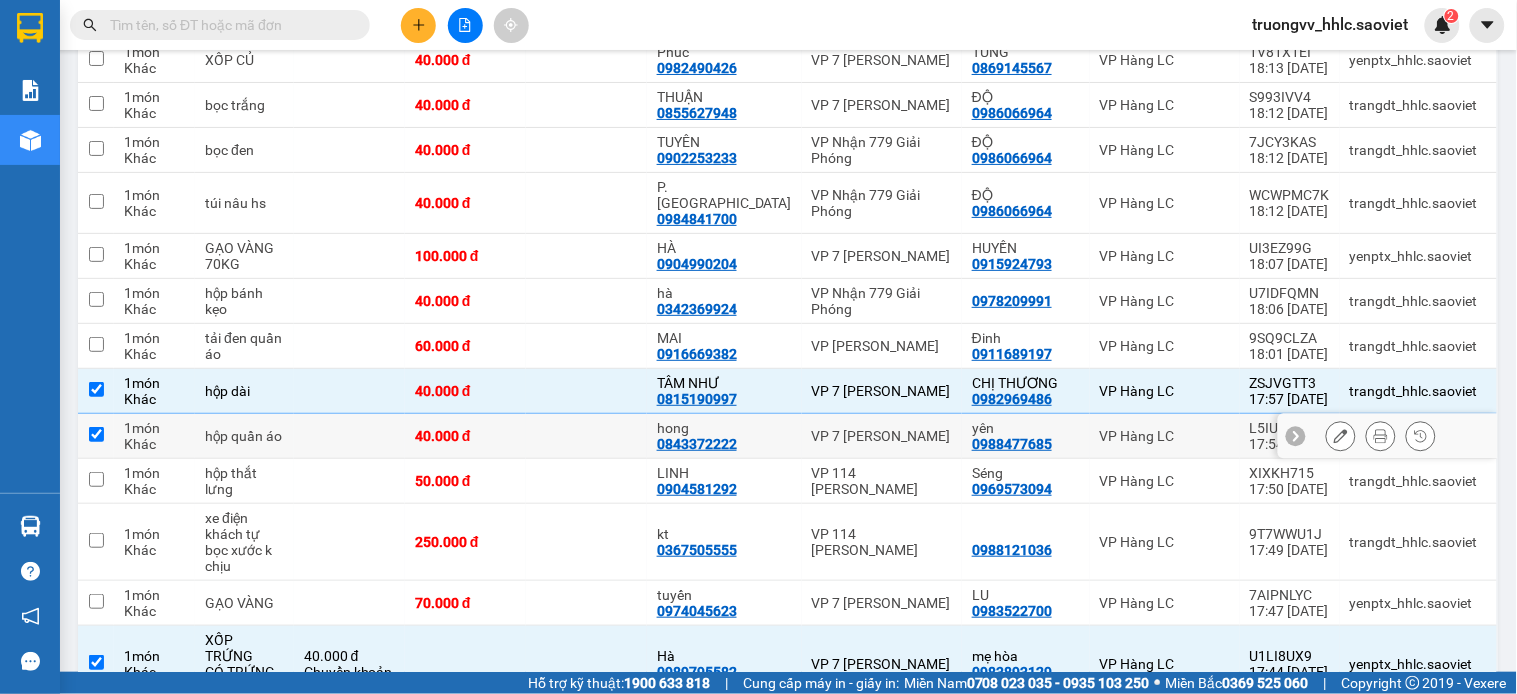 checkbox on "true" 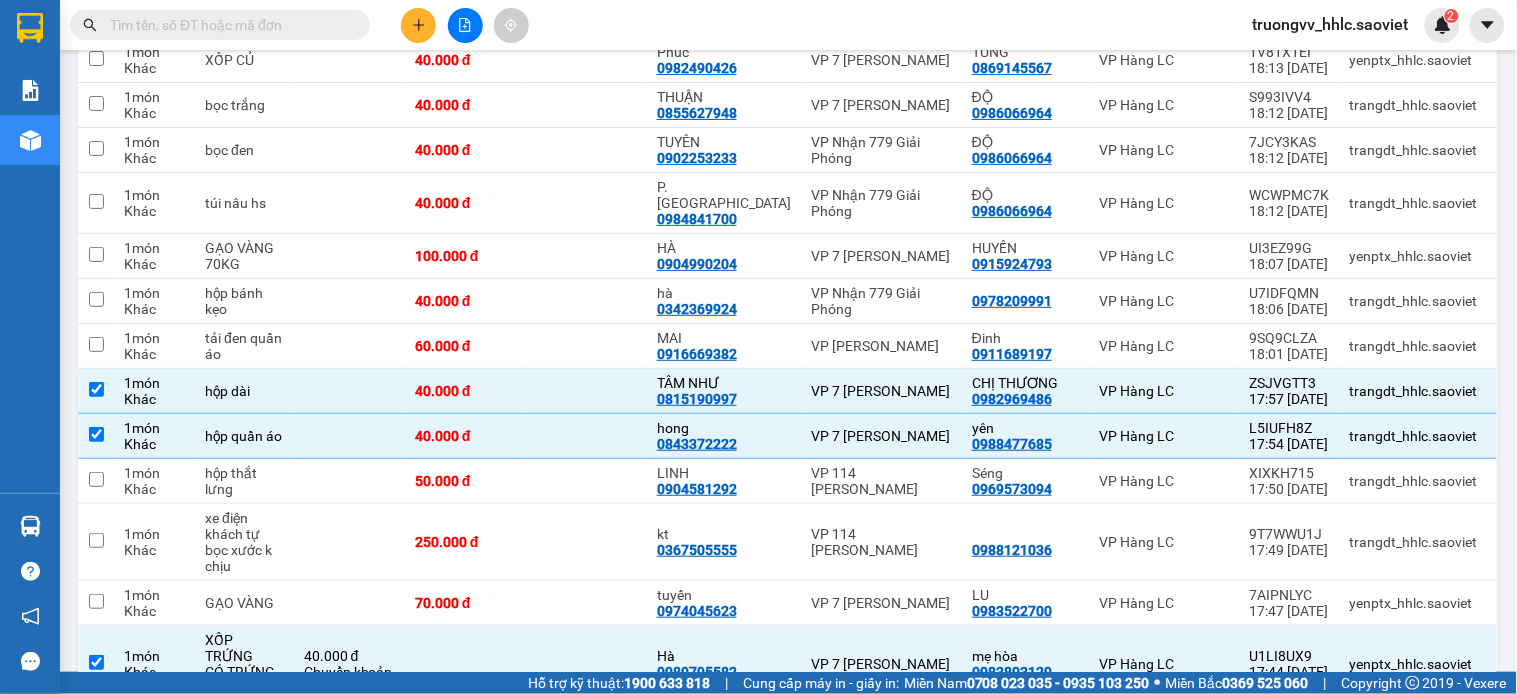 scroll, scrollTop: 3105, scrollLeft: 0, axis: vertical 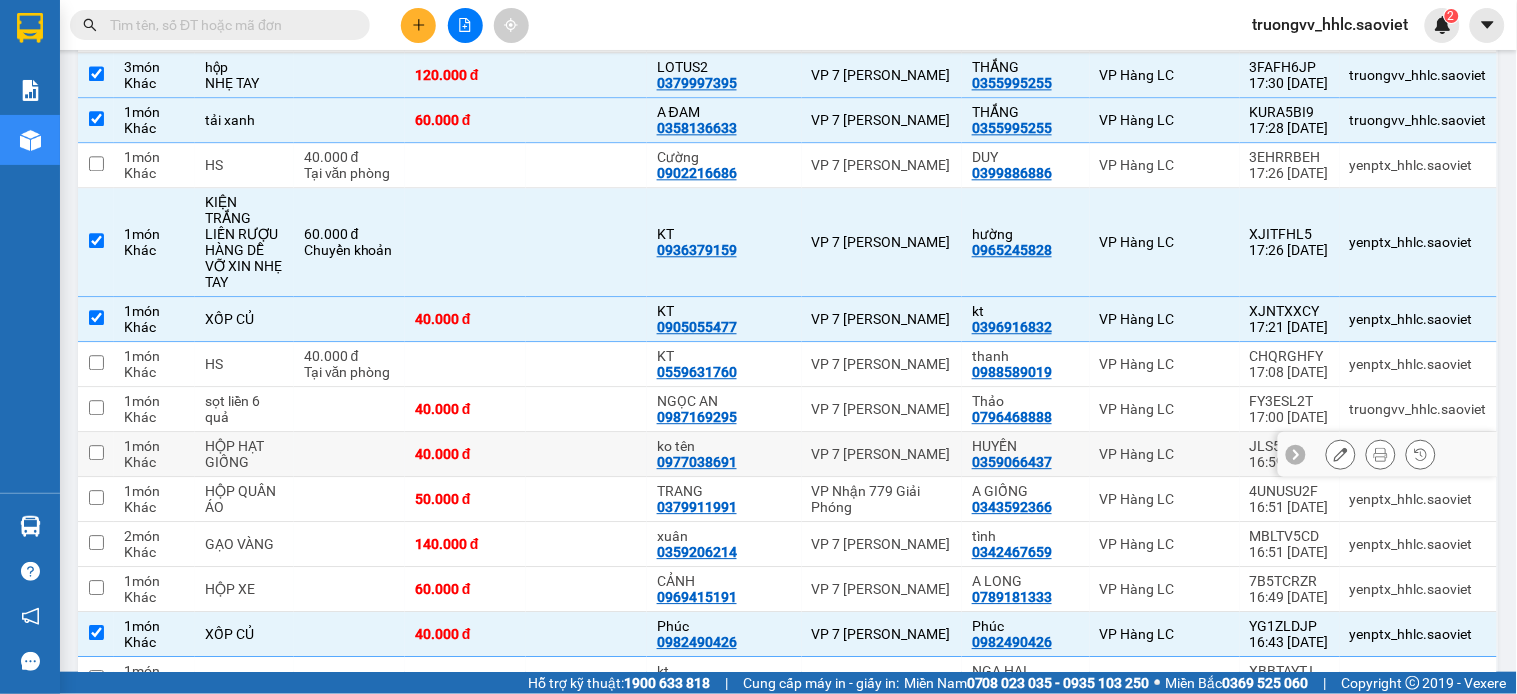 click on "40.000 đ" at bounding box center [465, 454] 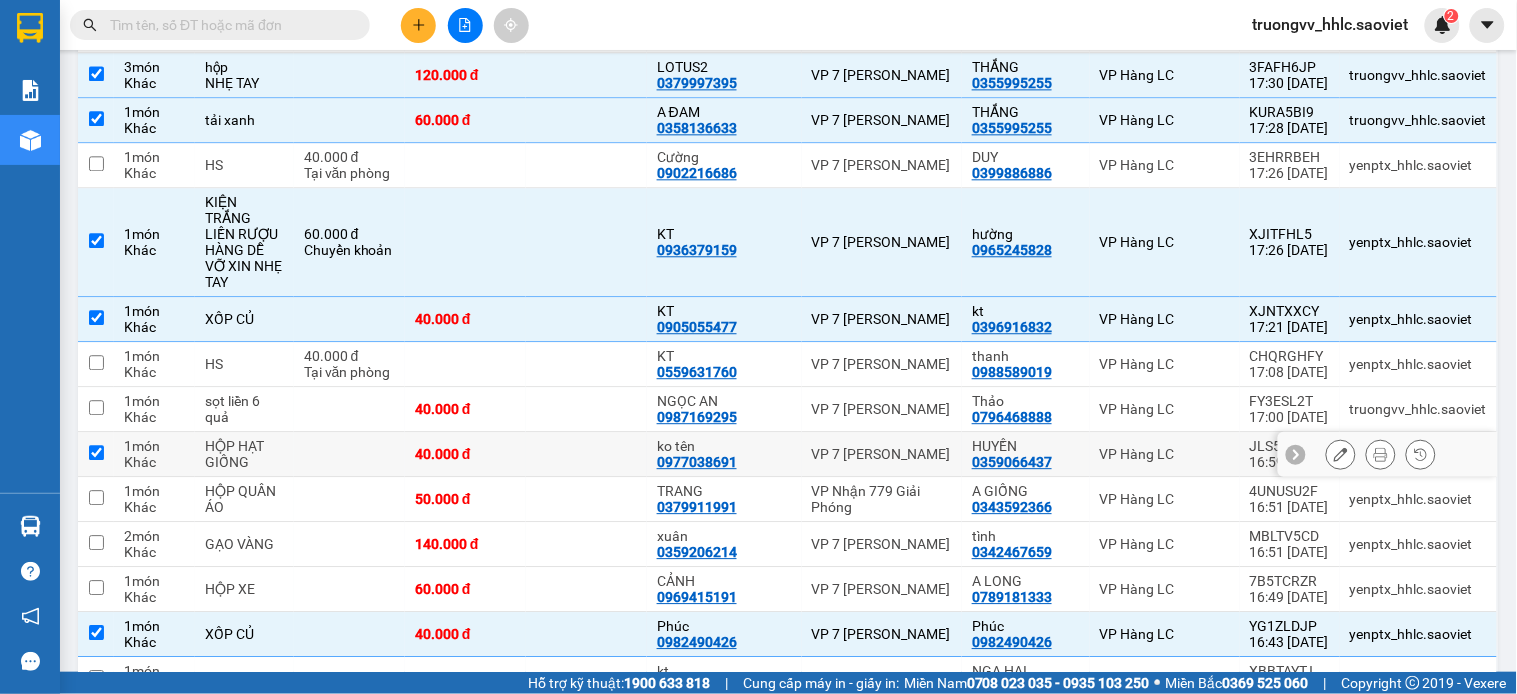 checkbox on "true" 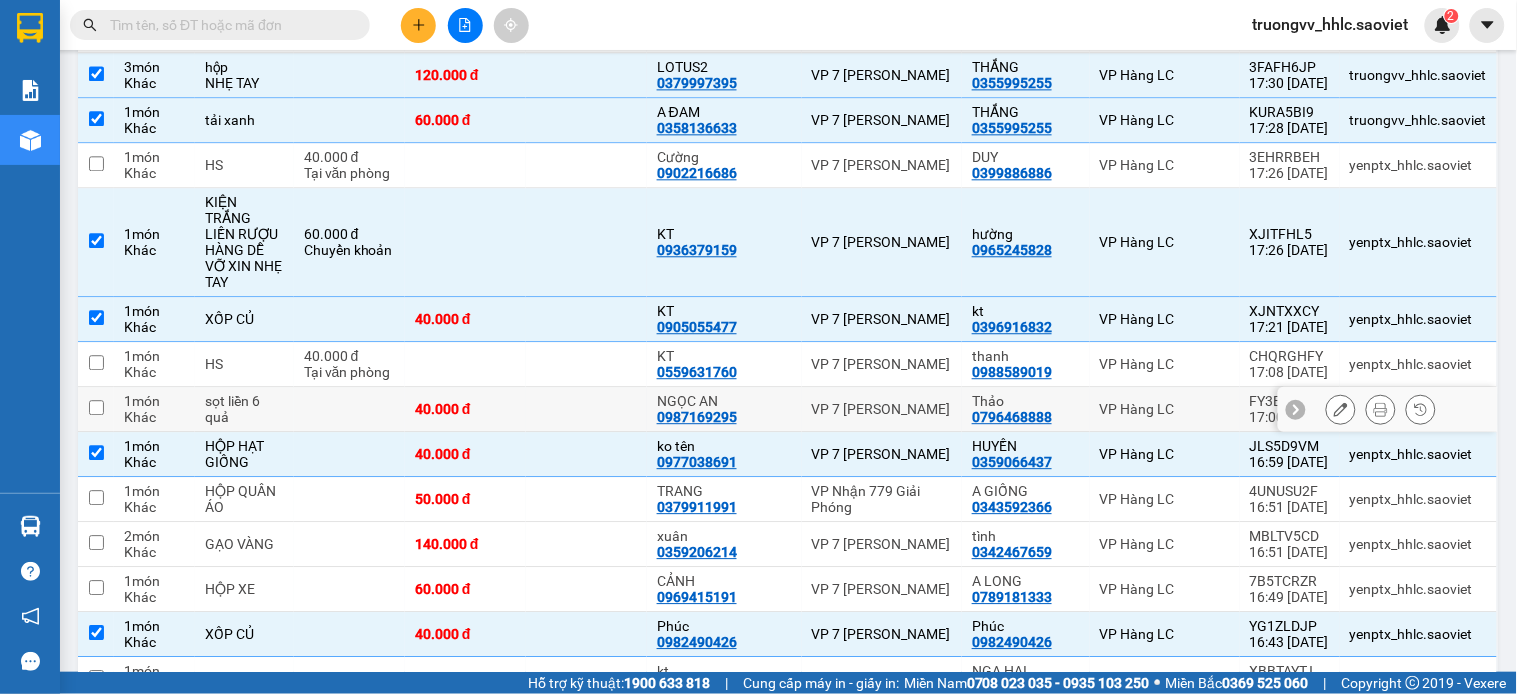 click on "40.000 đ" at bounding box center [465, 409] 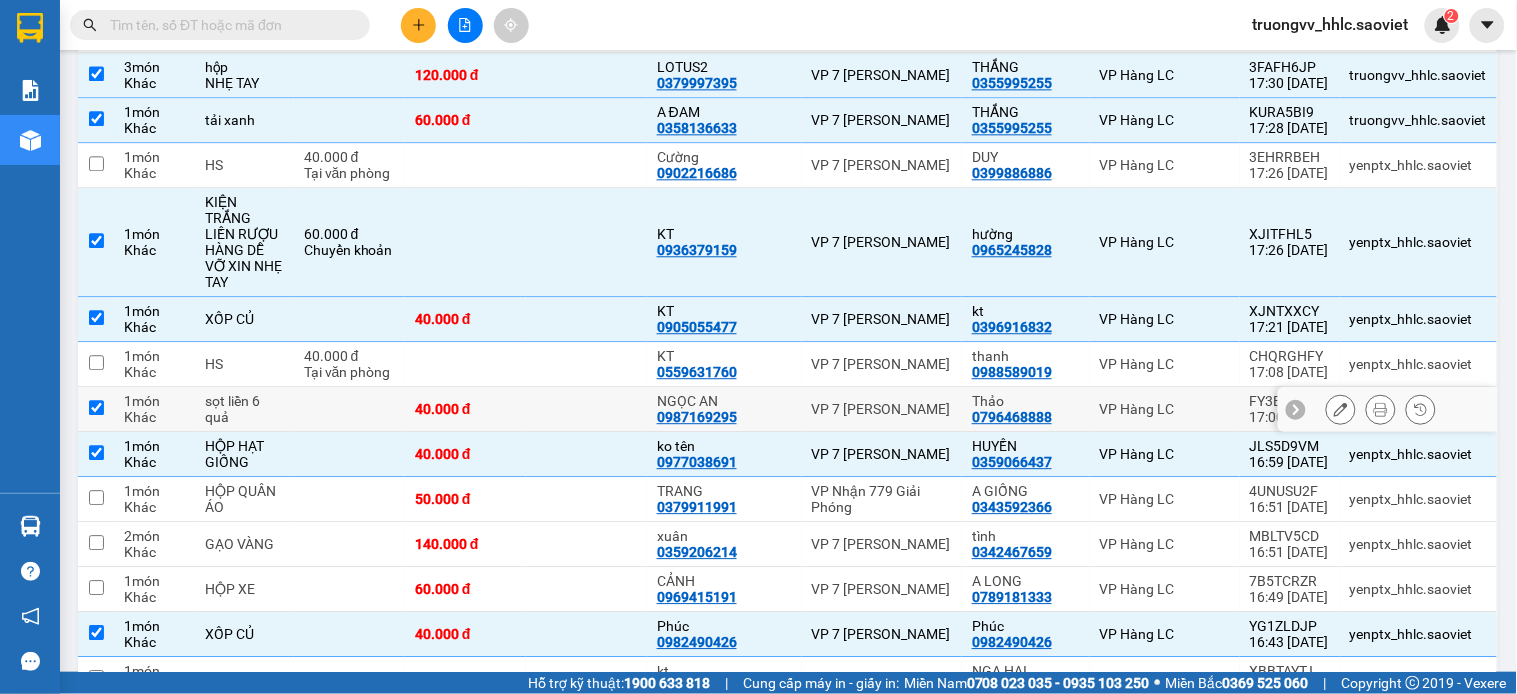checkbox on "true" 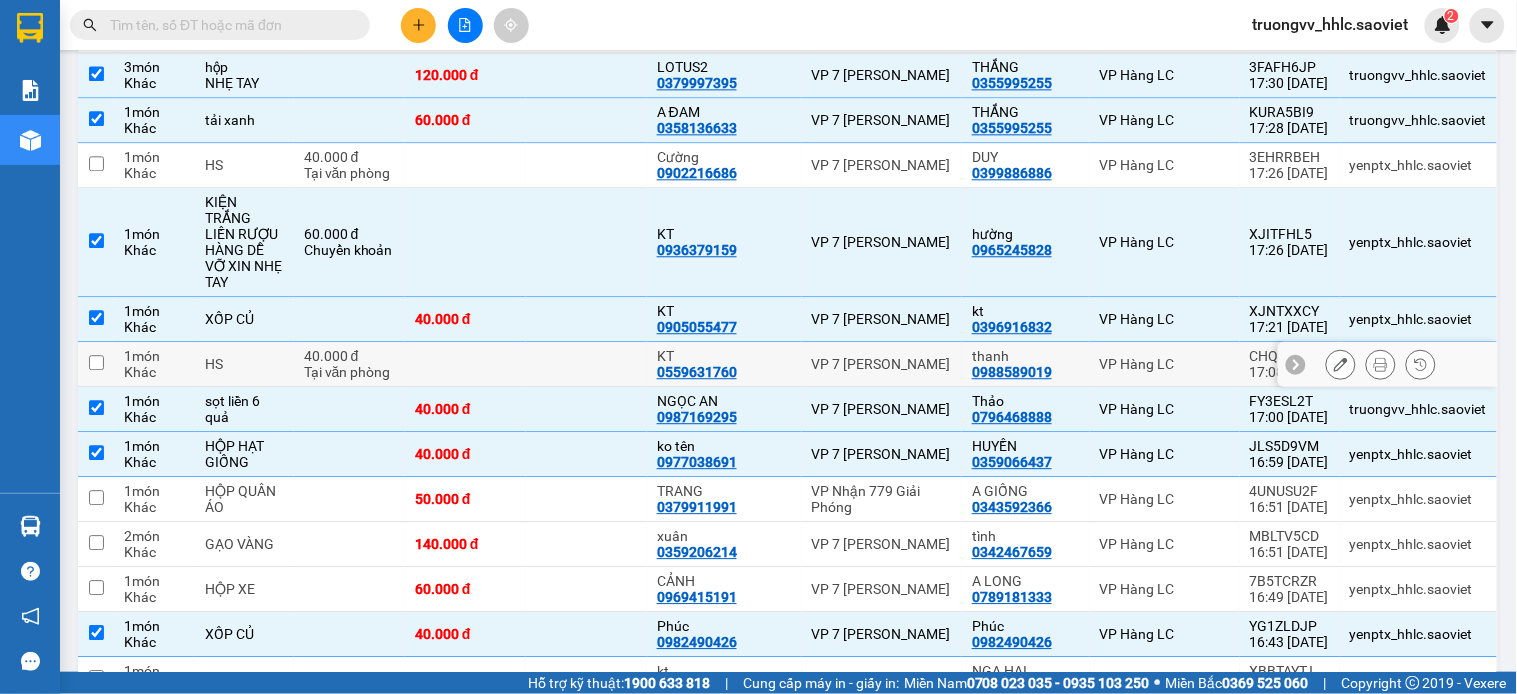 scroll, scrollTop: 3327, scrollLeft: 0, axis: vertical 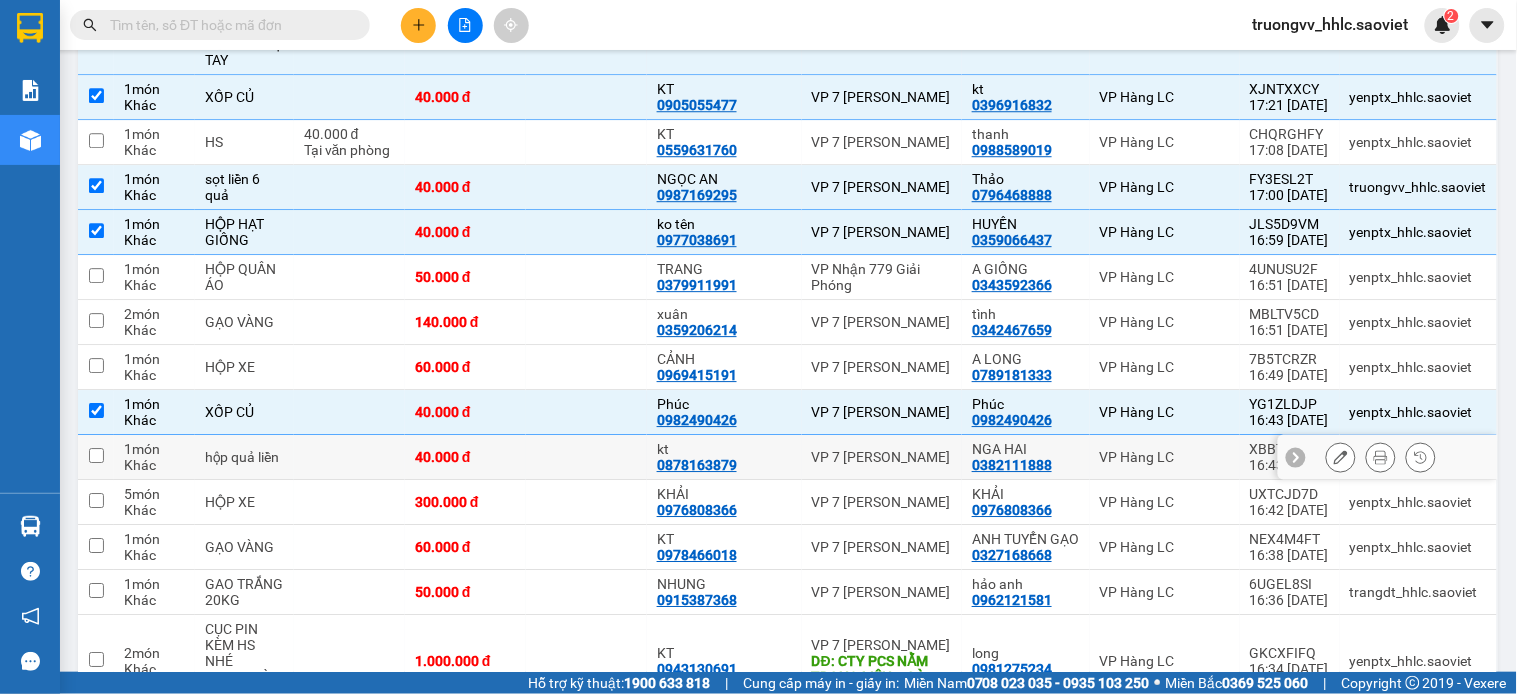 click at bounding box center [586, 457] 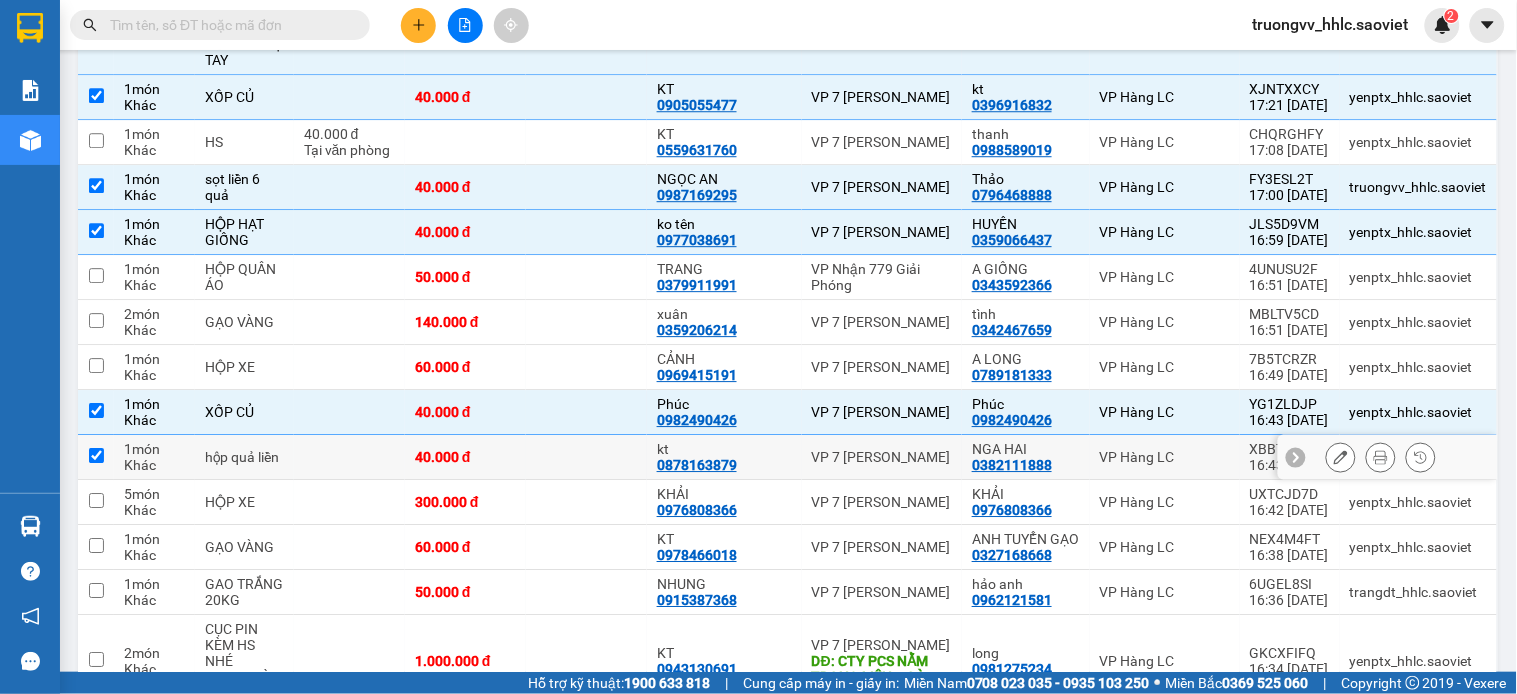 checkbox on "true" 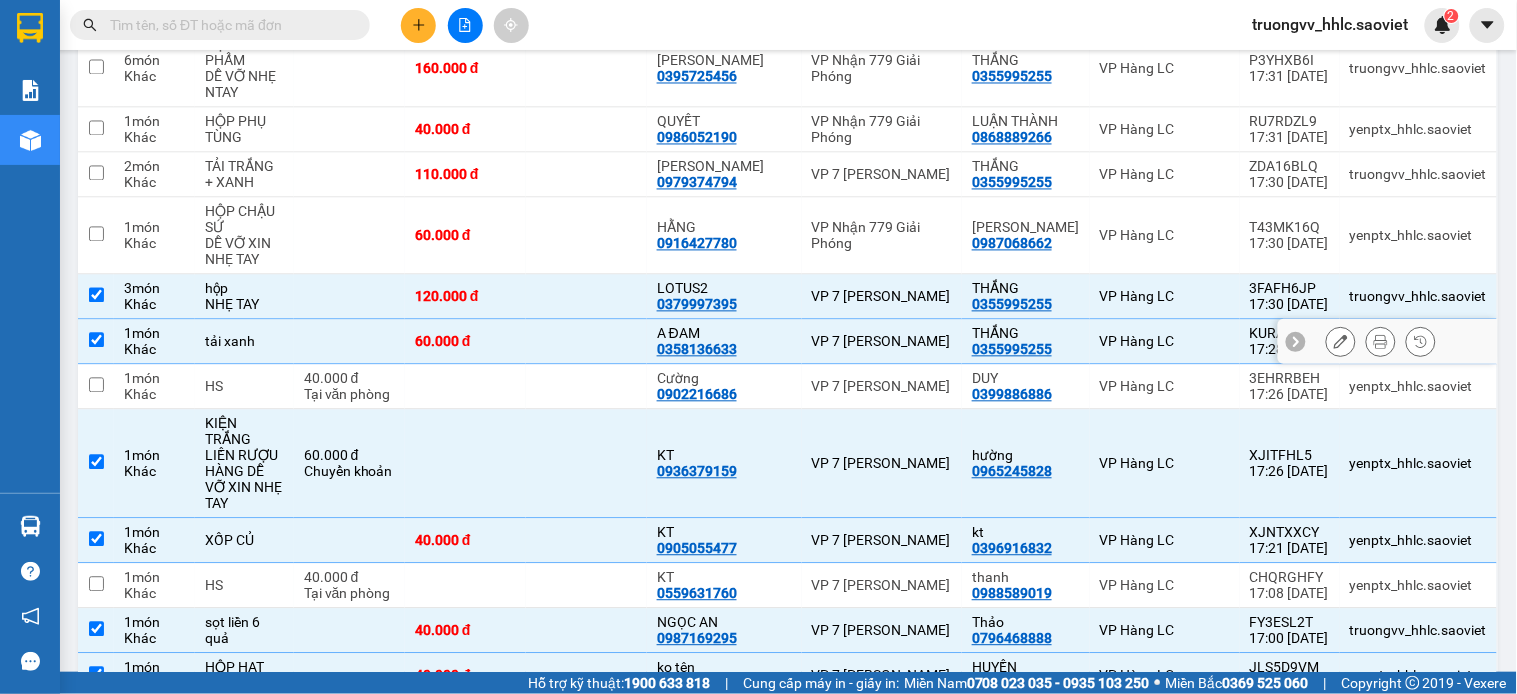 scroll, scrollTop: 2550, scrollLeft: 0, axis: vertical 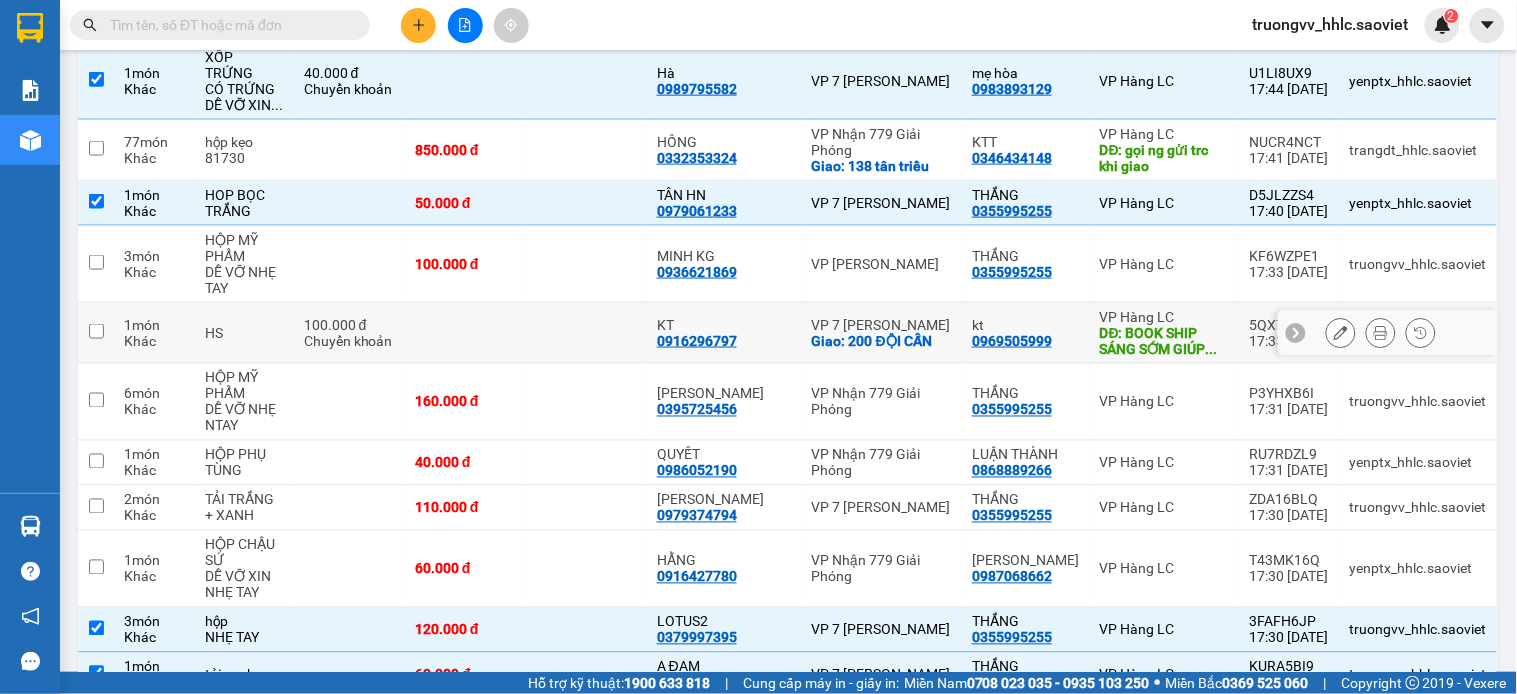 click at bounding box center [586, 333] 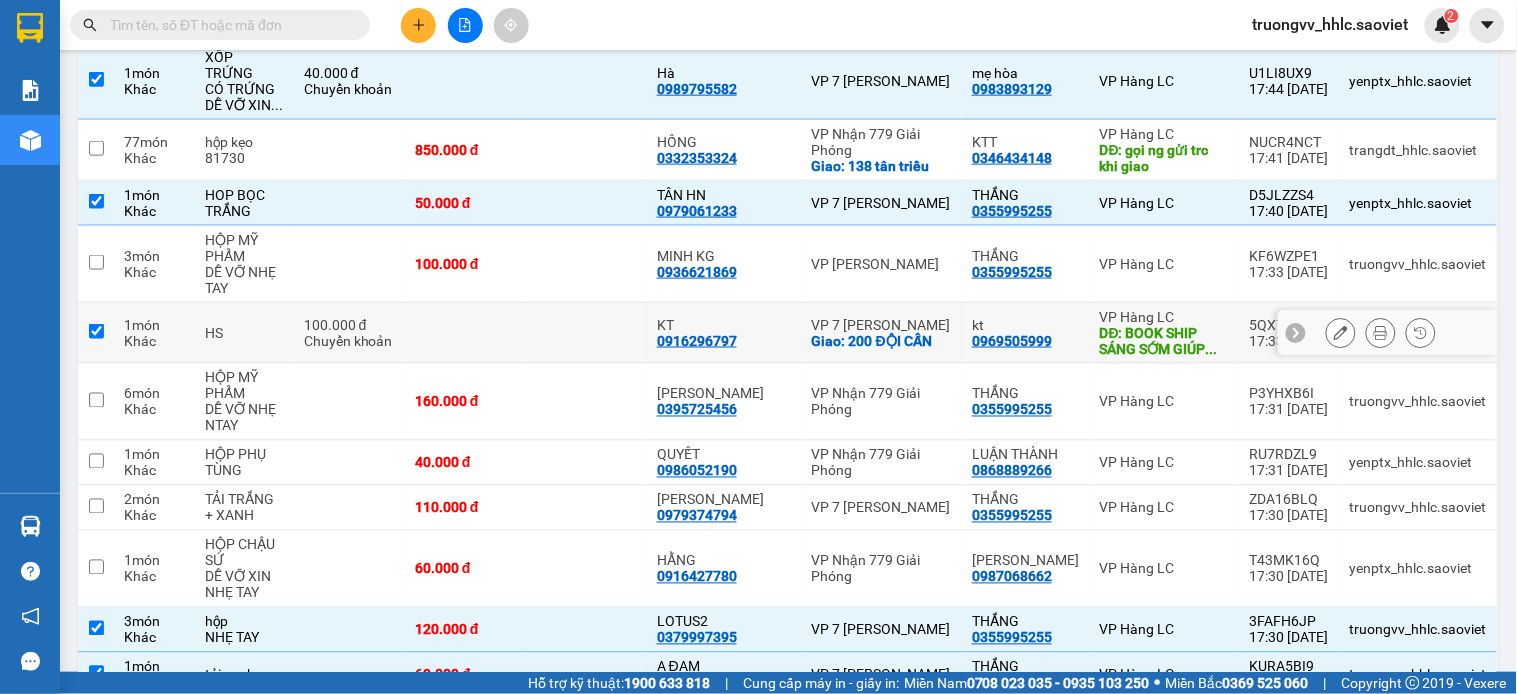 checkbox on "true" 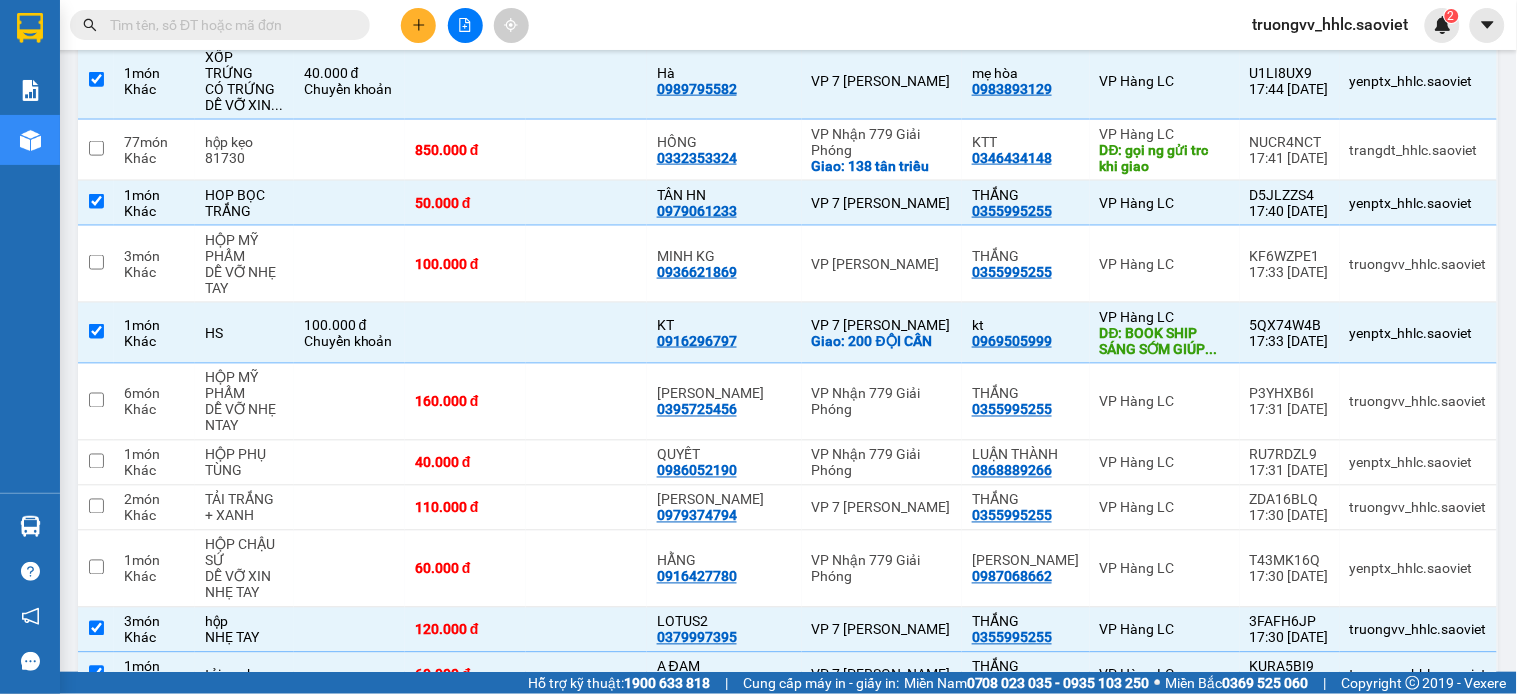 scroll, scrollTop: 3015, scrollLeft: 0, axis: vertical 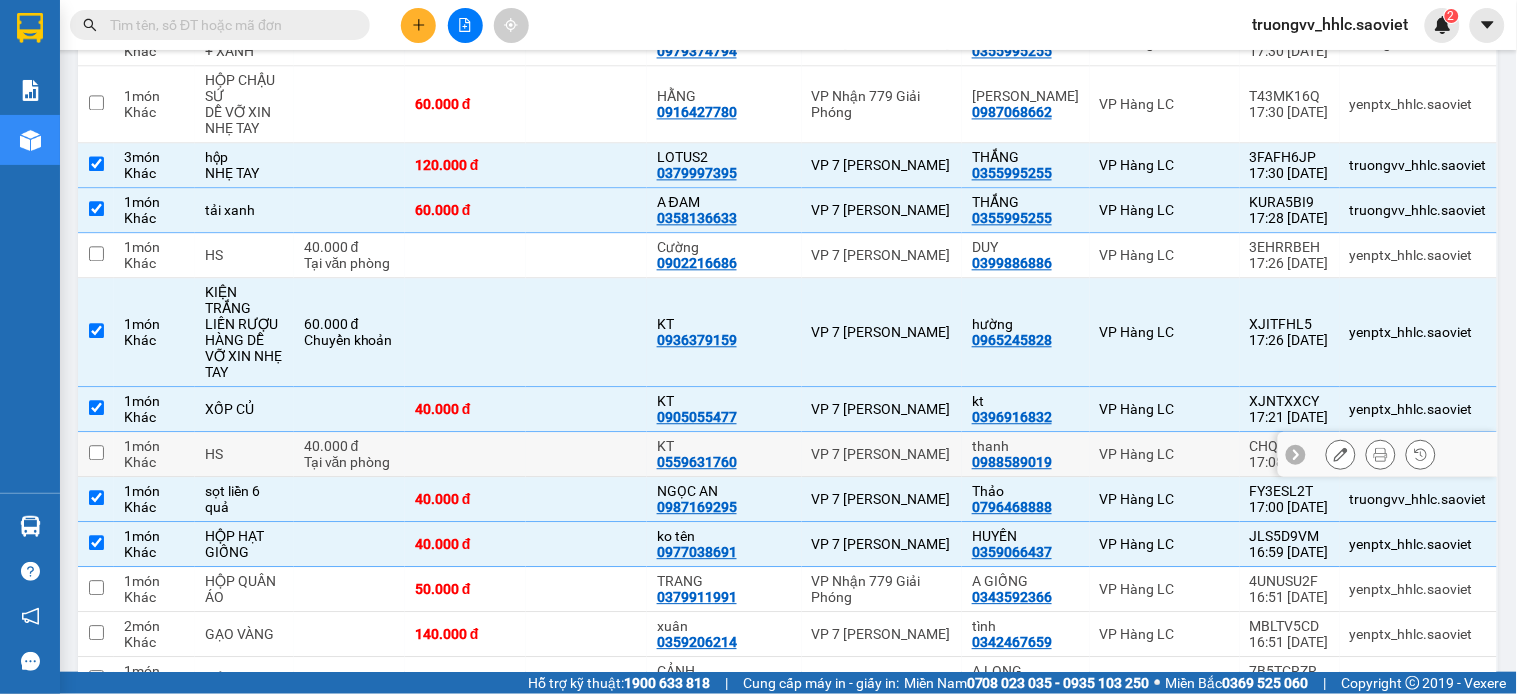 click at bounding box center (586, 454) 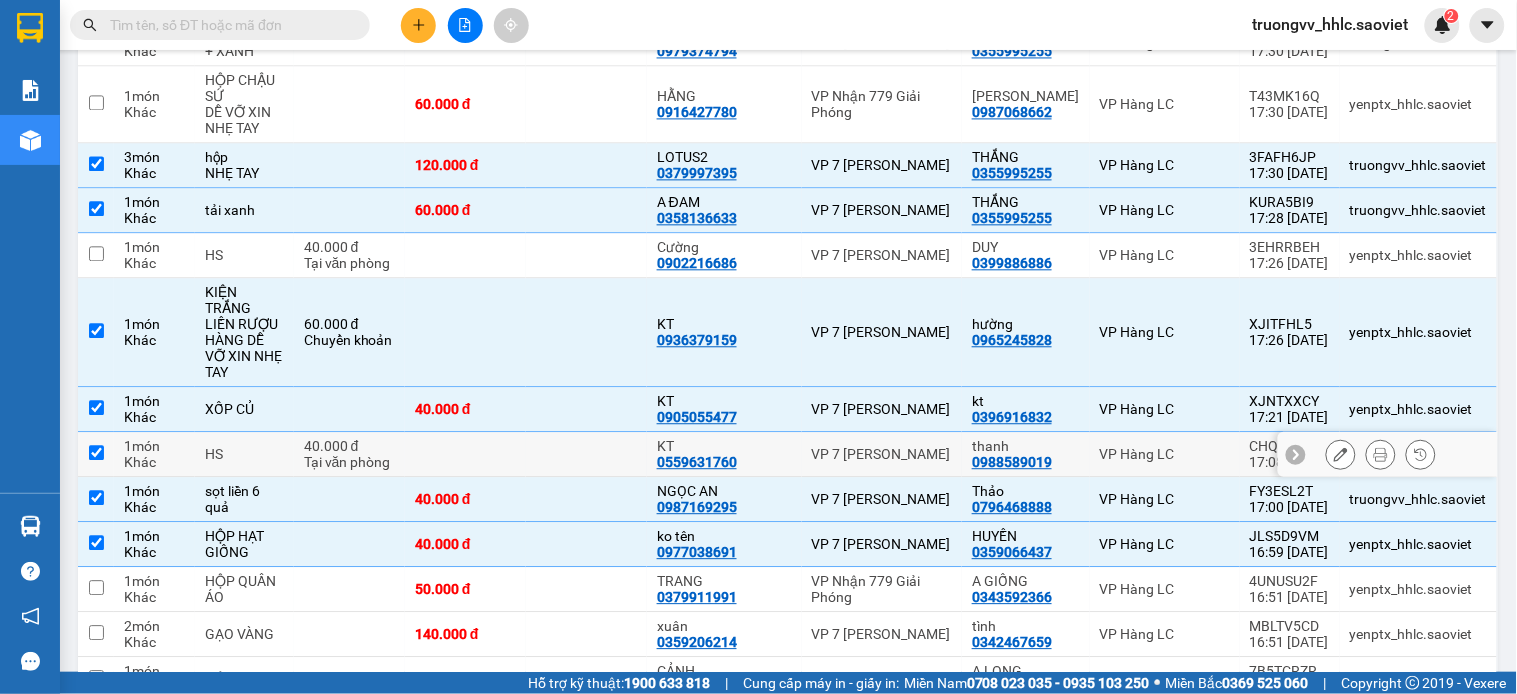checkbox on "true" 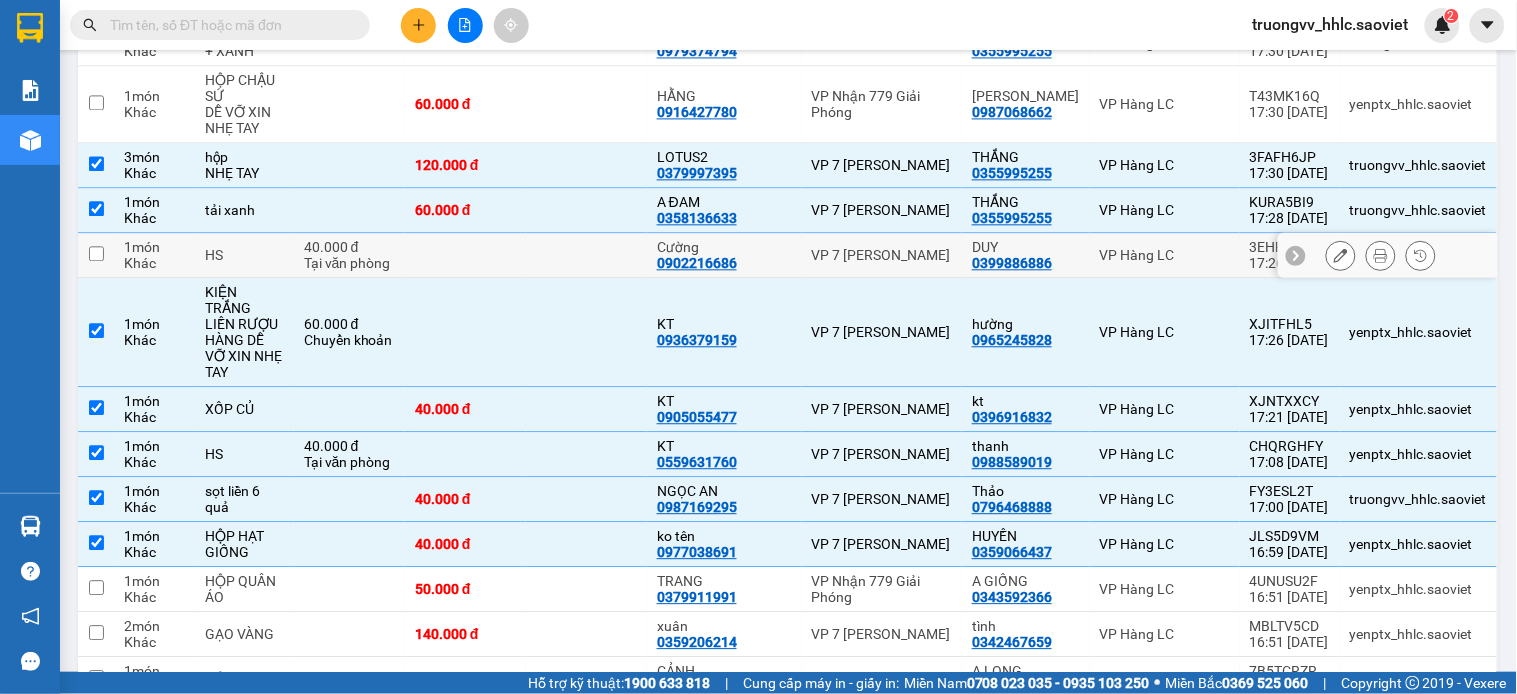 click at bounding box center [465, 255] 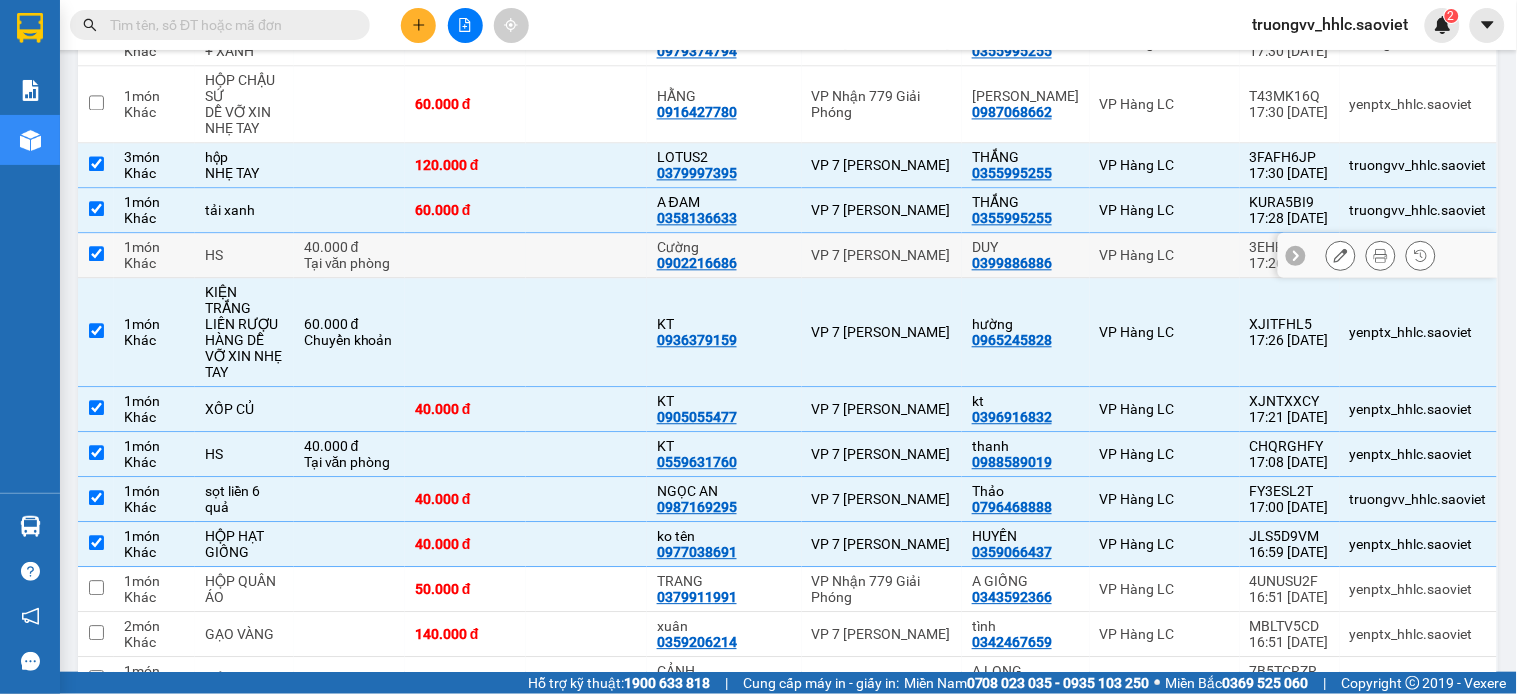 checkbox on "true" 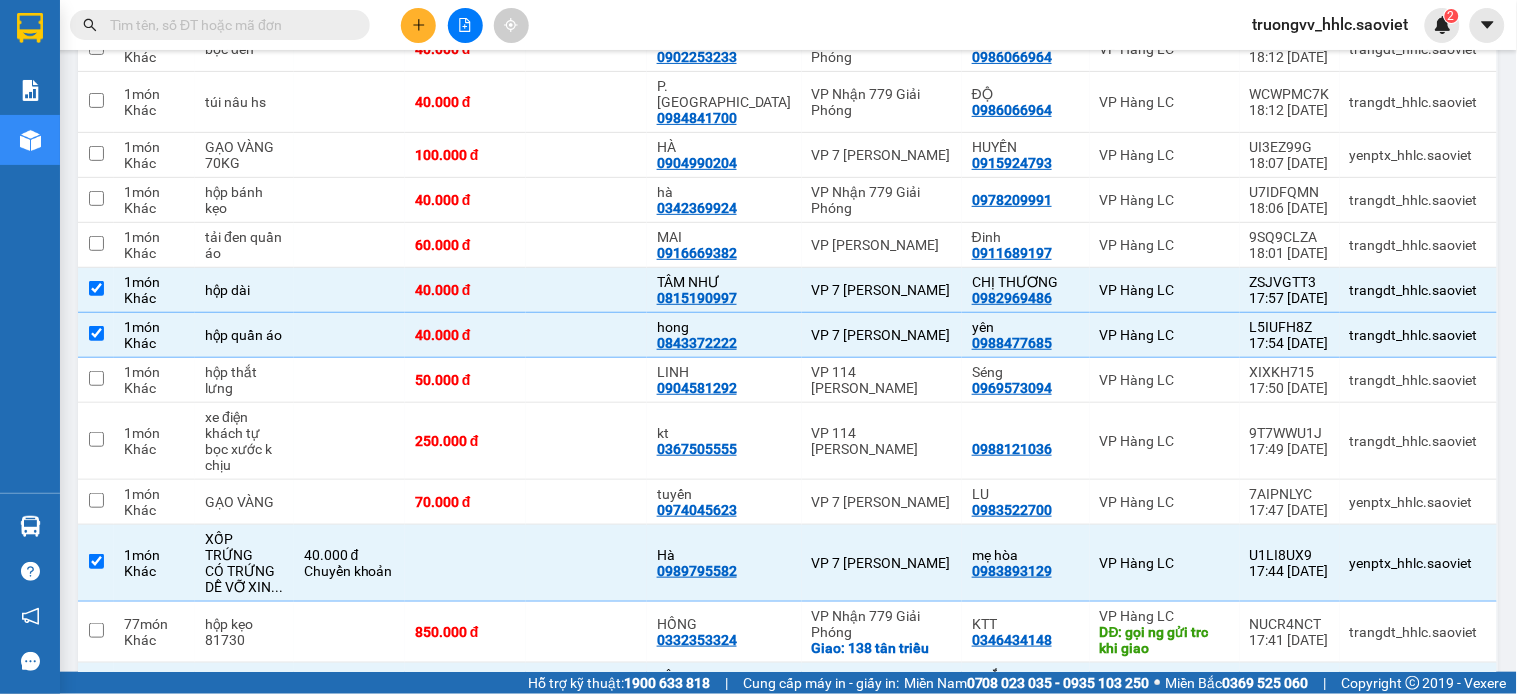 scroll, scrollTop: 1735, scrollLeft: 0, axis: vertical 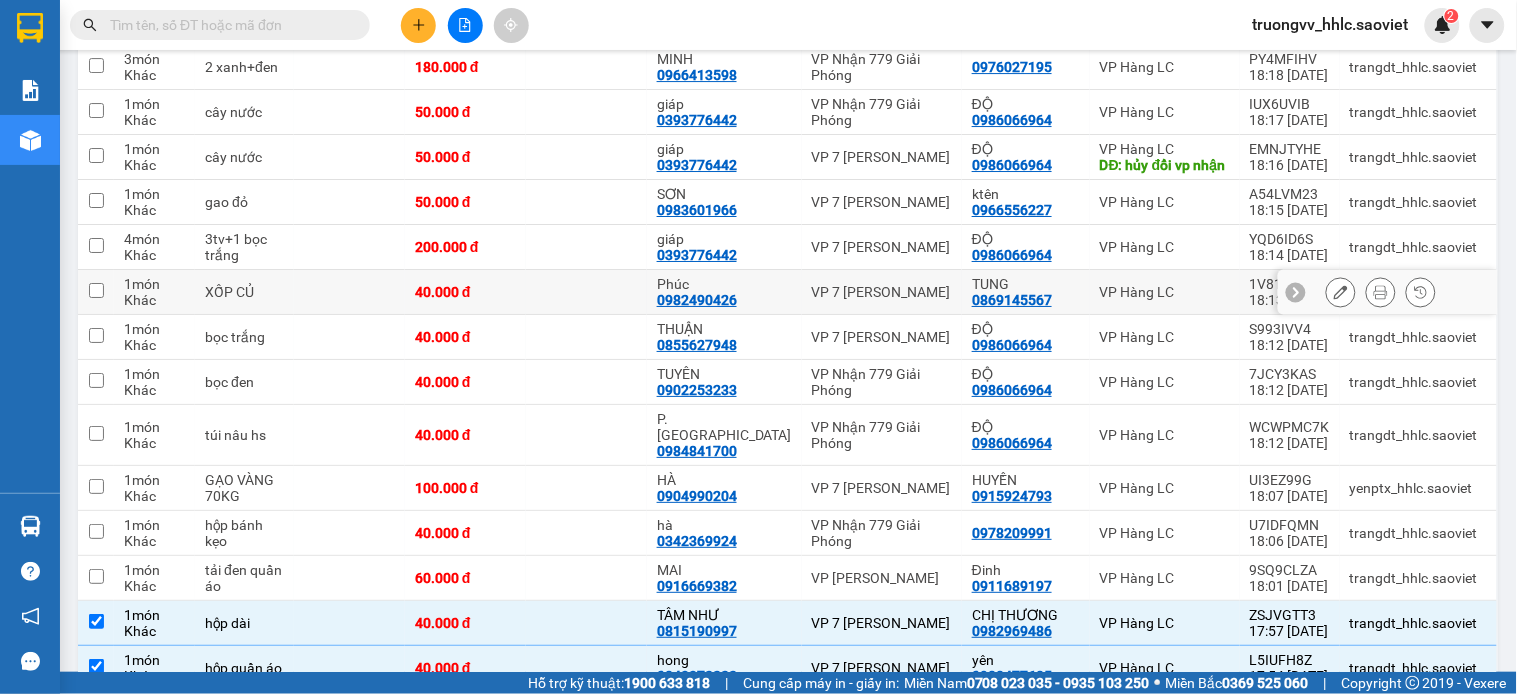 drag, startPoint x: 533, startPoint y: 243, endPoint x: 554, endPoint y: 231, distance: 24.186773 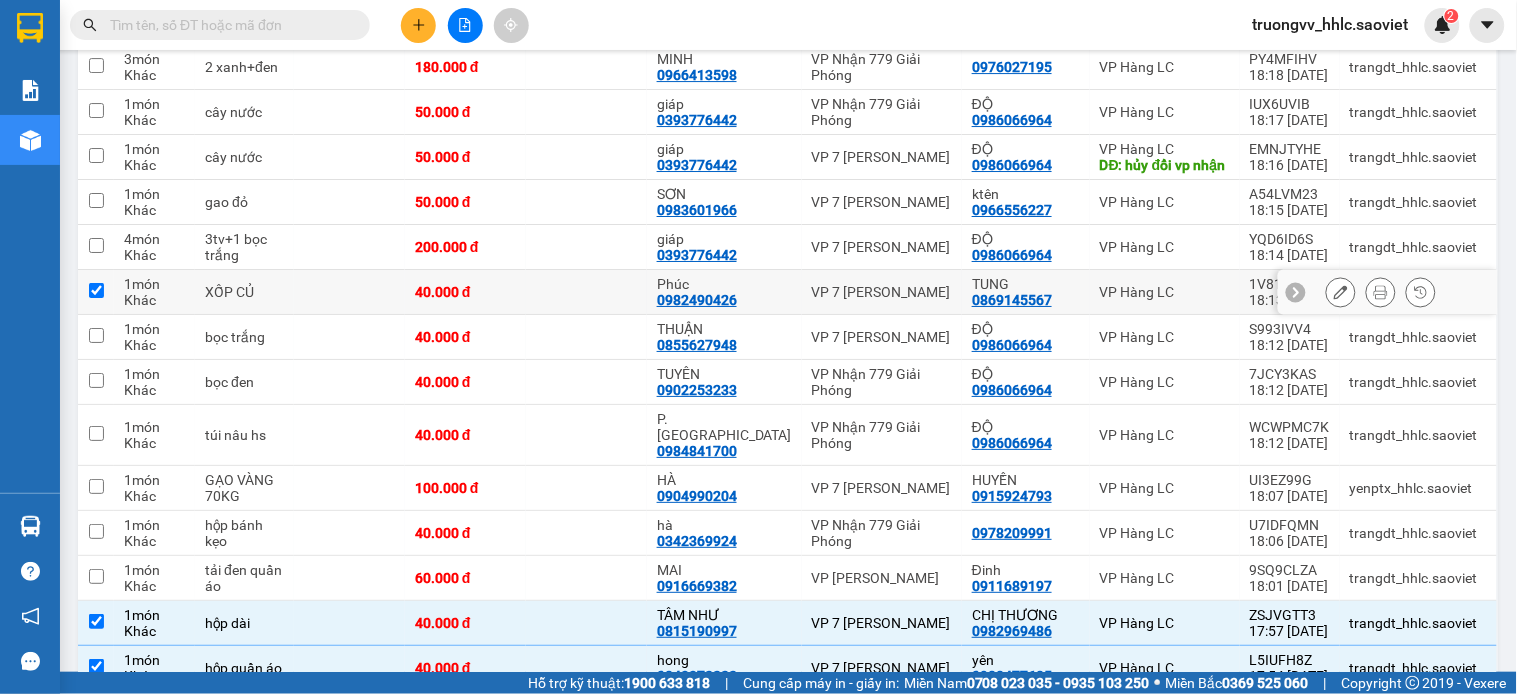 checkbox on "true" 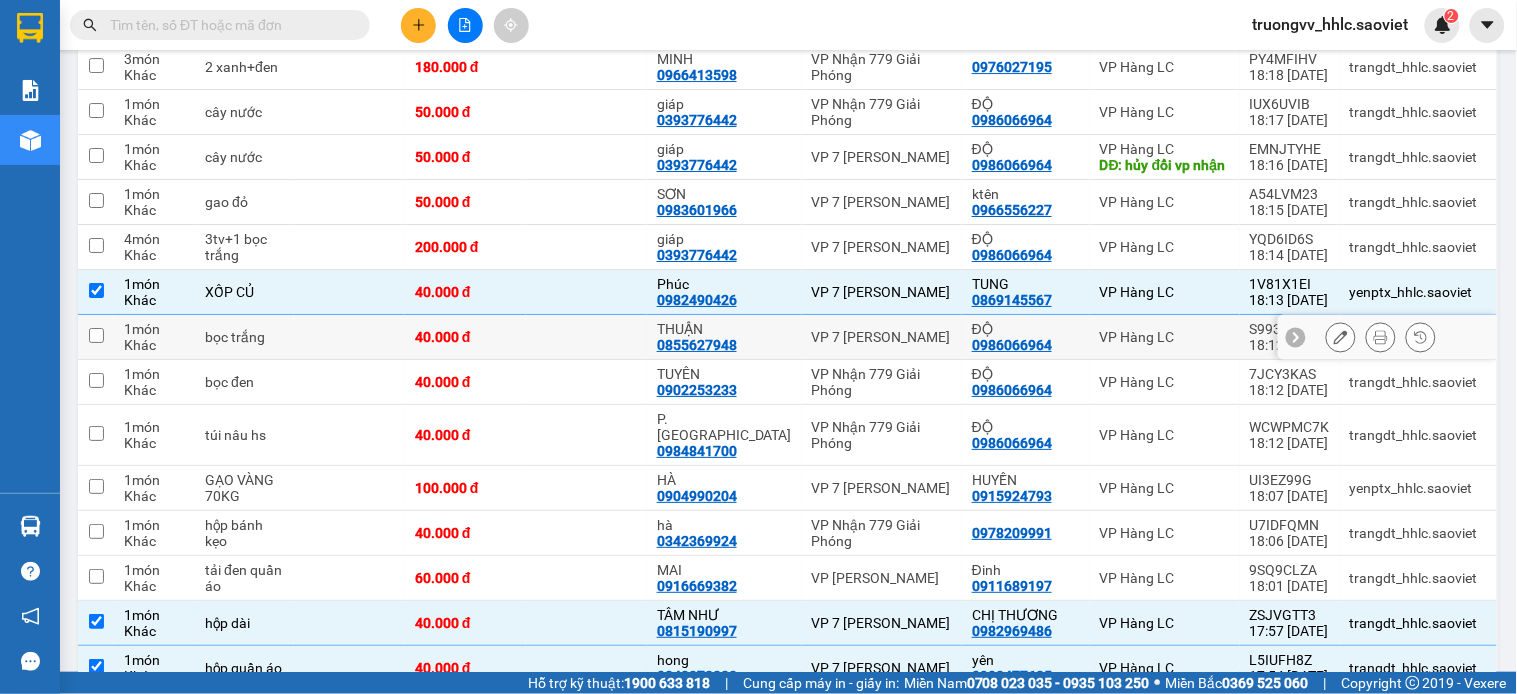 drag, startPoint x: 517, startPoint y: 285, endPoint x: 664, endPoint y: 201, distance: 169.30742 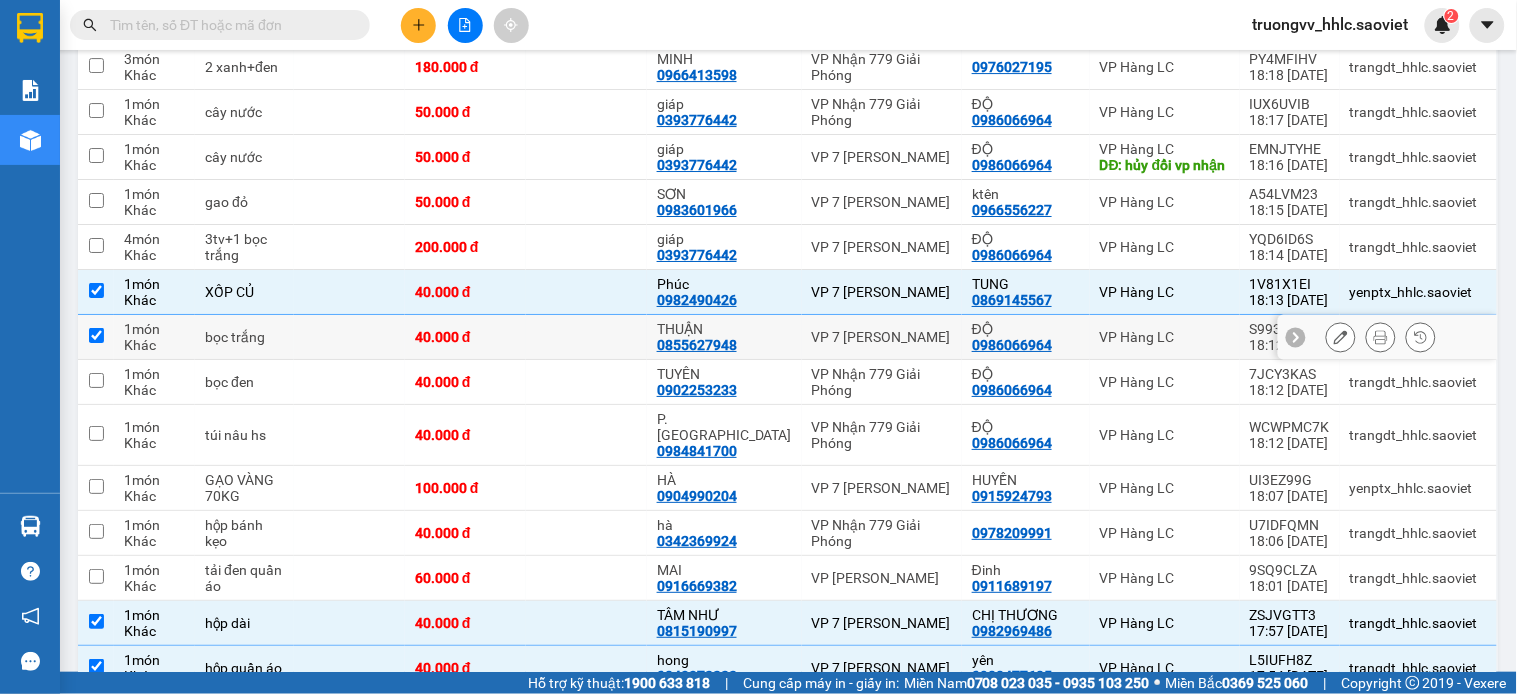 checkbox on "true" 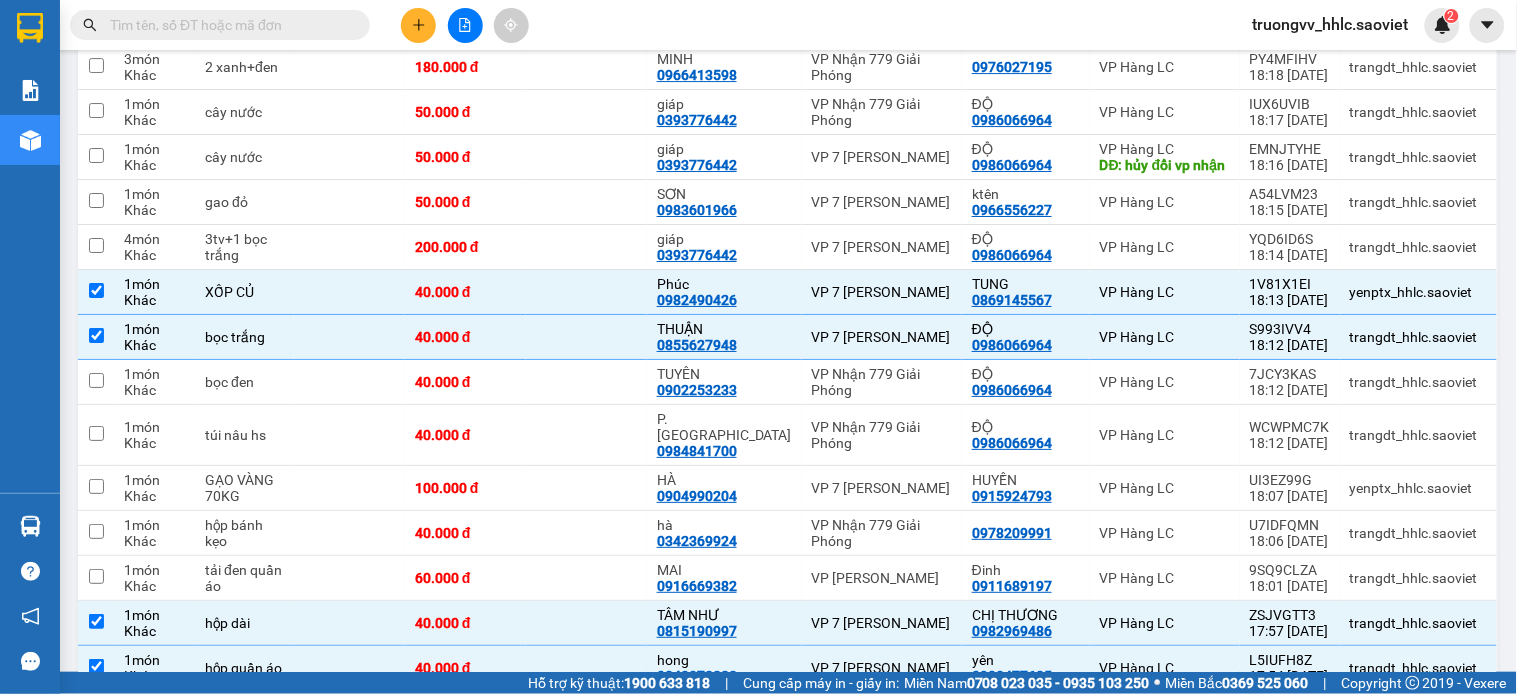 scroll, scrollTop: 2636, scrollLeft: 0, axis: vertical 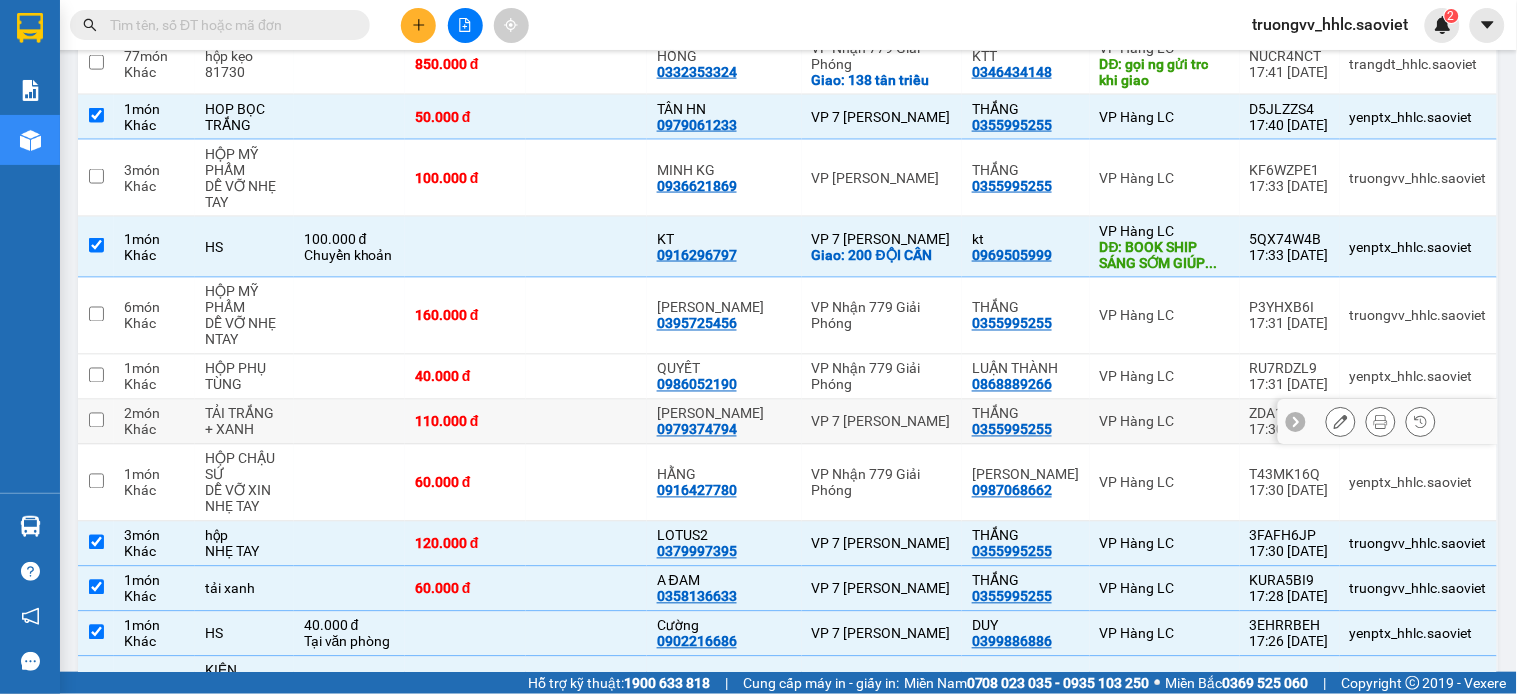 click on "110.000 đ" at bounding box center [465, 422] 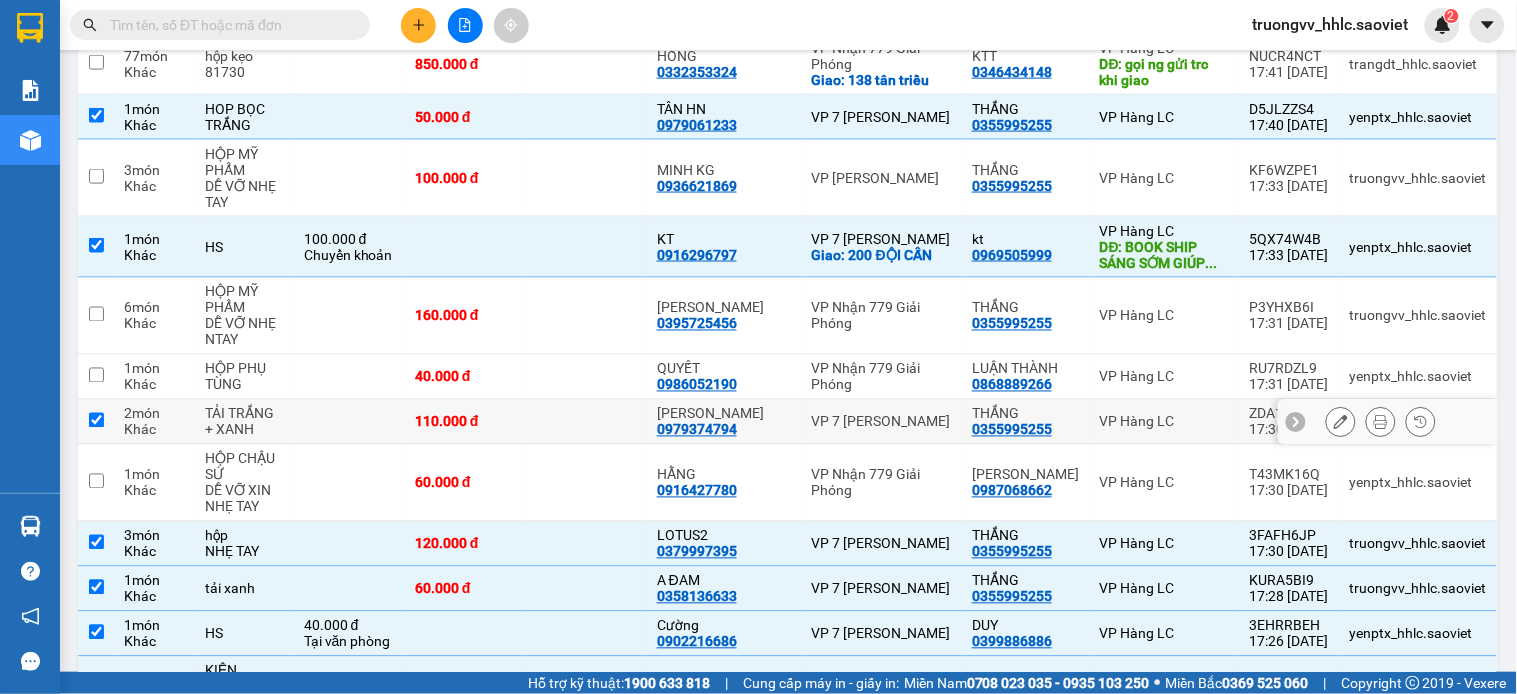 checkbox on "true" 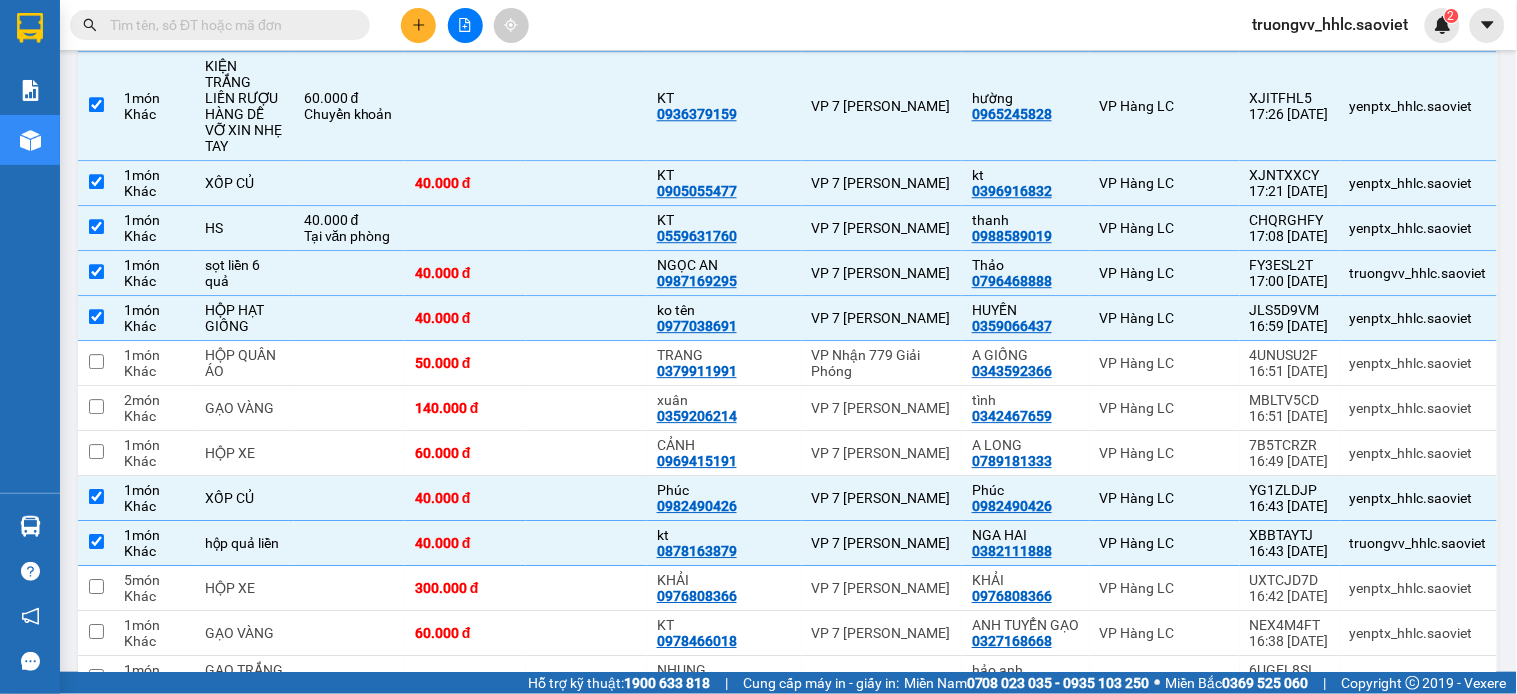 scroll, scrollTop: 1084, scrollLeft: 0, axis: vertical 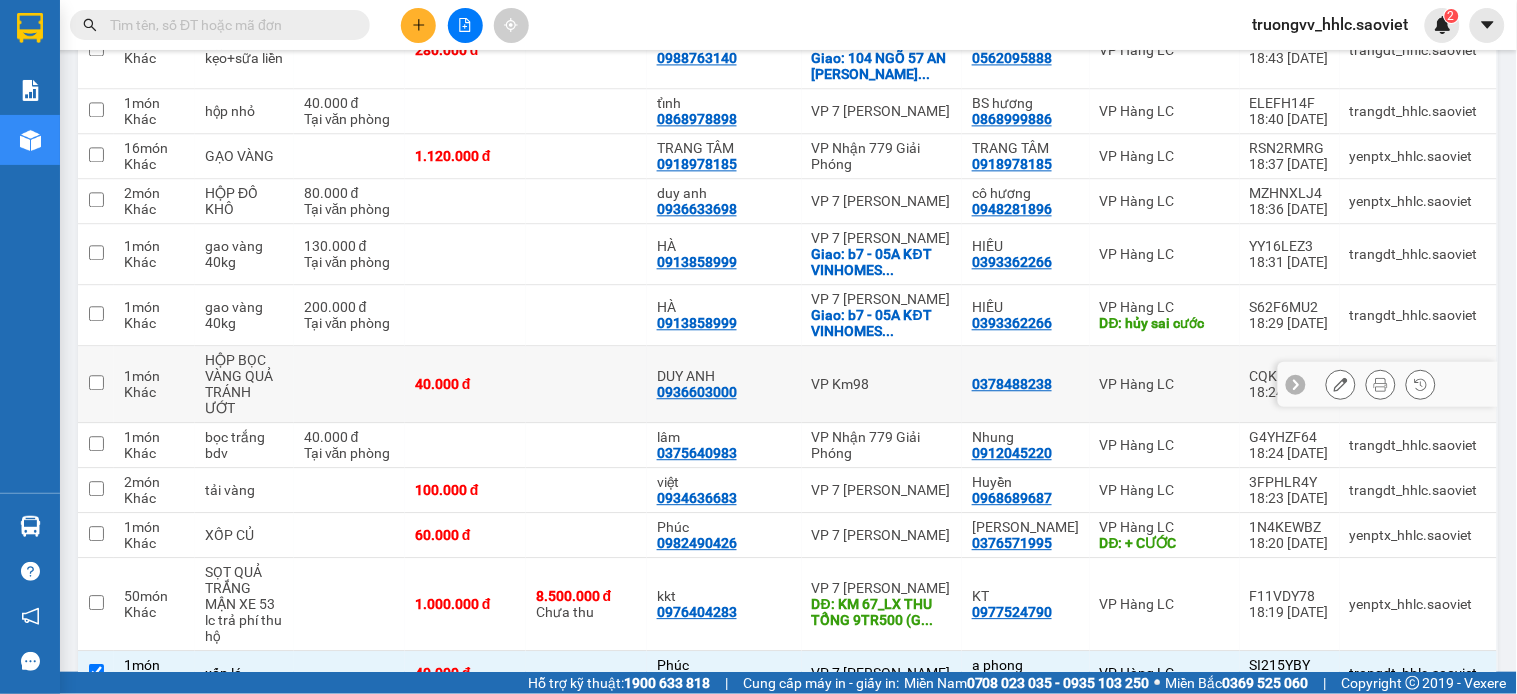 click on "40.000 đ" at bounding box center [465, 384] 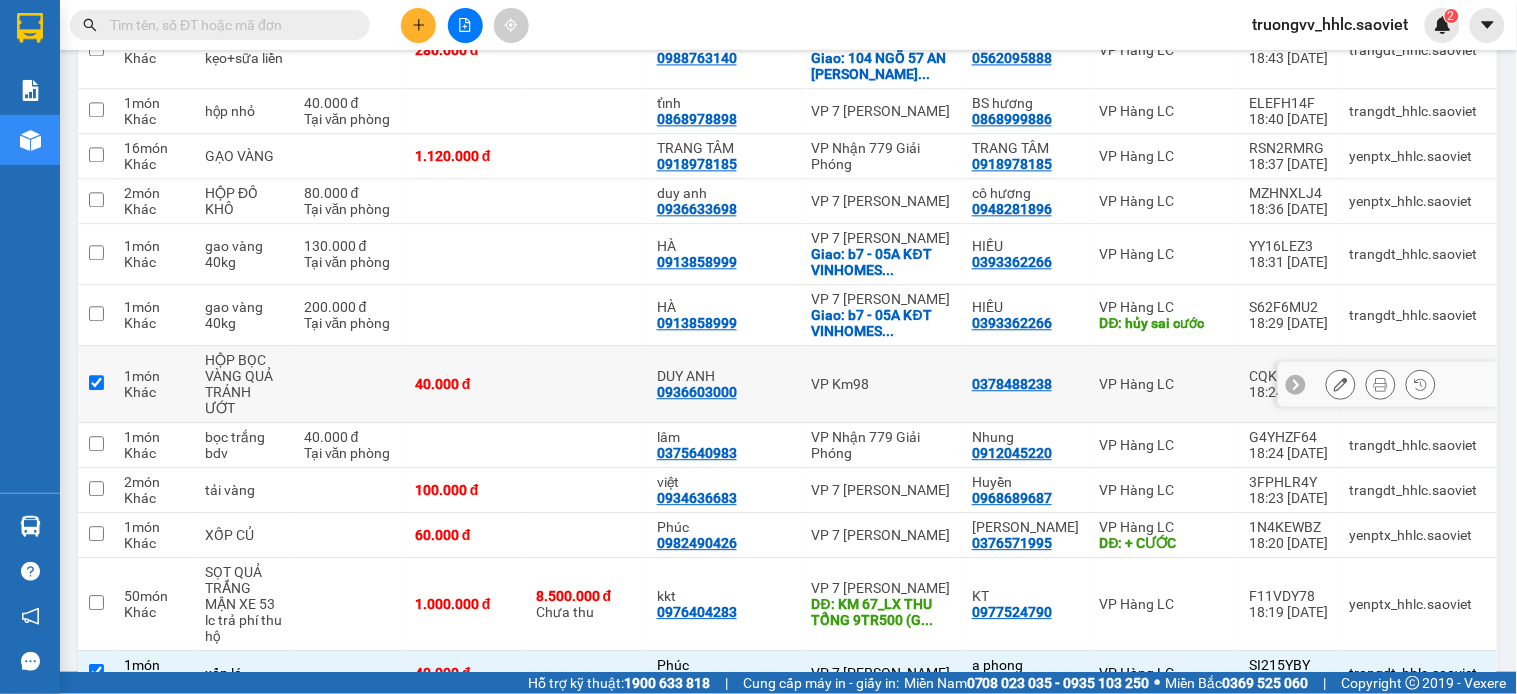 checkbox on "true" 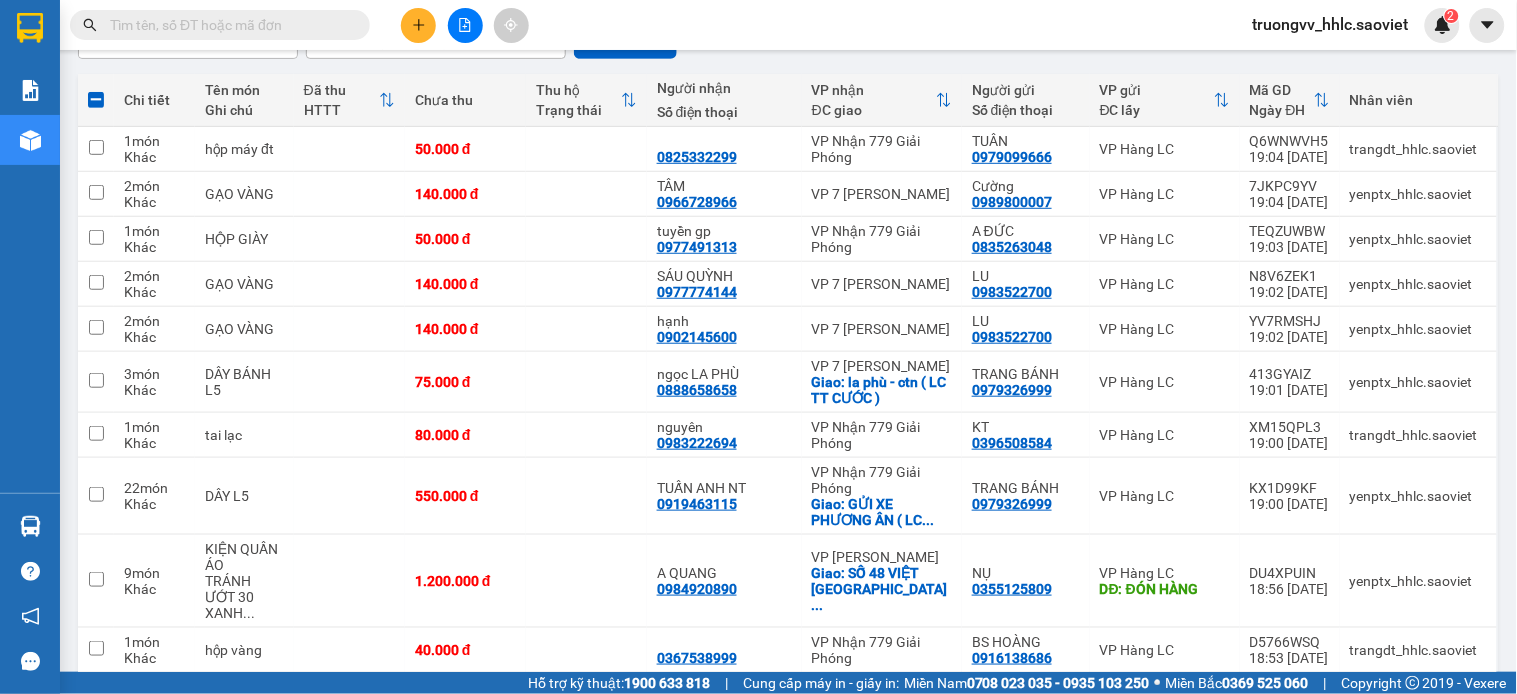 scroll, scrollTop: 2591, scrollLeft: 0, axis: vertical 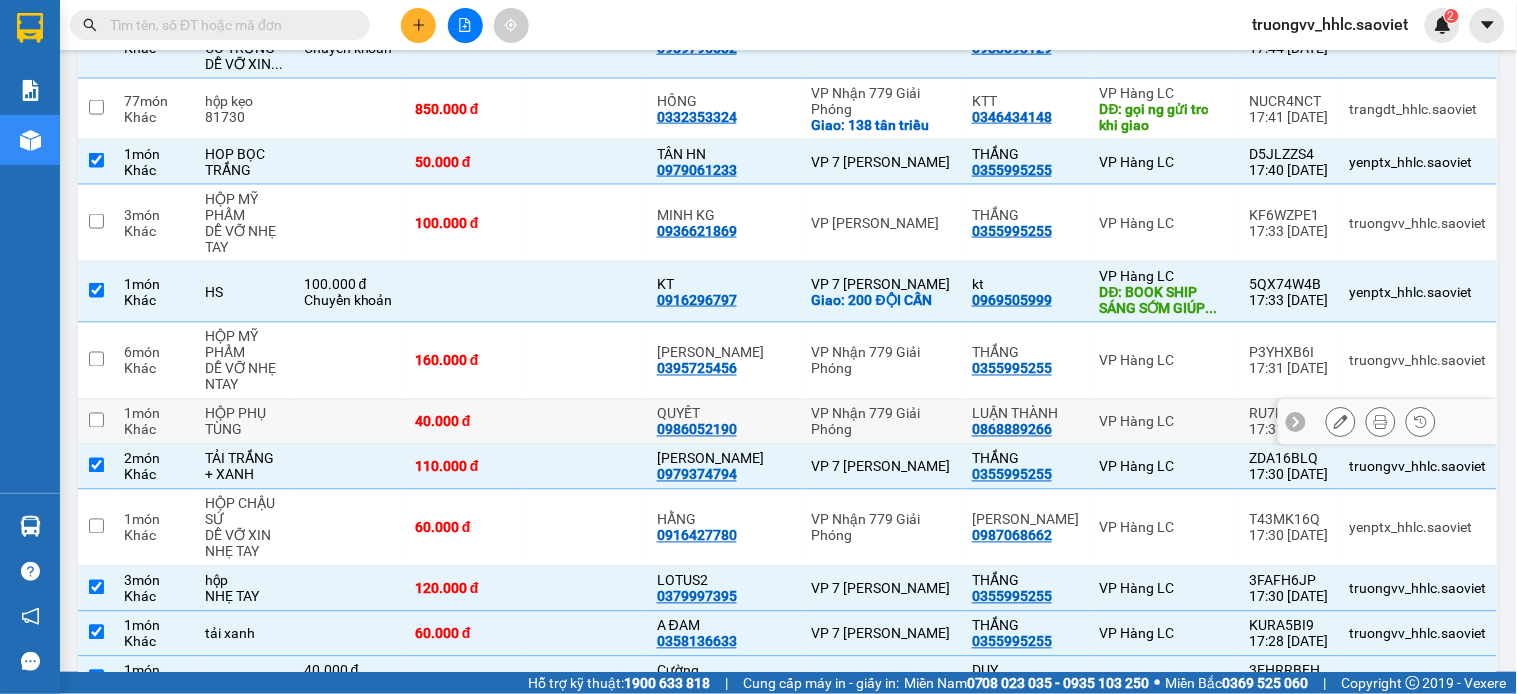 click at bounding box center (586, 422) 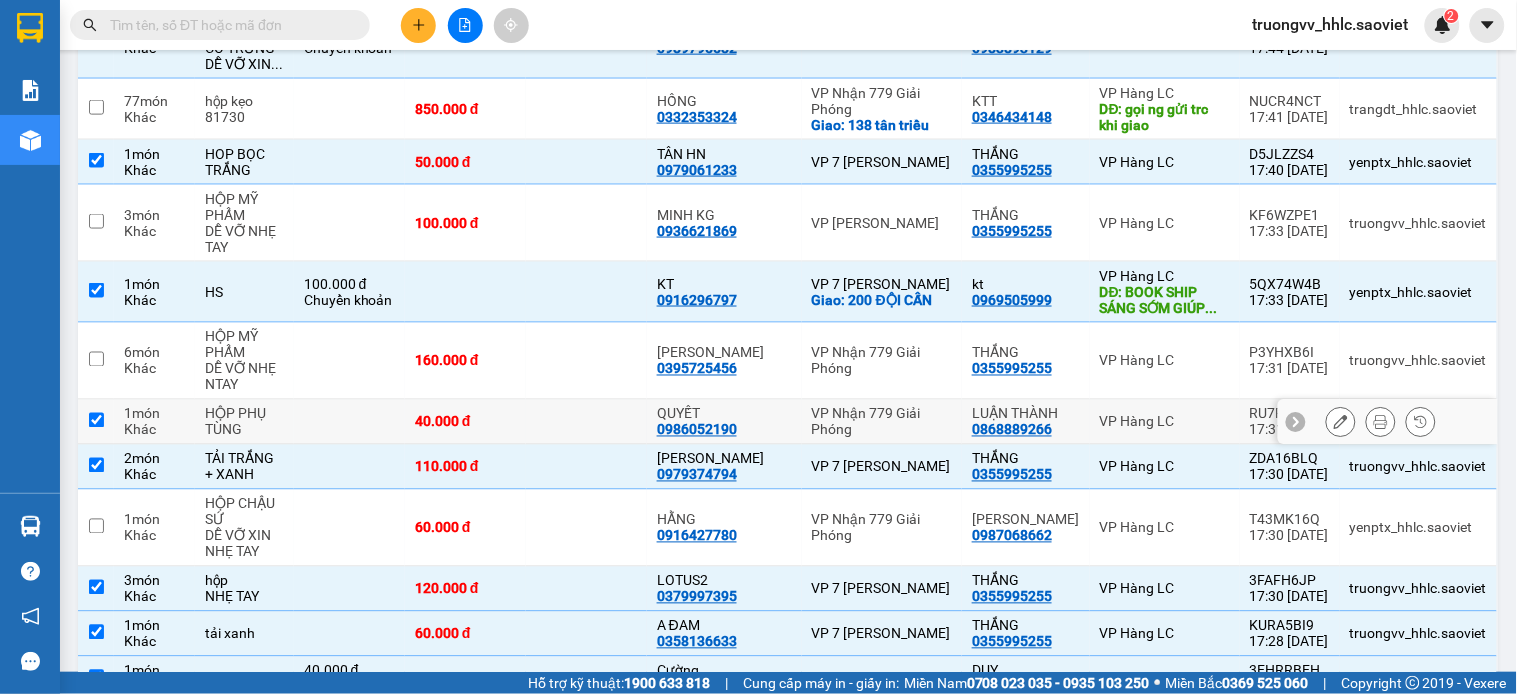 checkbox on "true" 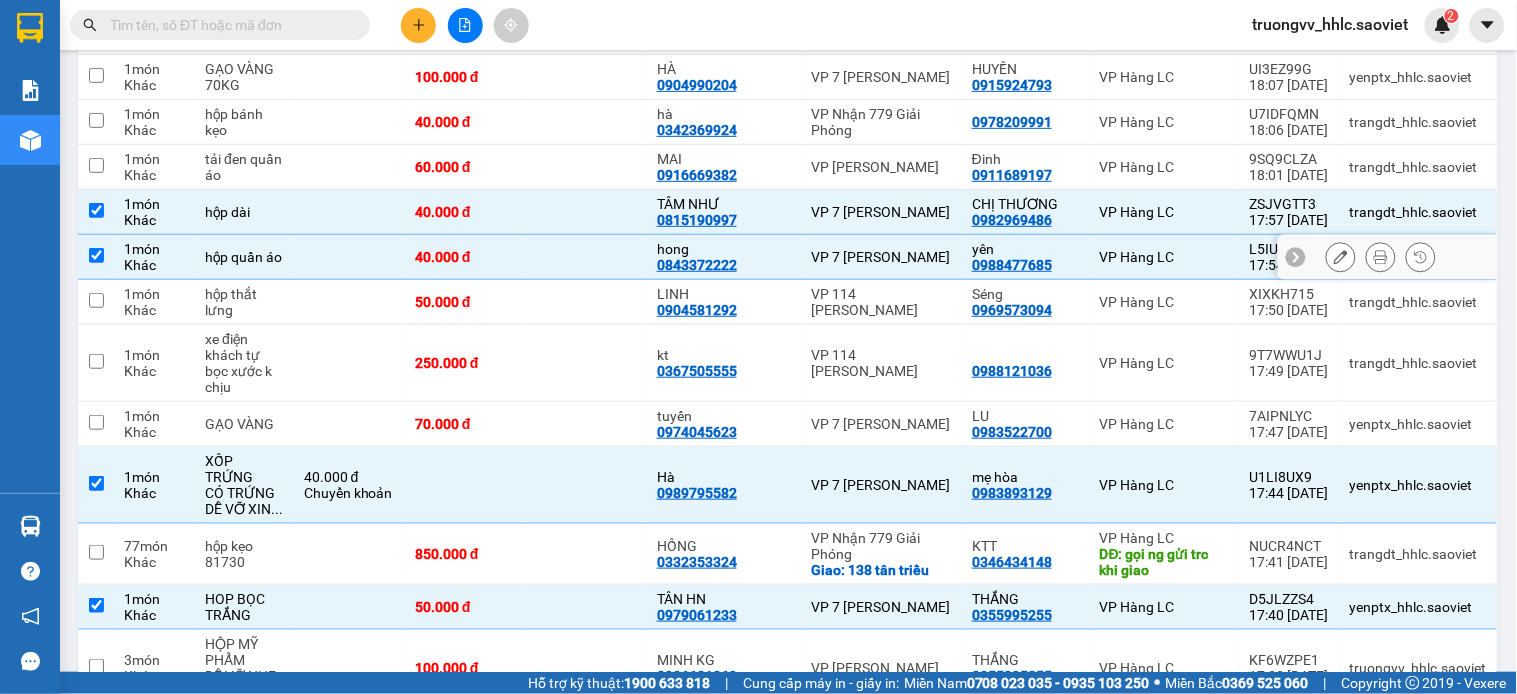 scroll, scrollTop: 1702, scrollLeft: 0, axis: vertical 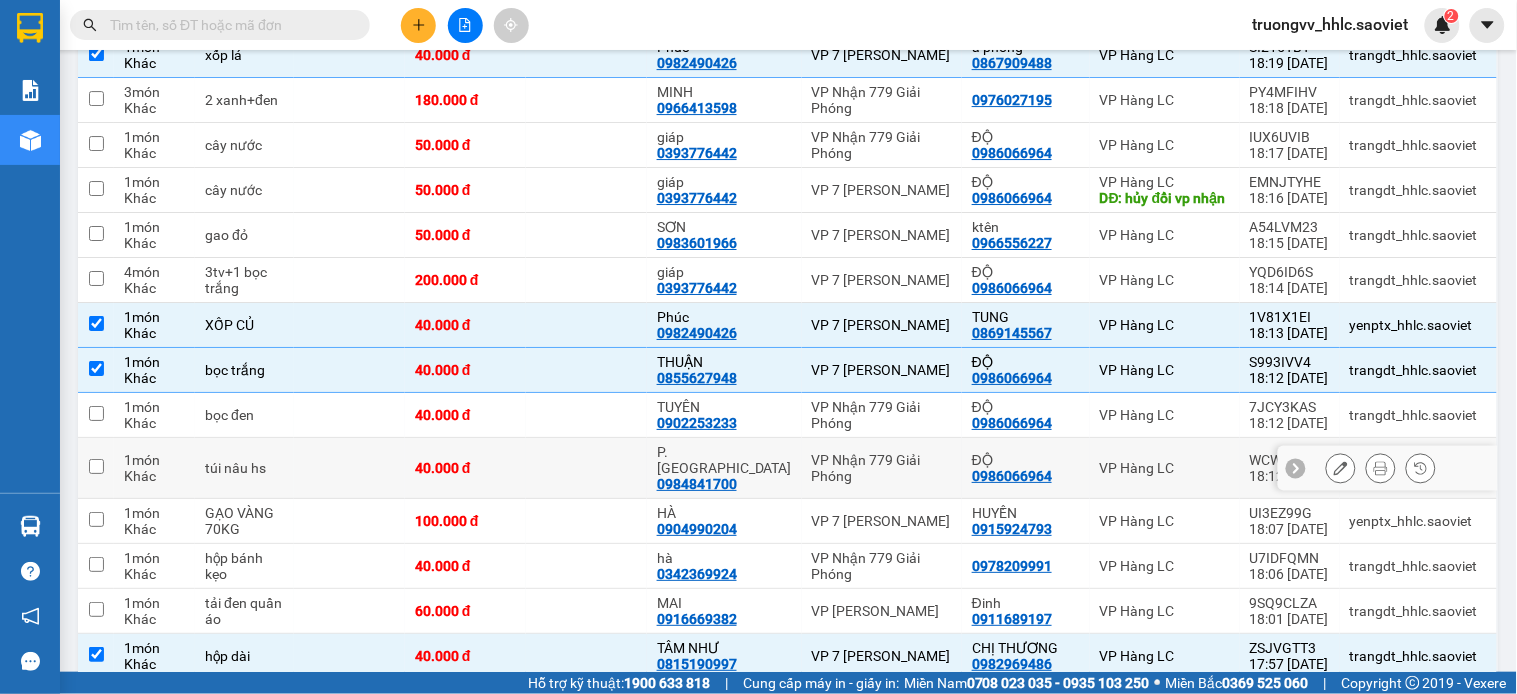 drag, startPoint x: 623, startPoint y: 410, endPoint x: 657, endPoint y: 340, distance: 77.820305 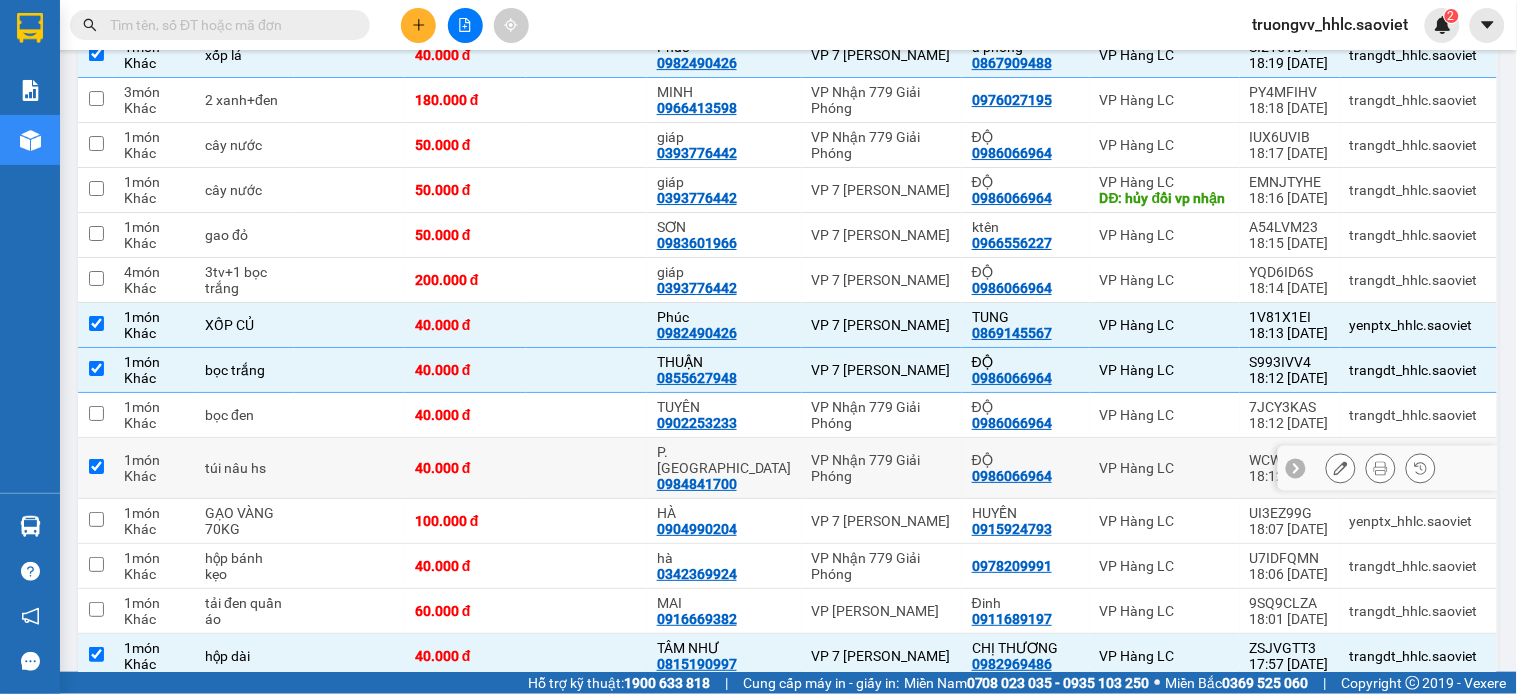 checkbox on "true" 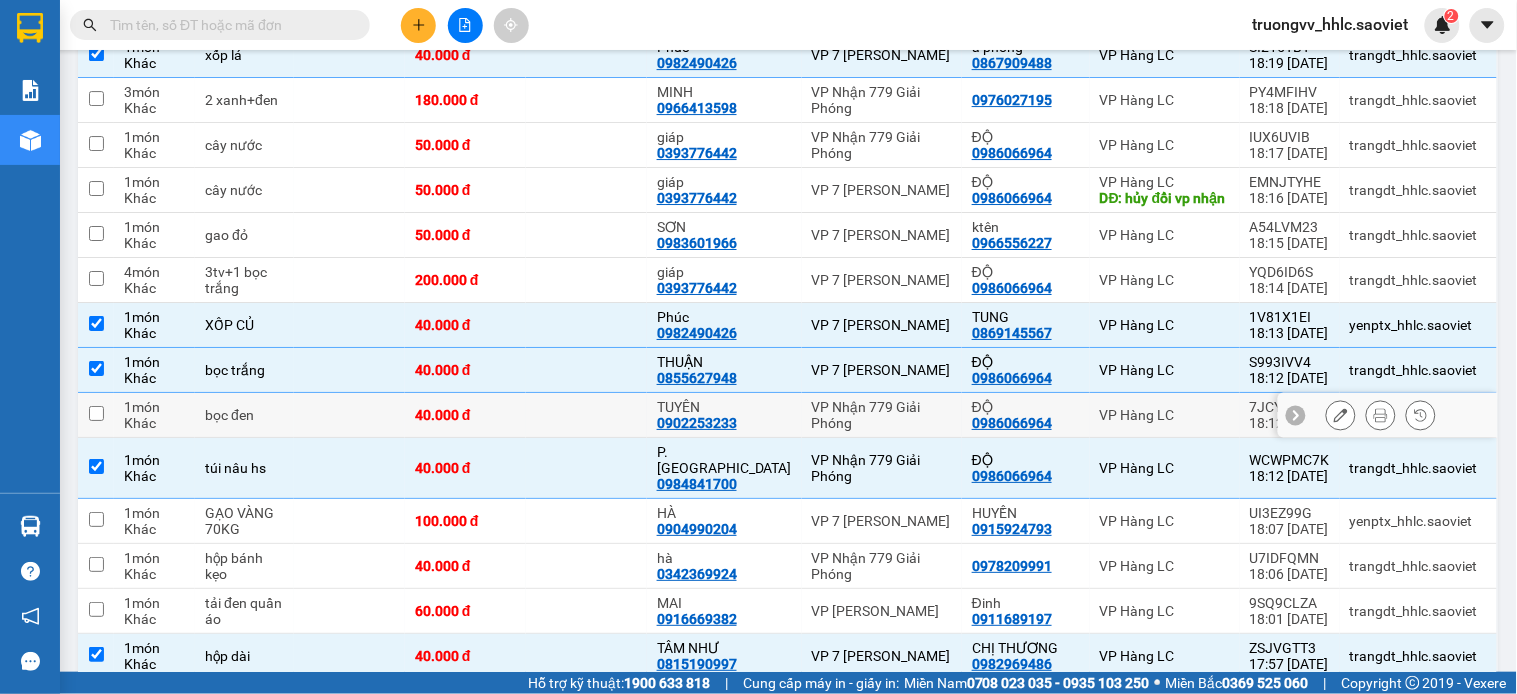 click at bounding box center [586, 415] 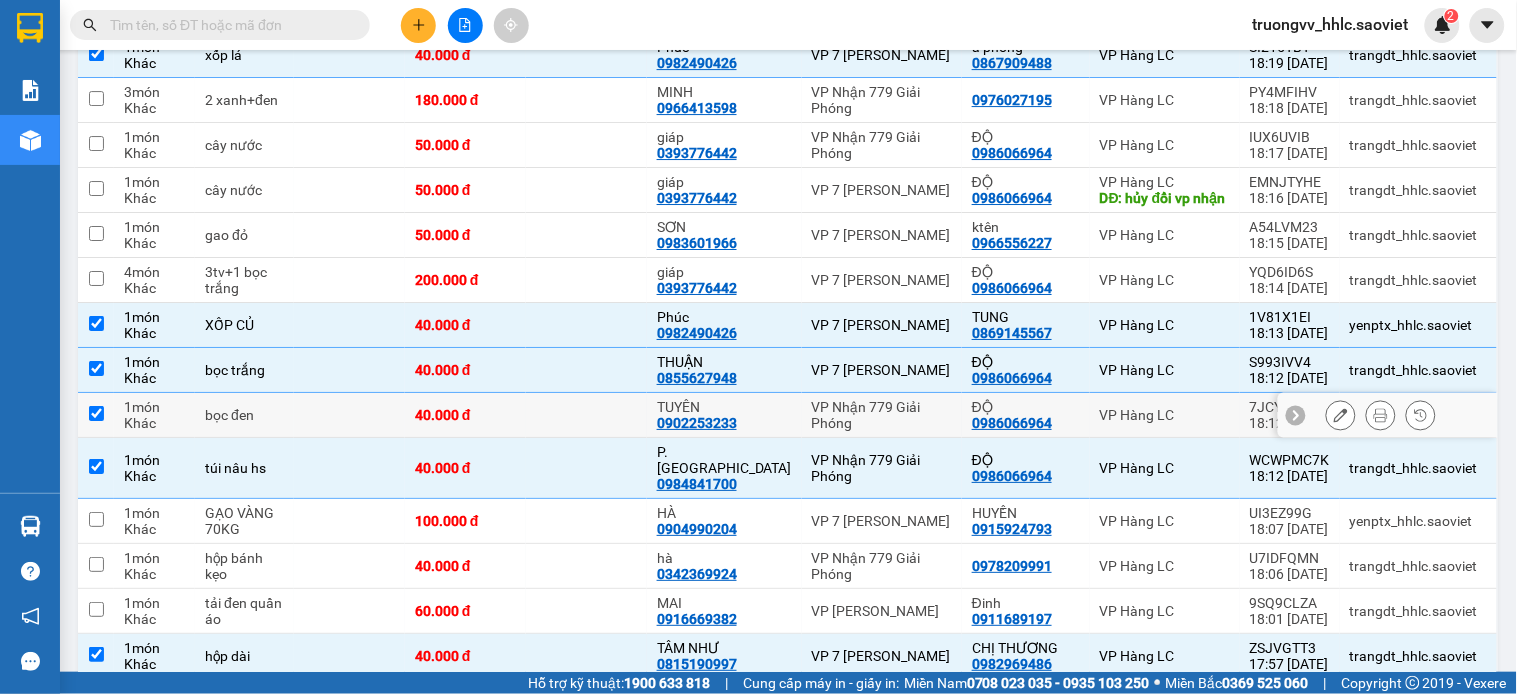 checkbox on "true" 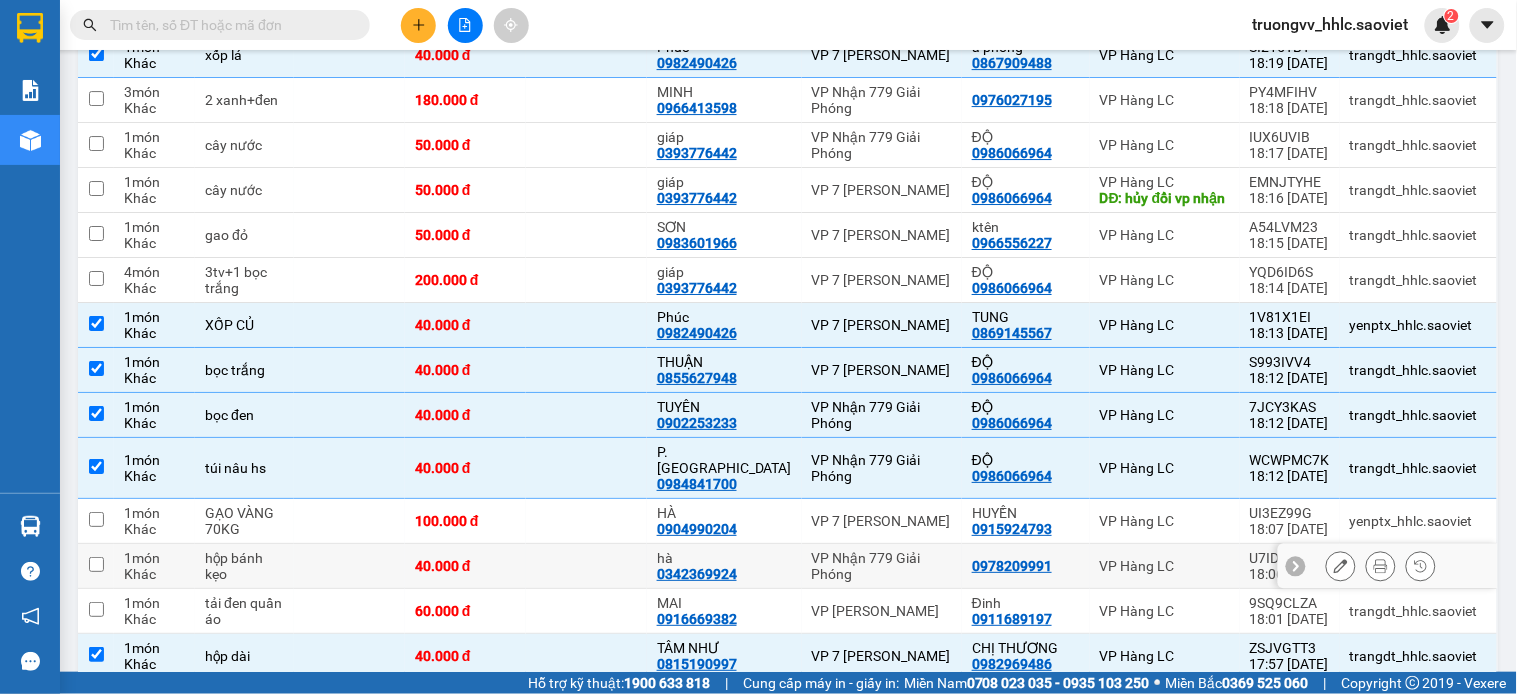 click at bounding box center [586, 566] 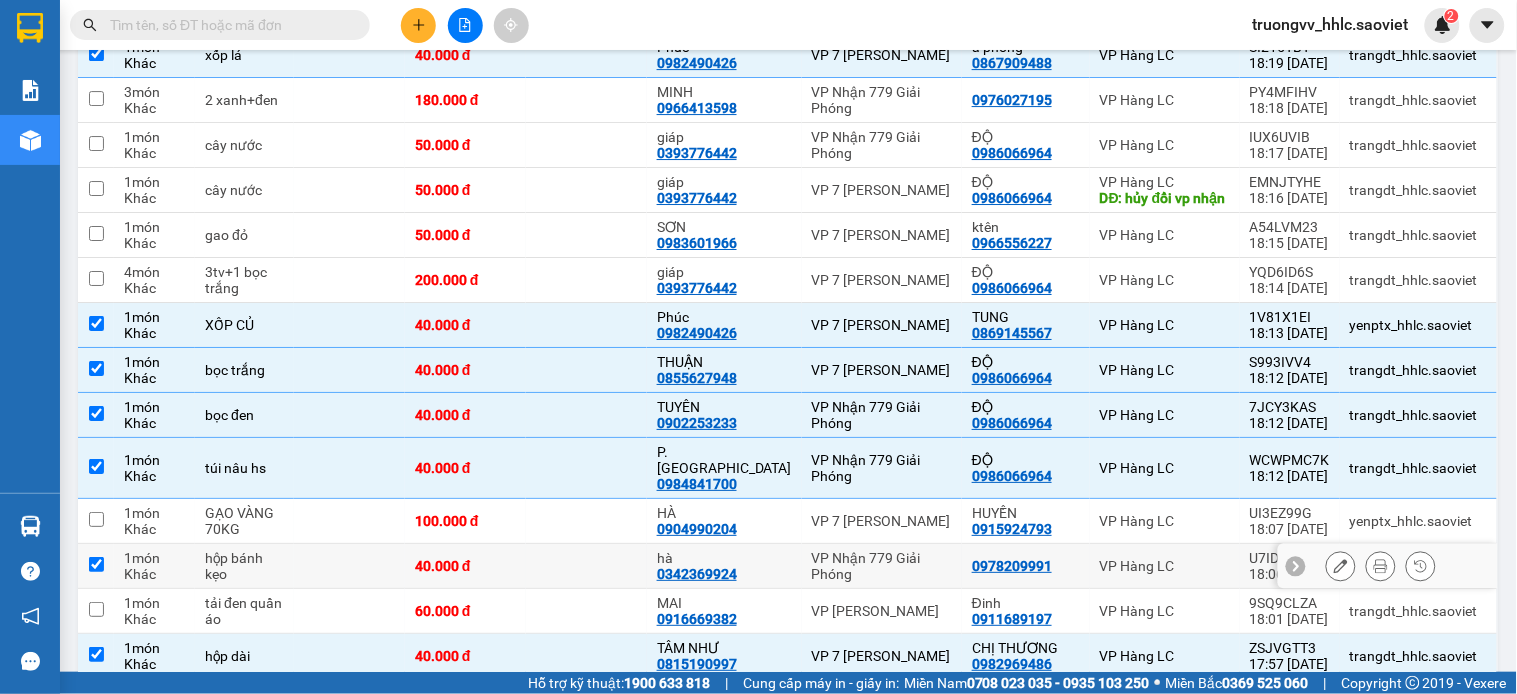 checkbox on "true" 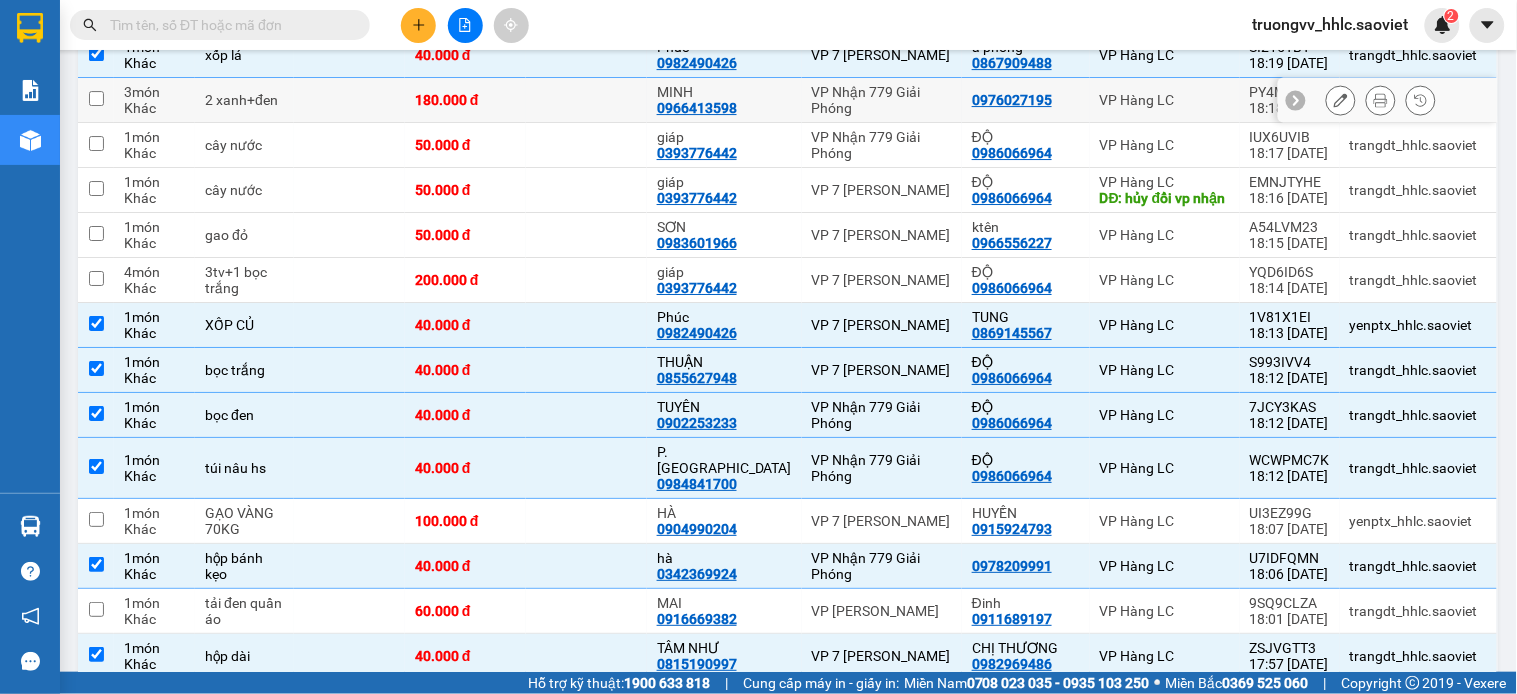 scroll, scrollTop: 2530, scrollLeft: 0, axis: vertical 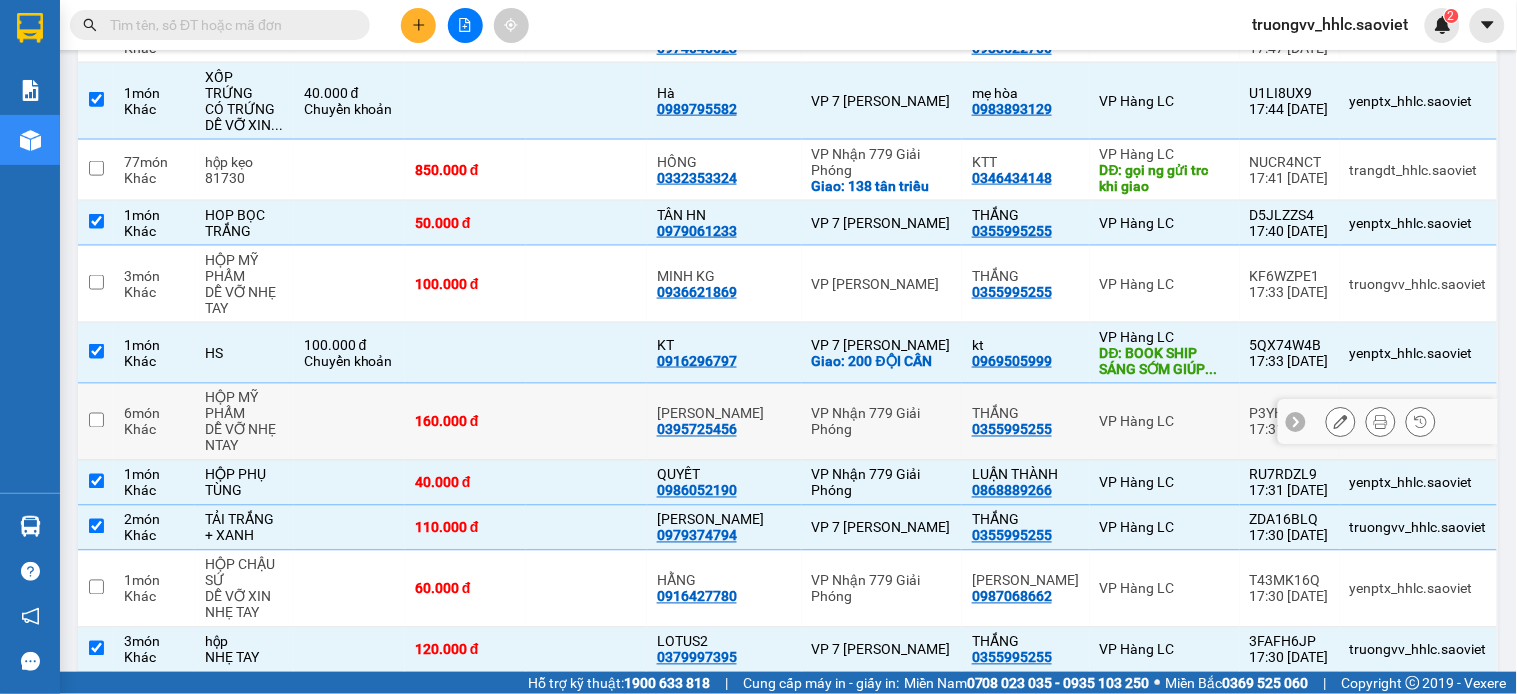 drag, startPoint x: 504, startPoint y: 354, endPoint x: 516, endPoint y: 345, distance: 15 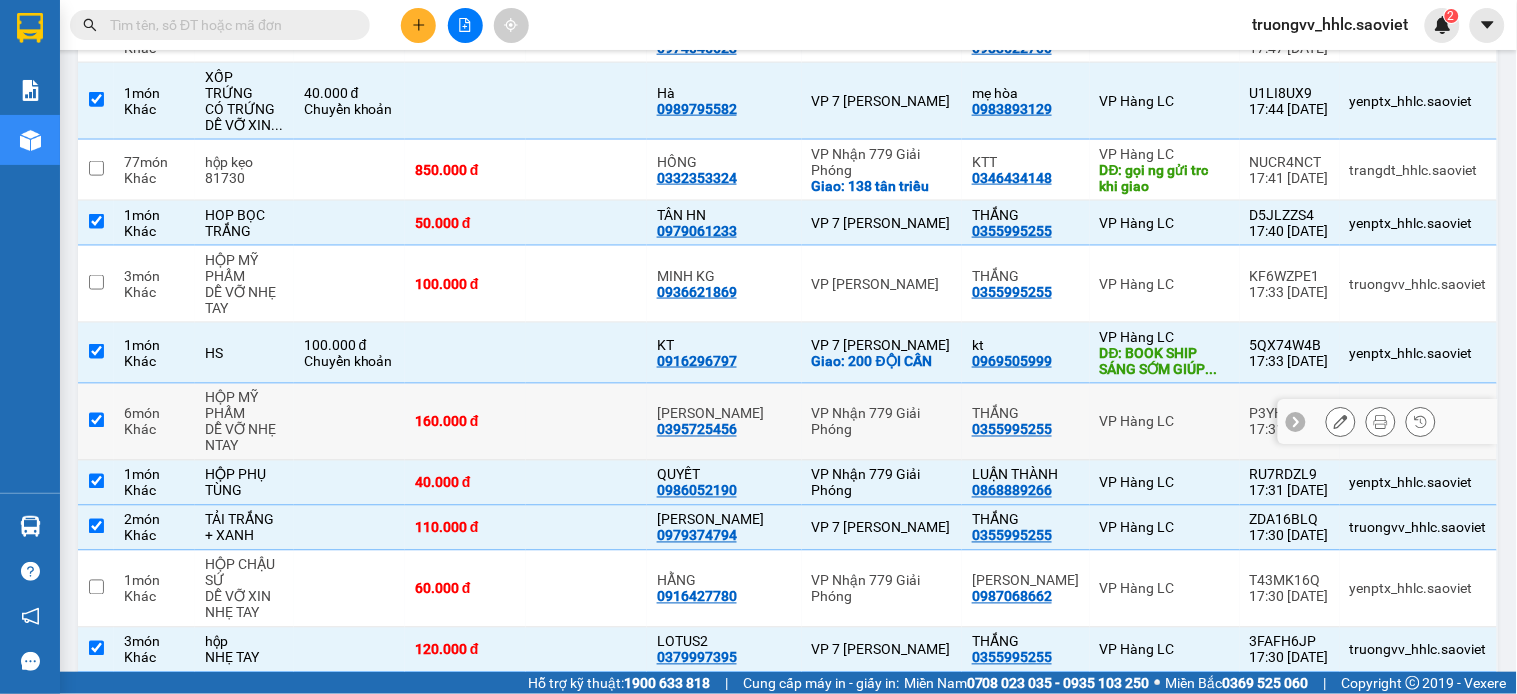 checkbox on "true" 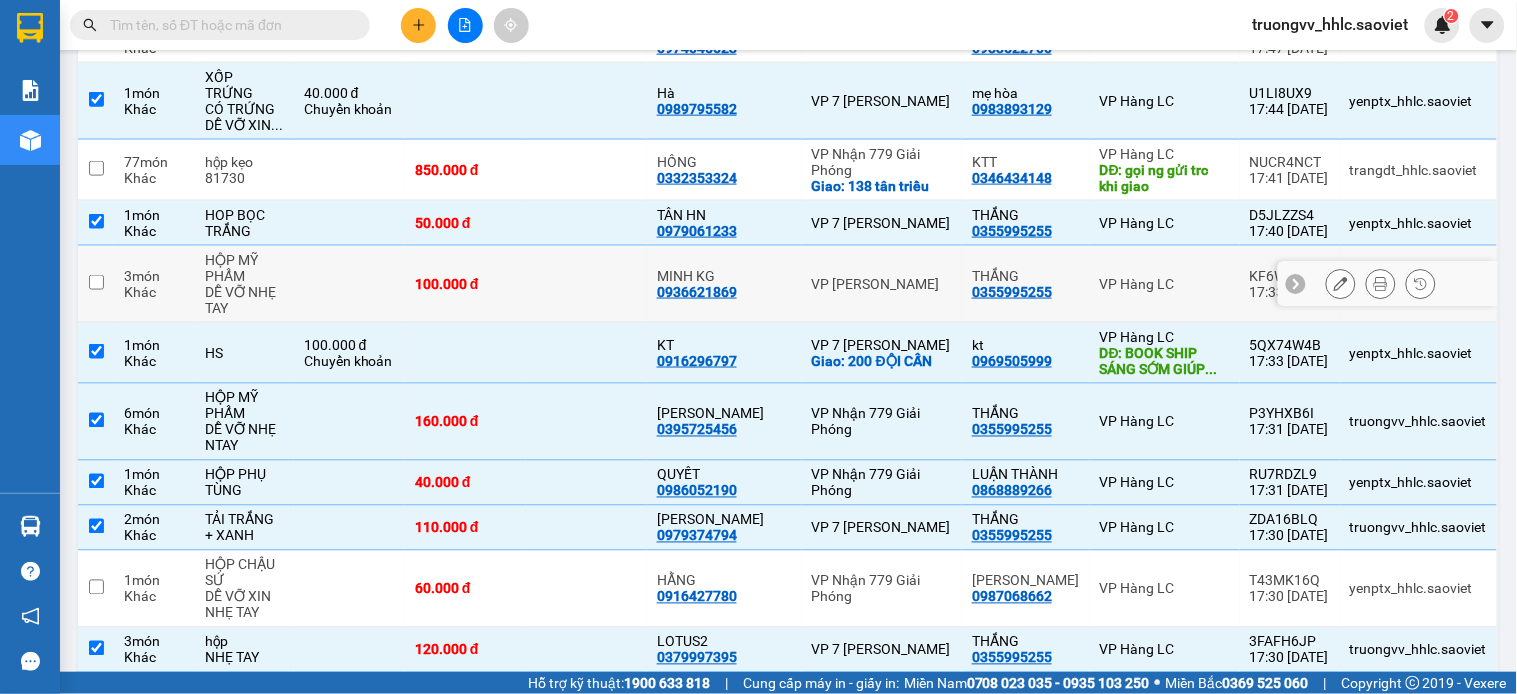 click at bounding box center [586, 284] 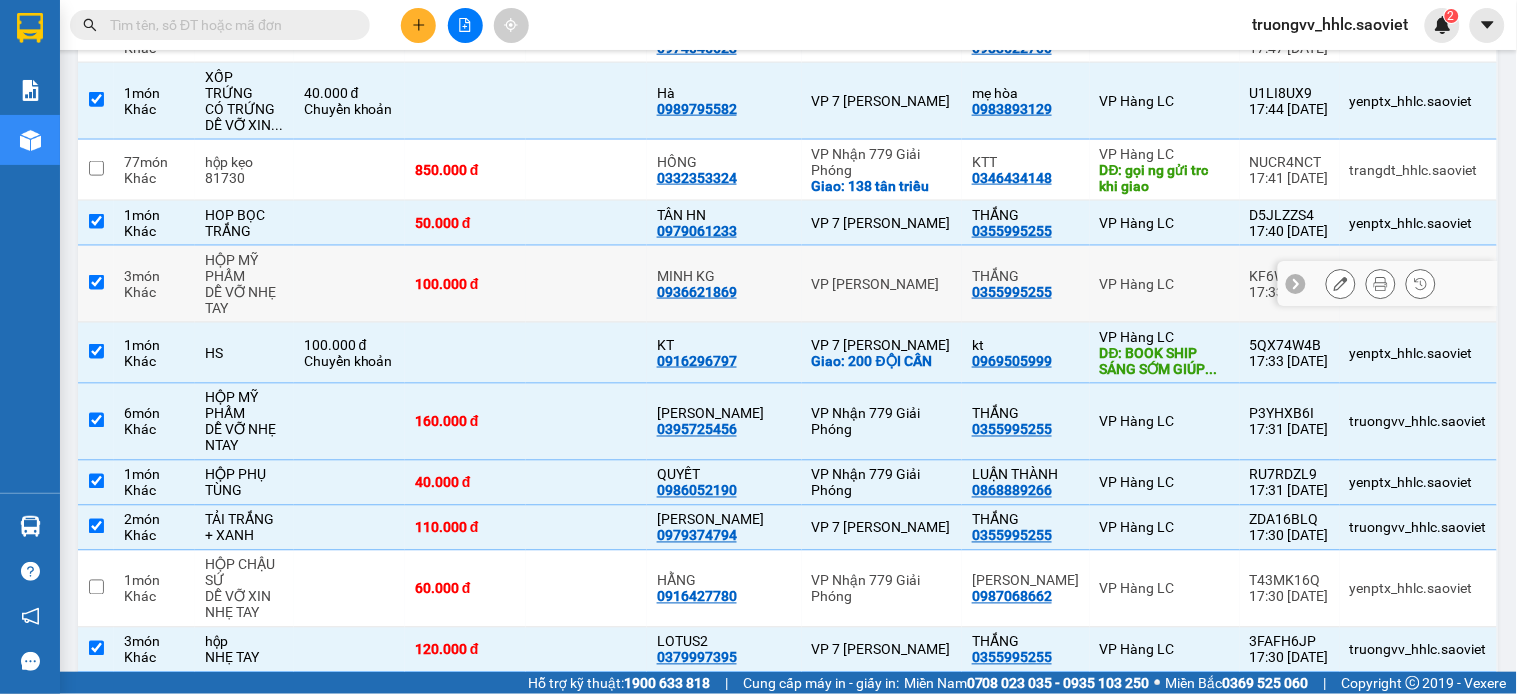 checkbox on "true" 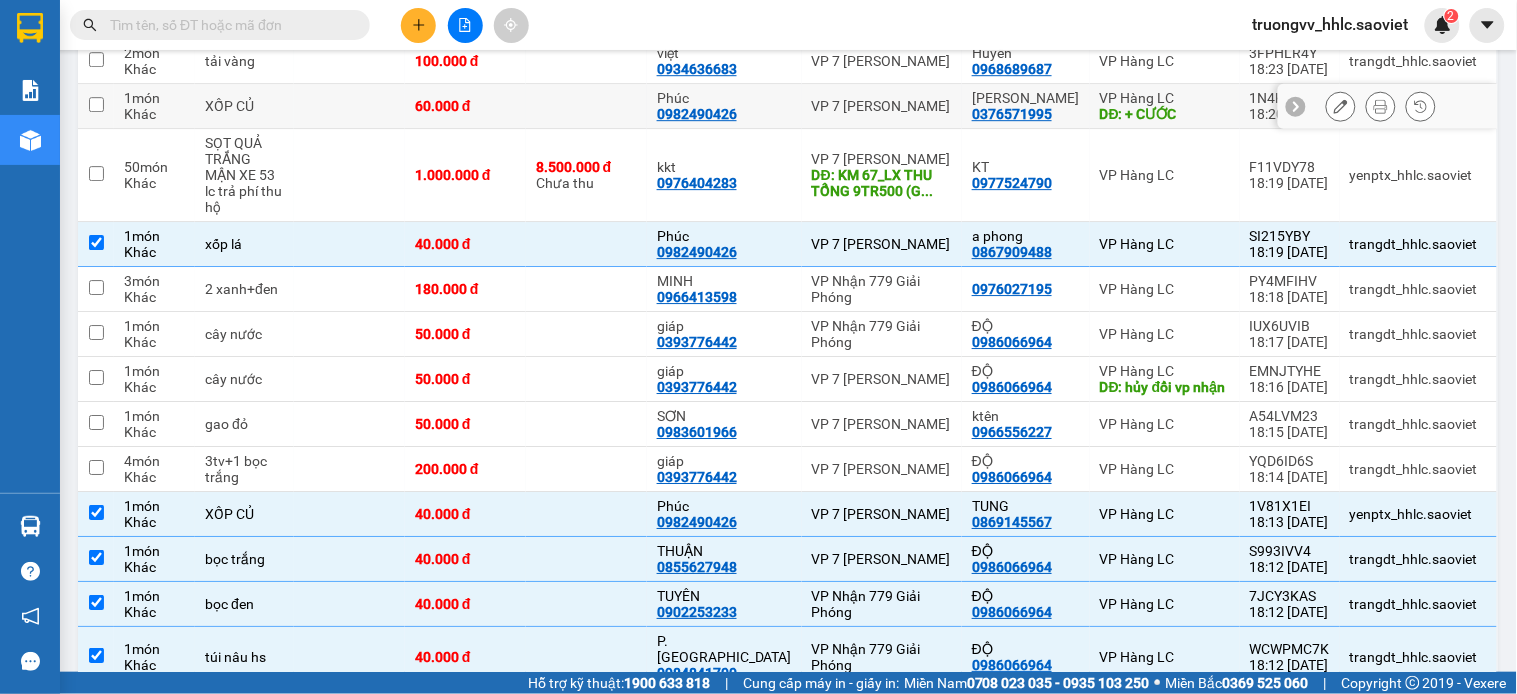scroll, scrollTop: 1291, scrollLeft: 0, axis: vertical 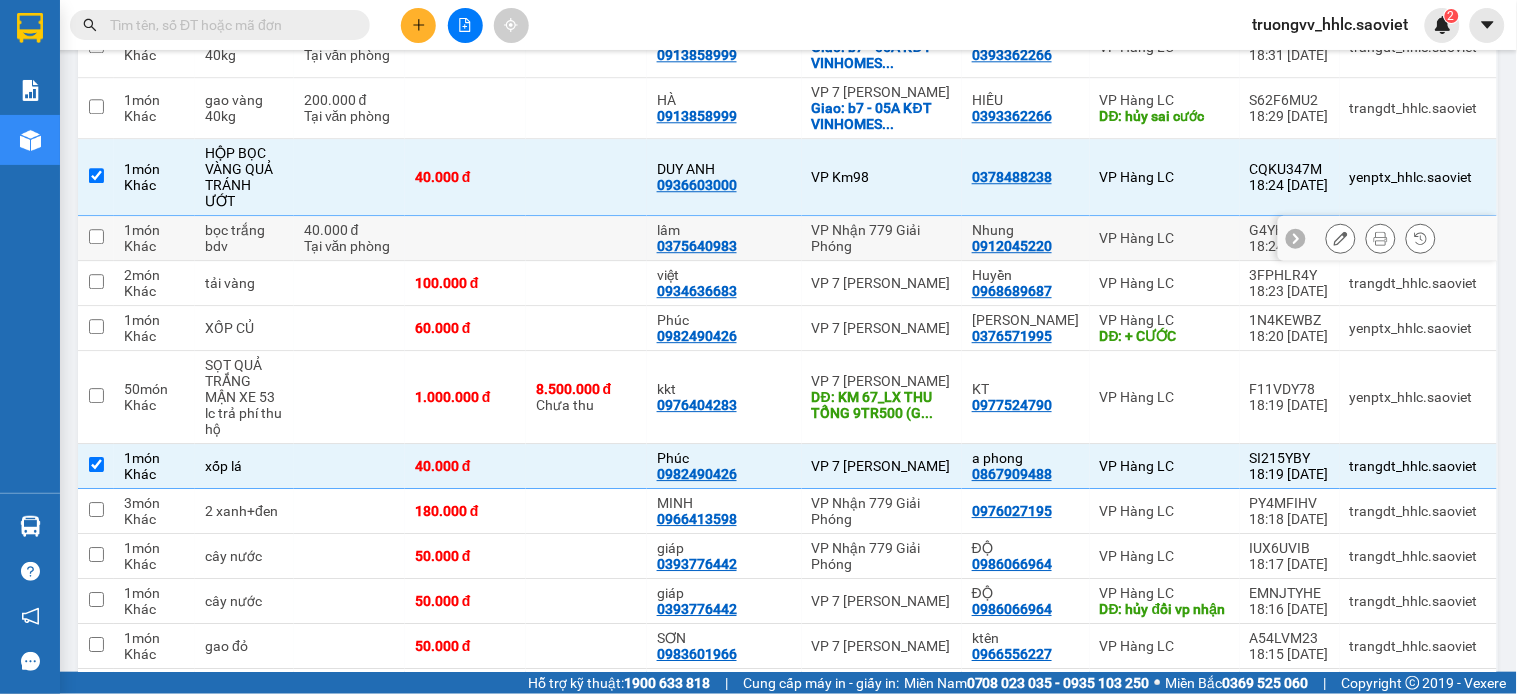 click at bounding box center (465, 238) 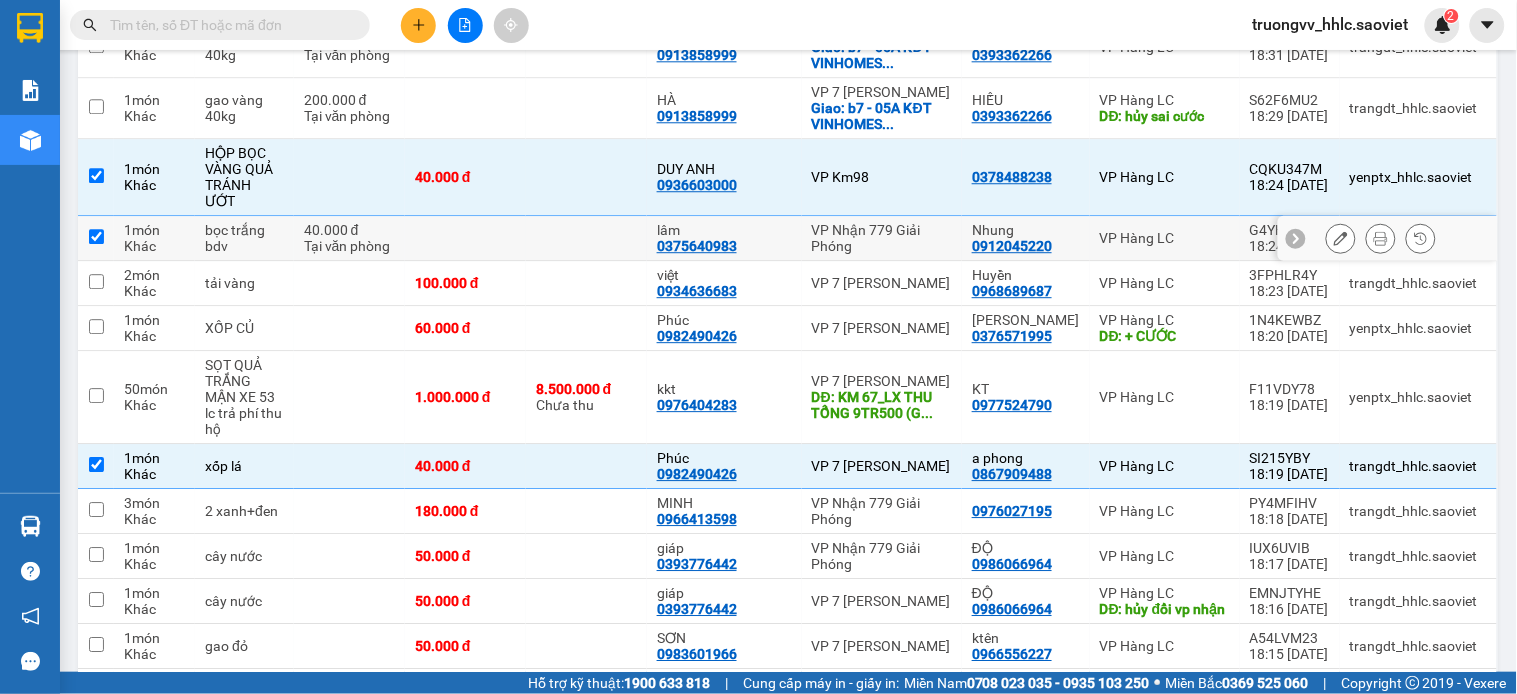 checkbox on "true" 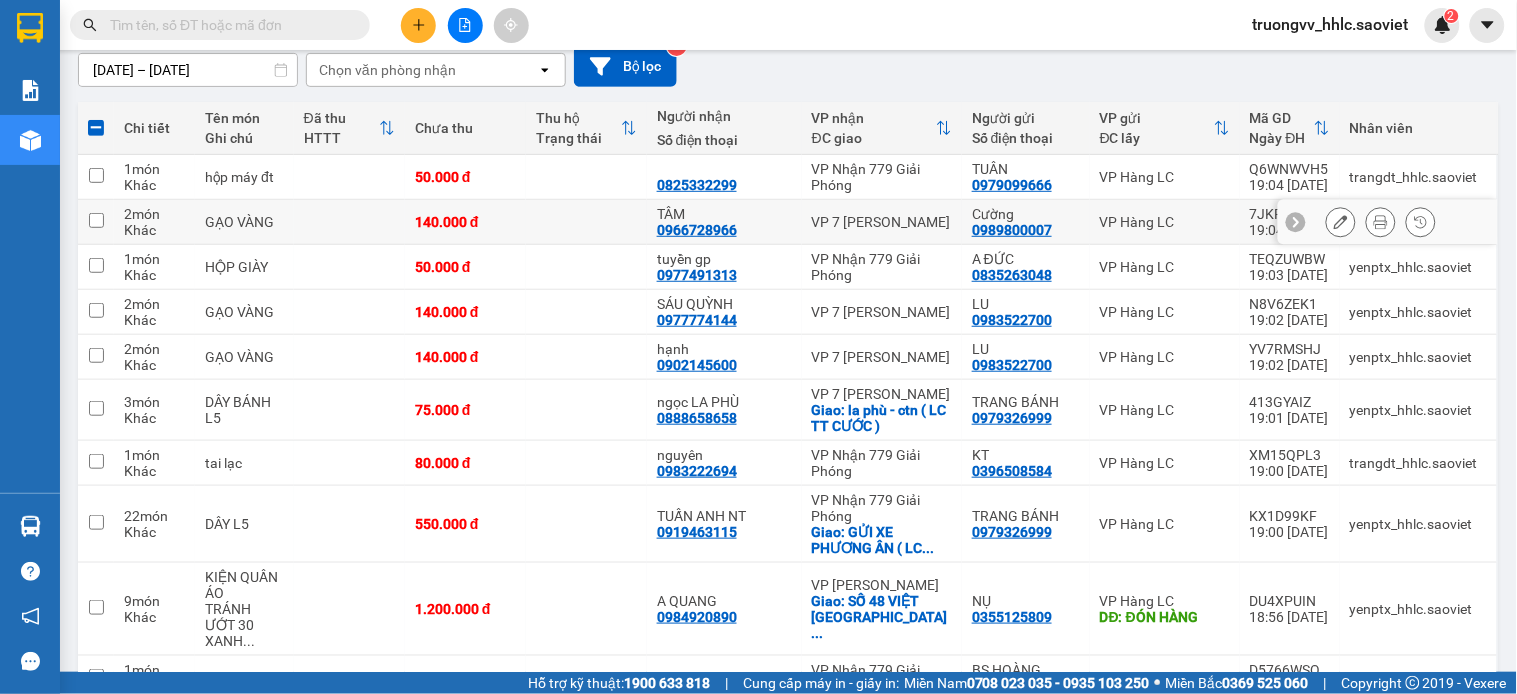 scroll, scrollTop: 0, scrollLeft: 0, axis: both 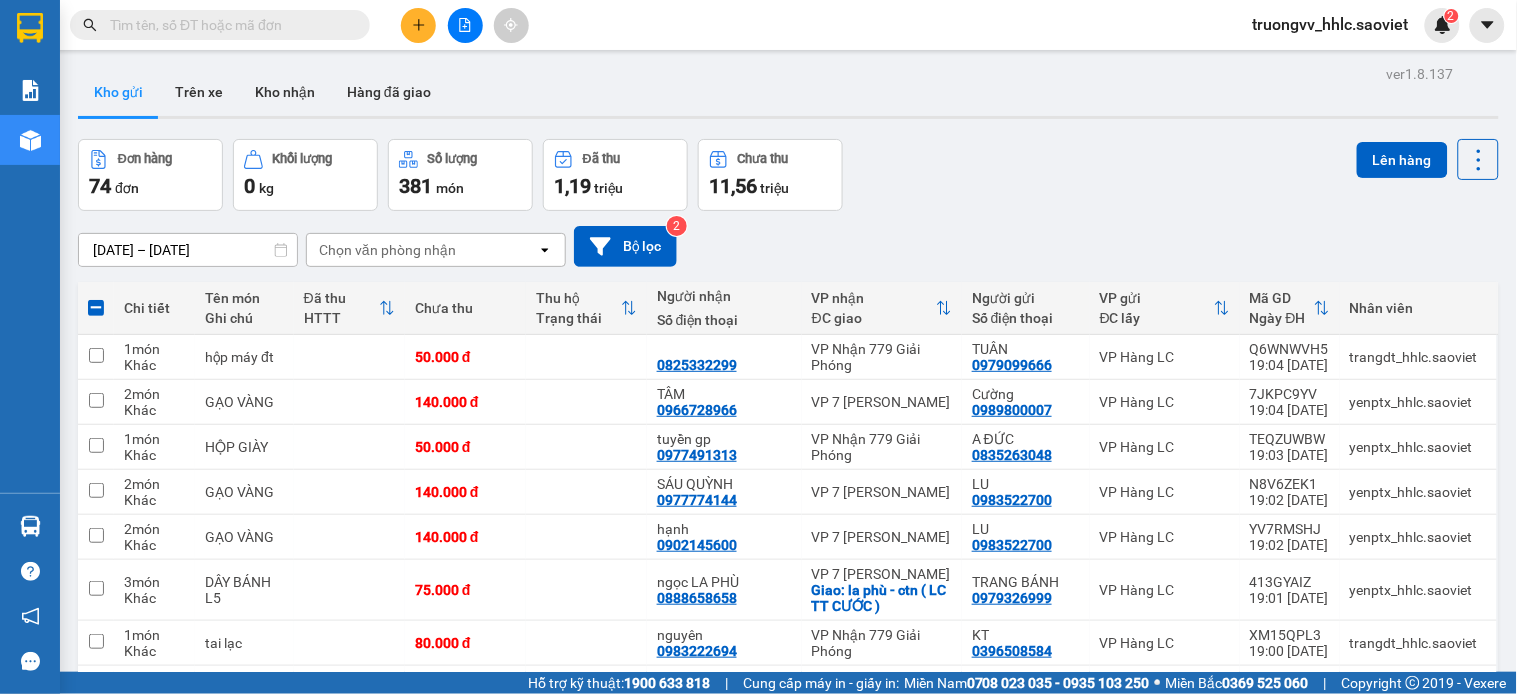 click on "Lên hàng" at bounding box center (1428, 175) 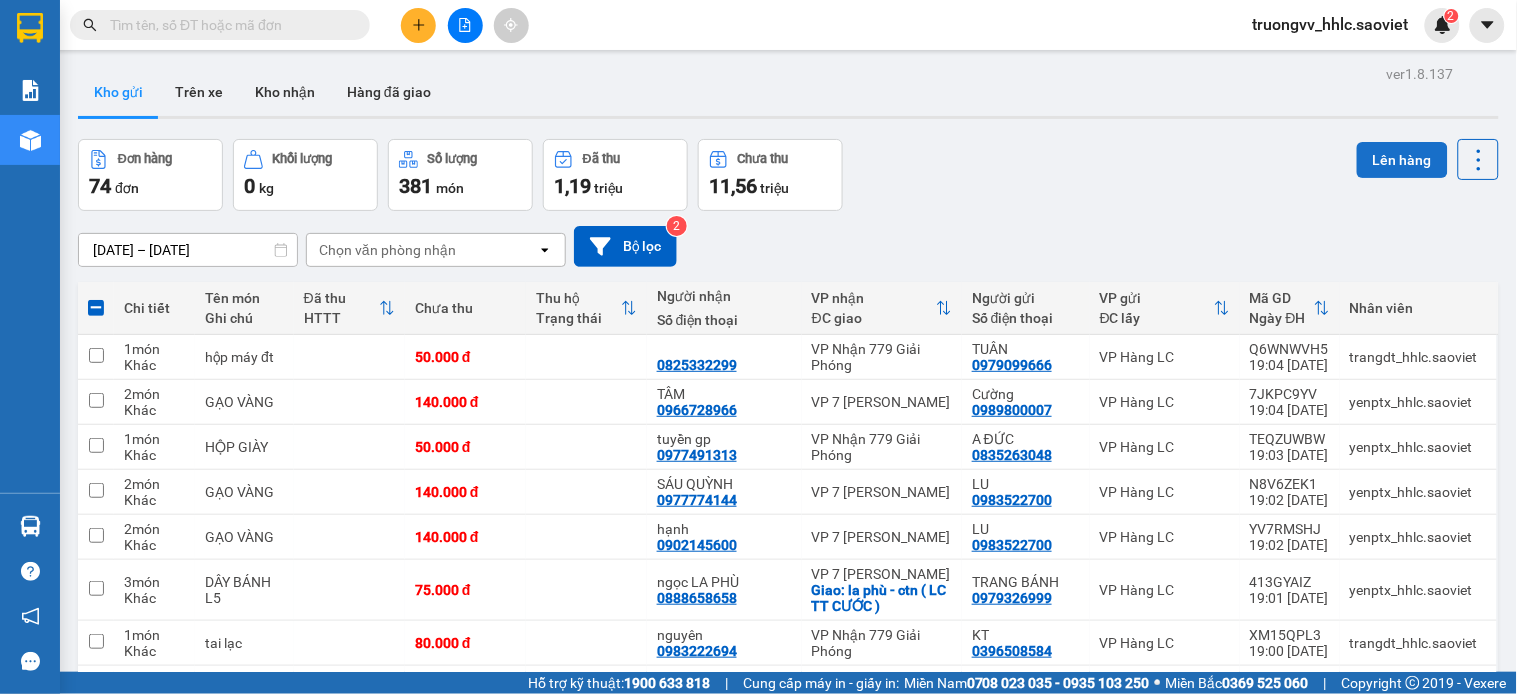 click on "Lên hàng" at bounding box center (1402, 160) 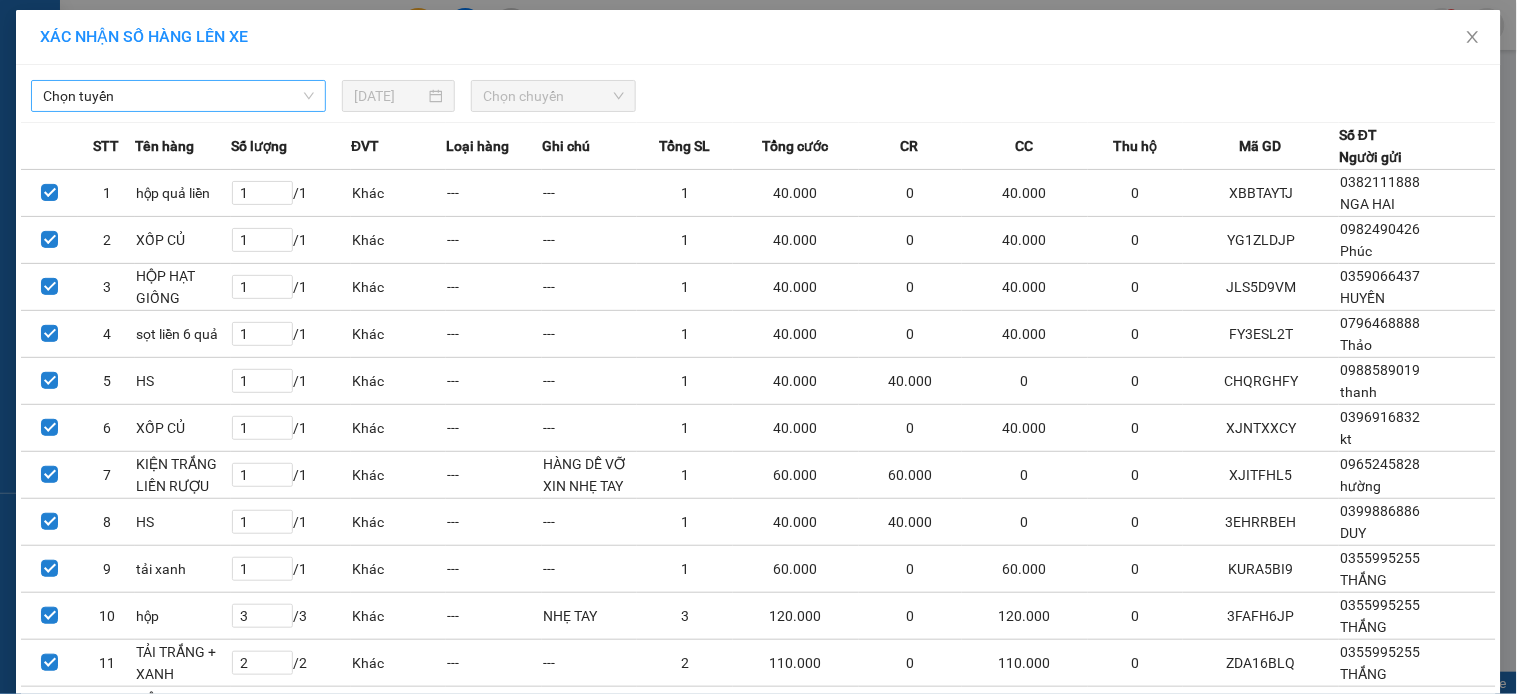 click on "Chọn tuyến" at bounding box center (178, 96) 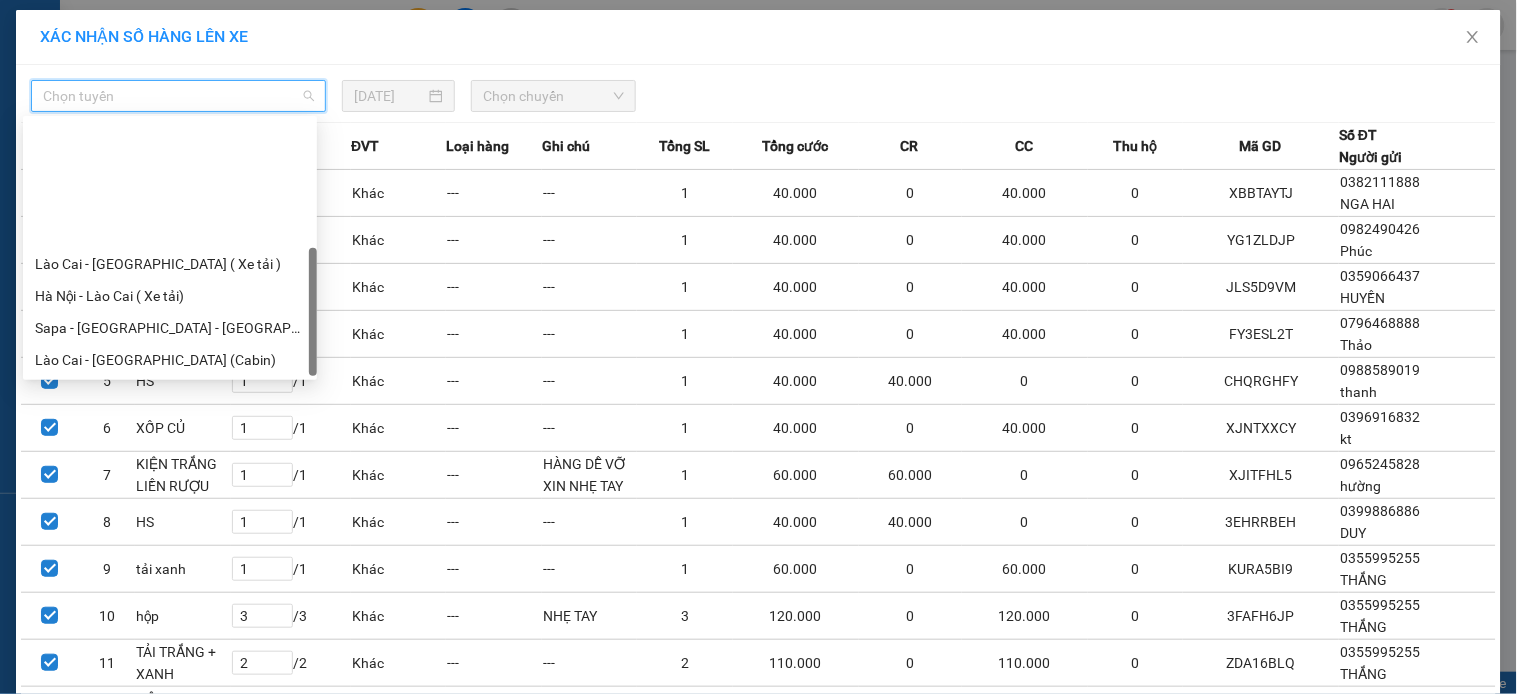 scroll, scrollTop: 160, scrollLeft: 0, axis: vertical 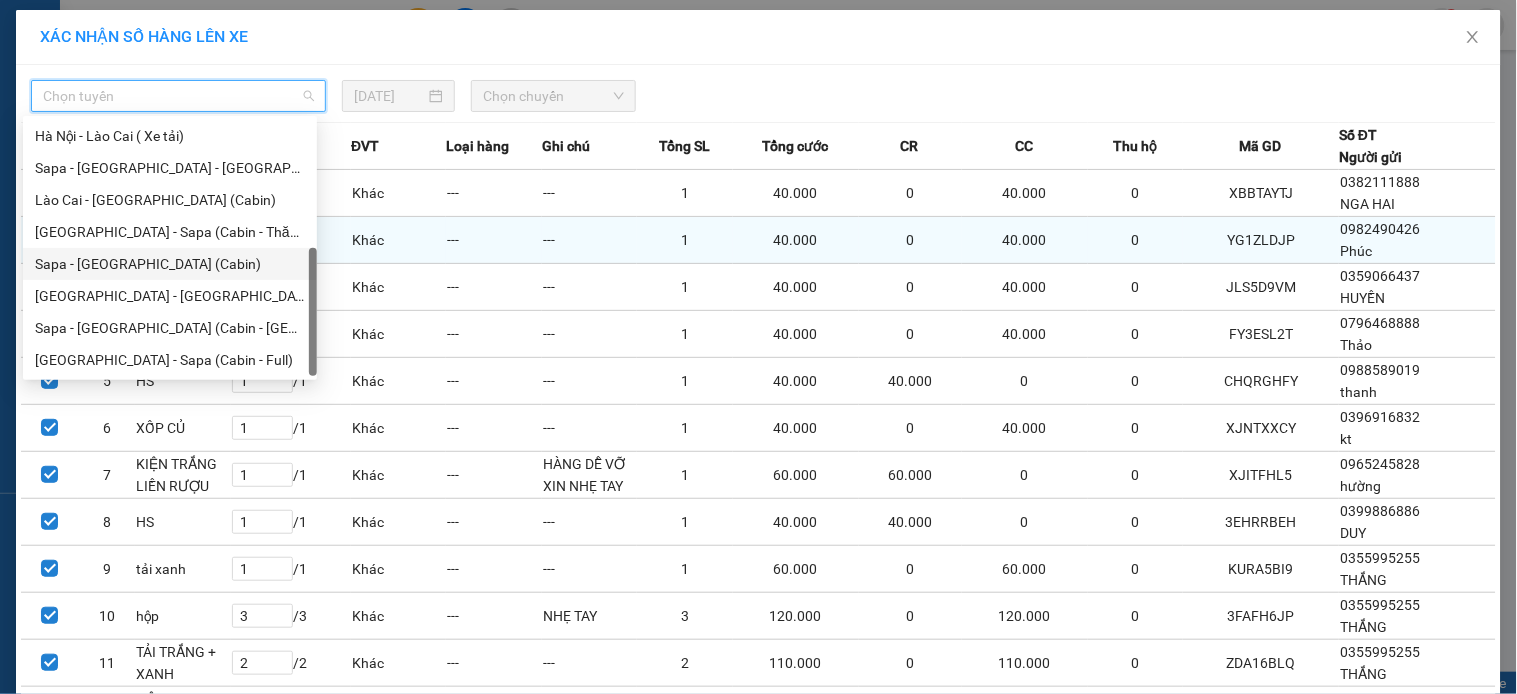 drag, startPoint x: 115, startPoint y: 268, endPoint x: 126, endPoint y: 253, distance: 18.601076 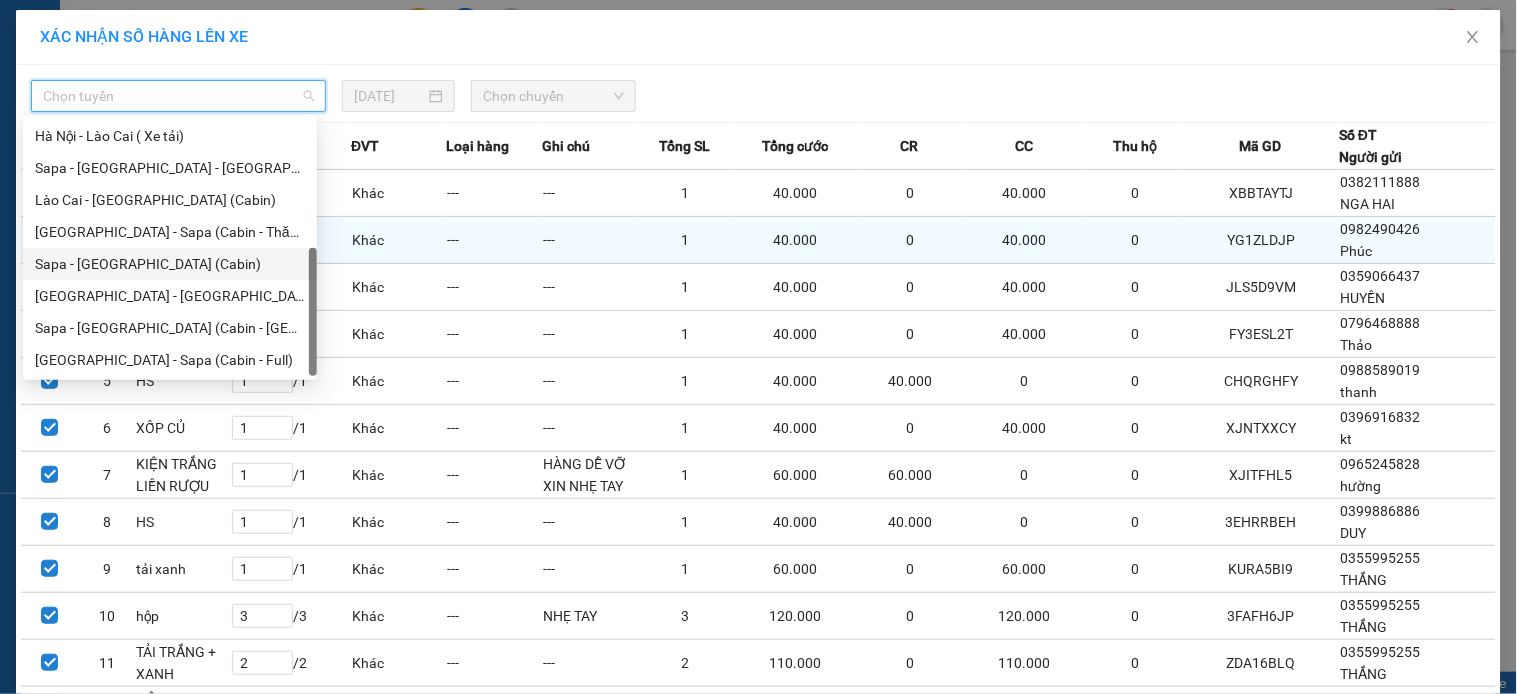 click on "Sapa - [GEOGRAPHIC_DATA] (Cabin)" at bounding box center (170, 264) 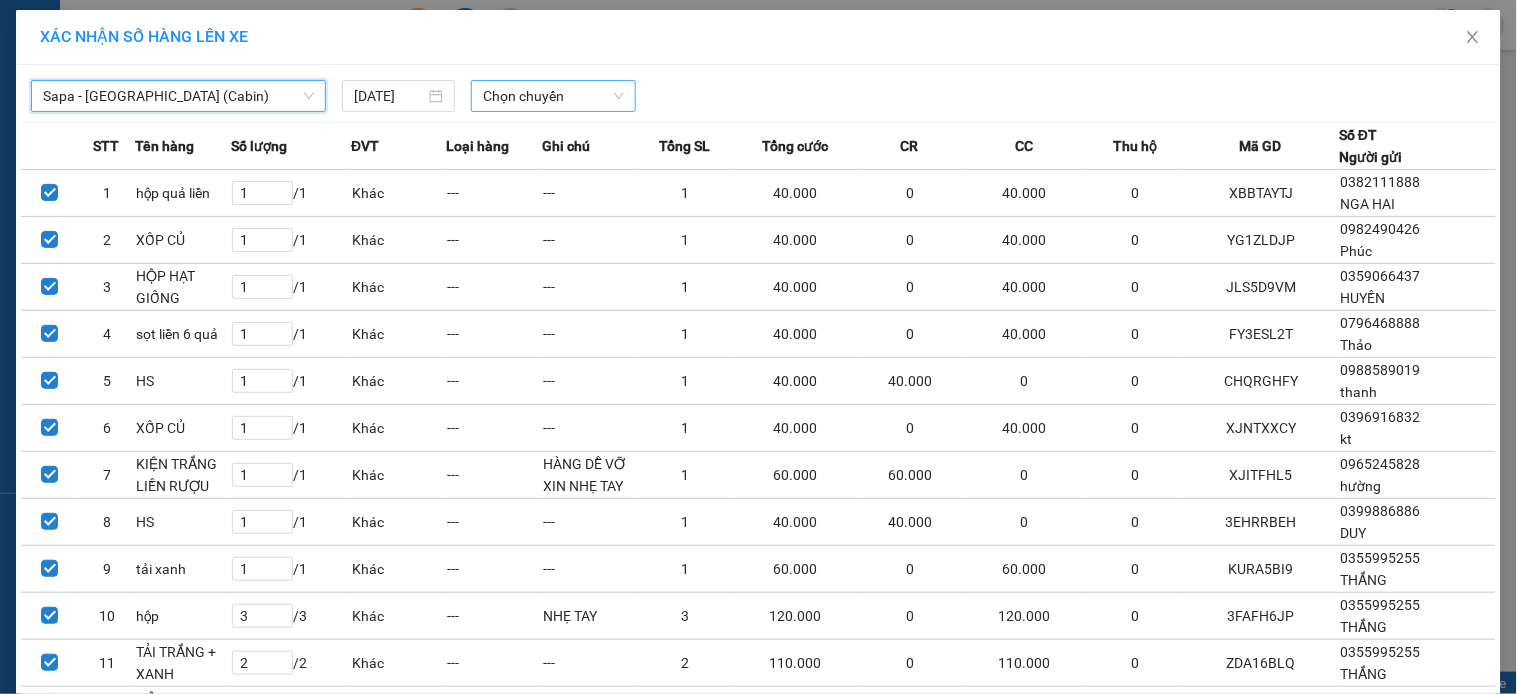 click on "Chọn chuyến" at bounding box center [553, 96] 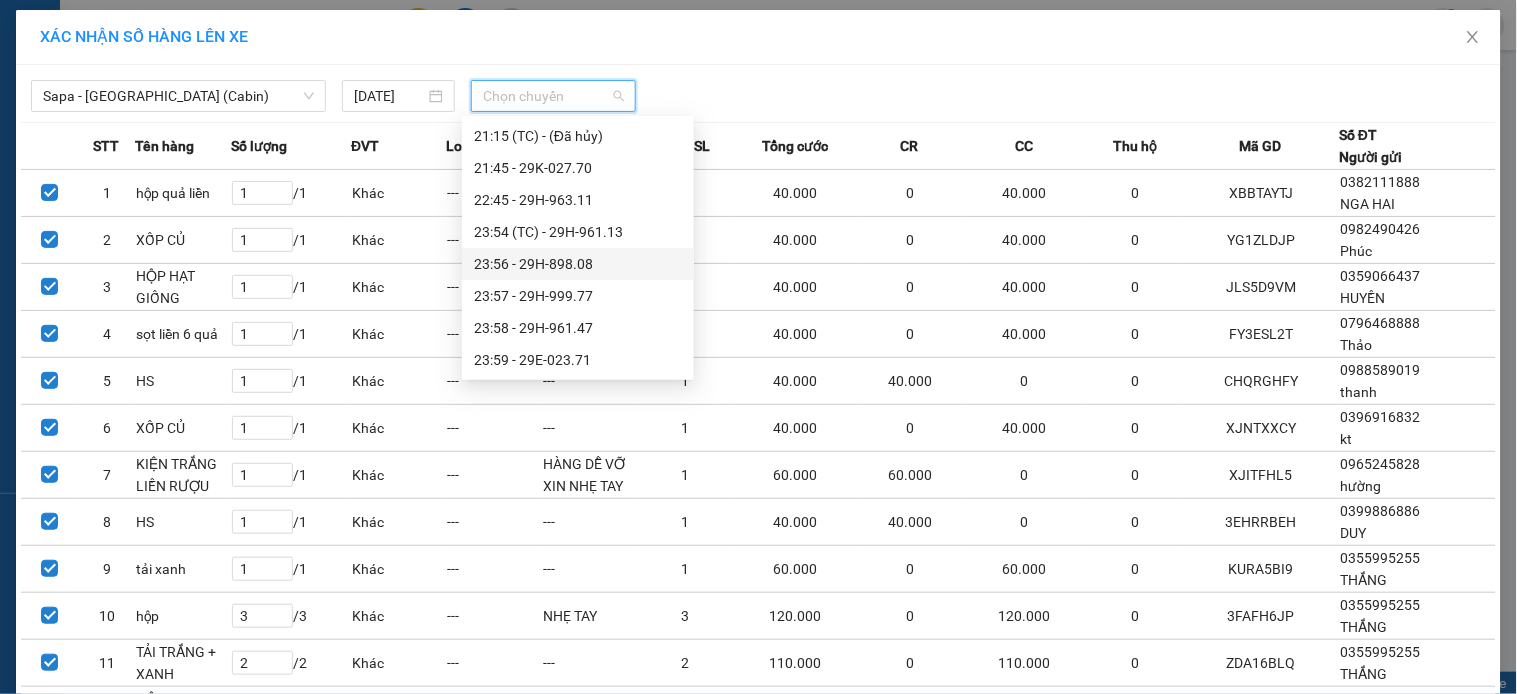 scroll, scrollTop: 625, scrollLeft: 0, axis: vertical 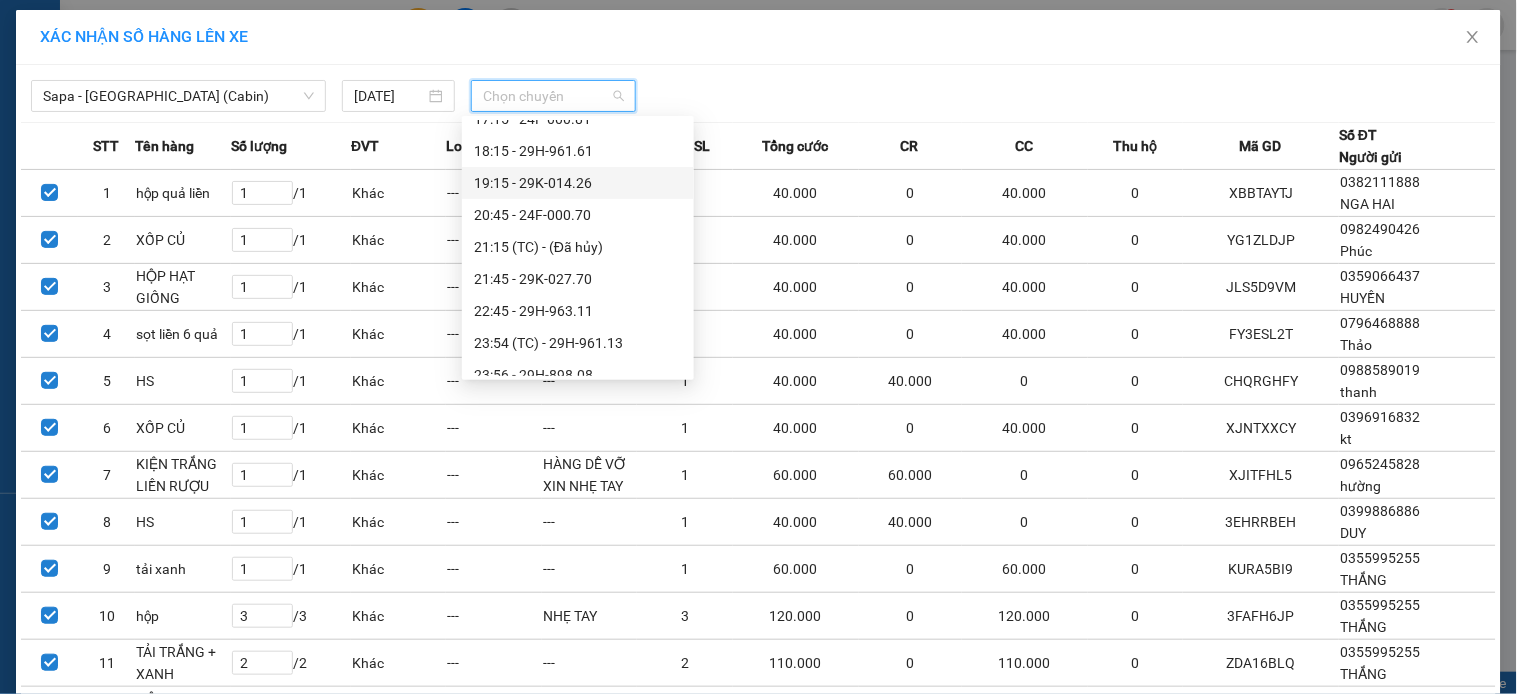 click on "19:15     - 29K-014.26" at bounding box center (578, 183) 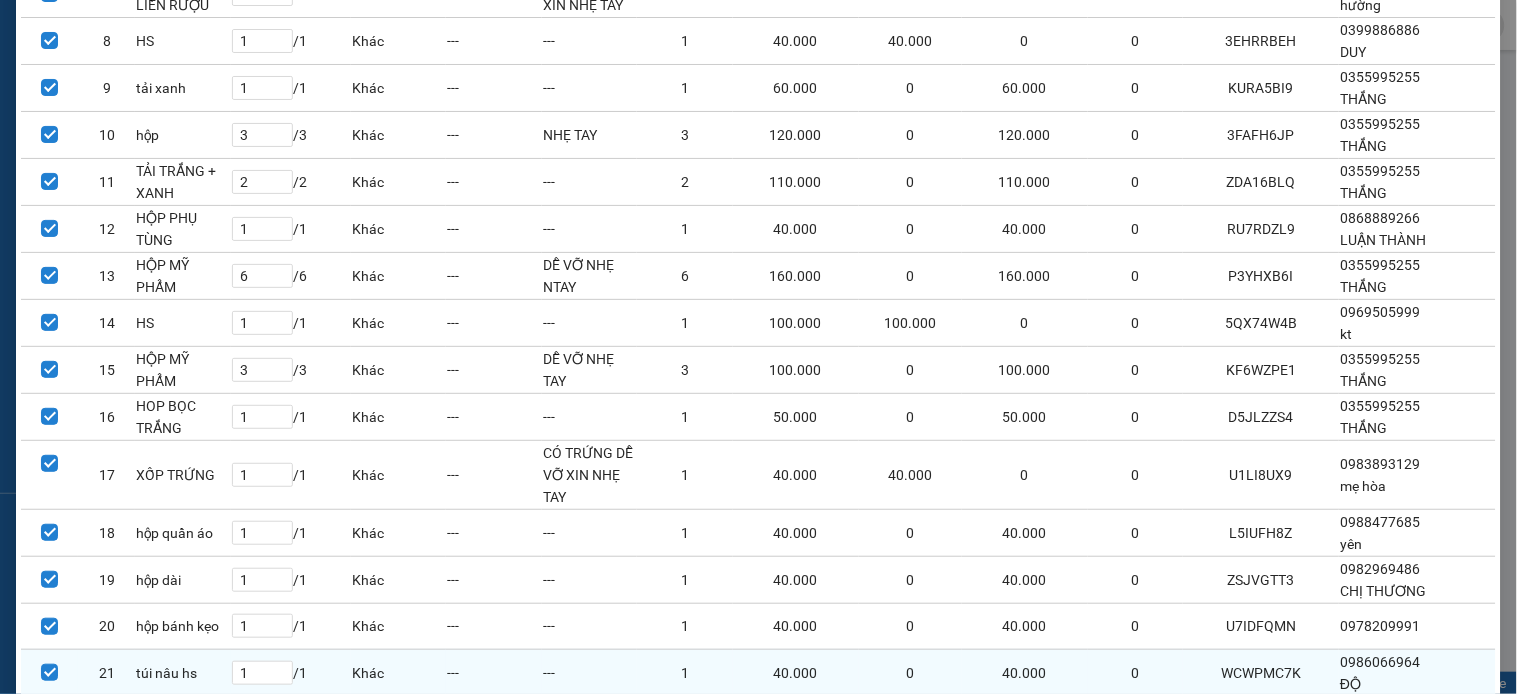 scroll, scrollTop: 977, scrollLeft: 0, axis: vertical 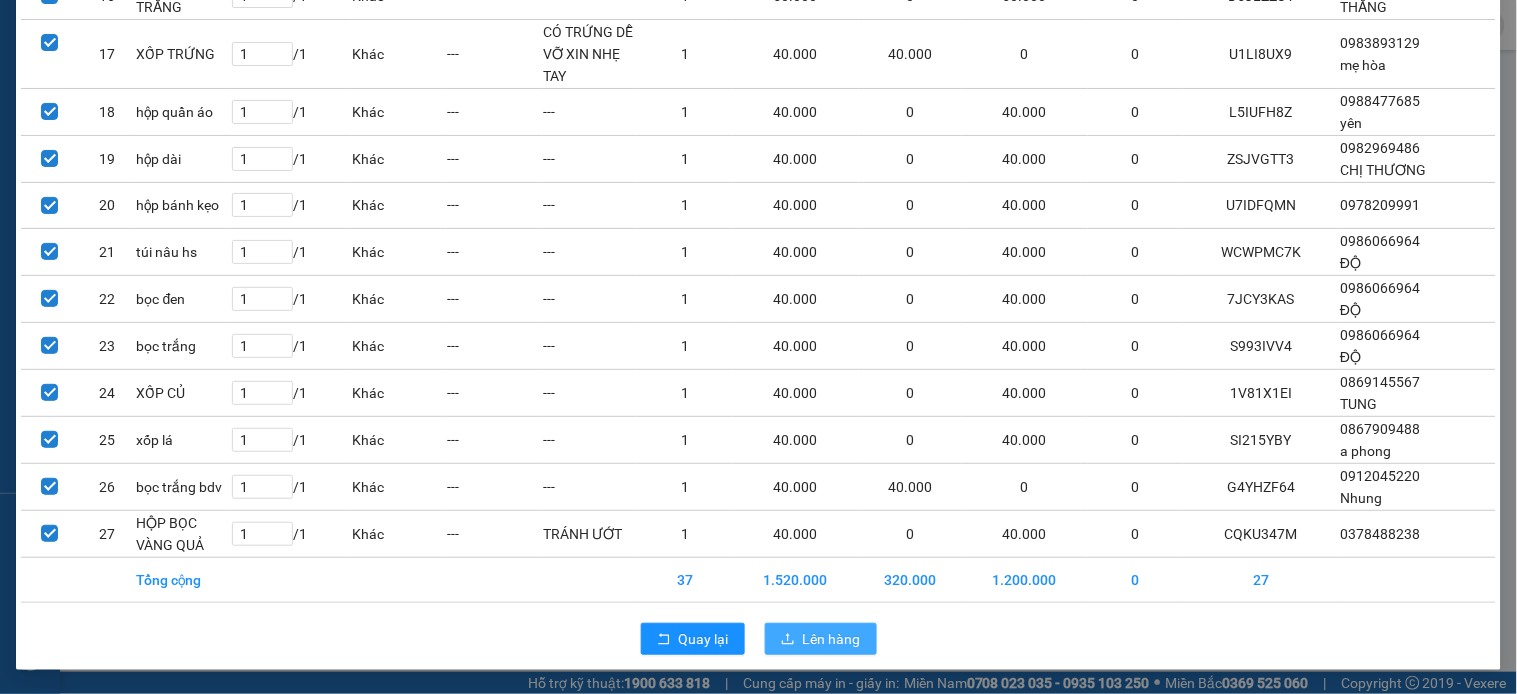 click on "Lên hàng" at bounding box center [832, 639] 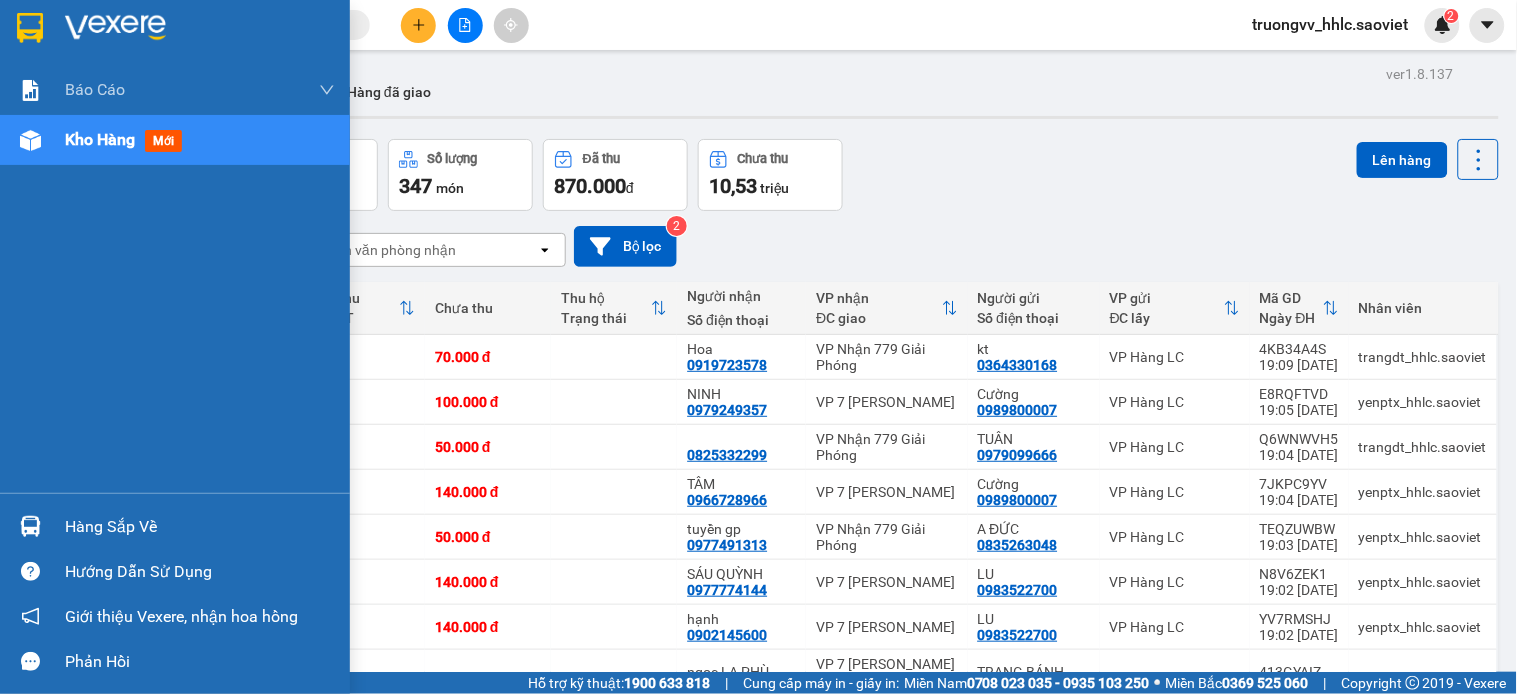 click on "Kho hàng" at bounding box center (100, 139) 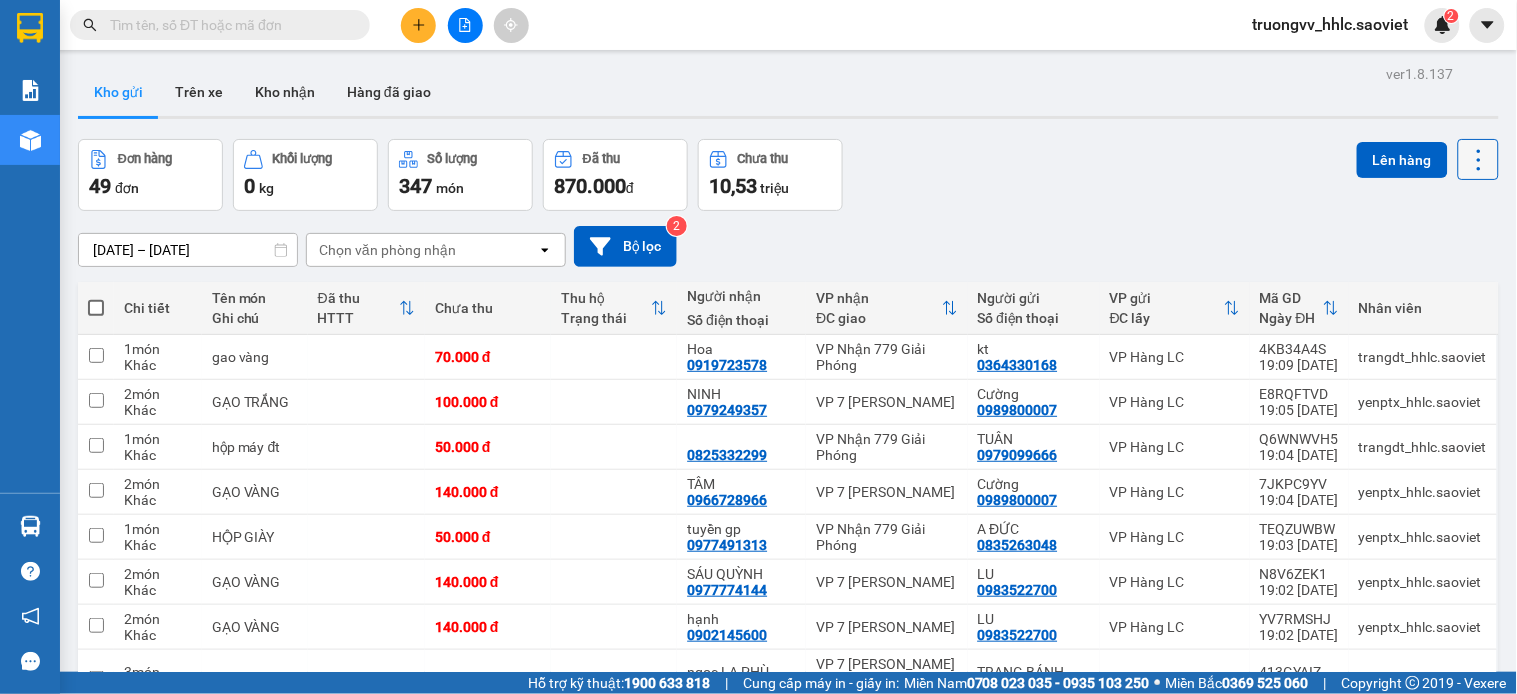 click 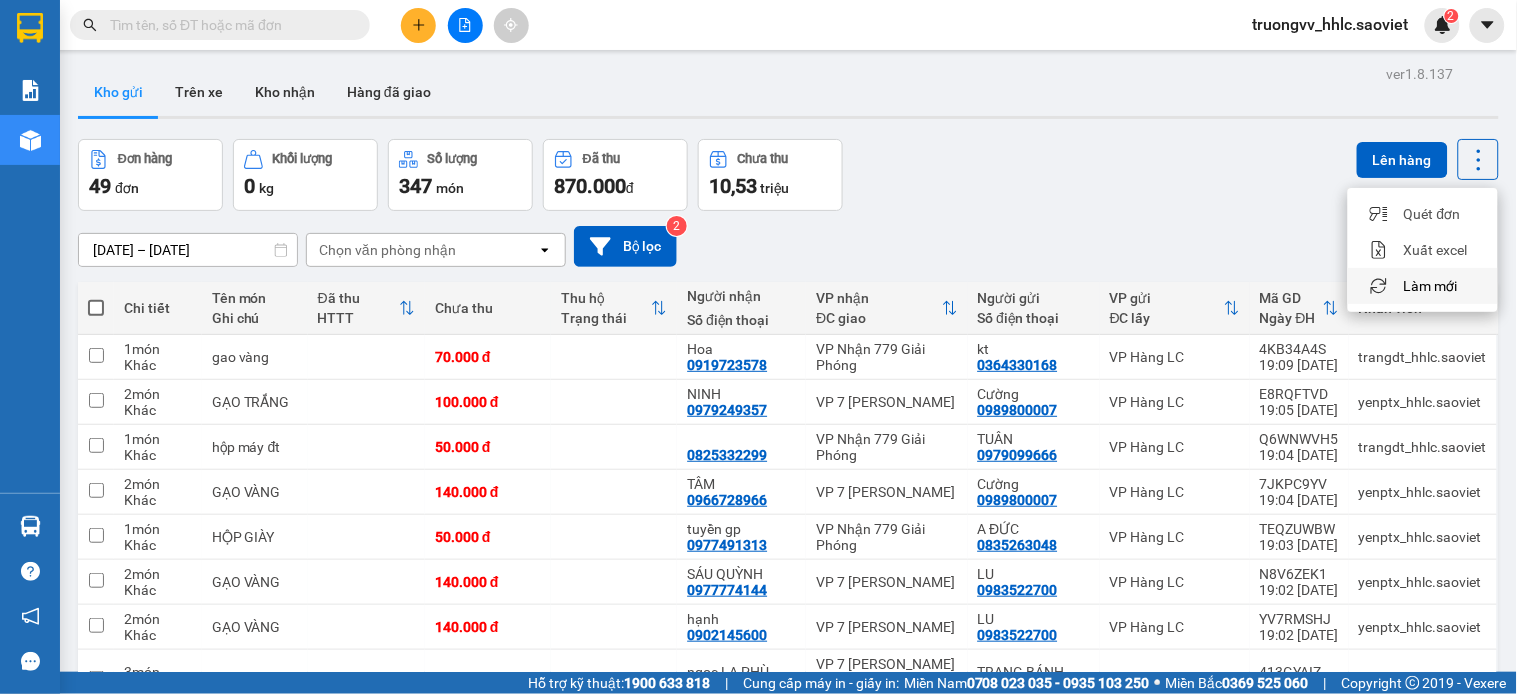 click on "Làm mới" at bounding box center [1431, 286] 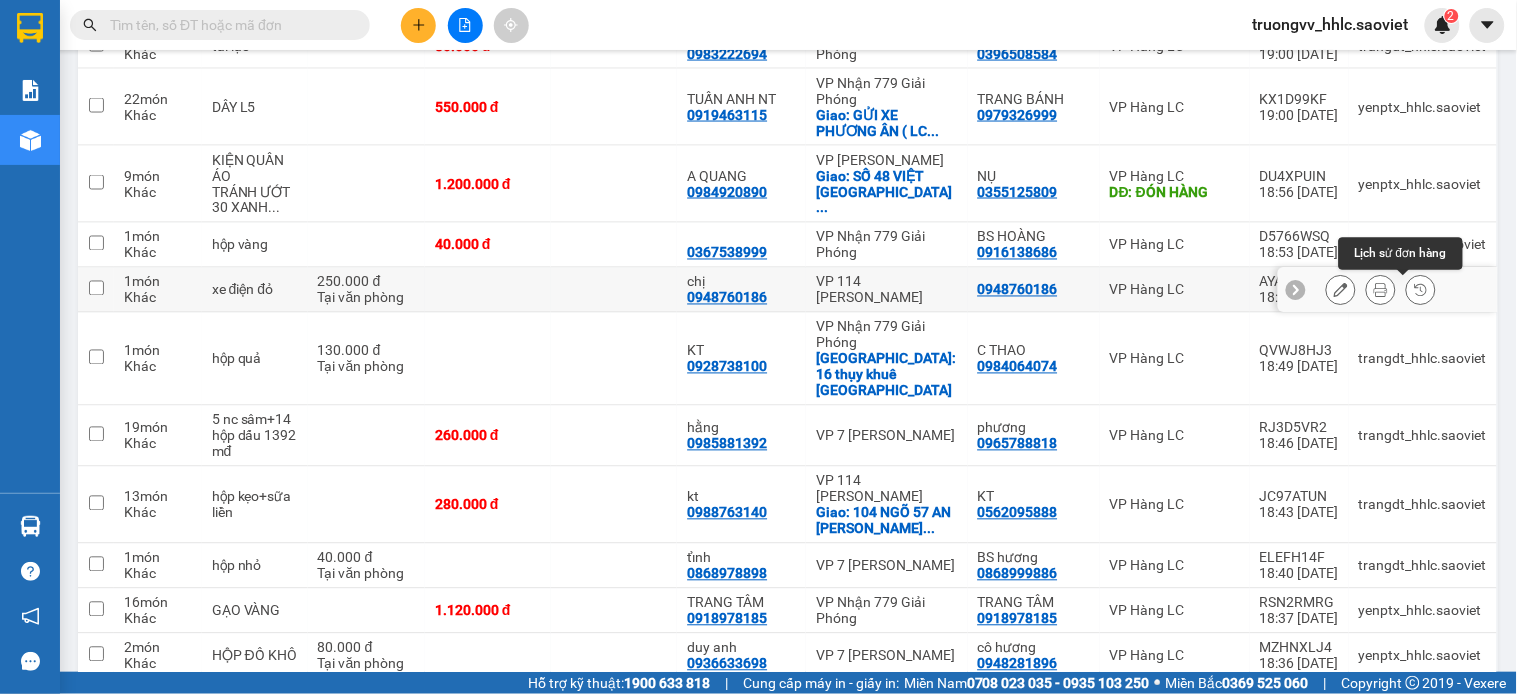 scroll, scrollTop: 1000, scrollLeft: 0, axis: vertical 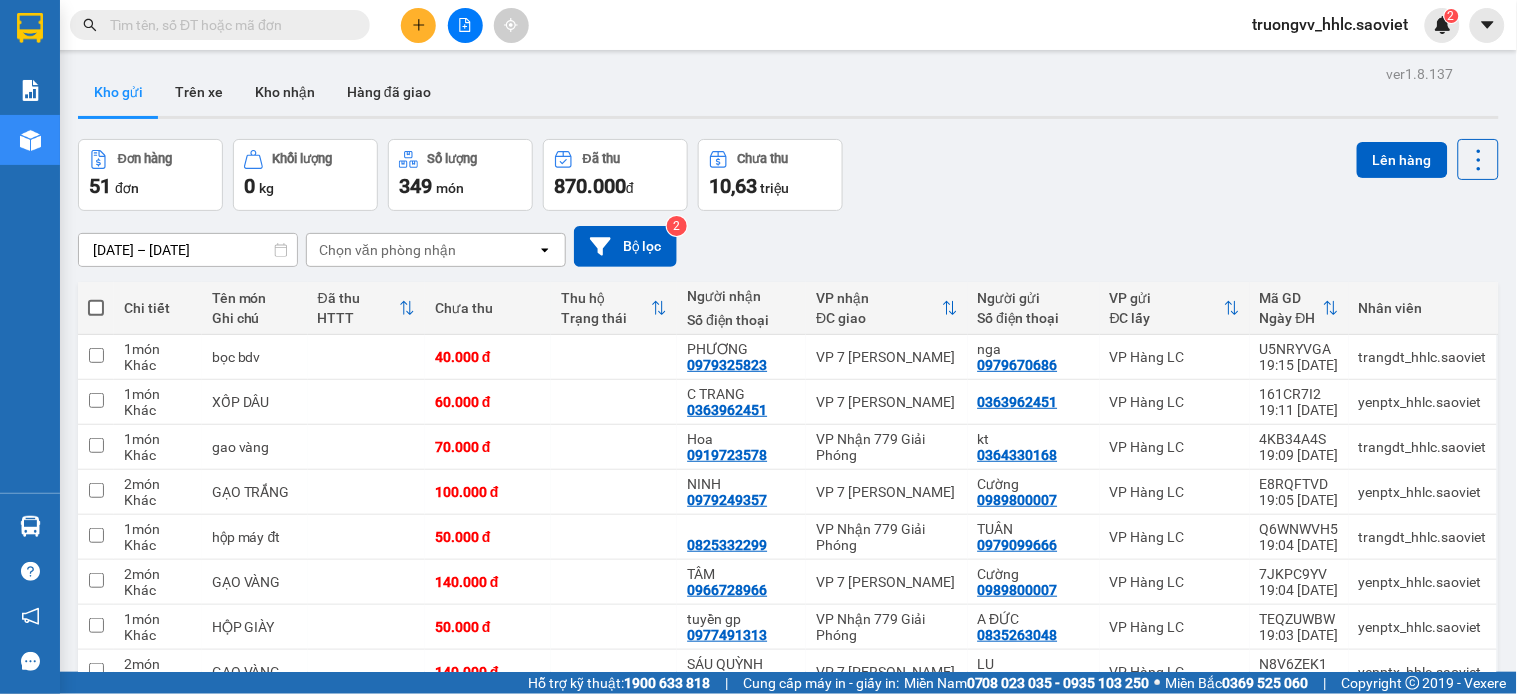 click on "ver  1.8.137 Kho gửi Trên xe Kho nhận Hàng đã giao Đơn hàng 51 đơn Khối lượng 0 kg Số lượng 349 món Đã thu 870.000  đ Chưa thu 10,63   triệu Lên hàng 08/07/2025 – 10/07/2025 Press the down arrow key to interact with the calendar and select a date. Press the escape button to close the calendar. Selected date range is from 08/07/2025 to 10/07/2025. Chọn văn phòng nhận open Bộ lọc 2 Chi tiết Tên món Ghi chú Đã thu HTTT Chưa thu Thu hộ Trạng thái Người nhận Số điện thoại VP nhận ĐC giao Người gửi Số điện thoại VP gửi ĐC lấy Mã GD Ngày ĐH Nhân viên 1  món Khác bọc bdv  40.000 đ PHƯƠNG 0979325823 VP 7 Phạm Văn Đồng nga  0979670686 VP Hàng LC U5NRYVGA 19:15 10/07 trangdt_hhlc.saoviet 1  món Khác XỐP DÂU 60.000 đ C TRANG 0363962451 VP 7 Phạm Văn Đồng 0363962451 VP Hàng LC 161CR7I2 19:11 10/07 yenptx_hhlc.saoviet 1  món Khác gao vàng  70.000 đ Hoa 0919723578 VP Nhận 779 Giải Phóng kt 2 NINH" at bounding box center [788, 1573] 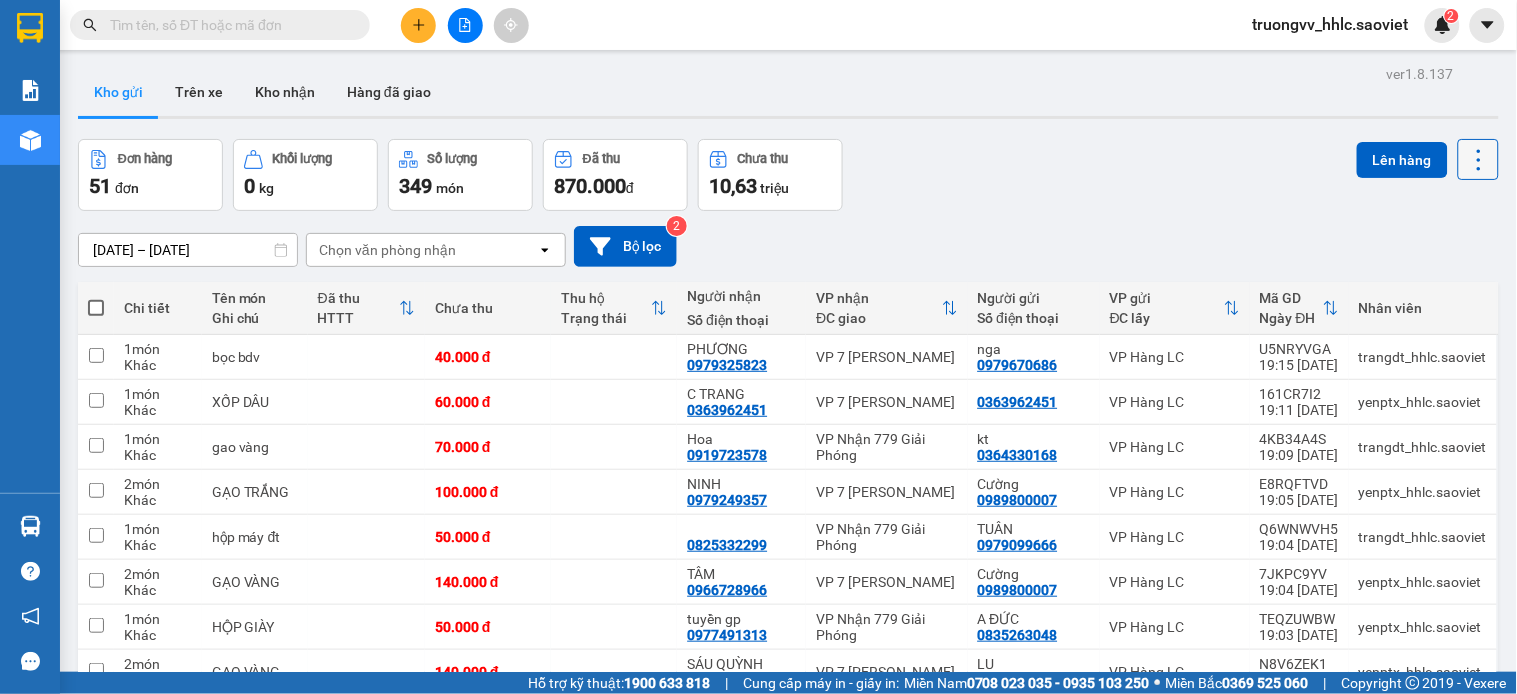 click 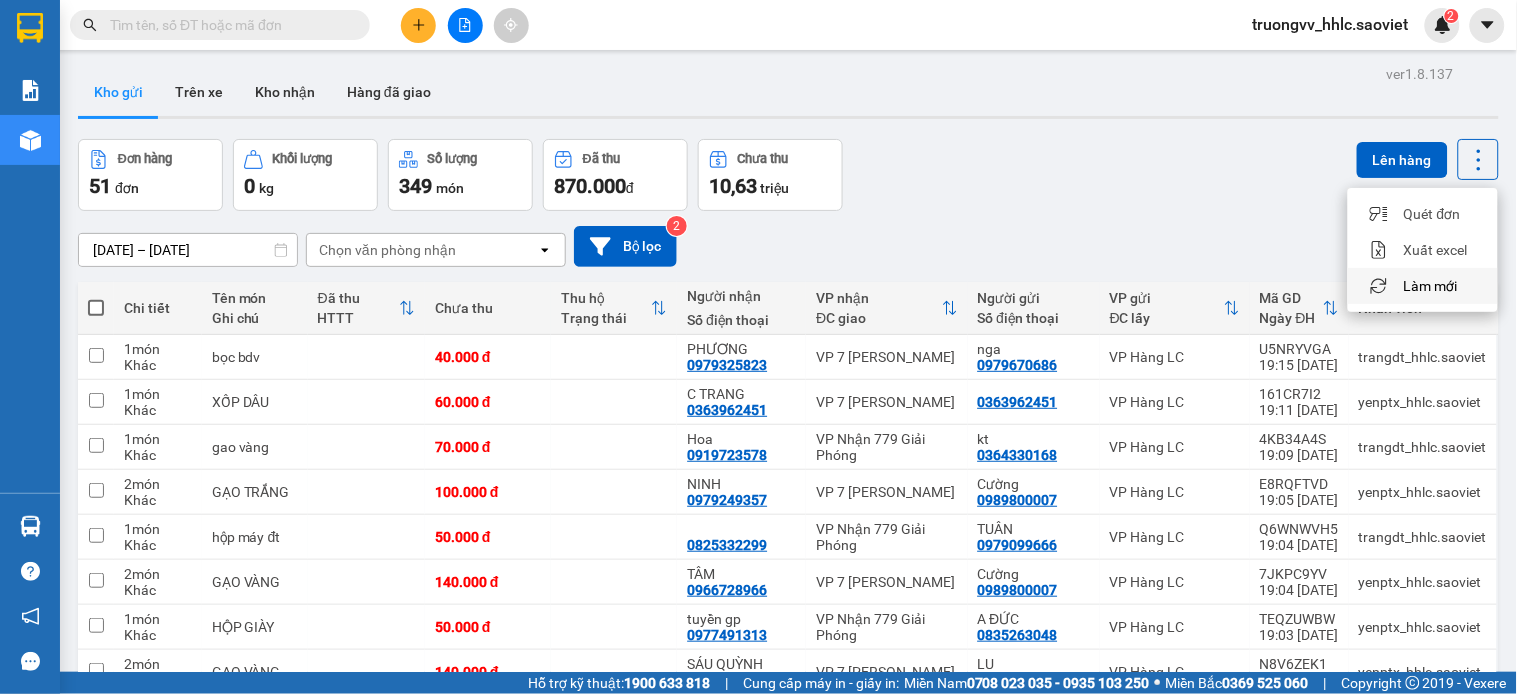 click on "Làm mới" at bounding box center [1431, 286] 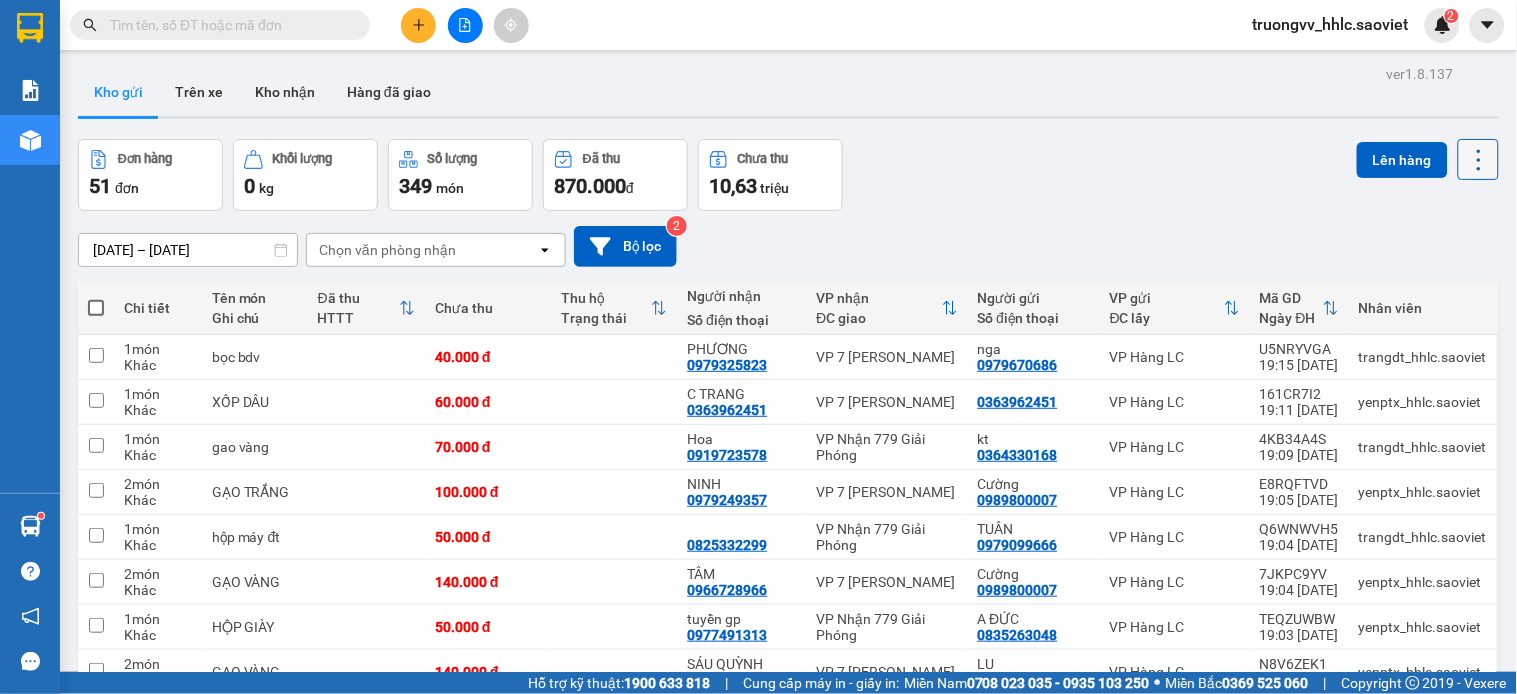 click 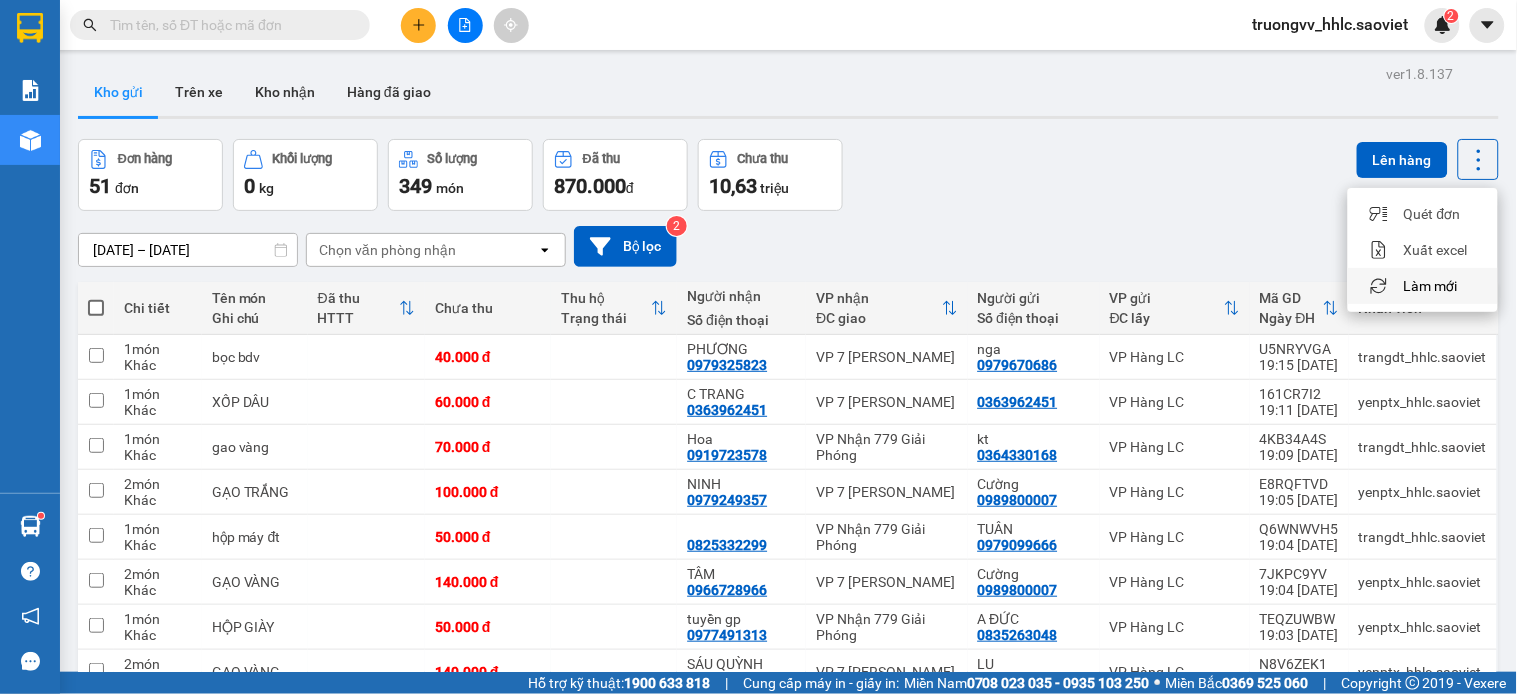 click on "Làm mới" at bounding box center [1431, 286] 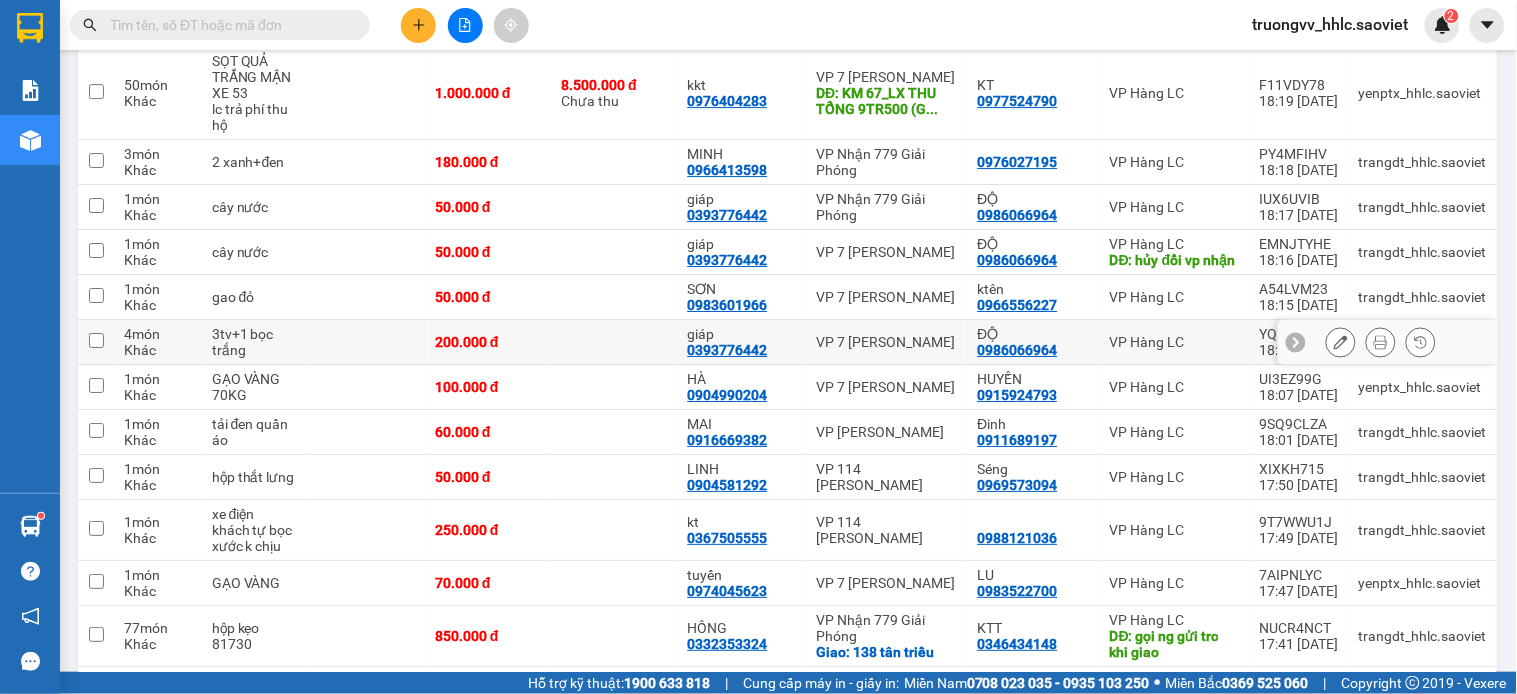 scroll, scrollTop: 2000, scrollLeft: 0, axis: vertical 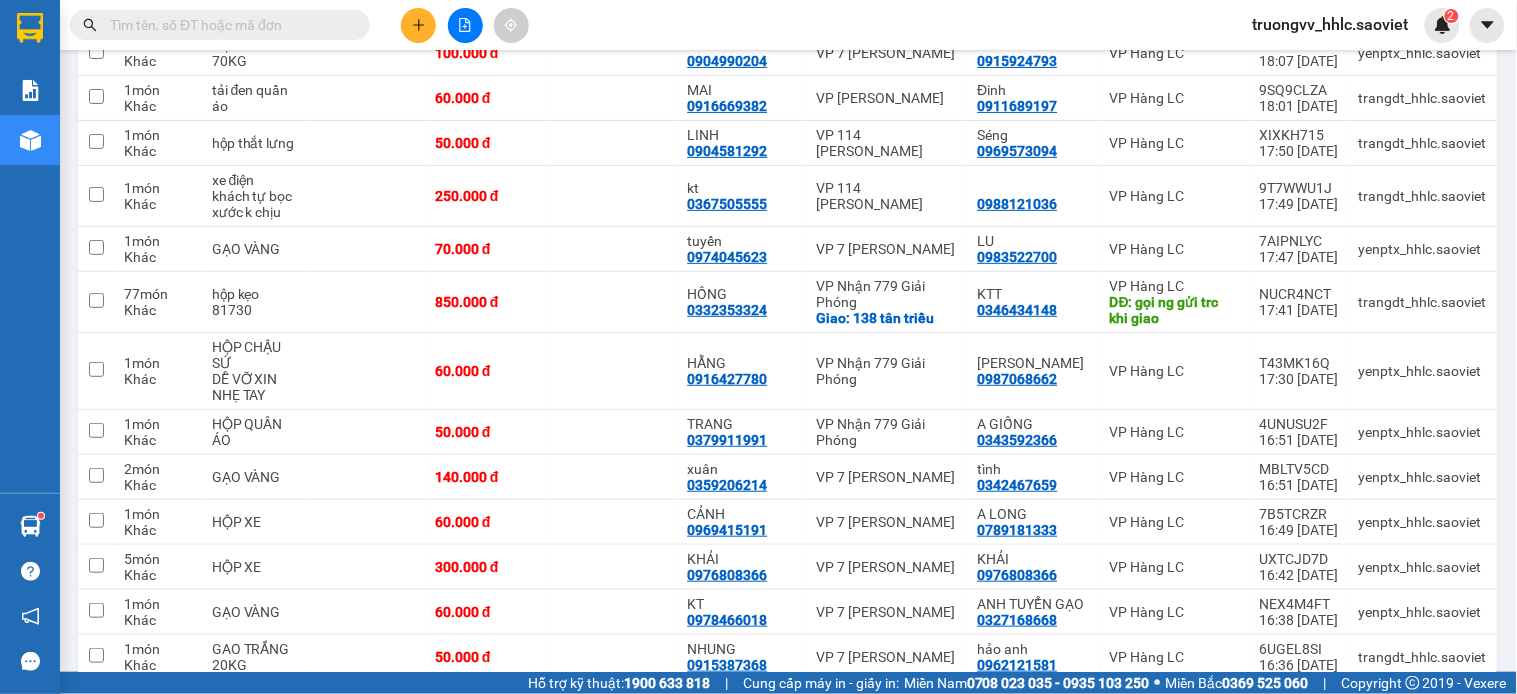 click 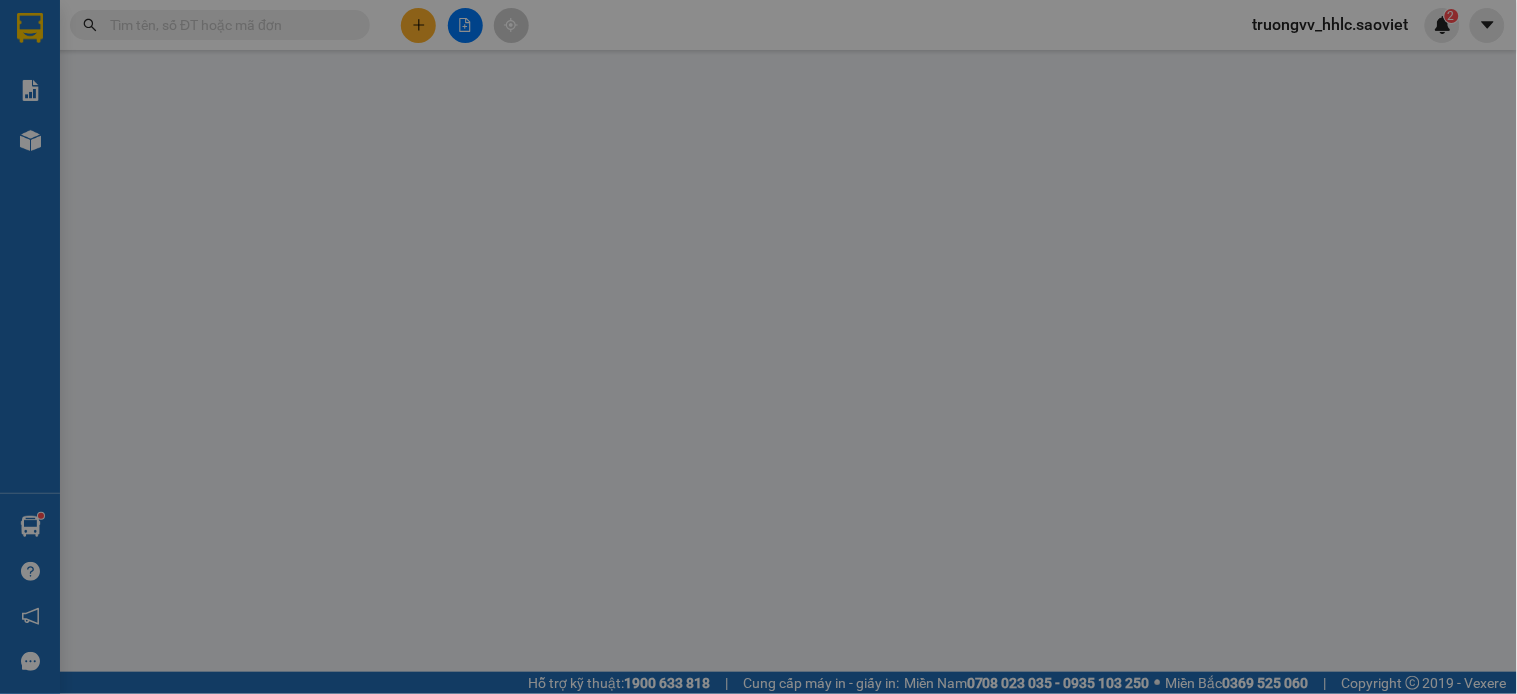 scroll, scrollTop: 0, scrollLeft: 0, axis: both 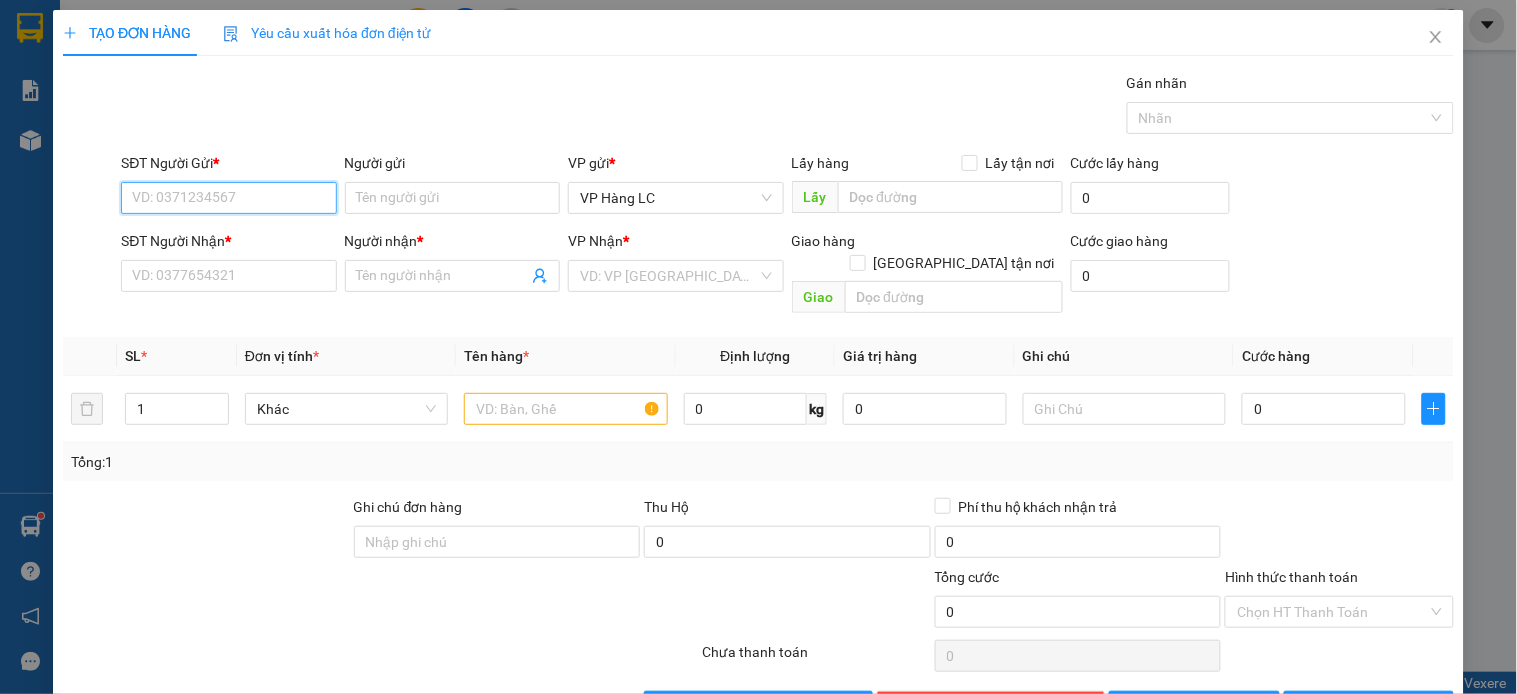 click on "SĐT Người Gửi  *" at bounding box center (228, 198) 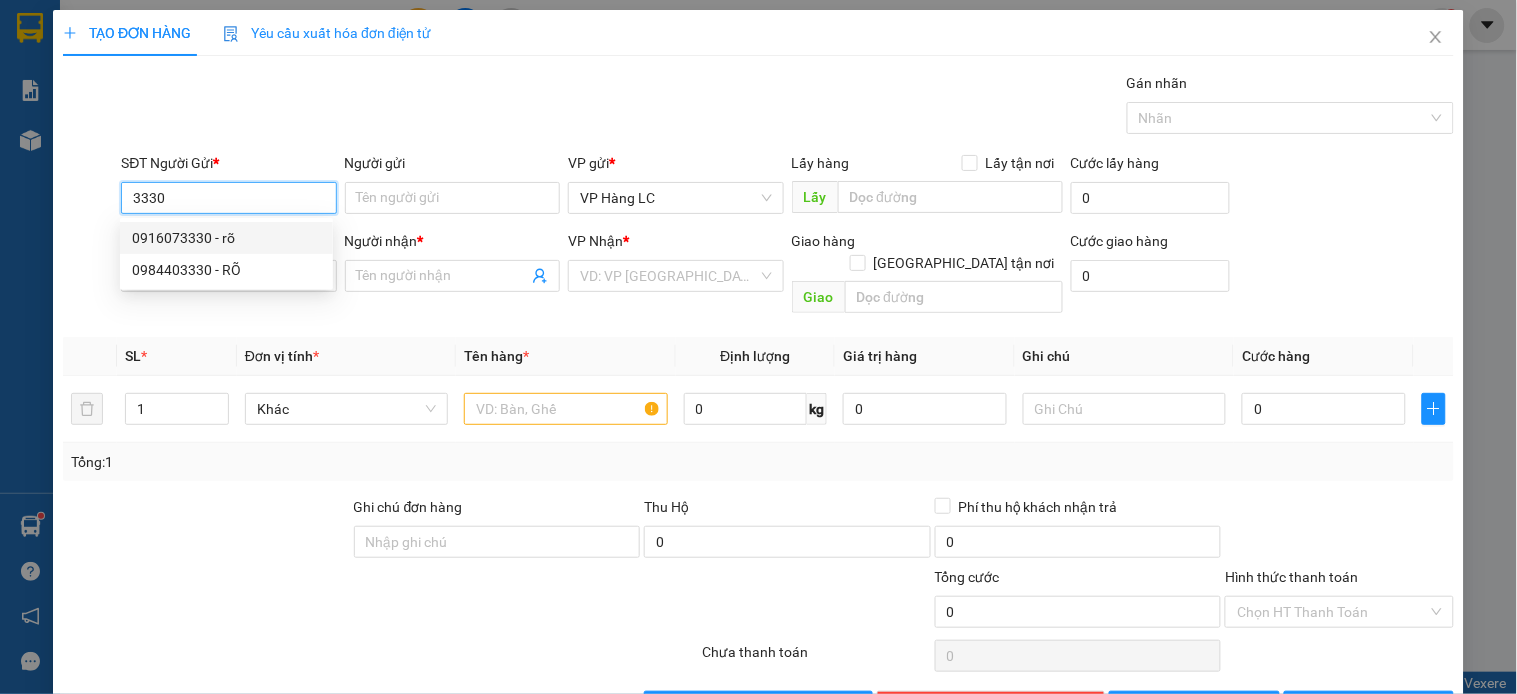 click on "0916073330 - rõ" at bounding box center (226, 238) 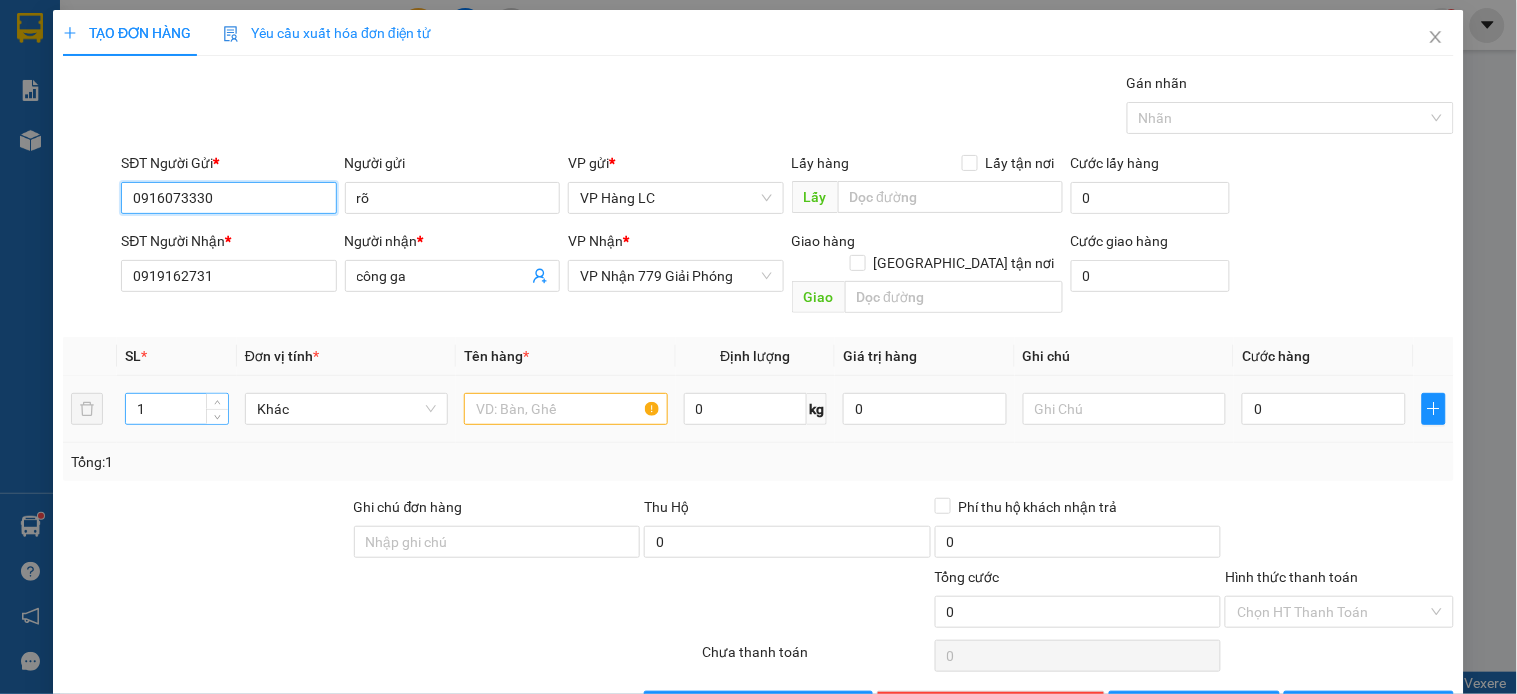 type on "0916073330" 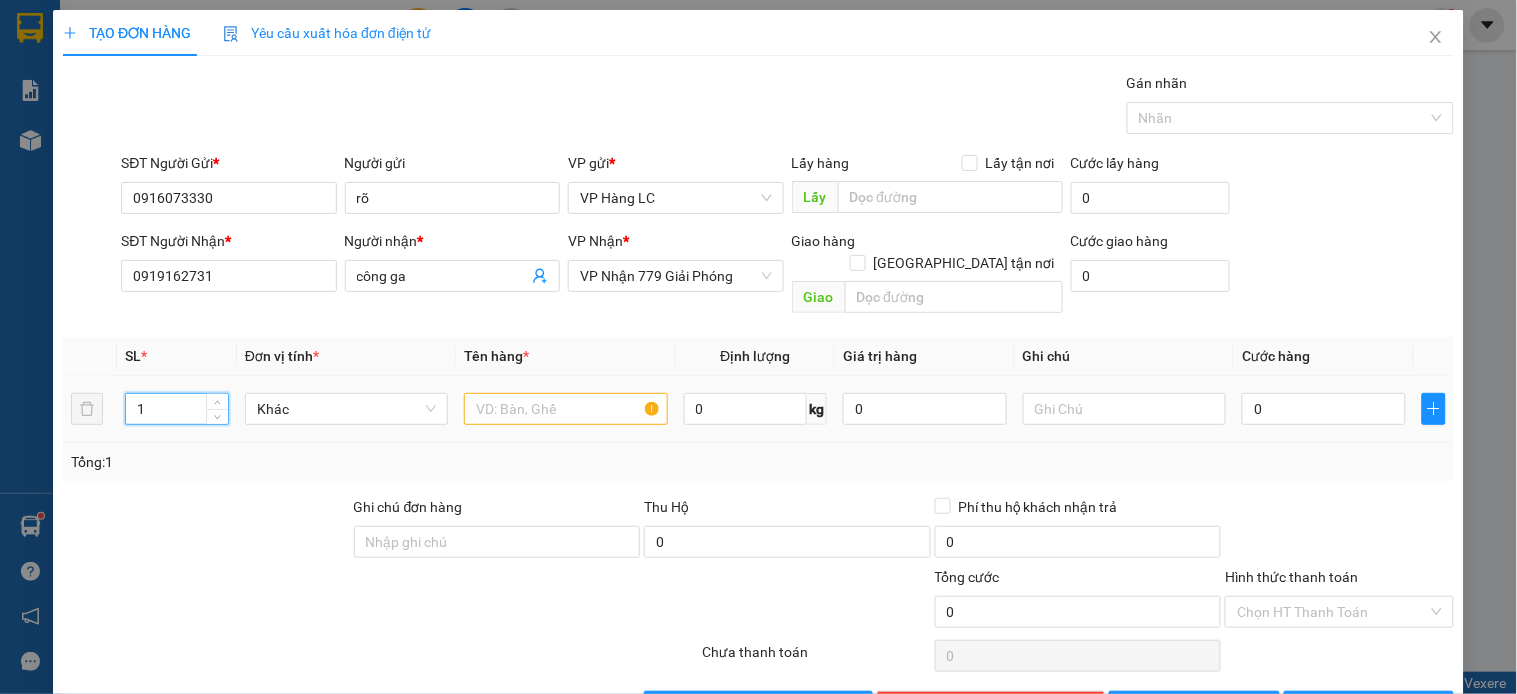 click on "1" at bounding box center (177, 409) 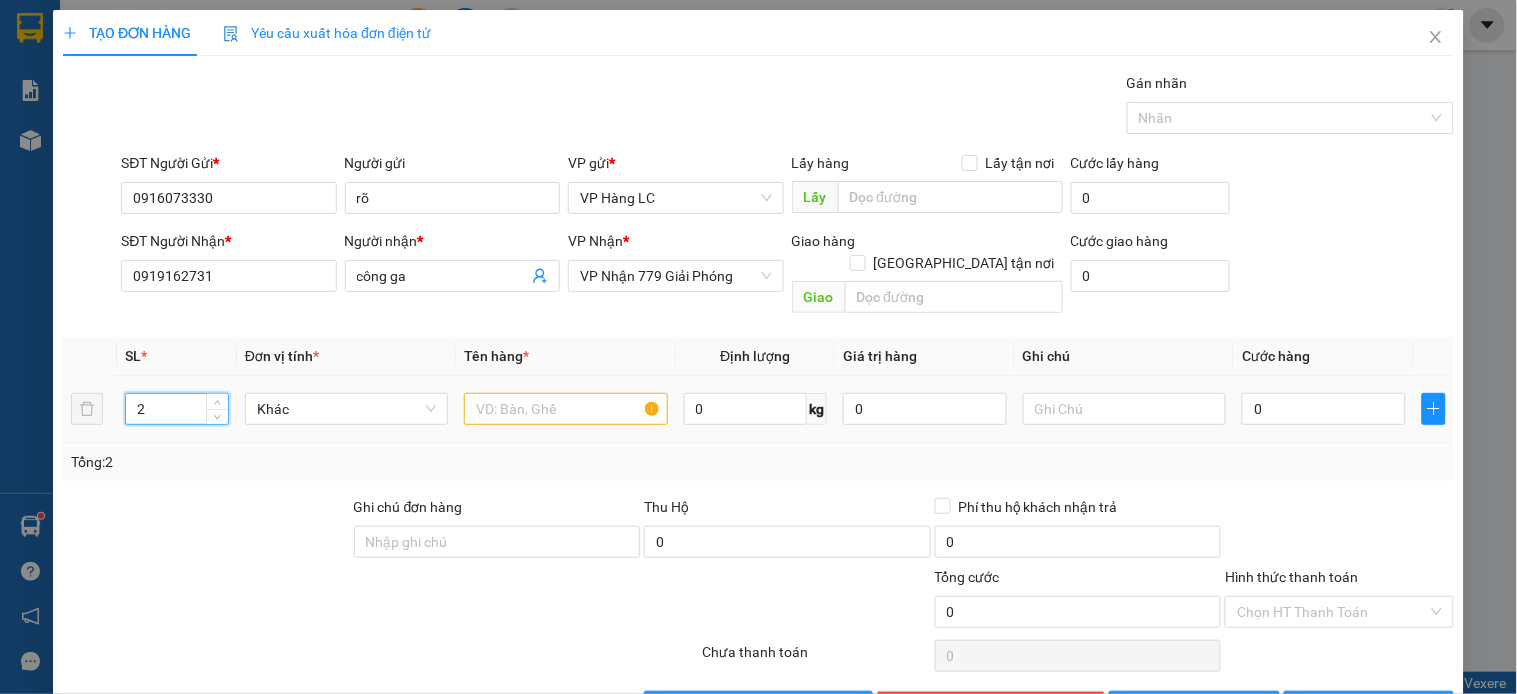 type on "2" 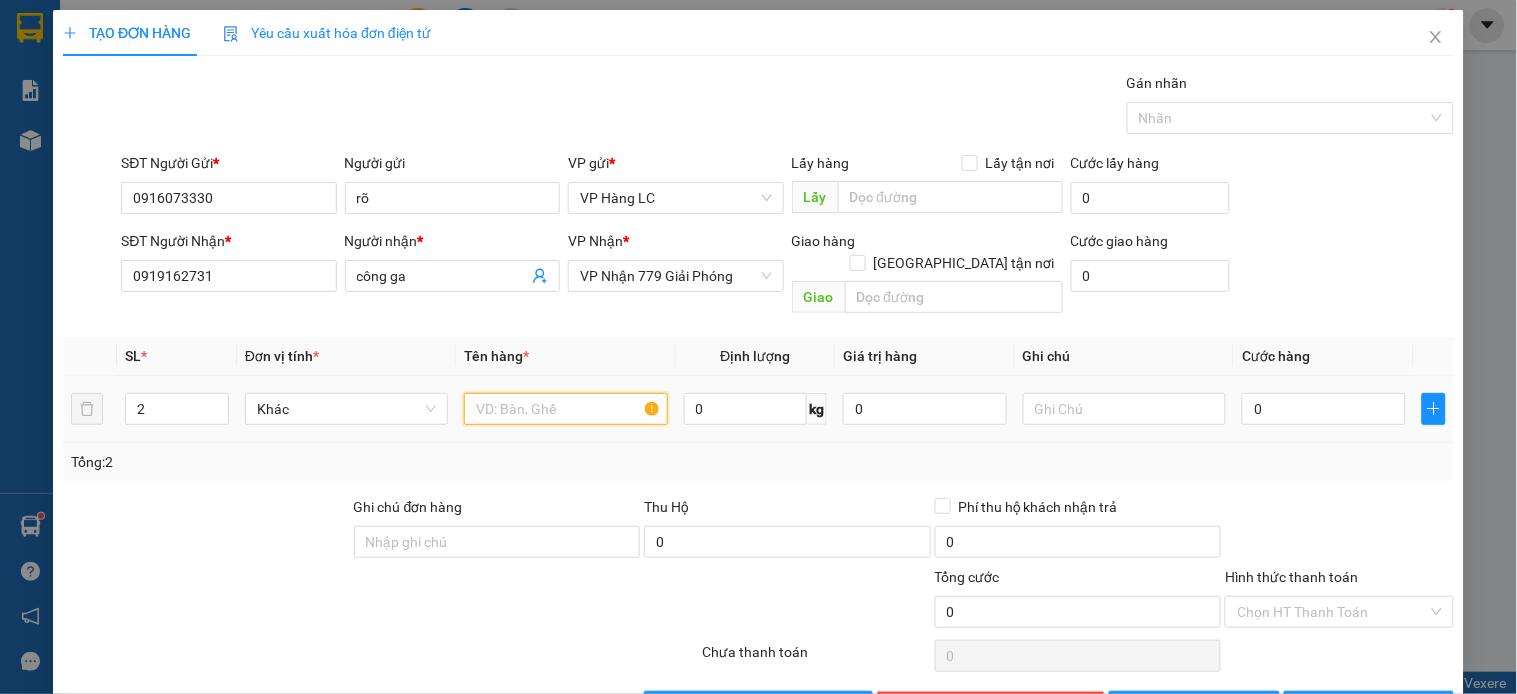 click at bounding box center [565, 409] 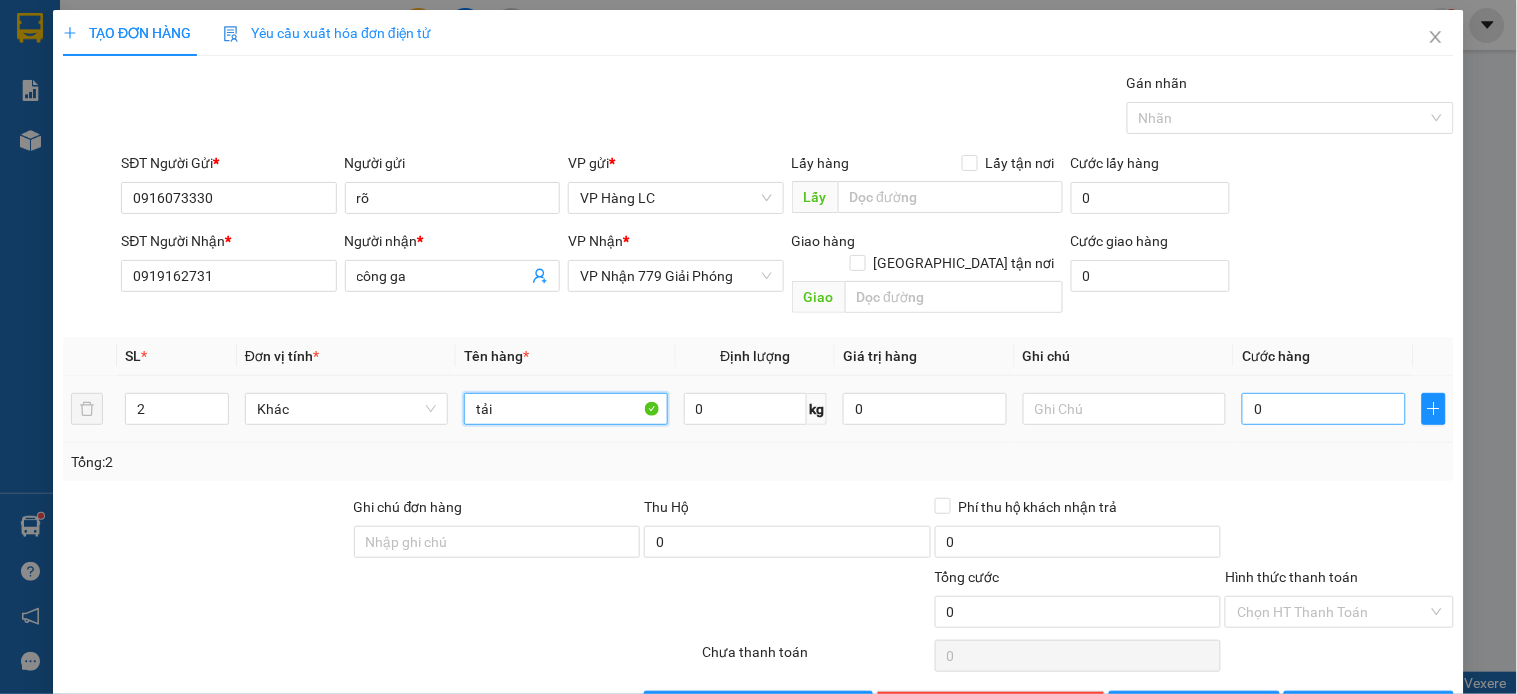 type on "tải" 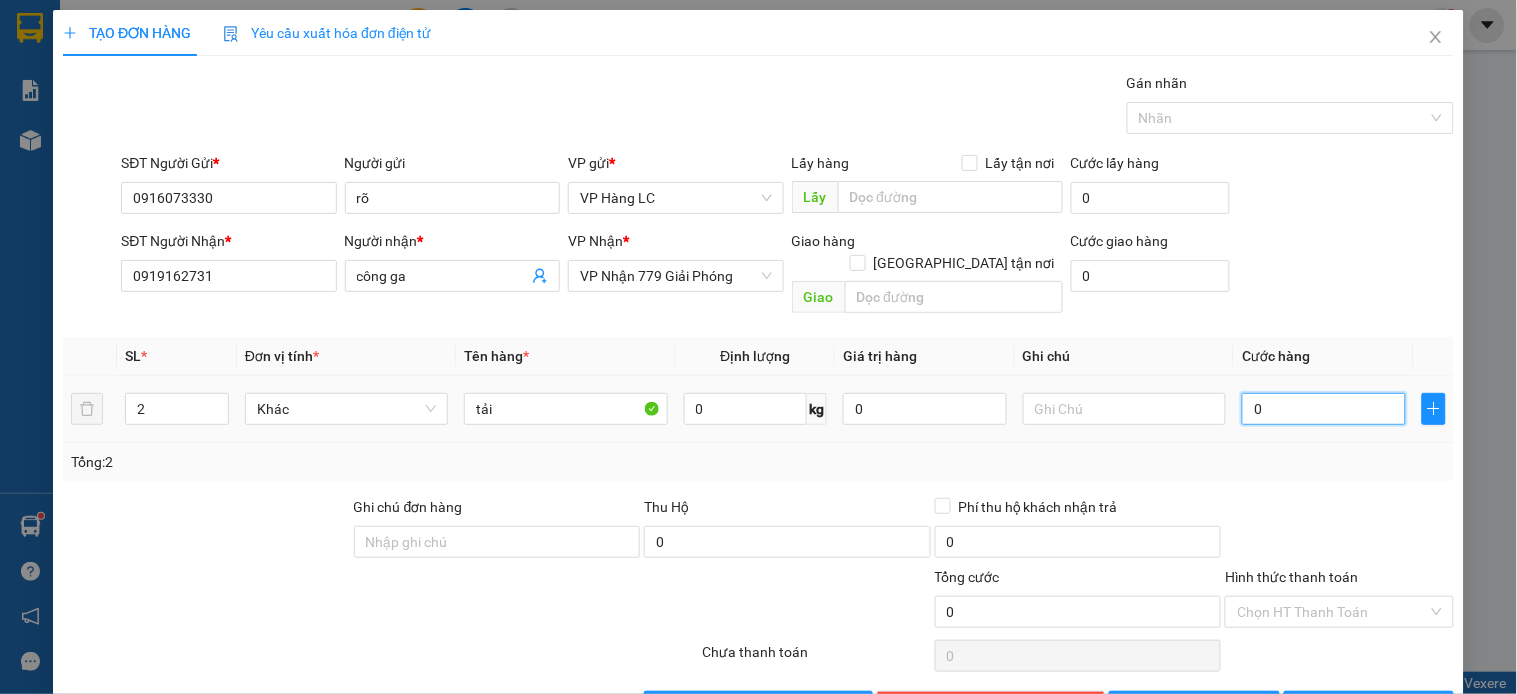 click on "0" at bounding box center [1324, 409] 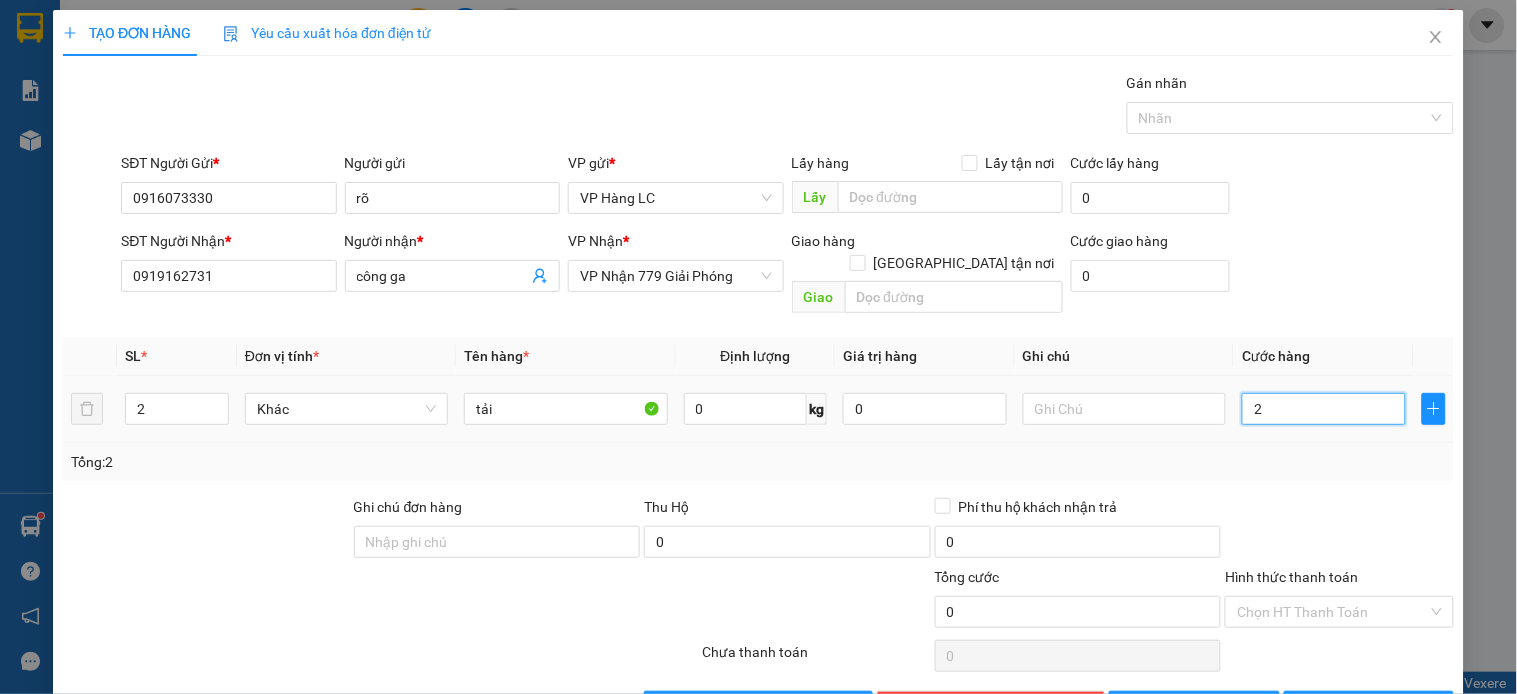 type on "2" 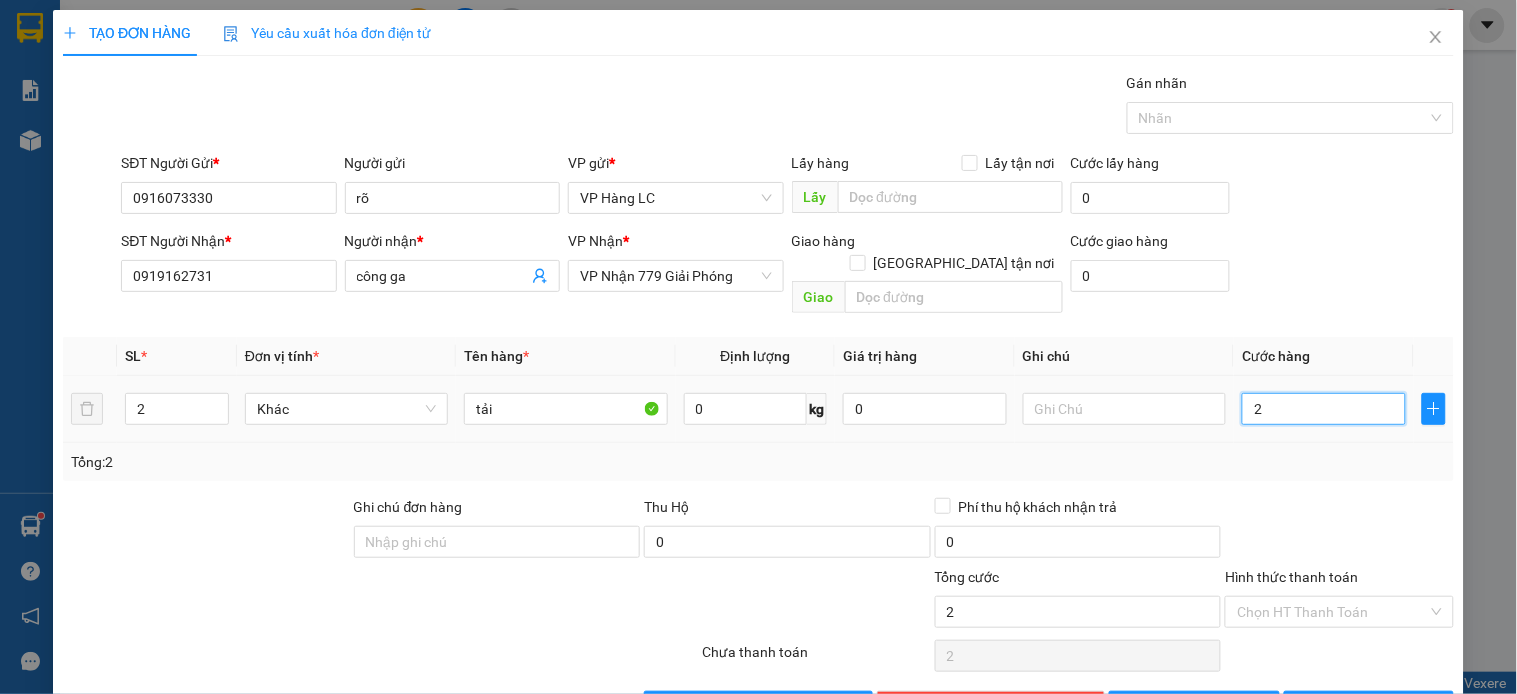 type on "21" 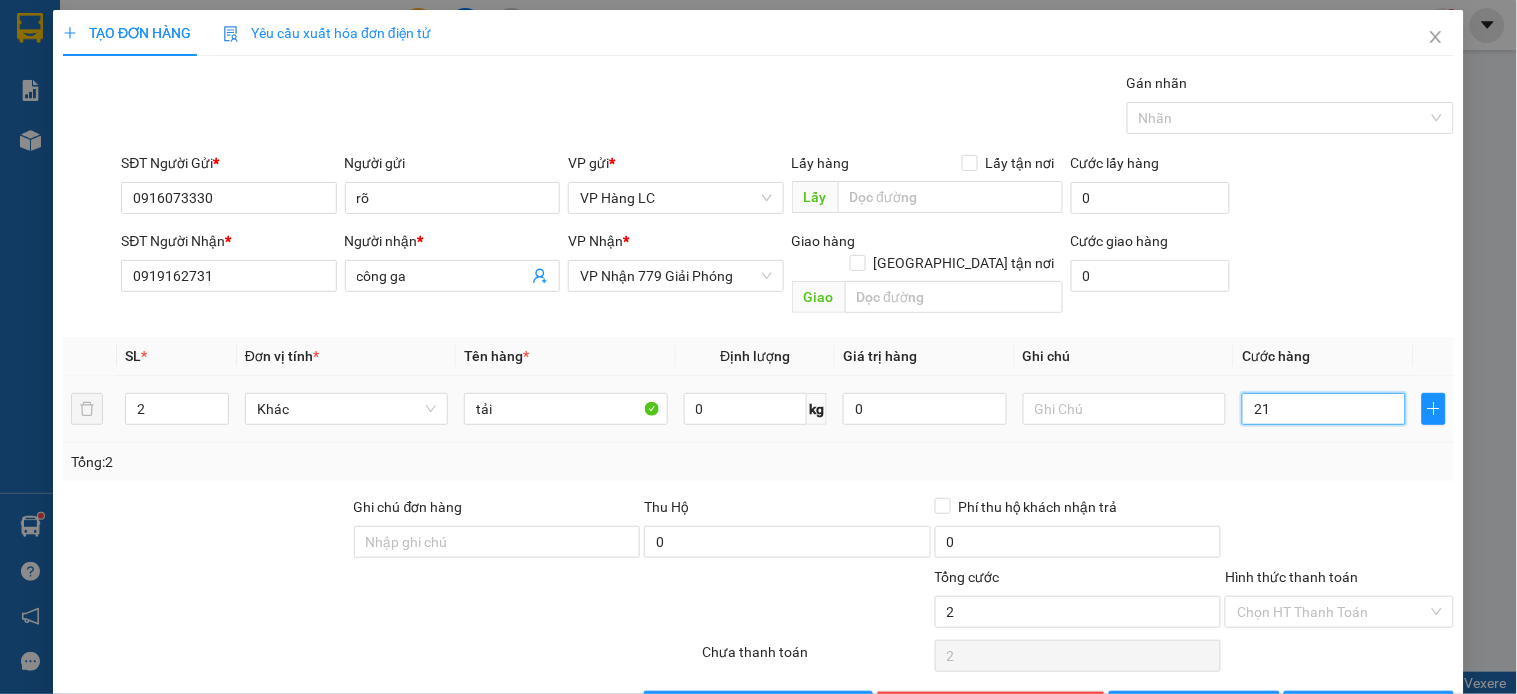 type on "21" 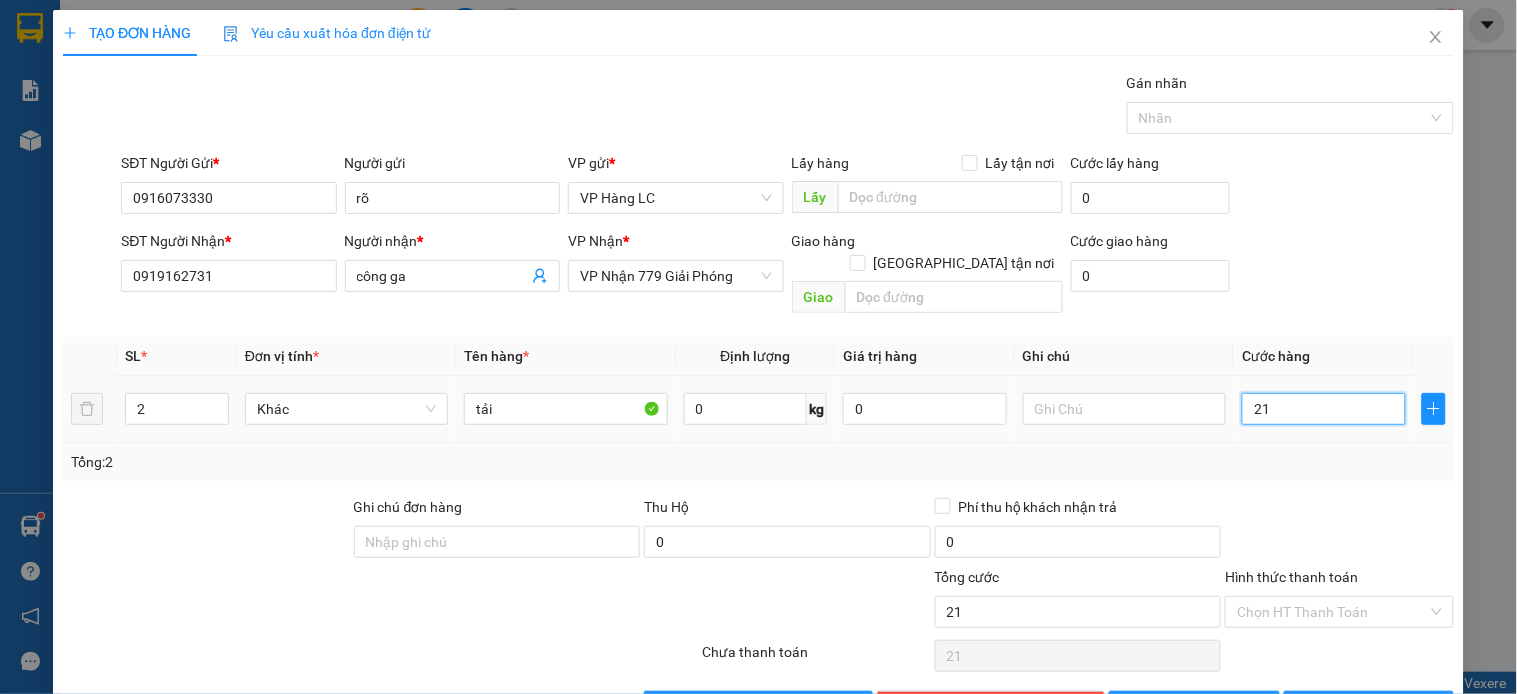 type on "210" 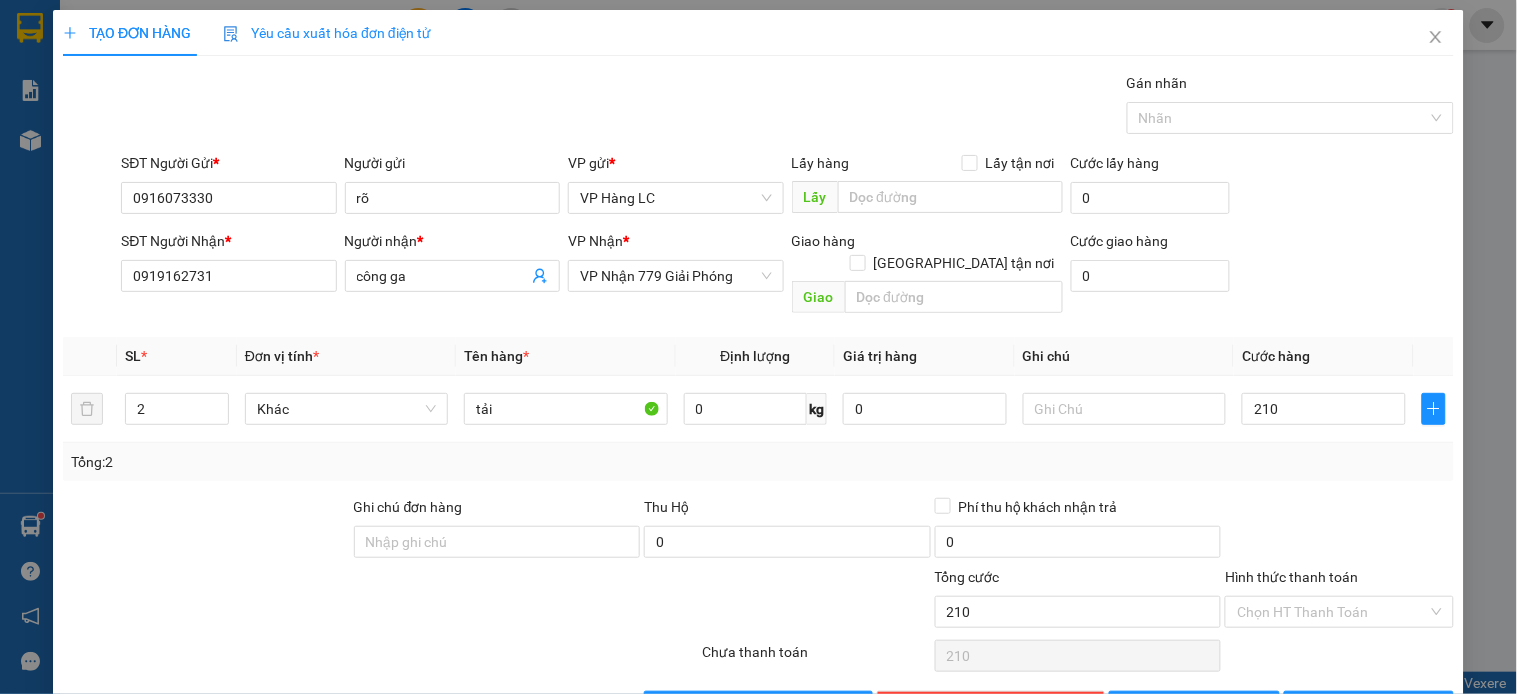 type on "210.000" 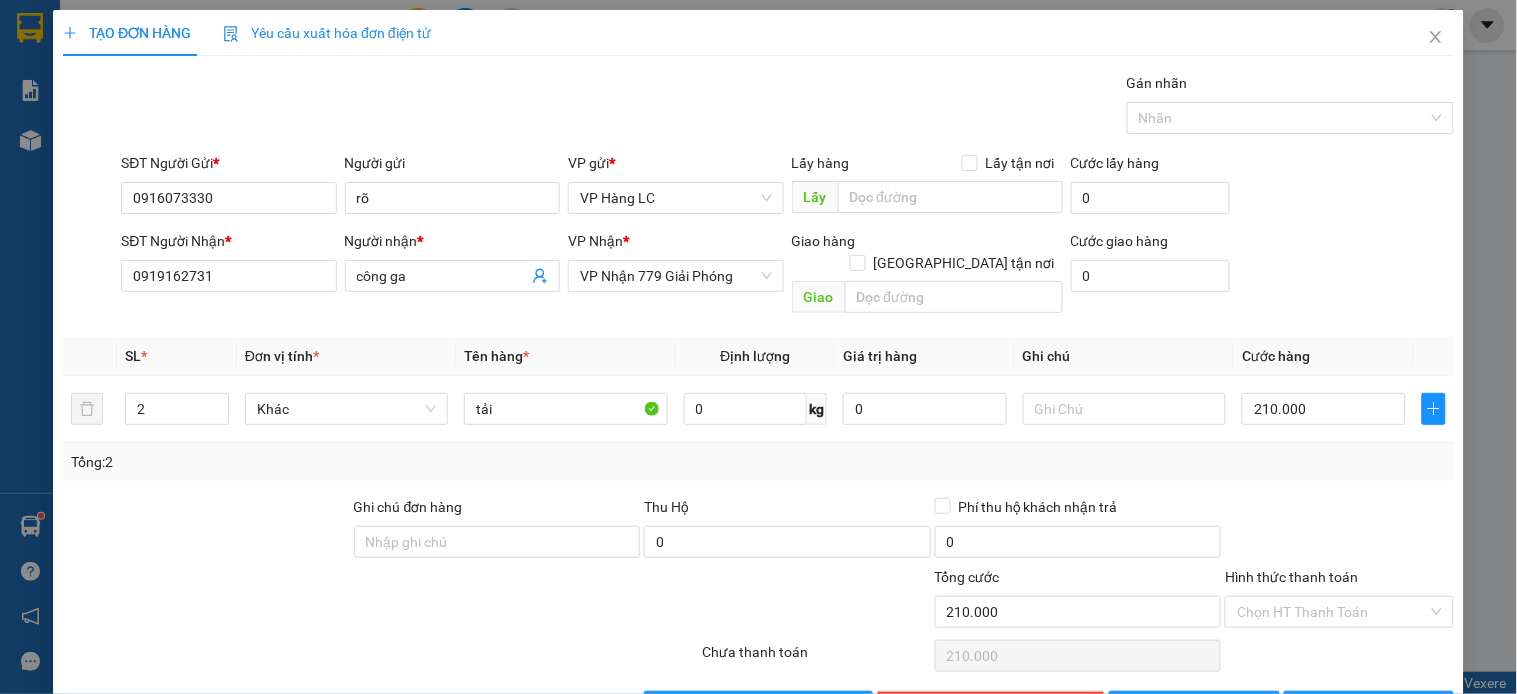 click on "Tổng:  2" at bounding box center [758, 462] 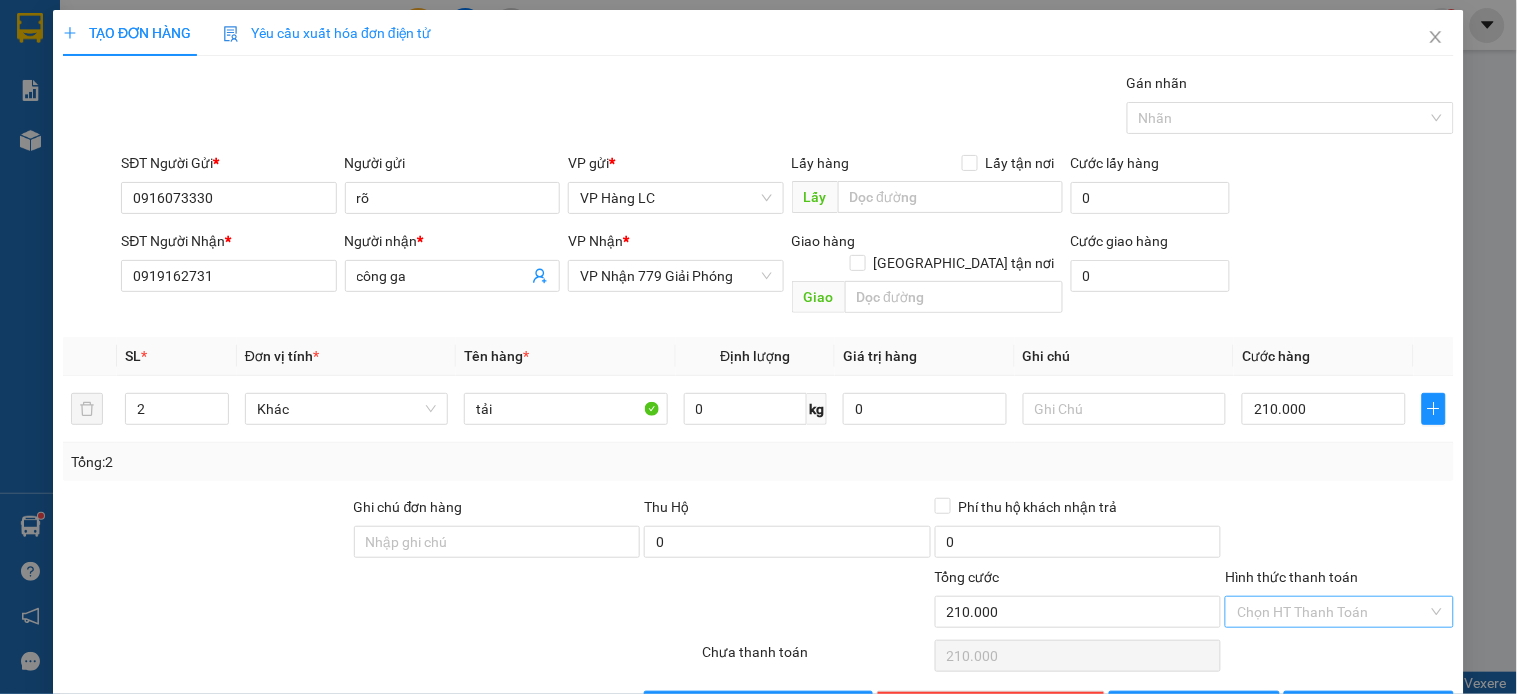 scroll, scrollTop: 45, scrollLeft: 0, axis: vertical 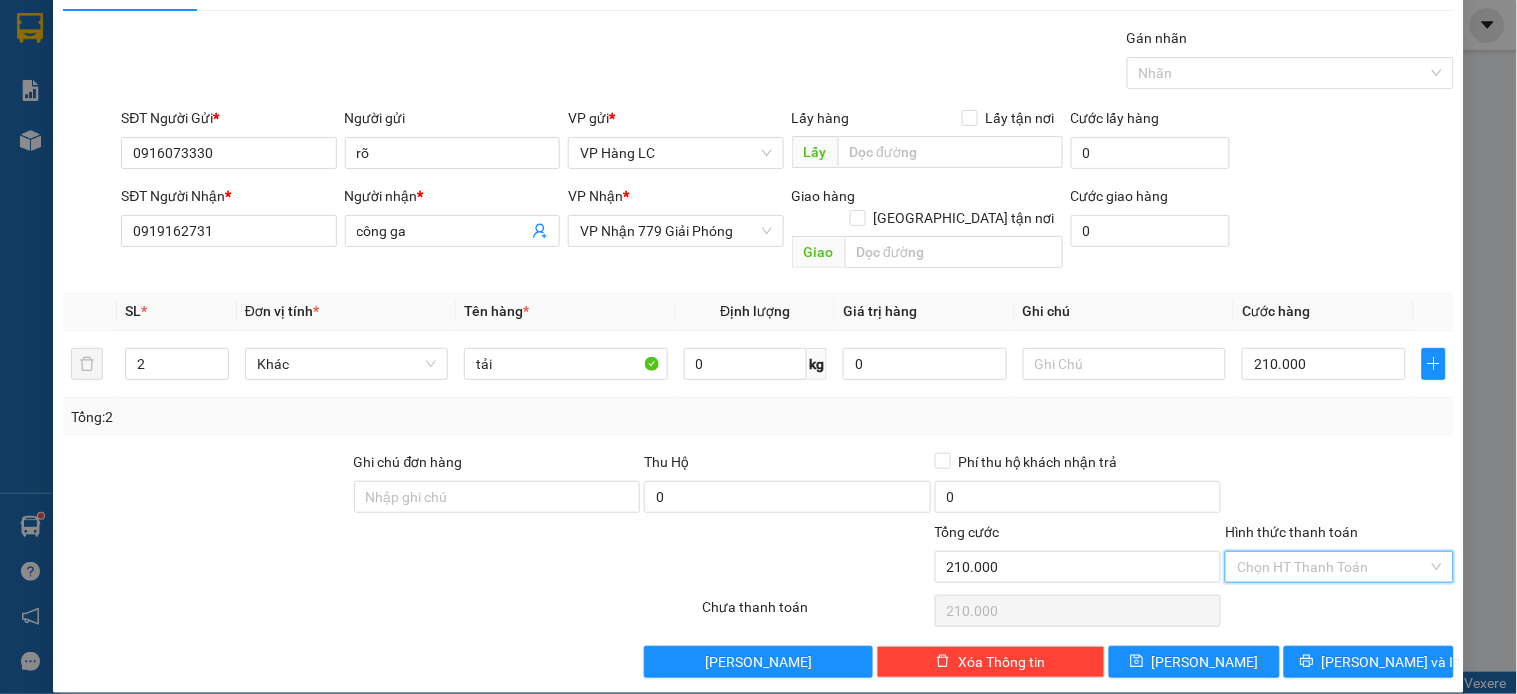 click on "Hình thức thanh toán" at bounding box center (1332, 567) 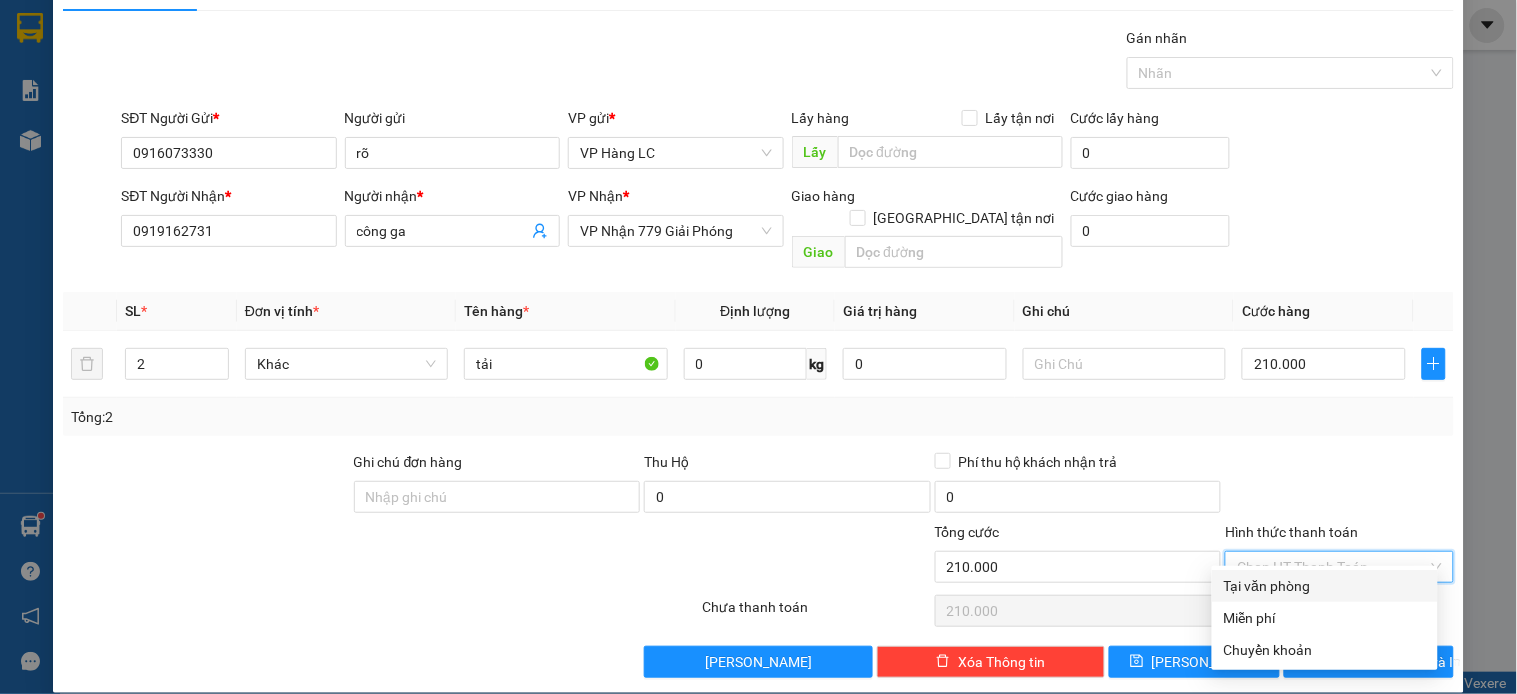 click on "Tại văn phòng" at bounding box center [1325, 586] 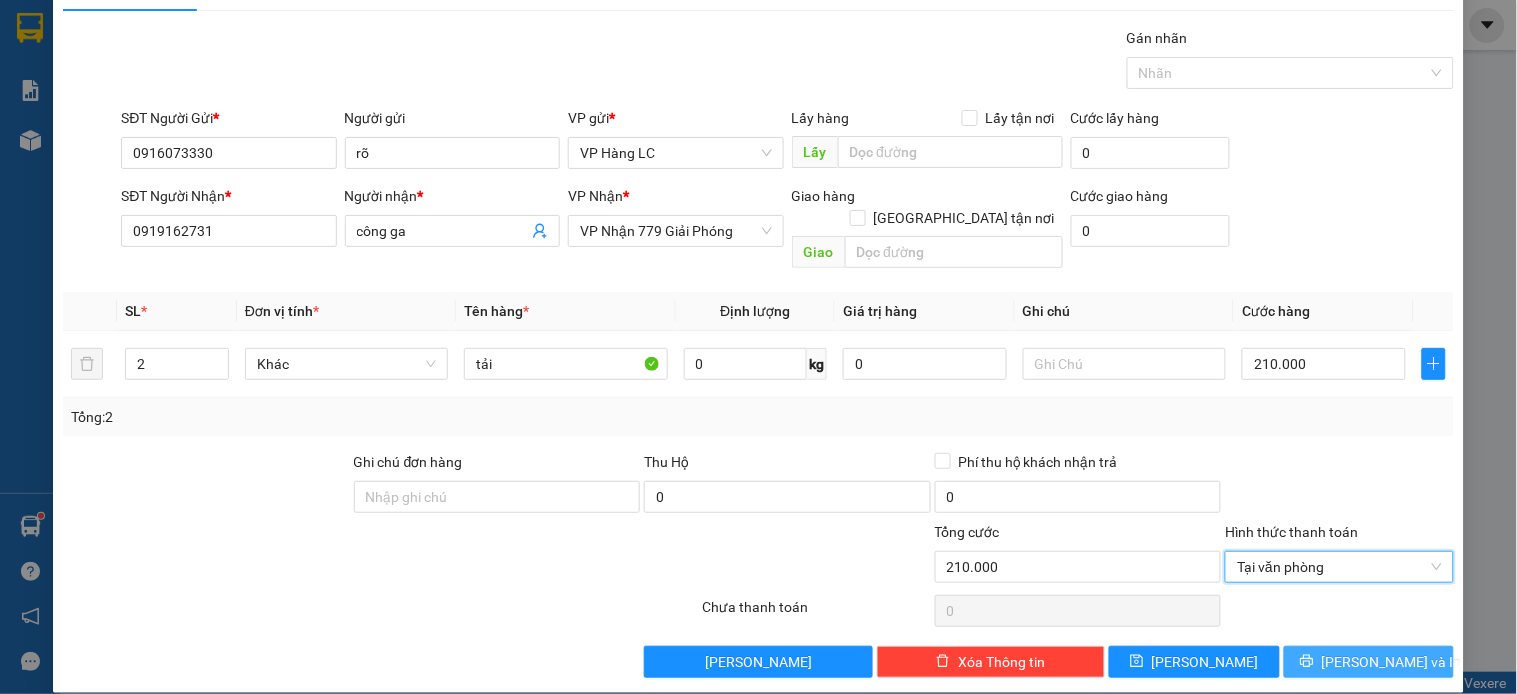click 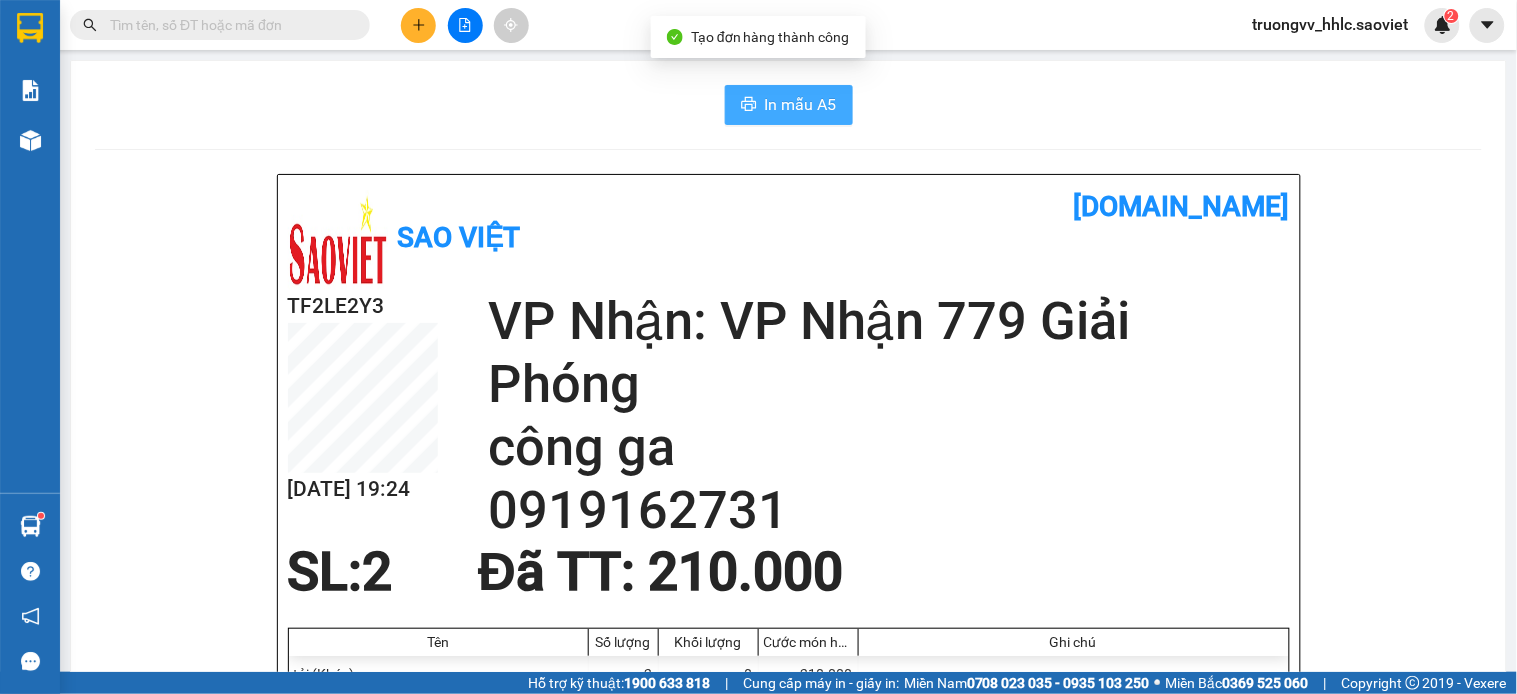 click on "In mẫu A5" at bounding box center (801, 104) 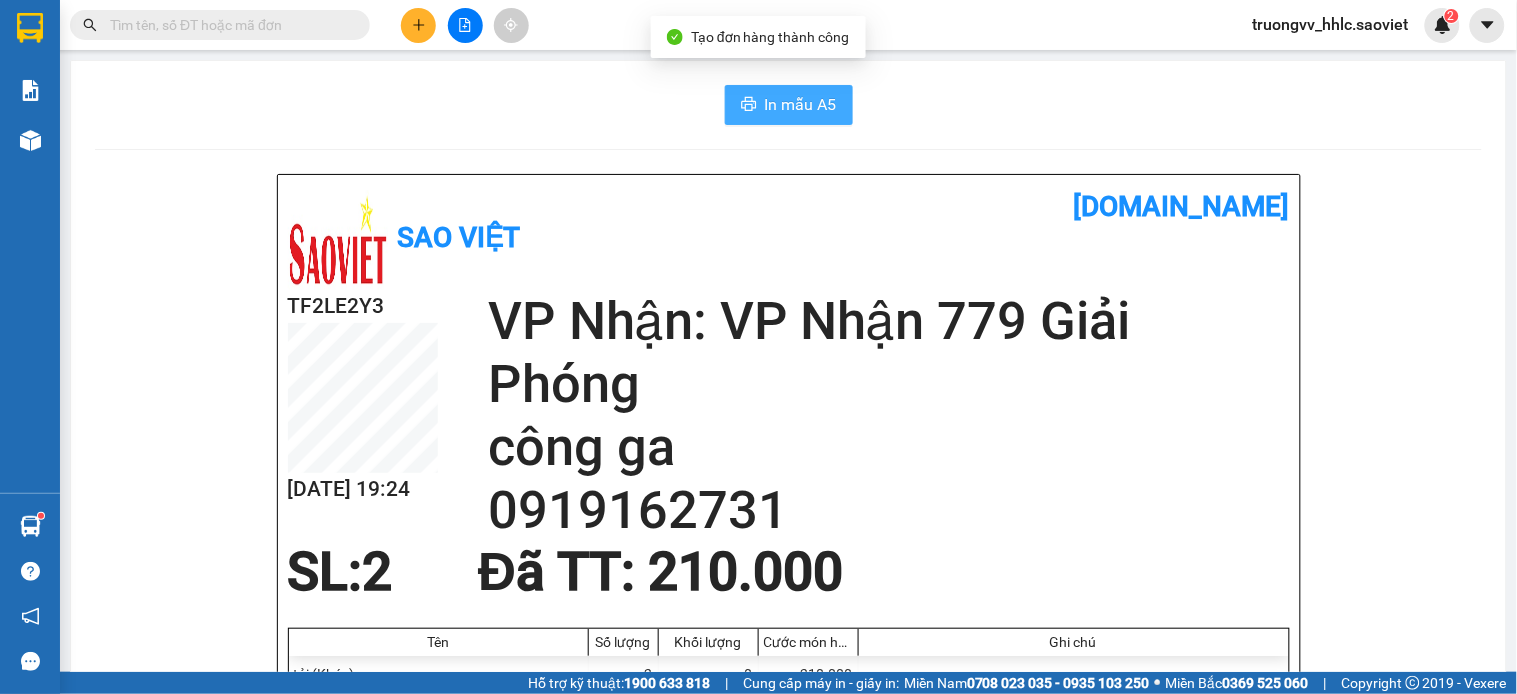 scroll, scrollTop: 0, scrollLeft: 0, axis: both 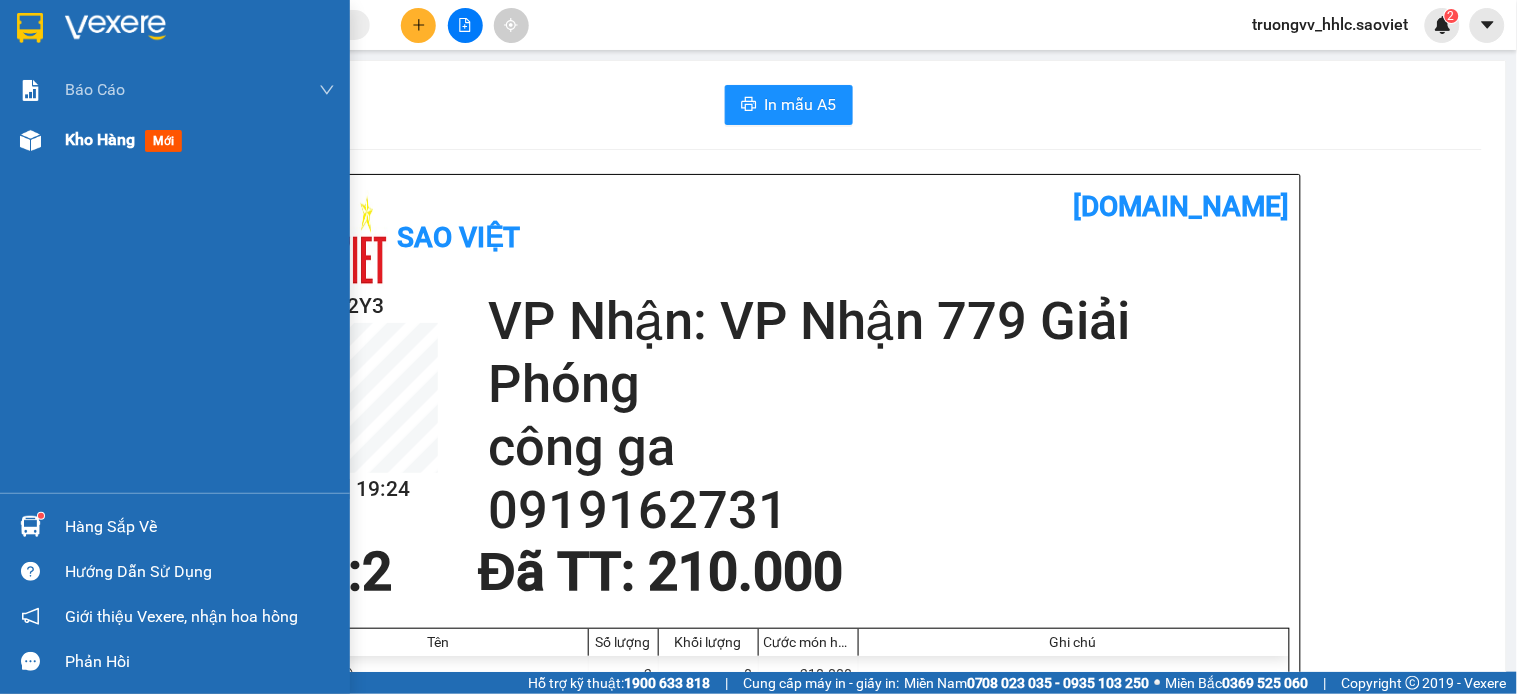 click on "Kho hàng" at bounding box center (100, 139) 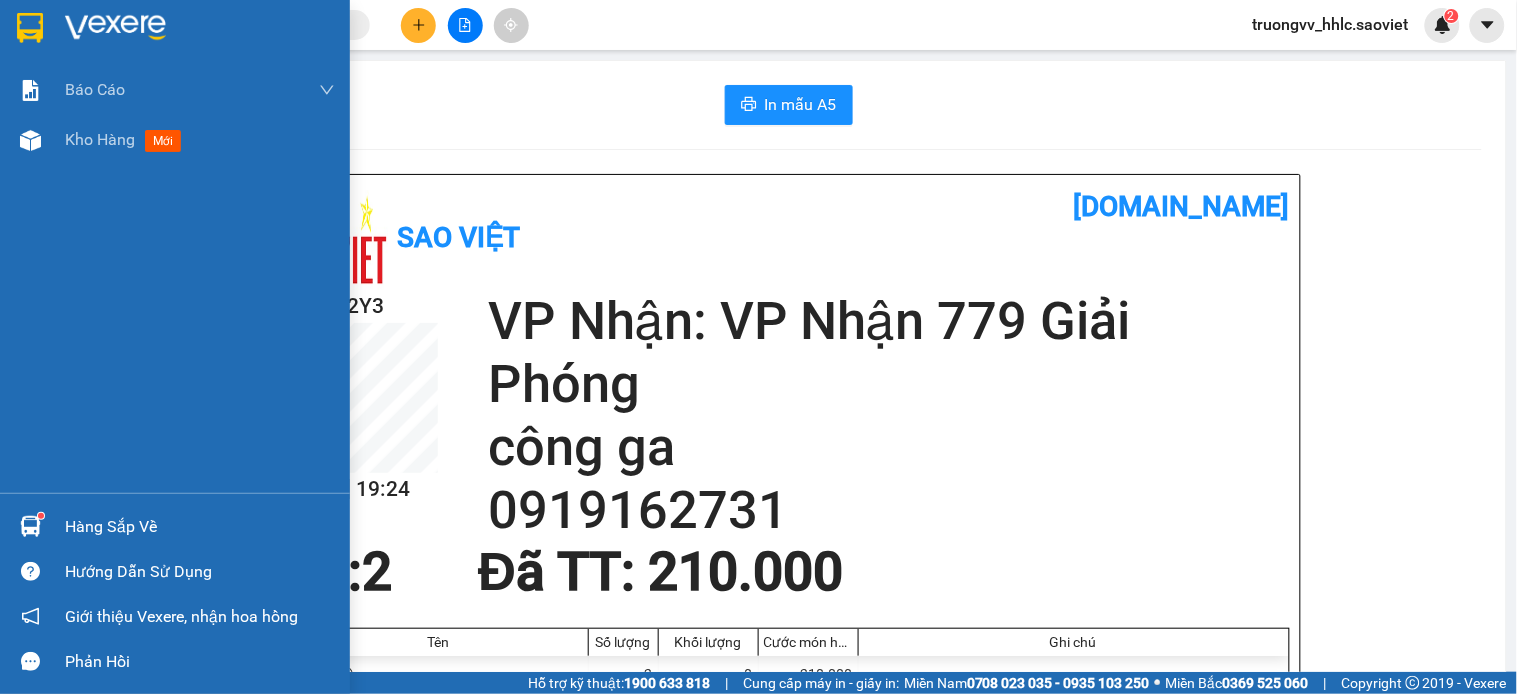 drag, startPoint x: 68, startPoint y: 145, endPoint x: 537, endPoint y: 7, distance: 488.88138 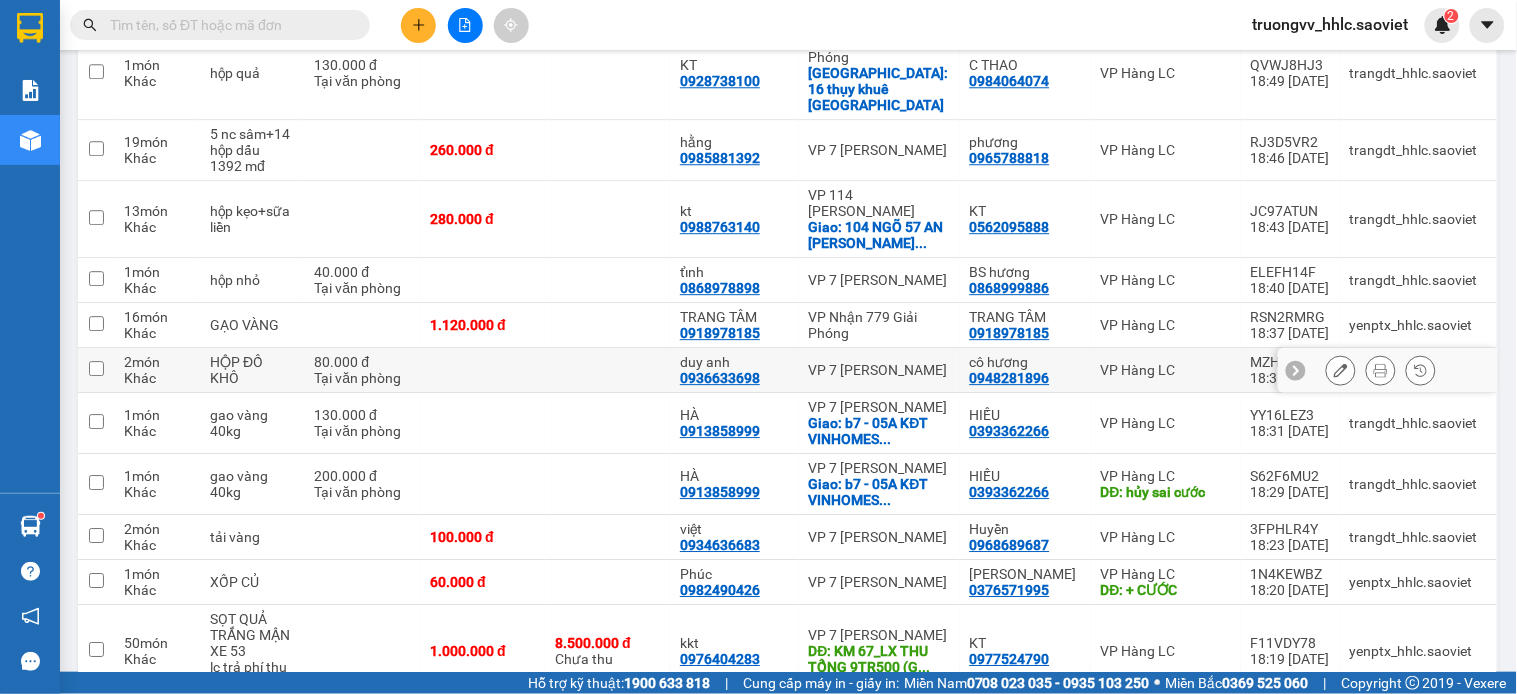 scroll, scrollTop: 1555, scrollLeft: 0, axis: vertical 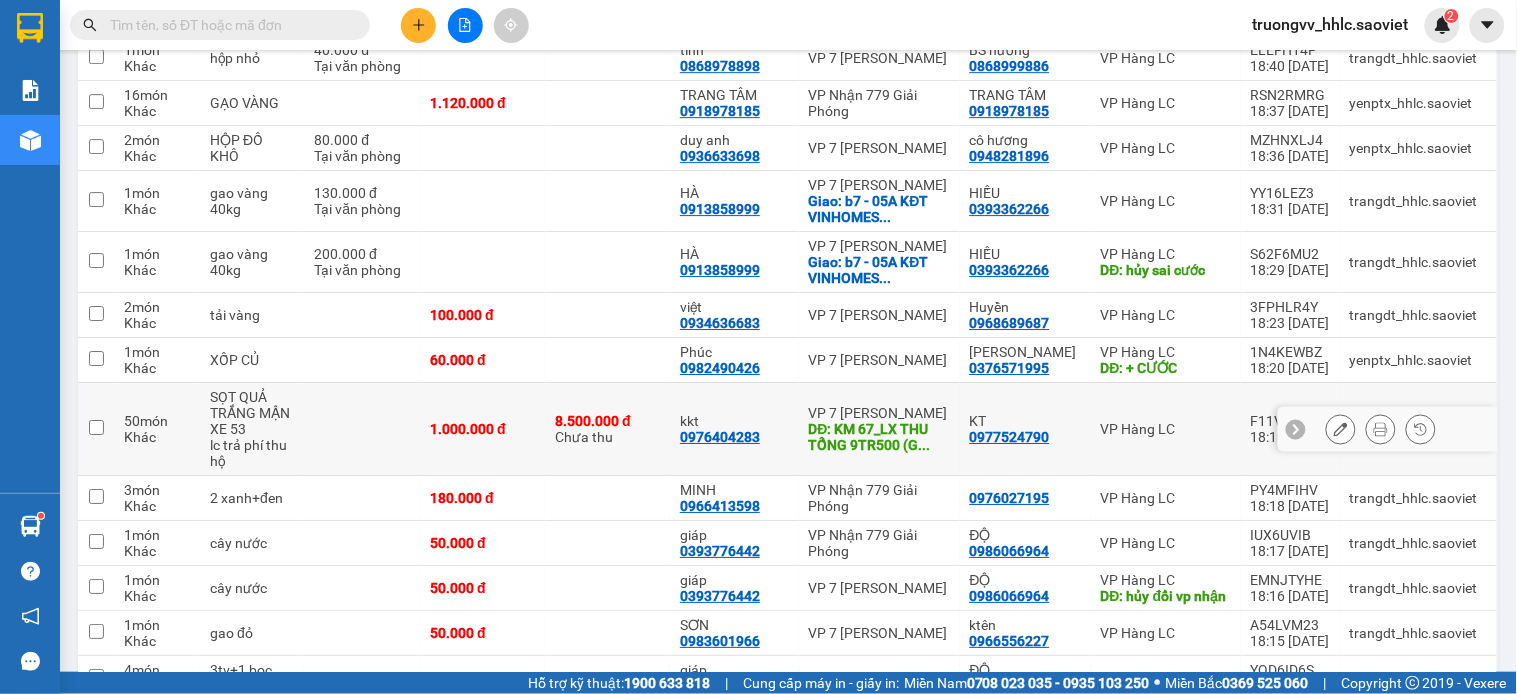 click on "8.500.000 đ Chưa thu" at bounding box center [607, 429] 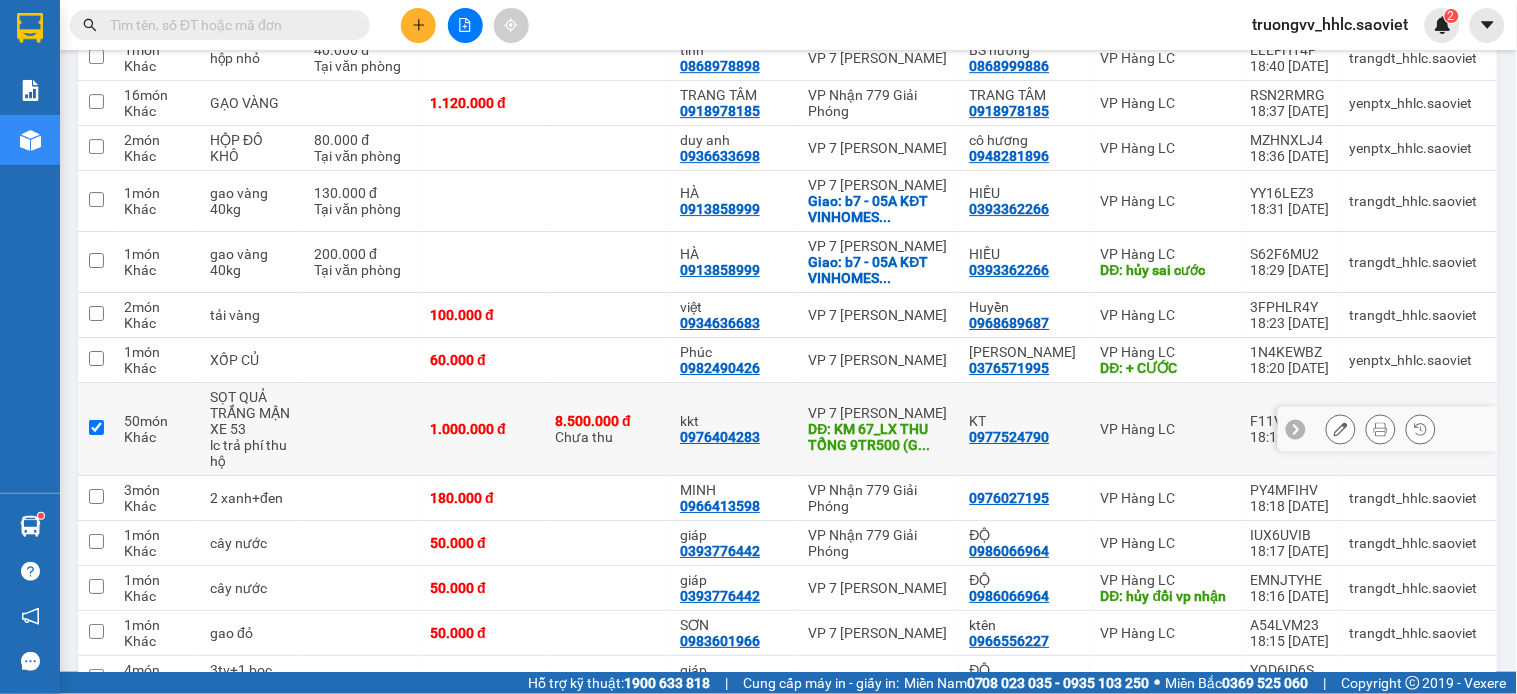 checkbox on "true" 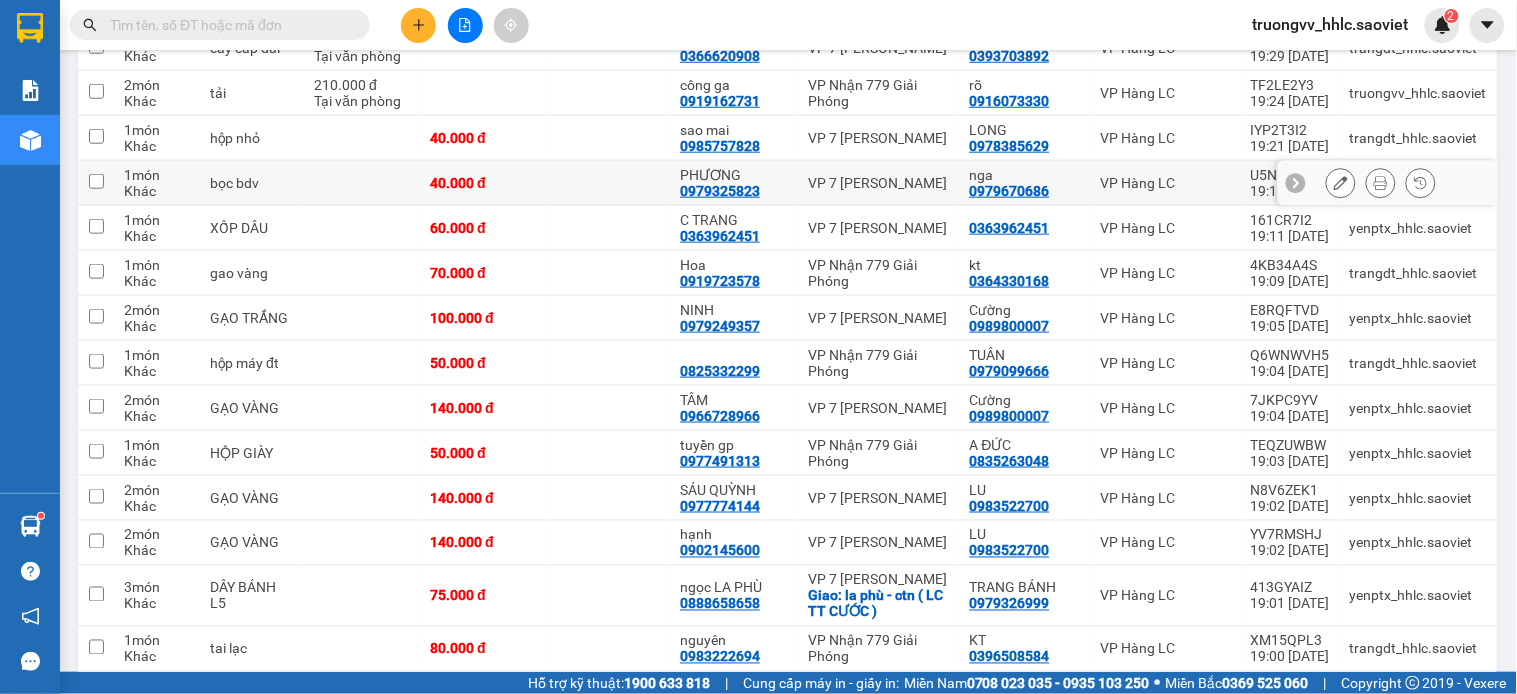 scroll, scrollTop: 0, scrollLeft: 0, axis: both 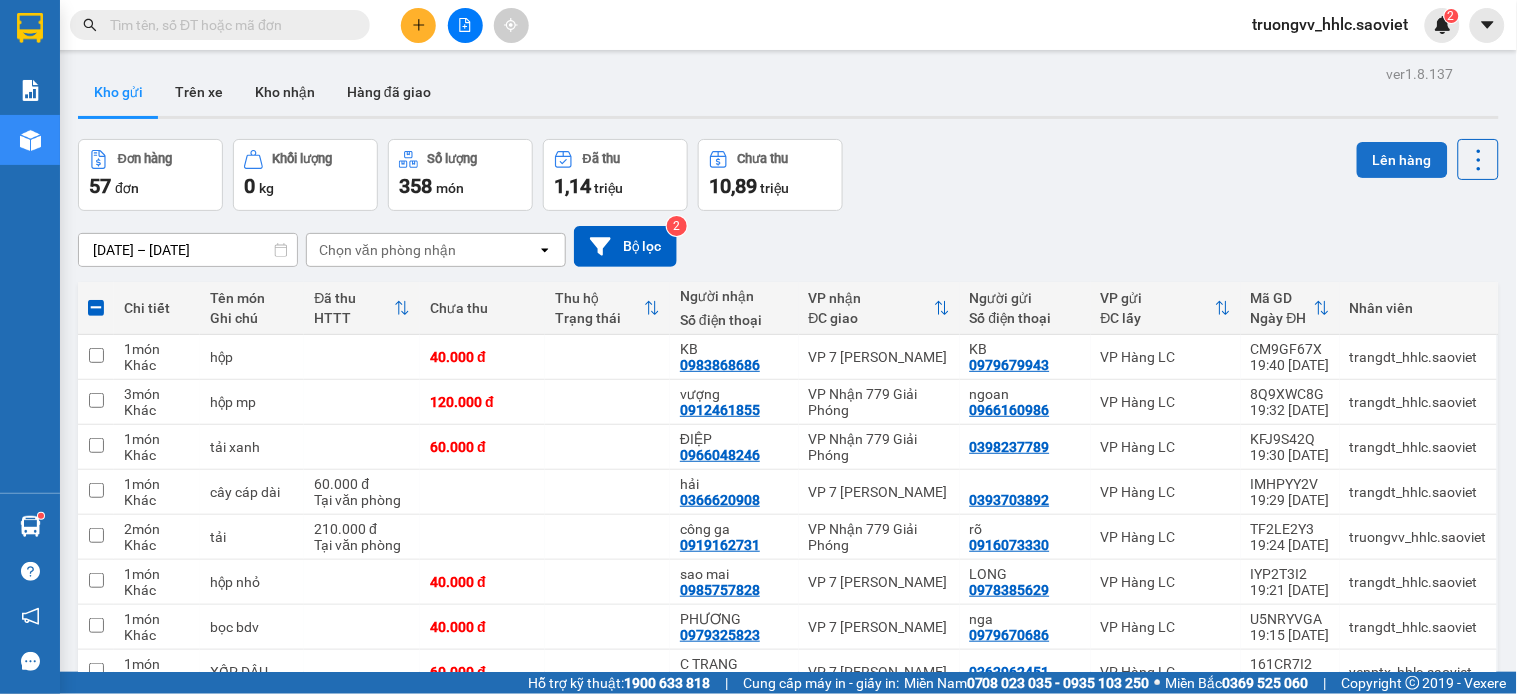 click on "Lên hàng" at bounding box center (1402, 160) 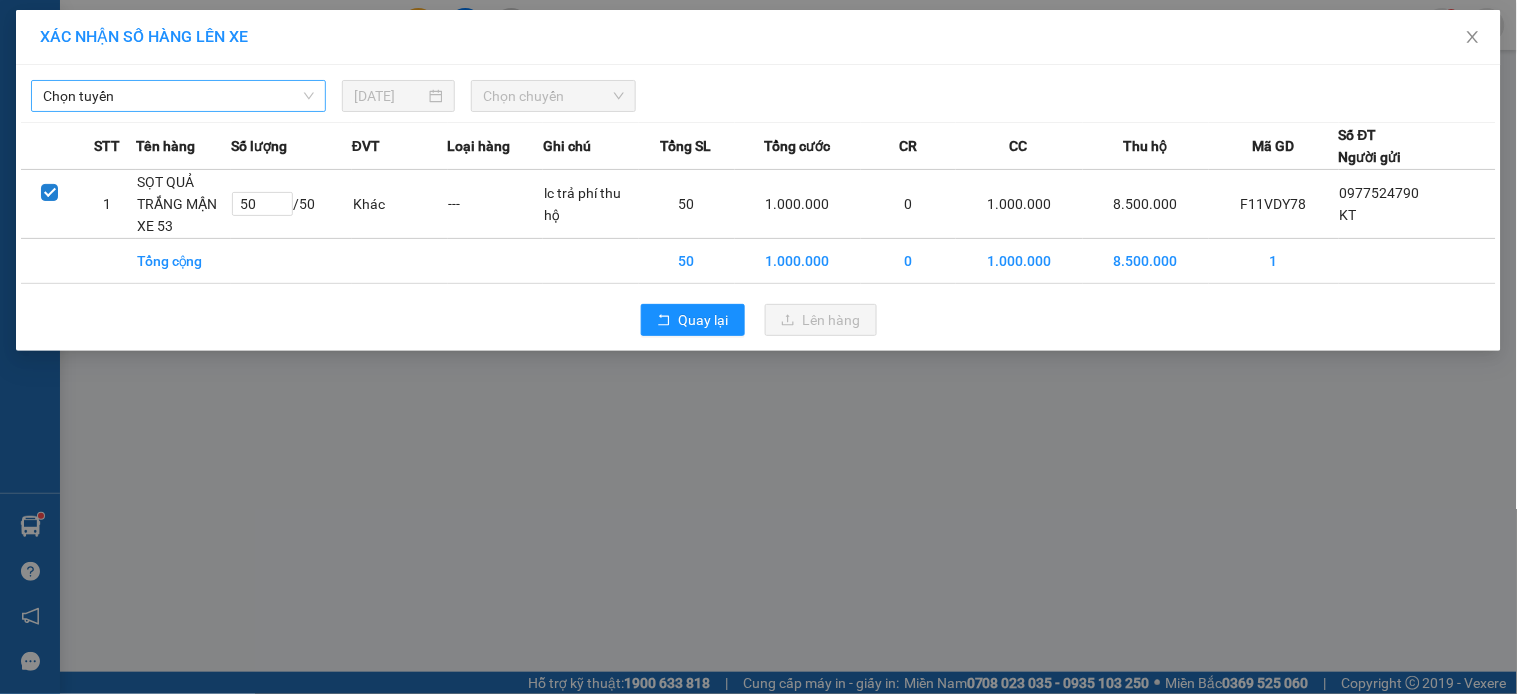 click on "Chọn tuyến" at bounding box center [178, 96] 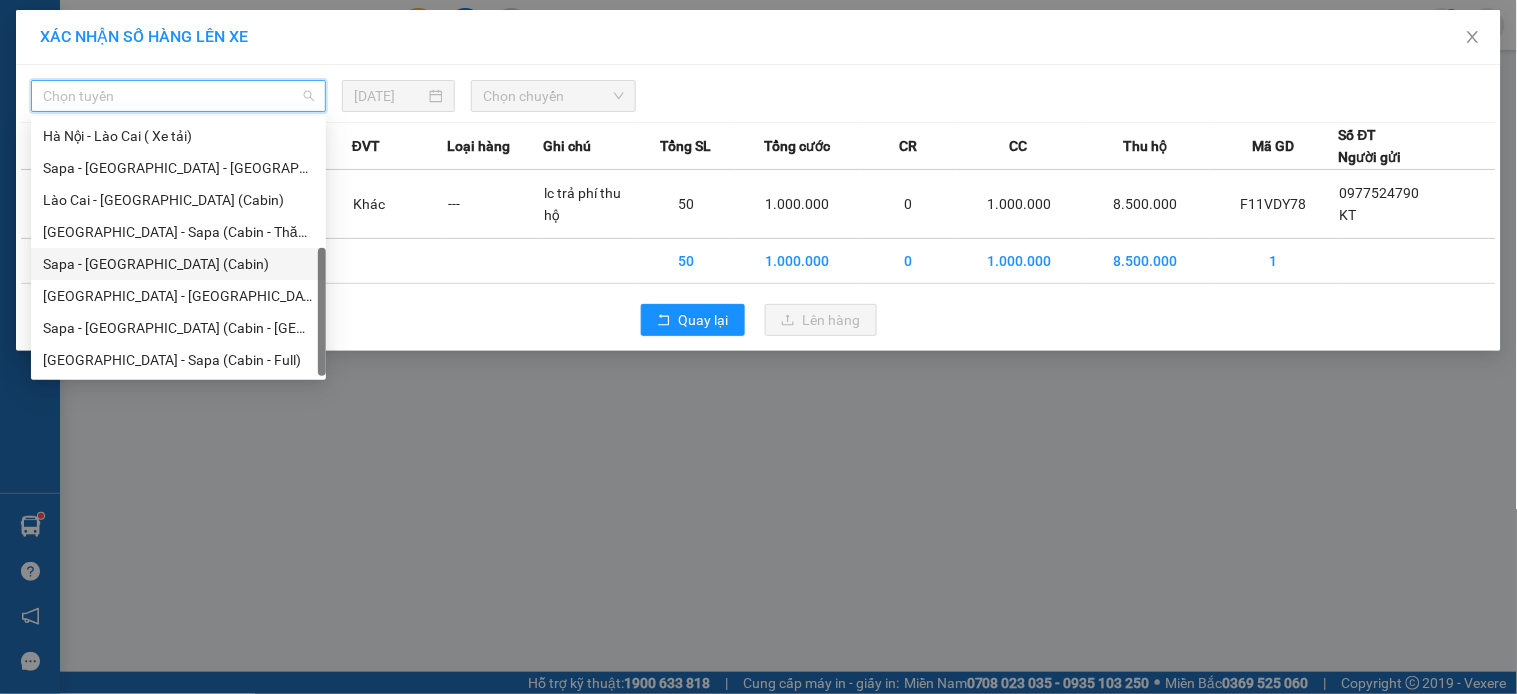 scroll, scrollTop: 0, scrollLeft: 0, axis: both 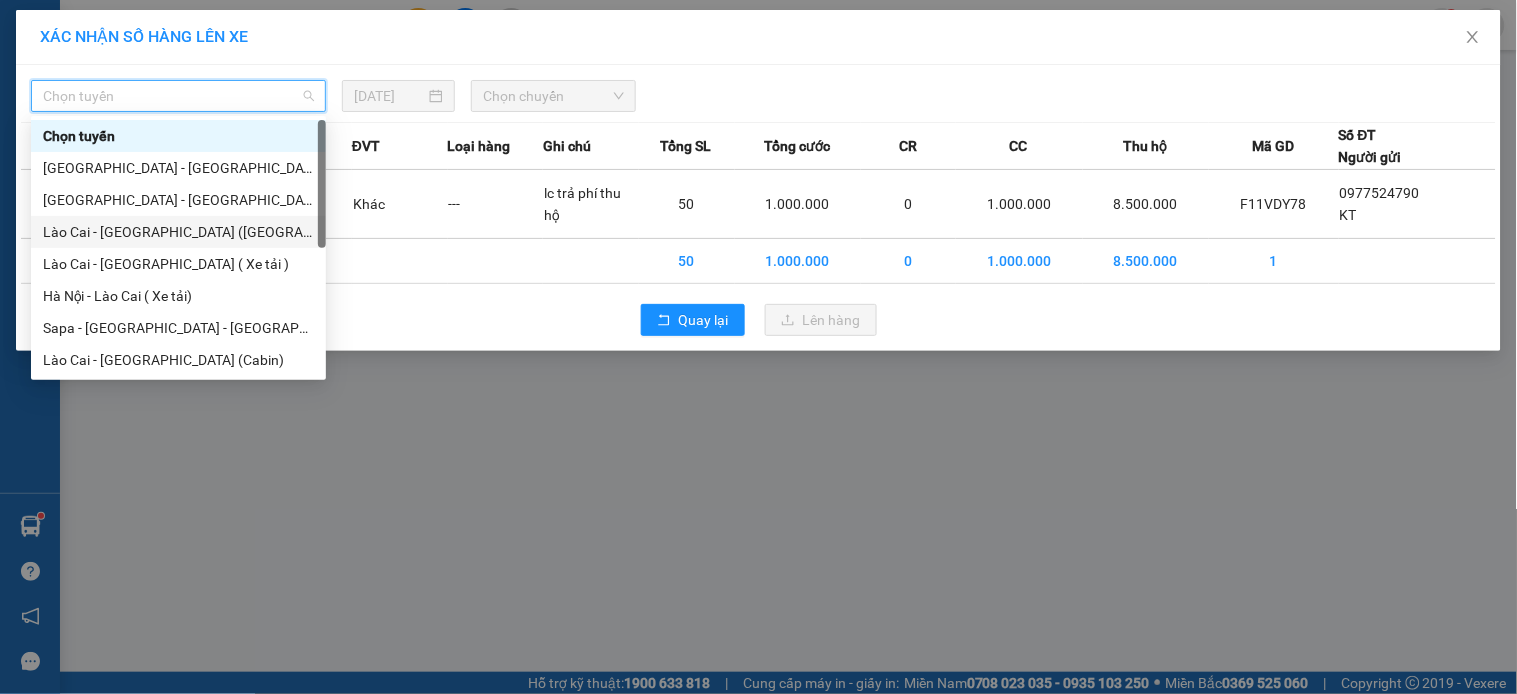 drag, startPoint x: 148, startPoint y: 232, endPoint x: 537, endPoint y: 155, distance: 396.5476 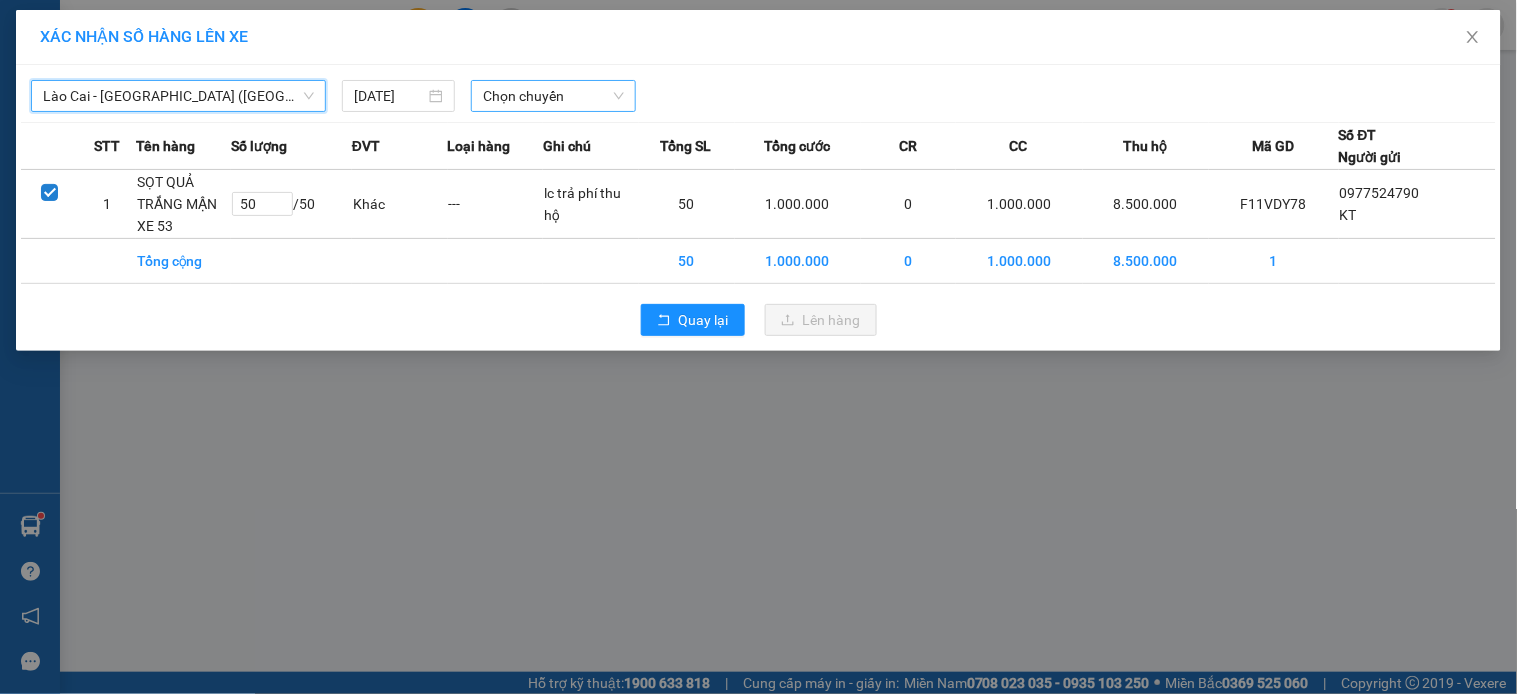 click on "Chọn chuyến" at bounding box center (553, 96) 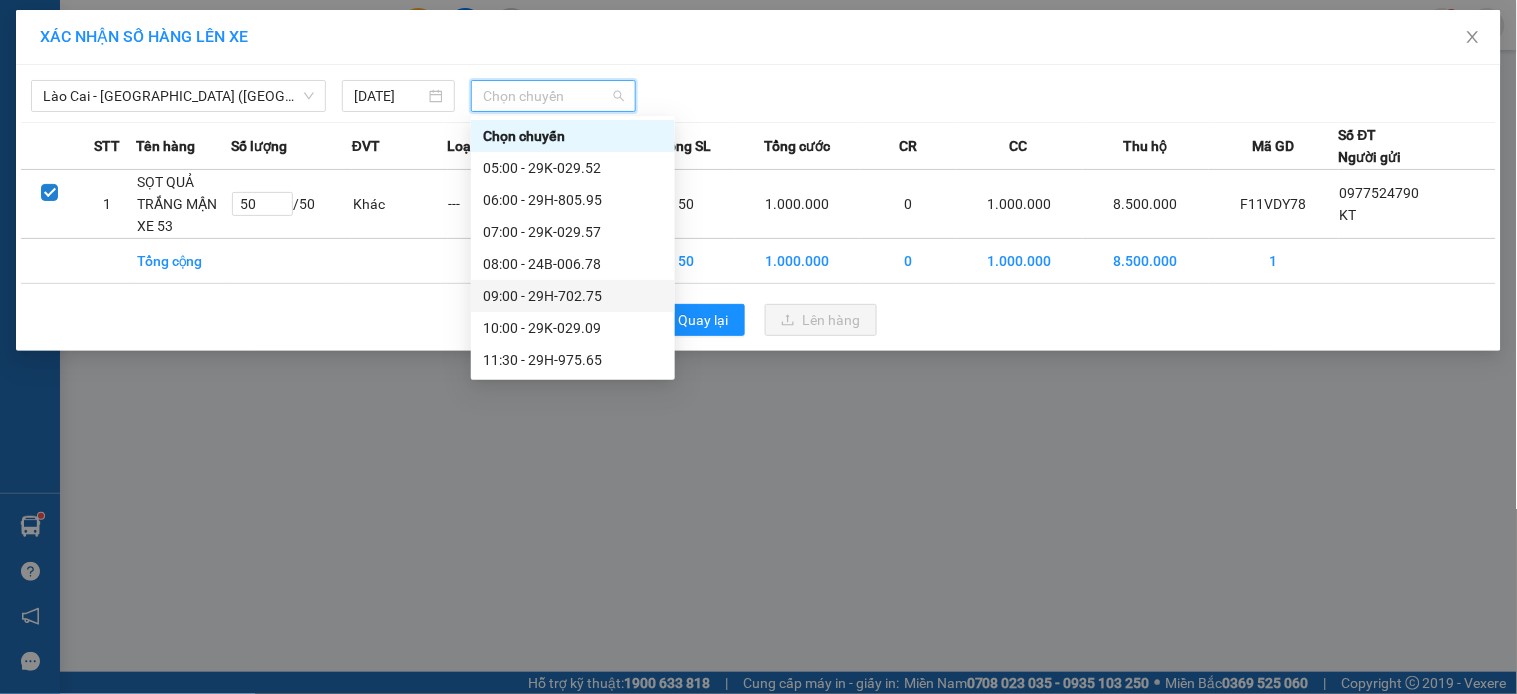 scroll, scrollTop: 416, scrollLeft: 0, axis: vertical 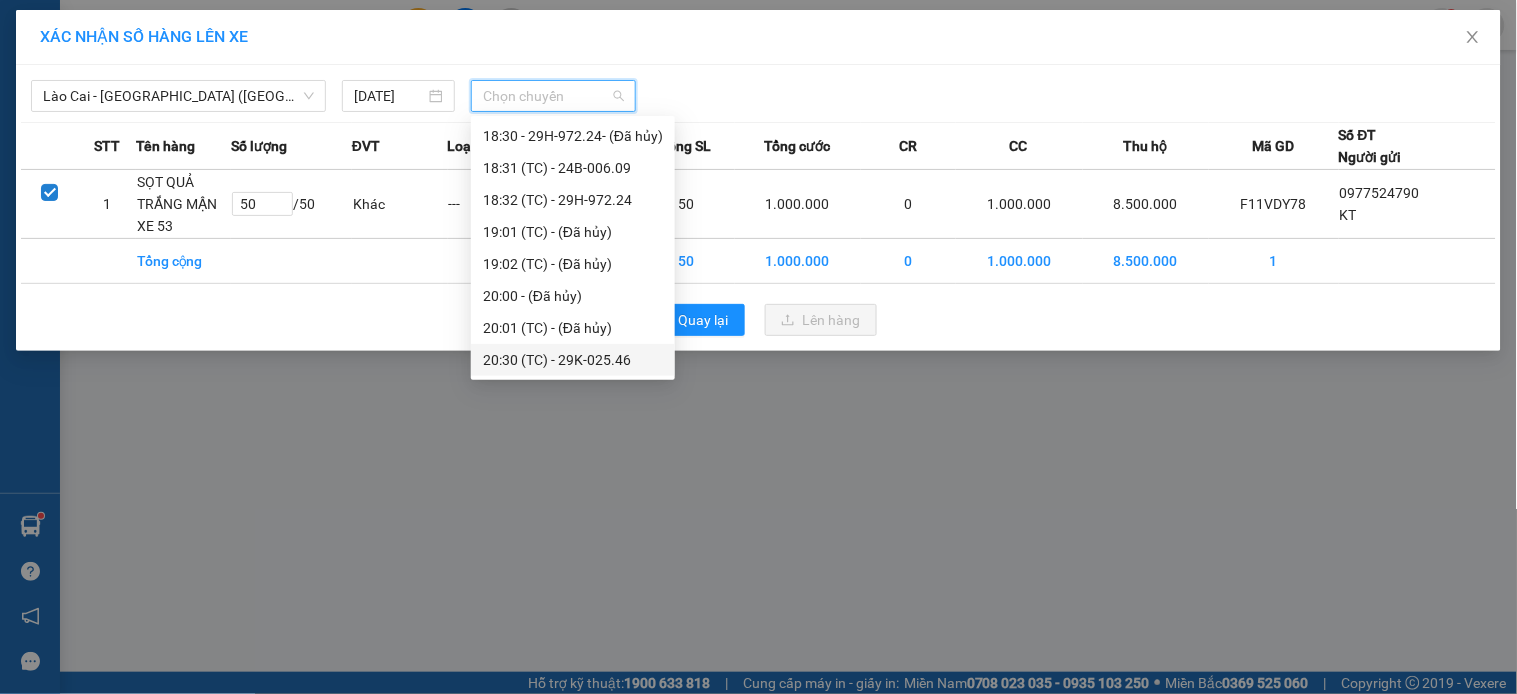 click on "20:30   (TC)   - 29K-025.46" at bounding box center [573, 360] 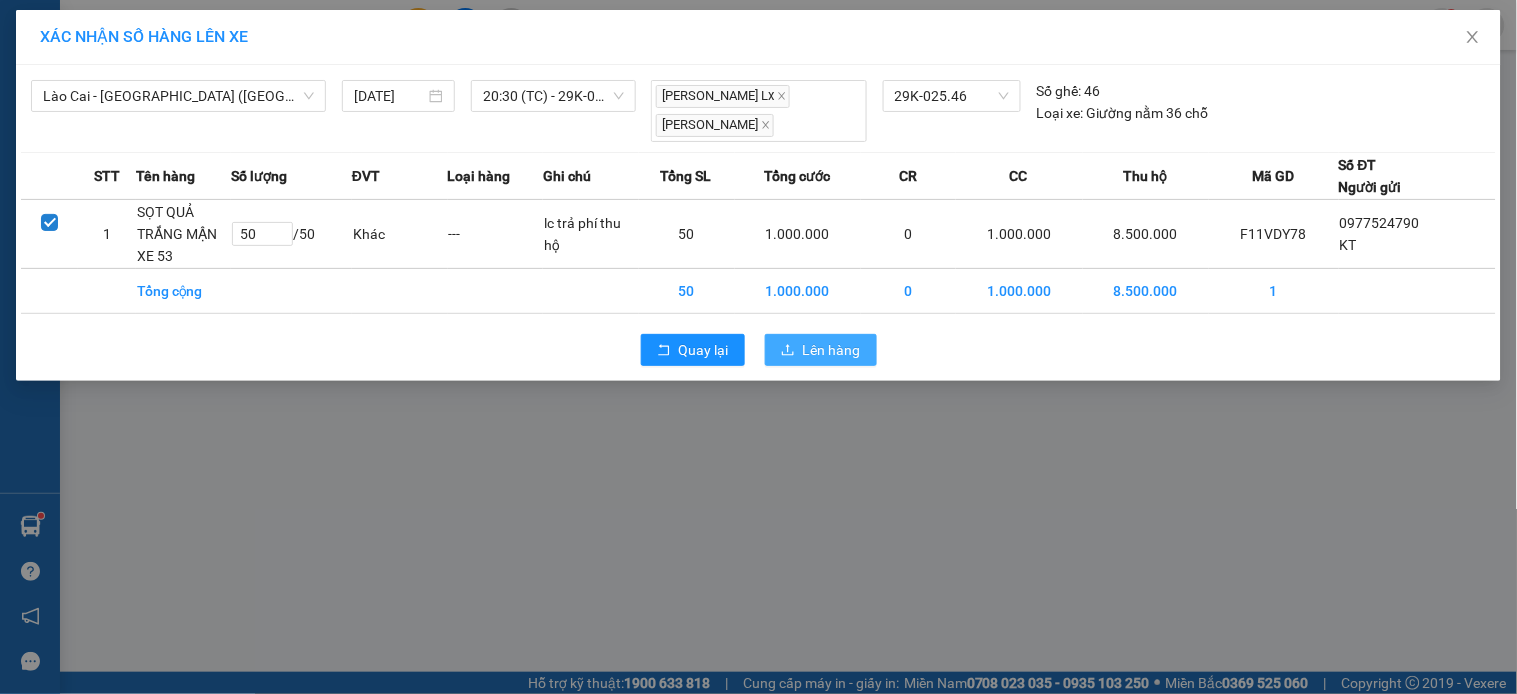 click 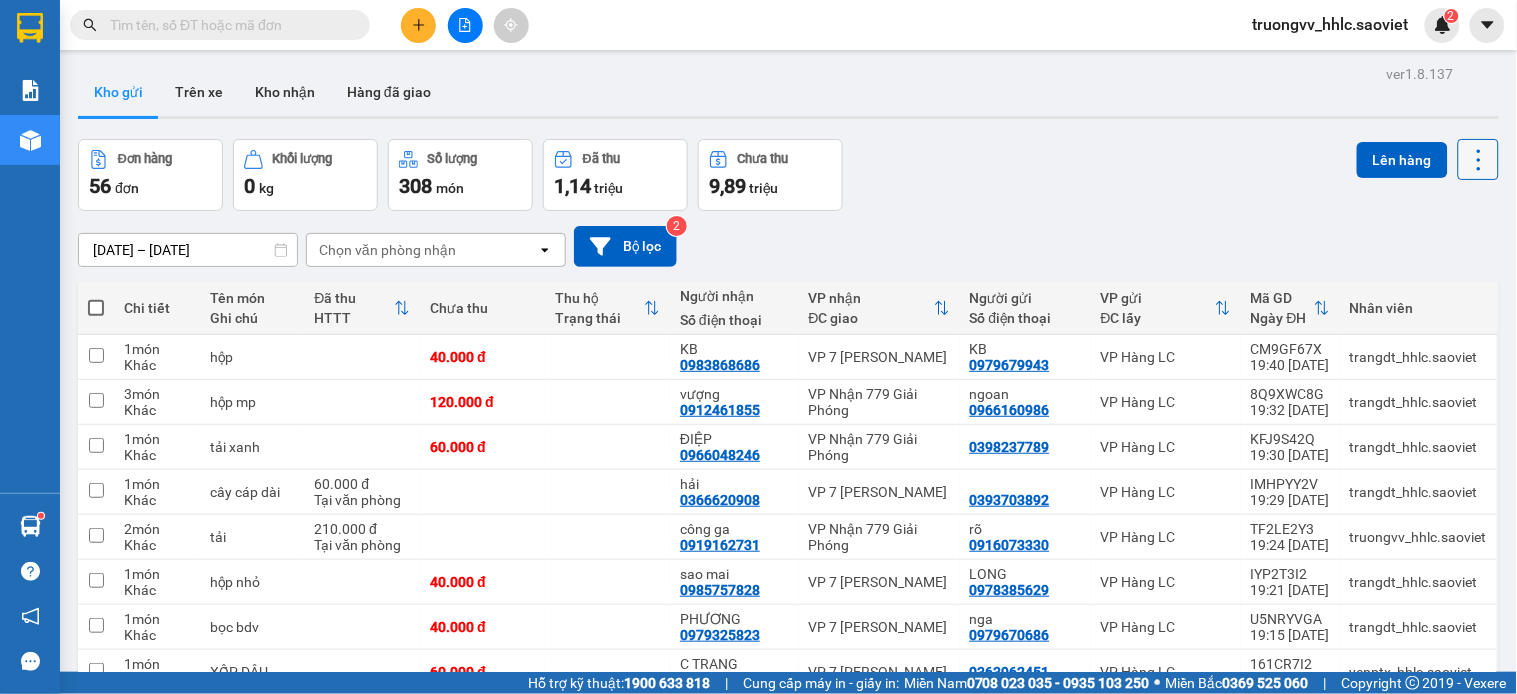 click 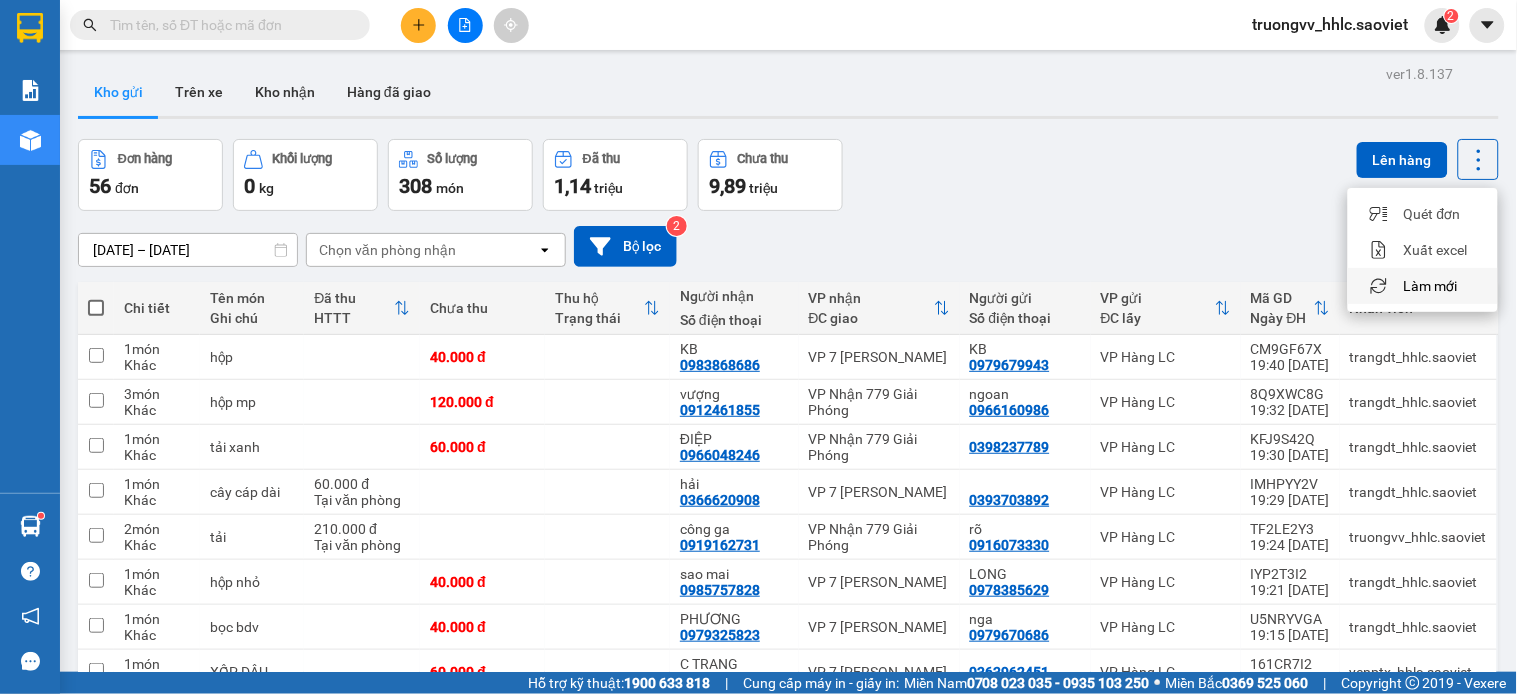 click on "Làm mới" at bounding box center [1431, 286] 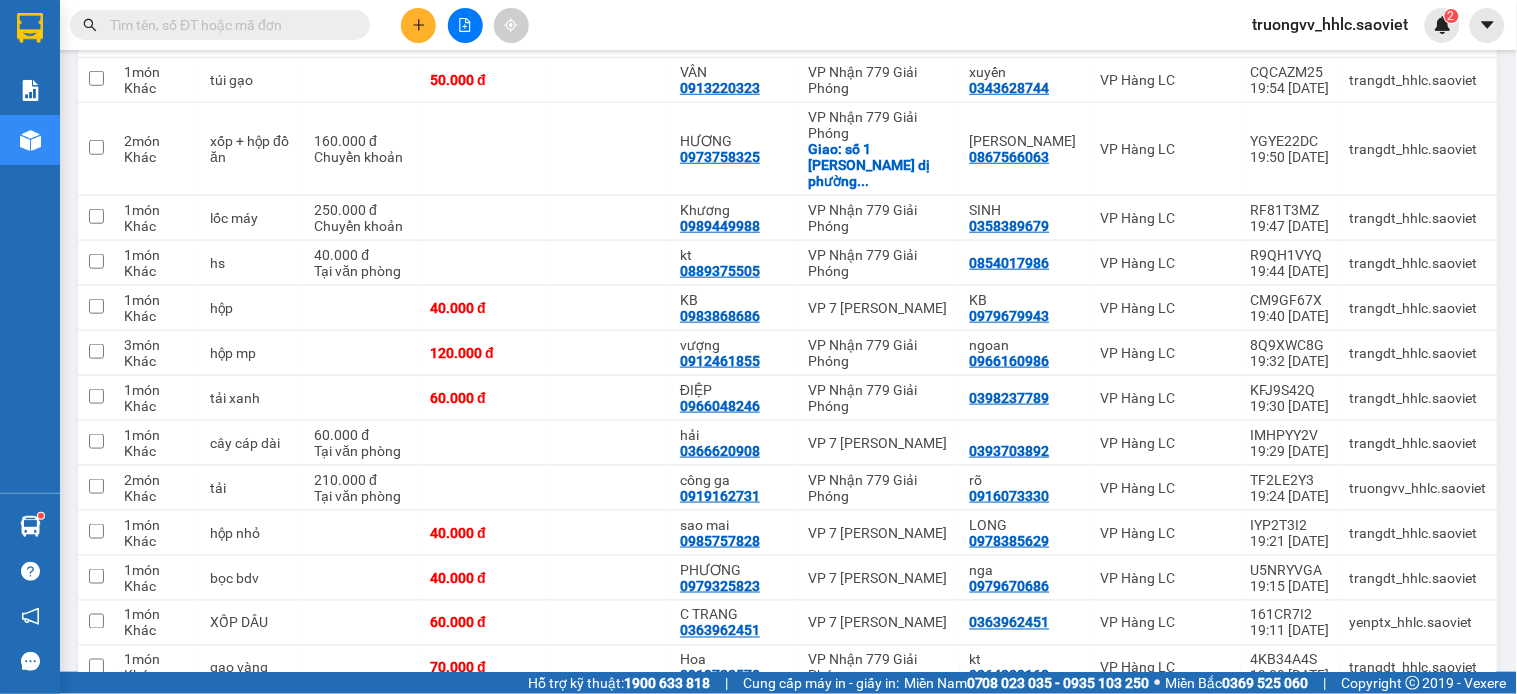 scroll, scrollTop: 0, scrollLeft: 0, axis: both 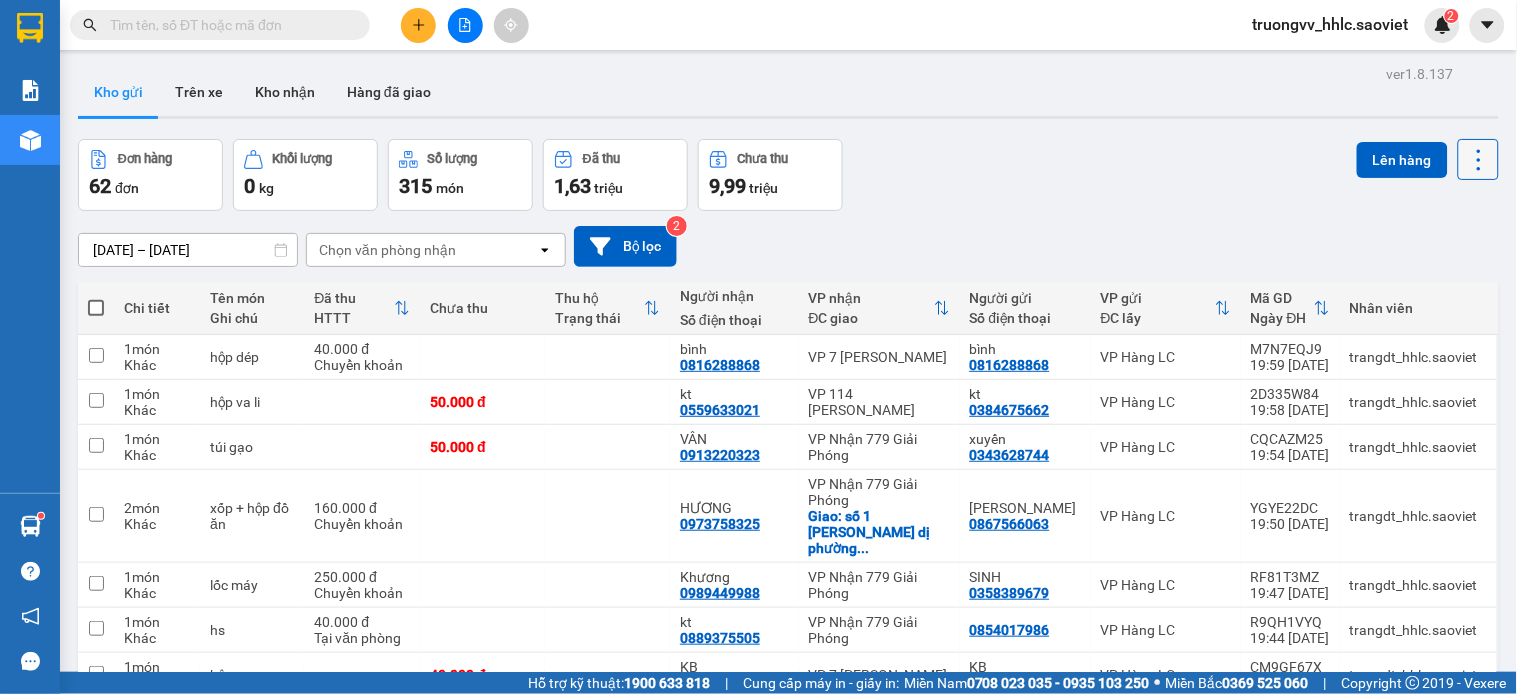click 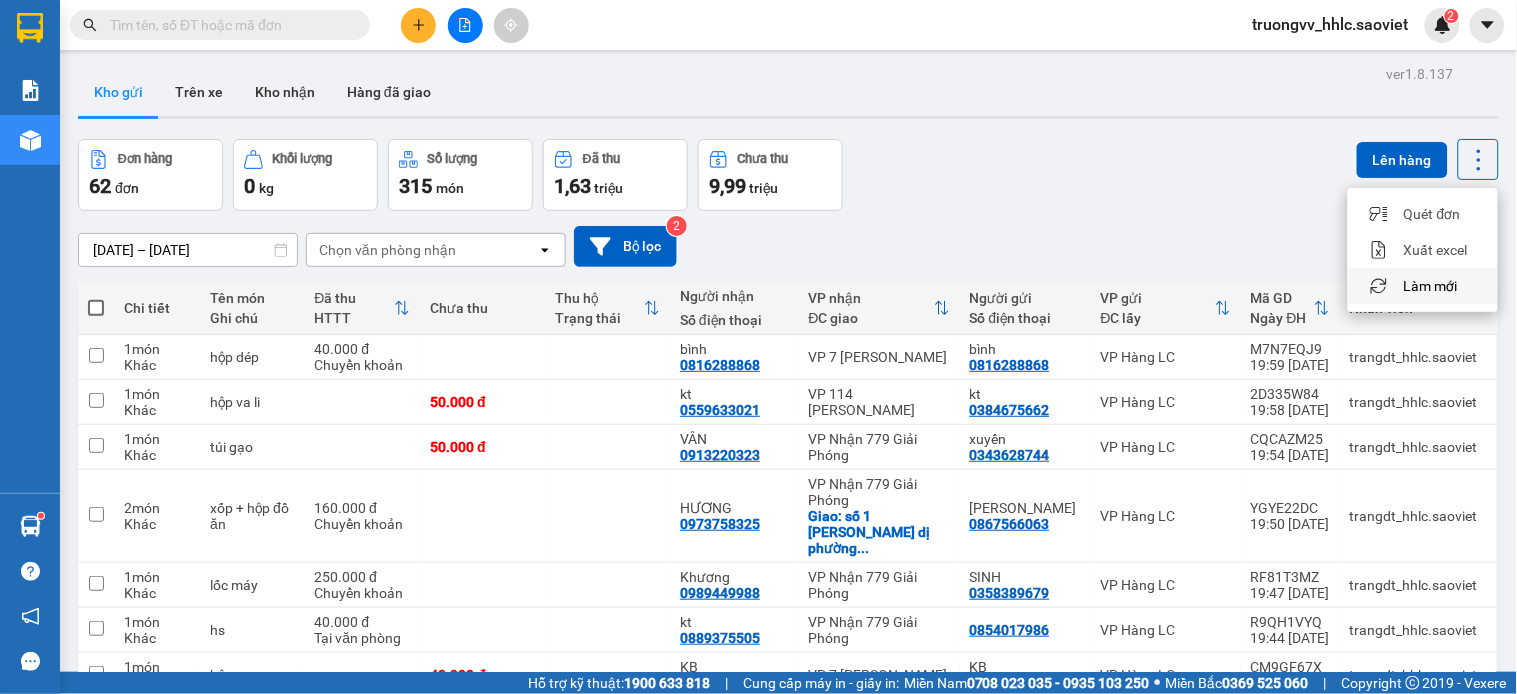 click on "Làm mới" at bounding box center (1431, 286) 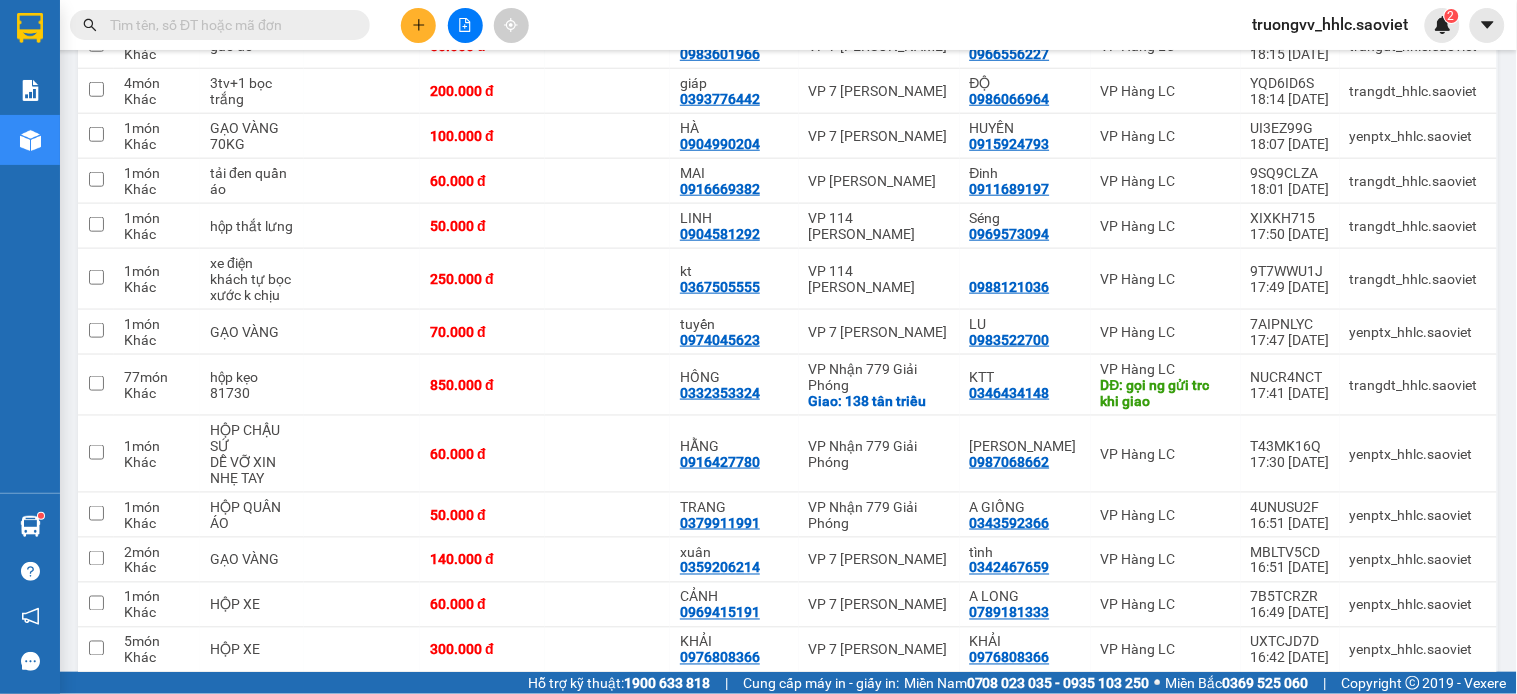 scroll, scrollTop: 1923, scrollLeft: 0, axis: vertical 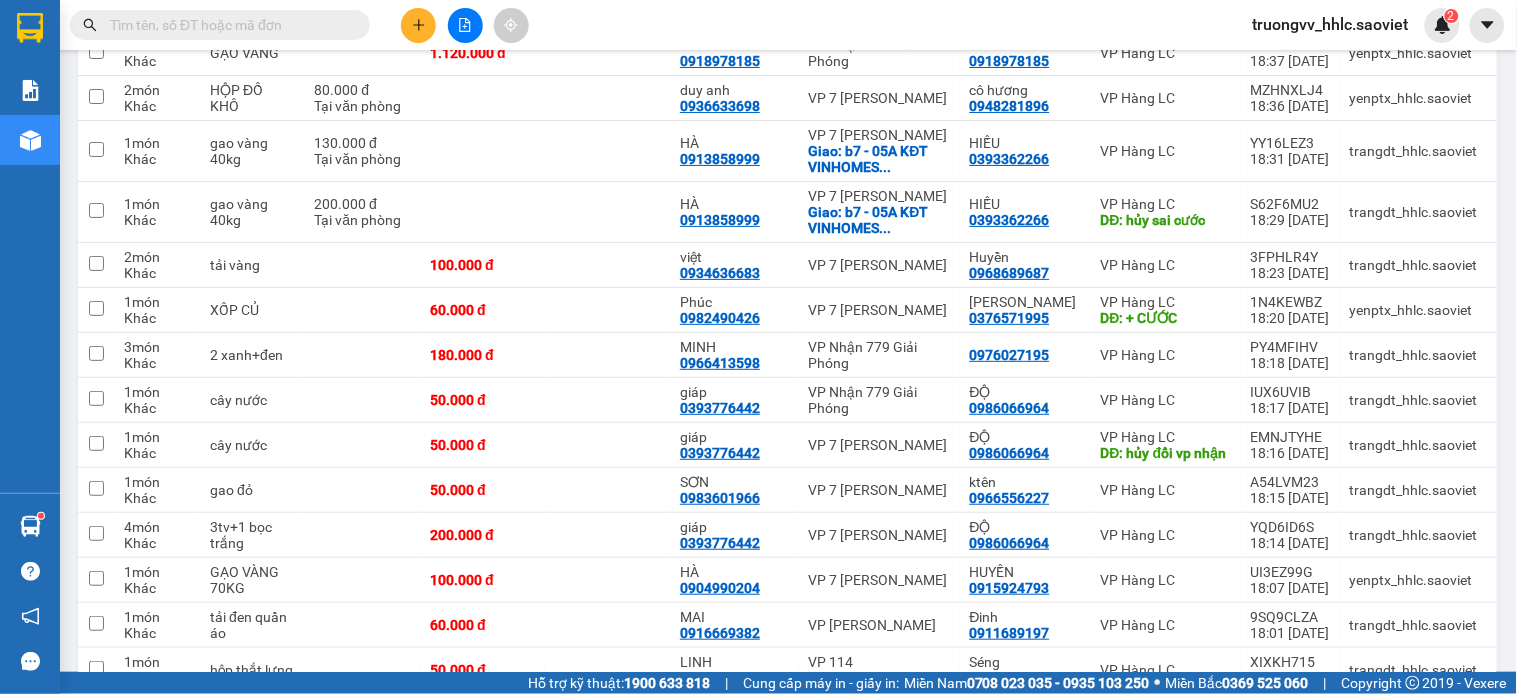 click at bounding box center [465, 25] 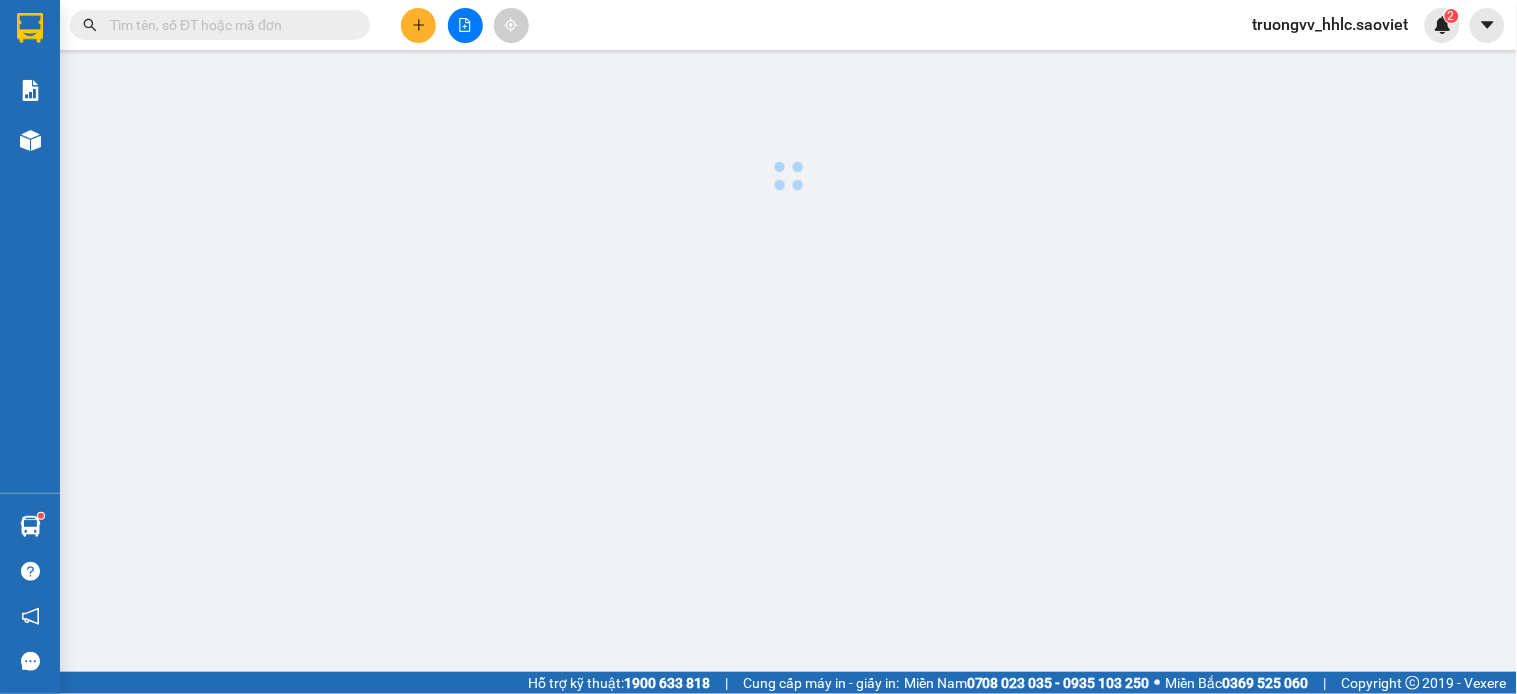 scroll, scrollTop: 0, scrollLeft: 0, axis: both 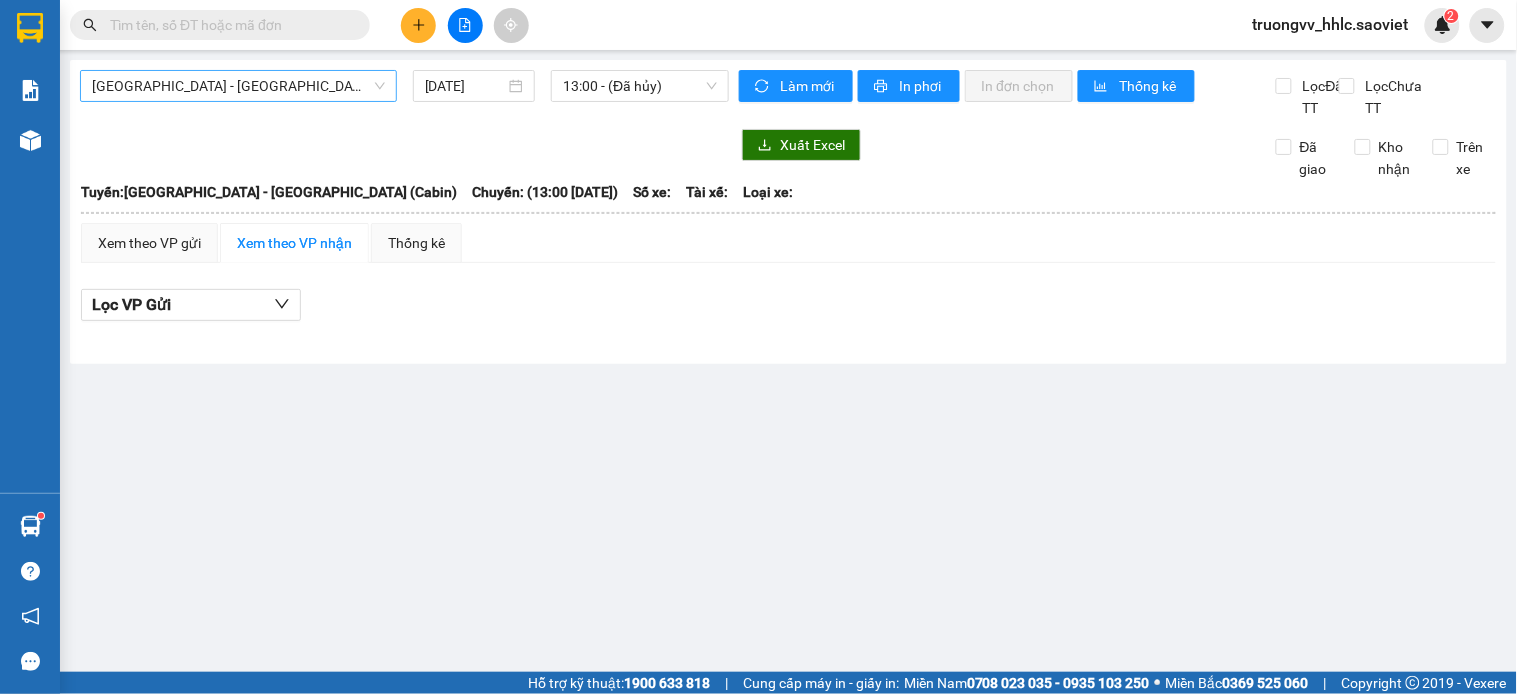 click on "Hà Nội - Lào Cai (Cabin)" at bounding box center (238, 86) 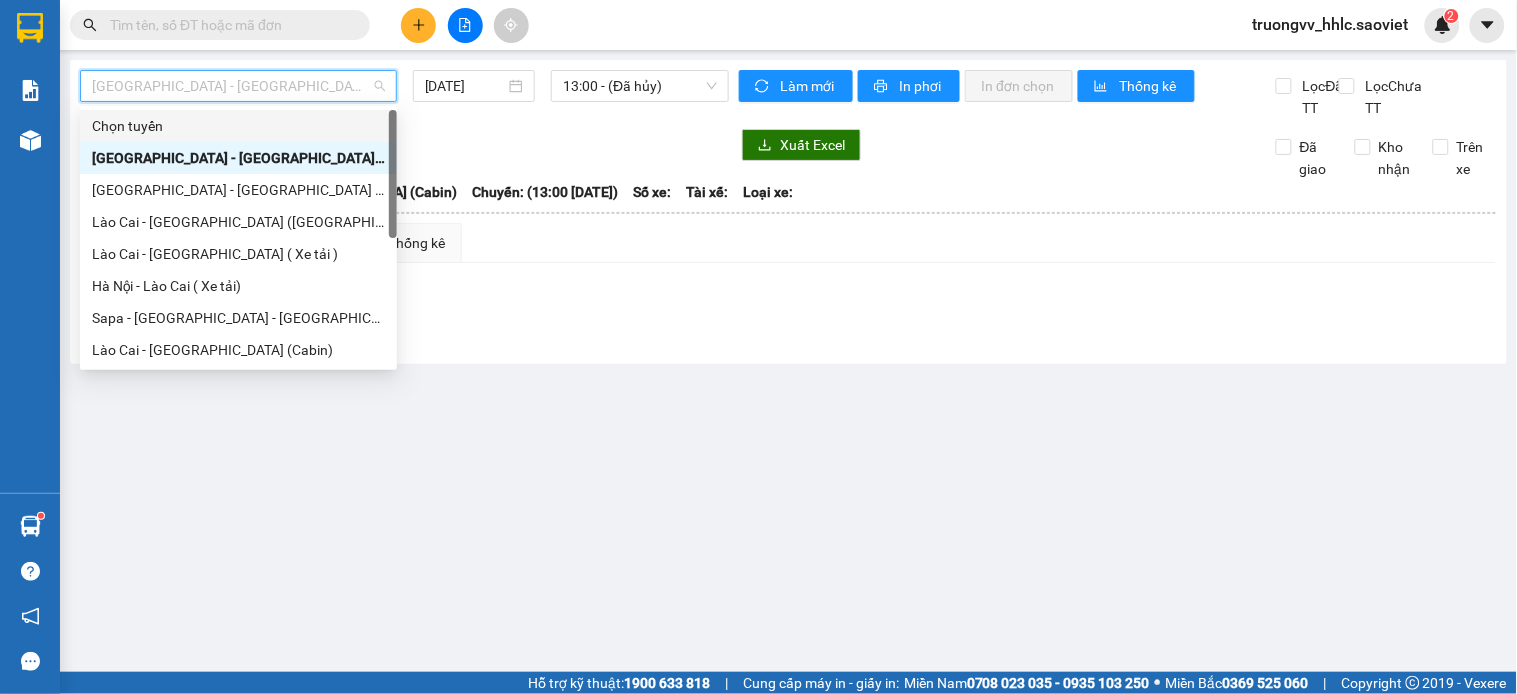 scroll, scrollTop: 160, scrollLeft: 0, axis: vertical 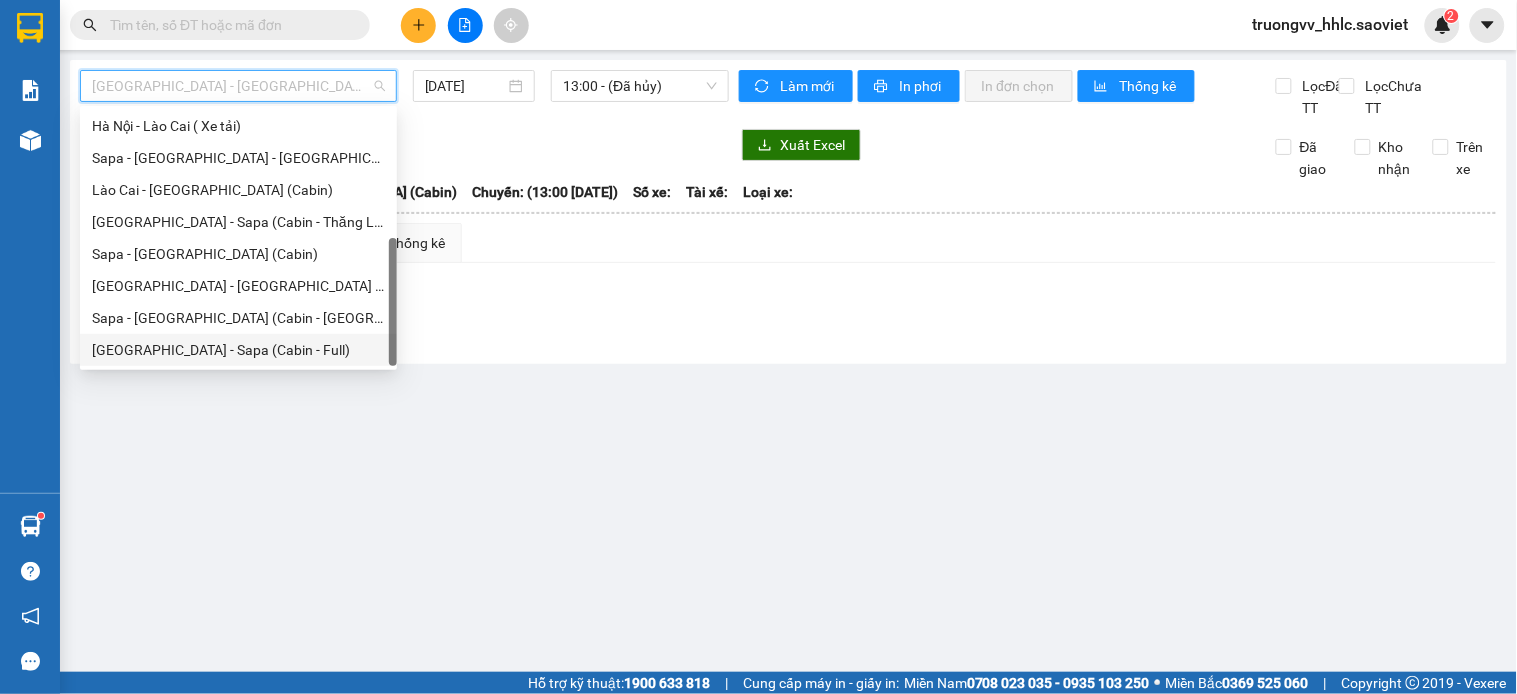 click on "Hà Nội - Sapa (Cabin - Full)" at bounding box center (238, 350) 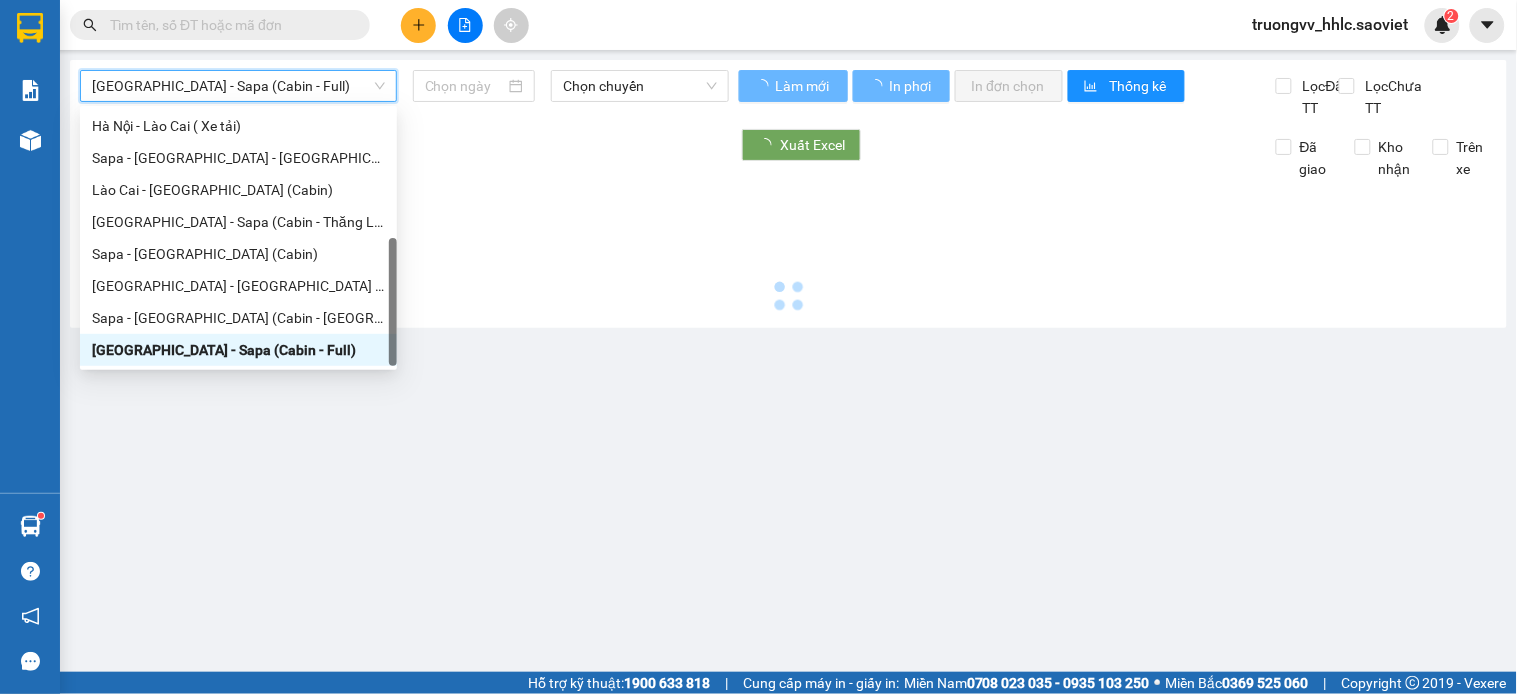 type on "10/07/2025" 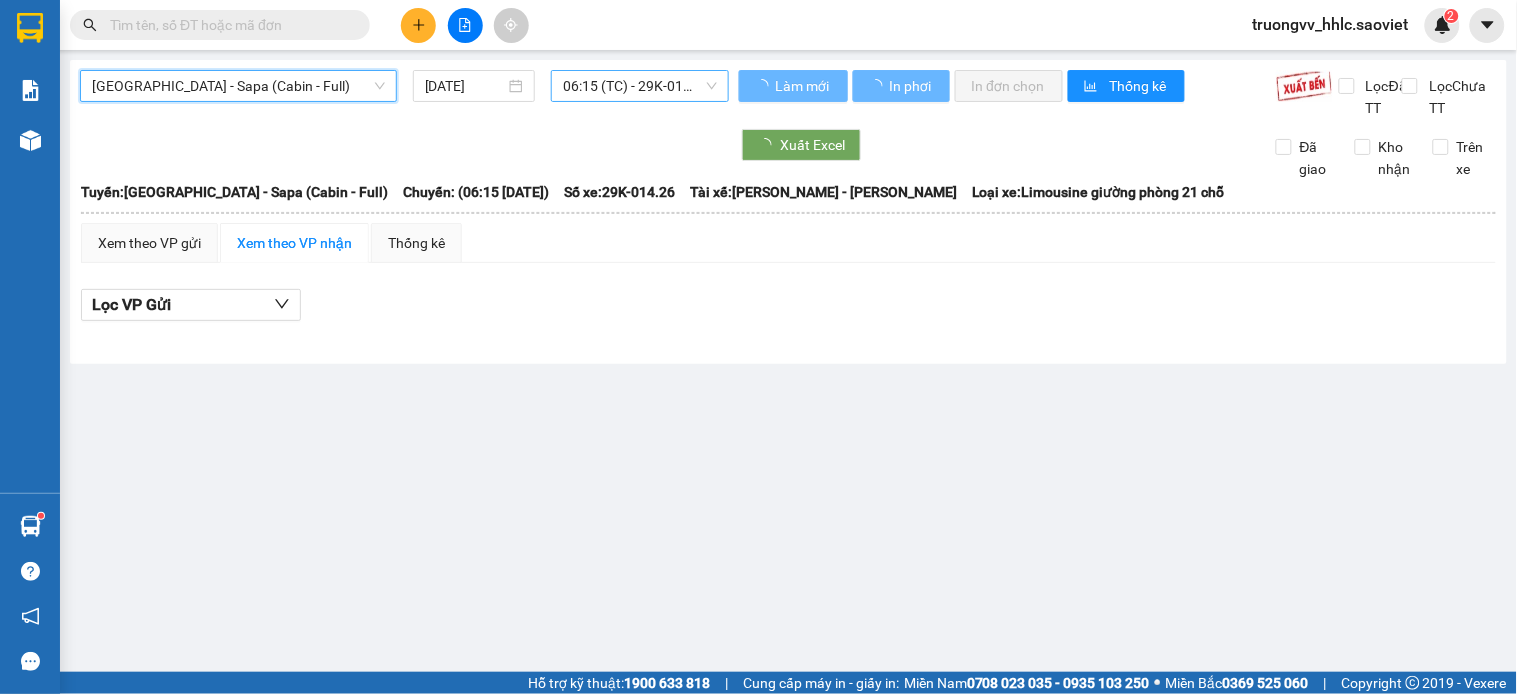 click on "06:15   (TC)   - 29K-014.26" at bounding box center (640, 86) 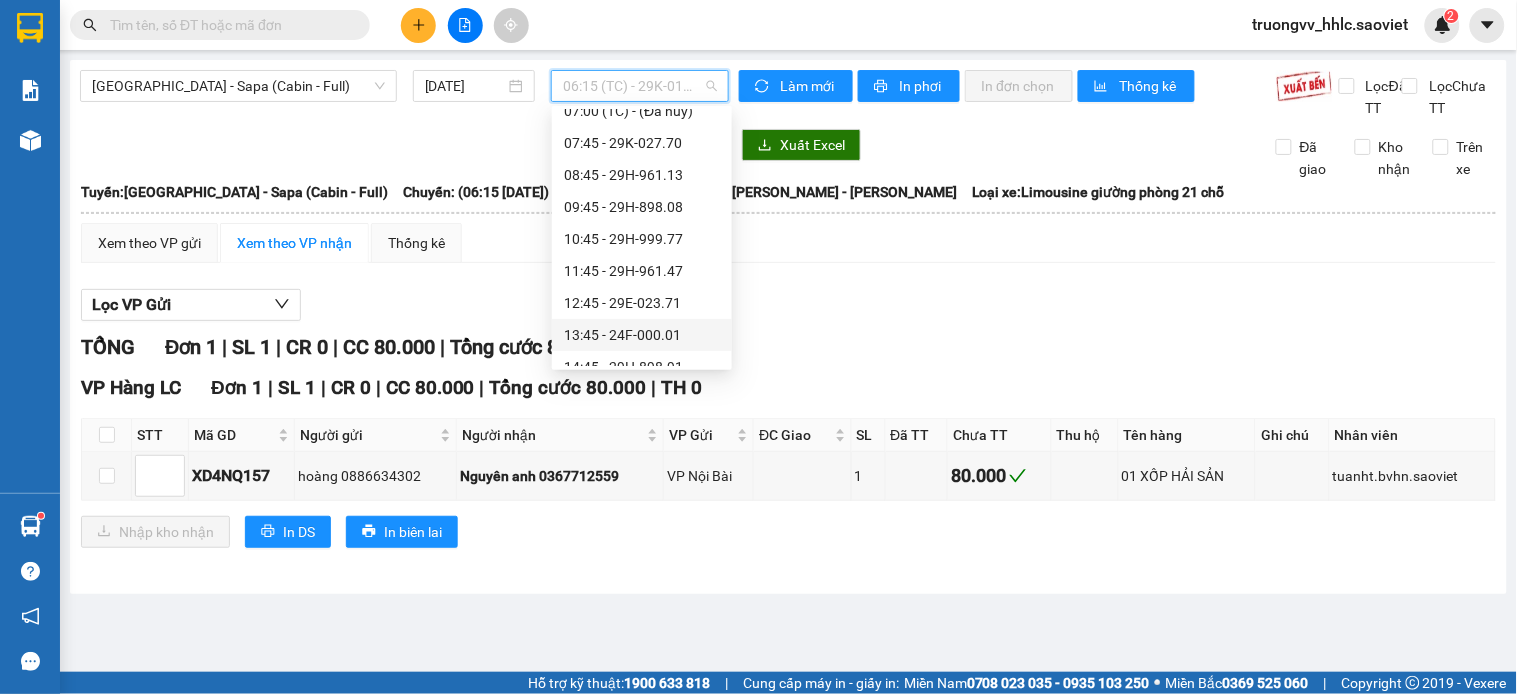scroll, scrollTop: 333, scrollLeft: 0, axis: vertical 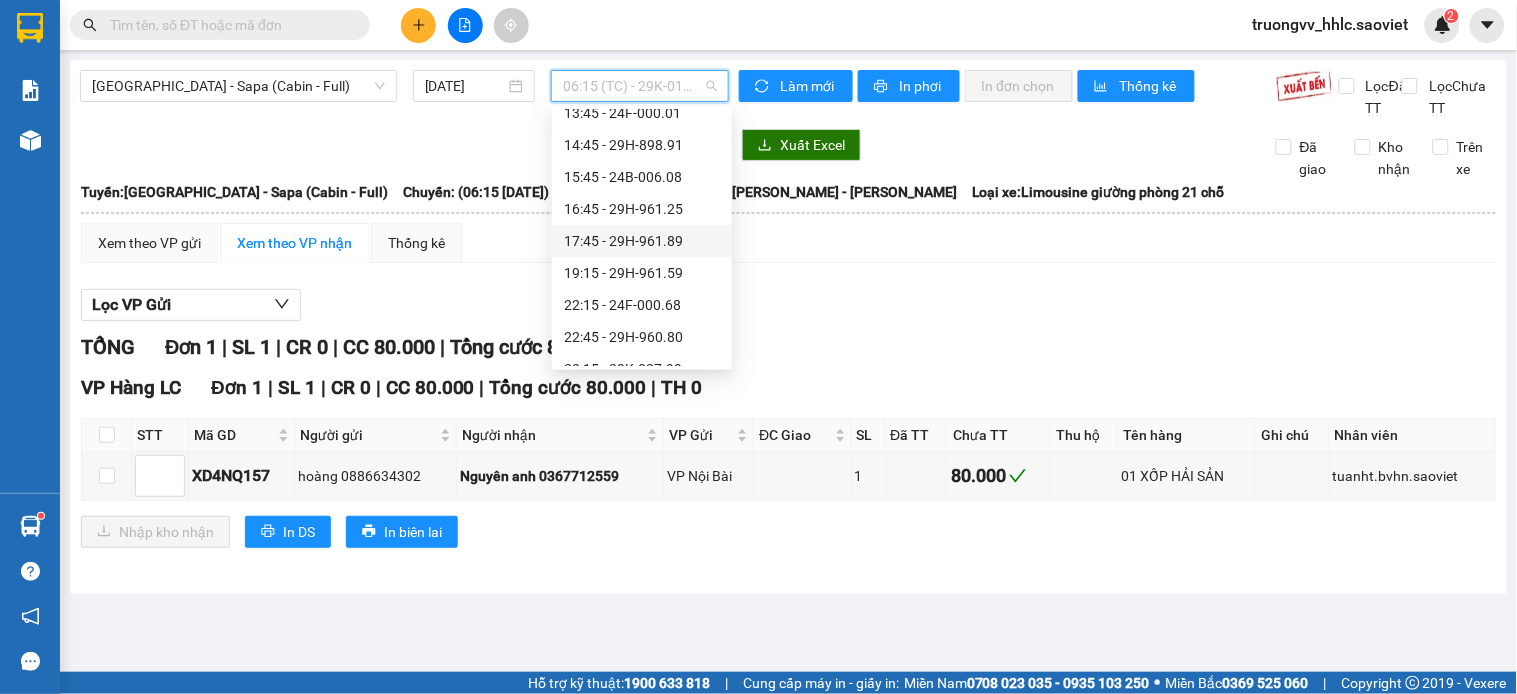 click on "17:45     - 29H-961.89" at bounding box center (642, 241) 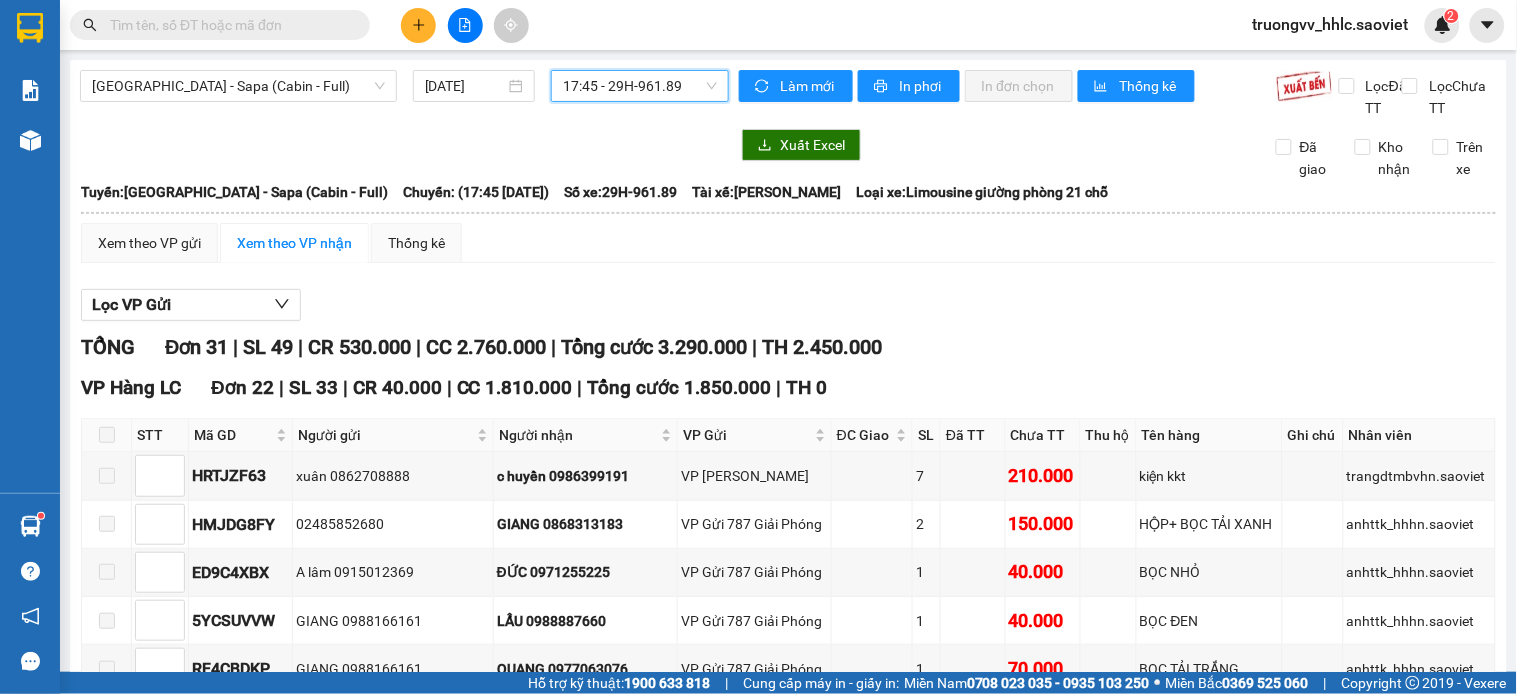 click on "17:45     - 29H-961.89" at bounding box center [640, 86] 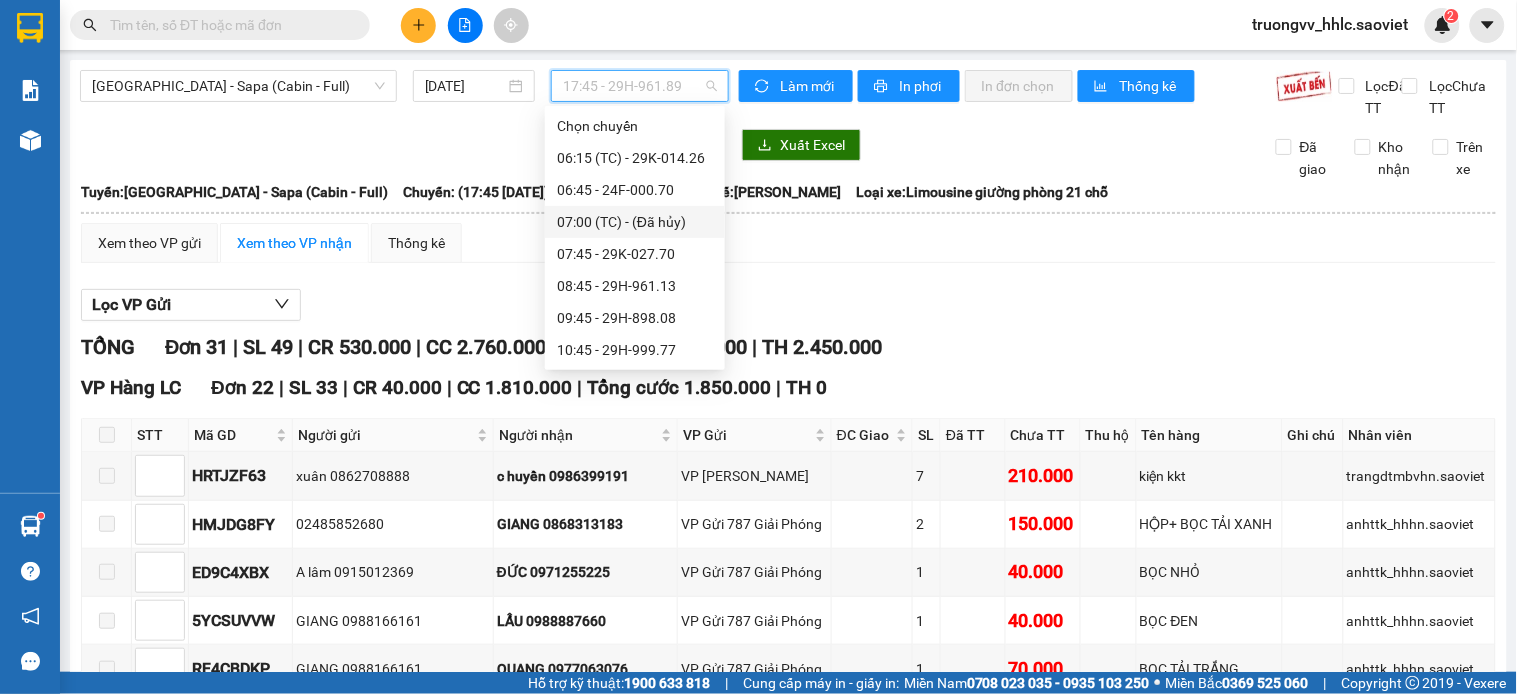 scroll, scrollTop: 333, scrollLeft: 0, axis: vertical 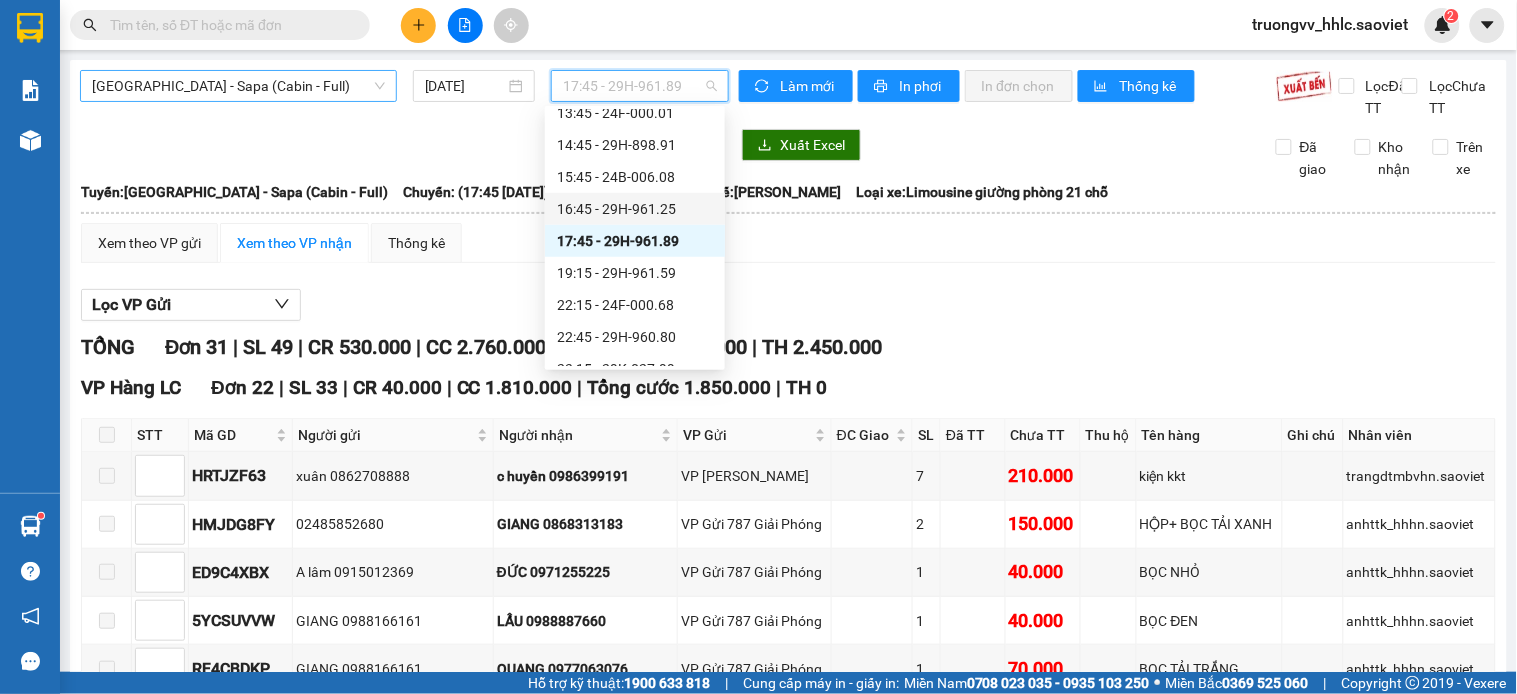 click on "Hà Nội - Sapa (Cabin - Full)" at bounding box center (238, 86) 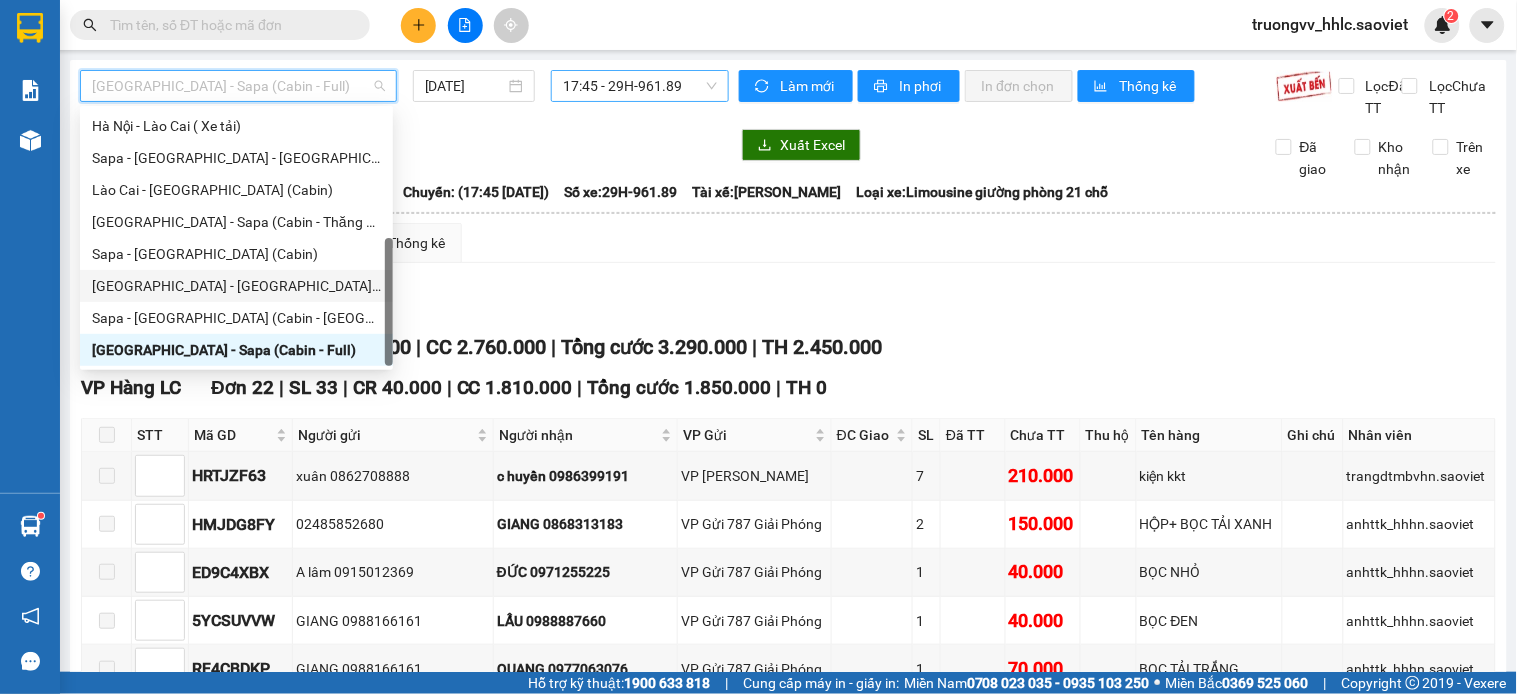 click on "17:45     - 29H-961.89" at bounding box center (640, 86) 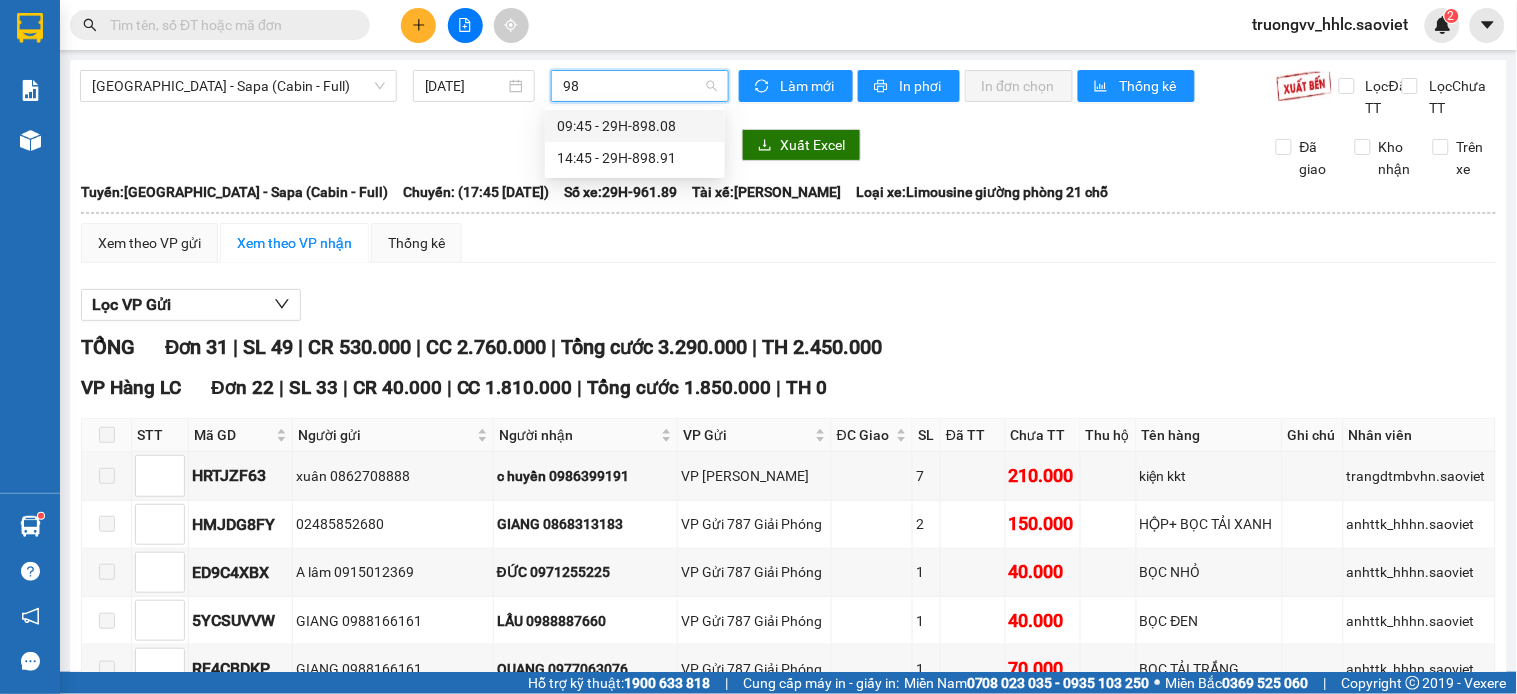scroll, scrollTop: 0, scrollLeft: 0, axis: both 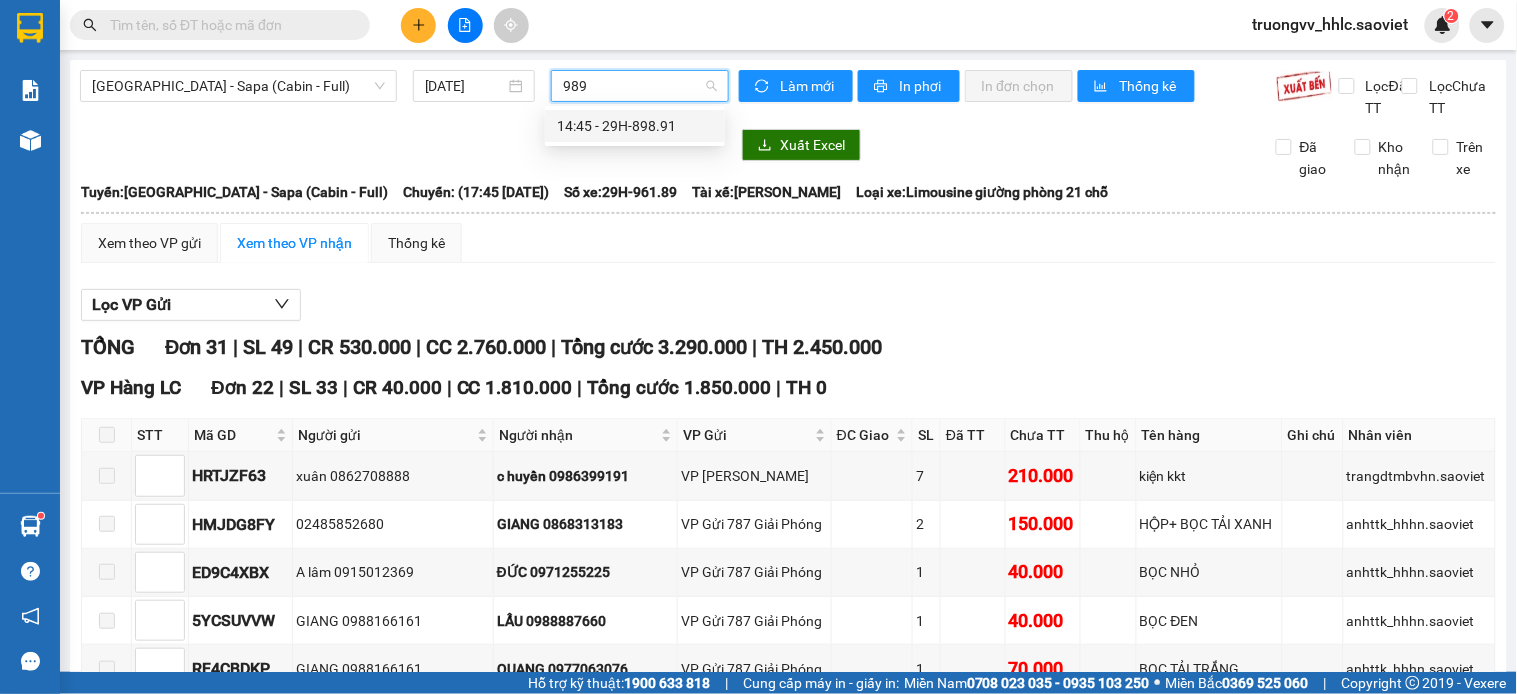 type on "9891" 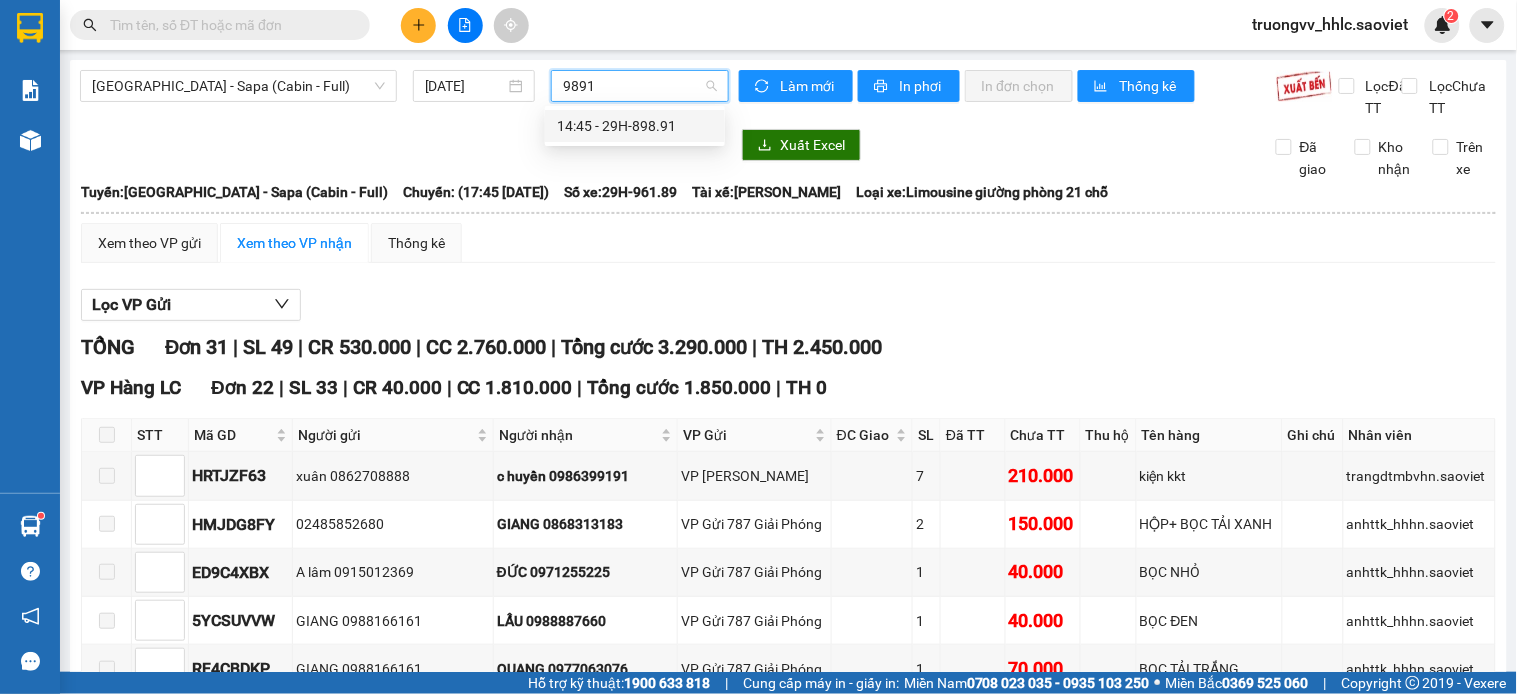 click on "14:45     - 29H-898.91" at bounding box center [635, 126] 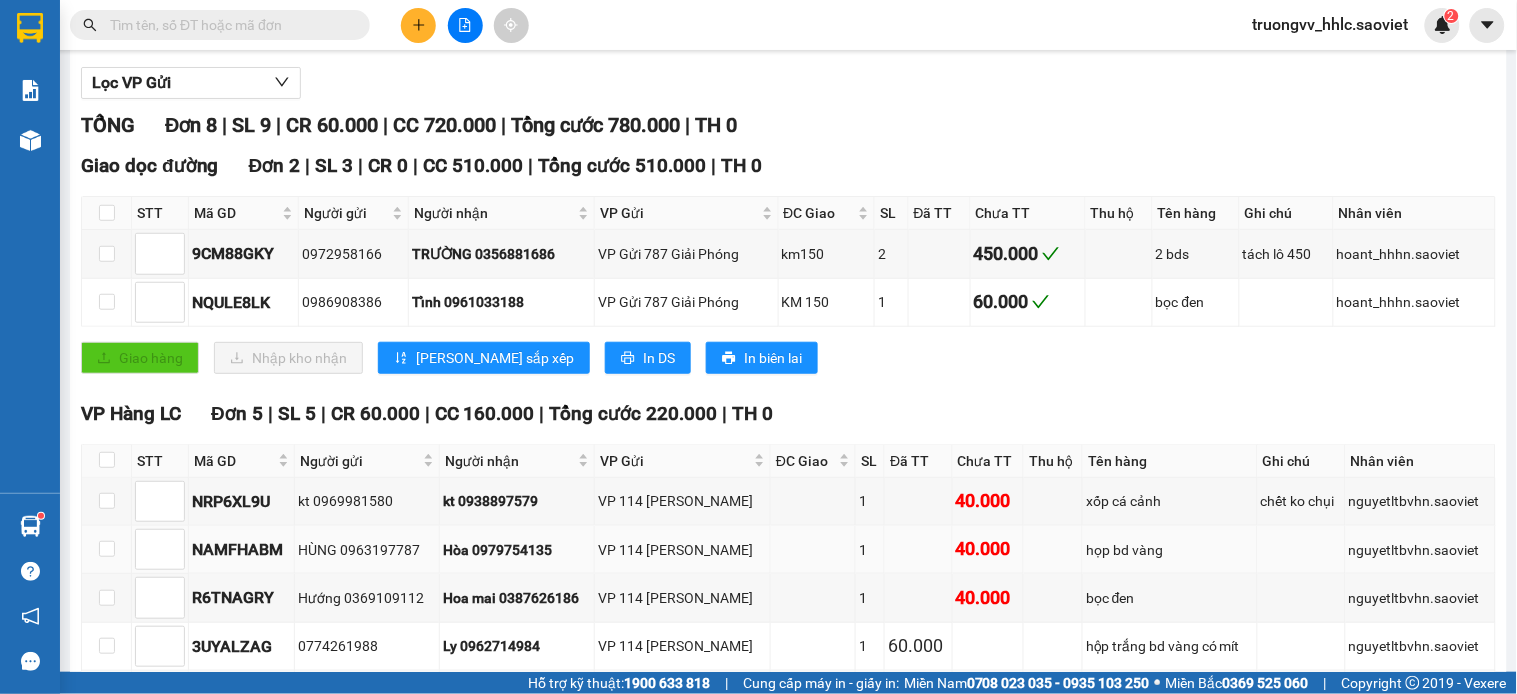 scroll, scrollTop: 333, scrollLeft: 0, axis: vertical 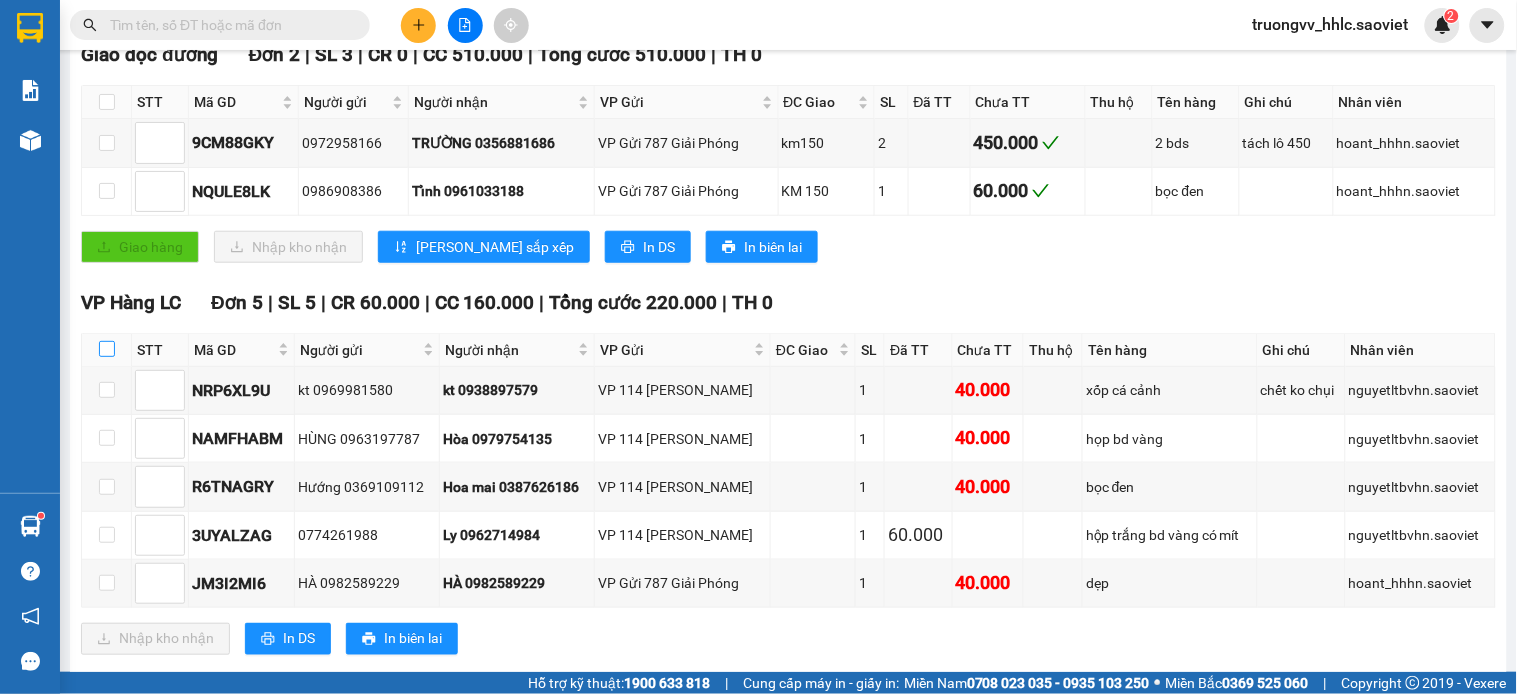 click at bounding box center (107, 349) 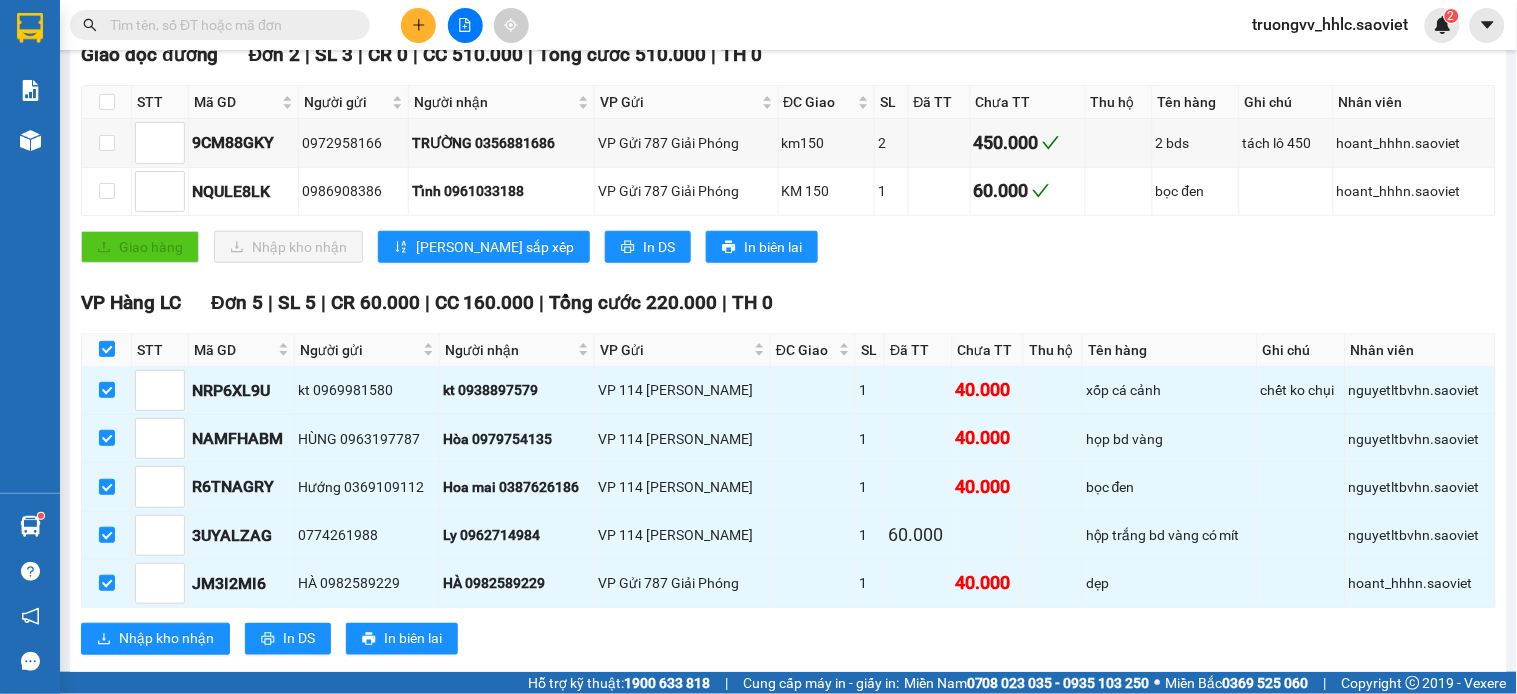 scroll, scrollTop: 444, scrollLeft: 0, axis: vertical 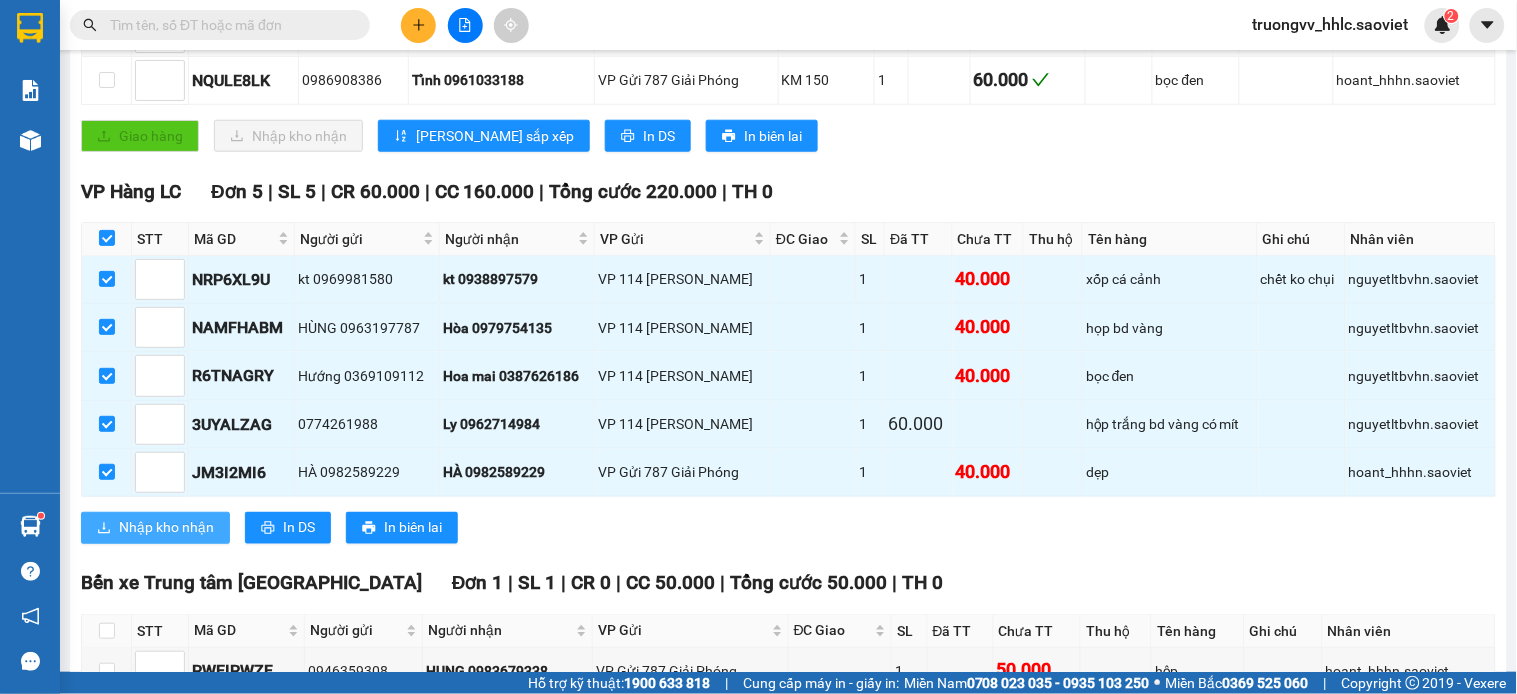 click on "Nhập kho nhận" at bounding box center [166, 528] 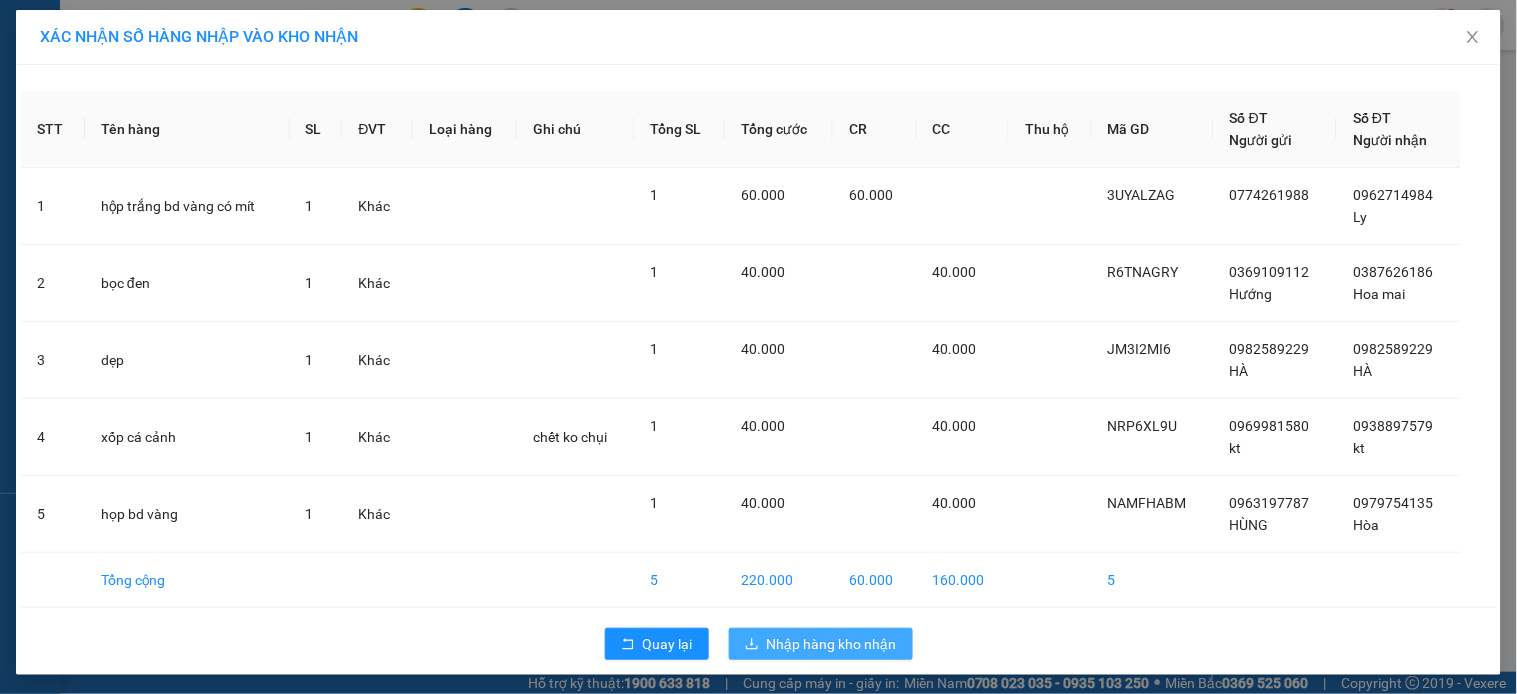 click on "Nhập hàng kho nhận" at bounding box center (832, 644) 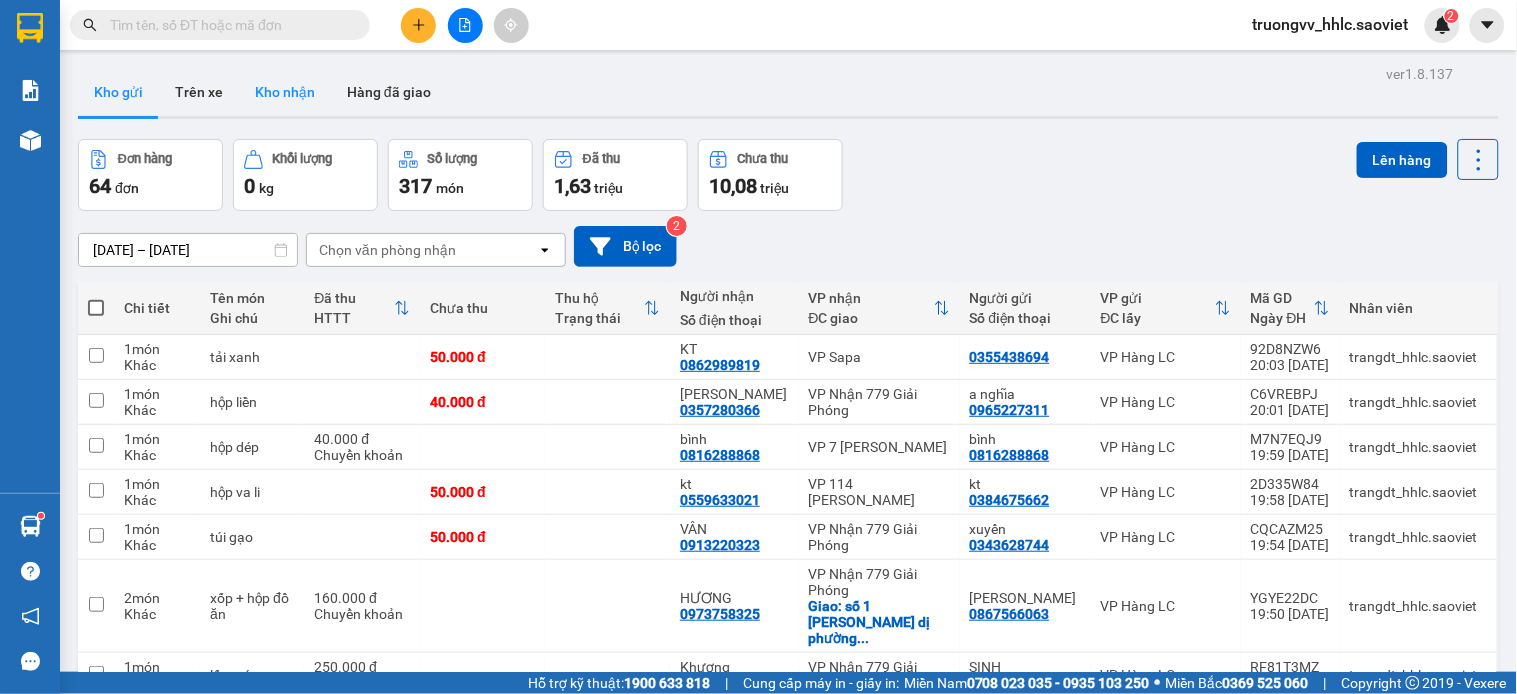 click on "Kho nhận" at bounding box center [285, 92] 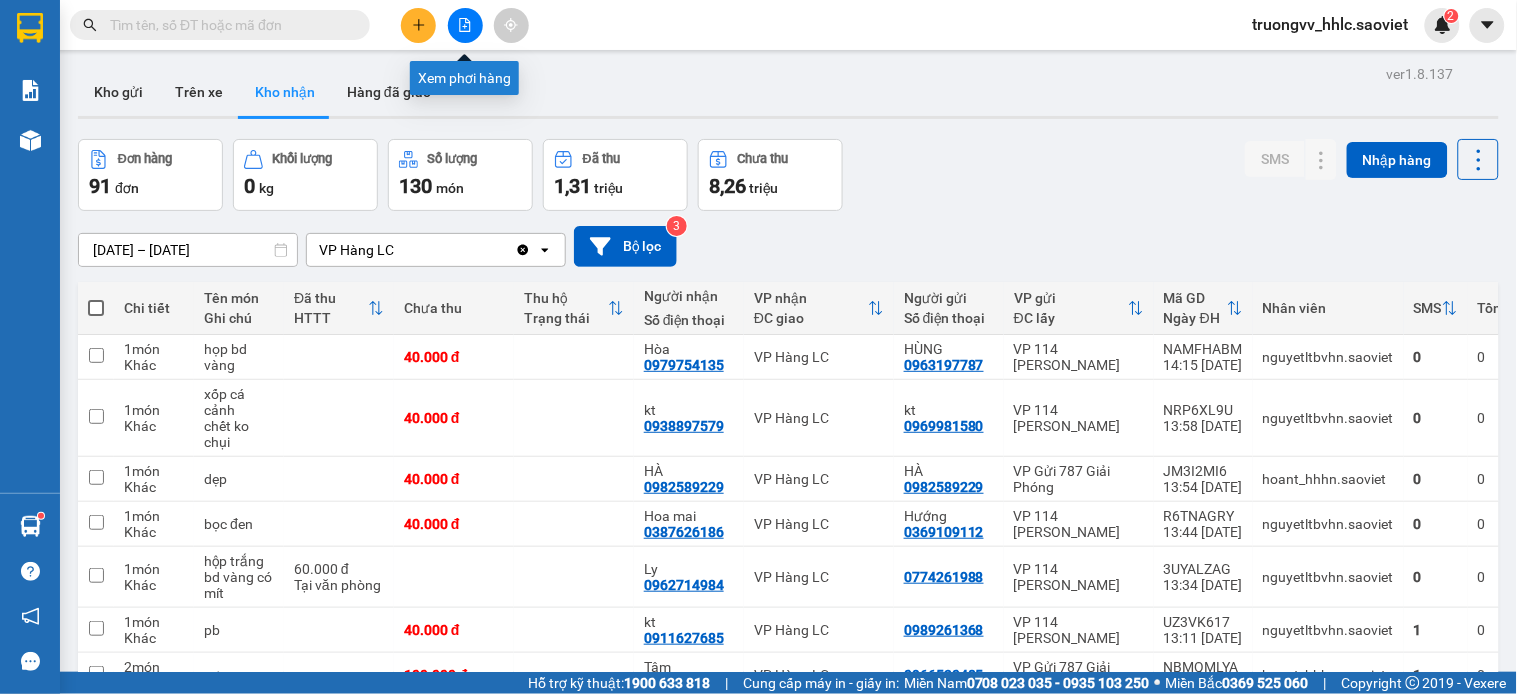 click 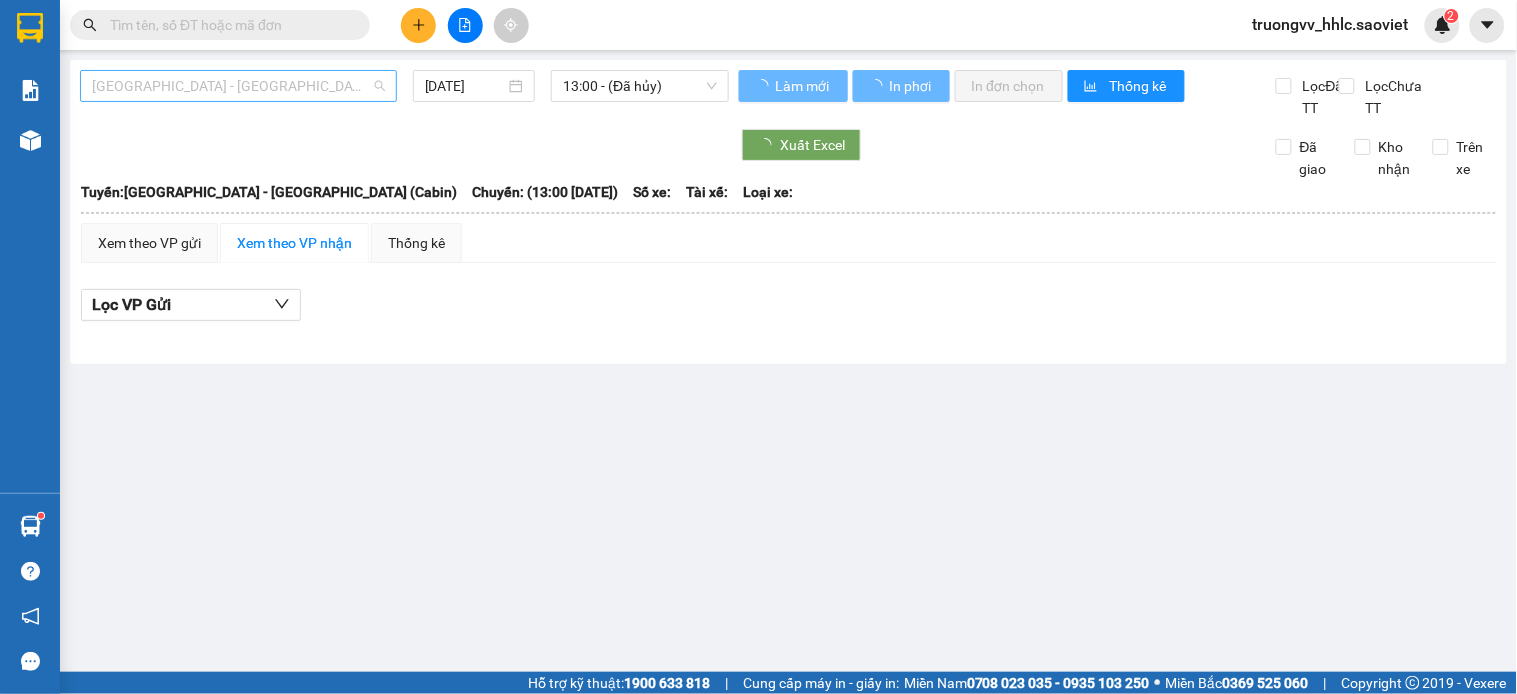 drag, startPoint x: 291, startPoint y: 85, endPoint x: 320, endPoint y: 70, distance: 32.649654 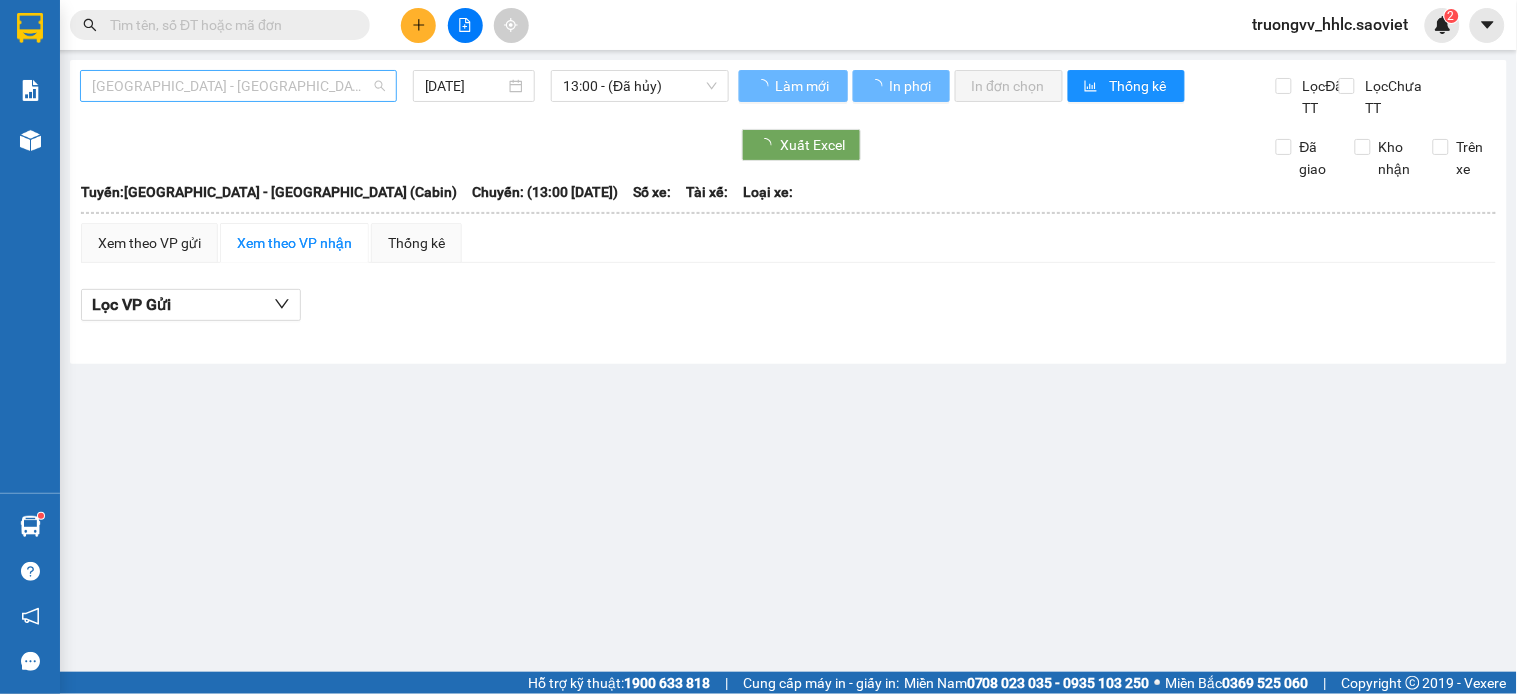 click on "Hà Nội - Lào Cai (Cabin)" at bounding box center (238, 86) 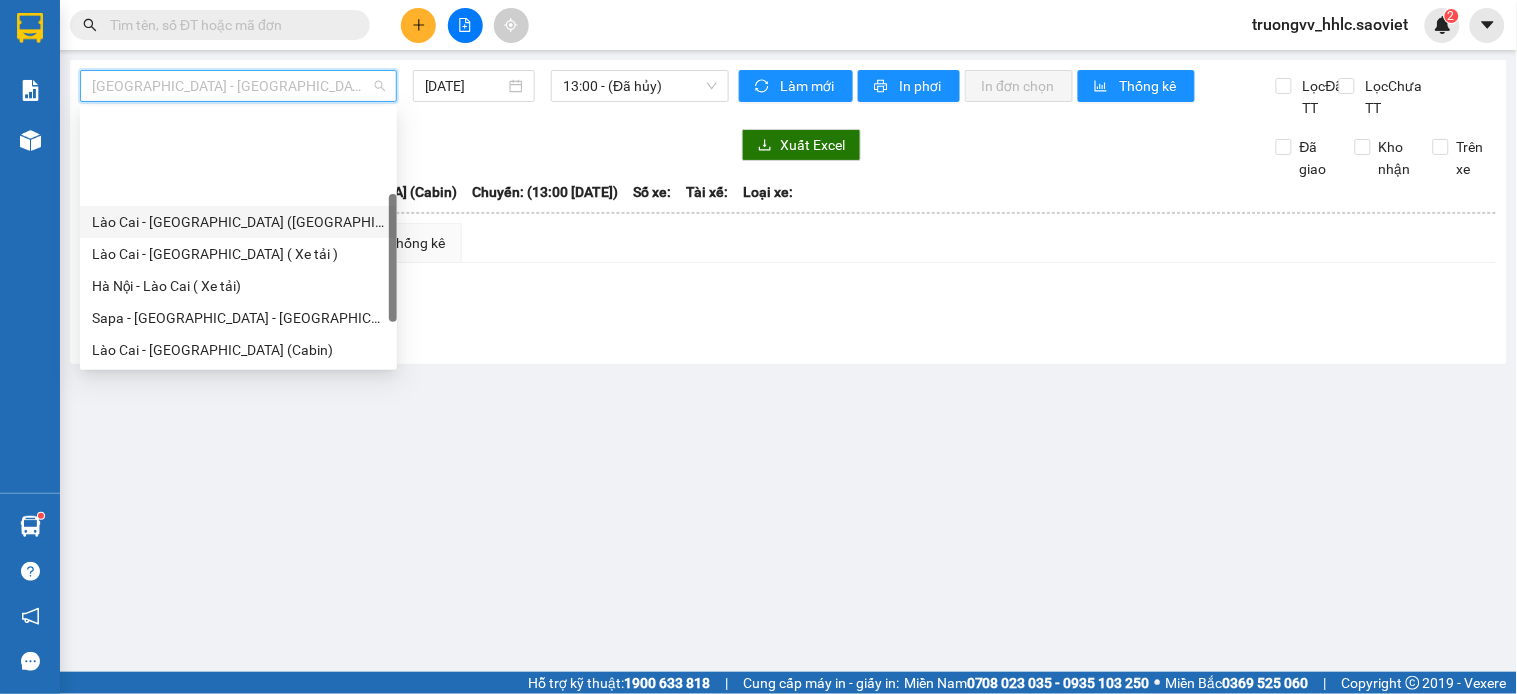 scroll, scrollTop: 160, scrollLeft: 0, axis: vertical 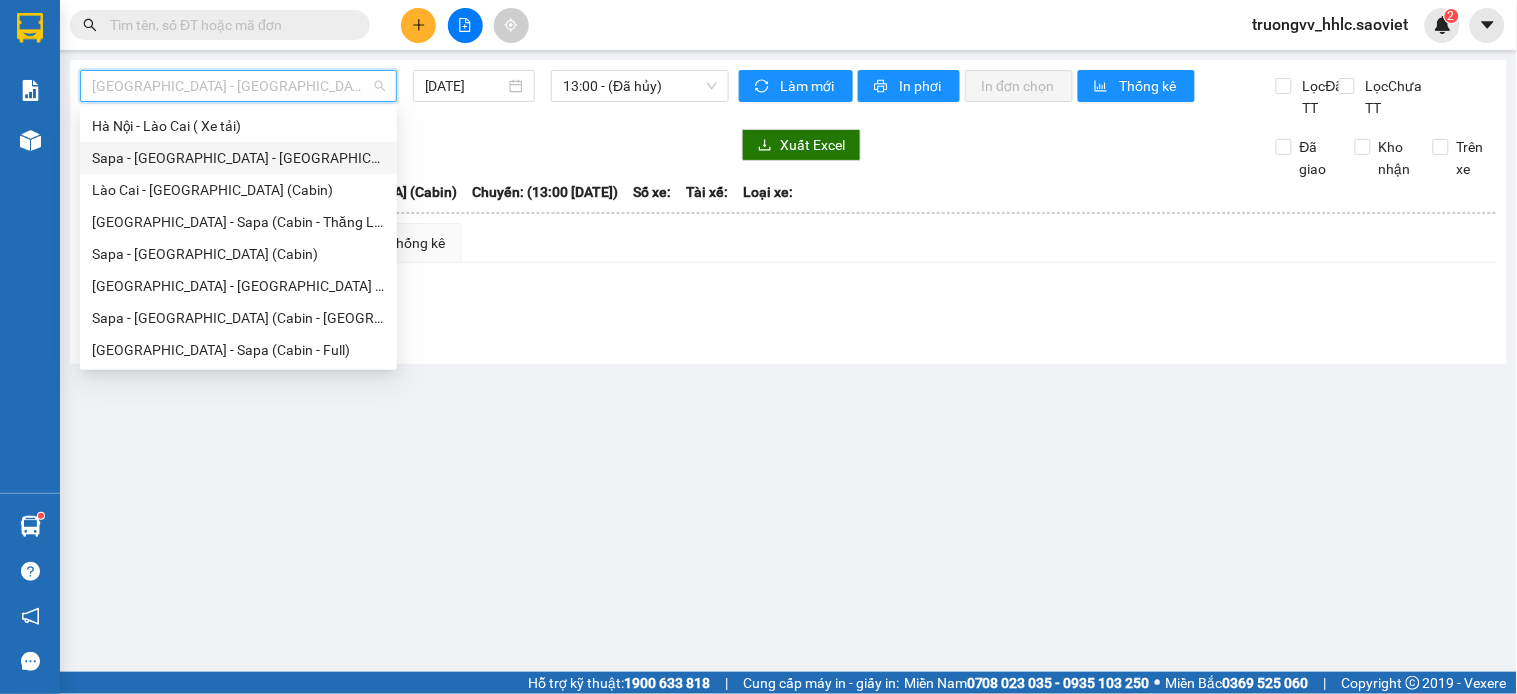 click on "Sapa - Lào Cai - Hà Nội (Giường)" at bounding box center (238, 158) 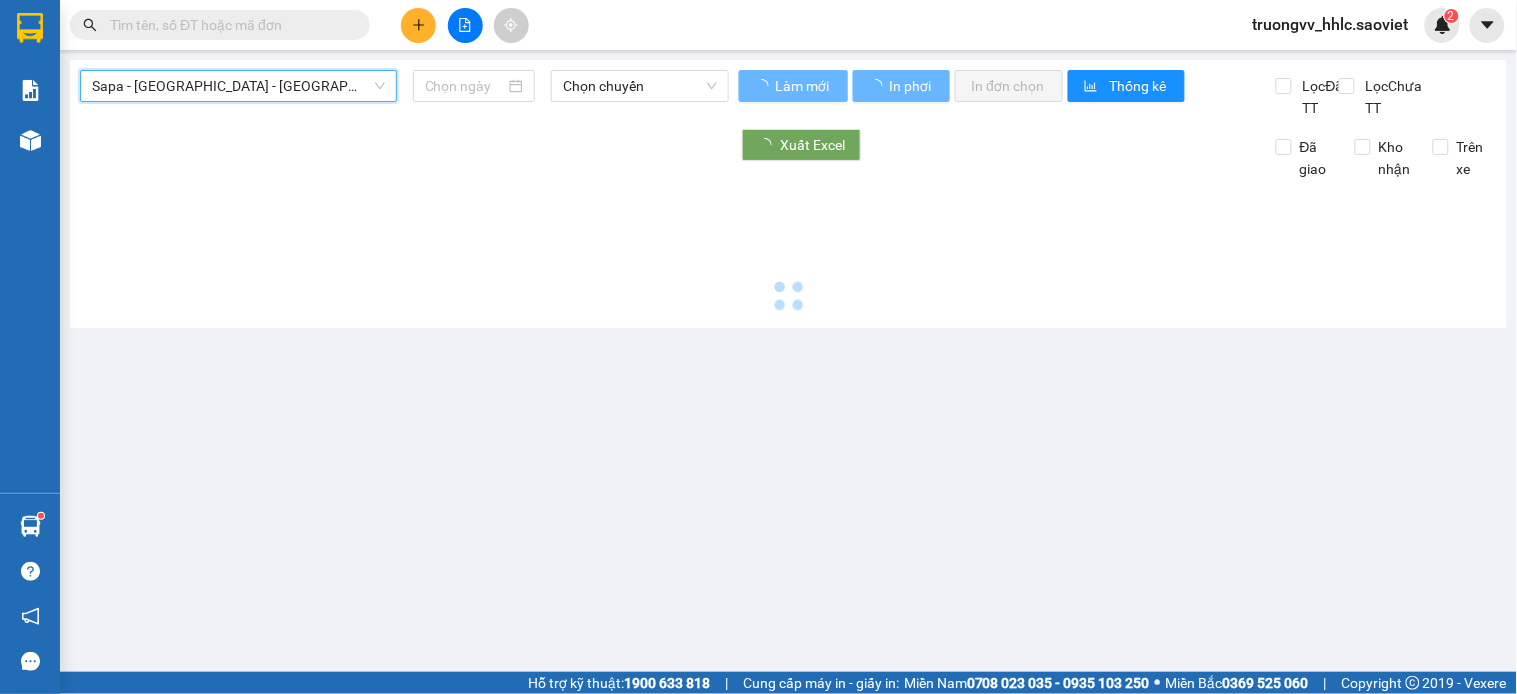 type on "10/07/2025" 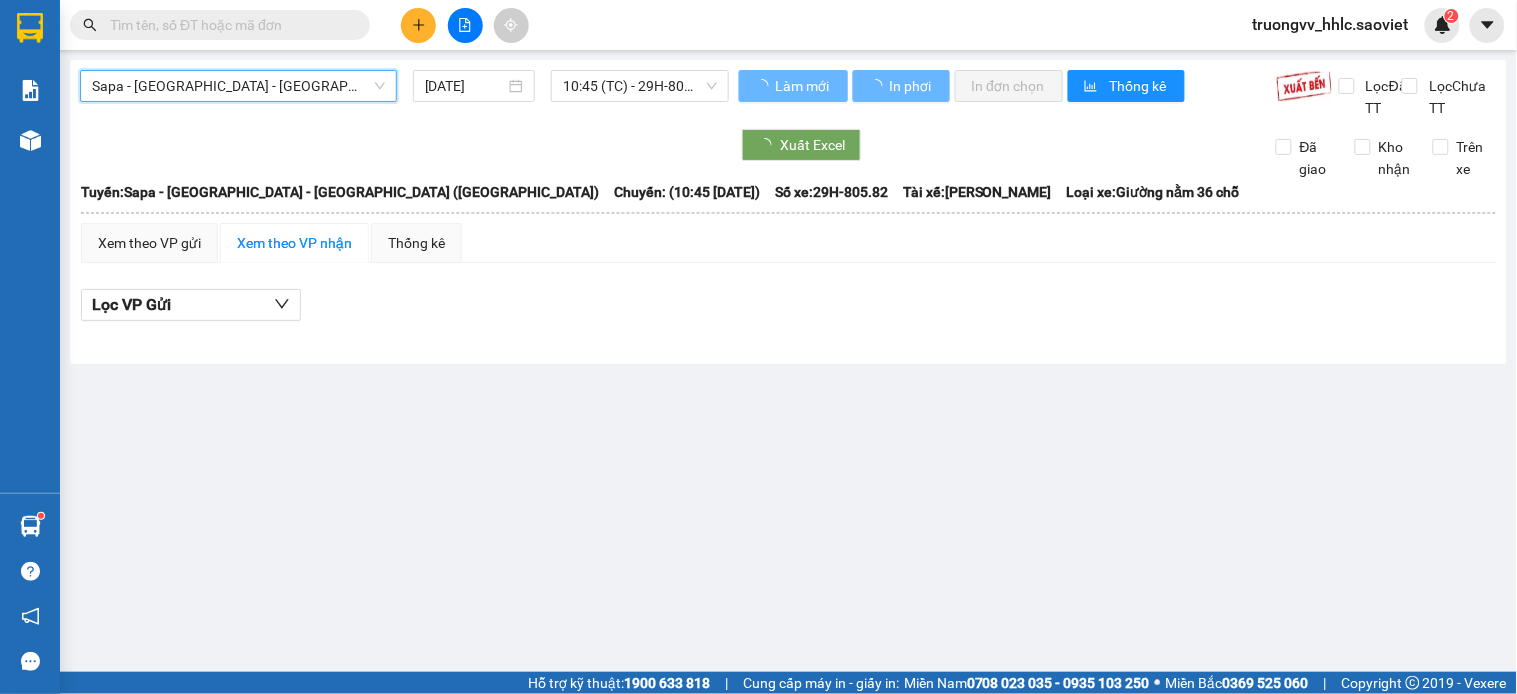 click on "Sapa - Lào Cai - Hà Nội (Giường)" at bounding box center [238, 86] 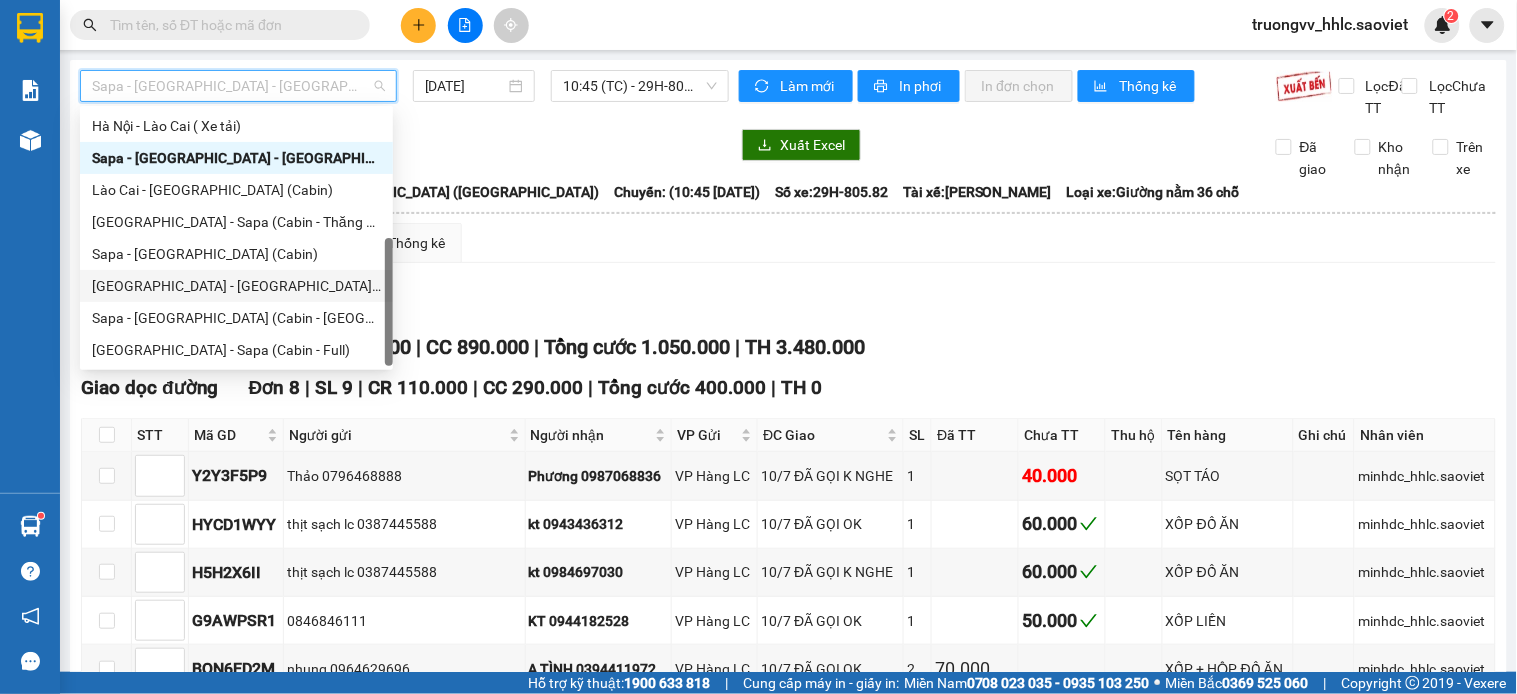 click on "Hà Nội - Lào Cai - Sapa (Giường)" at bounding box center [236, 286] 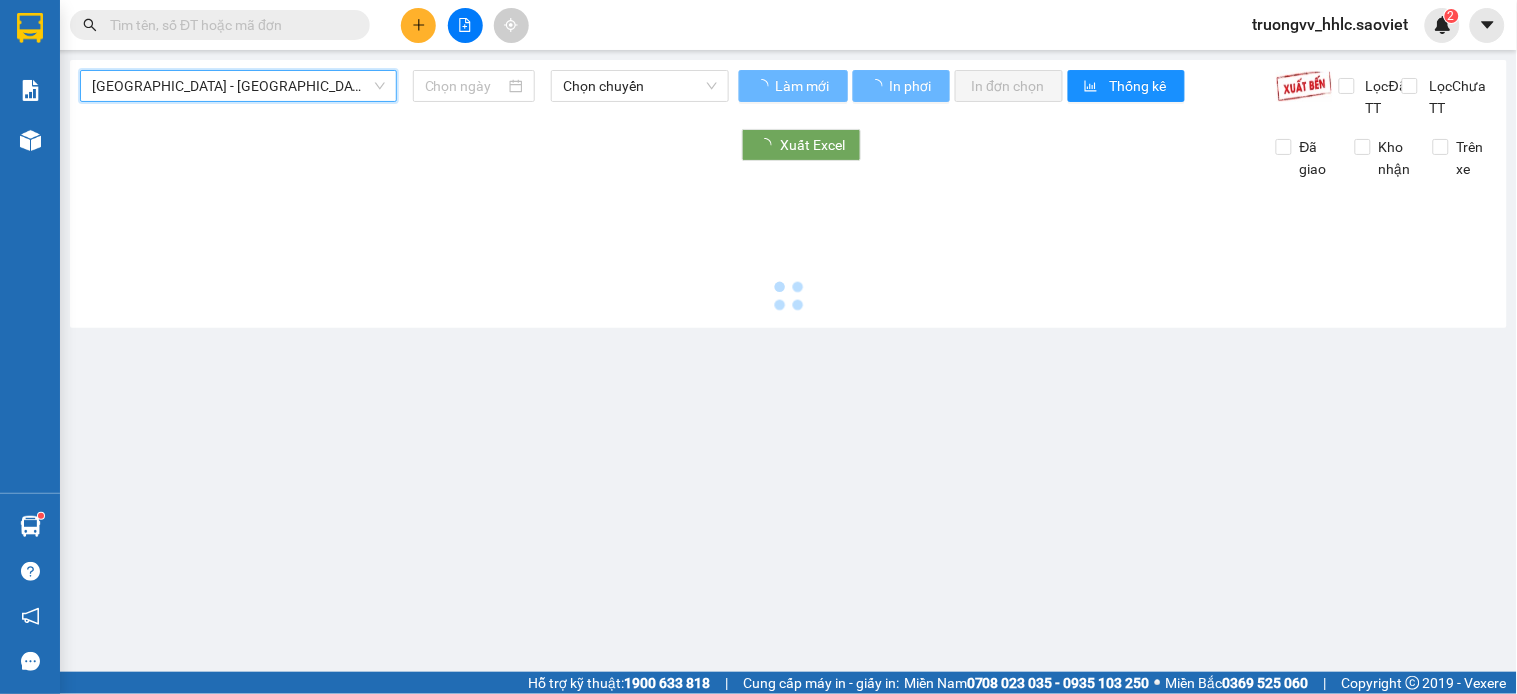 type on "10/07/2025" 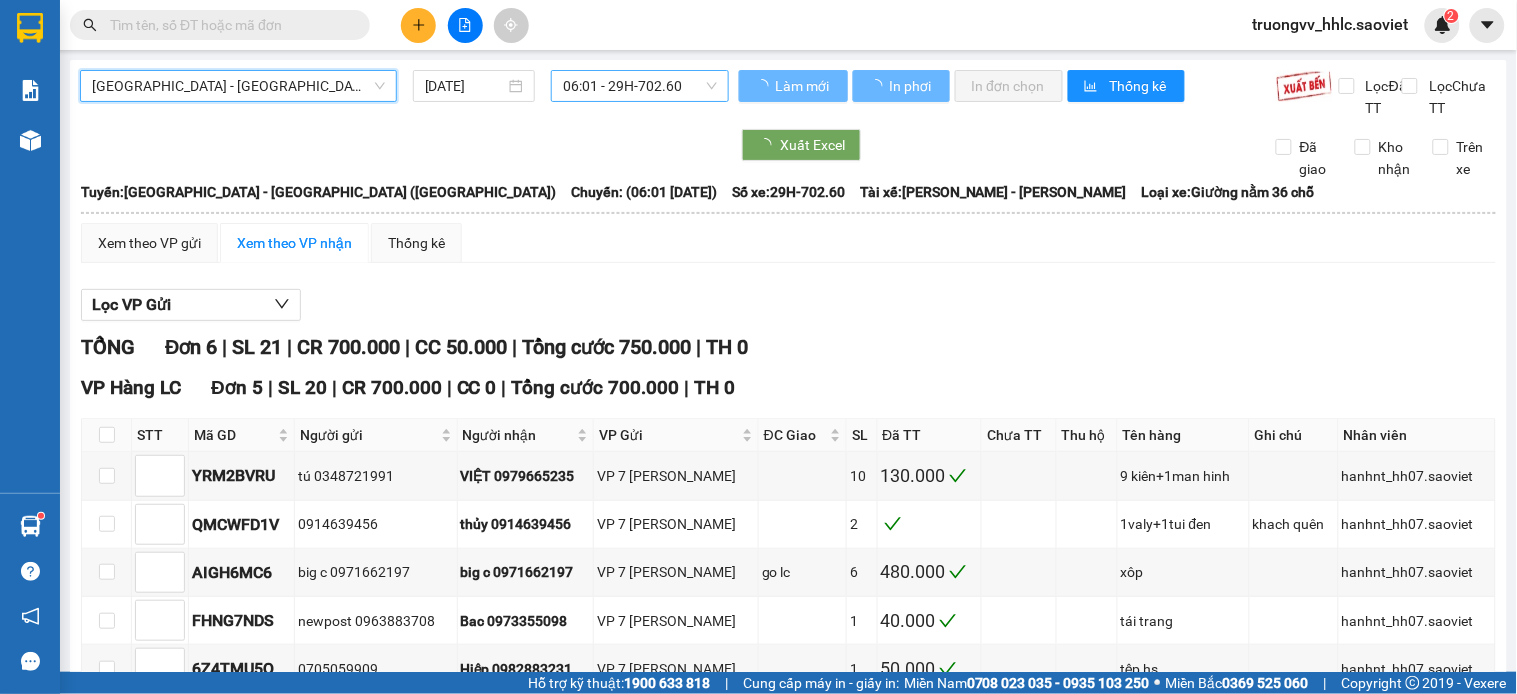 click on "06:01     - 29H-702.60" at bounding box center (640, 86) 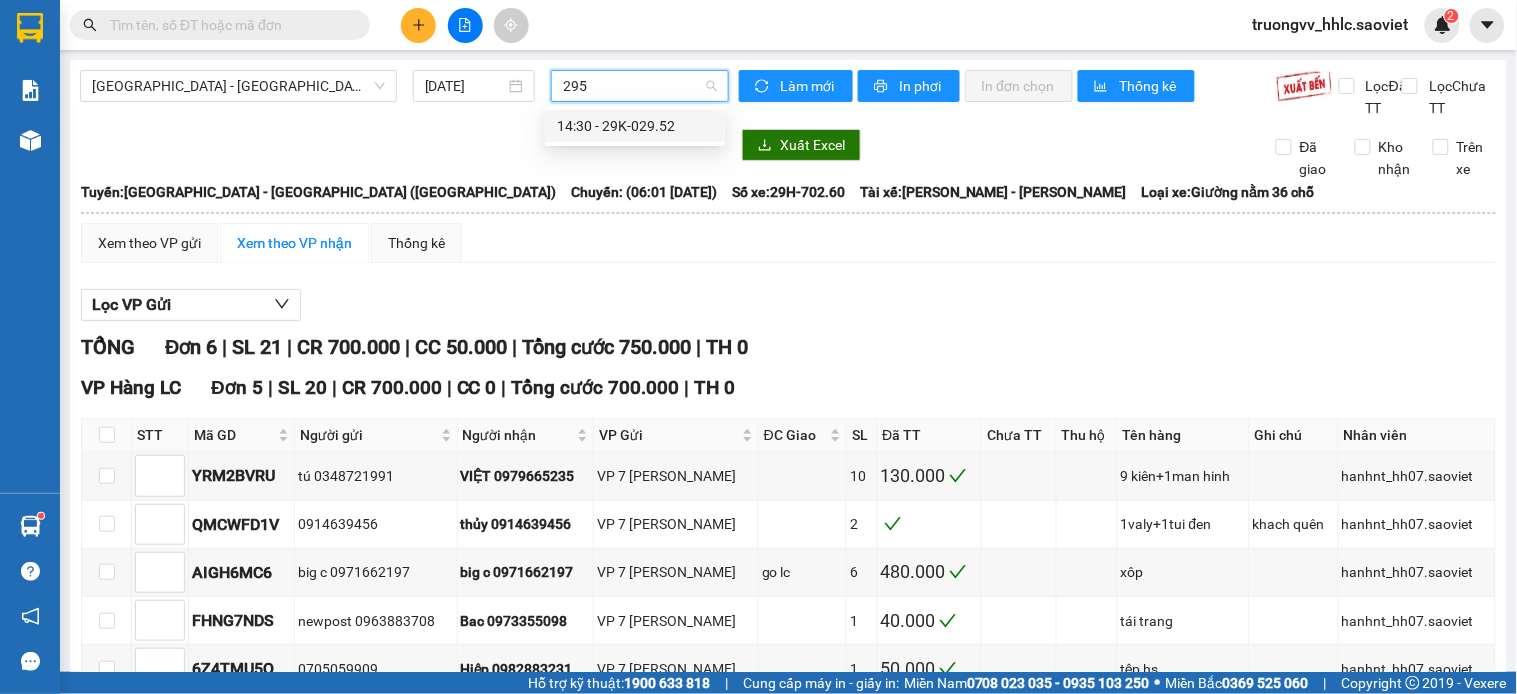type on "2952" 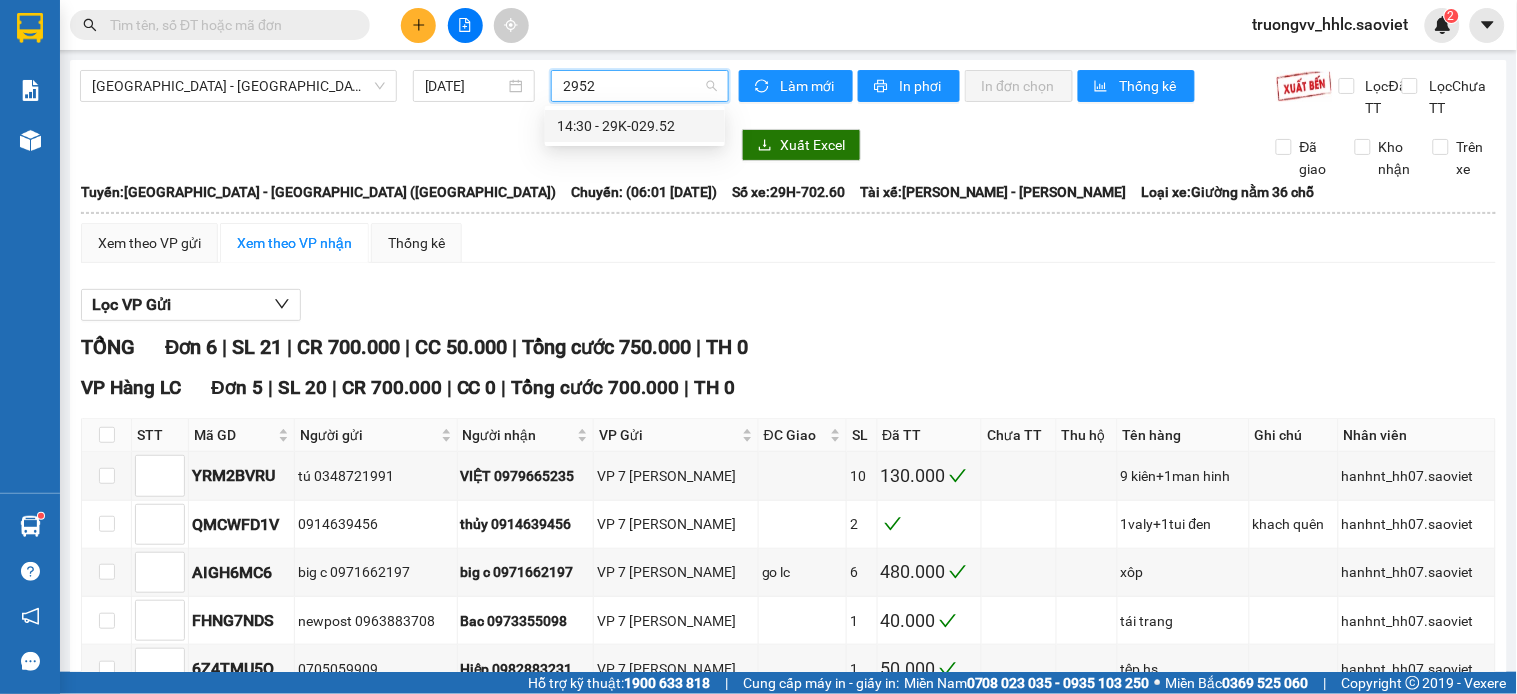 click on "14:30     - 29K-029.52" at bounding box center (635, 126) 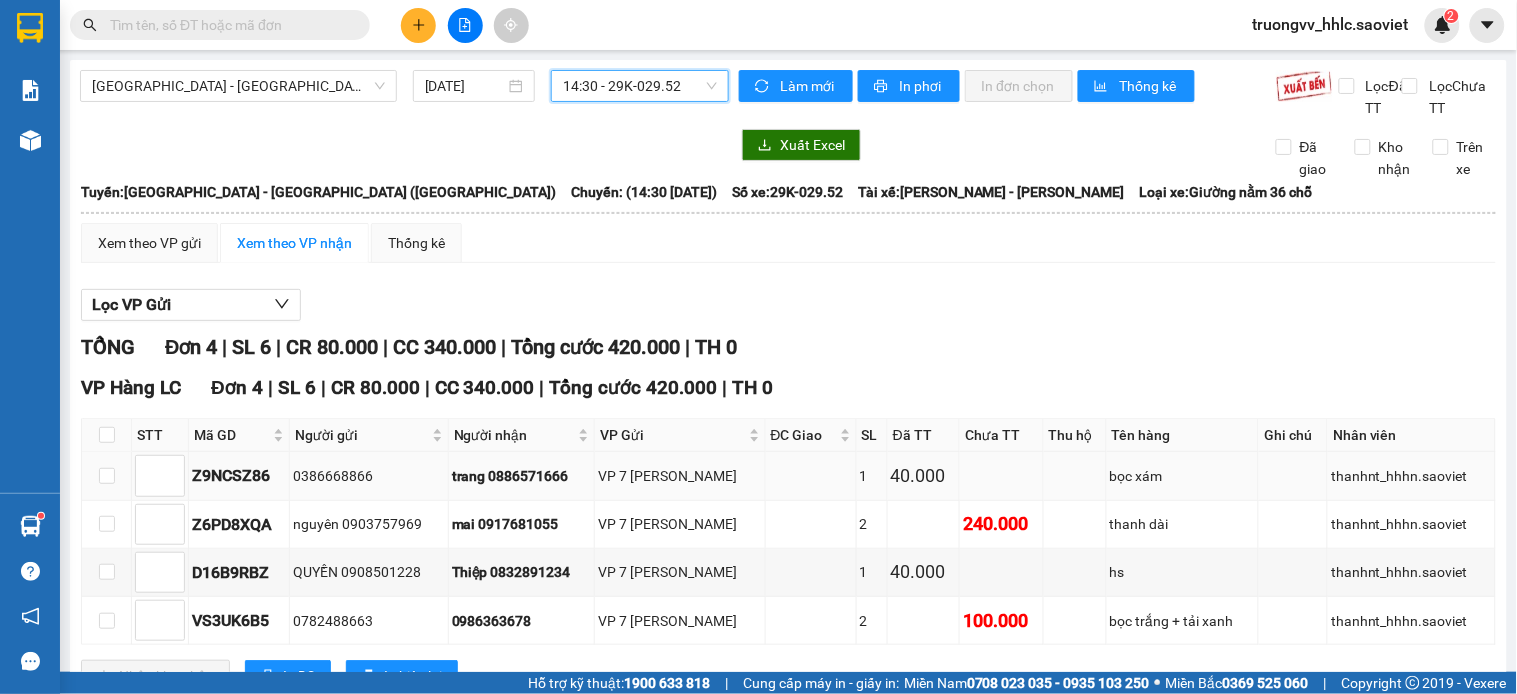 scroll, scrollTop: 100, scrollLeft: 0, axis: vertical 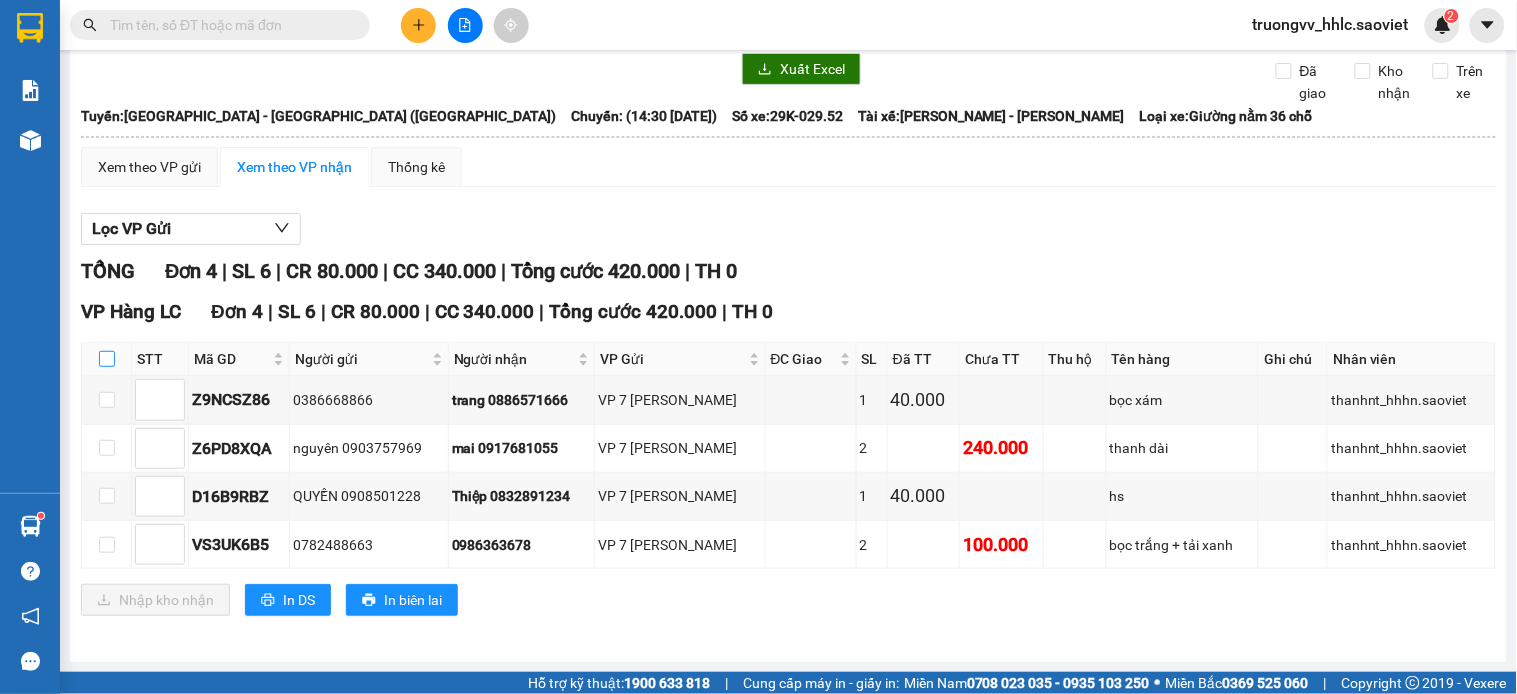 click at bounding box center (107, 359) 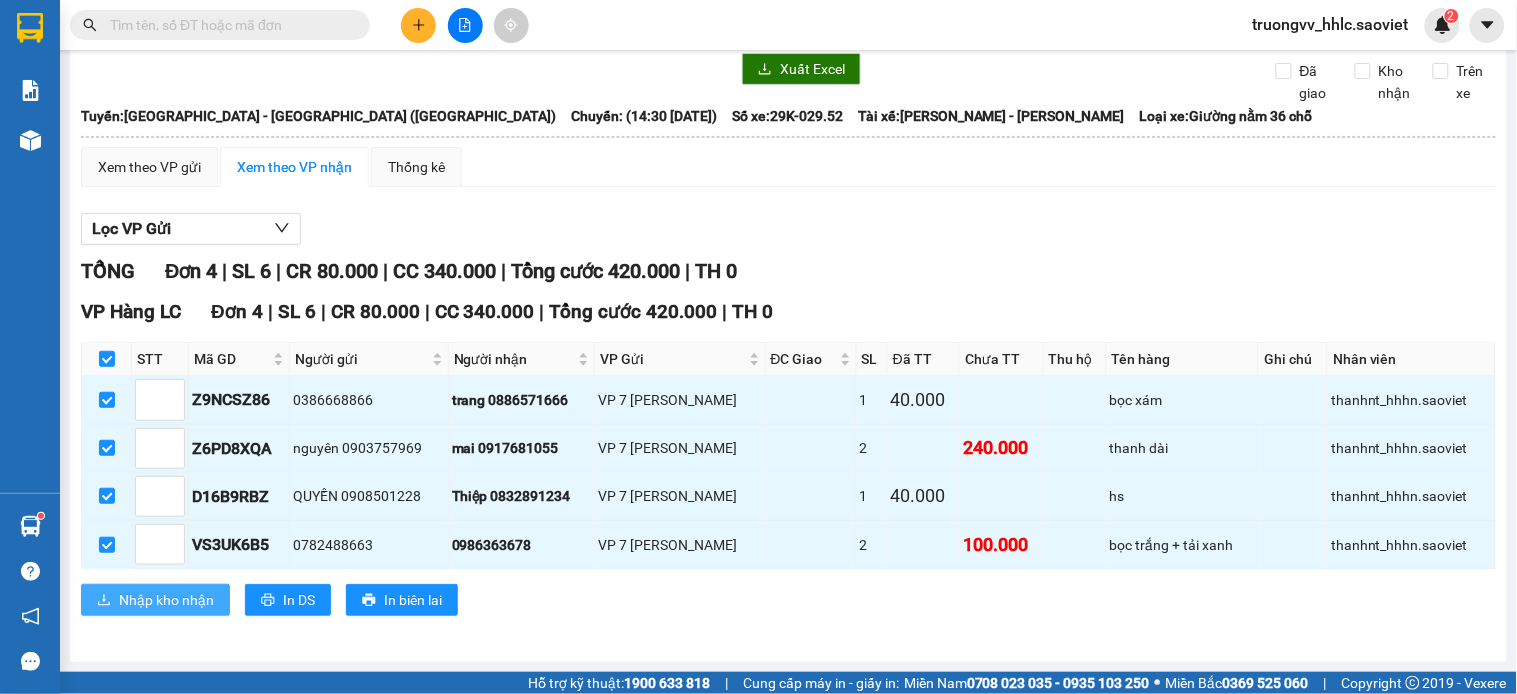 click on "Nhập kho nhận" at bounding box center (166, 600) 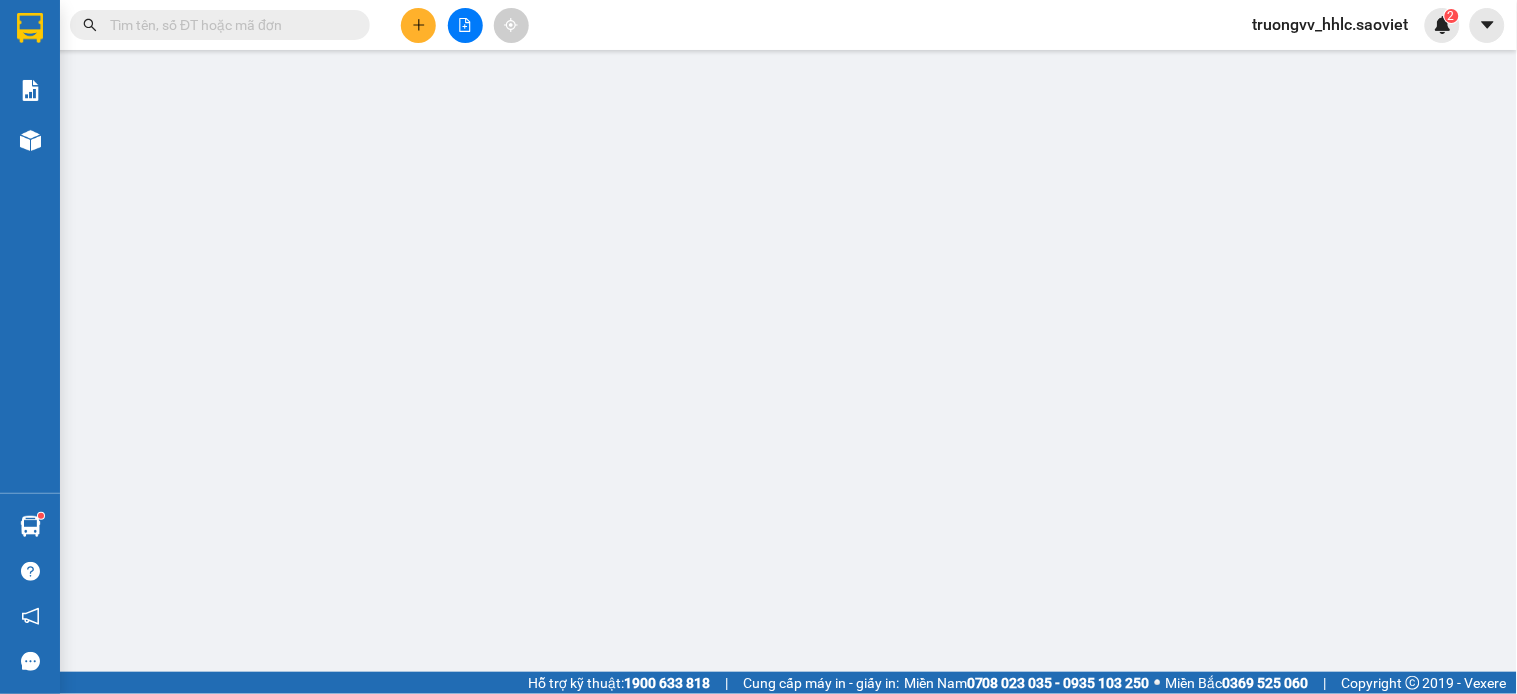 scroll, scrollTop: 0, scrollLeft: 0, axis: both 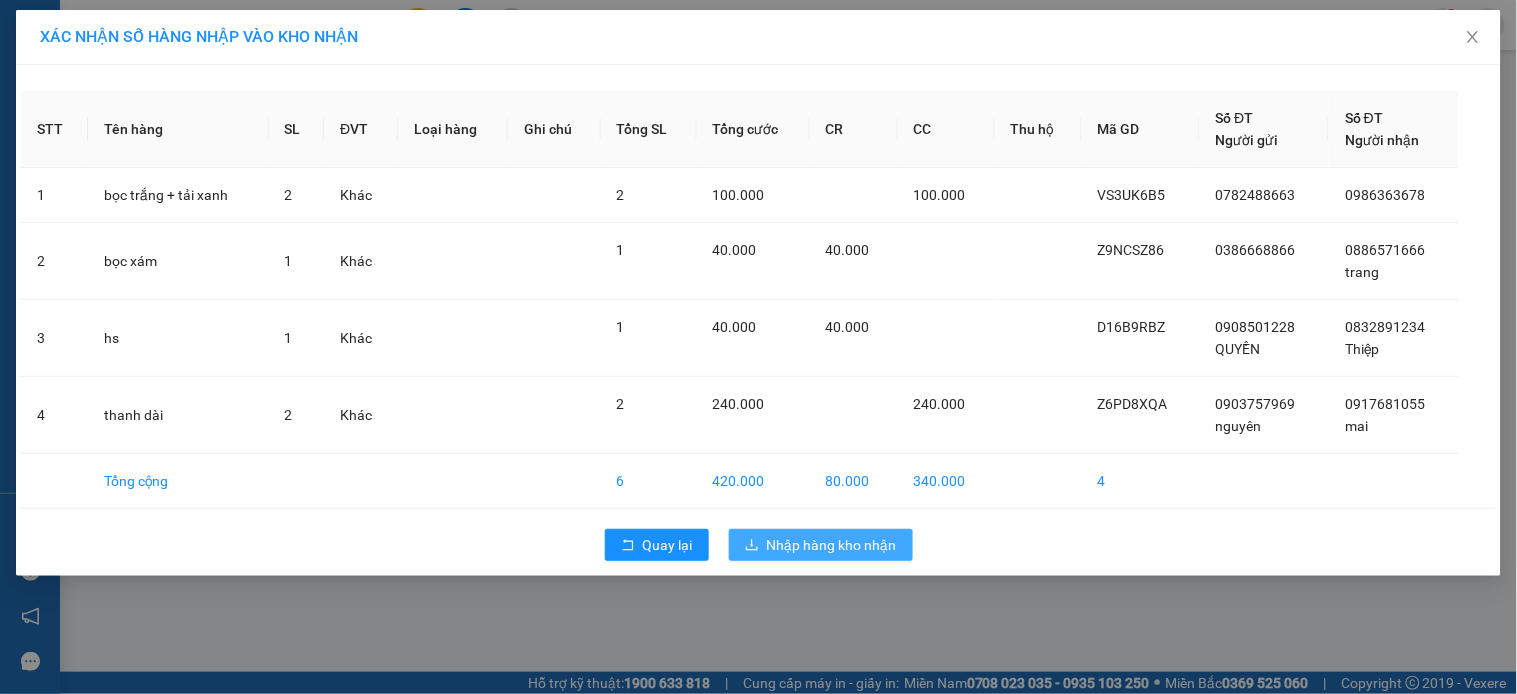 click on "Nhập hàng kho nhận" at bounding box center (832, 545) 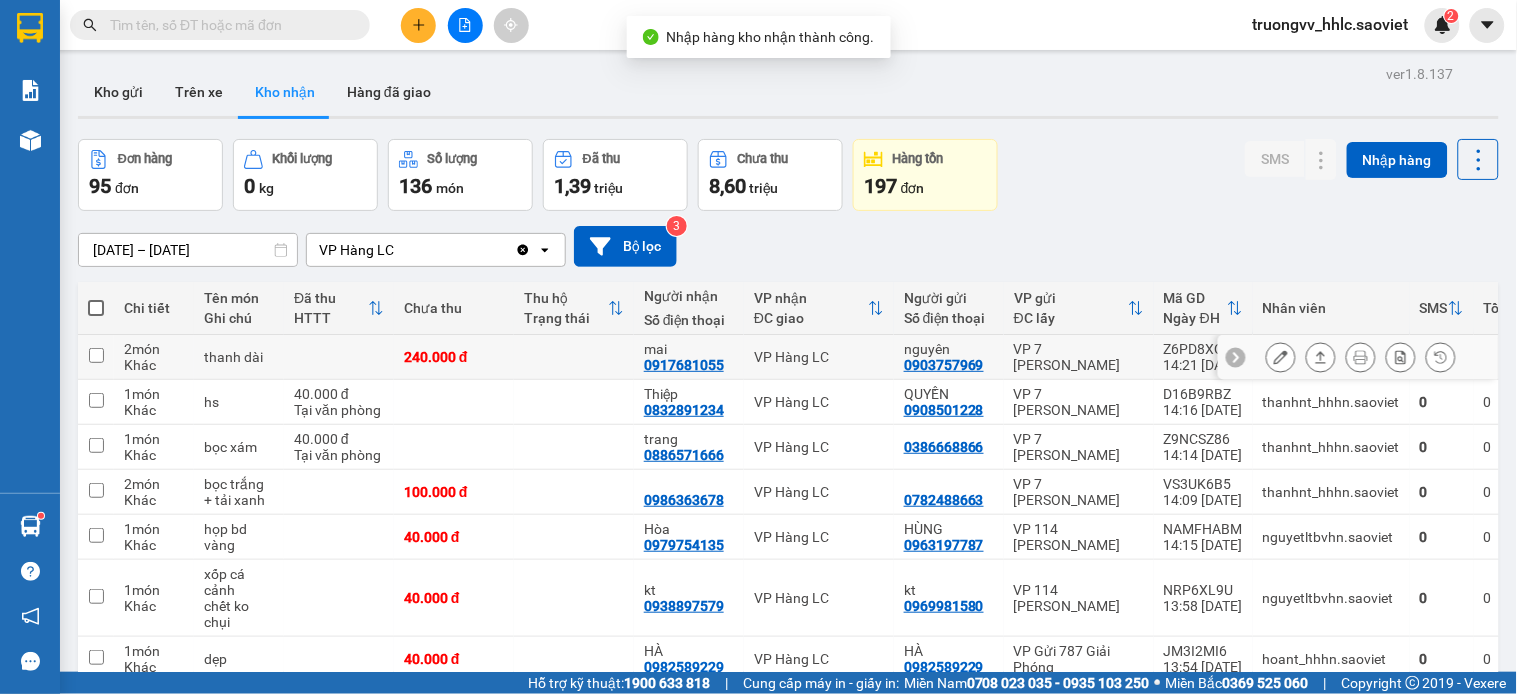 drag, startPoint x: 814, startPoint y: 361, endPoint x: 842, endPoint y: 400, distance: 48.010414 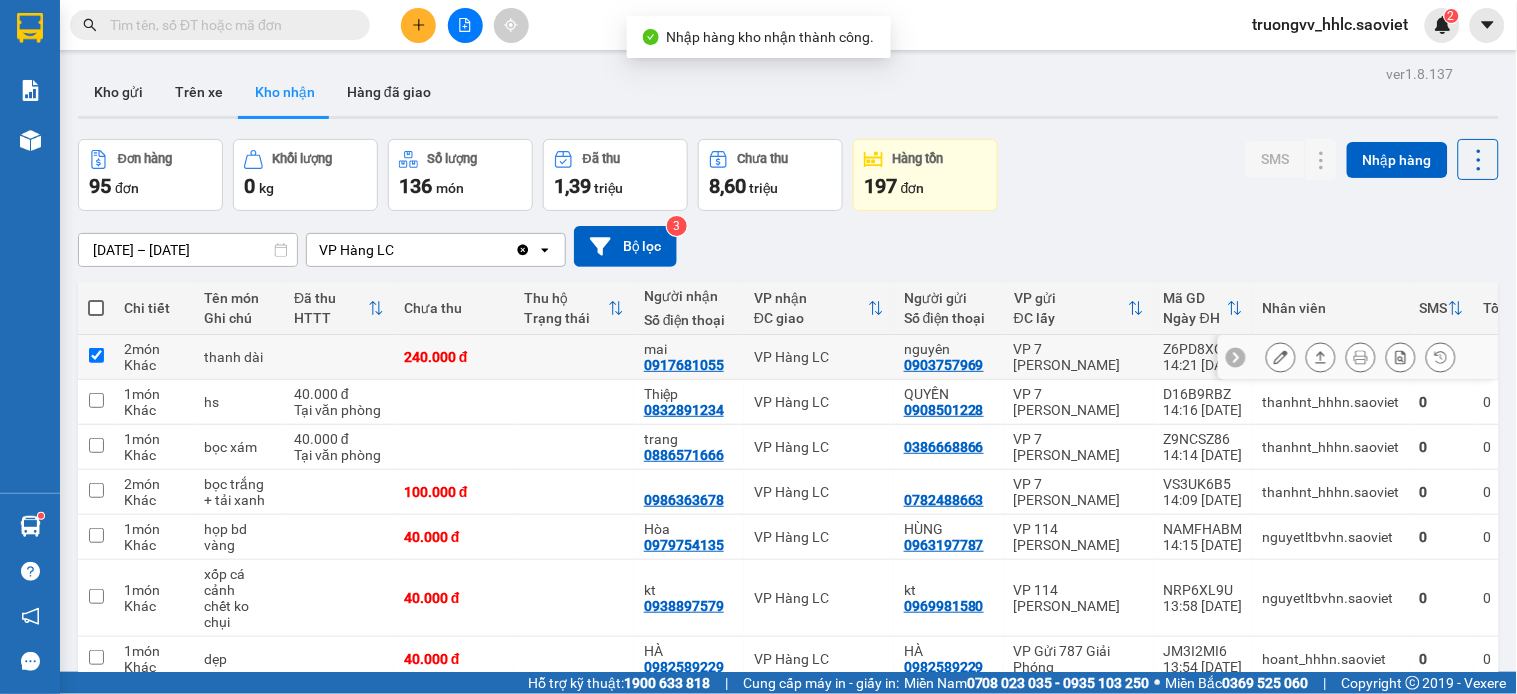checkbox on "true" 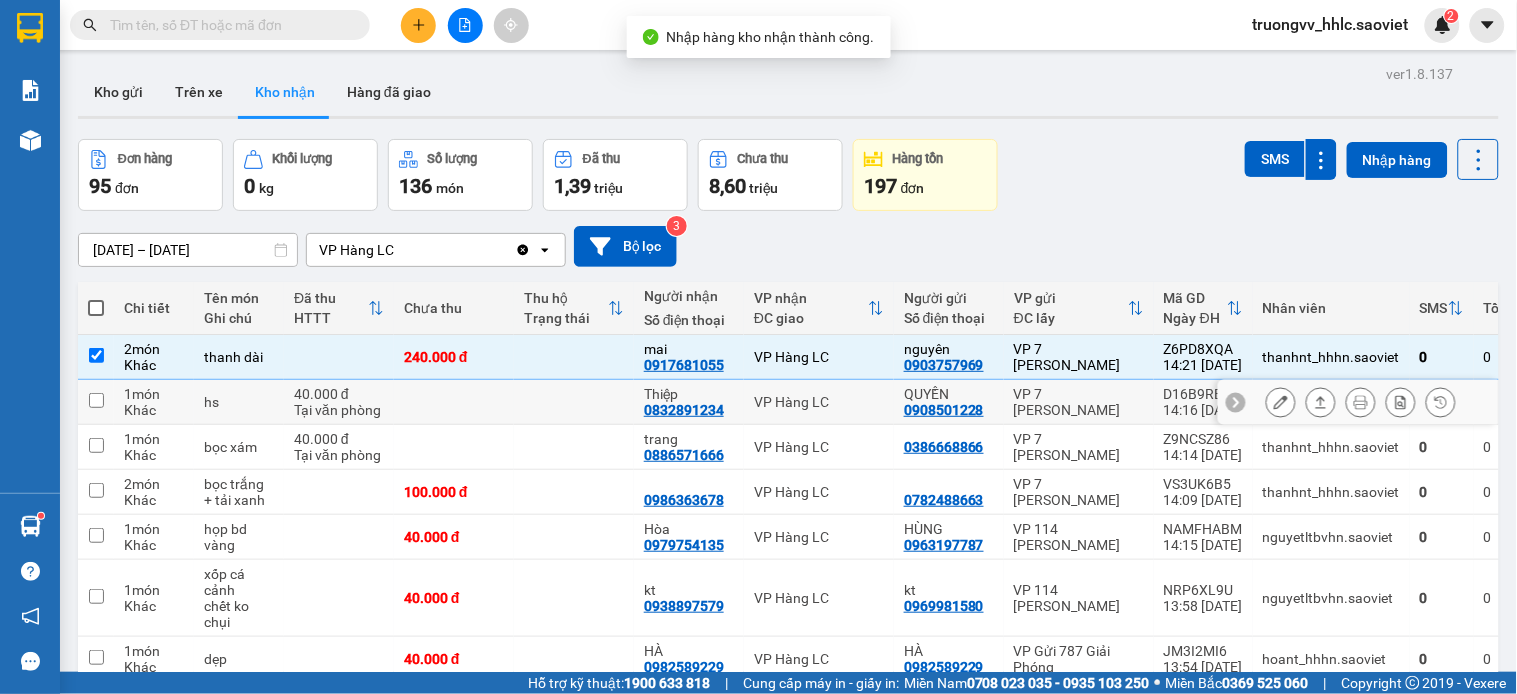 drag, startPoint x: 842, startPoint y: 400, endPoint x: 845, endPoint y: 435, distance: 35.128338 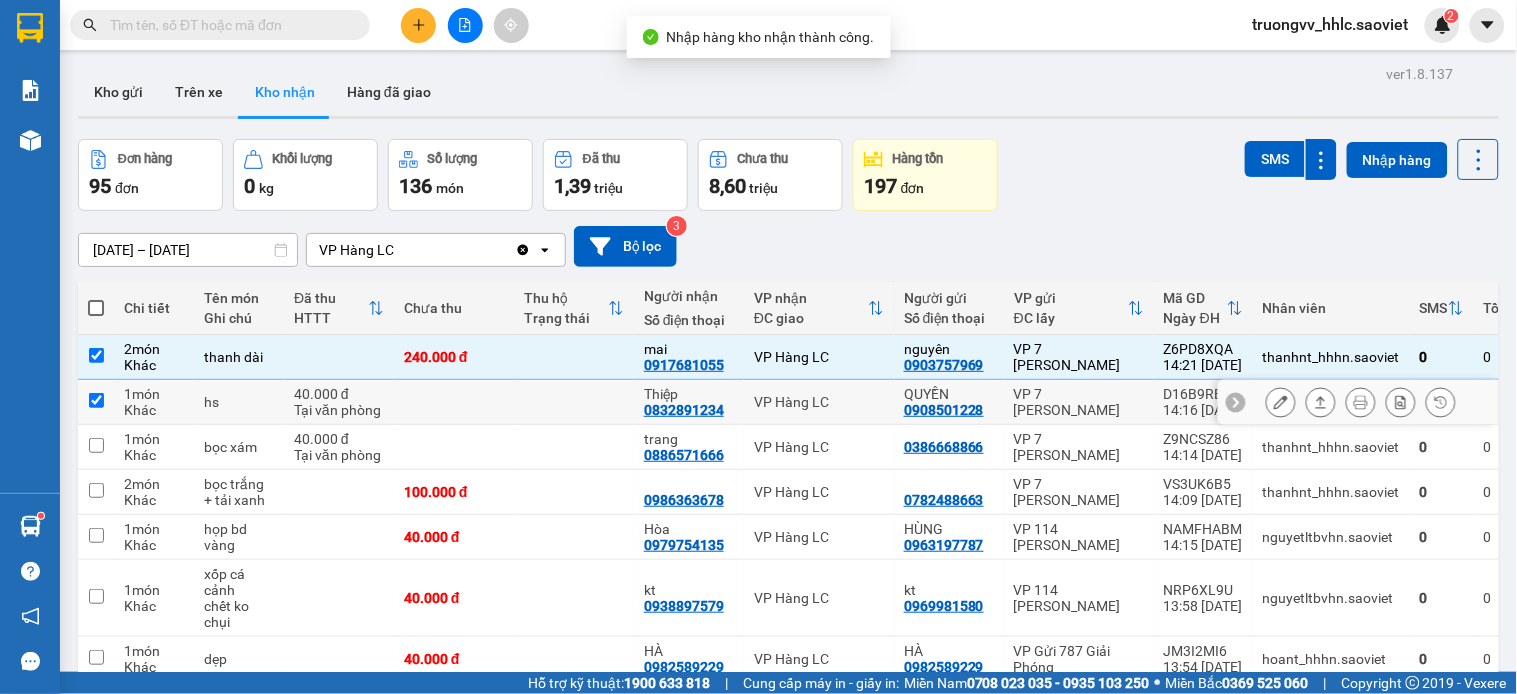 checkbox on "true" 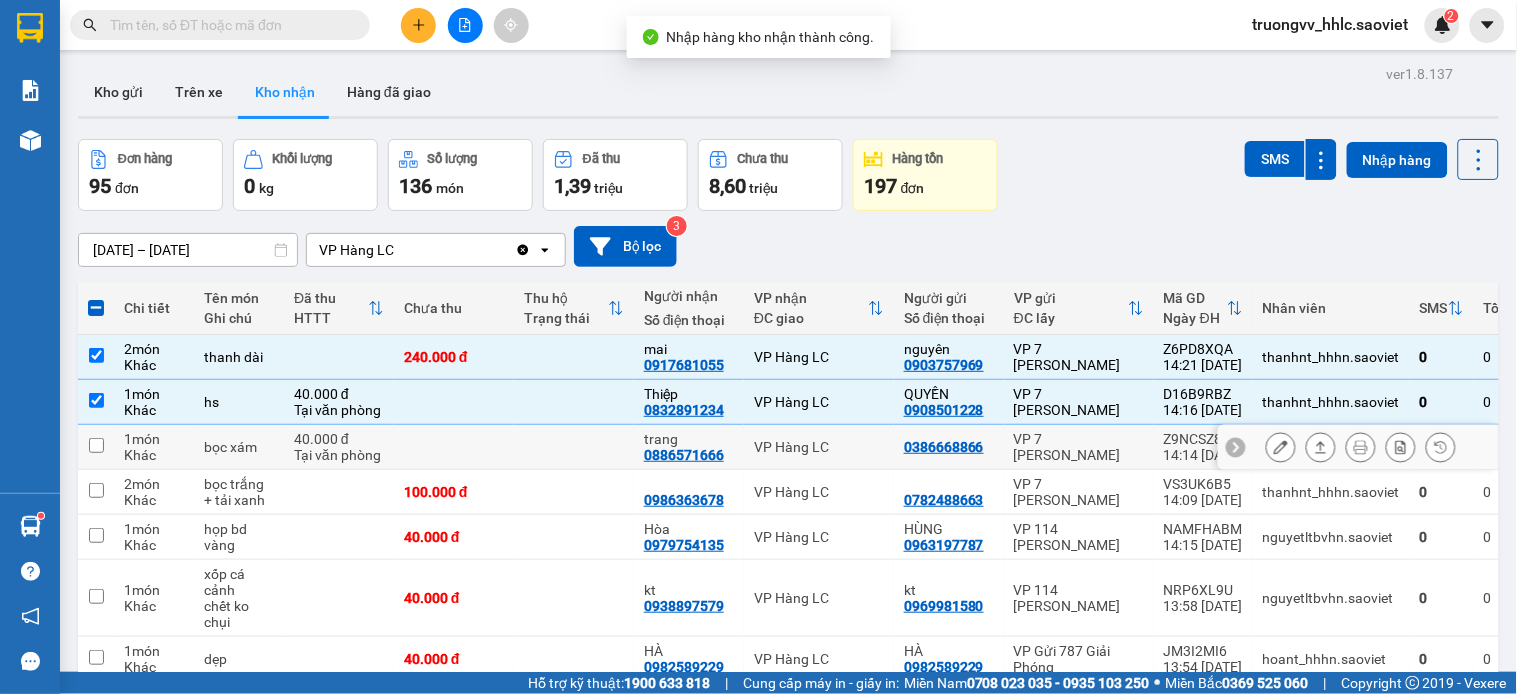 drag, startPoint x: 845, startPoint y: 438, endPoint x: 841, endPoint y: 473, distance: 35.22783 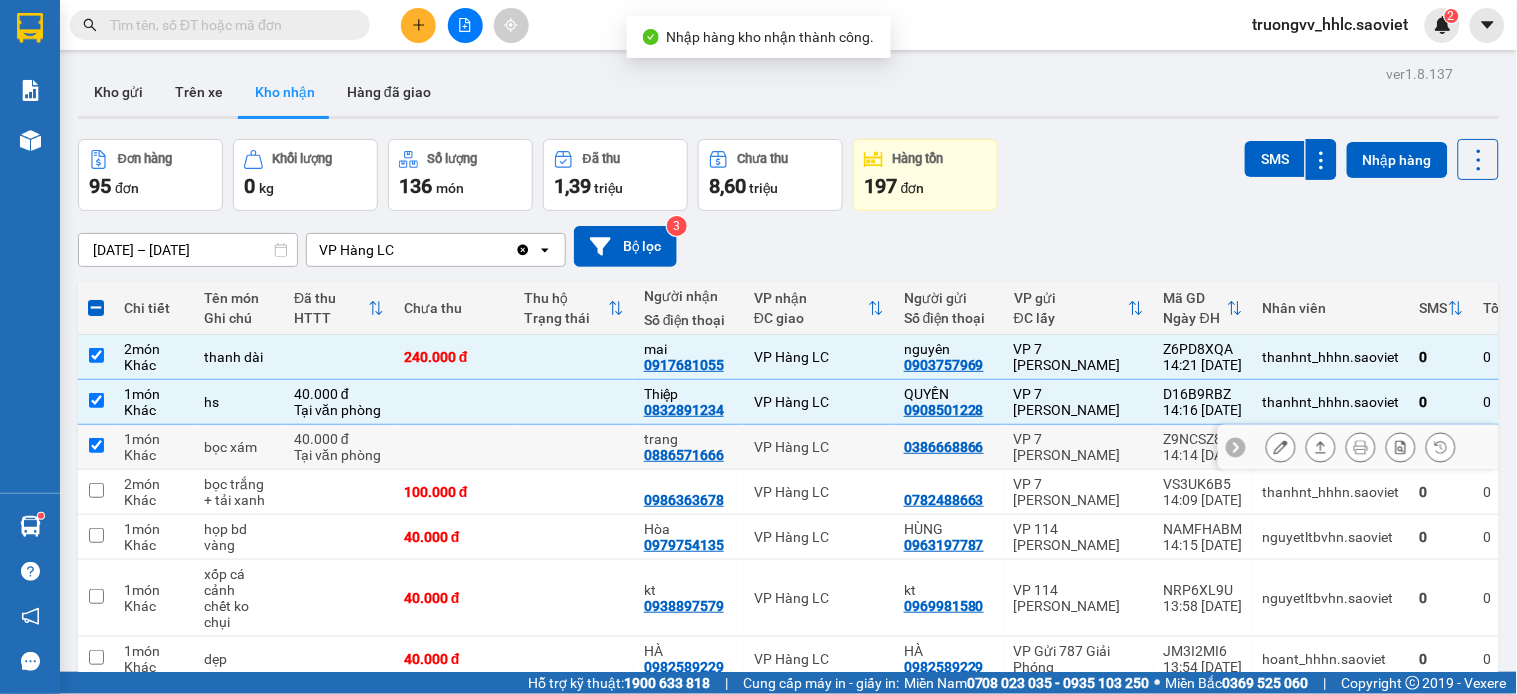 checkbox on "true" 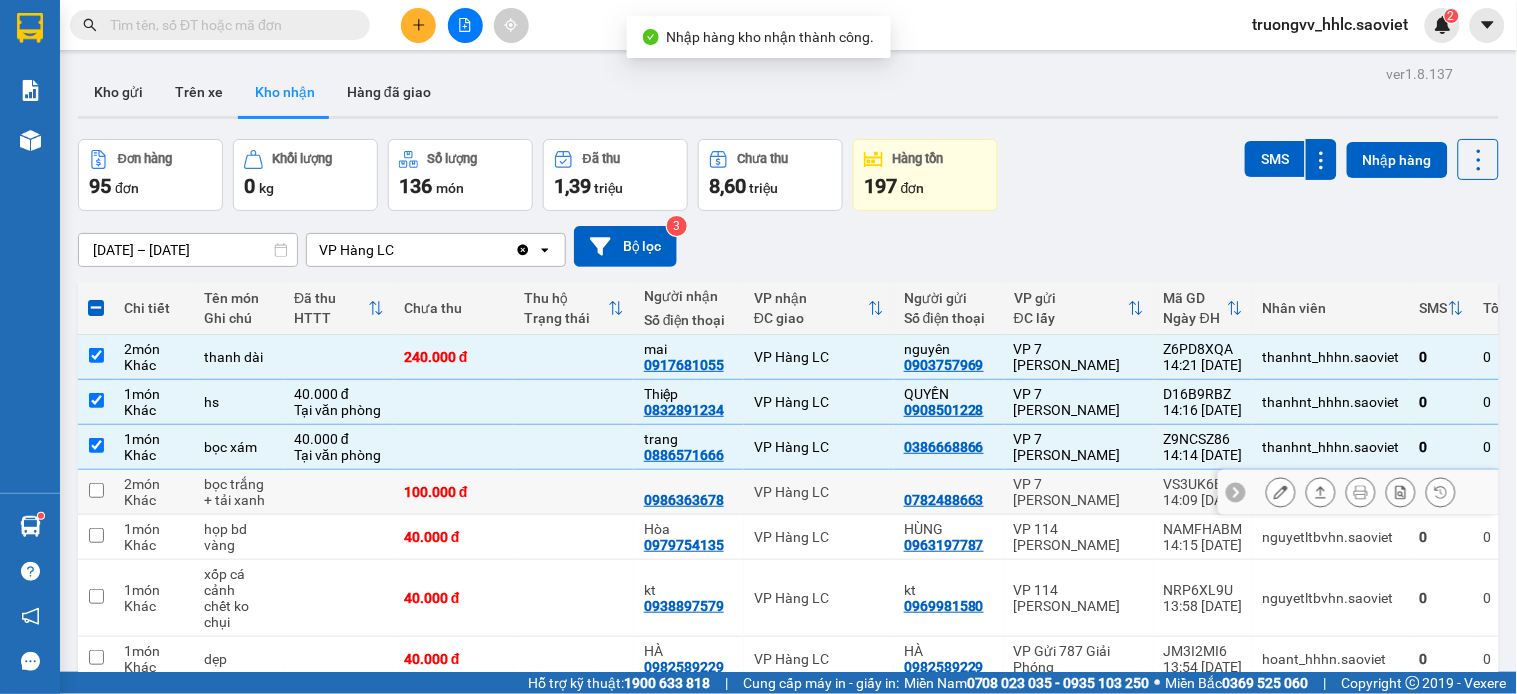 click on "VP Hàng LC" at bounding box center (819, 492) 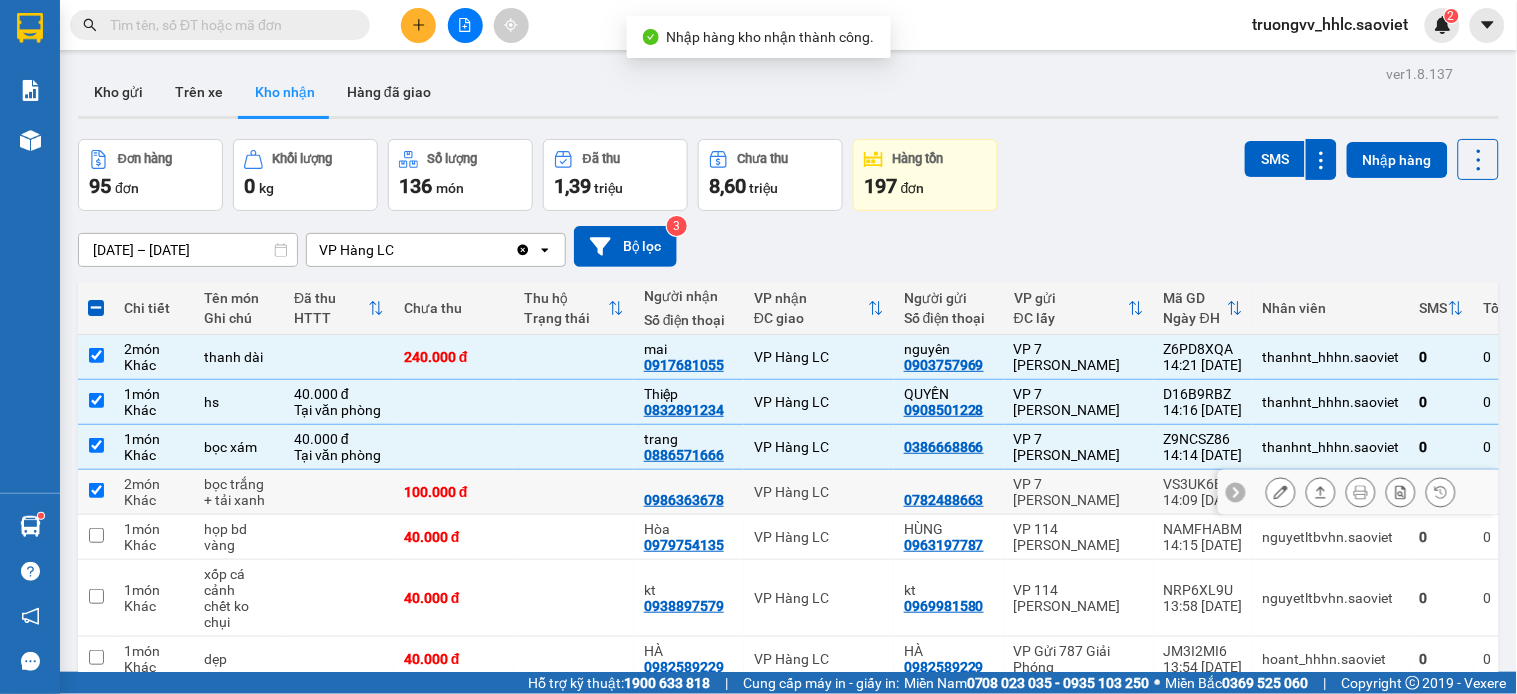 checkbox on "true" 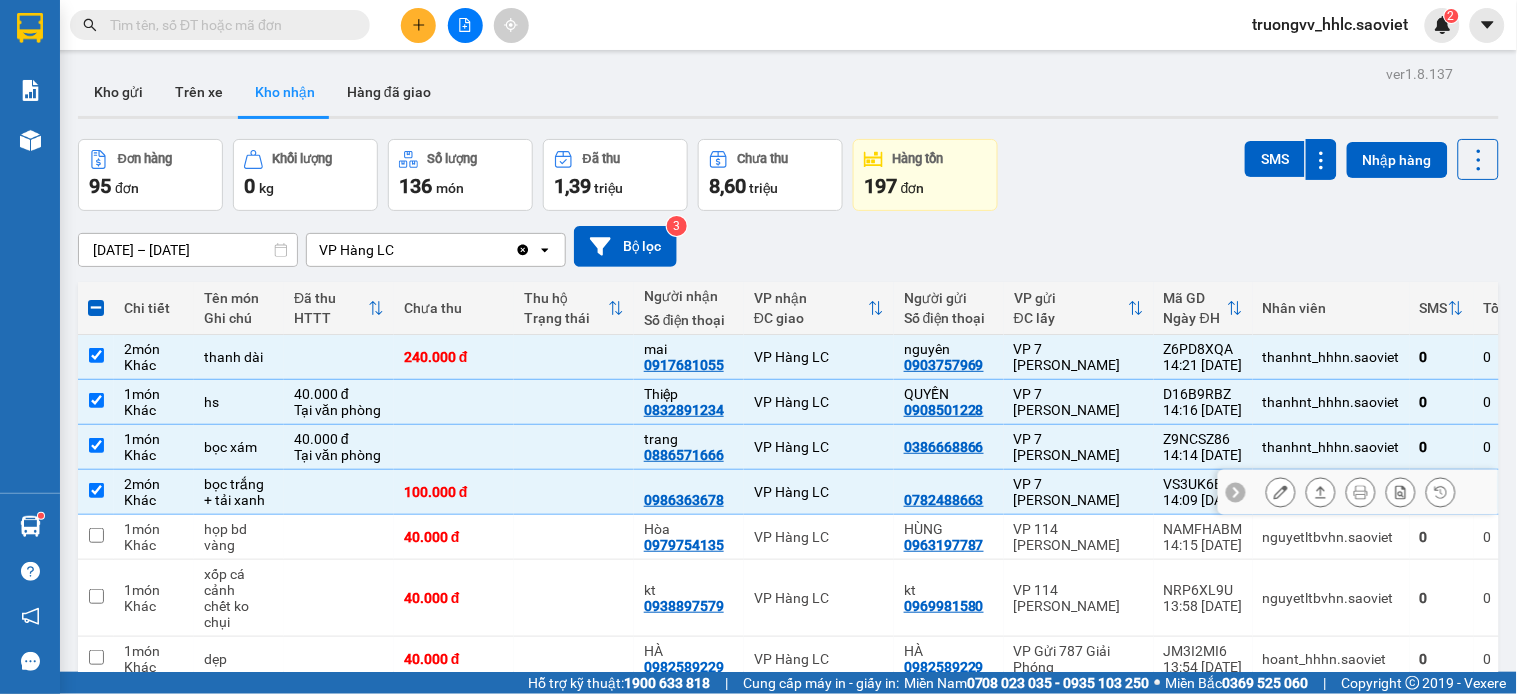 click on "VP Hàng LC" at bounding box center (819, 537) 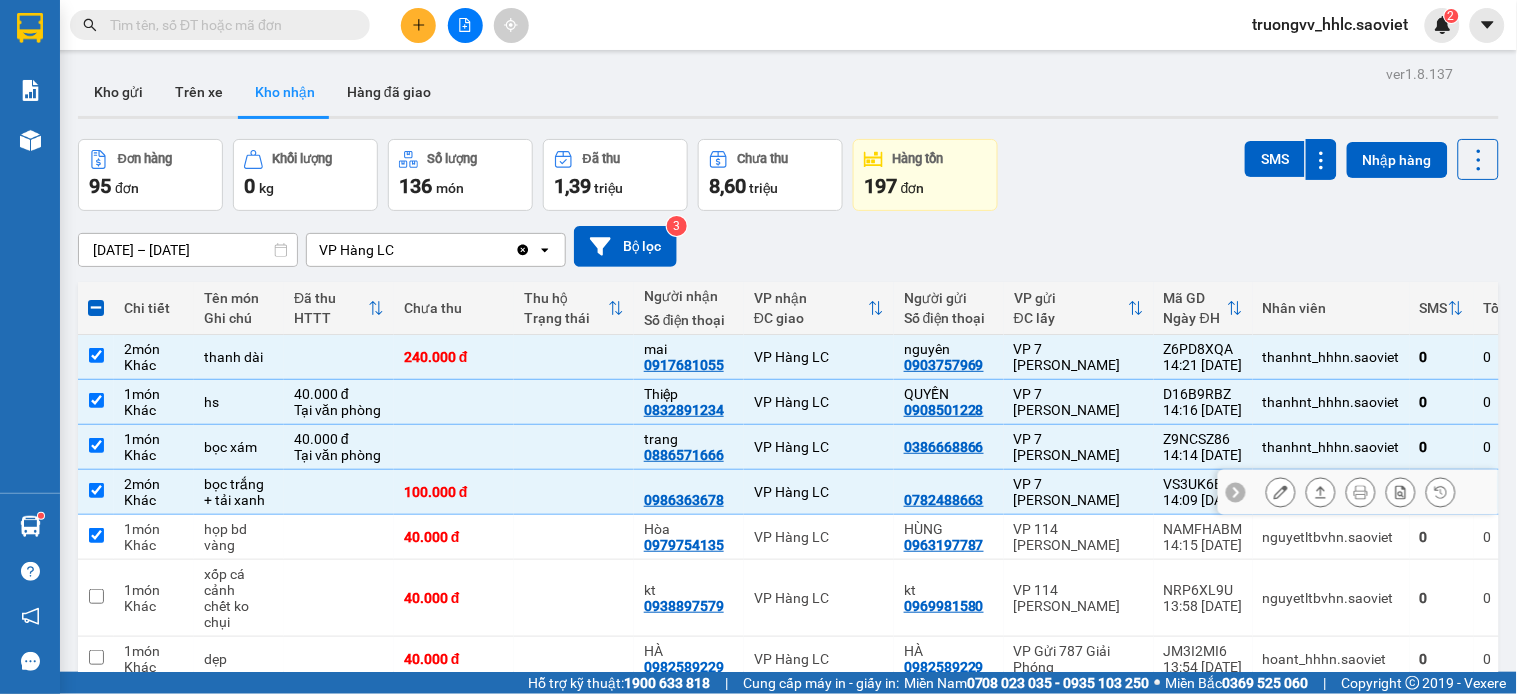 checkbox on "true" 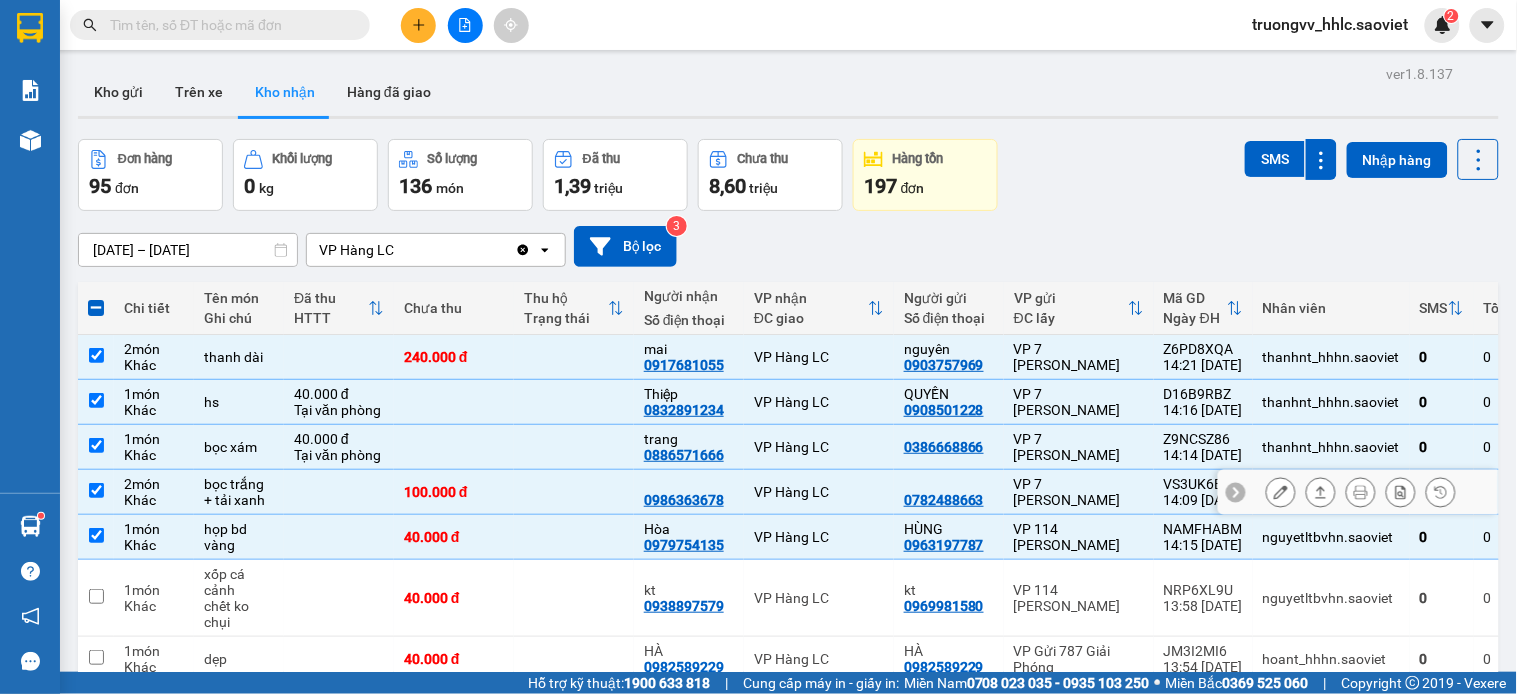 scroll, scrollTop: 222, scrollLeft: 0, axis: vertical 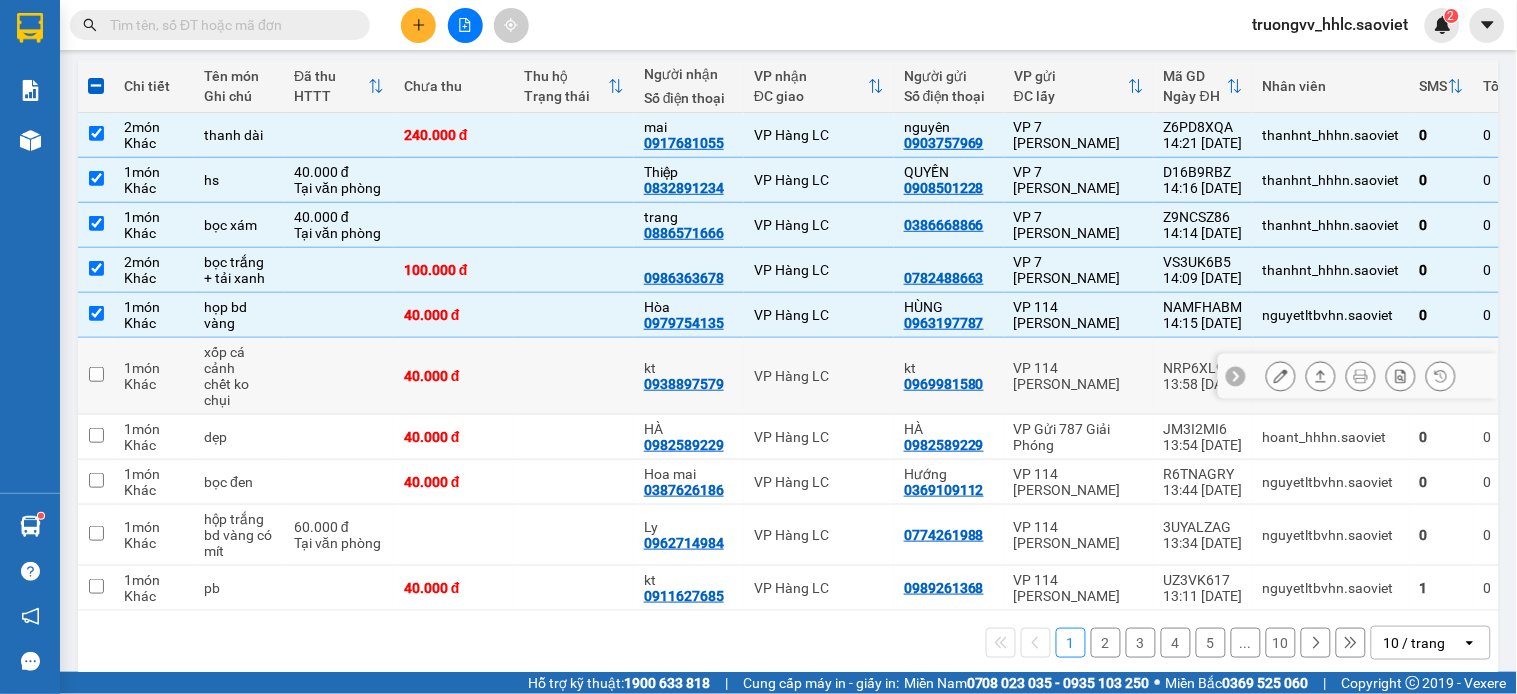 drag, startPoint x: 848, startPoint y: 384, endPoint x: 857, endPoint y: 405, distance: 22.847319 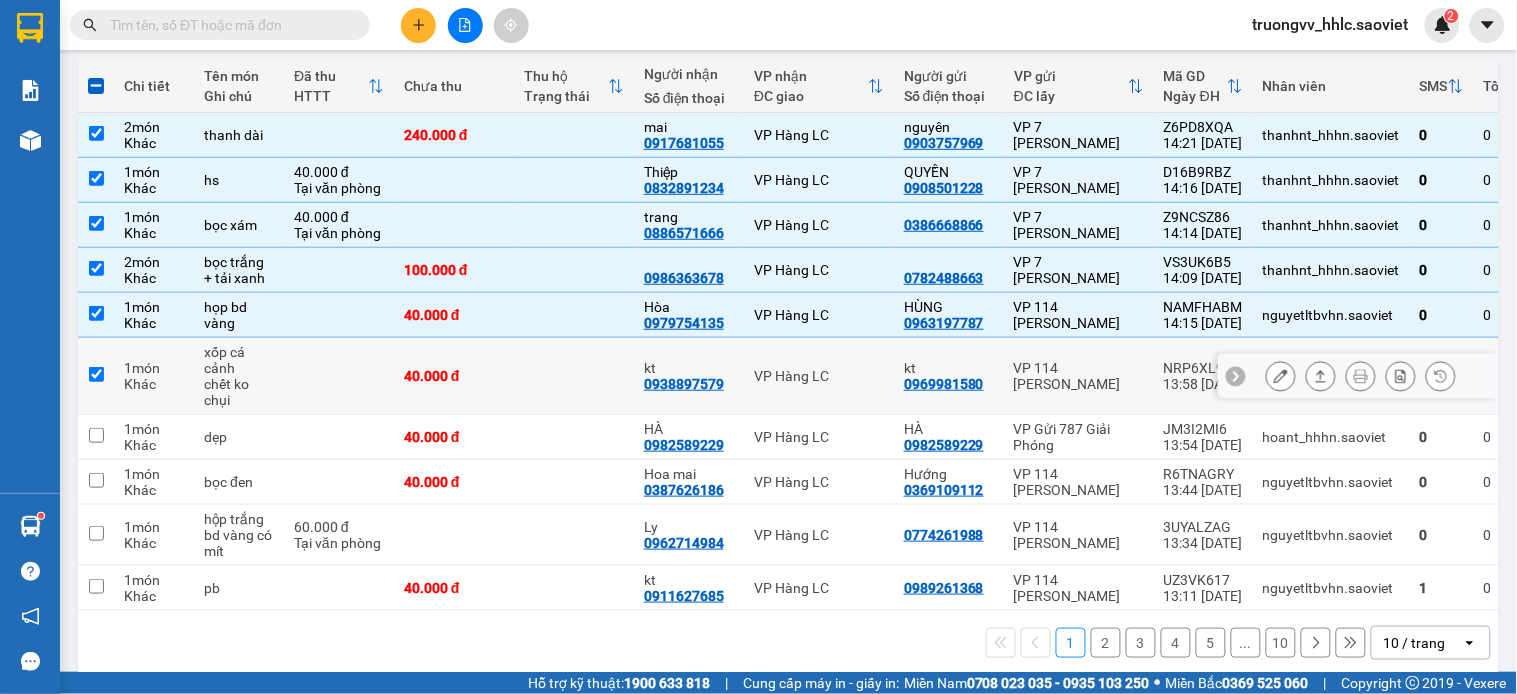 checkbox on "true" 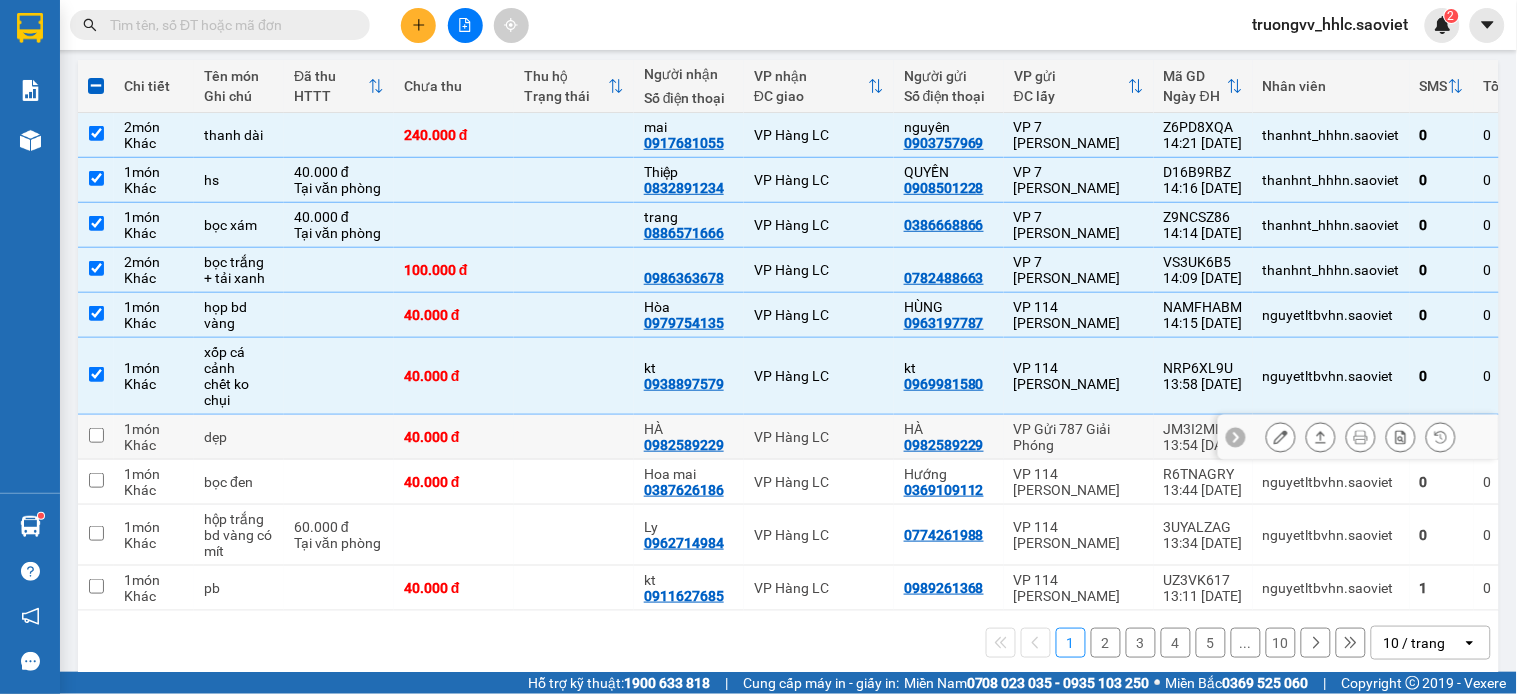 click on "VP Hàng LC" at bounding box center (819, 437) 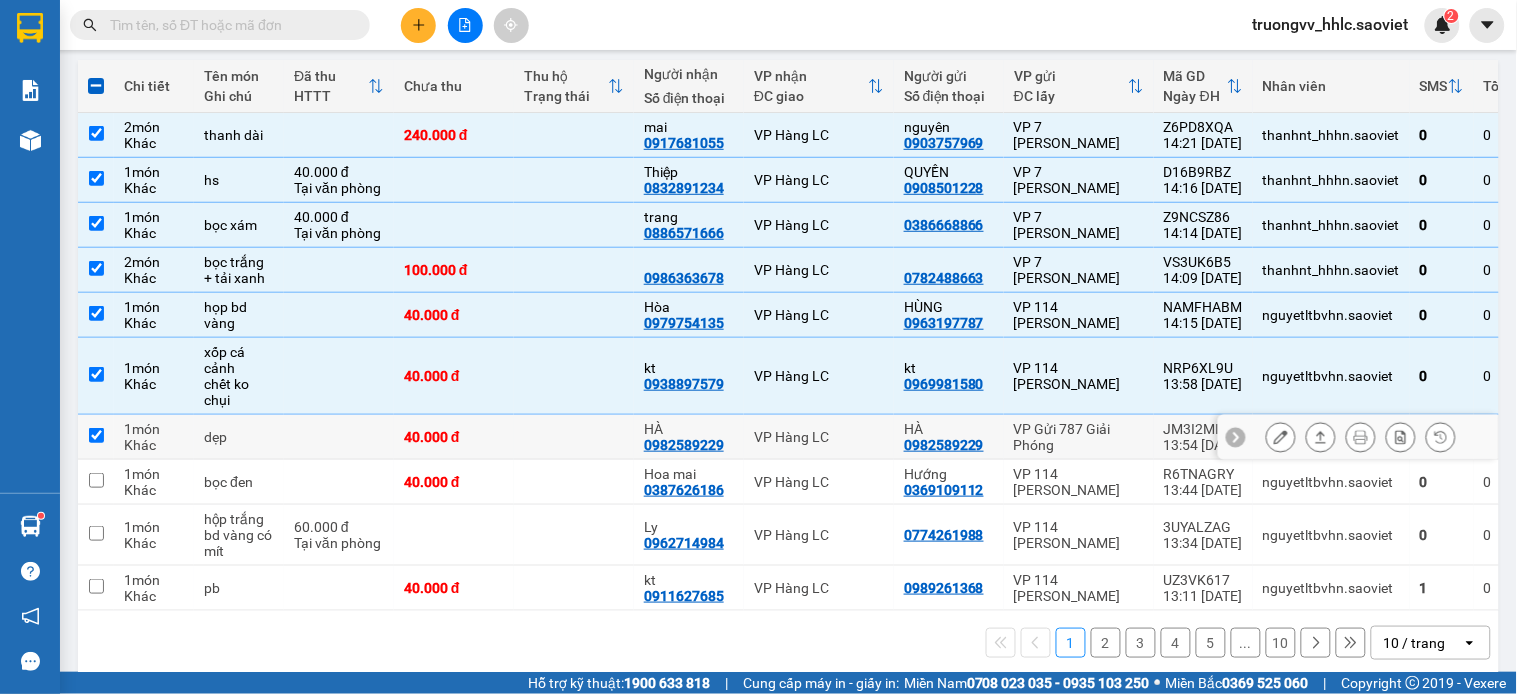 checkbox on "true" 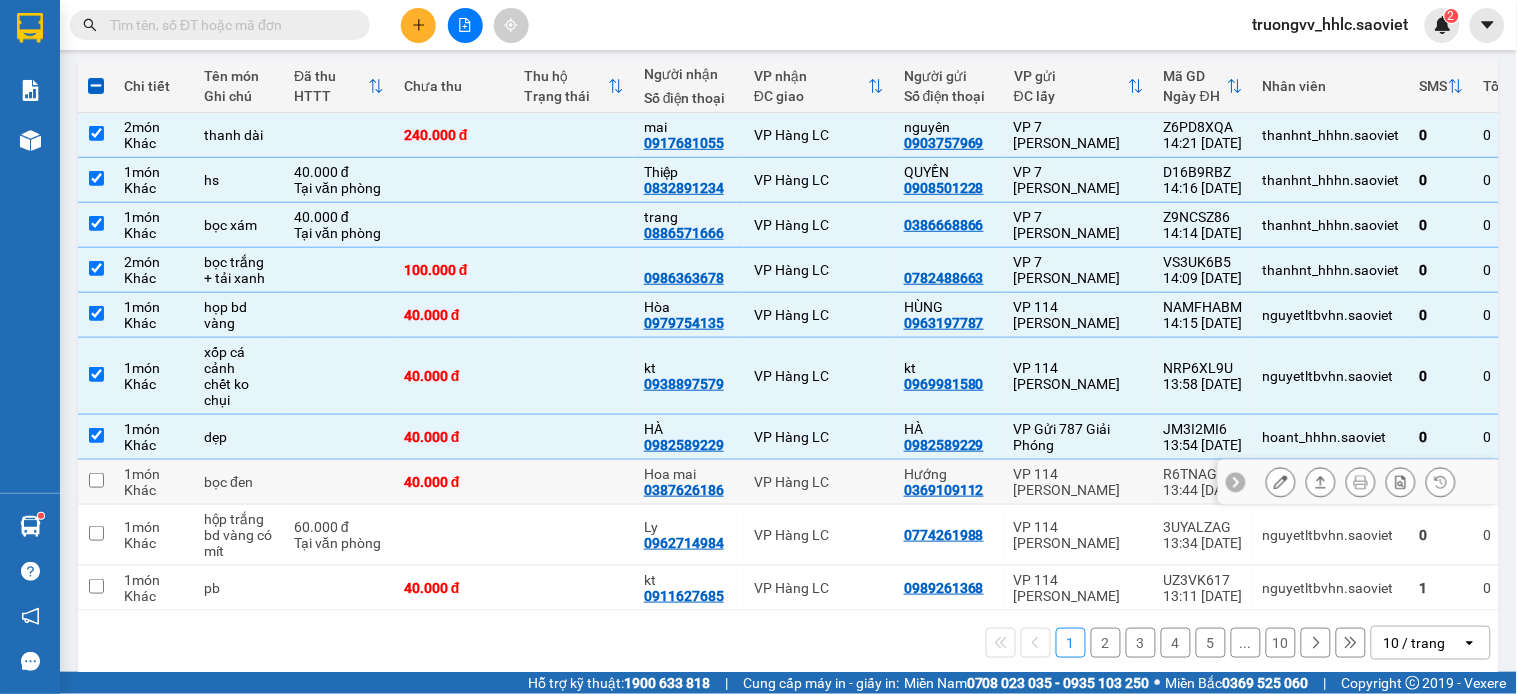 drag, startPoint x: 858, startPoint y: 470, endPoint x: 860, endPoint y: 504, distance: 34.058773 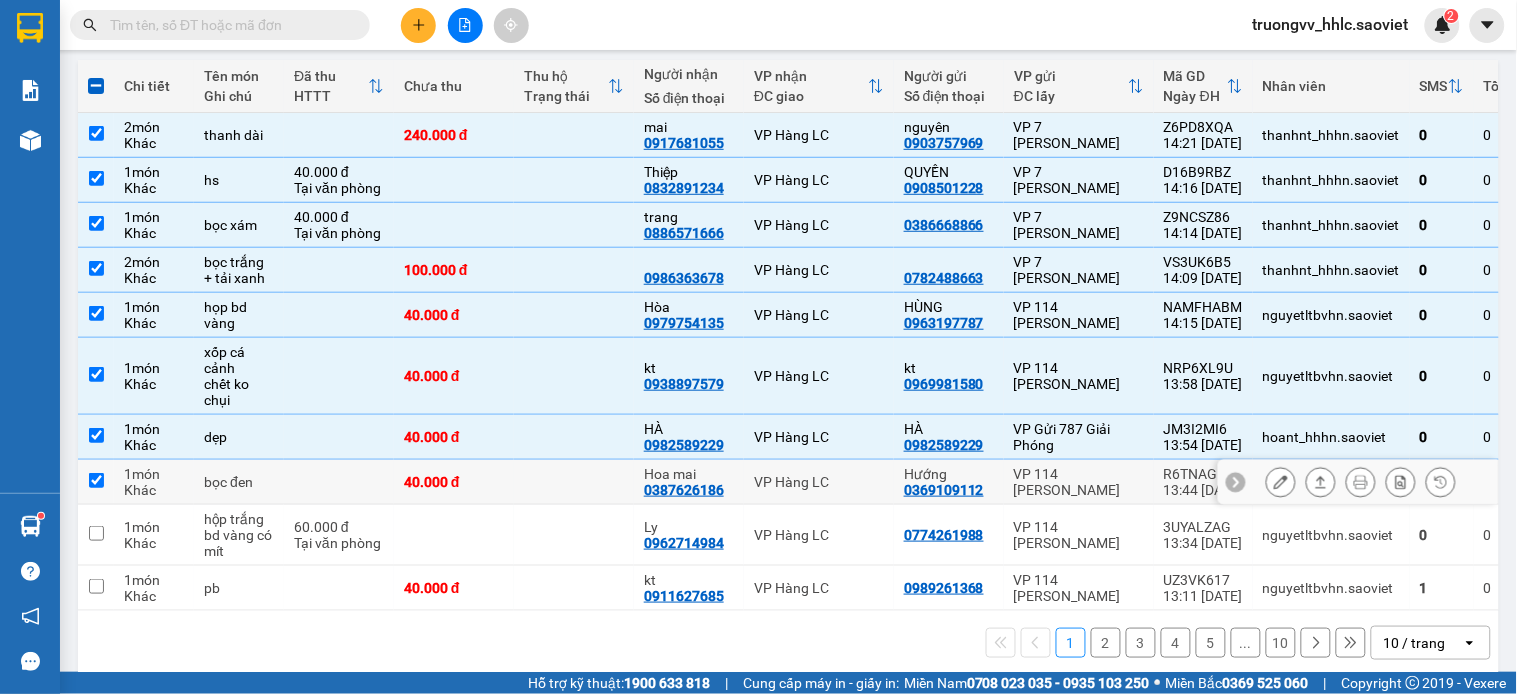 checkbox on "true" 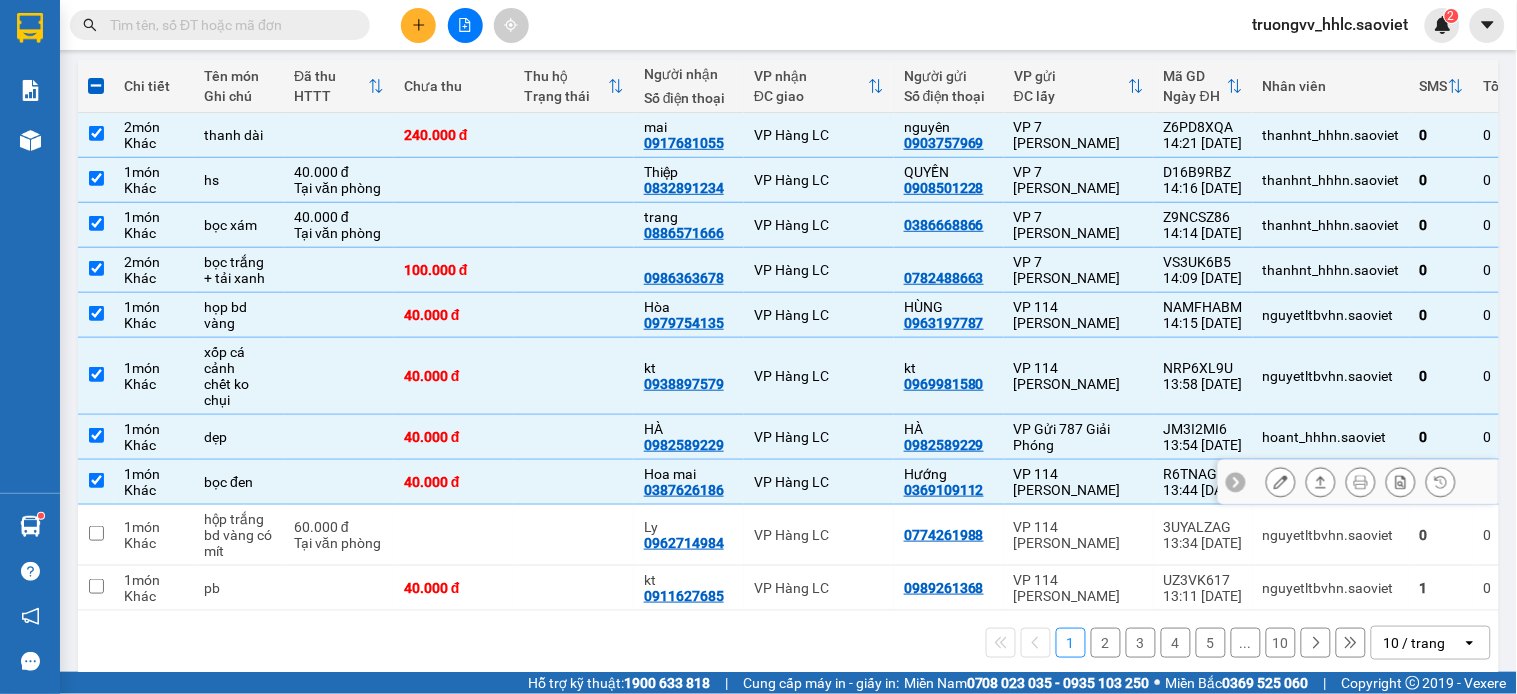click on "VP Hàng LC" at bounding box center (819, 535) 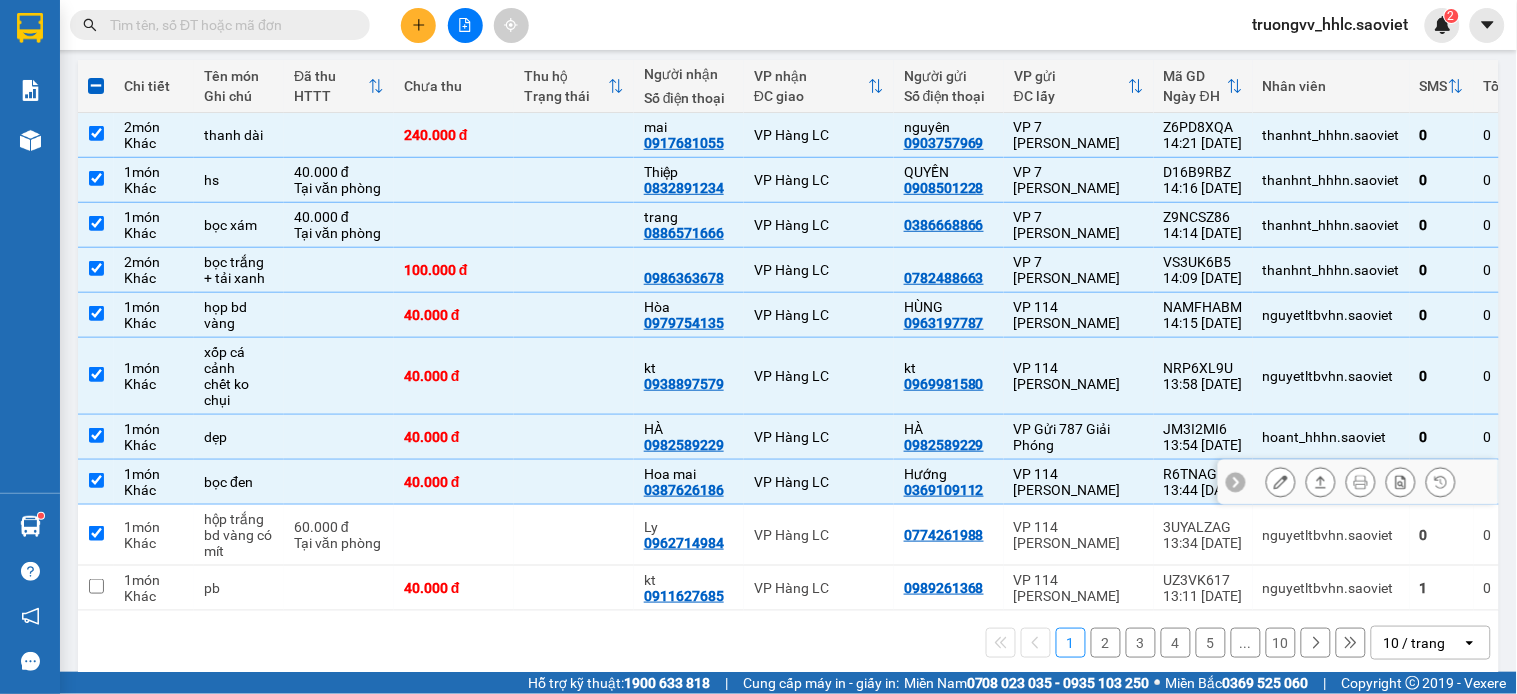 checkbox on "true" 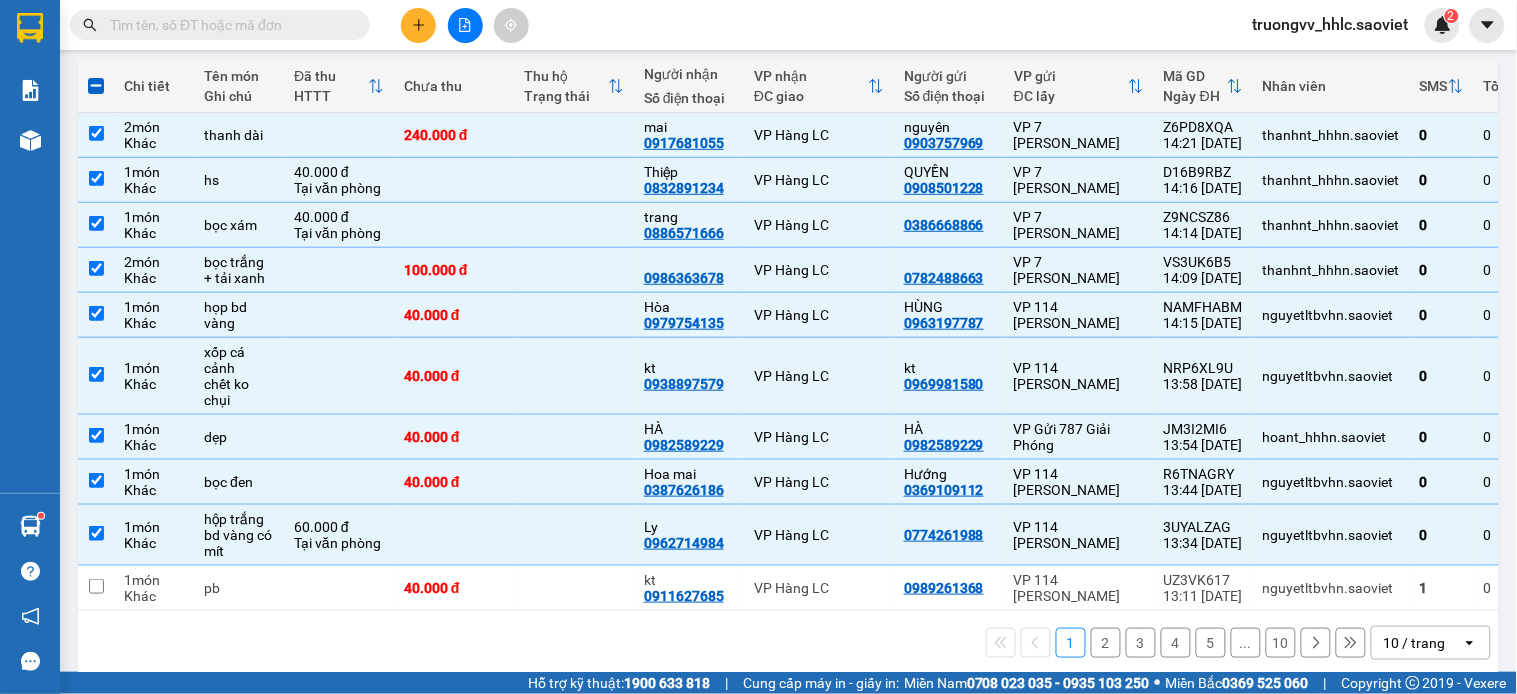 scroll, scrollTop: 0, scrollLeft: 0, axis: both 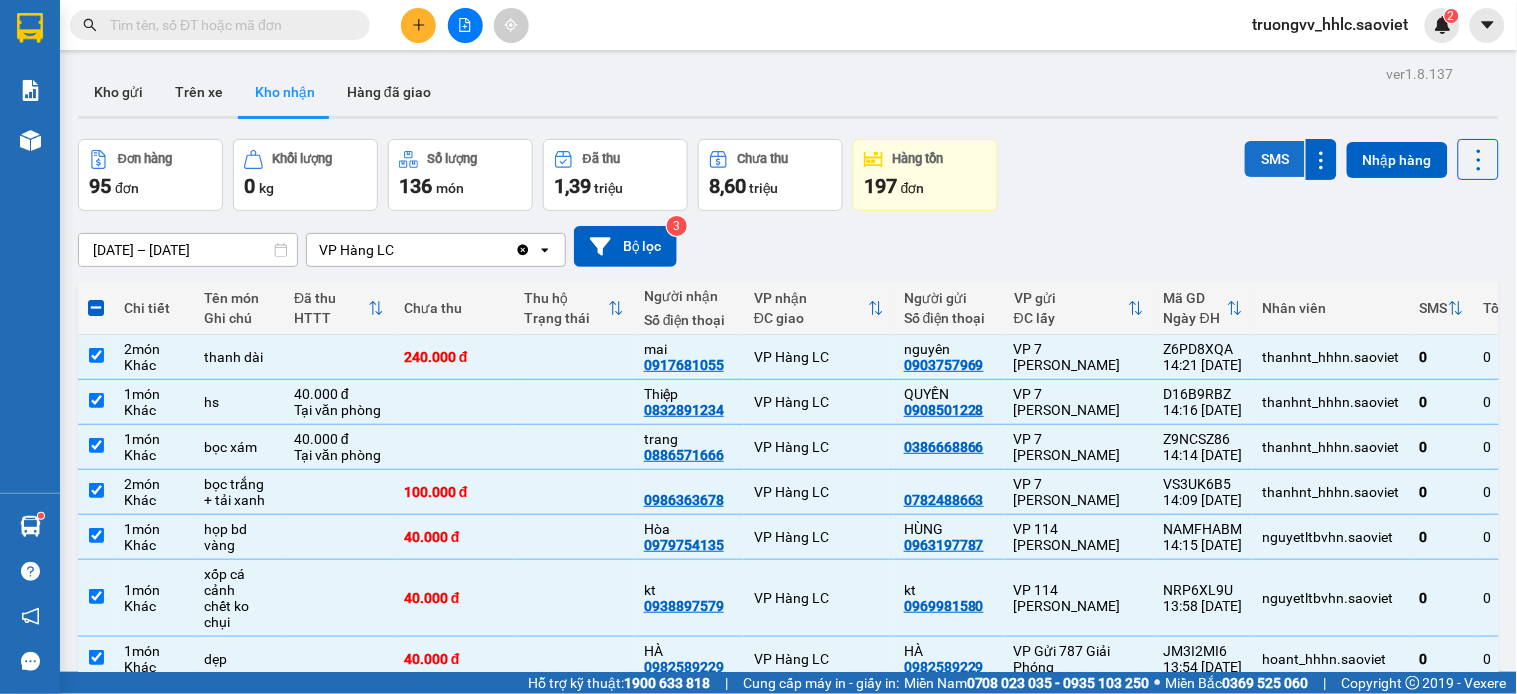click on "SMS" at bounding box center (1275, 159) 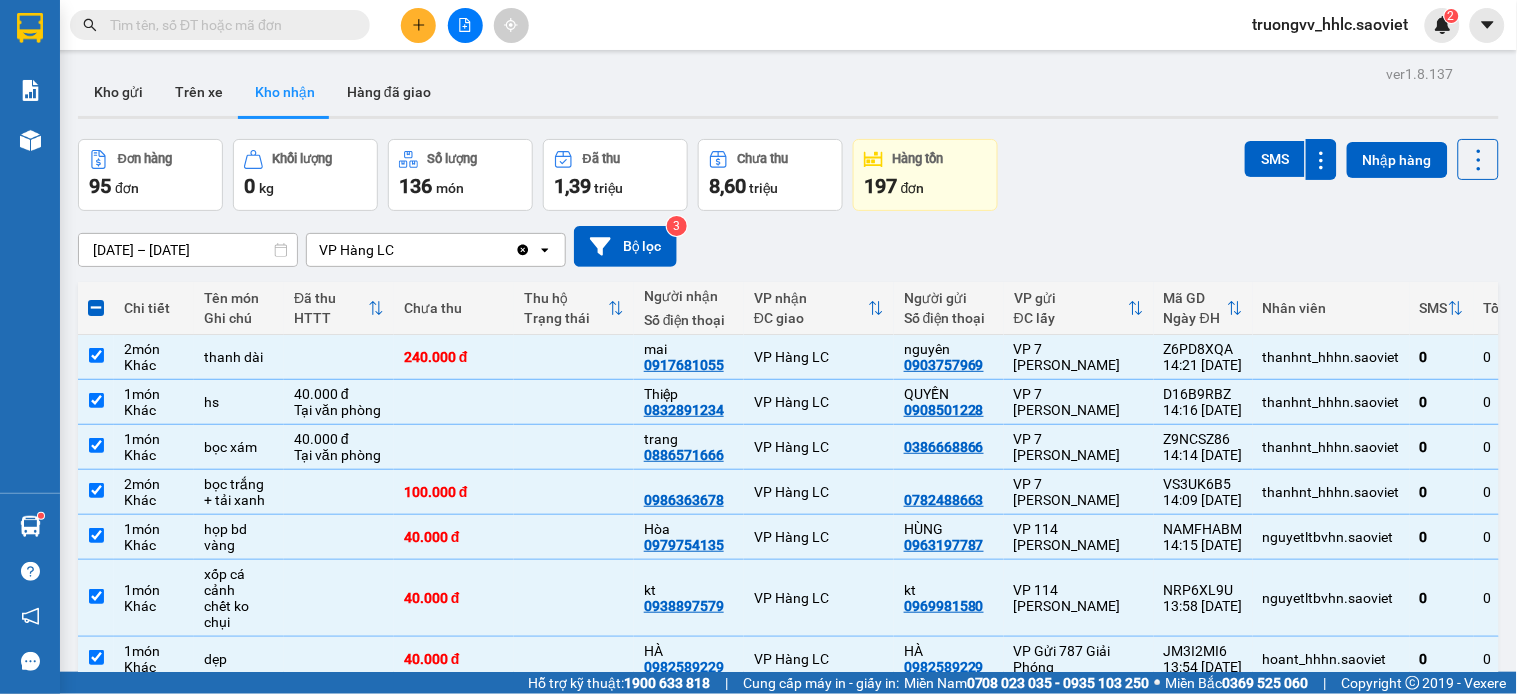 click at bounding box center [228, 25] 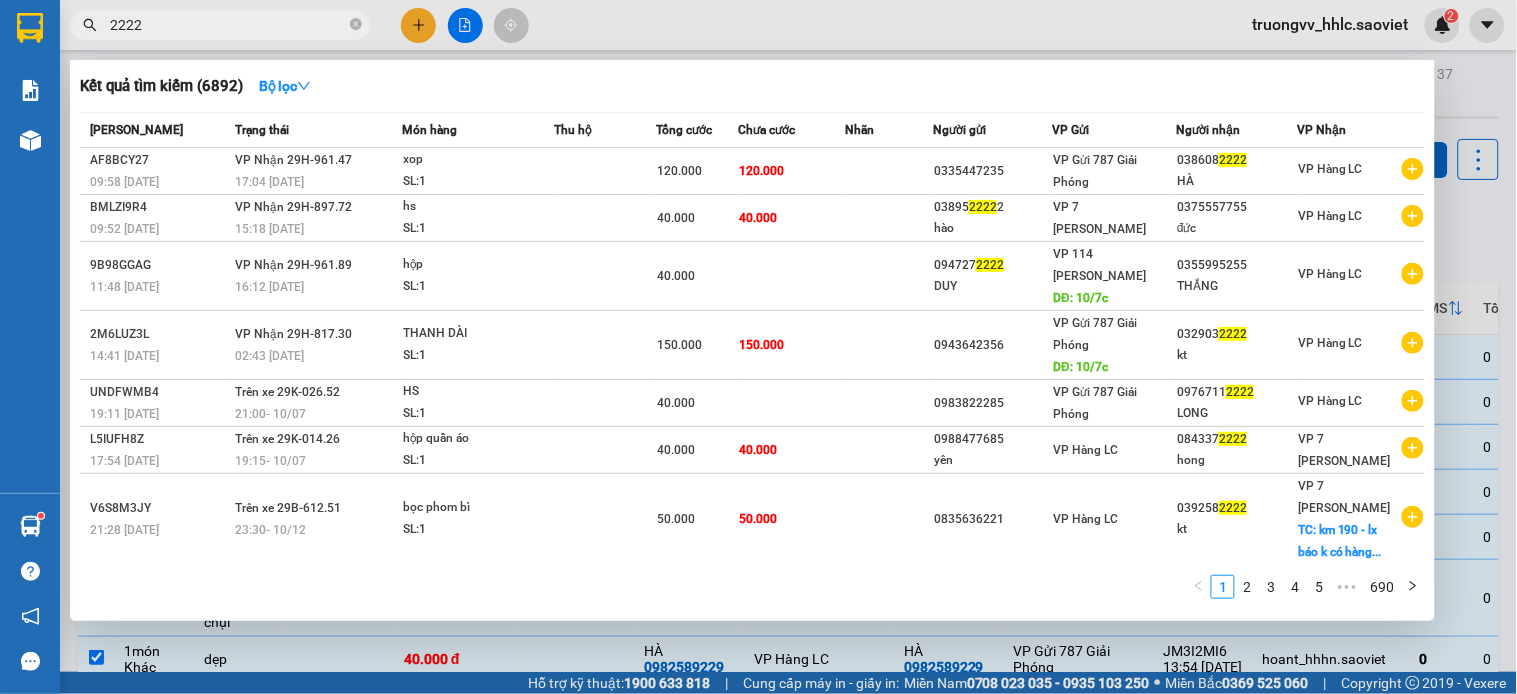 click on "2222" at bounding box center [228, 25] 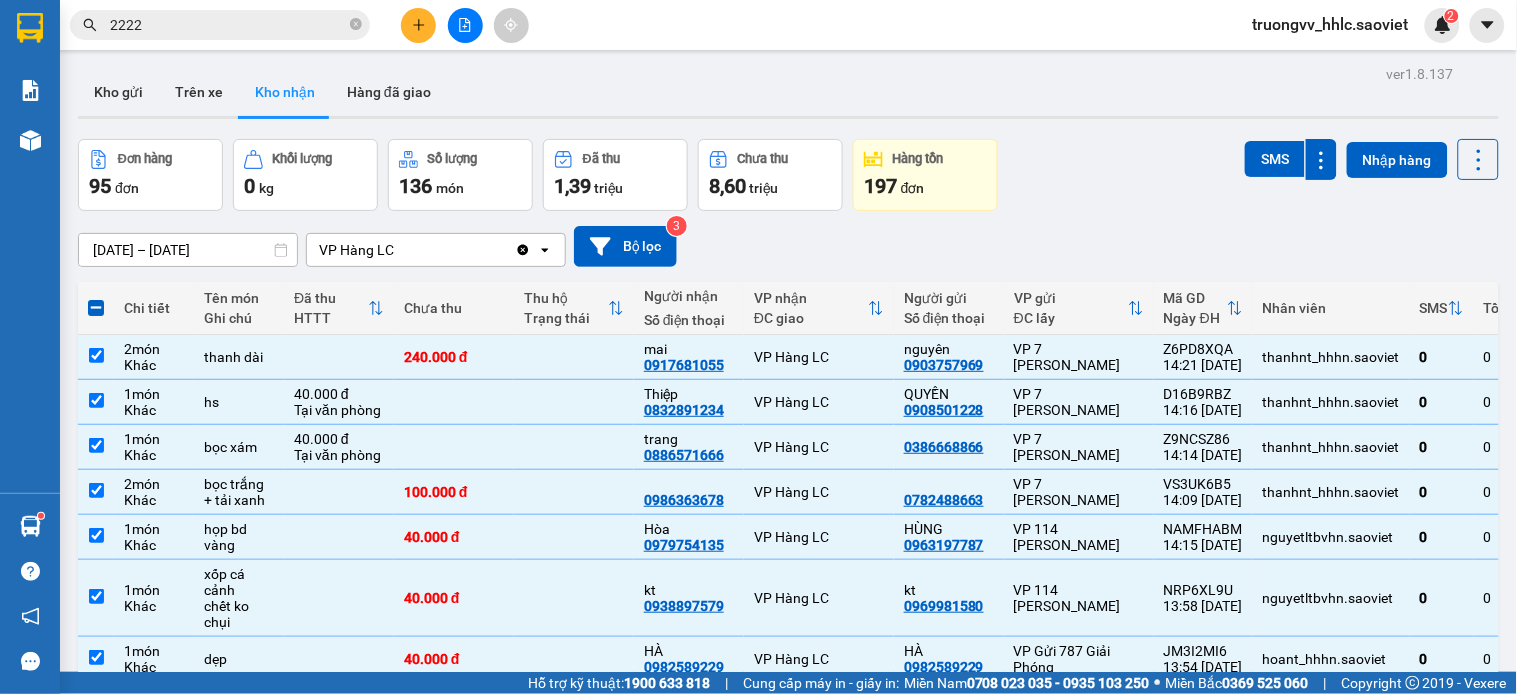 click on "truongvv_hhlc.saoviet" at bounding box center (1331, 24) 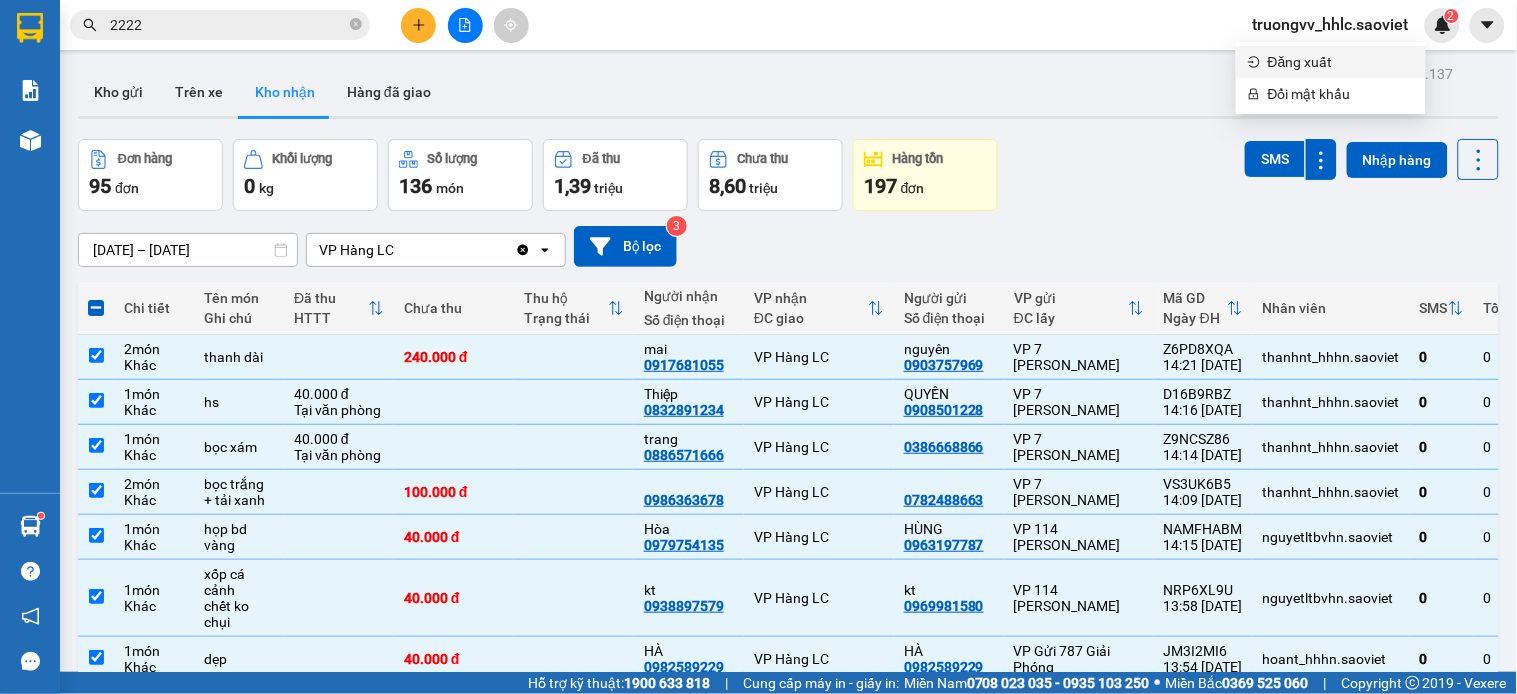 click on "Đăng xuất" at bounding box center [1341, 62] 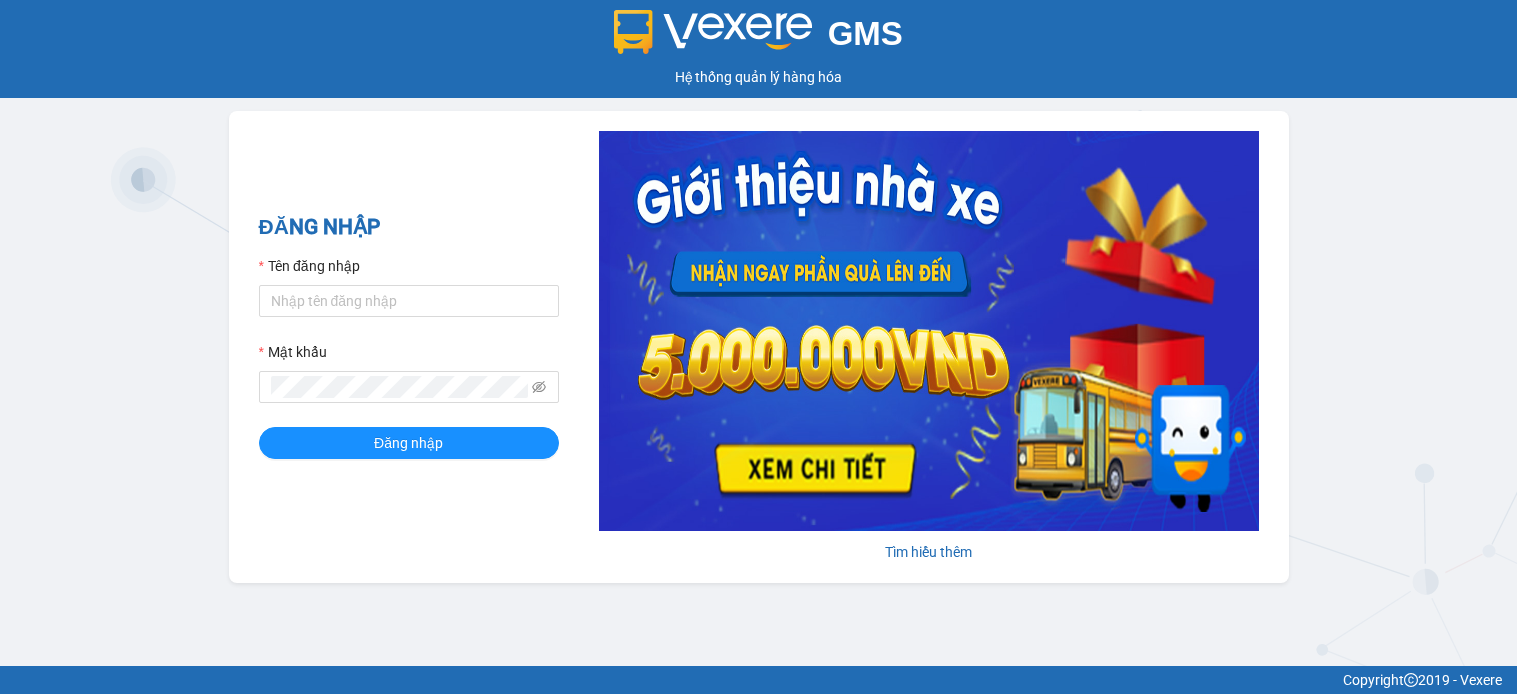 scroll, scrollTop: 0, scrollLeft: 0, axis: both 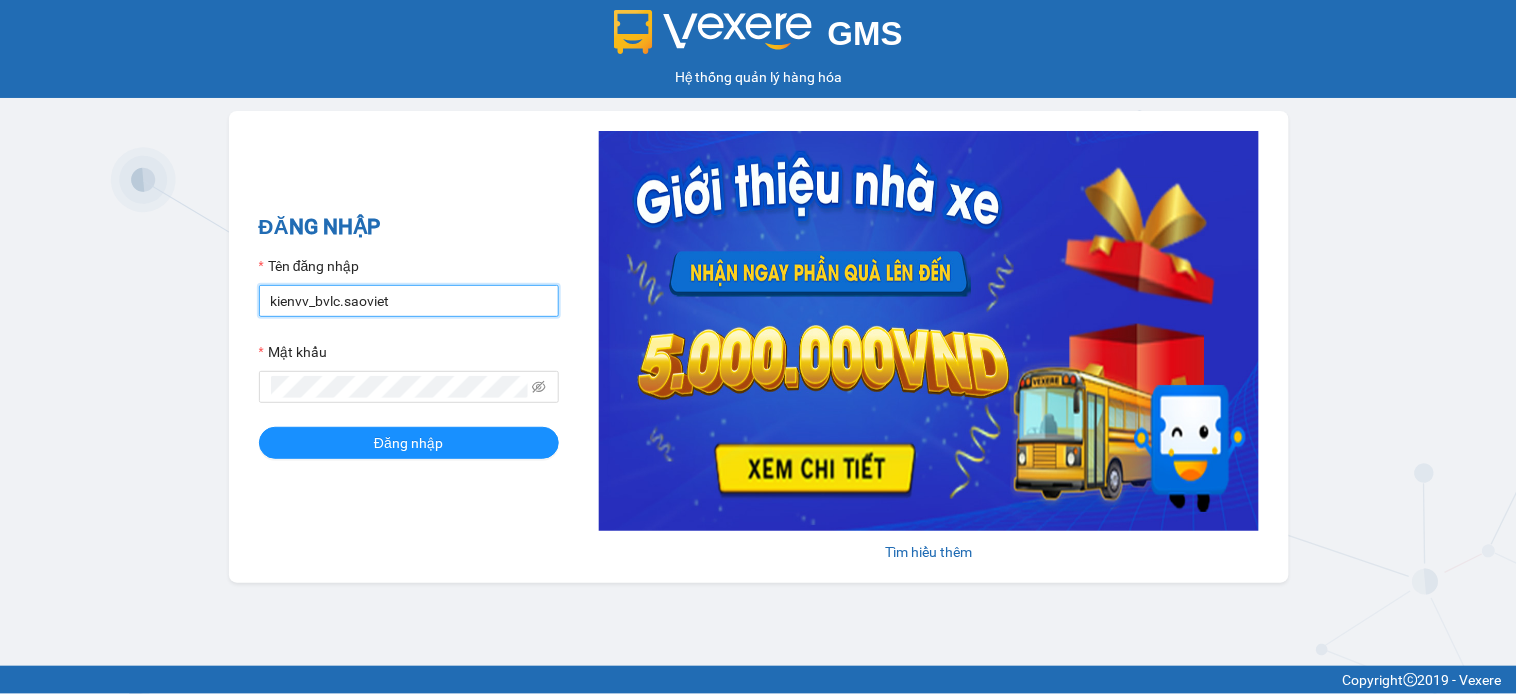 click on "kienvv_bvlc.saoviet" at bounding box center [409, 301] 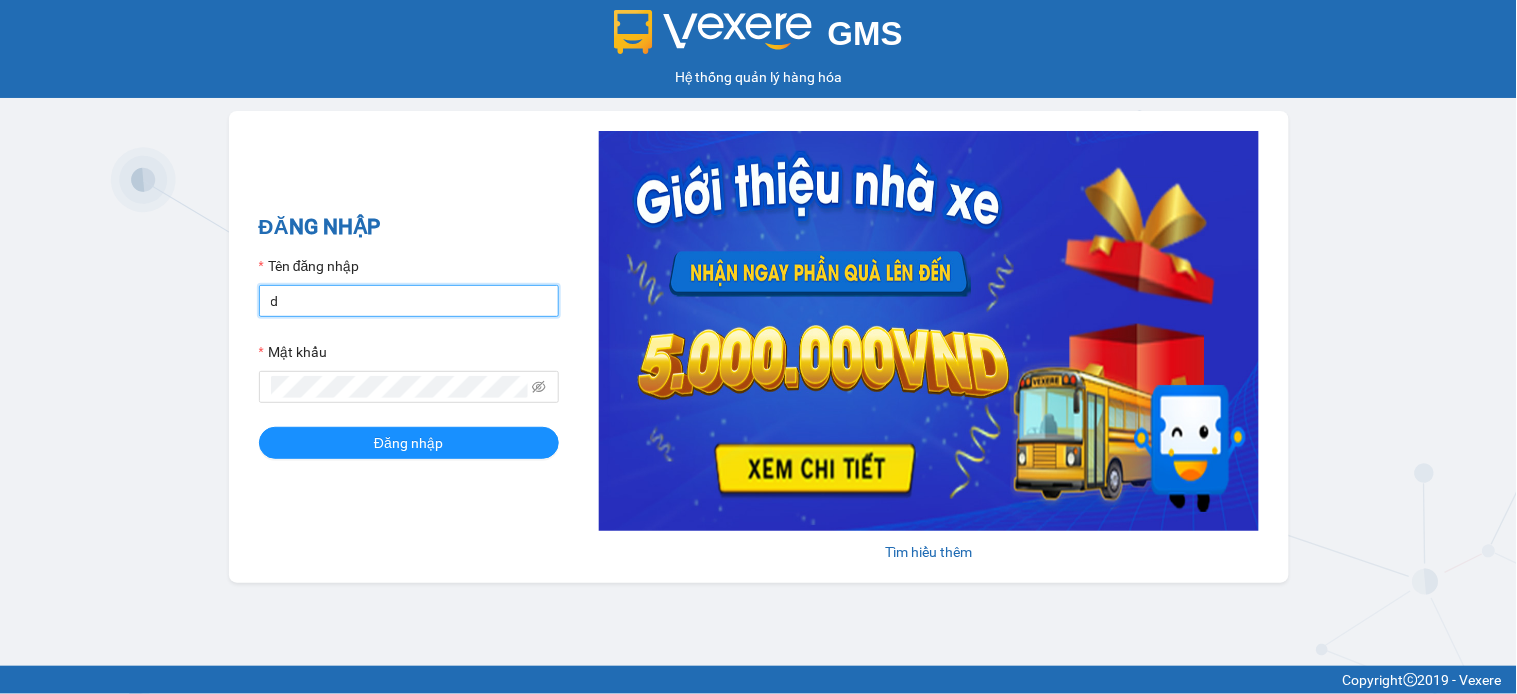 type on "duonglv_hhlc.saoviet" 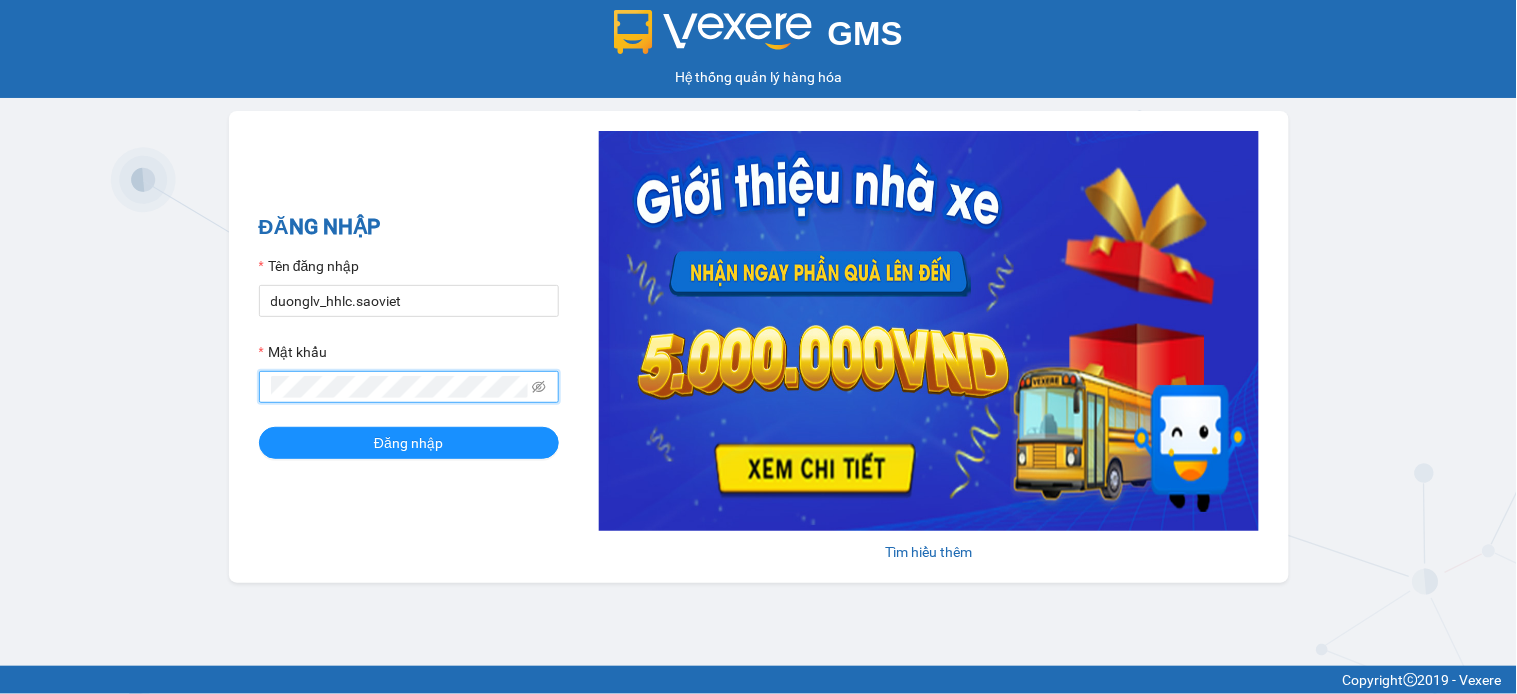 click on "Đăng nhập" at bounding box center [409, 443] 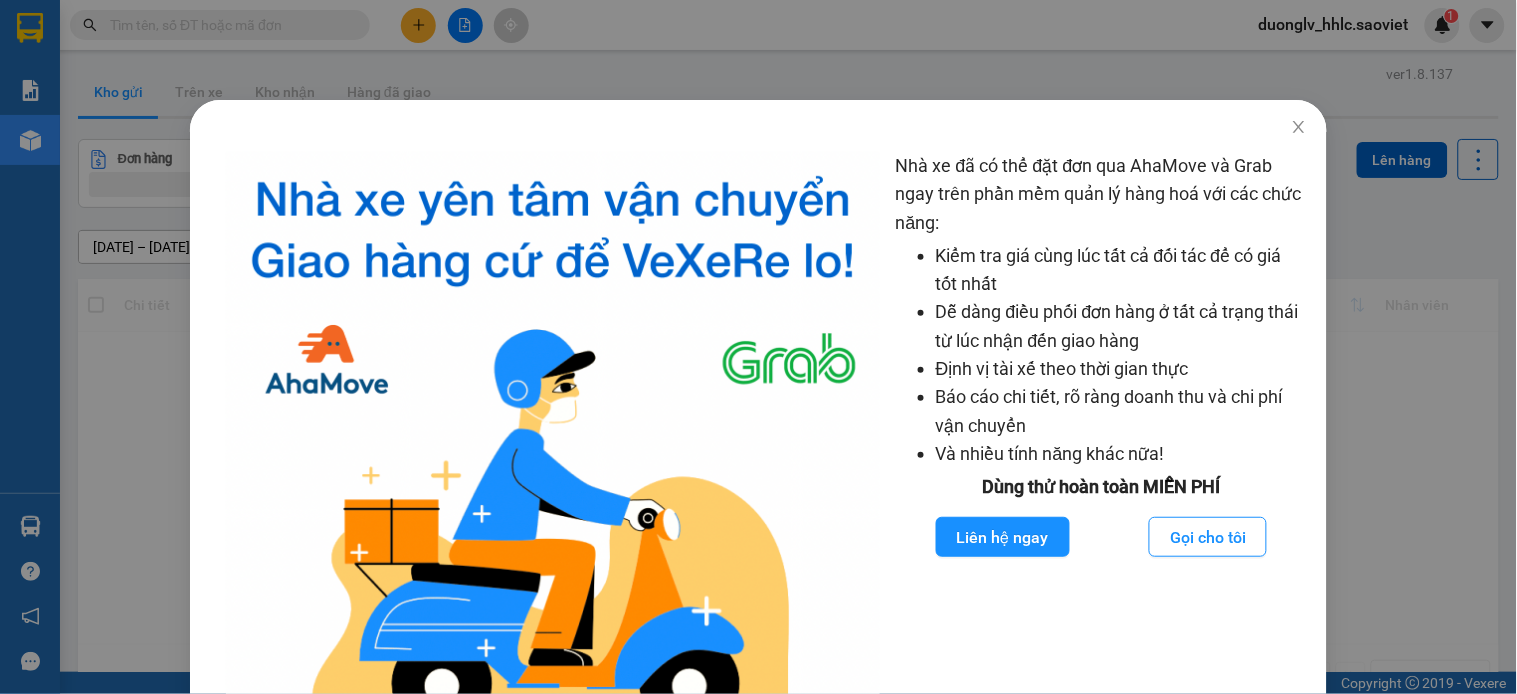click 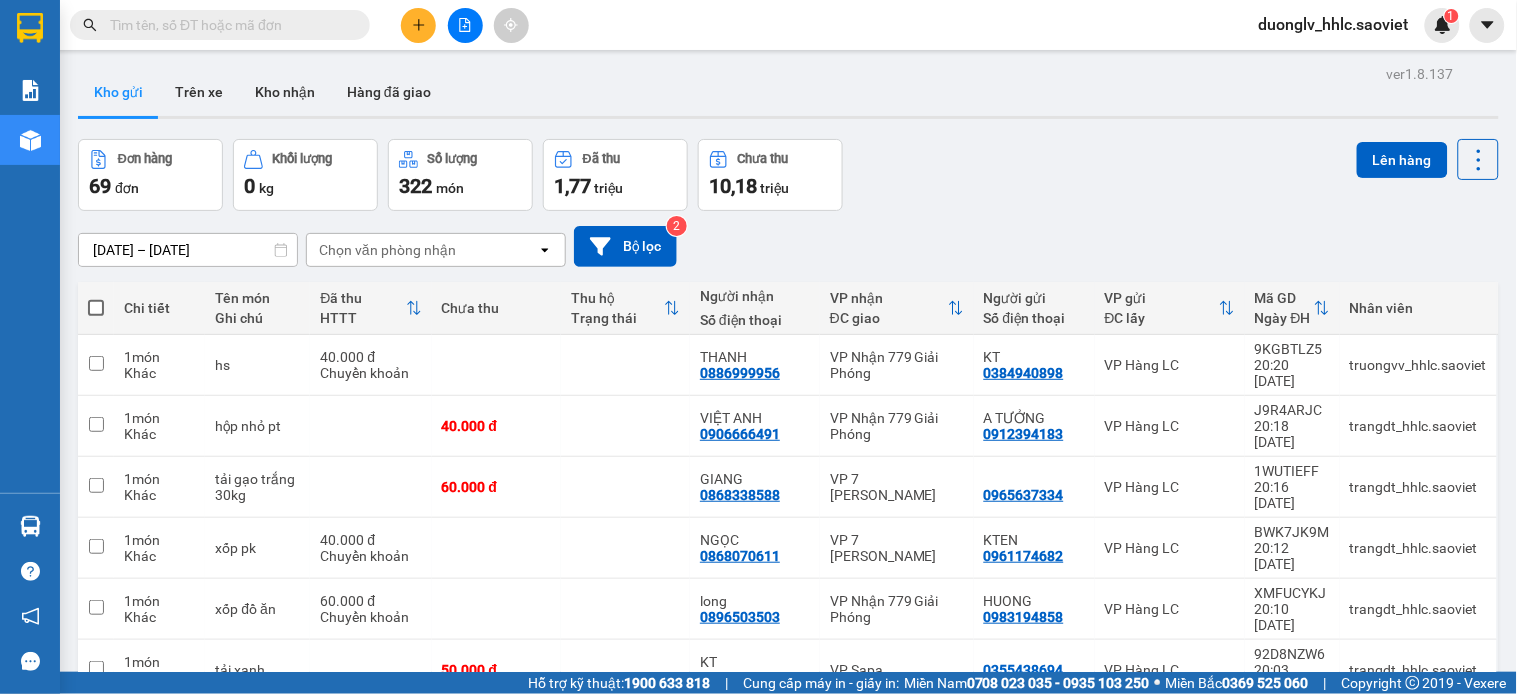 paste on "2222" 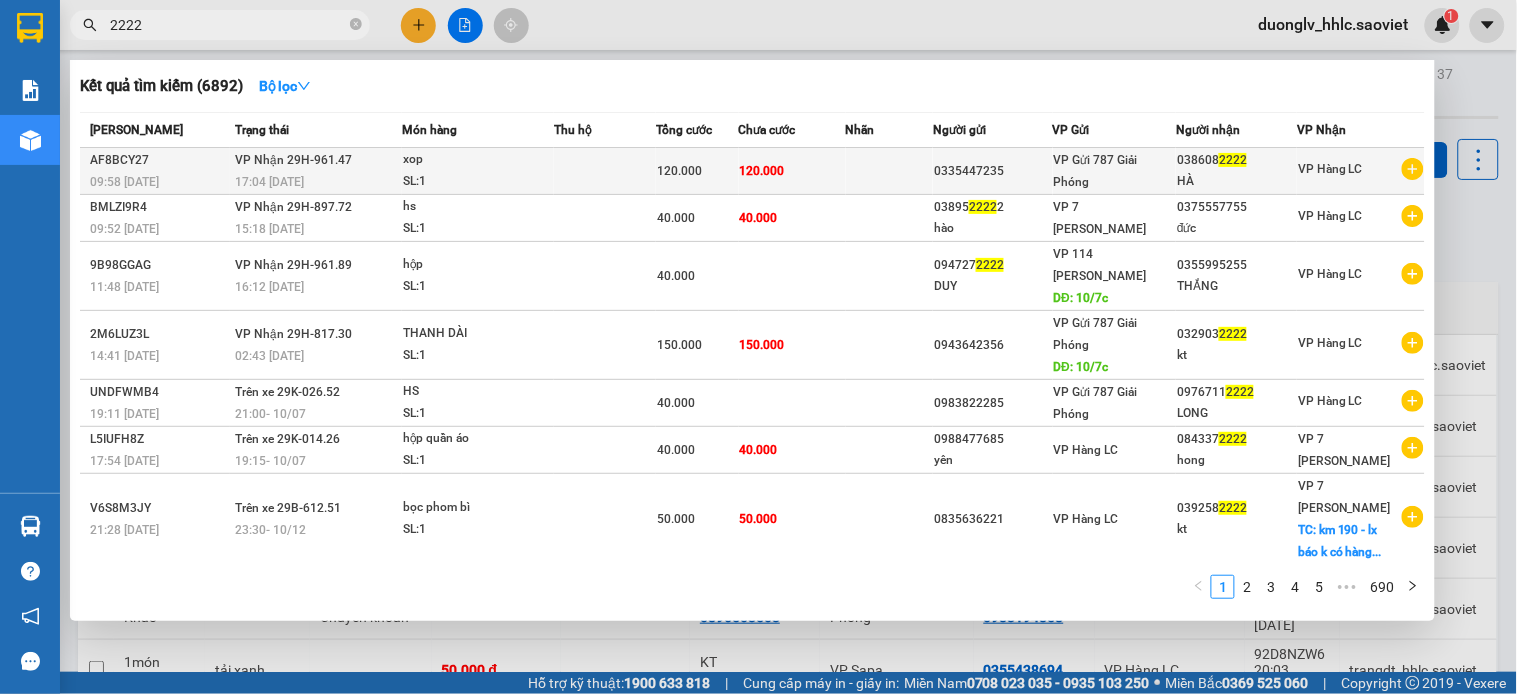 type on "2222" 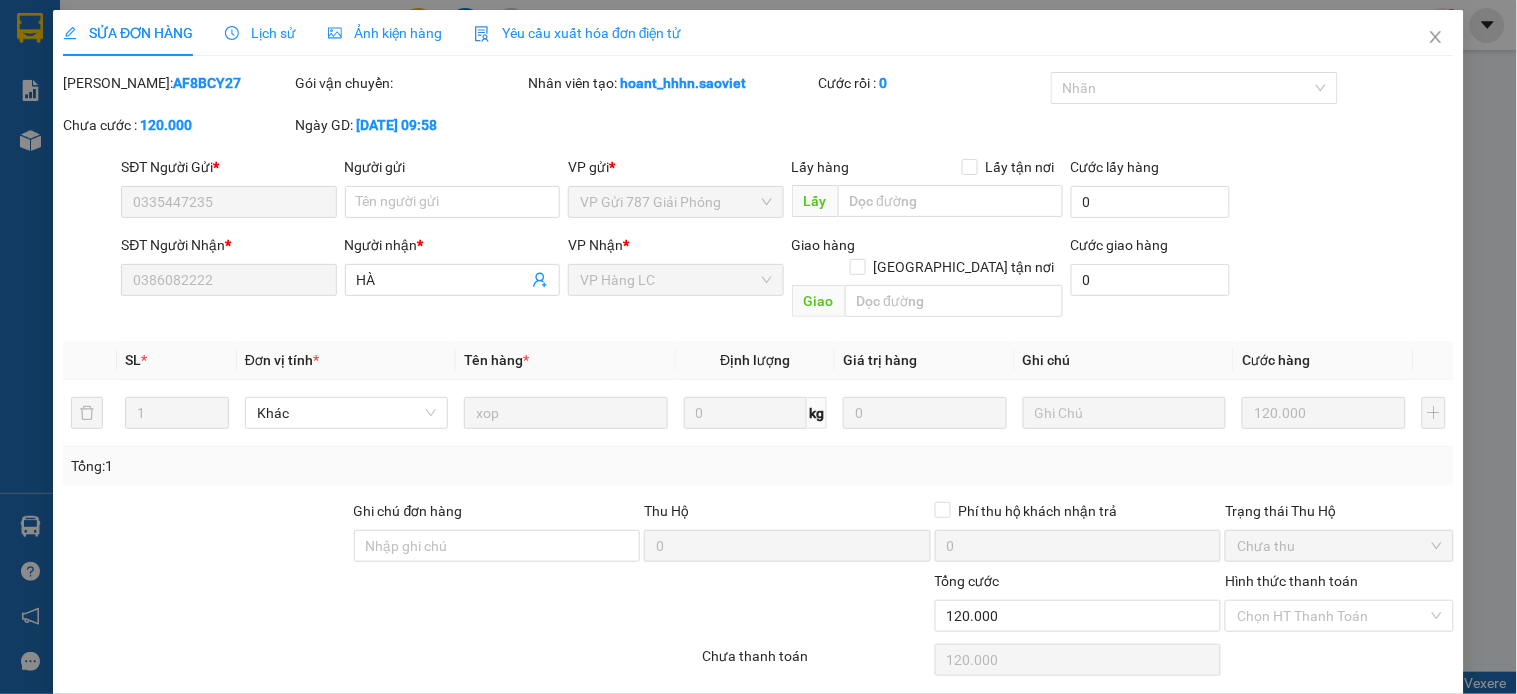type on "0335447235" 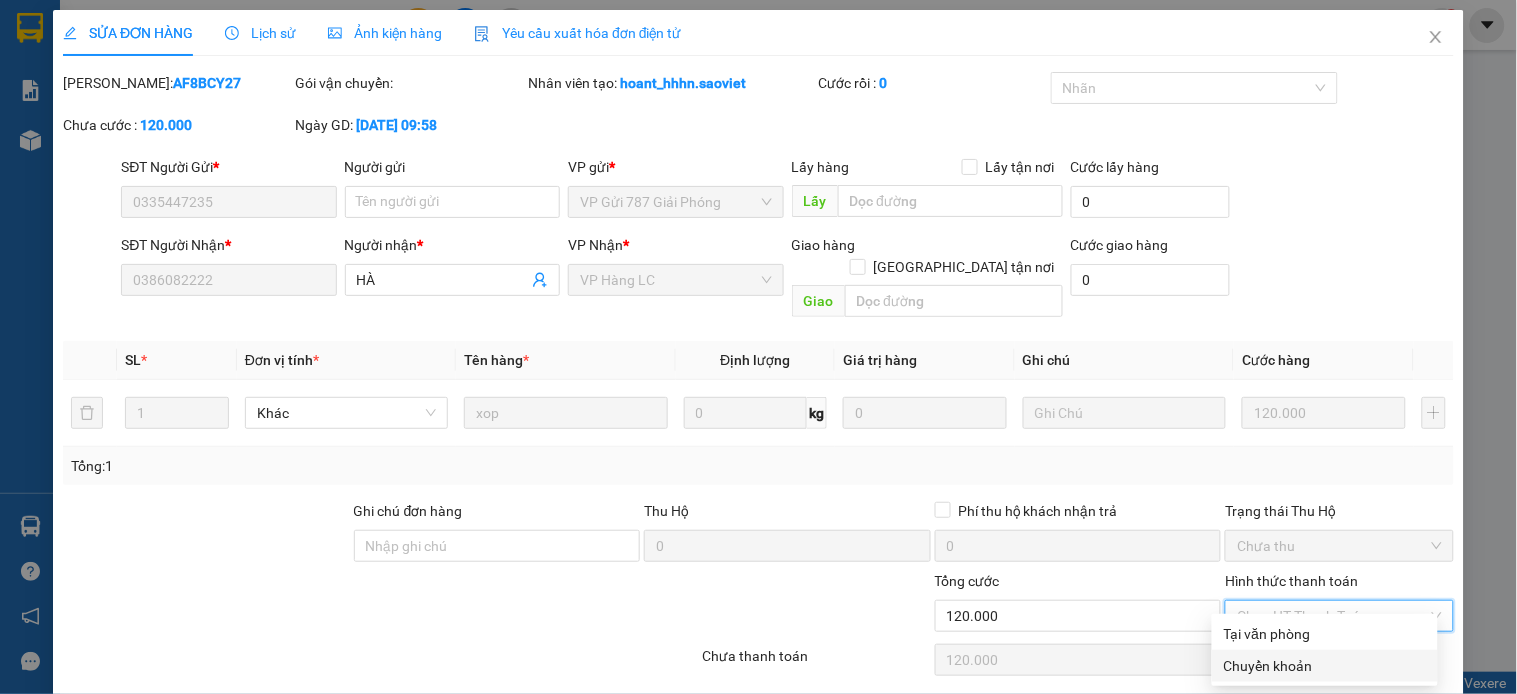 click on "Chuyển khoản" at bounding box center (1325, 666) 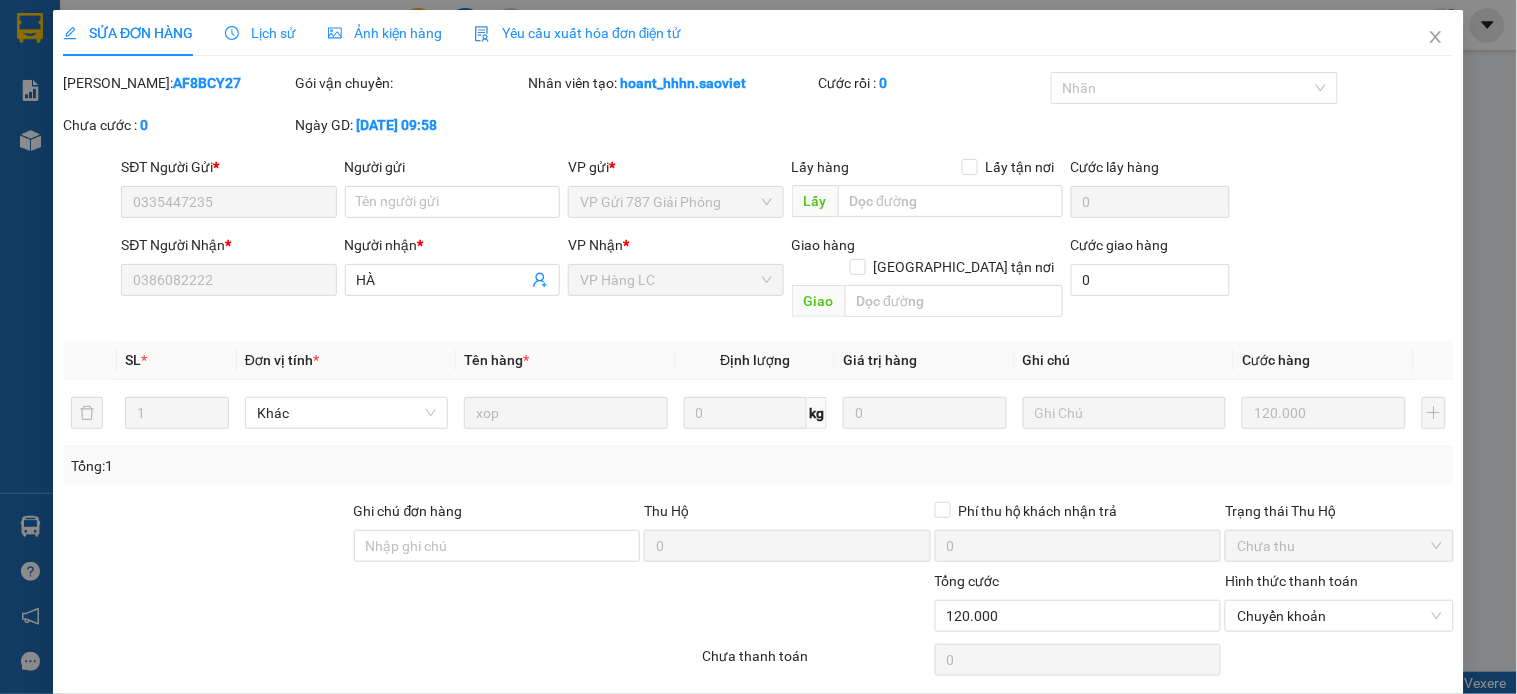 click on "[PERSON_NAME] và Giao hàng" at bounding box center [895, 711] 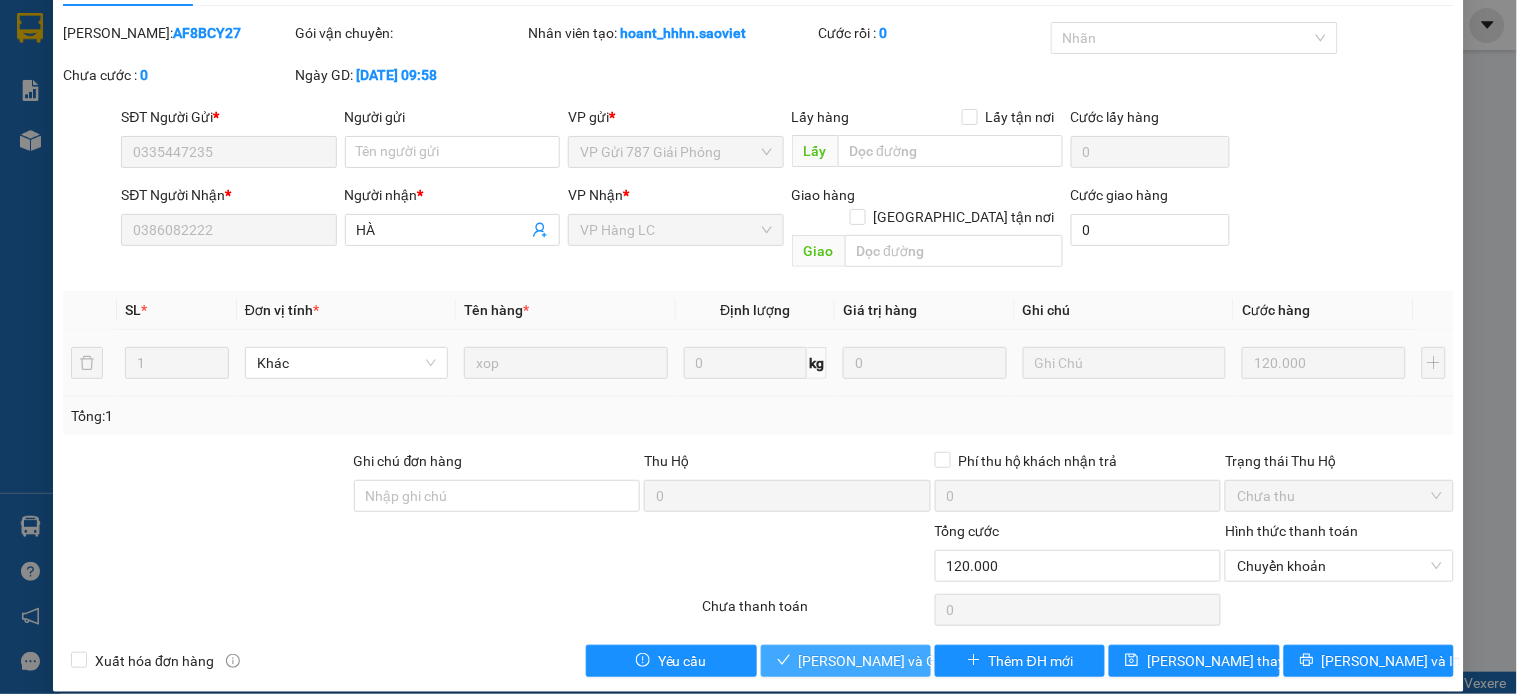 click on "[PERSON_NAME] và Giao hàng" at bounding box center [895, 661] 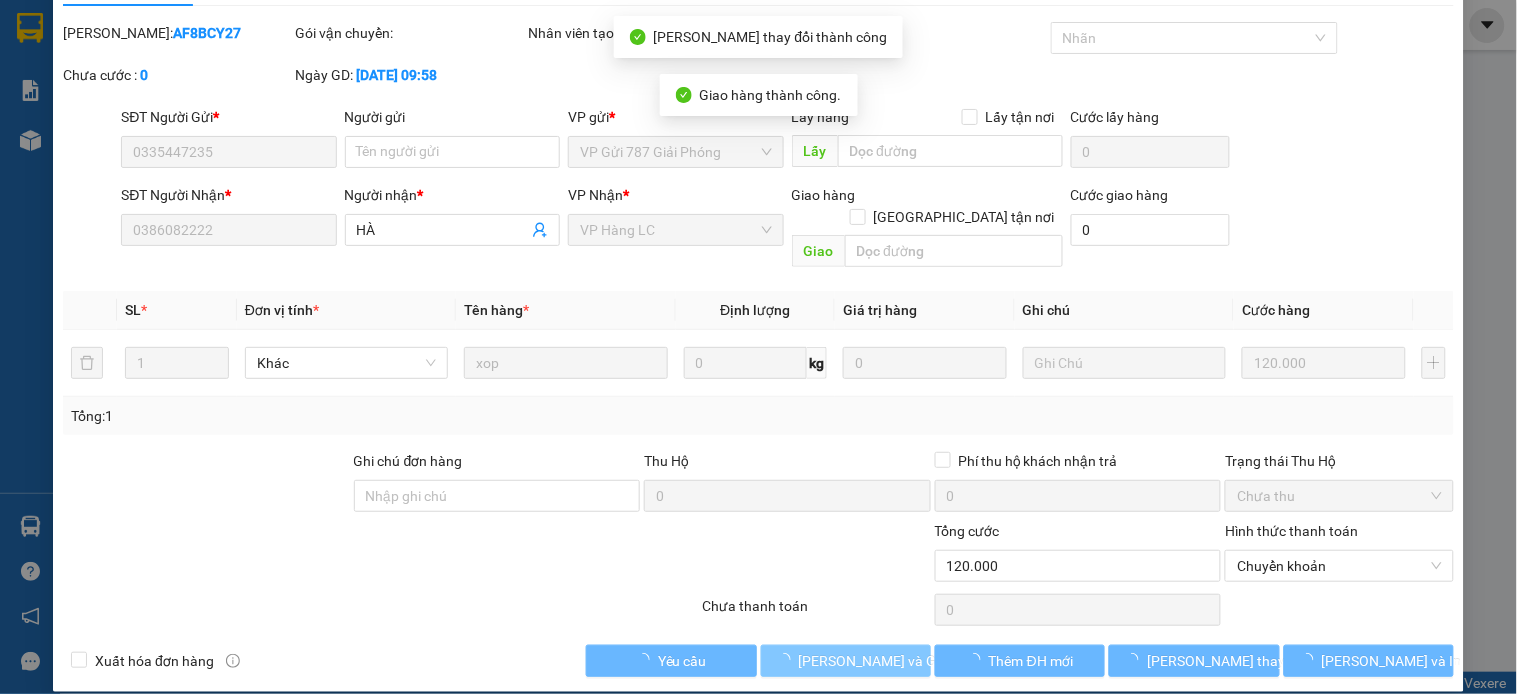 scroll, scrollTop: 0, scrollLeft: 0, axis: both 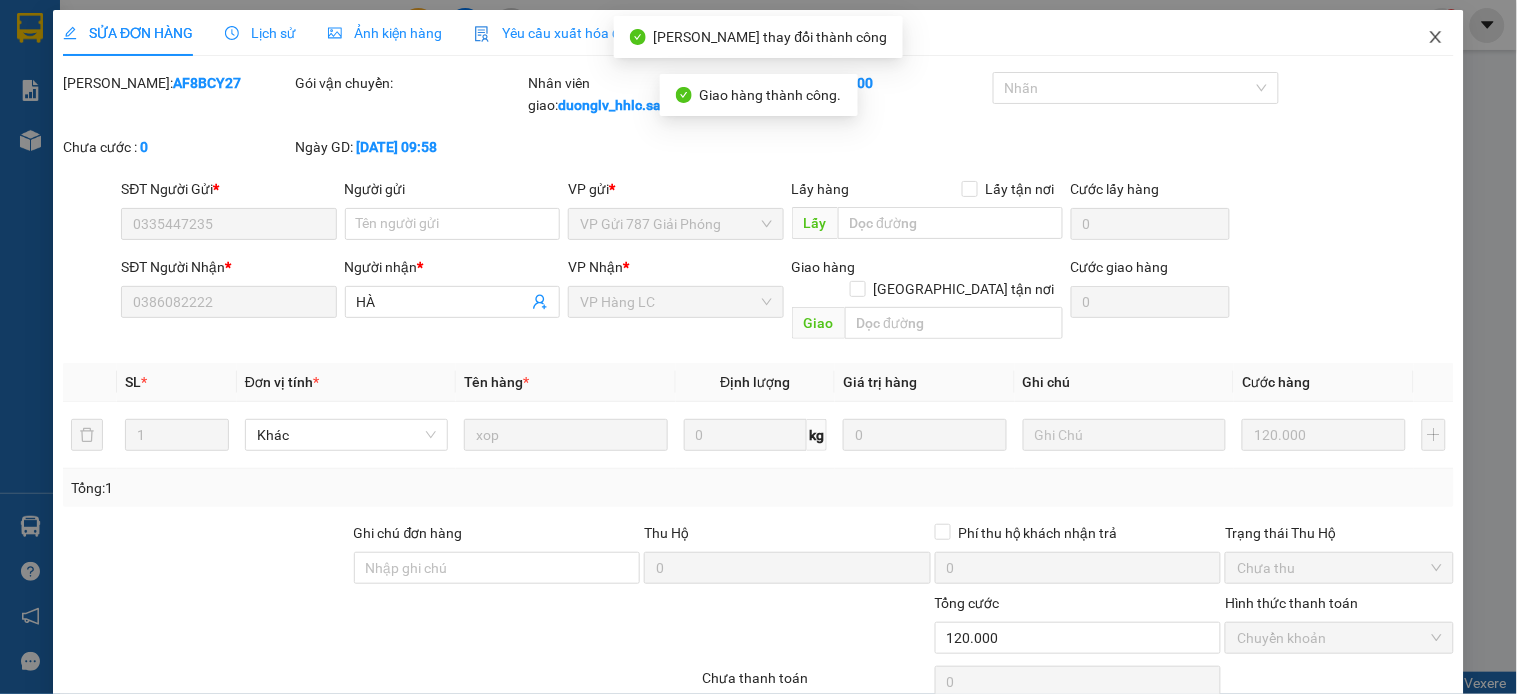 click 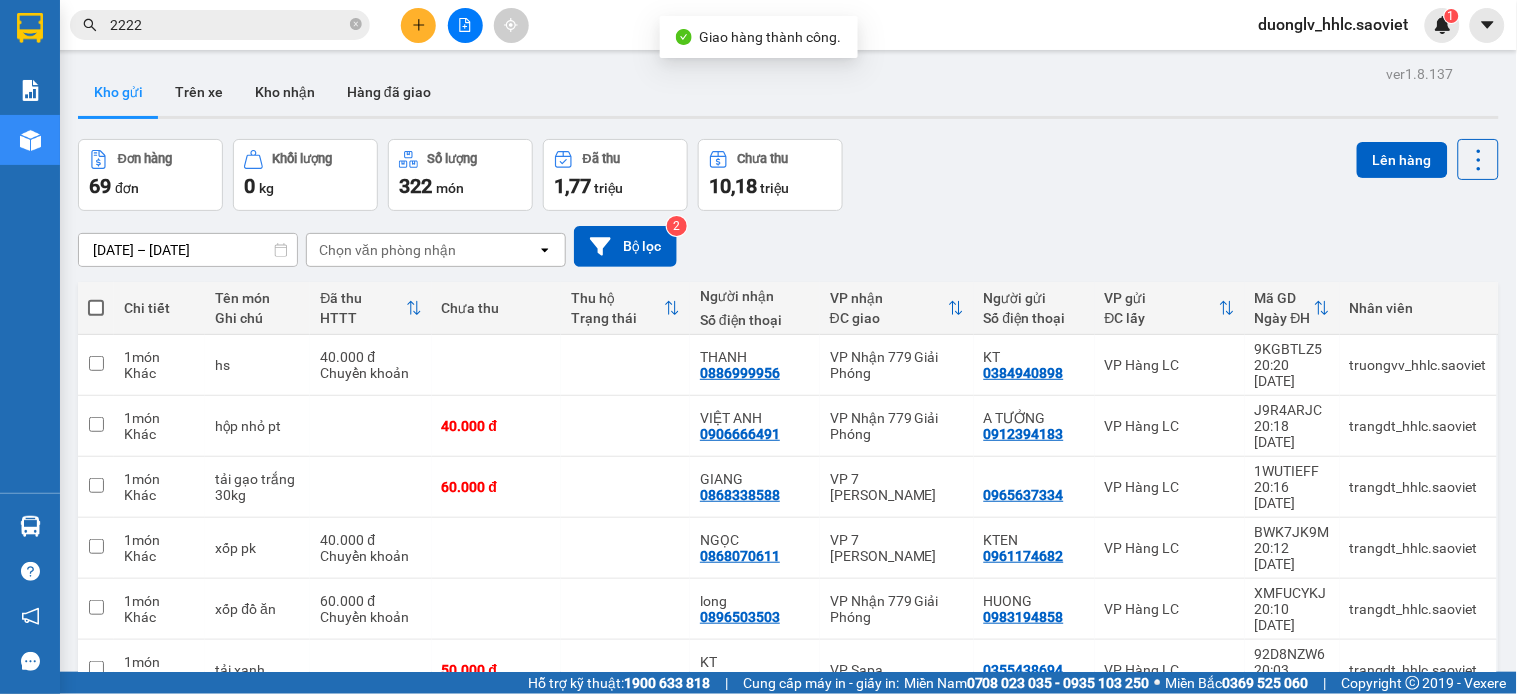 click on "2222" at bounding box center [220, 25] 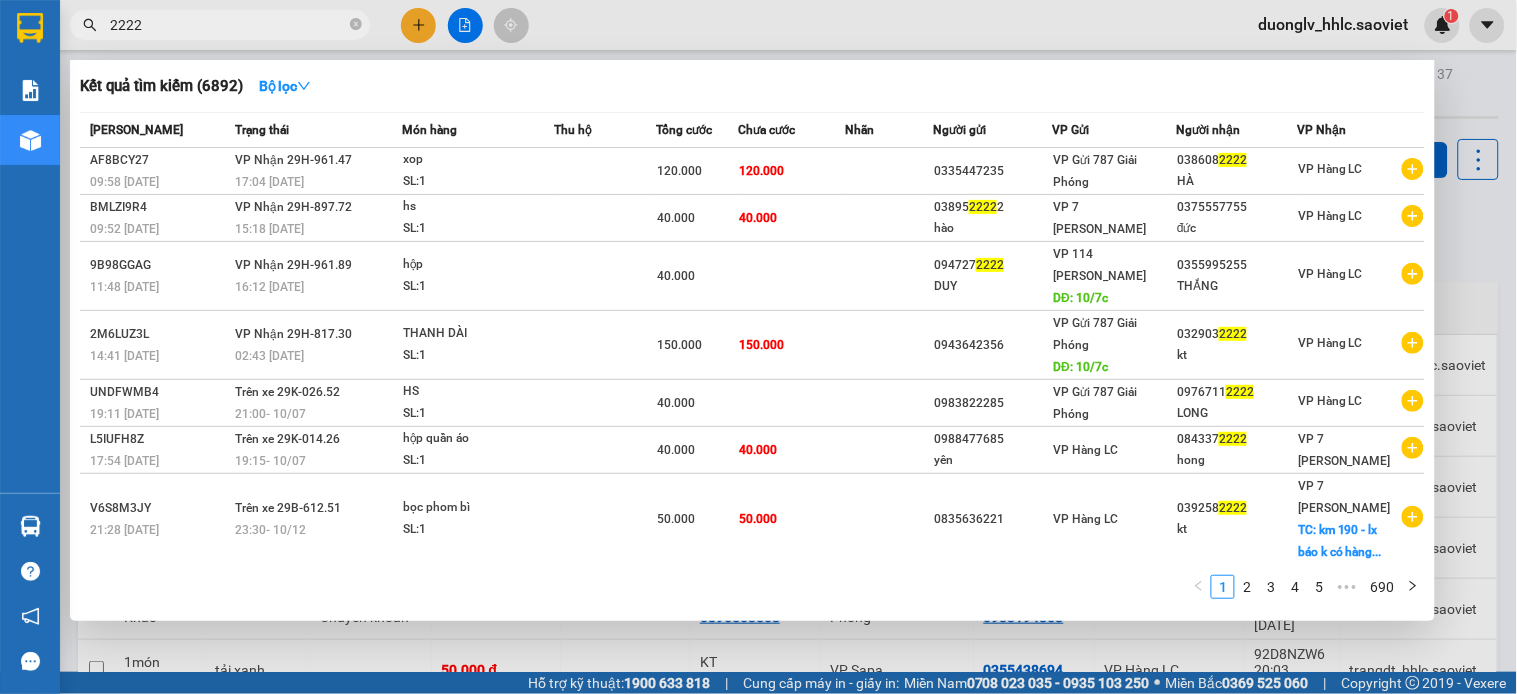 click on "2222" at bounding box center (228, 25) 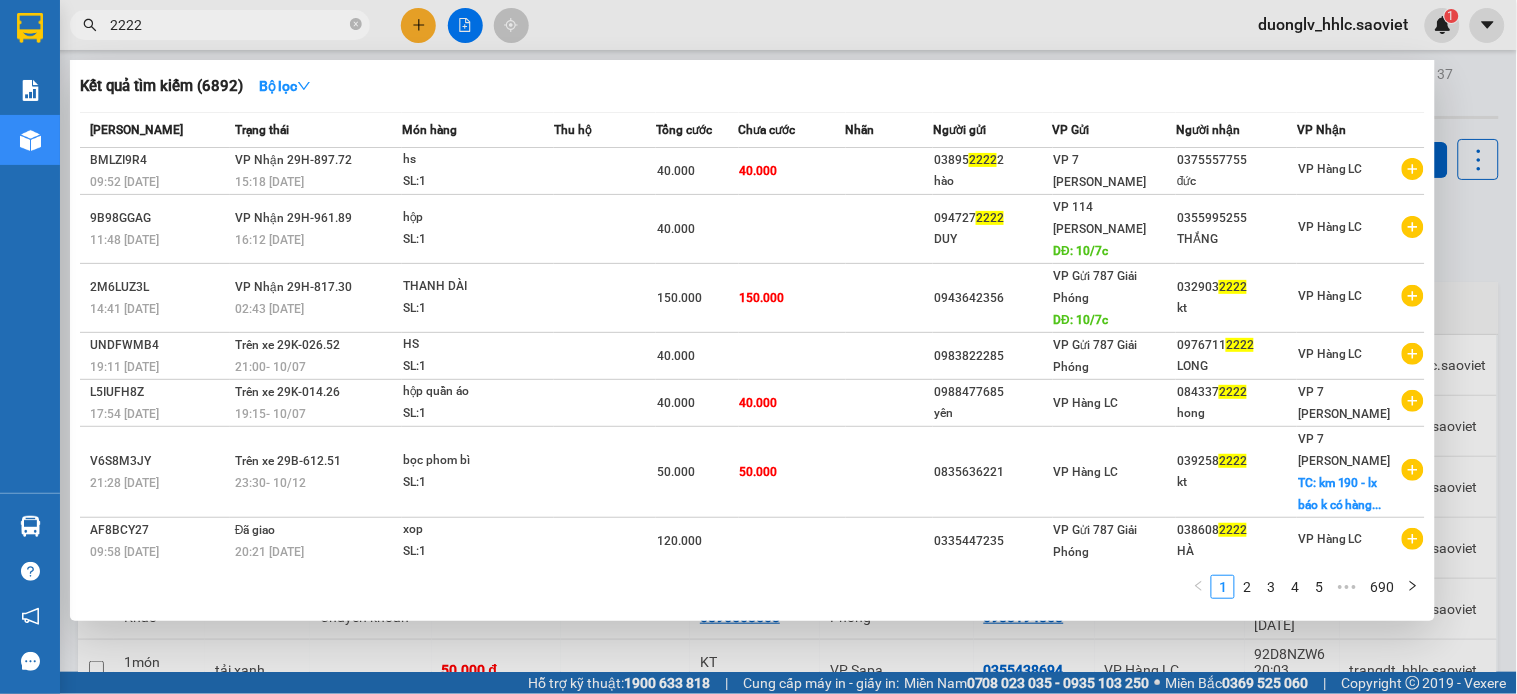 click at bounding box center (758, 347) 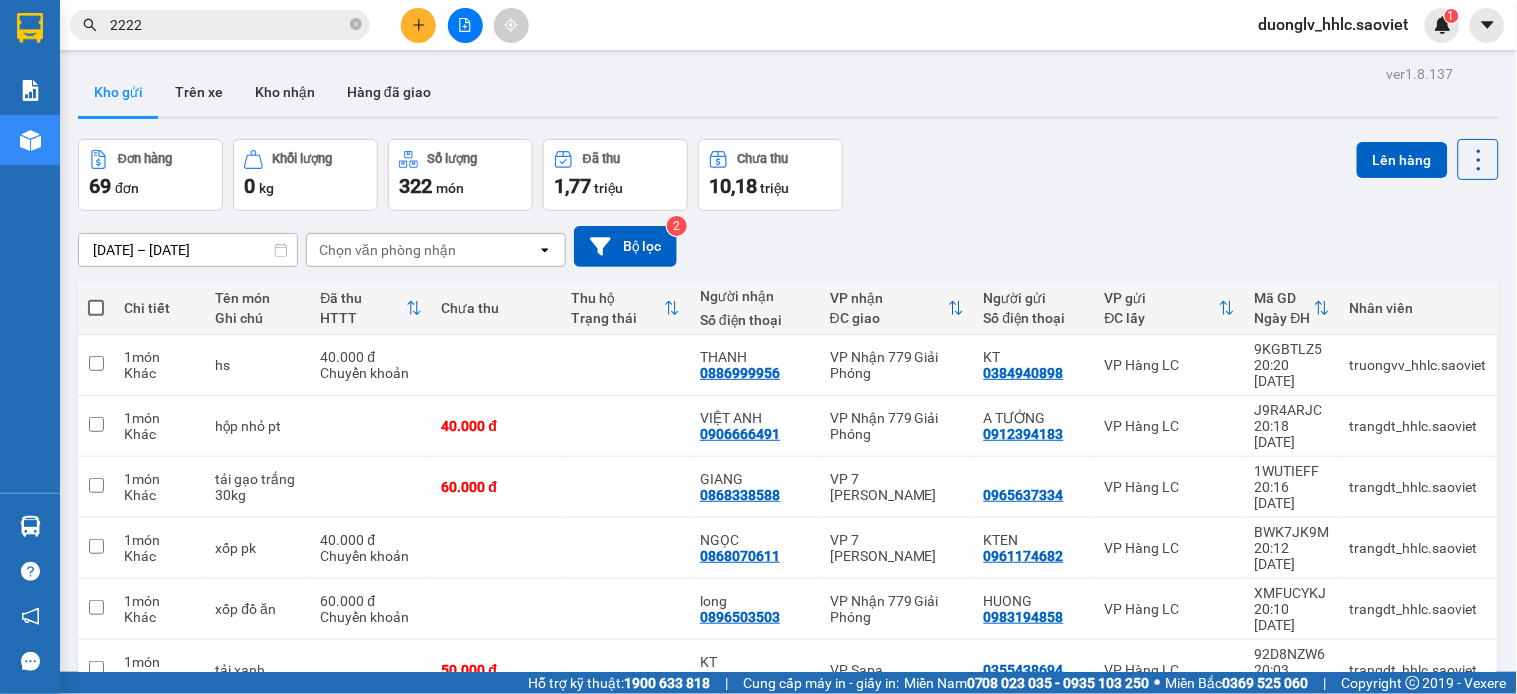 click on "2222" at bounding box center [228, 25] 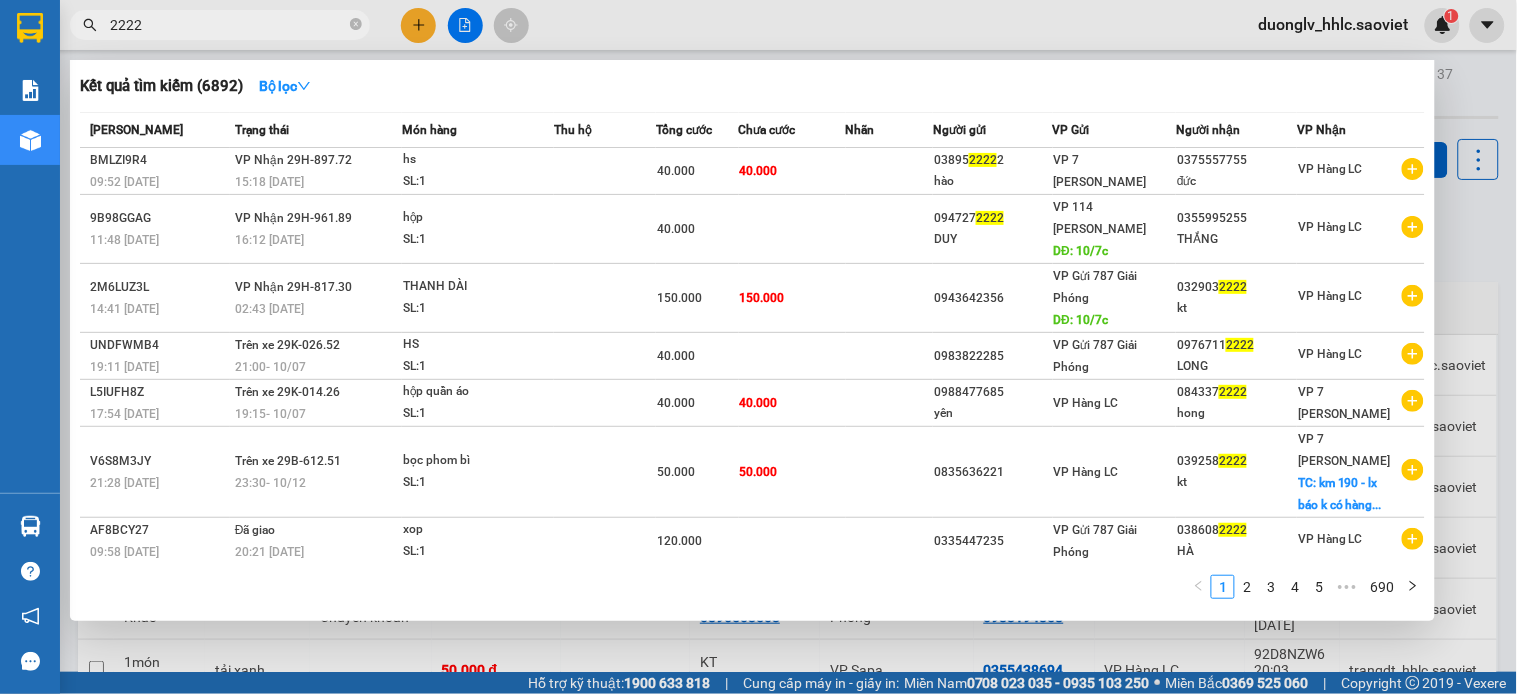 click on "2222" at bounding box center [228, 25] 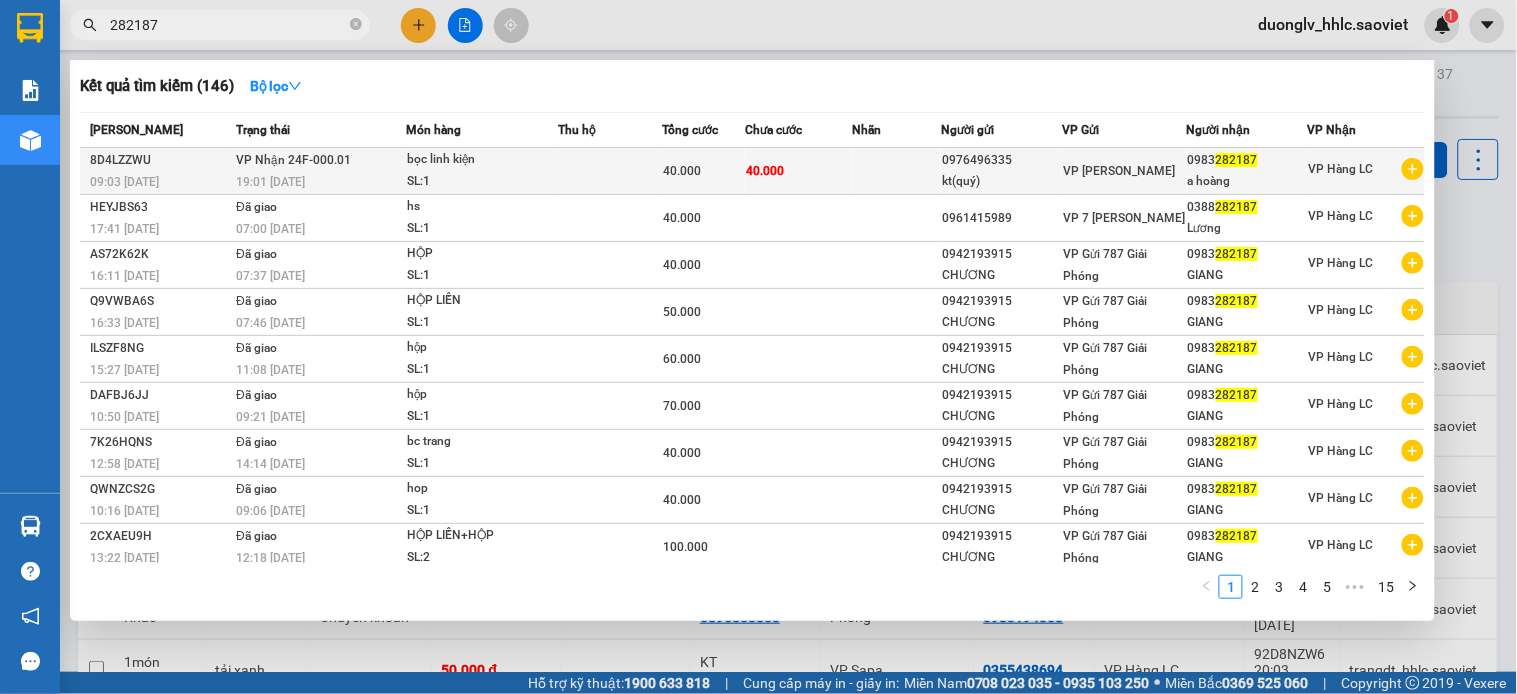 type on "282187" 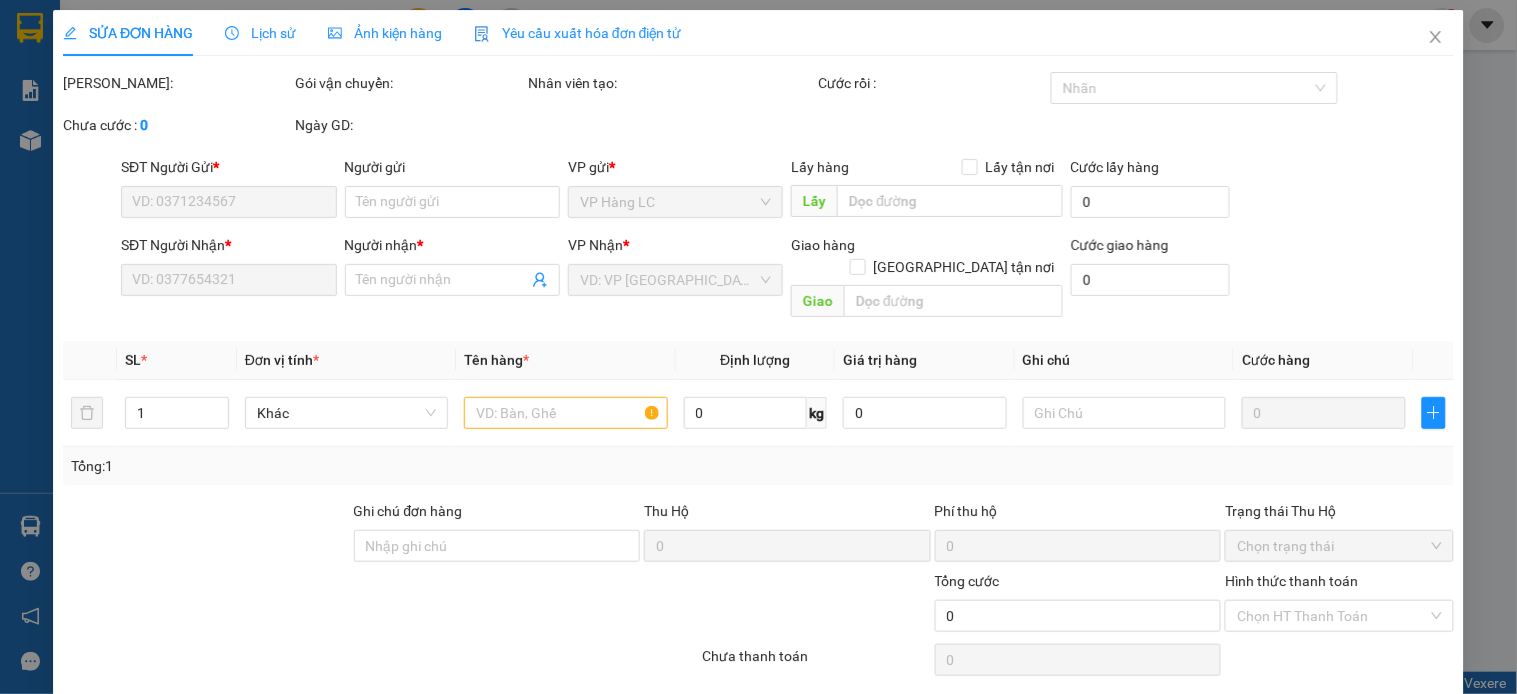 type on "0976496335" 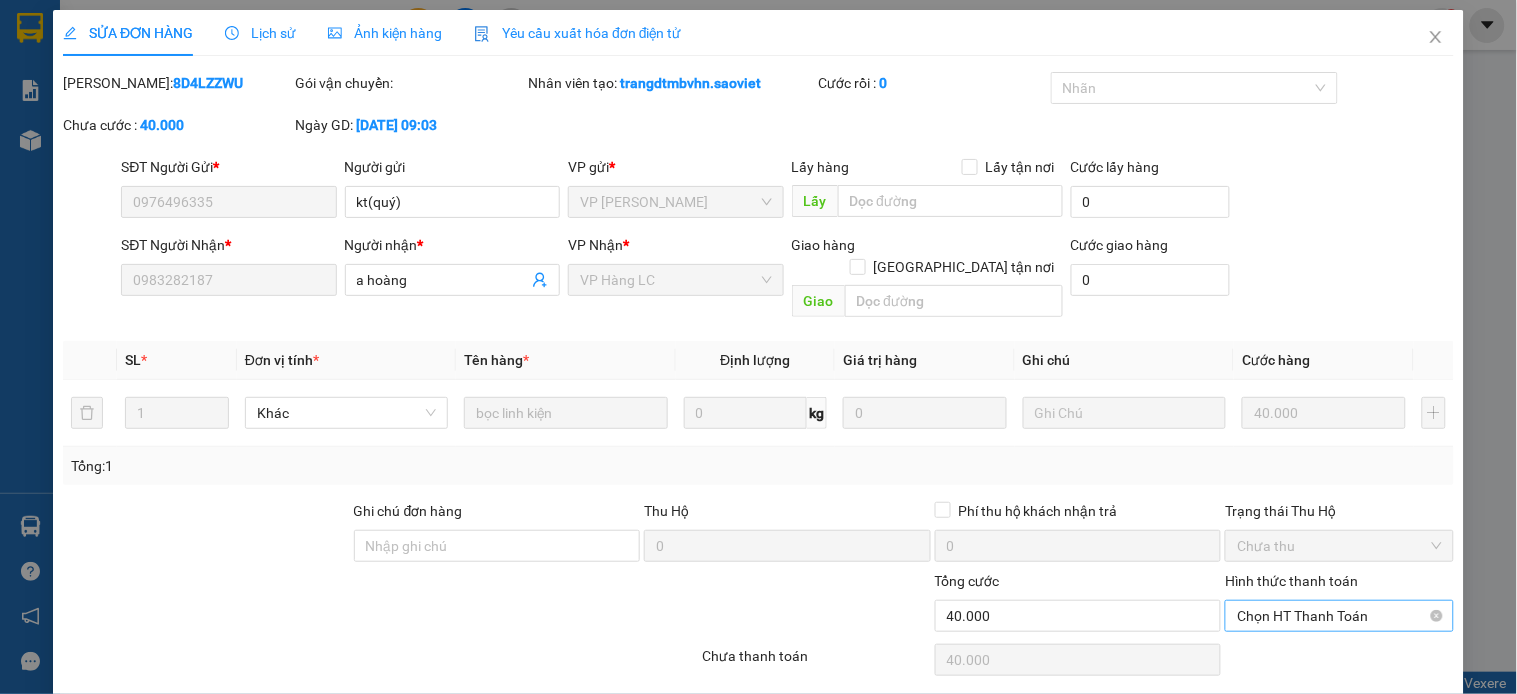 drag, startPoint x: 1318, startPoint y: 582, endPoint x: 1302, endPoint y: 590, distance: 17.888544 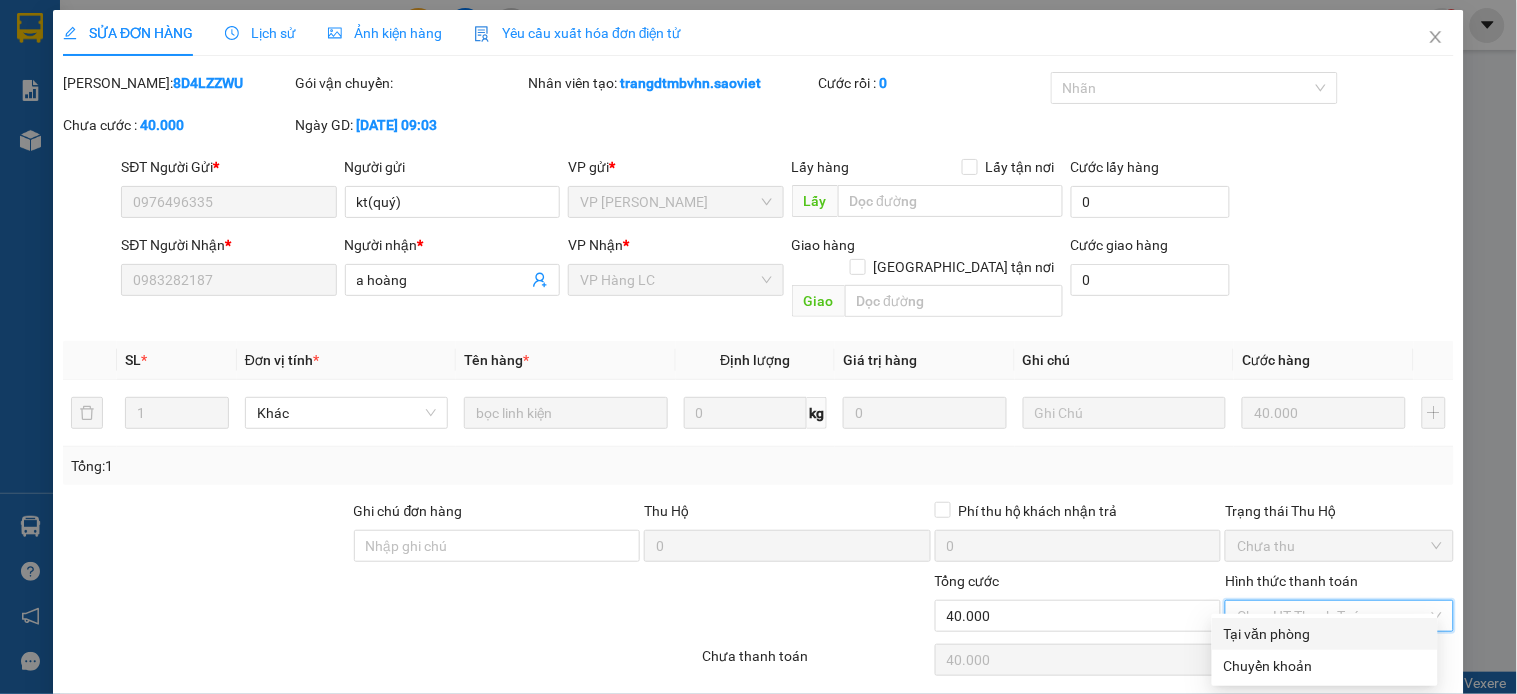click on "Tại văn phòng" at bounding box center (1325, 634) 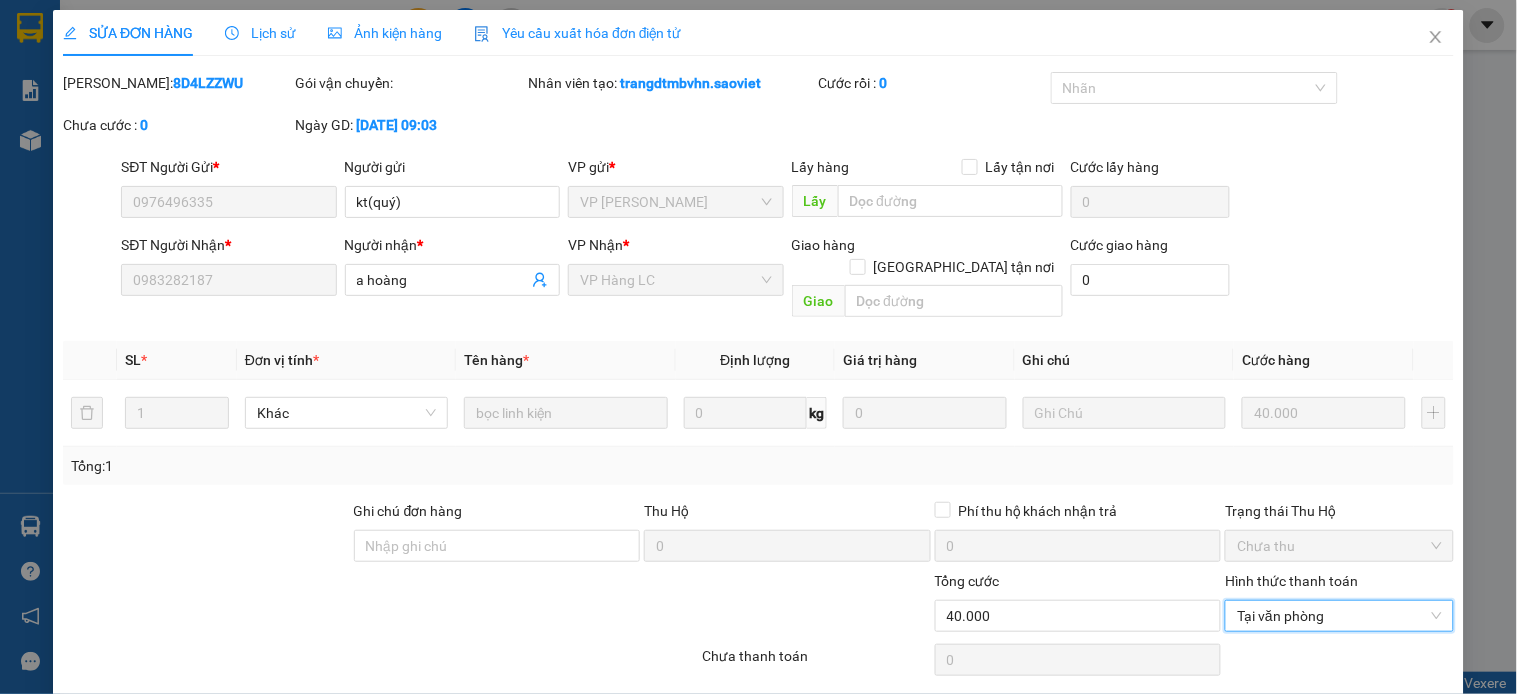 scroll, scrollTop: 50, scrollLeft: 0, axis: vertical 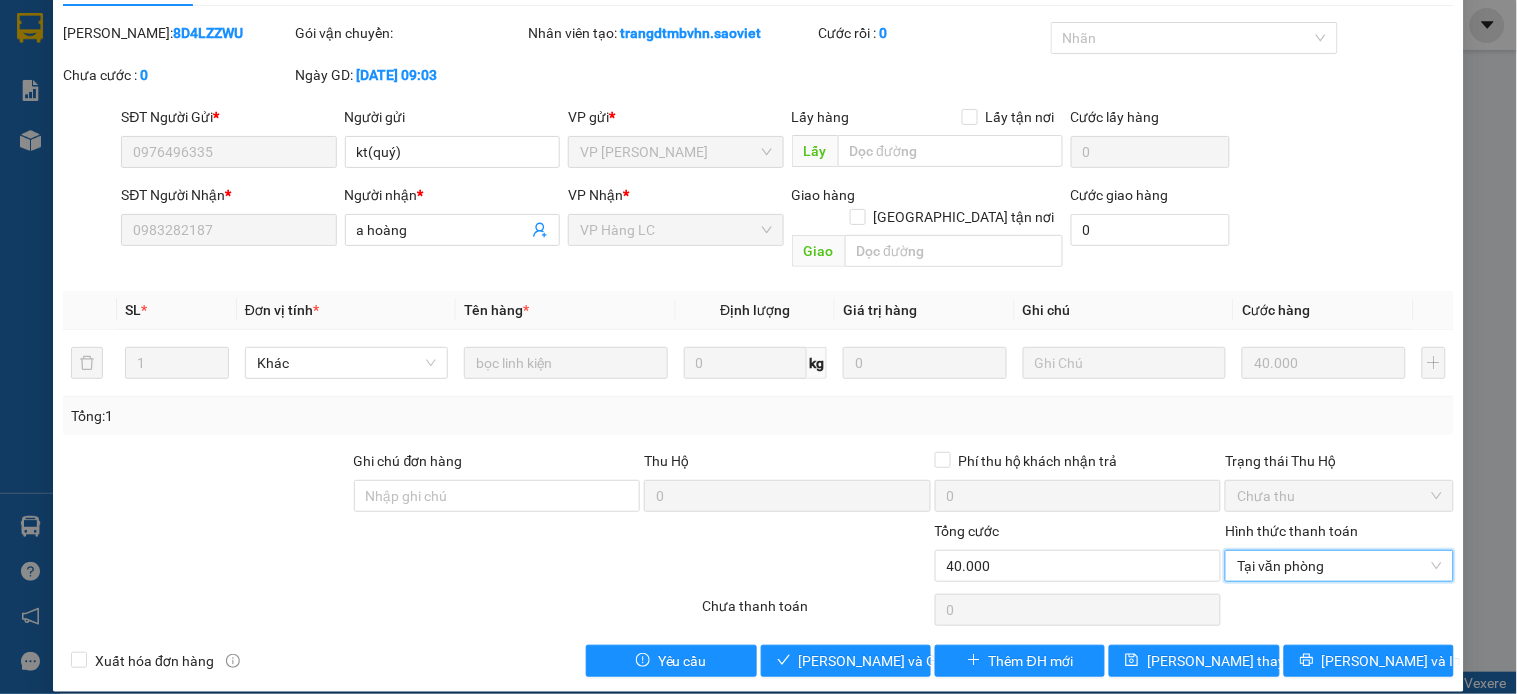 drag, startPoint x: 1298, startPoint y: 550, endPoint x: 1292, endPoint y: 581, distance: 31.575306 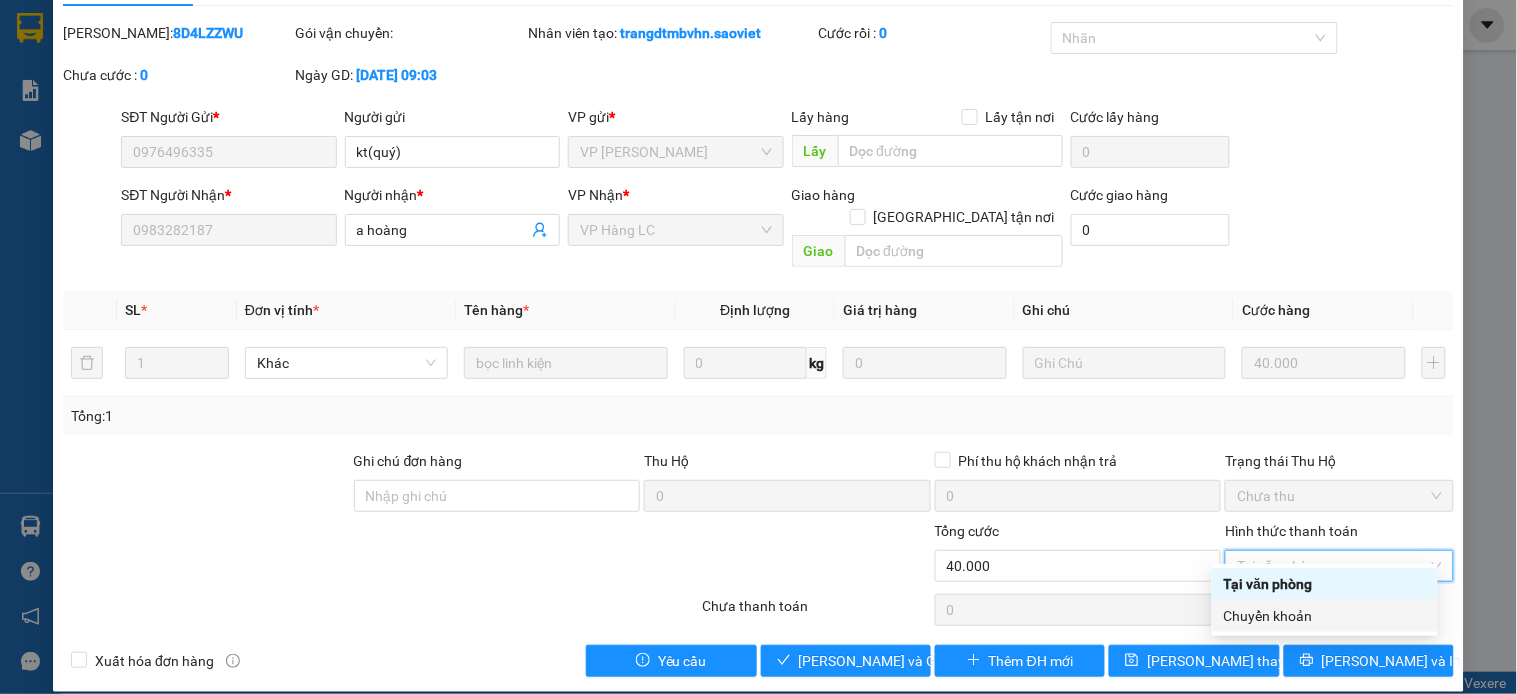 click on "Chuyển khoản" at bounding box center (1325, 616) 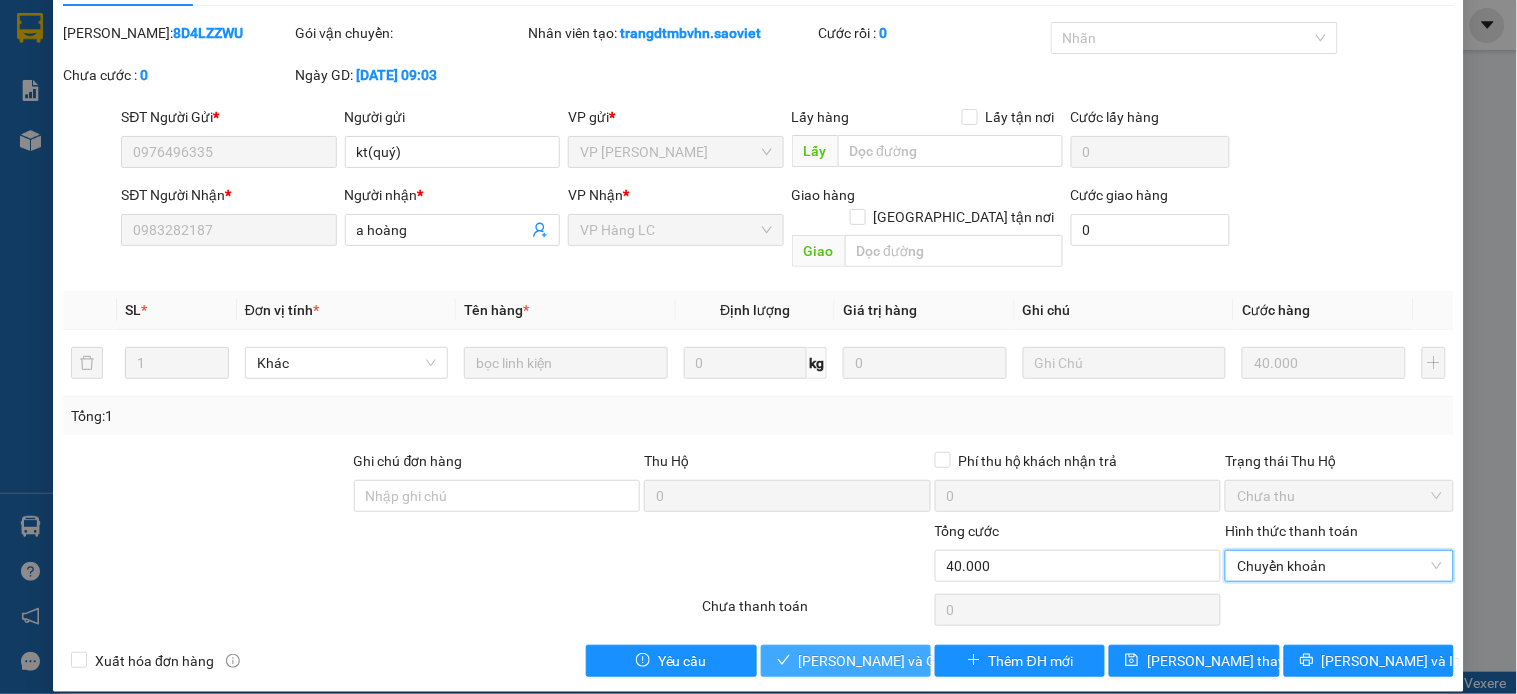 click on "[PERSON_NAME] và Giao hàng" at bounding box center [895, 661] 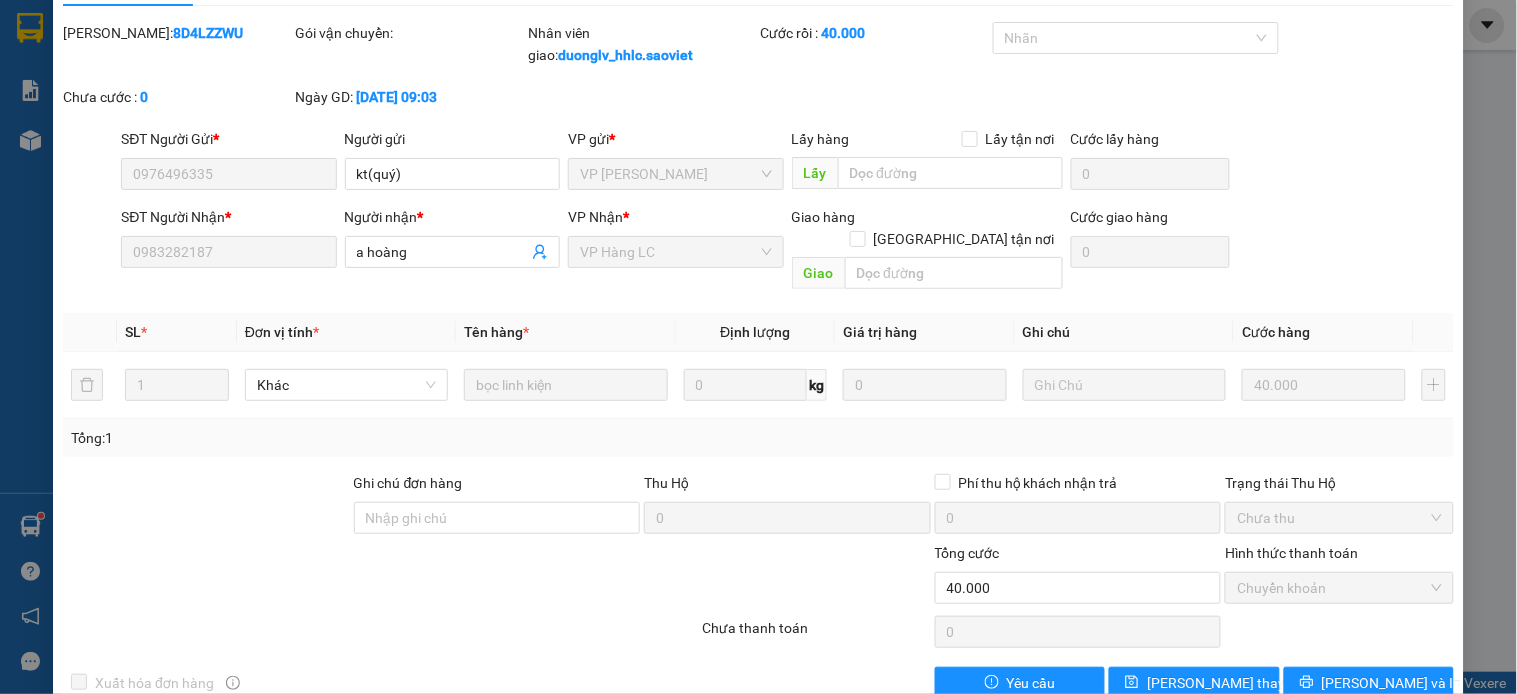 scroll, scrollTop: 0, scrollLeft: 0, axis: both 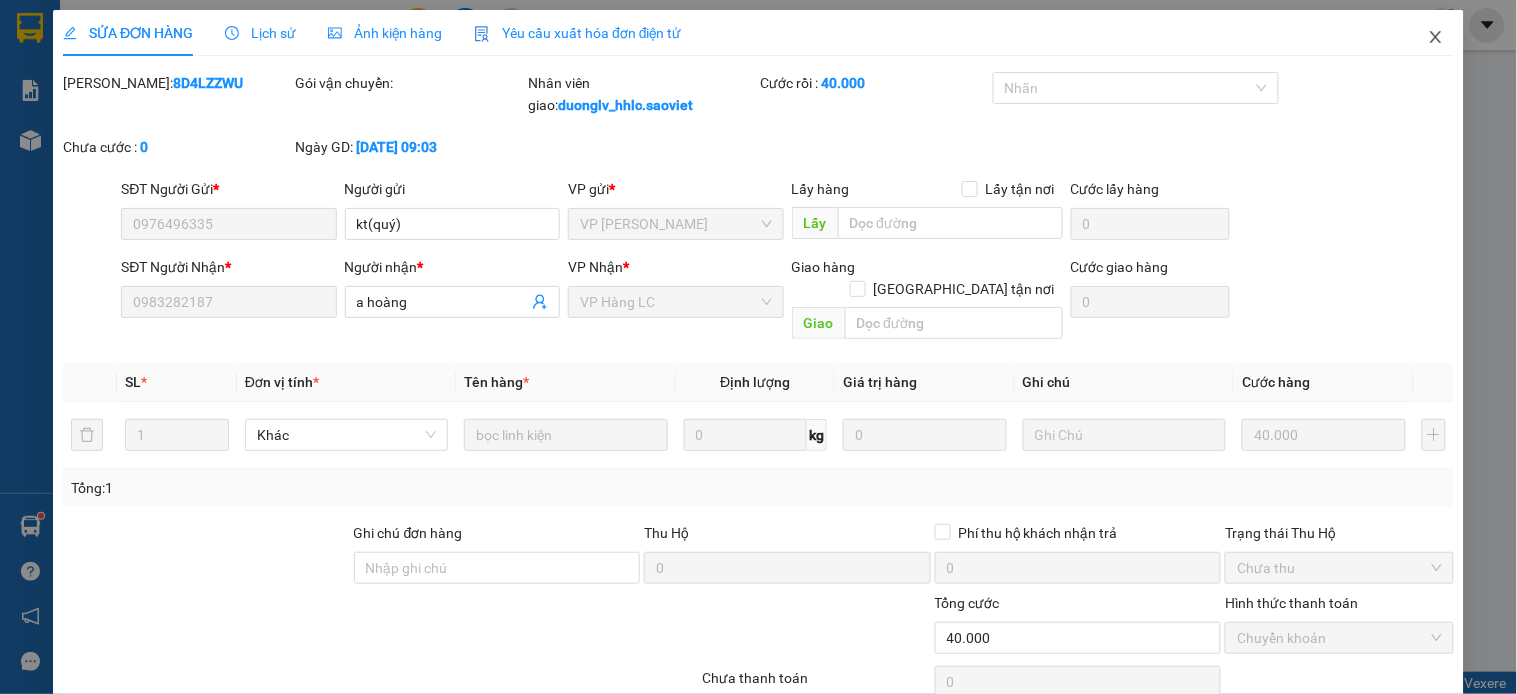 drag, startPoint x: 1420, startPoint y: 43, endPoint x: 395, endPoint y: 53, distance: 1025.0488 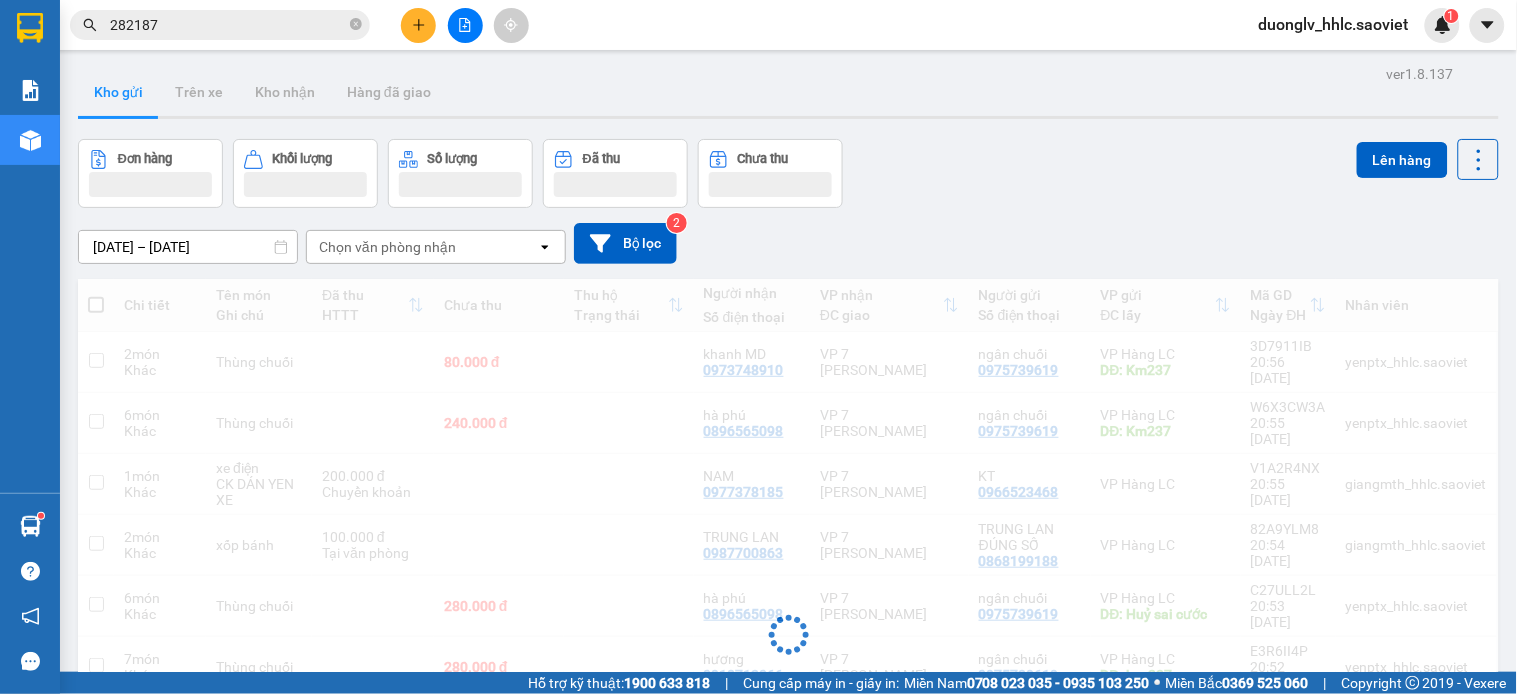 click 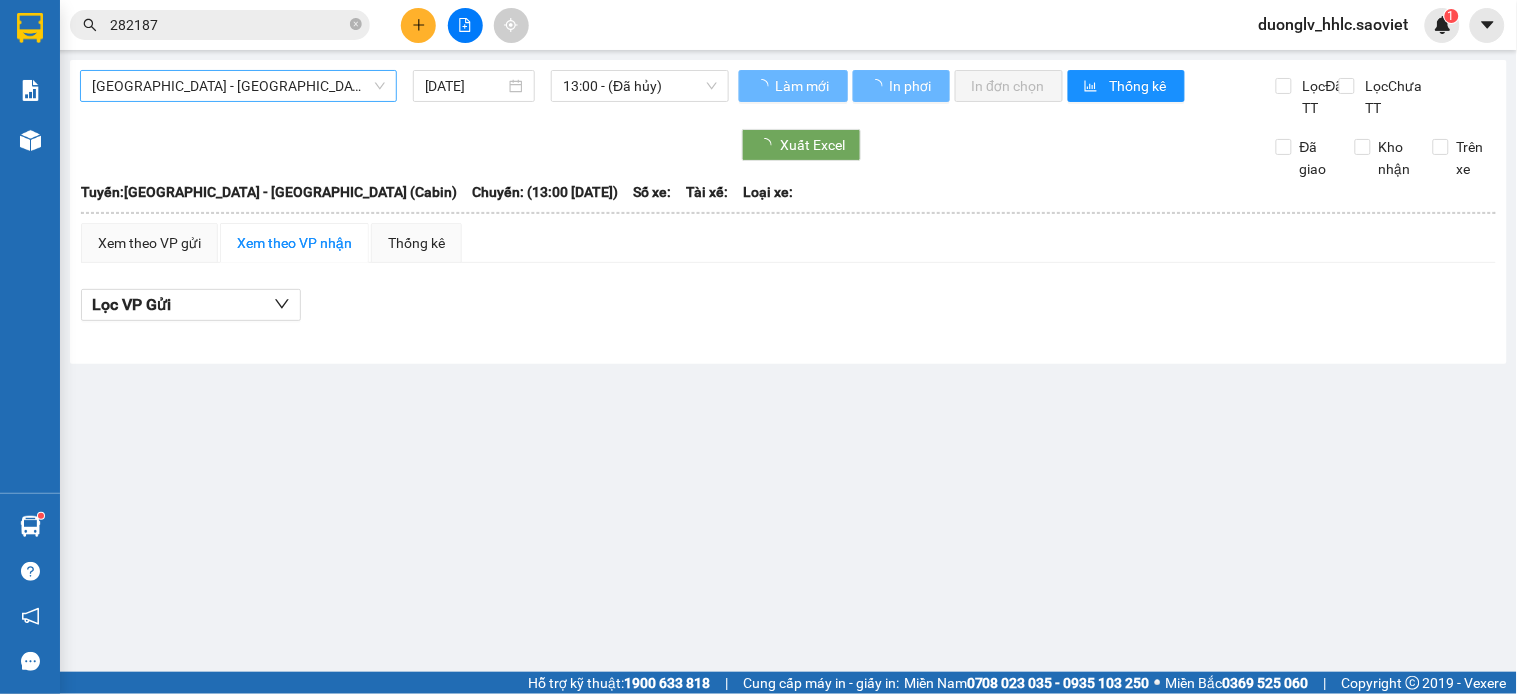 click on "[GEOGRAPHIC_DATA] - [GEOGRAPHIC_DATA] (Cabin)" at bounding box center [238, 86] 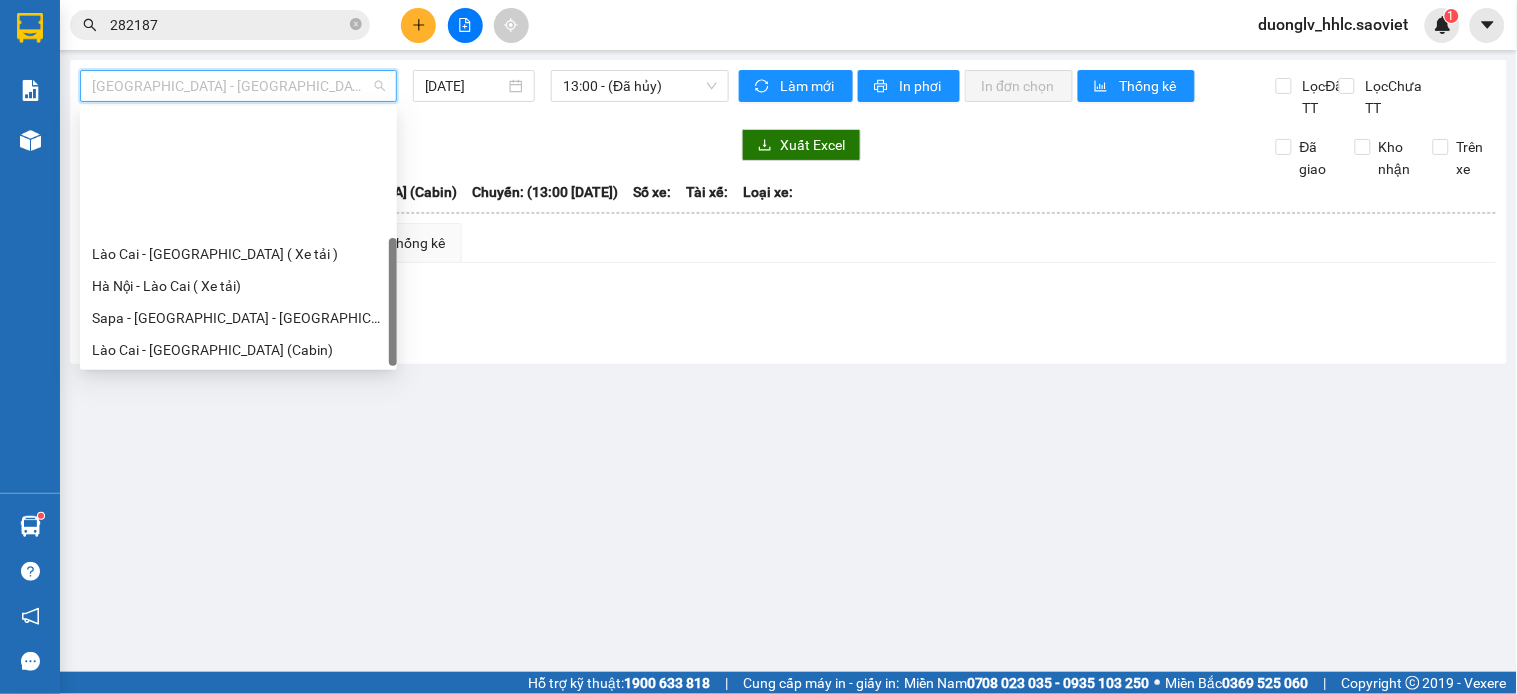 scroll, scrollTop: 160, scrollLeft: 0, axis: vertical 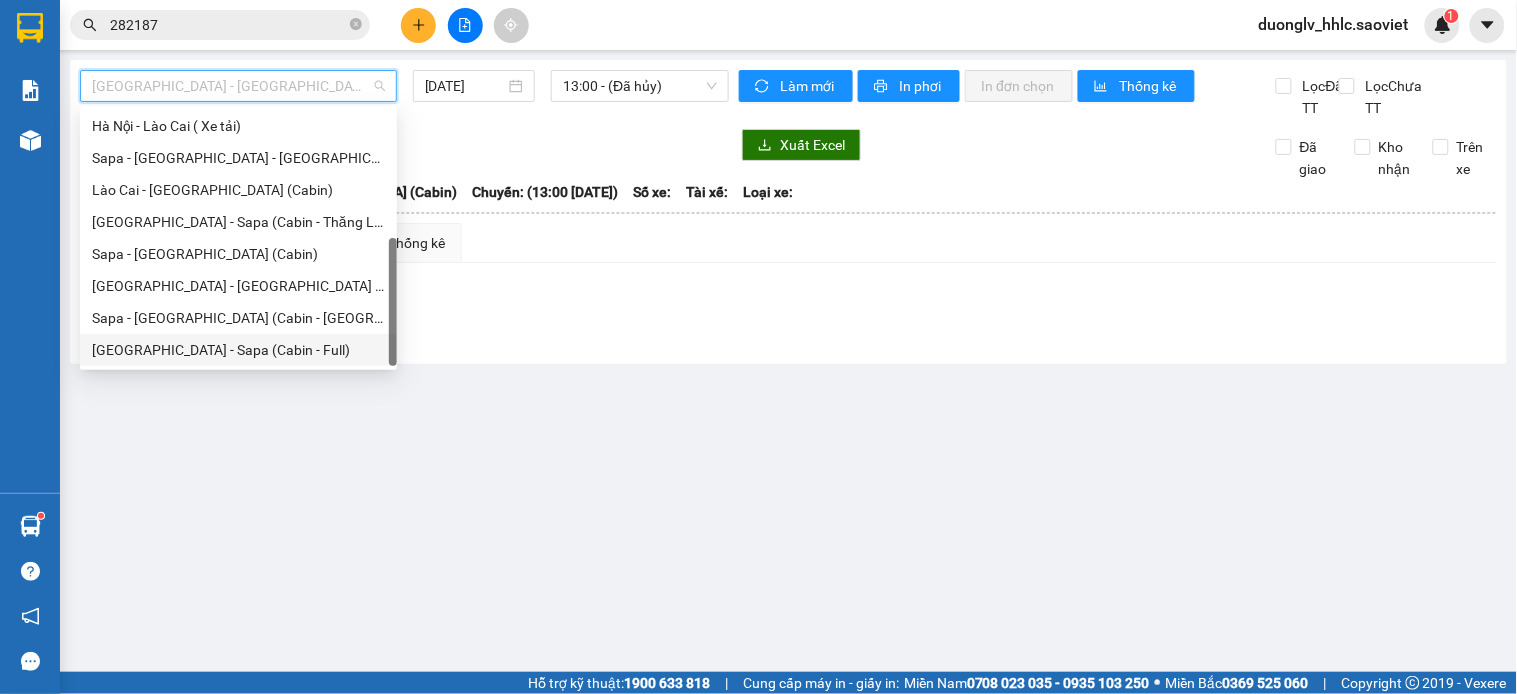 click on "[GEOGRAPHIC_DATA] - Sapa (Cabin - Full)" at bounding box center (238, 350) 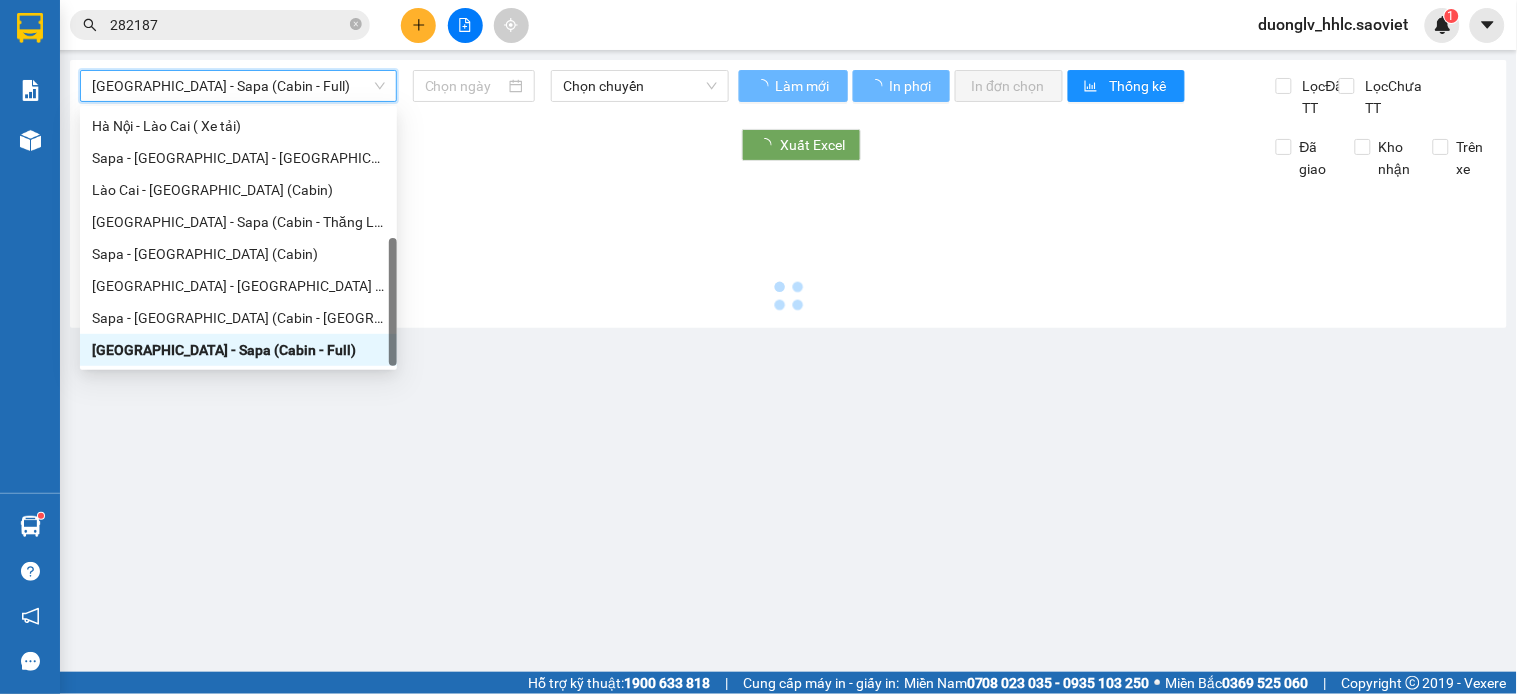 type on "[DATE]" 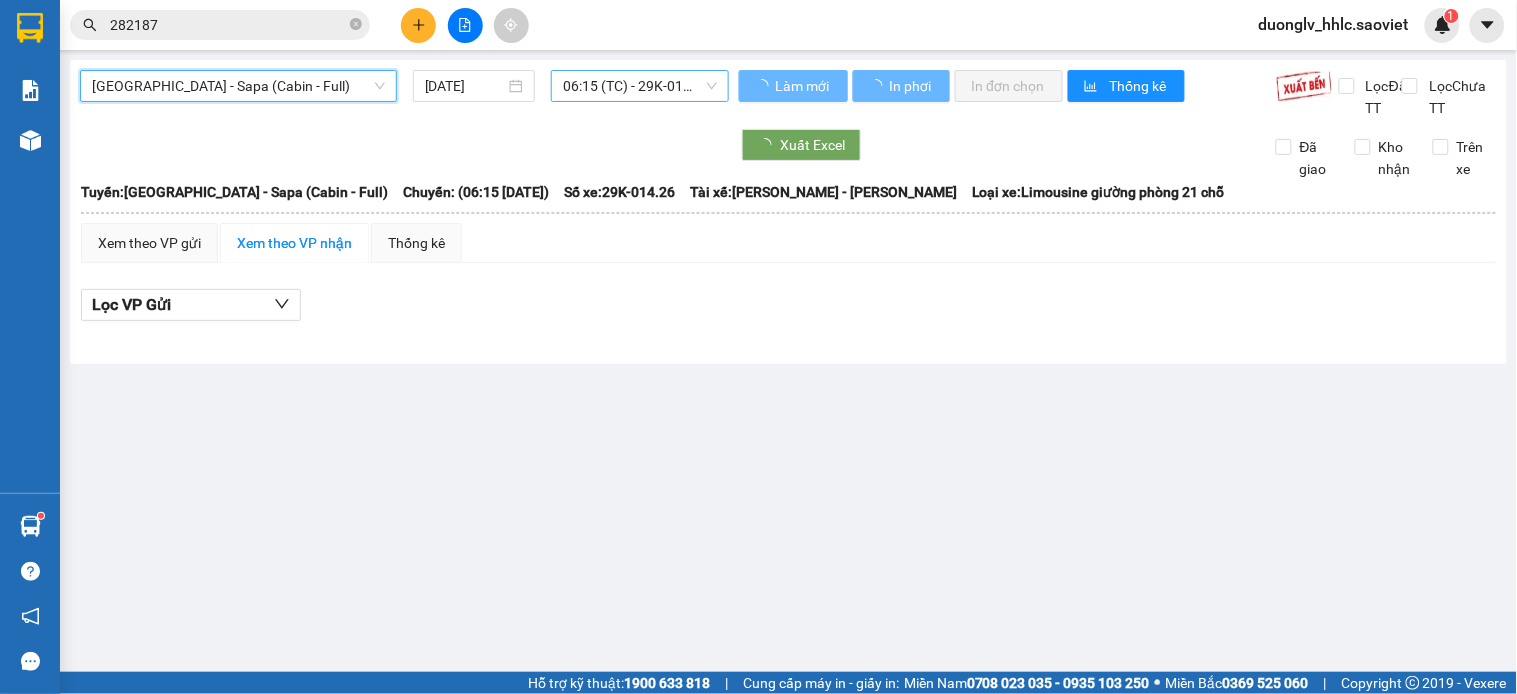 click on "06:15   (TC)   - 29K-014.26" at bounding box center [640, 86] 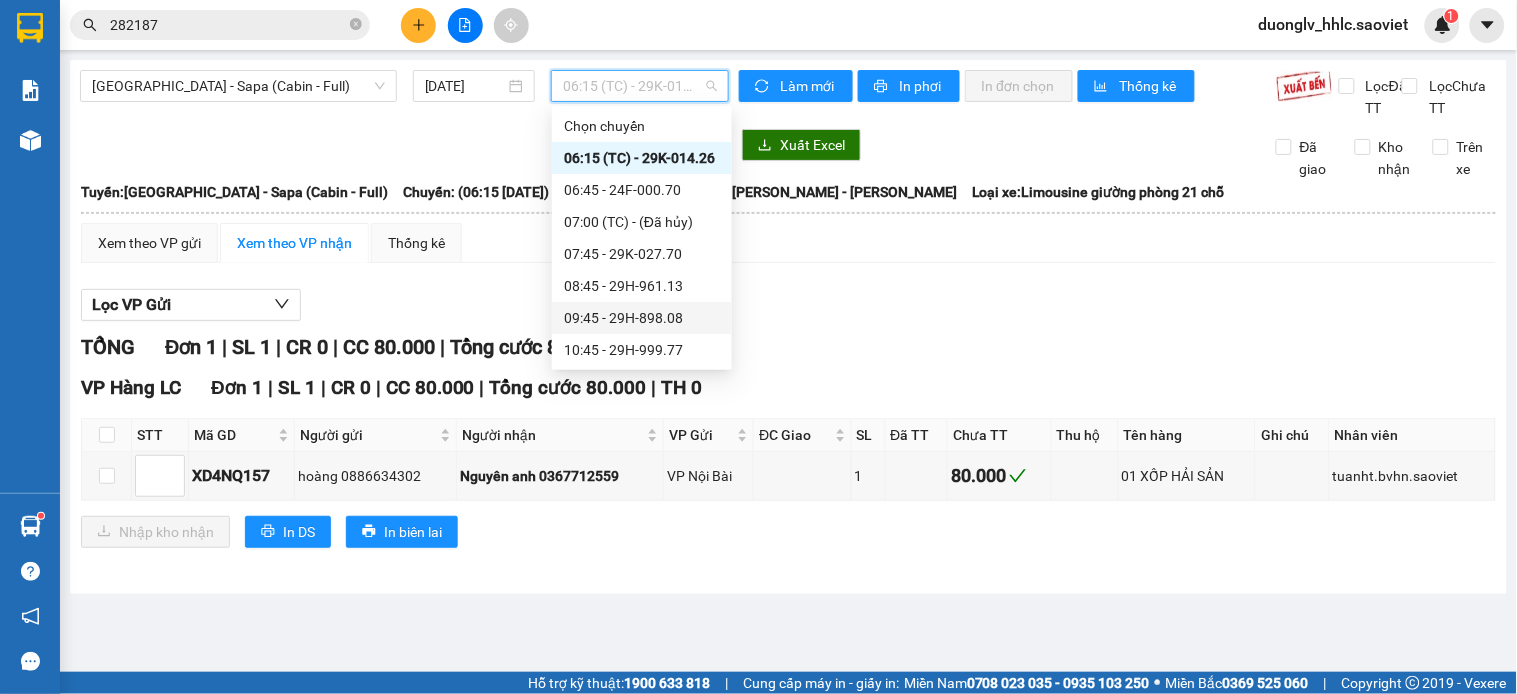 scroll, scrollTop: 222, scrollLeft: 0, axis: vertical 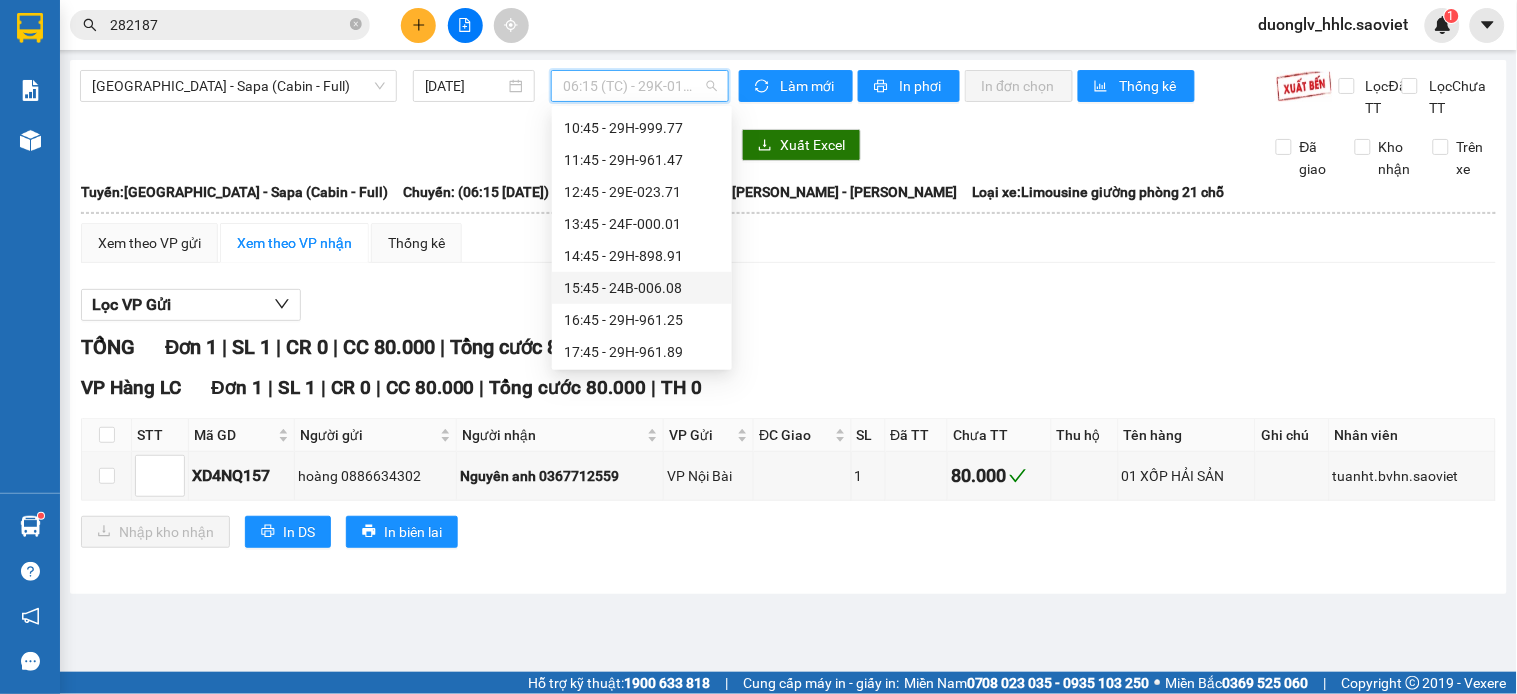 click on "15:45     - 24B-006.08" at bounding box center (642, 288) 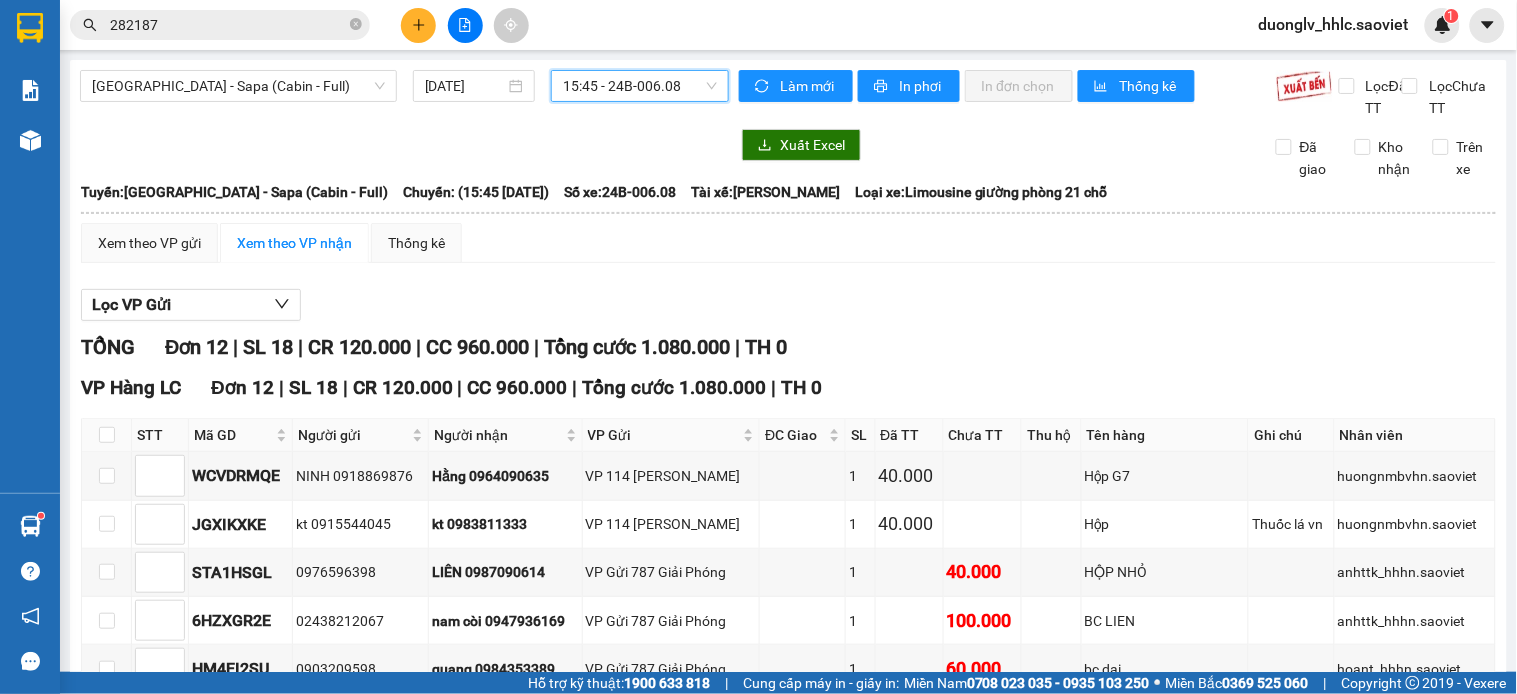 scroll, scrollTop: 333, scrollLeft: 0, axis: vertical 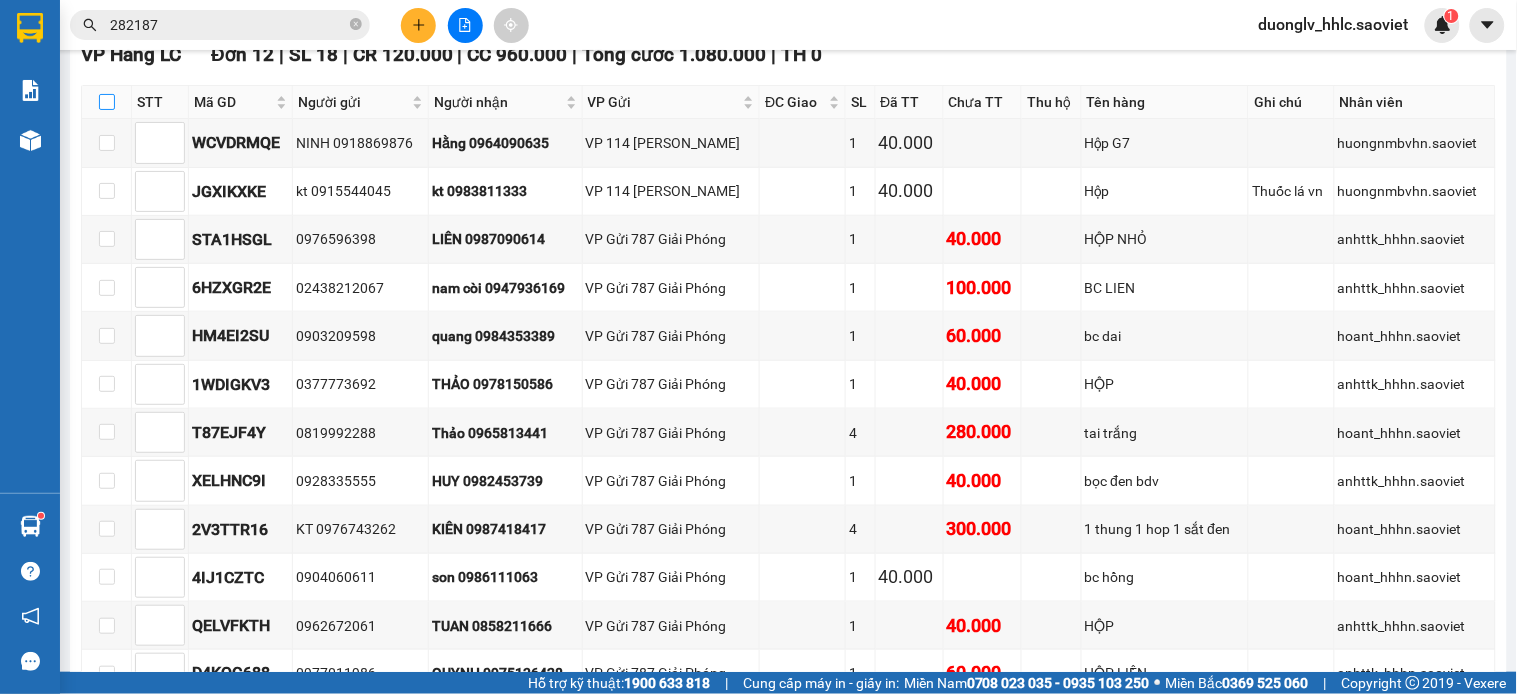 click at bounding box center (107, 102) 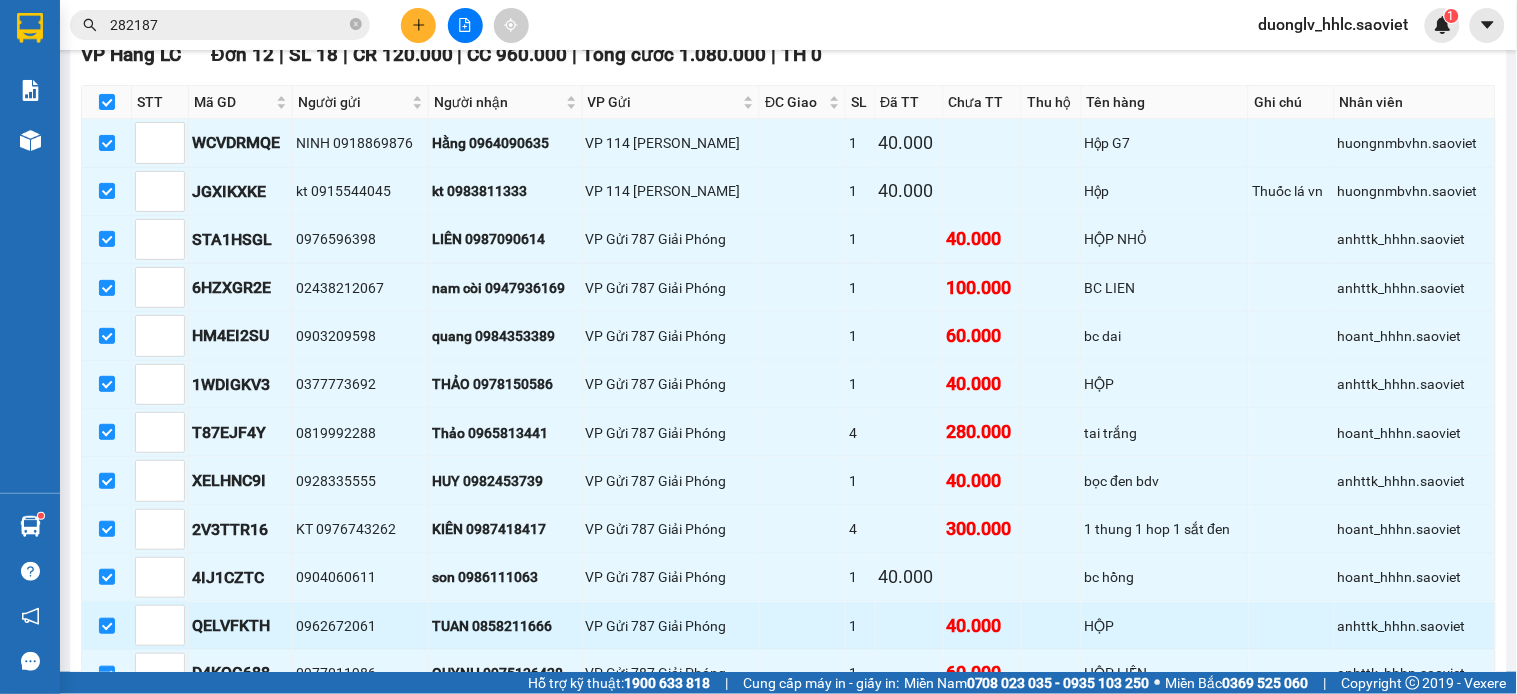 scroll, scrollTop: 488, scrollLeft: 0, axis: vertical 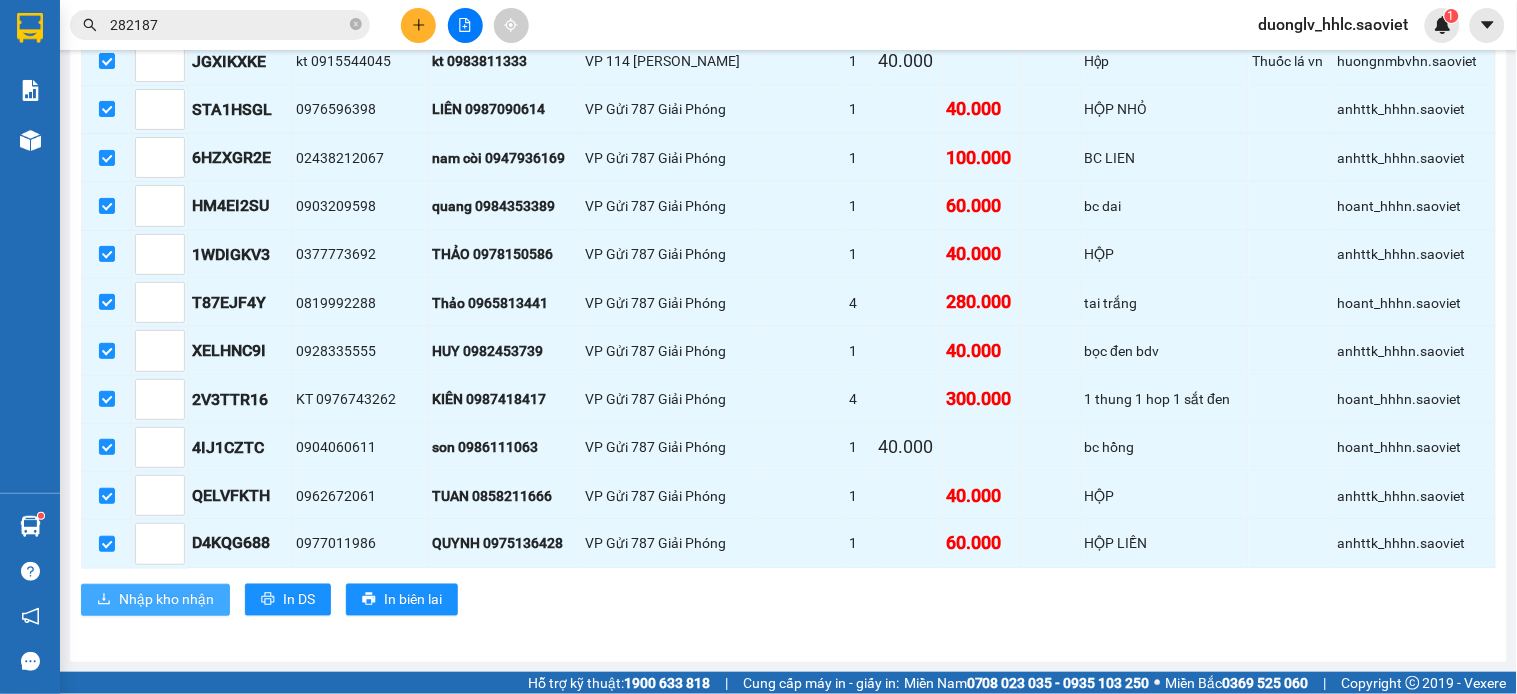 drag, startPoint x: 166, startPoint y: 610, endPoint x: 176, endPoint y: 600, distance: 14.142136 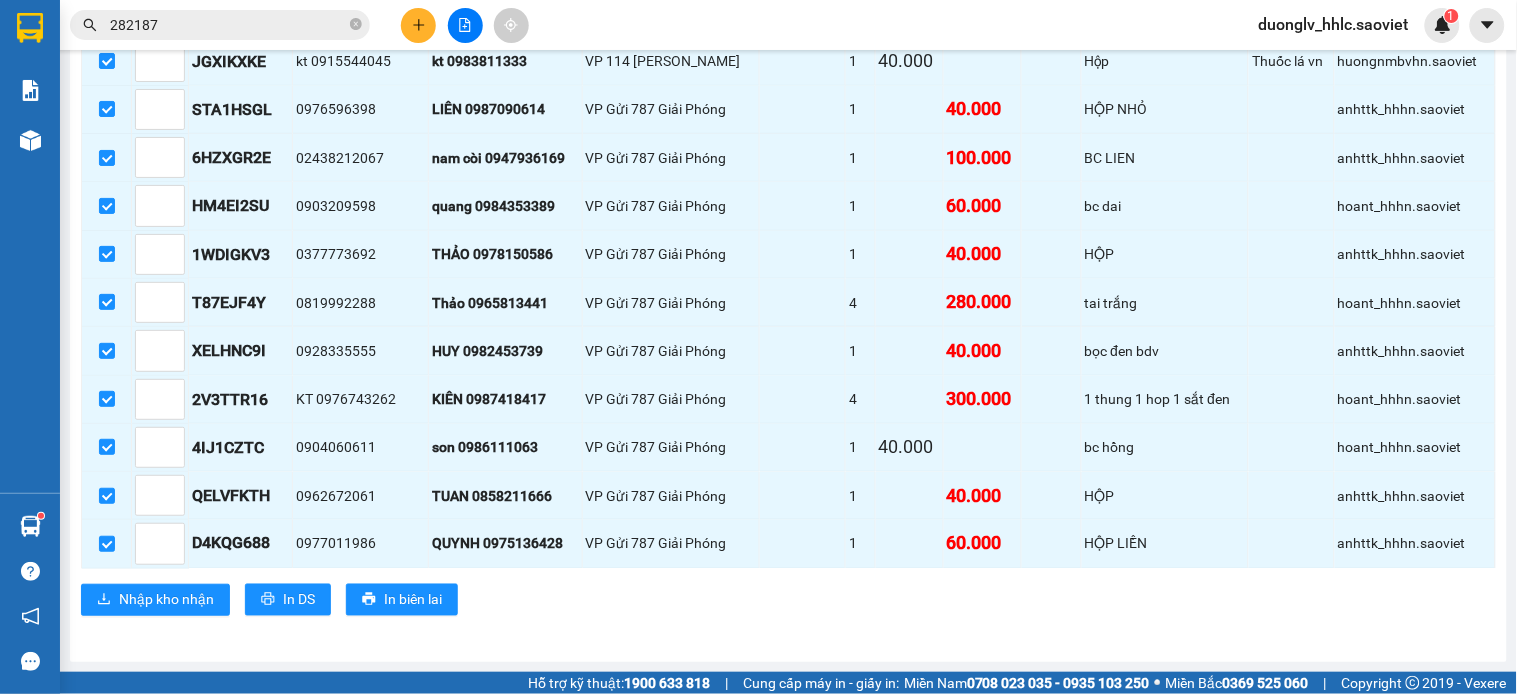 scroll, scrollTop: 0, scrollLeft: 0, axis: both 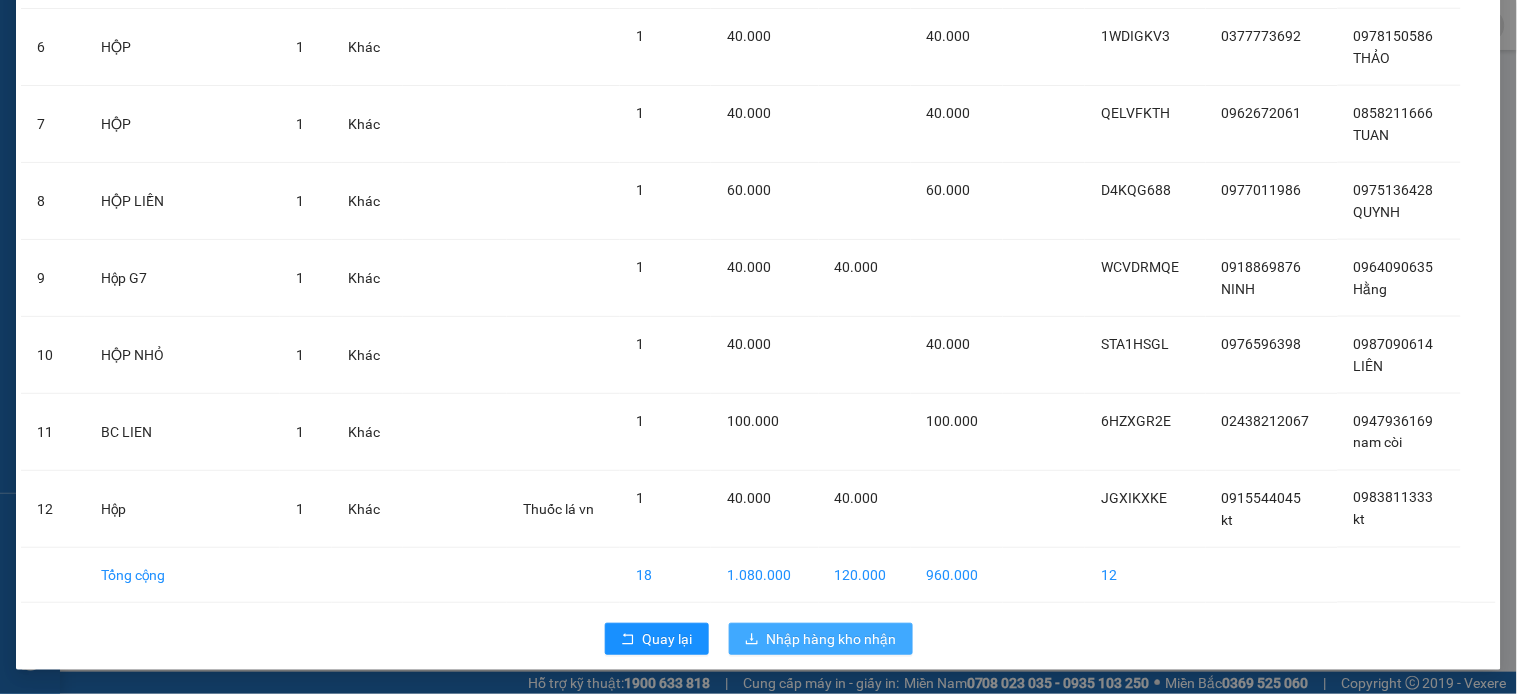 click on "Nhập hàng kho nhận" at bounding box center [832, 639] 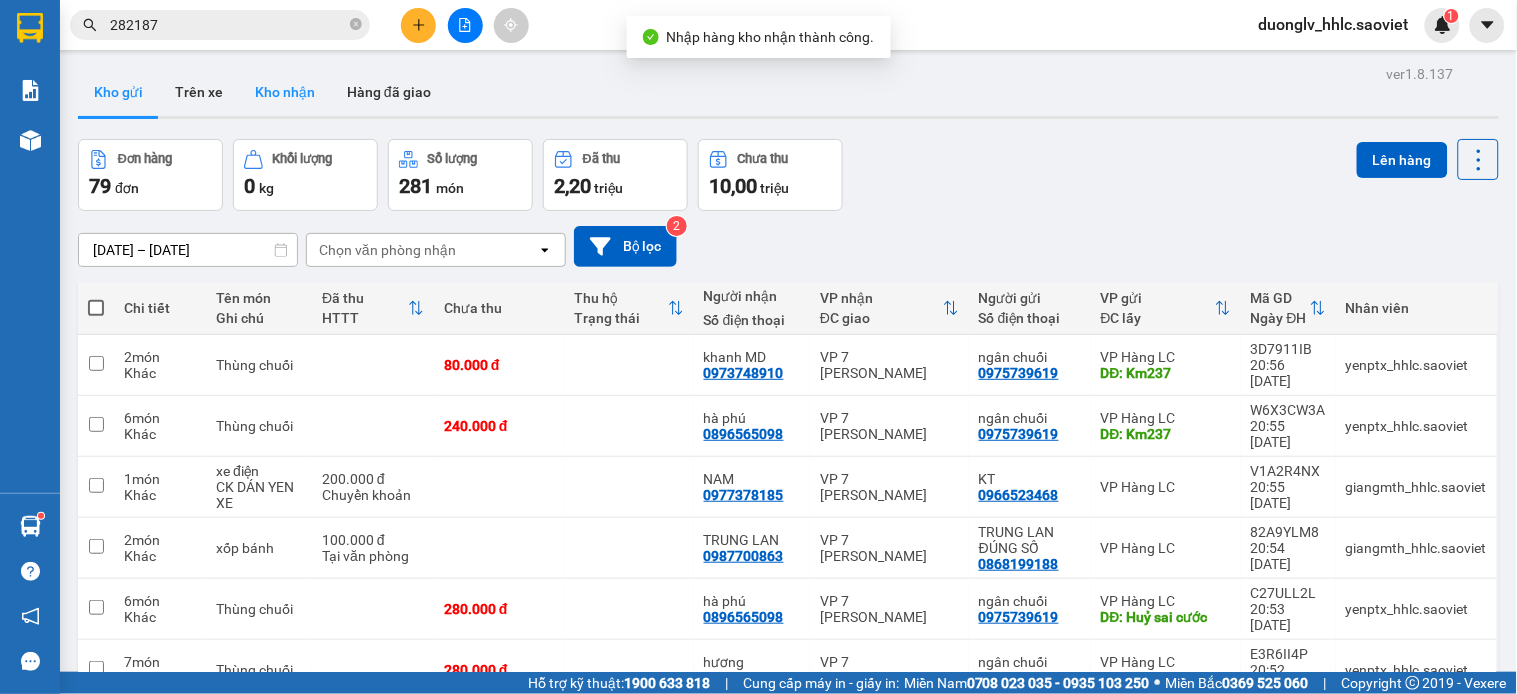 click on "Kho nhận" at bounding box center (285, 92) 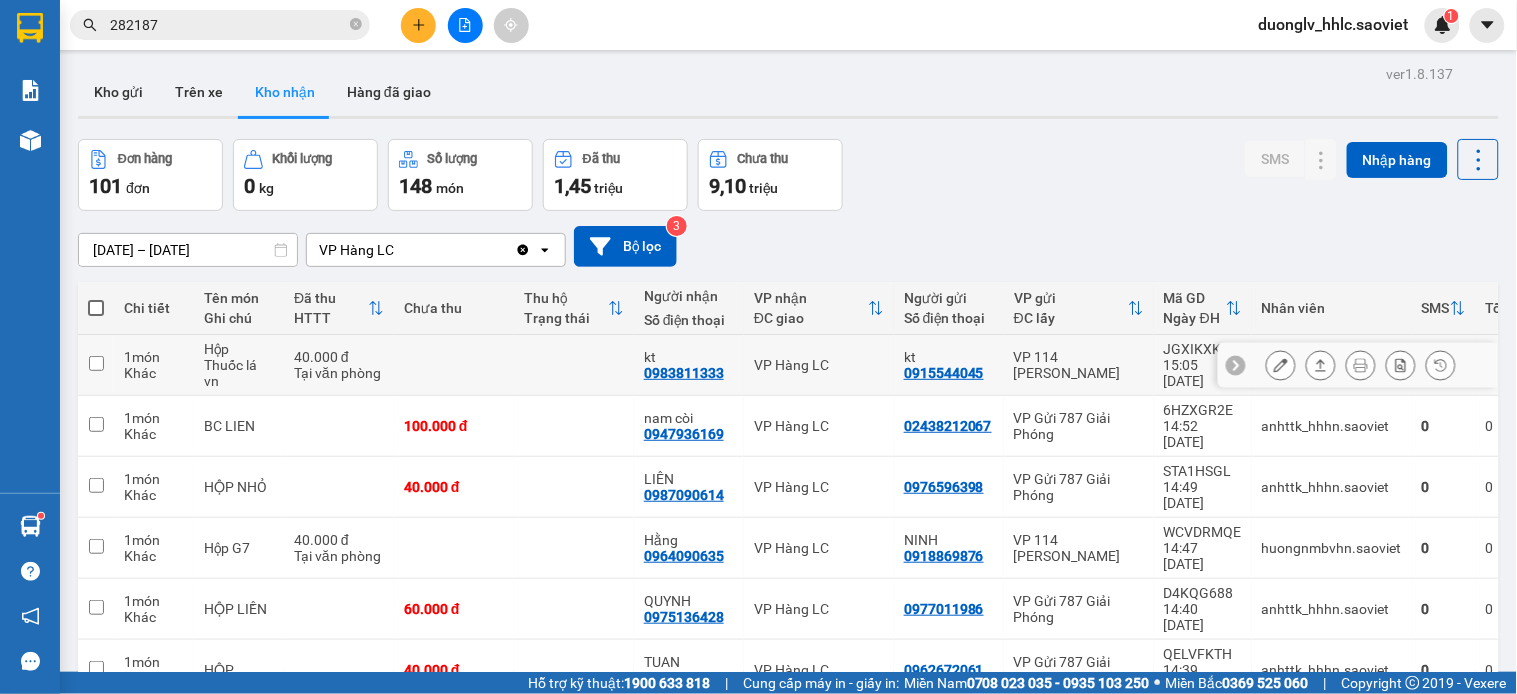drag, startPoint x: 810, startPoint y: 381, endPoint x: 808, endPoint y: 410, distance: 29.068884 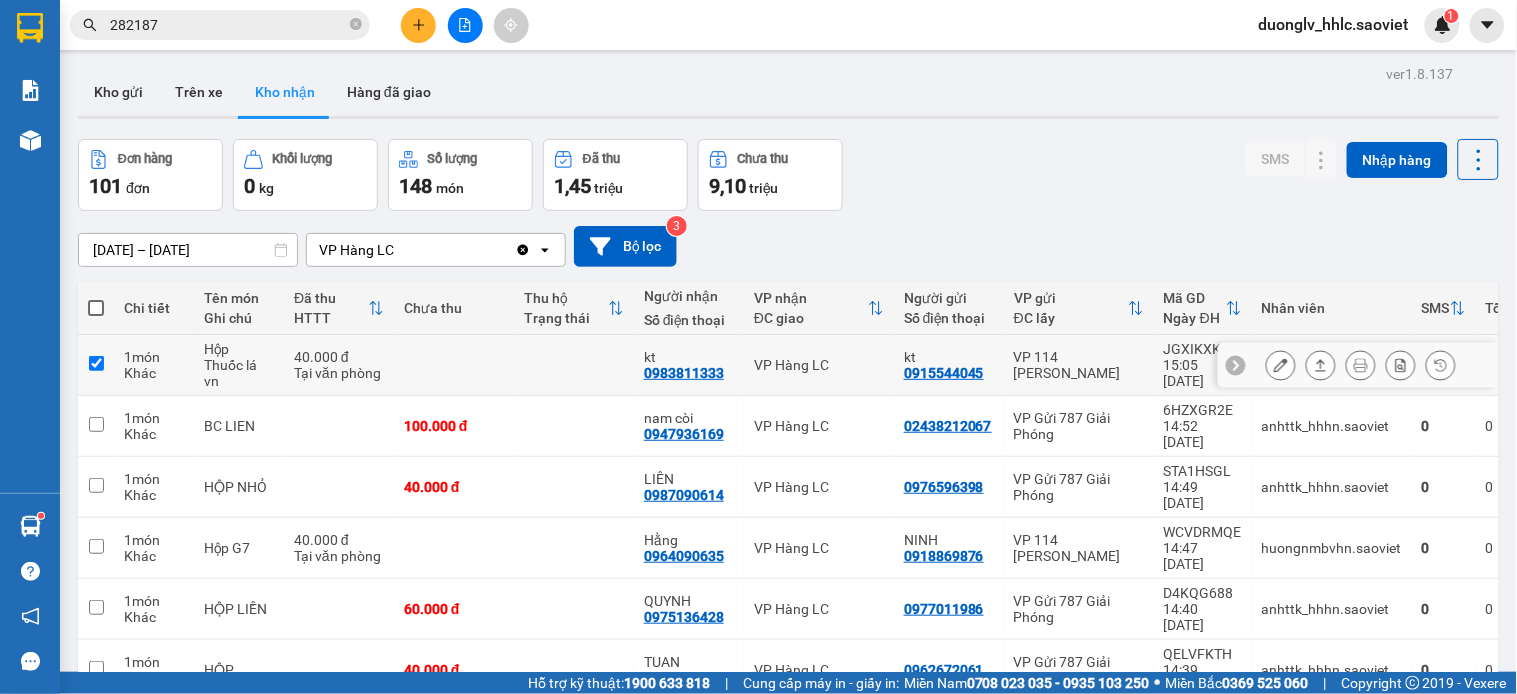 checkbox on "true" 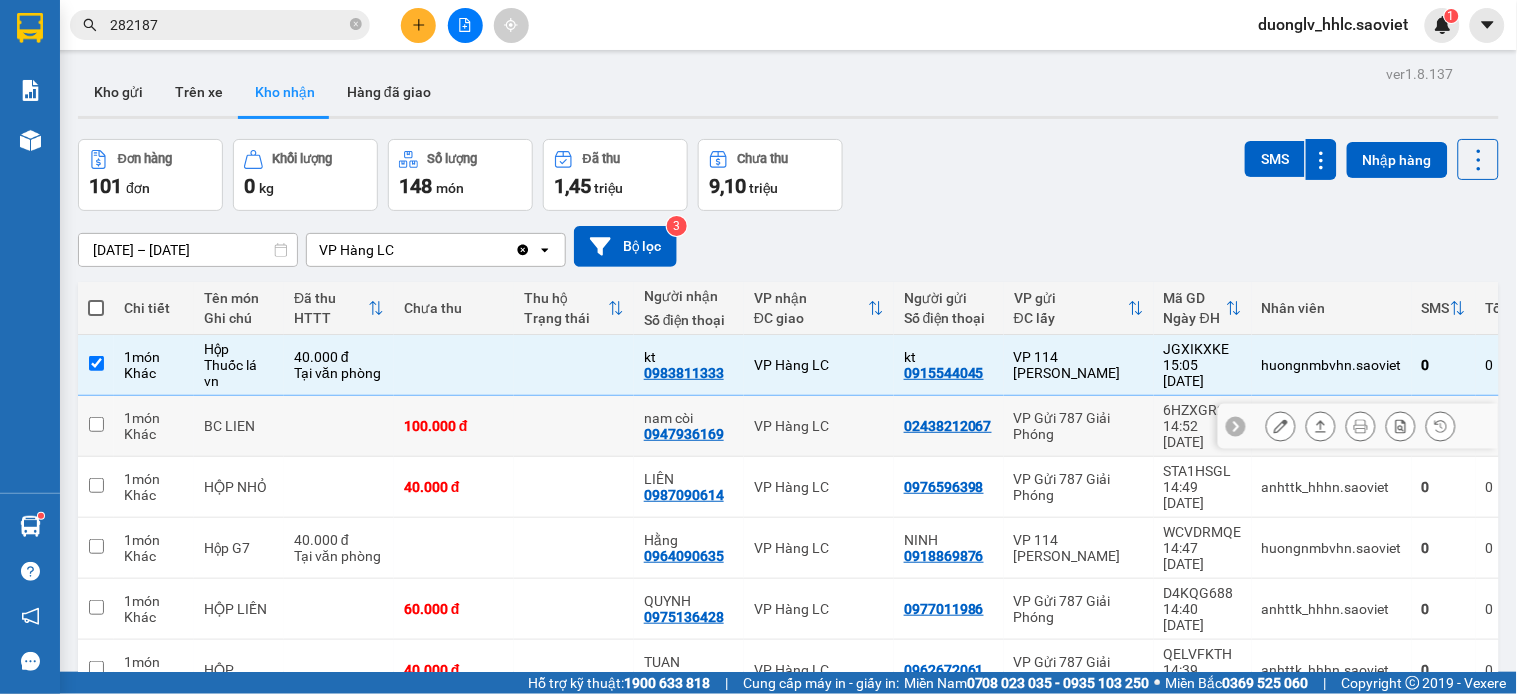 click on "VP Hàng LC" at bounding box center [819, 426] 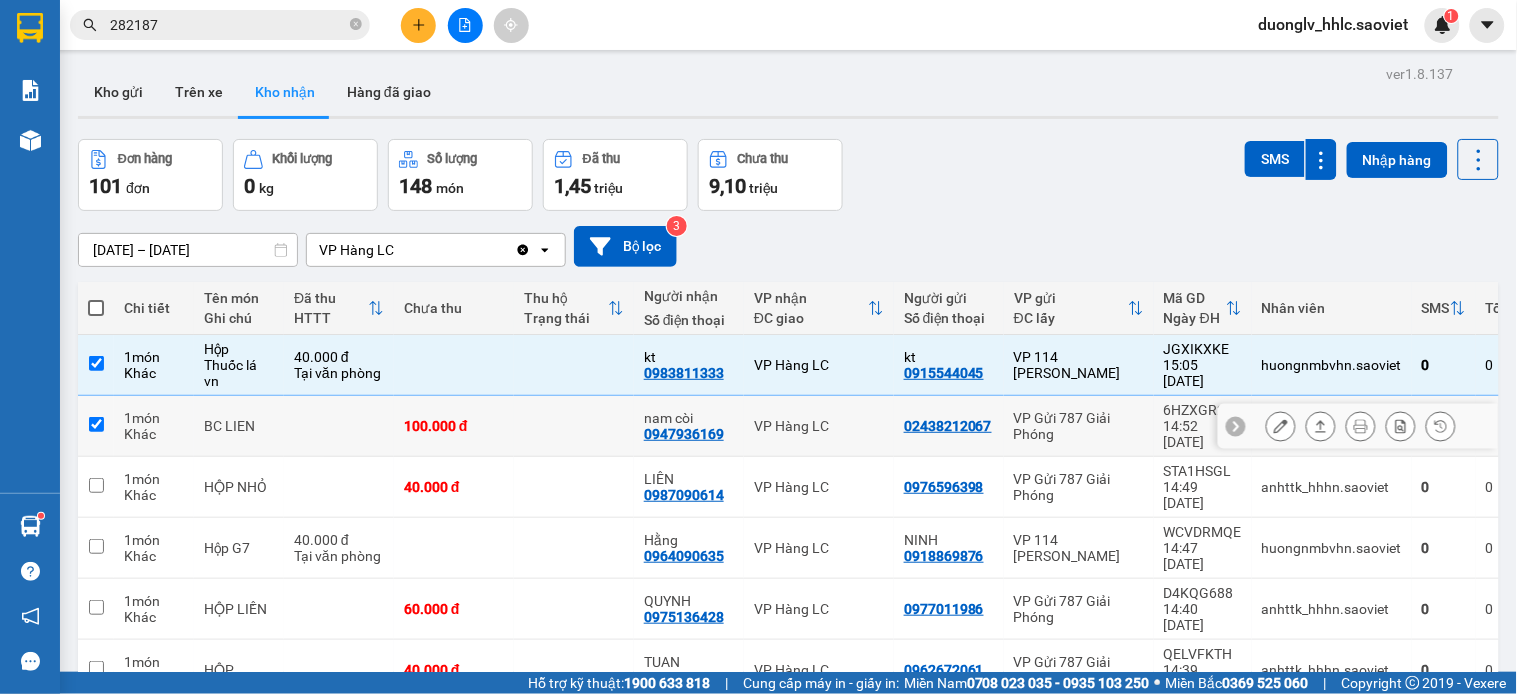 checkbox on "true" 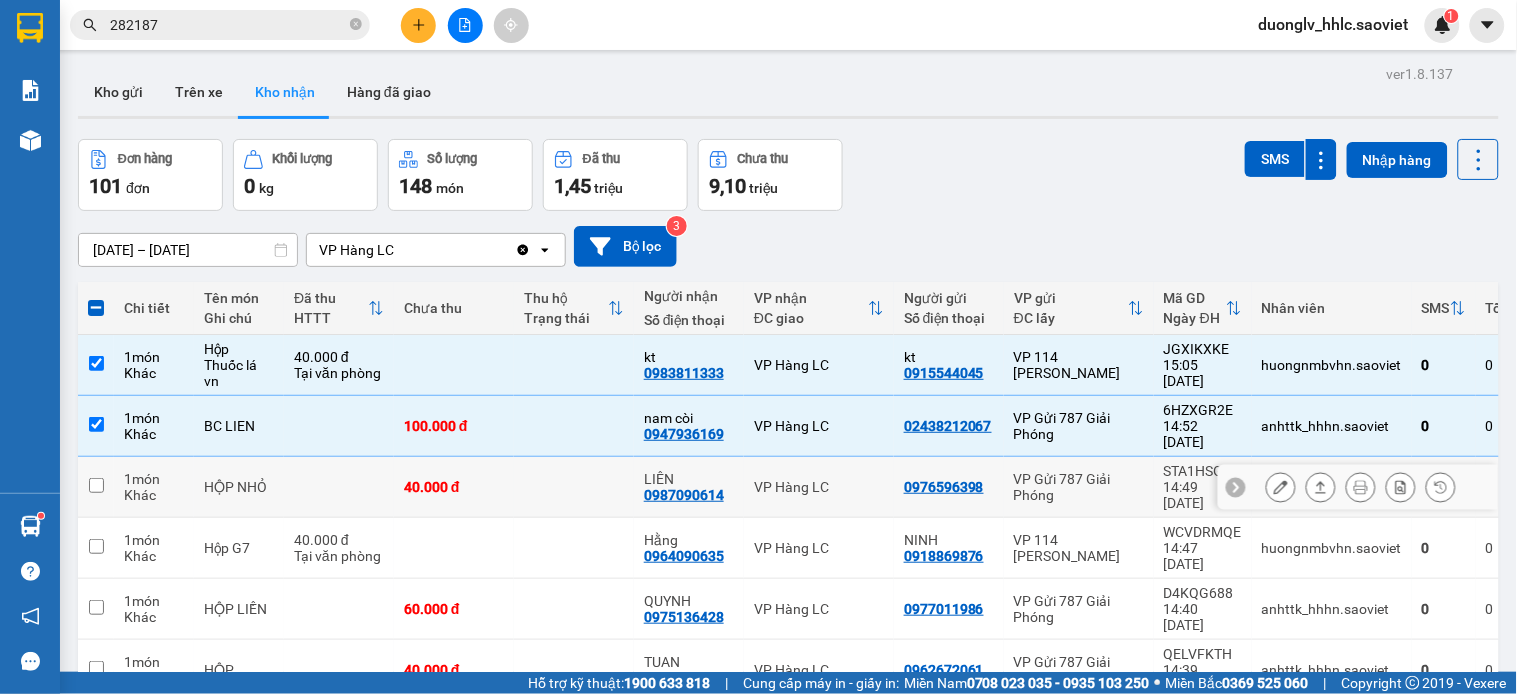 click on "VP Hàng LC" at bounding box center (819, 487) 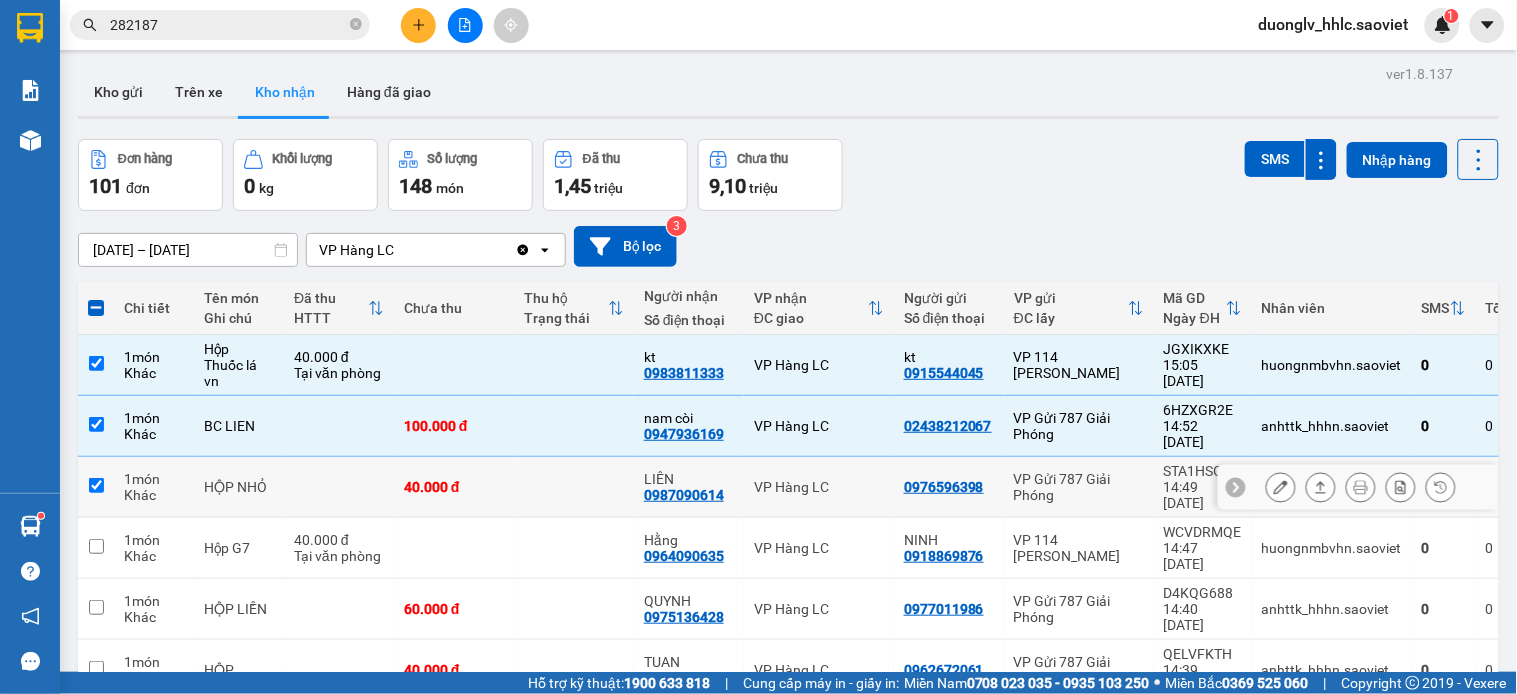 checkbox on "true" 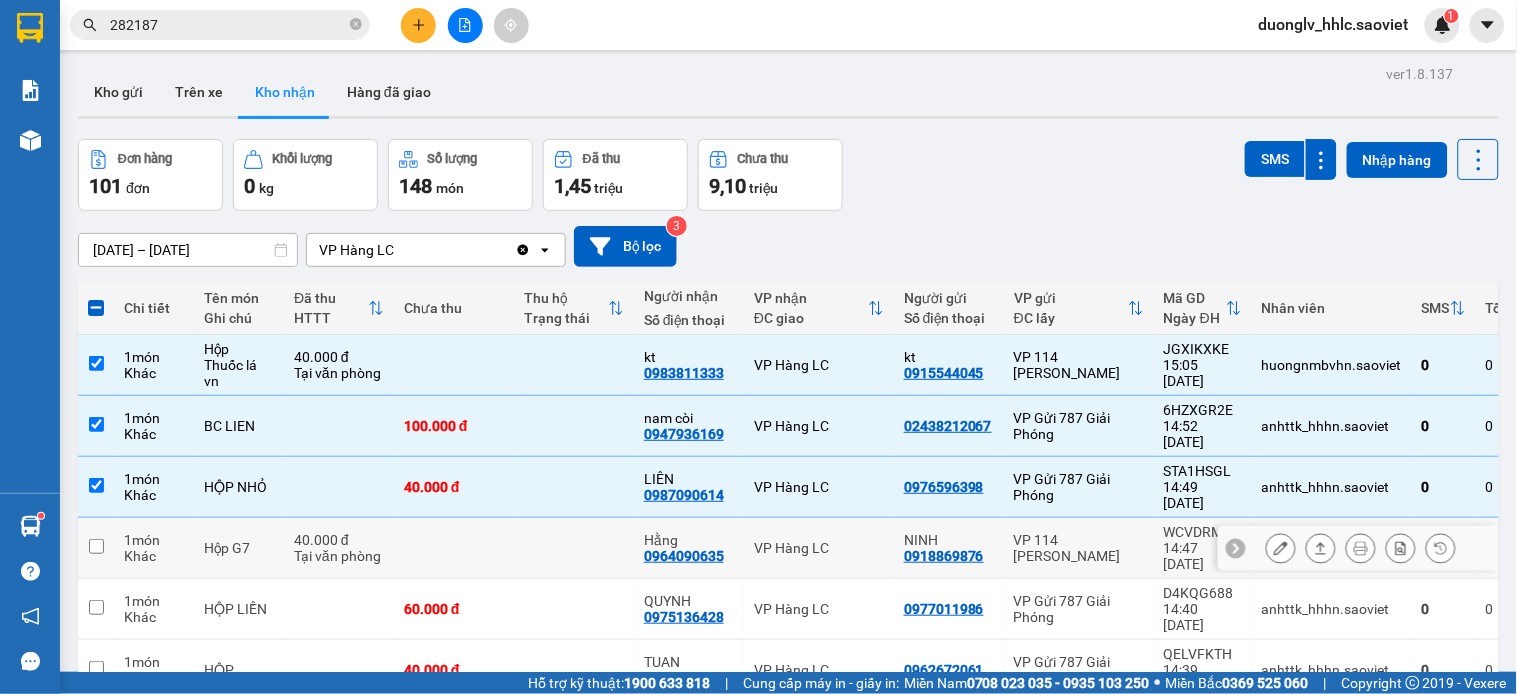 drag, startPoint x: 822, startPoint y: 503, endPoint x: 822, endPoint y: 524, distance: 21 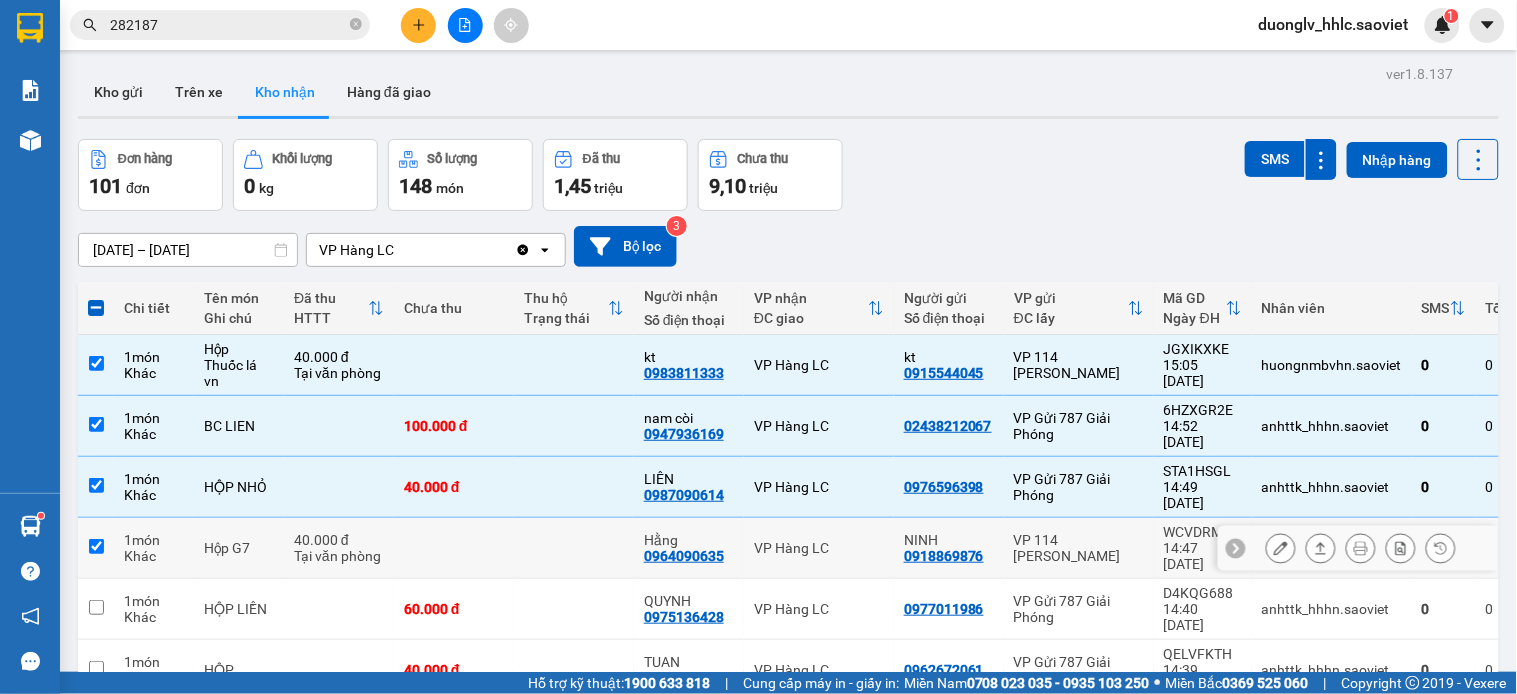 checkbox on "true" 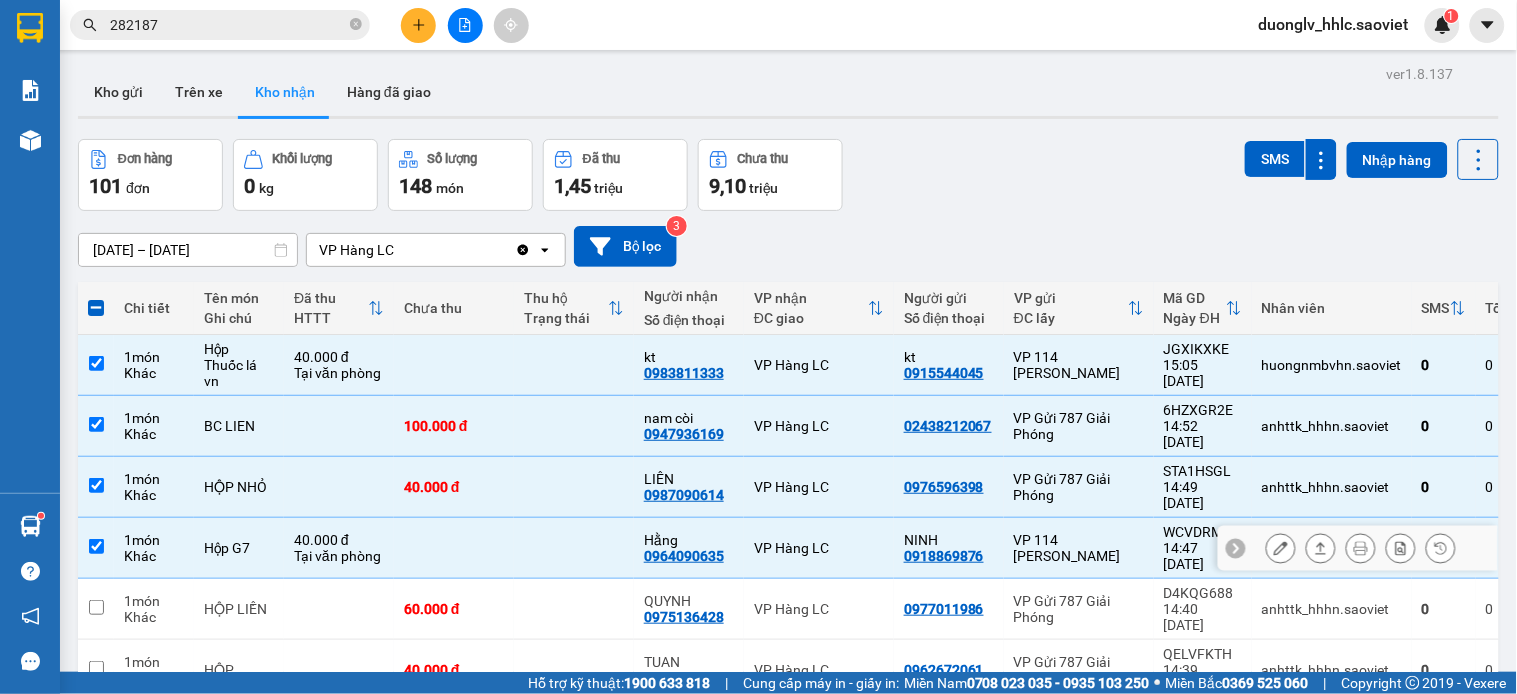 click on "VP Hàng LC" at bounding box center (819, 609) 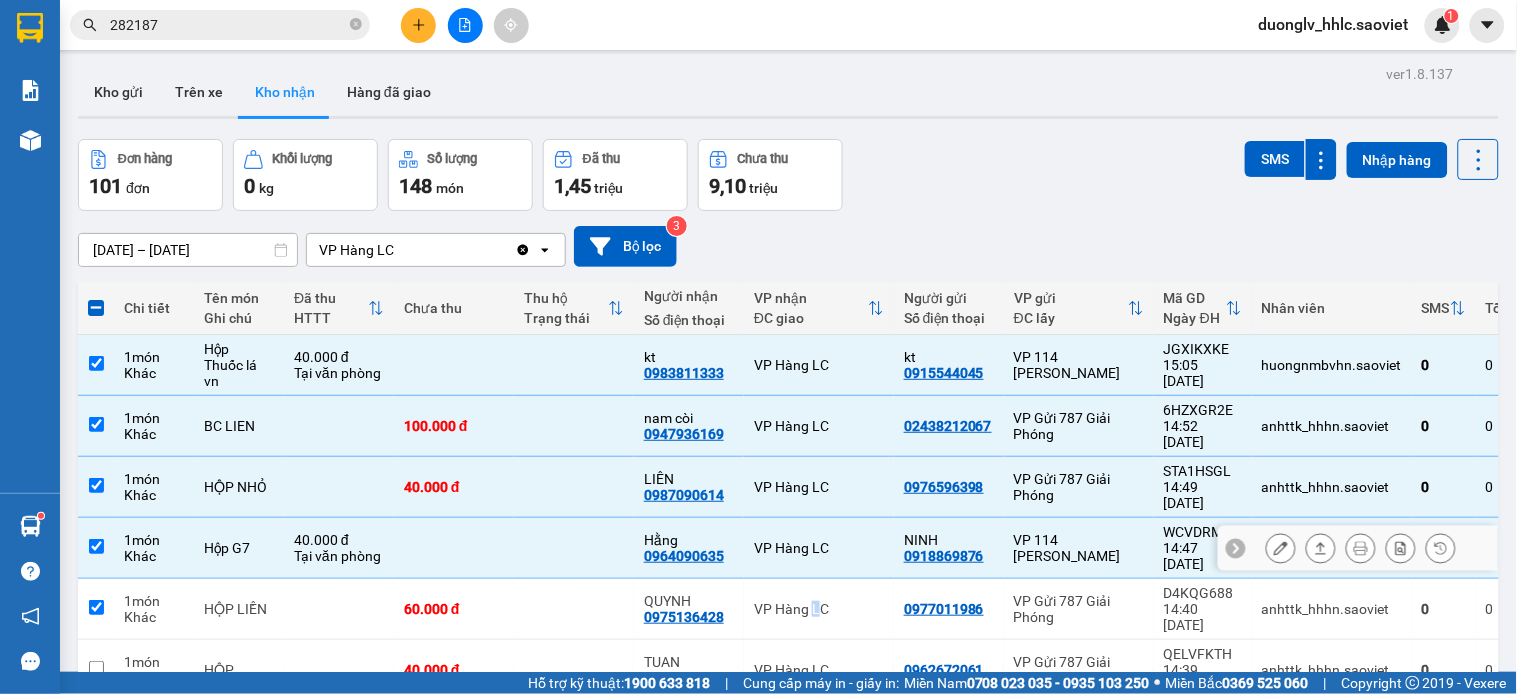 checkbox on "true" 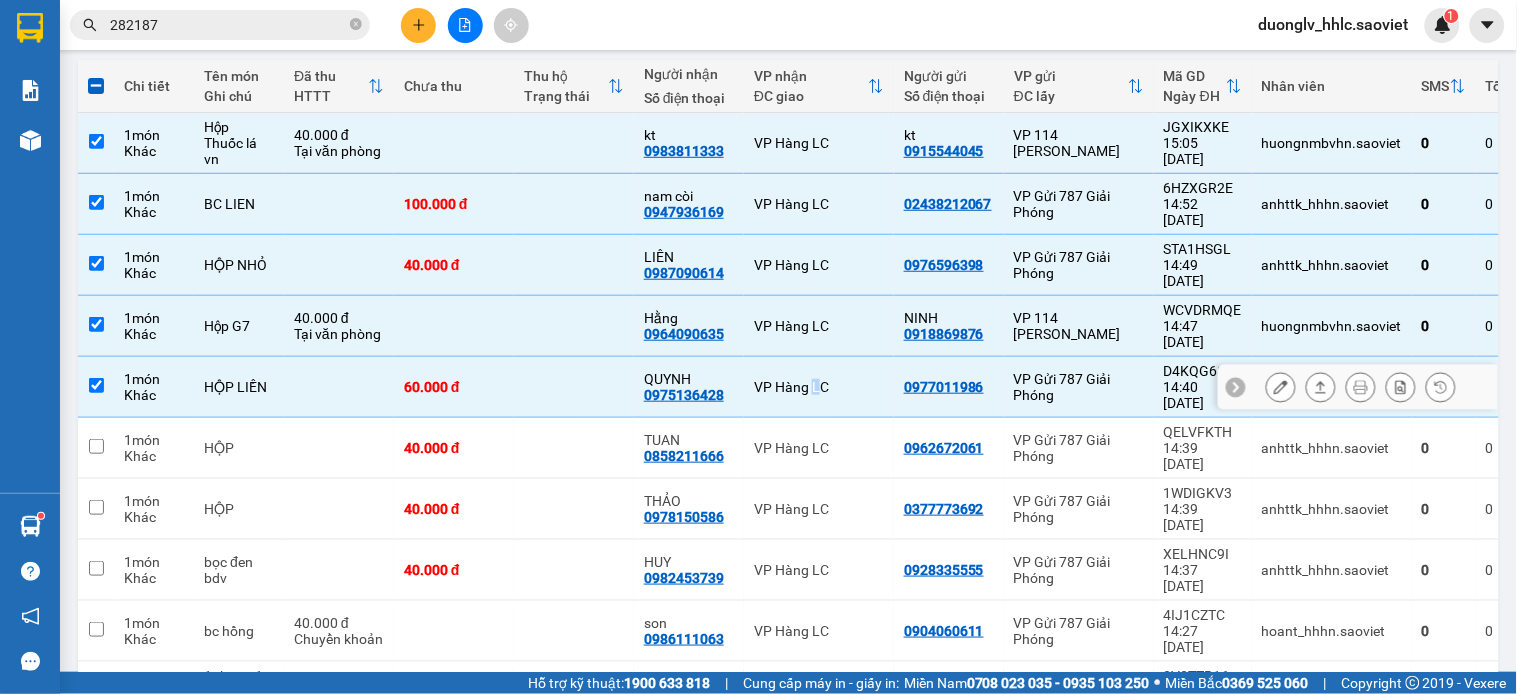 scroll, scrollTop: 235, scrollLeft: 0, axis: vertical 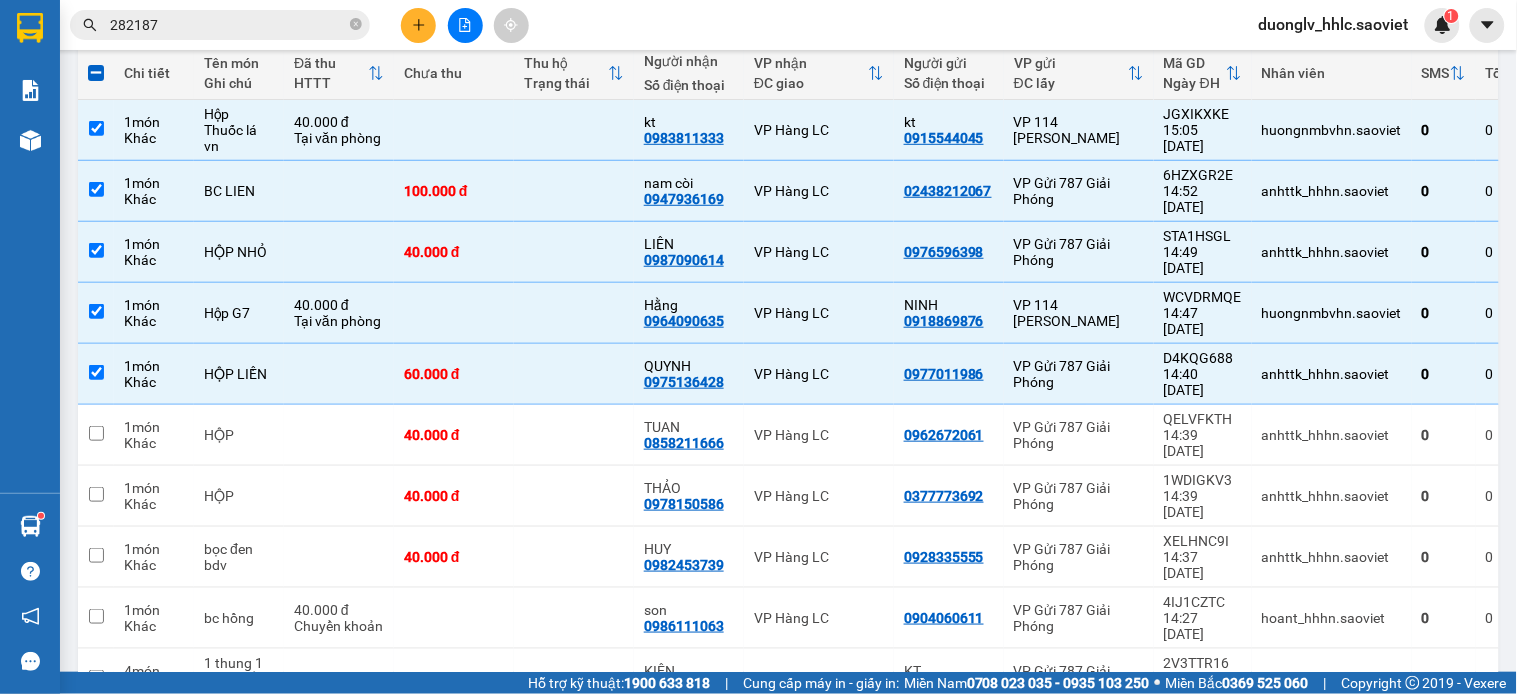 click on "10 / trang" at bounding box center [1415, 742] 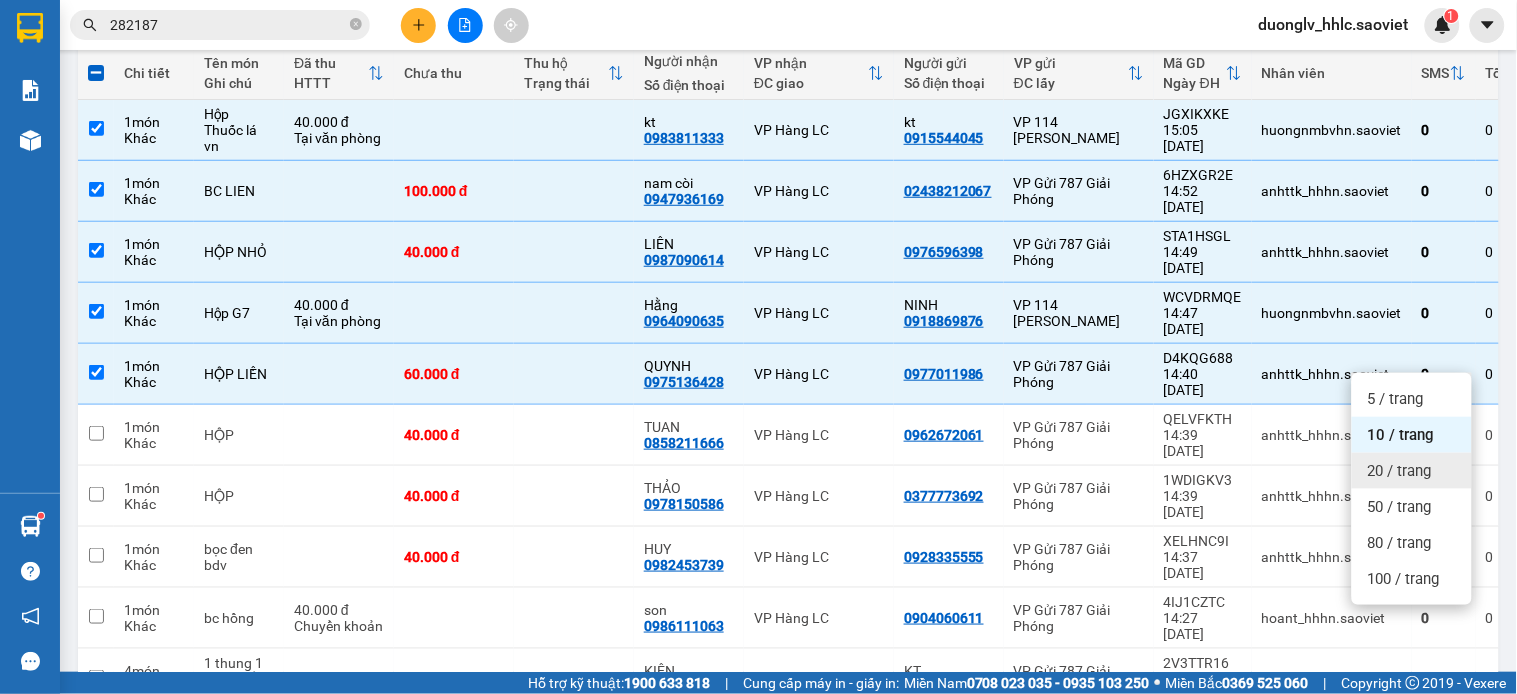 drag, startPoint x: 1393, startPoint y: 470, endPoint x: 1373, endPoint y: 458, distance: 23.323807 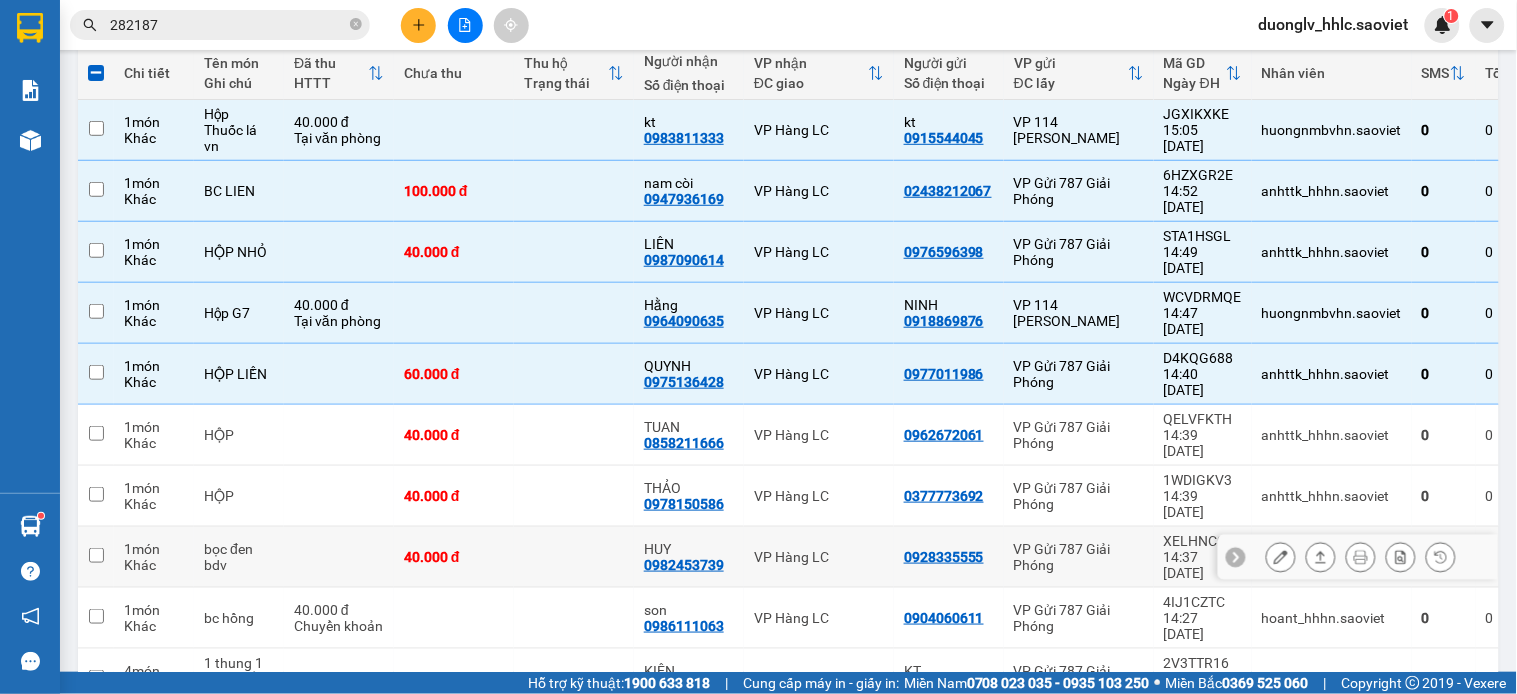 checkbox on "false" 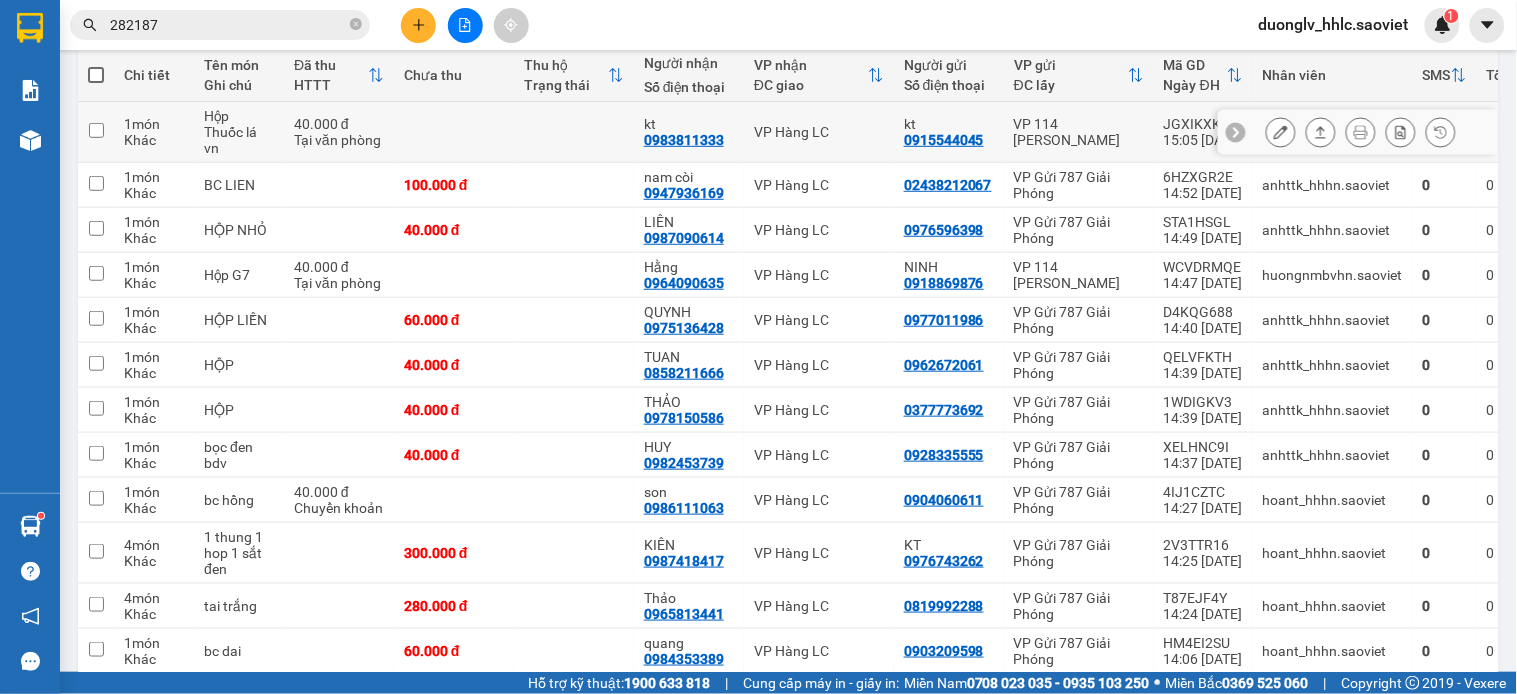 scroll, scrollTop: 235, scrollLeft: 0, axis: vertical 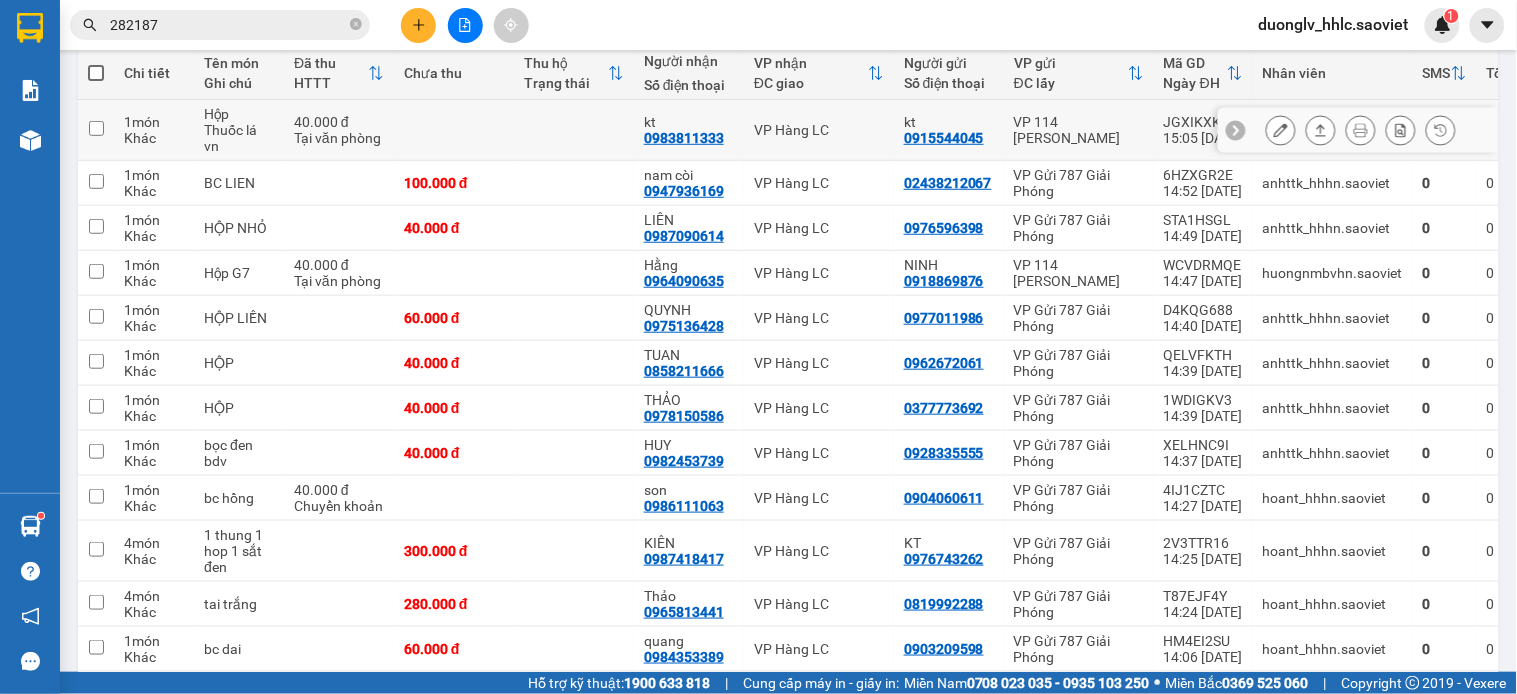 click on "VP Hàng LC" at bounding box center (819, 130) 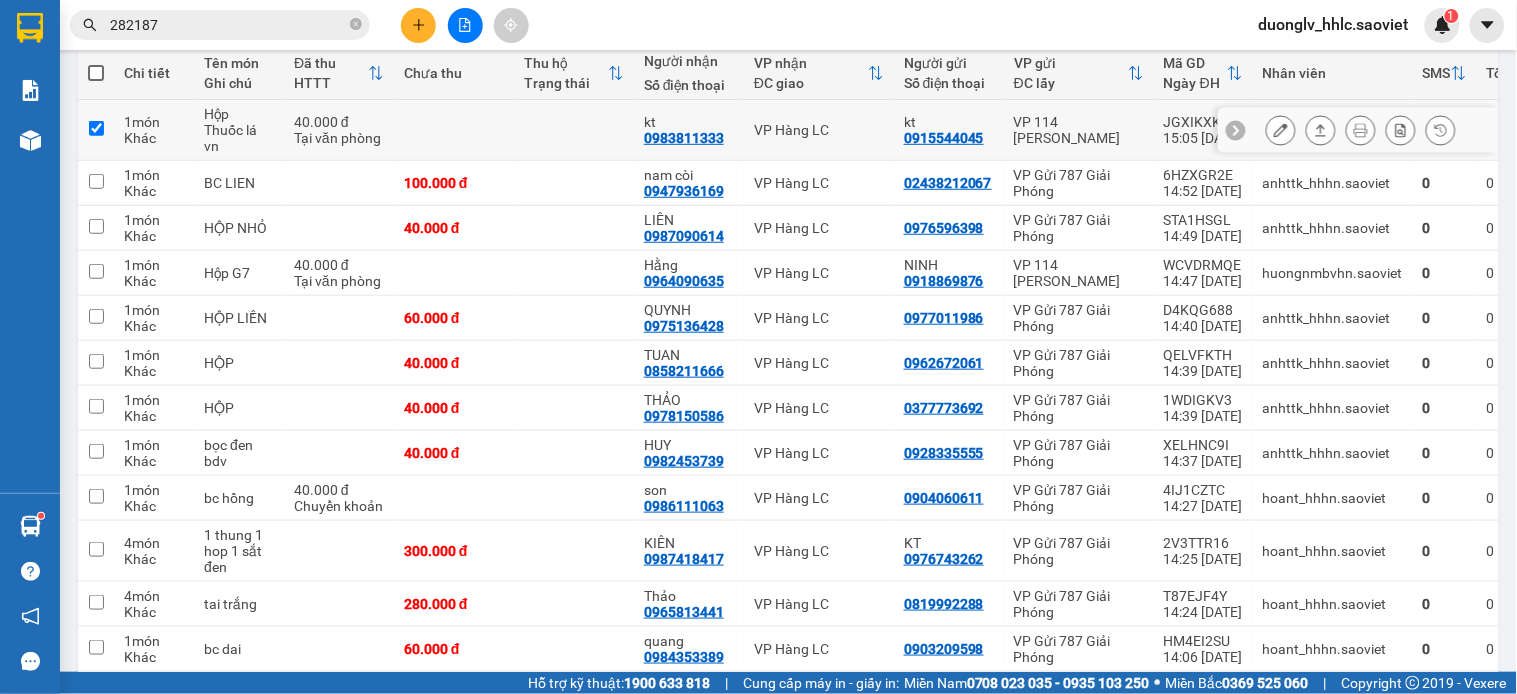 checkbox on "true" 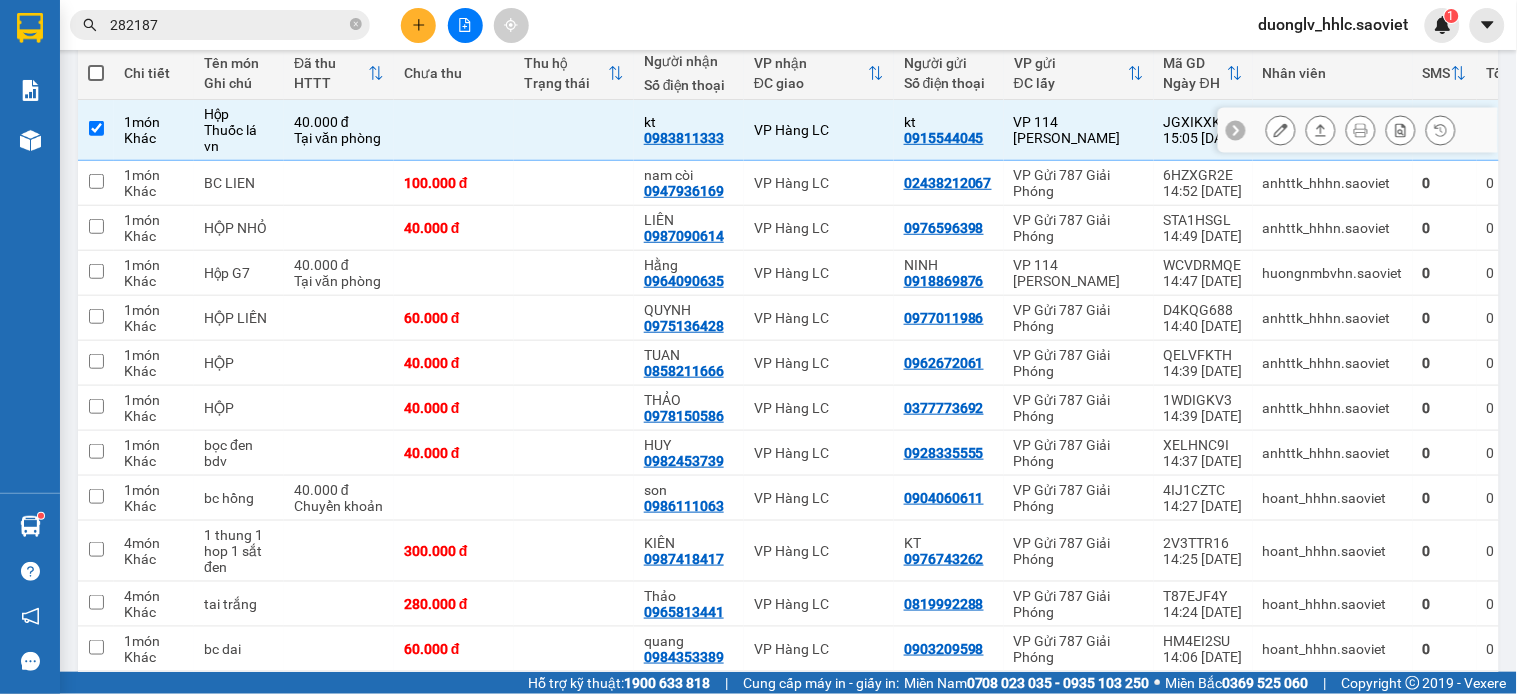 drag, startPoint x: 832, startPoint y: 190, endPoint x: 843, endPoint y: 216, distance: 28.231188 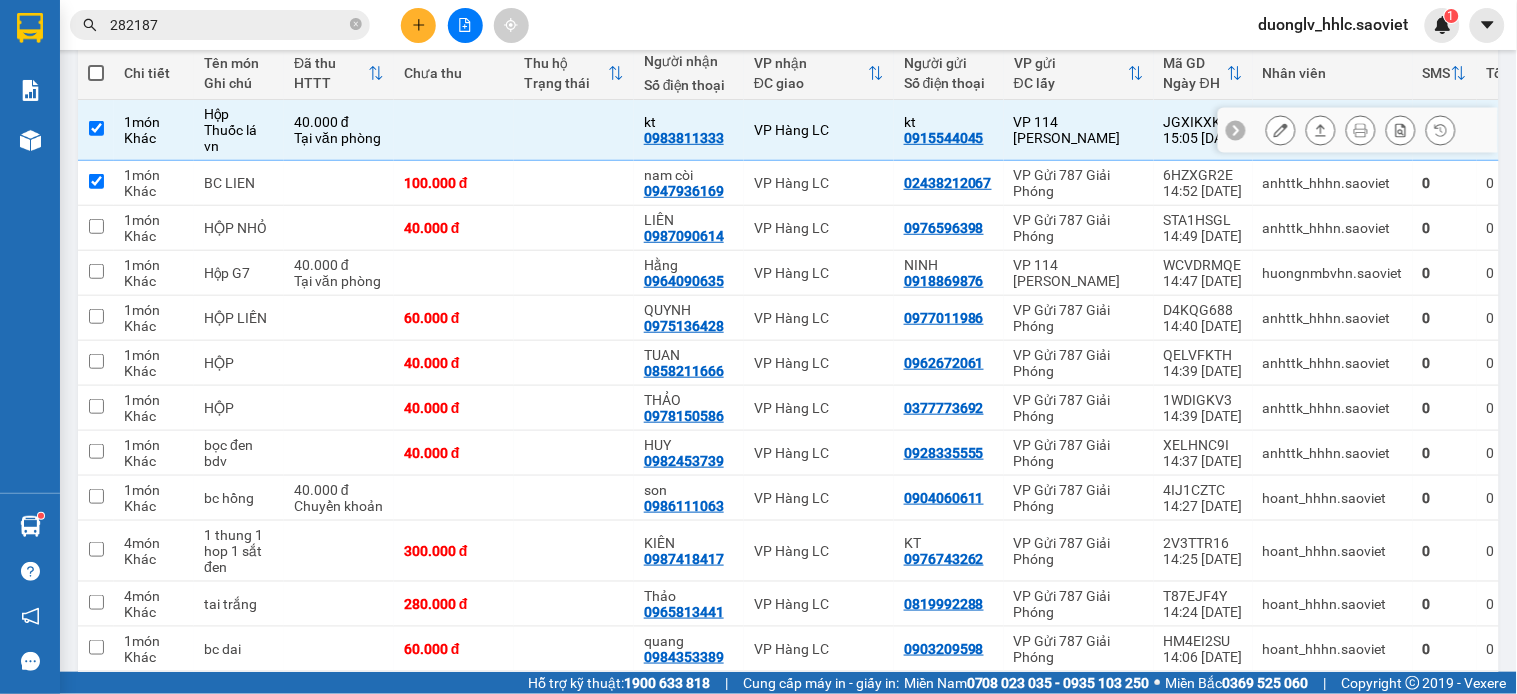 checkbox on "true" 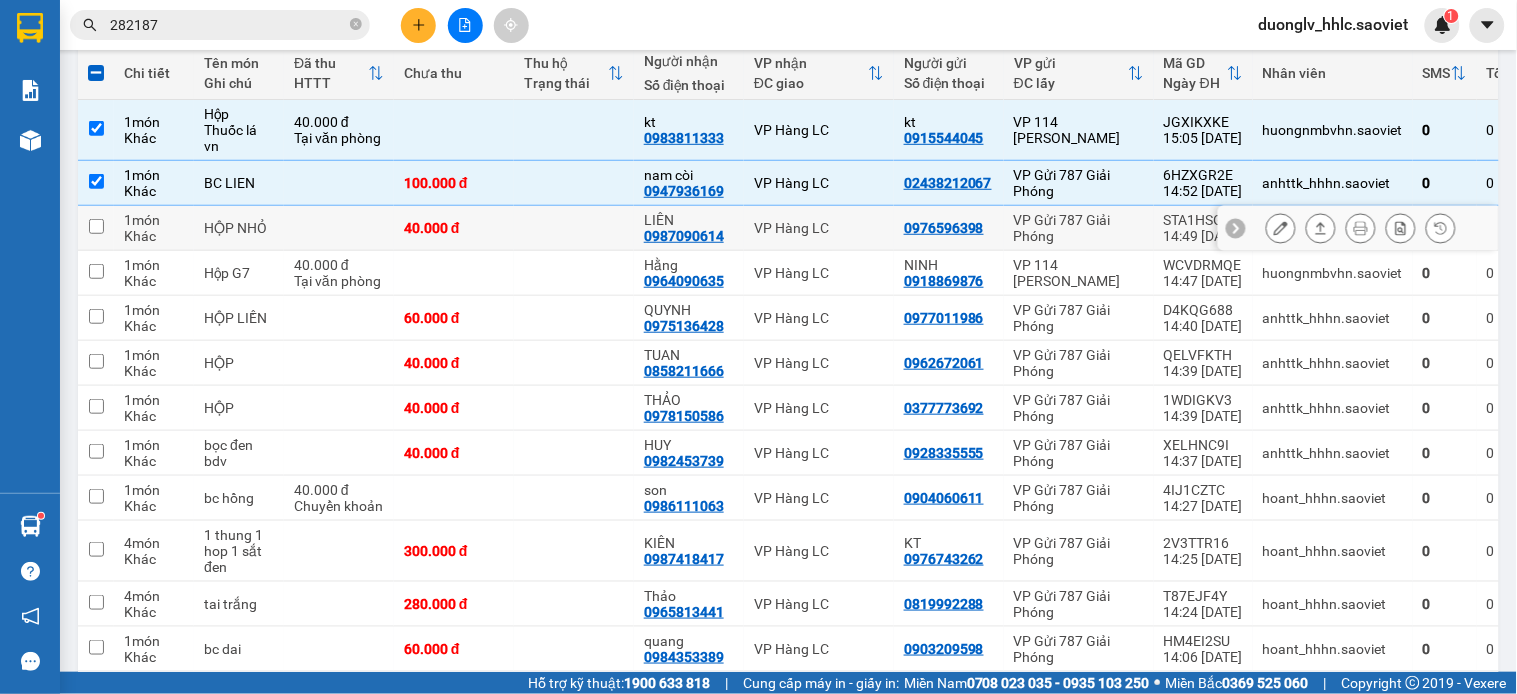 click on "VP Hàng LC" at bounding box center (819, 228) 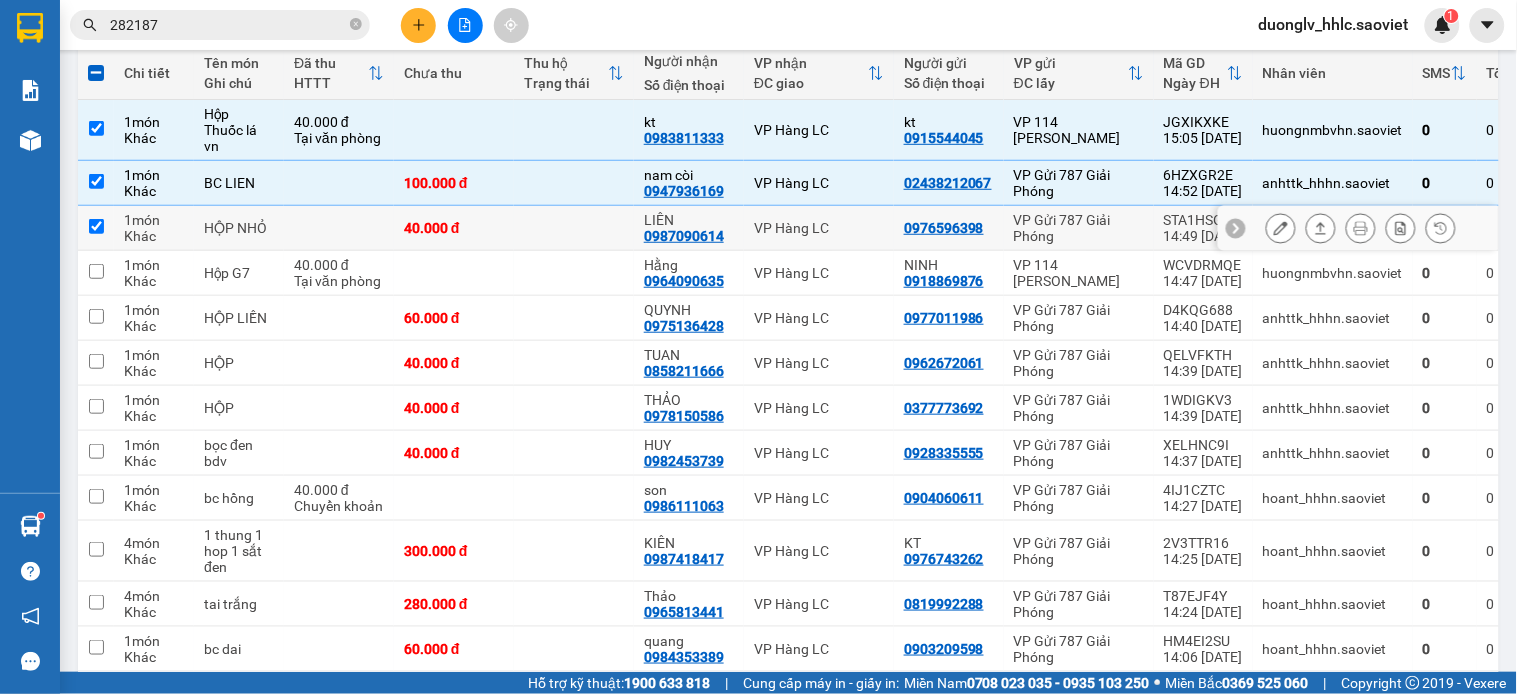 checkbox on "true" 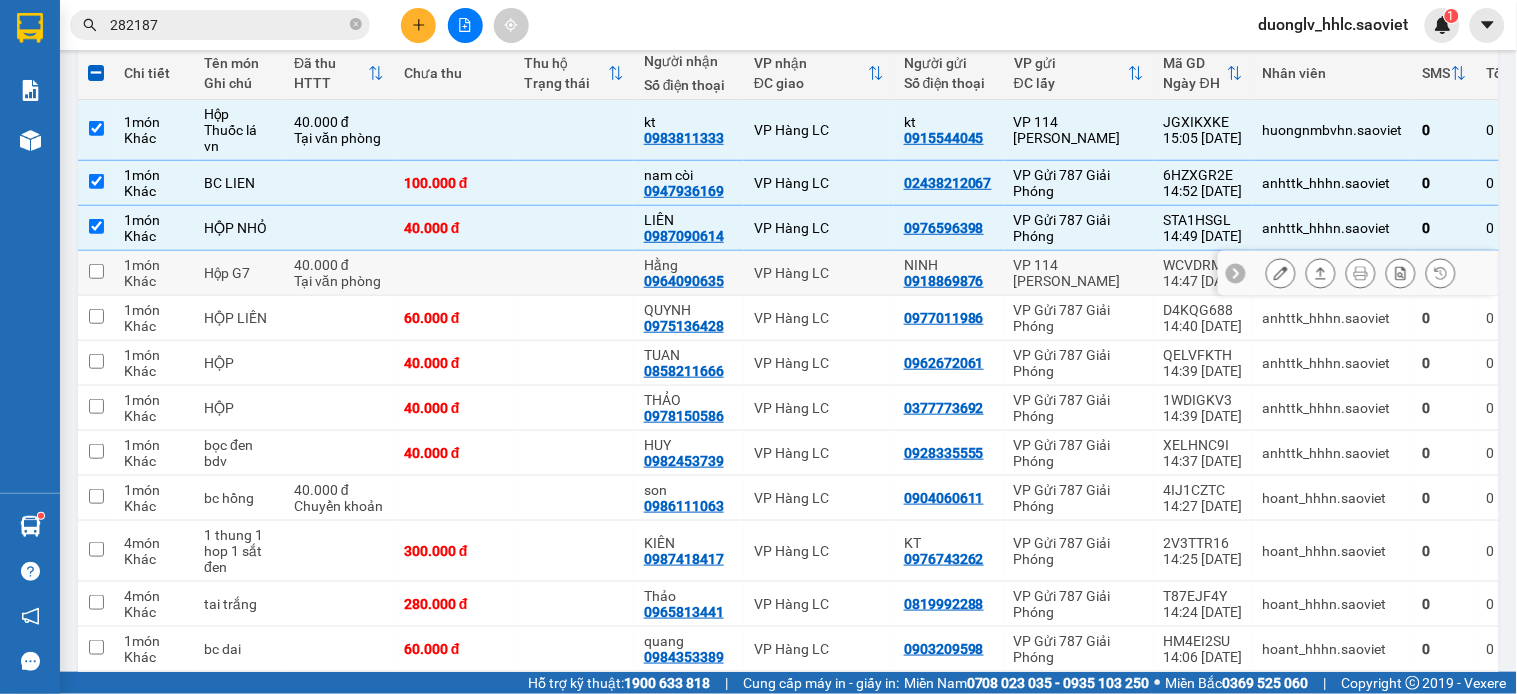 drag, startPoint x: 834, startPoint y: 288, endPoint x: 838, endPoint y: 318, distance: 30.265491 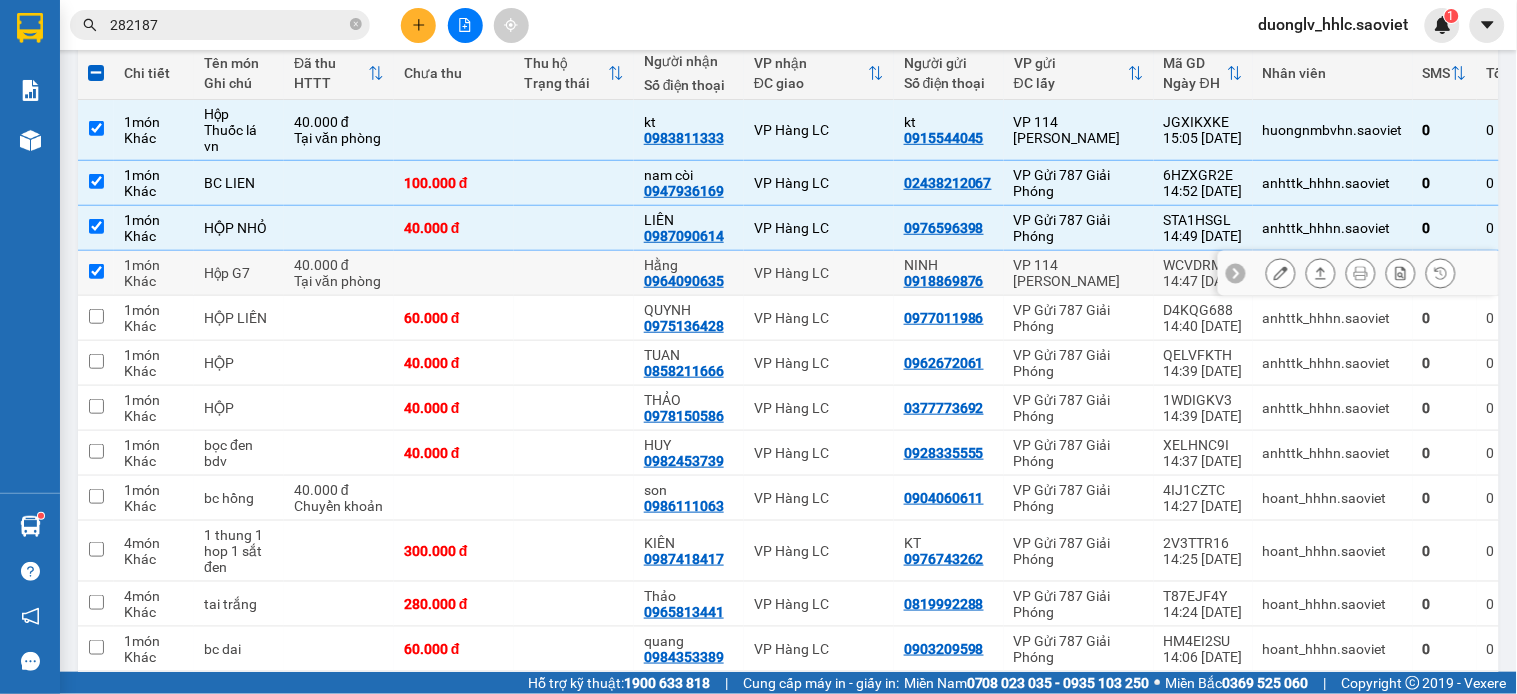 checkbox on "true" 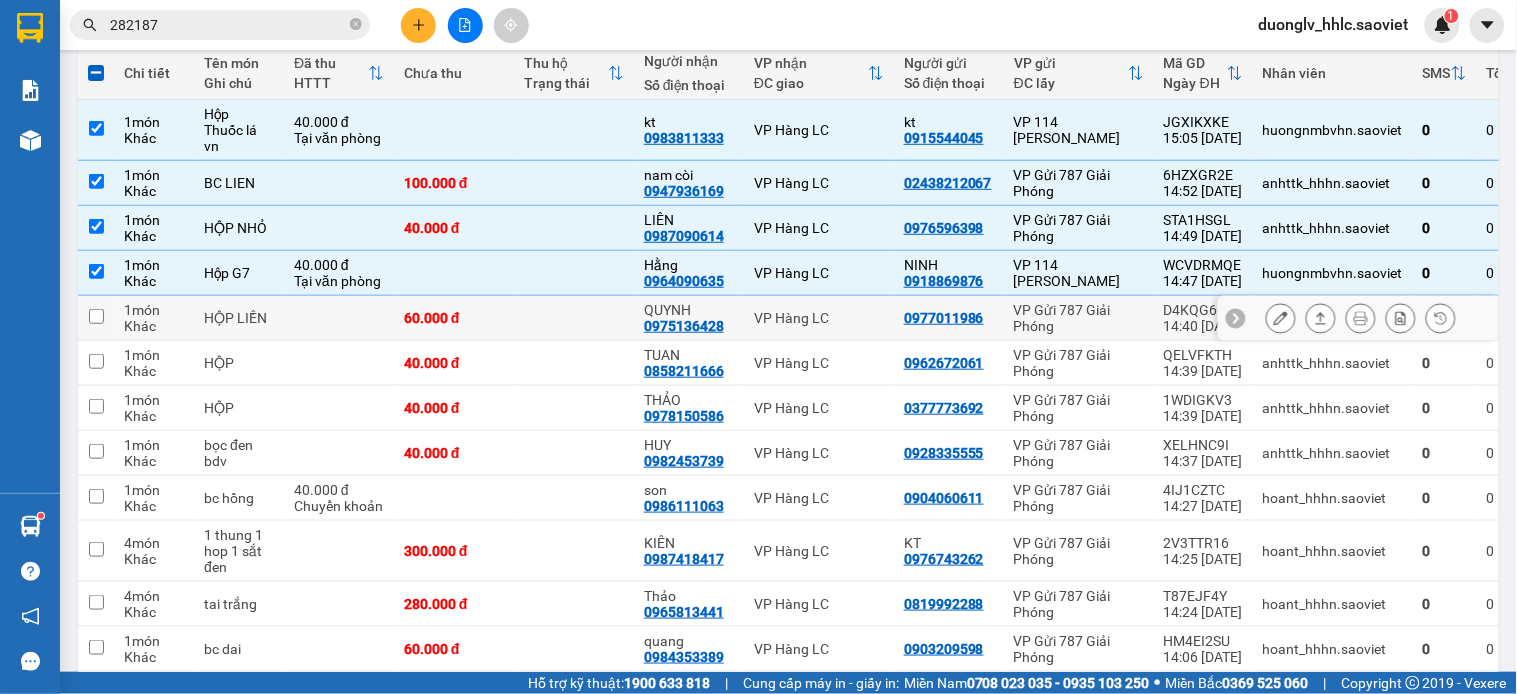 click on "1  món Khác Hộp  Thuốc lá vn 40.000 đ Tại văn phòng kt 0983811333 VP Hàng LC kt 0915544045 VP 114 Trần Nhật Duật JGXIKXKE 15:05 10/07 huongnmbvhn.saoviet 0 0   1  món Khác BC LIEN  100.000 đ nam còi 0947936169 VP Hàng LC 02438212067 VP Gửi 787 Giải Phóng 6HZXGR2E 14:52 10/07 anhttk_hhhn.saoviet 0 0   1  món Khác HỘP NHỎ 40.000 đ LIÊN  0987090614 VP Hàng LC 0976596398 VP Gửi 787 Giải Phóng STA1HSGL 14:49 10/07 anhttk_hhhn.saoviet 0 0   1  món Khác Hộp G7 40.000 đ Tại văn phòng Hằng 0964090635 VP Hàng LC NINH 0918869876 VP 114 Trần Nhật Duật WCVDRMQE 14:47 10/07 huongnmbvhn.saoviet 0 0   1  món Khác HỘP LIỀN 60.000 đ QUYNH 0975136428 VP Hàng LC 0977011986 VP Gửi 787 Giải Phóng D4KQG688 14:40 10/07 anhttk_hhhn.saoviet 0 0   1  món Khác HỘP 40.000 đ TUAN 0858211666 VP Hàng LC 0962672061 VP Gửi 787 Giải Phóng QELVFKTH 14:39 10/07 anhttk_hhhn.saoviet 0 0   1  món Khác HỘP 40.000 đ  THẢO 0978150586 VP Hàng LC 0377773692 0 0" at bounding box center [813, 582] 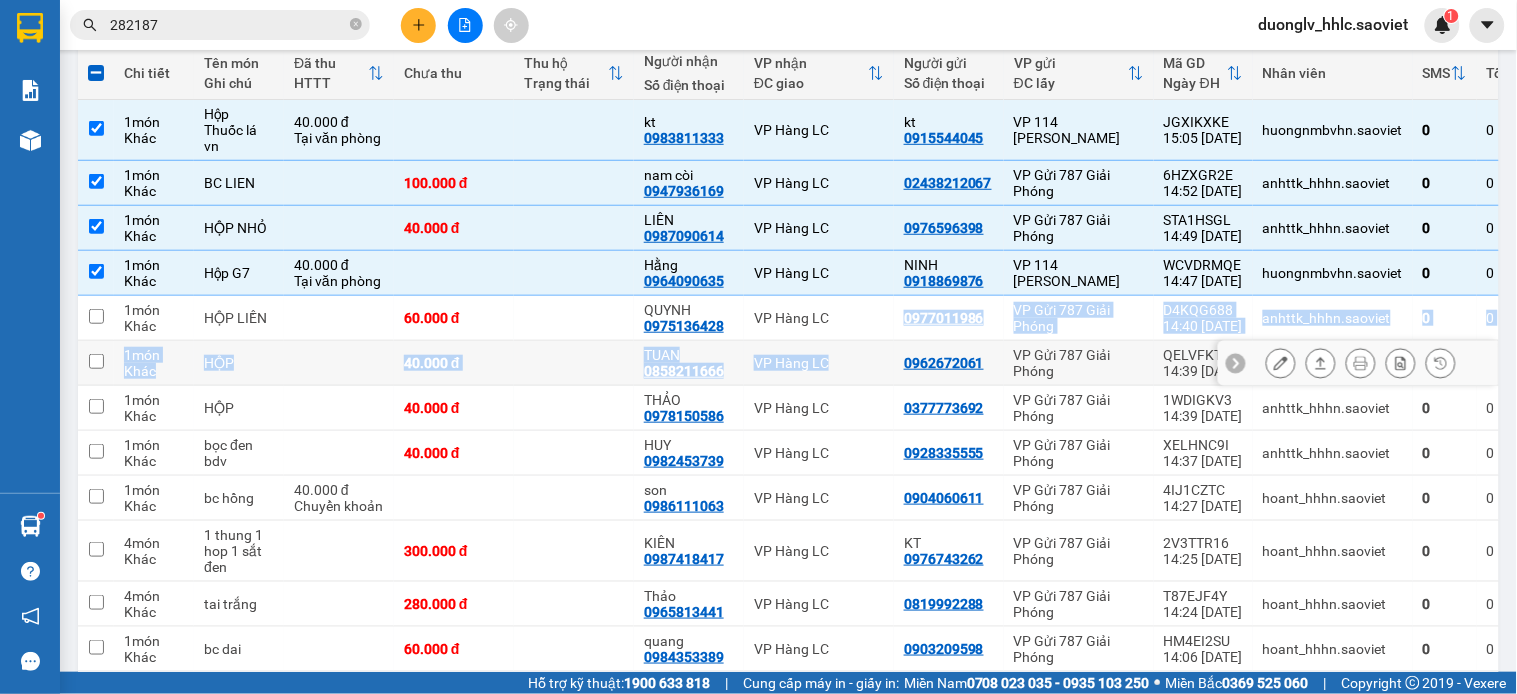 drag, startPoint x: 844, startPoint y: 374, endPoint x: 844, endPoint y: 397, distance: 23 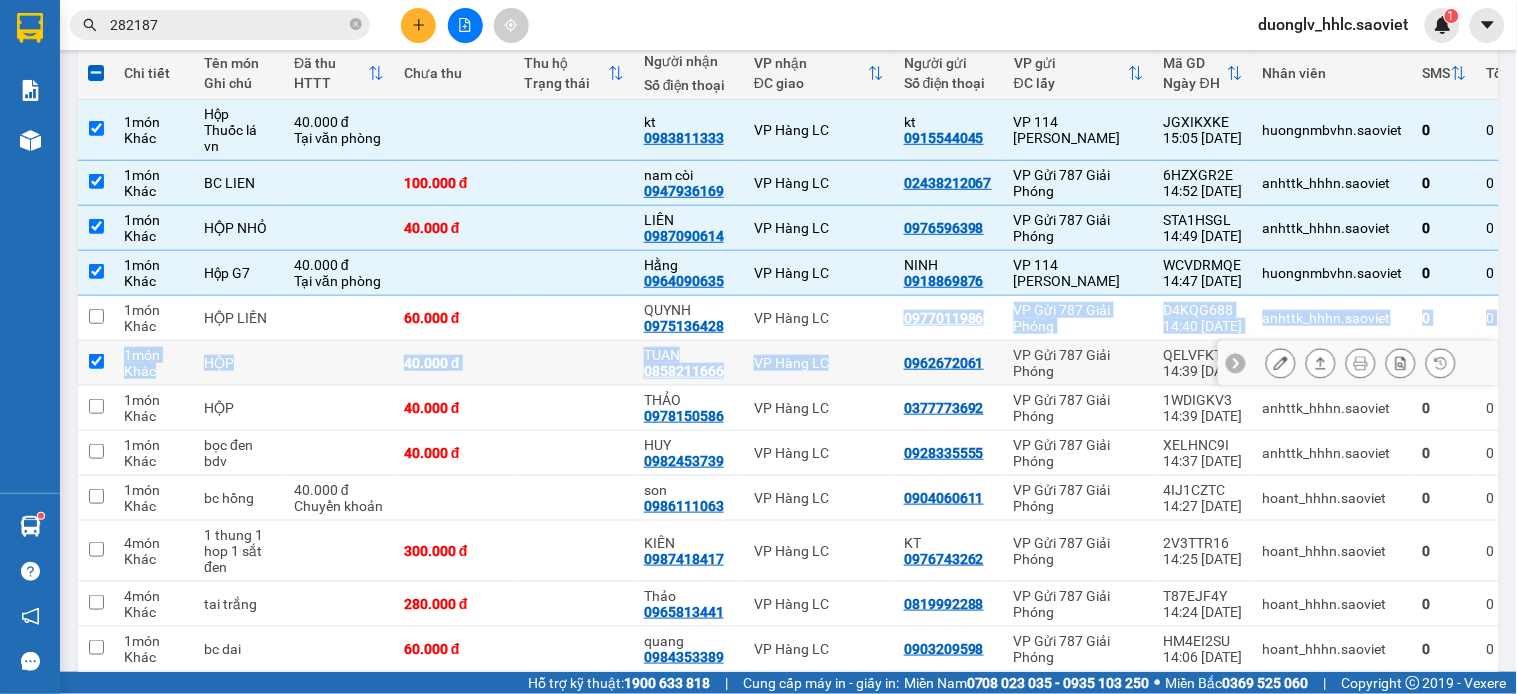 checkbox on "true" 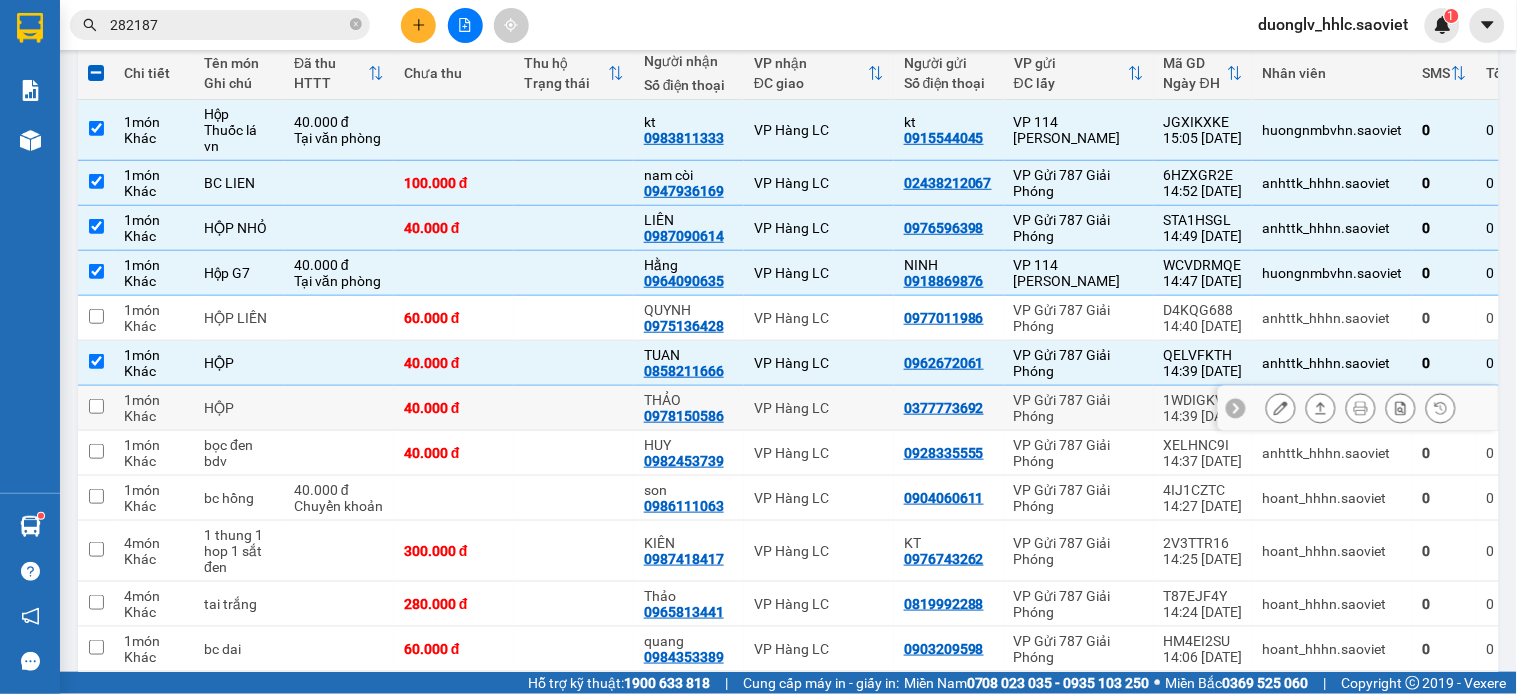 click on "VP Hàng LC" at bounding box center (819, 408) 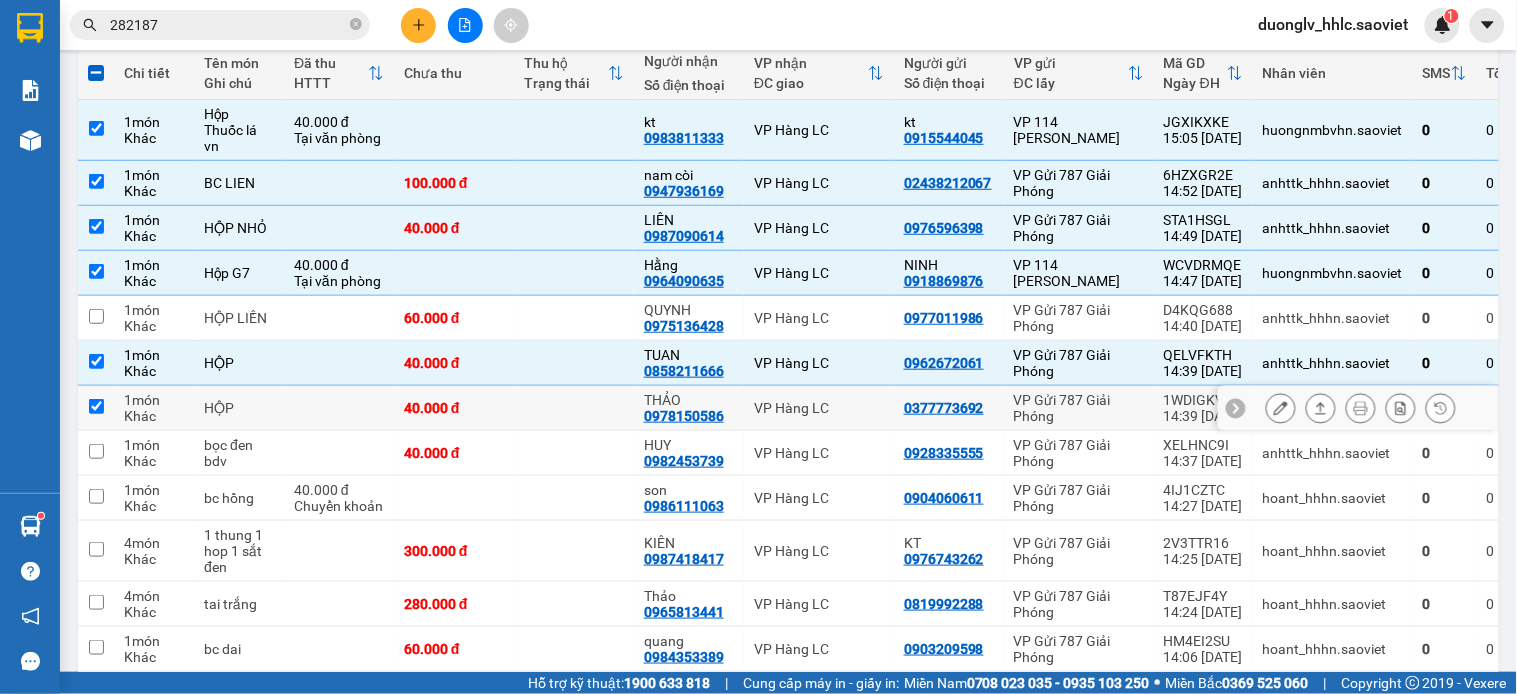 checkbox on "true" 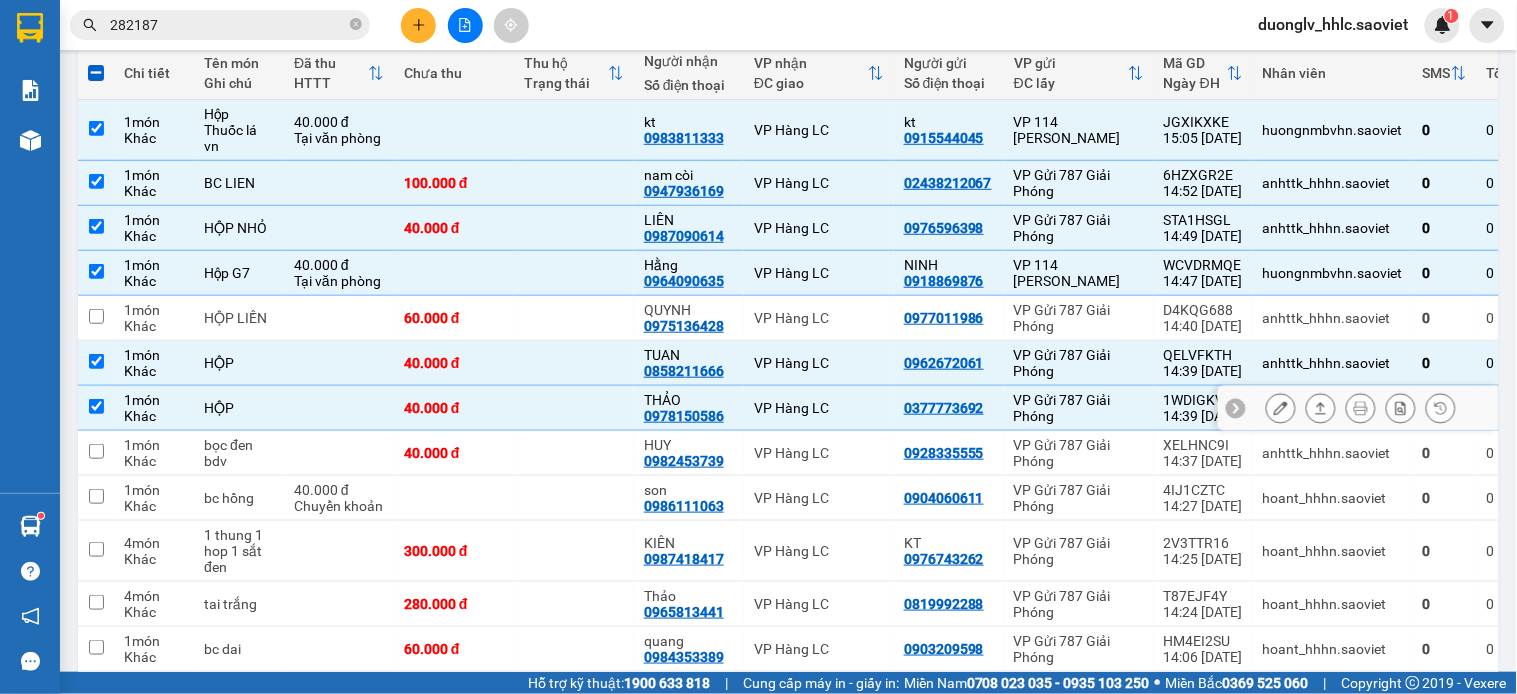 click on "VP Hàng LC" at bounding box center (819, 318) 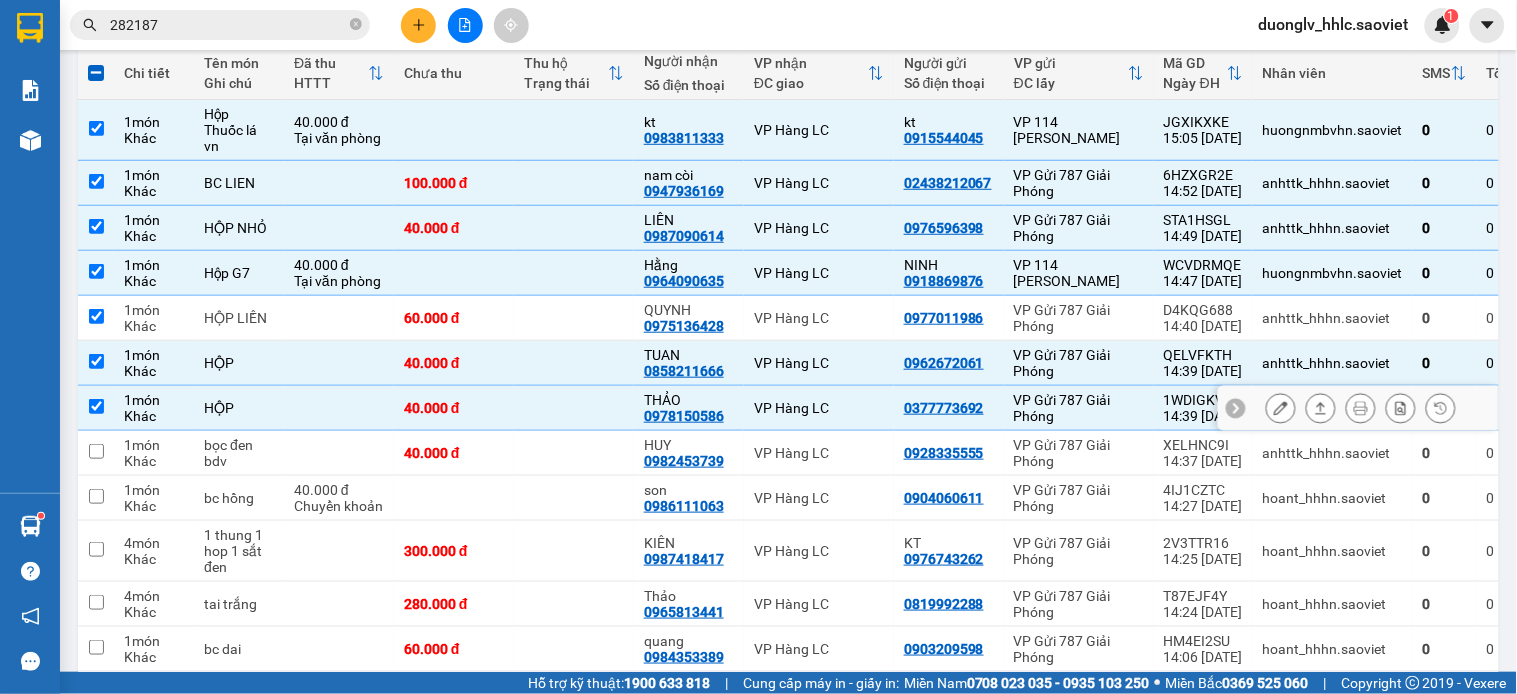 checkbox on "true" 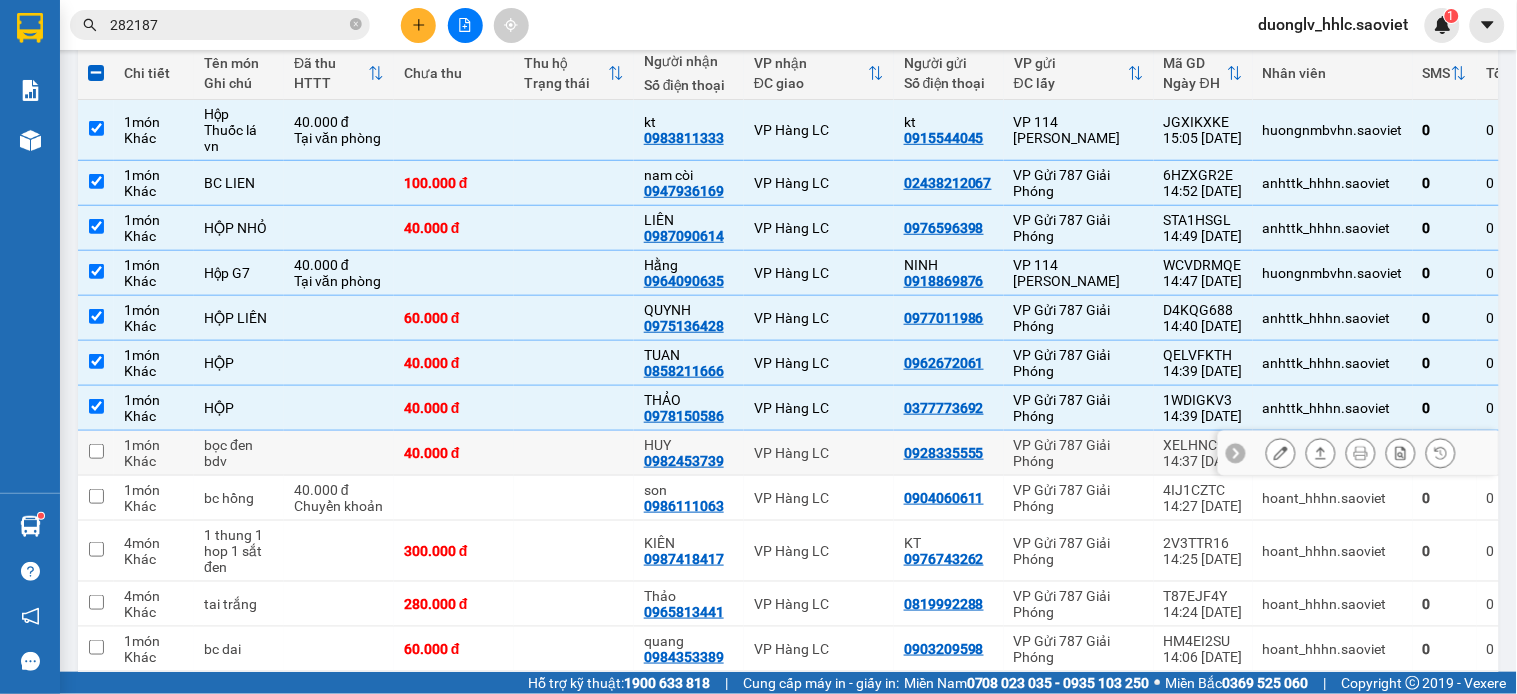 click on "VP Hàng LC" at bounding box center (819, 453) 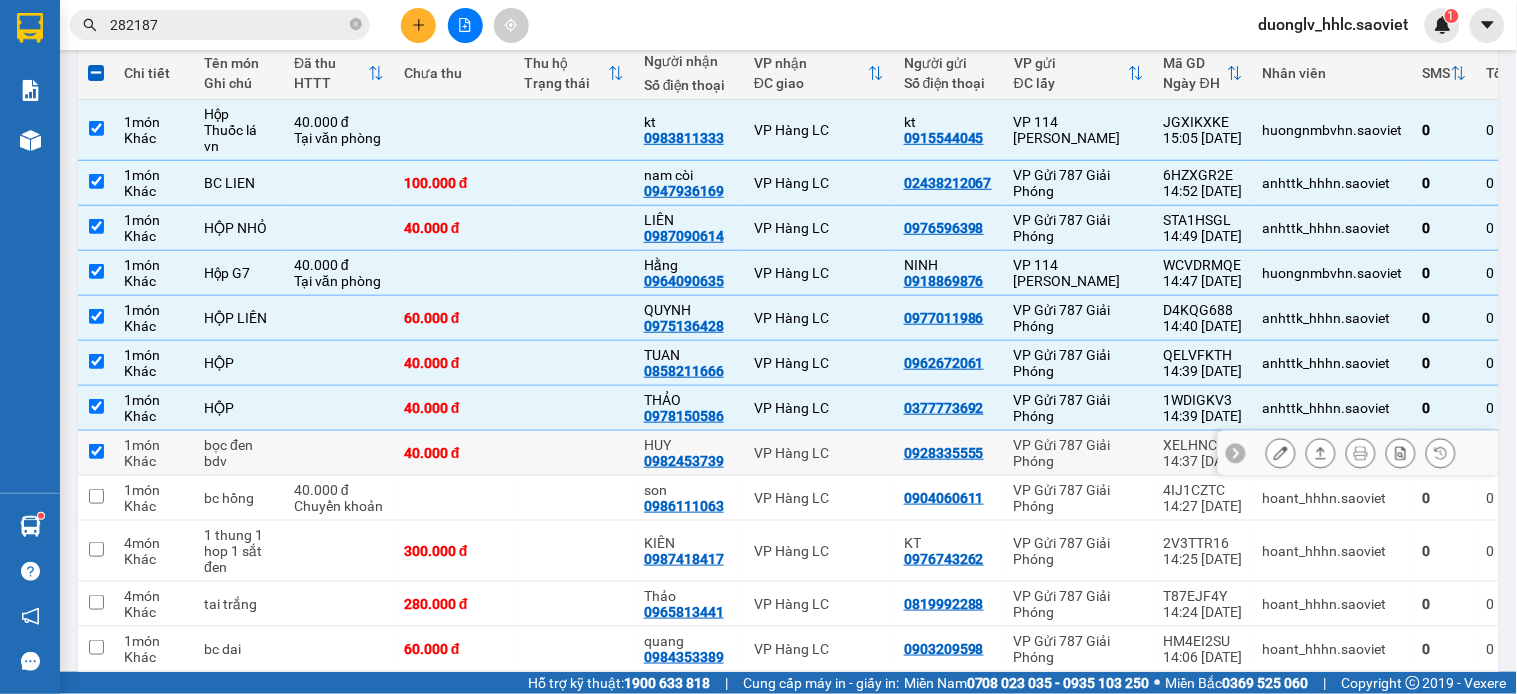 checkbox on "true" 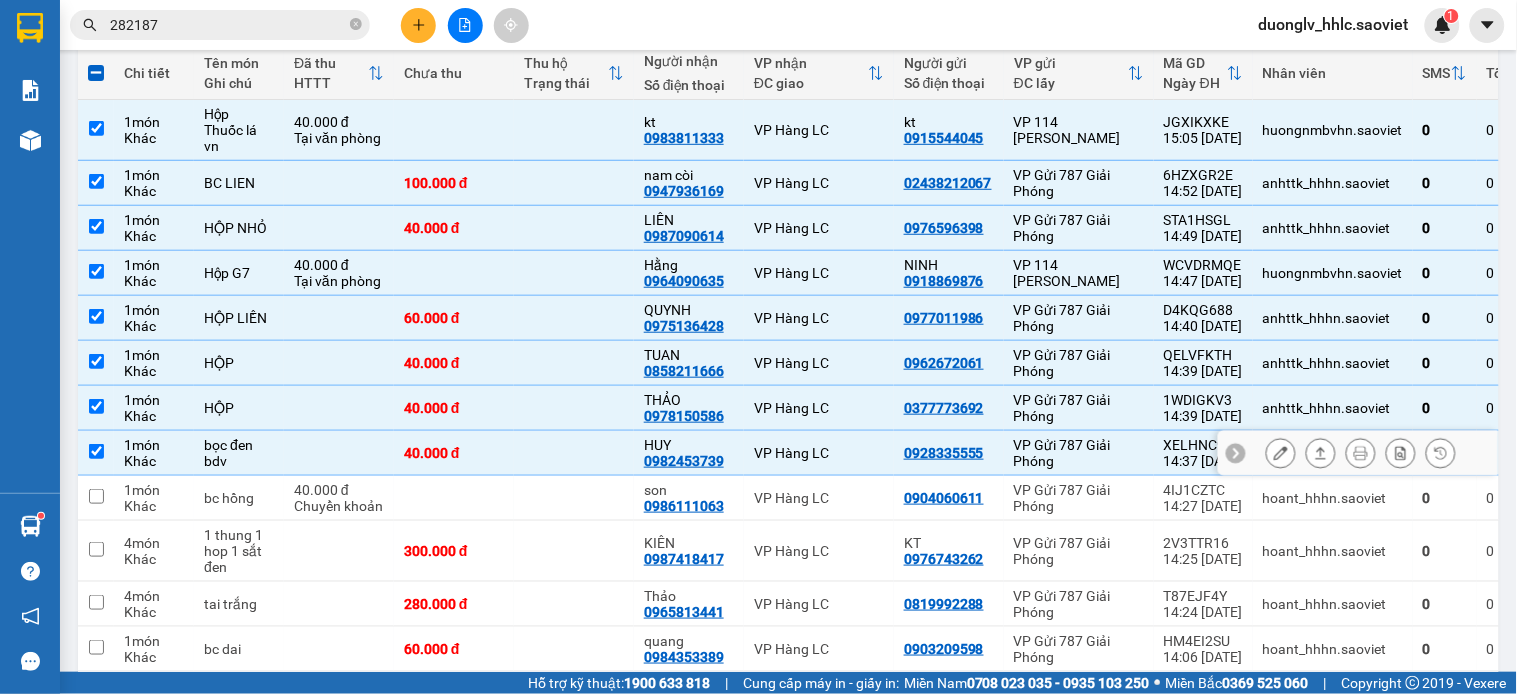 click on "VP Hàng LC" at bounding box center (819, 498) 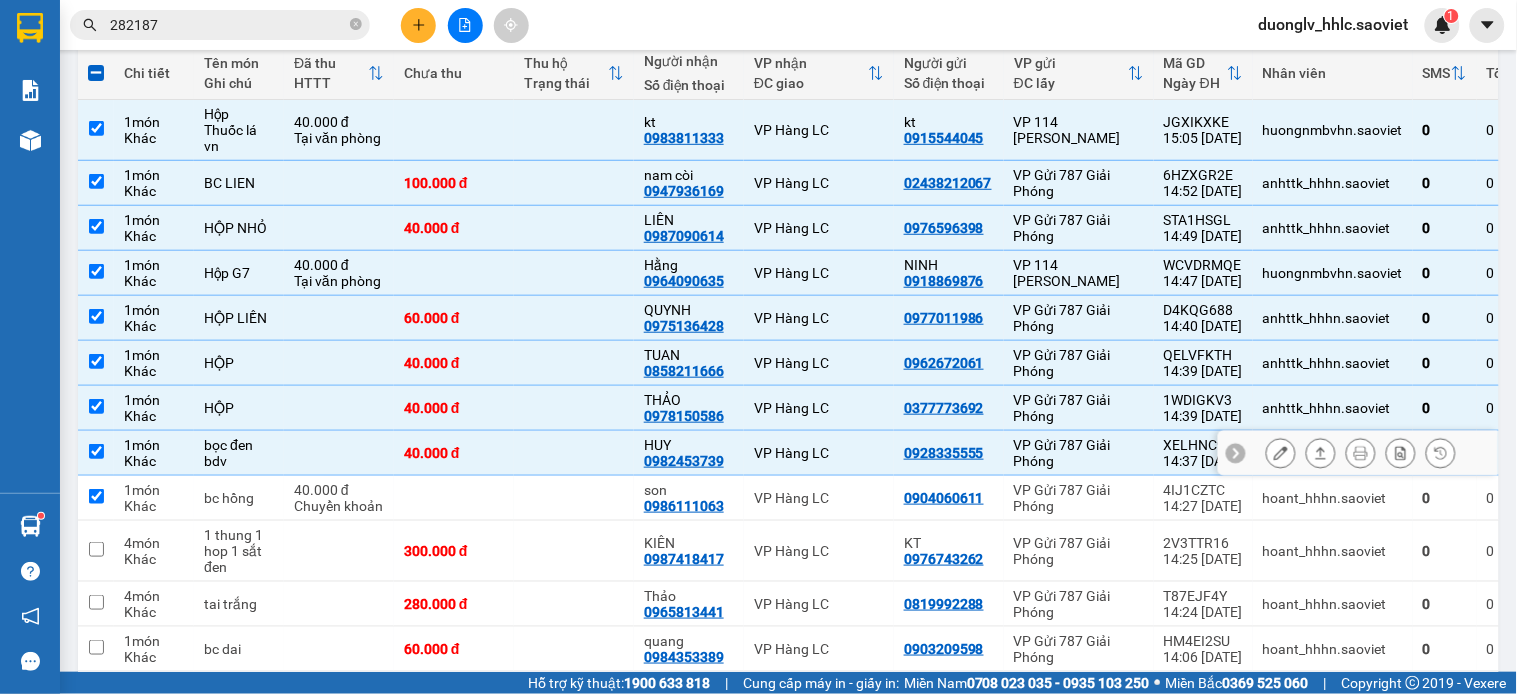 checkbox on "true" 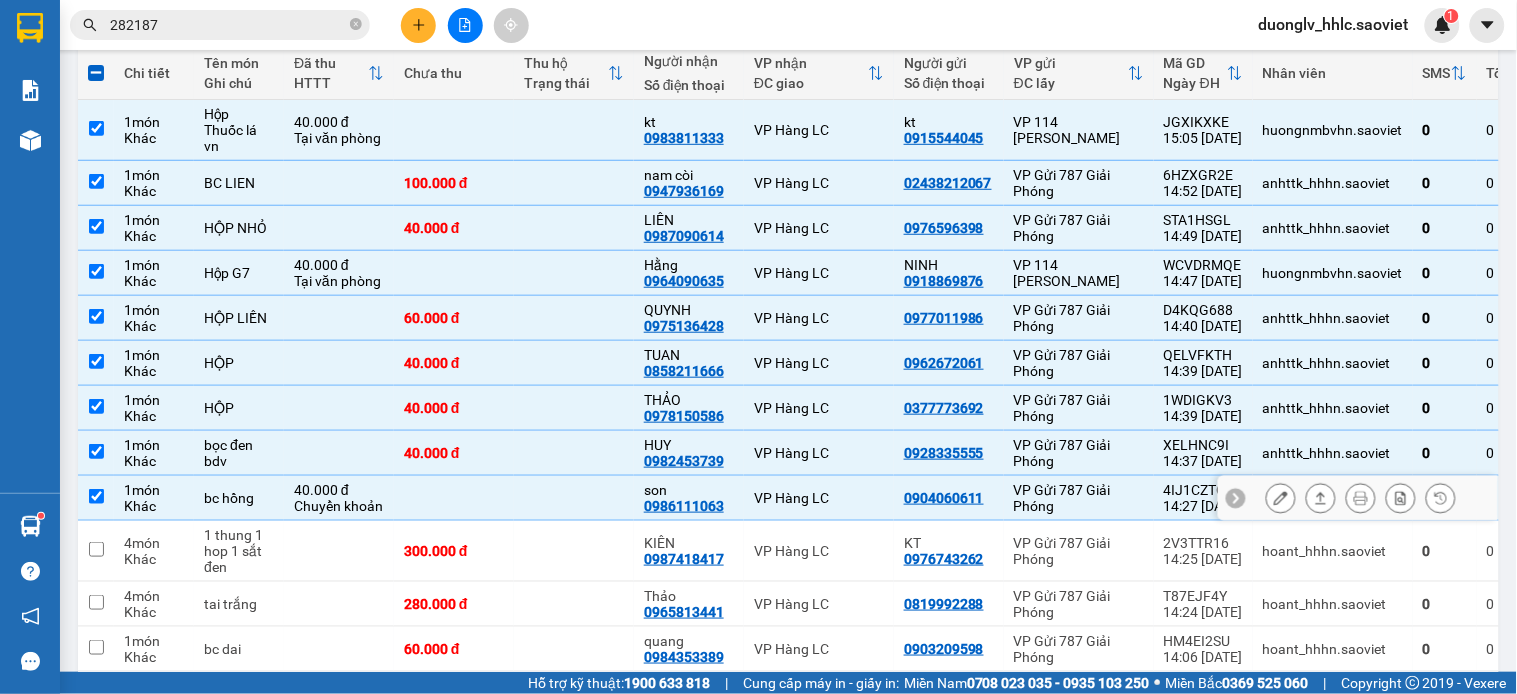 scroll, scrollTop: 457, scrollLeft: 0, axis: vertical 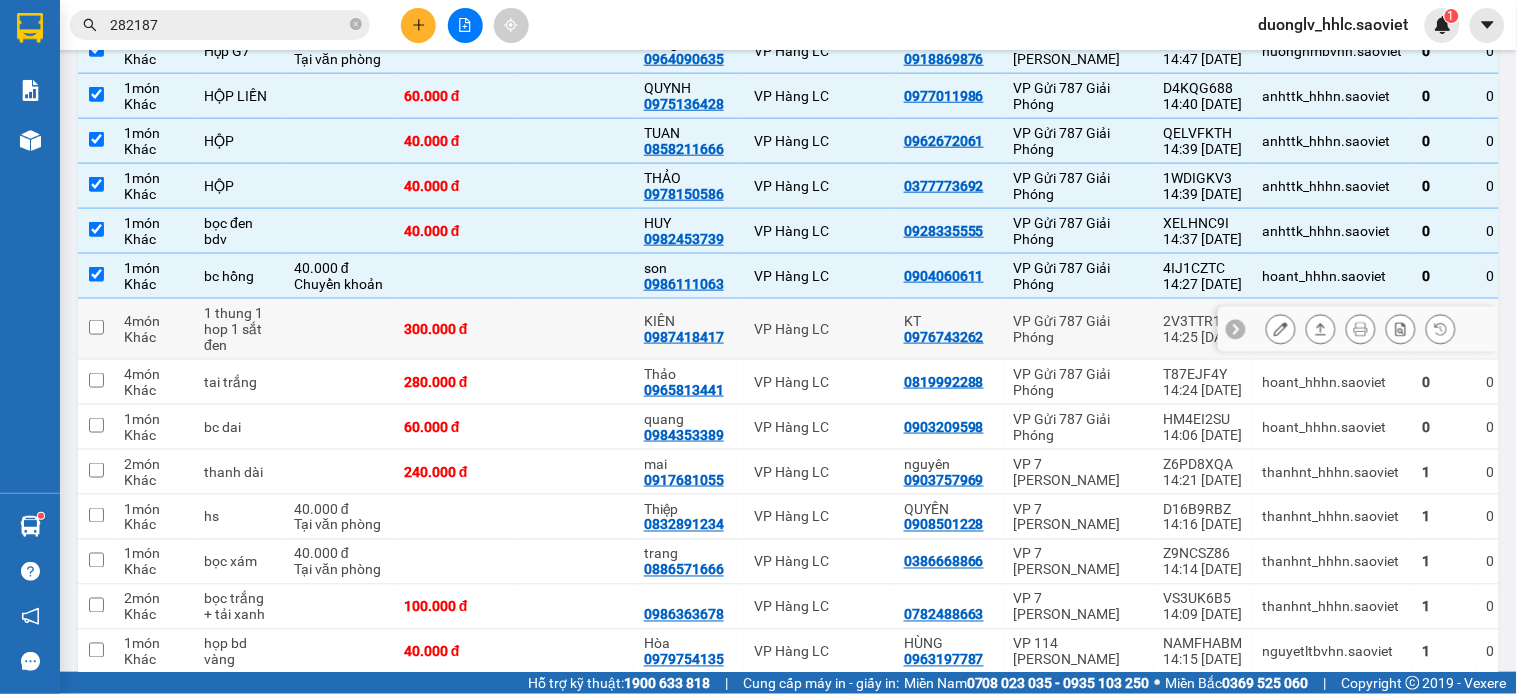 drag, startPoint x: 838, startPoint y: 326, endPoint x: 842, endPoint y: 343, distance: 17.464249 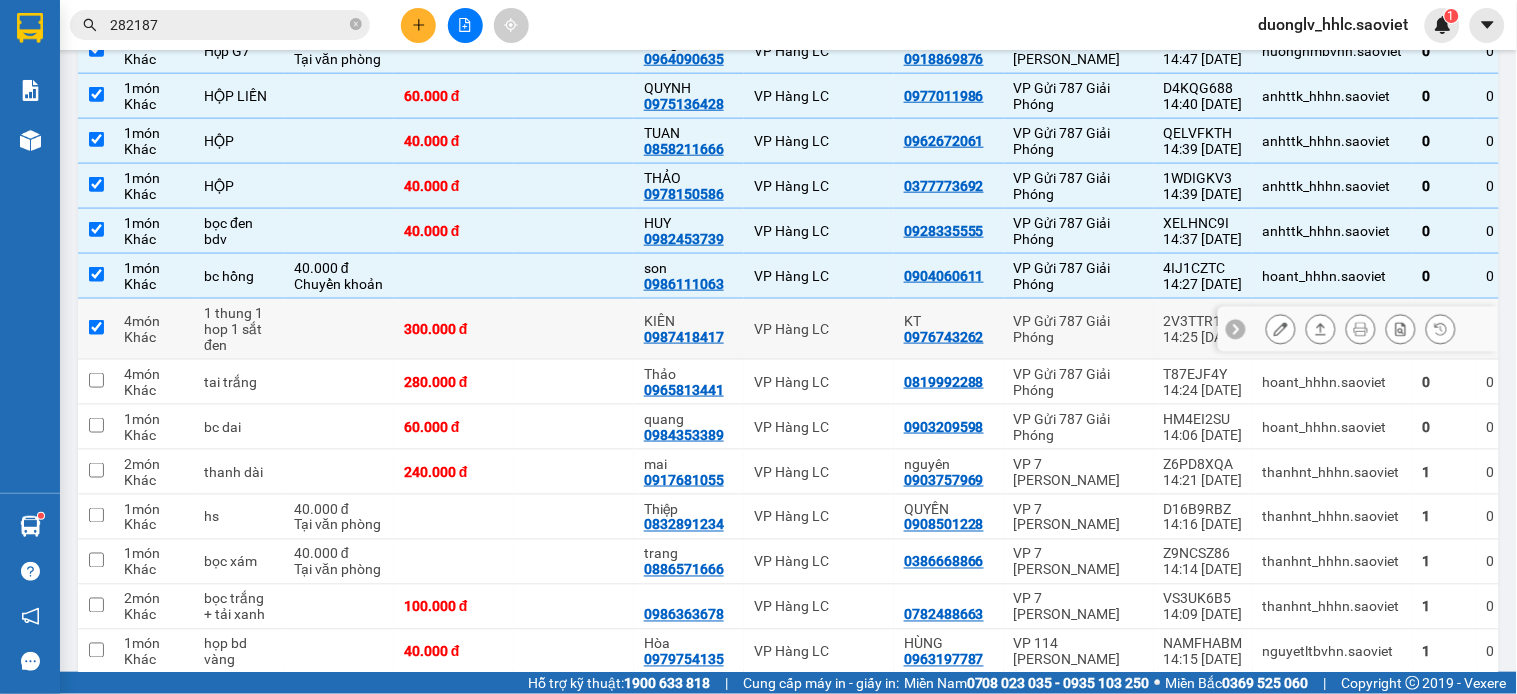 checkbox on "true" 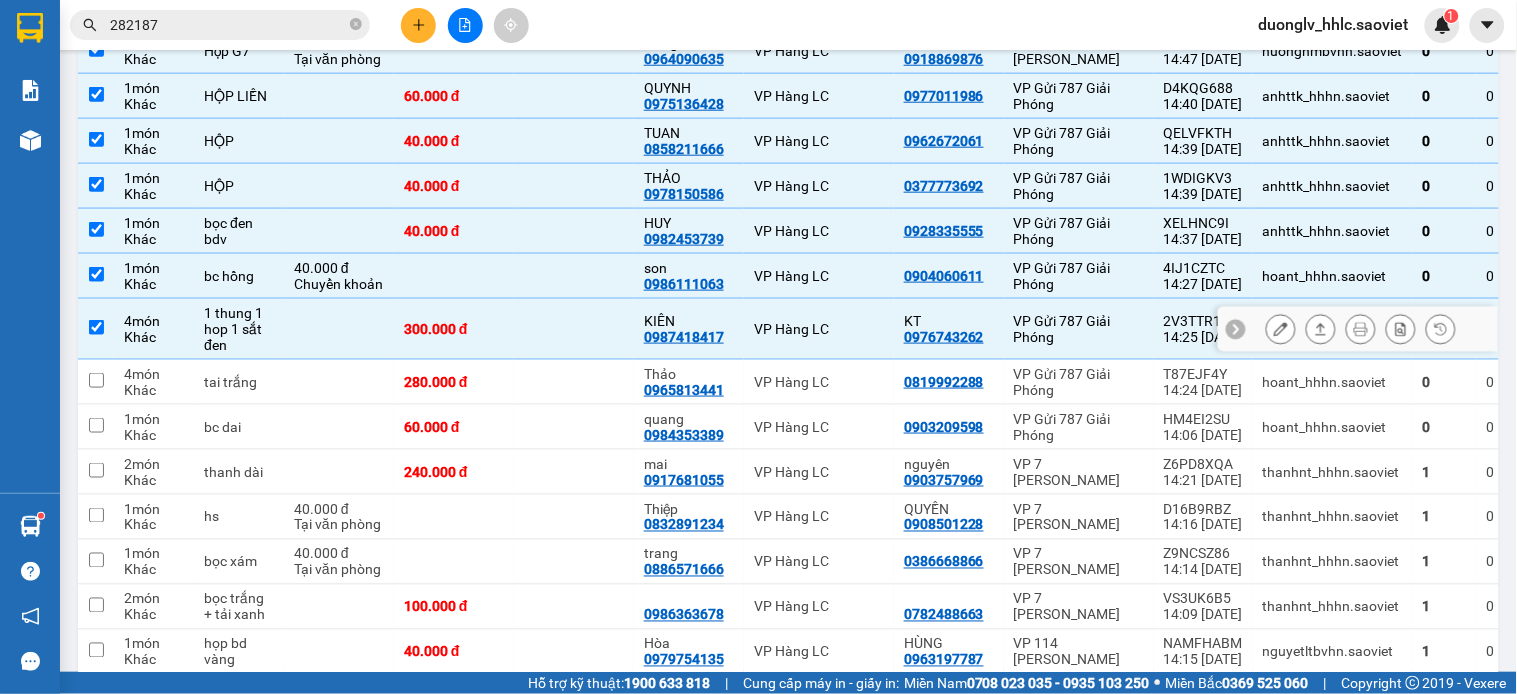 click on "VP Hàng LC" at bounding box center [819, 382] 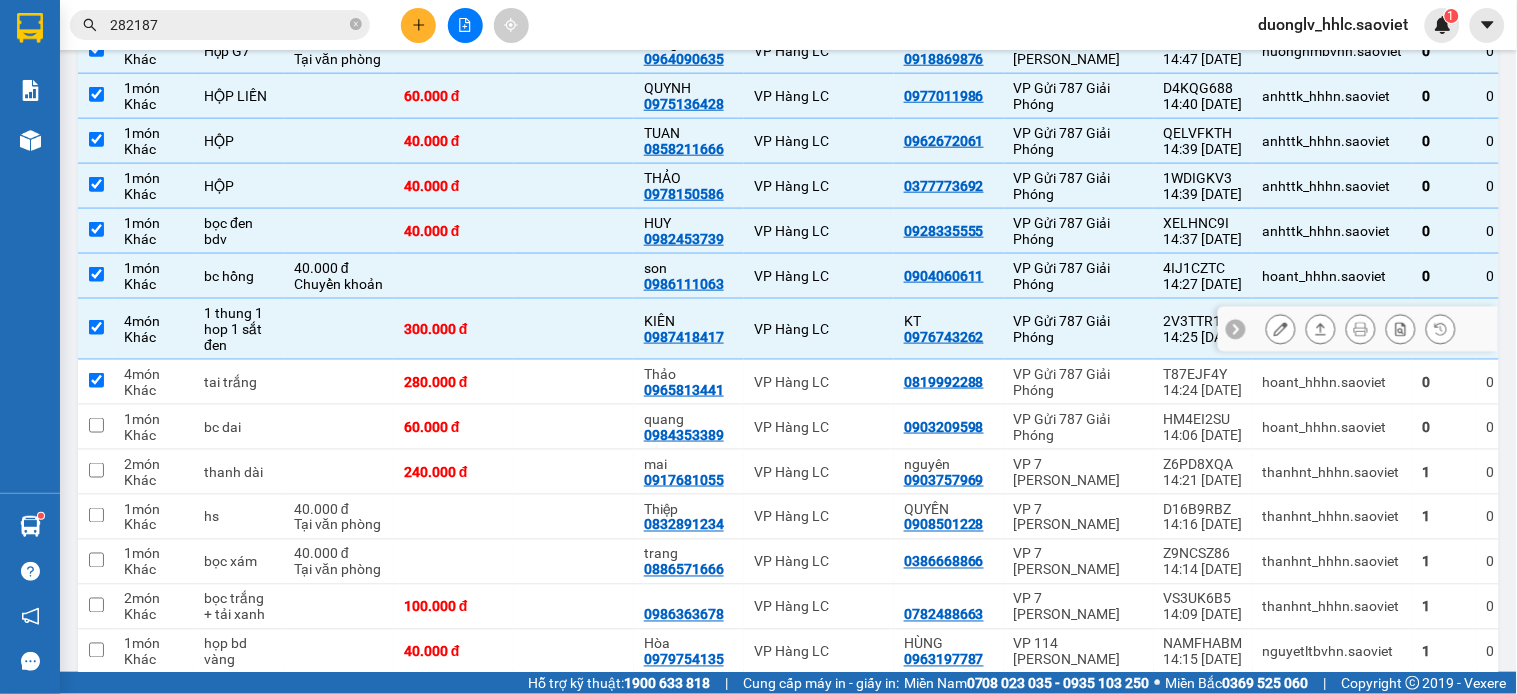 checkbox on "true" 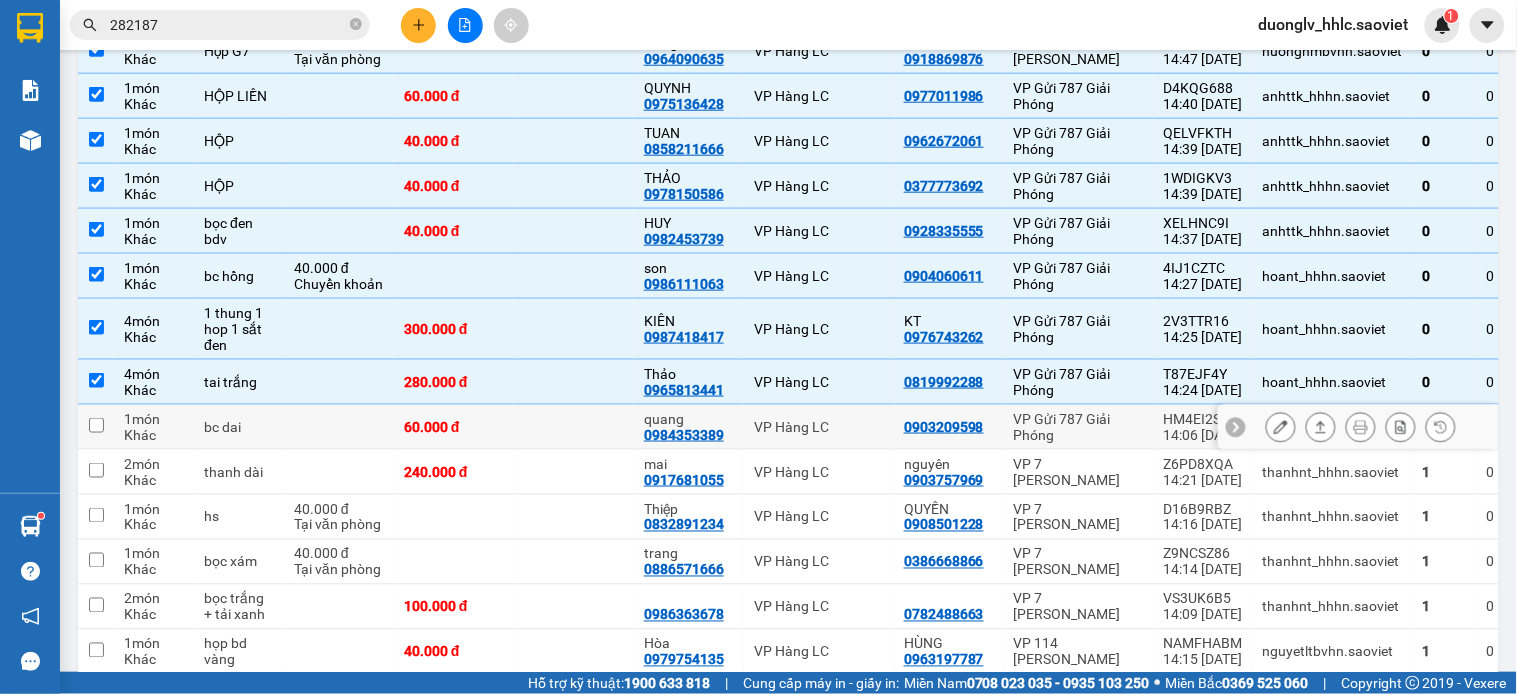 click on "VP Hàng LC" at bounding box center [819, 427] 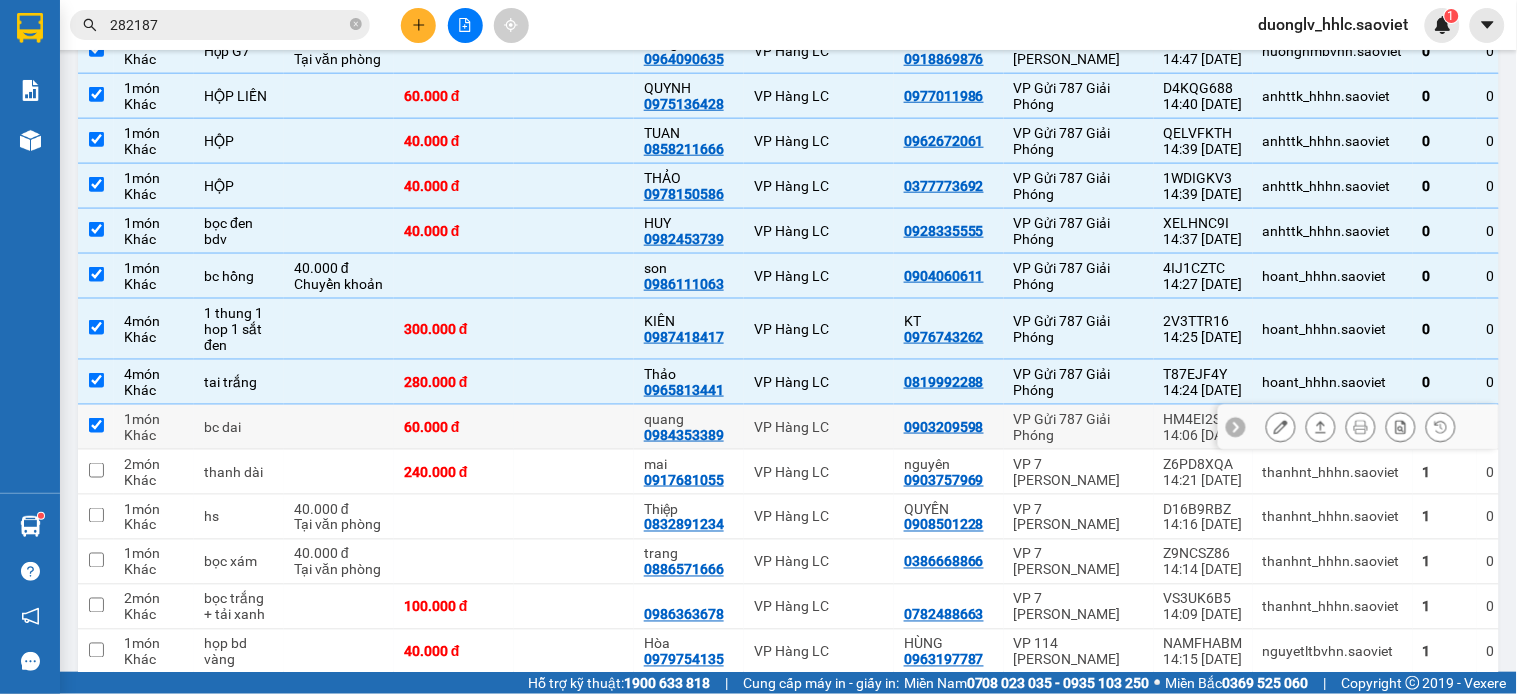 checkbox on "true" 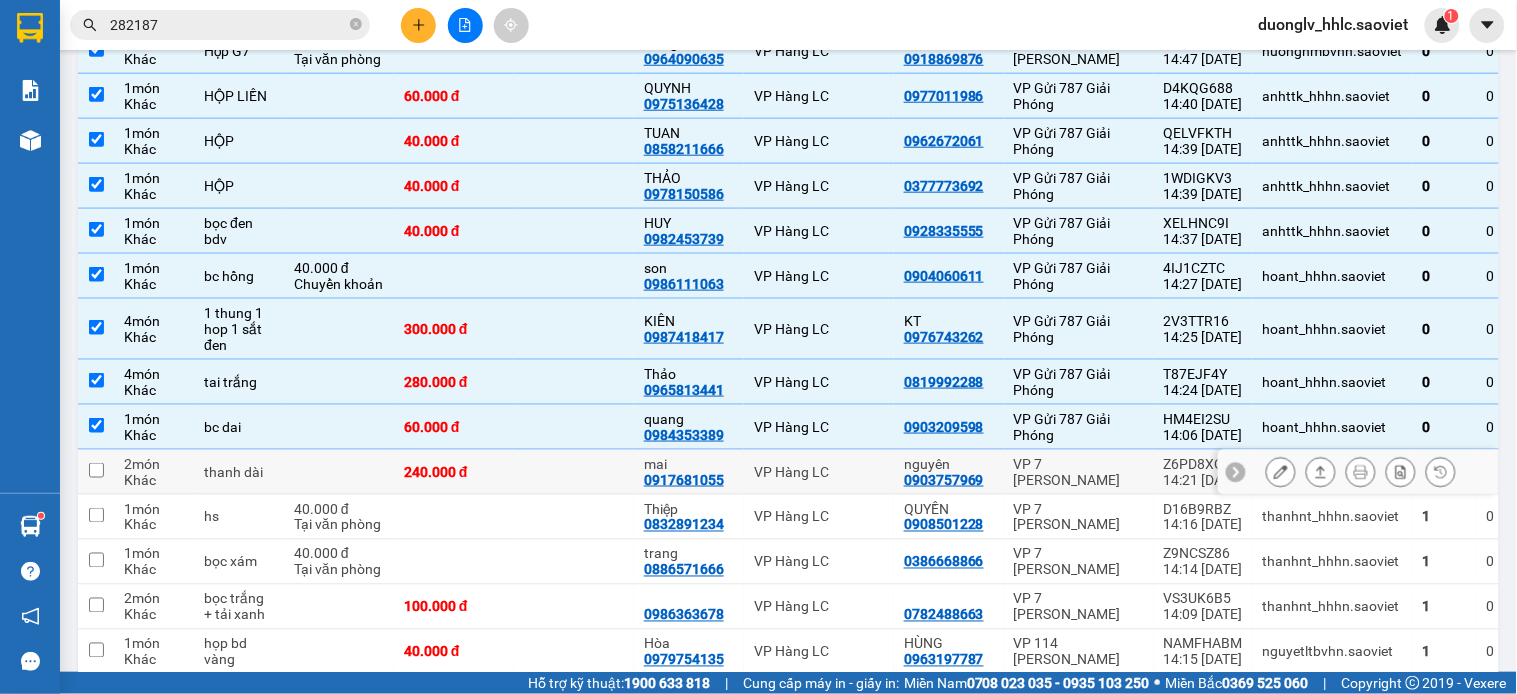 click on "VP Hàng LC" at bounding box center (819, 472) 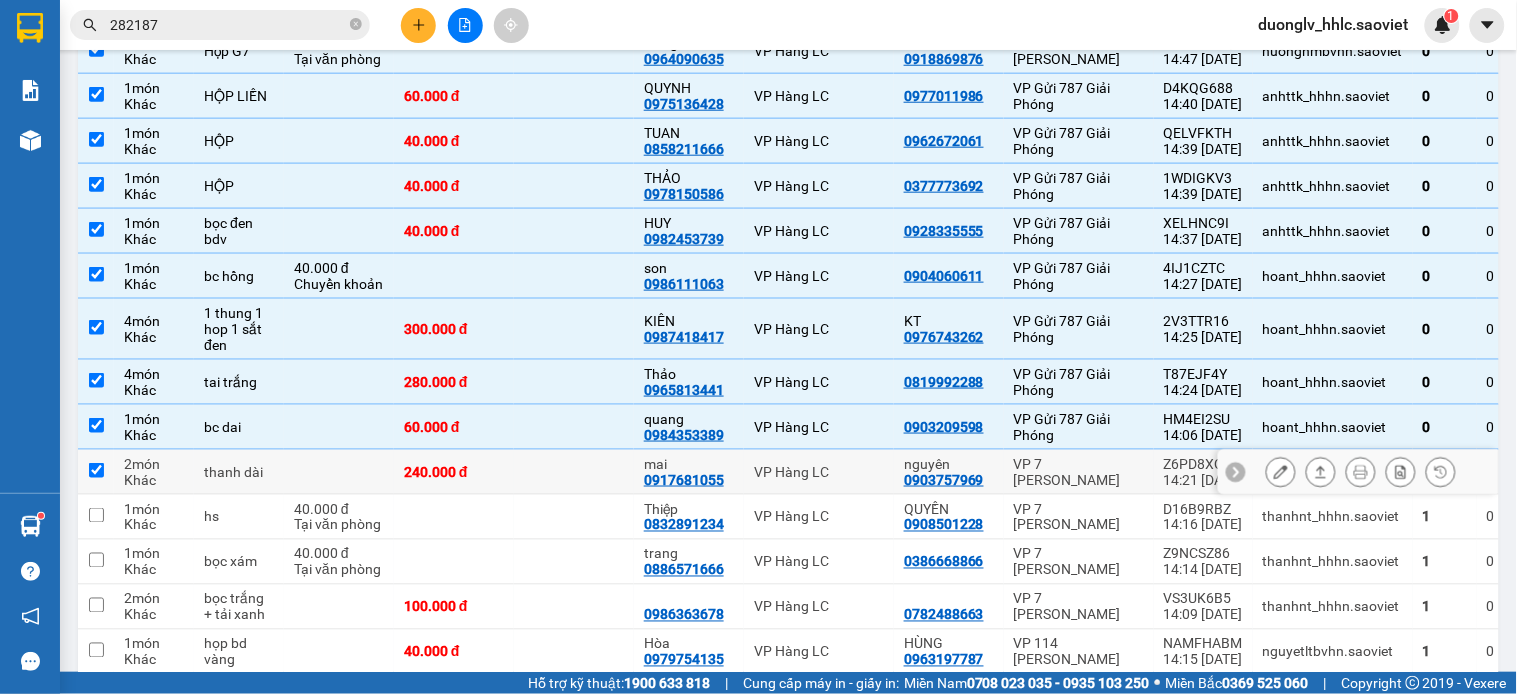 checkbox on "true" 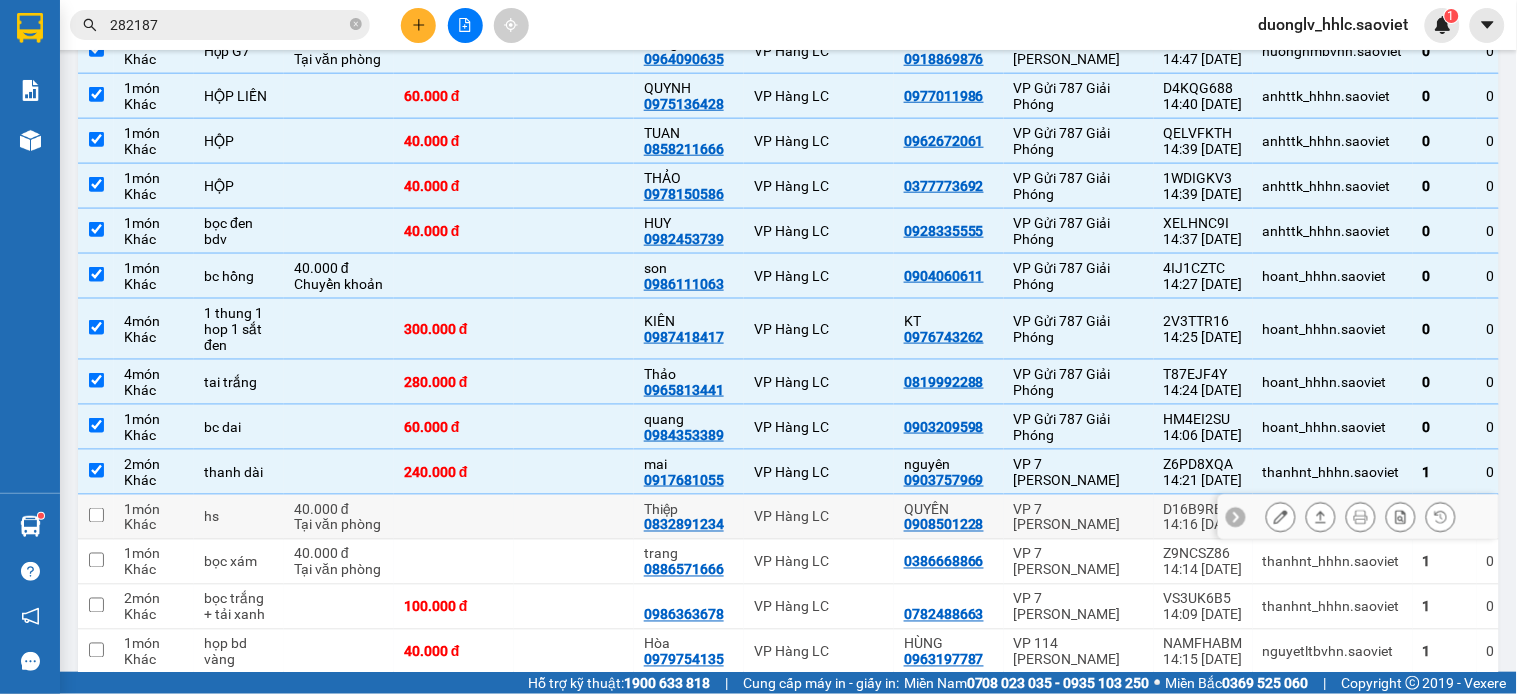 click on "VP Hàng LC" at bounding box center [819, 517] 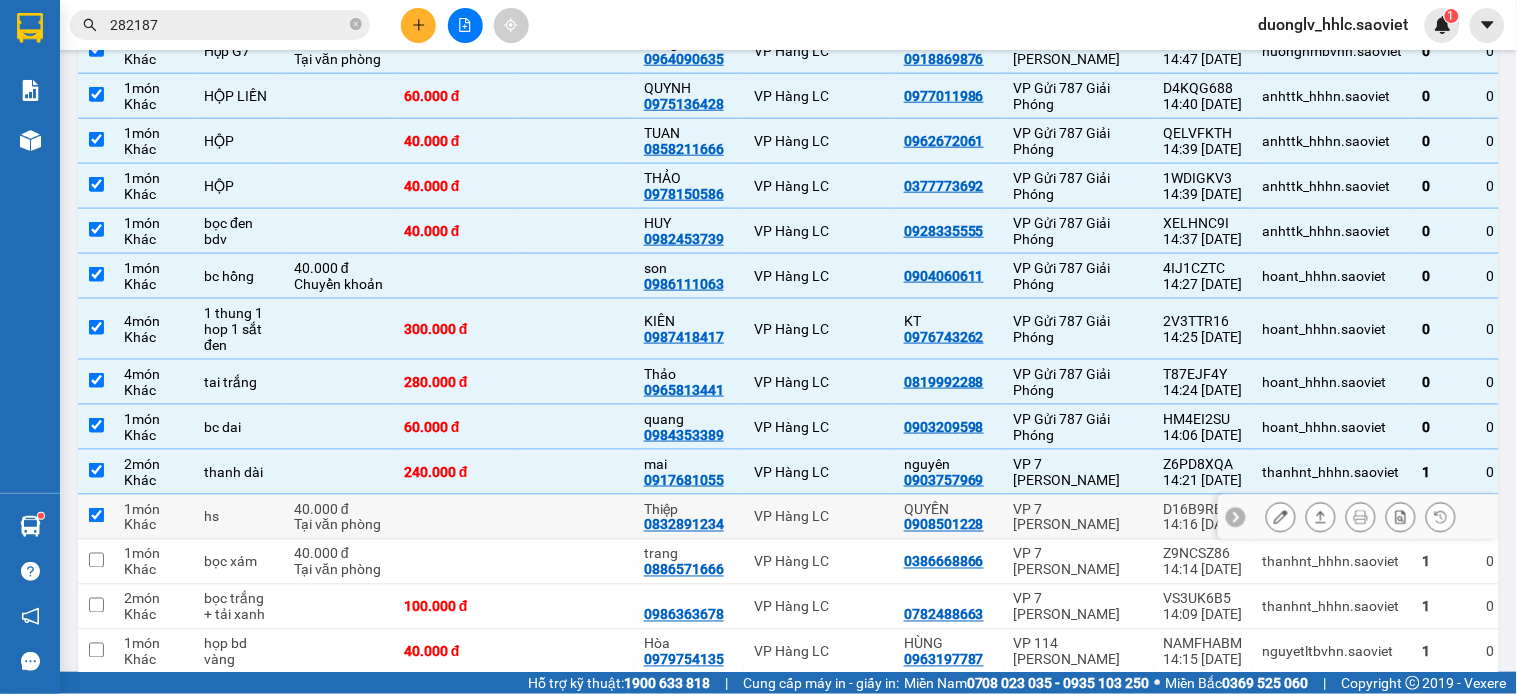 checkbox on "true" 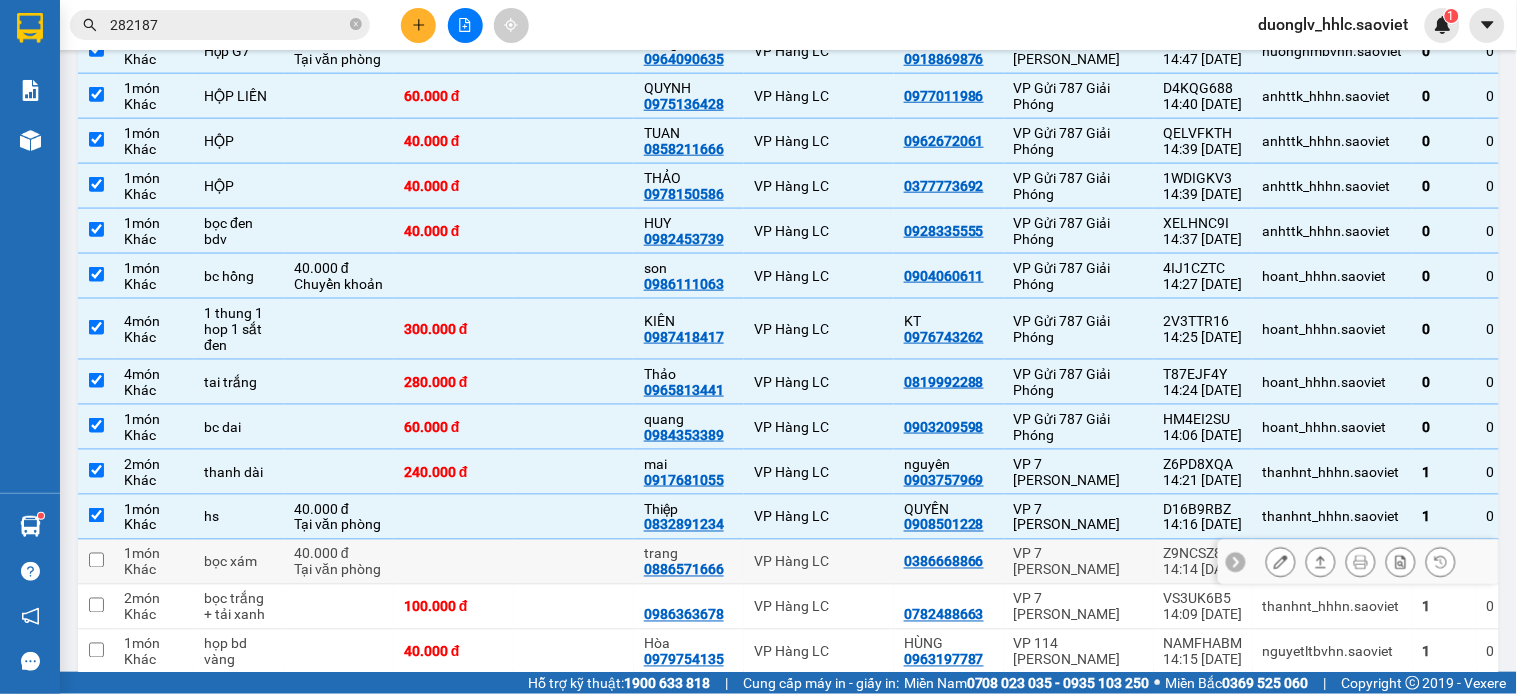click on "VP Hàng LC" at bounding box center [819, 562] 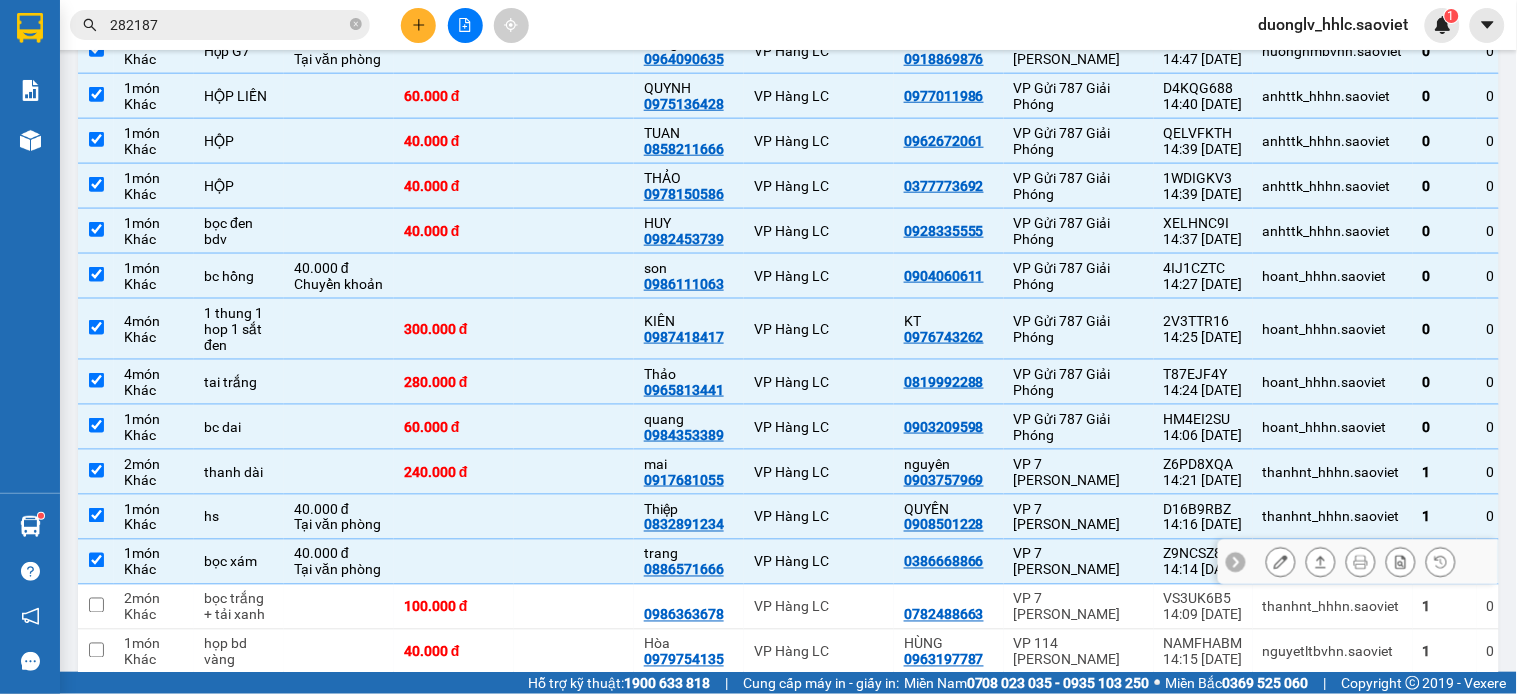 drag, startPoint x: 857, startPoint y: 562, endPoint x: 850, endPoint y: 507, distance: 55.443665 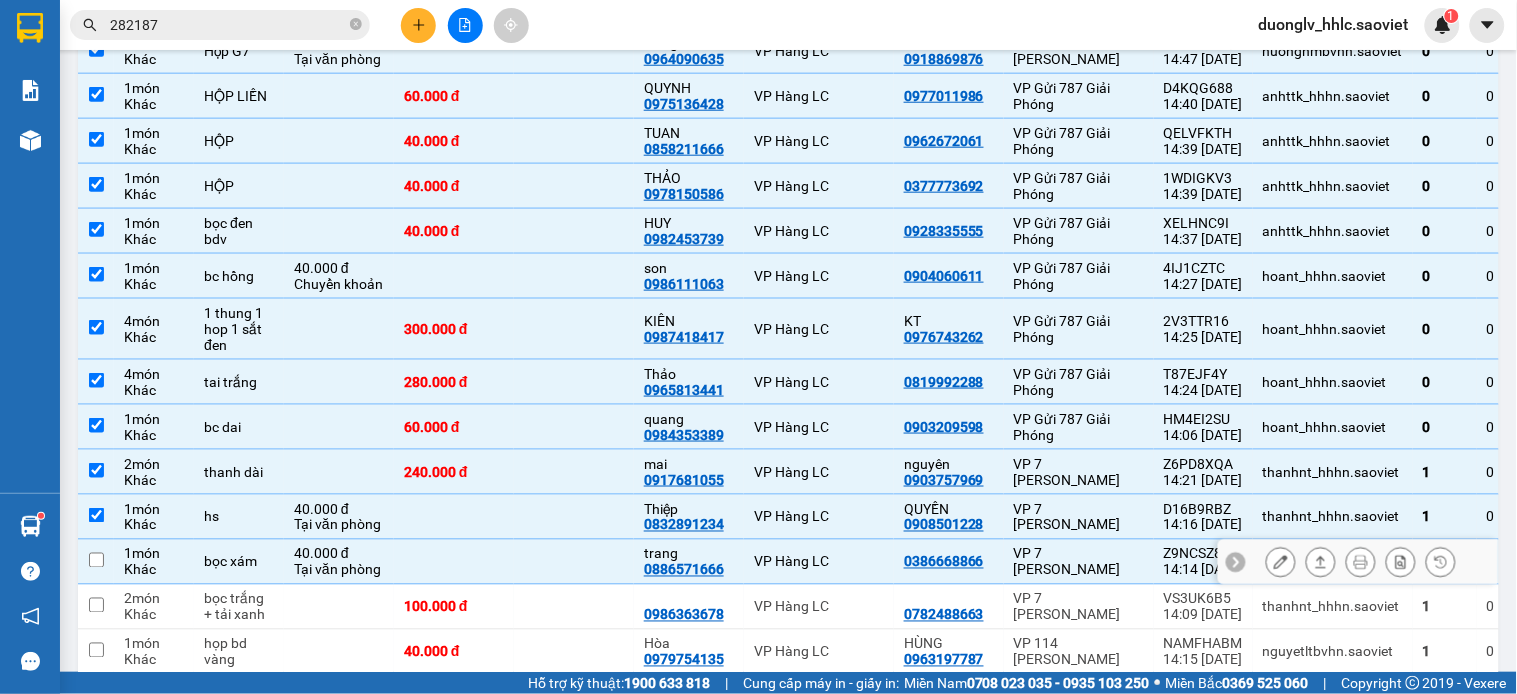 checkbox on "false" 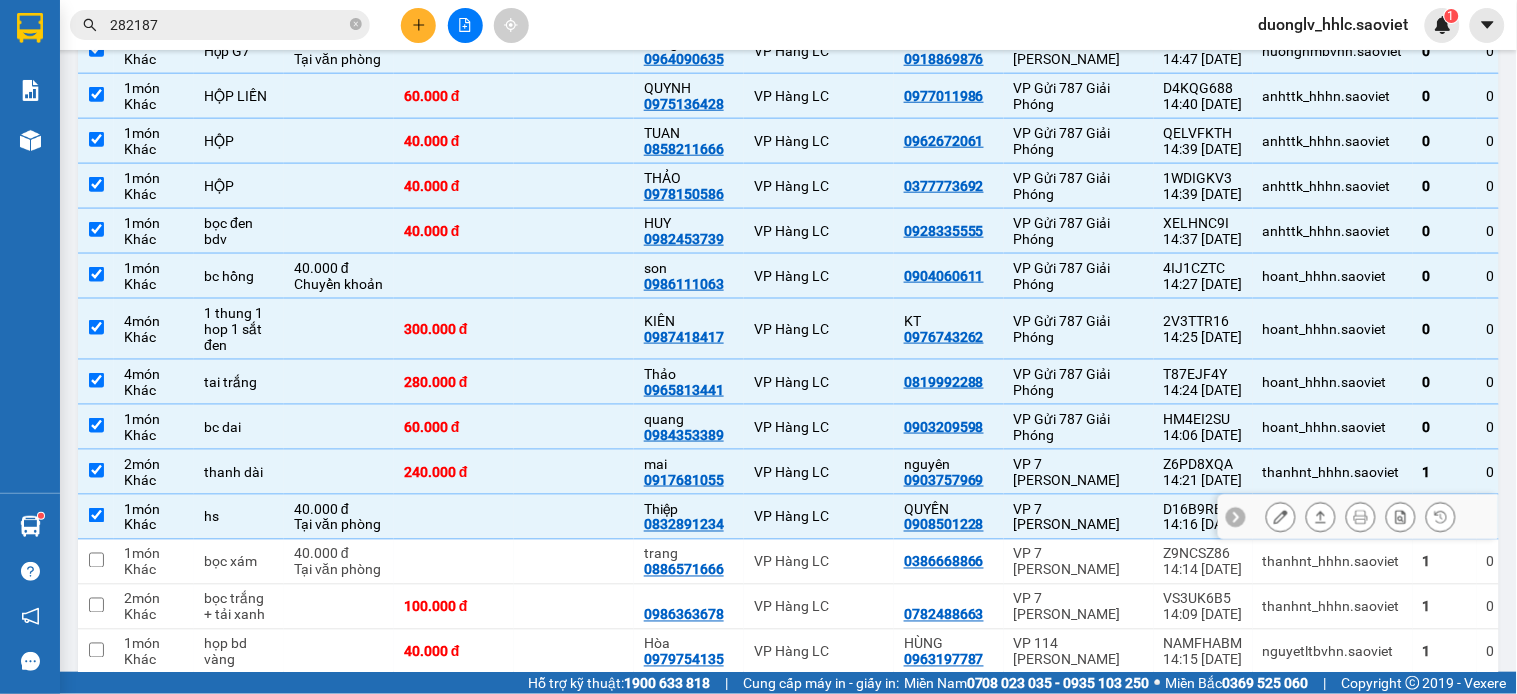 drag, startPoint x: 850, startPoint y: 507, endPoint x: 853, endPoint y: 478, distance: 29.15476 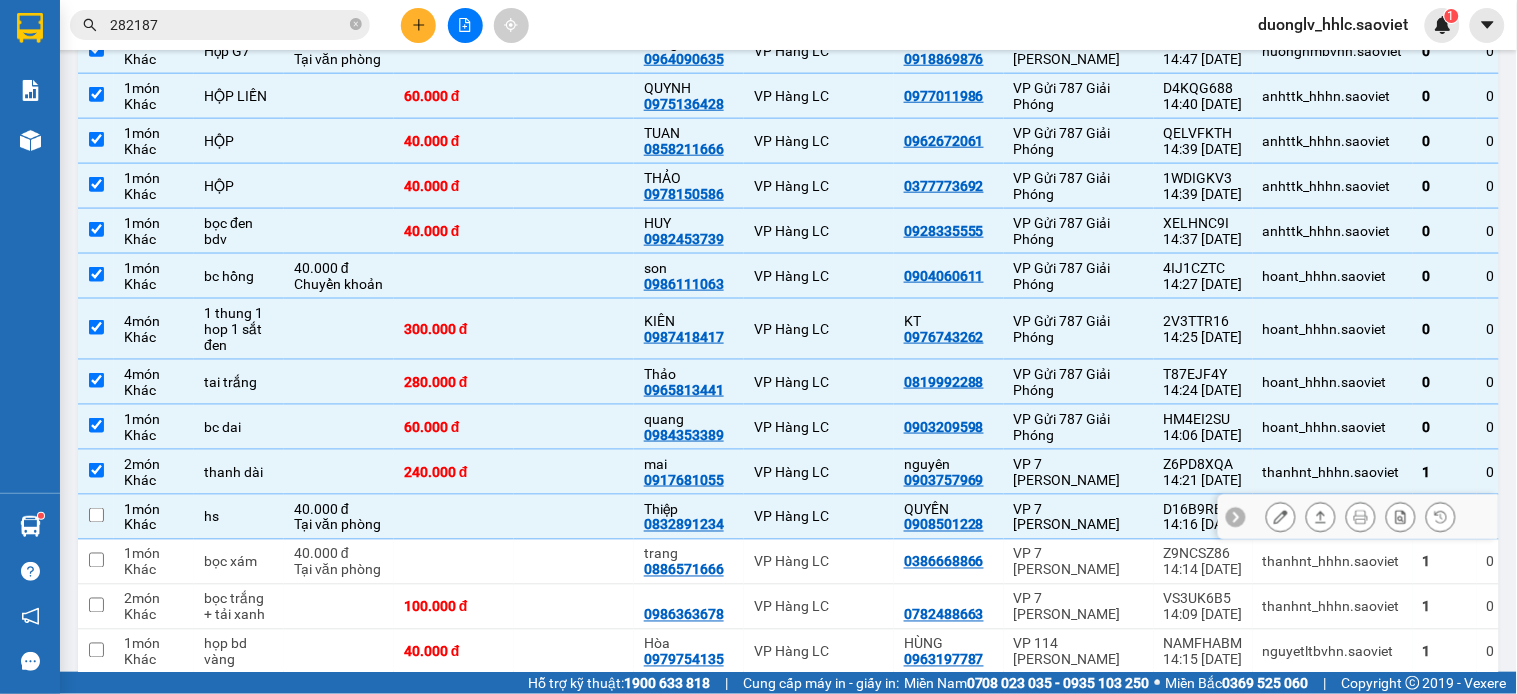 checkbox on "false" 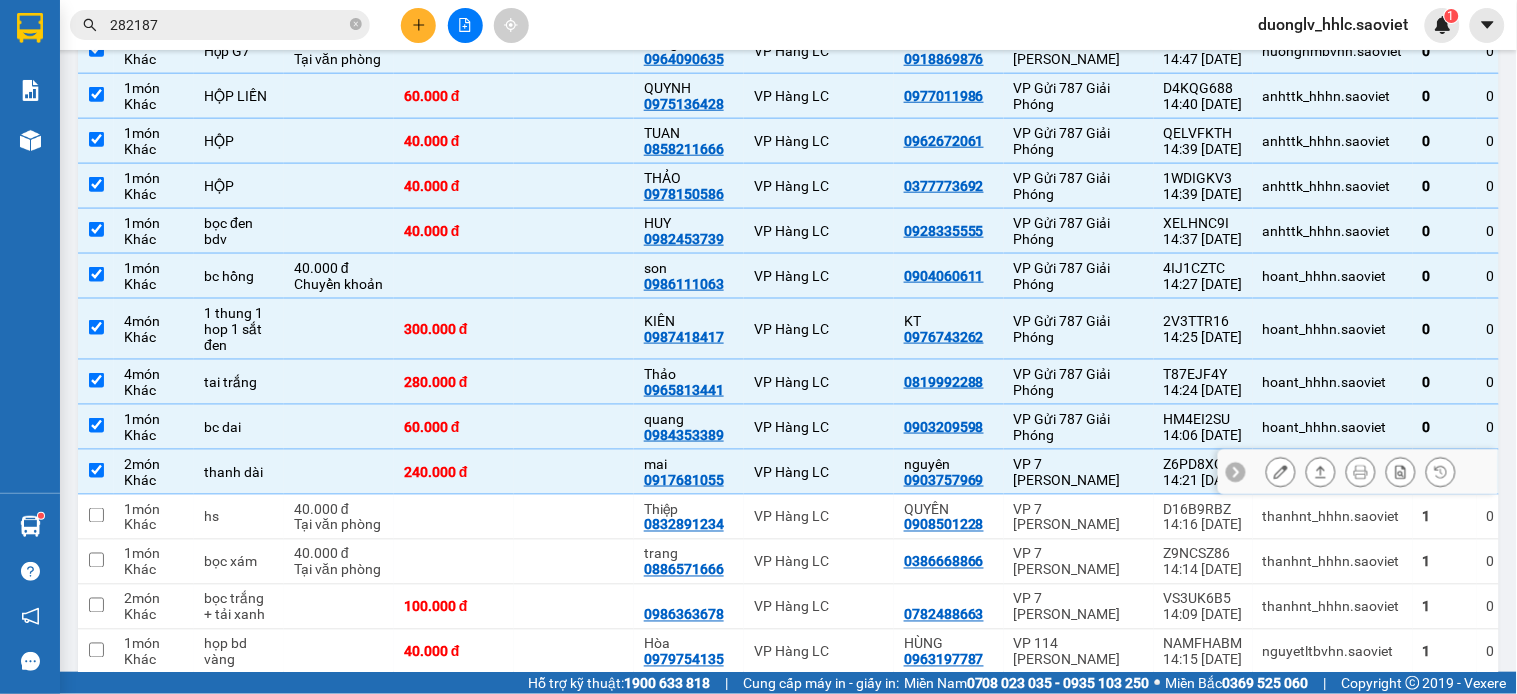 drag, startPoint x: 853, startPoint y: 477, endPoint x: 912, endPoint y: 361, distance: 130.14223 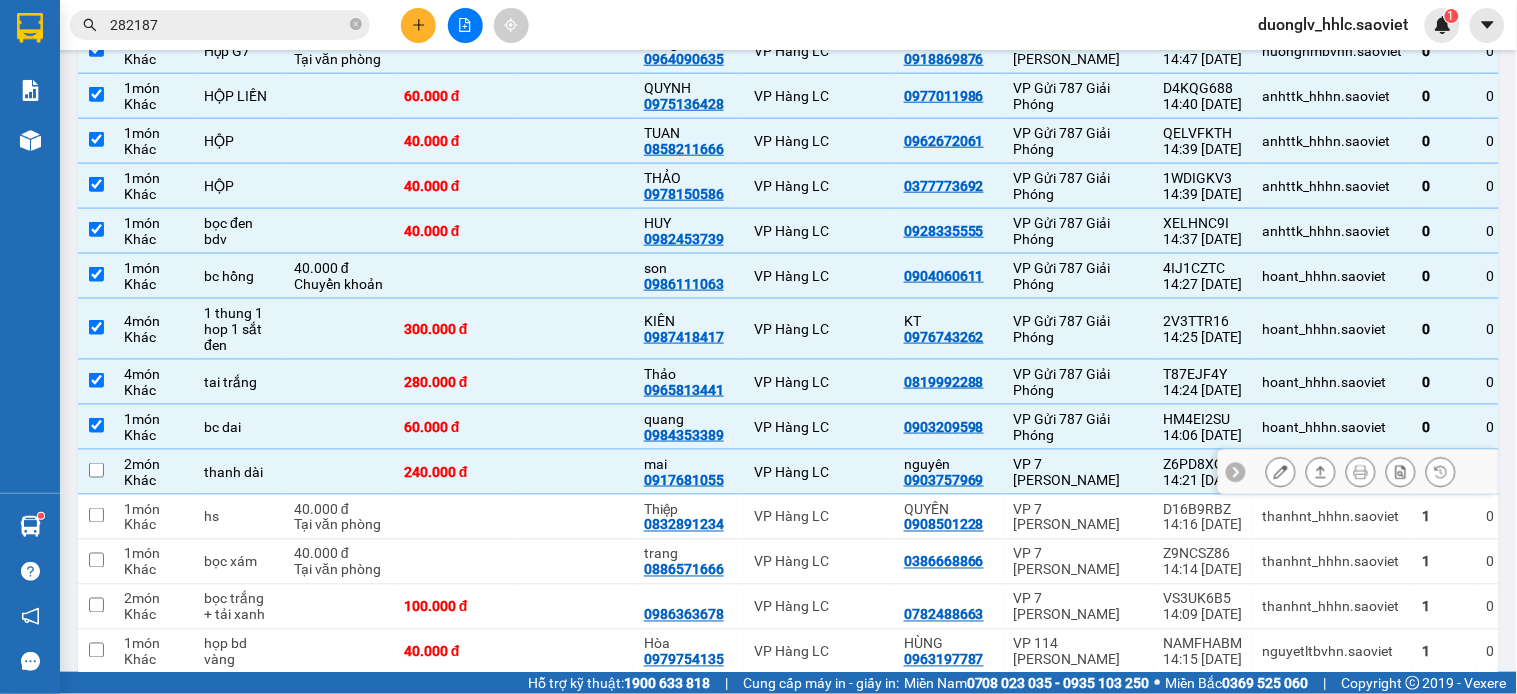 checkbox on "false" 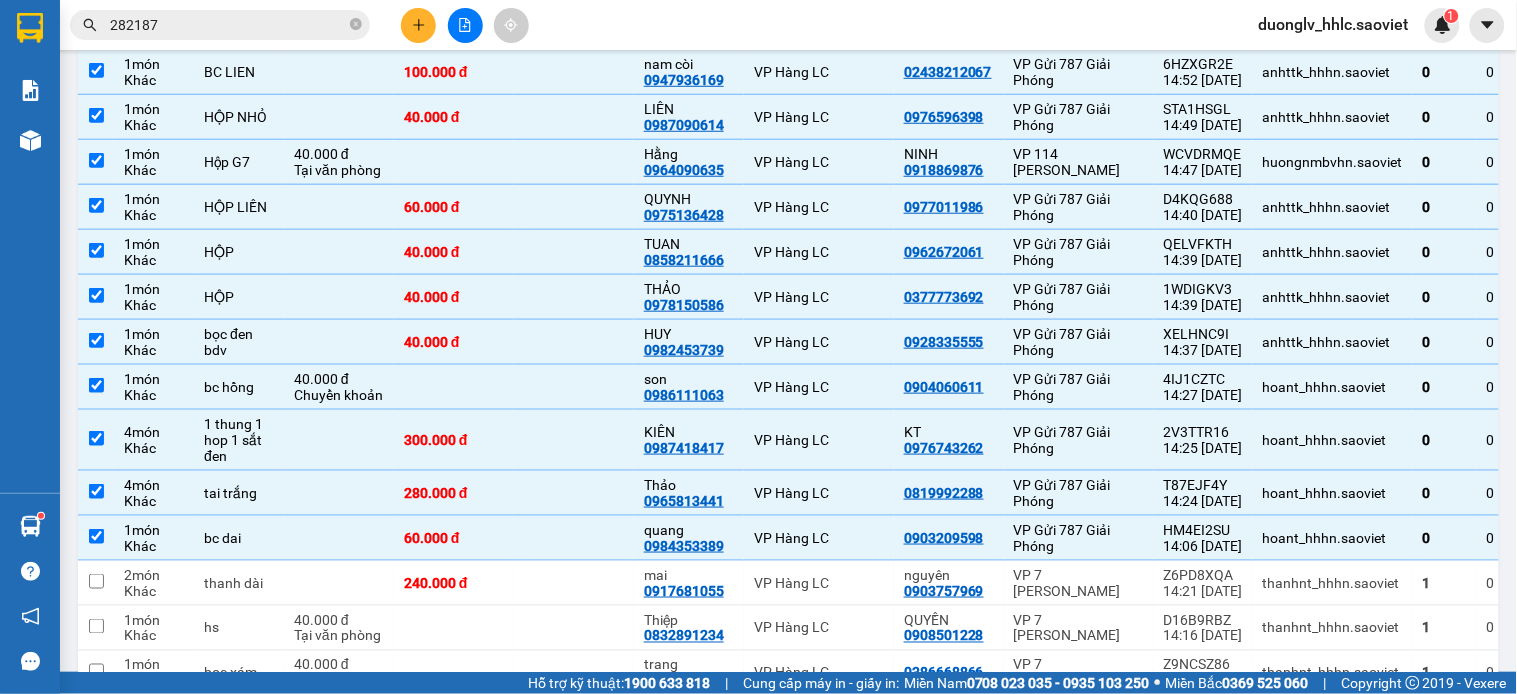scroll, scrollTop: 13, scrollLeft: 0, axis: vertical 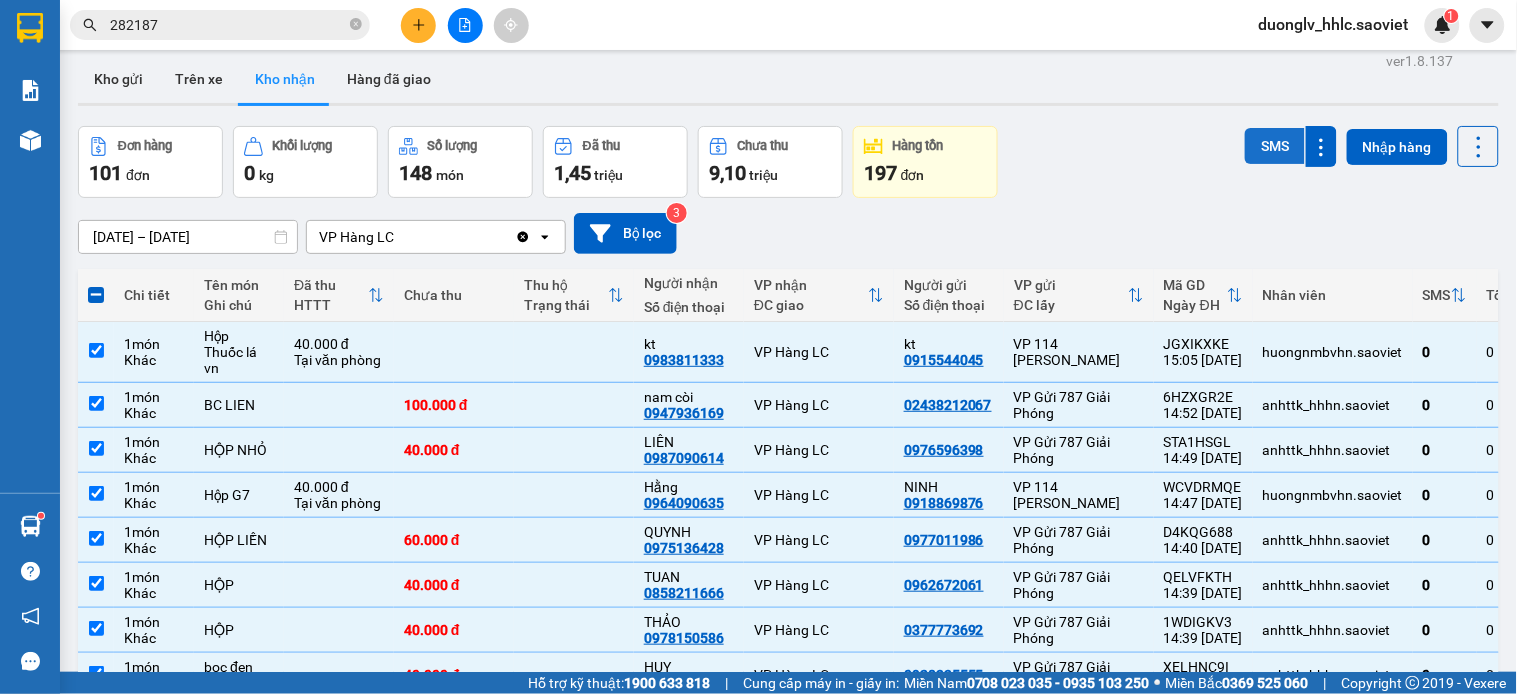 click on "SMS" at bounding box center [1275, 146] 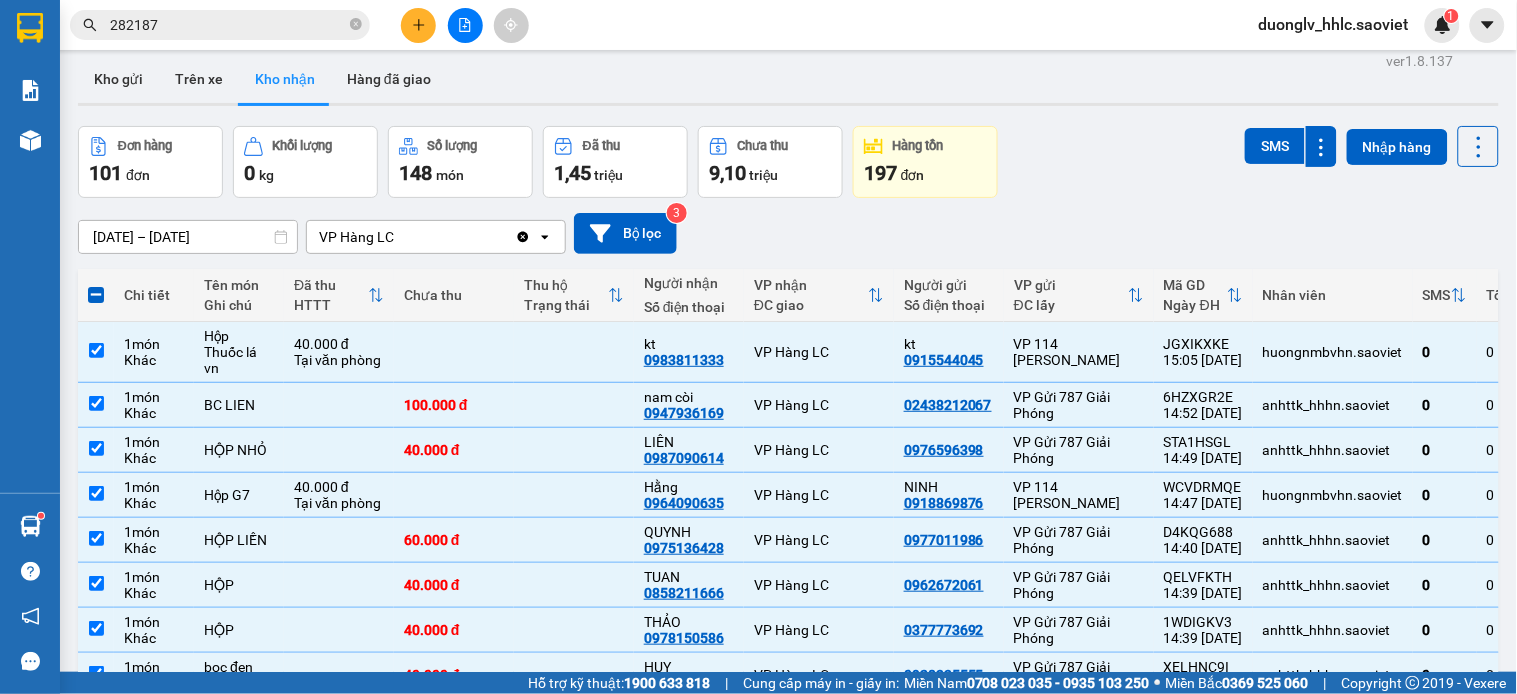 scroll, scrollTop: 0, scrollLeft: 0, axis: both 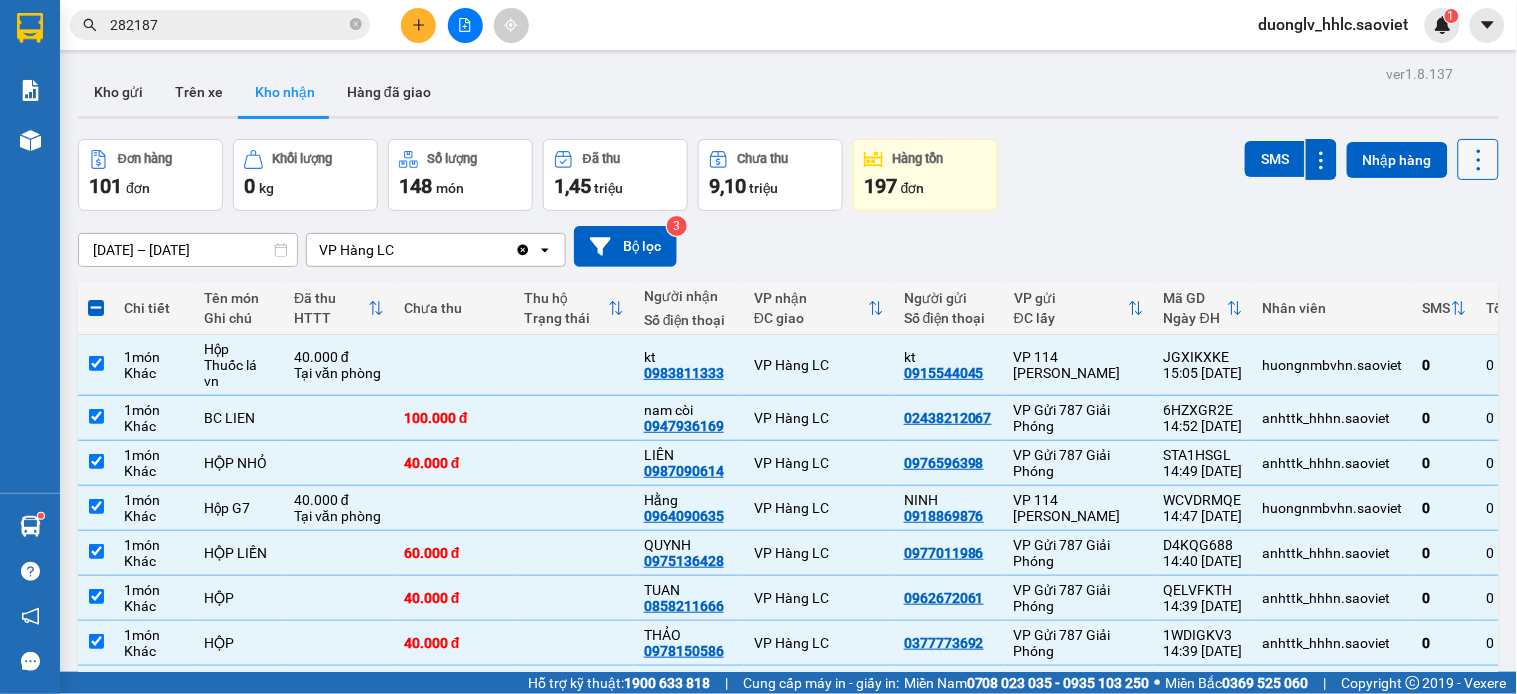 click 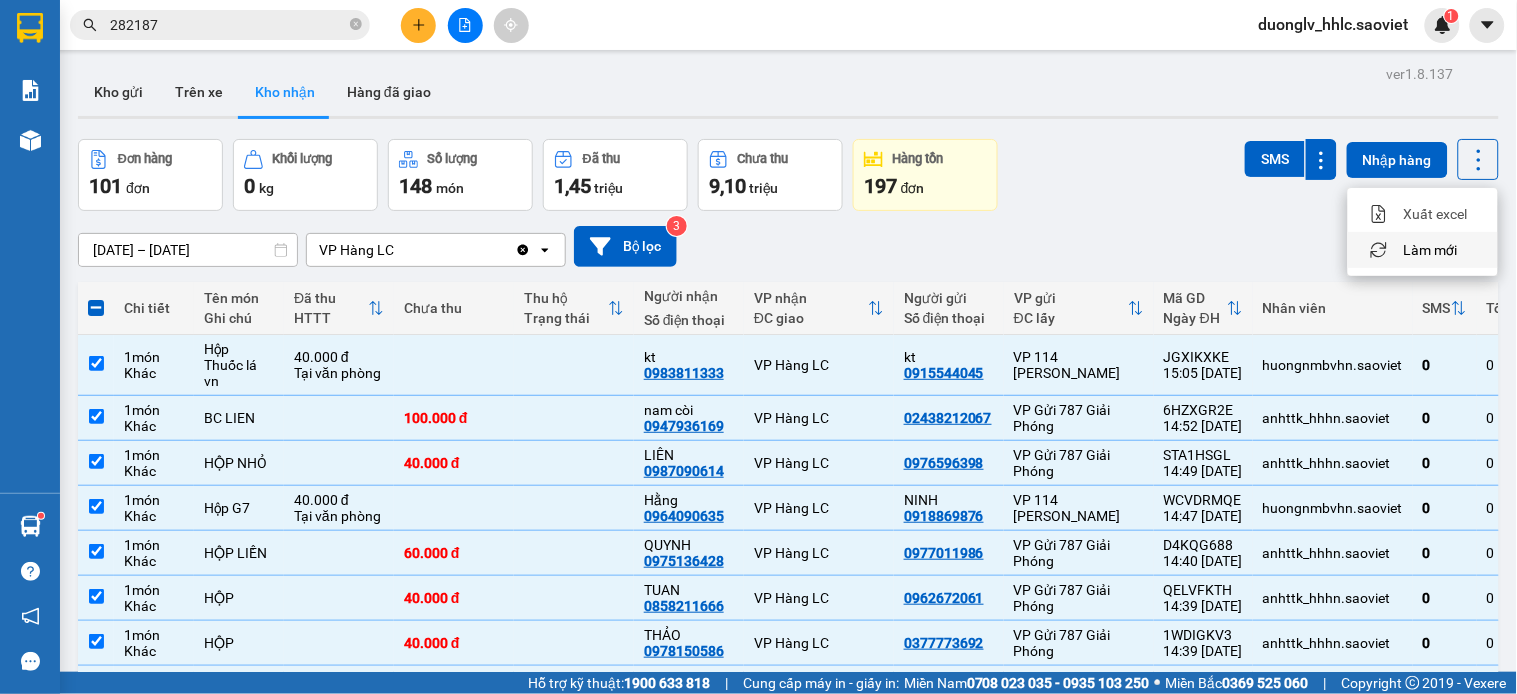 click on "Làm mới" at bounding box center (1431, 250) 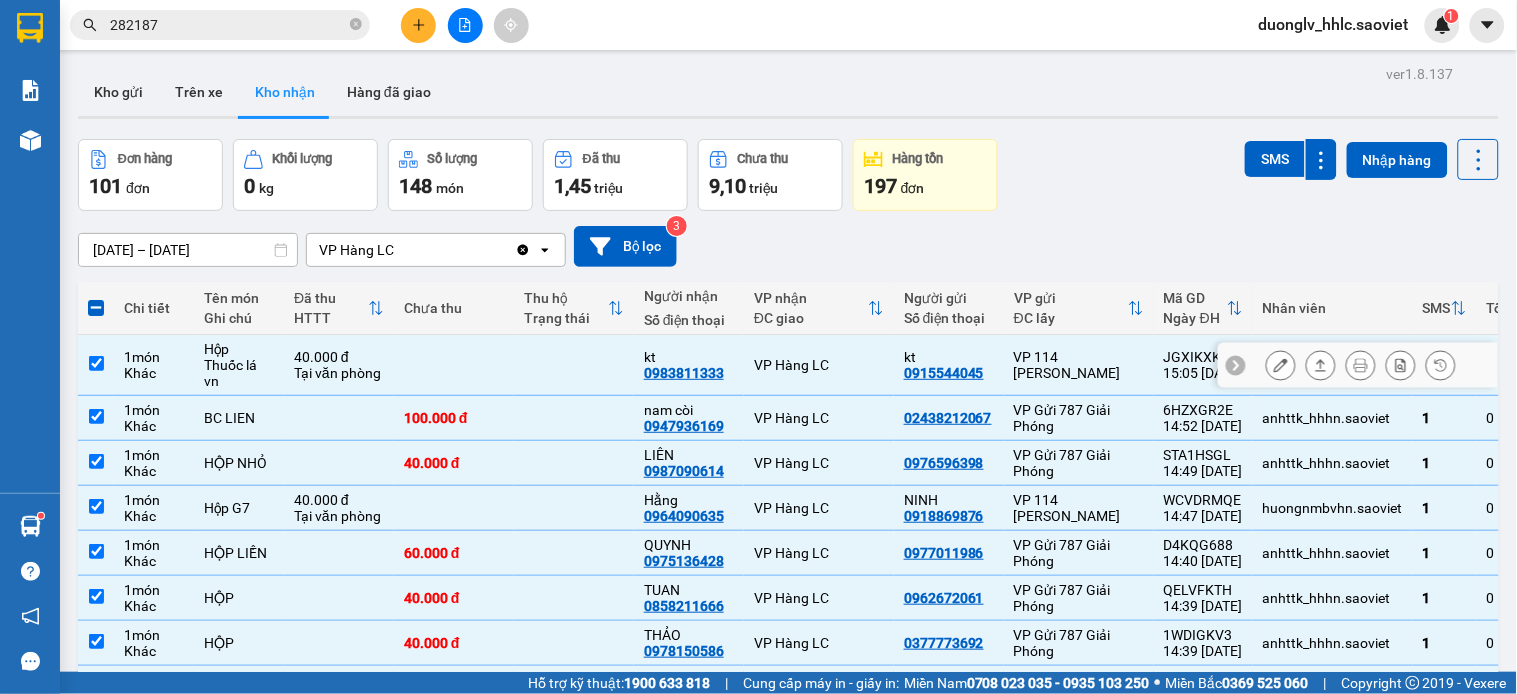 click on "VP 114 [PERSON_NAME]" at bounding box center (1079, 365) 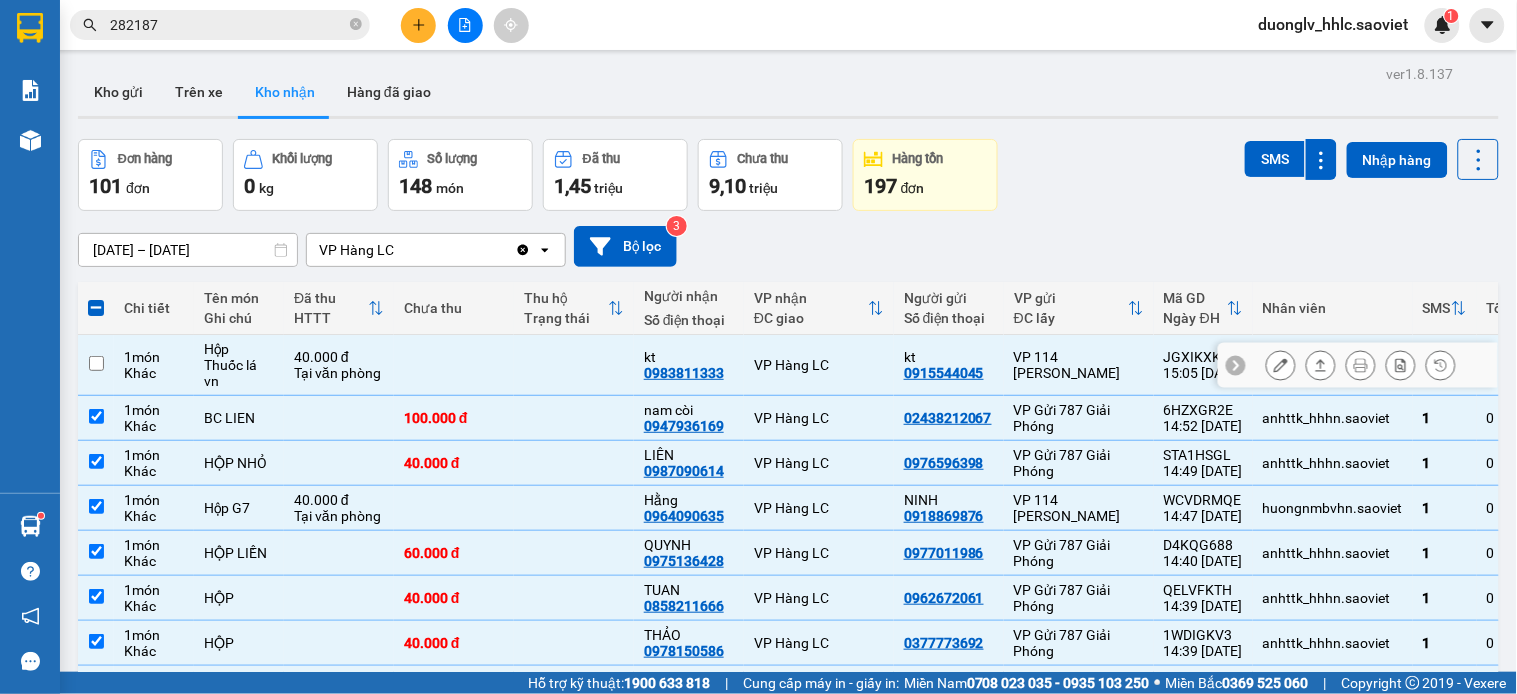 checkbox on "false" 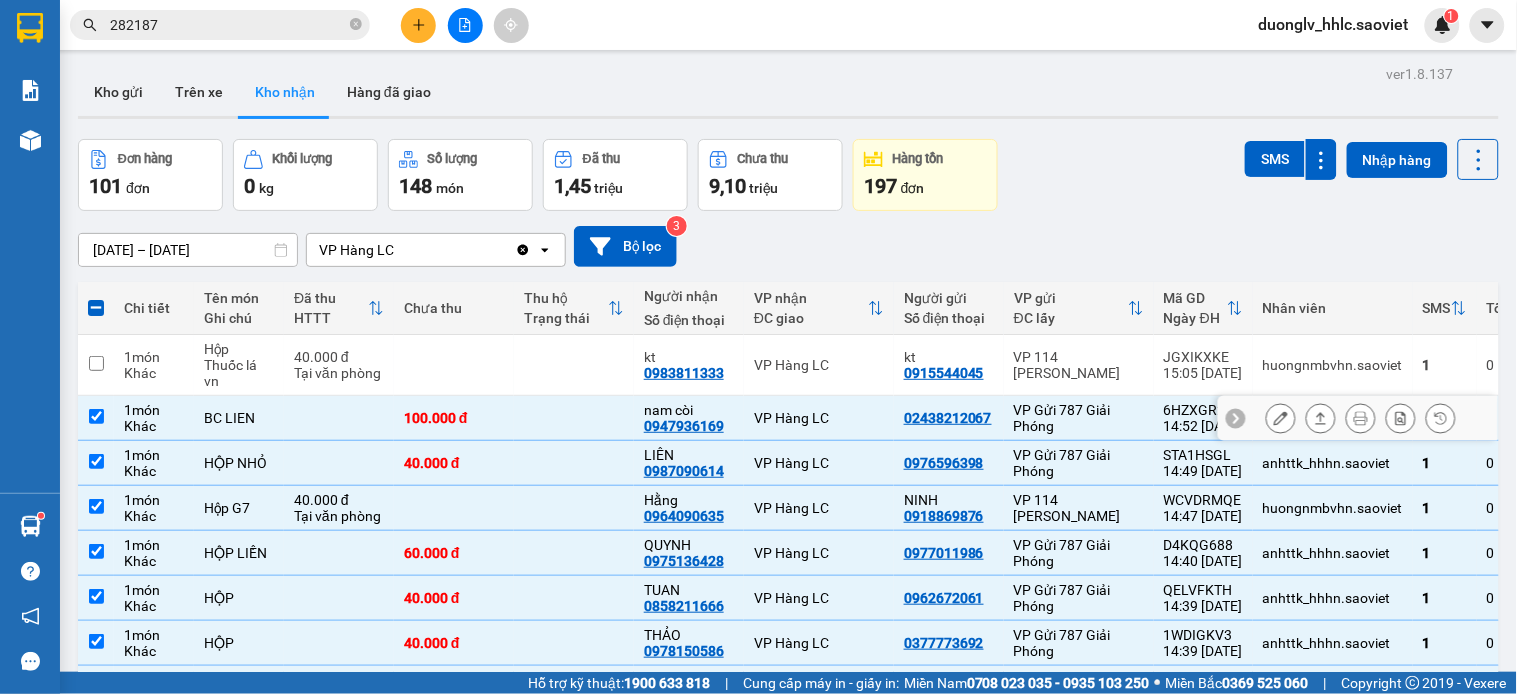 click on "VP Gửi 787 Giải Phóng" at bounding box center (1079, 418) 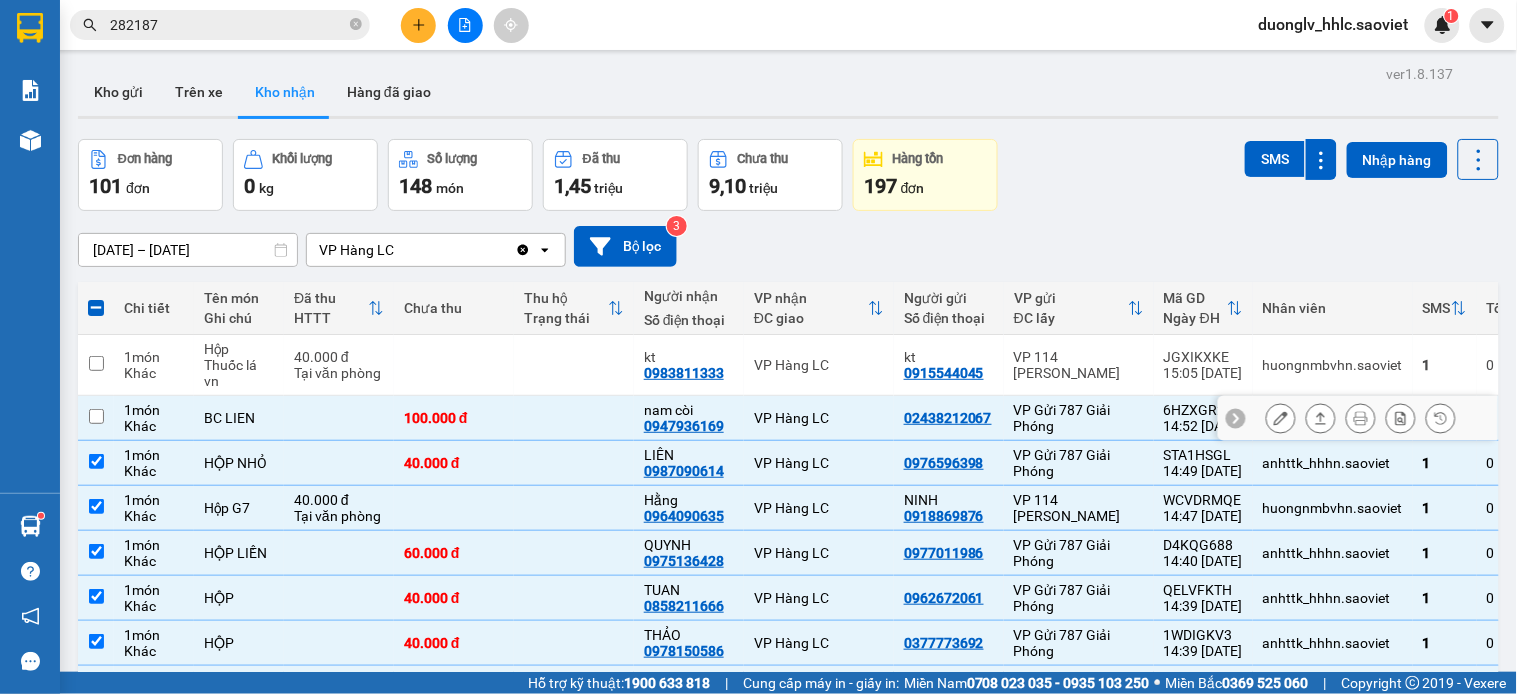 checkbox on "false" 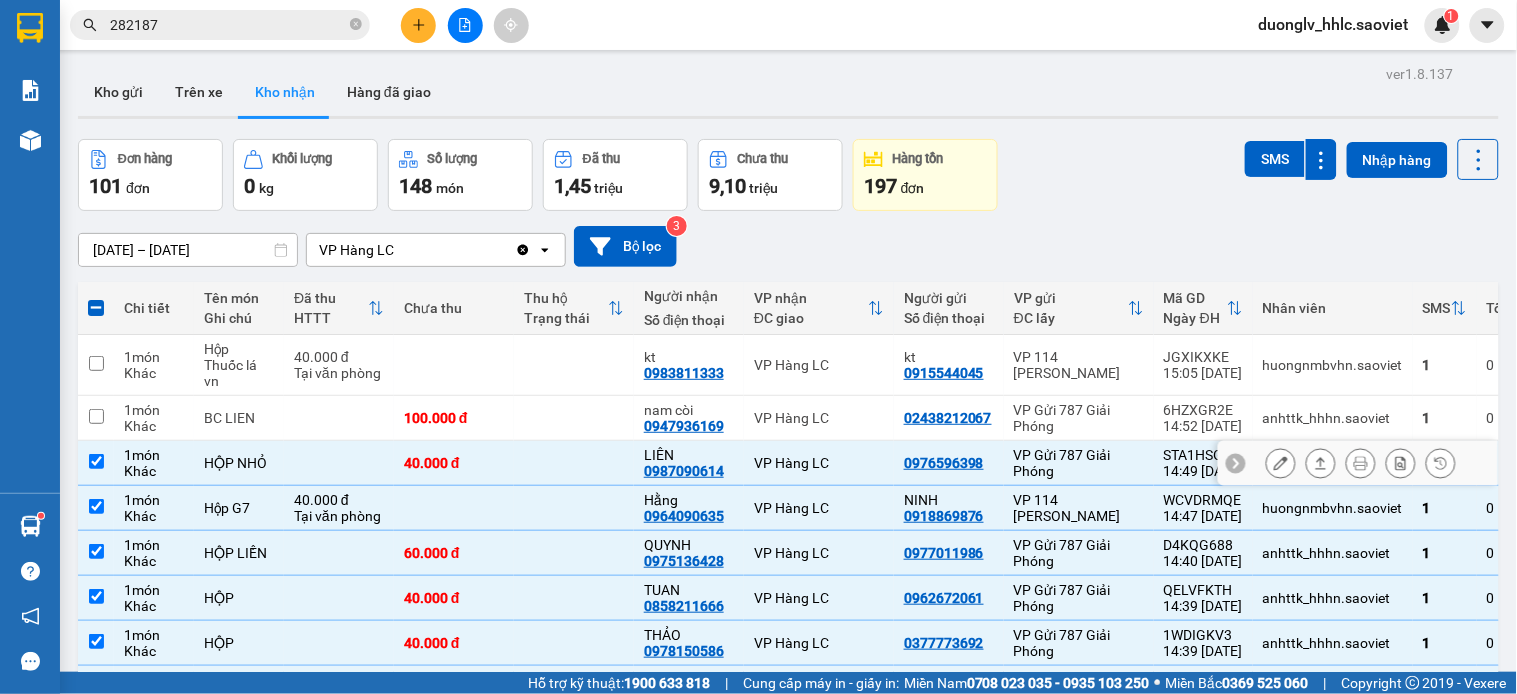 drag, startPoint x: 1112, startPoint y: 465, endPoint x: 1123, endPoint y: 497, distance: 33.83785 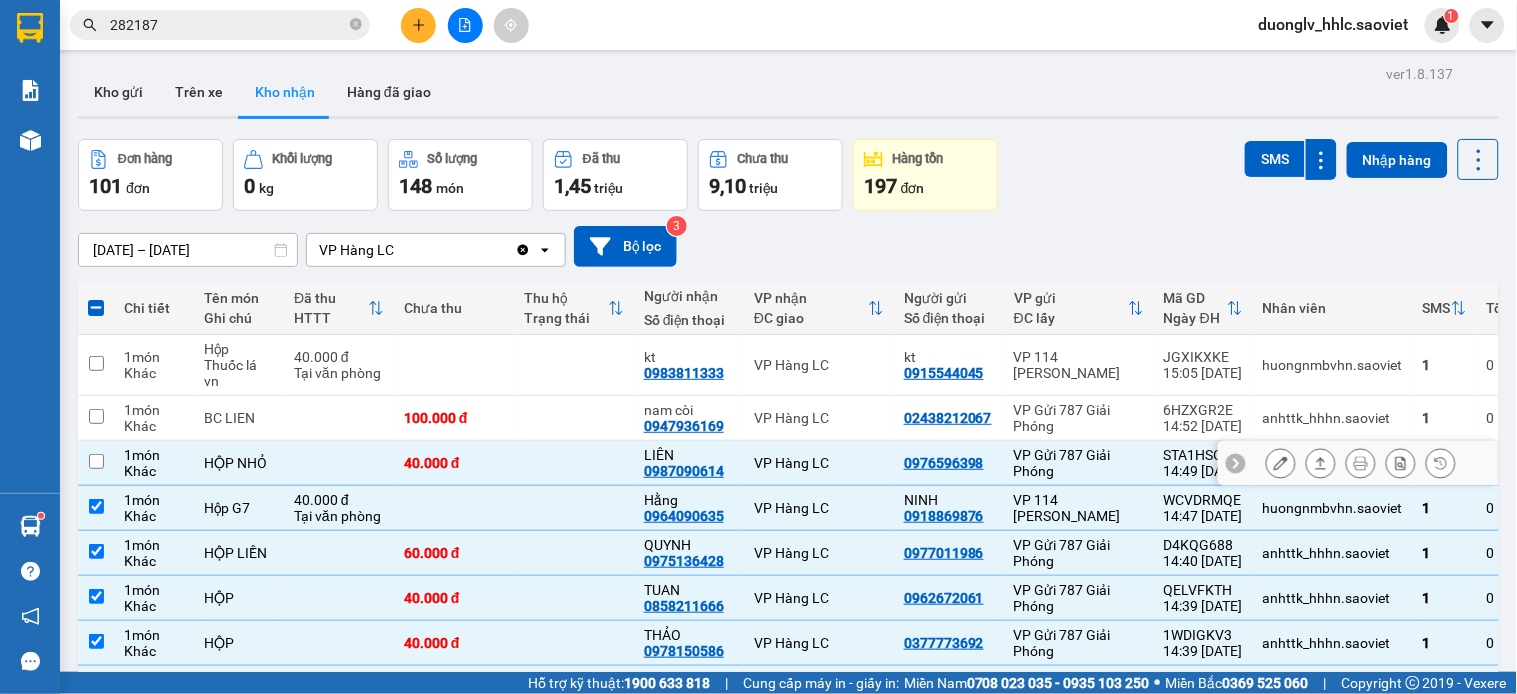 checkbox on "false" 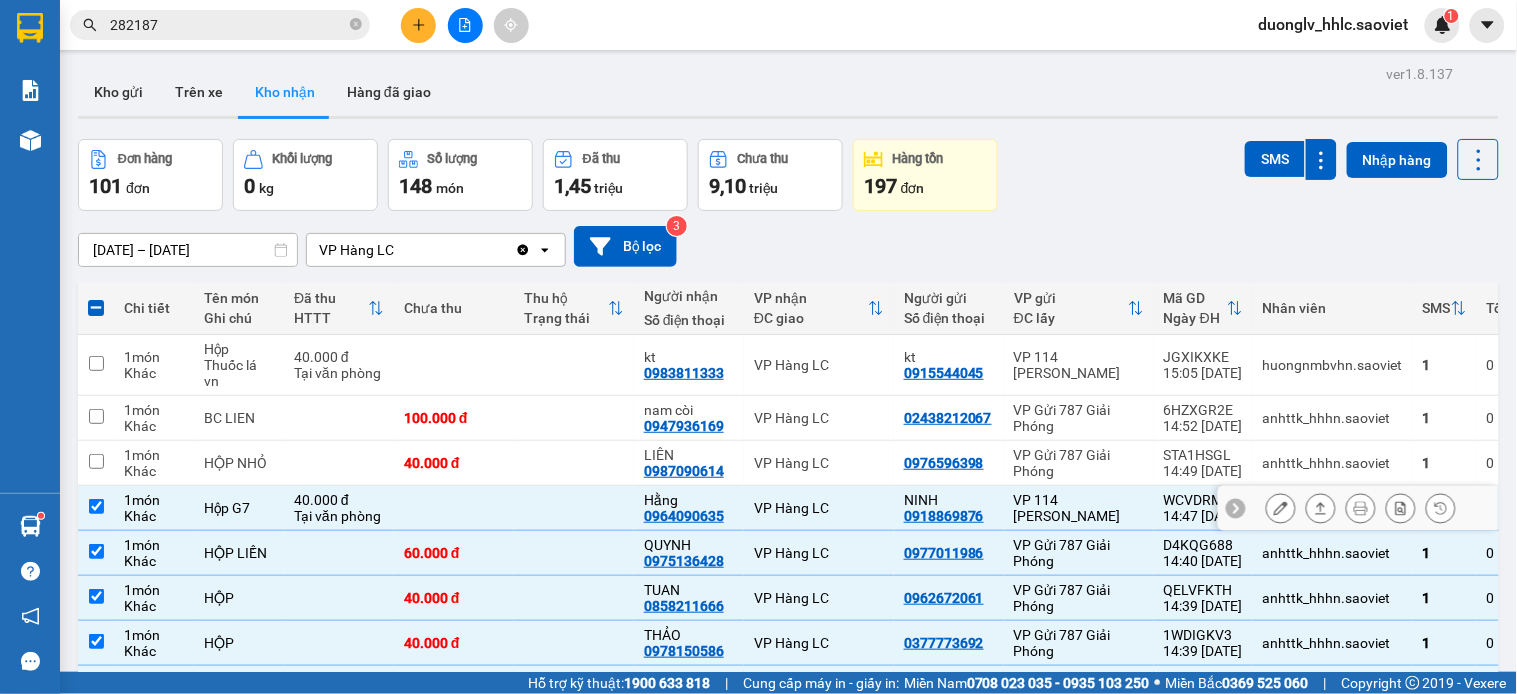drag, startPoint x: 1123, startPoint y: 506, endPoint x: 1131, endPoint y: 537, distance: 32.01562 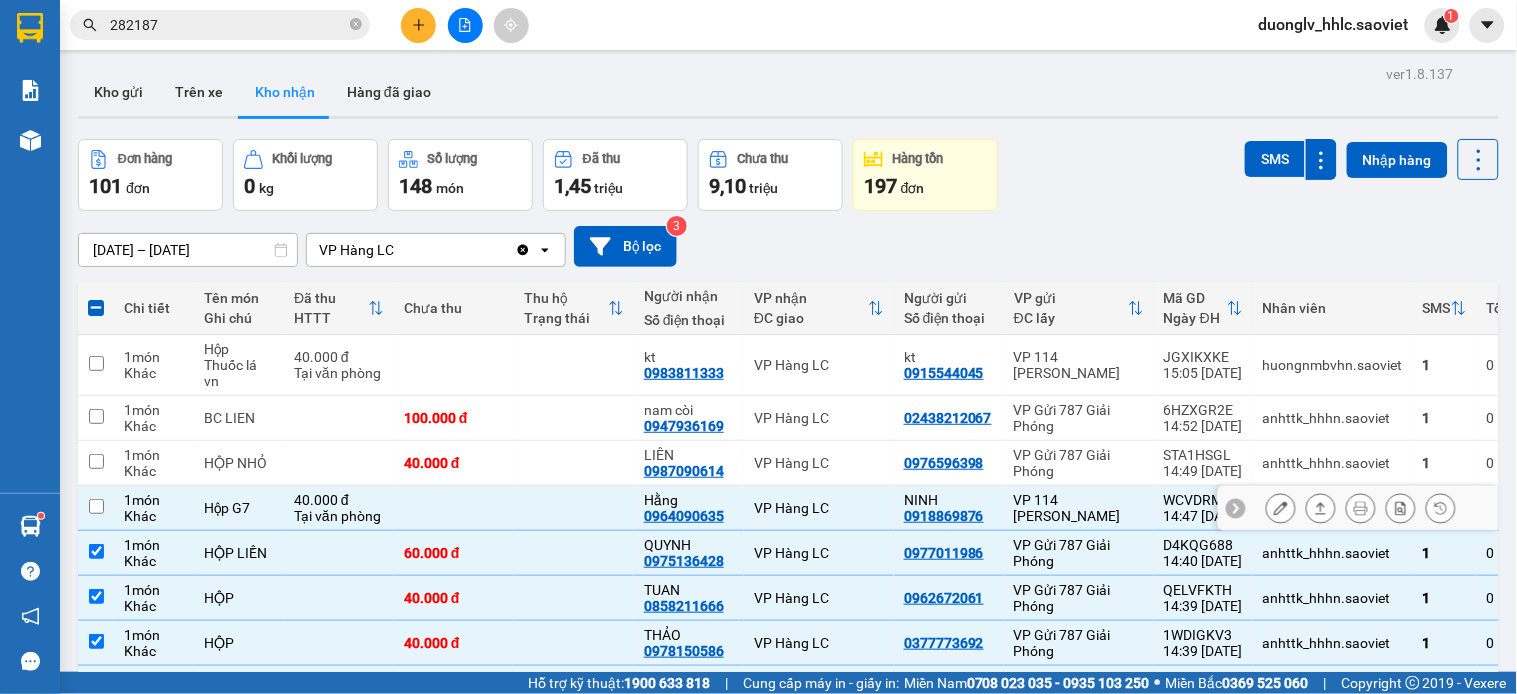 checkbox on "false" 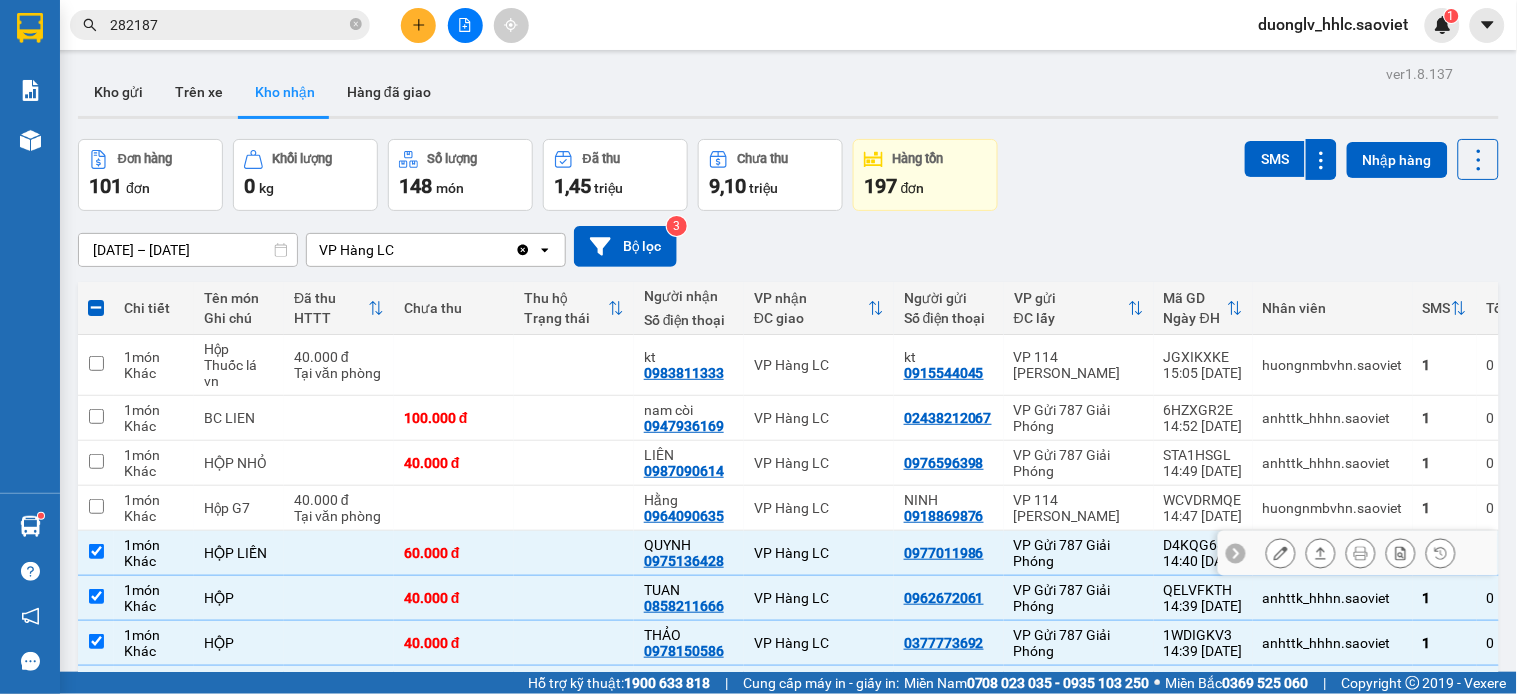 click on "VP Gửi 787 Giải Phóng" at bounding box center (1079, 553) 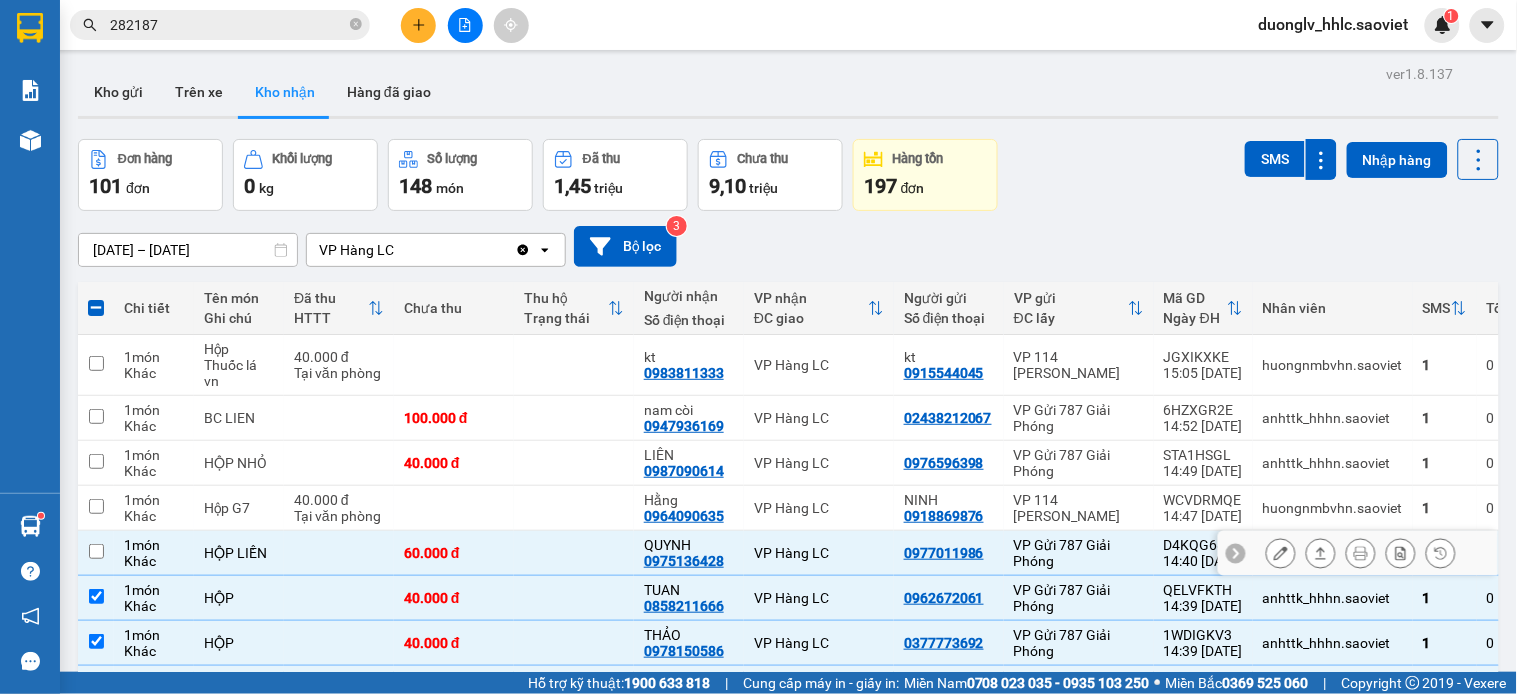 checkbox on "false" 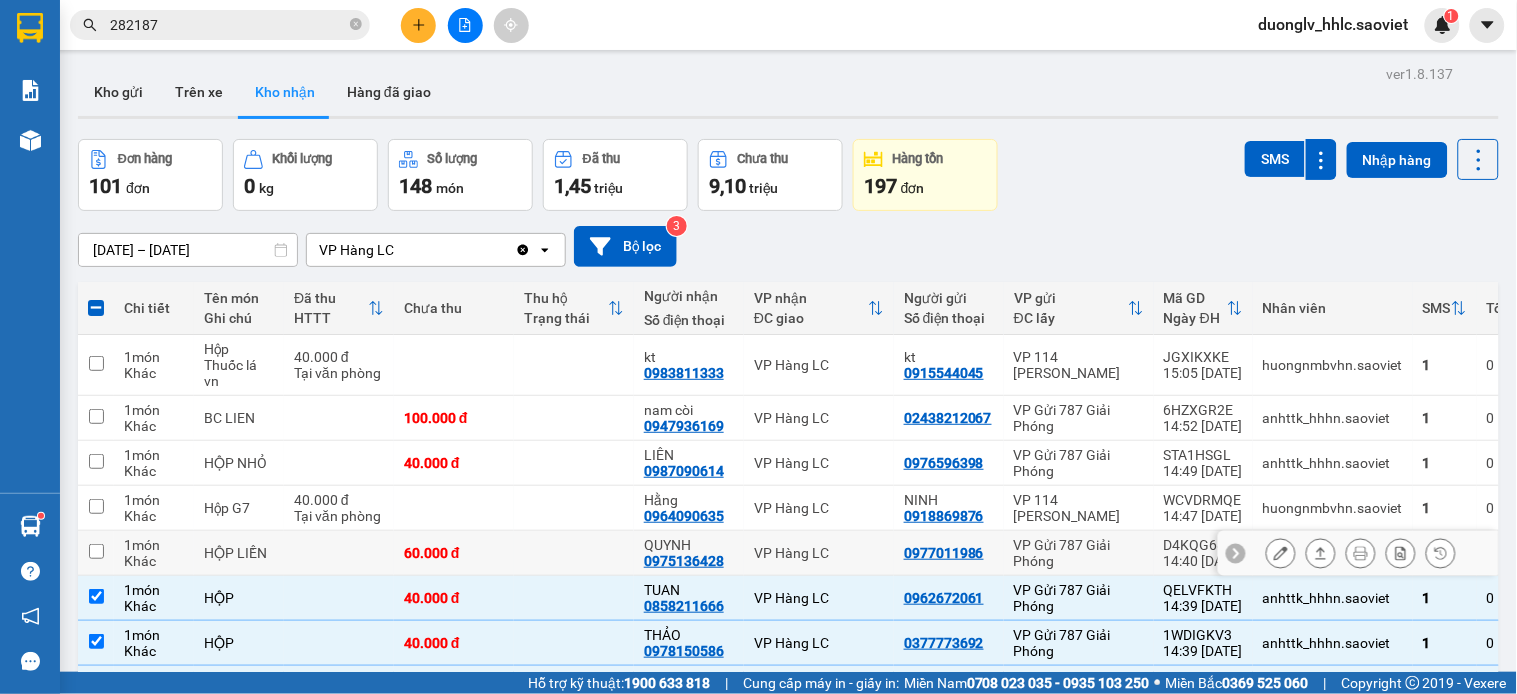 scroll, scrollTop: 222, scrollLeft: 0, axis: vertical 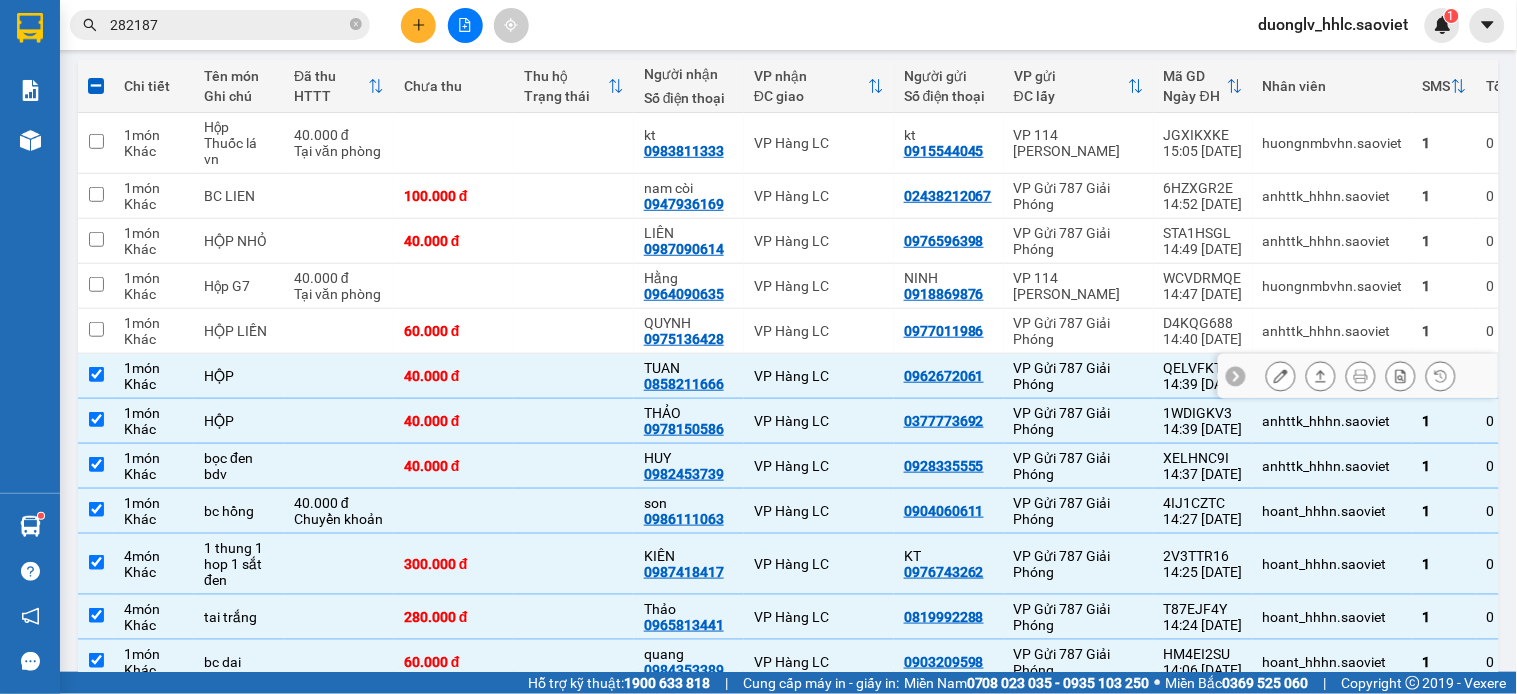 drag, startPoint x: 1117, startPoint y: 376, endPoint x: 1123, endPoint y: 404, distance: 28.635643 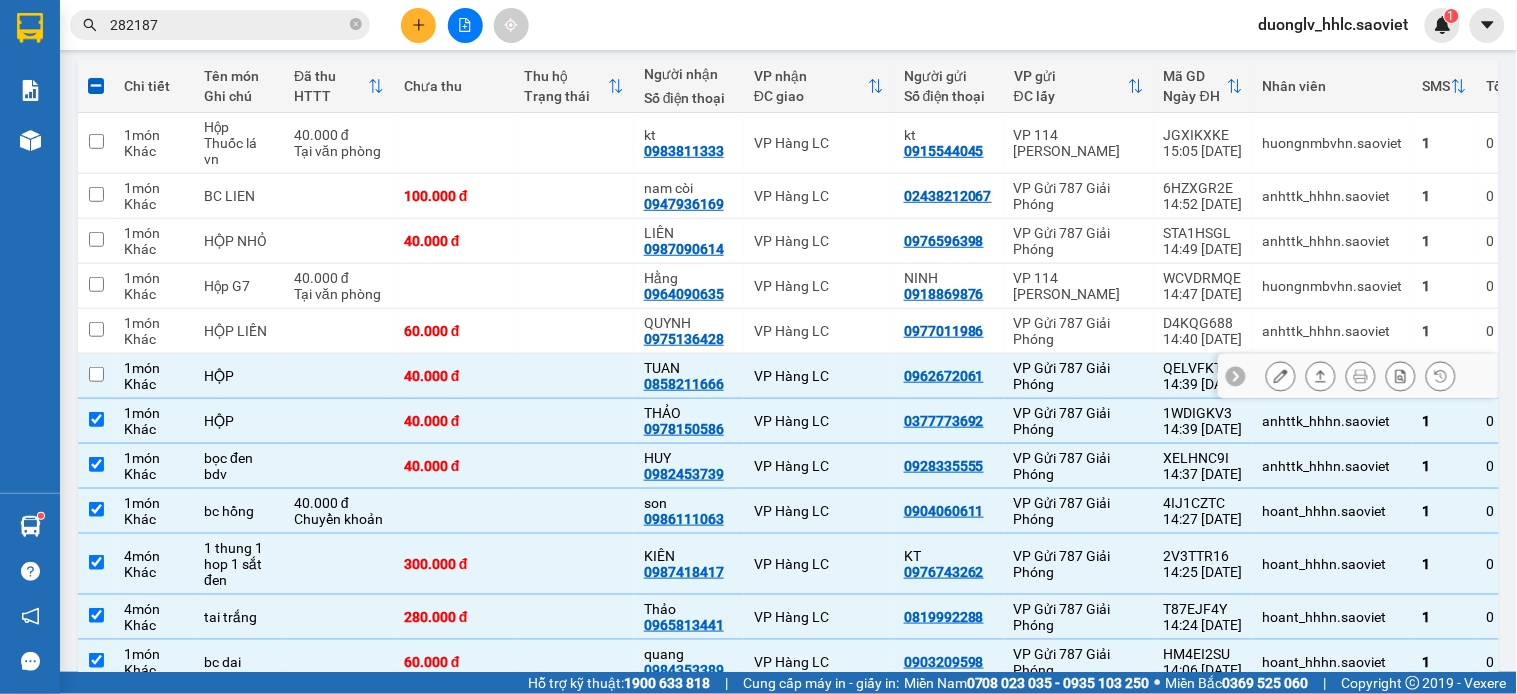 checkbox on "false" 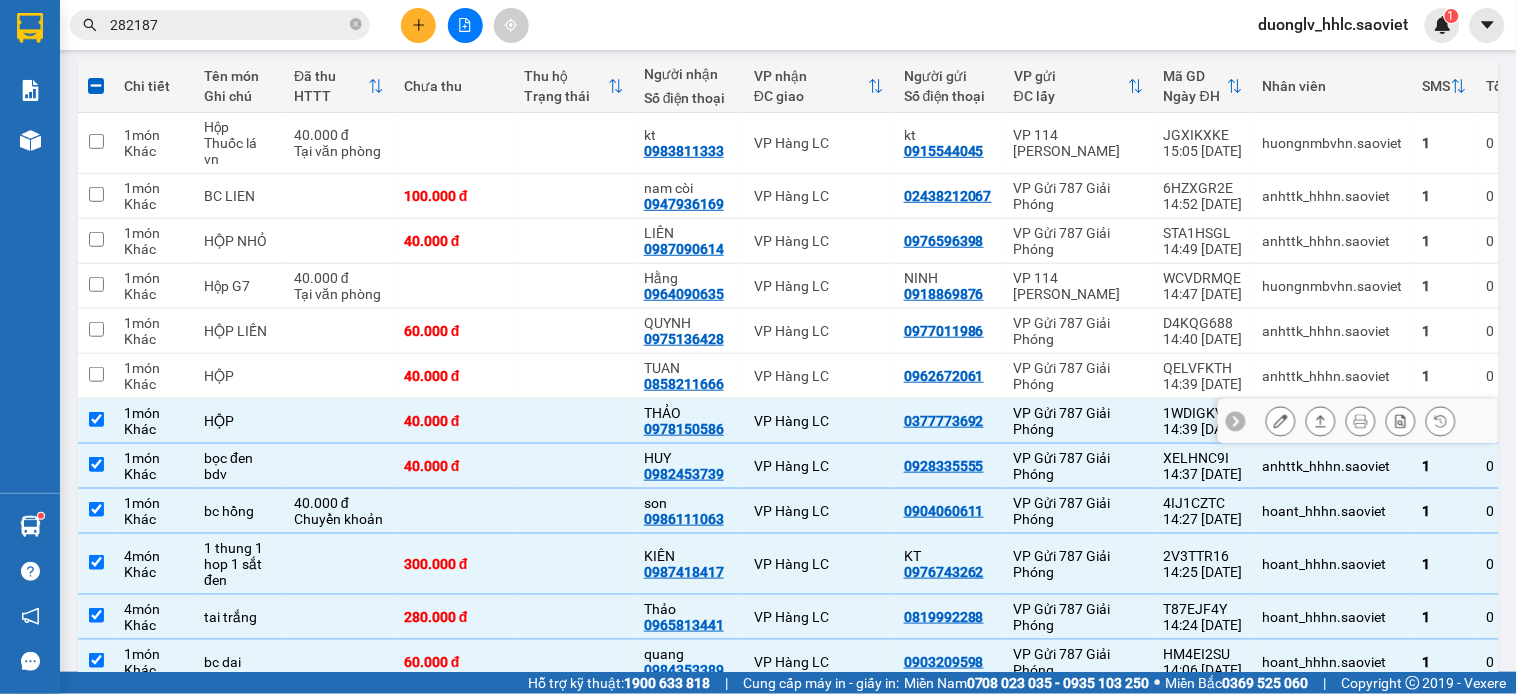 drag, startPoint x: 1123, startPoint y: 404, endPoint x: 1123, endPoint y: 422, distance: 18 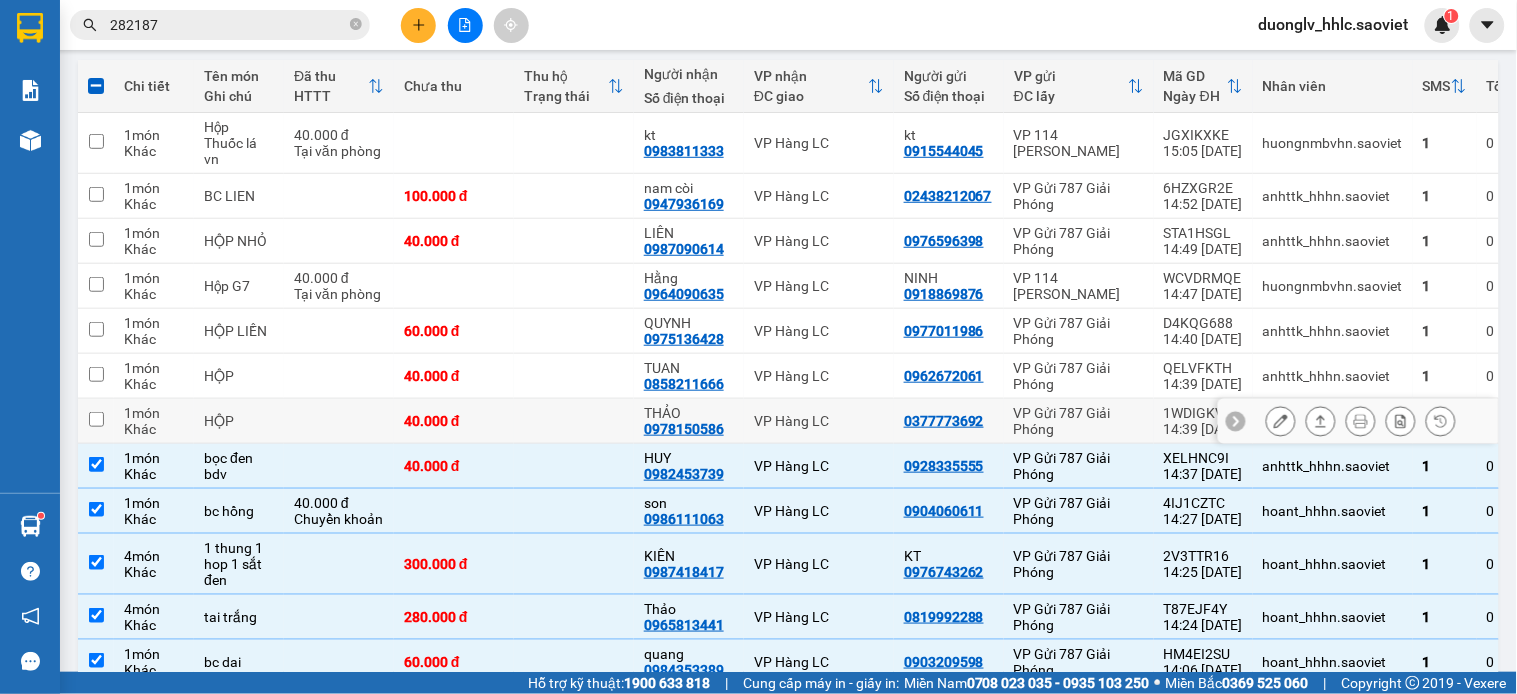 checkbox on "false" 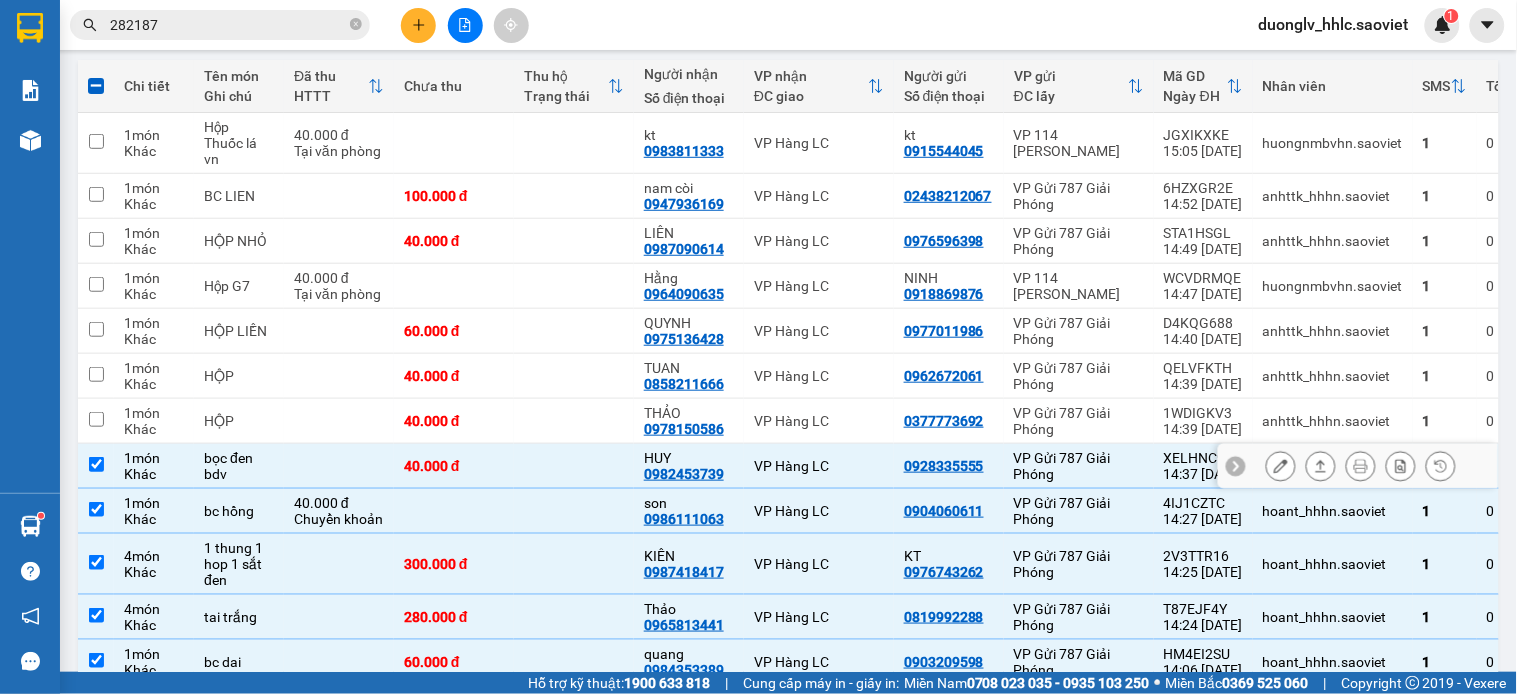 click on "VP Gửi 787 Giải Phóng" at bounding box center (1079, 466) 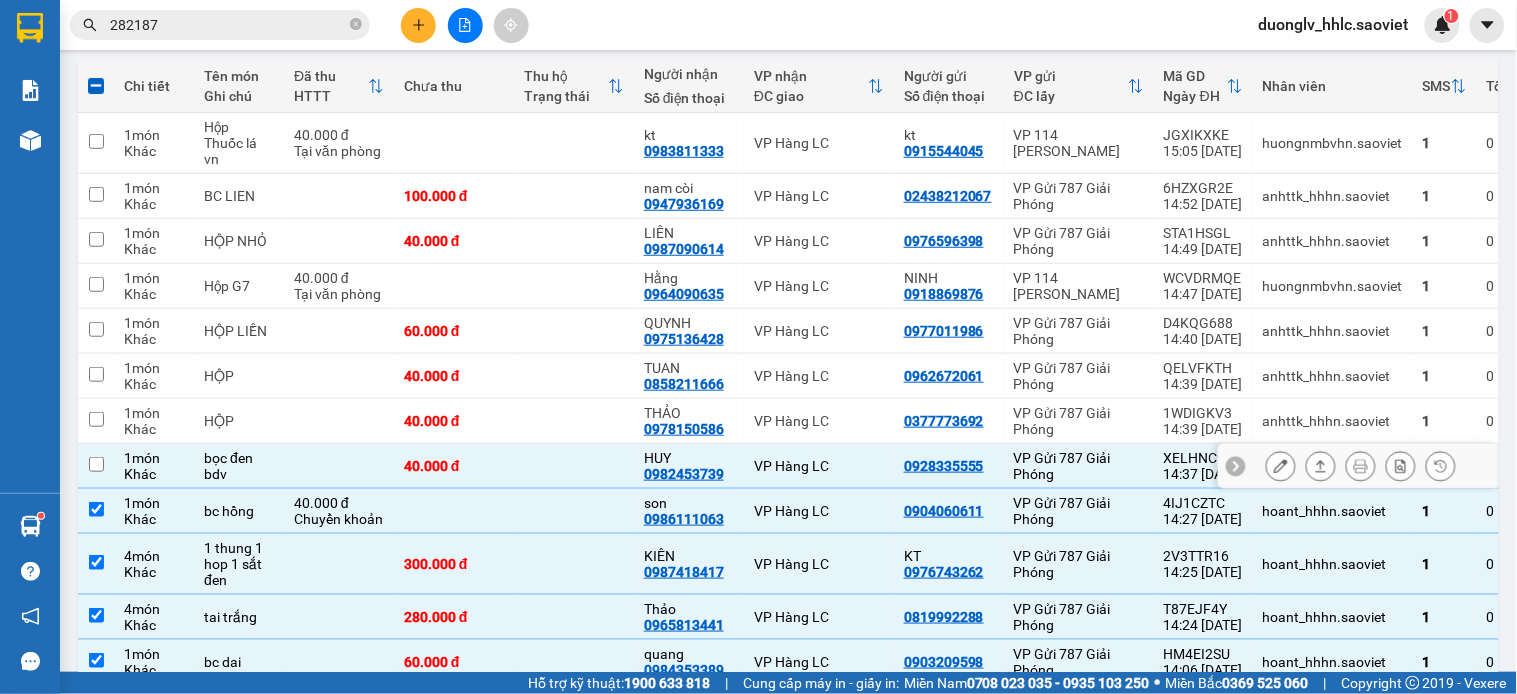 checkbox on "false" 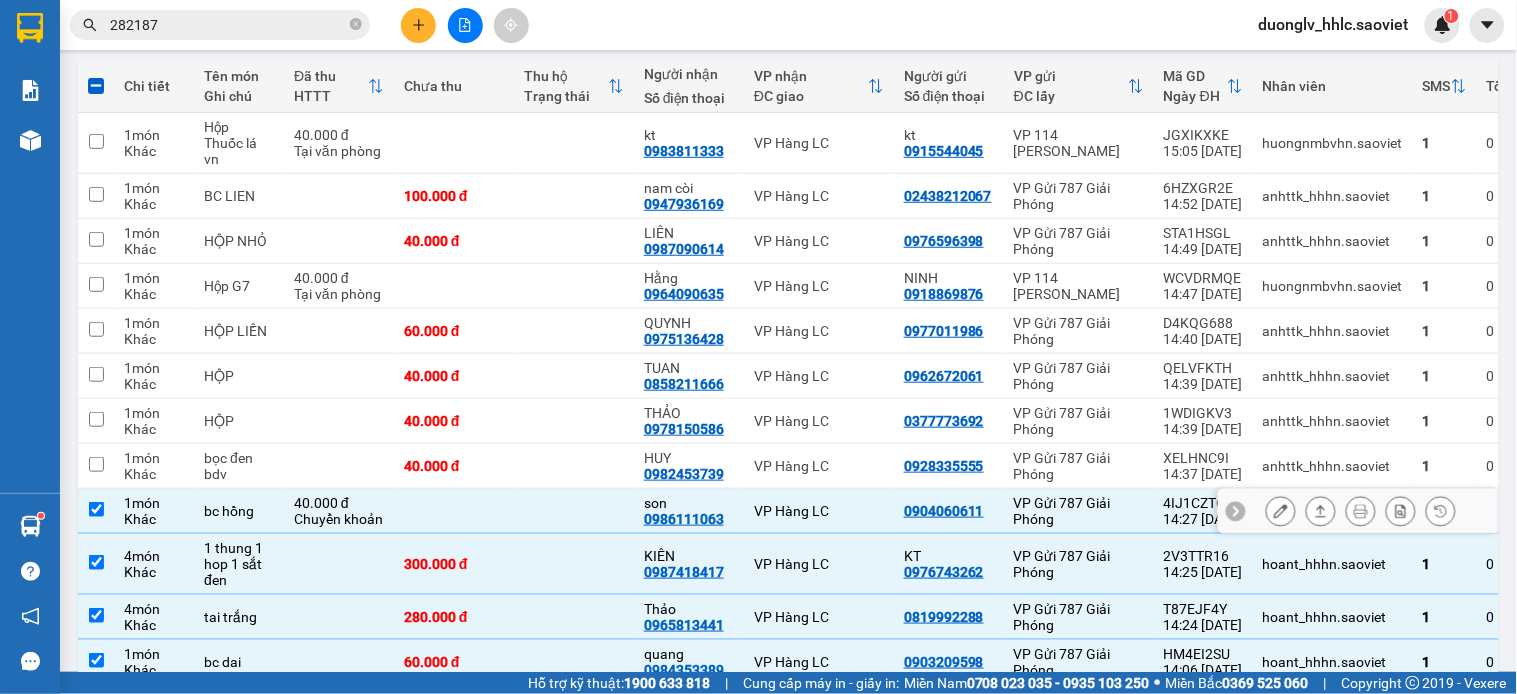 click on "VP Gửi 787 Giải Phóng" at bounding box center [1079, 511] 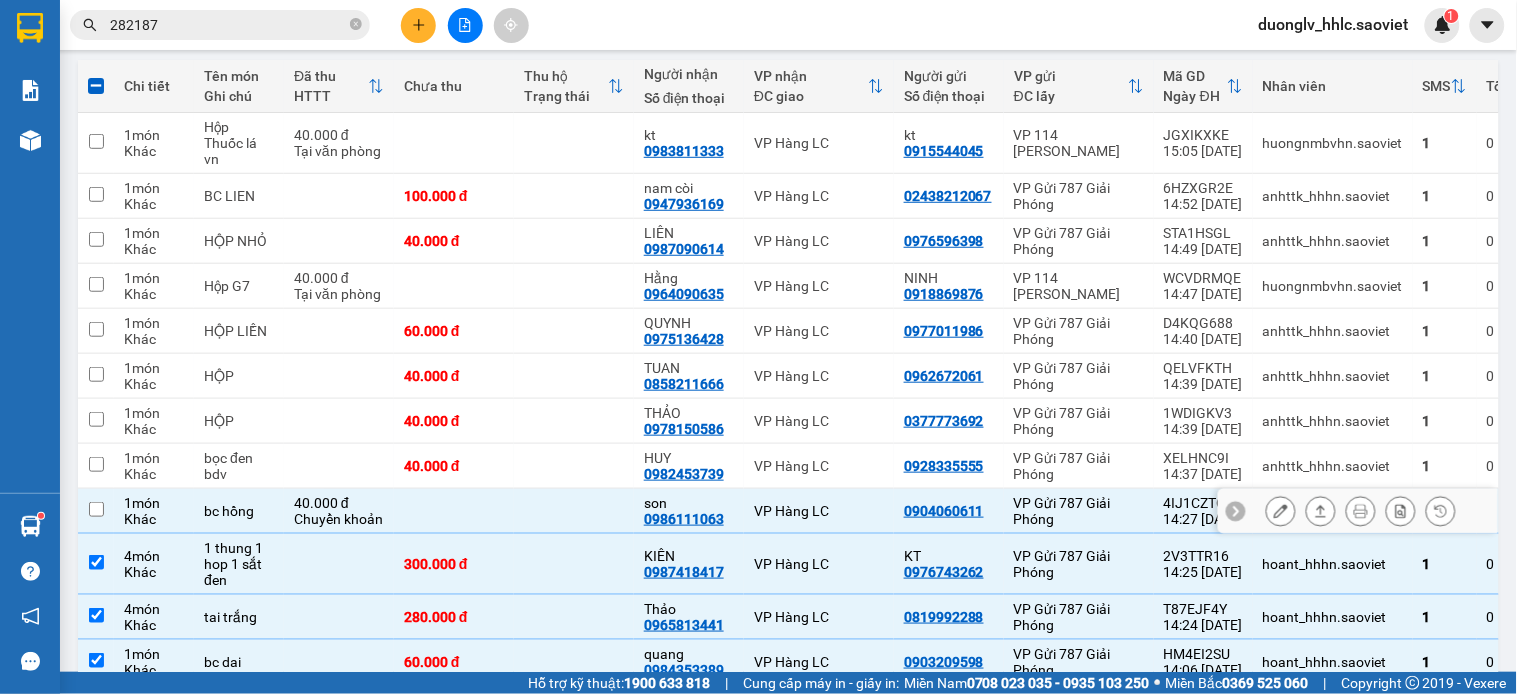 checkbox on "false" 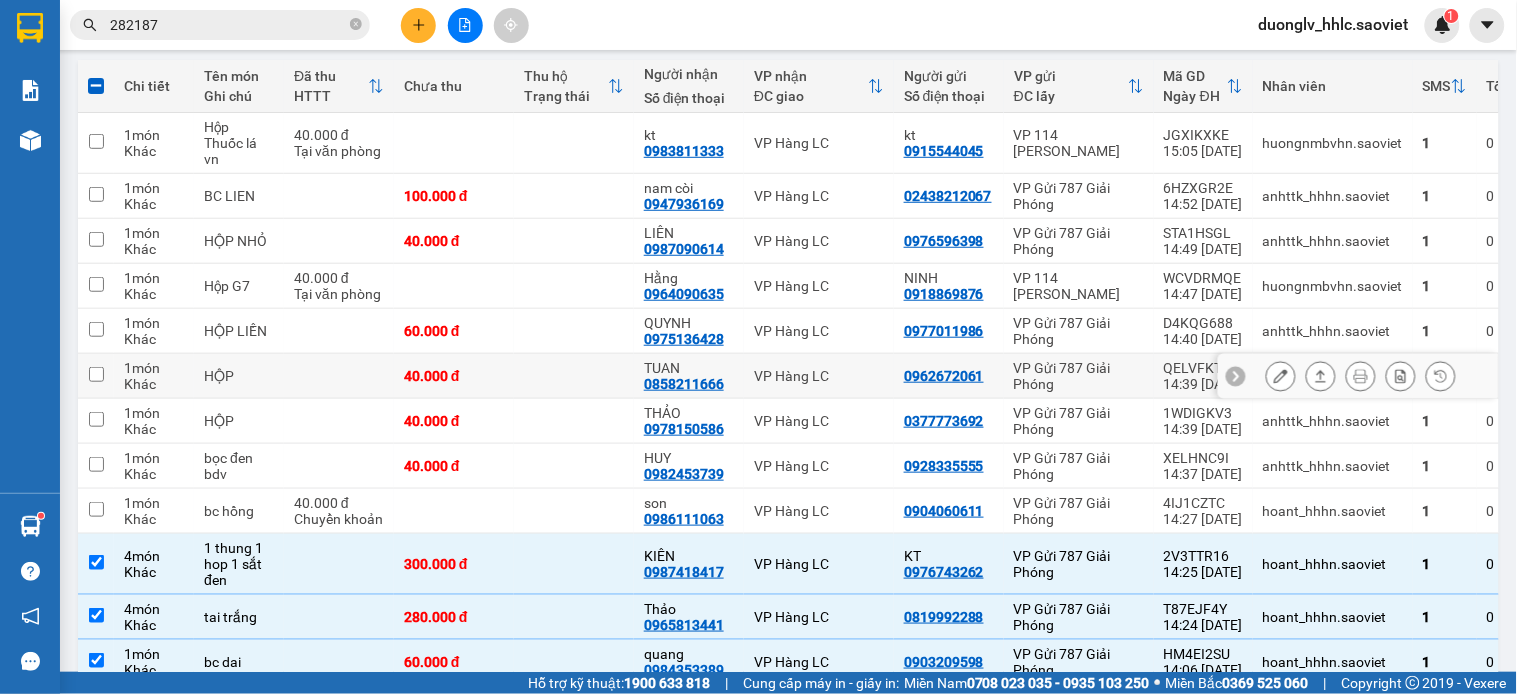 scroll, scrollTop: 444, scrollLeft: 0, axis: vertical 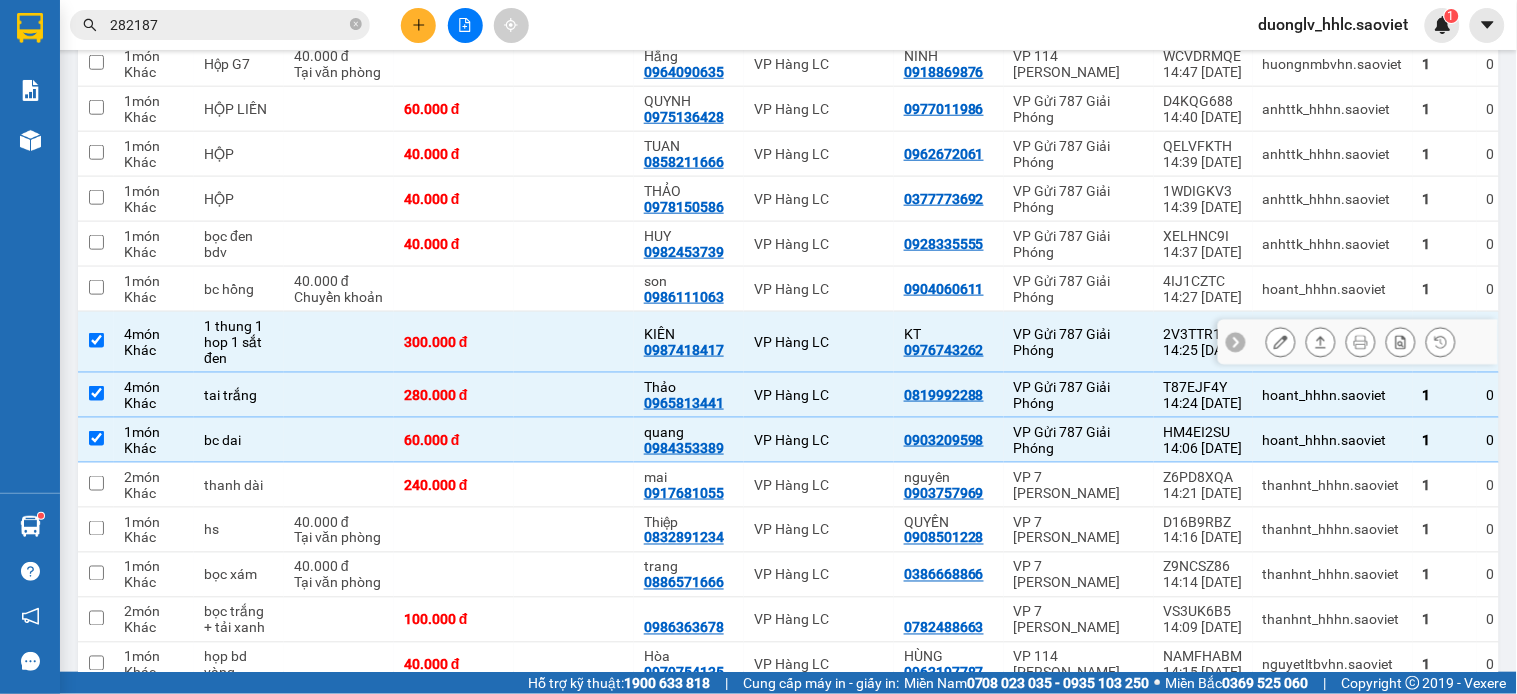 click on "VP Gửi 787 Giải Phóng" at bounding box center (1079, 342) 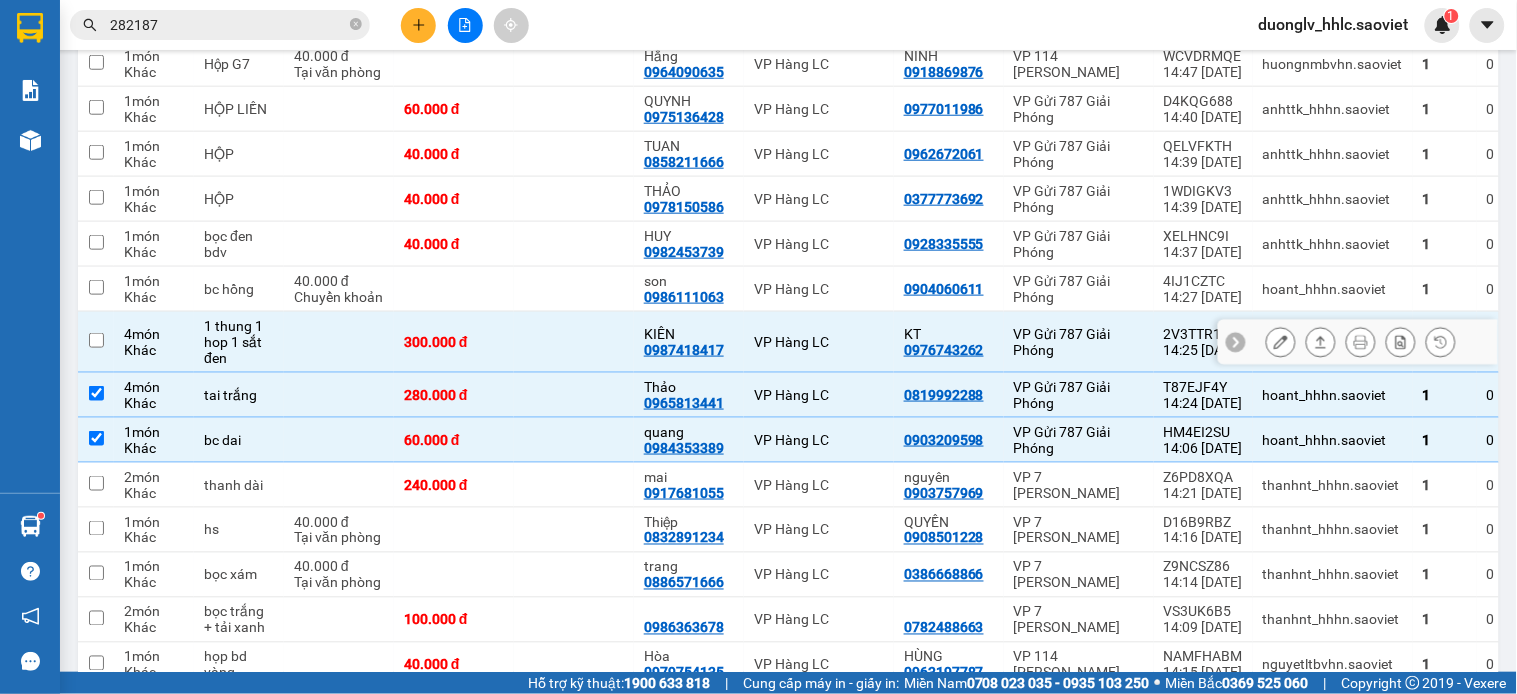 checkbox on "false" 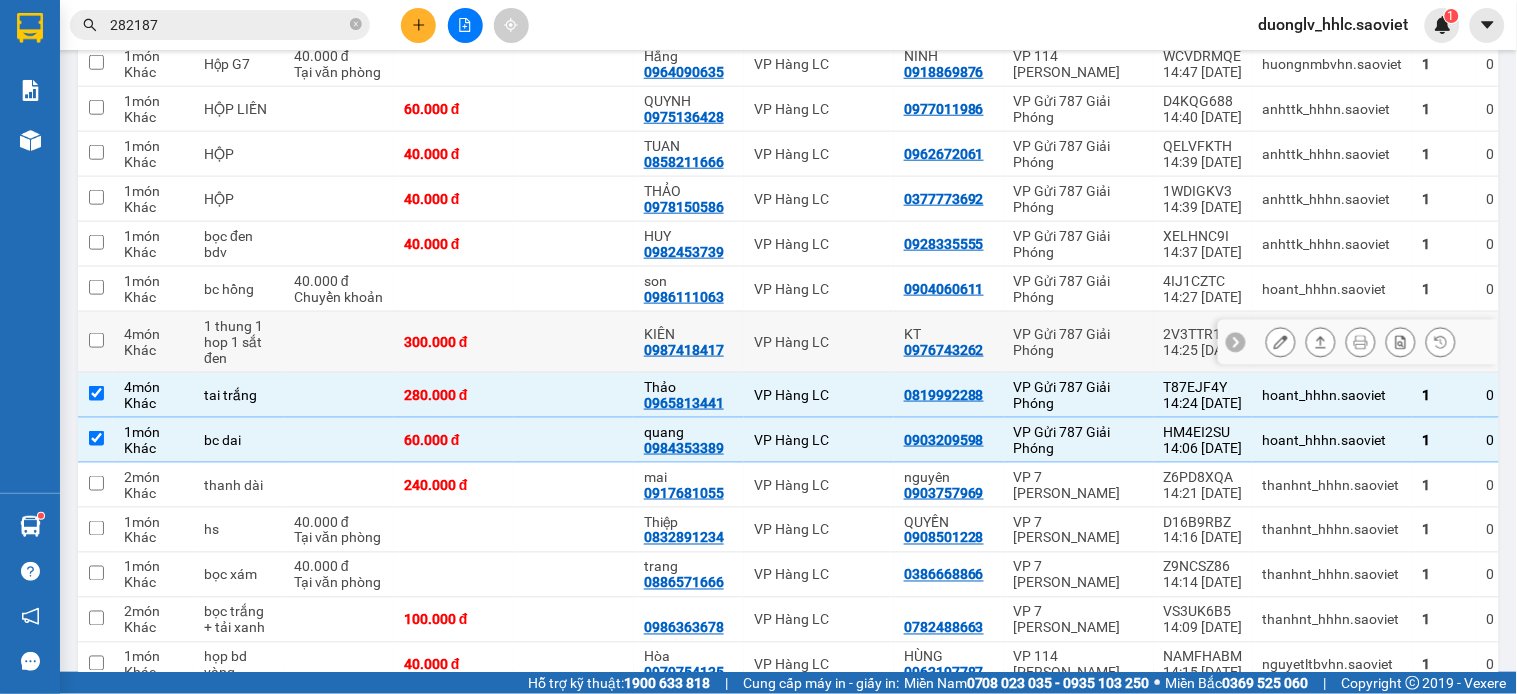 click on "VP Gửi 787 Giải Phóng" at bounding box center (1079, 395) 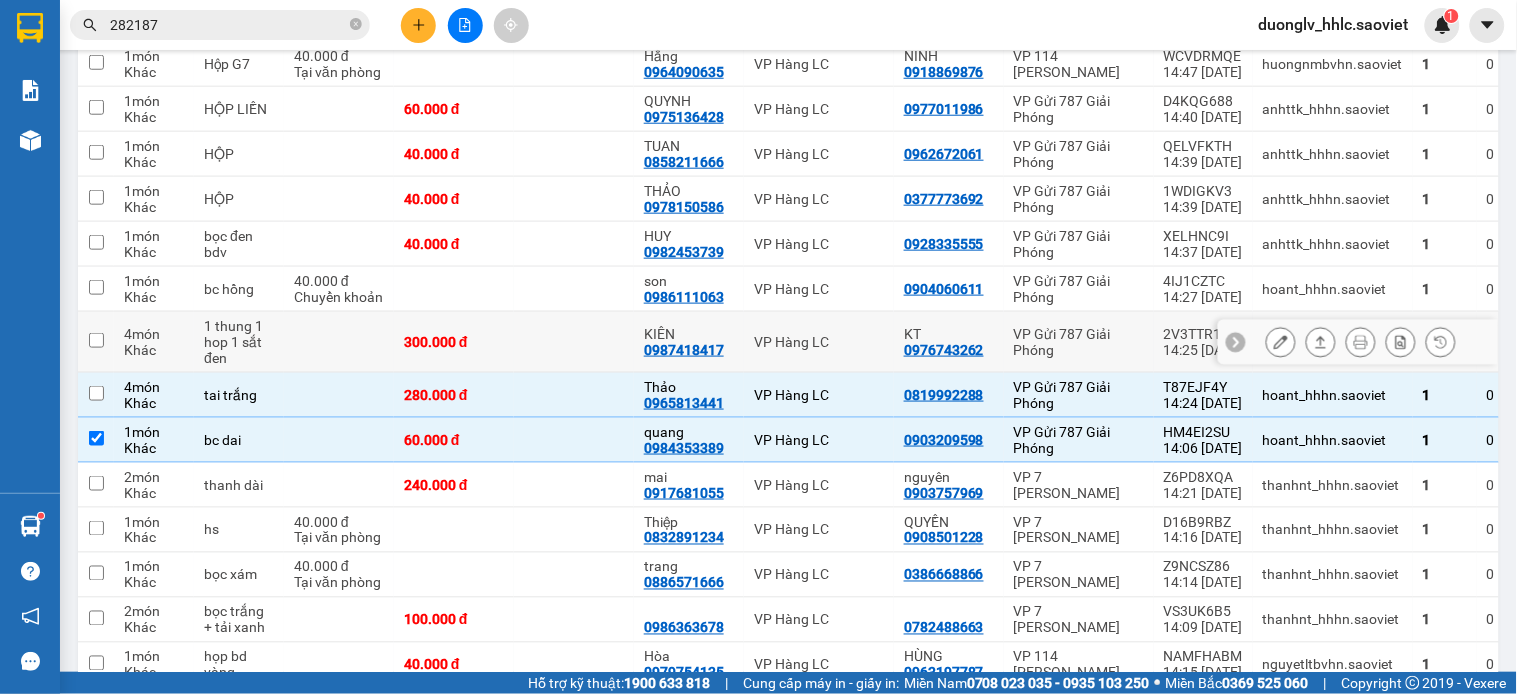 checkbox on "false" 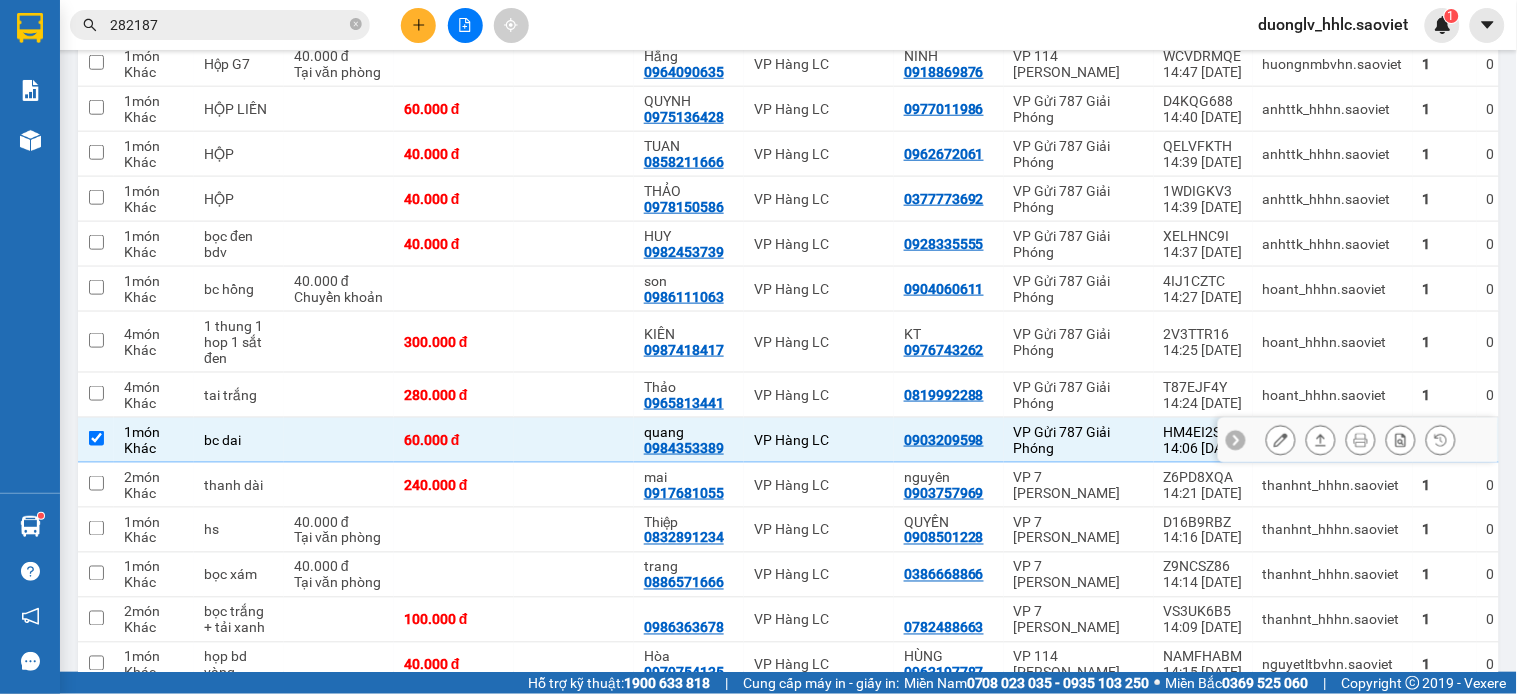click on "VP Gửi 787 Giải Phóng" at bounding box center (1079, 440) 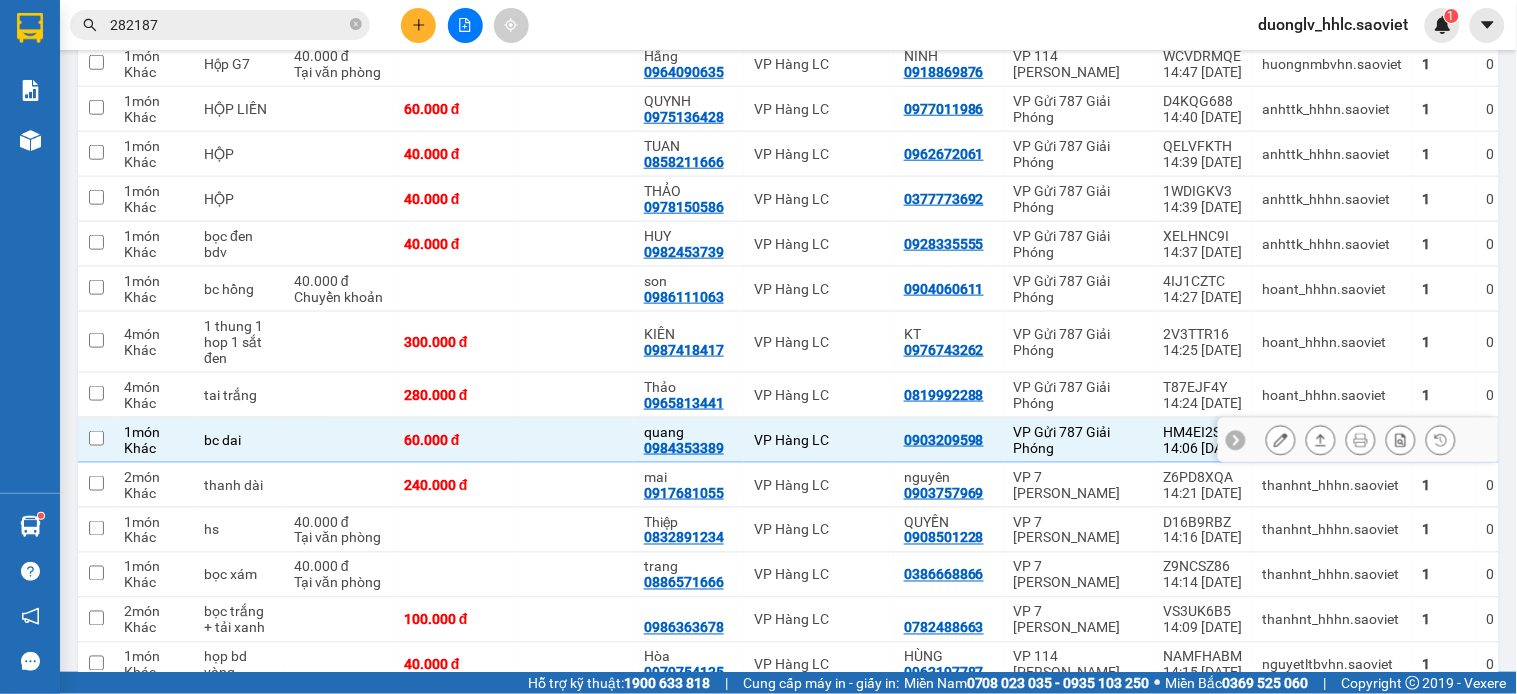 checkbox on "false" 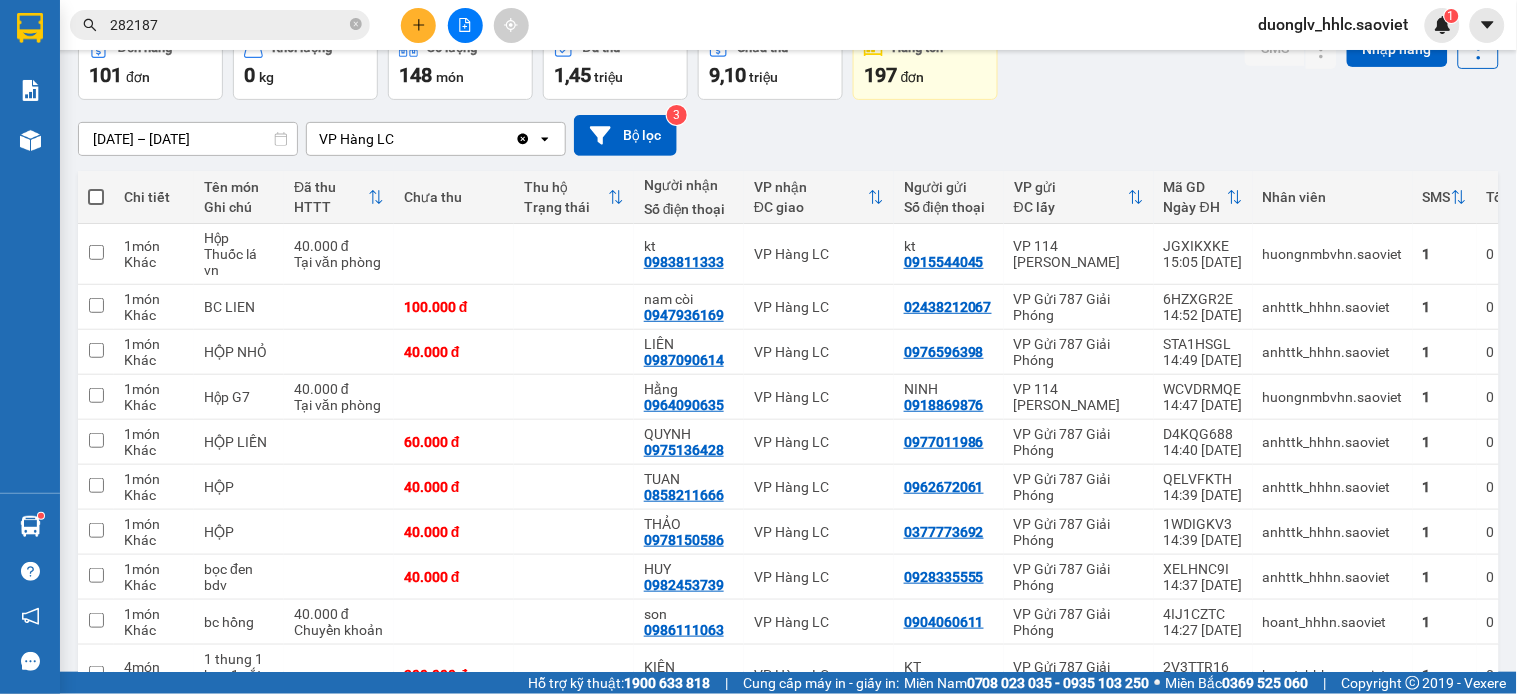 scroll, scrollTop: 0, scrollLeft: 0, axis: both 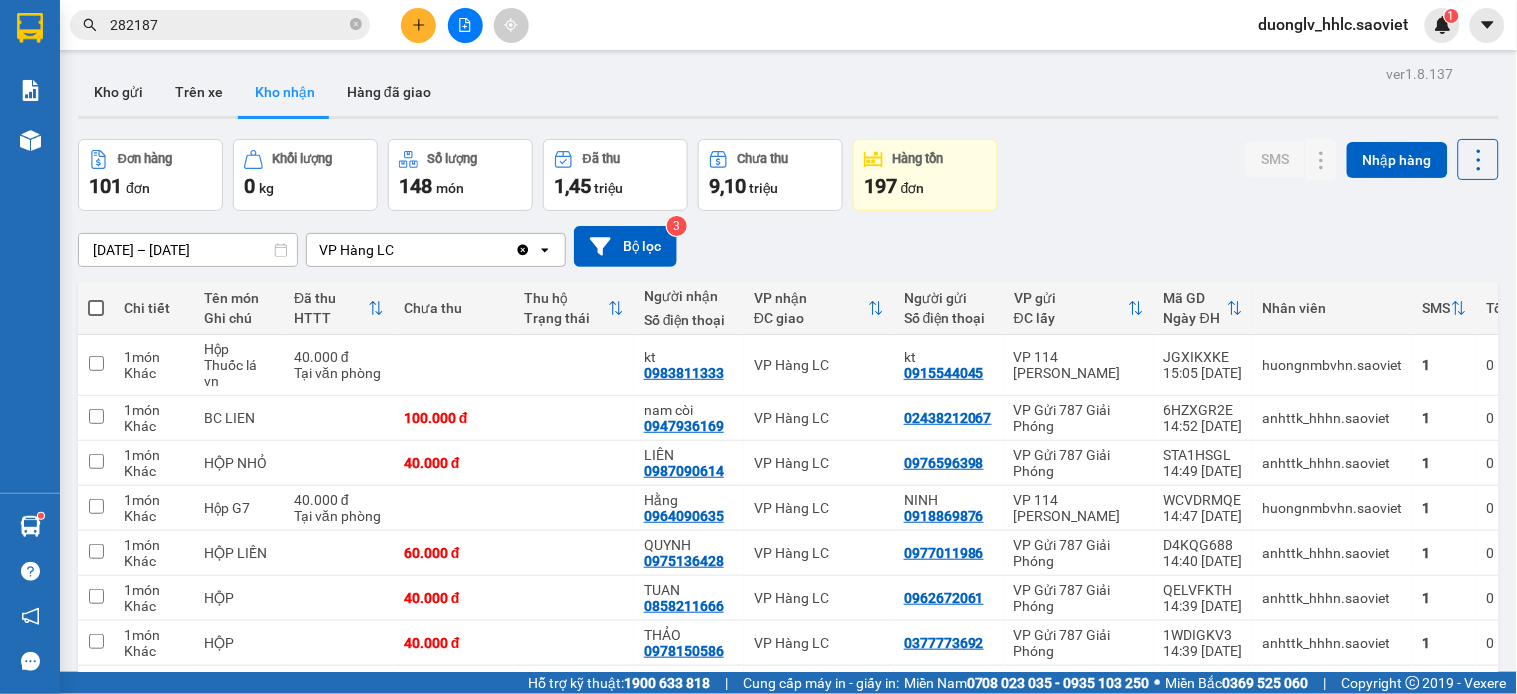 click on "282187" at bounding box center [228, 25] 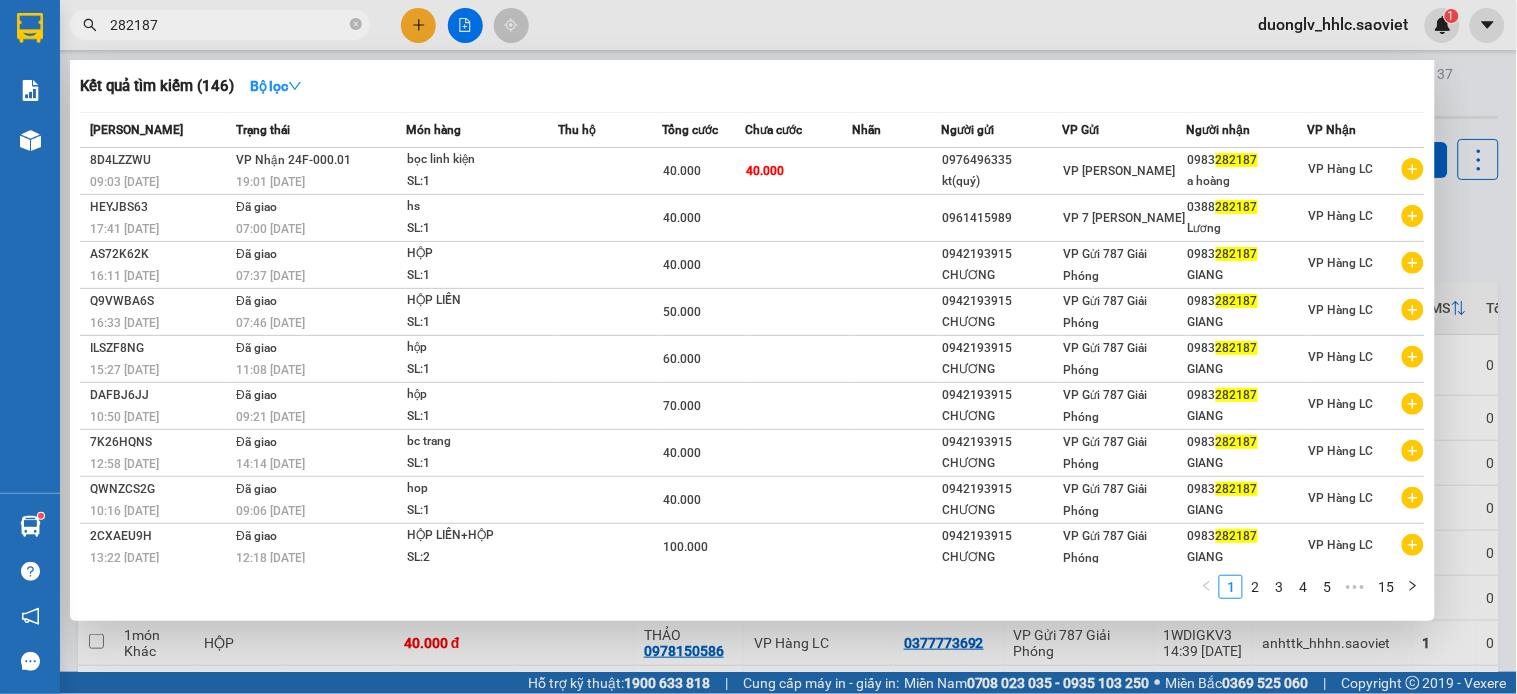 click on "282187" at bounding box center [228, 25] 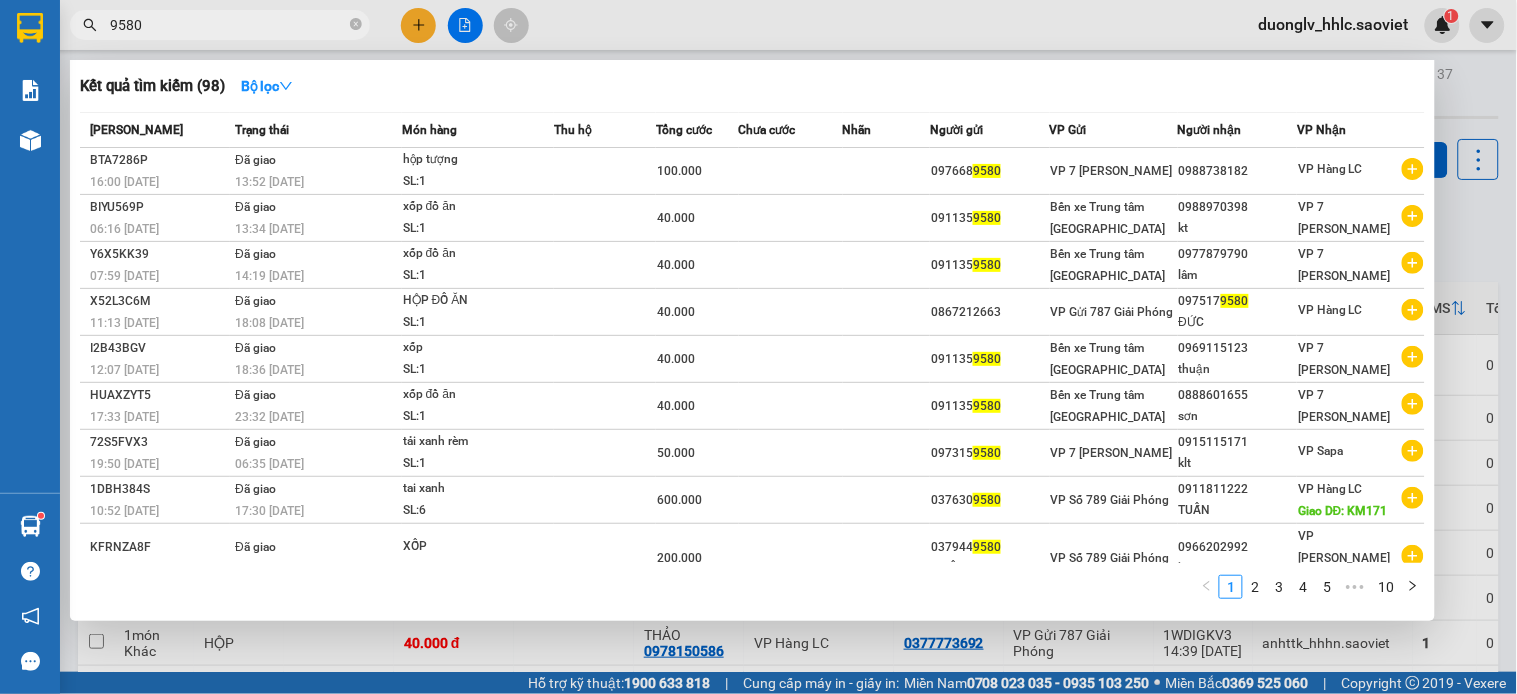 click on "9580" at bounding box center [220, 25] 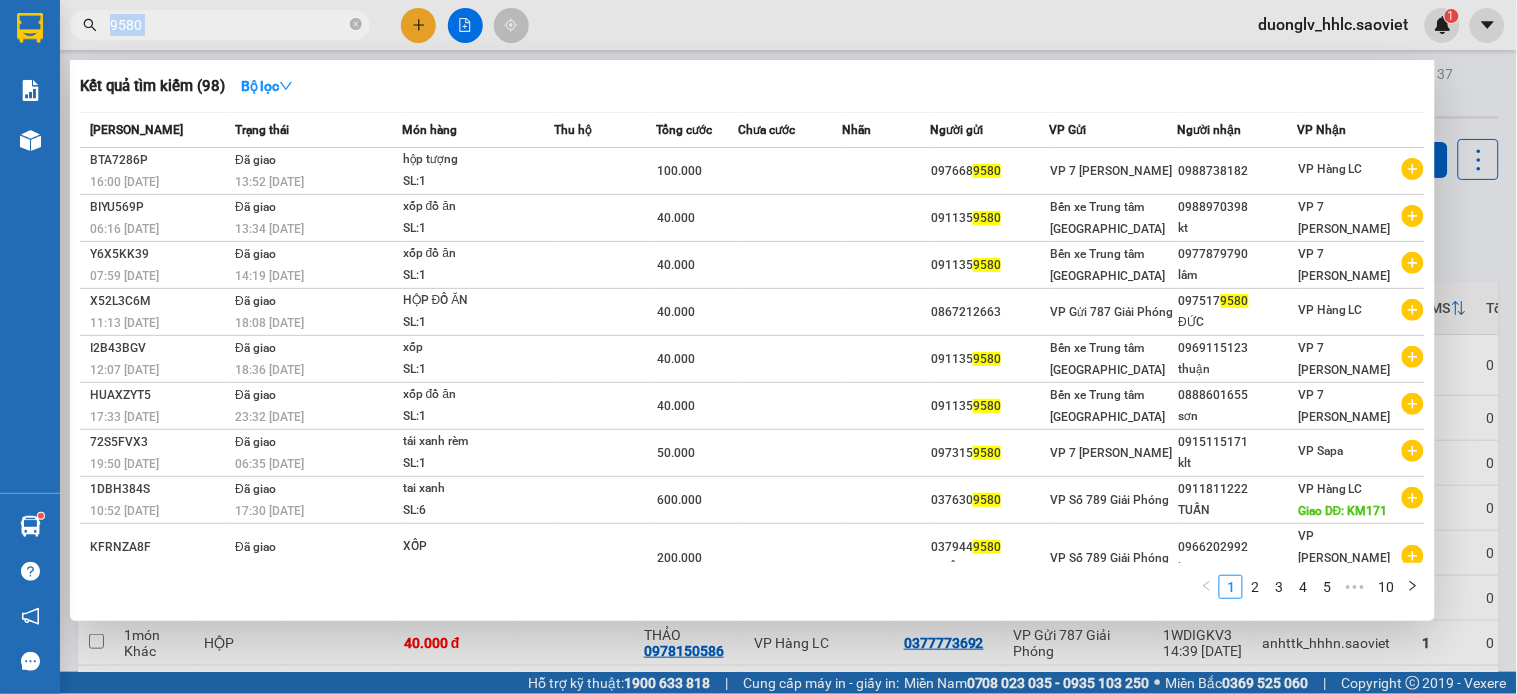 click on "9580" at bounding box center [220, 25] 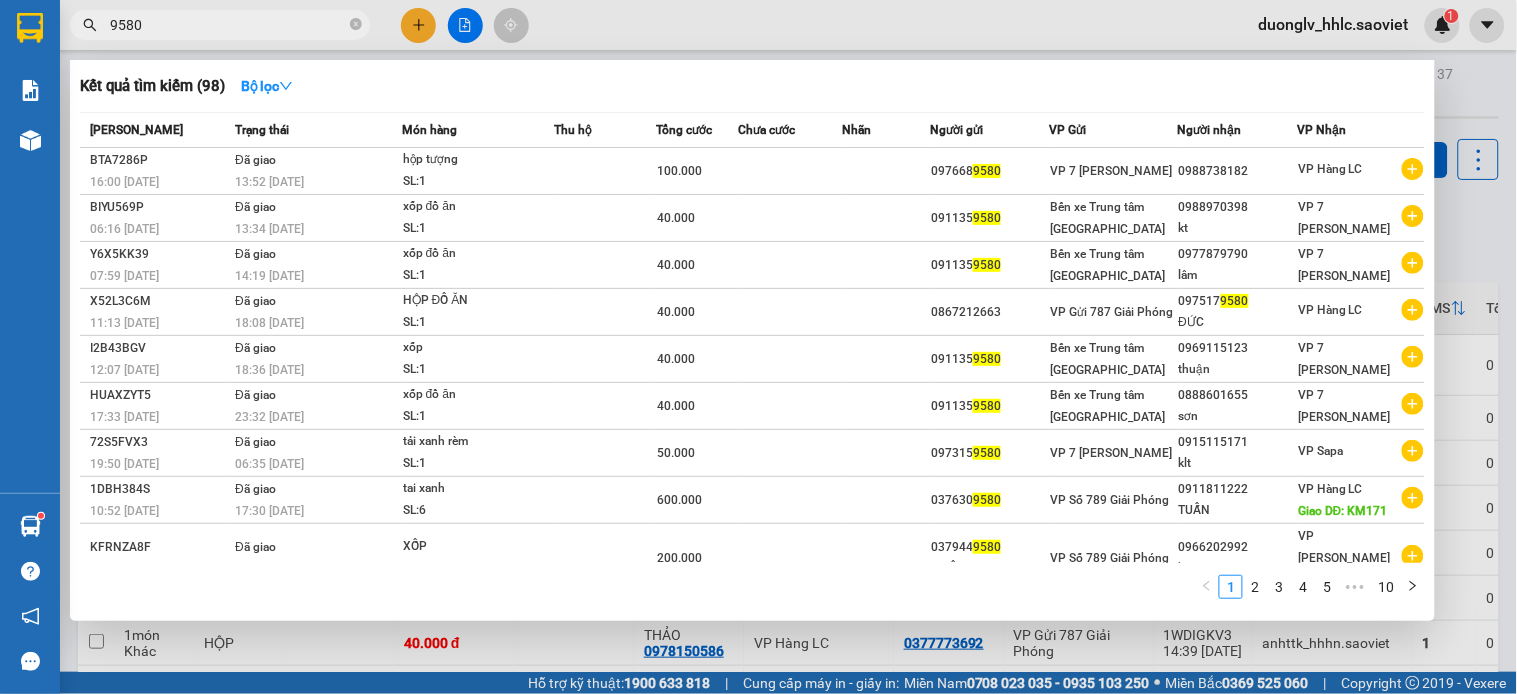 click on "9580" at bounding box center [228, 25] 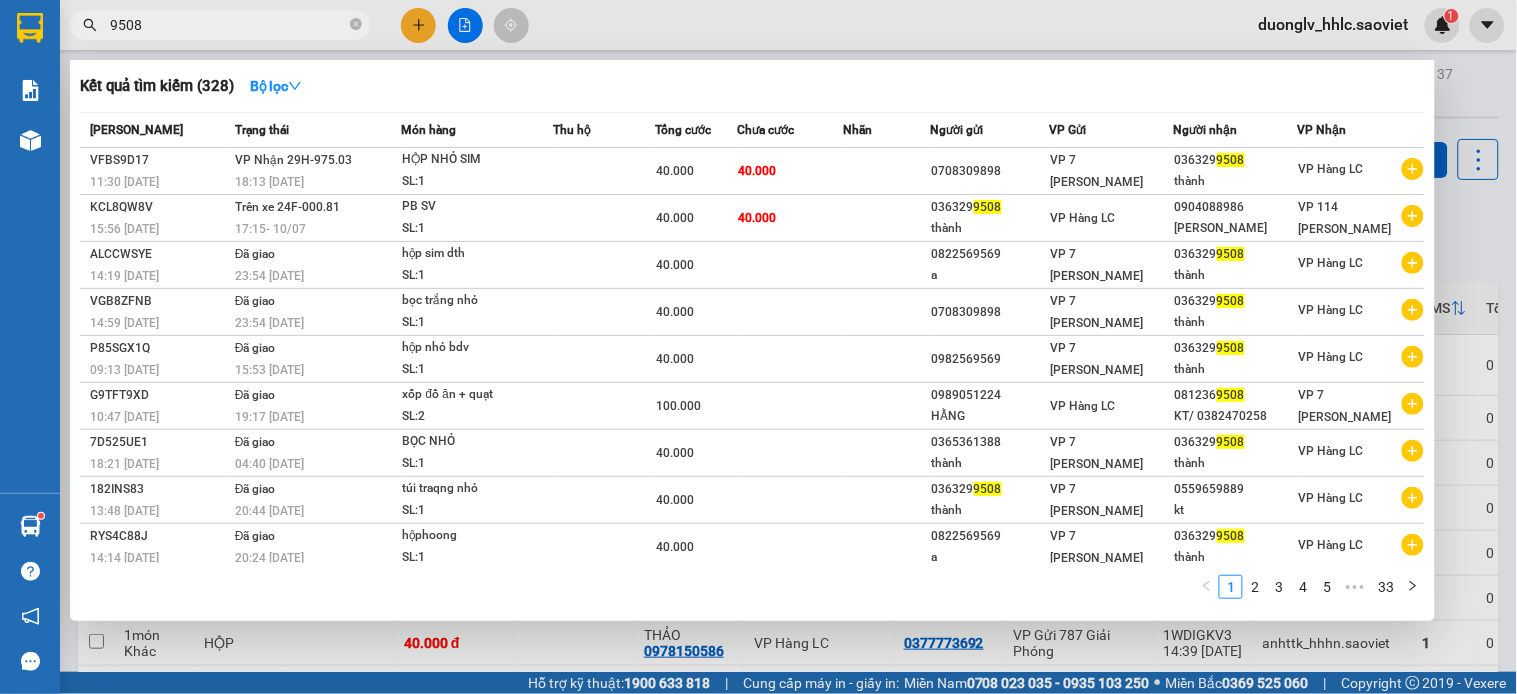 type on "9508" 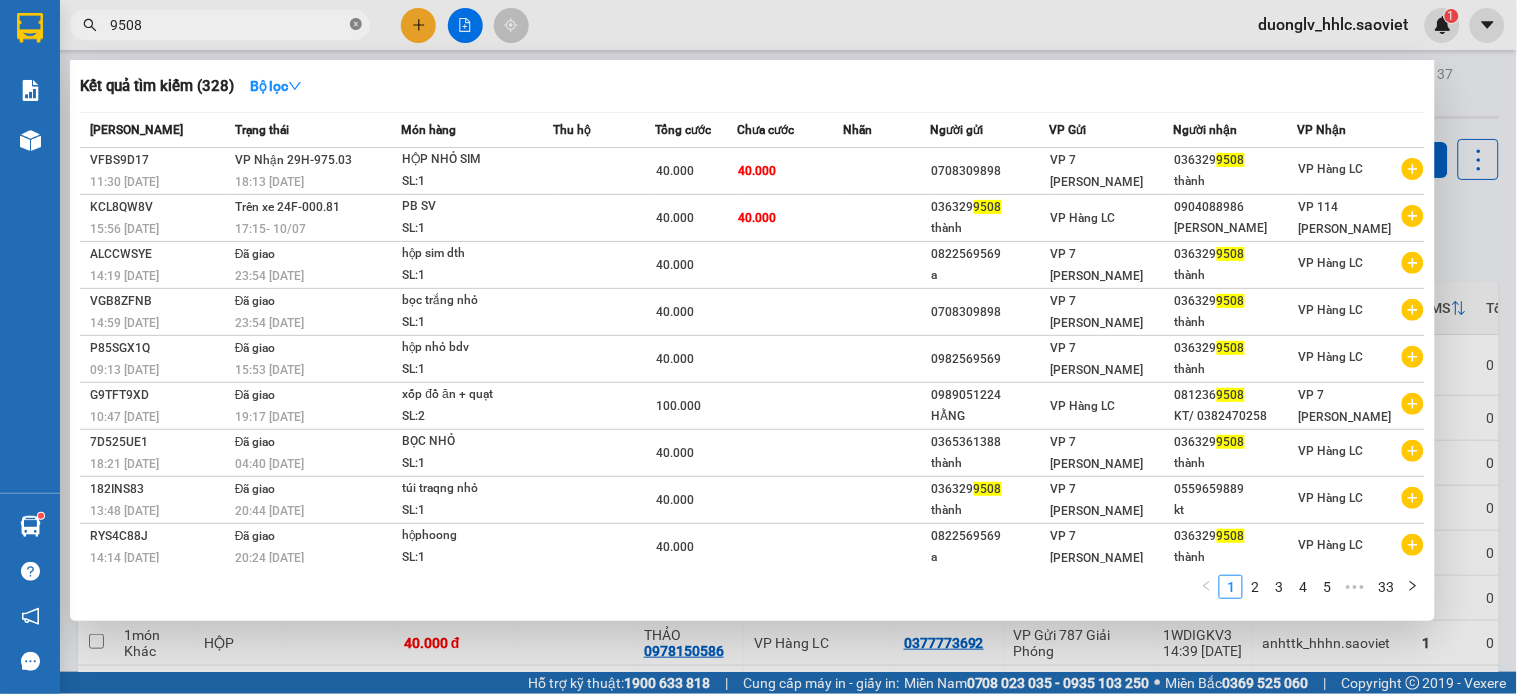 click 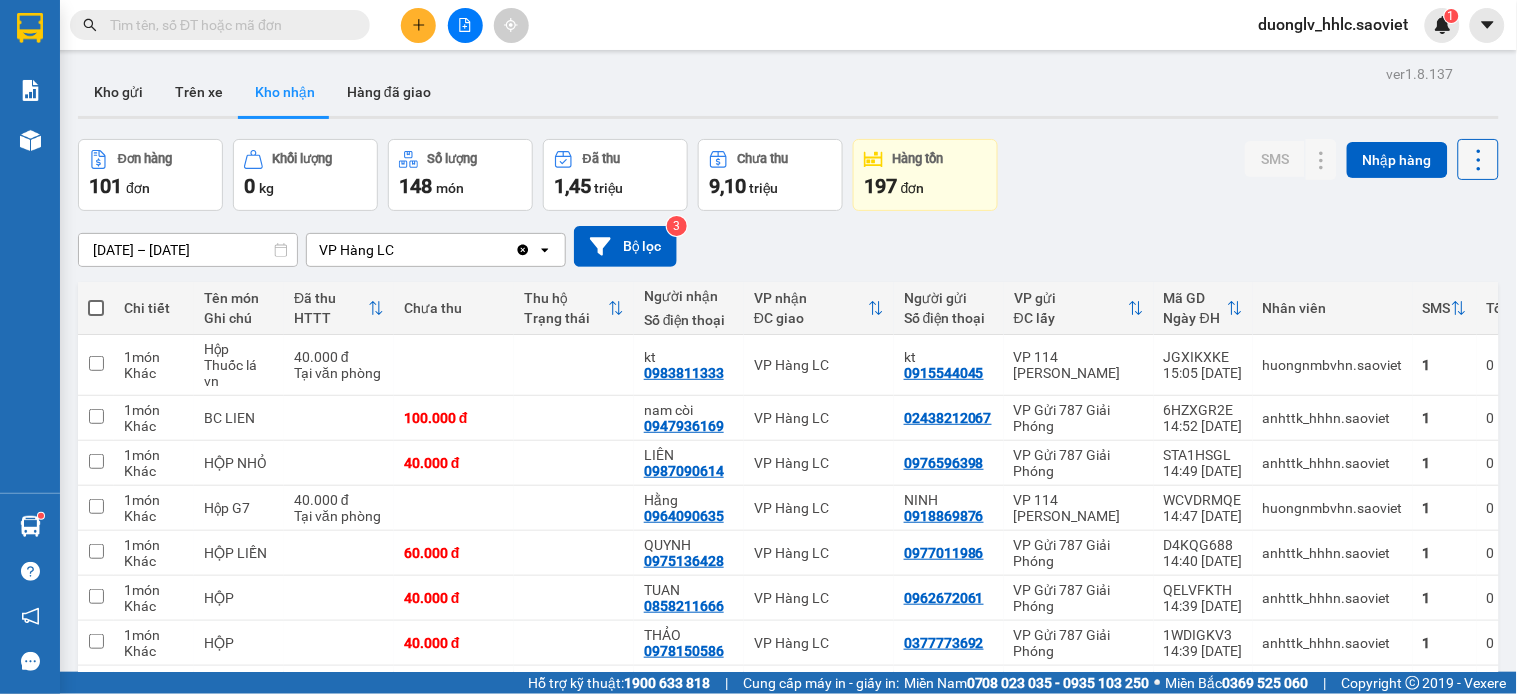 click 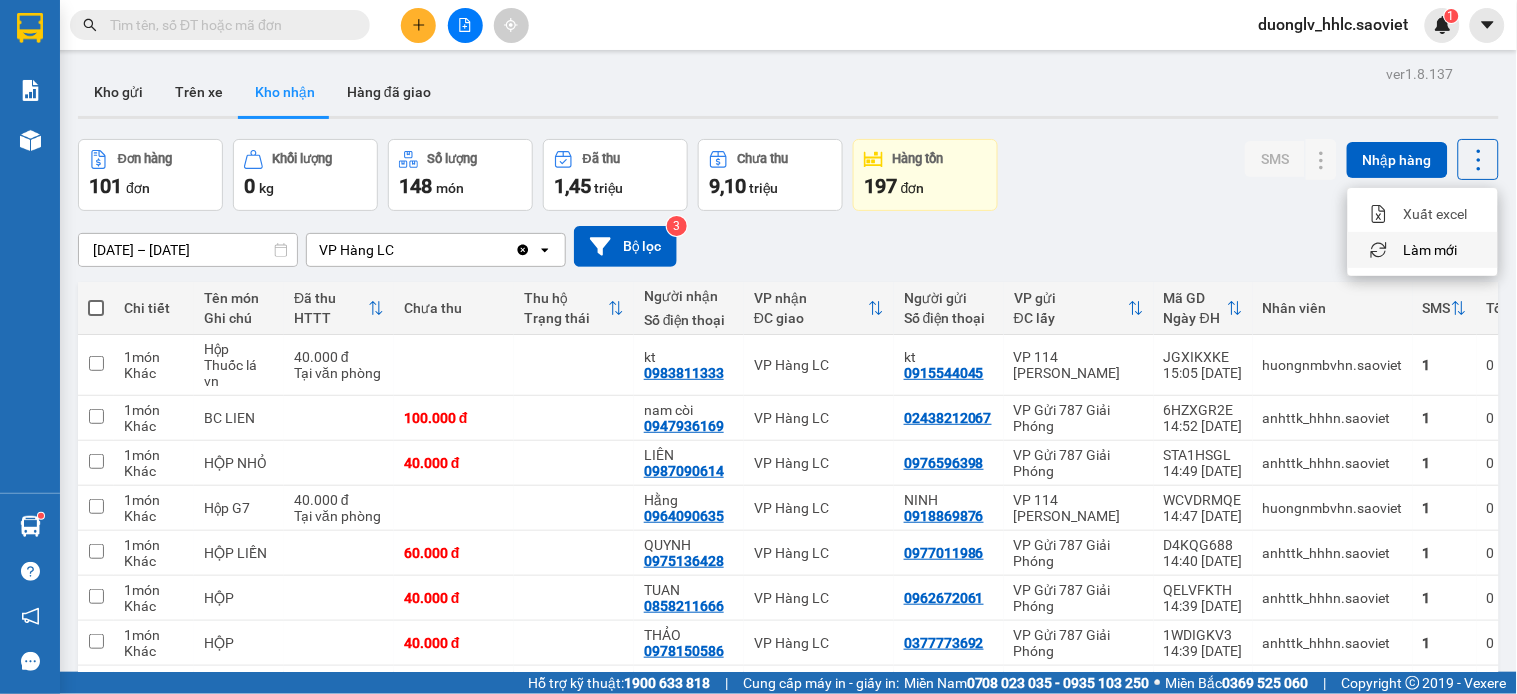 drag, startPoint x: 1435, startPoint y: 252, endPoint x: 1176, endPoint y: 160, distance: 274.8545 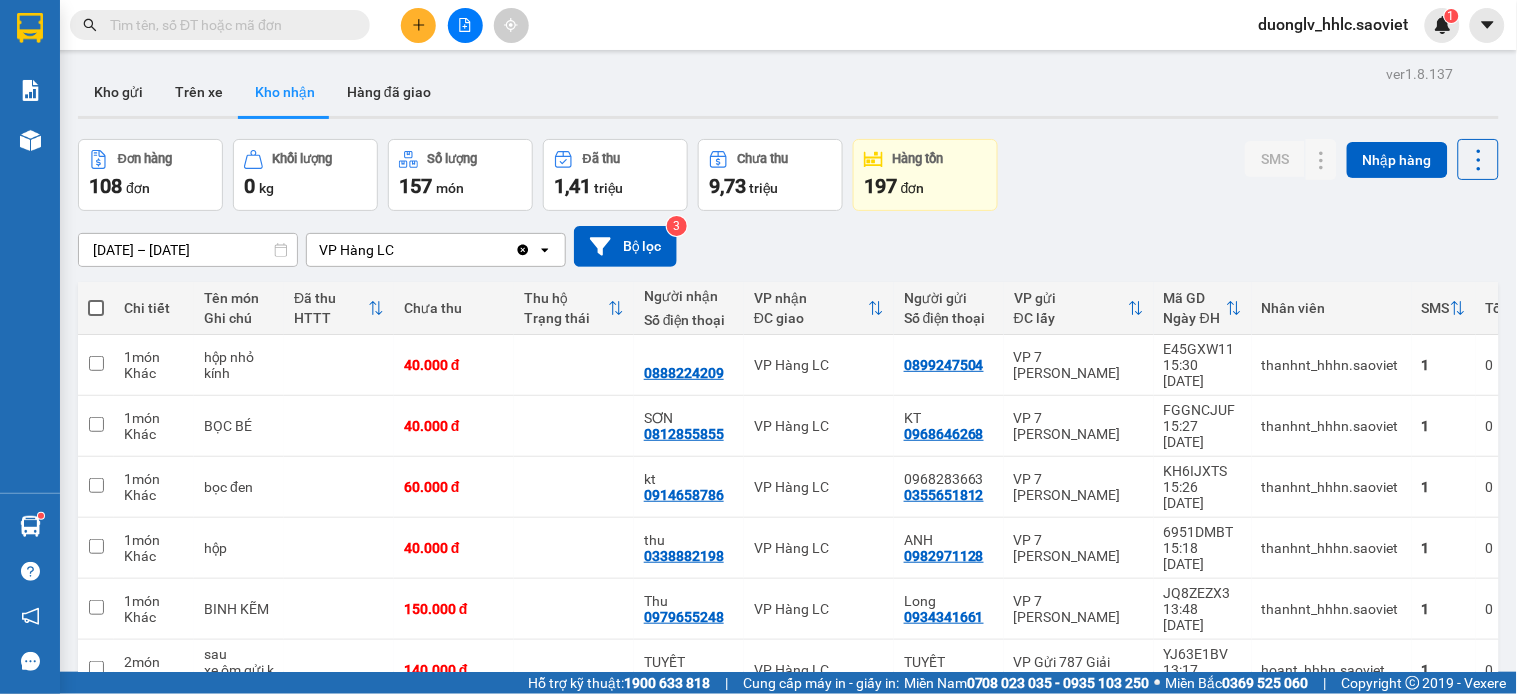 click on "duonglv_hhlc.saoviet" at bounding box center [1334, 24] 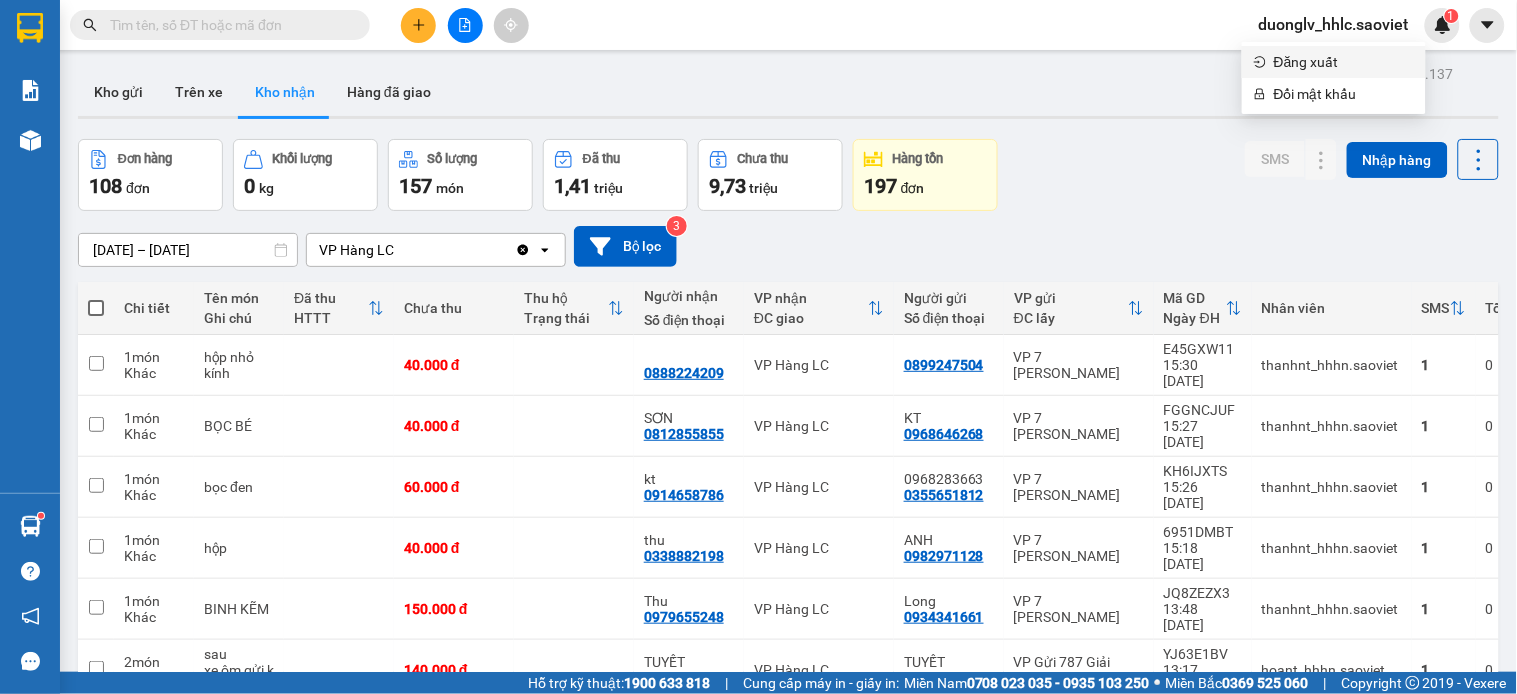 click on "Đăng xuất" at bounding box center (1344, 62) 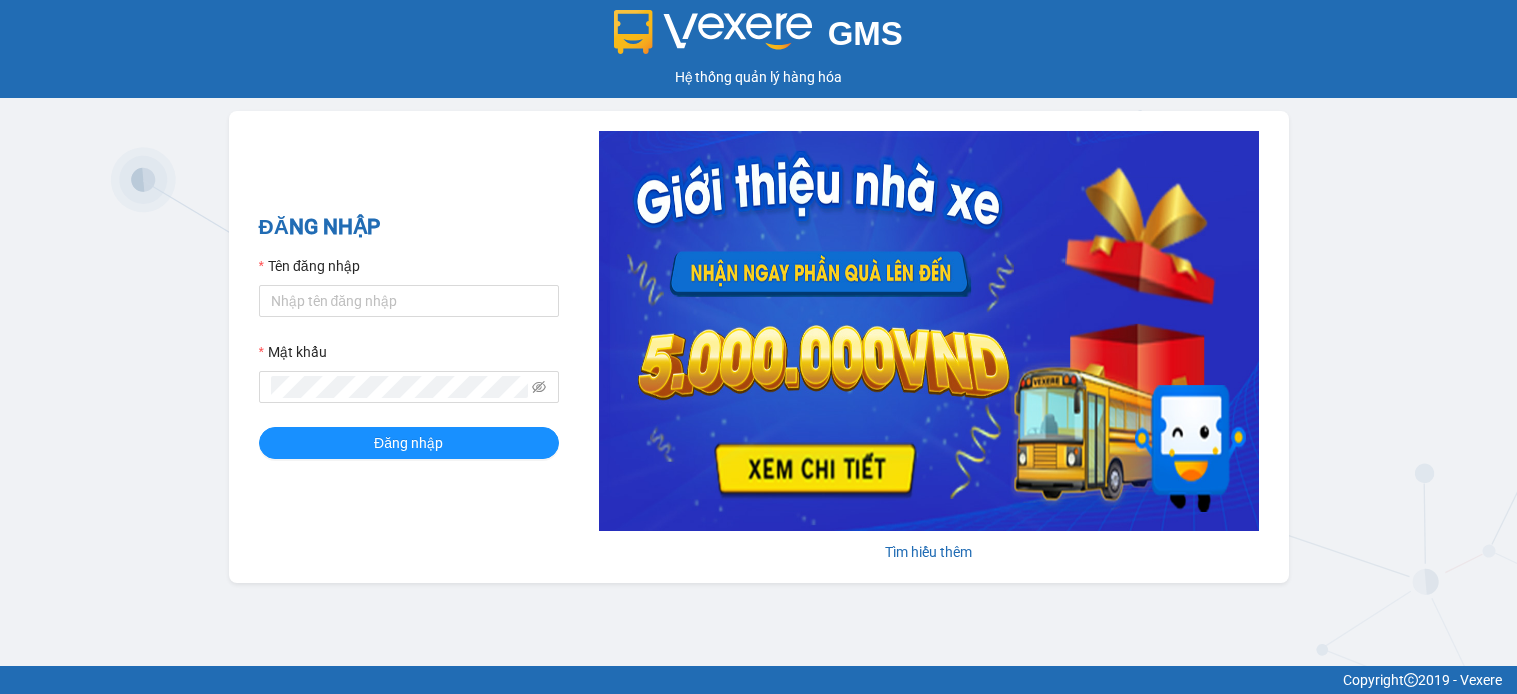 scroll, scrollTop: 0, scrollLeft: 0, axis: both 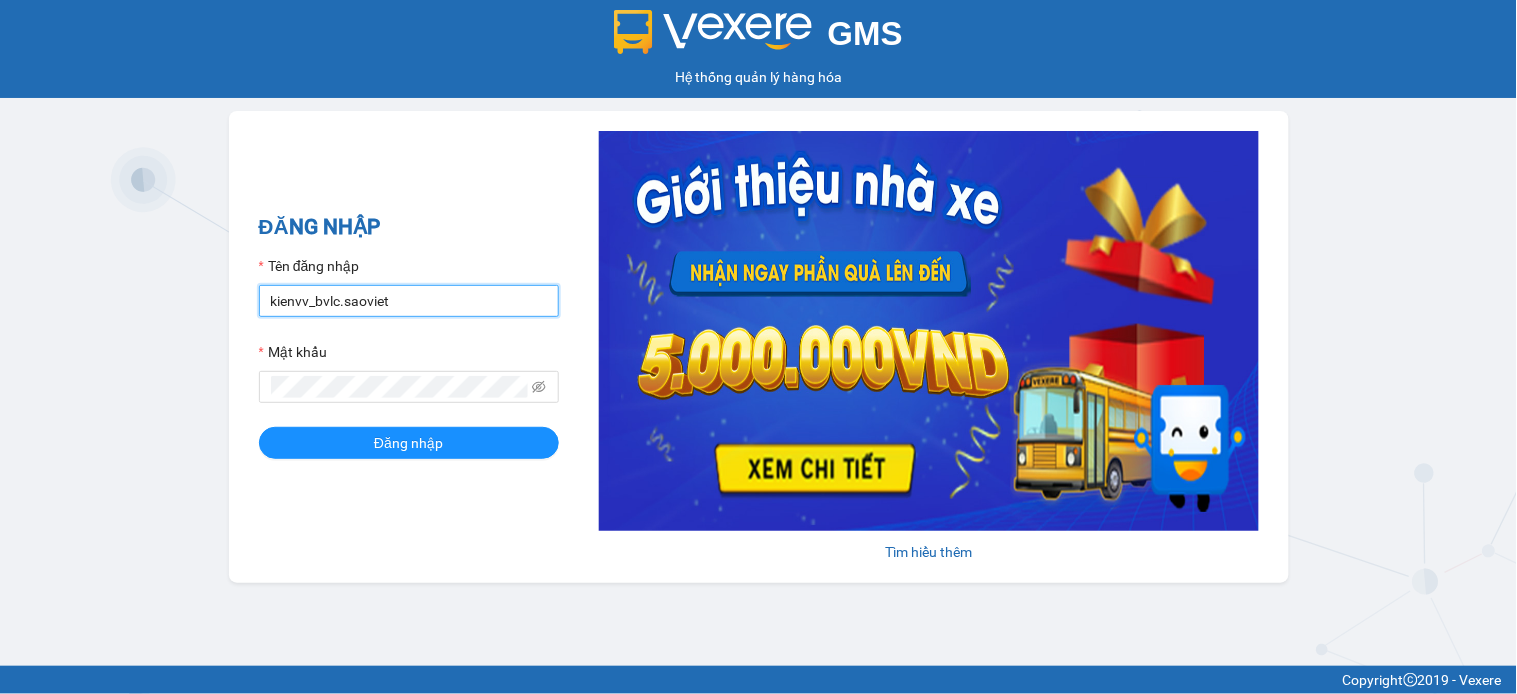 click on "kienvv_bvlc.saoviet" at bounding box center [409, 301] 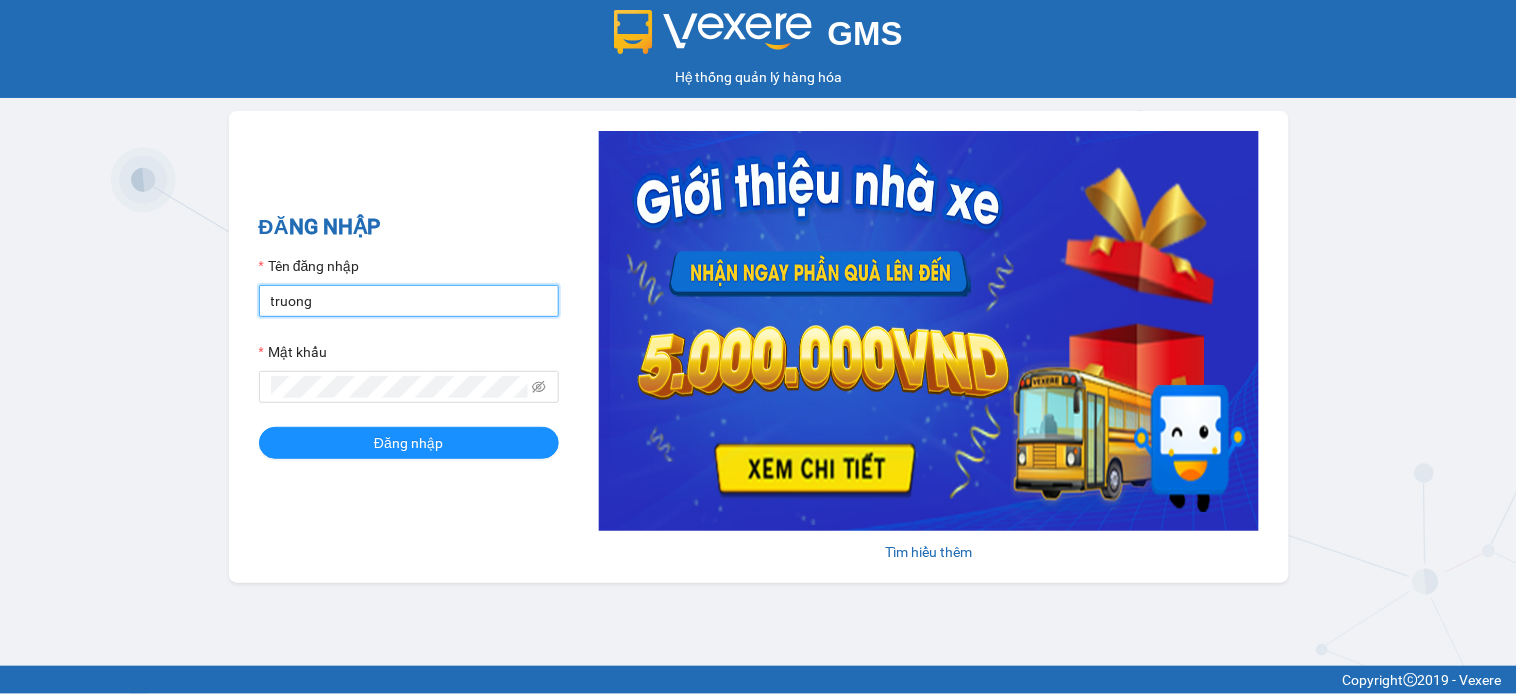 type on "Truong260292" 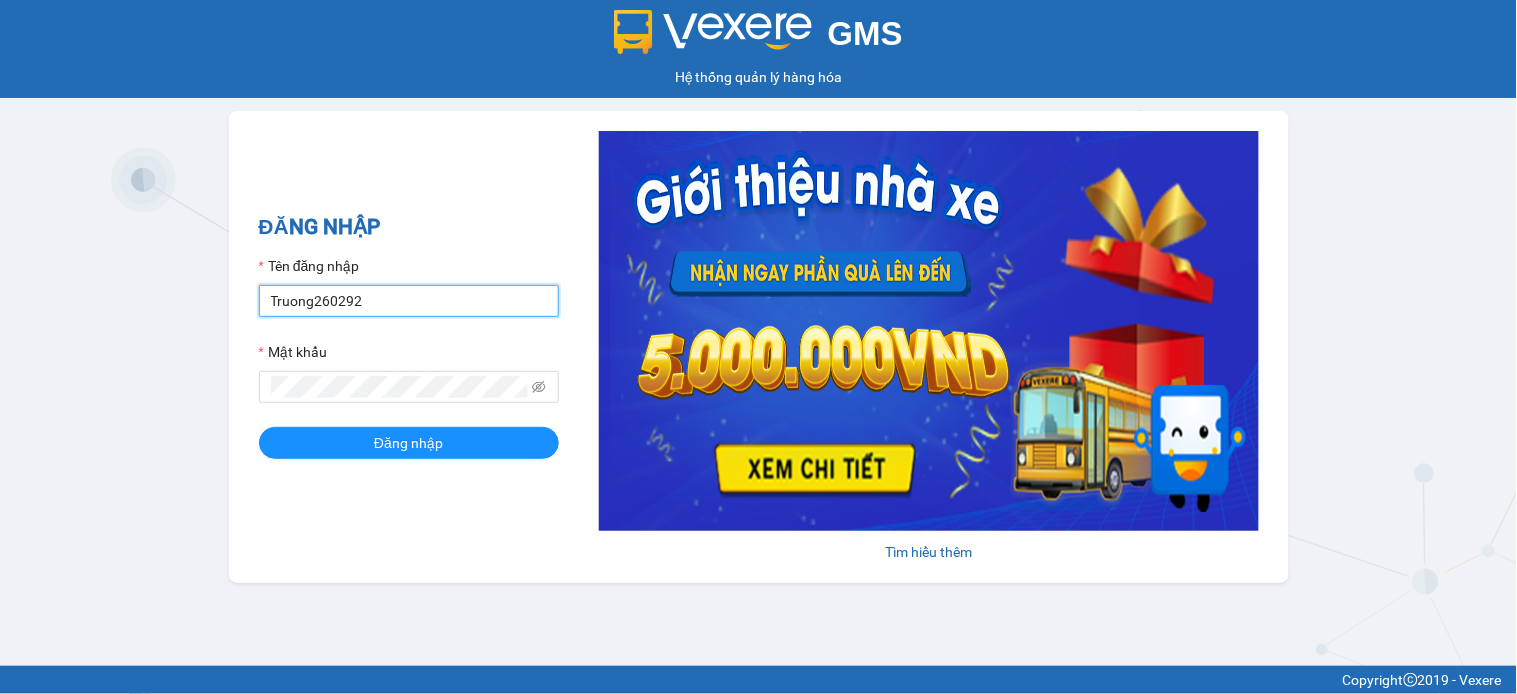click on "Truong260292" at bounding box center (409, 301) 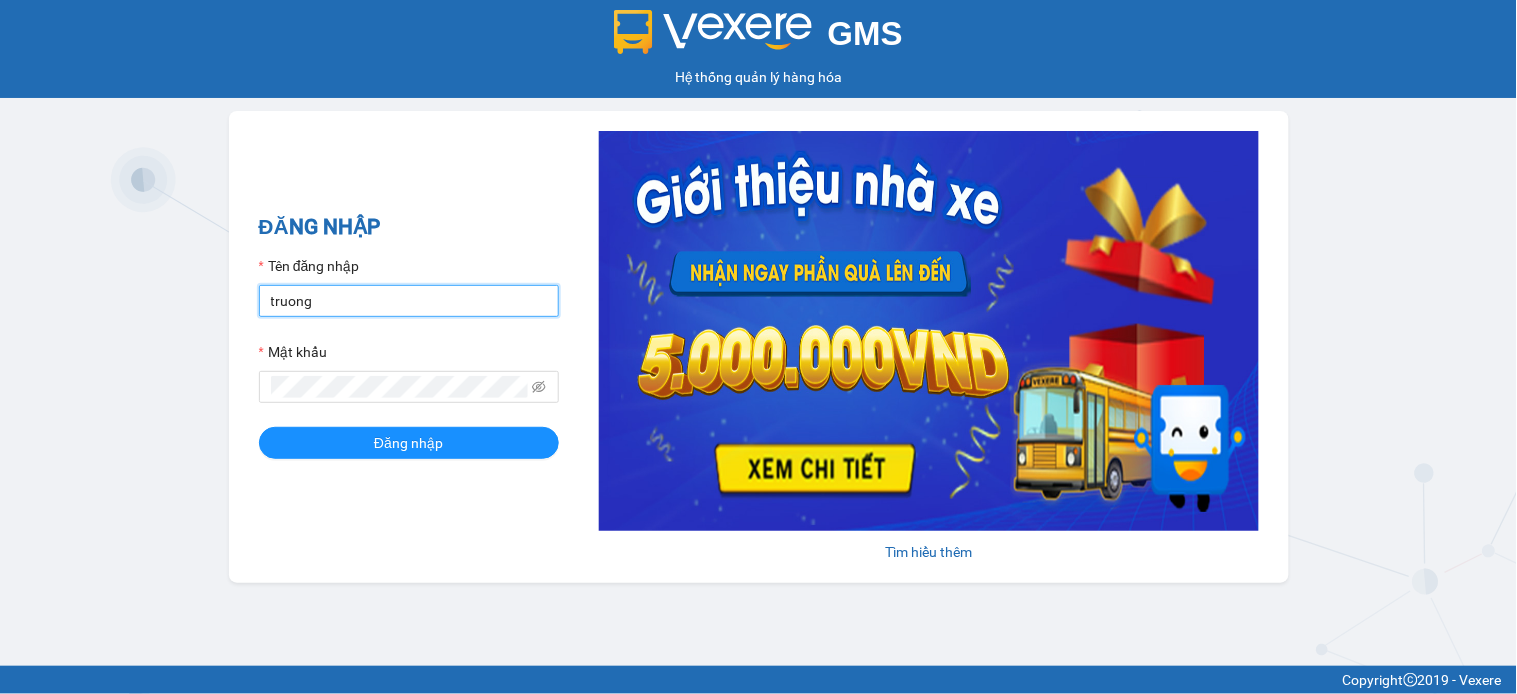 type on "truongvv_hhlc.saoviet" 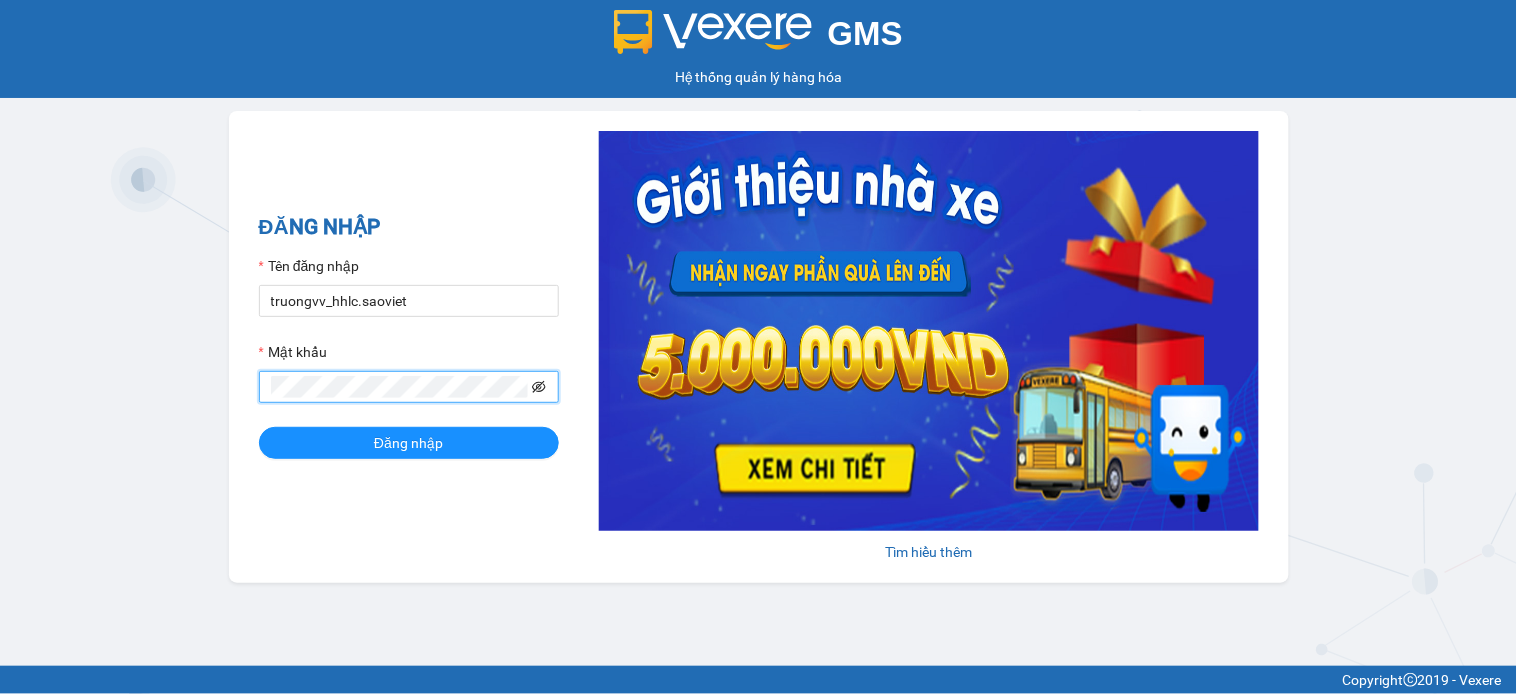 click 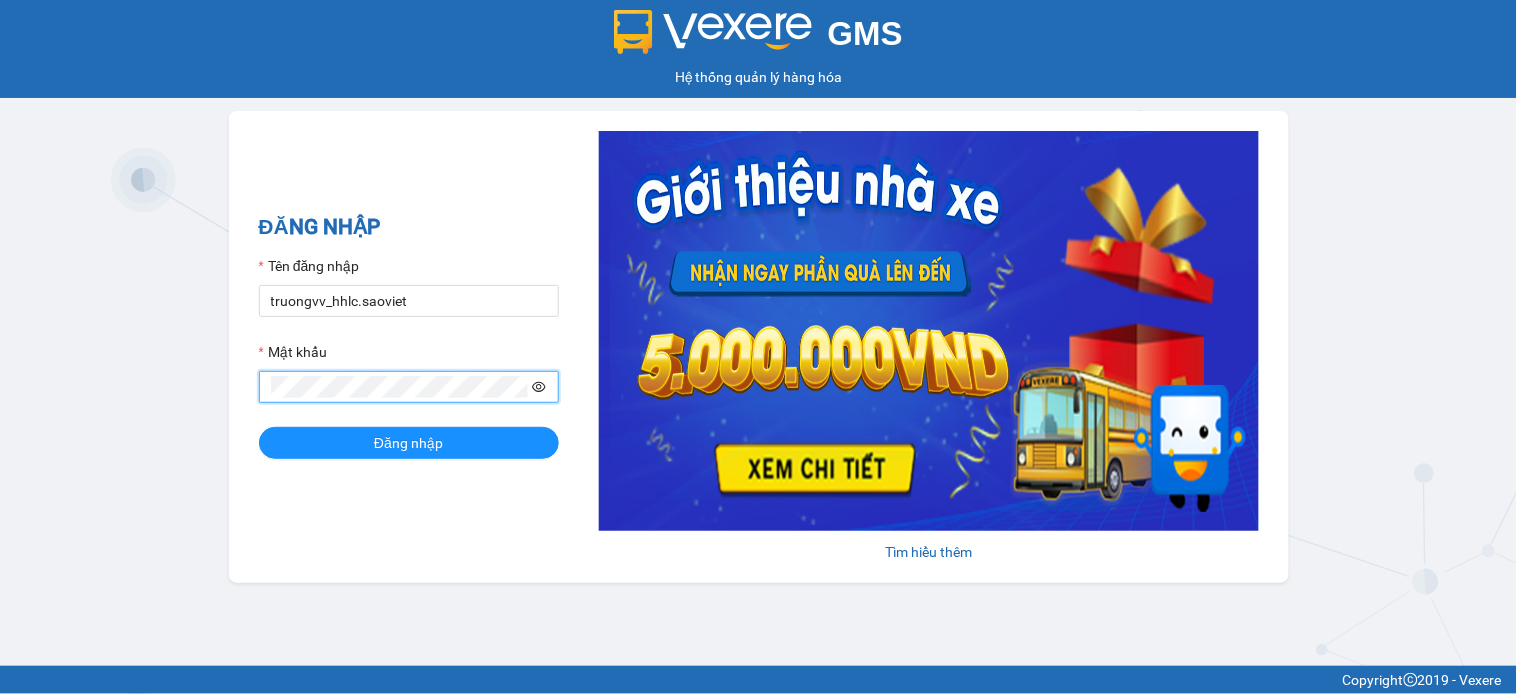click on "Đăng nhập" at bounding box center [409, 443] 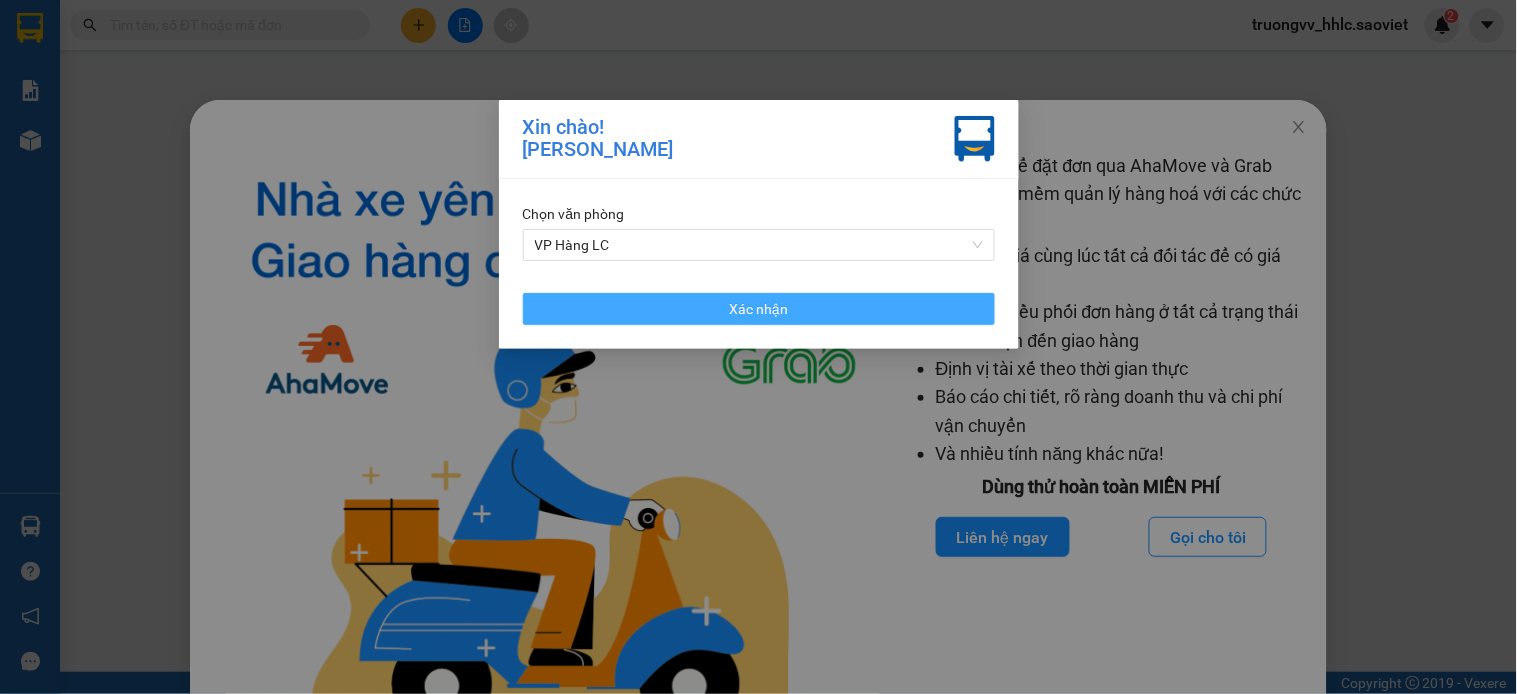 drag, startPoint x: 737, startPoint y: 310, endPoint x: 1016, endPoint y: 191, distance: 303.31833 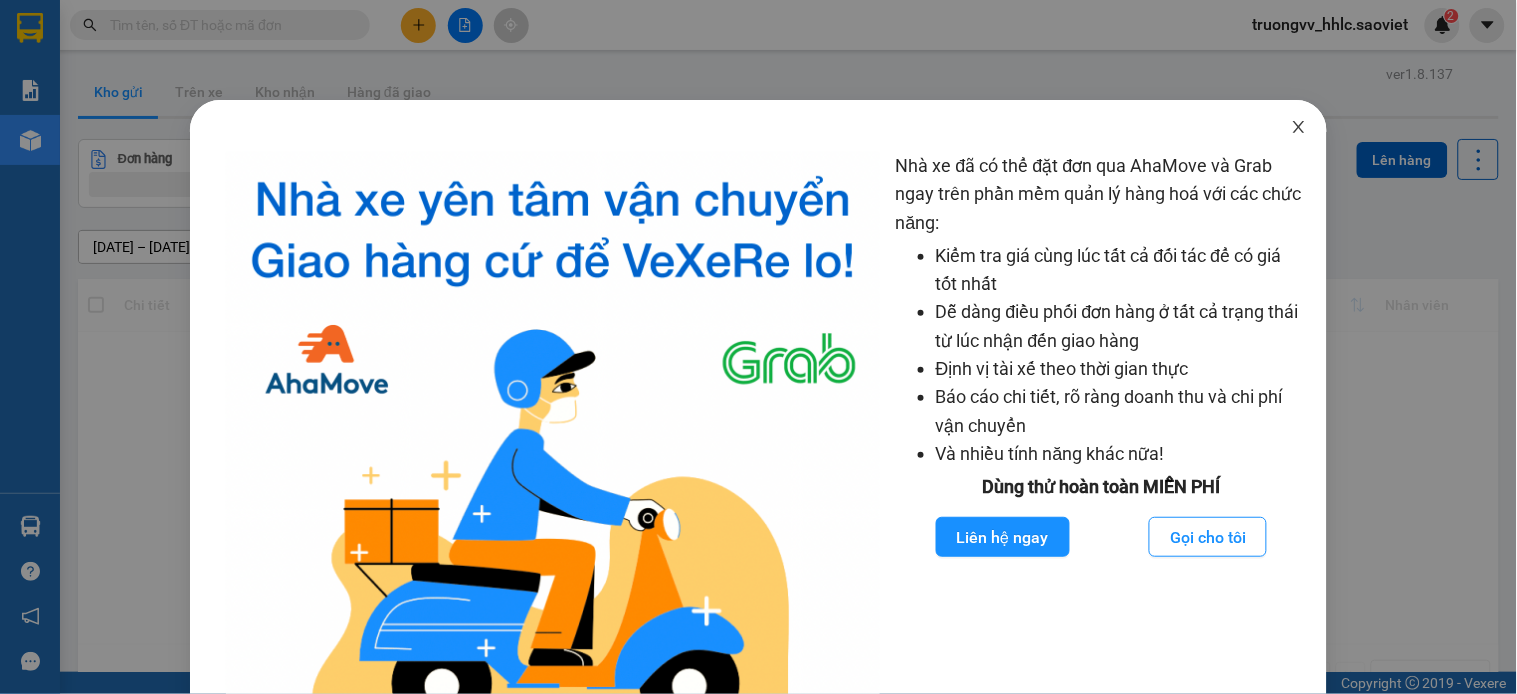 click 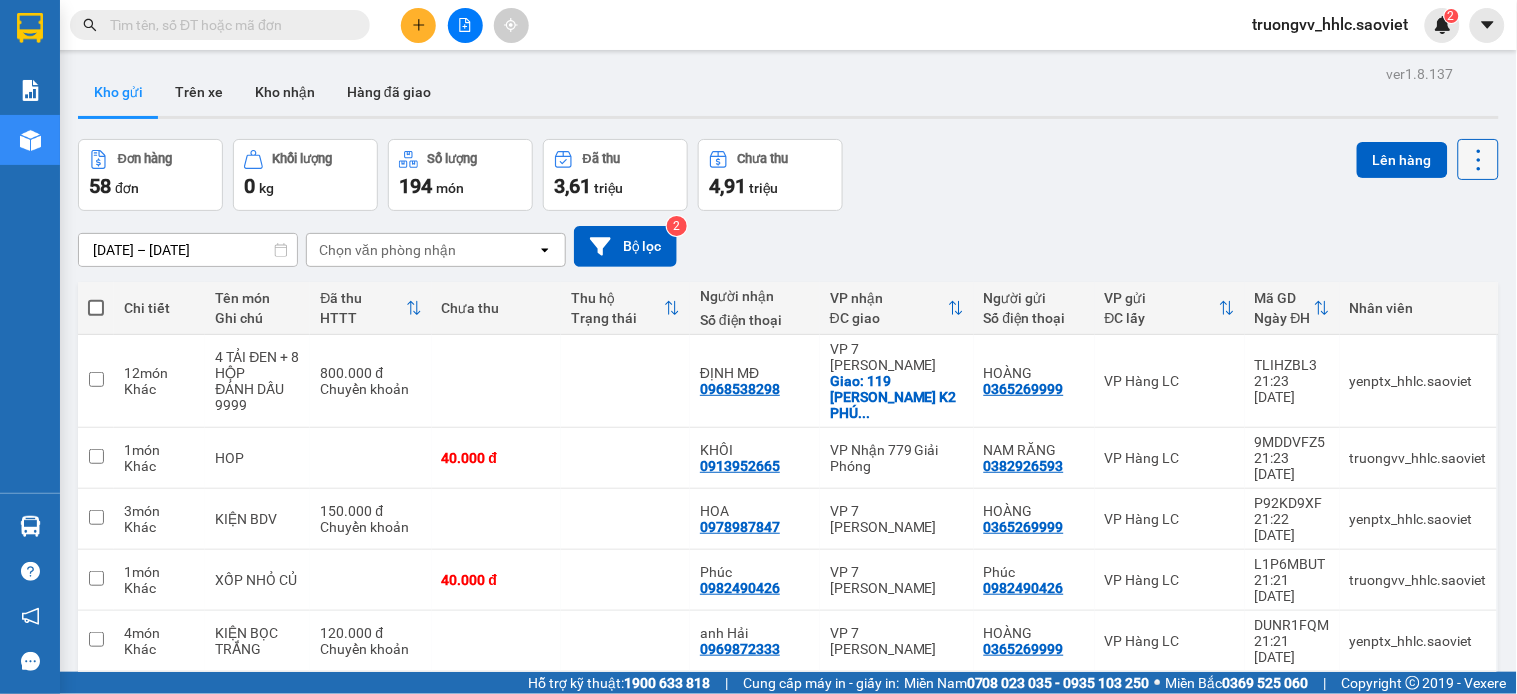 drag, startPoint x: 1470, startPoint y: 148, endPoint x: 1458, endPoint y: 160, distance: 16.970562 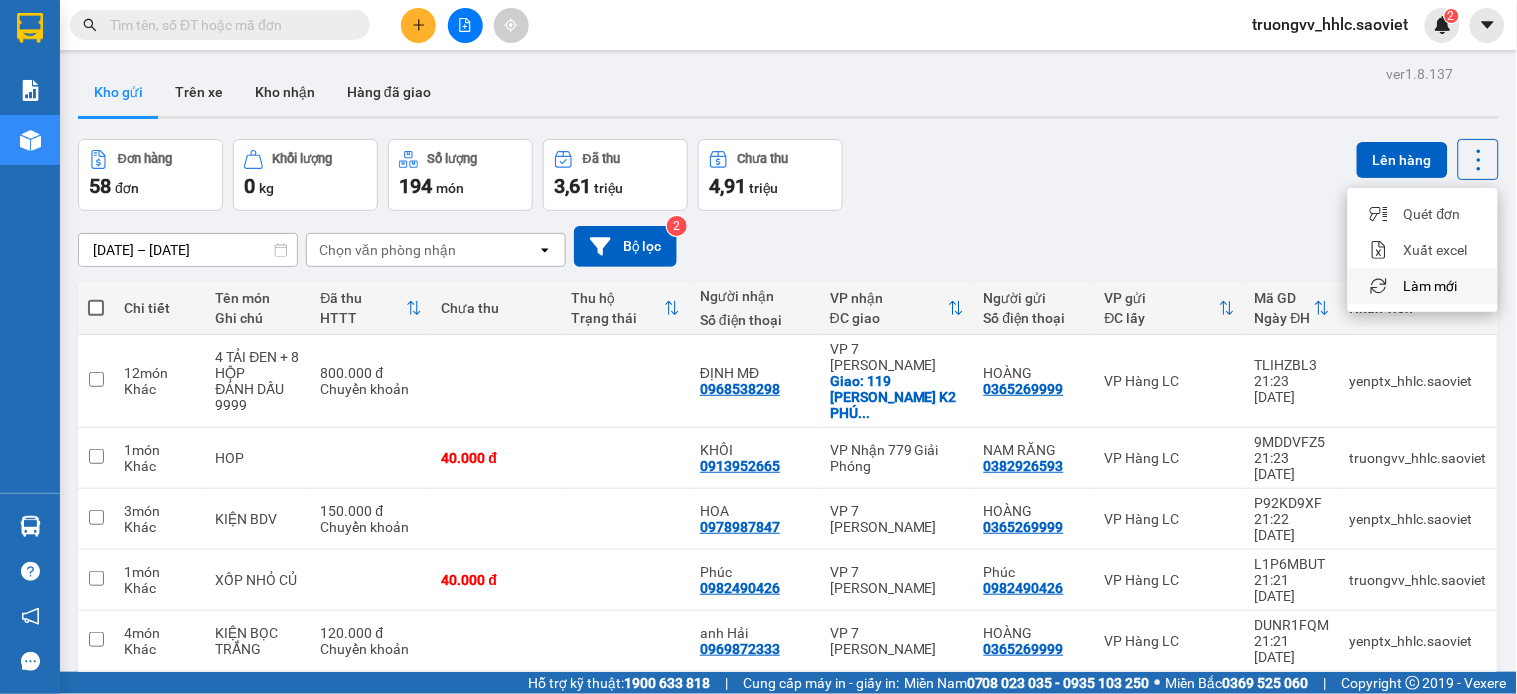 drag, startPoint x: 1432, startPoint y: 286, endPoint x: 1413, endPoint y: 270, distance: 24.839485 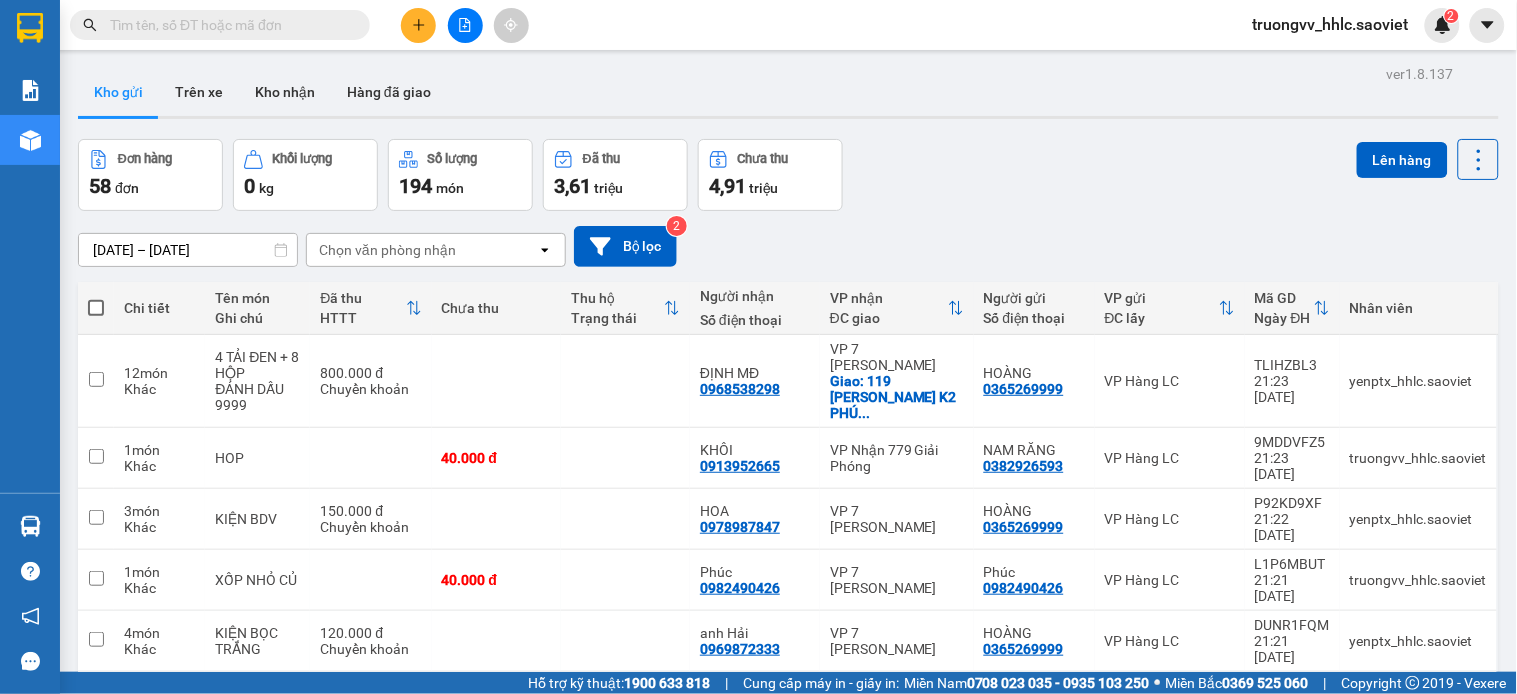 scroll, scrollTop: 244, scrollLeft: 0, axis: vertical 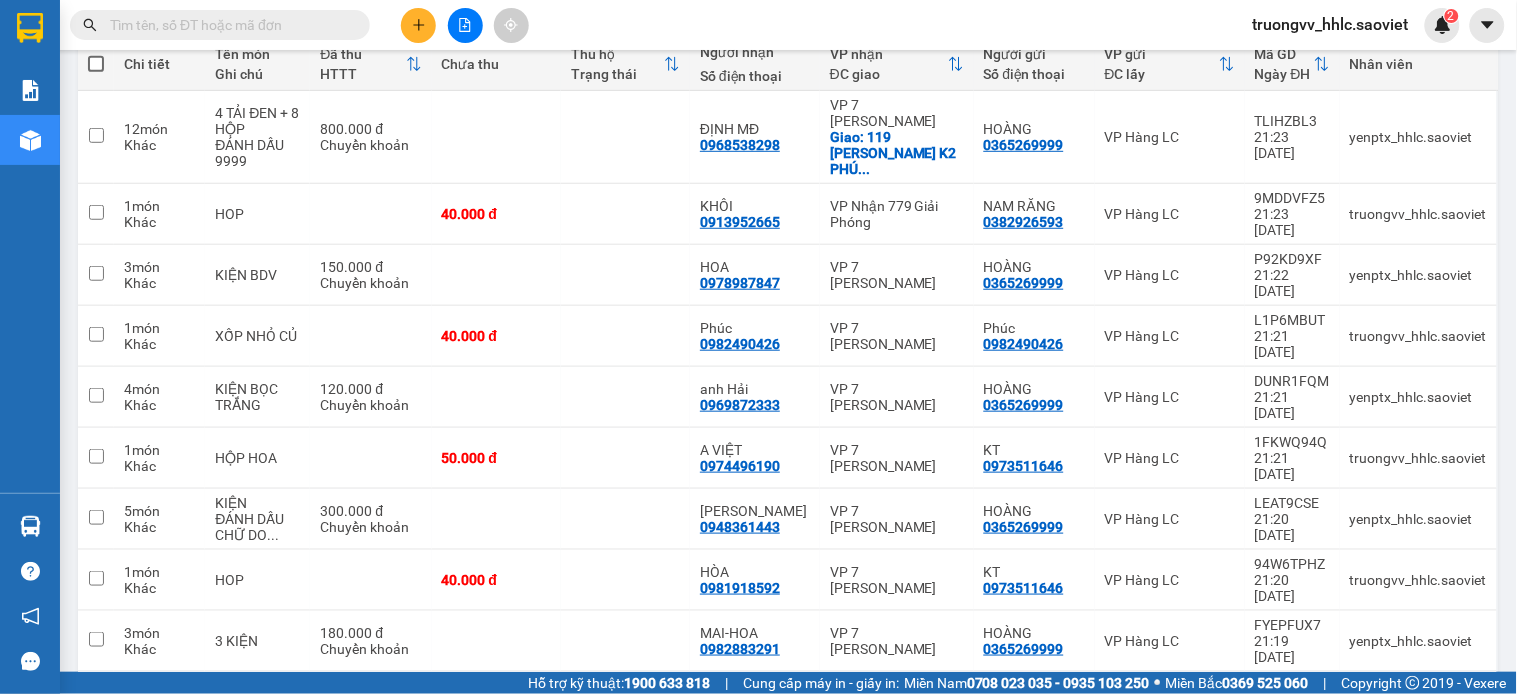 click on "10 / trang" at bounding box center (1415, 765) 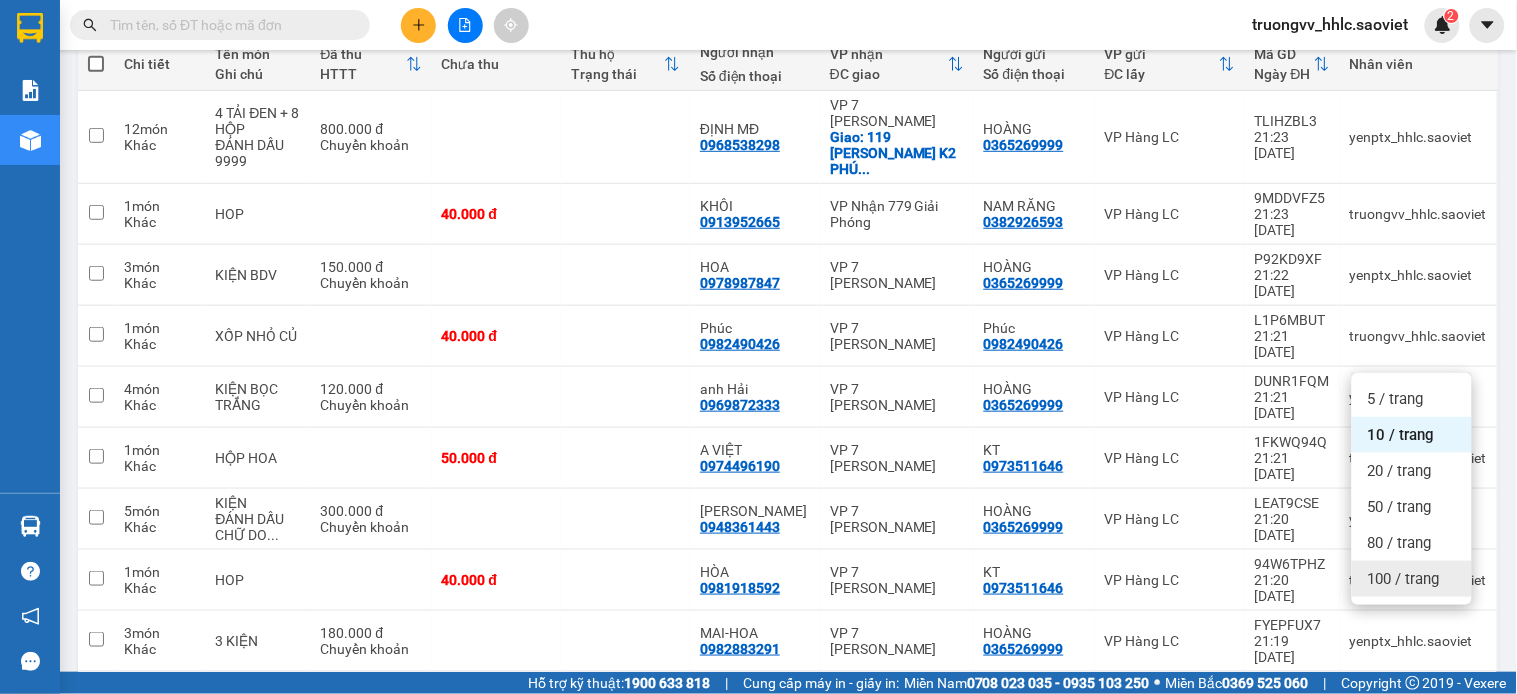 click on "100 / trang" at bounding box center [1404, 579] 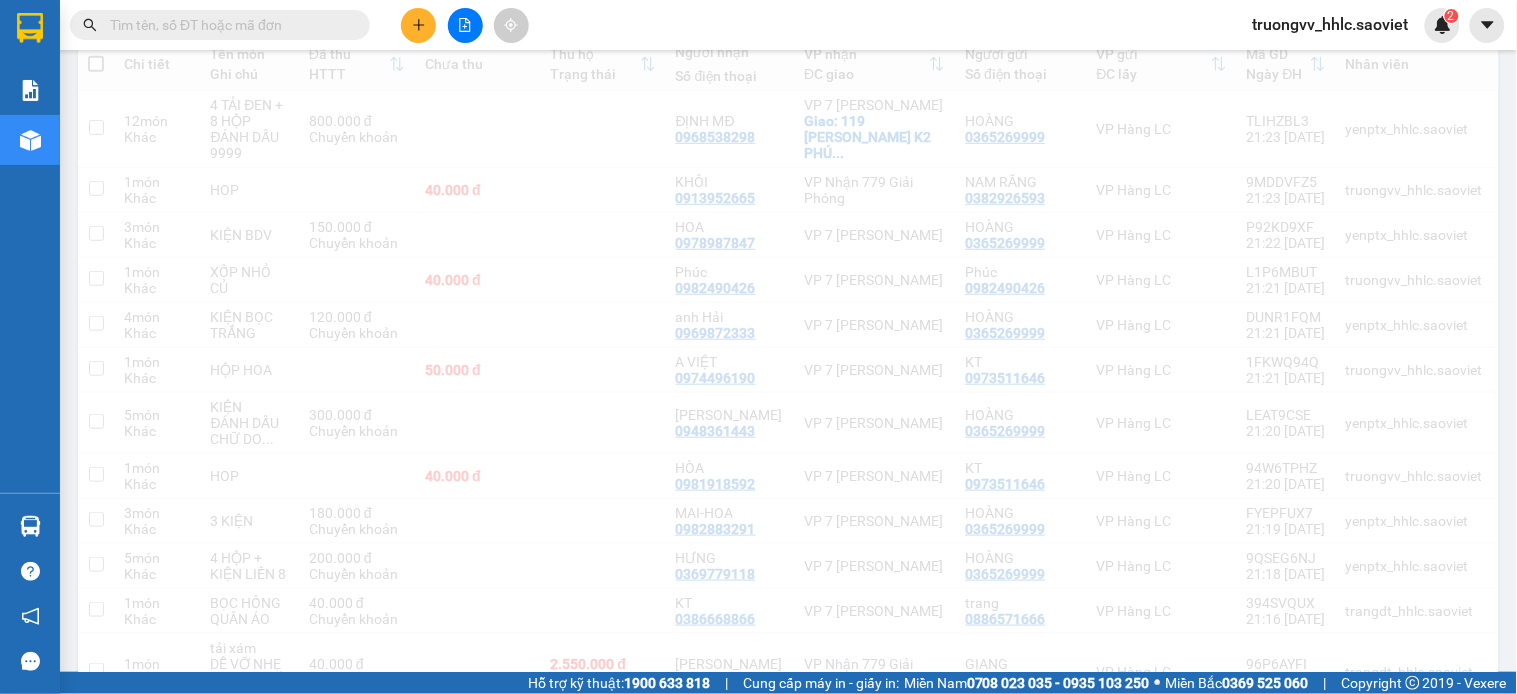 scroll, scrollTop: 0, scrollLeft: 0, axis: both 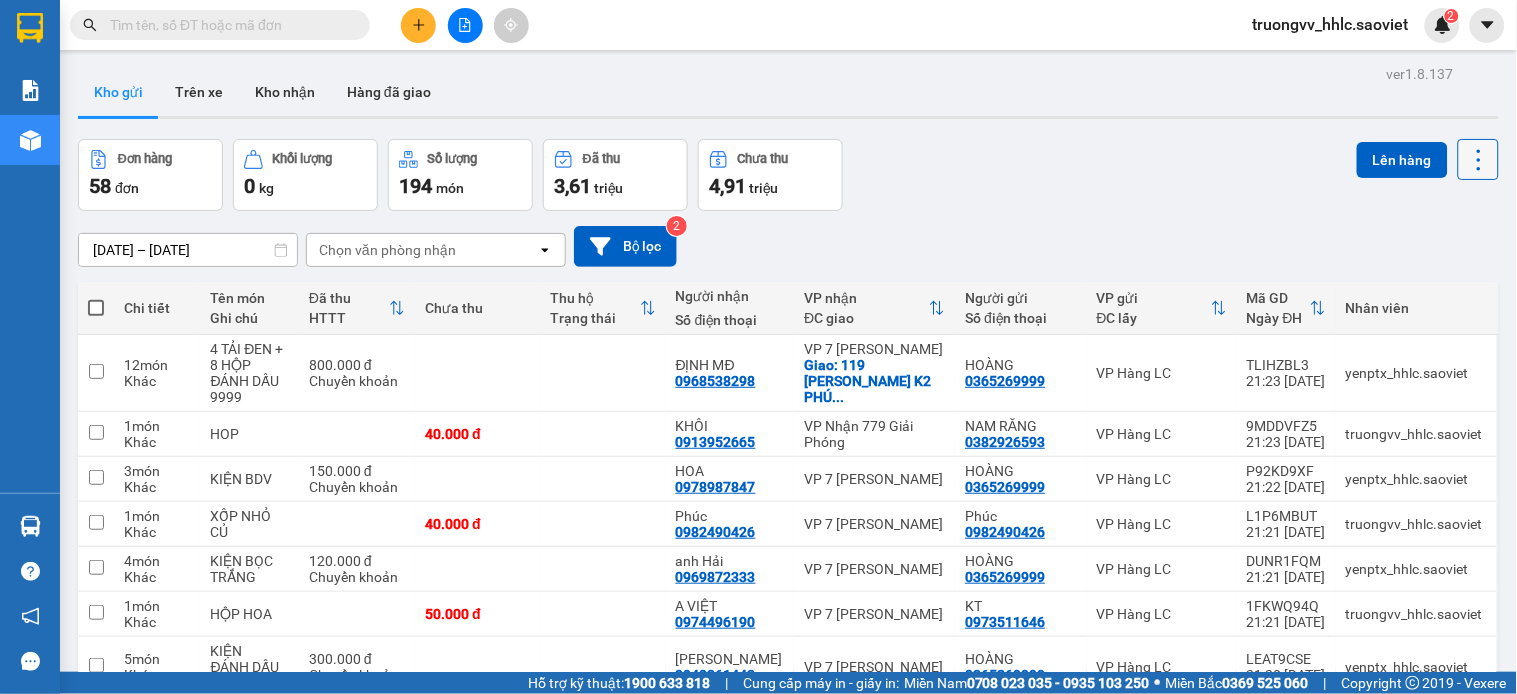 click 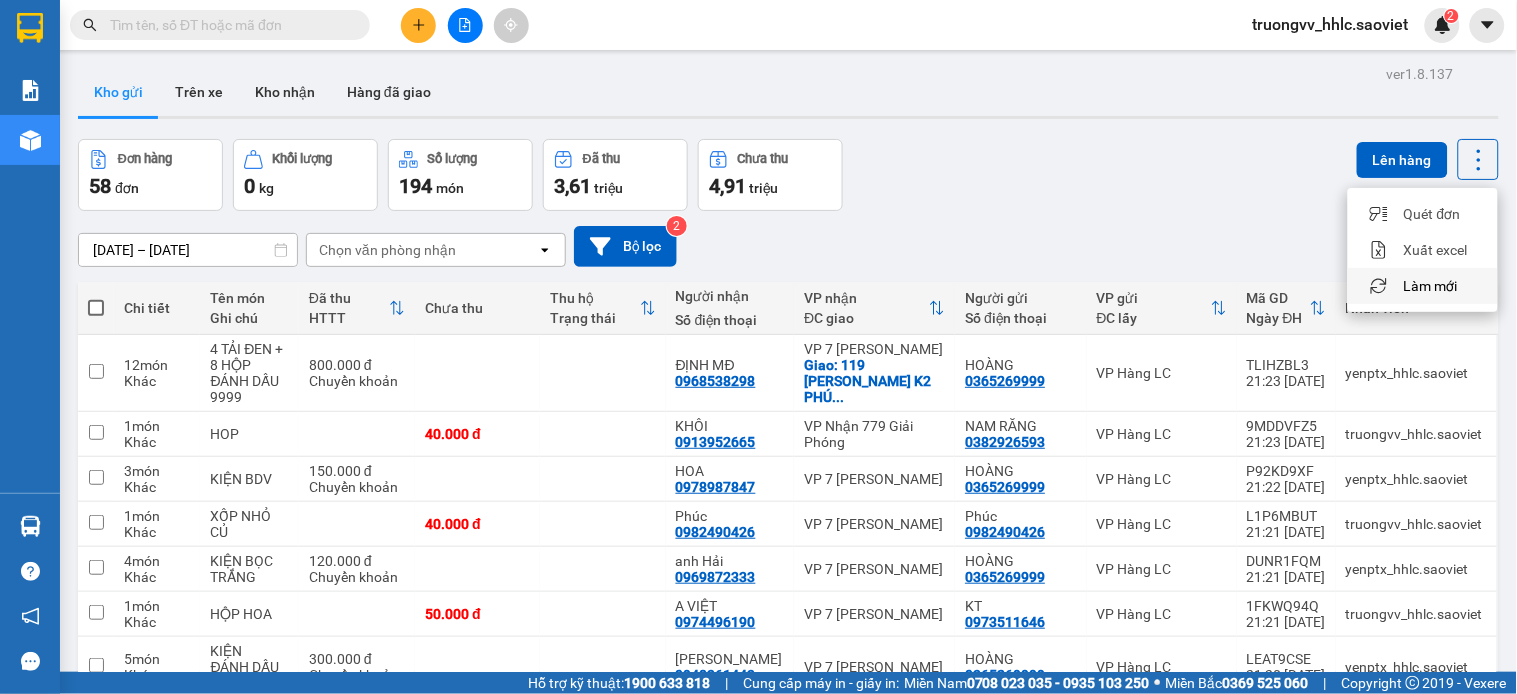 click on "Làm mới" at bounding box center [1431, 286] 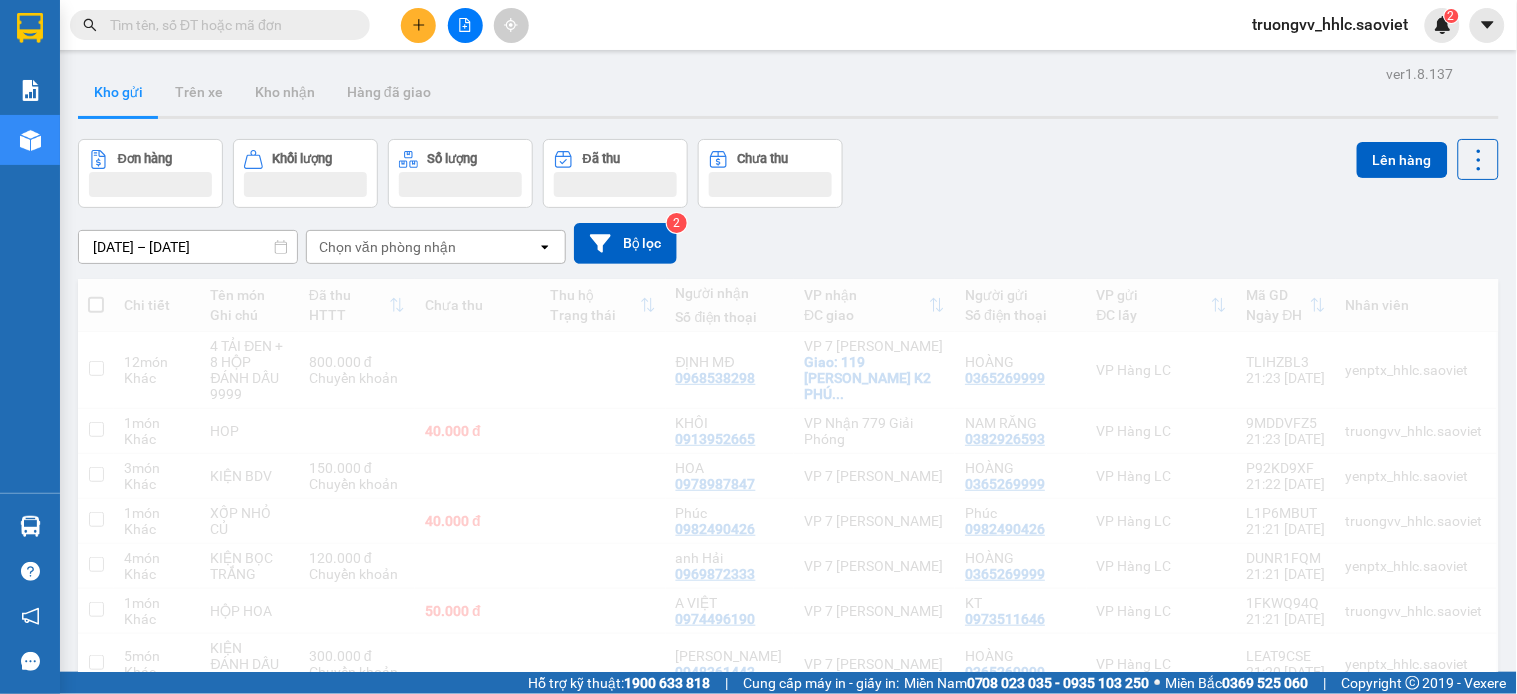 type 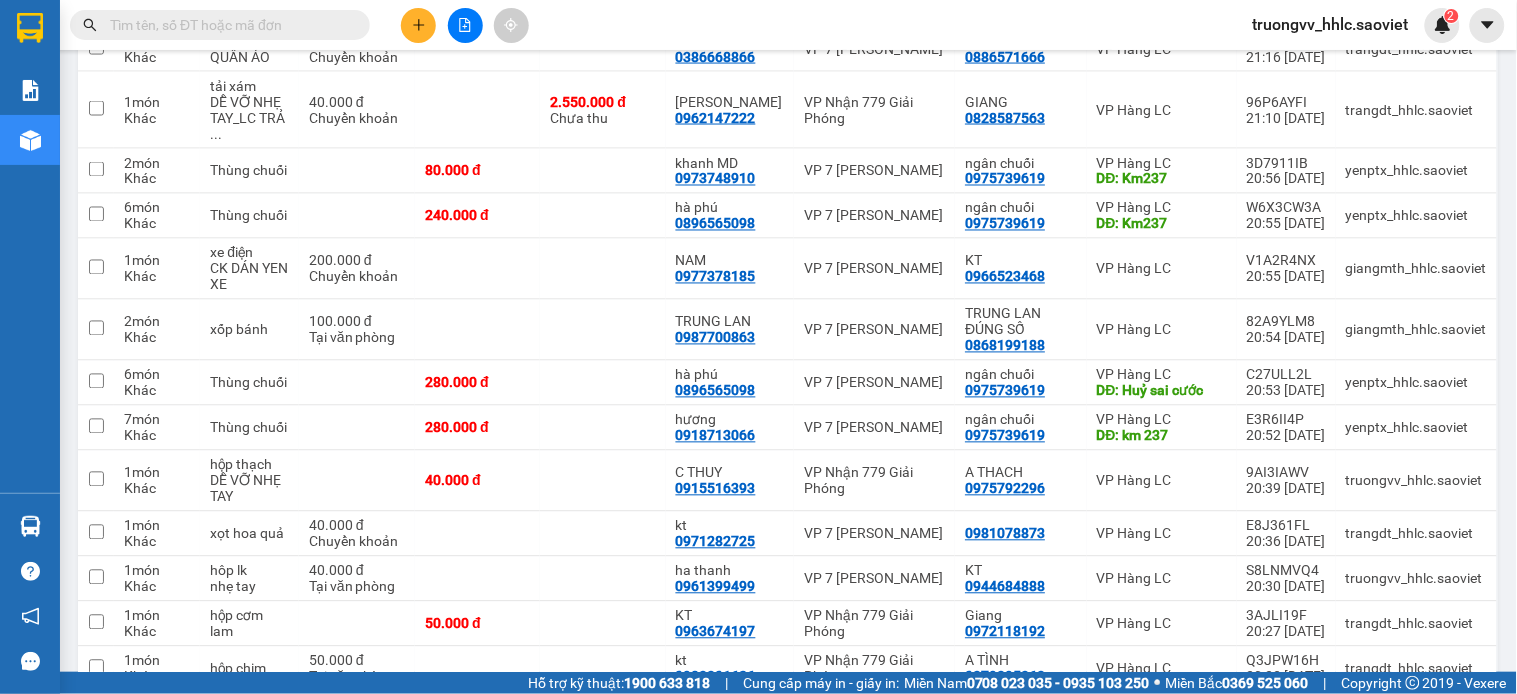 scroll, scrollTop: 251, scrollLeft: 0, axis: vertical 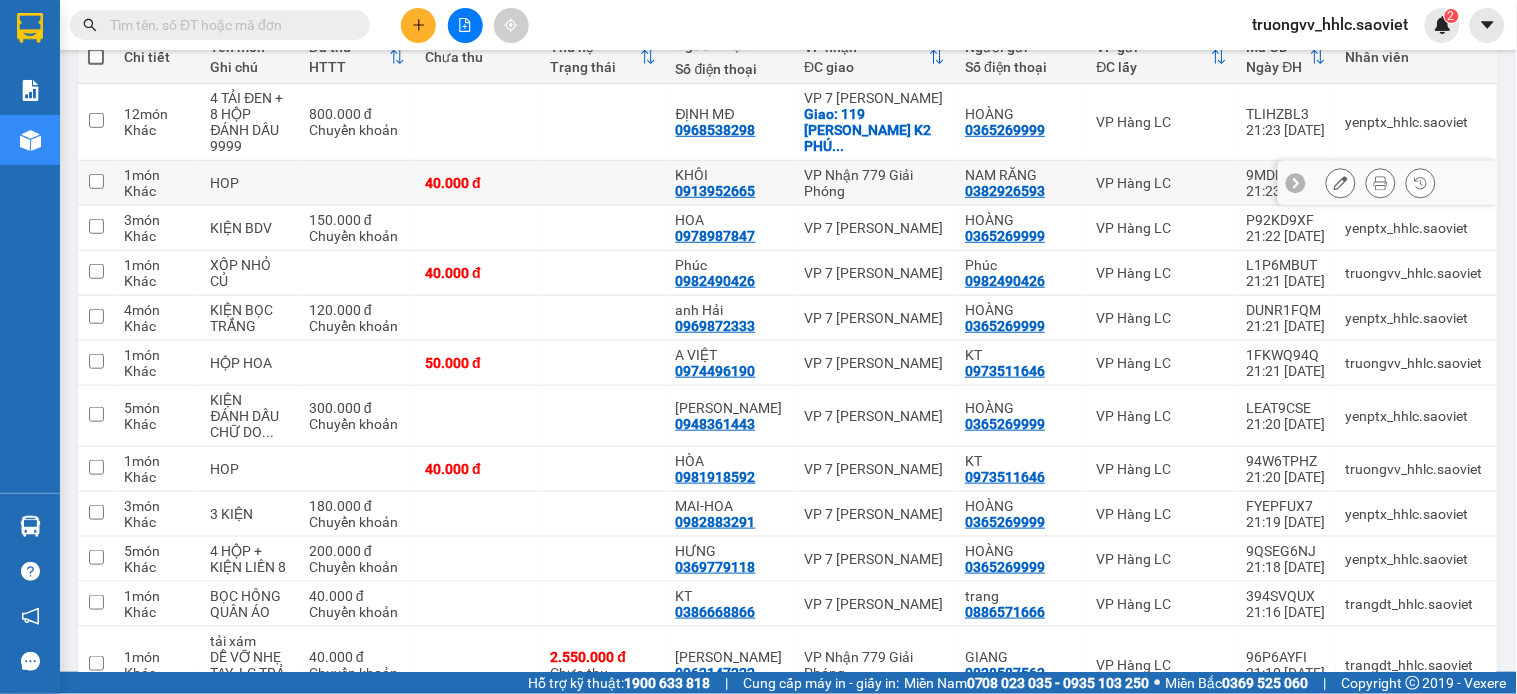 drag, startPoint x: 598, startPoint y: 191, endPoint x: 676, endPoint y: 167, distance: 81.608826 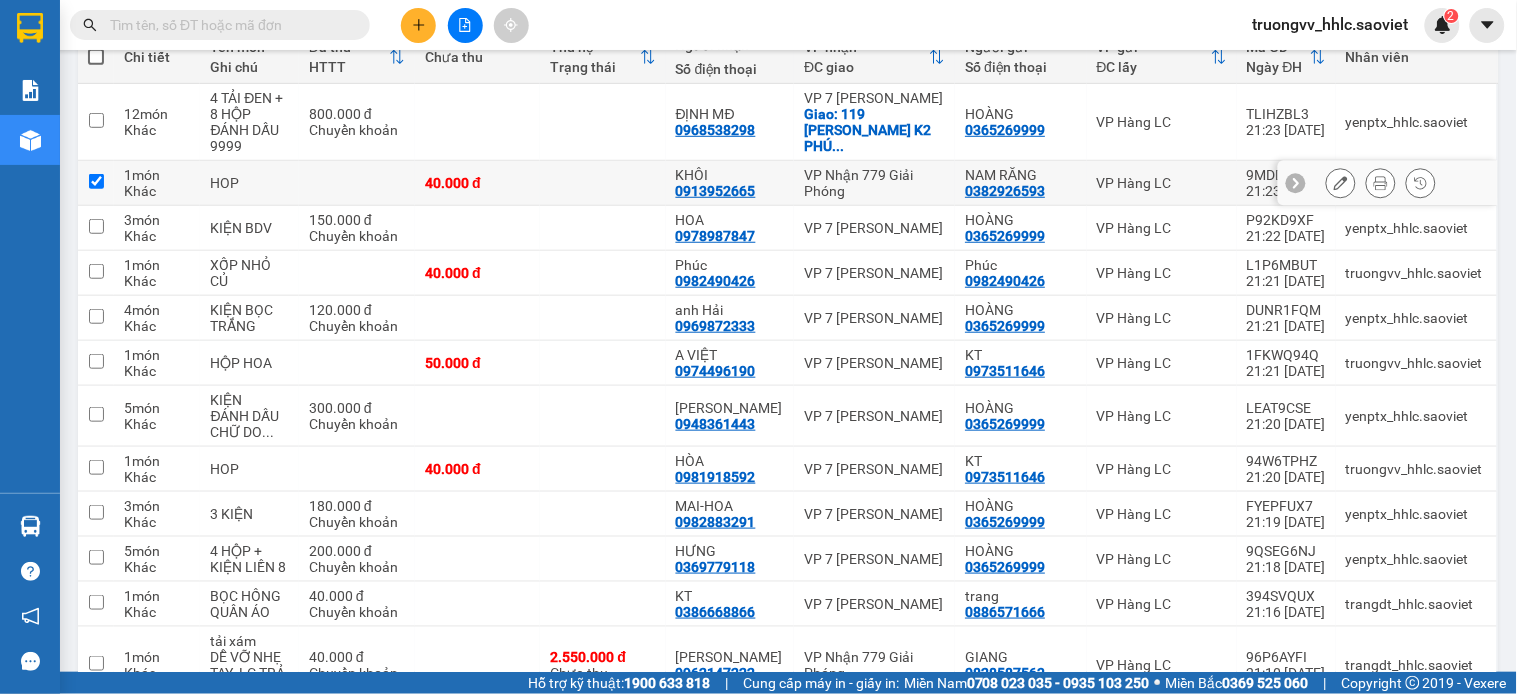 checkbox on "true" 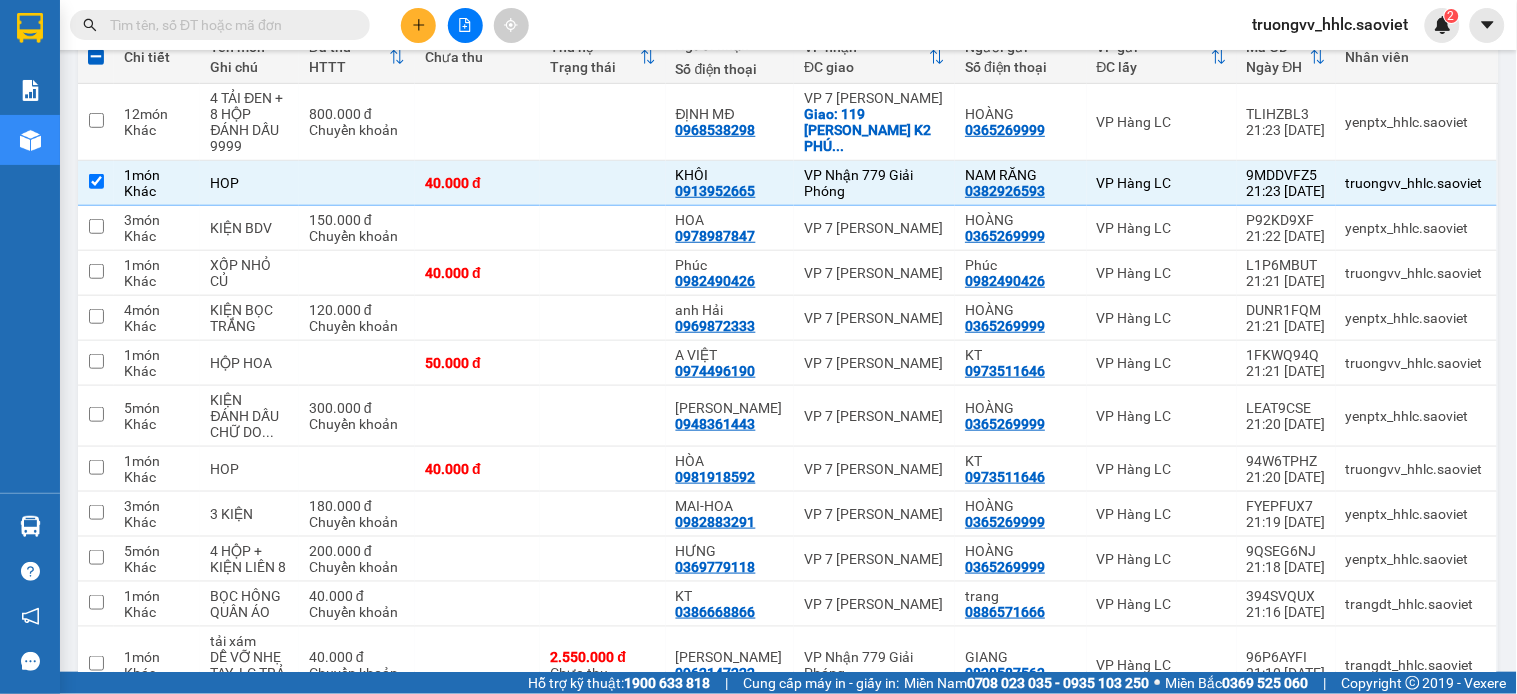 scroll, scrollTop: 2484, scrollLeft: 0, axis: vertical 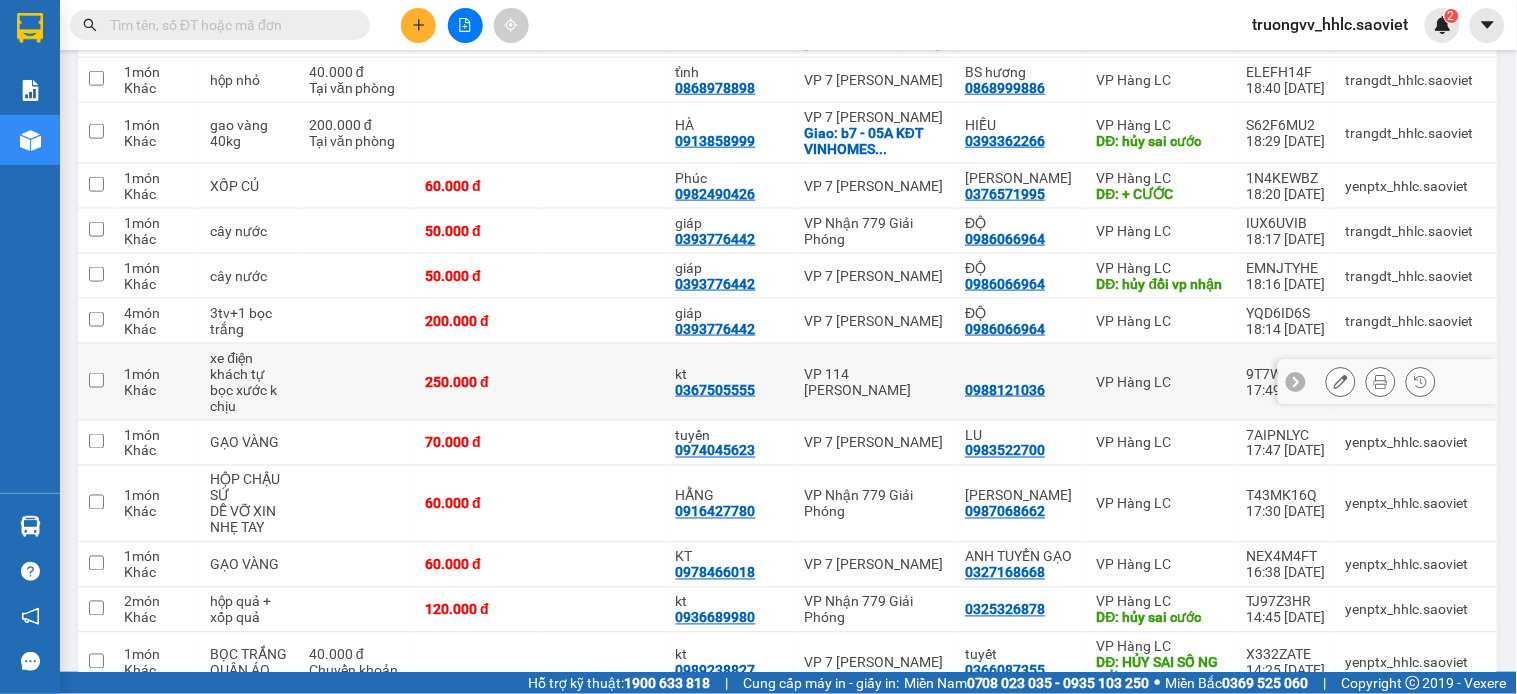 drag, startPoint x: 623, startPoint y: 308, endPoint x: 620, endPoint y: 282, distance: 26.172504 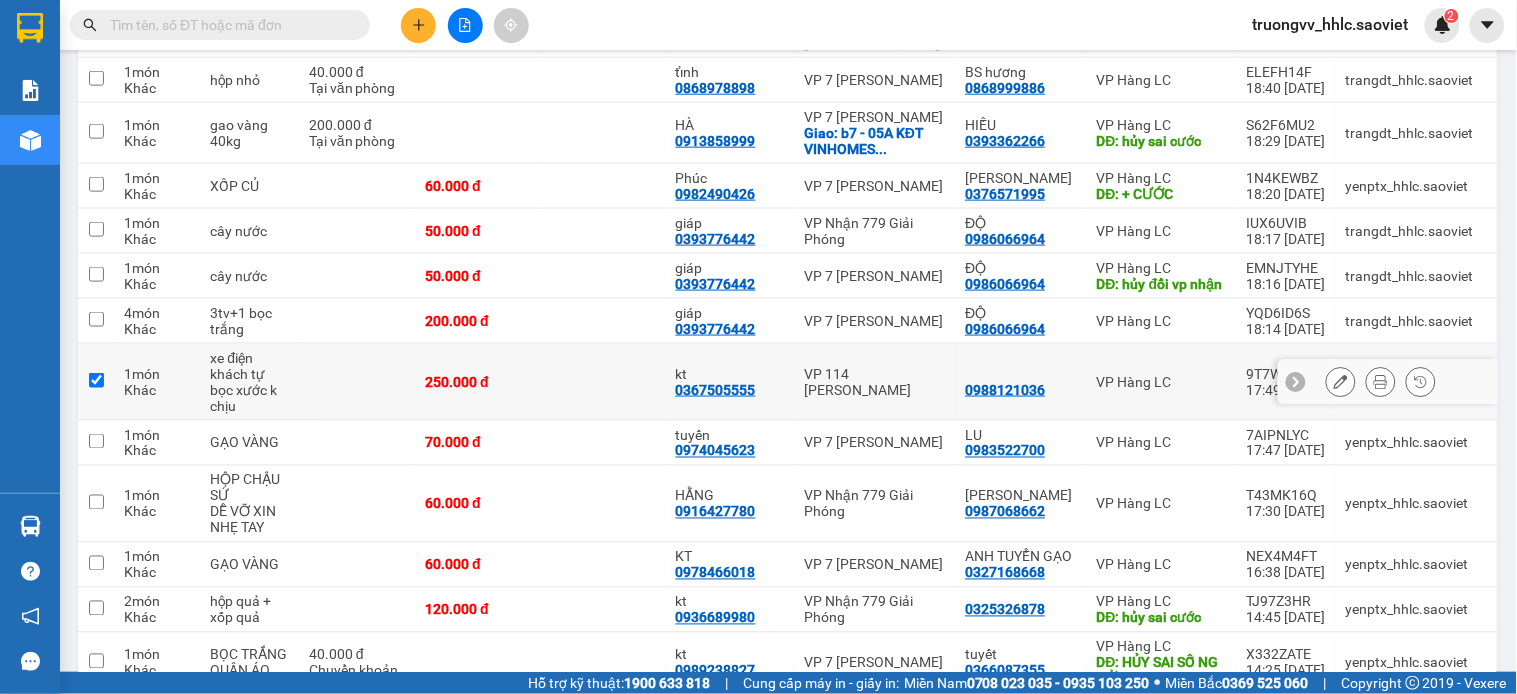 checkbox on "true" 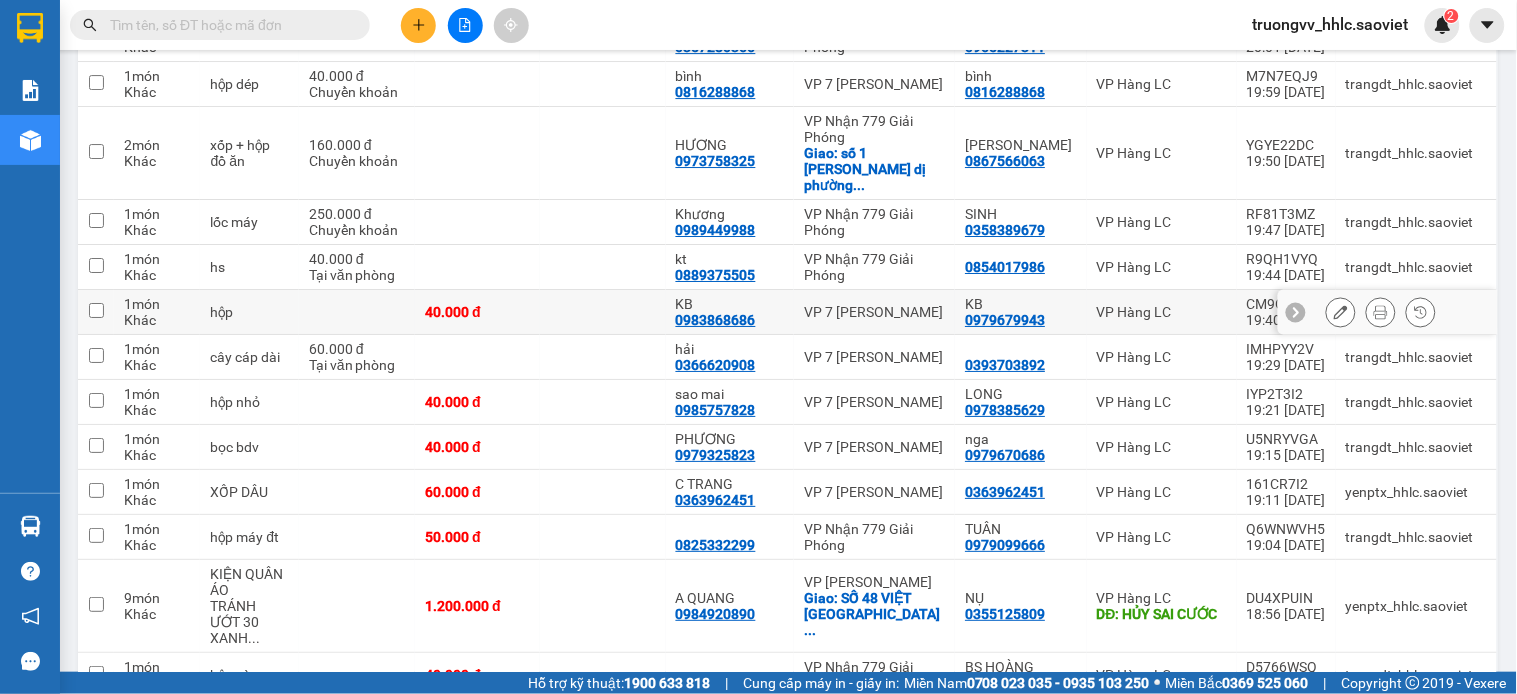 scroll, scrollTop: 1151, scrollLeft: 0, axis: vertical 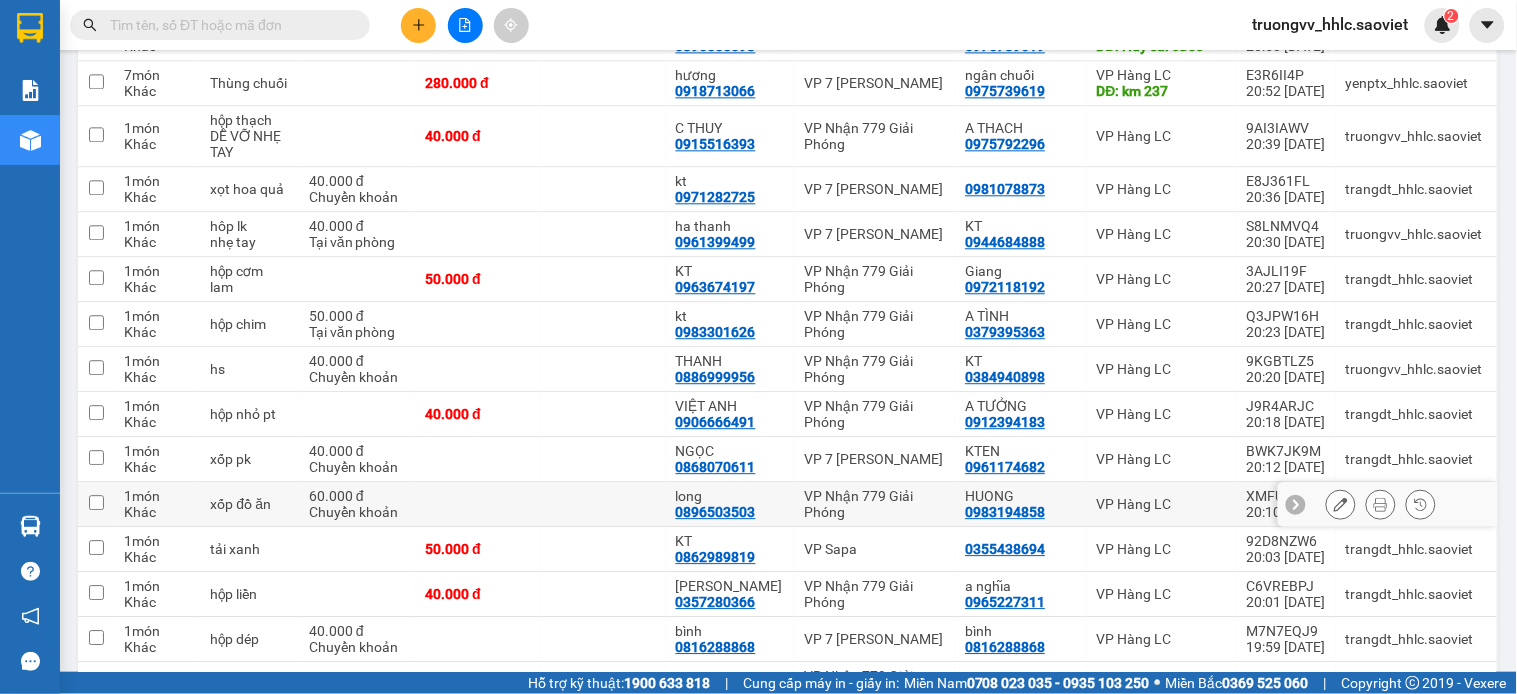 drag, startPoint x: 631, startPoint y: 471, endPoint x: 803, endPoint y: 267, distance: 266.83328 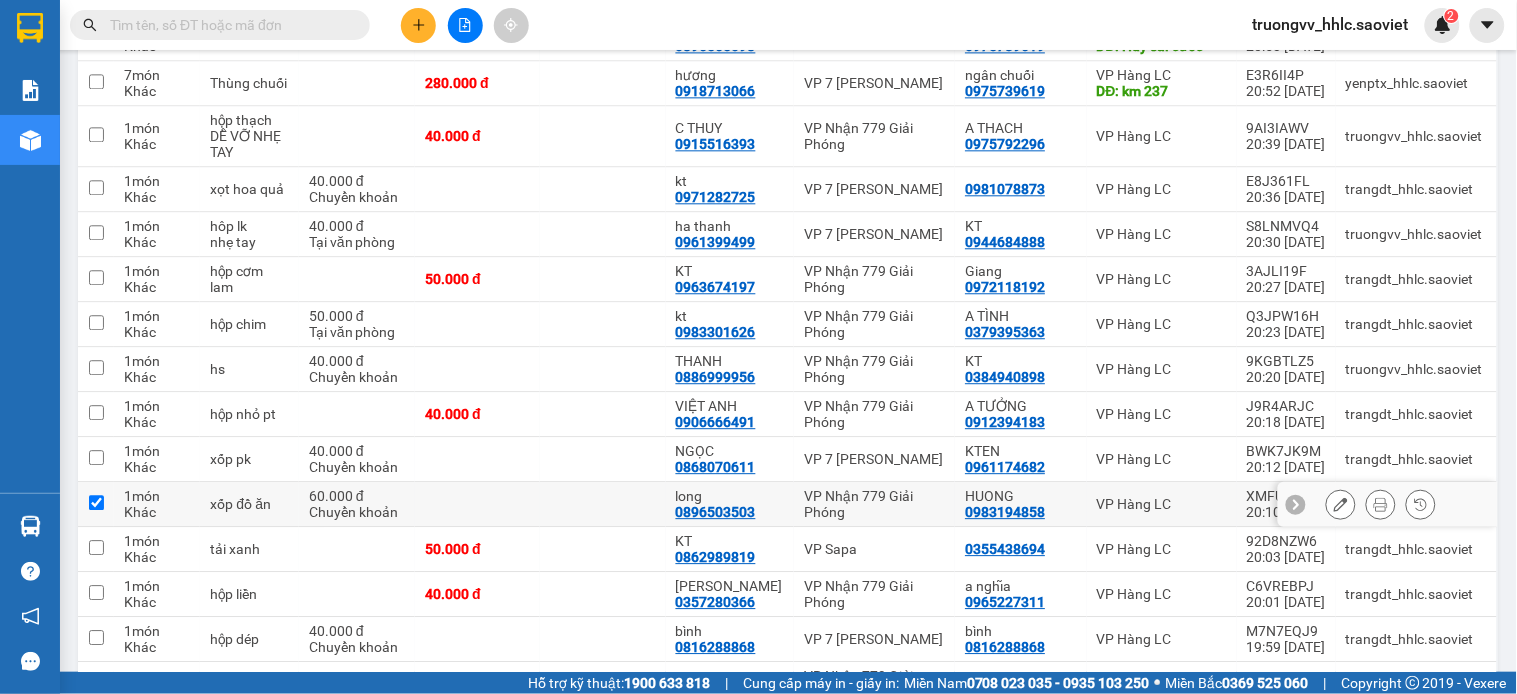 checkbox on "true" 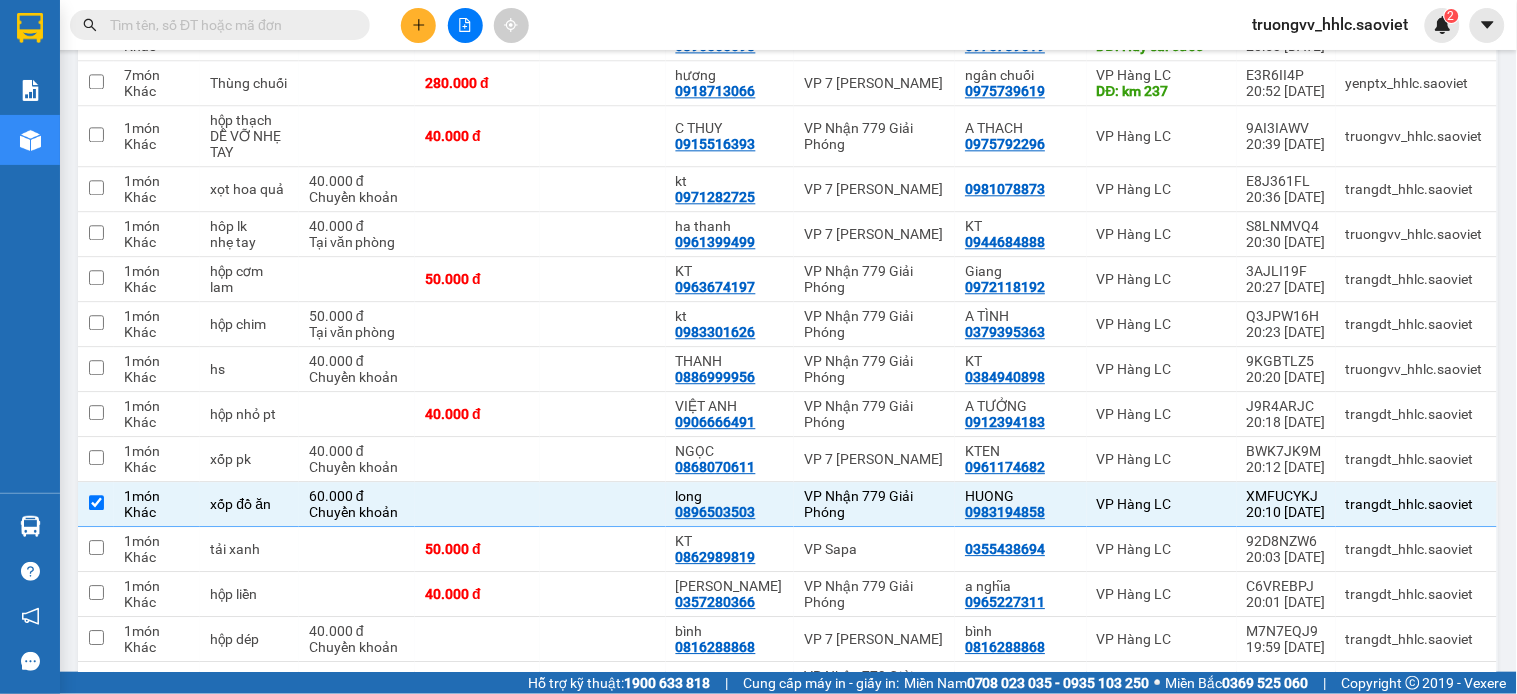 scroll, scrollTop: 1568, scrollLeft: 0, axis: vertical 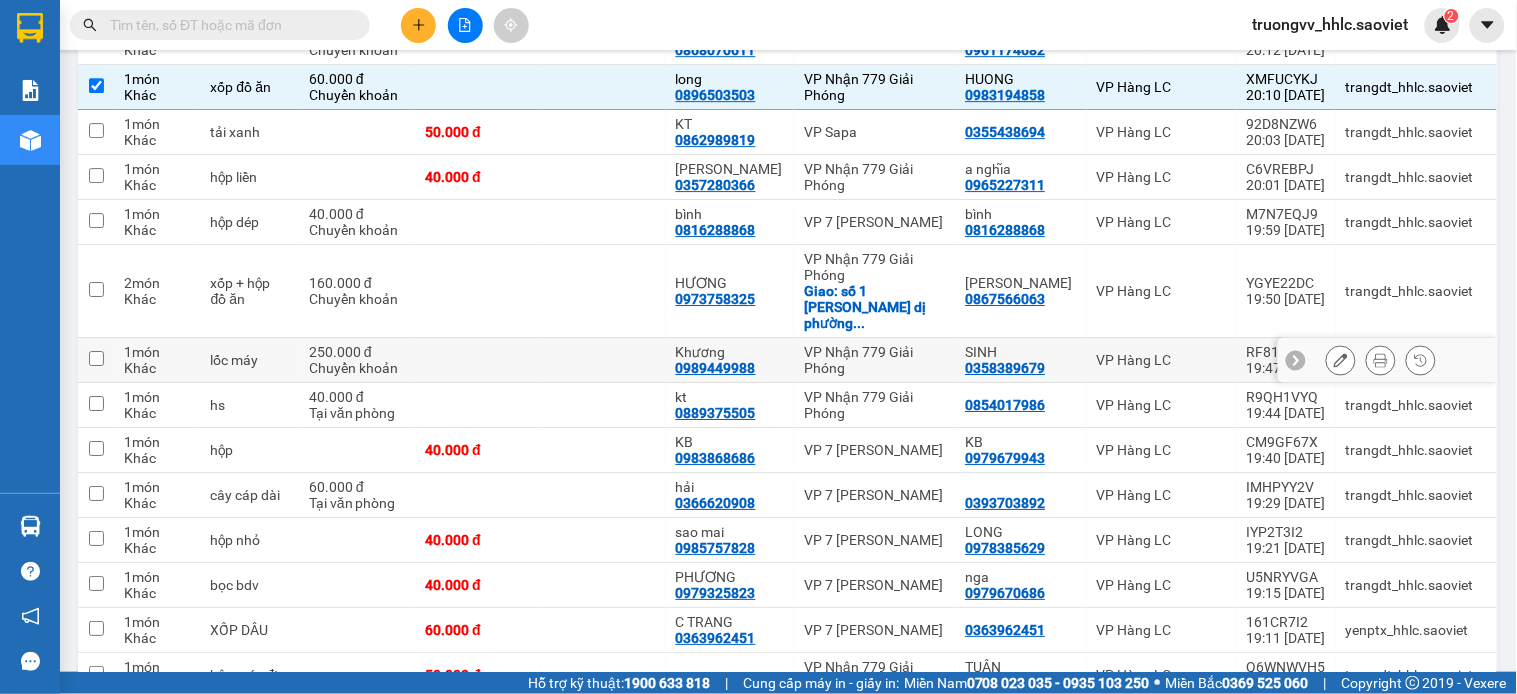 drag, startPoint x: 477, startPoint y: 328, endPoint x: 493, endPoint y: 315, distance: 20.615528 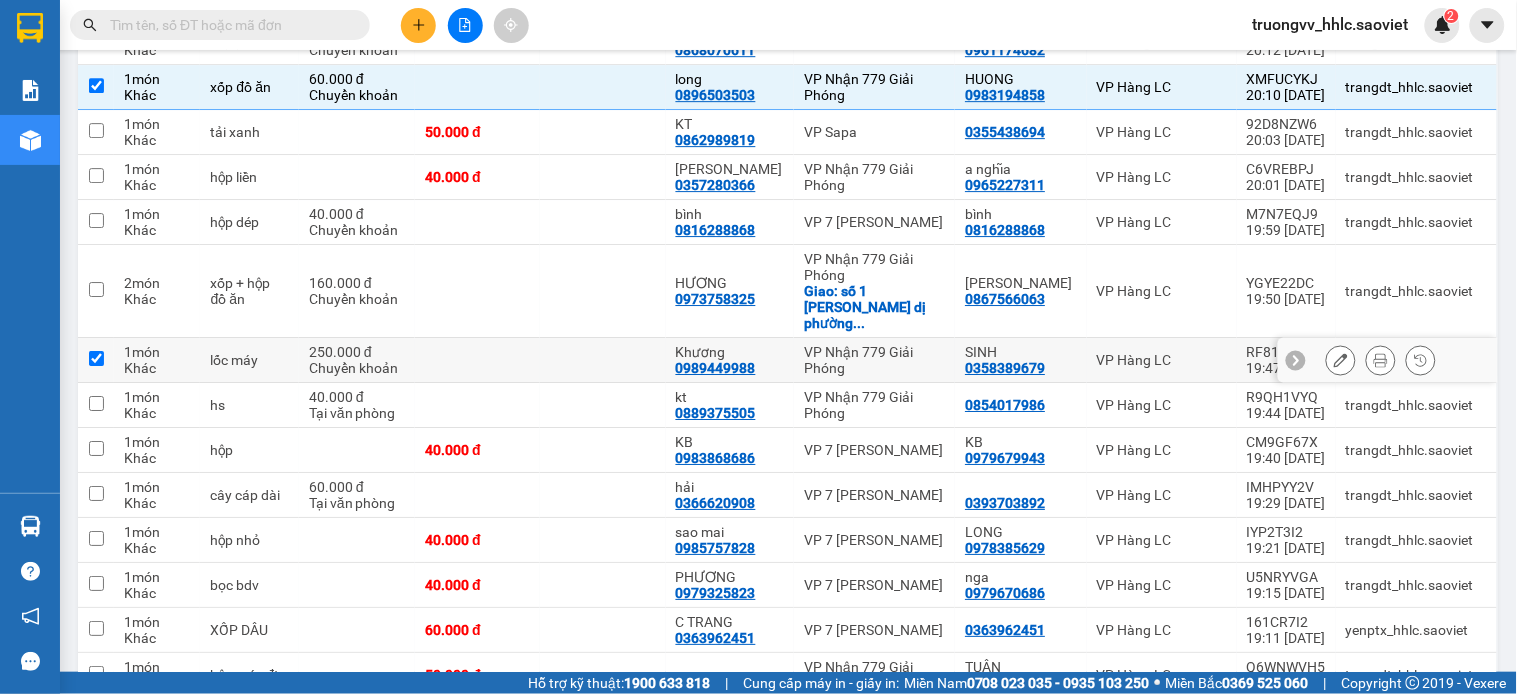 checkbox on "true" 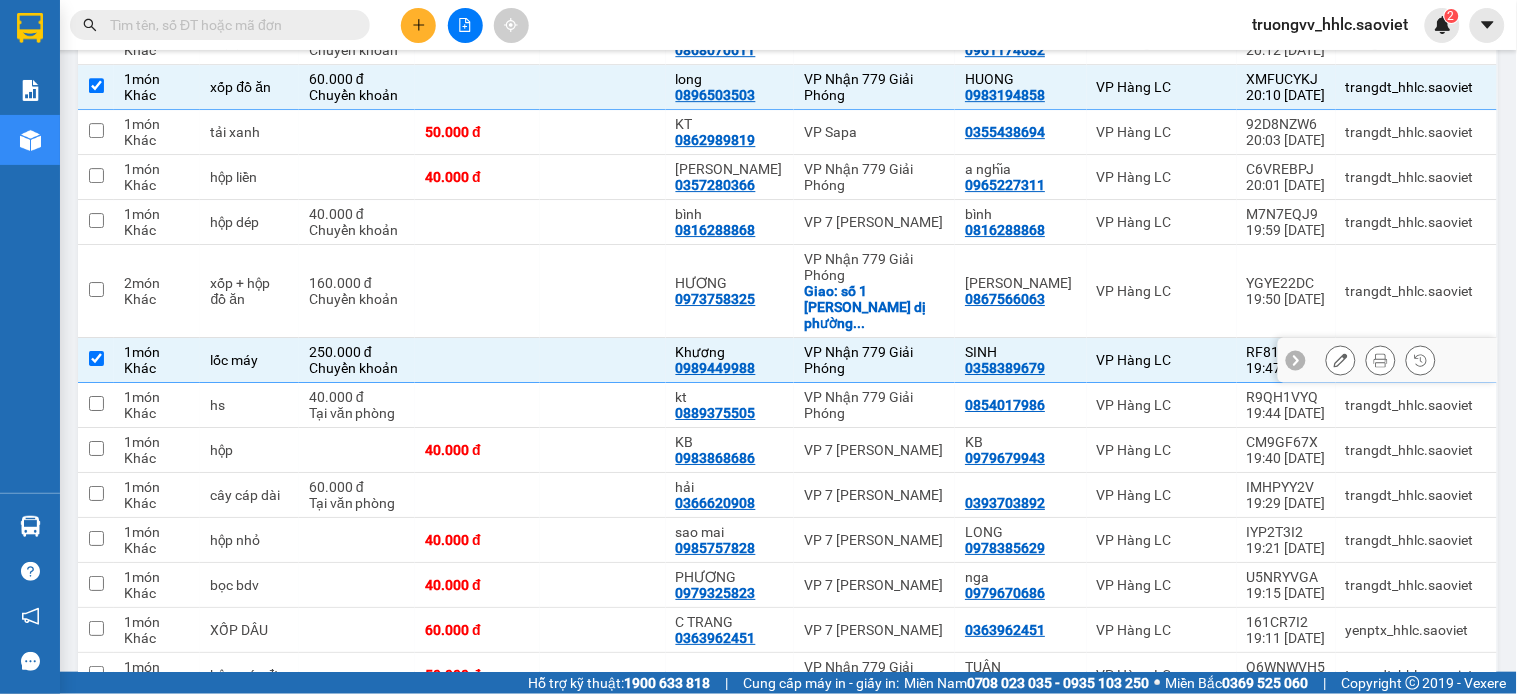 scroll, scrollTop: 1124, scrollLeft: 0, axis: vertical 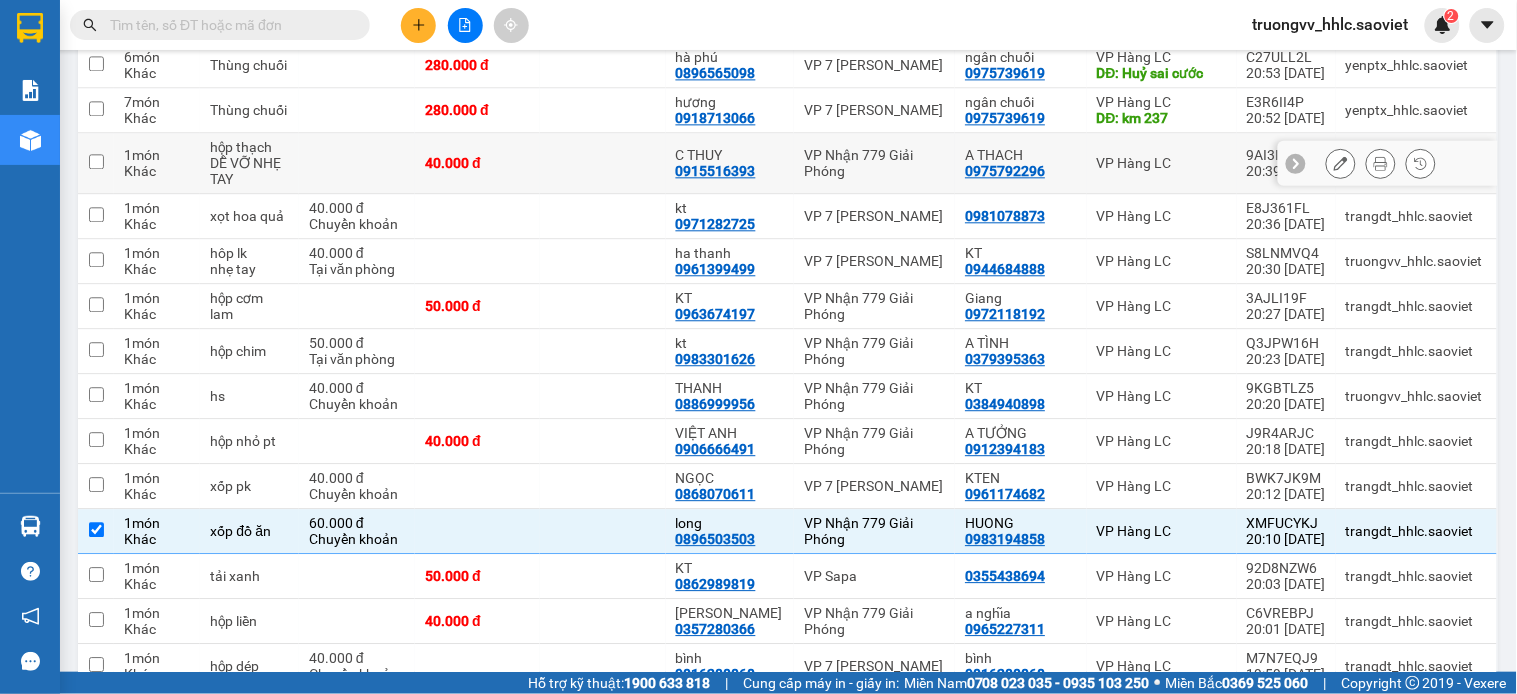 click at bounding box center (602, 163) 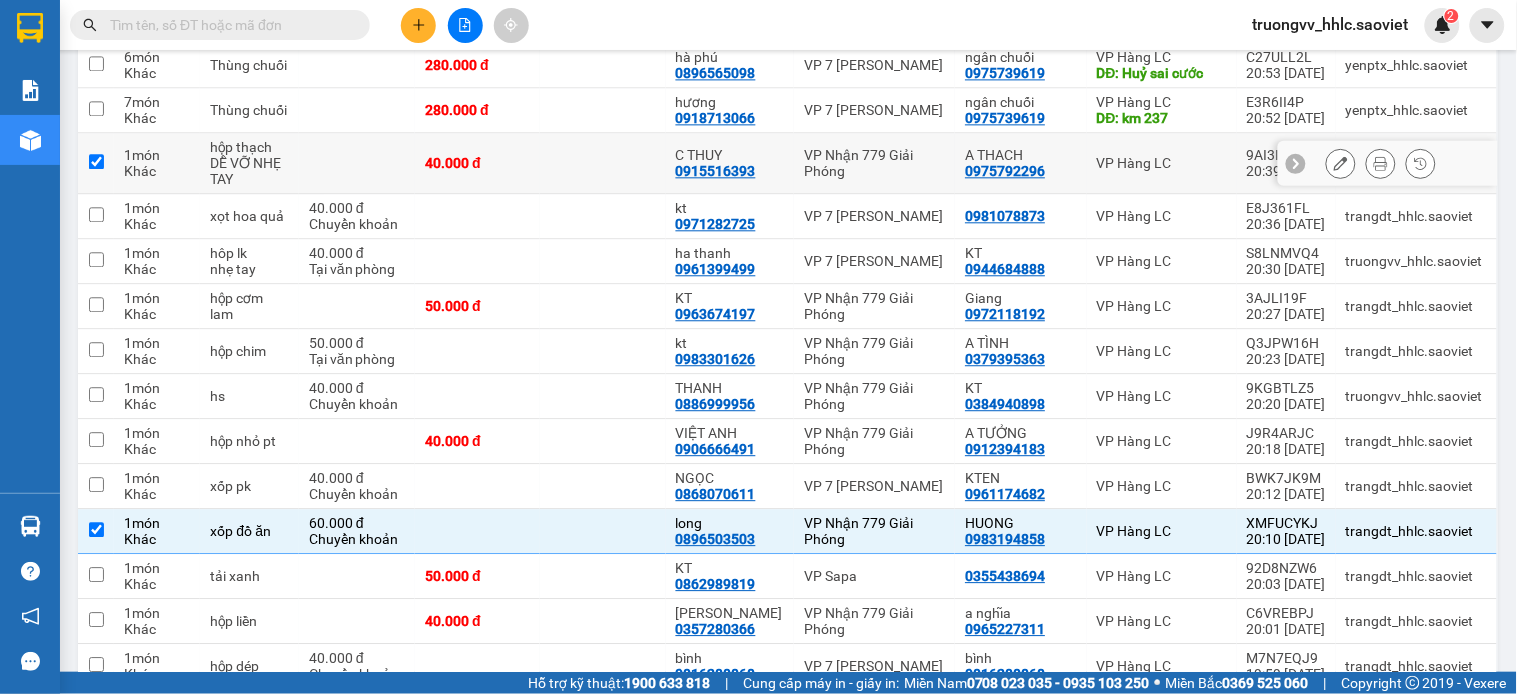 checkbox on "true" 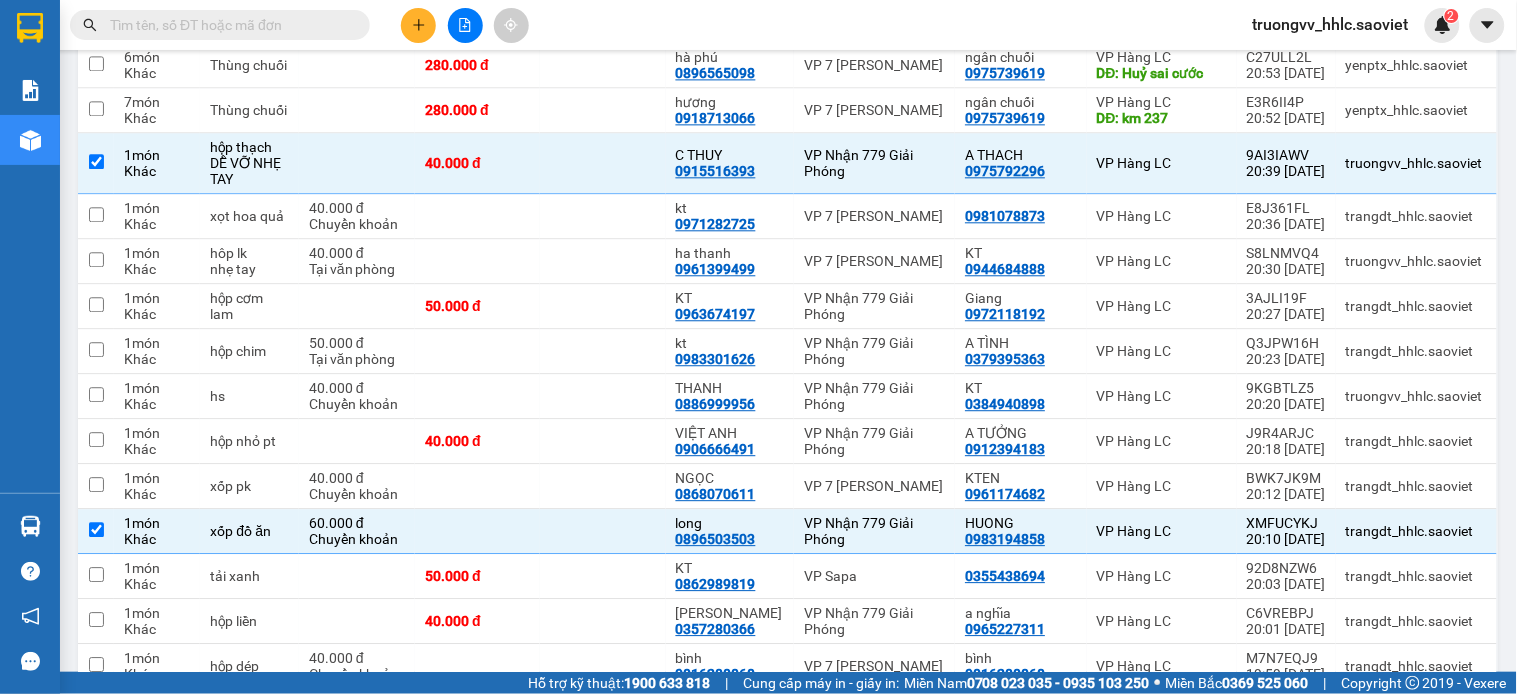 scroll, scrollTop: 580, scrollLeft: 0, axis: vertical 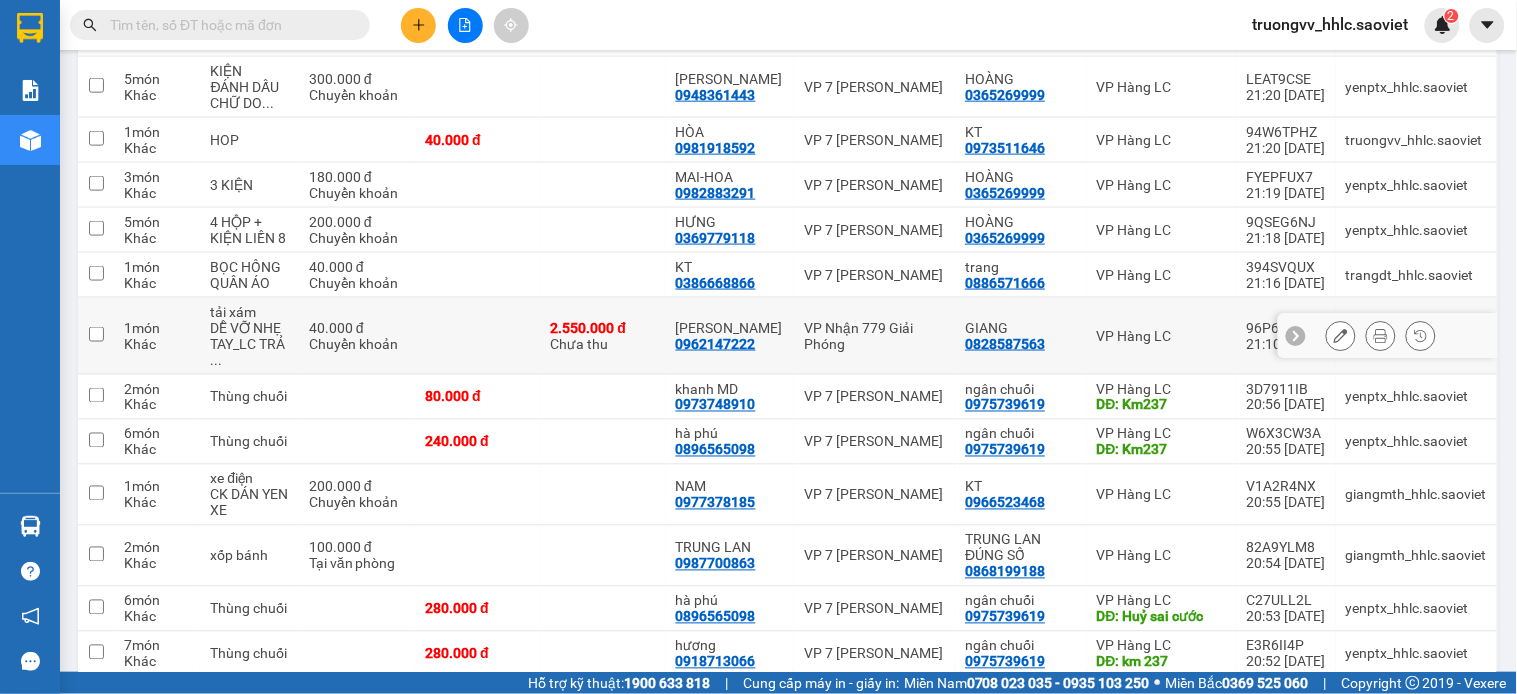 drag, startPoint x: 436, startPoint y: 332, endPoint x: 408, endPoint y: 325, distance: 28.86174 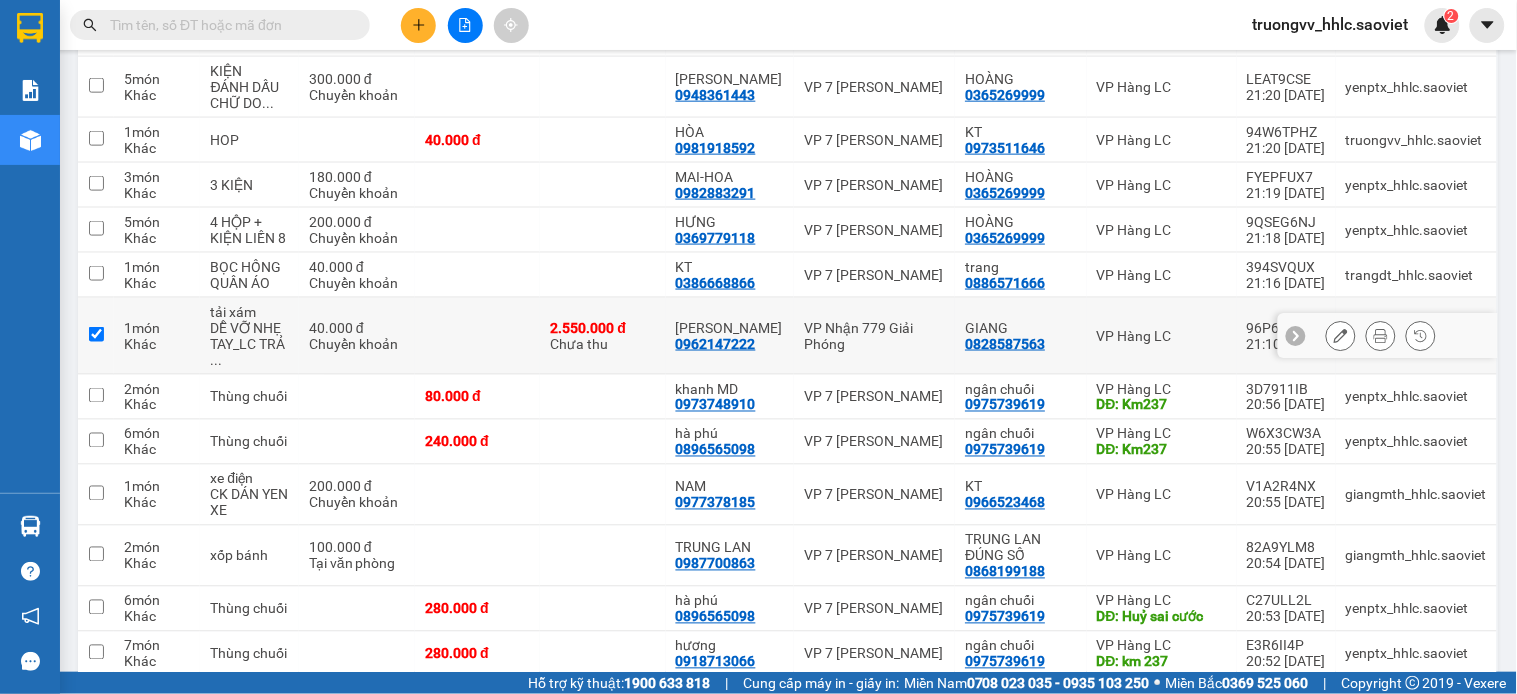 checkbox on "true" 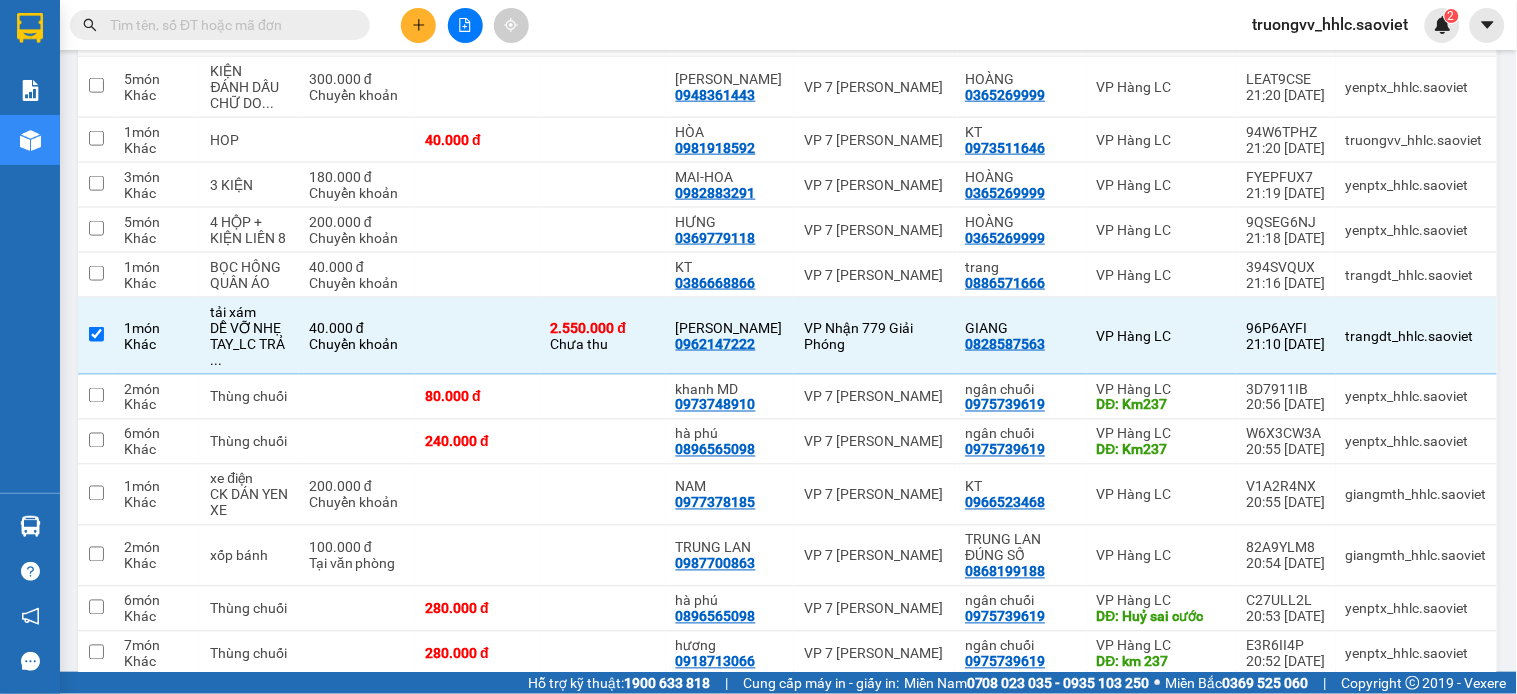 scroll, scrollTop: 2113, scrollLeft: 0, axis: vertical 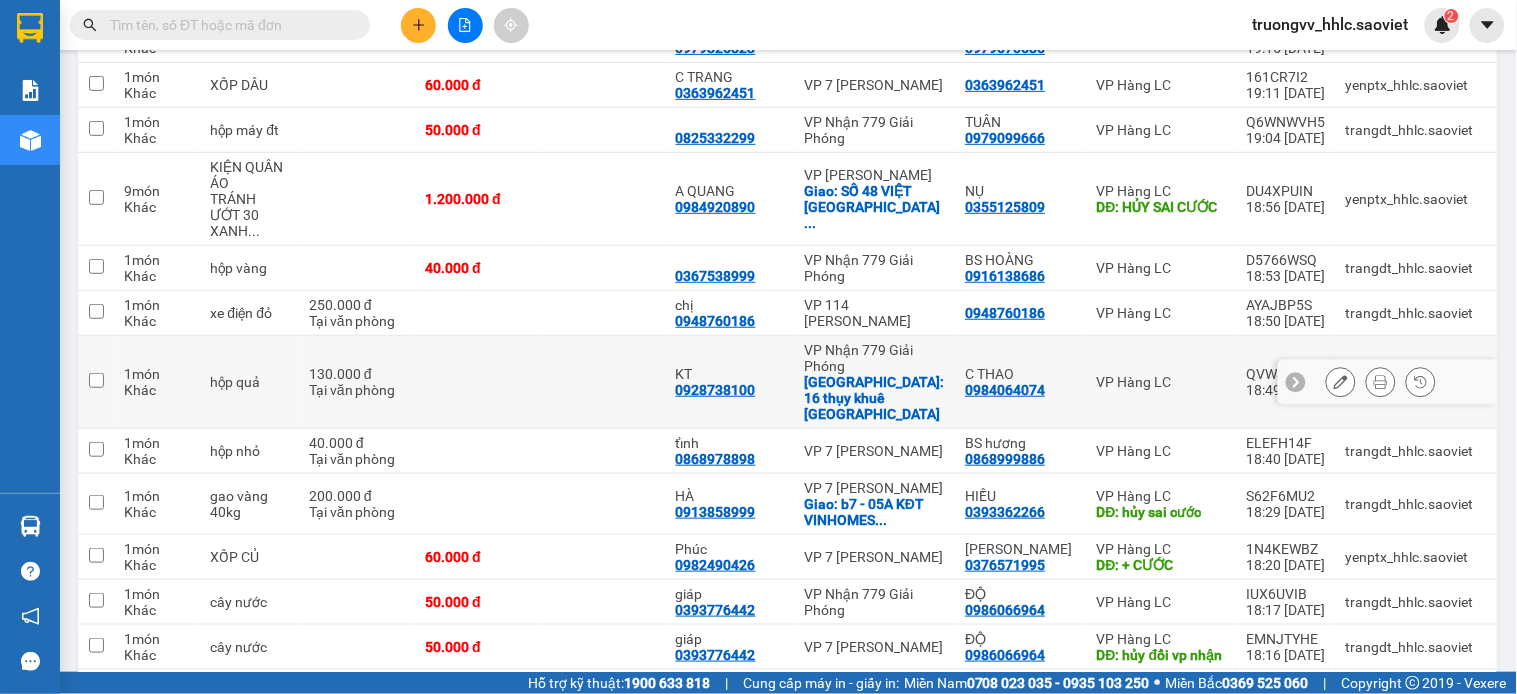 drag, startPoint x: 534, startPoint y: 321, endPoint x: 575, endPoint y: 265, distance: 69.40461 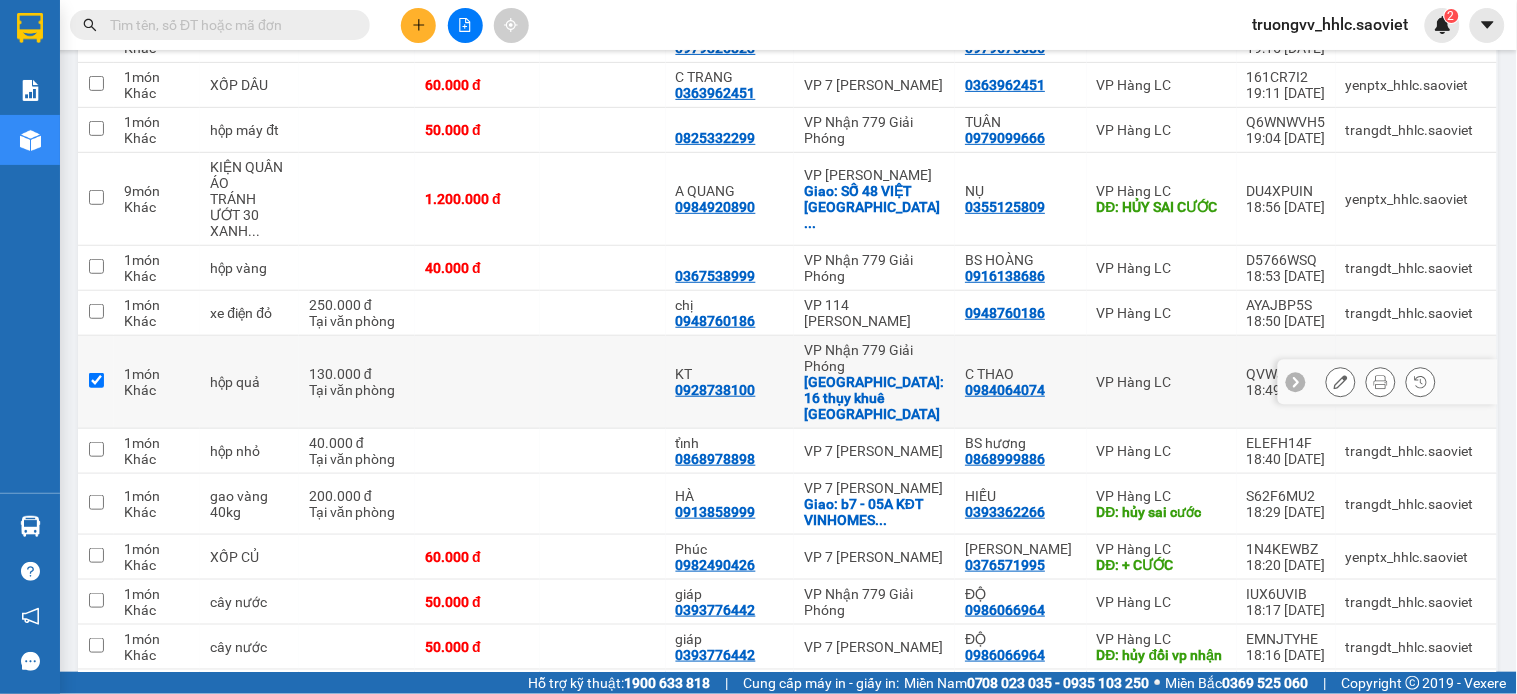 checkbox on "true" 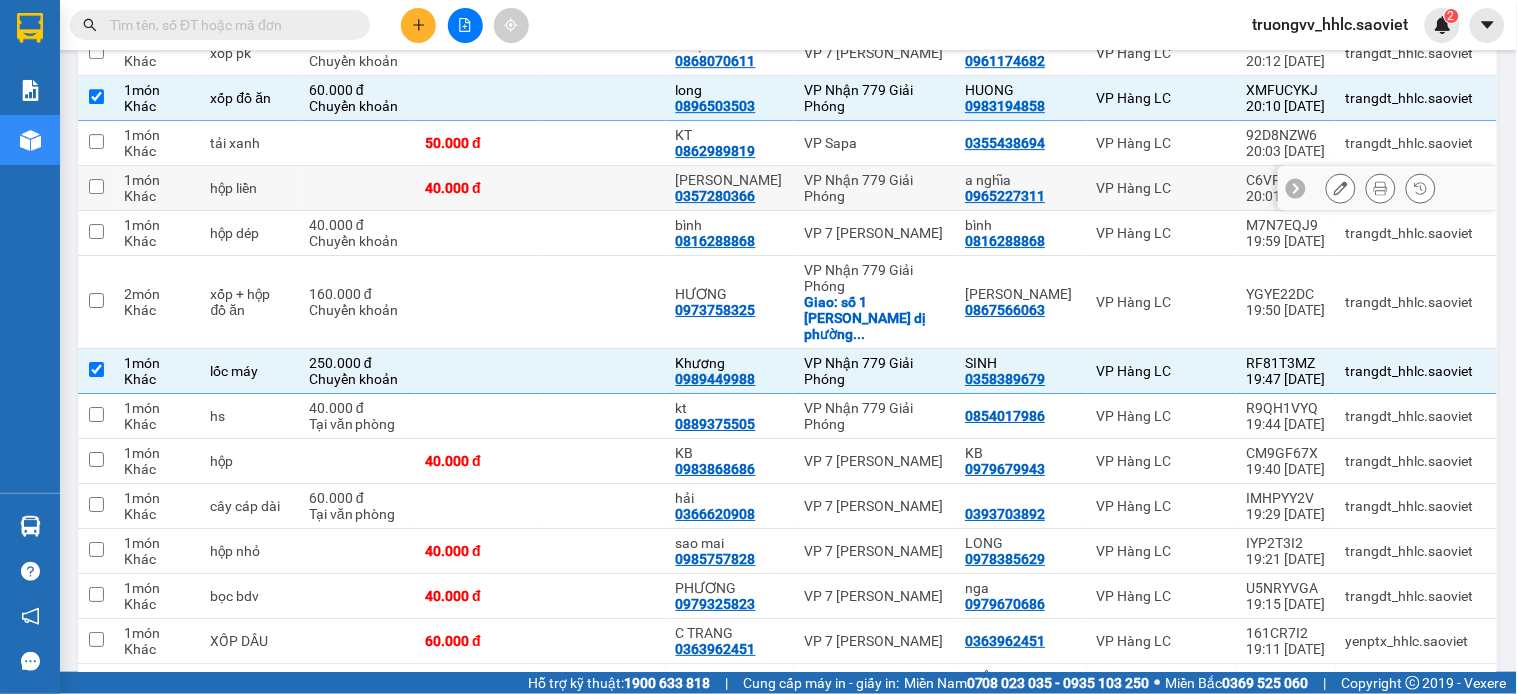 scroll, scrollTop: 2598, scrollLeft: 0, axis: vertical 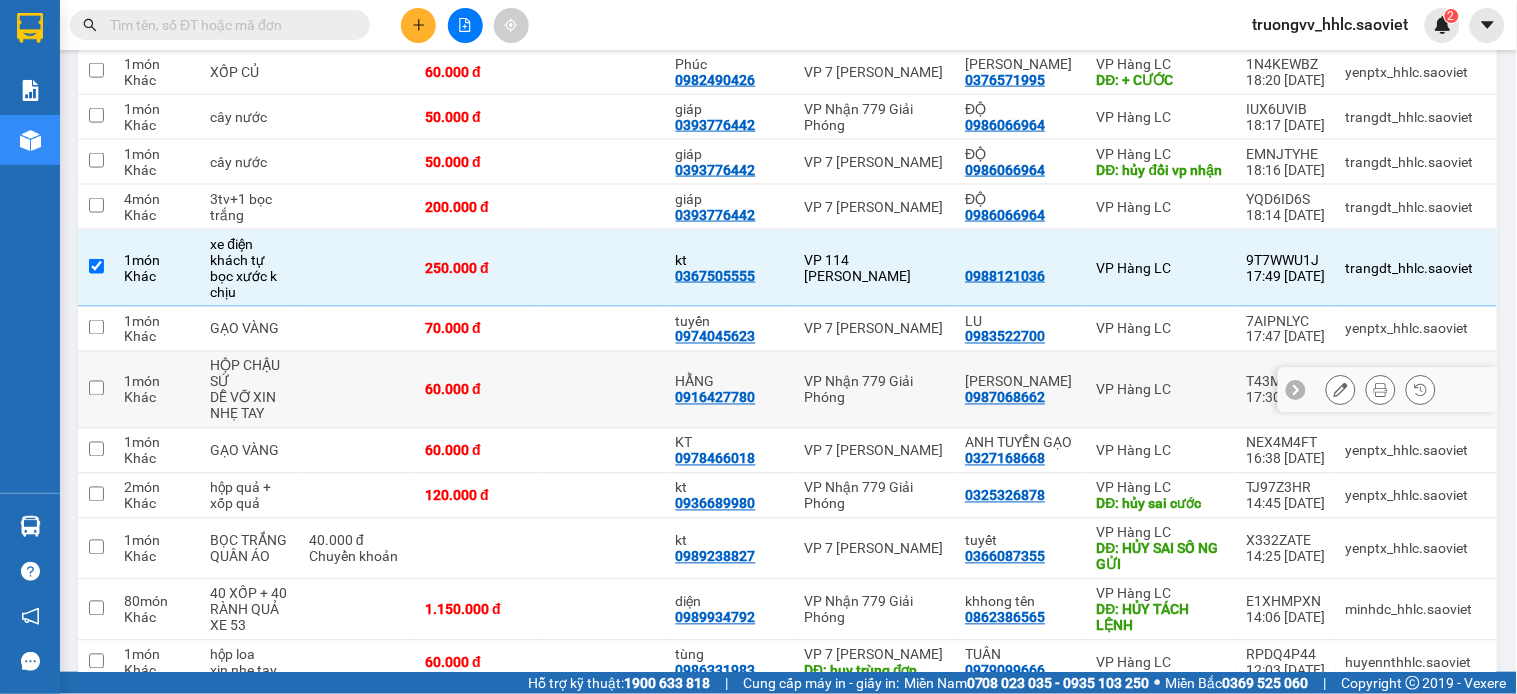 drag, startPoint x: 564, startPoint y: 338, endPoint x: 571, endPoint y: 317, distance: 22.135944 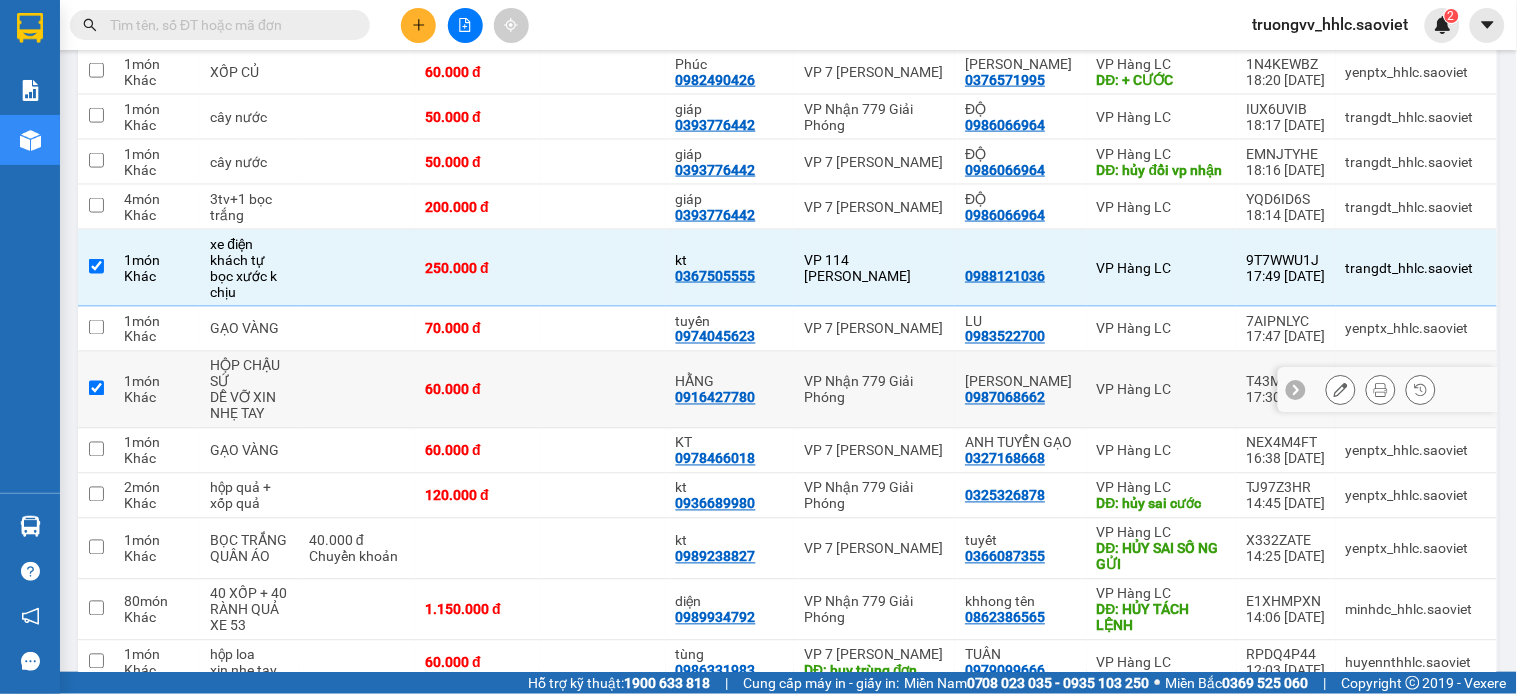 checkbox on "true" 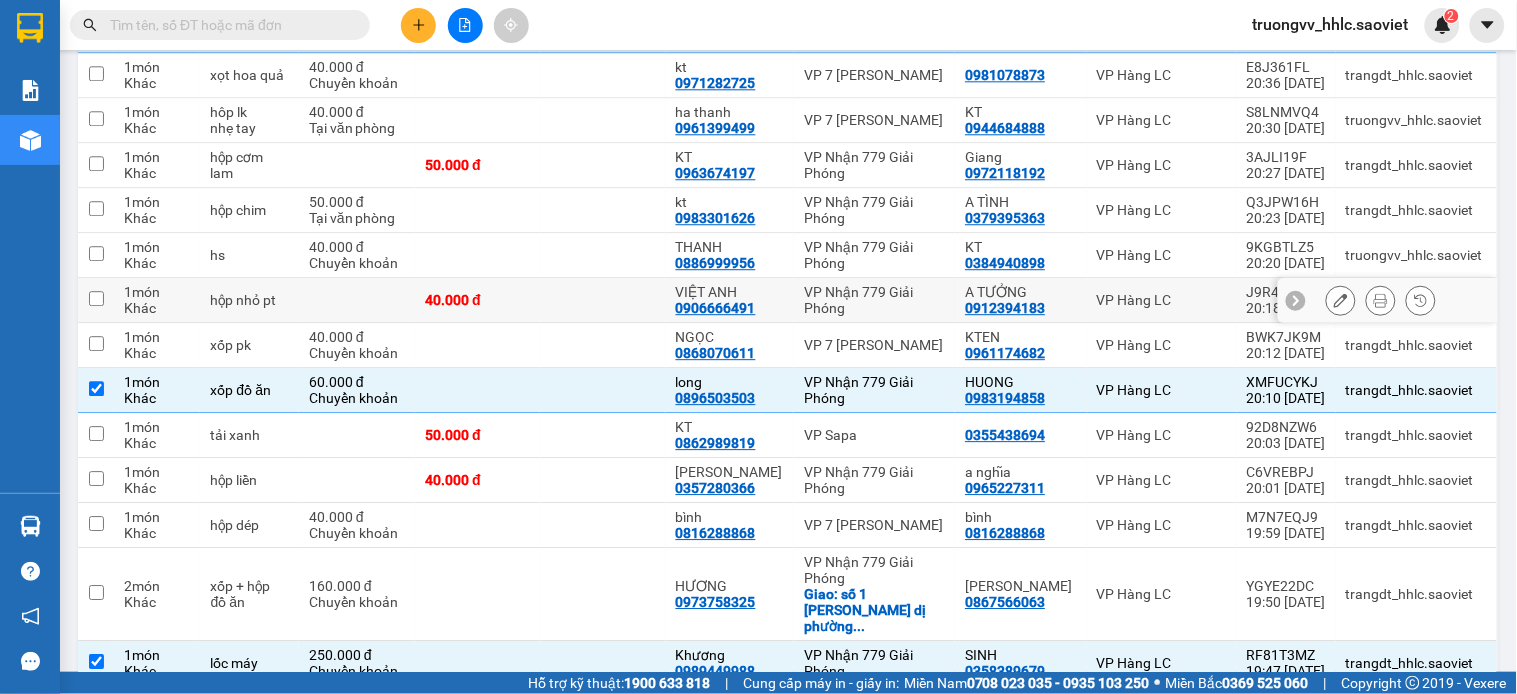 scroll, scrollTop: 821, scrollLeft: 0, axis: vertical 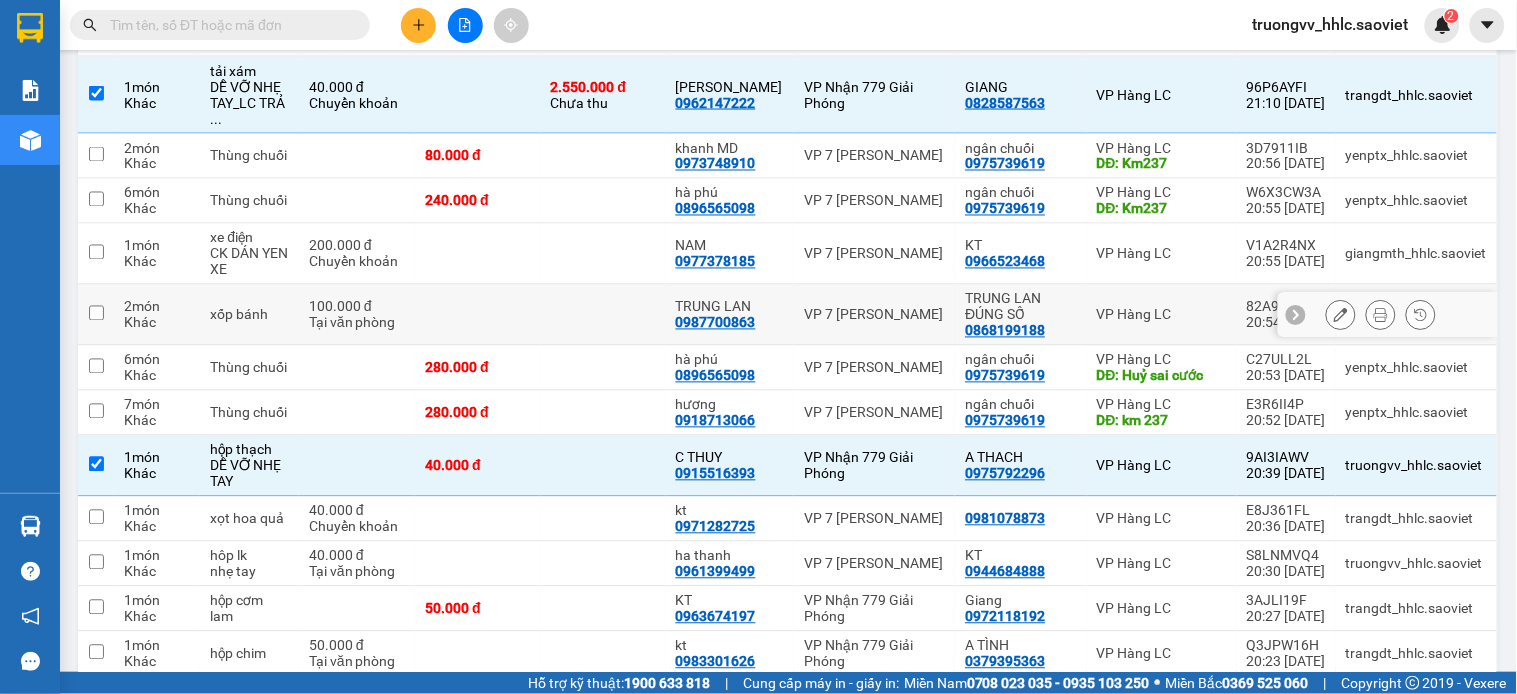 click at bounding box center (602, 315) 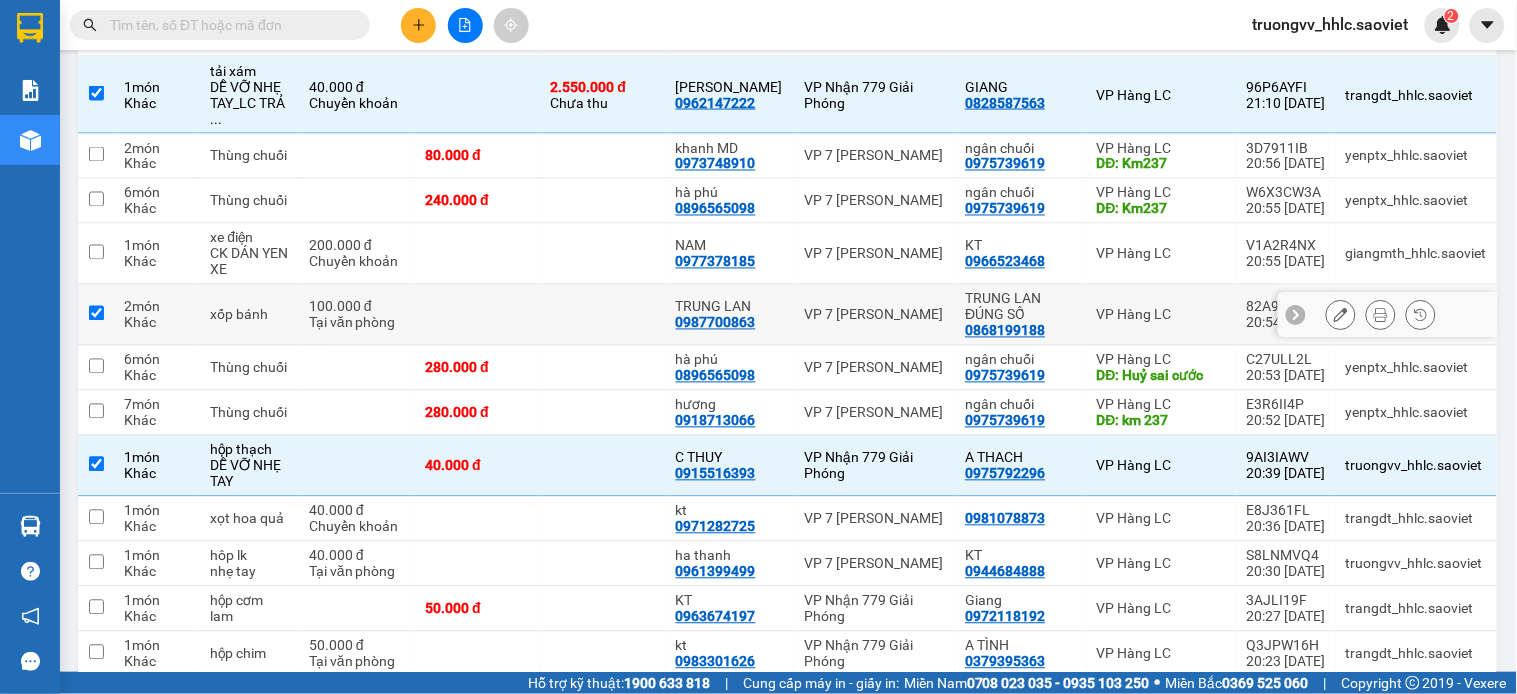 checkbox on "true" 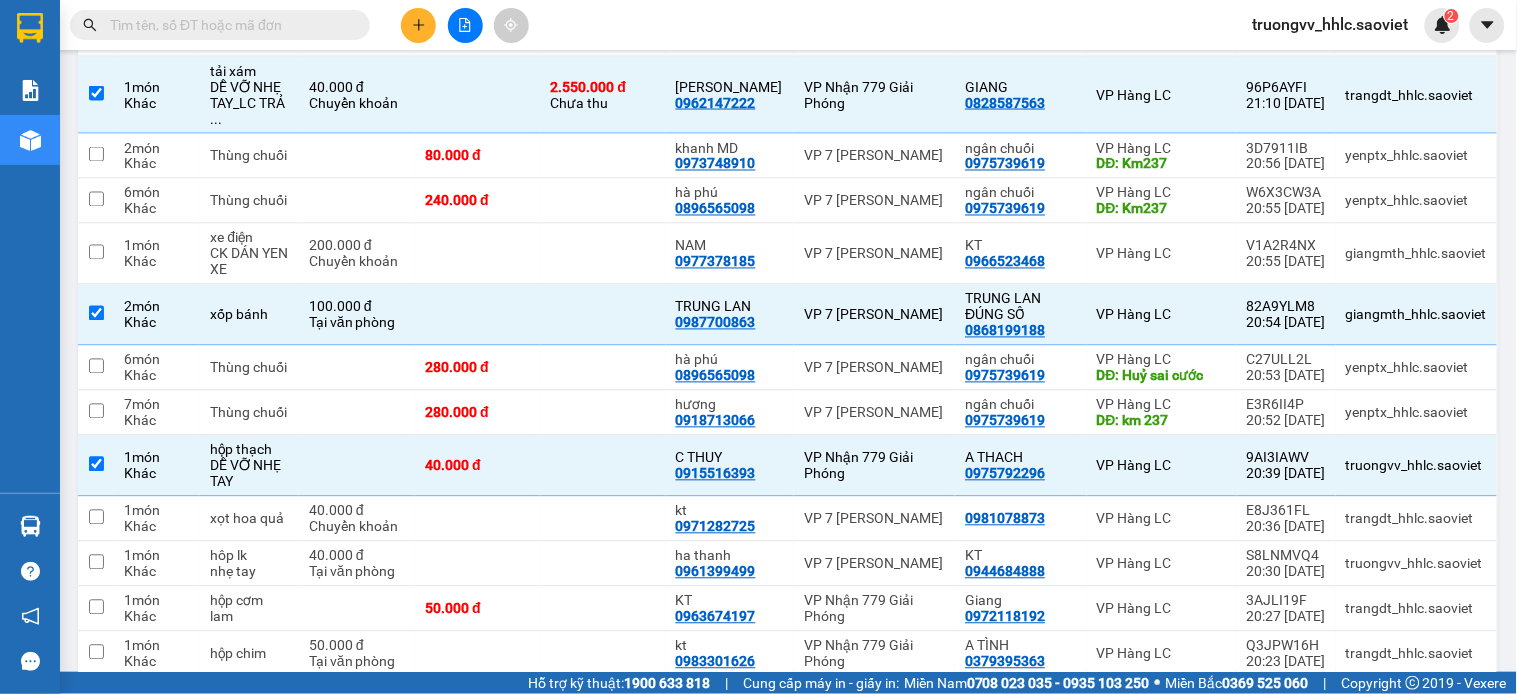 scroll, scrollTop: 1507, scrollLeft: 0, axis: vertical 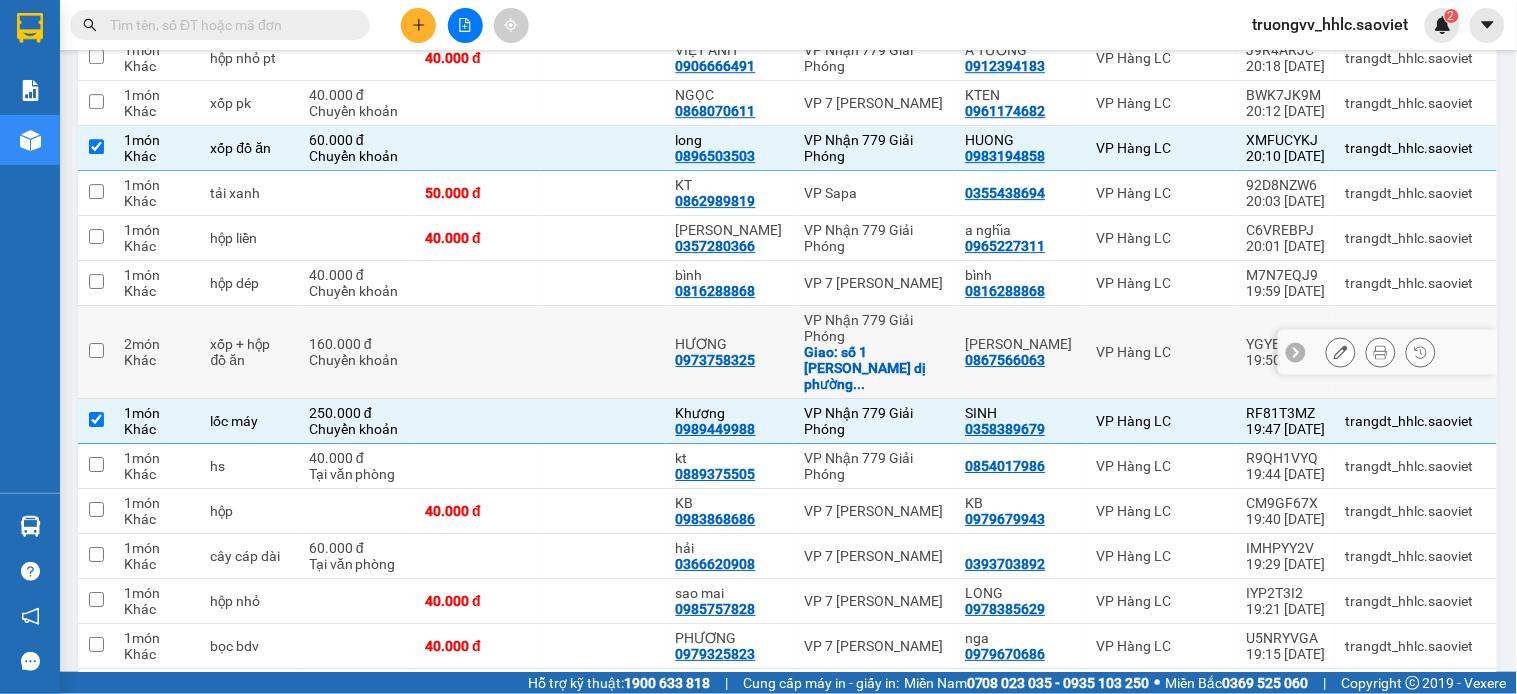 click at bounding box center [602, 352] 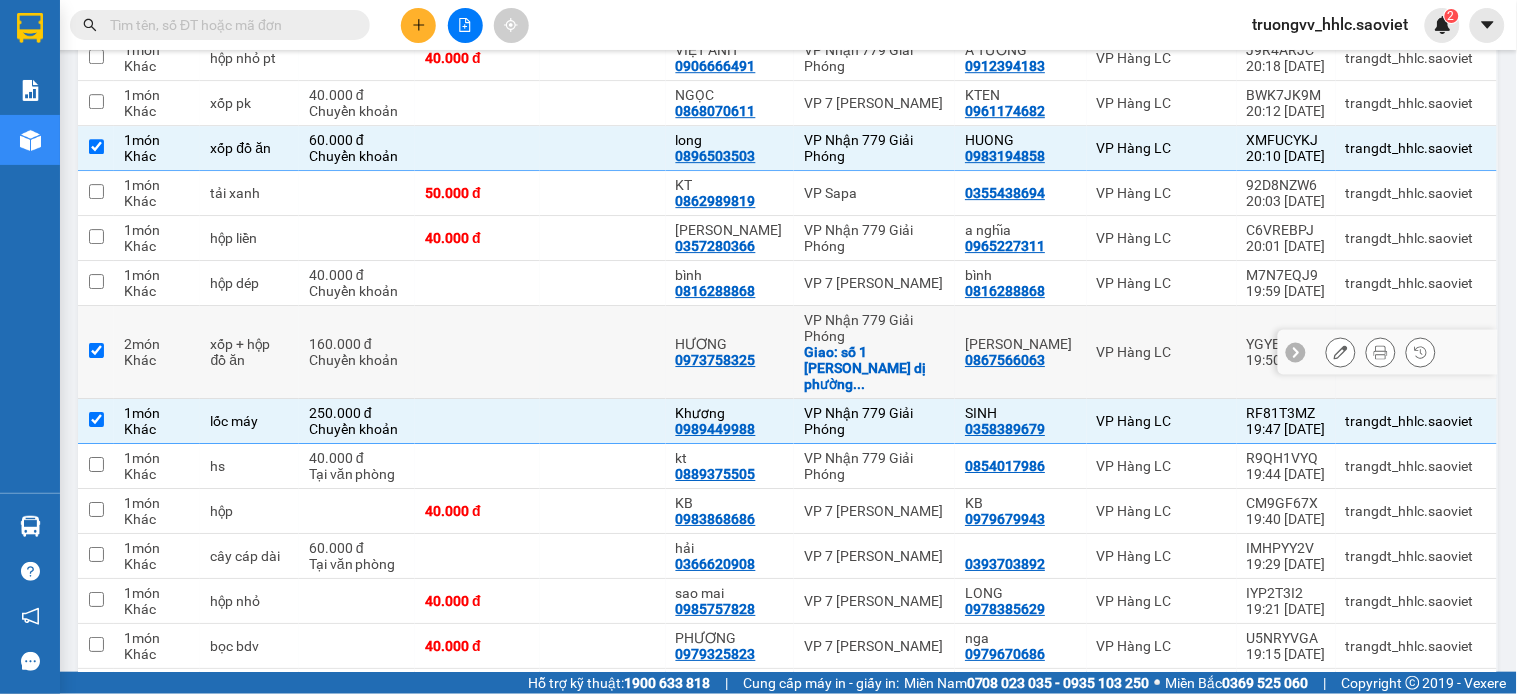 checkbox on "true" 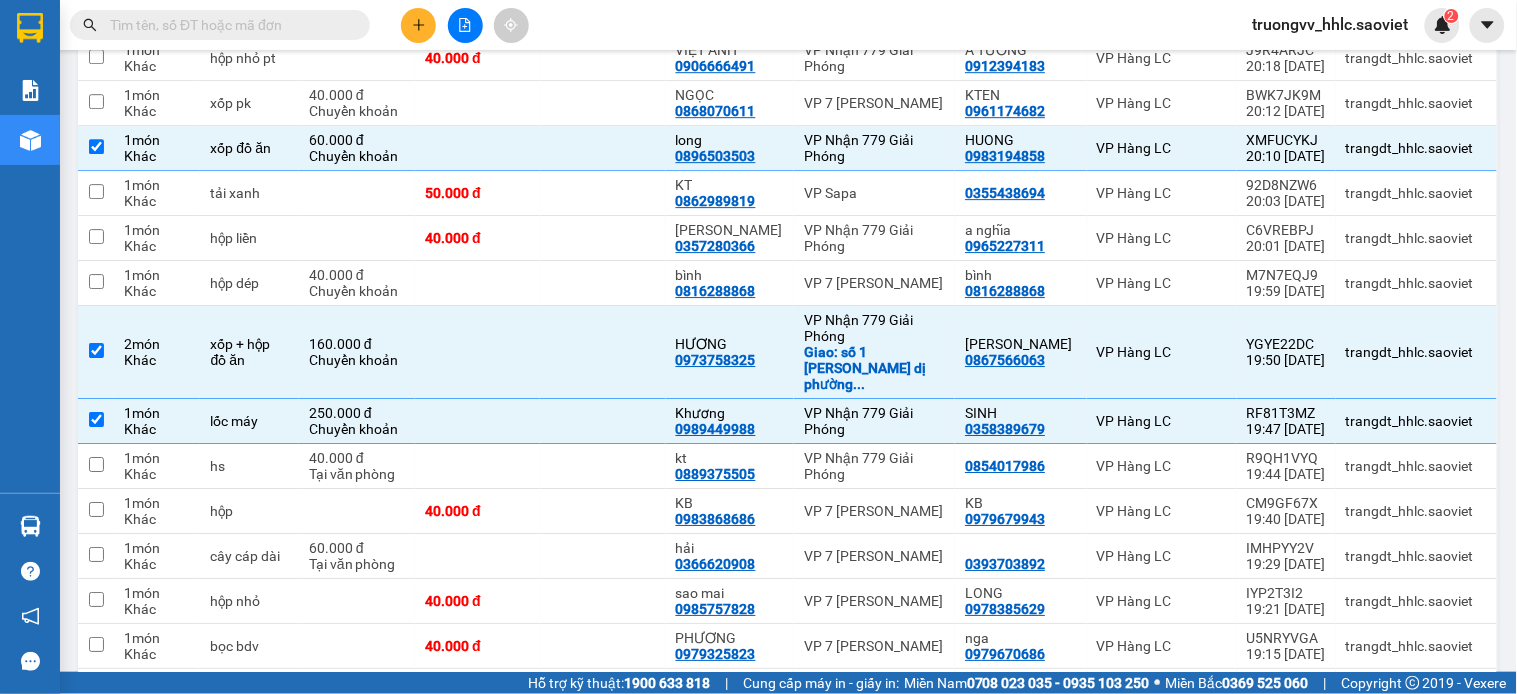 scroll, scrollTop: 2052, scrollLeft: 0, axis: vertical 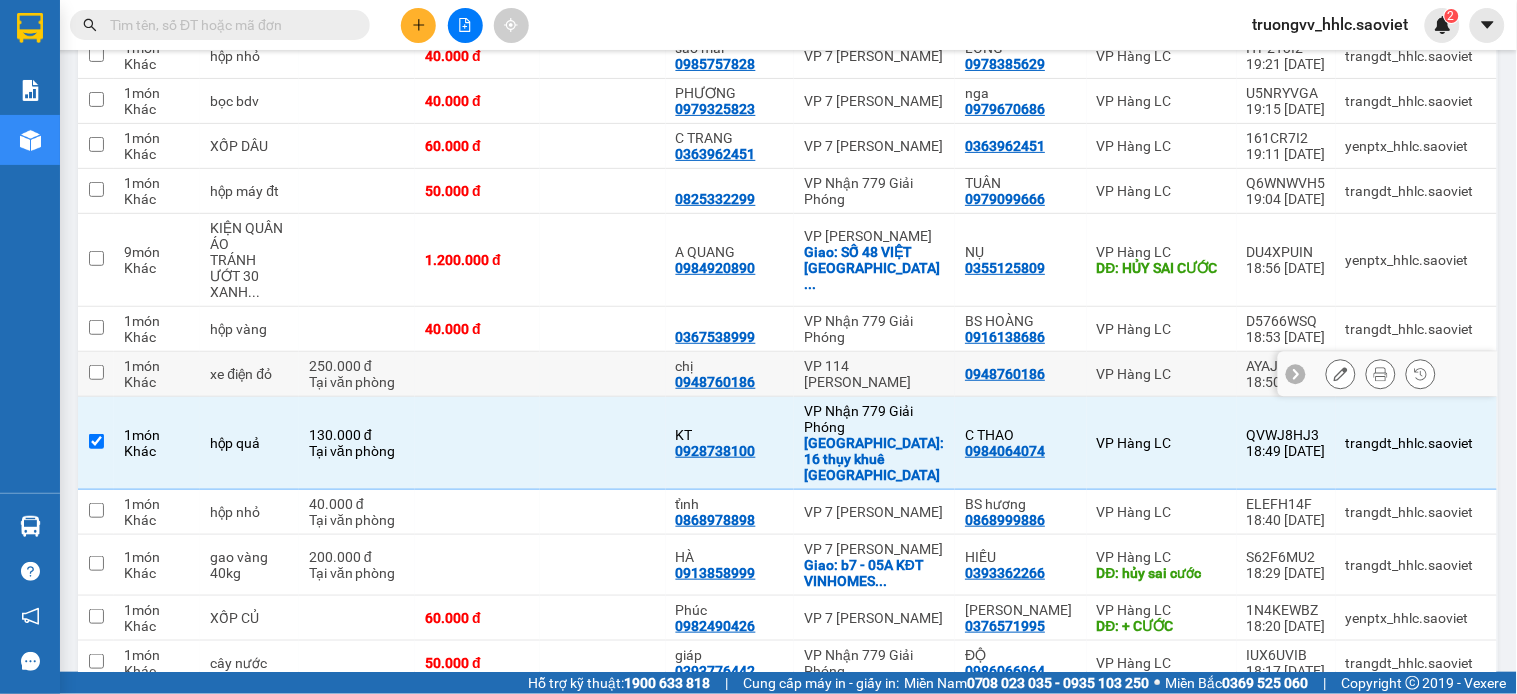 click at bounding box center (602, 374) 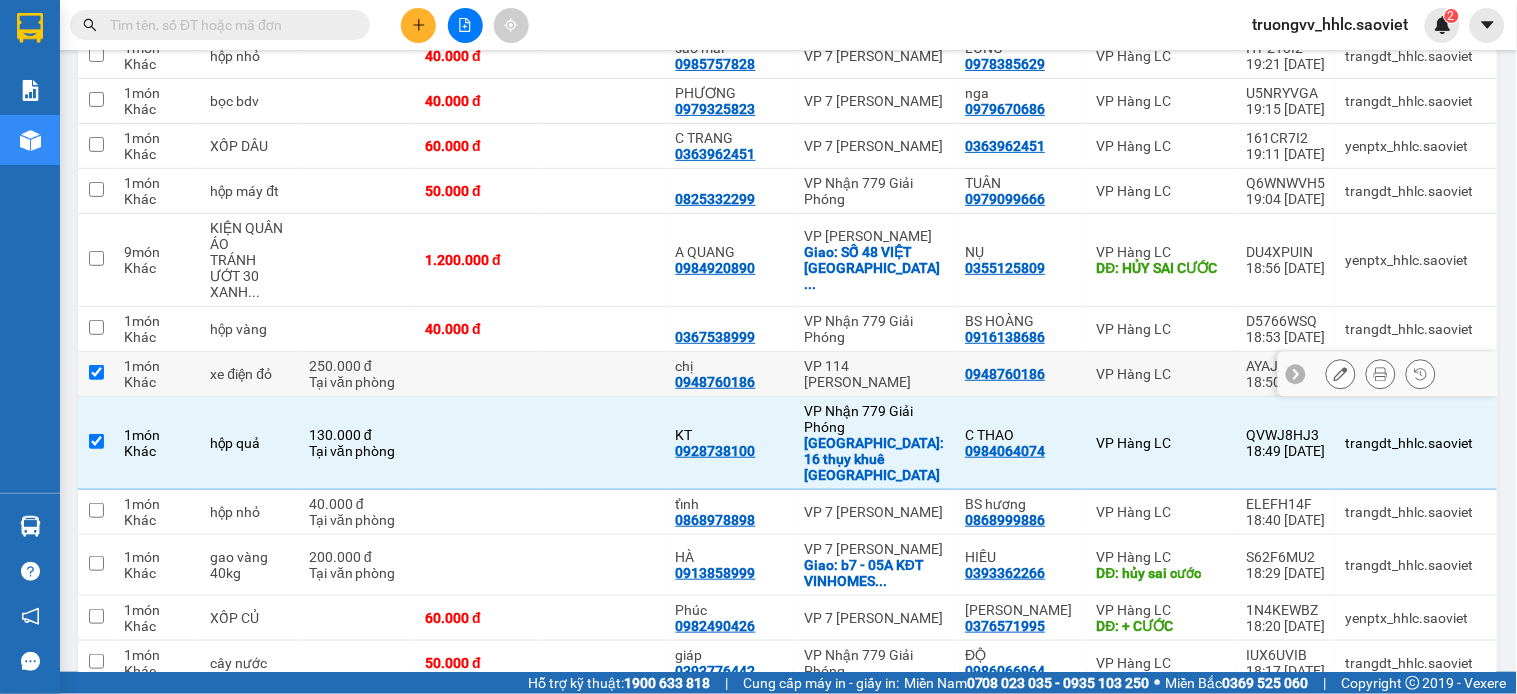 checkbox on "true" 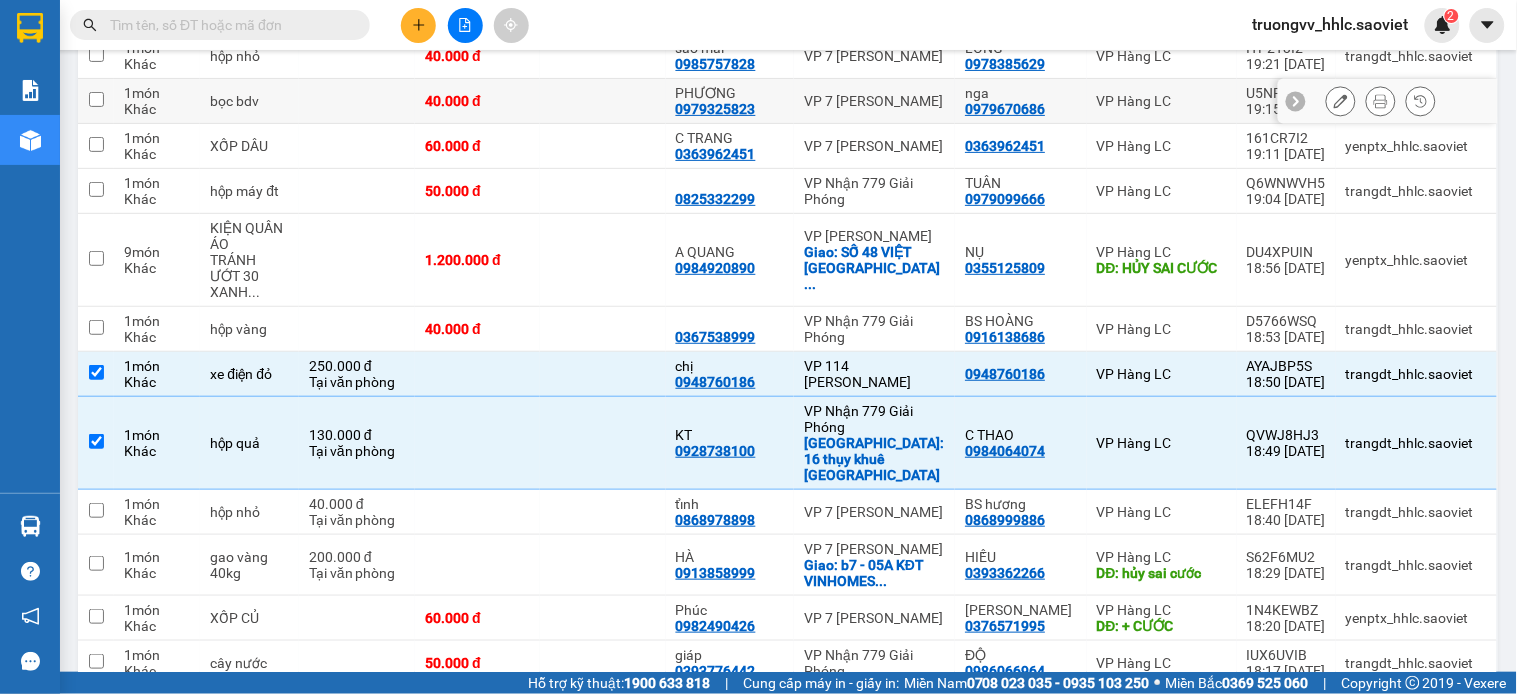 click at bounding box center (602, 101) 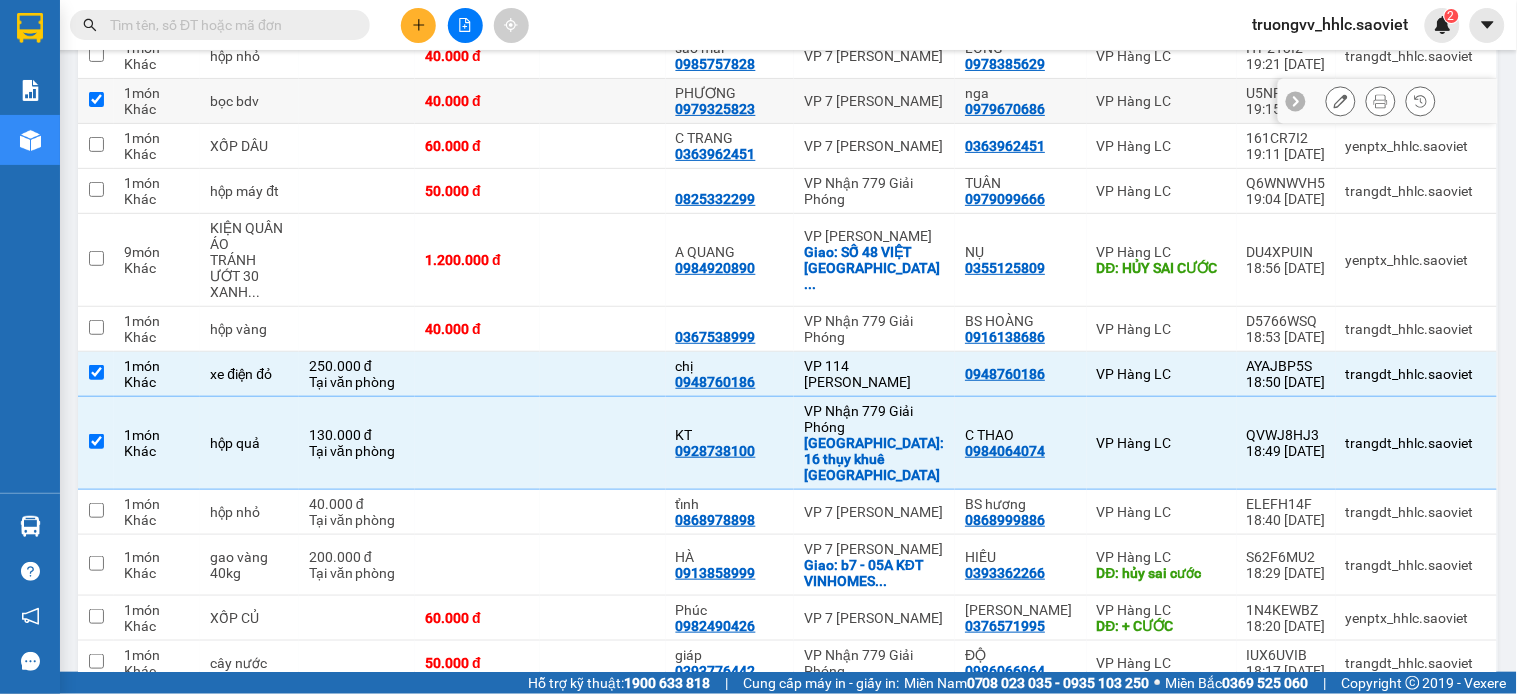 checkbox on "true" 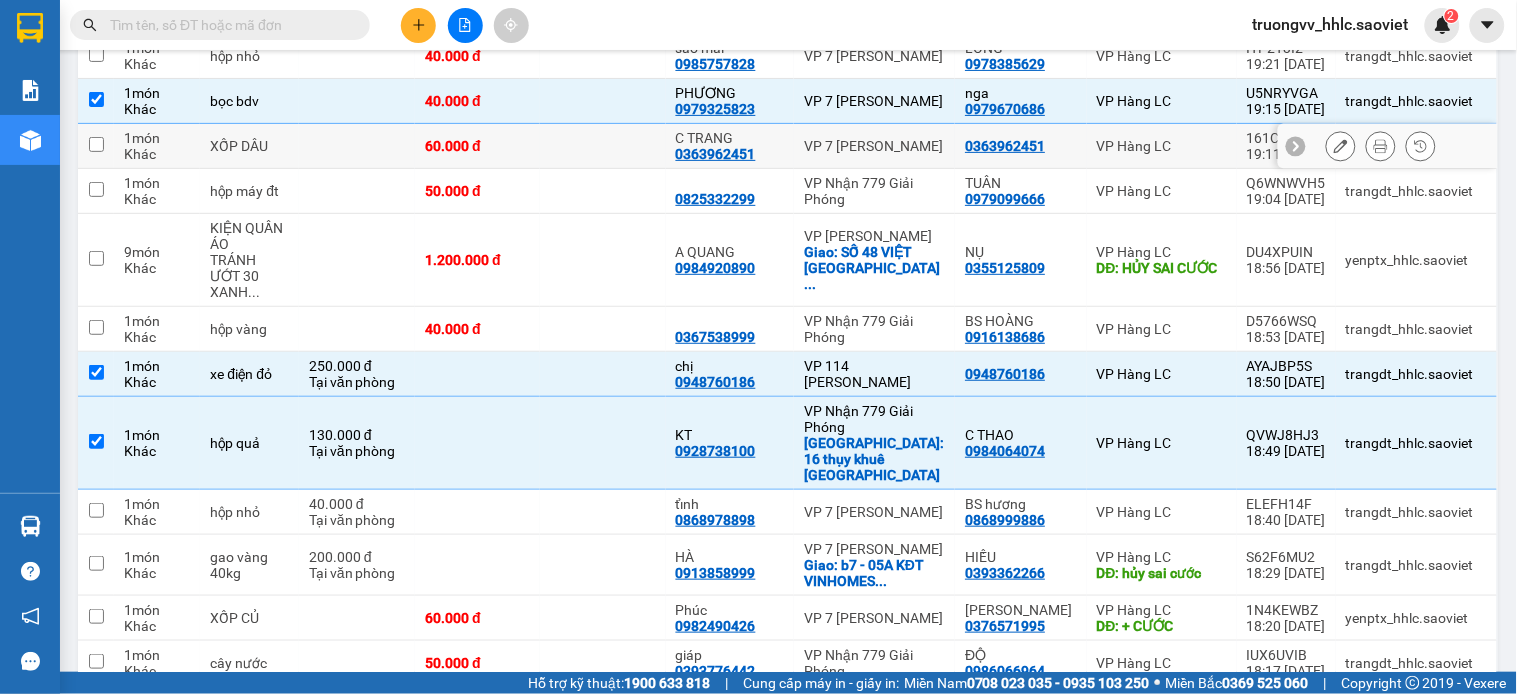 drag, startPoint x: 552, startPoint y: 123, endPoint x: 635, endPoint y: 86, distance: 90.873535 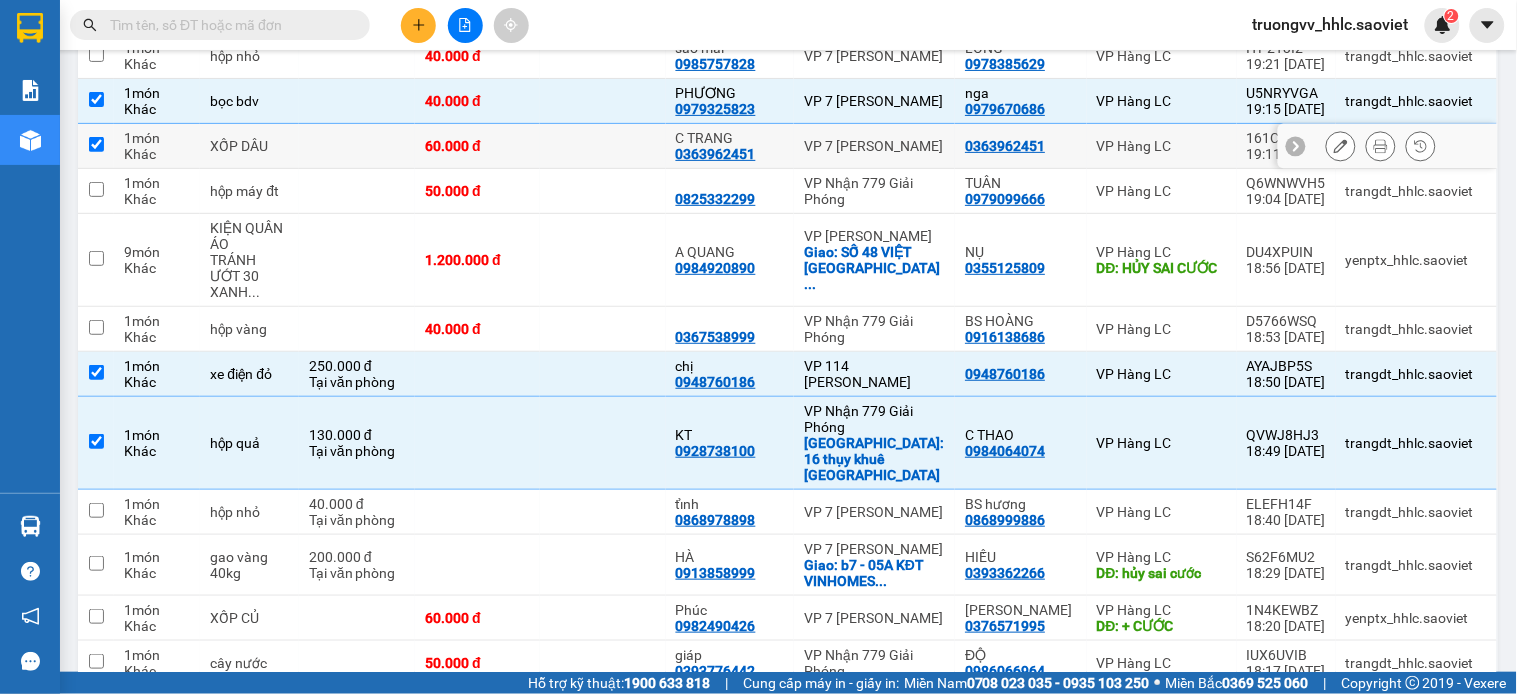 checkbox on "true" 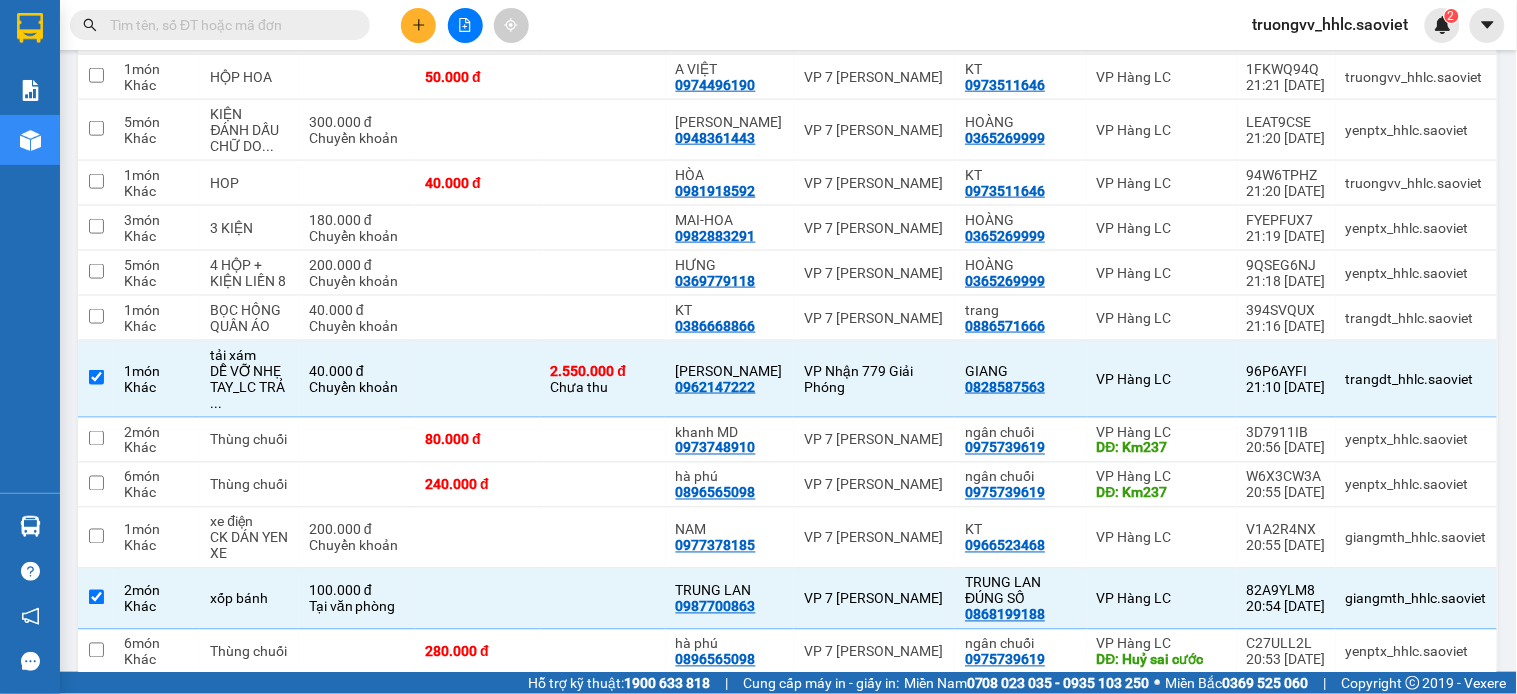 scroll, scrollTop: 982, scrollLeft: 0, axis: vertical 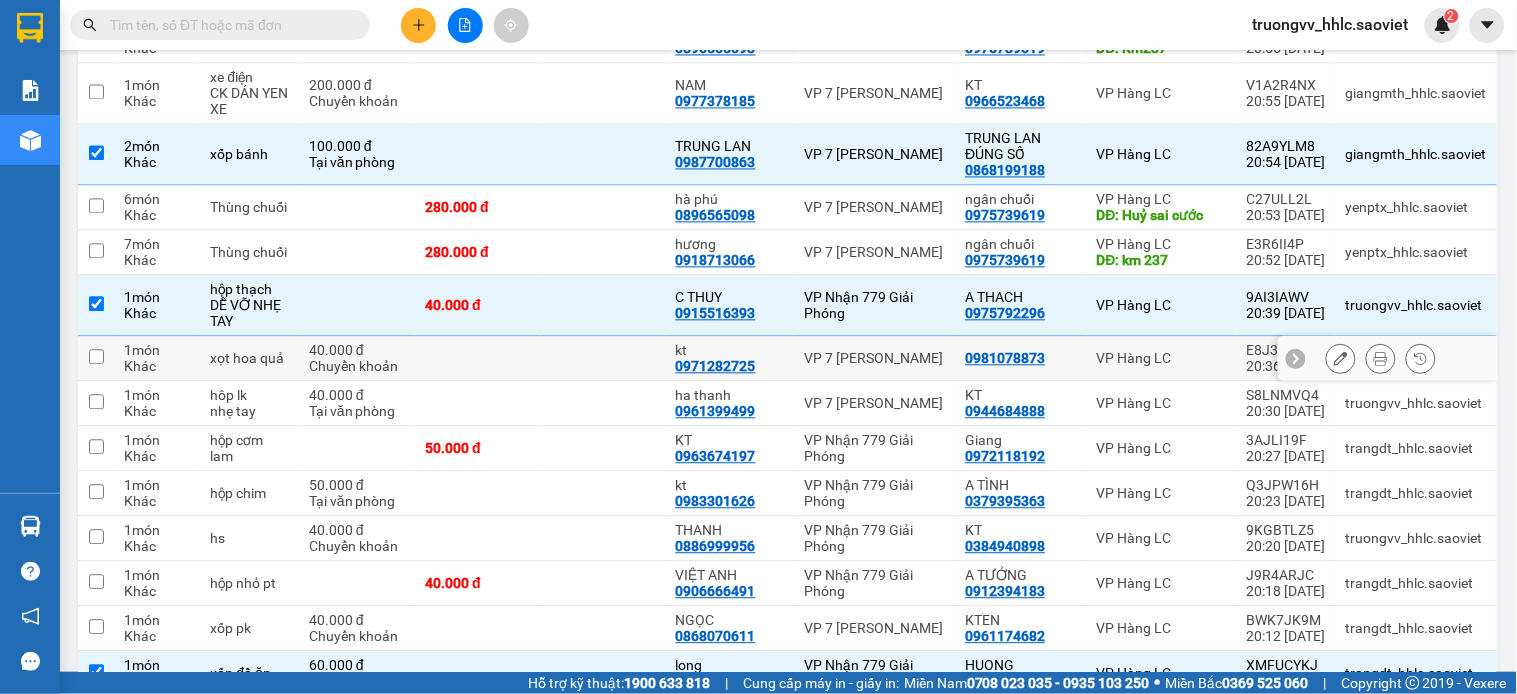 click at bounding box center (602, 358) 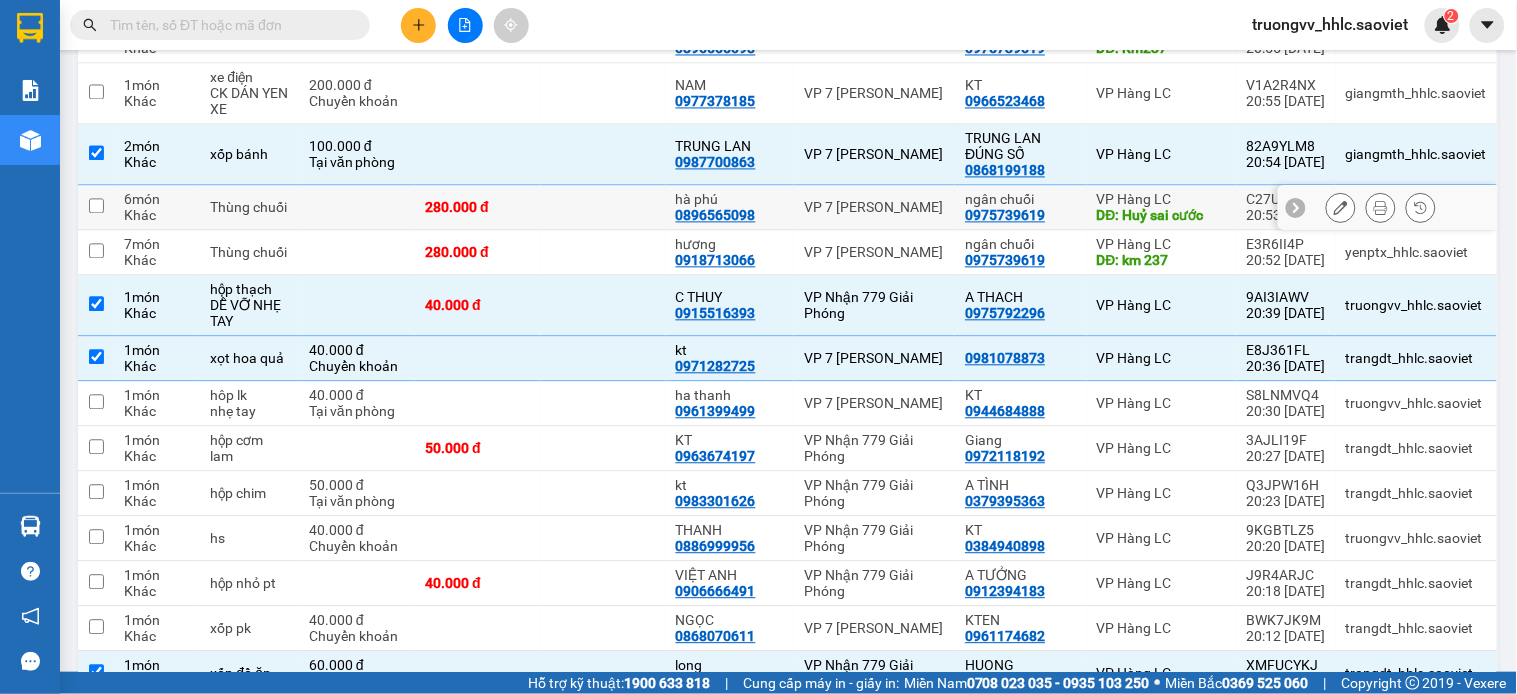 checkbox on "true" 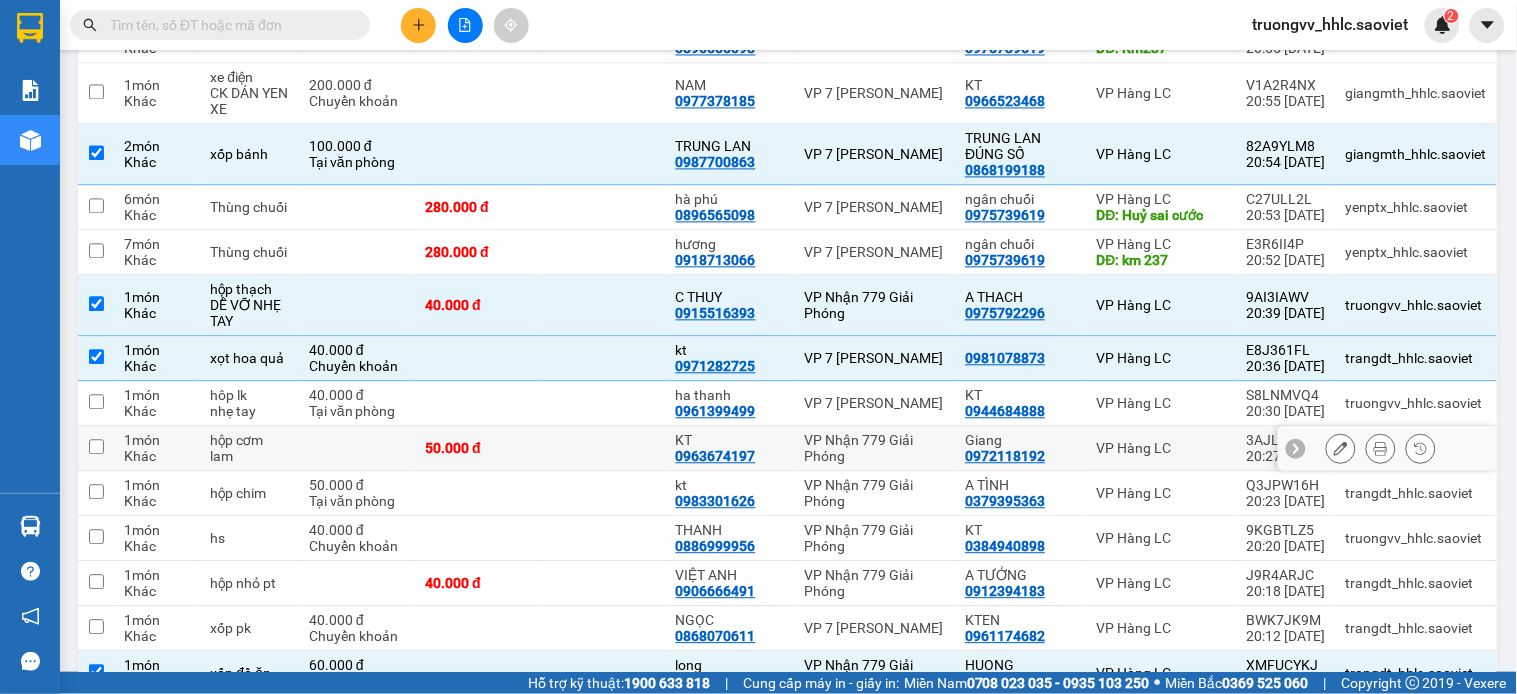 click at bounding box center (602, 448) 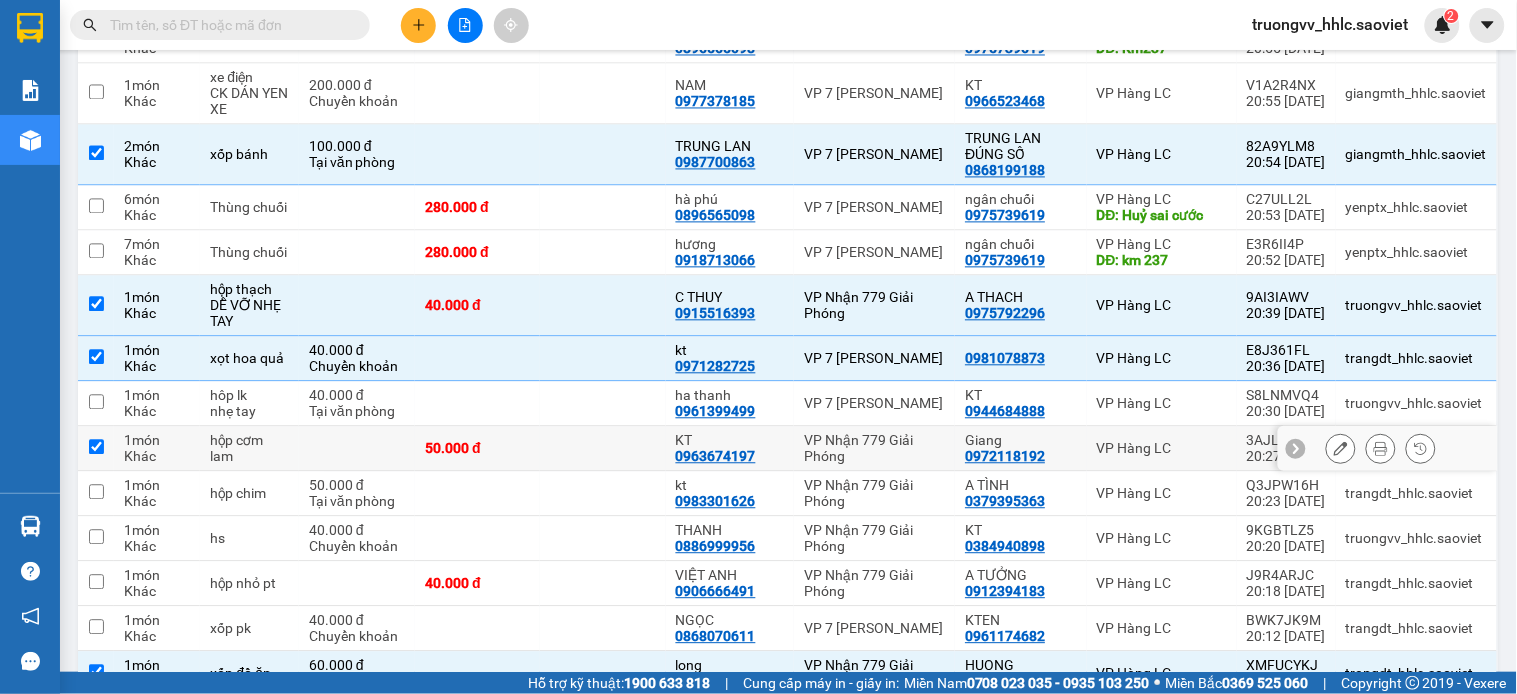 checkbox on "true" 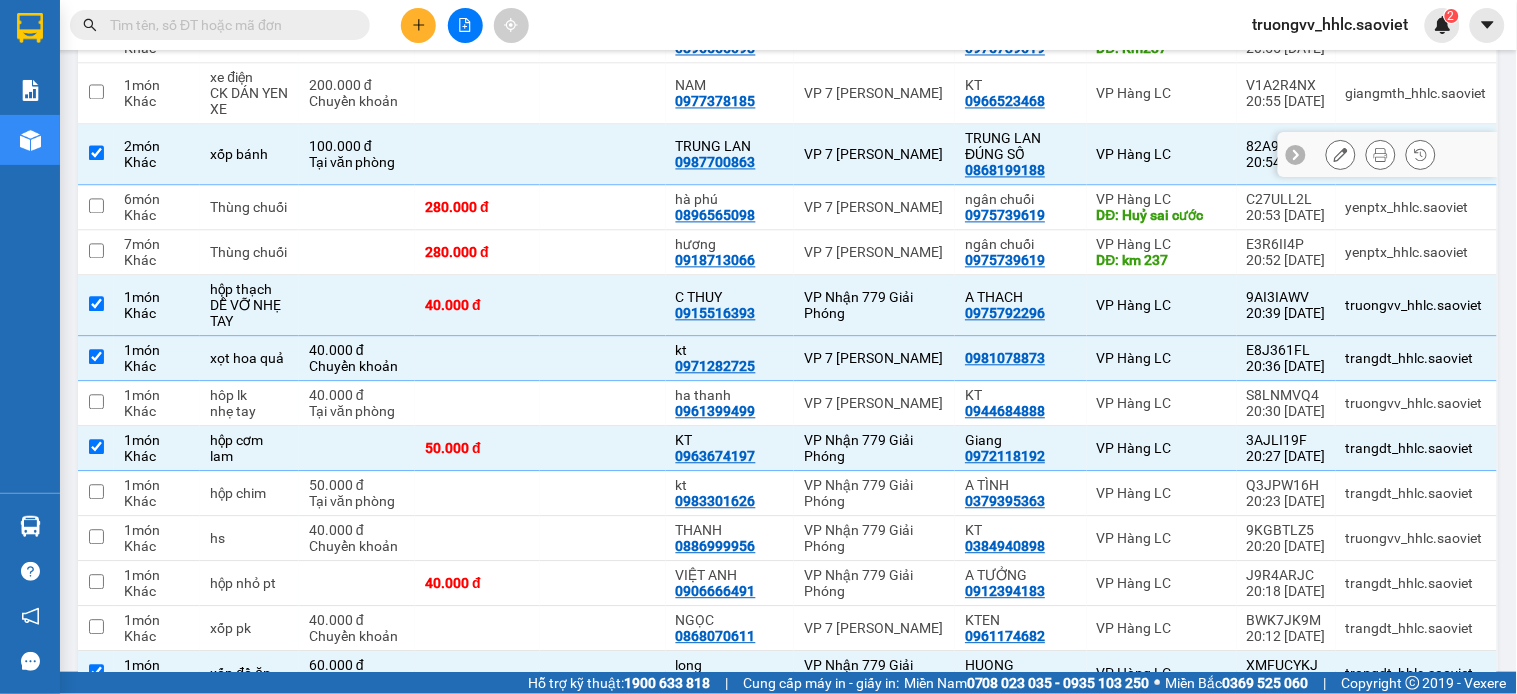scroll, scrollTop: 1204, scrollLeft: 0, axis: vertical 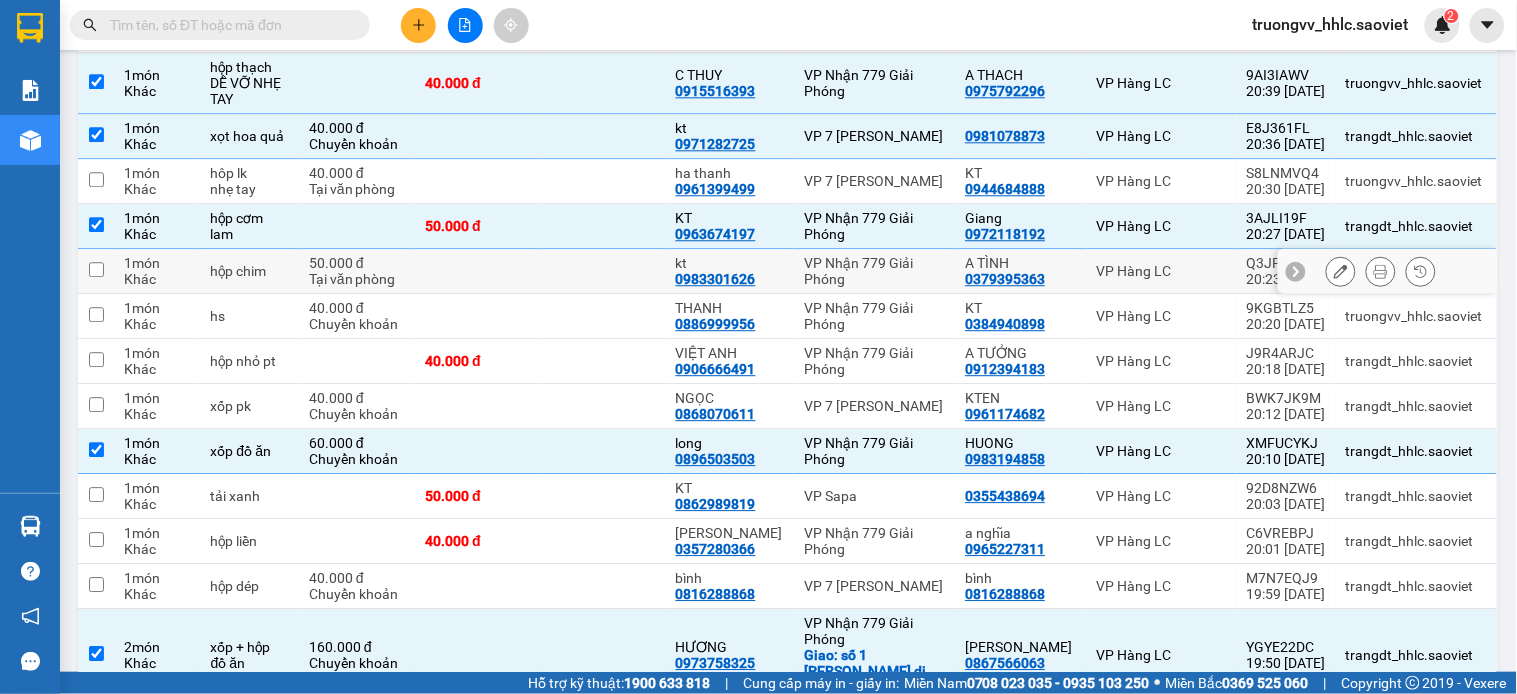 click at bounding box center (602, 271) 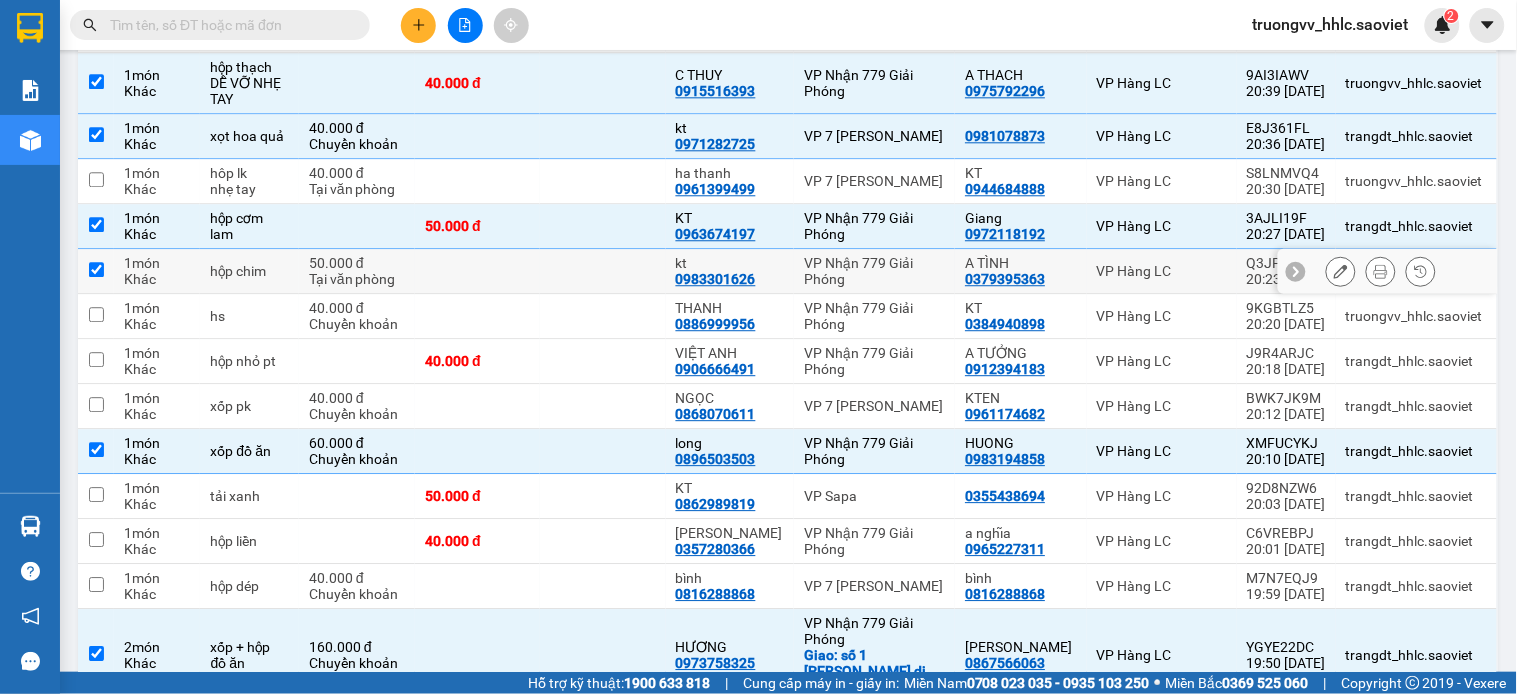 checkbox on "true" 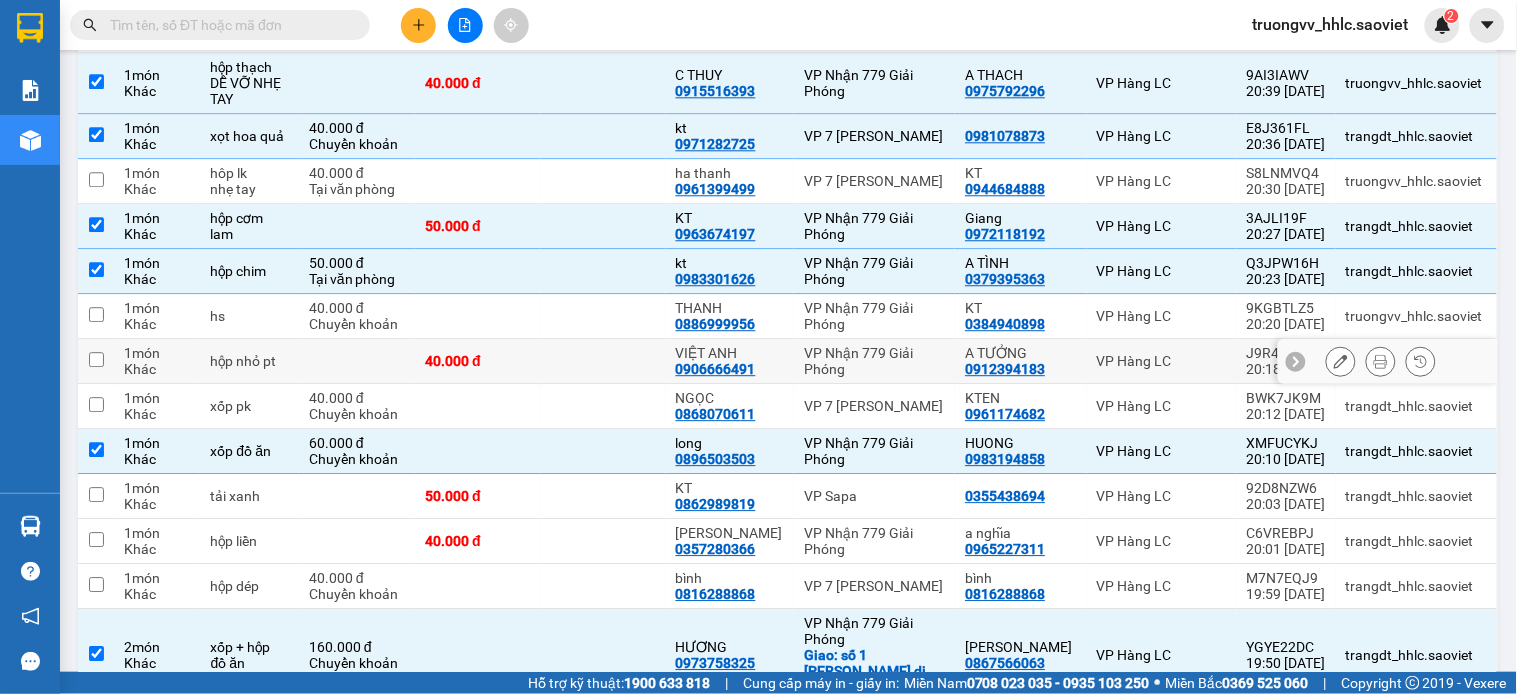 click on "40.000 đ" at bounding box center (477, 361) 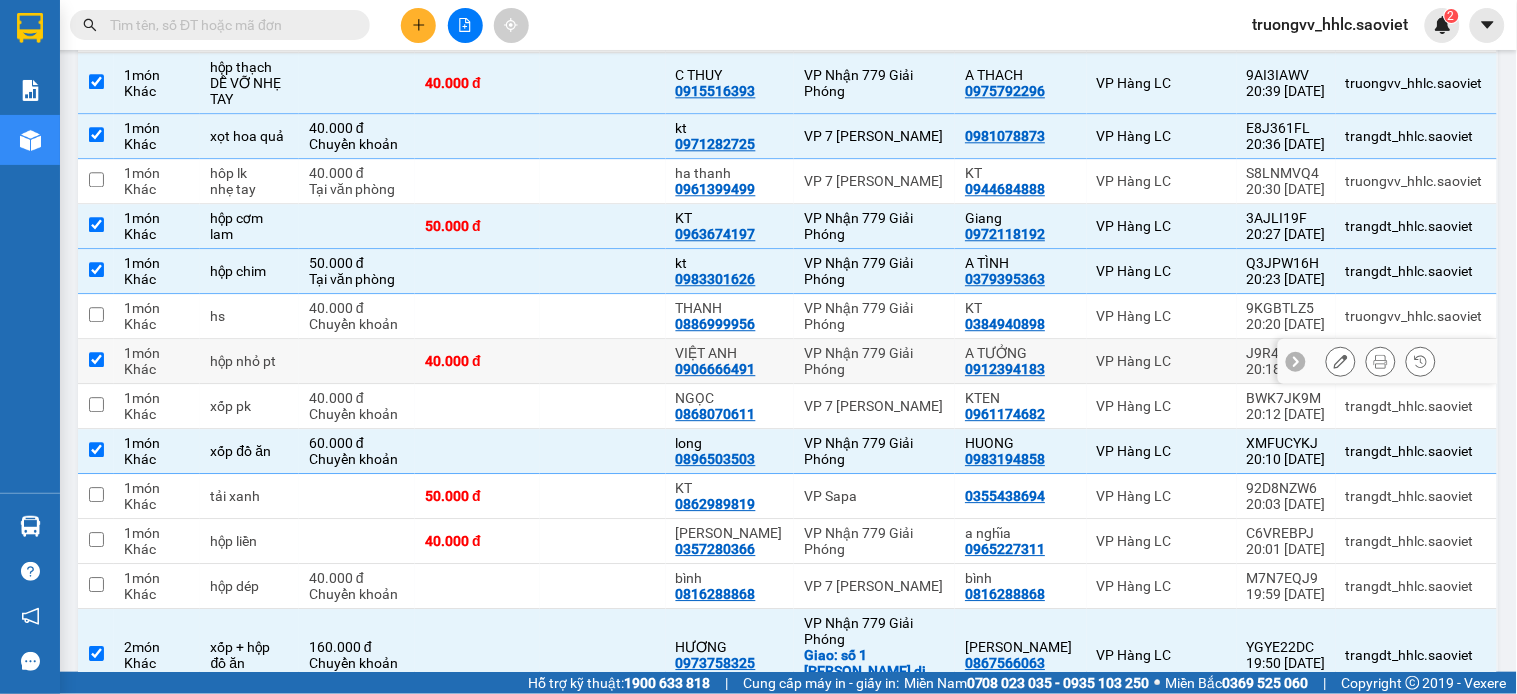 checkbox on "true" 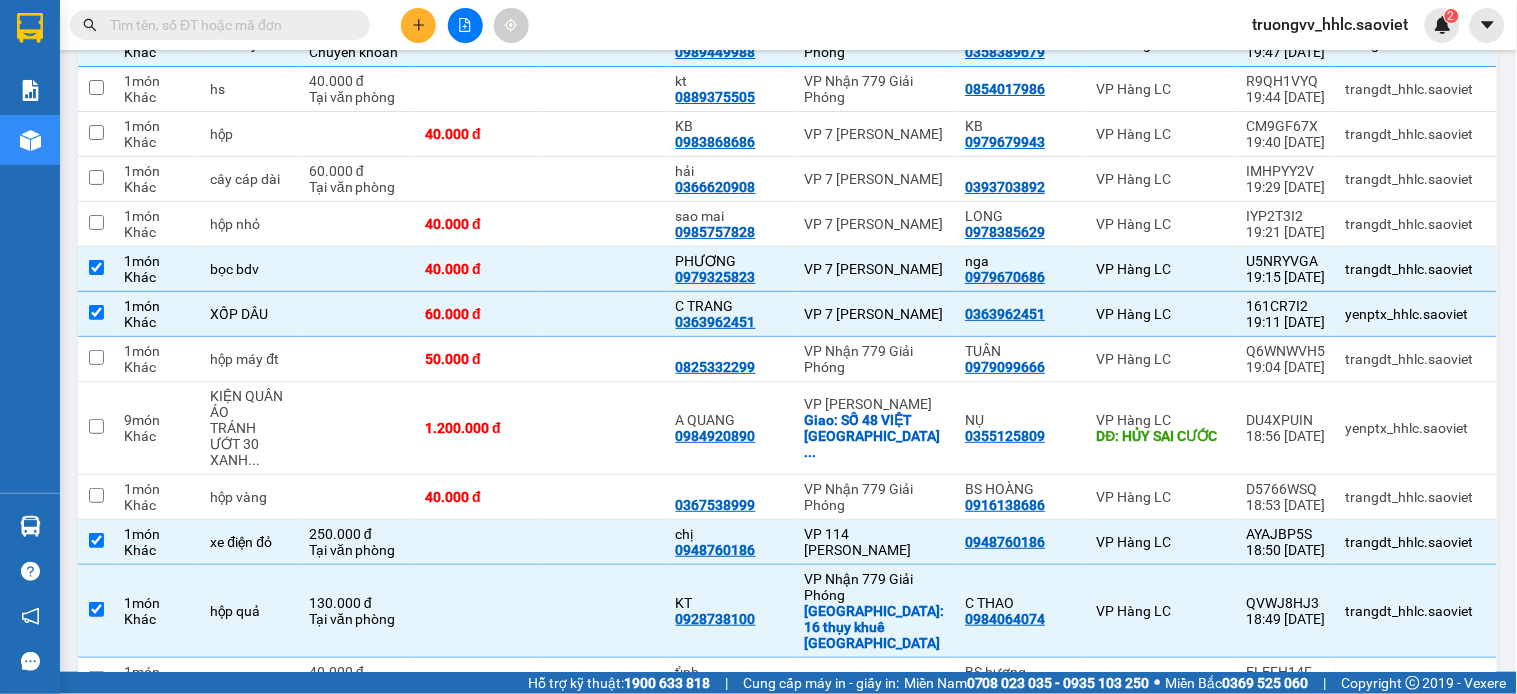 scroll, scrollTop: 1440, scrollLeft: 0, axis: vertical 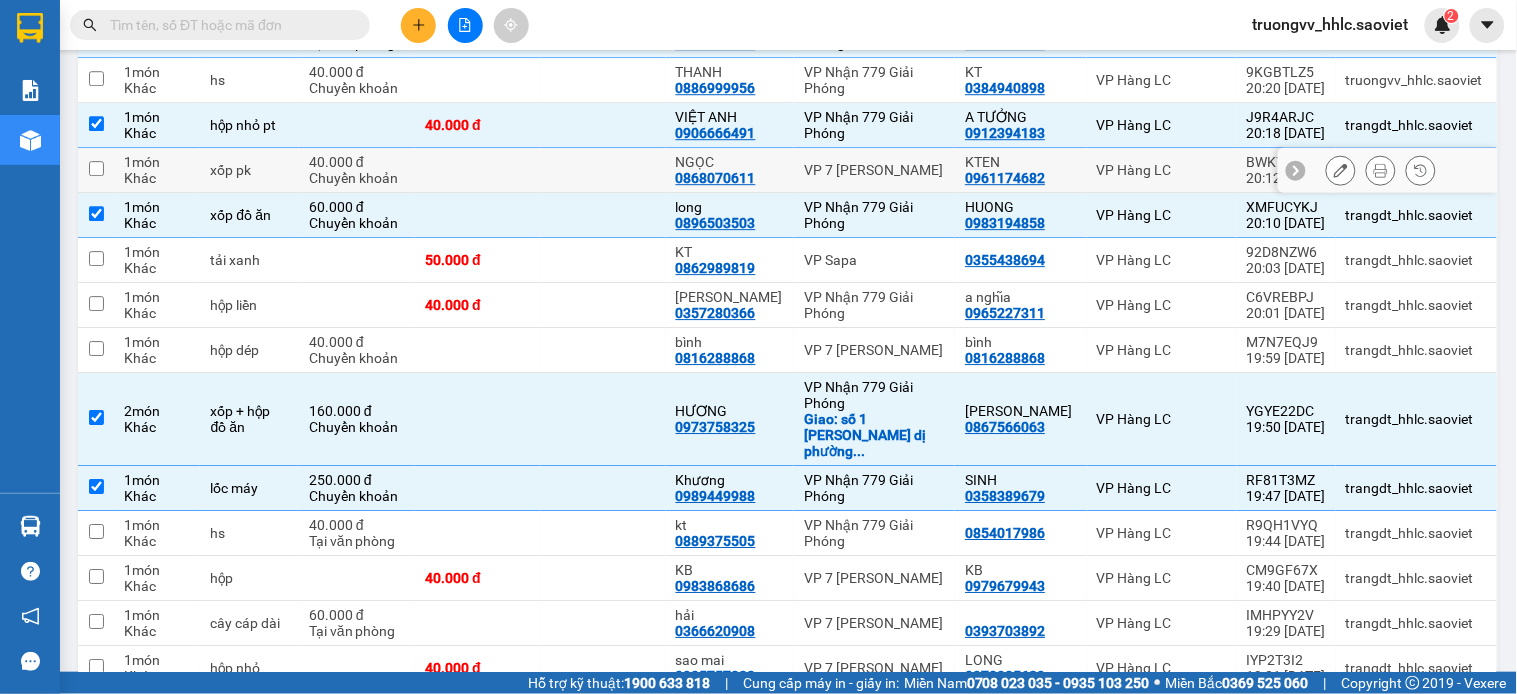 click at bounding box center [602, 170] 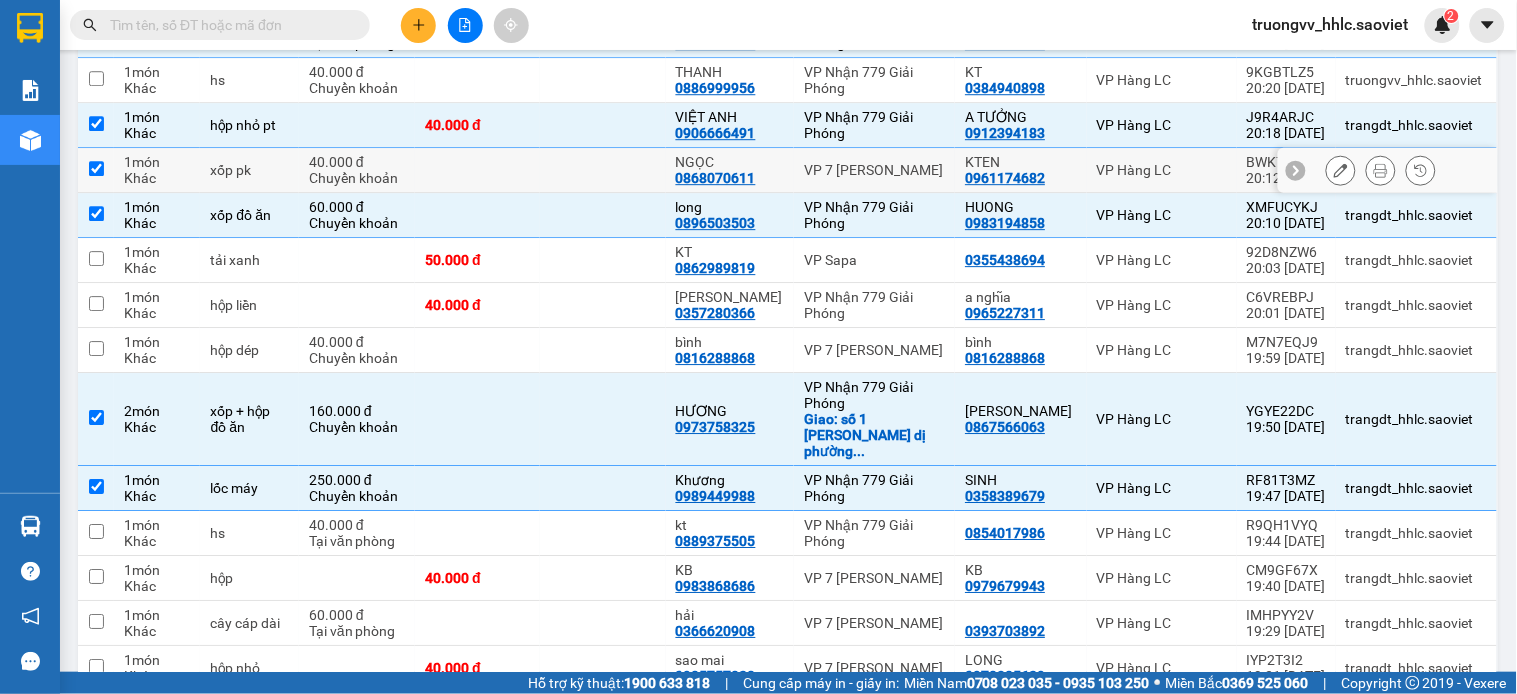 checkbox on "true" 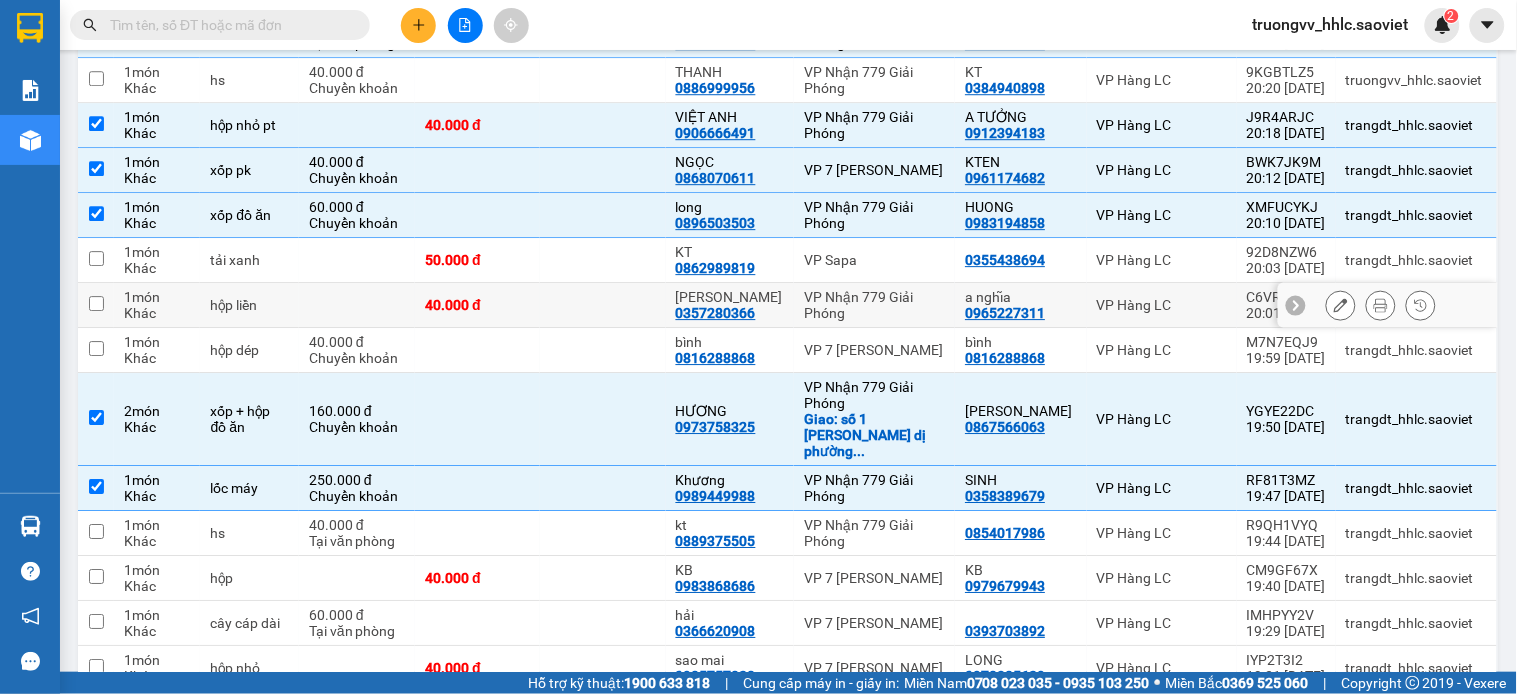 click at bounding box center [602, 305] 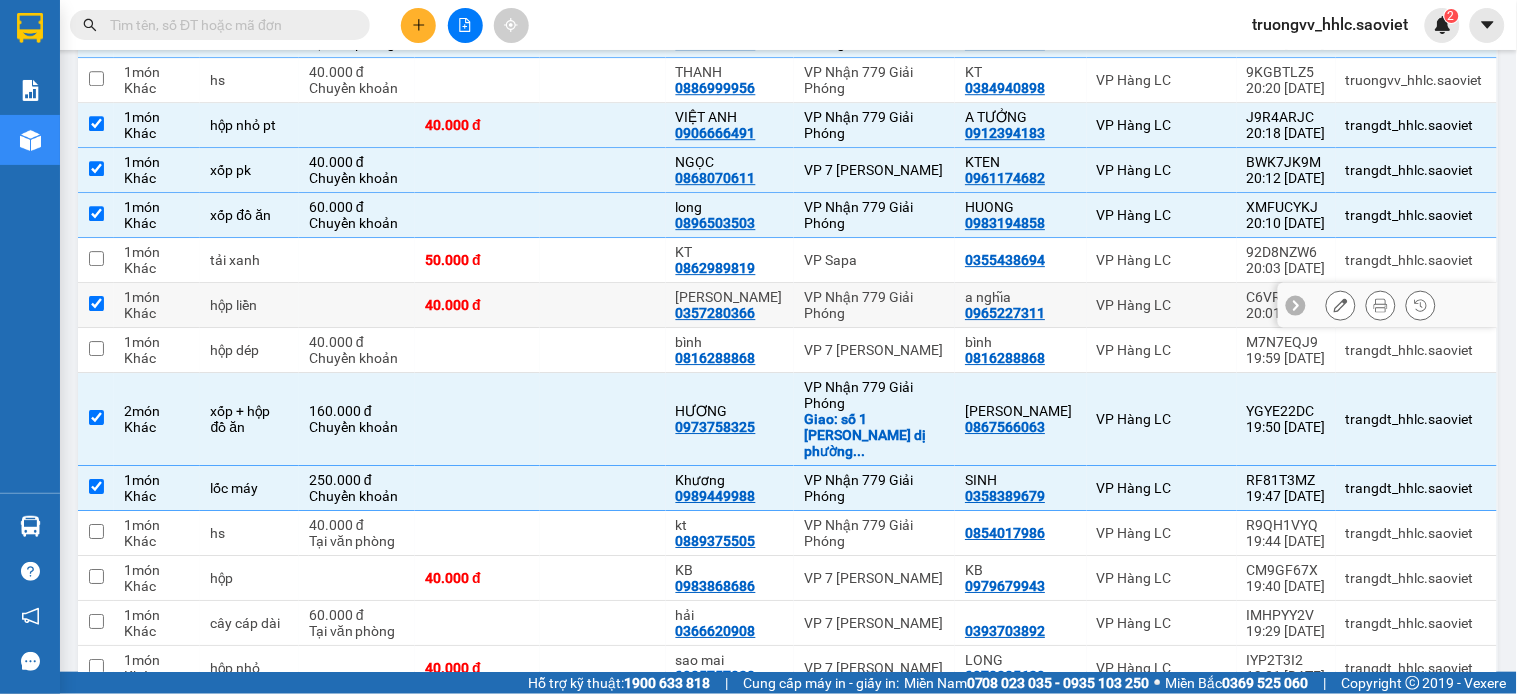 checkbox on "true" 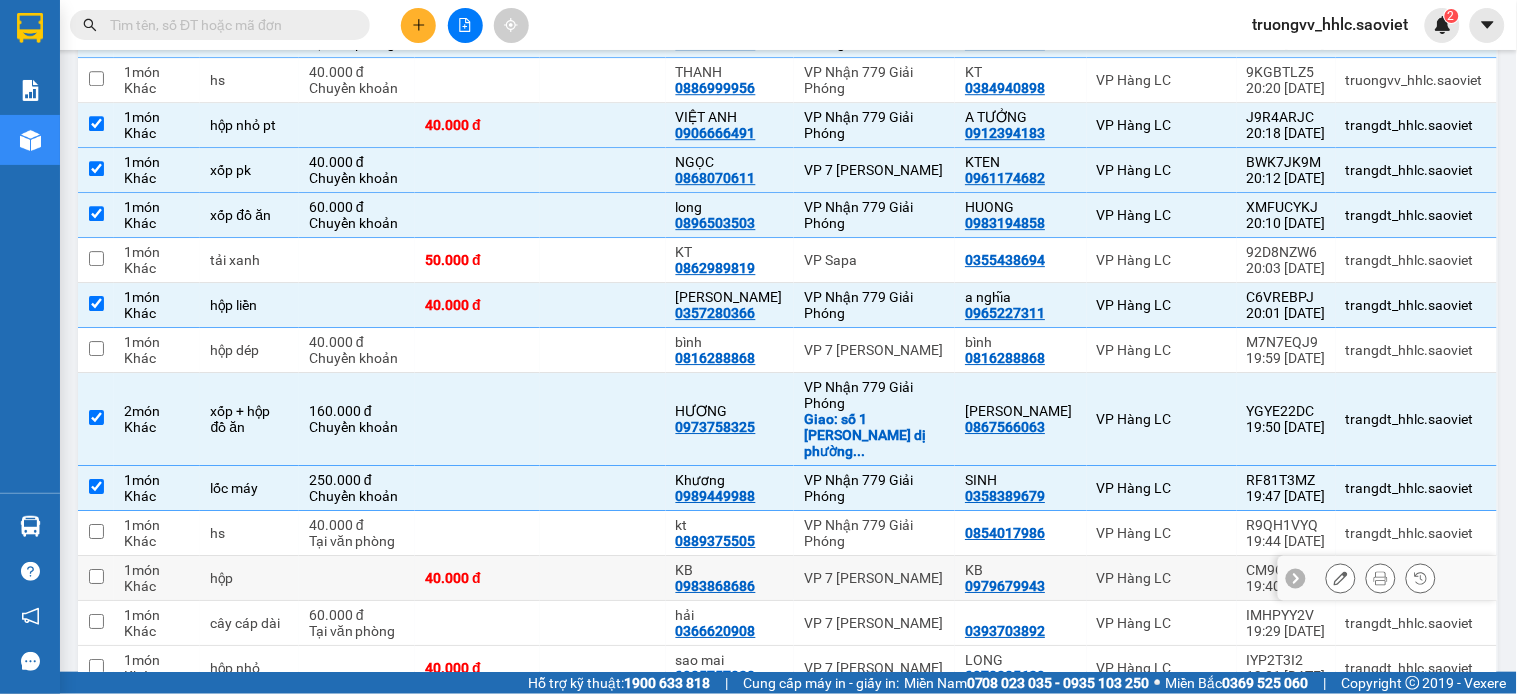 click at bounding box center [602, 578] 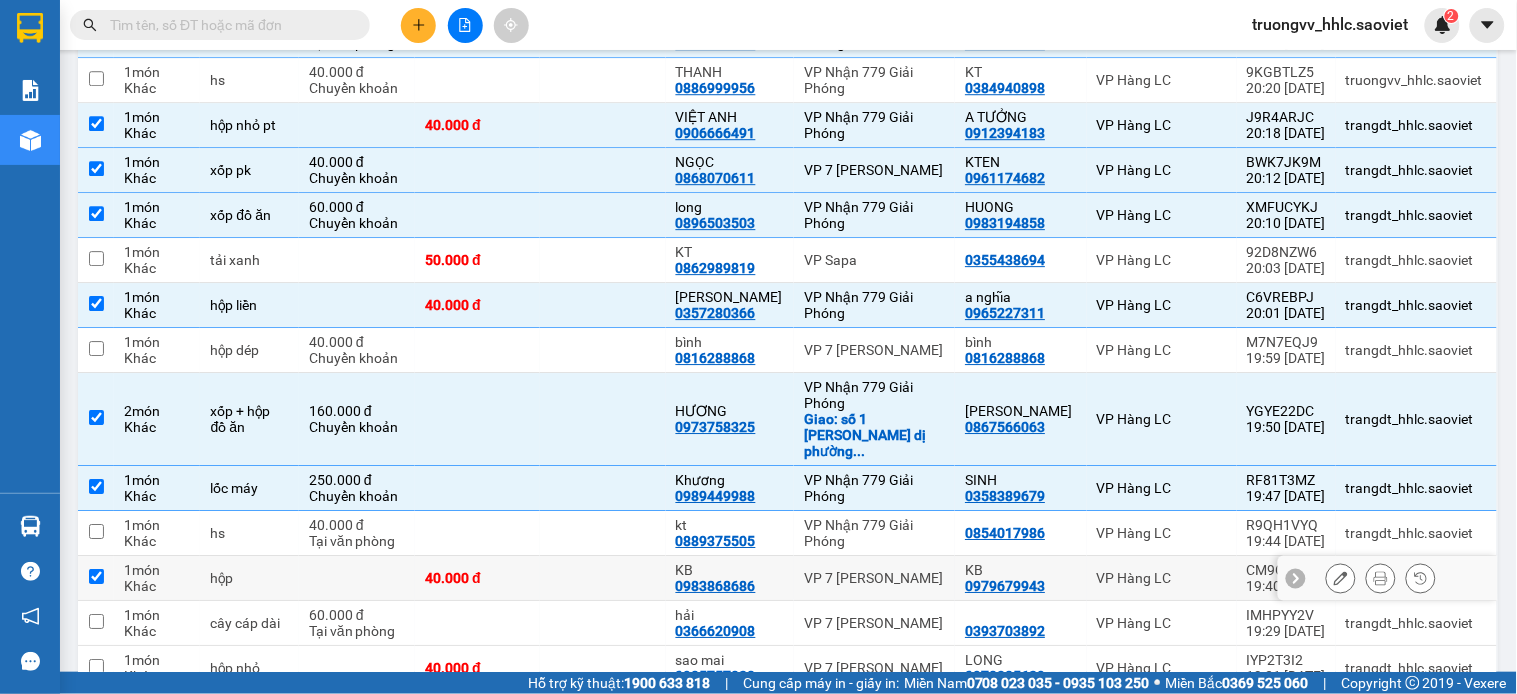 checkbox on "true" 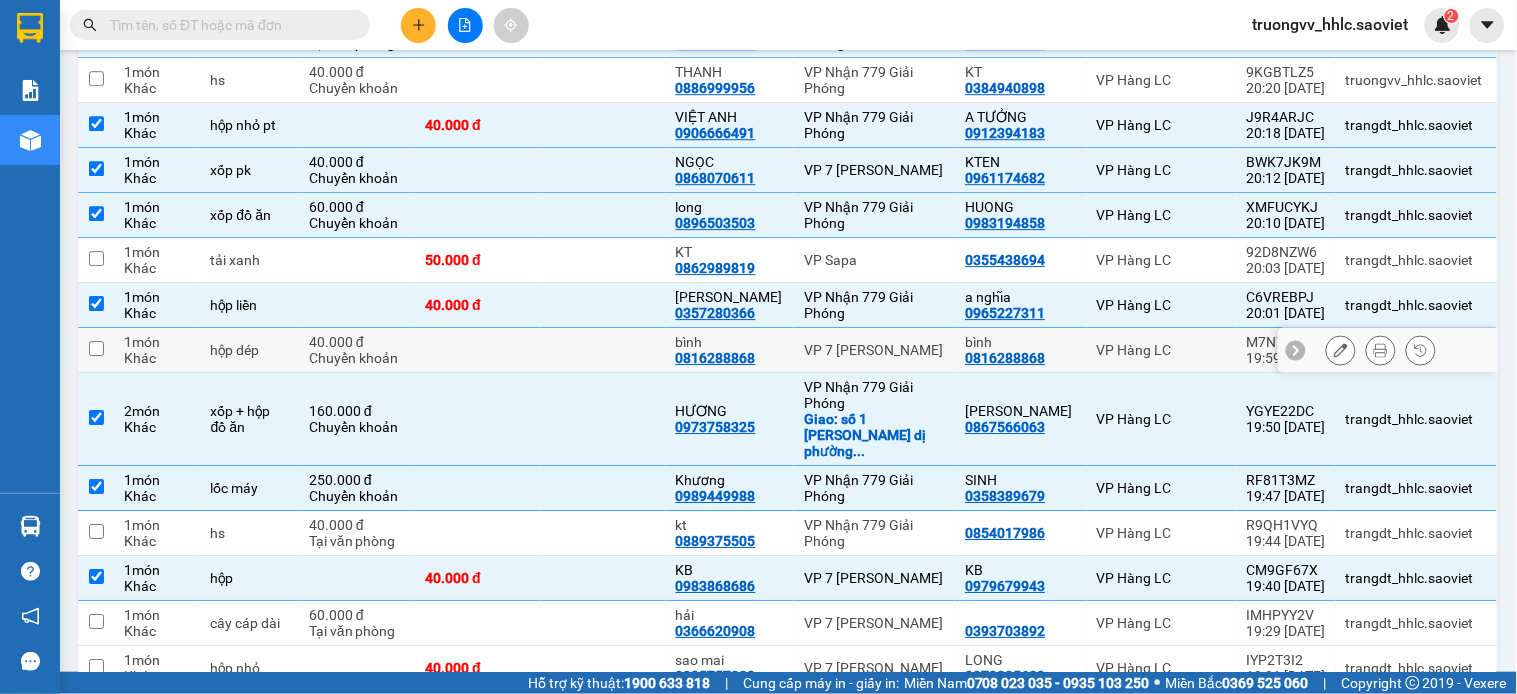 click at bounding box center (602, 350) 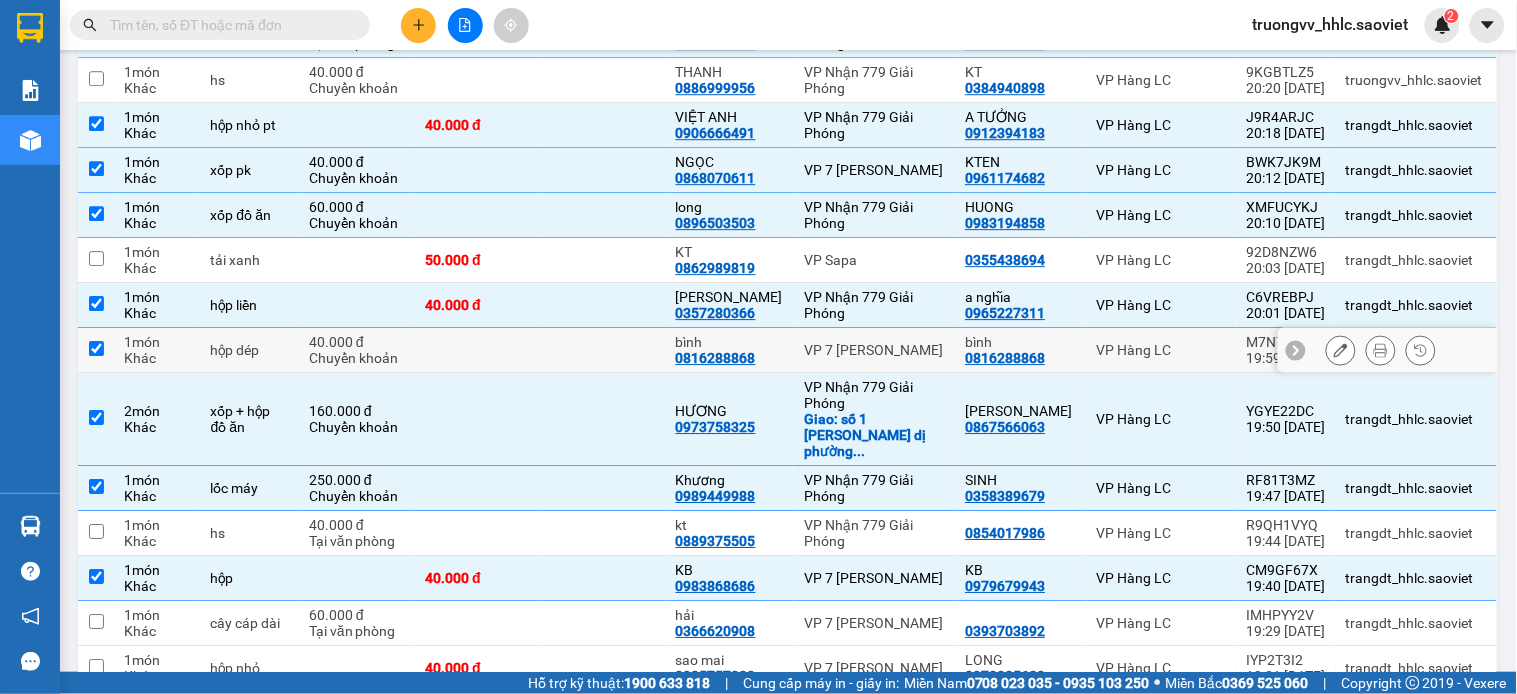 checkbox on "true" 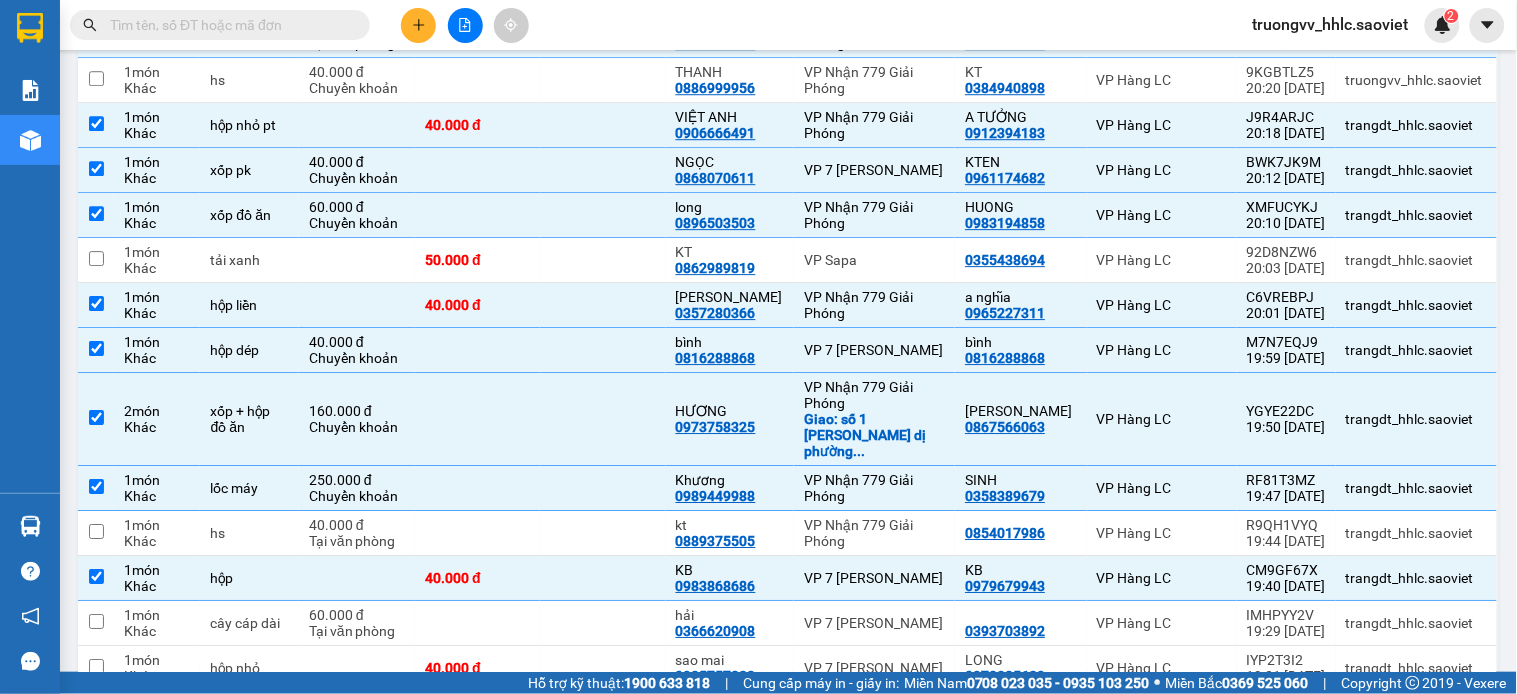 scroll, scrollTop: 1884, scrollLeft: 0, axis: vertical 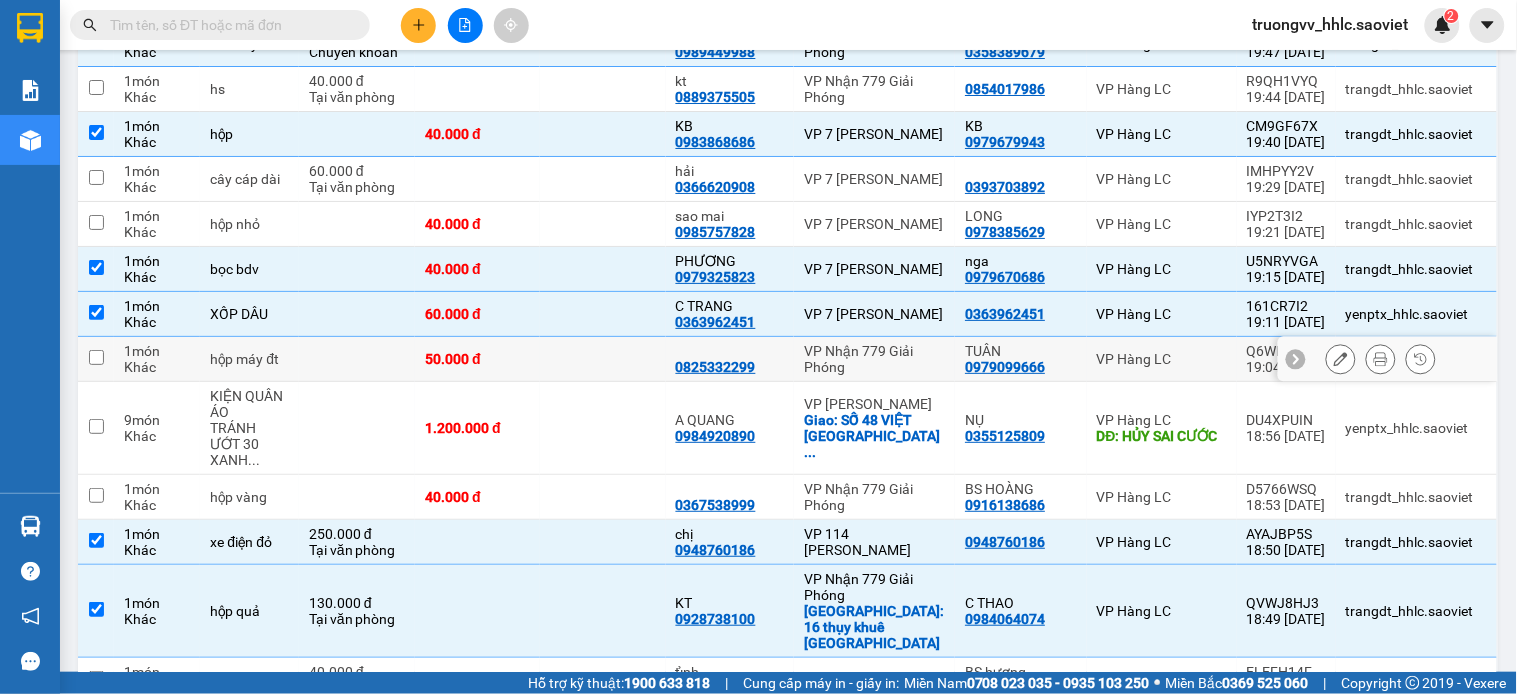 click on "50.000 đ" at bounding box center [477, 359] 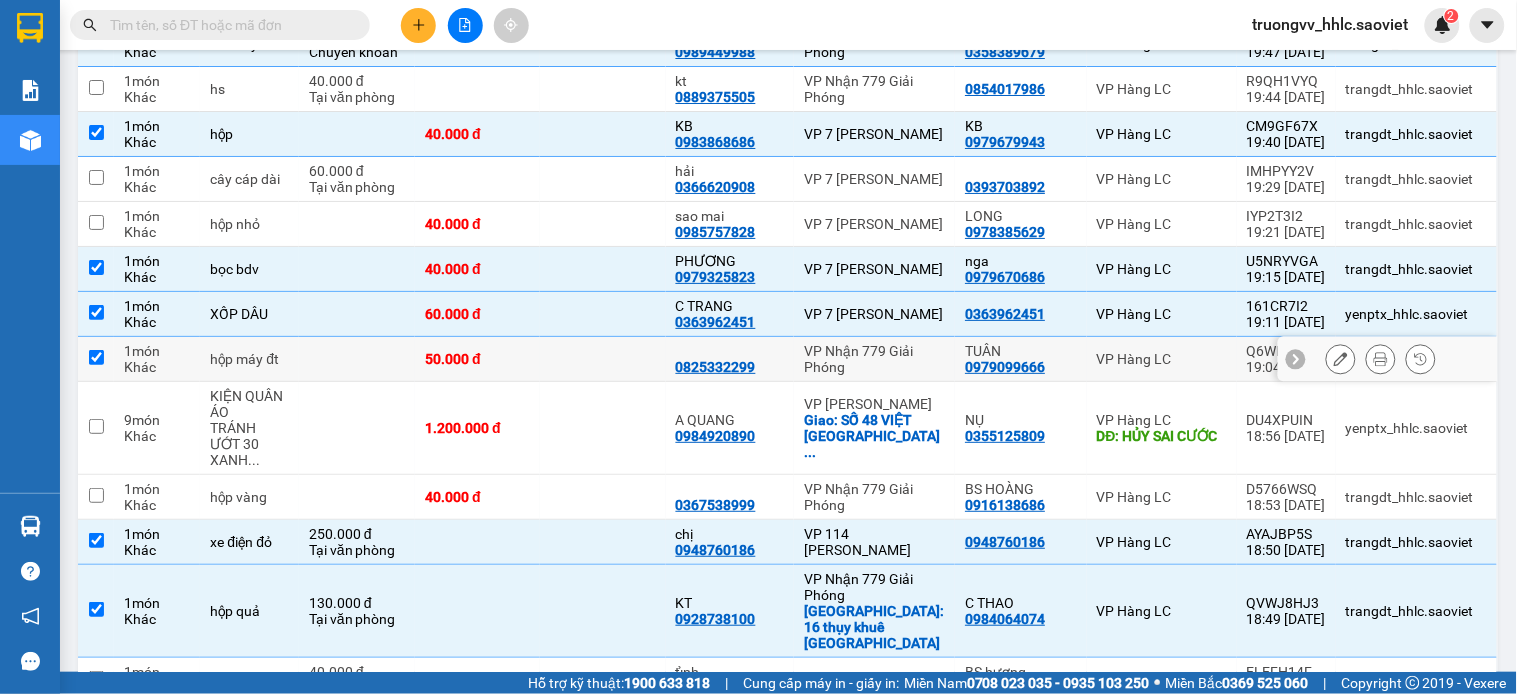 checkbox on "true" 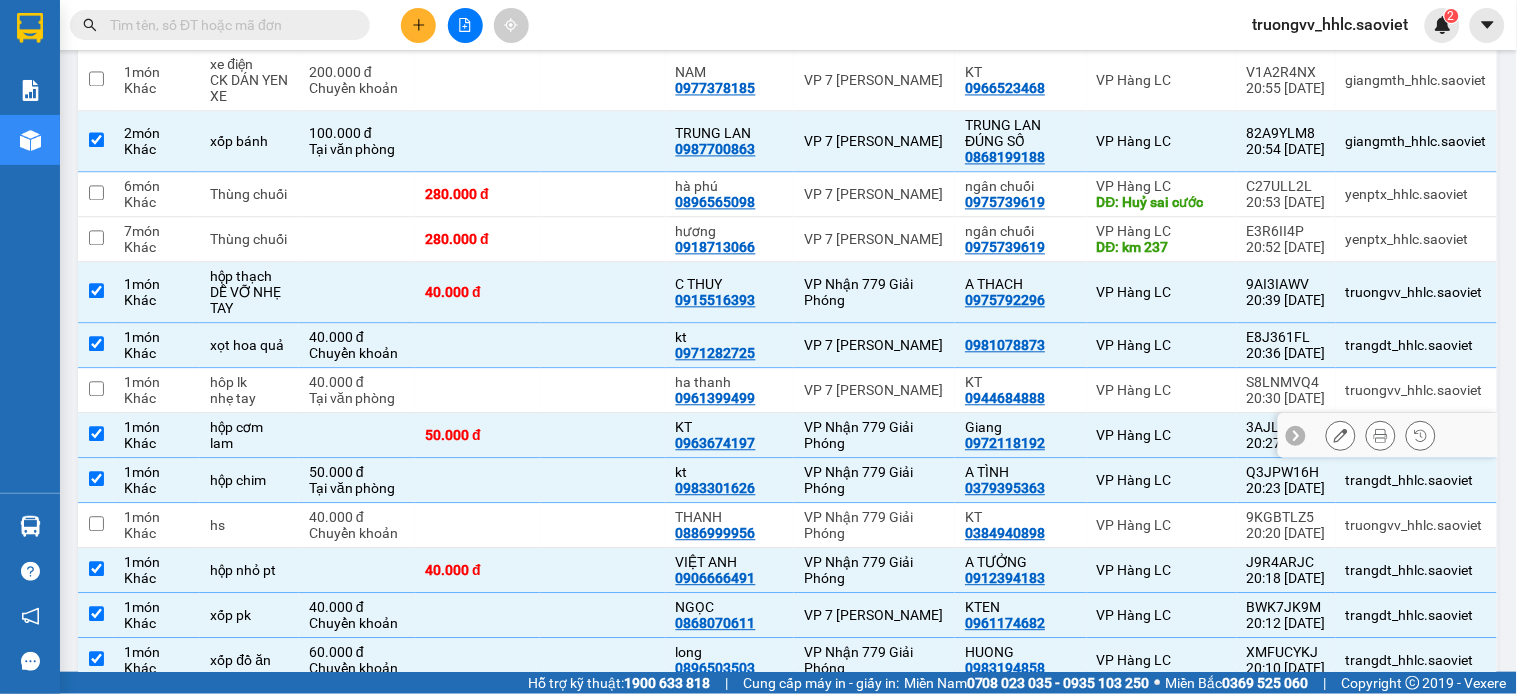 scroll, scrollTop: 1217, scrollLeft: 0, axis: vertical 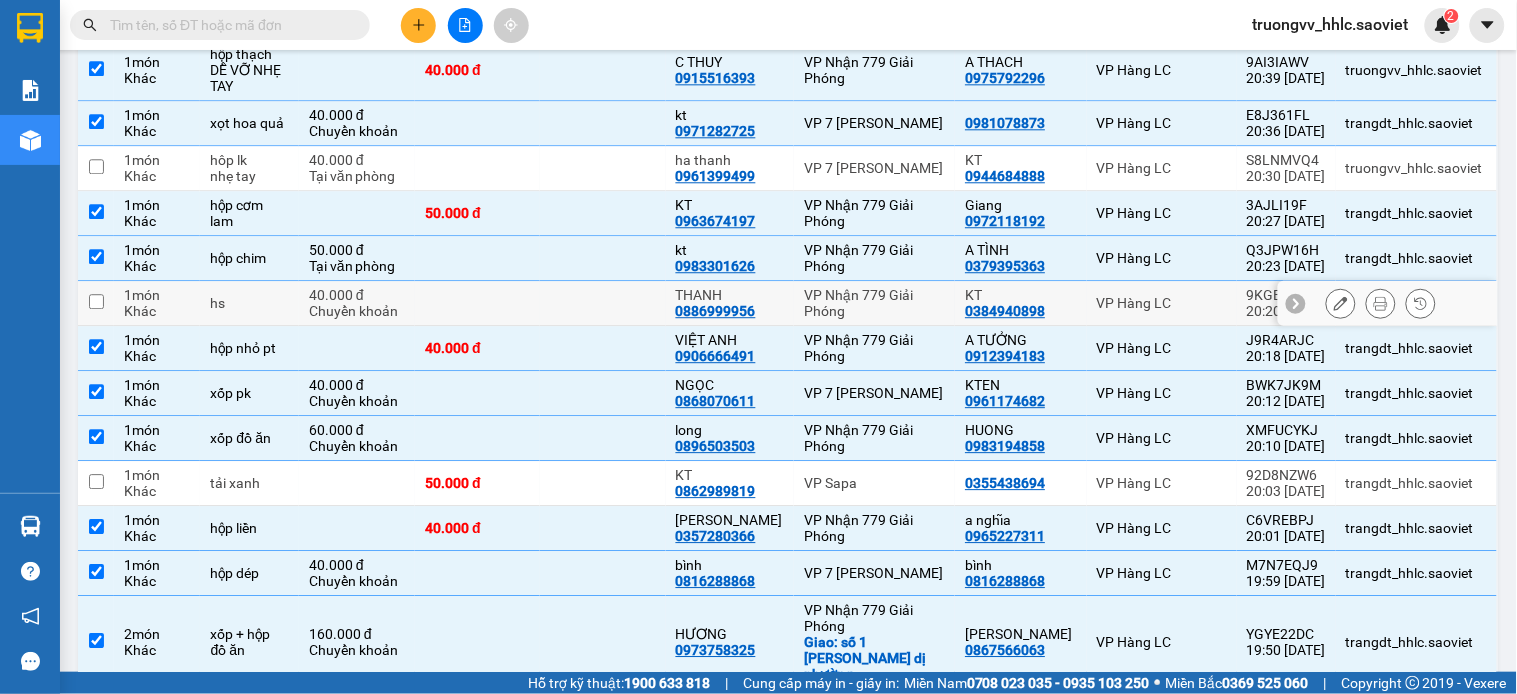 click at bounding box center (602, 303) 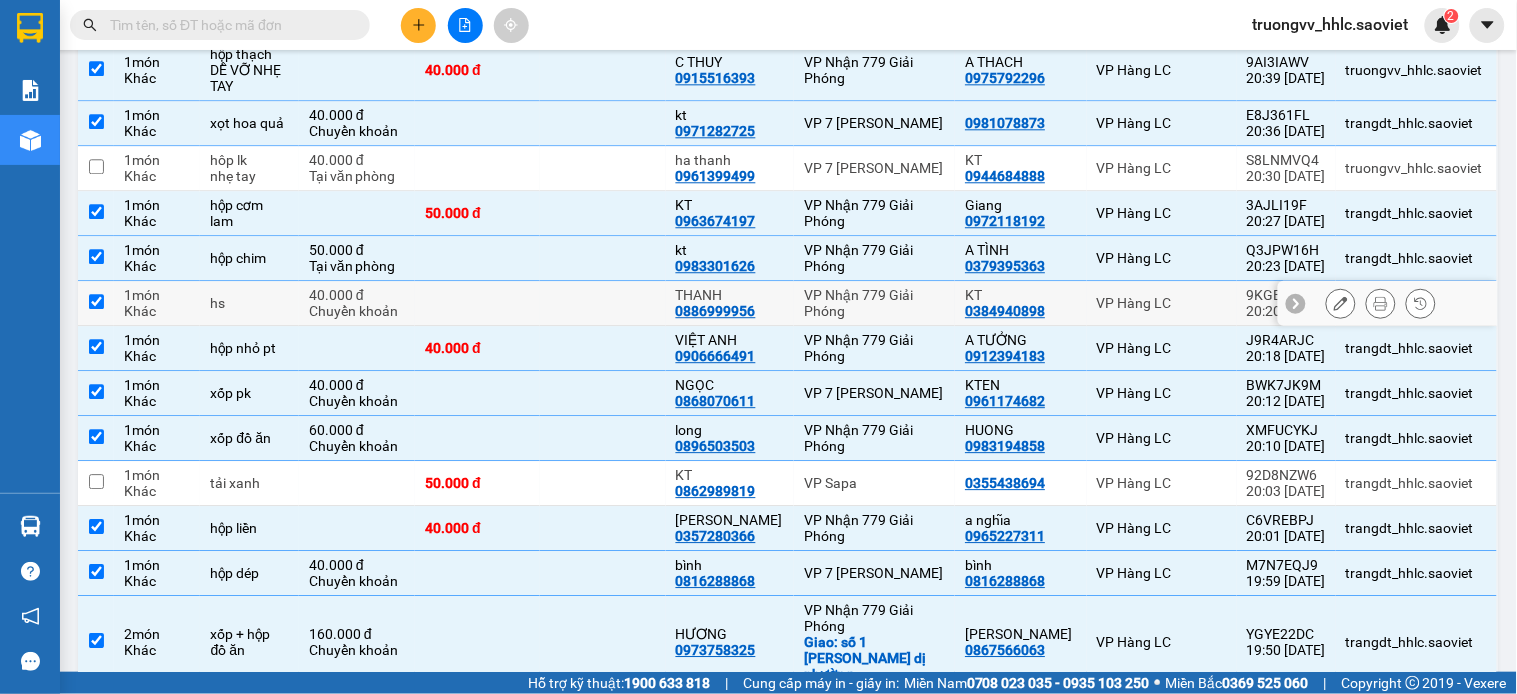 checkbox on "true" 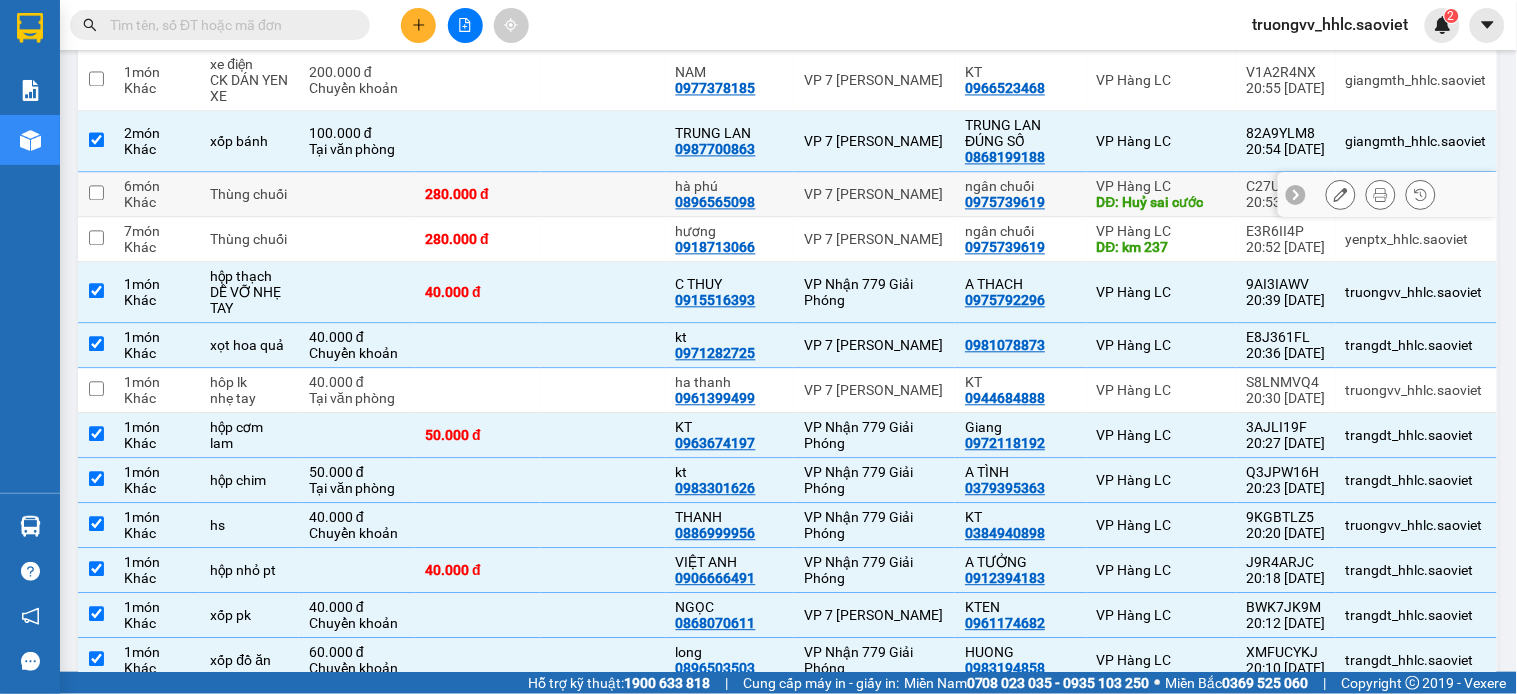 scroll, scrollTop: 551, scrollLeft: 0, axis: vertical 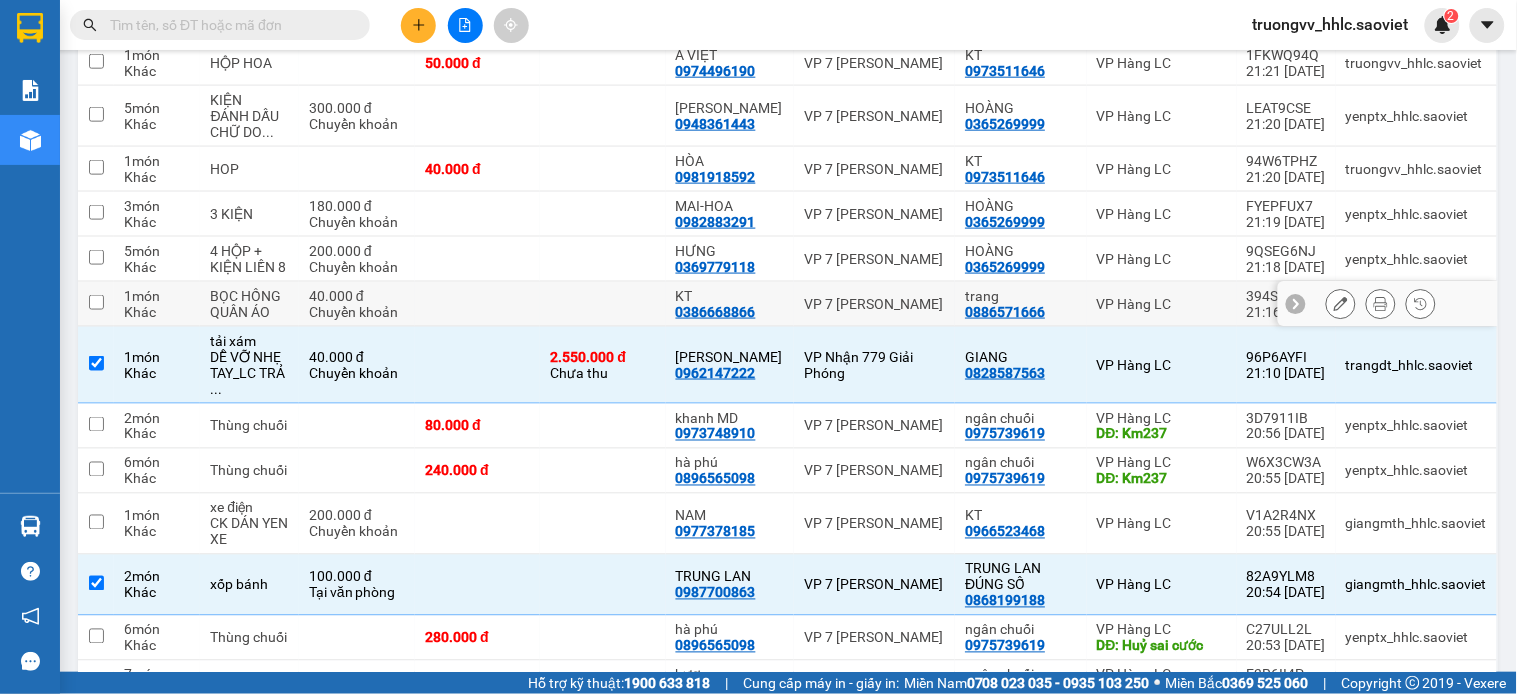 drag, startPoint x: 538, startPoint y: 296, endPoint x: 571, endPoint y: 266, distance: 44.598206 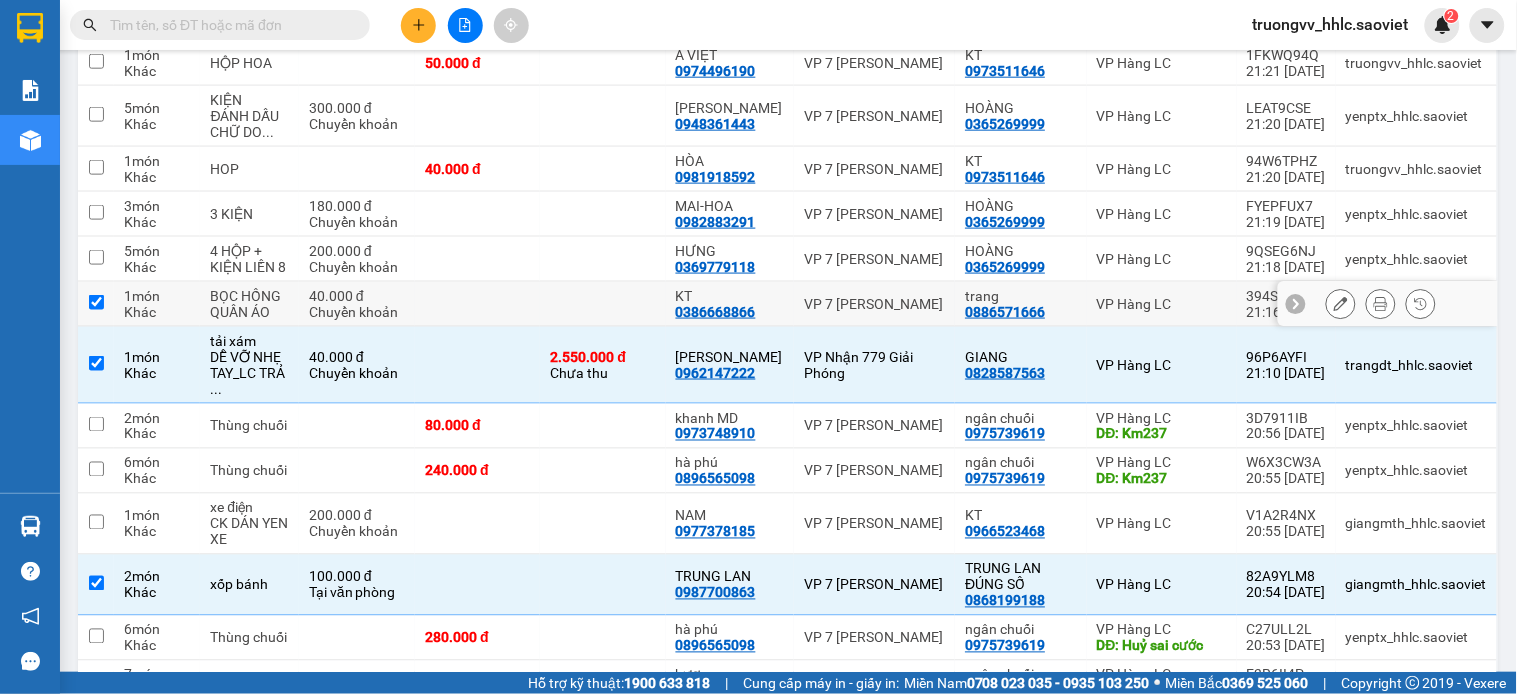 checkbox on "true" 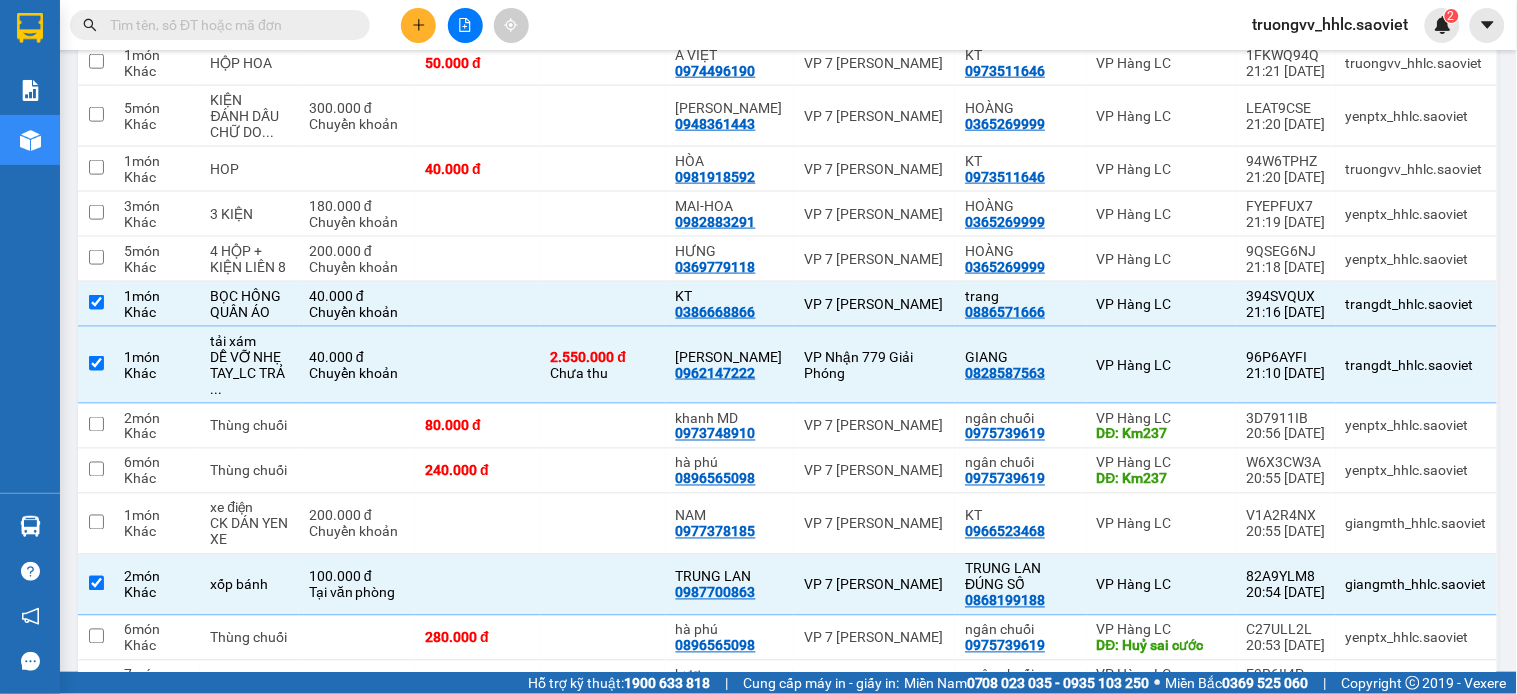 scroll, scrollTop: 2006, scrollLeft: 0, axis: vertical 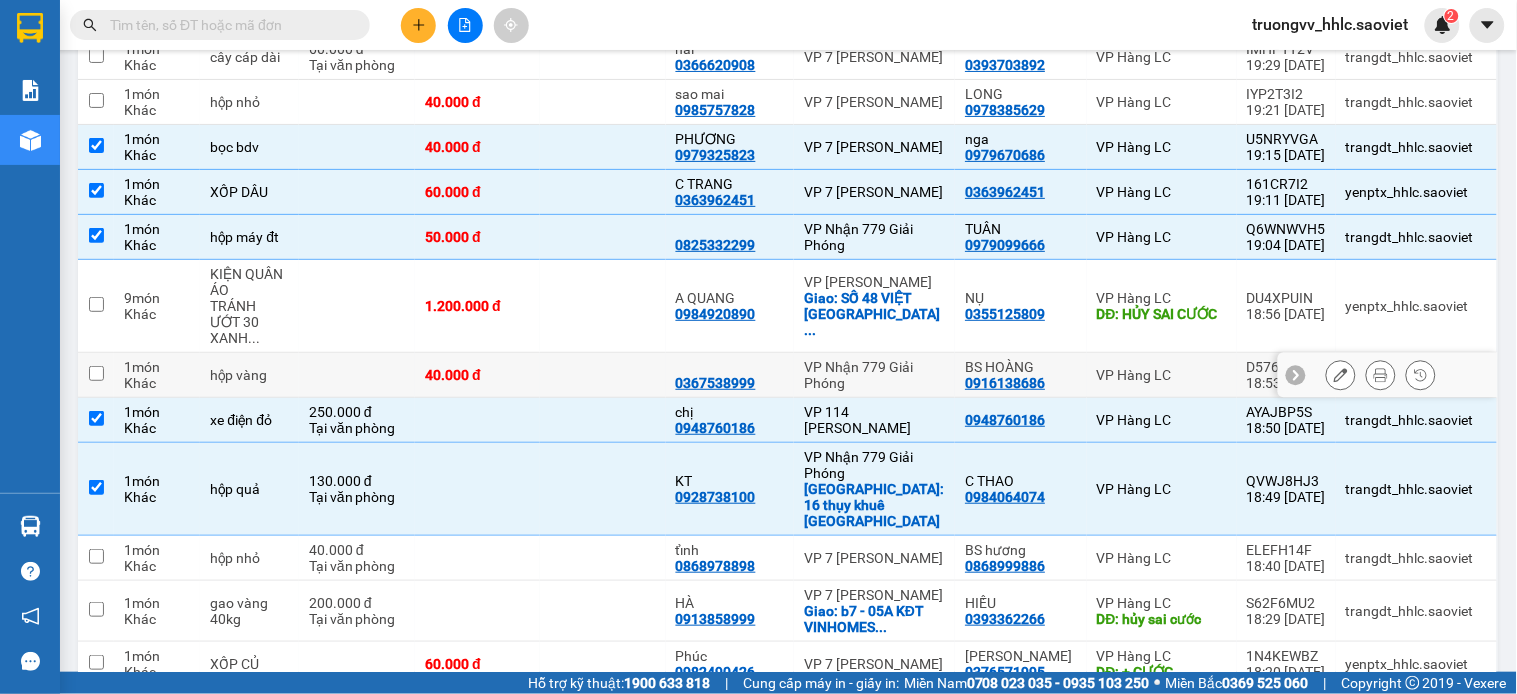 click at bounding box center (602, 375) 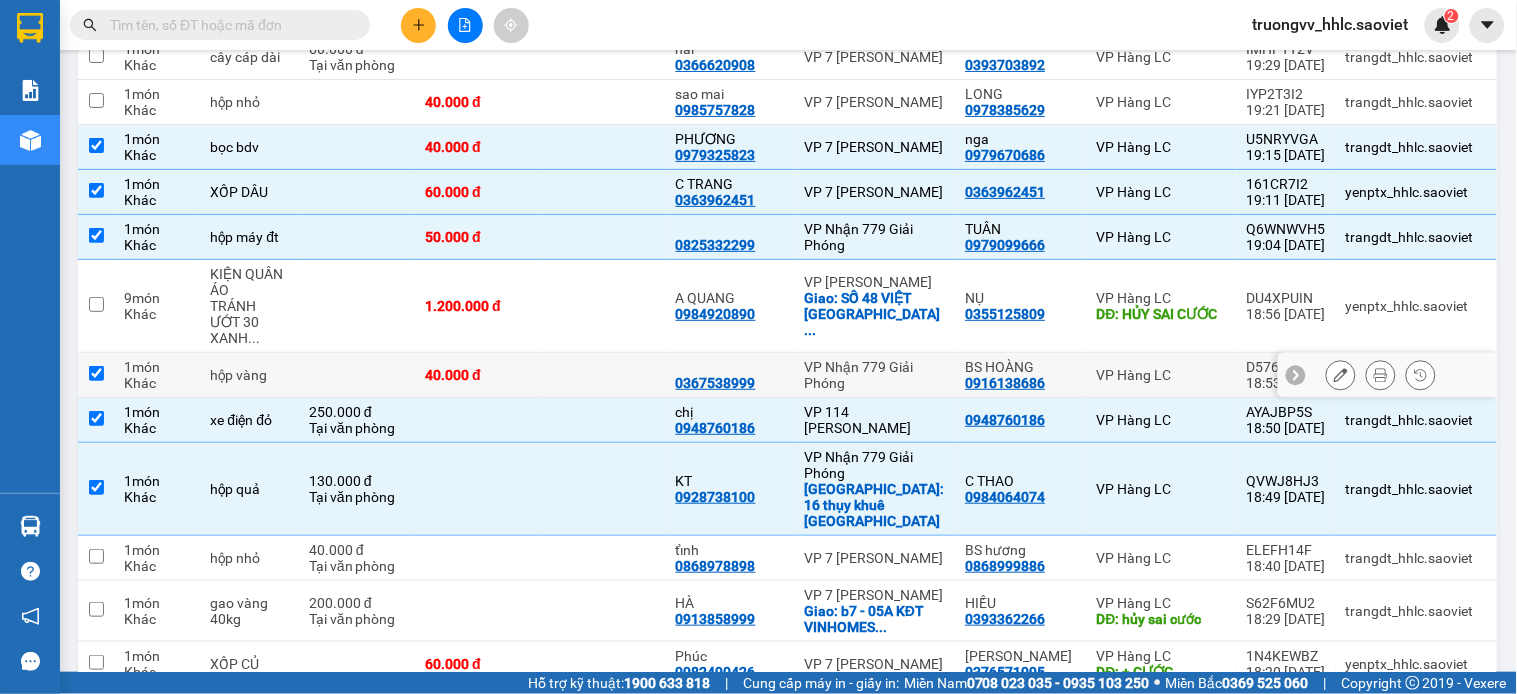 checkbox on "true" 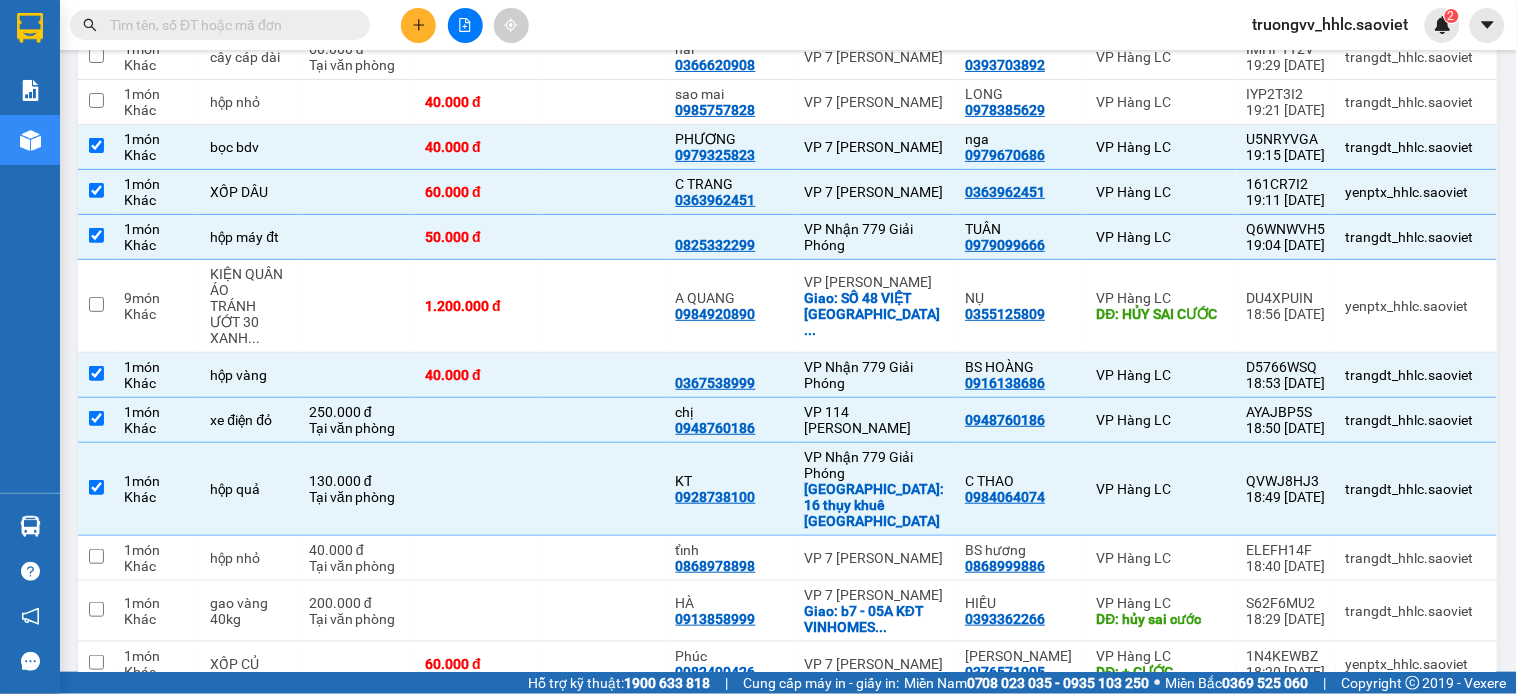 scroll, scrollTop: 1562, scrollLeft: 0, axis: vertical 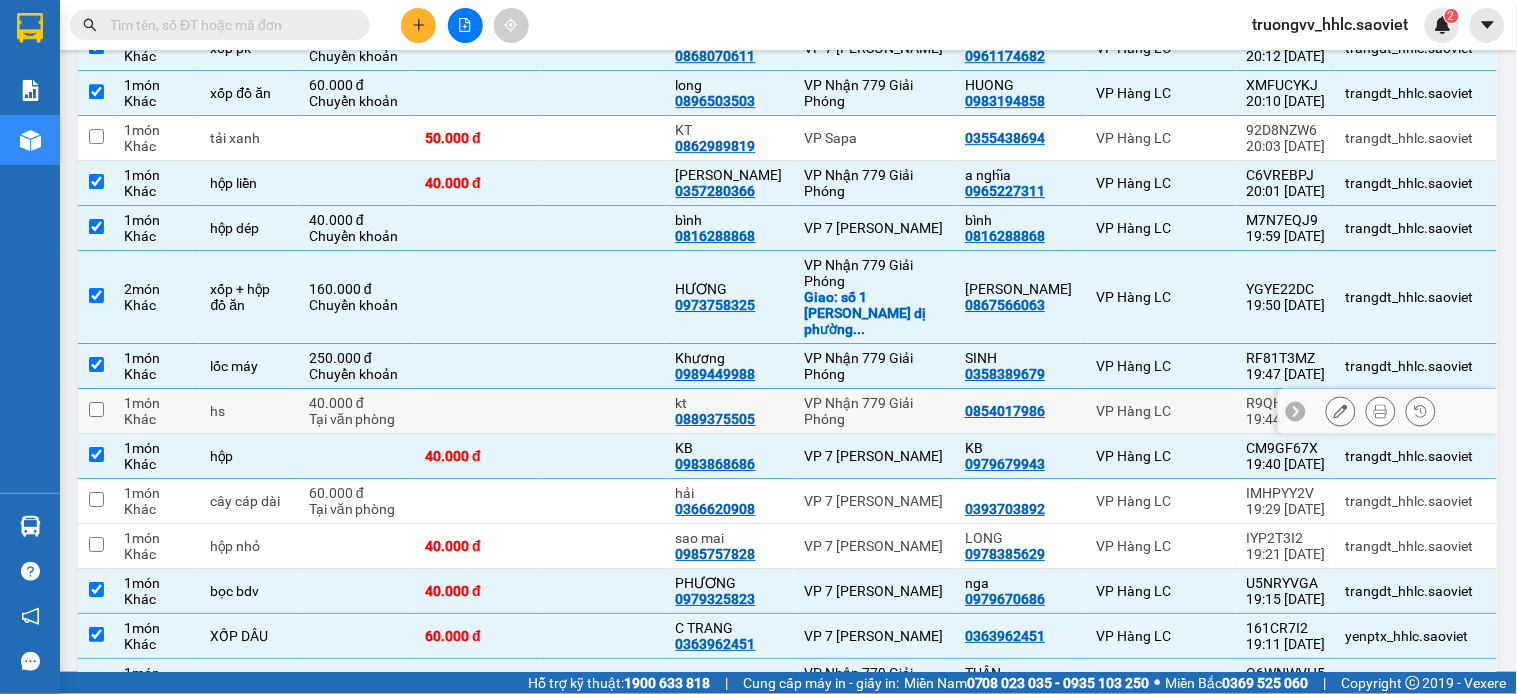 click at bounding box center [602, 411] 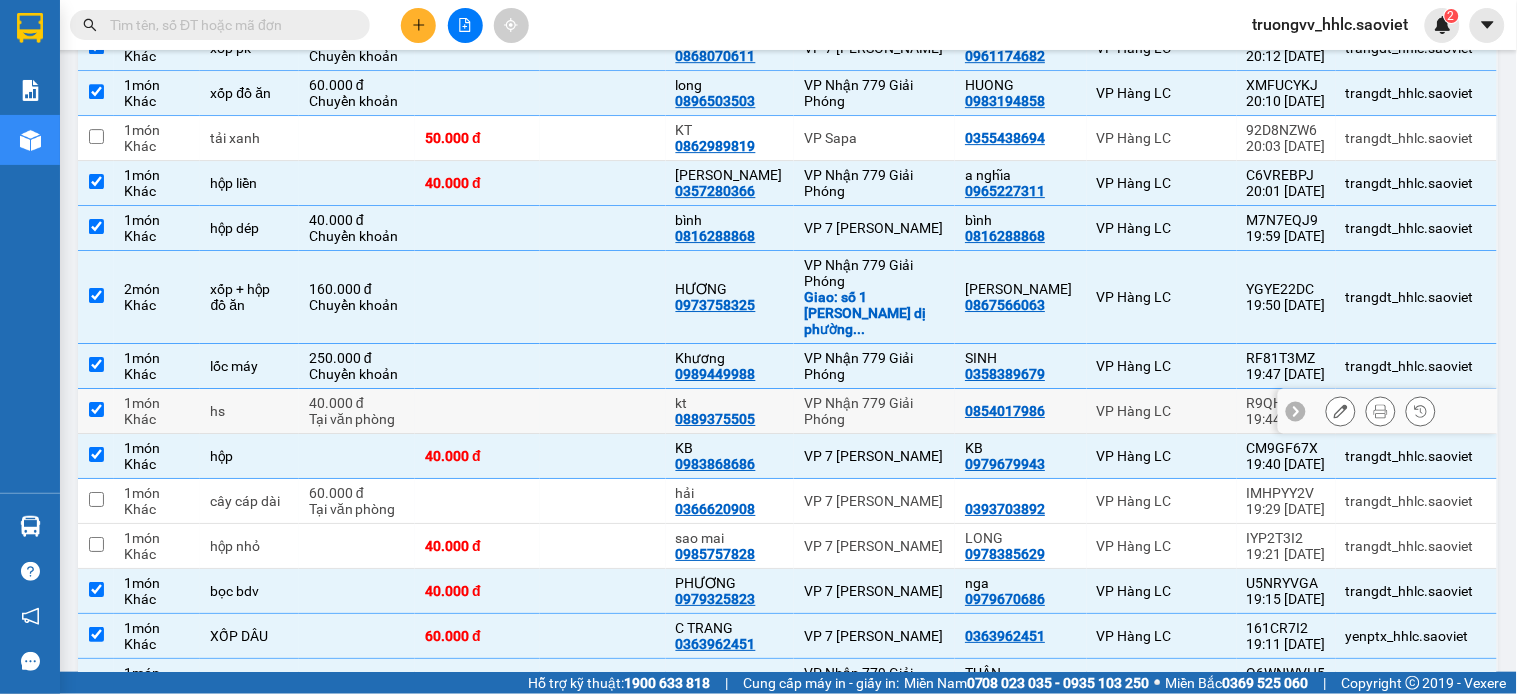 checkbox on "true" 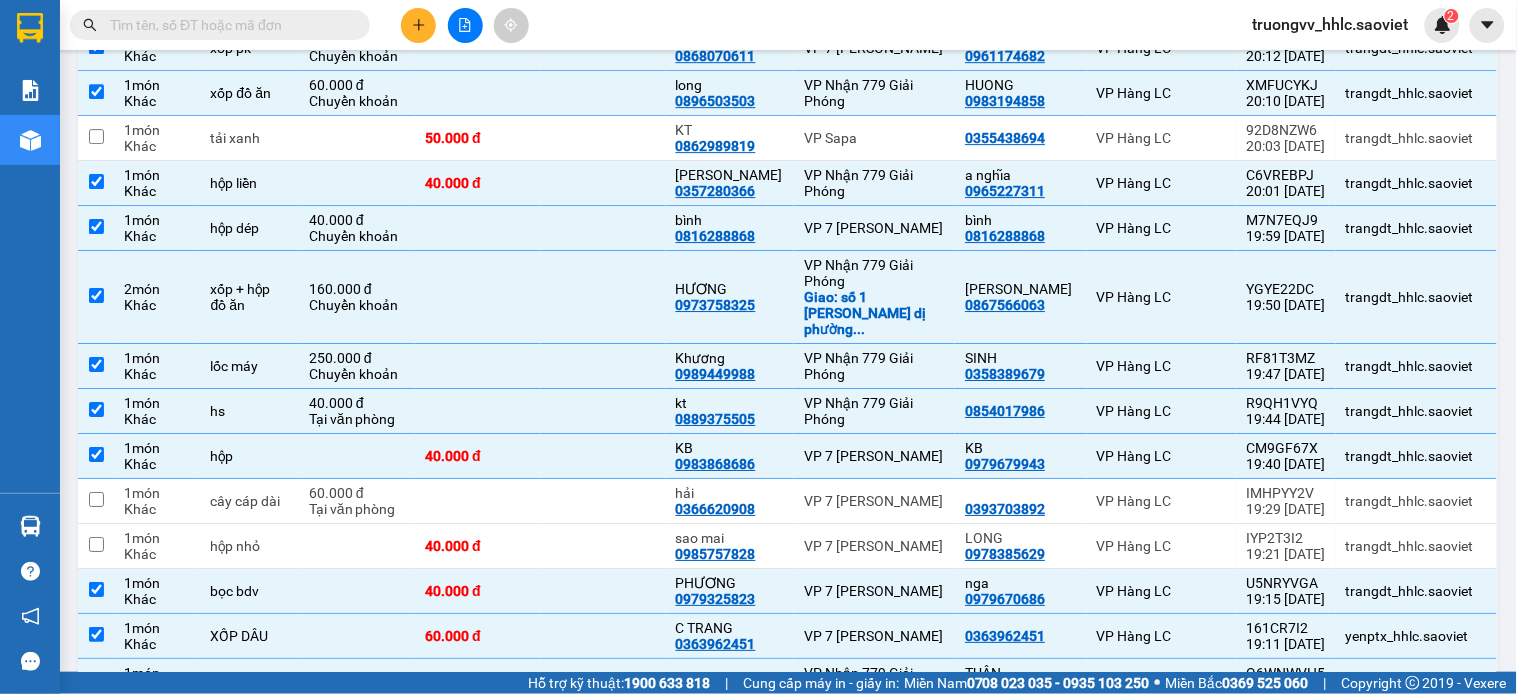 scroll, scrollTop: 2174, scrollLeft: 0, axis: vertical 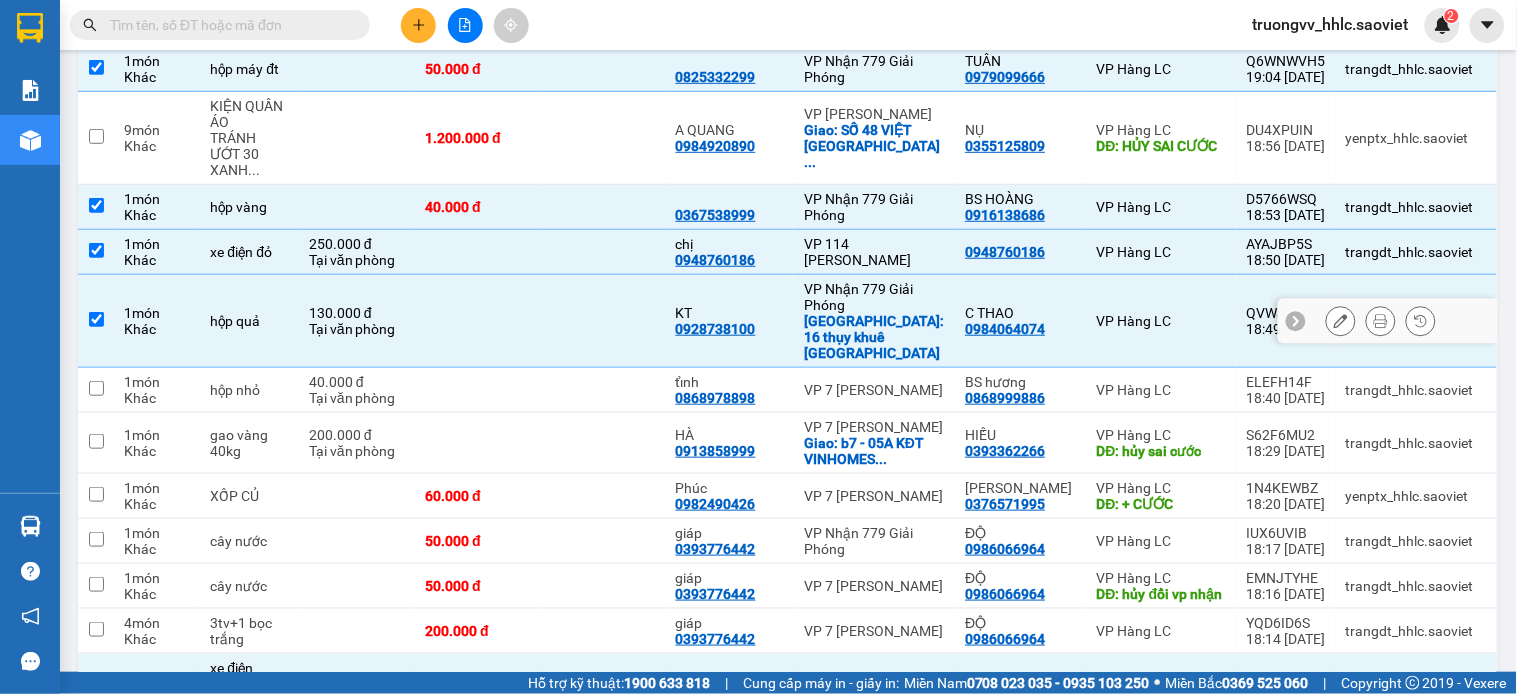 click at bounding box center [477, 390] 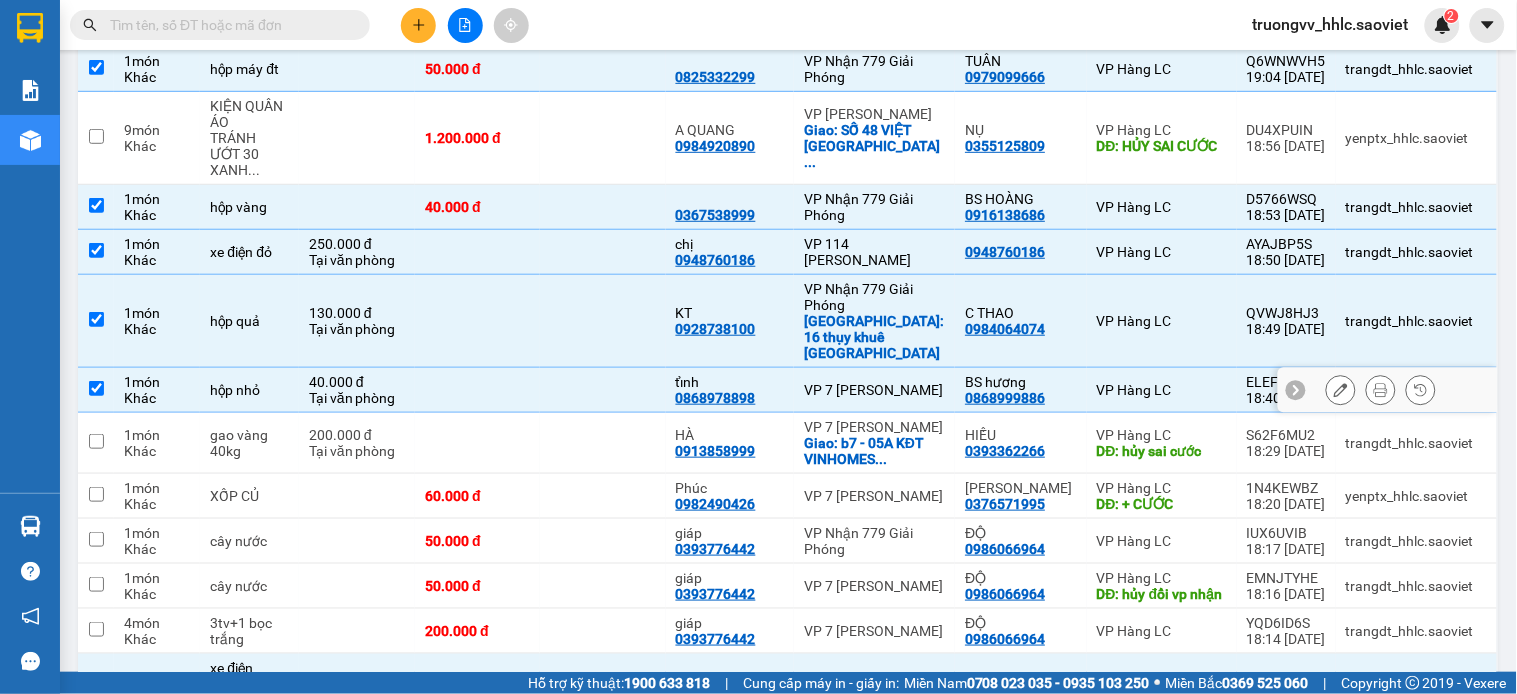 checkbox on "true" 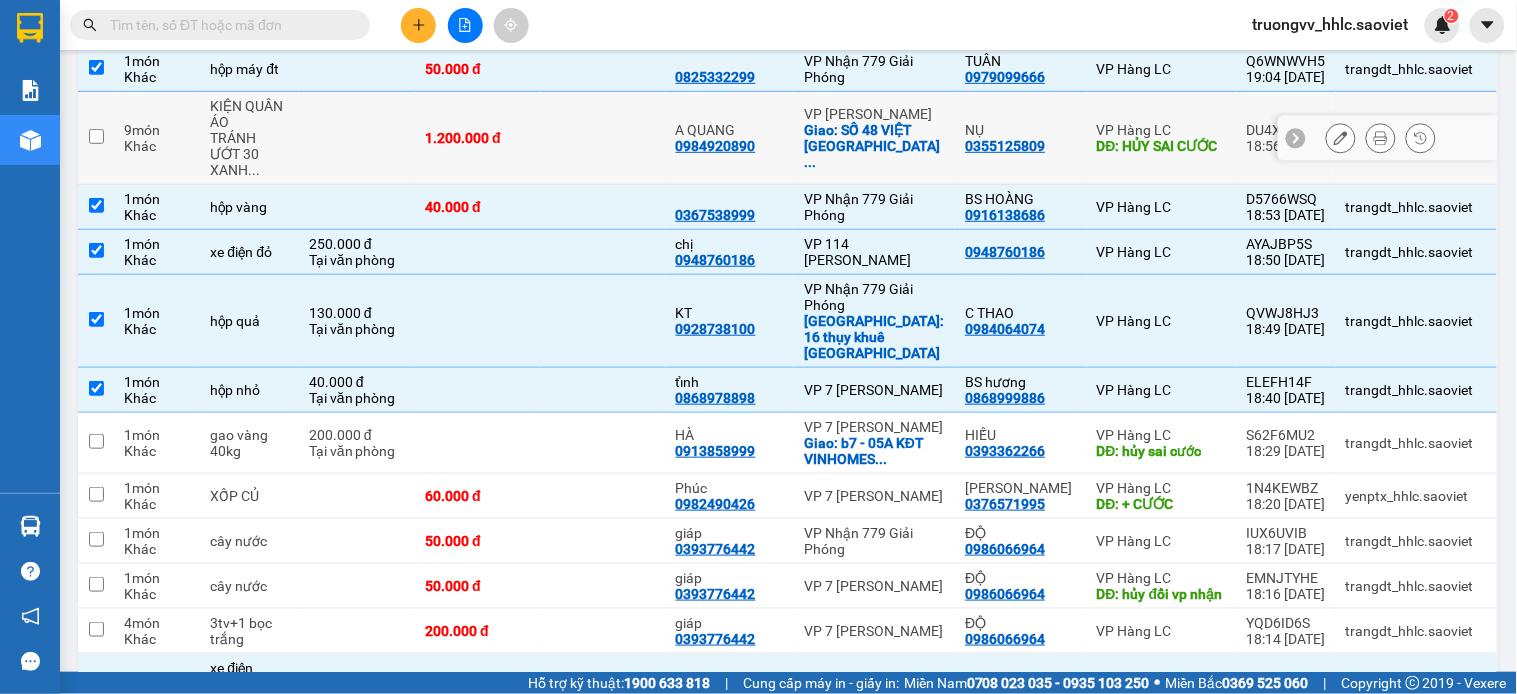 scroll, scrollTop: 1841, scrollLeft: 0, axis: vertical 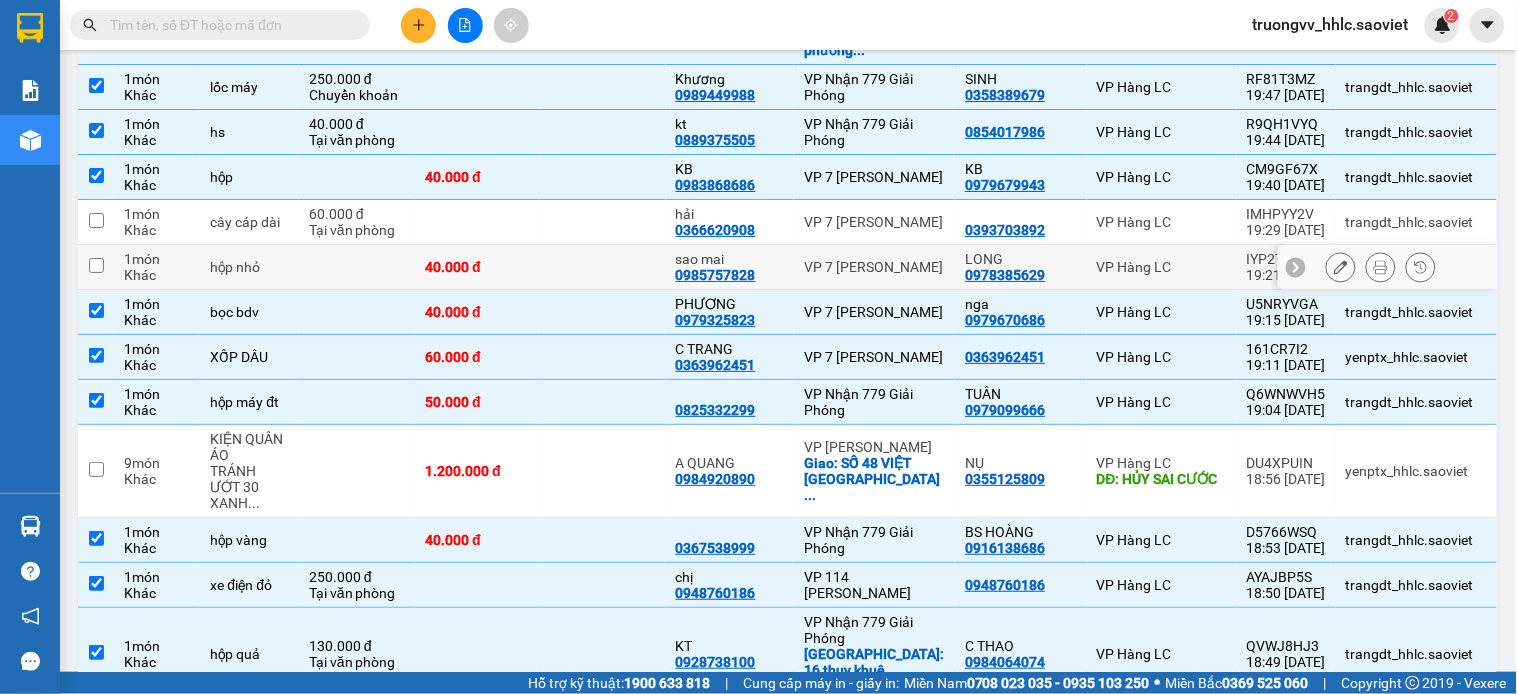 click at bounding box center (602, 267) 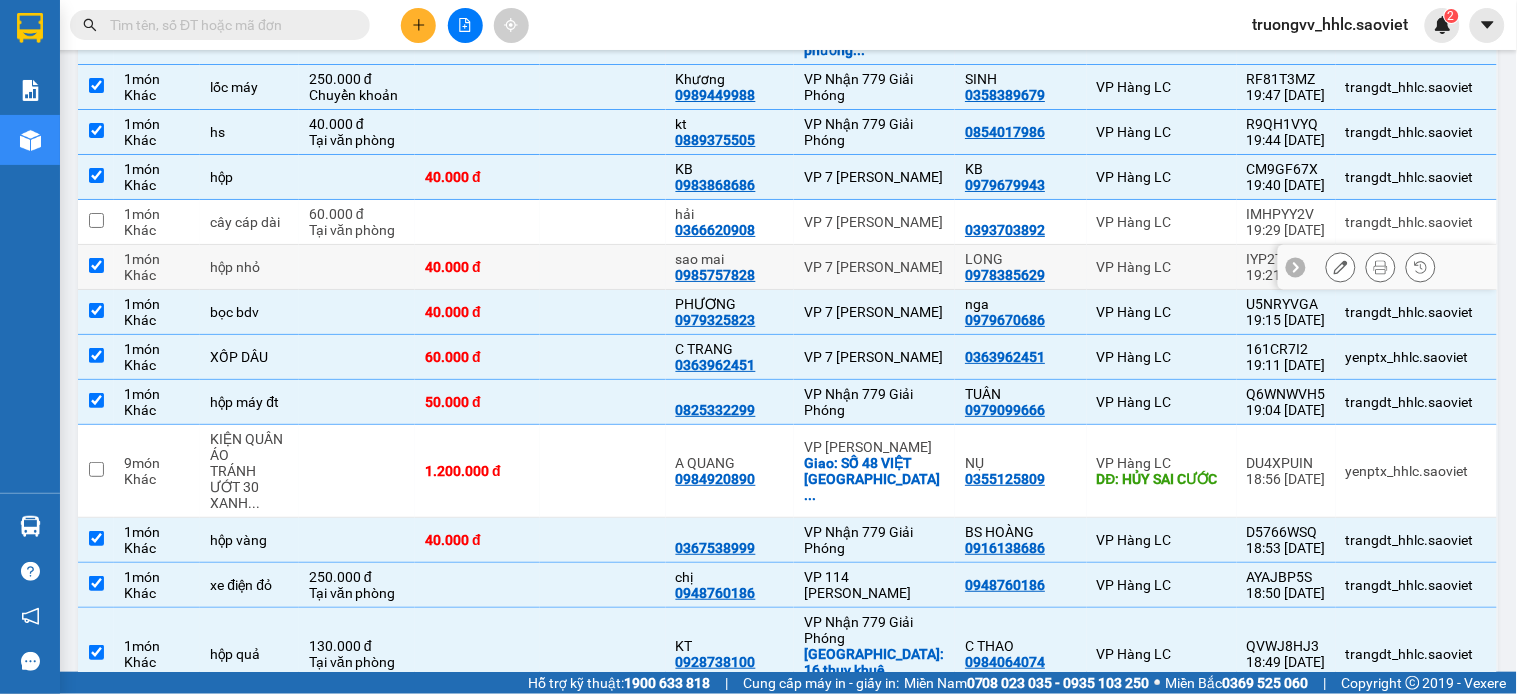 checkbox on "true" 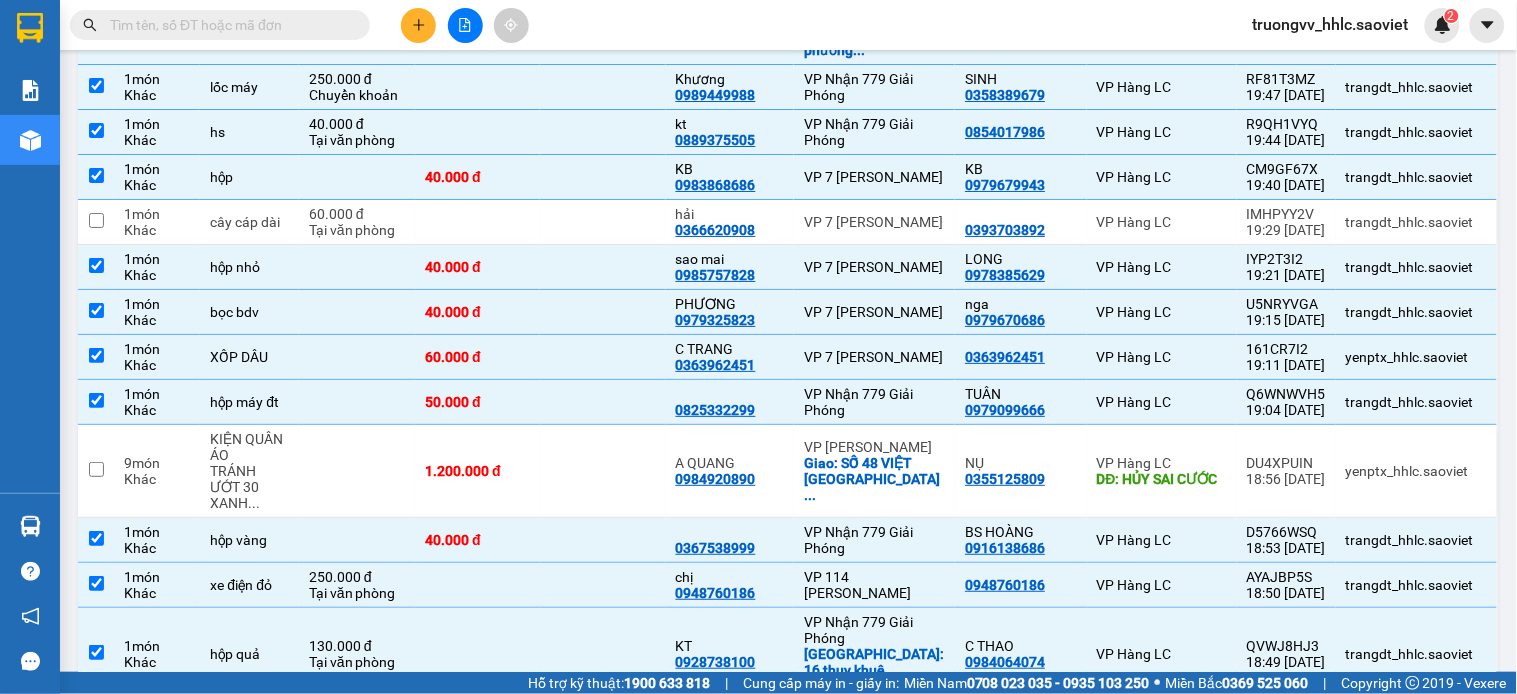 scroll, scrollTop: 2280, scrollLeft: 0, axis: vertical 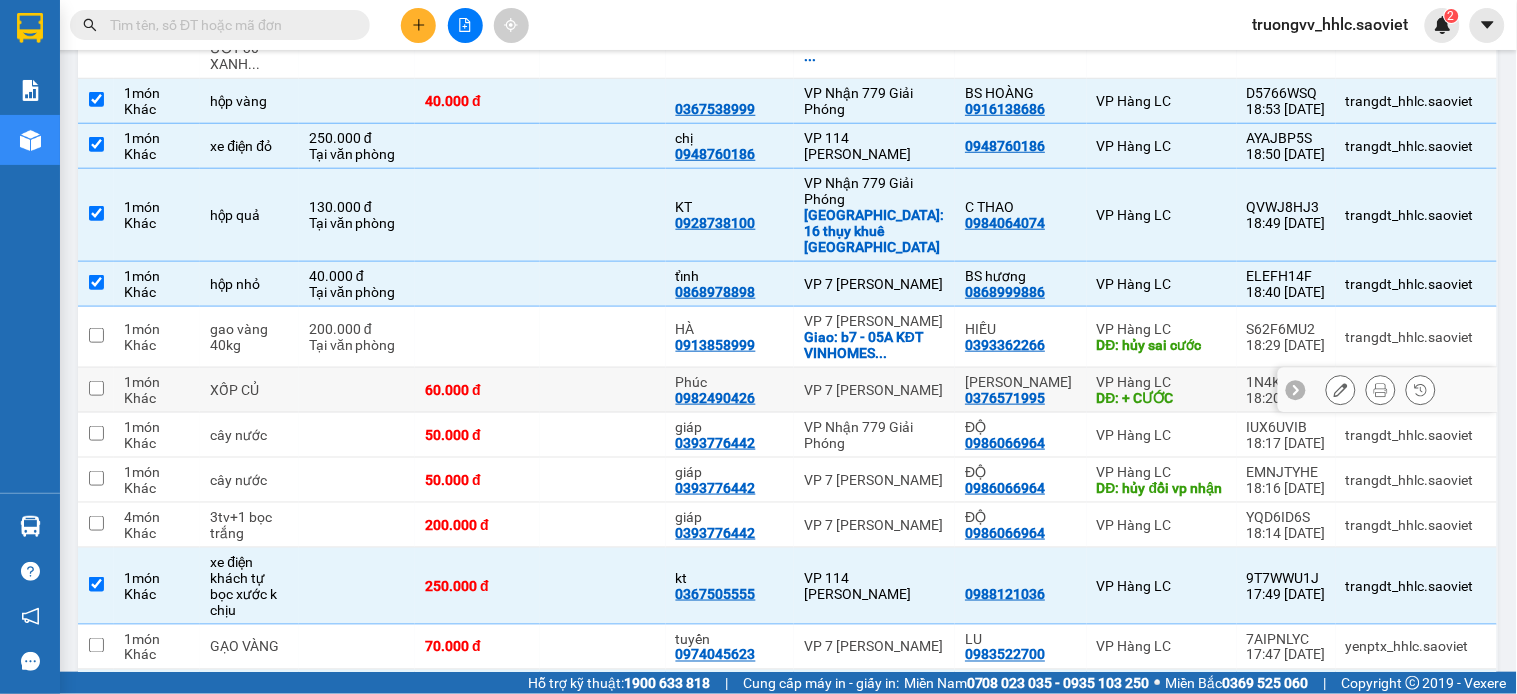 click at bounding box center [602, 390] 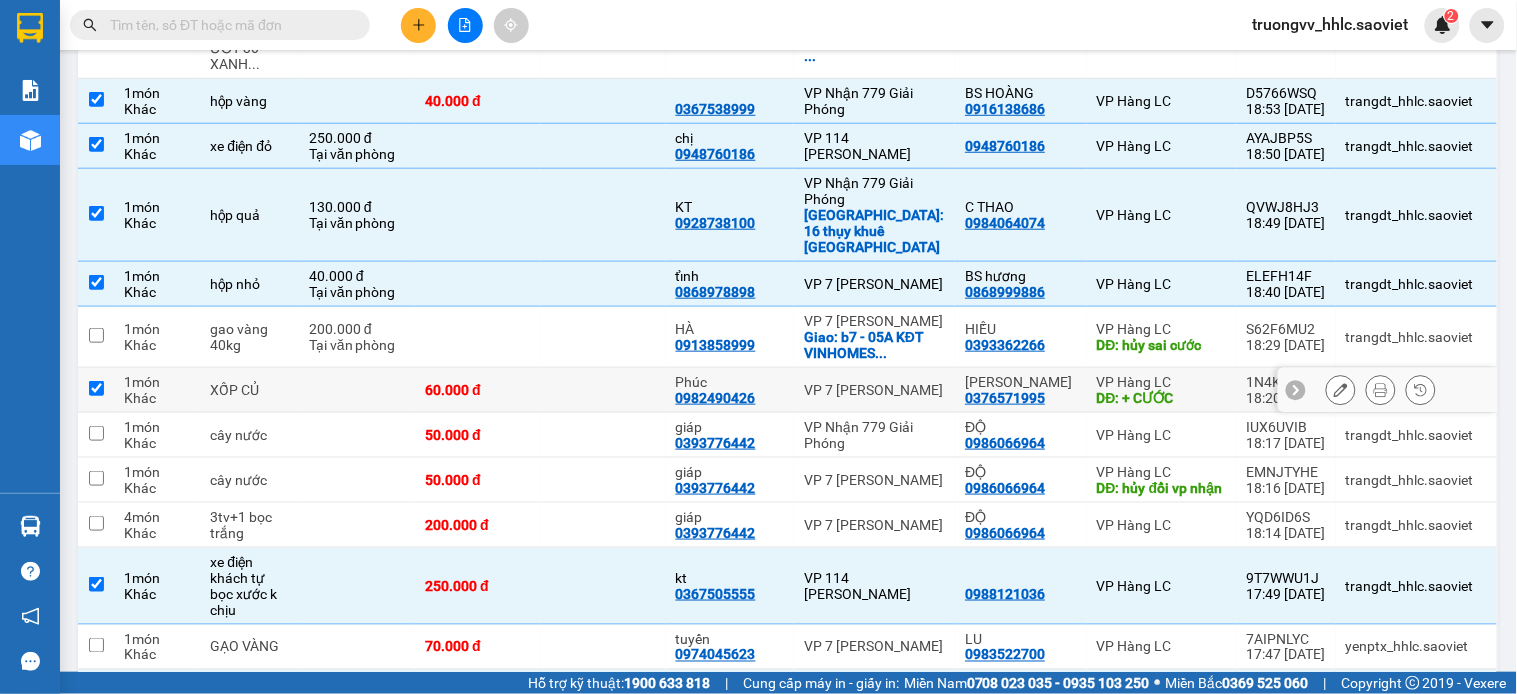 checkbox on "true" 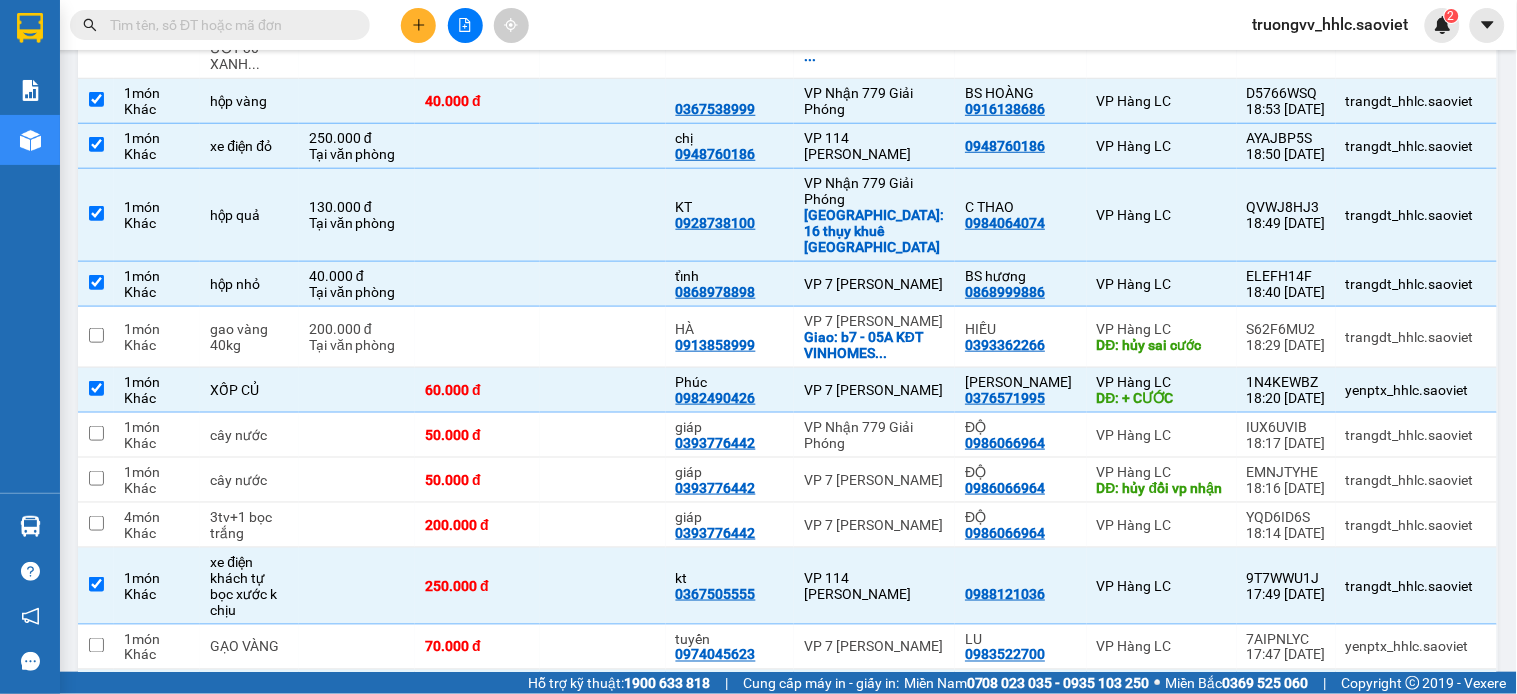 scroll, scrollTop: 1041, scrollLeft: 0, axis: vertical 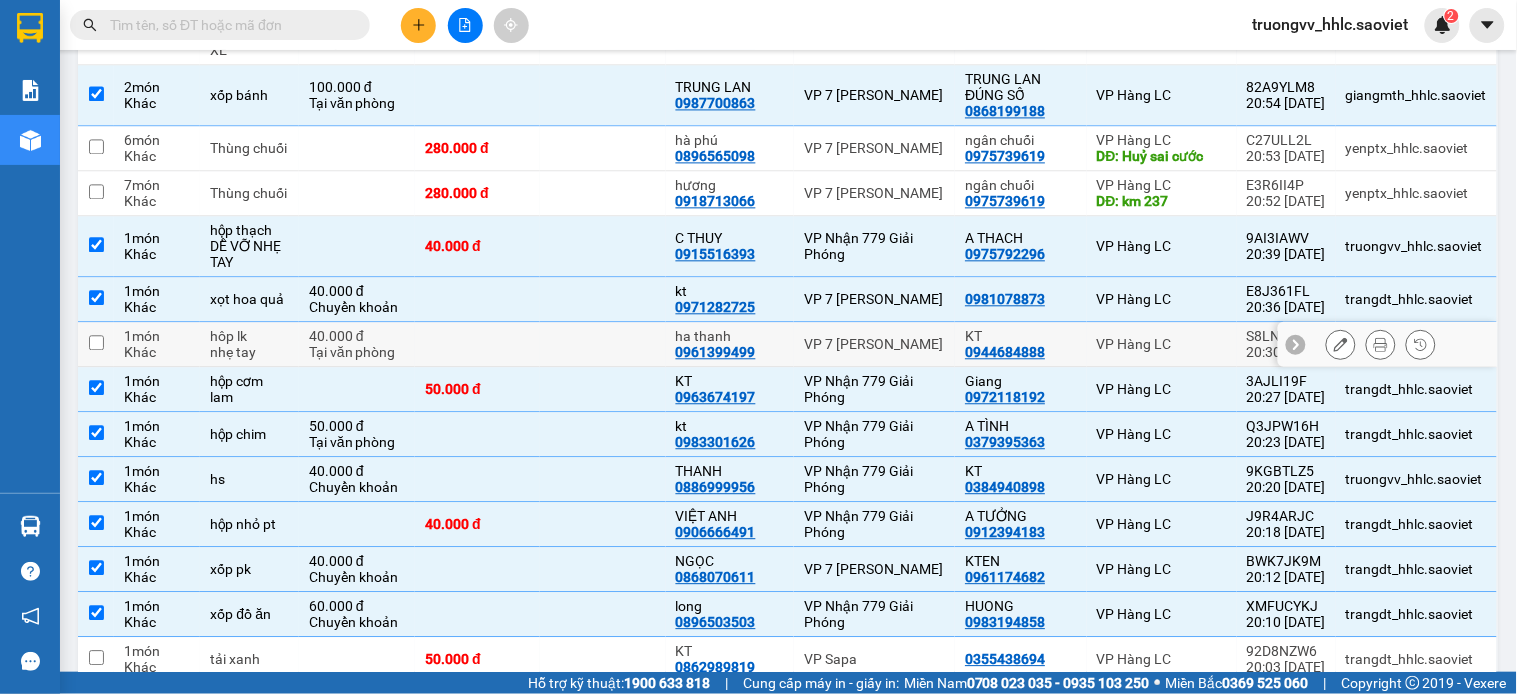 click at bounding box center [477, 344] 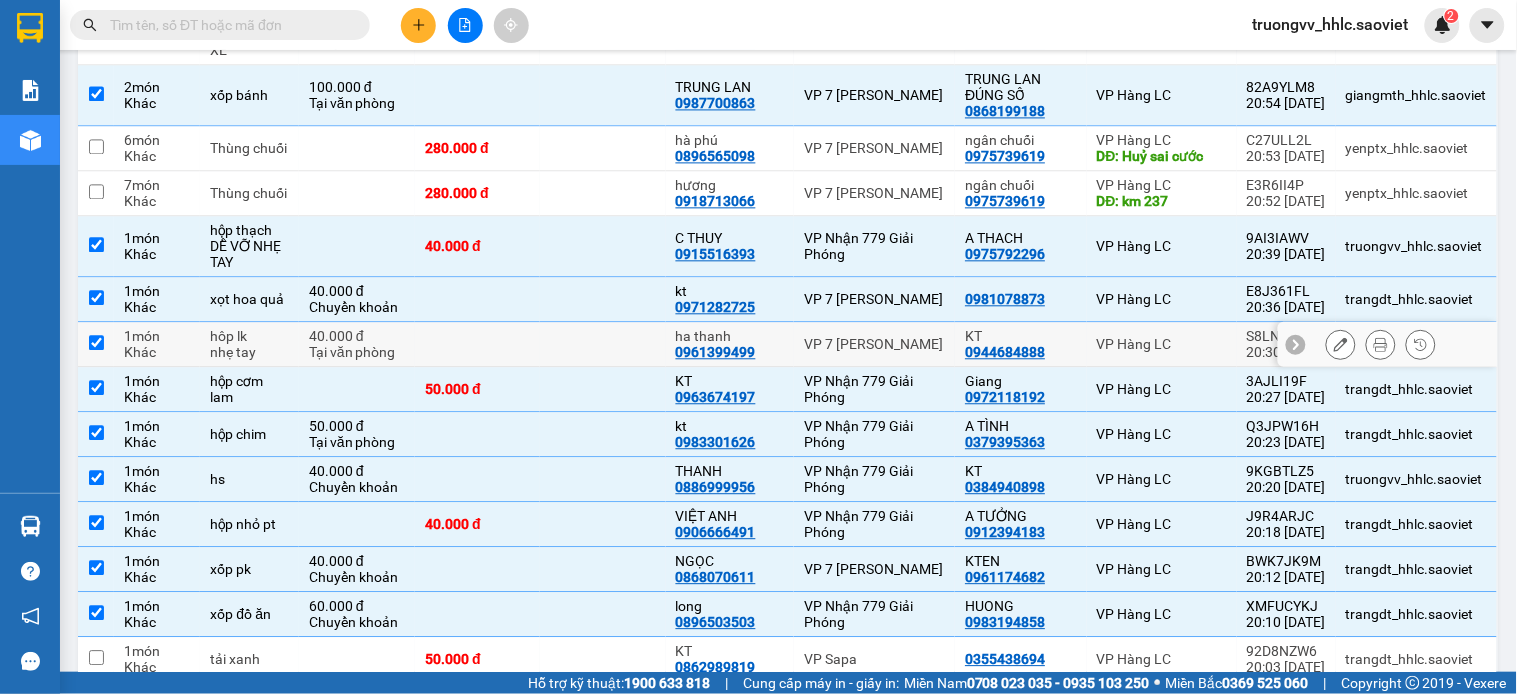 checkbox on "true" 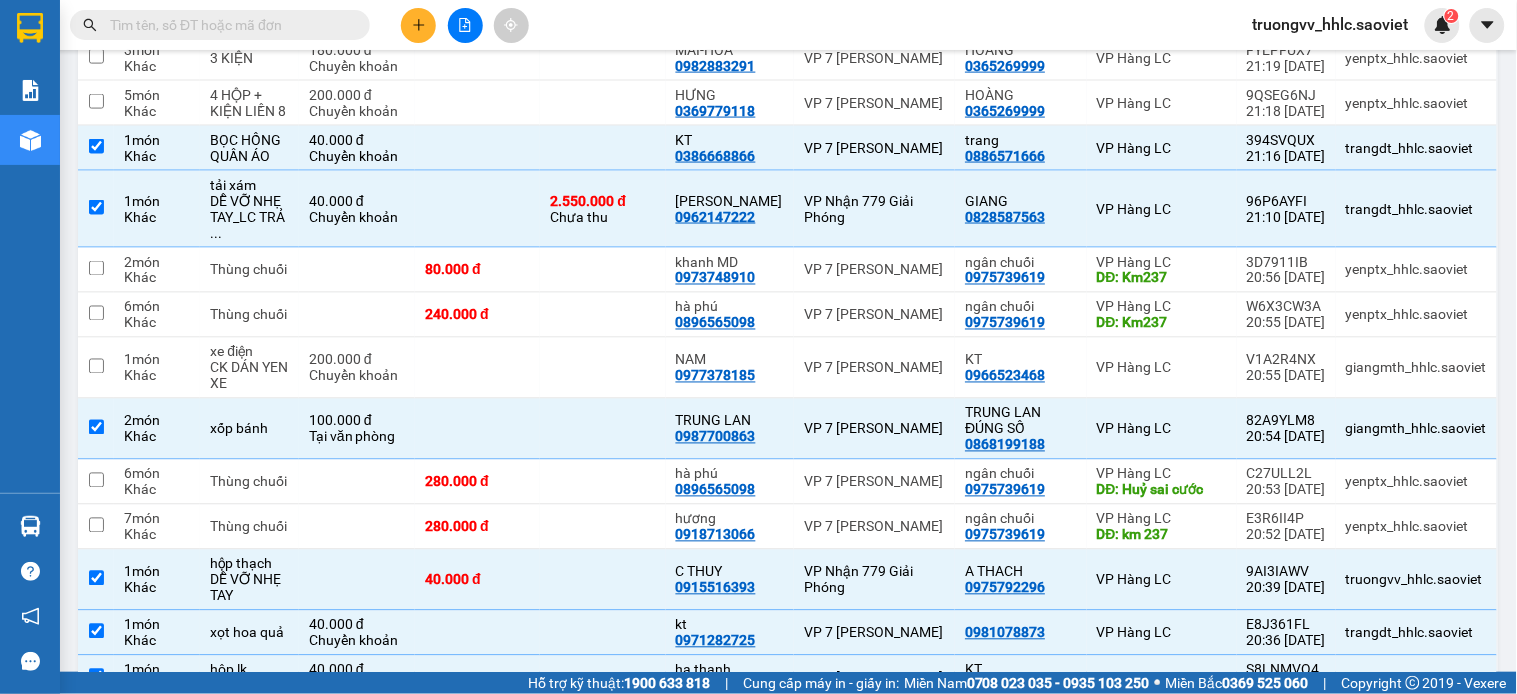 scroll, scrollTop: 263, scrollLeft: 0, axis: vertical 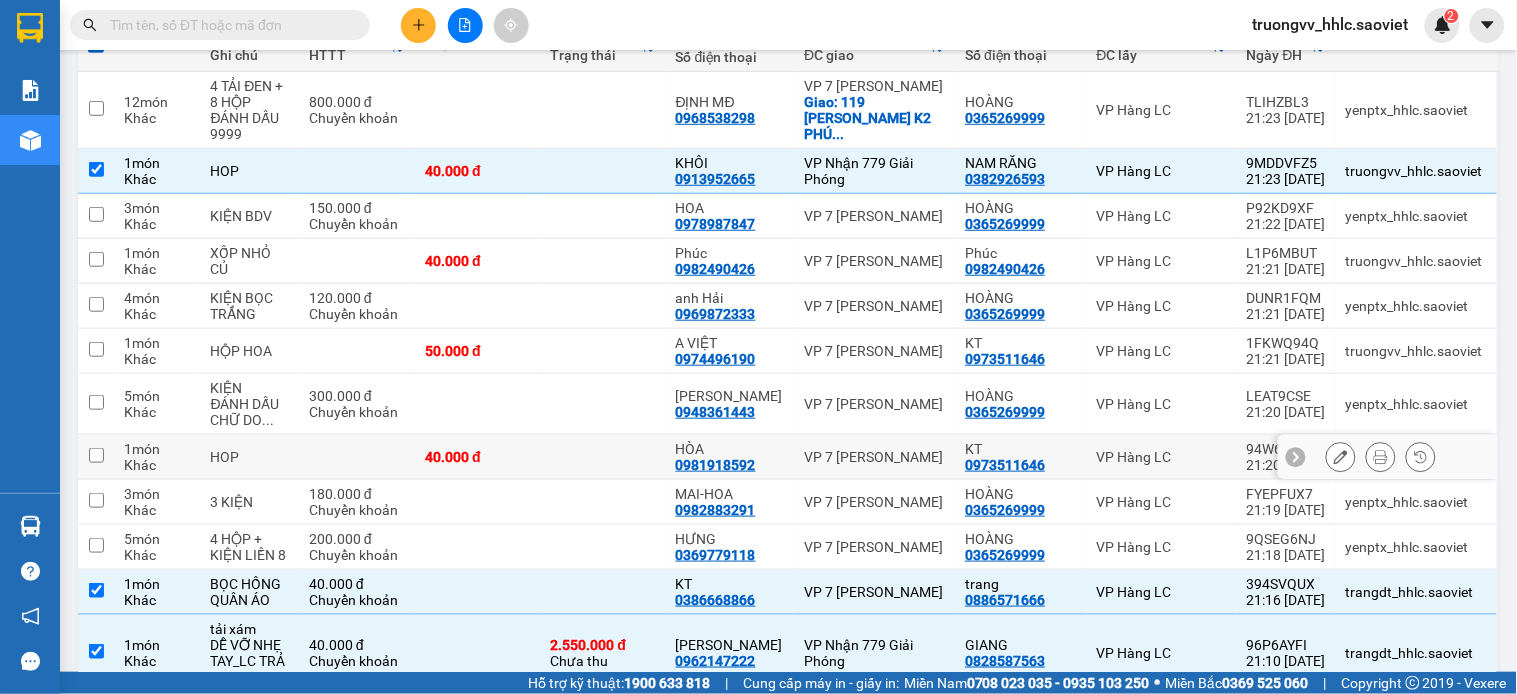 click at bounding box center (602, 457) 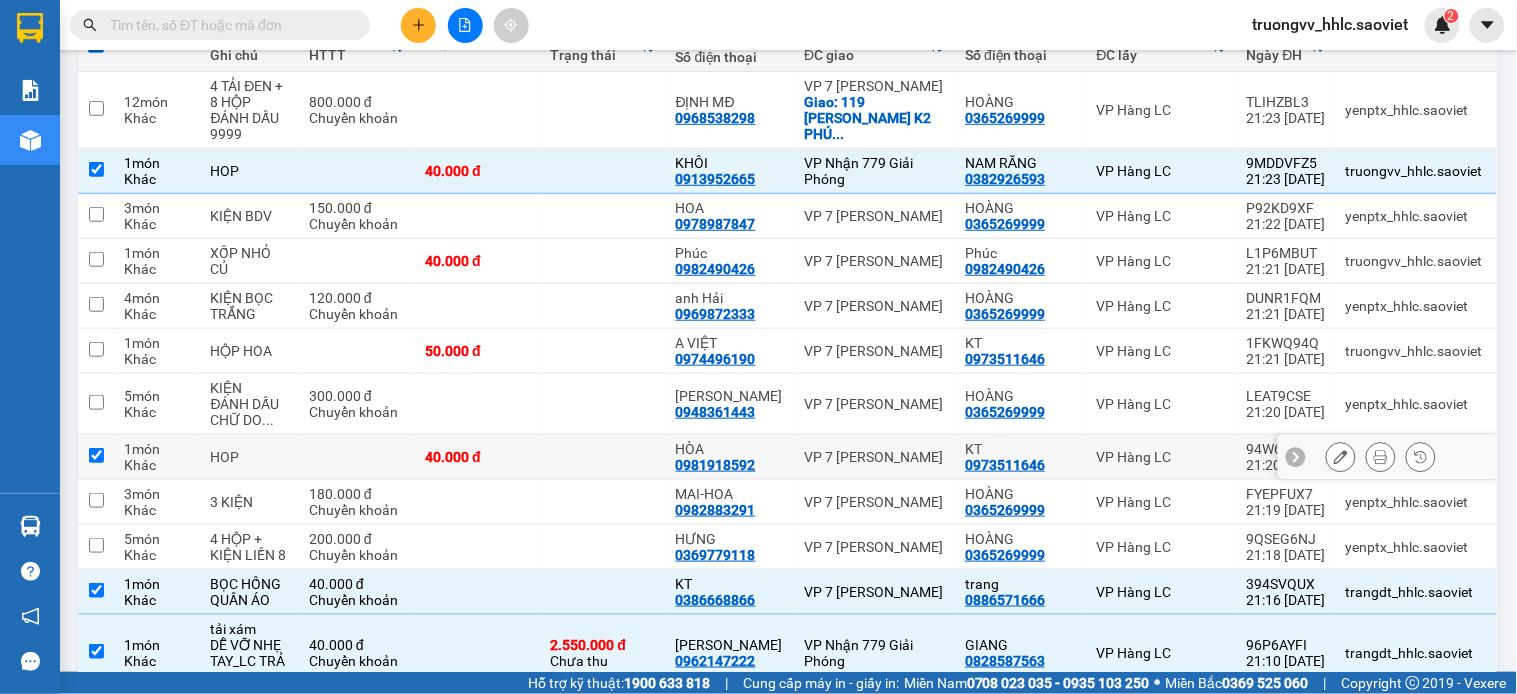 checkbox on "true" 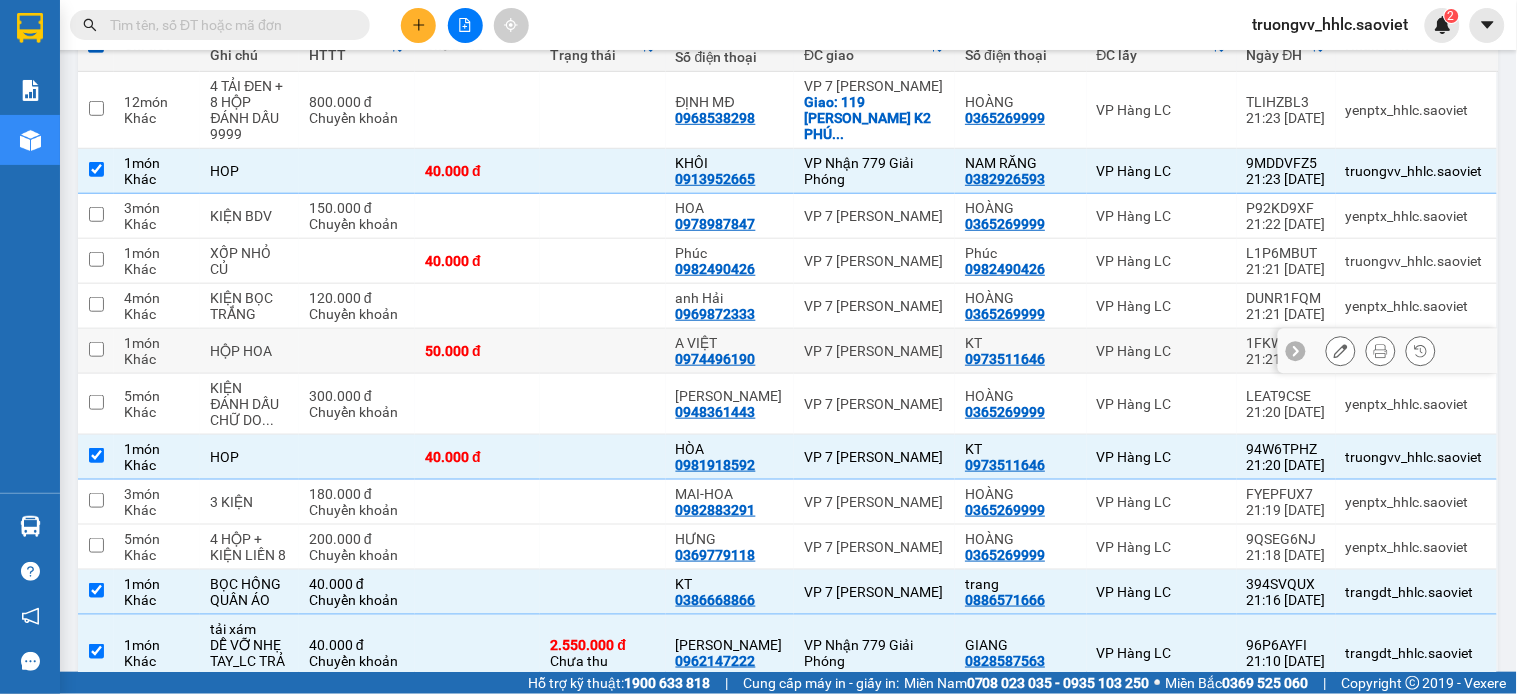click at bounding box center (602, 351) 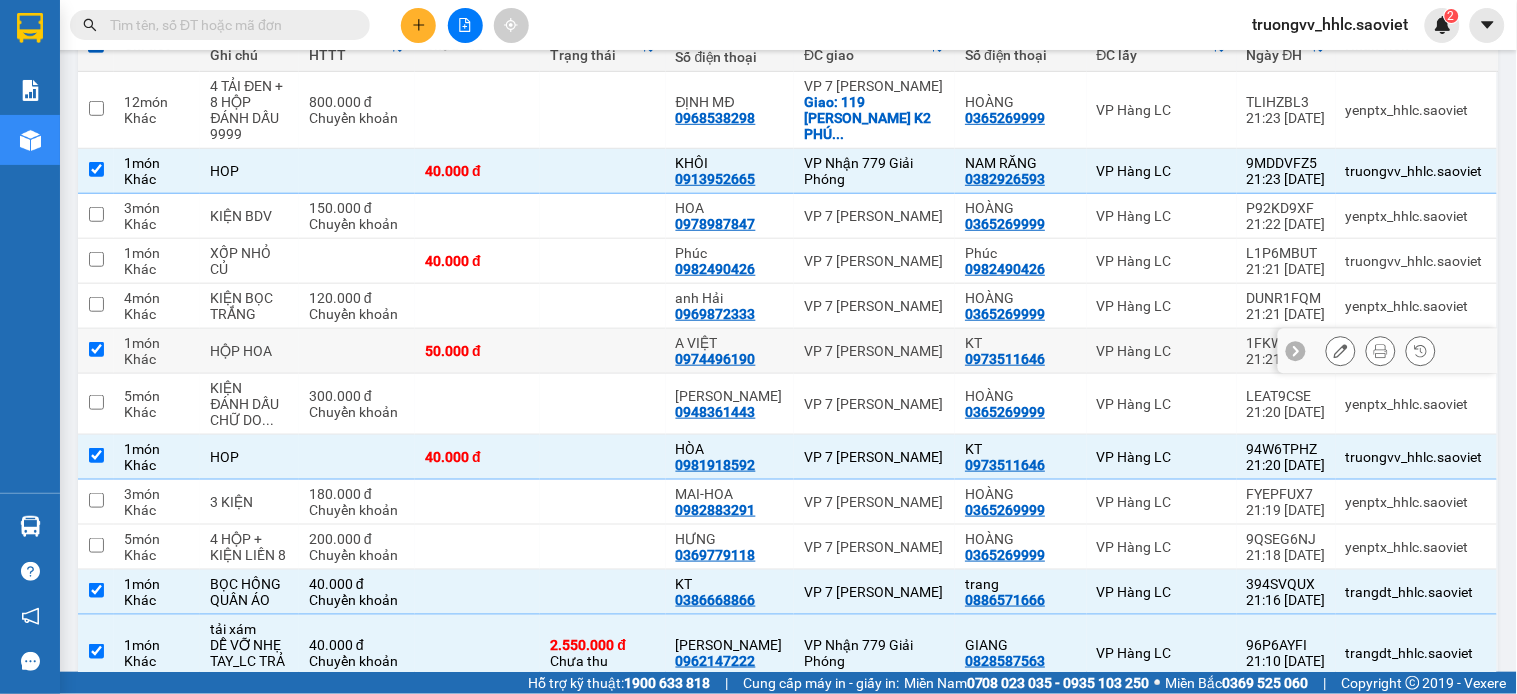 checkbox on "true" 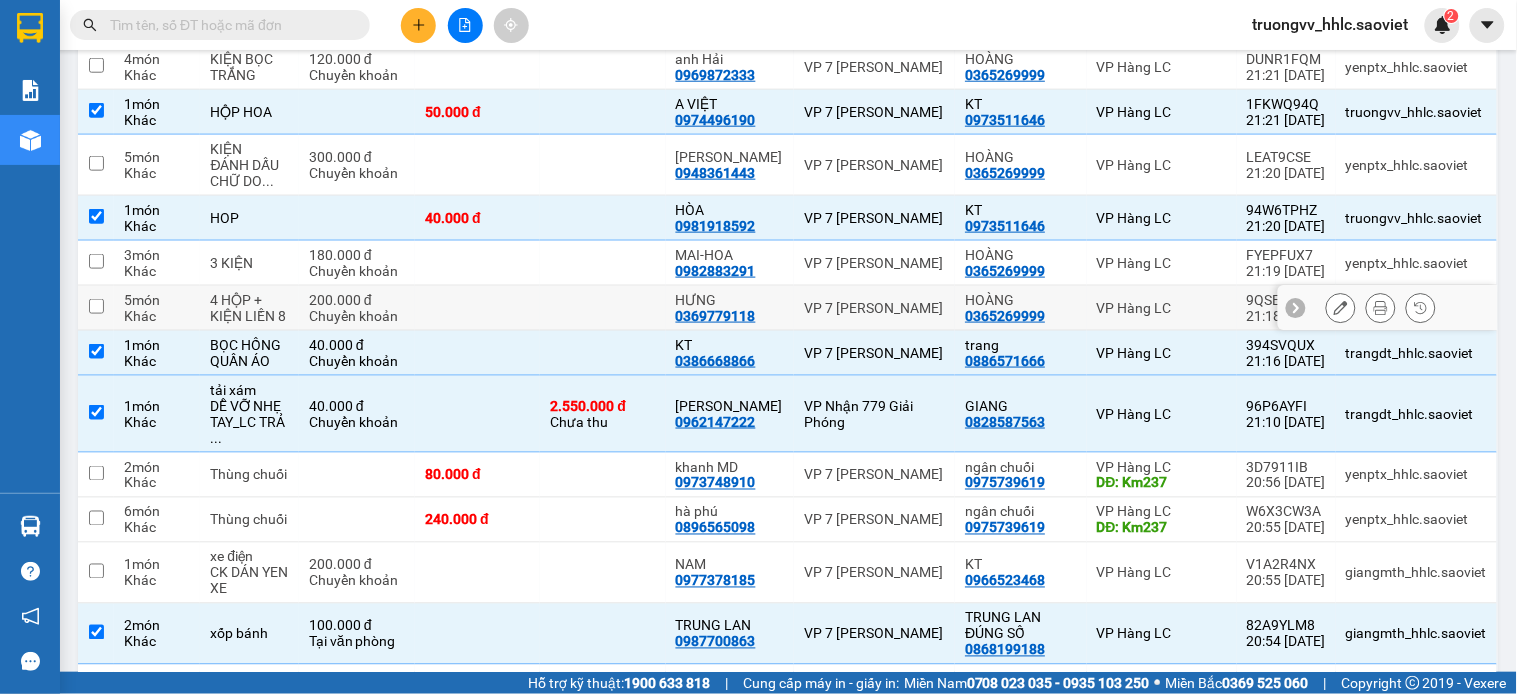 scroll, scrollTop: 57, scrollLeft: 0, axis: vertical 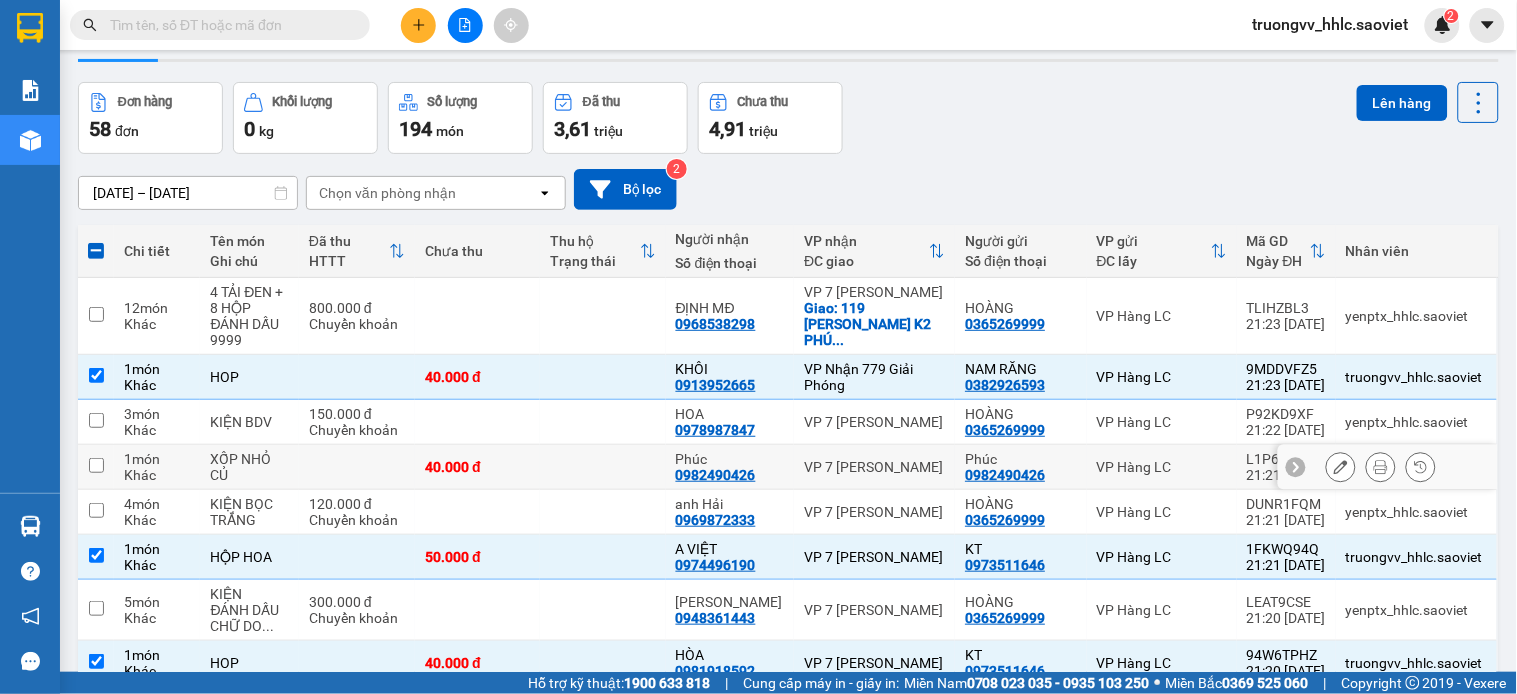 click at bounding box center (602, 467) 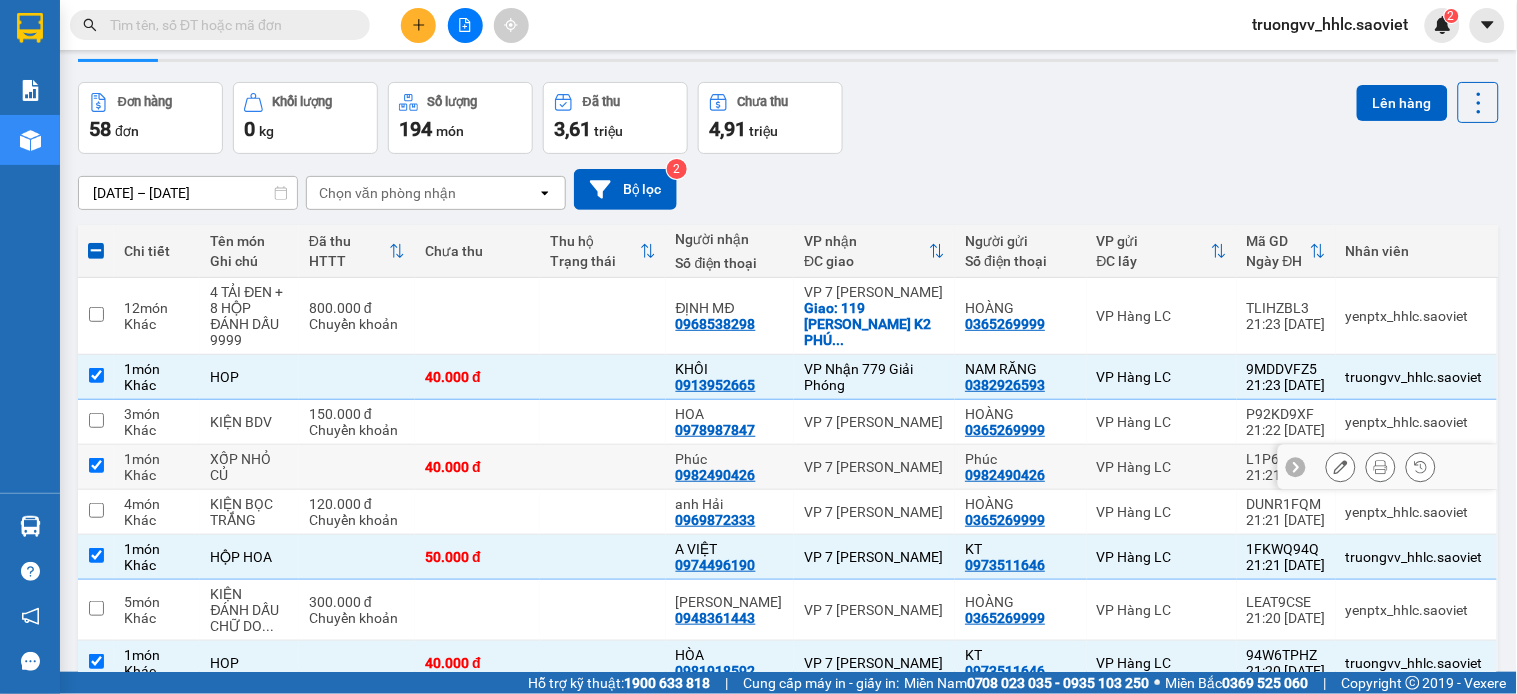 checkbox on "true" 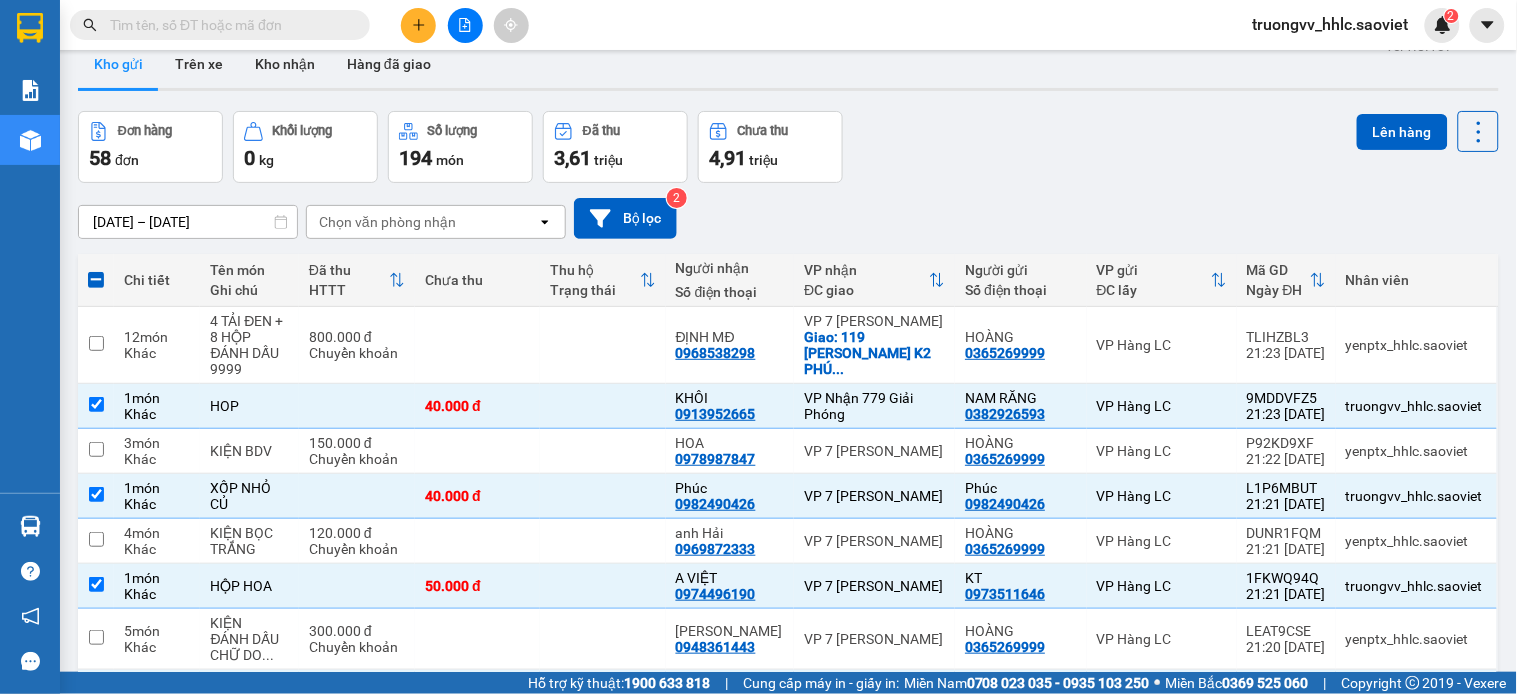 scroll, scrollTop: 0, scrollLeft: 0, axis: both 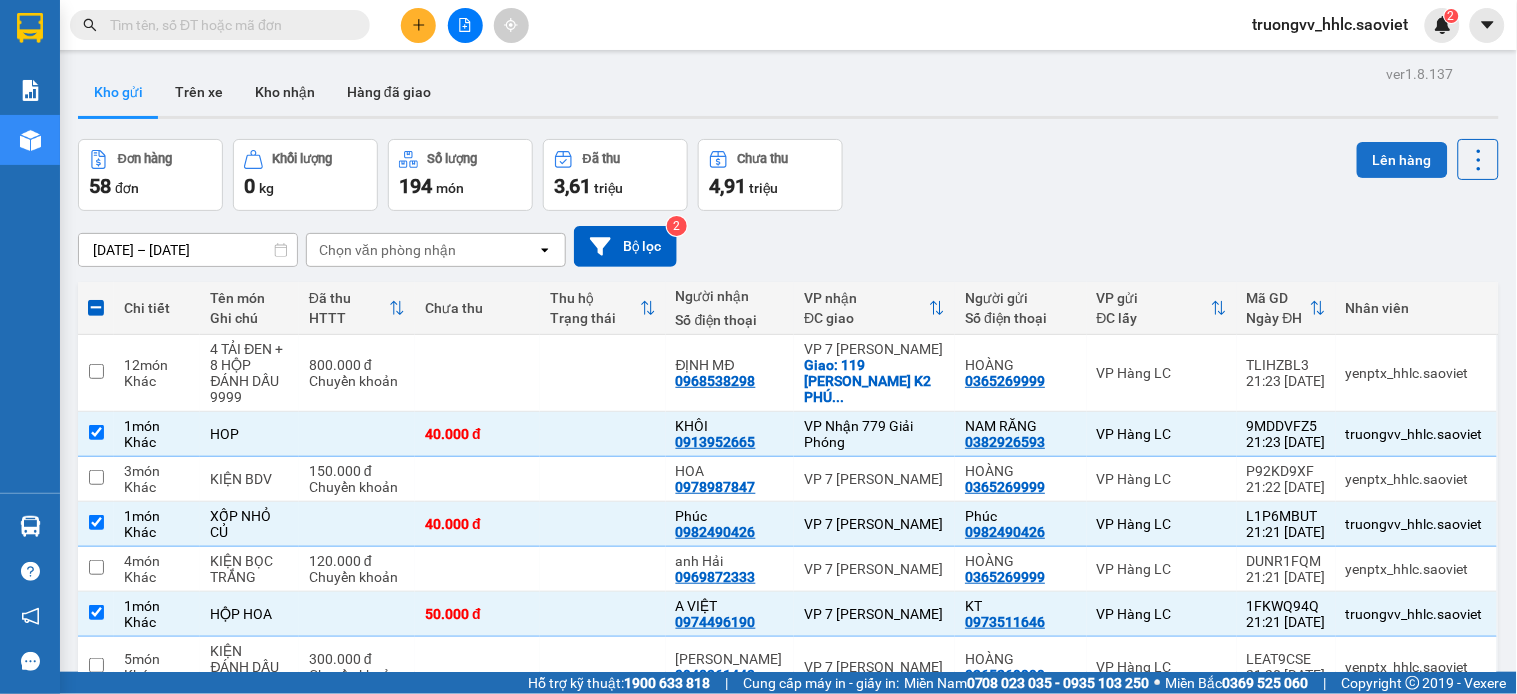 drag, startPoint x: 1383, startPoint y: 147, endPoint x: 1353, endPoint y: 147, distance: 30 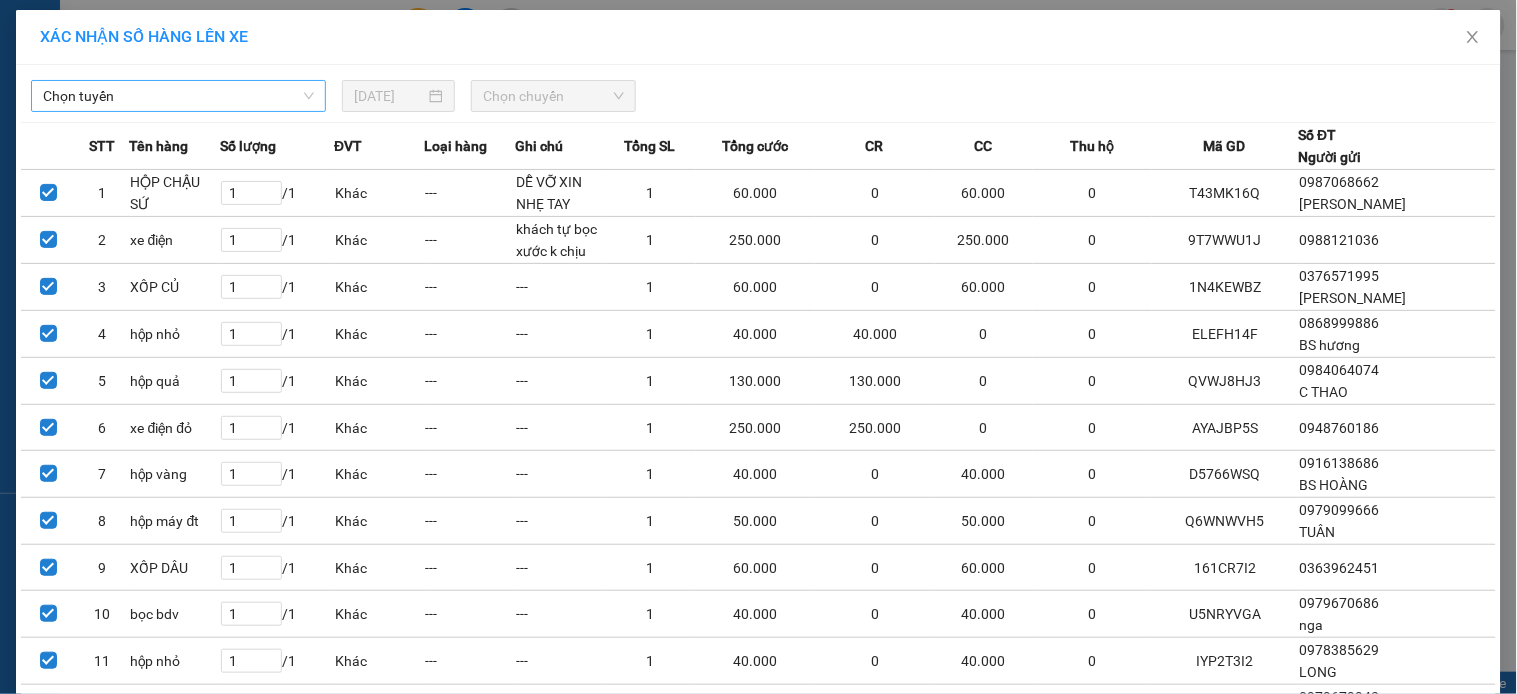 click on "Chọn tuyến" at bounding box center (178, 96) 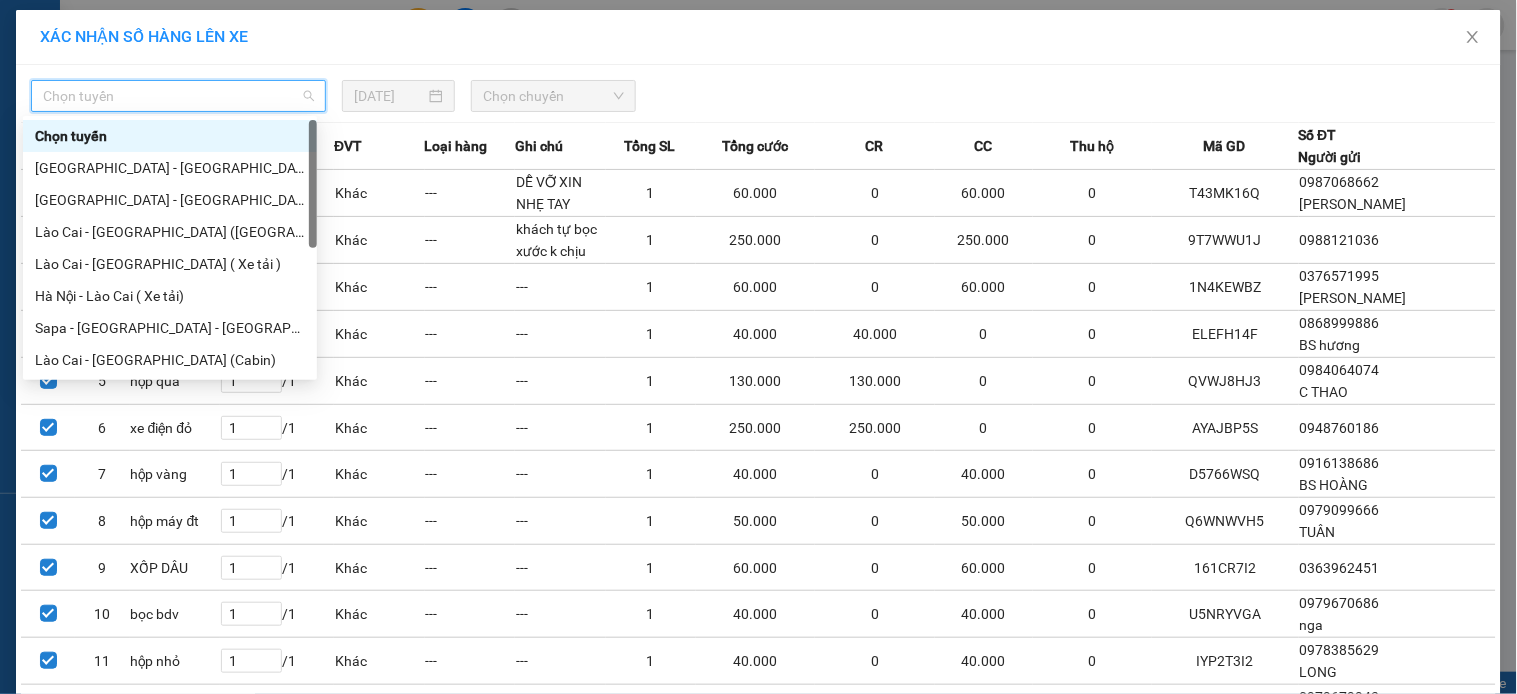 scroll, scrollTop: 160, scrollLeft: 0, axis: vertical 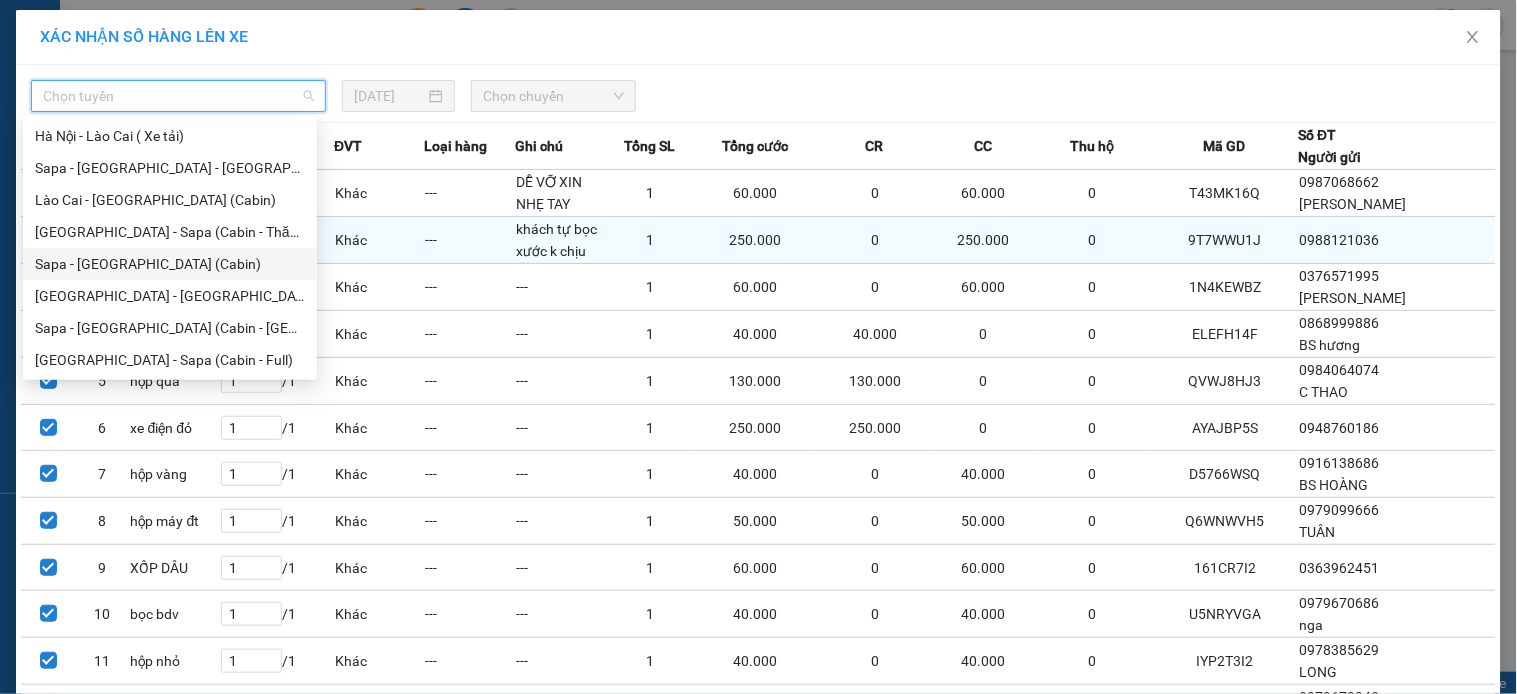 drag, startPoint x: 104, startPoint y: 266, endPoint x: 217, endPoint y: 227, distance: 119.54079 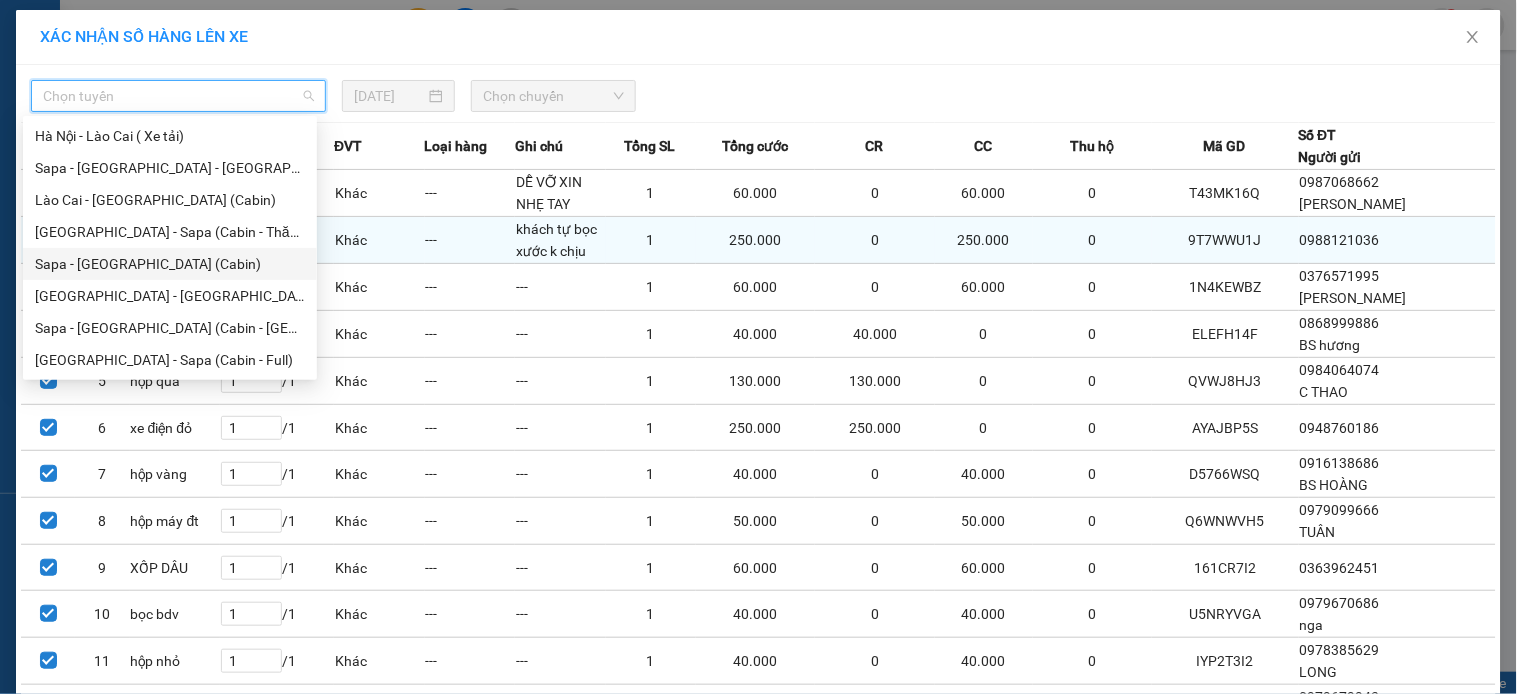 click on "Sapa - Hà Nội (Cabin)" at bounding box center [170, 264] 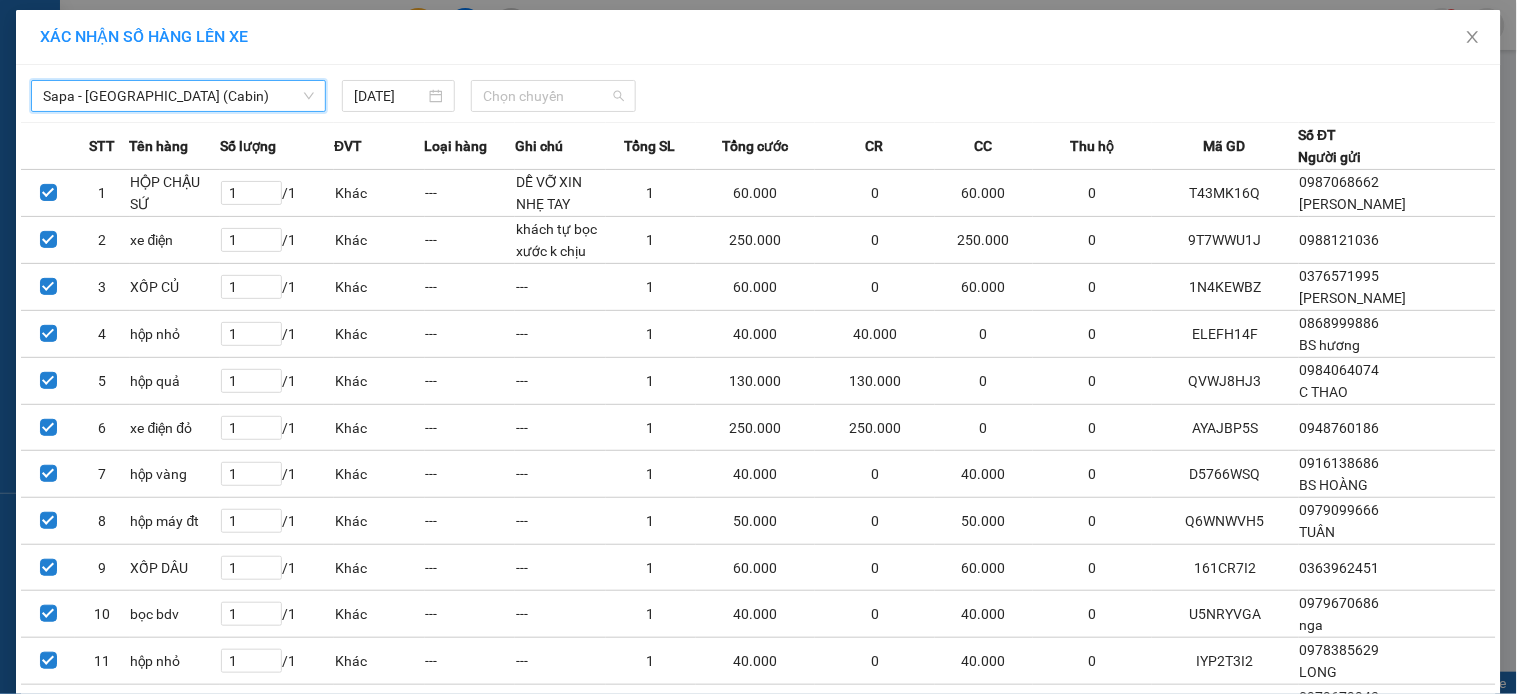drag, startPoint x: 532, startPoint y: 94, endPoint x: 525, endPoint y: 136, distance: 42.579338 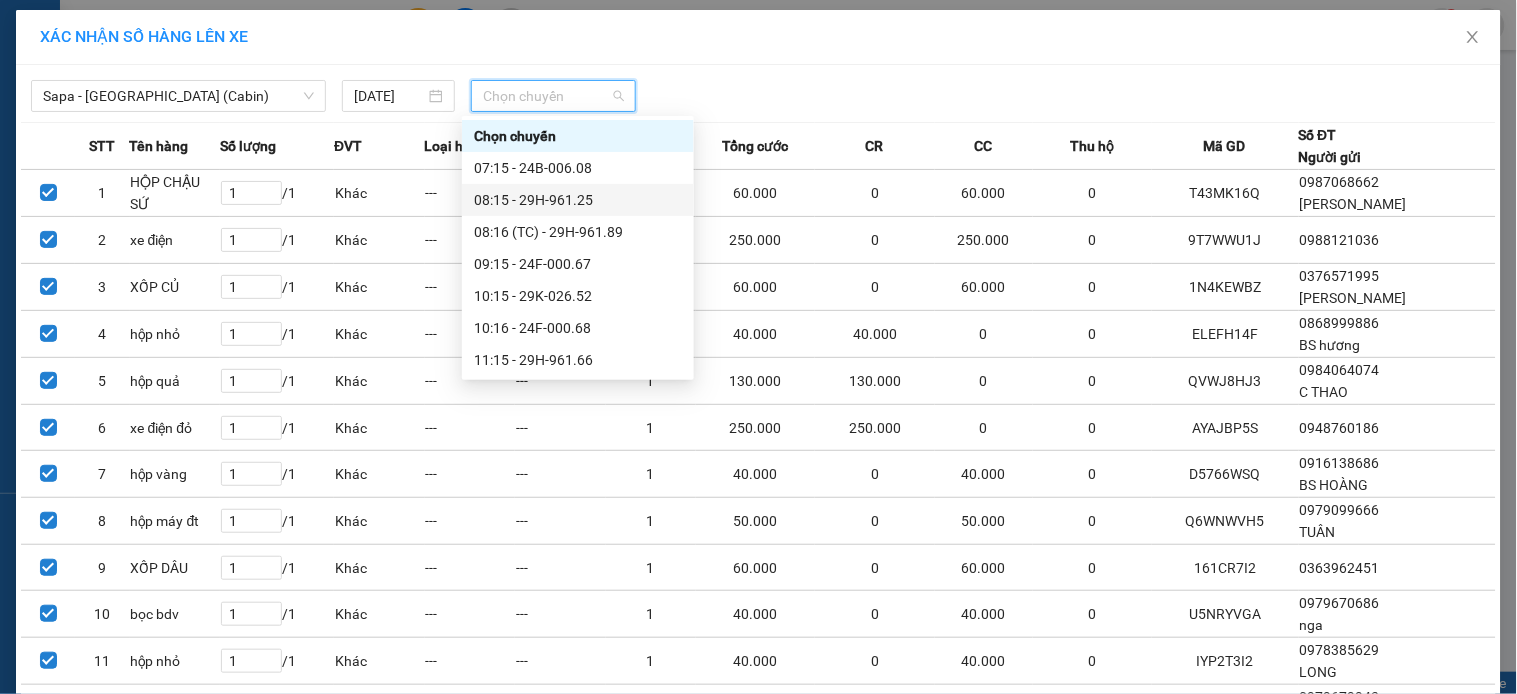 scroll, scrollTop: 736, scrollLeft: 0, axis: vertical 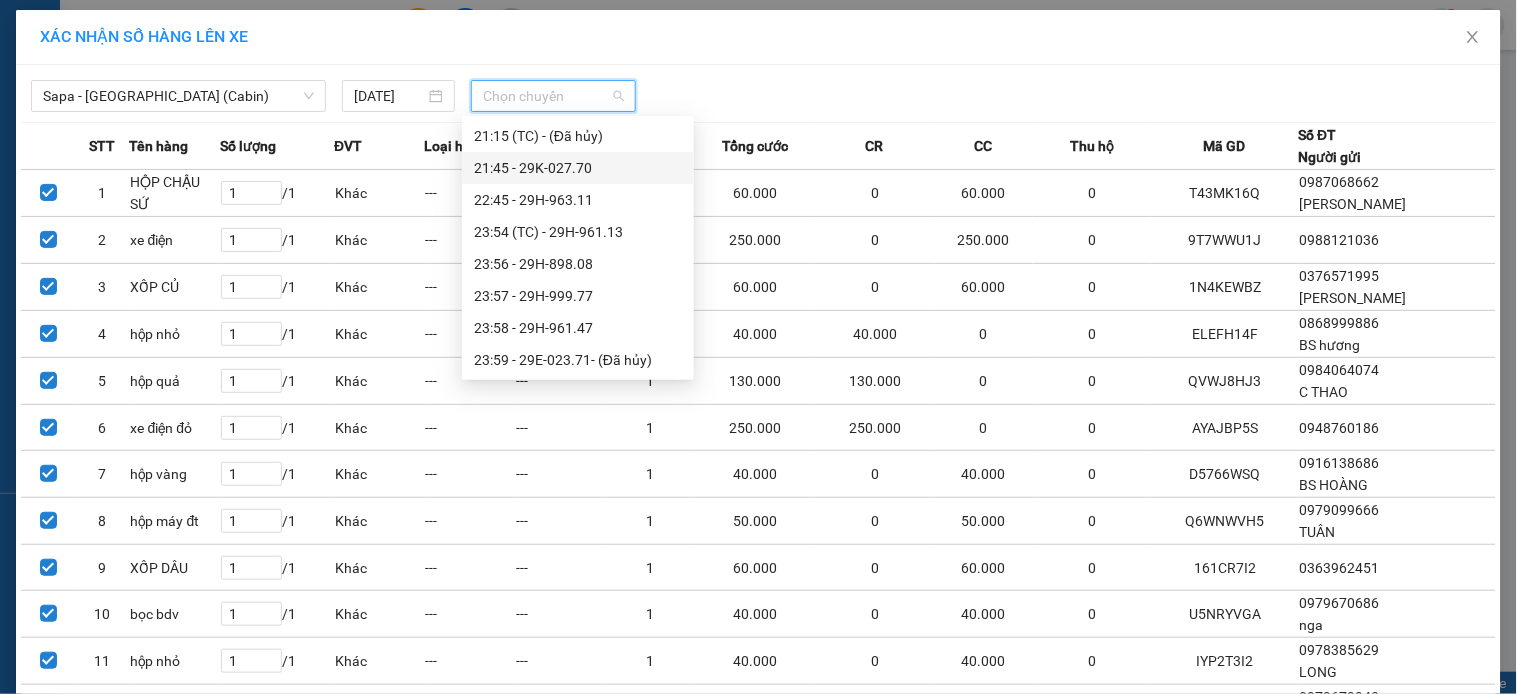 click on "21:45     - 29K-027.70" at bounding box center [578, 168] 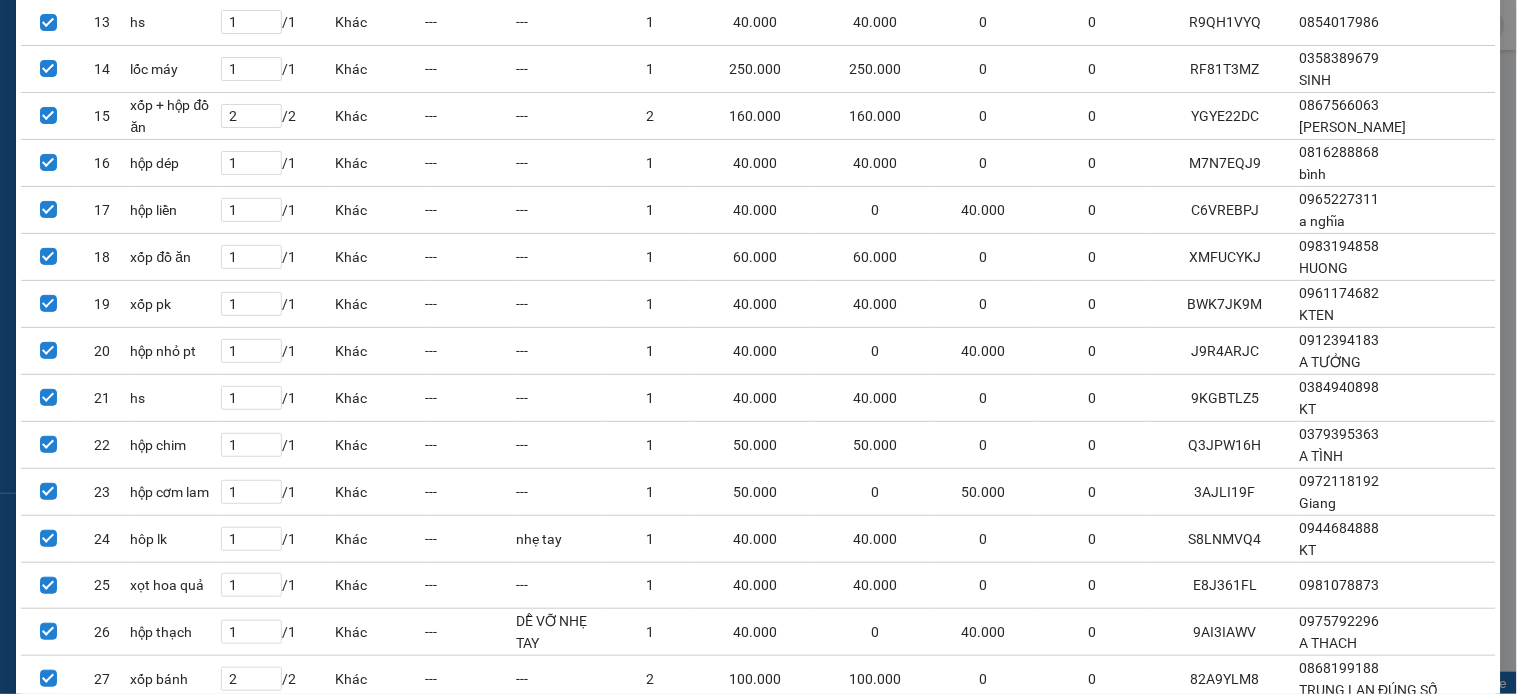 scroll, scrollTop: 1227, scrollLeft: 0, axis: vertical 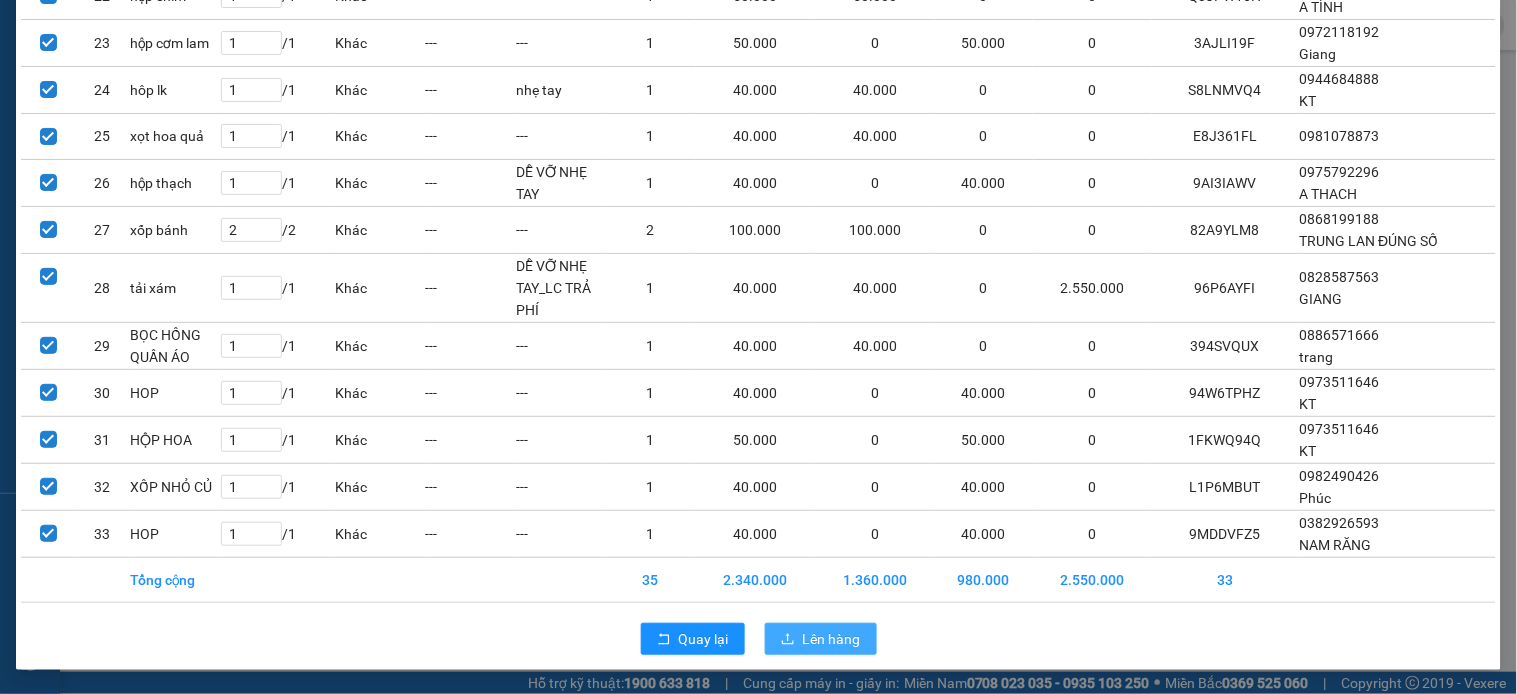drag, startPoint x: 808, startPoint y: 634, endPoint x: 770, endPoint y: 618, distance: 41.231056 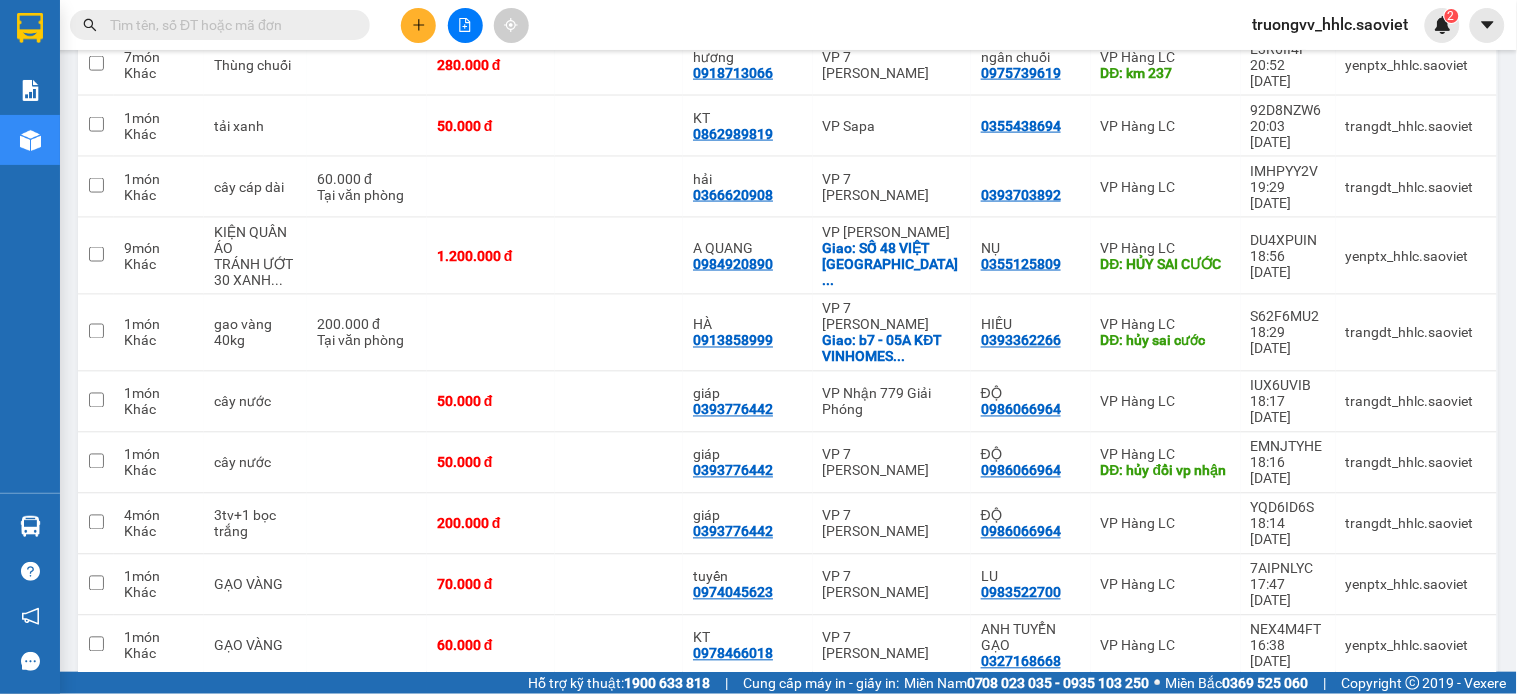 scroll, scrollTop: 820, scrollLeft: 0, axis: vertical 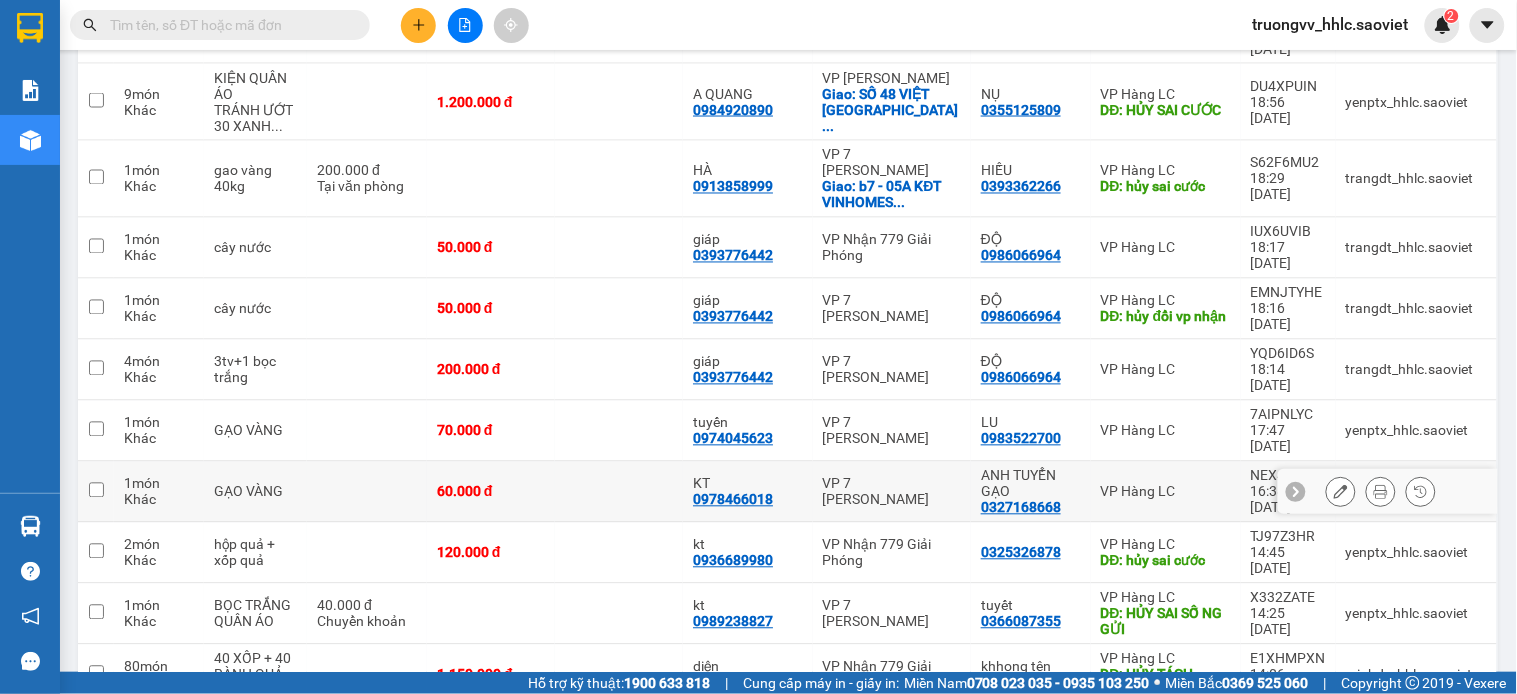 click at bounding box center [619, 492] 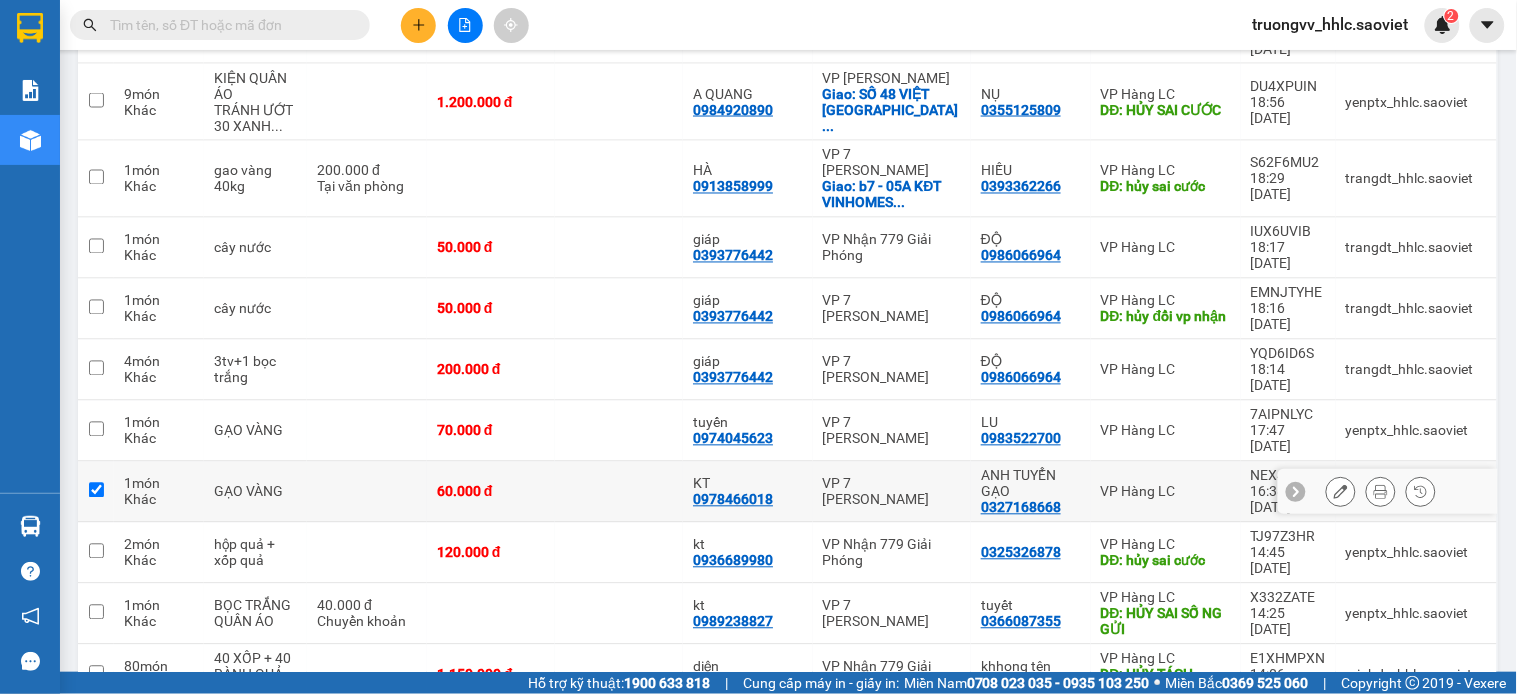 checkbox on "true" 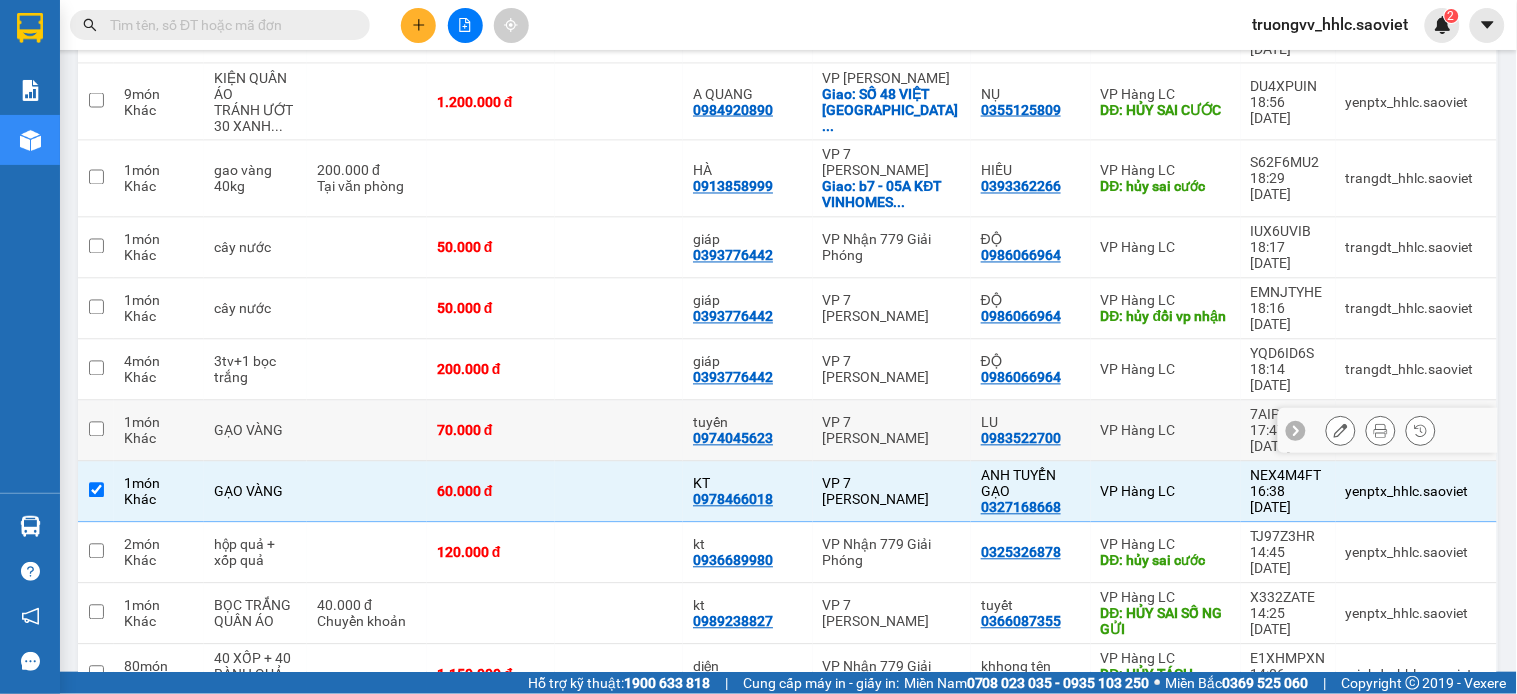 drag, startPoint x: 536, startPoint y: 241, endPoint x: 555, endPoint y: 241, distance: 19 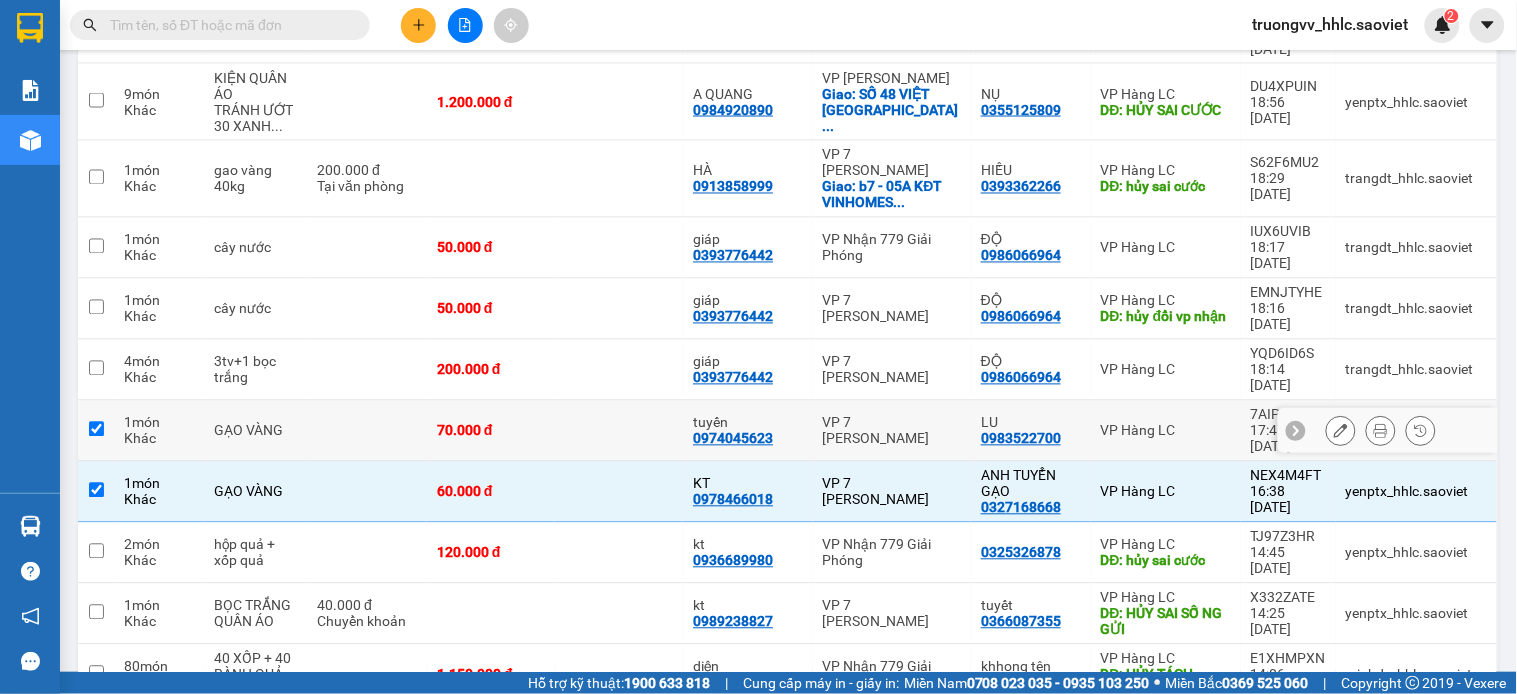 checkbox on "true" 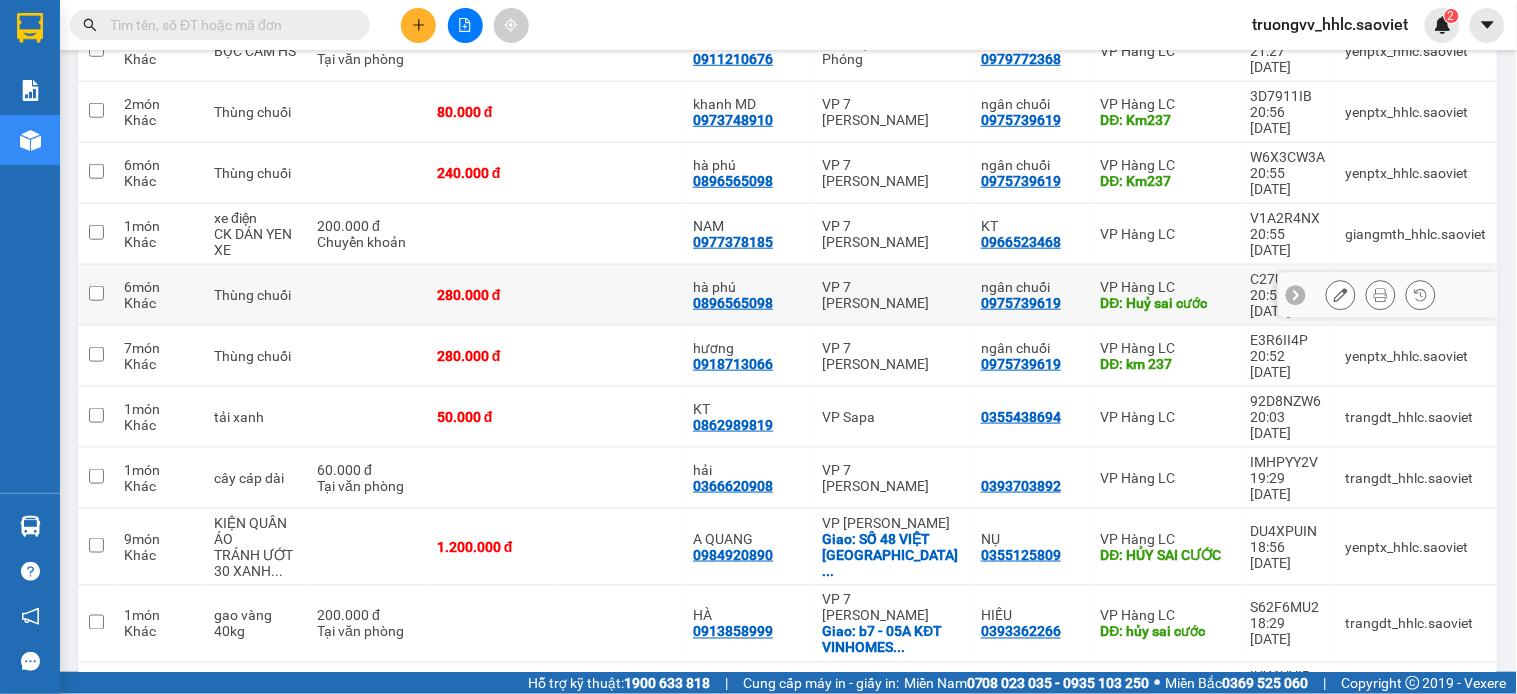 scroll, scrollTop: 0, scrollLeft: 0, axis: both 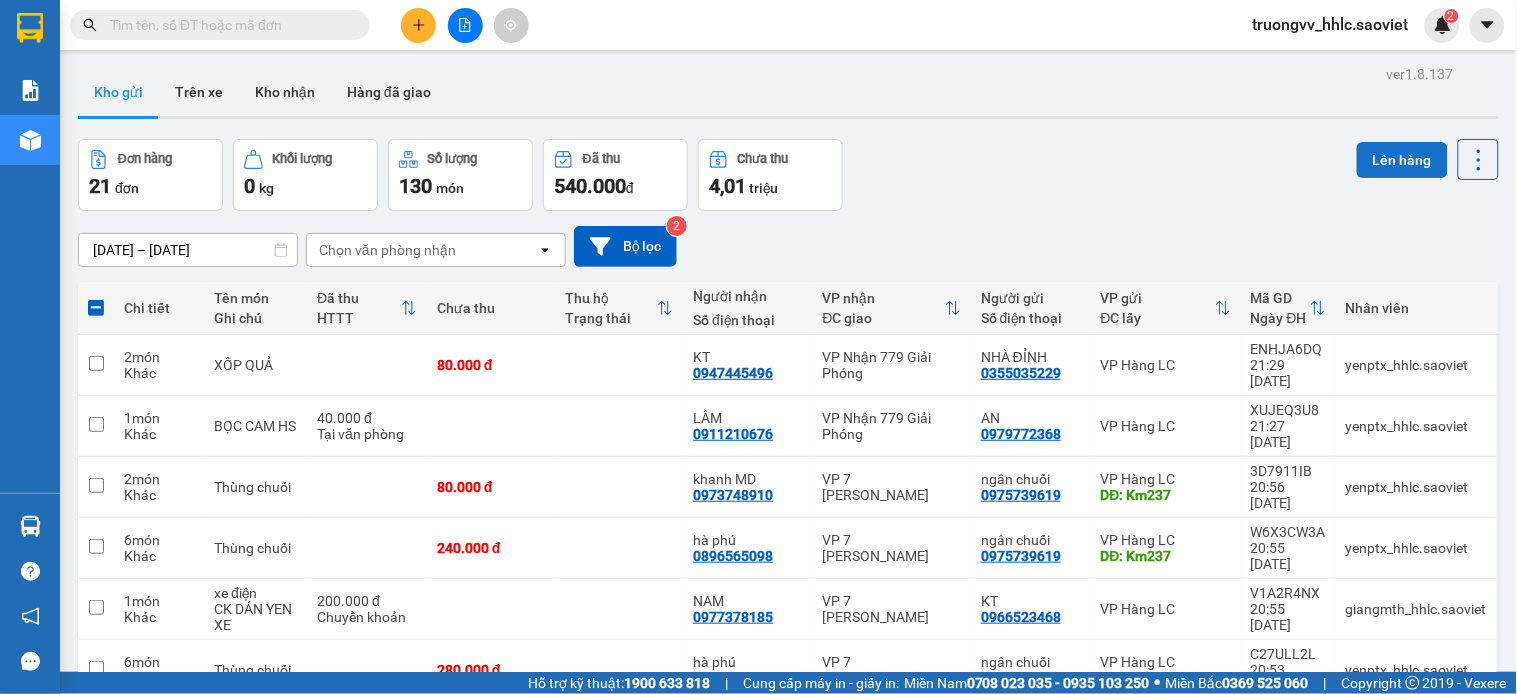click on "Lên hàng" at bounding box center (1402, 160) 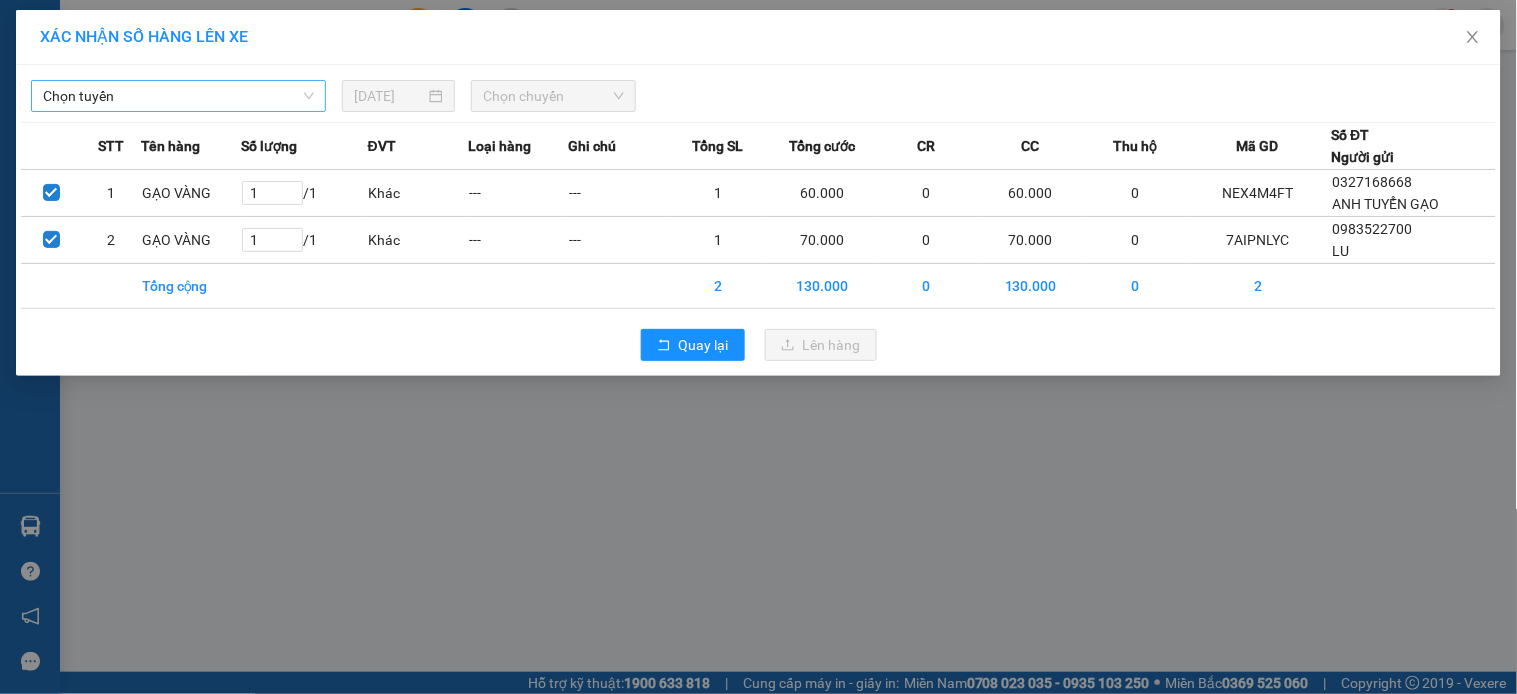 click on "Chọn tuyến" at bounding box center (178, 96) 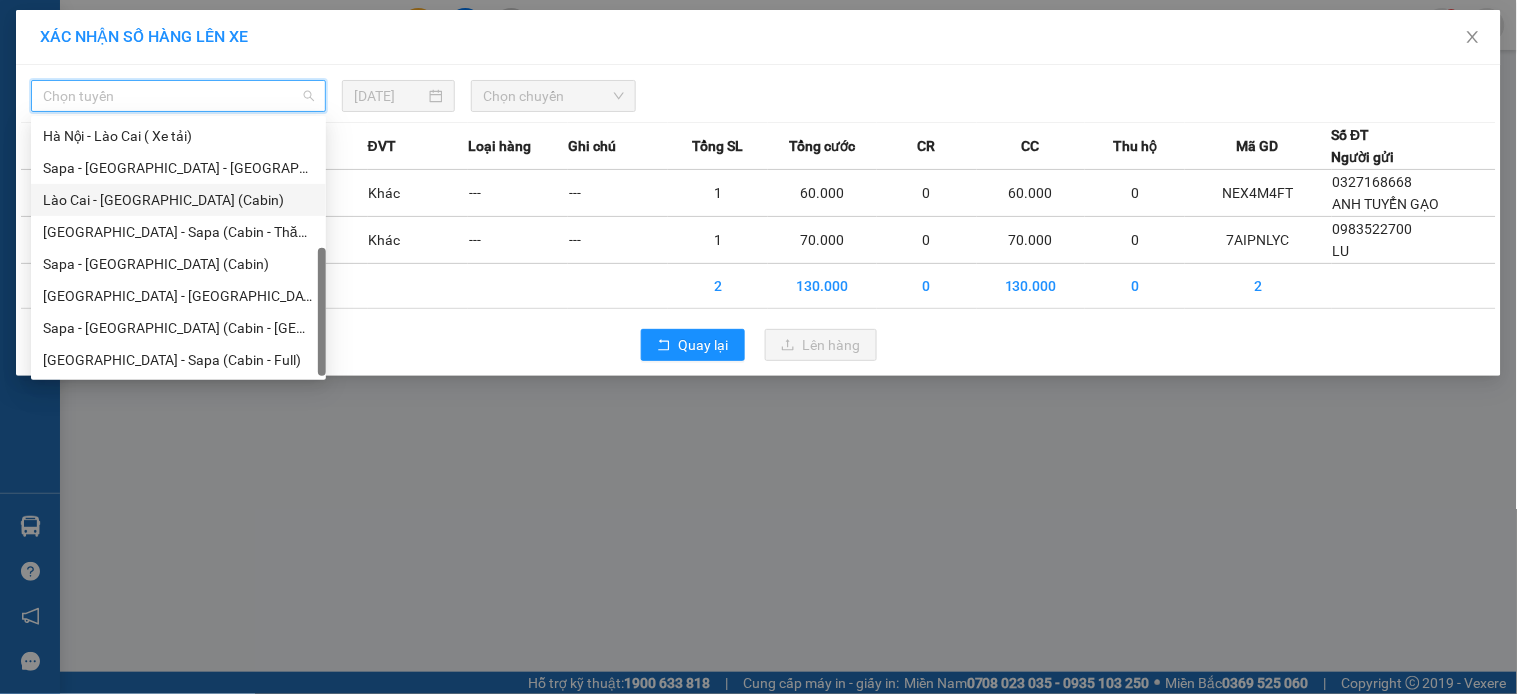 scroll, scrollTop: 0, scrollLeft: 0, axis: both 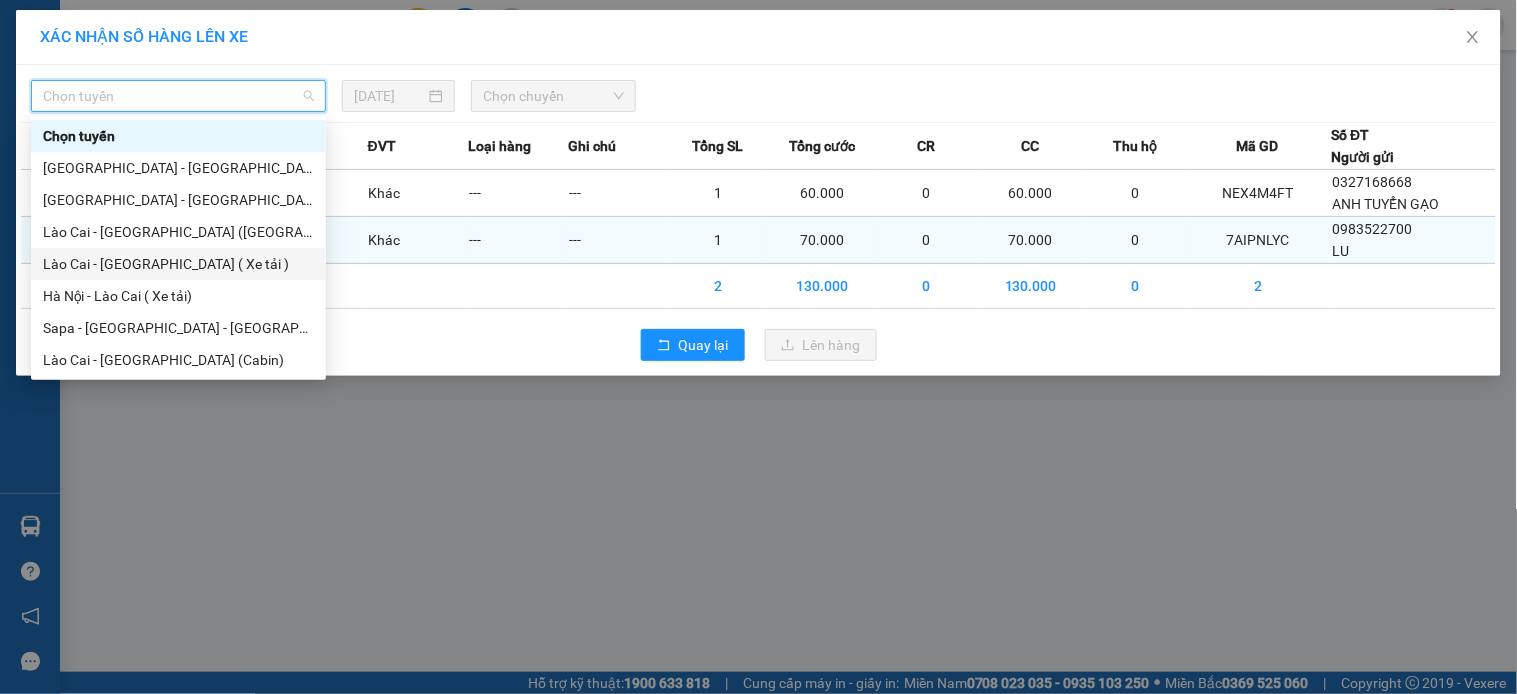 drag, startPoint x: 162, startPoint y: 265, endPoint x: 177, endPoint y: 258, distance: 16.552946 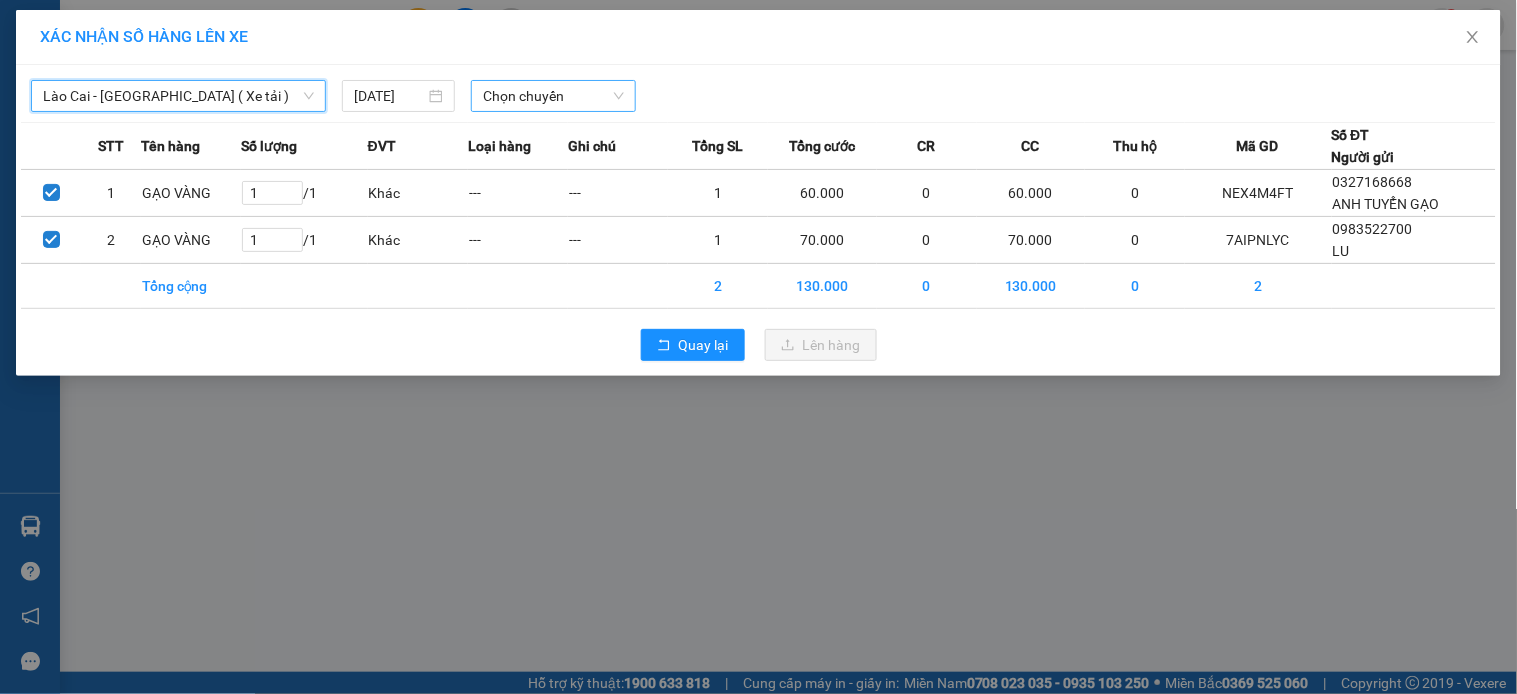 click on "Chọn chuyến" at bounding box center (553, 96) 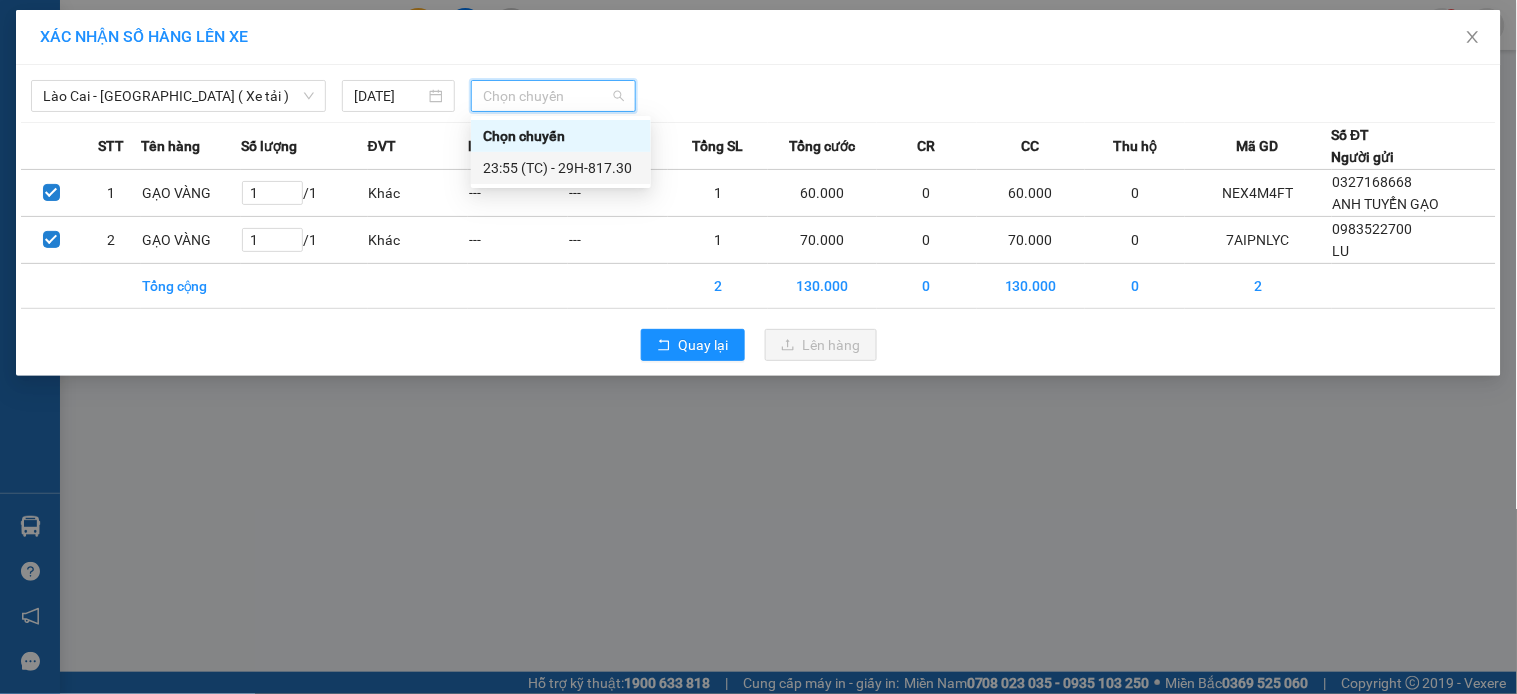 click on "23:55   (TC)   - 29H-817.30" at bounding box center (561, 168) 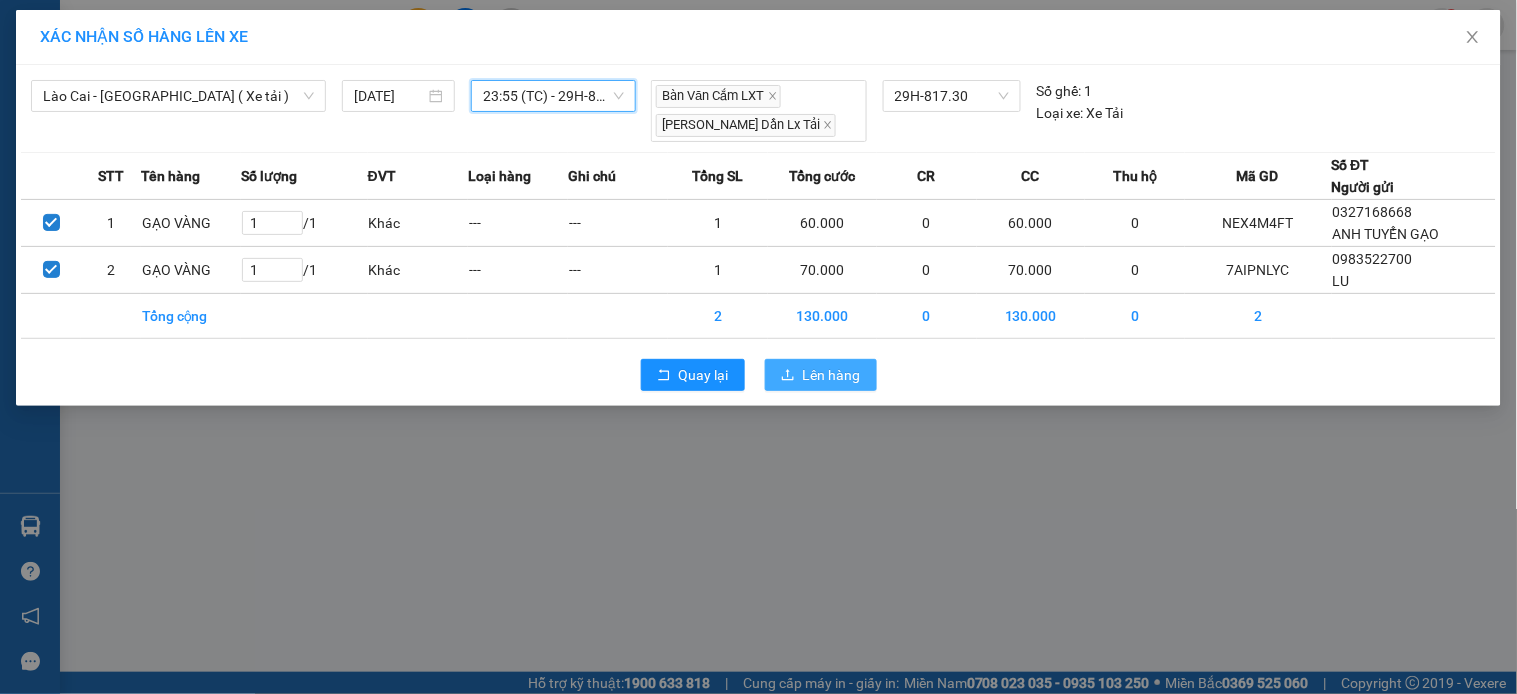 click on "Lên hàng" at bounding box center [832, 375] 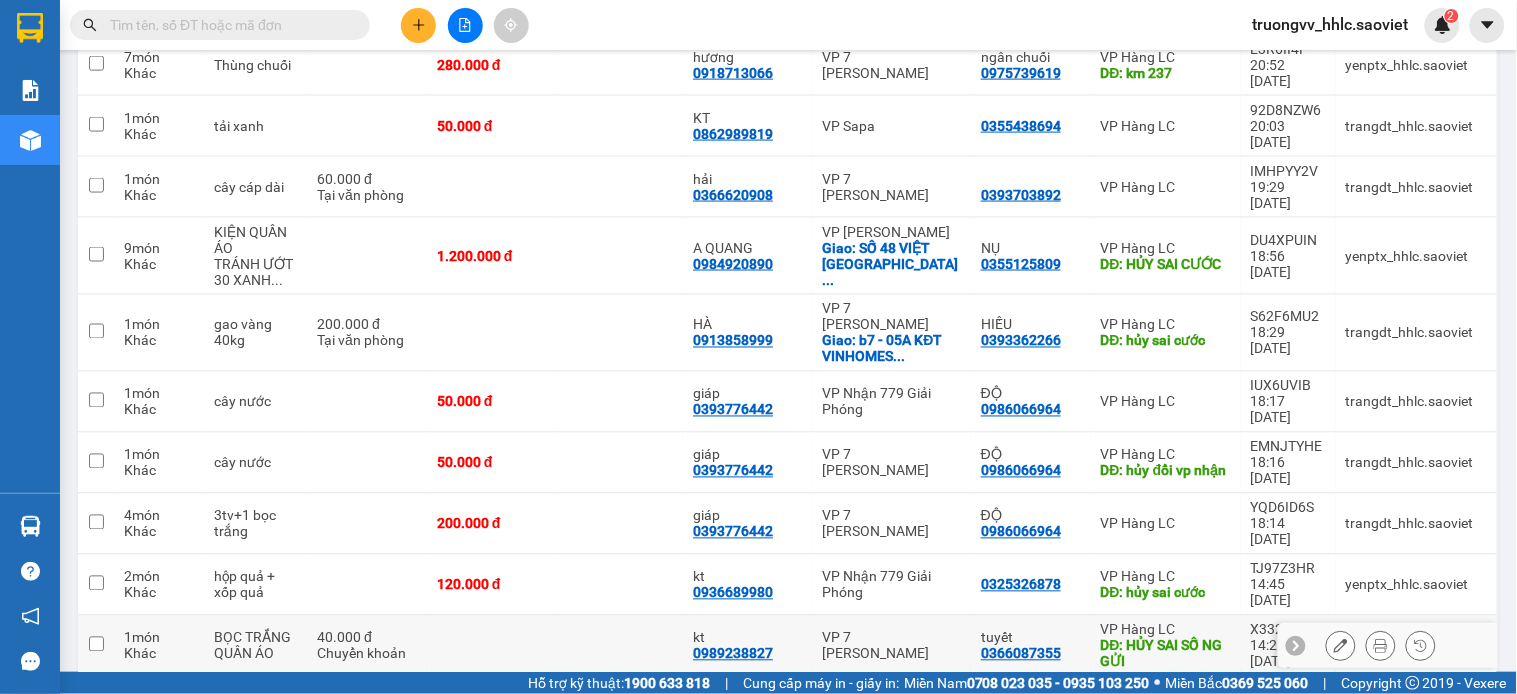 scroll, scrollTop: 713, scrollLeft: 0, axis: vertical 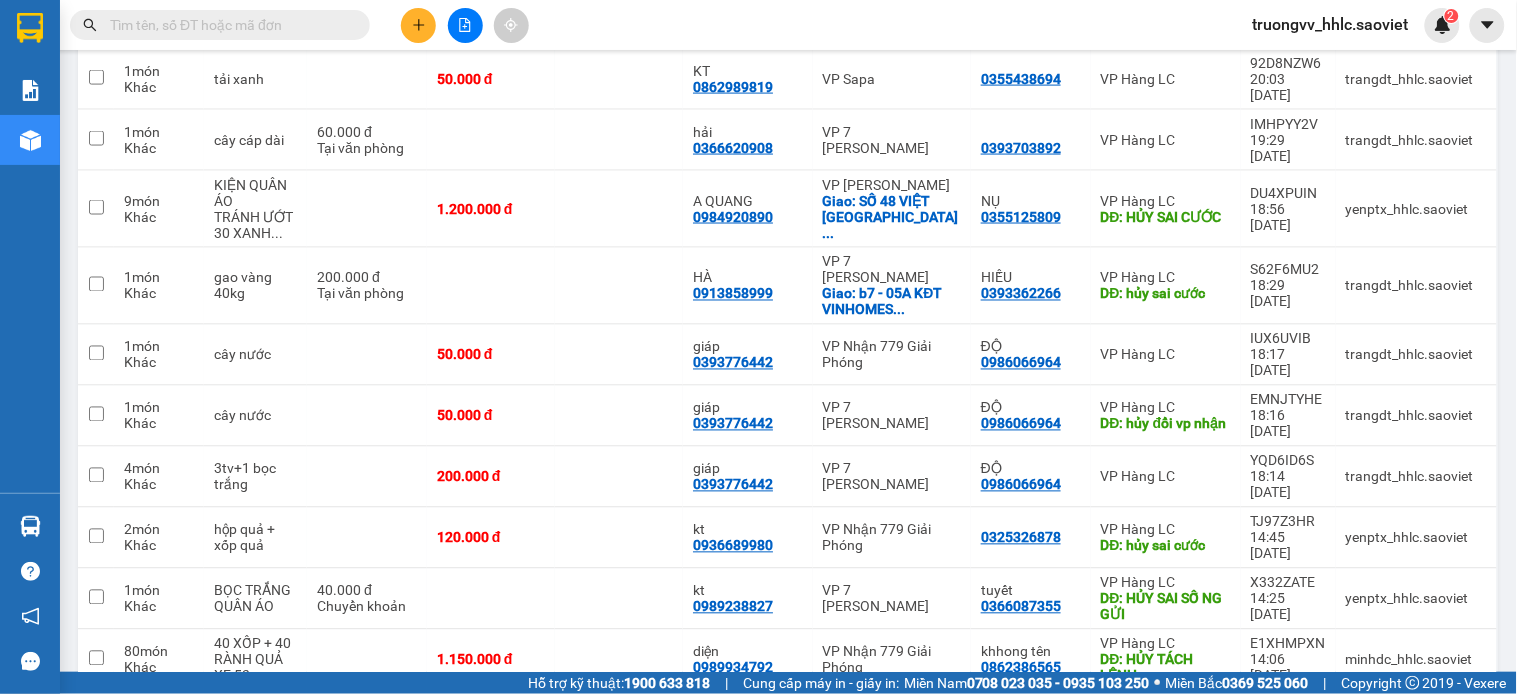 click at bounding box center (228, 25) 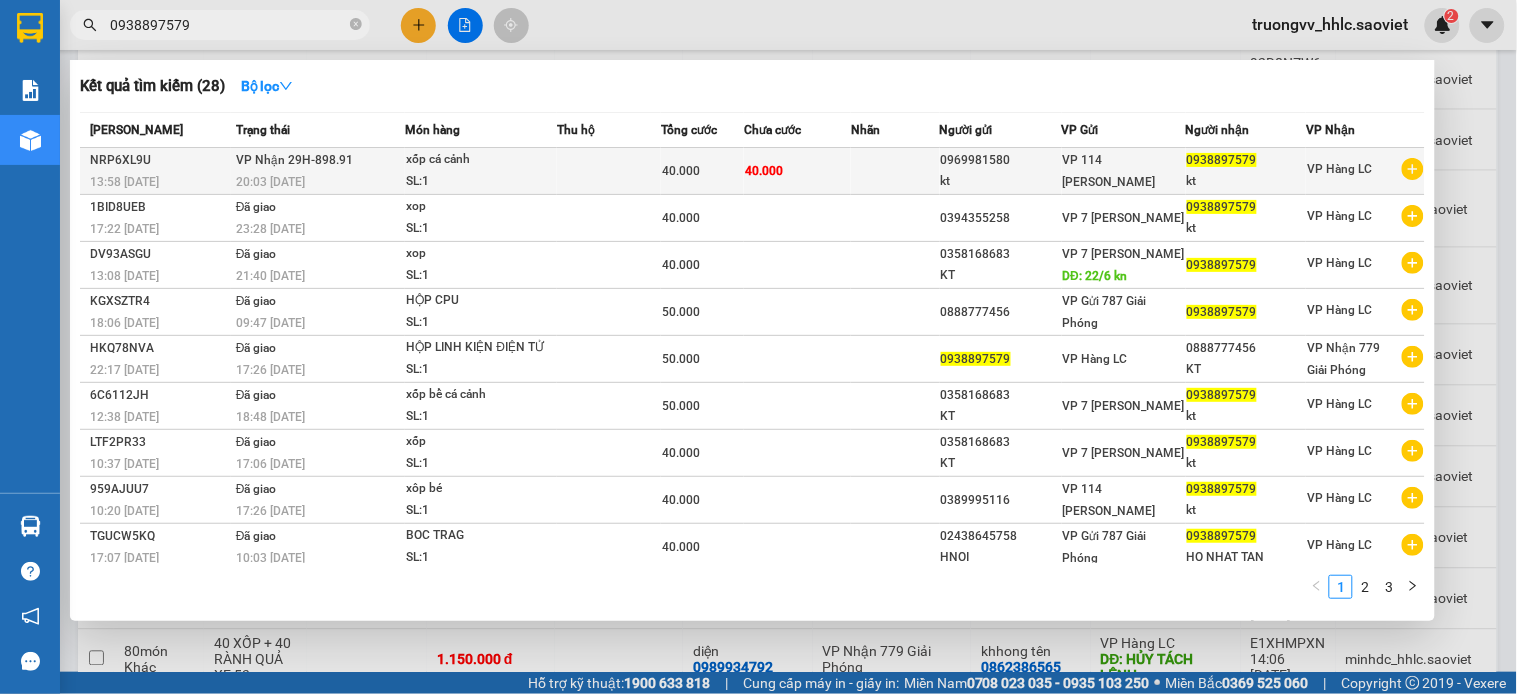 type on "0938897579" 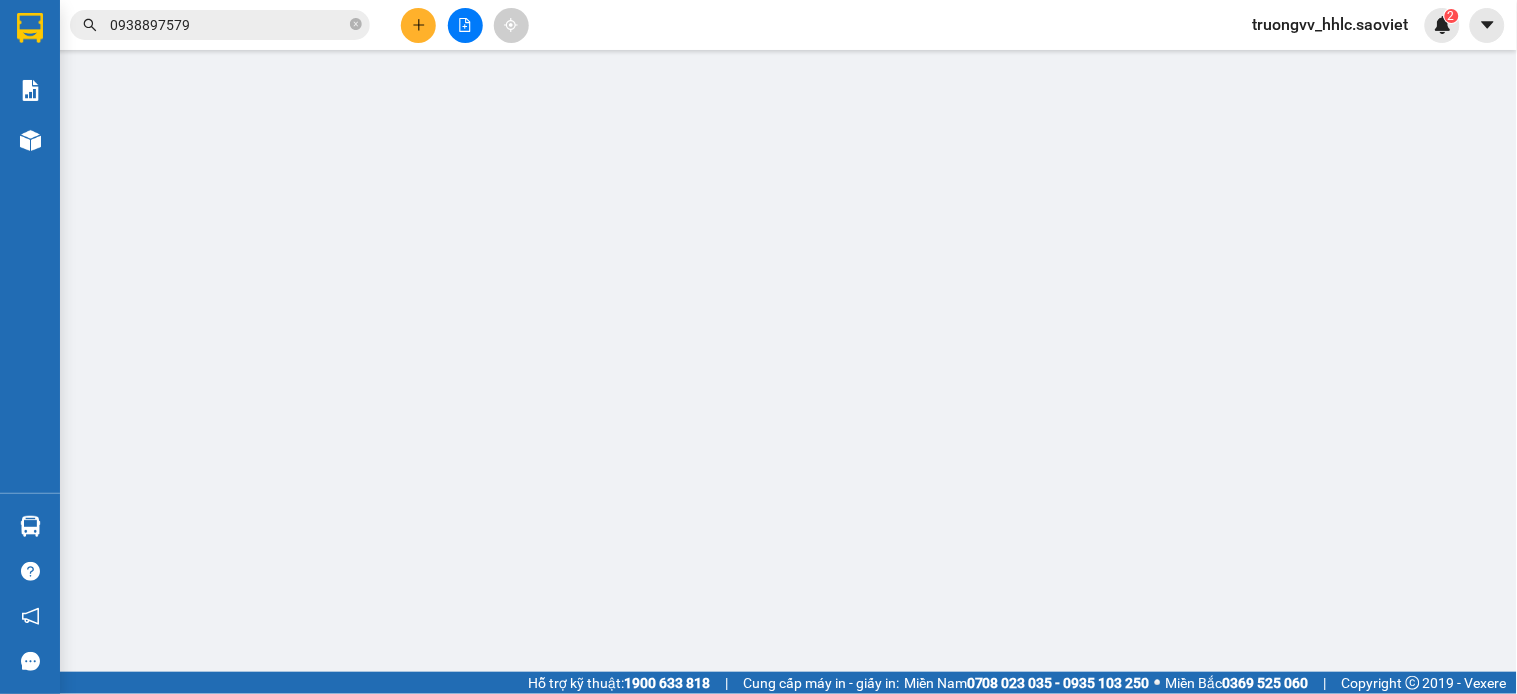 scroll, scrollTop: 0, scrollLeft: 0, axis: both 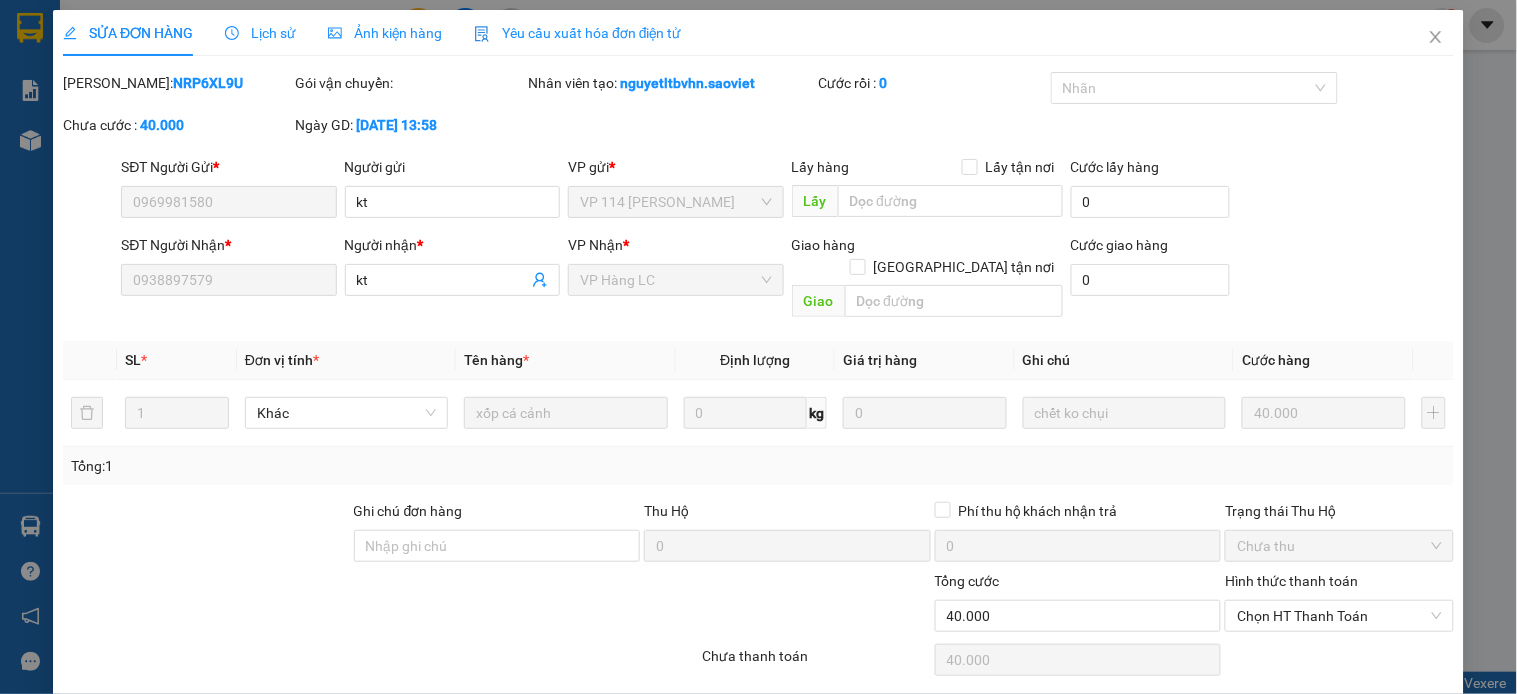 type on "0969981580" 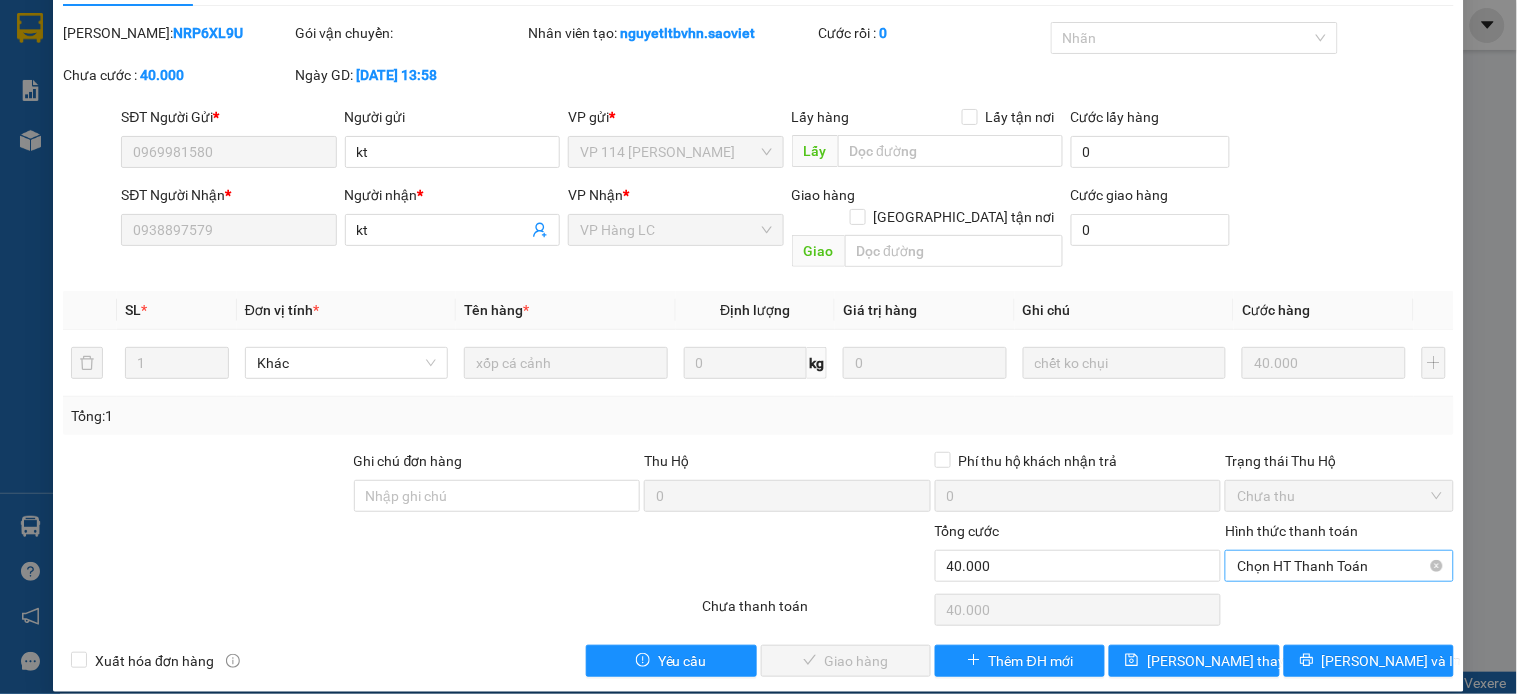 click on "Chọn HT Thanh Toán" at bounding box center [1339, 566] 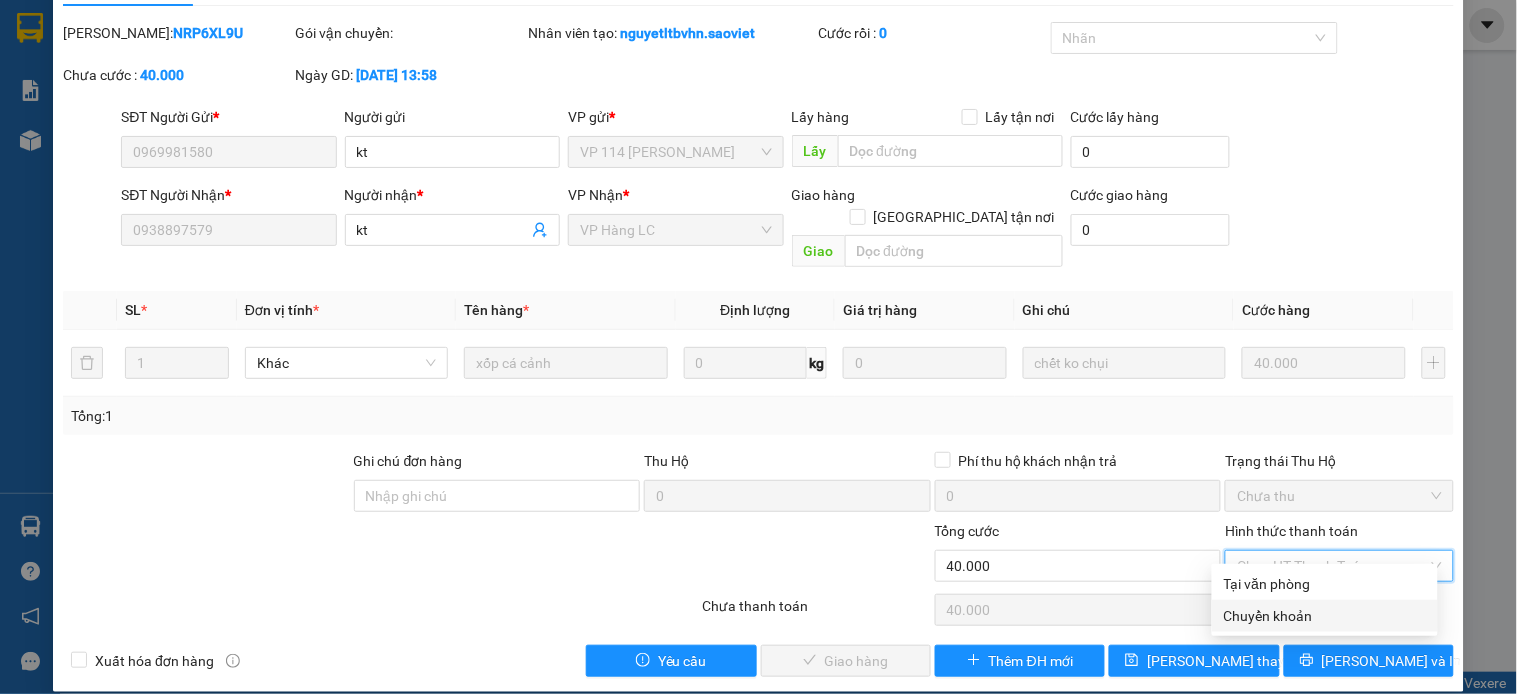 click on "Chuyển khoản" at bounding box center [1325, 616] 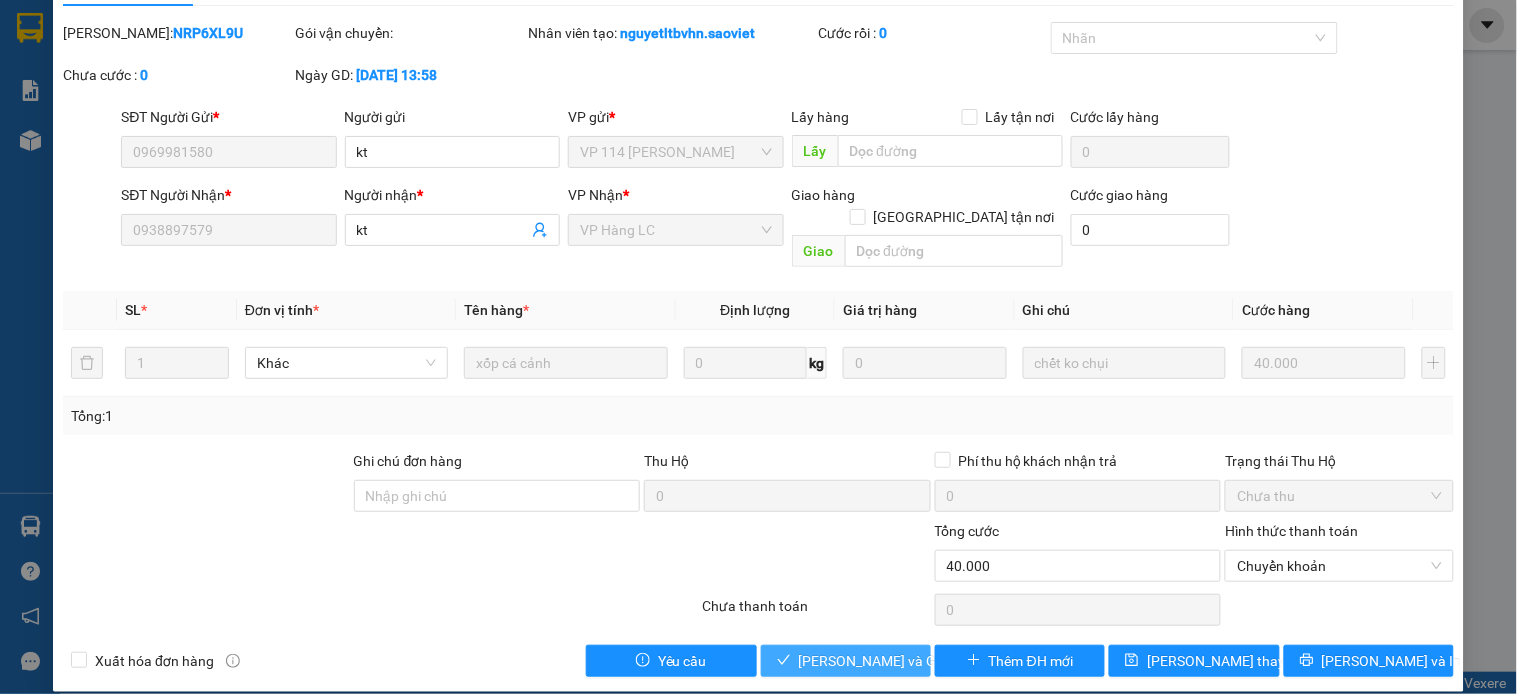 click on "[PERSON_NAME] và [PERSON_NAME] hàng" at bounding box center (895, 661) 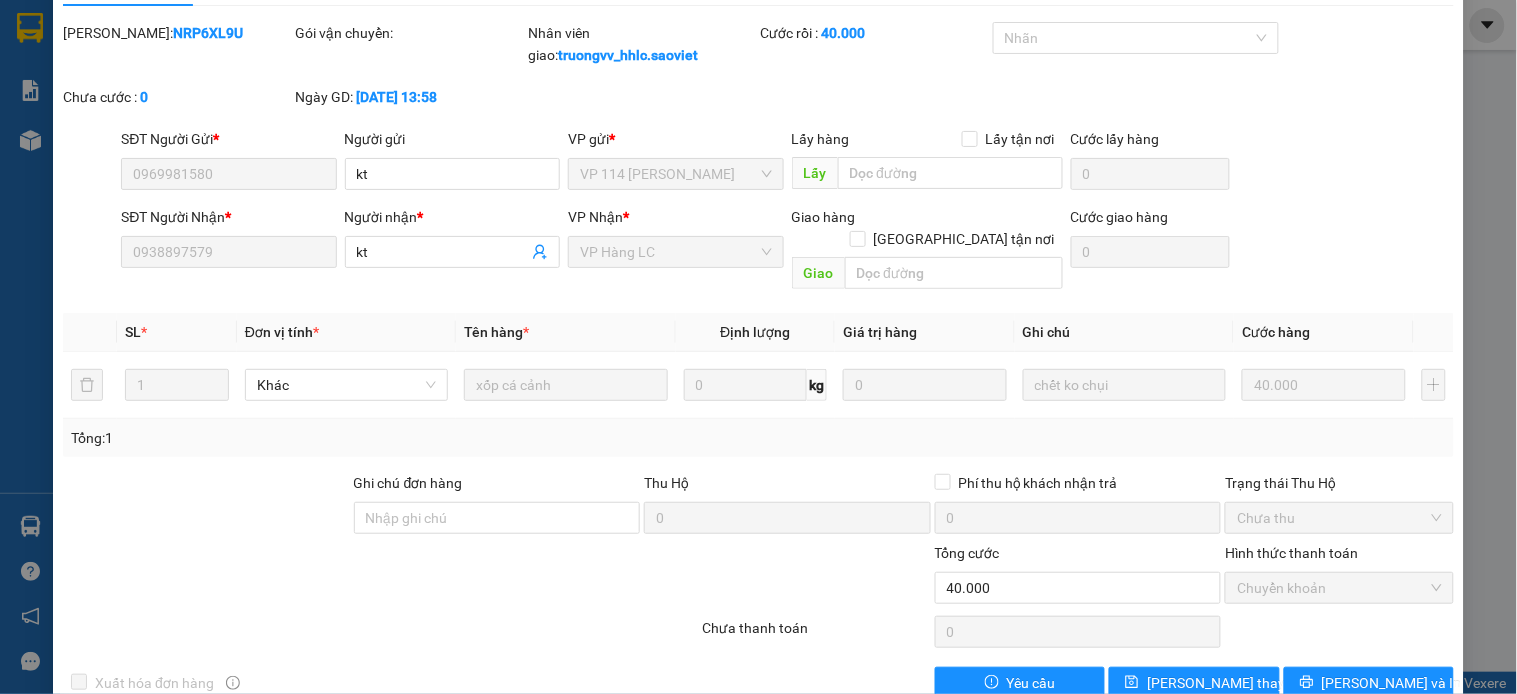 click on "SỬA ĐƠN HÀNG Lịch sử Ảnh kiện hàng Yêu cầu xuất hóa đơn điện tử Total Paid Fee 40.000 Total UnPaid Fee 0 Cash Collection Total Fee Mã ĐH:  NRP6XL9U Gói vận chuyển:   Nhân viên giao: truongvv_hhlc.saoviet Cước rồi :   40.000   Nhãn Chưa cước :   0 Ngày GD:   10-07-2025 lúc 13:58 SĐT Người Gửi  * 0969981580 Người gửi kt VP gửi  * VP 114 Trần Nhật Duật Lấy hàng Lấy tận nơi Lấy Cước lấy hàng 0 SĐT Người Nhận  * 0938897579 Người nhận  * kt VP Nhận  * VP Hàng LC Giao hàng Giao tận nơi Giao Cước giao hàng 0 SL  * Đơn vị tính  * Tên hàng  * Định lượng Giá trị hàng Ghi chú Cước hàng                   1 Khác xốp cá cảnh 0 kg 0 chết ko chụi 40.000 Tổng:  1 Ghi chú đơn hàng Thu Hộ 0 Phí thu hộ khách nhận trả 0 Trạng thái Thu Hộ   Chưa thu Tổng cước 40.000 Hình thức thanh toán Chuyển khoản Số tiền thu trước 40.000 Chọn HT Thanh Toán" at bounding box center [758, 347] 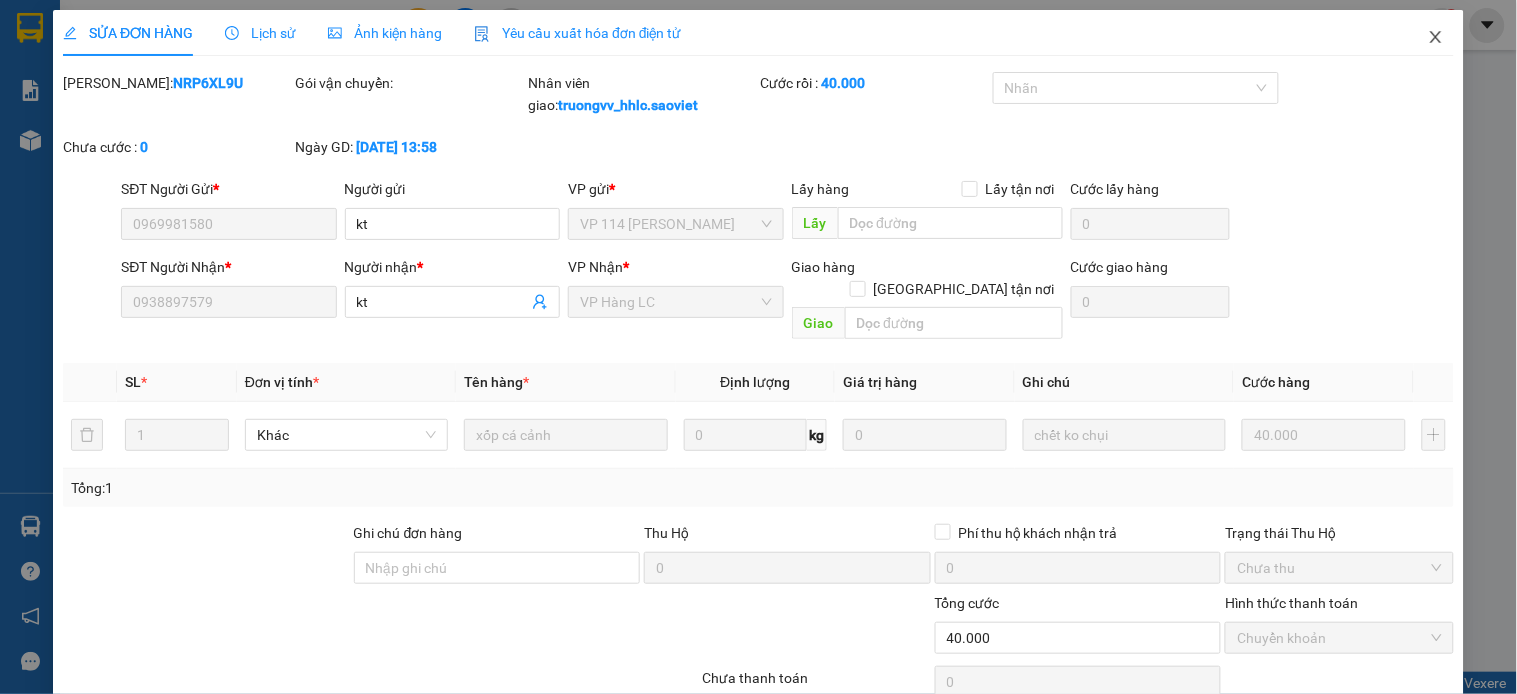 click 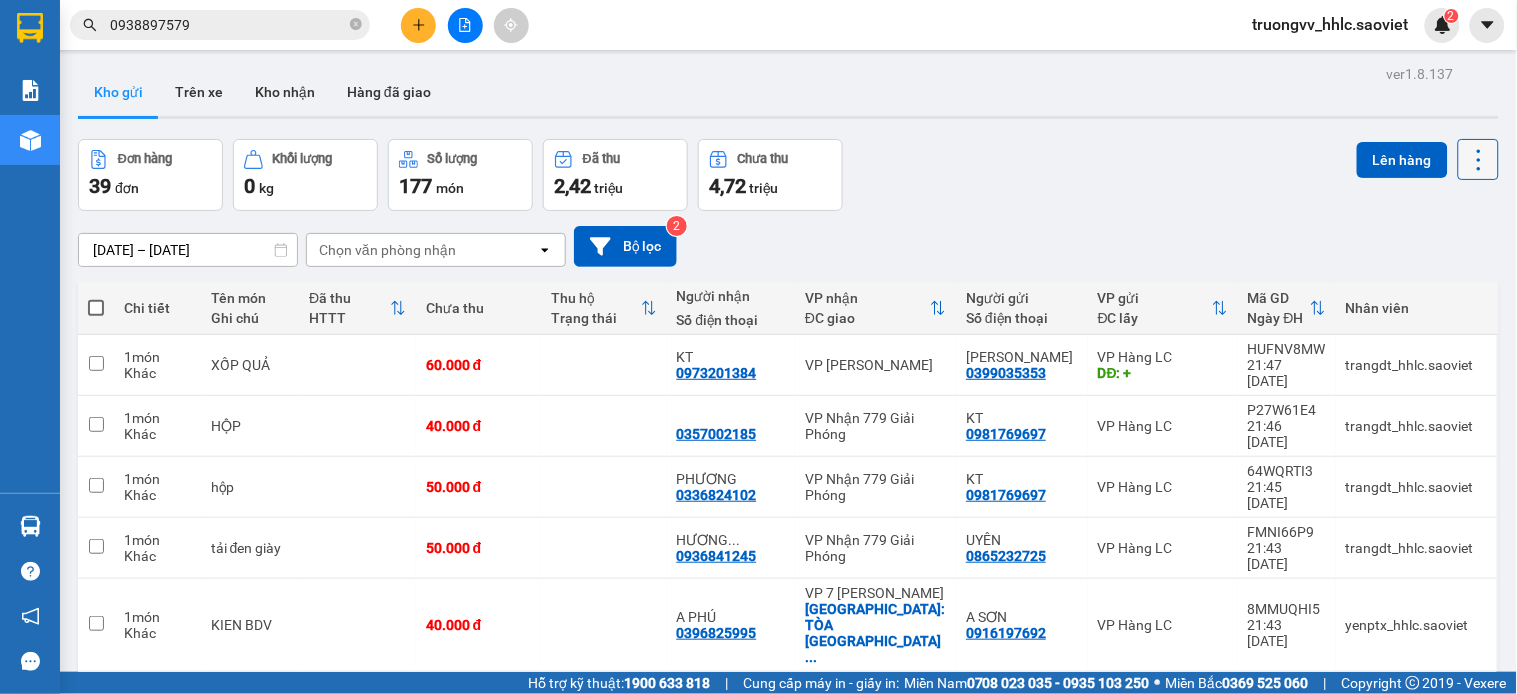 click 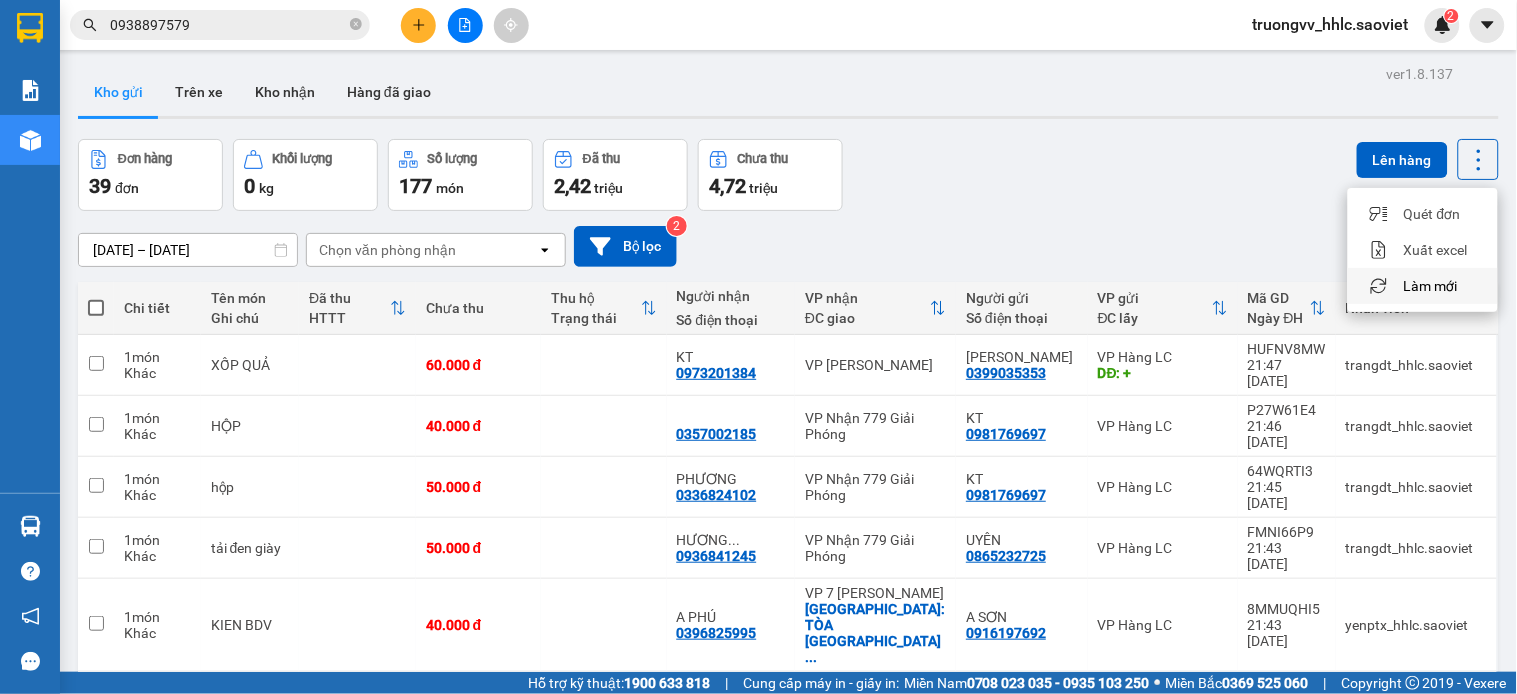 click on "Làm mới" at bounding box center (1431, 286) 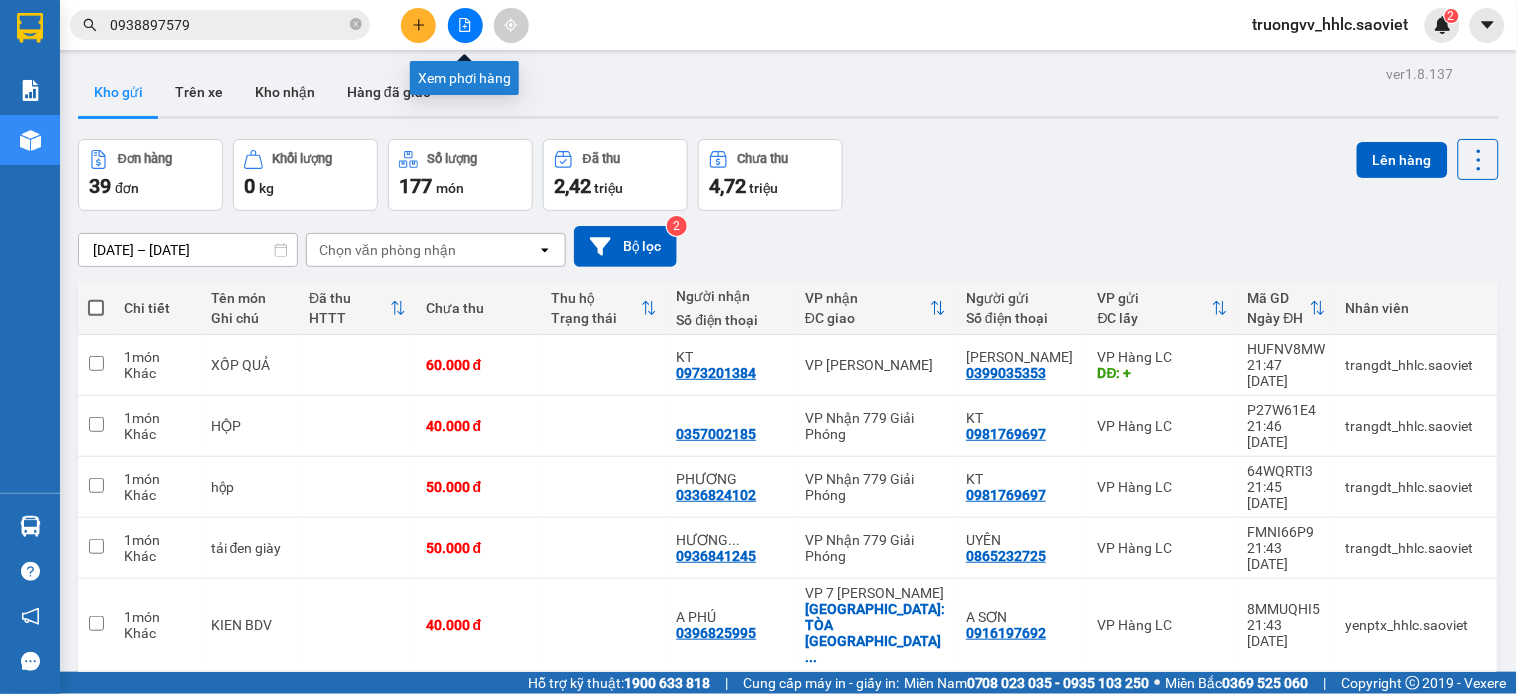 click at bounding box center (465, 25) 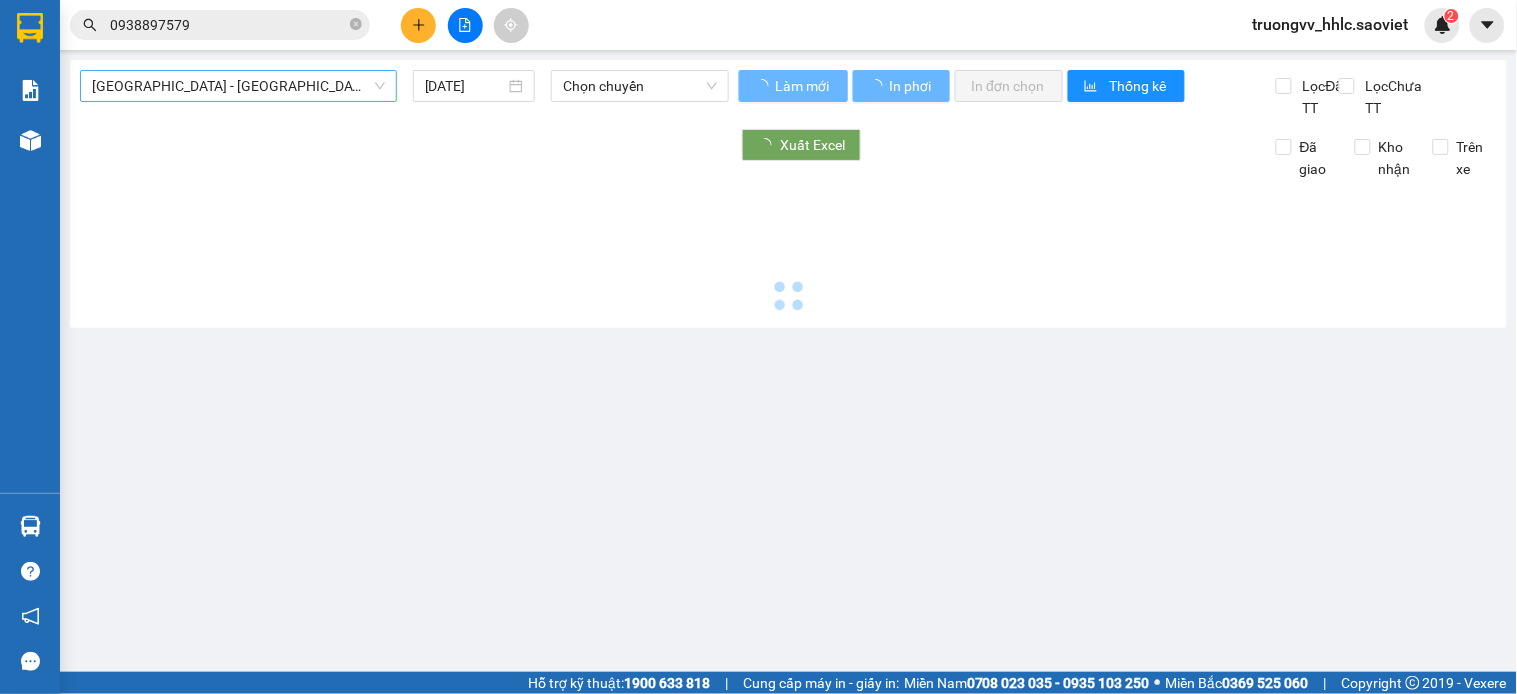click on "Hà Nội - Lào Cai (Cabin)" at bounding box center [238, 86] 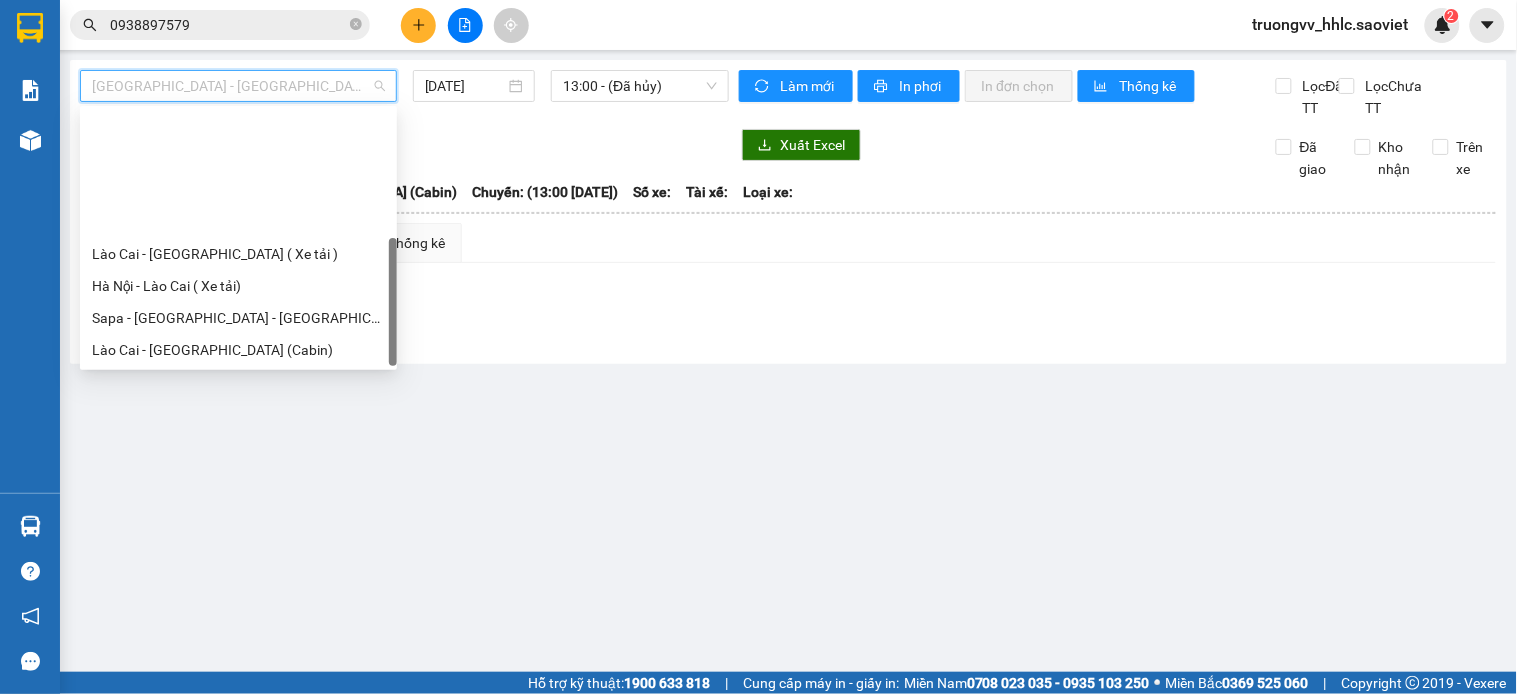 scroll, scrollTop: 160, scrollLeft: 0, axis: vertical 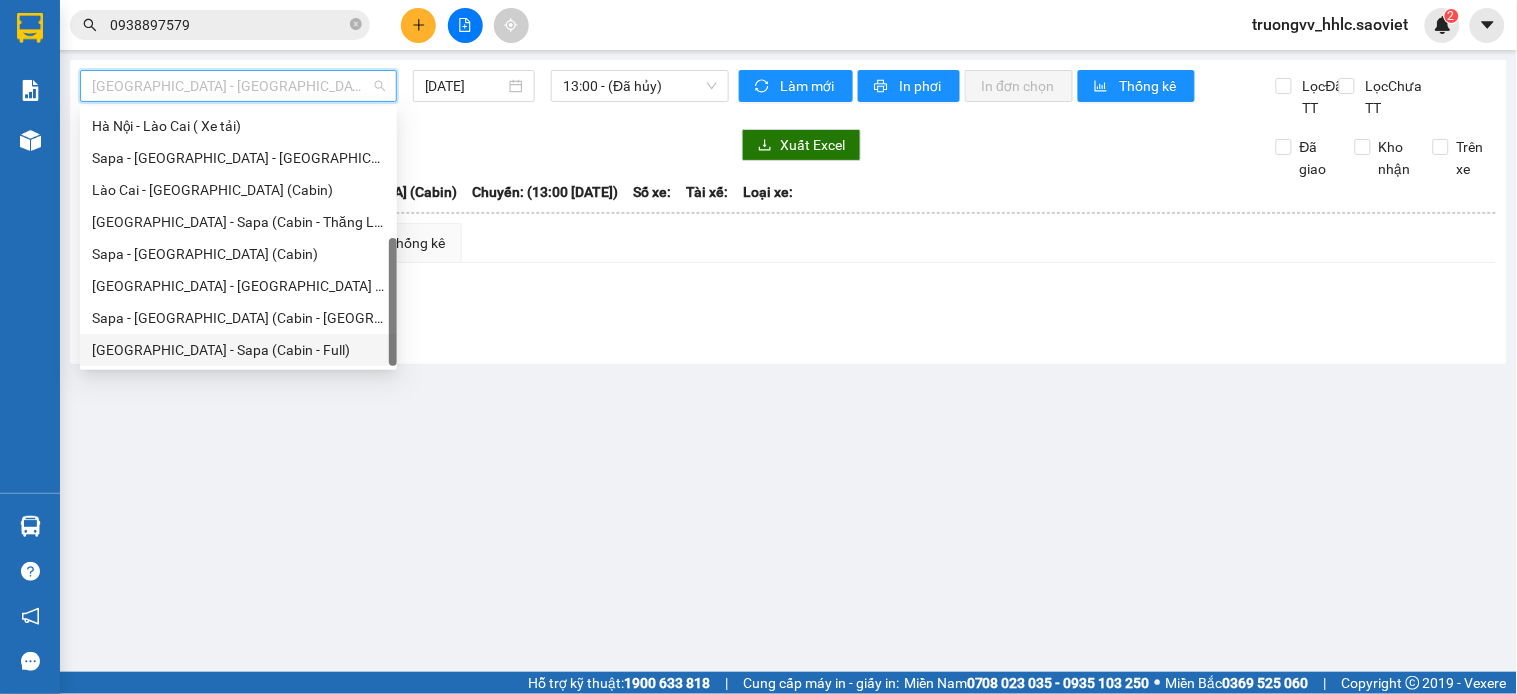 click on "Hà Nội - Sapa (Cabin - Full)" at bounding box center (238, 350) 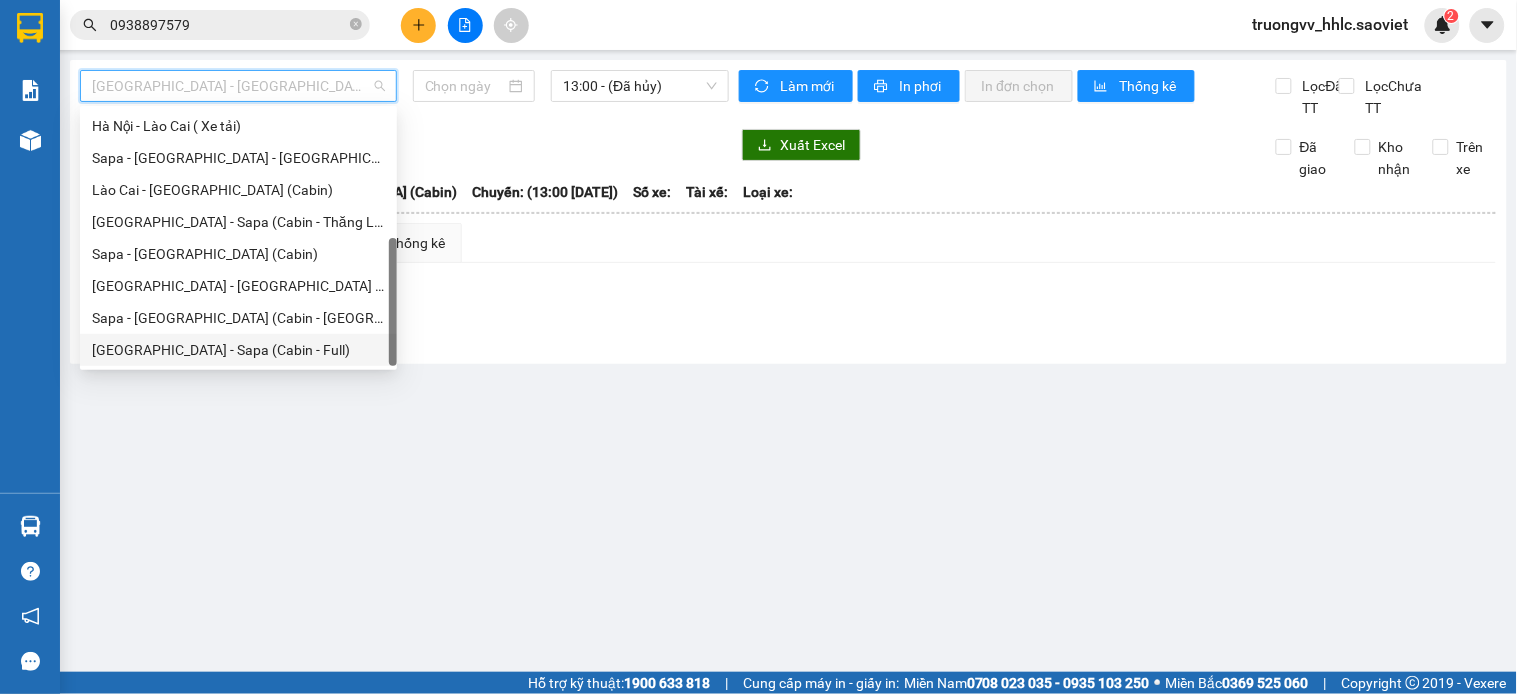 type on "10/07/2025" 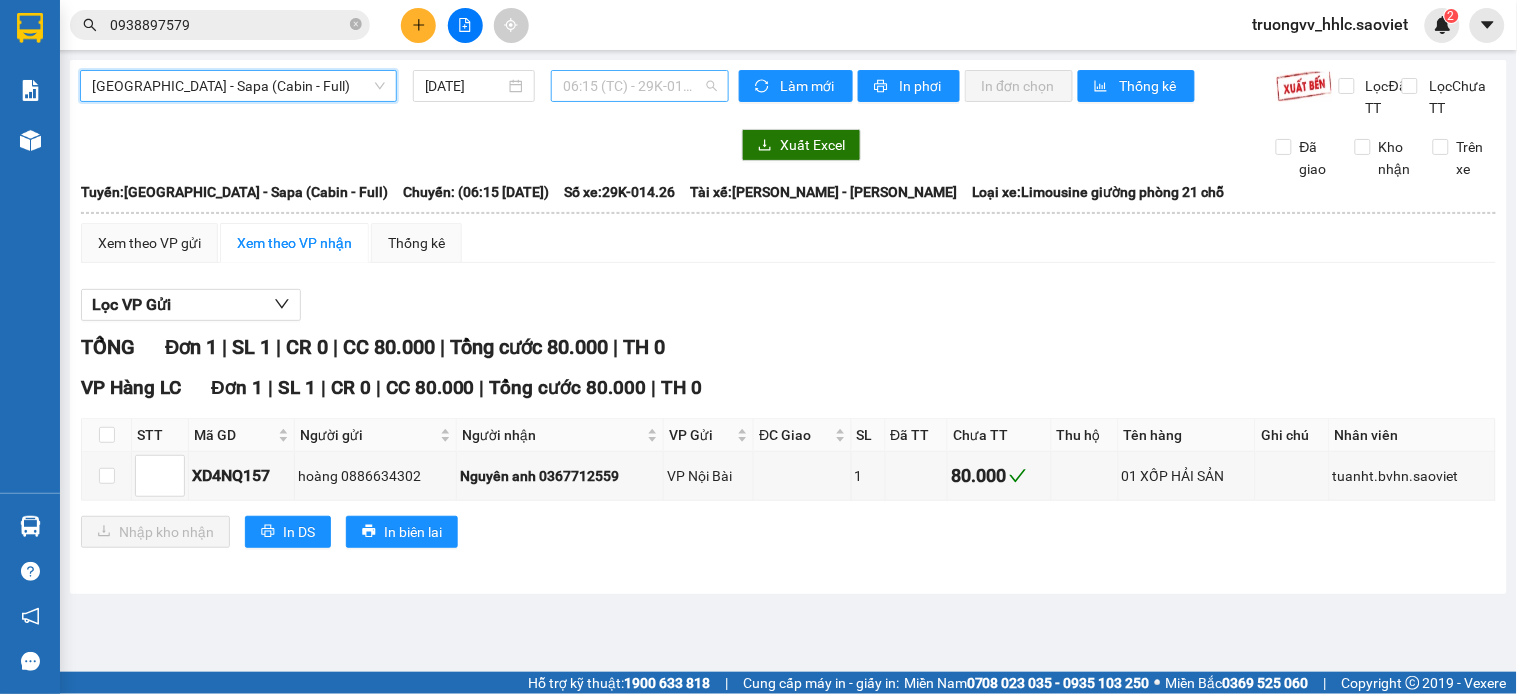 click on "06:15   (TC)   - 29K-014.26" at bounding box center (640, 86) 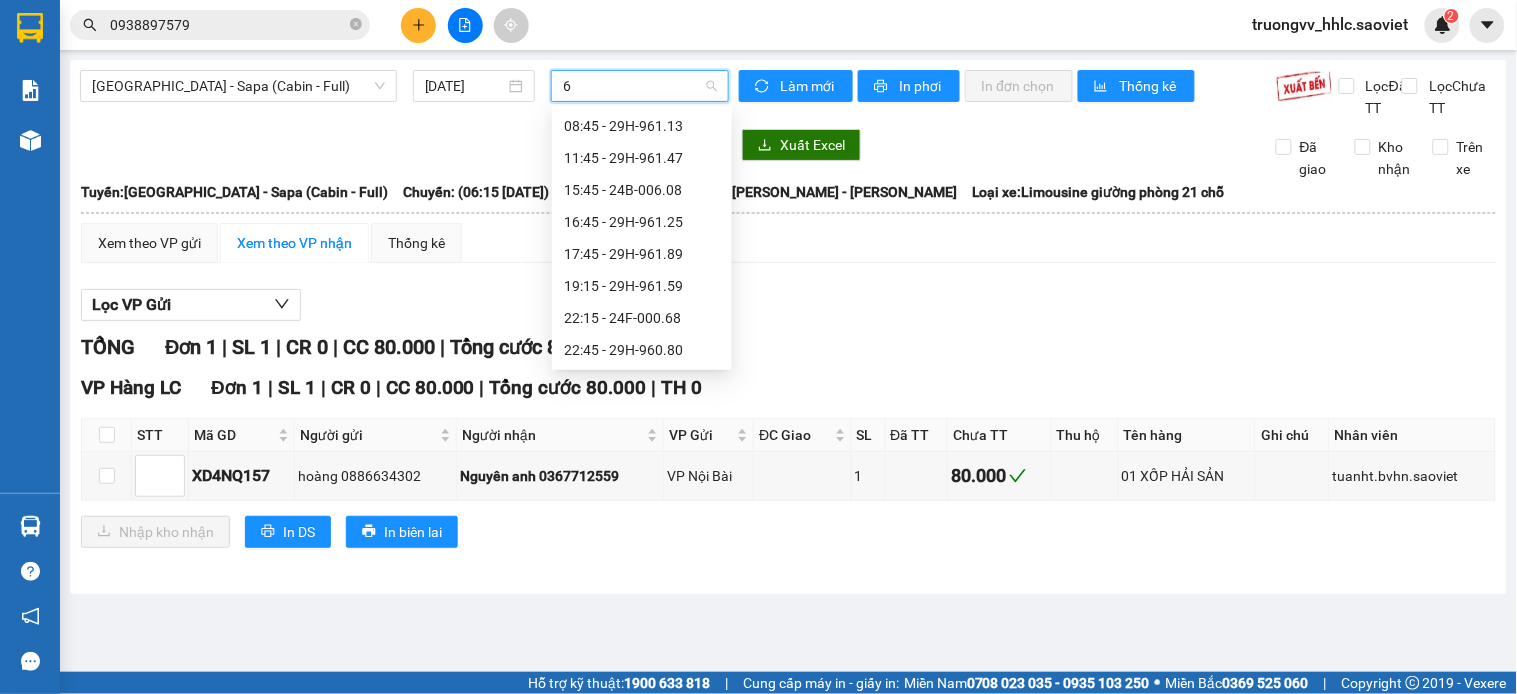 scroll, scrollTop: 0, scrollLeft: 0, axis: both 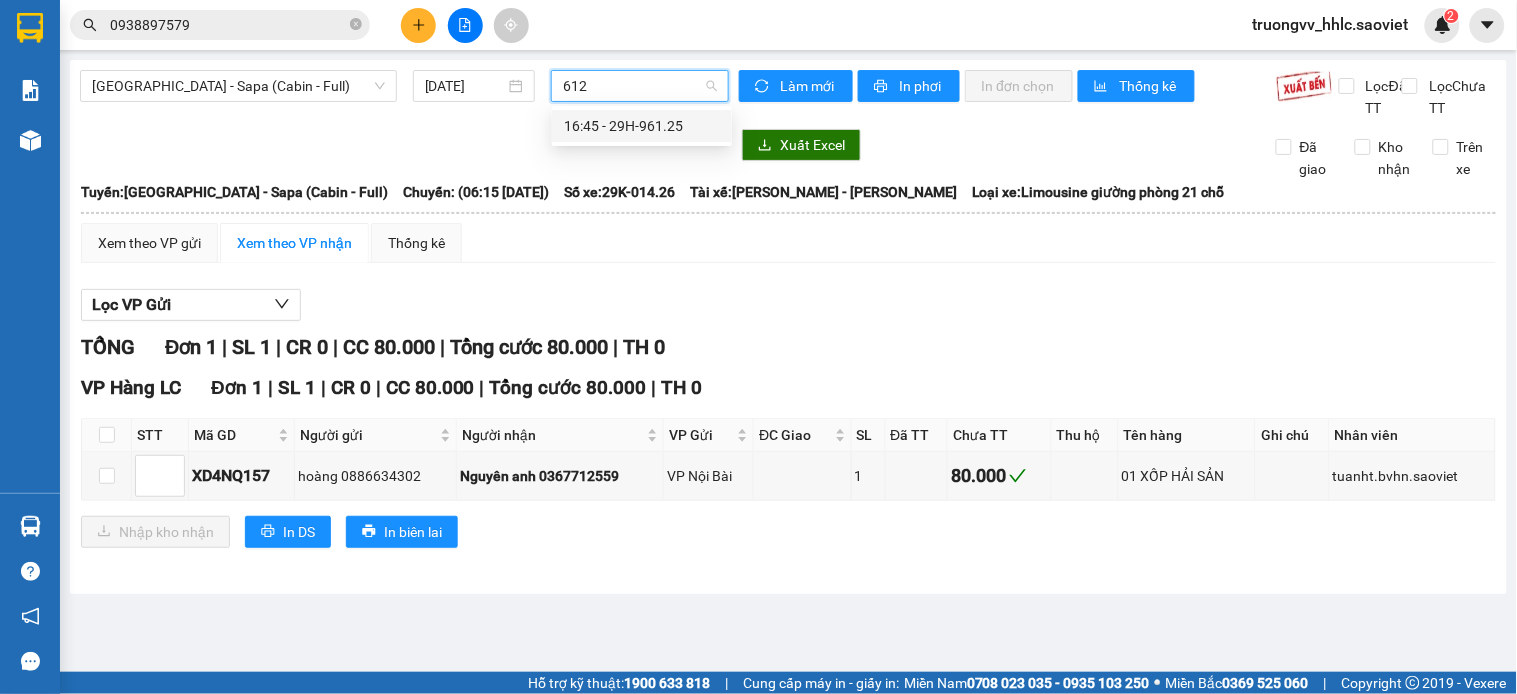 type on "6125" 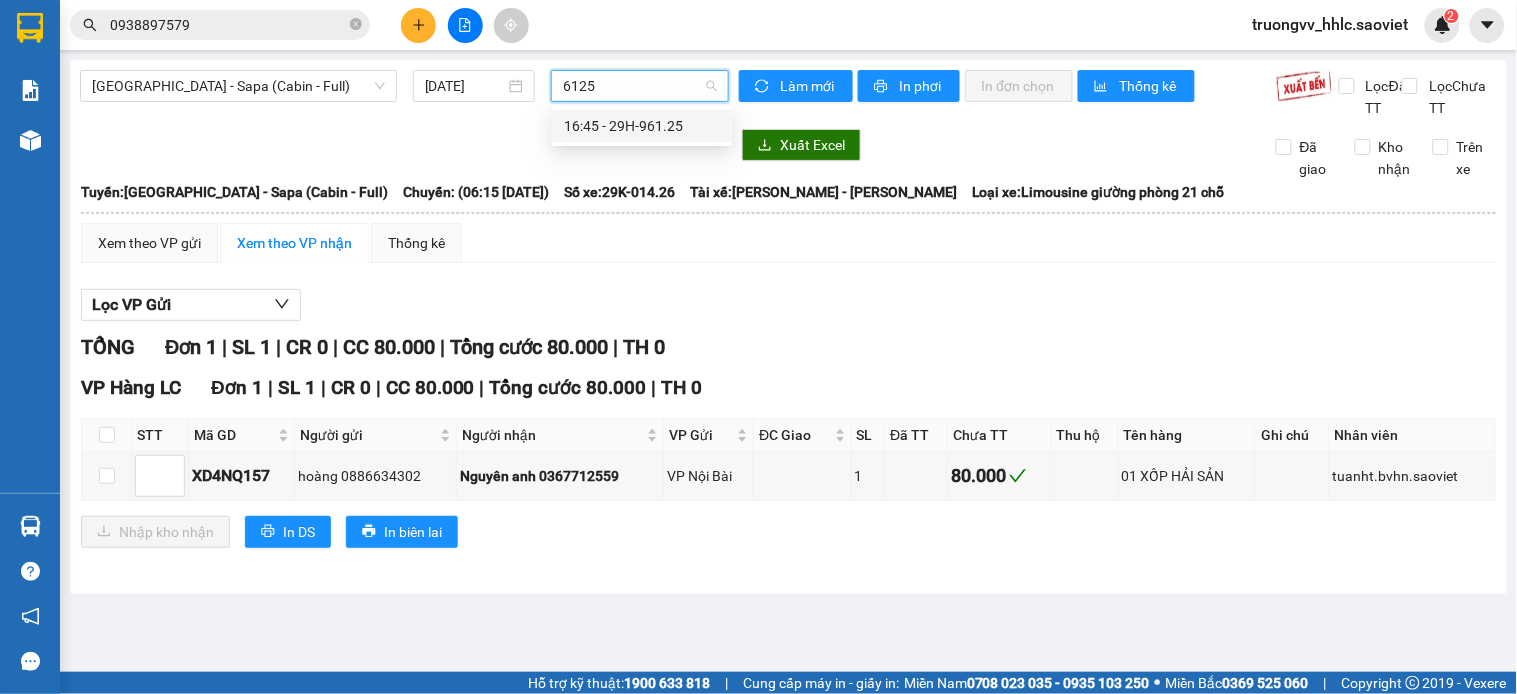 click on "16:45     - 29H-961.25" at bounding box center [642, 126] 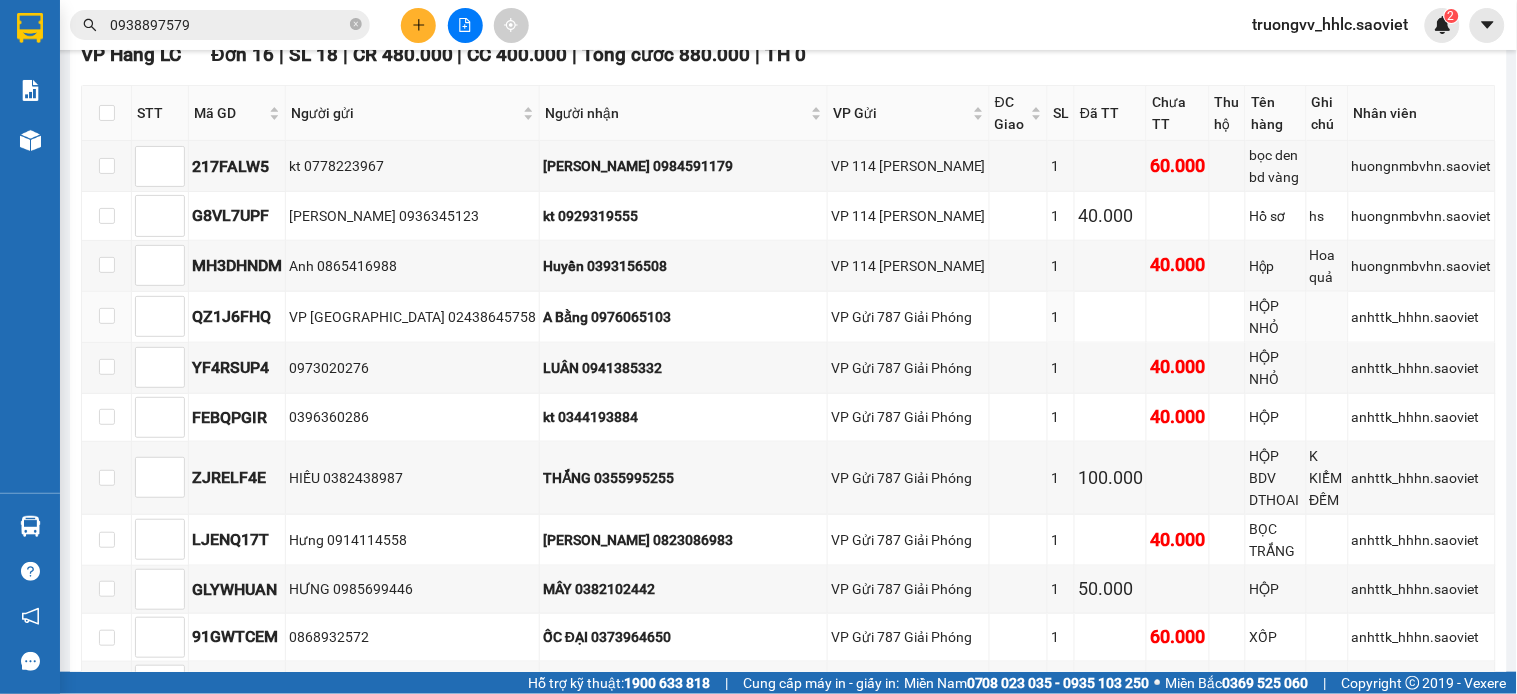 scroll, scrollTop: 111, scrollLeft: 0, axis: vertical 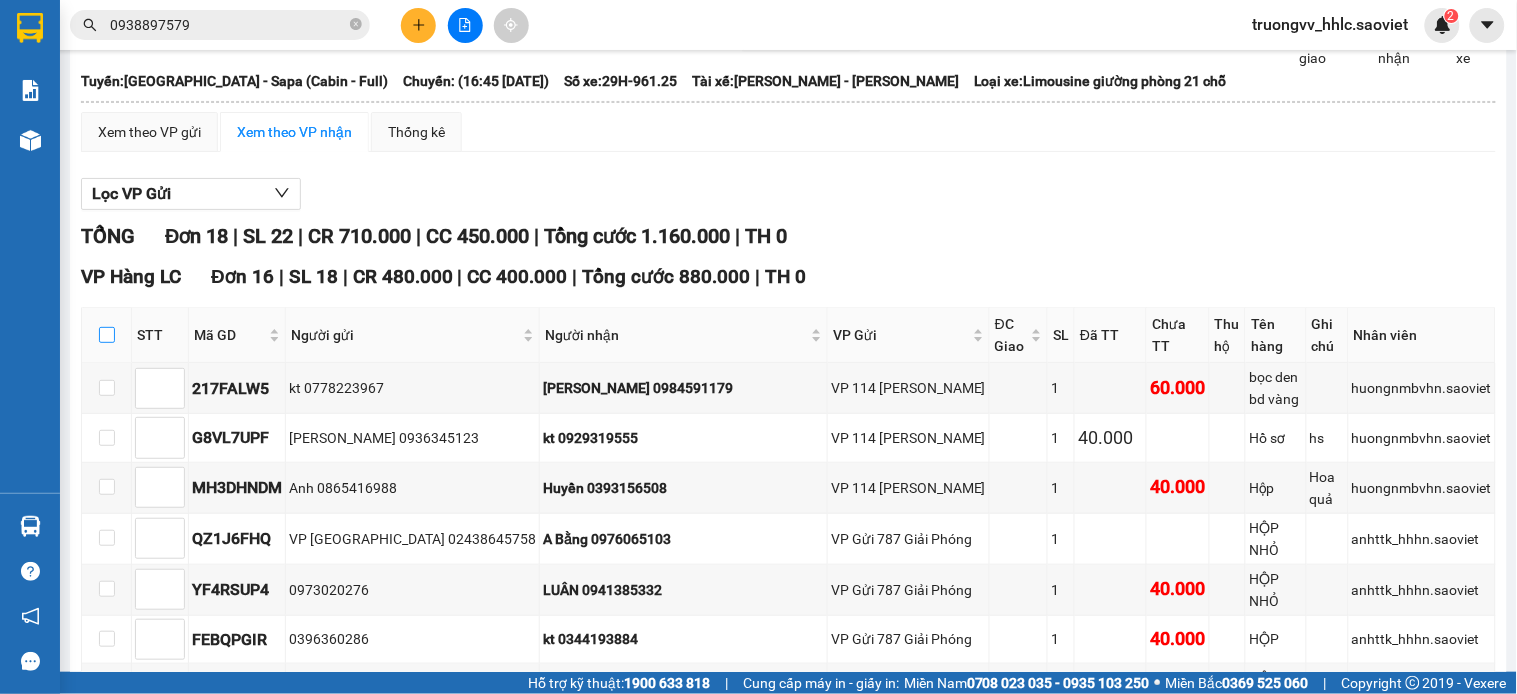 drag, startPoint x: 100, startPoint y: 358, endPoint x: 95, endPoint y: 334, distance: 24.5153 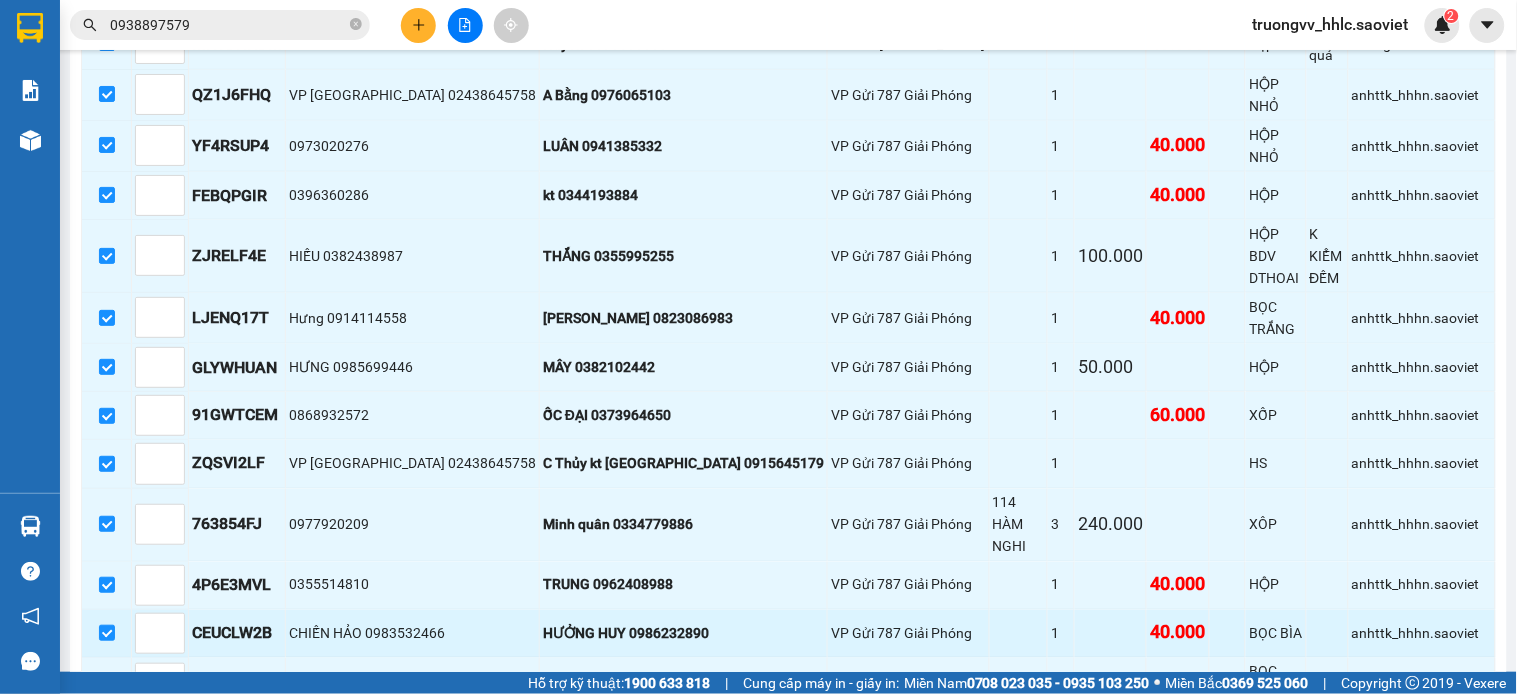scroll, scrollTop: 666, scrollLeft: 0, axis: vertical 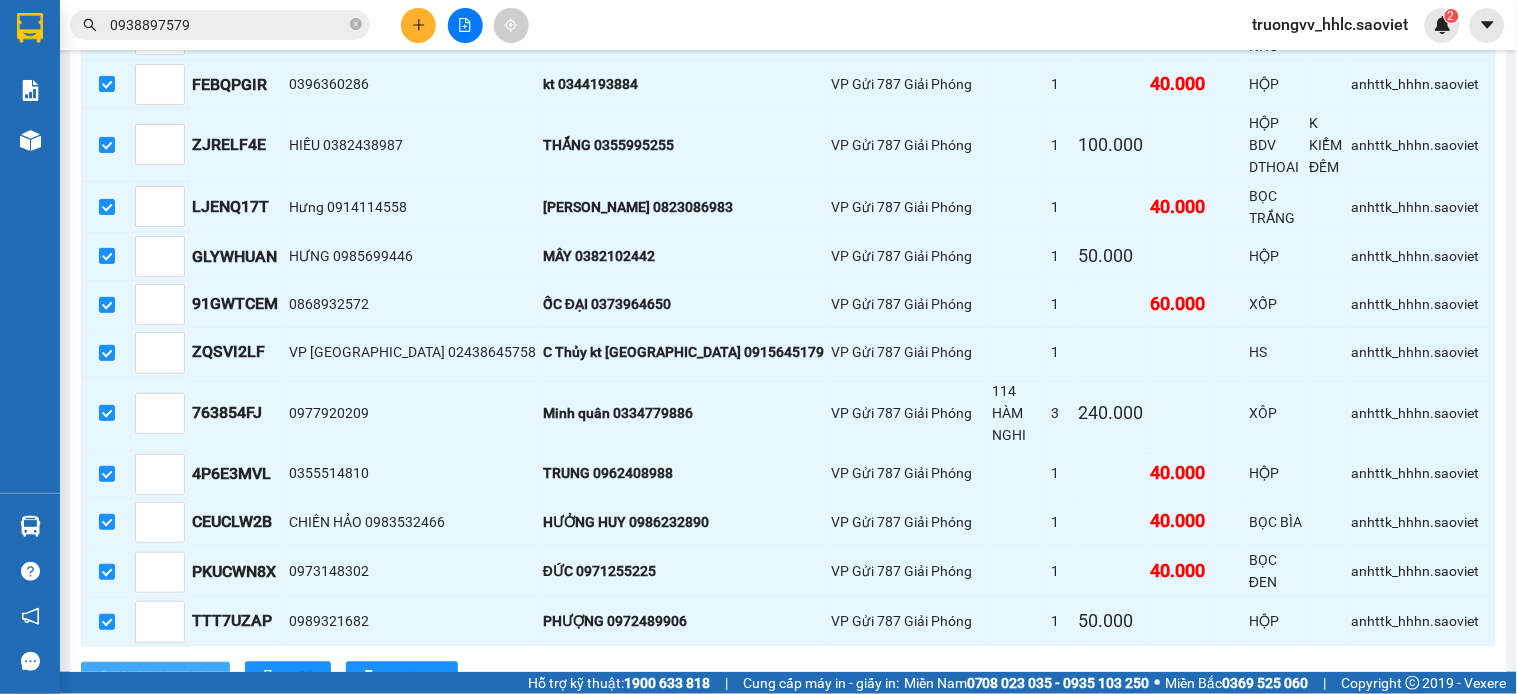 click on "Nhập kho nhận" at bounding box center [166, 678] 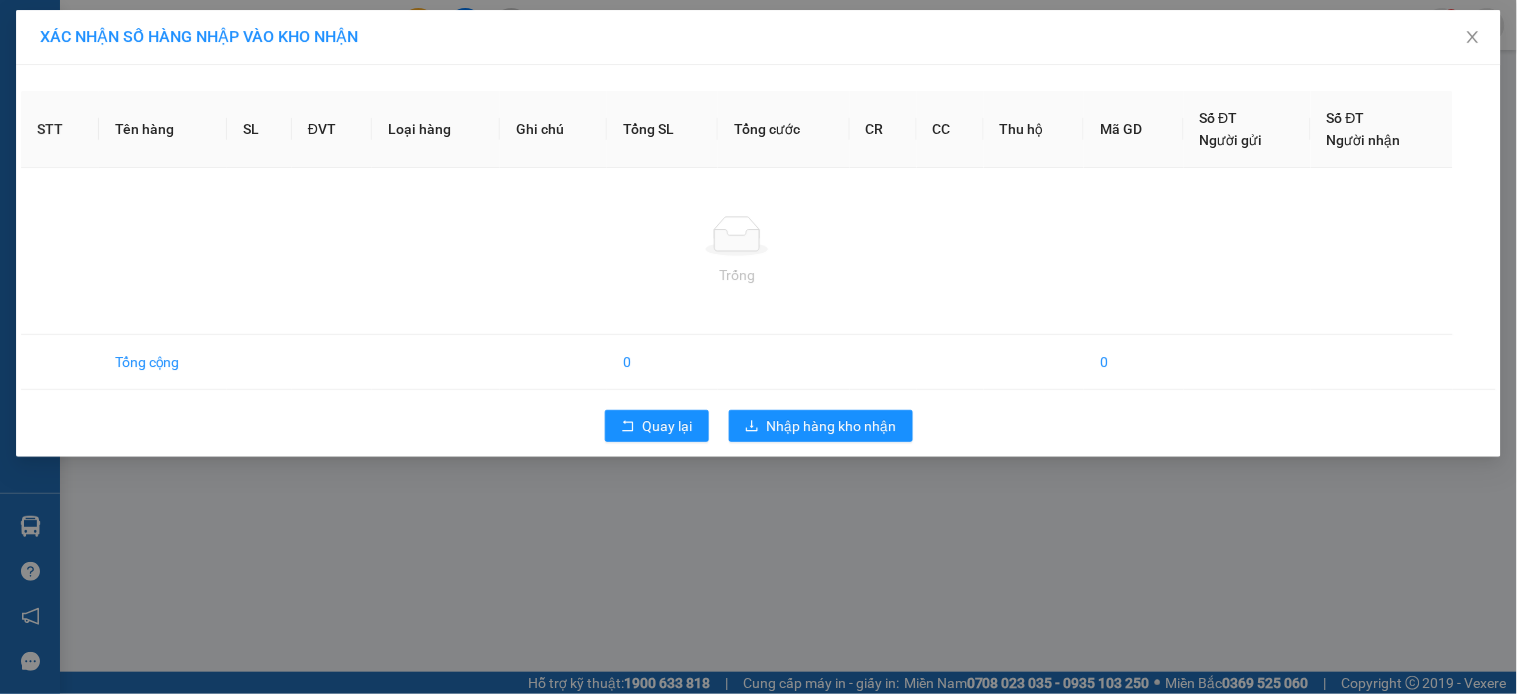 scroll, scrollTop: 0, scrollLeft: 0, axis: both 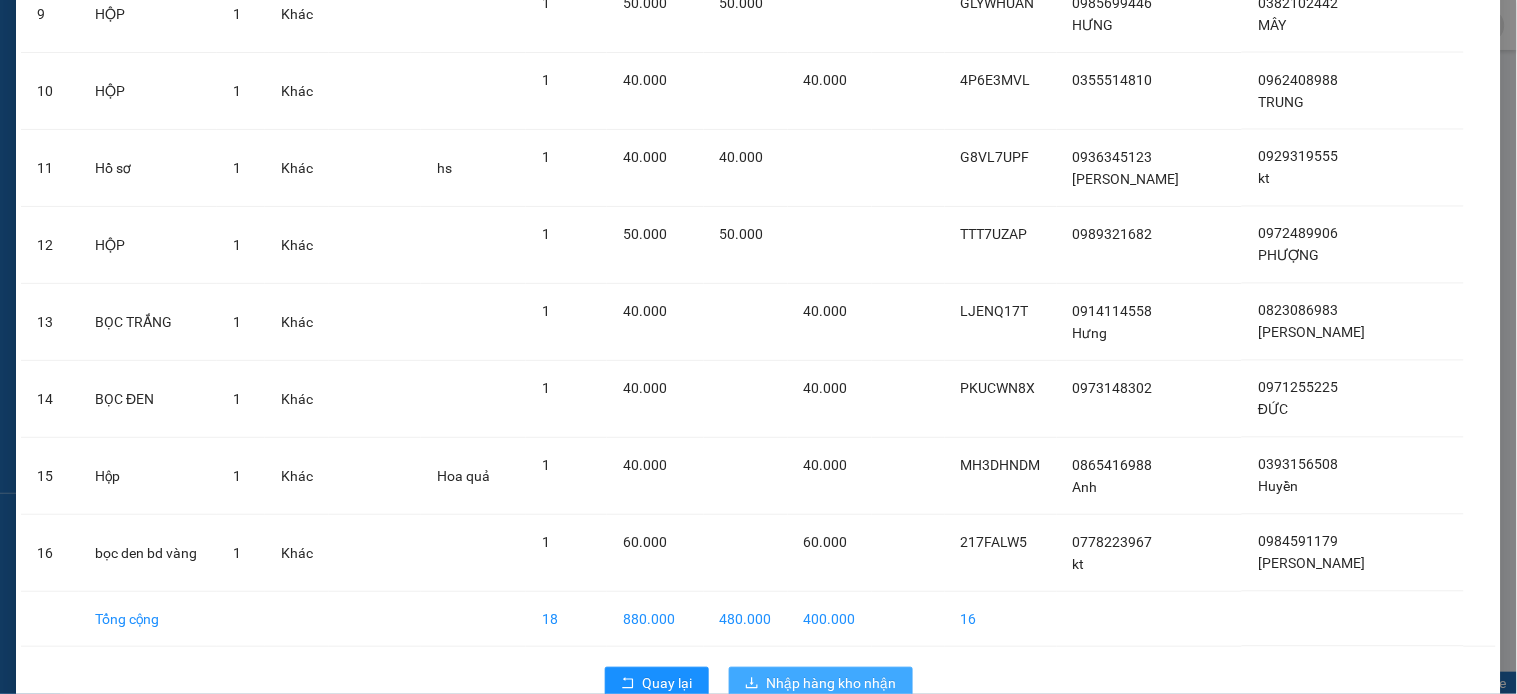 click on "Nhập hàng kho nhận" at bounding box center [832, 683] 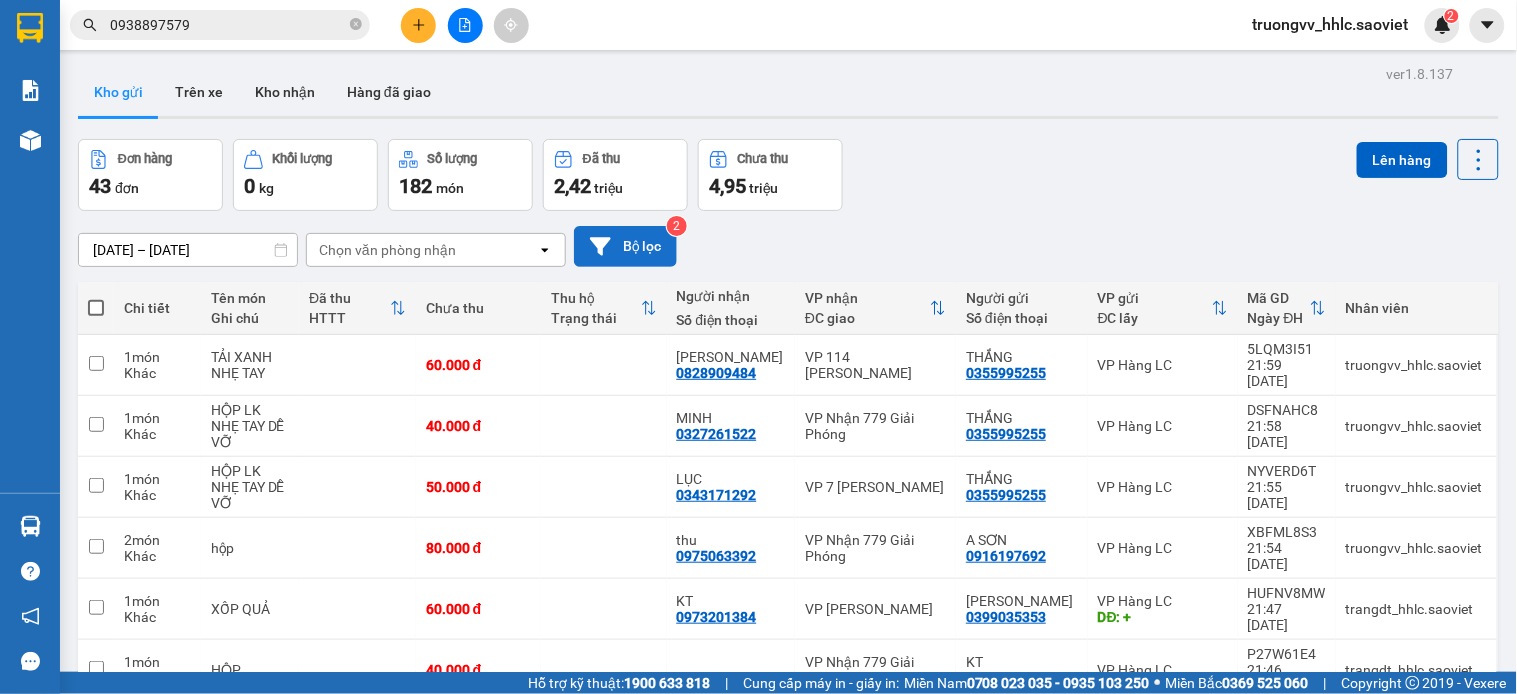 click on "Kho nhận" at bounding box center [285, 92] 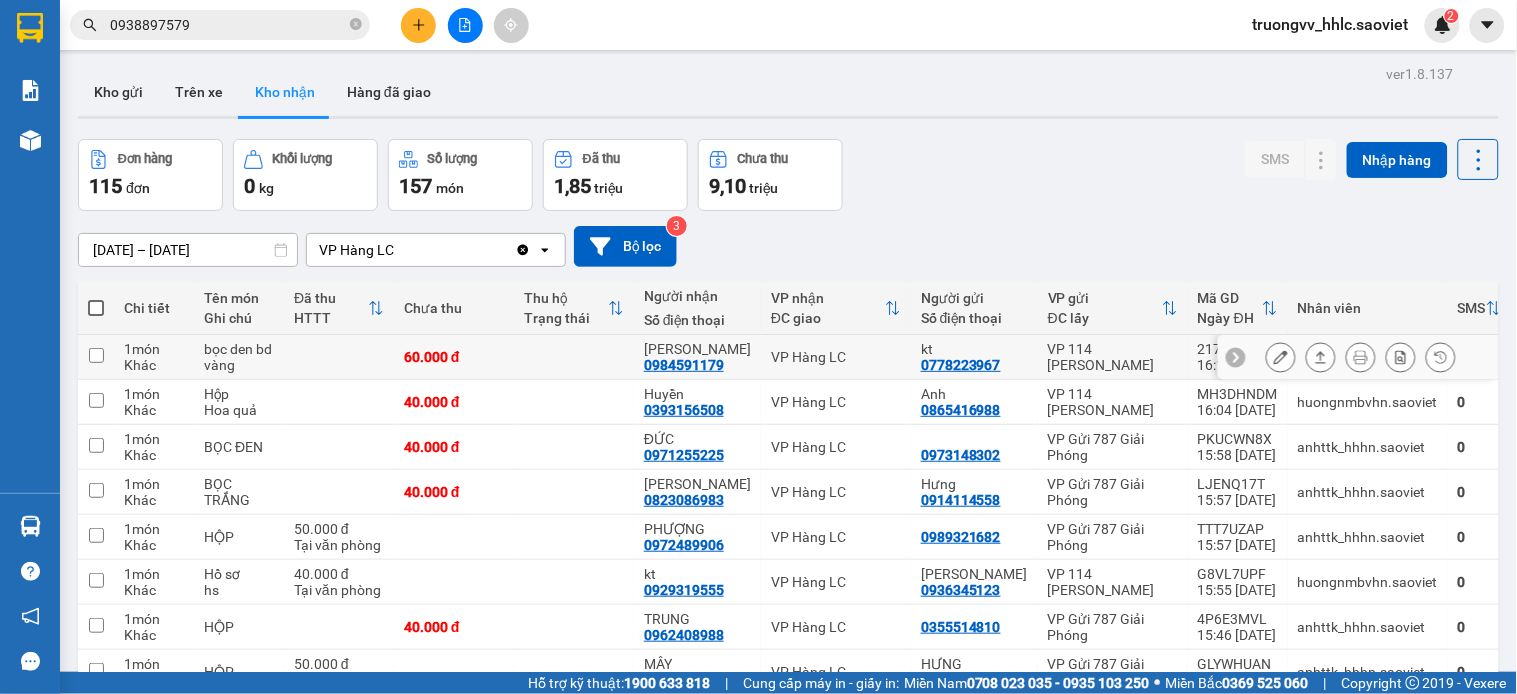 drag, startPoint x: 848, startPoint y: 367, endPoint x: 853, endPoint y: 376, distance: 10.29563 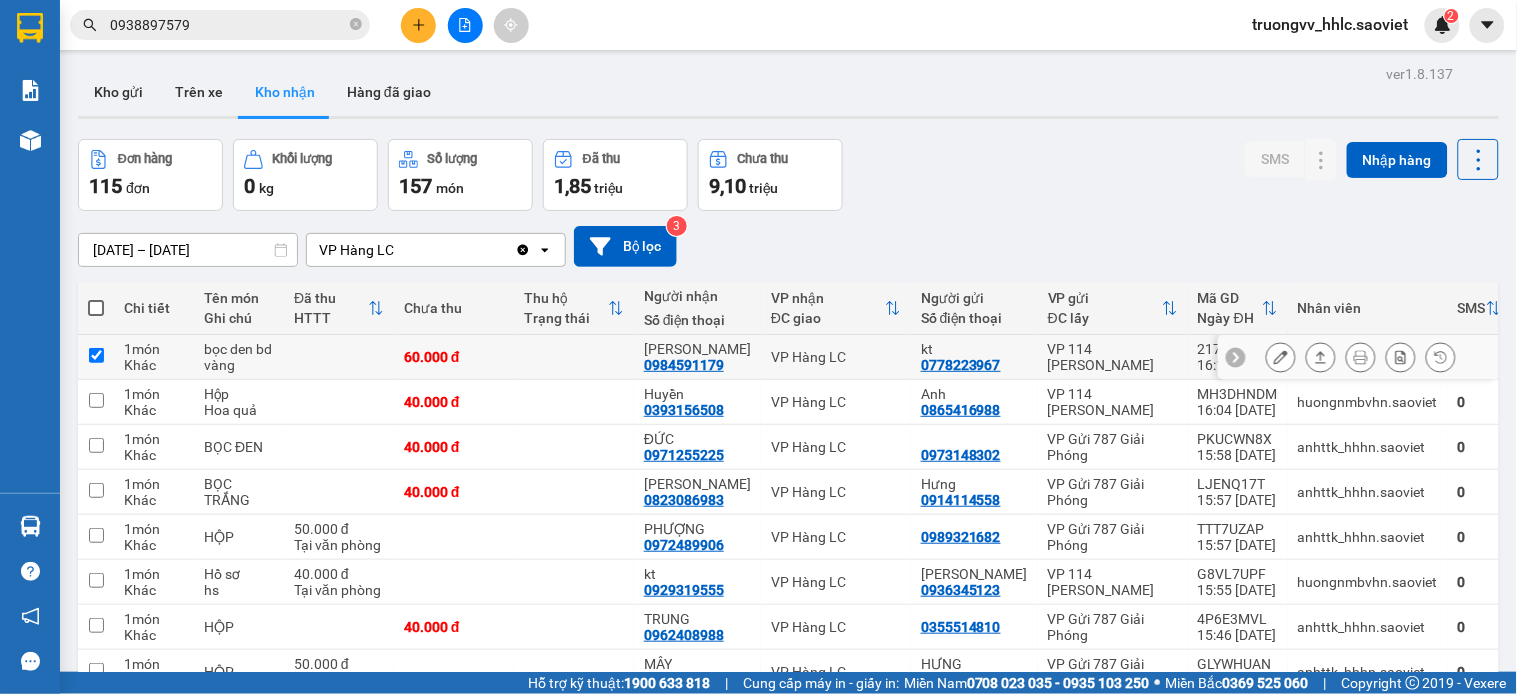 checkbox on "true" 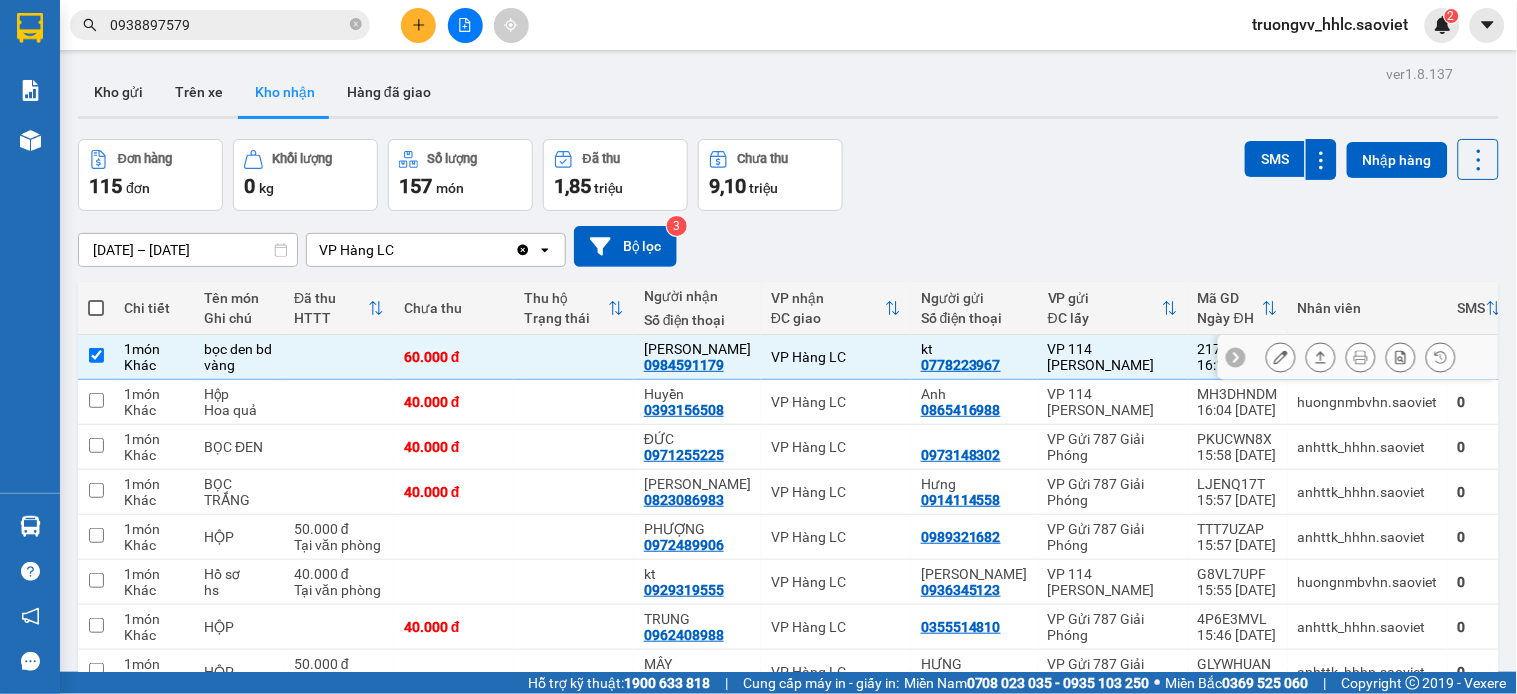 click on "VP Hàng LC" at bounding box center [836, 402] 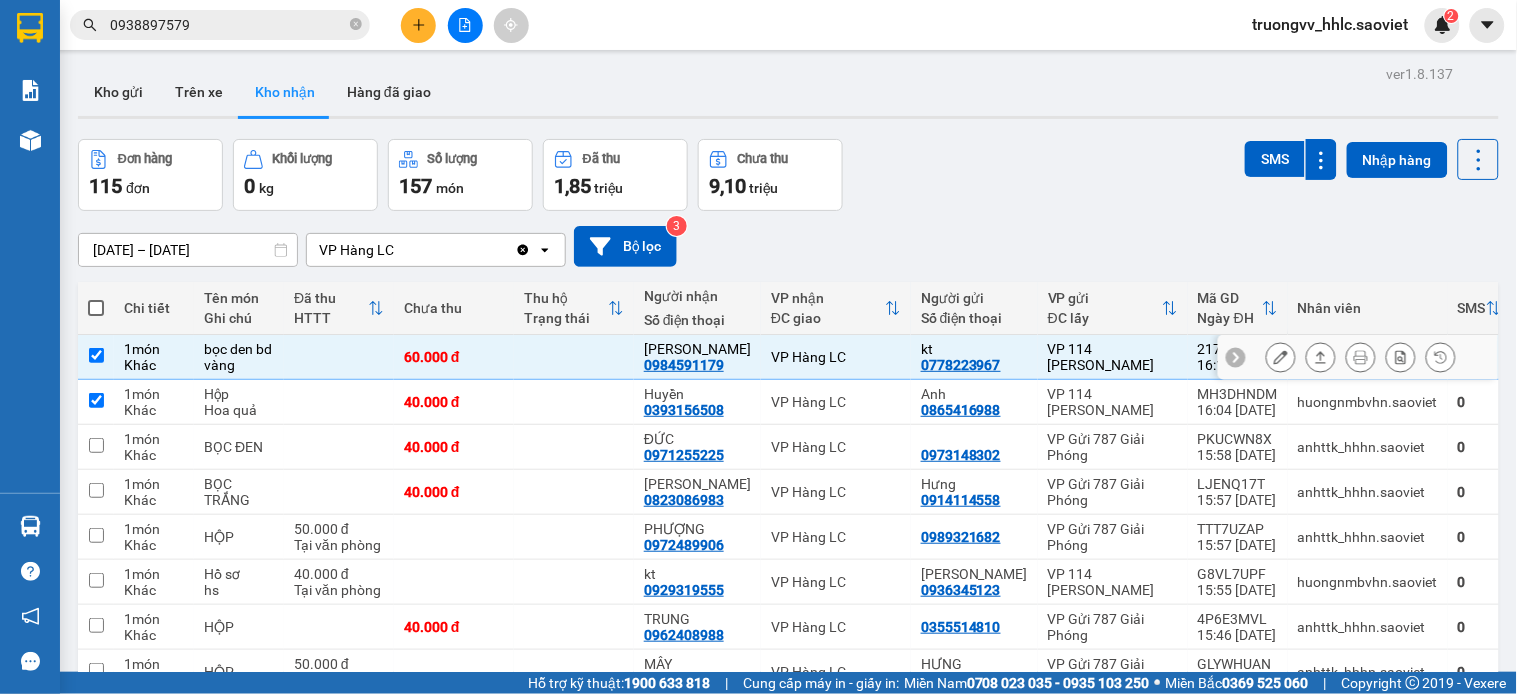 checkbox on "true" 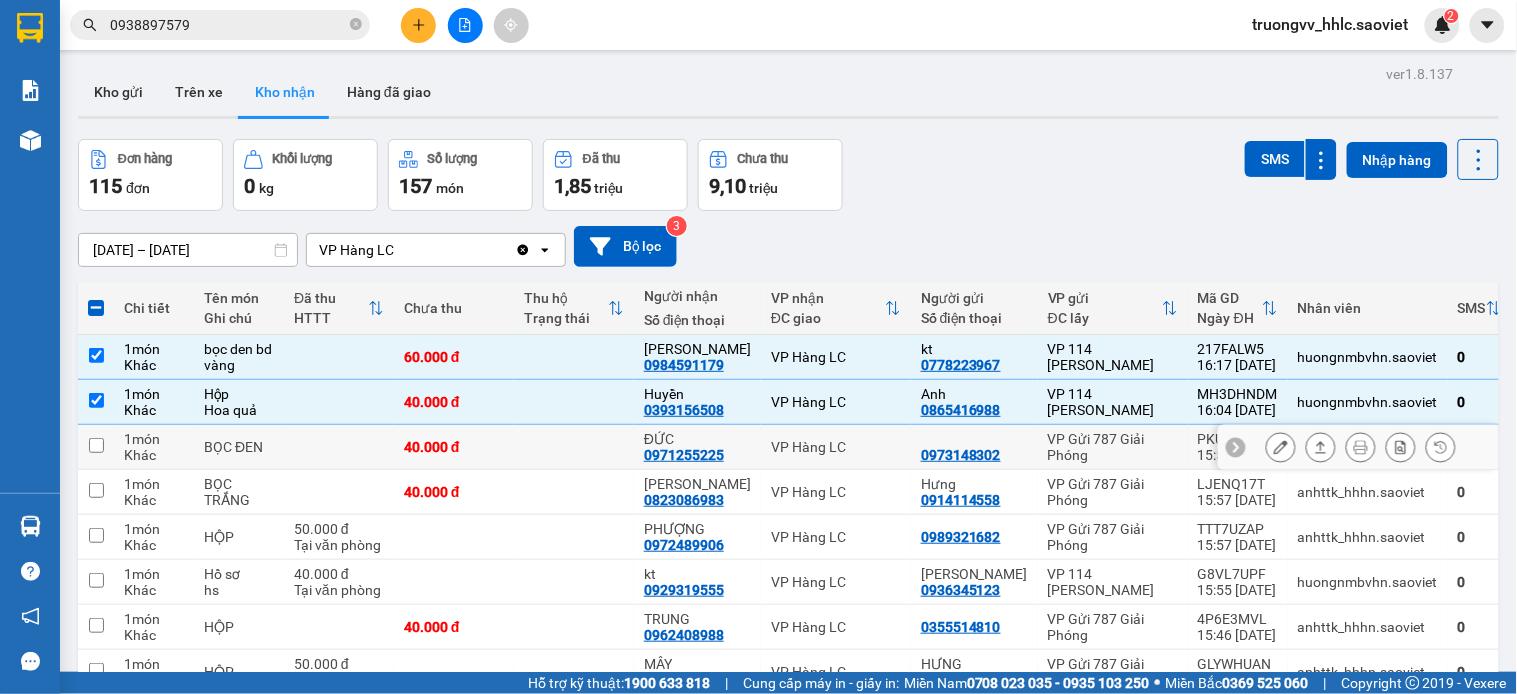 drag, startPoint x: 852, startPoint y: 441, endPoint x: 850, endPoint y: 455, distance: 14.142136 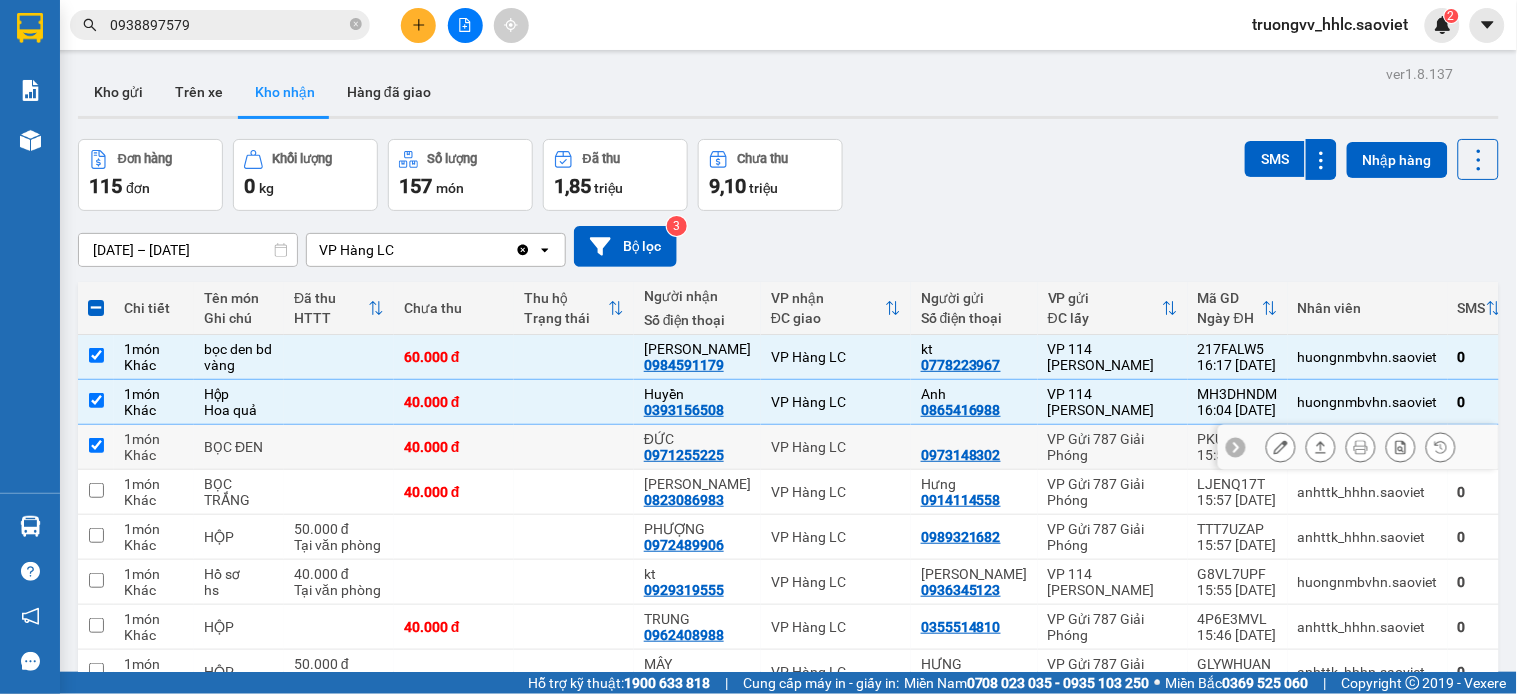 checkbox on "true" 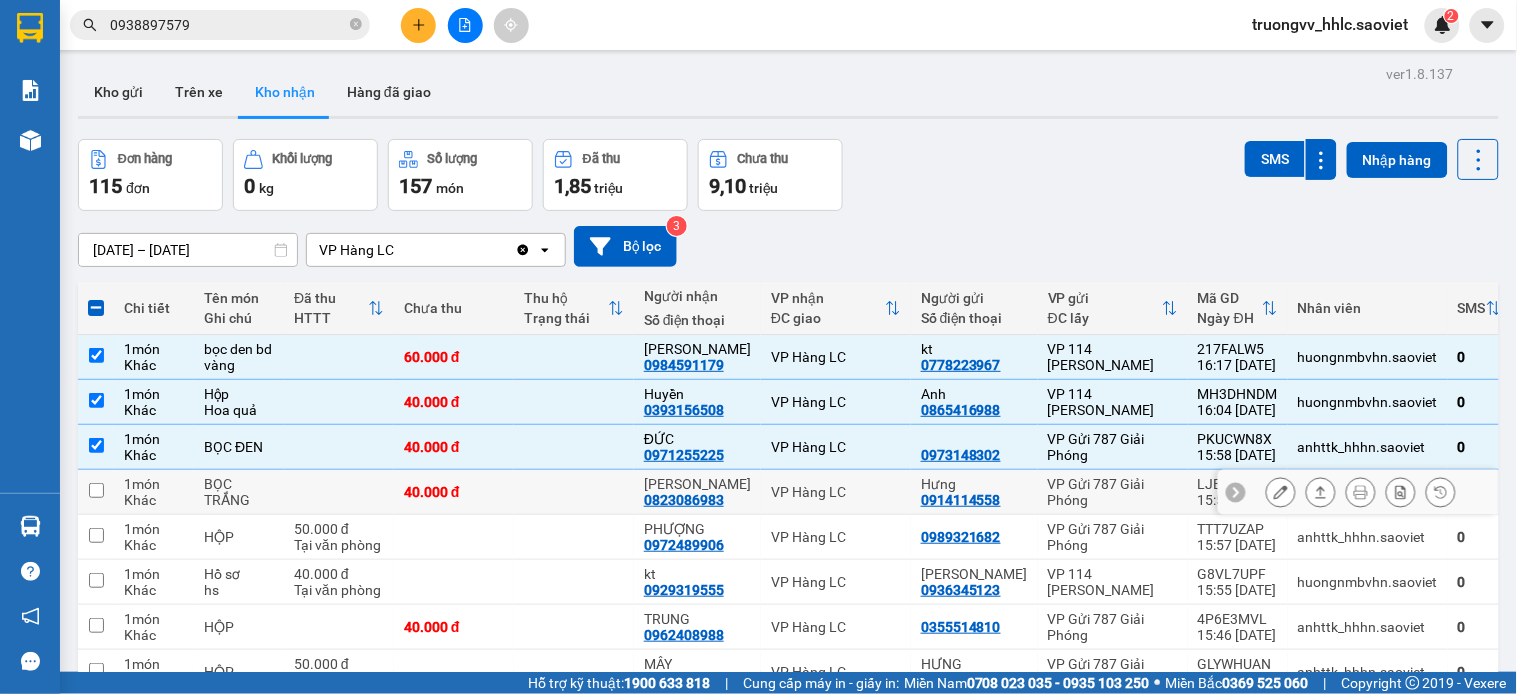 drag, startPoint x: 841, startPoint y: 481, endPoint x: 838, endPoint y: 514, distance: 33.13608 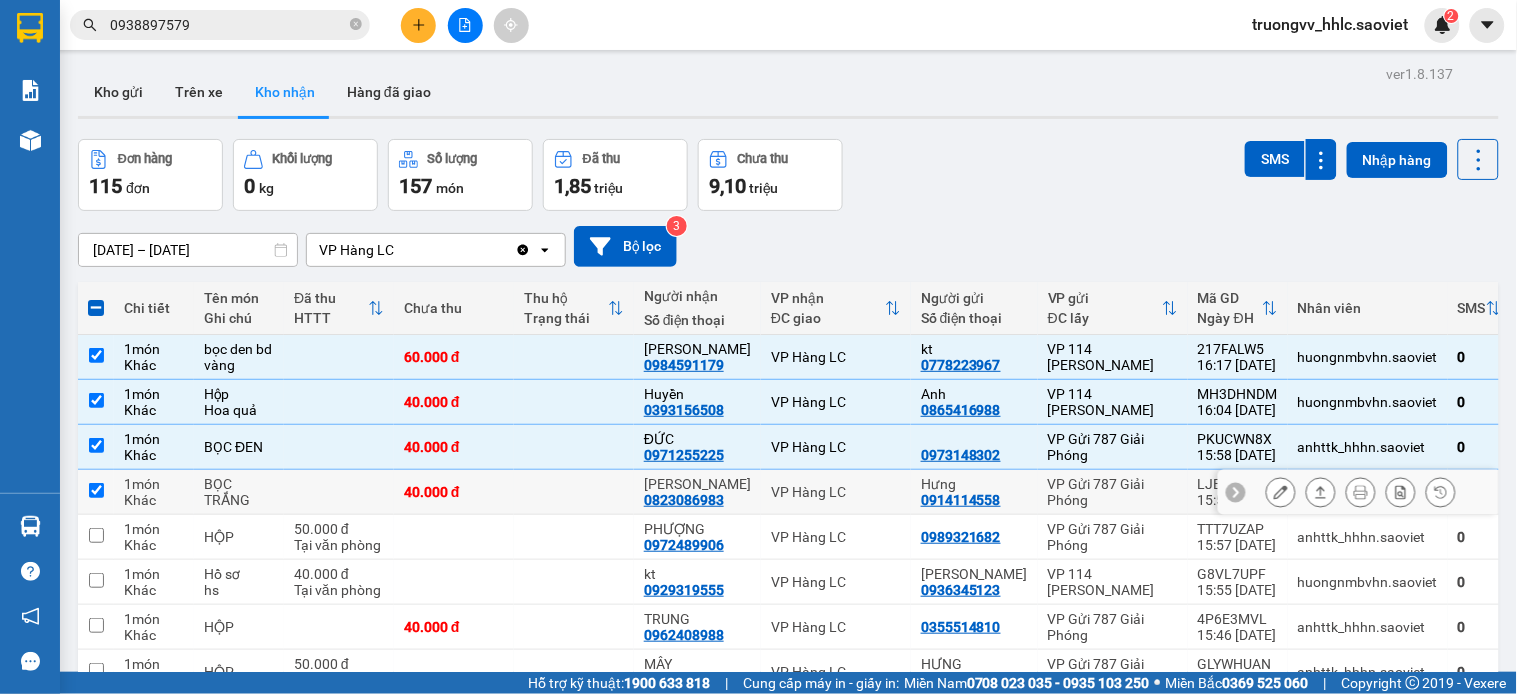 checkbox on "true" 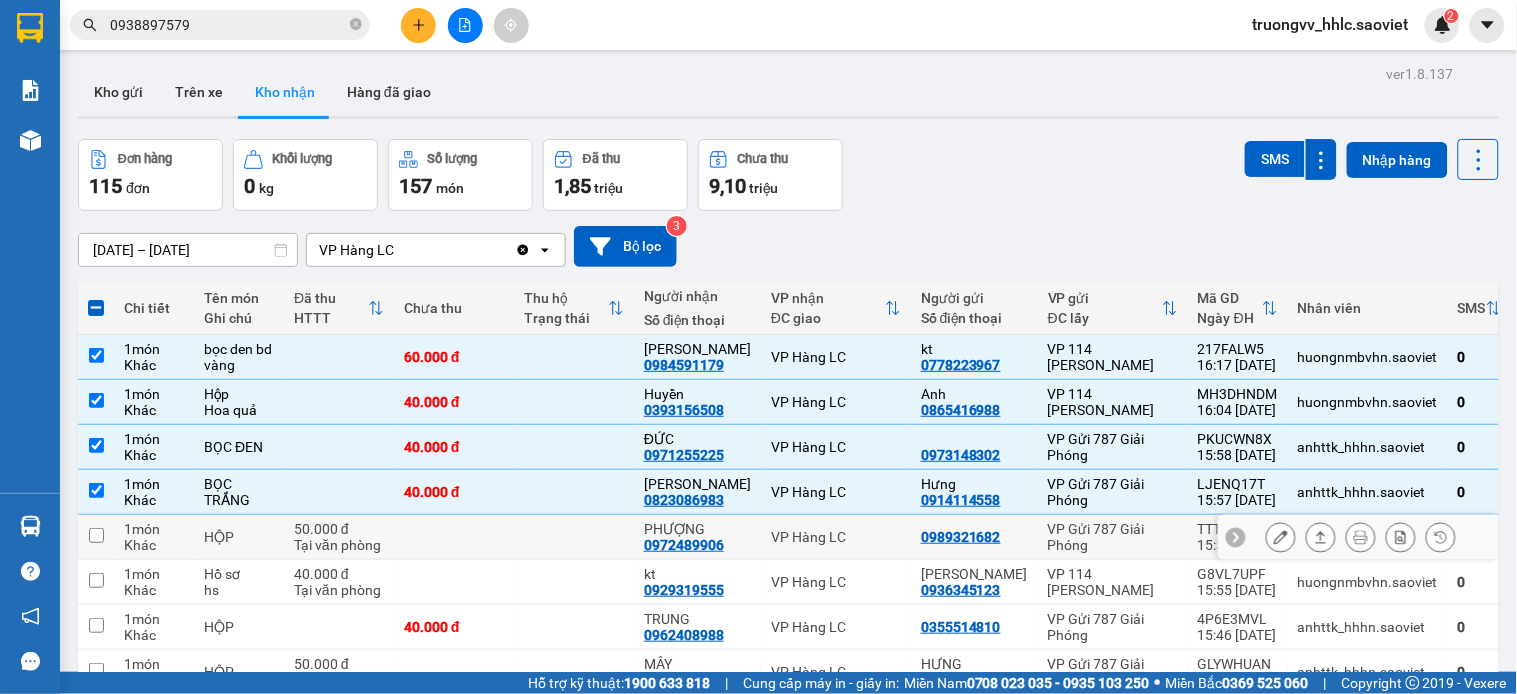 click on "VP Hàng LC" at bounding box center [836, 537] 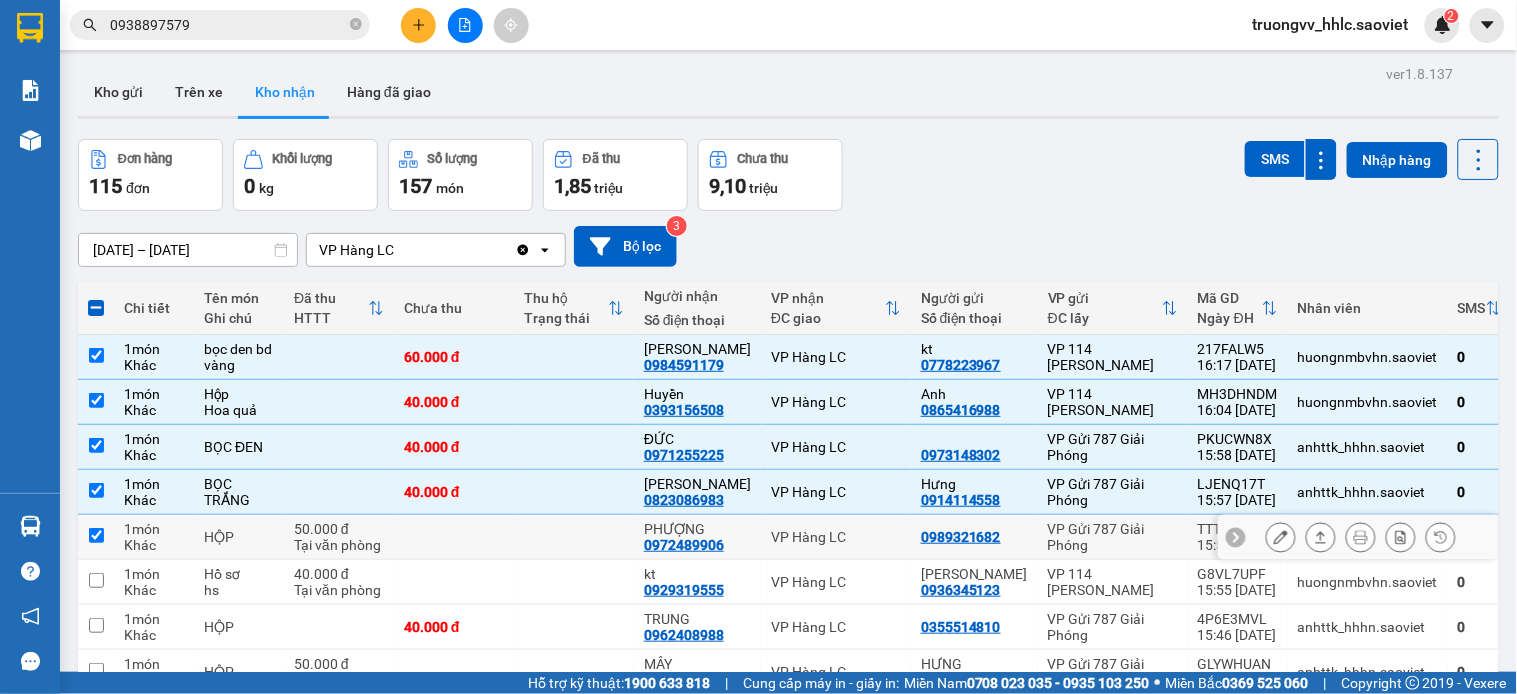 checkbox on "true" 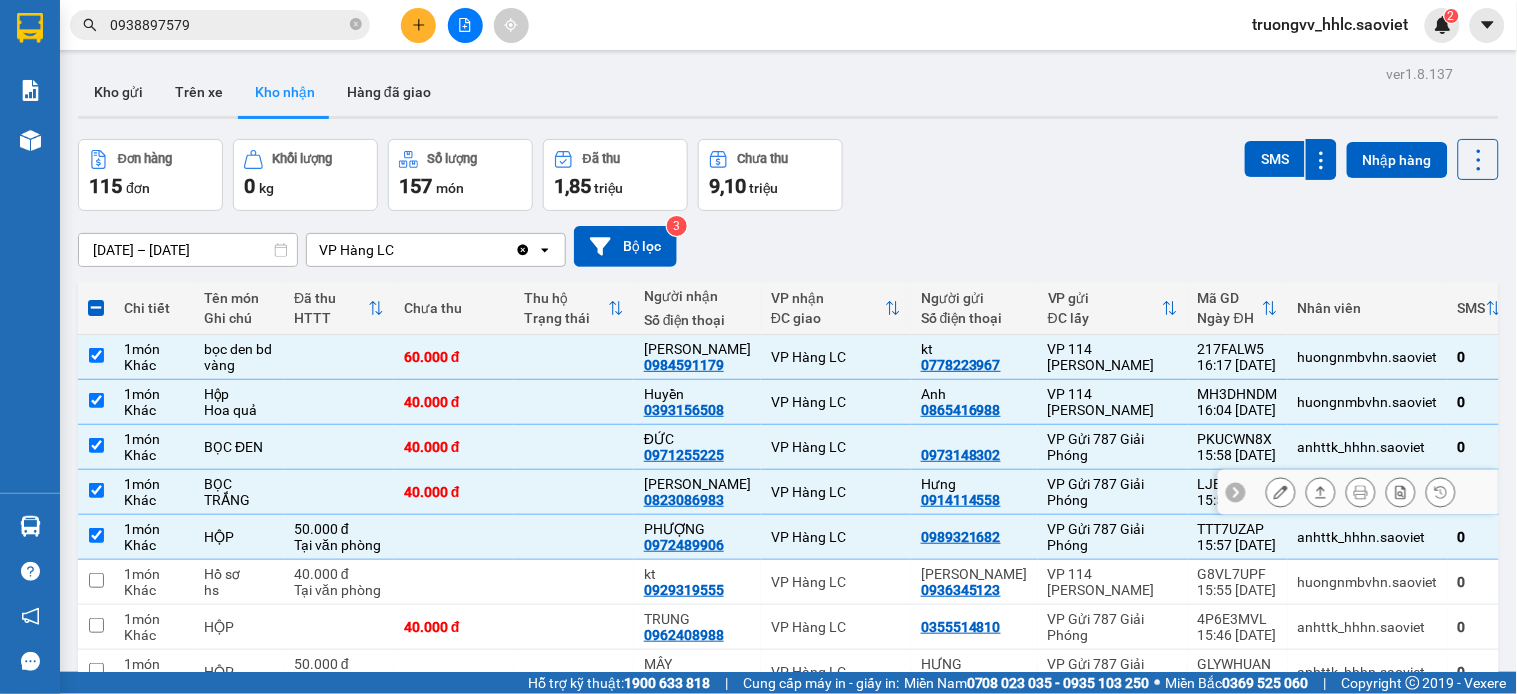 scroll, scrollTop: 220, scrollLeft: 0, axis: vertical 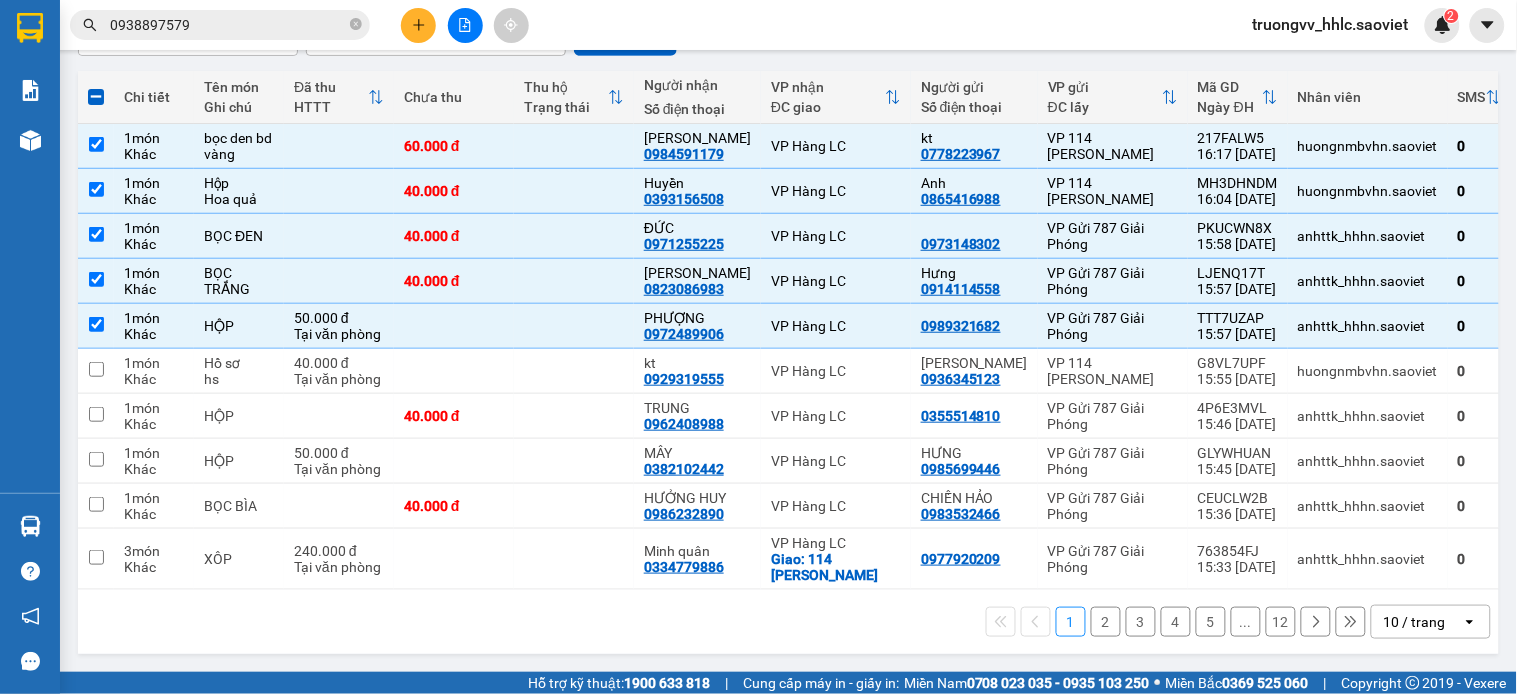 drag, startPoint x: 1415, startPoint y: 620, endPoint x: 1405, endPoint y: 606, distance: 17.20465 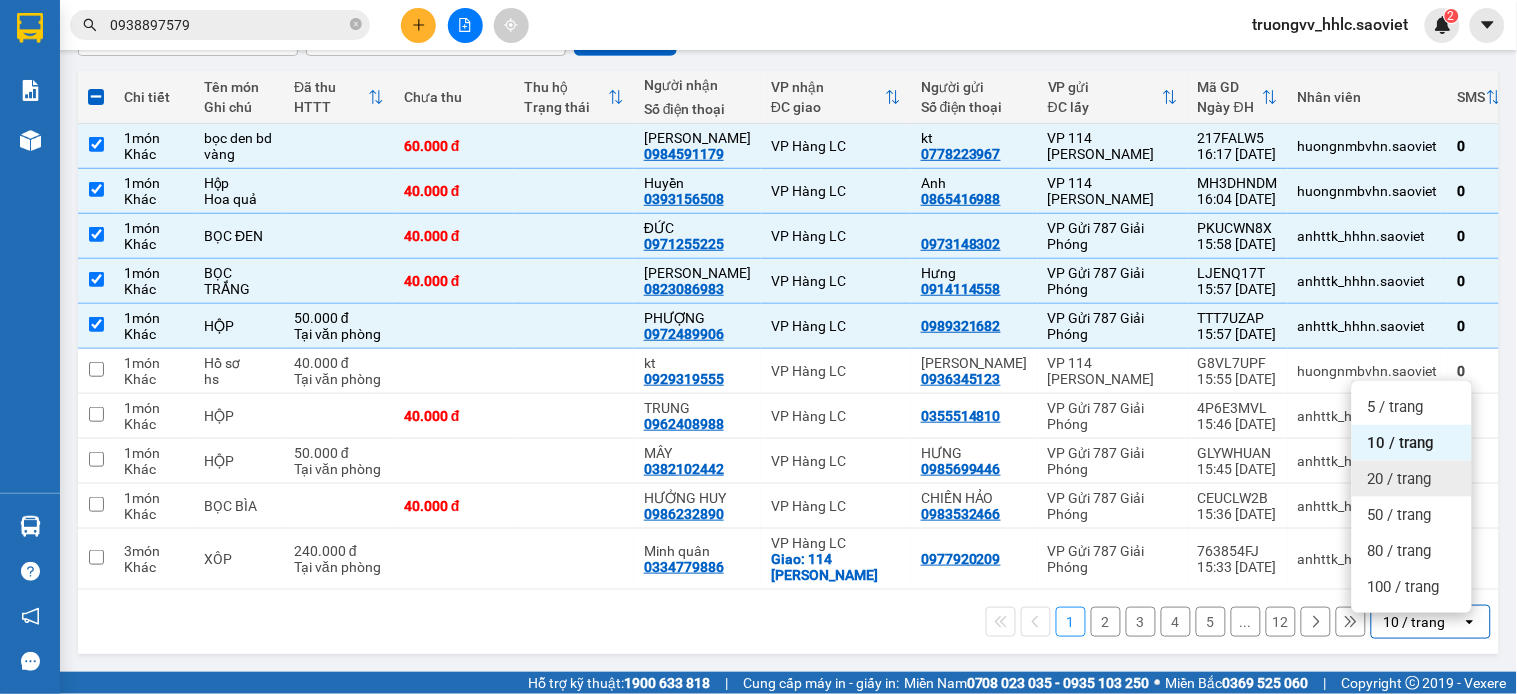 click on "20 / trang" at bounding box center (1412, 479) 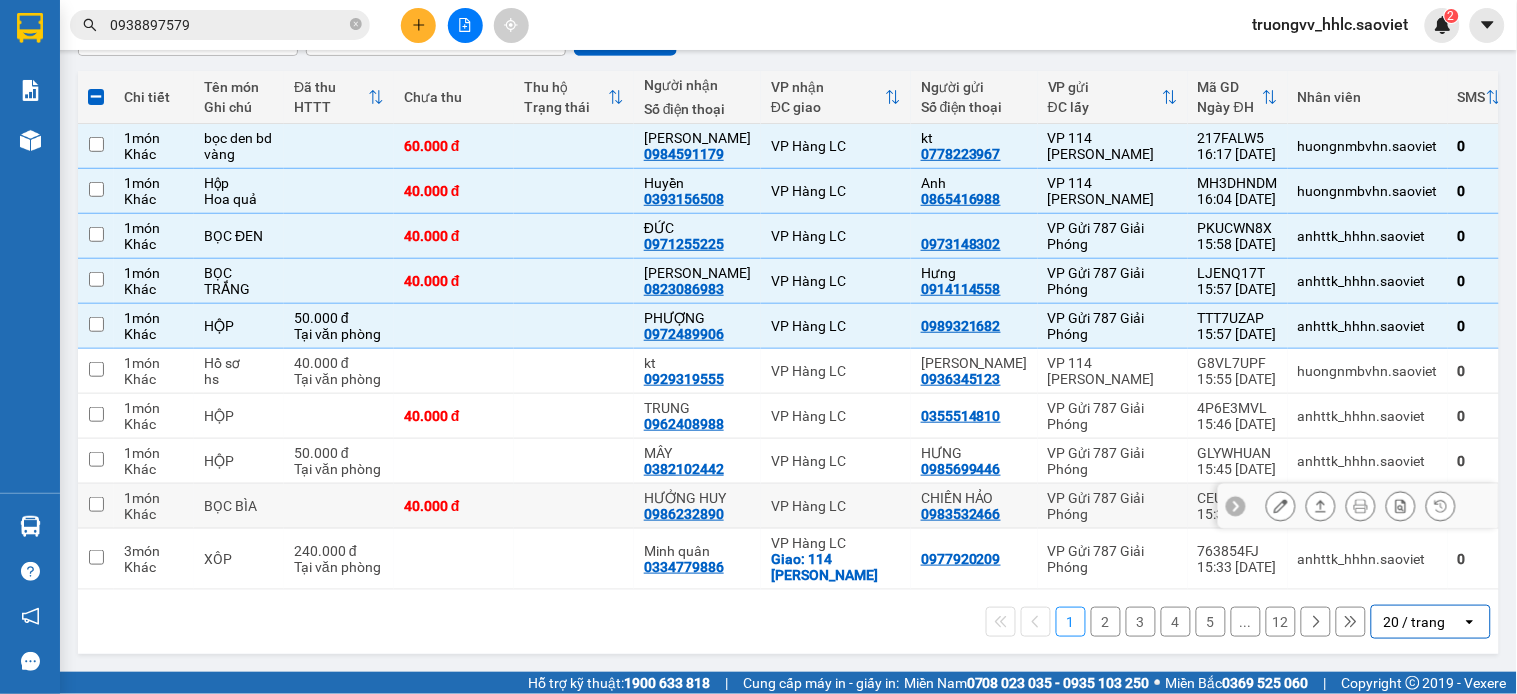 checkbox on "false" 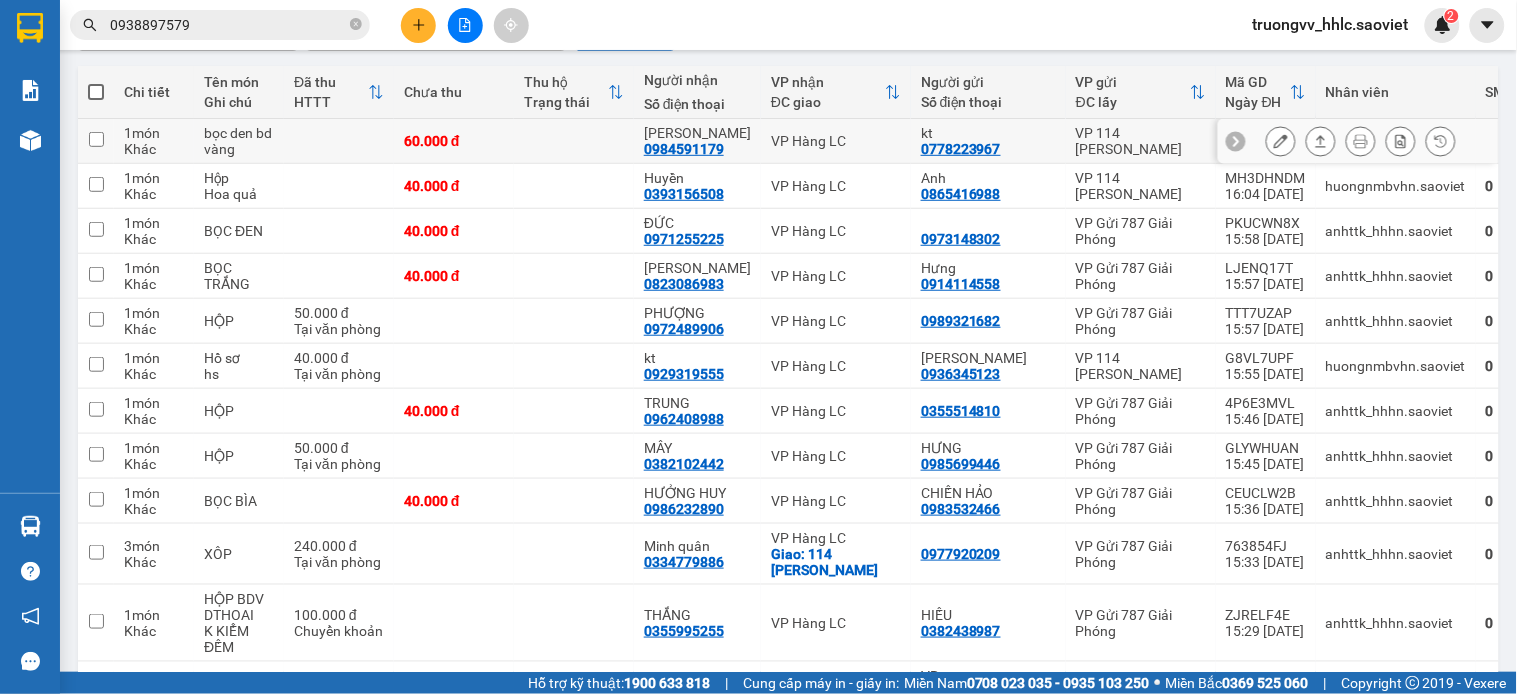 scroll, scrollTop: 220, scrollLeft: 0, axis: vertical 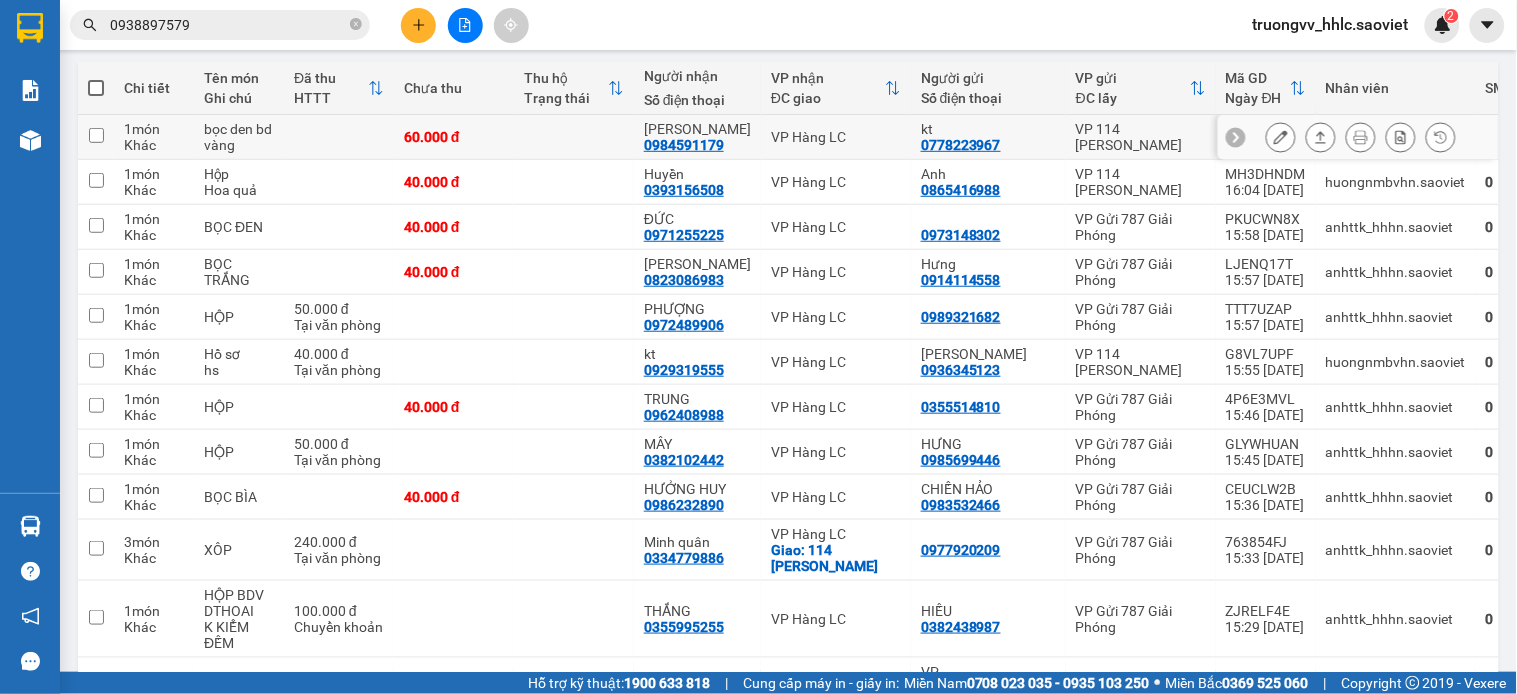 click on "VP Hàng LC" at bounding box center (836, 137) 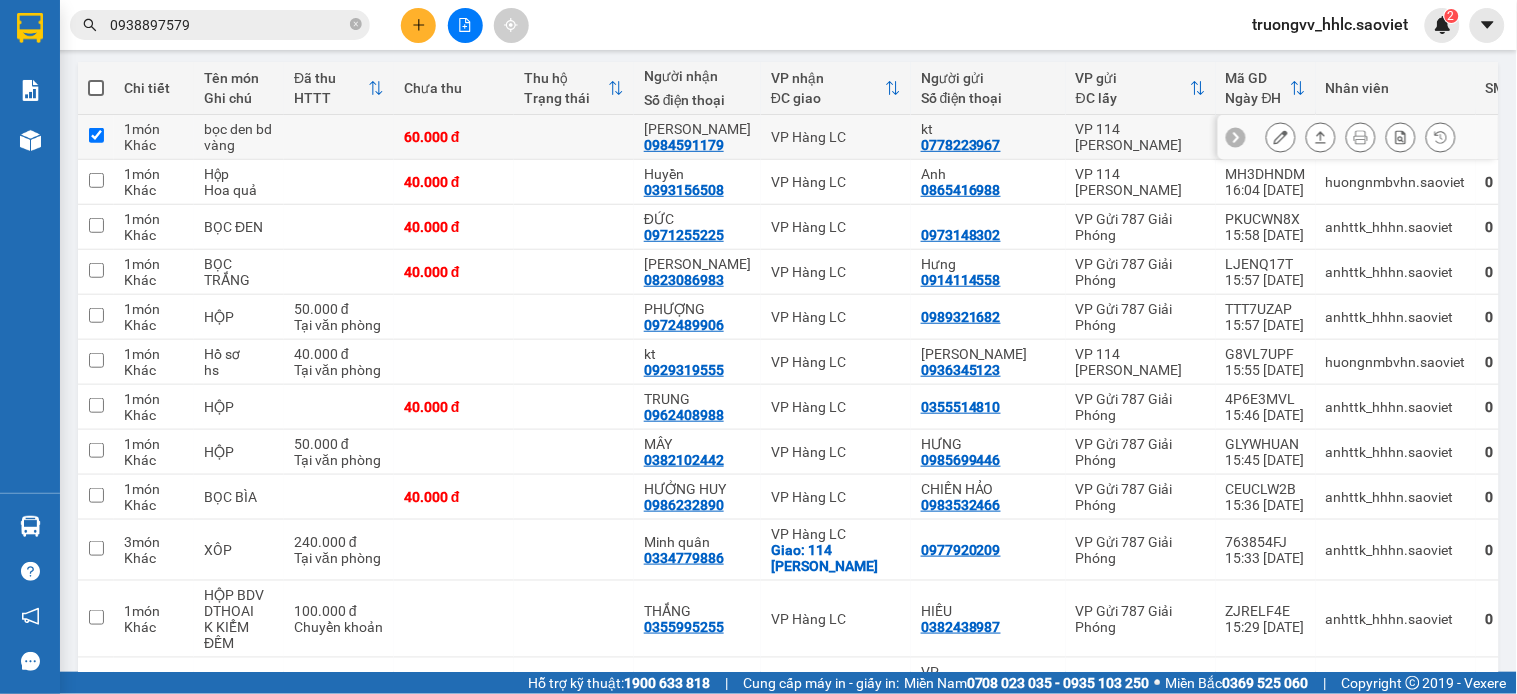 checkbox on "true" 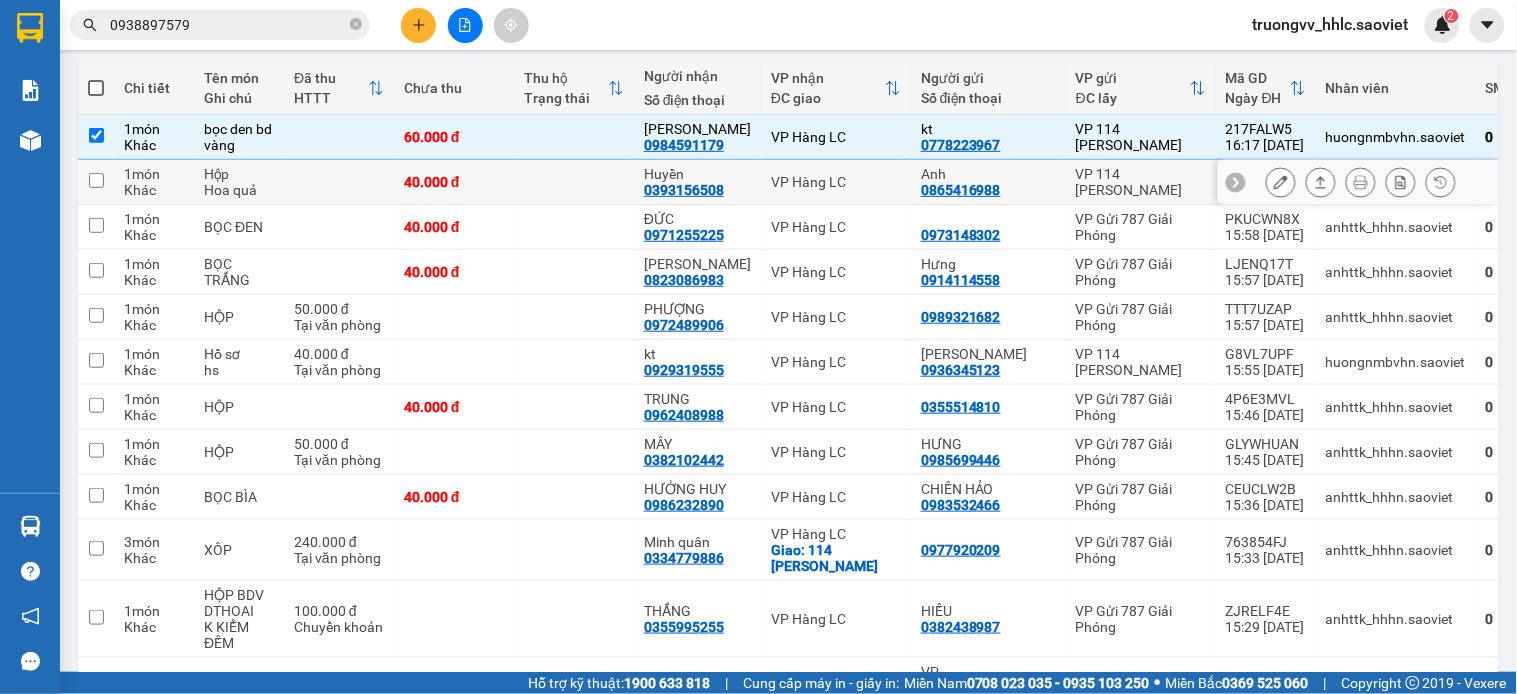 drag, startPoint x: 858, startPoint y: 178, endPoint x: 860, endPoint y: 208, distance: 30.066593 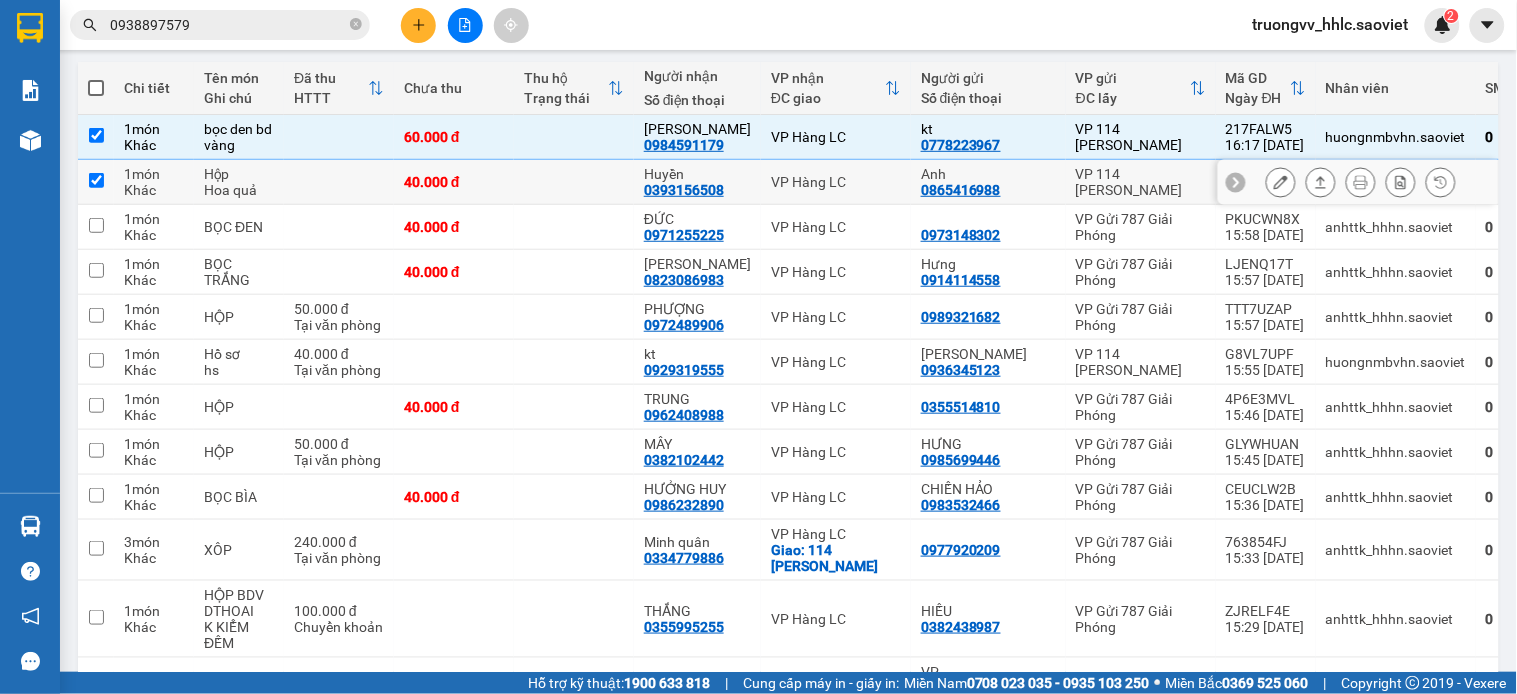 checkbox on "true" 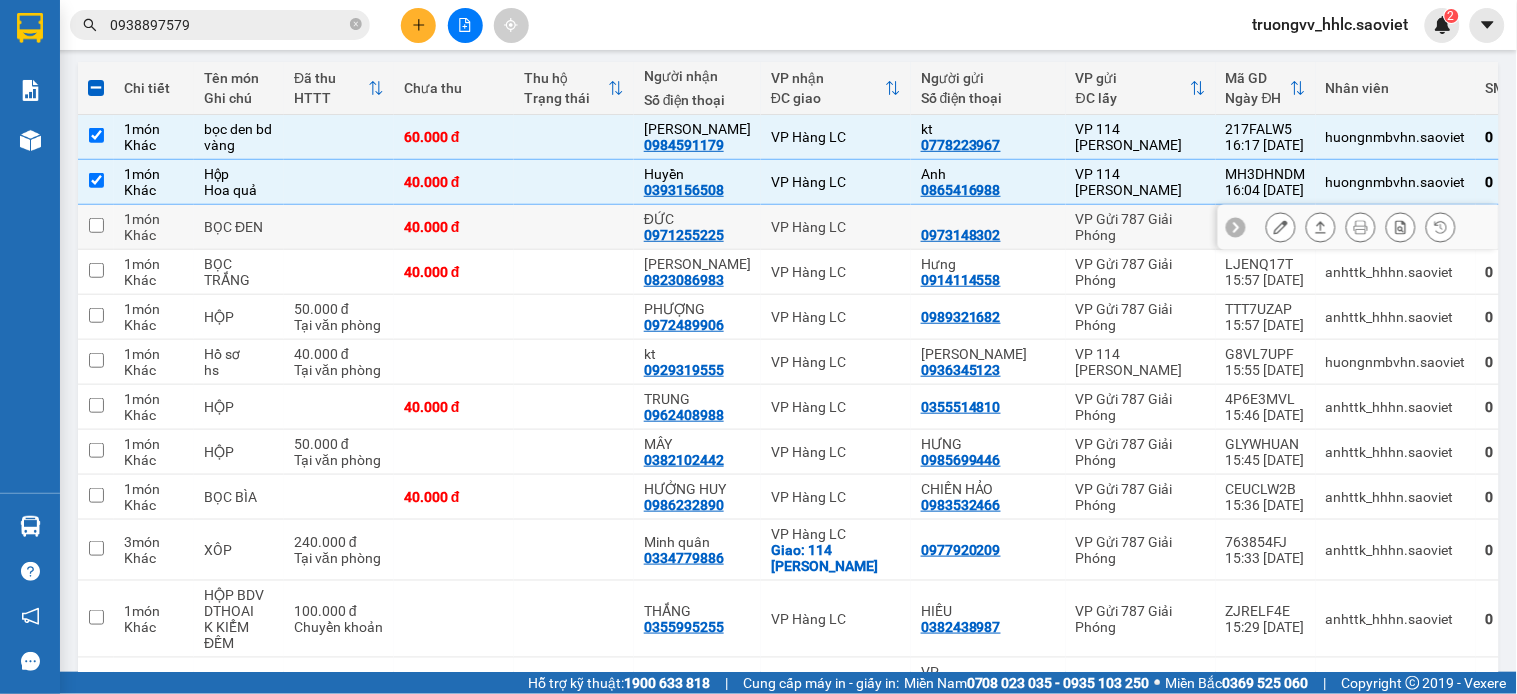 drag, startPoint x: 857, startPoint y: 223, endPoint x: 853, endPoint y: 264, distance: 41.19466 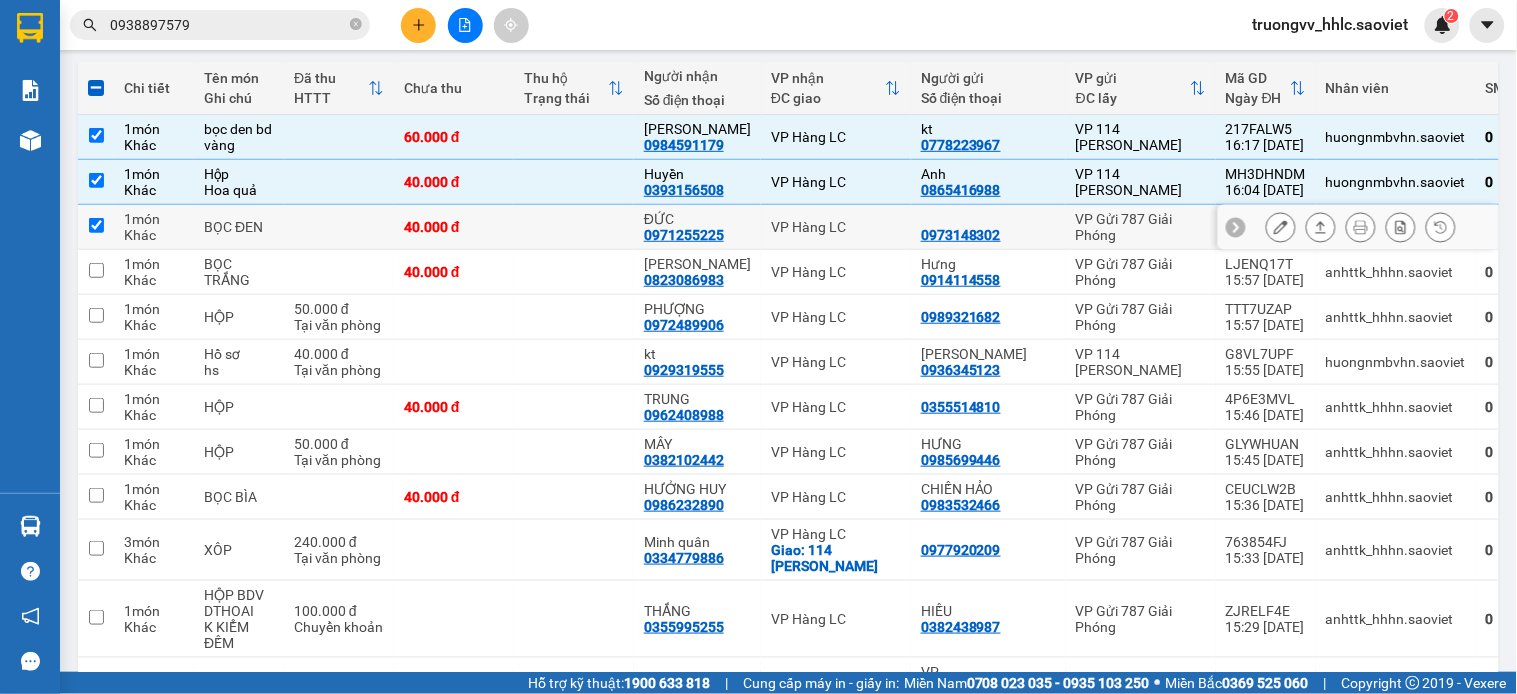 checkbox on "true" 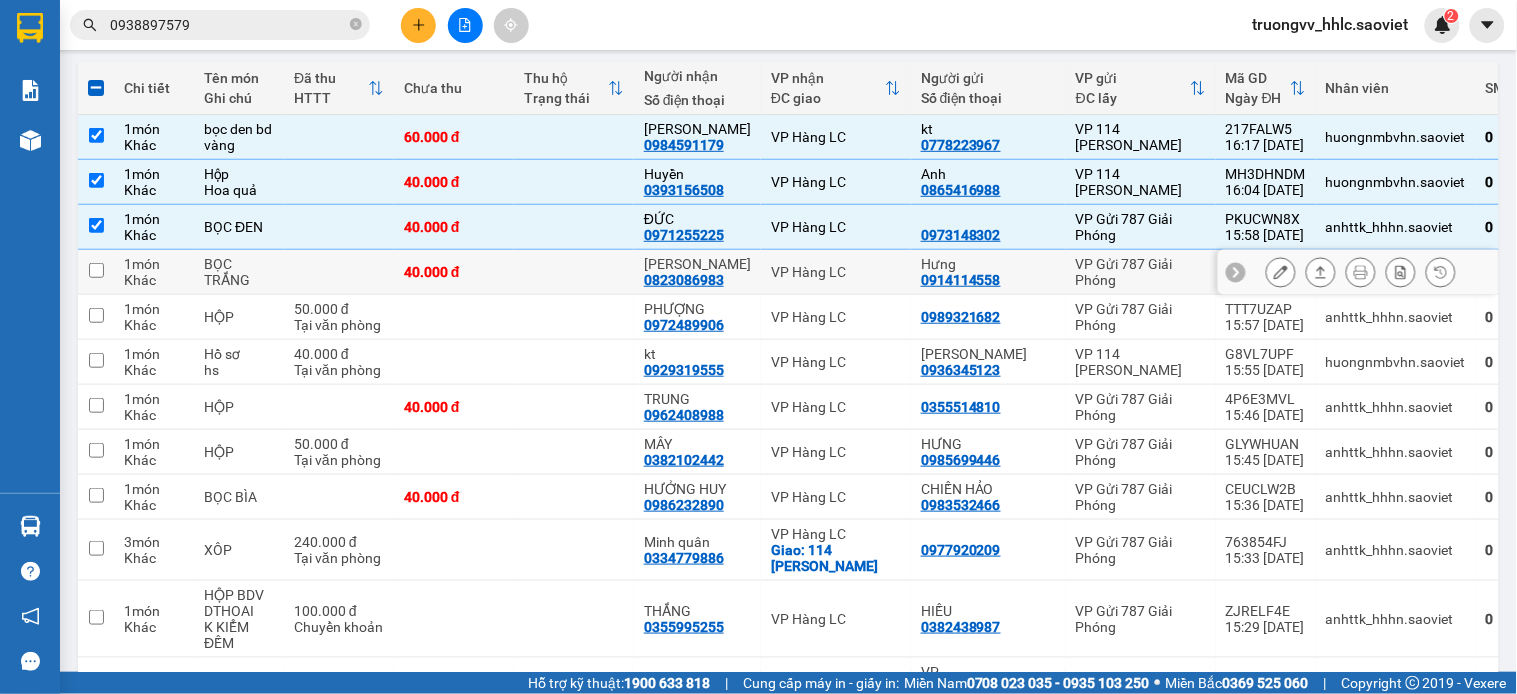click on "VP Hàng LC" at bounding box center [836, 272] 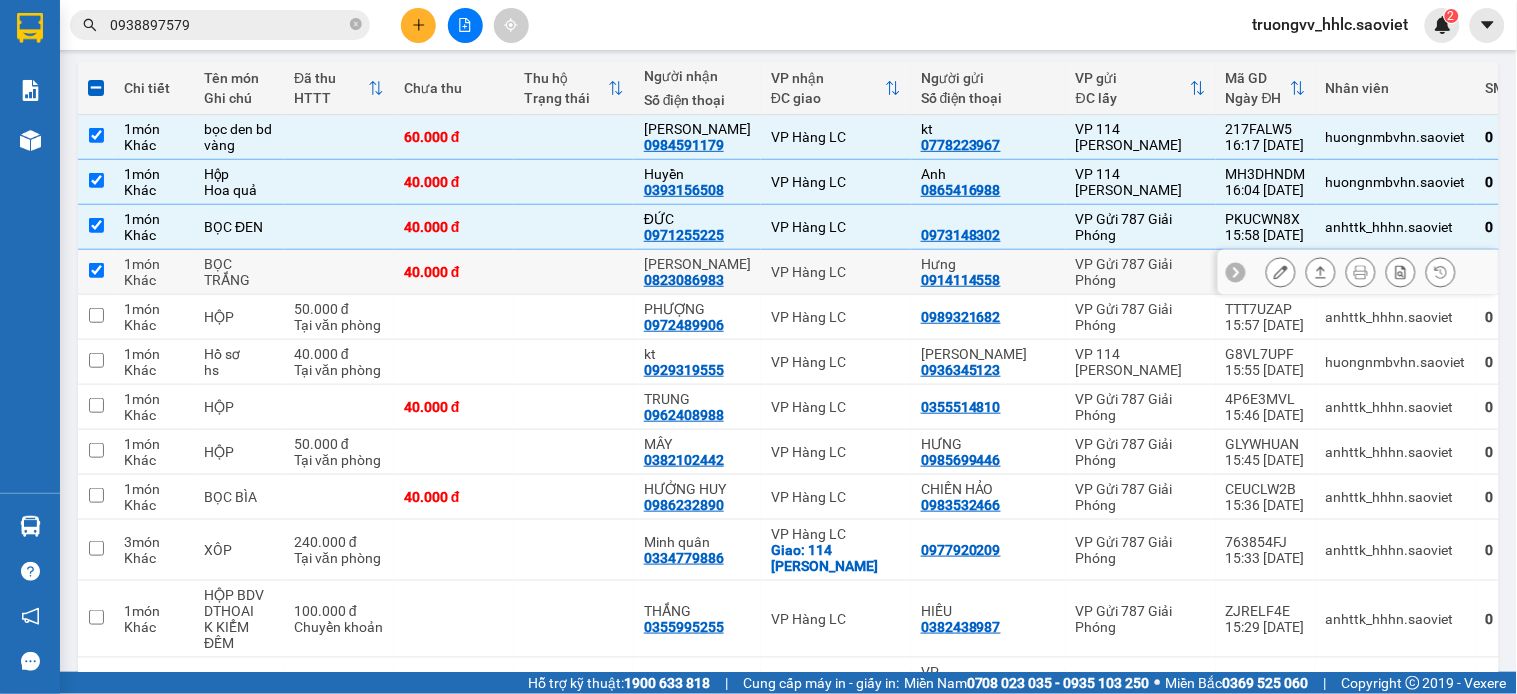 checkbox on "true" 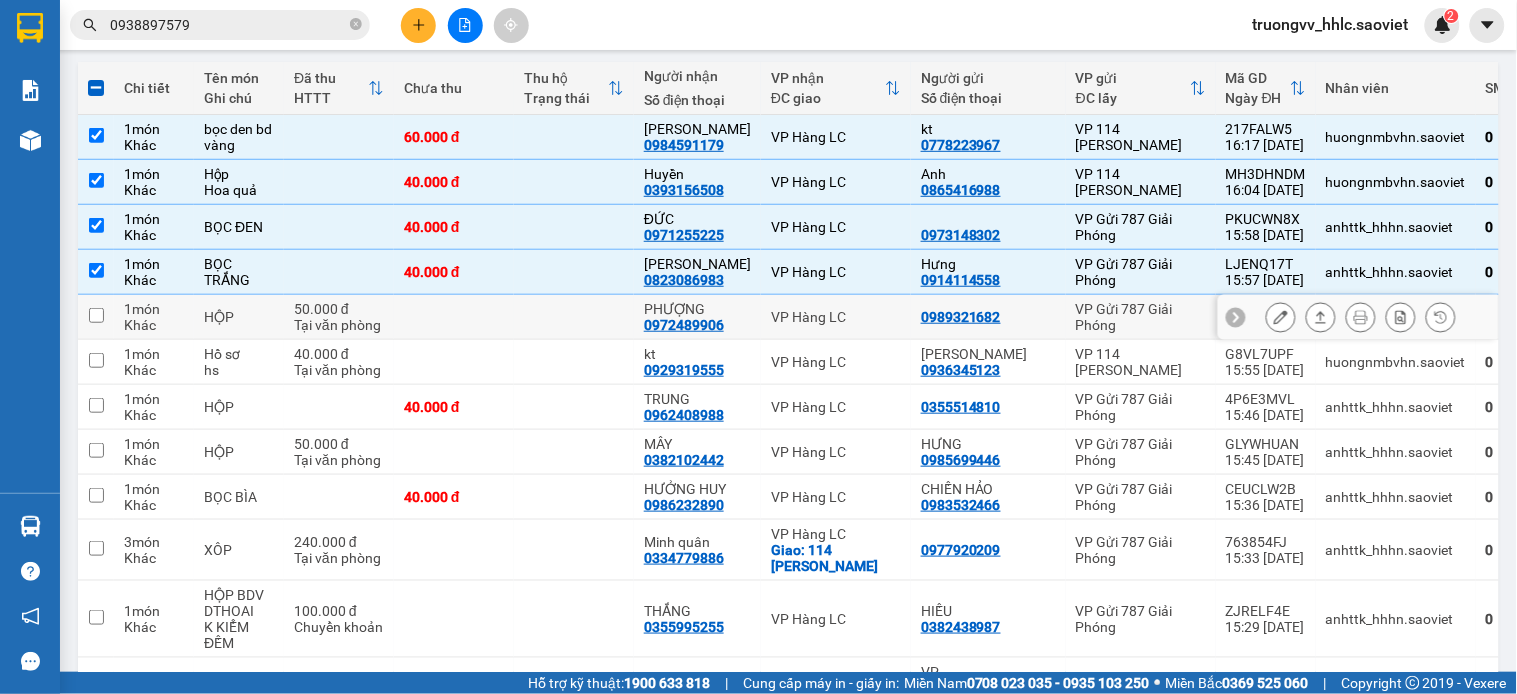 drag, startPoint x: 851, startPoint y: 314, endPoint x: 856, endPoint y: 328, distance: 14.866069 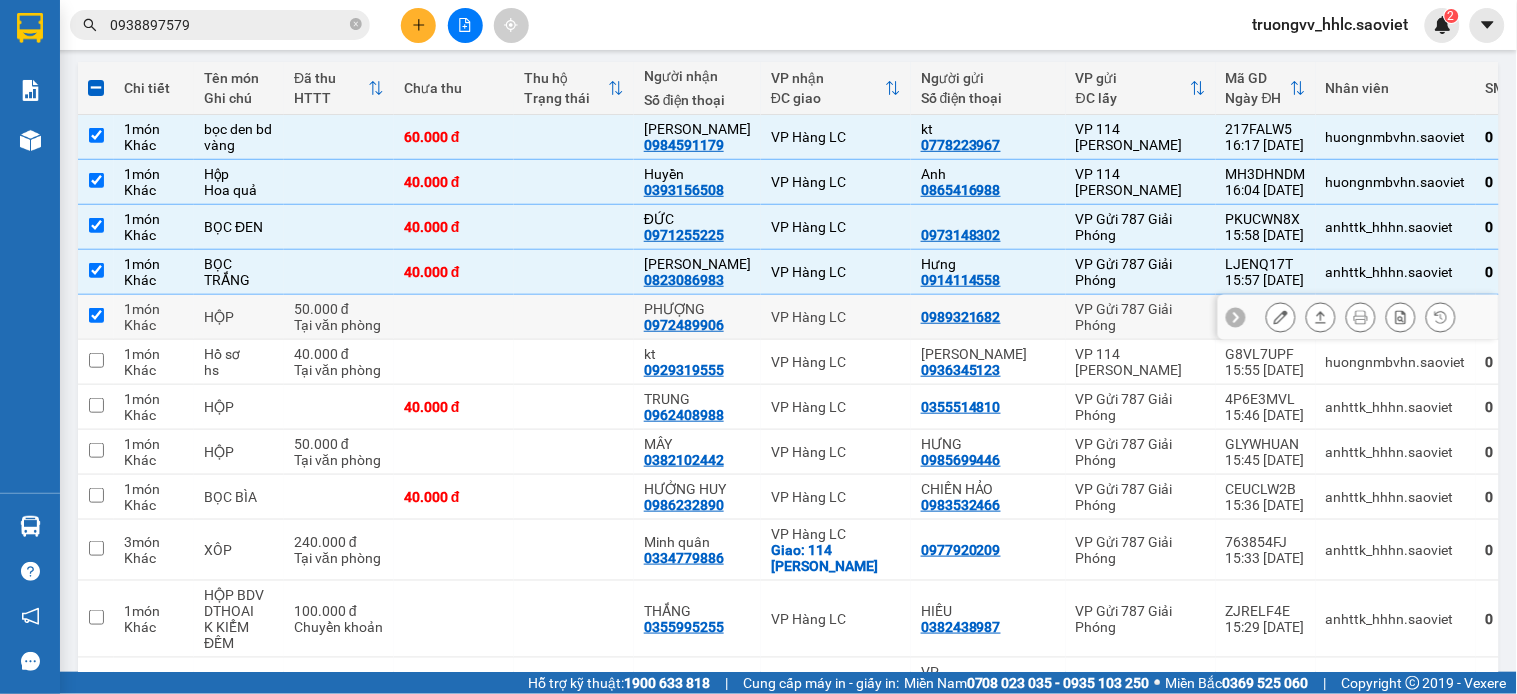 checkbox on "true" 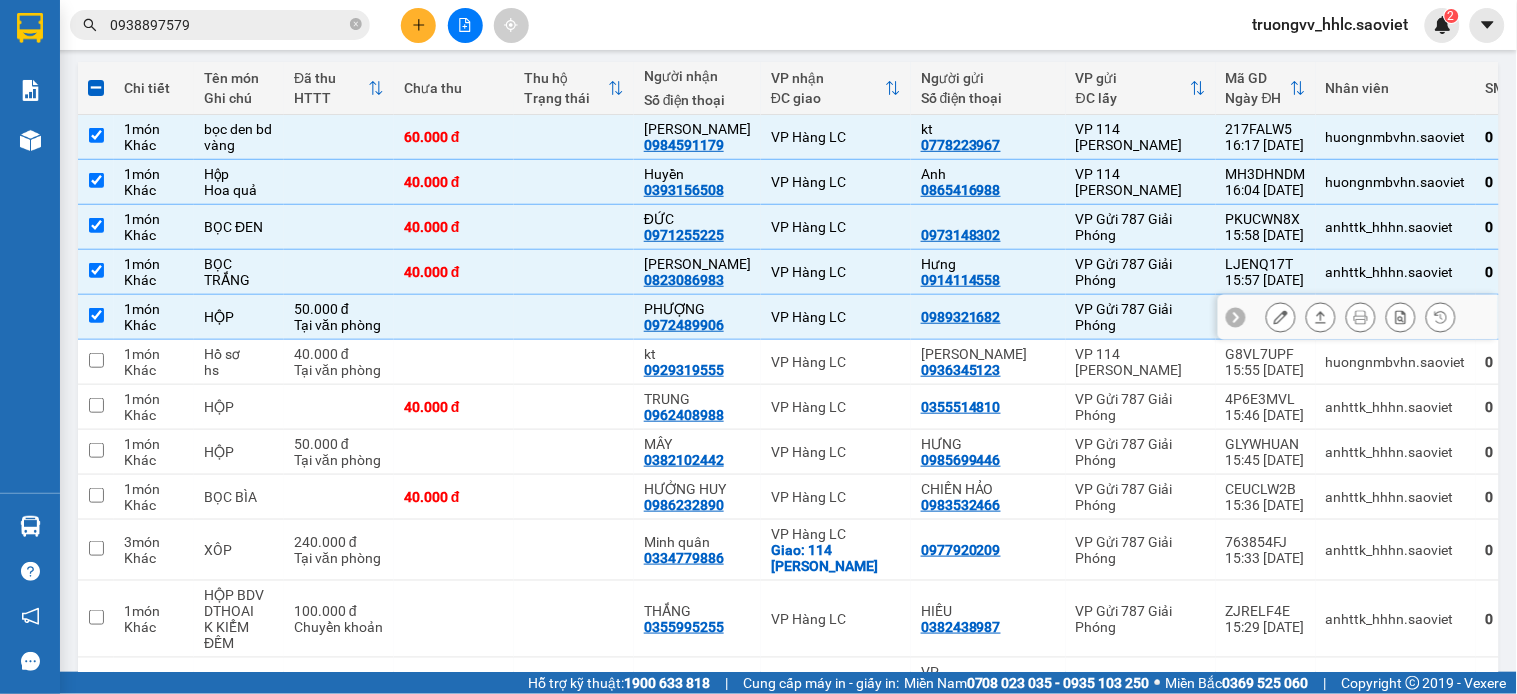 drag, startPoint x: 857, startPoint y: 341, endPoint x: 860, endPoint y: 360, distance: 19.235384 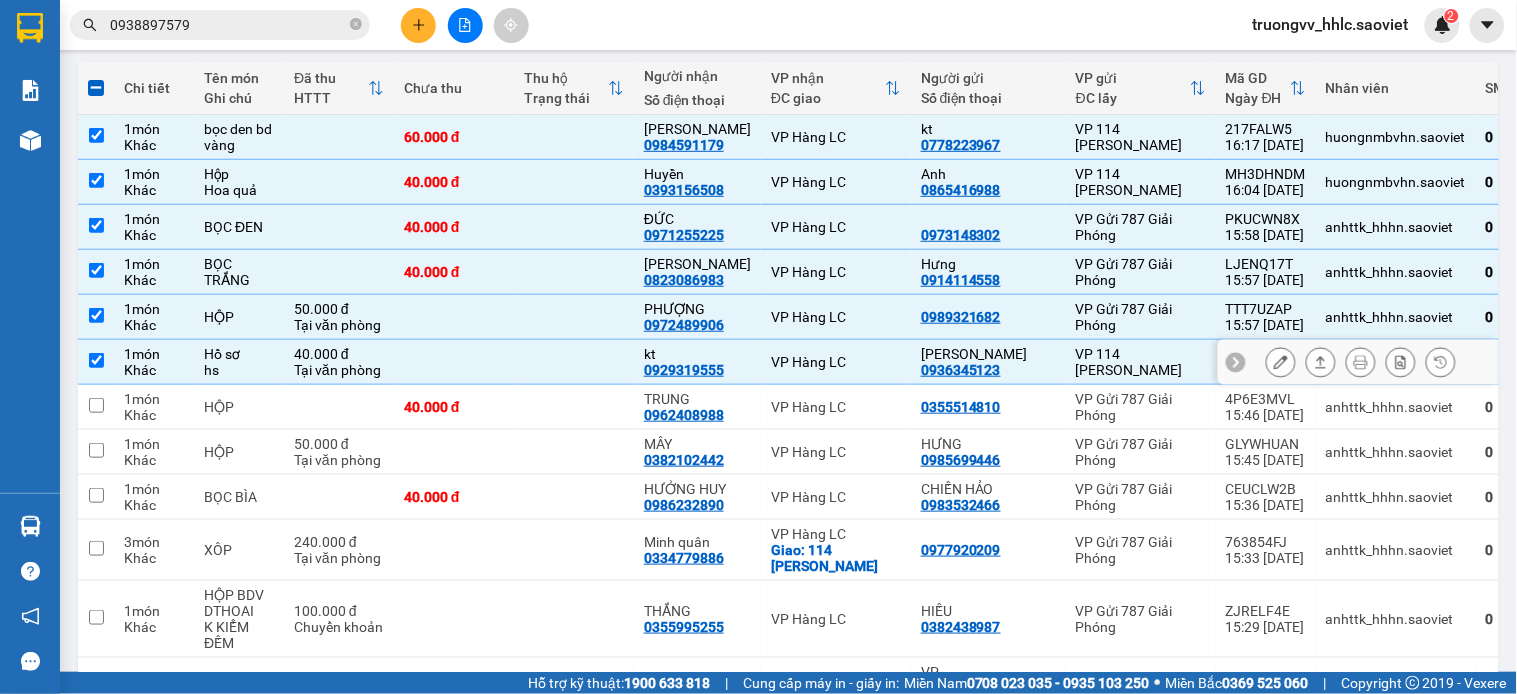 drag, startPoint x: 852, startPoint y: 371, endPoint x: 856, endPoint y: 404, distance: 33.24154 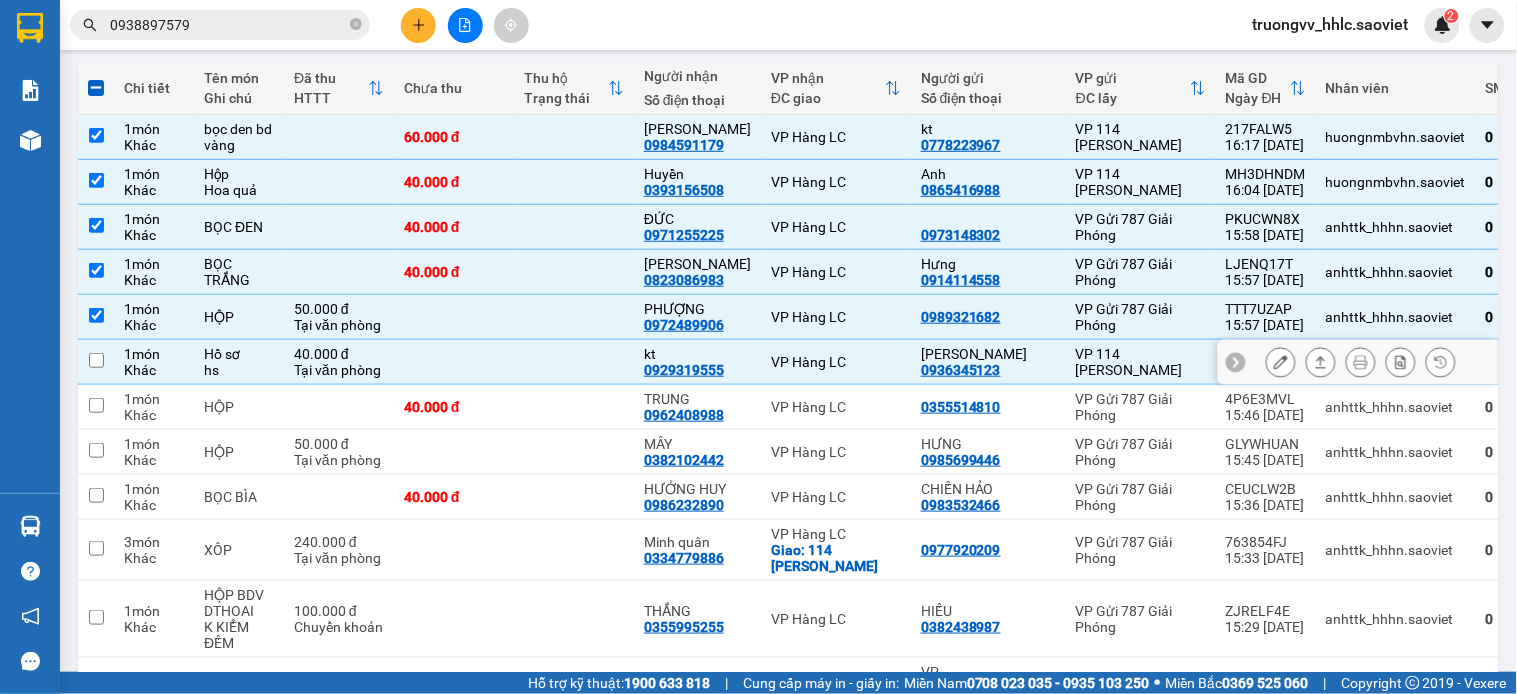 checkbox on "false" 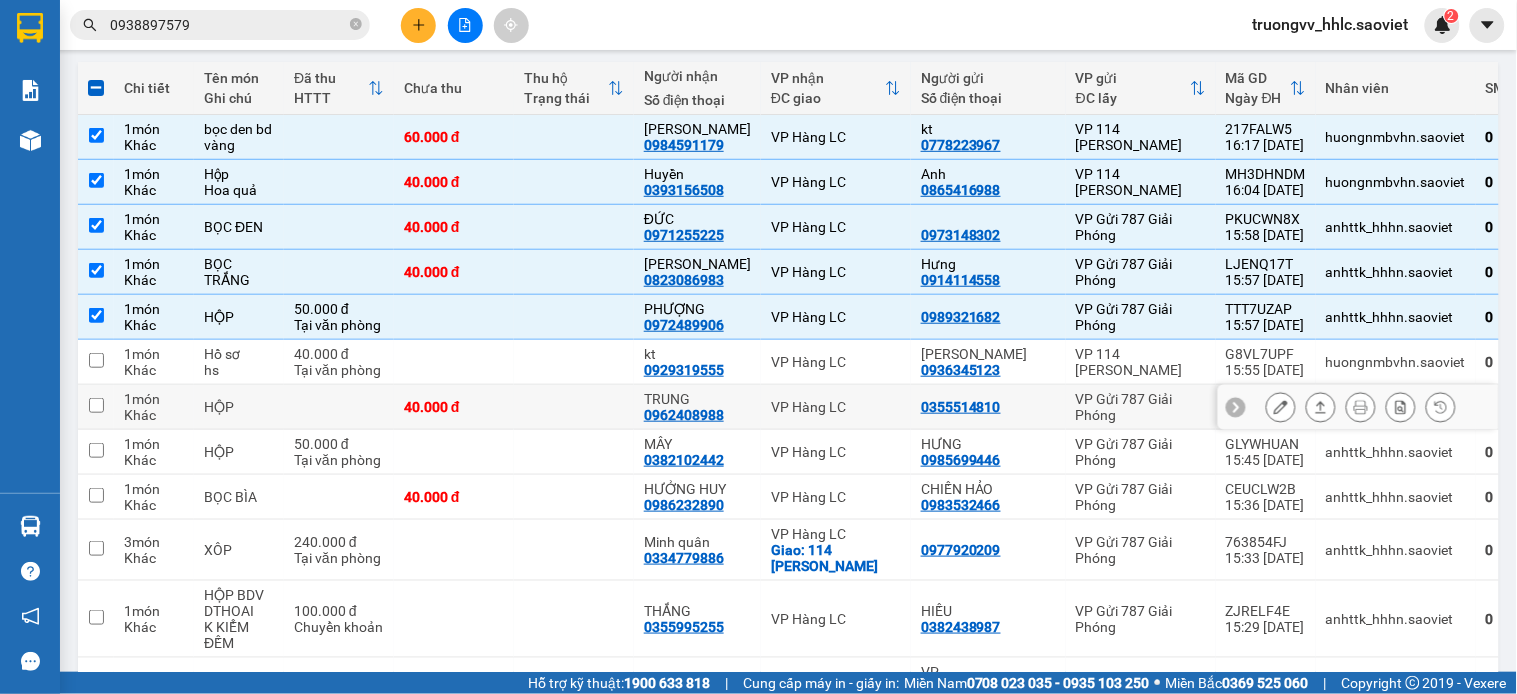 click on "VP Hàng LC" at bounding box center [836, 407] 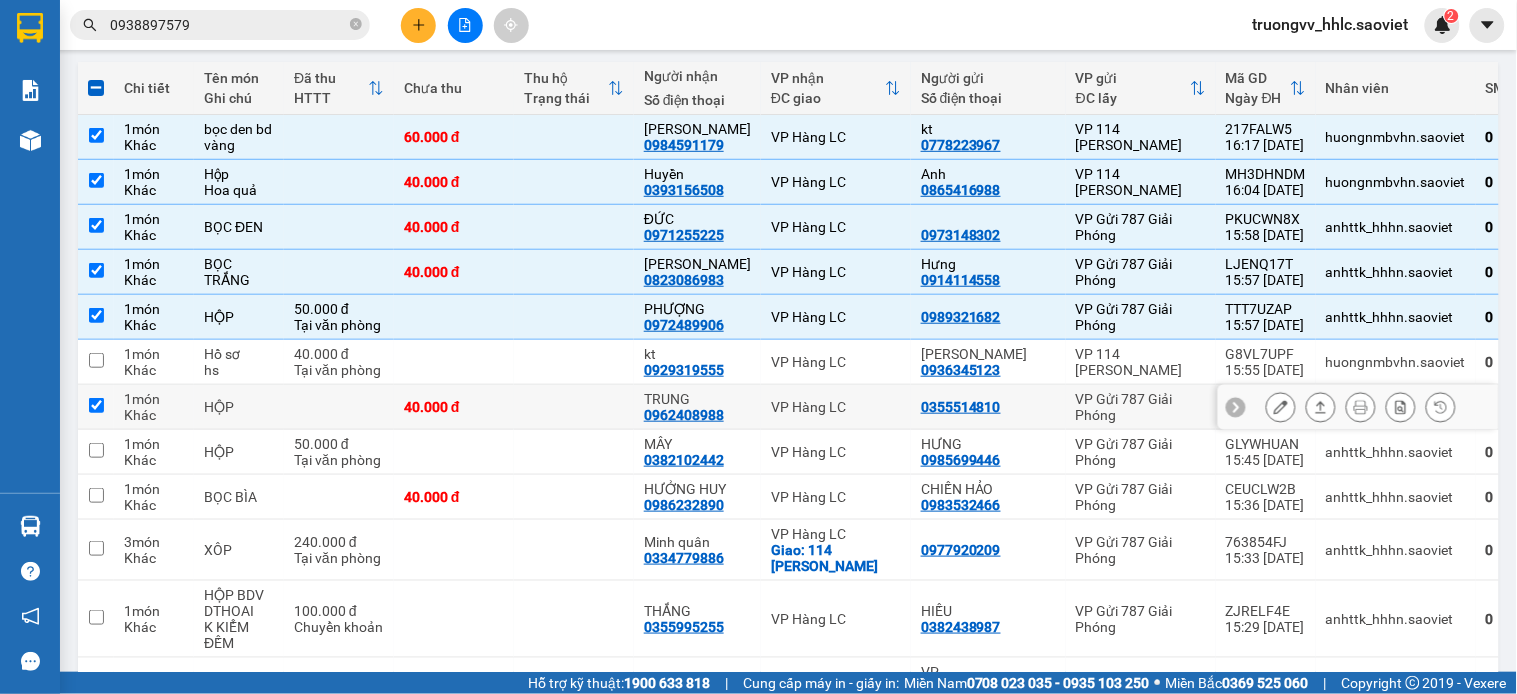 checkbox on "true" 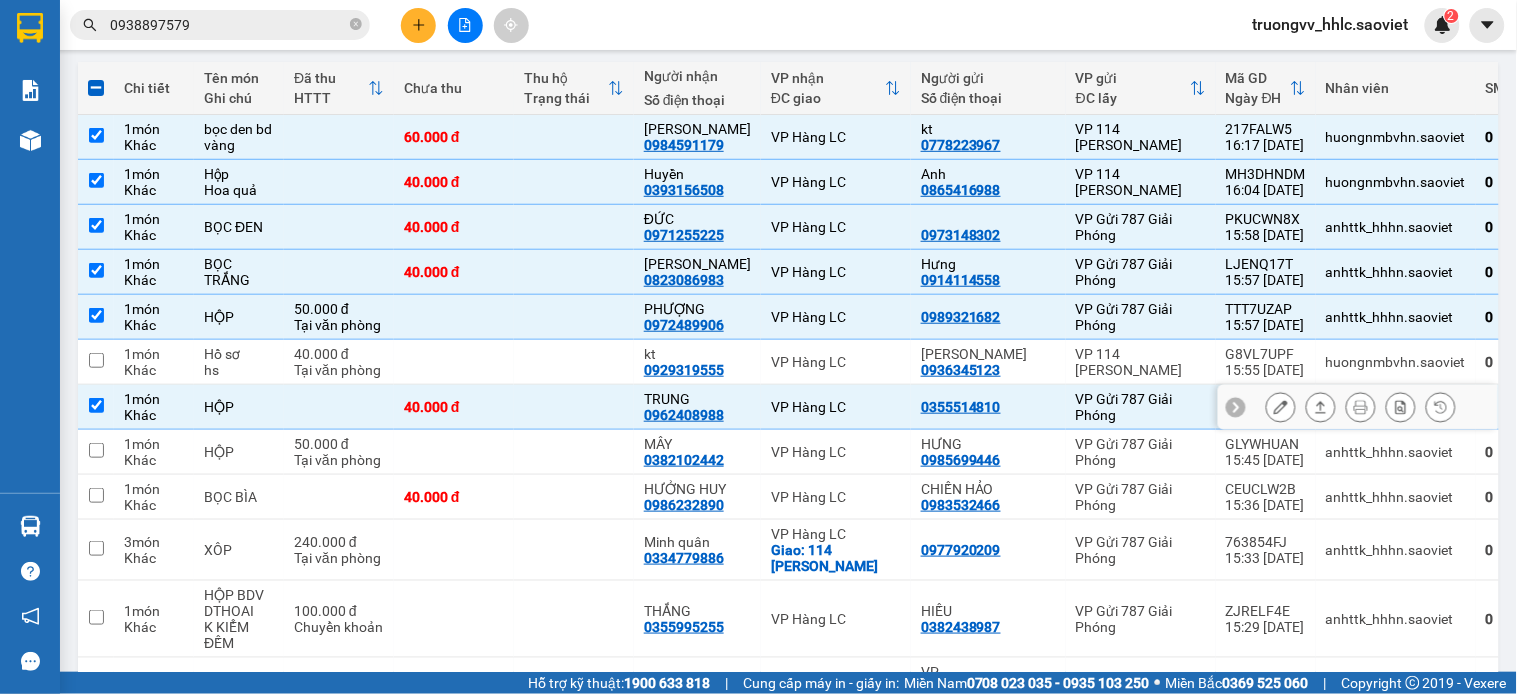 drag, startPoint x: 865, startPoint y: 376, endPoint x: 866, endPoint y: 405, distance: 29.017237 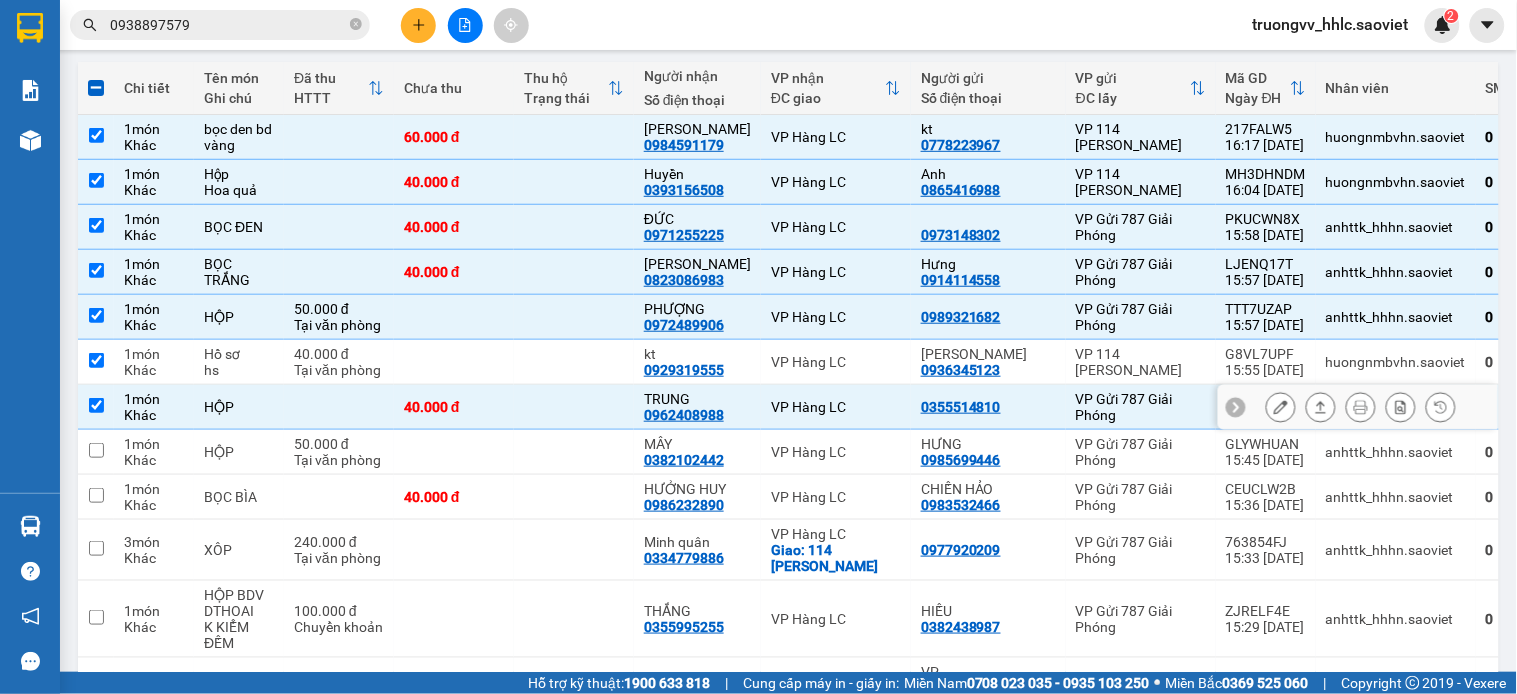 checkbox on "true" 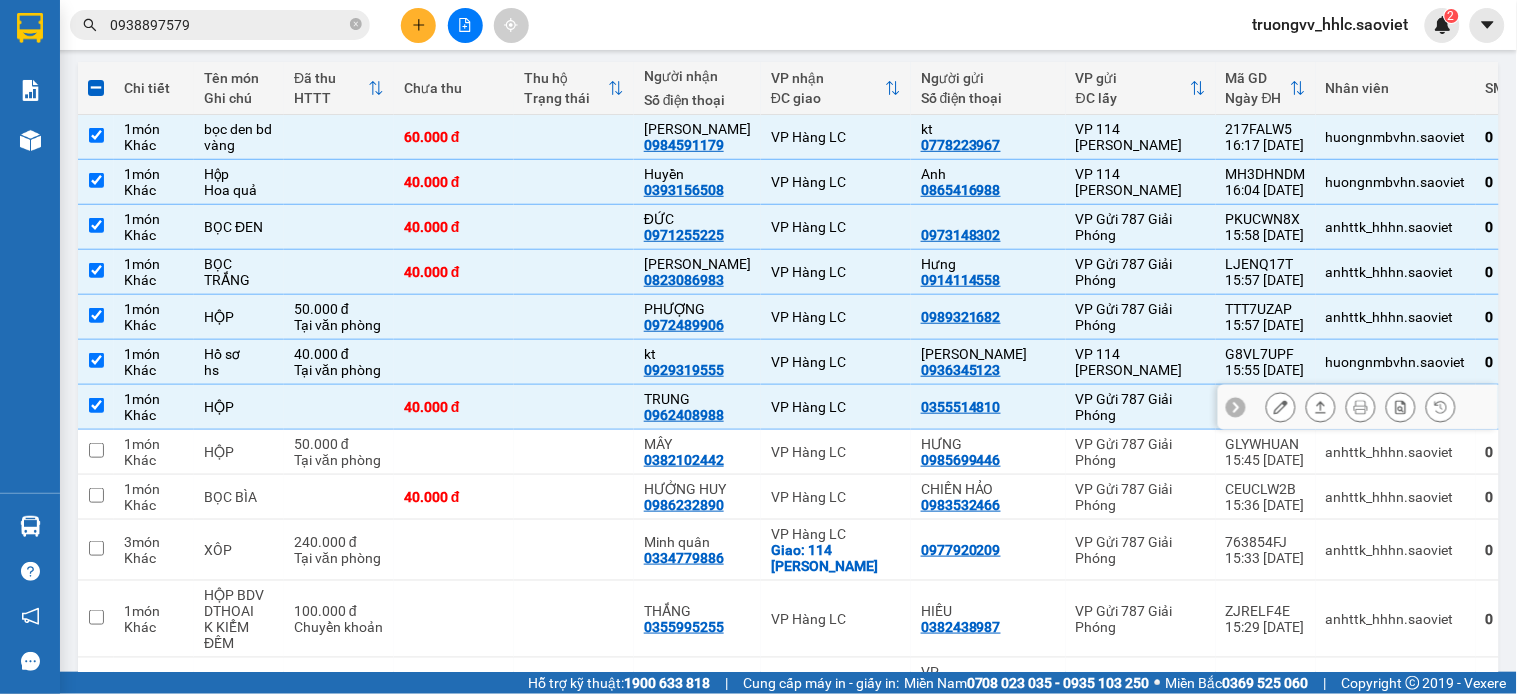 click on "VP Hàng LC" at bounding box center (836, 452) 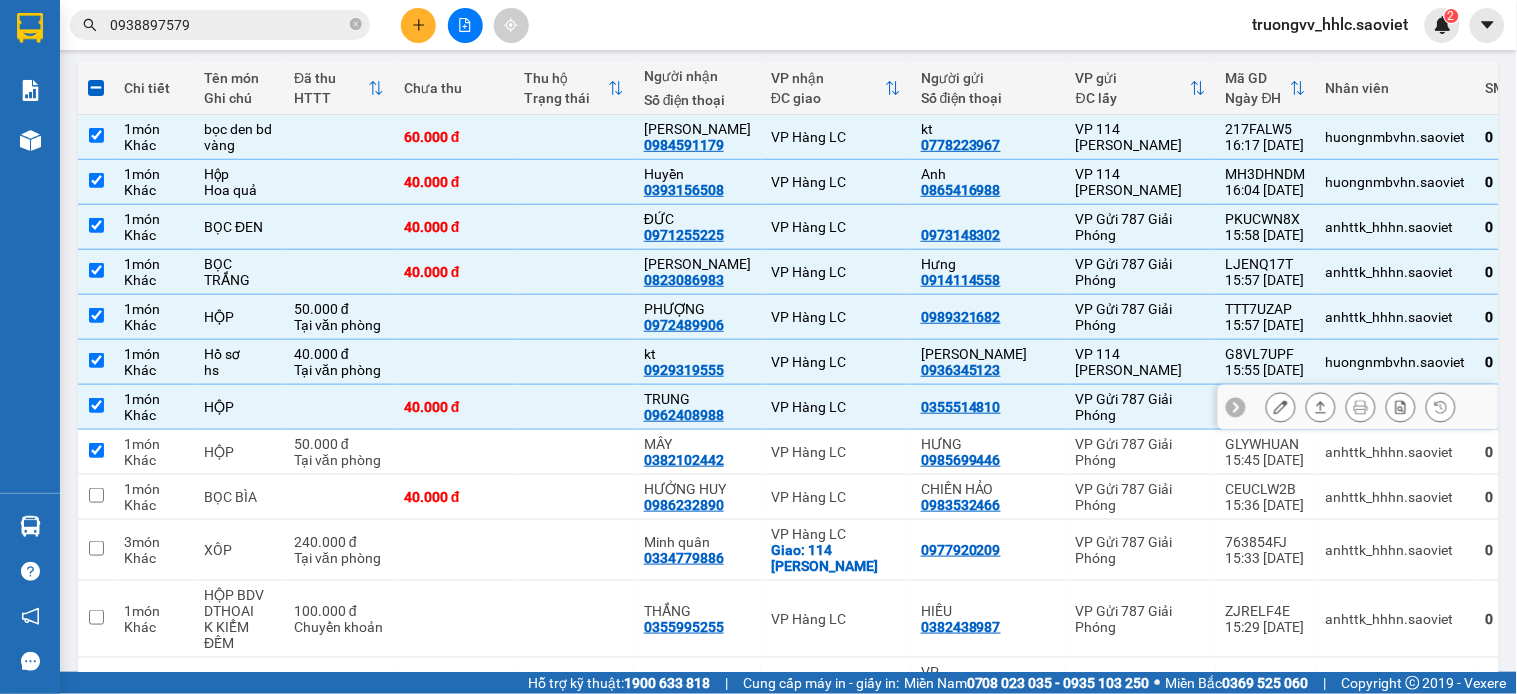checkbox on "true" 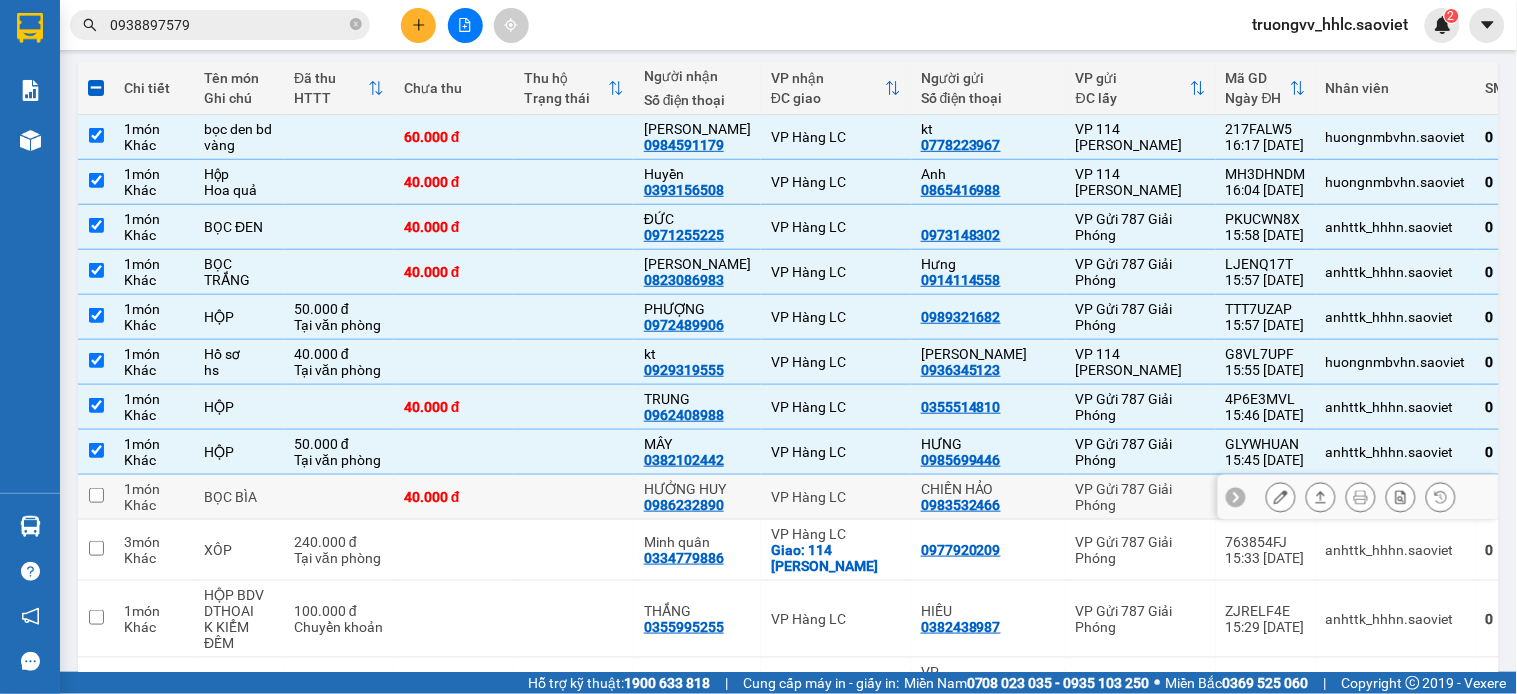 click on "VP Hàng LC" at bounding box center (836, 497) 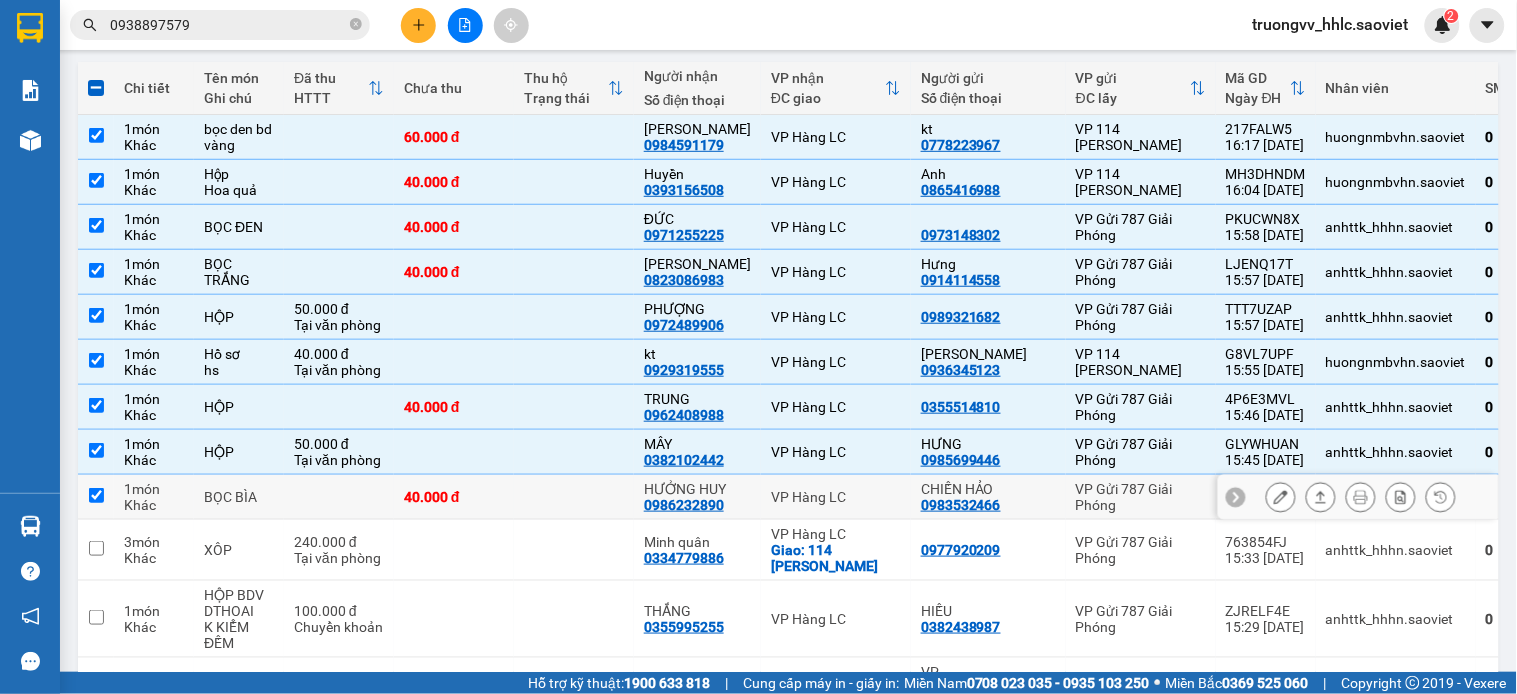 checkbox on "true" 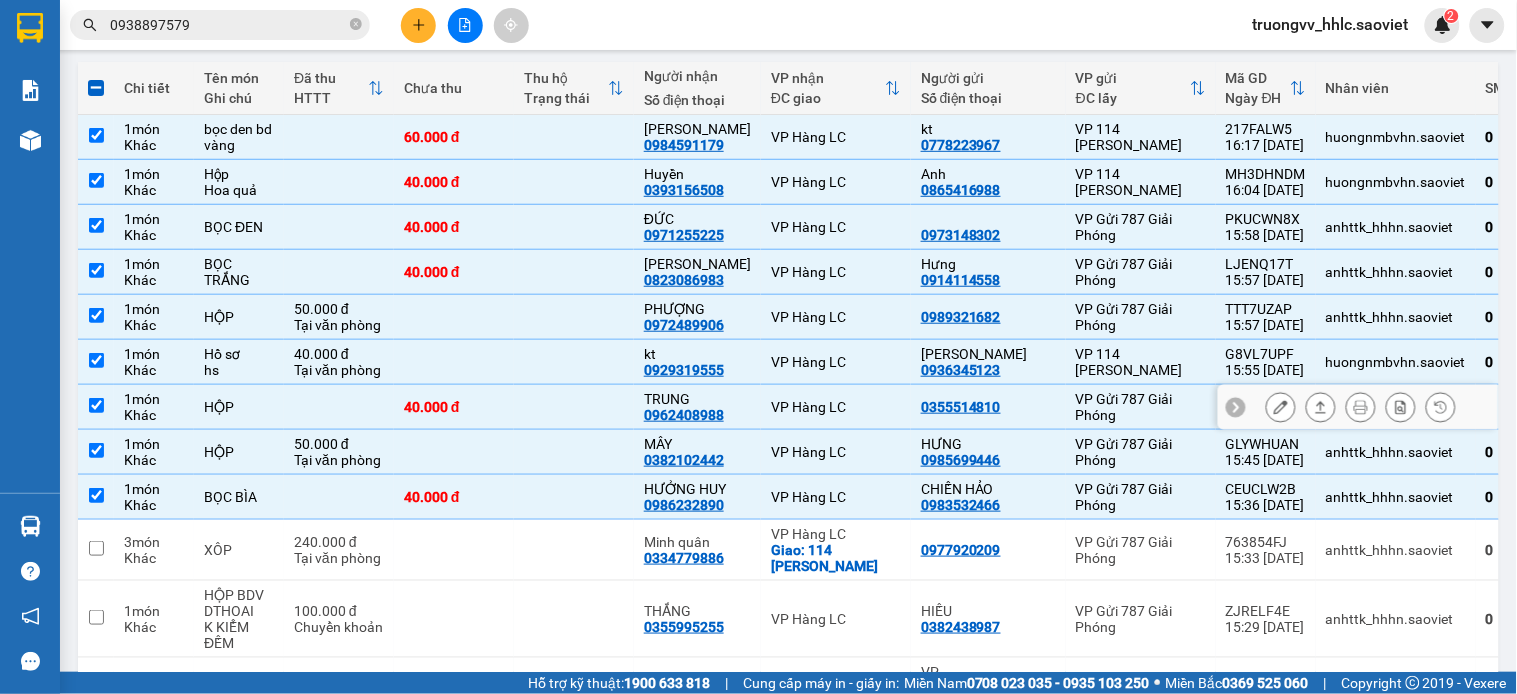 scroll, scrollTop: 442, scrollLeft: 0, axis: vertical 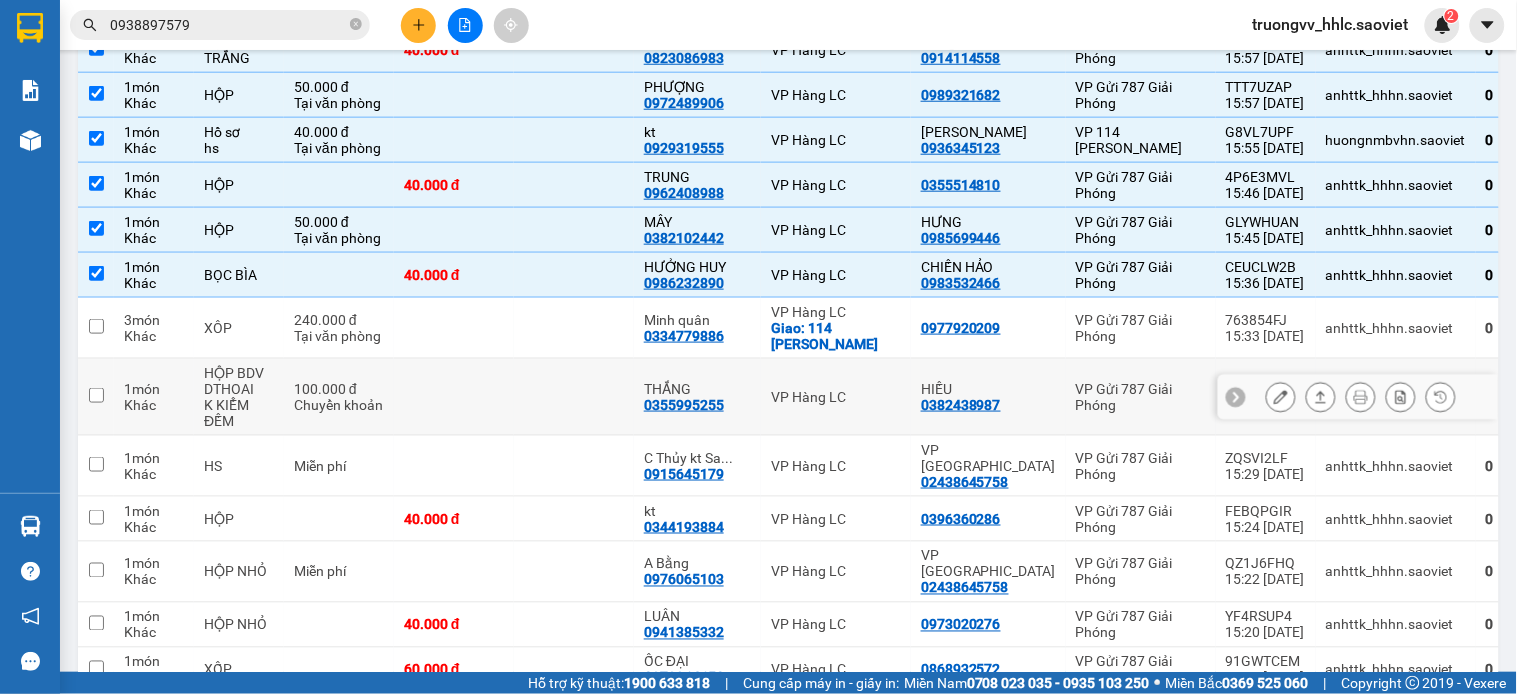 click on "VP Hàng LC" at bounding box center (836, 397) 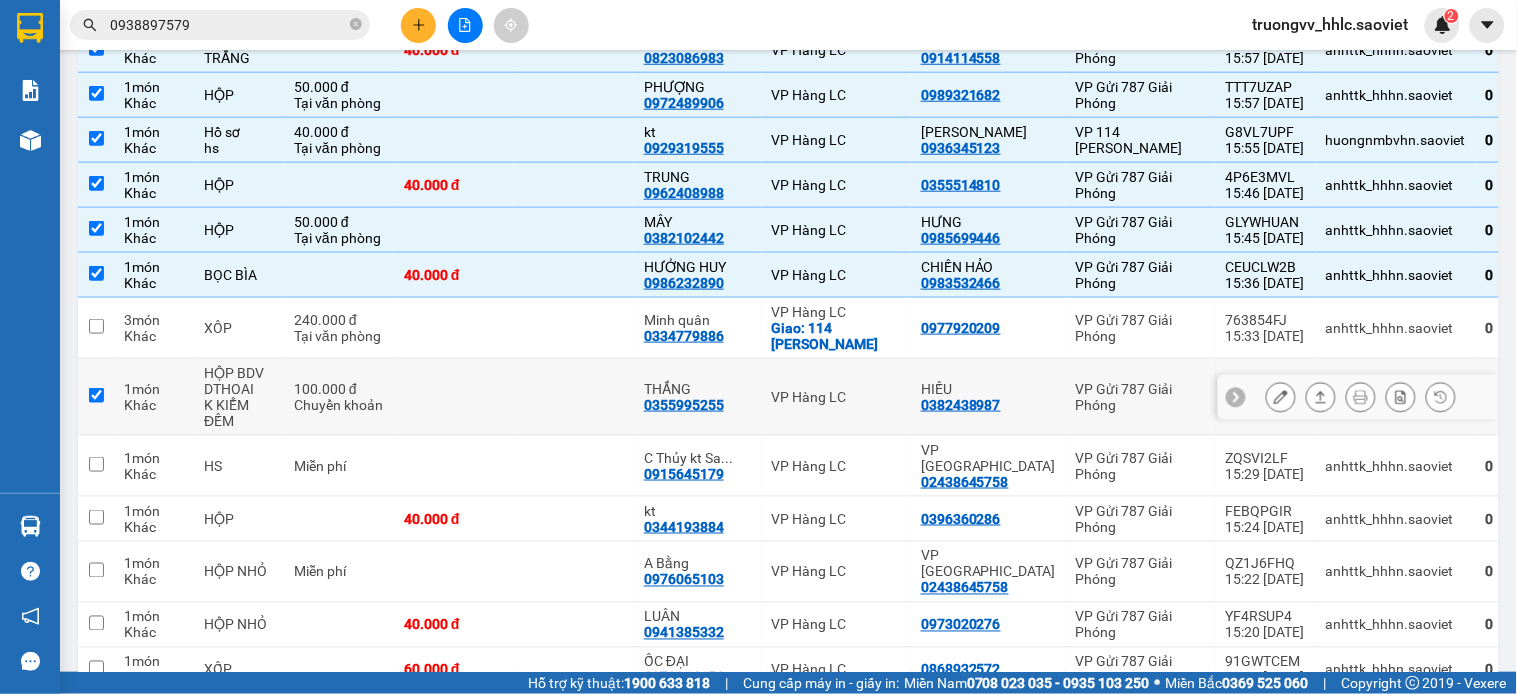 checkbox on "true" 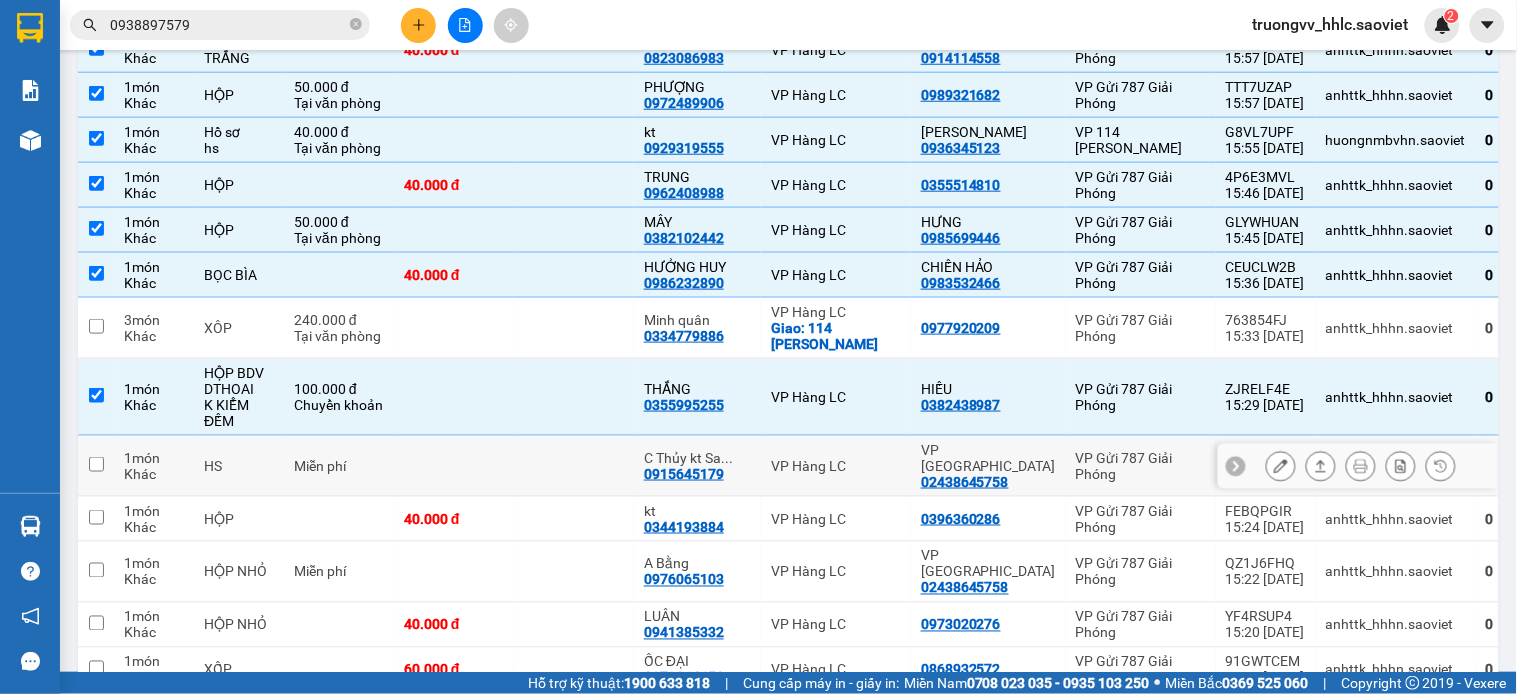 click on "VP Hàng LC" at bounding box center (836, 466) 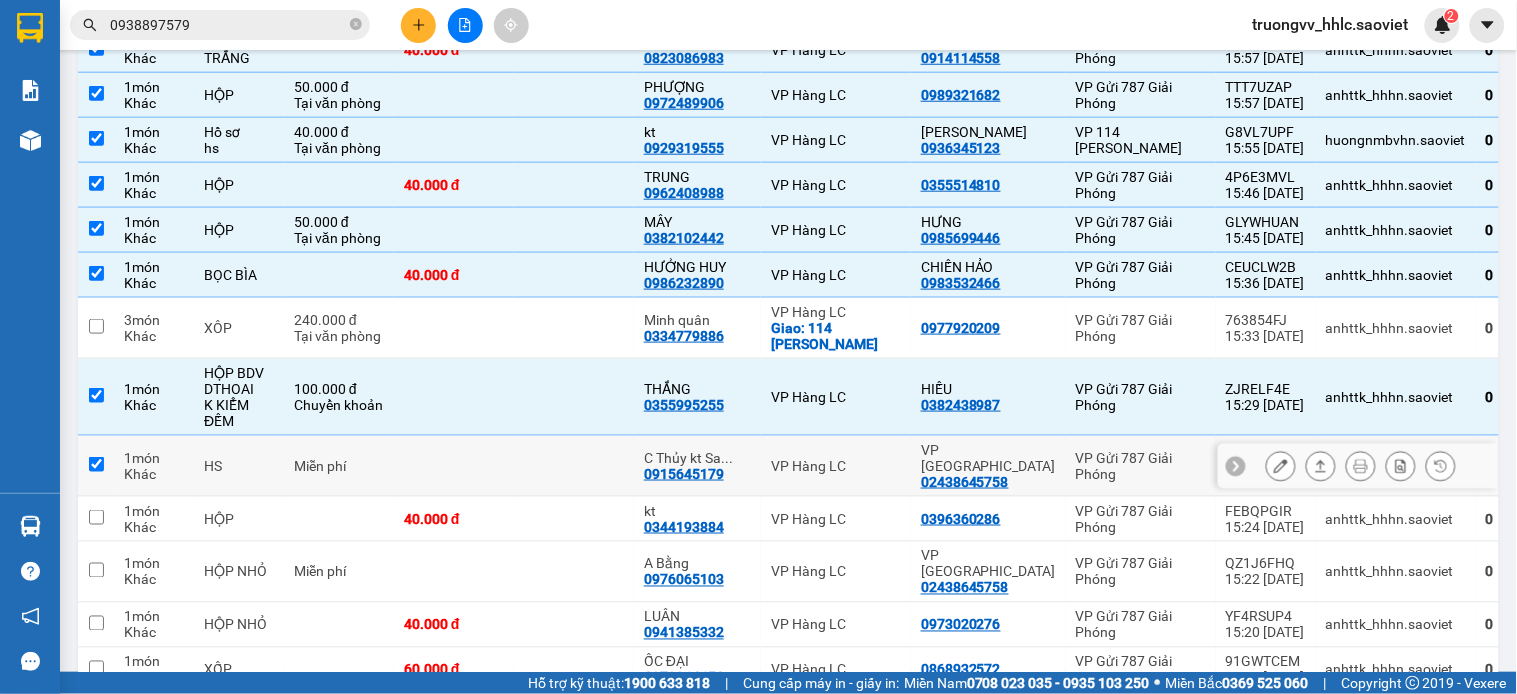 checkbox on "true" 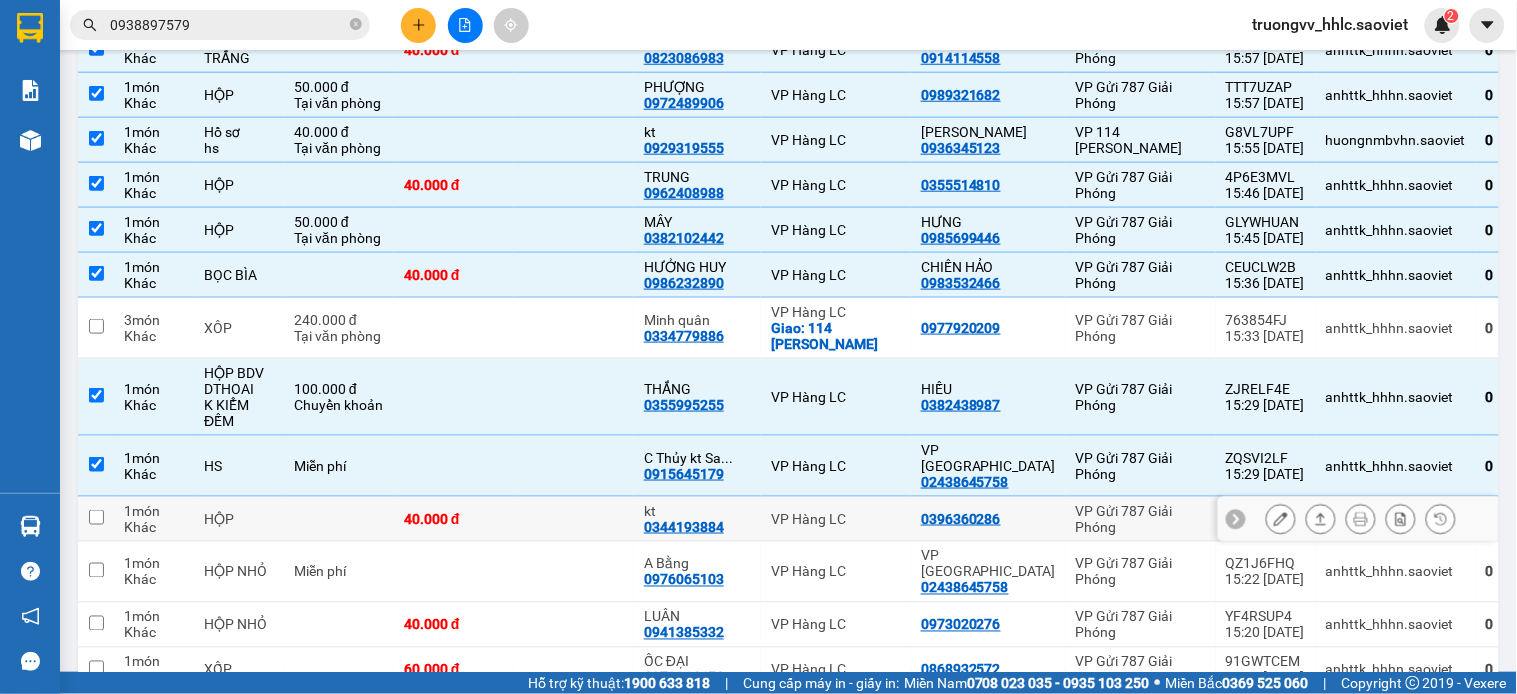 click on "1  món Khác bọc den bd vàng  60.000 đ Nguyệt Hùng 0984591179 VP Hàng LC kt 0778223967 VP 114 Trần Nhật Duật 217FALW5 16:17 10/07 huongnmbvhn.saoviet 0 0   1  món Khác Hộp  Hoa quả 40.000 đ Huyền  0393156508 VP Hàng LC Anh 0865416988 VP 114 Trần Nhật Duật MH3DHNDM 16:04 10/07 huongnmbvhn.saoviet 0 0   1  món Khác BỌC ĐEN 40.000 đ ĐỨC 0971255225 VP Hàng LC     0973148302 VP Gửi 787 Giải Phóng PKUCWN8X 15:58 10/07 anhttk_hhhn.saoviet 0 0   1  món Khác BỌC TRẮNG 40.000 đ GIA PHÚC 0823086983 VP Hàng LC Hưng 0914114558 VP Gửi 787 Giải Phóng LJENQ17T 15:57 10/07 anhttk_hhhn.saoviet 0 0   1  món Khác HỘP 50.000 đ Tại văn phòng PHƯỢNG  0972489906 VP Hàng LC 0989321682 VP Gửi 787 Giải Phóng TTT7UZAP 15:57 10/07 anhttk_hhhn.saoviet 0 0   1  món Khác Hồ sơ hs 40.000 đ Tại văn phòng  kt 0929319555 VP Hàng LC Gia Hưng 0936345123 VP 114 Trần Nhật Duật G8VL7UPF 15:55 10/07 huongnmbvhn.saoviet 0 0   1  món Khác HỘP 40.000 đ" at bounding box center [845, 391] 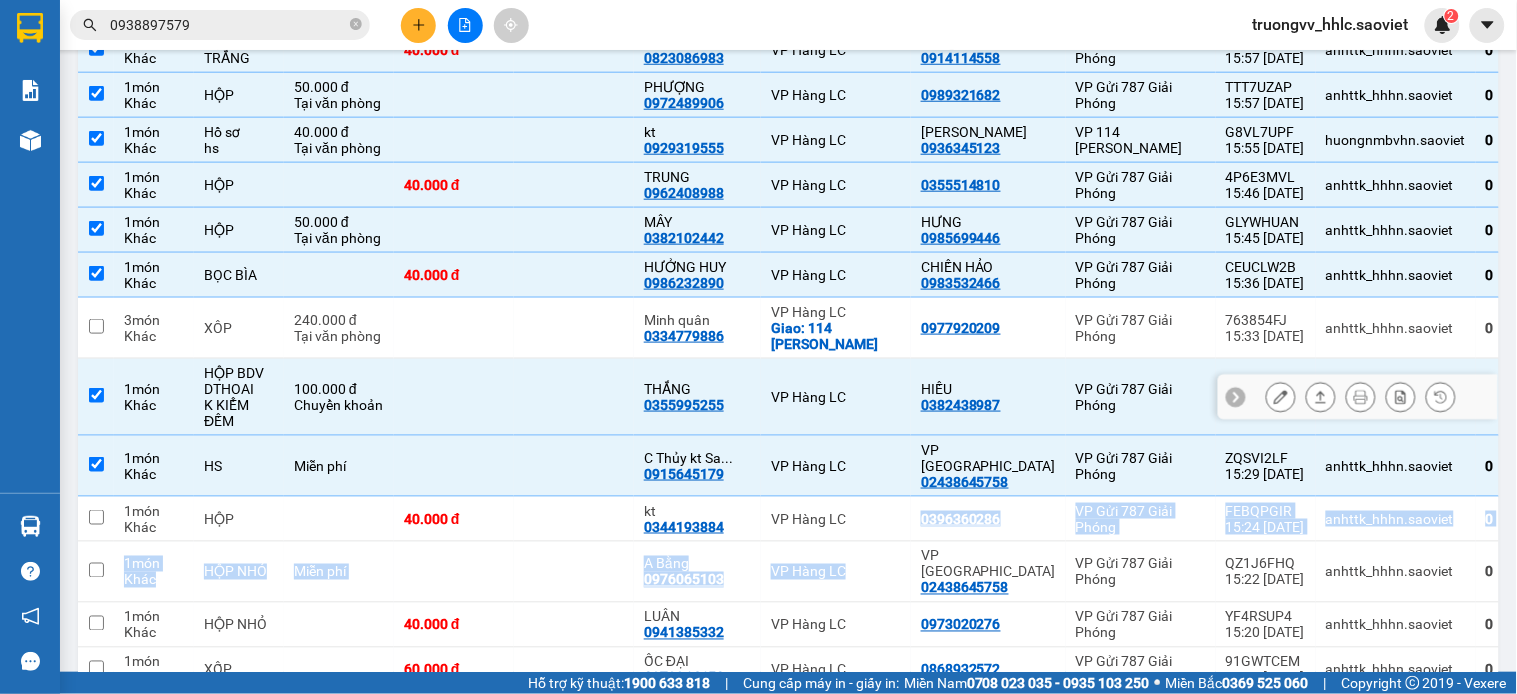scroll, scrollTop: 664, scrollLeft: 0, axis: vertical 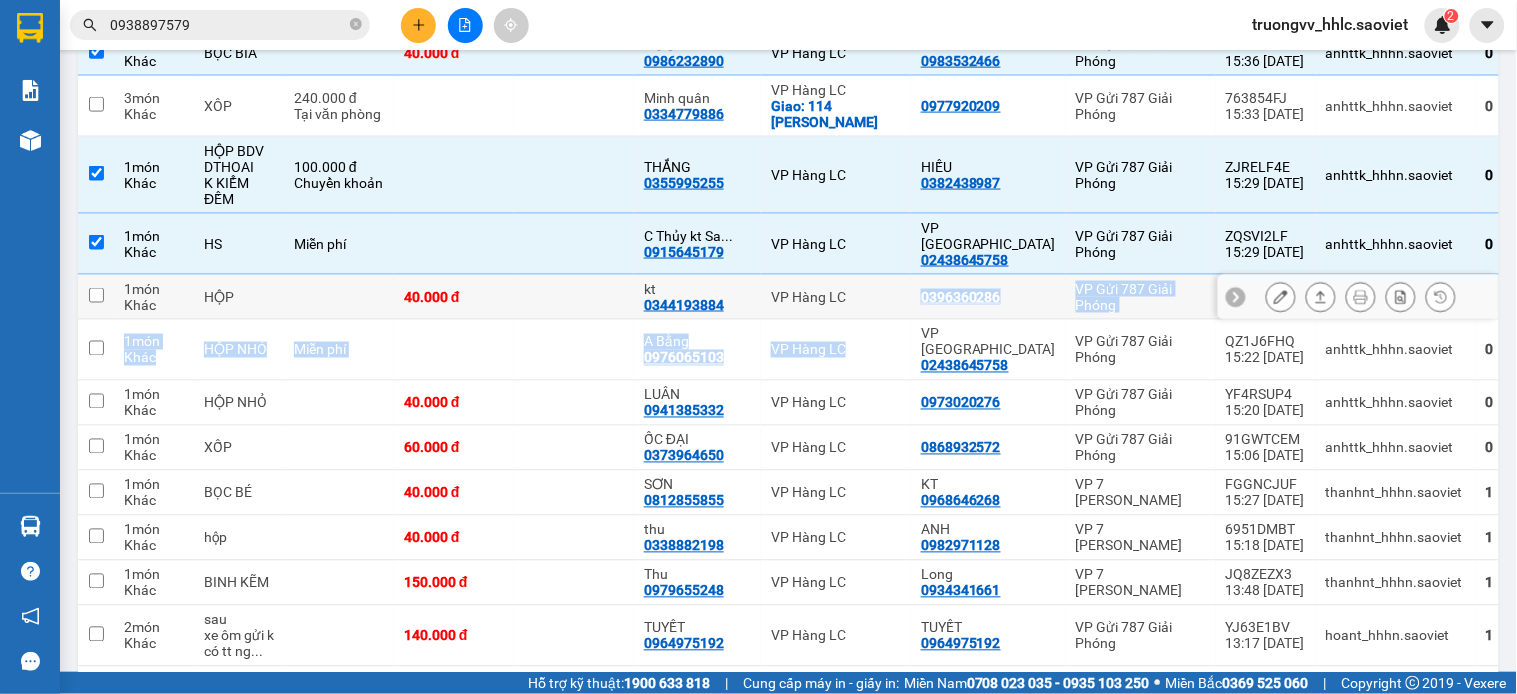 click on "VP Hàng LC" at bounding box center (836, 297) 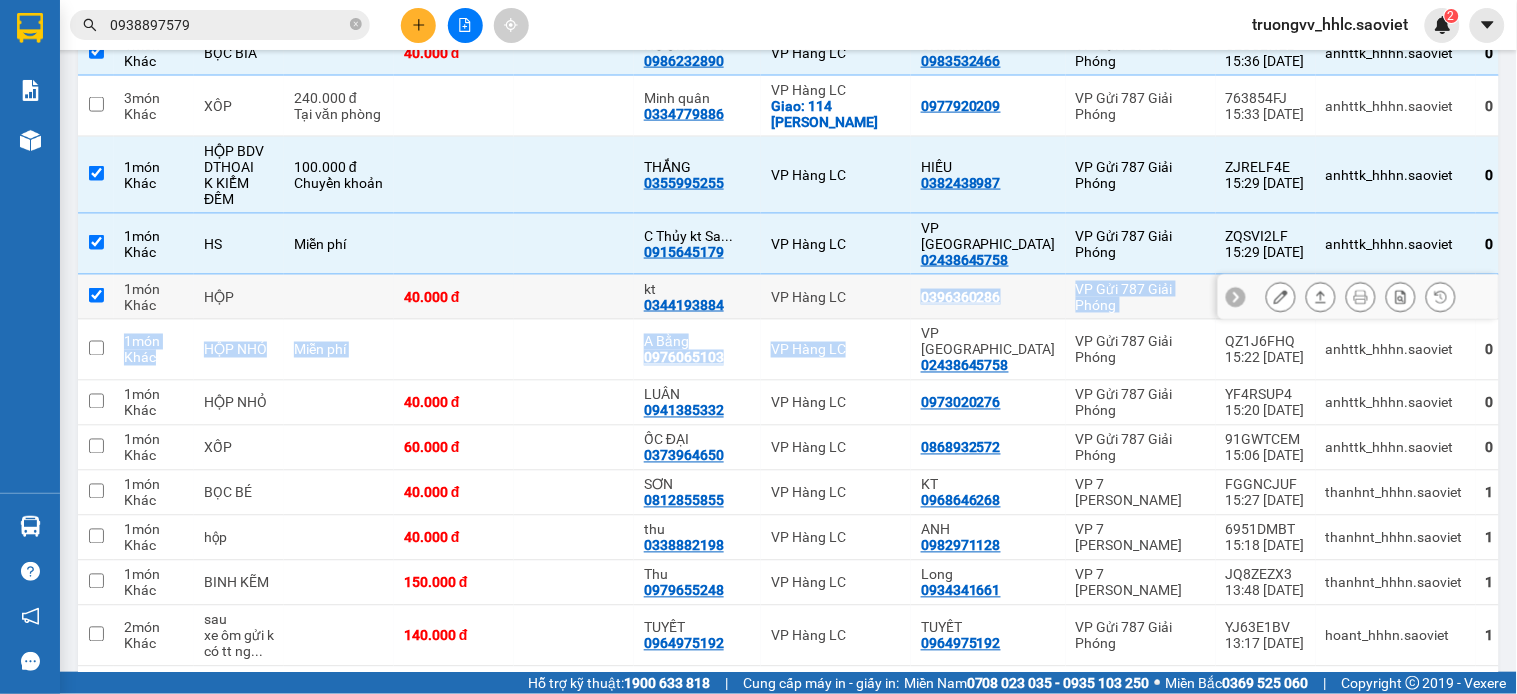 checkbox on "true" 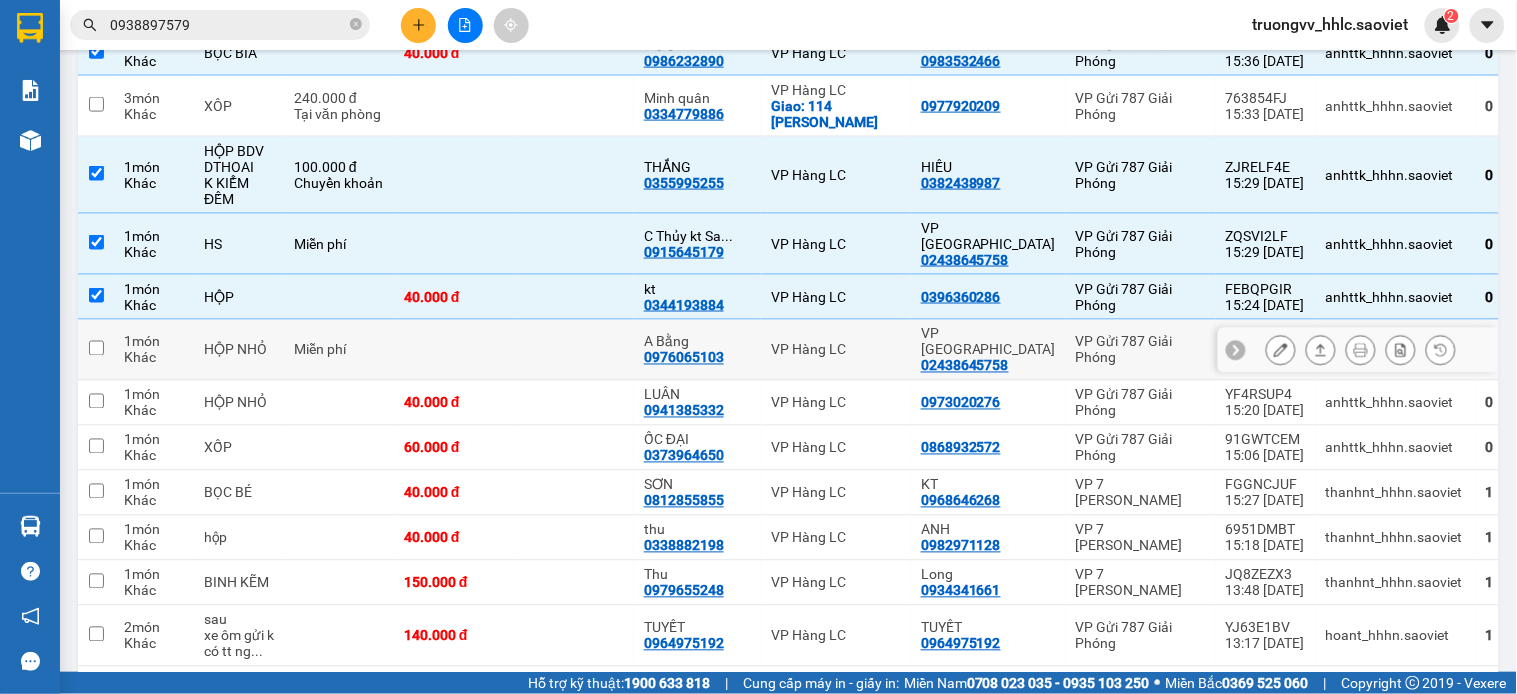 click on "VP Hàng LC" at bounding box center [836, 350] 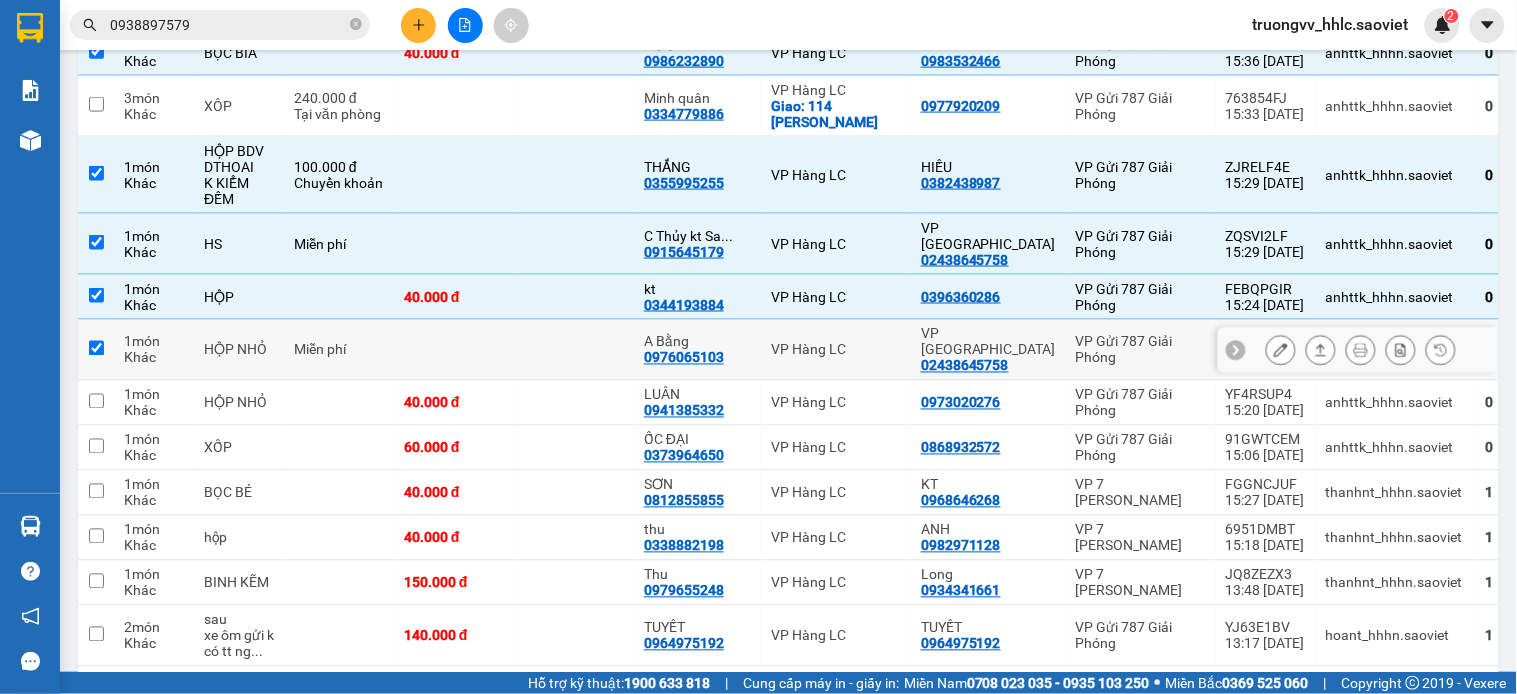 checkbox on "true" 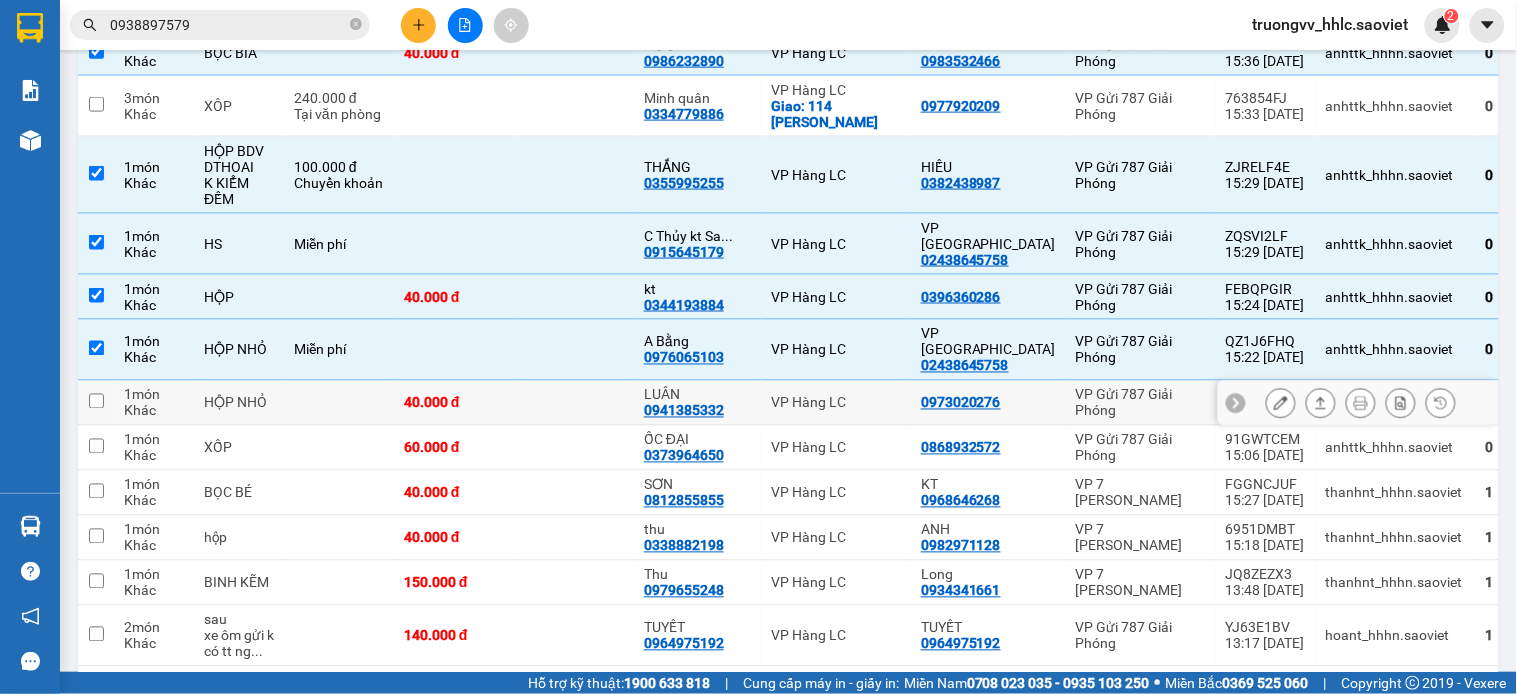 click on "VP Hàng LC" at bounding box center (836, 403) 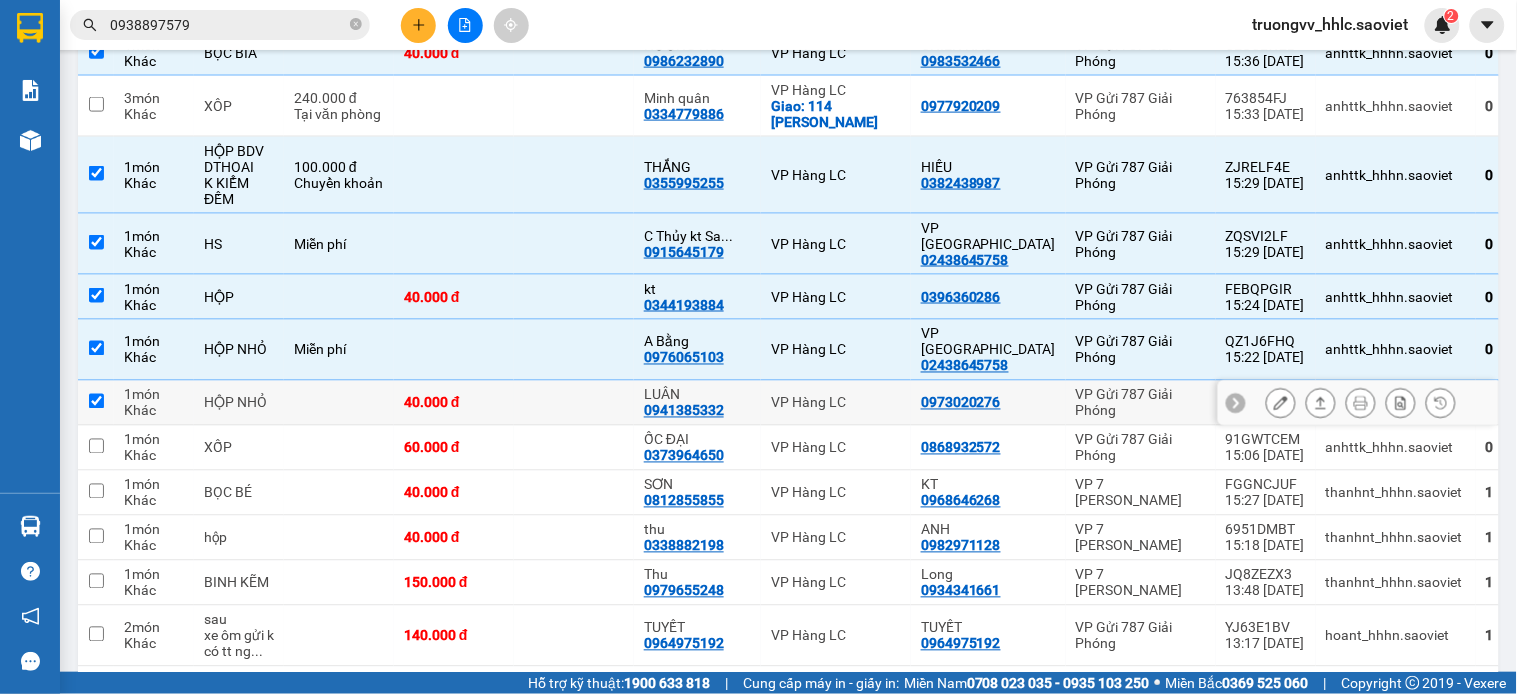 checkbox on "true" 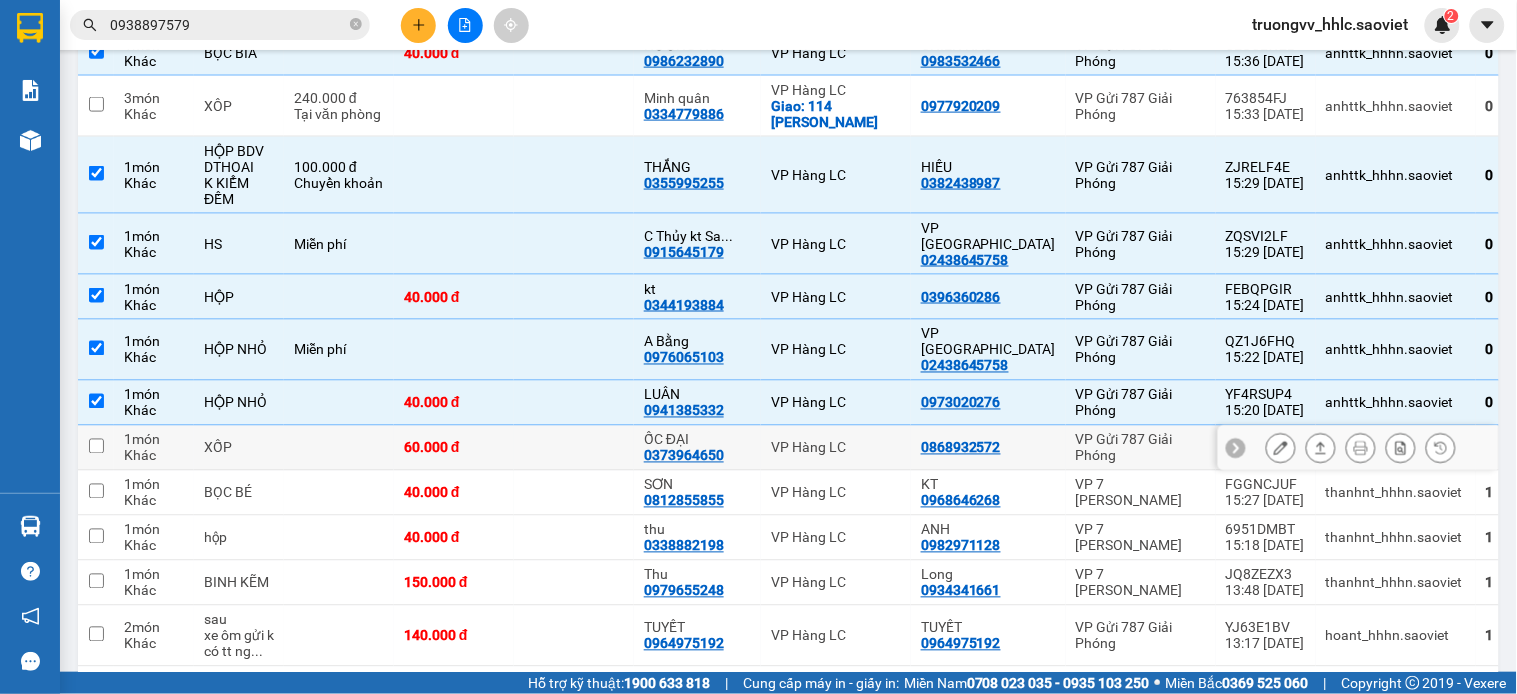 click on "VP Hàng LC" at bounding box center (836, 448) 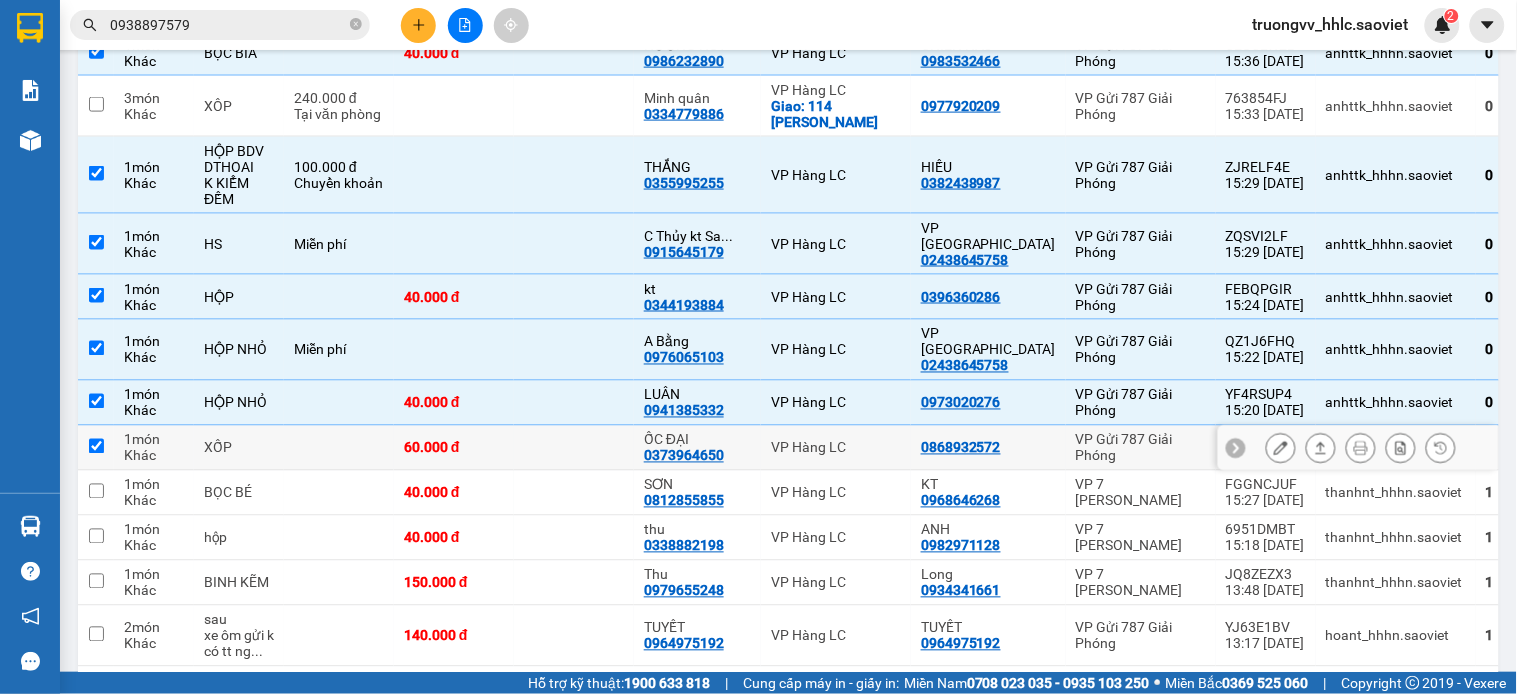 checkbox on "true" 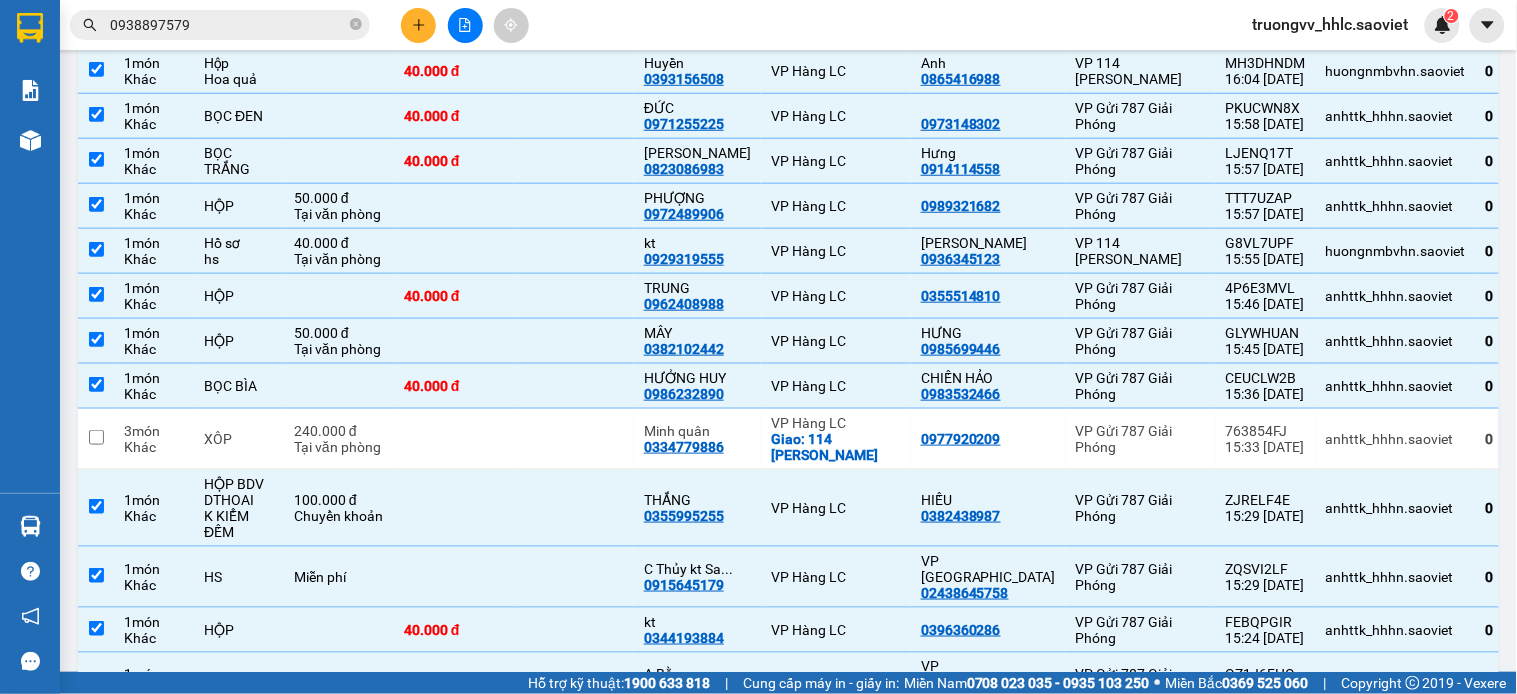 scroll, scrollTop: 0, scrollLeft: 0, axis: both 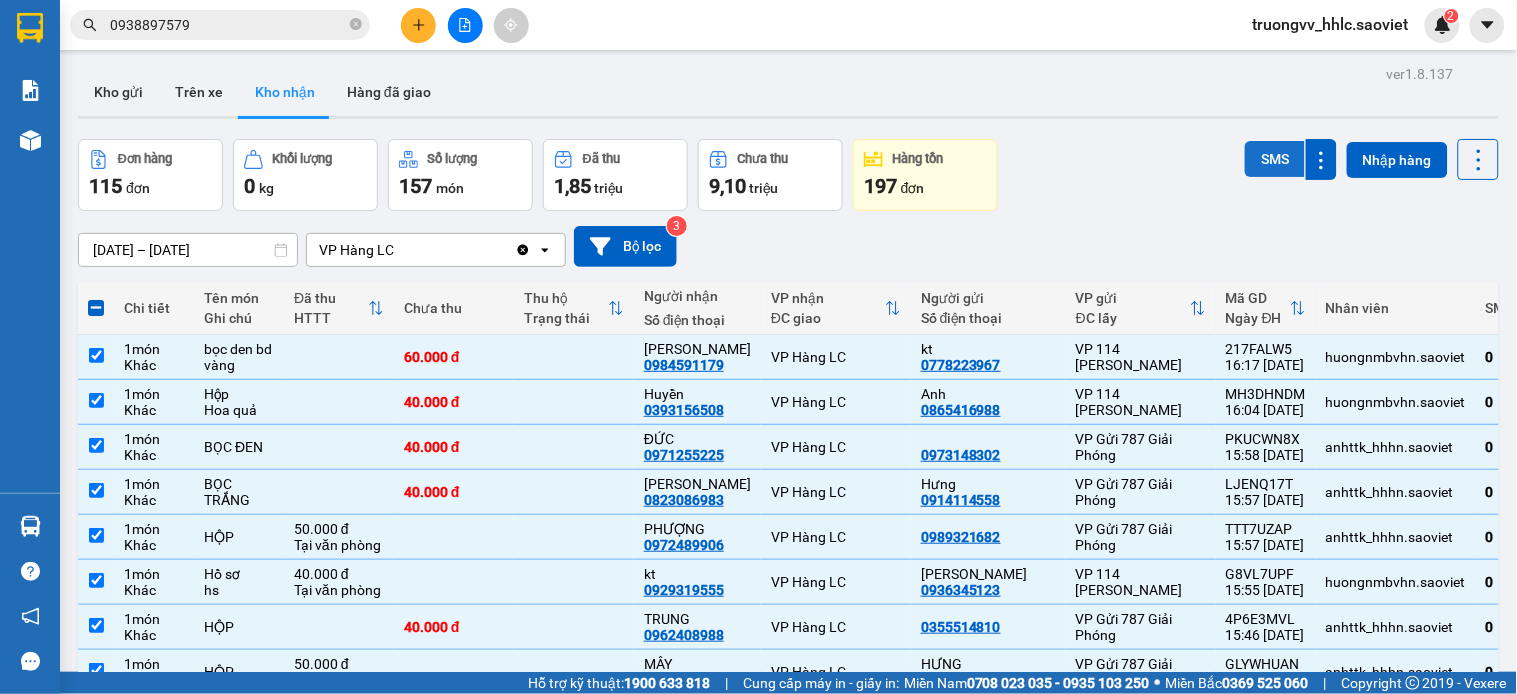 click on "SMS" at bounding box center [1275, 159] 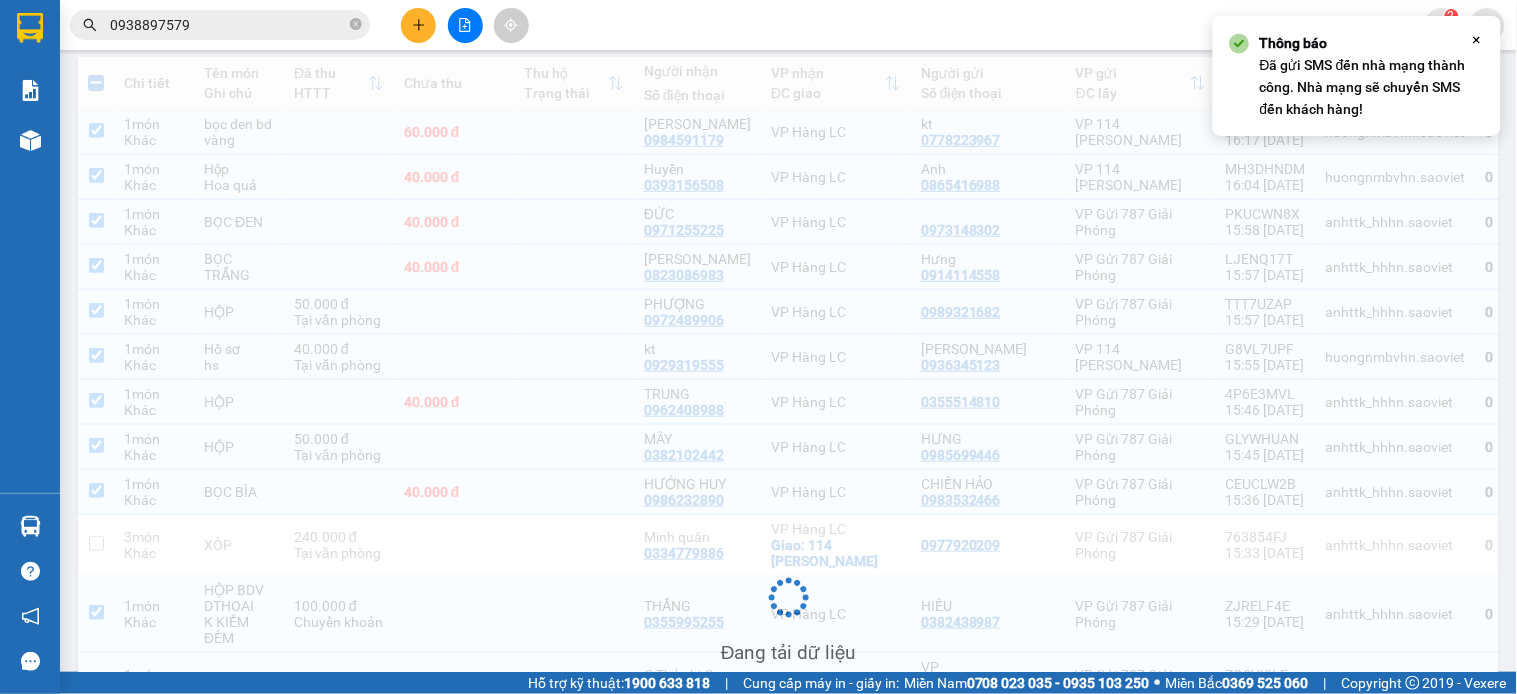 scroll, scrollTop: 336, scrollLeft: 0, axis: vertical 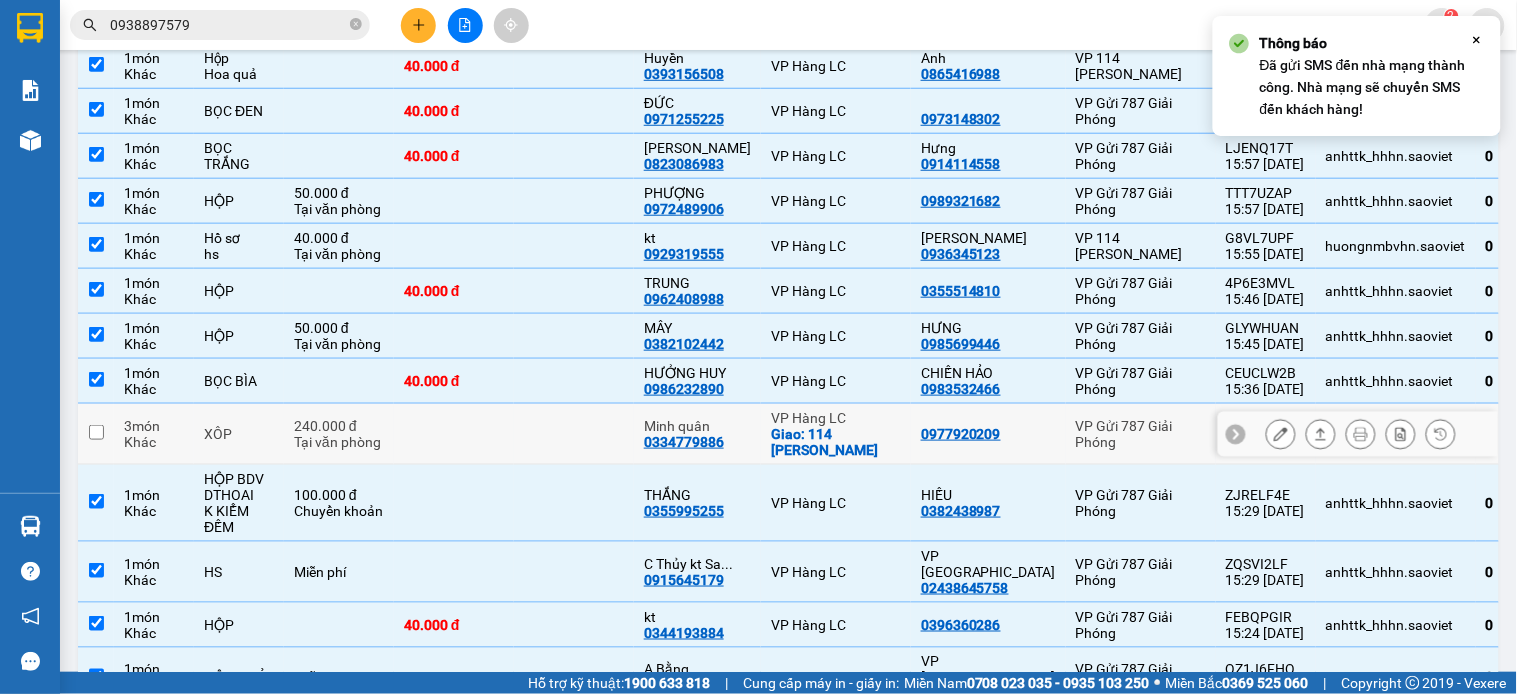 click at bounding box center (1281, 434) 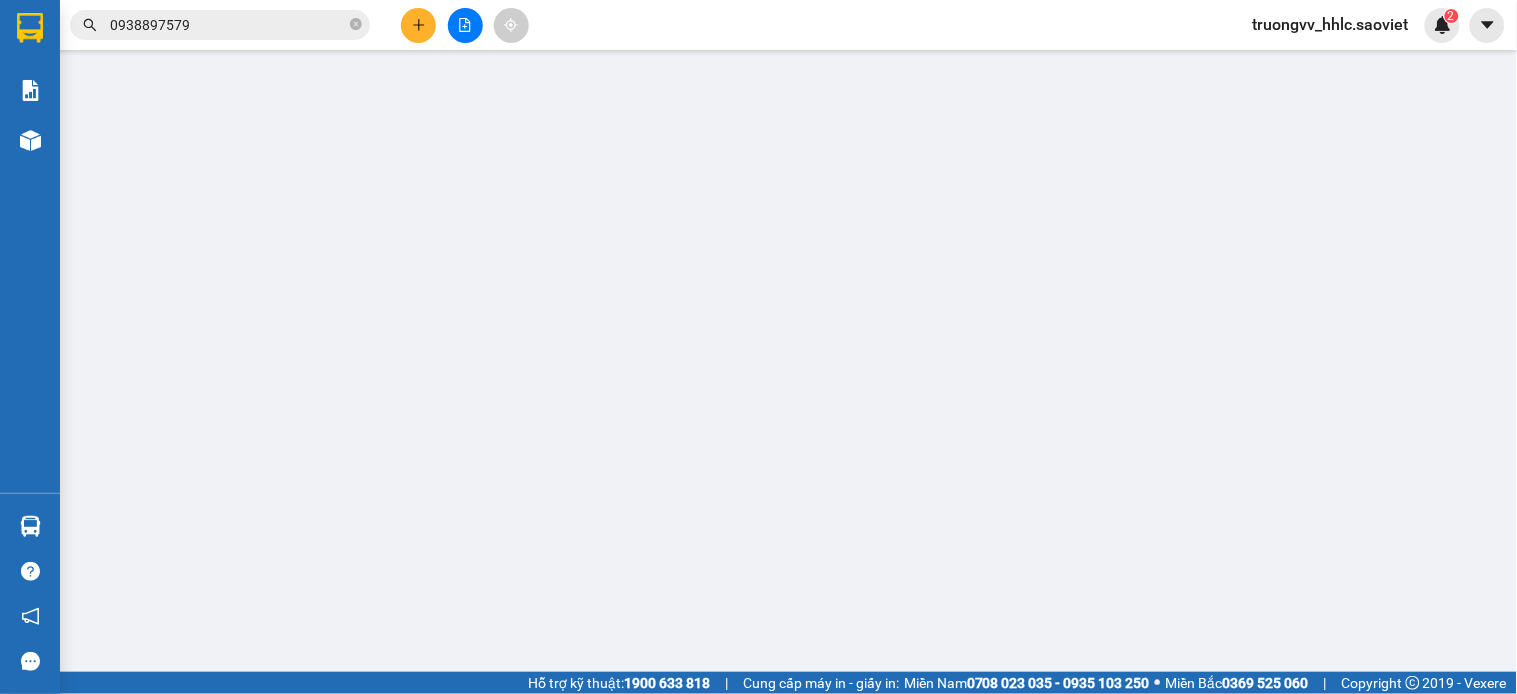 type on "0977920209" 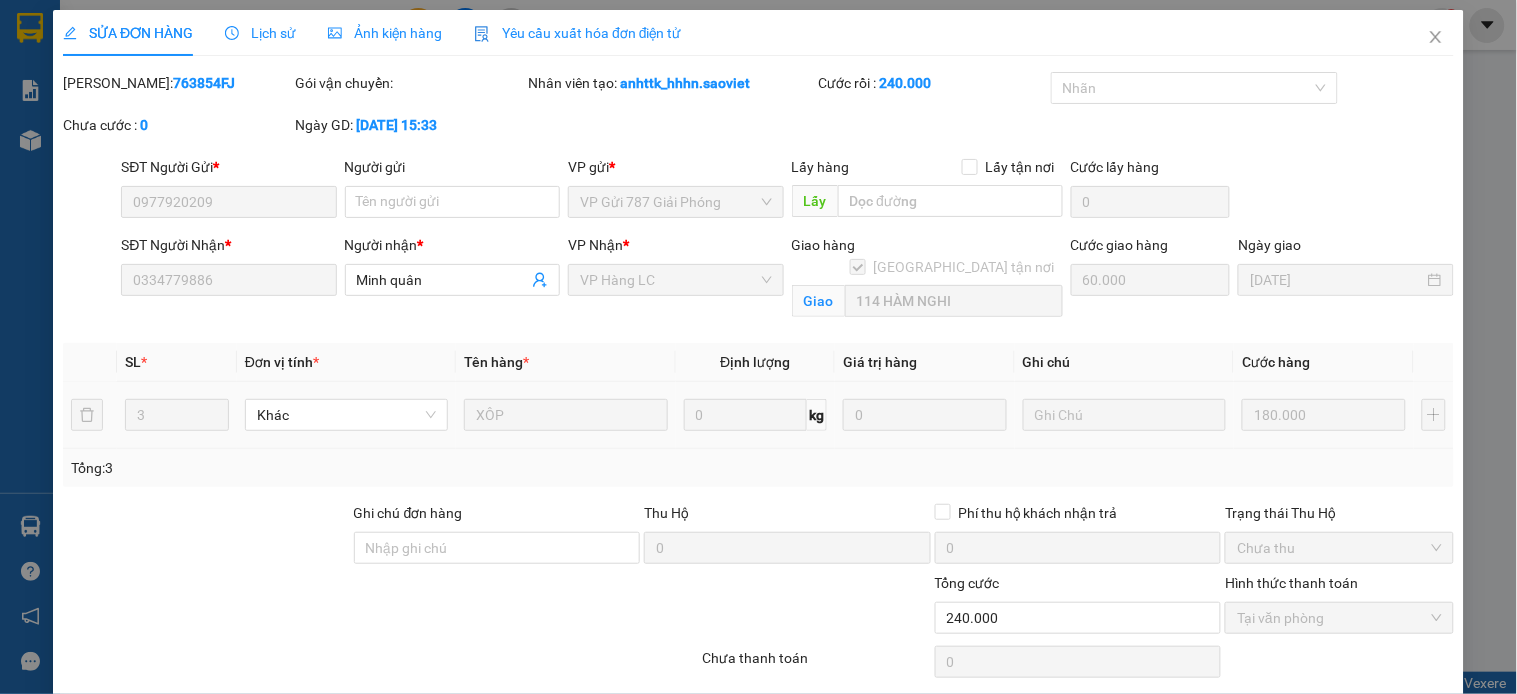 scroll, scrollTop: 0, scrollLeft: 0, axis: both 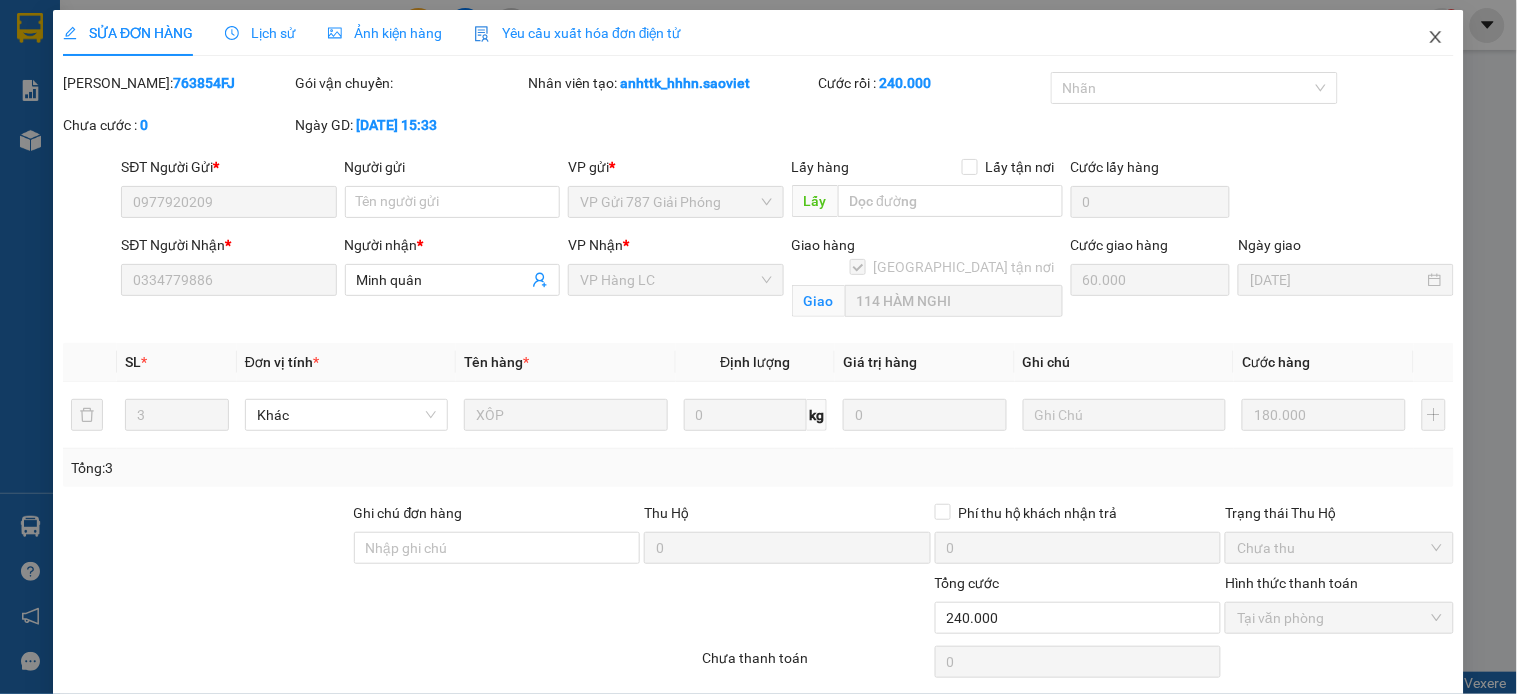 click at bounding box center [1436, 38] 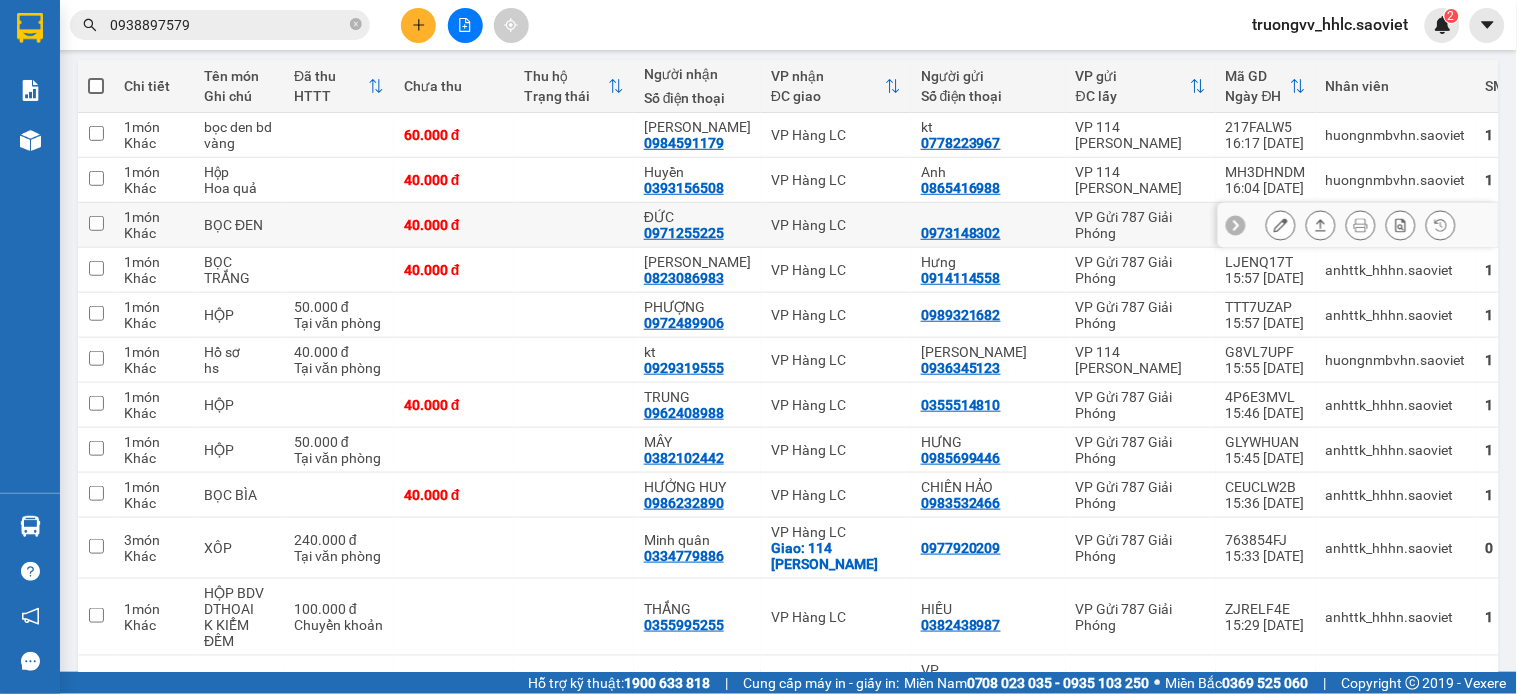 scroll, scrollTop: 0, scrollLeft: 0, axis: both 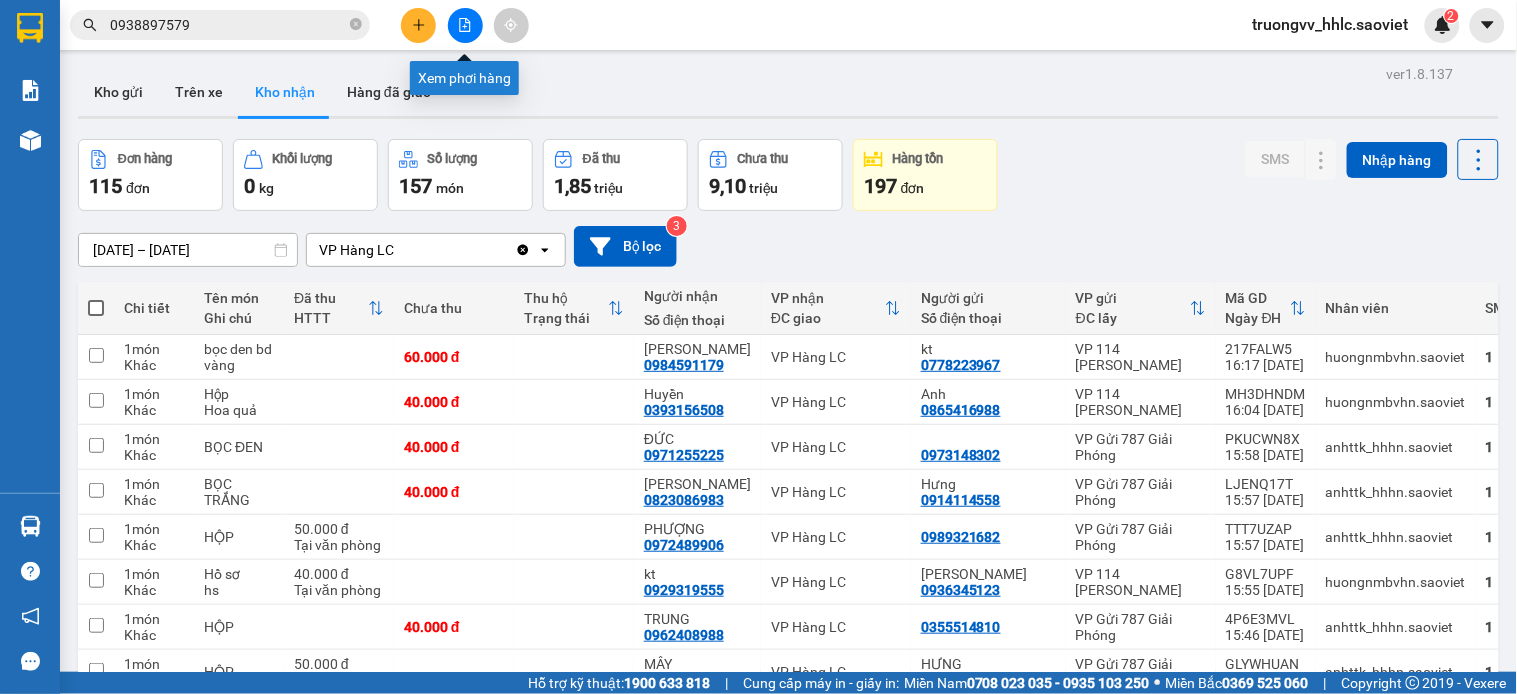 click at bounding box center [465, 25] 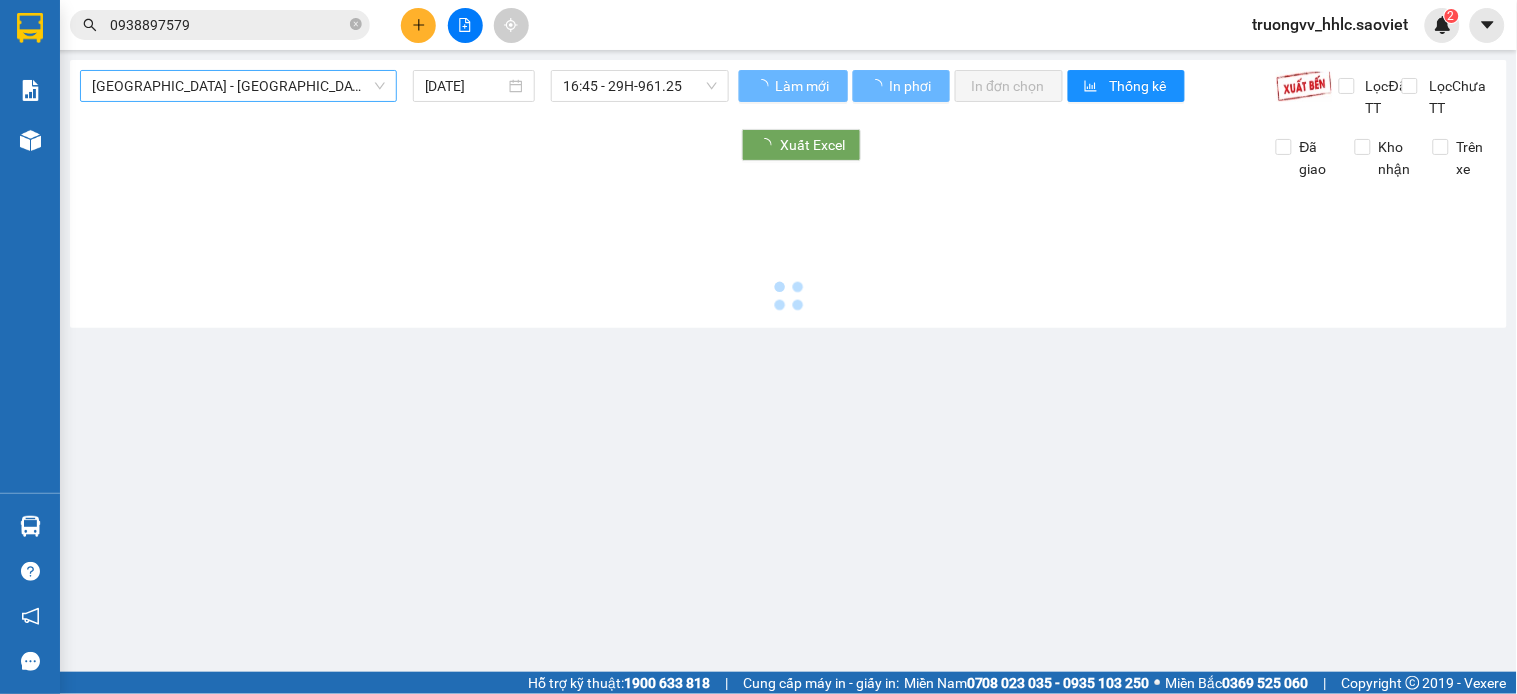 drag, startPoint x: 296, startPoint y: 76, endPoint x: 297, endPoint y: 86, distance: 10.049875 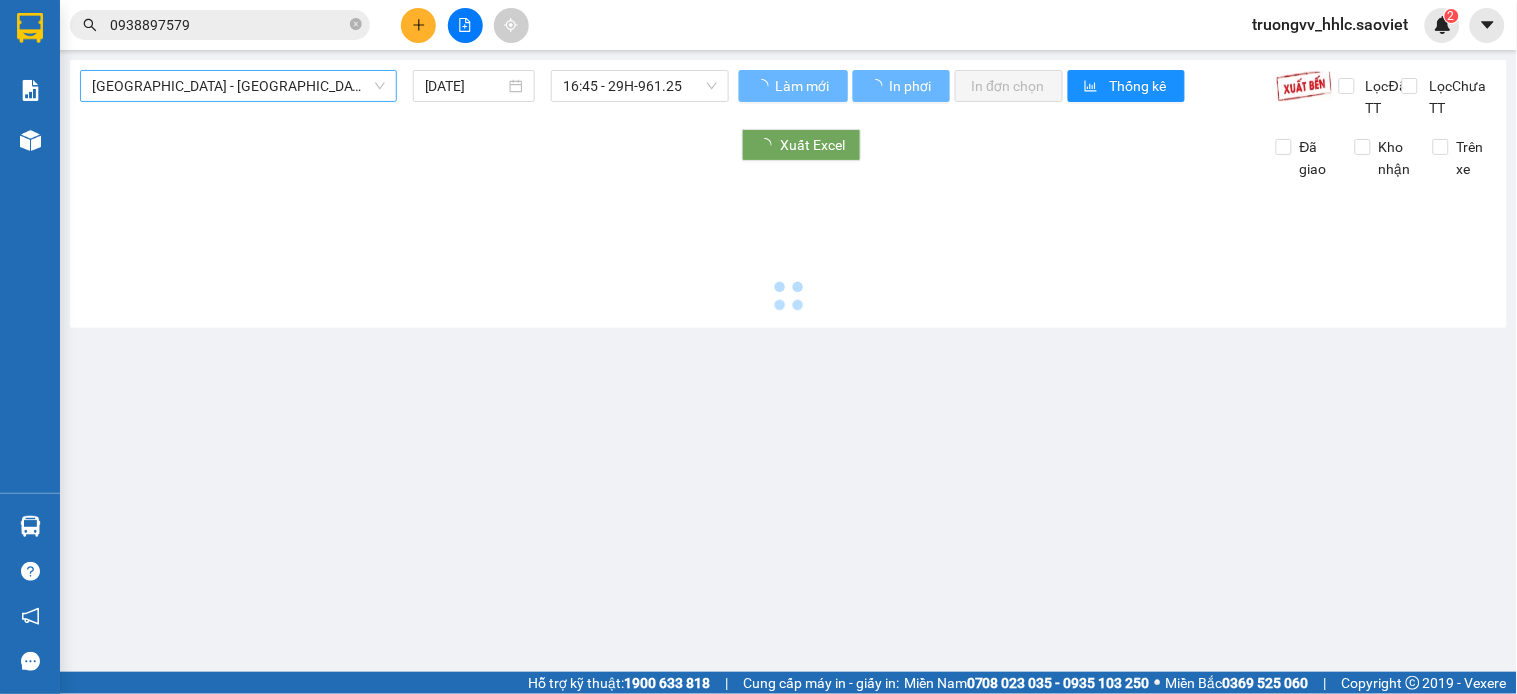click on "Hà Nội - Lào Cai (Cabin)" at bounding box center [238, 86] 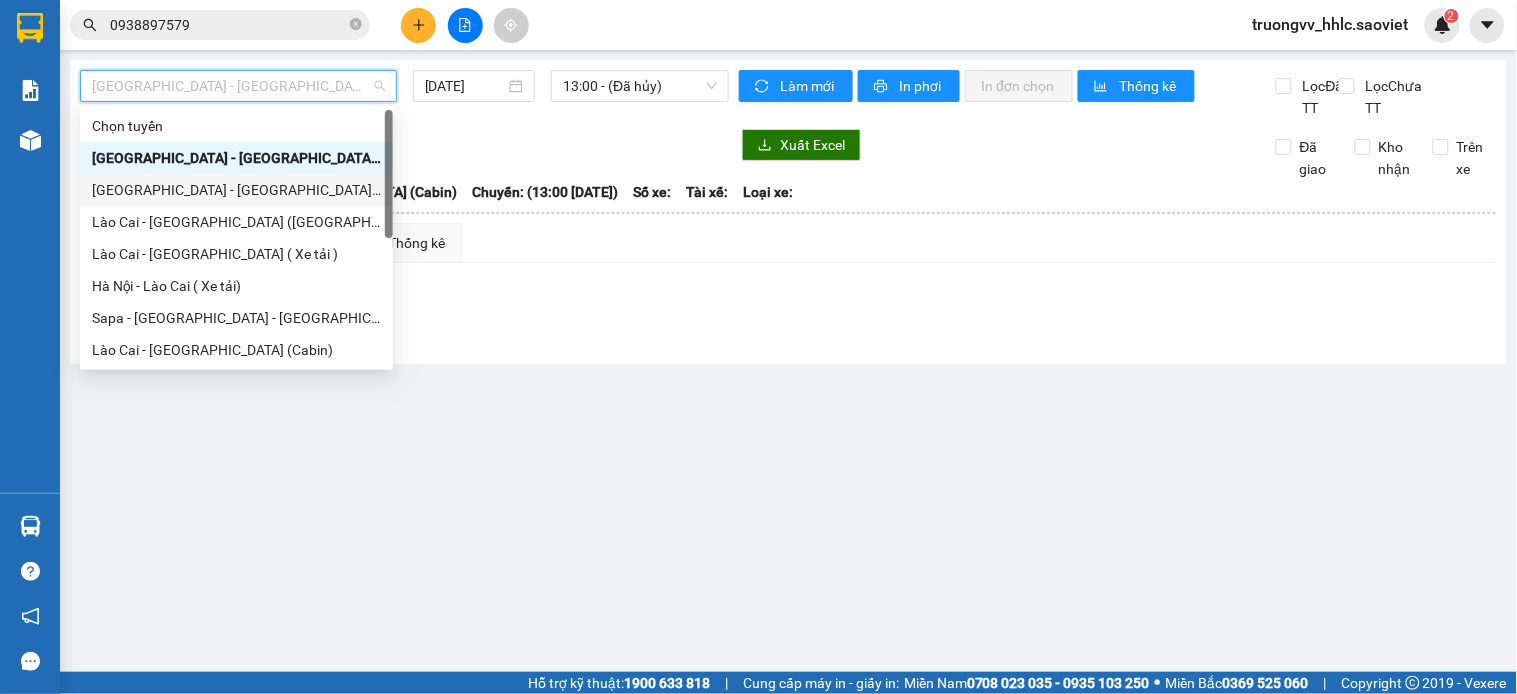 click on "Hà Nội - Lào Cai (Giường)" at bounding box center [236, 190] 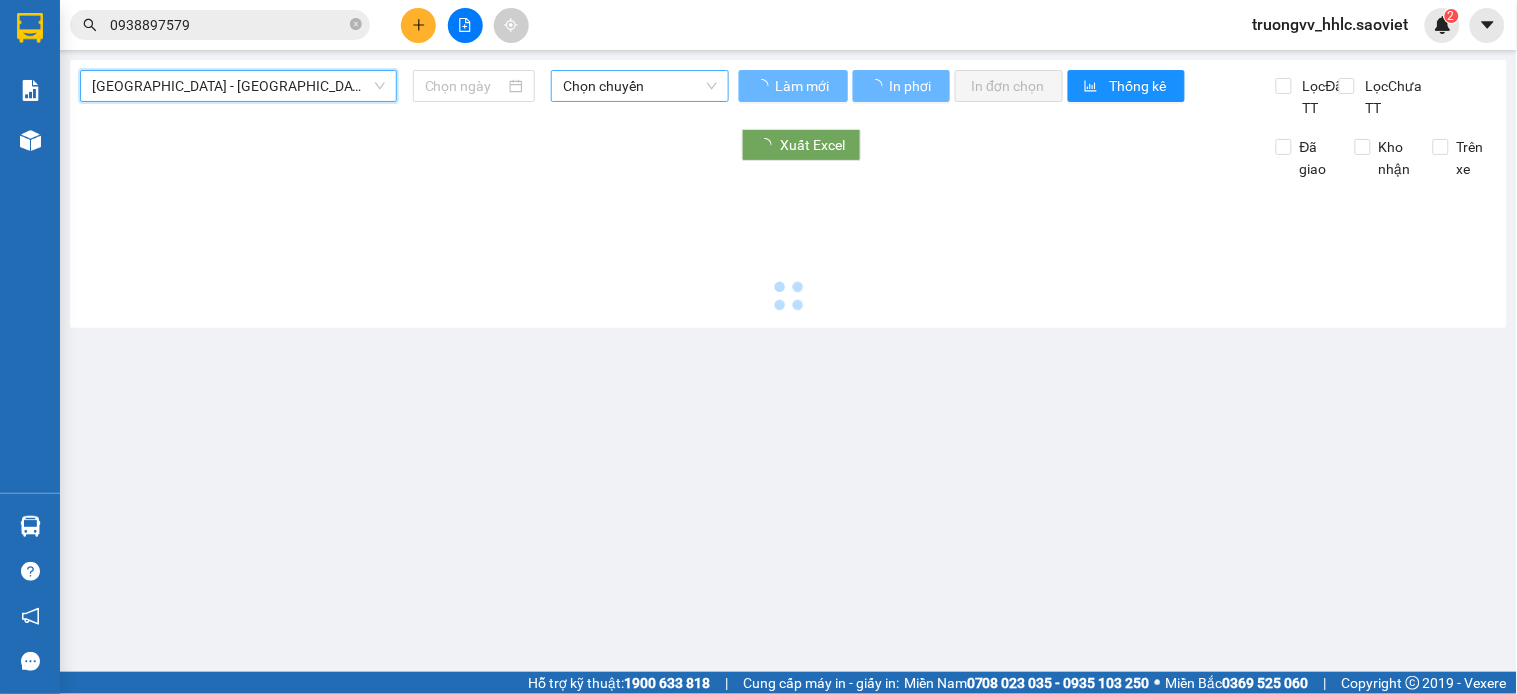 type on "10/07/2025" 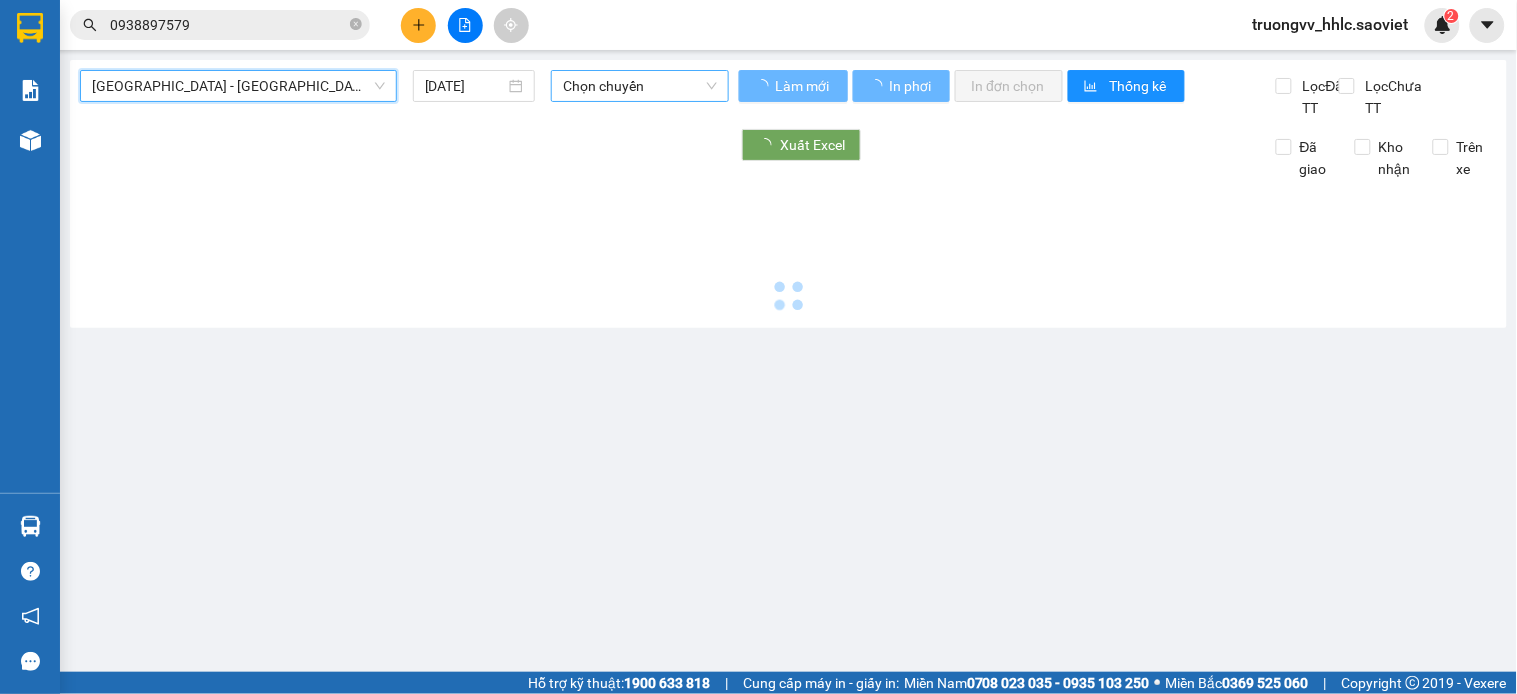 click on "Chọn chuyến" at bounding box center [640, 86] 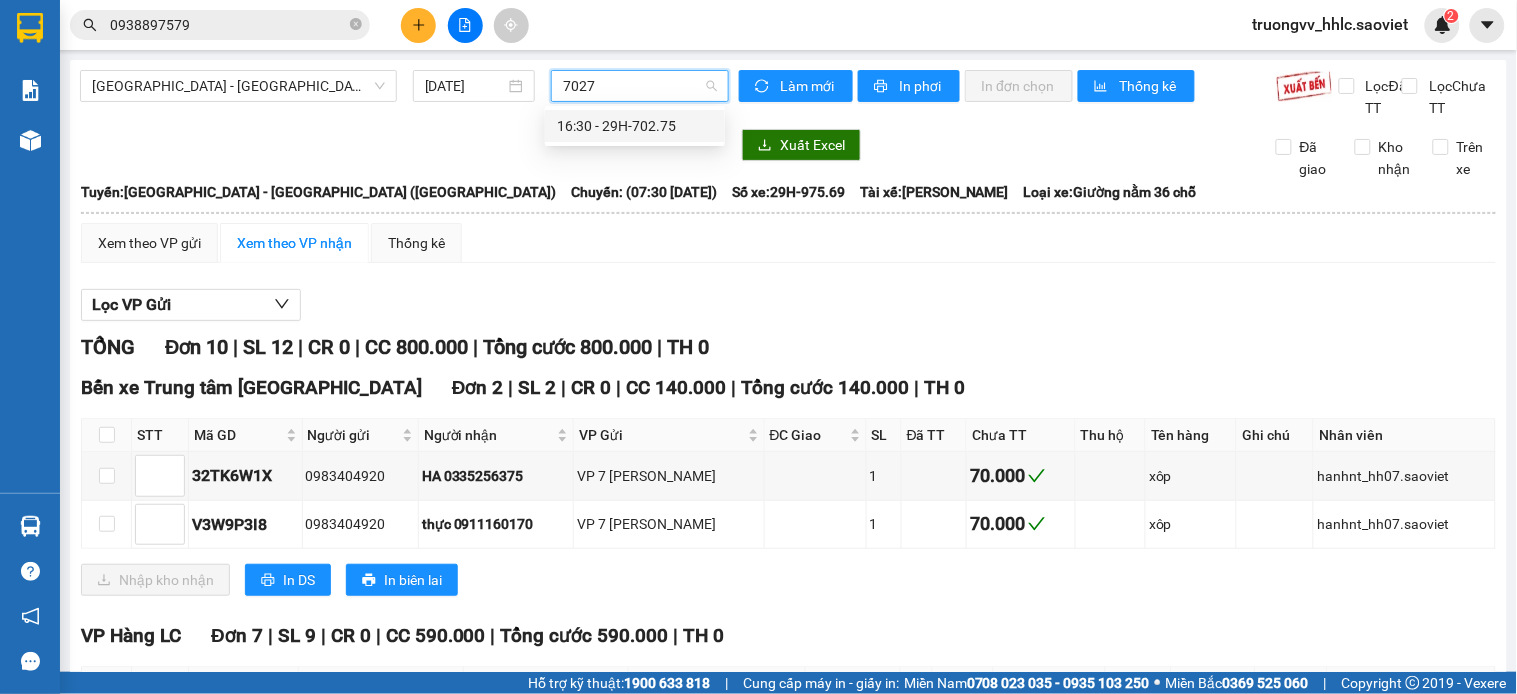 type on "70275" 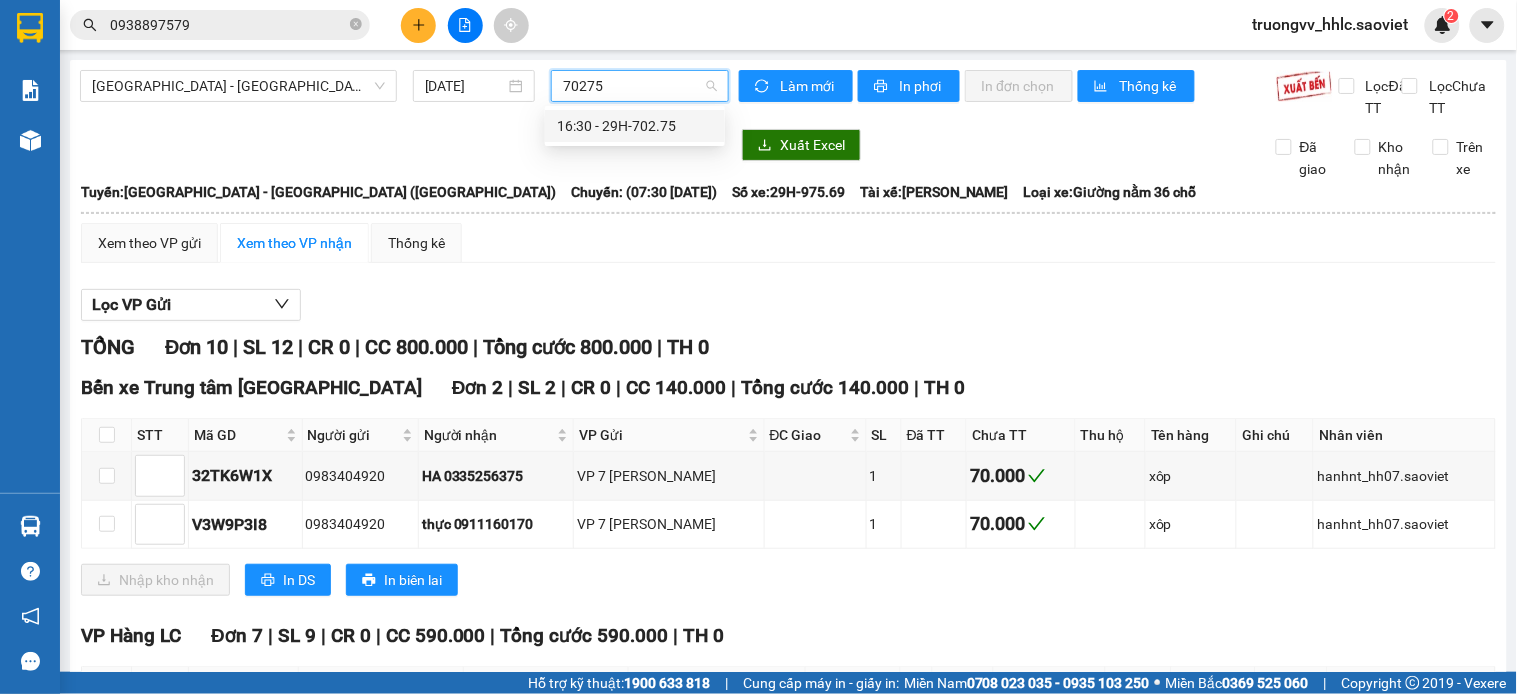click on "16:30     - 29H-702.75" at bounding box center [635, 126] 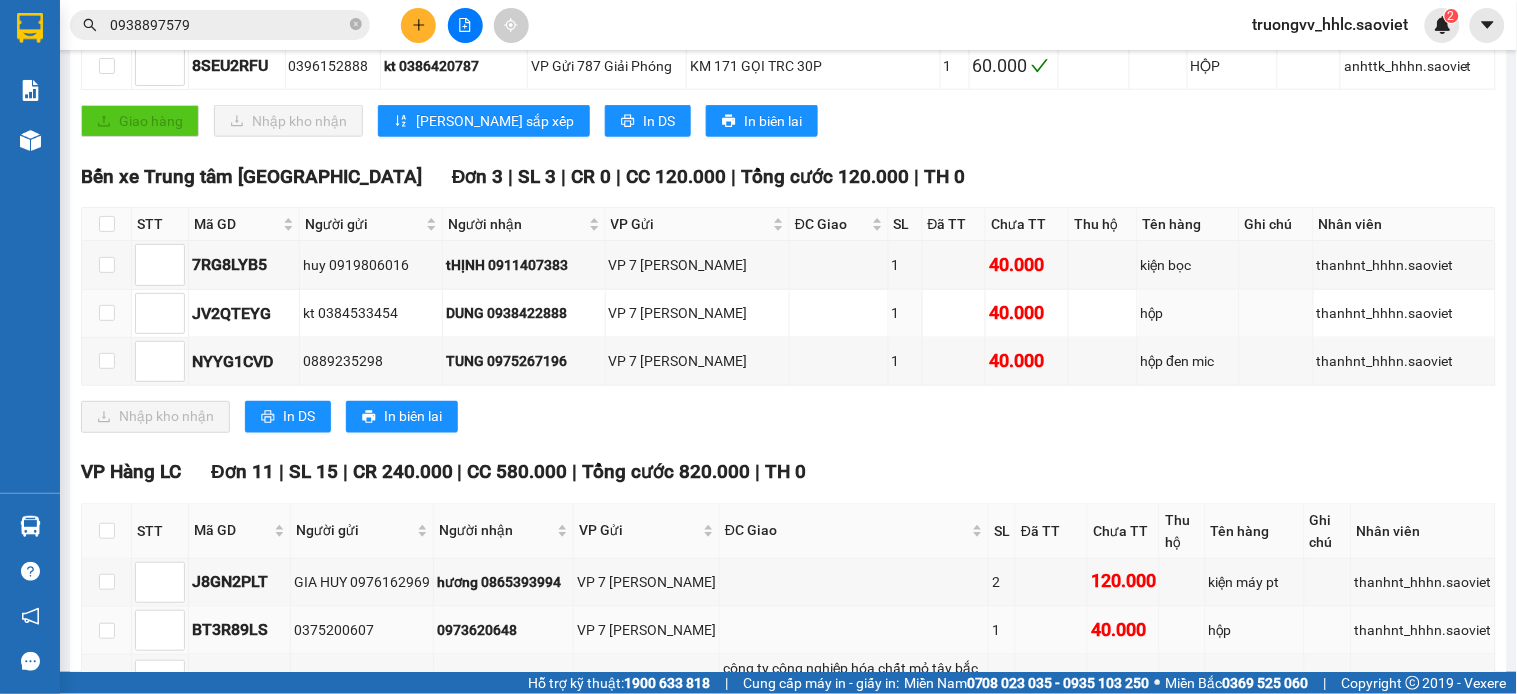 scroll, scrollTop: 888, scrollLeft: 0, axis: vertical 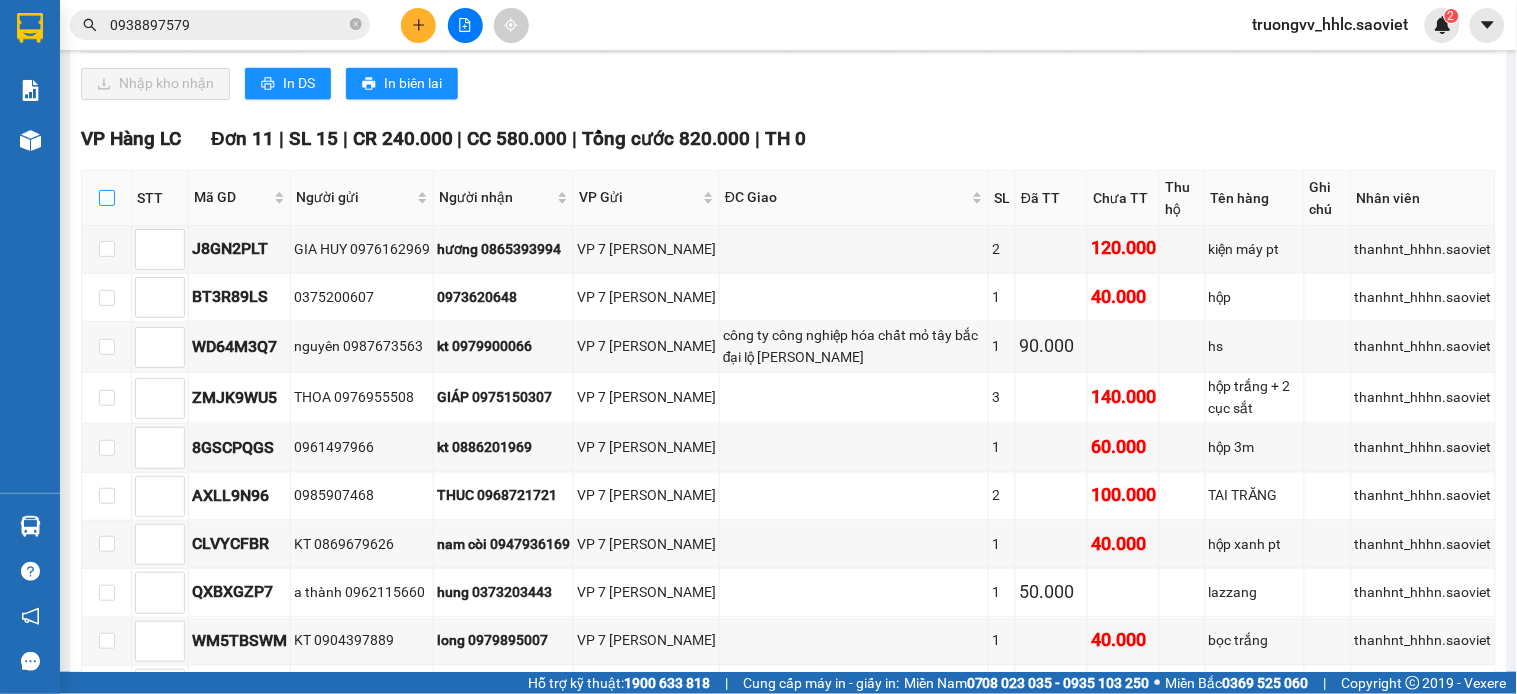 click at bounding box center [107, 198] 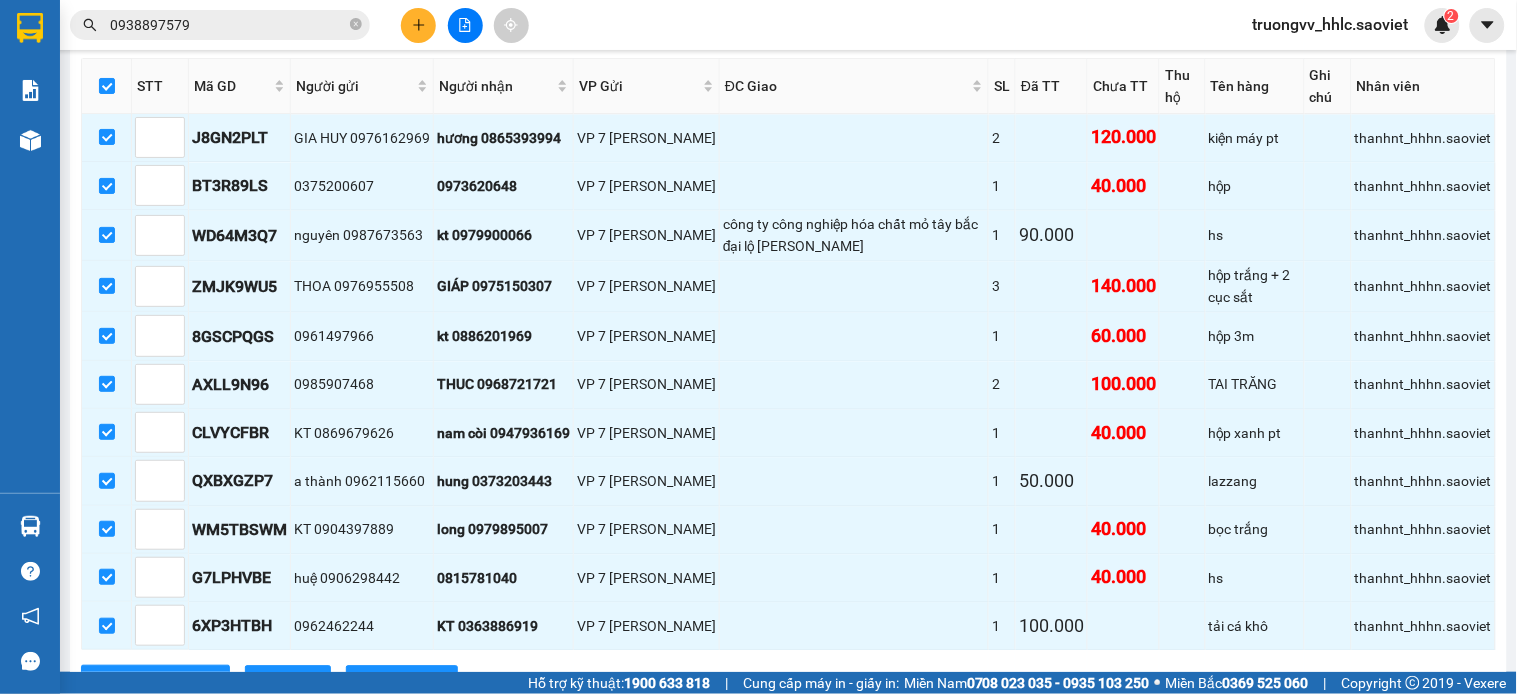 scroll, scrollTop: 1222, scrollLeft: 0, axis: vertical 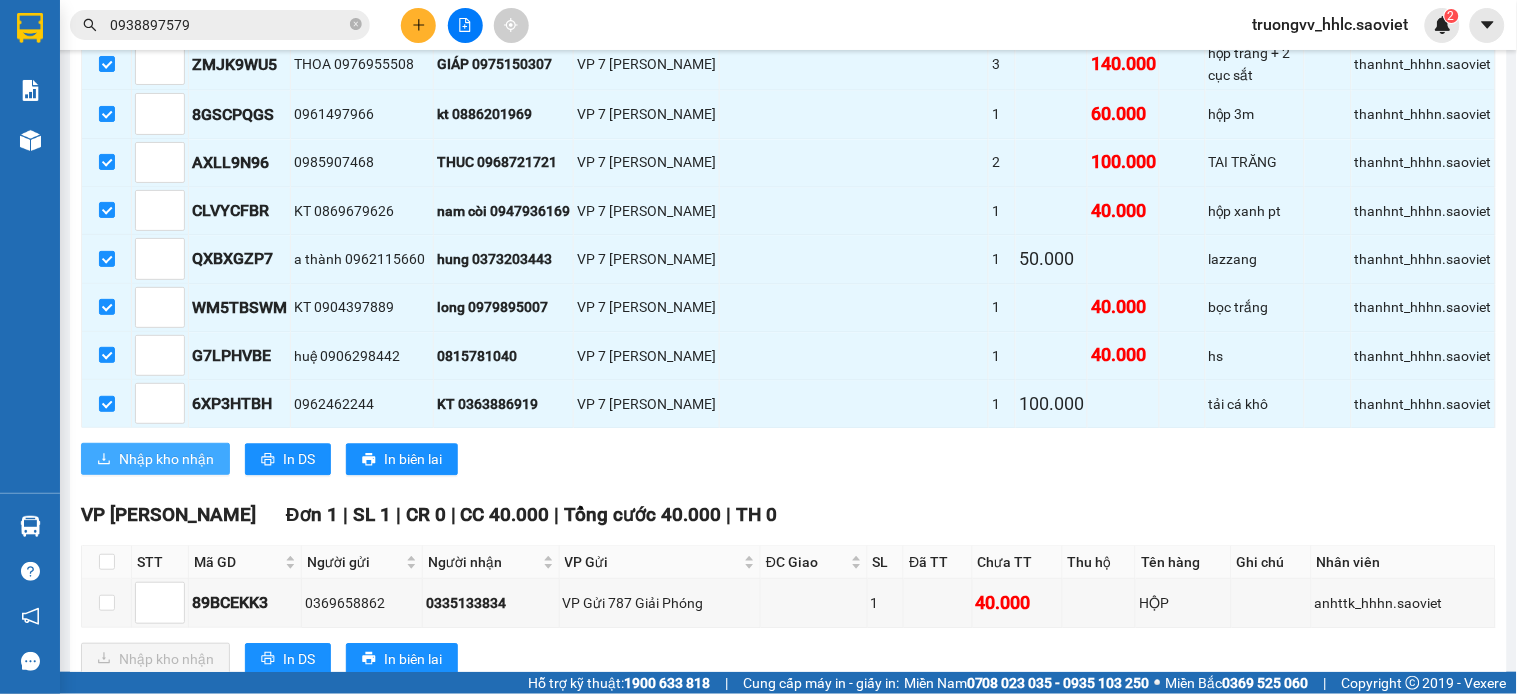 click on "Nhập kho nhận" at bounding box center (166, 459) 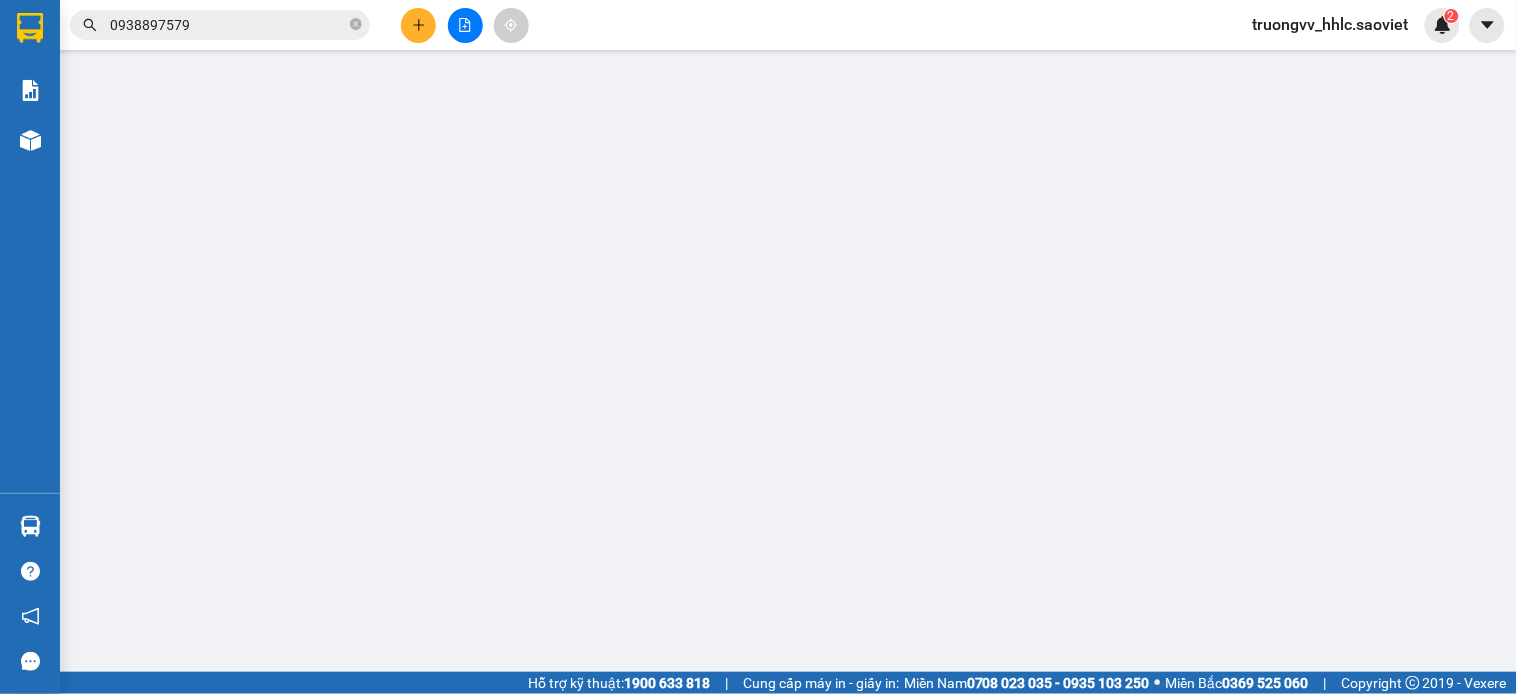 scroll, scrollTop: 0, scrollLeft: 0, axis: both 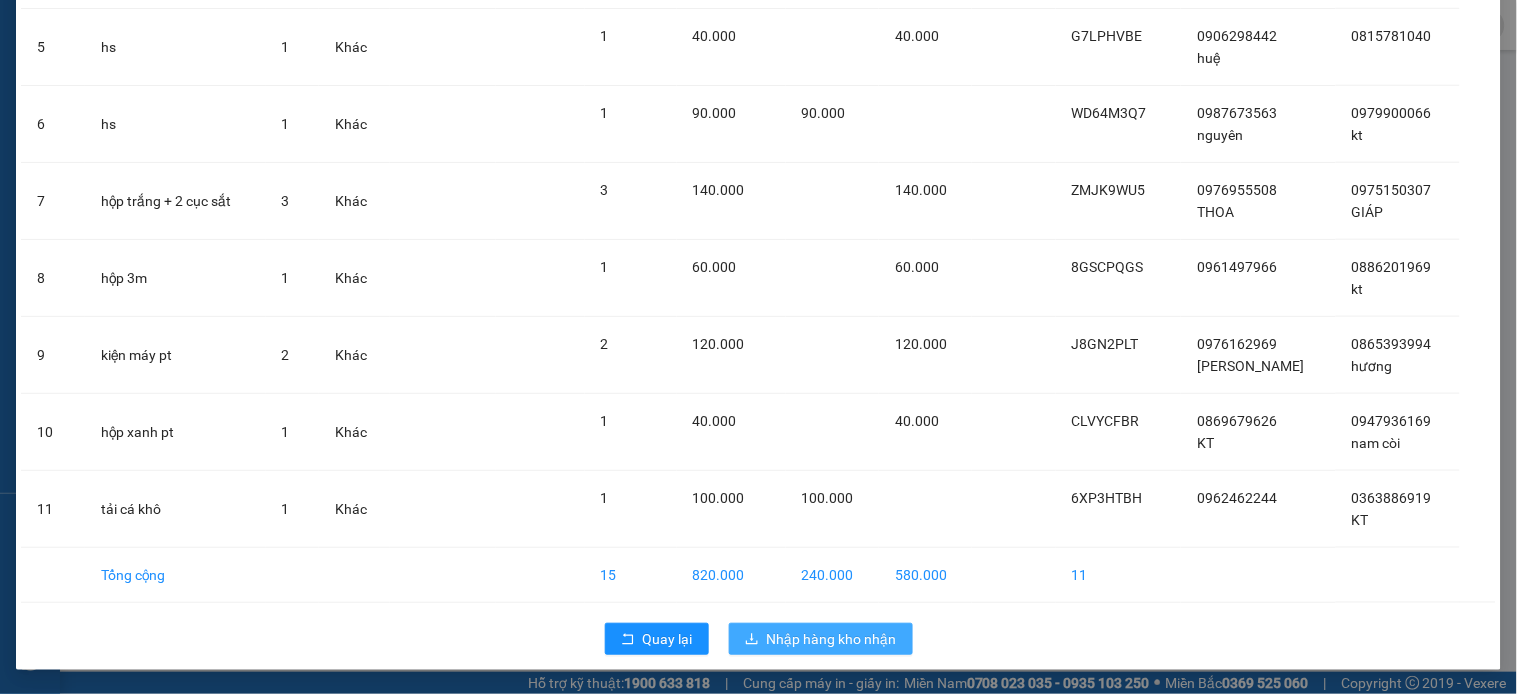 drag, startPoint x: 855, startPoint y: 621, endPoint x: 862, endPoint y: 633, distance: 13.892444 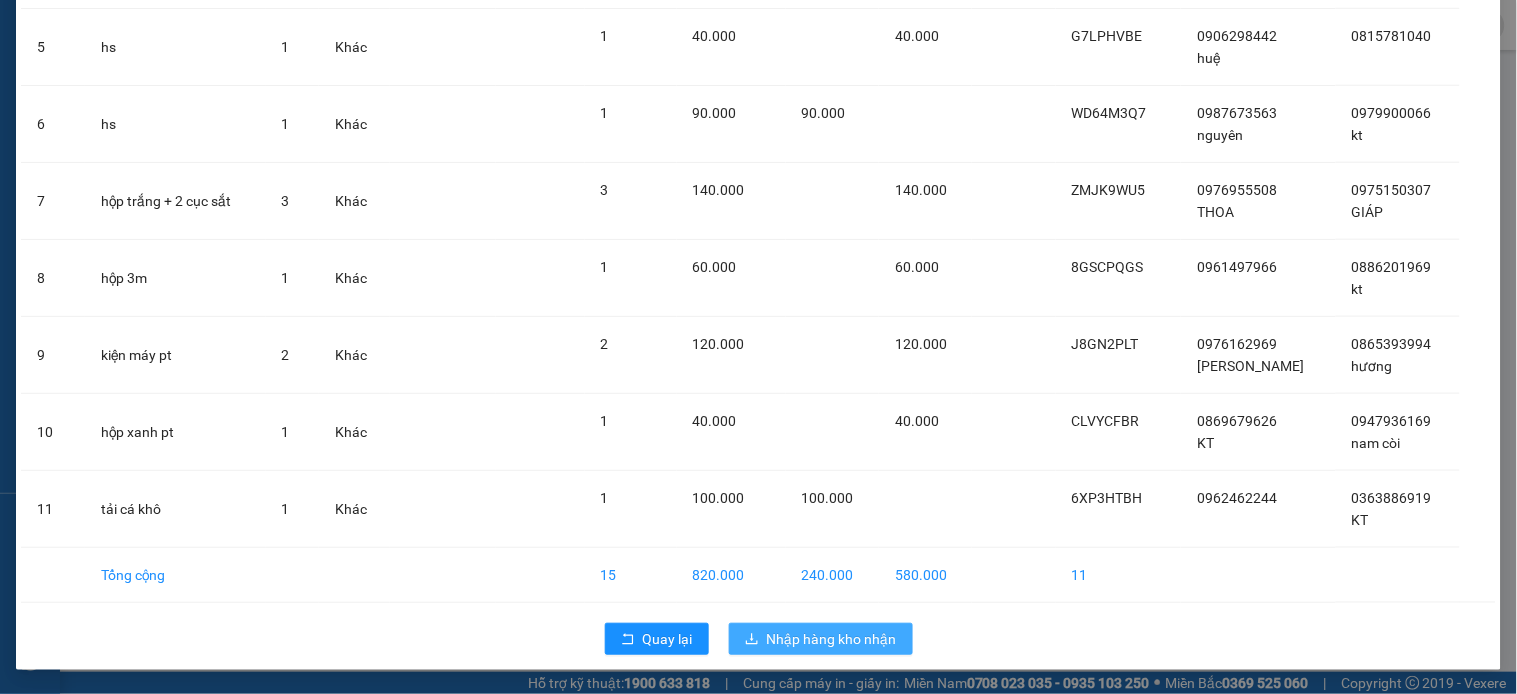 click on "Nhập hàng kho nhận" at bounding box center [832, 639] 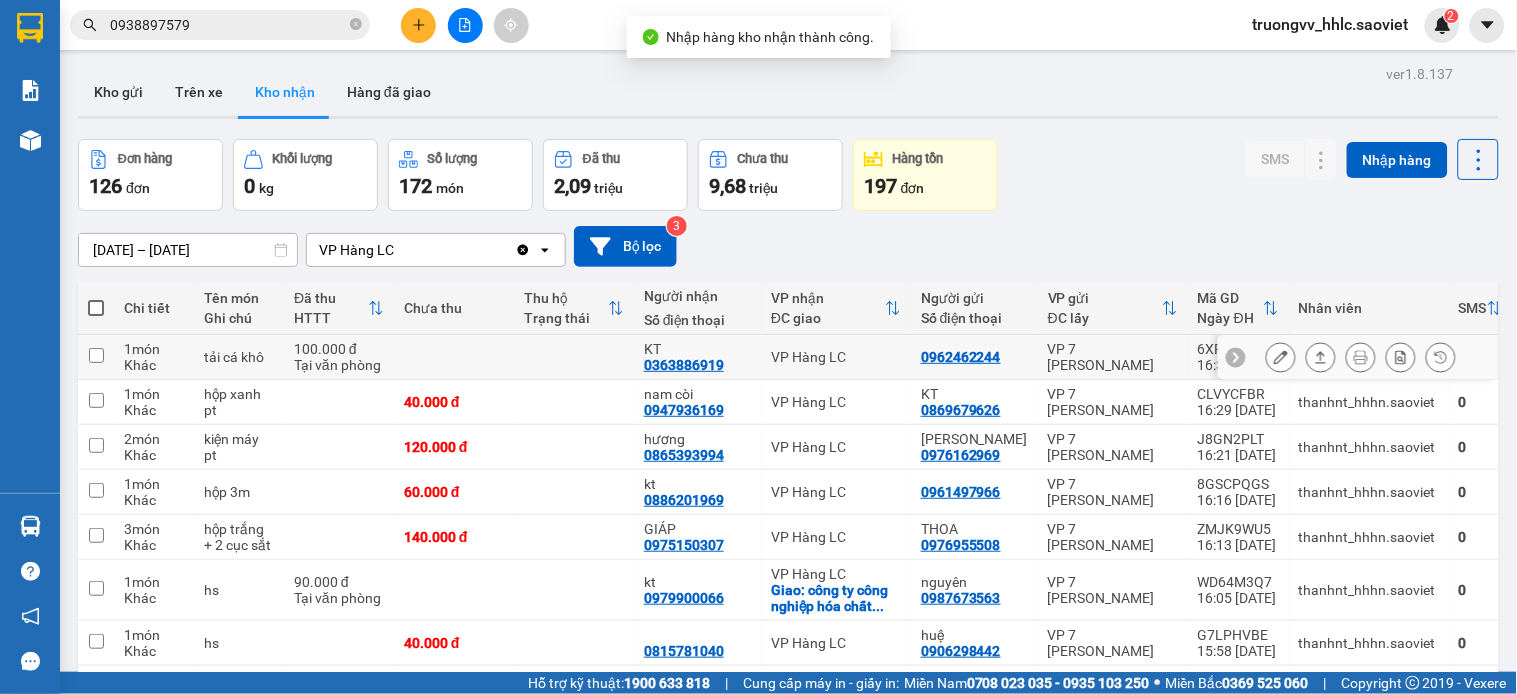 drag, startPoint x: 800, startPoint y: 346, endPoint x: 847, endPoint y: 425, distance: 91.92388 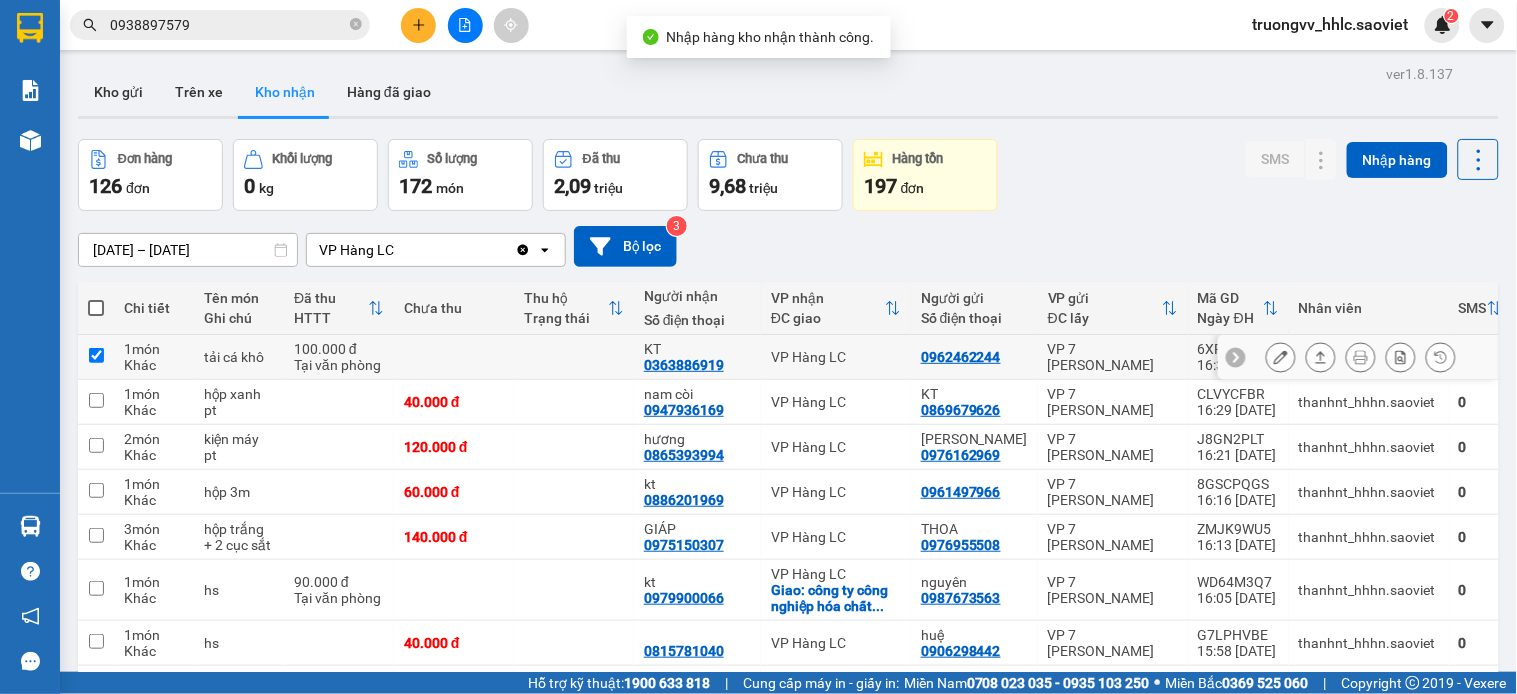 checkbox on "true" 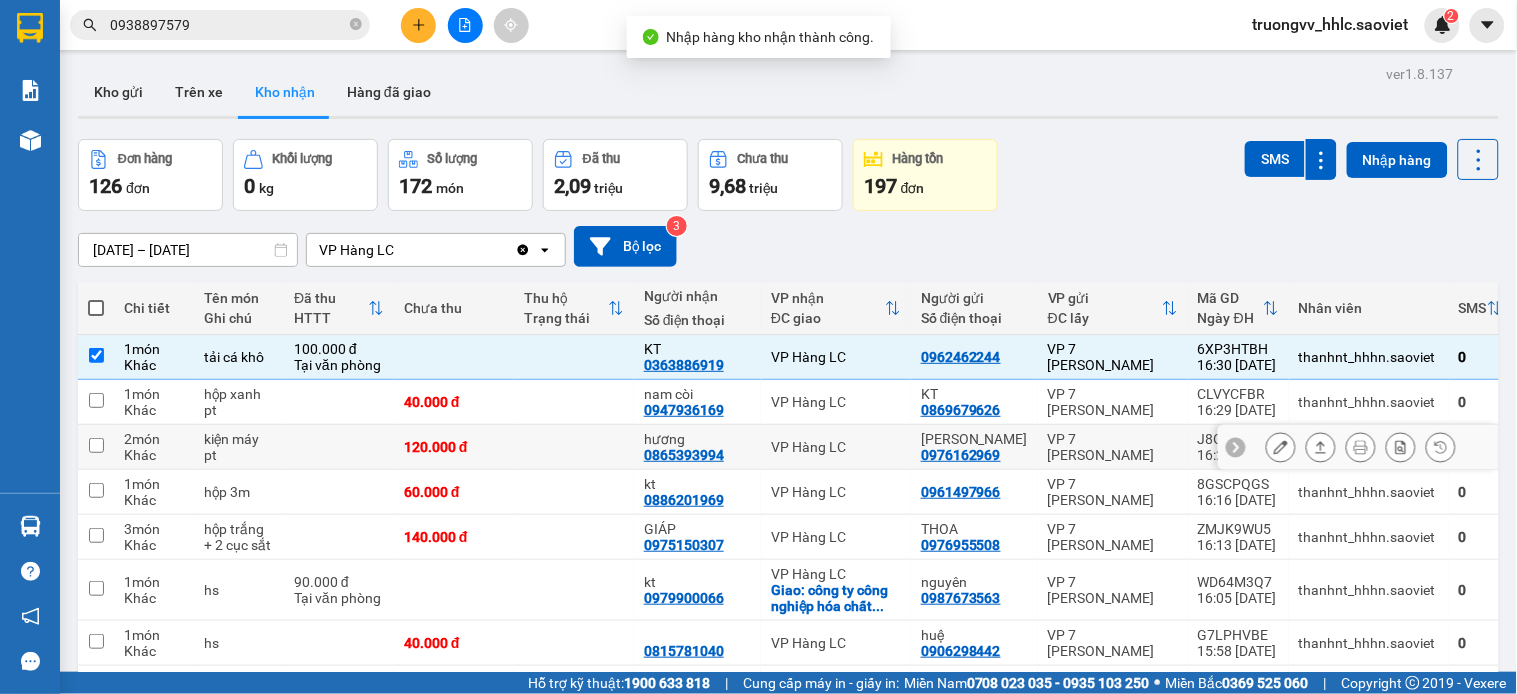 drag, startPoint x: 853, startPoint y: 448, endPoint x: 834, endPoint y: 445, distance: 19.235384 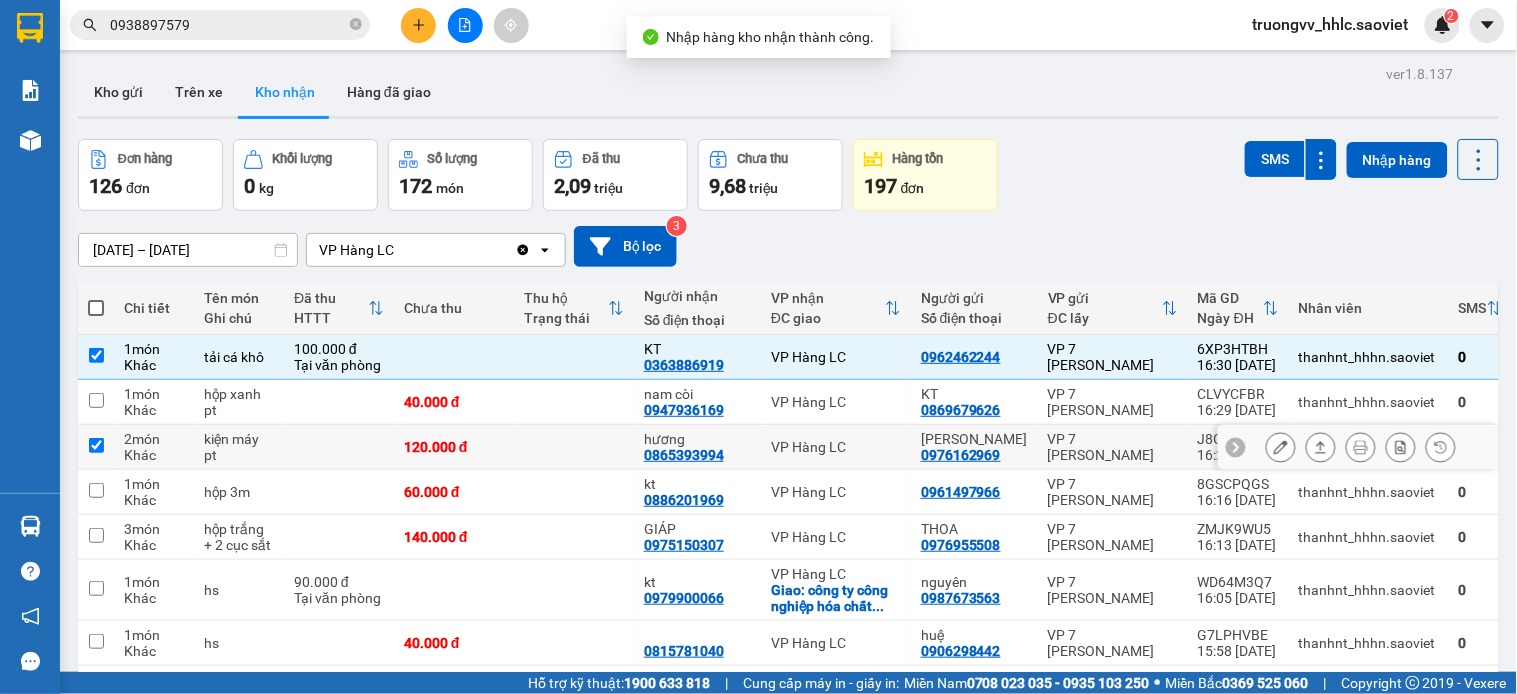 checkbox on "true" 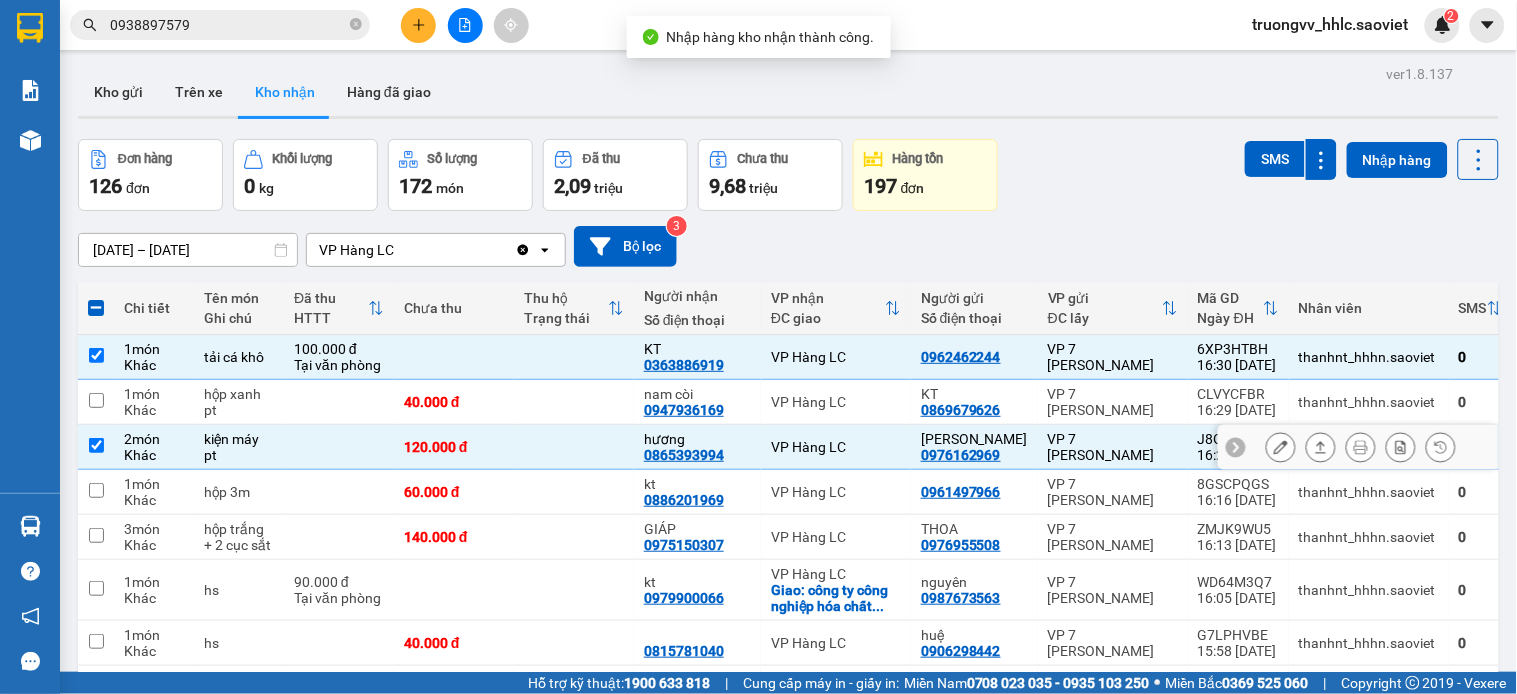 click on "VP Hàng LC" at bounding box center (836, 402) 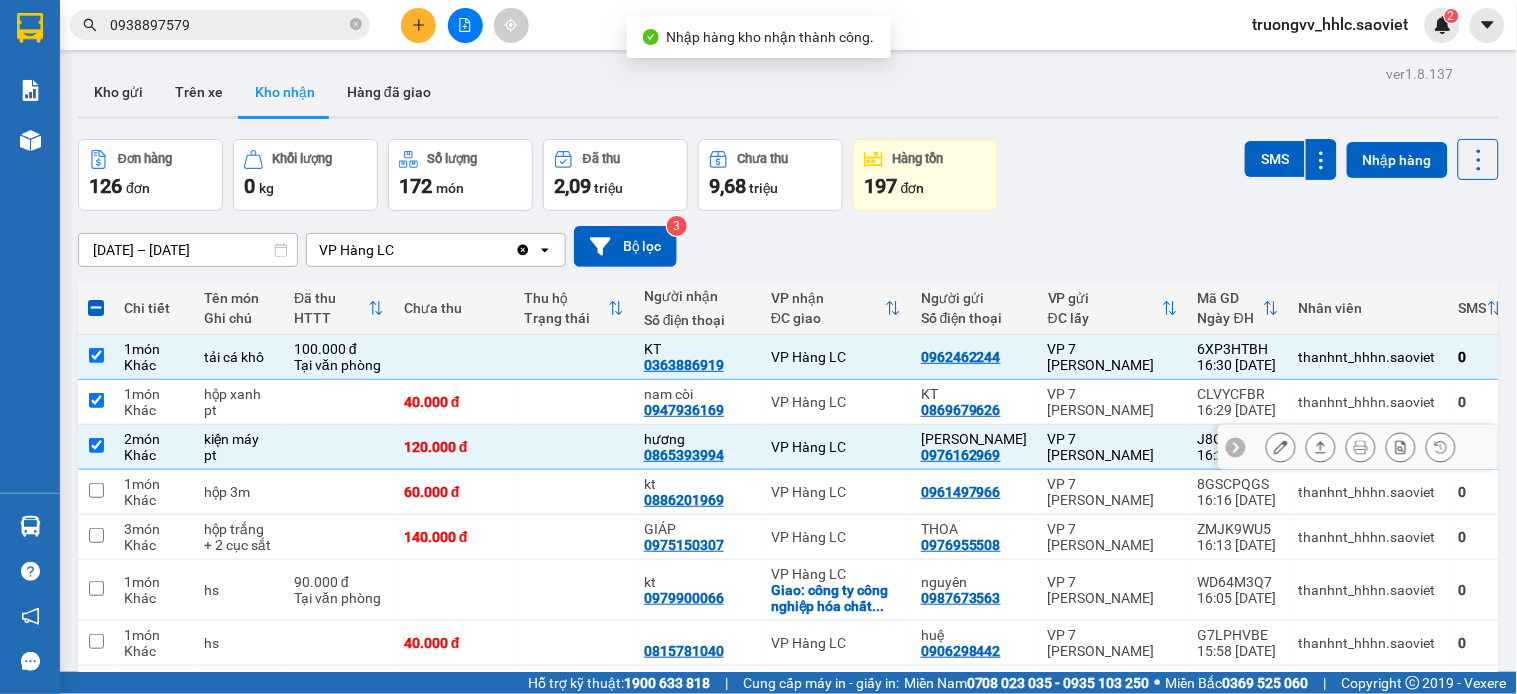 checkbox on "true" 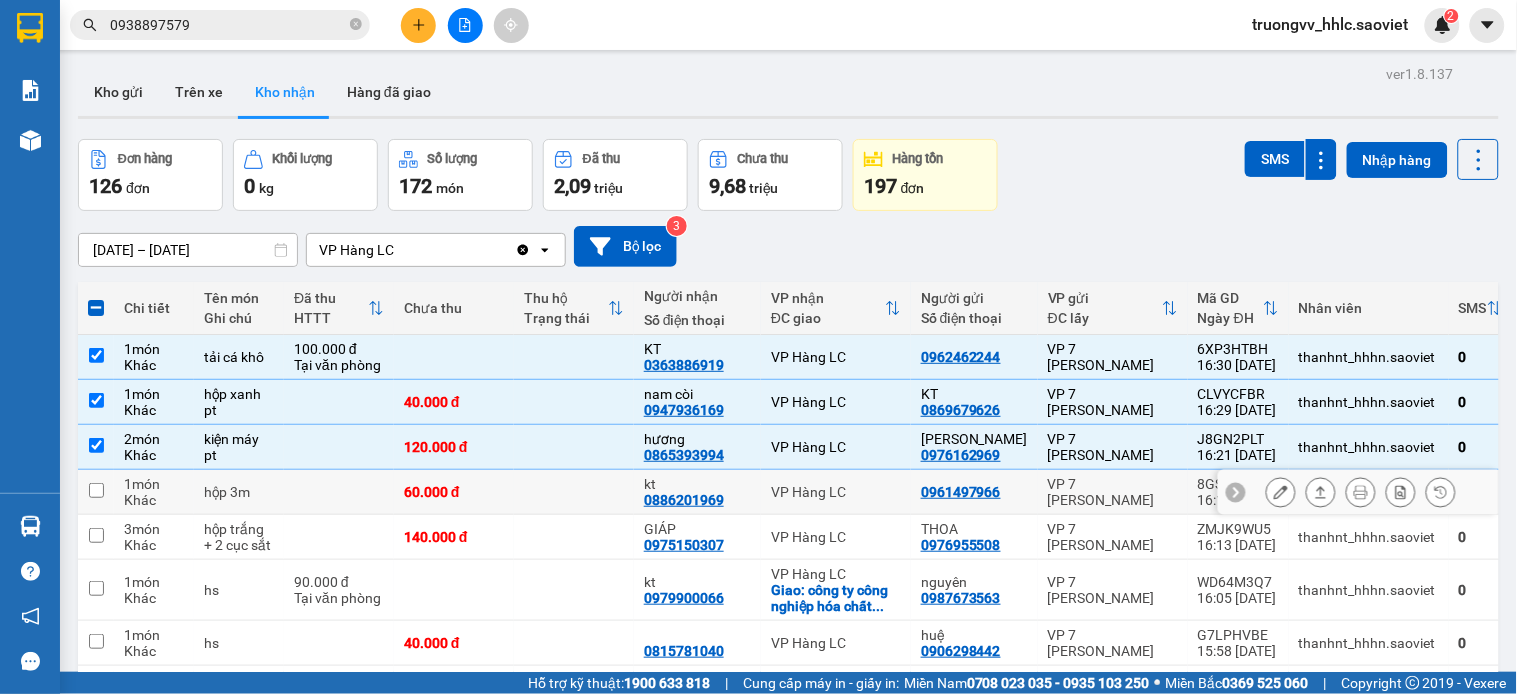 click on "VP Hàng LC" at bounding box center (836, 492) 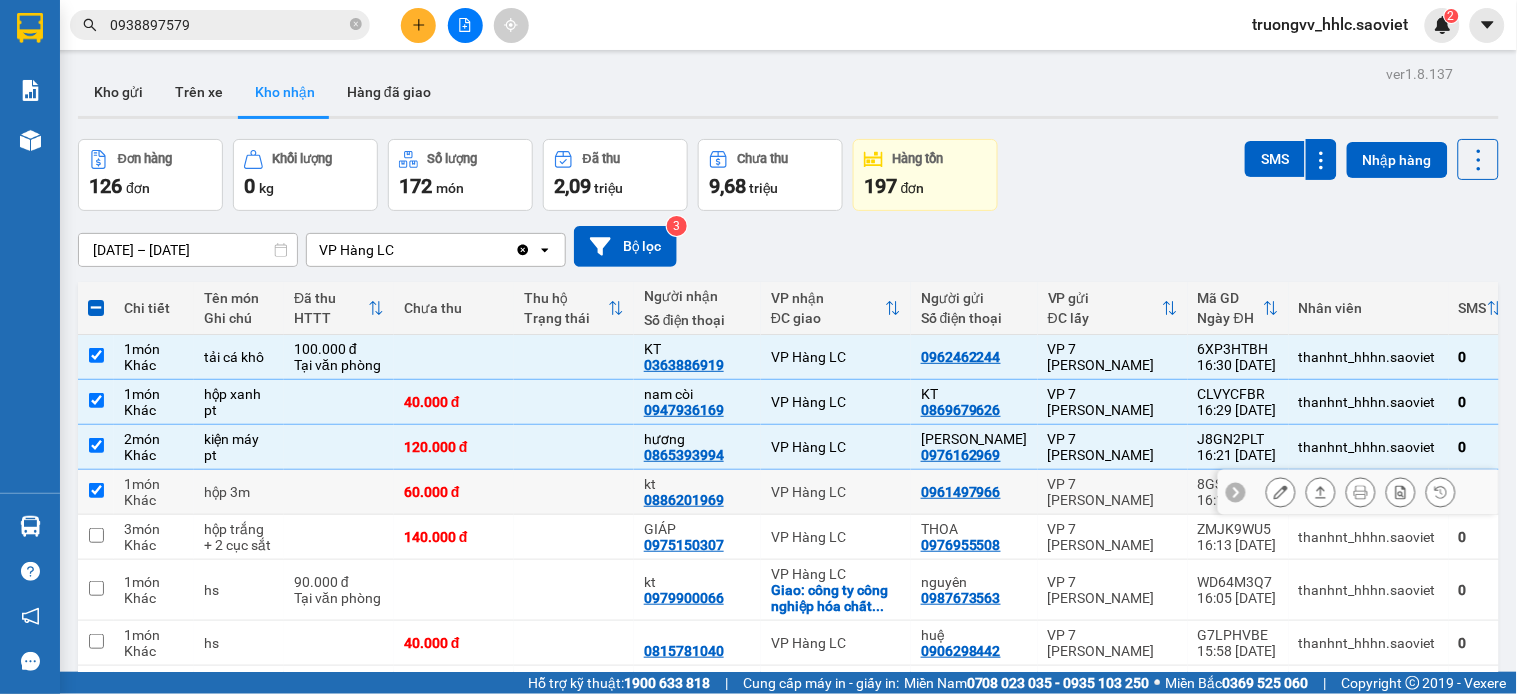 checkbox on "true" 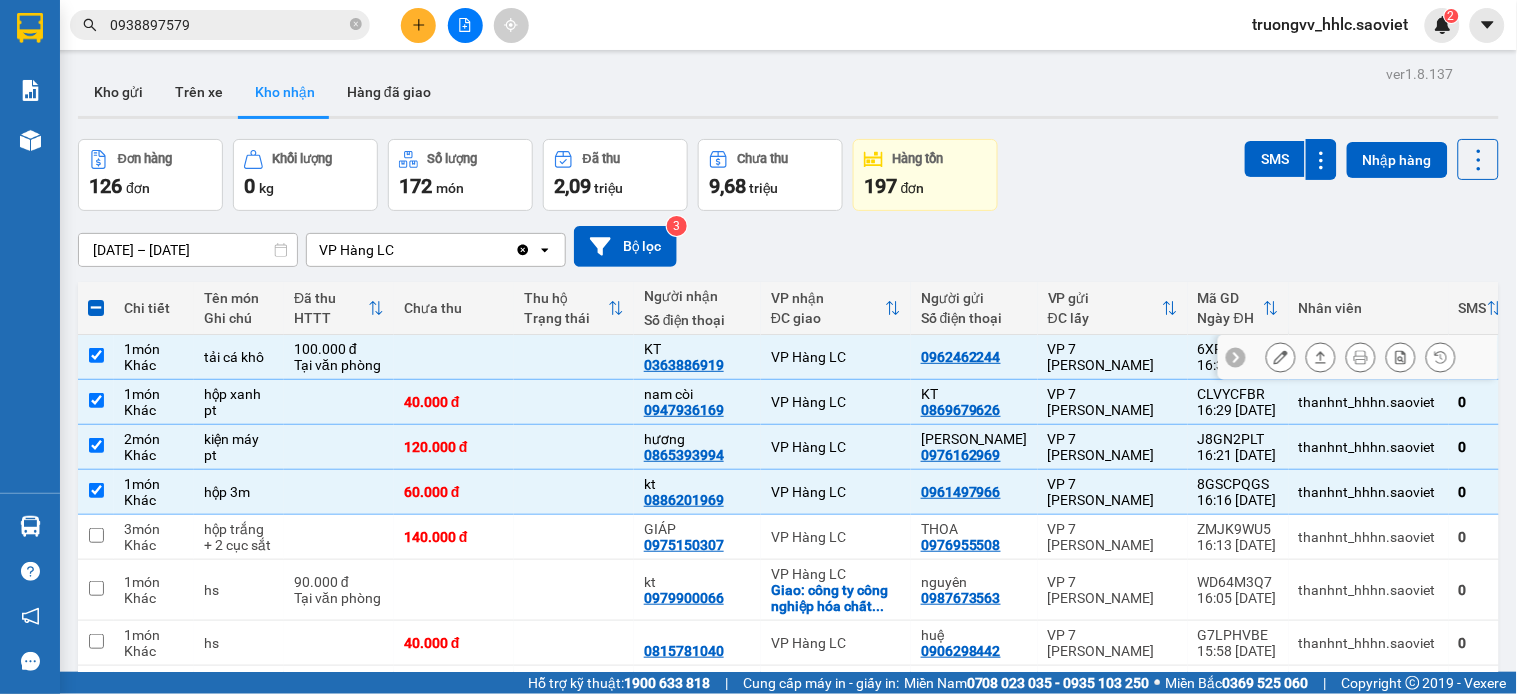 scroll, scrollTop: 222, scrollLeft: 0, axis: vertical 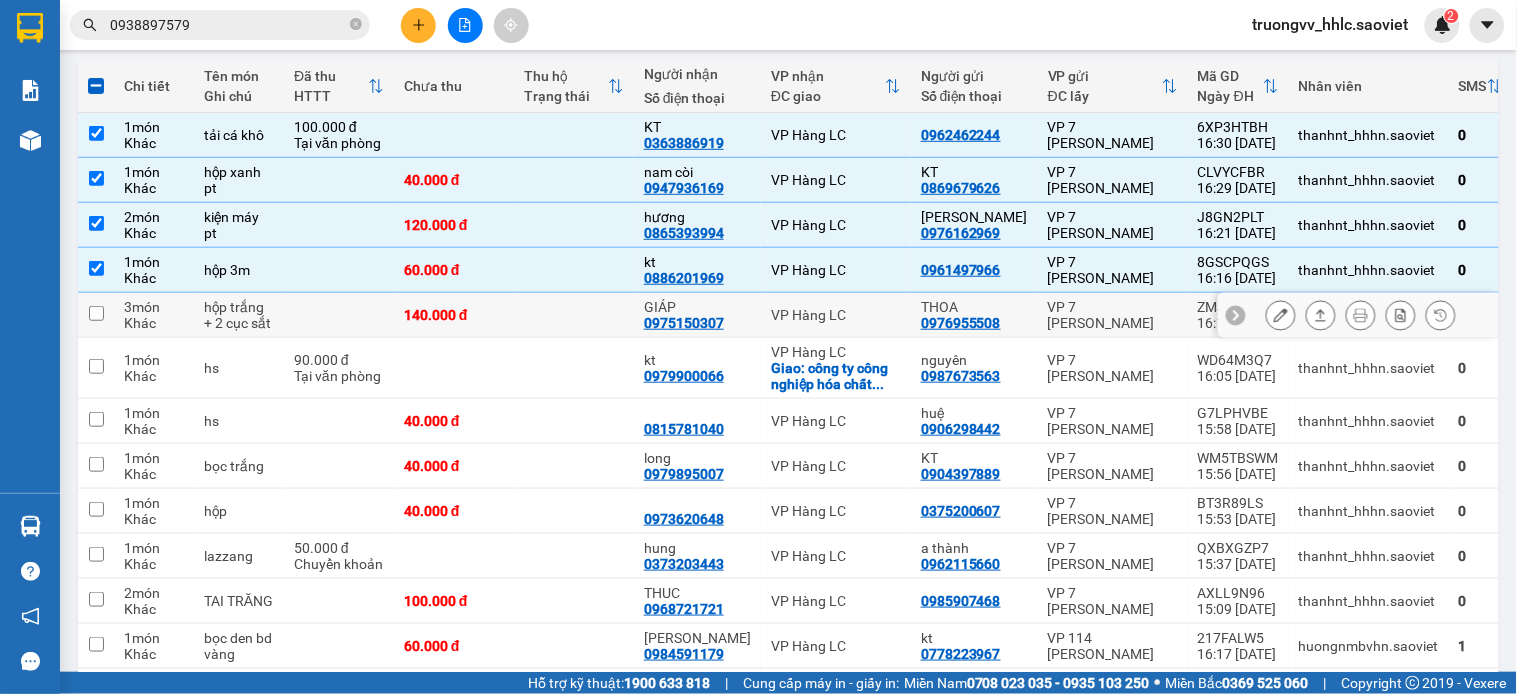 click on "VP Hàng LC" at bounding box center [836, 315] 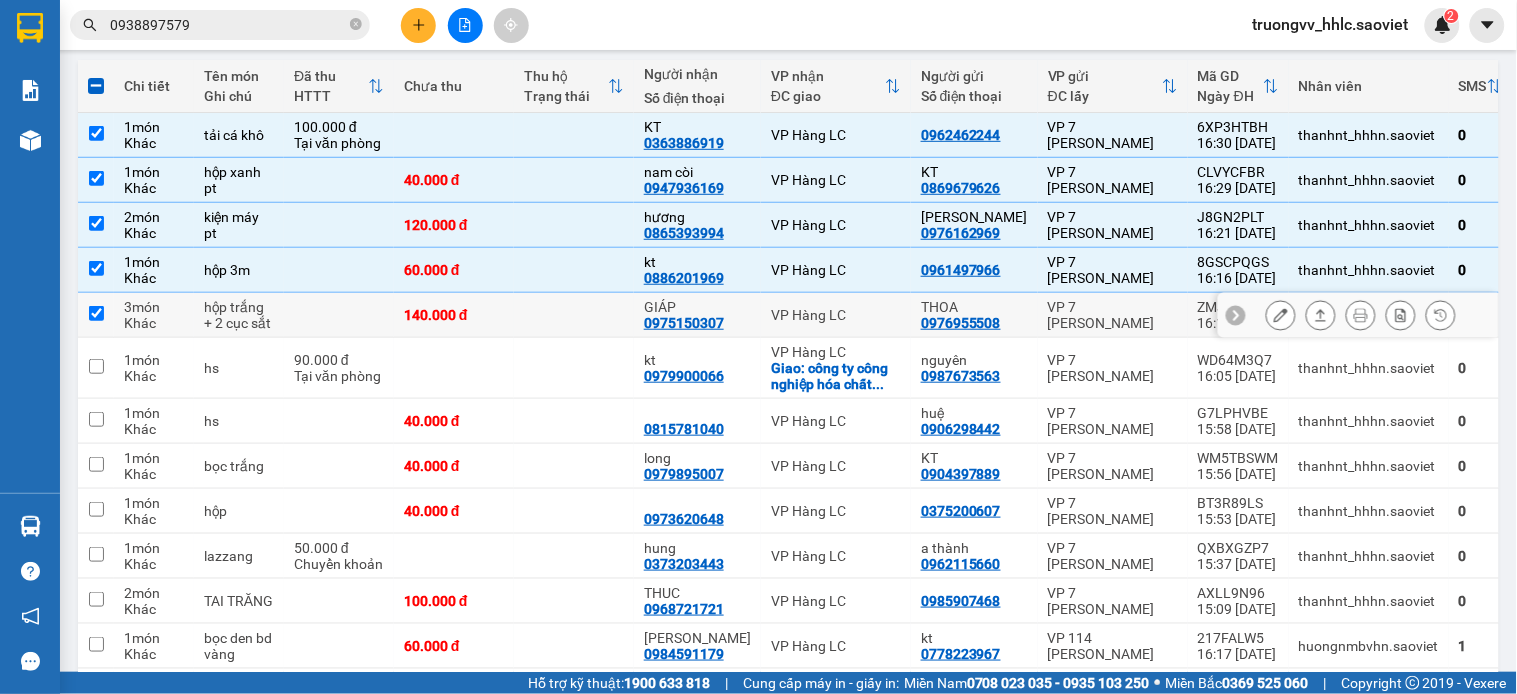 checkbox on "true" 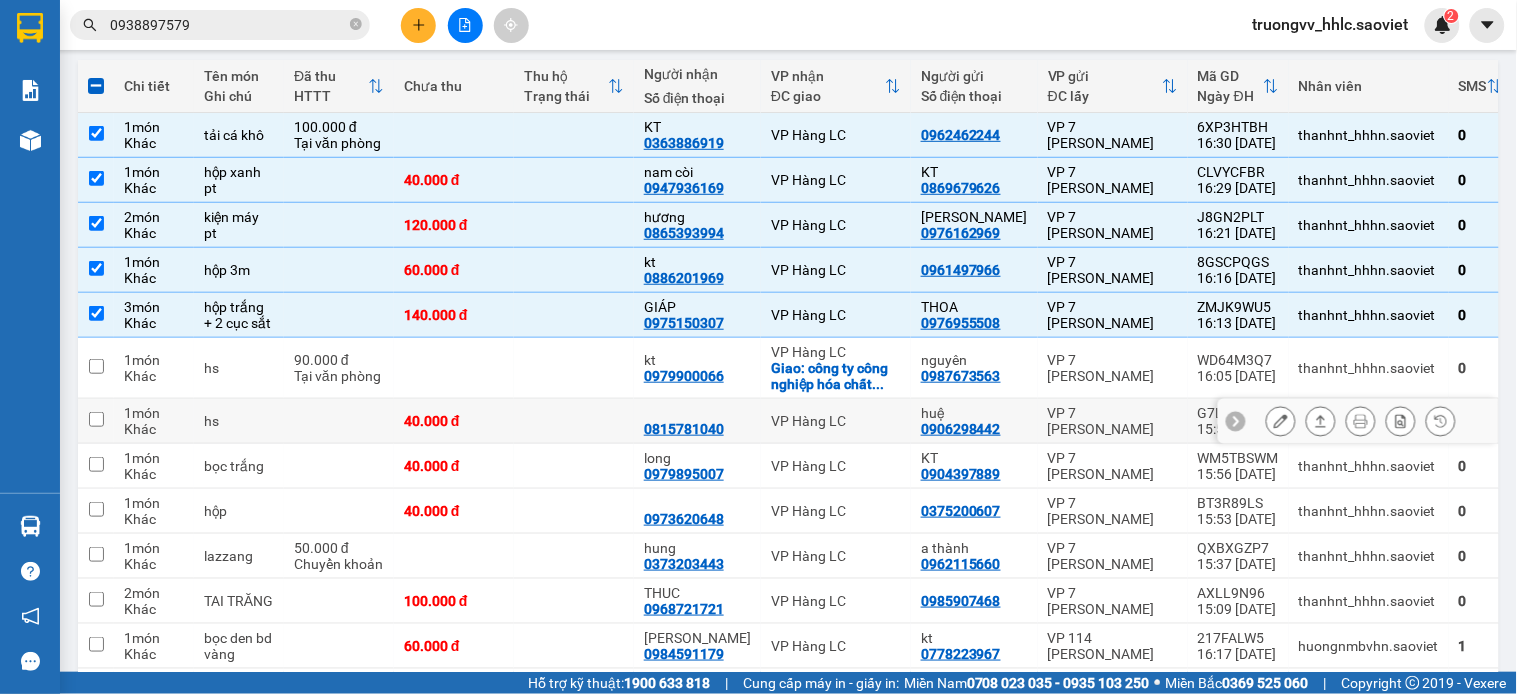 click on "VP Hàng LC" at bounding box center (836, 421) 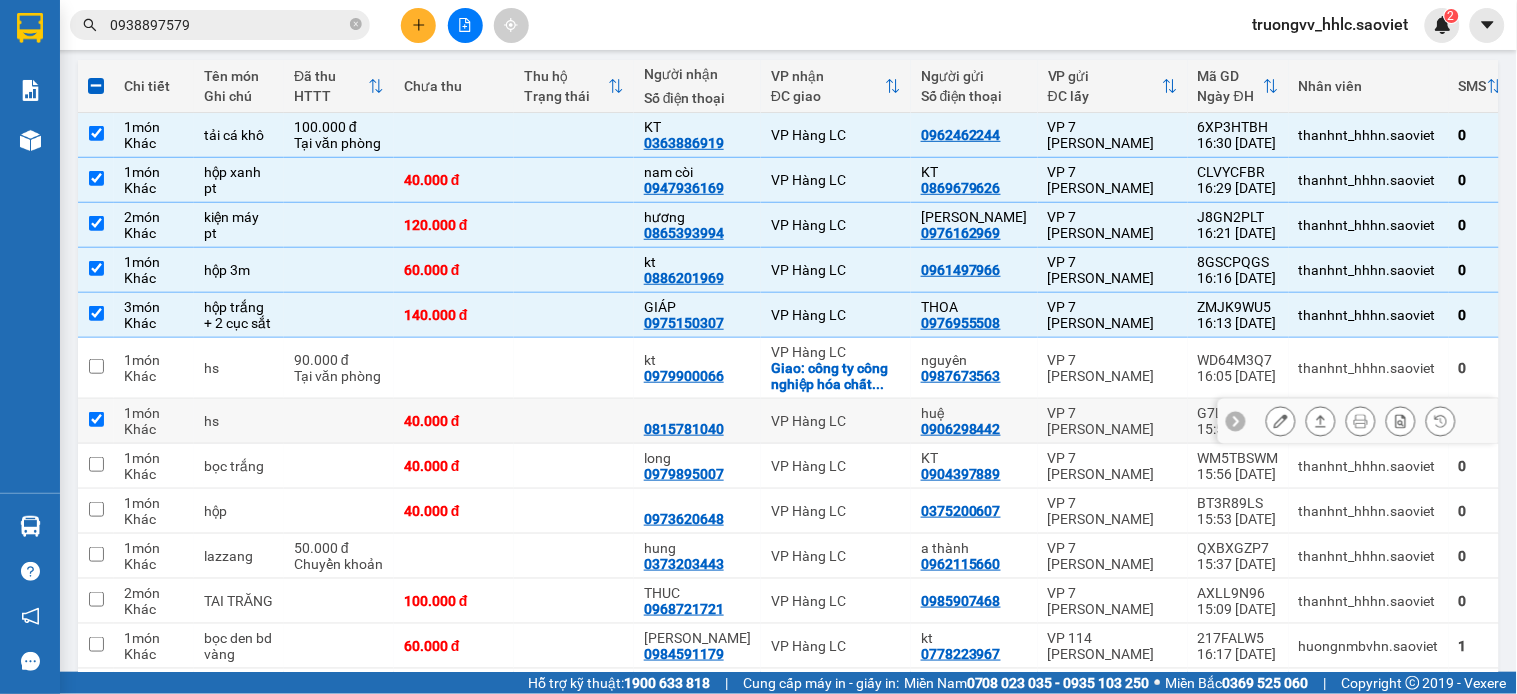 checkbox on "true" 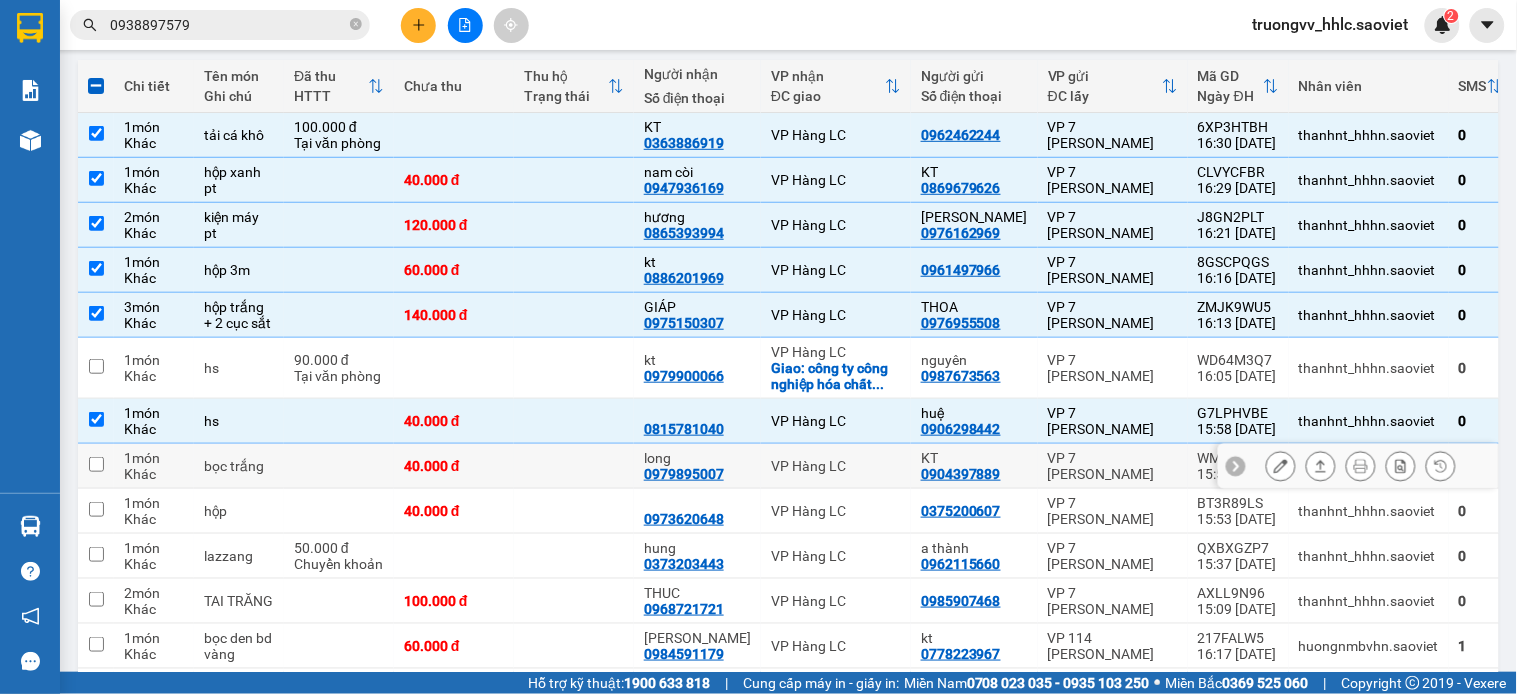 click on "VP Hàng LC" at bounding box center (836, 466) 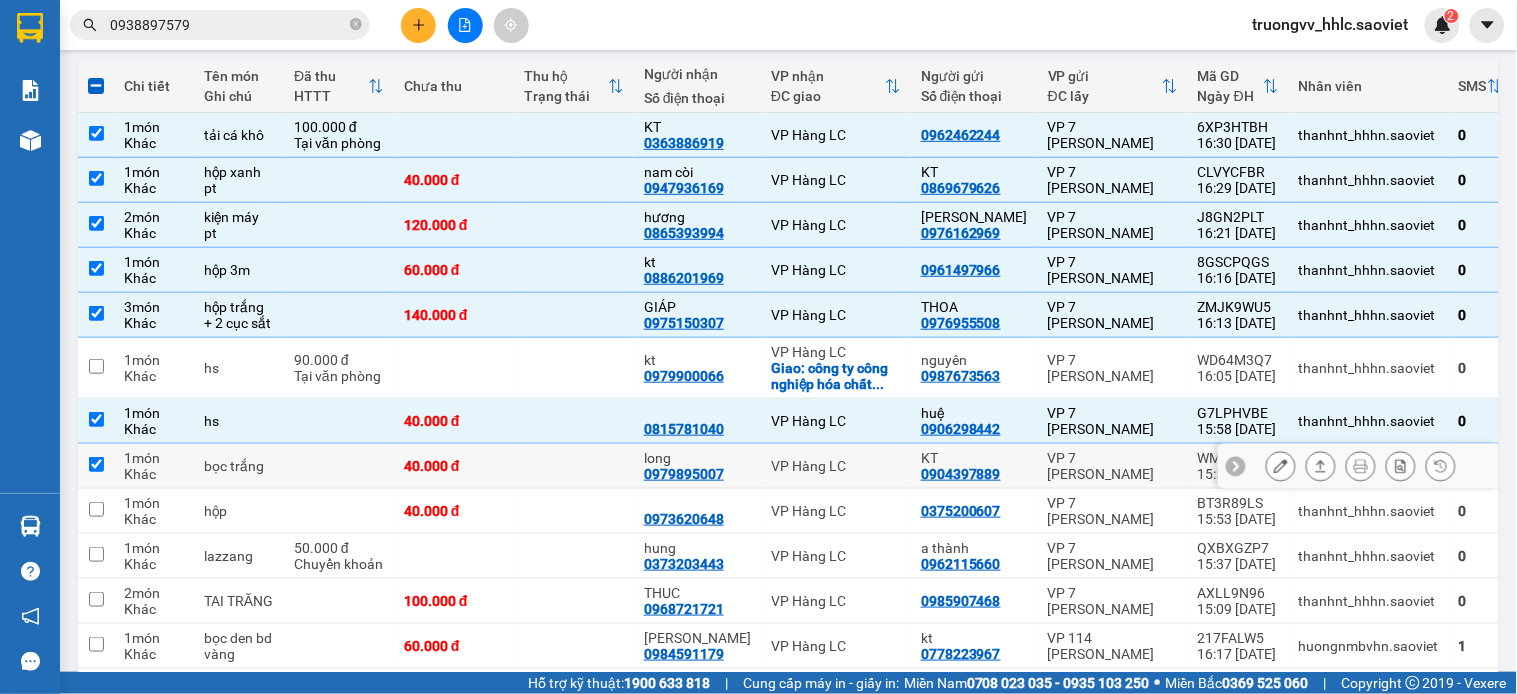 checkbox on "true" 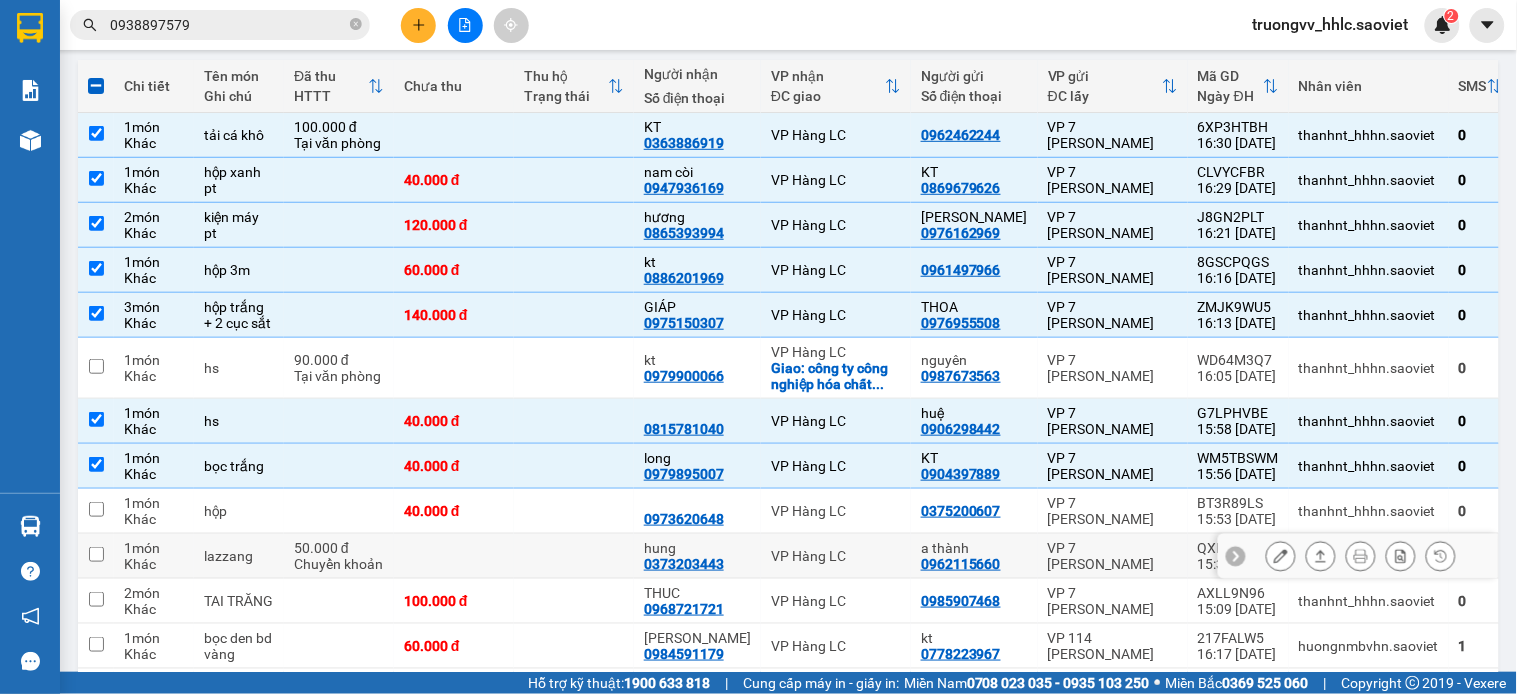 click on "VP Hàng LC" at bounding box center [836, 556] 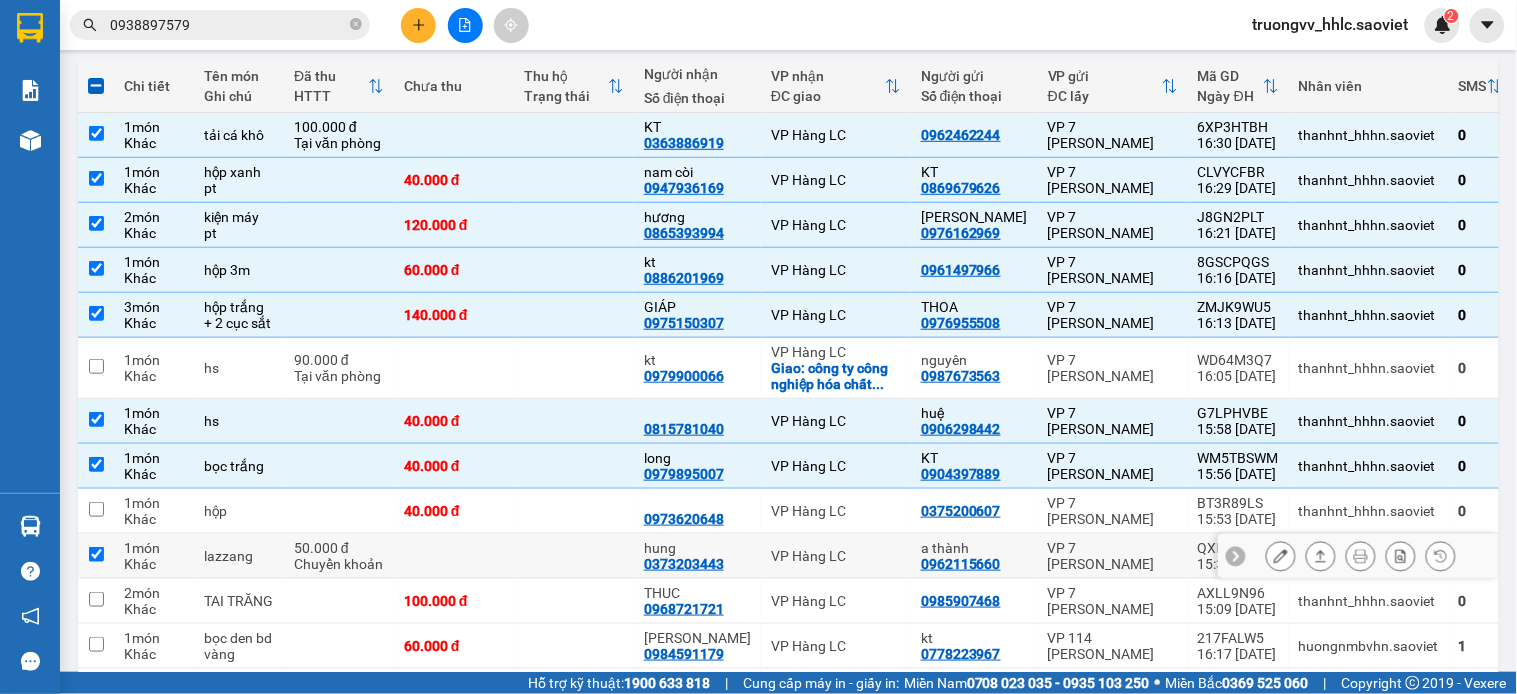 checkbox on "true" 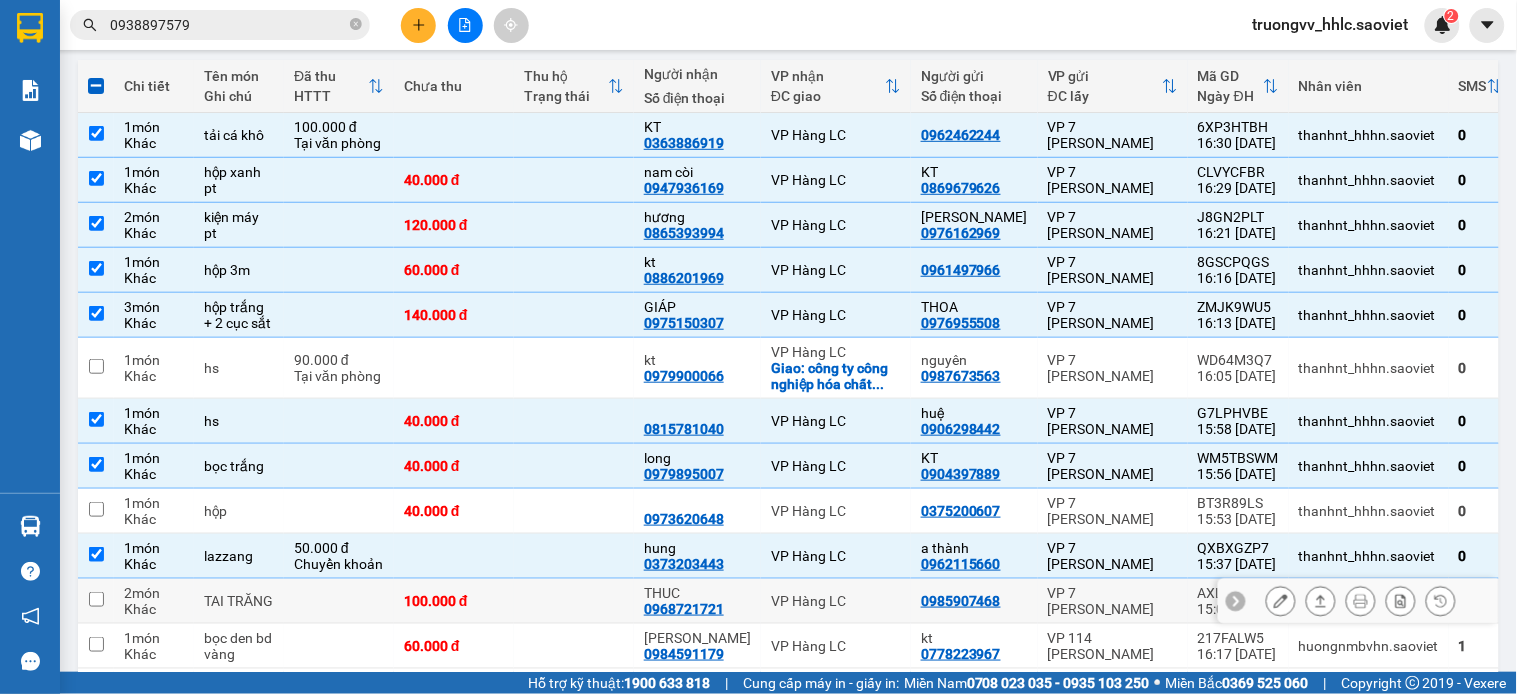 scroll, scrollTop: 444, scrollLeft: 0, axis: vertical 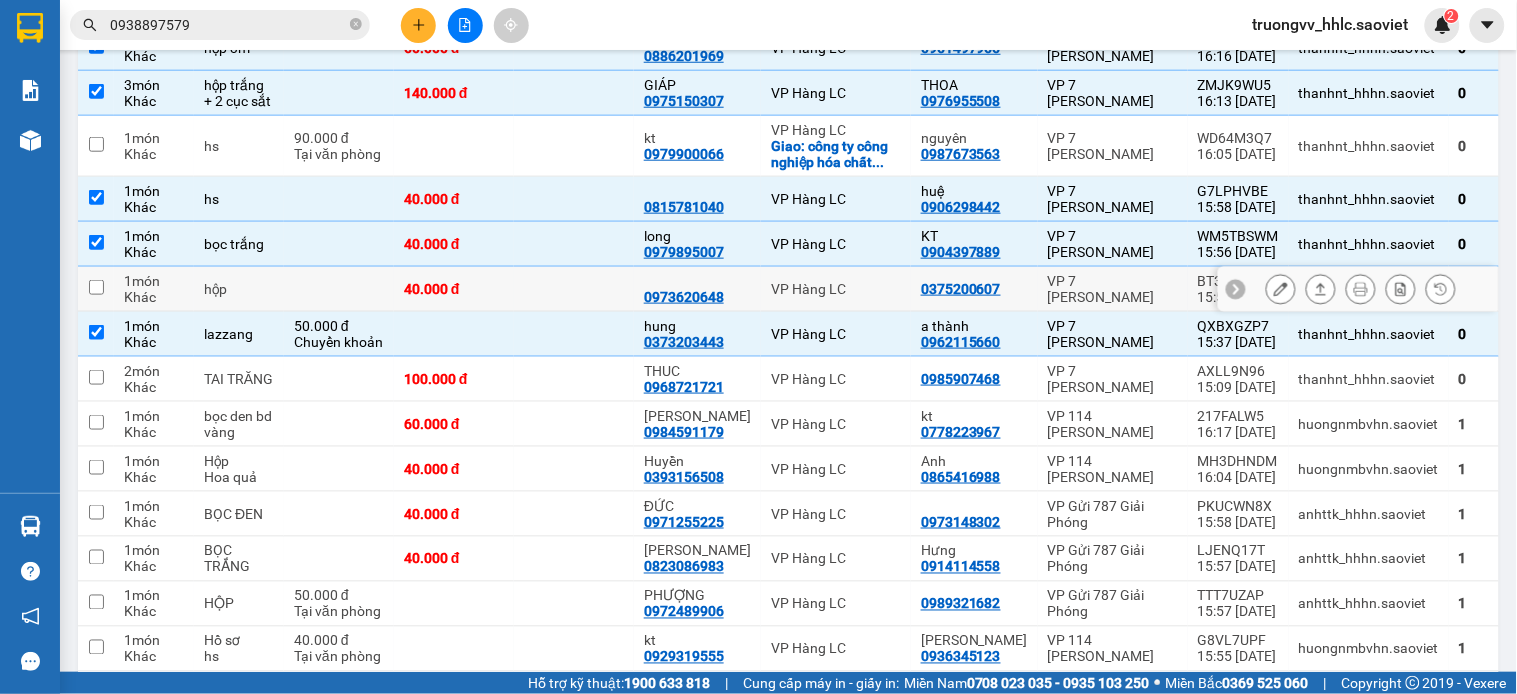 drag, startPoint x: 816, startPoint y: 293, endPoint x: 832, endPoint y: 291, distance: 16.124516 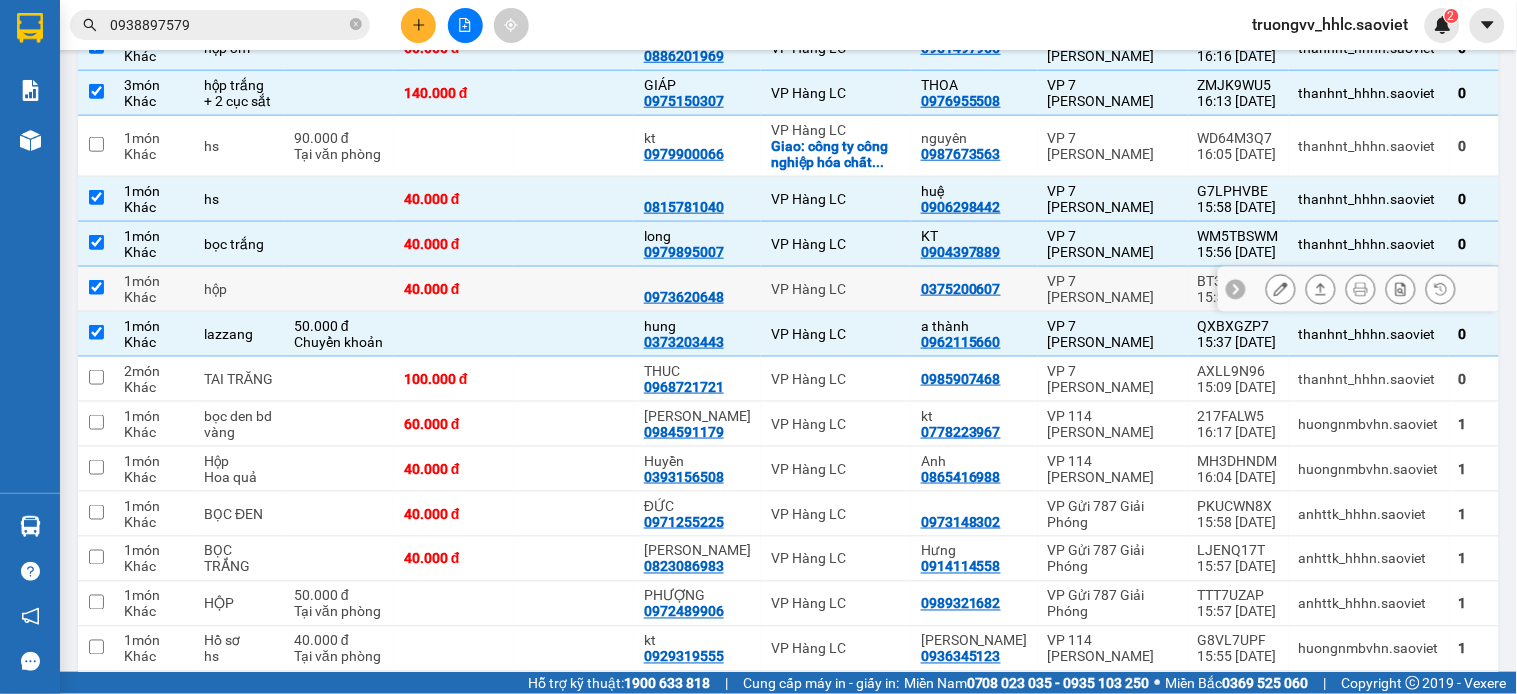 checkbox on "true" 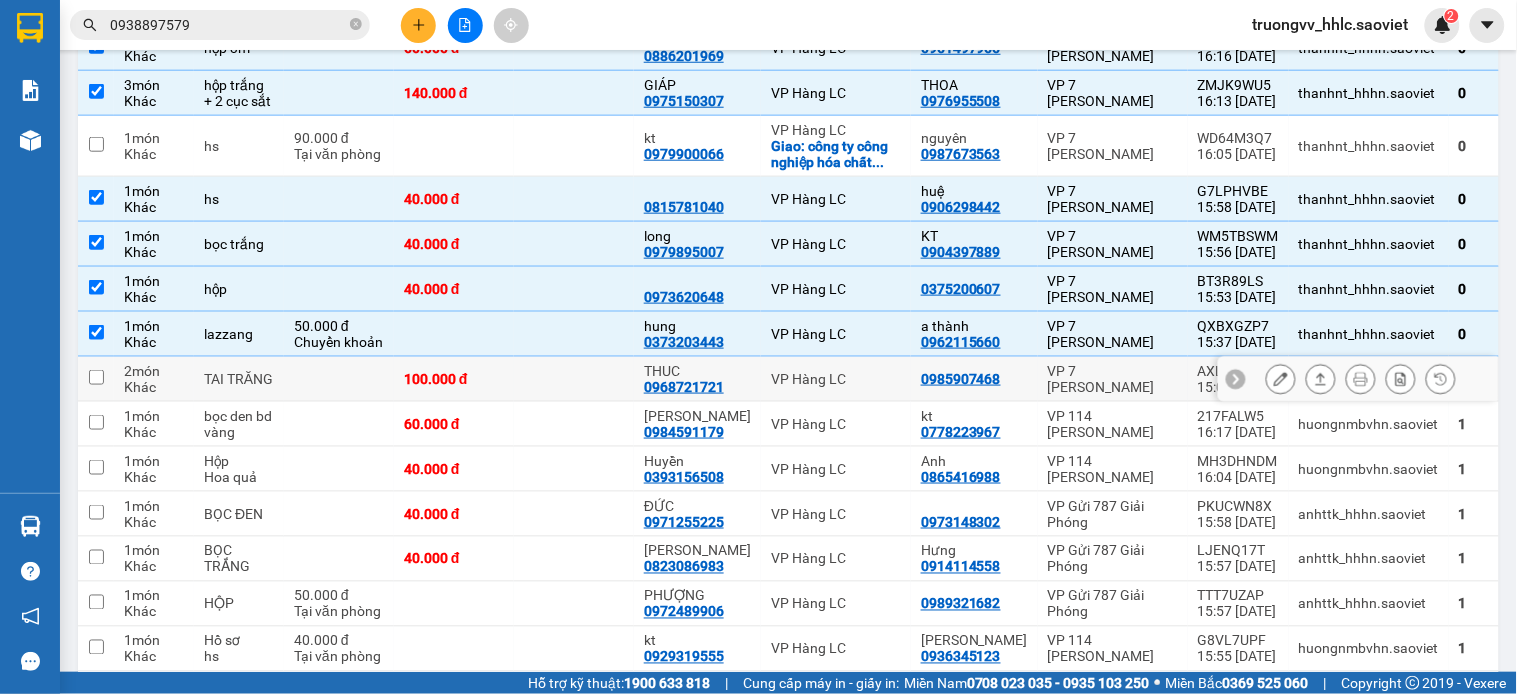 click on "VP Hàng LC" at bounding box center [836, 379] 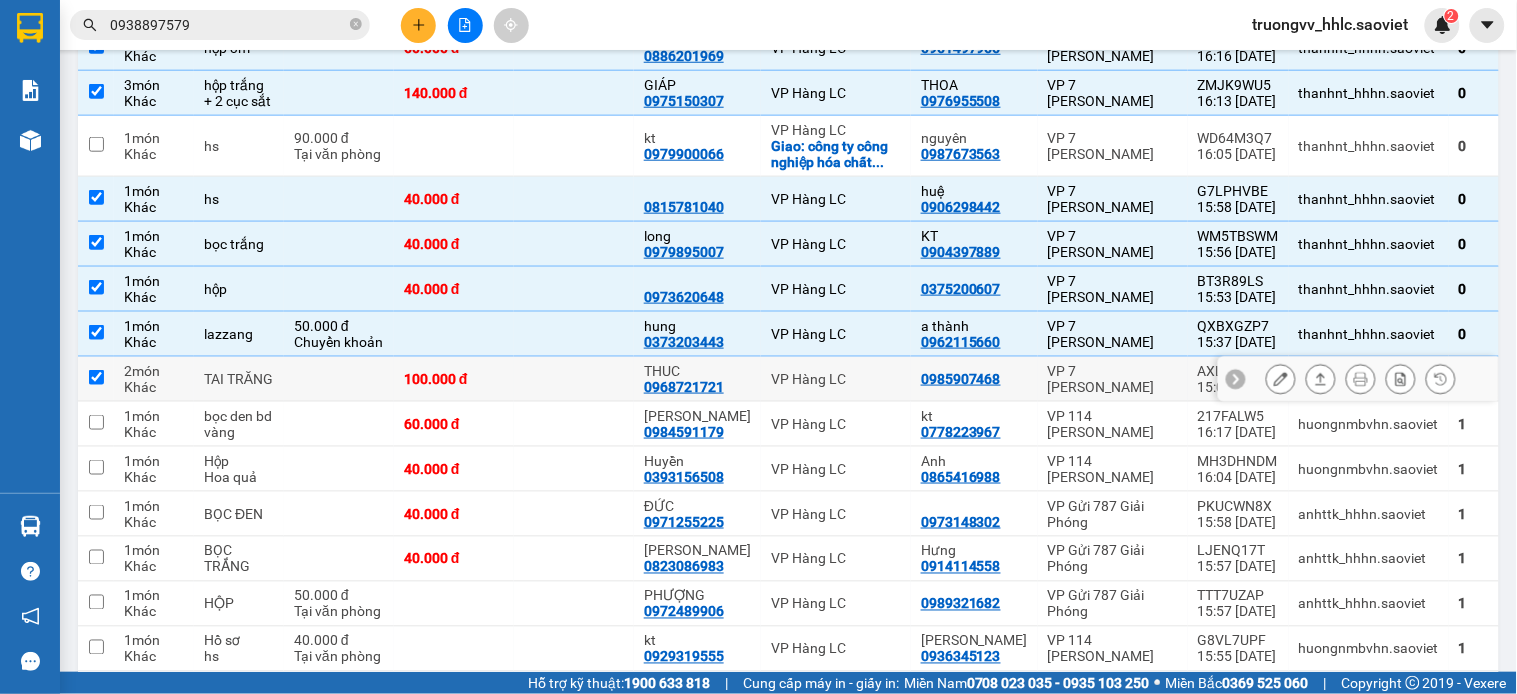 checkbox on "true" 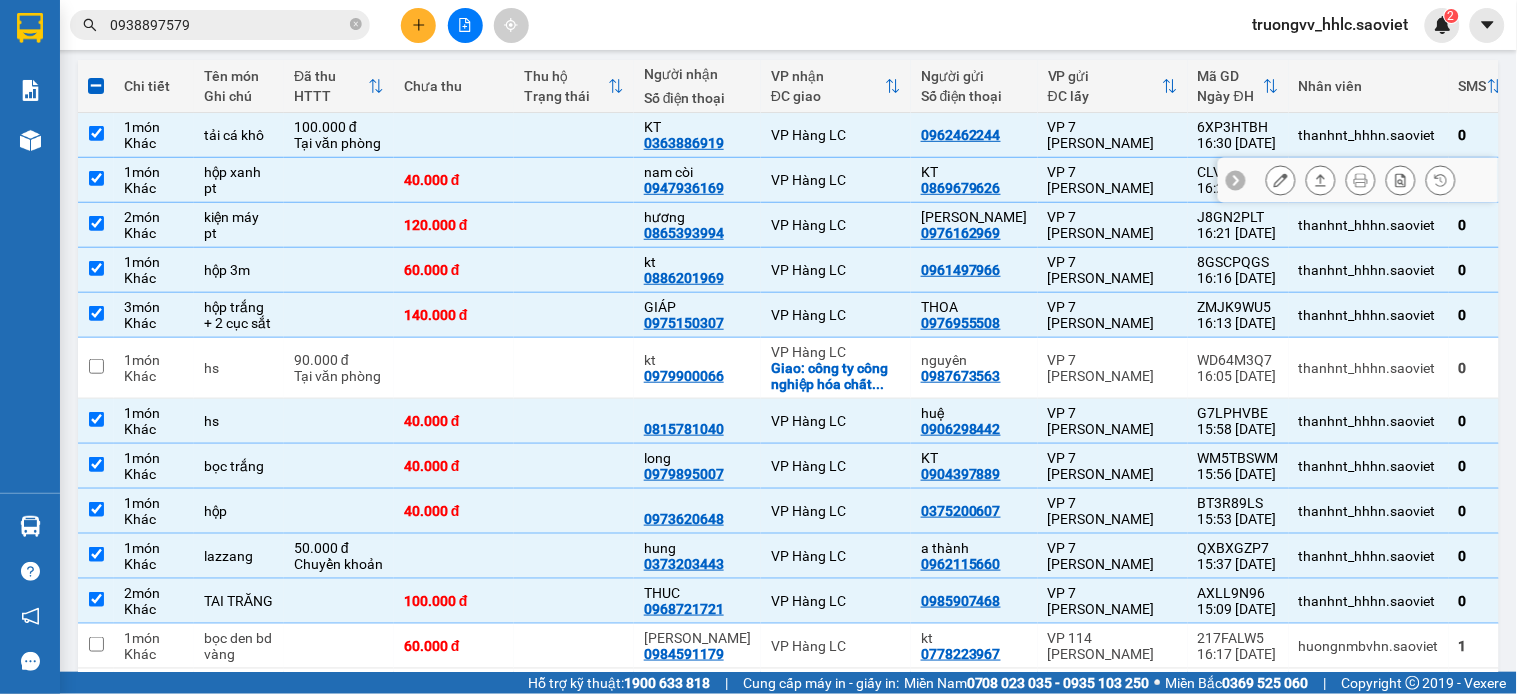 scroll, scrollTop: 0, scrollLeft: 0, axis: both 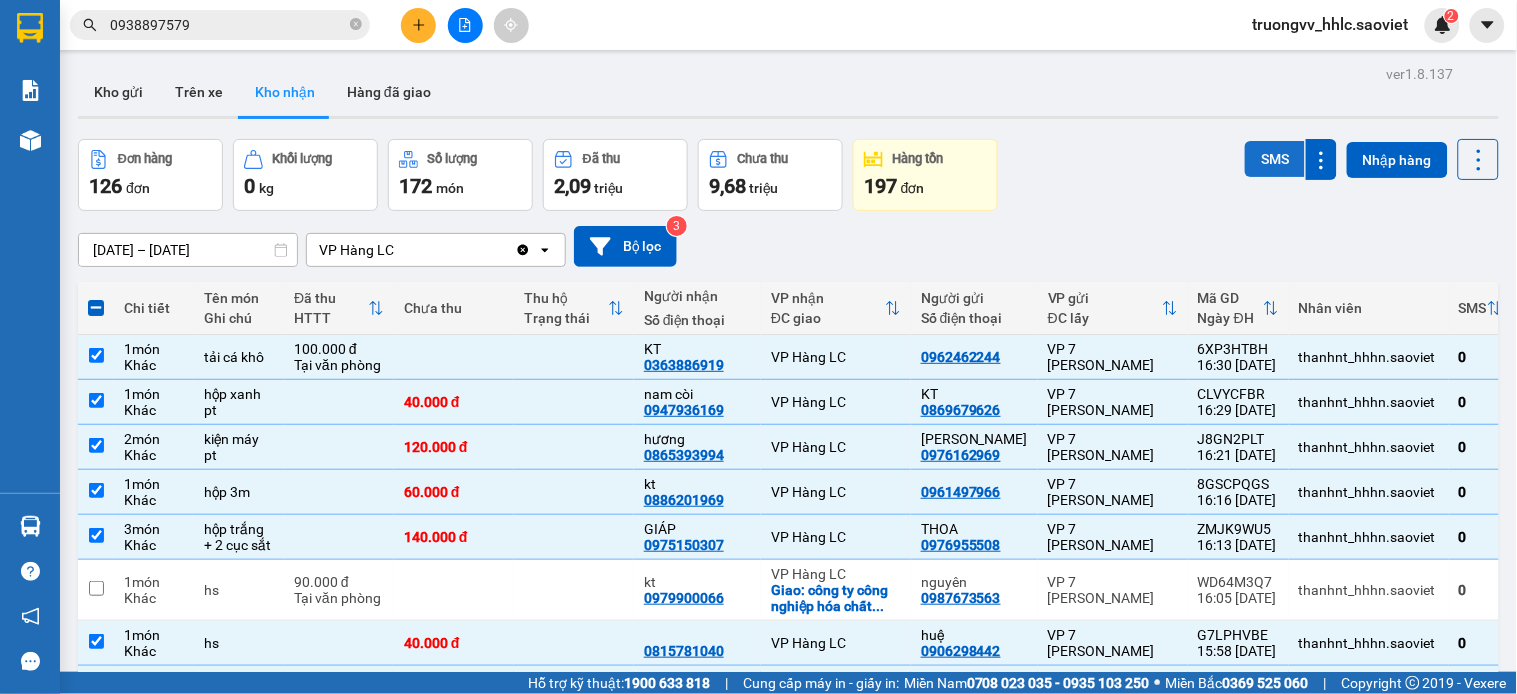 click on "SMS" at bounding box center [1275, 159] 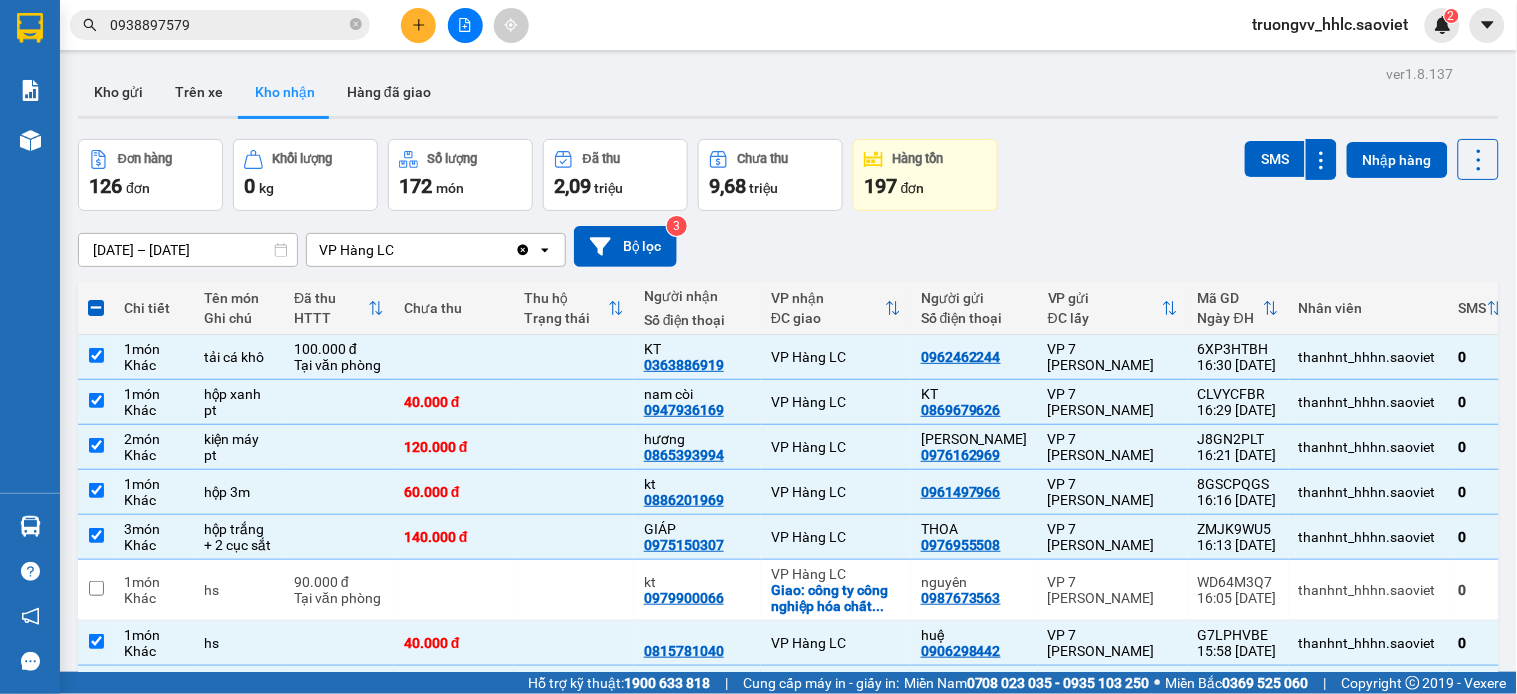 click at bounding box center [465, 25] 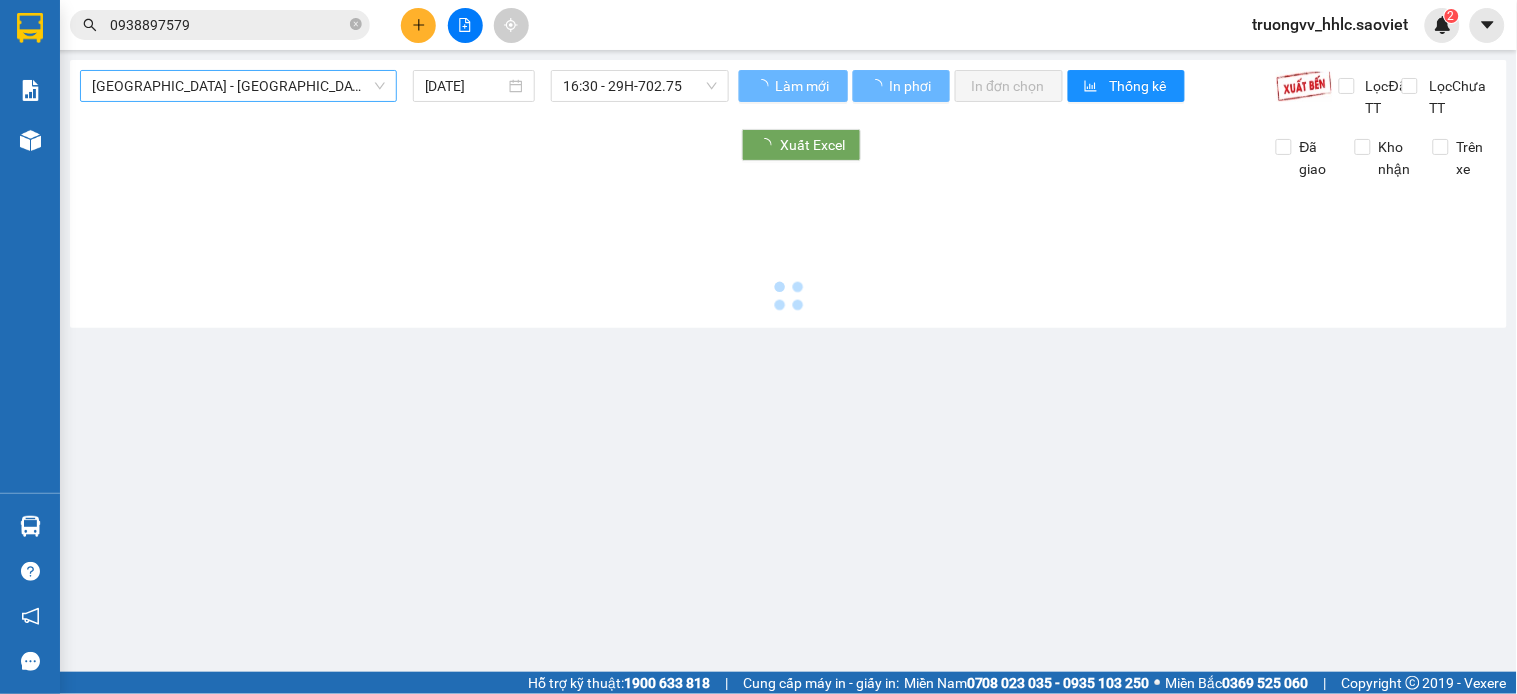 click on "Hà Nội - Lào Cai (Cabin)" at bounding box center (238, 86) 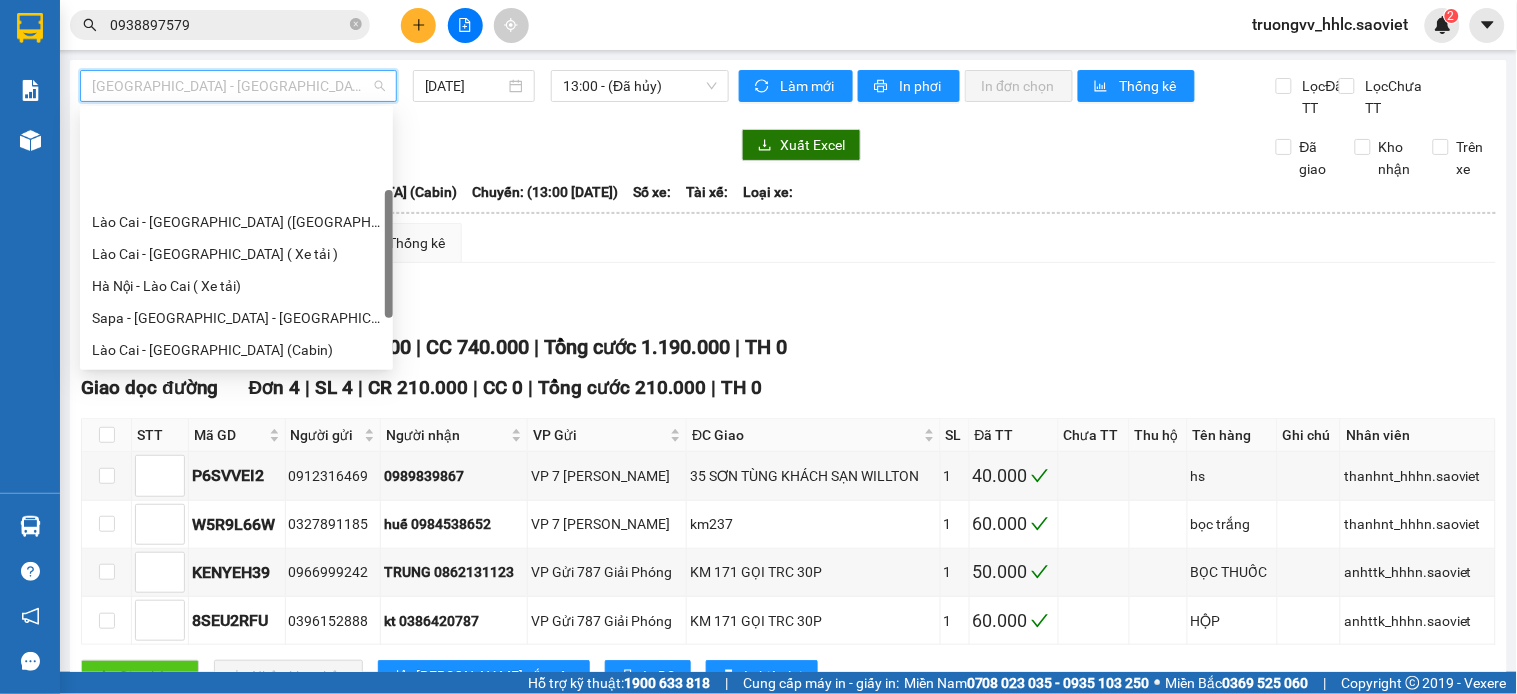 scroll, scrollTop: 160, scrollLeft: 0, axis: vertical 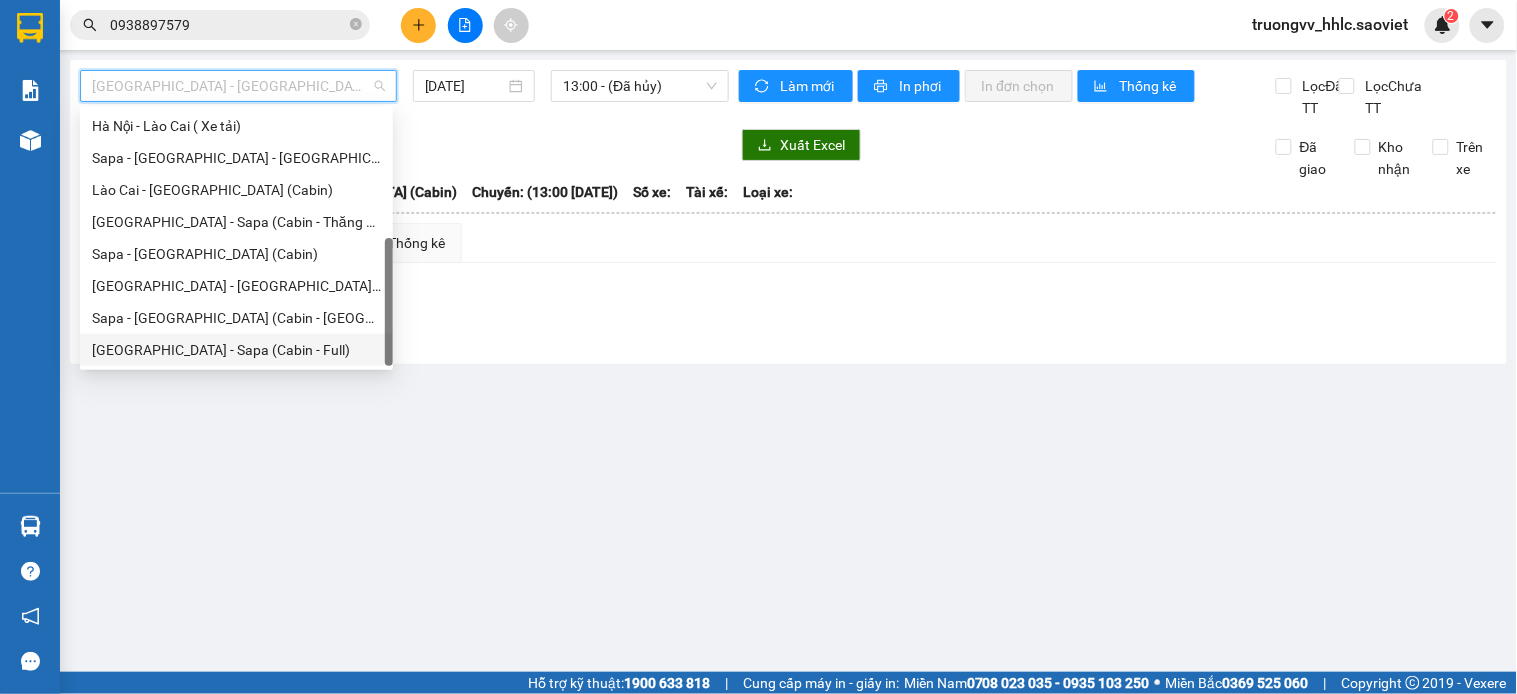 drag, startPoint x: 235, startPoint y: 352, endPoint x: 470, endPoint y: 190, distance: 285.42773 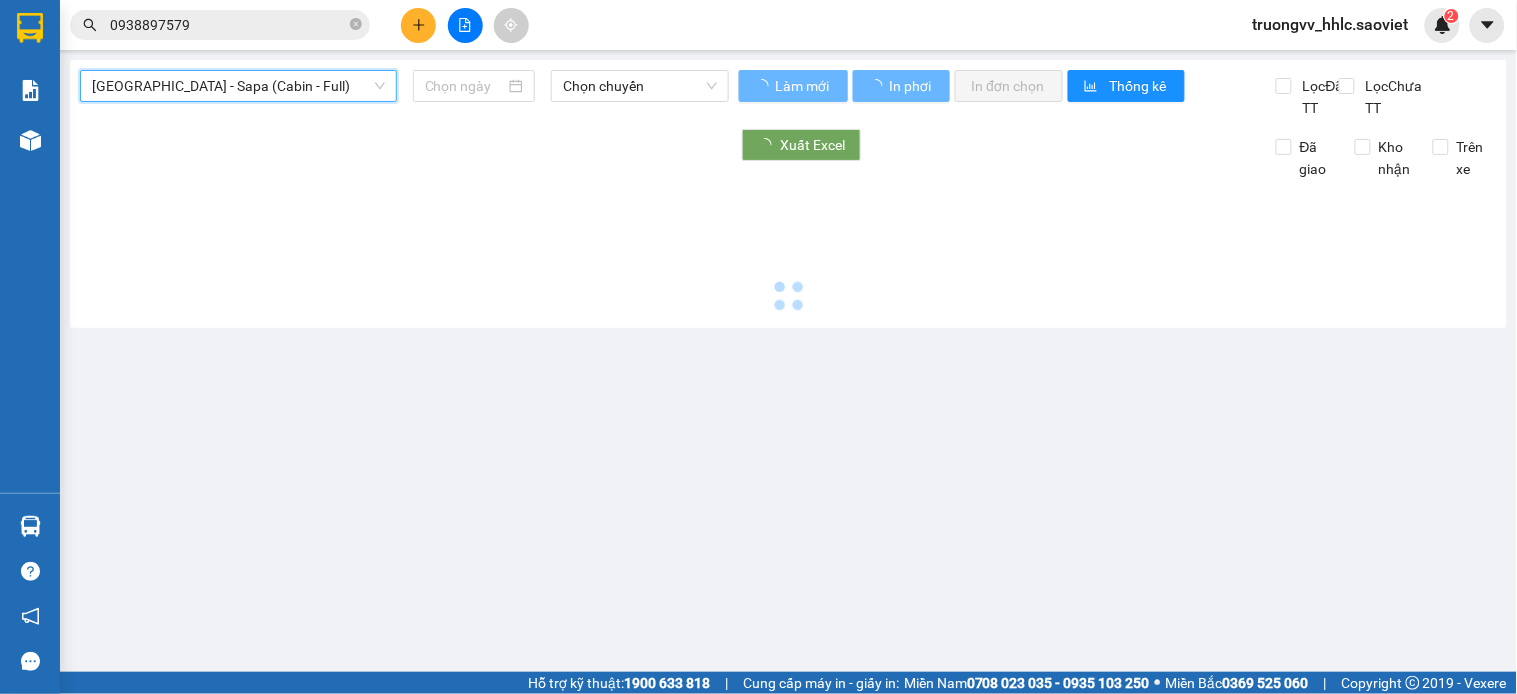 type on "10/07/2025" 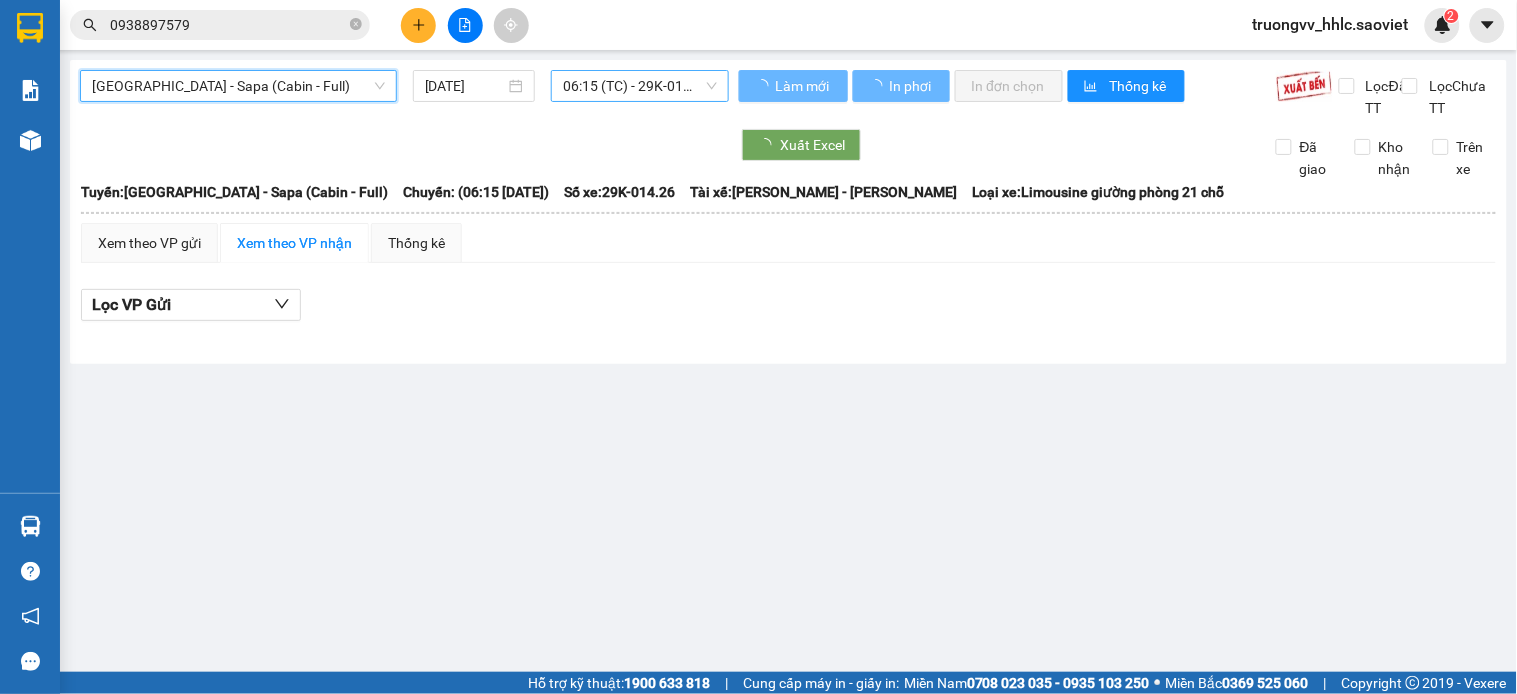 click on "06:15   (TC)   - 29K-014.26" at bounding box center [640, 86] 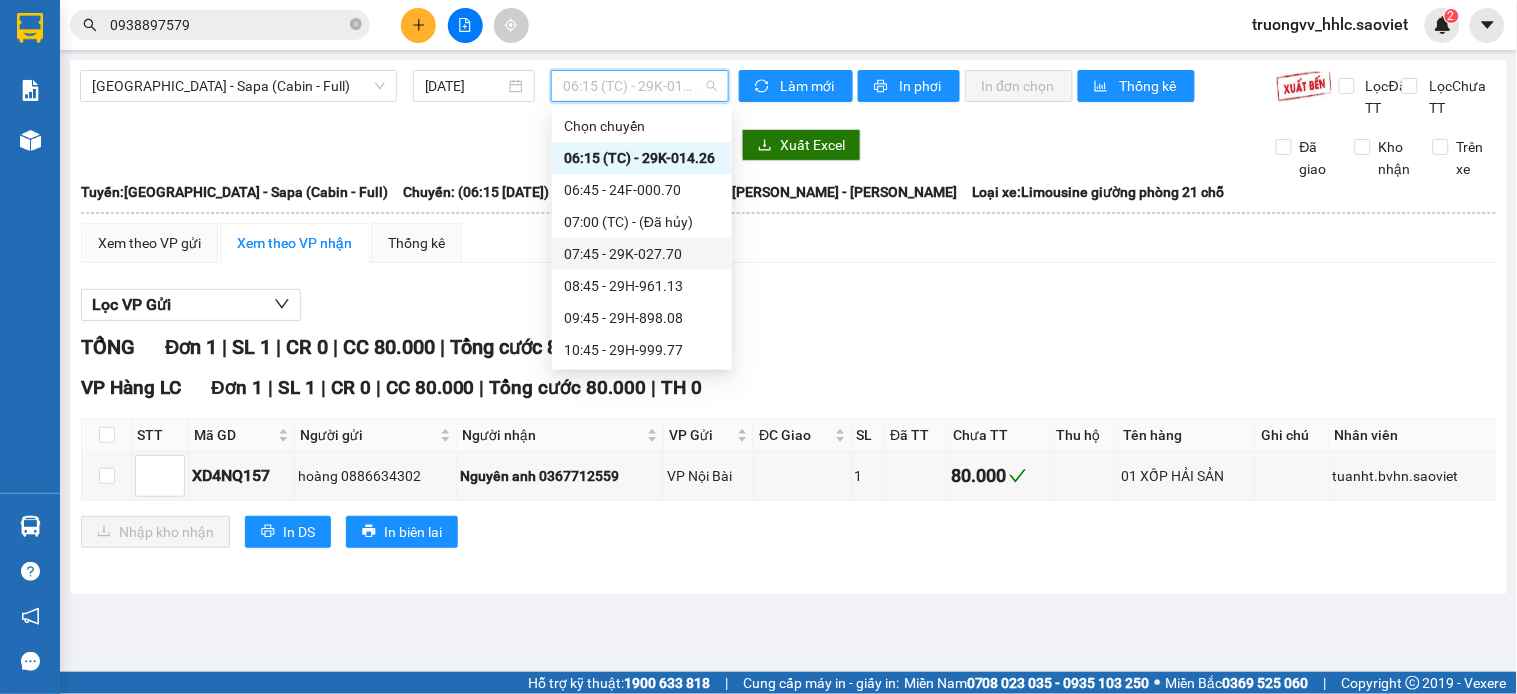 scroll, scrollTop: 222, scrollLeft: 0, axis: vertical 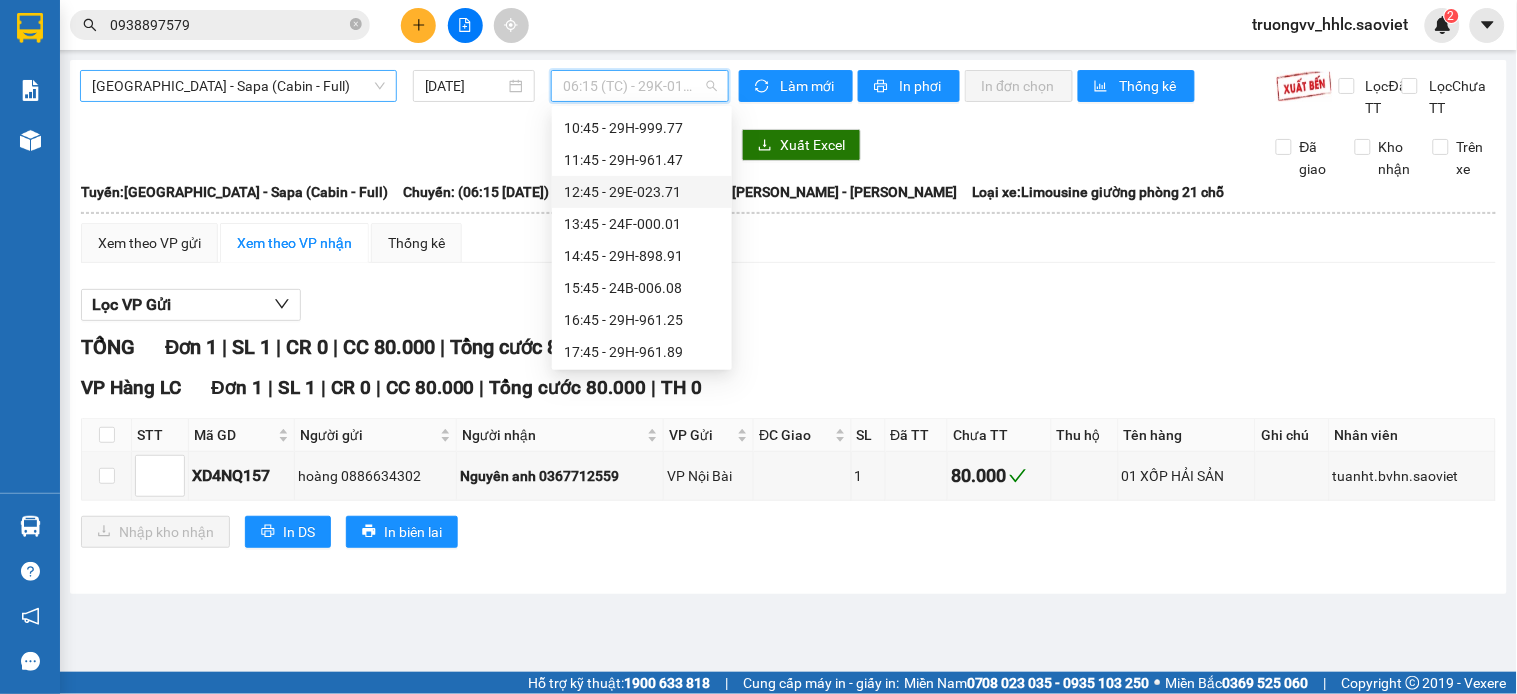 click on "Hà Nội - Sapa (Cabin - Full)" at bounding box center (238, 86) 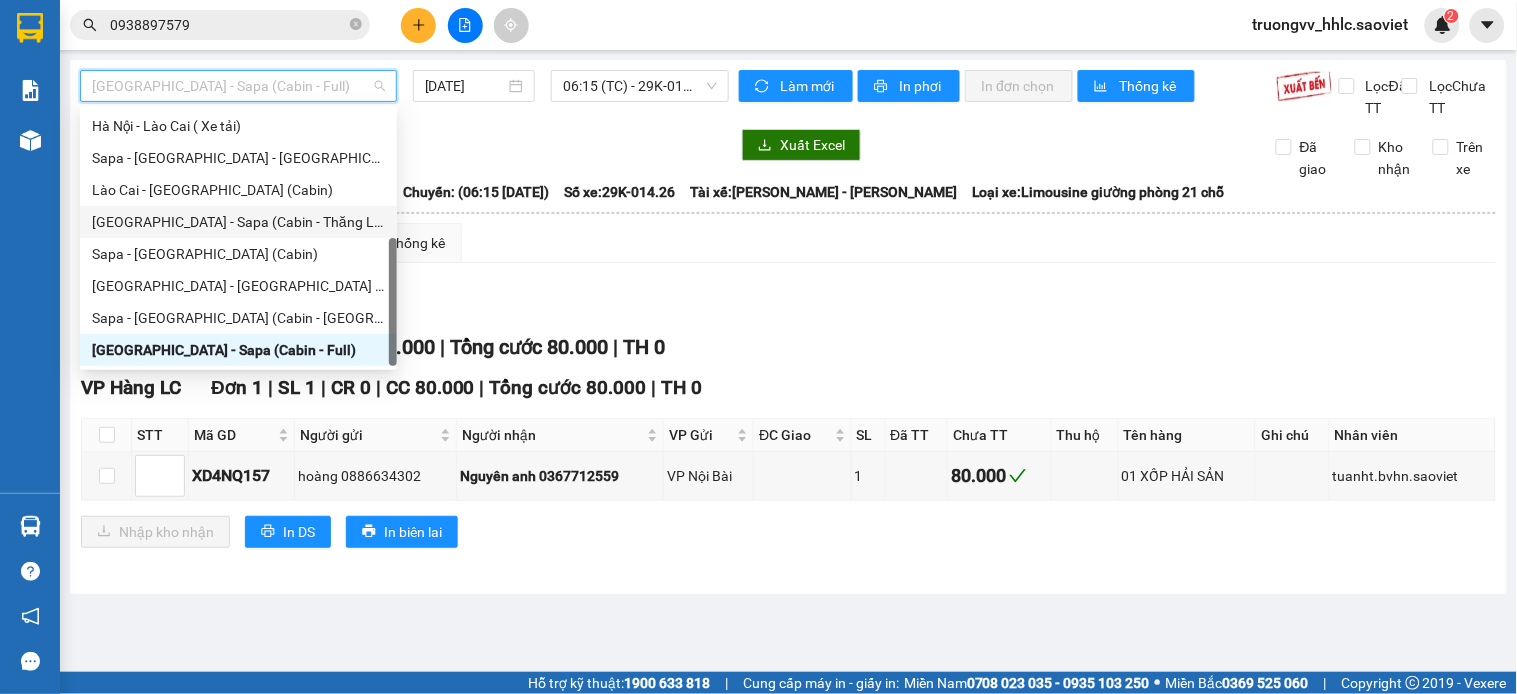 click on "Hà Nội - Sapa (Cabin - Thăng Long)" at bounding box center (238, 222) 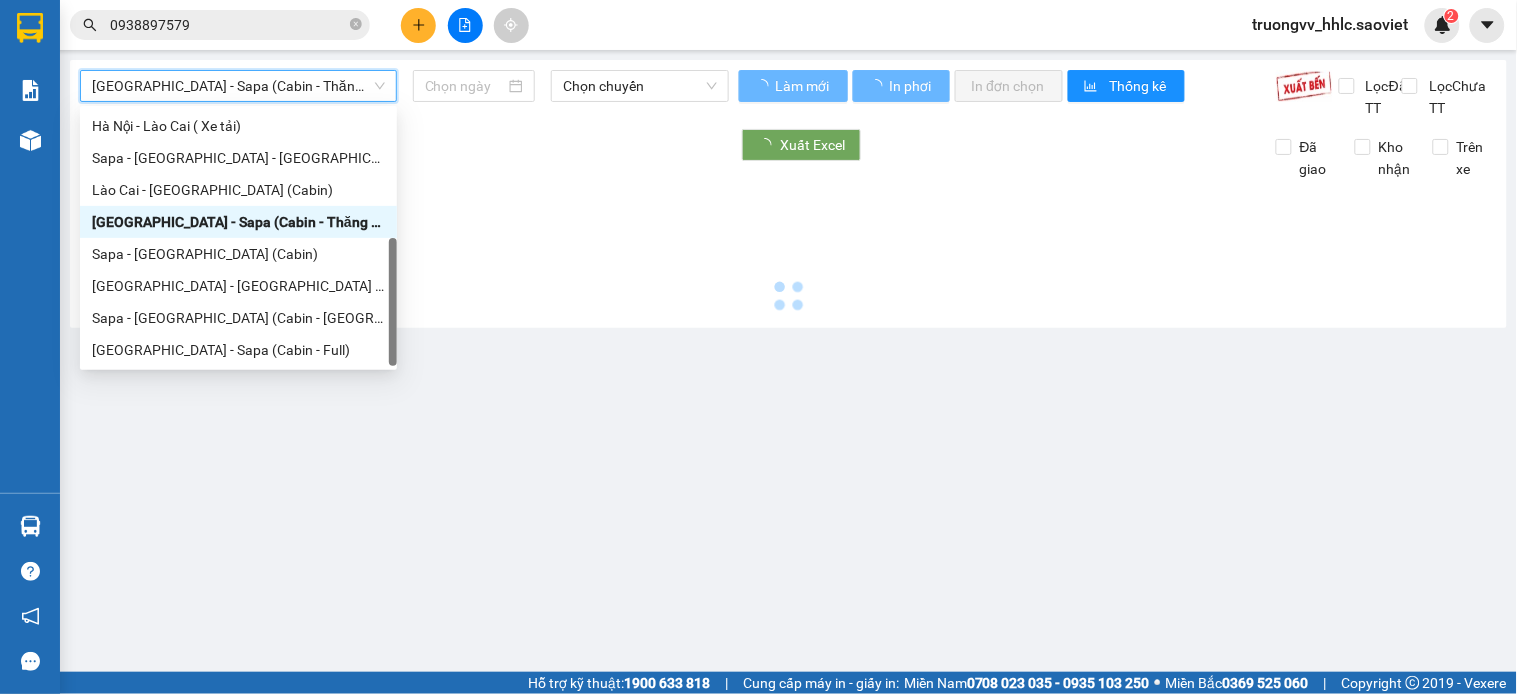 type on "10/07/2025" 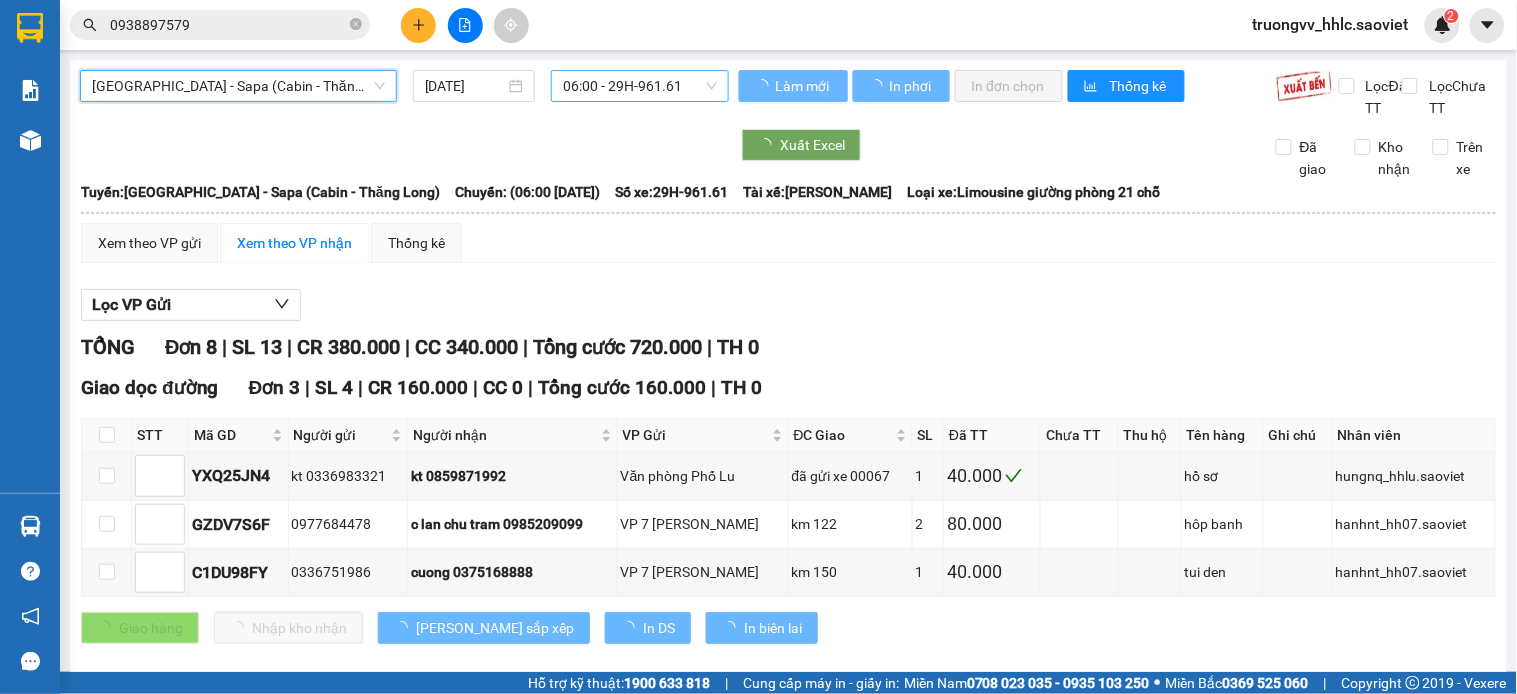 click on "06:00     - 29H-961.61" at bounding box center (640, 86) 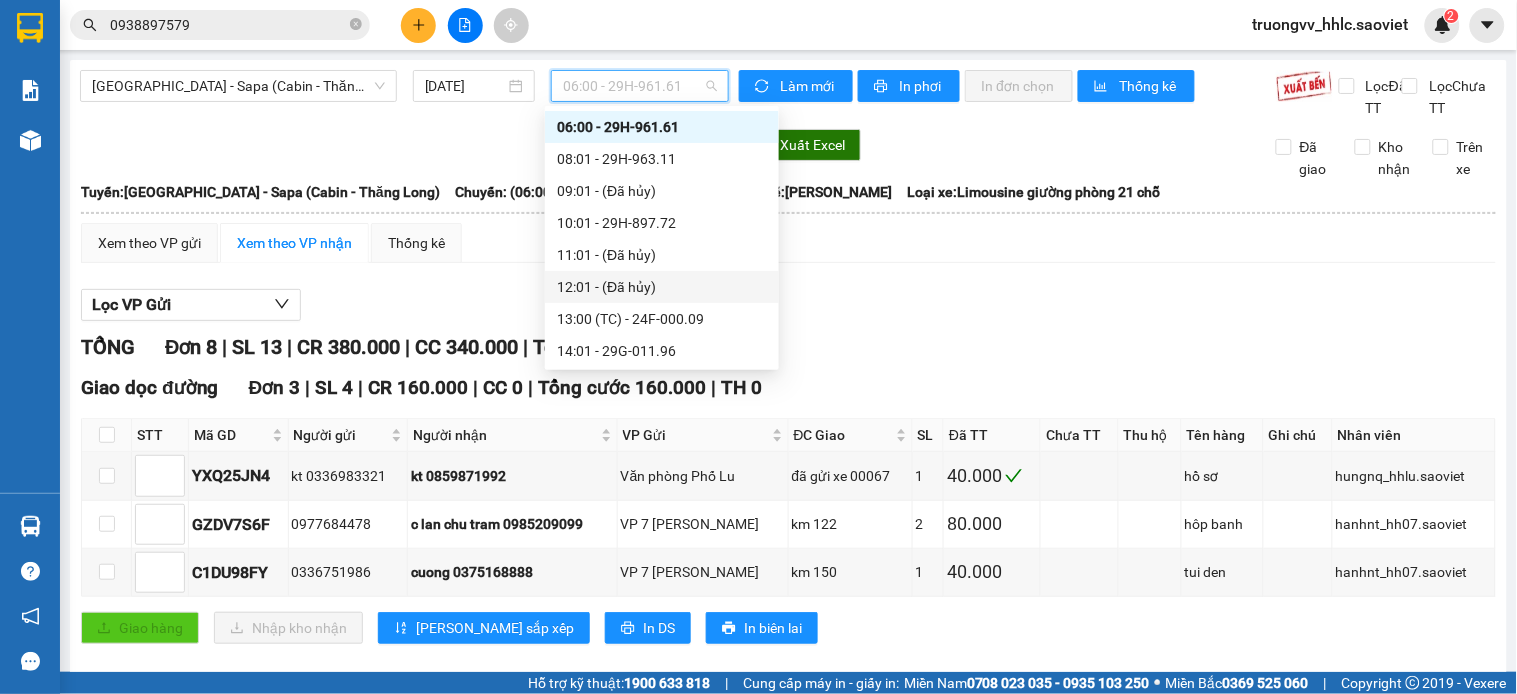 scroll, scrollTop: 142, scrollLeft: 0, axis: vertical 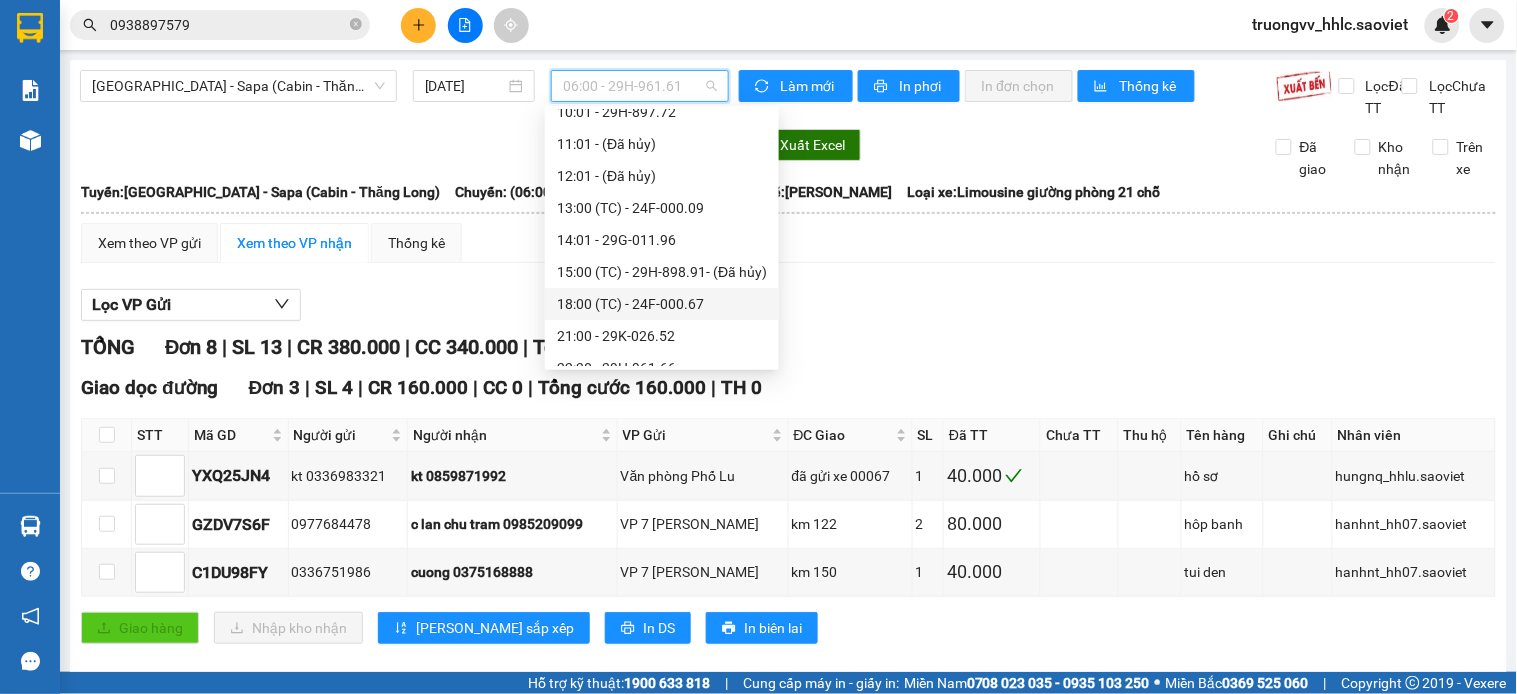 click on "18:00   (TC)   - 24F-000.67" at bounding box center [662, 304] 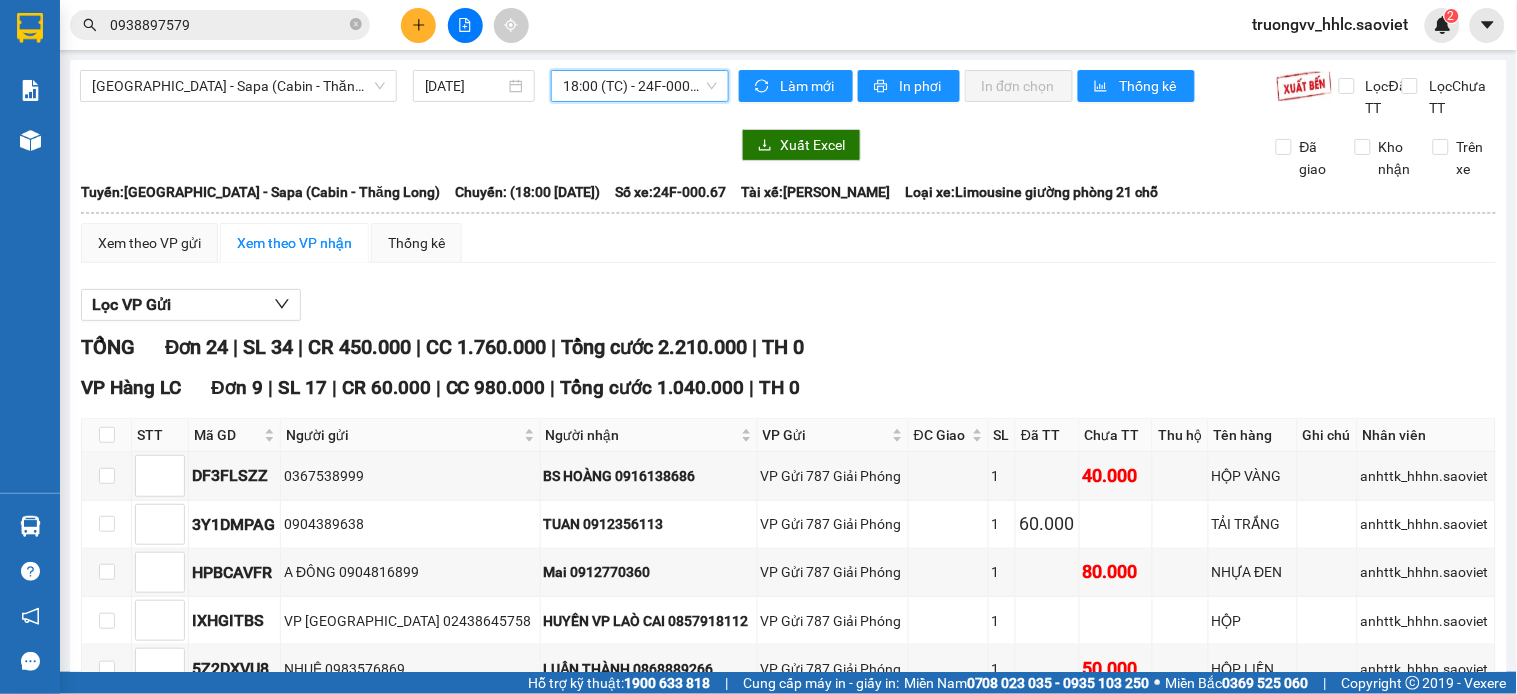scroll, scrollTop: 333, scrollLeft: 0, axis: vertical 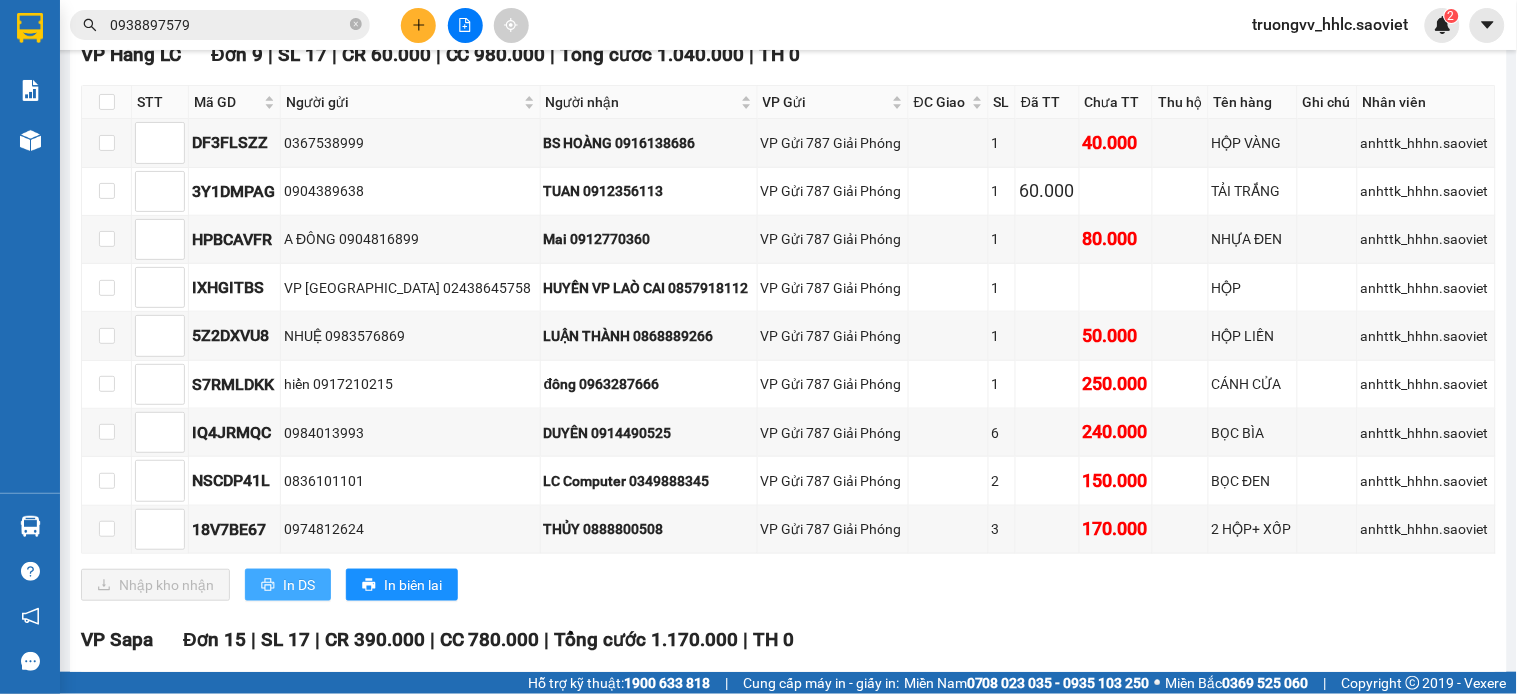 click on "In DS" at bounding box center [299, 585] 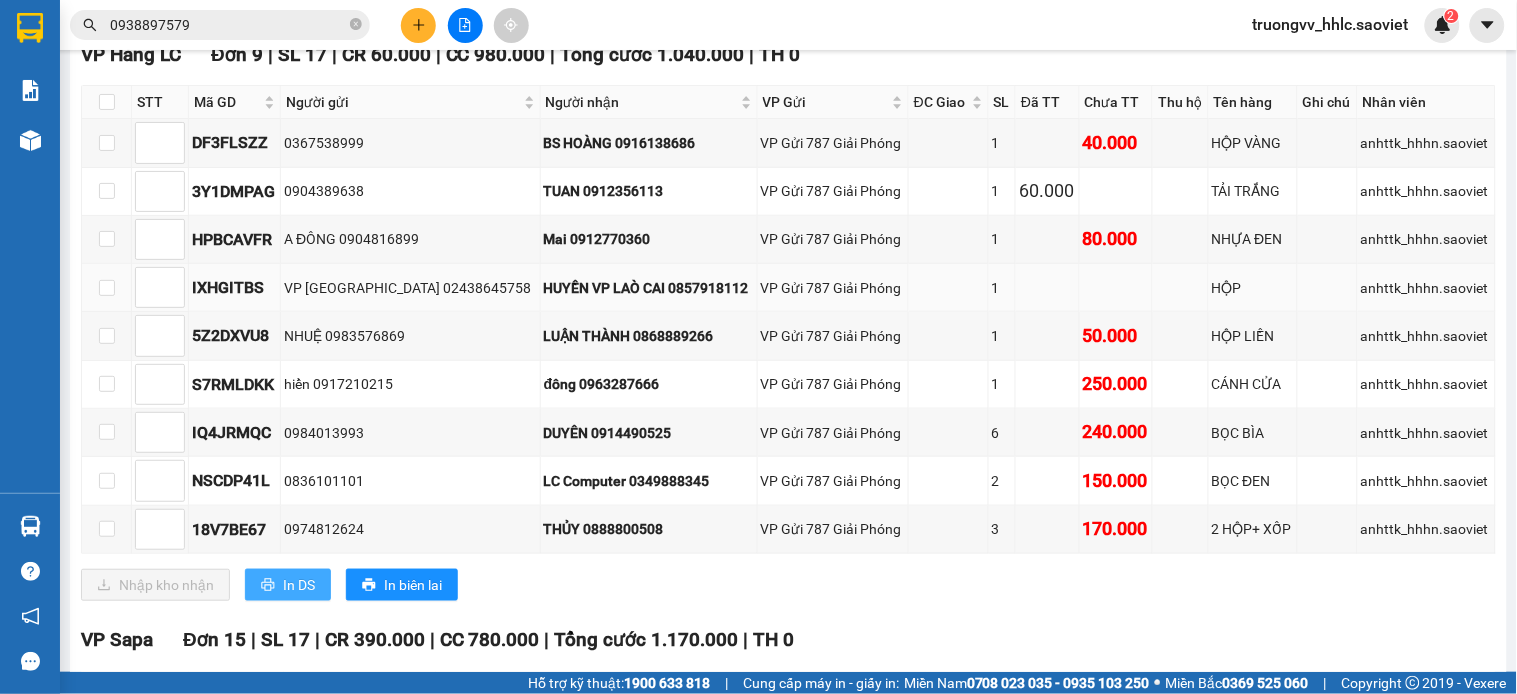 scroll, scrollTop: 0, scrollLeft: 0, axis: both 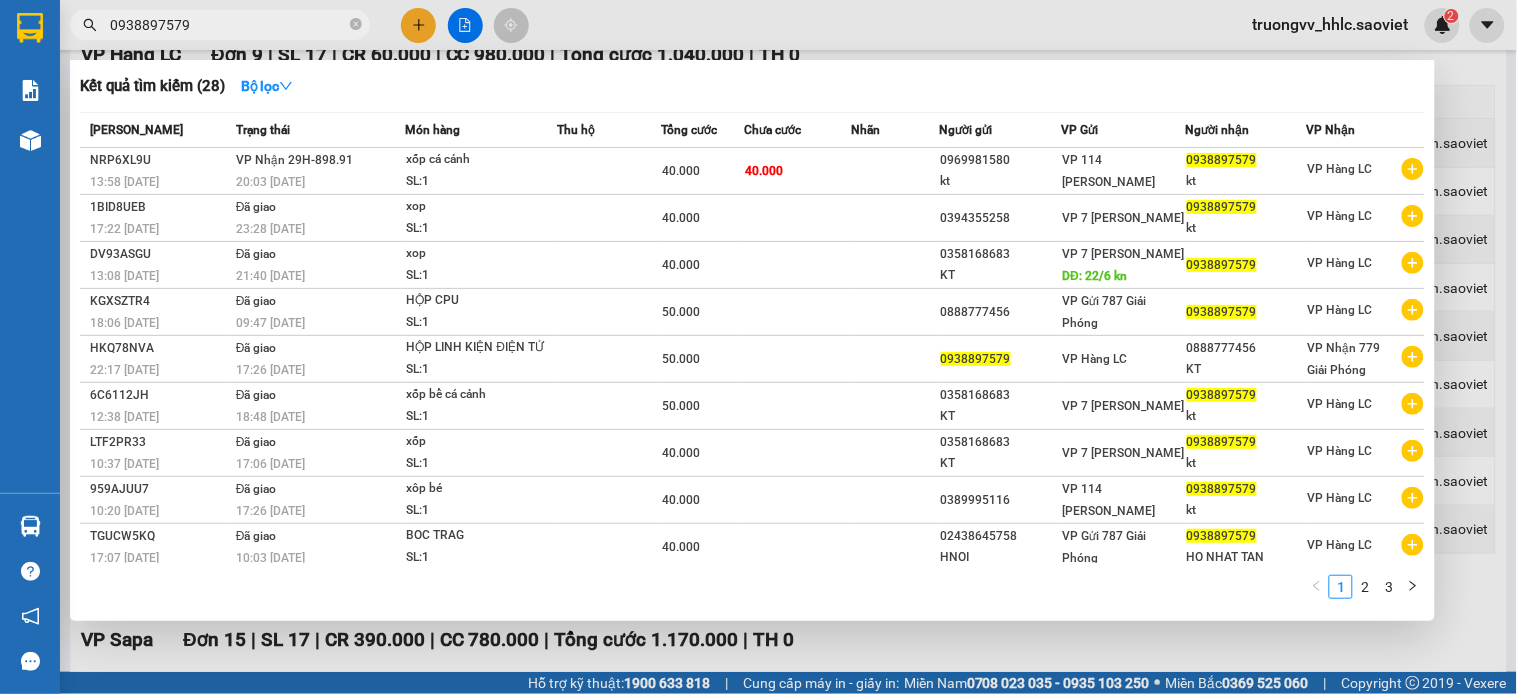 click on "0938897579" at bounding box center (228, 25) 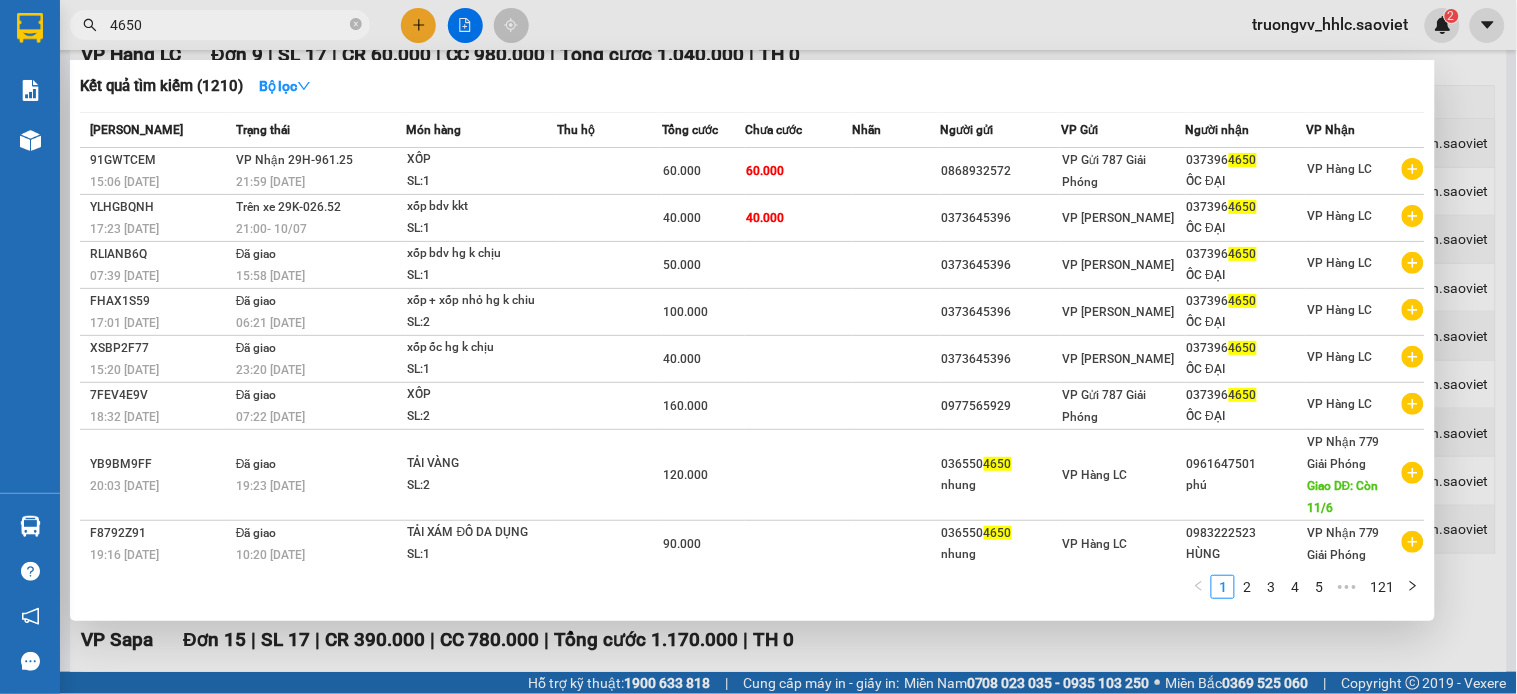 click on "4650" at bounding box center [228, 25] 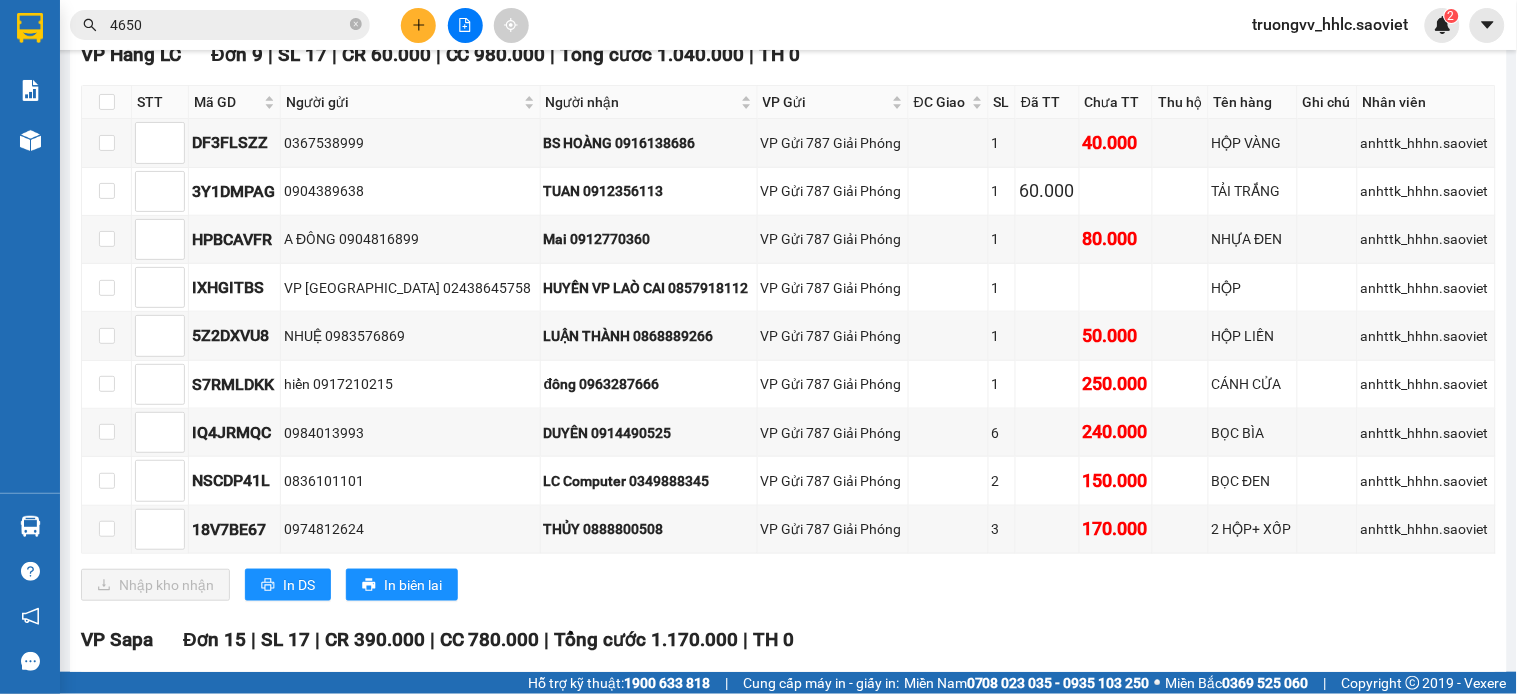 click on "truongvv_hhlc.saoviet" at bounding box center (1331, 24) 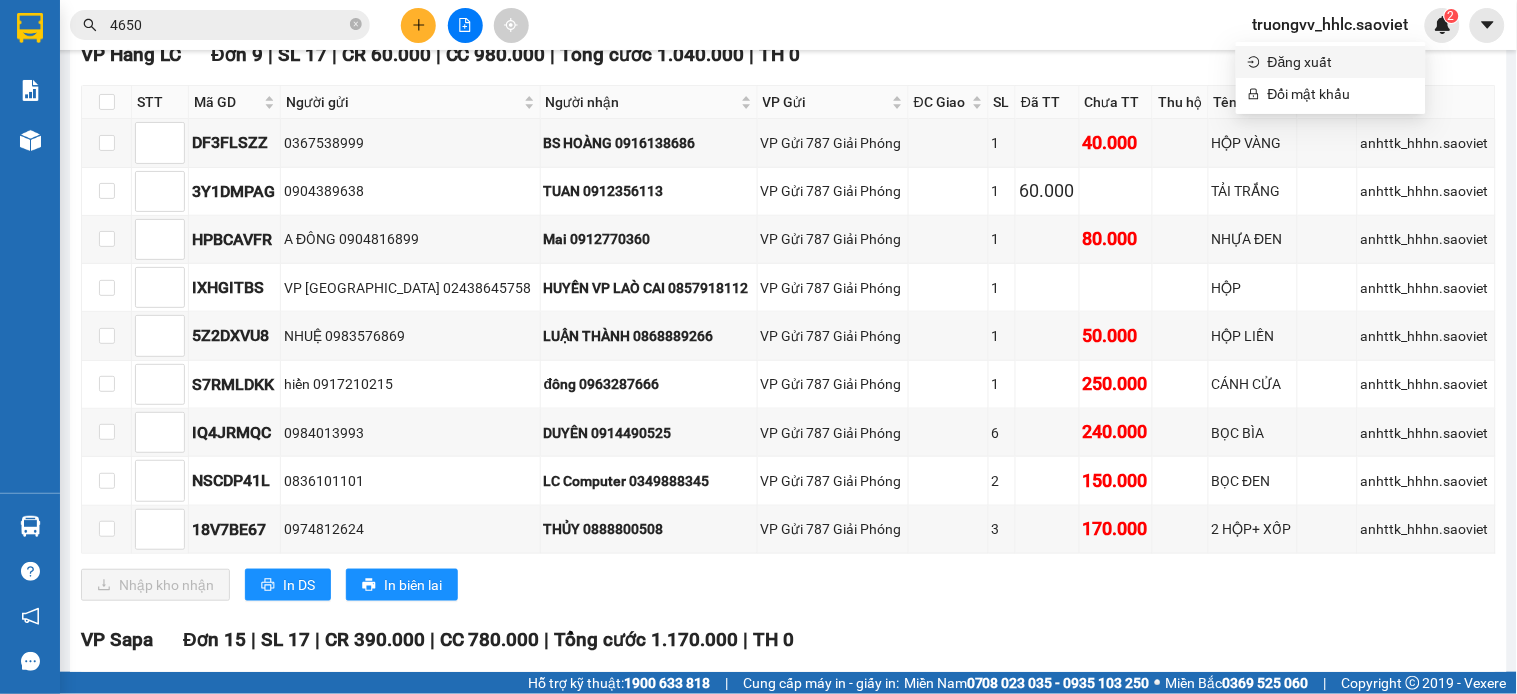 click on "Đăng xuất" at bounding box center [1341, 62] 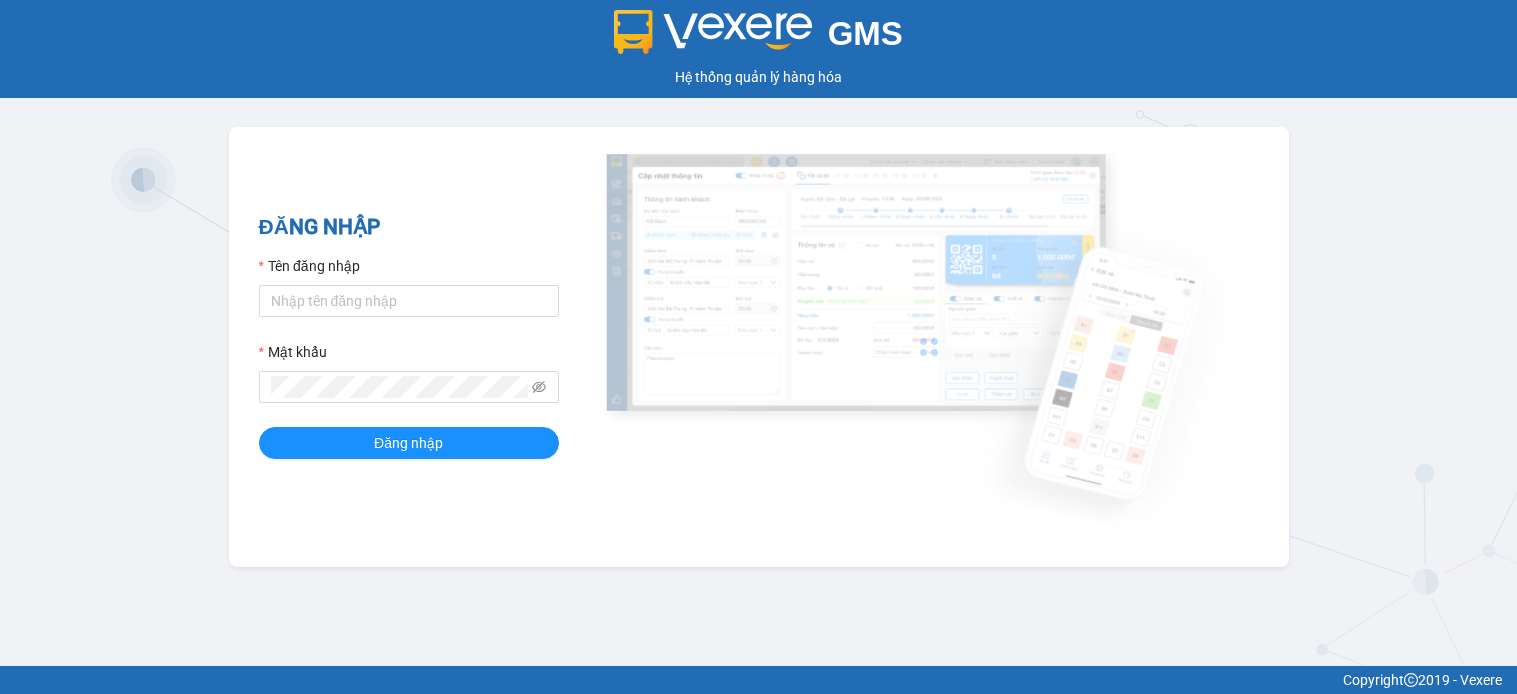 scroll, scrollTop: 0, scrollLeft: 0, axis: both 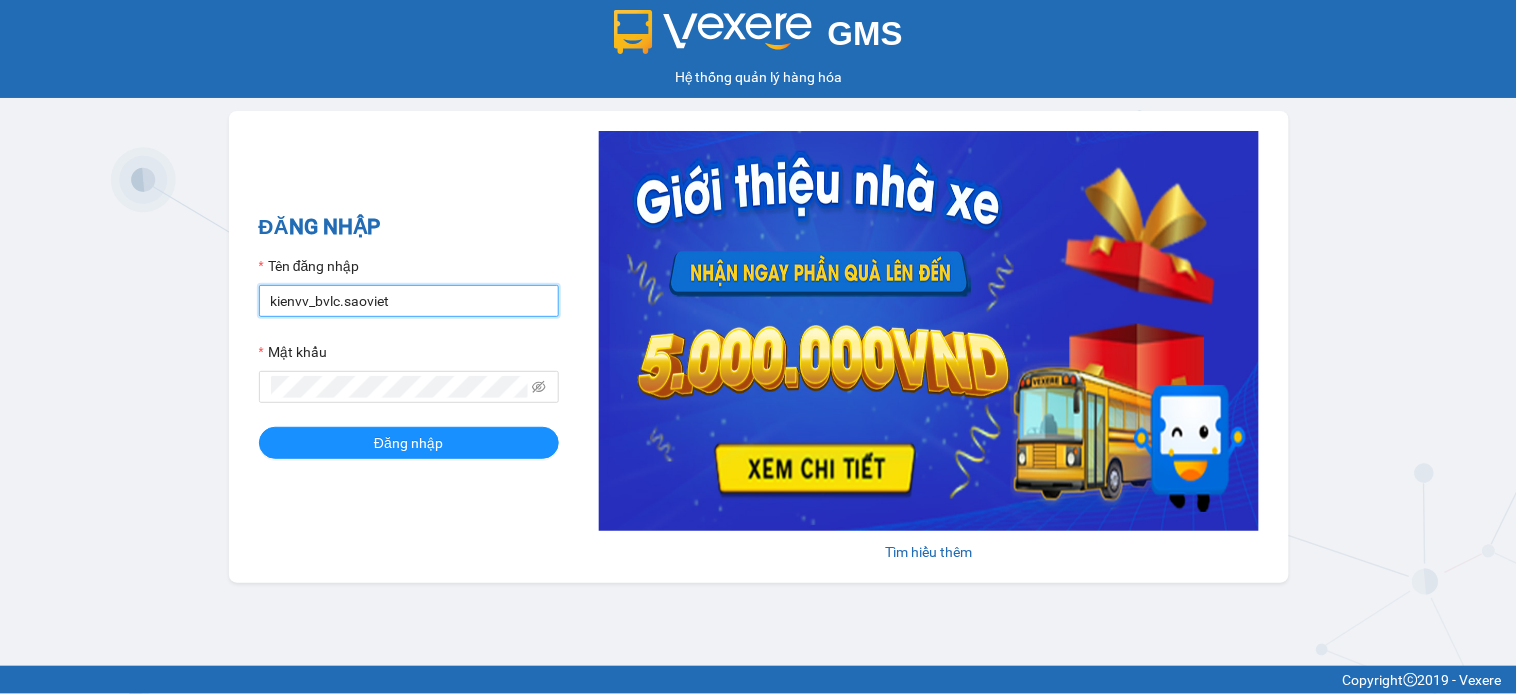 click on "kienvv_bvlc.saoviet" at bounding box center [409, 301] 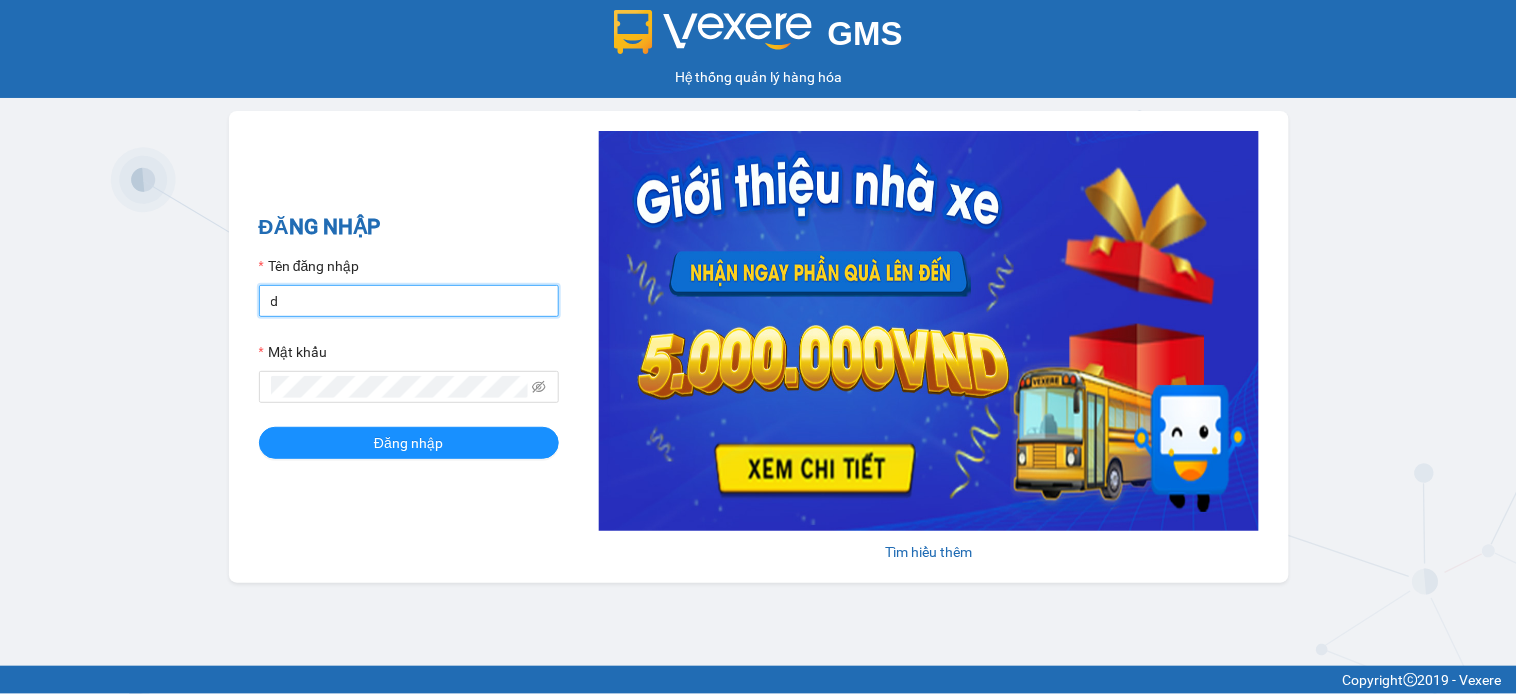 type on "duonglv_hhlc.saoviet" 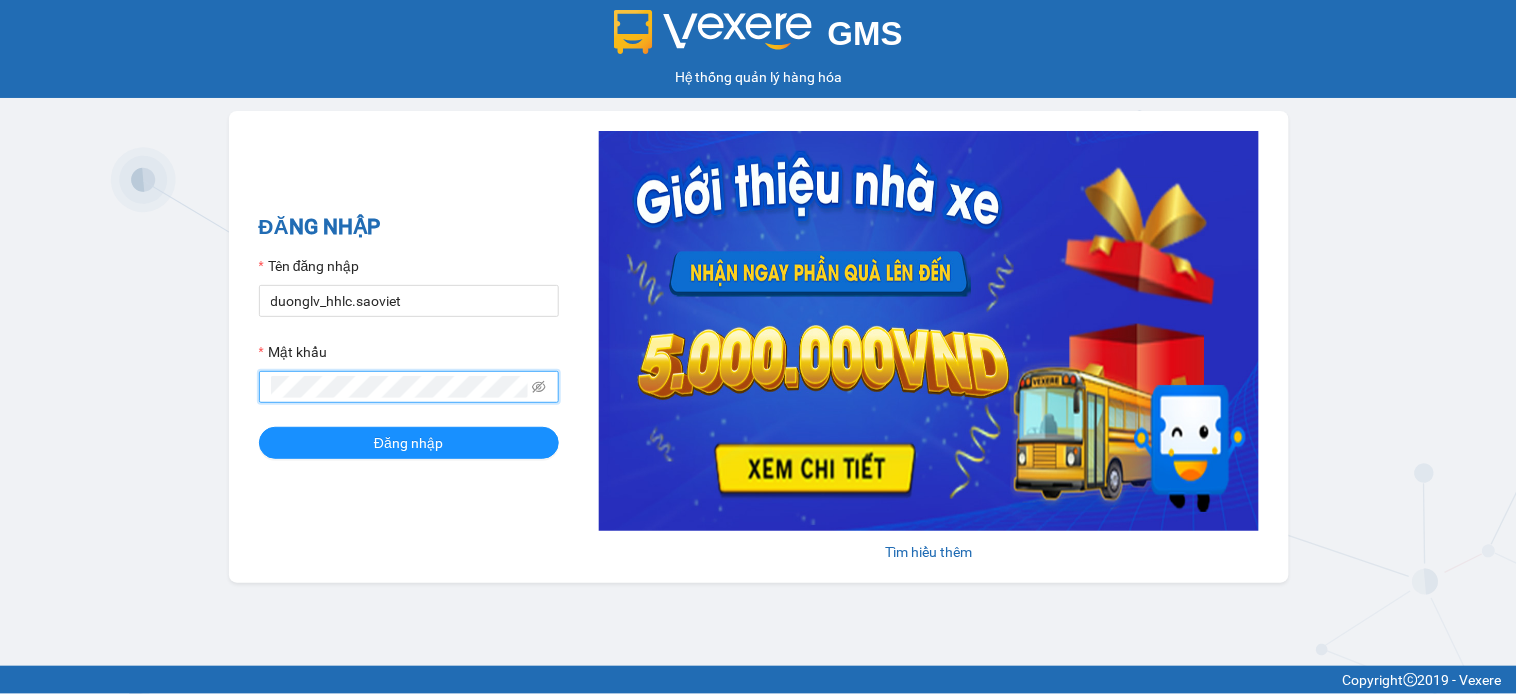 click on "Đăng nhập" at bounding box center (409, 443) 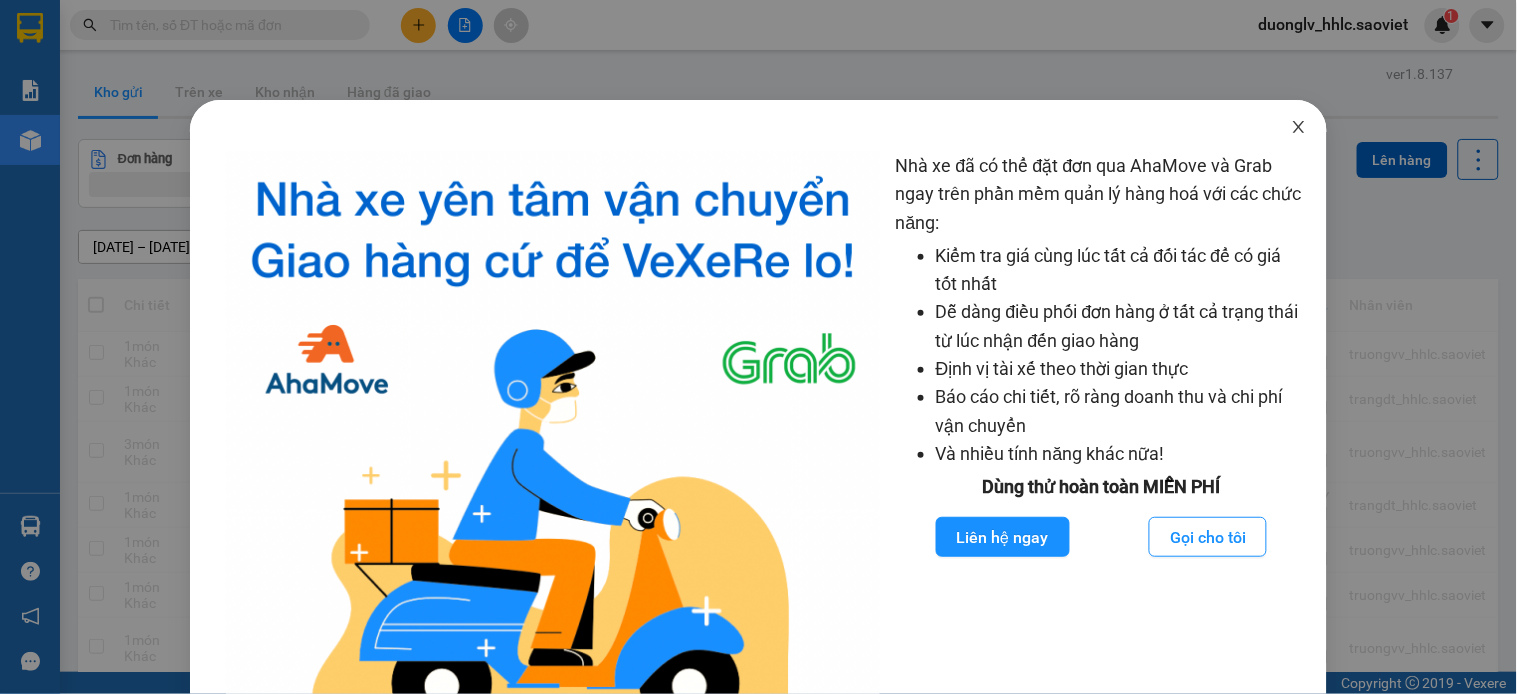 drag, startPoint x: 1296, startPoint y: 127, endPoint x: 1266, endPoint y: 117, distance: 31.622776 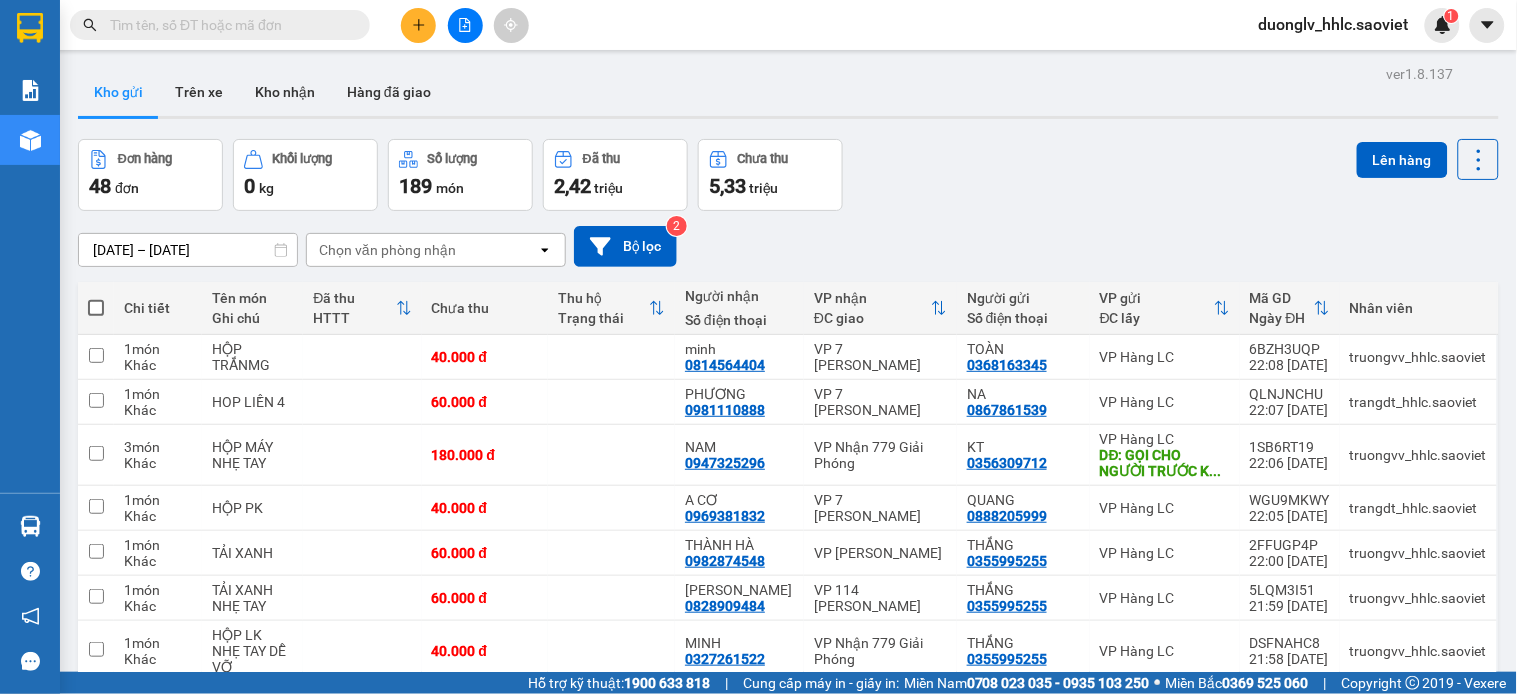 paste on "4650" 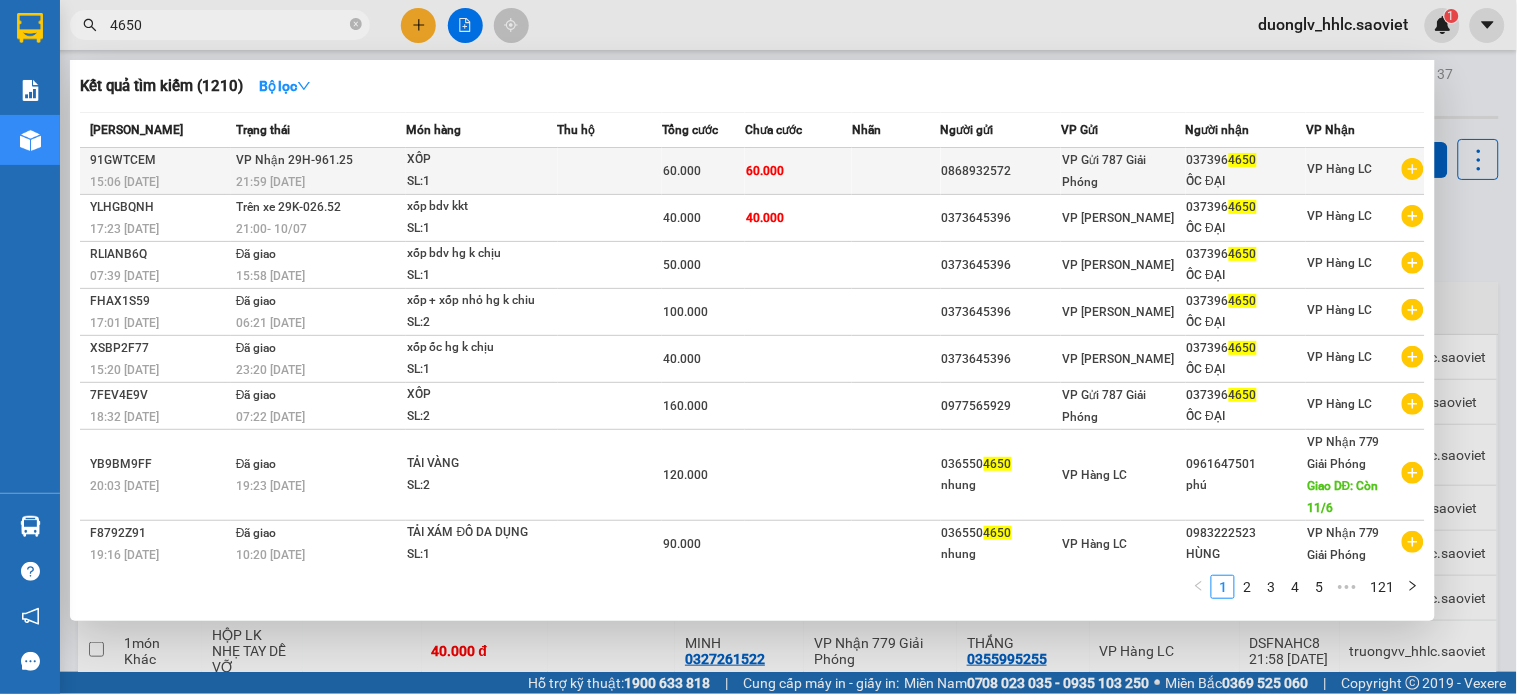 type on "4650" 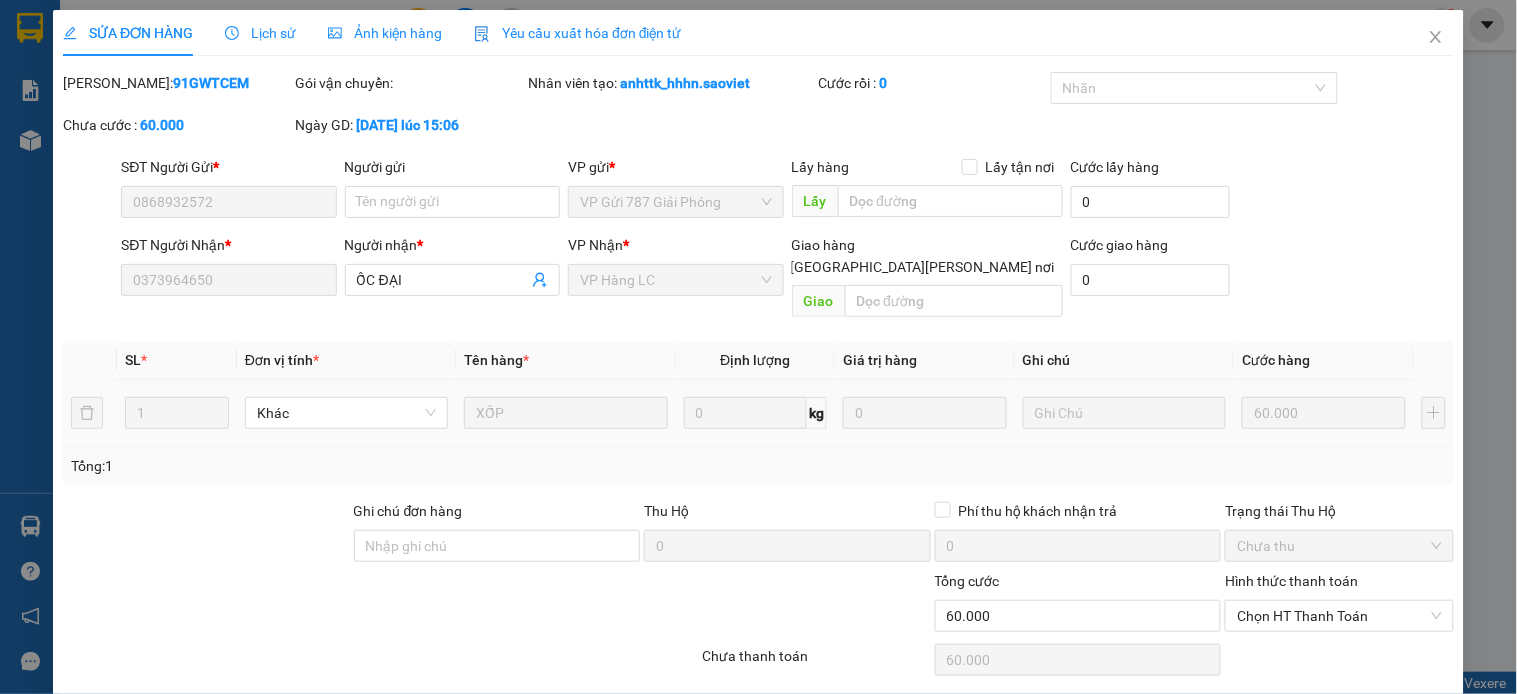 type on "0868932572" 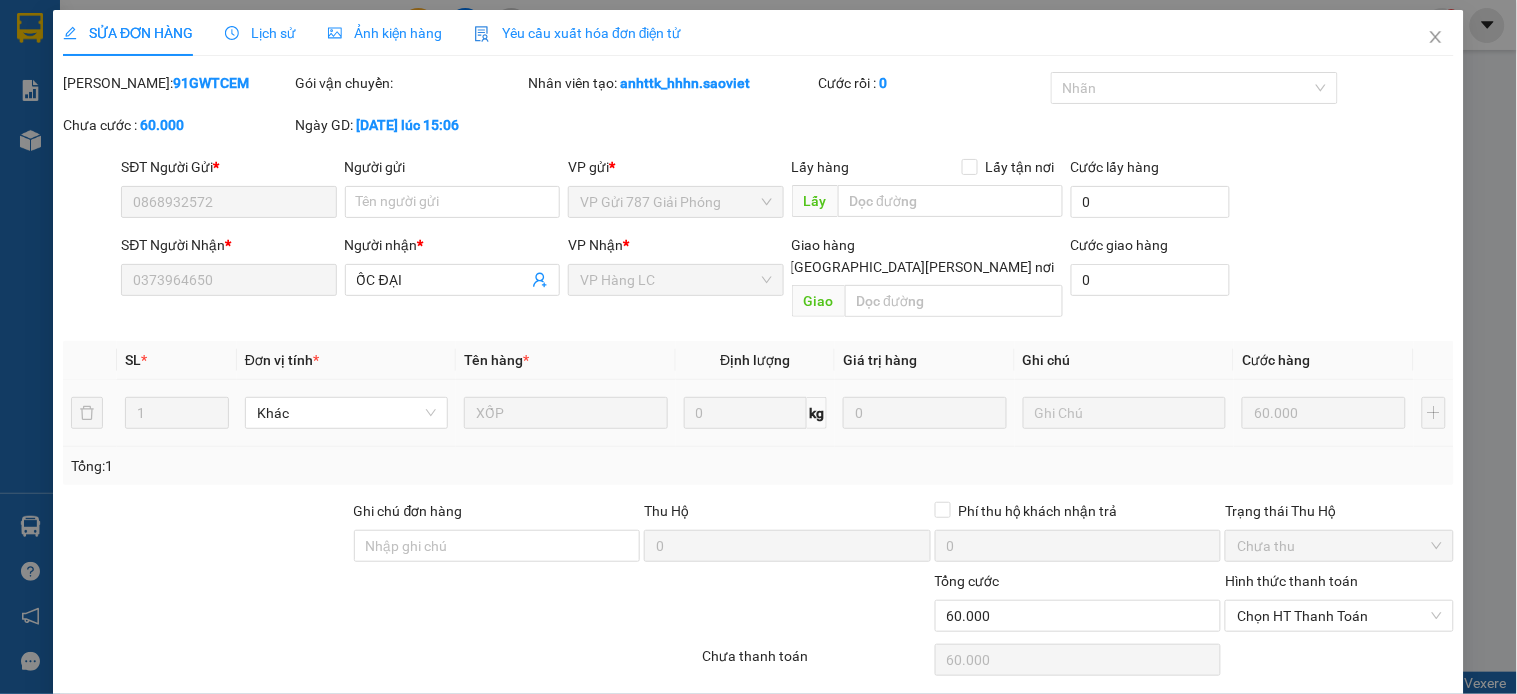 scroll, scrollTop: 50, scrollLeft: 0, axis: vertical 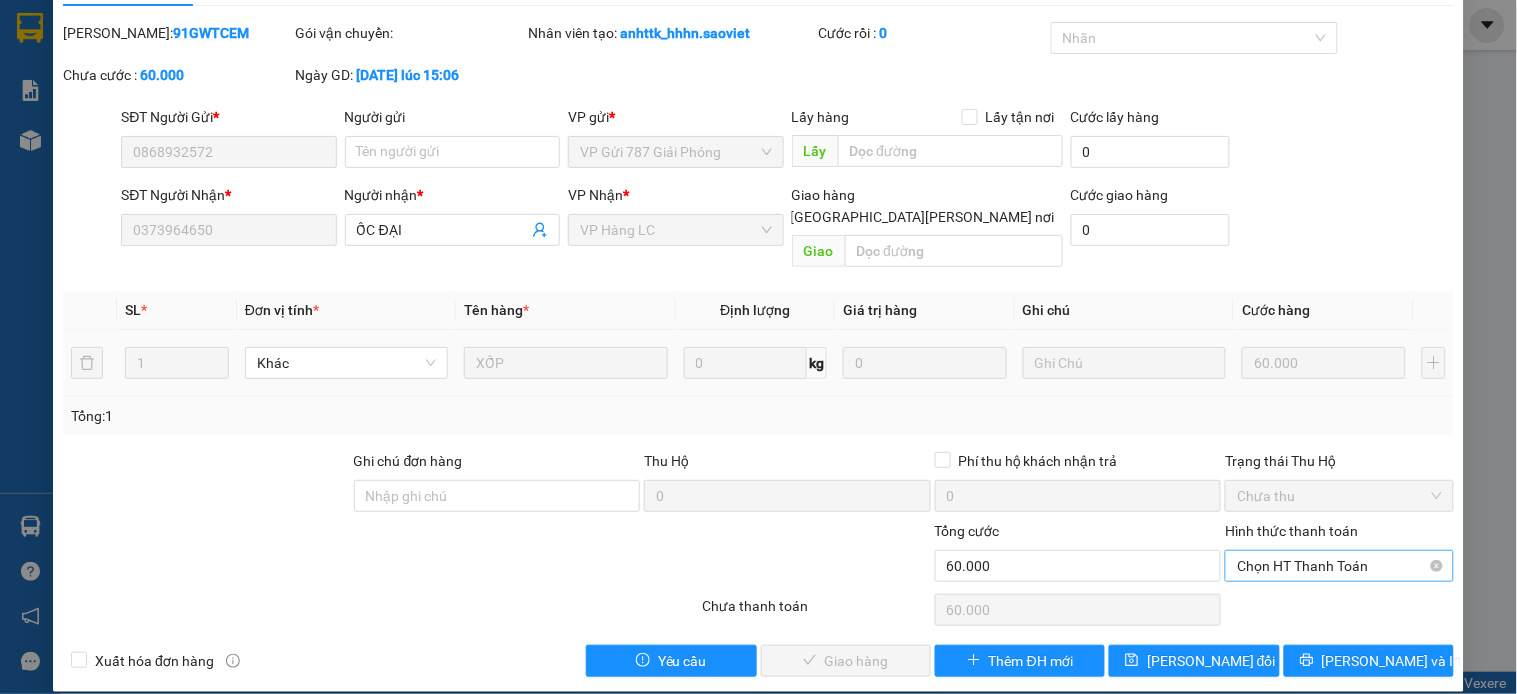 click on "Chọn HT Thanh Toán" at bounding box center [1339, 566] 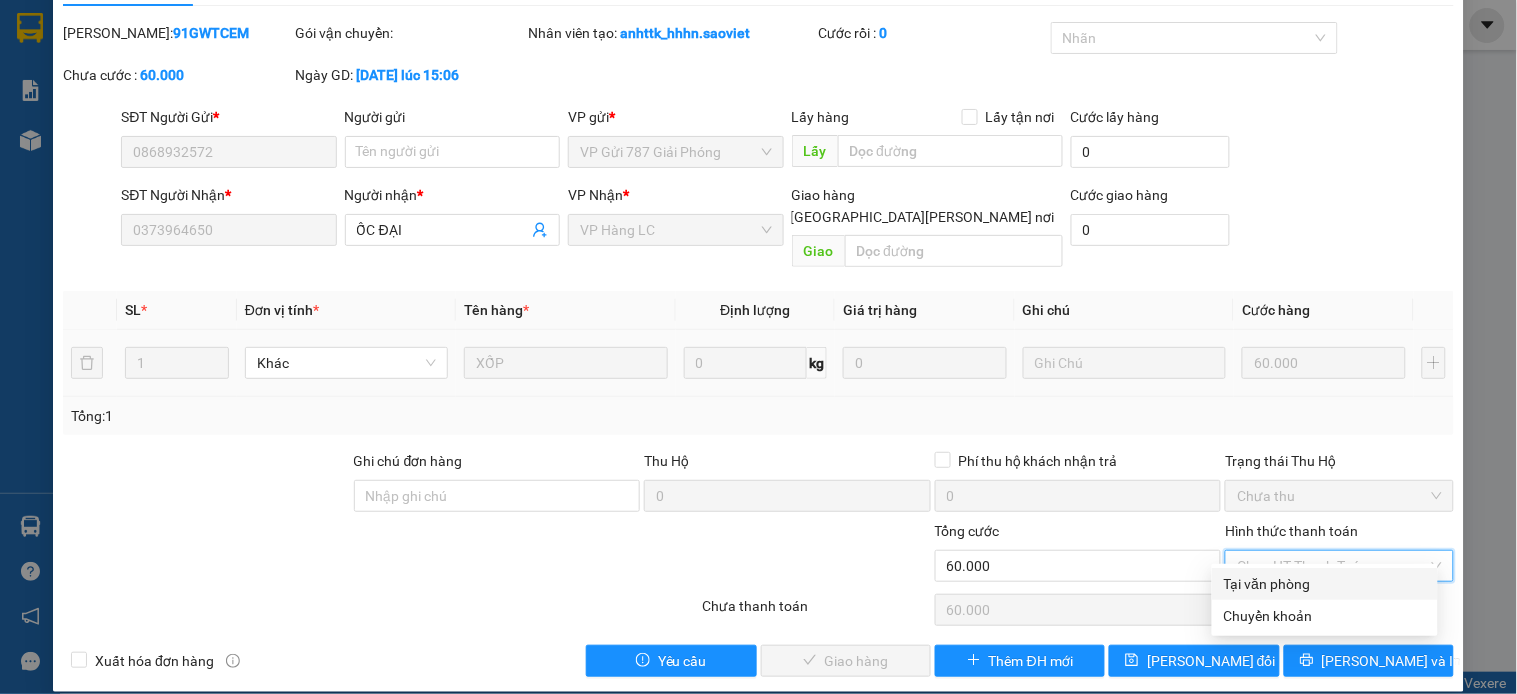 drag, startPoint x: 1250, startPoint y: 585, endPoint x: 1141, endPoint y: 615, distance: 113.053085 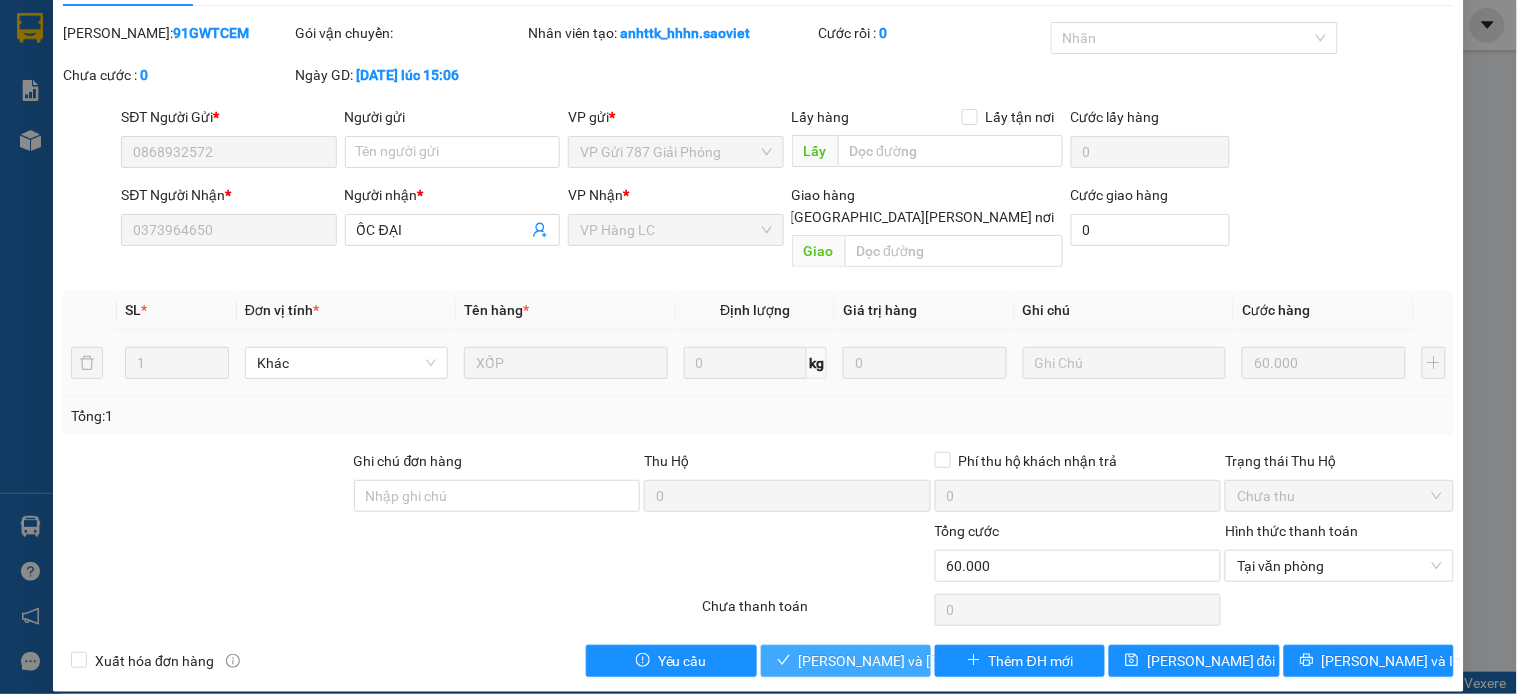 click on "[PERSON_NAME] và [PERSON_NAME] hàng" at bounding box center [934, 661] 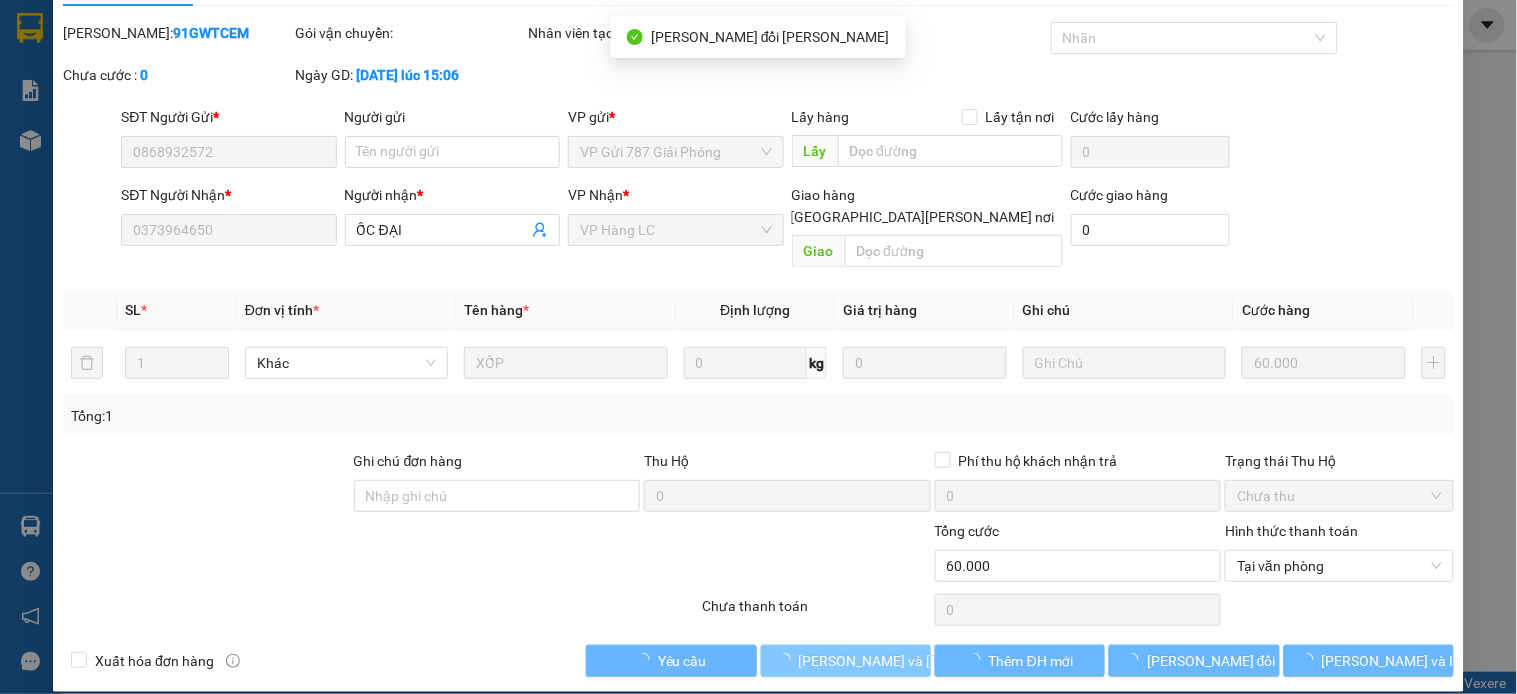 scroll, scrollTop: 0, scrollLeft: 0, axis: both 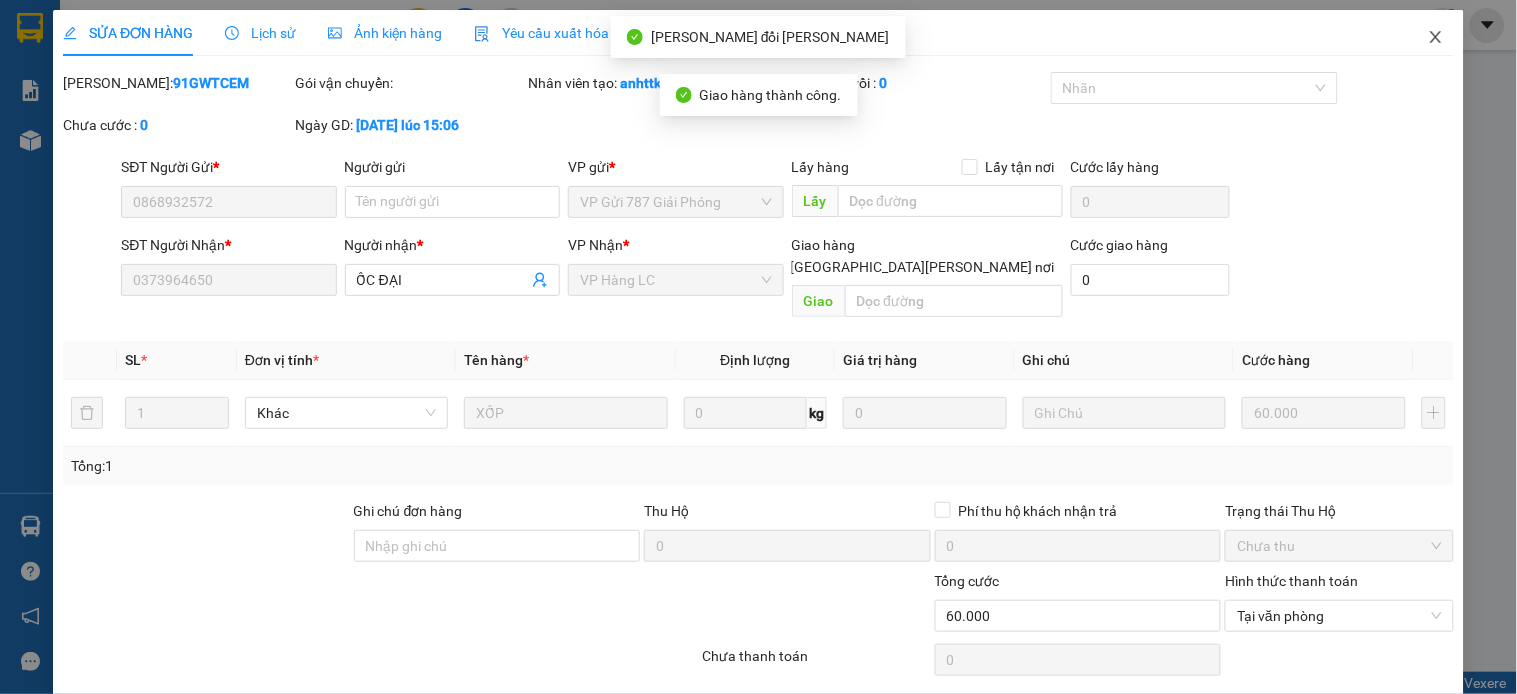 click 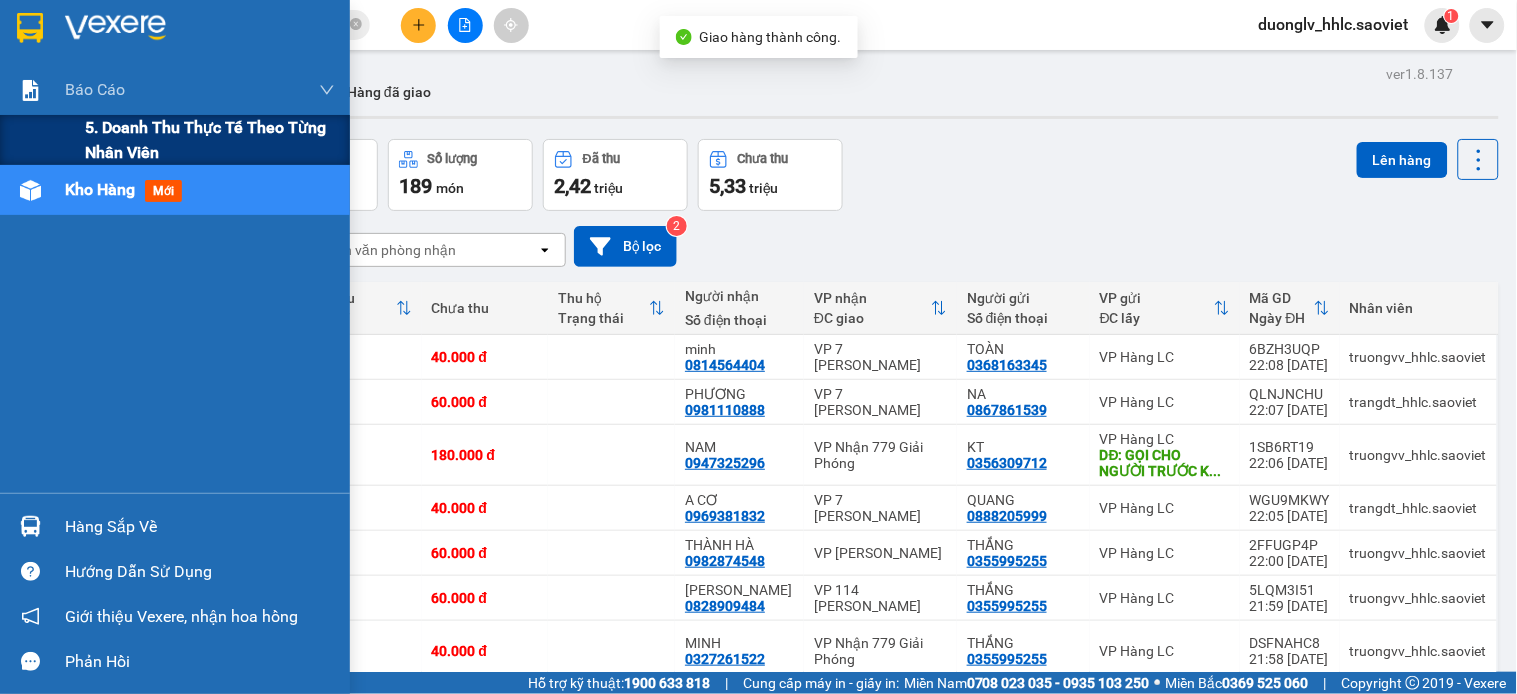 click on "5. Doanh thu thực tế theo từng nhân viên" at bounding box center (210, 140) 